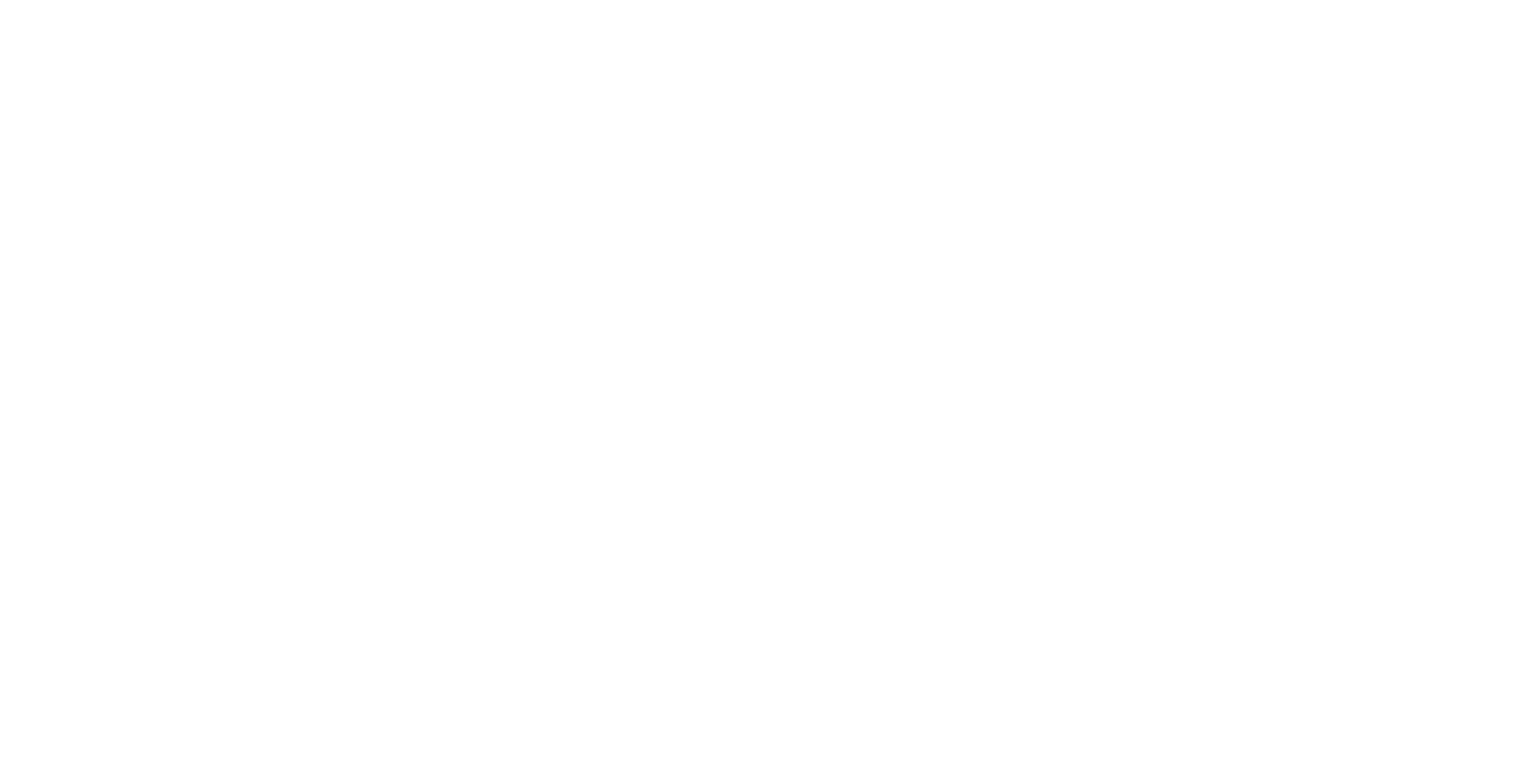 scroll, scrollTop: 0, scrollLeft: 0, axis: both 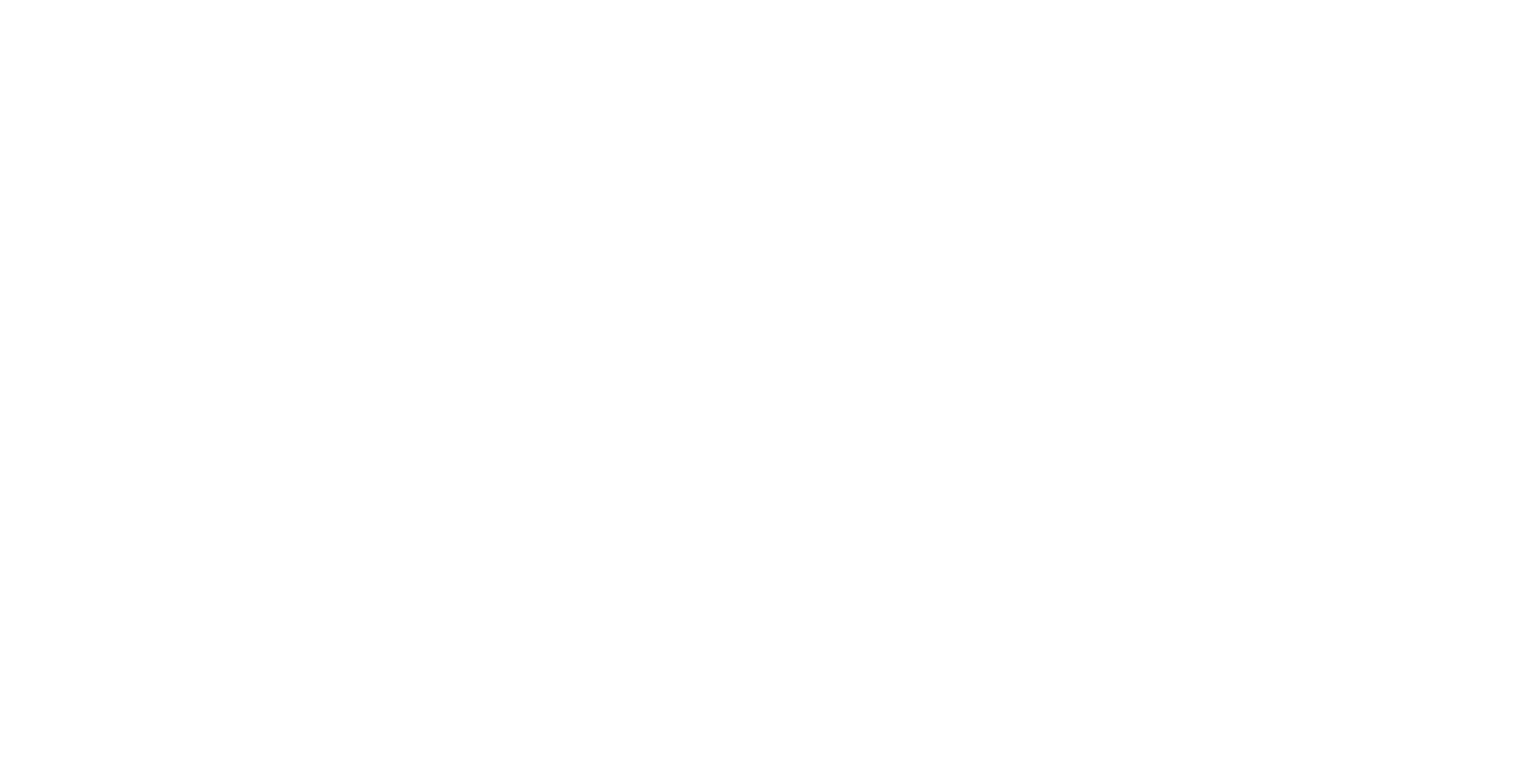 select on "*" 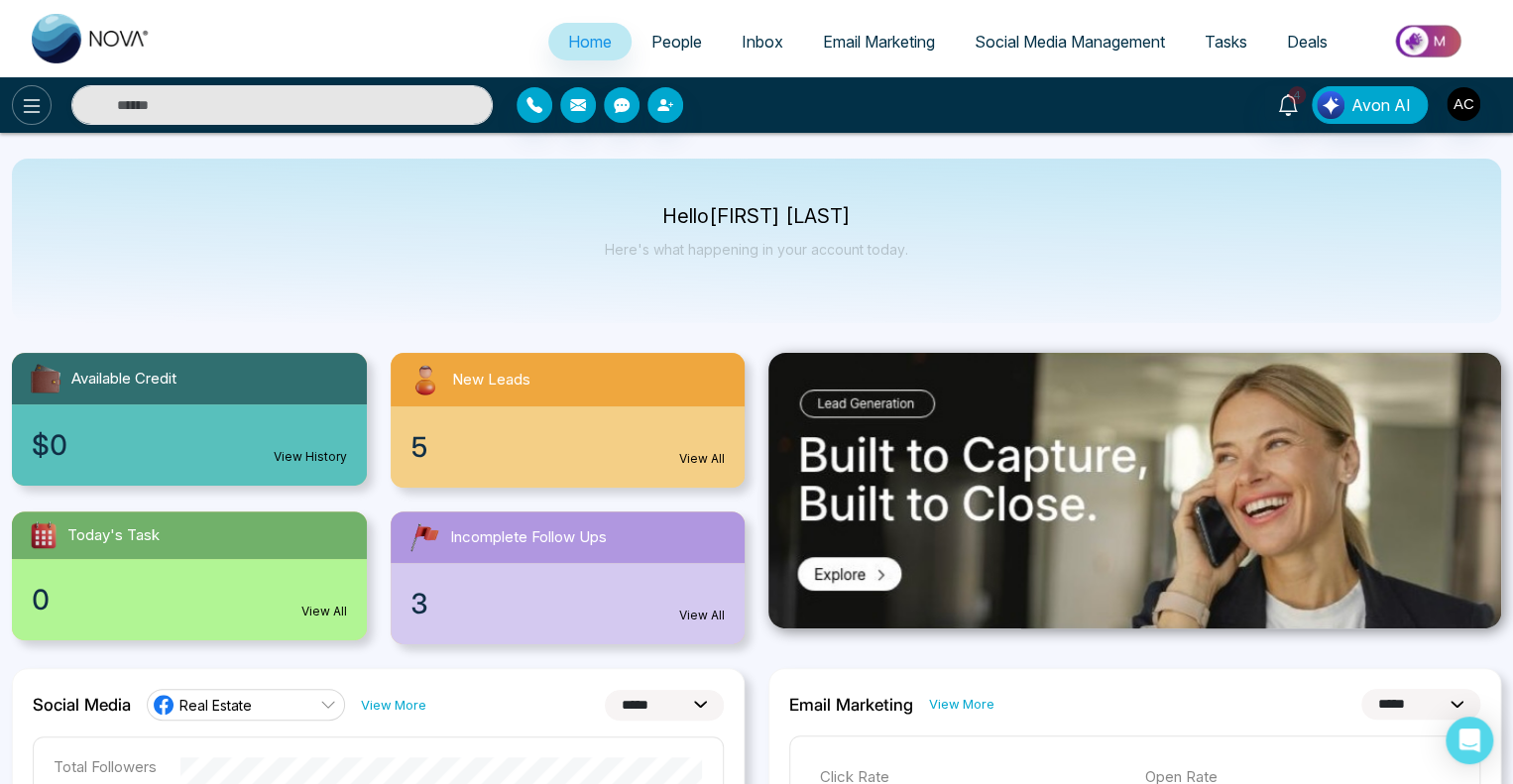 click 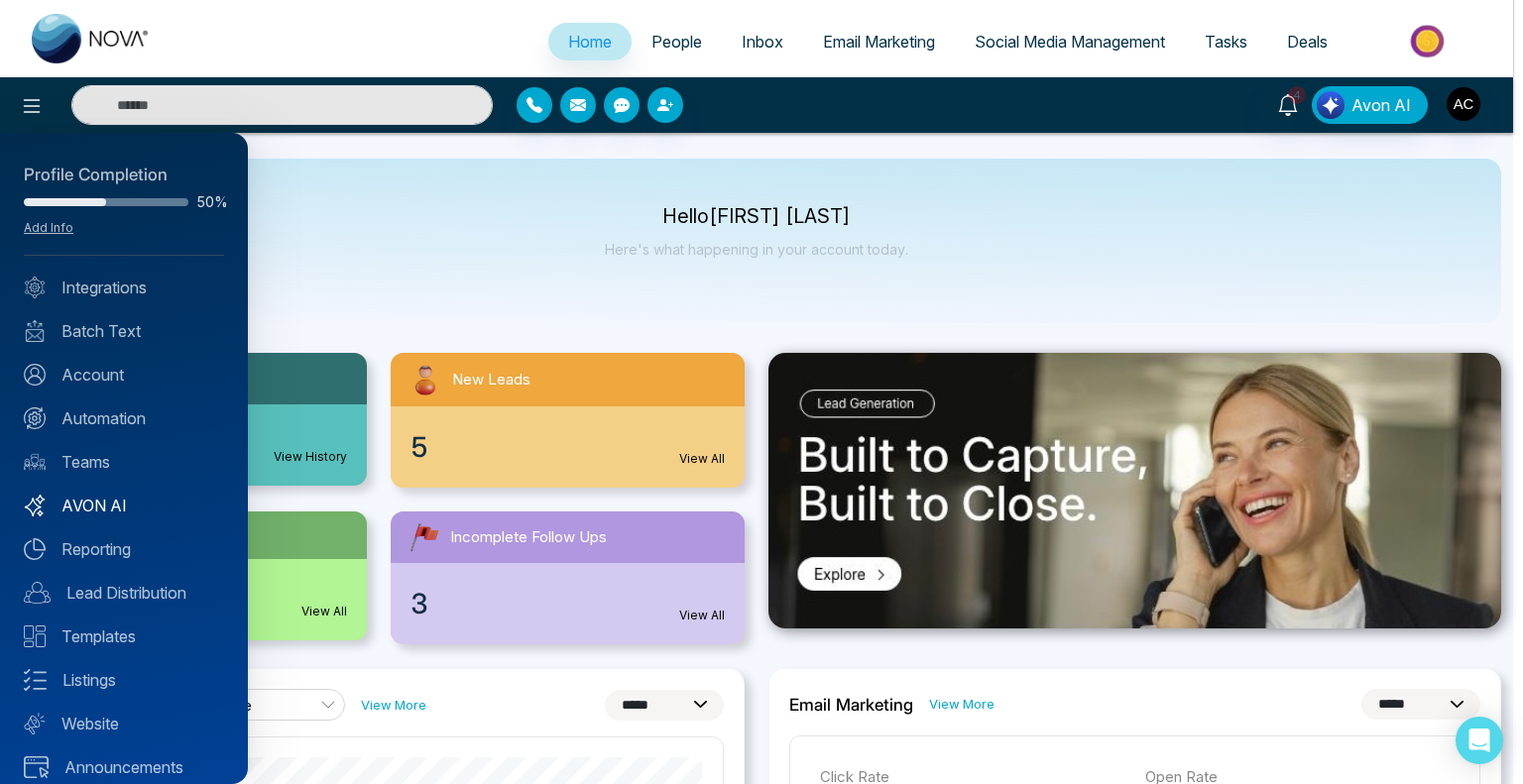 click on "AVON AI" at bounding box center (124, 505) 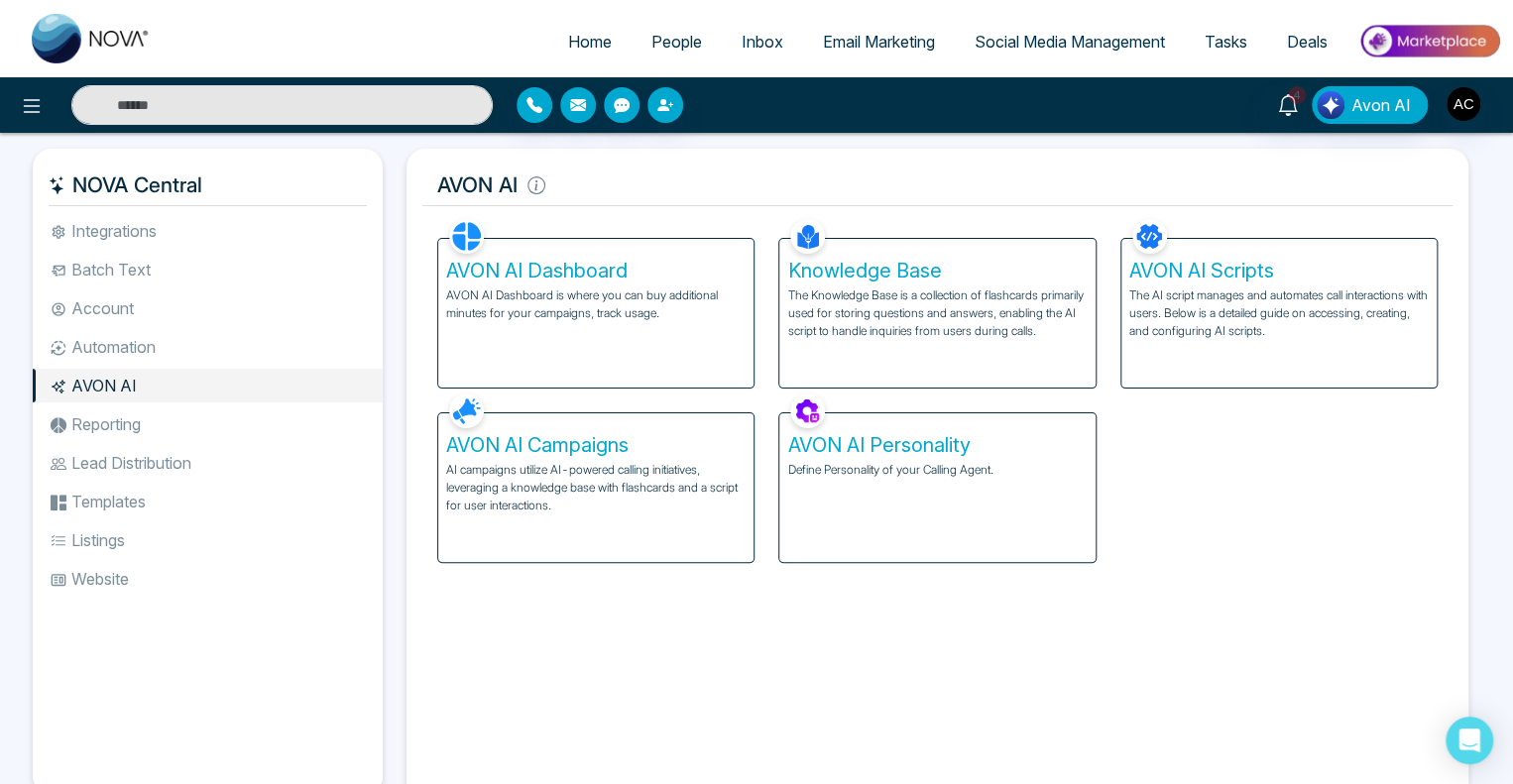 click on "AVON AI Personality" at bounding box center [937, 445] 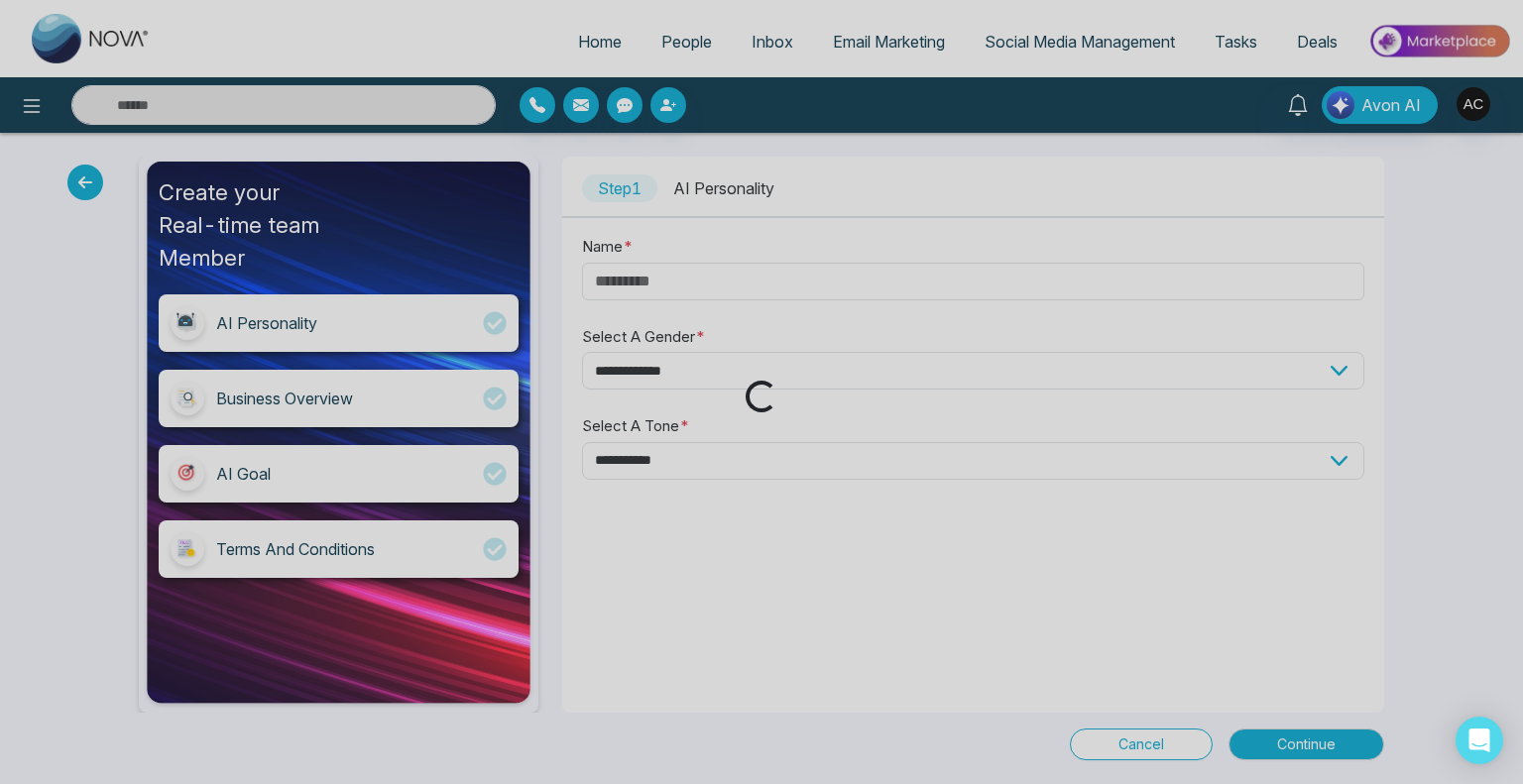 type on "*****" 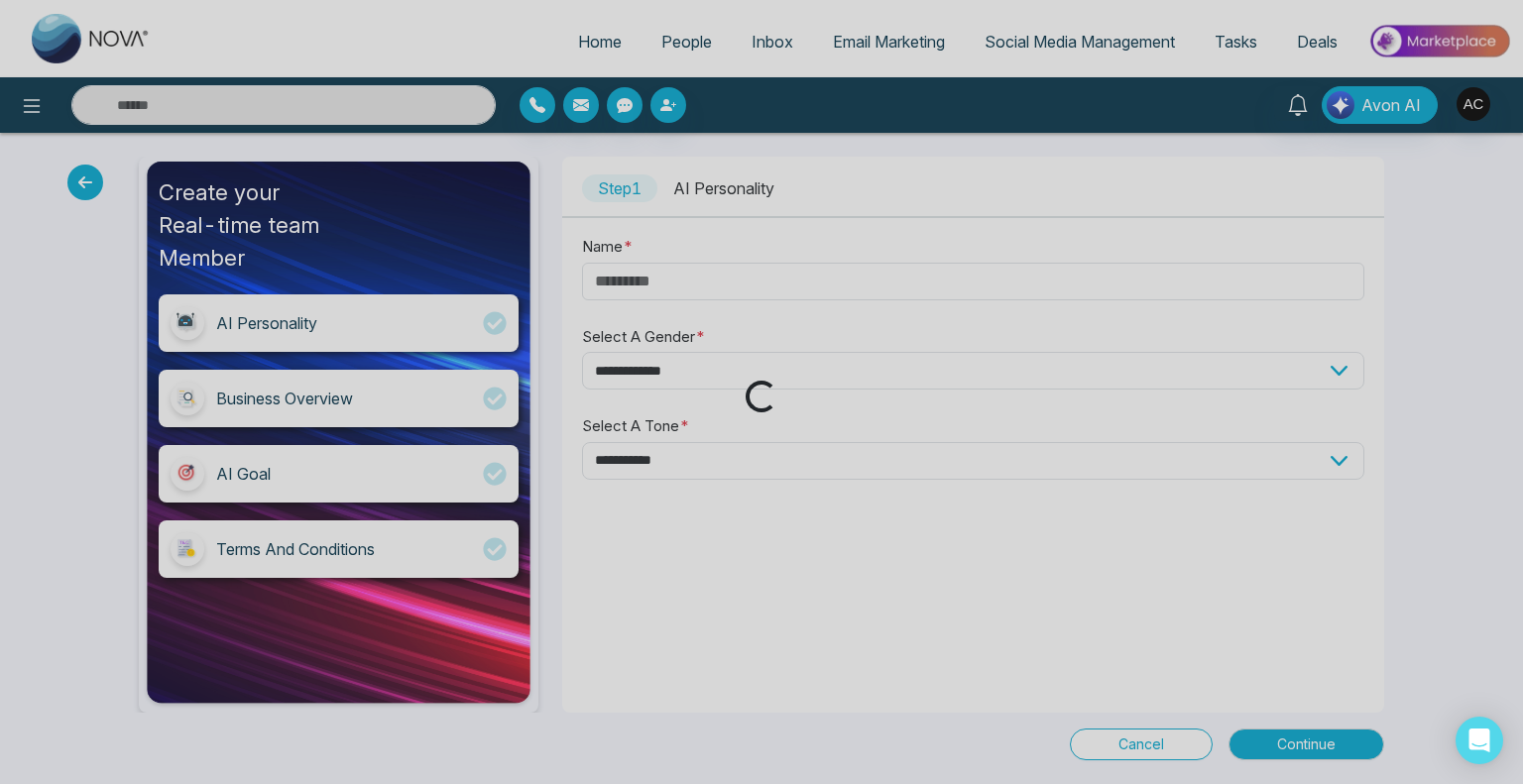 select on "******" 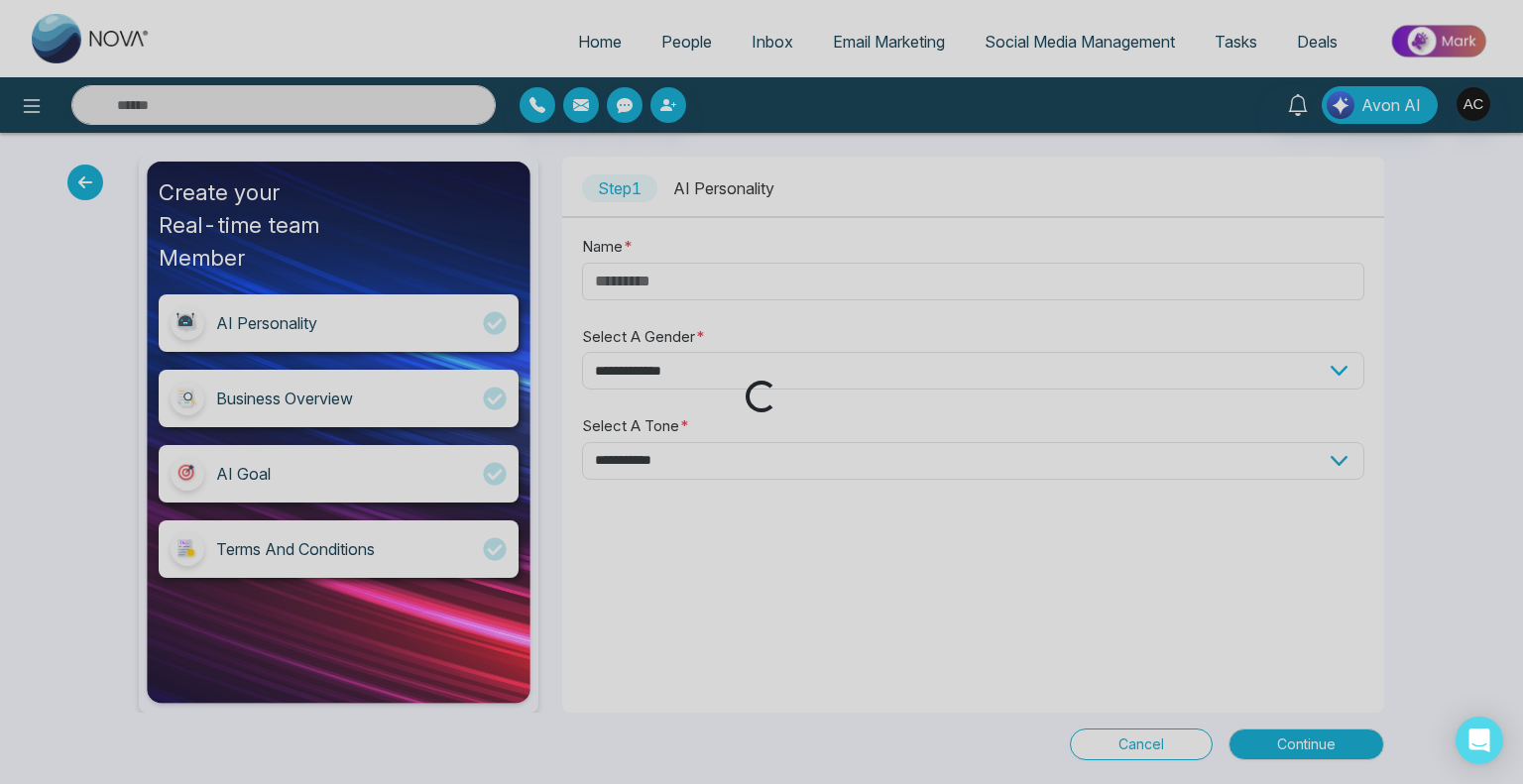 select on "**********" 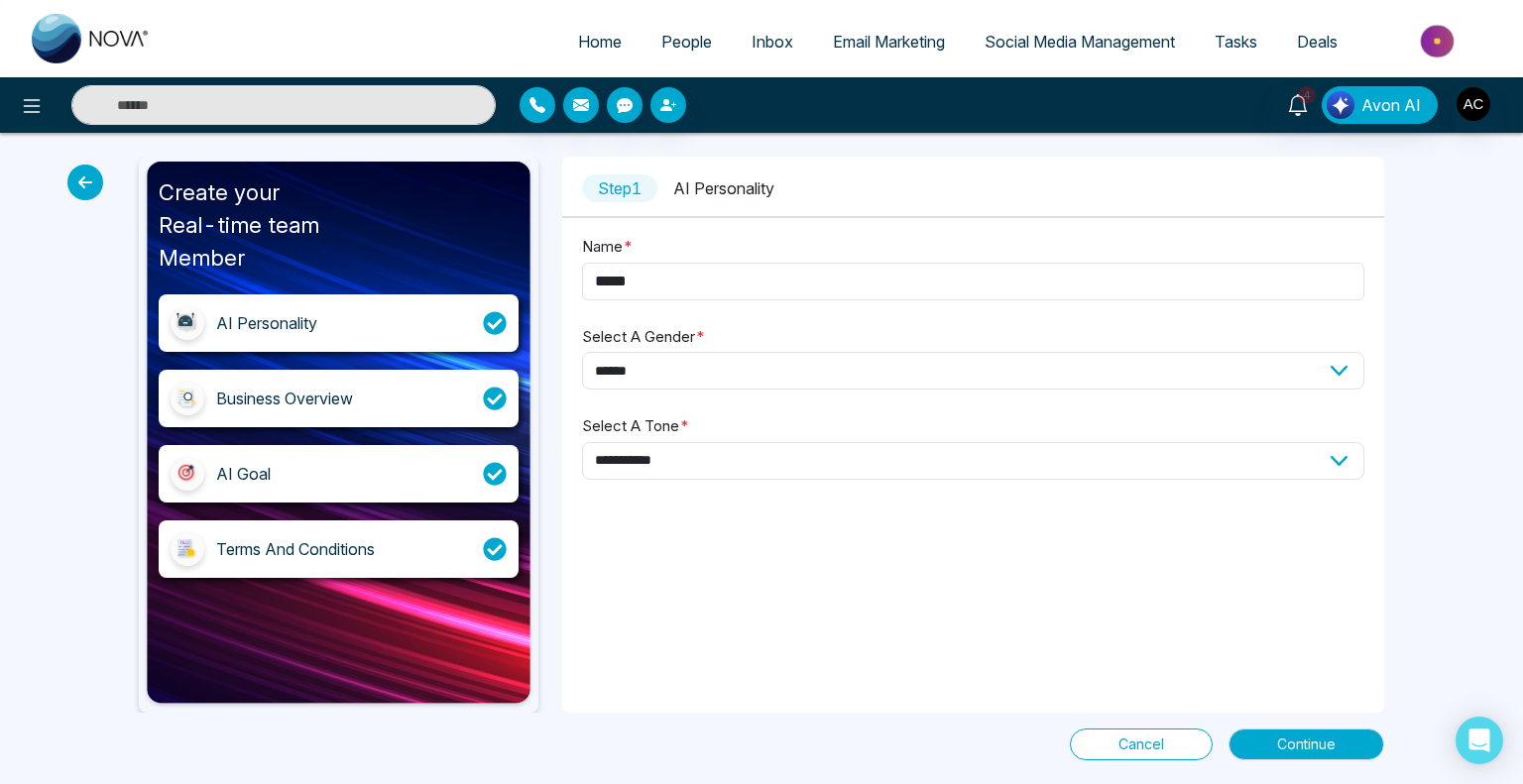 click at bounding box center [85, 182] 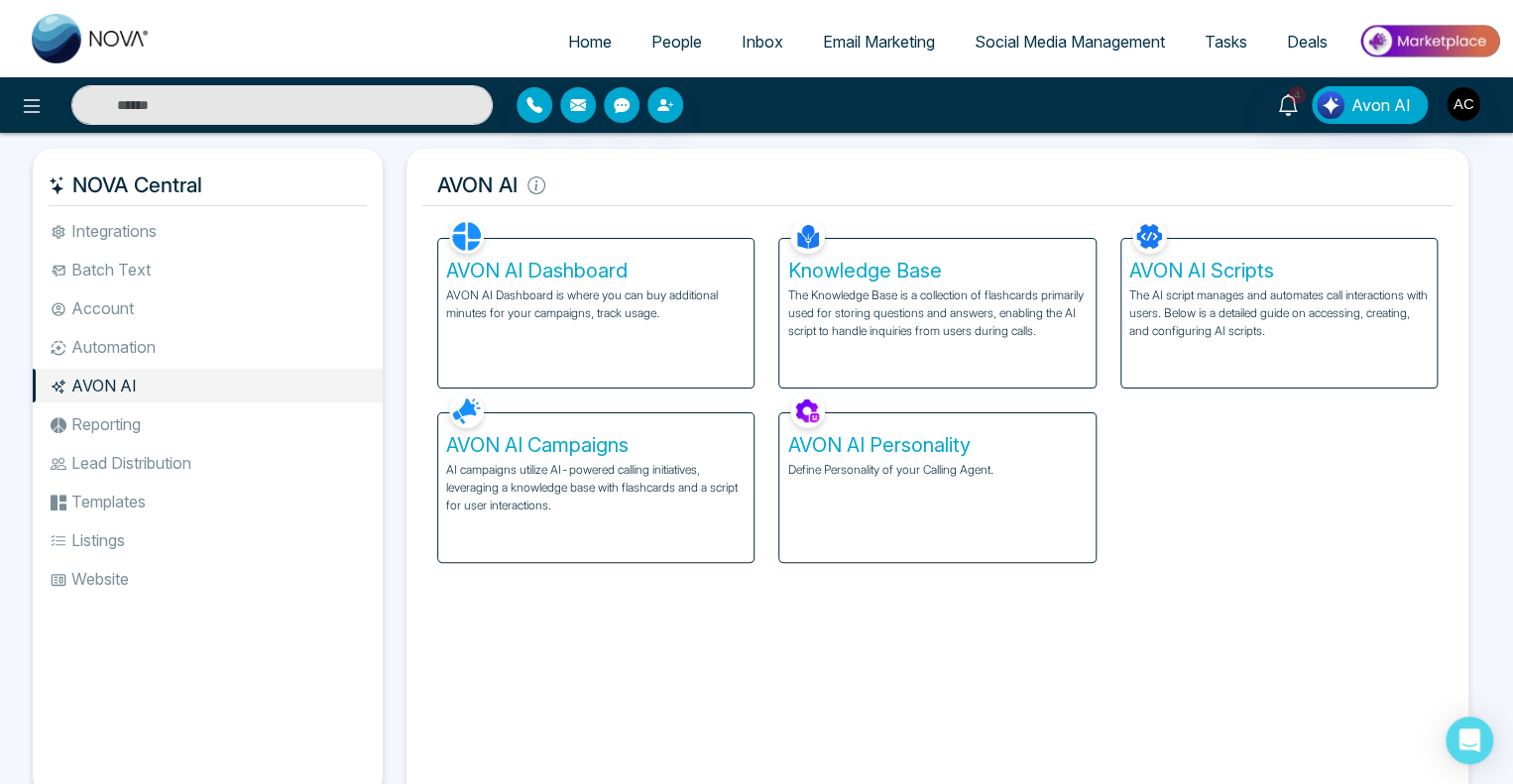 click on "AVON AI Personality" at bounding box center [937, 445] 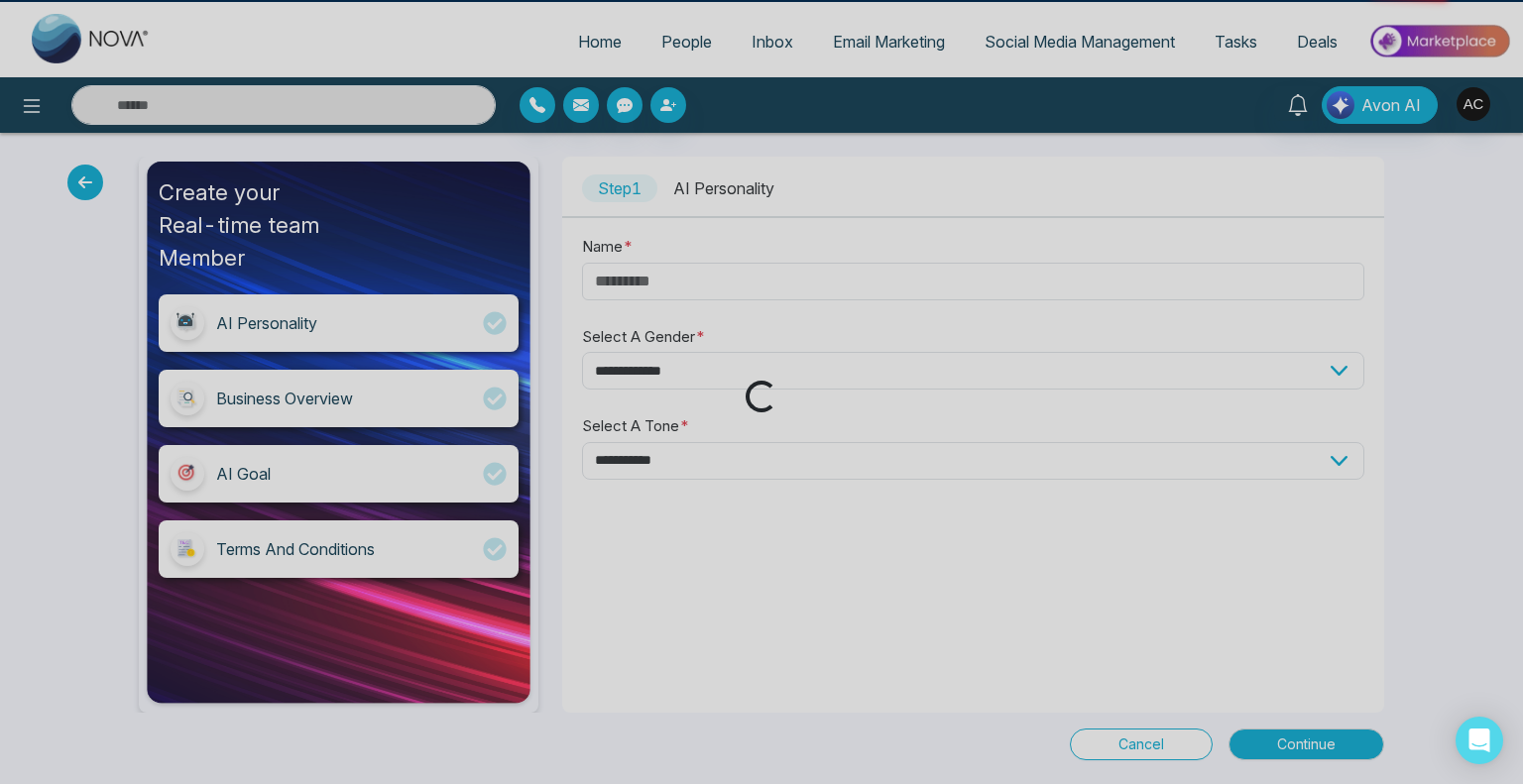 type on "*****" 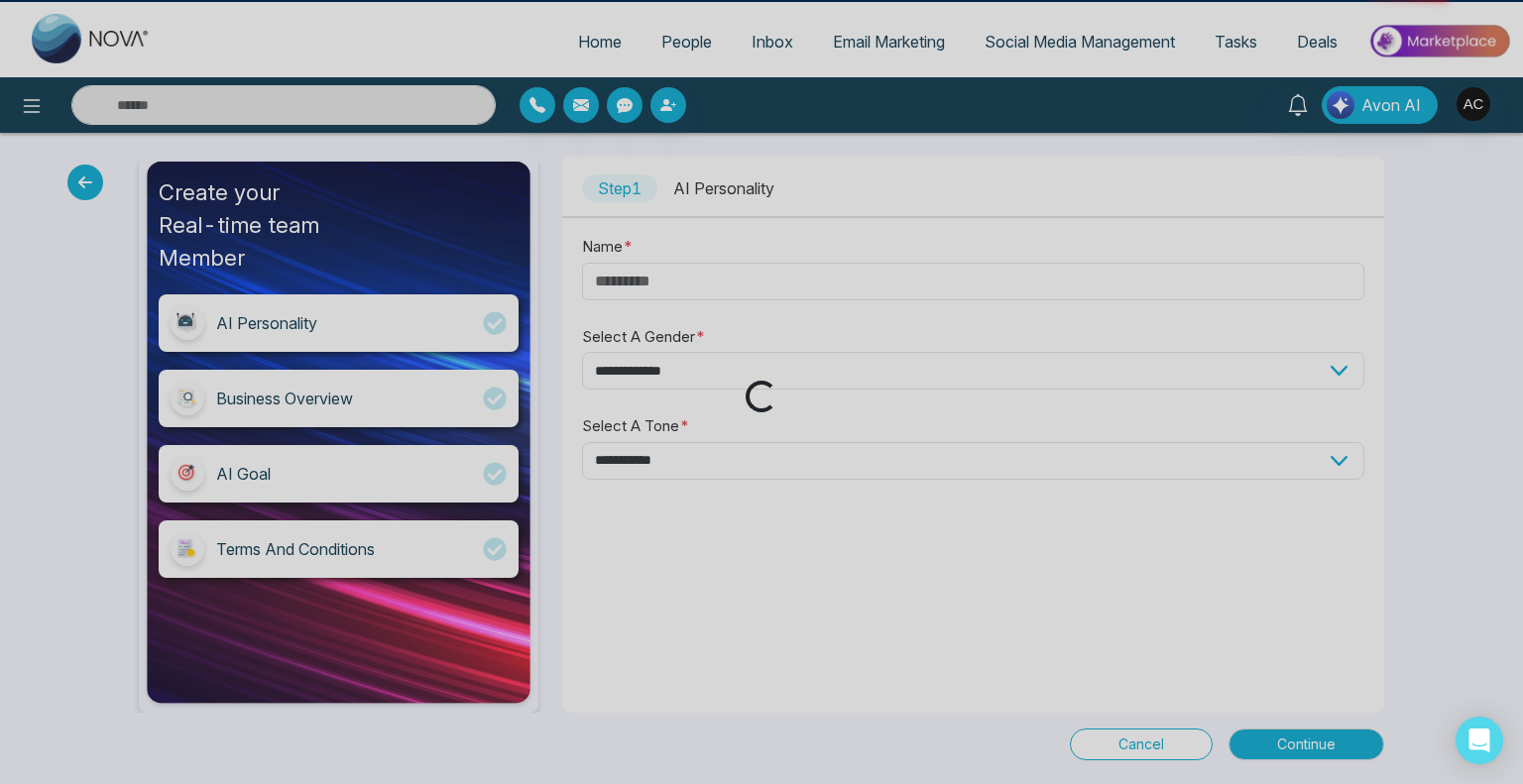 select on "******" 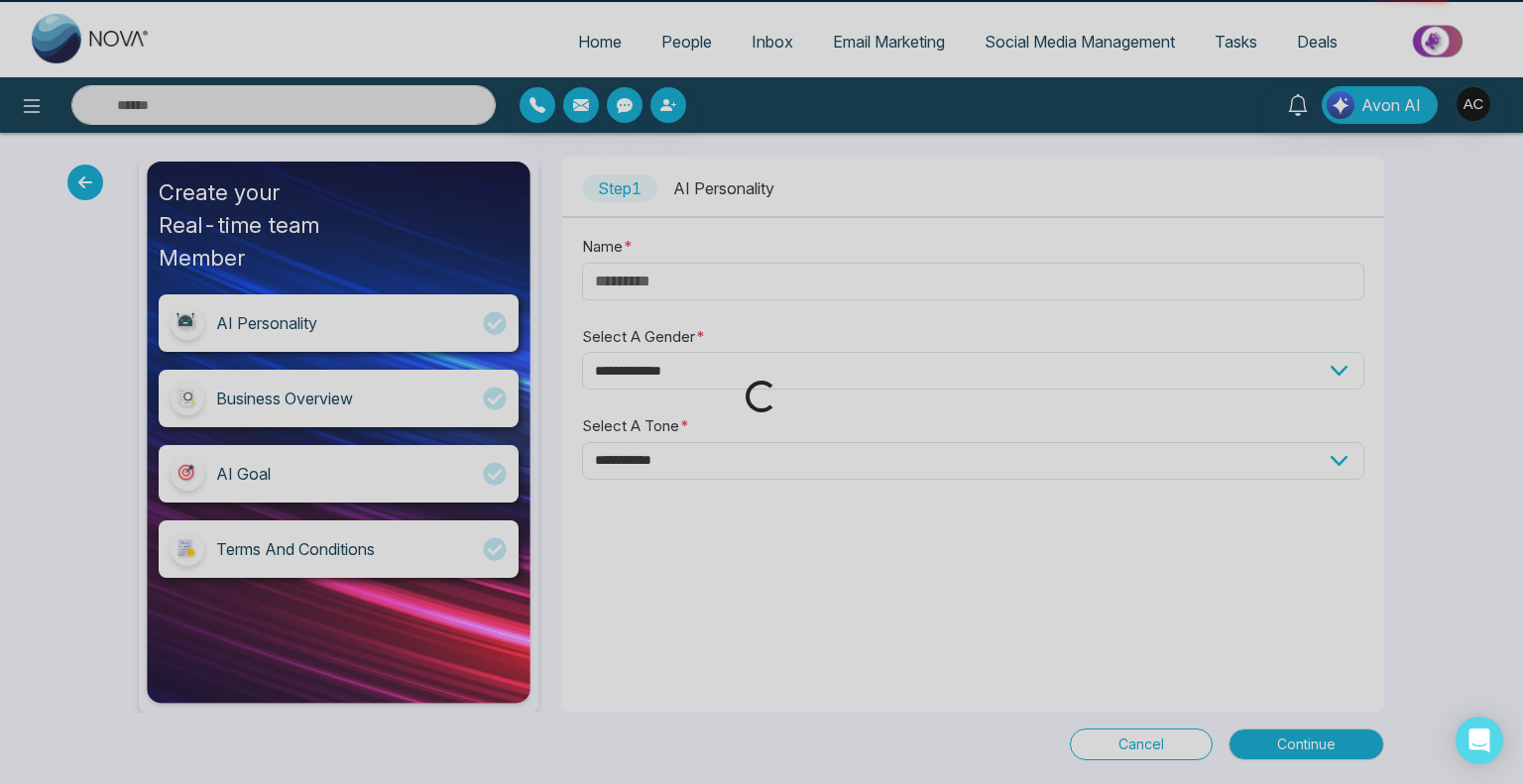 select on "**********" 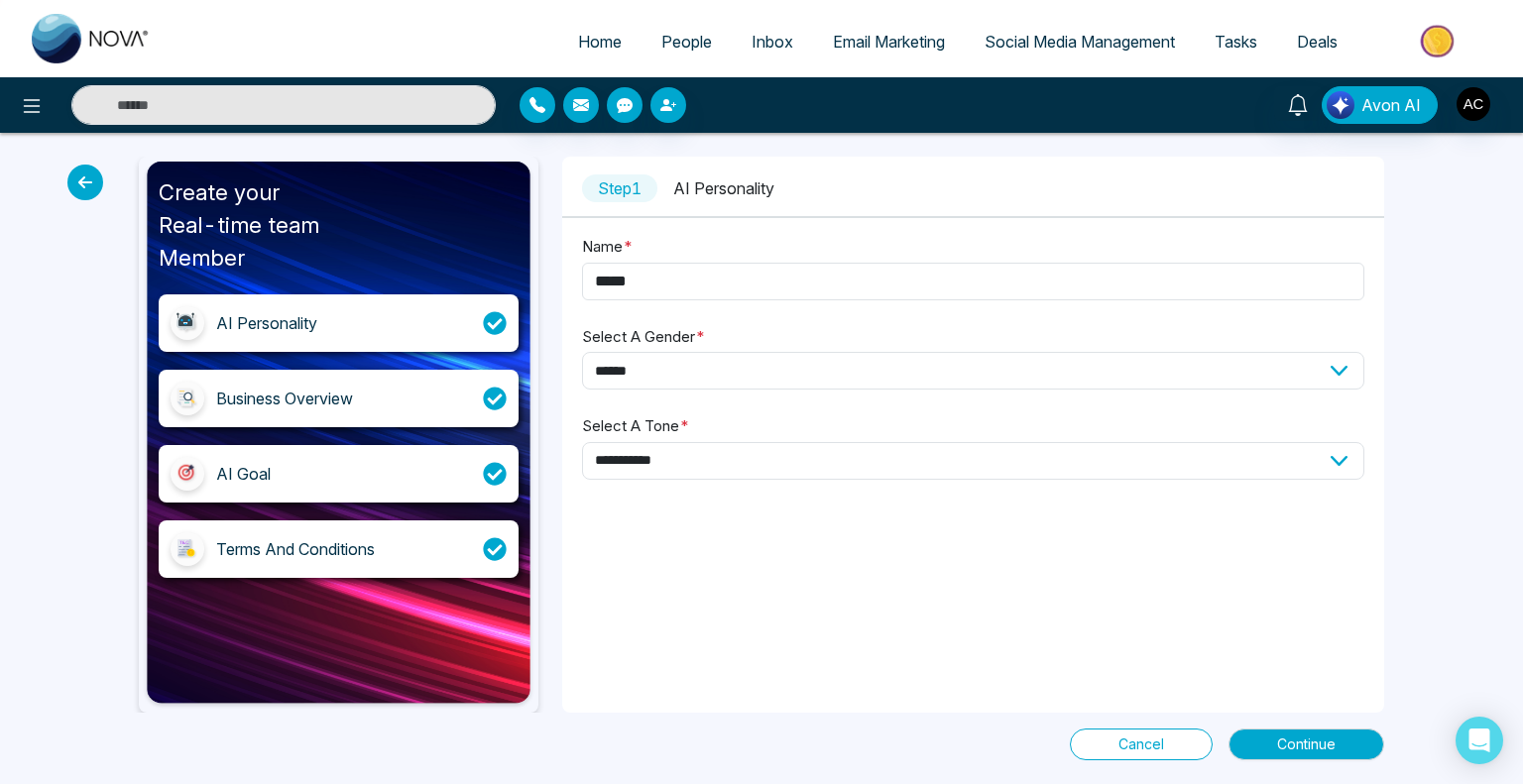 click on "Cancel" at bounding box center (1141, 744) 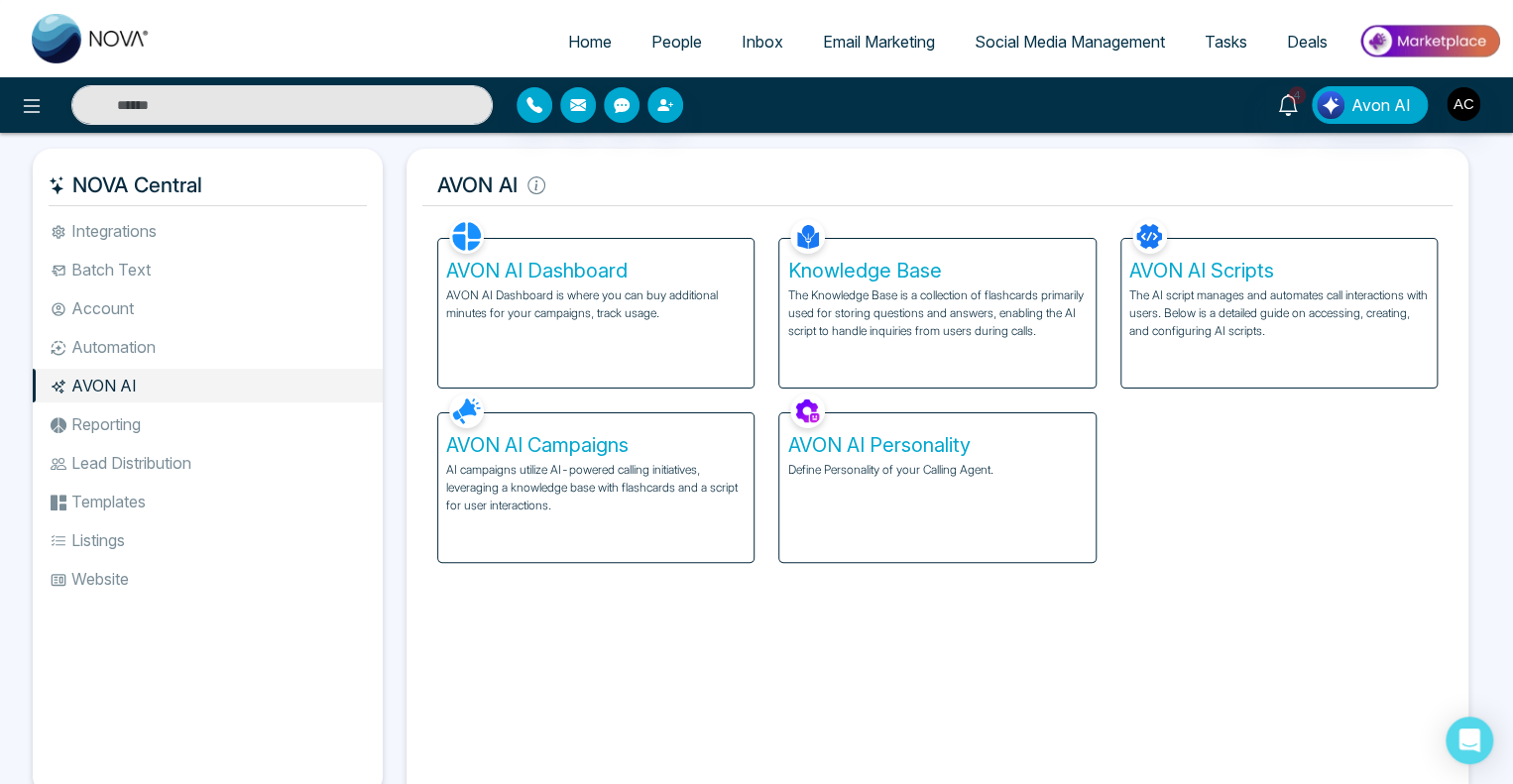 click on "AVON AI Personality" at bounding box center (937, 445) 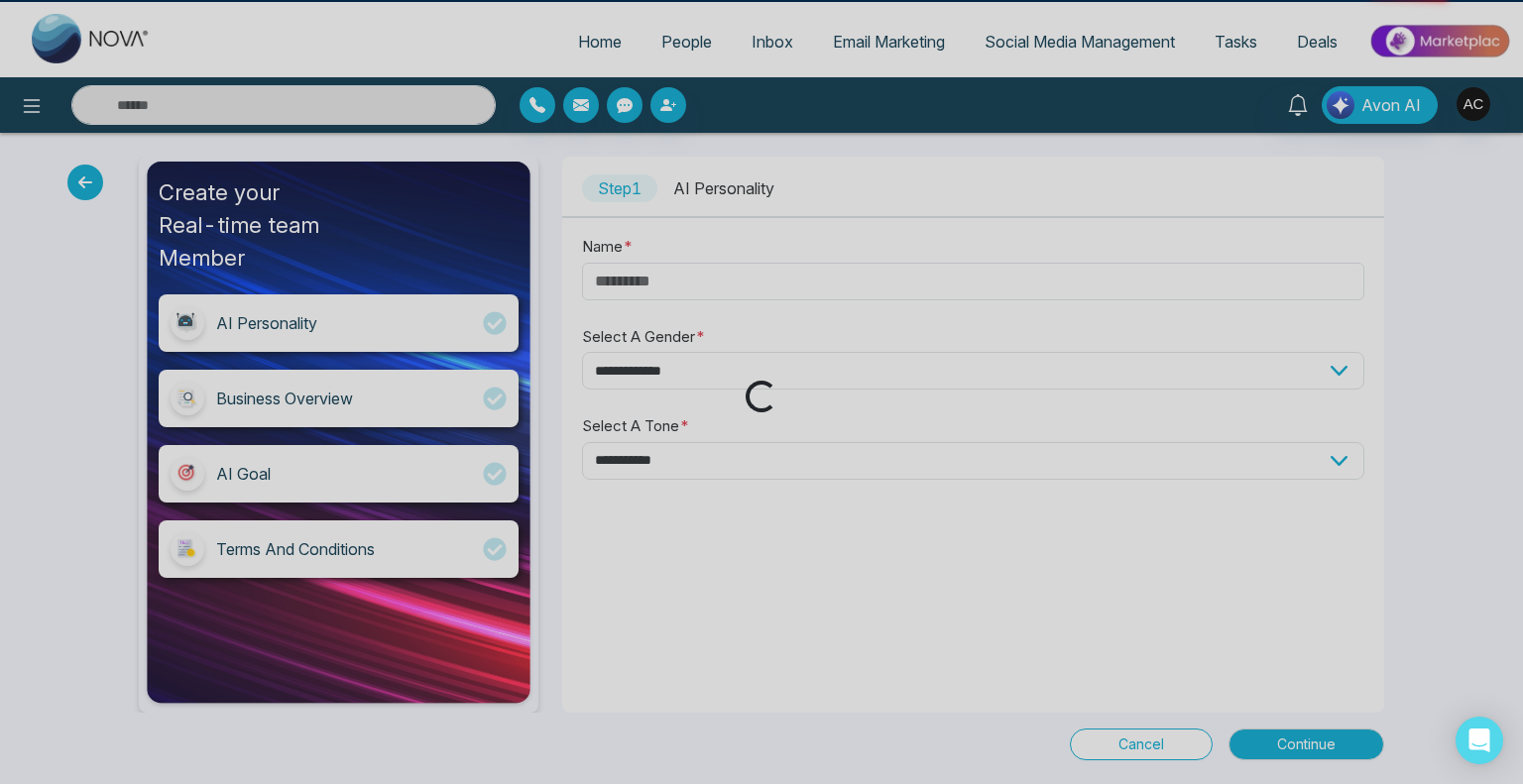 type on "*****" 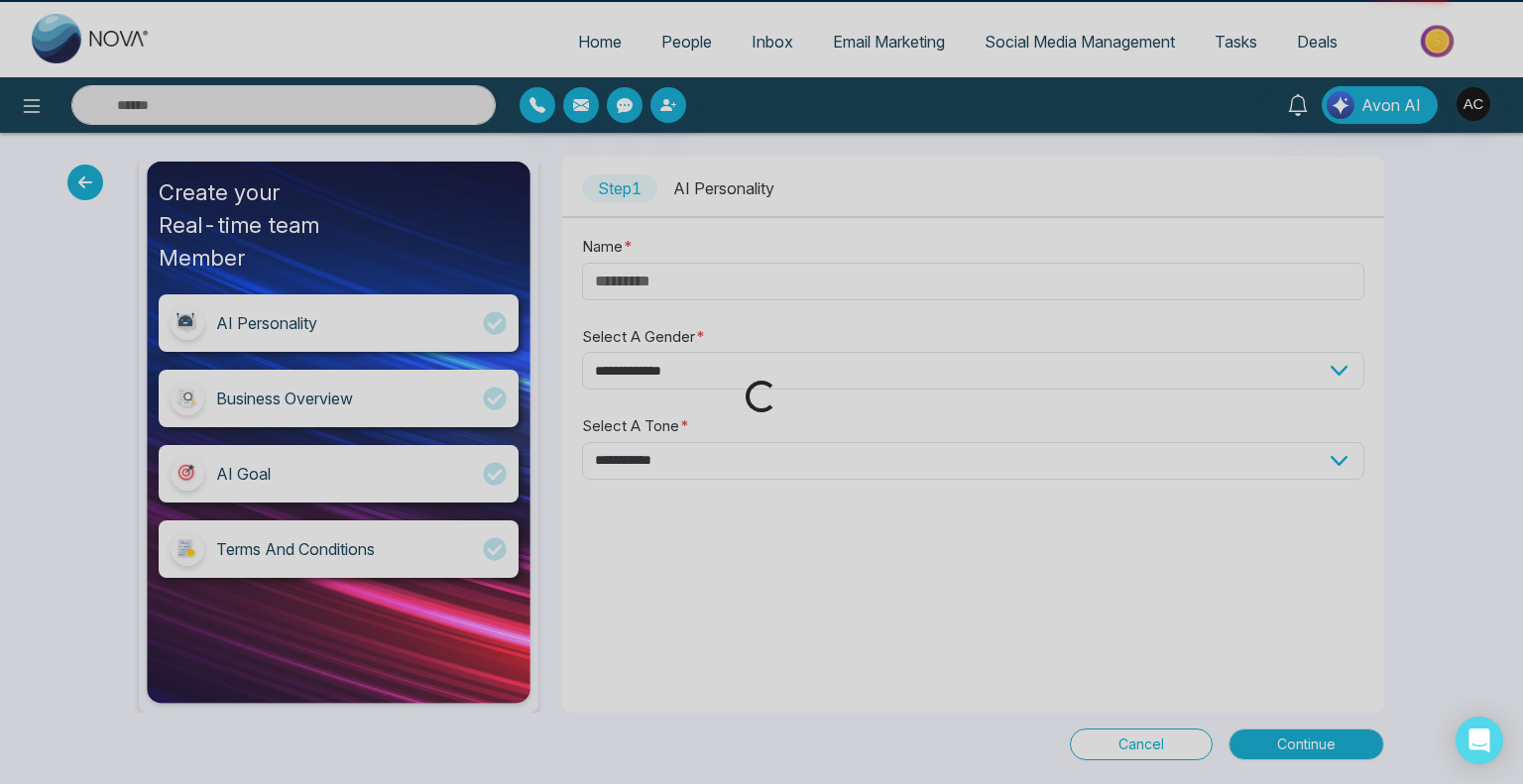 select on "******" 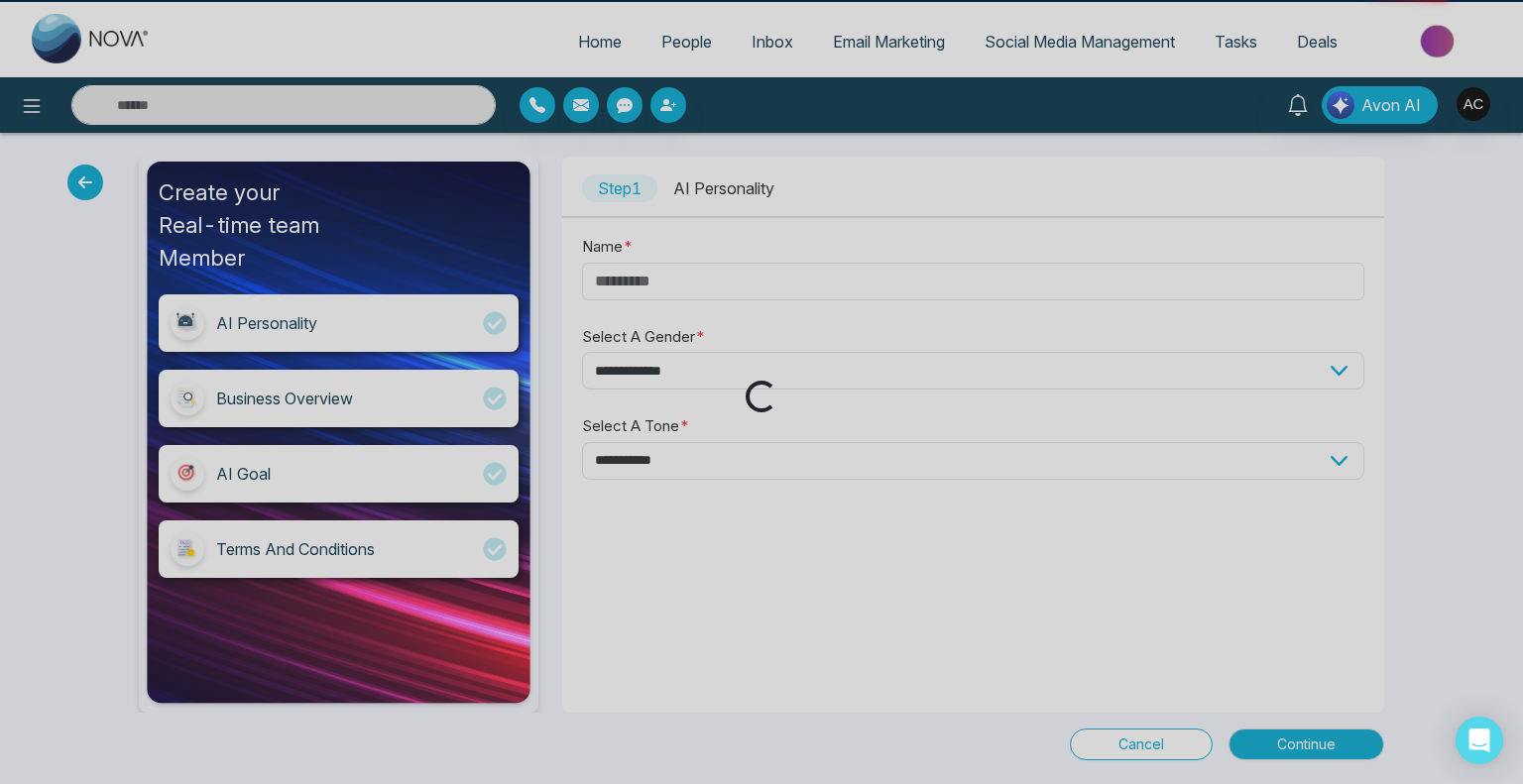 select on "**********" 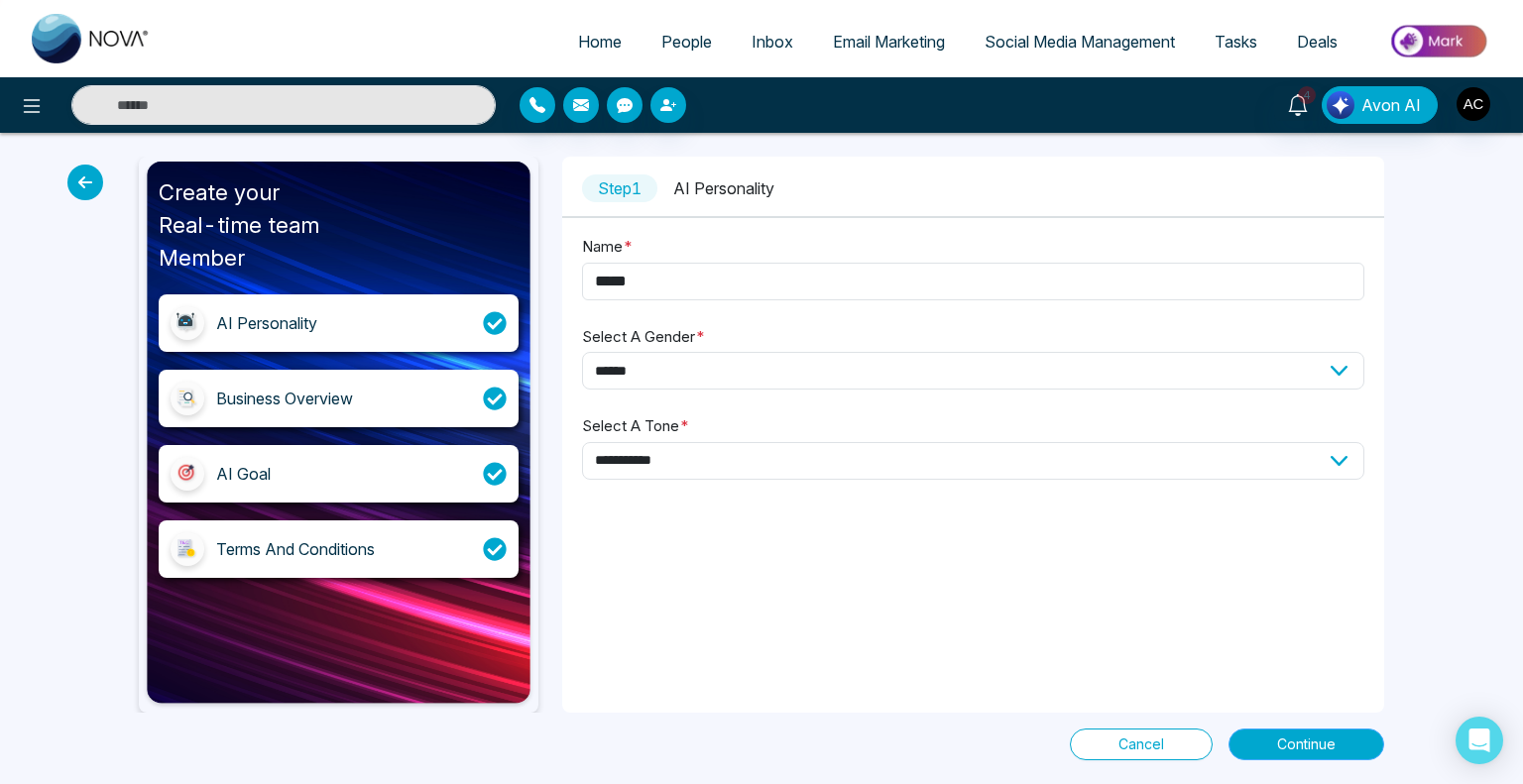 click on "Continue" at bounding box center [1306, 744] 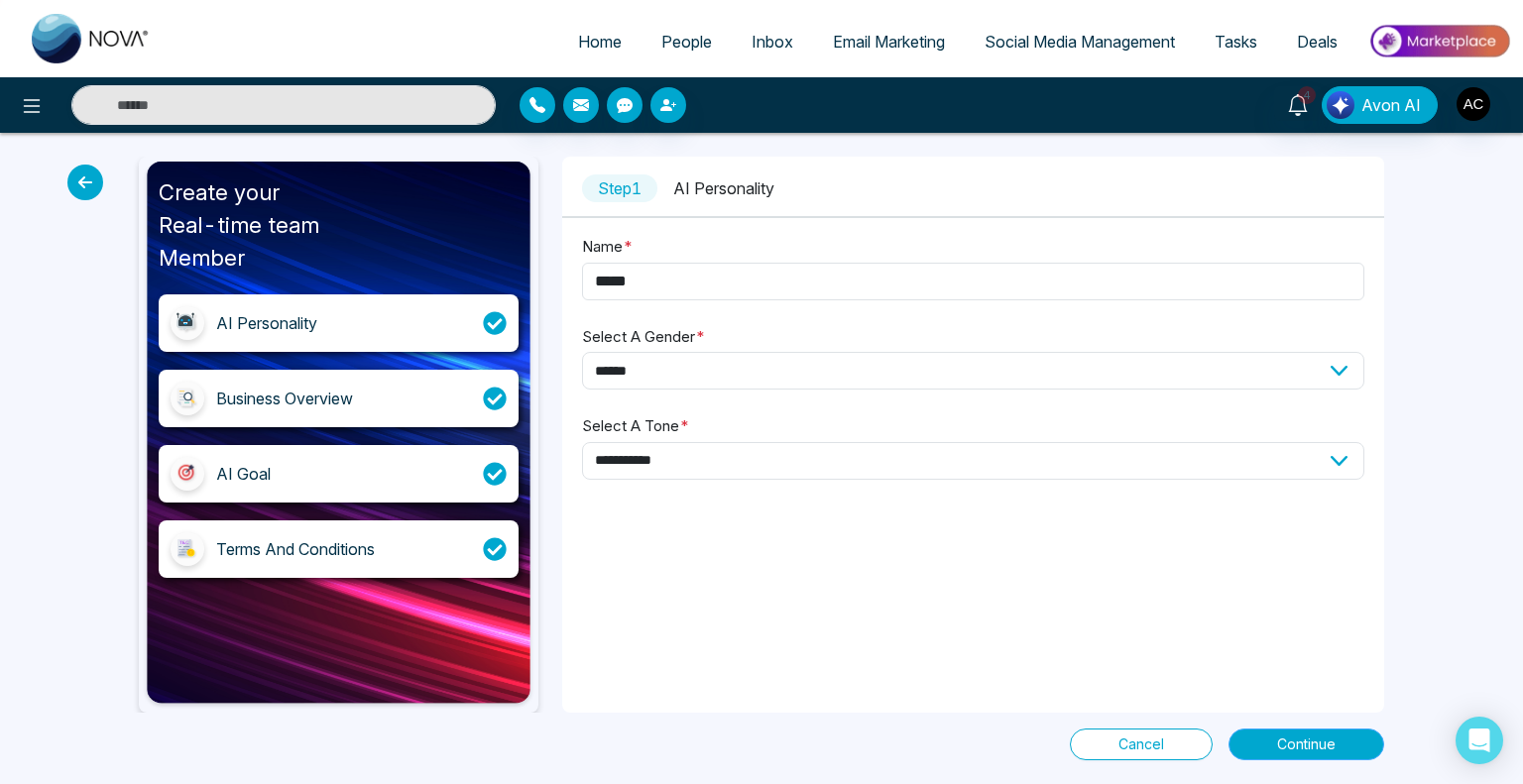 select on "*****" 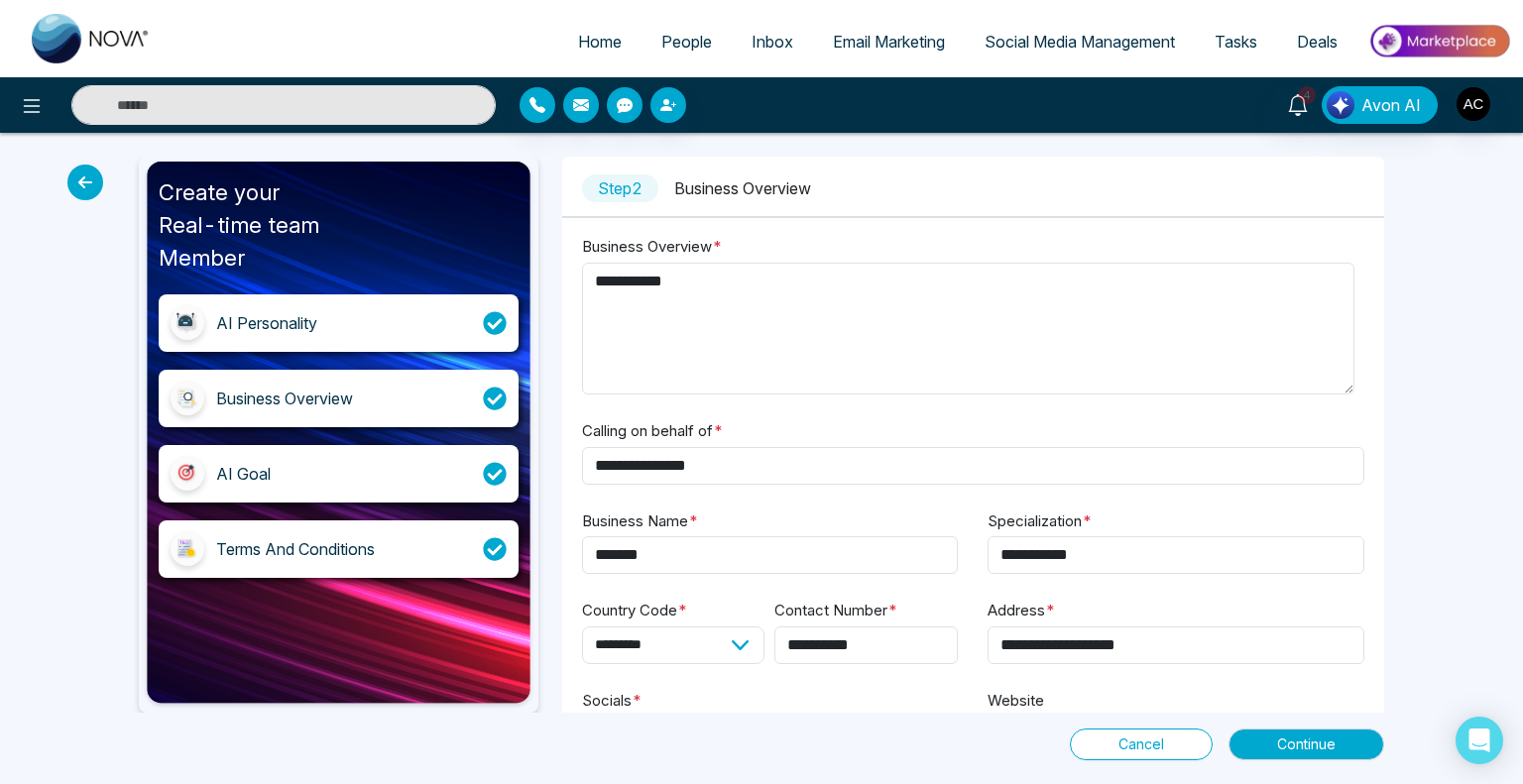 click at bounding box center [85, 182] 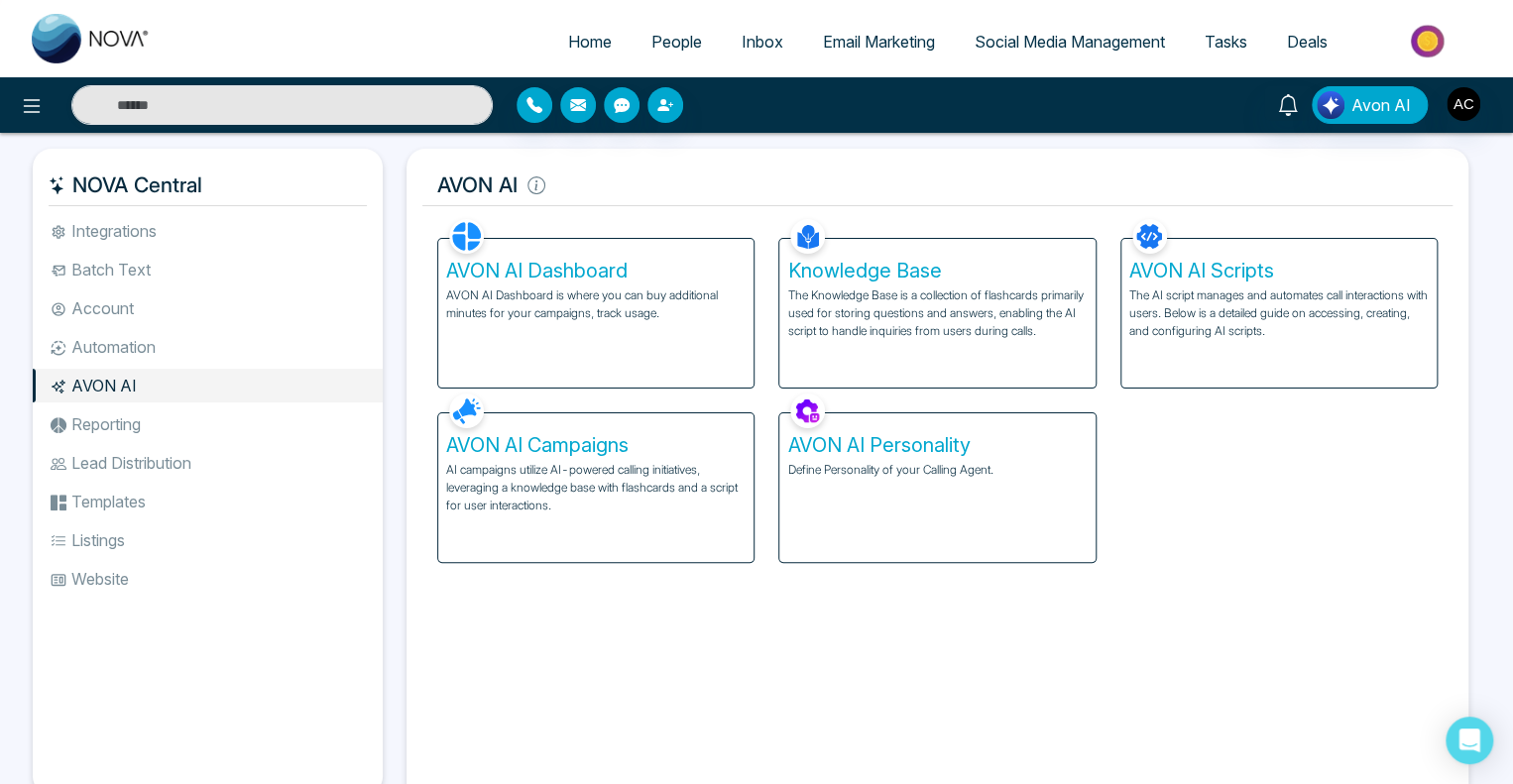 click on "AVON AI Personality" at bounding box center [937, 445] 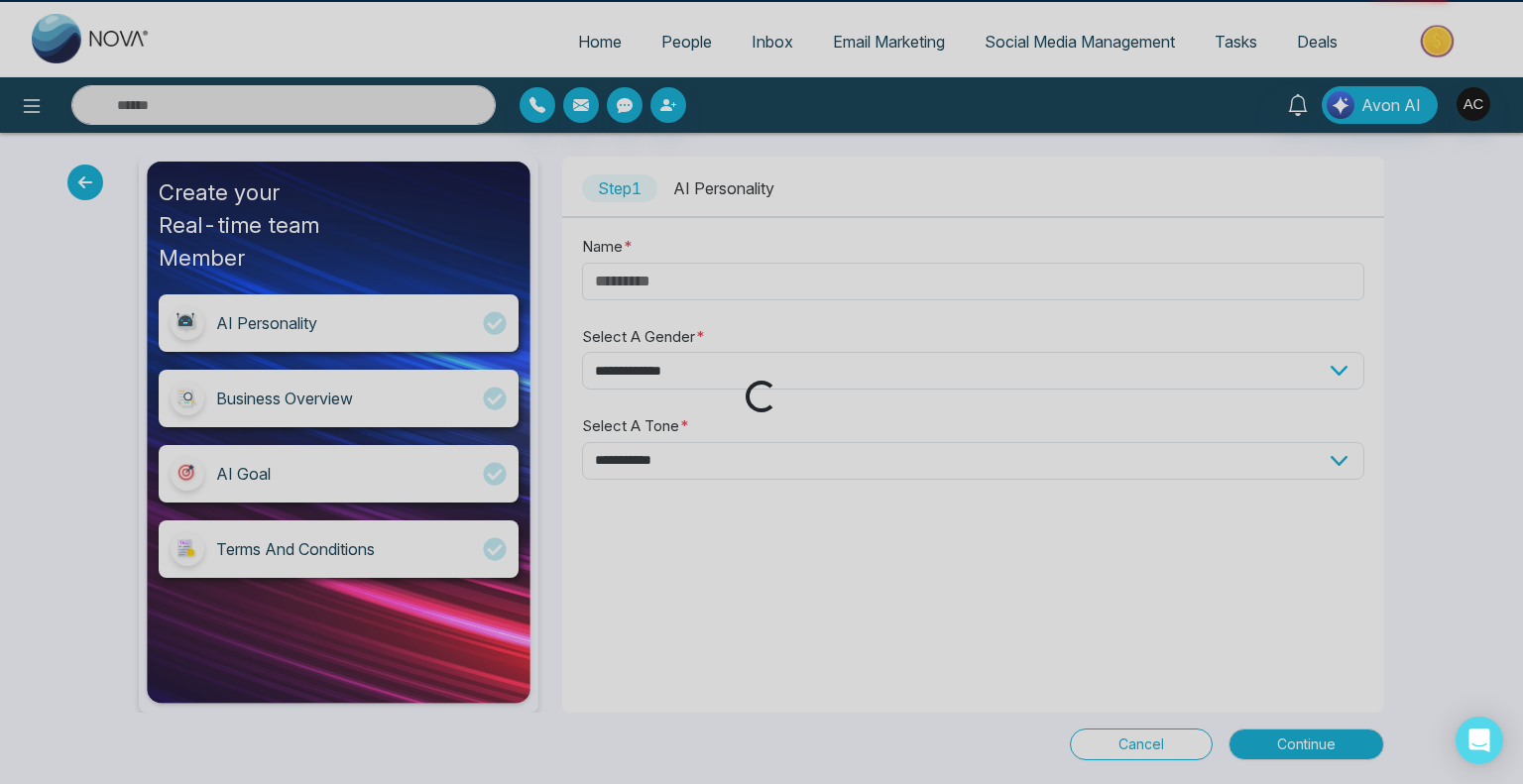 type on "*****" 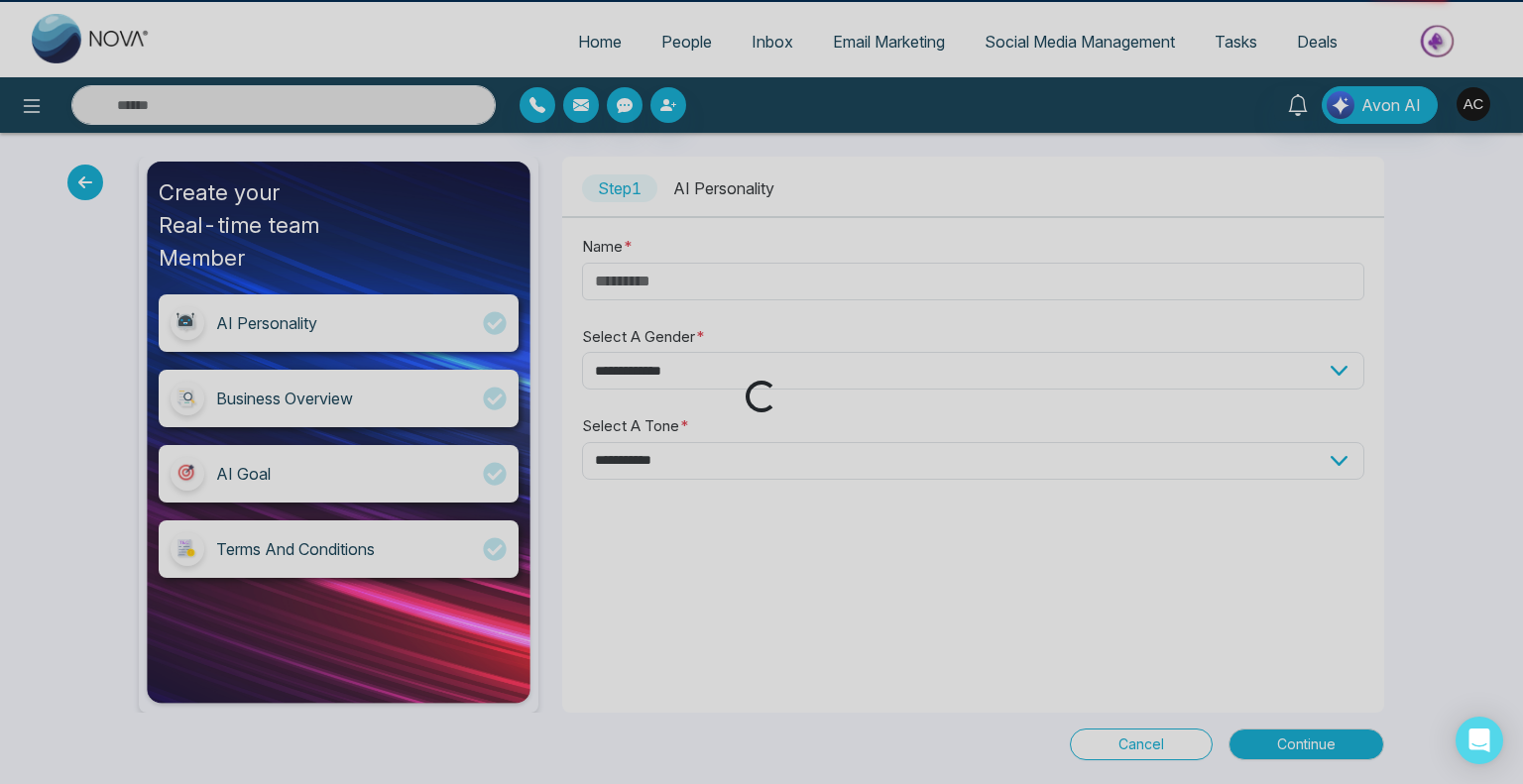 select on "******" 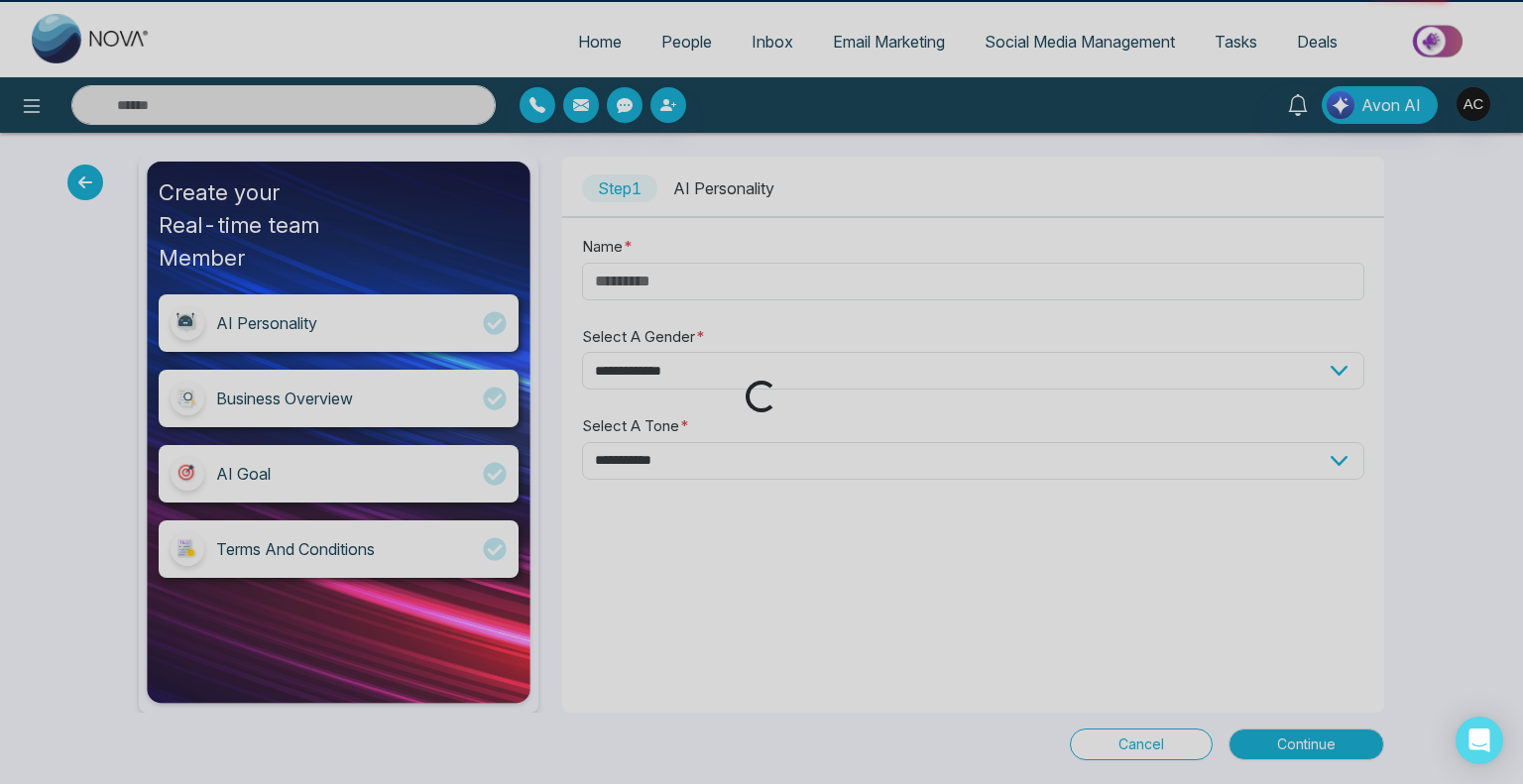 select on "**********" 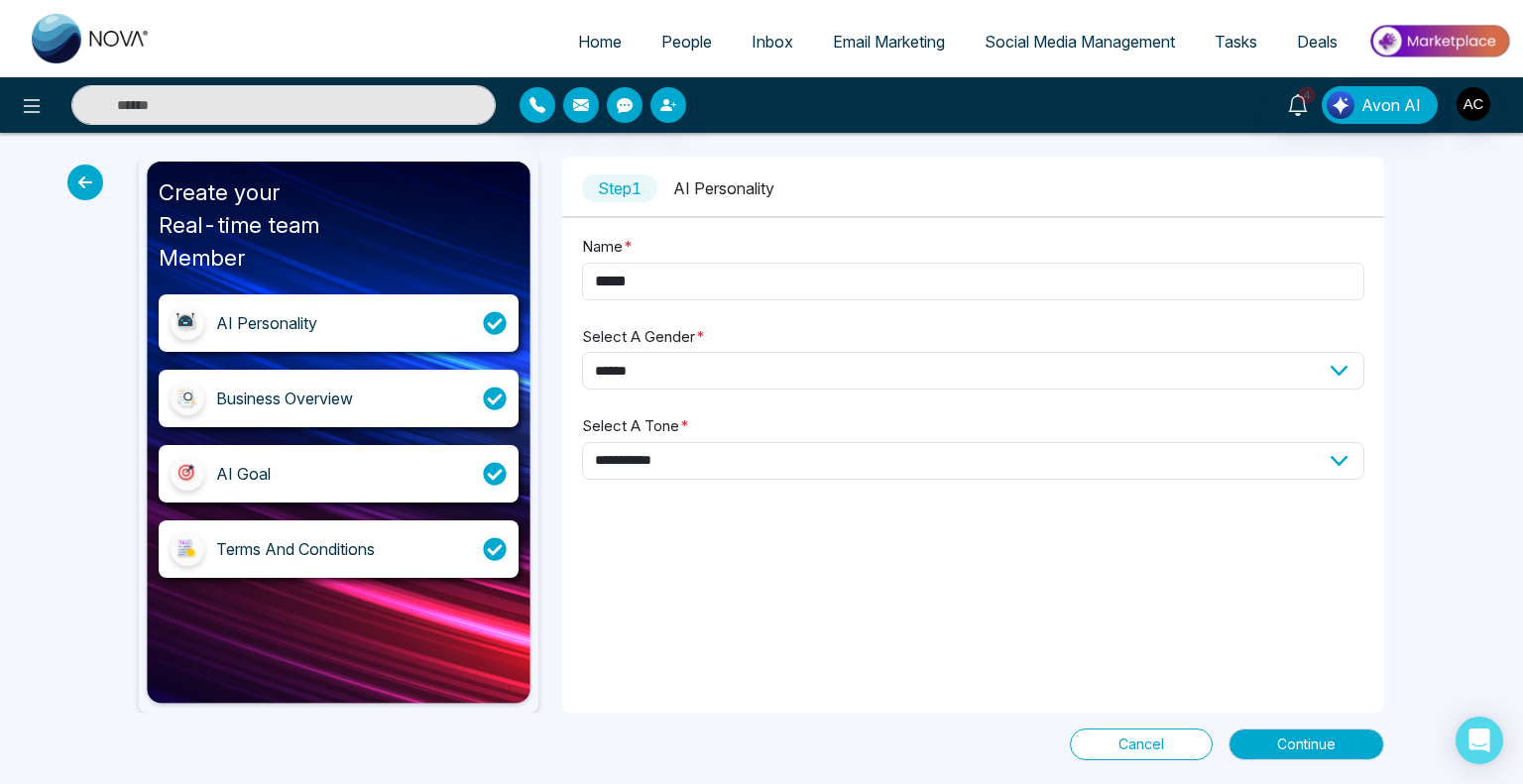 click on "*****" at bounding box center (973, 281) 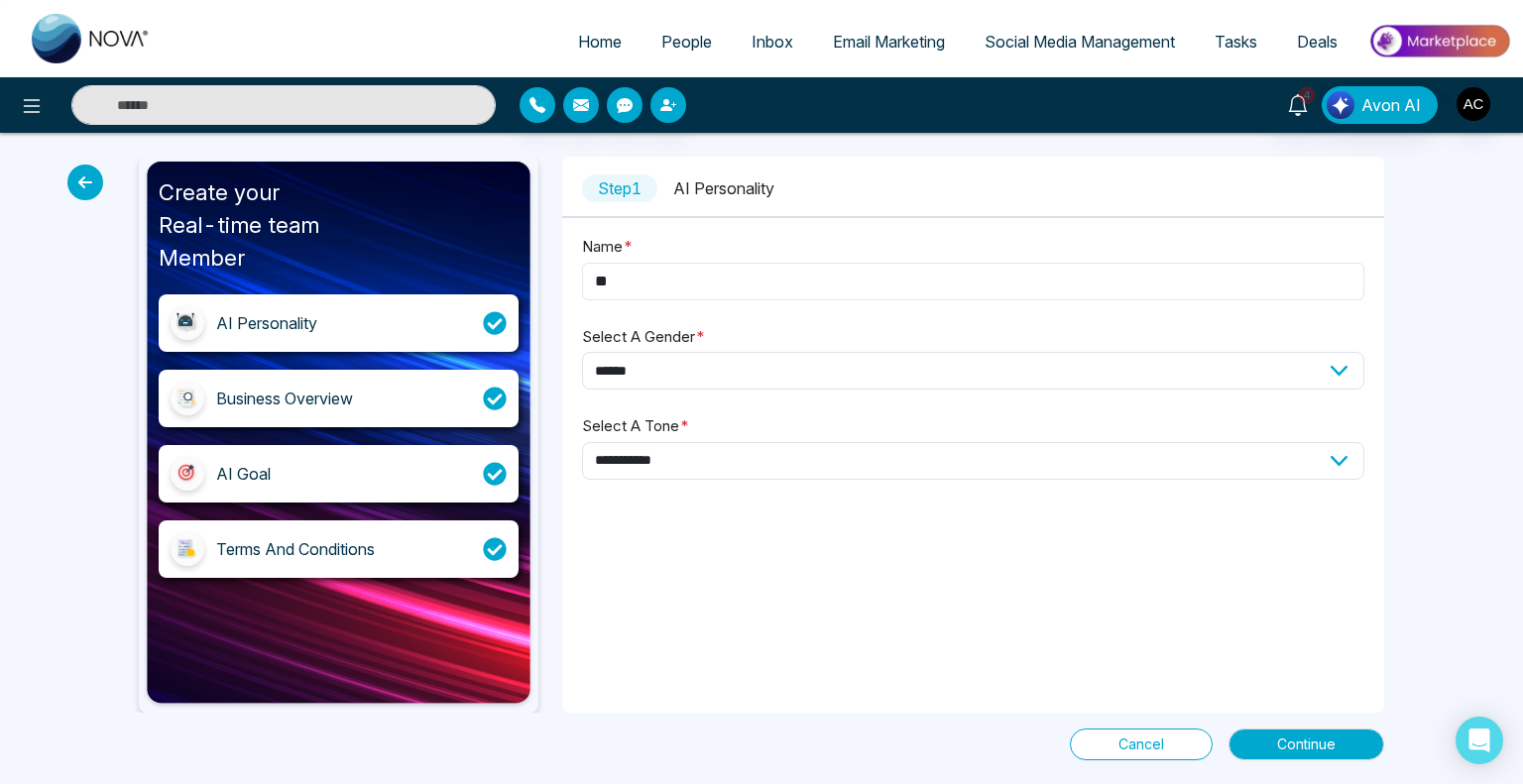 type on "*" 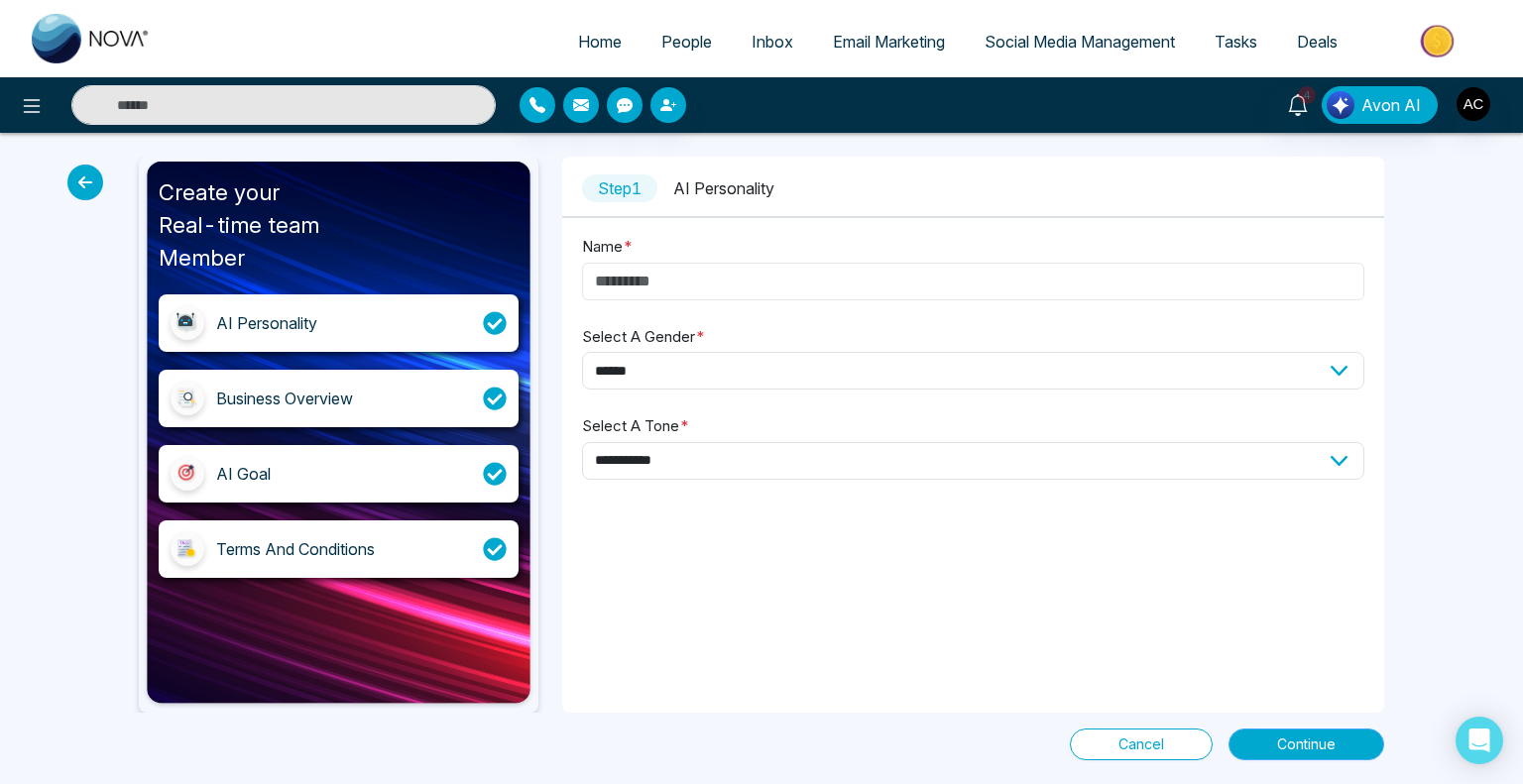 type 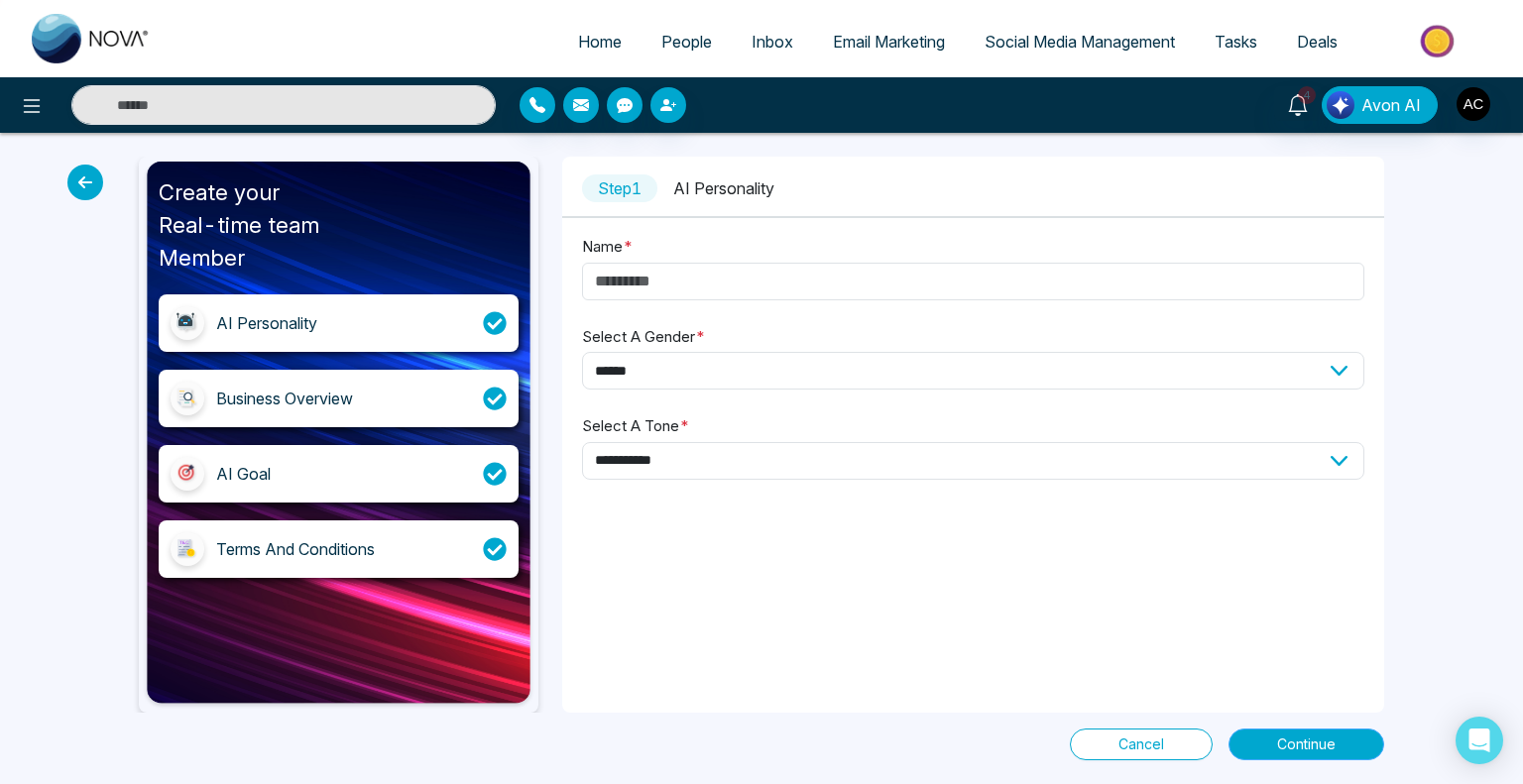 click on "Continue" at bounding box center [1306, 744] 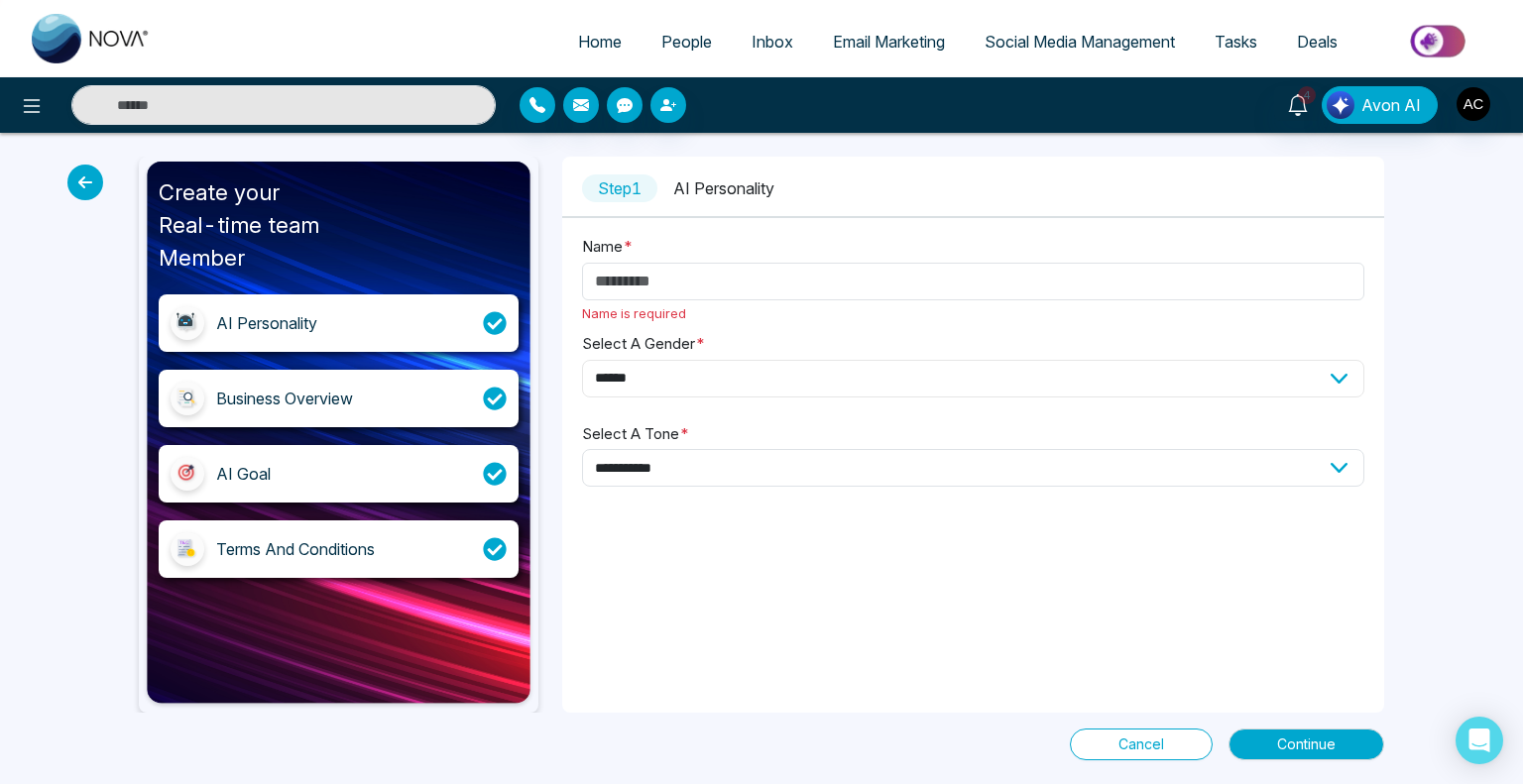 click on "**********" at bounding box center [973, 379] 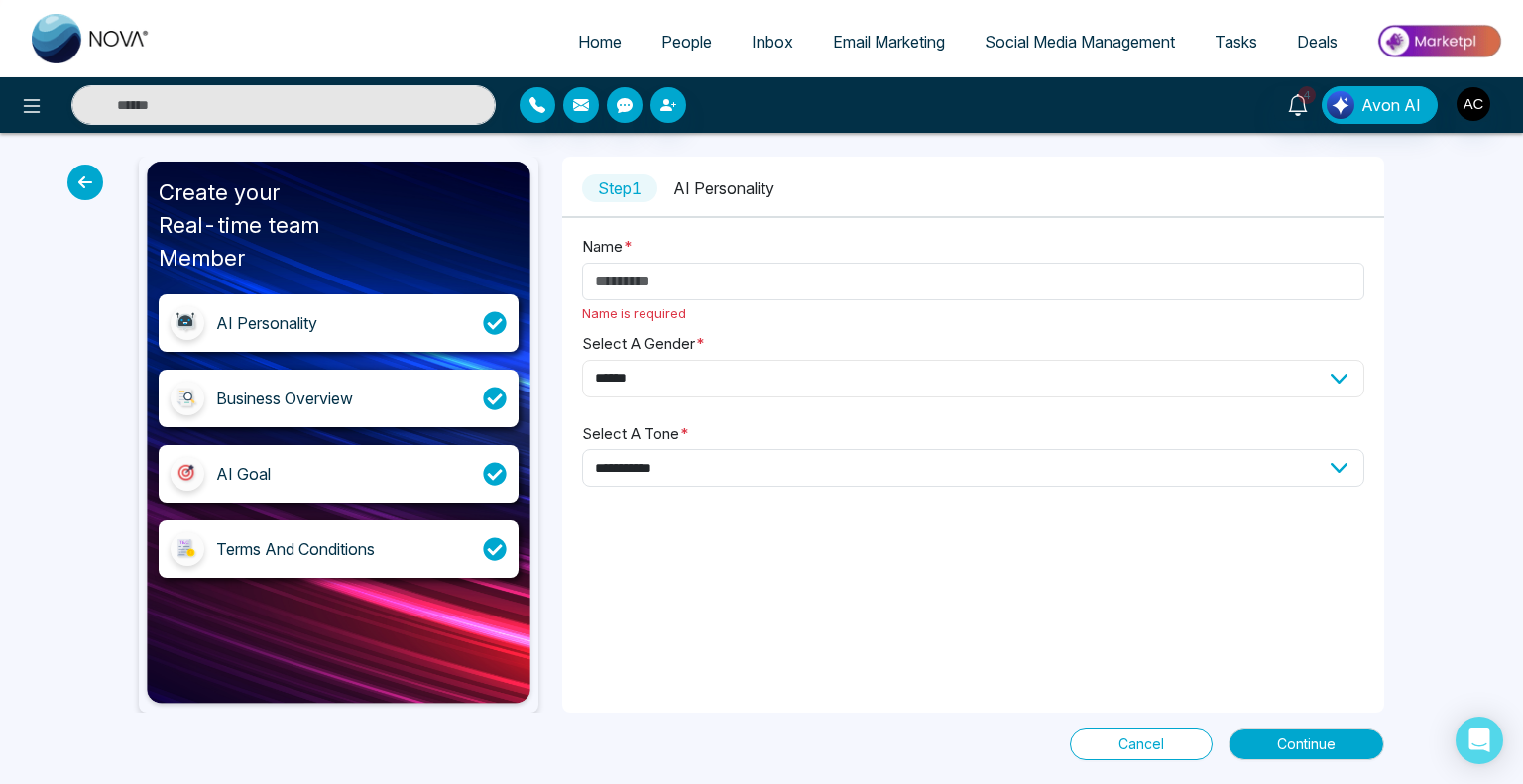 select 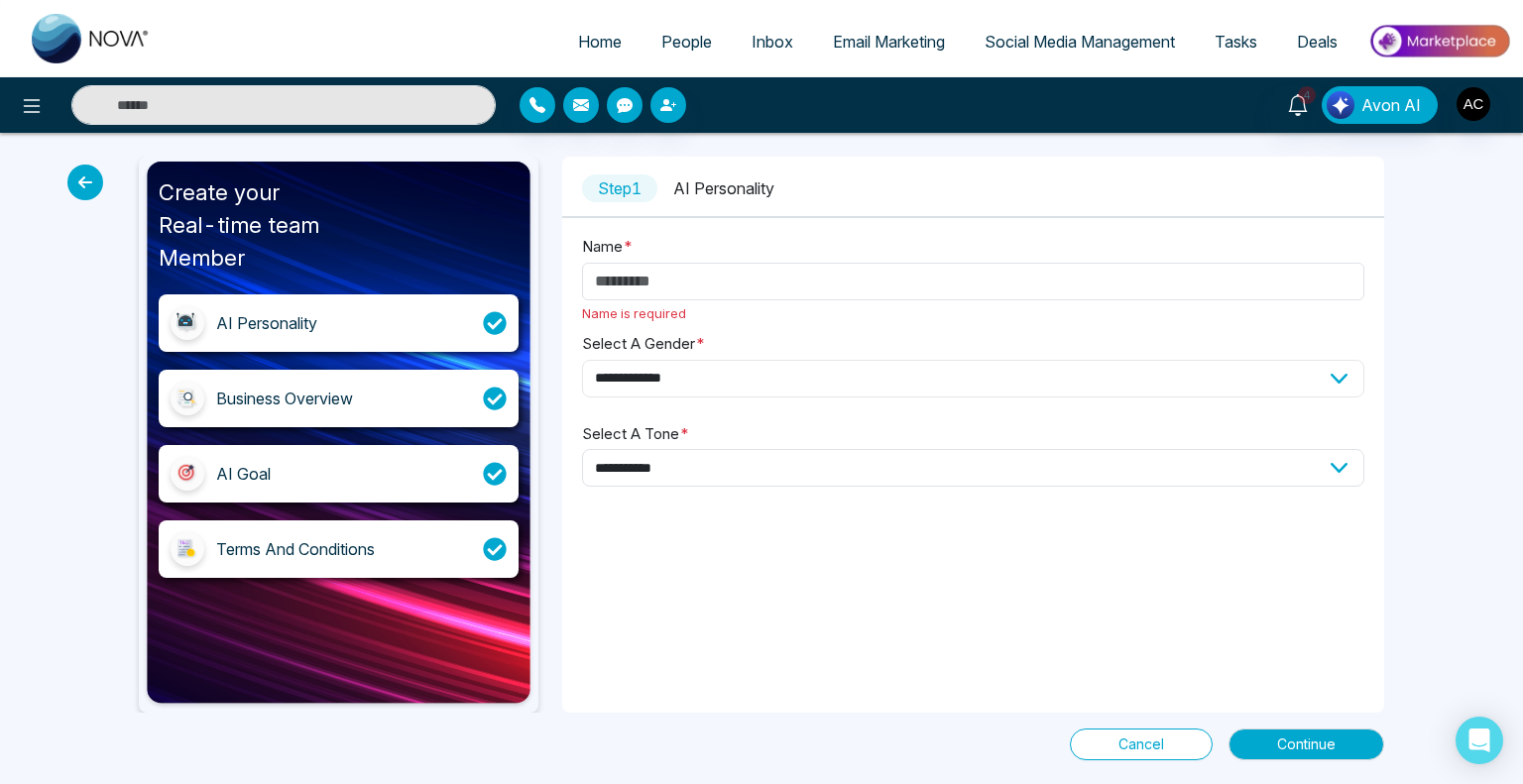 click on "**********" at bounding box center (973, 379) 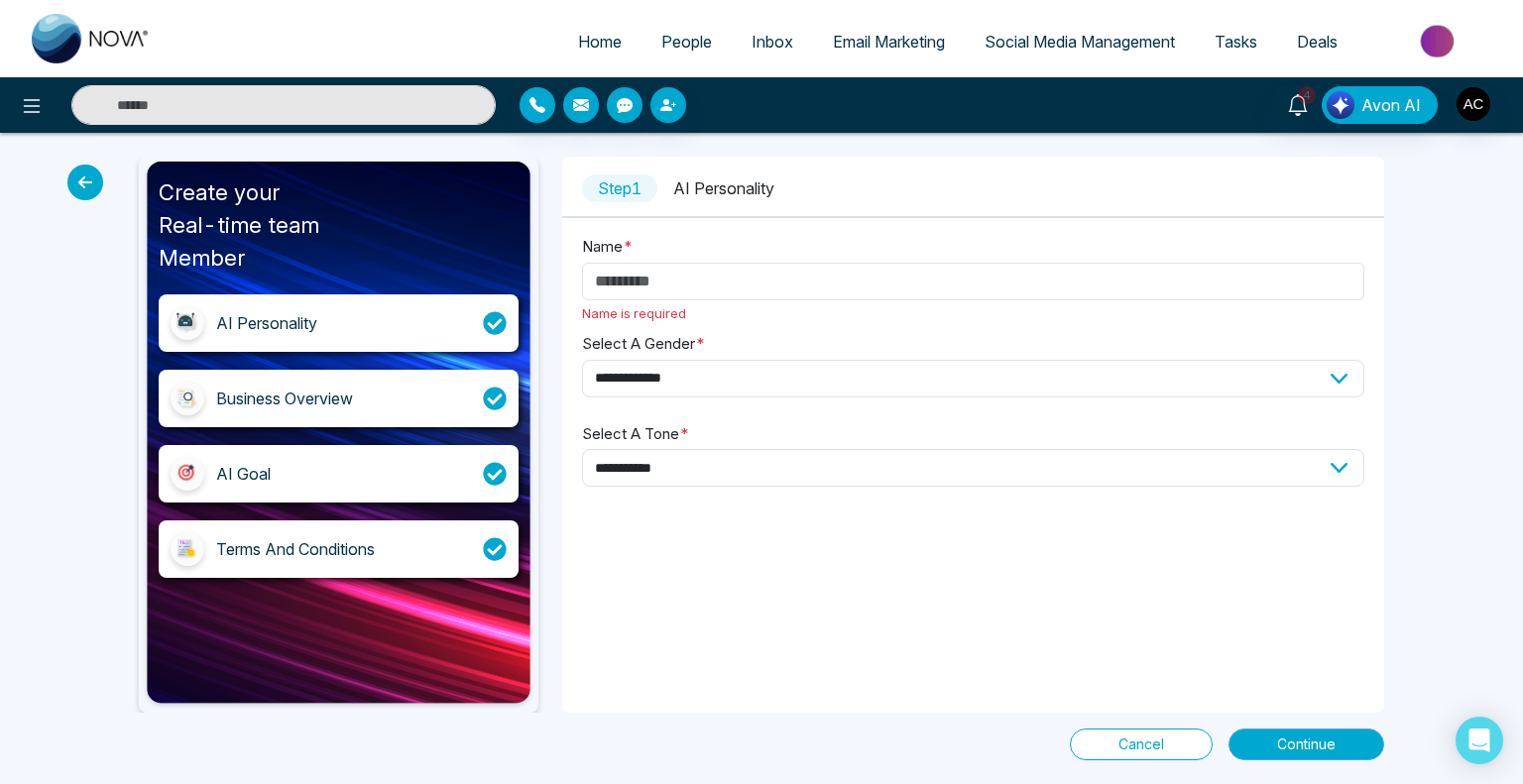 click on "Continue" at bounding box center [1306, 744] 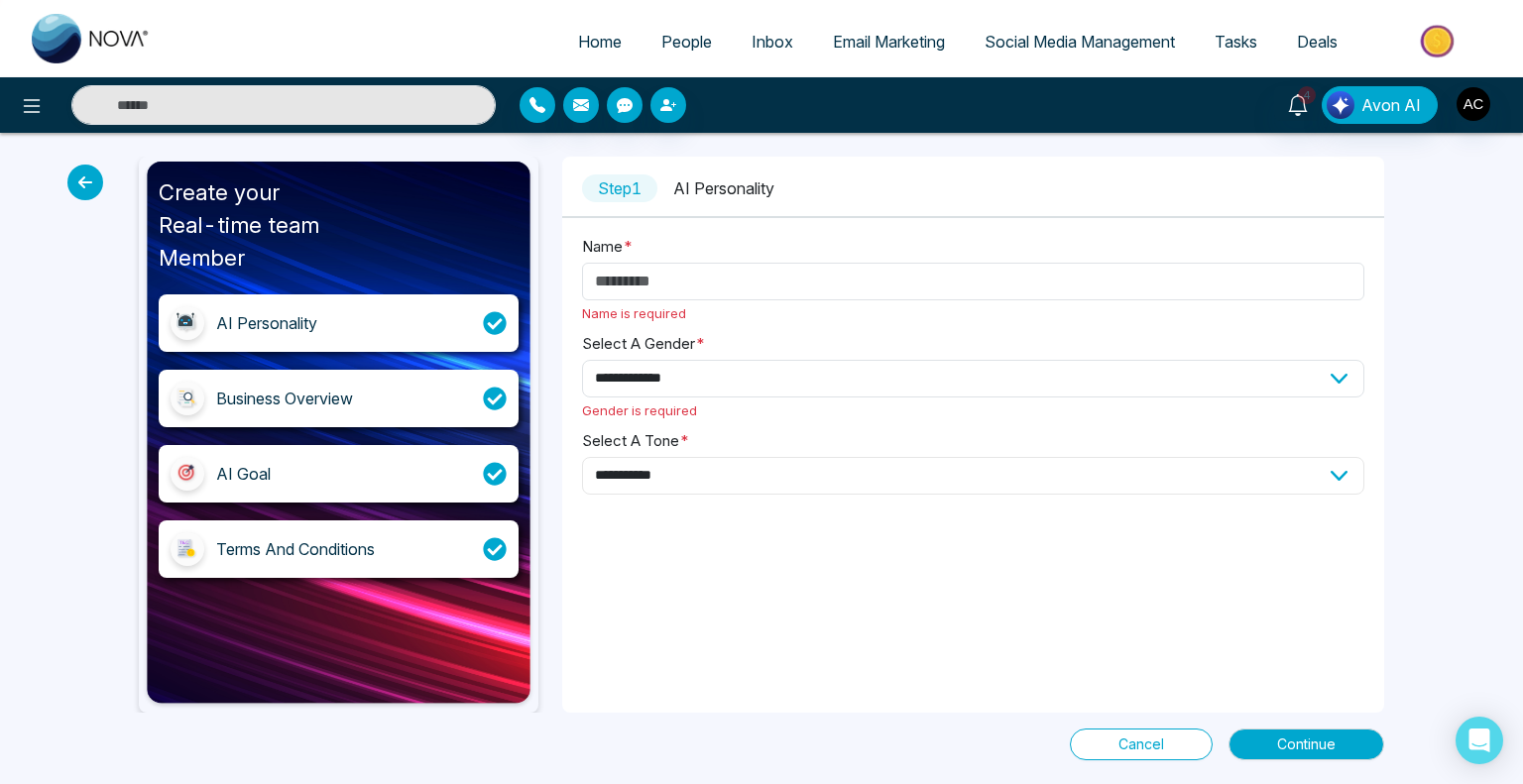 click on "**********" at bounding box center (973, 476) 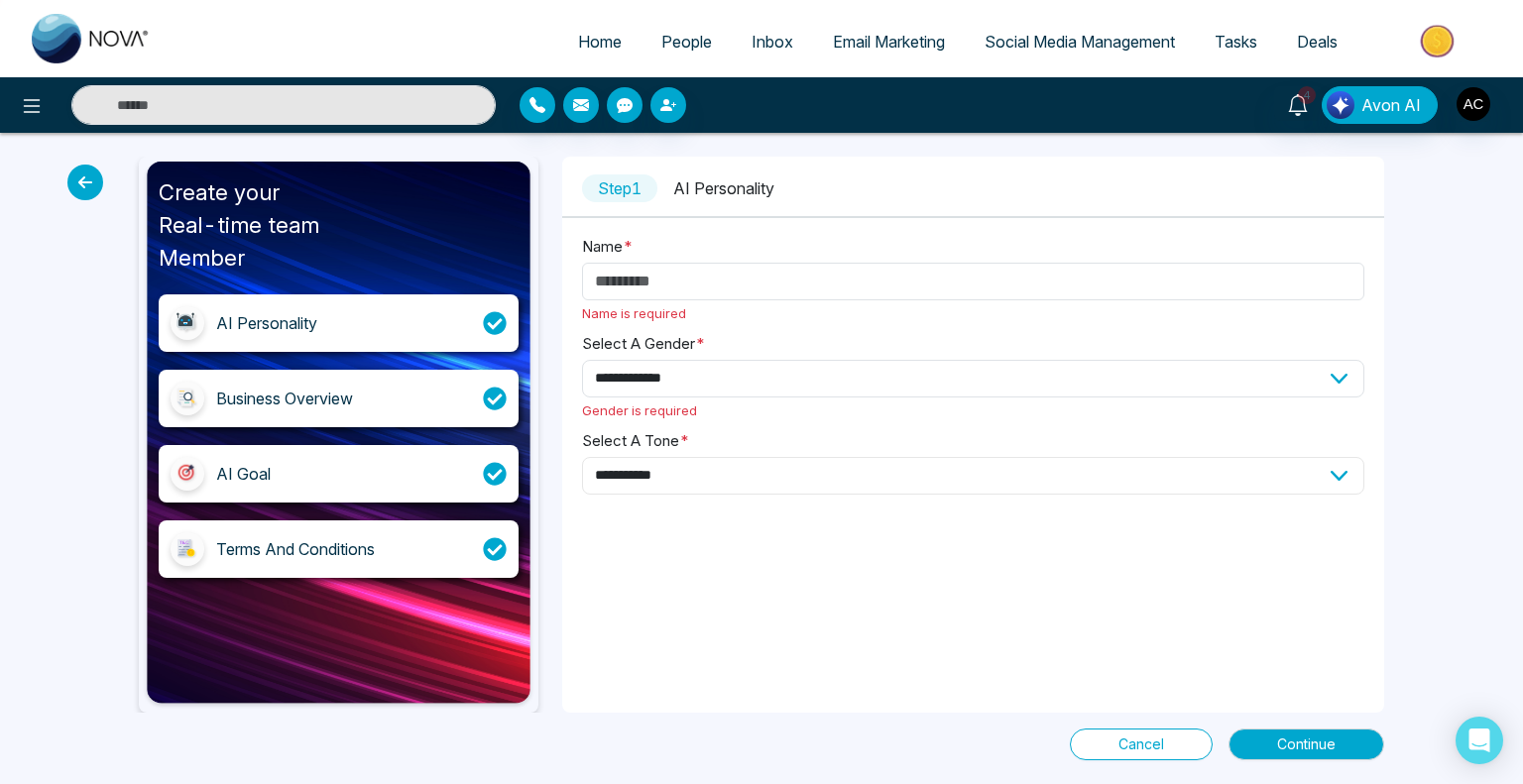 select 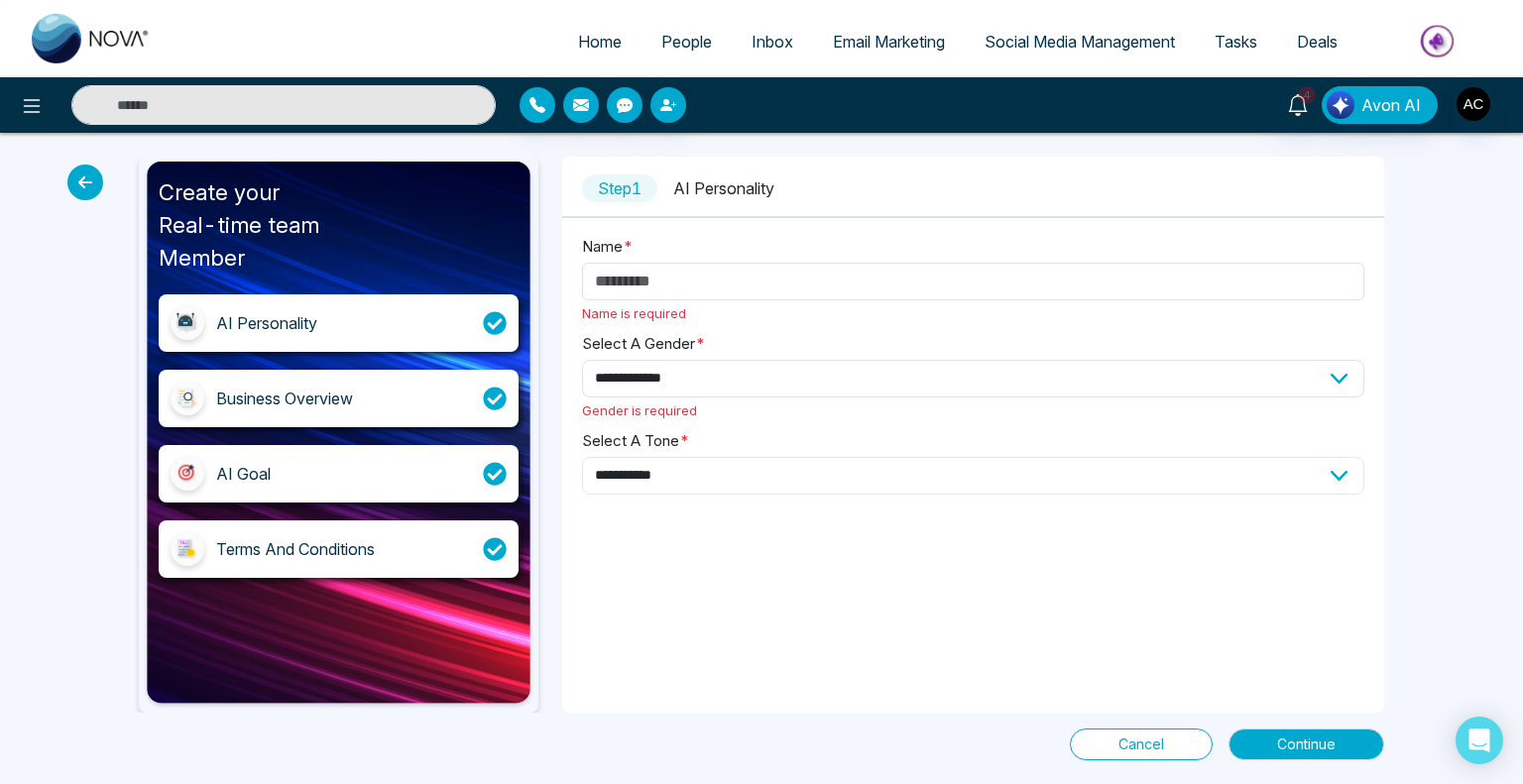 click on "**********" at bounding box center (973, 476) 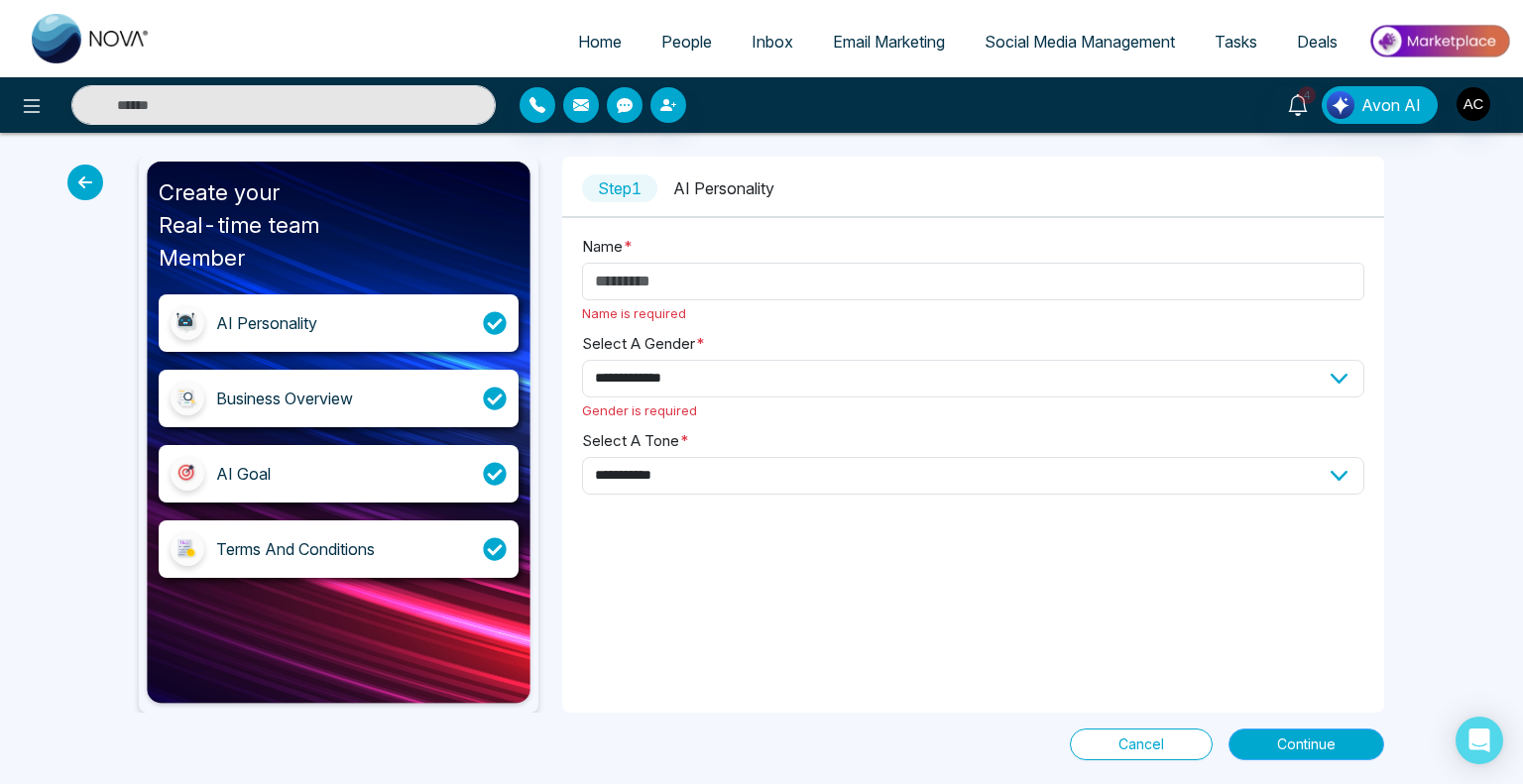 click on "**********" at bounding box center [762, 458] 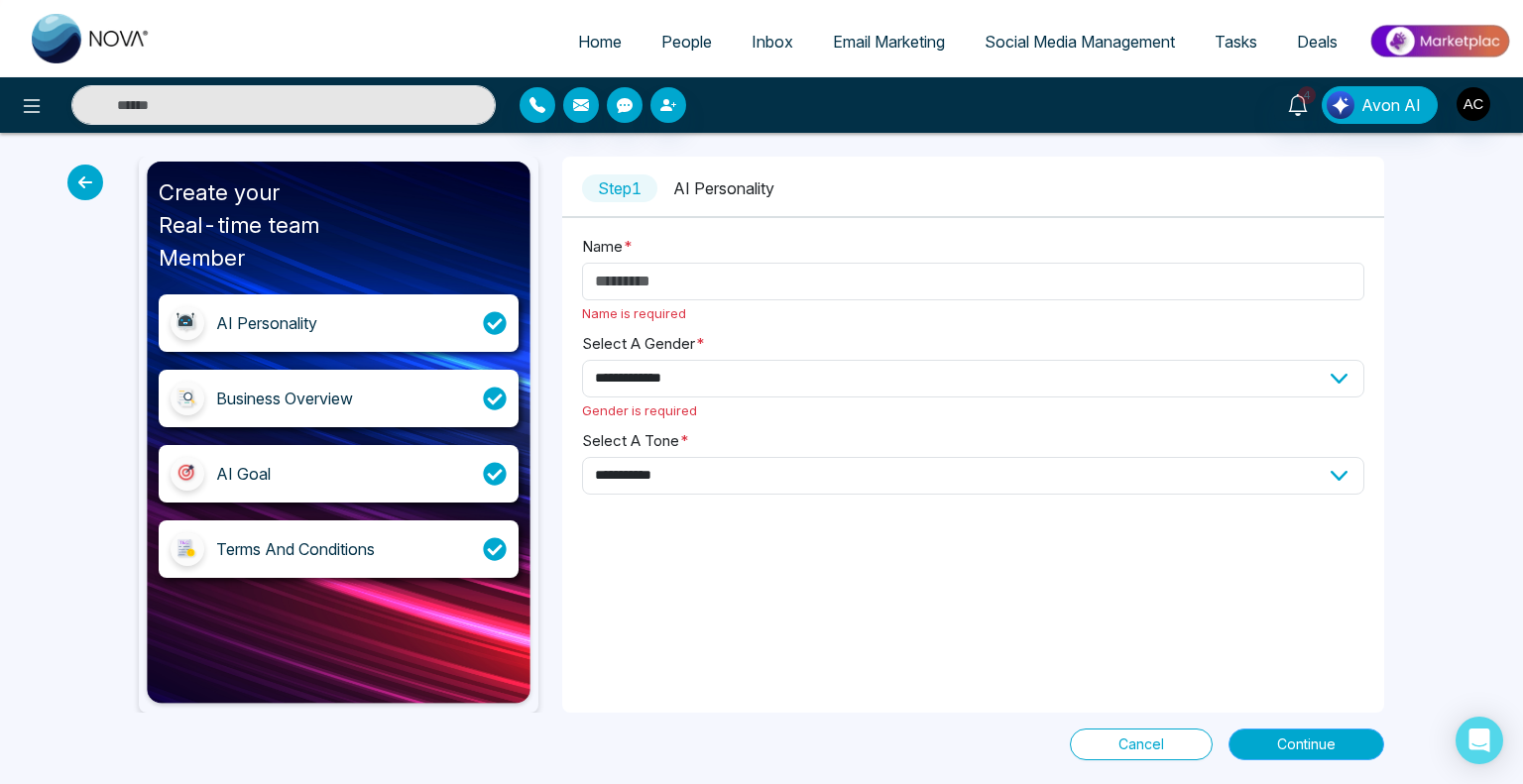click on "Continue" at bounding box center (1306, 744) 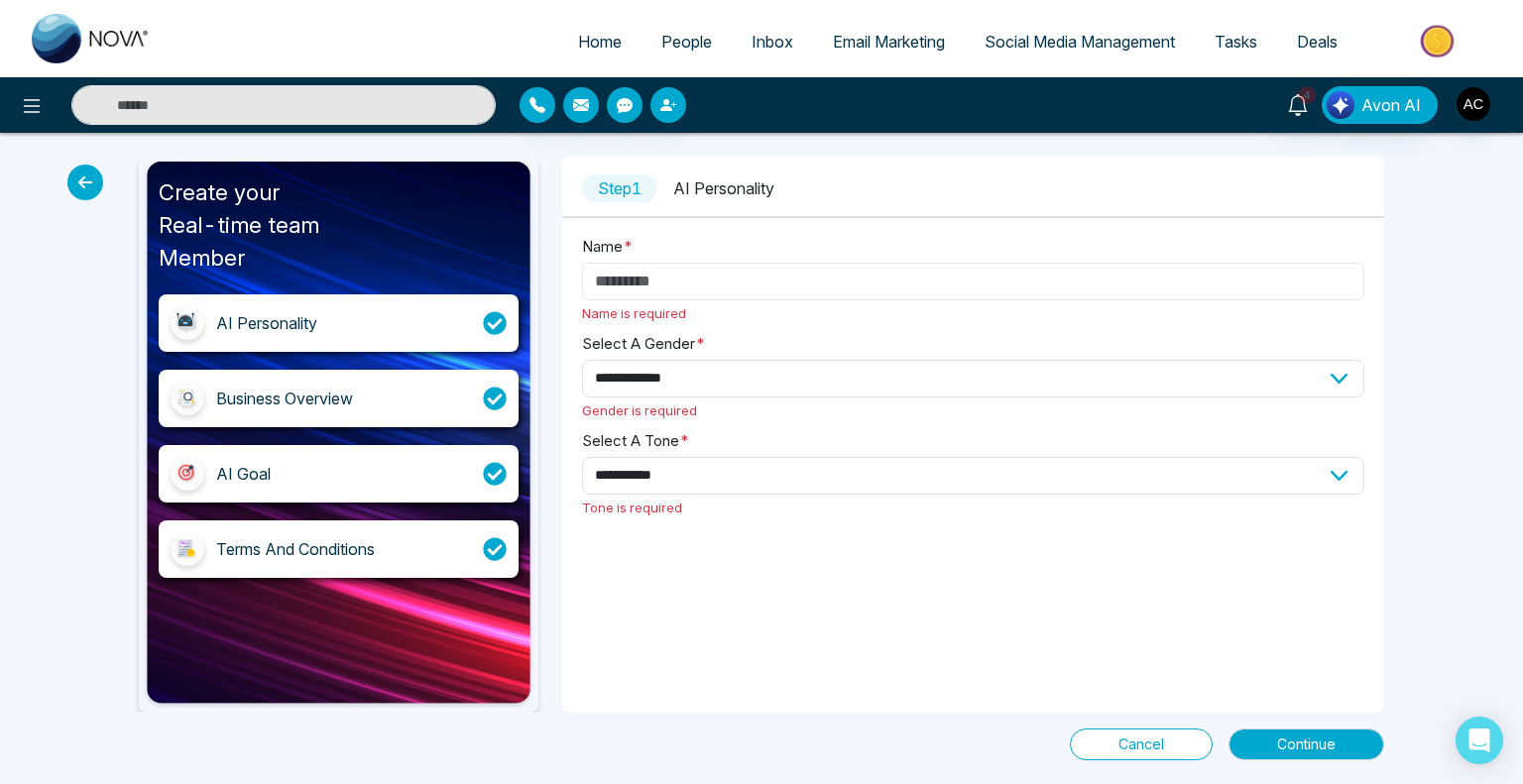 click on "Name  *" at bounding box center [973, 281] 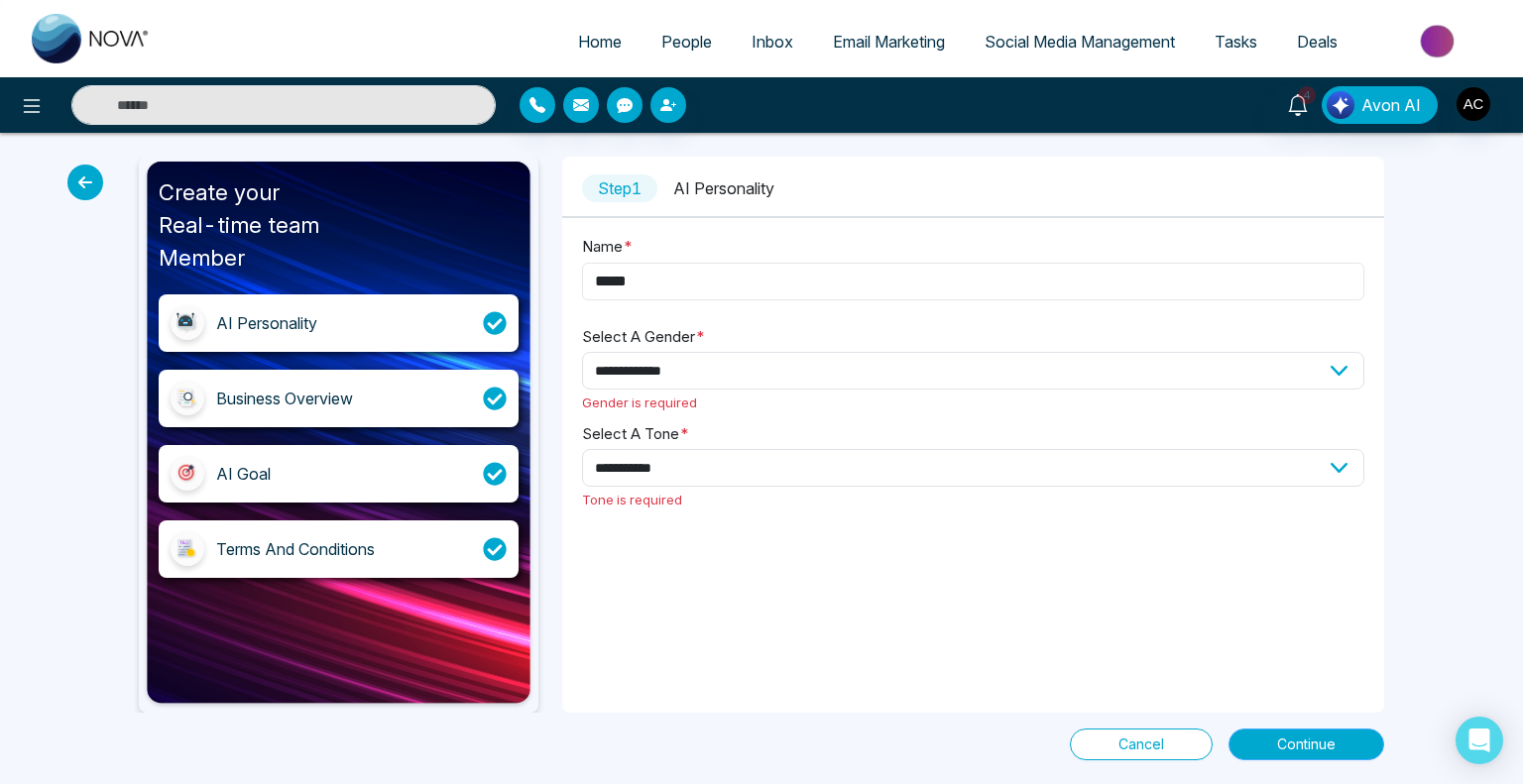 type on "*****" 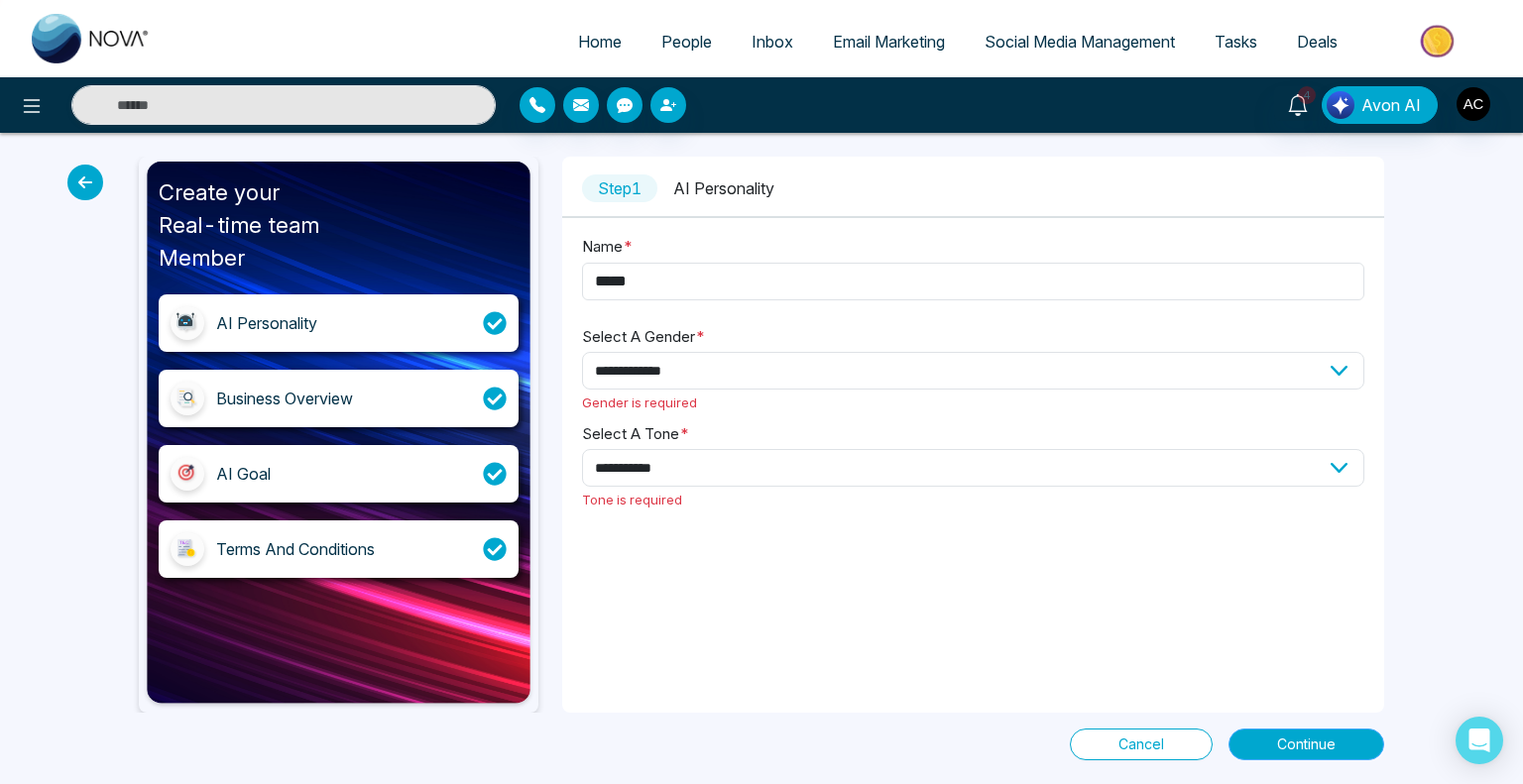 click on "Continue" at bounding box center [1306, 744] 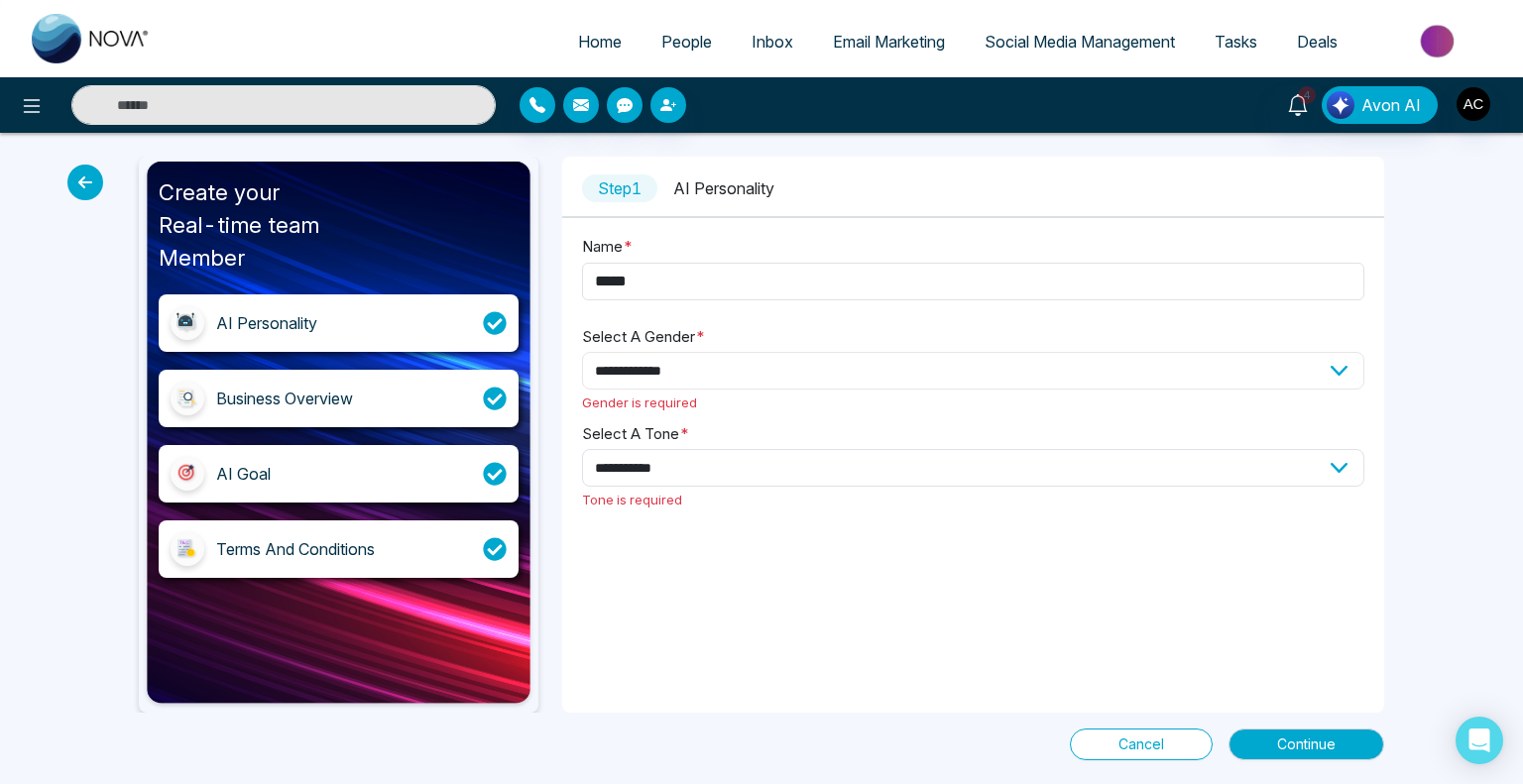 click on "**********" at bounding box center (973, 371) 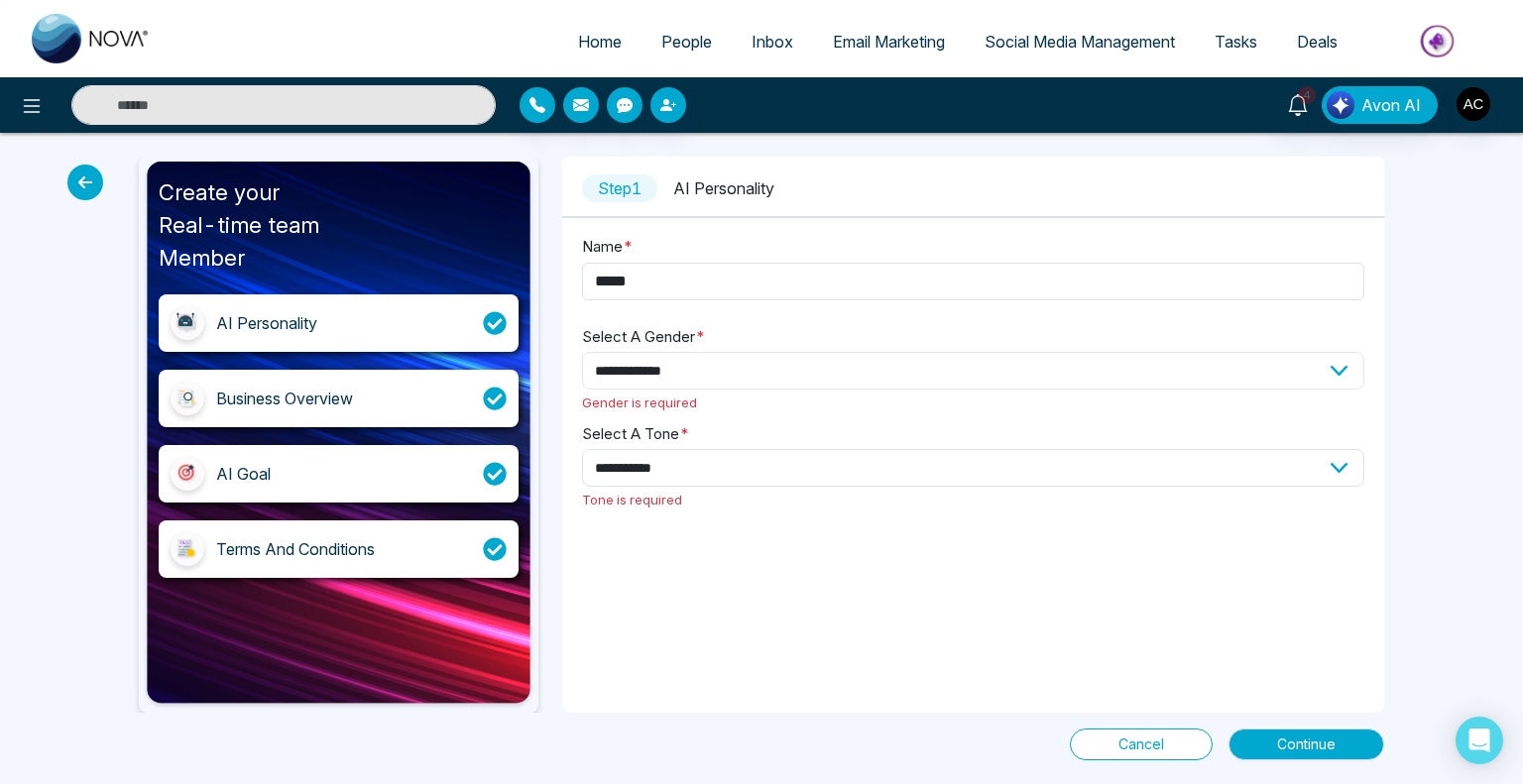 select on "****" 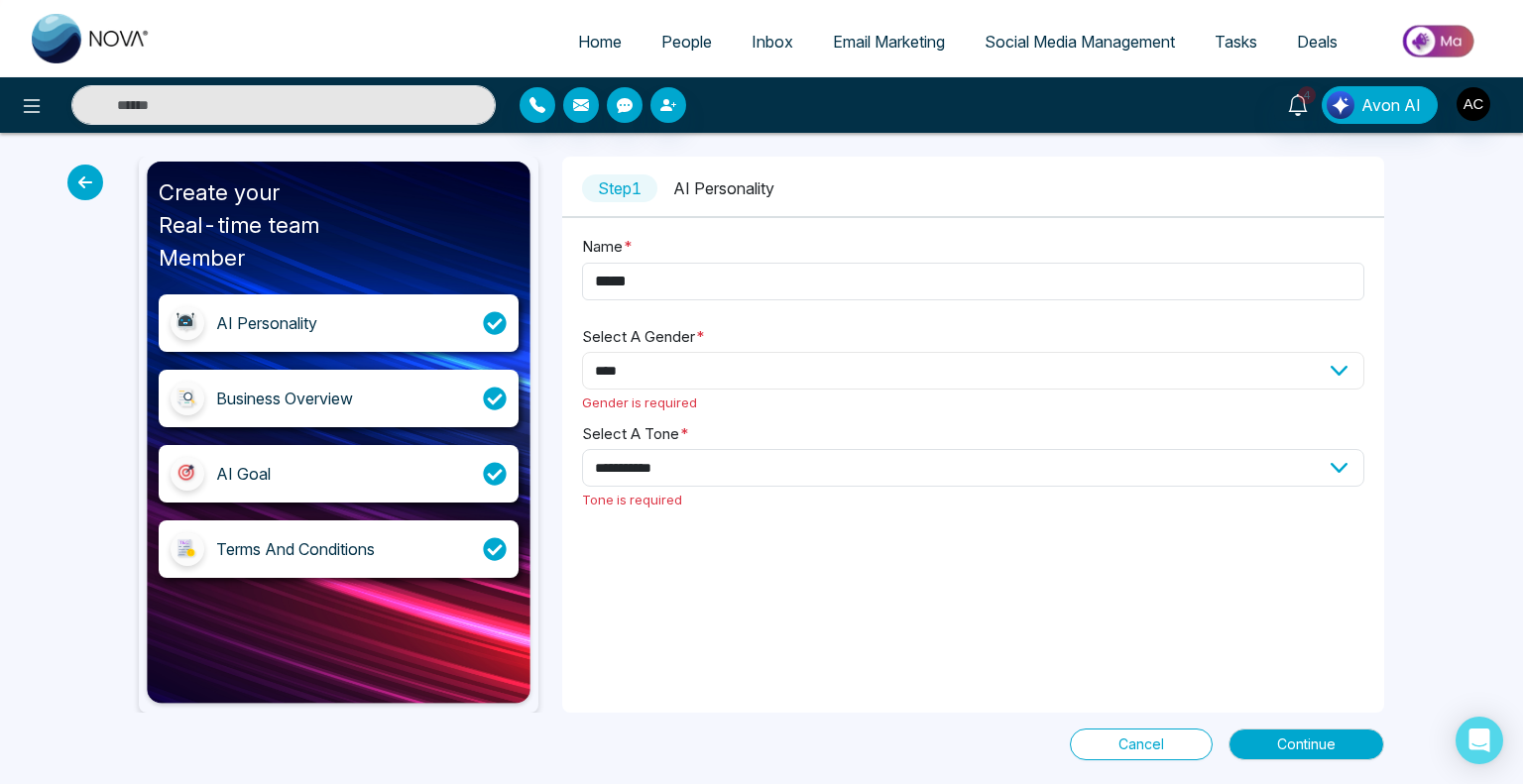 click on "**********" at bounding box center (973, 371) 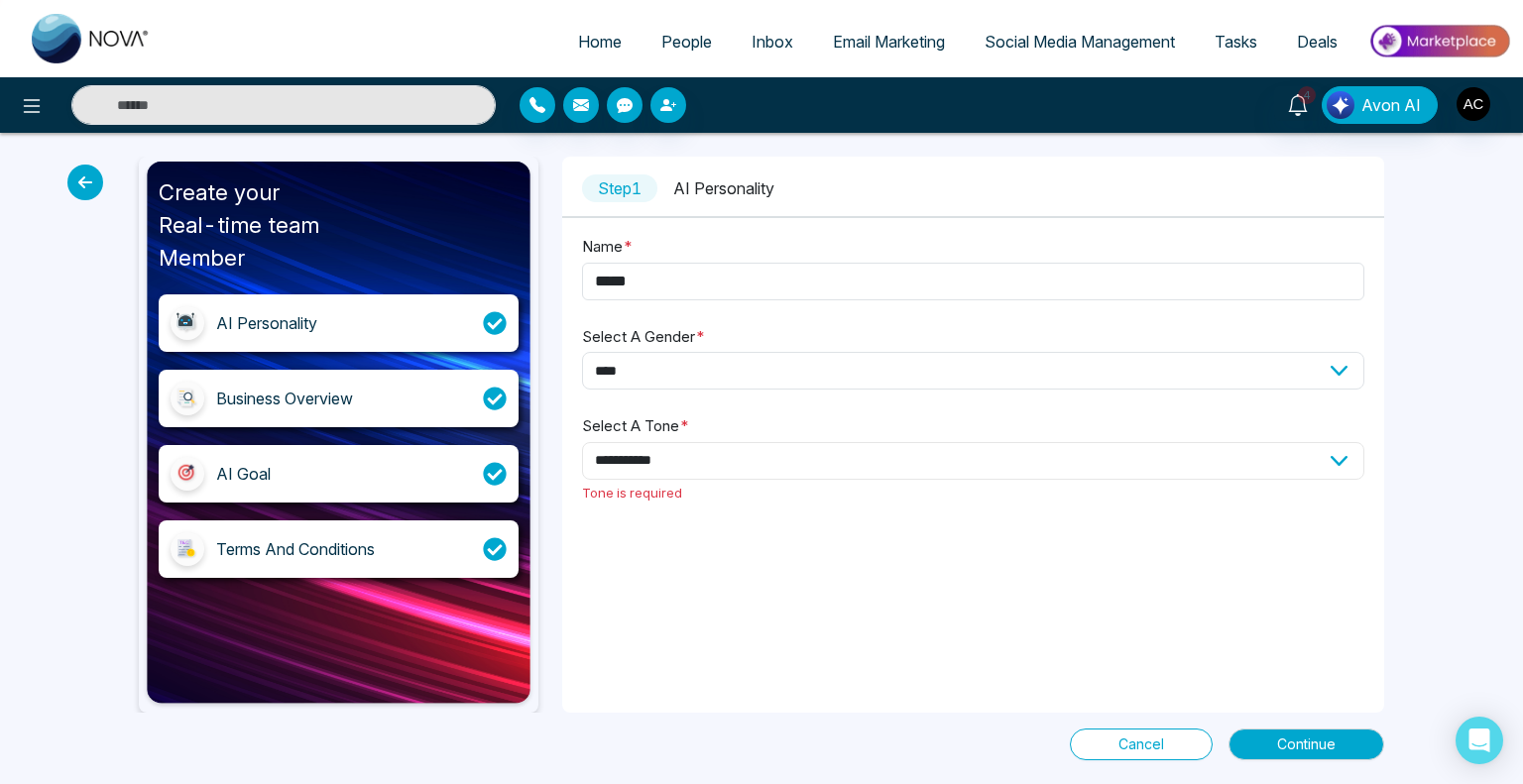 click on "**********" at bounding box center (973, 461) 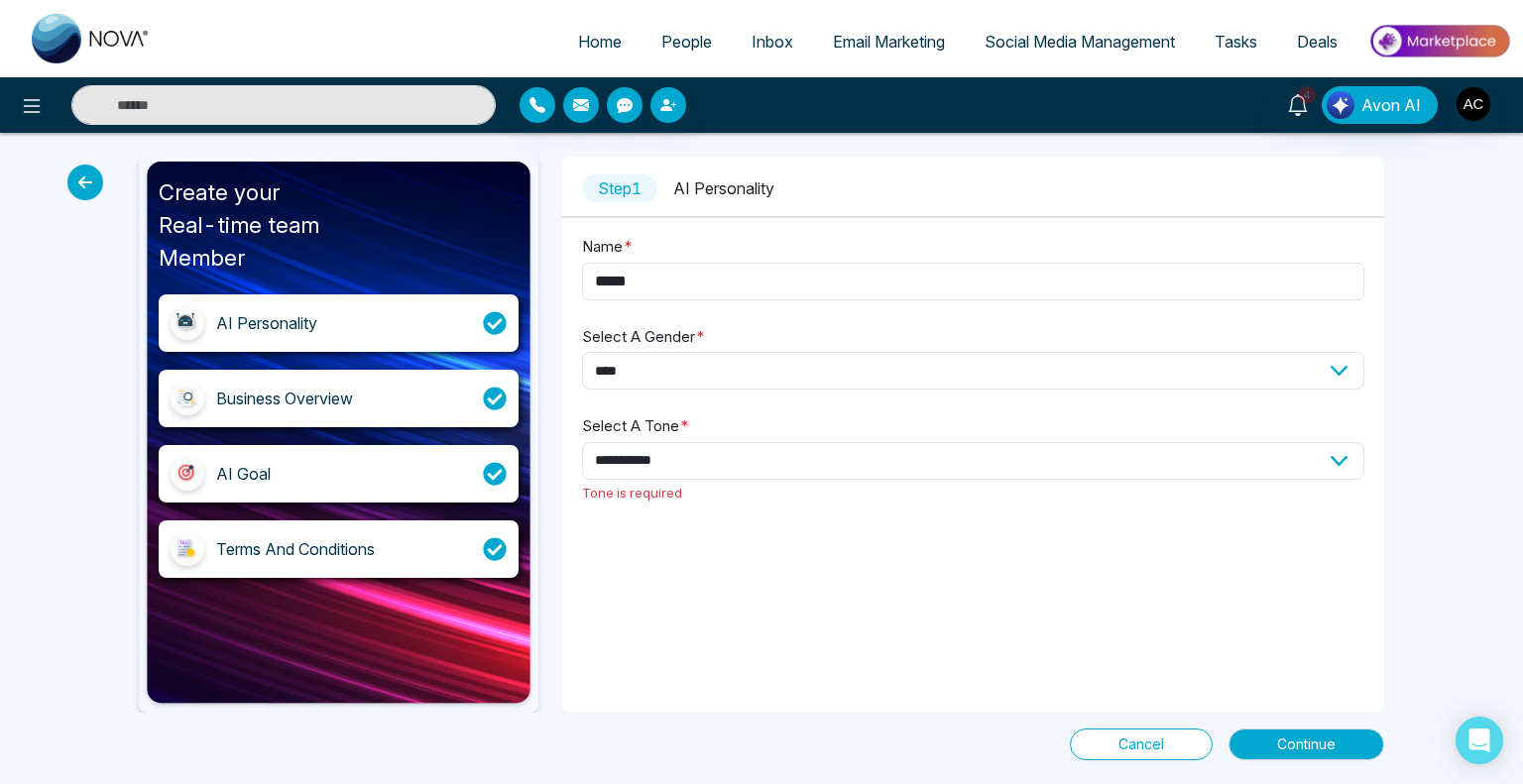click on "**********" at bounding box center (762, 458) 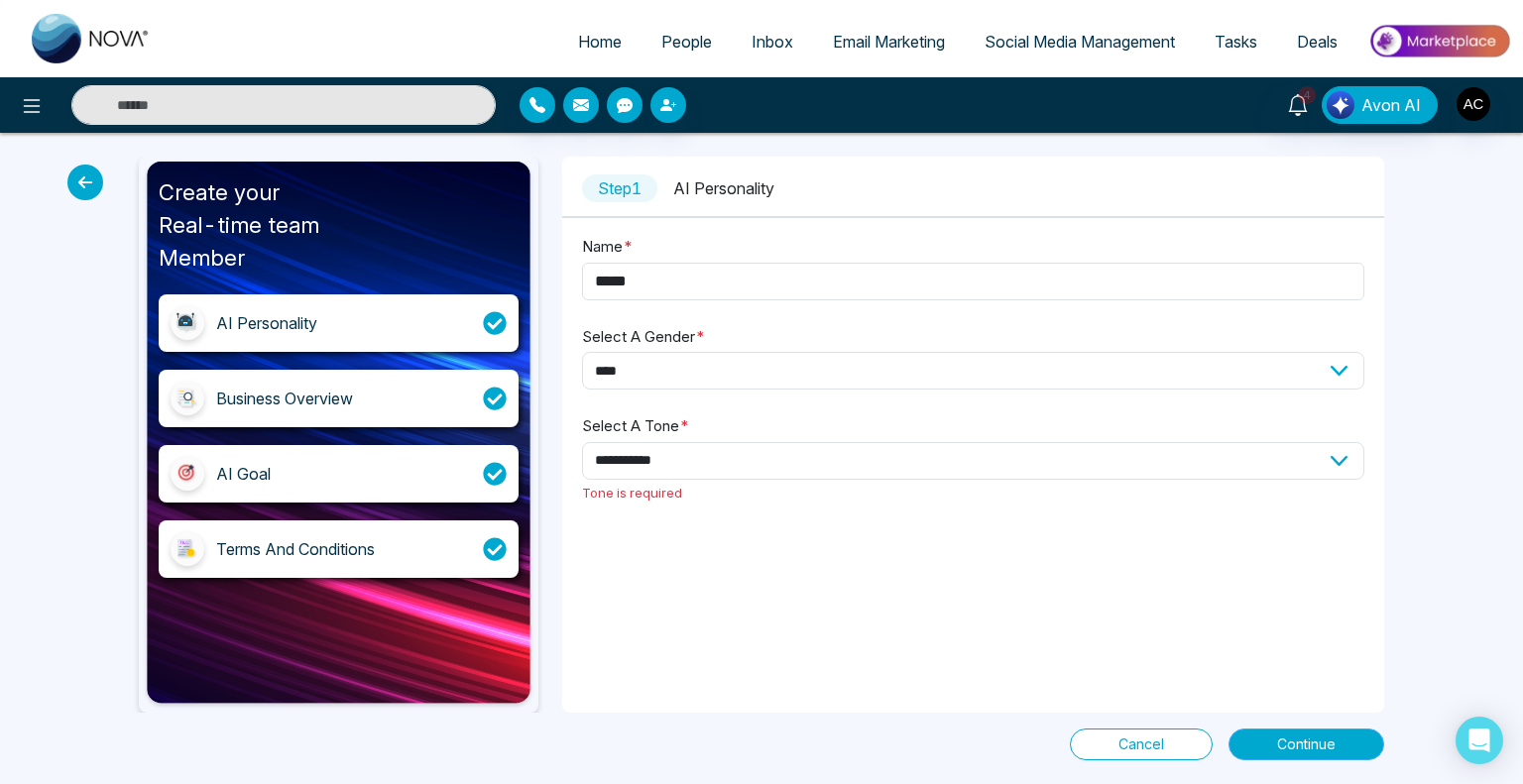 click on "Continue" at bounding box center (1306, 744) 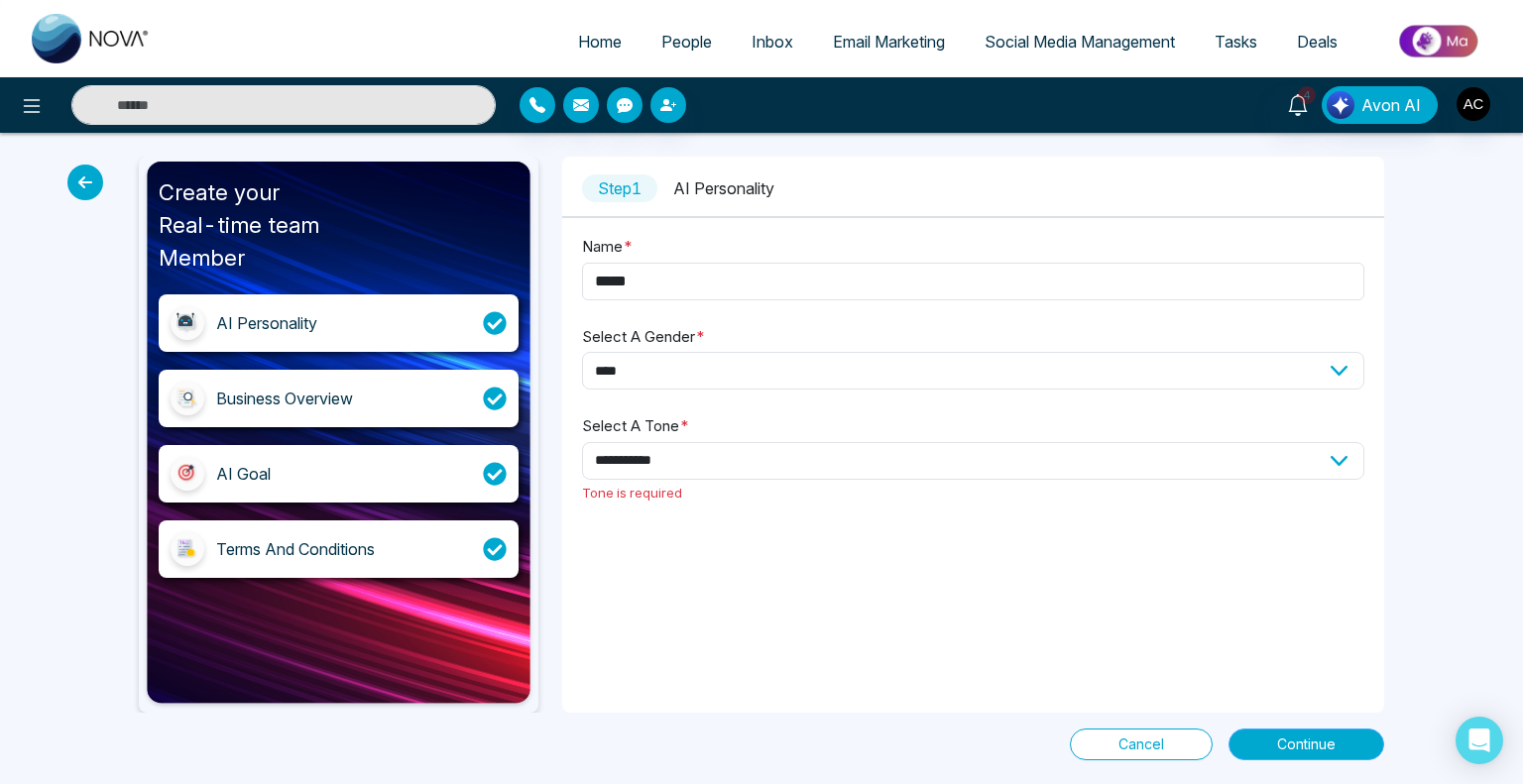 click on "Continue" at bounding box center [1306, 744] 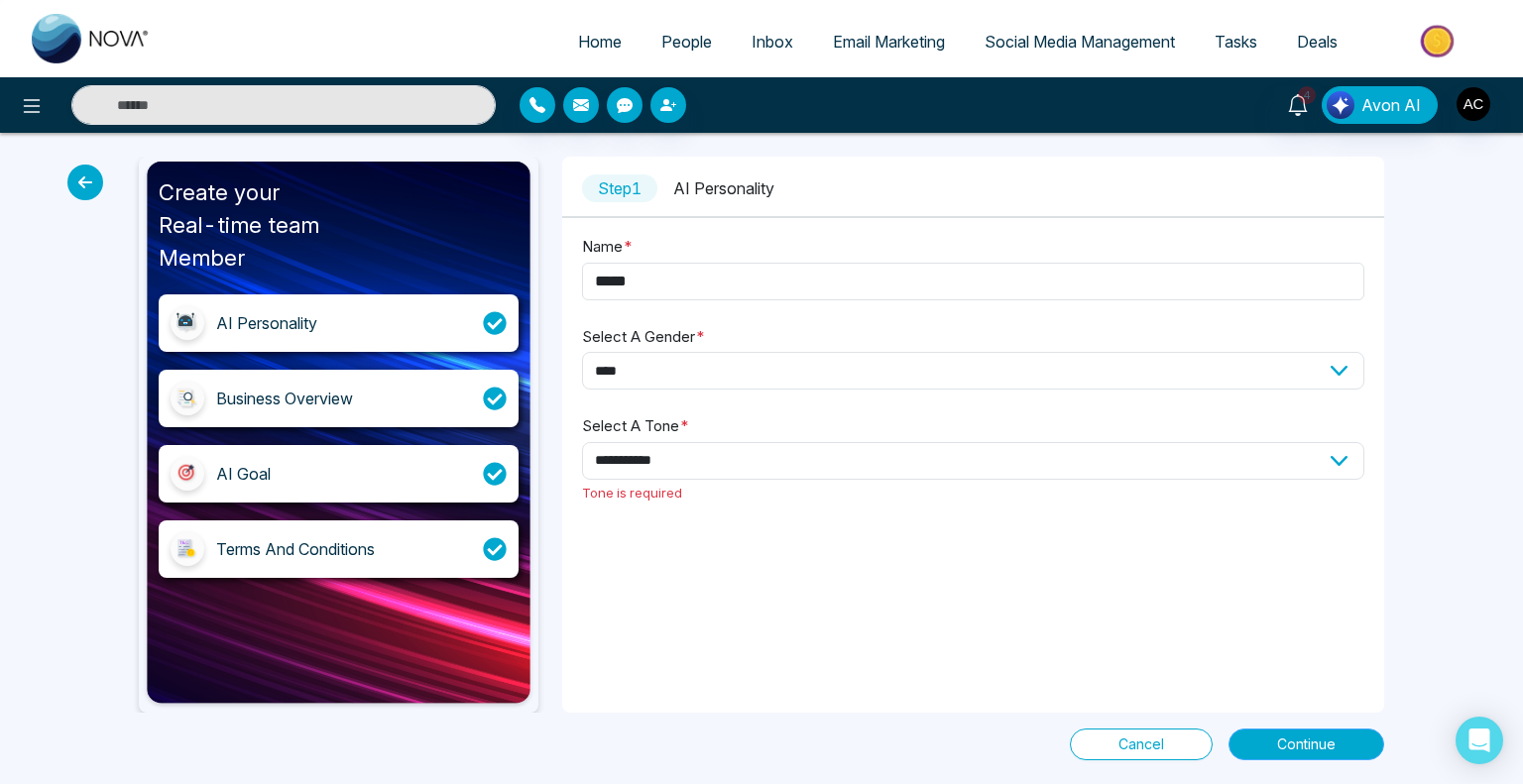 click on "Continue" at bounding box center [1306, 744] 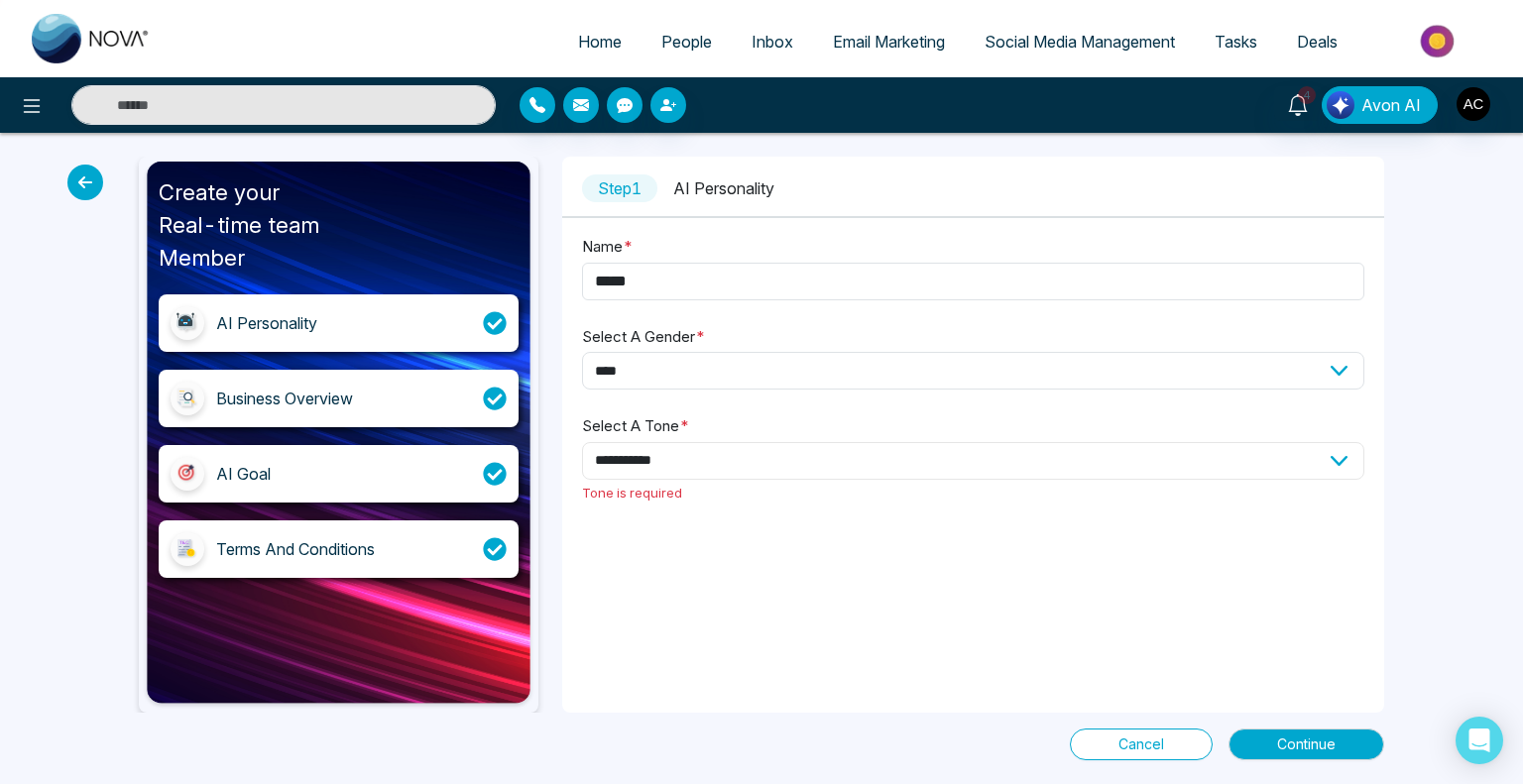 click on "**********" at bounding box center [973, 461] 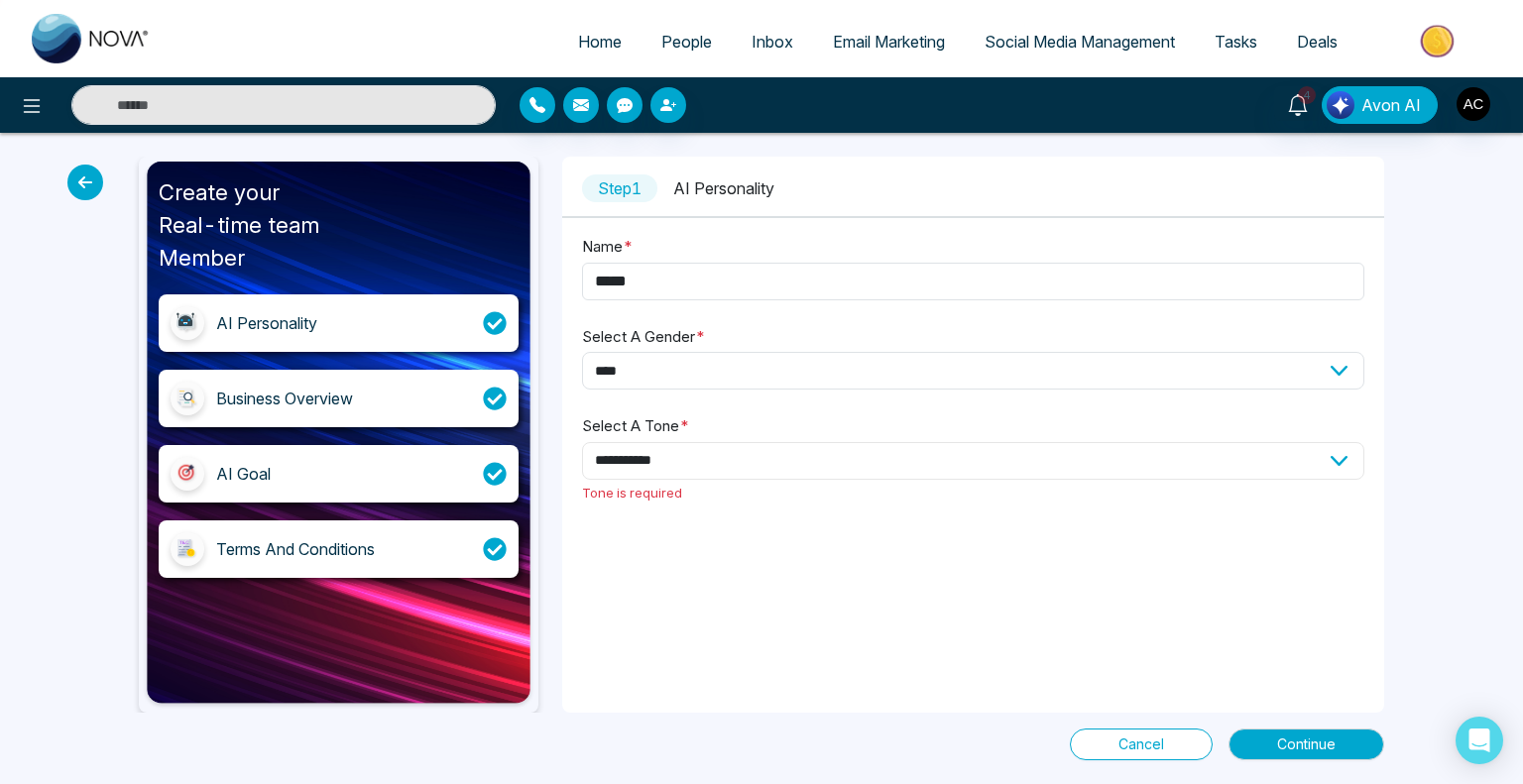 select on "**********" 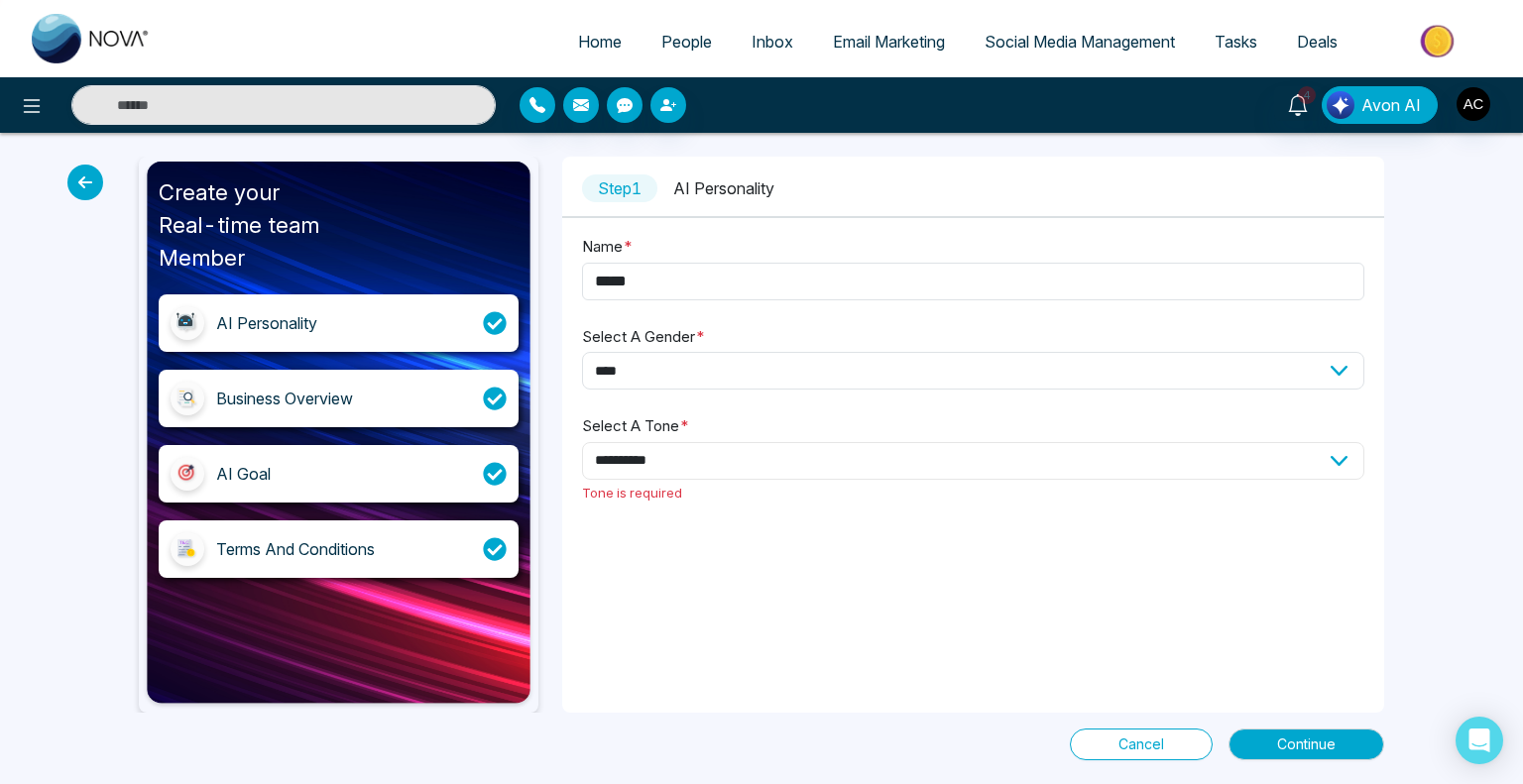 click on "**********" at bounding box center (973, 461) 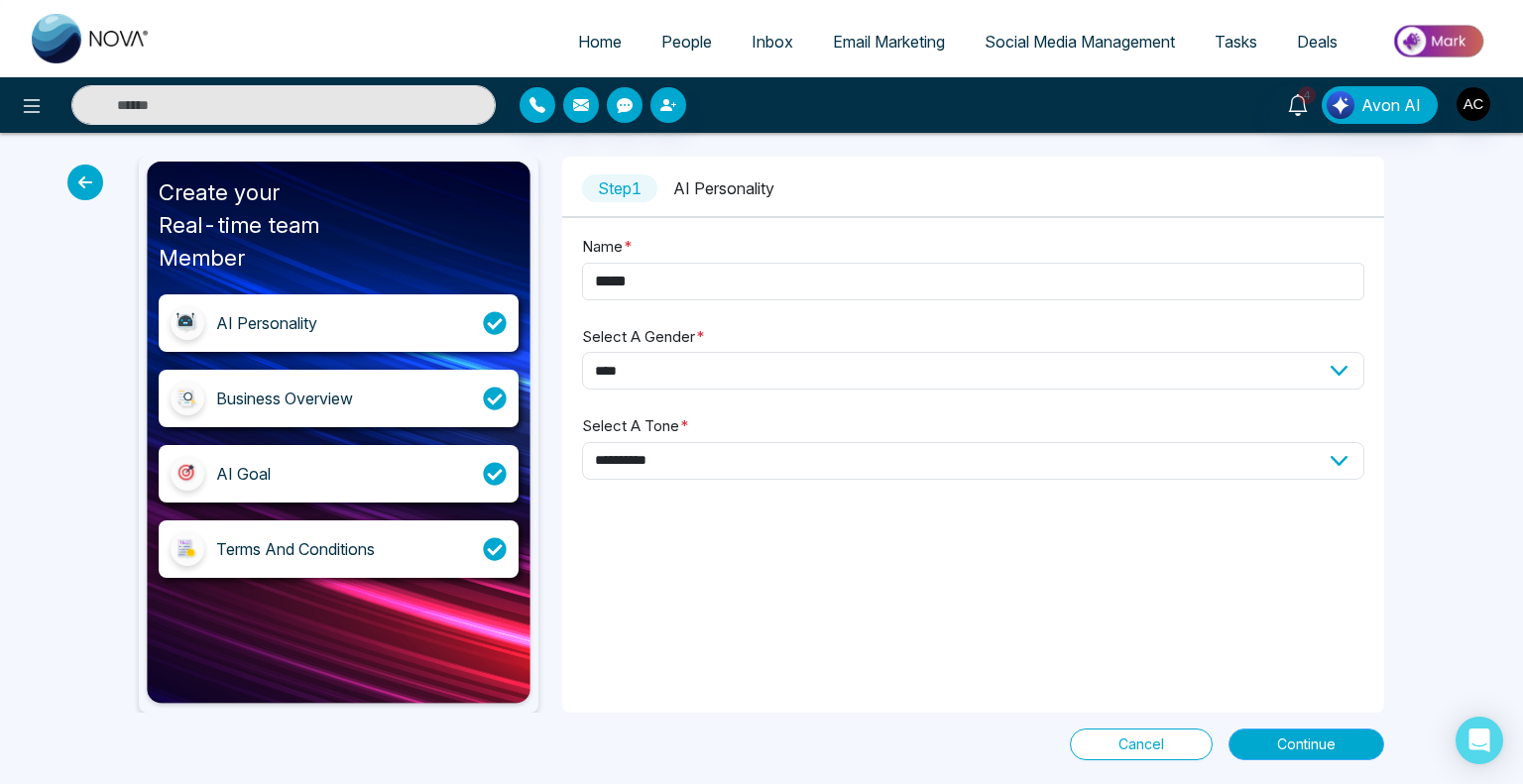 click on "Continue" at bounding box center [1306, 744] 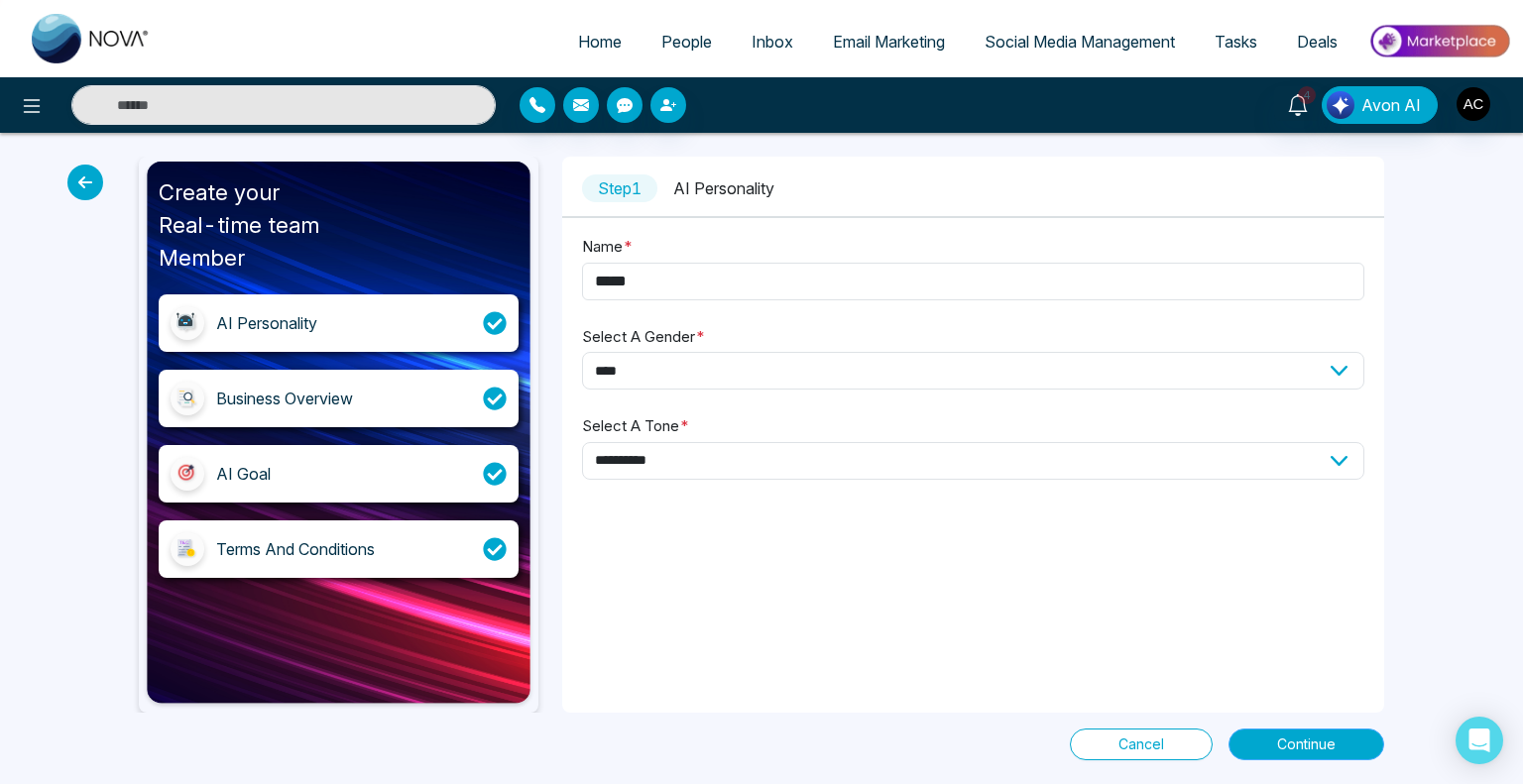 select on "*****" 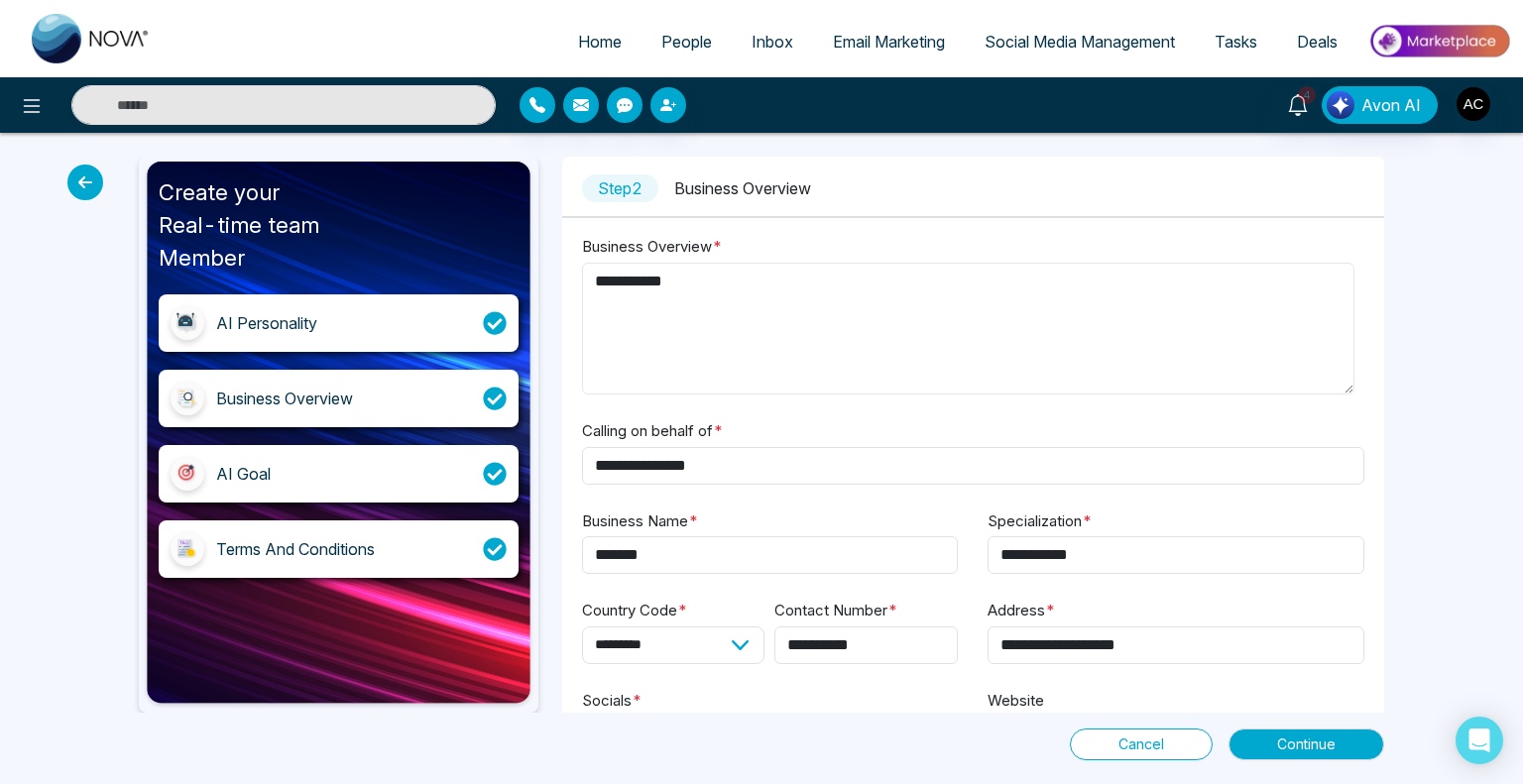 click on "**********" at bounding box center [968, 329] 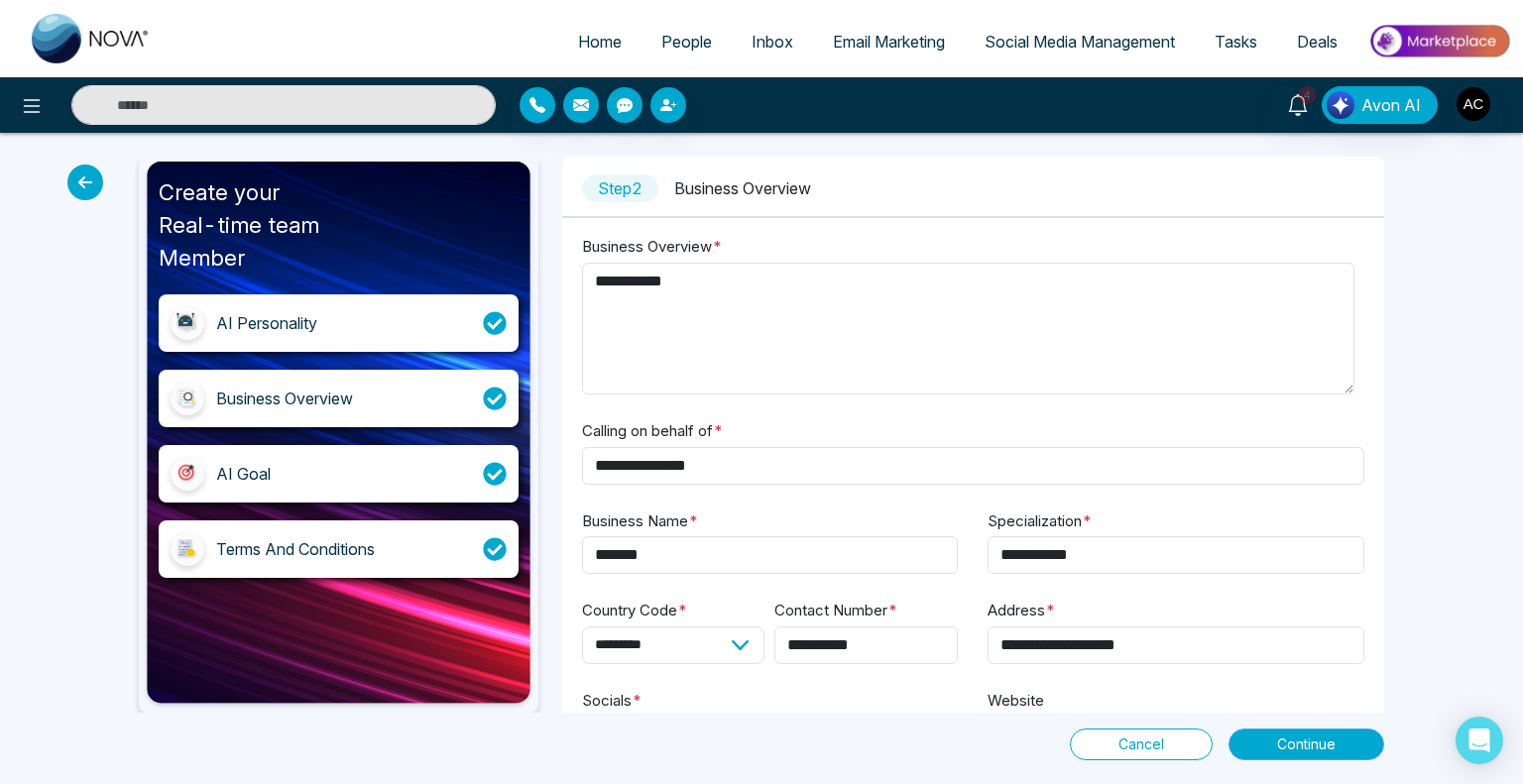 click on "Continue" at bounding box center [1306, 744] 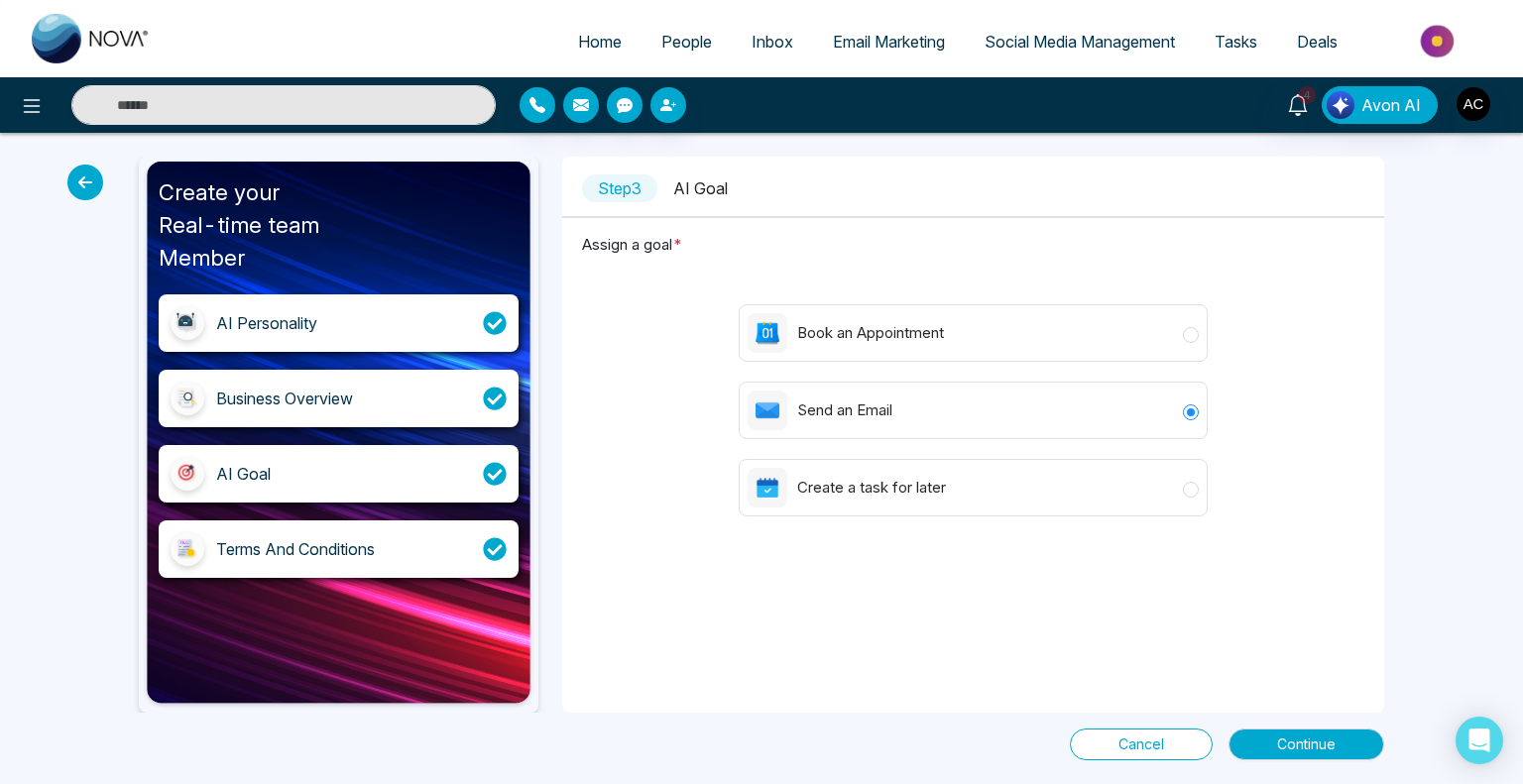 click on "Cancel" at bounding box center [1141, 744] 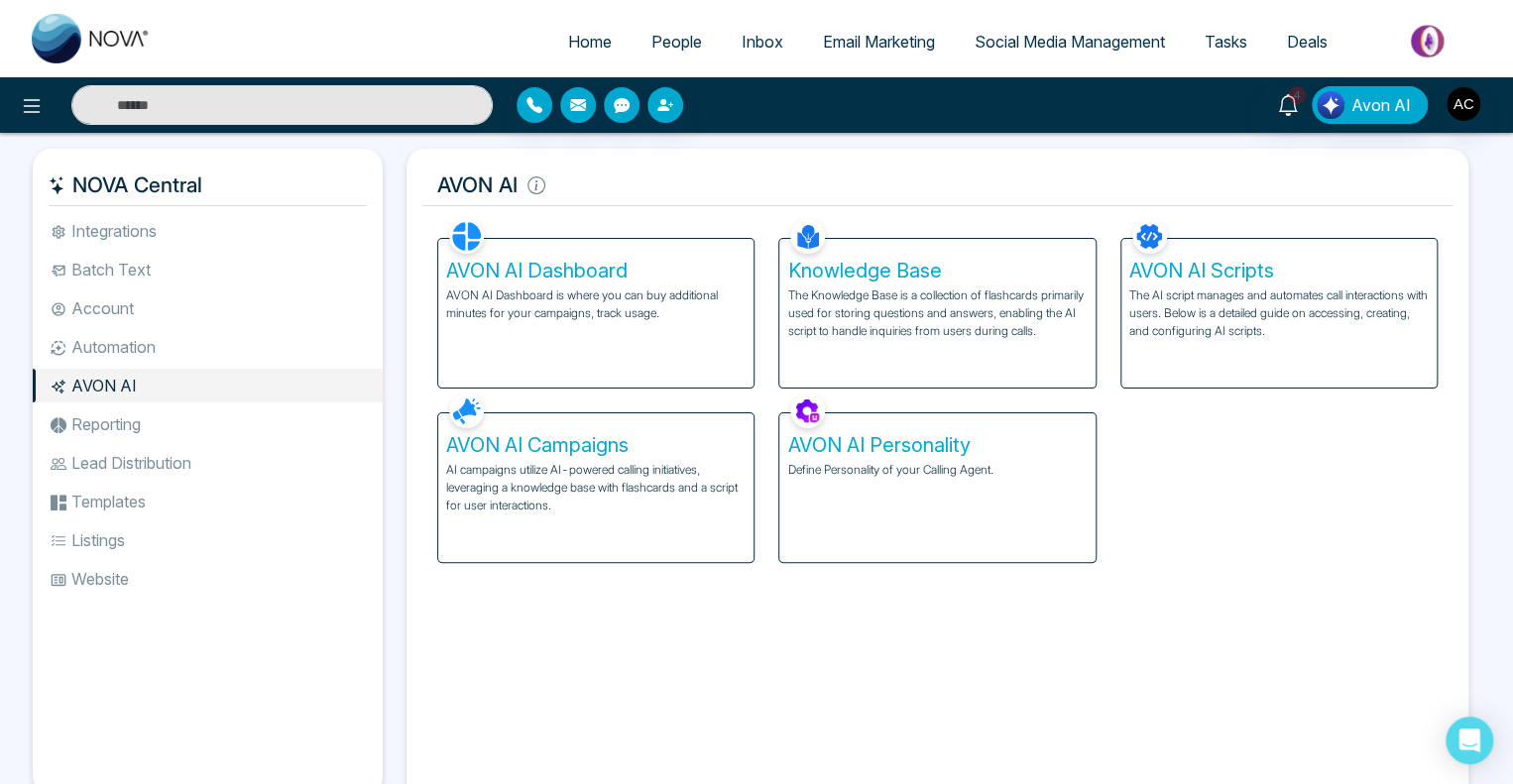 click on "AVON AI Personality Define Personality of your Calling Agent." at bounding box center (937, 488) 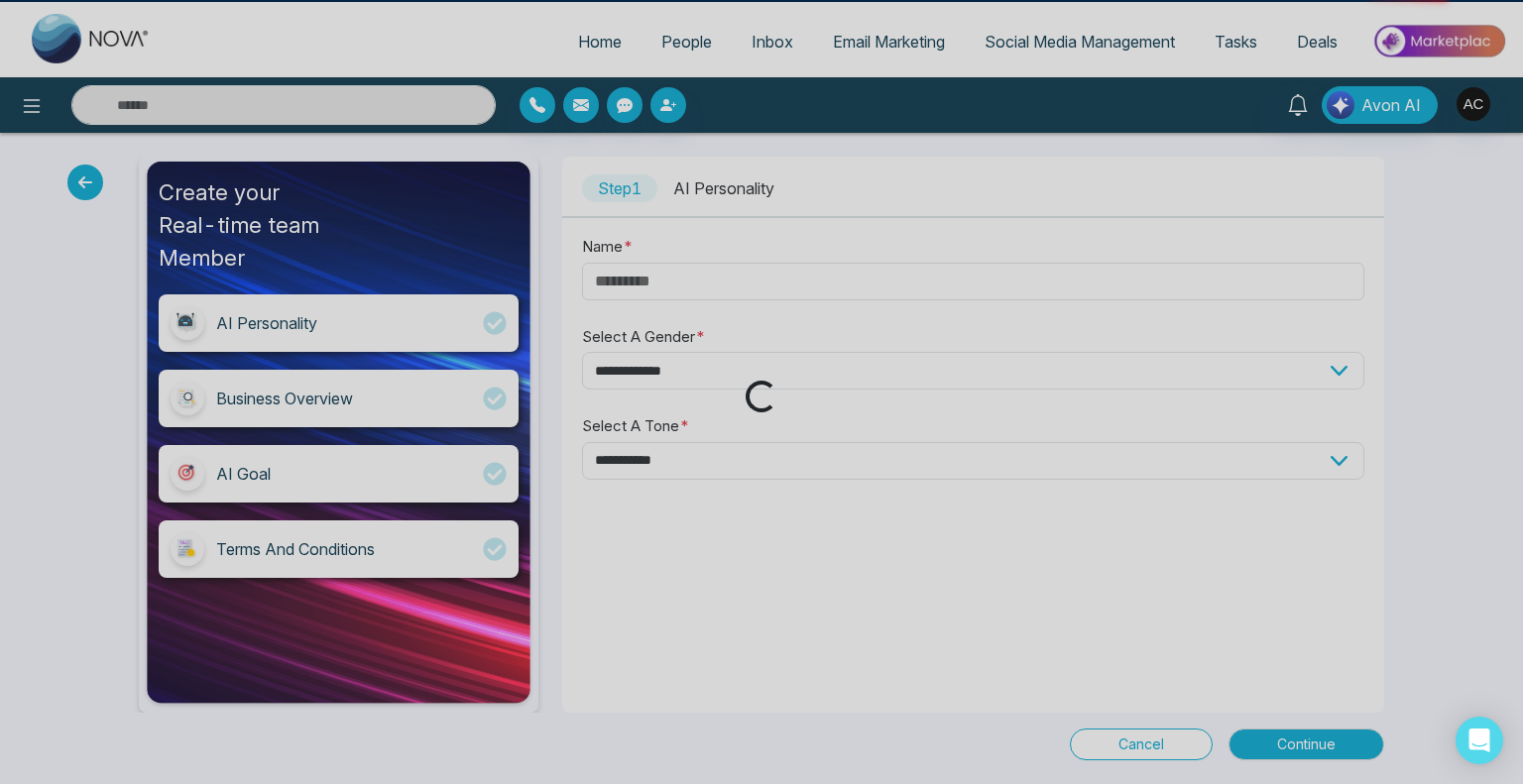 type on "*****" 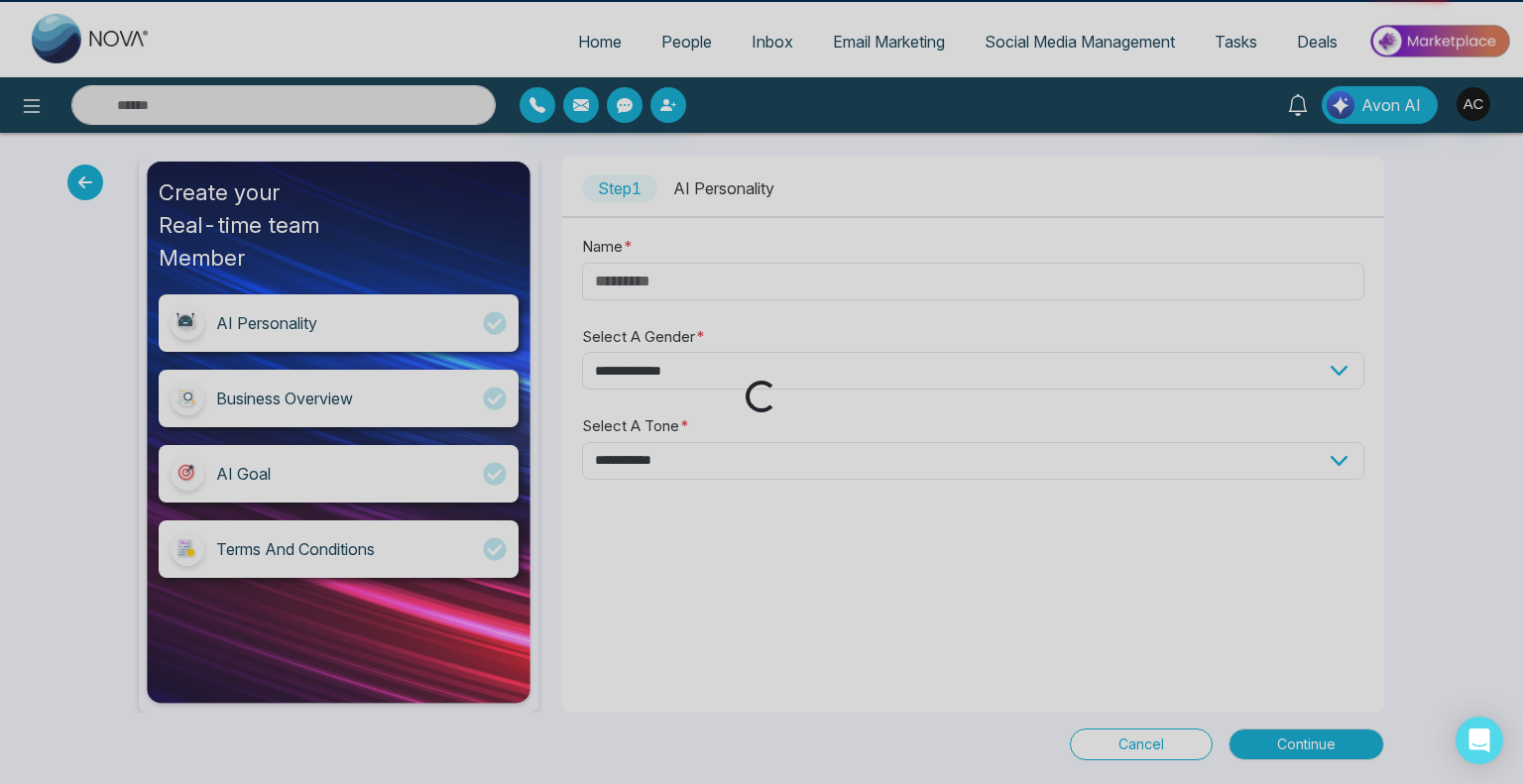 select on "******" 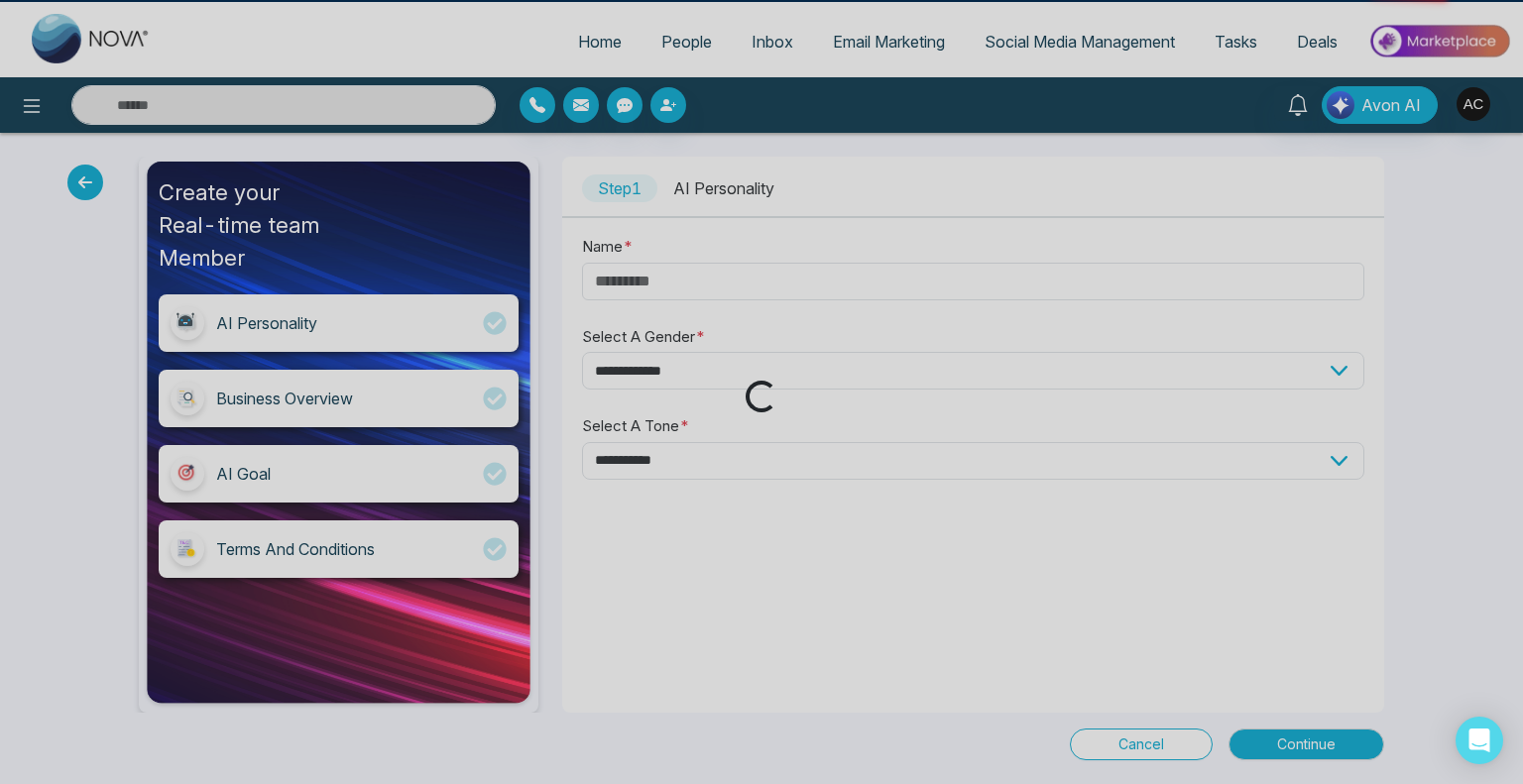 select on "**********" 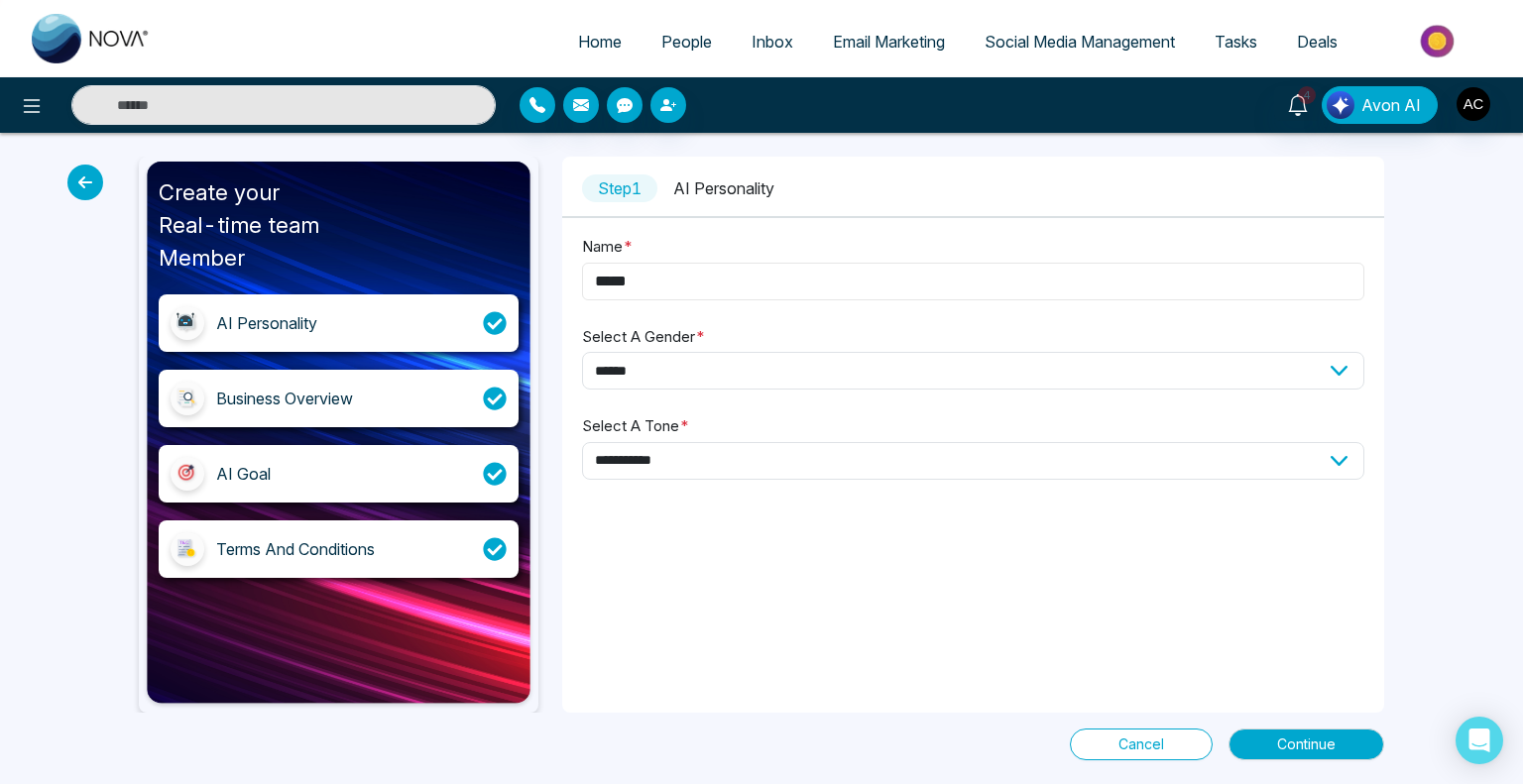 click on "*****" at bounding box center (973, 281) 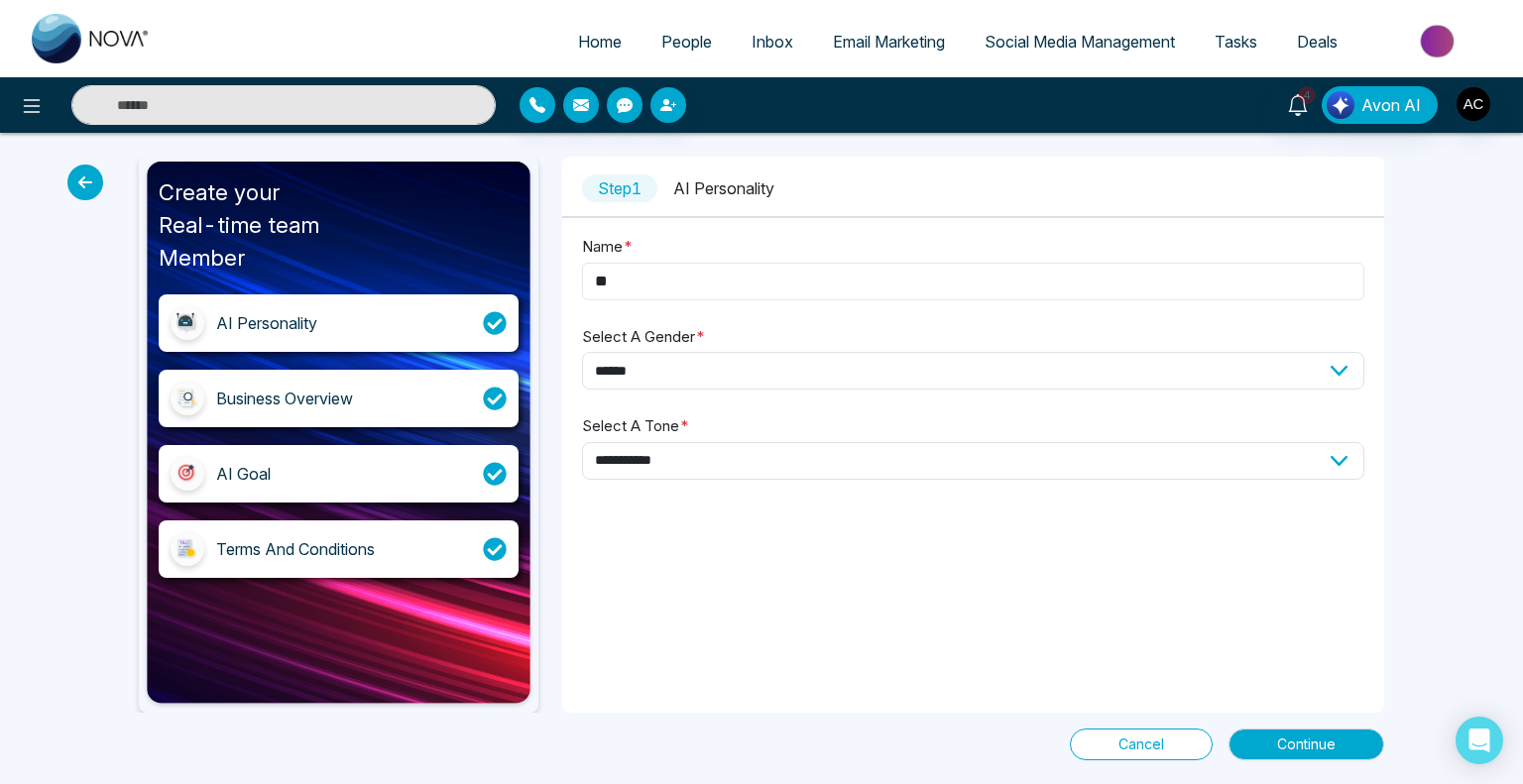 type on "*" 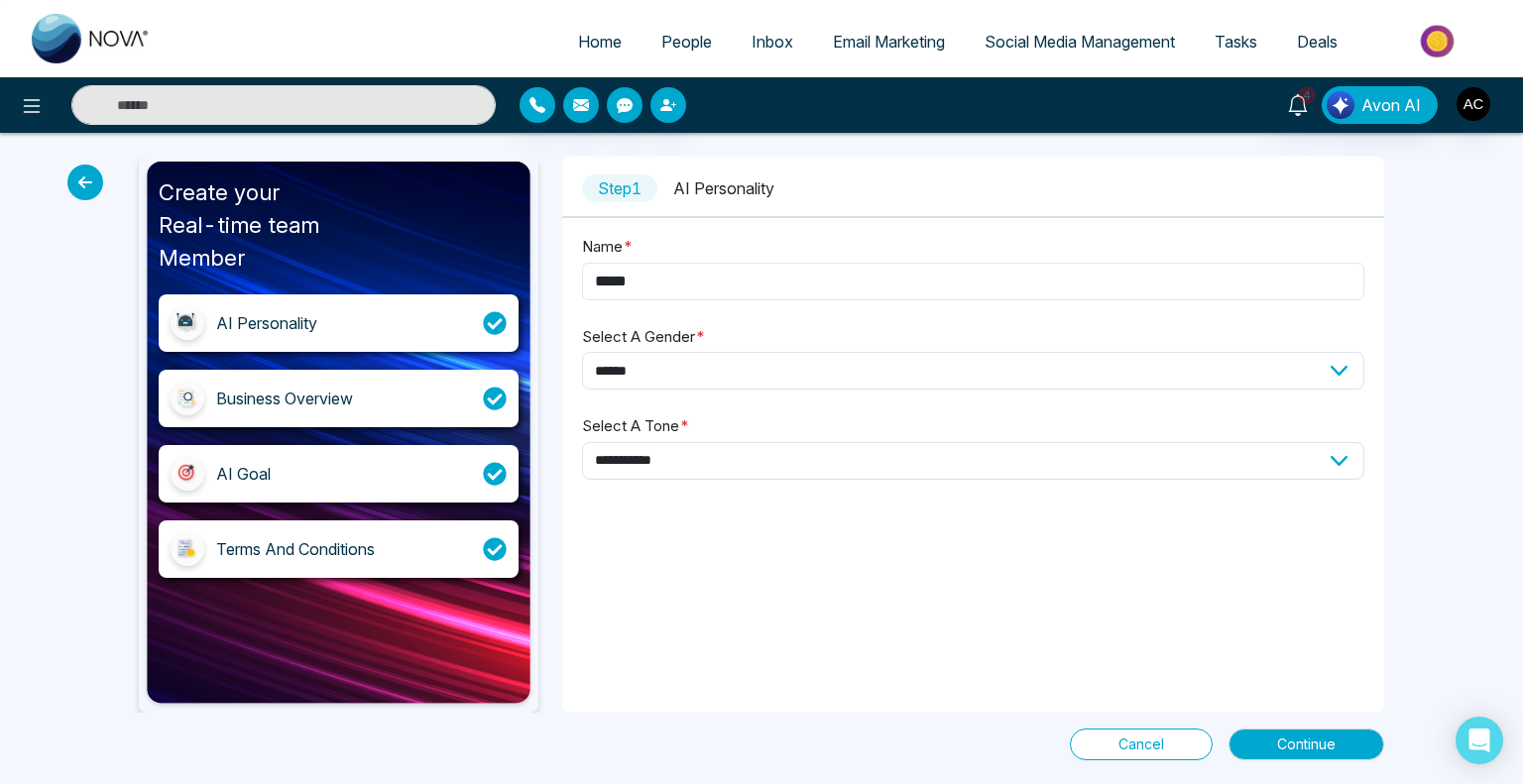 type on "*****" 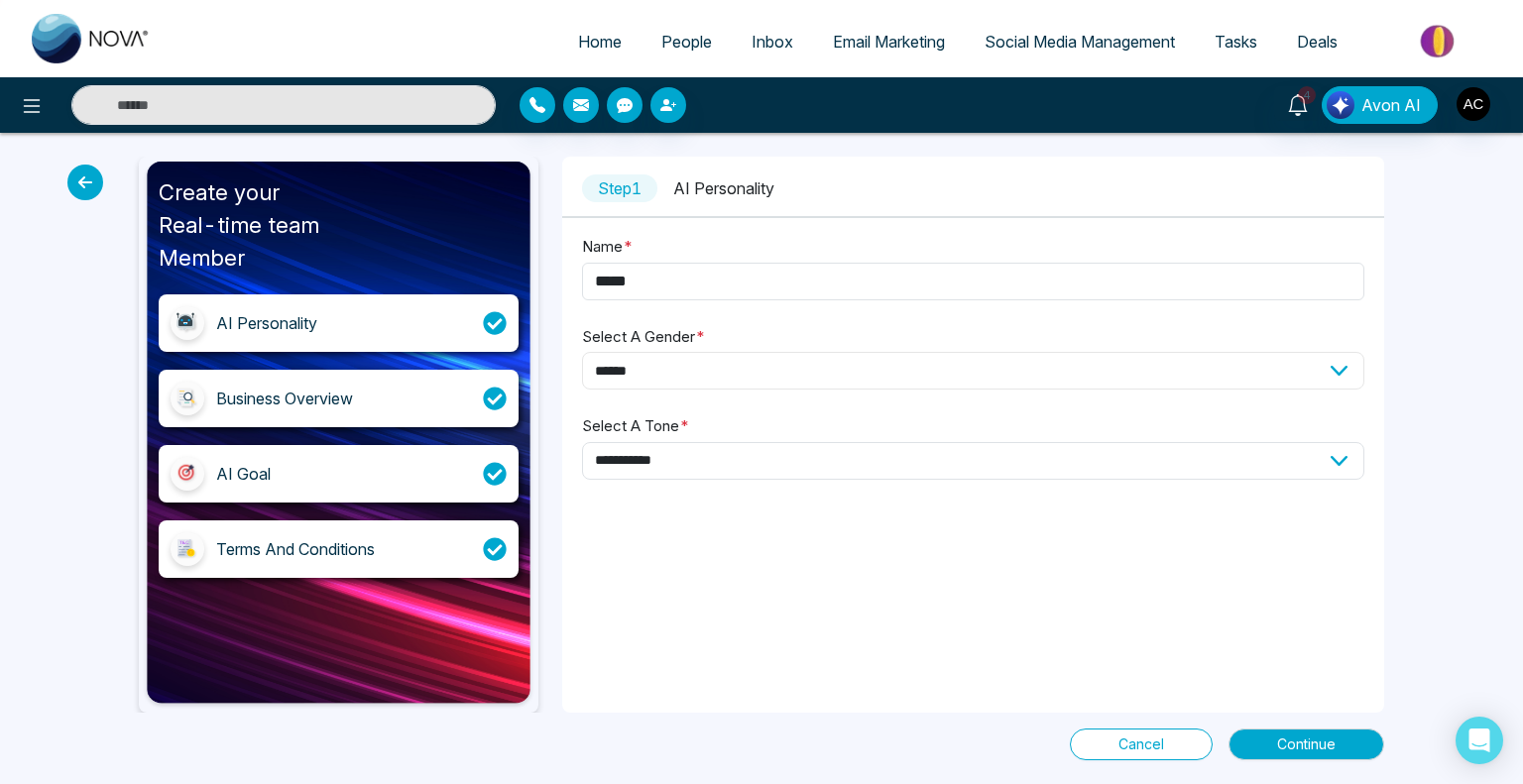 click on "**********" at bounding box center [973, 371] 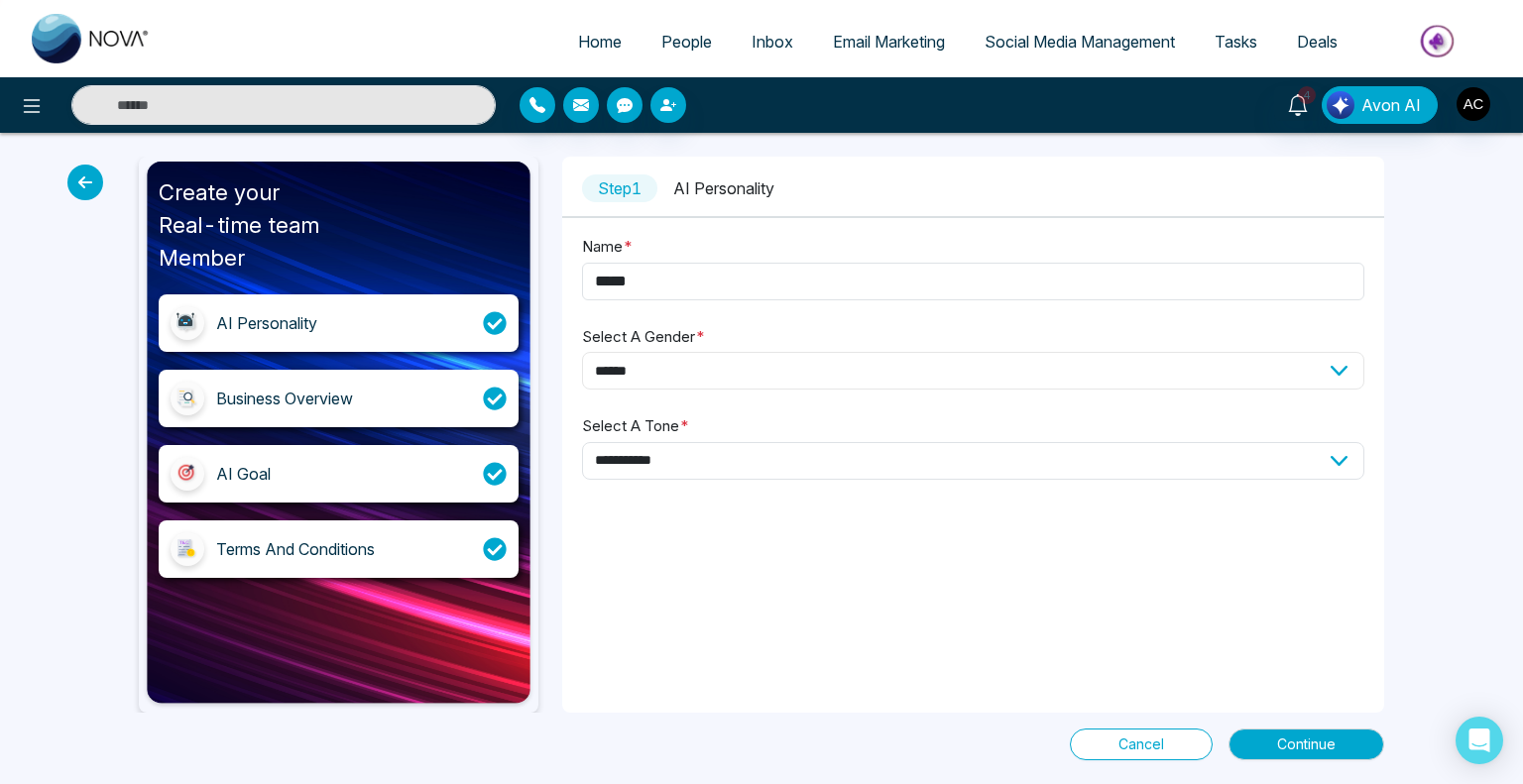 select on "****" 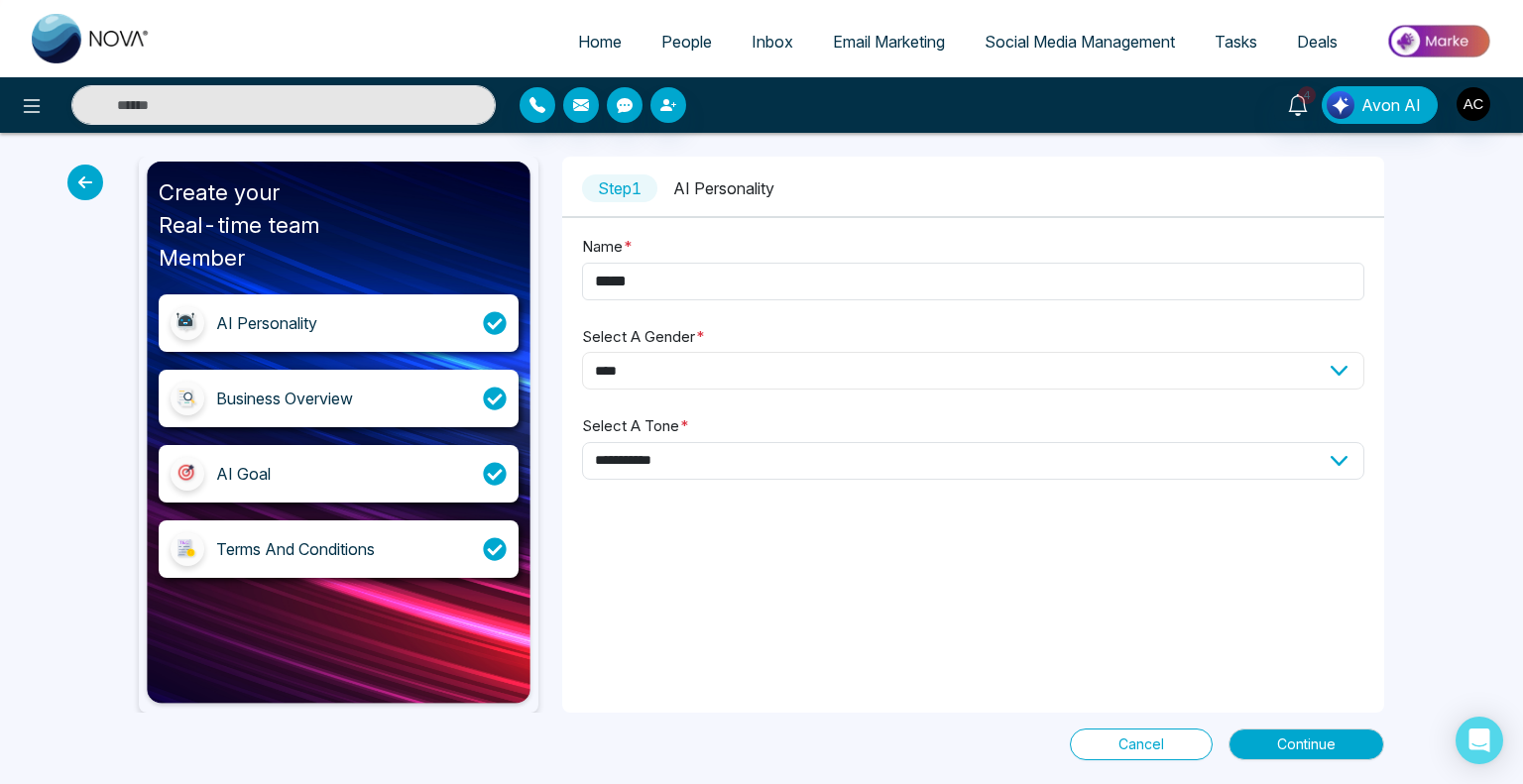click on "**********" at bounding box center [973, 371] 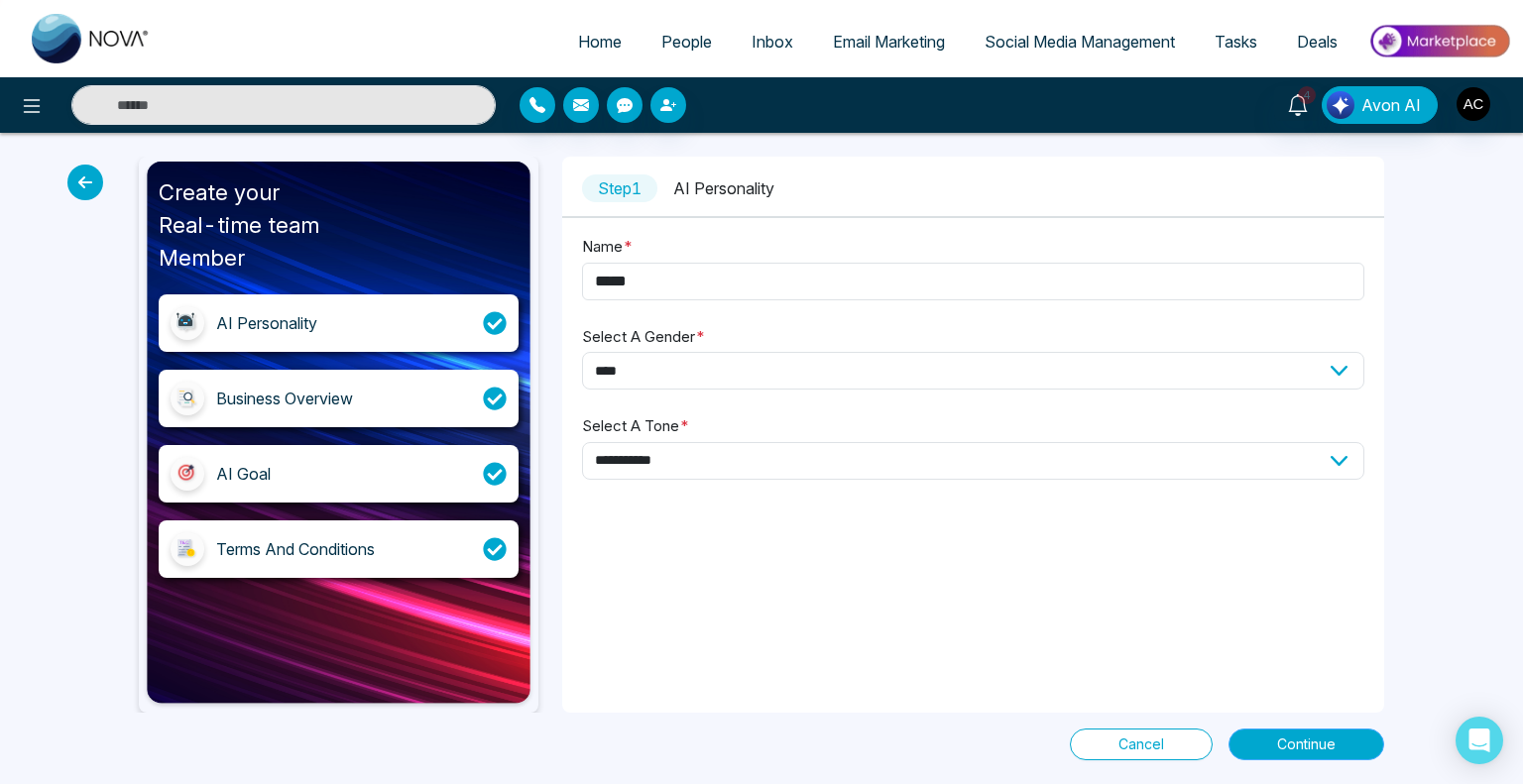 click on "Continue" at bounding box center [1306, 744] 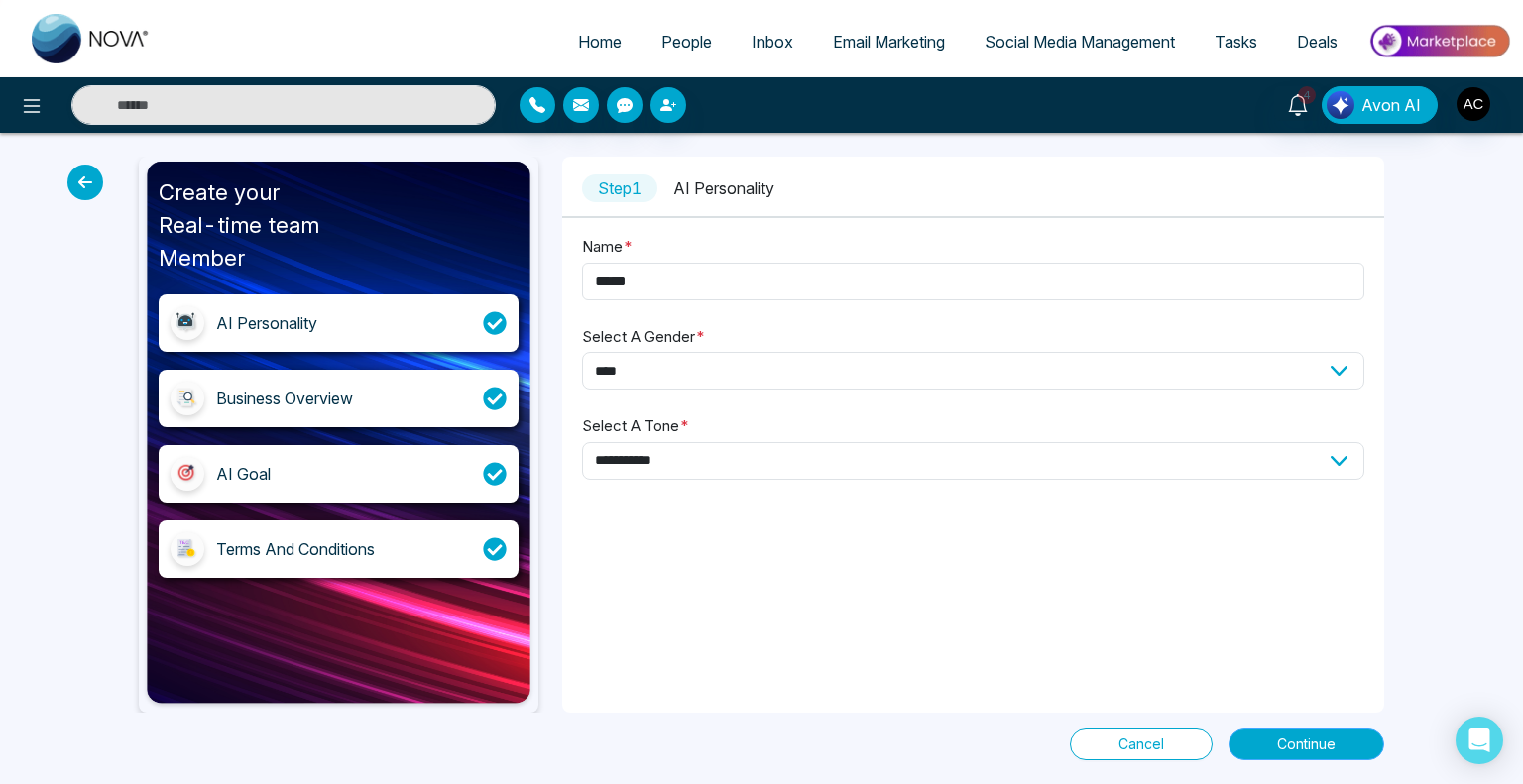 select on "*****" 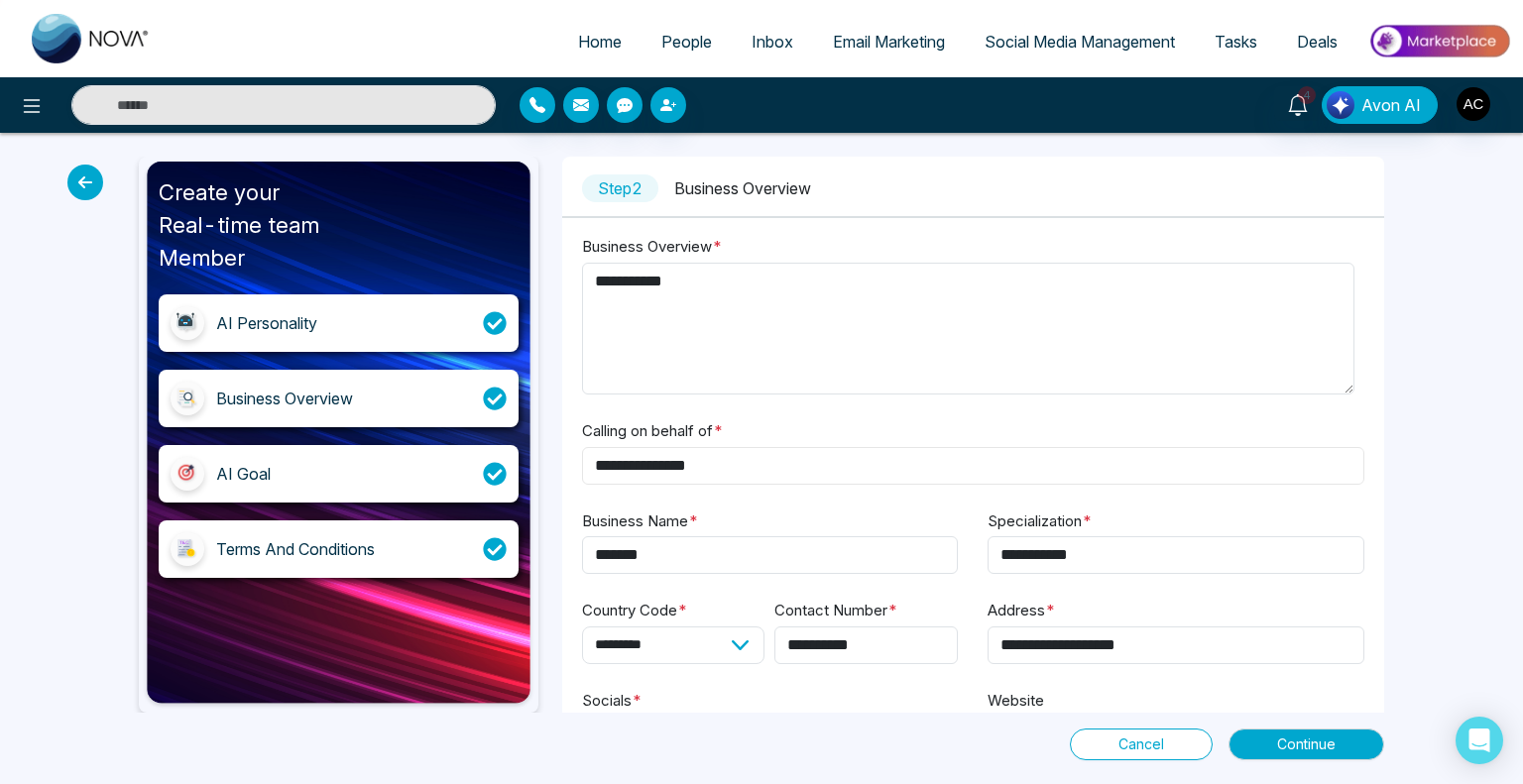 click on "**********" at bounding box center (973, 466) 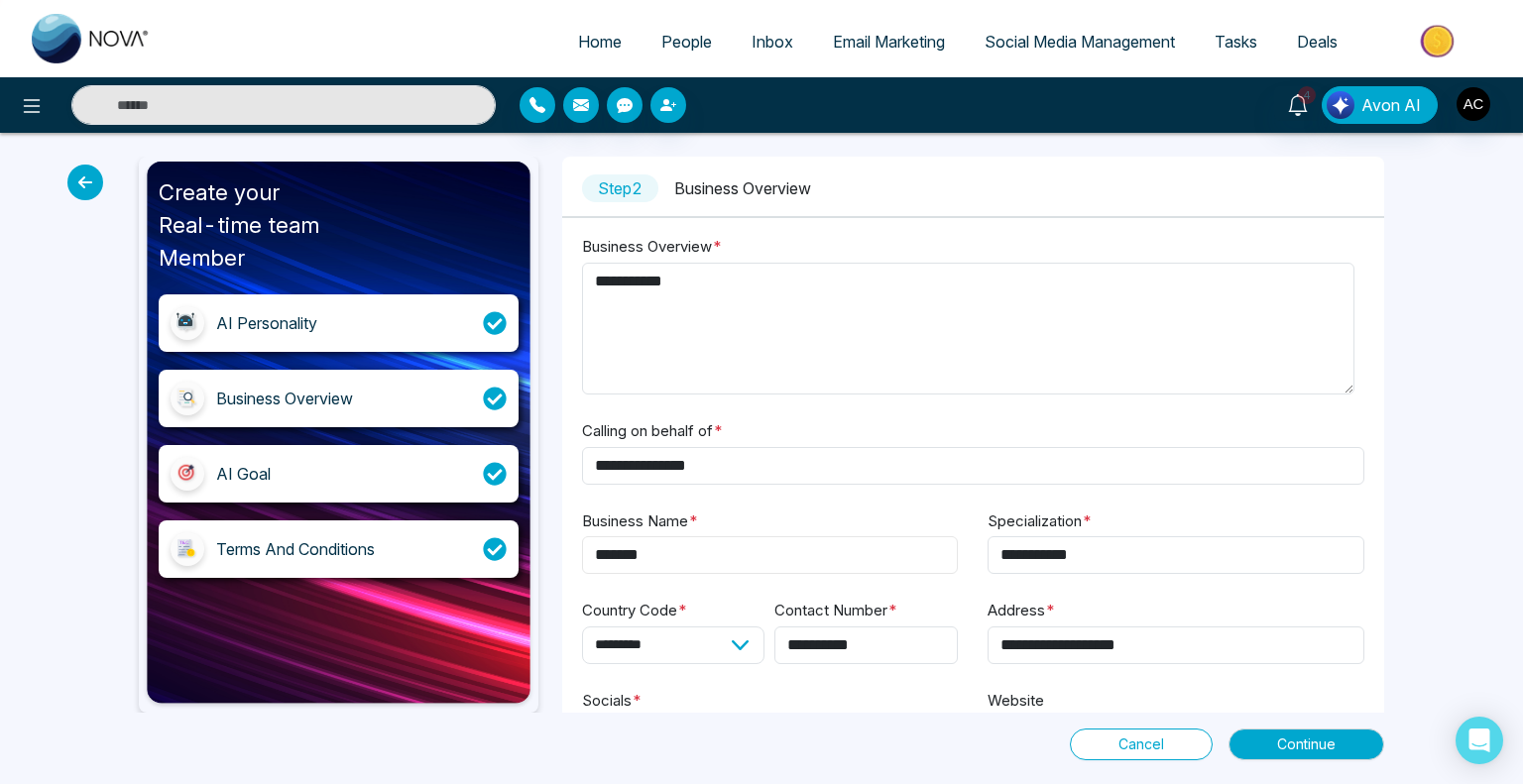 click on "*******" at bounding box center [770, 555] 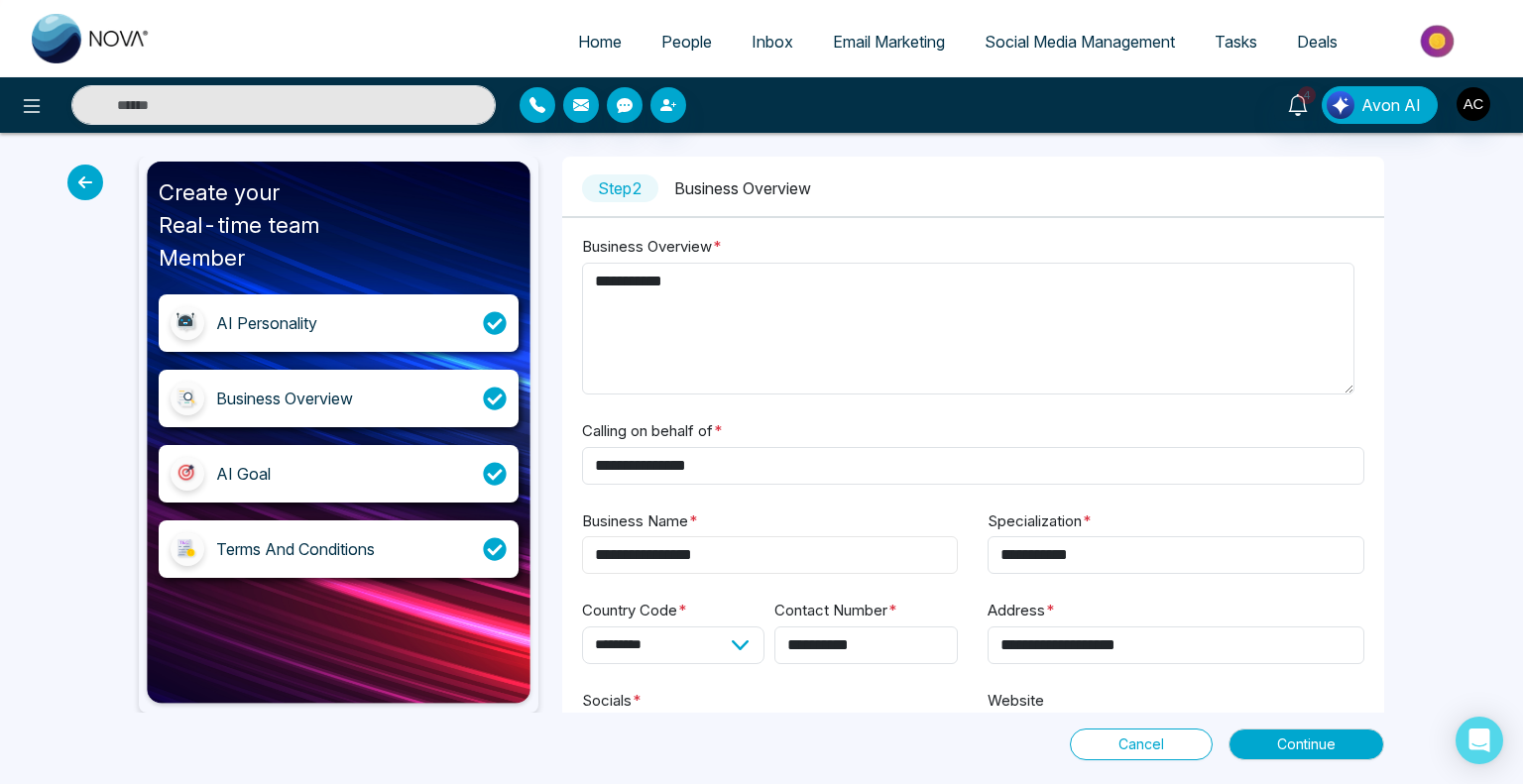 type on "**********" 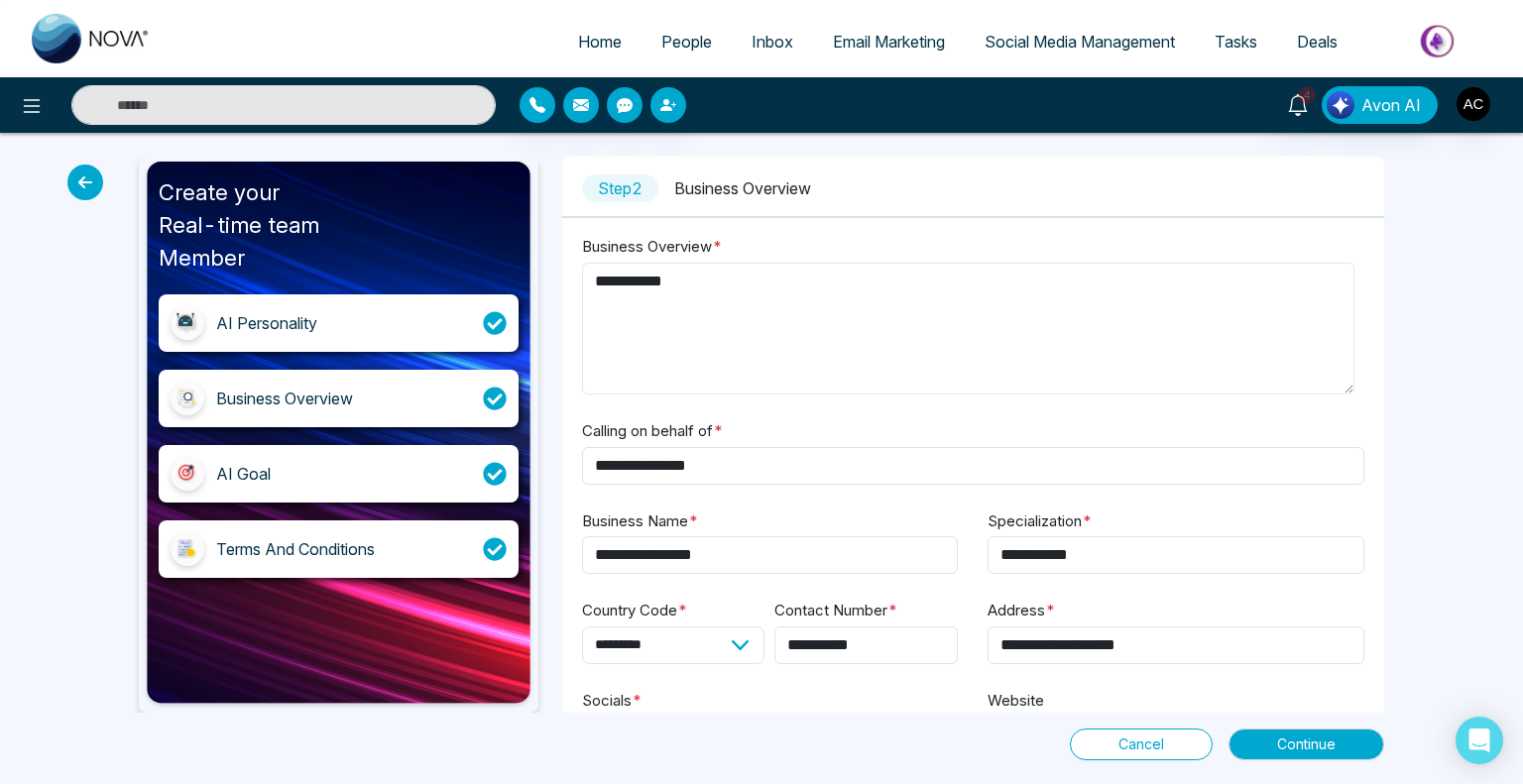click on "**********" at bounding box center [968, 329] 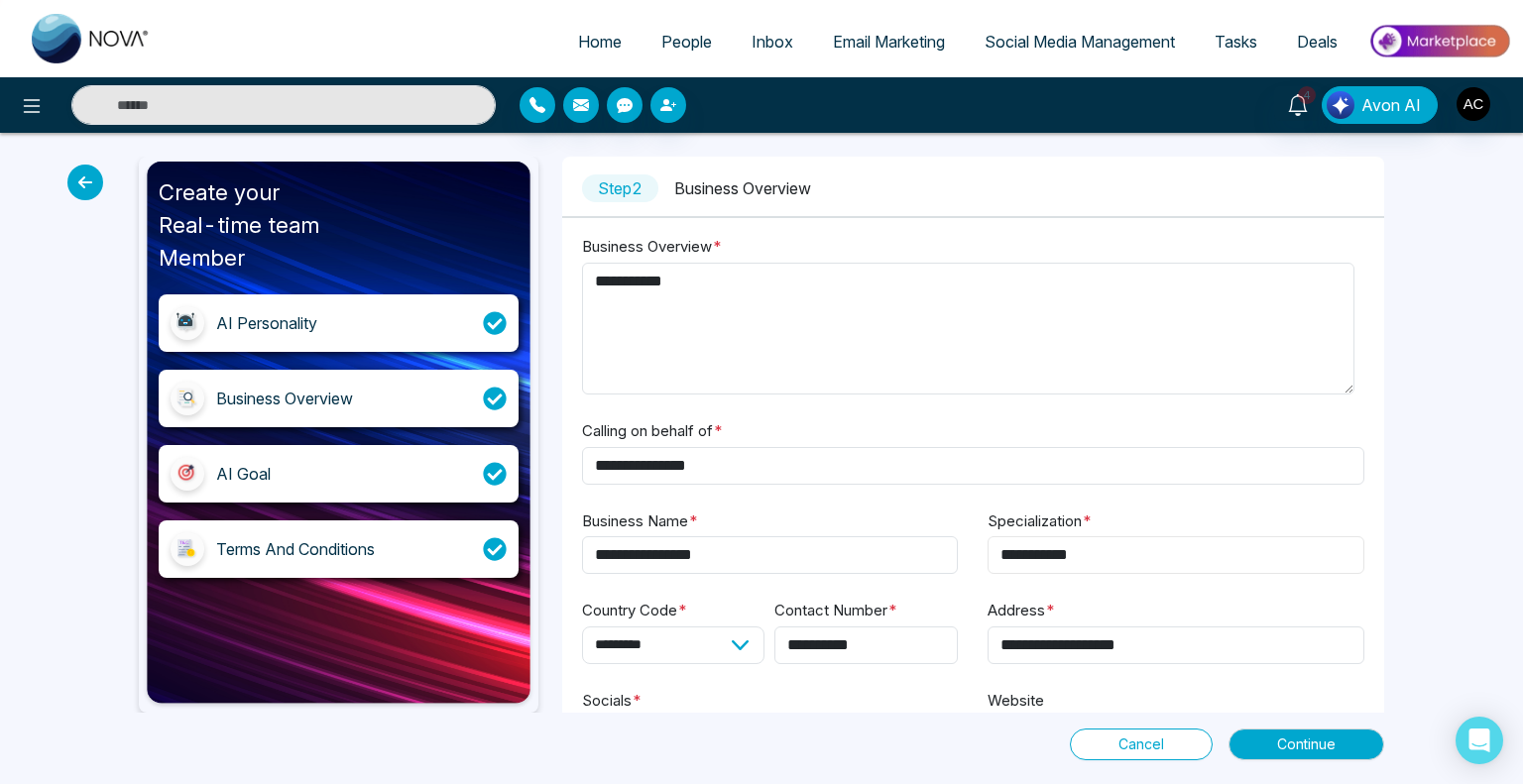 click on "**********" at bounding box center (1176, 555) 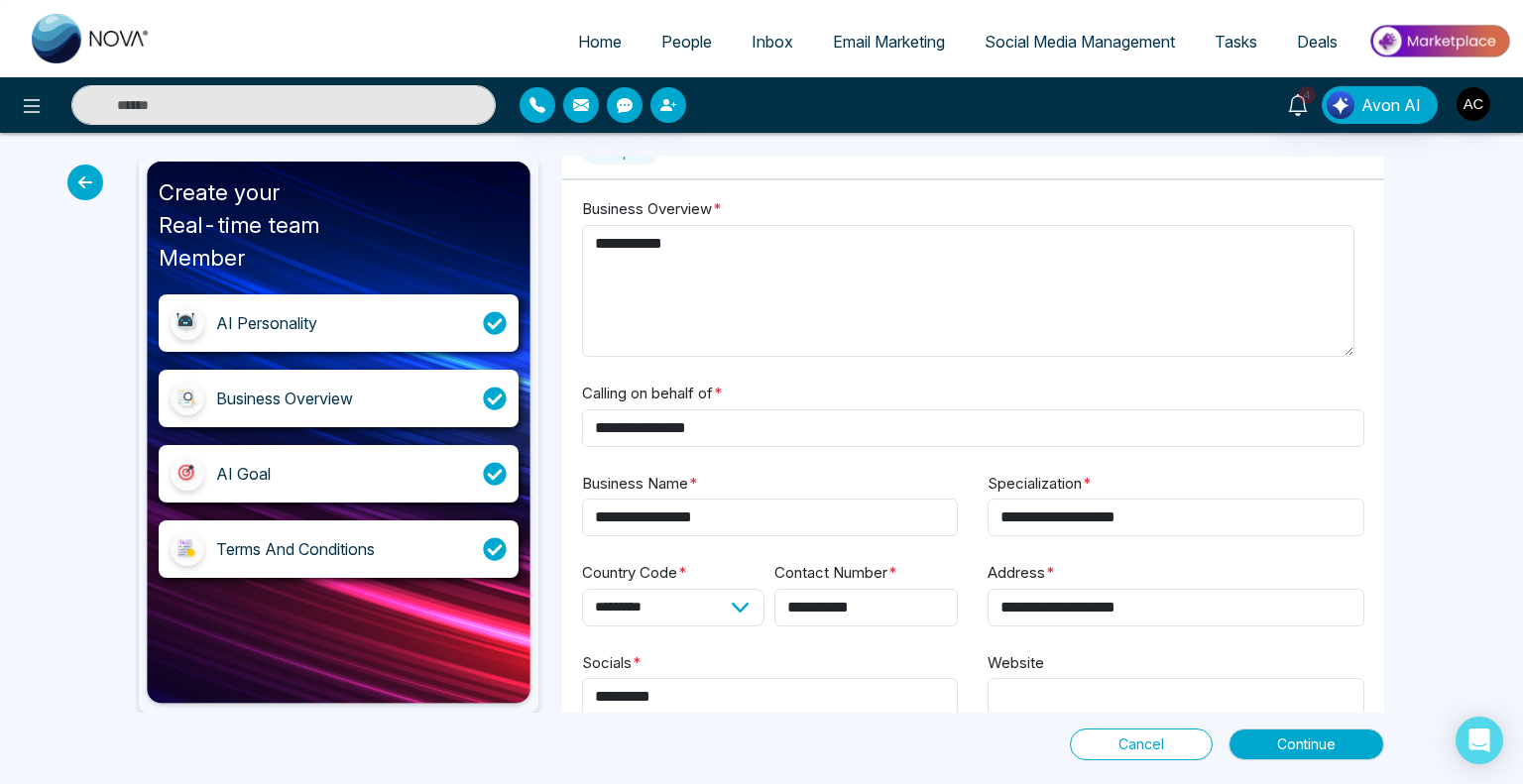 scroll, scrollTop: 79, scrollLeft: 0, axis: vertical 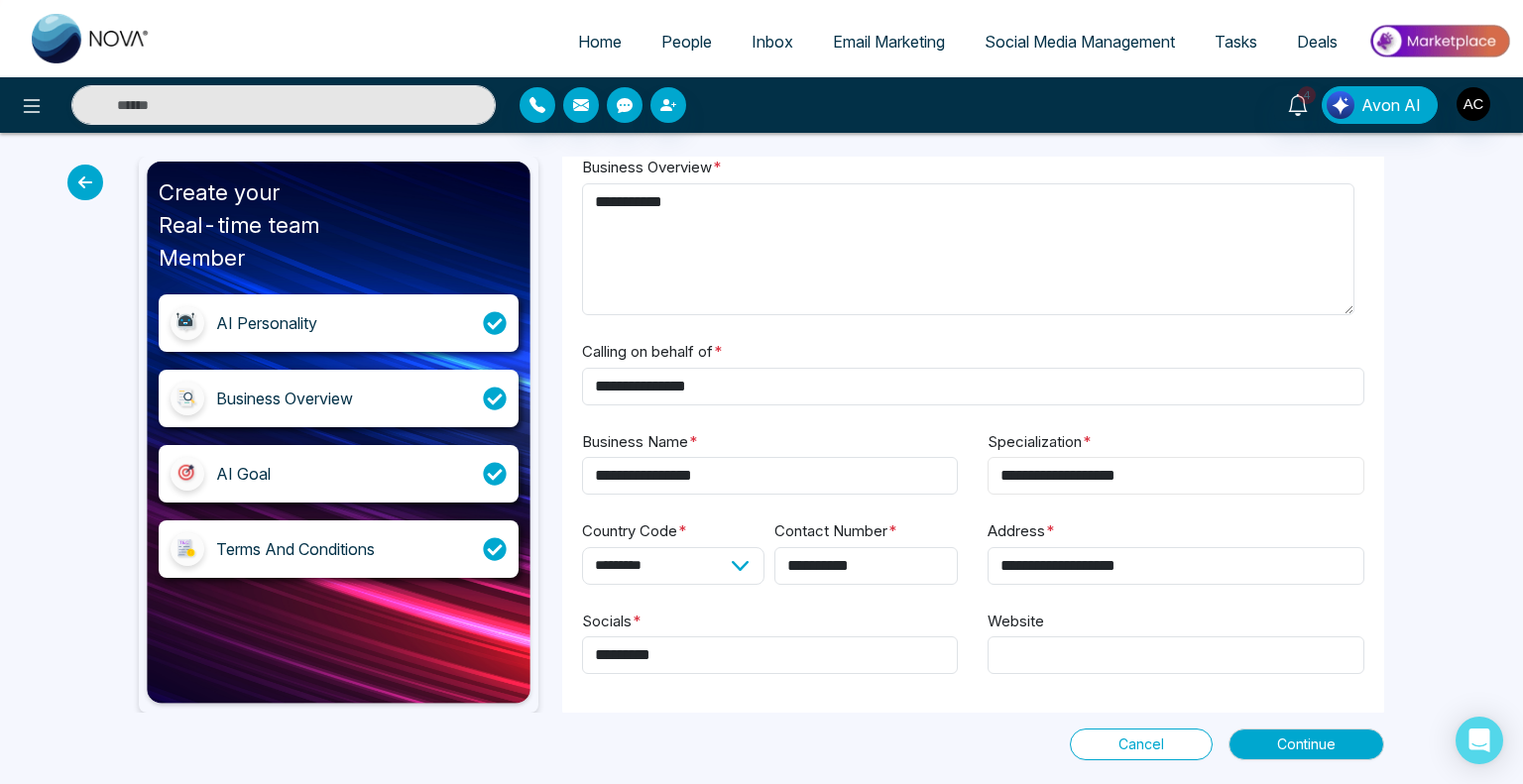 type on "**********" 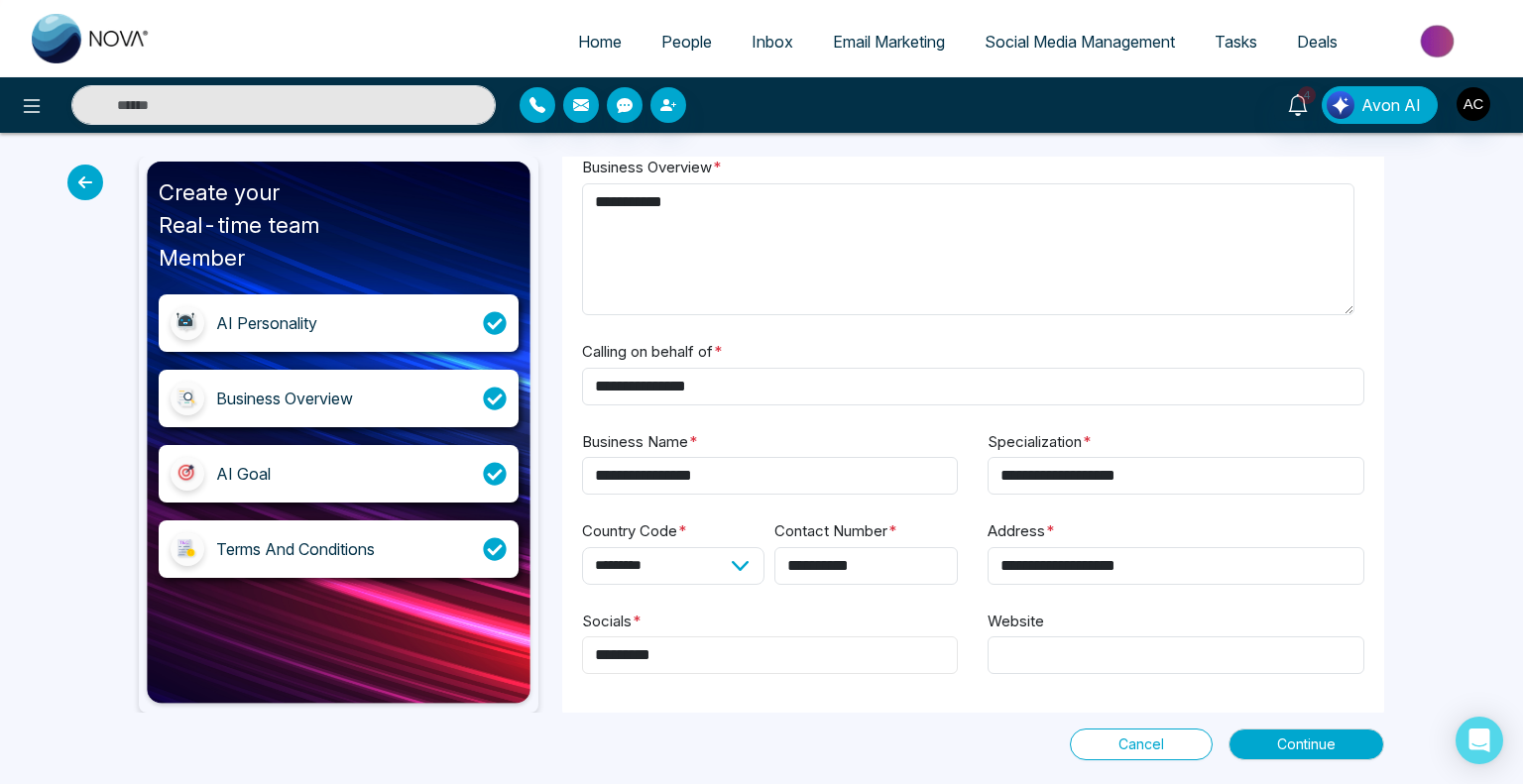click on "*********" at bounding box center (770, 655) 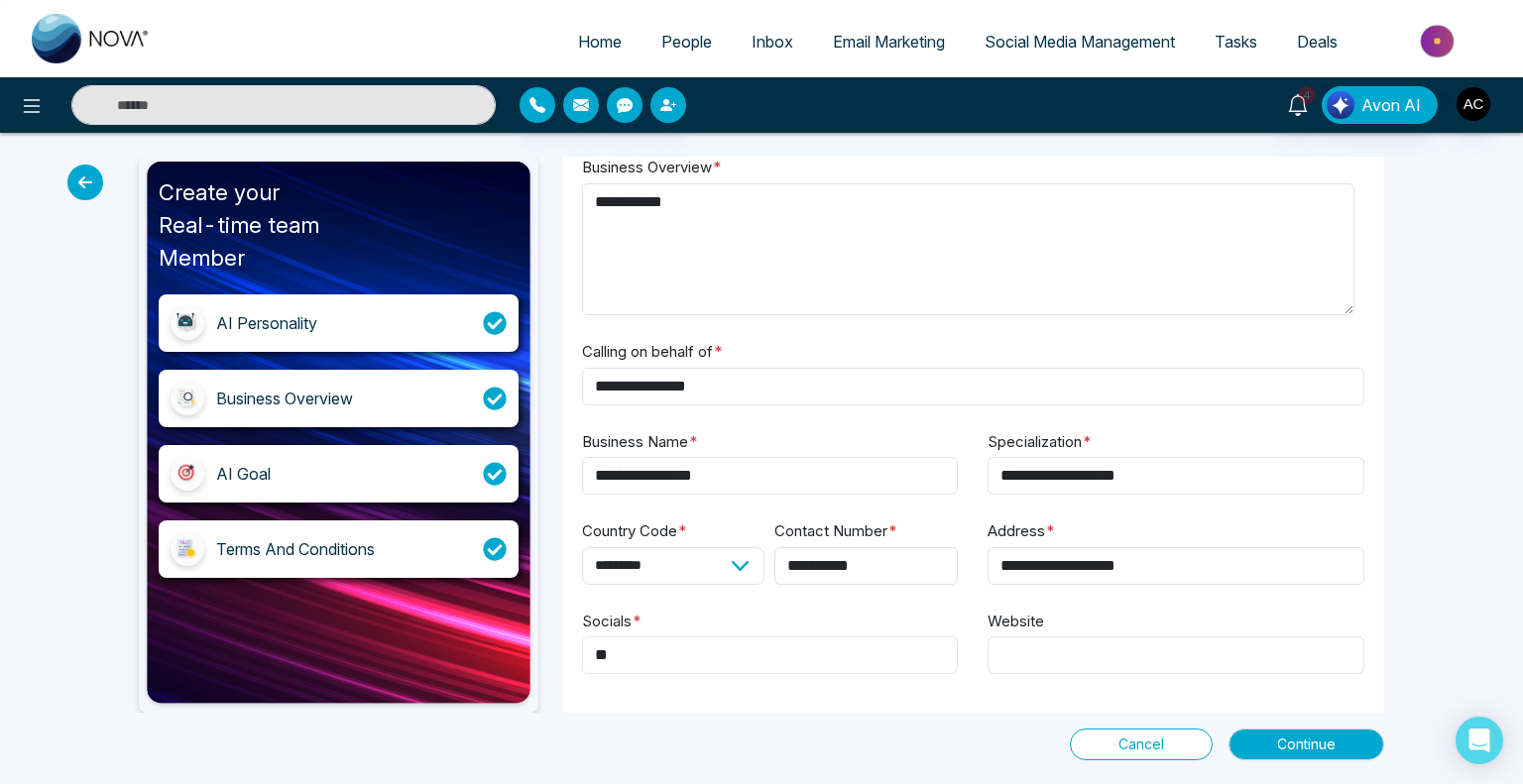 type on "*" 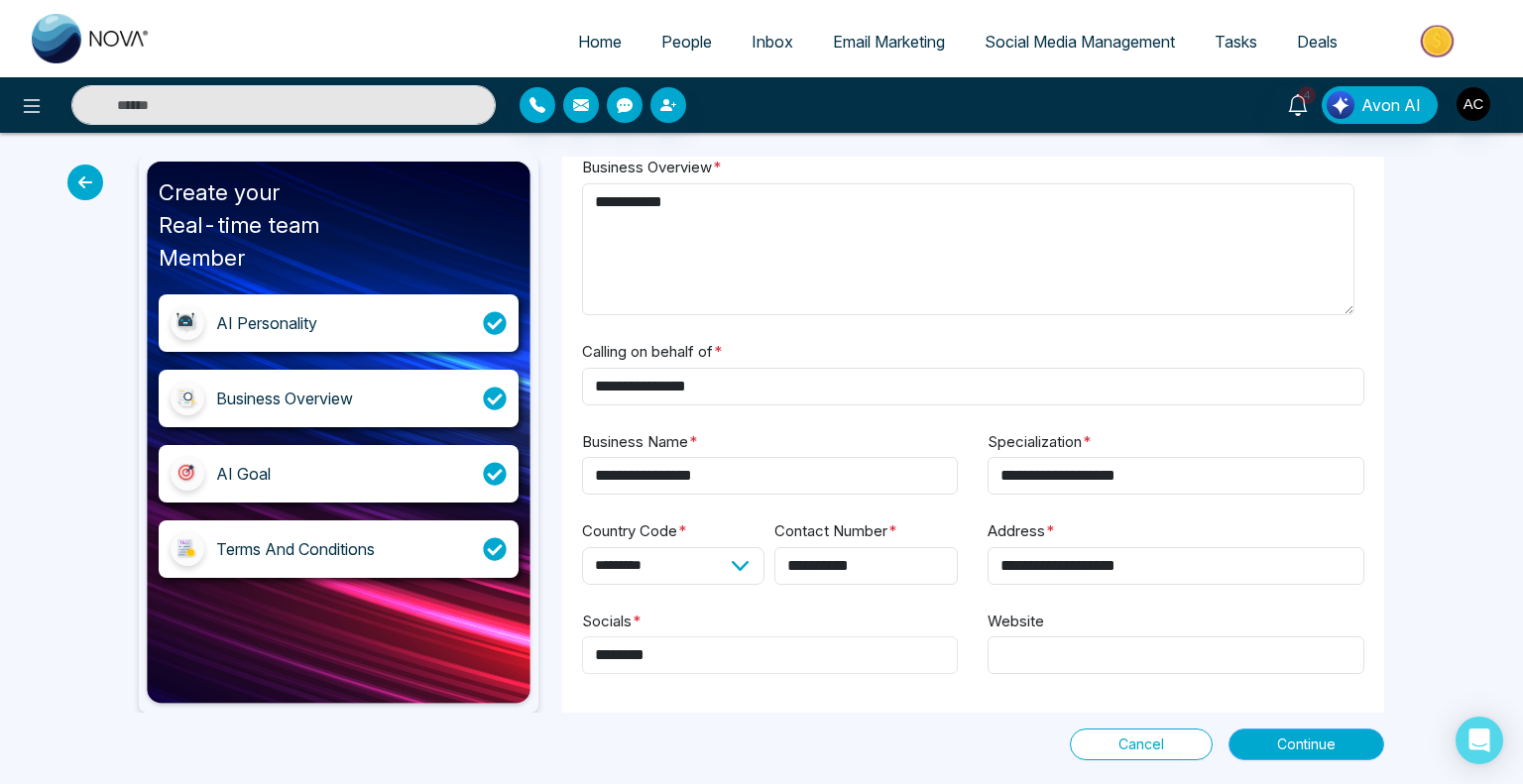 type on "********" 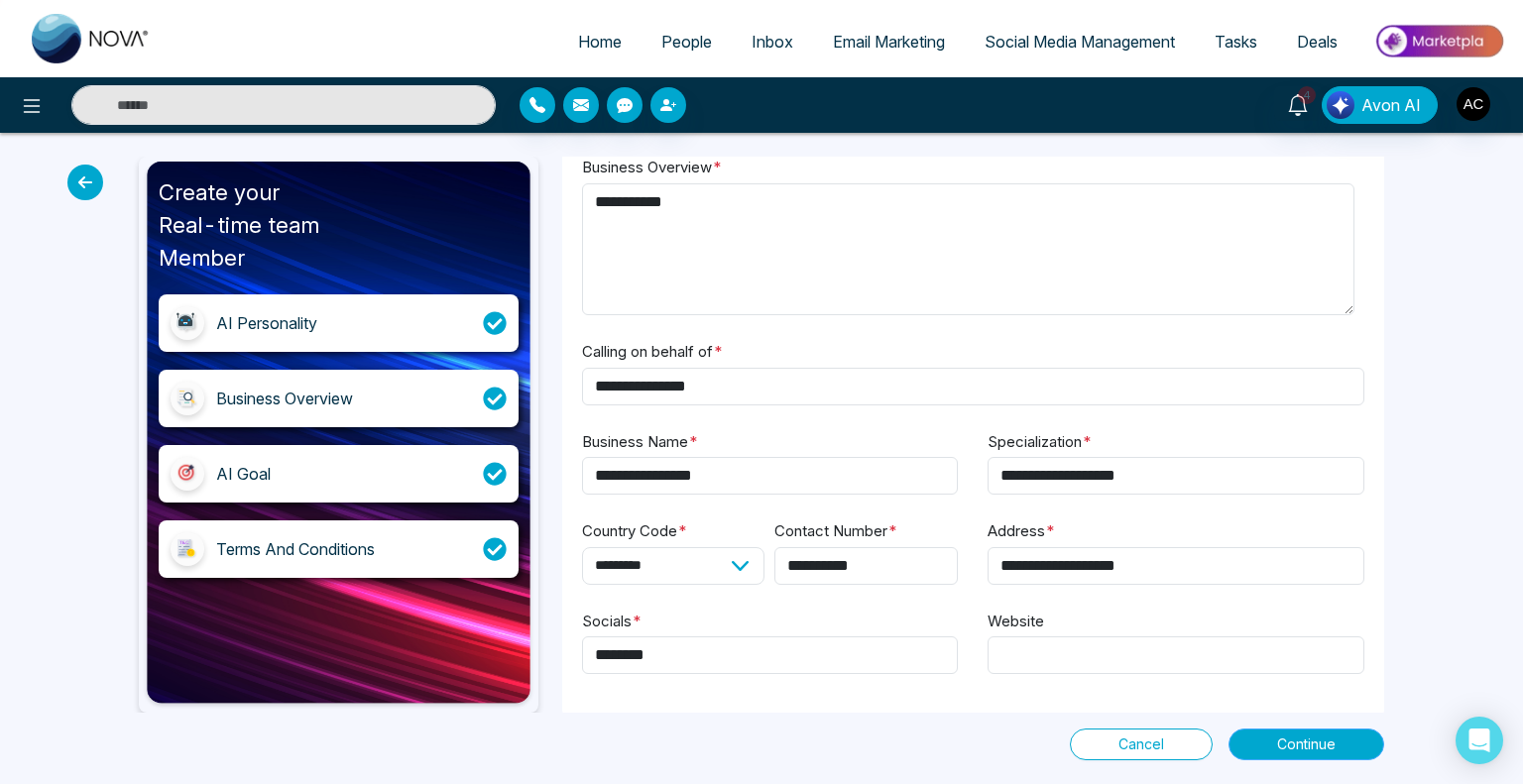 click on "Continue" at bounding box center [1306, 744] 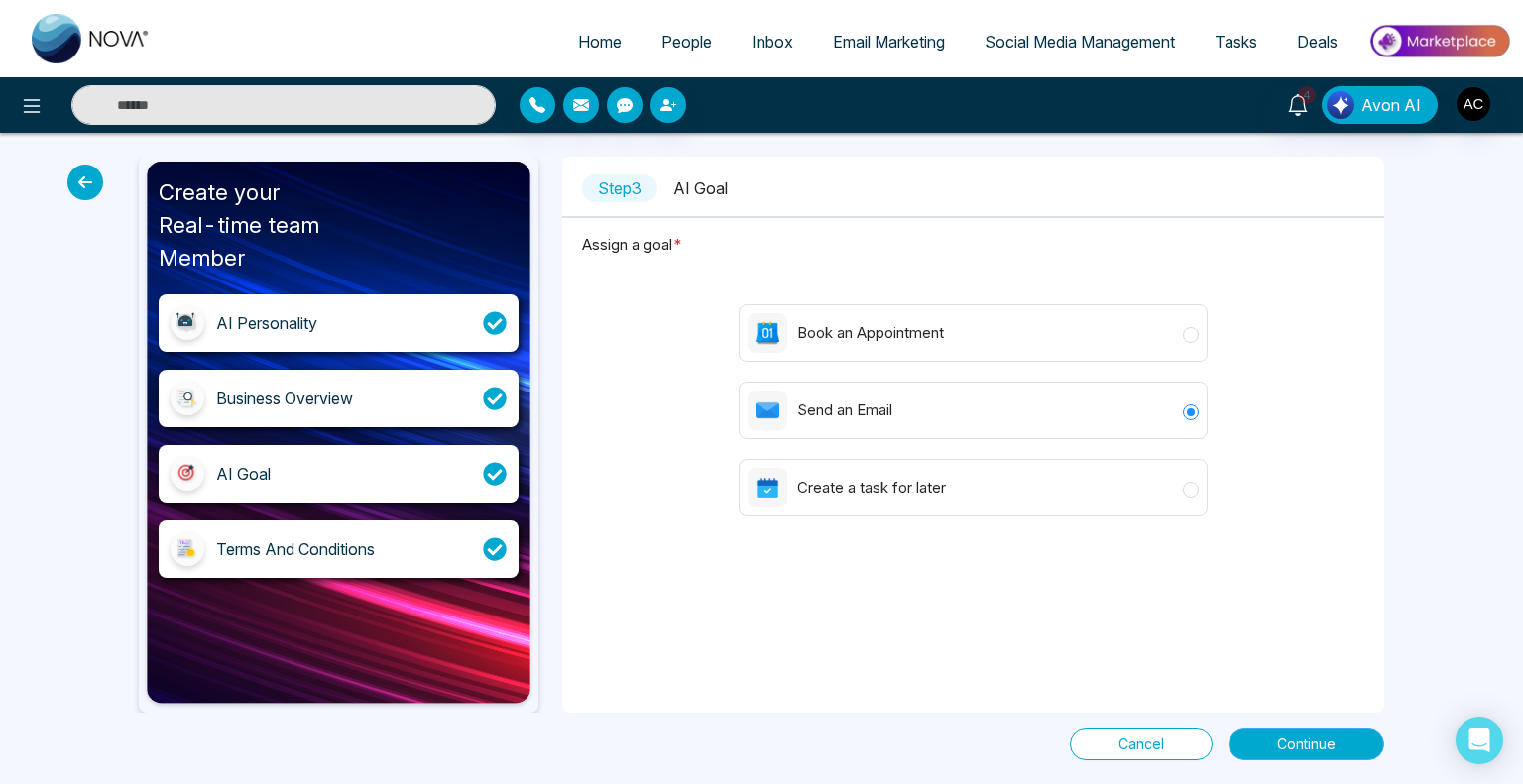 scroll, scrollTop: 0, scrollLeft: 0, axis: both 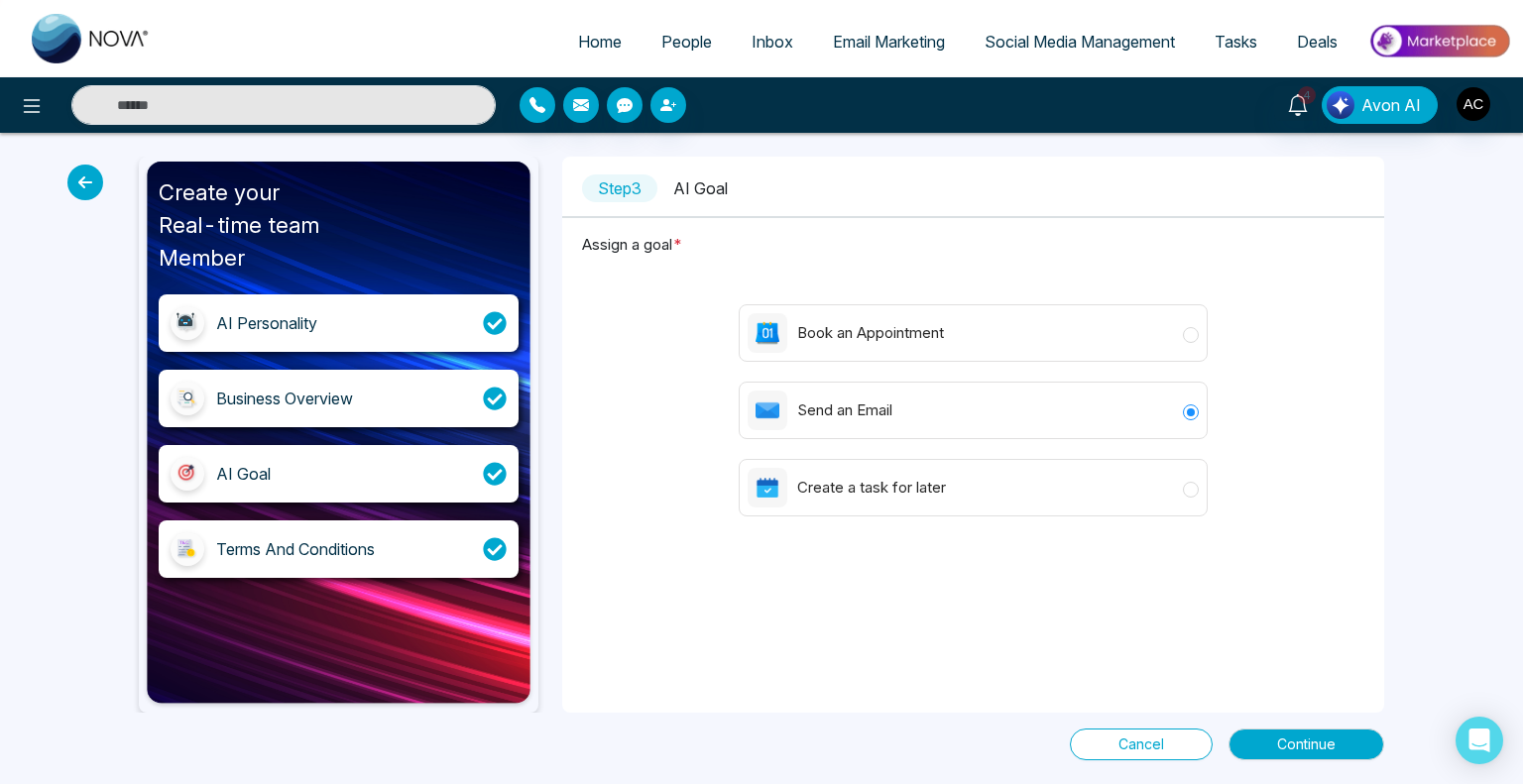 click on "Book an Appointment" at bounding box center [974, 333] 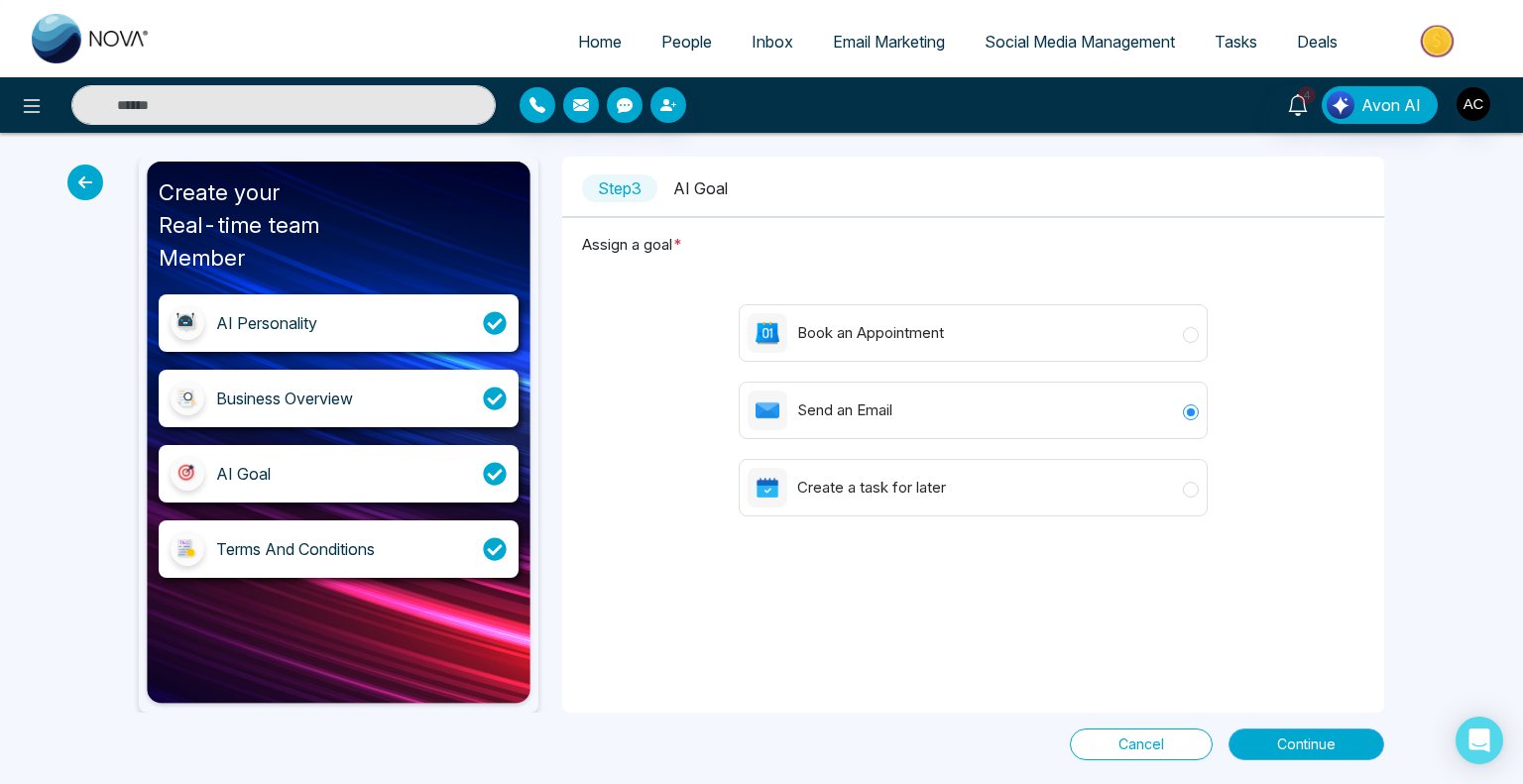 click on "Continue" at bounding box center [1306, 744] 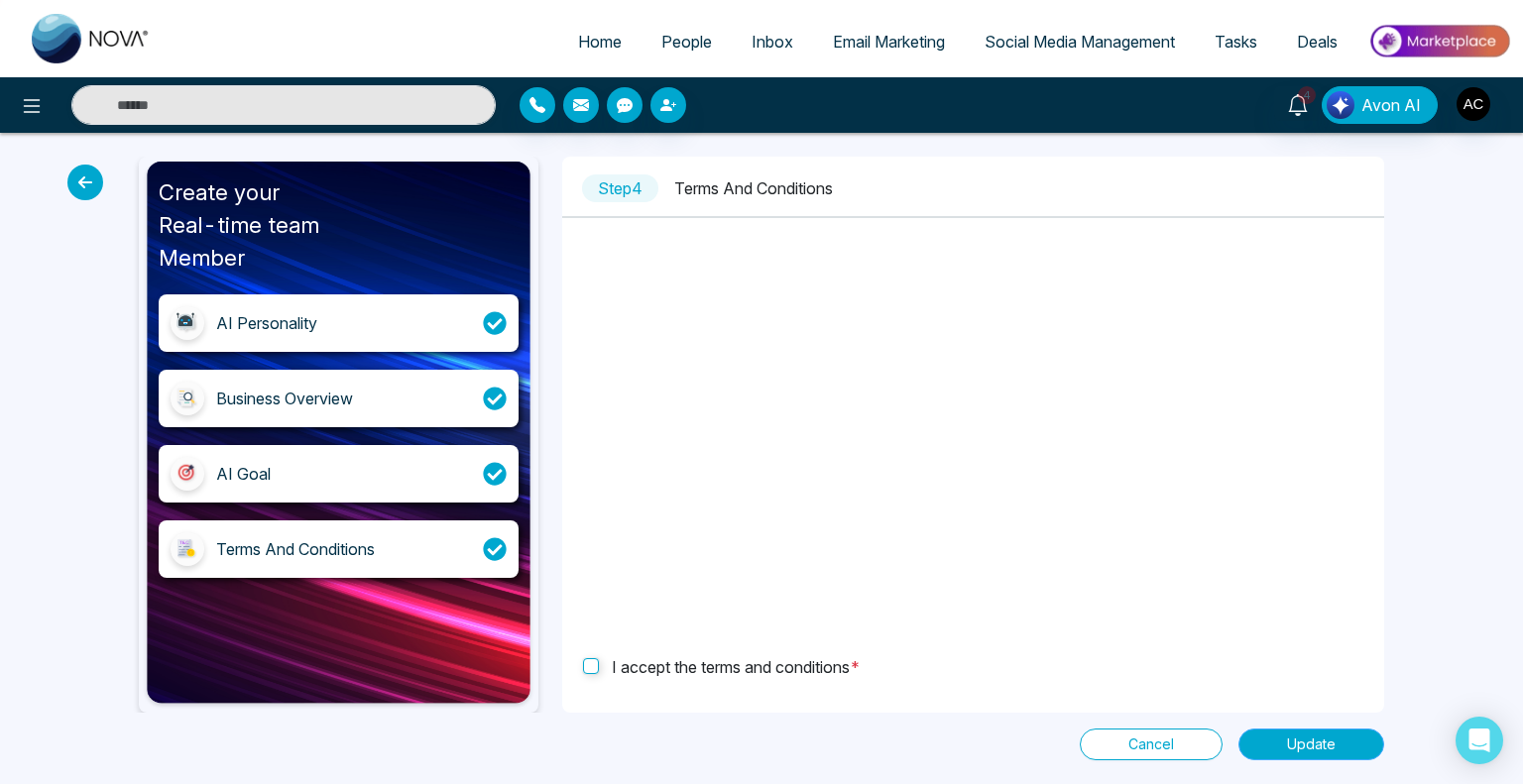 click on "Update" at bounding box center [1311, 744] 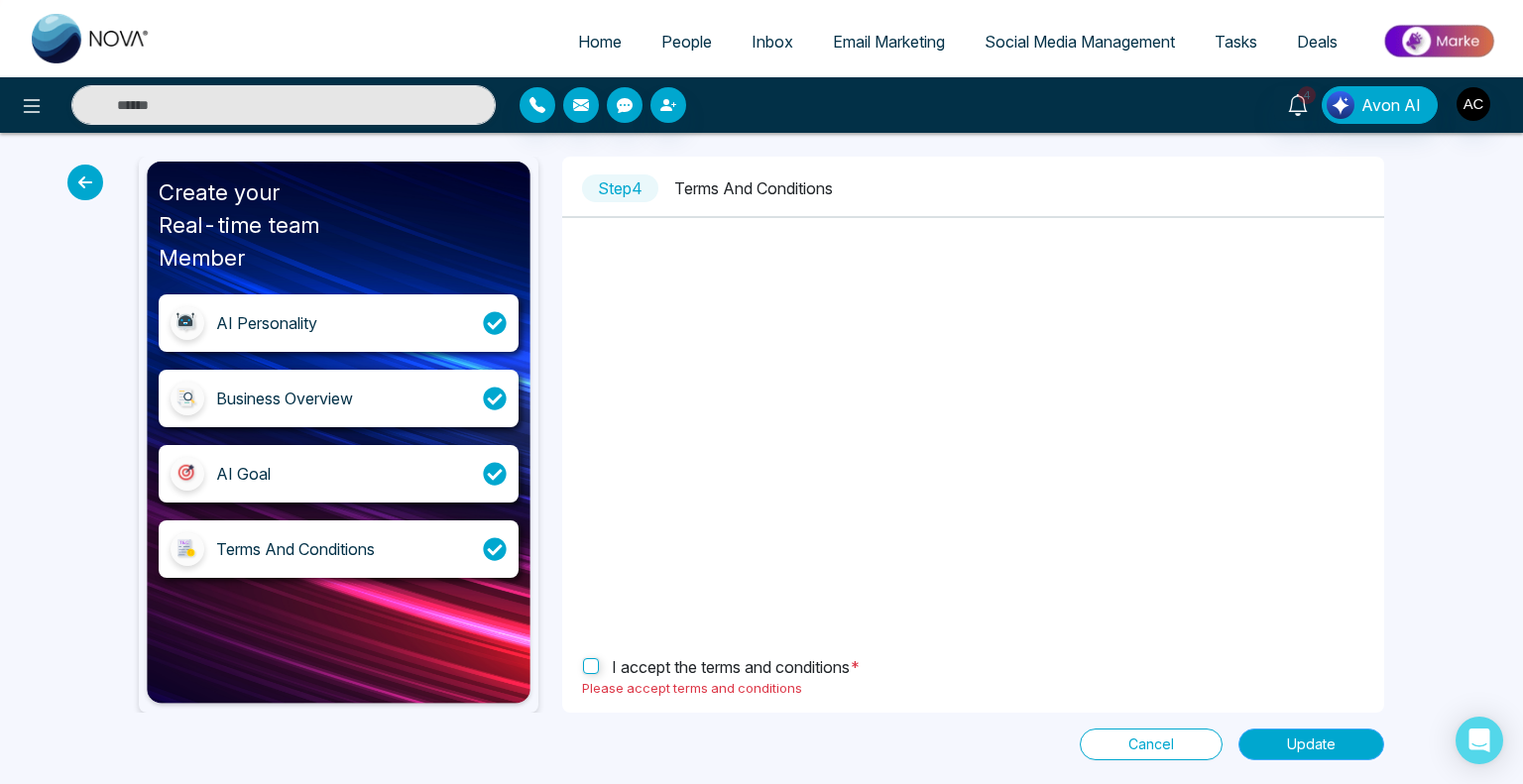 click on "Update" at bounding box center [1311, 744] 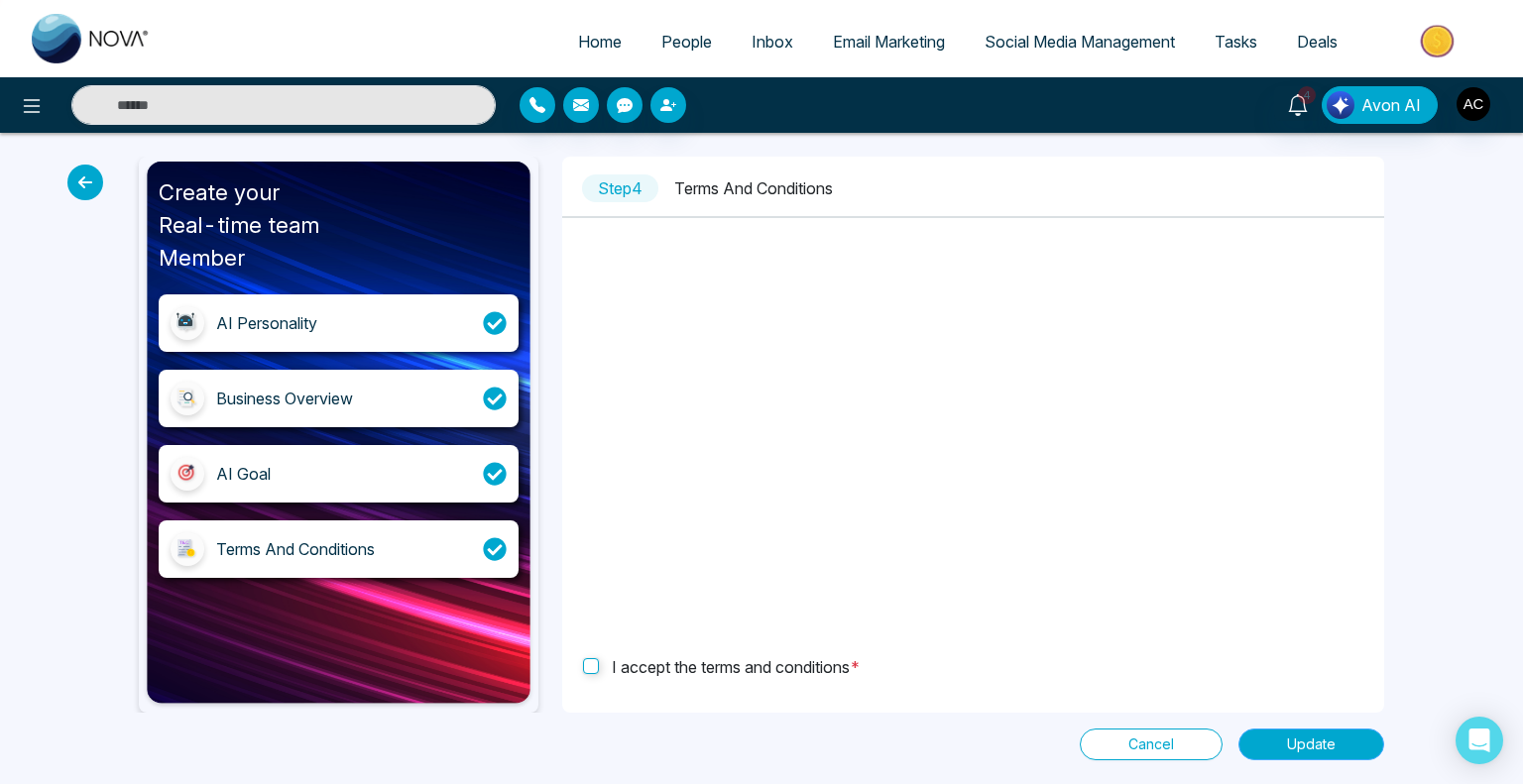 click on "Update" at bounding box center (1311, 744) 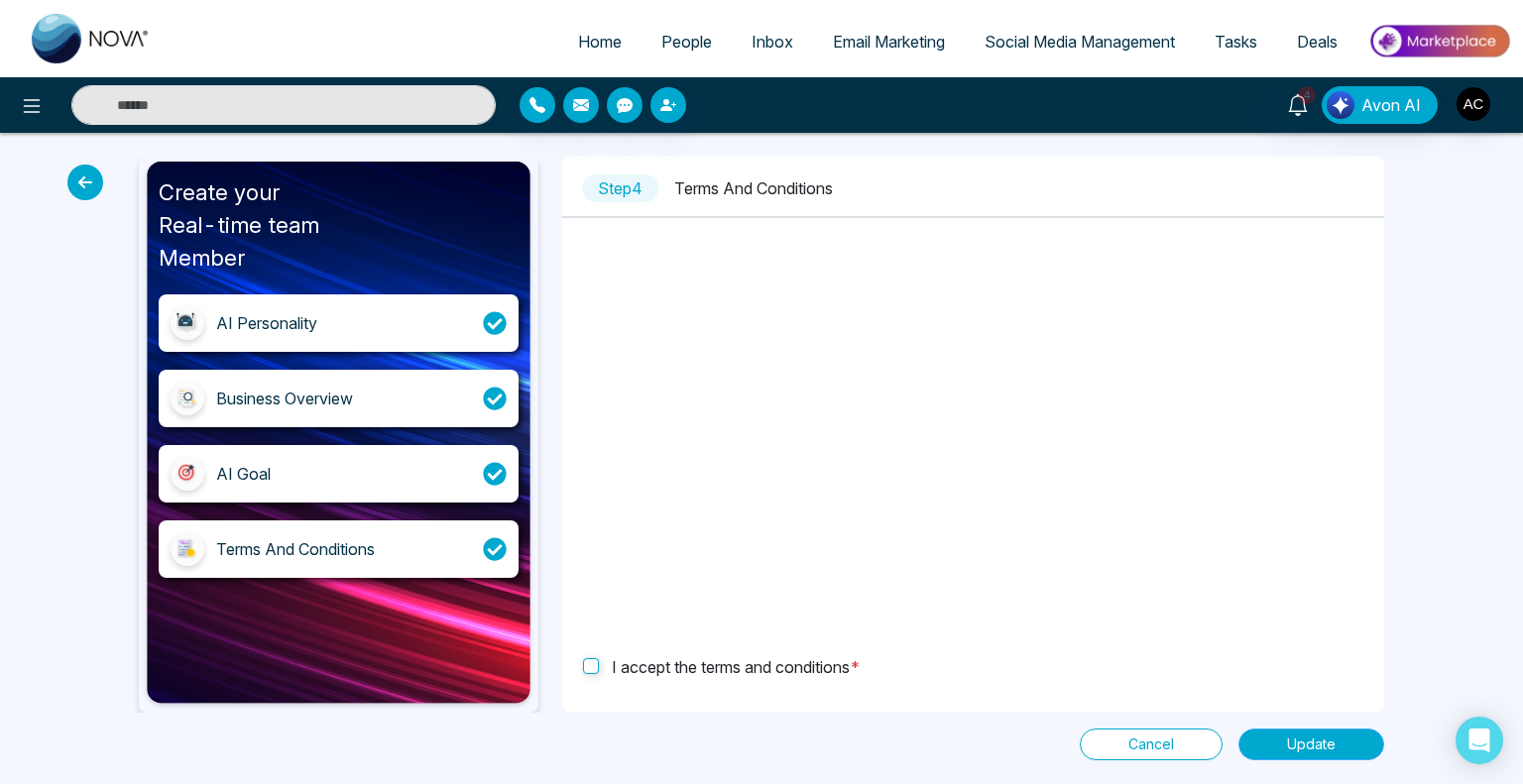 click on "Update" at bounding box center [1311, 744] 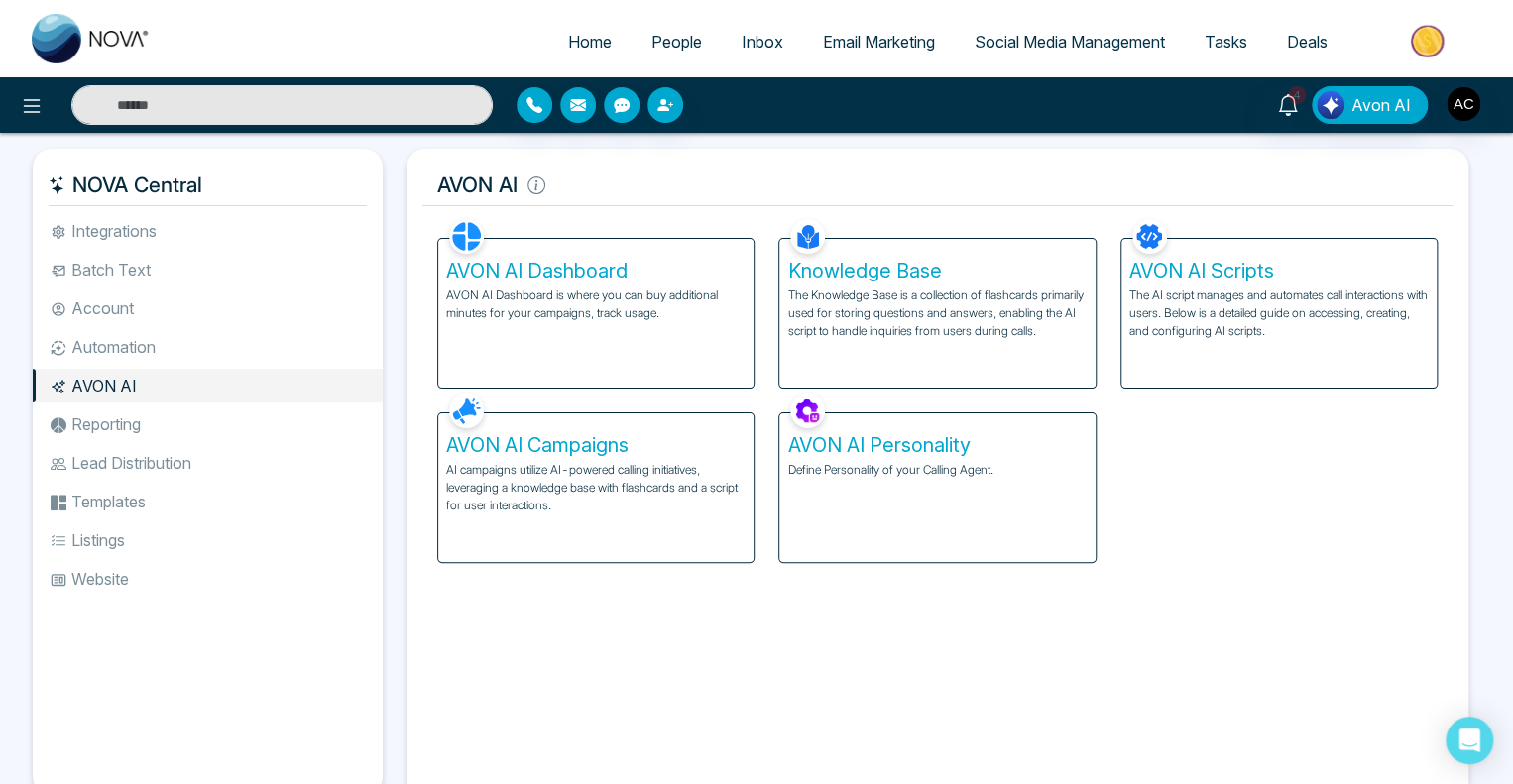 click on "AVON AI Personality Define Personality of your Calling Agent." at bounding box center (937, 488) 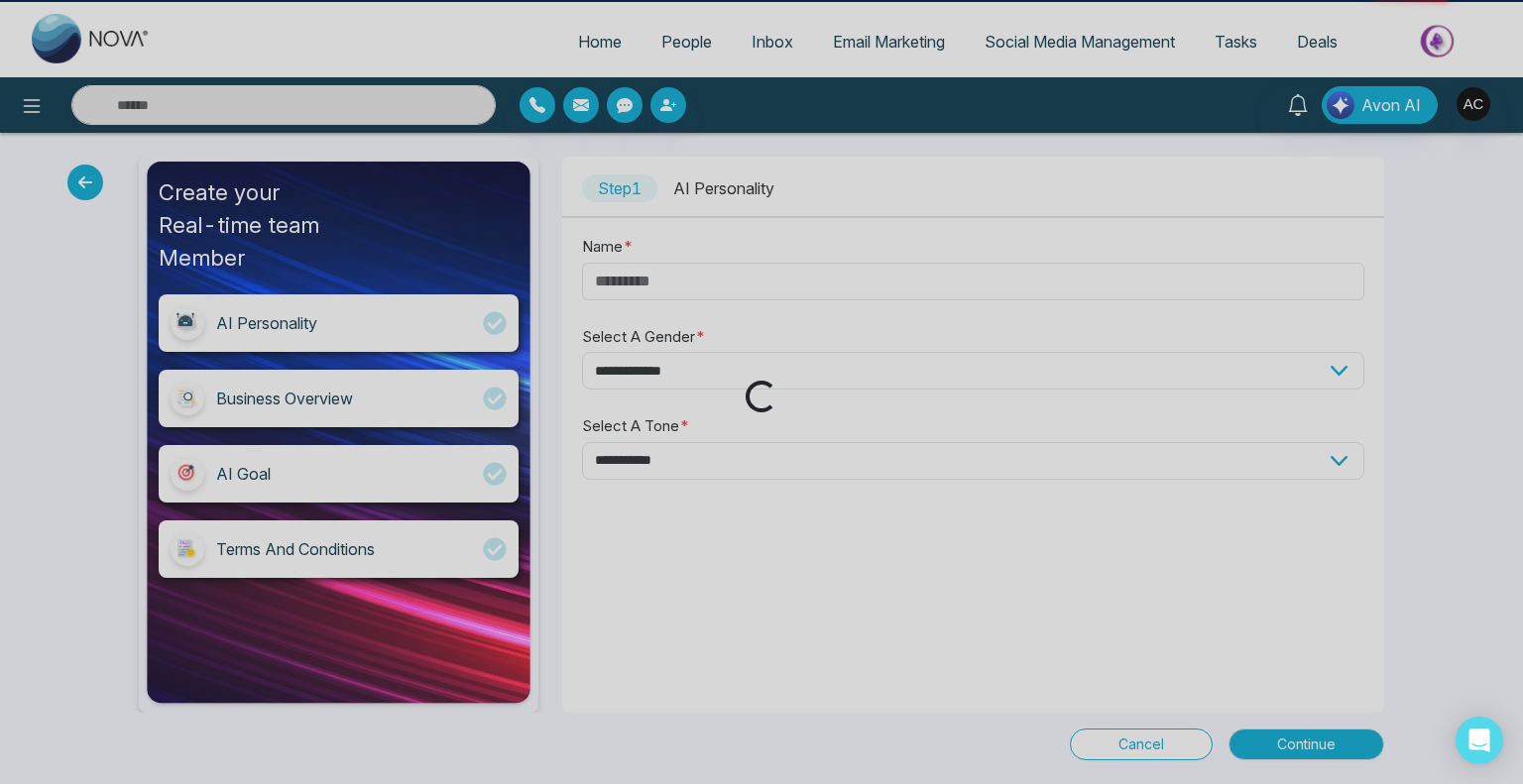 type on "*****" 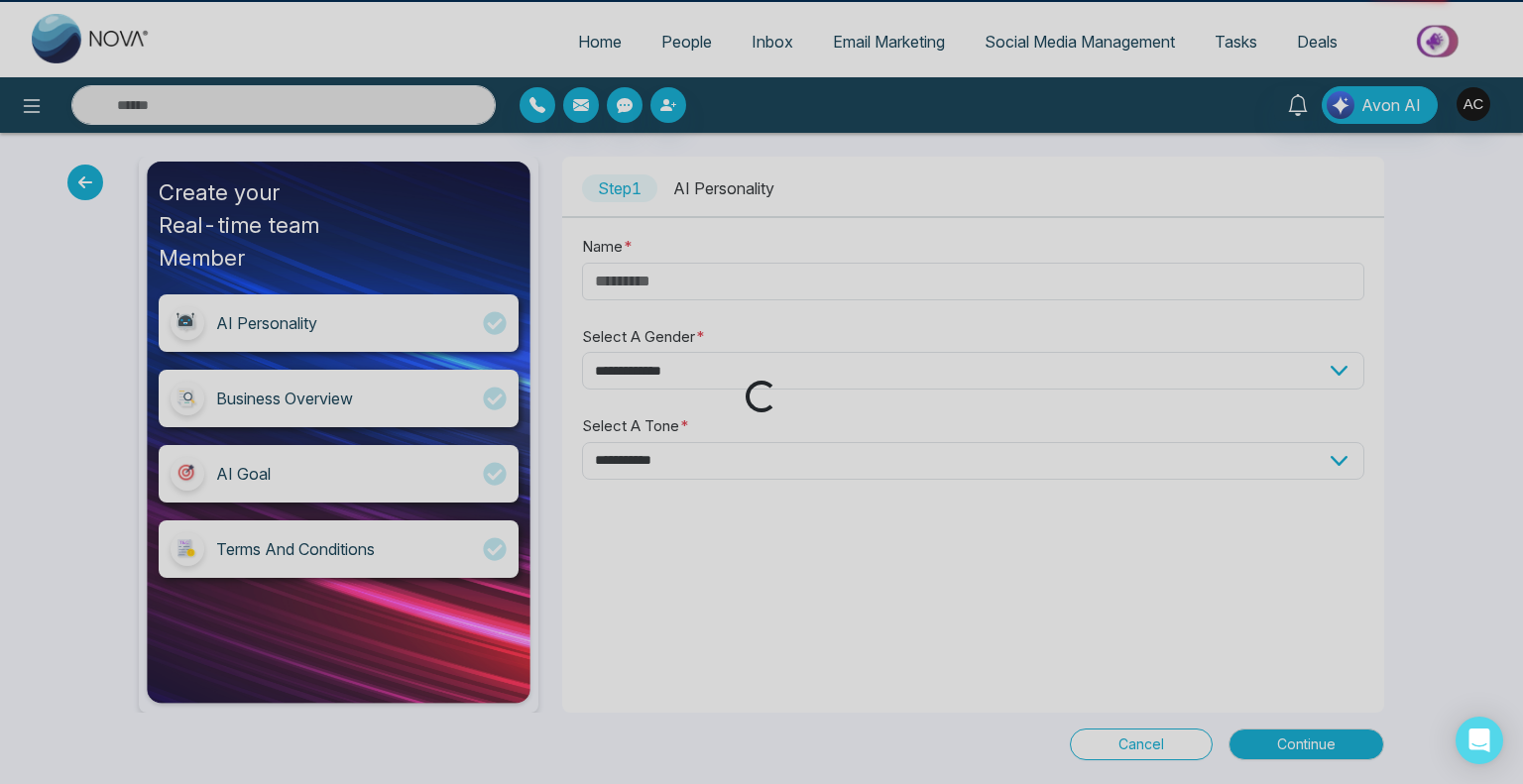 select on "****" 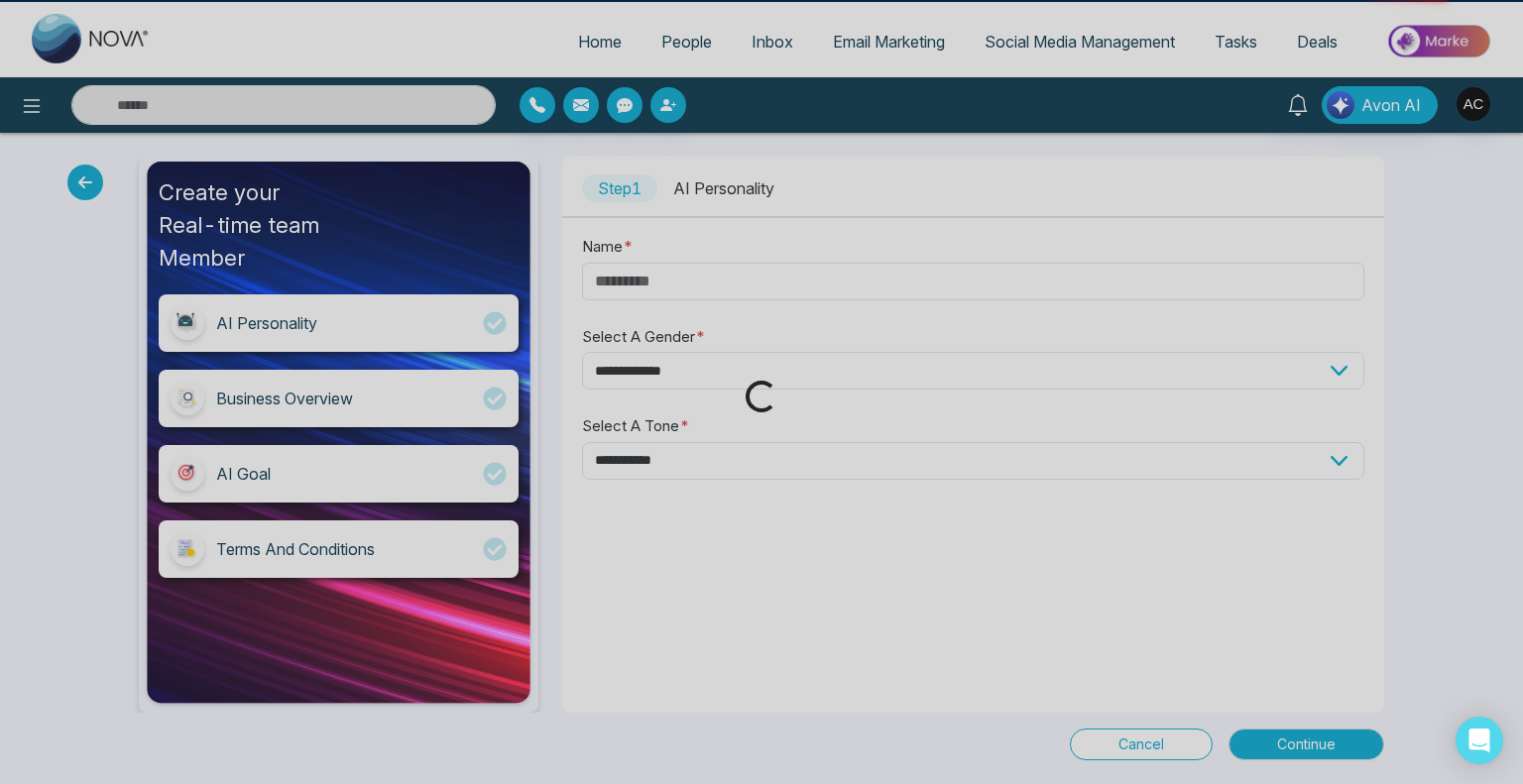 select on "**********" 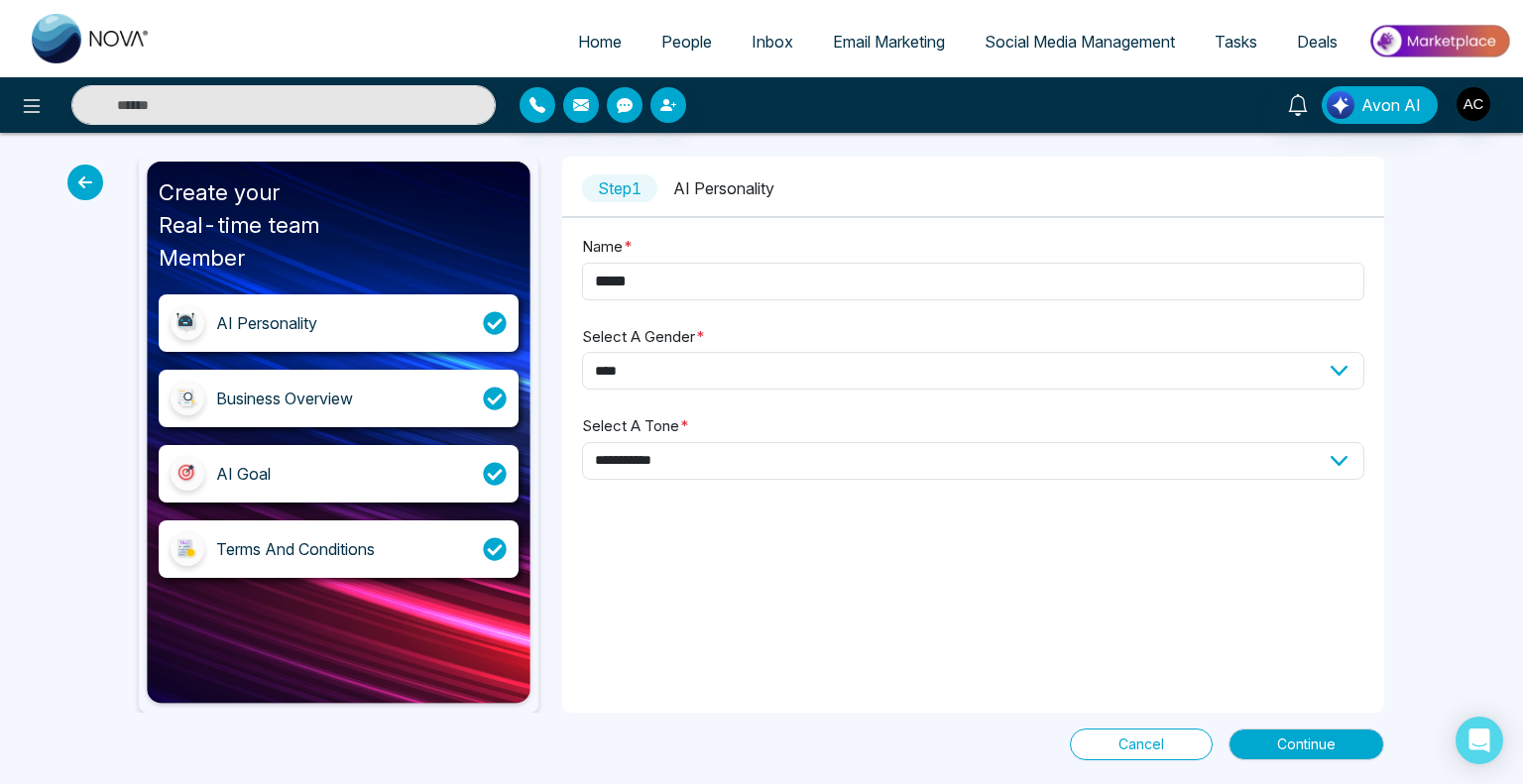 click at bounding box center [85, 182] 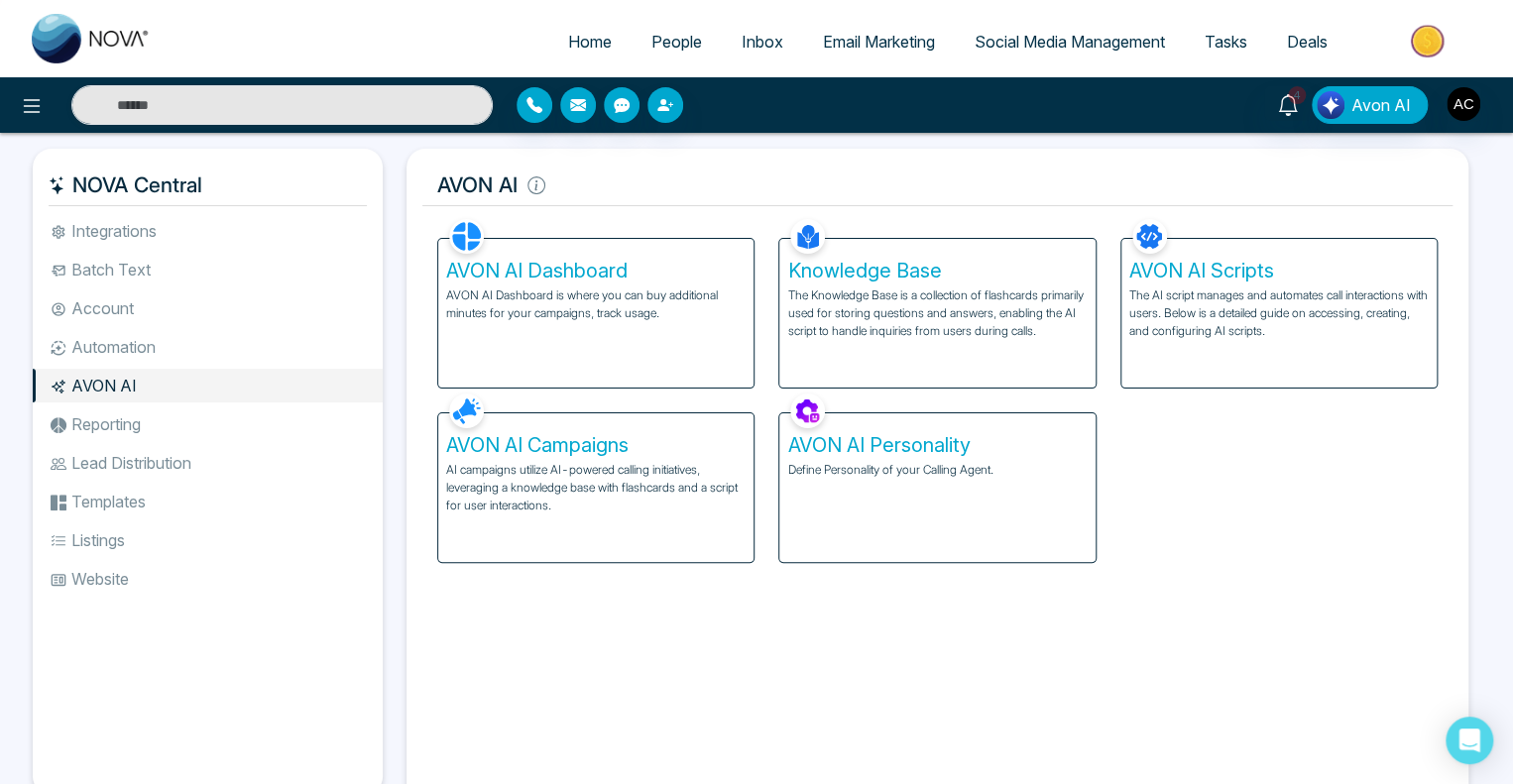 click on "AVON AI Campaigns" at bounding box center [596, 445] 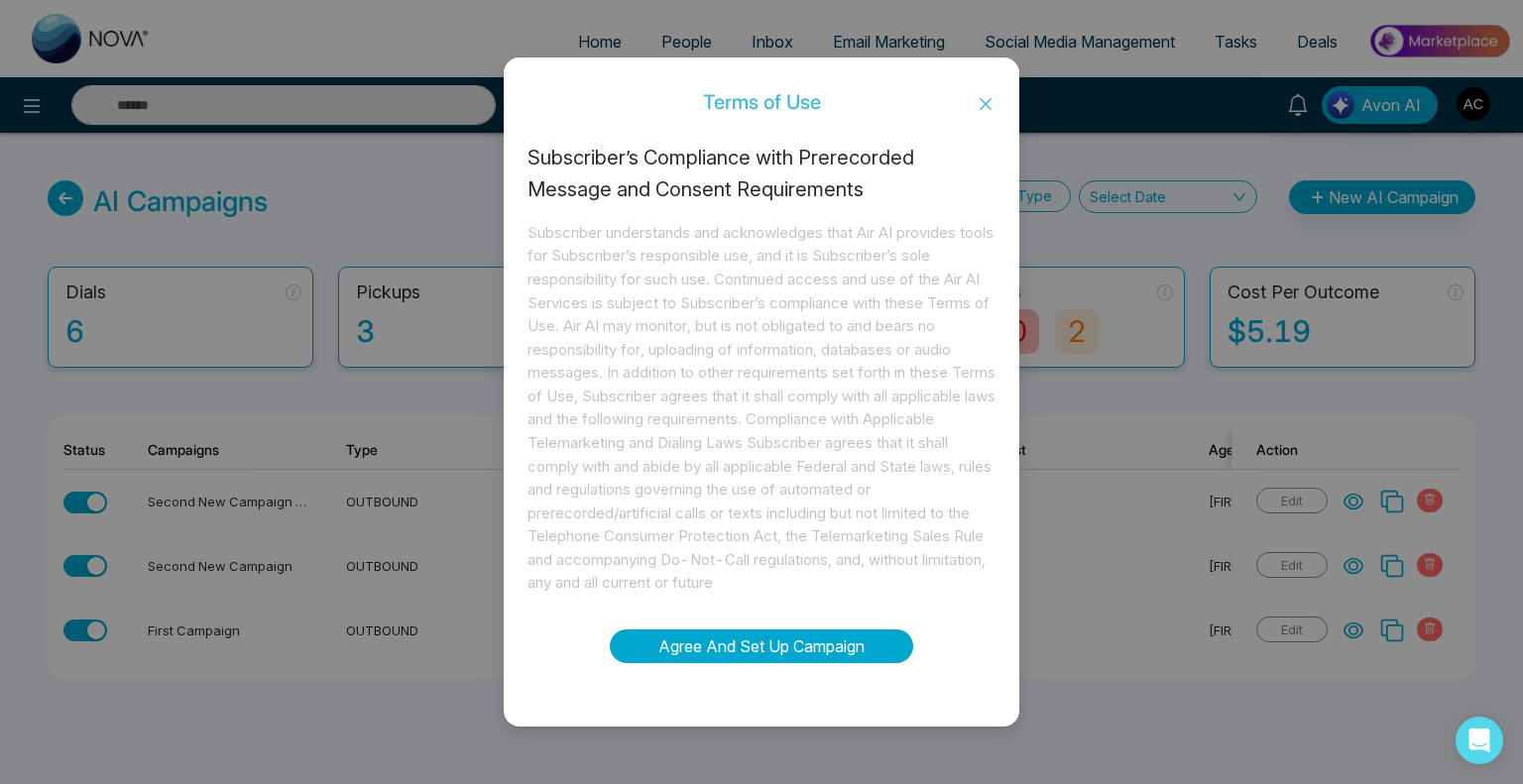 click on "Agree And Set Up Campaign" at bounding box center (762, 646) 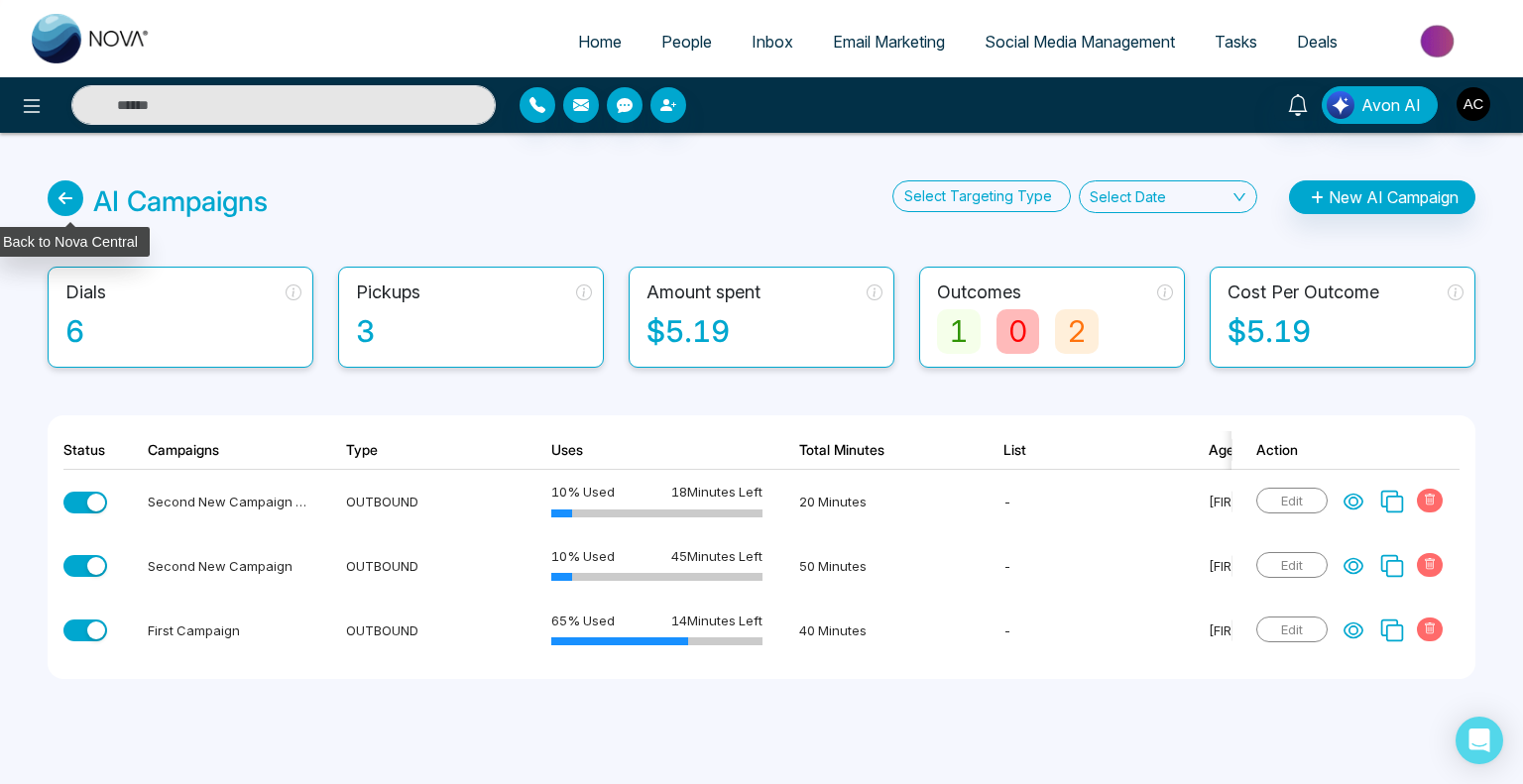 click at bounding box center (65, 198) 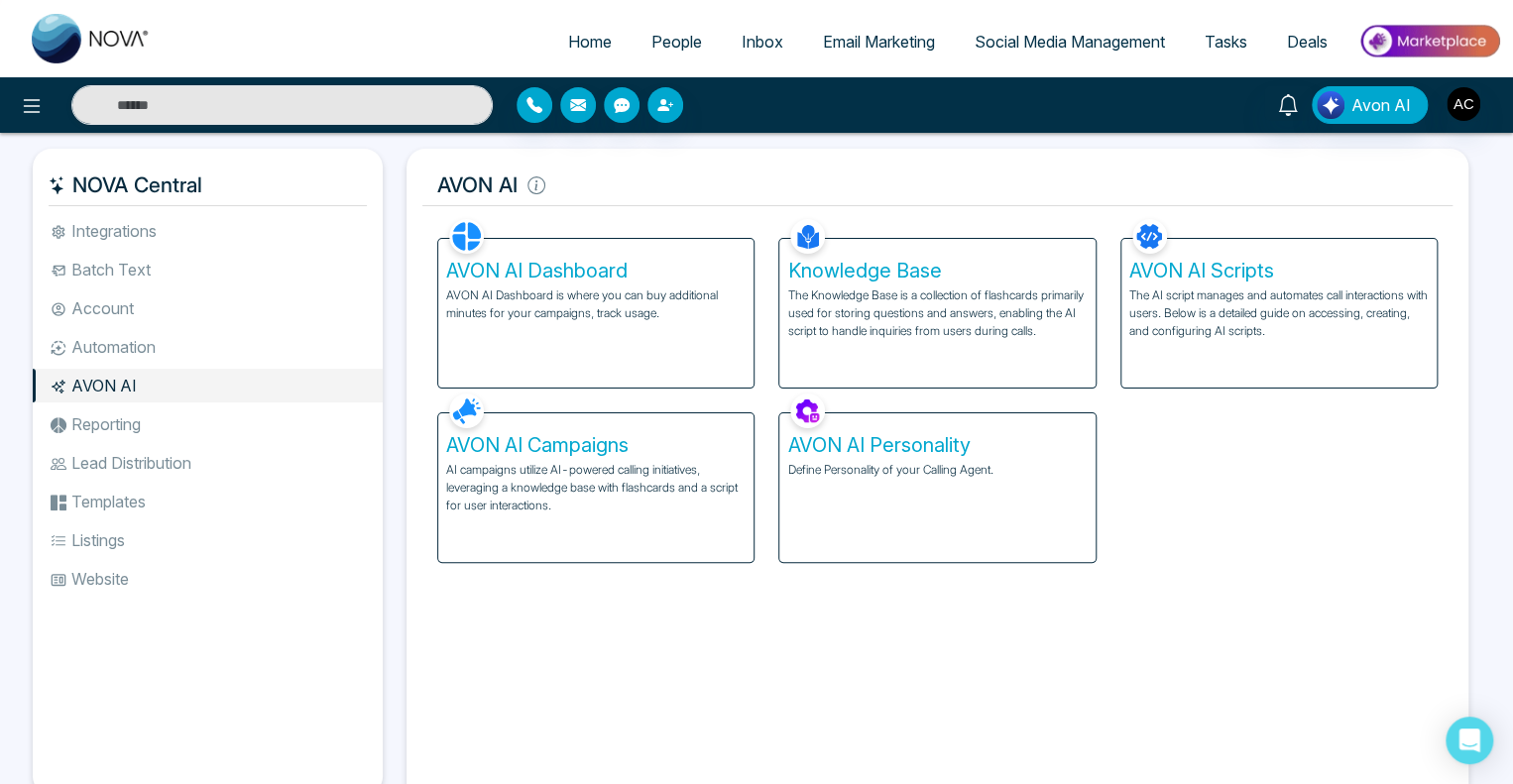 click on "AVON AI Dashboard" at bounding box center [596, 271] 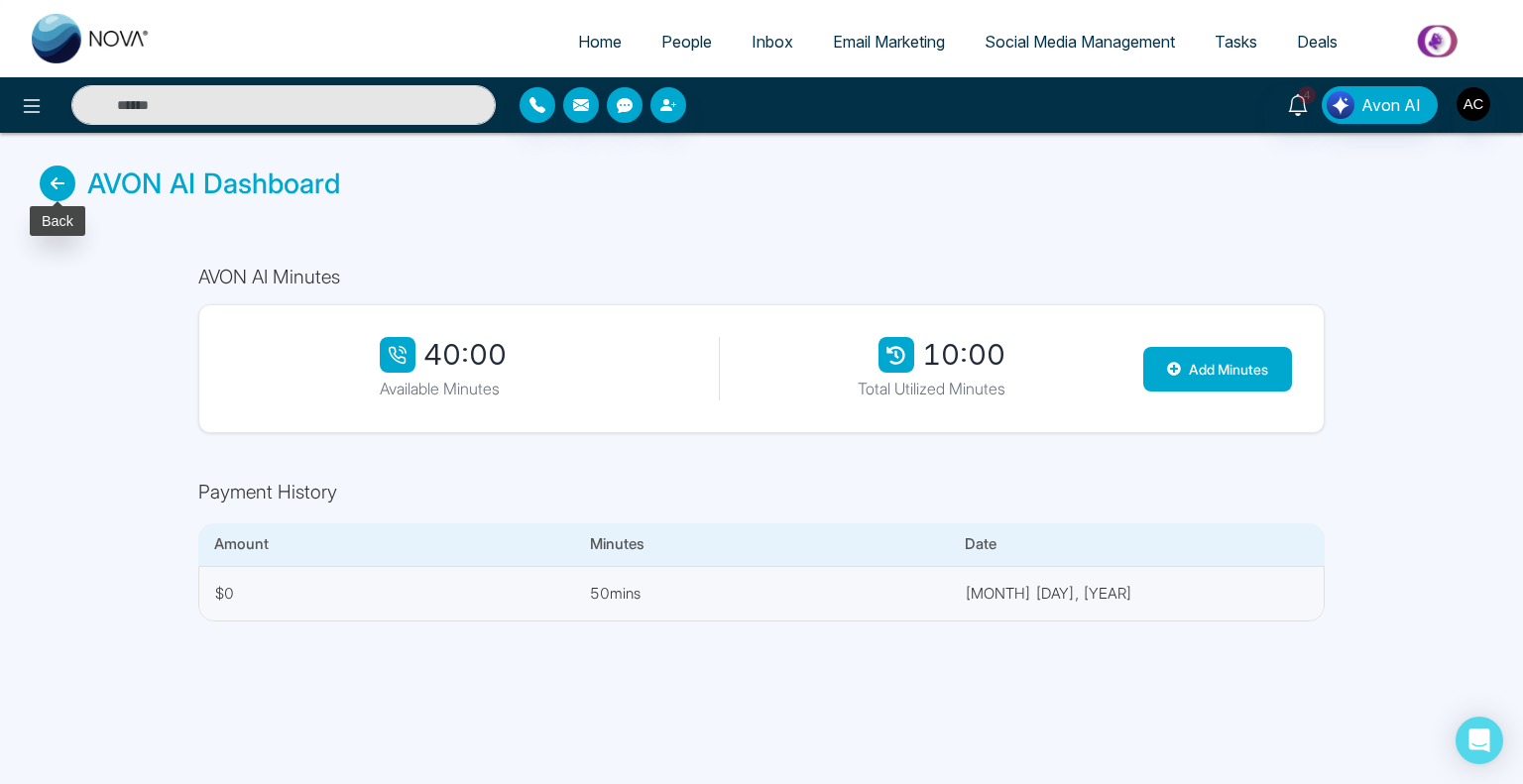 click at bounding box center (58, 183) 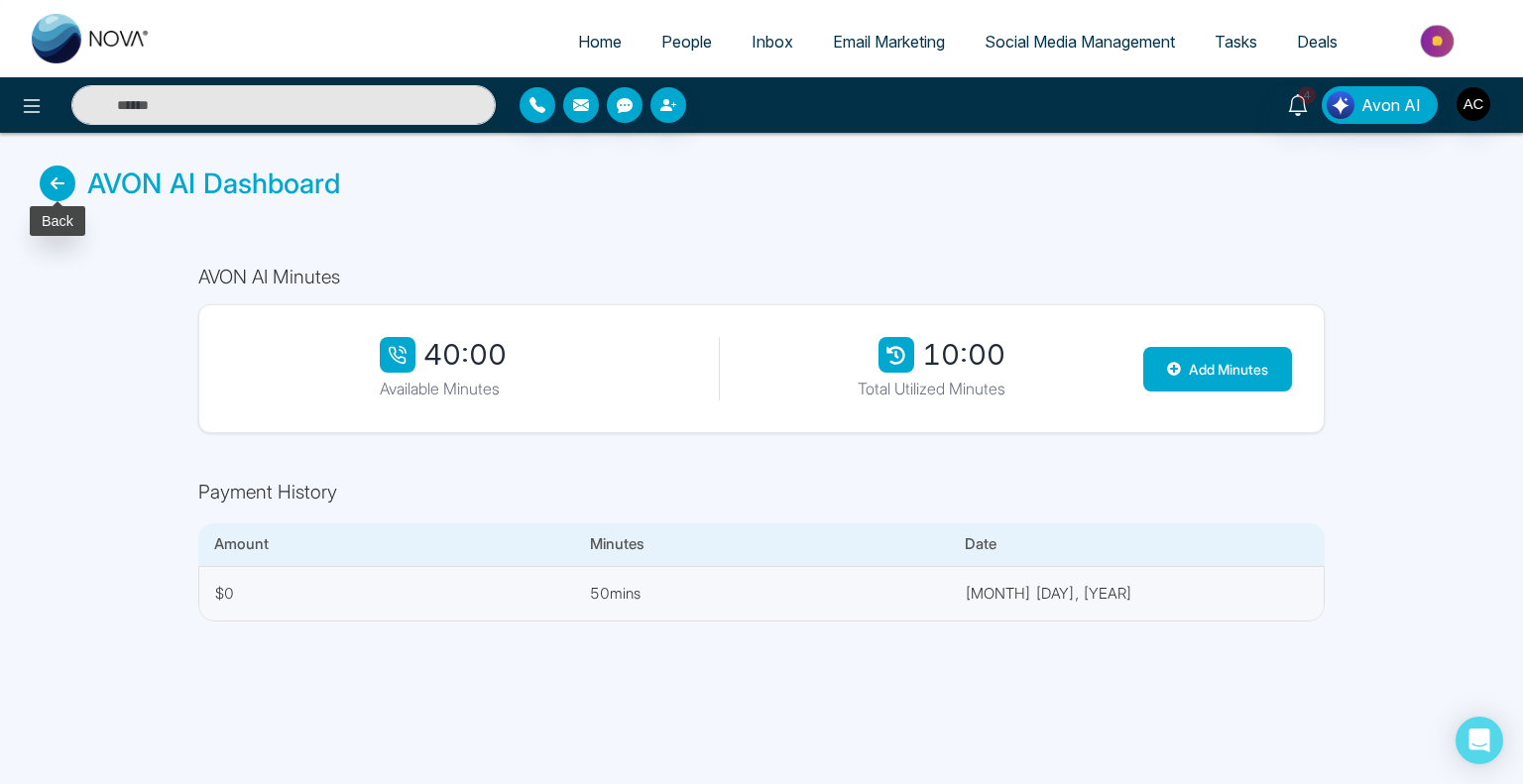 click at bounding box center [58, 183] 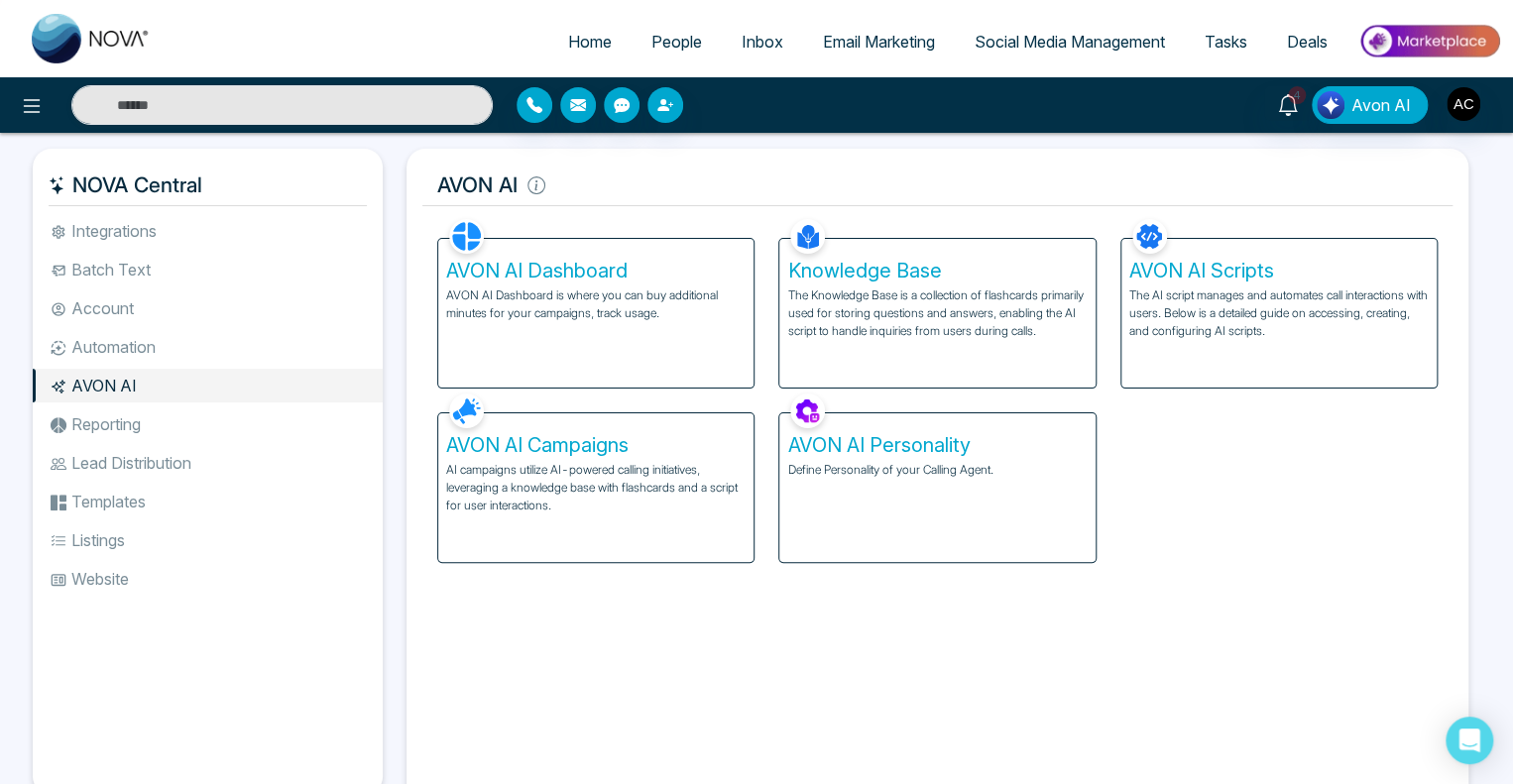 click on "AVON AI Campaigns" at bounding box center [596, 445] 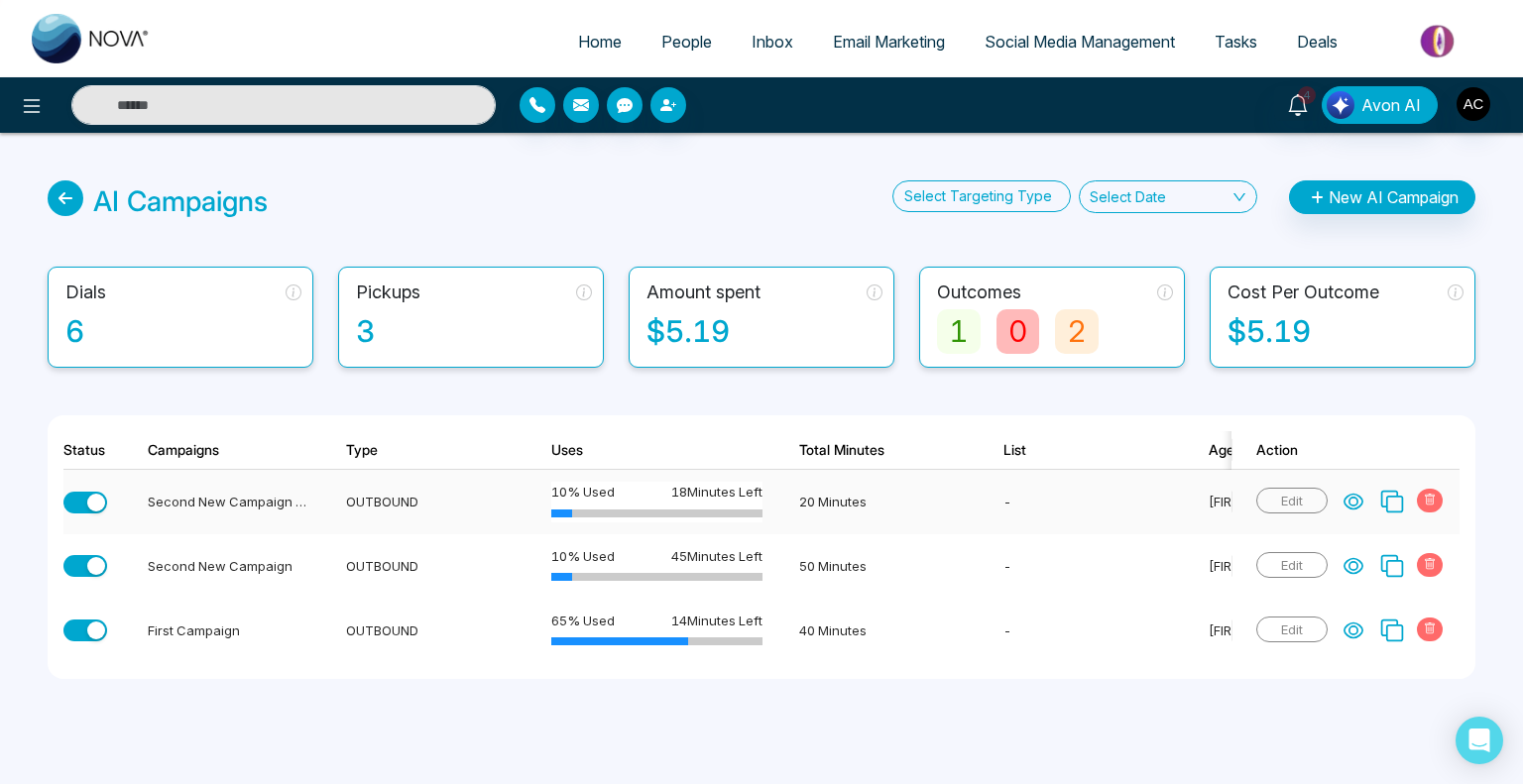 click 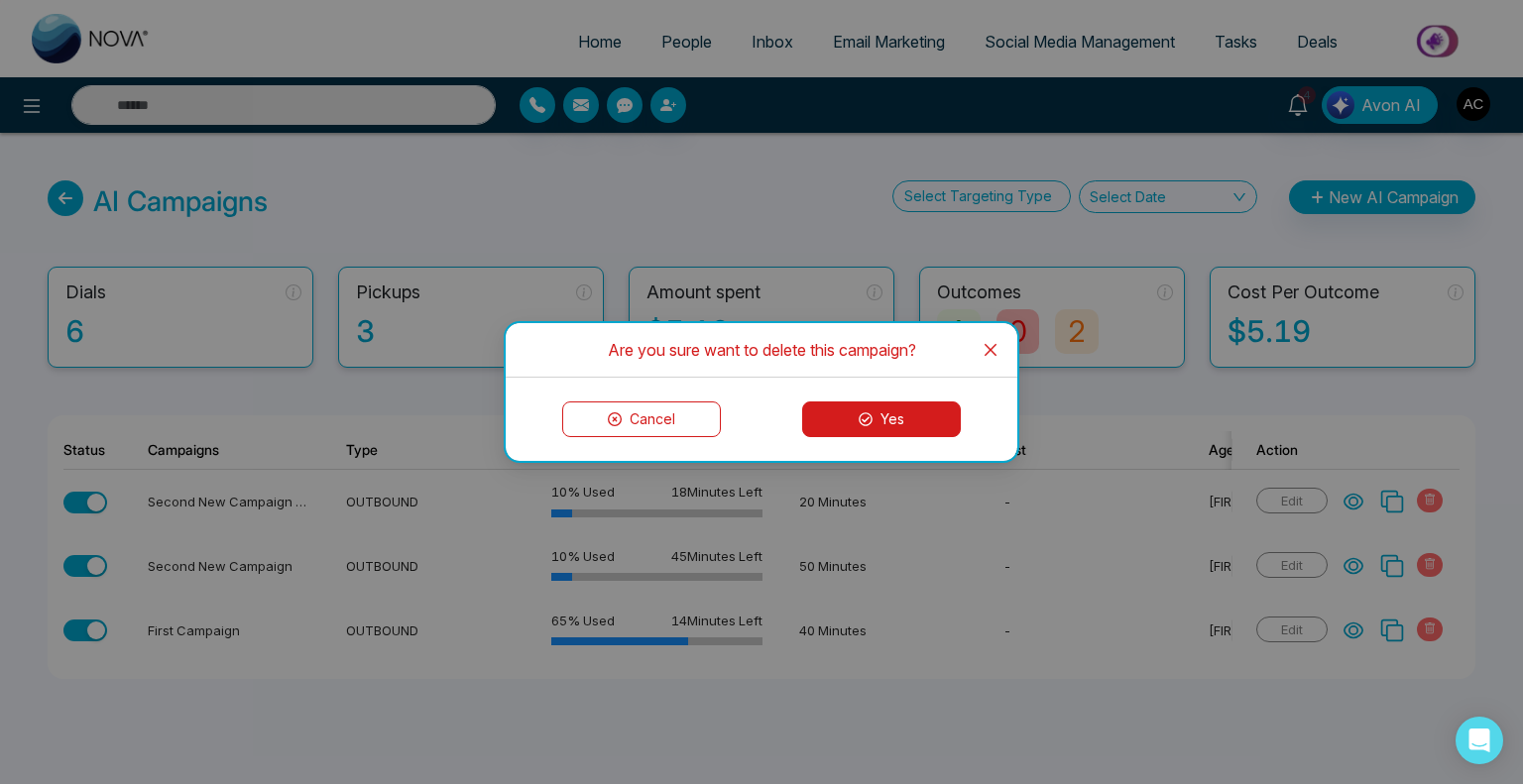 click on "Yes" at bounding box center [881, 419] 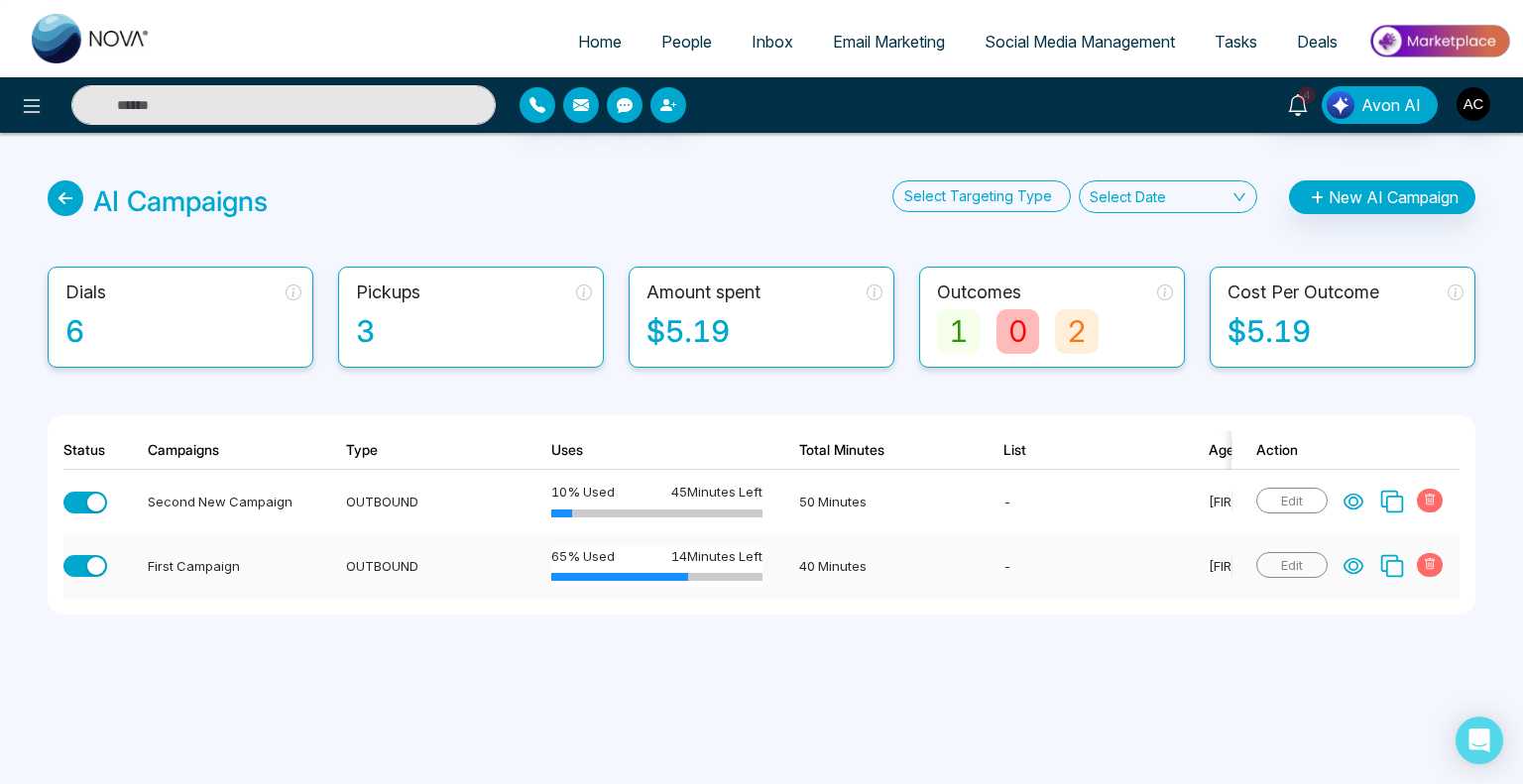 scroll, scrollTop: 0, scrollLeft: 2, axis: horizontal 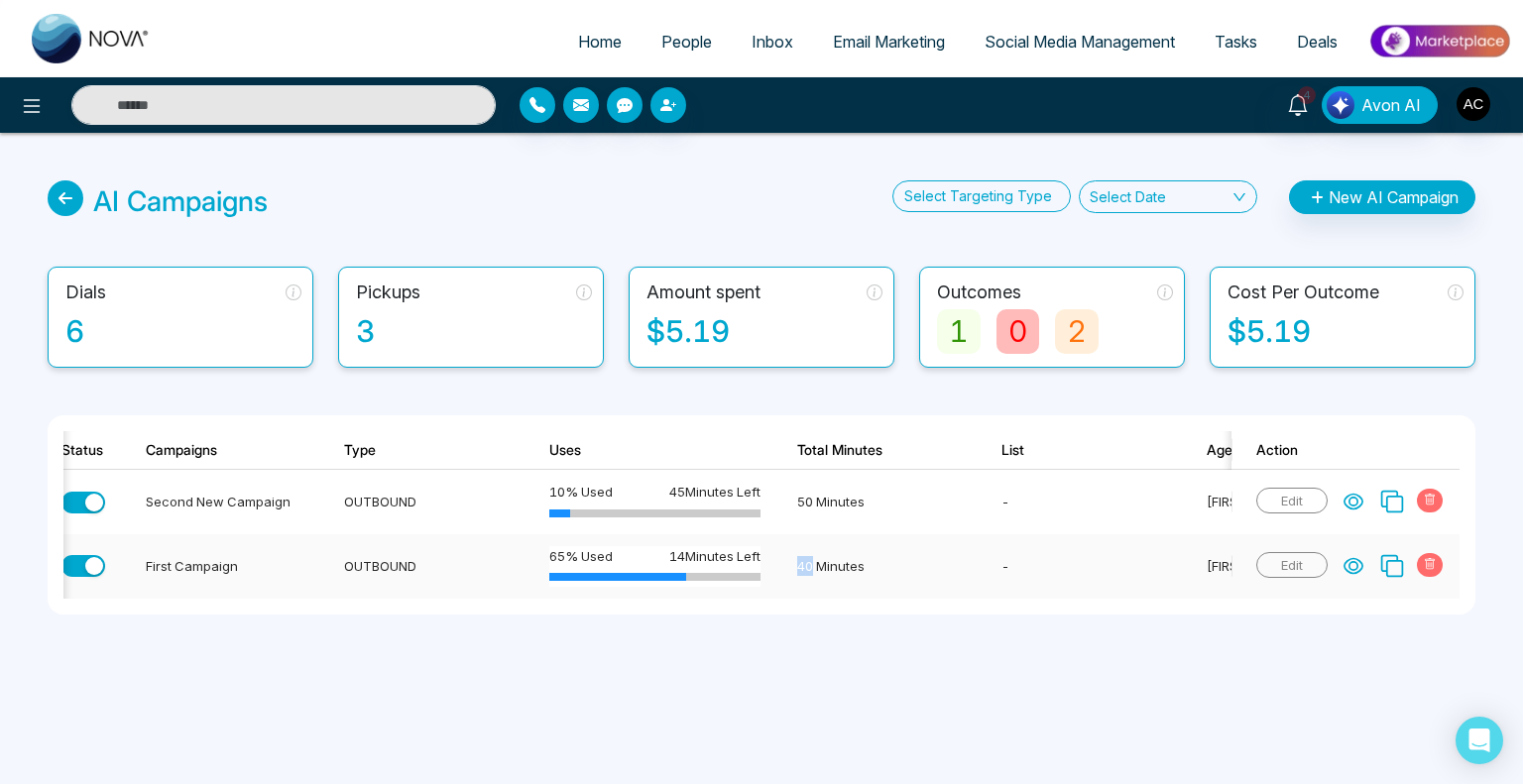 drag, startPoint x: 811, startPoint y: 598, endPoint x: 795, endPoint y: 596, distance: 16.124515 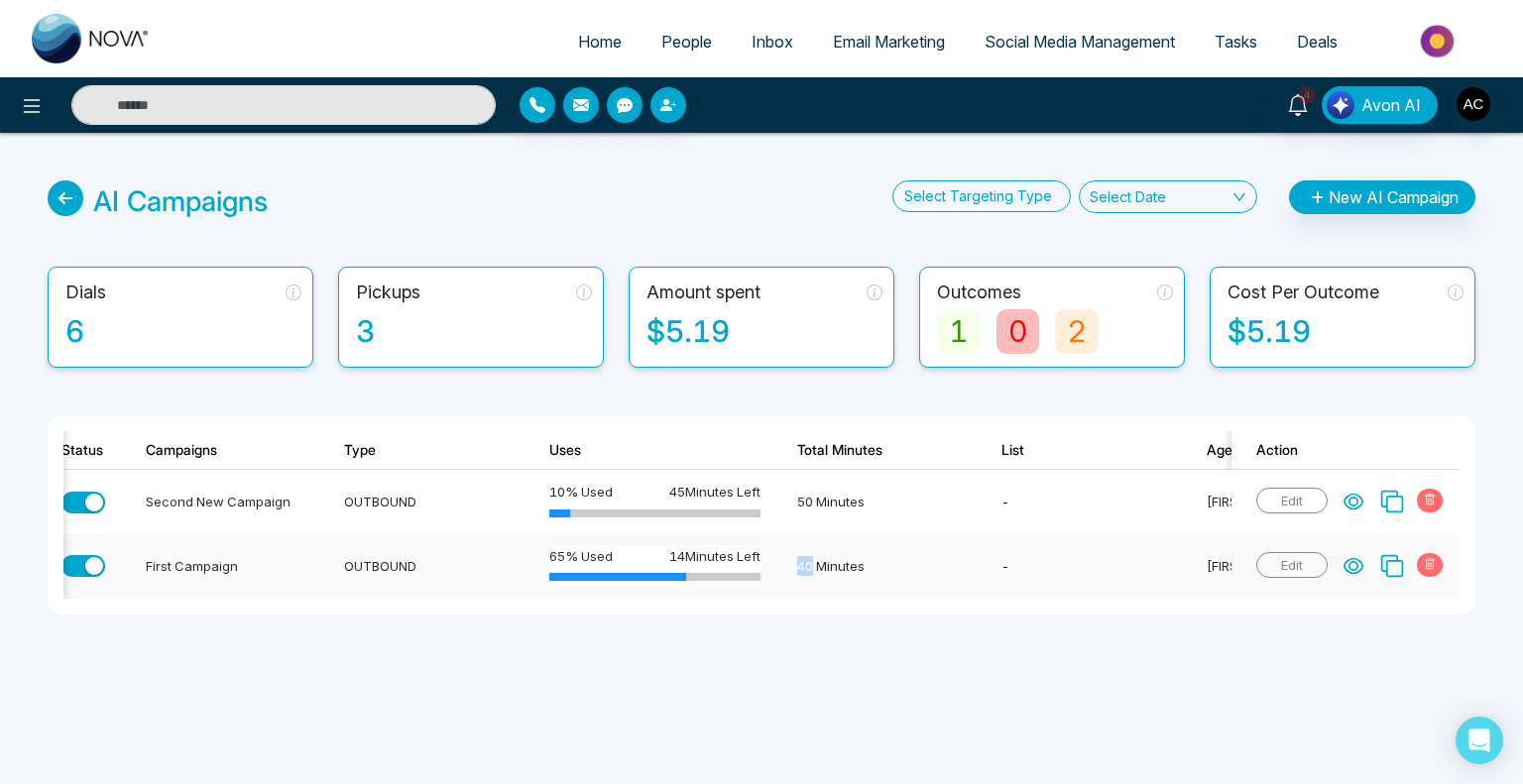 click on "40 Minutes" at bounding box center [875, 566] 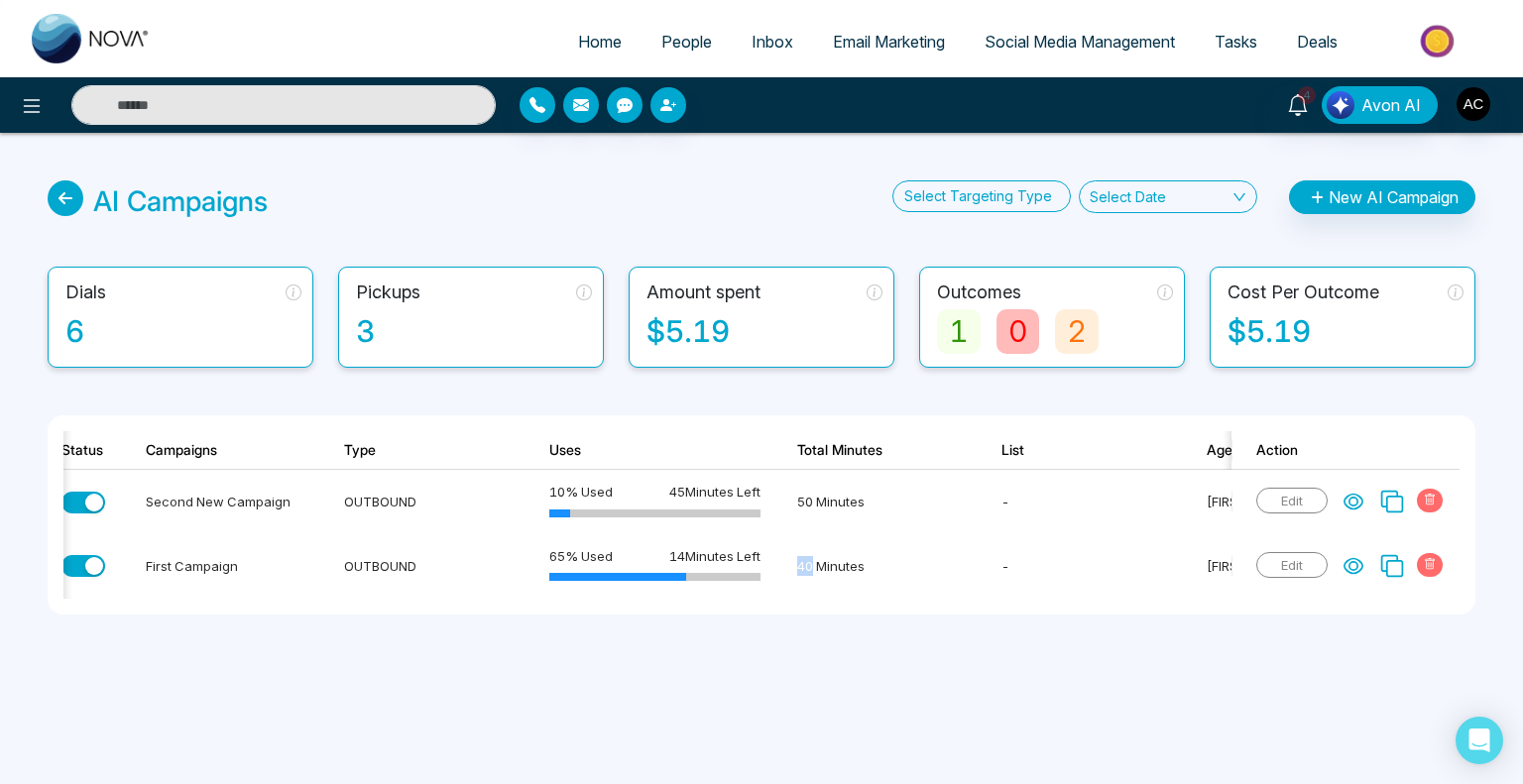 scroll, scrollTop: 0, scrollLeft: 169, axis: horizontal 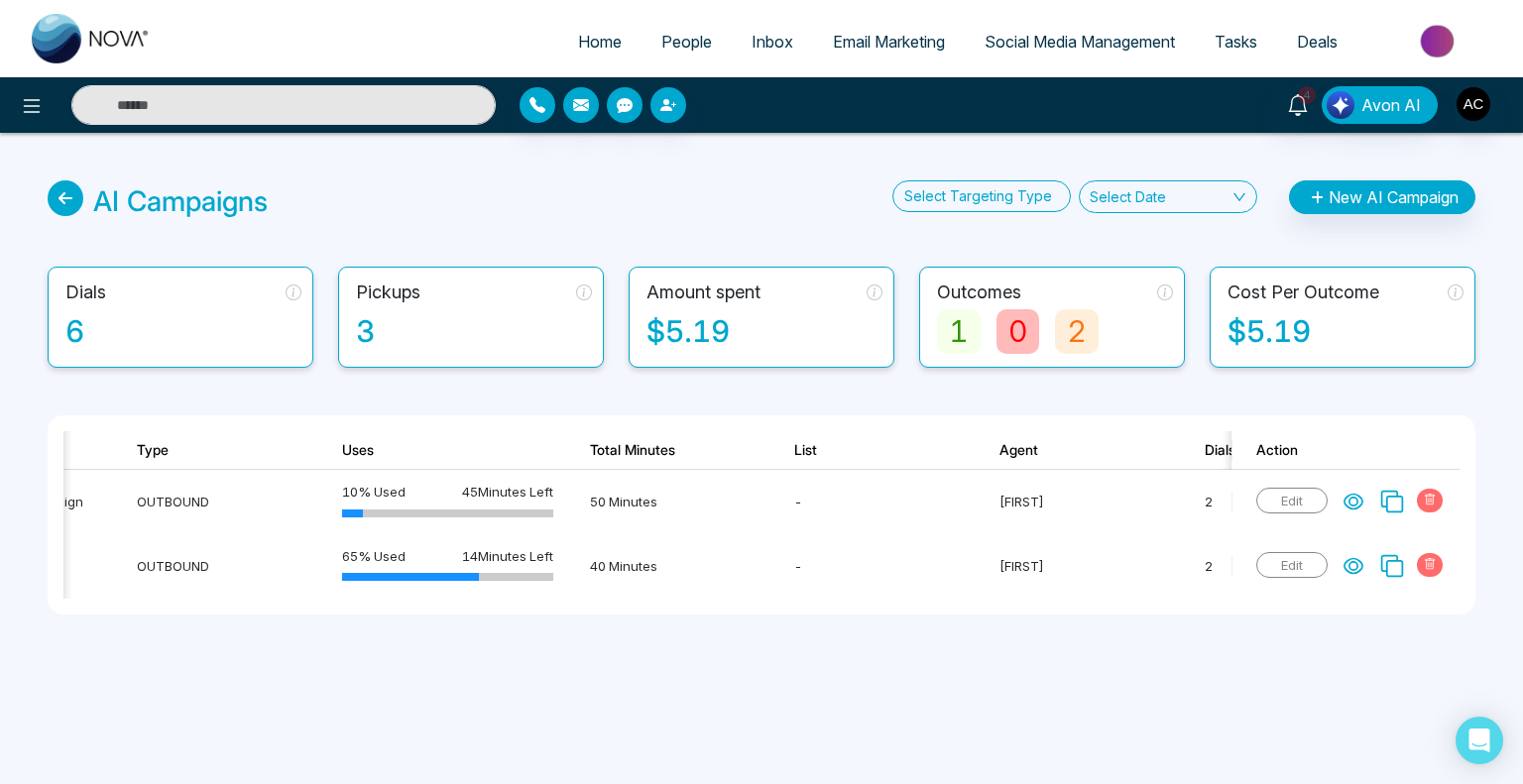 click on "Home People Inbox Email Marketing Social Media Management Tasks Deals 4 Avon AI AI Campaigns   Select Targeting Type Select Date  New AI Campaign Dials 6 Pickups 3 Amount spent $5.19 Outcomes 1 0 2 Cost Per Outcome $5.19 Status Campaigns Type Uses Total Minutes List Agent Dials Pickups In progress Outcomes Cost Per Outcome Action                           Second New Campaign OUTBOUND 10 % Used 45  Minutes Left 50 Minutes - Abhay 2 1 0 0 0 1 $0.64 Edit First Campaign OUTBOUND 65 % Used 14  Minutes Left 40 Minutes - Abhay 2 1 0 1 0 0 $4.23 Edit" at bounding box center [762, 392] 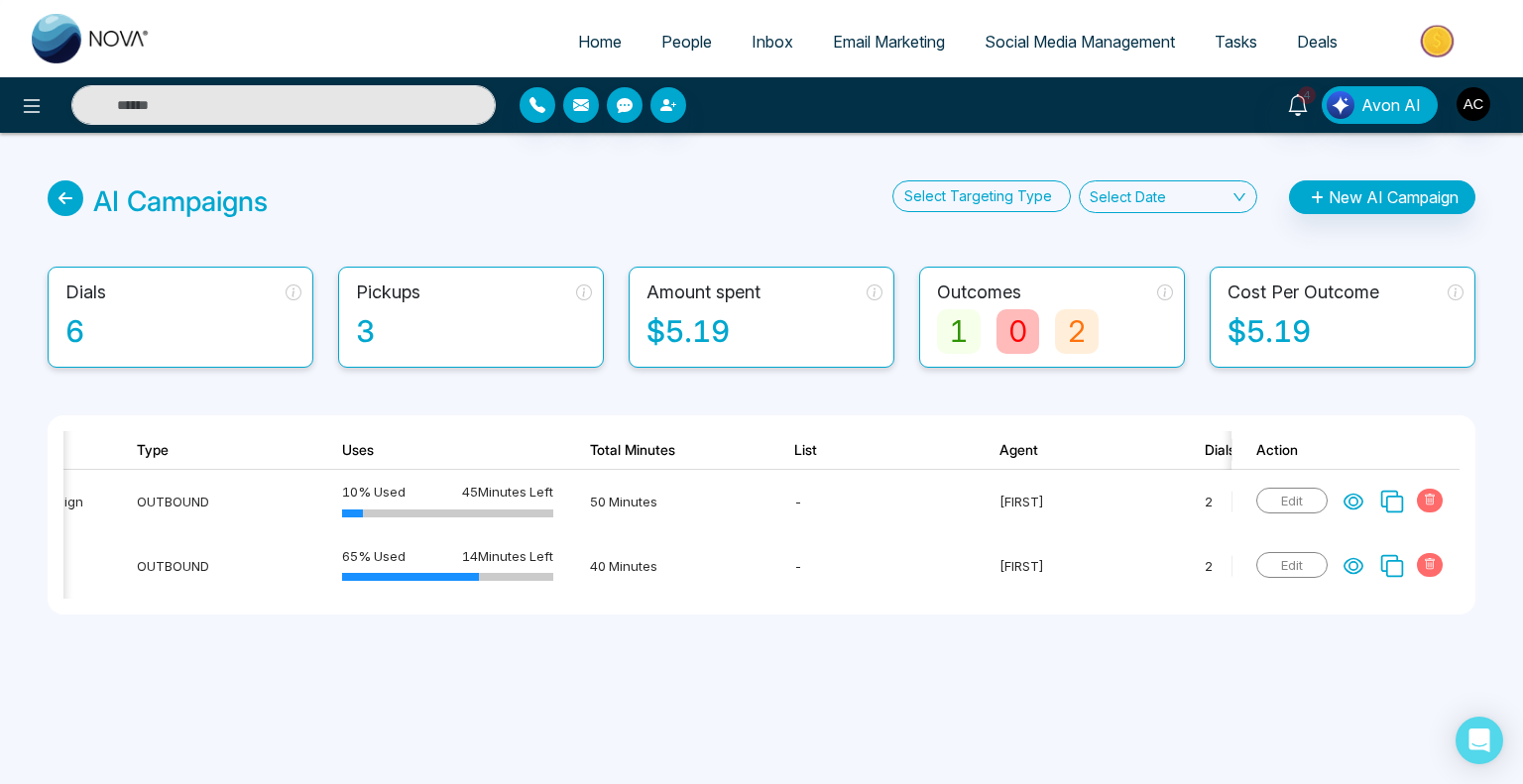 scroll, scrollTop: 0, scrollLeft: 0, axis: both 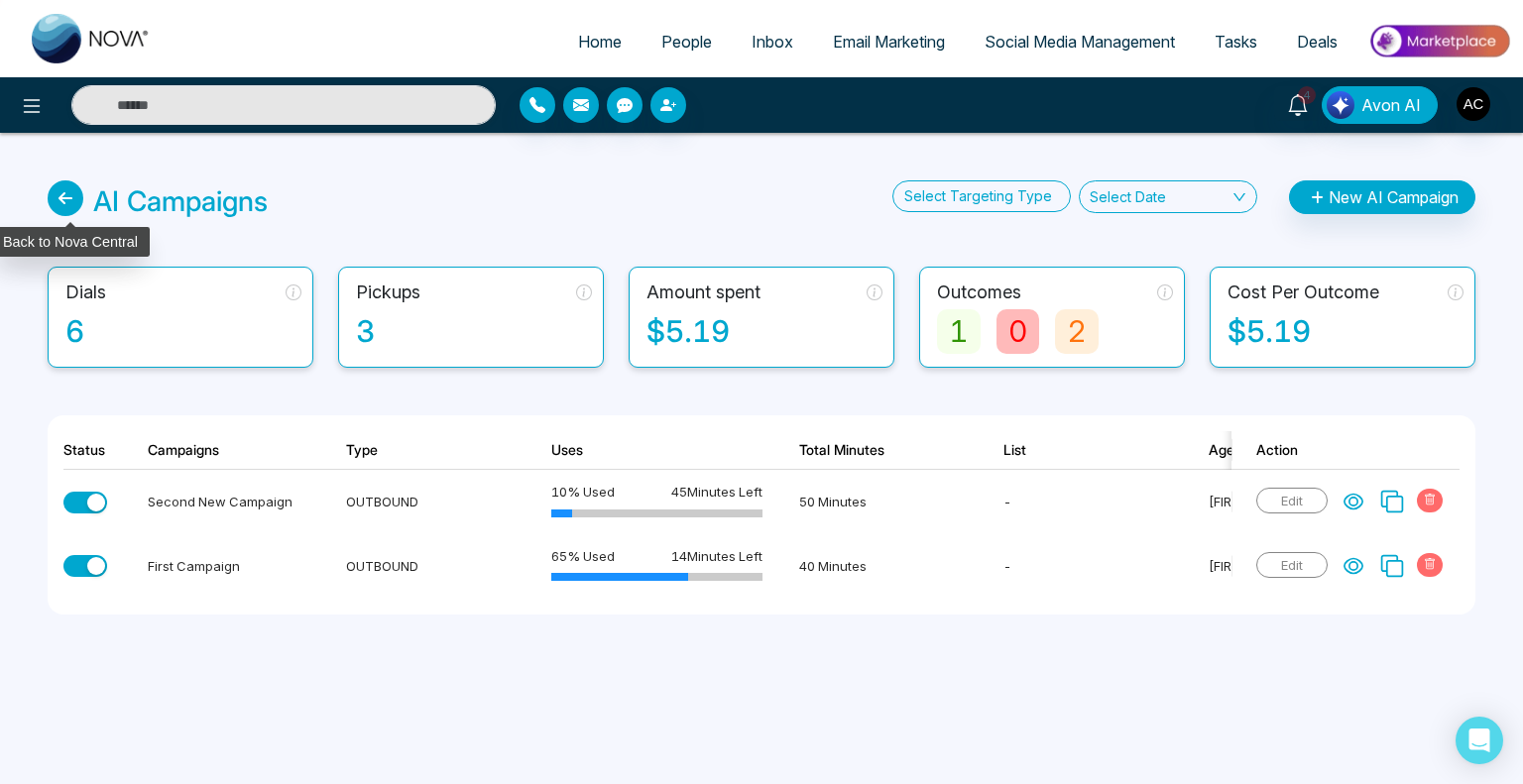 click at bounding box center (65, 198) 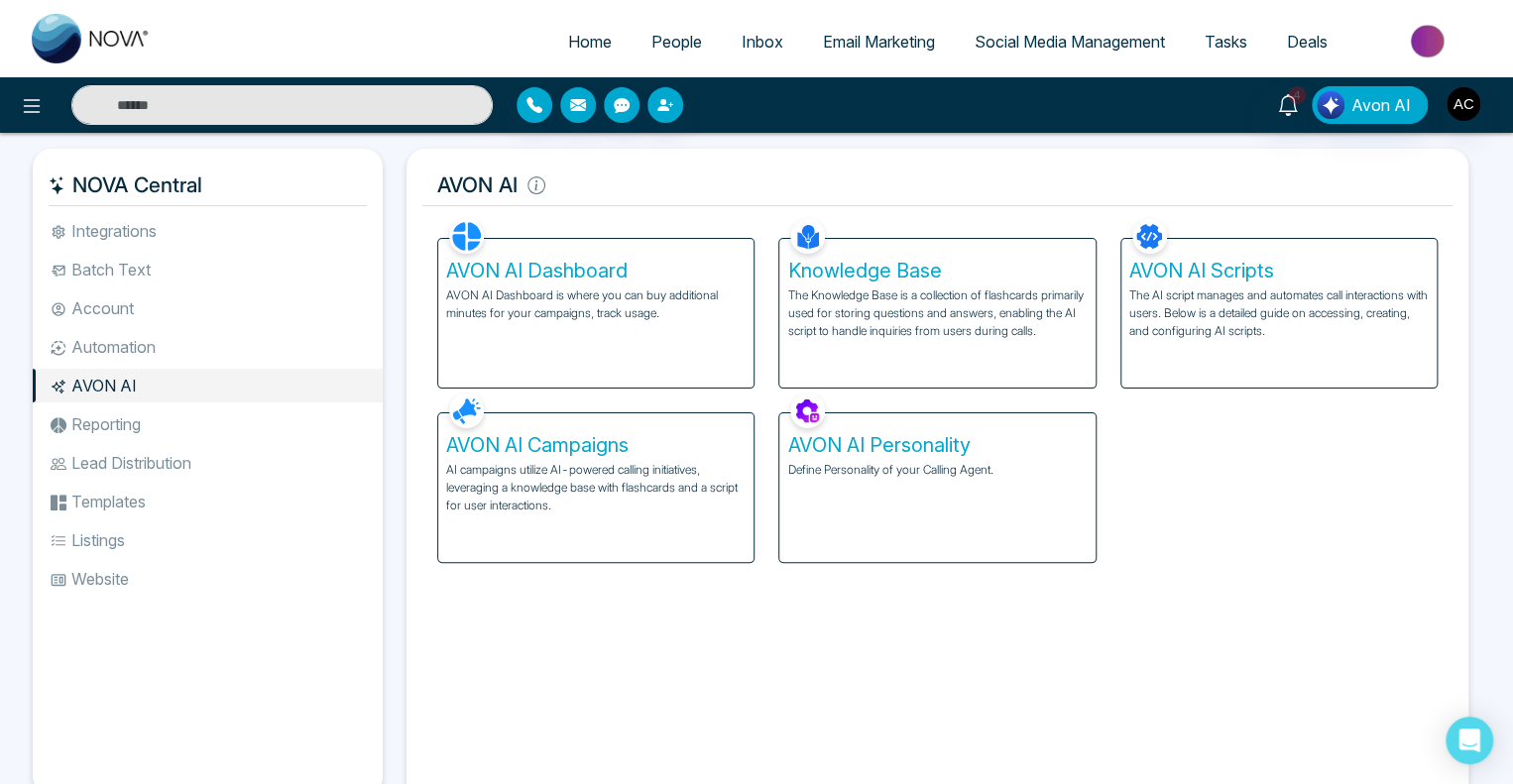 click on "AVON AI Personality" at bounding box center (937, 445) 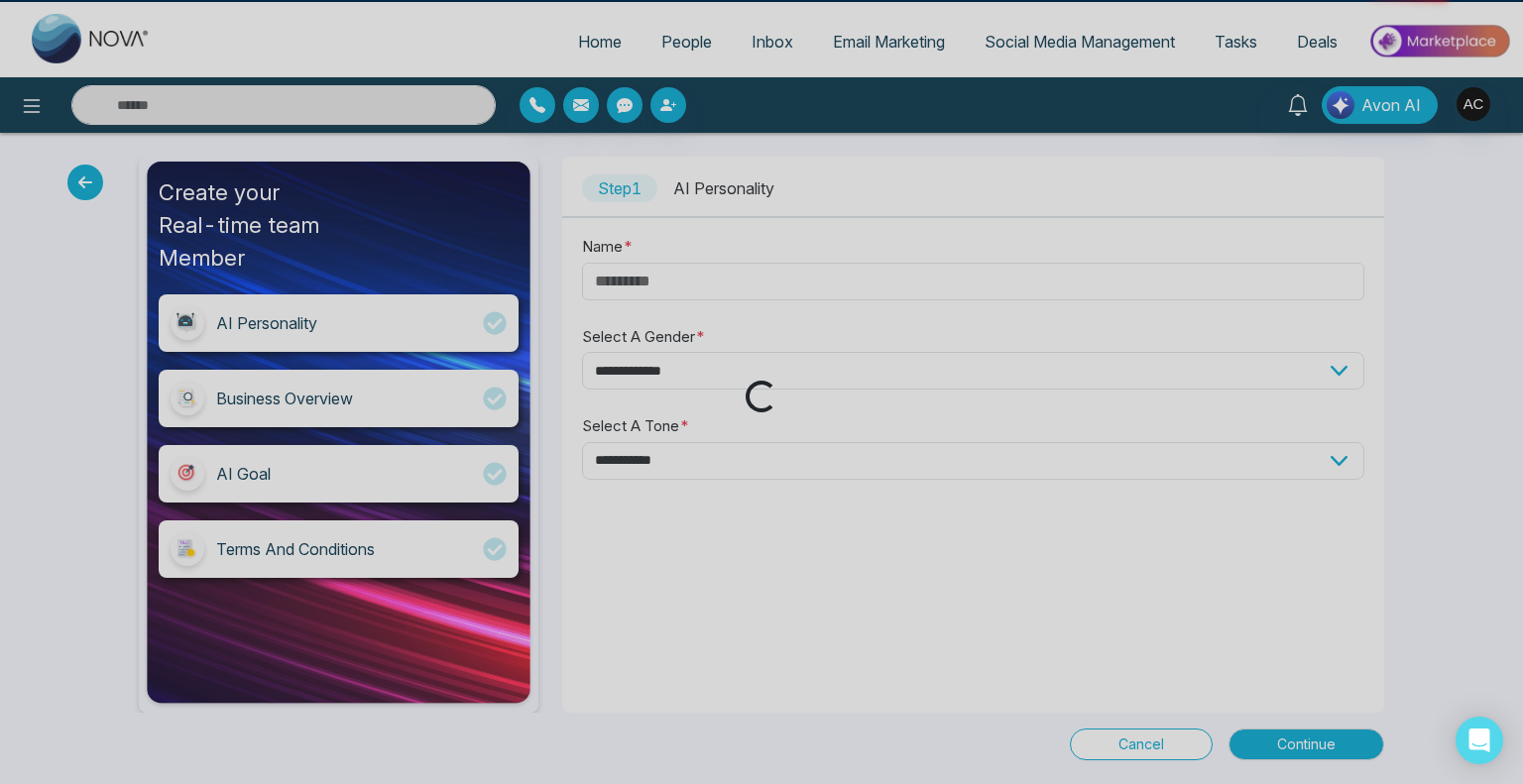 type on "*****" 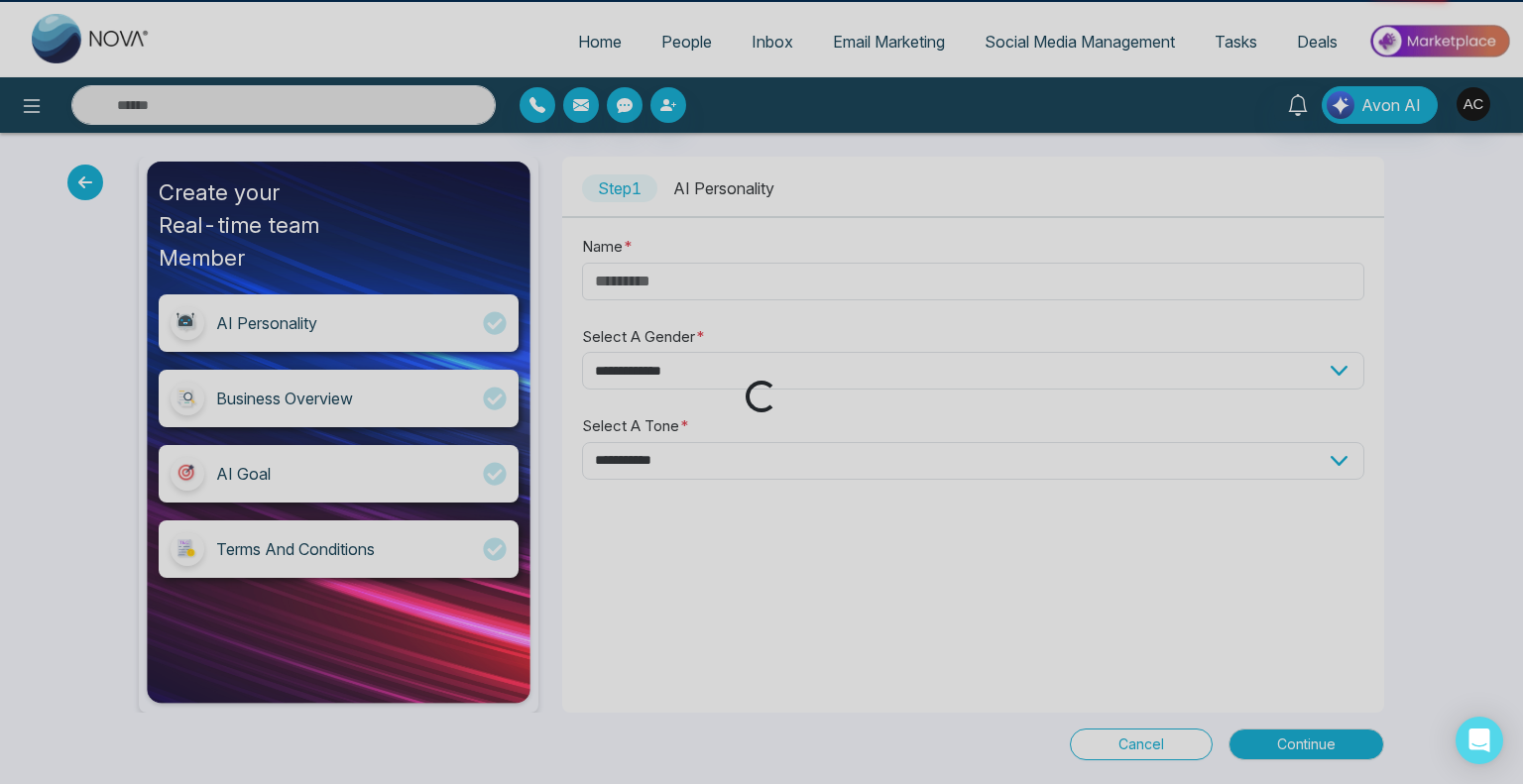select on "****" 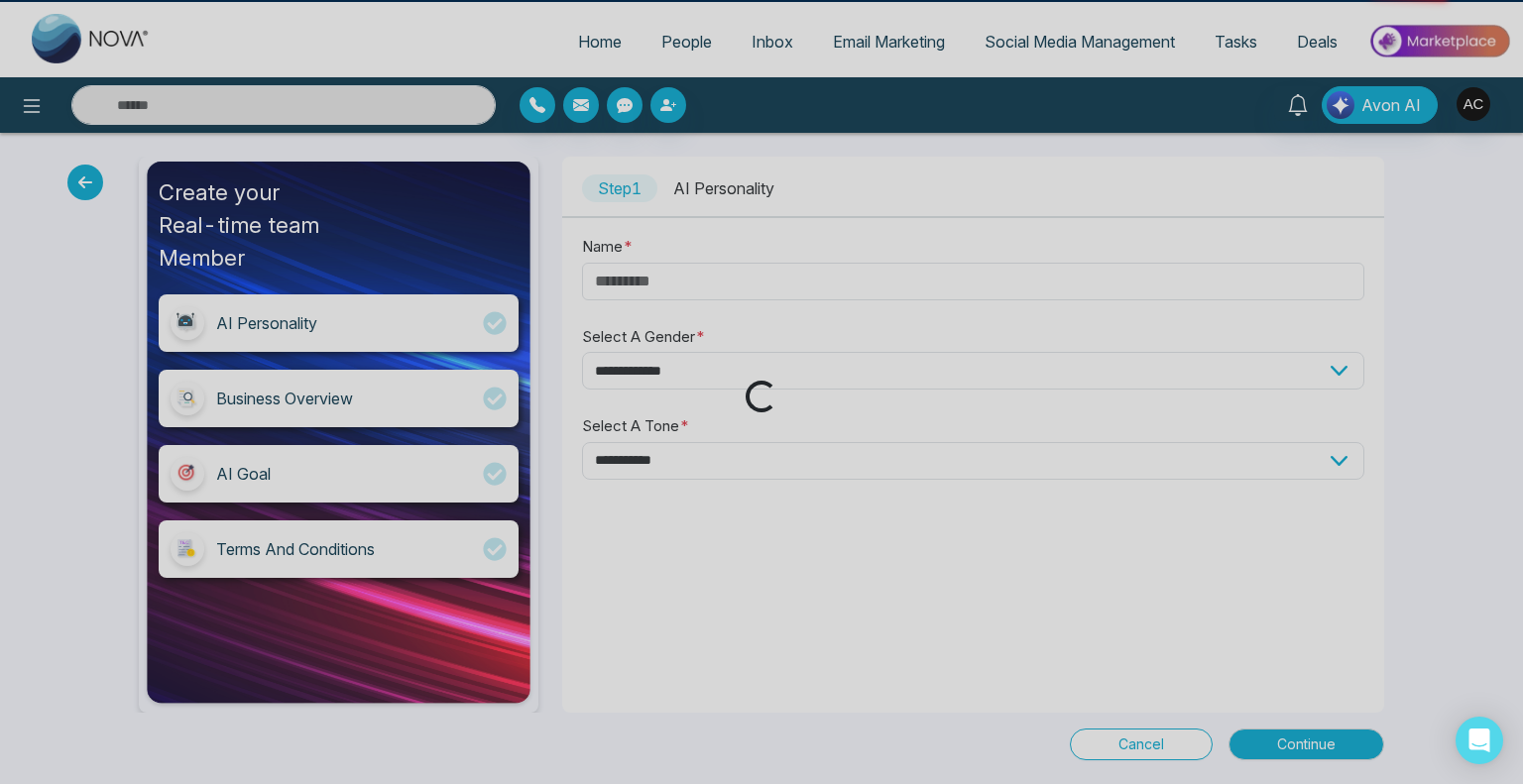 select on "**********" 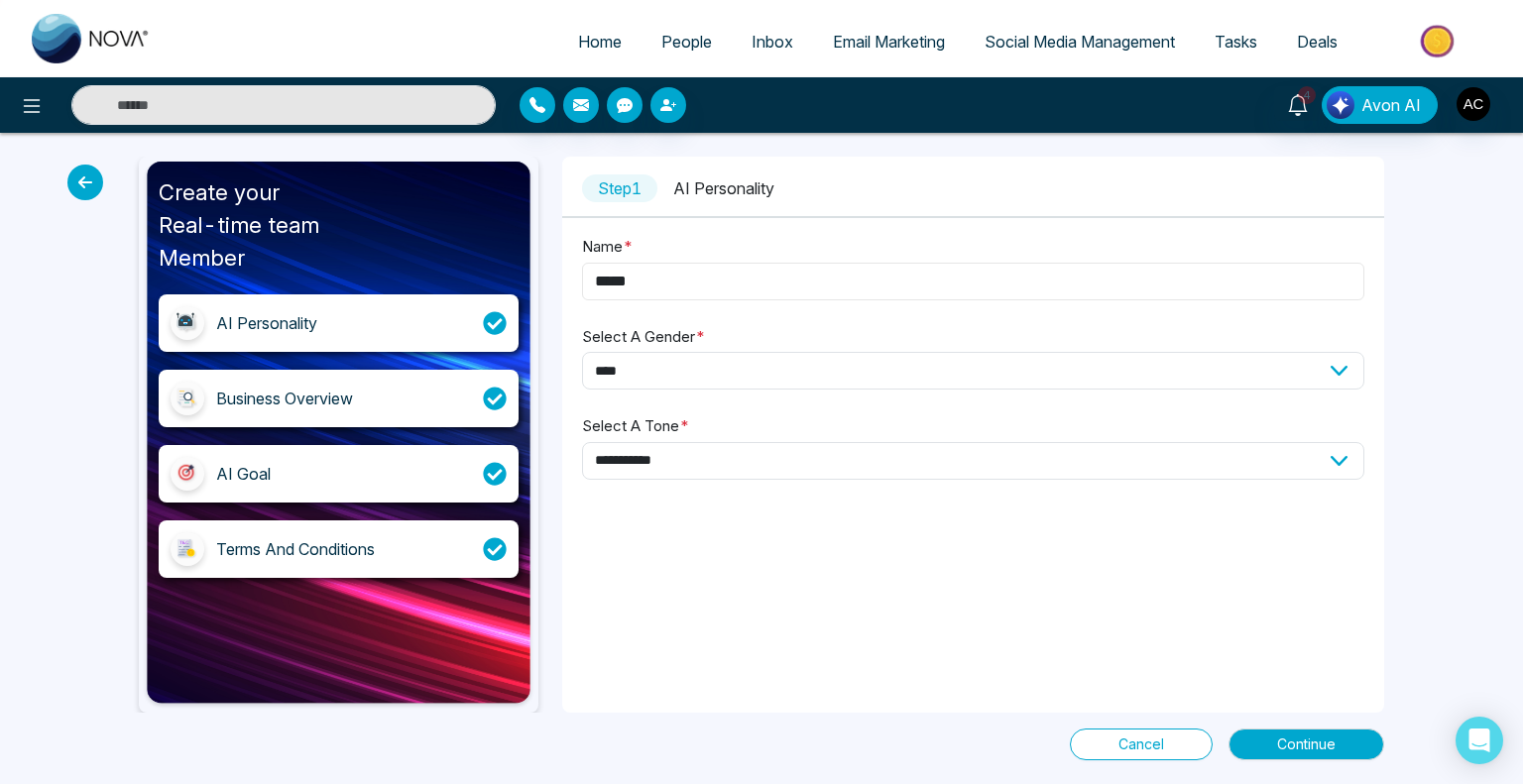 click on "*****" at bounding box center [973, 281] 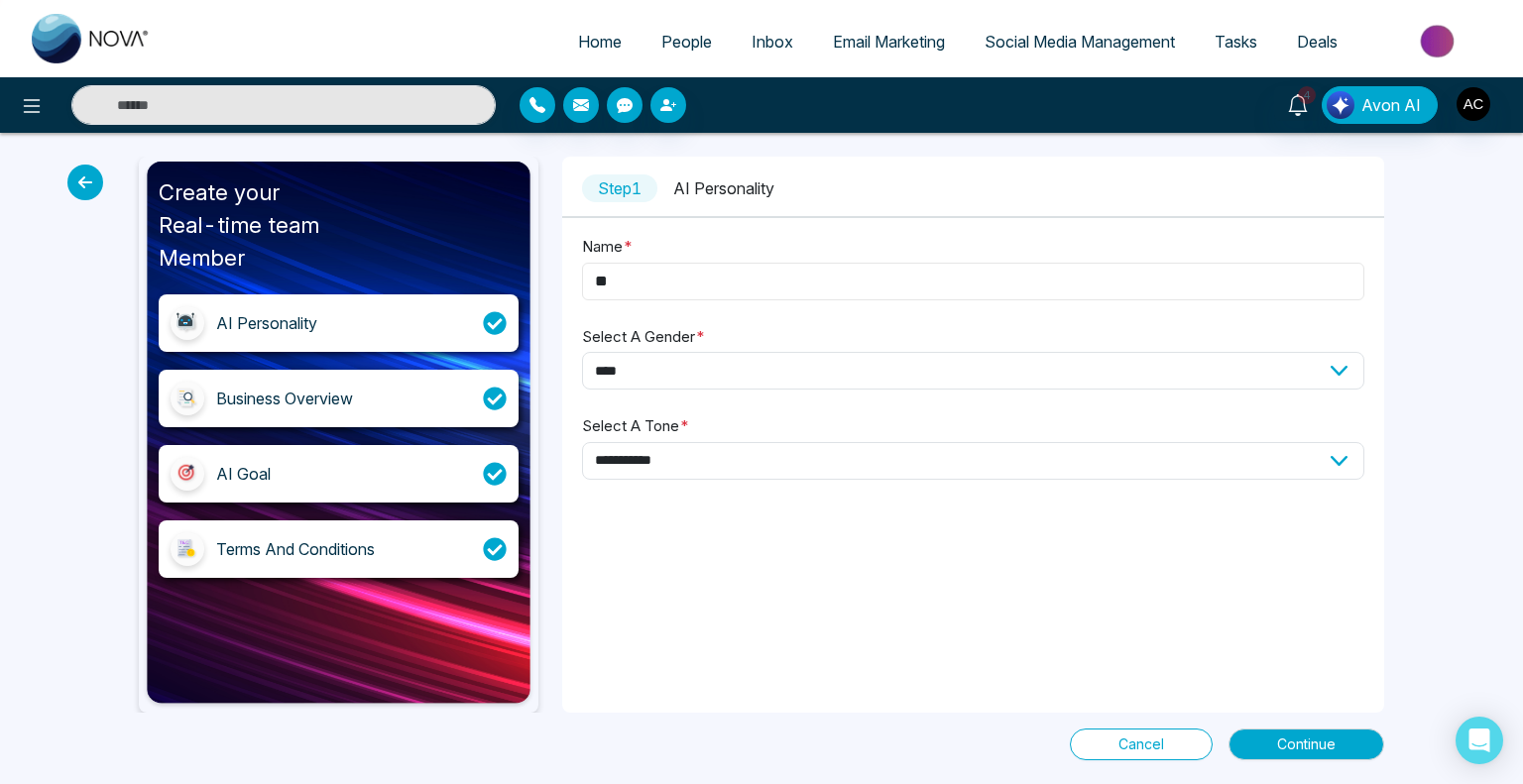 type on "*" 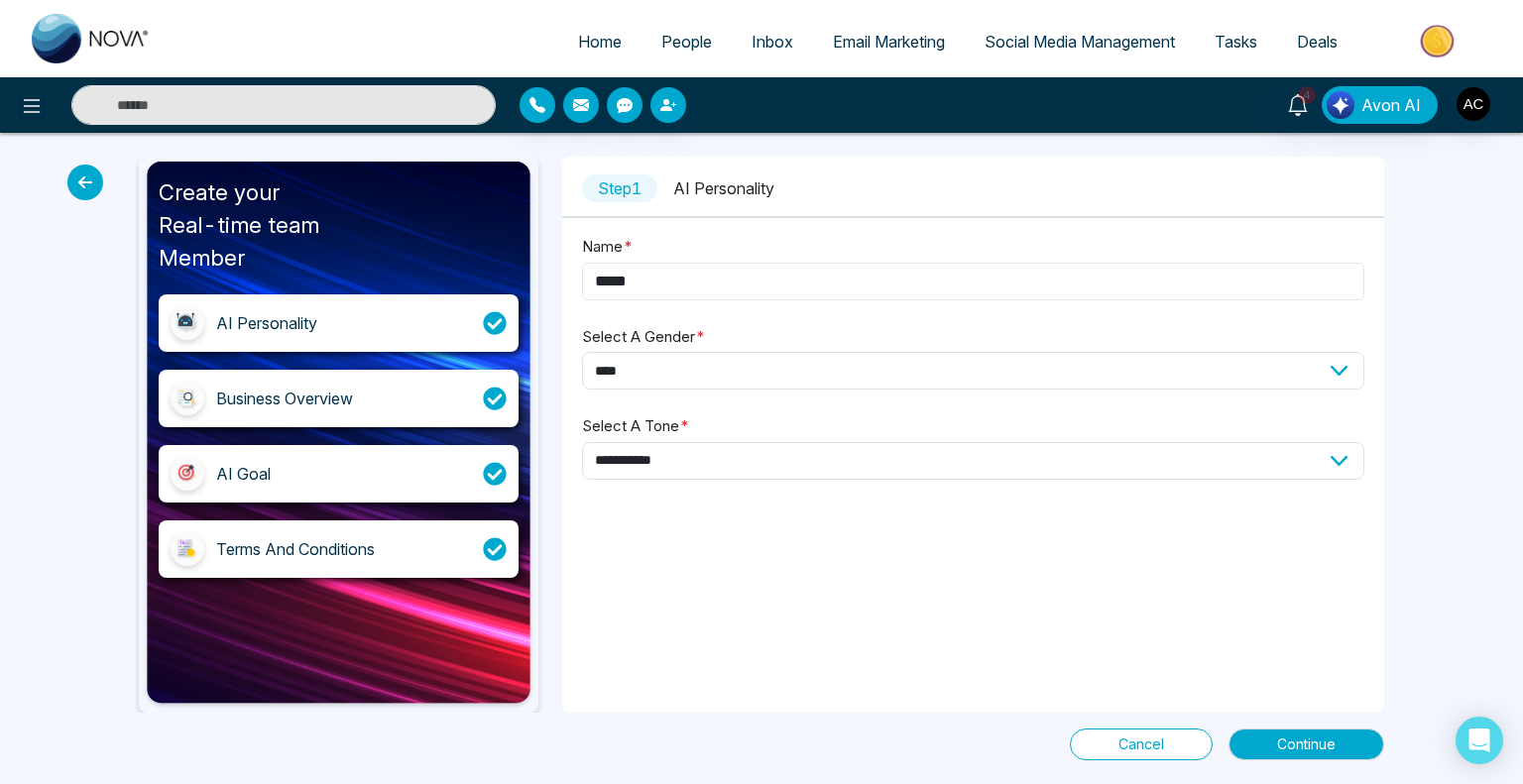 type on "*****" 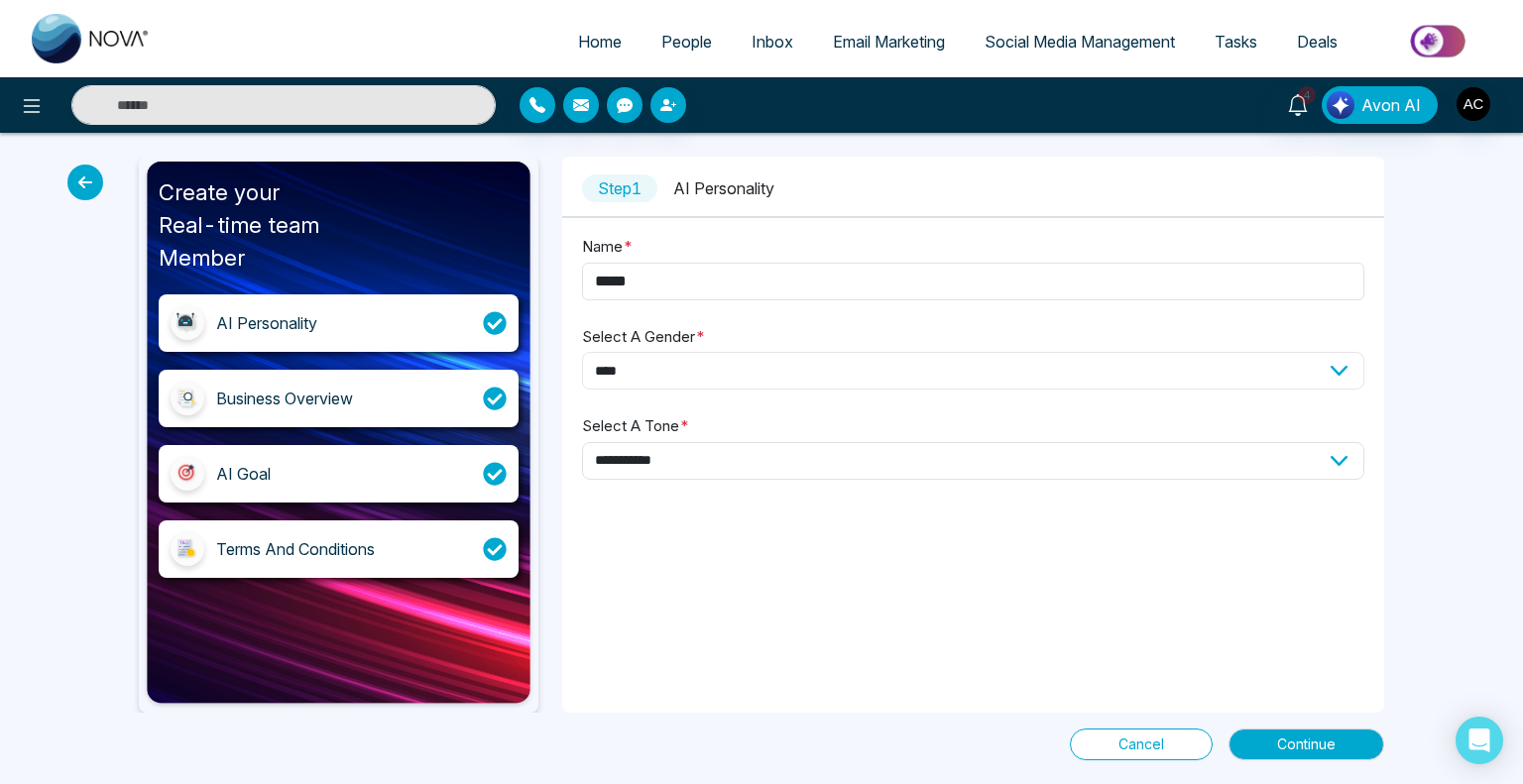 click on "**********" at bounding box center [973, 371] 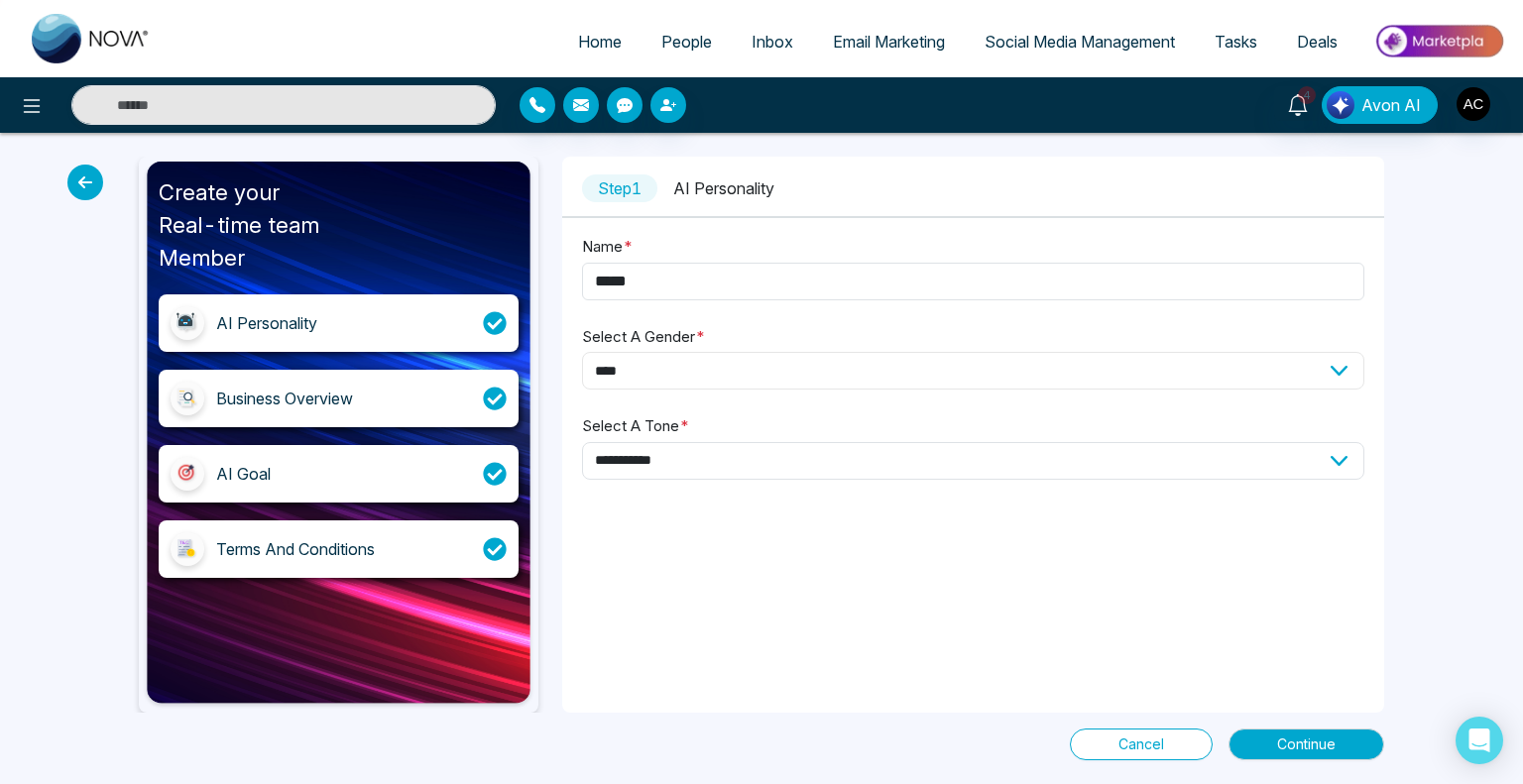 select on "******" 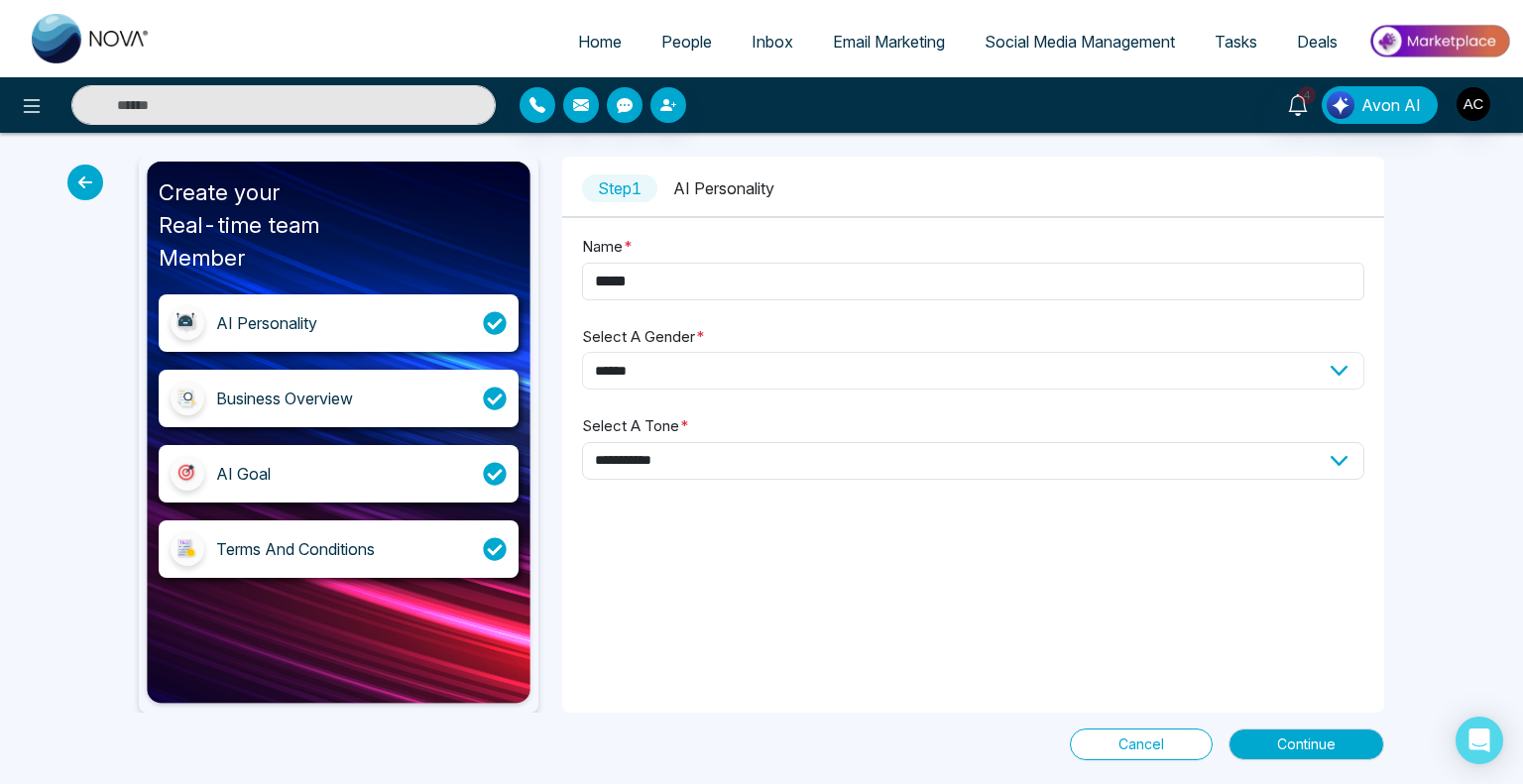 click on "**********" at bounding box center [973, 371] 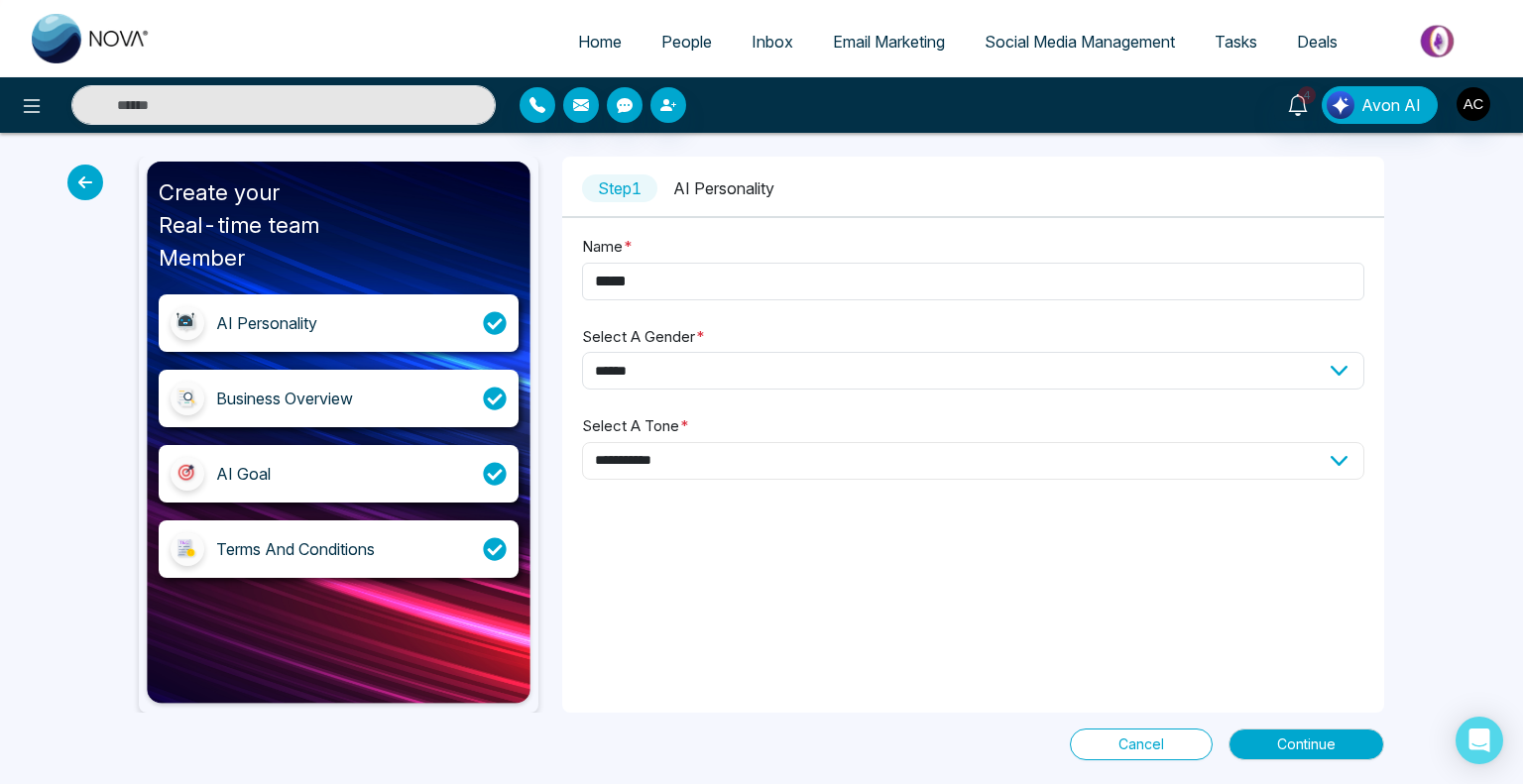 click on "**********" at bounding box center [973, 461] 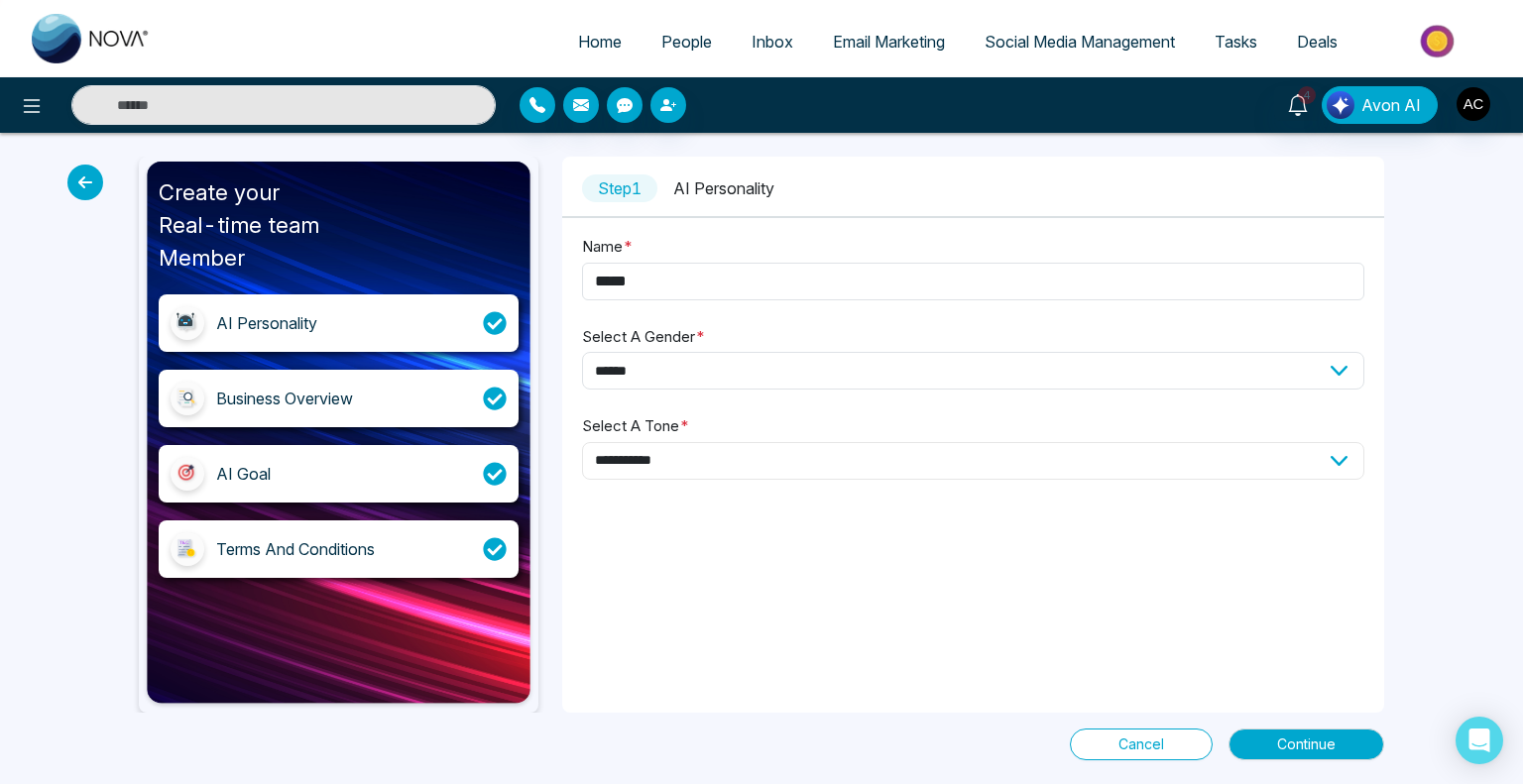 select on "**********" 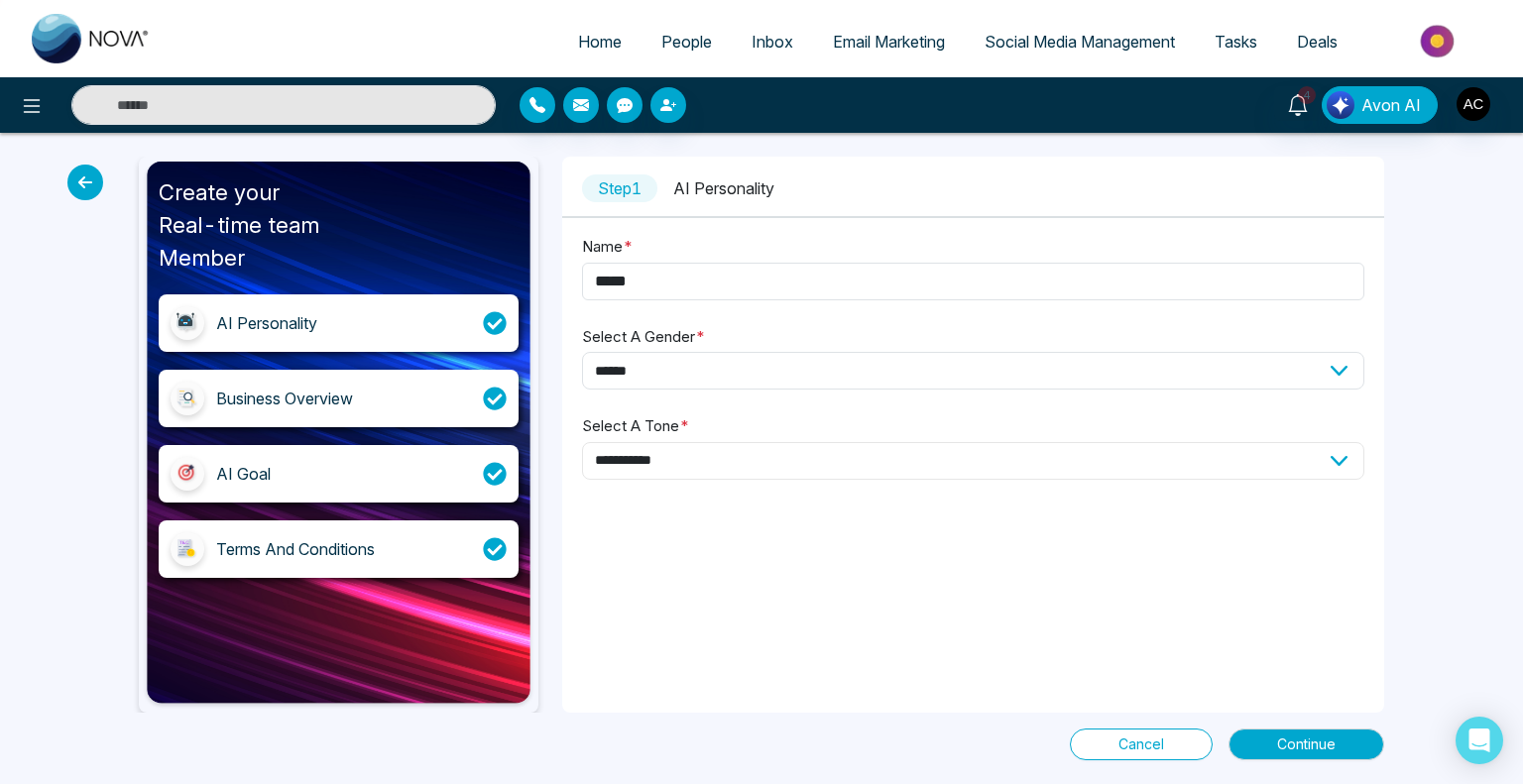 click on "**********" at bounding box center [973, 461] 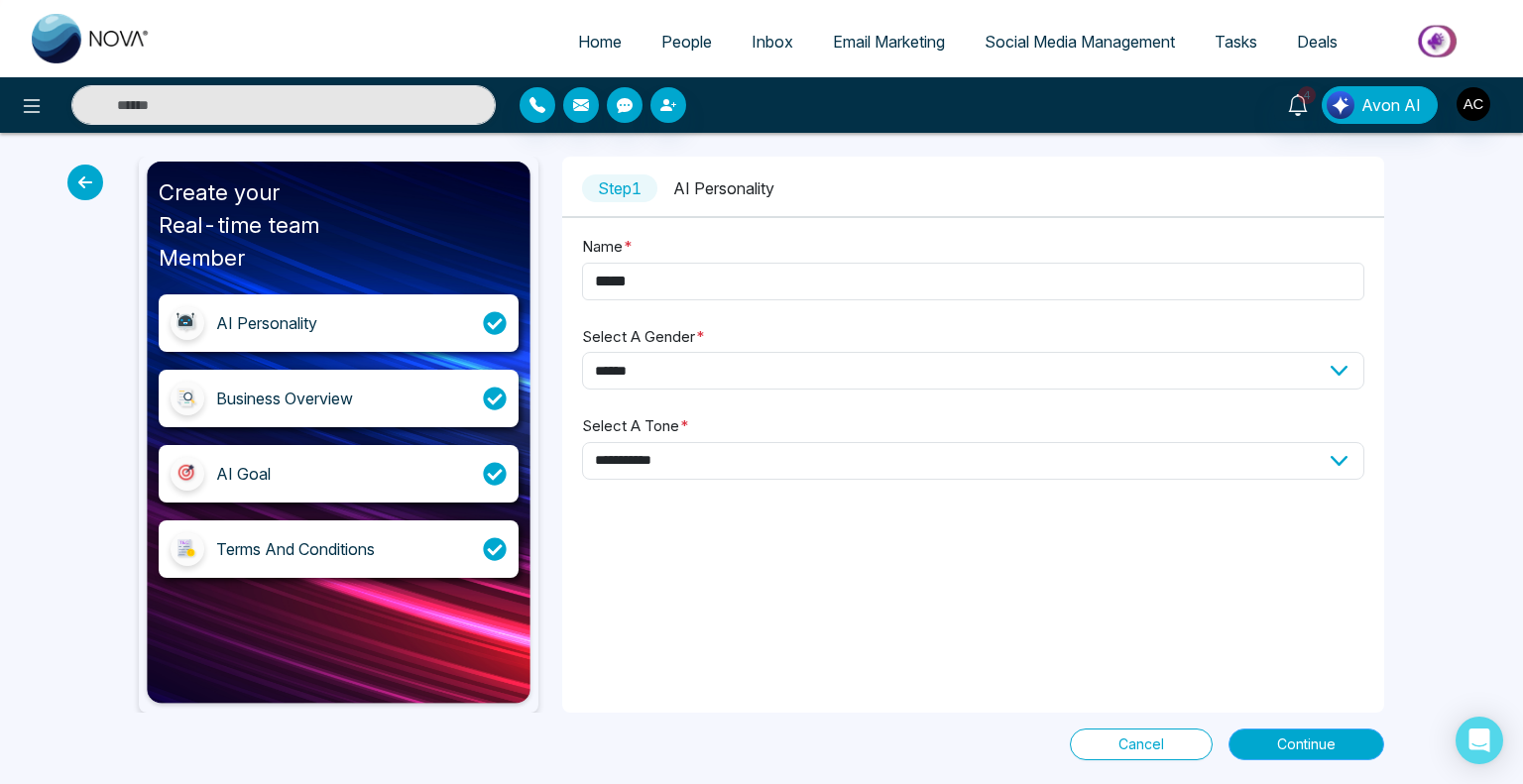 click on "Continue" at bounding box center [1306, 744] 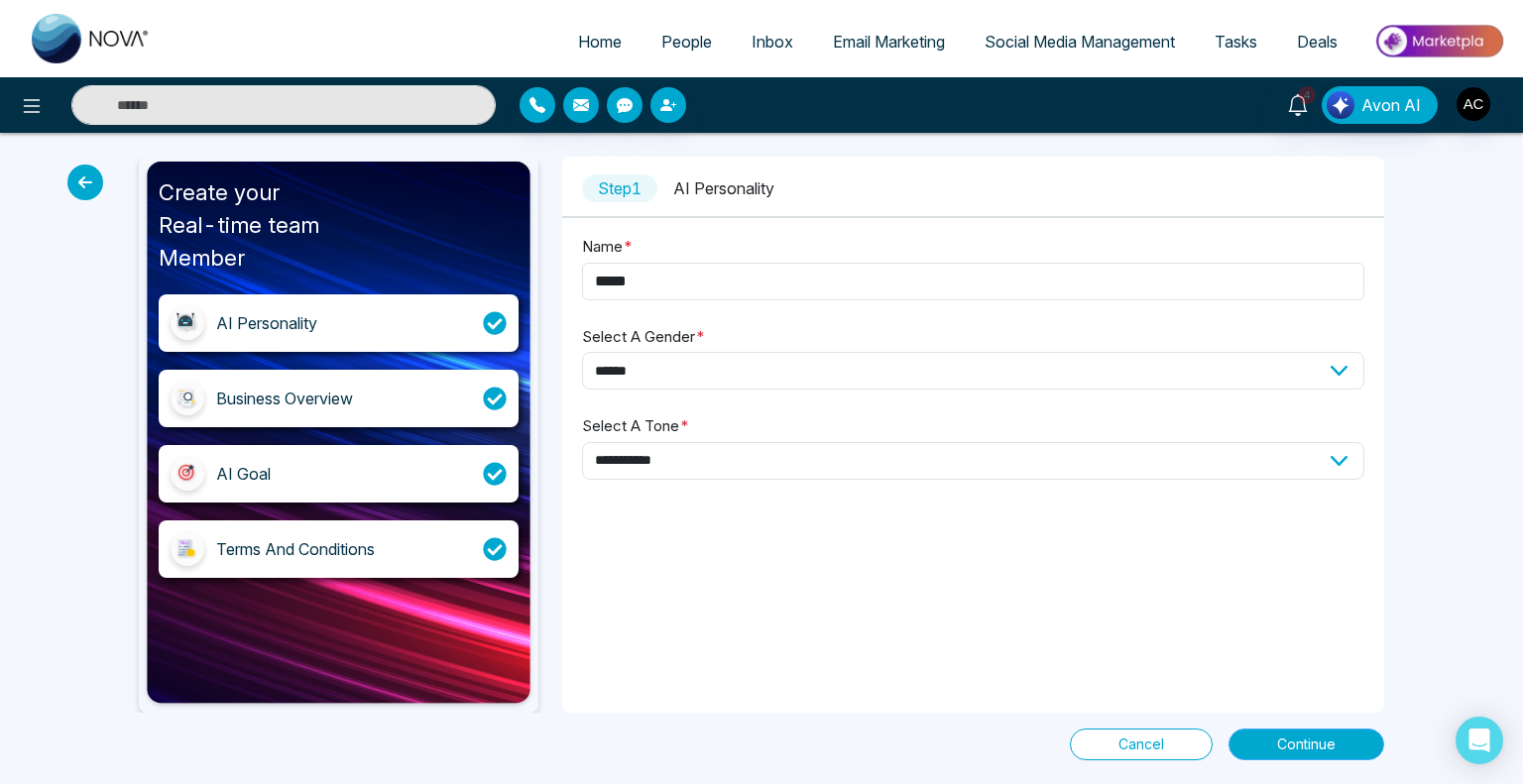 select on "*****" 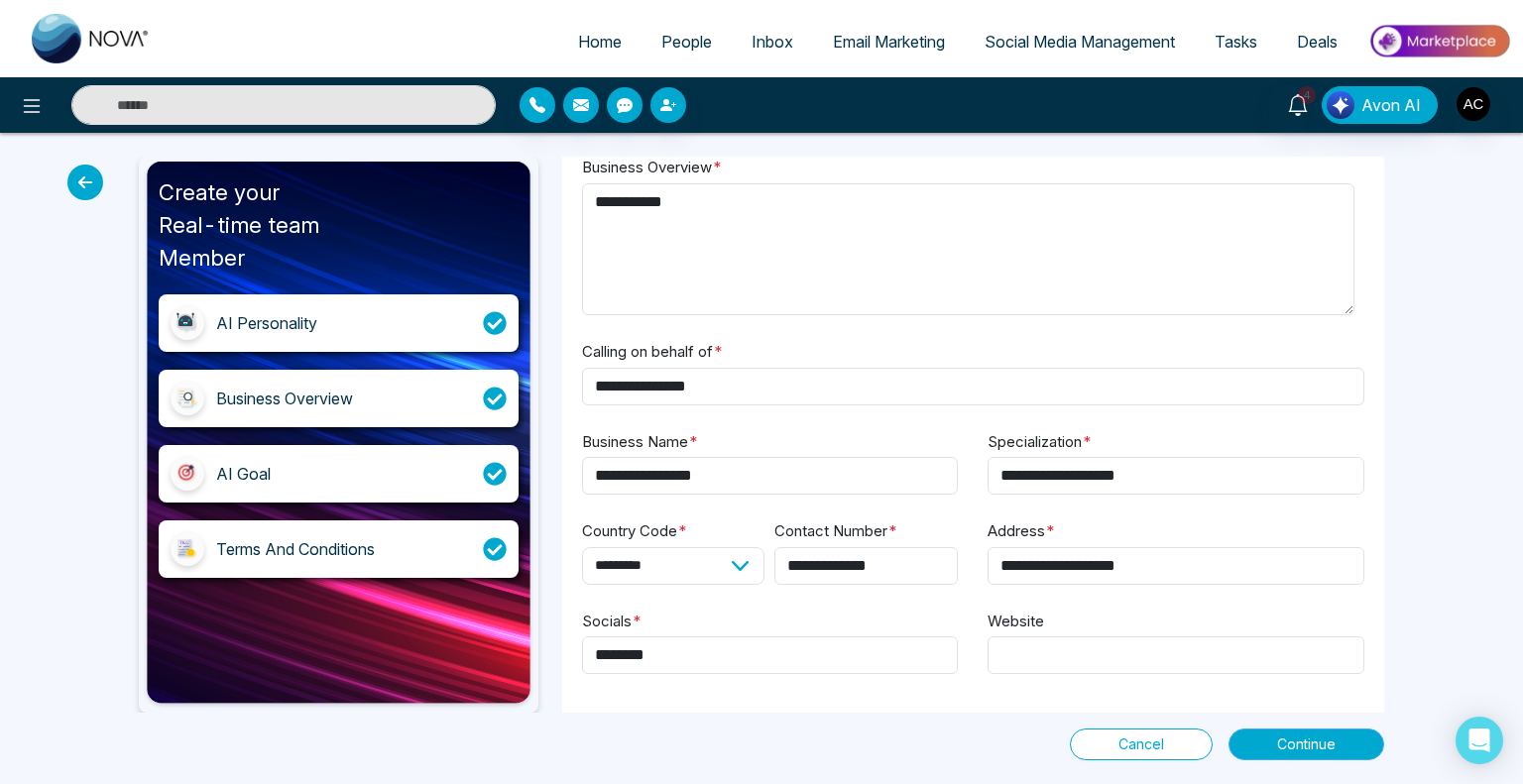 click on "Continue" at bounding box center [1306, 744] 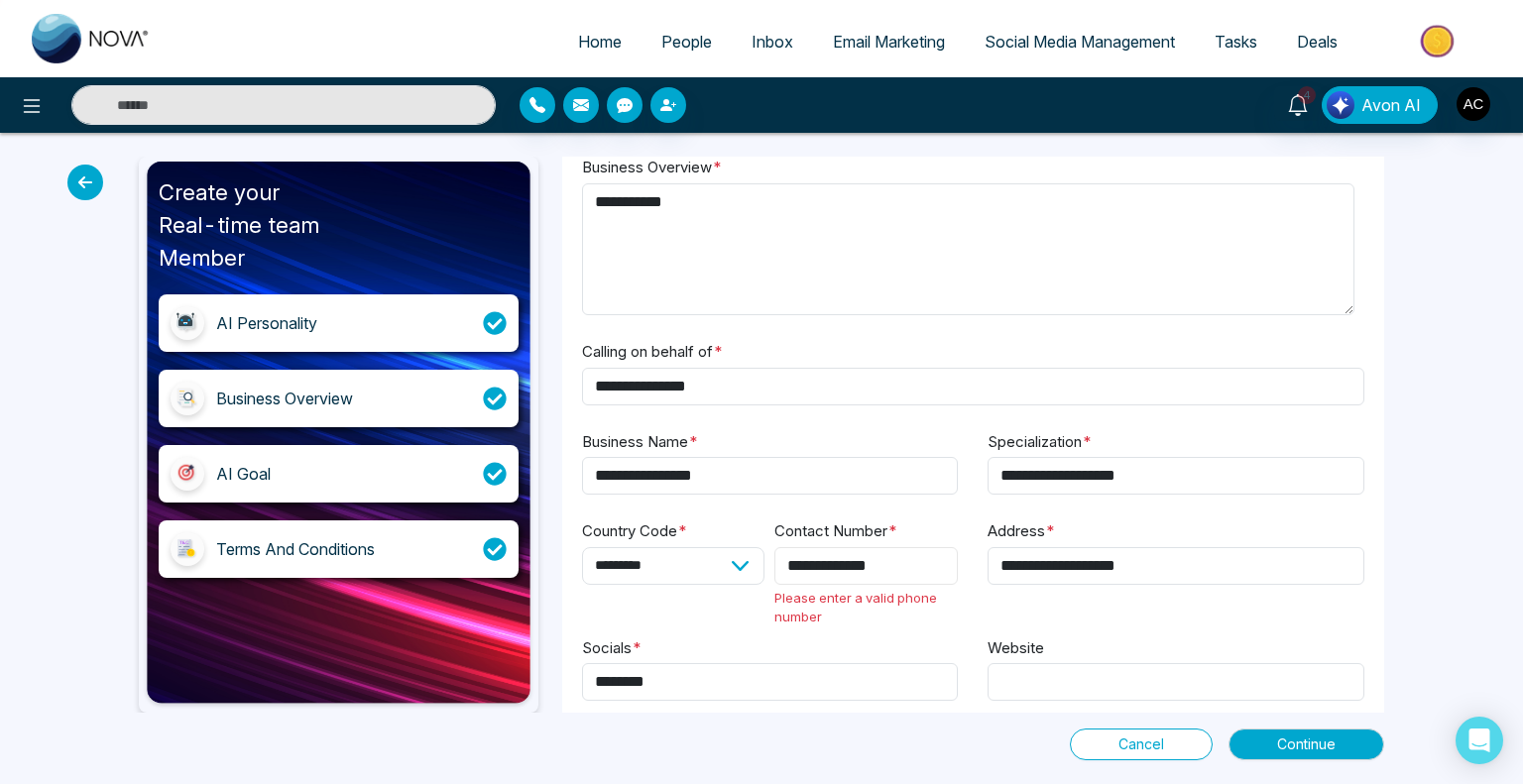 click on "**********" at bounding box center (866, 566) 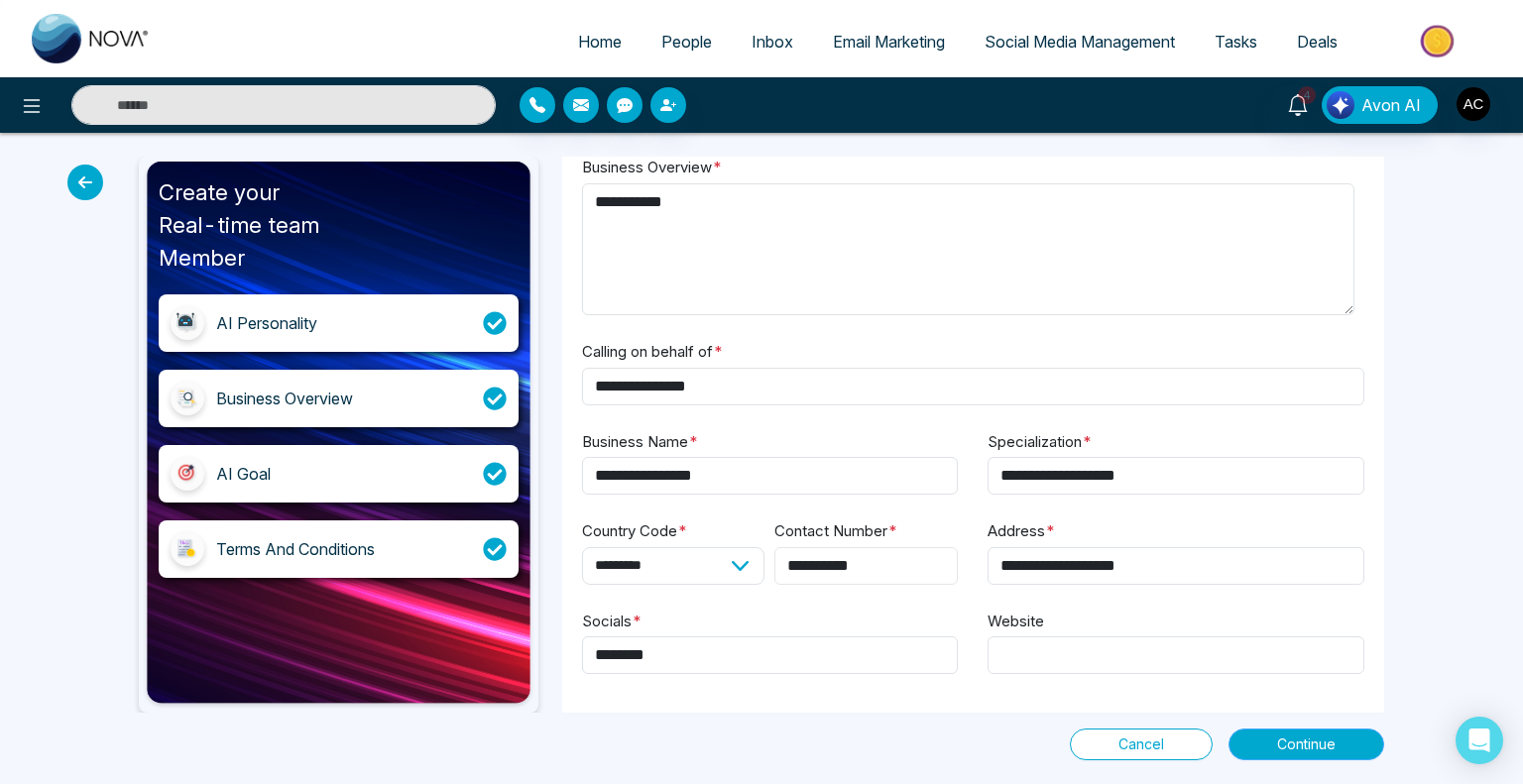 type on "**********" 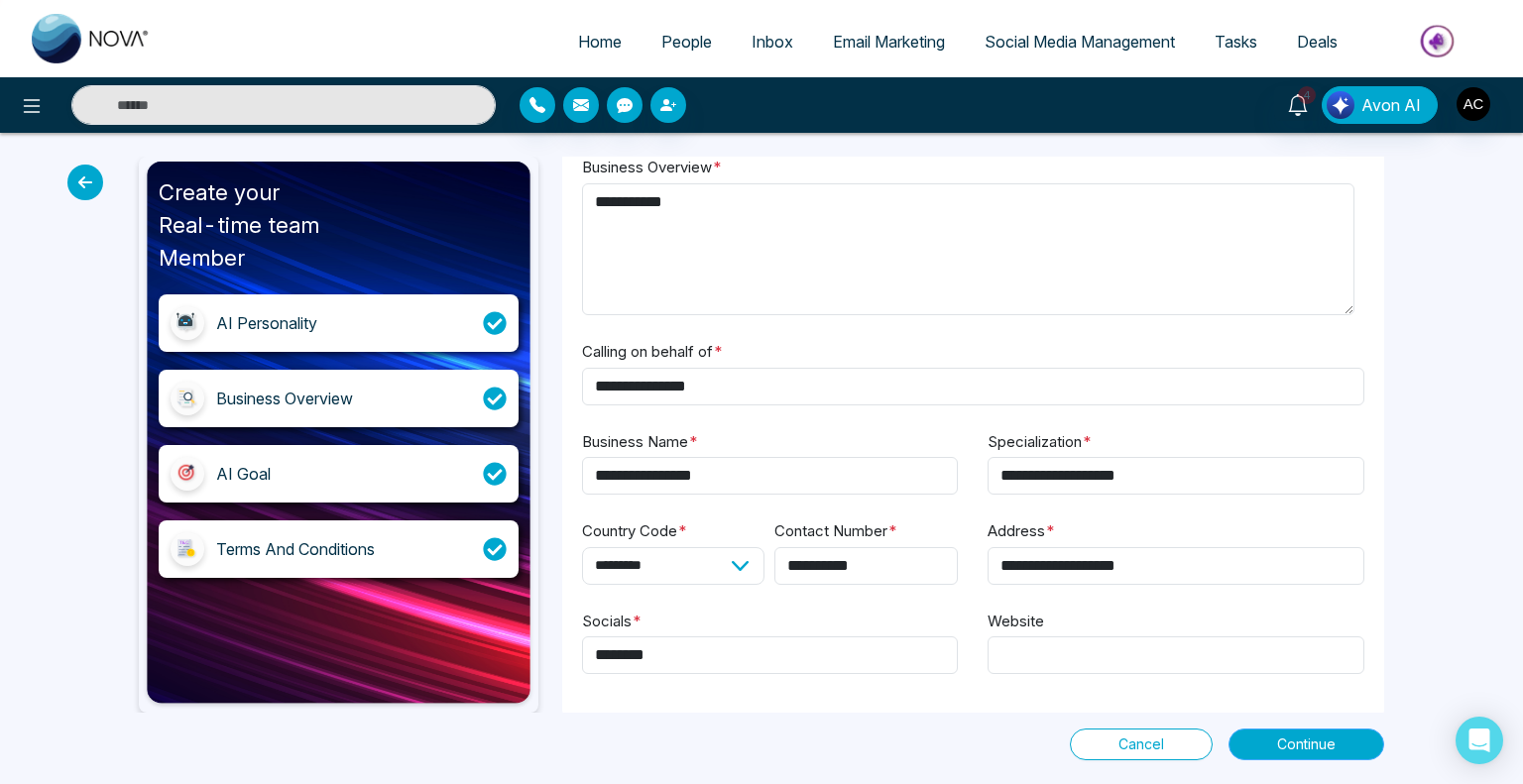 click on "Continue" at bounding box center [1306, 744] 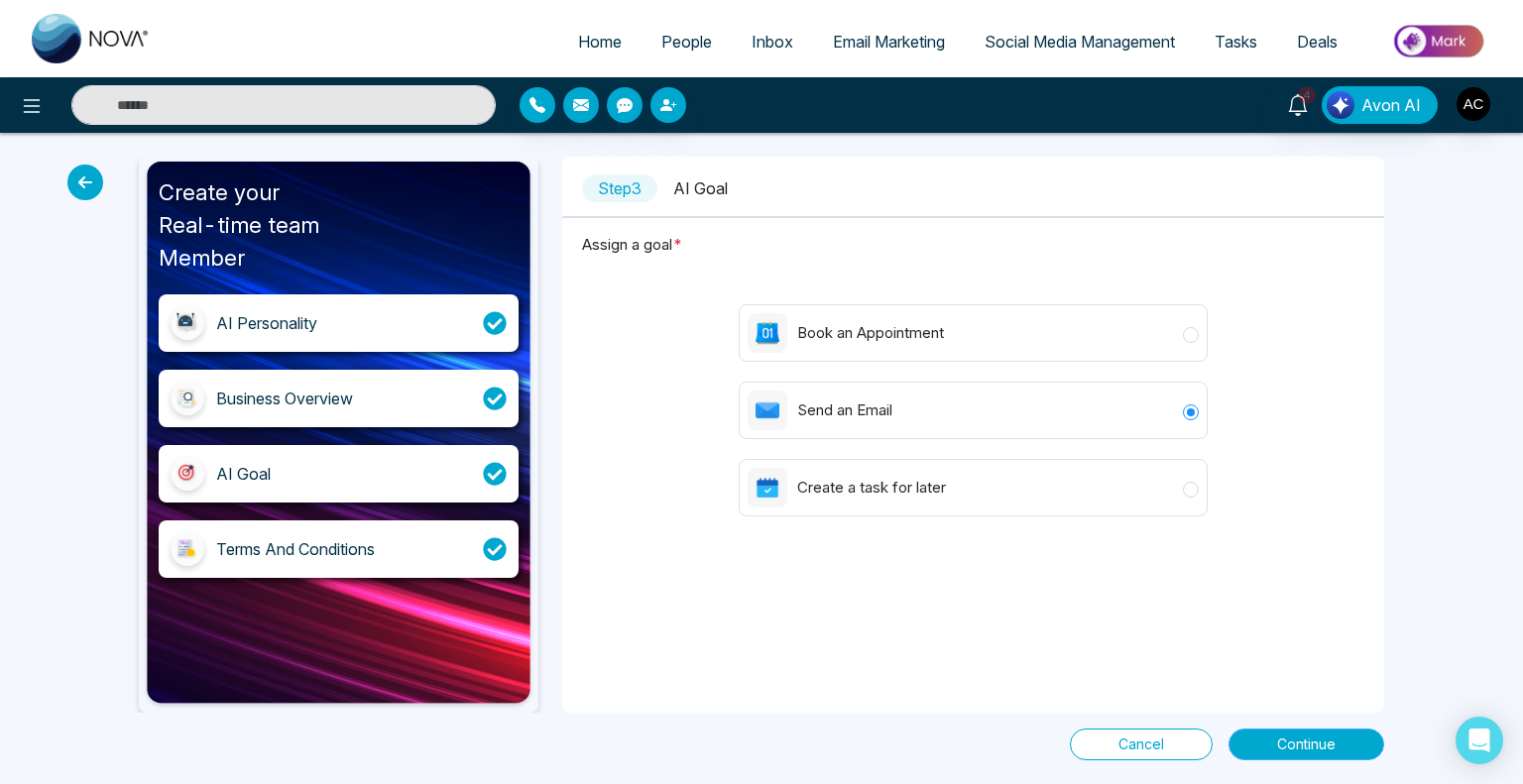 click on "Continue" at bounding box center [1306, 744] 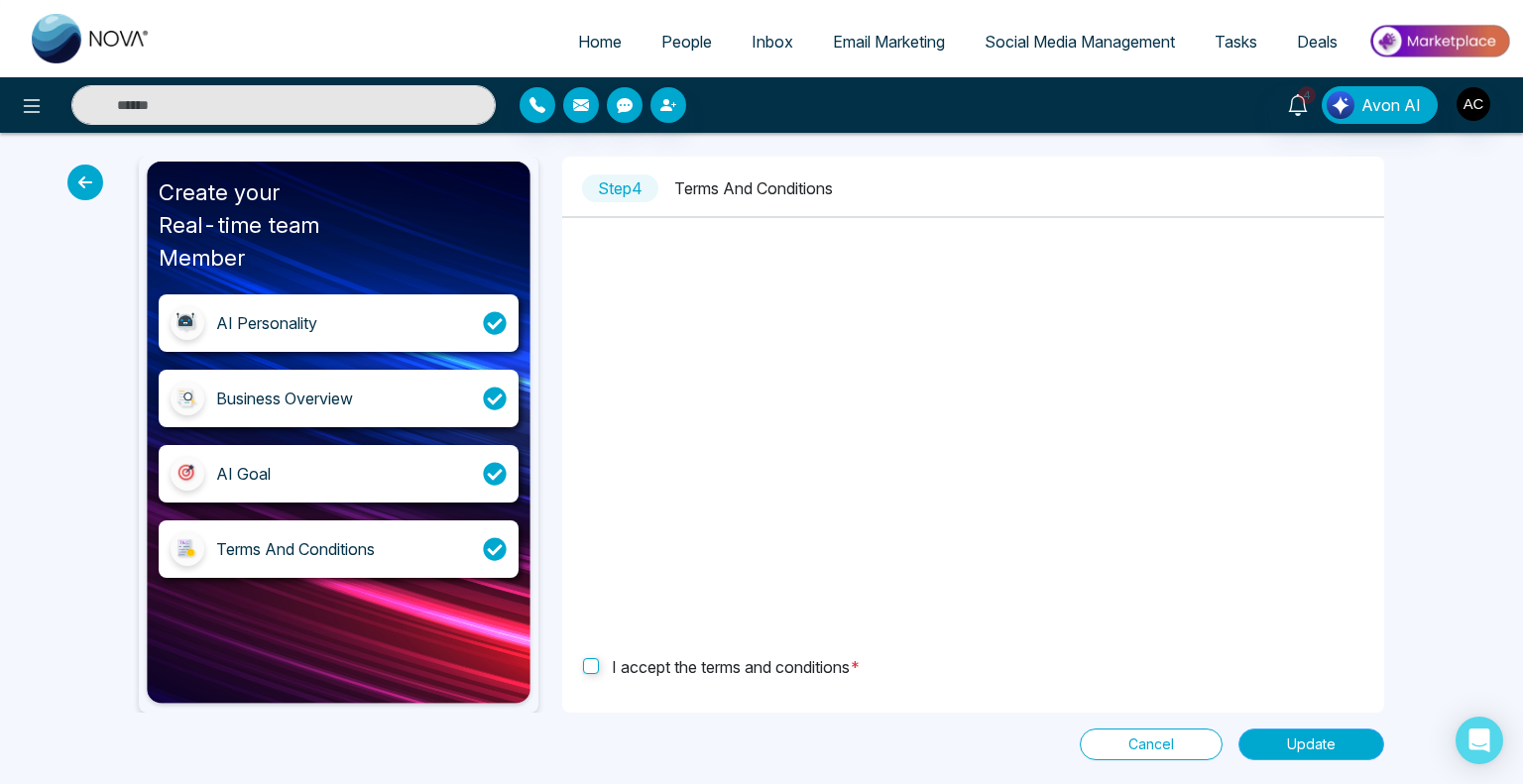 click on "Update" at bounding box center [1311, 744] 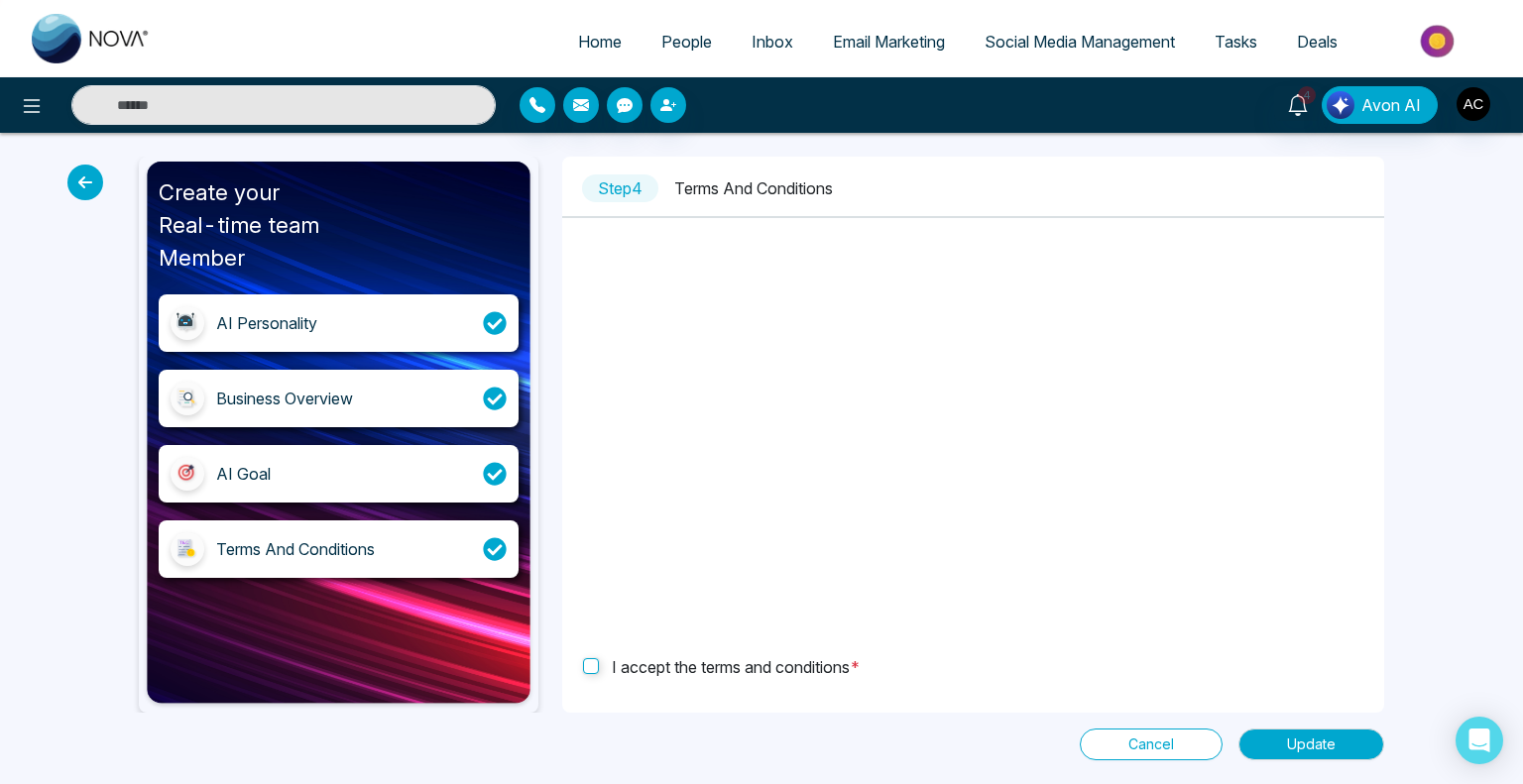 click on "Step  4 Terms And Conditions I accept the terms and conditions  *" at bounding box center [973, 434] 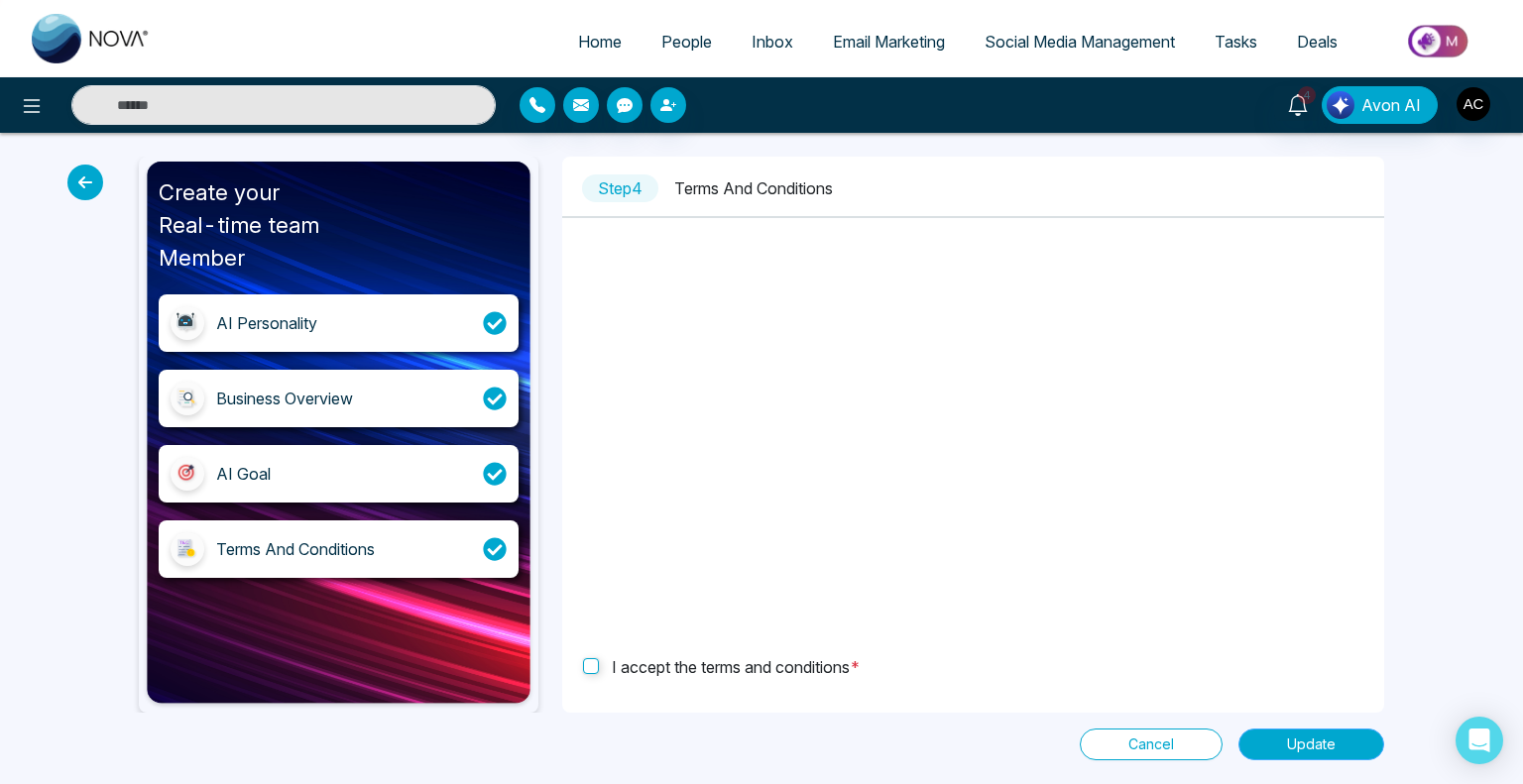 click on "Update" at bounding box center [1311, 744] 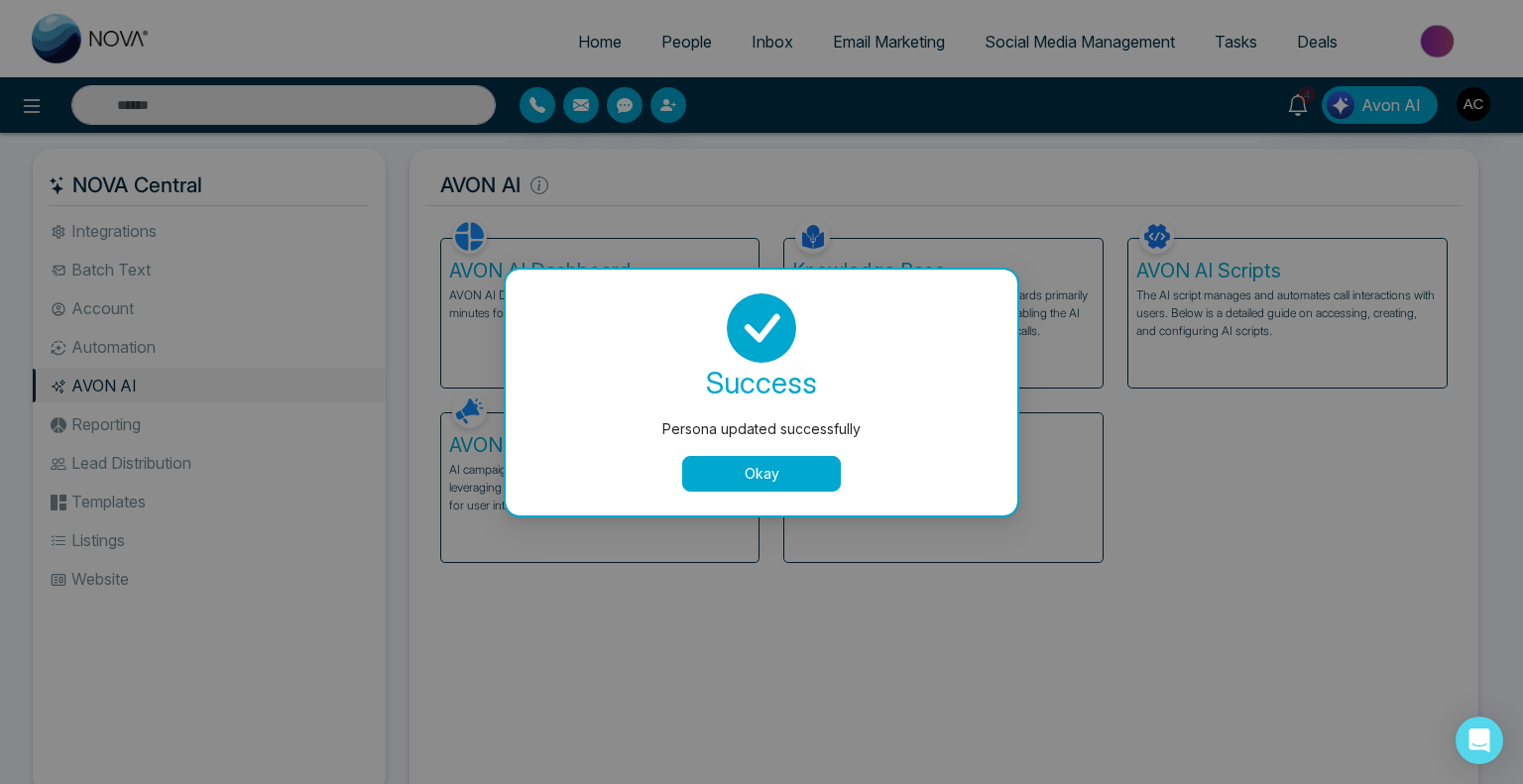 click on "Okay" at bounding box center (762, 474) 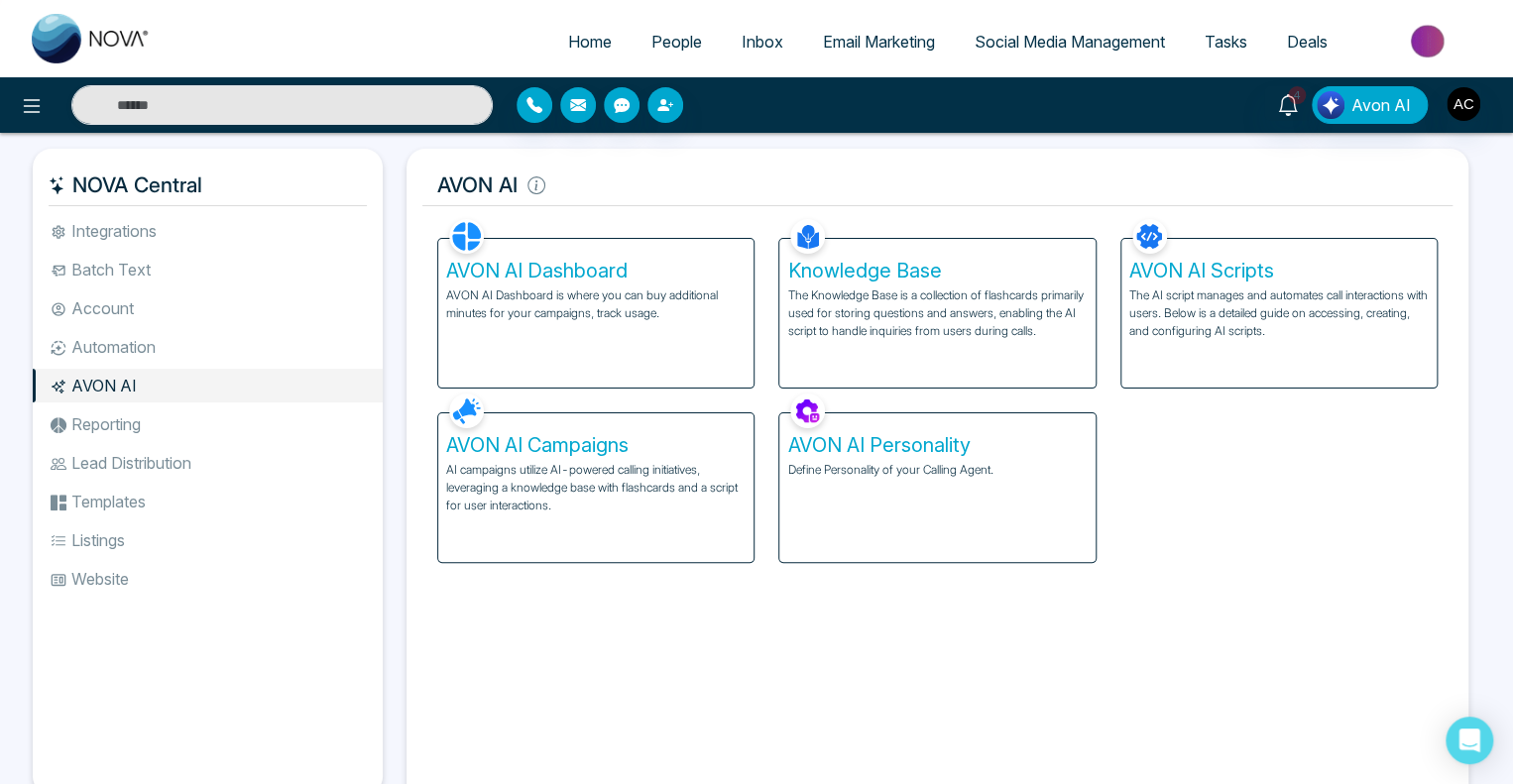 click on "AVON AI Campaigns" at bounding box center [596, 445] 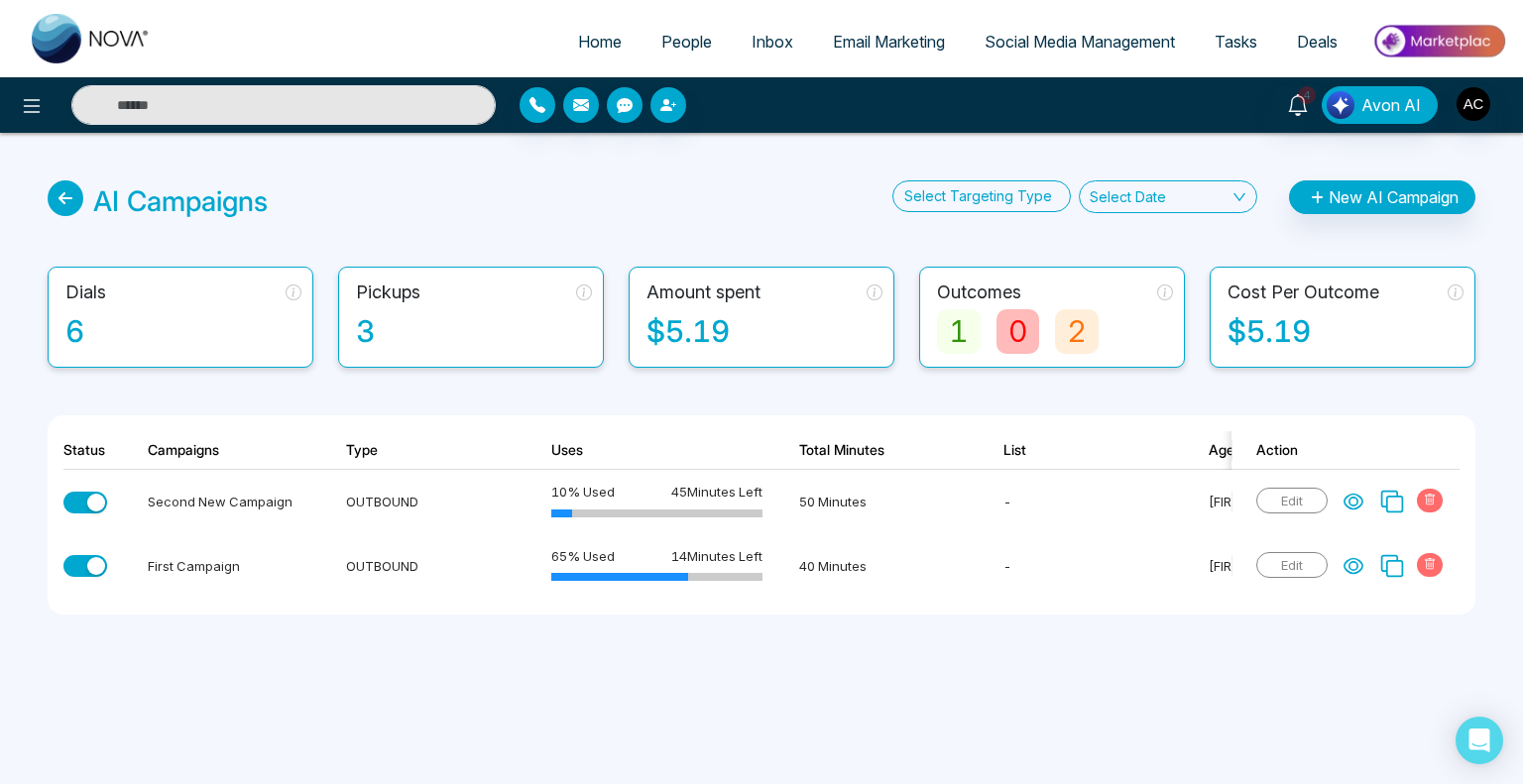 scroll, scrollTop: 0, scrollLeft: 218, axis: horizontal 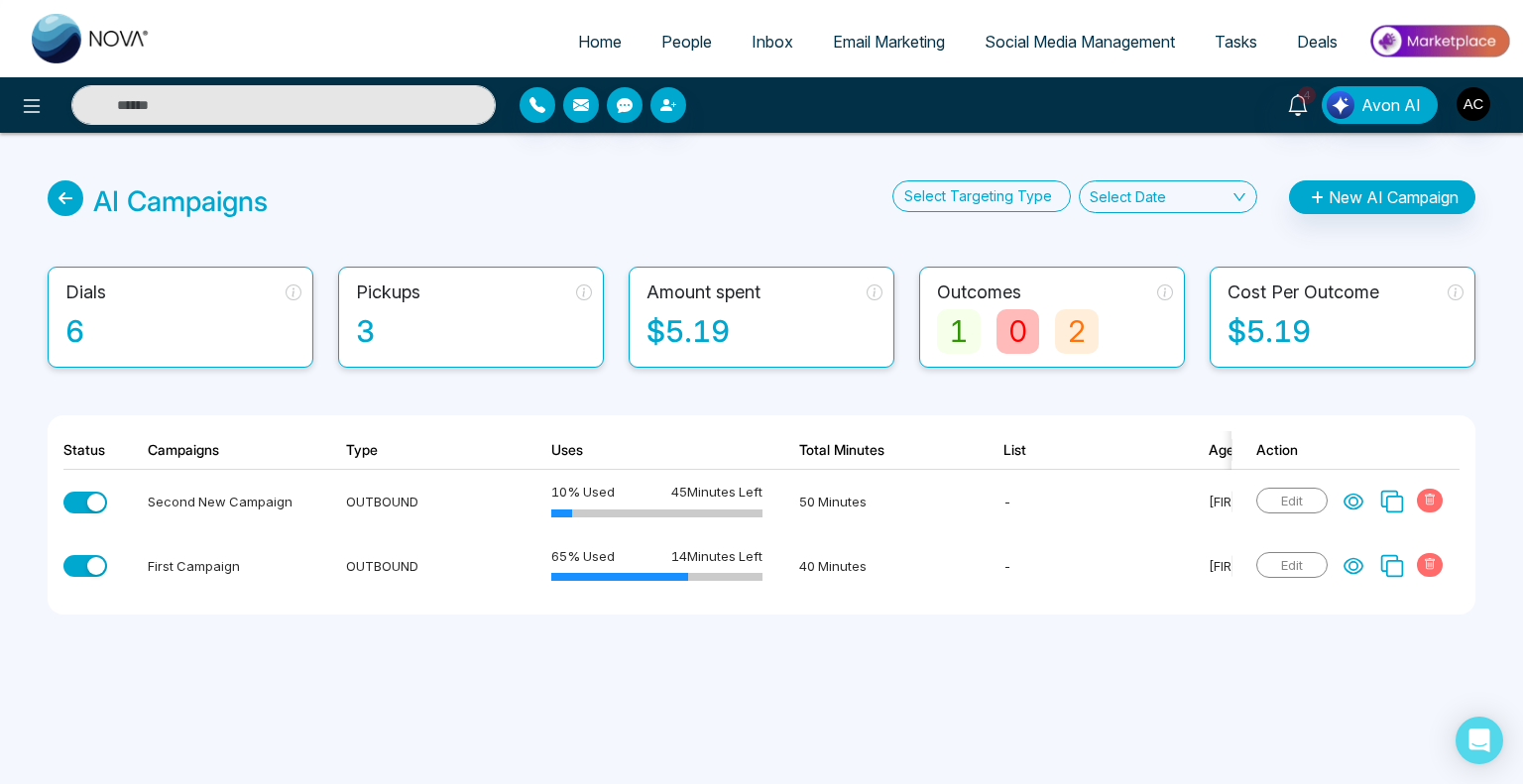 click on "AI Campaigns   Select Targeting Type Select Date  New AI Campaign Dials 6 Pickups 3 Amount spent $5.19 Outcomes 1 0 2 Cost Per Outcome $5.19 Status Campaigns Type Uses Total Minutes List Agent Dials Pickups In progress Outcomes Cost Per Outcome Action                           Second New Campaign OUTBOUND 10 % Used 45  Minutes Left 50 Minutes - Amita 2 1 0 0 0 1 $0.64 Edit First Campaign OUTBOUND 65 % Used 14  Minutes Left 40 Minutes - Amita 2 1 0 1 0 0 $4.23 Edit" at bounding box center (762, 397) 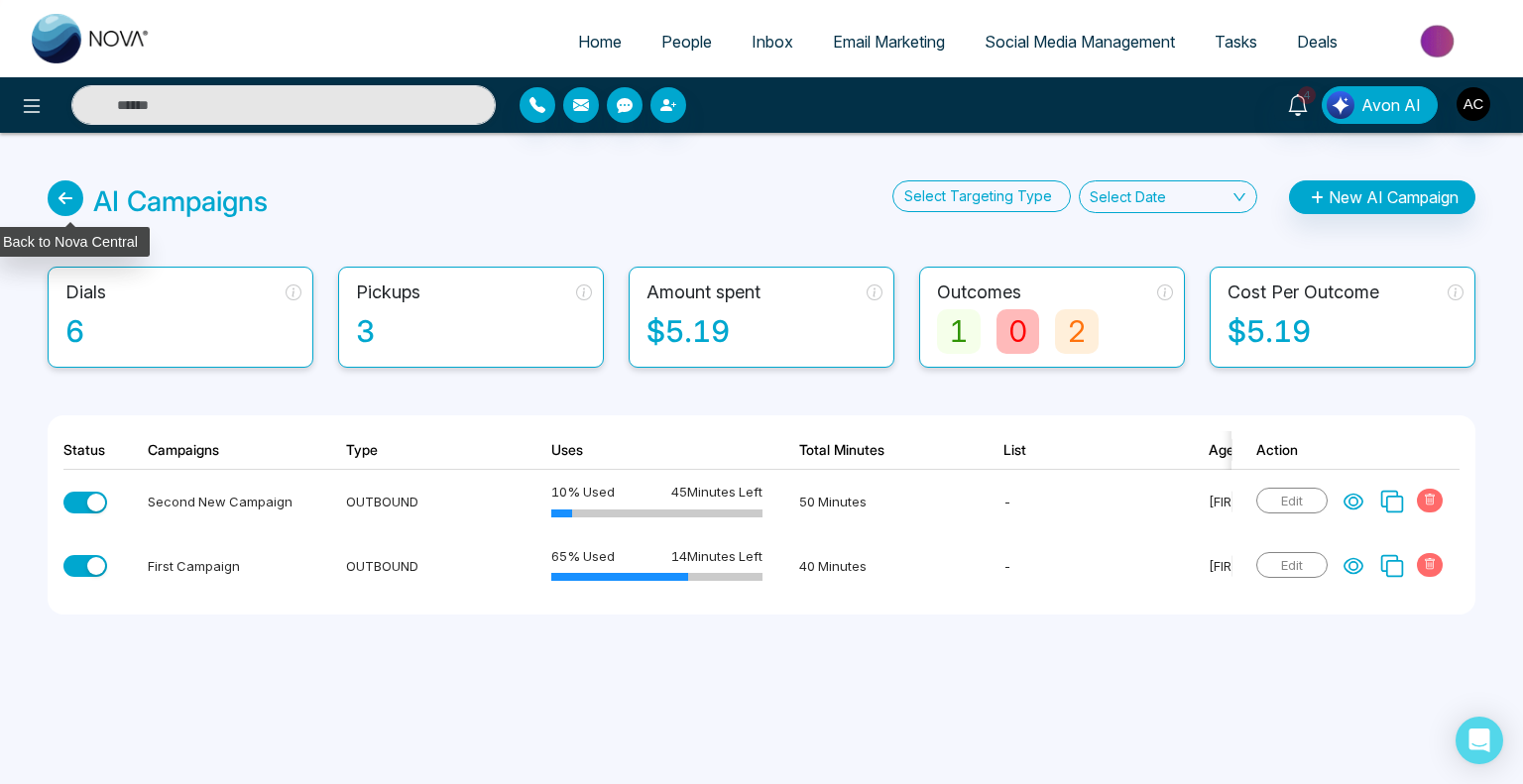 click at bounding box center (65, 198) 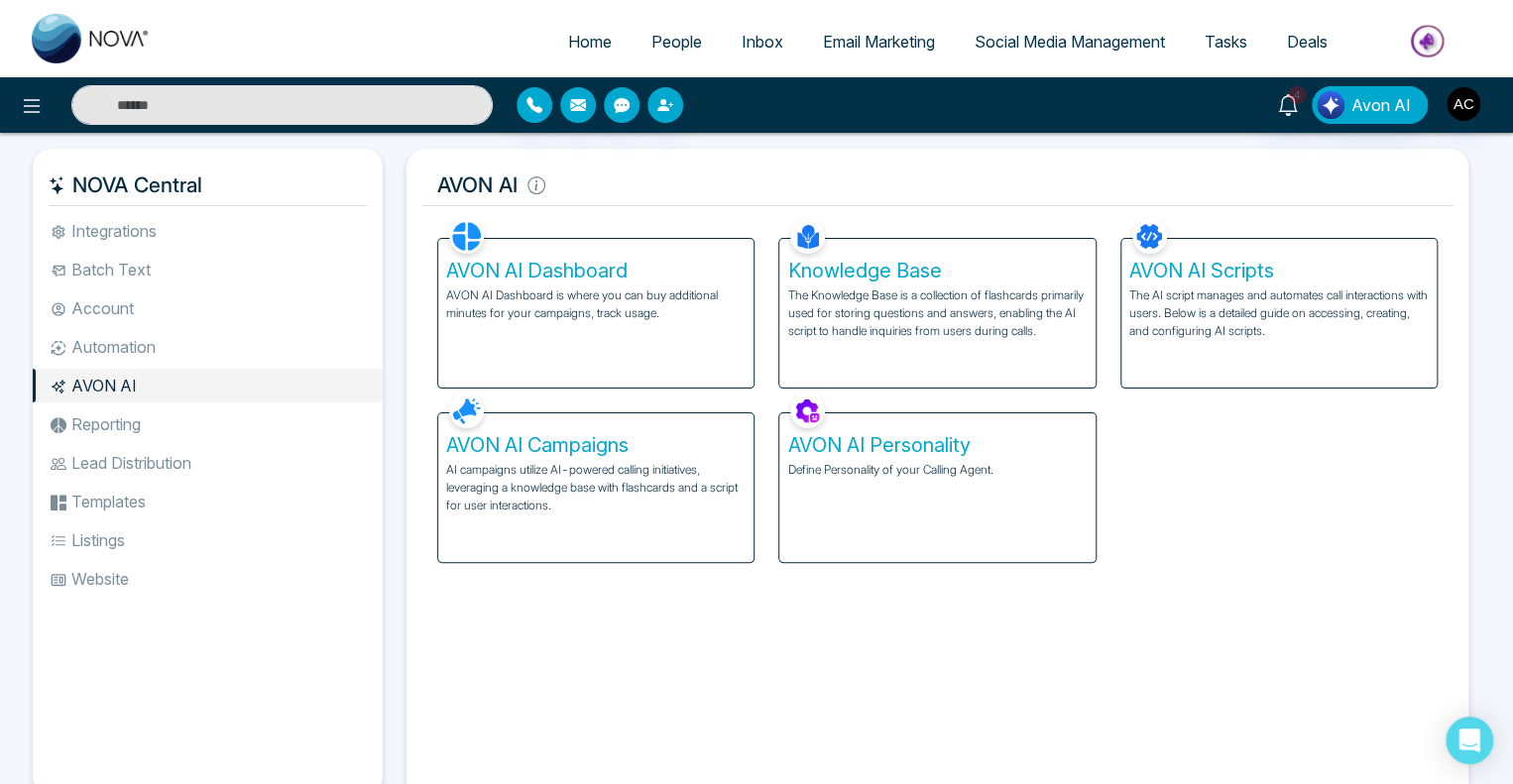 click on "AVON AI Campaigns" at bounding box center [596, 445] 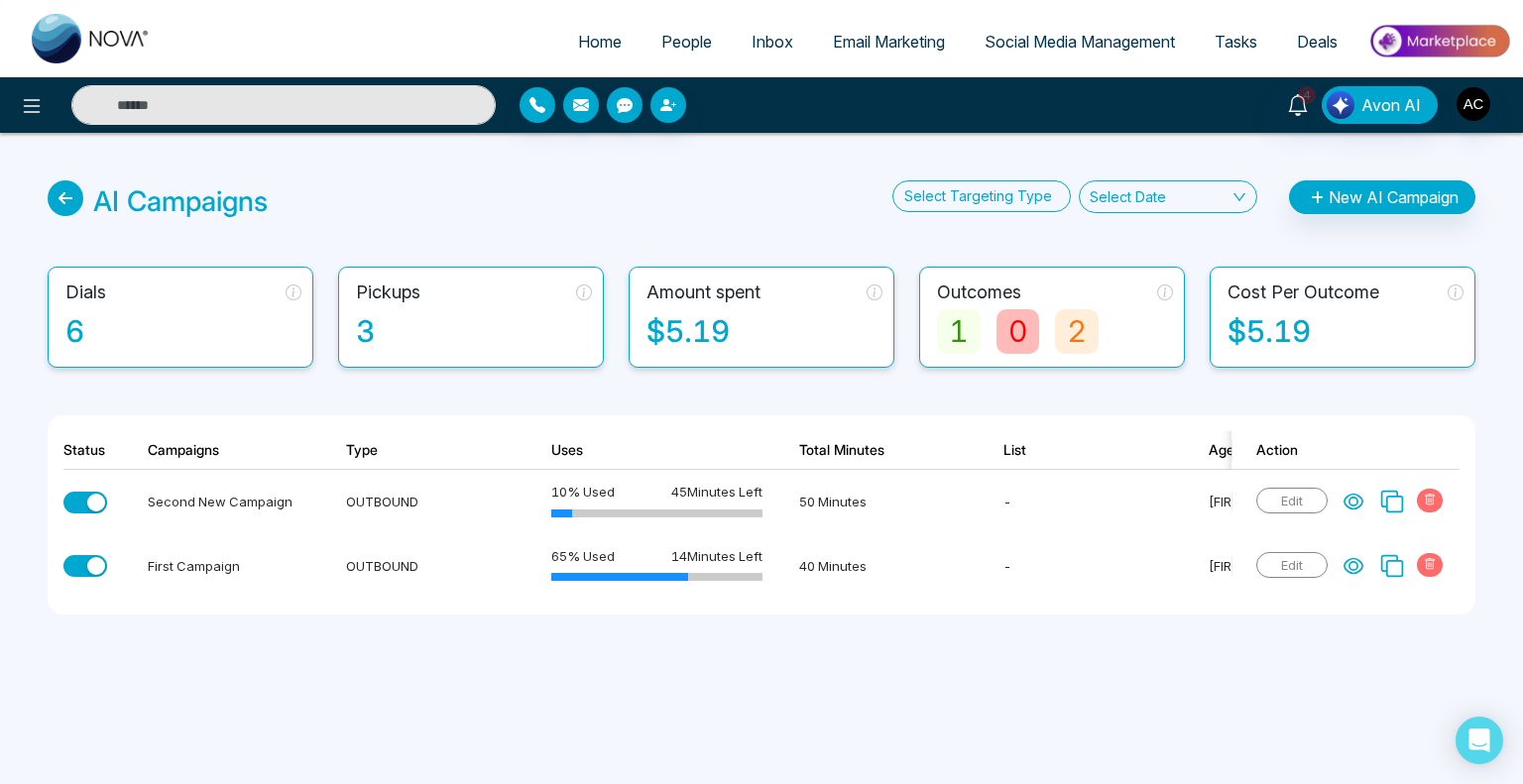 click on "Home People Inbox Email Marketing Social Media Management Tasks Deals 4 Avon AI AI Campaigns   Select Targeting Type Select Date  New AI Campaign Dials 6 Pickups 3 Amount spent $5.19 Outcomes 1 0 2 Cost Per Outcome $5.19 Status Campaigns Type Uses Total Minutes List Agent Dials Pickups In progress Outcomes Cost Per Outcome Action                           Second New Campaign OUTBOUND 10 % Used 45  Minutes Left 50 Minutes - Amita 2 1 0 0 0 1 $0.64 Edit First Campaign OUTBOUND 65 % Used 14  Minutes Left 40 Minutes - Amita 2 1 0 1 0 0 $4.23 Edit" at bounding box center [762, 392] 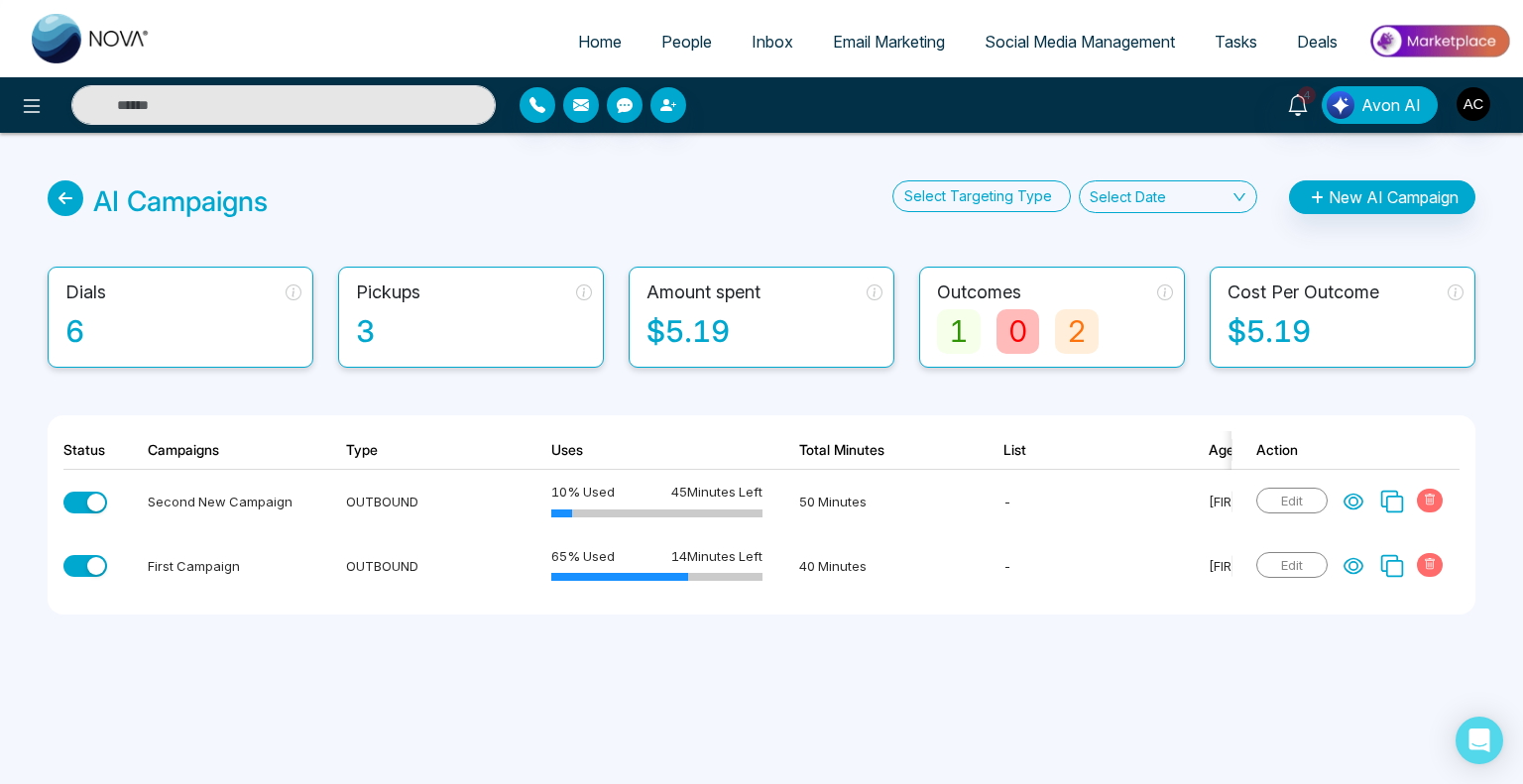scroll, scrollTop: 0, scrollLeft: 291, axis: horizontal 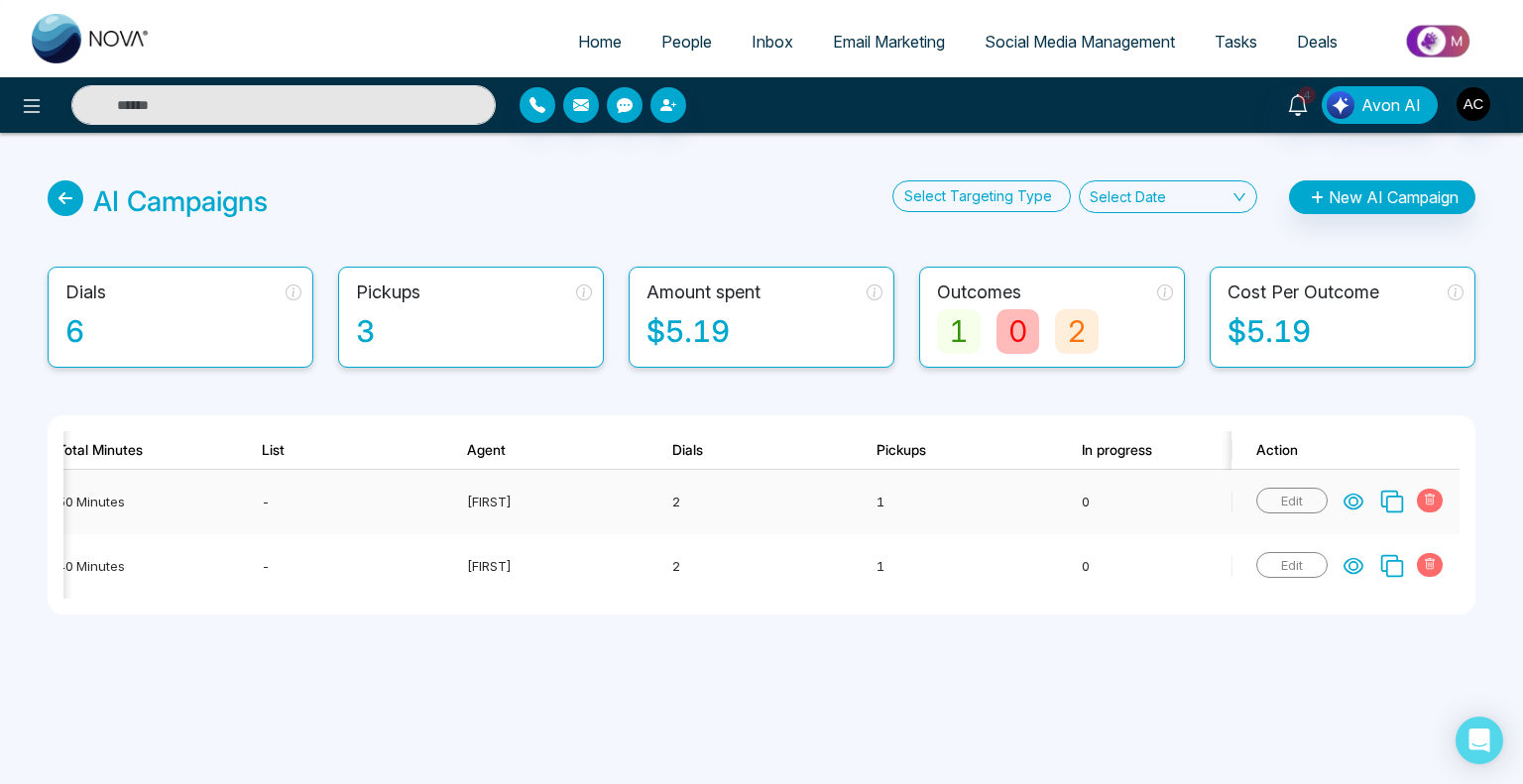 click on "Edit" at bounding box center (1292, 501) 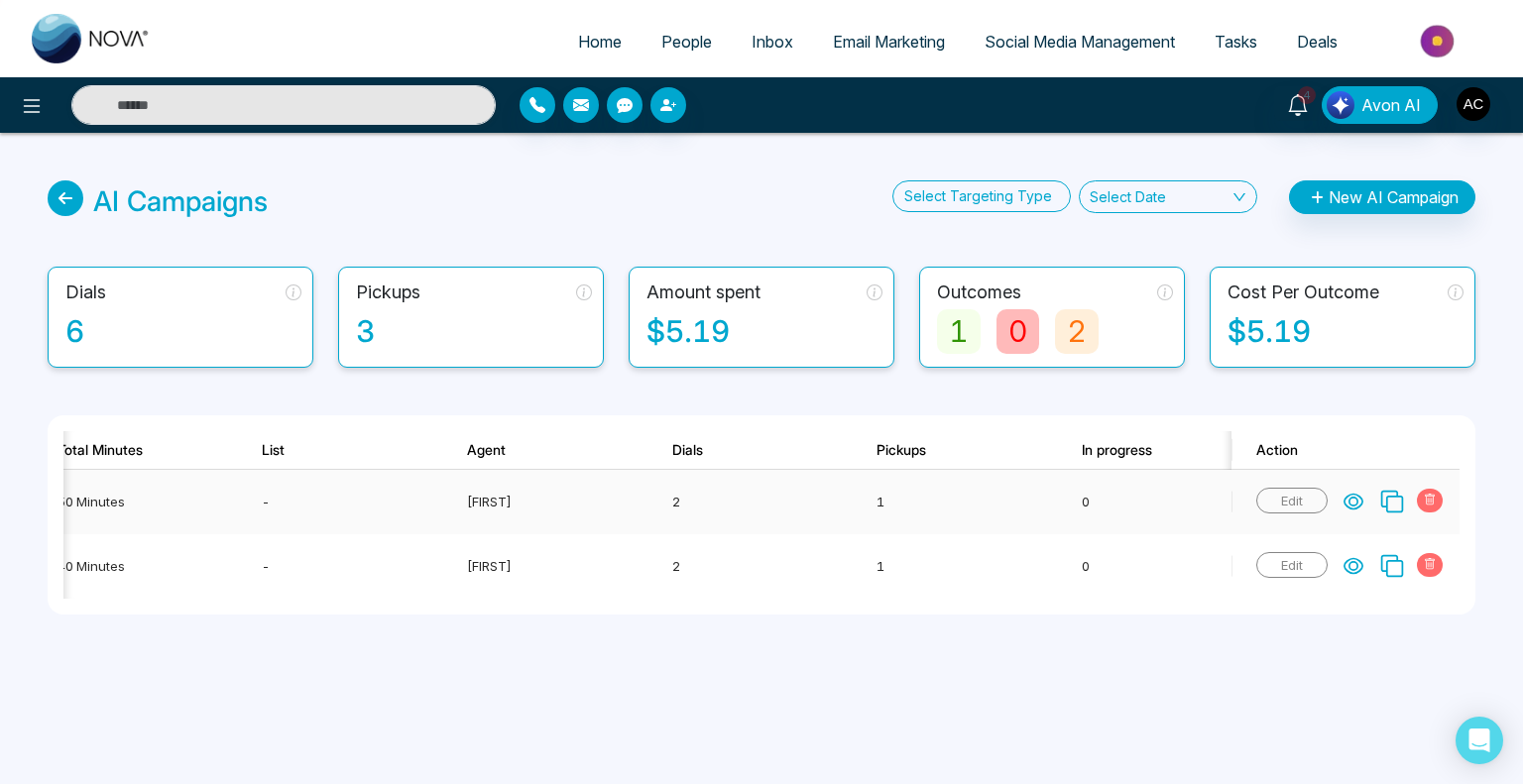 click on "Edit" at bounding box center [1292, 501] 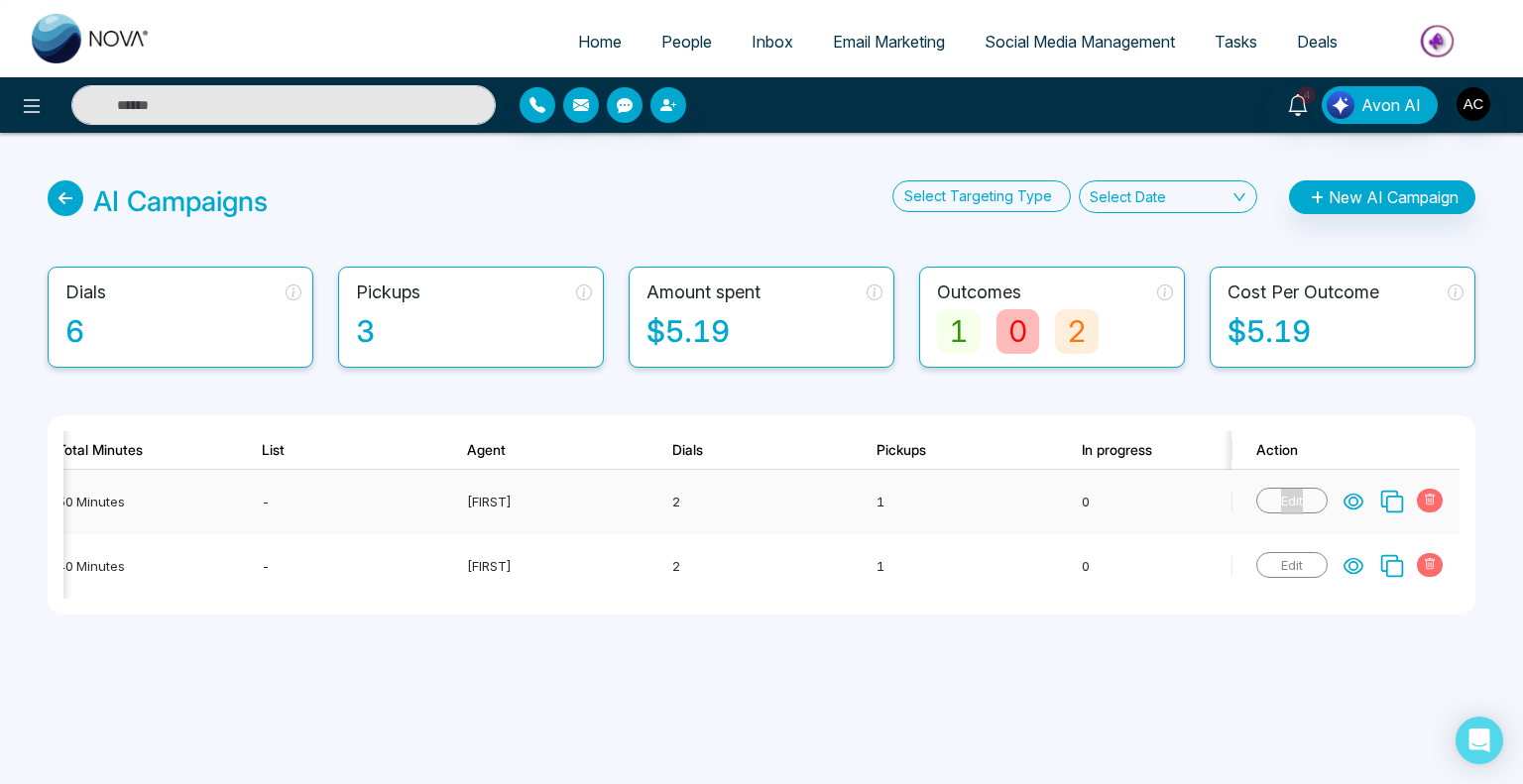 click on "Edit" at bounding box center (1292, 501) 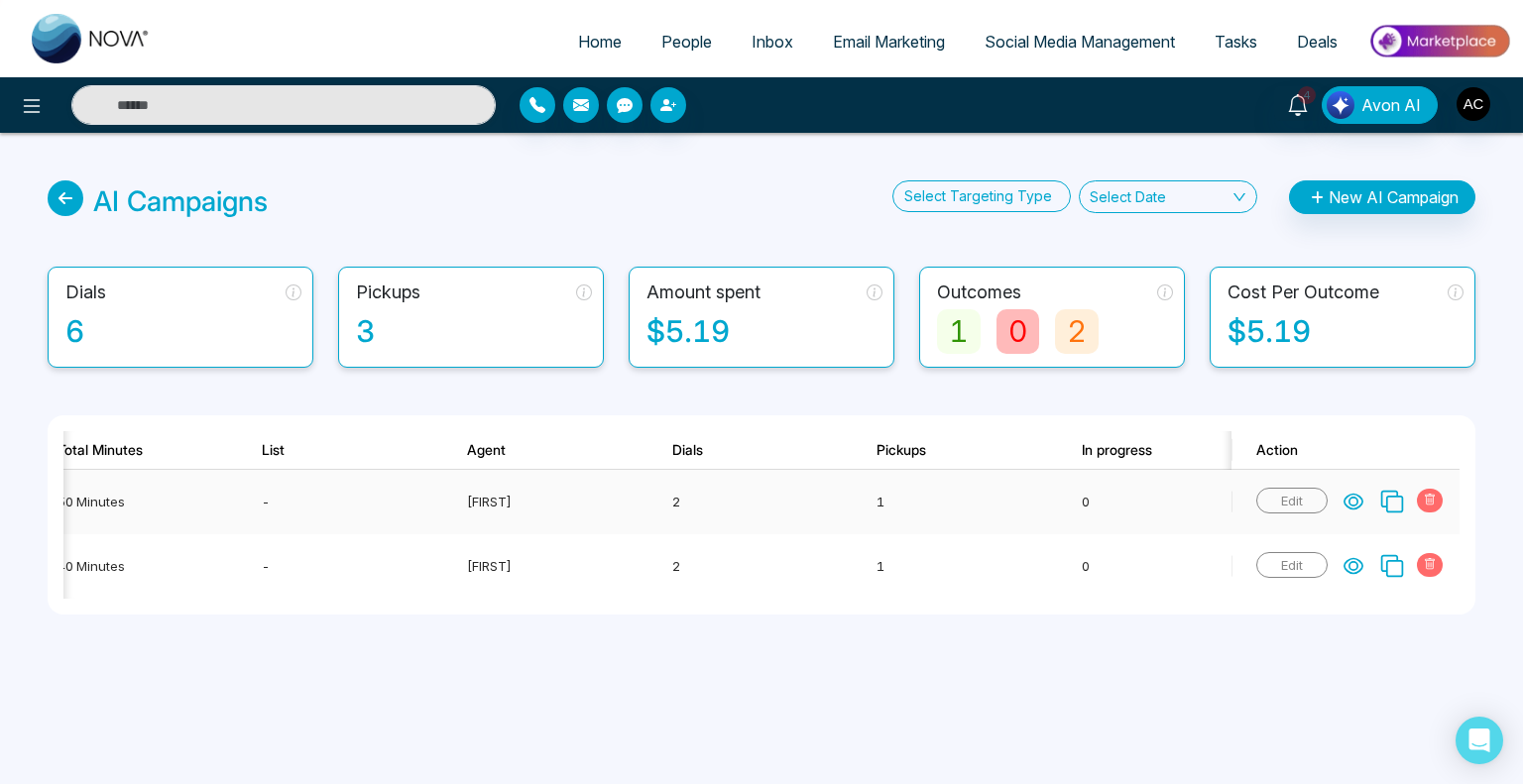 click 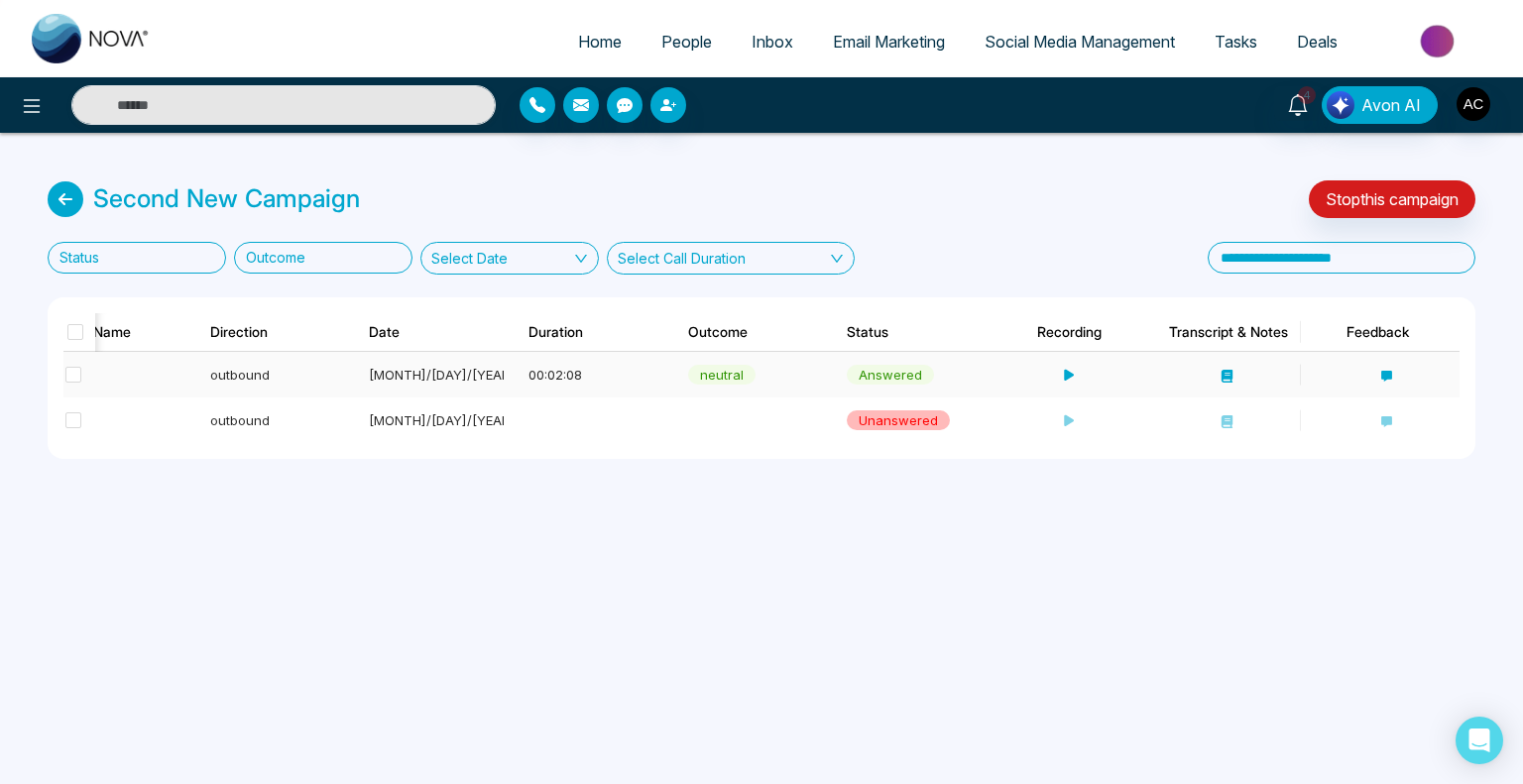 click 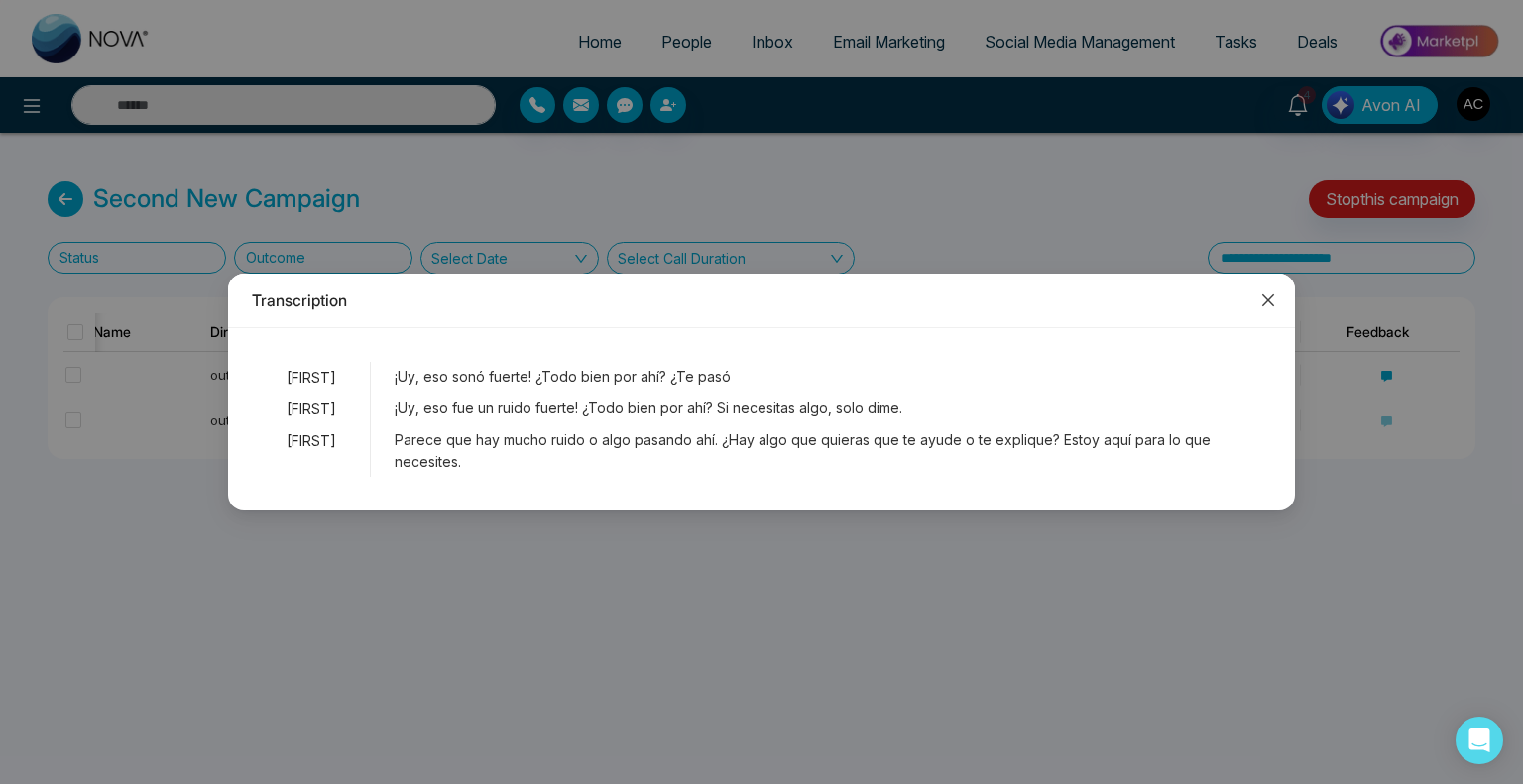 click 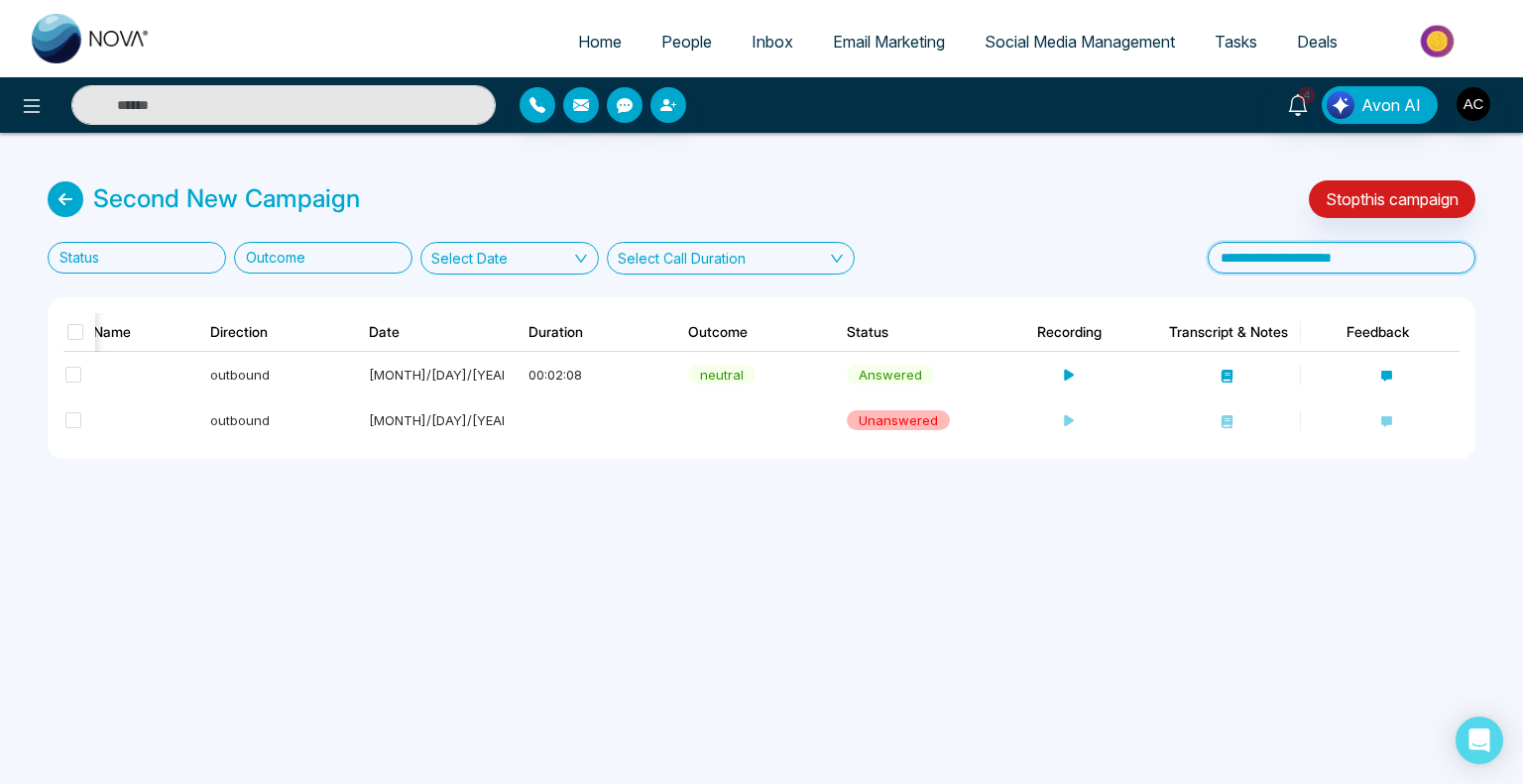 click at bounding box center [1342, 258] 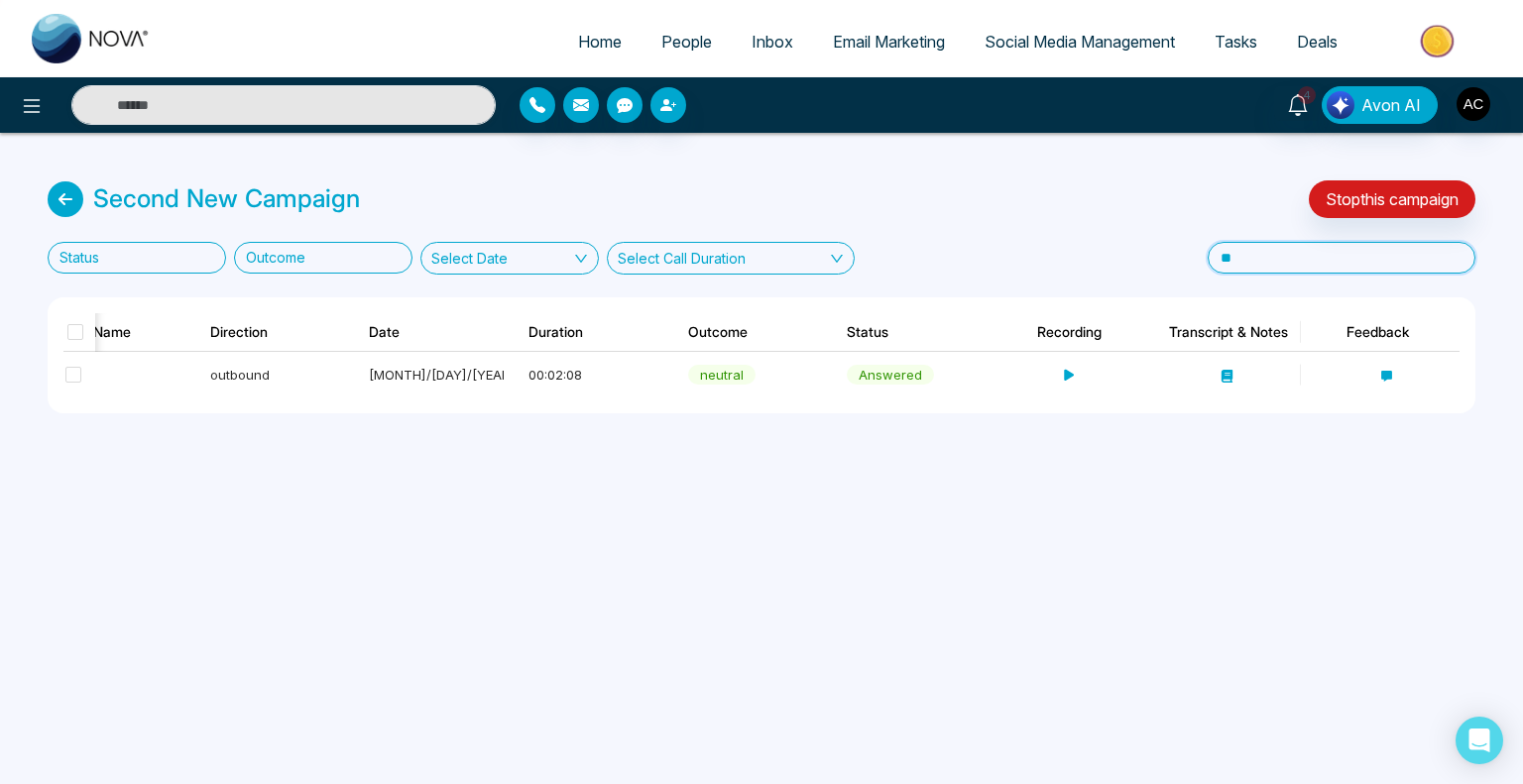 type on "*" 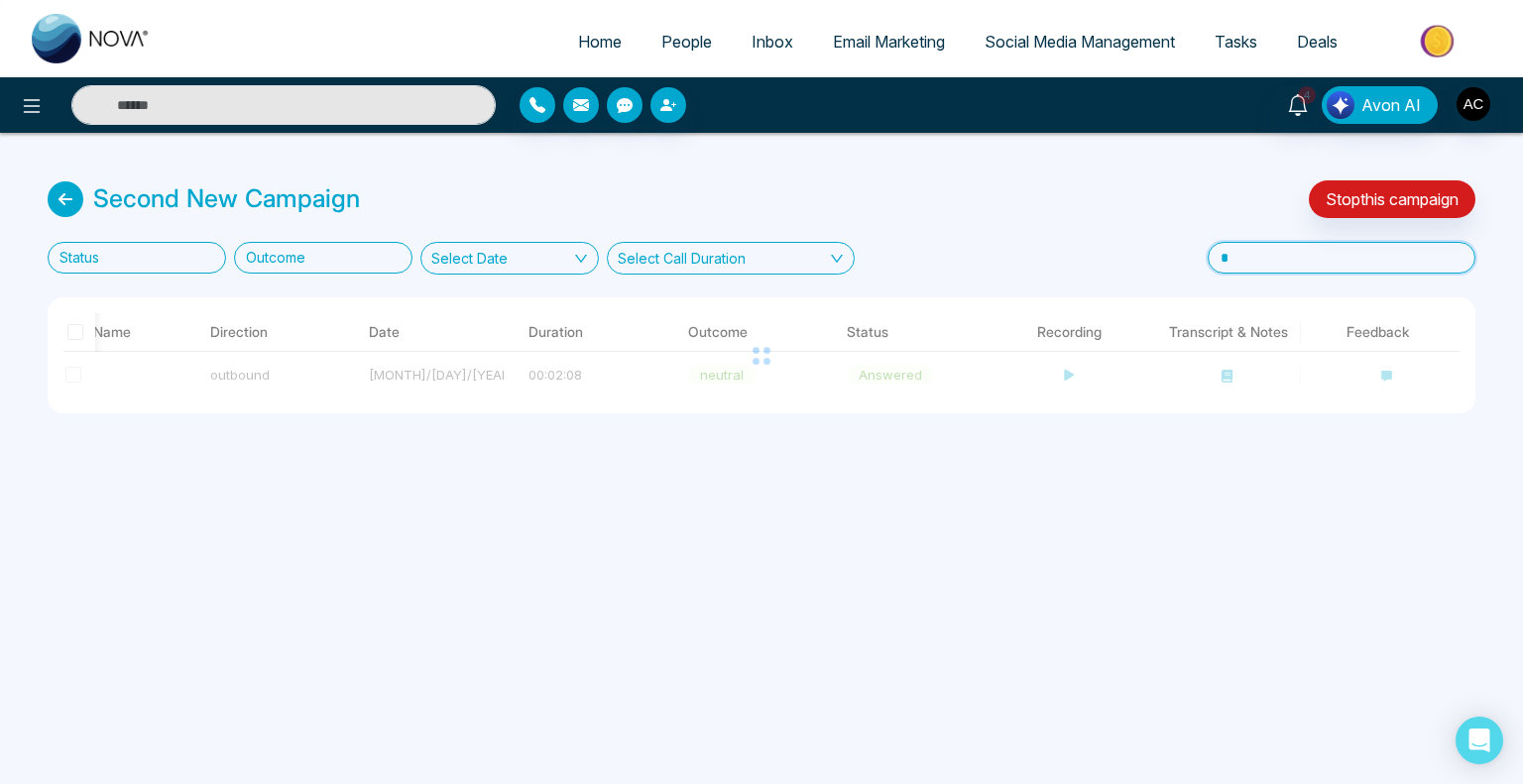 type 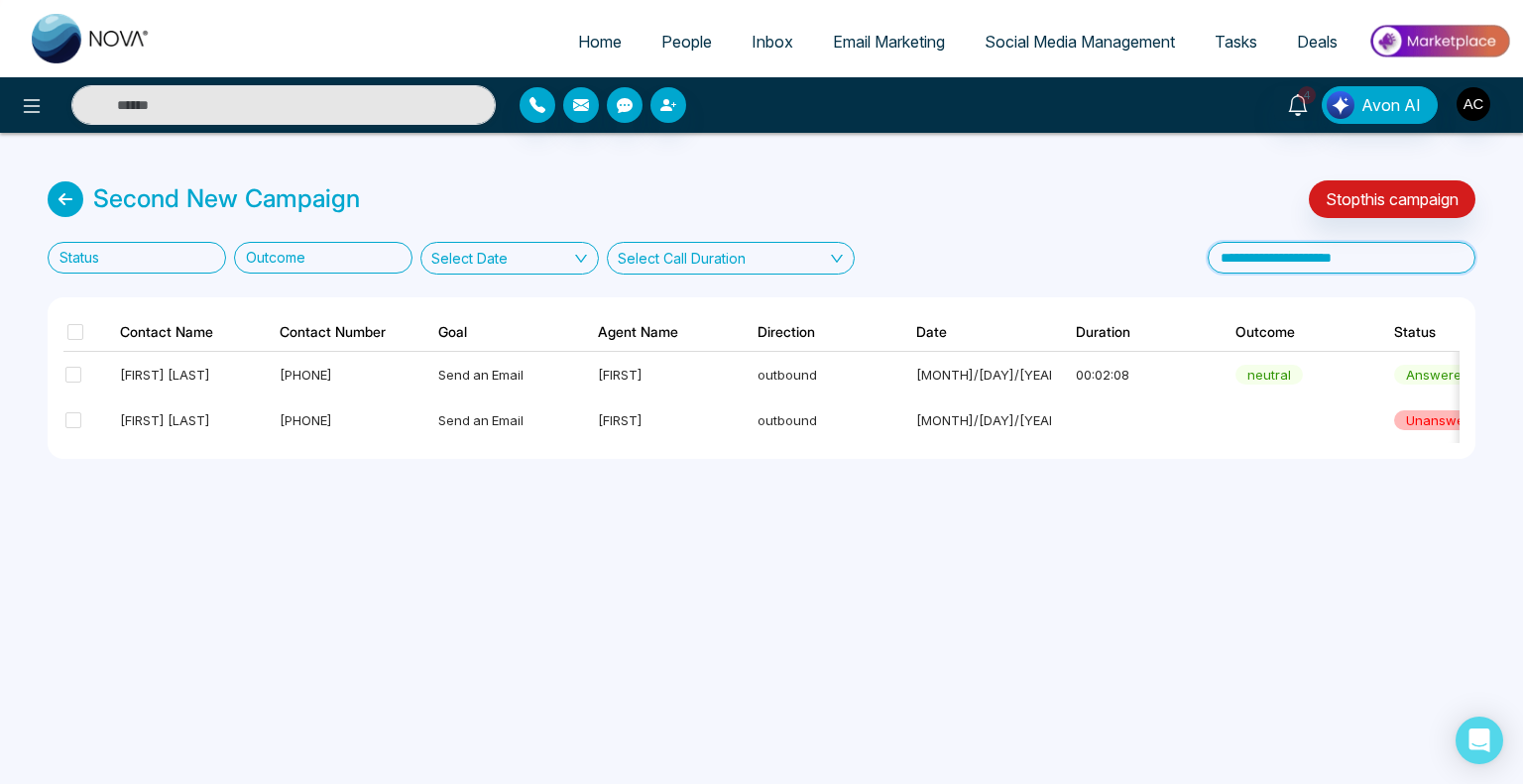 click at bounding box center (131, 258) 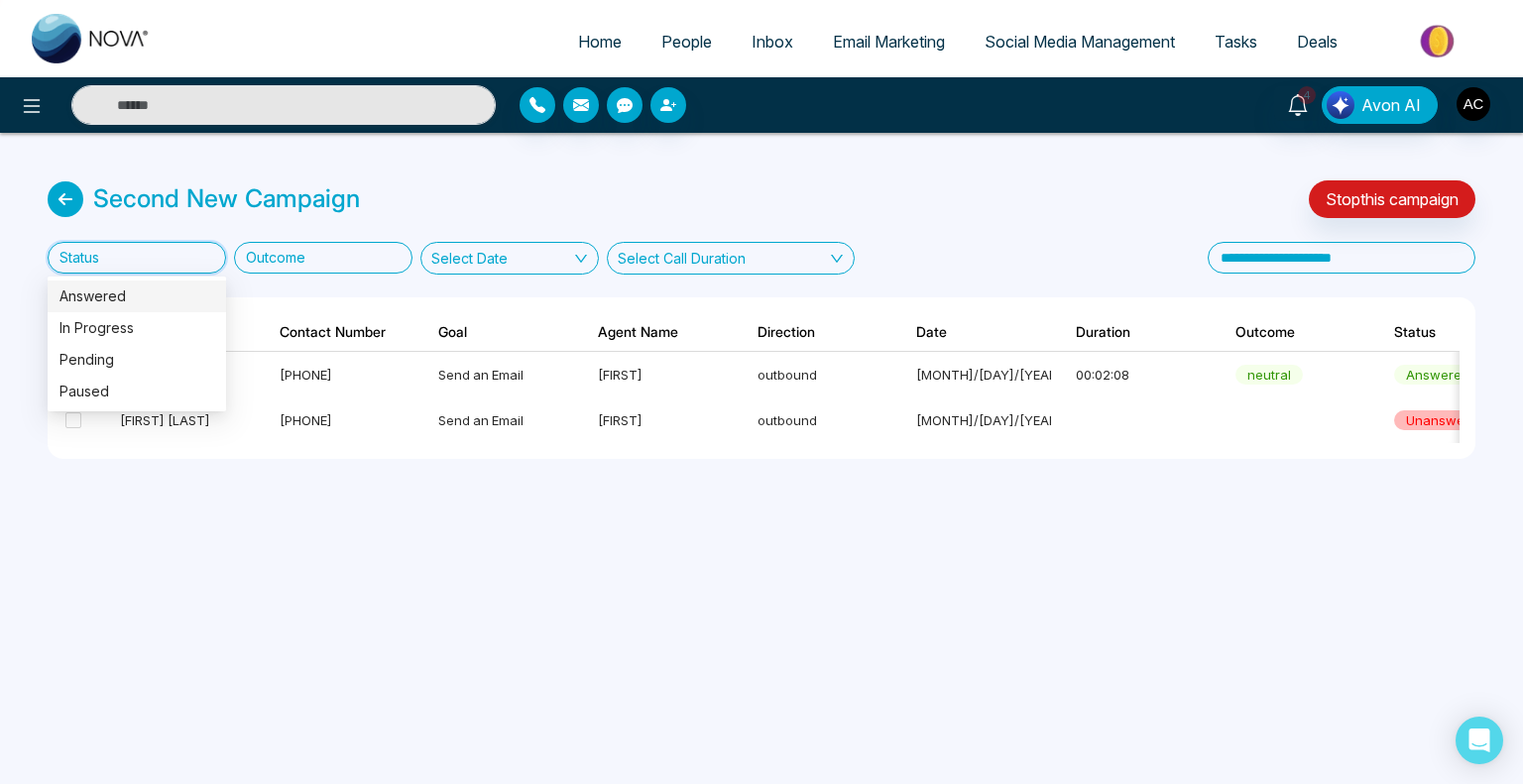 click on "Answered" at bounding box center (137, 296) 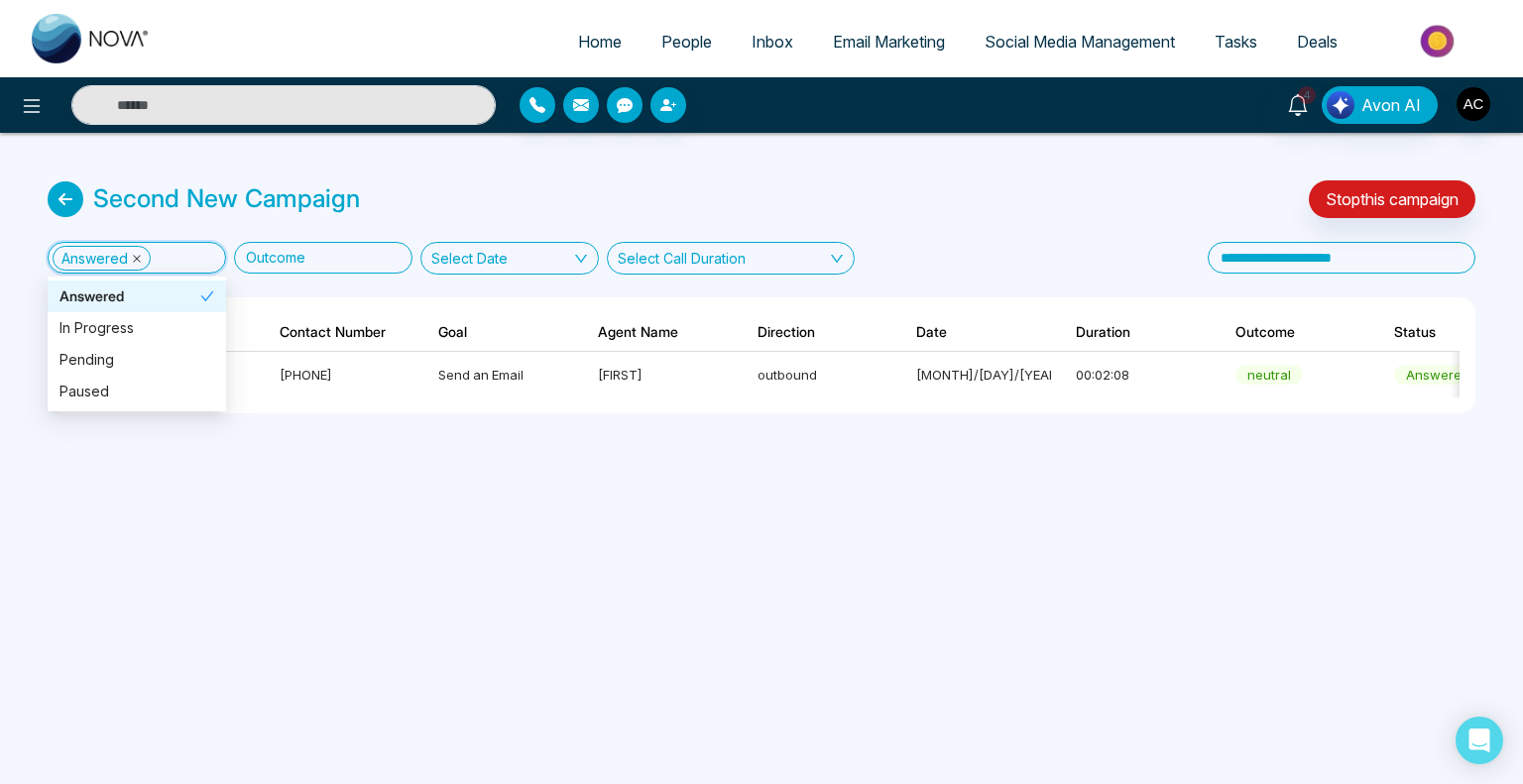 click 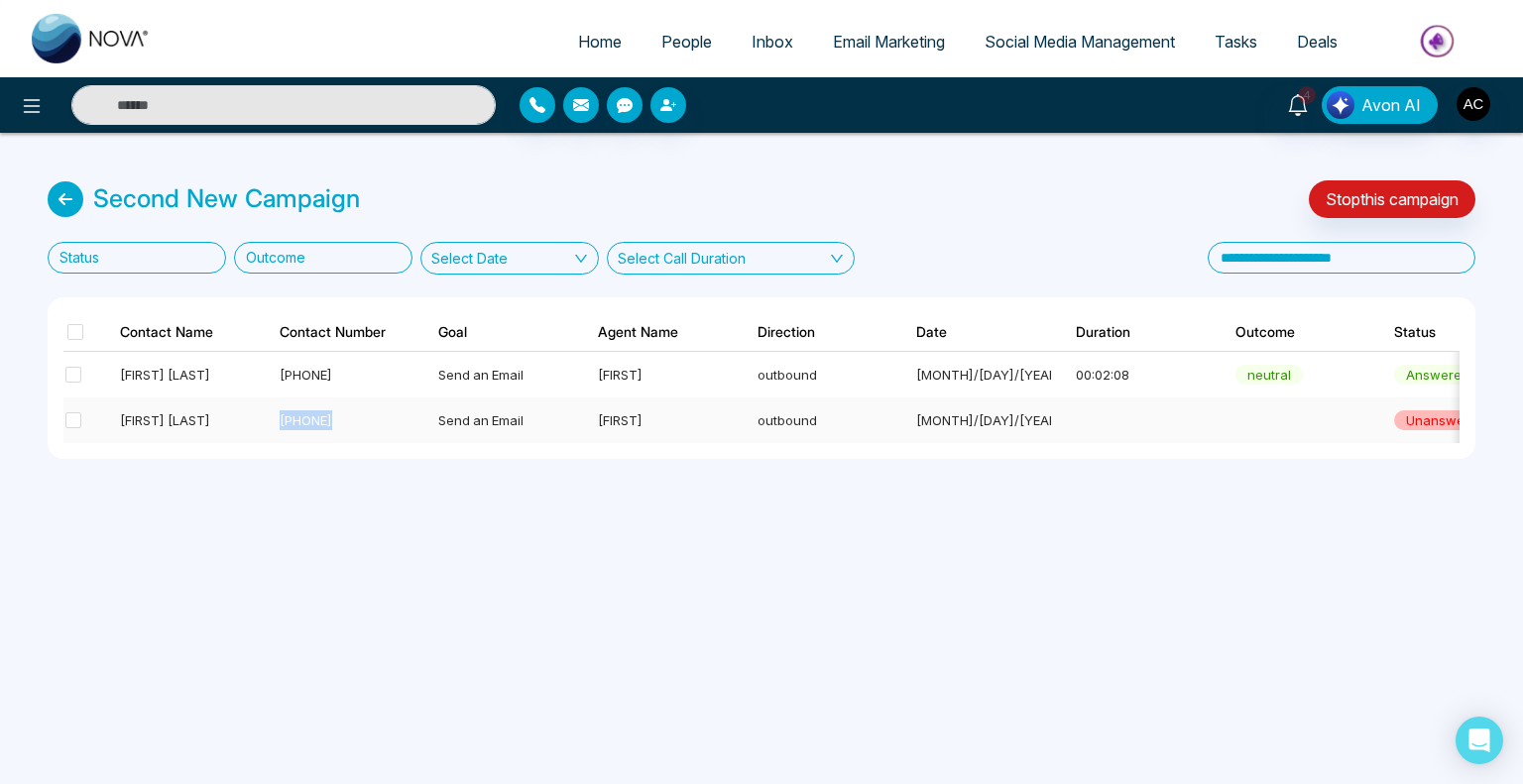 drag, startPoint x: 272, startPoint y: 440, endPoint x: 419, endPoint y: 435, distance: 147.08501 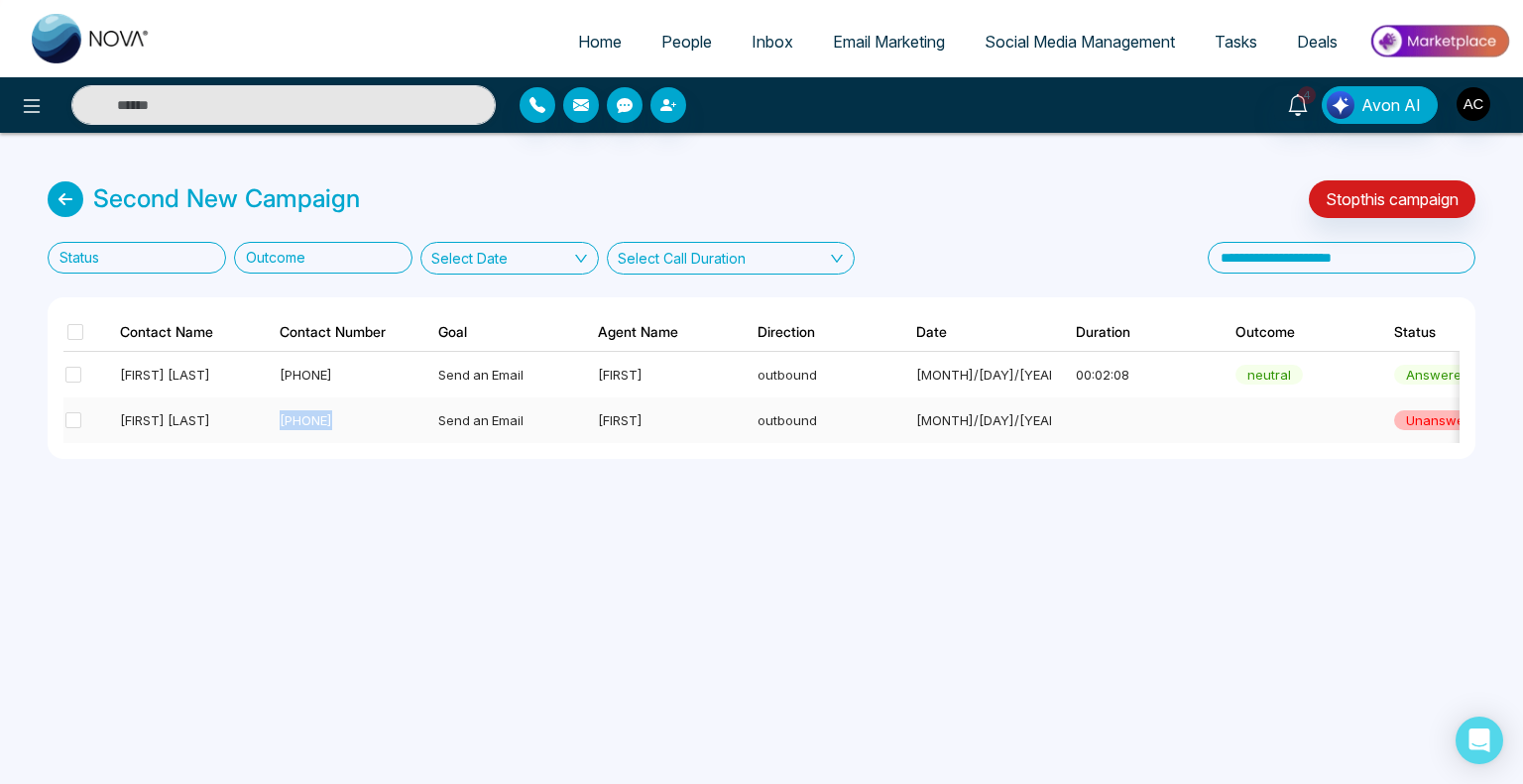 click on "Vijay Jagale +918975542824 Send an Email Amita outbound 12/07/25 12:29 AM unanswered" at bounding box center [1035, 420] 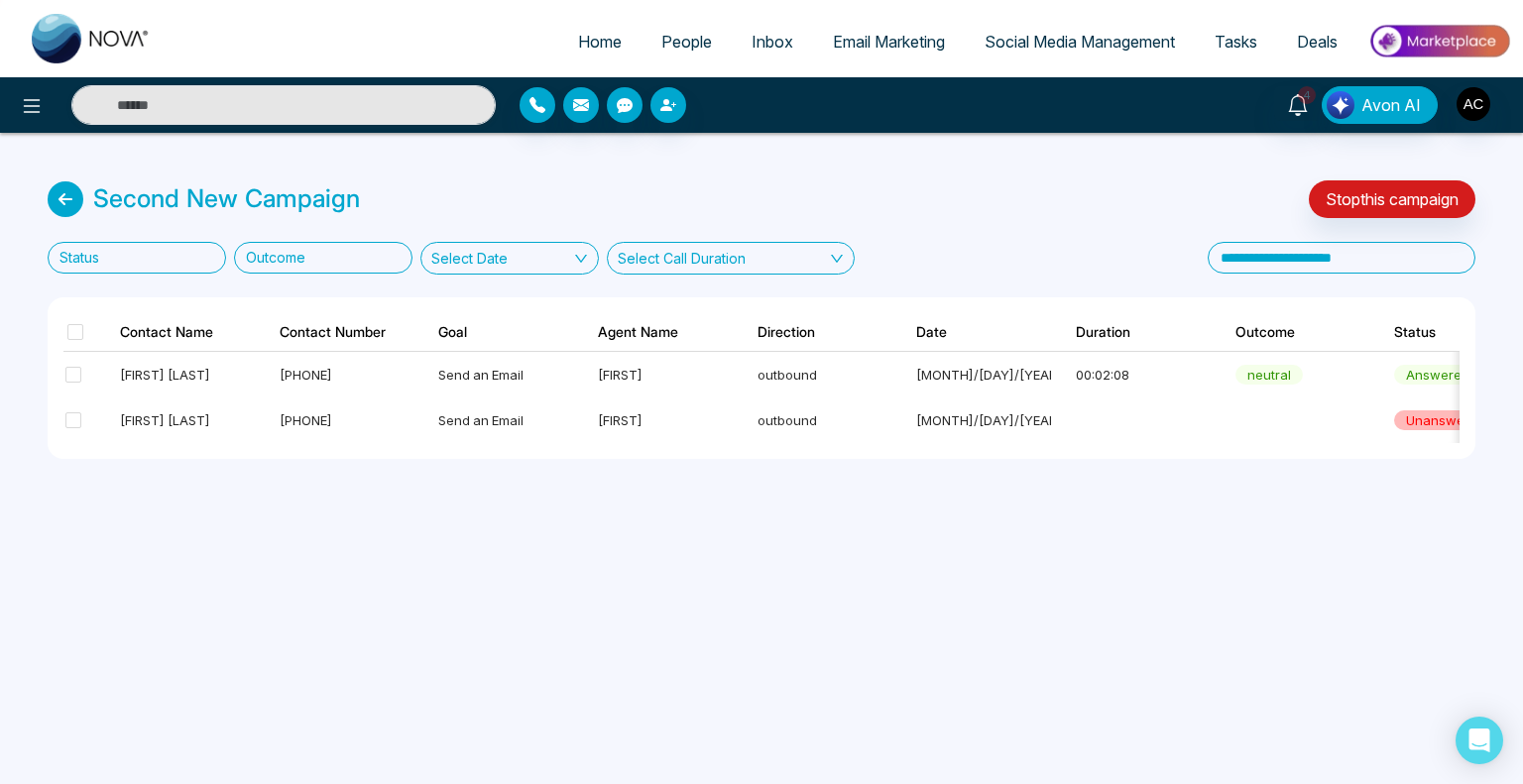 click on "Home People Inbox Email Marketing Social Media Management Tasks Deals 4 Avon AI Second New Campaign Stop  this campaign   Status   Outcome Select Date Select Call Duration Contact Name Contact Number Goal Agent Name Direction Date Duration Outcome Status Recording Transcript & Notes Feedback                           Adish Chaudhari +917977102854 Send an Email Amita outbound 12/07/25 12:29 AM 00:02:08 neutral answered Vijay Jagale +918975542824 Send an Email Amita outbound 12/07/25 12:29 AM unanswered" at bounding box center (762, 392) 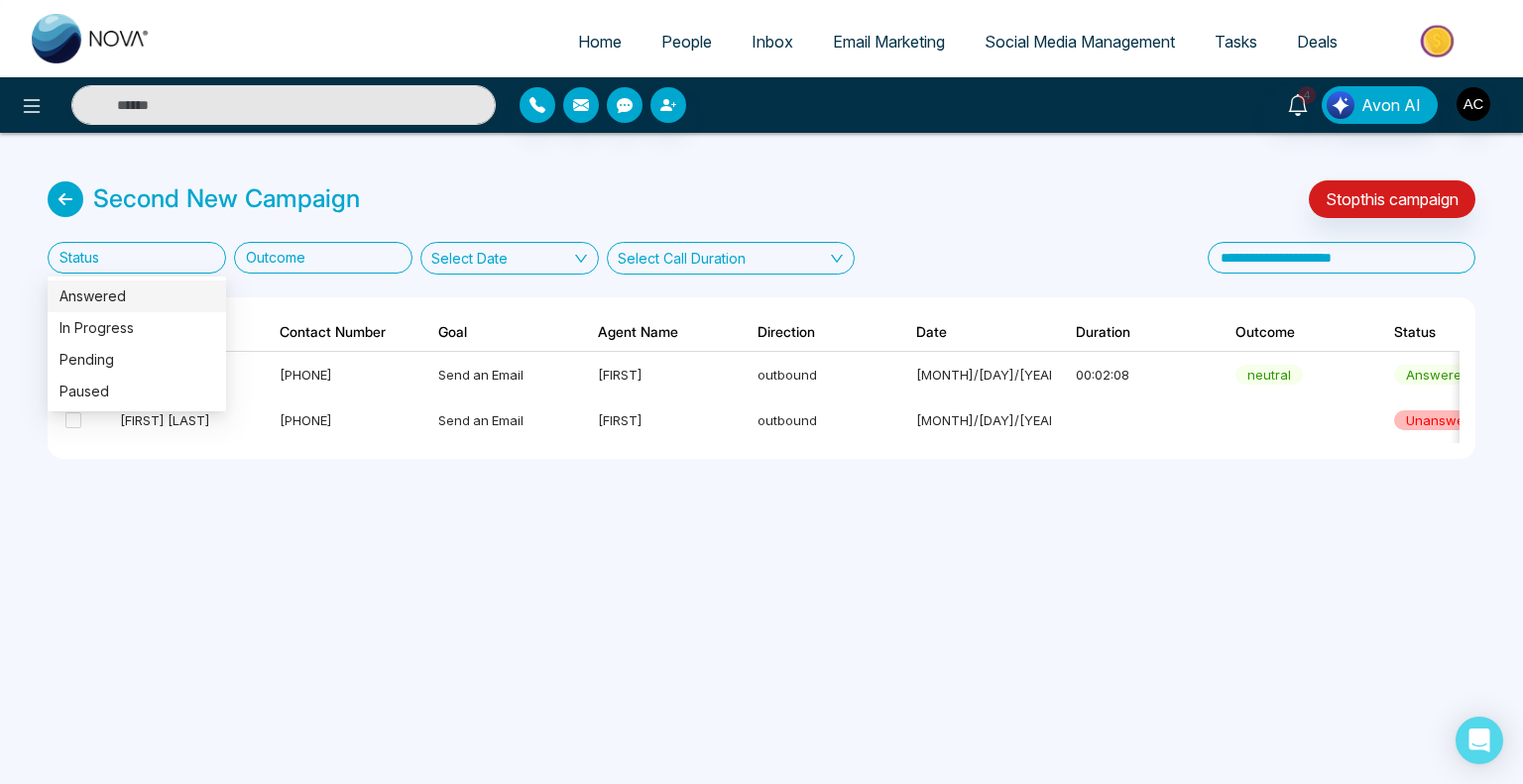 click at bounding box center [131, 258] 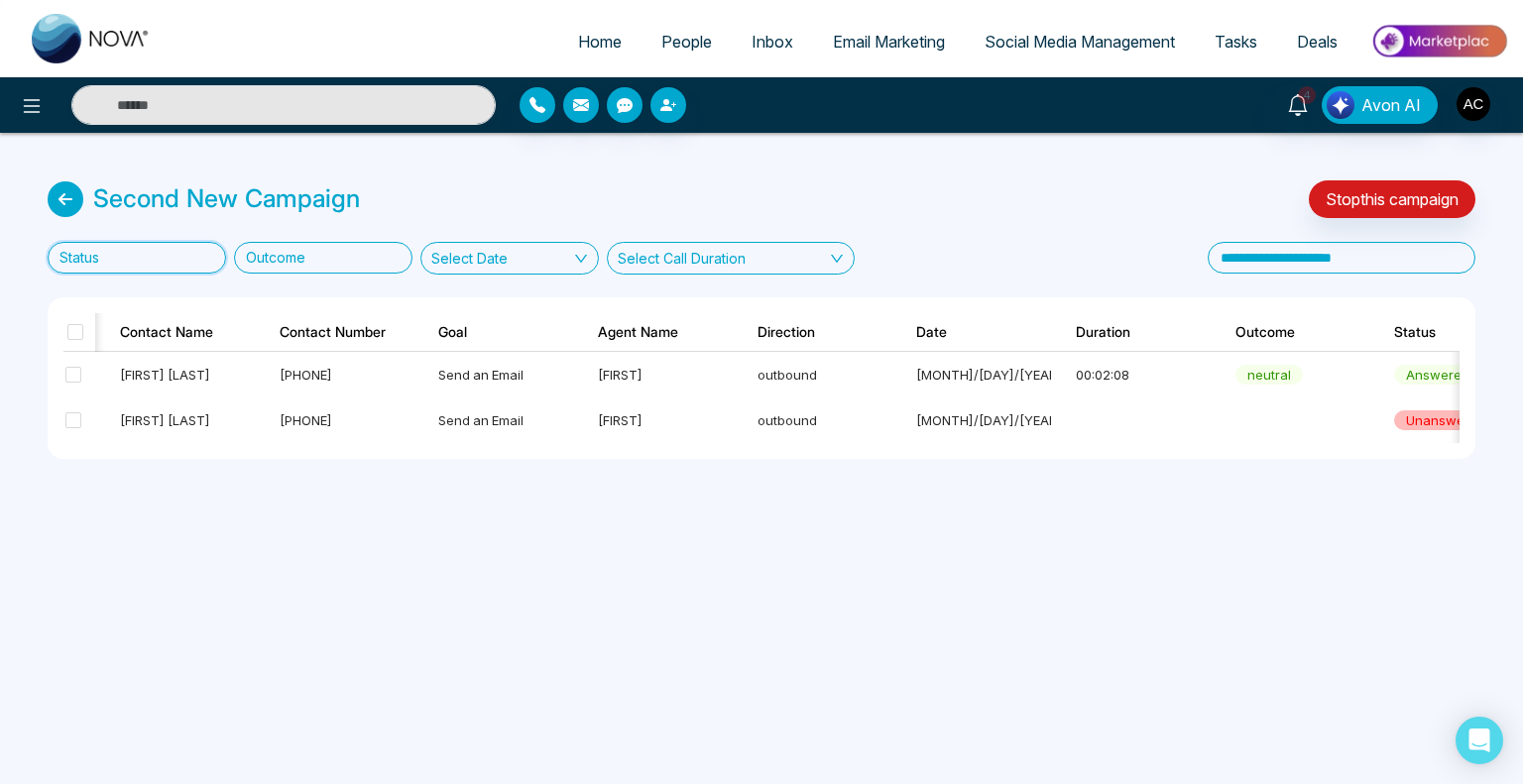 scroll, scrollTop: 0, scrollLeft: 52, axis: horizontal 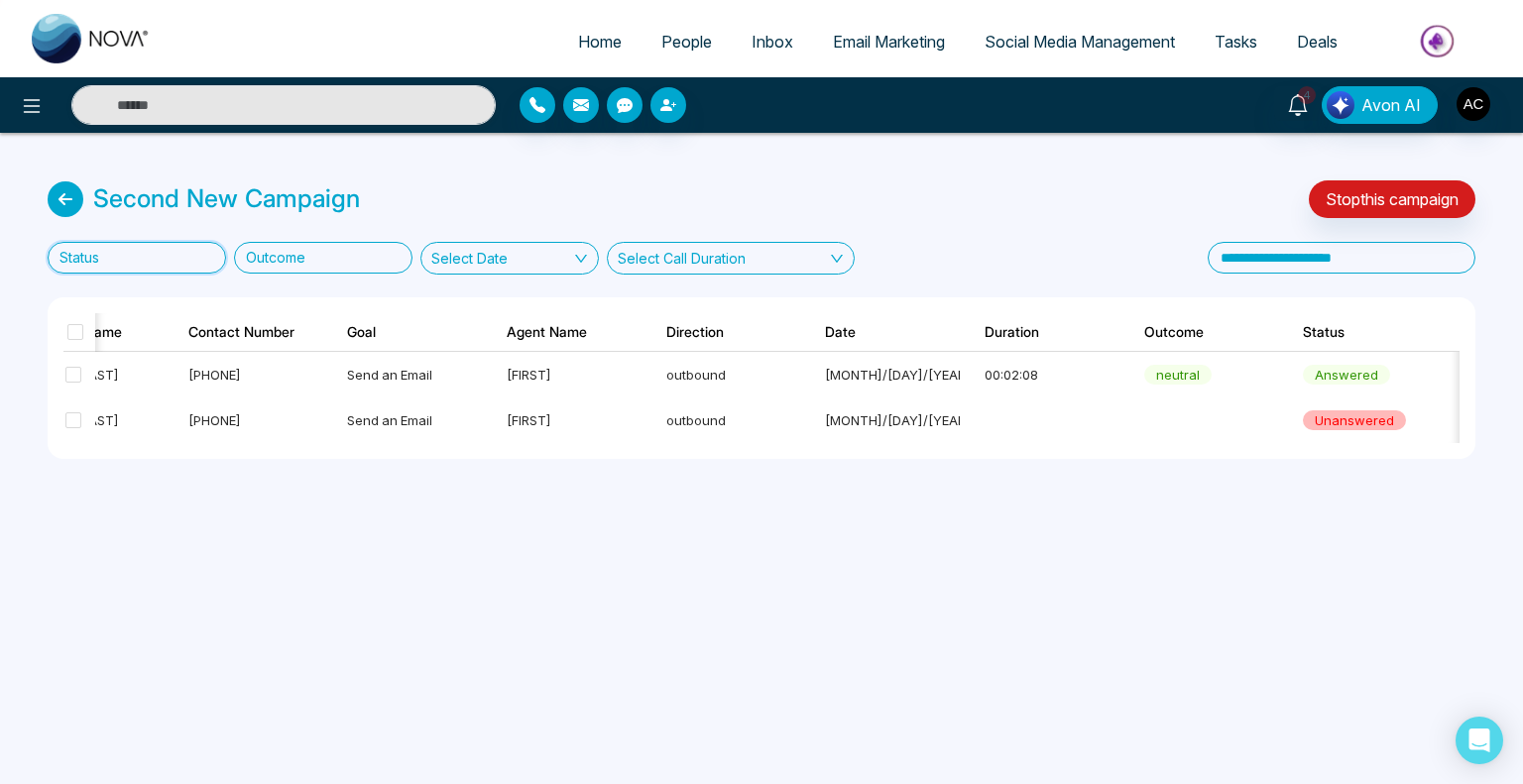 click at bounding box center [131, 258] 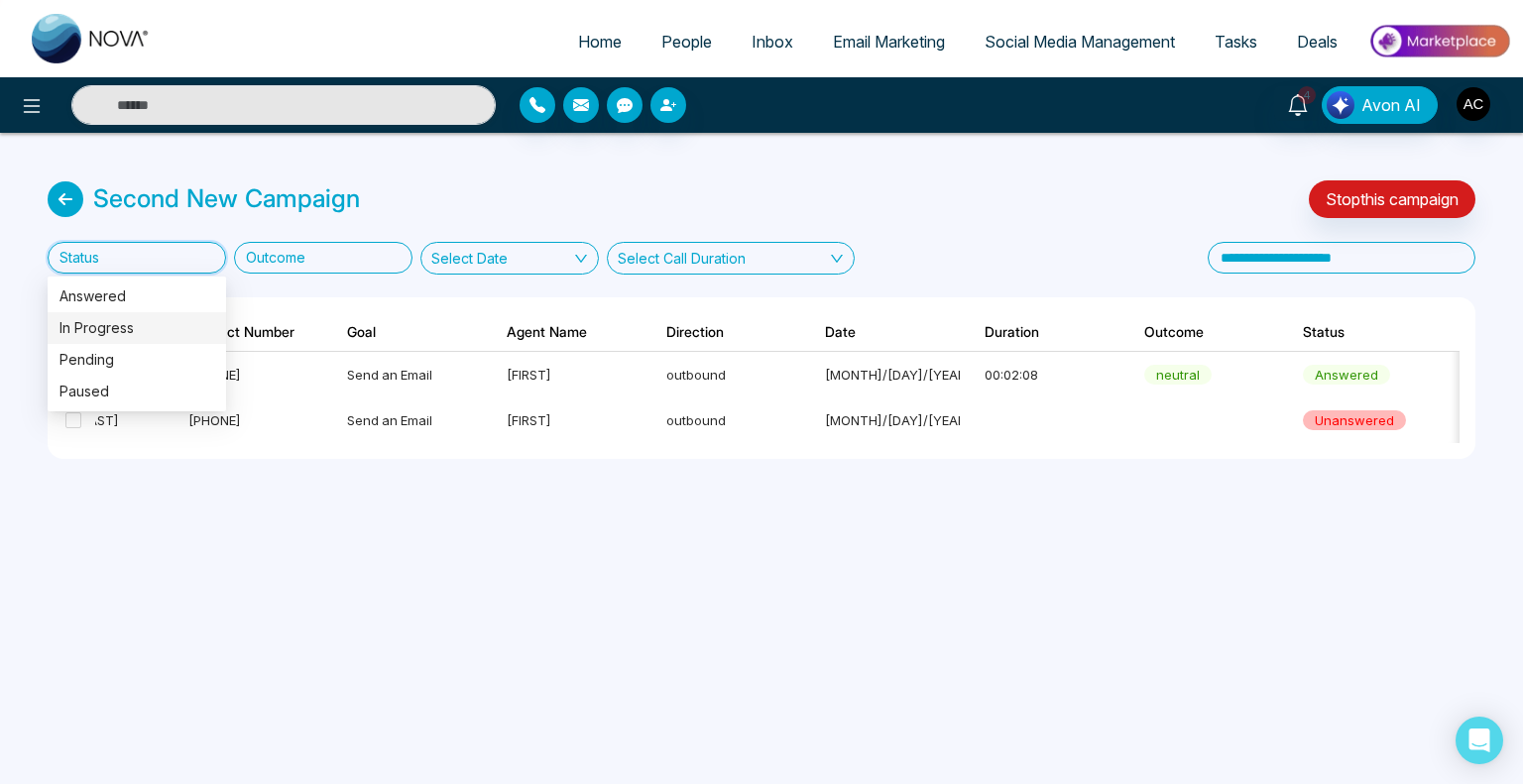 click on "In Progress" at bounding box center [137, 328] 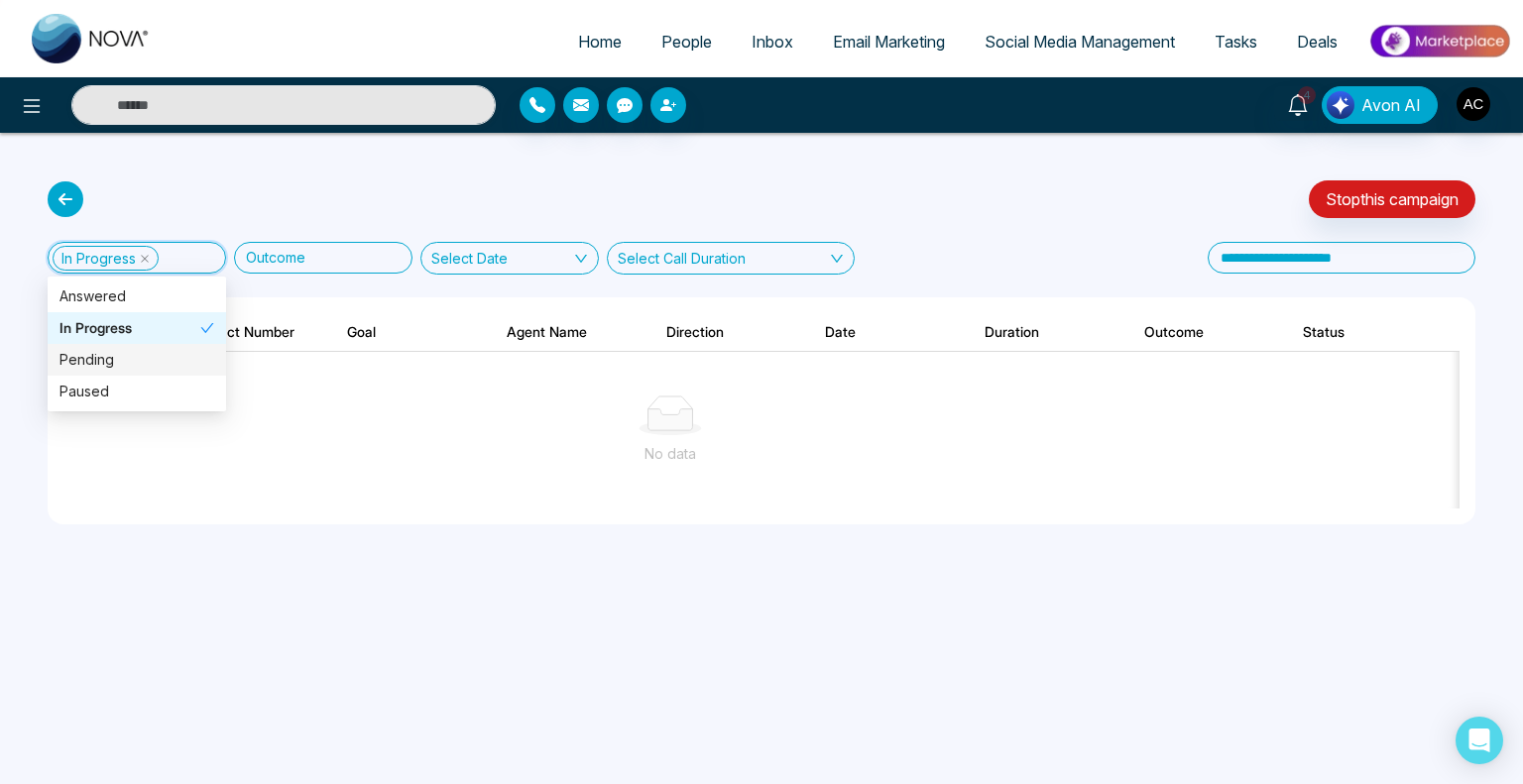 click on "Pending" at bounding box center (137, 360) 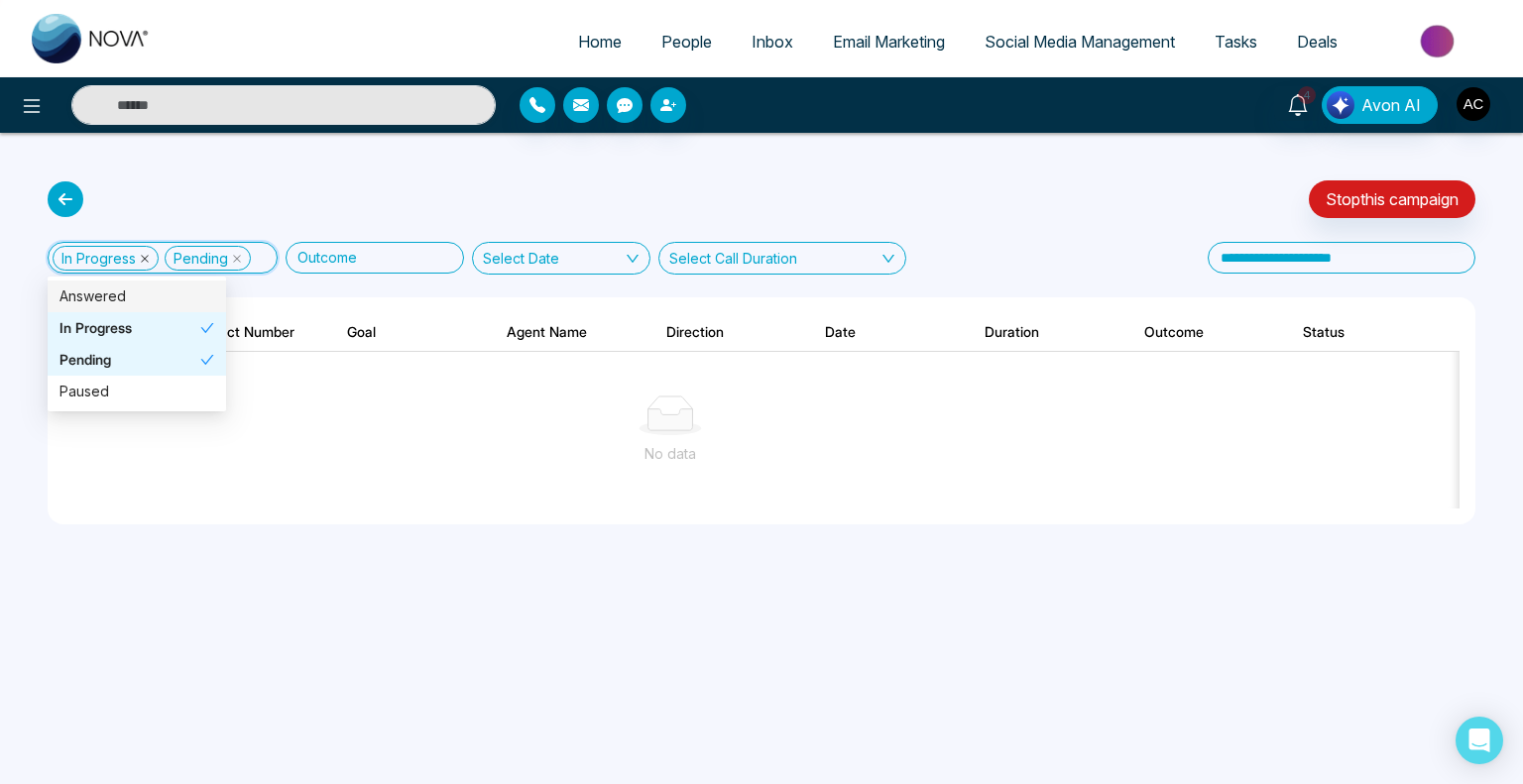 click 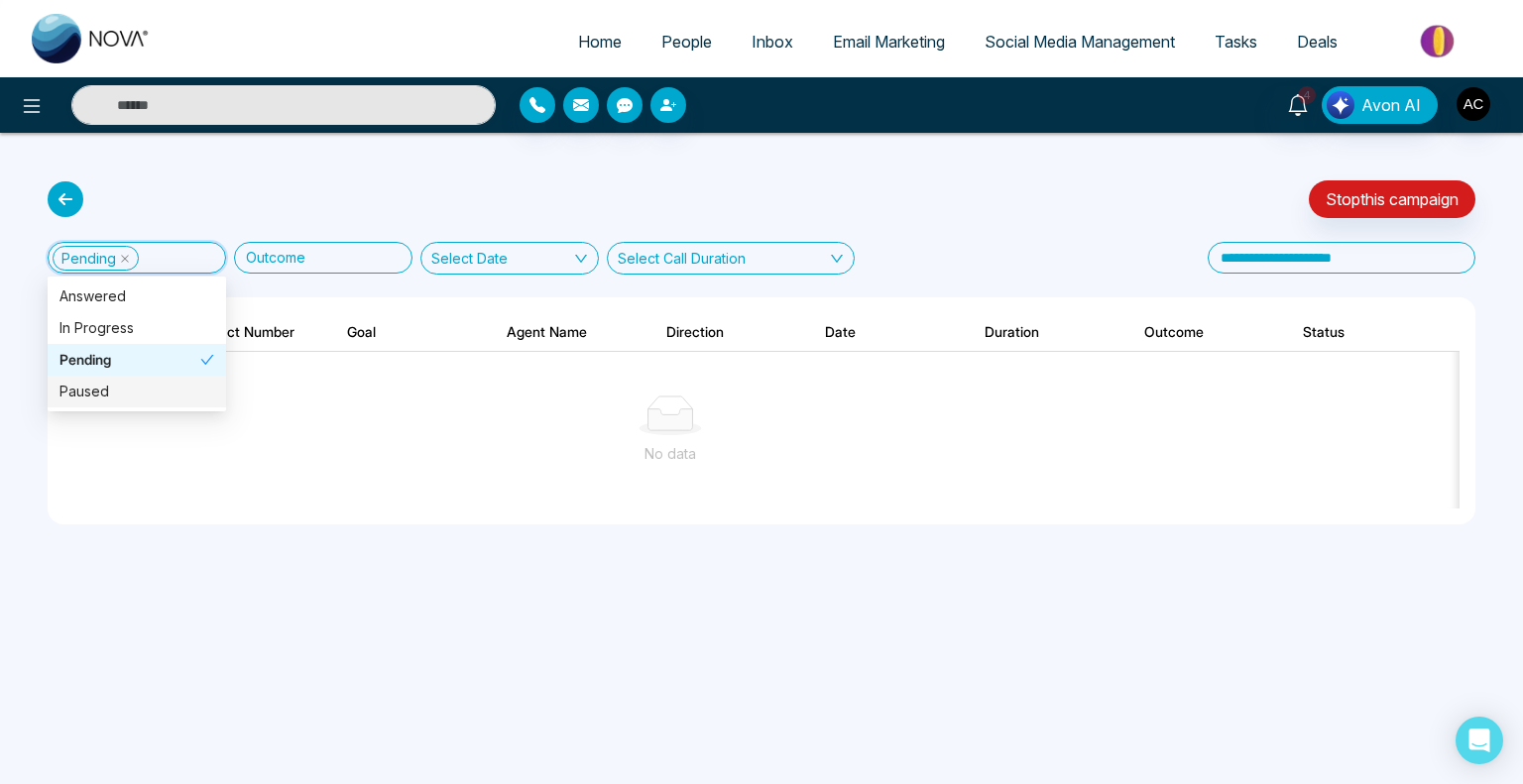 click on "Paused" at bounding box center [137, 392] 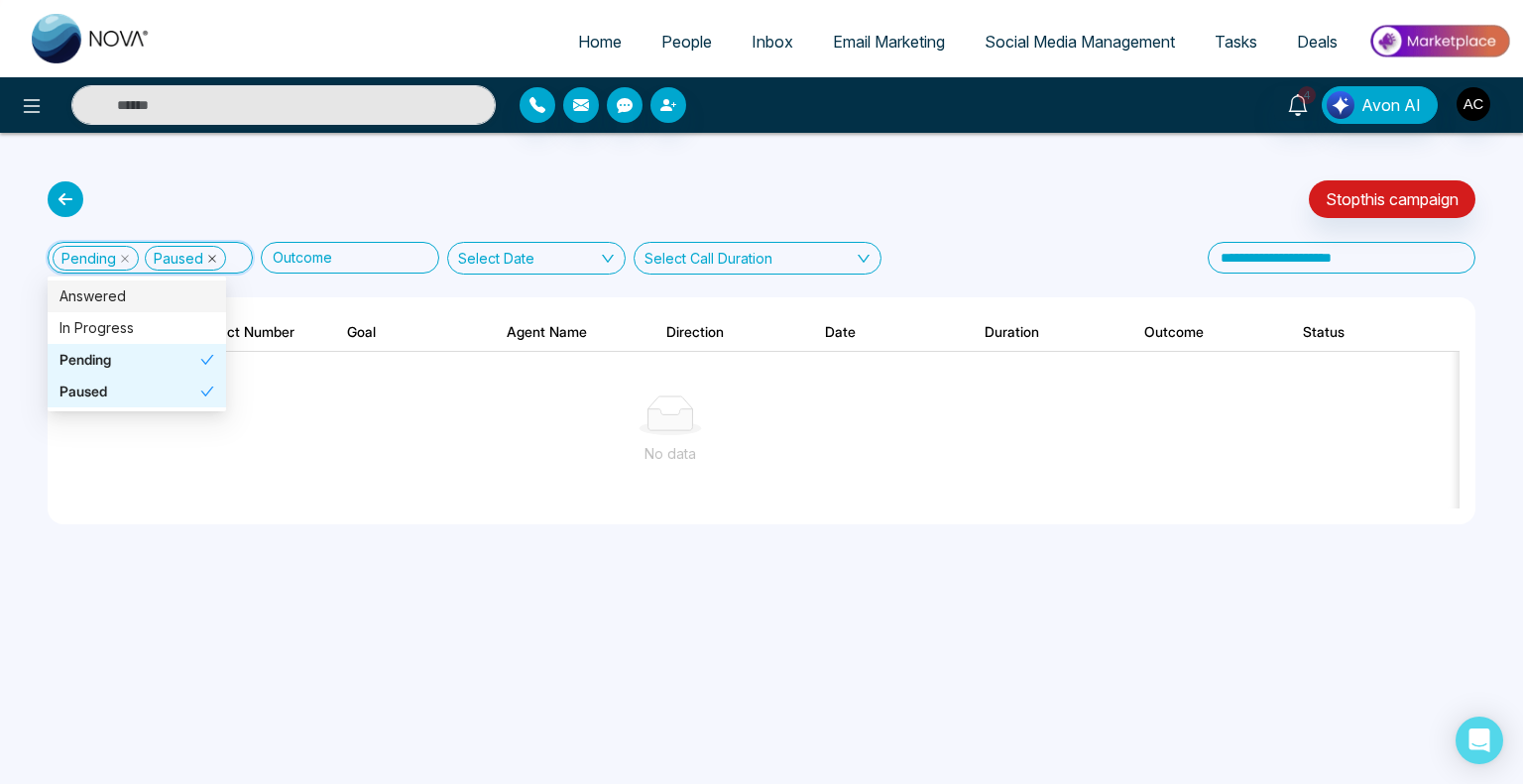click 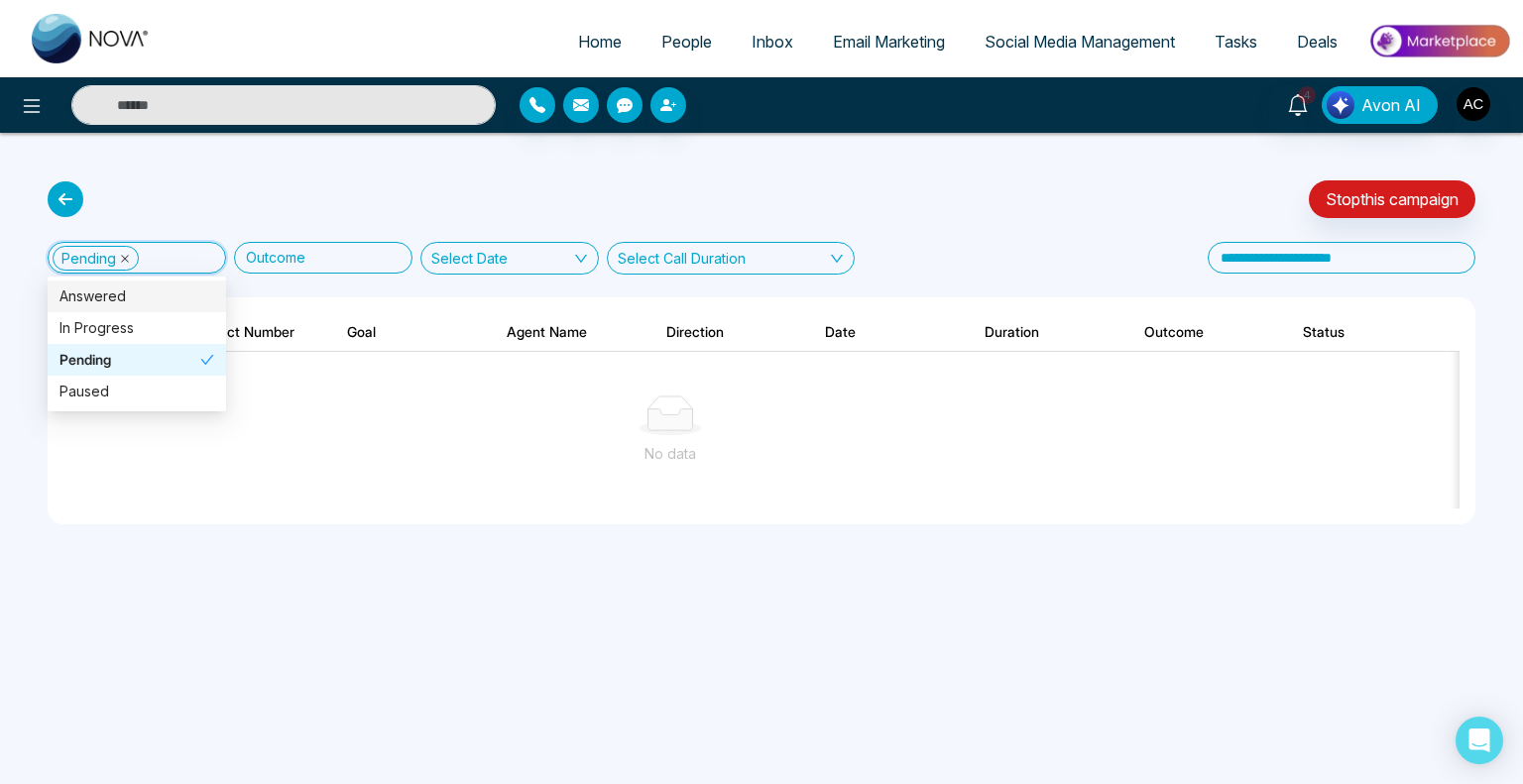 click at bounding box center [125, 259] 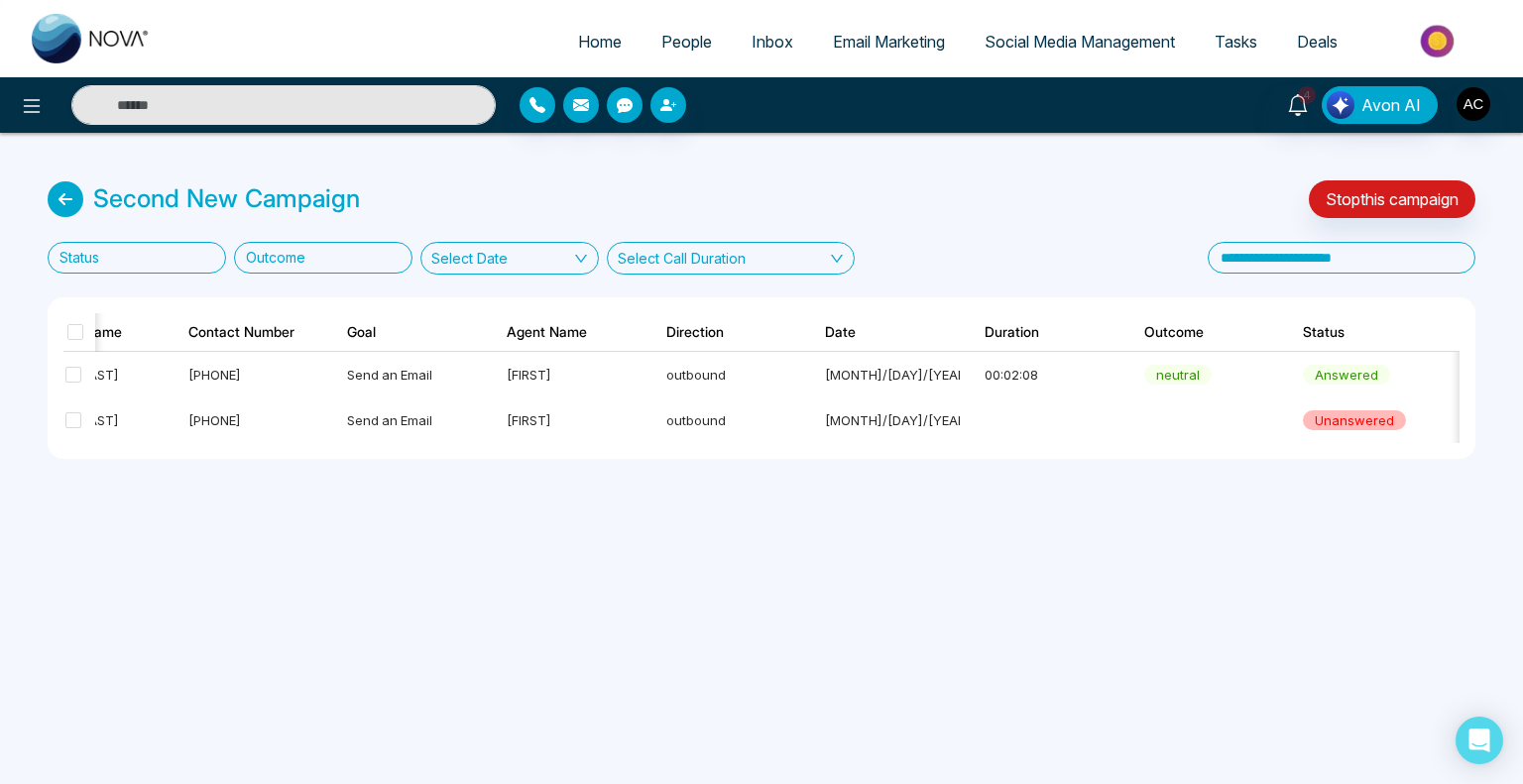 click on "Home People Inbox Email Marketing Social Media Management Tasks Deals 4 Avon AI Second New Campaign Stop  this campaign   Status   Outcome Select Date Select Call Duration Contact Name Contact Number Goal Agent Name Direction Date Duration Outcome Status Recording Transcript & Notes Feedback                           Adish Chaudhari +917977102854 Send an Email Amita outbound 12/07/25 12:29 AM 00:02:08 neutral answered Vijay Jagale +918975542824 Send an Email Amita outbound 12/07/25 12:29 AM unanswered" at bounding box center (762, 392) 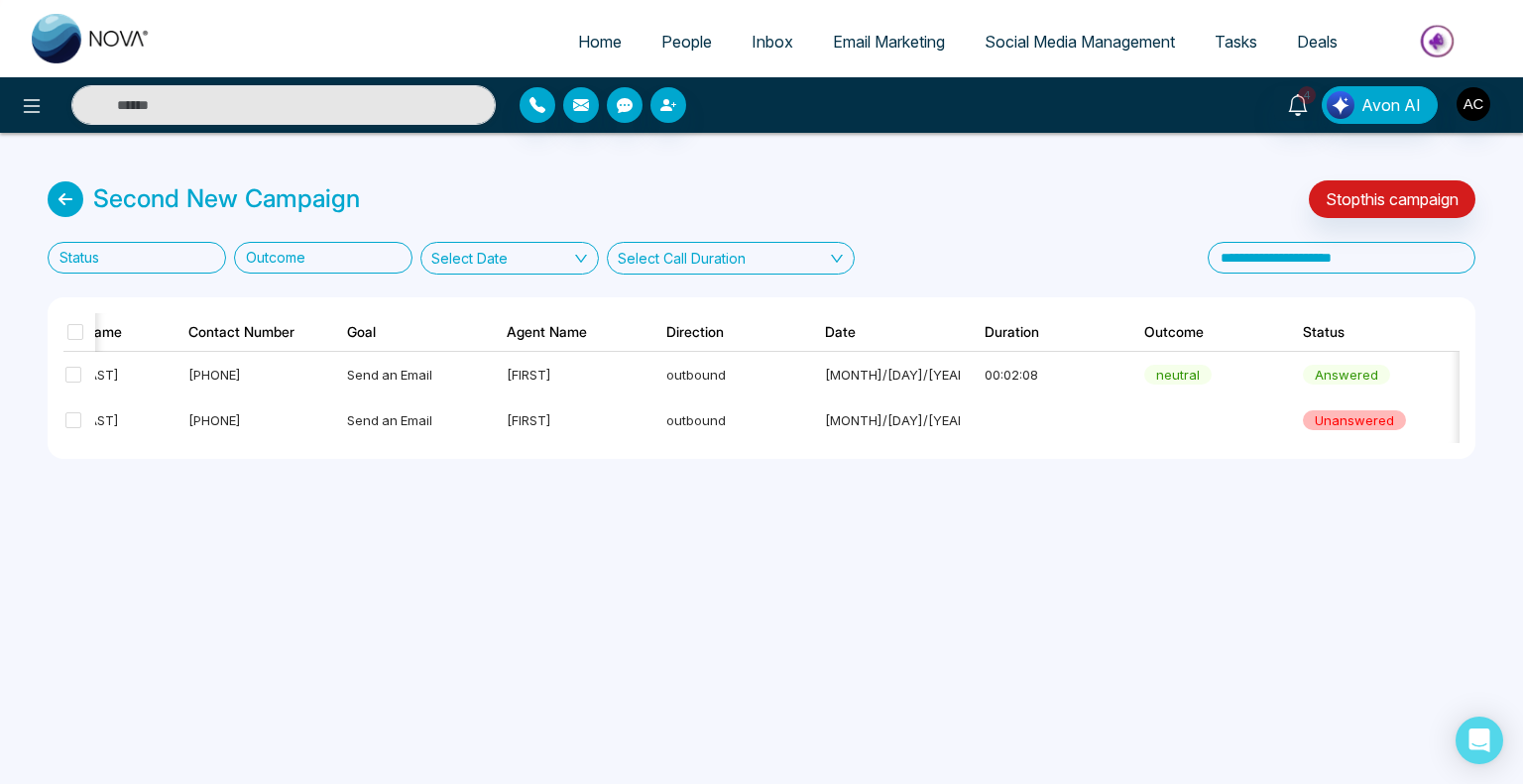 click at bounding box center [131, 258] 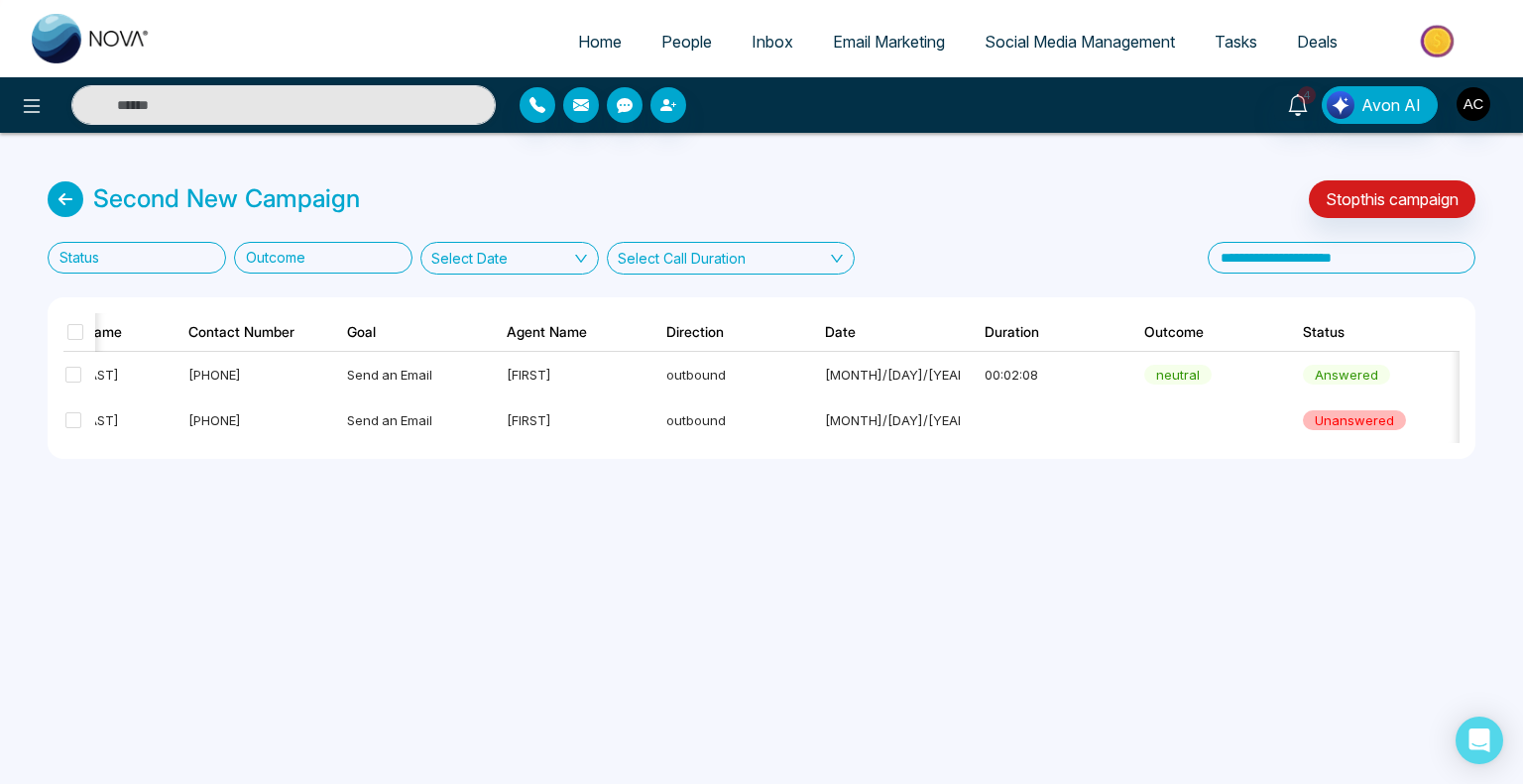 click on "Home People Inbox Email Marketing Social Media Management Tasks Deals 4 Avon AI Second New Campaign Stop  this campaign   Status   Outcome Select Date Select Call Duration Contact Name Contact Number Goal Agent Name Direction Date Duration Outcome Status Recording Transcript & Notes Feedback                           Adish Chaudhari +917977102854 Send an Email Amita outbound 12/07/25 12:29 AM 00:02:08 neutral answered Vijay Jagale +918975542824 Send an Email Amita outbound 12/07/25 12:29 AM unanswered" at bounding box center (762, 392) 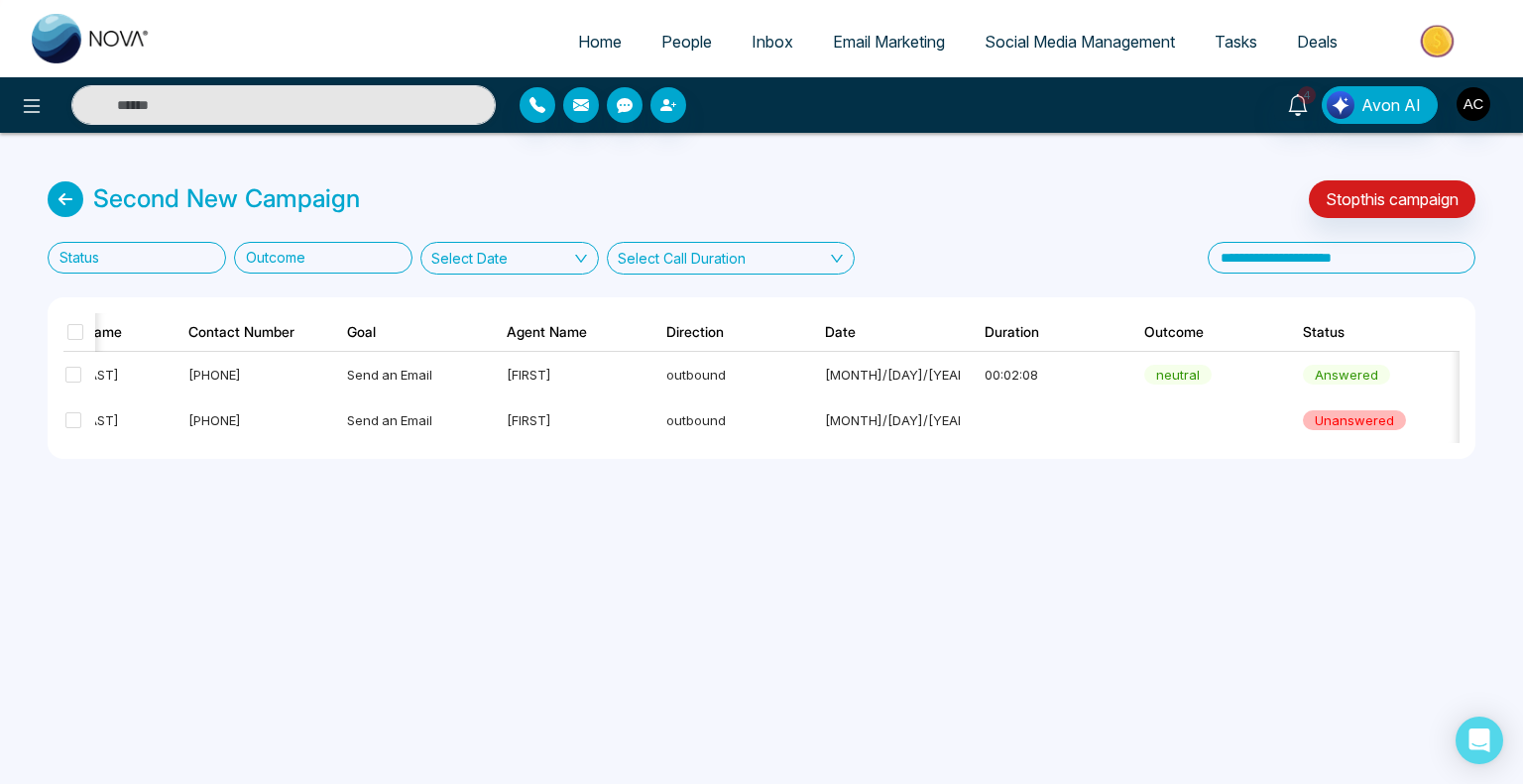 click at bounding box center [317, 258] 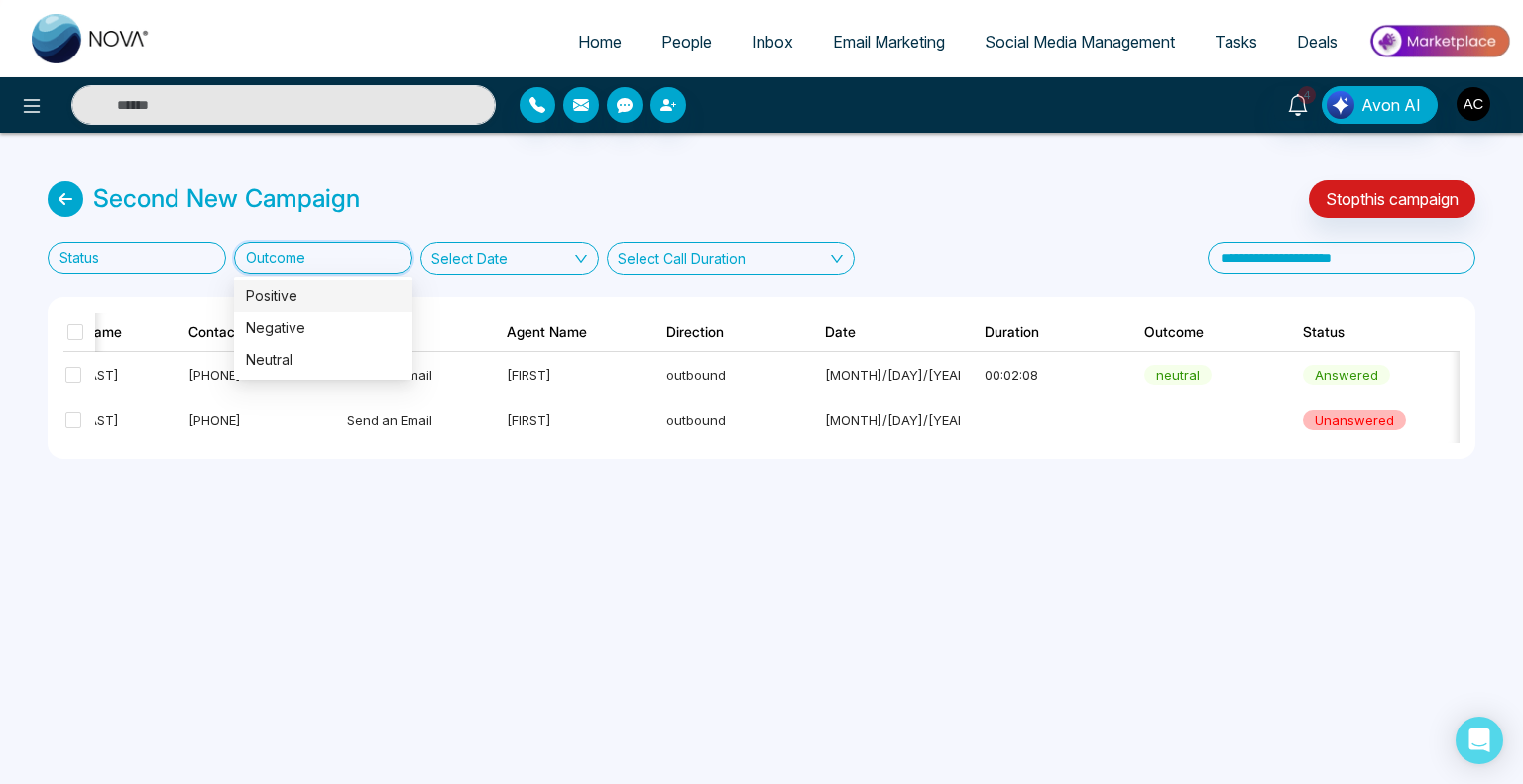 click on "Positive" at bounding box center [323, 296] 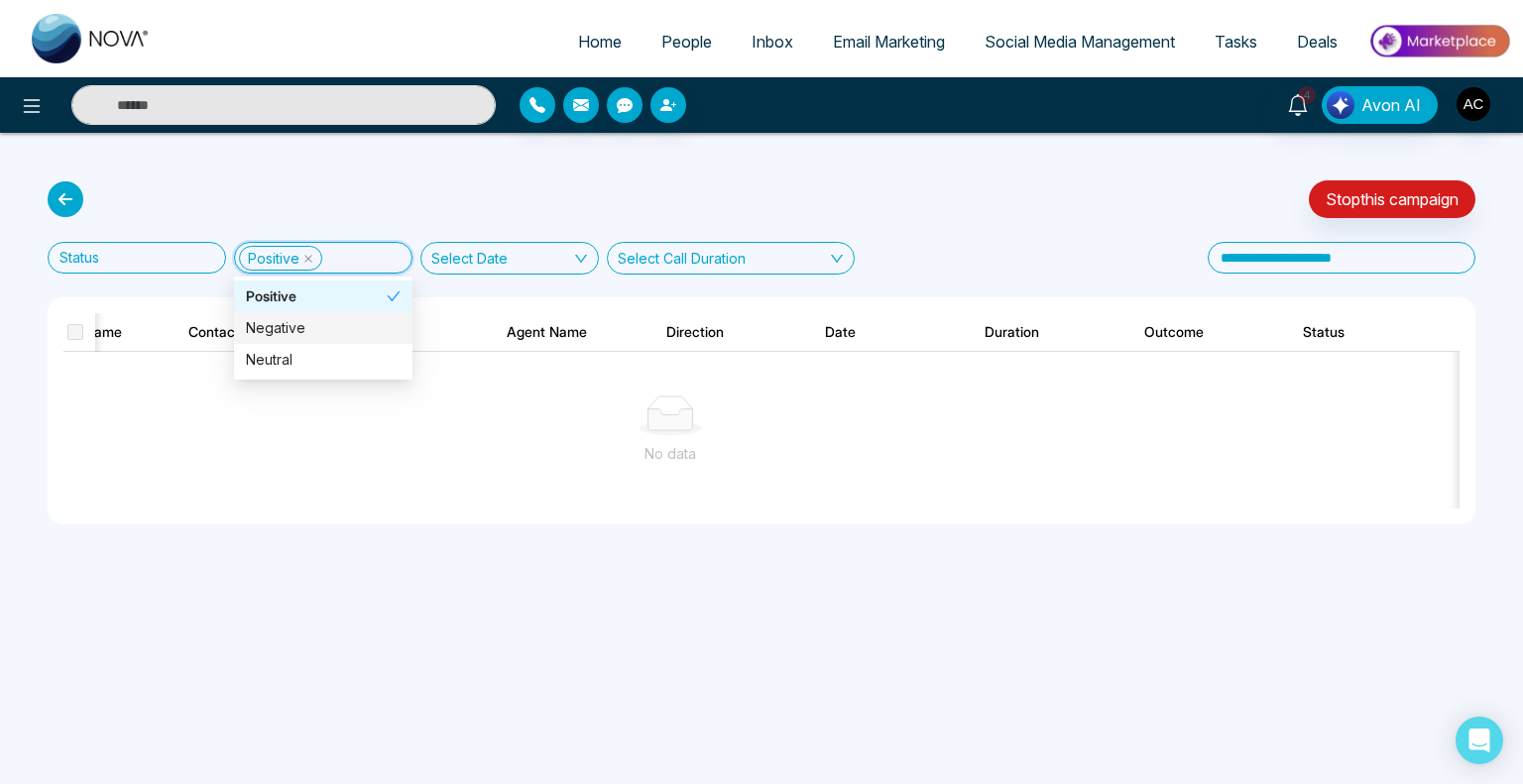 click on "Negative" at bounding box center [323, 328] 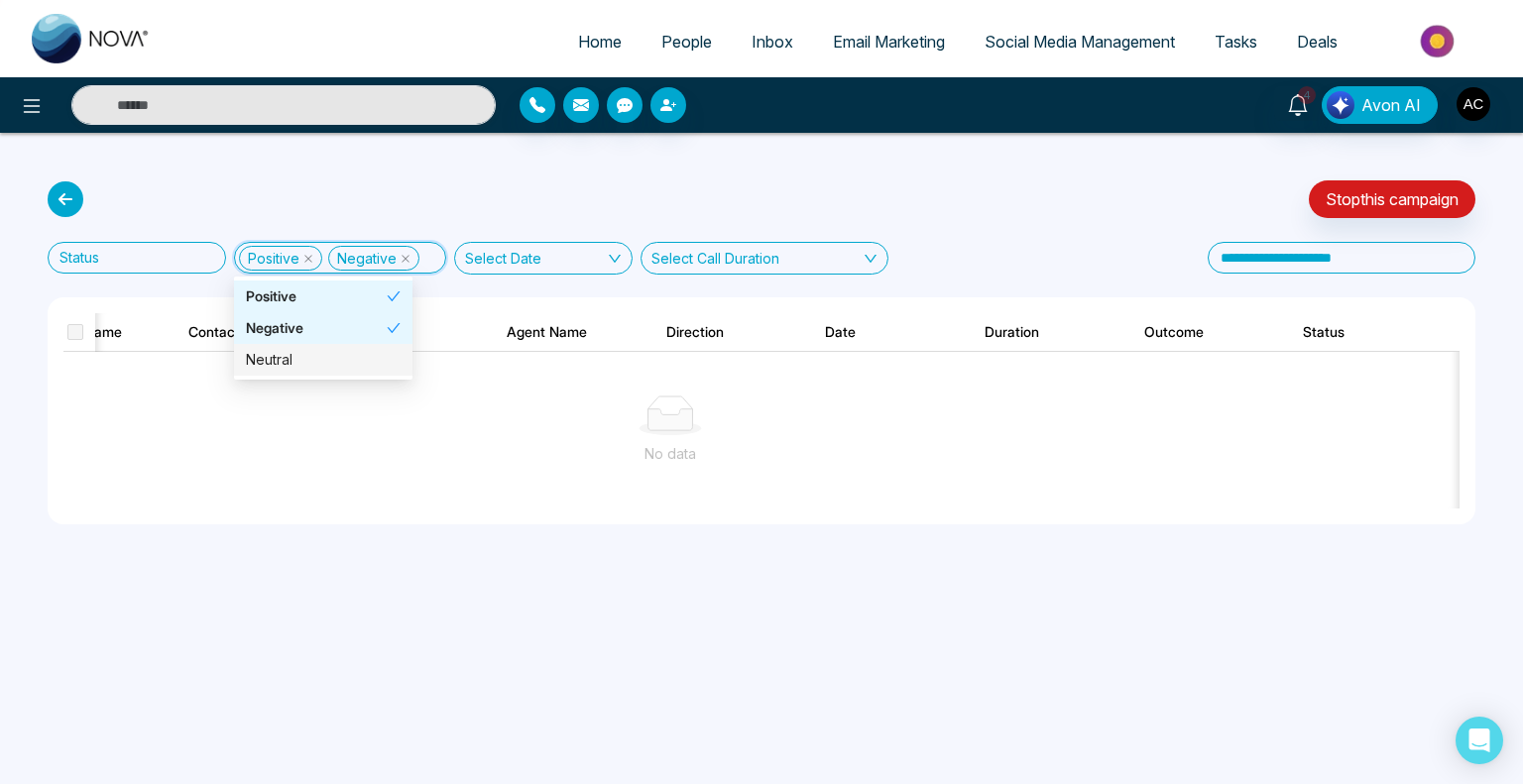 click on "Neutral" at bounding box center [323, 360] 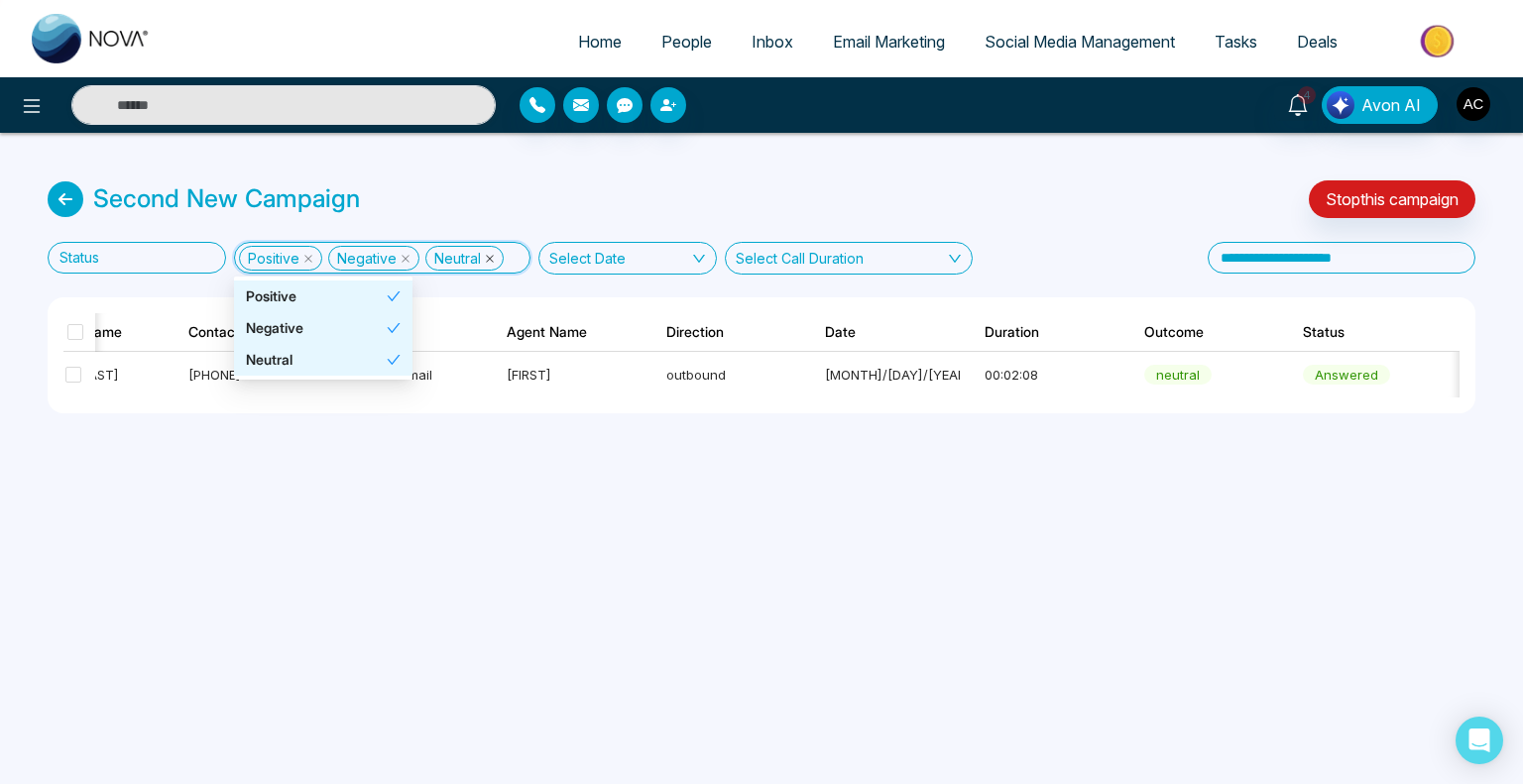 click 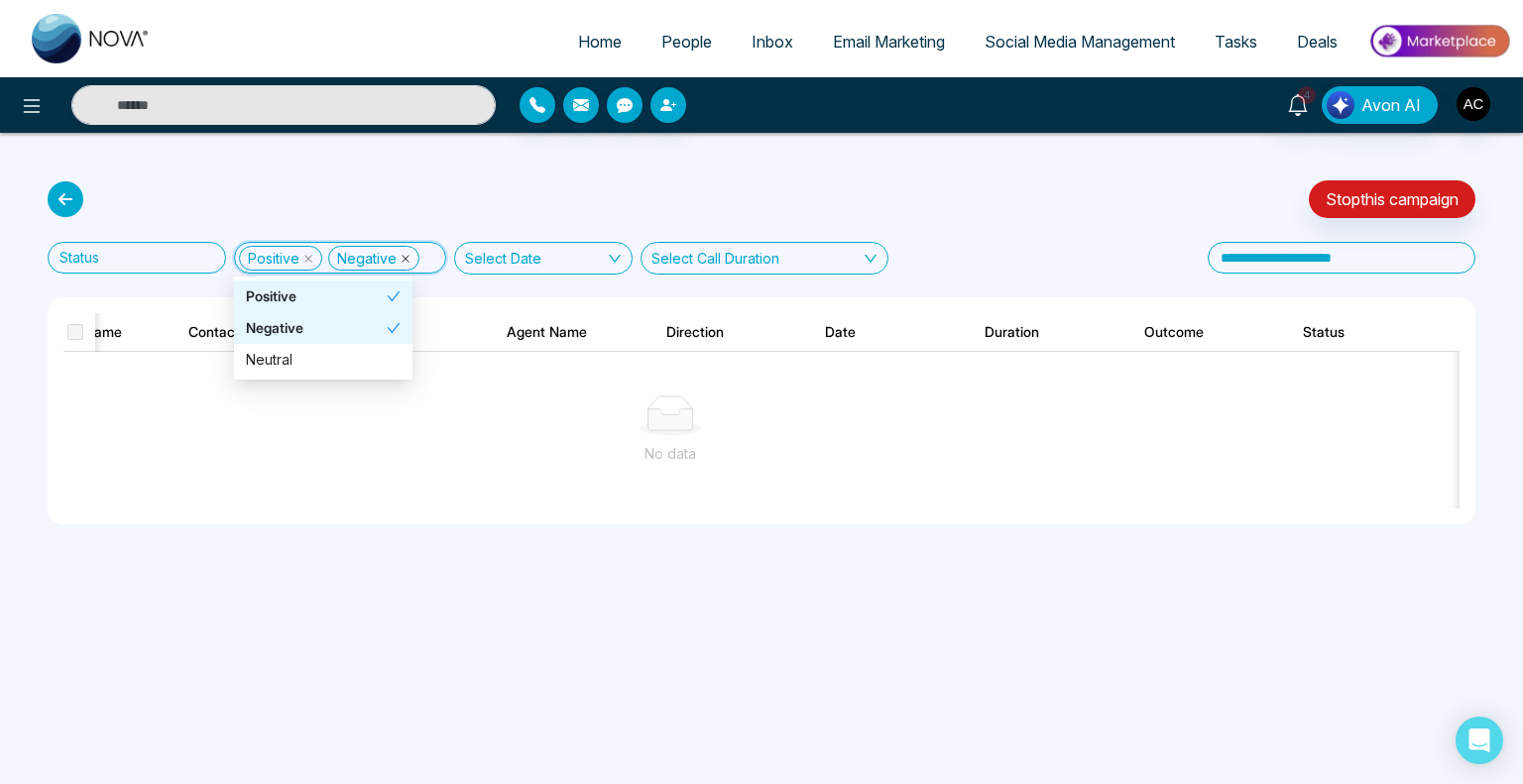 click 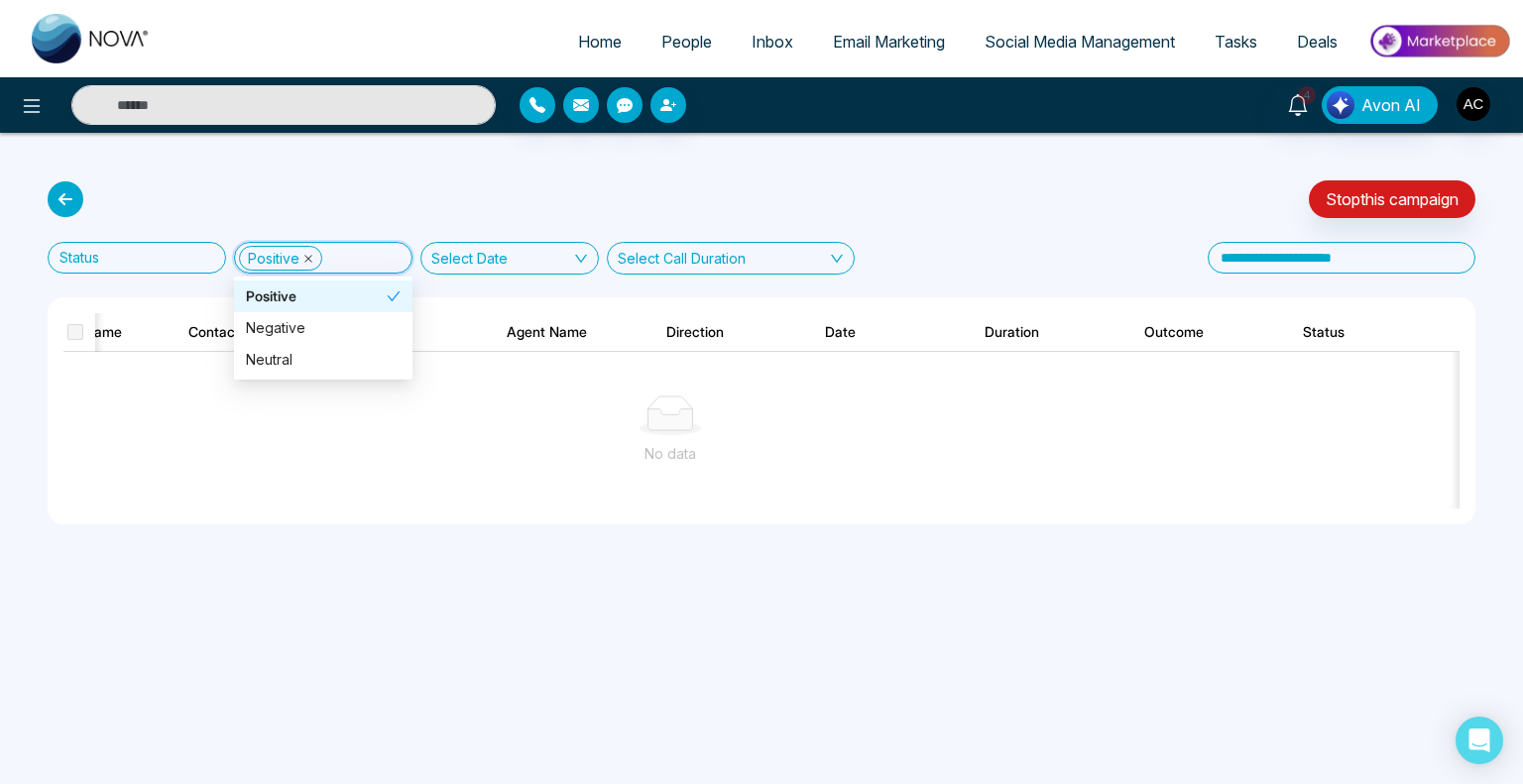 click 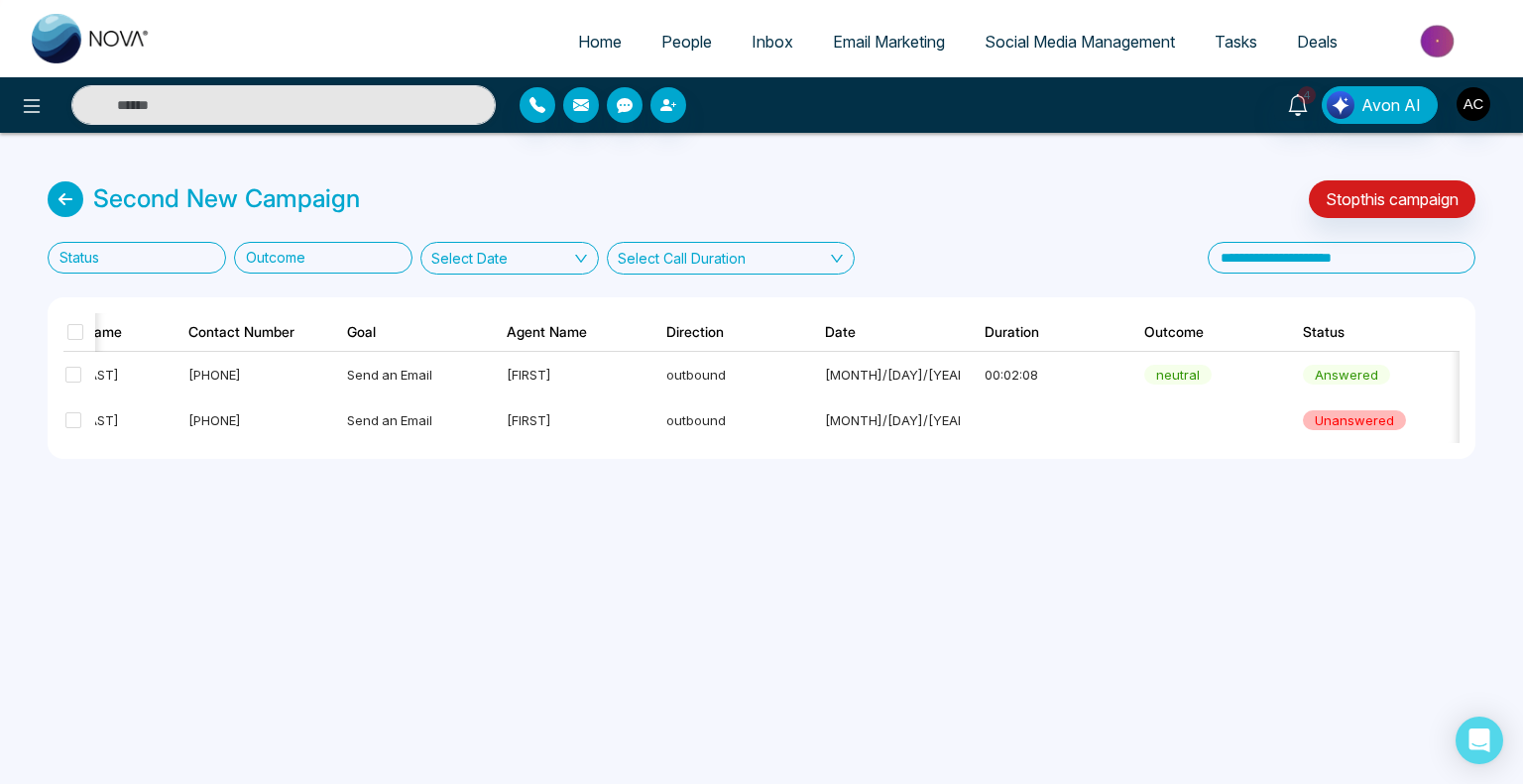 click on "Select Date" at bounding box center (510, 258) 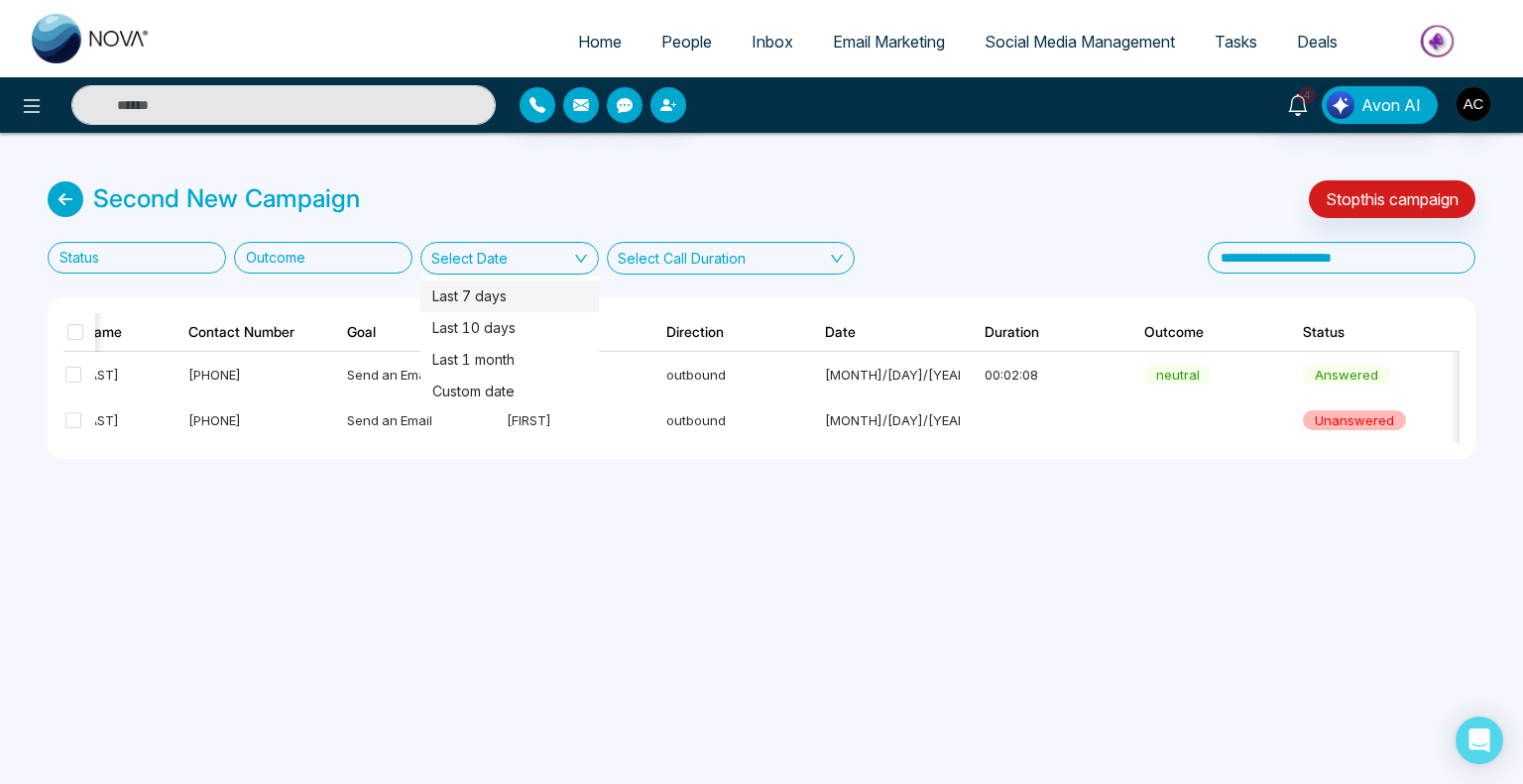 click on "Last 7 days" at bounding box center [510, 296] 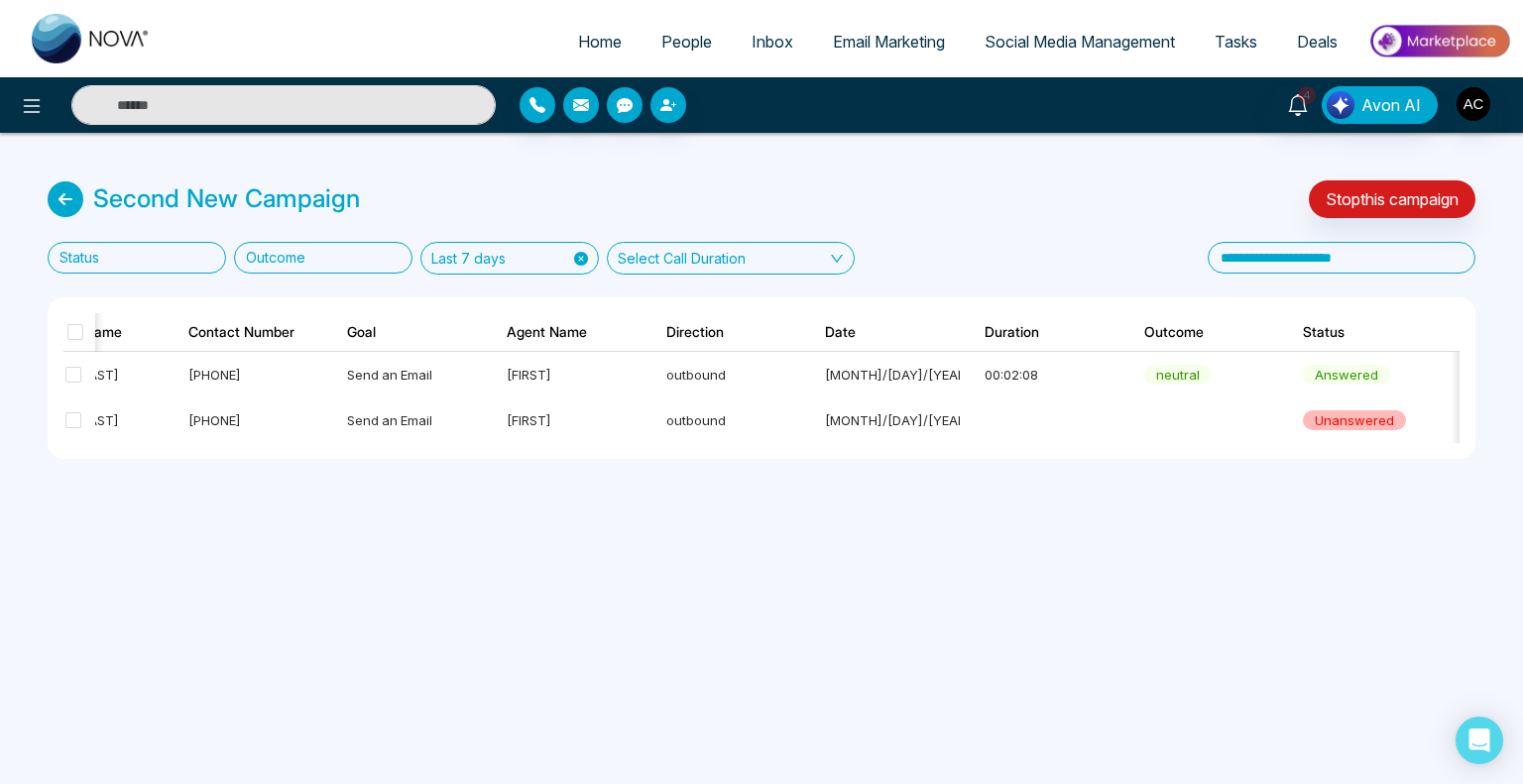 click 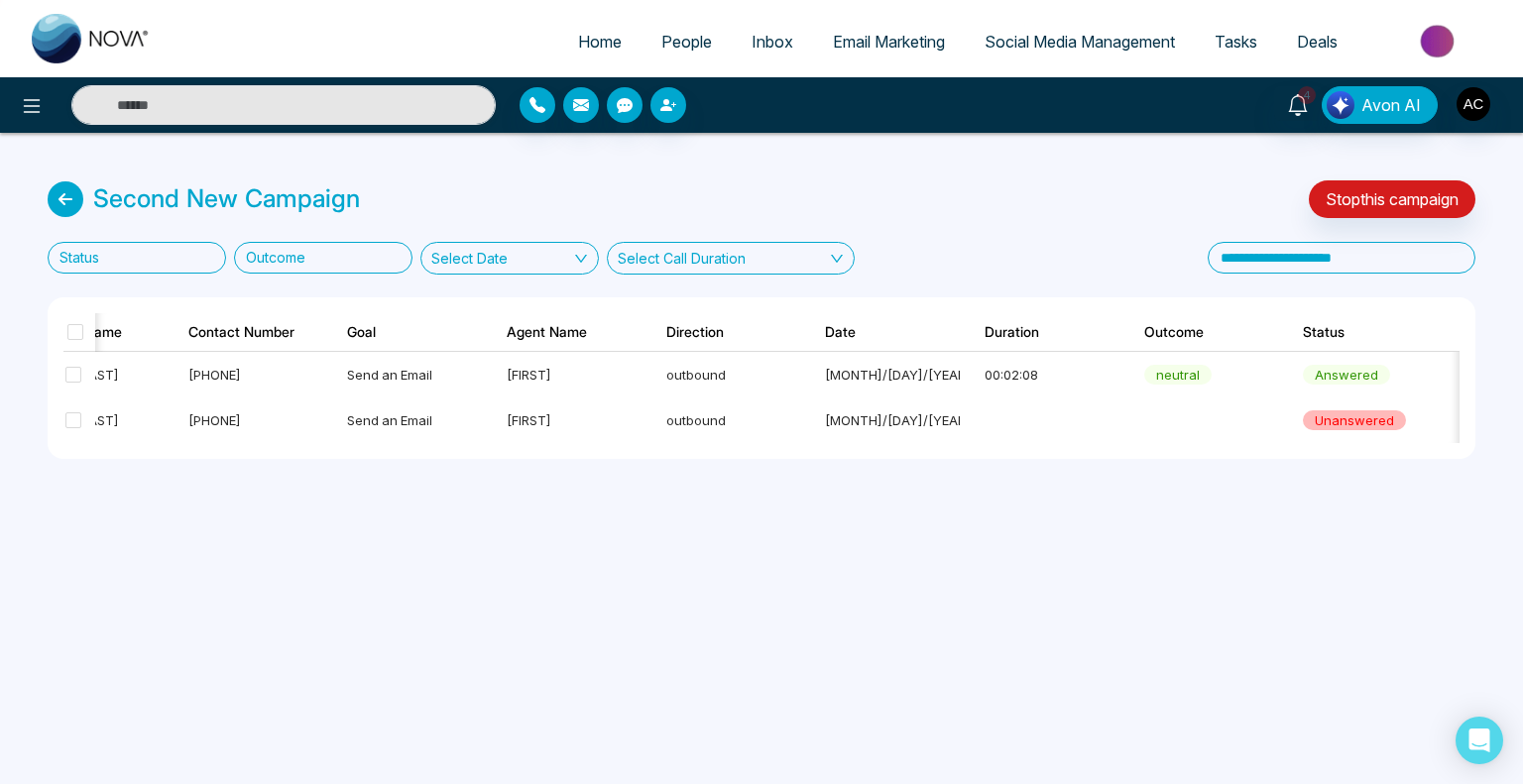 click on "Select Date" at bounding box center [510, 258] 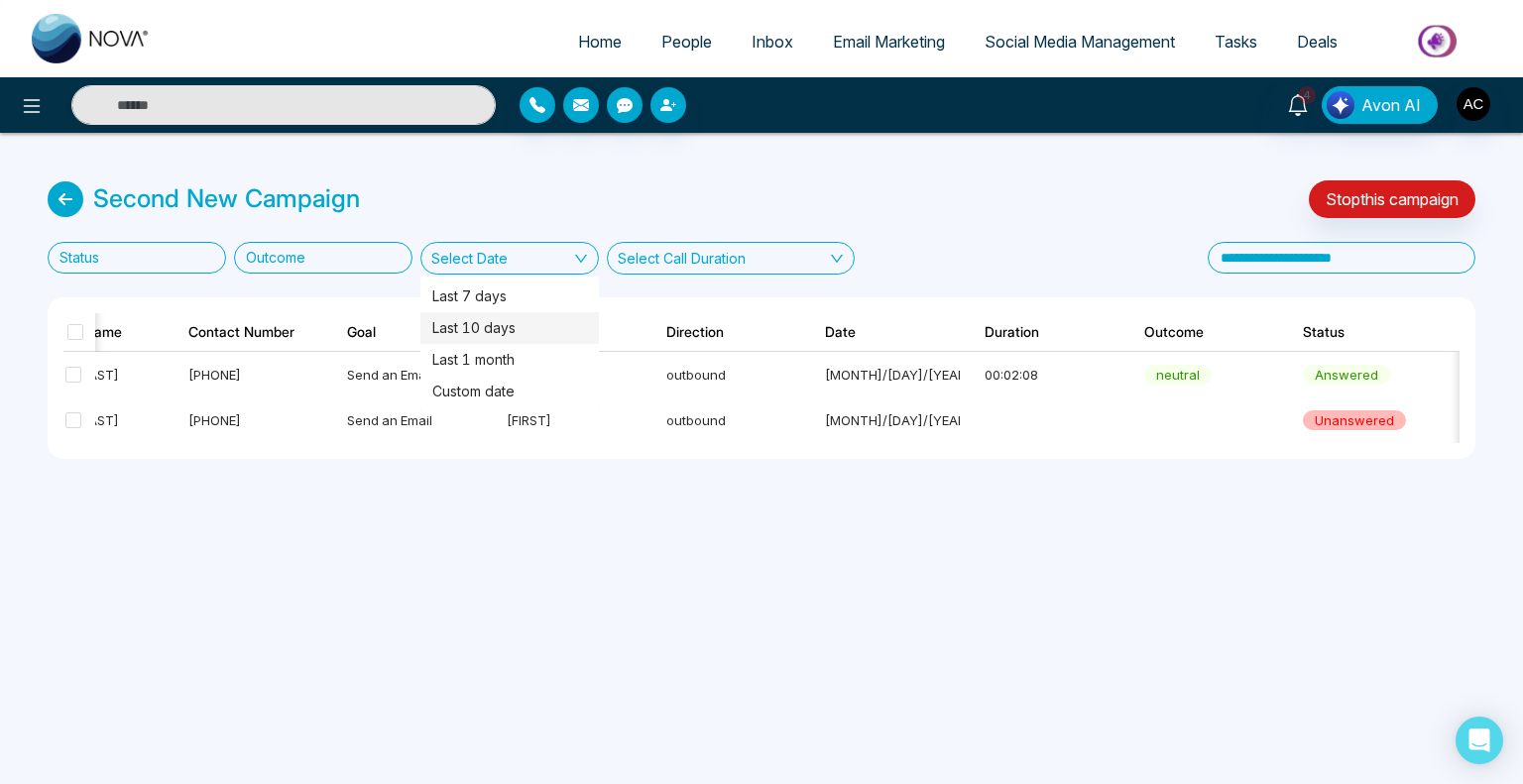 click on "Last 10 days" at bounding box center [510, 328] 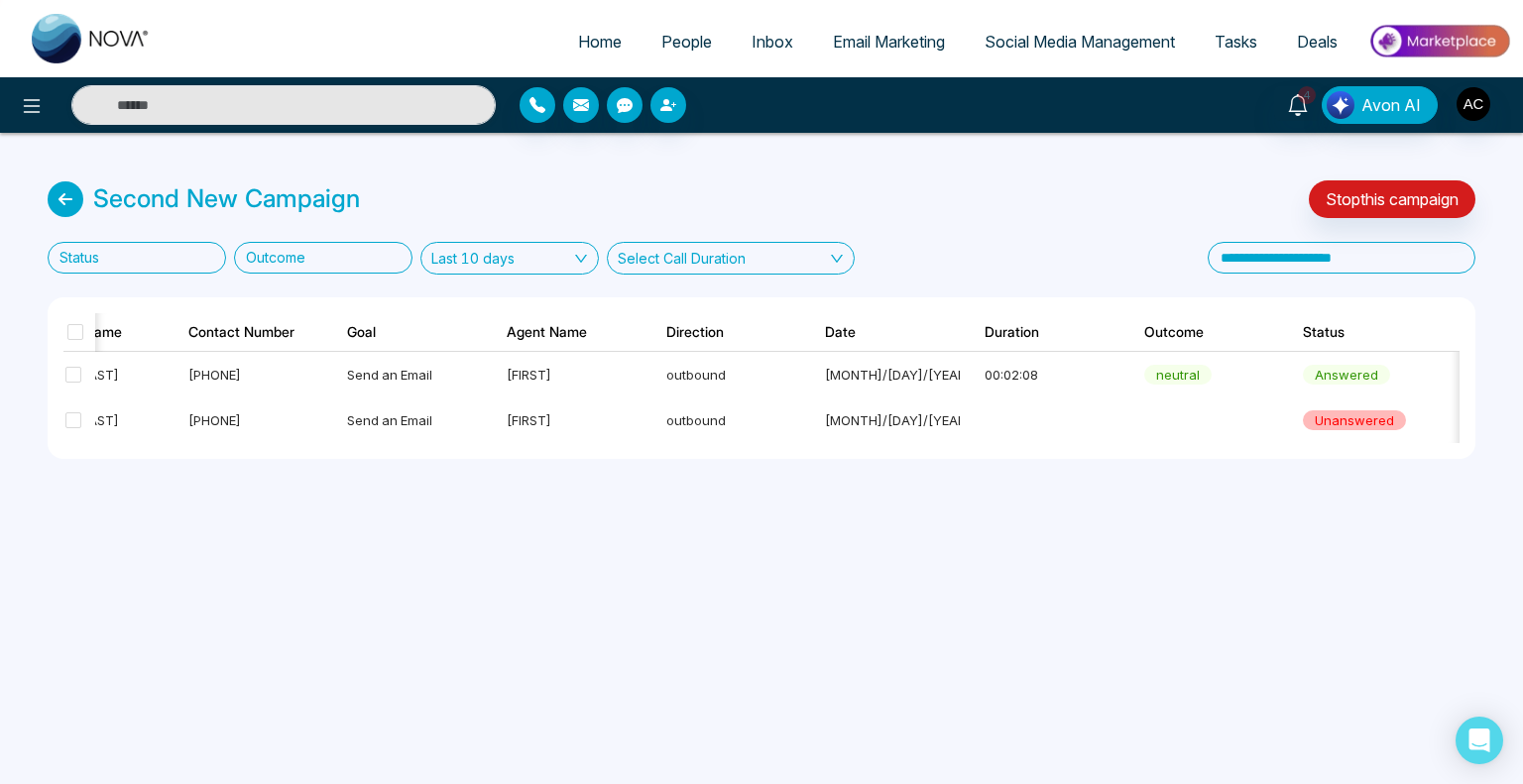 click 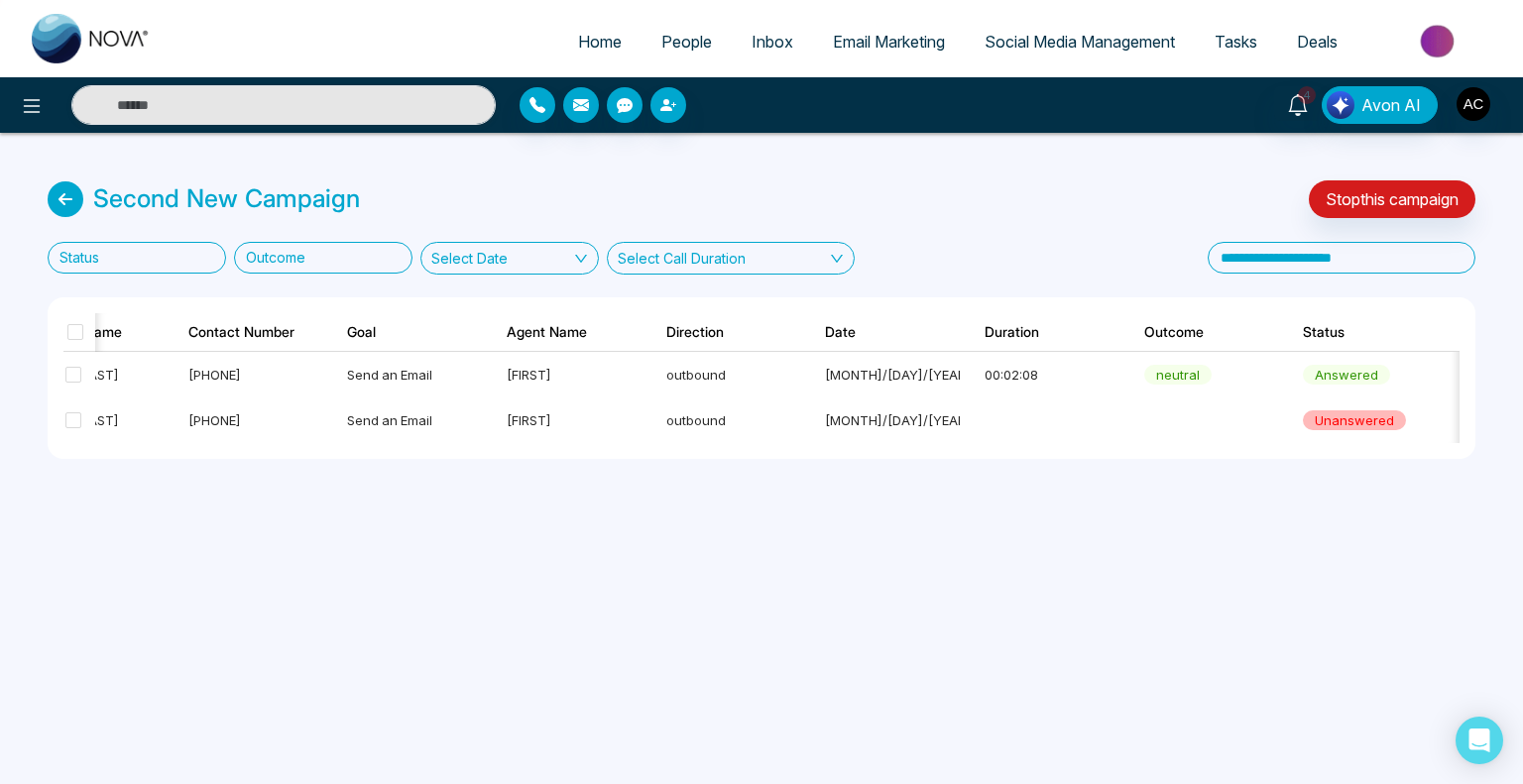 click 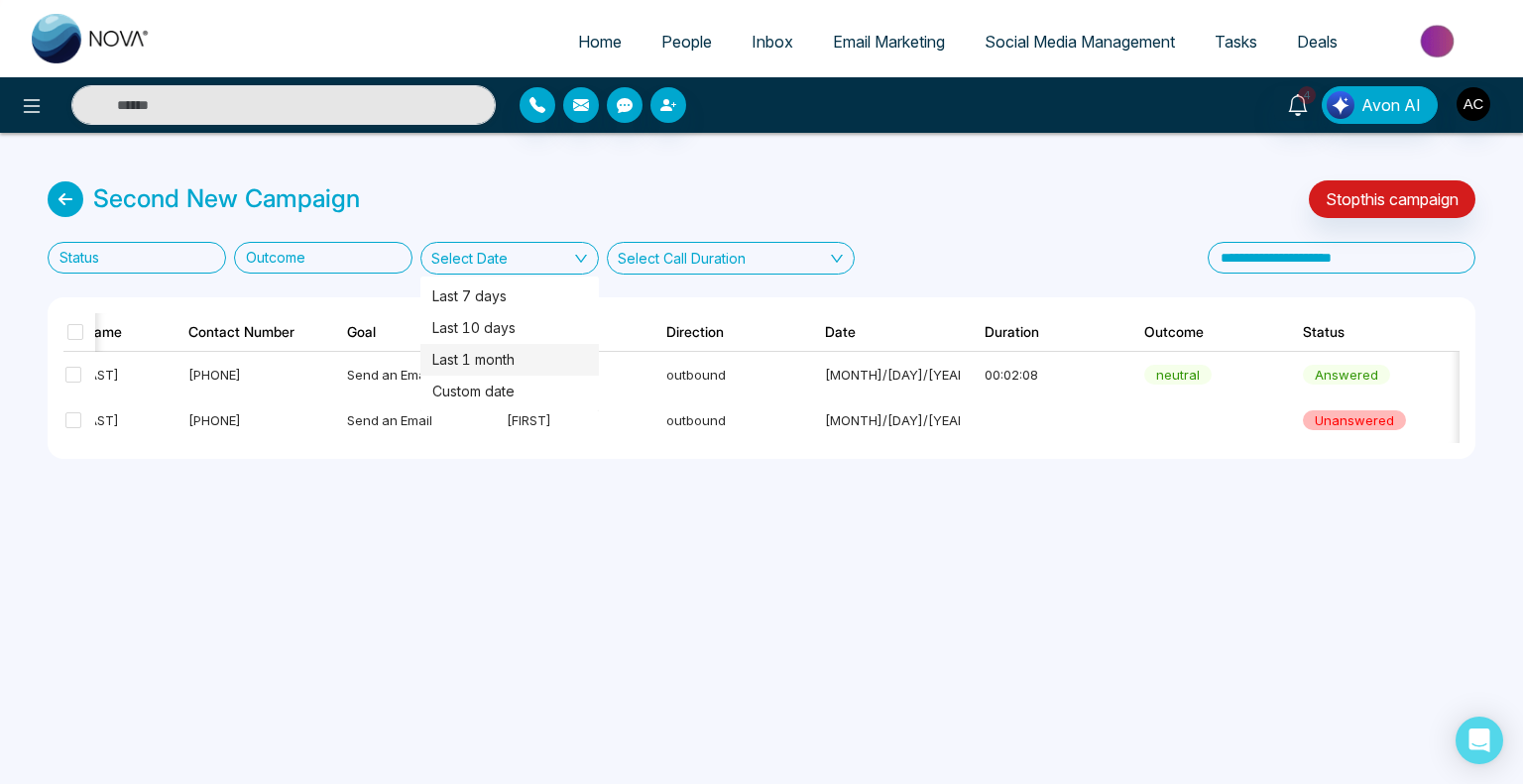 click on "Last 1 month" at bounding box center (510, 360) 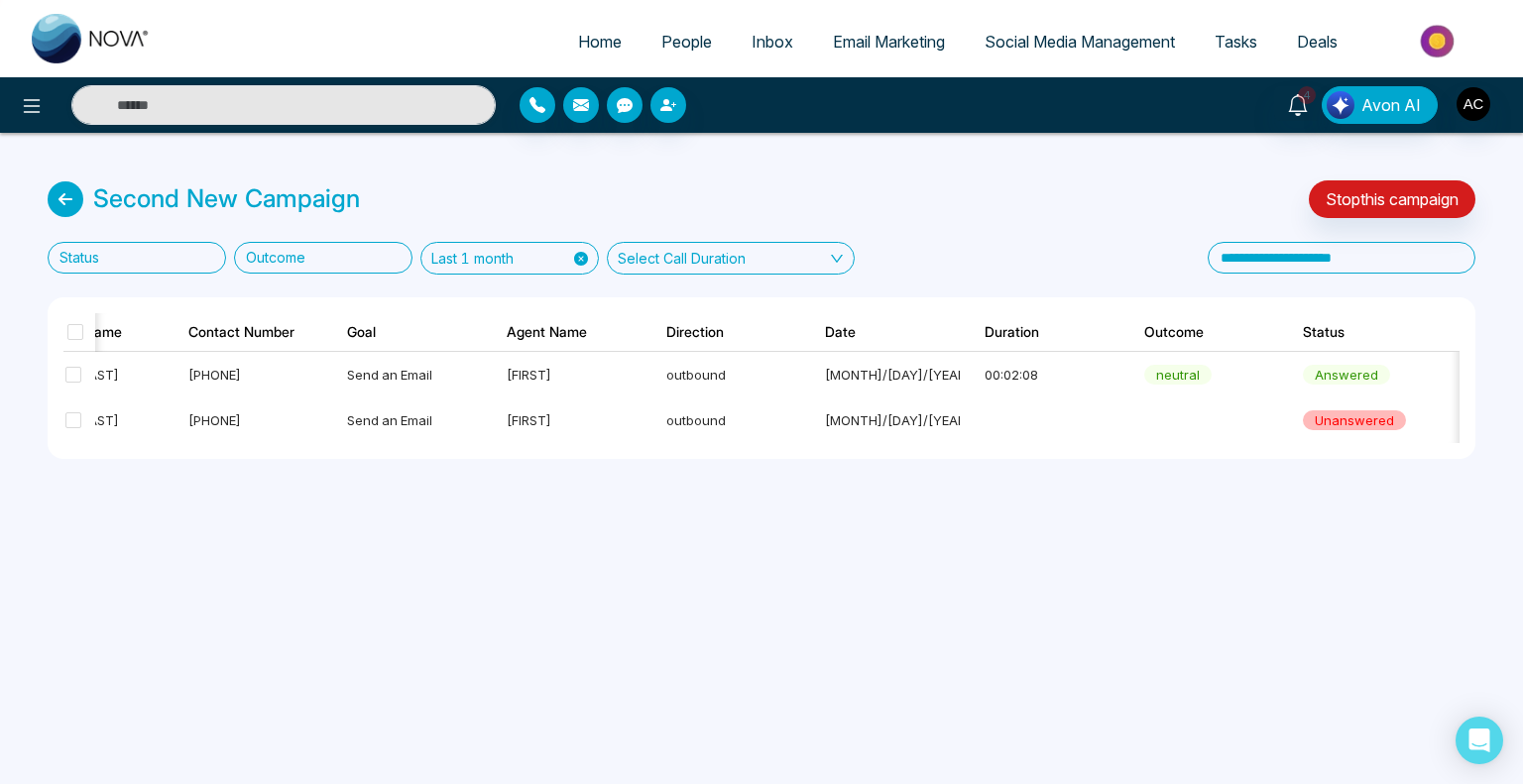 click on "Last 1 month" at bounding box center [510, 258] 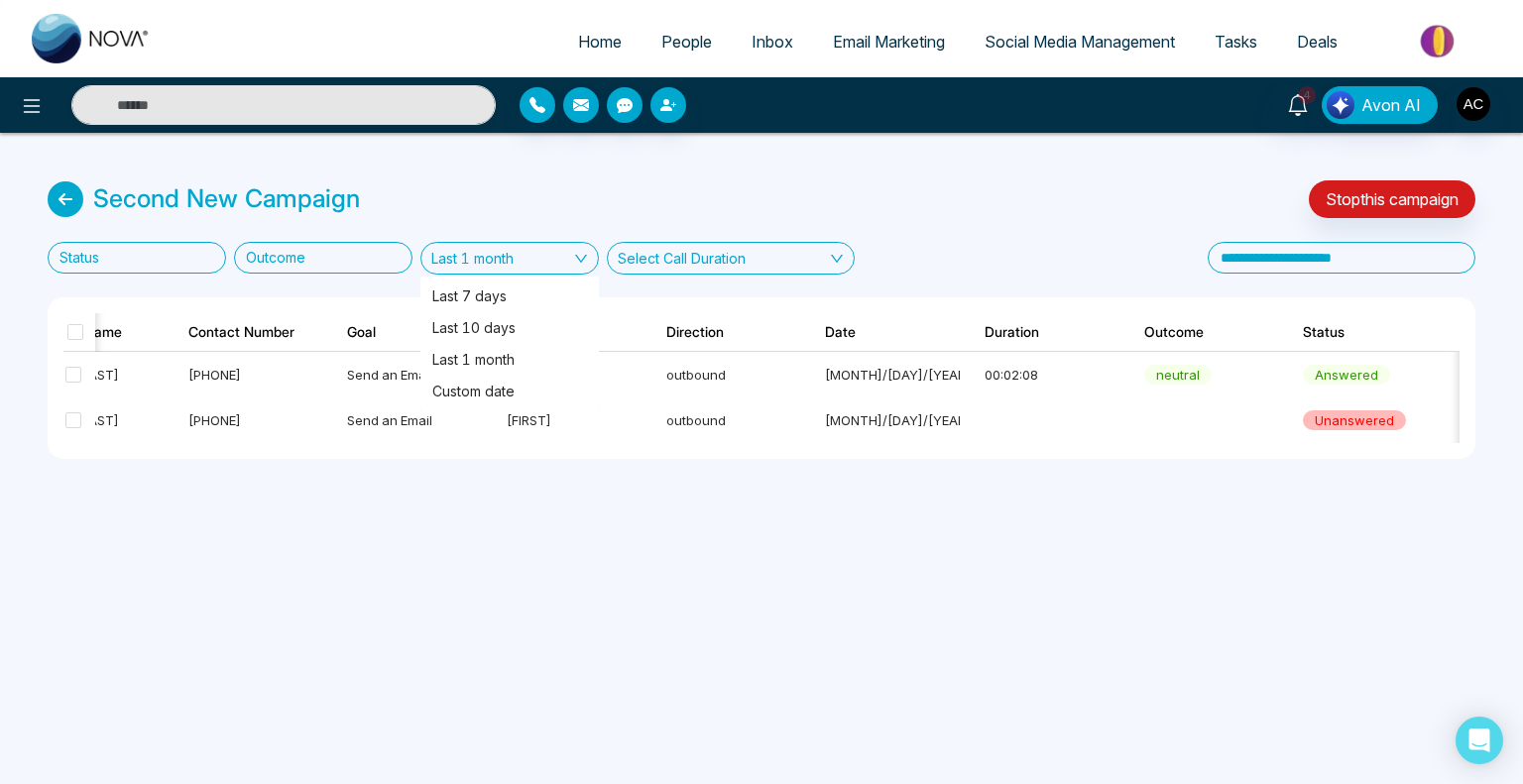 click 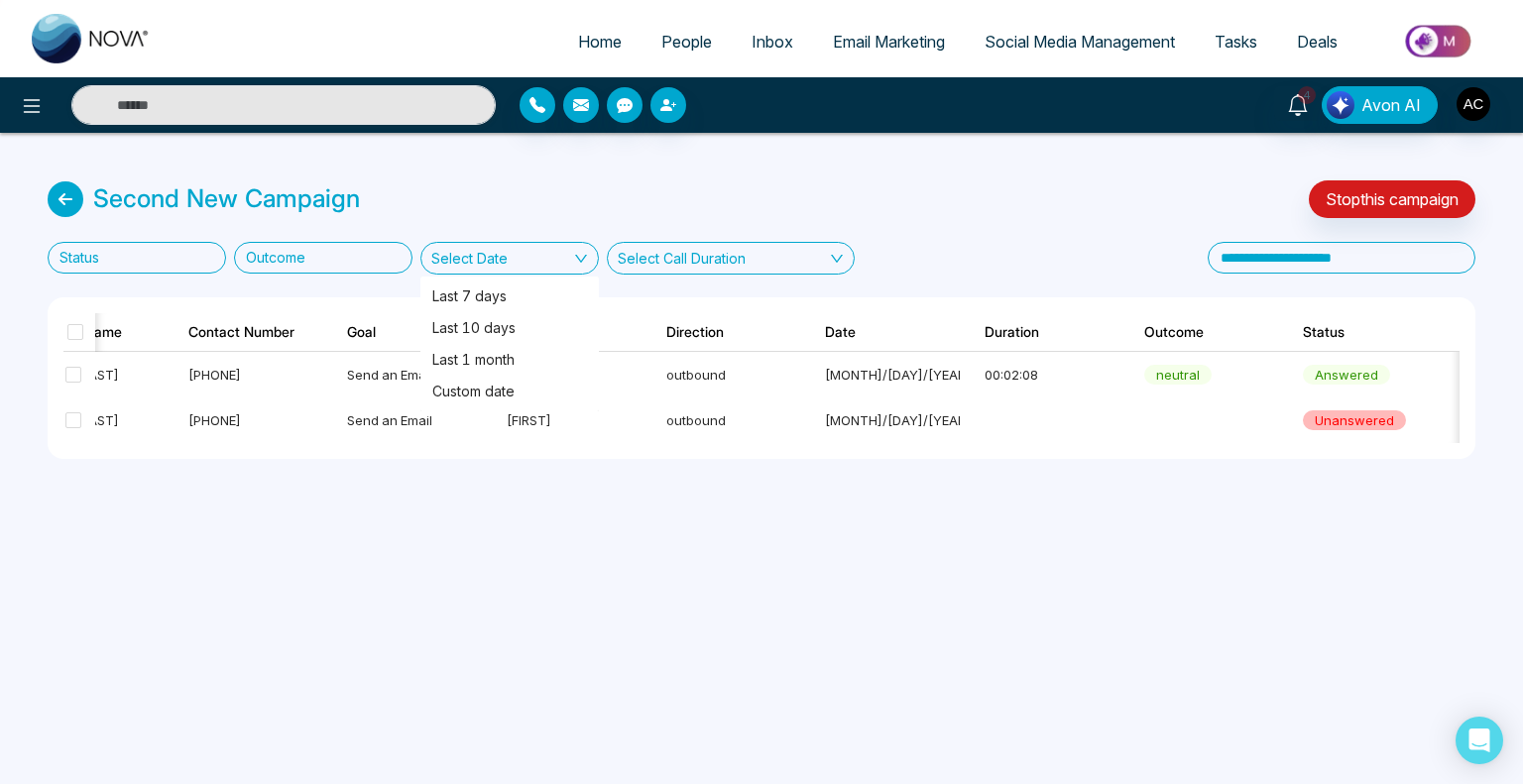 click 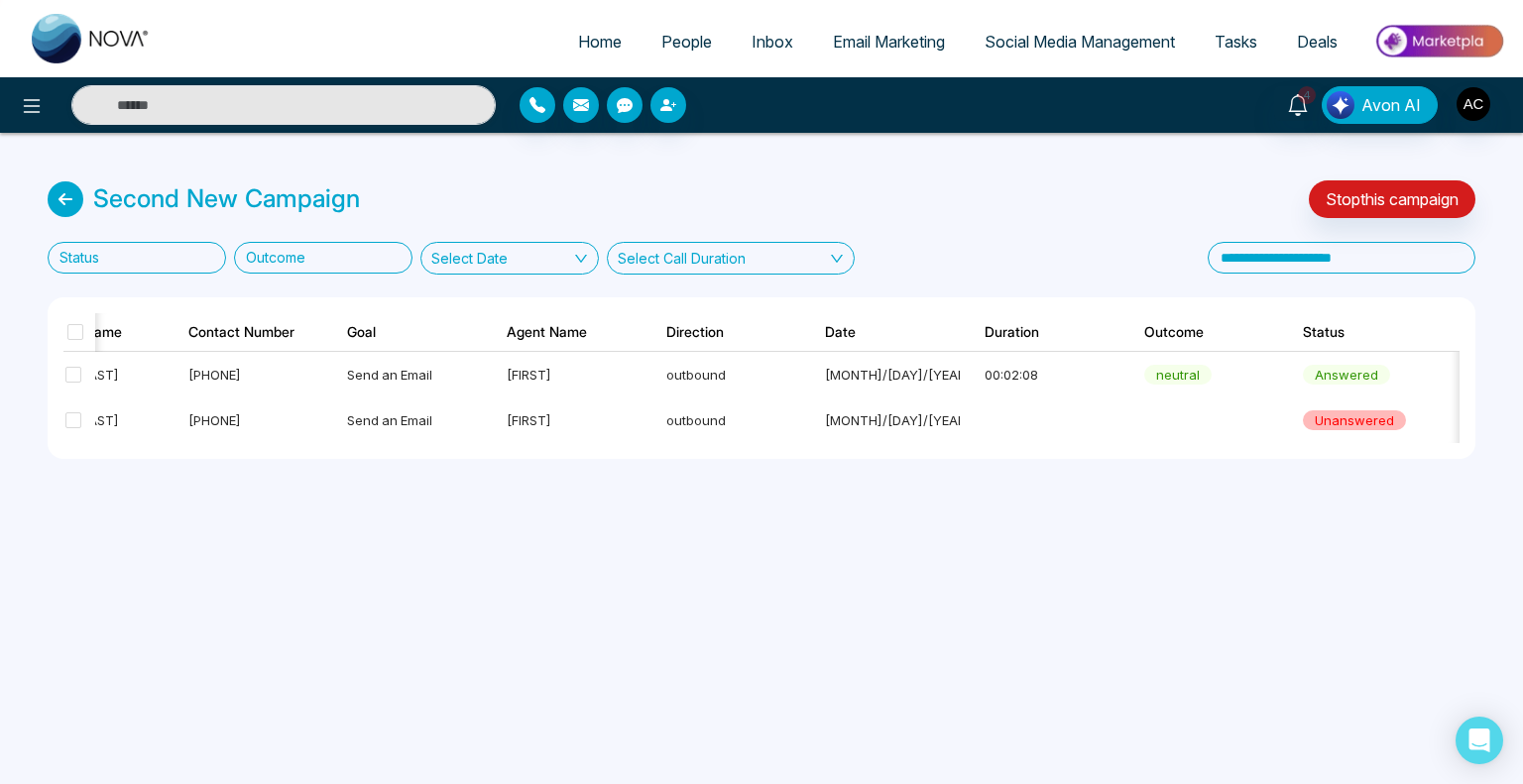 click 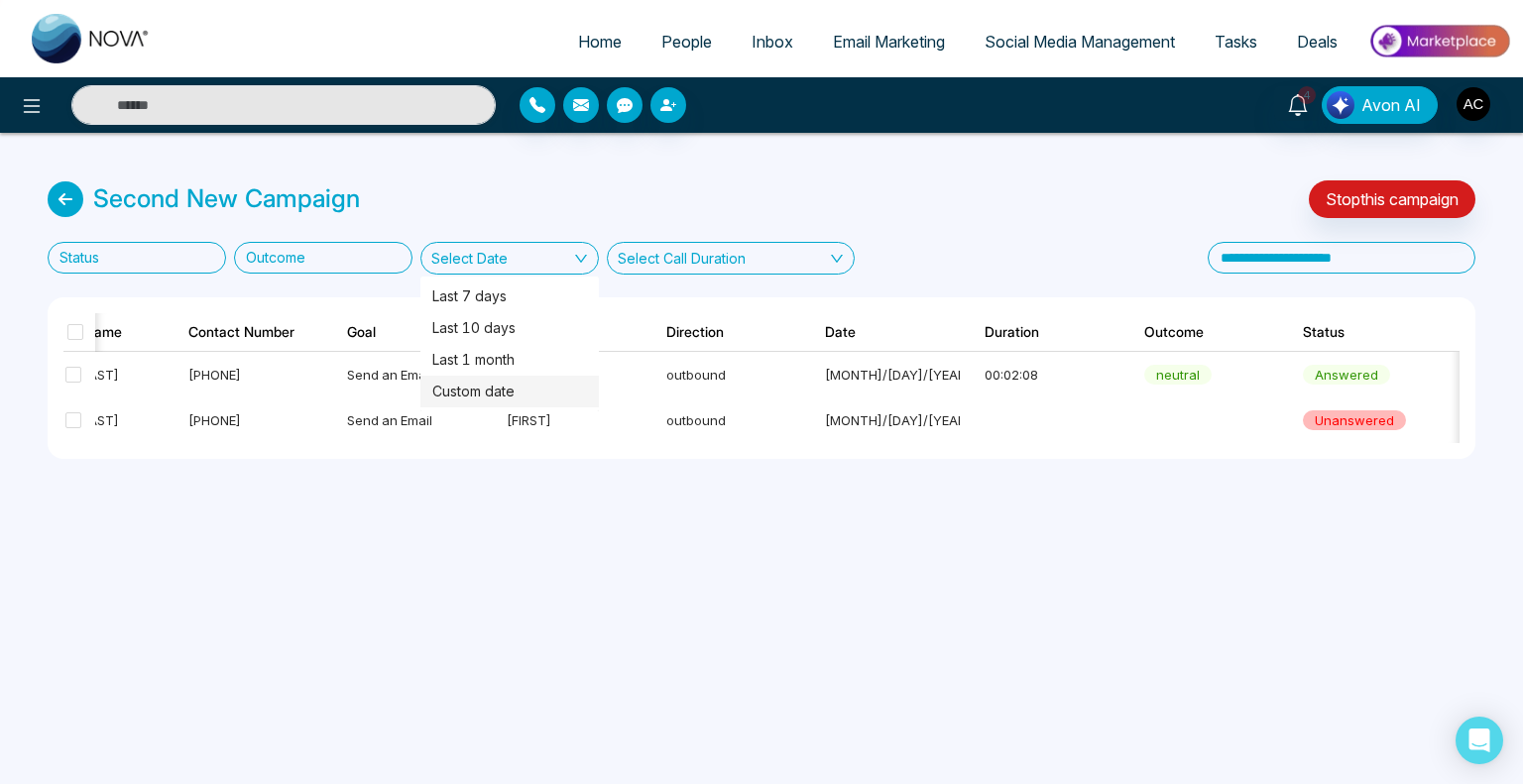 click on "Custom date" at bounding box center (510, 392) 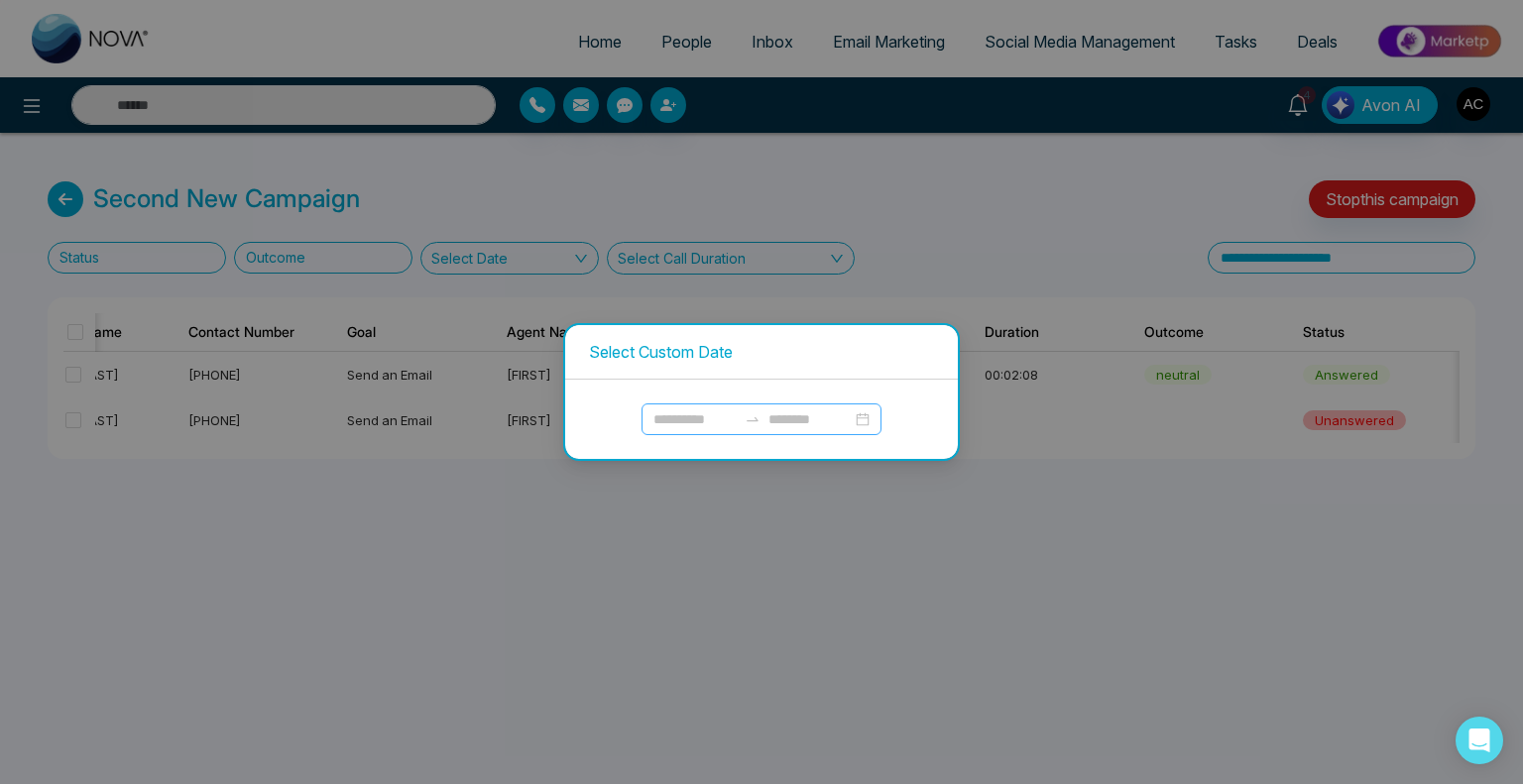 click at bounding box center [695, 419] 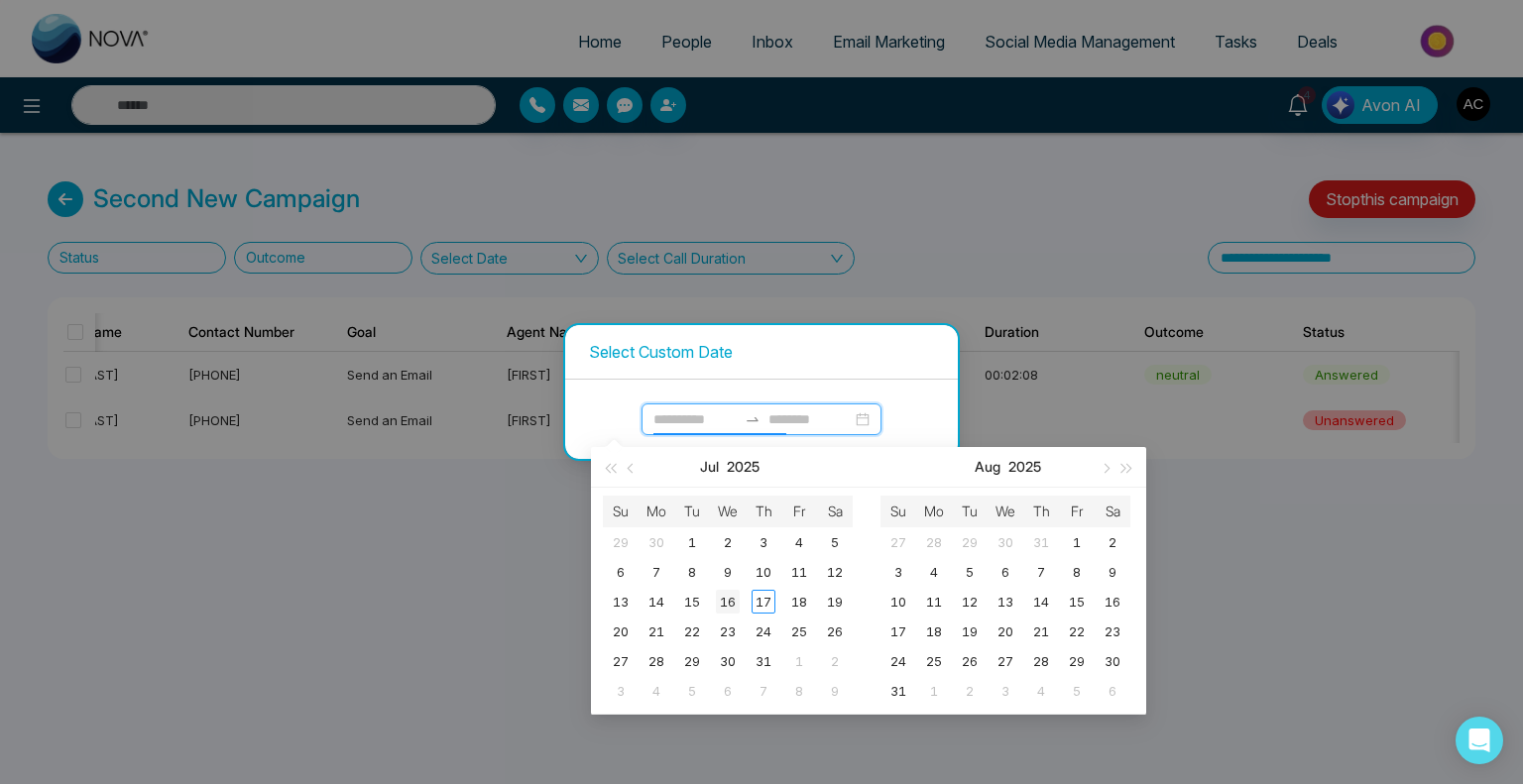 type on "**********" 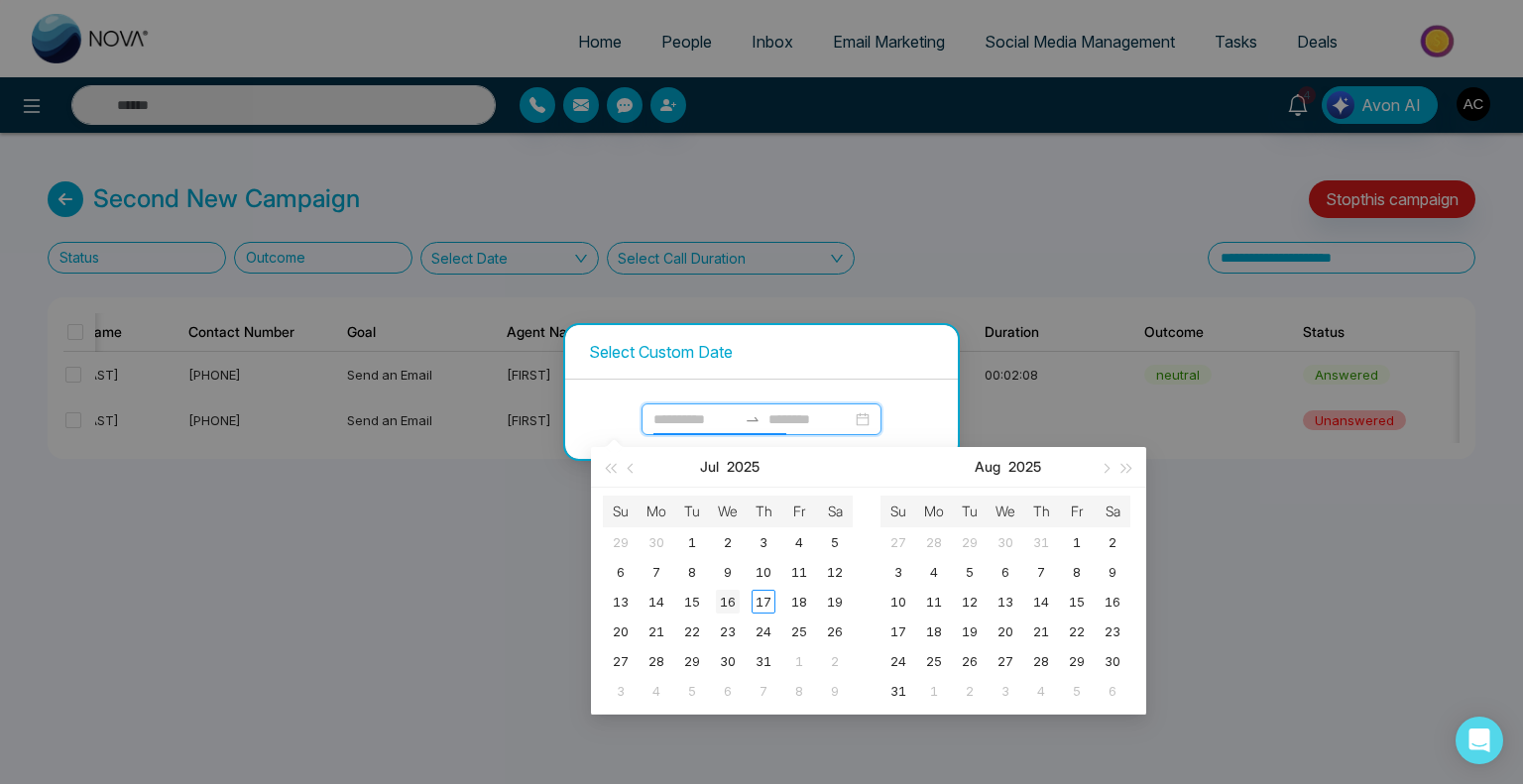 click on "16" at bounding box center (728, 602) 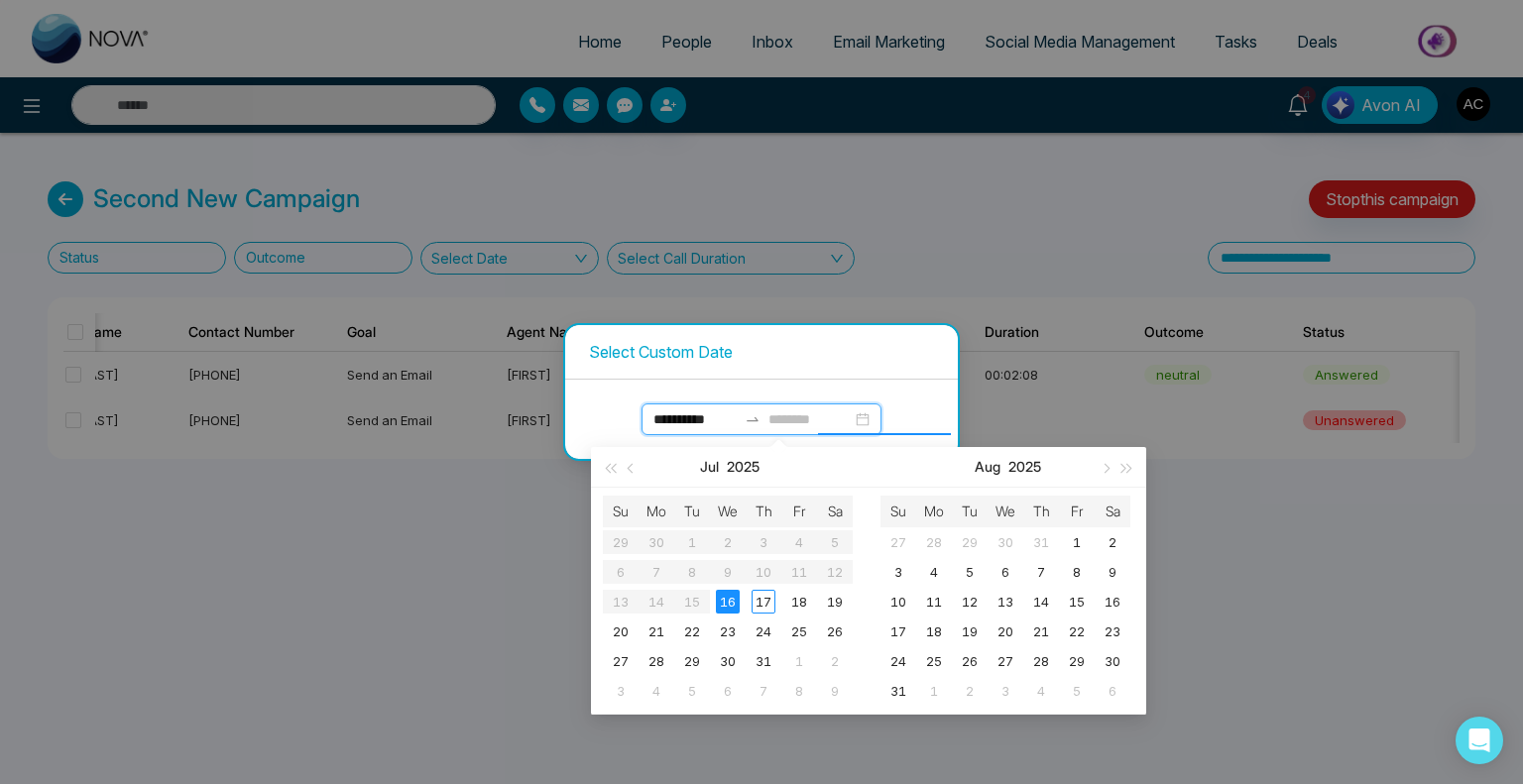 type on "**********" 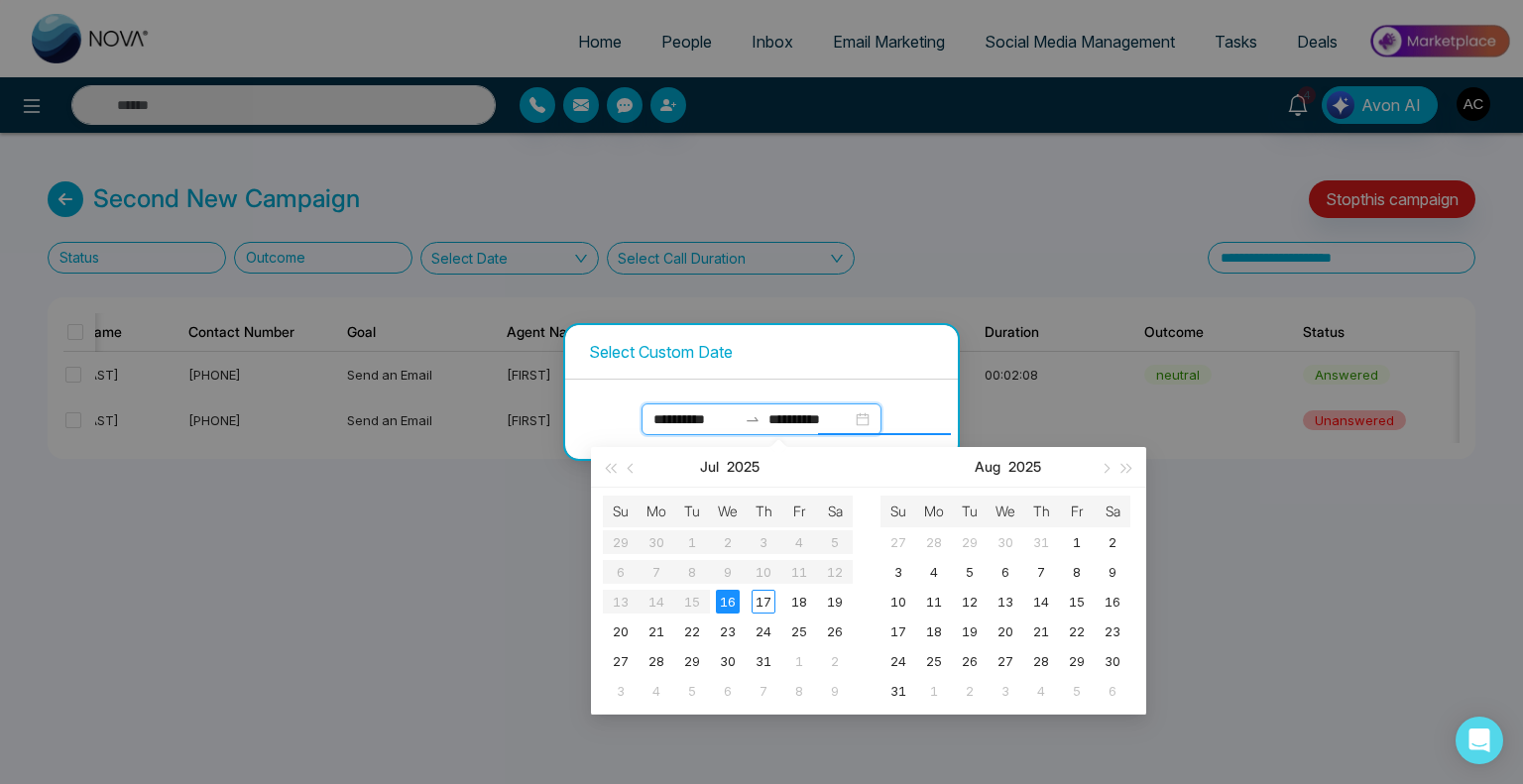 type 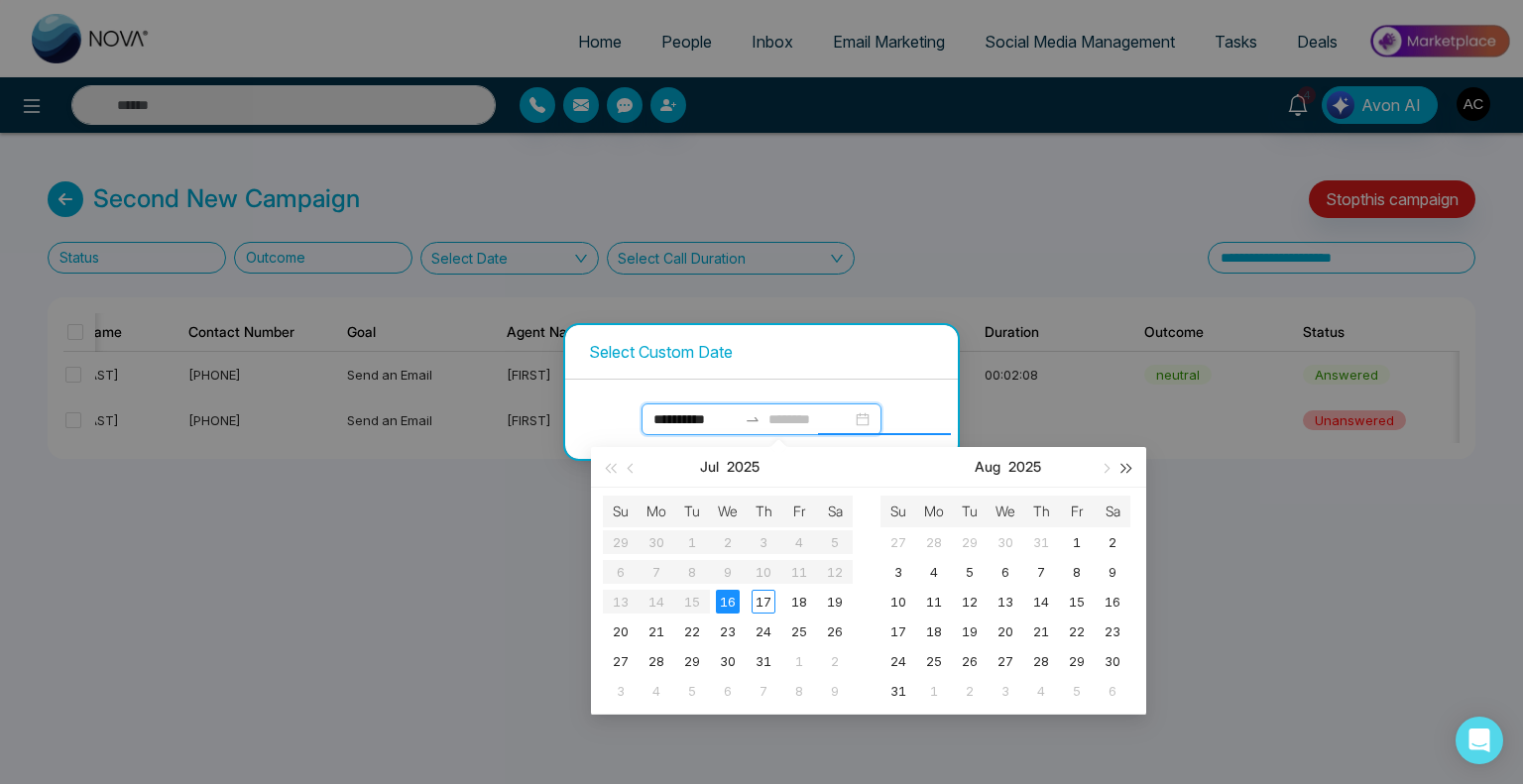 click at bounding box center (1127, 467) 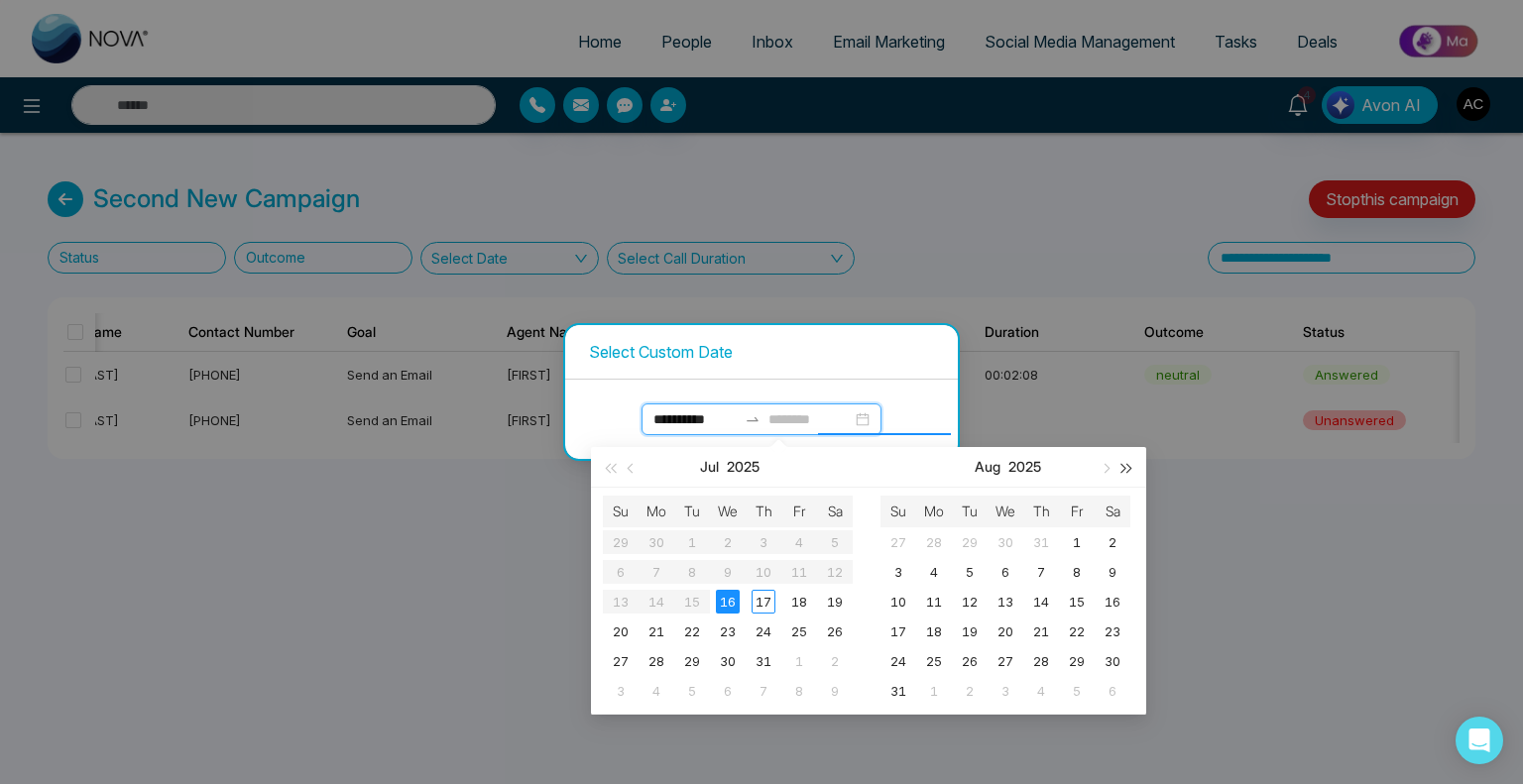click at bounding box center [1127, 467] 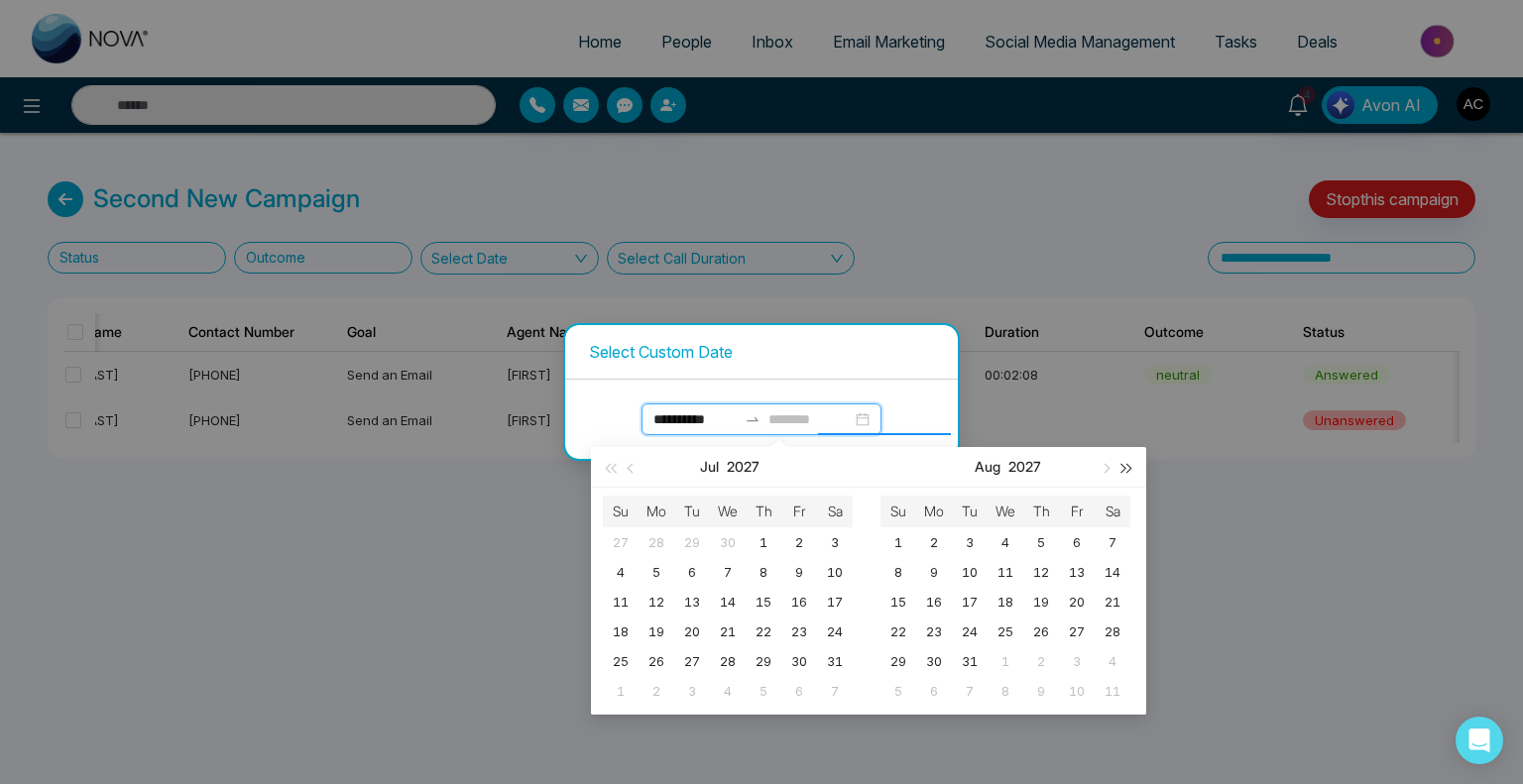 click at bounding box center (1127, 467) 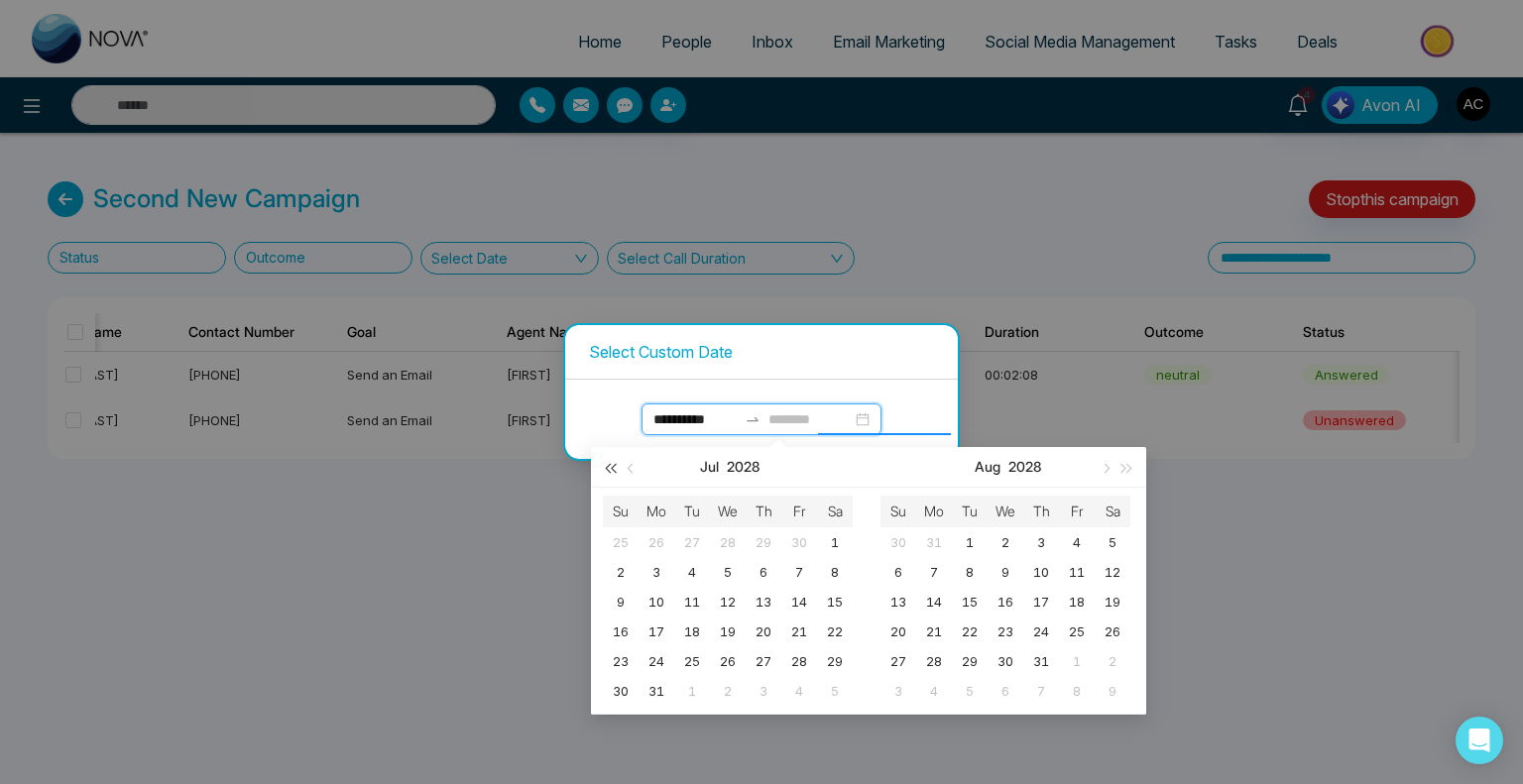 click at bounding box center [610, 468] 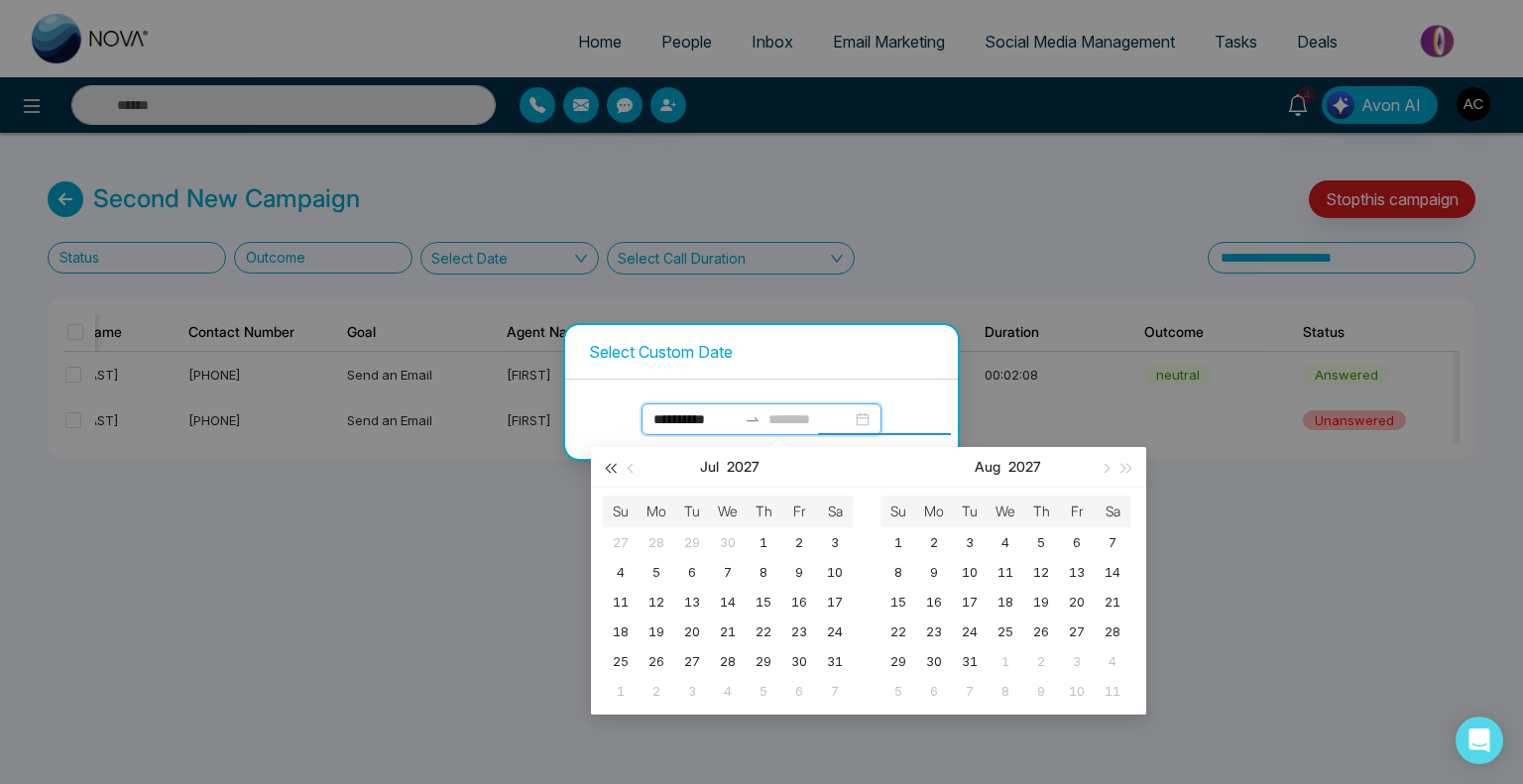click at bounding box center (610, 468) 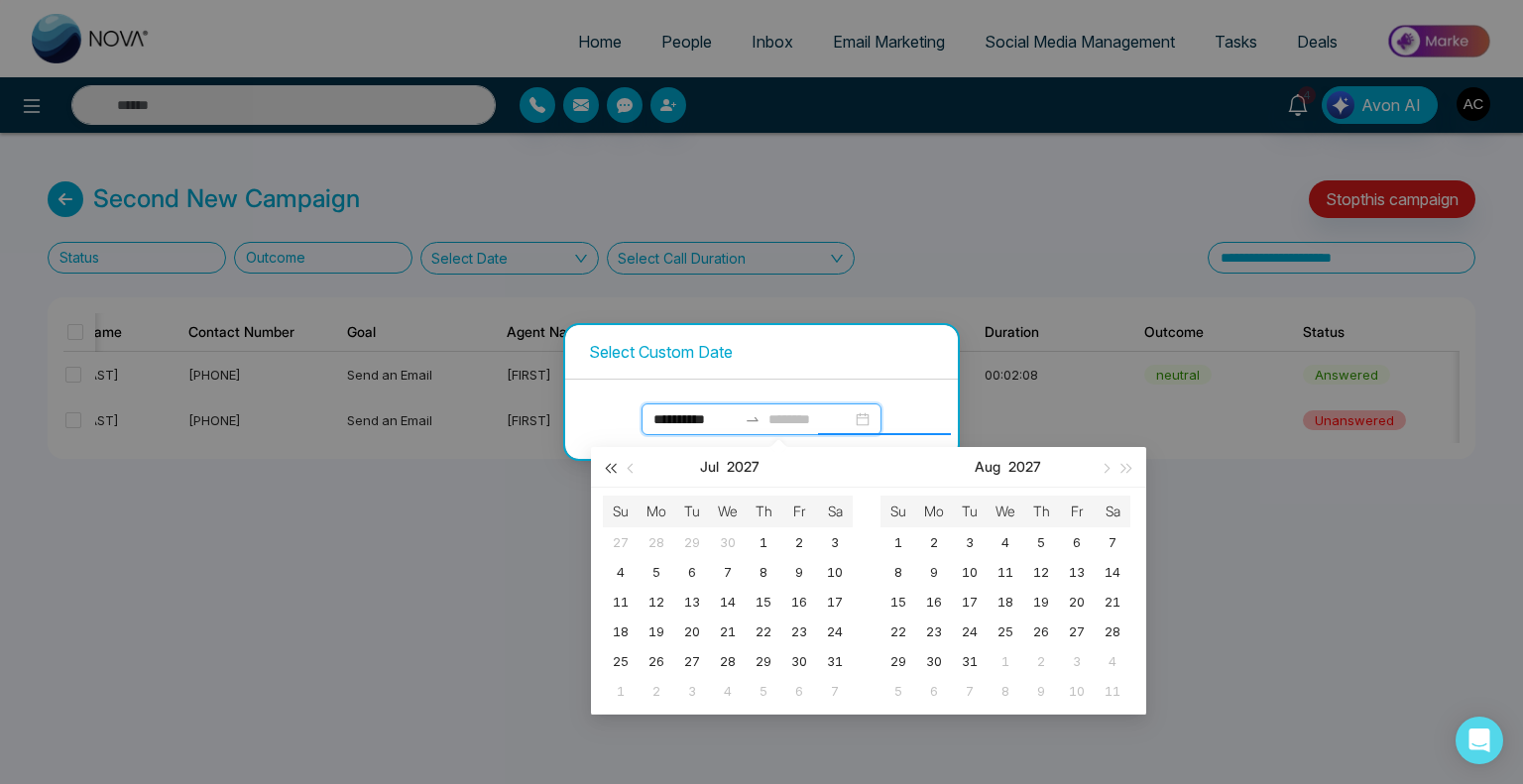 click at bounding box center [610, 468] 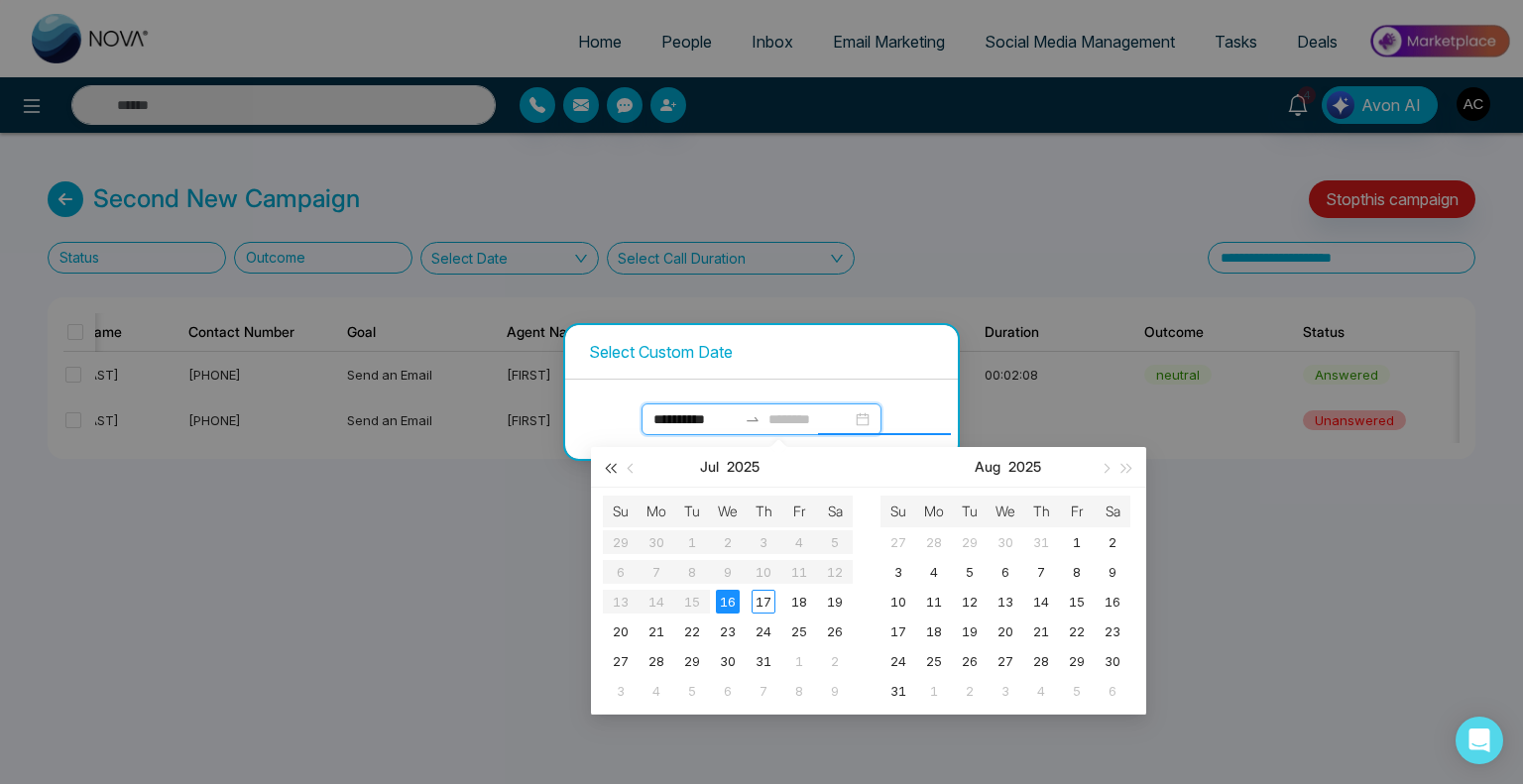 click at bounding box center [610, 468] 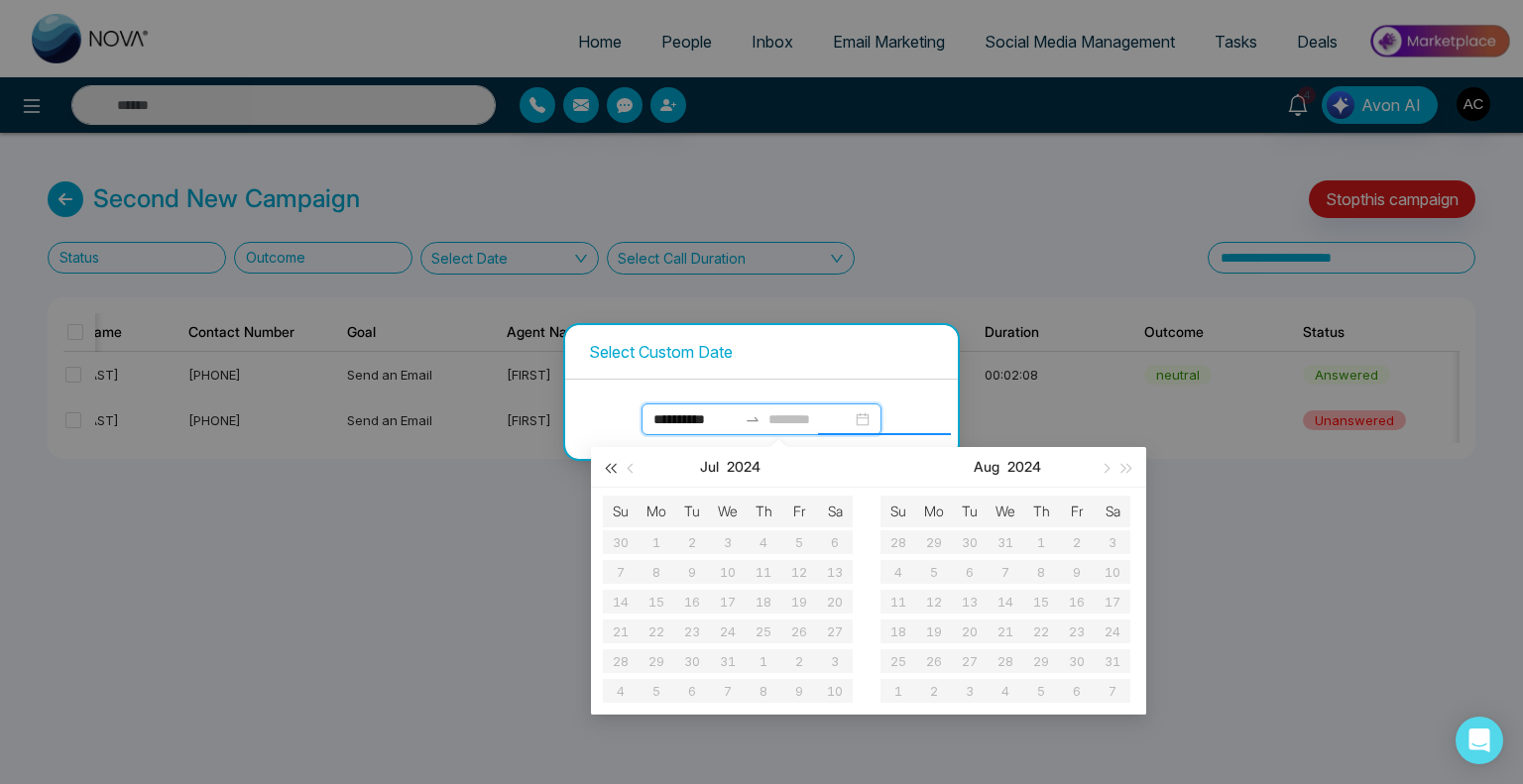 click at bounding box center [610, 468] 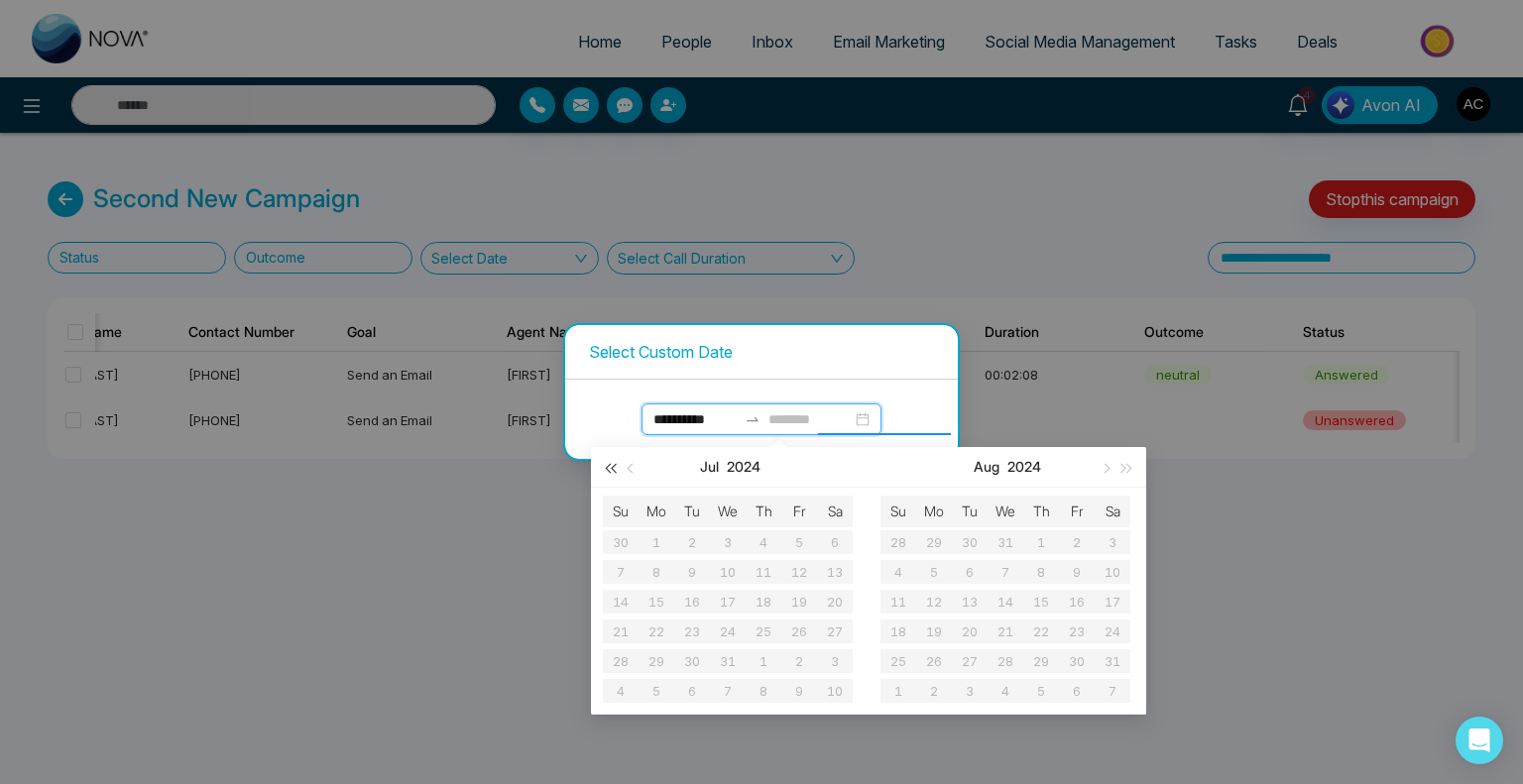click at bounding box center (610, 468) 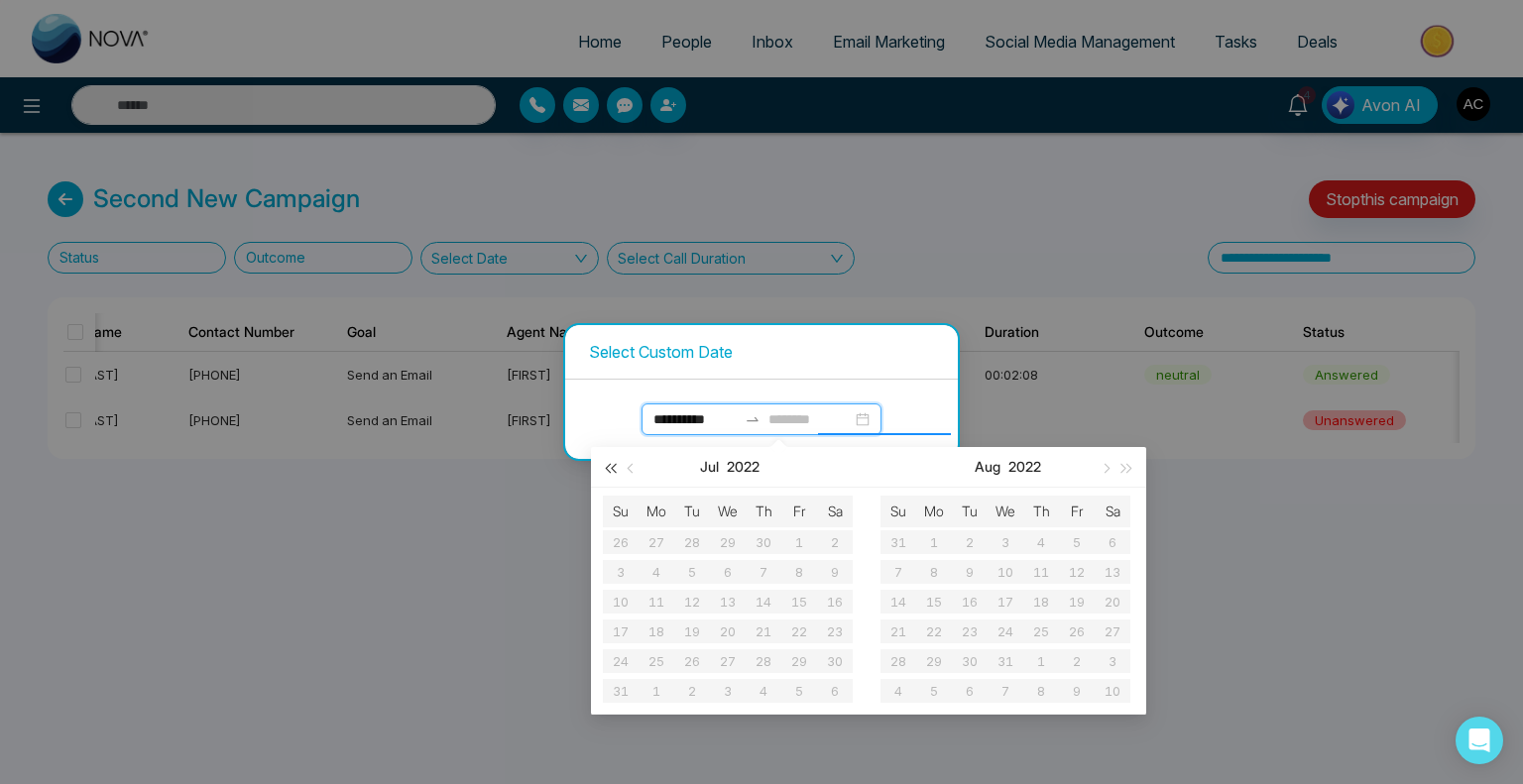 click at bounding box center (610, 468) 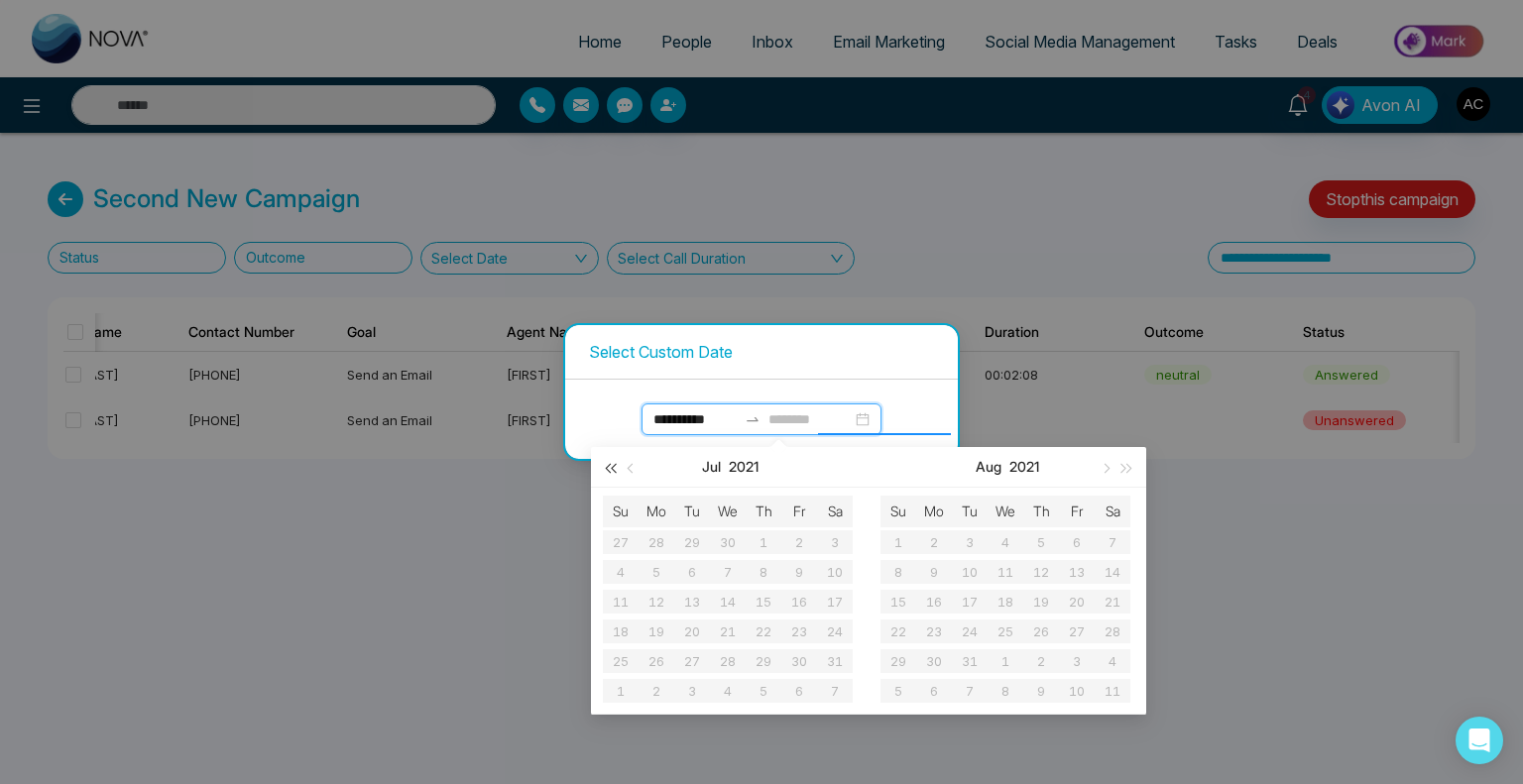 click at bounding box center [610, 468] 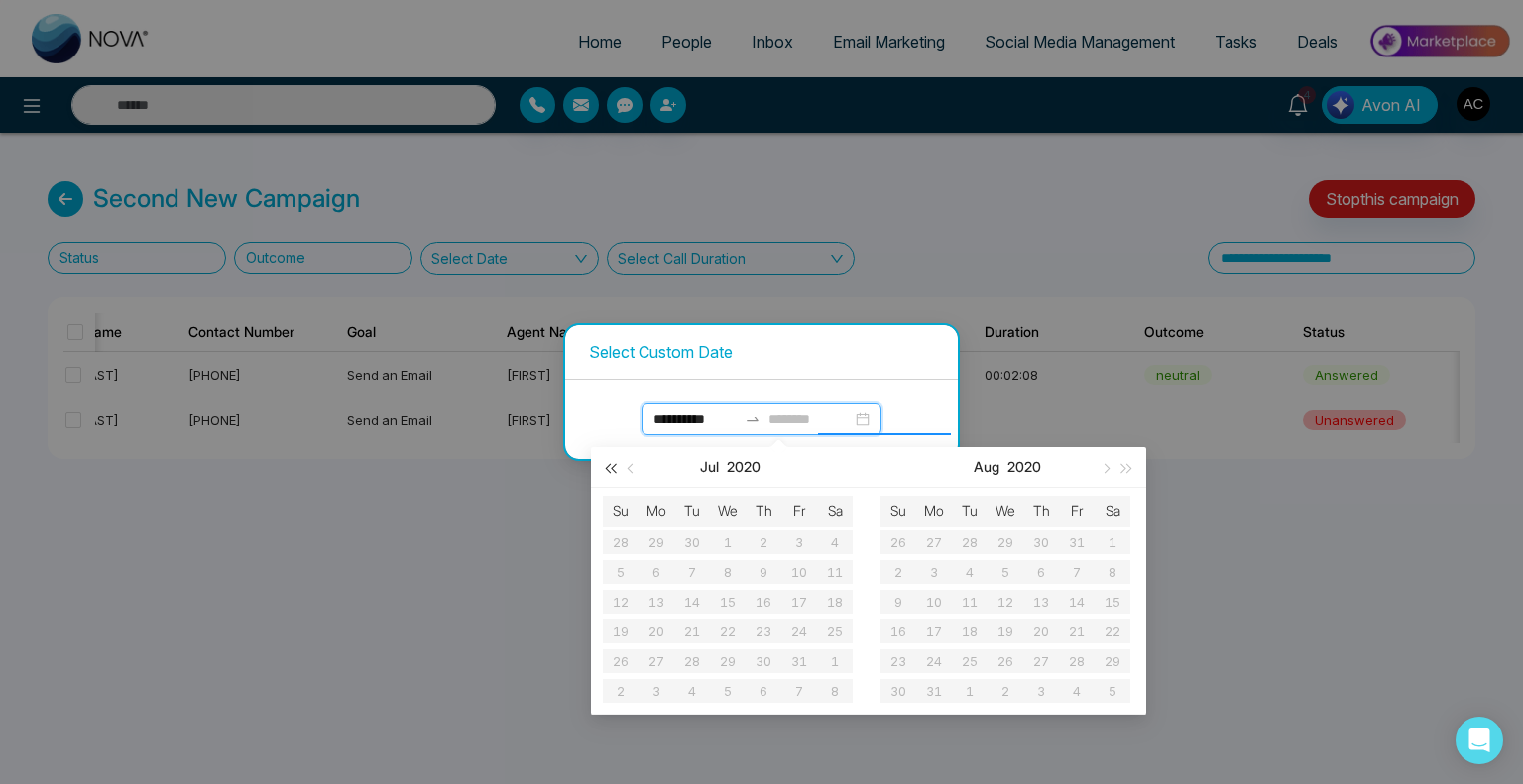 click at bounding box center (610, 468) 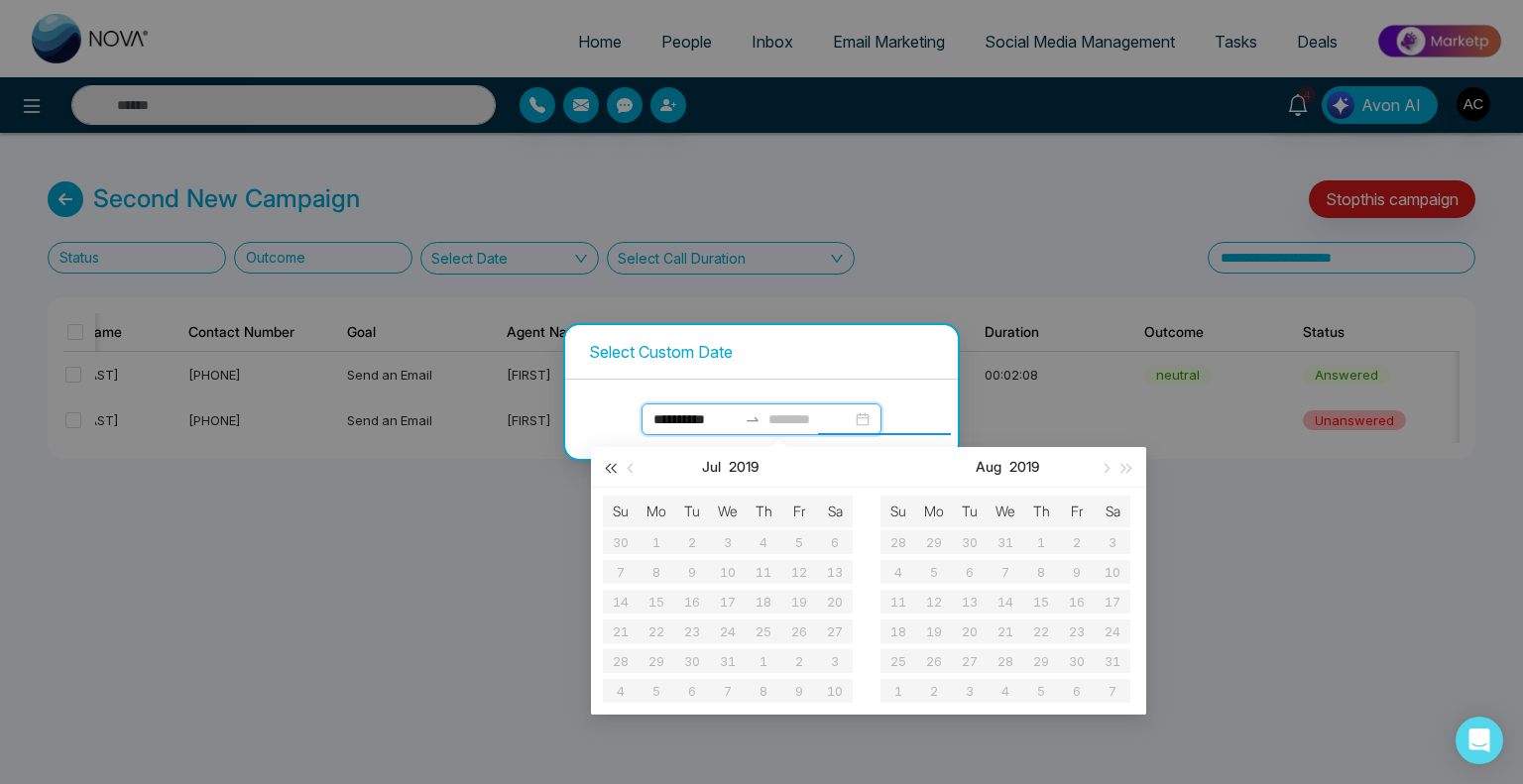 click at bounding box center [610, 468] 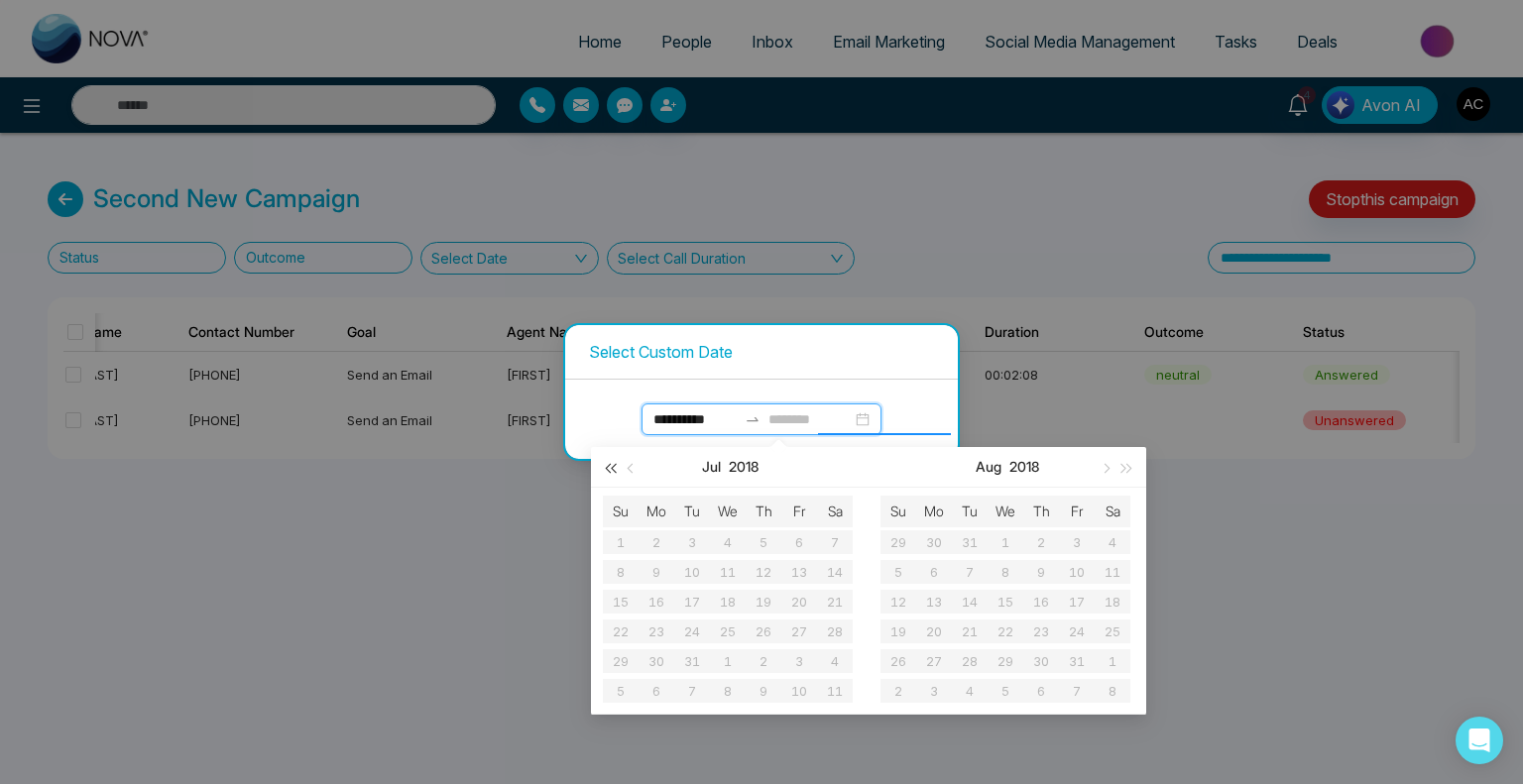 click at bounding box center [610, 468] 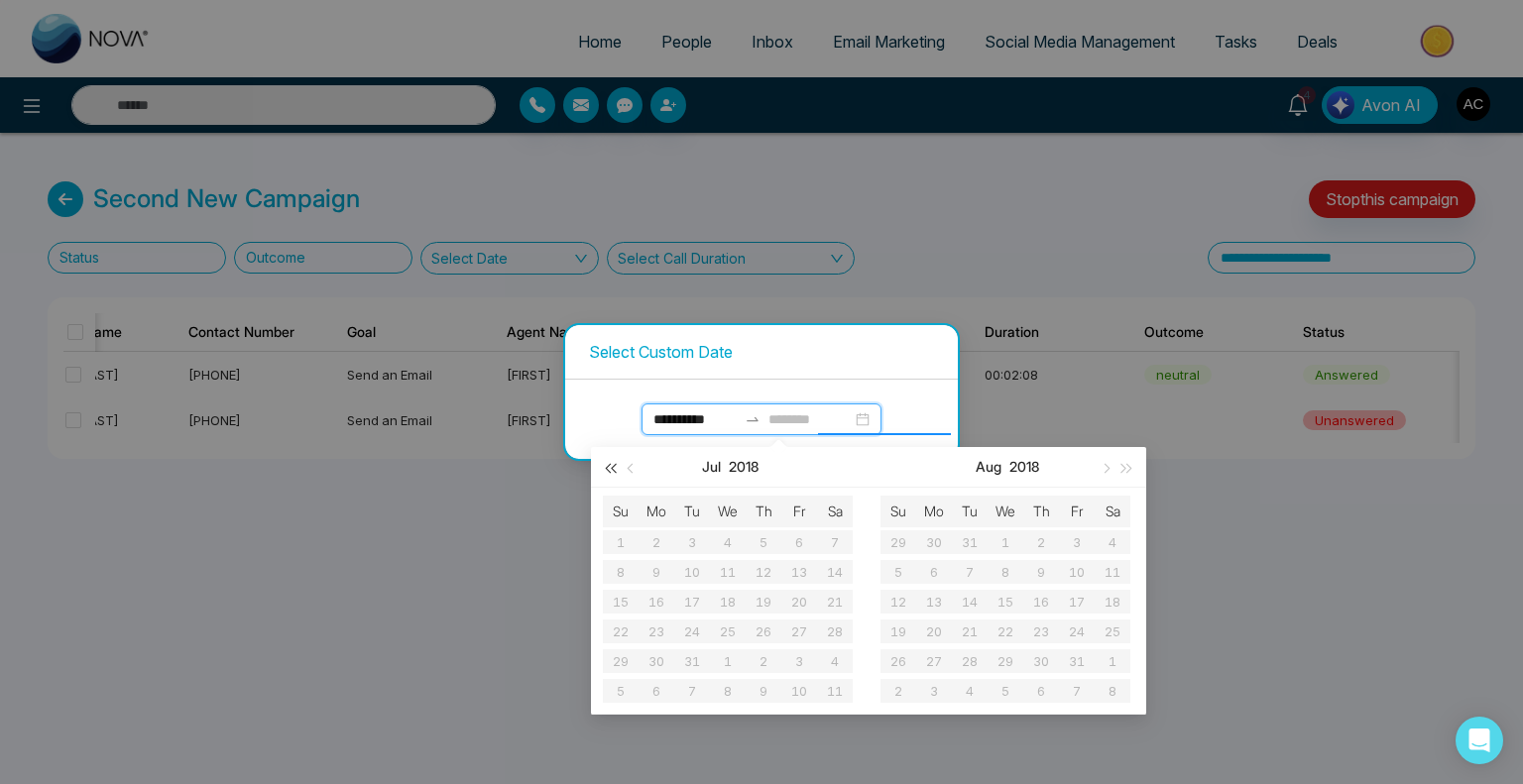 click at bounding box center [610, 468] 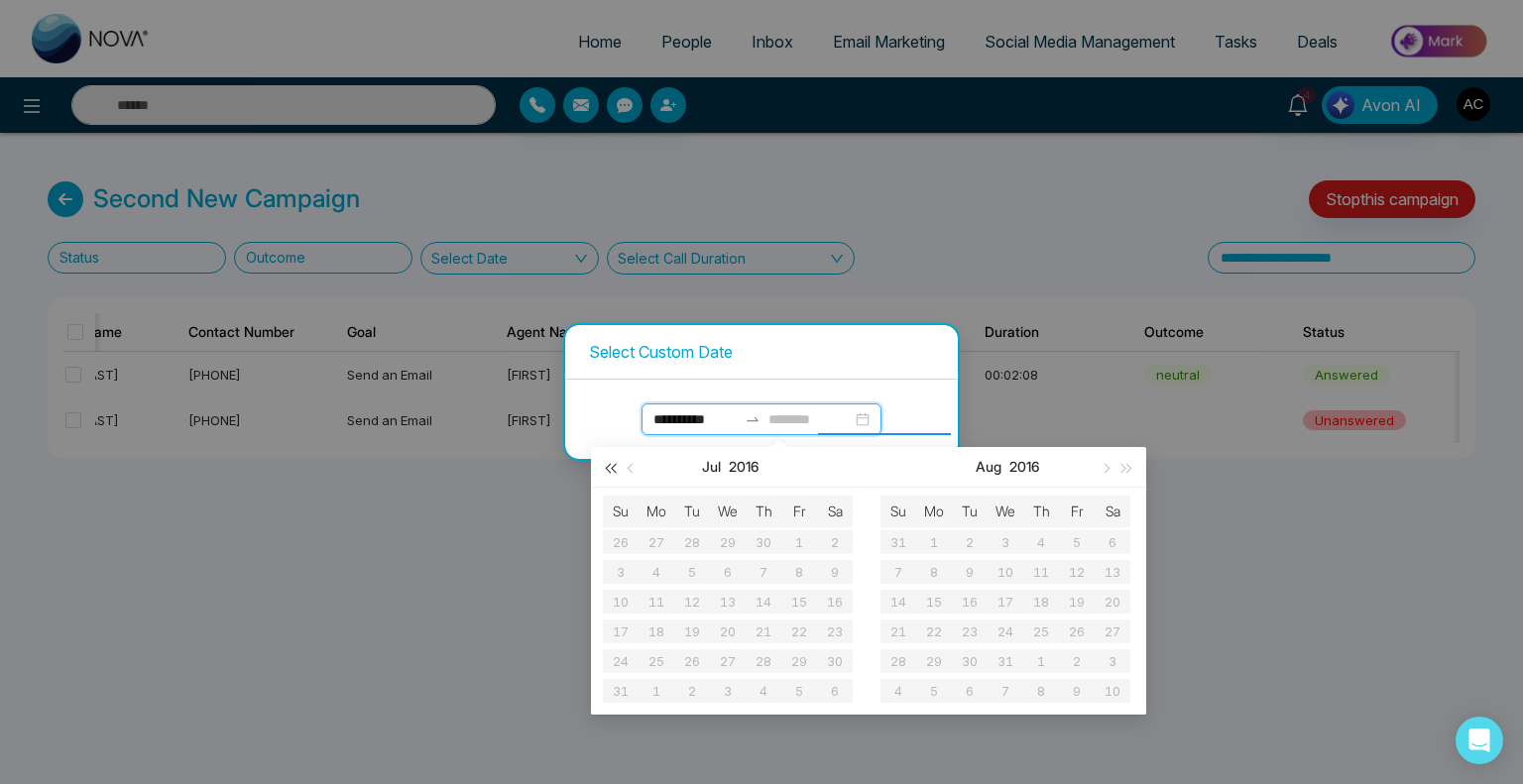 click at bounding box center (610, 468) 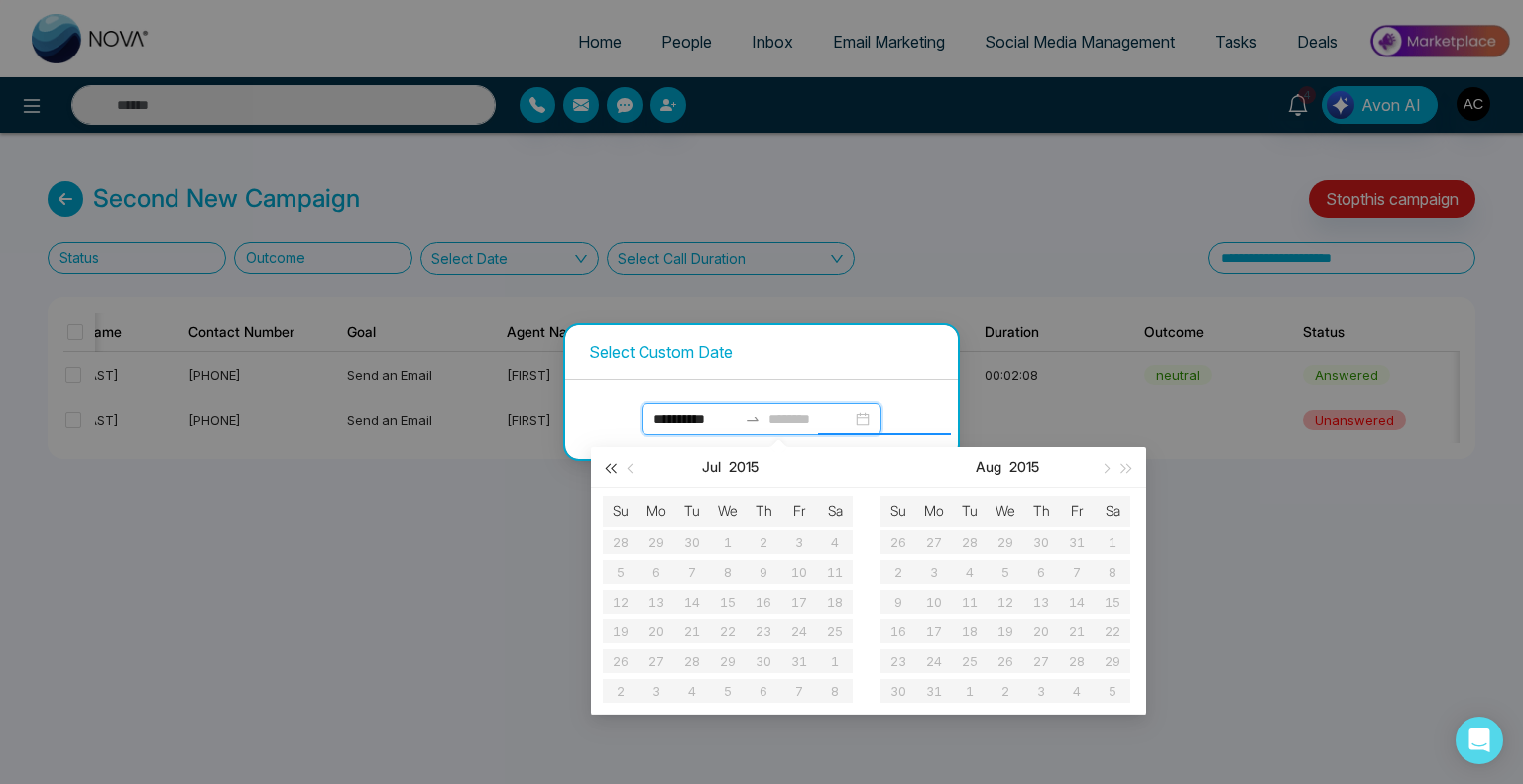 click at bounding box center [610, 468] 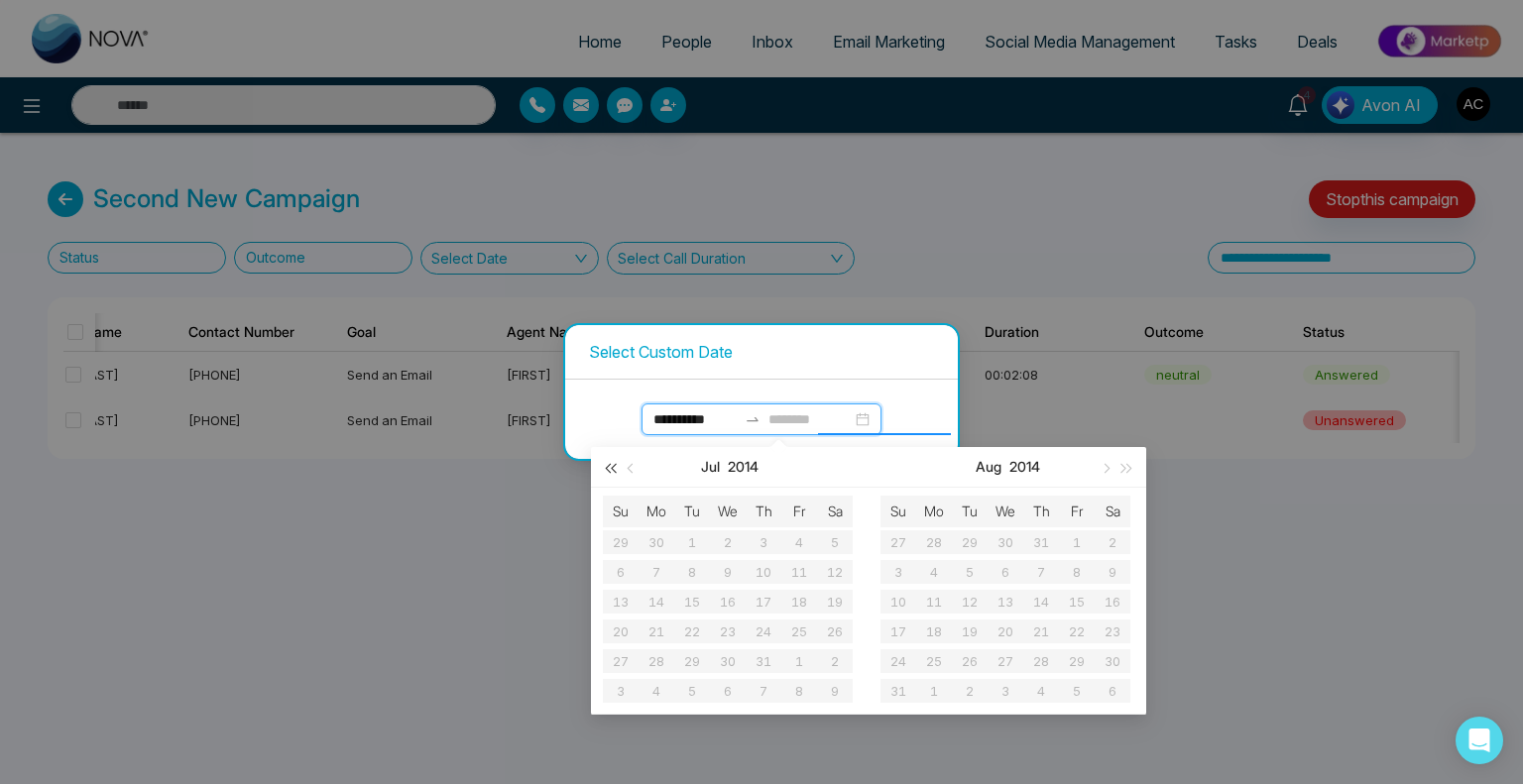 click at bounding box center (610, 468) 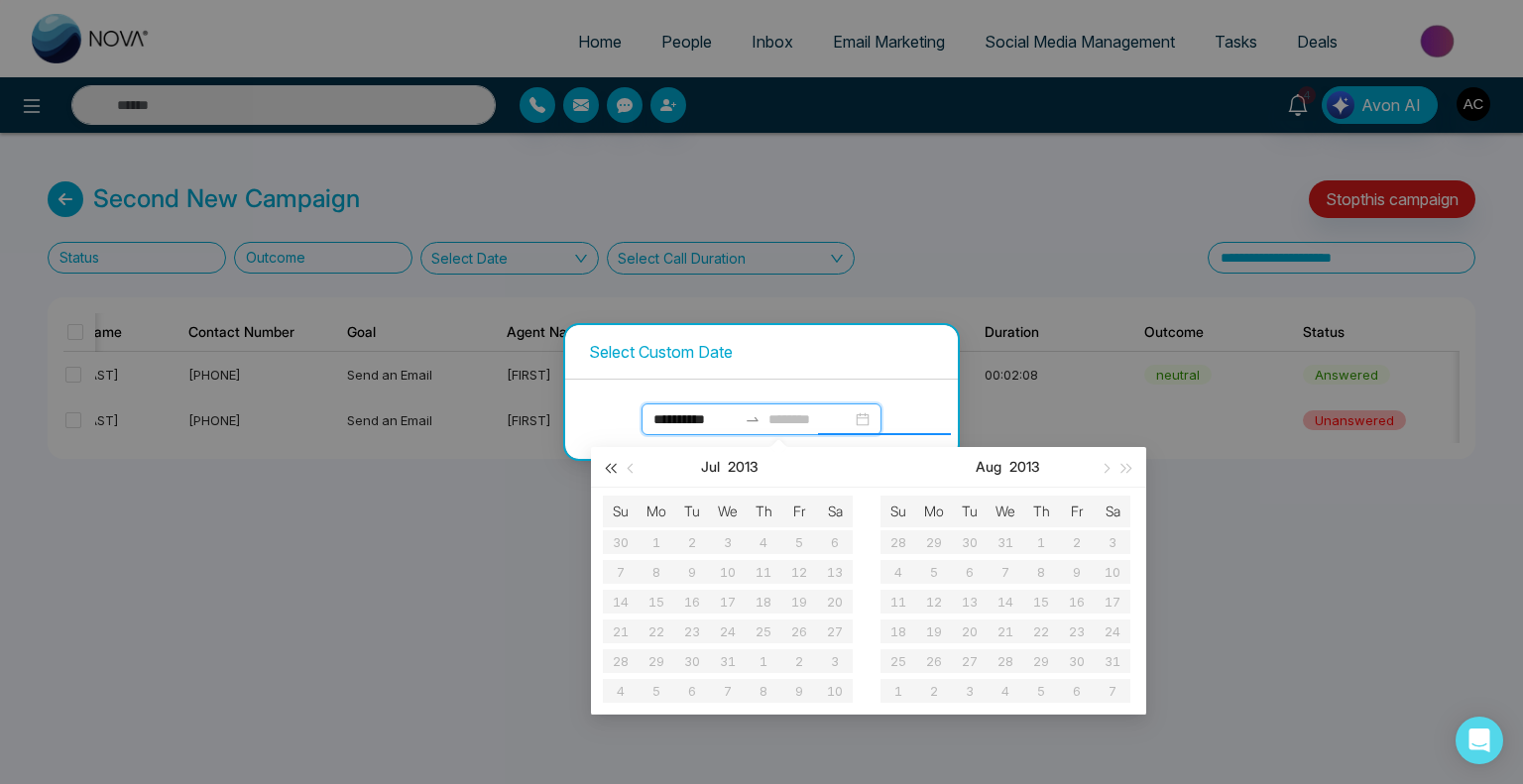click at bounding box center (610, 468) 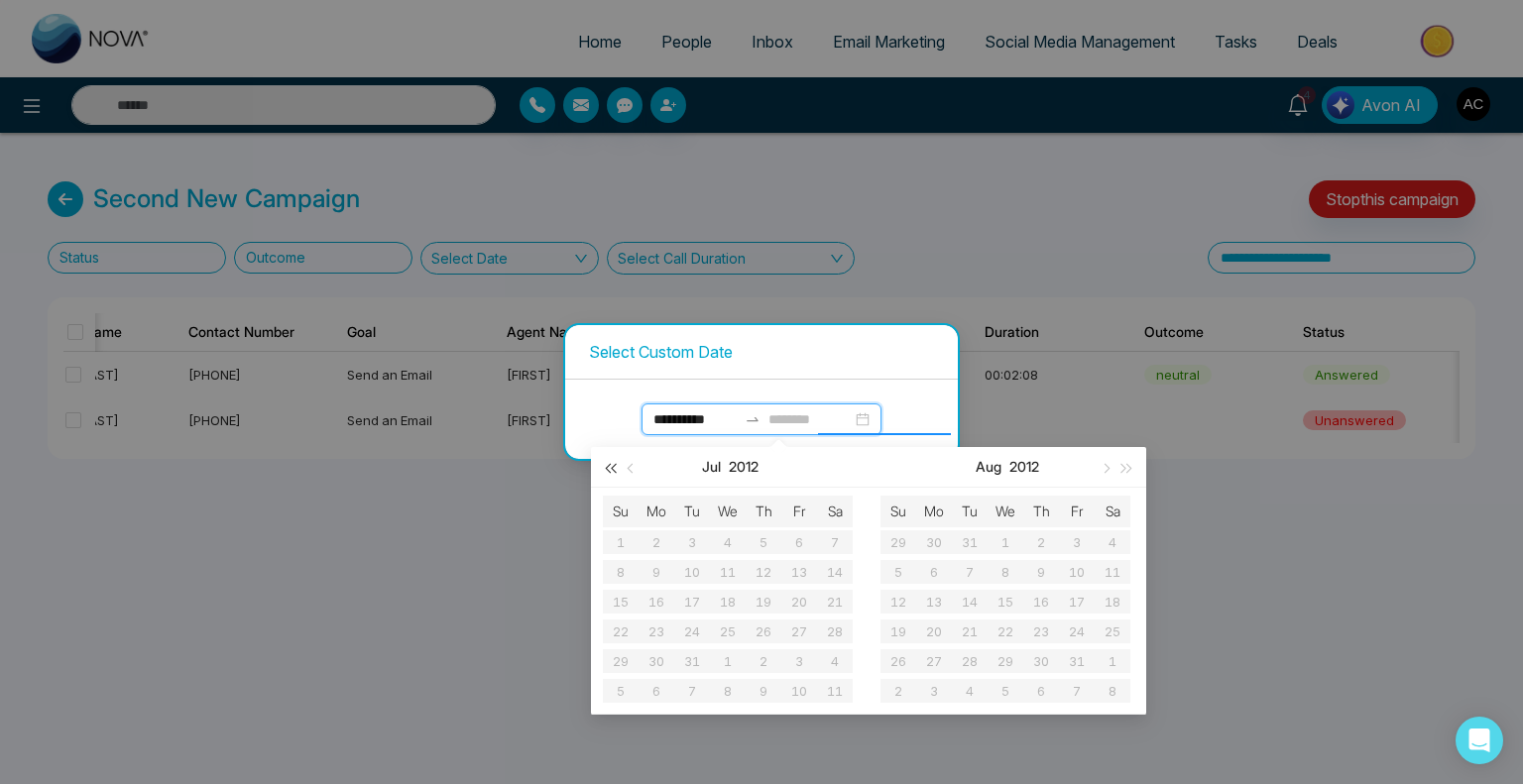 click at bounding box center [610, 468] 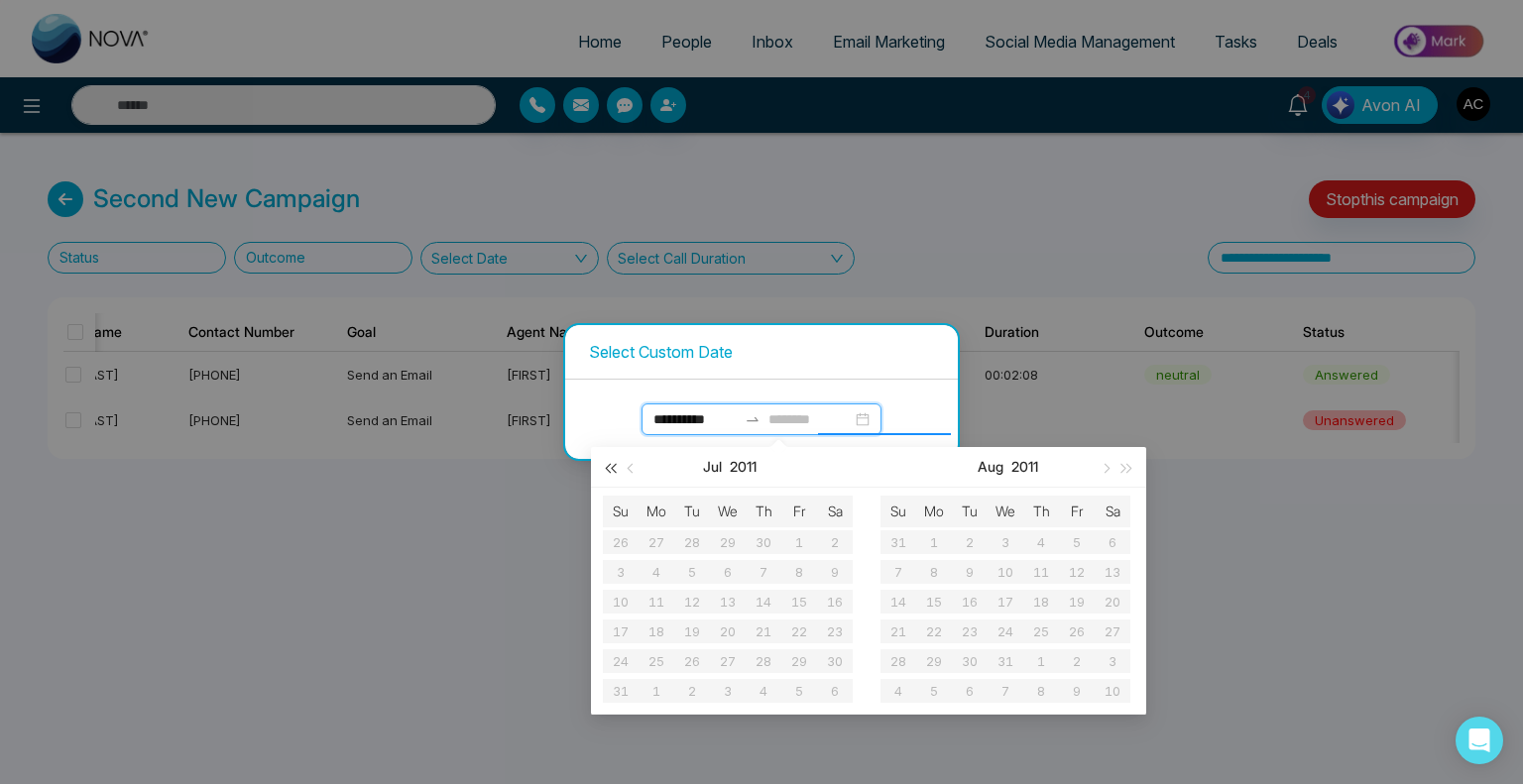 click at bounding box center (610, 468) 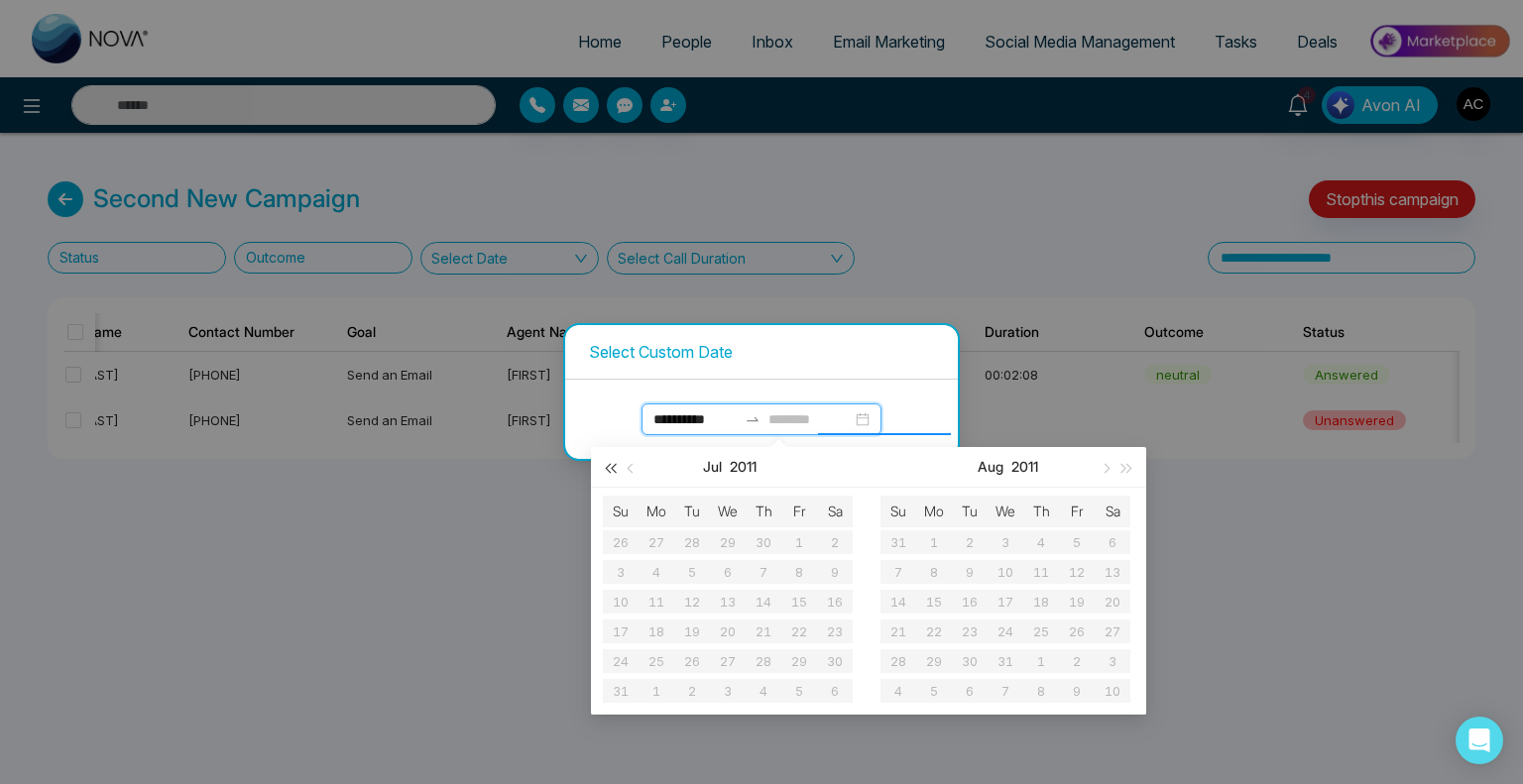 click at bounding box center (610, 468) 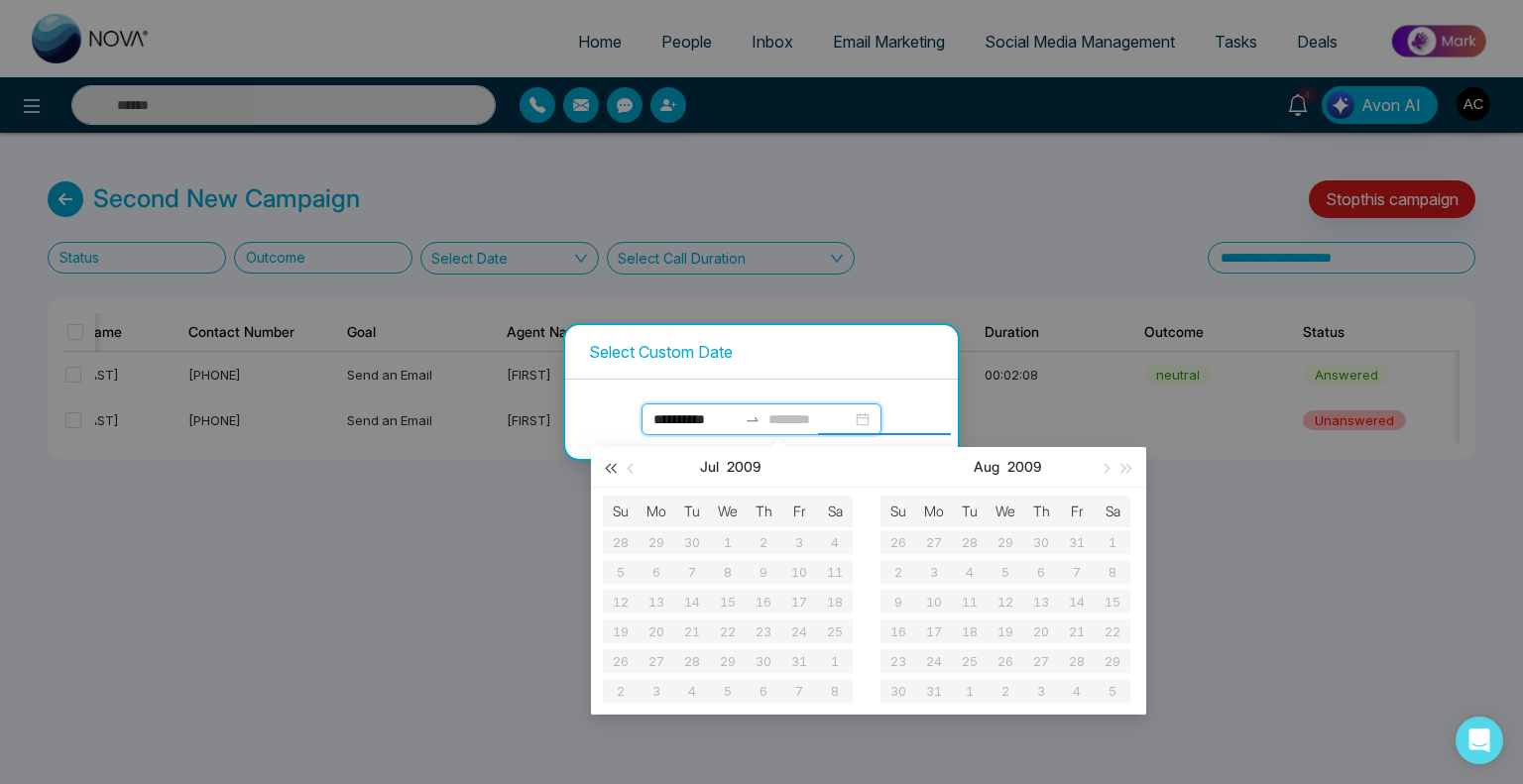 click at bounding box center [610, 468] 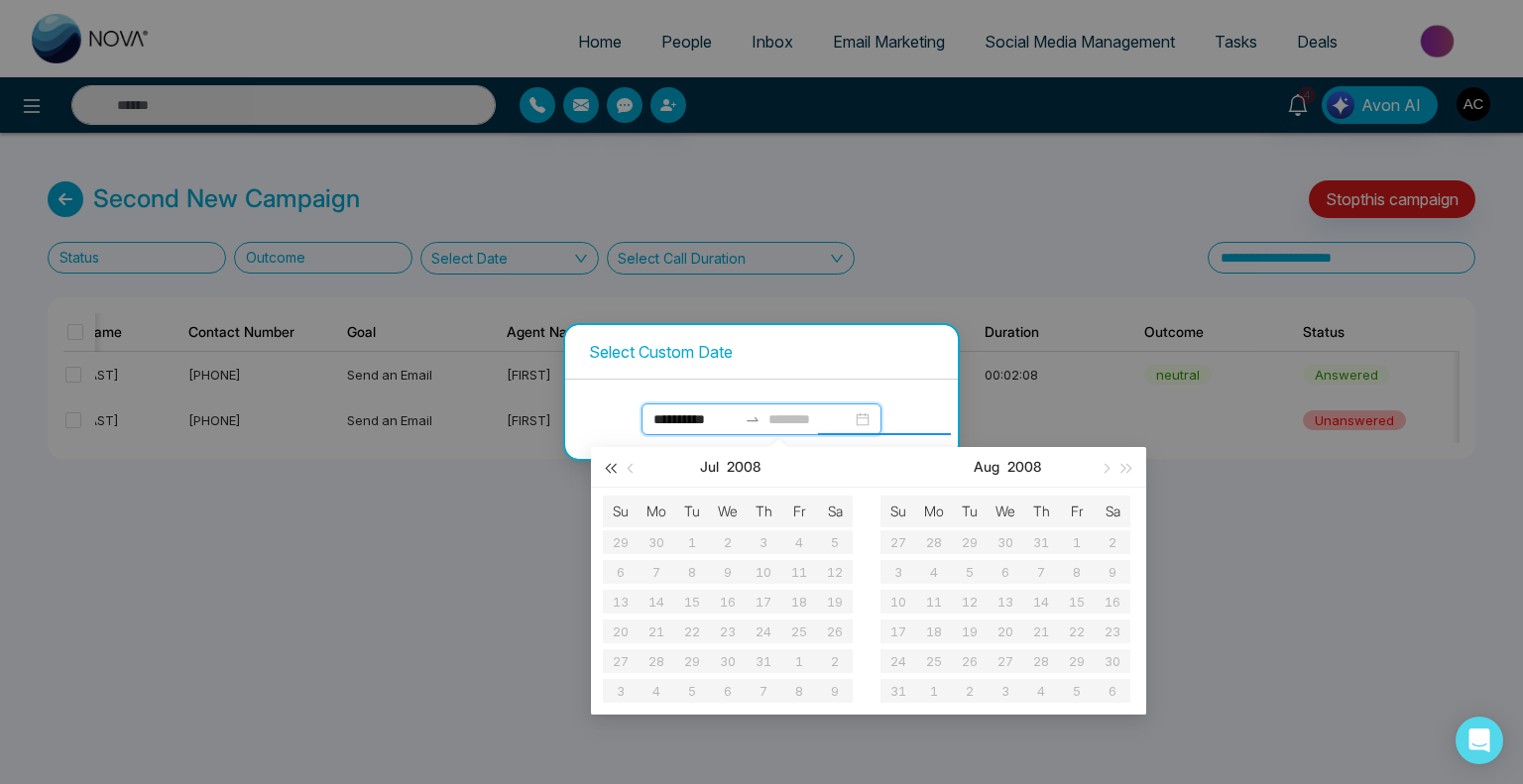 click at bounding box center (610, 468) 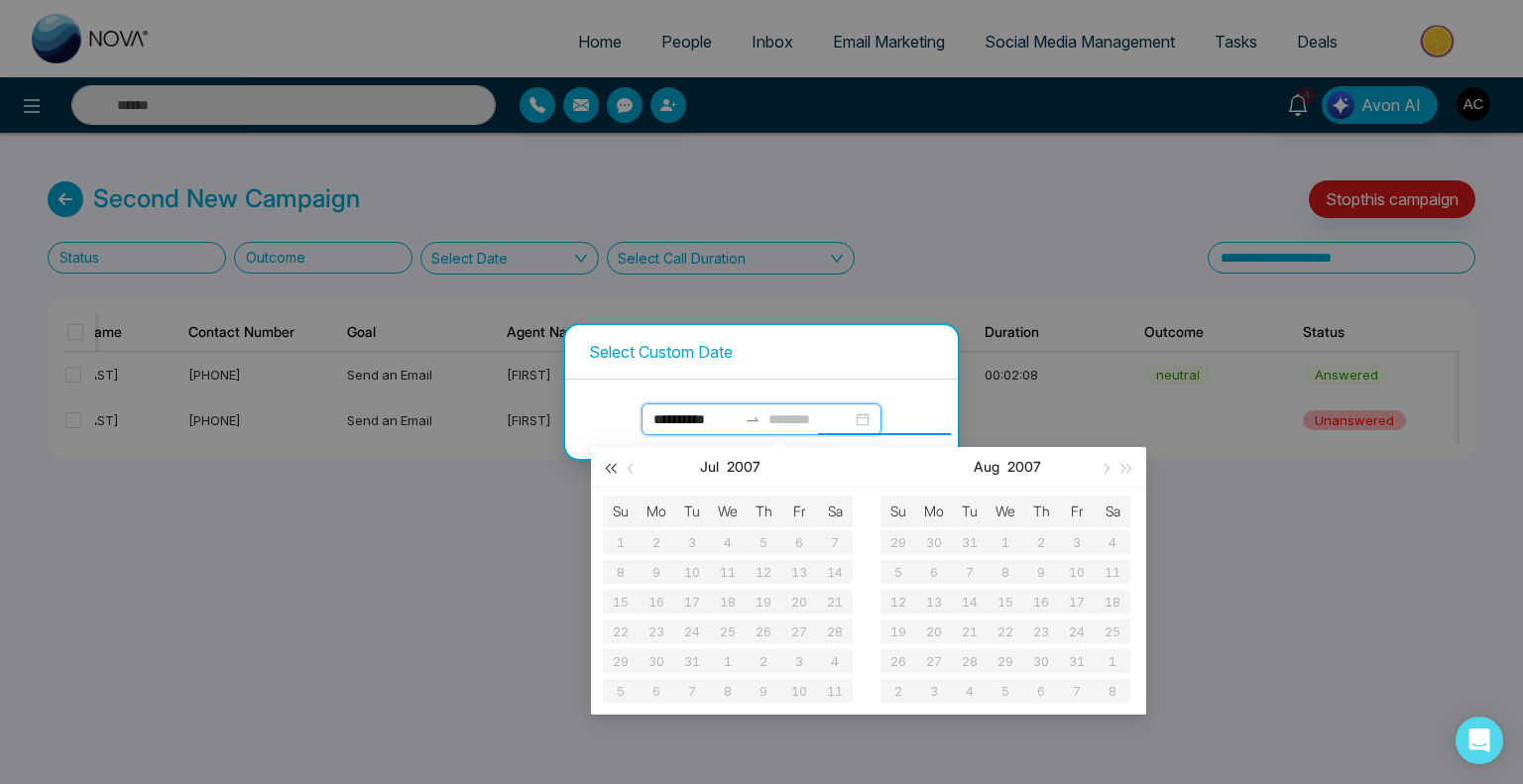 click at bounding box center (610, 468) 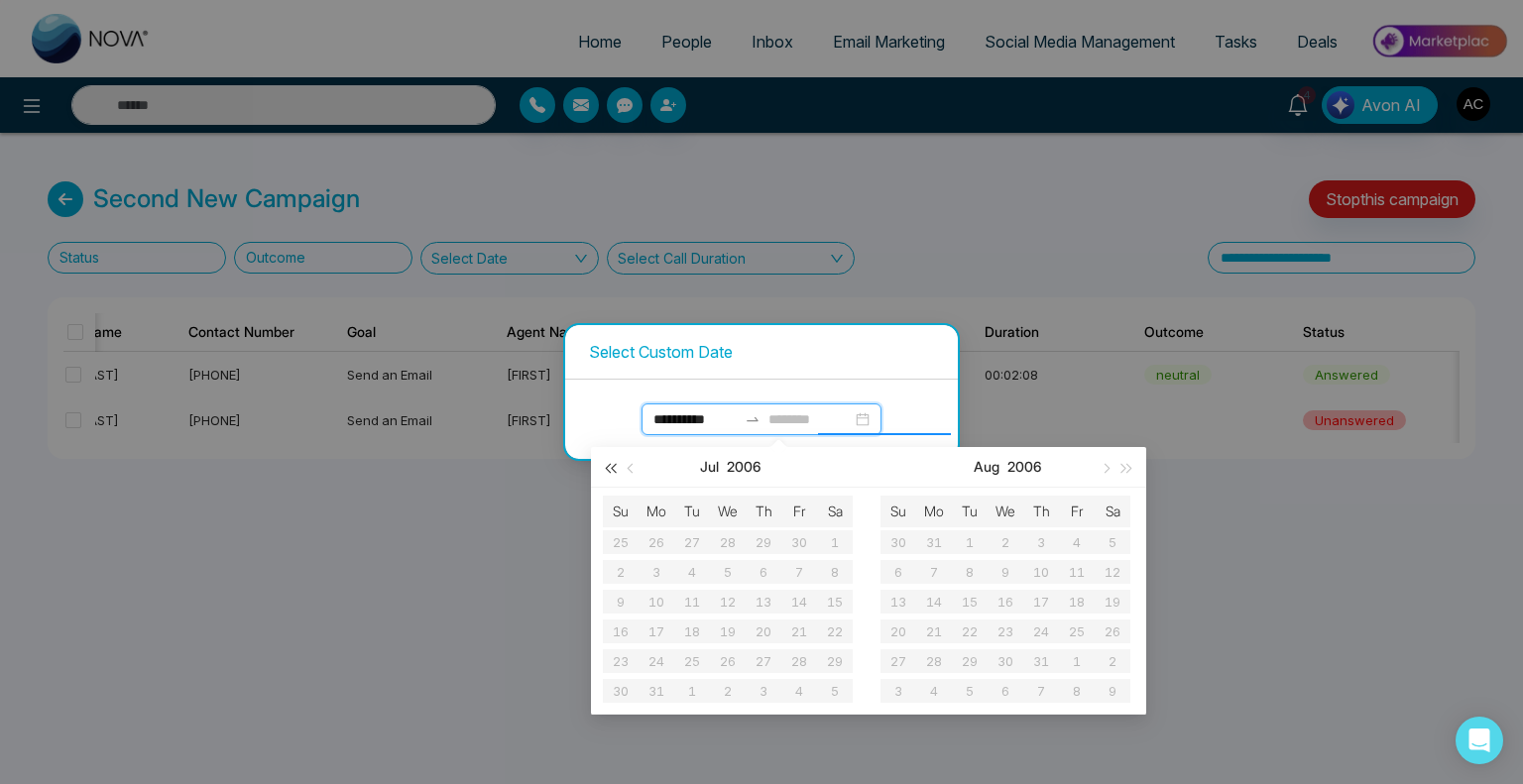 click at bounding box center [610, 468] 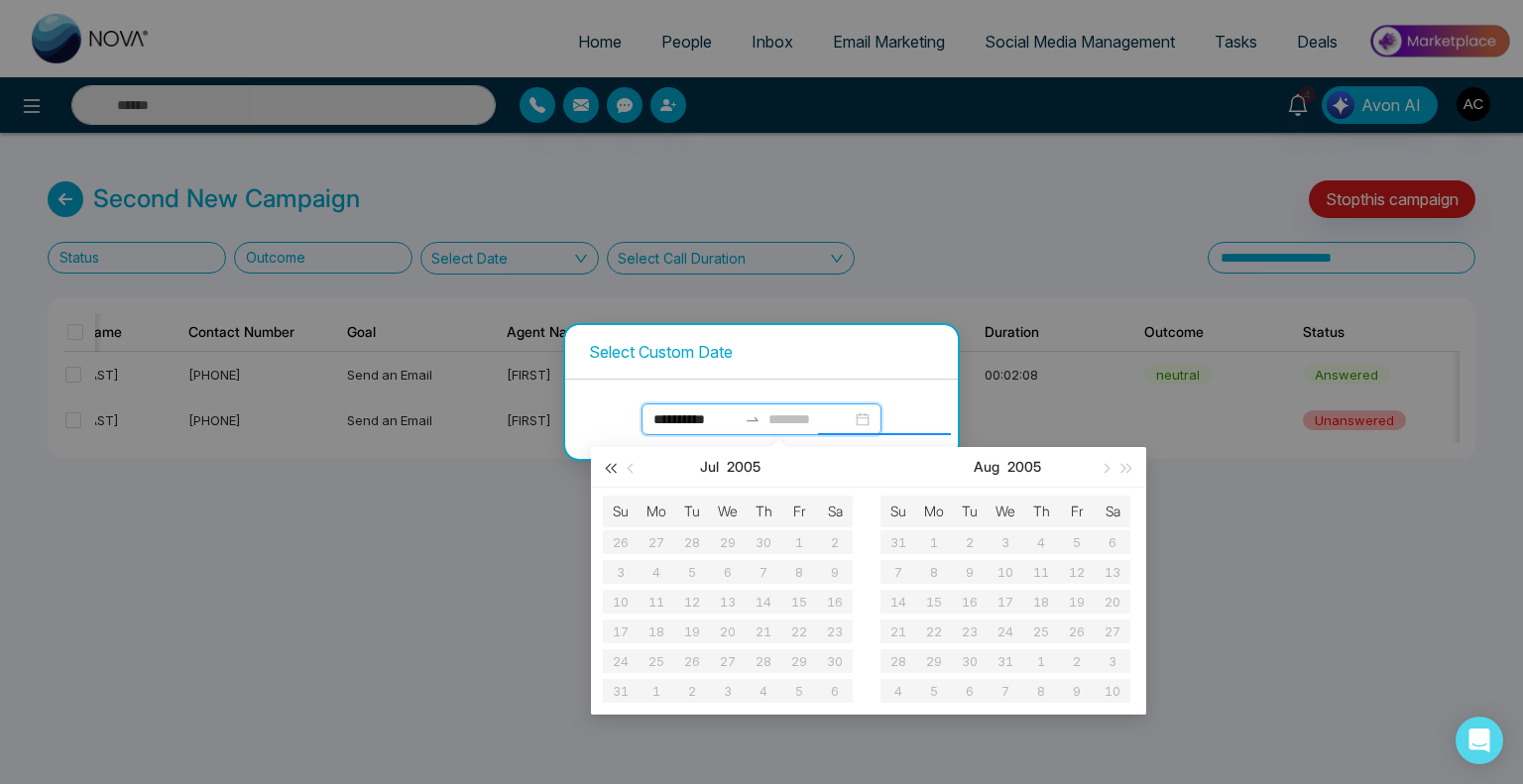 click at bounding box center [610, 468] 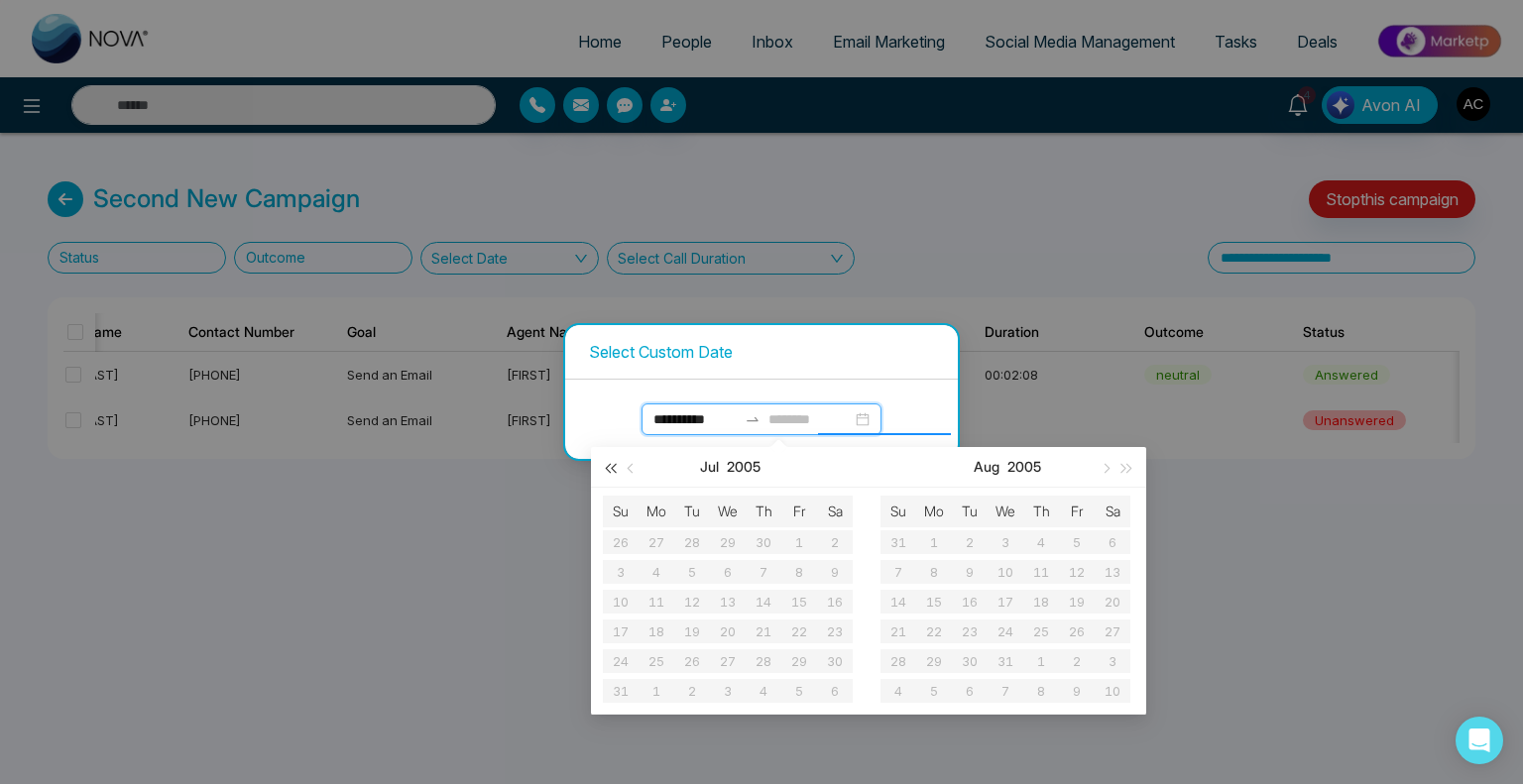 click at bounding box center [610, 468] 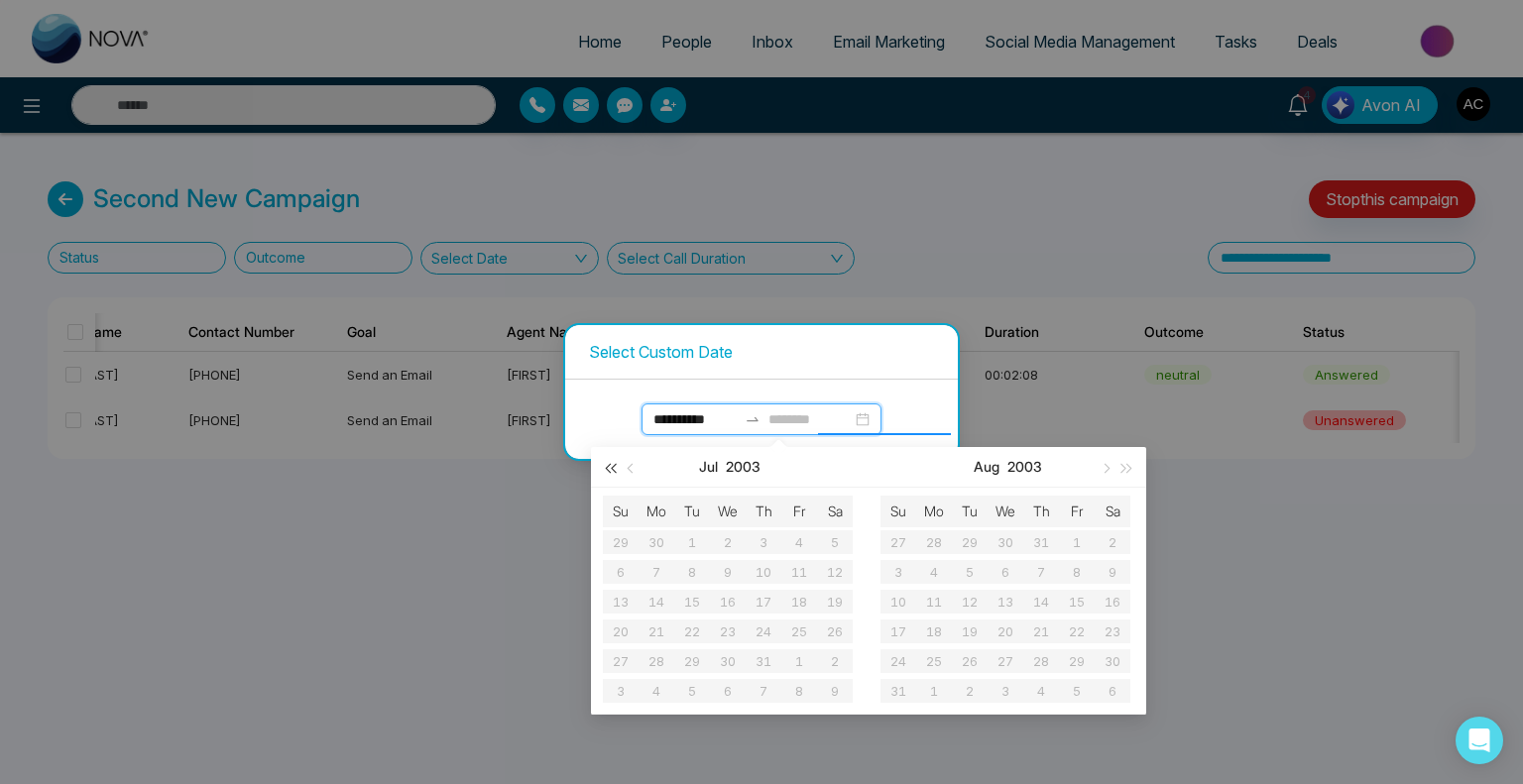 click at bounding box center (610, 468) 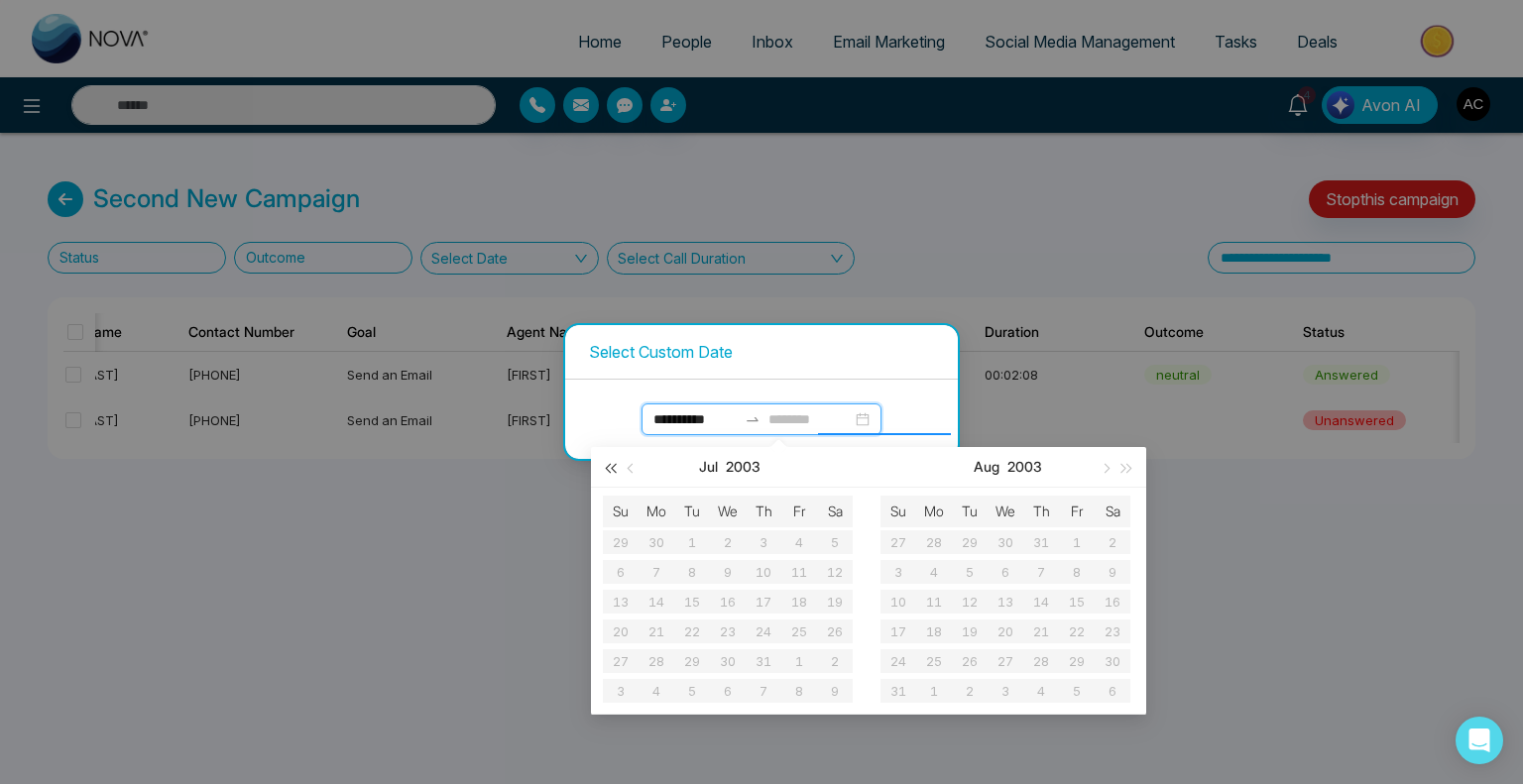 click at bounding box center (610, 468) 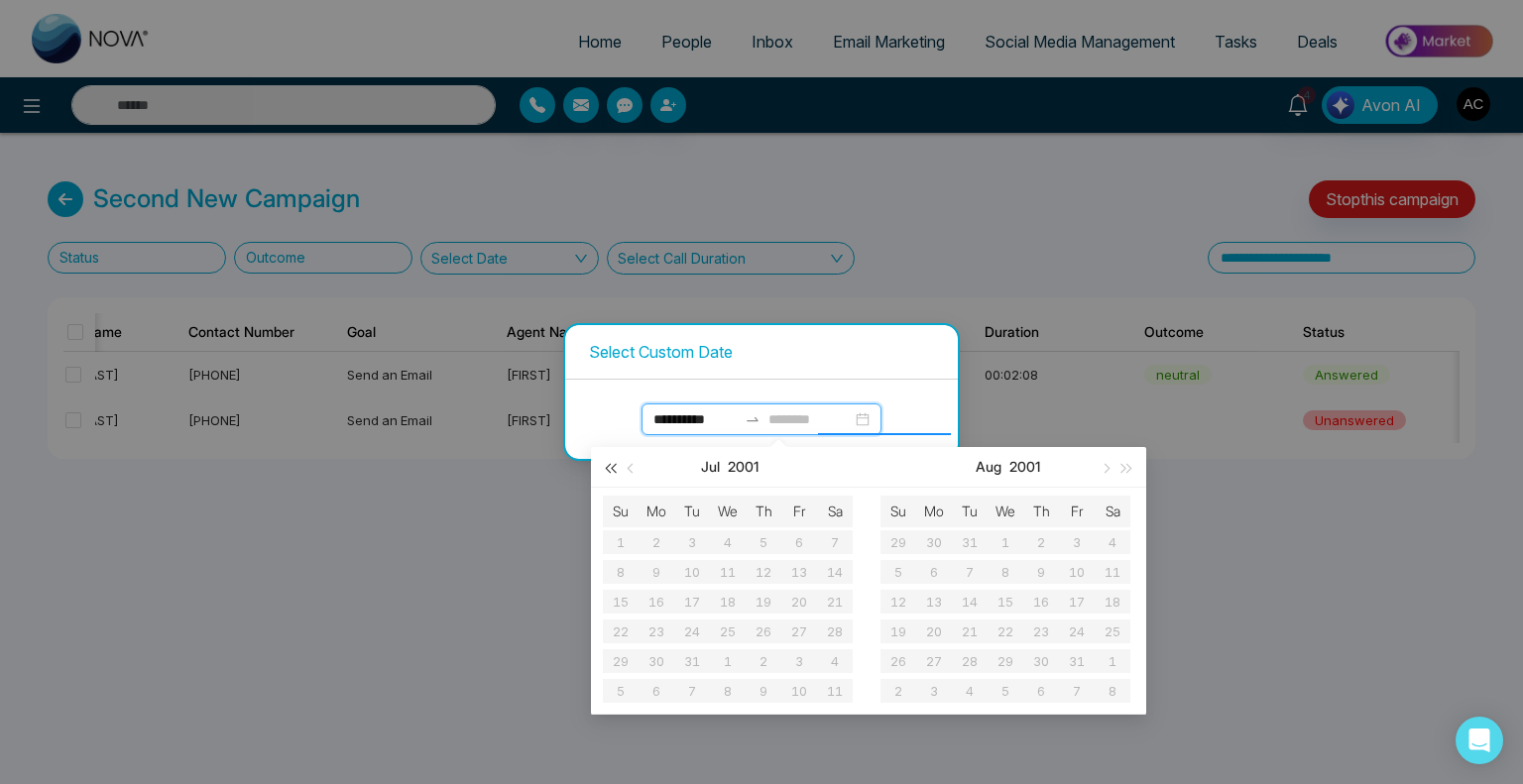 click at bounding box center [610, 468] 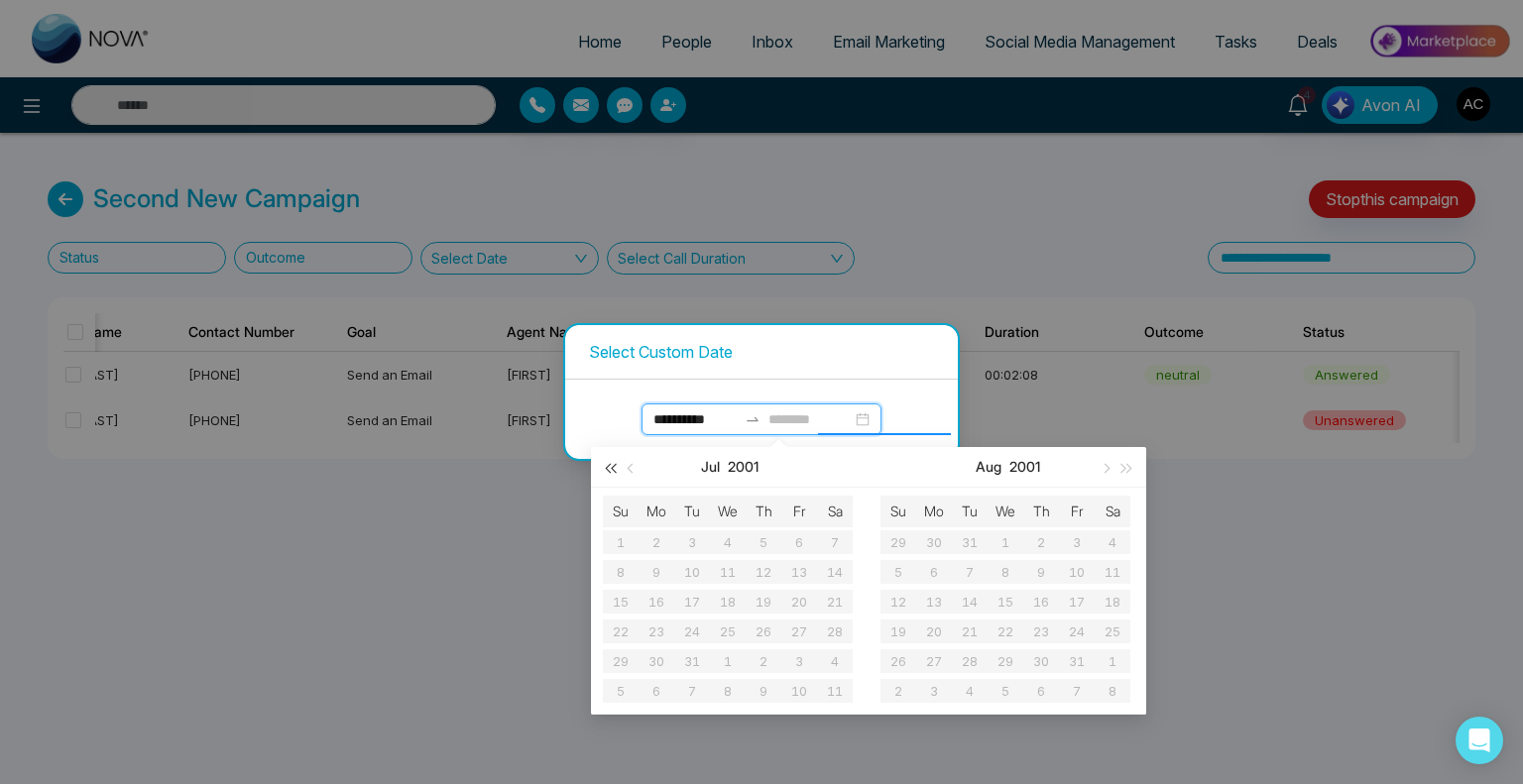 click at bounding box center [610, 468] 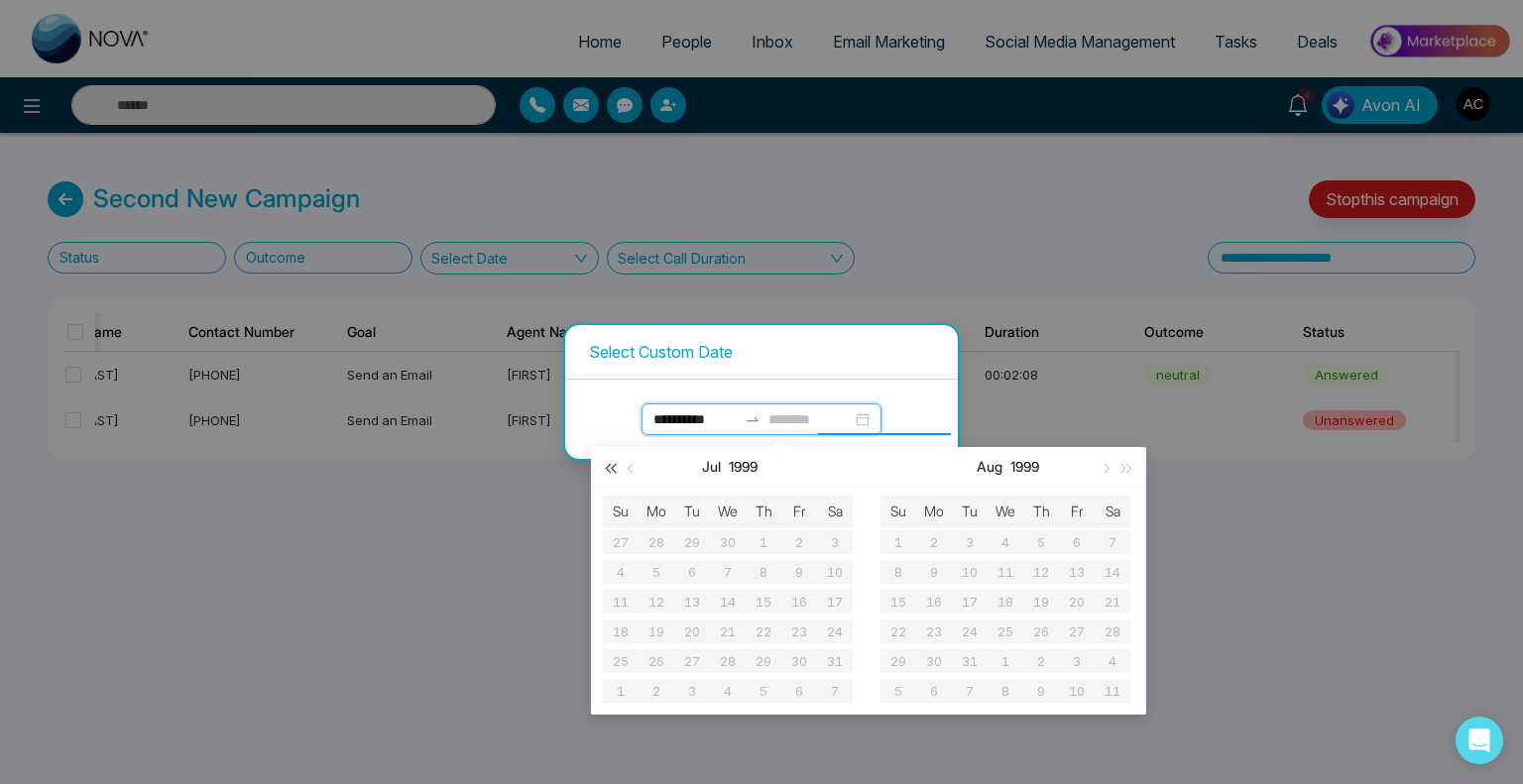 click at bounding box center [610, 468] 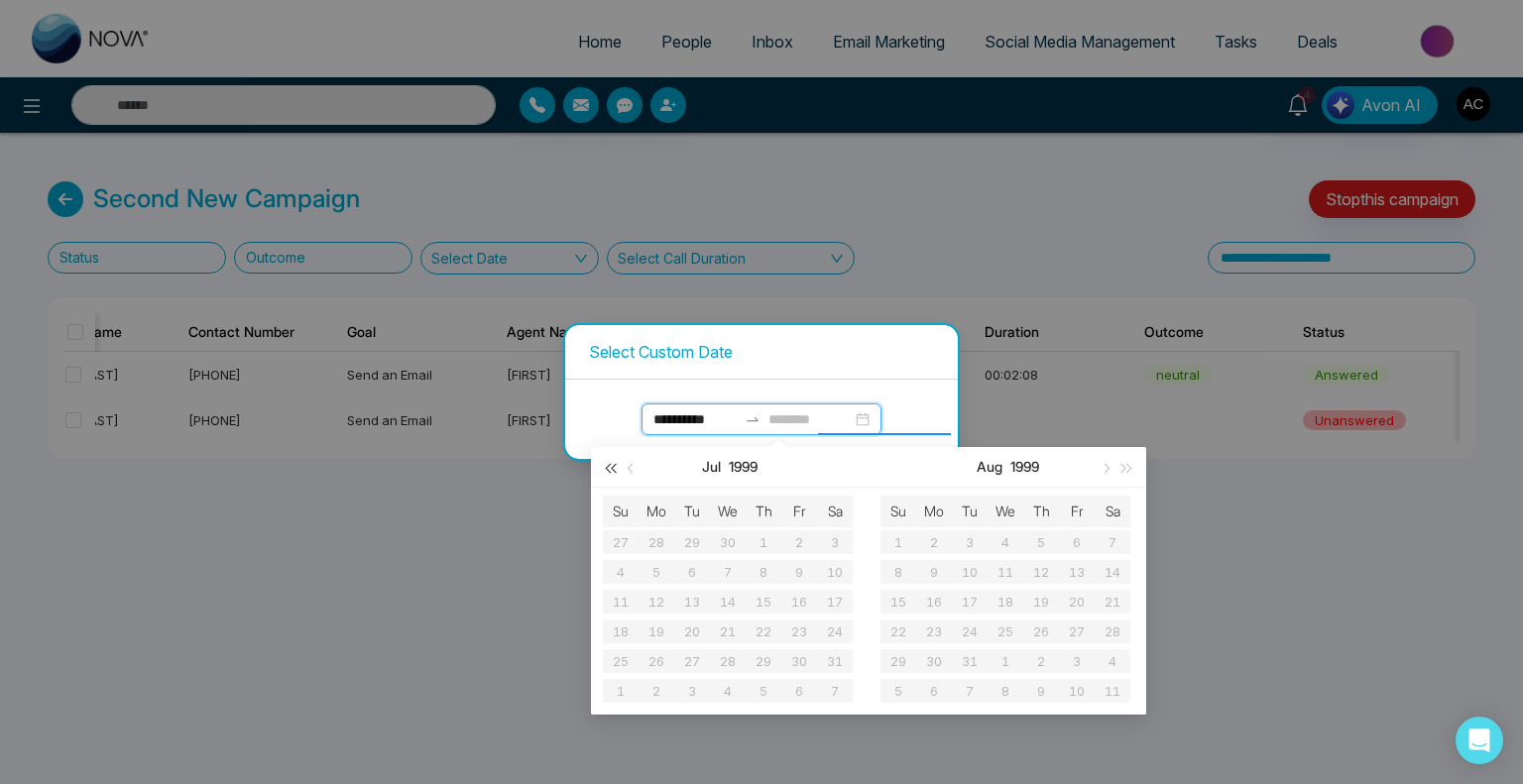 click at bounding box center [610, 468] 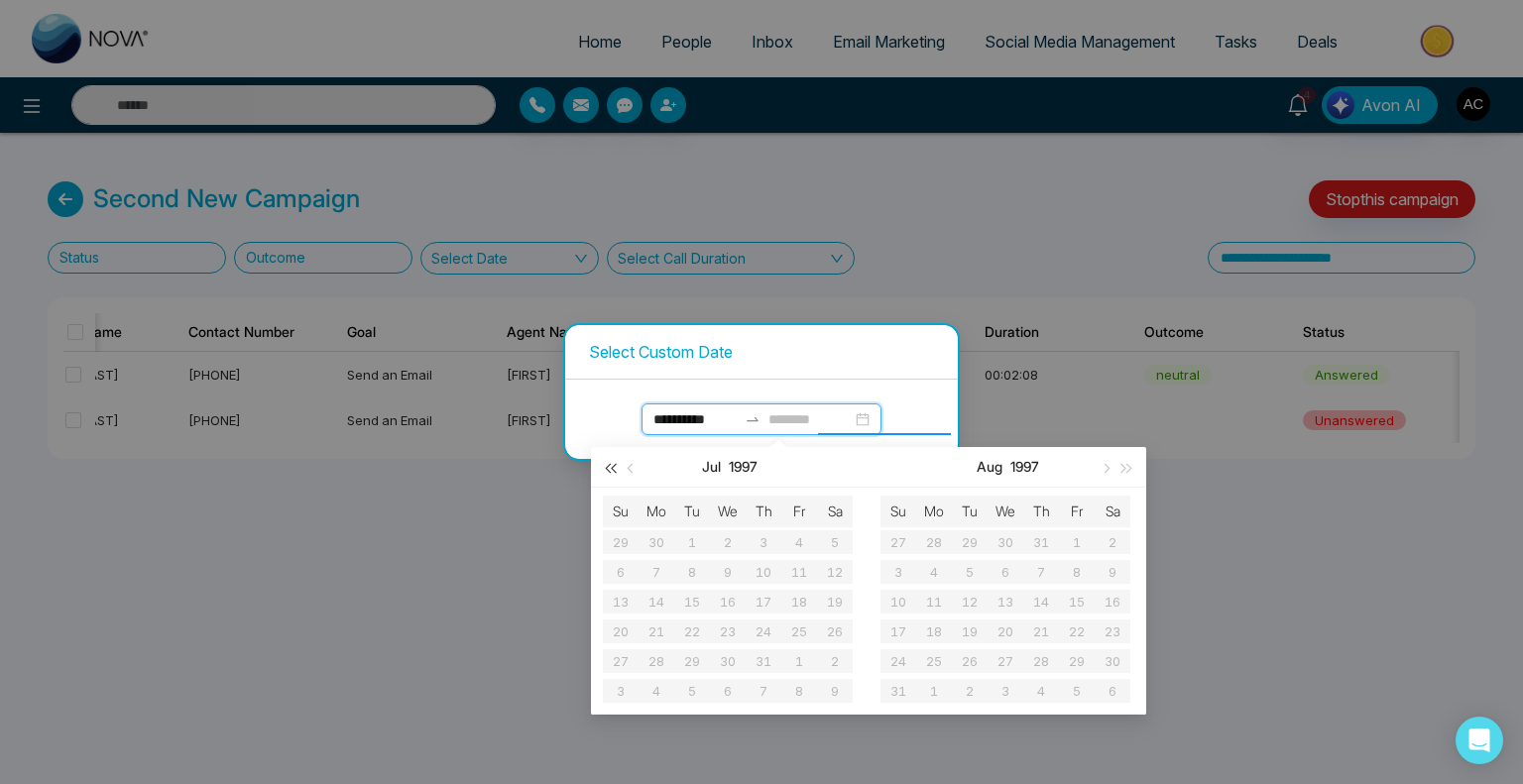 click at bounding box center (610, 468) 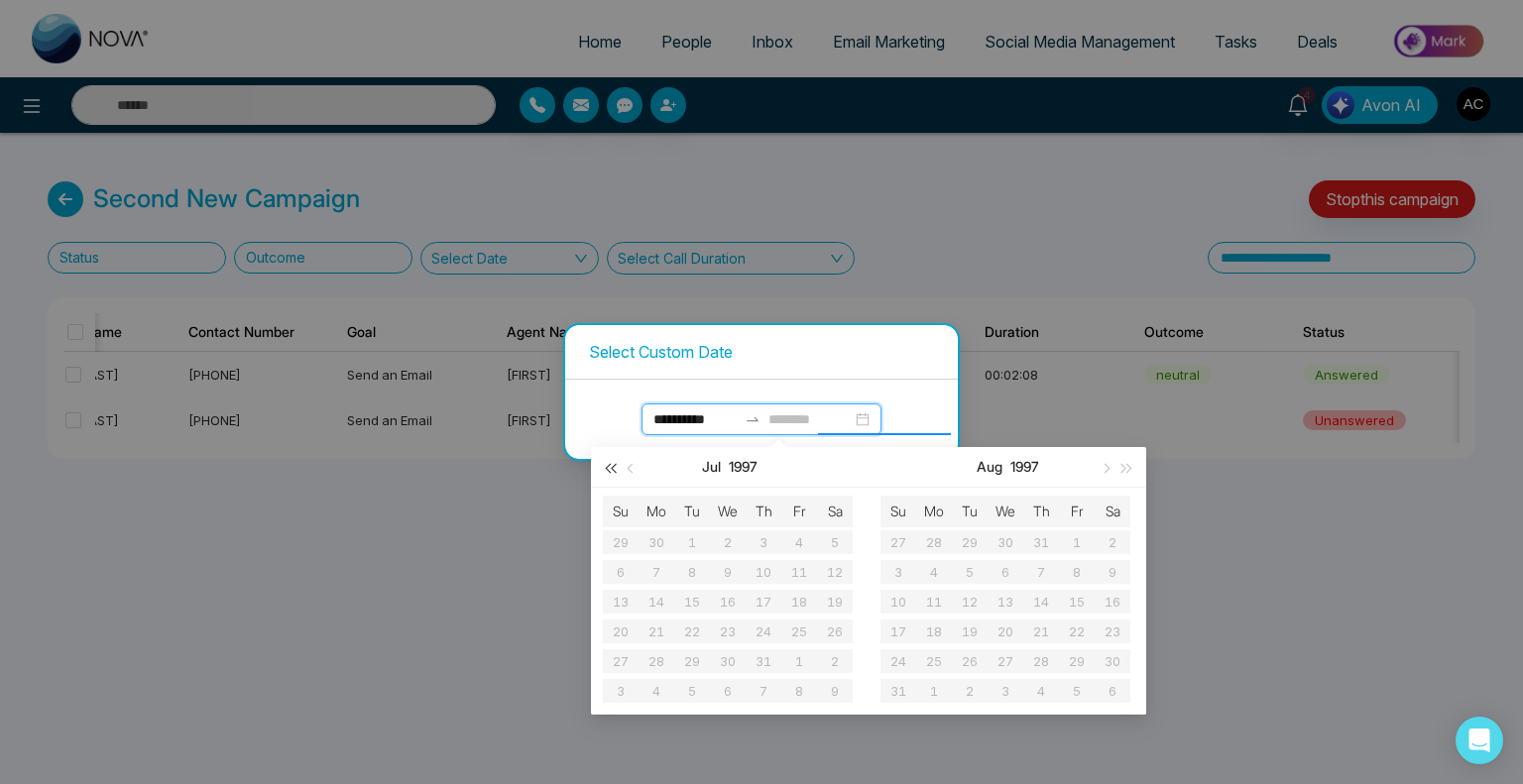 click at bounding box center (610, 468) 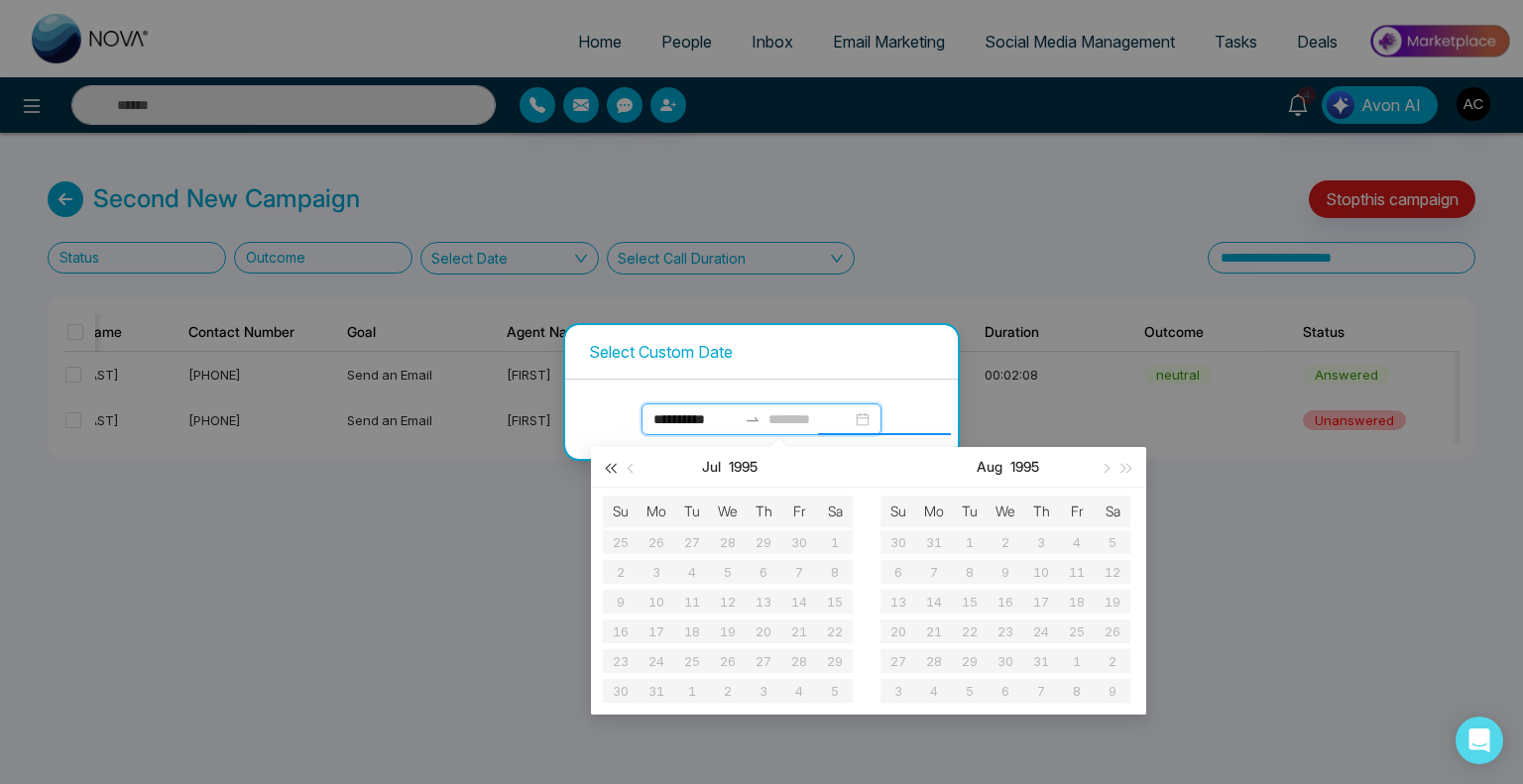 click at bounding box center [610, 468] 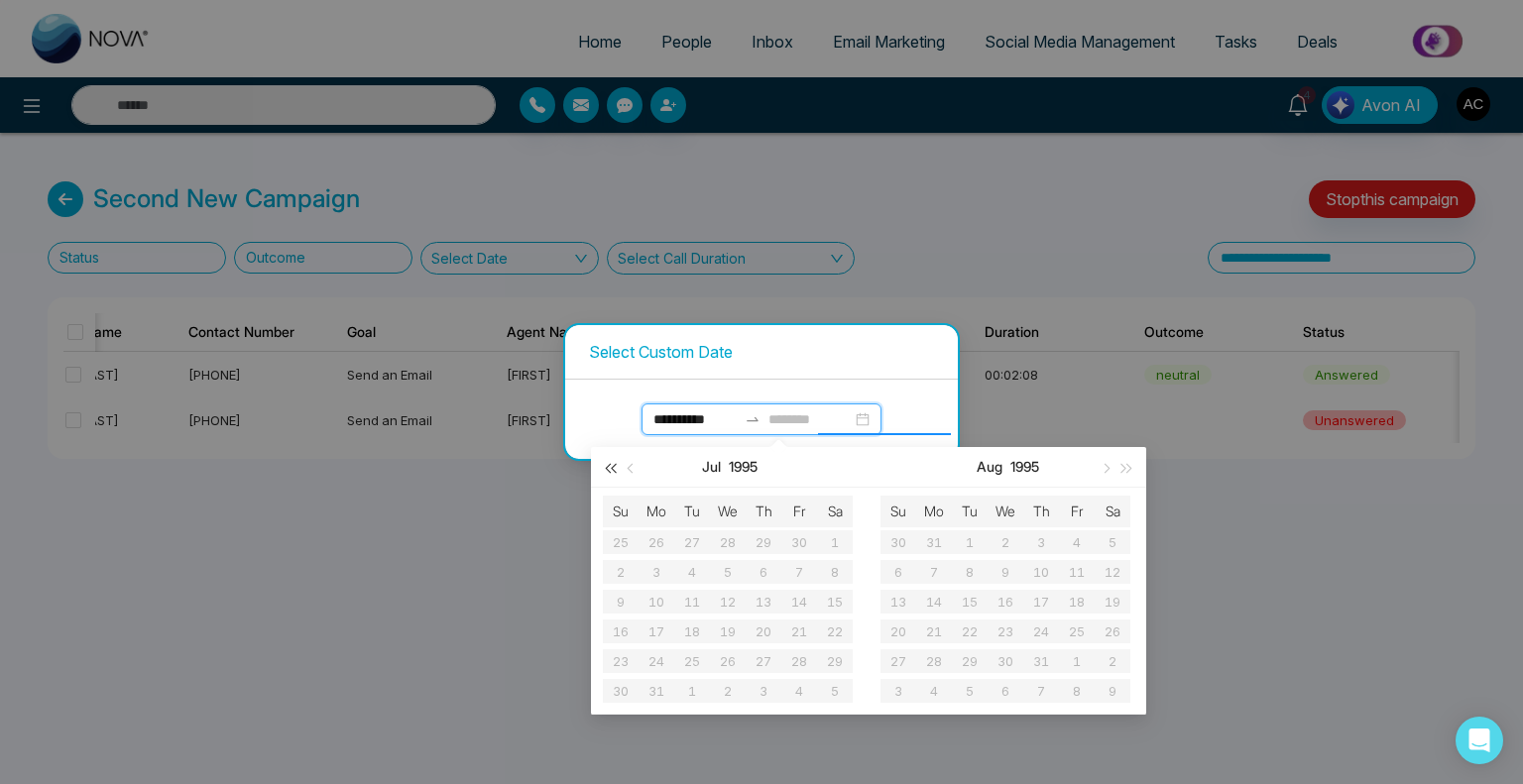 click at bounding box center (610, 468) 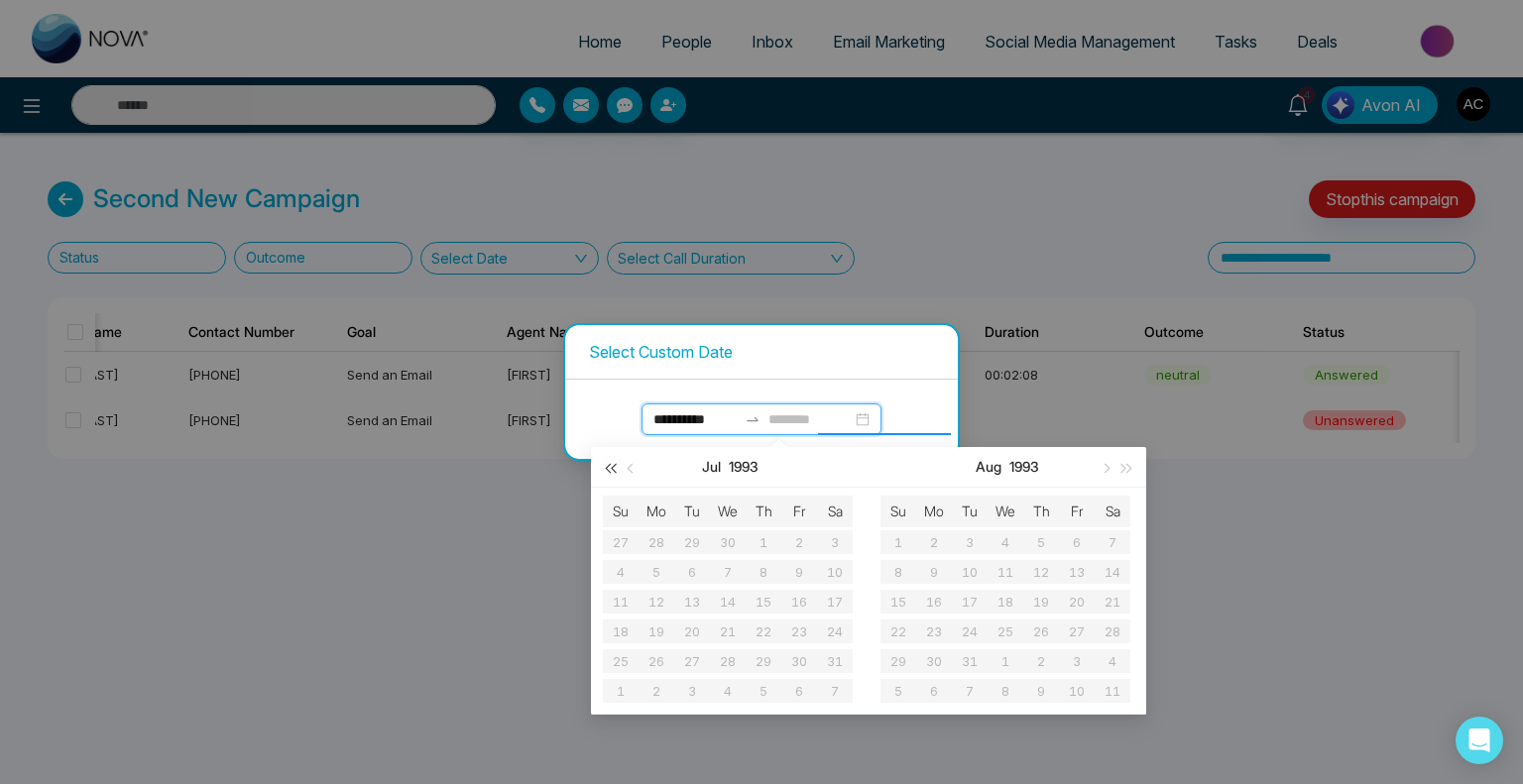 click at bounding box center (610, 468) 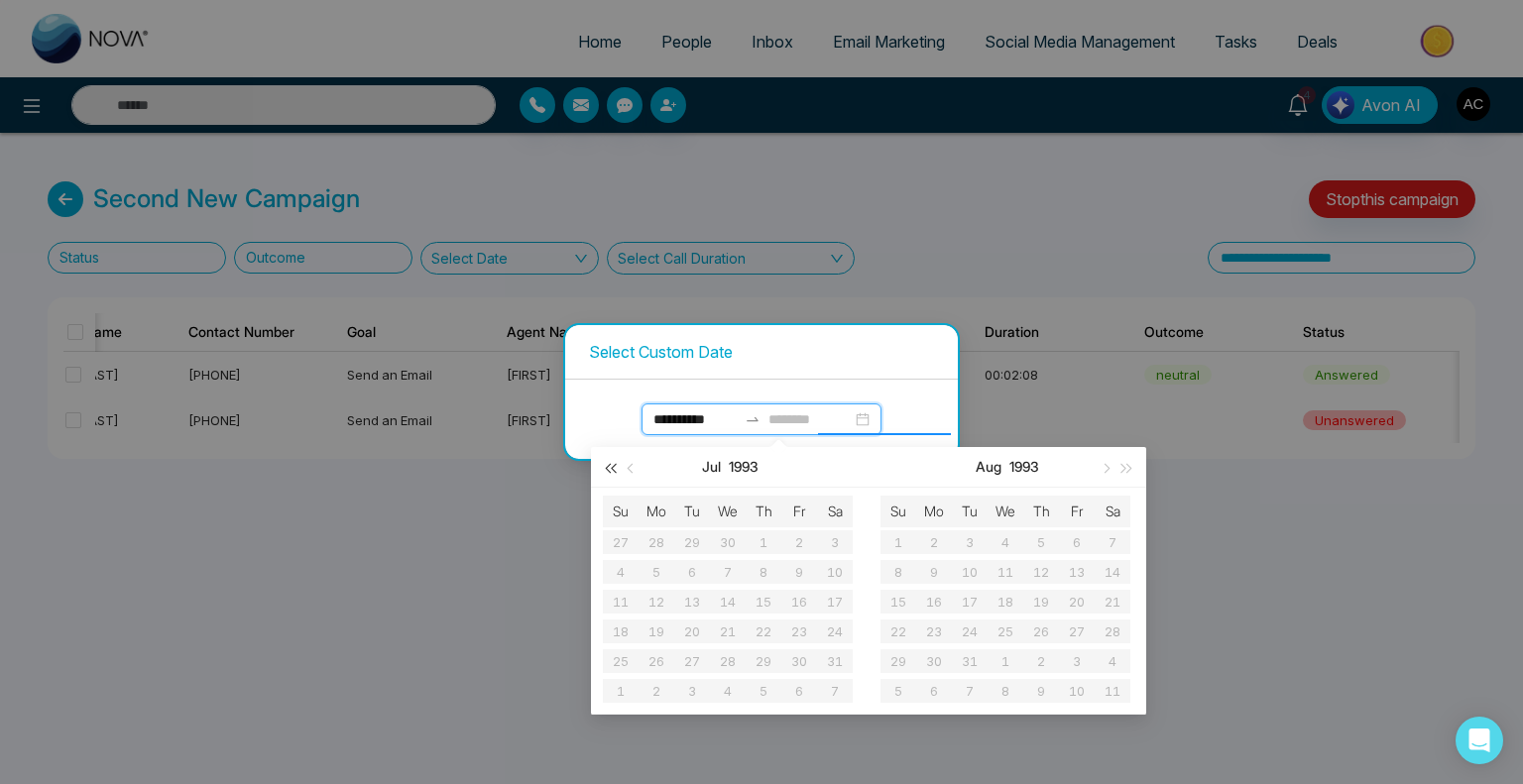 click at bounding box center (610, 468) 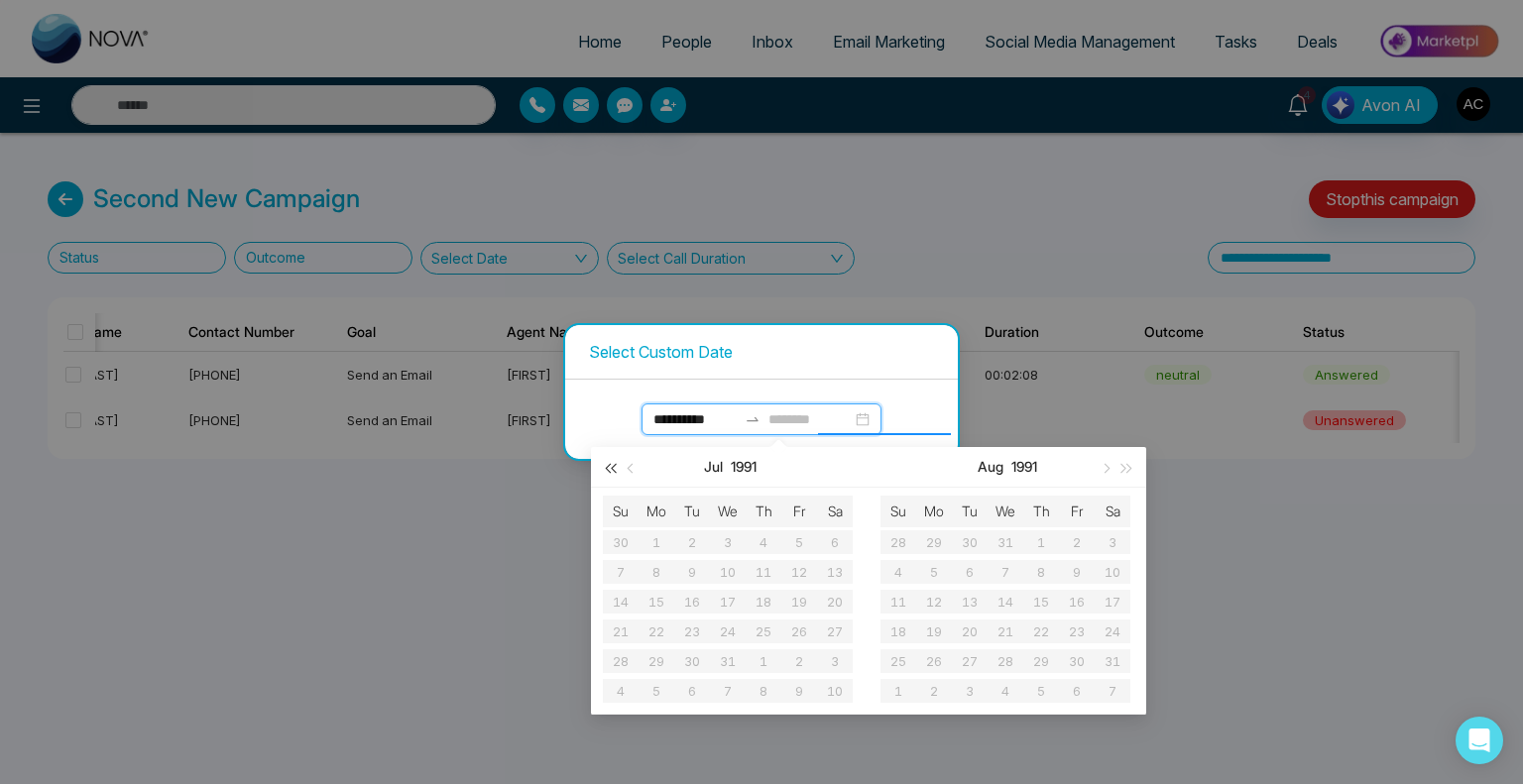 click at bounding box center (610, 468) 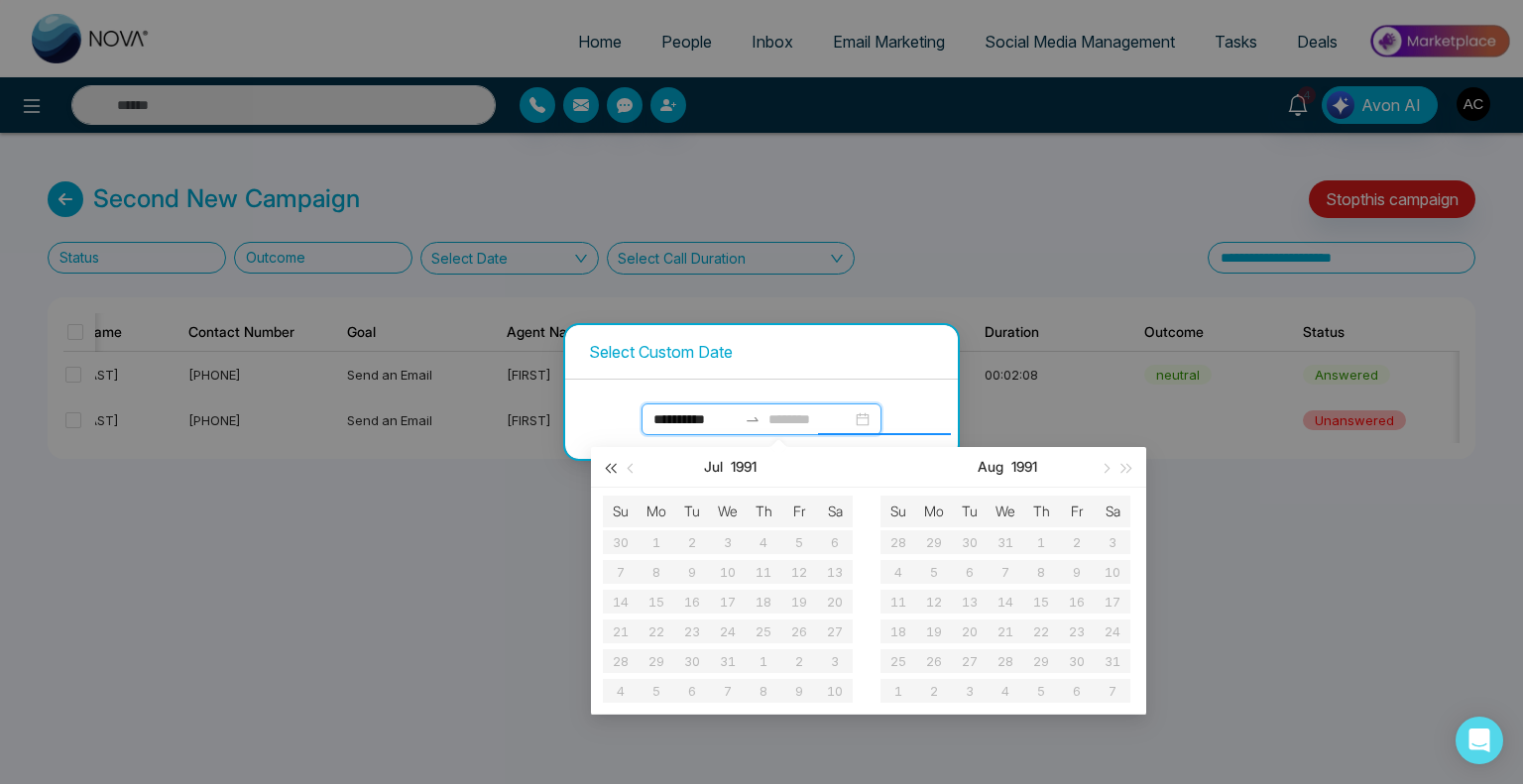 click at bounding box center (610, 468) 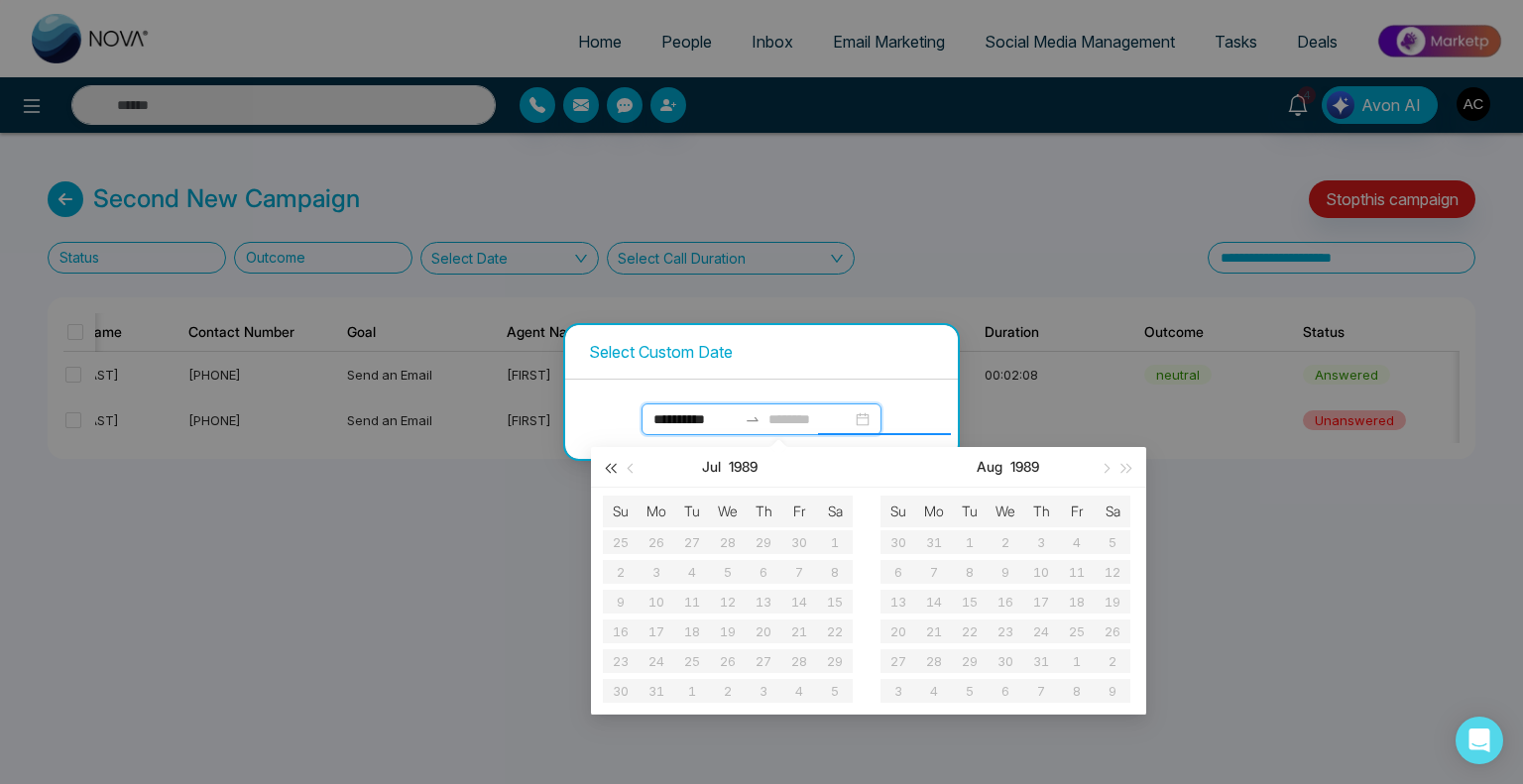 click at bounding box center [610, 468] 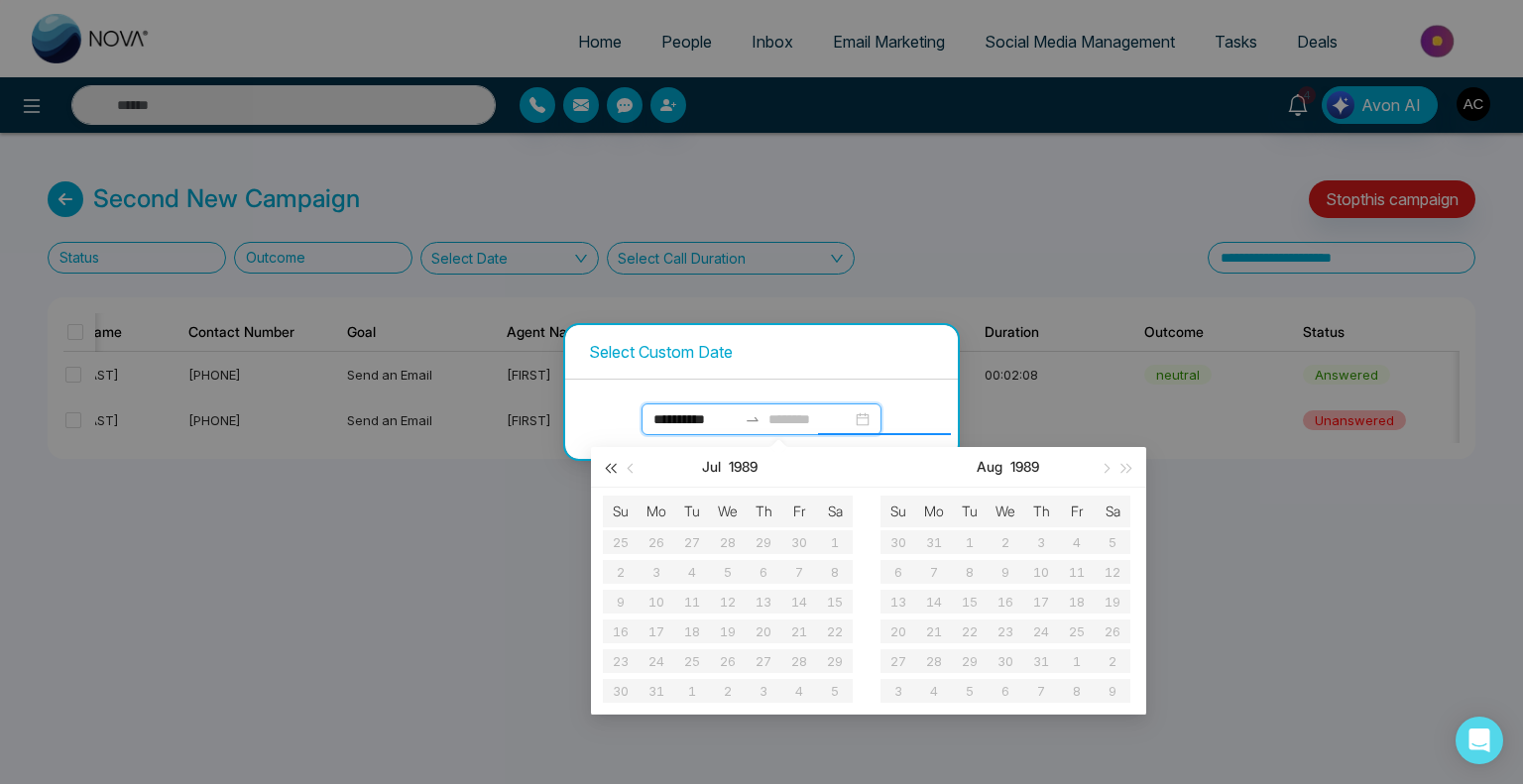 click at bounding box center (610, 468) 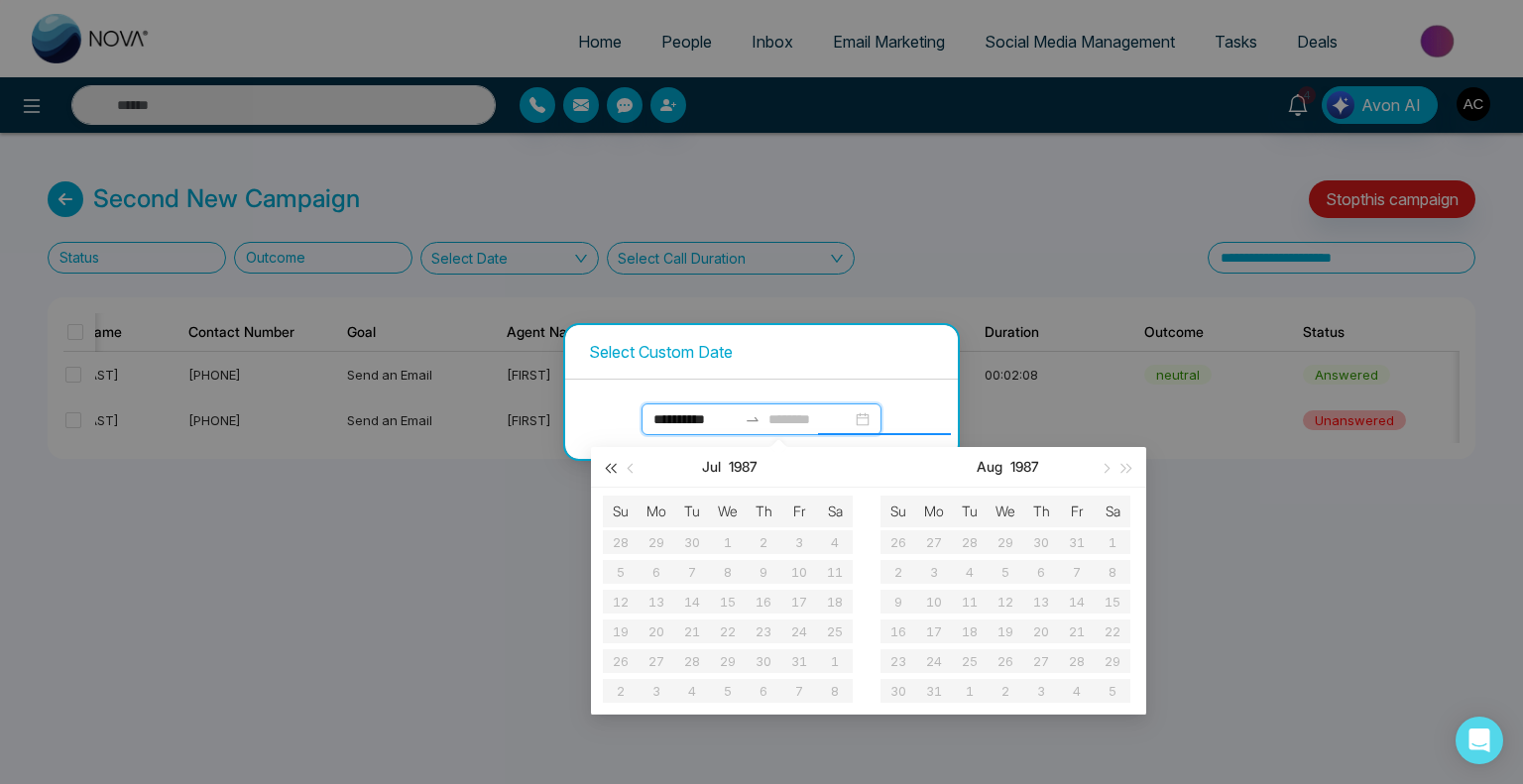 click at bounding box center (610, 468) 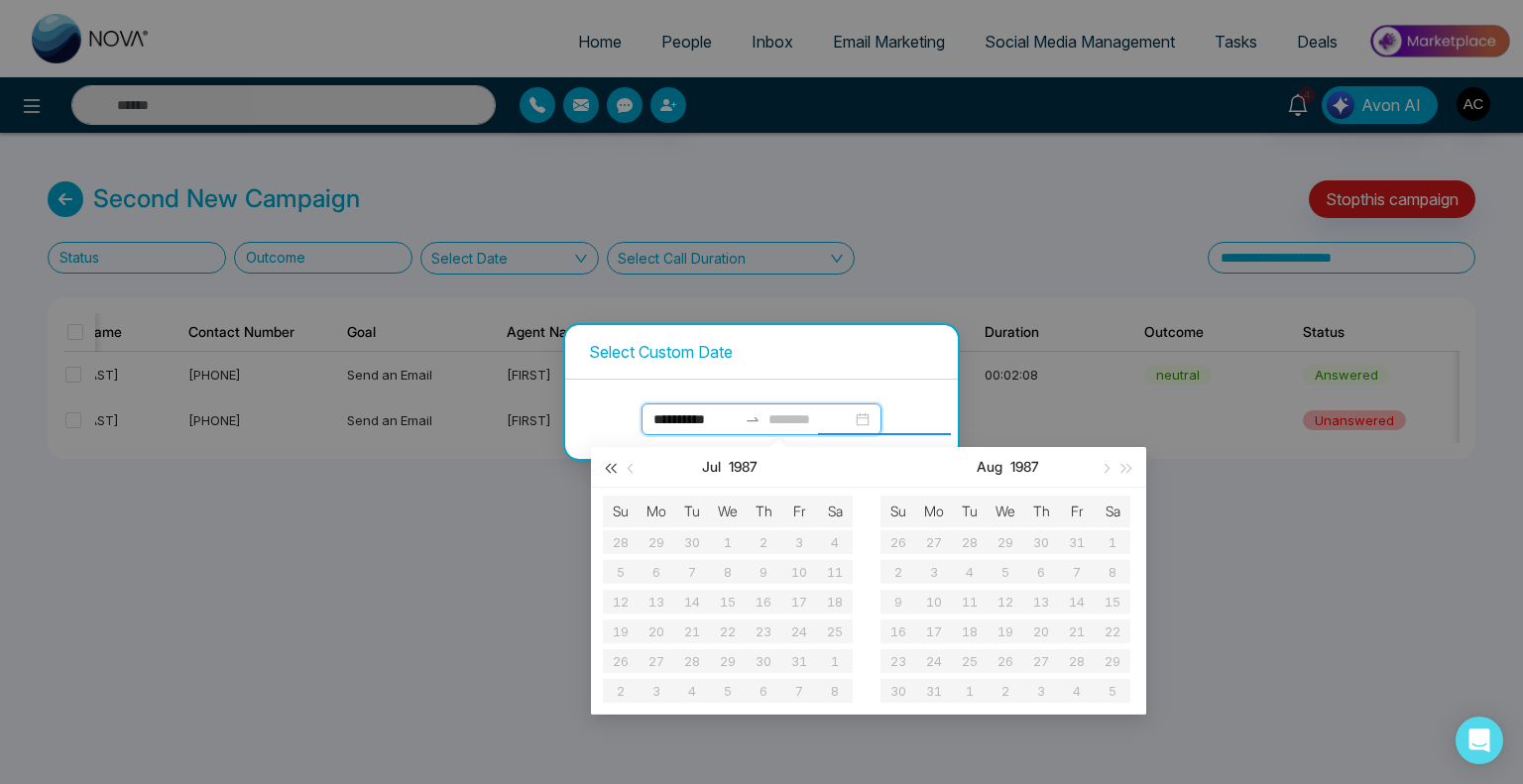 click at bounding box center [610, 468] 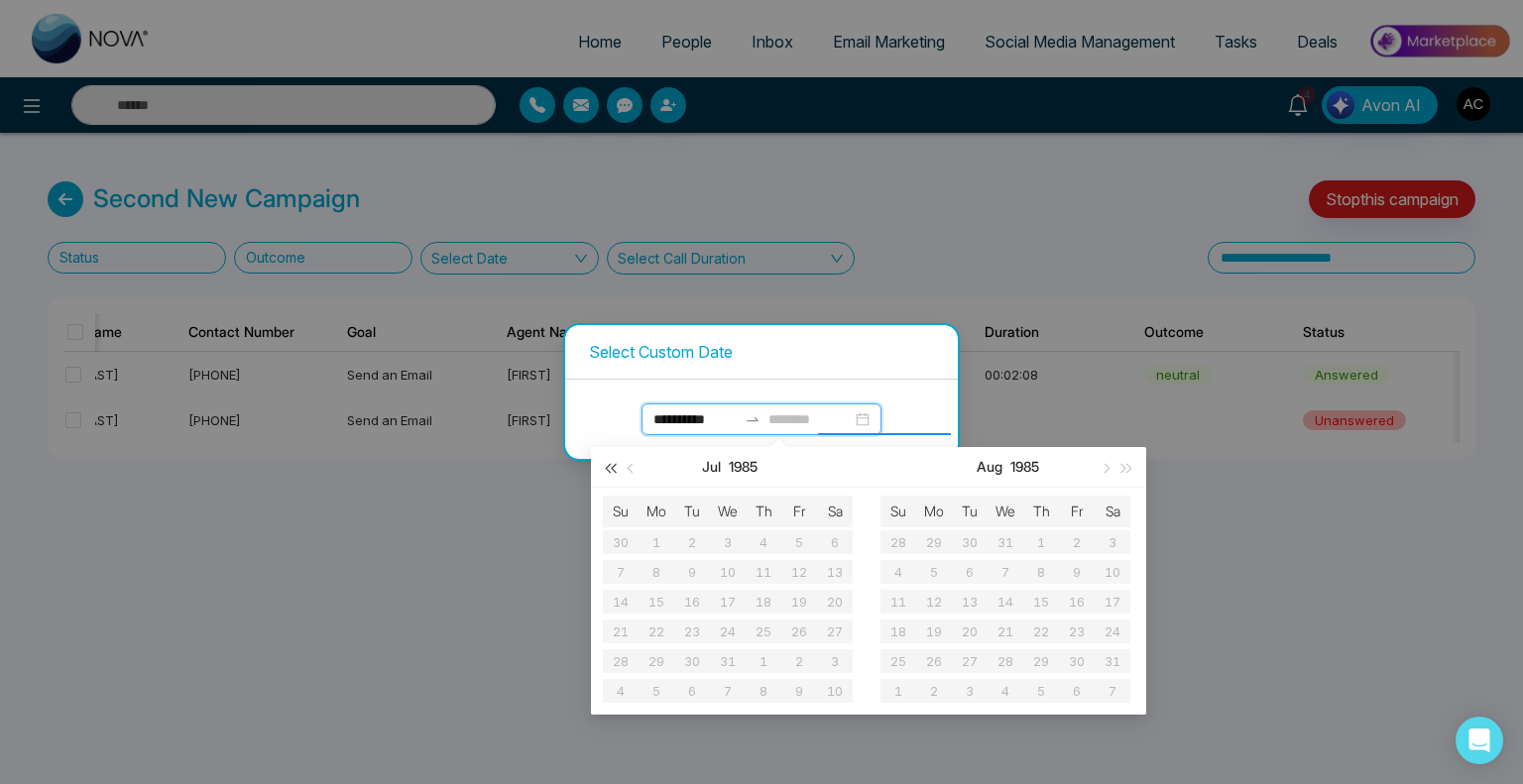 click at bounding box center [610, 468] 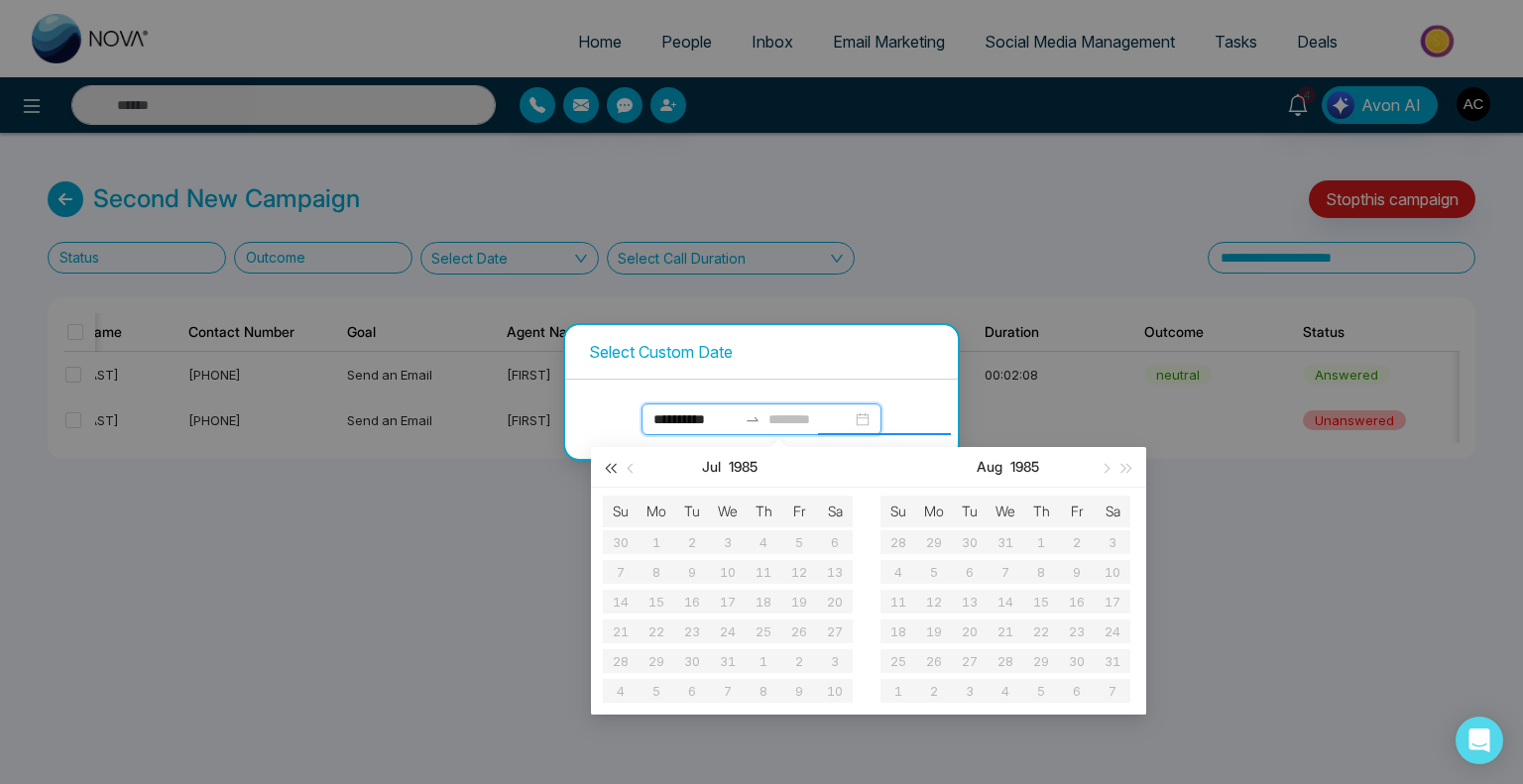 click at bounding box center (610, 468) 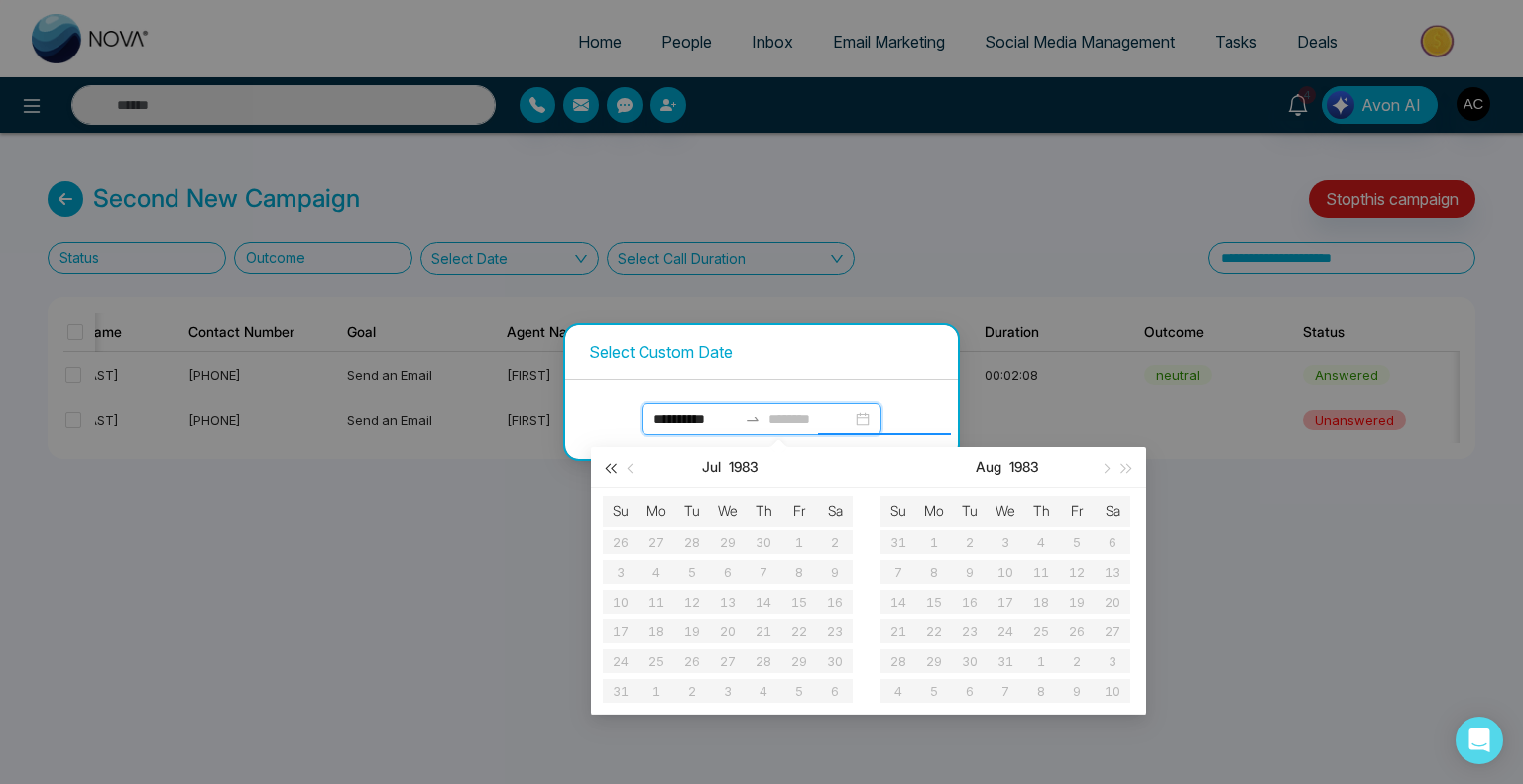 click at bounding box center [610, 468] 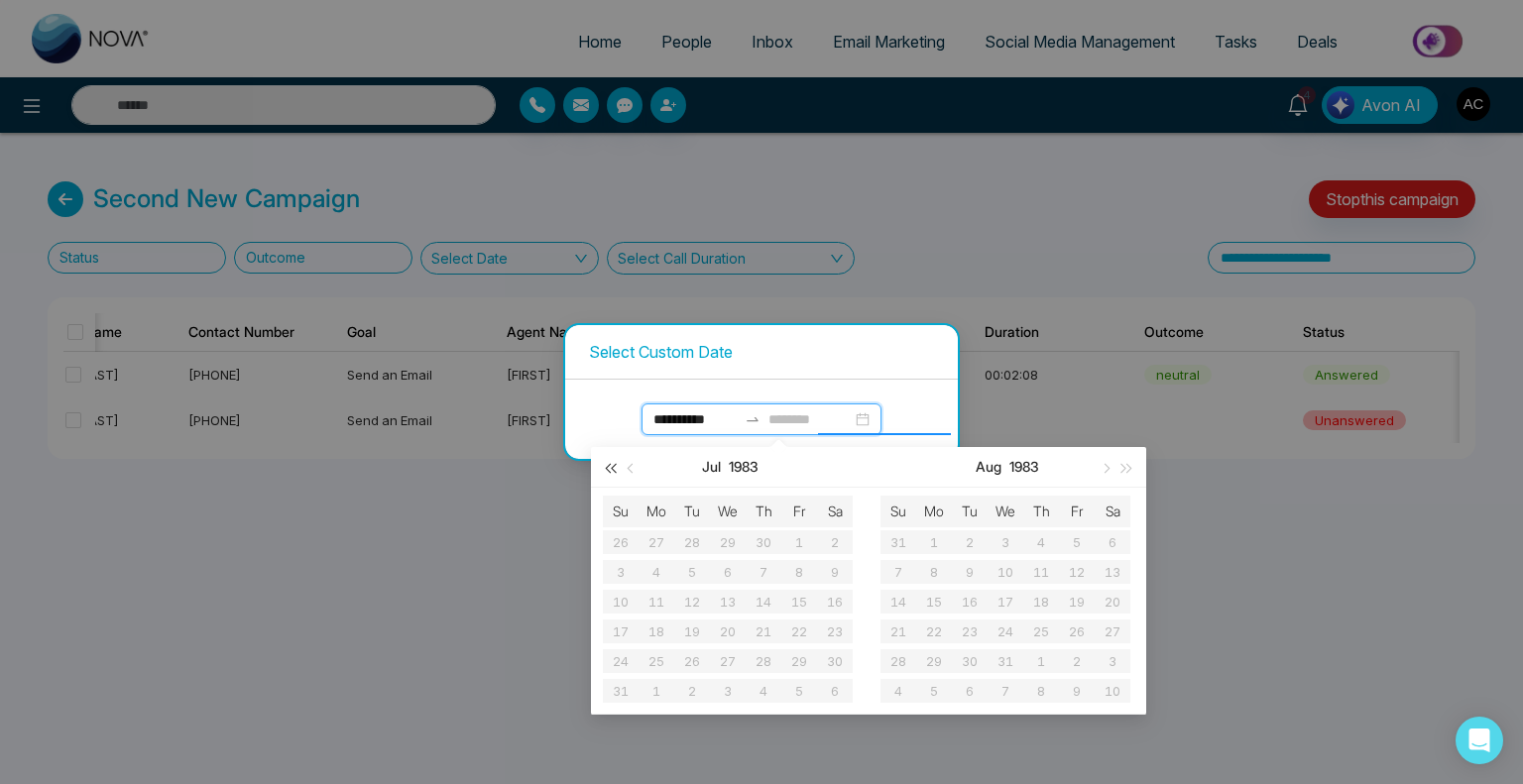 click at bounding box center [610, 468] 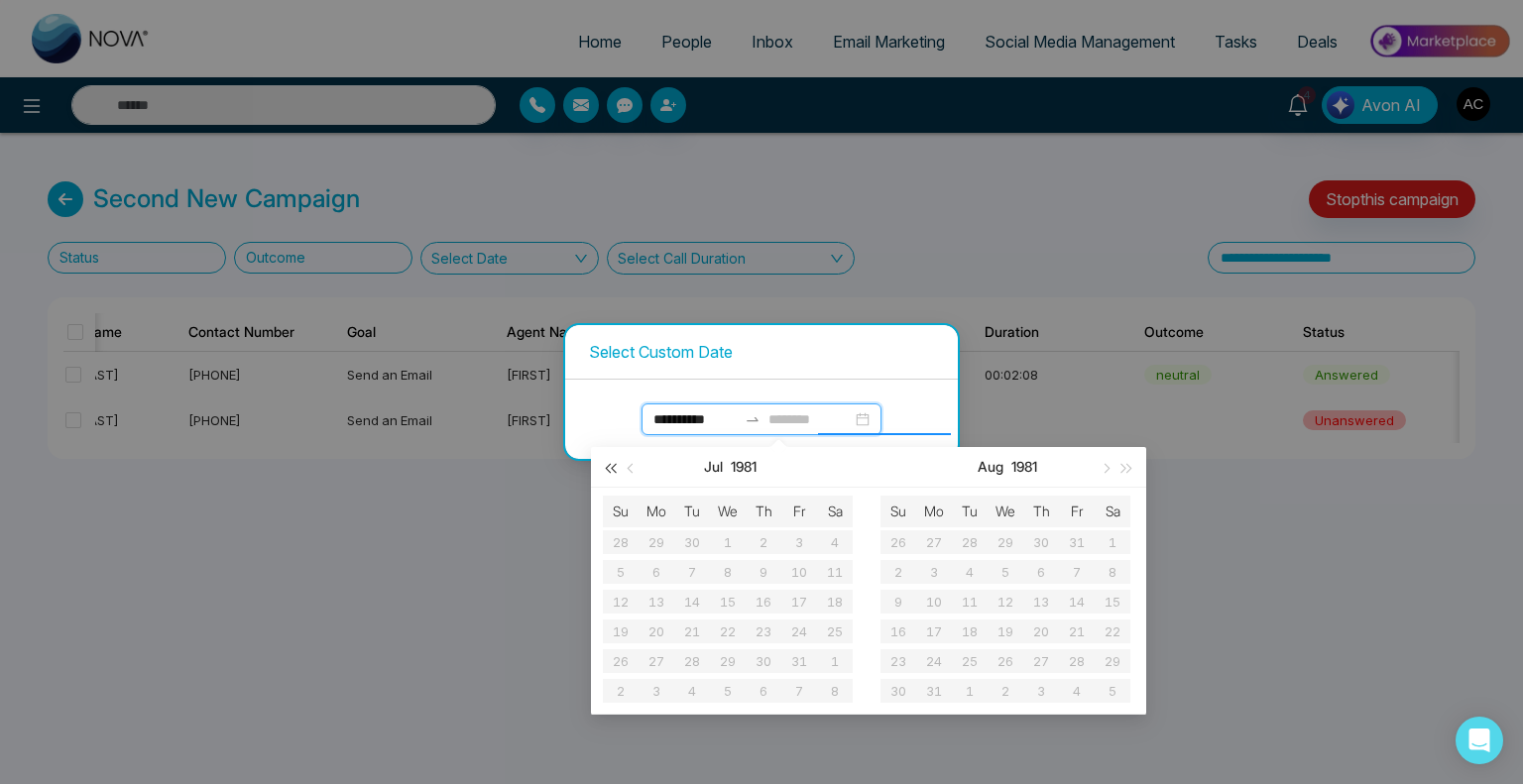 click at bounding box center [610, 468] 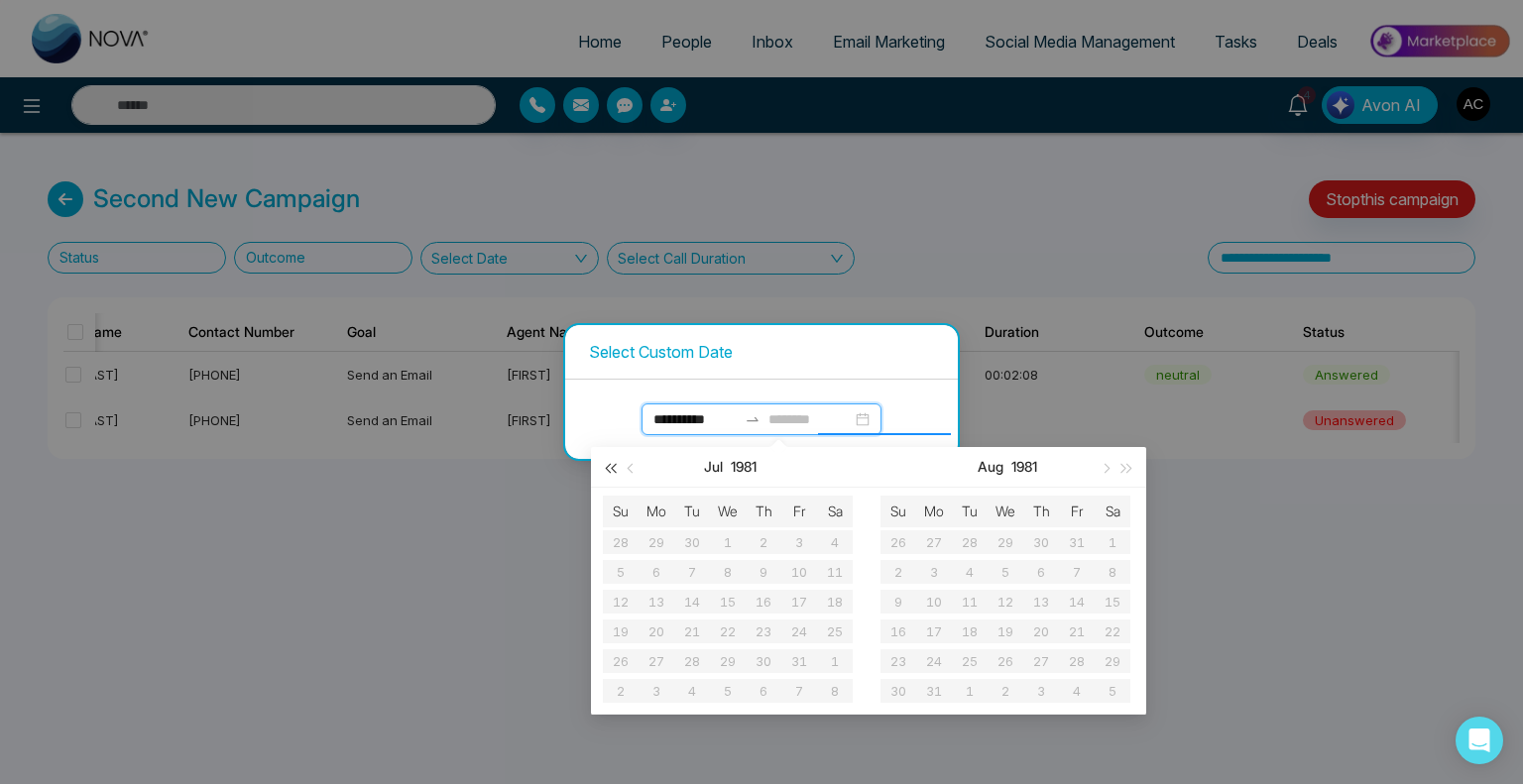 click at bounding box center (610, 468) 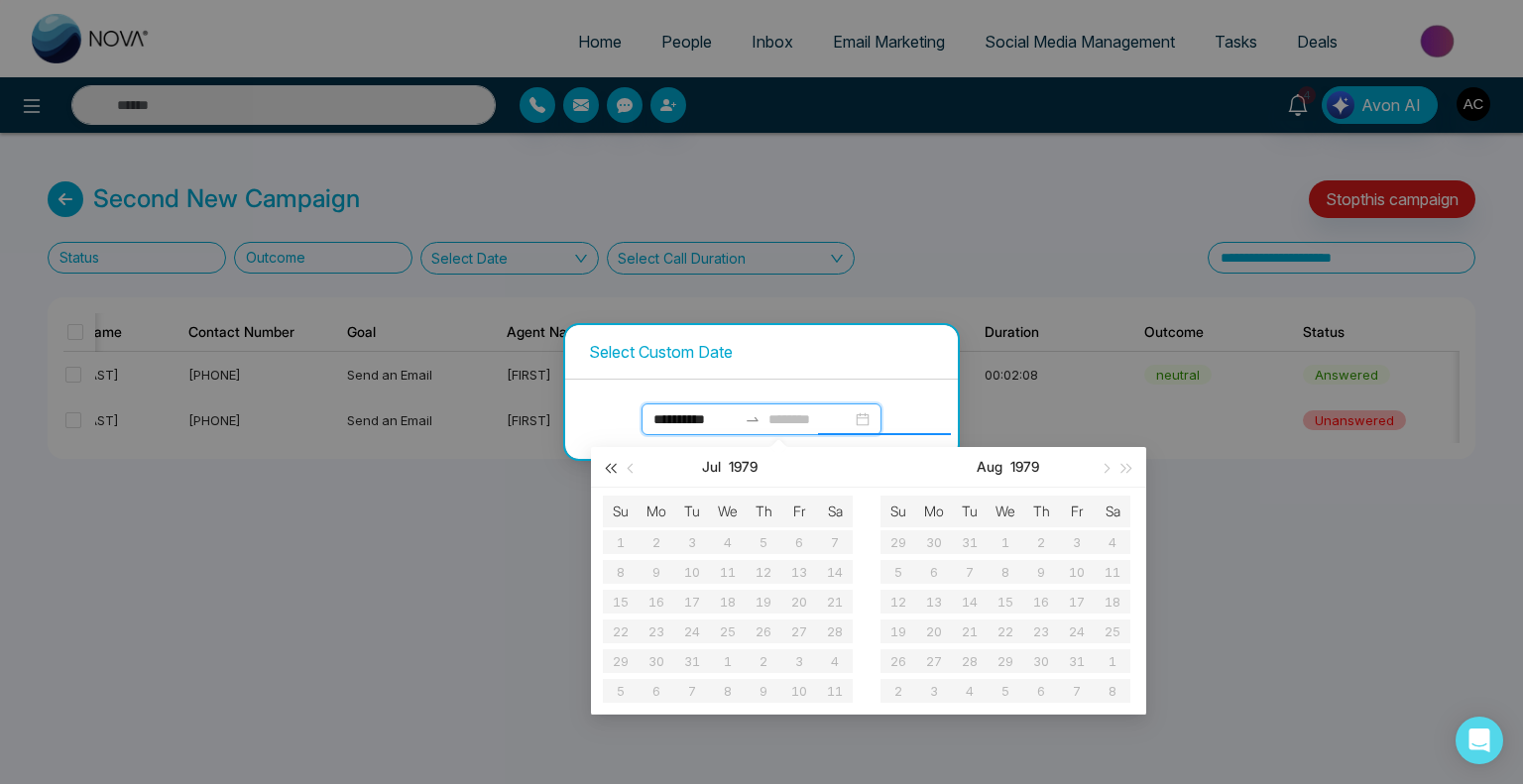 click at bounding box center [610, 468] 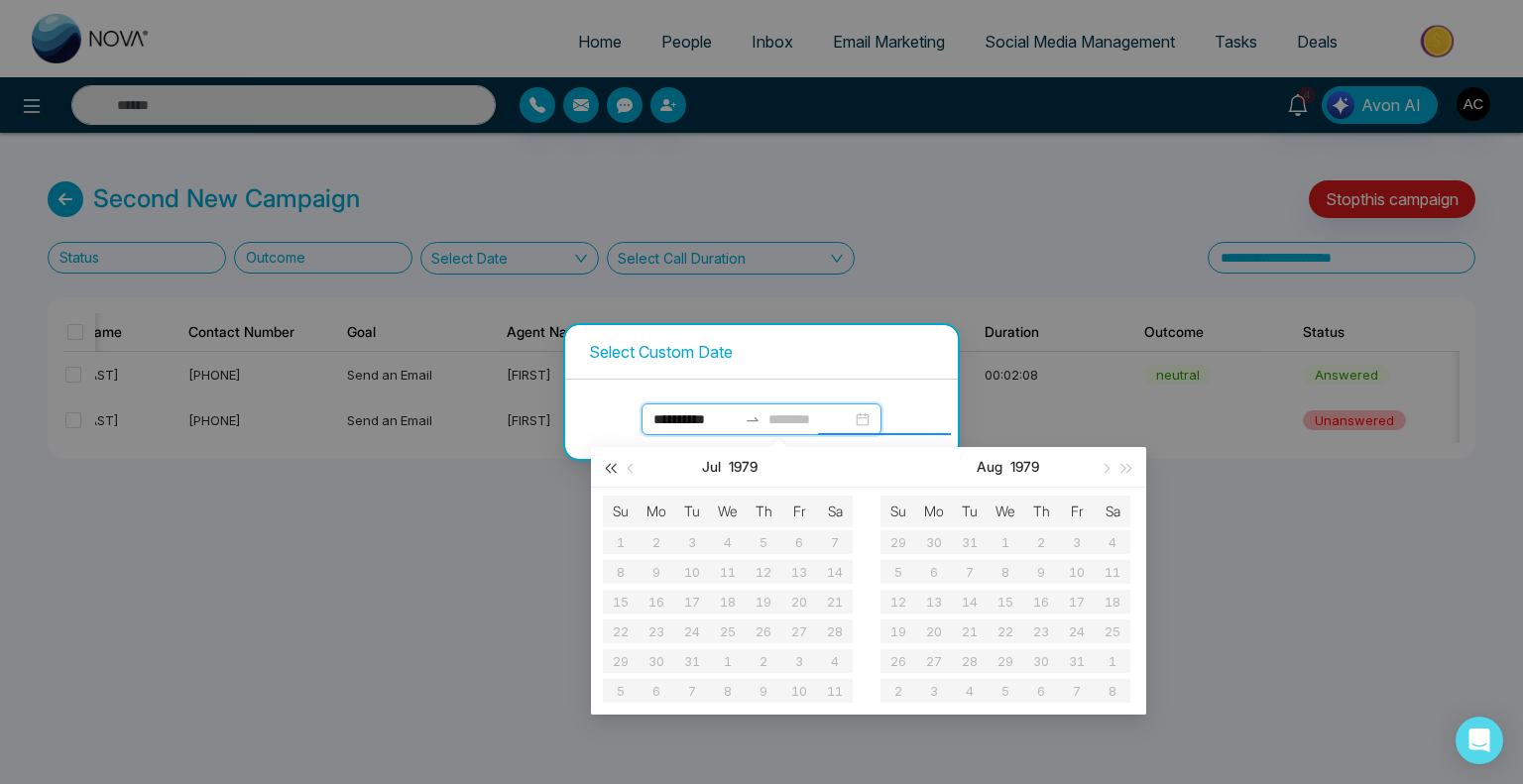 click at bounding box center [610, 468] 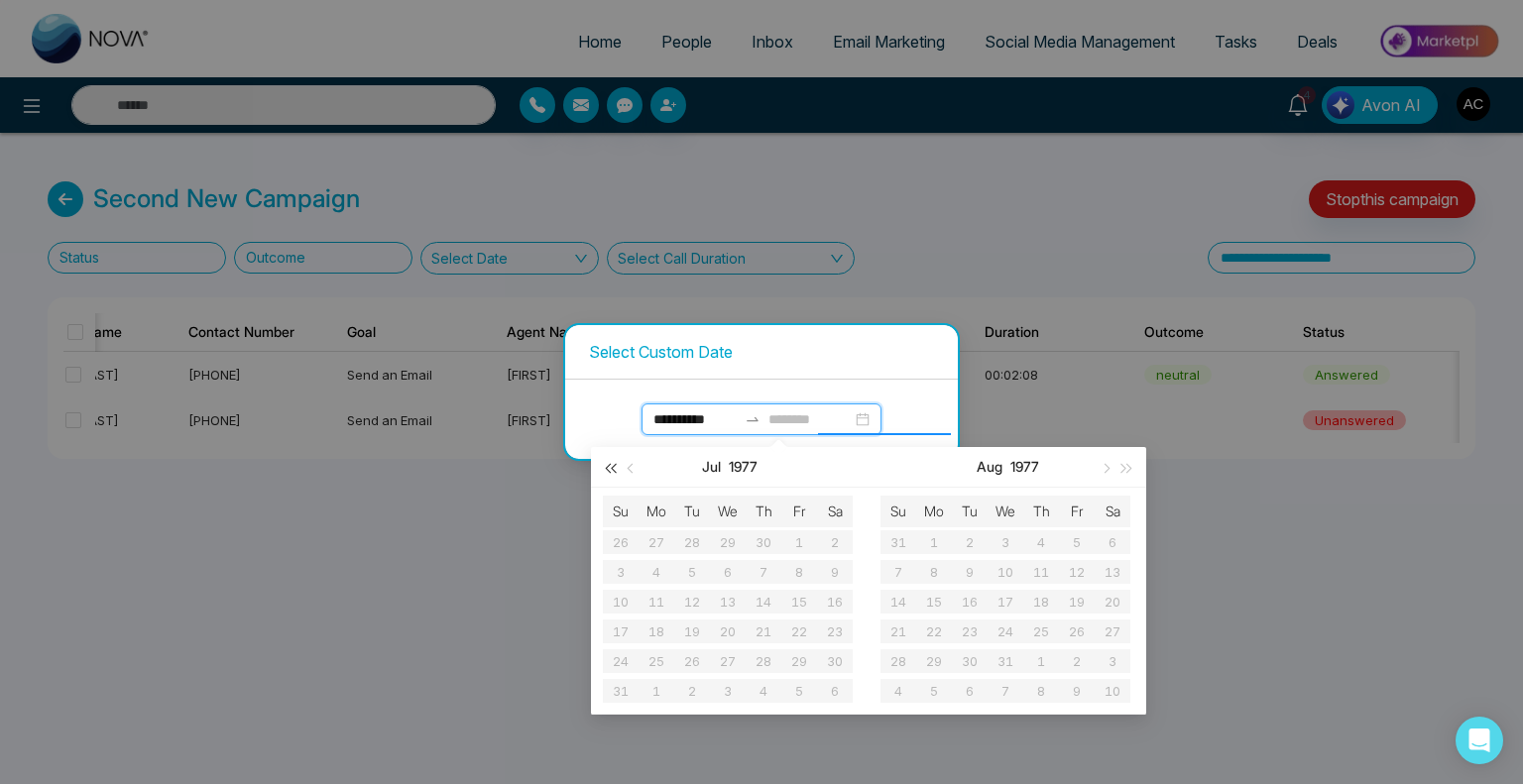 click at bounding box center [610, 468] 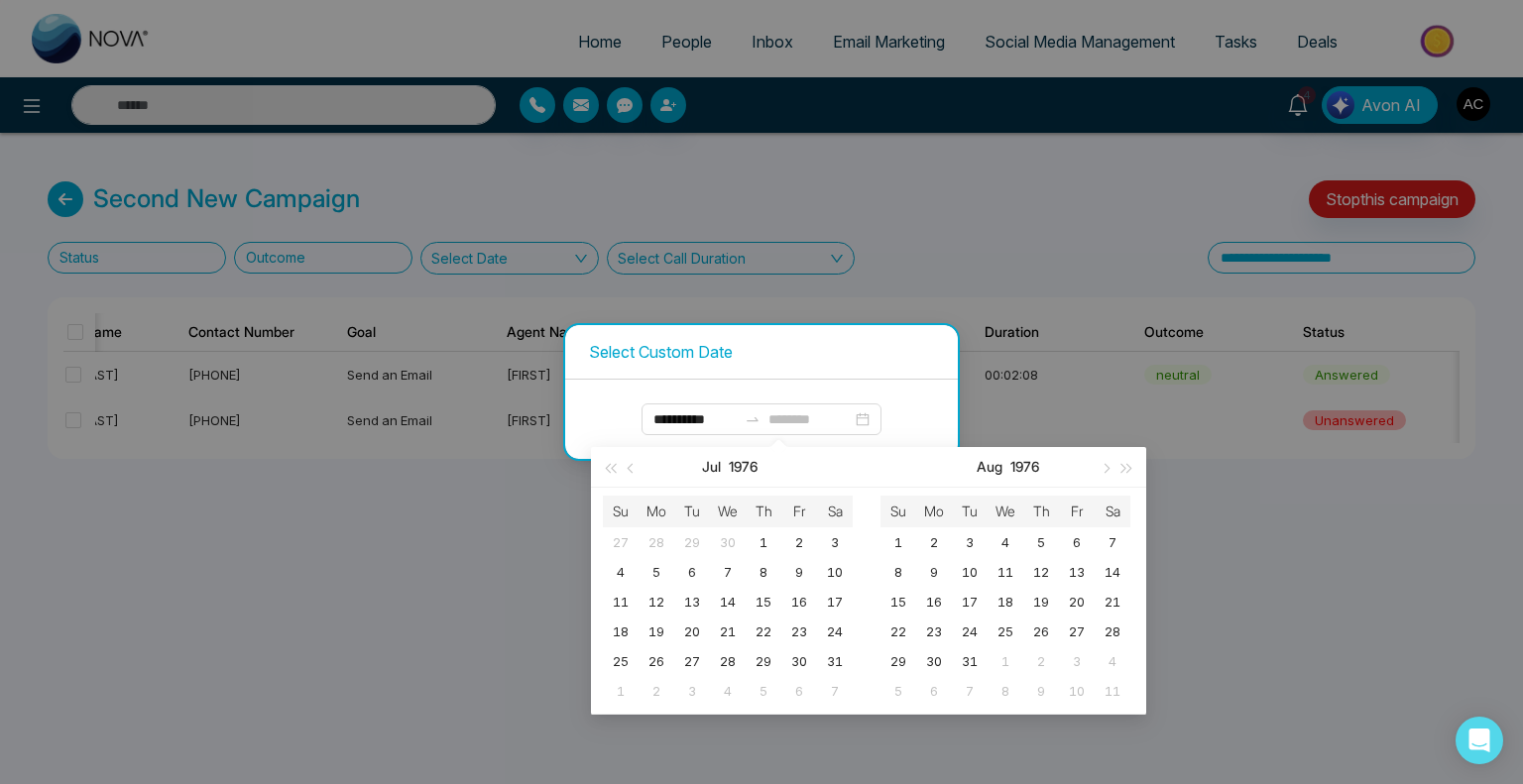 type 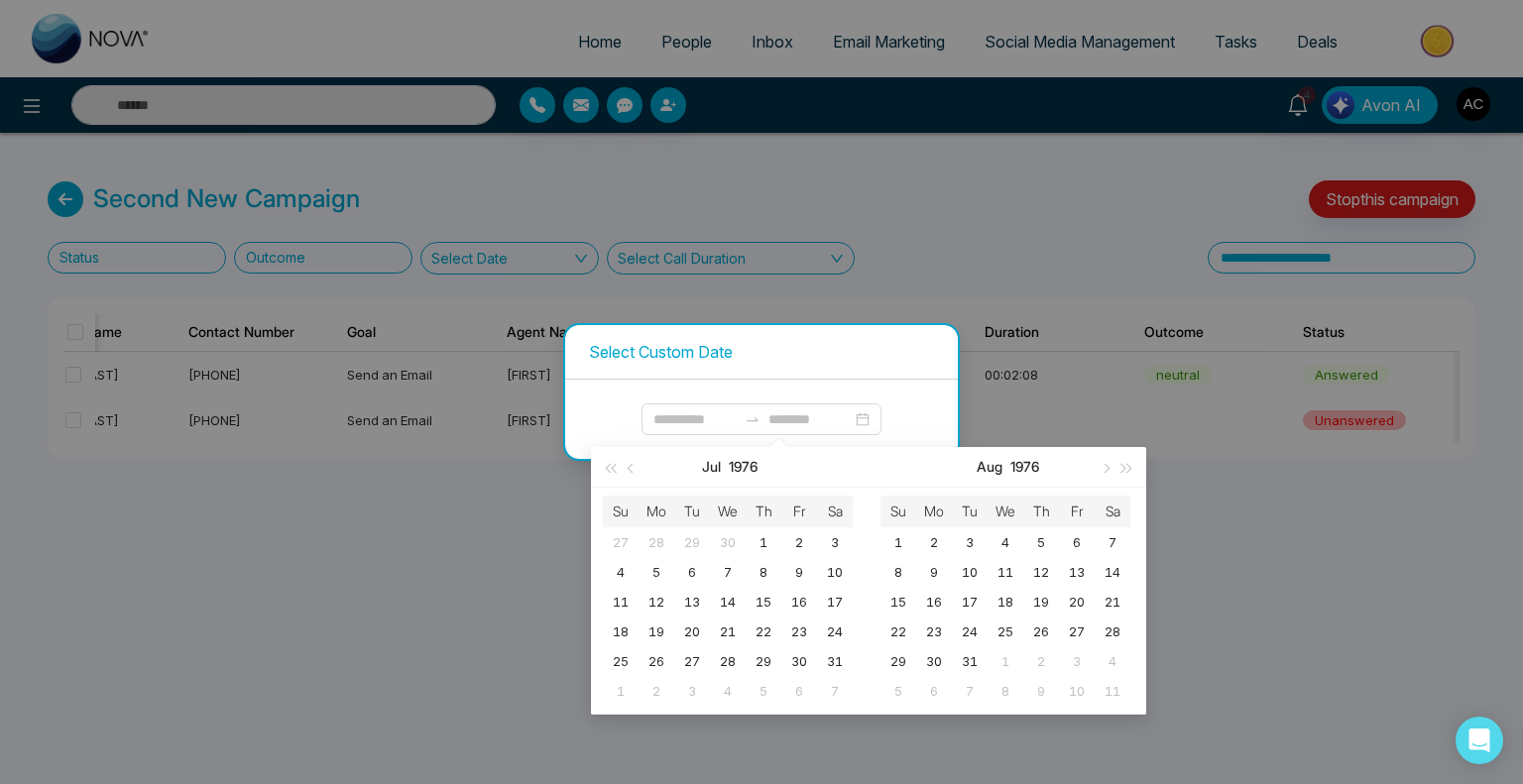 click on "Select Custom Date" at bounding box center (762, 392) 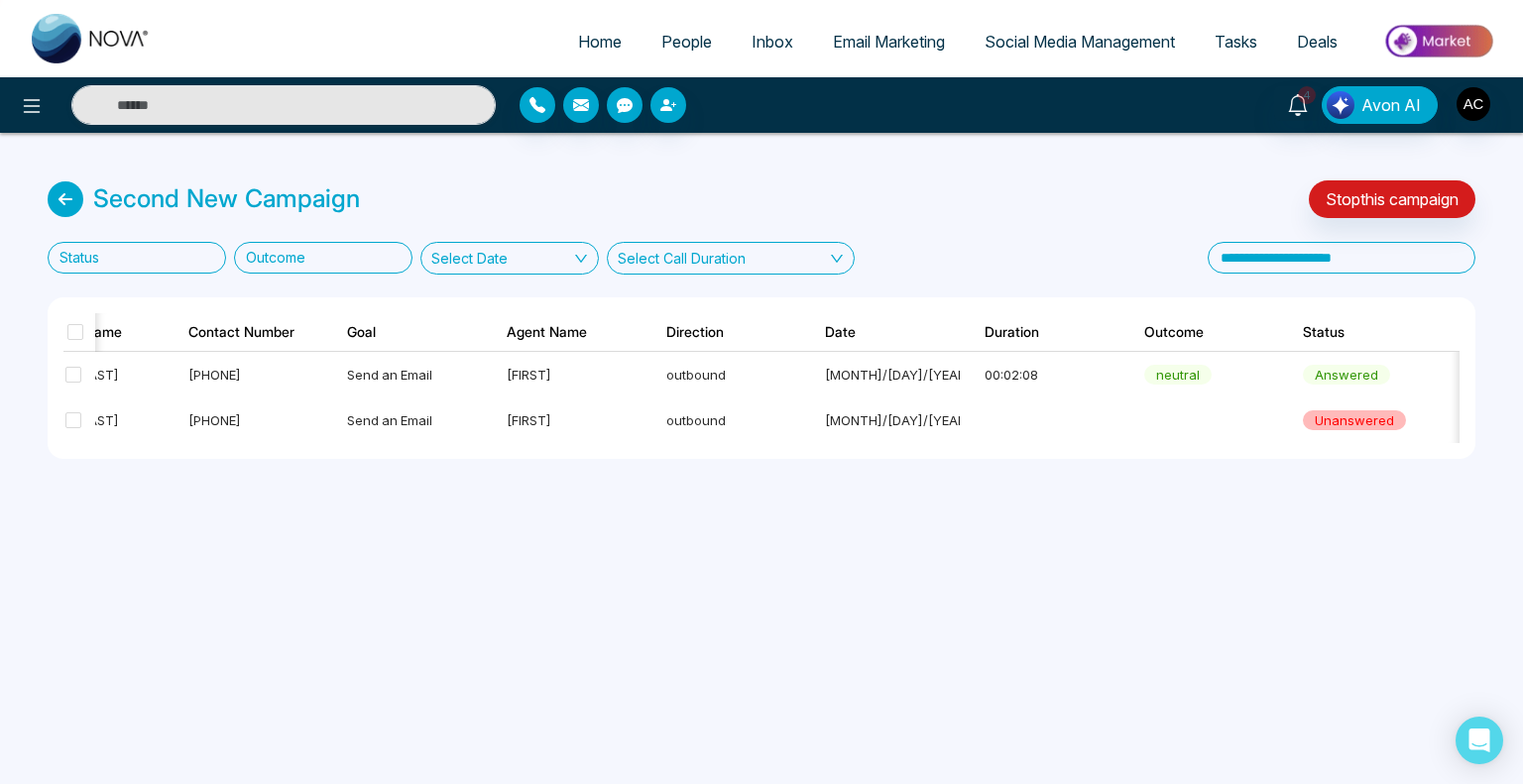 click 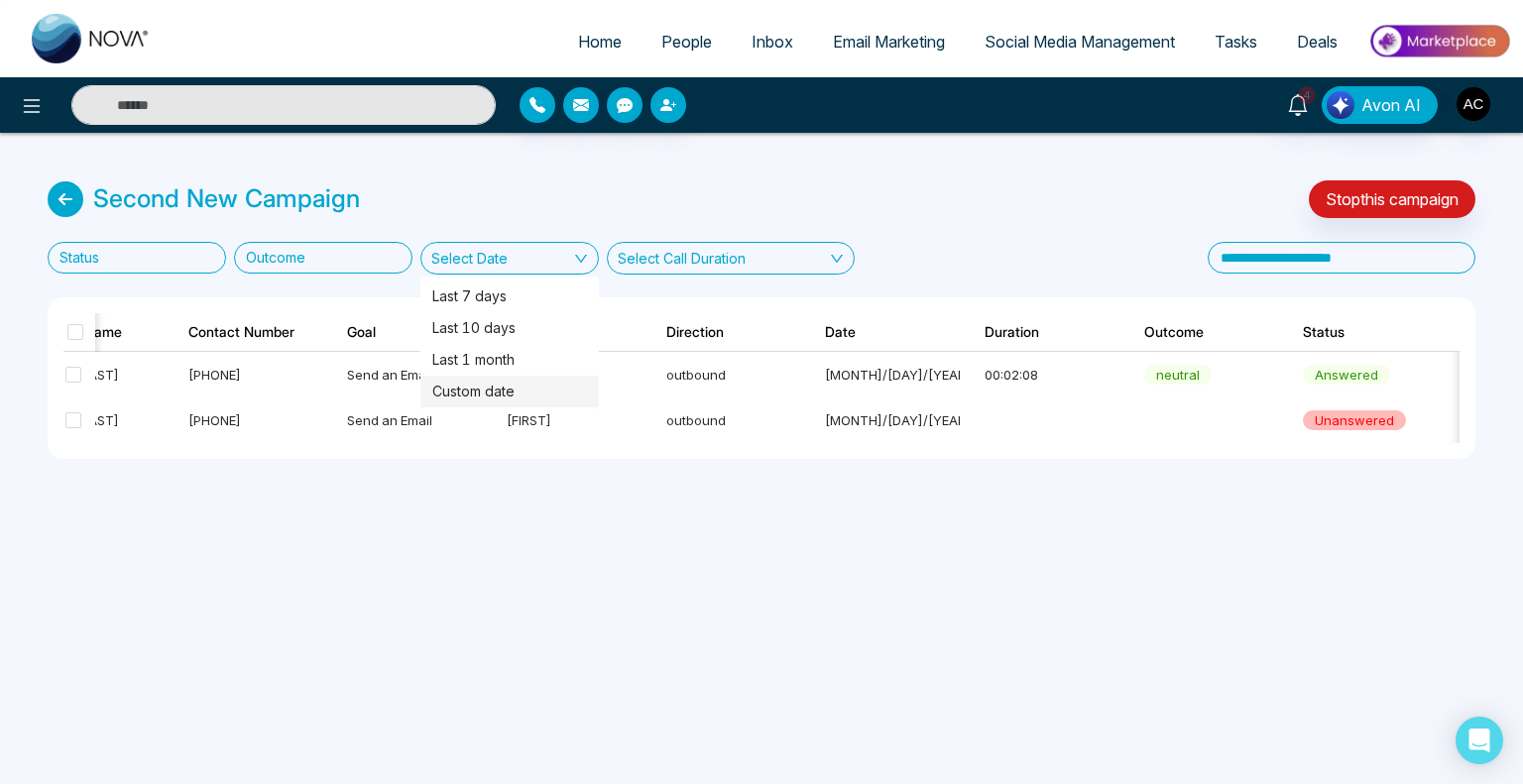 click on "Custom date" at bounding box center [510, 392] 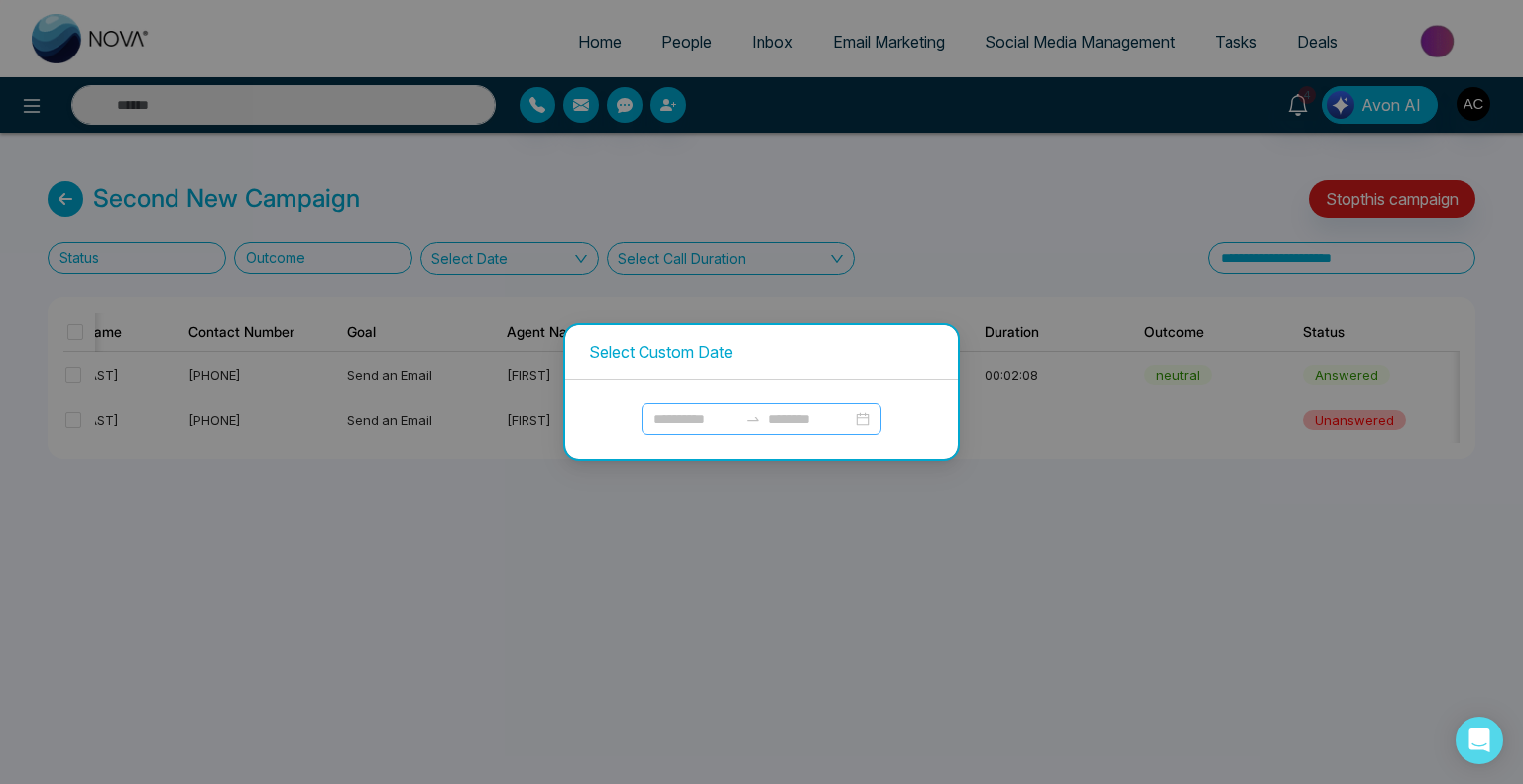click at bounding box center [695, 419] 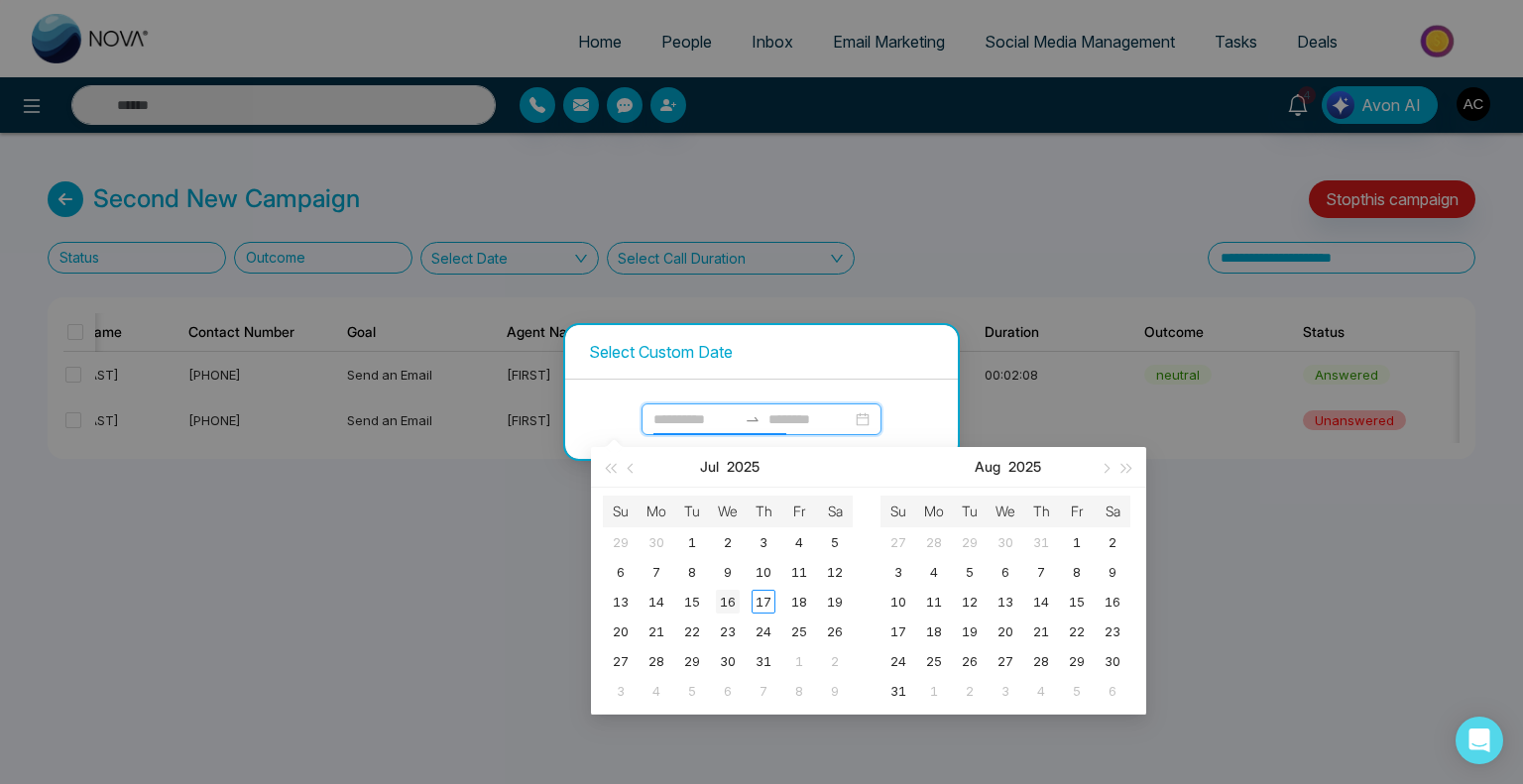 type on "**********" 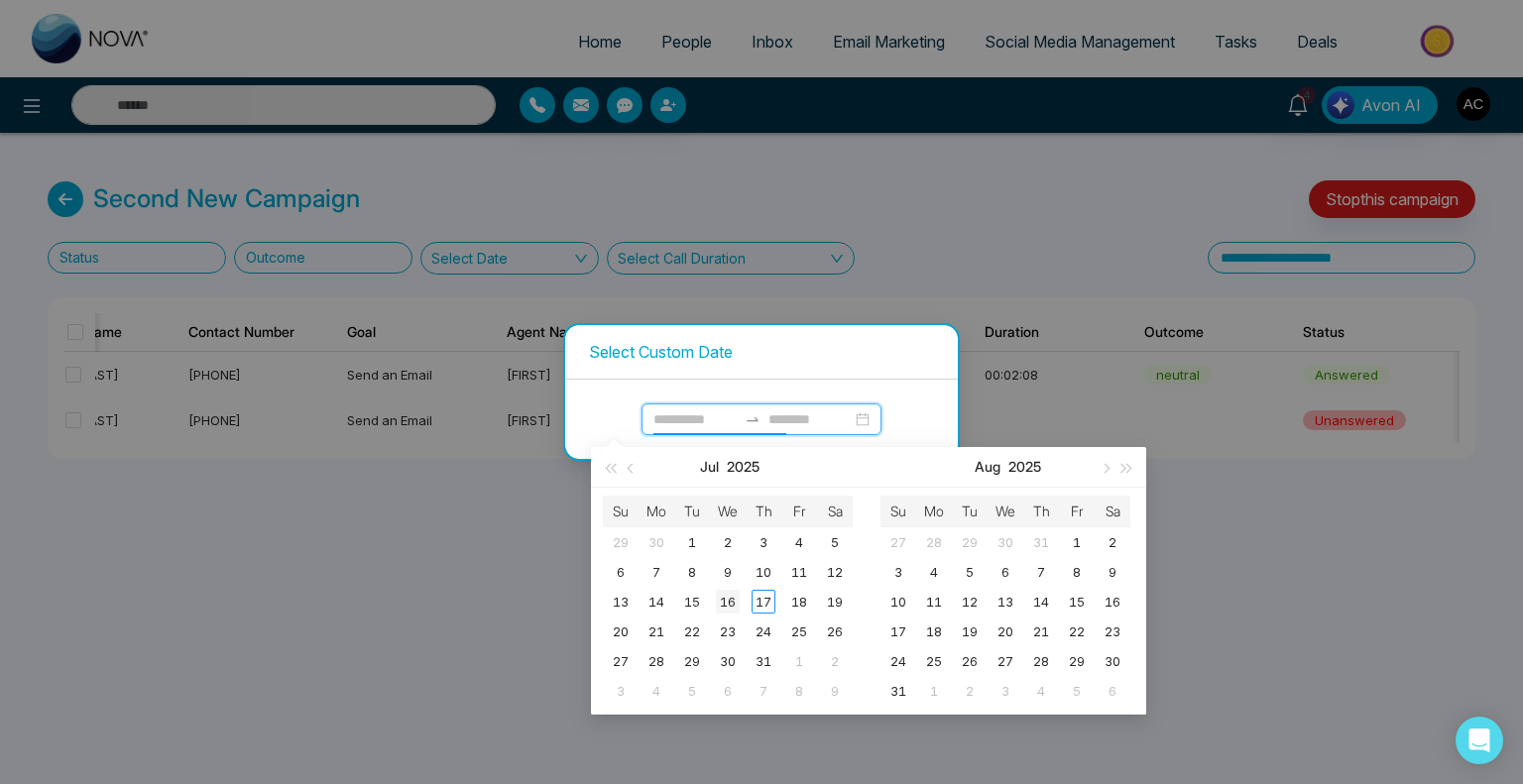 click on "16" at bounding box center [728, 602] 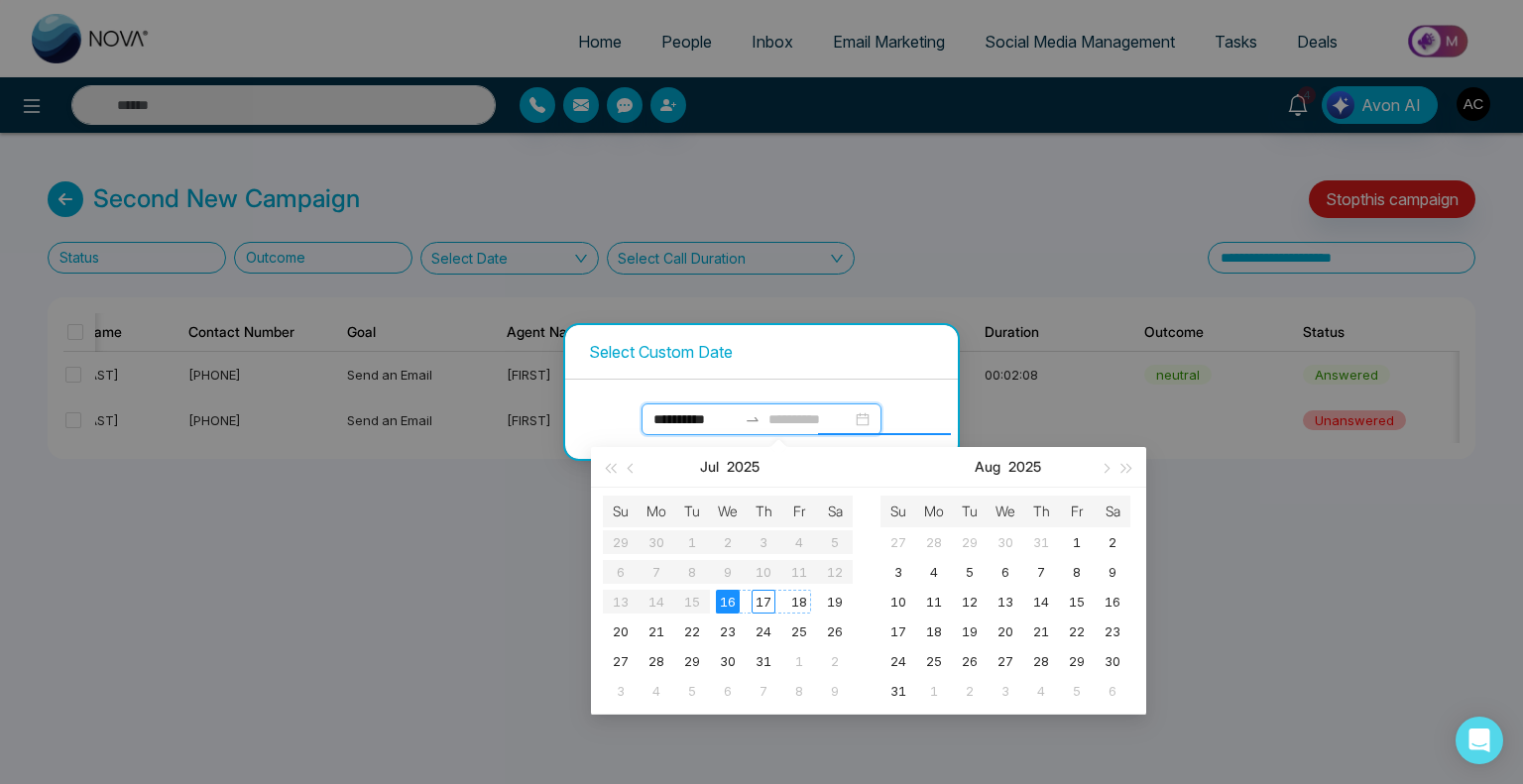 type on "**********" 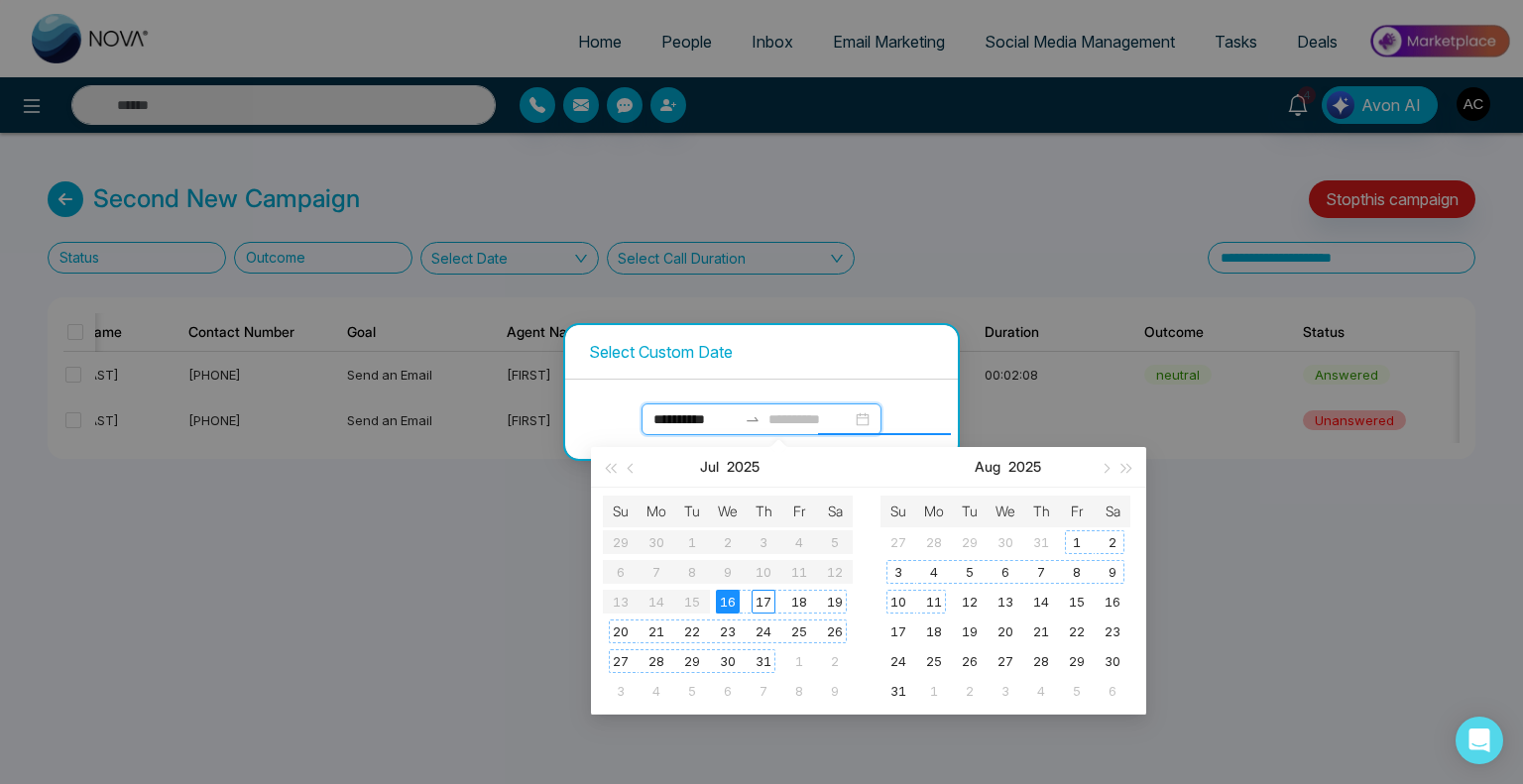 type on "**********" 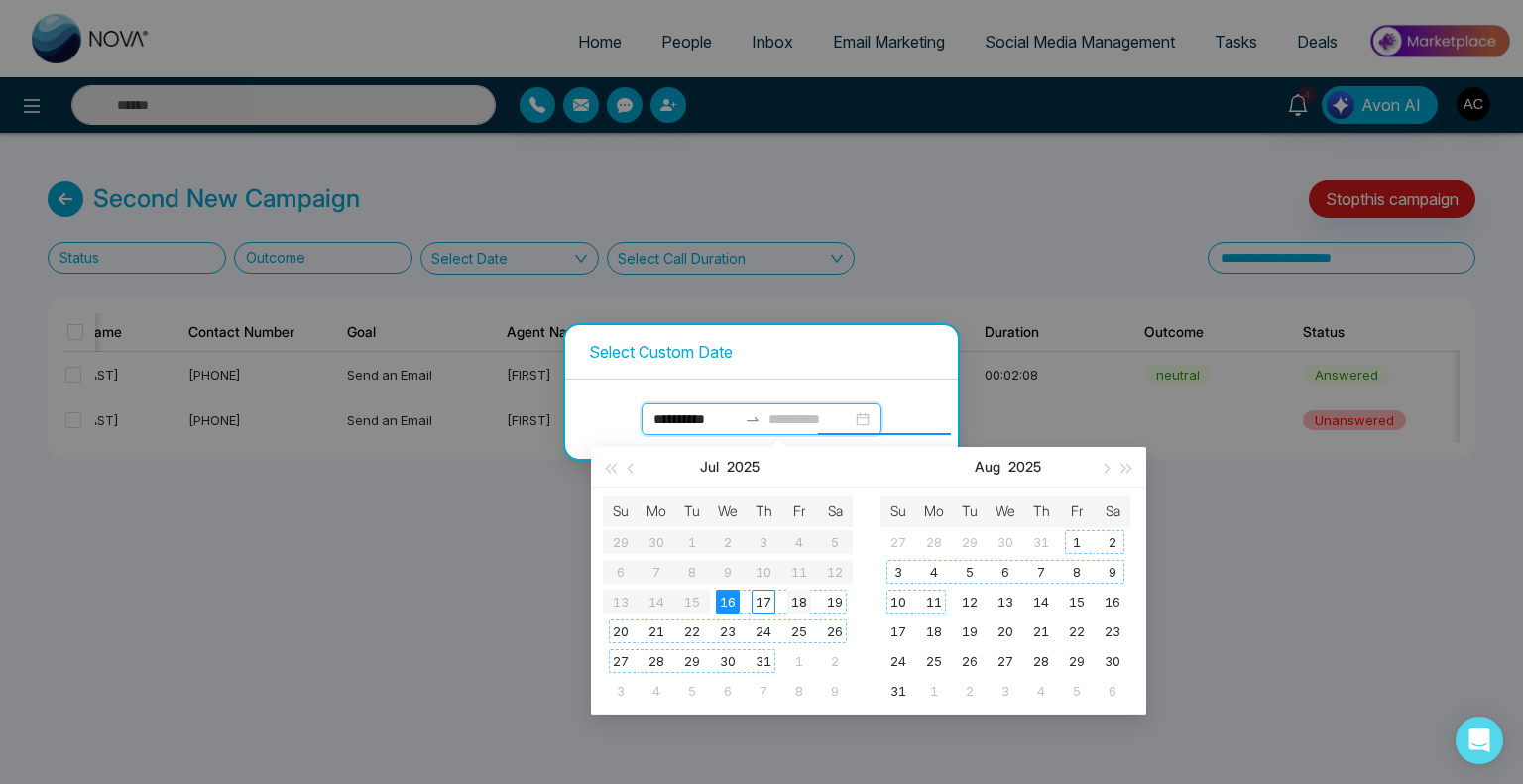 type on "**********" 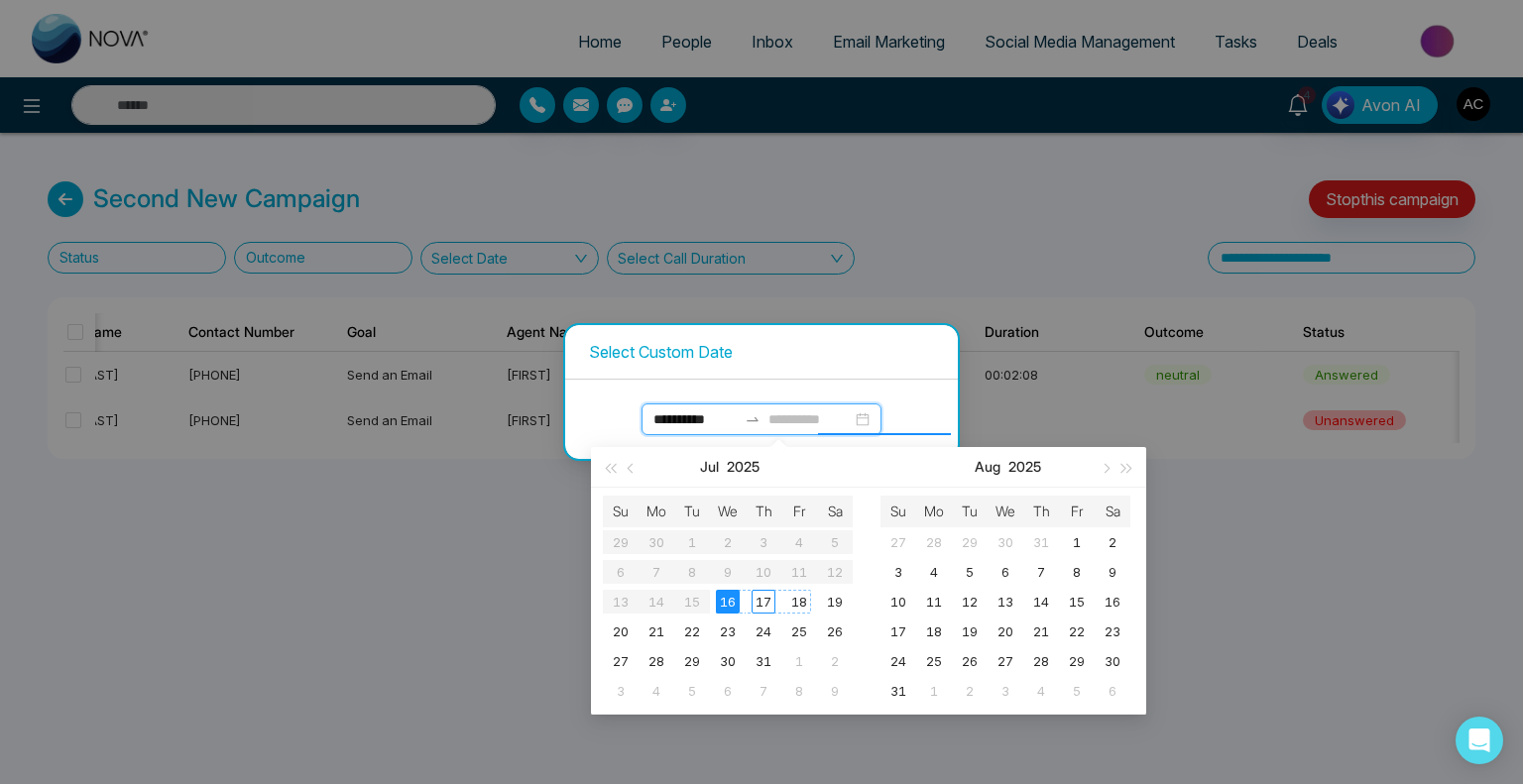 click on "18" at bounding box center [799, 602] 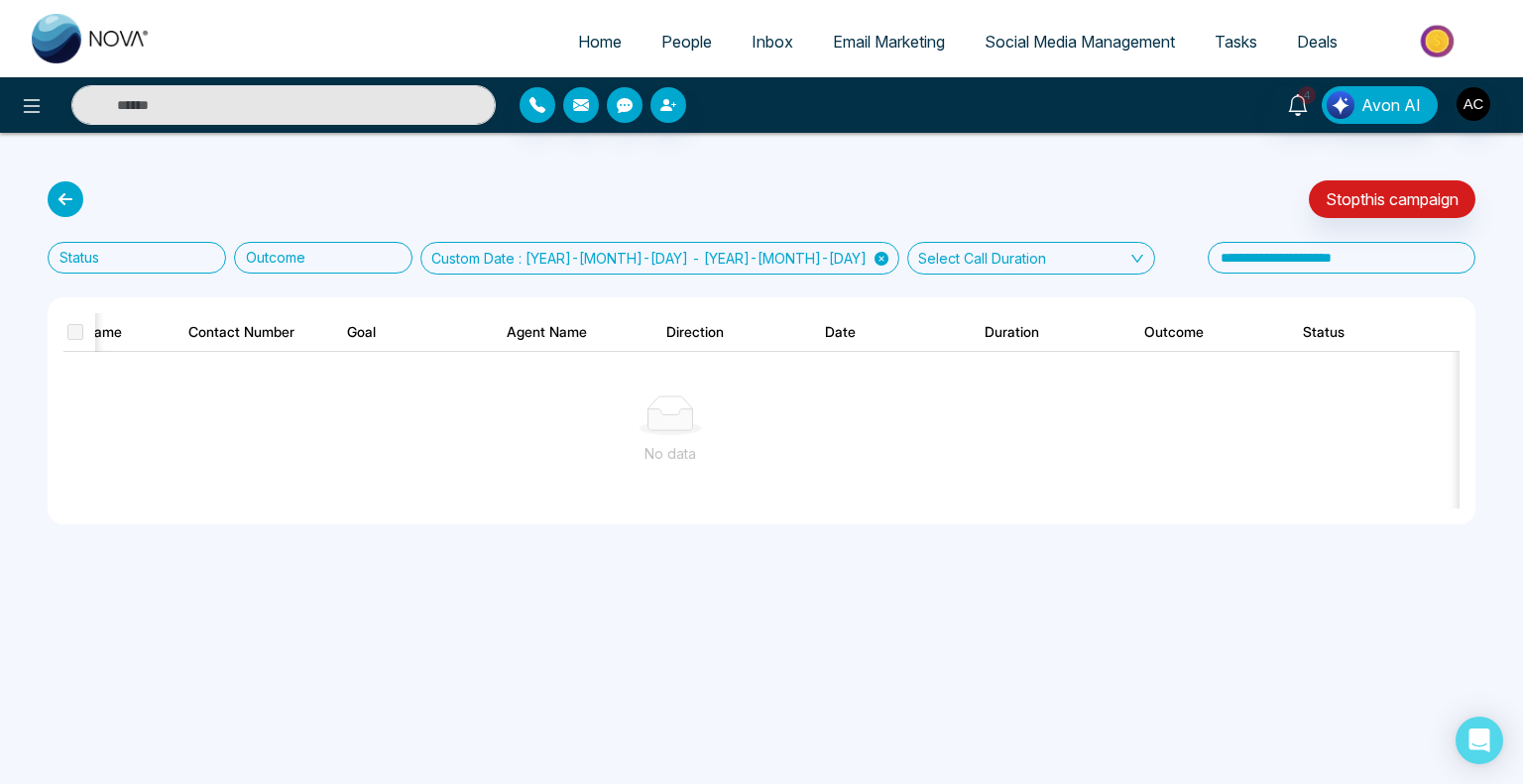 click 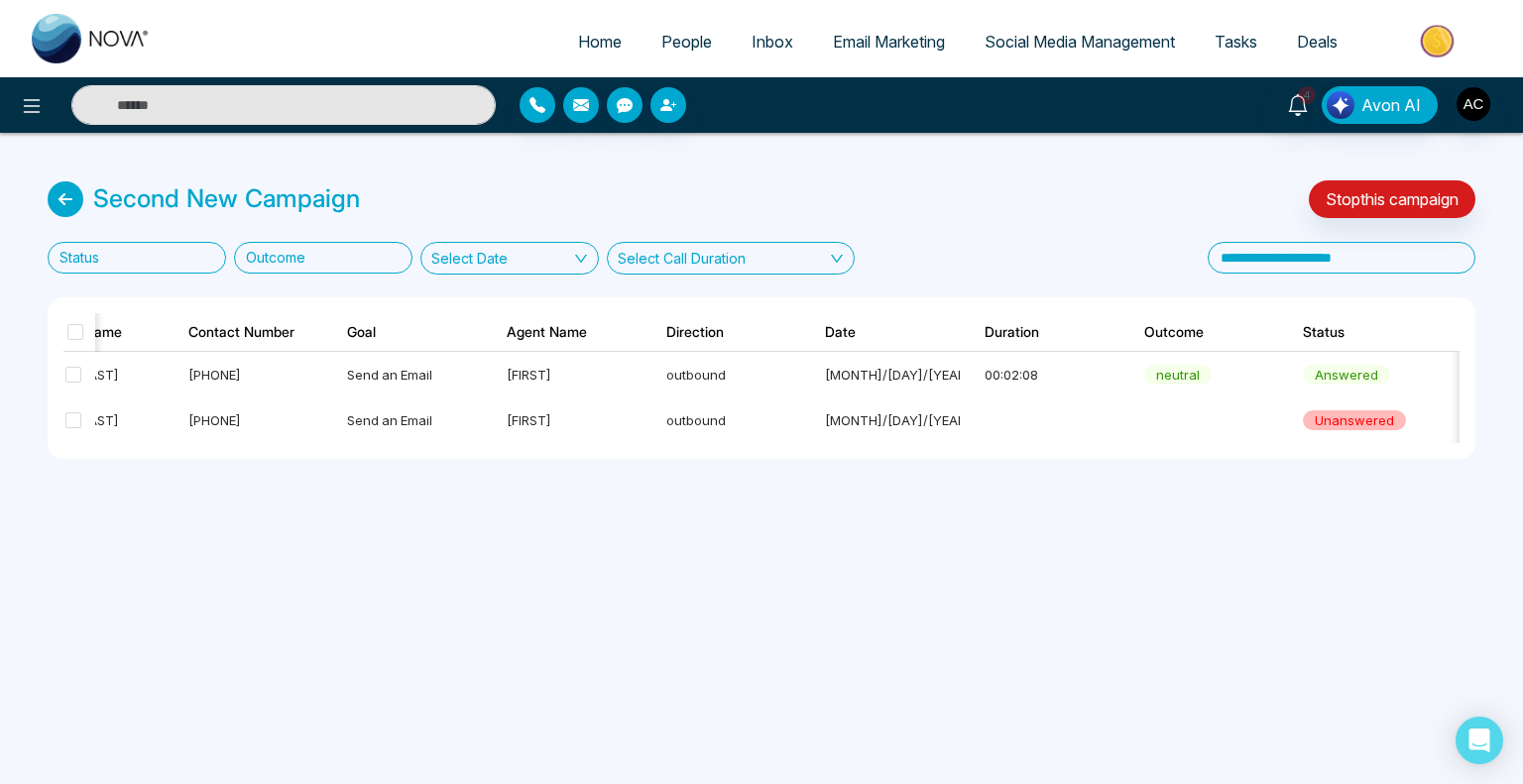 click 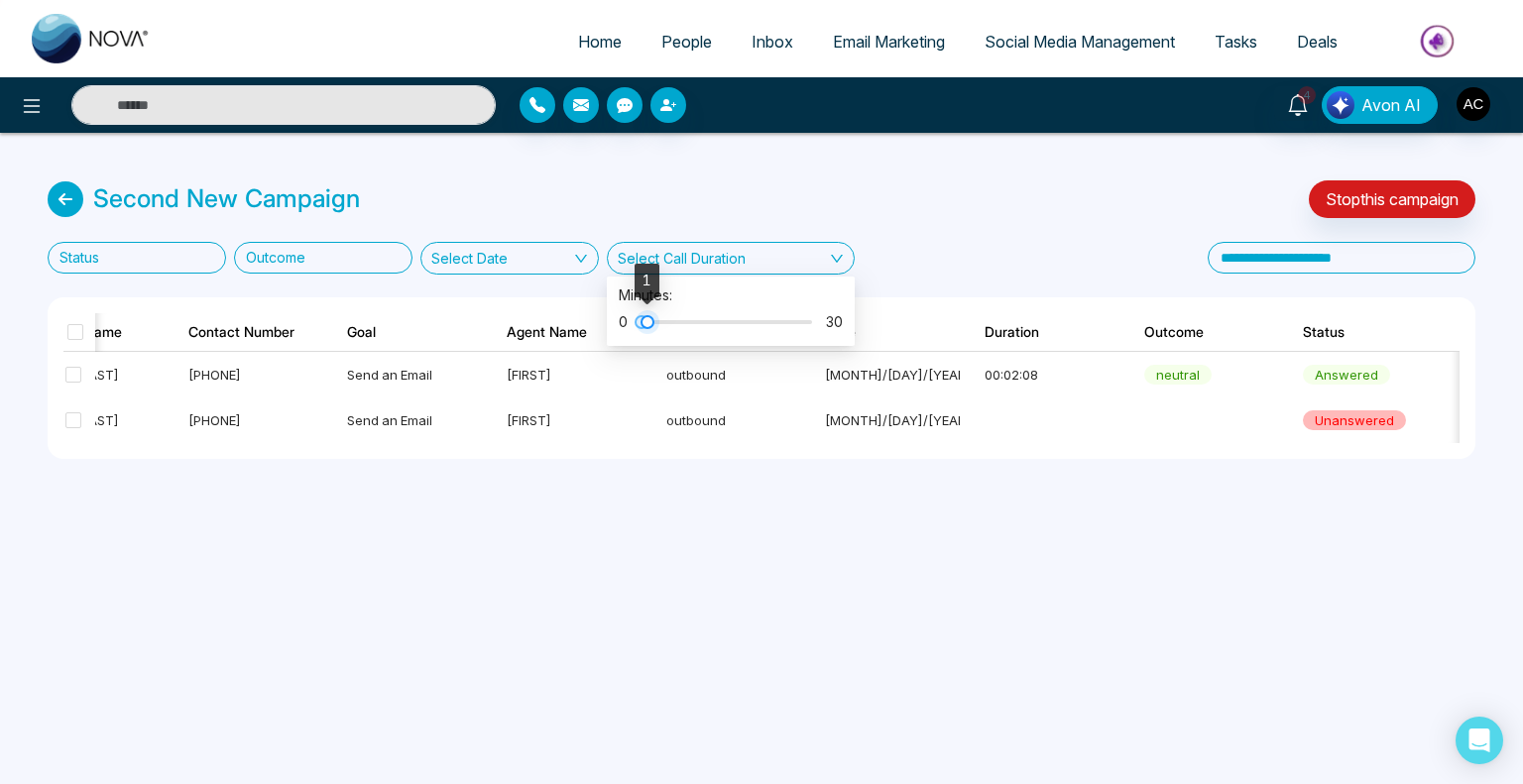 click at bounding box center [647, 322] 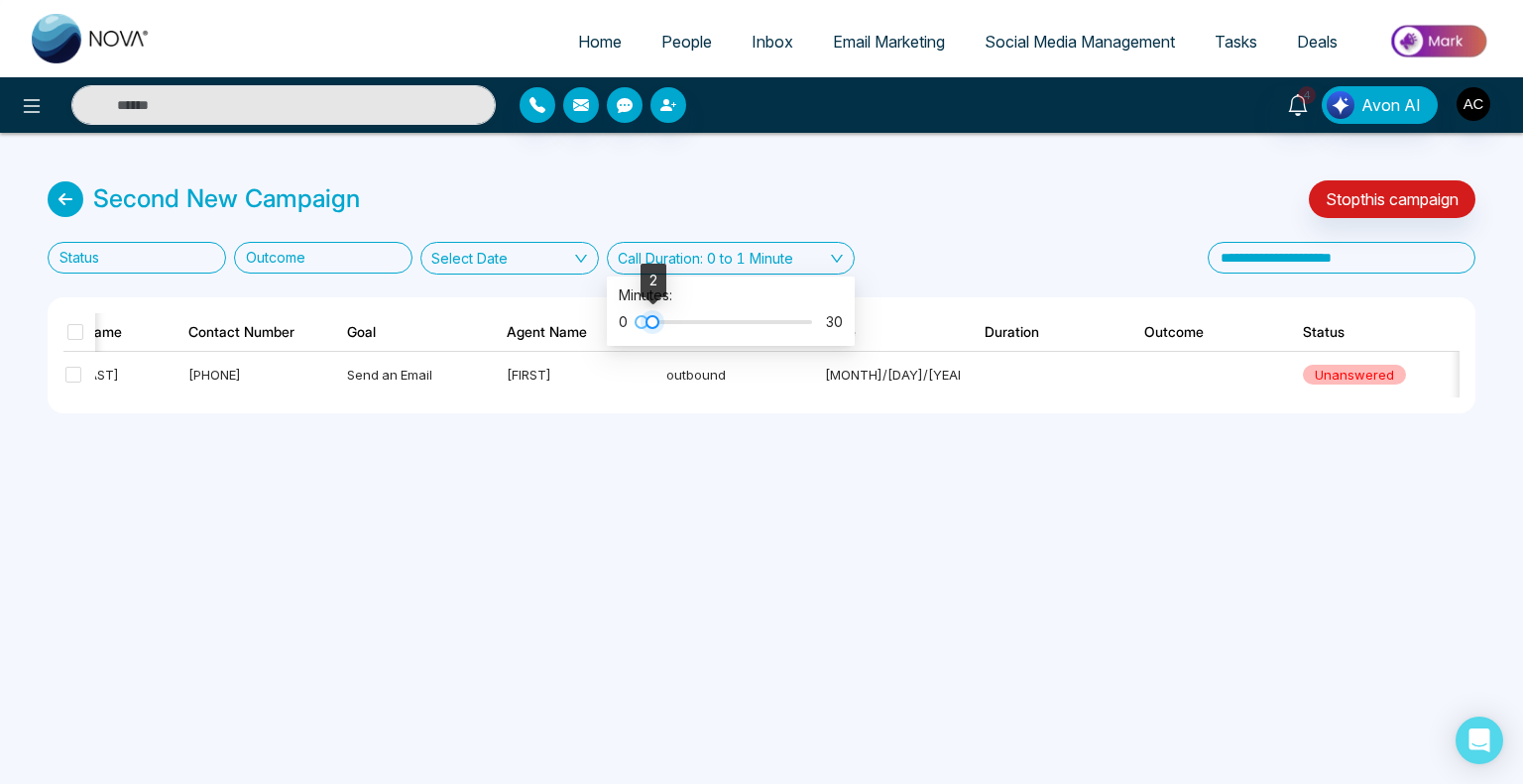 click at bounding box center (652, 322) 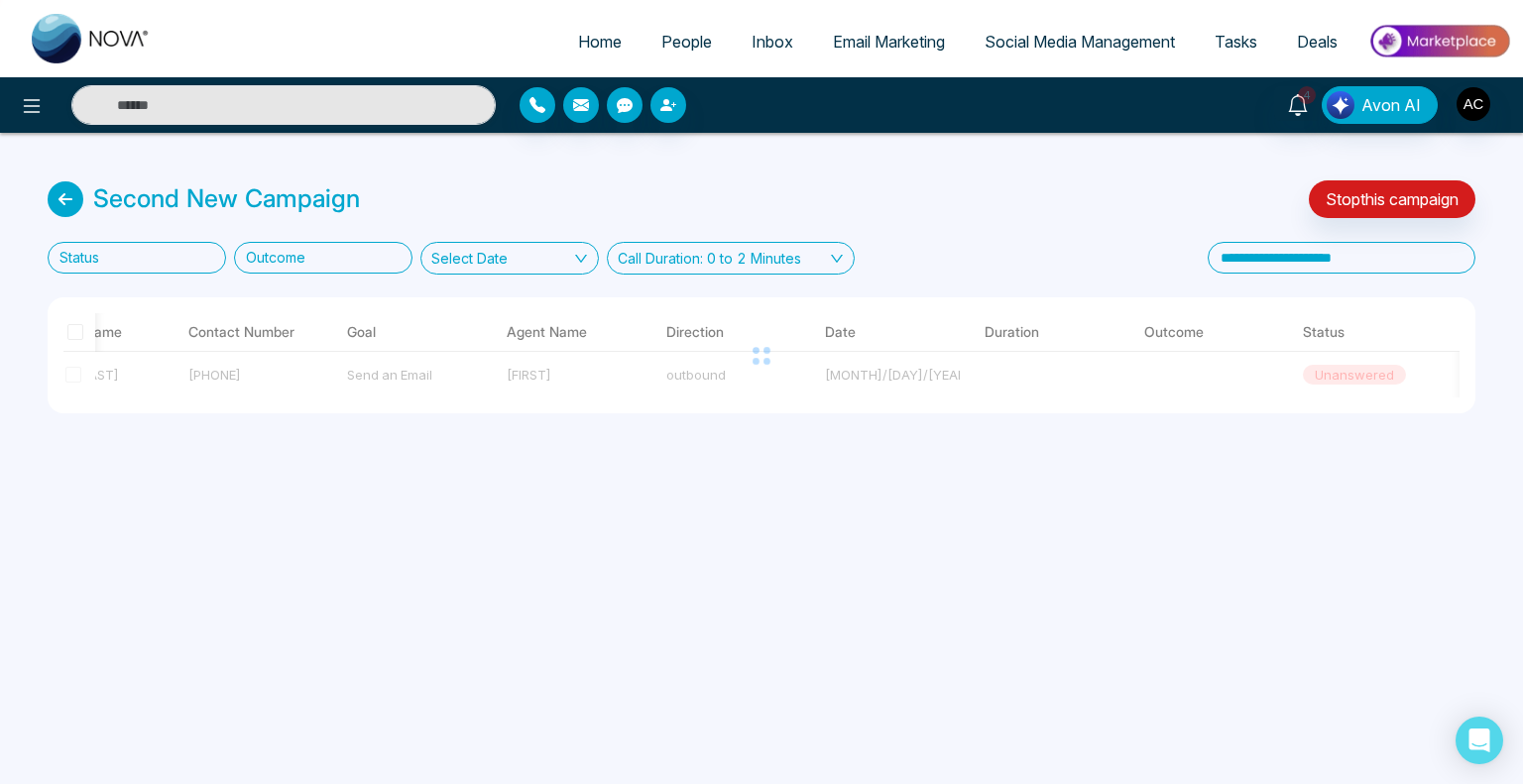 click on "Home People Inbox Email Marketing Social Media Management Tasks Deals 4 Avon AI Second New Campaign Stop  this campaign   Status   Outcome Select Date Call Duration: 0 to 2 Minutes Contact Name Contact Number Goal Agent Name Direction Date Duration Outcome Status Recording Transcript & Notes Feedback                           Vijay Jagale +918975542824 Send an Email Amita outbound 12/07/25 12:29 AM unanswered" at bounding box center (762, 392) 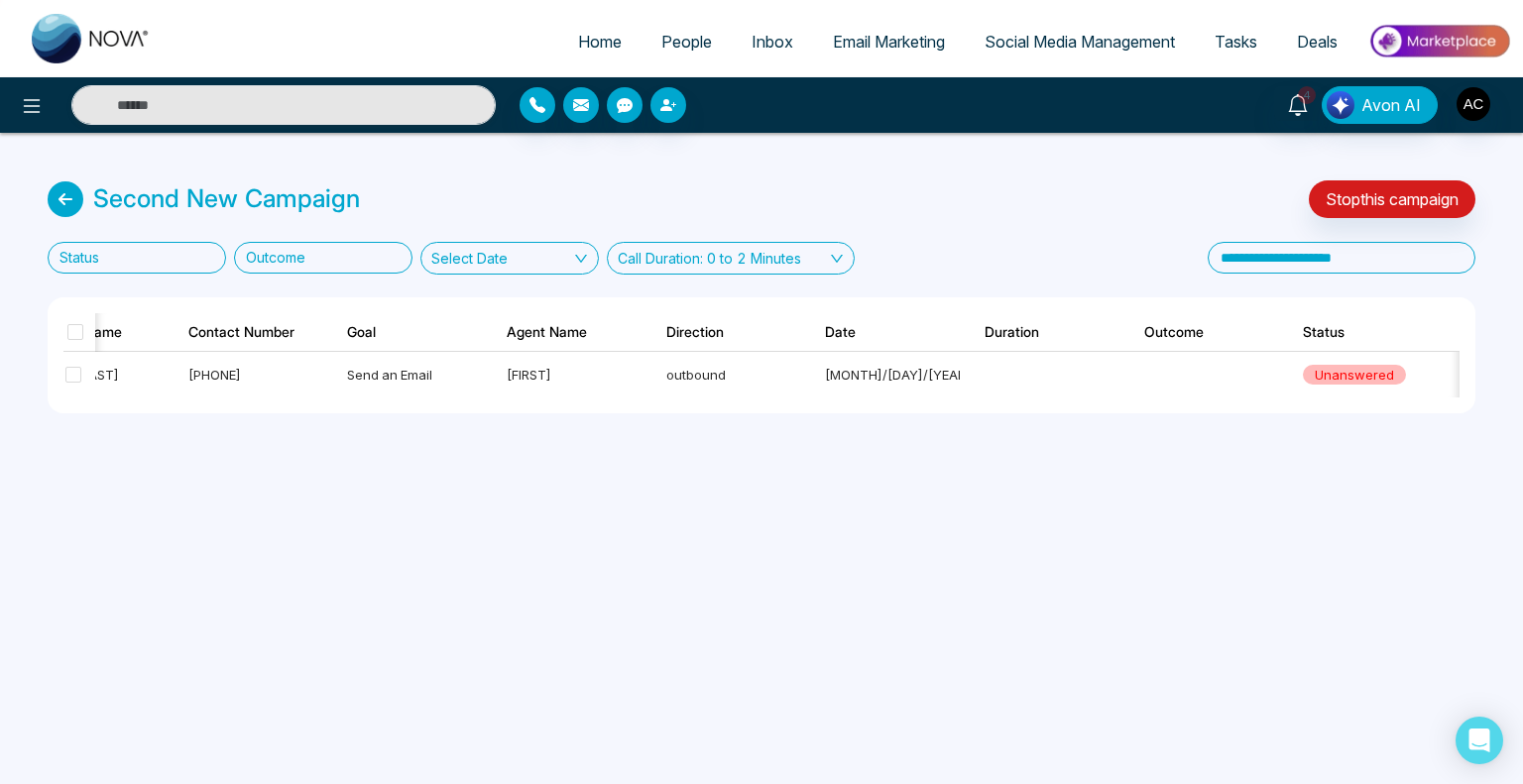 scroll, scrollTop: 0, scrollLeft: 273, axis: horizontal 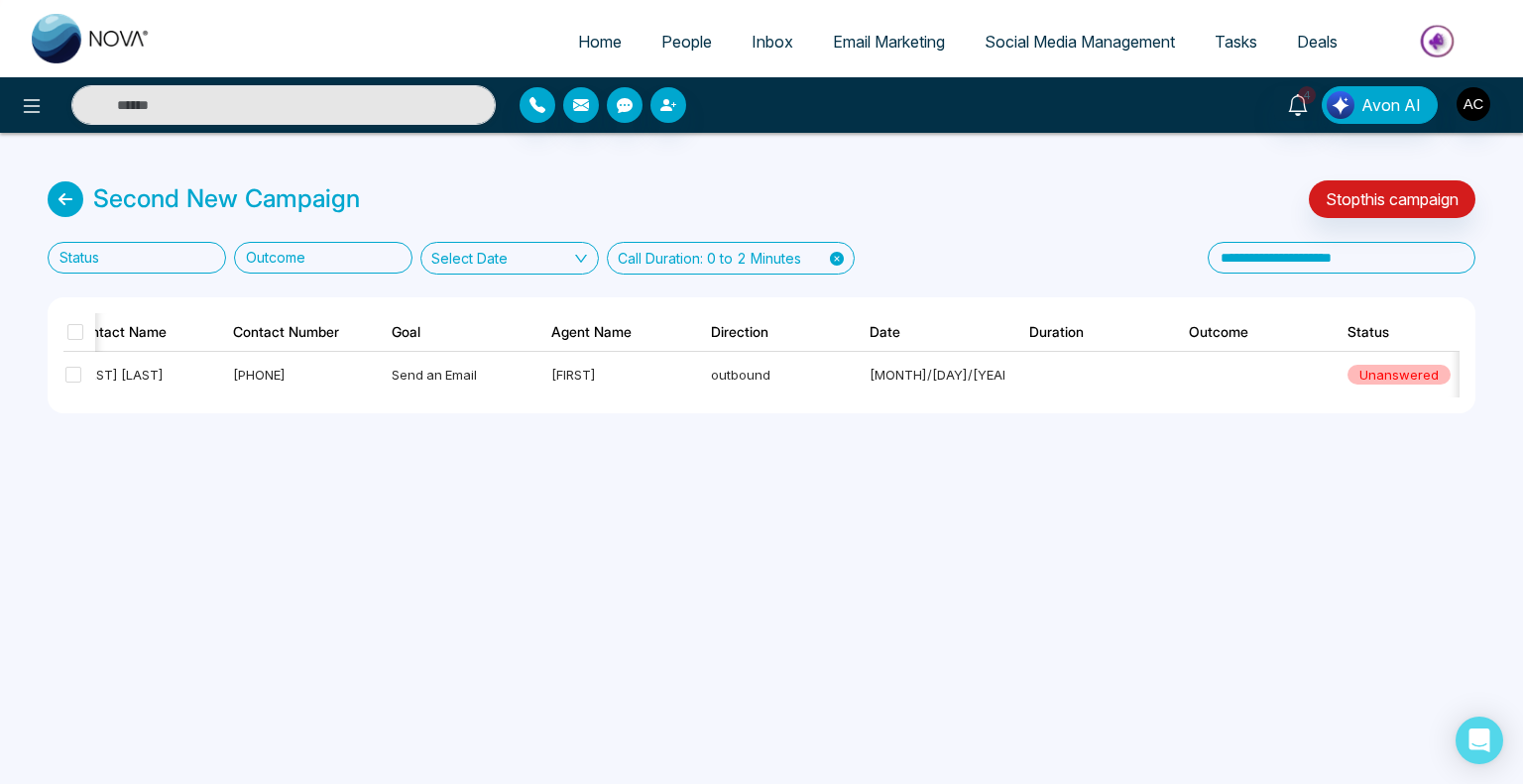 click 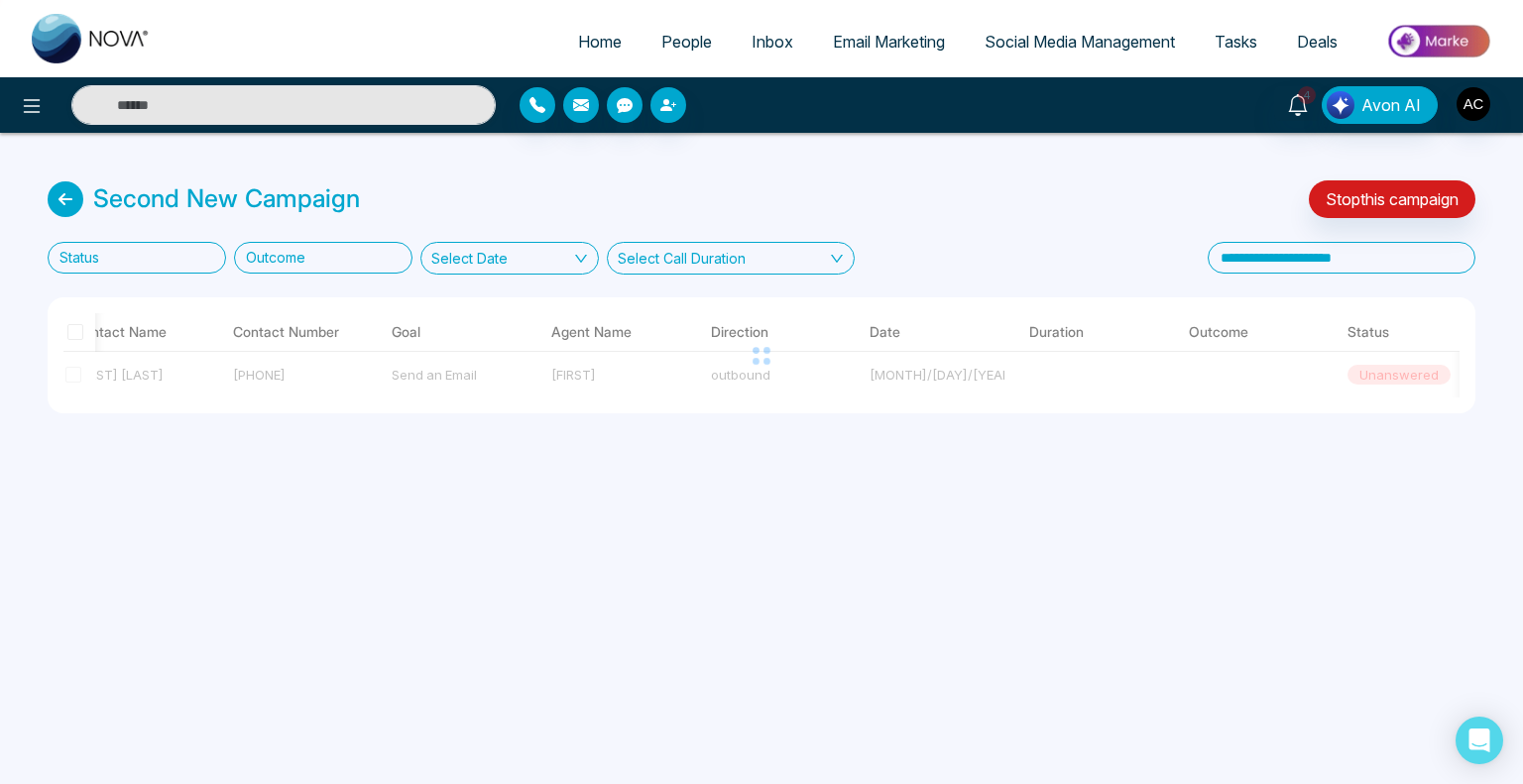click on "Select Call Duration" at bounding box center [731, 258] 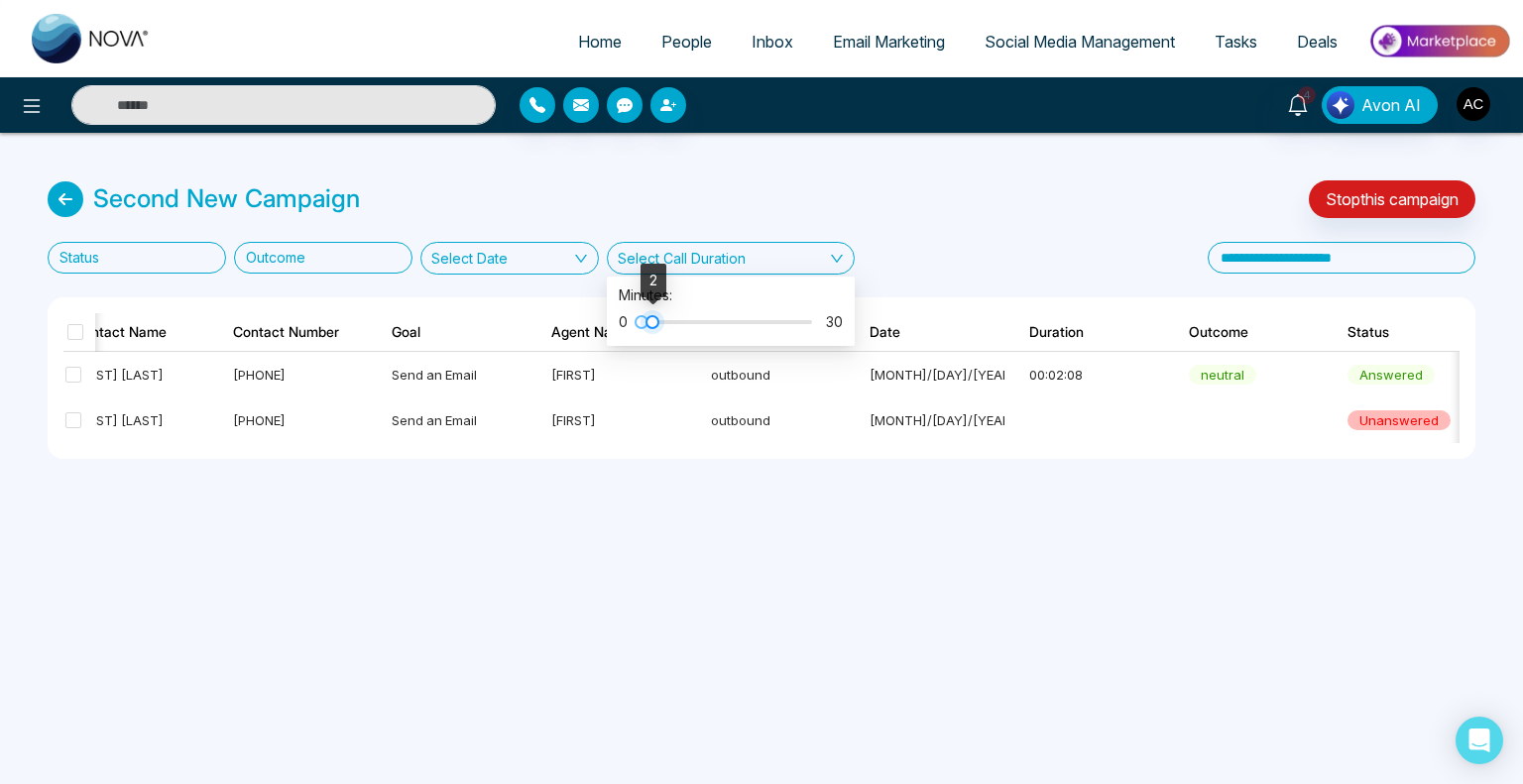 drag, startPoint x: 643, startPoint y: 318, endPoint x: 655, endPoint y: 319, distance: 12.041595 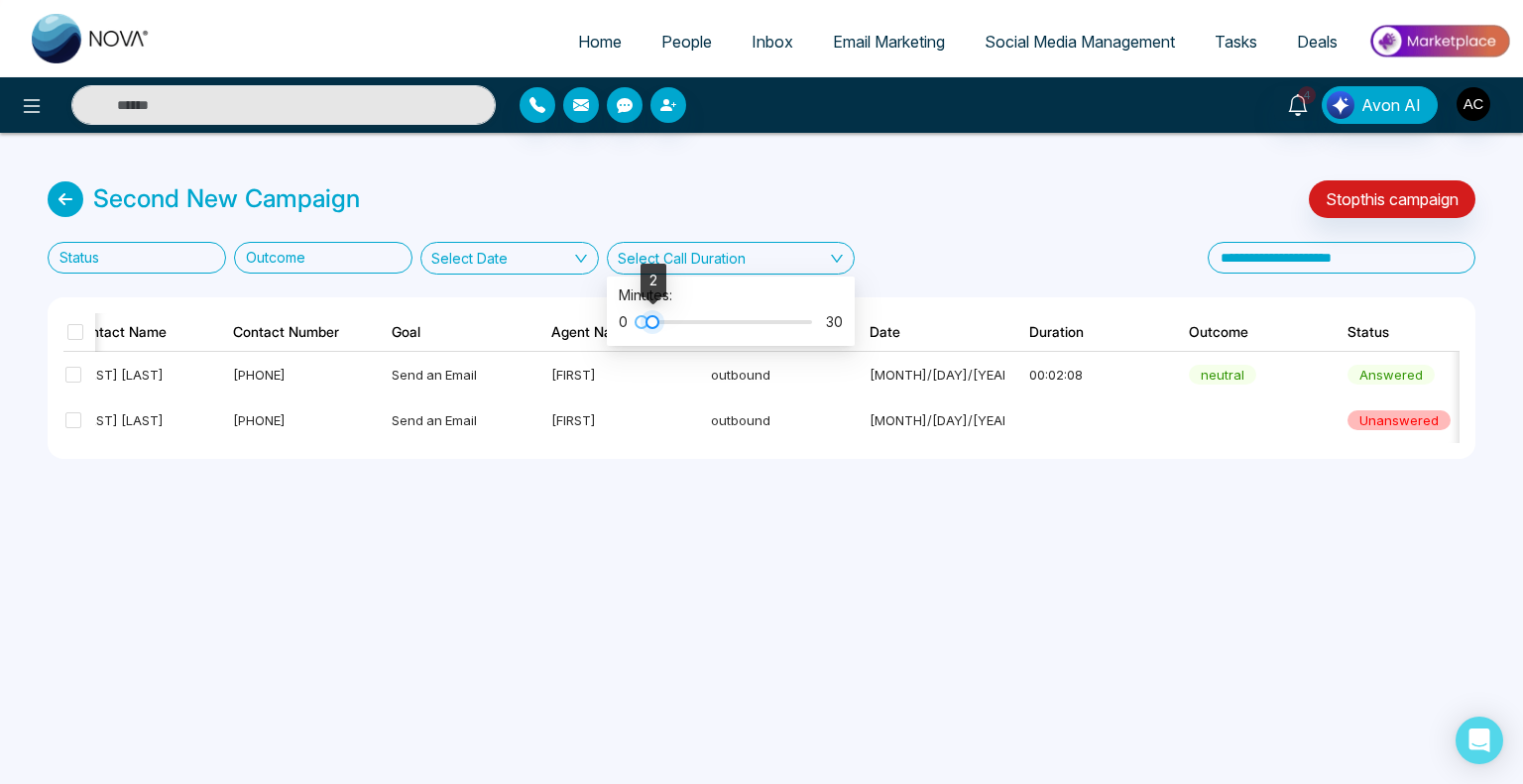 click at bounding box center (652, 322) 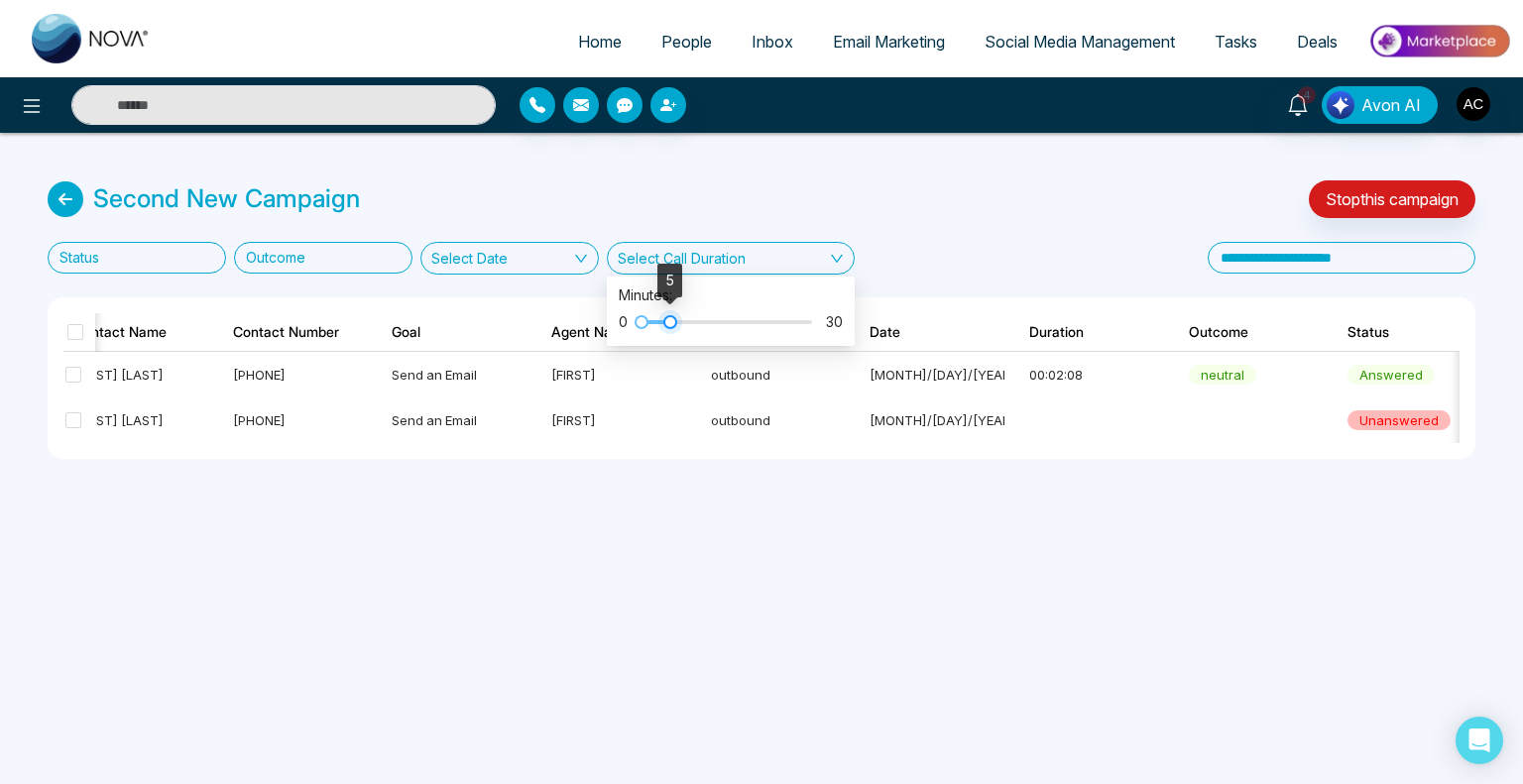 drag, startPoint x: 655, startPoint y: 319, endPoint x: 677, endPoint y: 320, distance: 22.022716 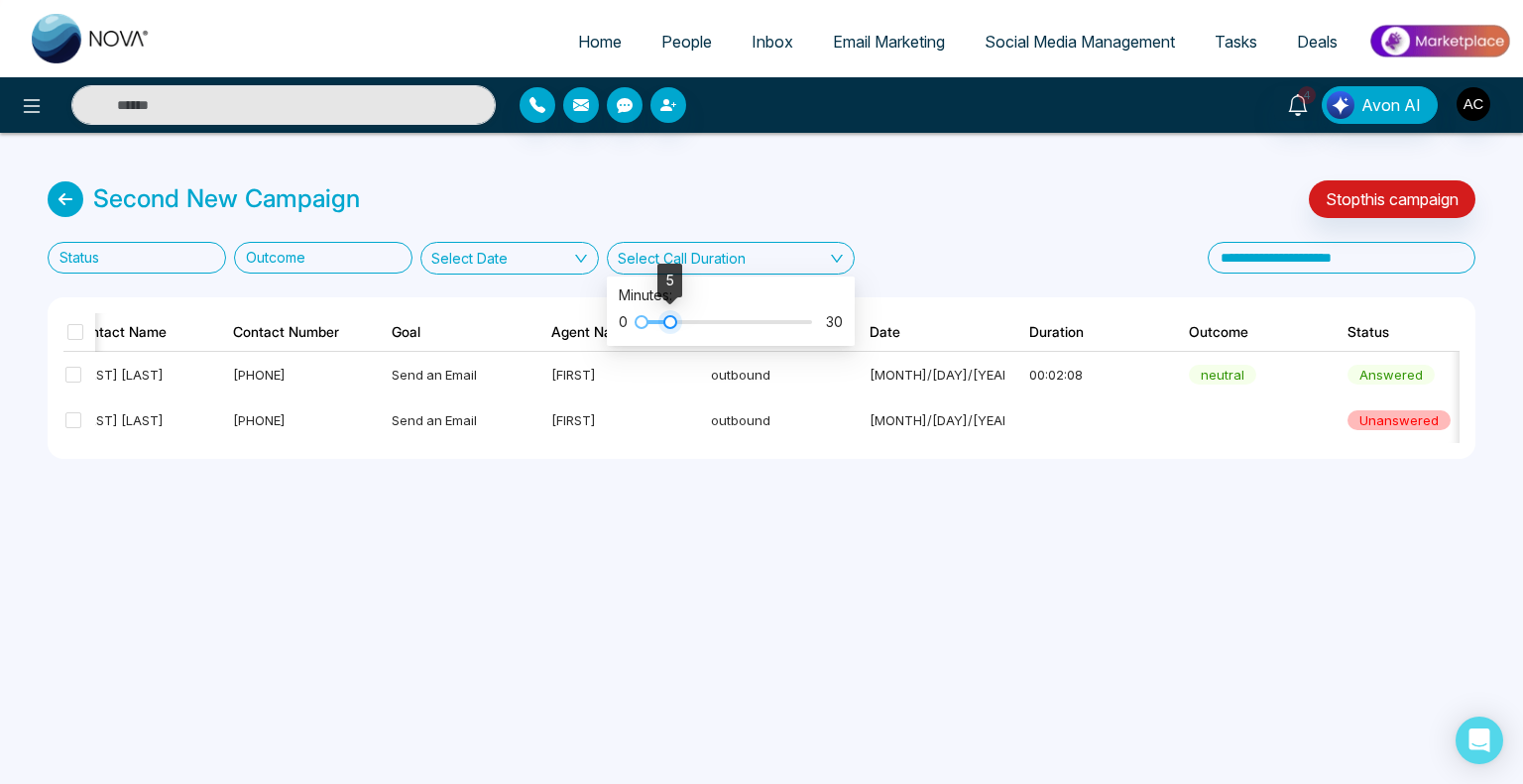 click at bounding box center (670, 322) 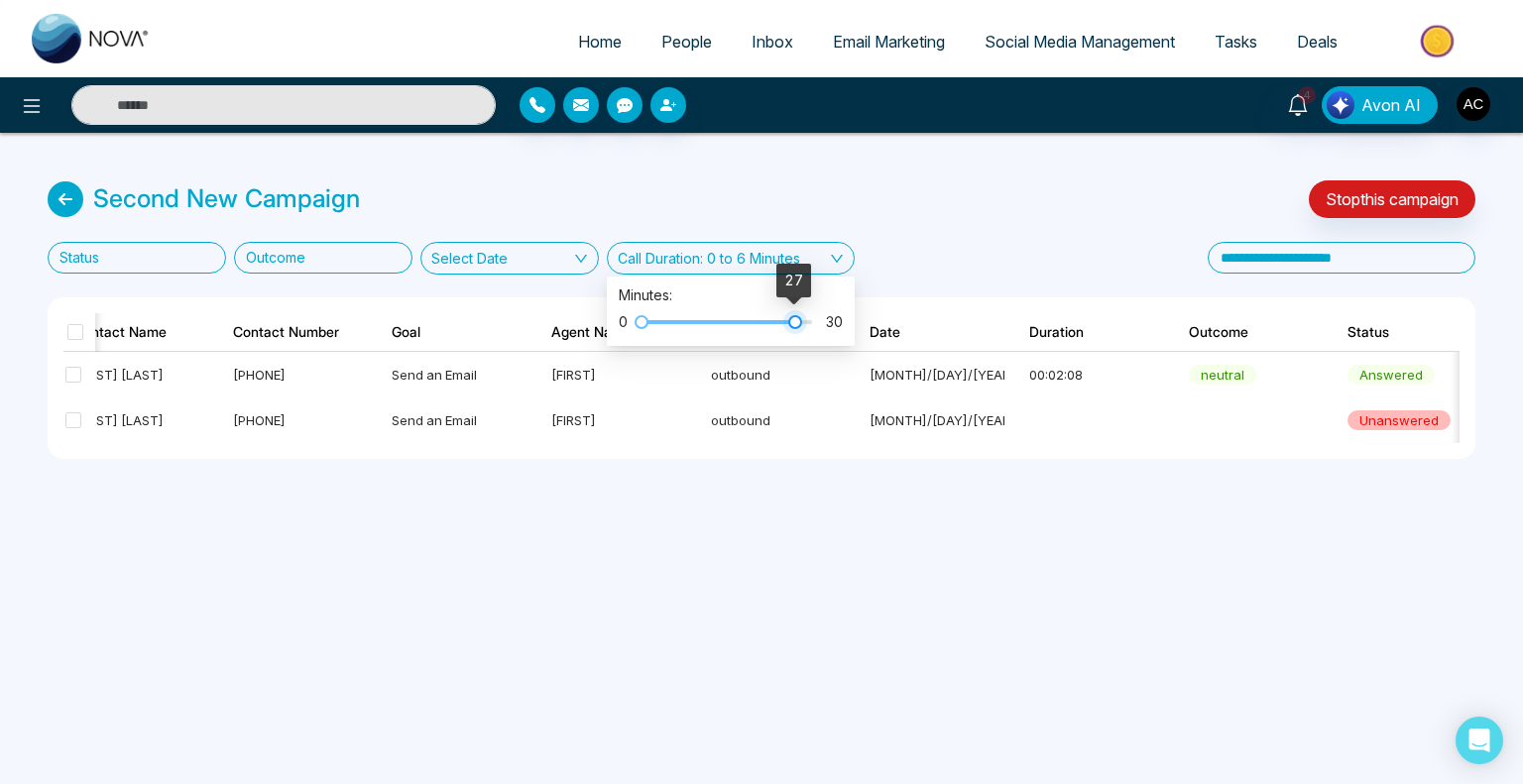 drag, startPoint x: 677, startPoint y: 320, endPoint x: 796, endPoint y: 331, distance: 119.50732 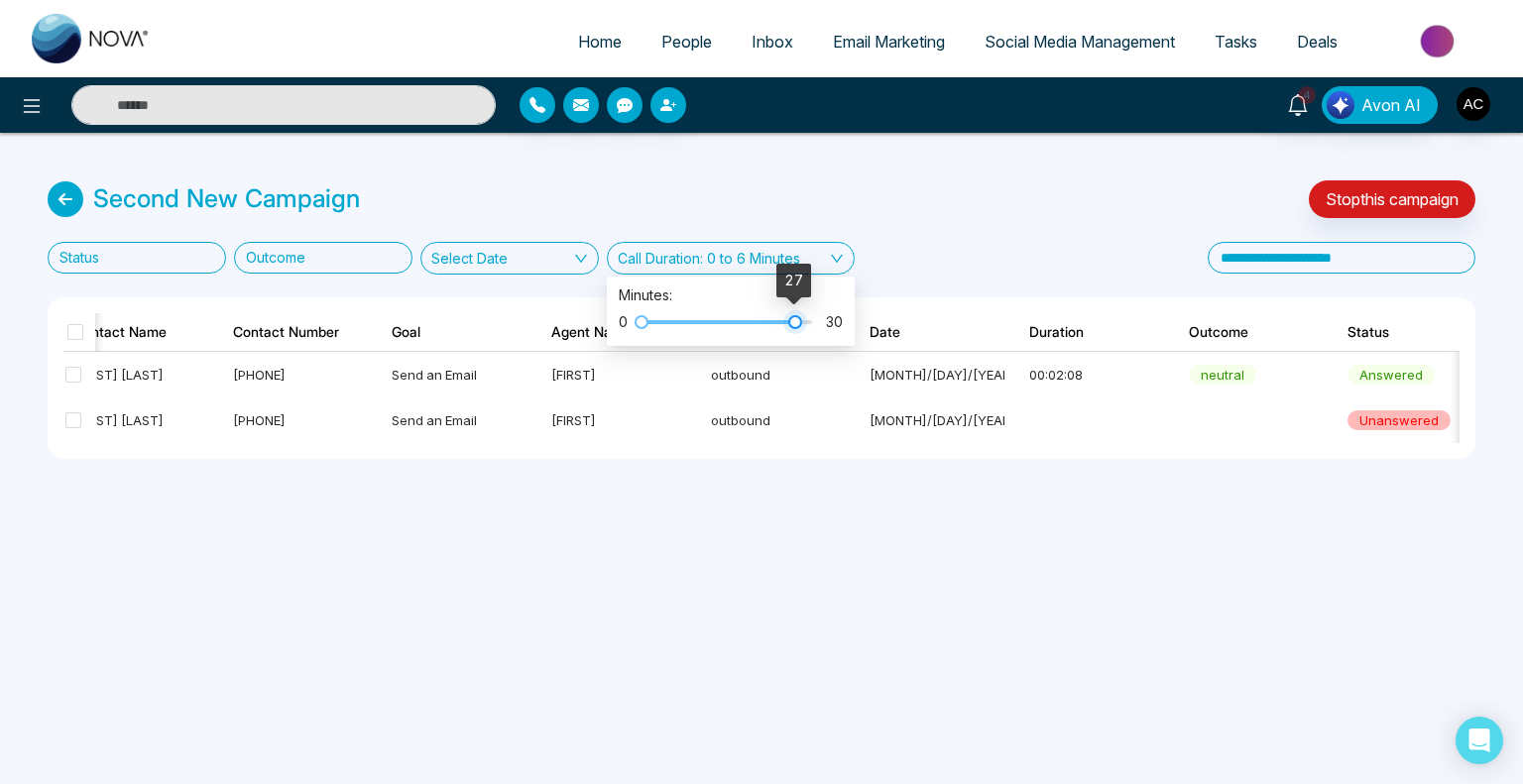 click at bounding box center [795, 322] 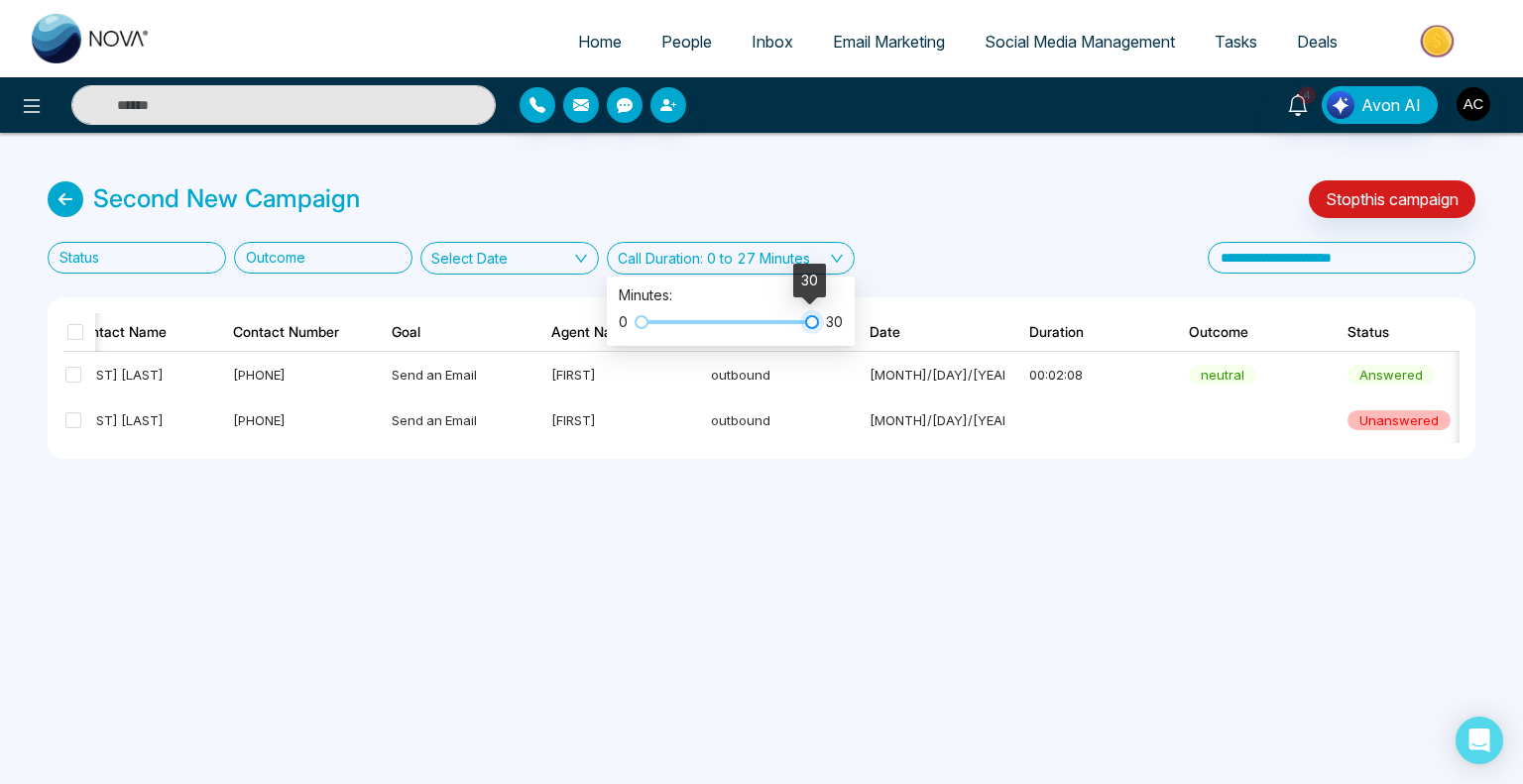 drag, startPoint x: 796, startPoint y: 331, endPoint x: 823, endPoint y: 332, distance: 27.018512 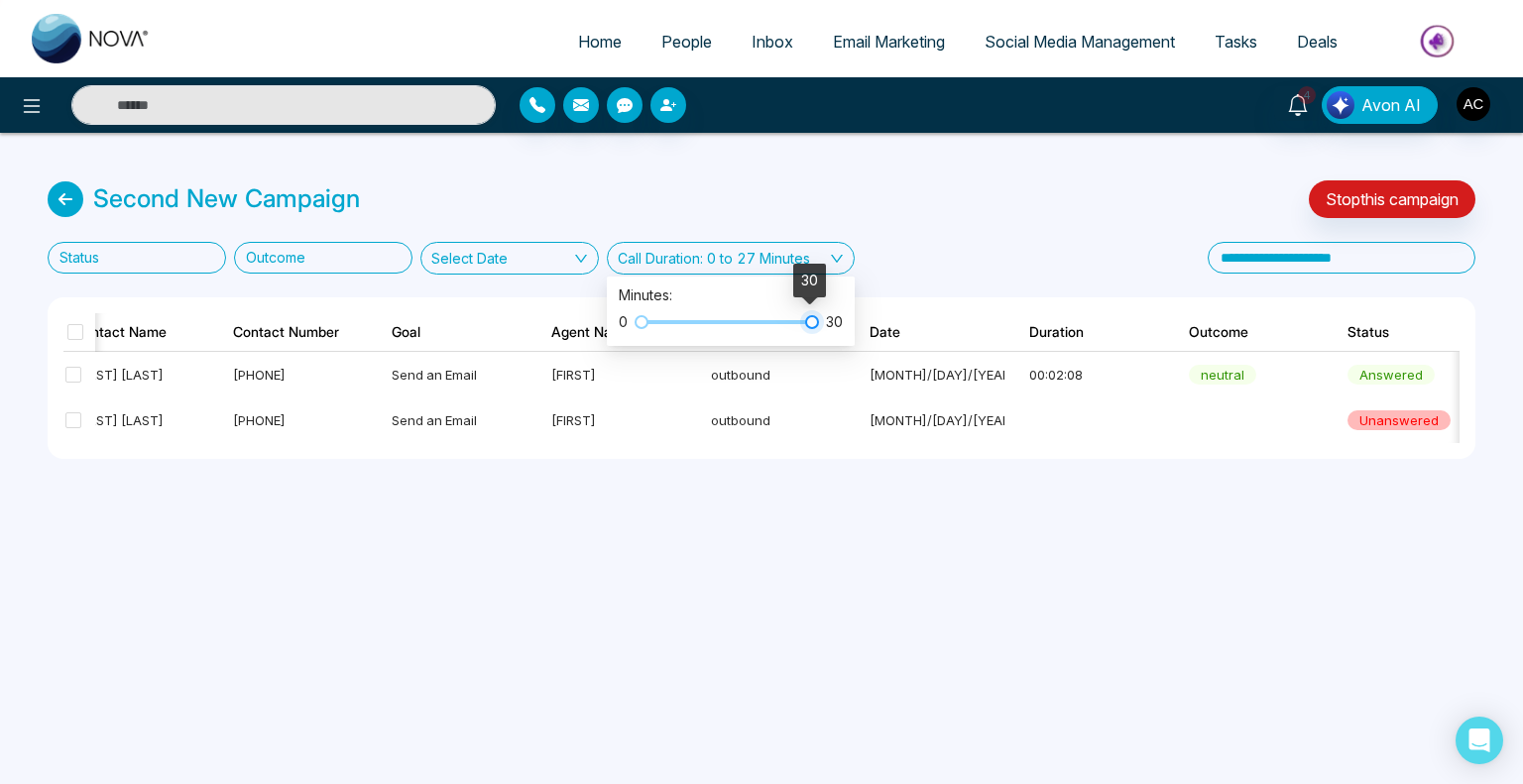 click on "0 30" at bounding box center (731, 322) 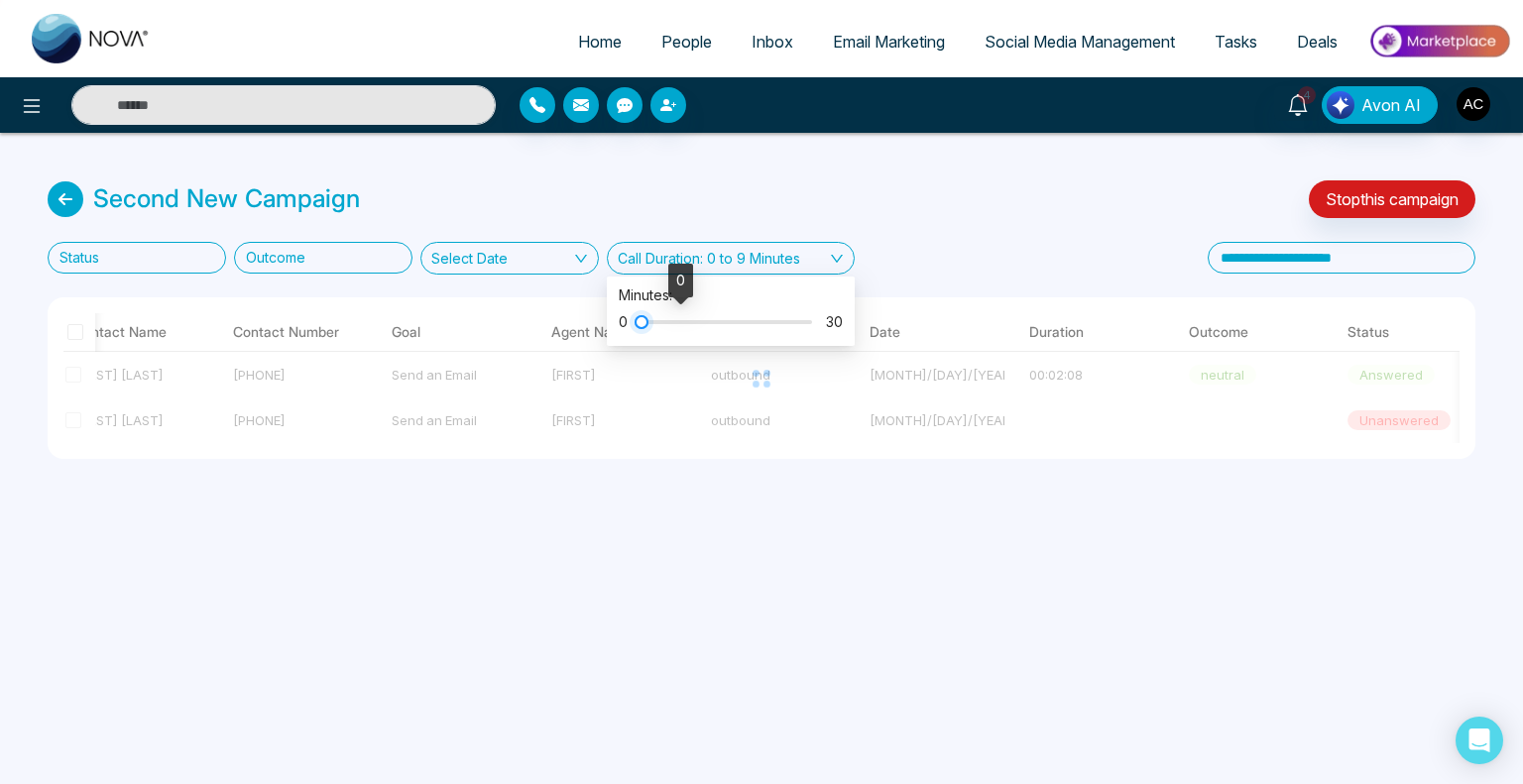 drag, startPoint x: 683, startPoint y: 321, endPoint x: 670, endPoint y: 321, distance: 13 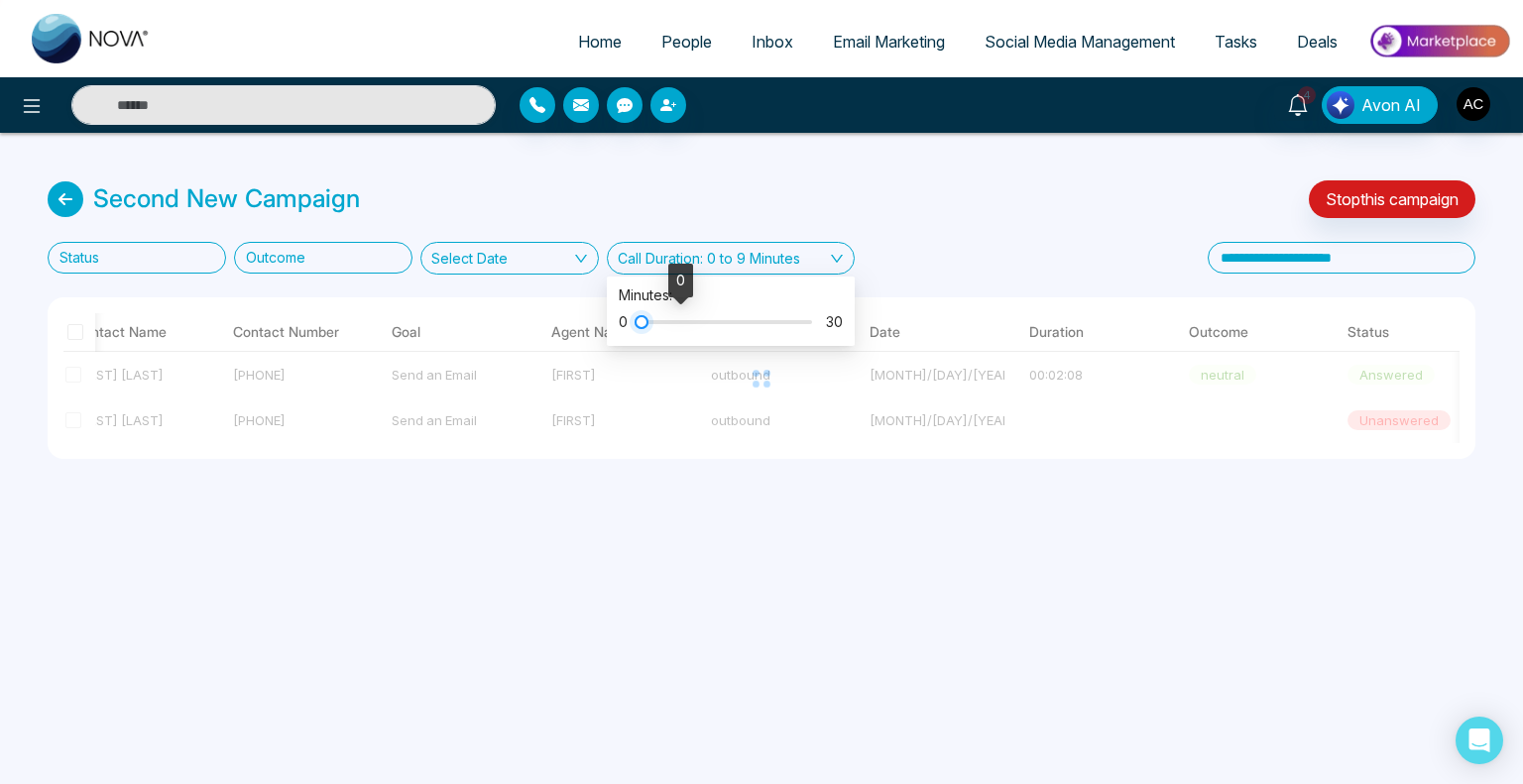 click at bounding box center [727, 322] 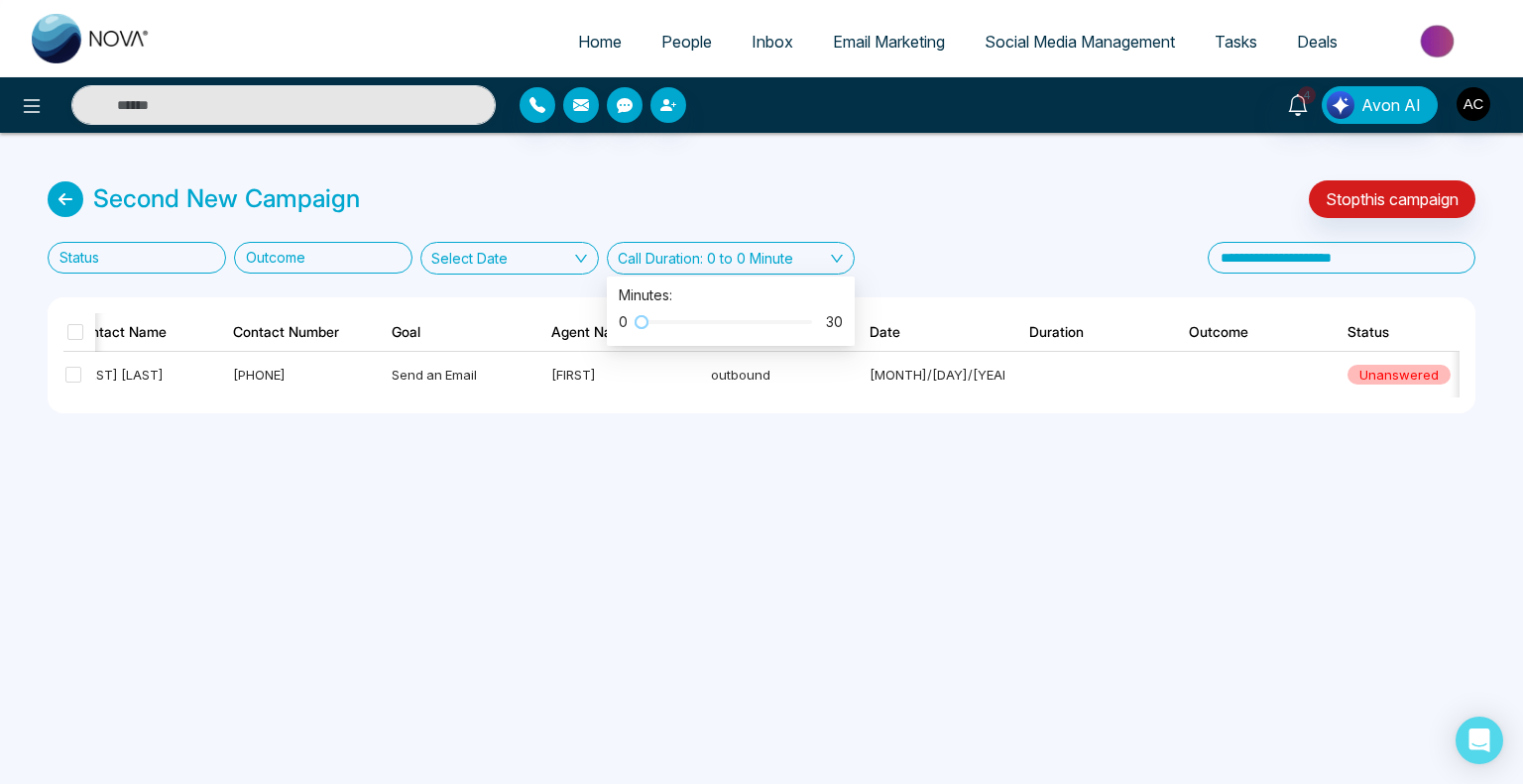 click 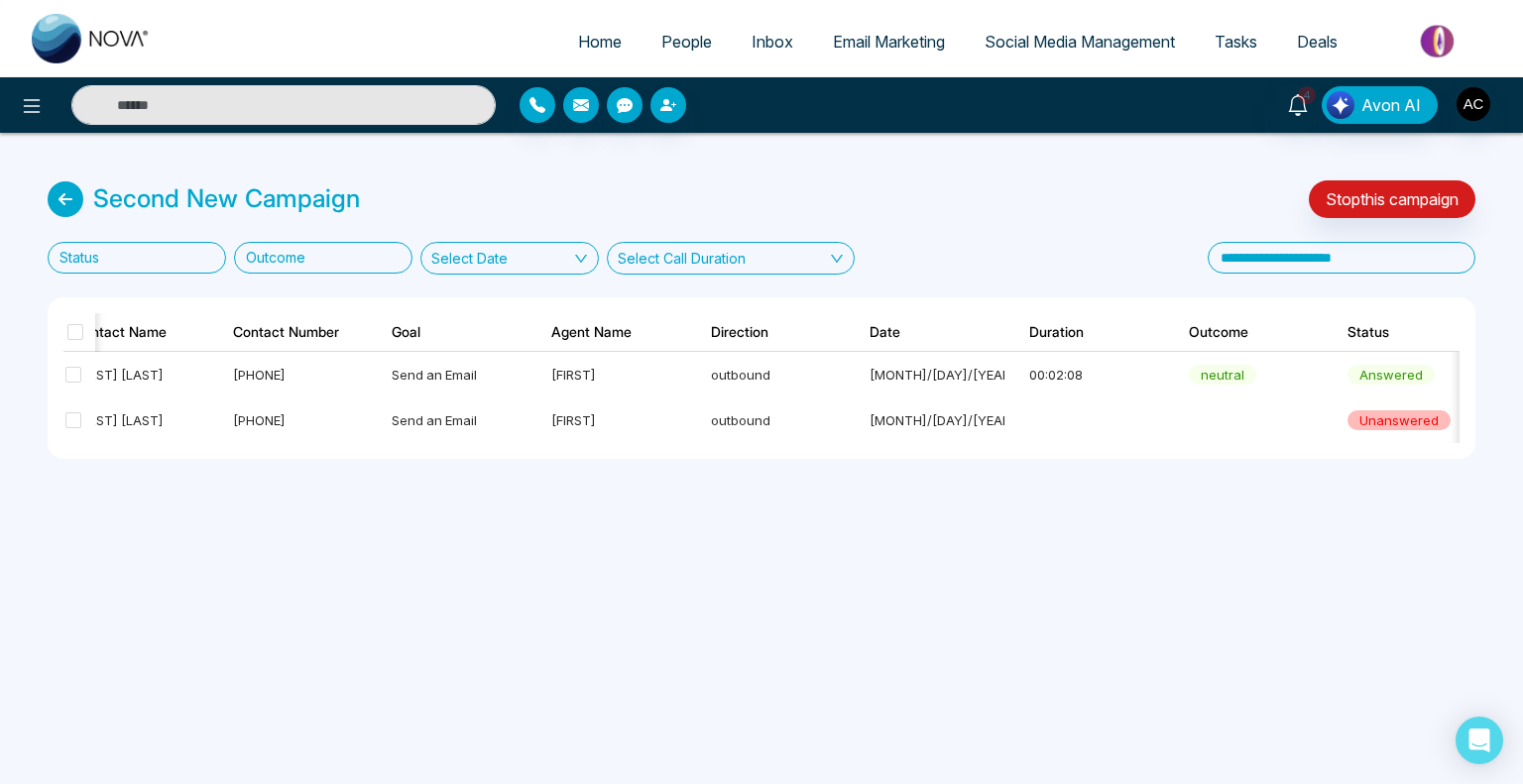 click on "Status   Outcome Select Date Select Call Duration" at bounding box center [762, 258] 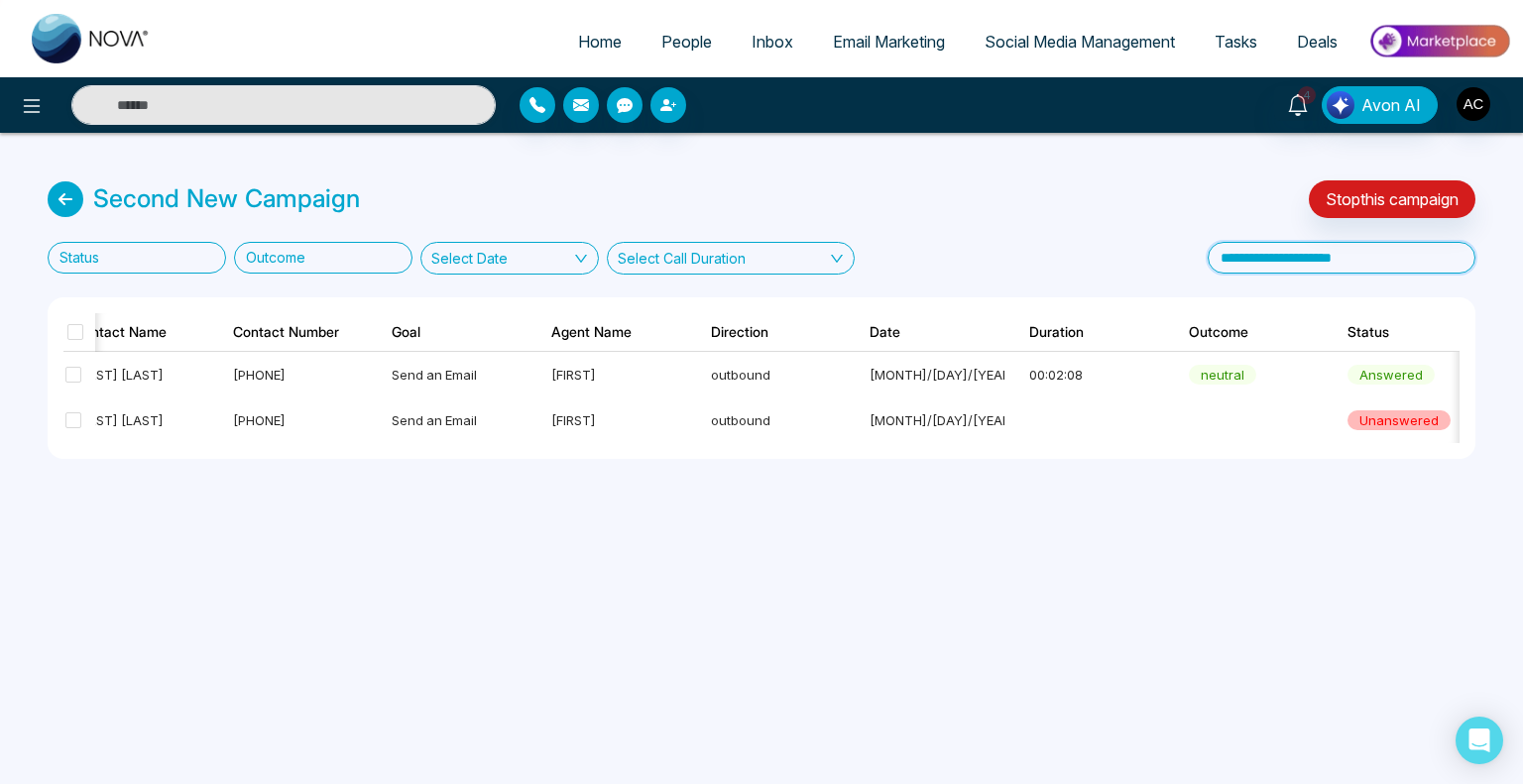 click at bounding box center [1342, 258] 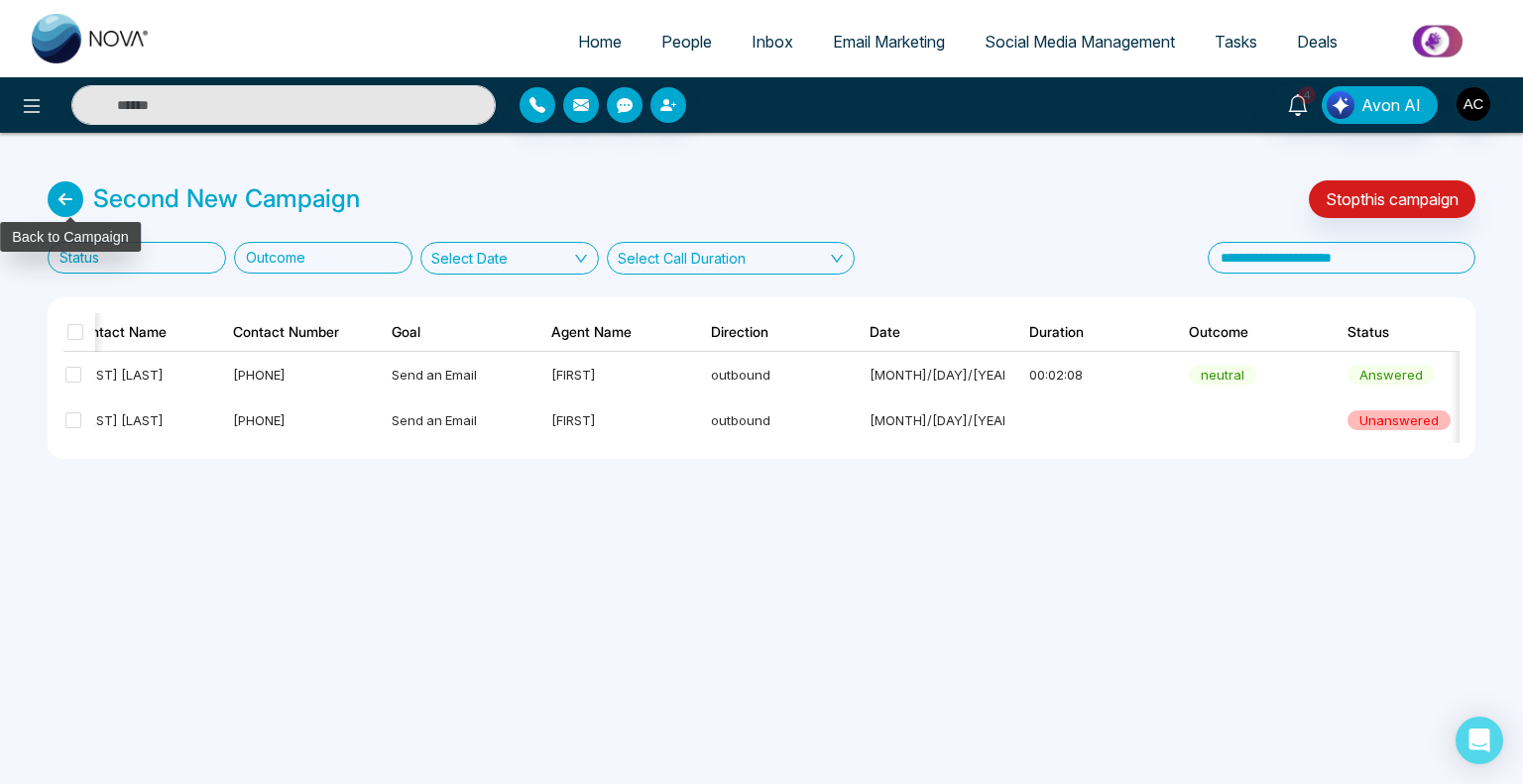 click at bounding box center (65, 199) 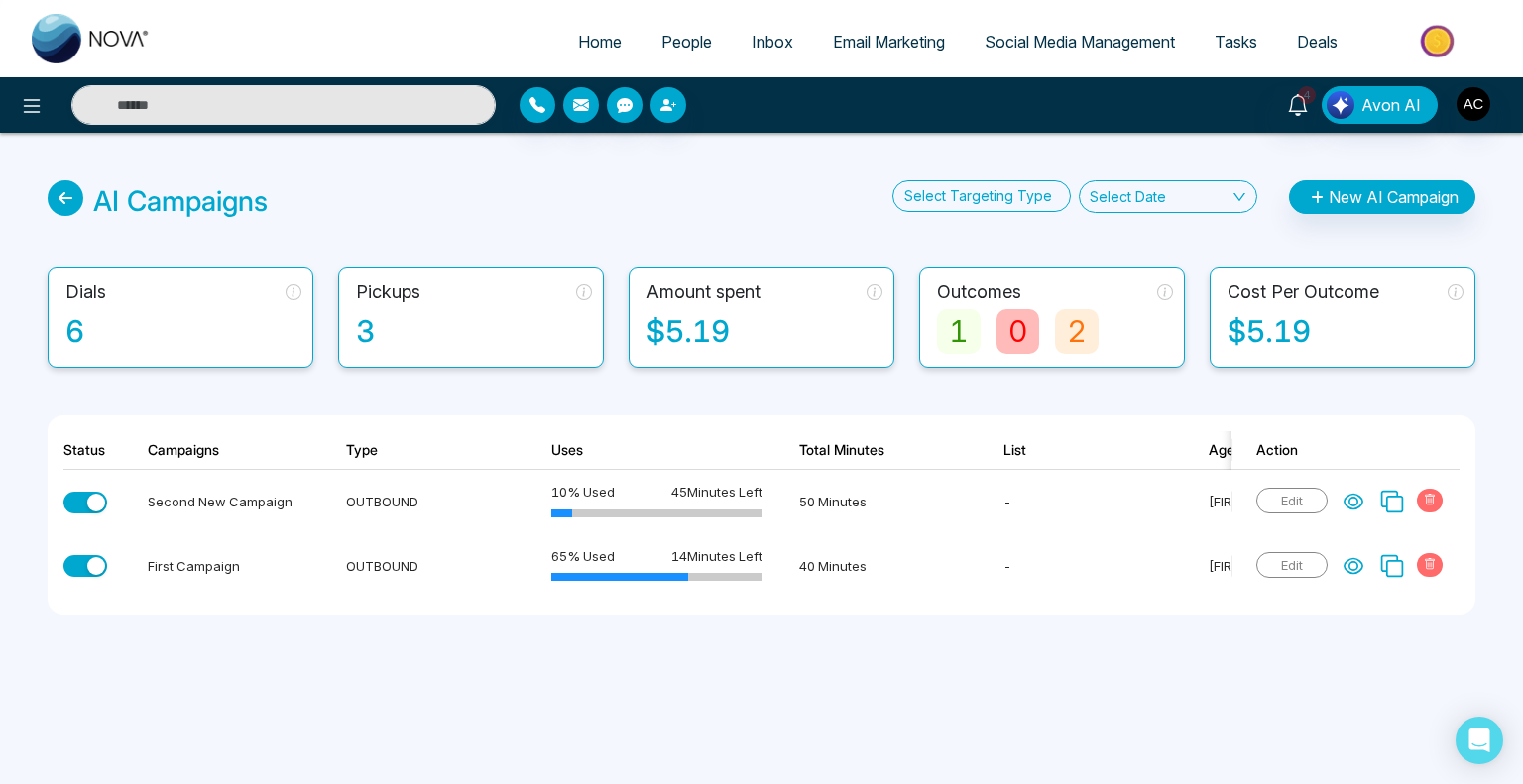 click on "Select Date" at bounding box center [1168, 196] 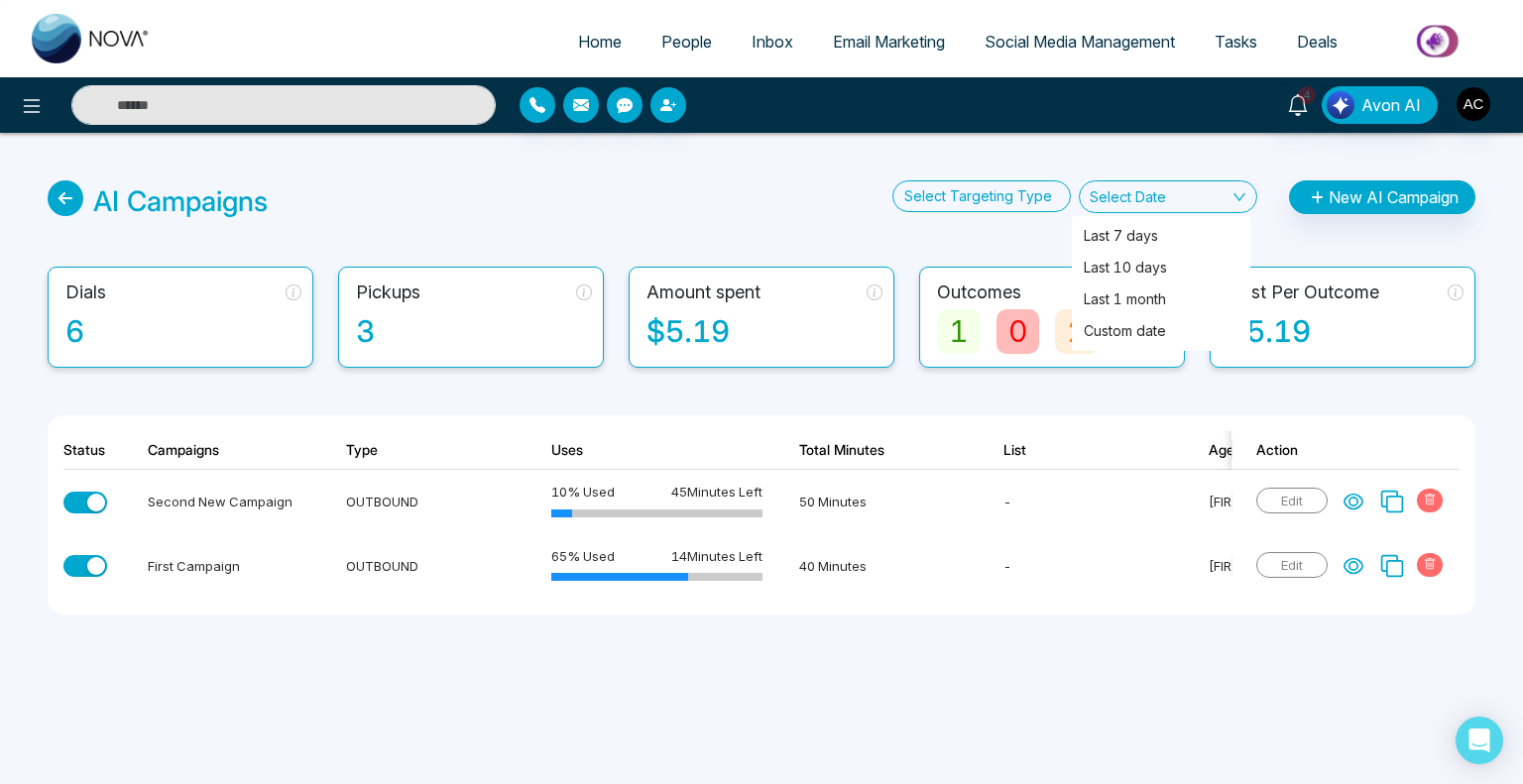 click on "Select Date" at bounding box center (1168, 196) 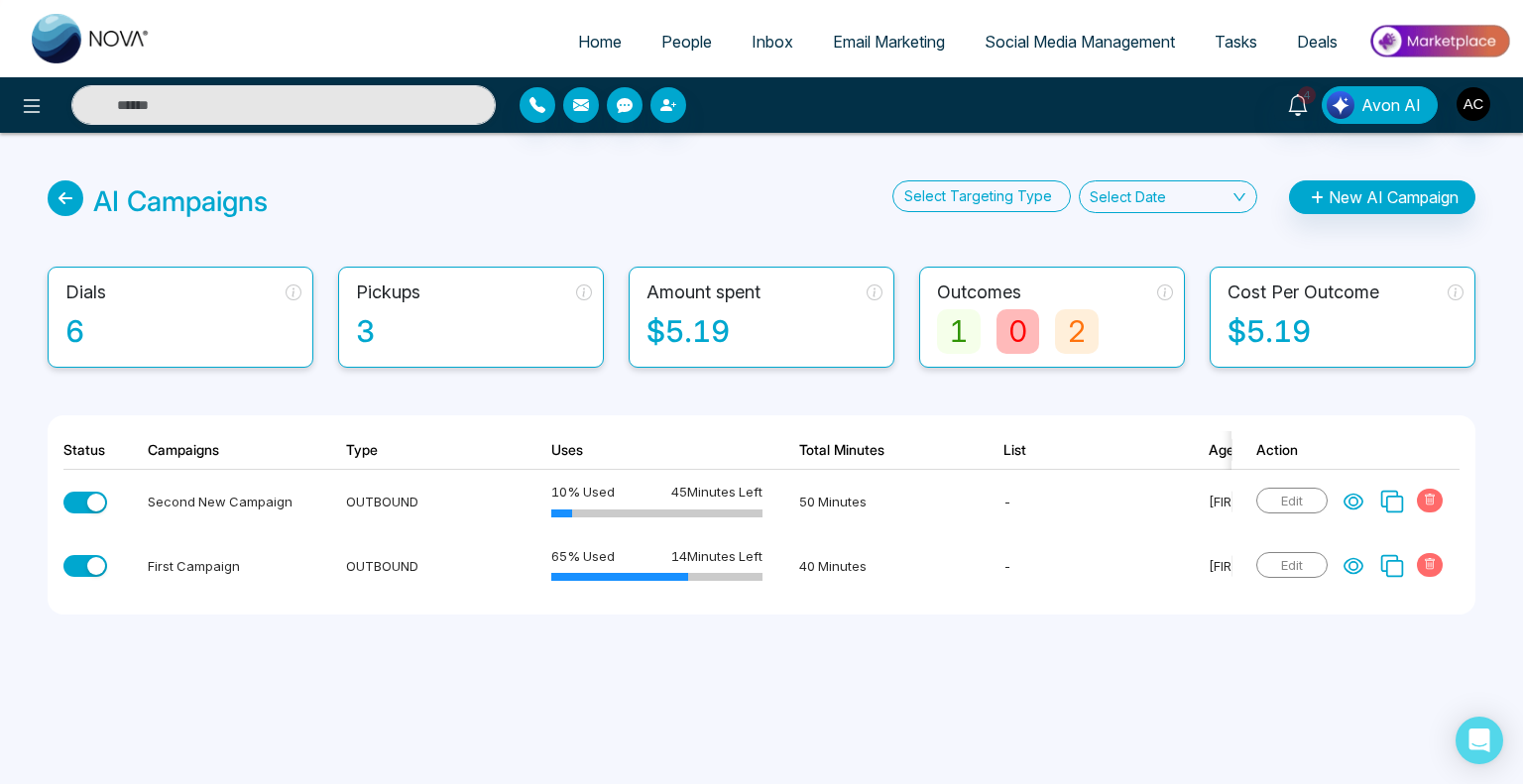 click on "Select Date" at bounding box center [1168, 196] 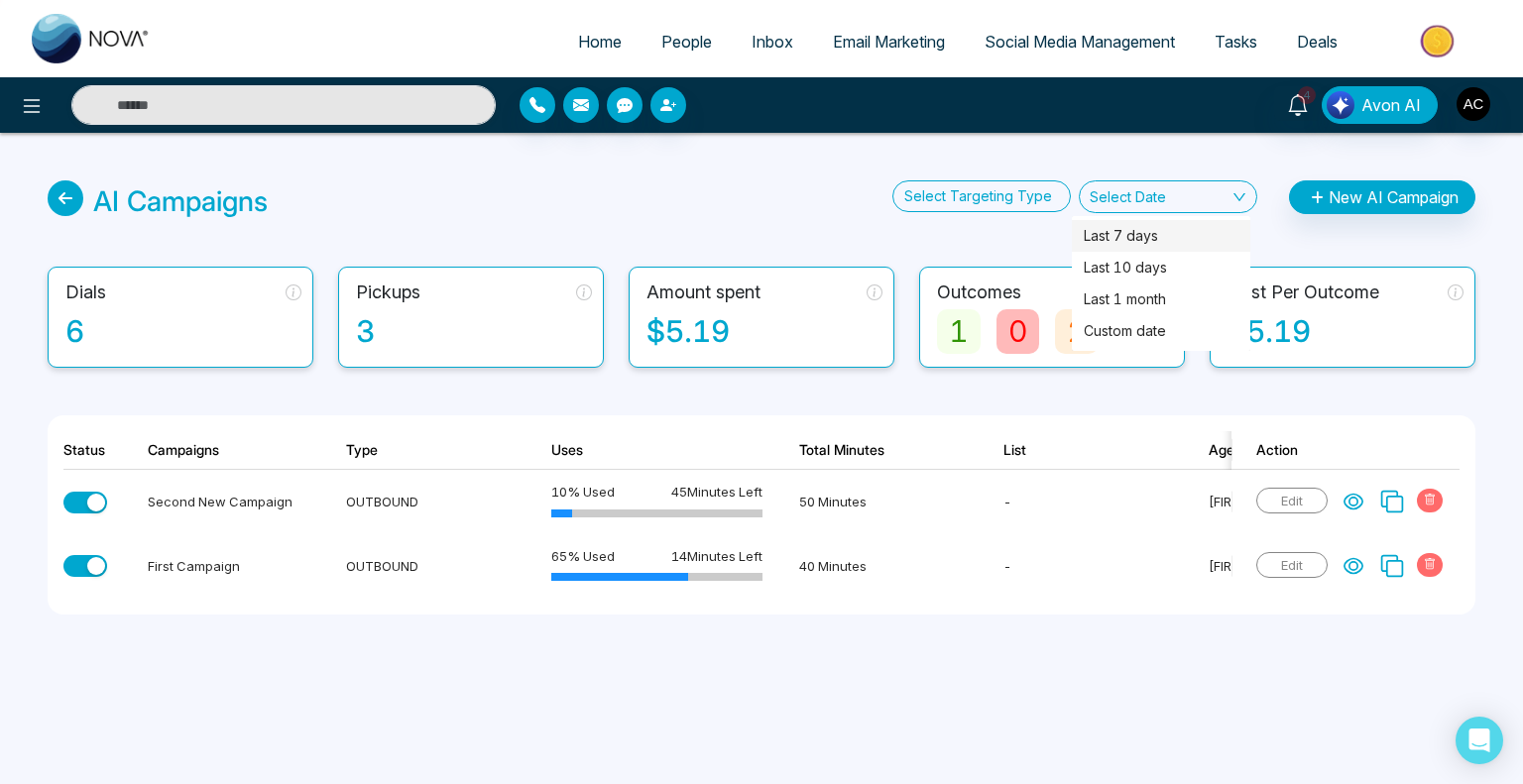 click on "Last 7 days" at bounding box center (1161, 236) 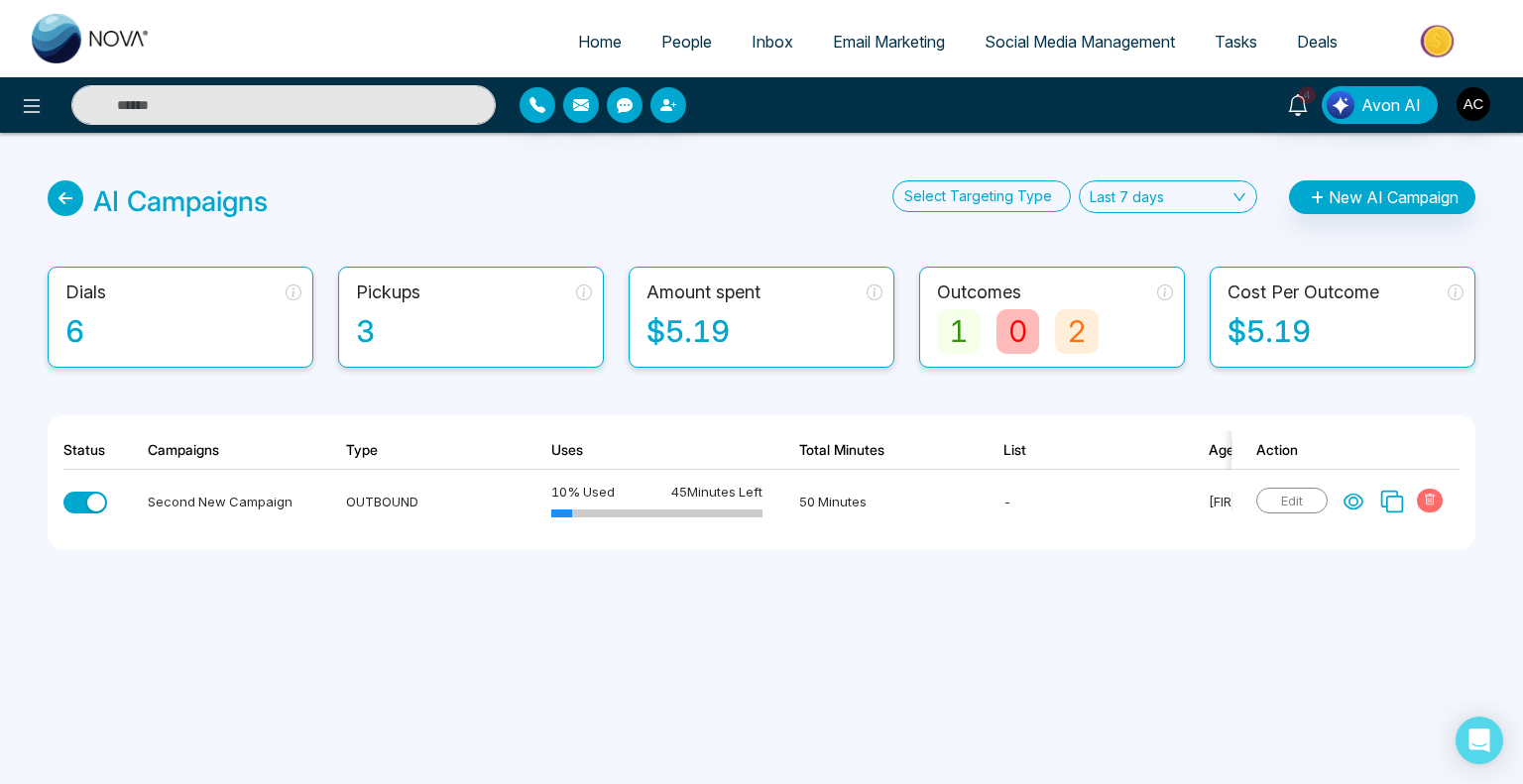 scroll, scrollTop: 0, scrollLeft: 223, axis: horizontal 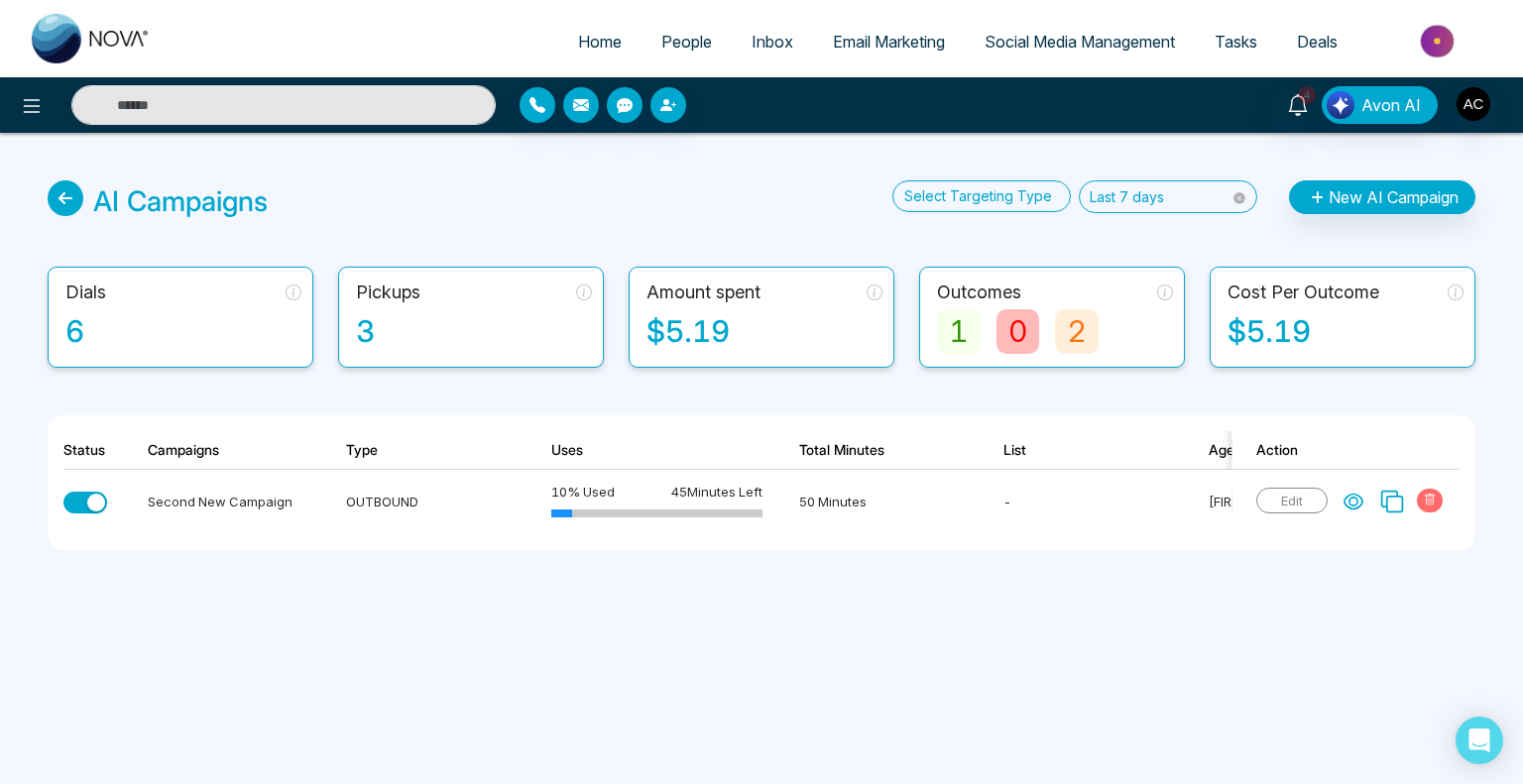 click on "Last 7 days" at bounding box center (1168, 196) 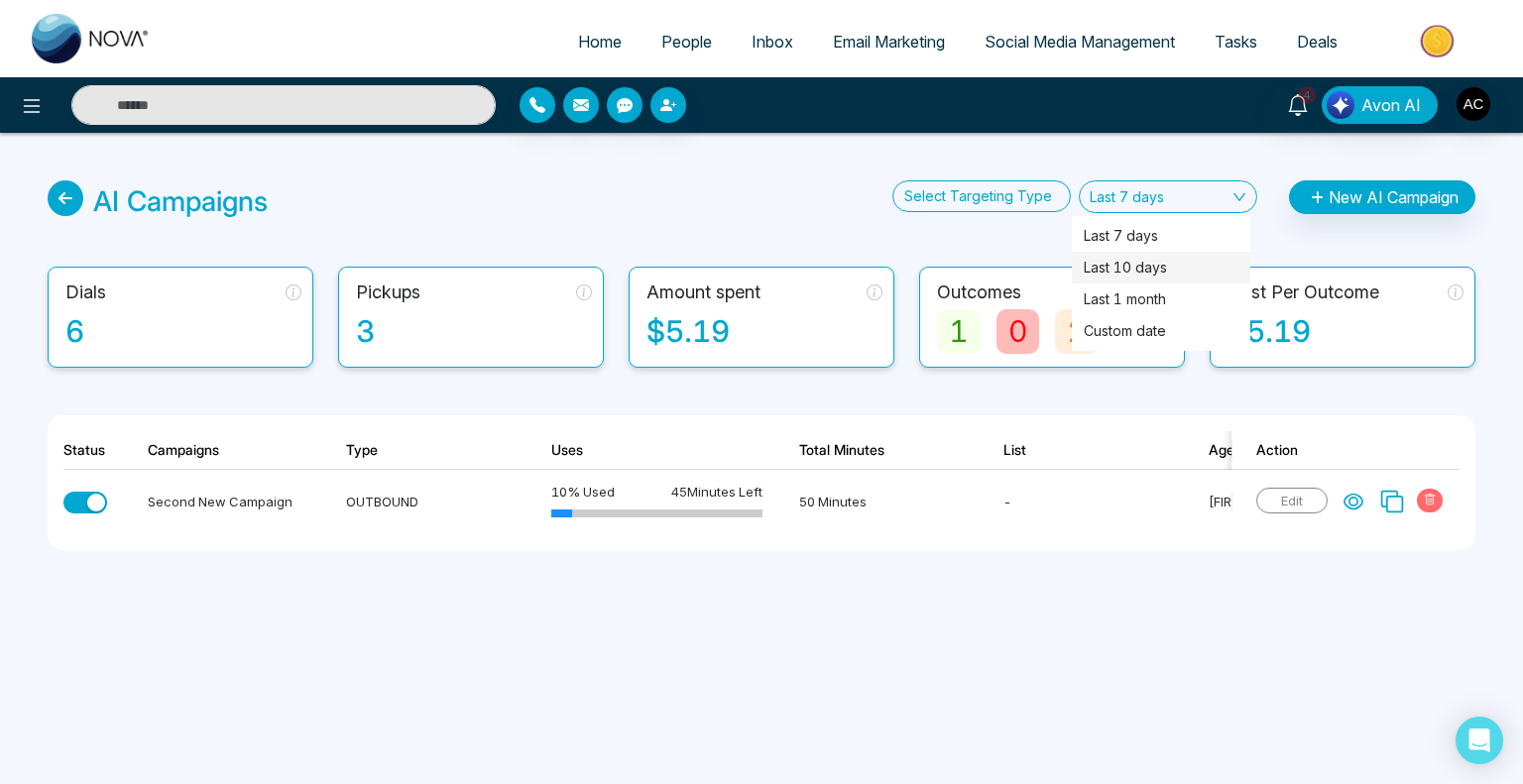 click on "Last 10 days" at bounding box center (1161, 268) 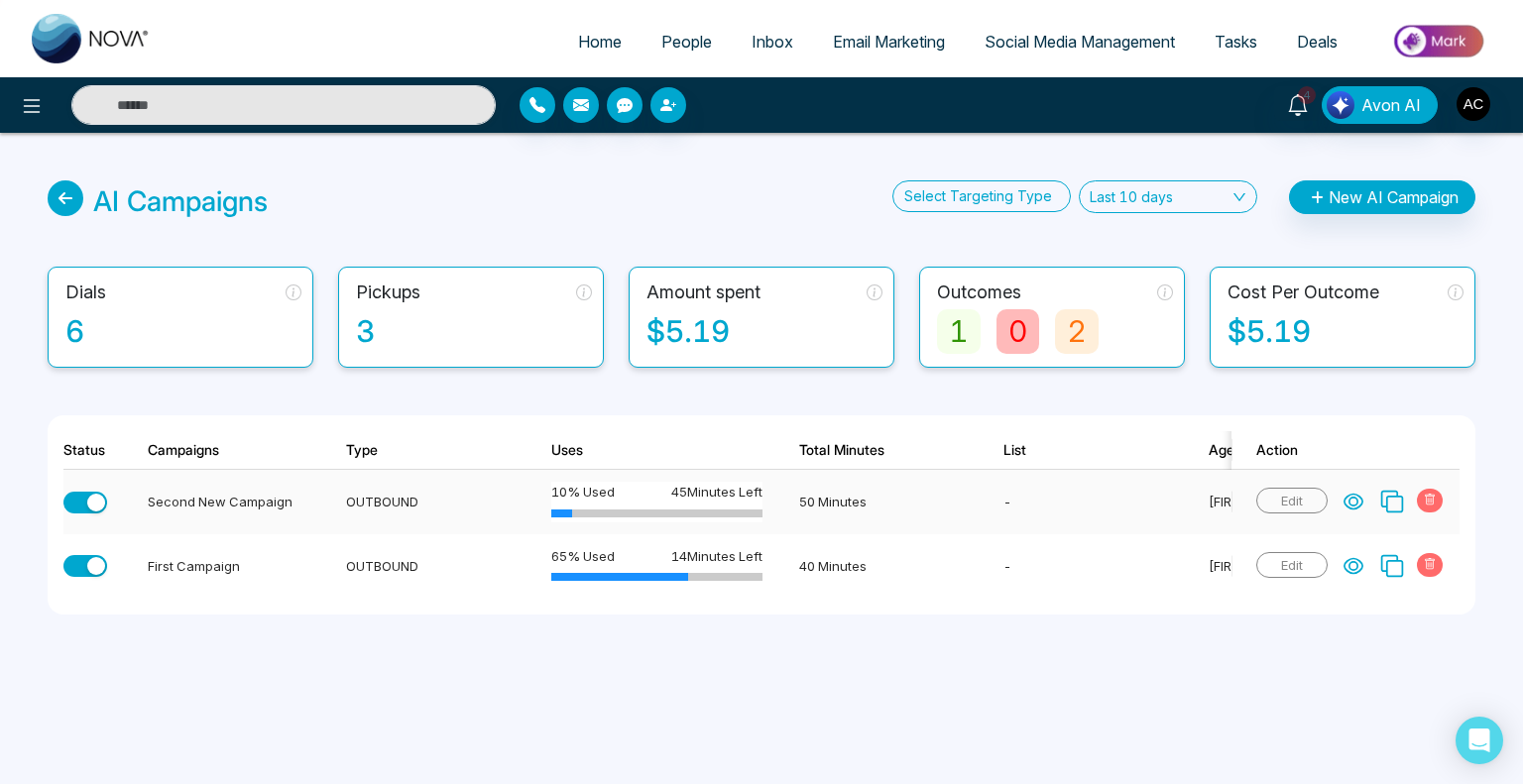 click 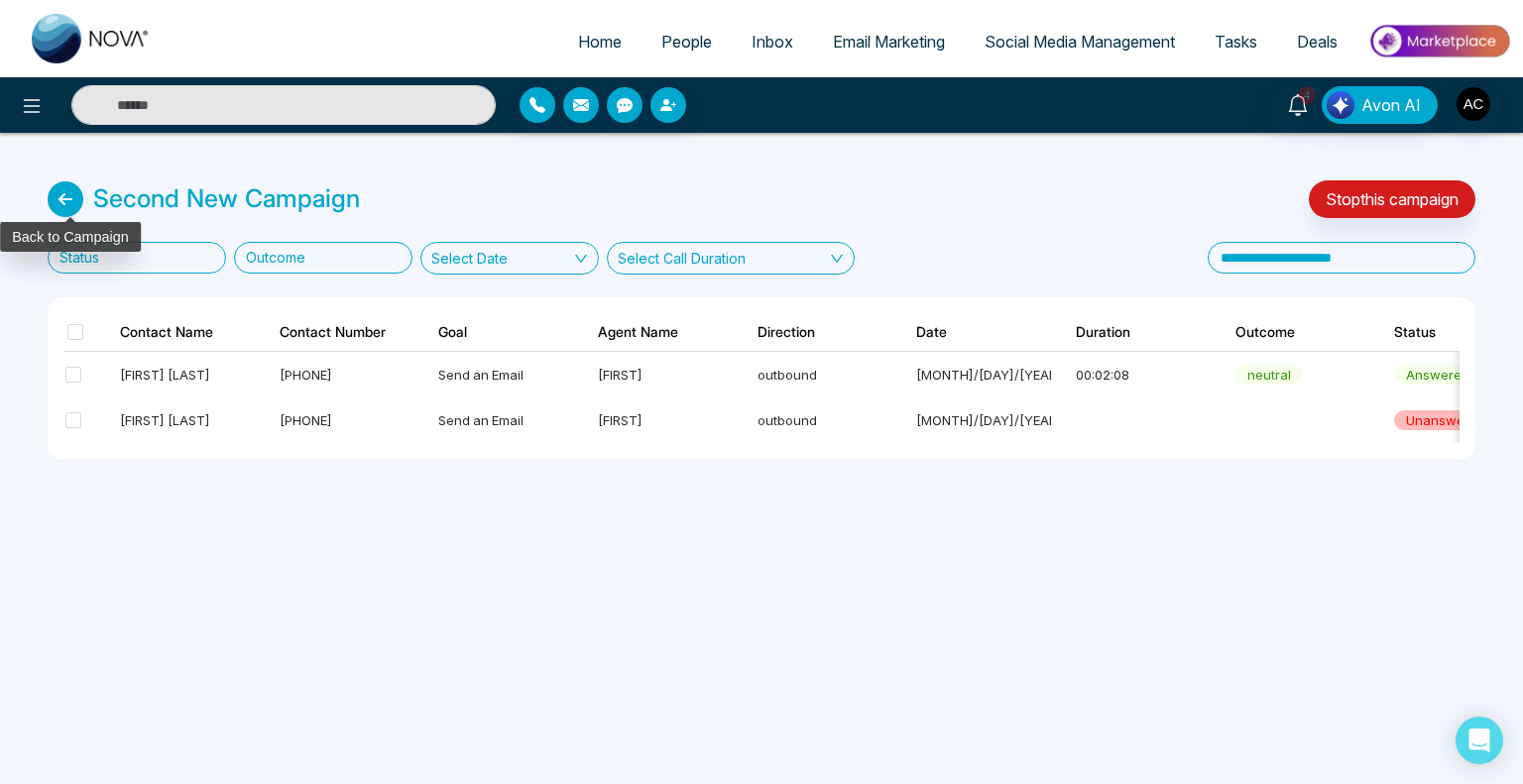 click at bounding box center (65, 199) 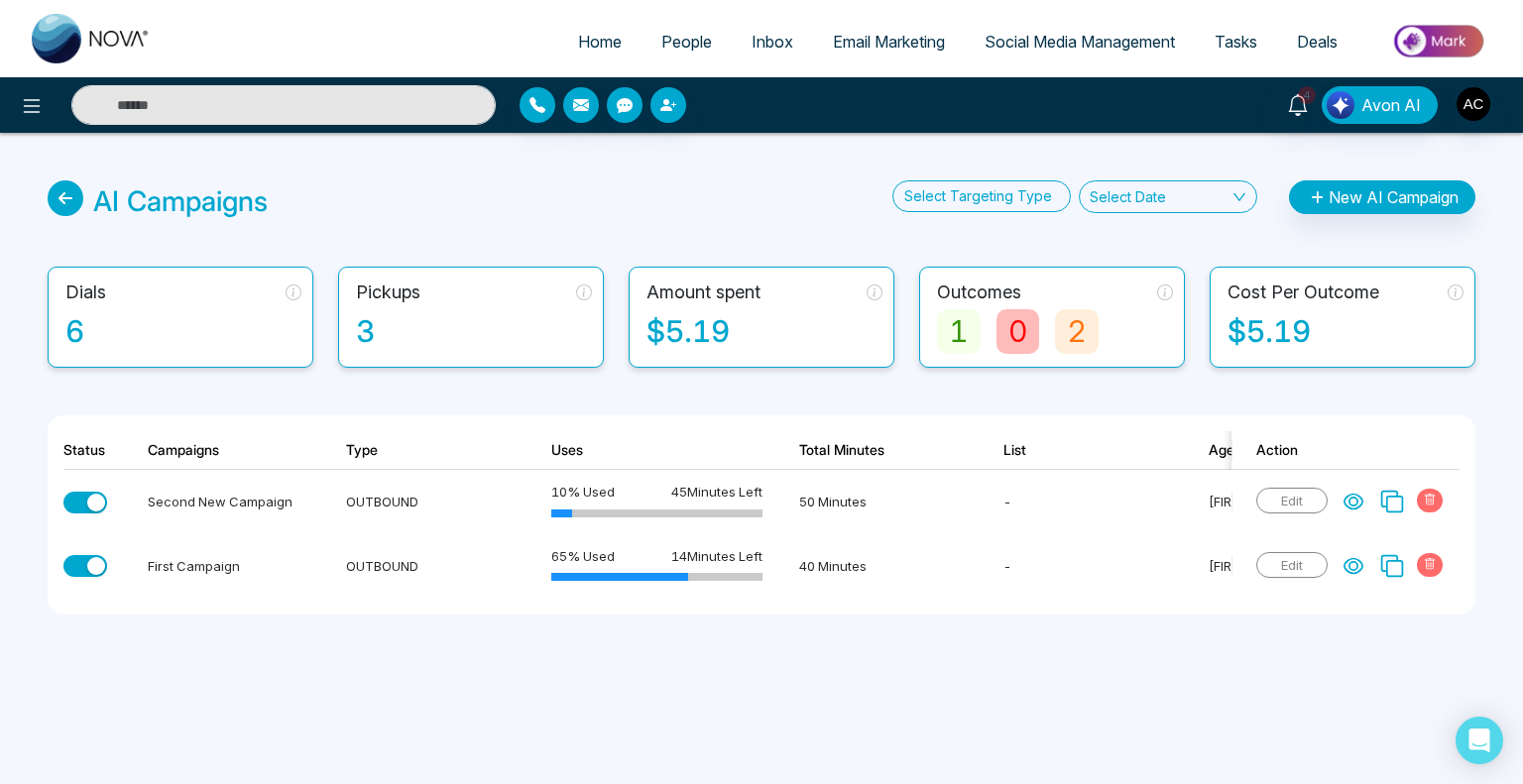 click on "Home People Inbox Email Marketing Social Media Management Tasks Deals 4 Avon AI AI Campaigns   Select Targeting Type Select Date  New AI Campaign Dials 6 Pickups 3 Amount spent $5.19 Outcomes 1 0 2 Cost Per Outcome $5.19 Status Campaigns Type Uses Total Minutes List Agent Dials Pickups In progress Outcomes Cost Per Outcome Action                           Second New Campaign OUTBOUND 10 % Used 45  Minutes Left 50 Minutes - Amita 2 1 0 0 0 1 $0.64 Edit First Campaign OUTBOUND 65 % Used 14  Minutes Left 40 Minutes - Amita 2 1 0 1 0 0 $4.23 Edit" at bounding box center (762, 392) 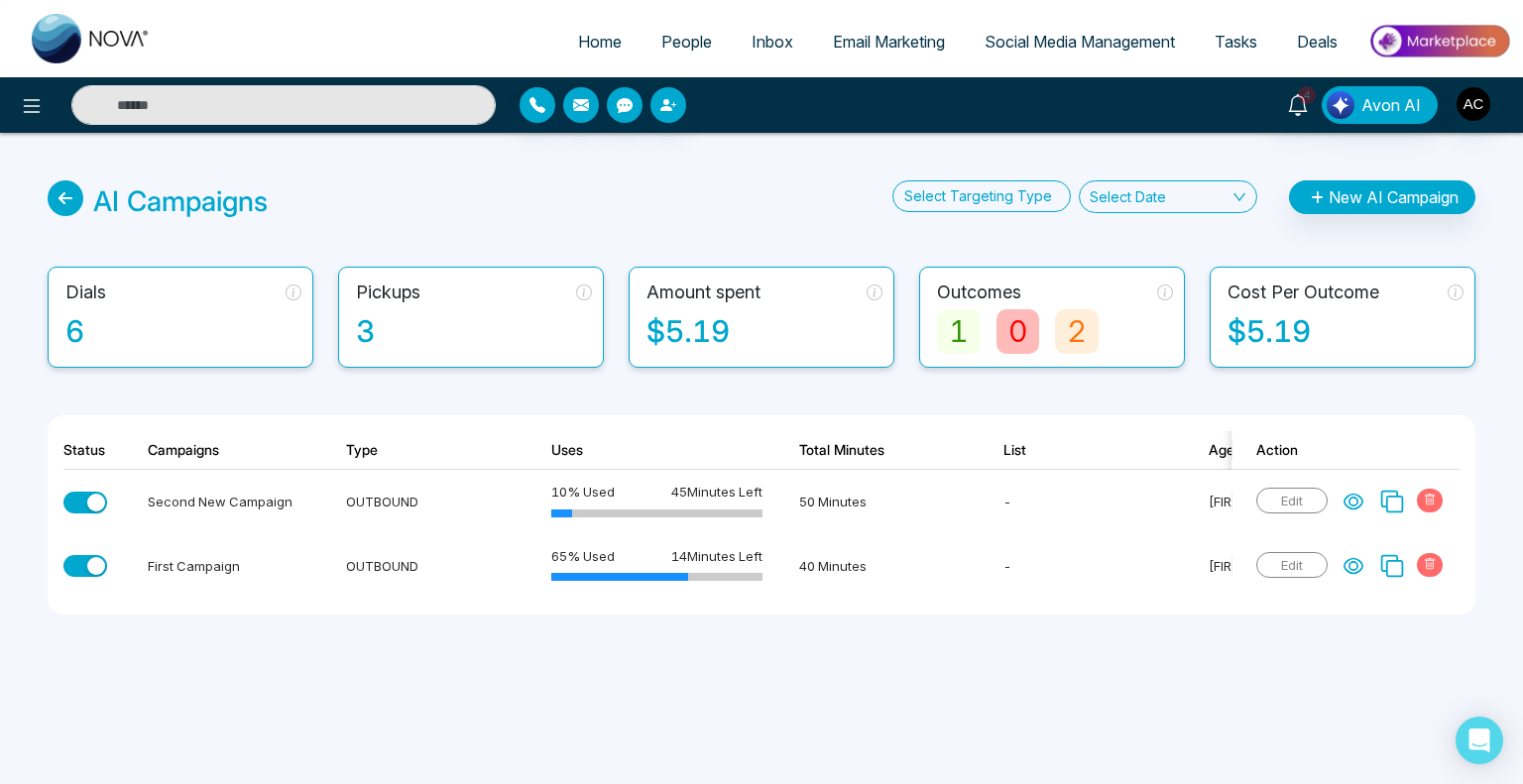 click on "Home People Inbox Email Marketing Social Media Management Tasks Deals 4 Avon AI AI Campaigns   Select Targeting Type Select Date  New AI Campaign Dials 6 Pickups 3 Amount spent $5.19 Outcomes 1 0 2 Cost Per Outcome $5.19 Status Campaigns Type Uses Total Minutes List Agent Dials Pickups In progress Outcomes Cost Per Outcome Action                           Second New Campaign OUTBOUND 10 % Used 45  Minutes Left 50 Minutes - Amita 2 1 0 0 0 1 $0.64 Edit First Campaign OUTBOUND 65 % Used 14  Minutes Left 40 Minutes - Amita 2 1 0 1 0 0 $4.23 Edit" at bounding box center (762, 392) 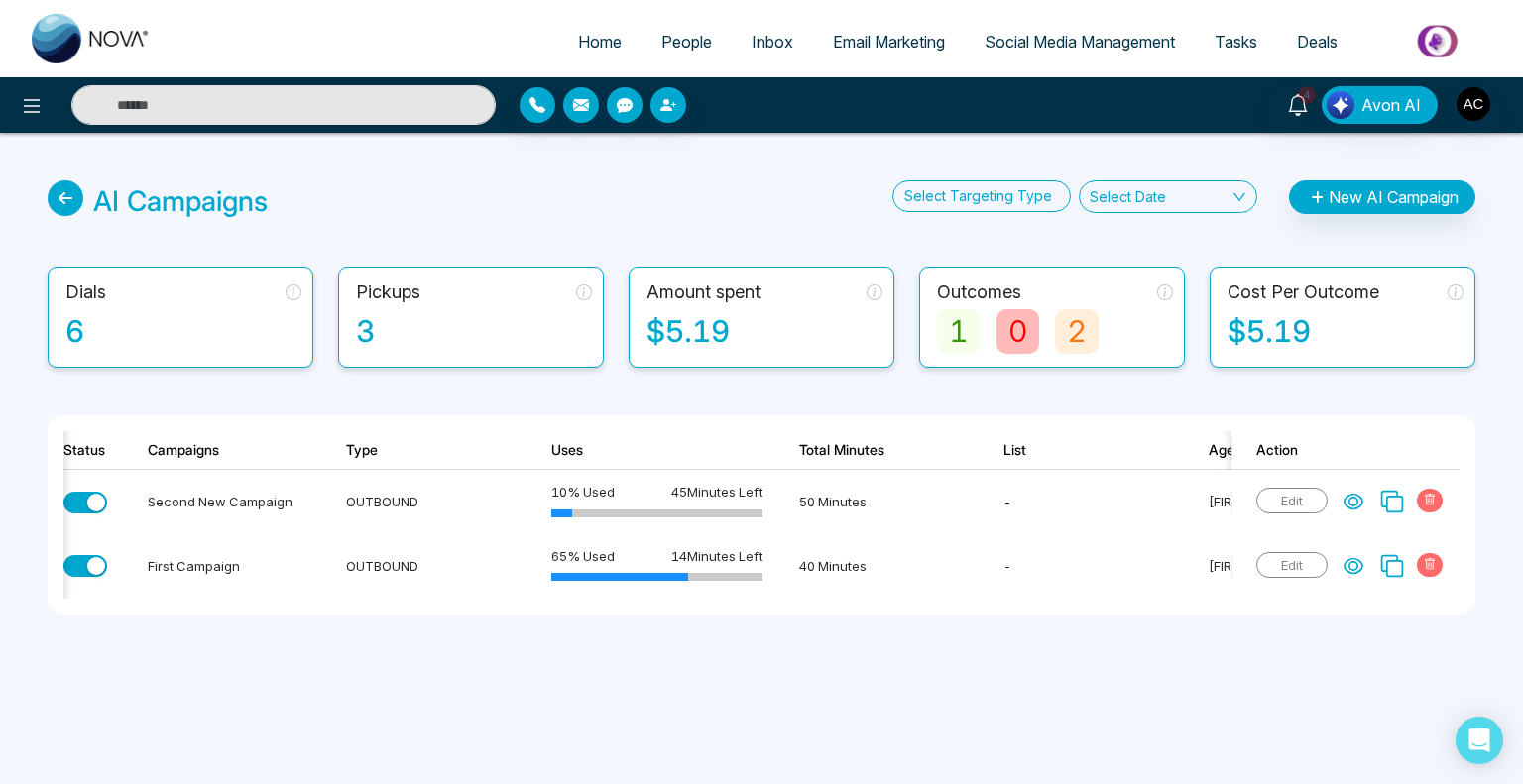 scroll, scrollTop: 0, scrollLeft: 120, axis: horizontal 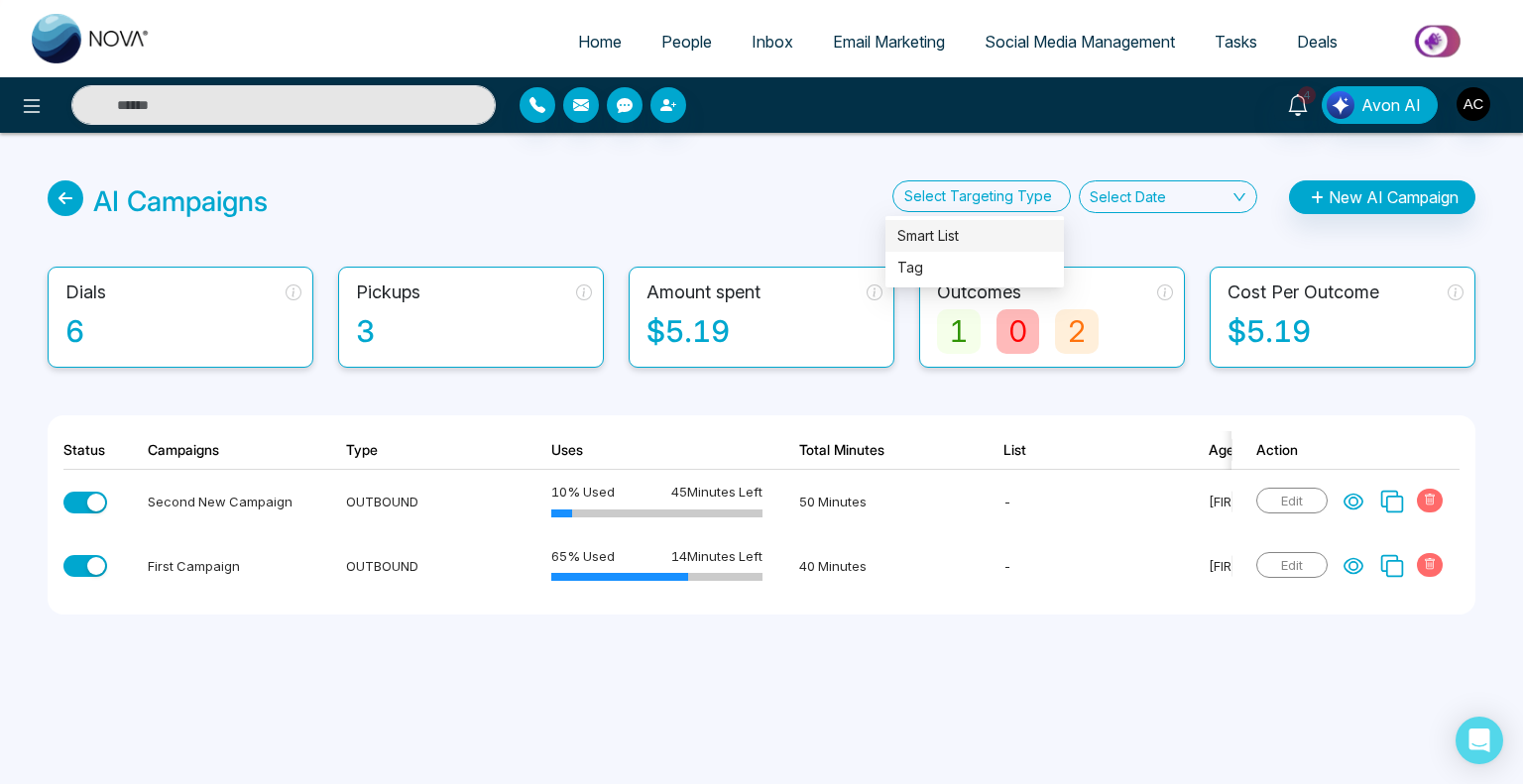 click at bounding box center (976, 196) 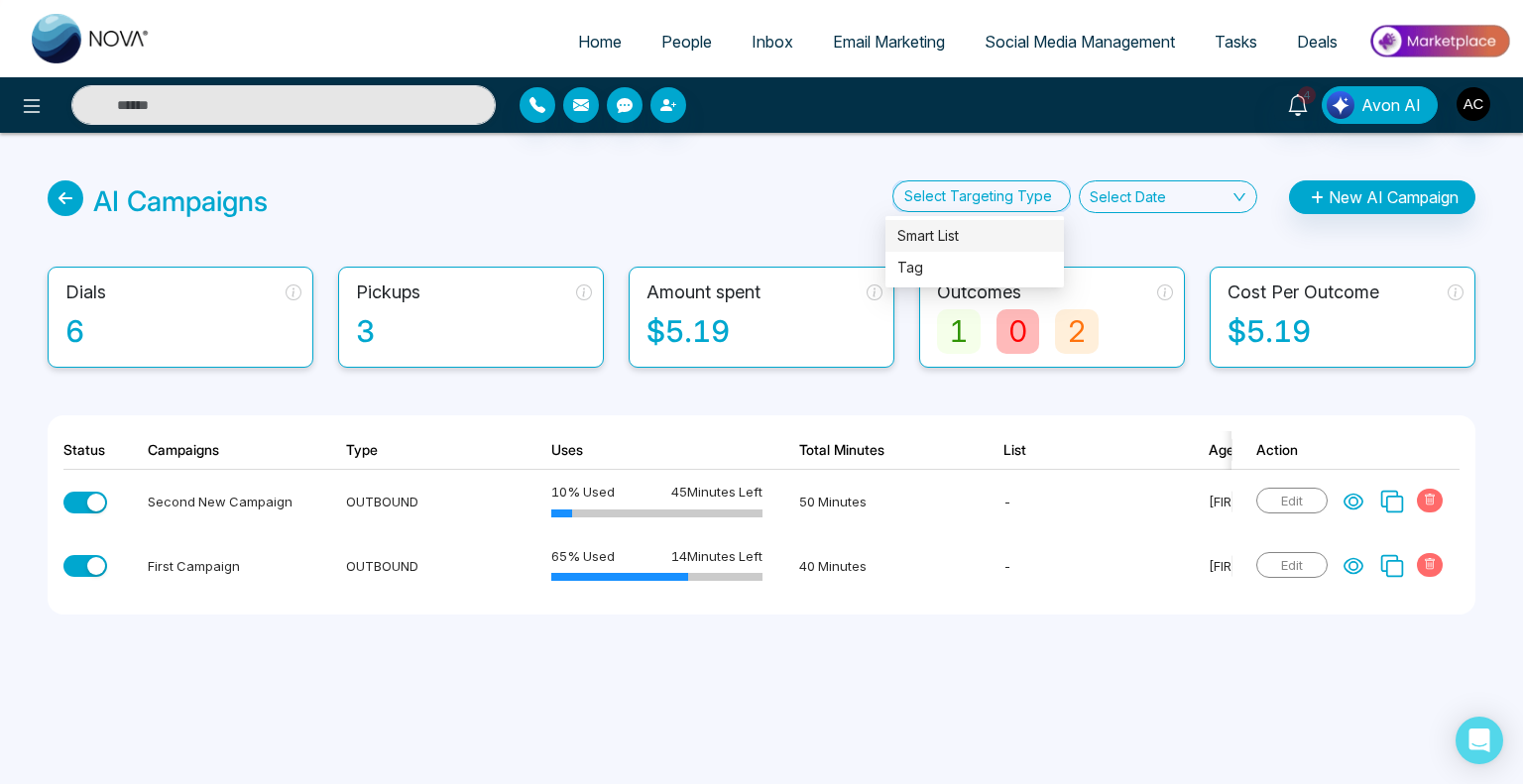 click on "Smart List" at bounding box center (975, 236) 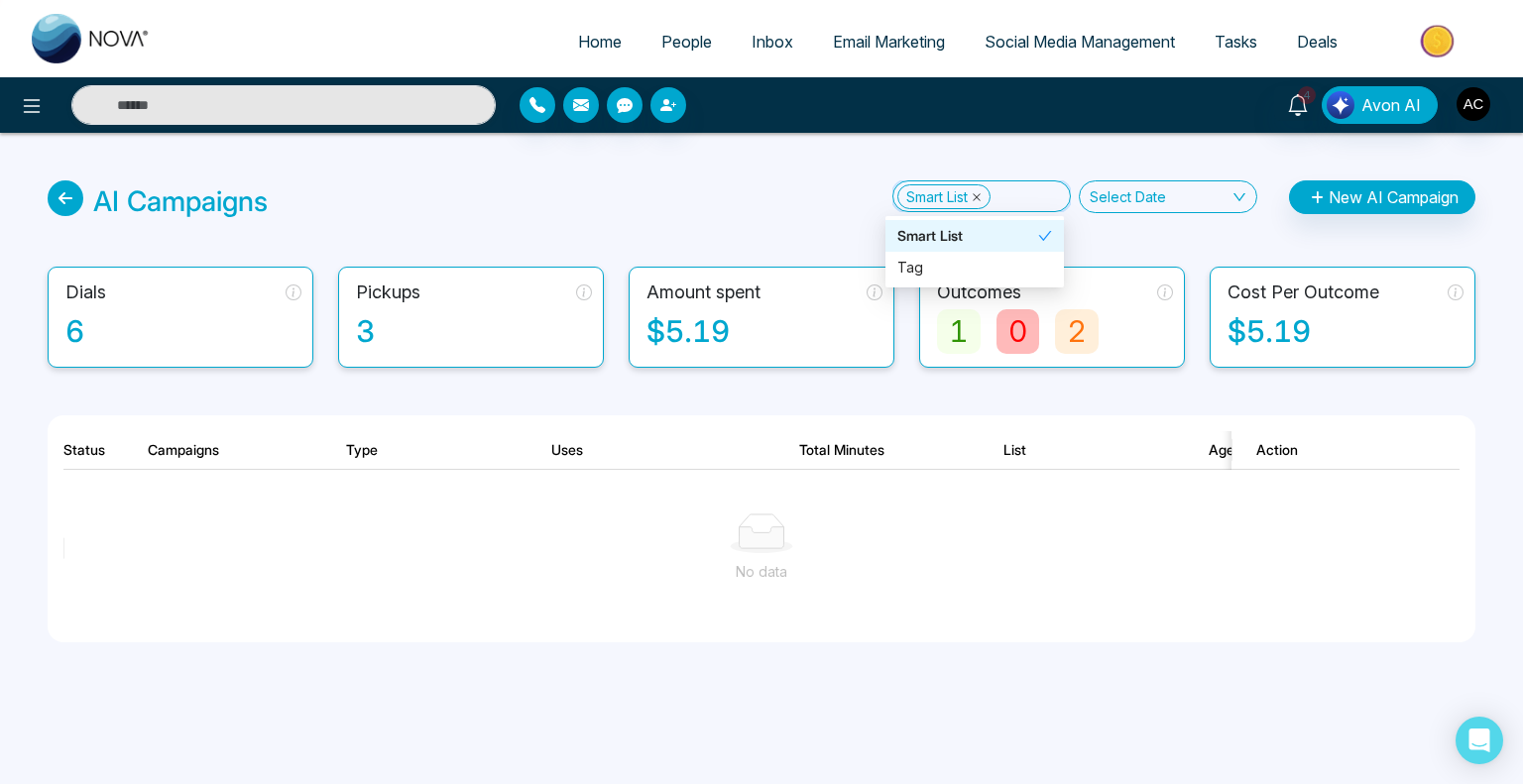 click 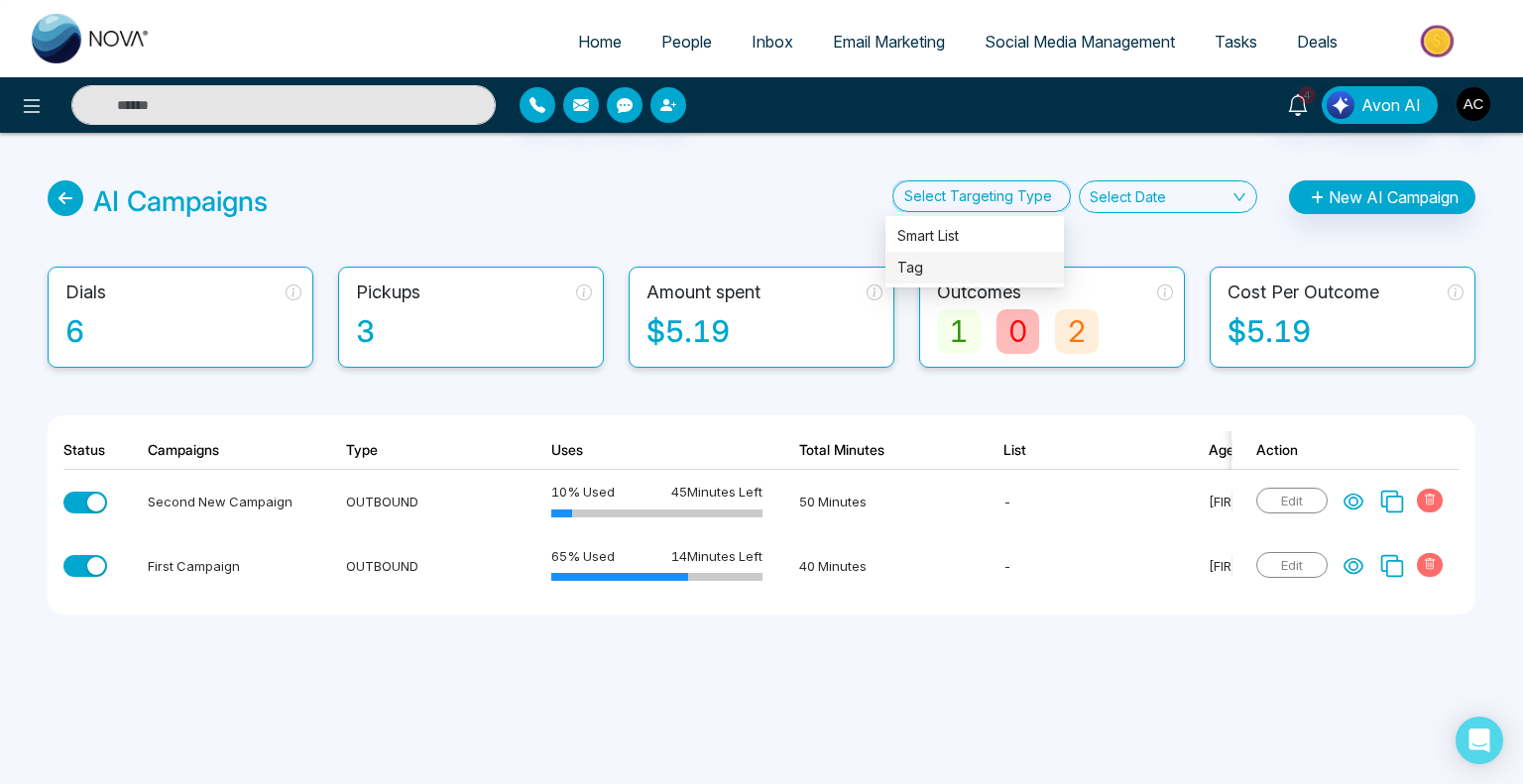 click on "Tag" at bounding box center (975, 268) 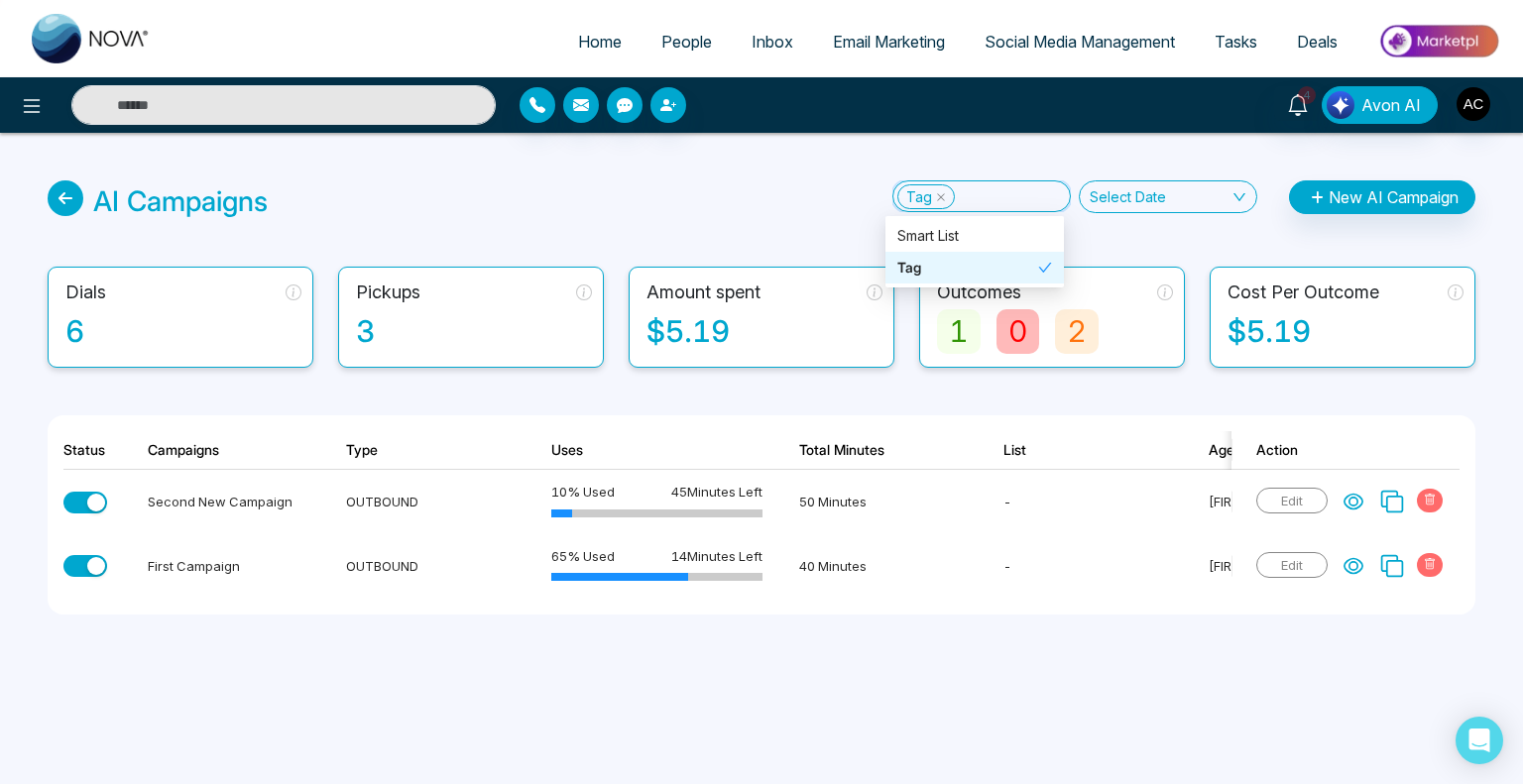 click on "Home People Inbox Email Marketing Social Media Management Tasks Deals 4 Avon AI AI Campaigns Tag   Select Date  New AI Campaign Dials 6 Pickups 3 Amount spent $5.19 Outcomes 1 0 2 Cost Per Outcome $5.19 Status Campaigns Type Uses Total Minutes List Agent Dials Pickups In progress Outcomes Cost Per Outcome Action                           Second New Campaign OUTBOUND 10 % Used 45  Minutes Left 50 Minutes - Amita 2 1 0 0 0 1 $0.64 Edit First Campaign OUTBOUND 65 % Used 14  Minutes Left 40 Minutes - Amita 2 1 0 1 0 0 $4.23 Edit" at bounding box center (762, 392) 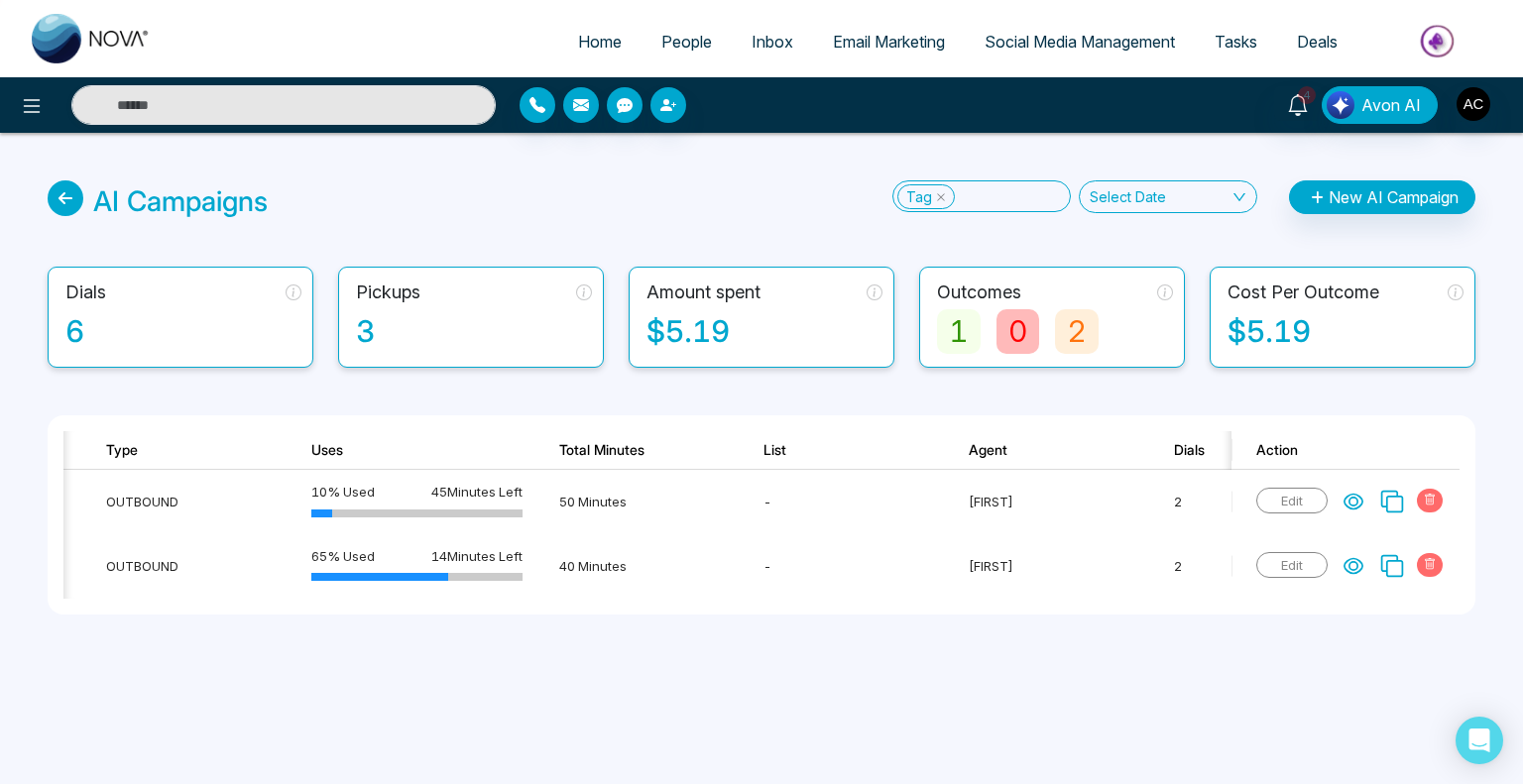 click on "Tag" at bounding box center (976, 196) 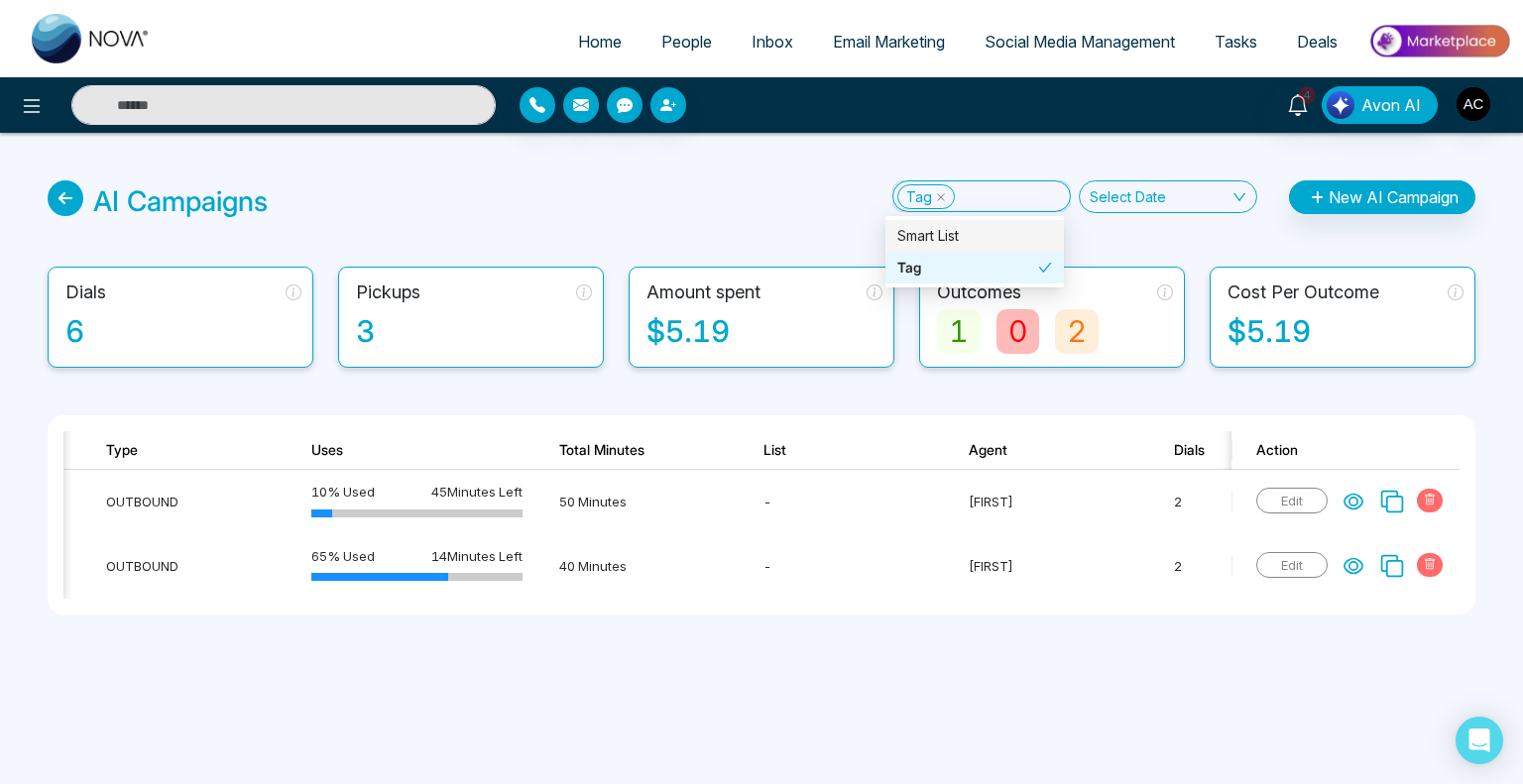 click on "Smart List" at bounding box center (975, 236) 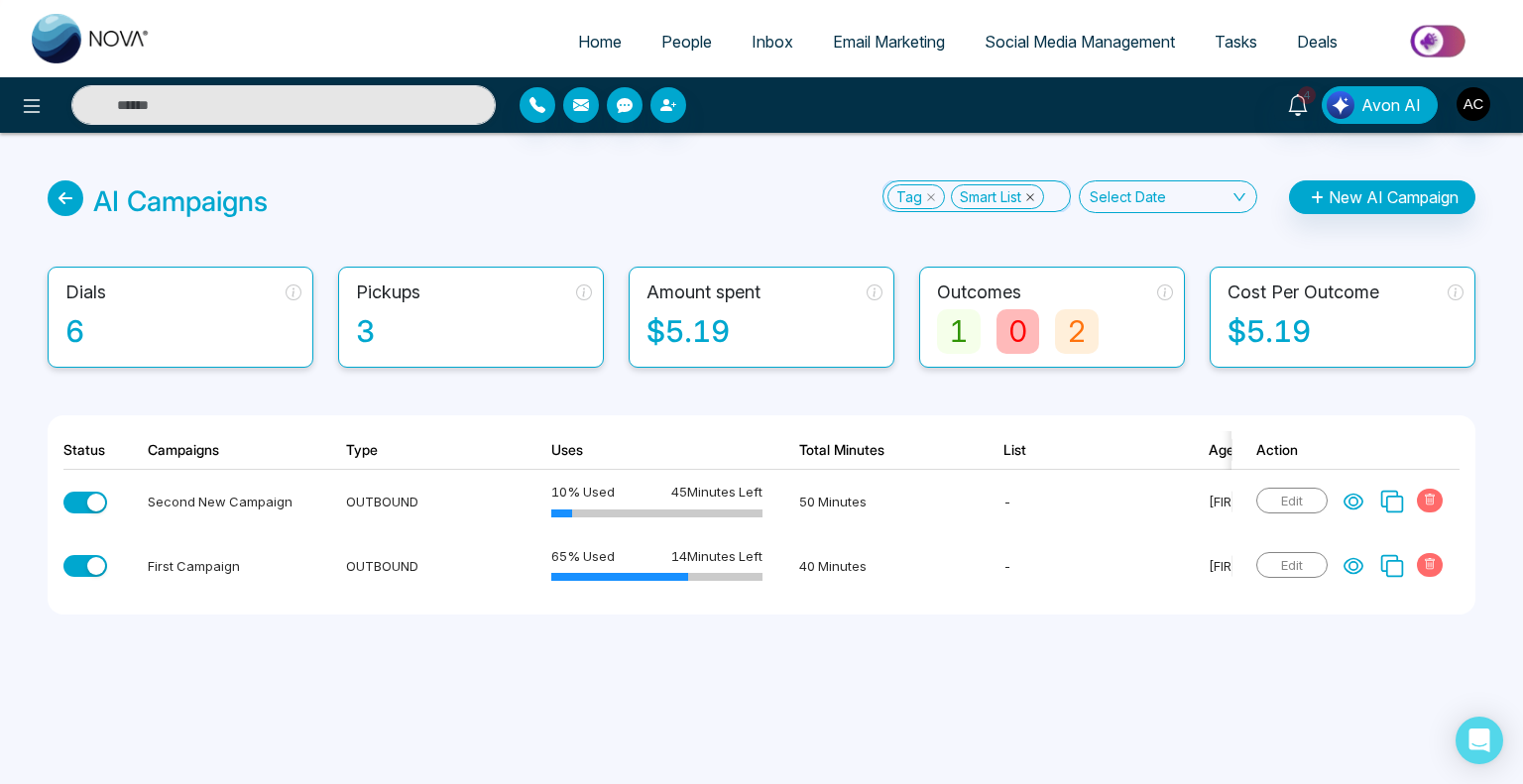 click 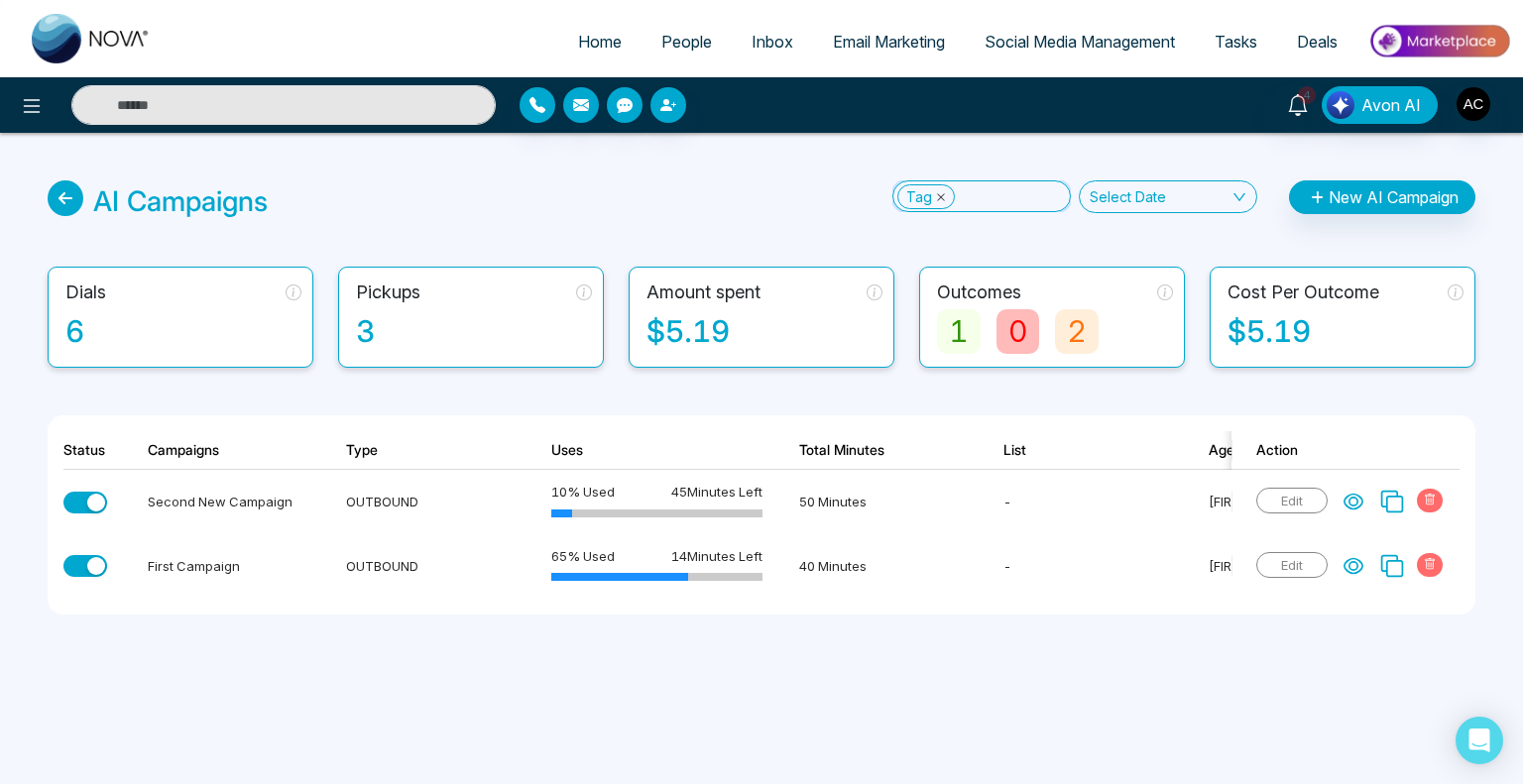 click 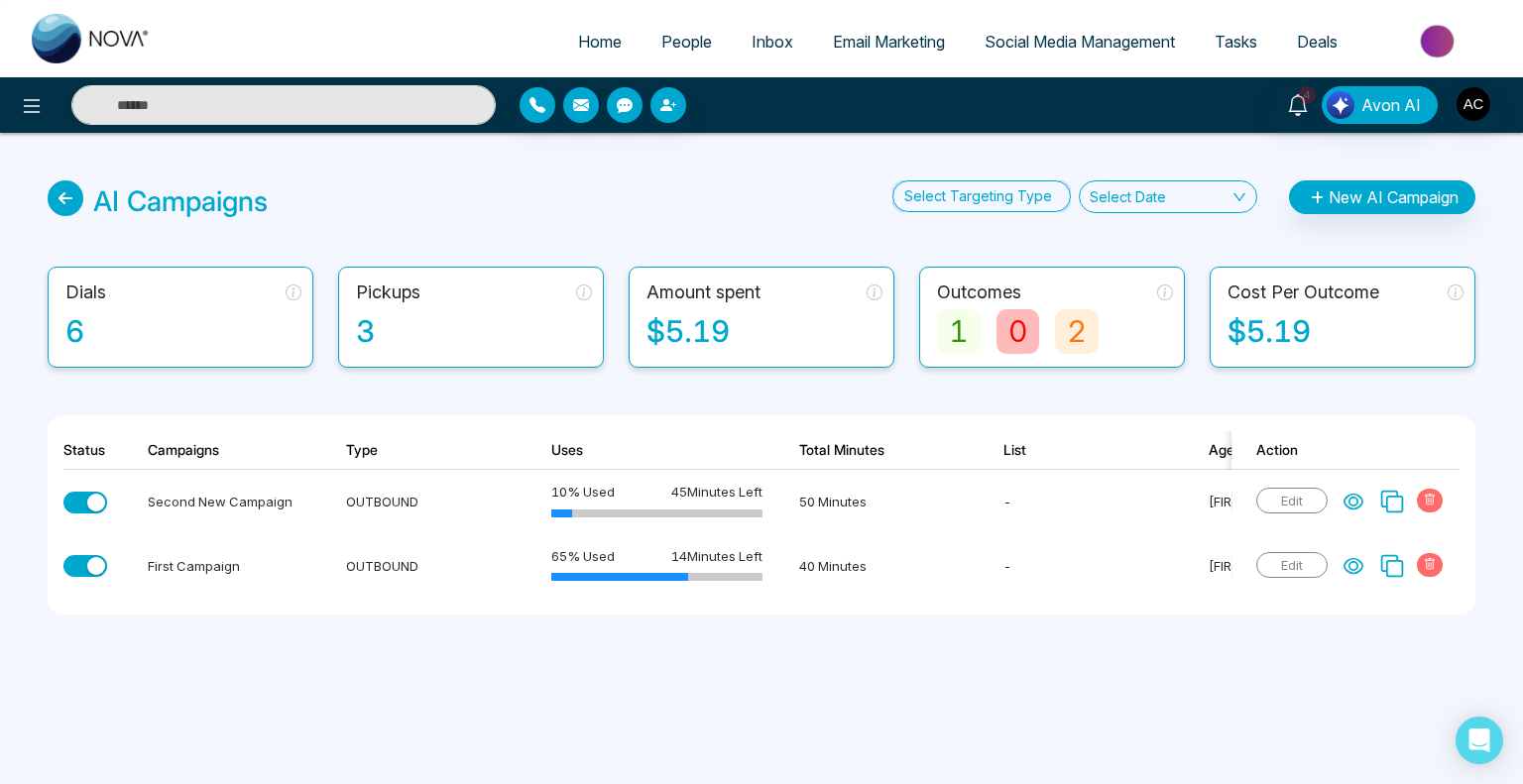 click at bounding box center (976, 196) 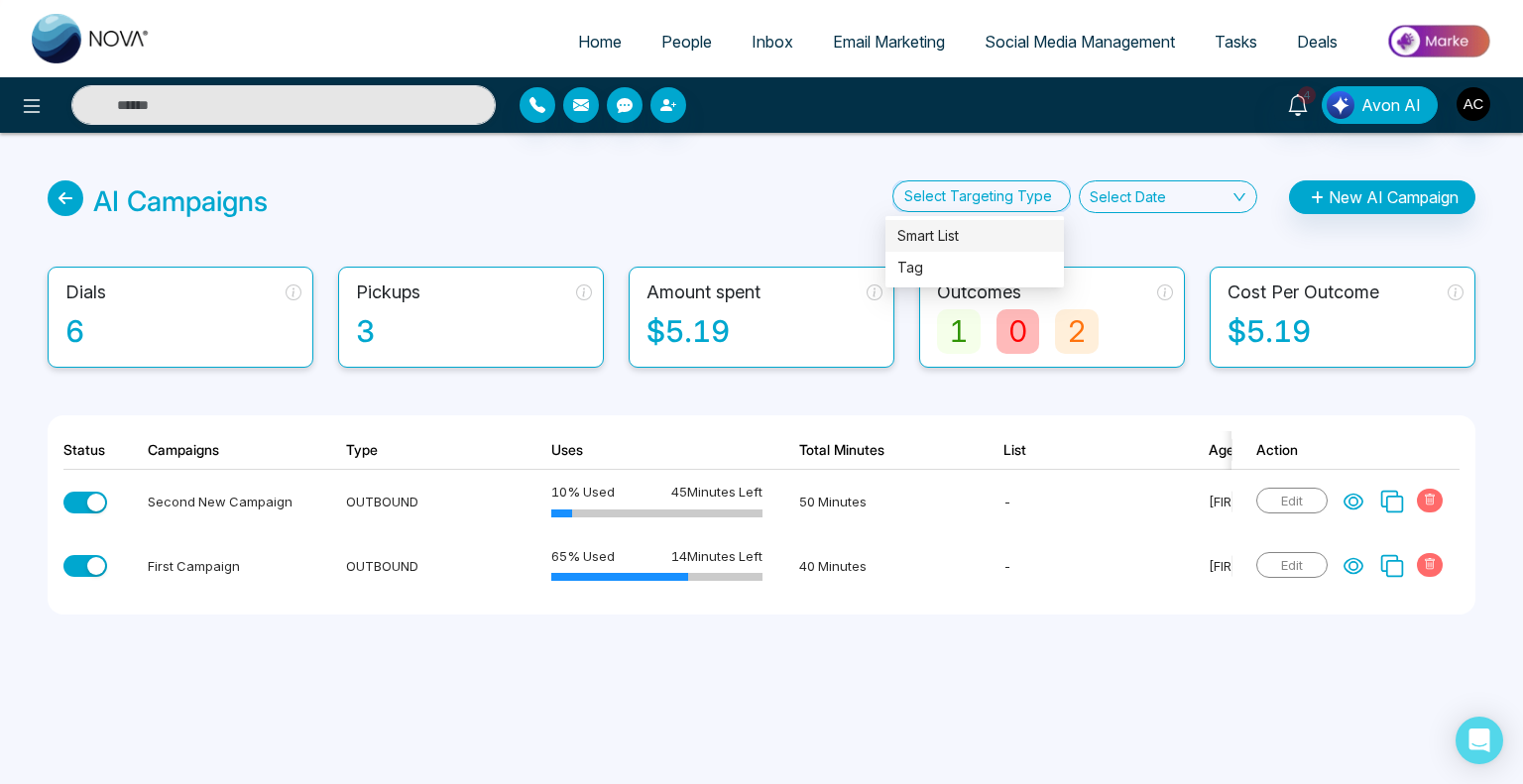 click on "Smart List" at bounding box center [975, 236] 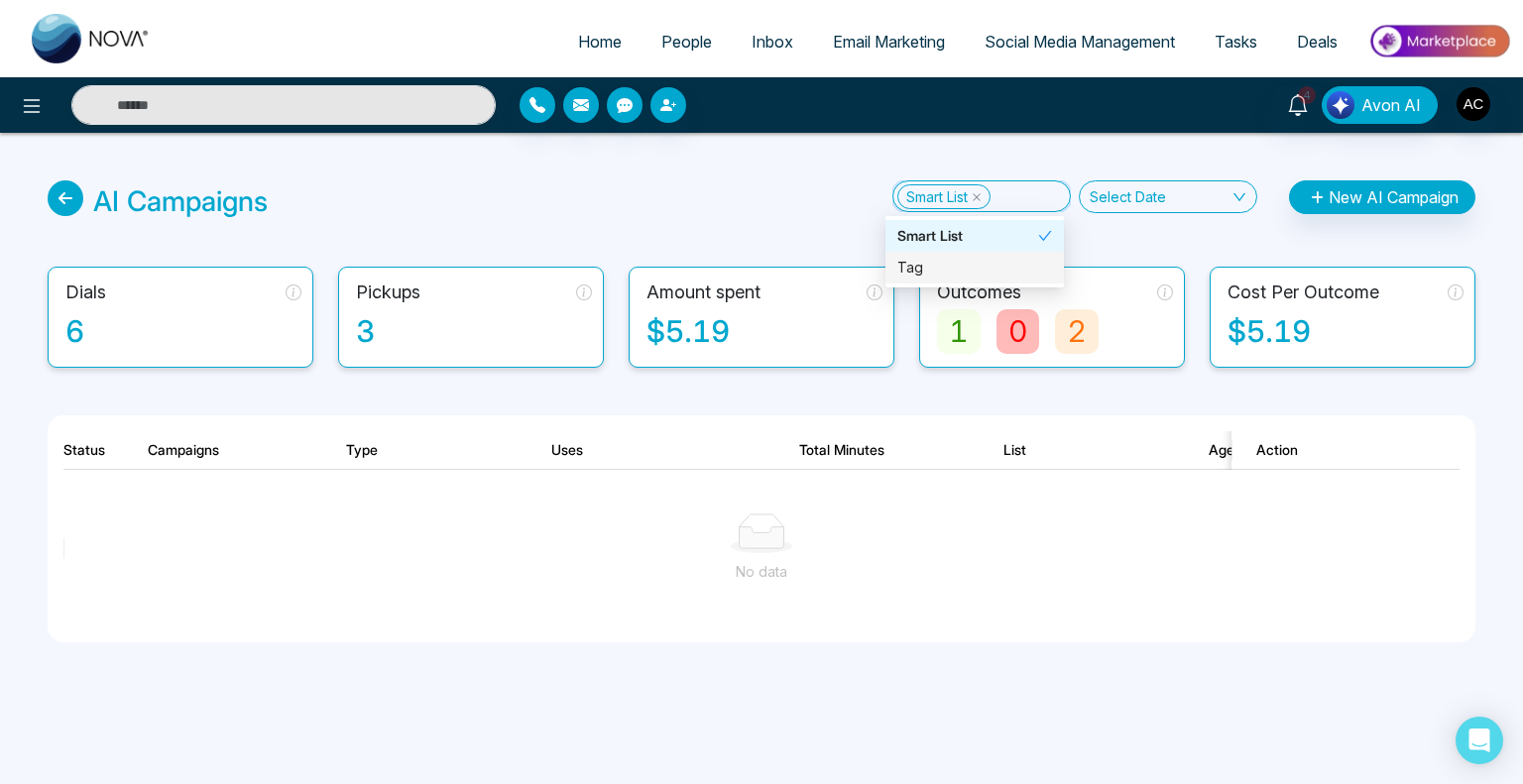 click on "Tag" at bounding box center [975, 268] 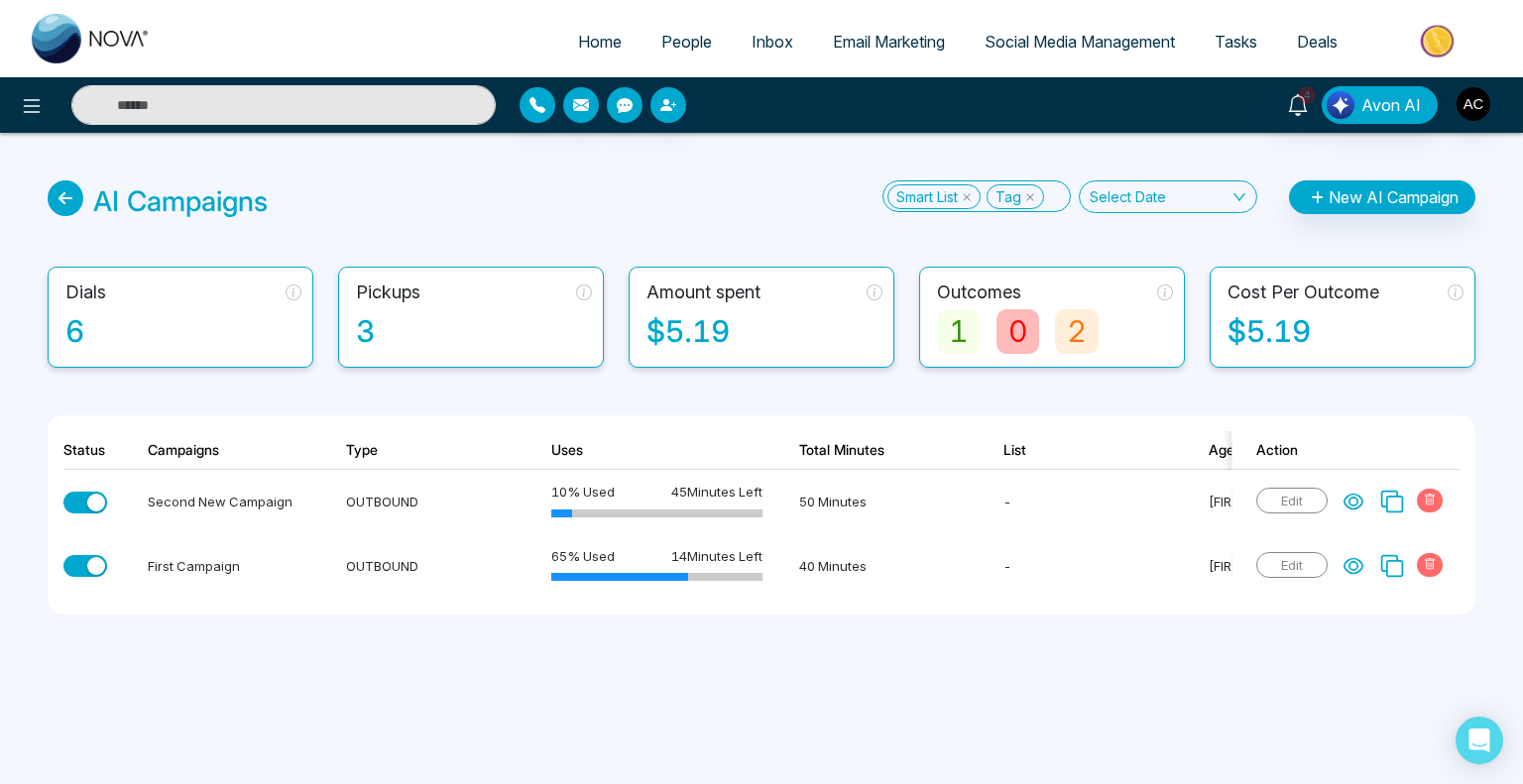 click on "AI Campaigns Smart List Tag   Select Date  New AI Campaign" at bounding box center (762, 201) 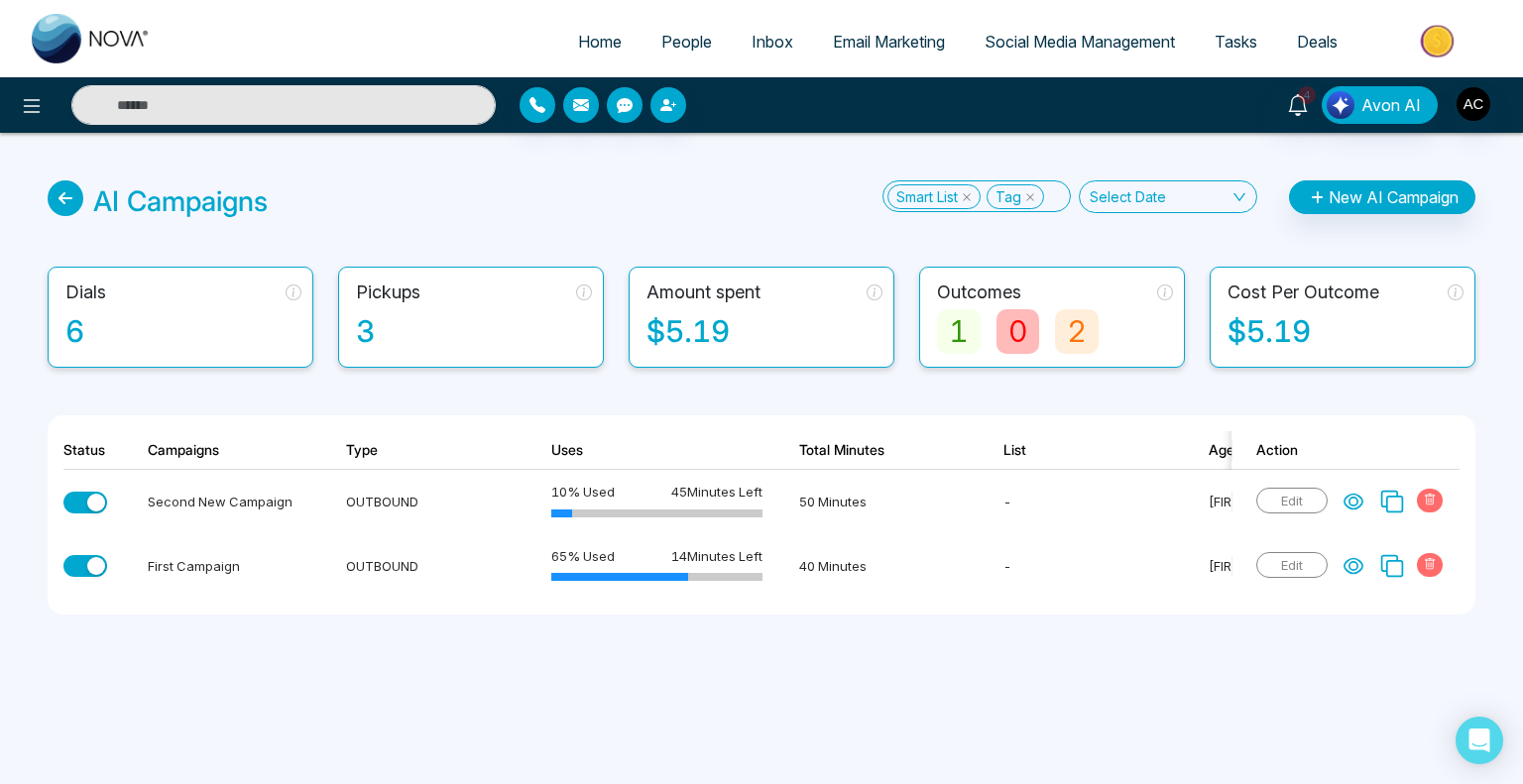 scroll, scrollTop: 0, scrollLeft: 40, axis: horizontal 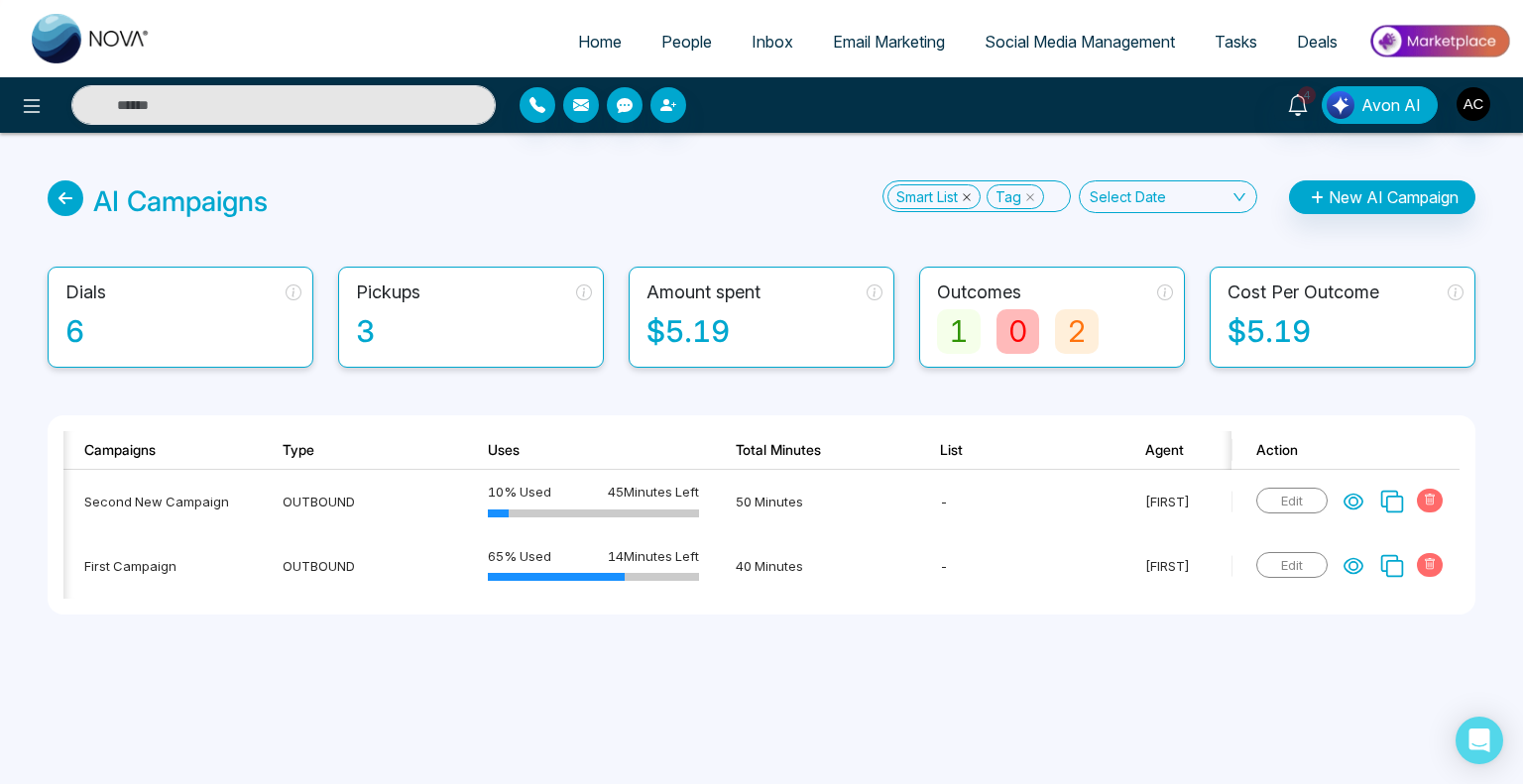 click 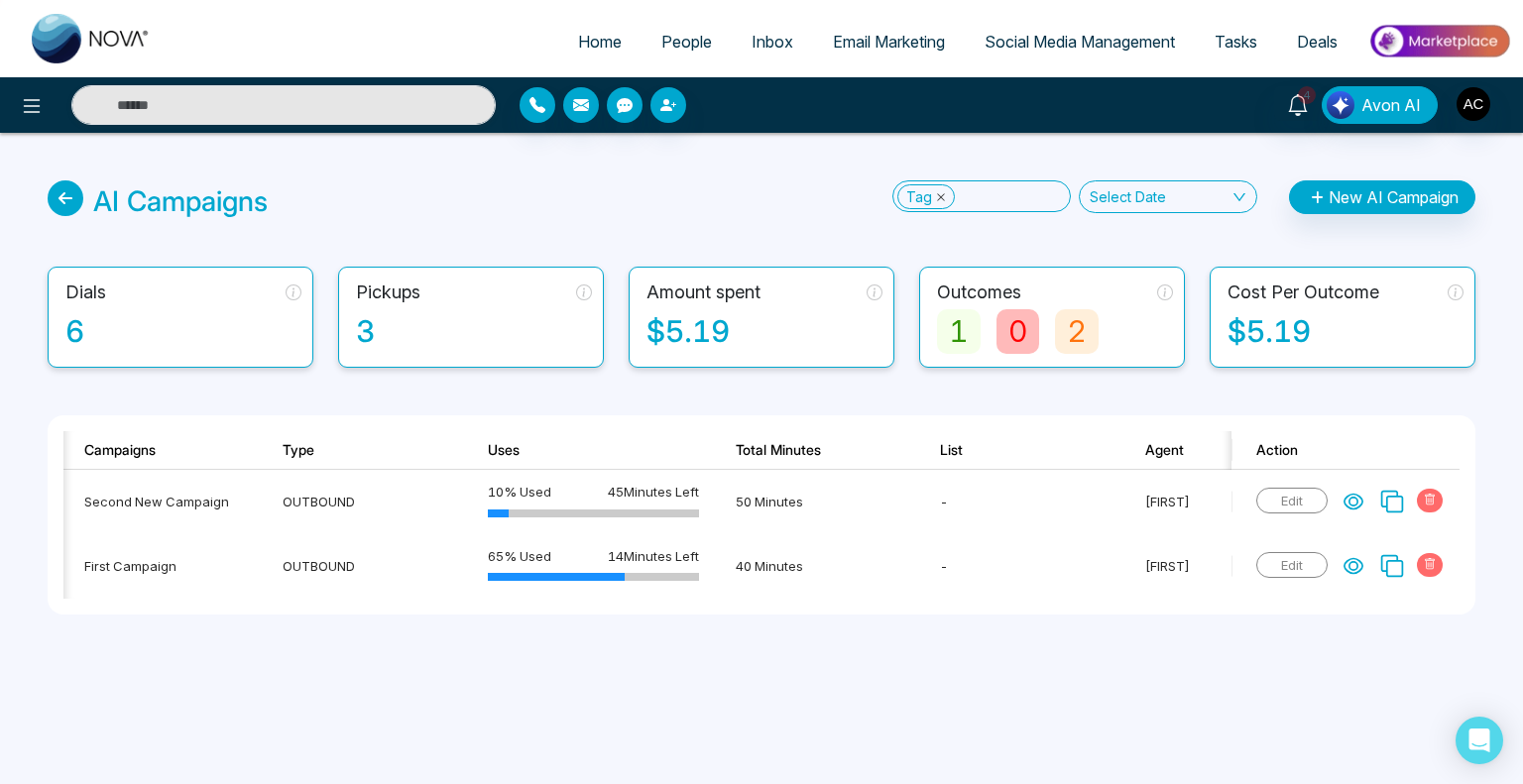 click 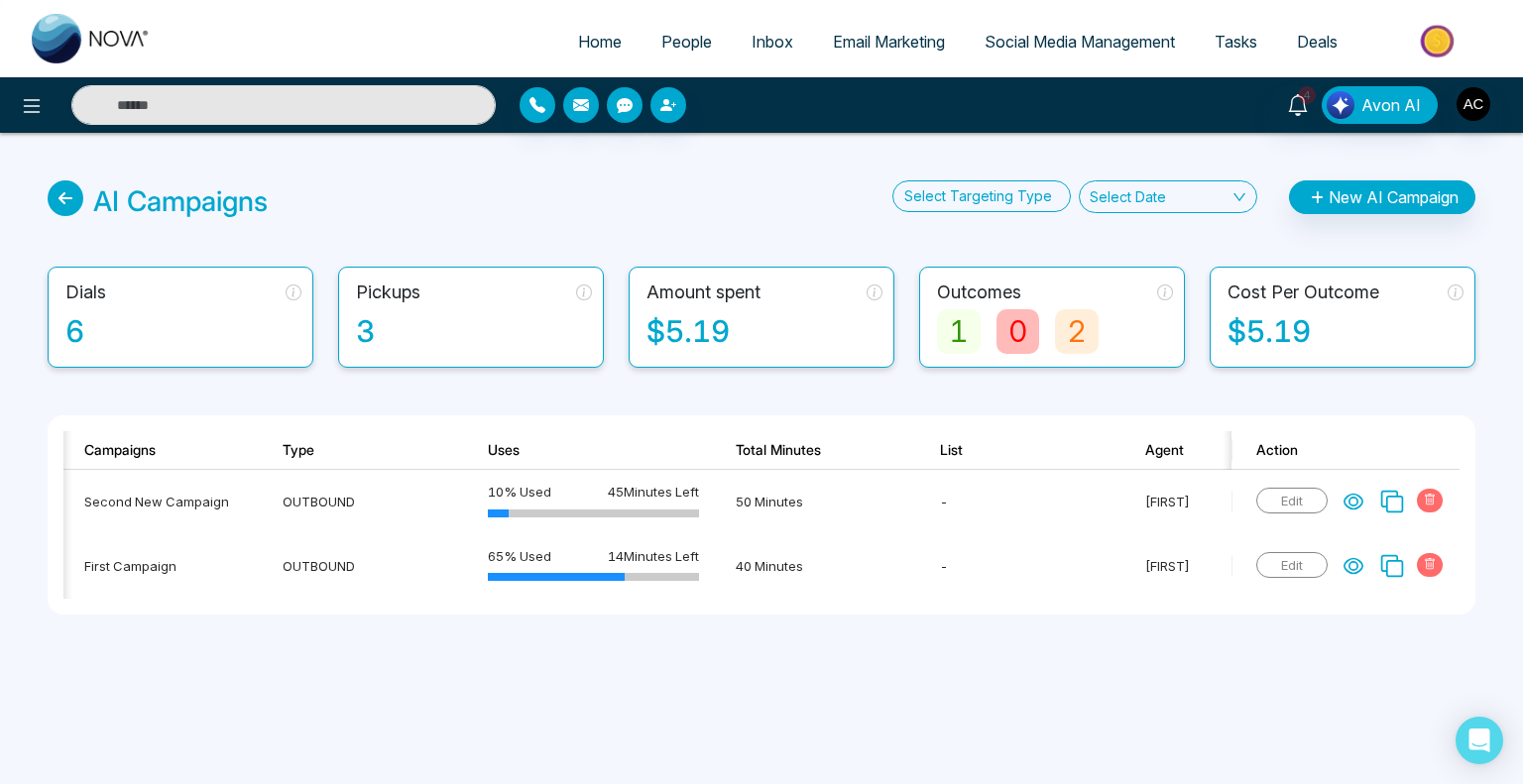 click on "AI Campaigns   Select Targeting Type Select Date  New AI Campaign Dials 6 Pickups 3 Amount spent $5.19 Outcomes 1 0 2 Cost Per Outcome $5.19 Status Campaigns Type Uses Total Minutes List Agent Dials Pickups In progress Outcomes Cost Per Outcome Action                           Second New Campaign OUTBOUND 10 % Used 45  Minutes Left 50 Minutes - Amita 2 1 0 0 0 1 $0.64 Edit First Campaign OUTBOUND 65 % Used 14  Minutes Left 40 Minutes - Amita 2 1 0 1 0 0 $4.23 Edit" at bounding box center [762, 397] 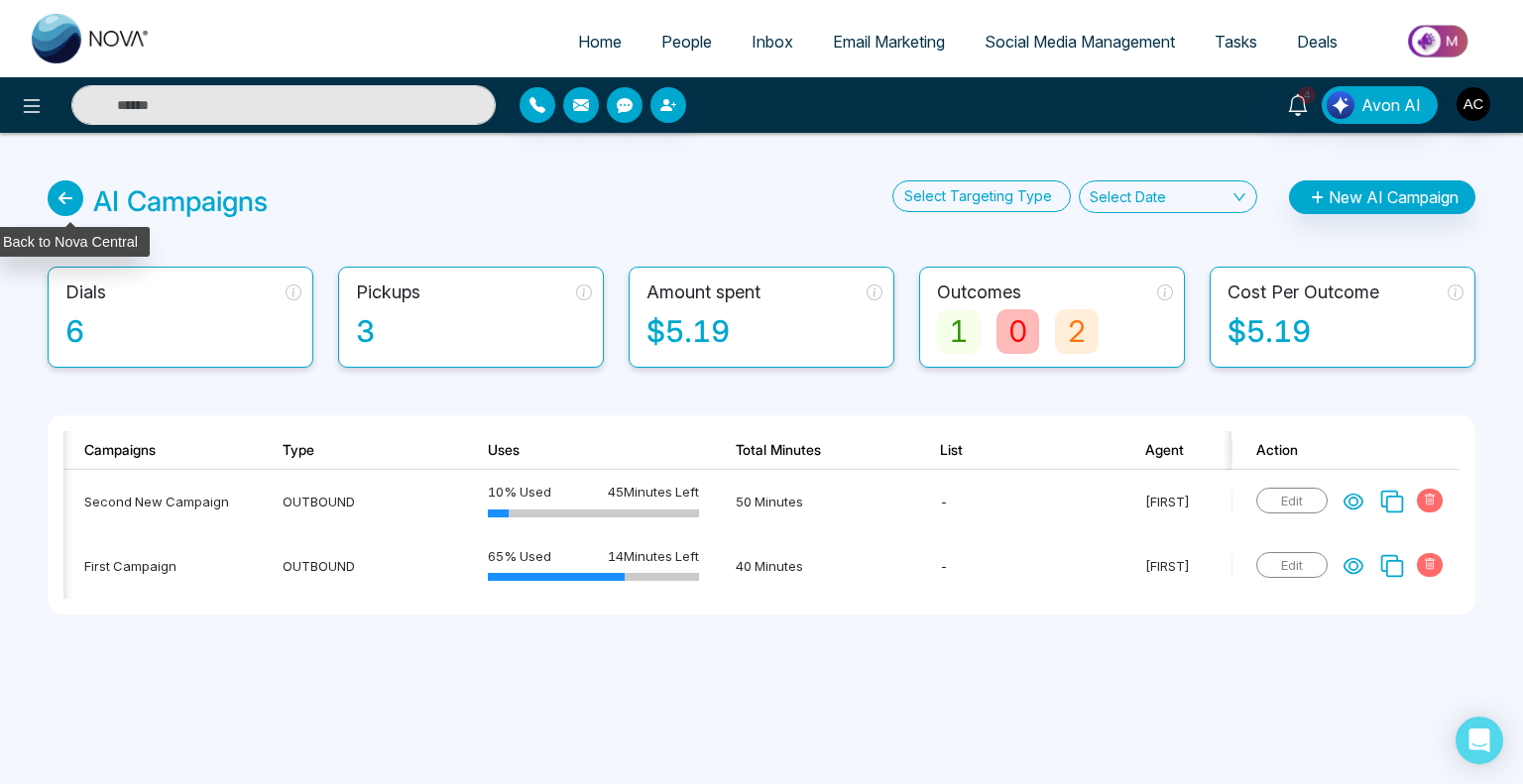 click at bounding box center (65, 198) 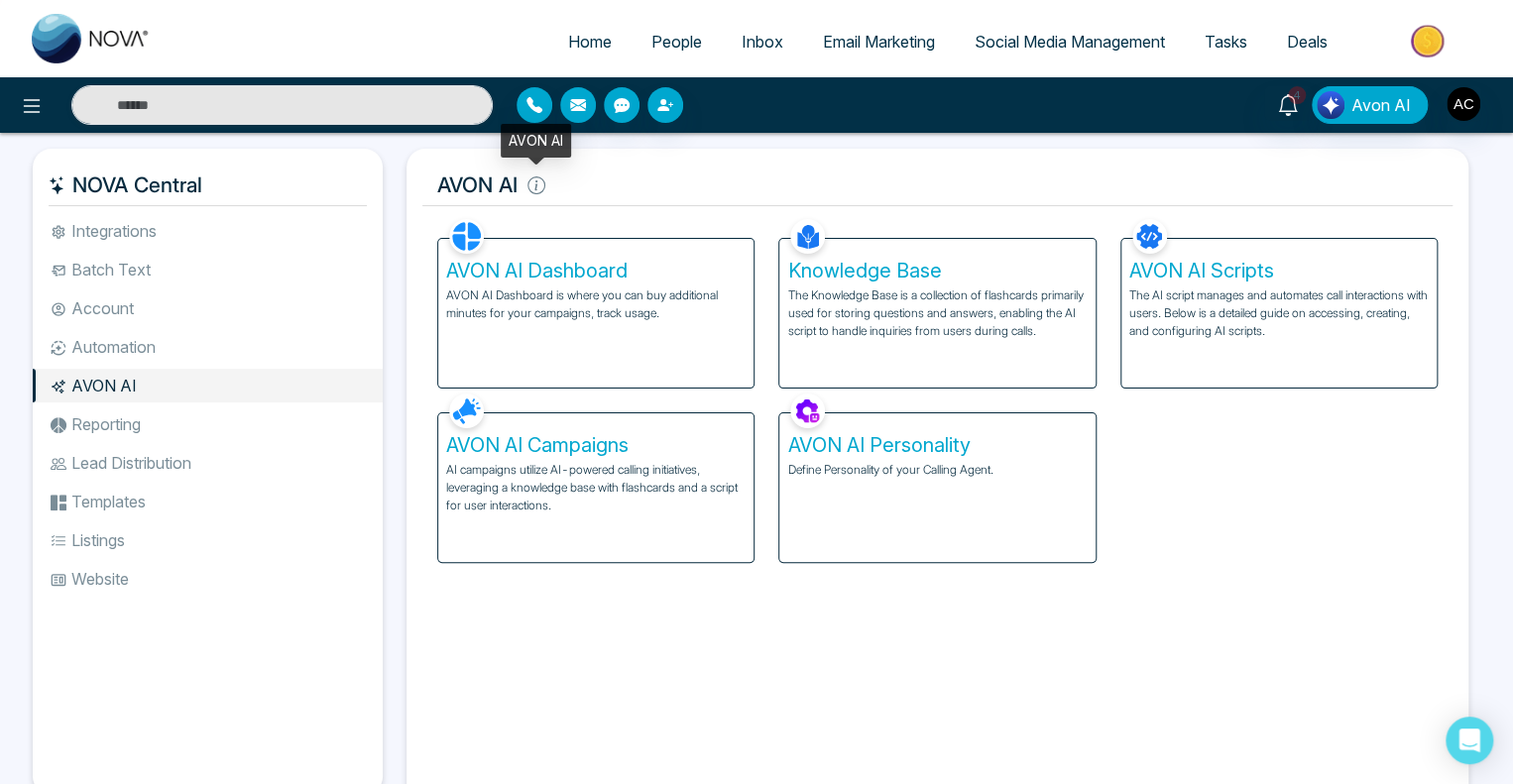 click 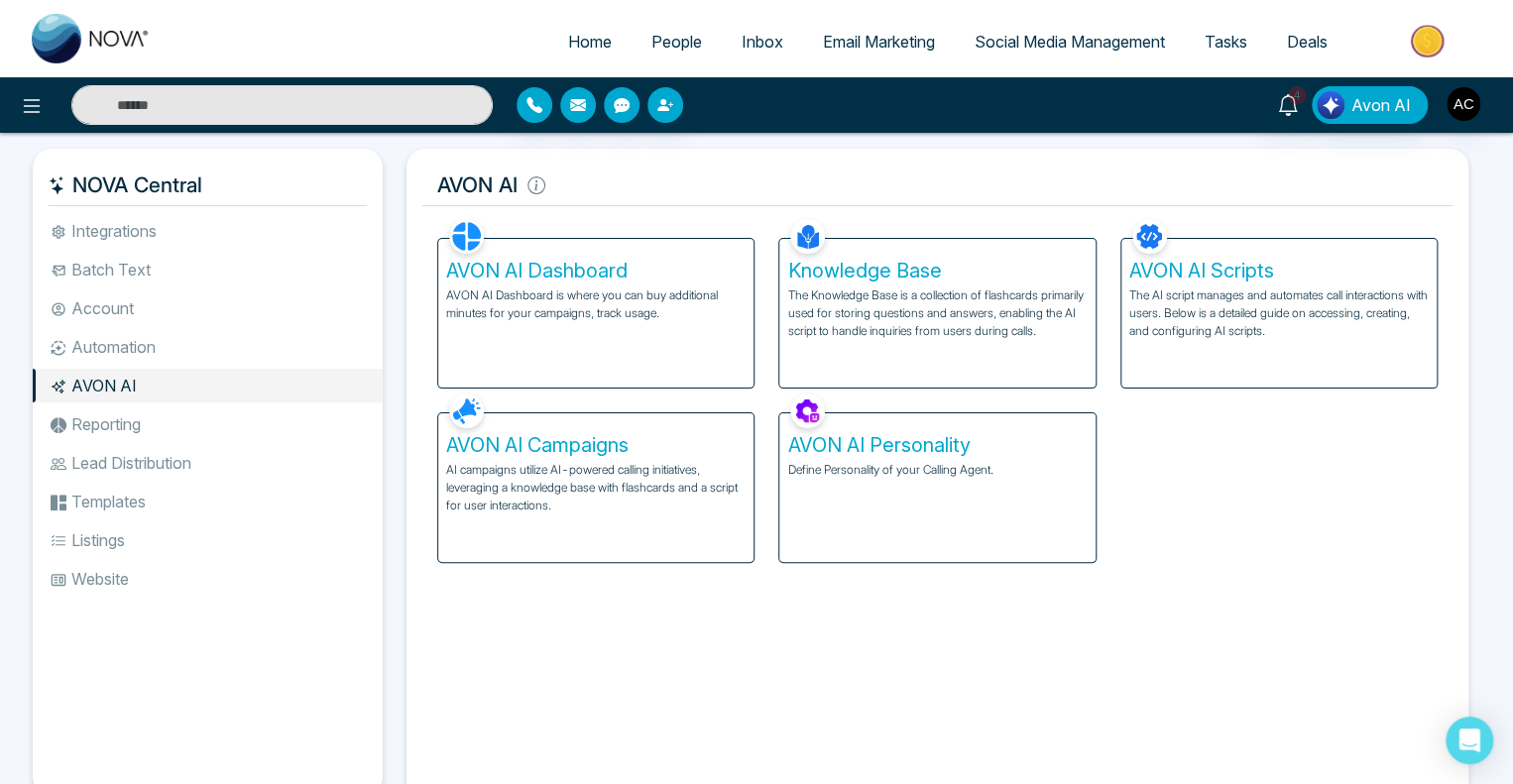 click on "AVON AI Campaigns" at bounding box center [596, 445] 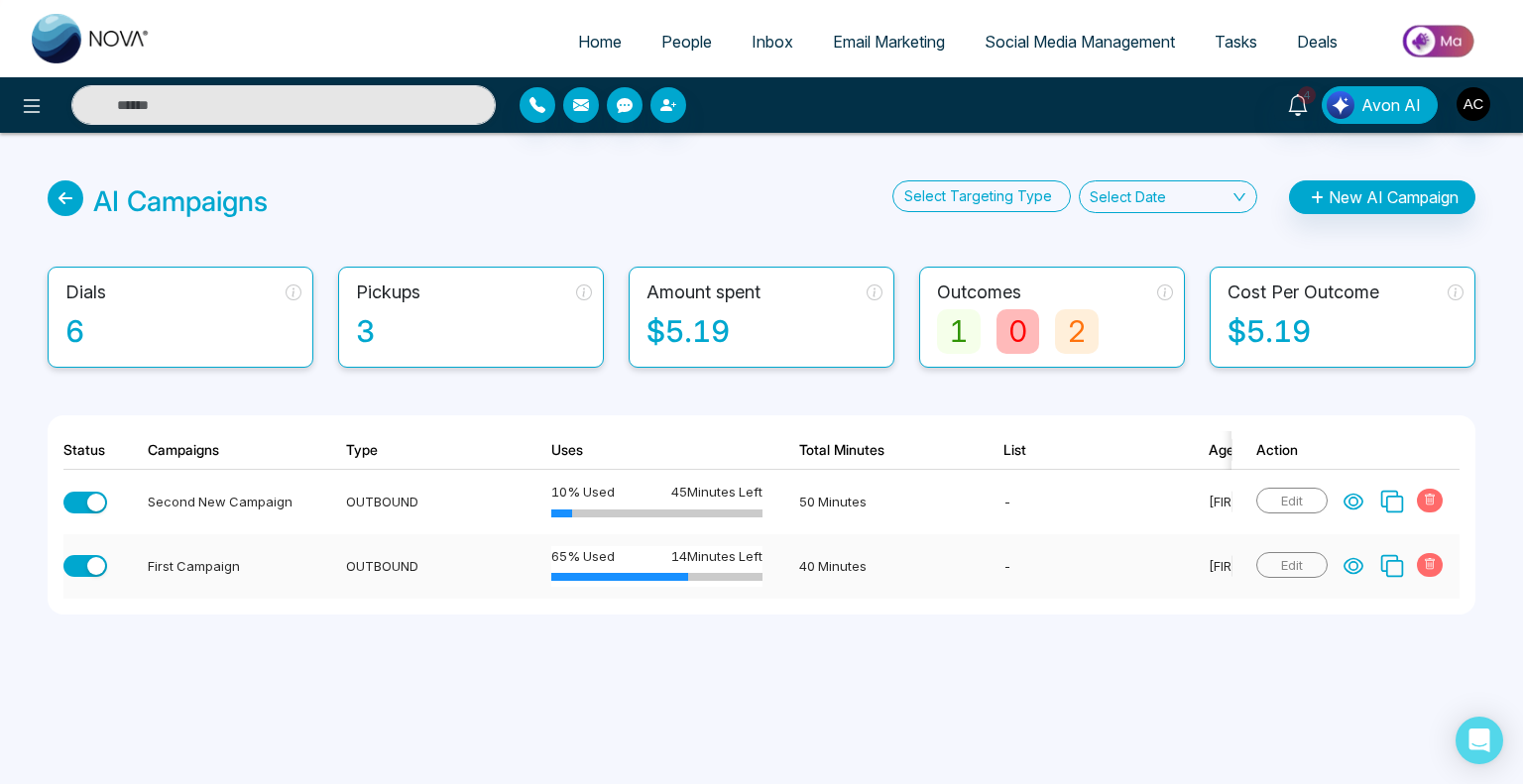scroll, scrollTop: 0, scrollLeft: 59, axis: horizontal 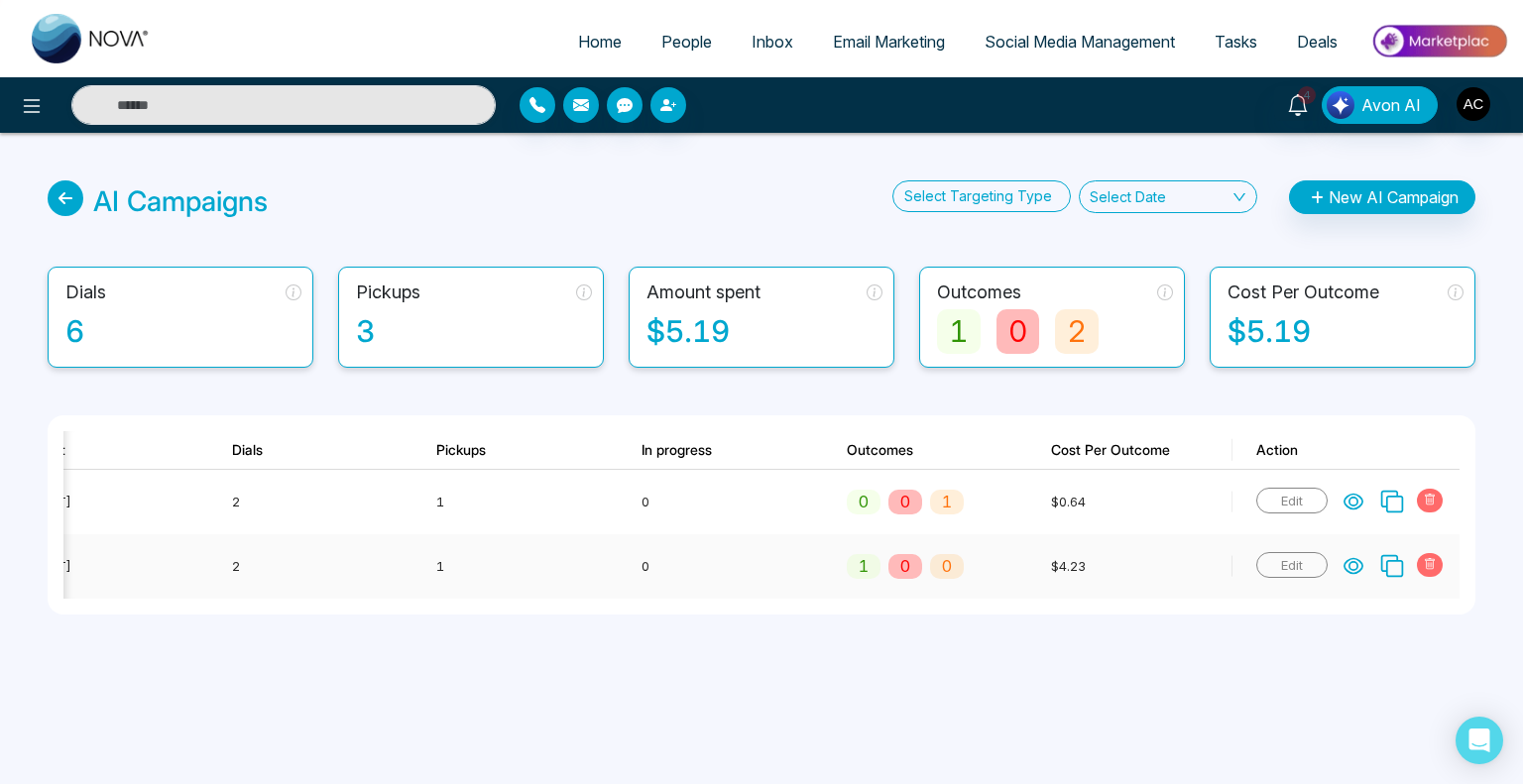 click 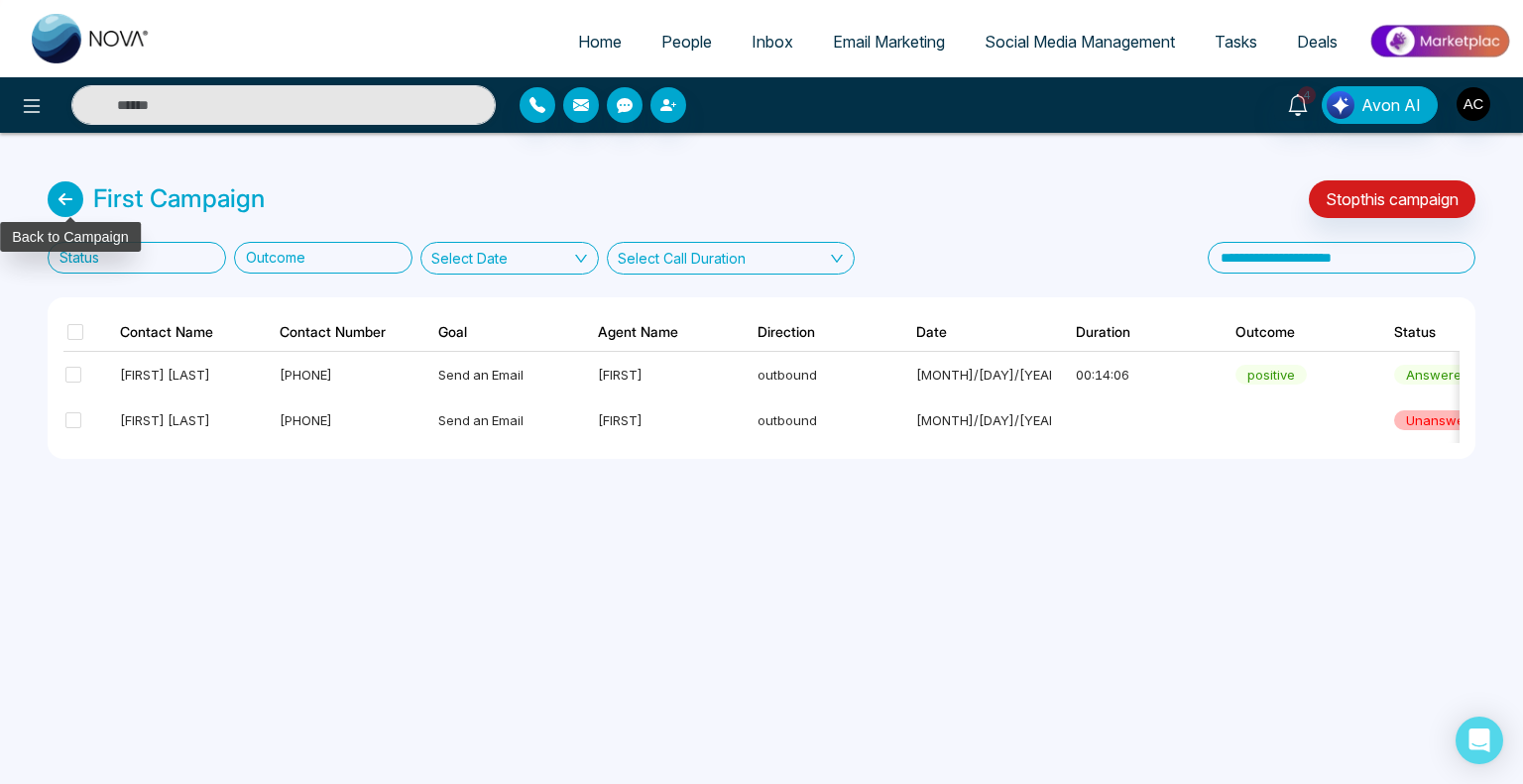 click at bounding box center [65, 199] 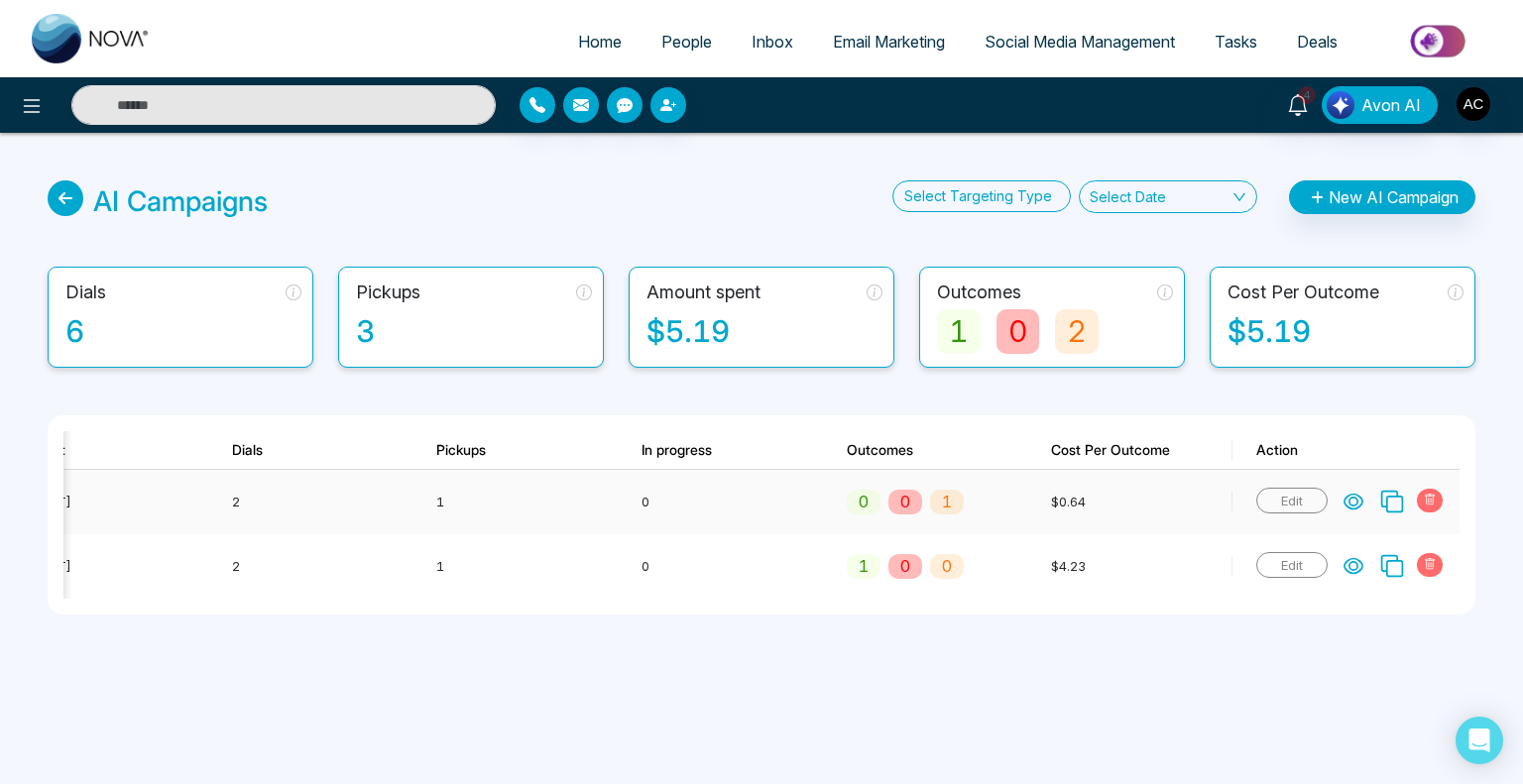 click 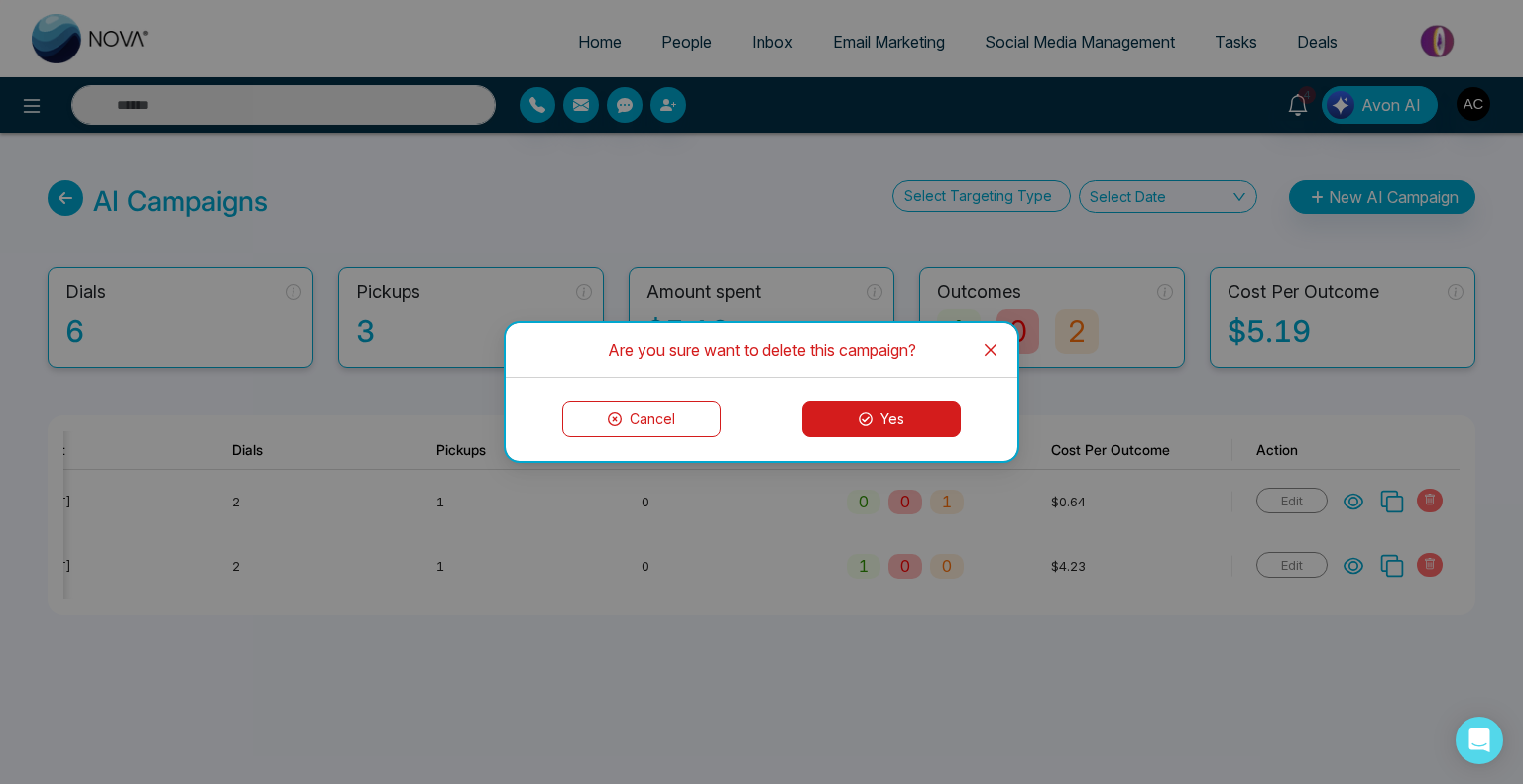 click on "Cancel" at bounding box center (642, 419) 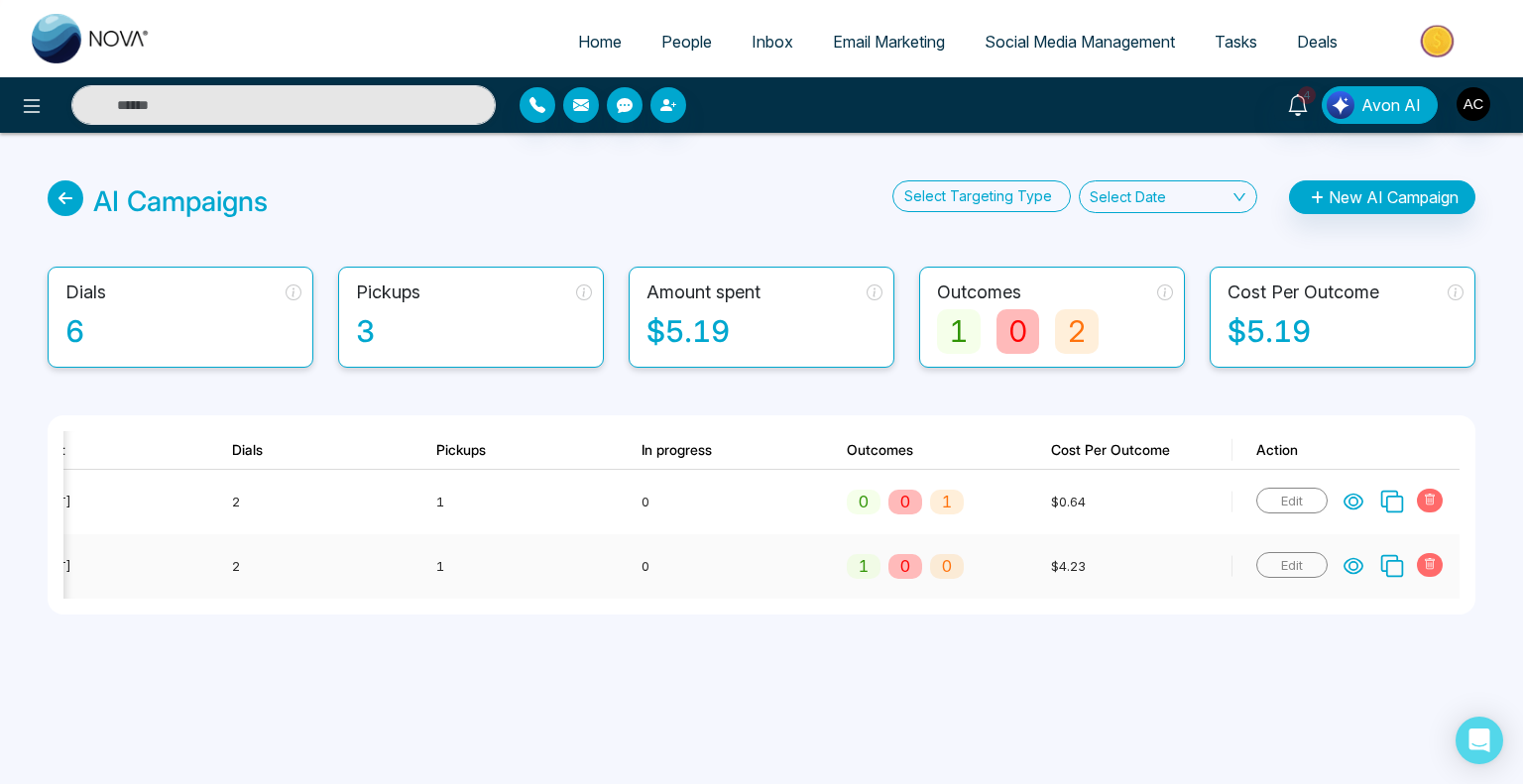 click 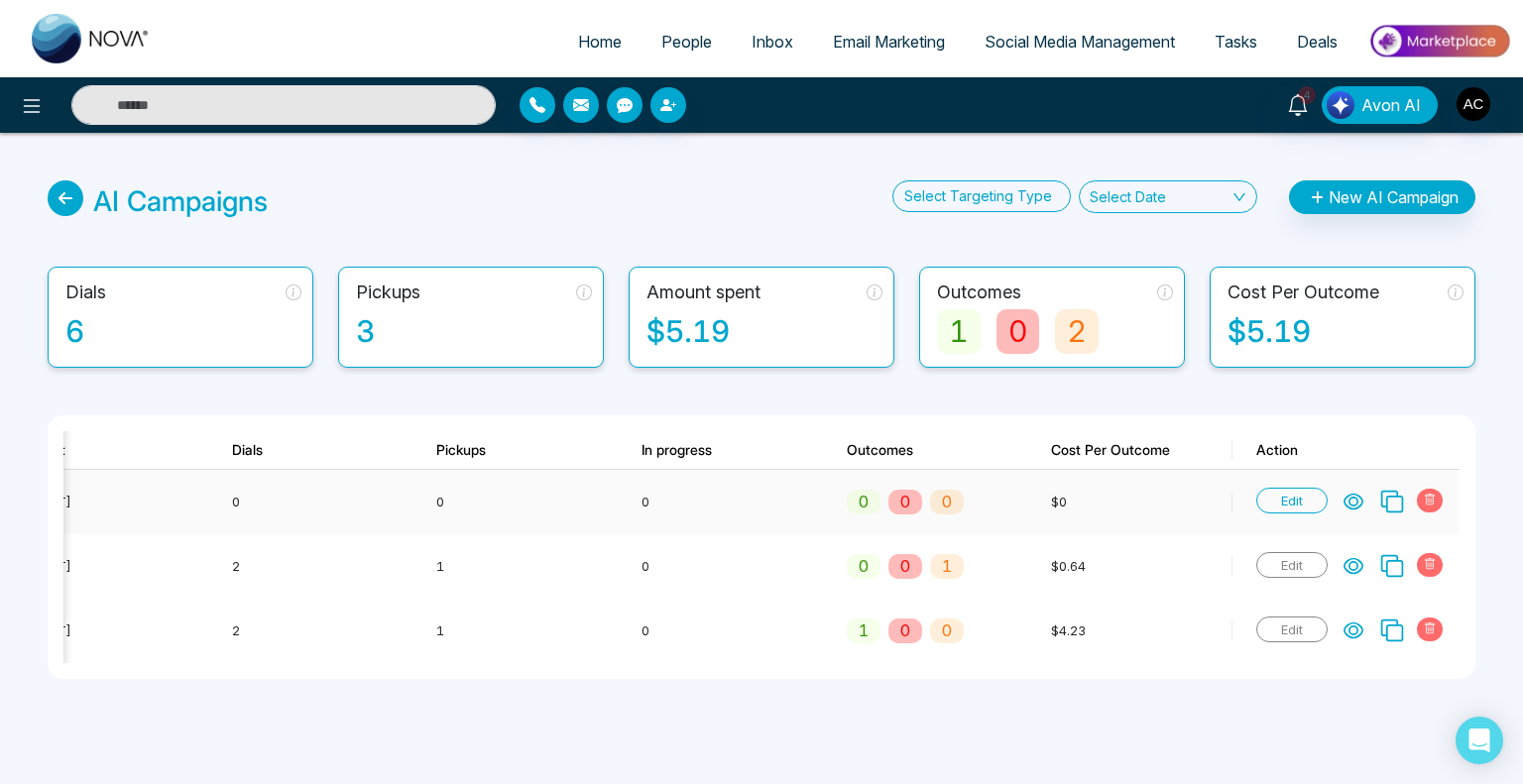 click on "0" at bounding box center [719, 502] 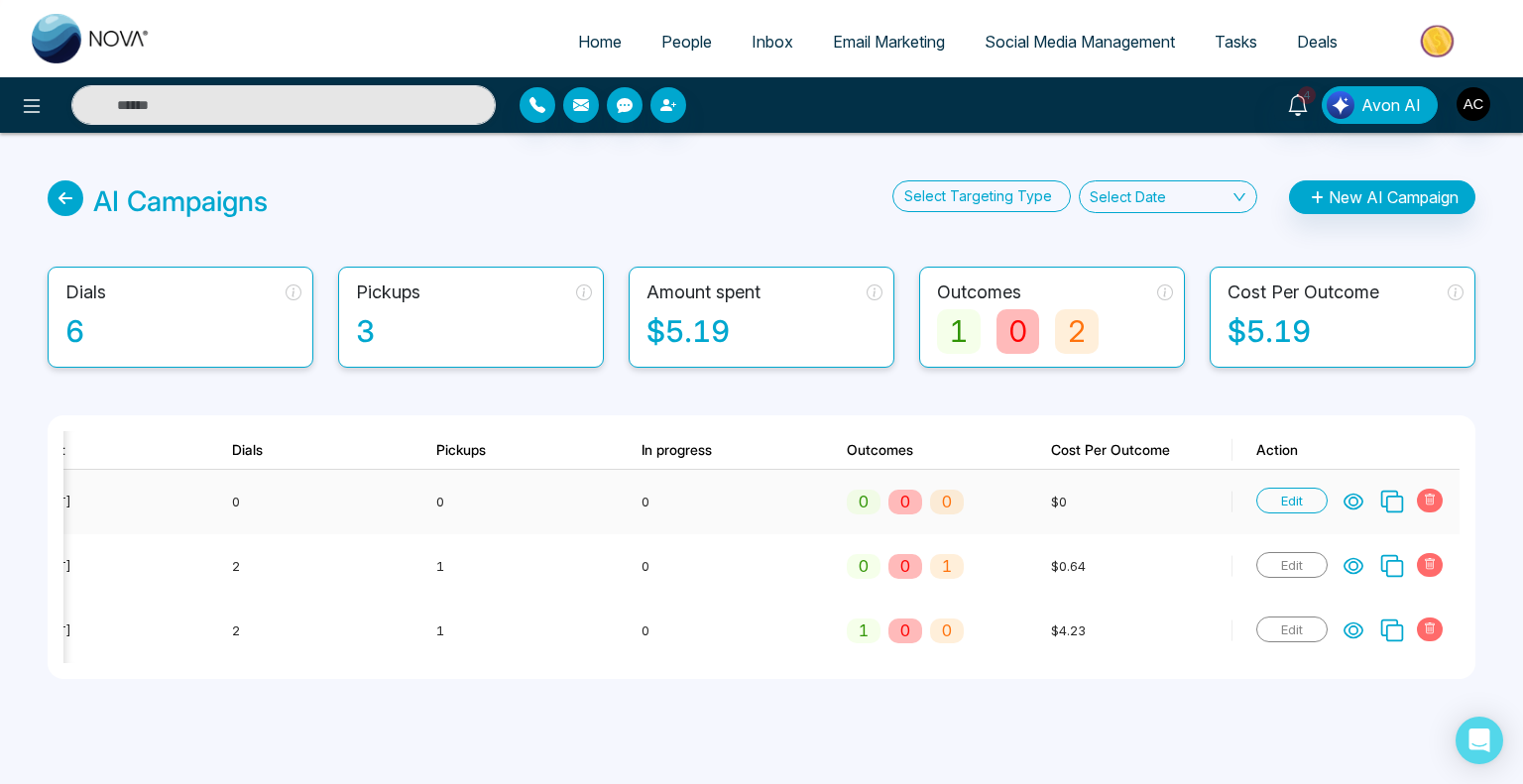 click 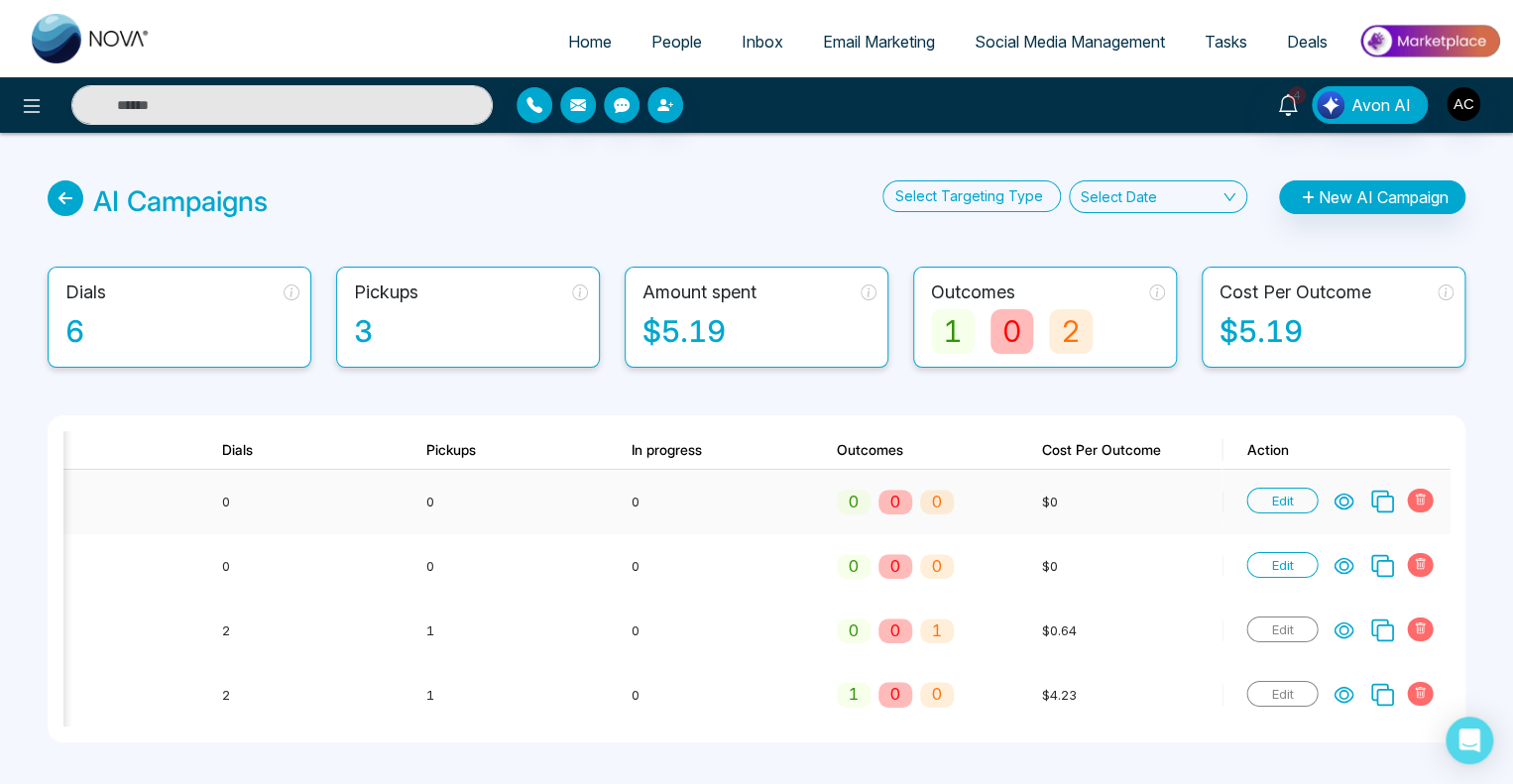 click 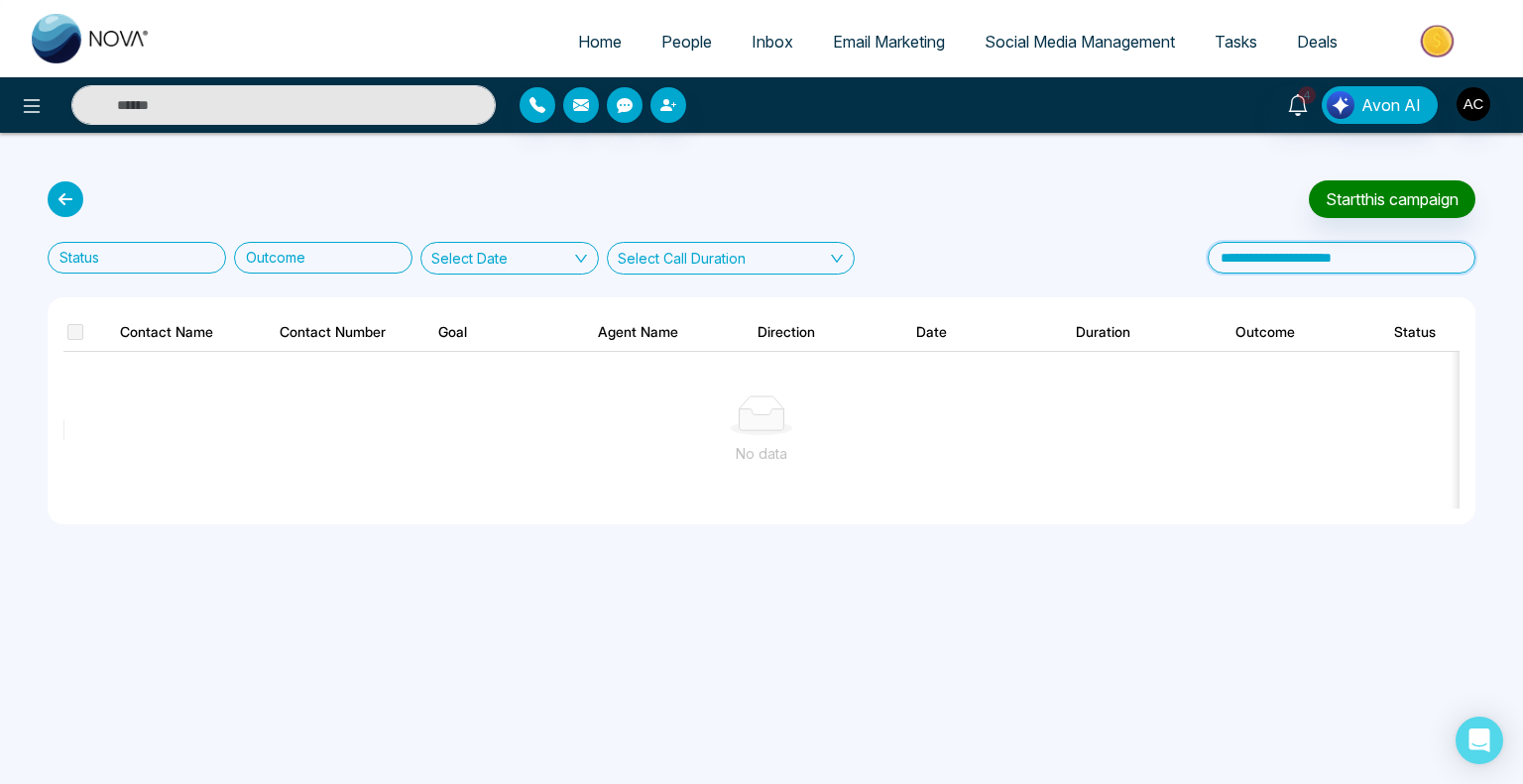 click at bounding box center (1342, 258) 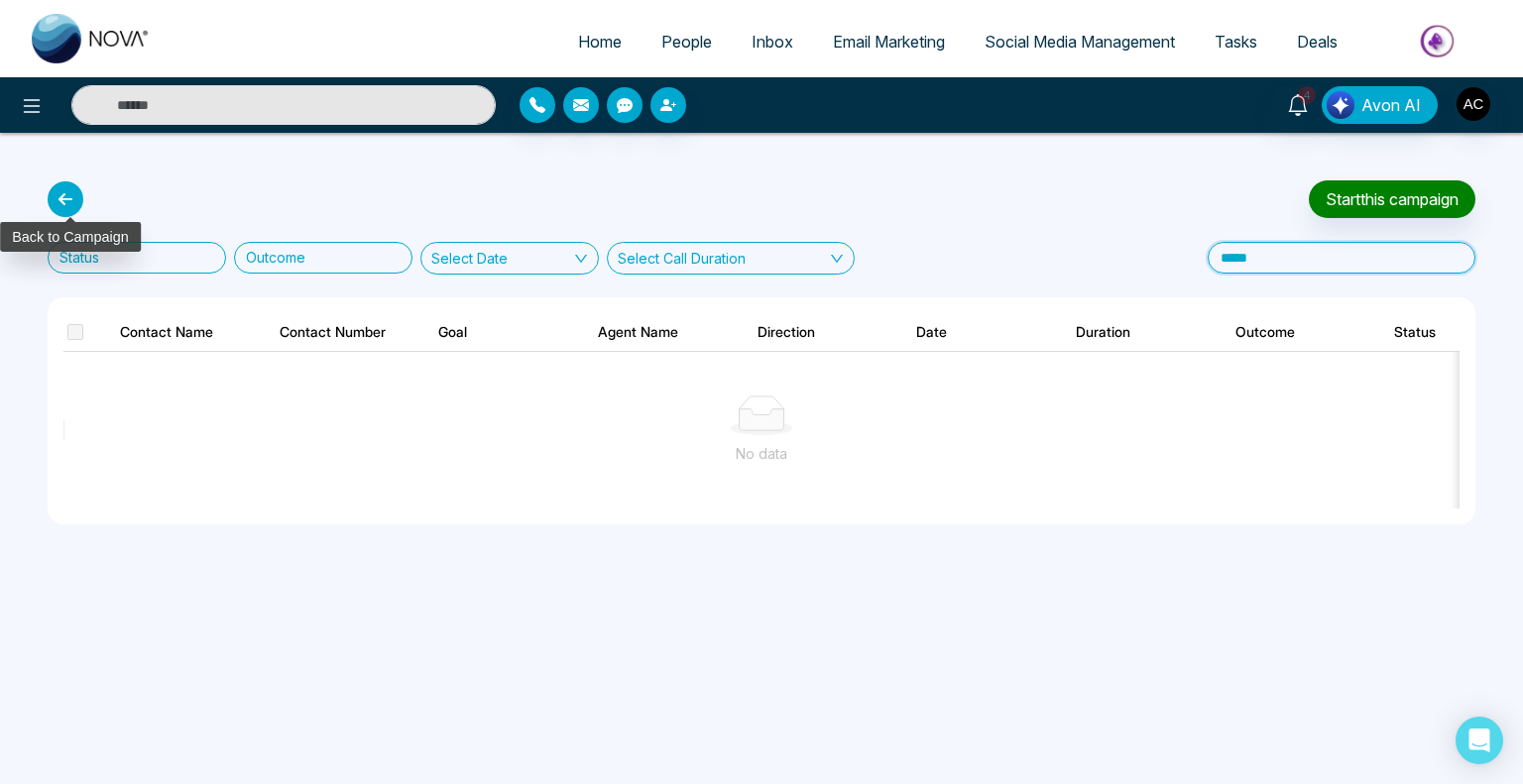 type on "*****" 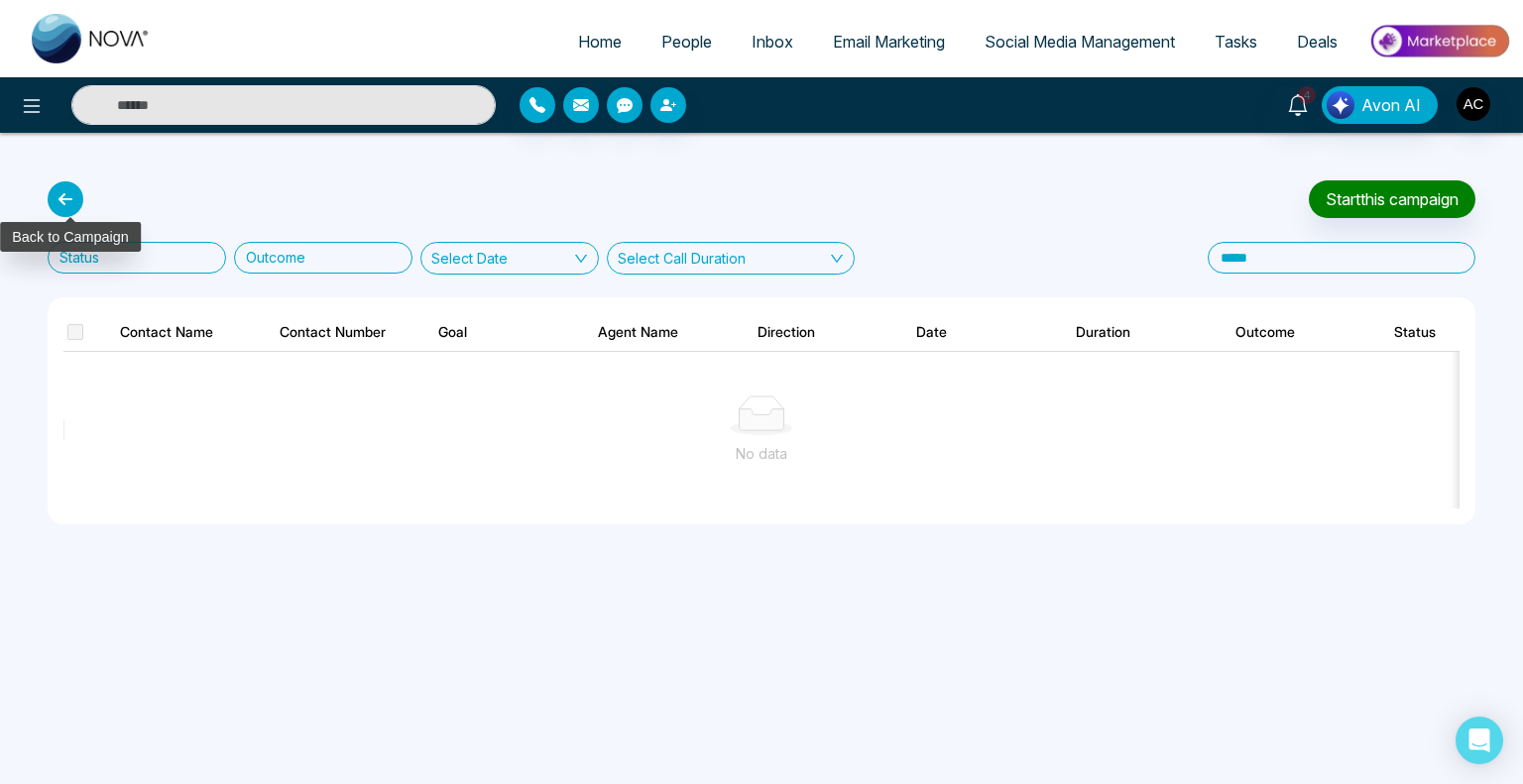 click at bounding box center (65, 199) 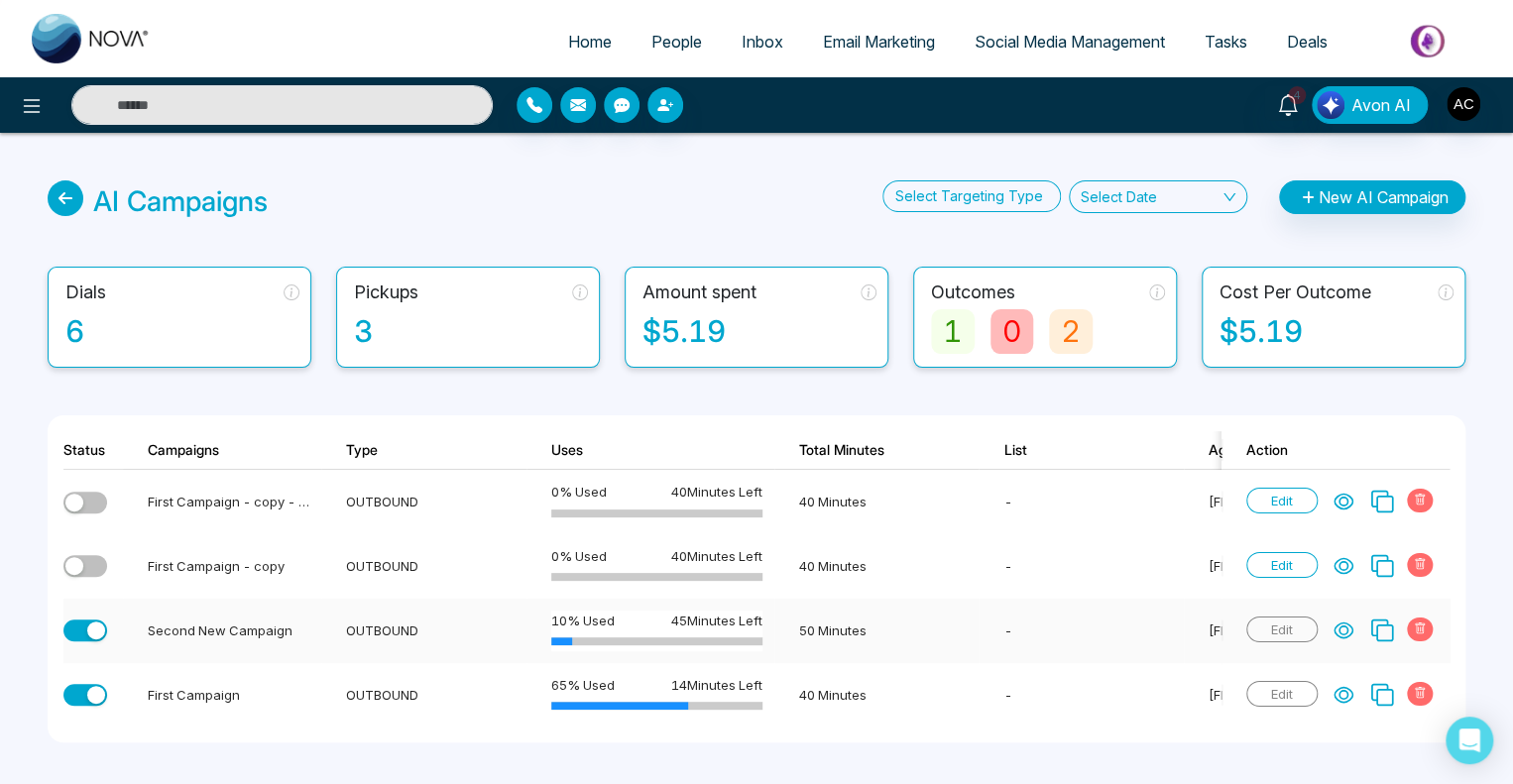 click 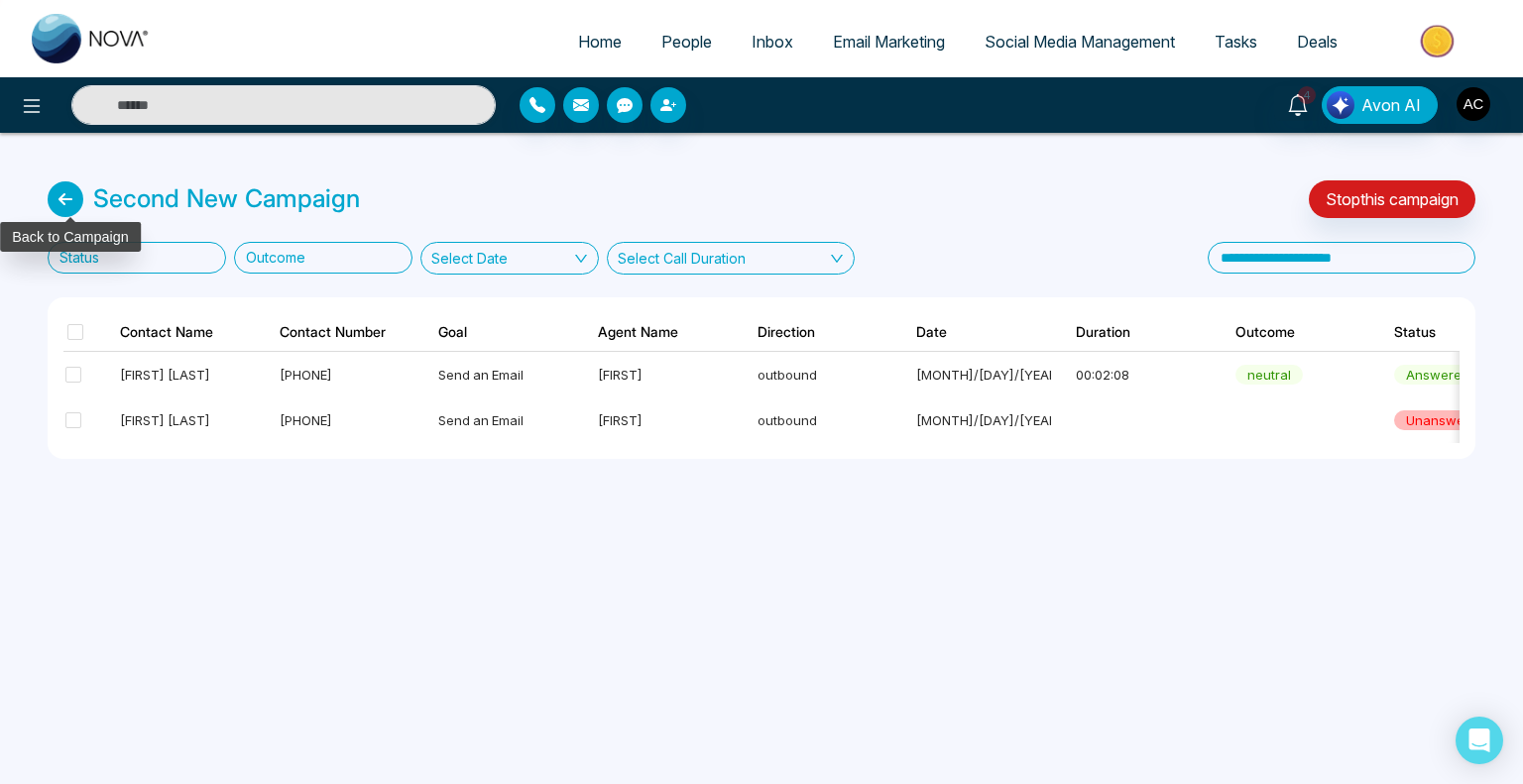 click at bounding box center (65, 199) 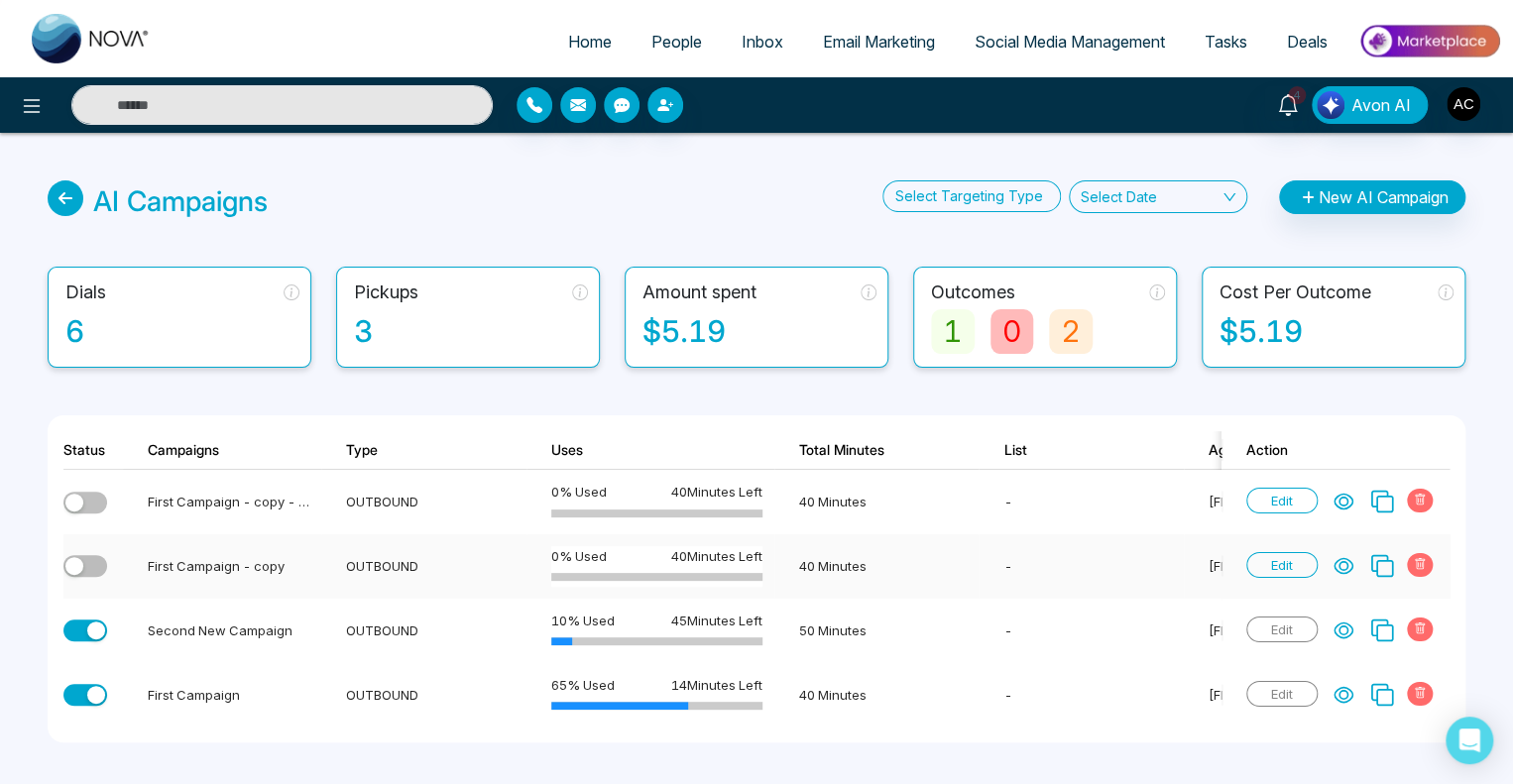 click 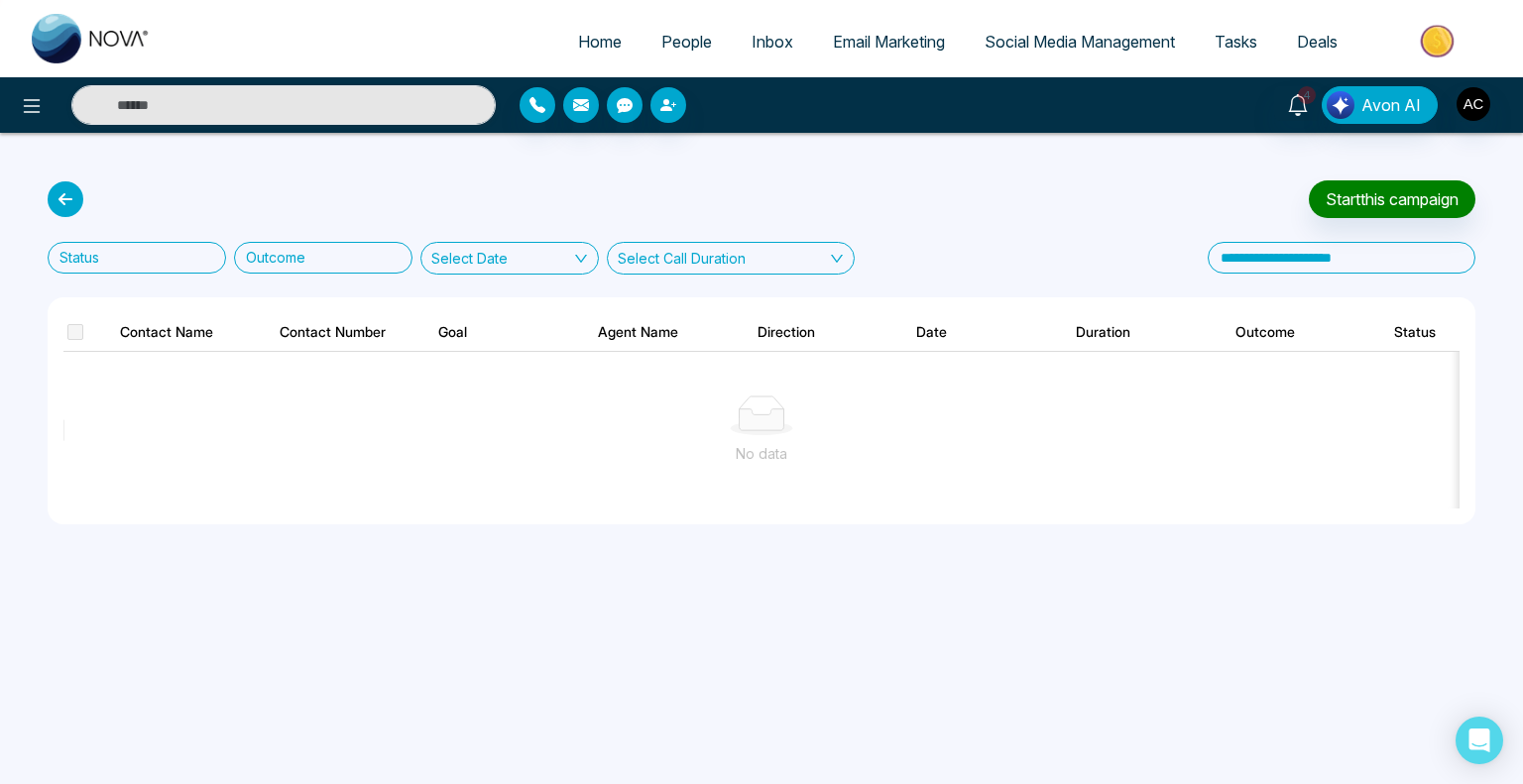 click at bounding box center (75, 332) 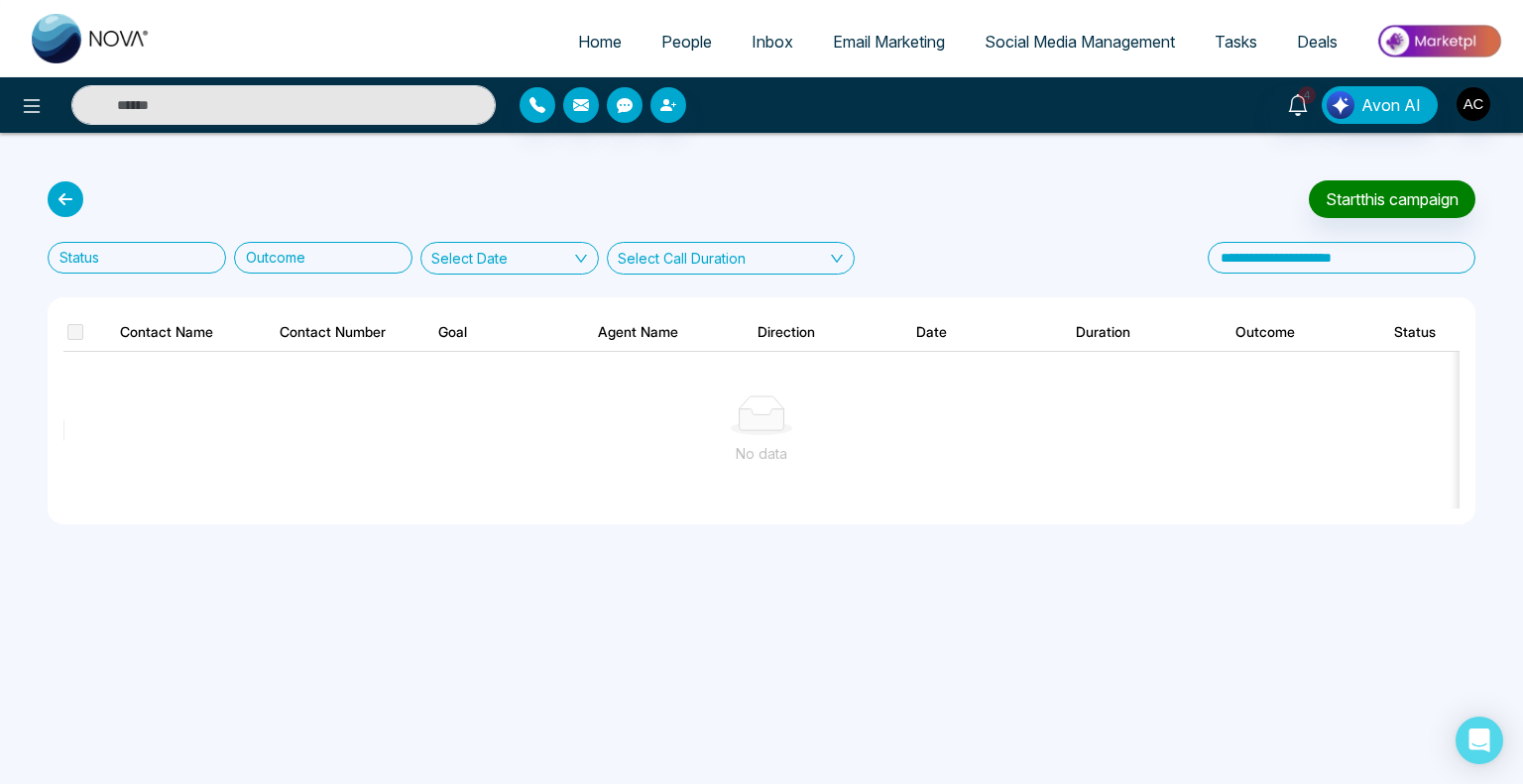 click at bounding box center (75, 332) 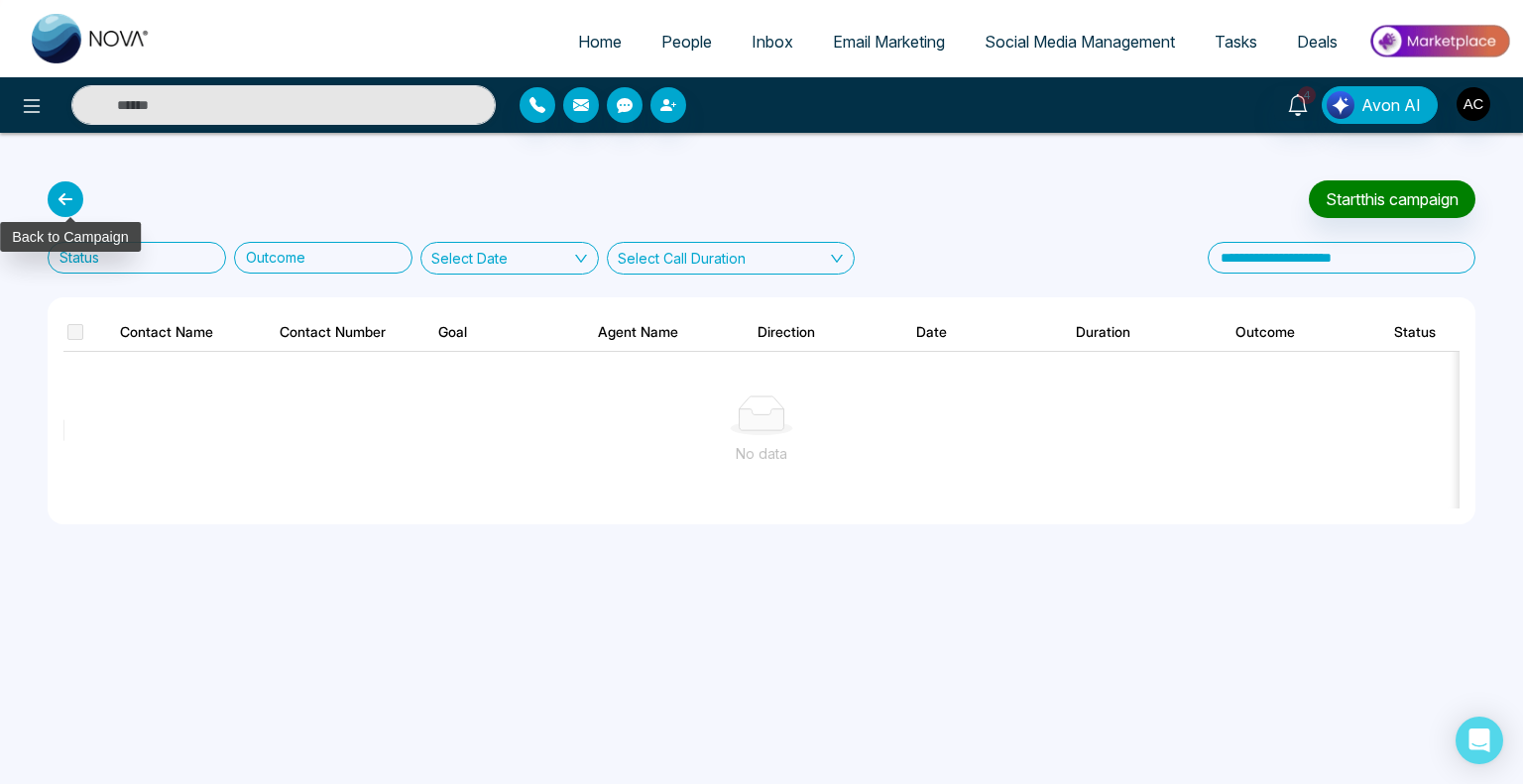 click at bounding box center (65, 199) 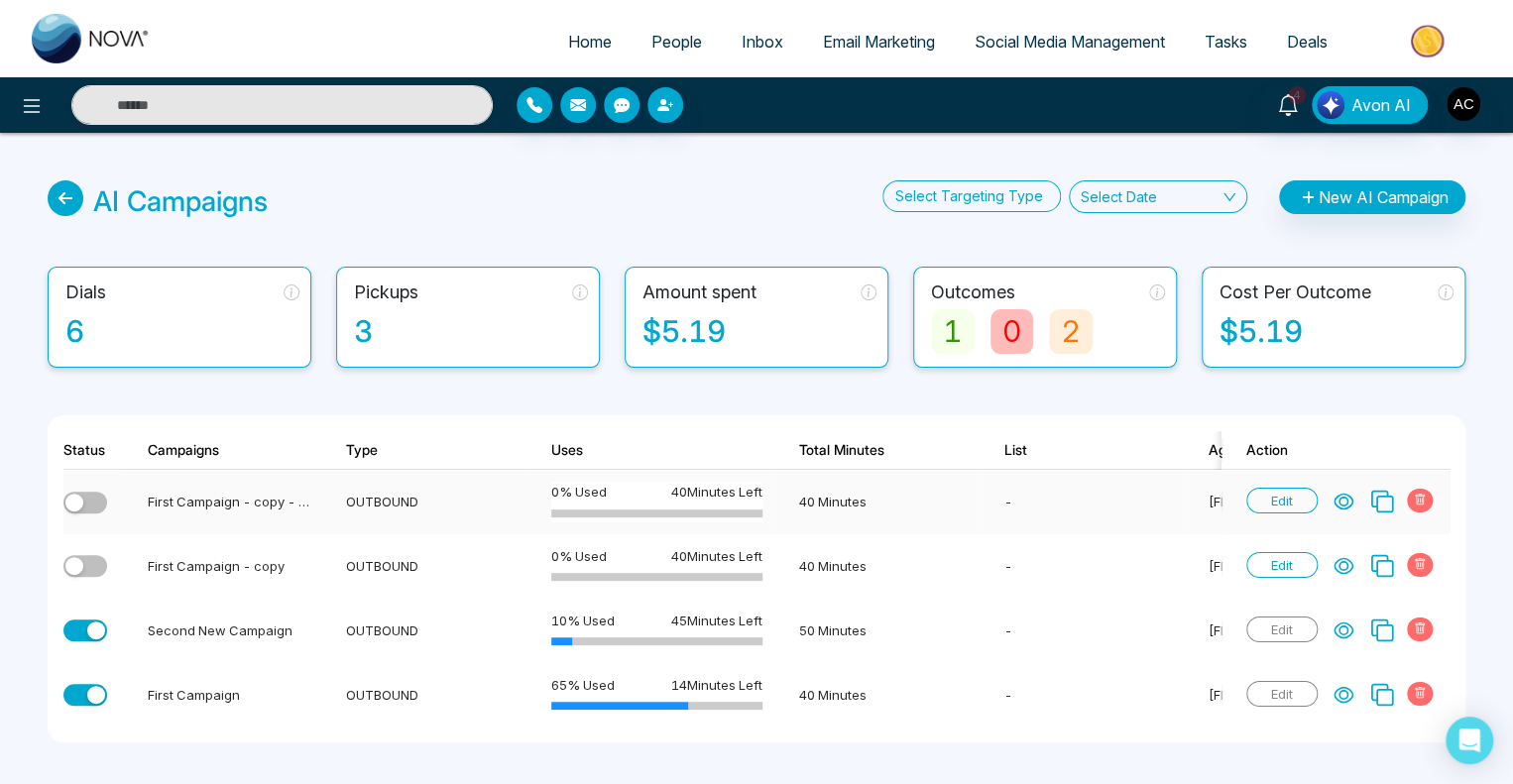 click 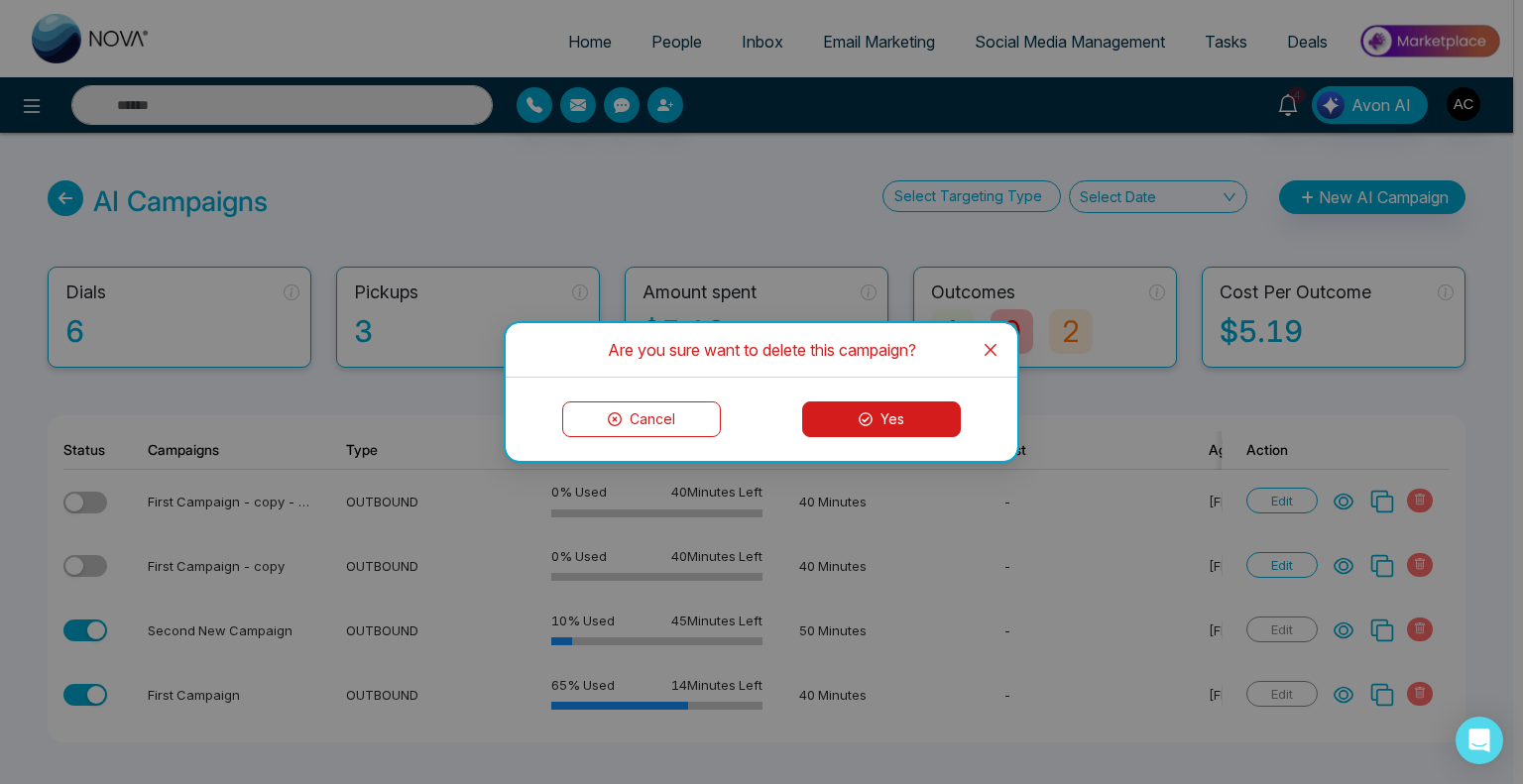 click on "Yes" at bounding box center [881, 419] 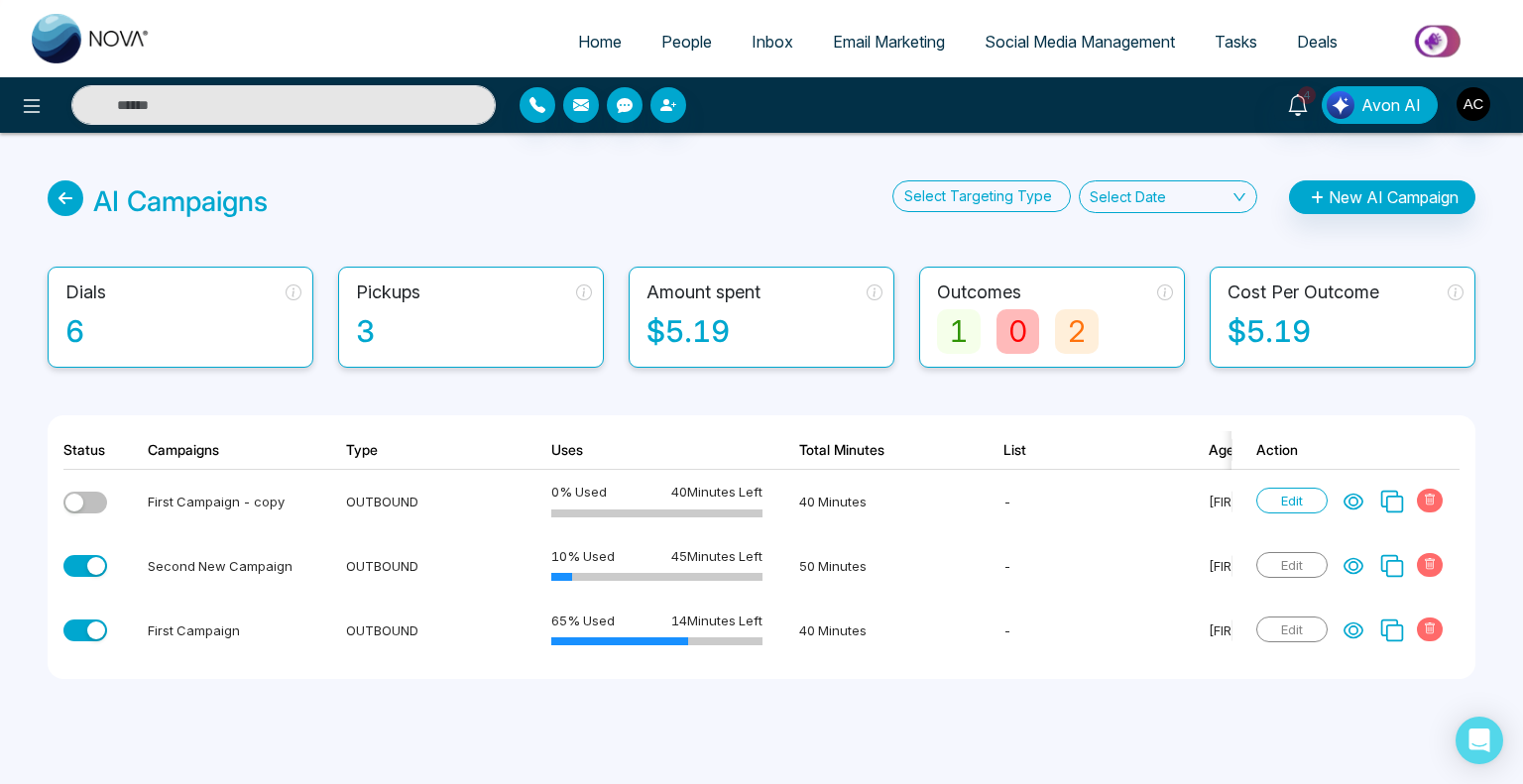 scroll, scrollTop: 0, scrollLeft: 347, axis: horizontal 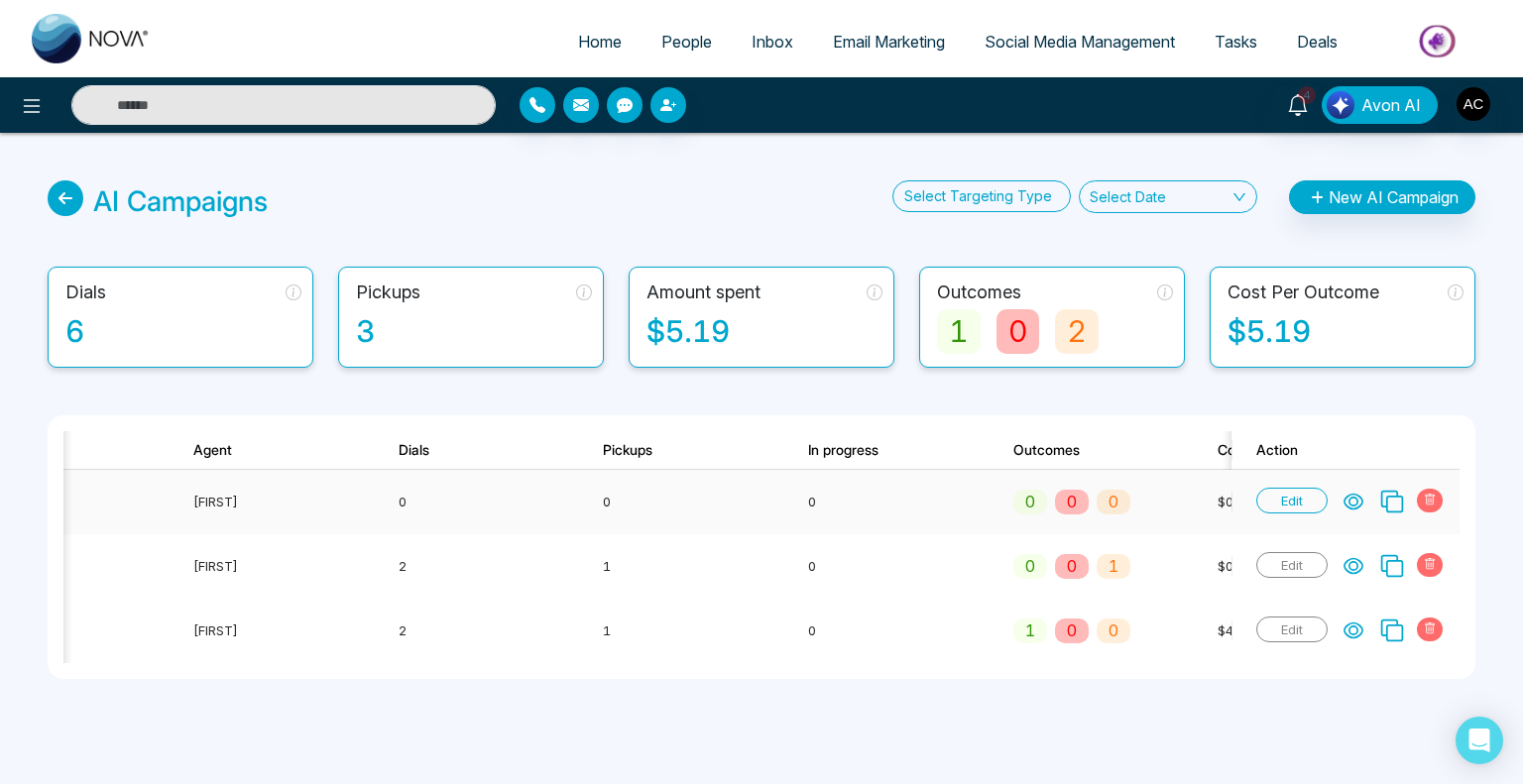 click 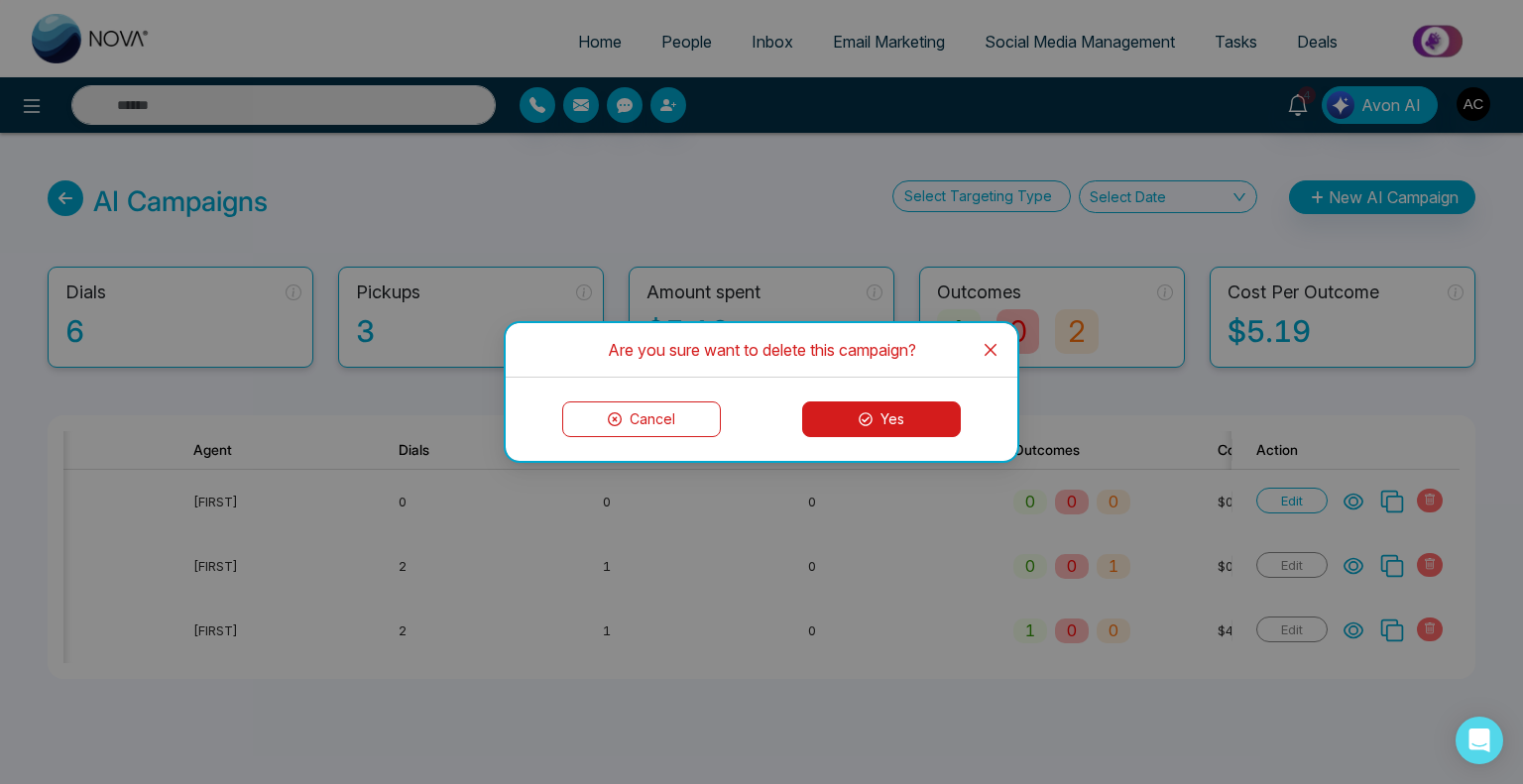 click on "Yes" at bounding box center [881, 419] 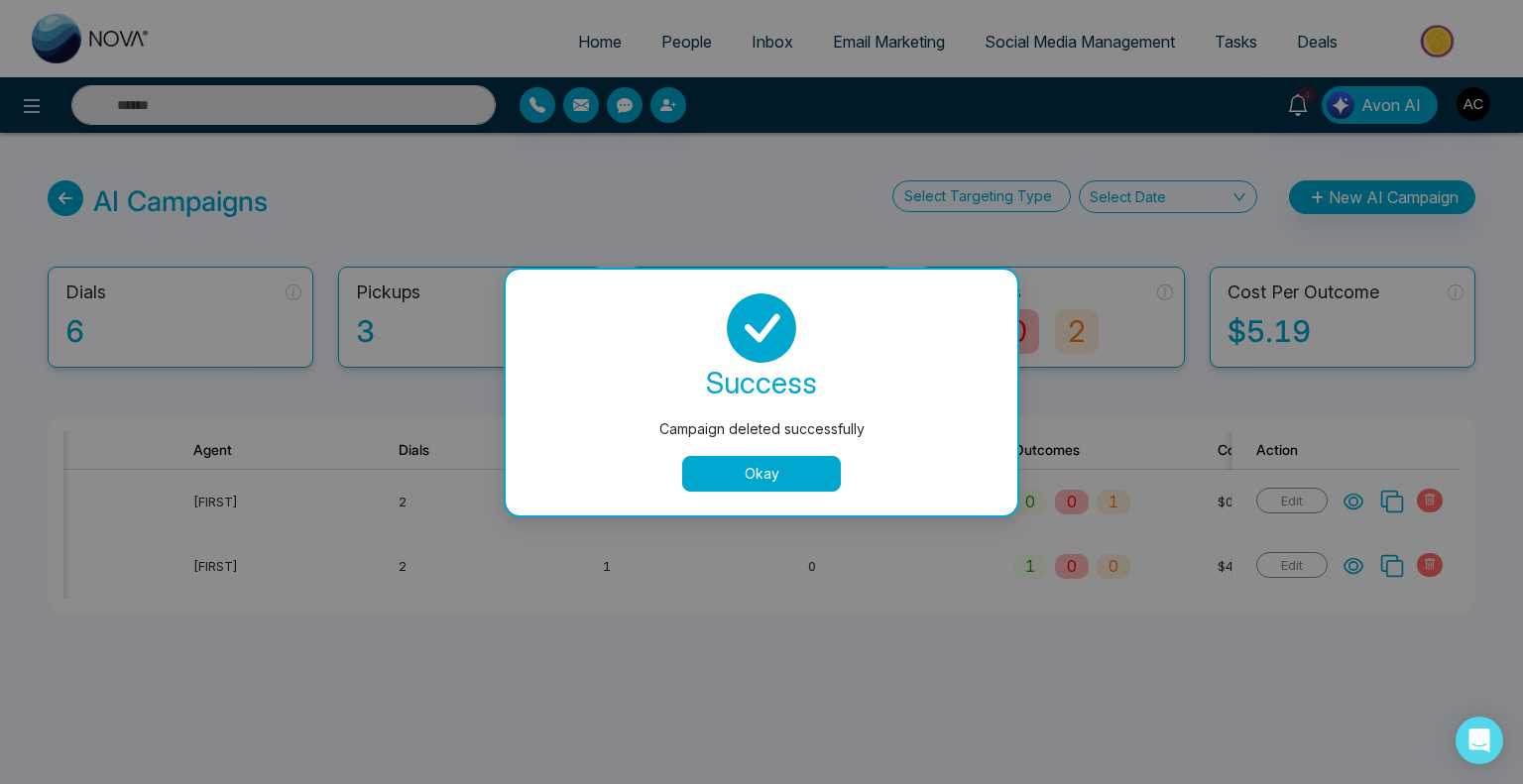 click on "Okay" at bounding box center (762, 474) 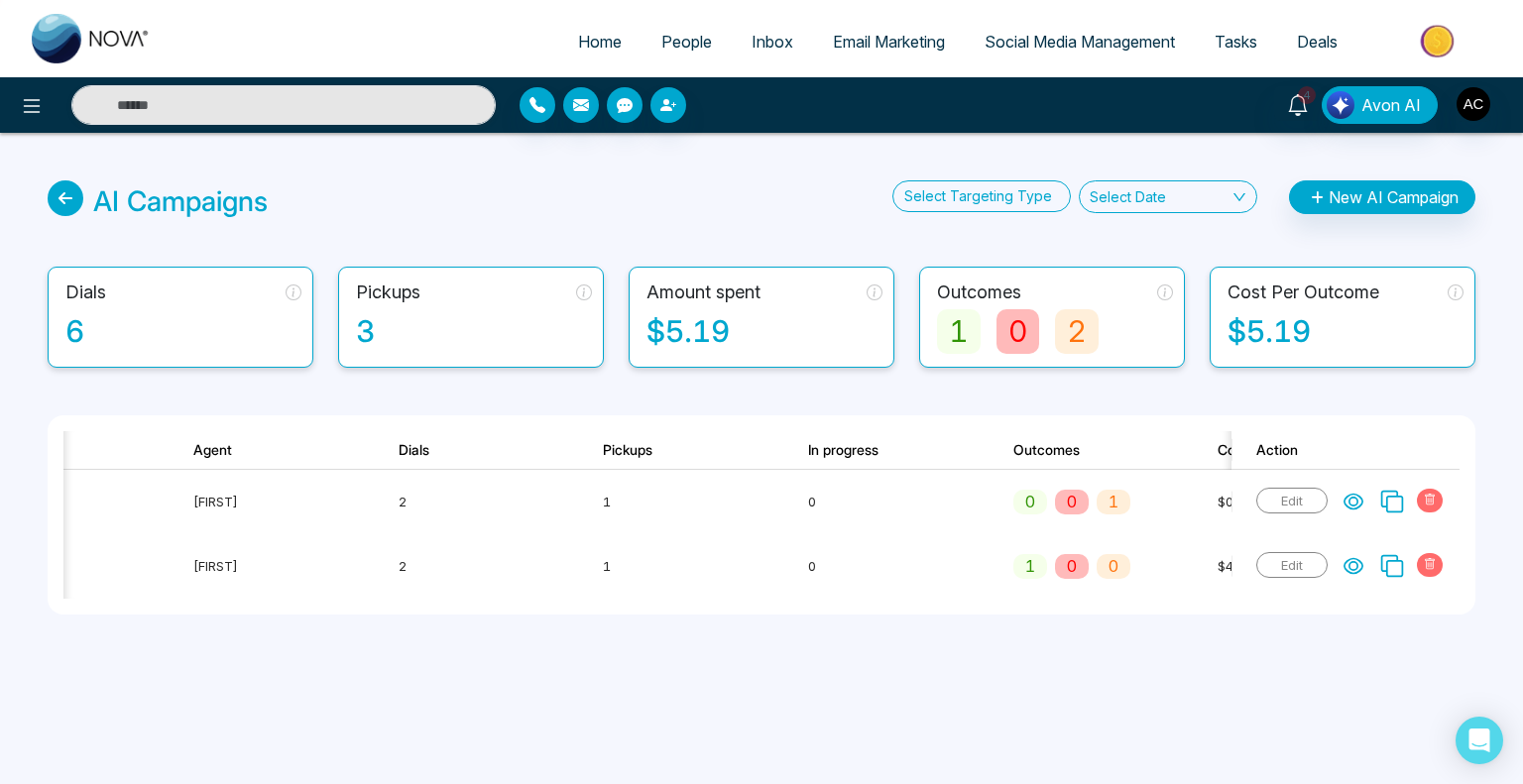 scroll, scrollTop: 0, scrollLeft: 573, axis: horizontal 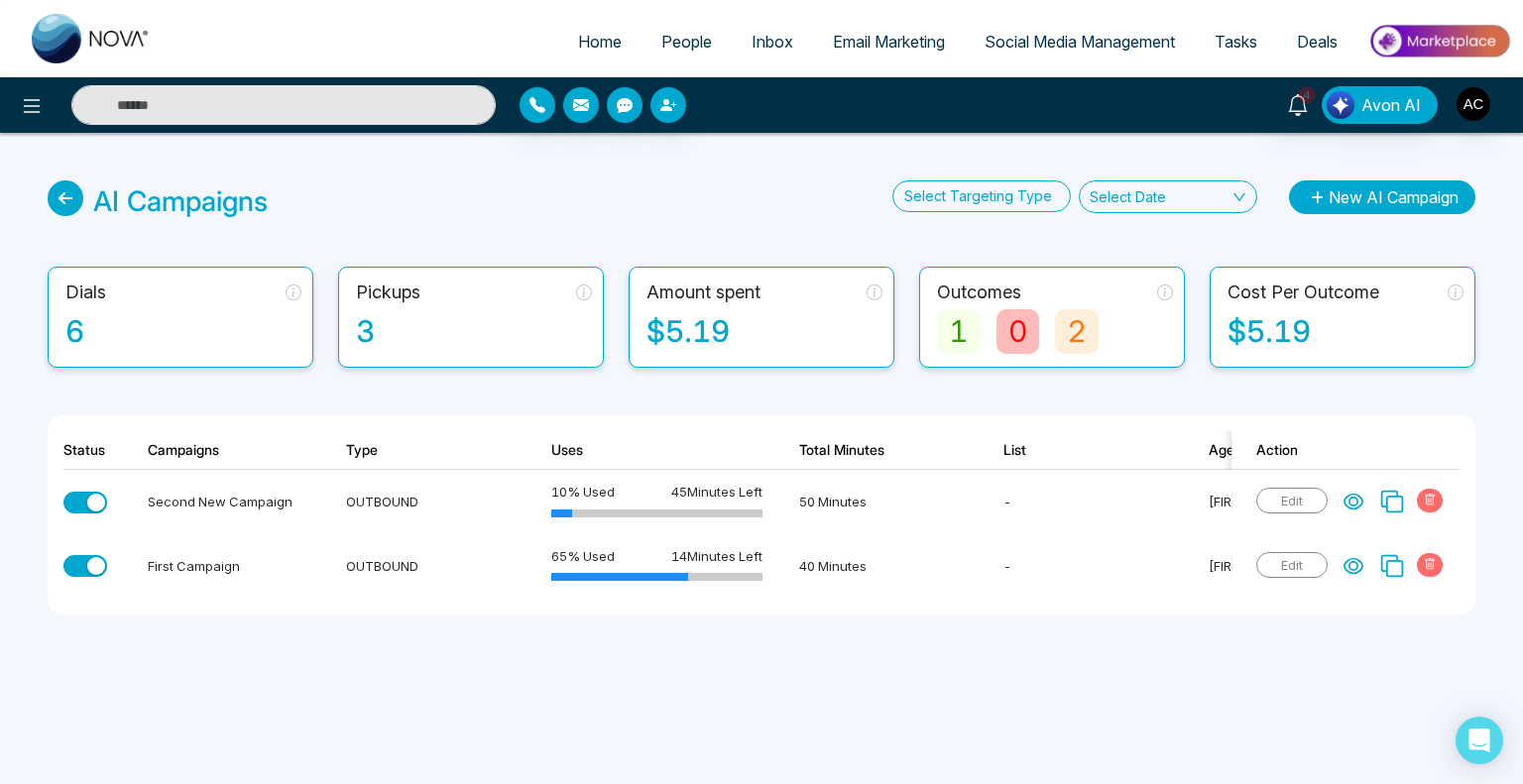 click on "New AI Campaign" at bounding box center [1382, 197] 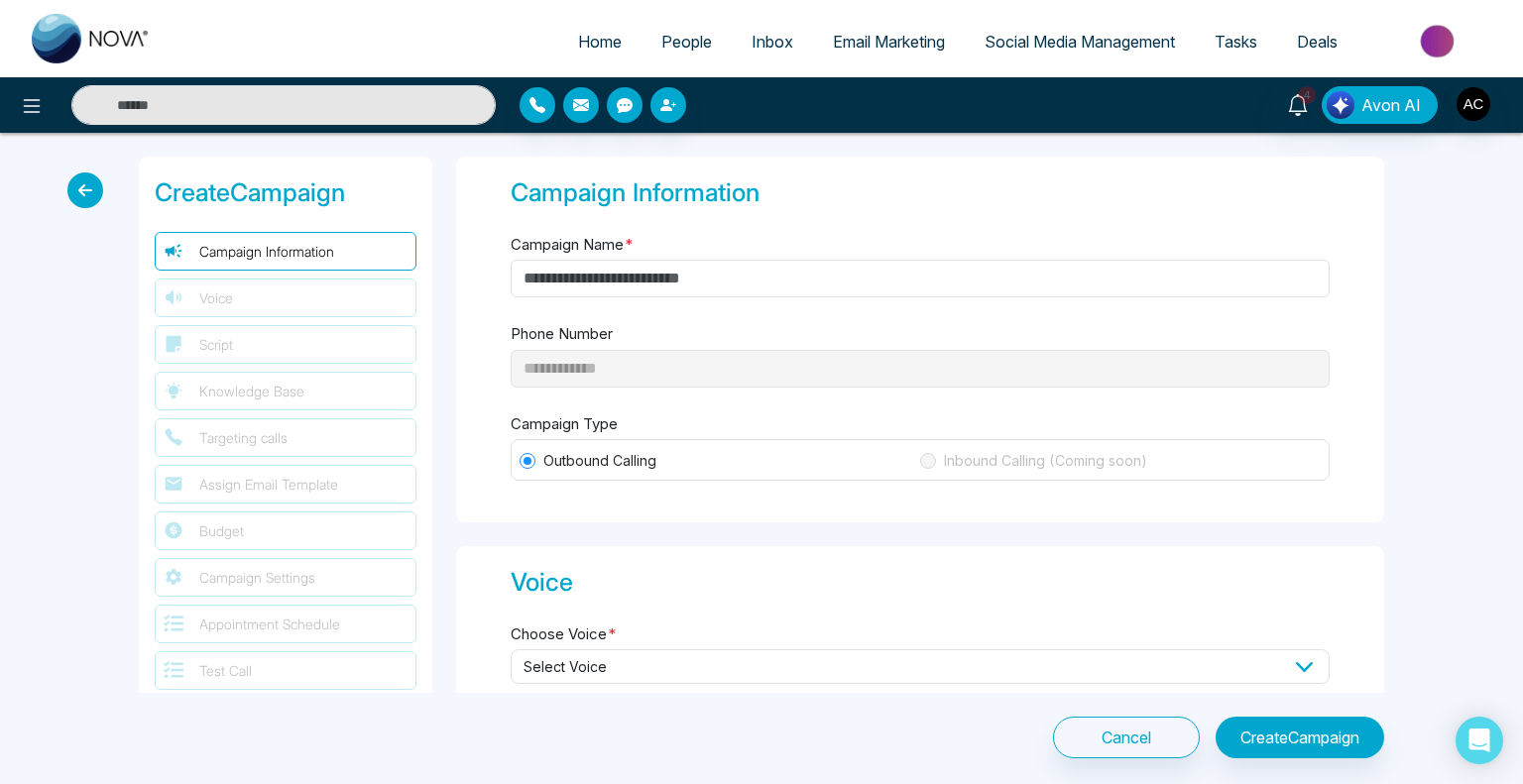 click on "**********" at bounding box center [762, 457] 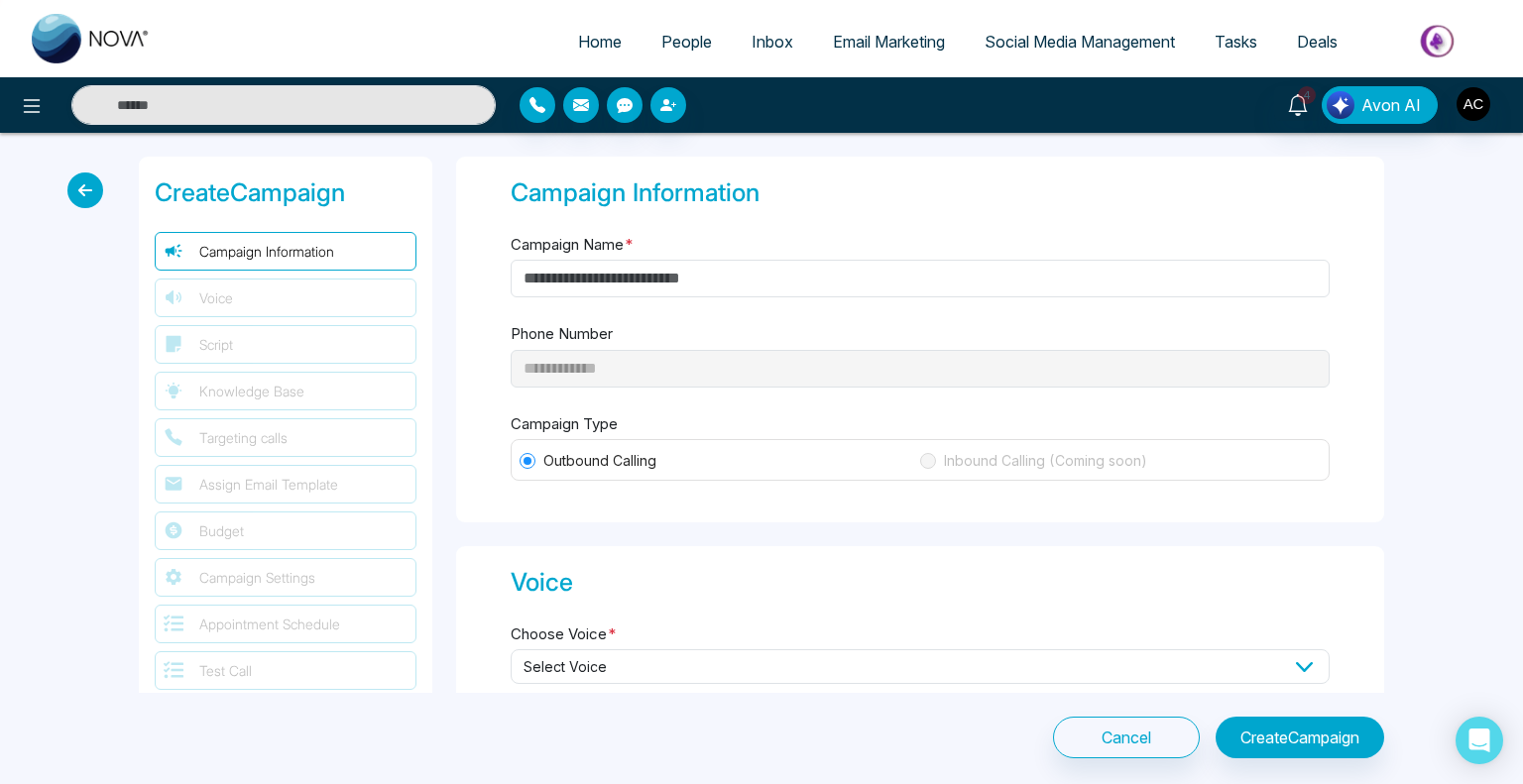 click at bounding box center (85, 190) 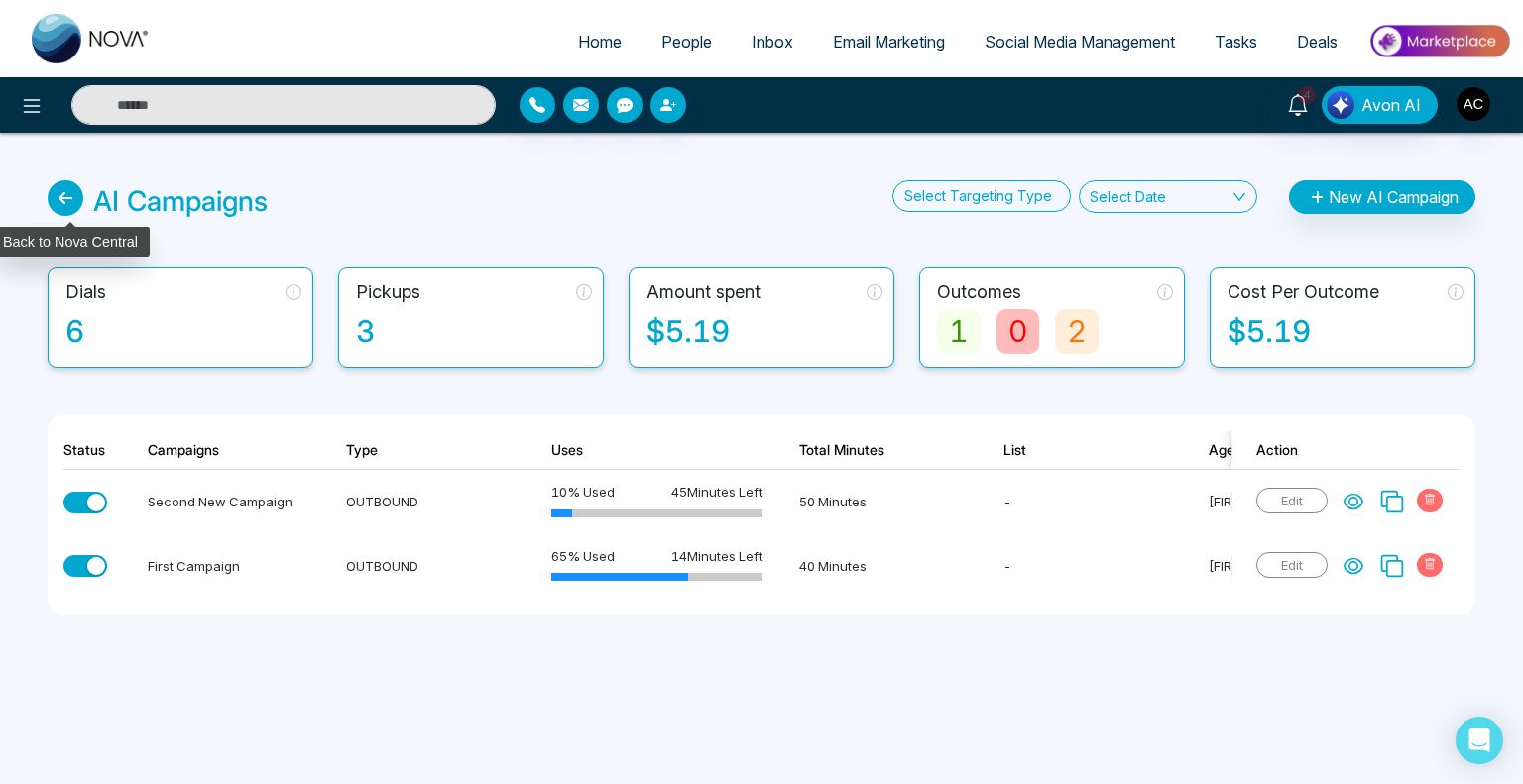 click at bounding box center (65, 198) 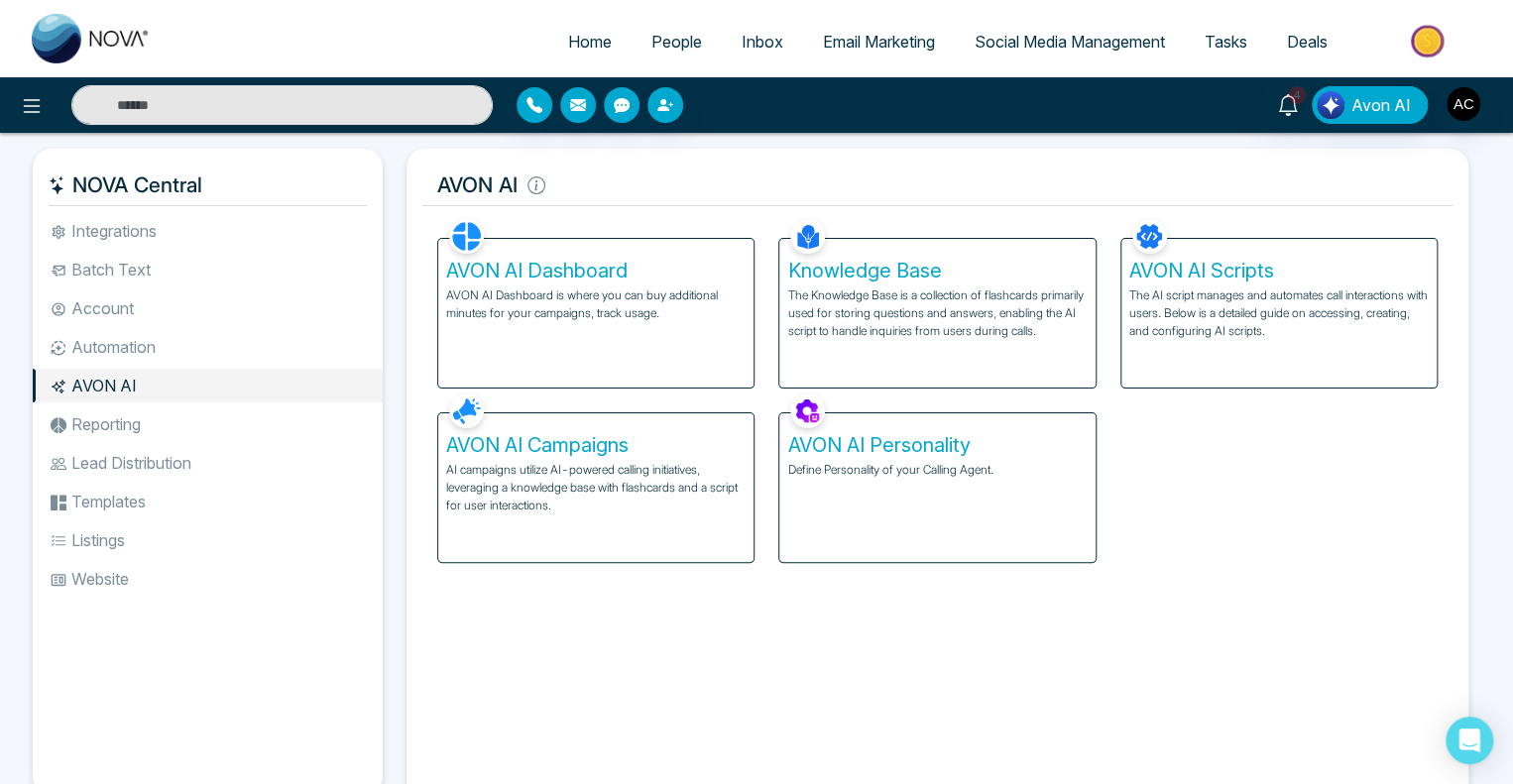 click on "AVON AI Personality" at bounding box center [937, 445] 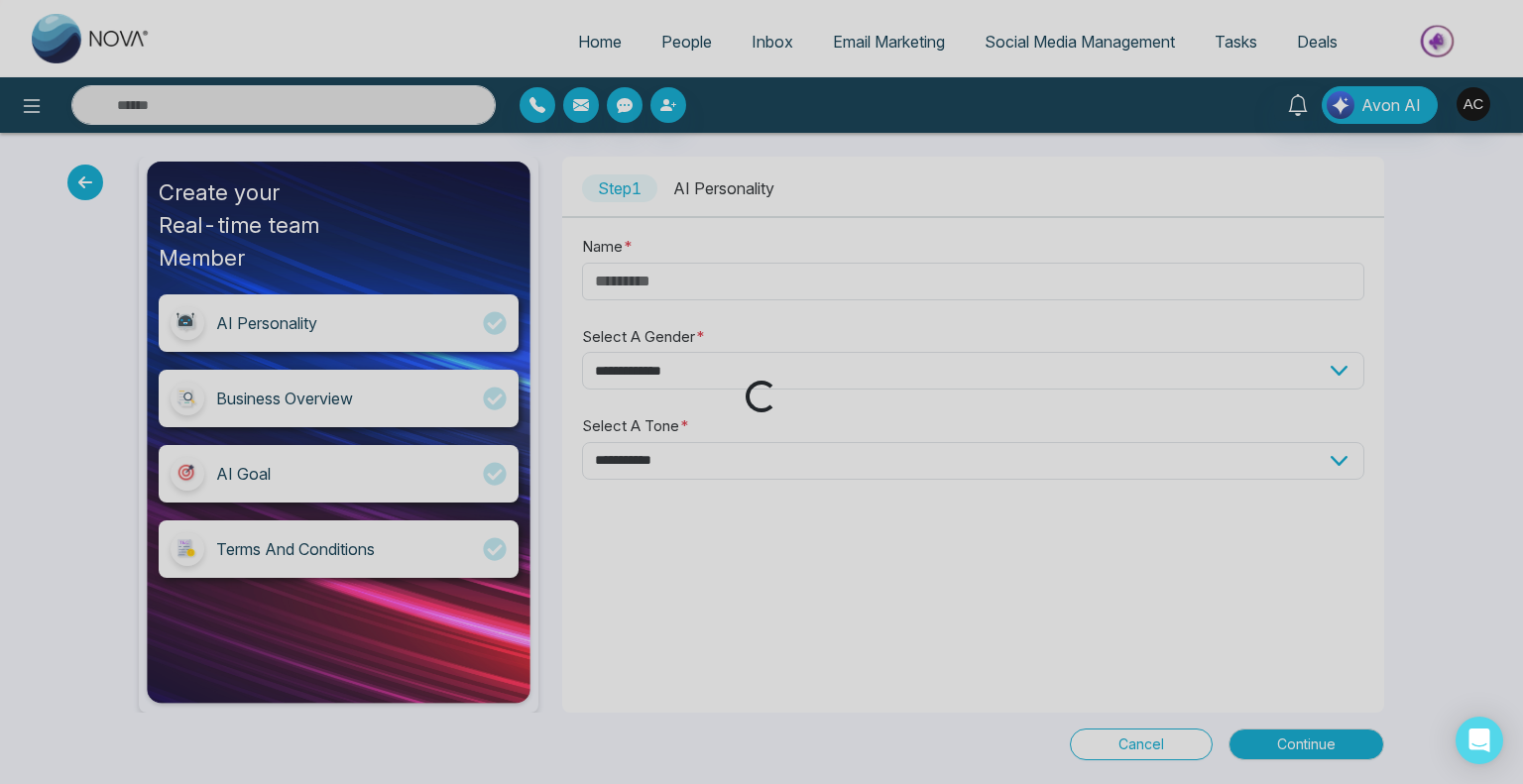 type on "*****" 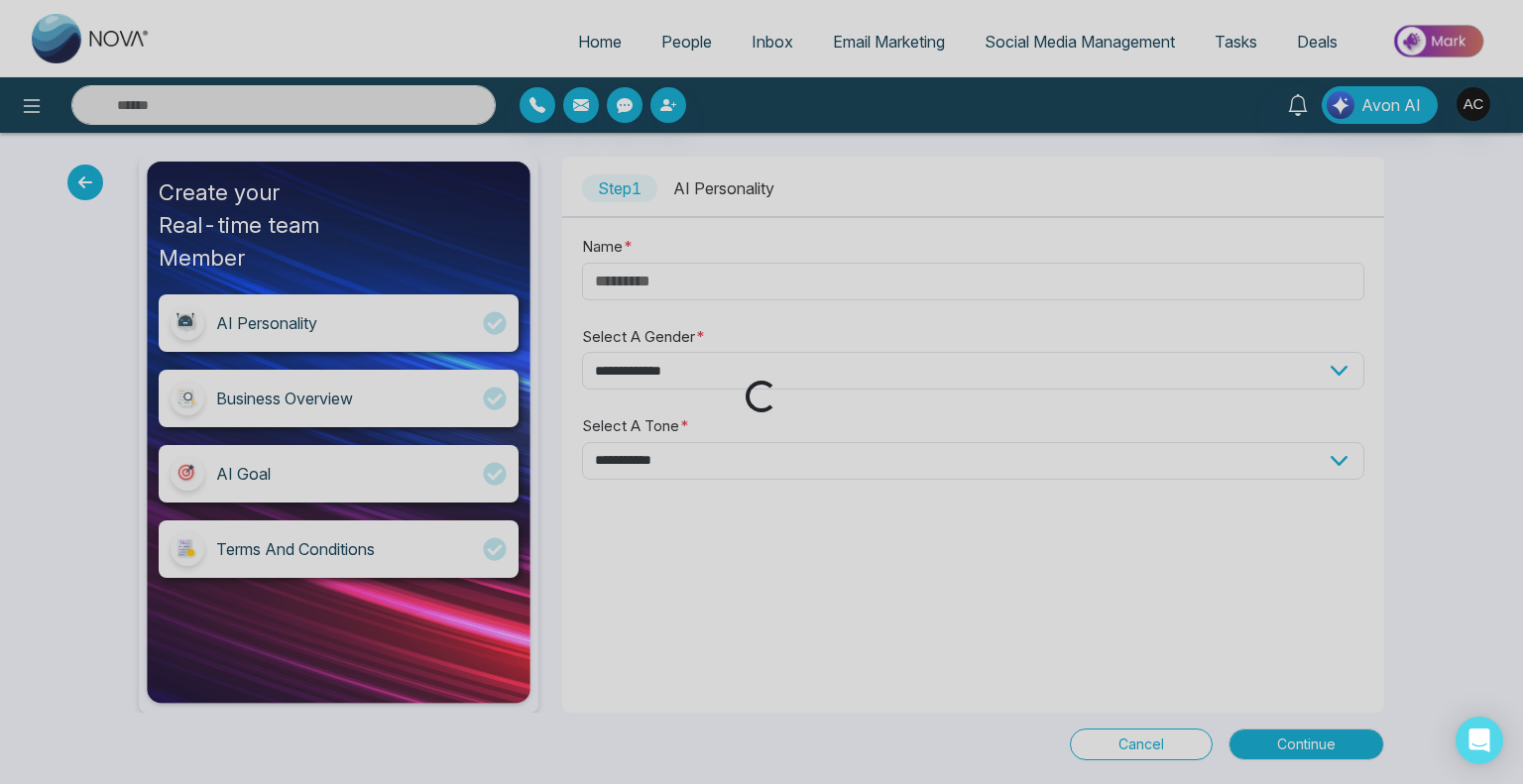 select on "******" 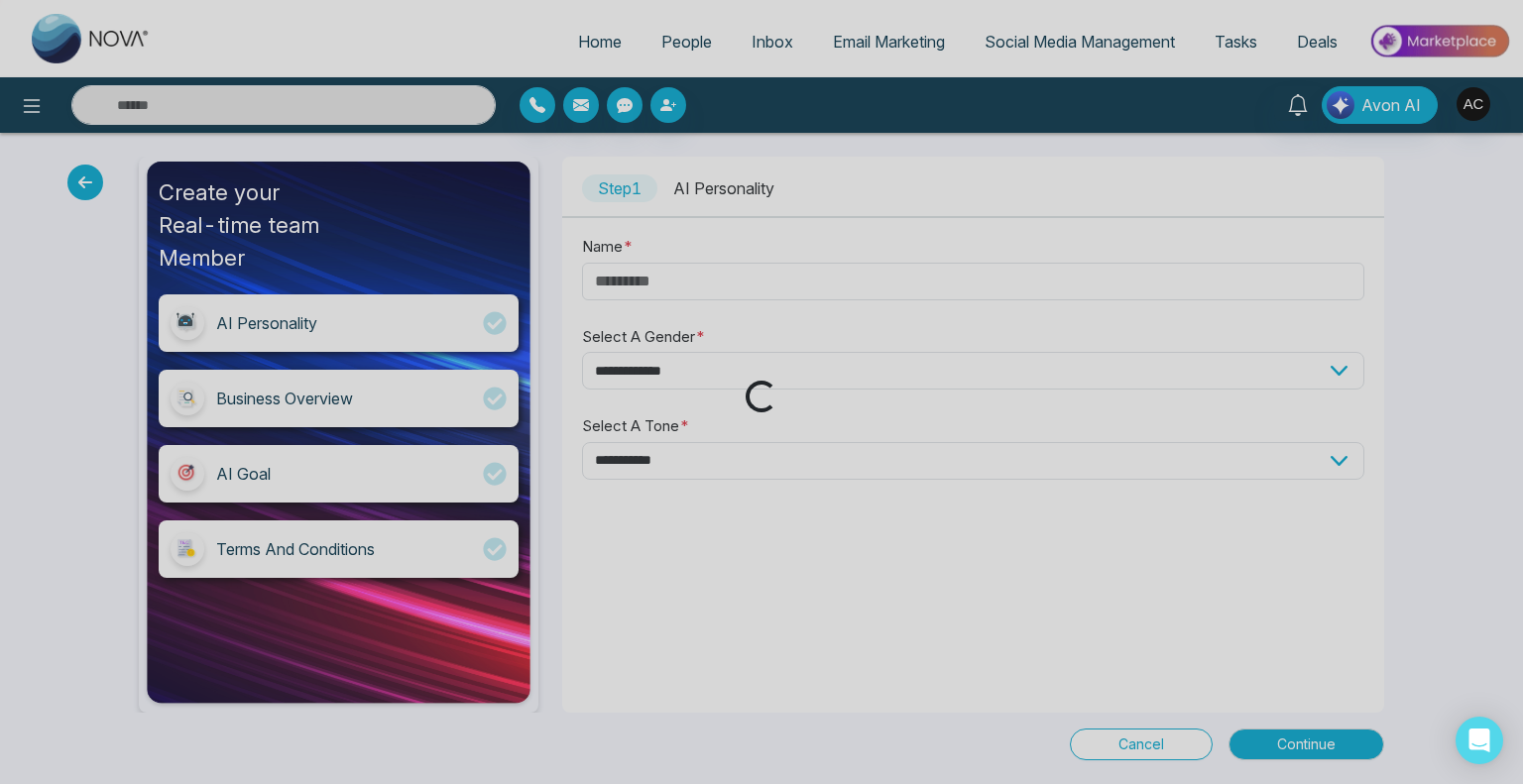 select on "**********" 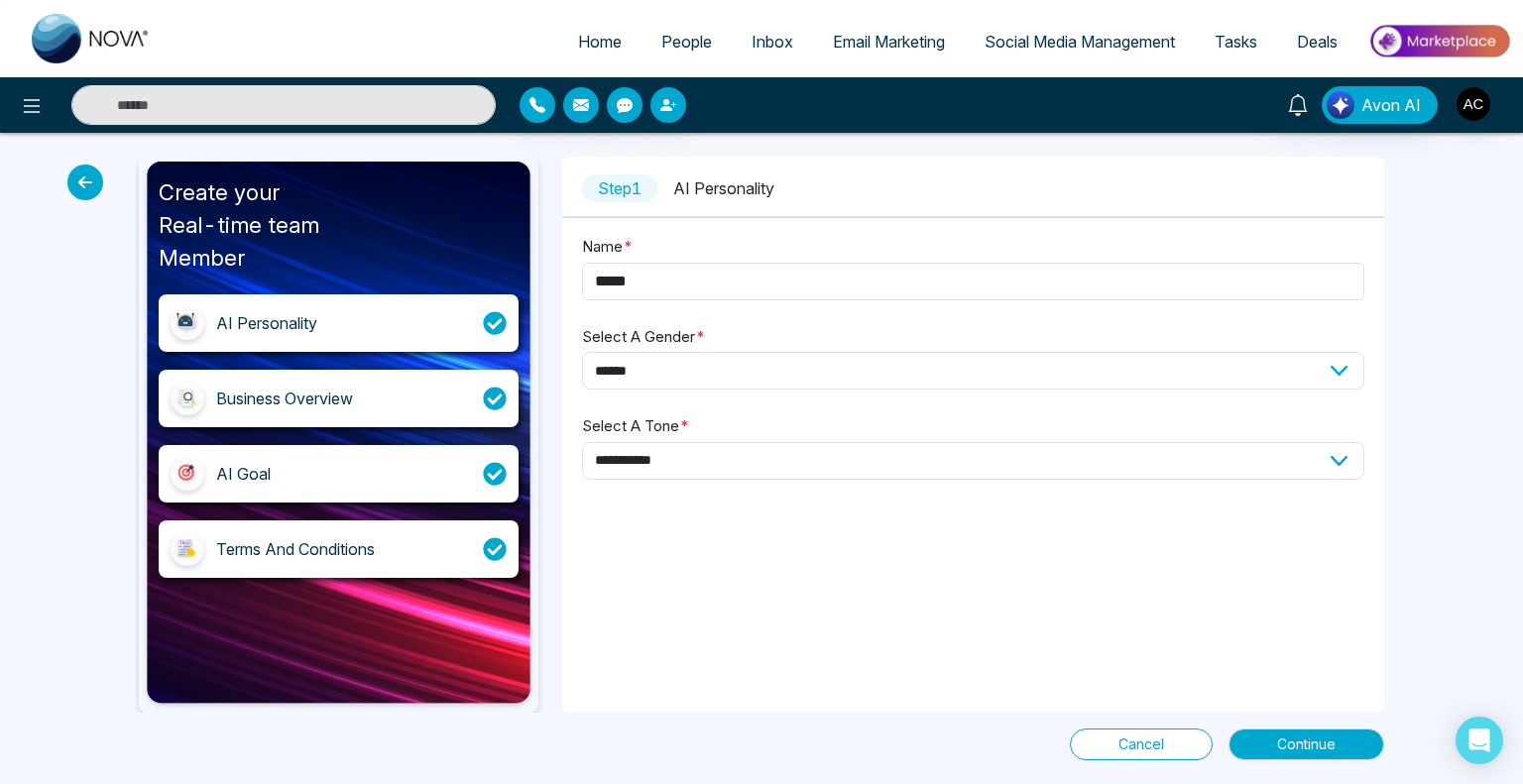 click at bounding box center [85, 182] 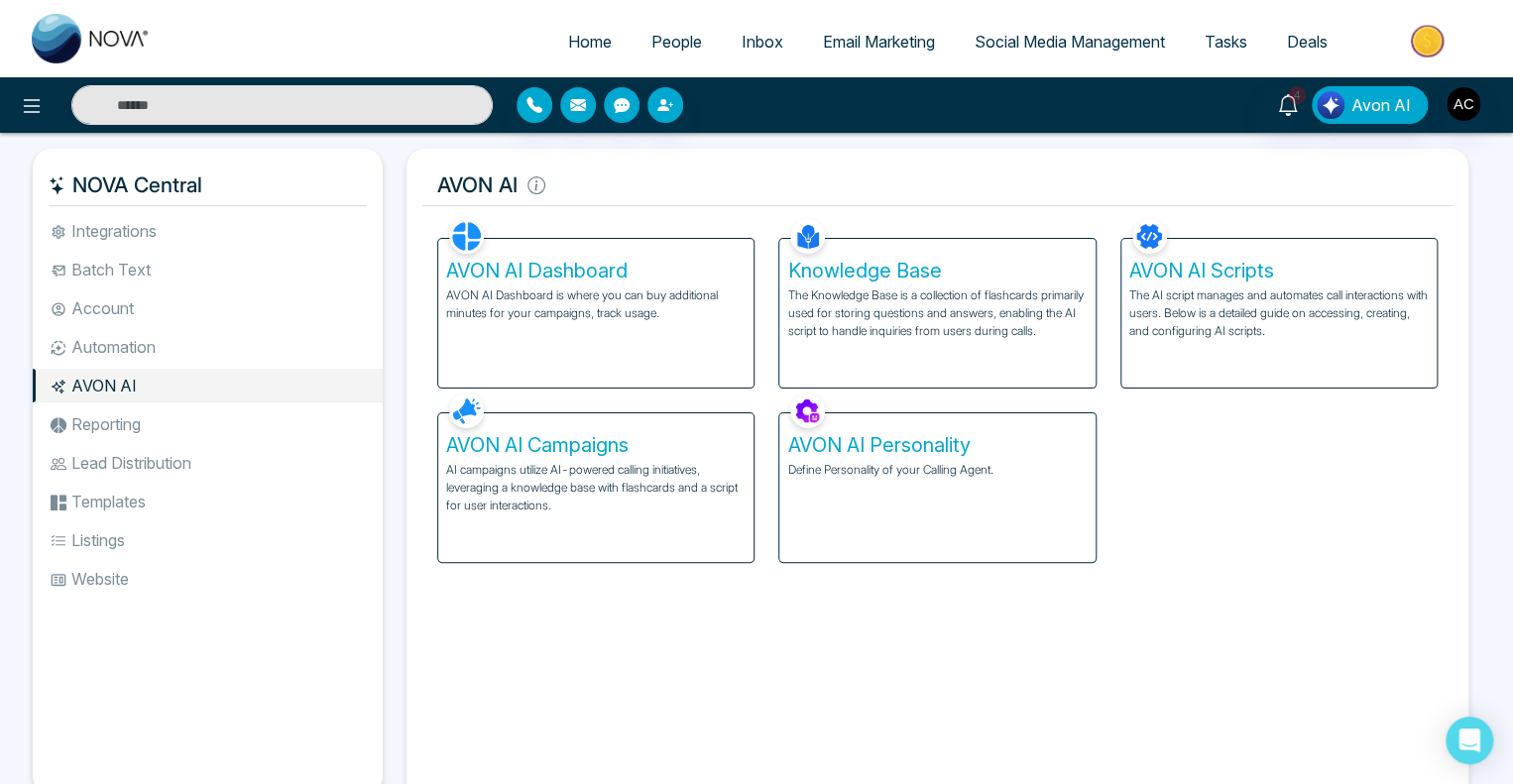 click on "AVON AI Personality" at bounding box center (937, 445) 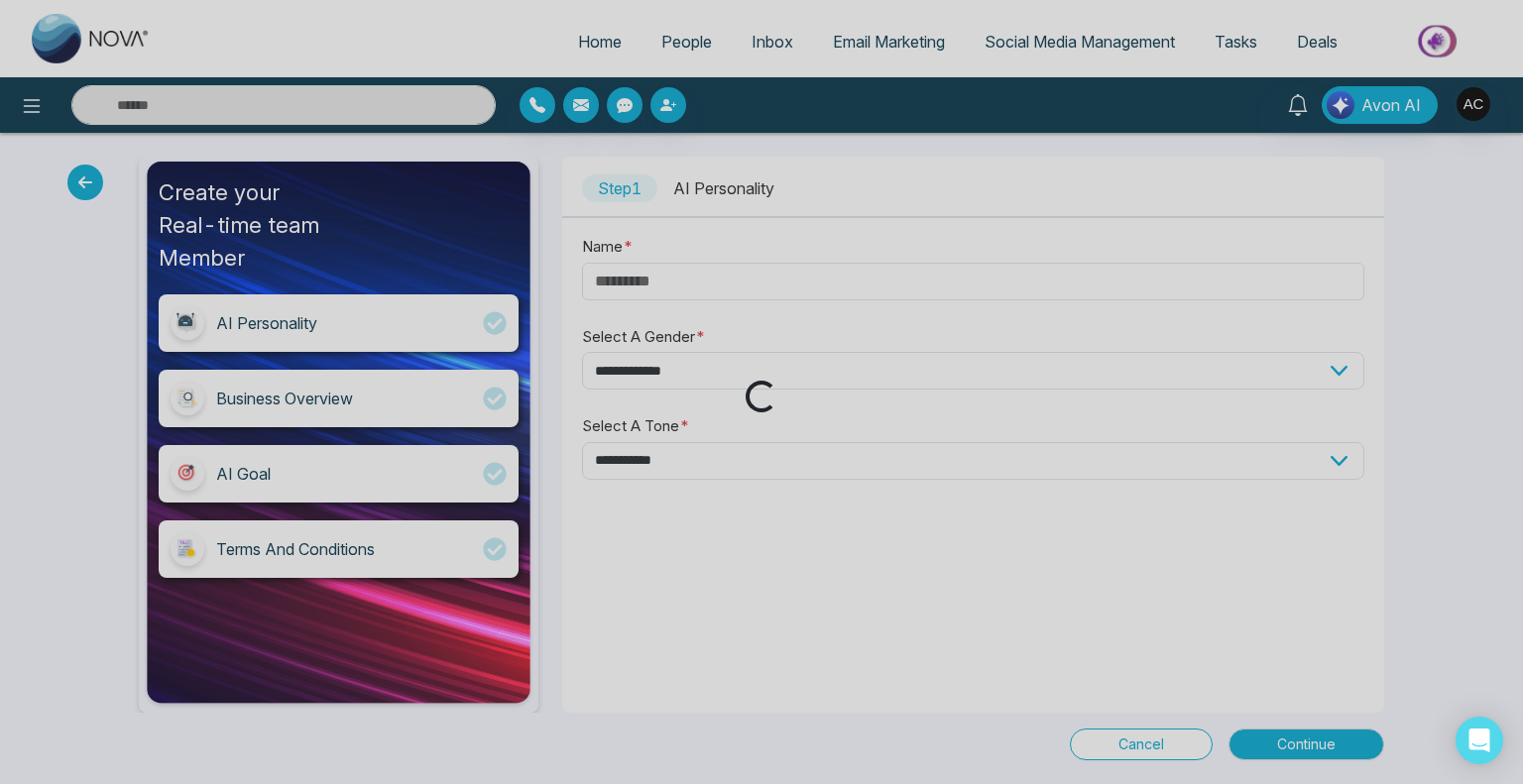 type on "*****" 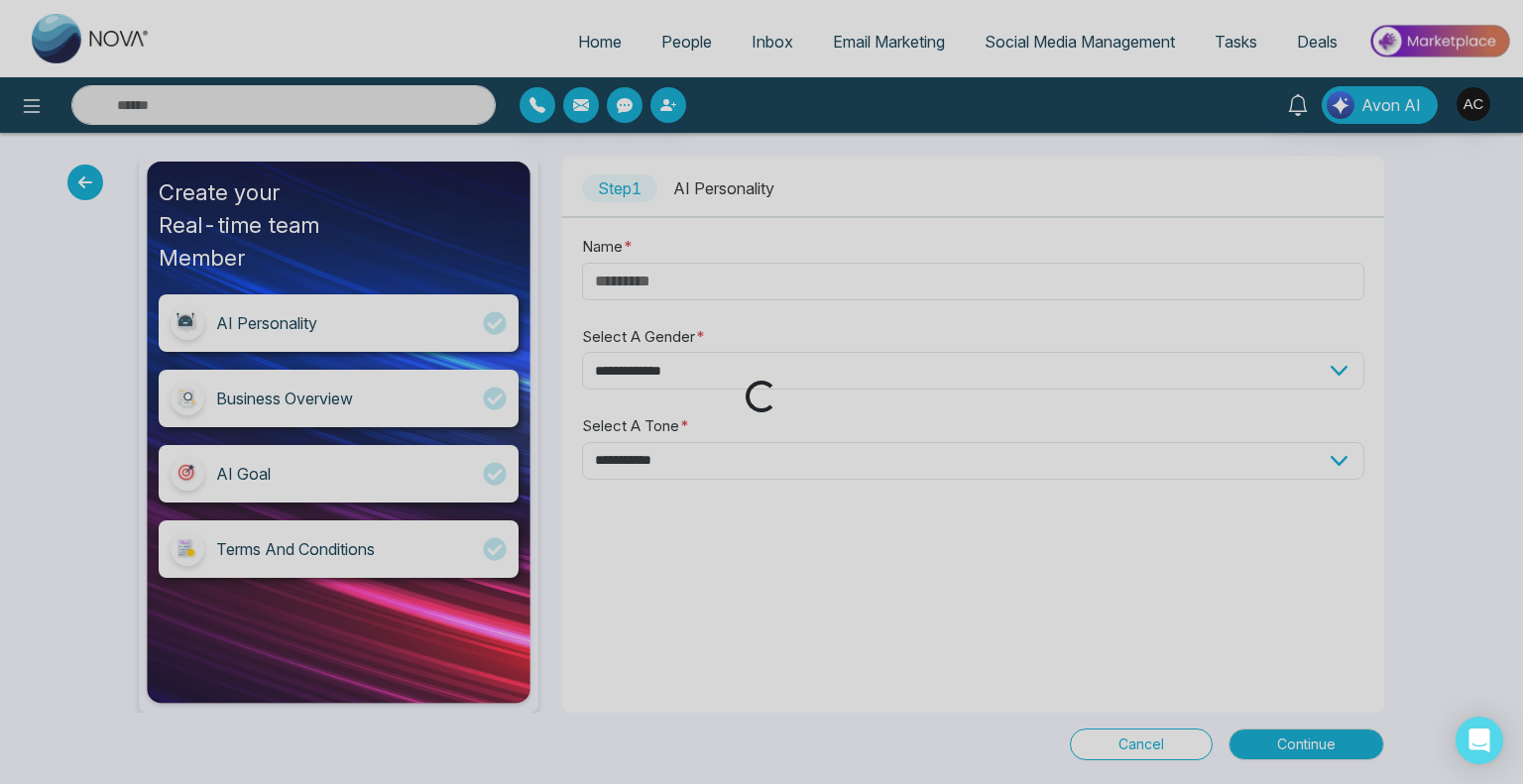select on "******" 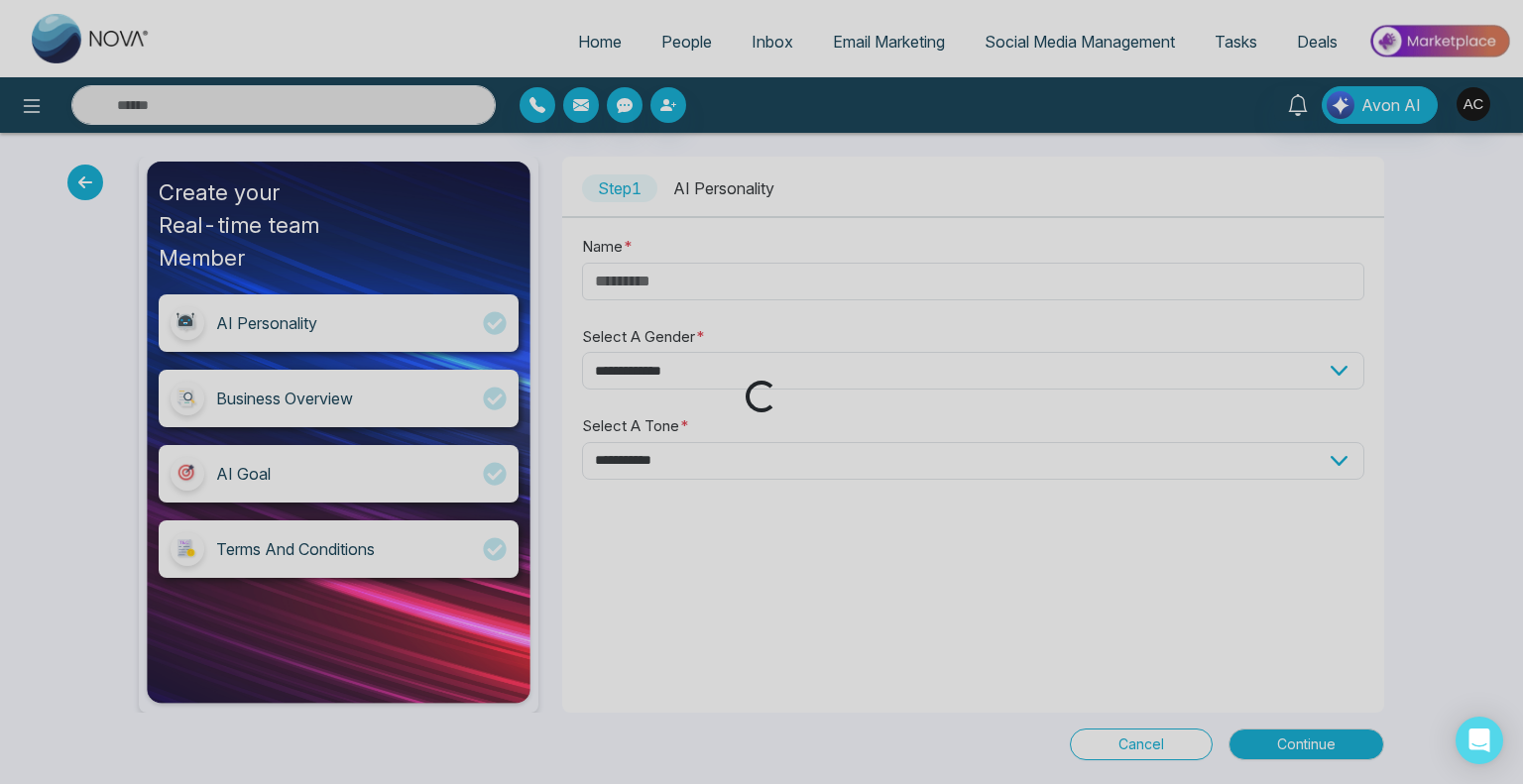 select on "**********" 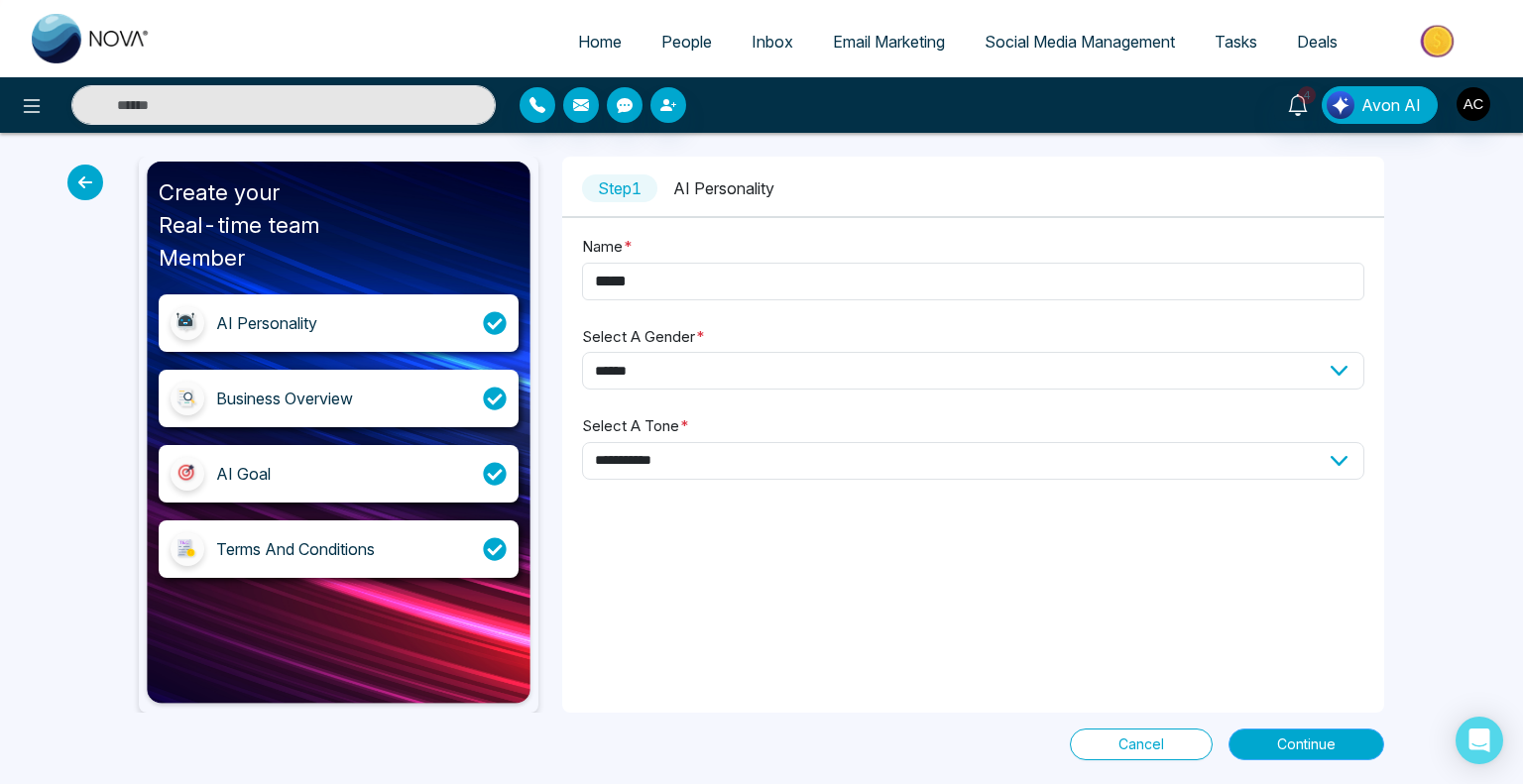 click on "Continue" at bounding box center (1306, 744) 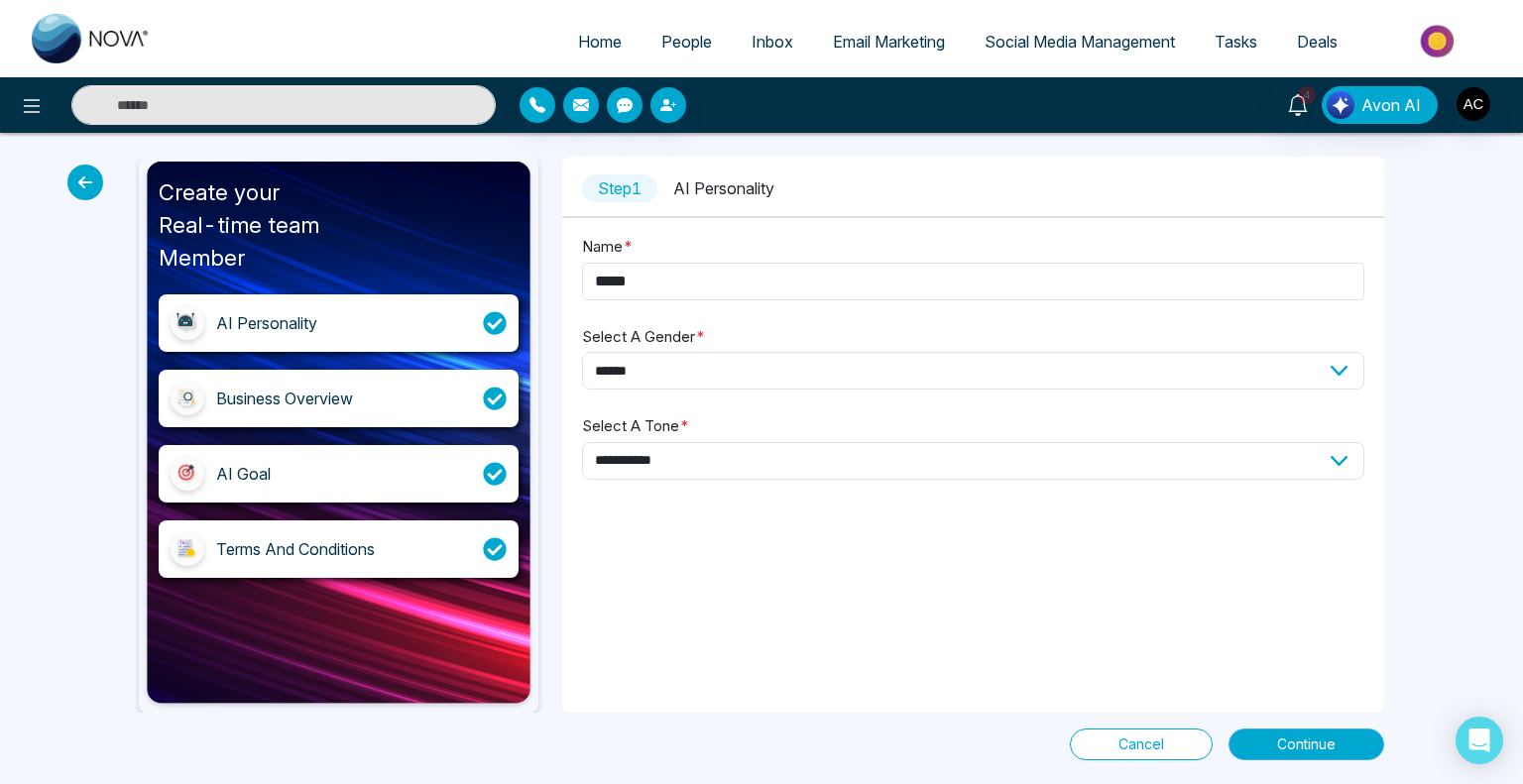 select on "*****" 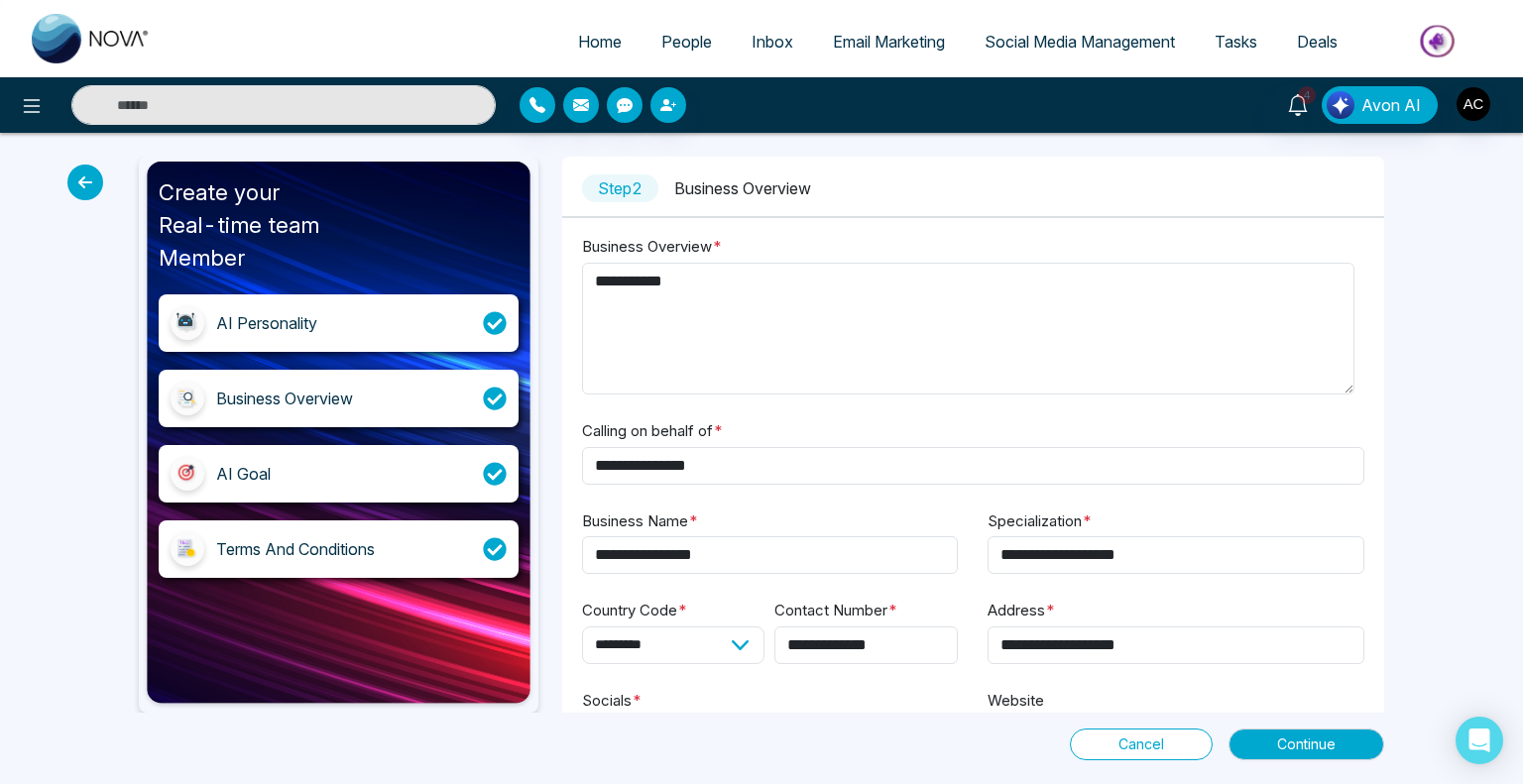 click on "Cancel" at bounding box center [1141, 744] 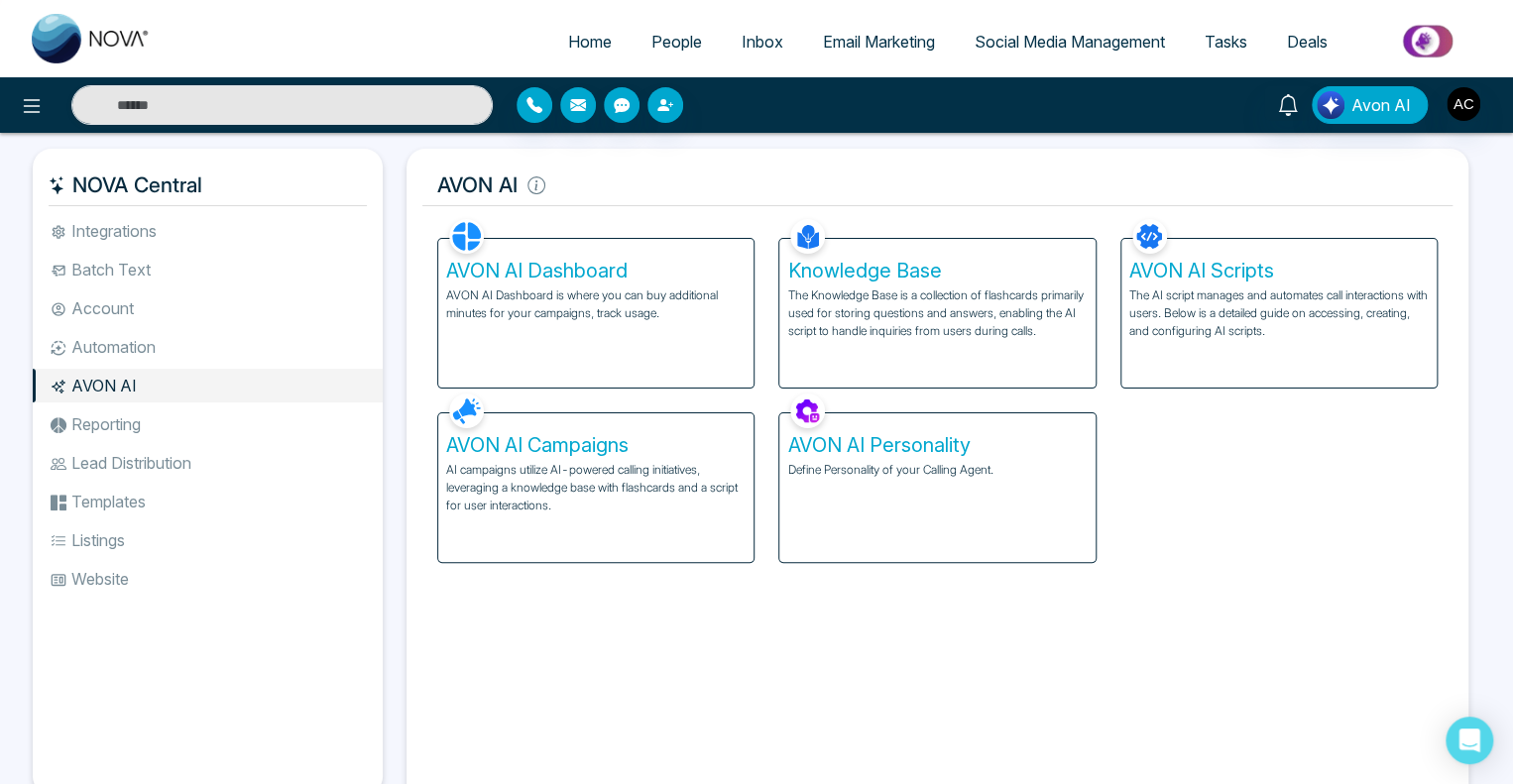 click on "AVON AI Campaigns" at bounding box center (596, 445) 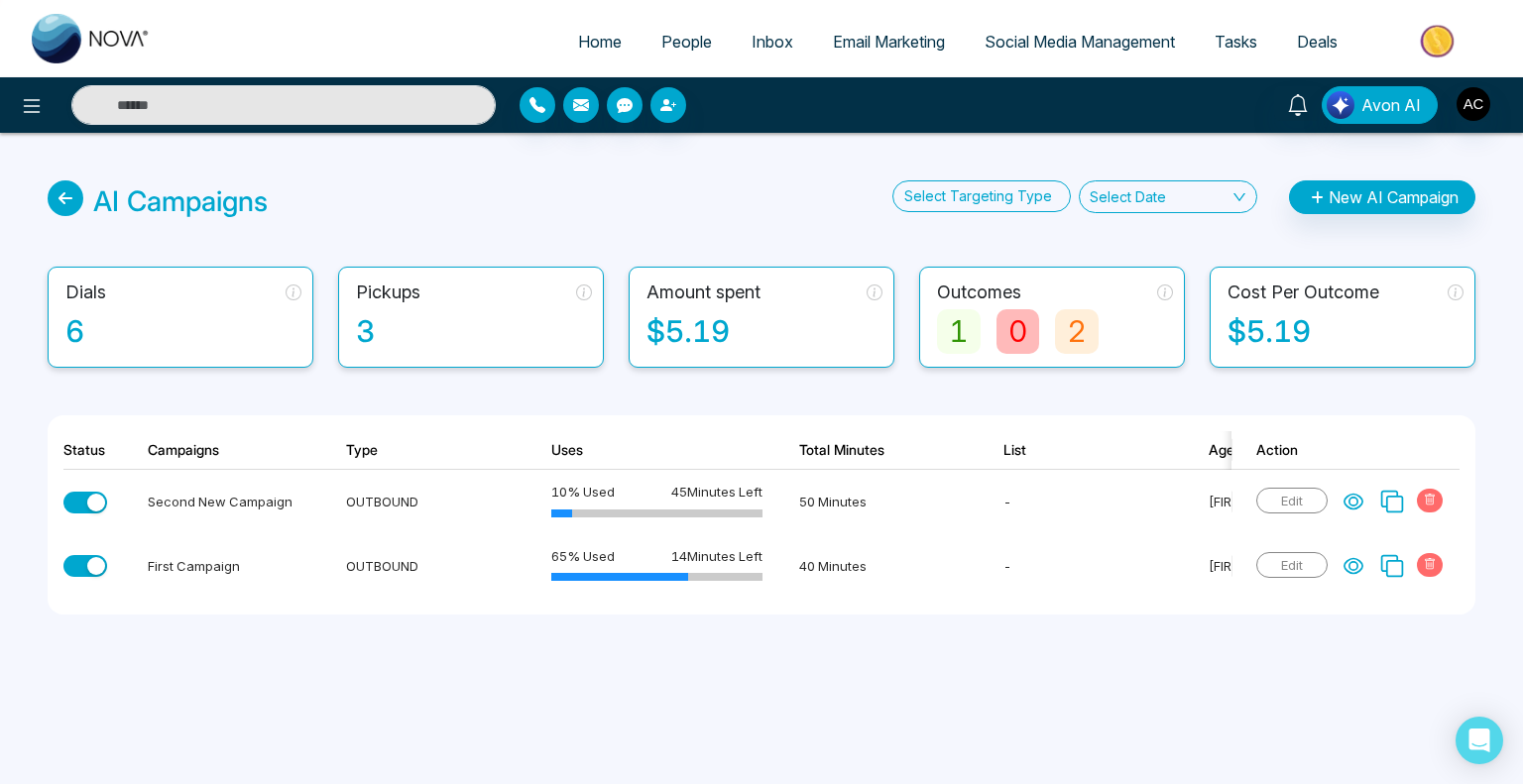 scroll, scrollTop: 0, scrollLeft: 53, axis: horizontal 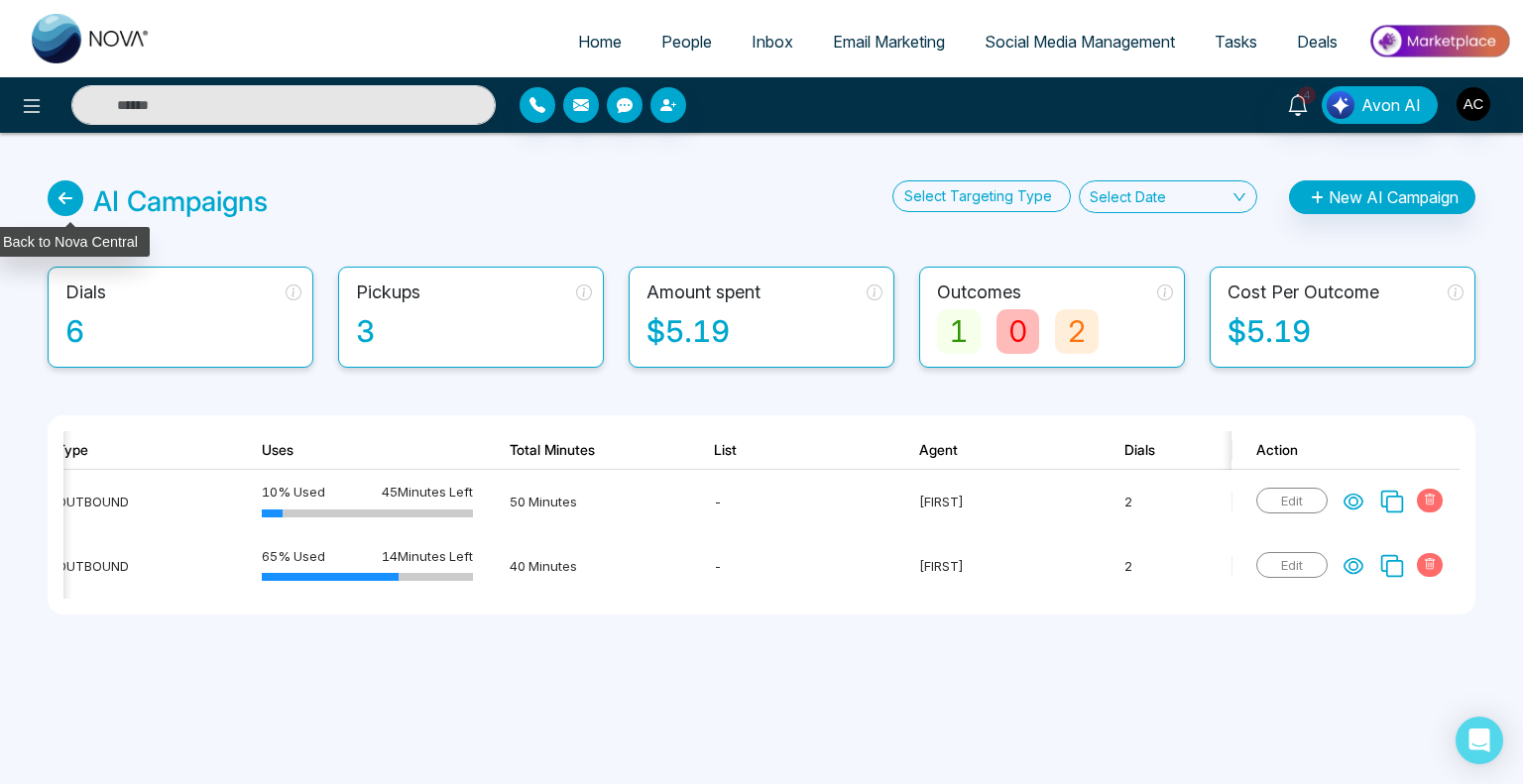 click at bounding box center (65, 198) 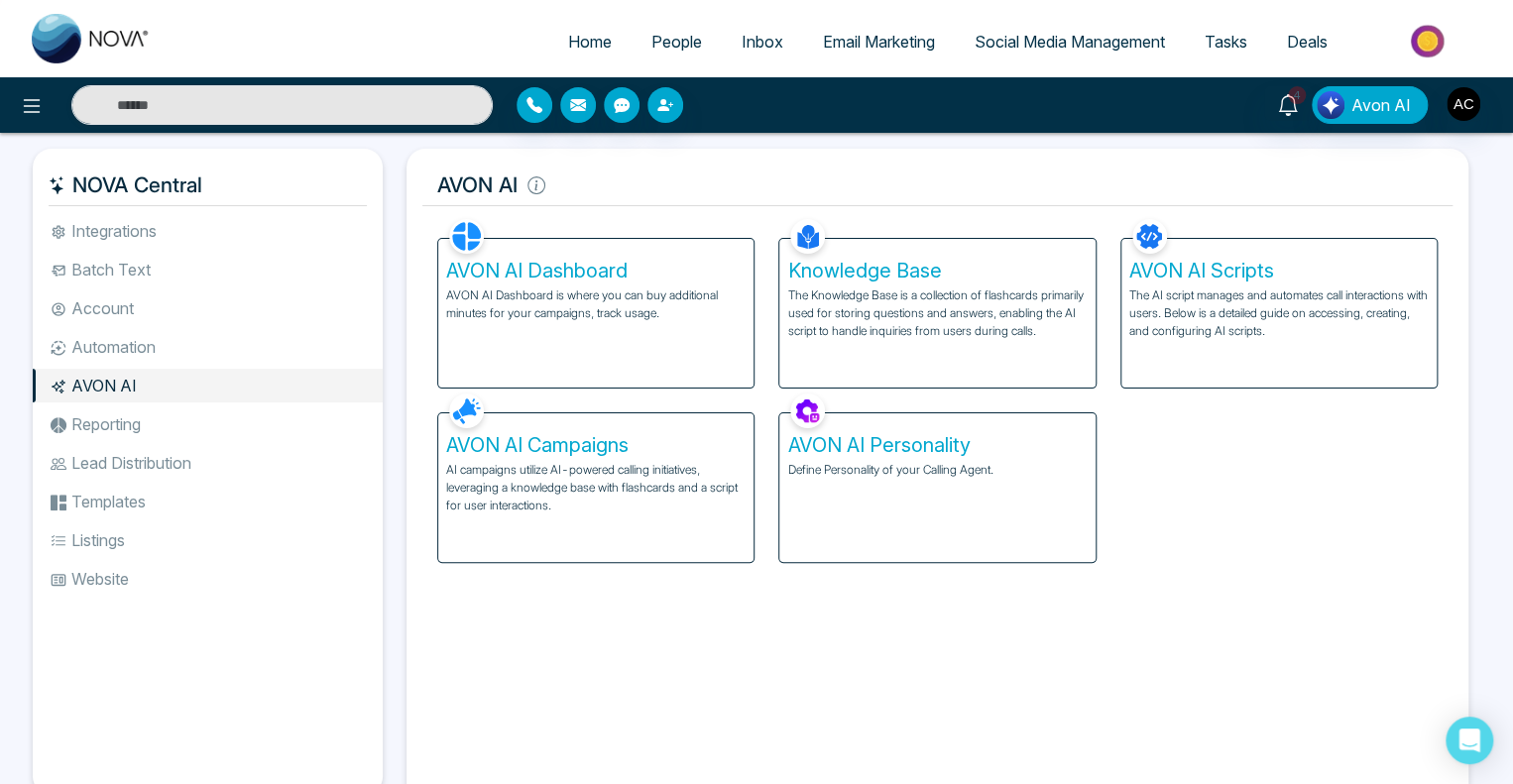 click on "AVON AI Personality" at bounding box center (937, 445) 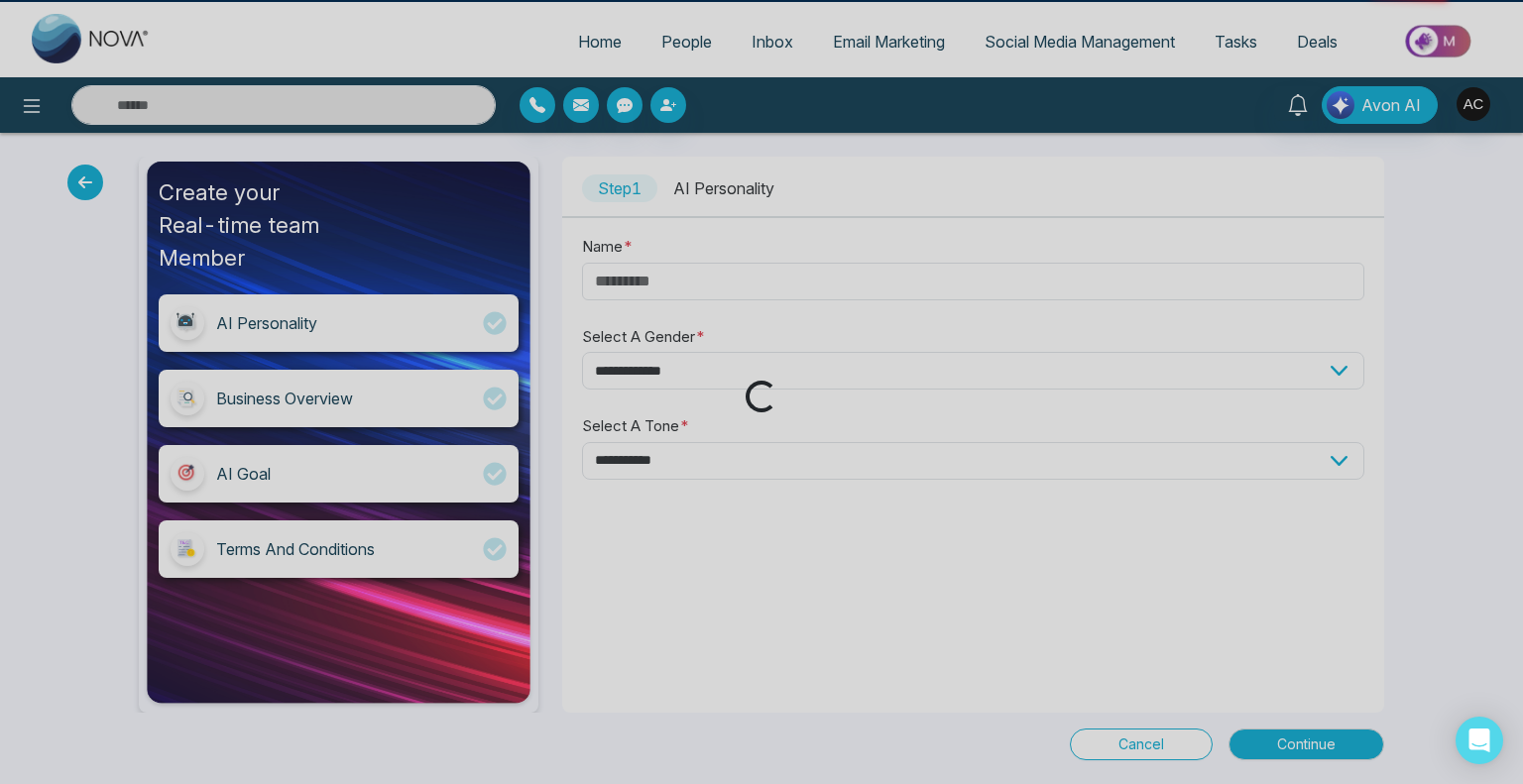 type on "*****" 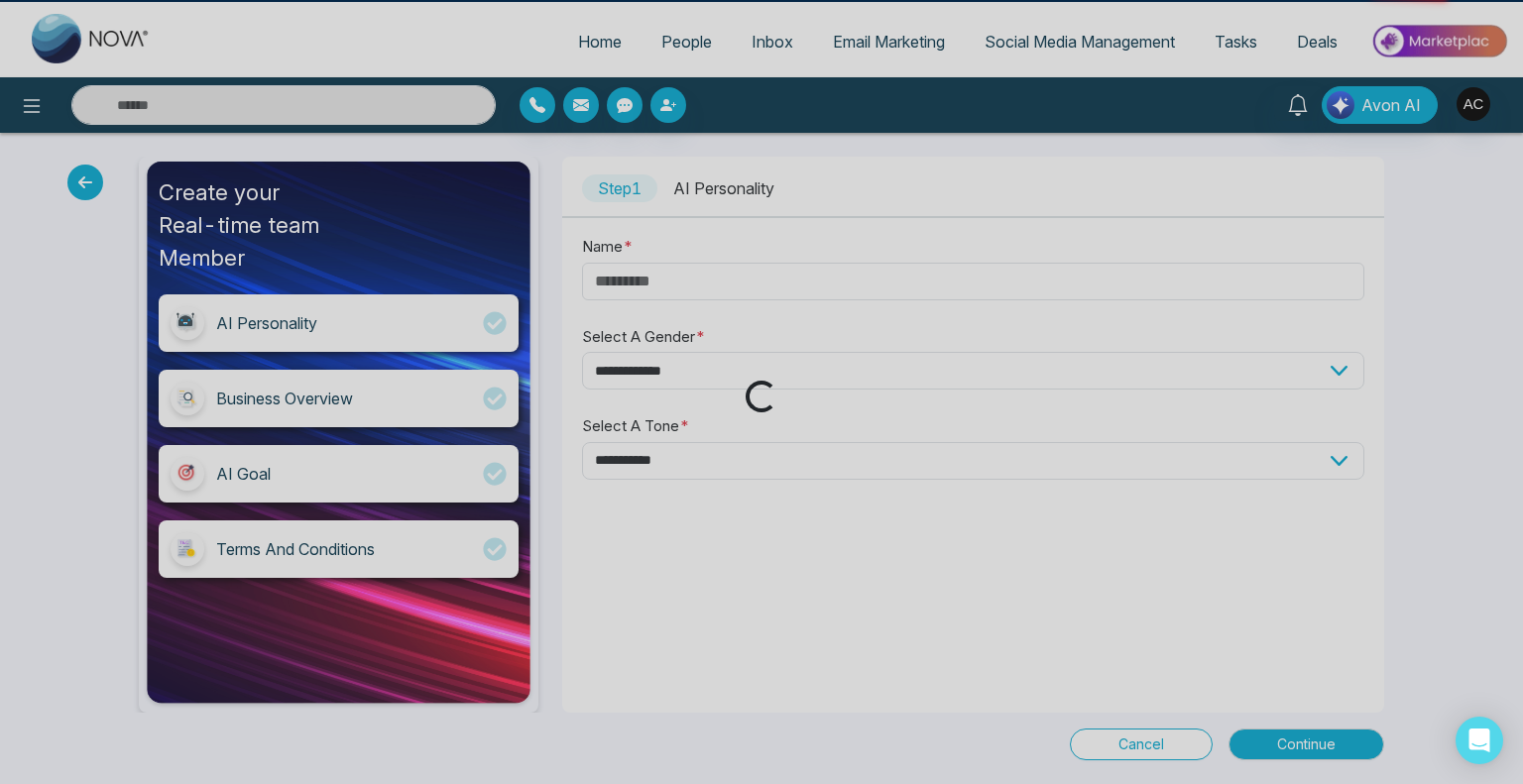 select on "******" 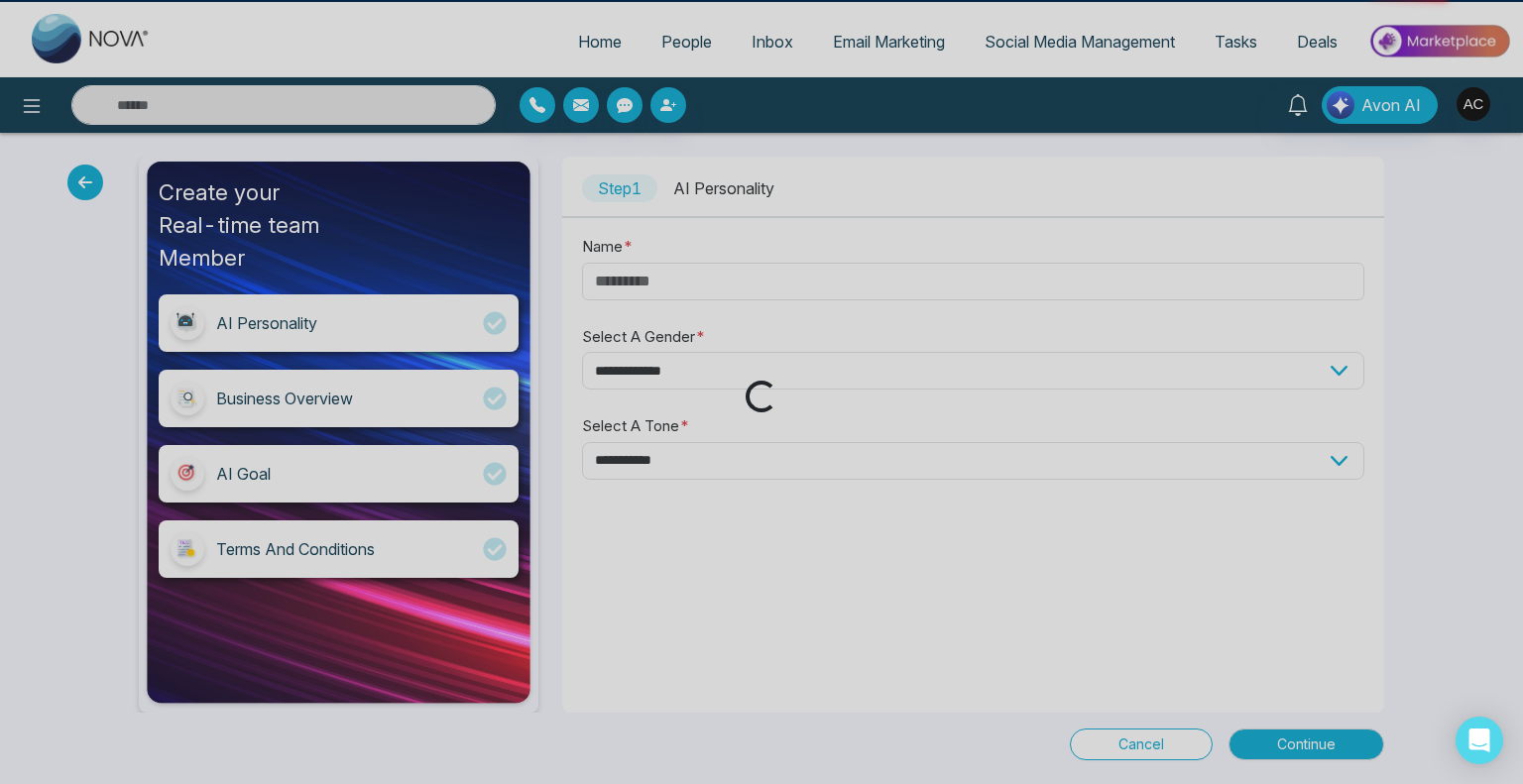 select on "**********" 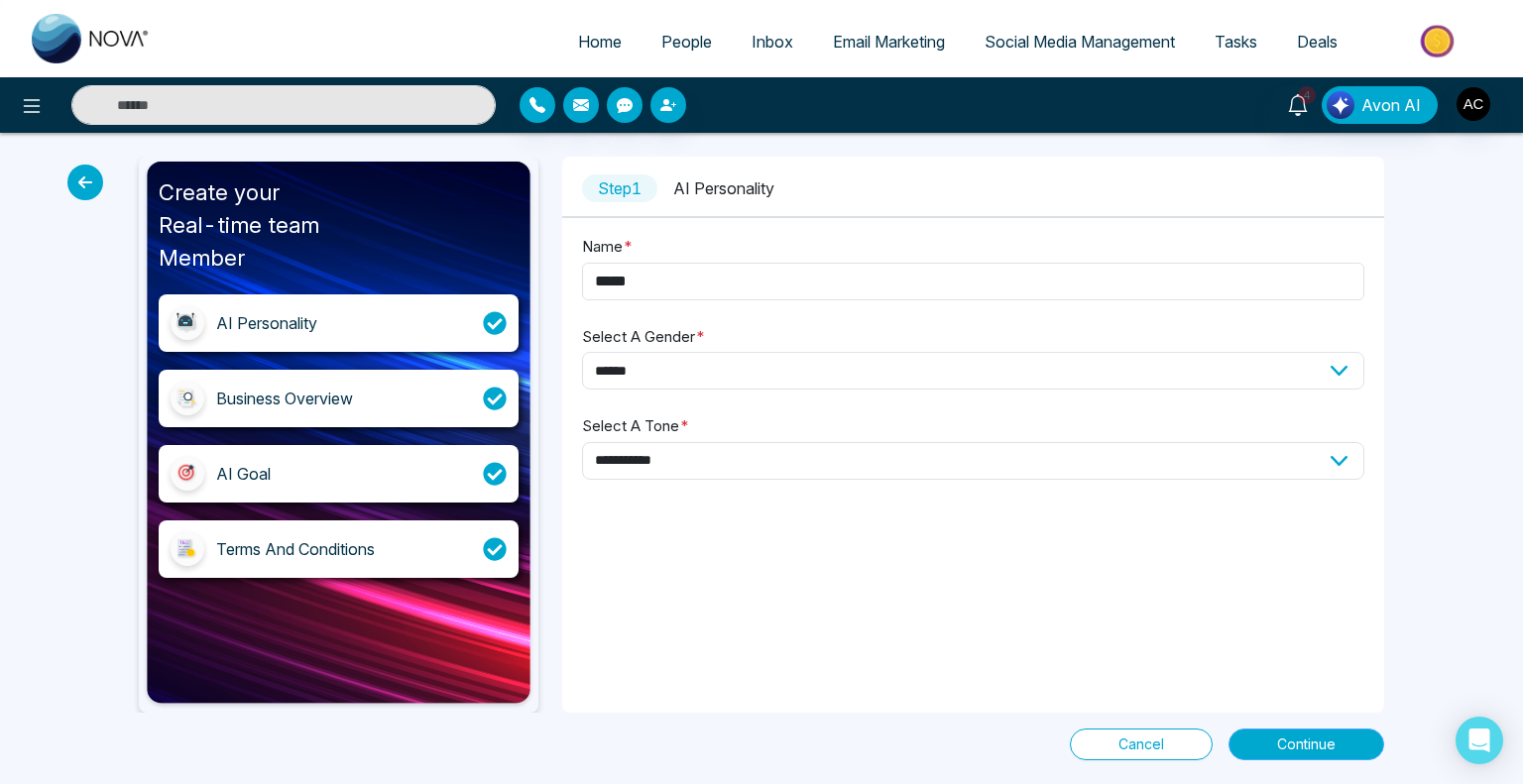 click on "Continue" at bounding box center (1306, 744) 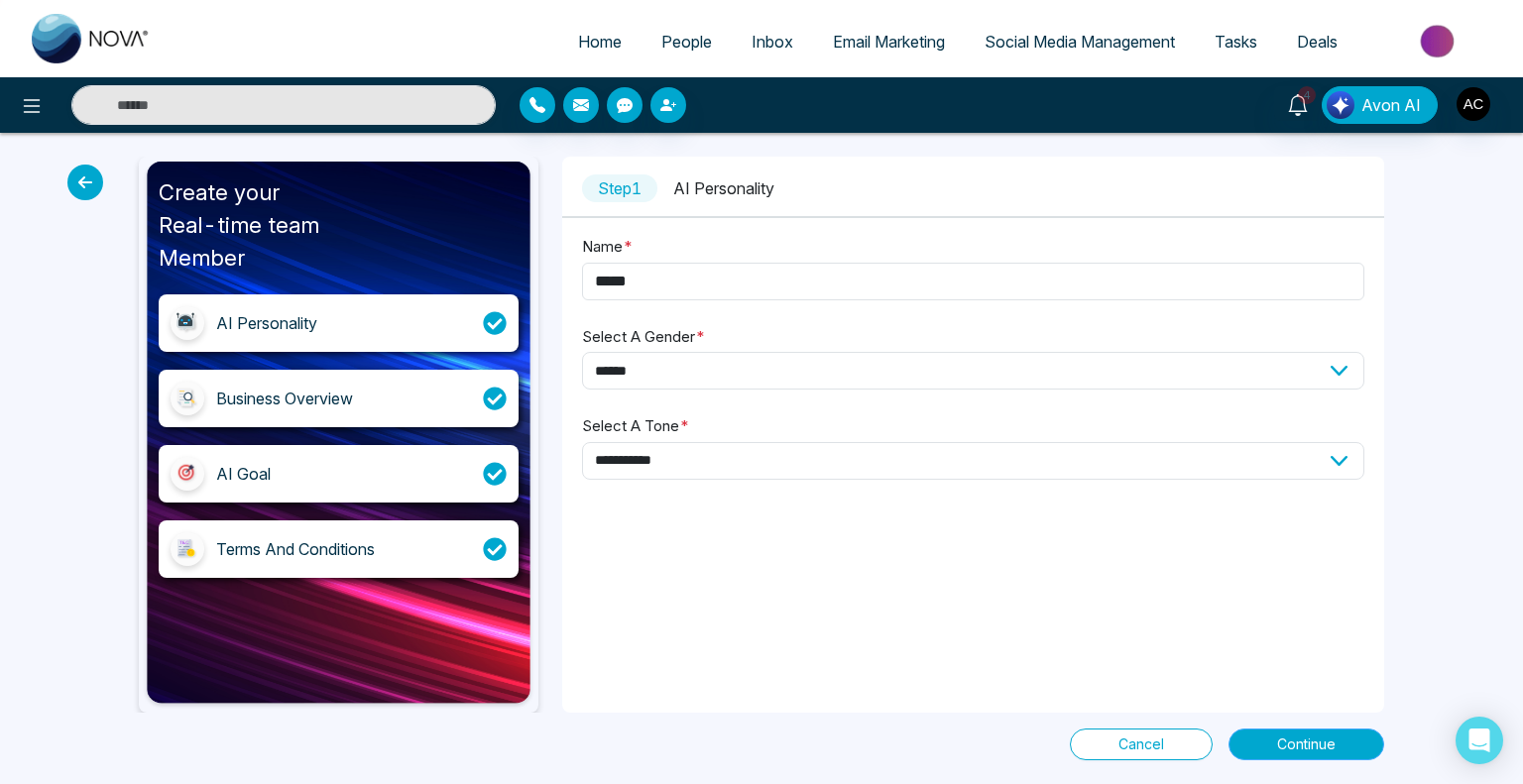 select on "*****" 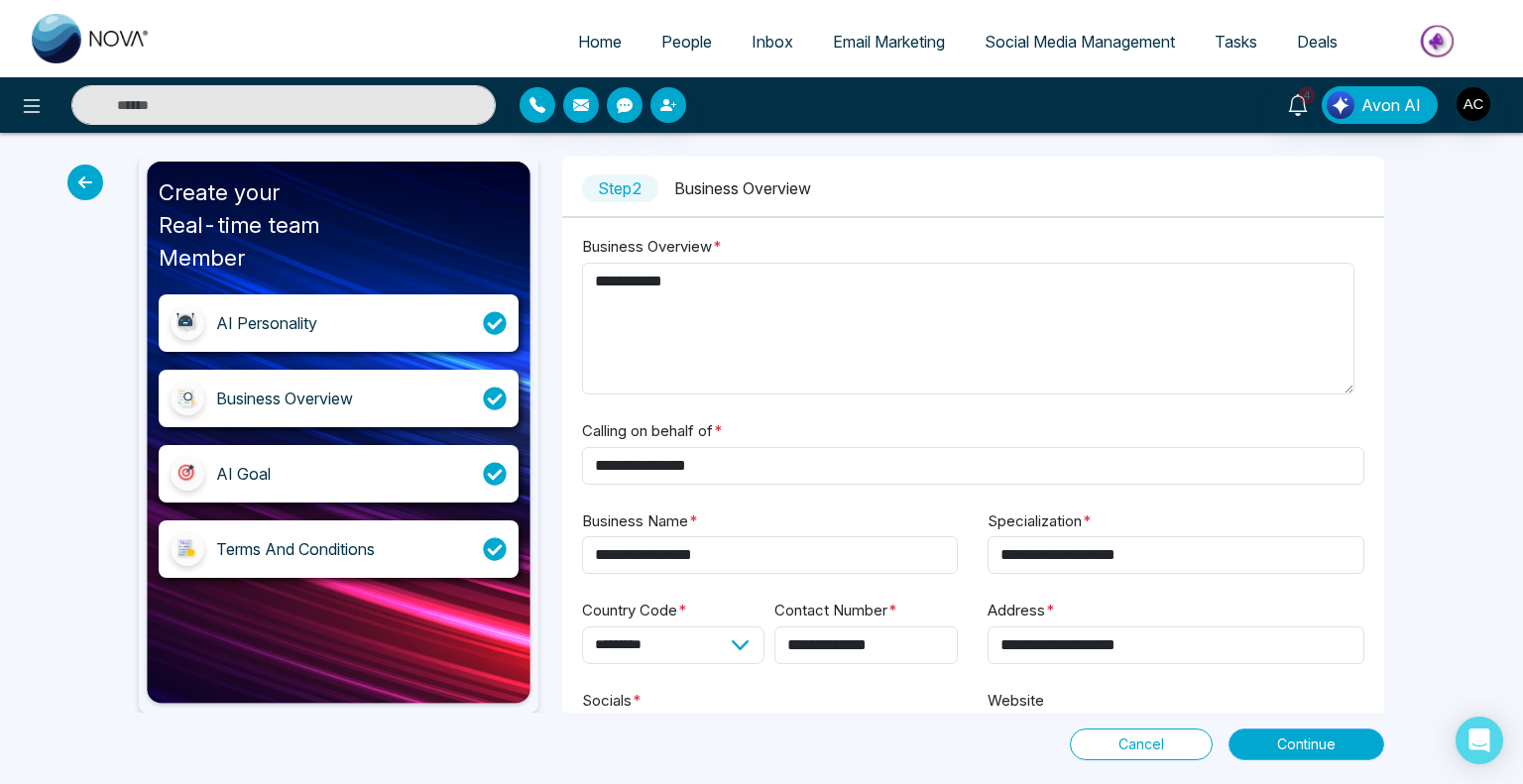 click on "Continue" at bounding box center [1306, 744] 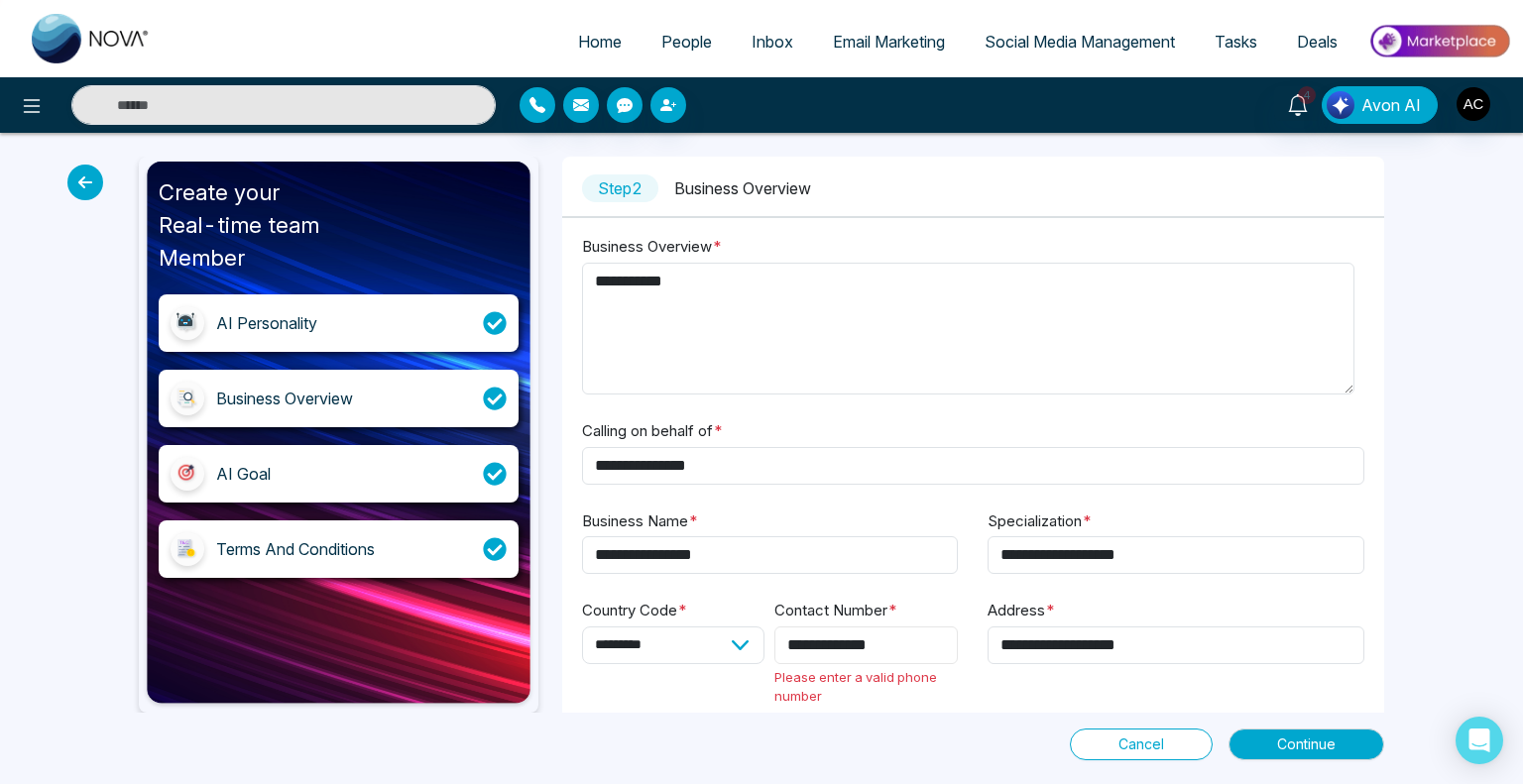 click on "**********" at bounding box center [866, 645] 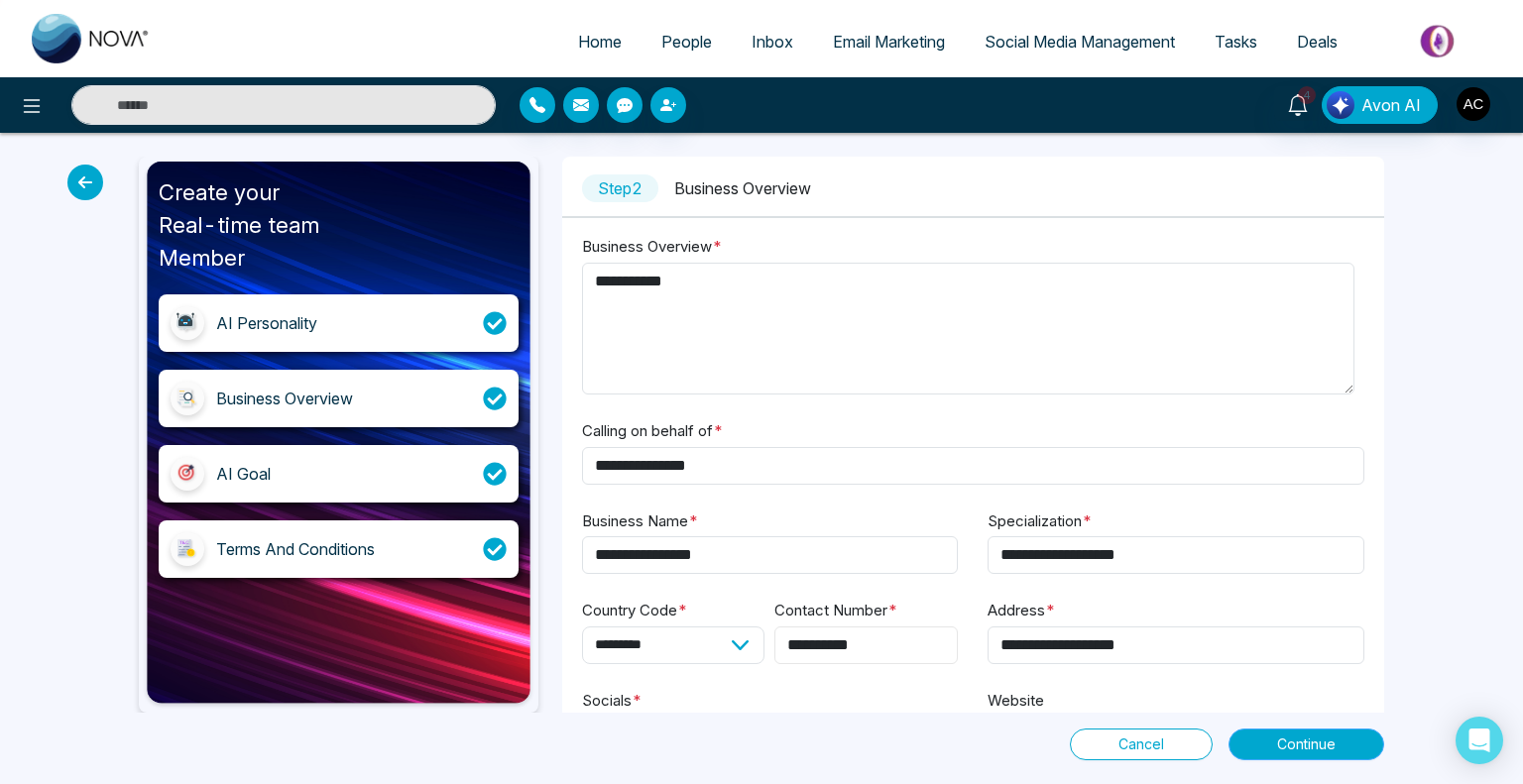 type on "**********" 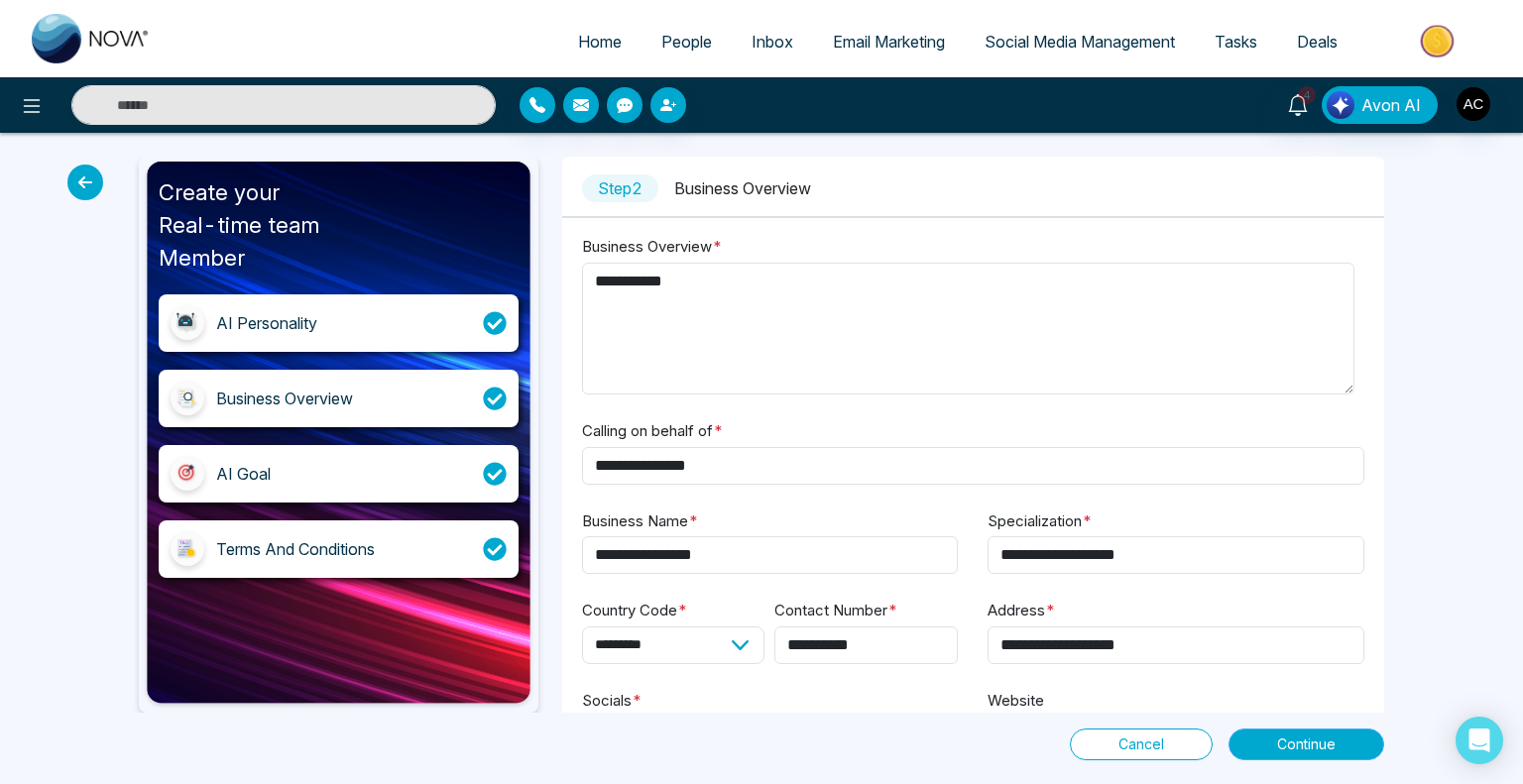 click on "Continue" at bounding box center (1306, 744) 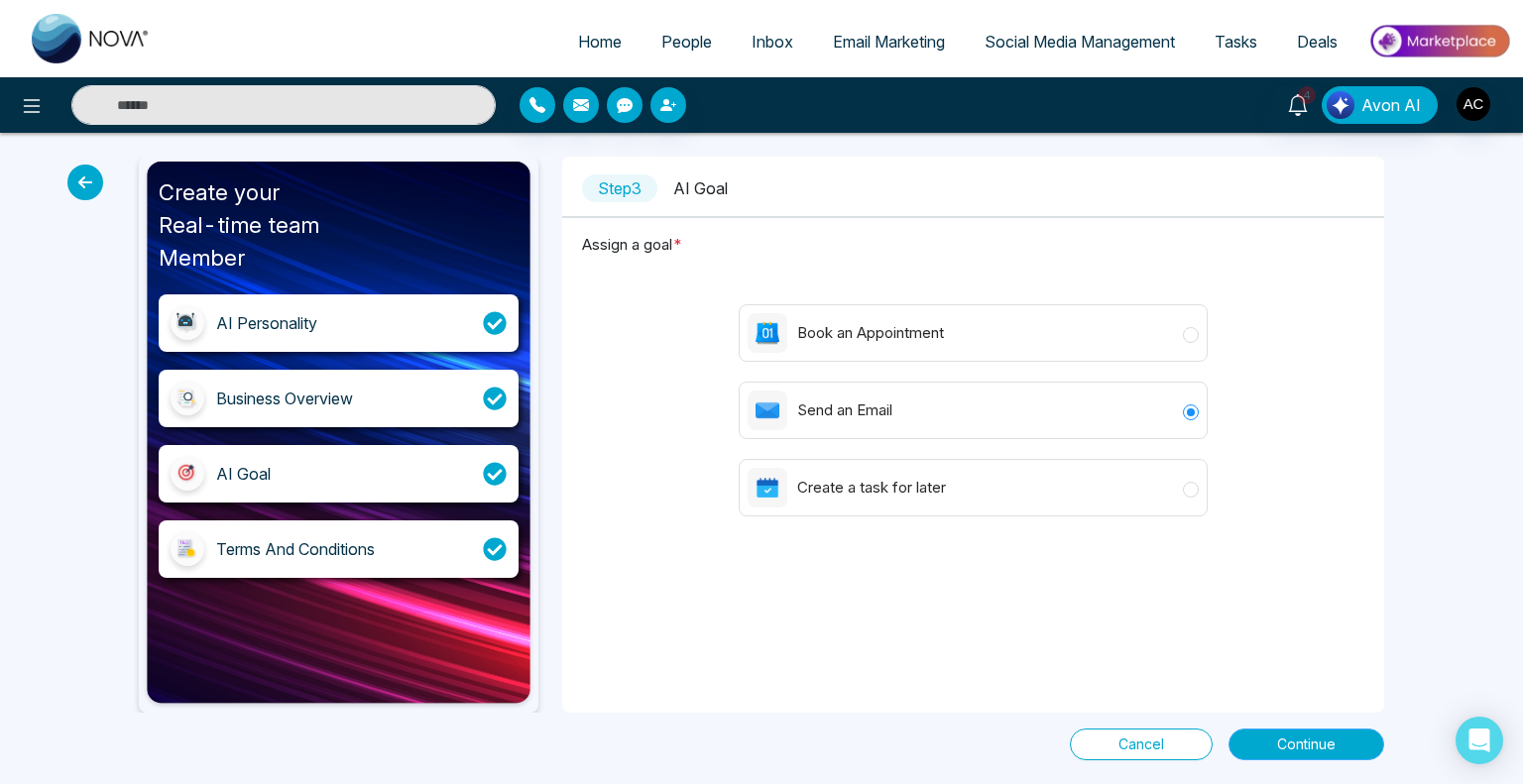 click on "Continue" at bounding box center [1306, 744] 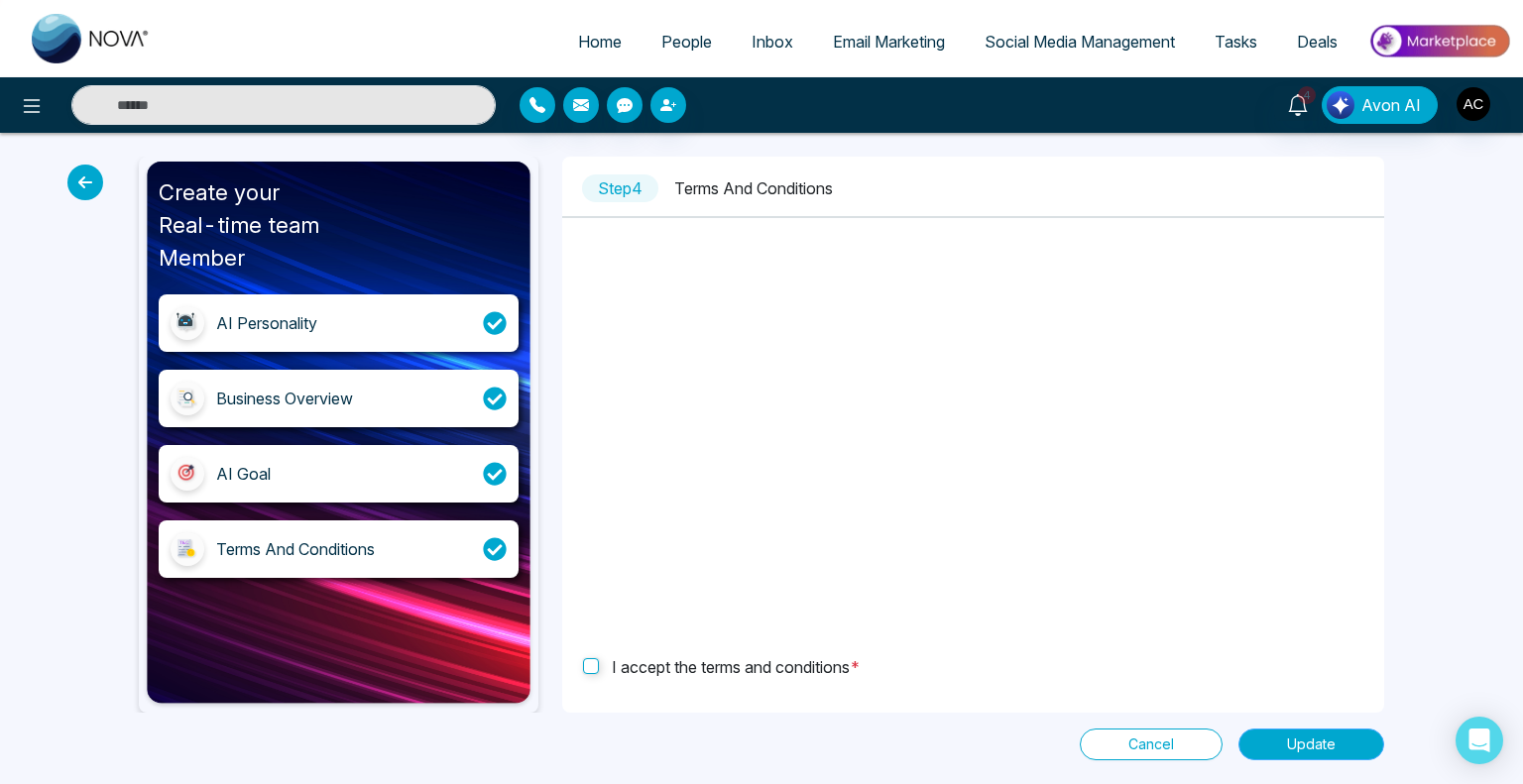 click on "Update" at bounding box center [1311, 744] 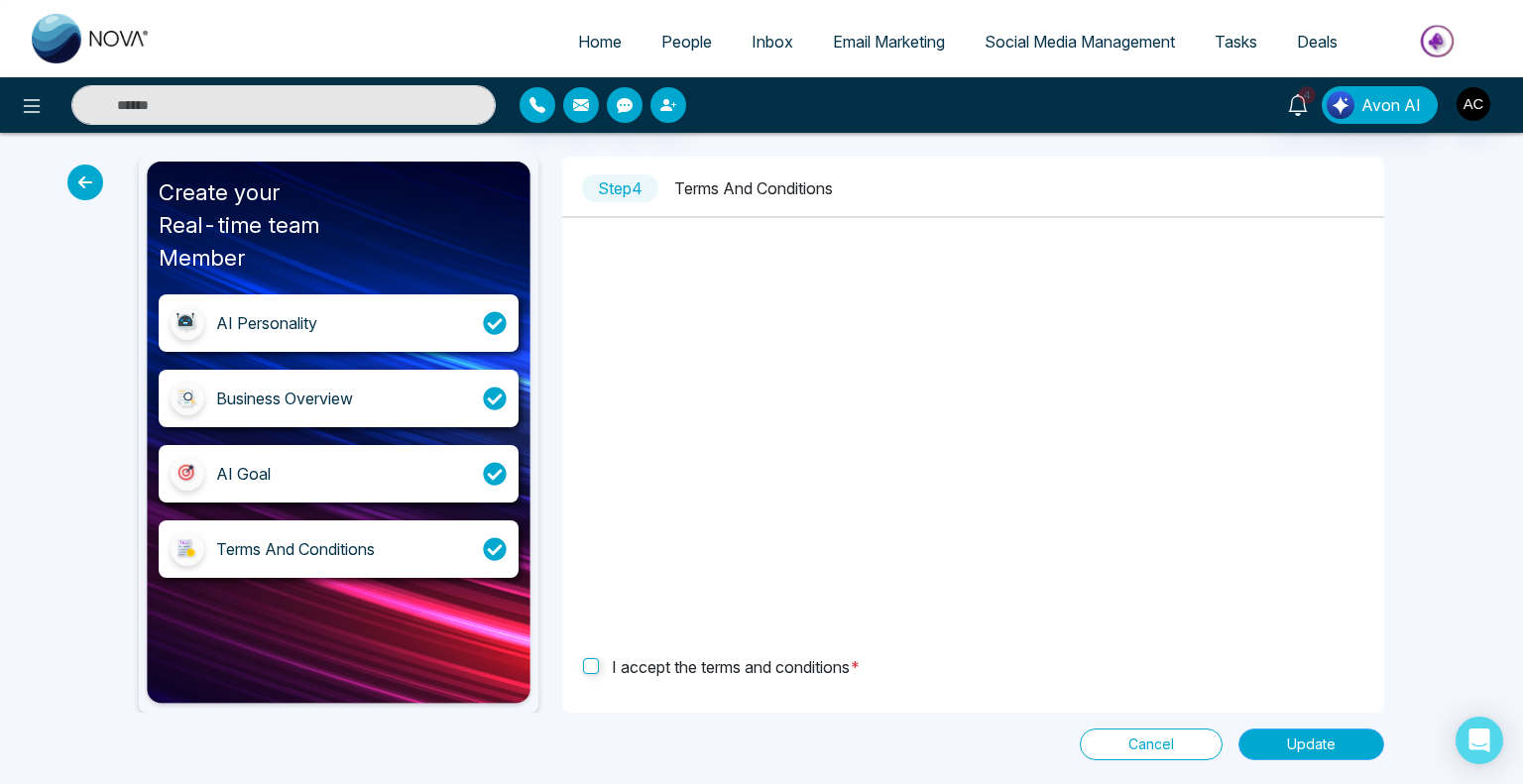 click on "Update" at bounding box center [1311, 744] 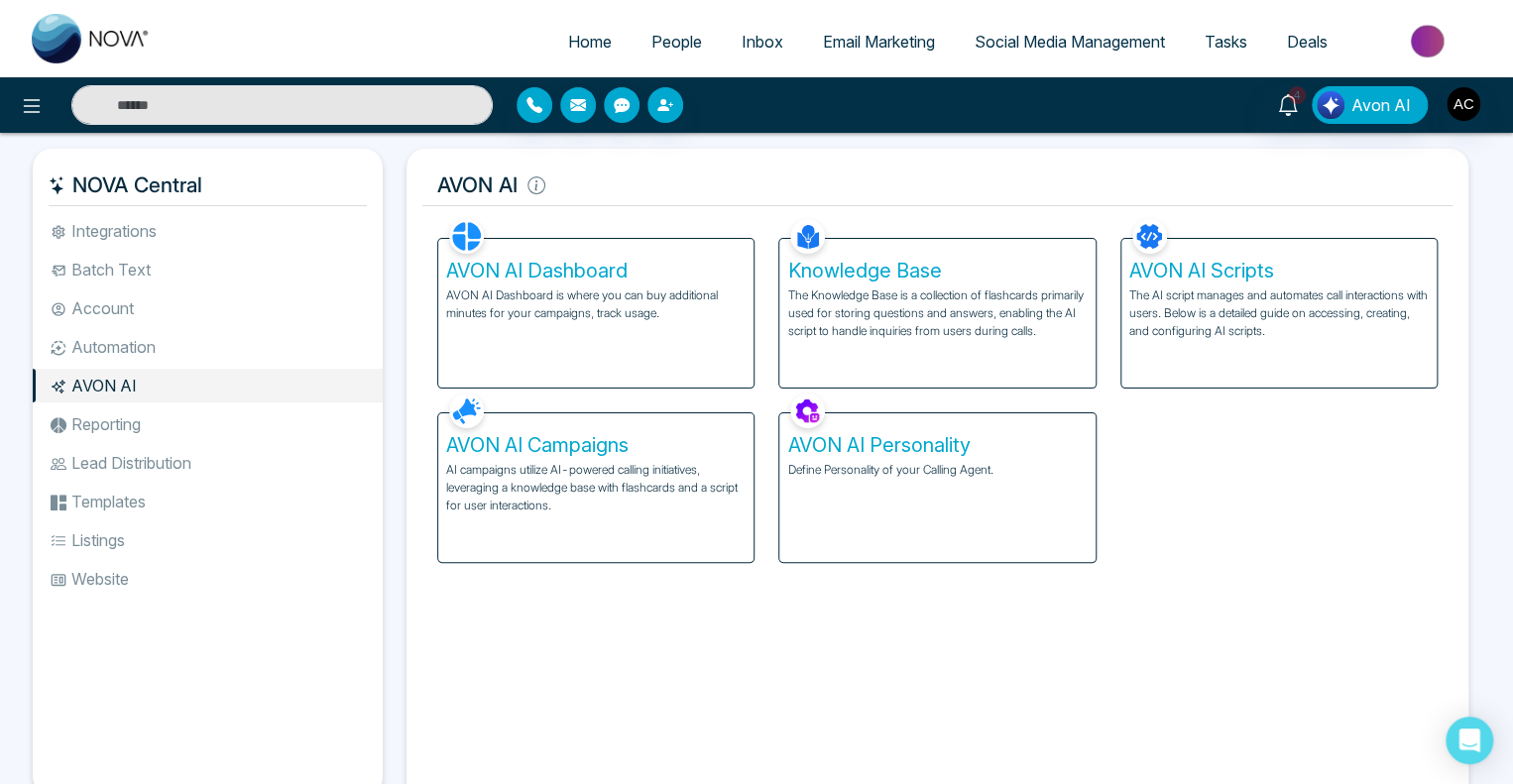 click on "Facebook NOVACRM enables users to connect to Facebook to schedule social media  posts. Connected Instagram NOVACRM enables users to connect to Instagram to schedule social media post Connected Zoom Zoom is integrated with NOVACRM, to schedule/create video calls Dialer Twilio integrates with NOVACRM to provide programmable communication tools, allowing users to make and receive phone calls, send and receive text messages, etc. Connected Zapier Zapier automates and connects on NOVACRM and imports leads. Coming Soon API Nation API Nation integrates with NOVACRM to elevate your brokerage by effortlessly connecting hundreds of apps and automating workflow. Campaigns Batch text on NOVA allows users to simultaneously send a single text message to multiple leads Text Templates This feature allows users to create custom text templates from scratch or view and analyze their existing text campaigns. Team Request access Import Bulk Tags Stages Manage the stages for your leads. Automations Action Plans  New Knowledge Base" at bounding box center [937, 500] 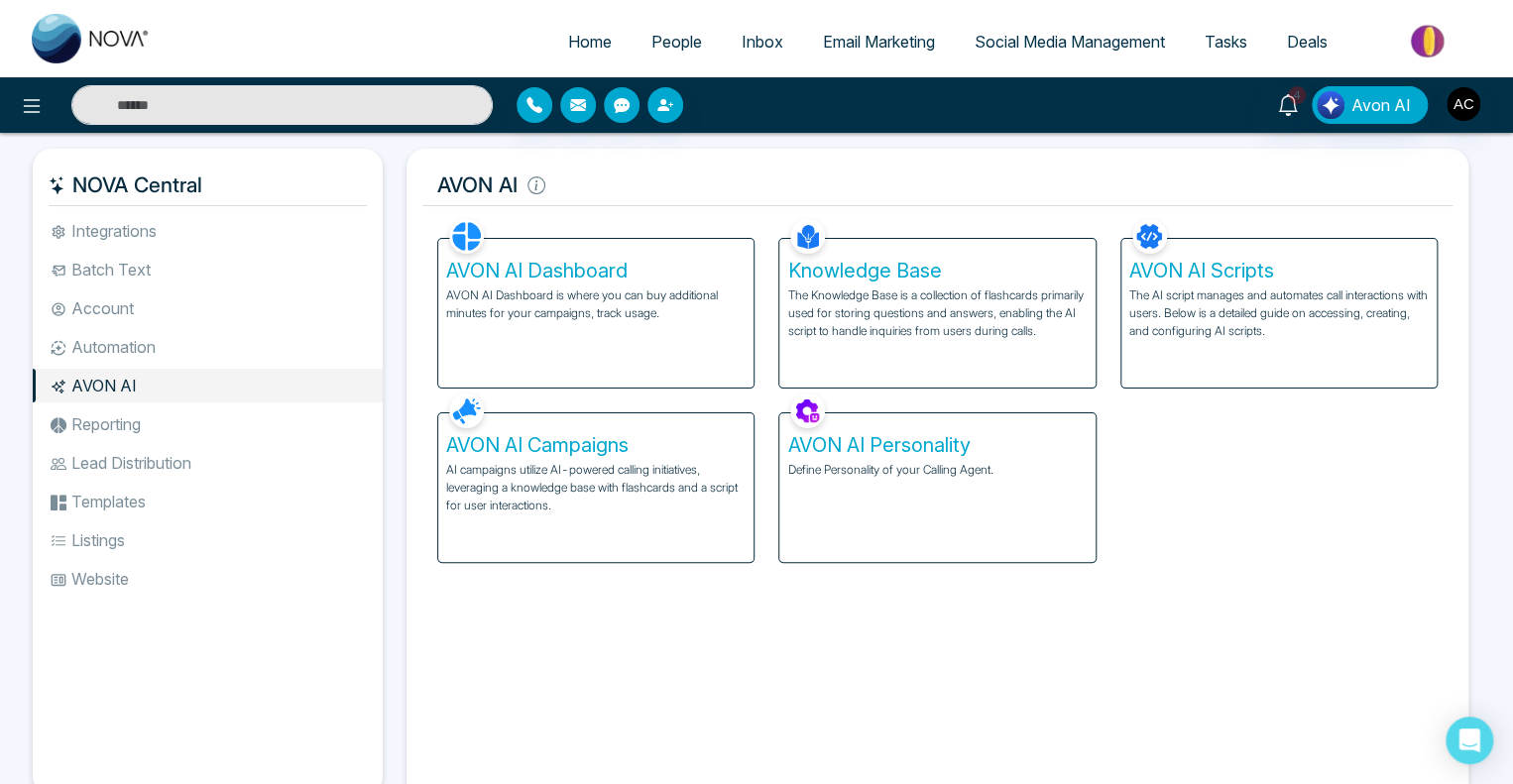 click on "AVON AI Campaigns" at bounding box center [596, 445] 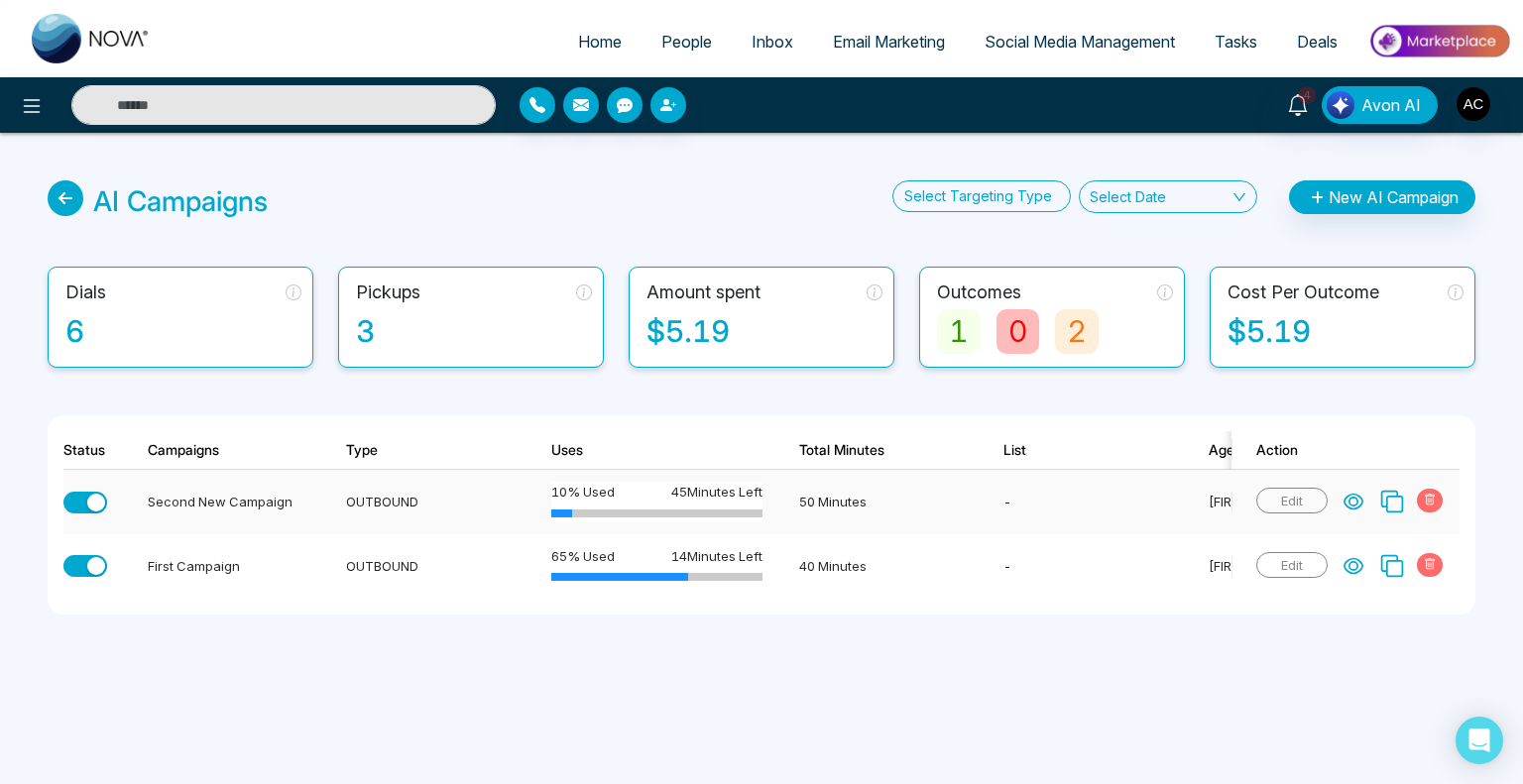 click 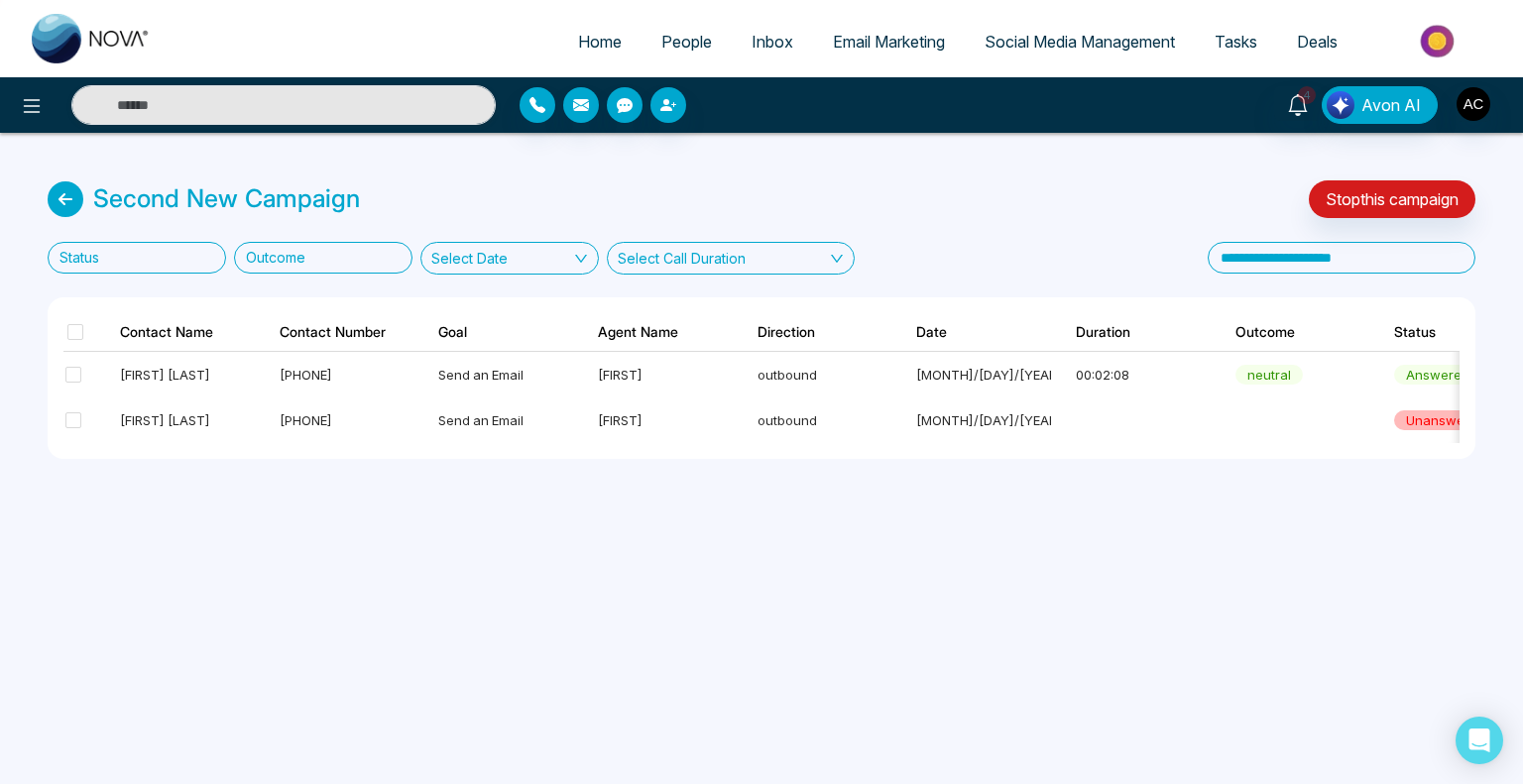 scroll, scrollTop: 0, scrollLeft: 44, axis: horizontal 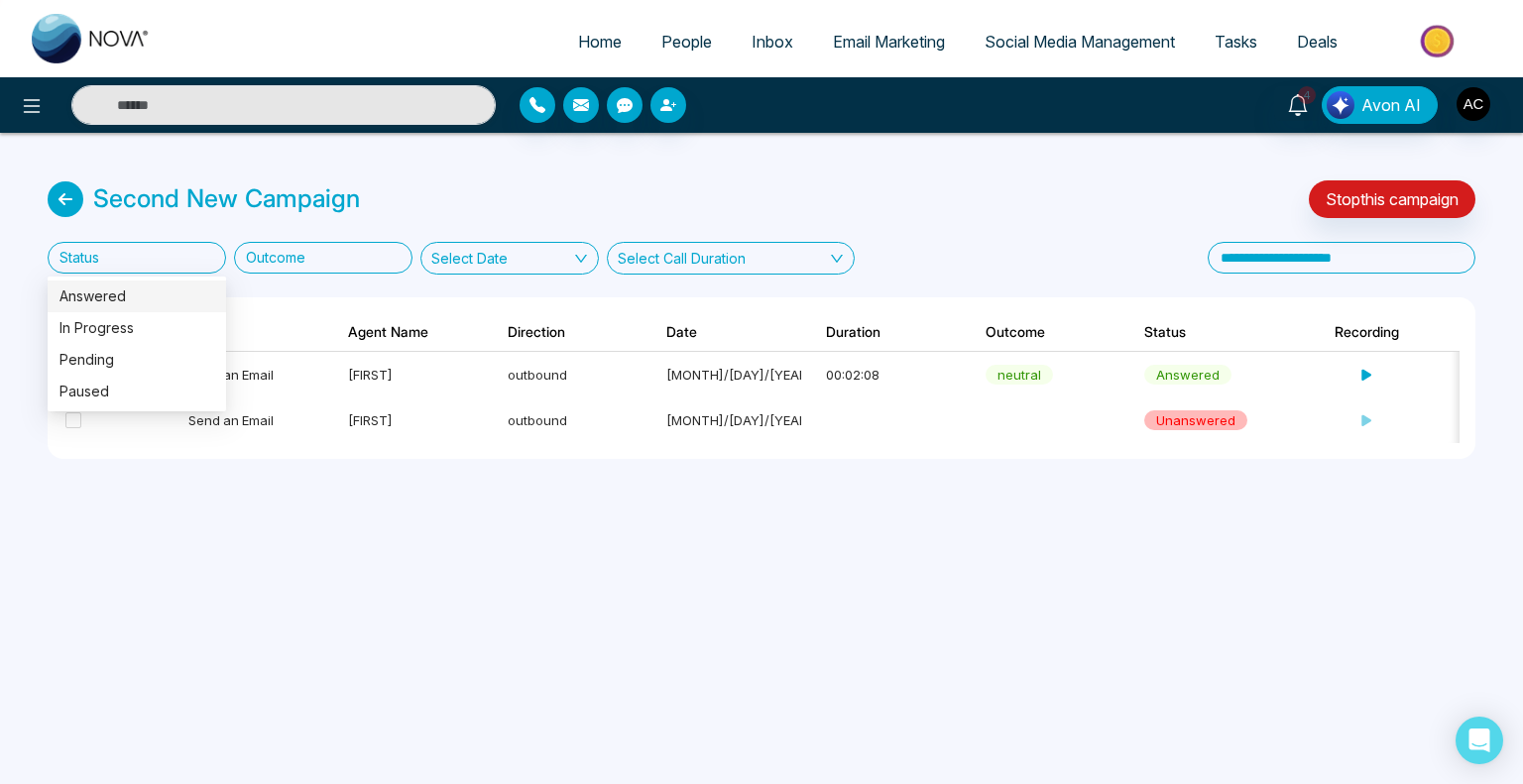 click at bounding box center (131, 258) 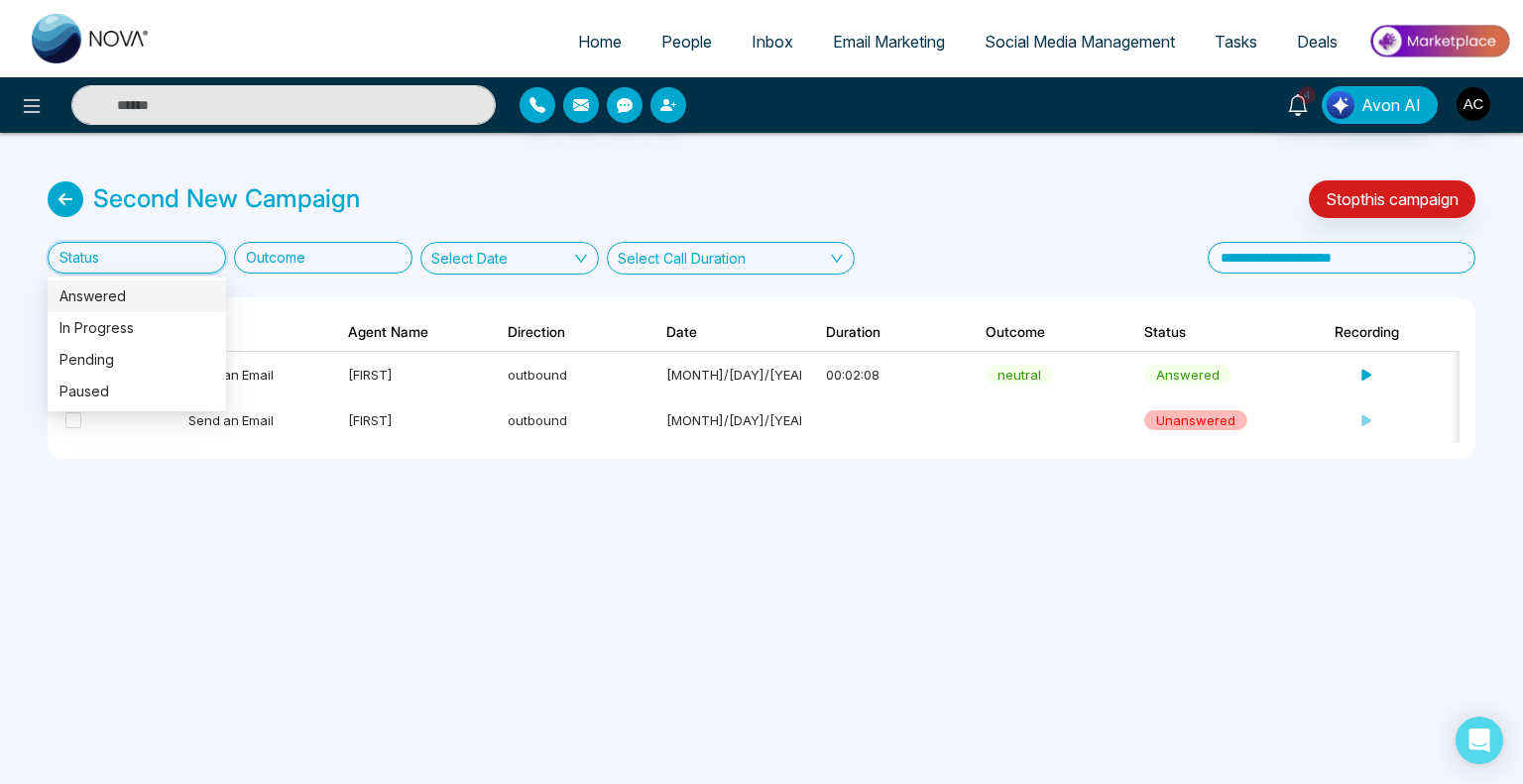 click on "Answered" at bounding box center [137, 296] 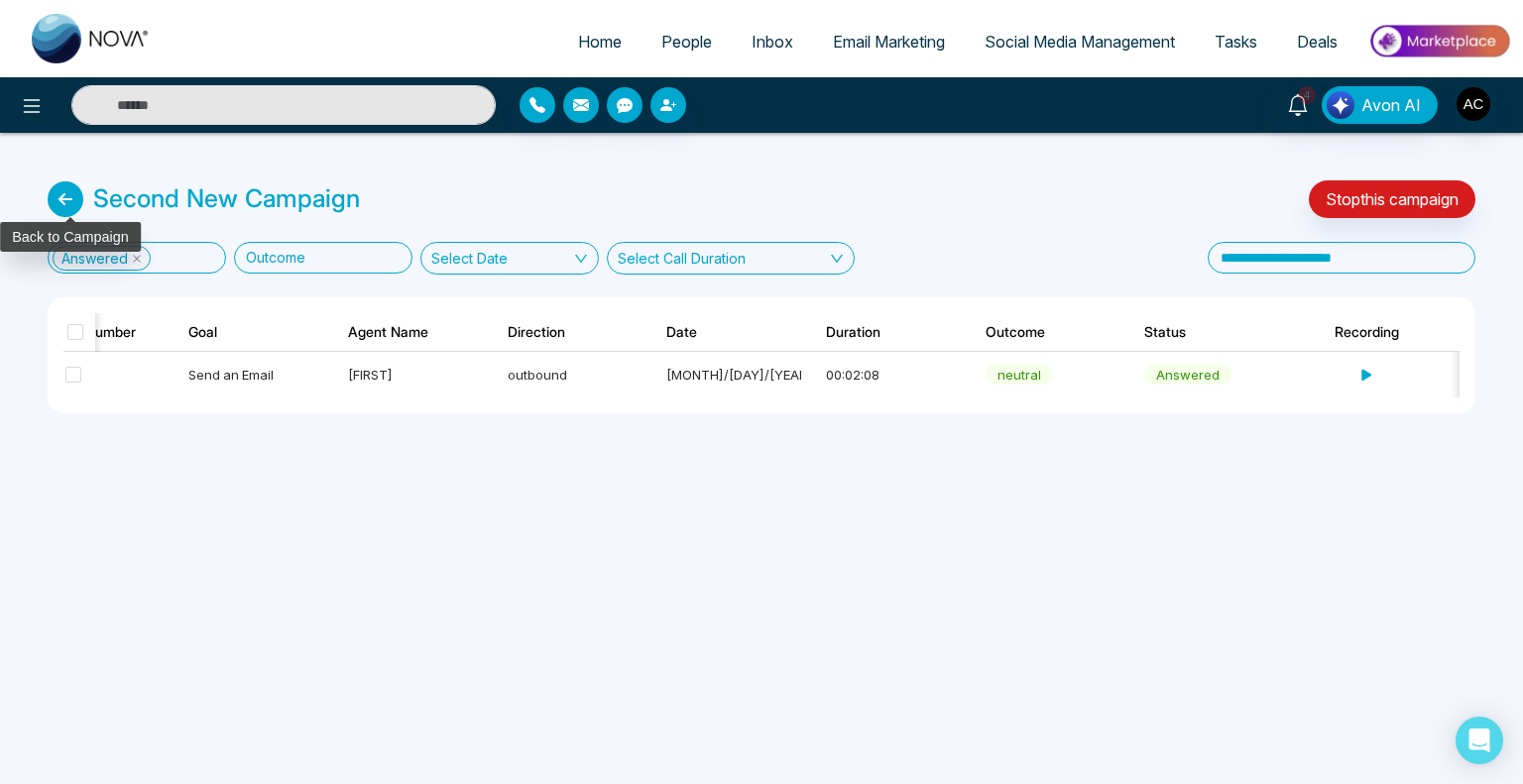 click at bounding box center [65, 199] 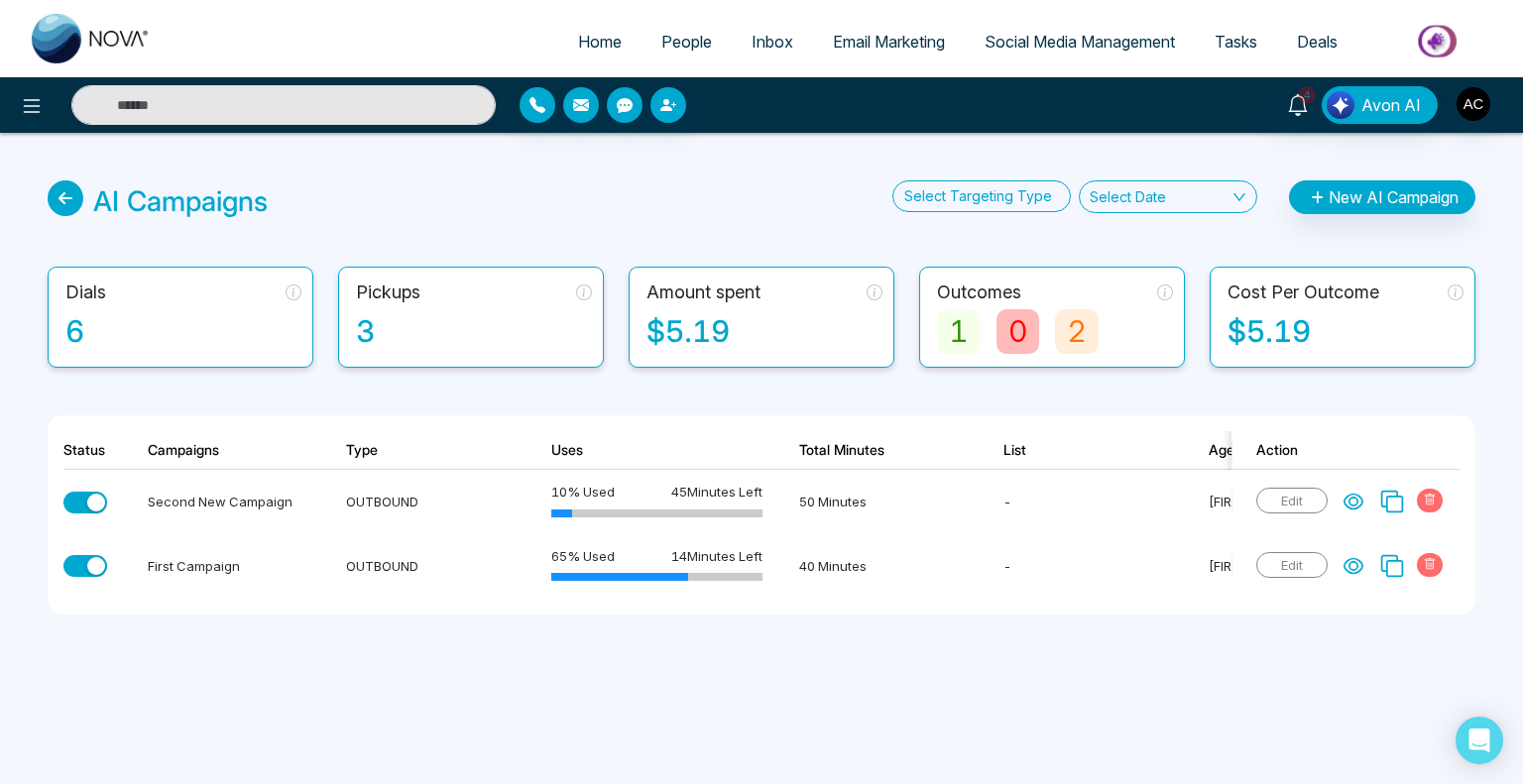 click on "Select Date" at bounding box center [1168, 196] 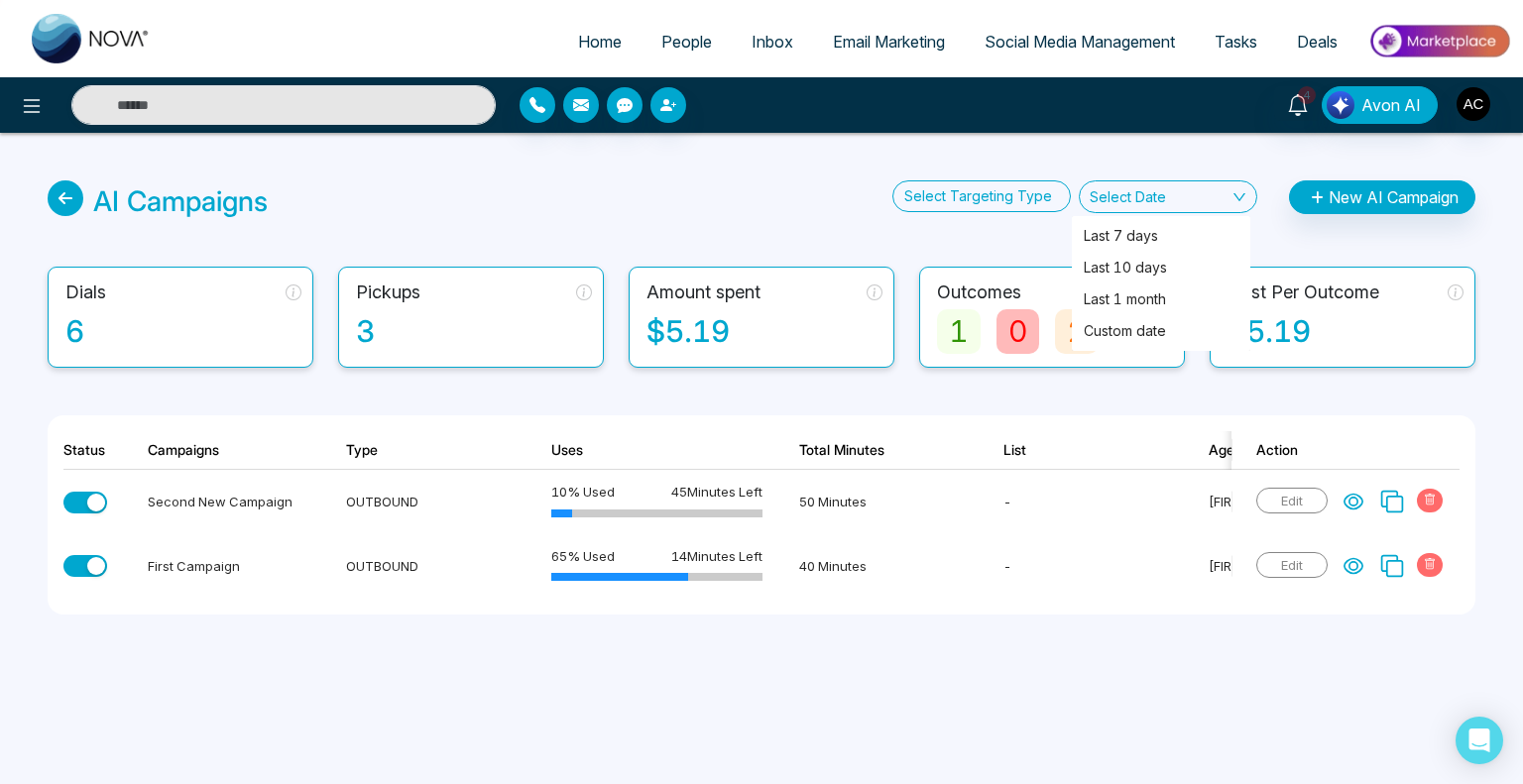click on "Select Date" at bounding box center [1168, 196] 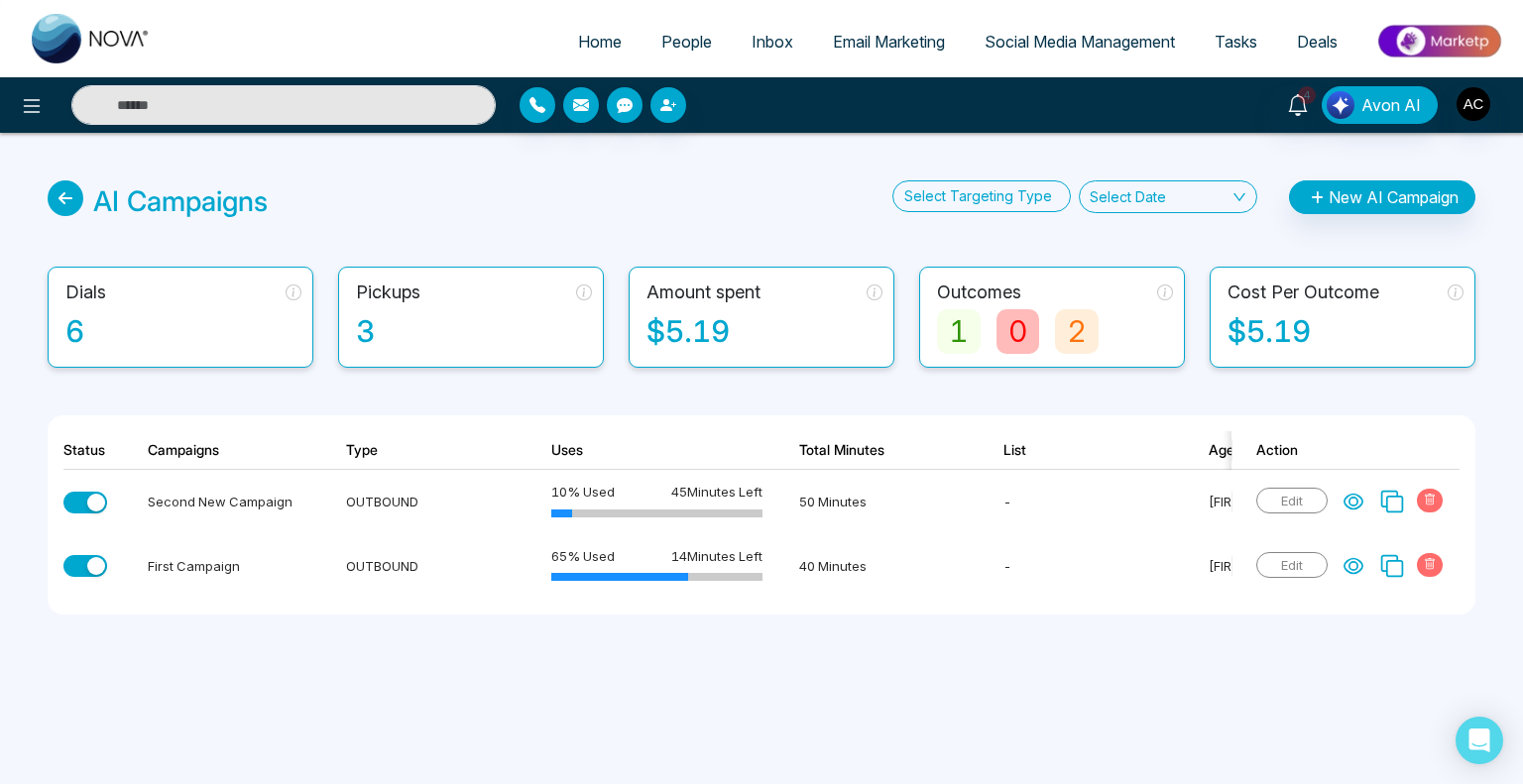 scroll, scrollTop: 0, scrollLeft: 95, axis: horizontal 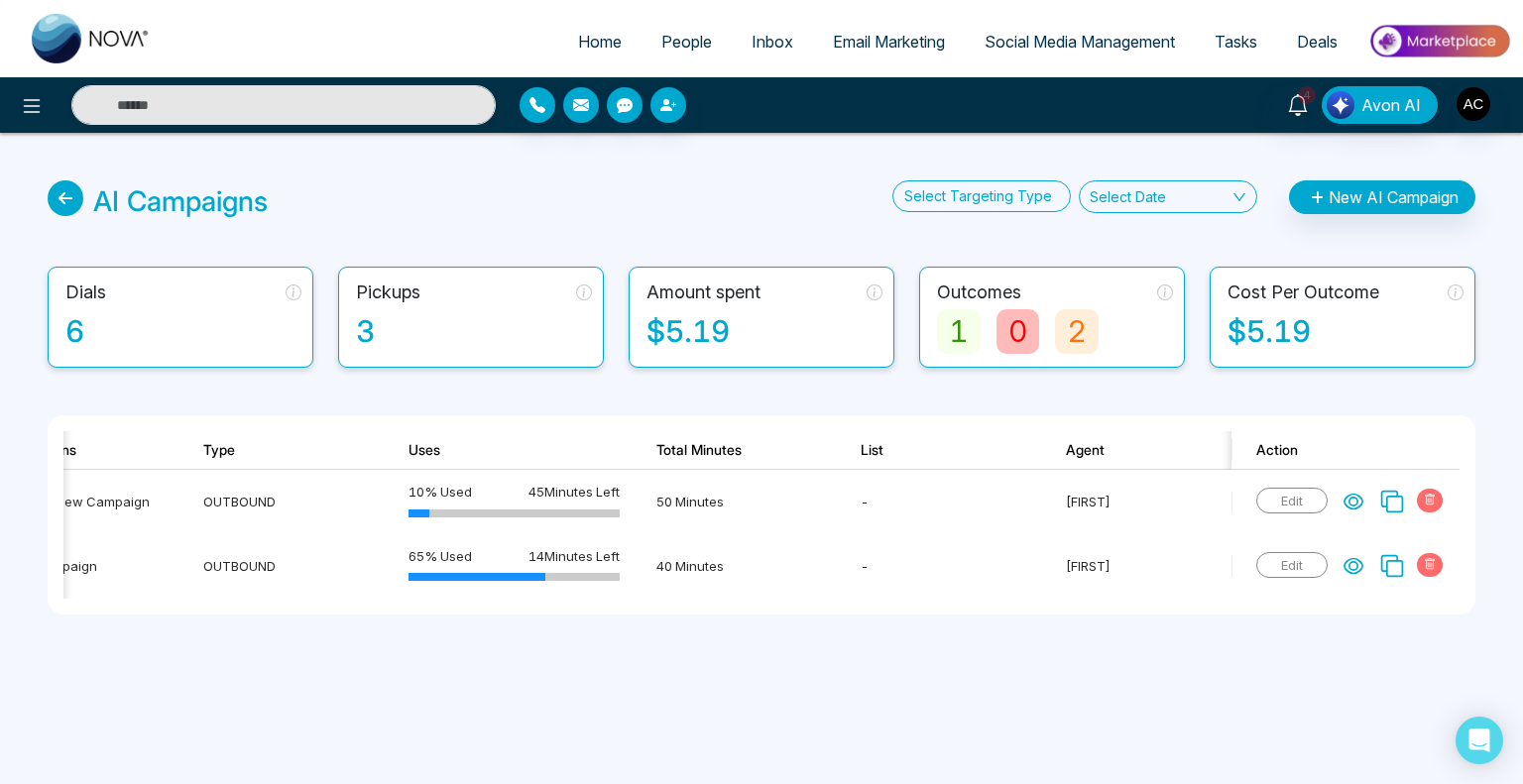 click at bounding box center (976, 196) 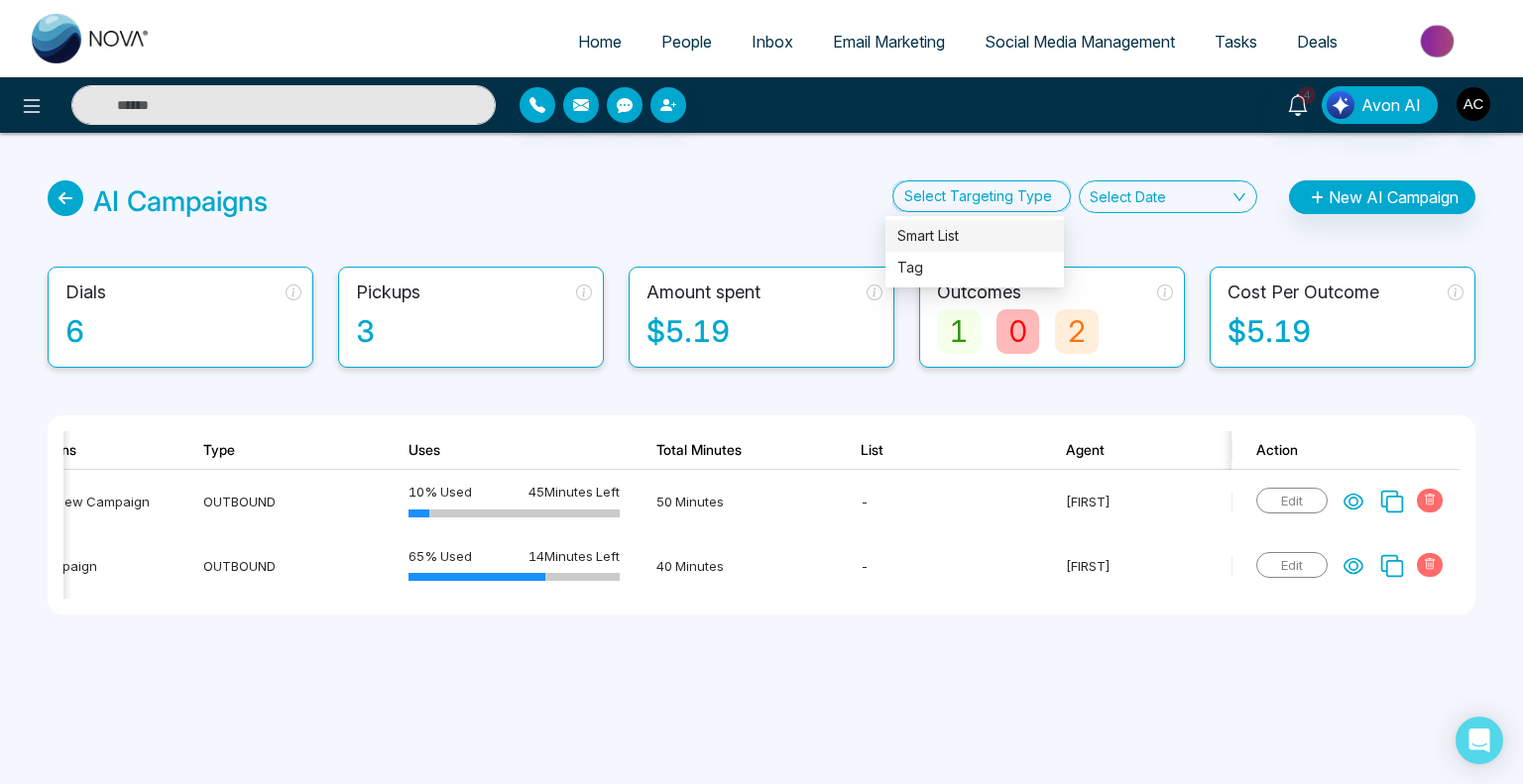 click on "Smart List" at bounding box center [975, 236] 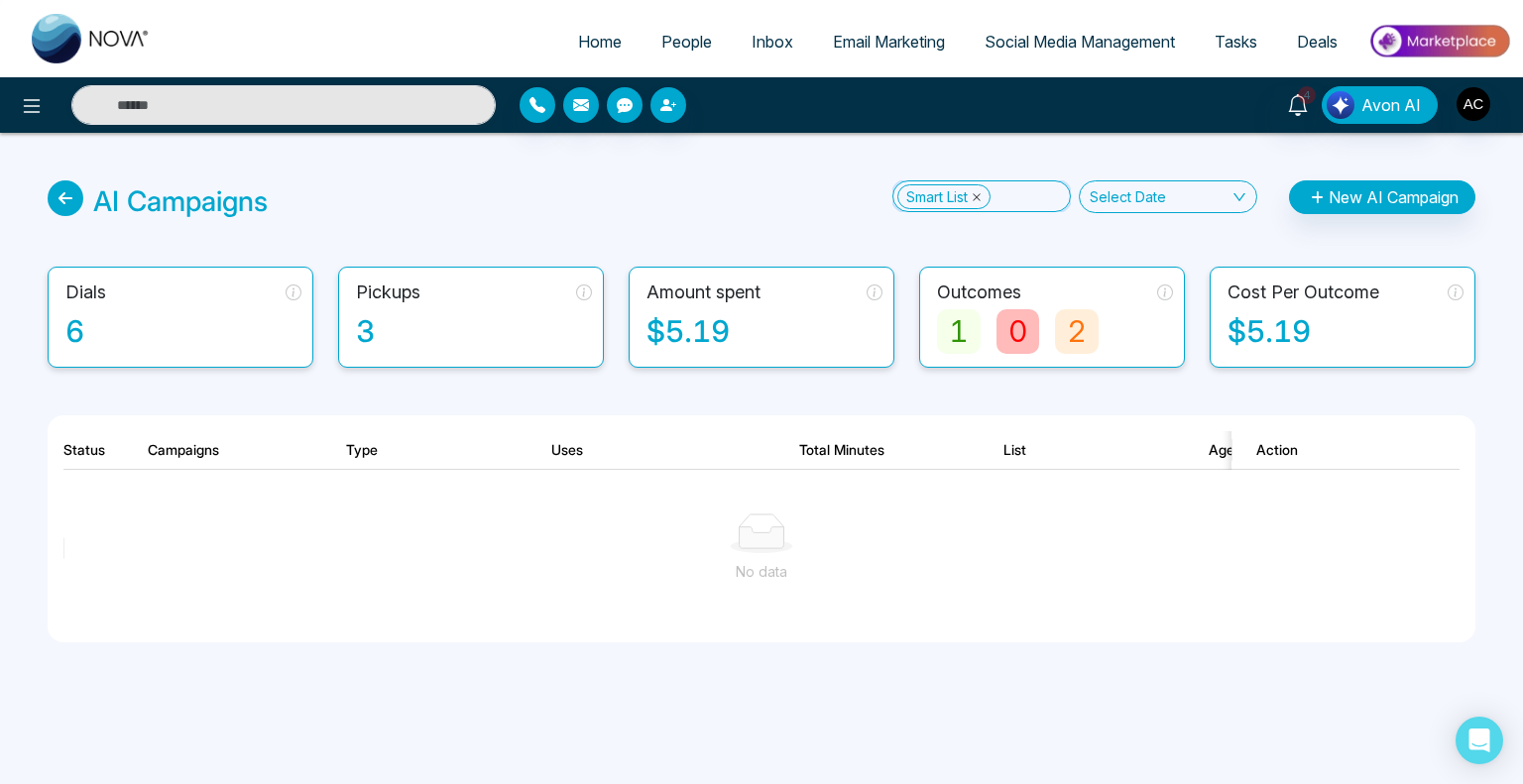 click 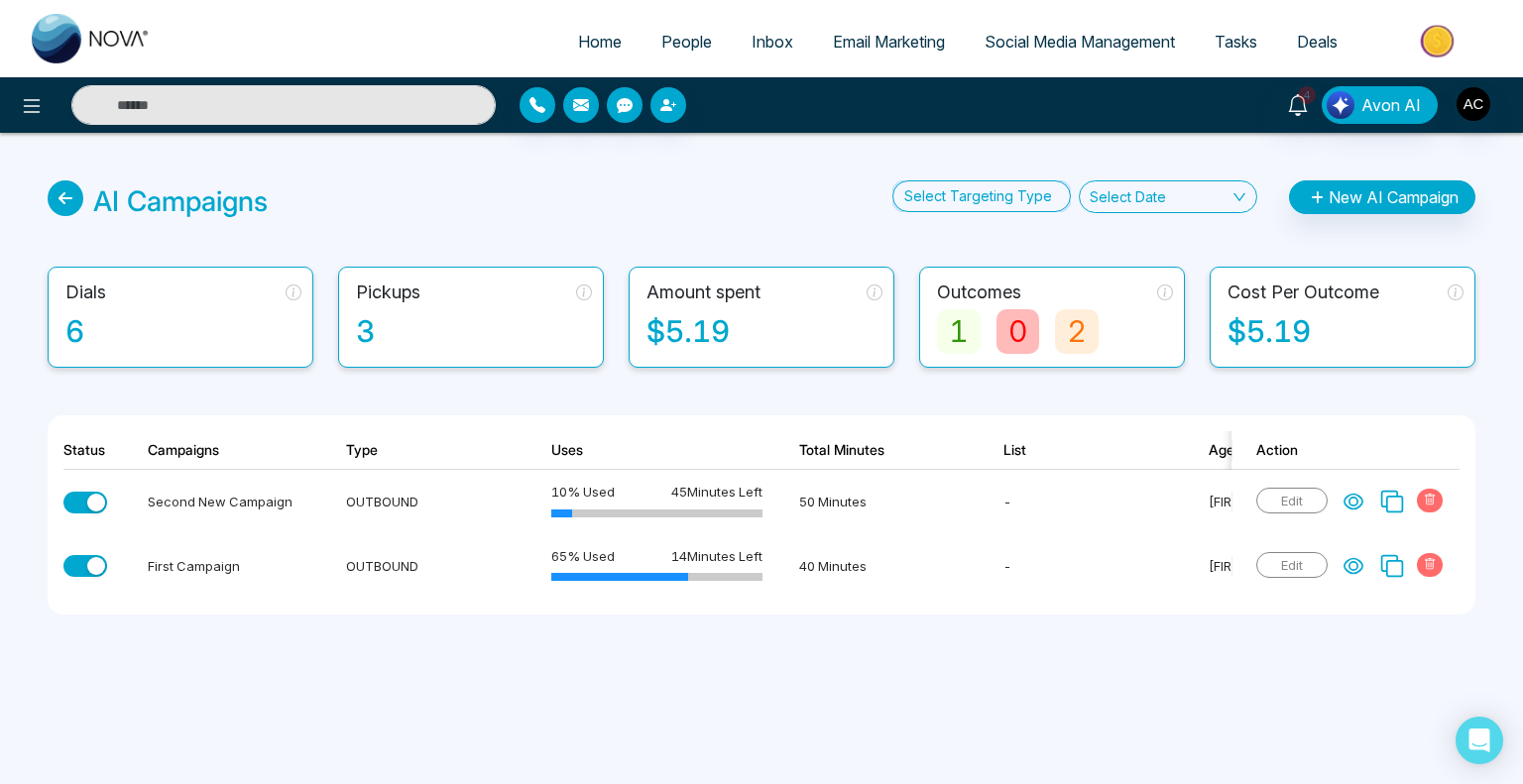 click at bounding box center (976, 196) 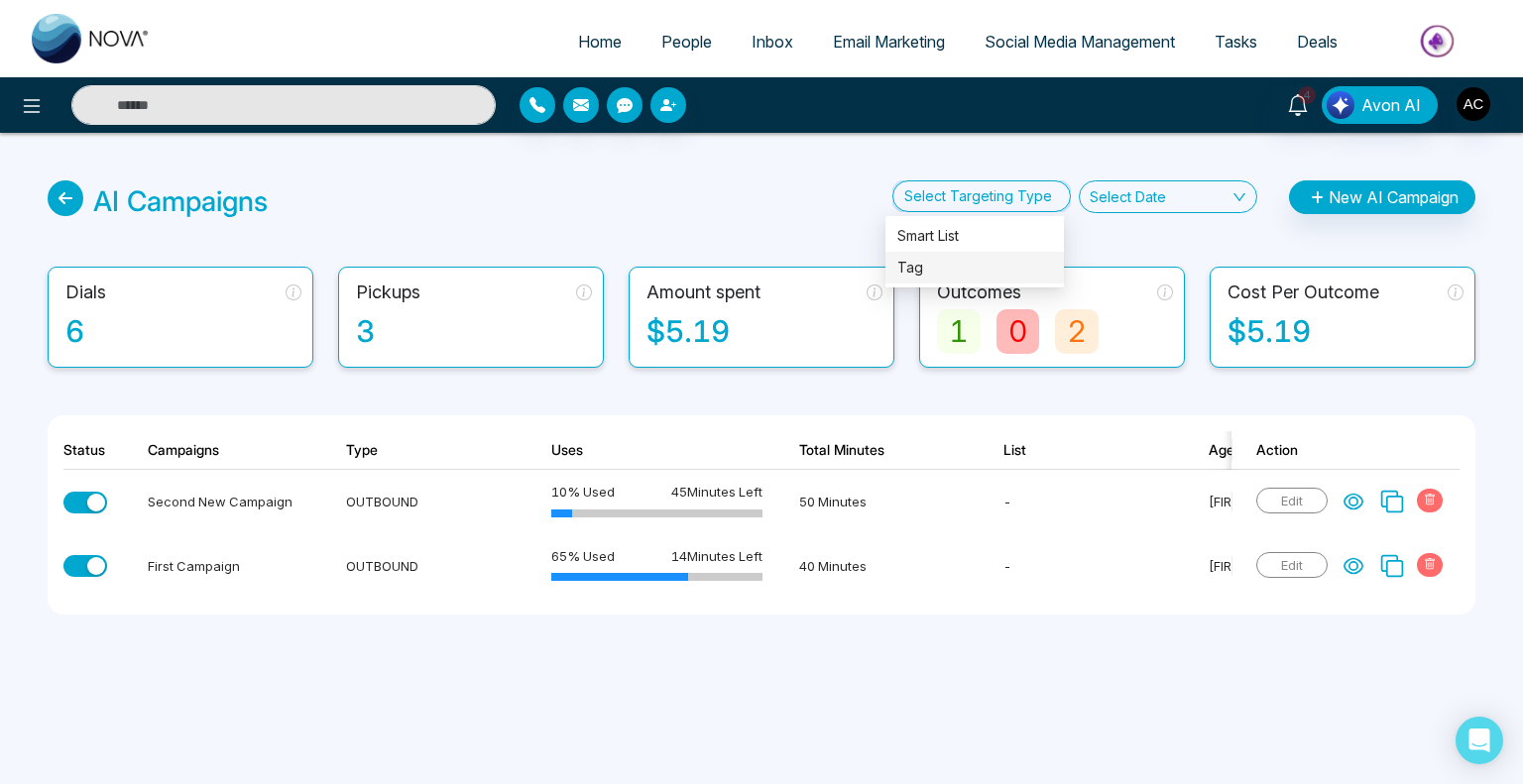 click on "Tag" at bounding box center (975, 268) 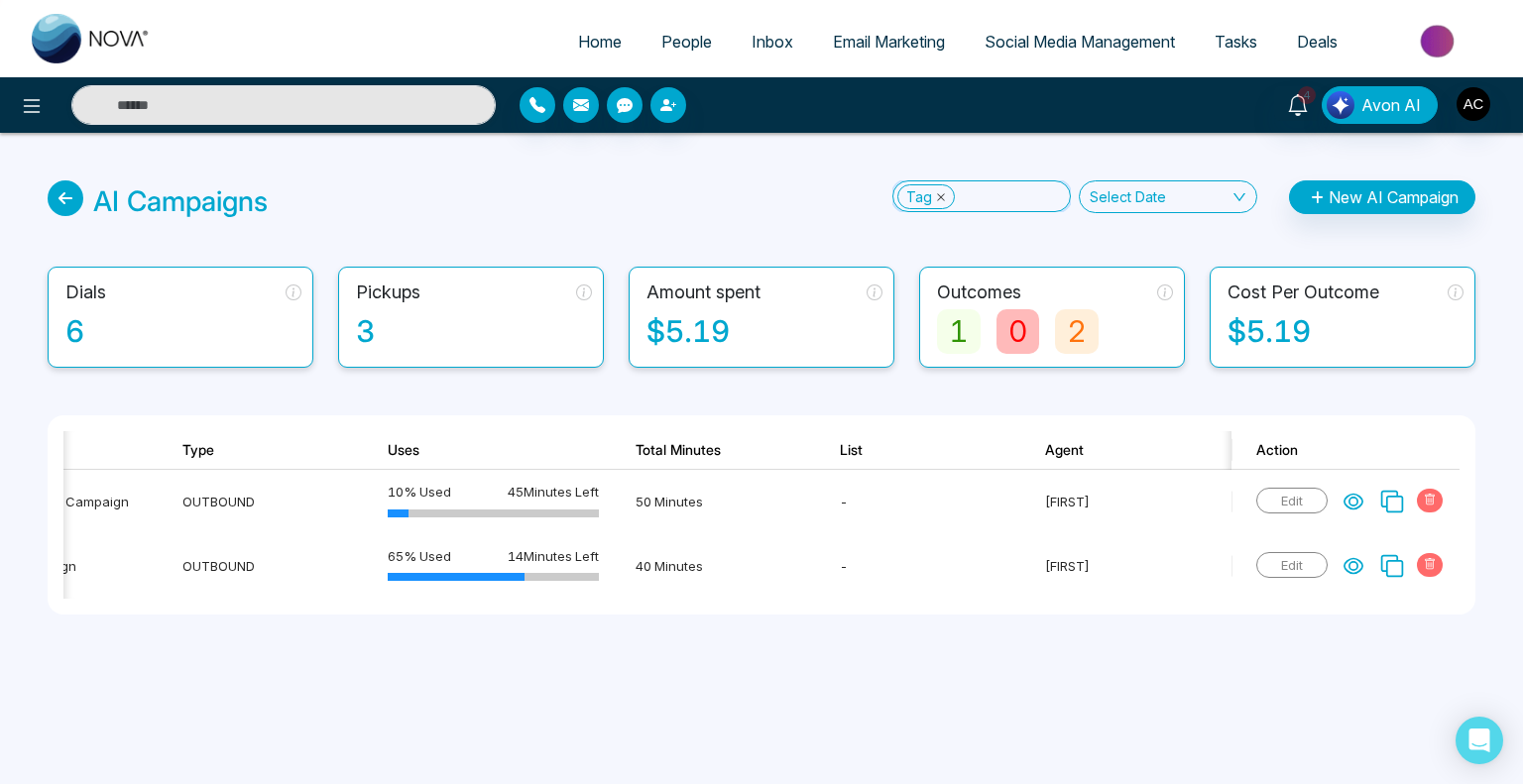 click 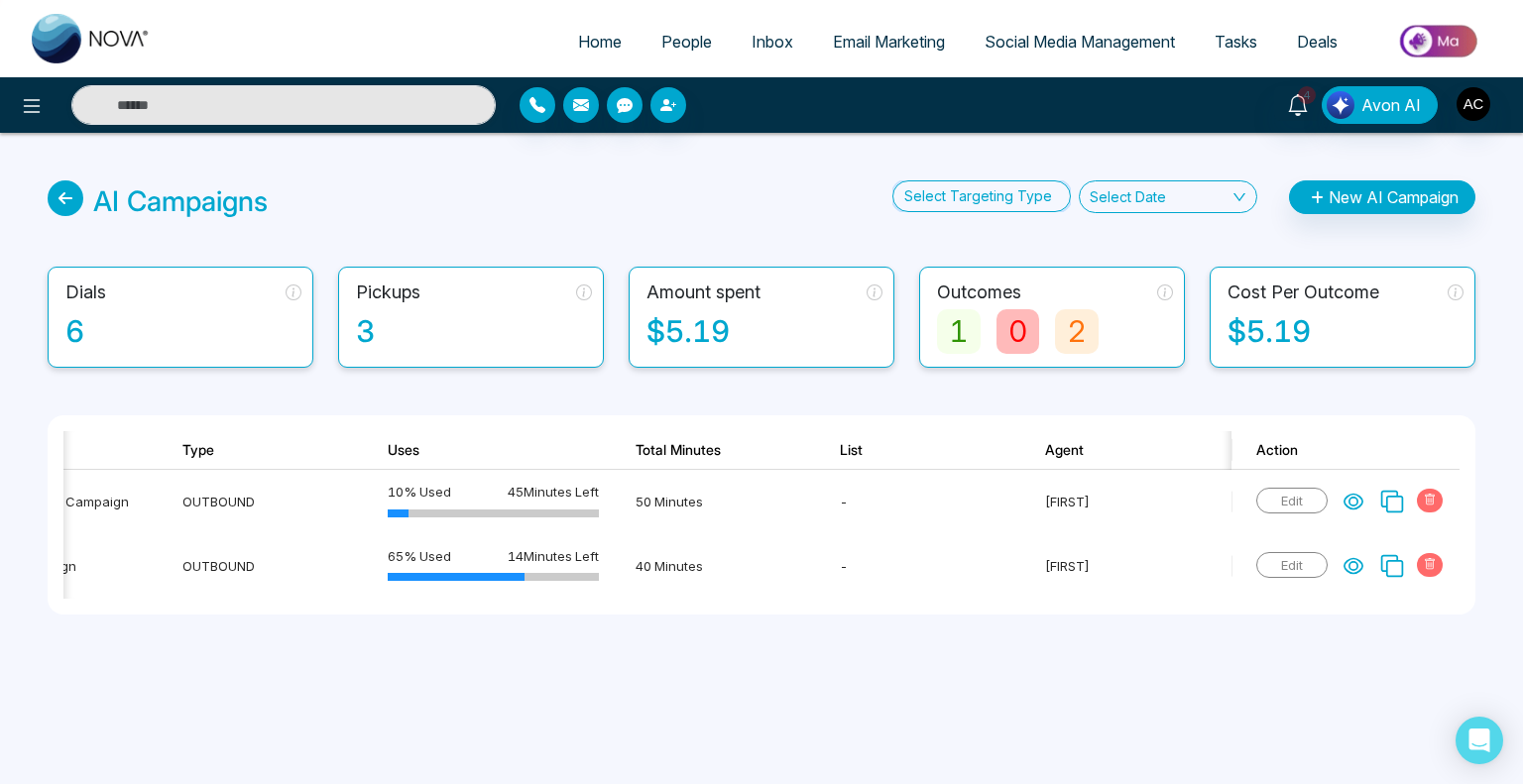 click at bounding box center [976, 196] 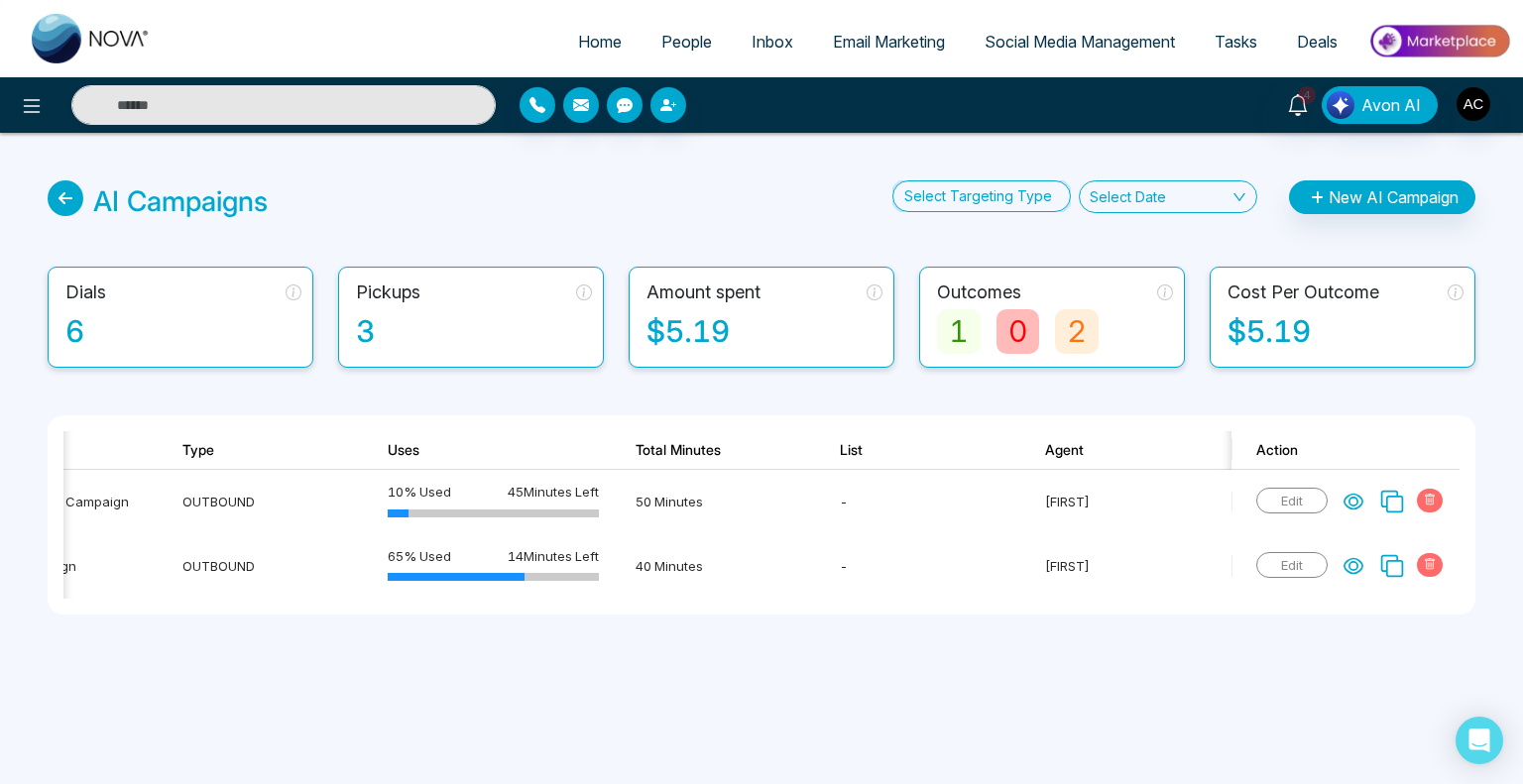 scroll, scrollTop: 0, scrollLeft: 627, axis: horizontal 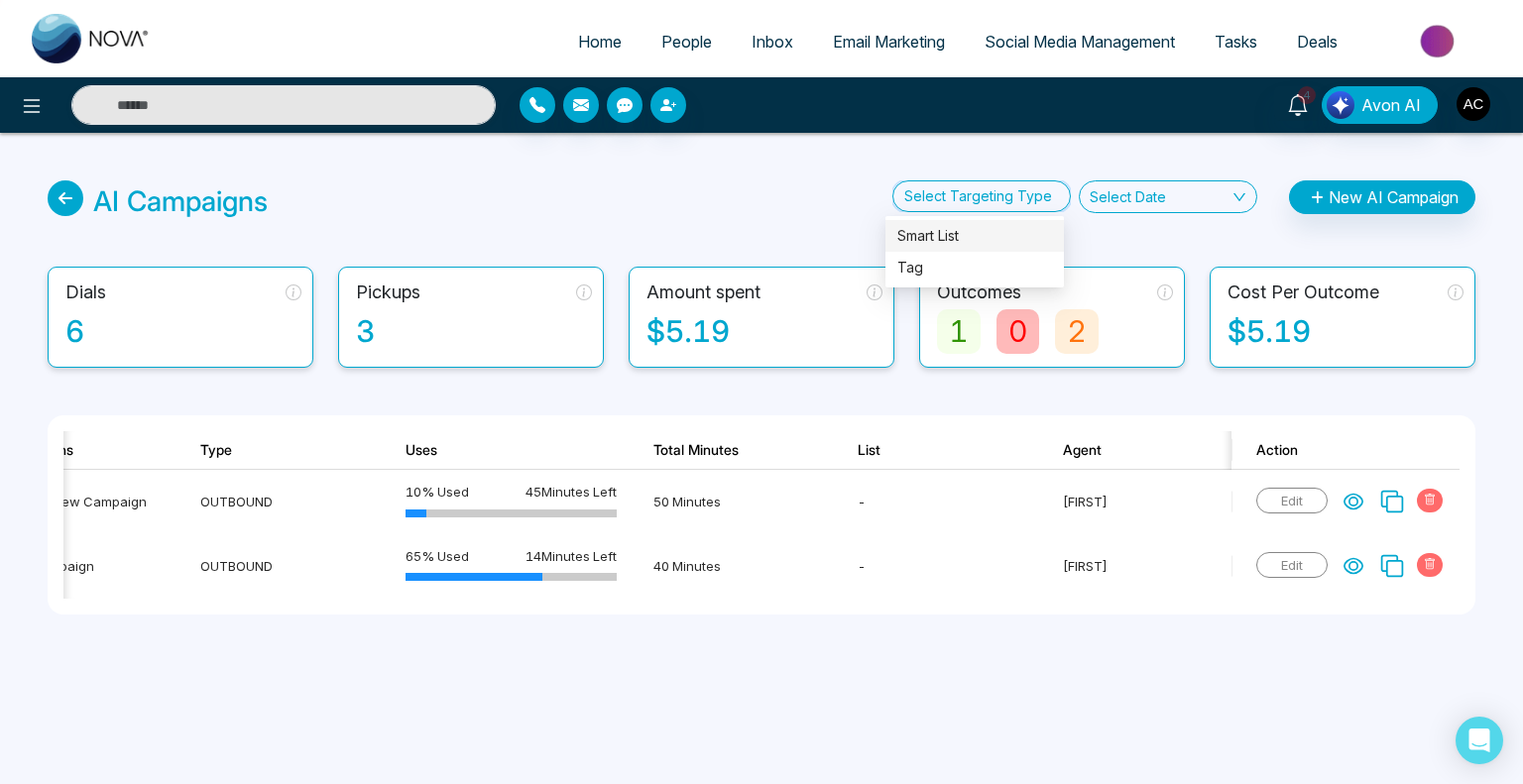 click at bounding box center [976, 196] 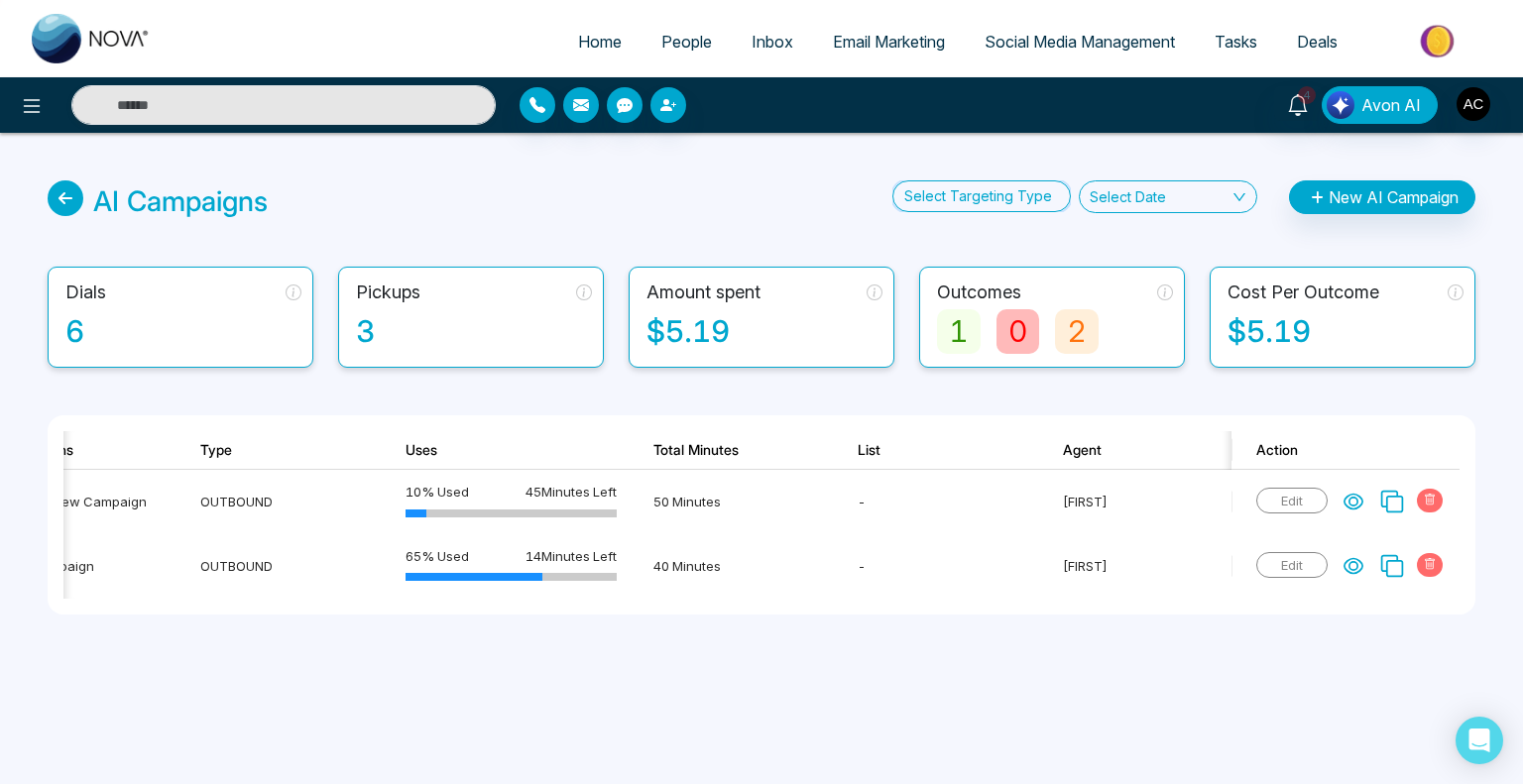 scroll, scrollTop: 0, scrollLeft: 290, axis: horizontal 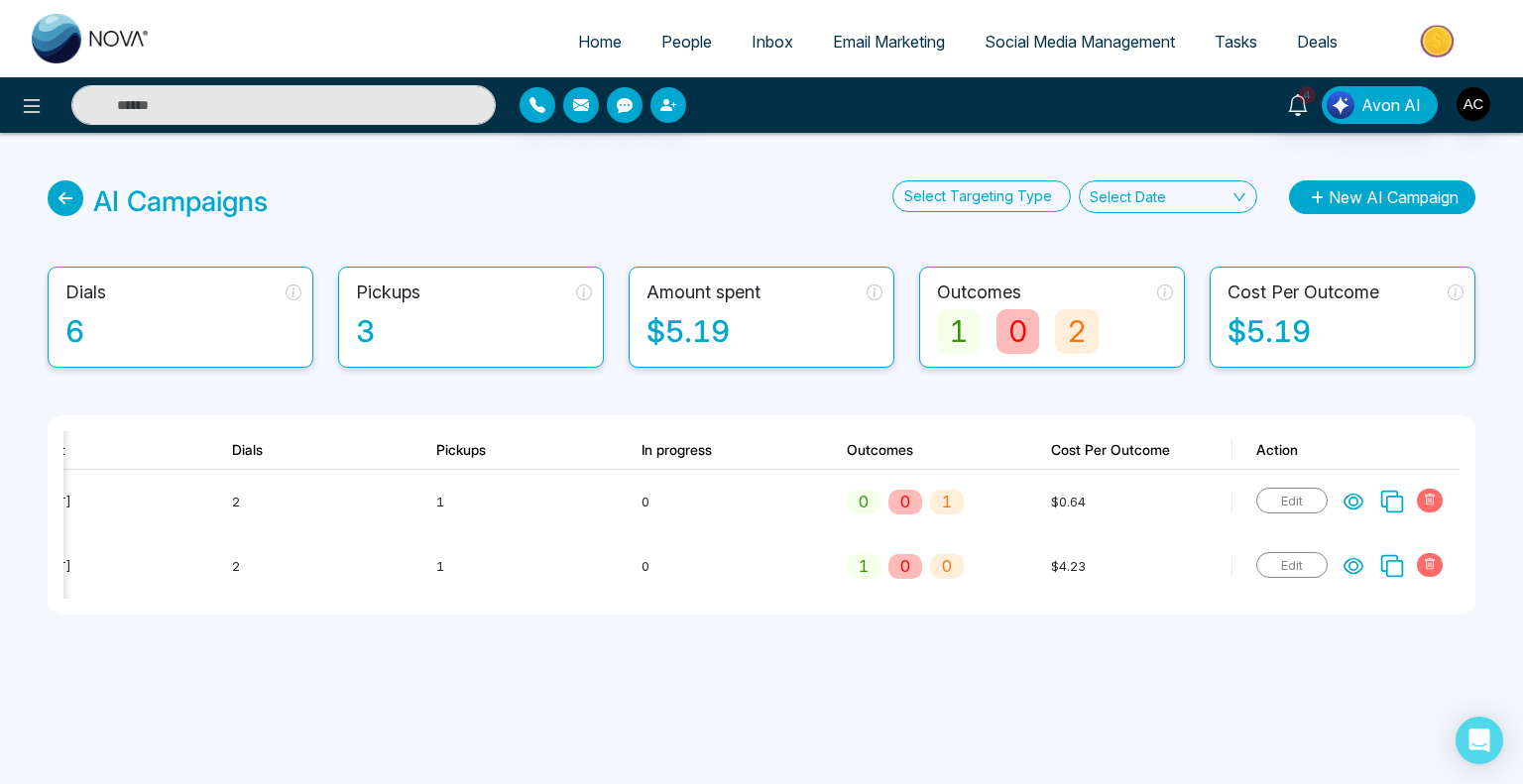 click on "New AI Campaign" at bounding box center (1382, 197) 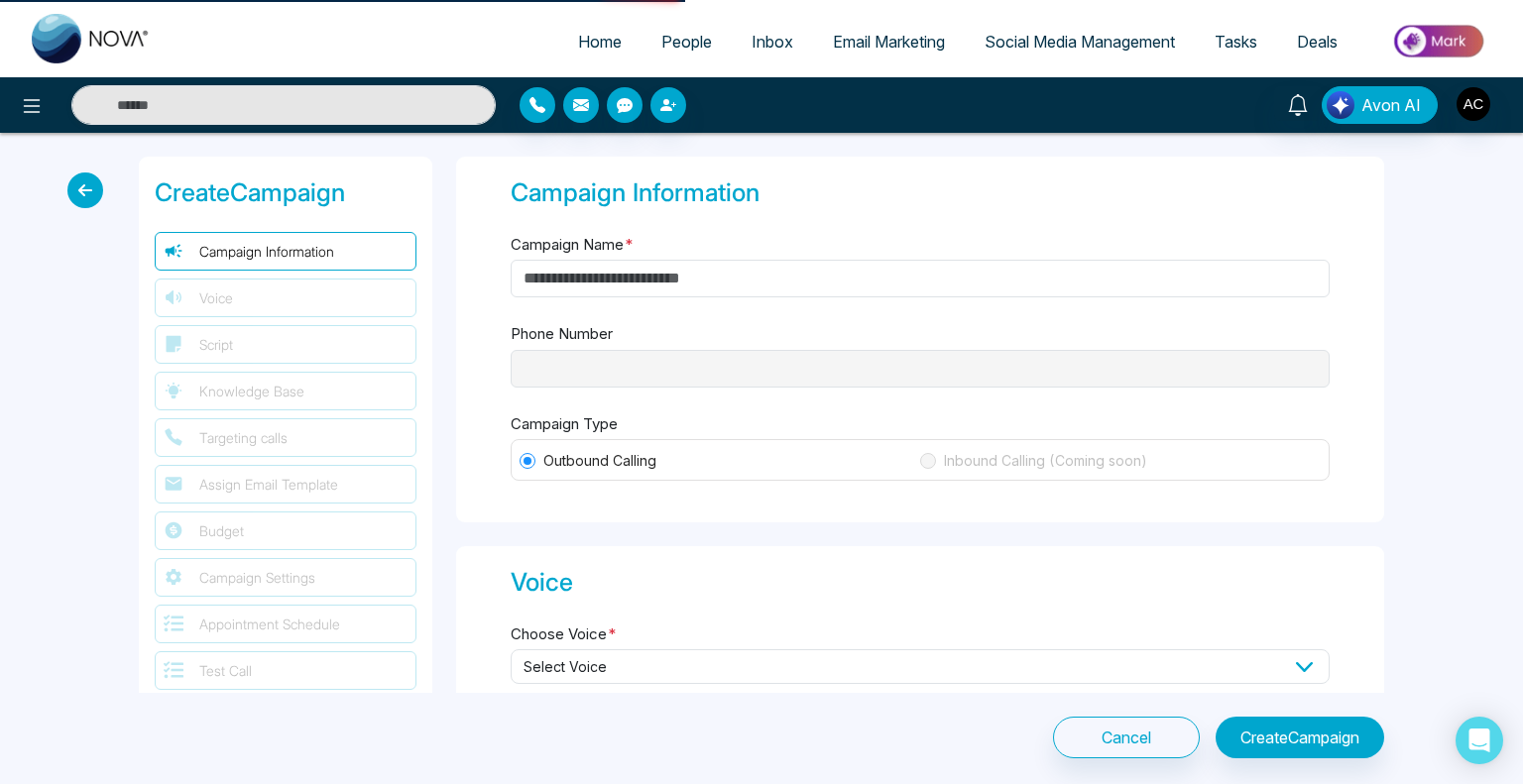 type on "**********" 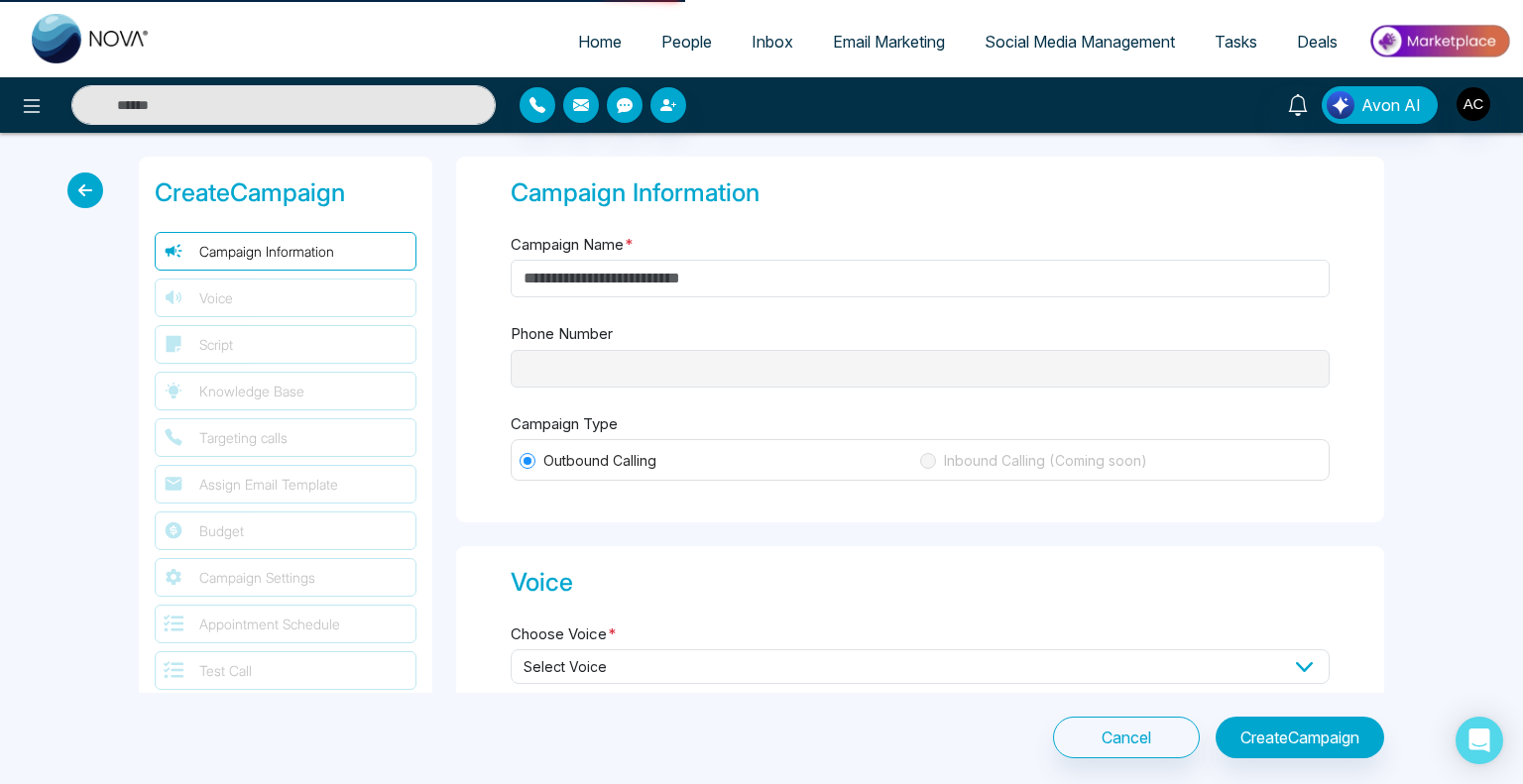 type on "********" 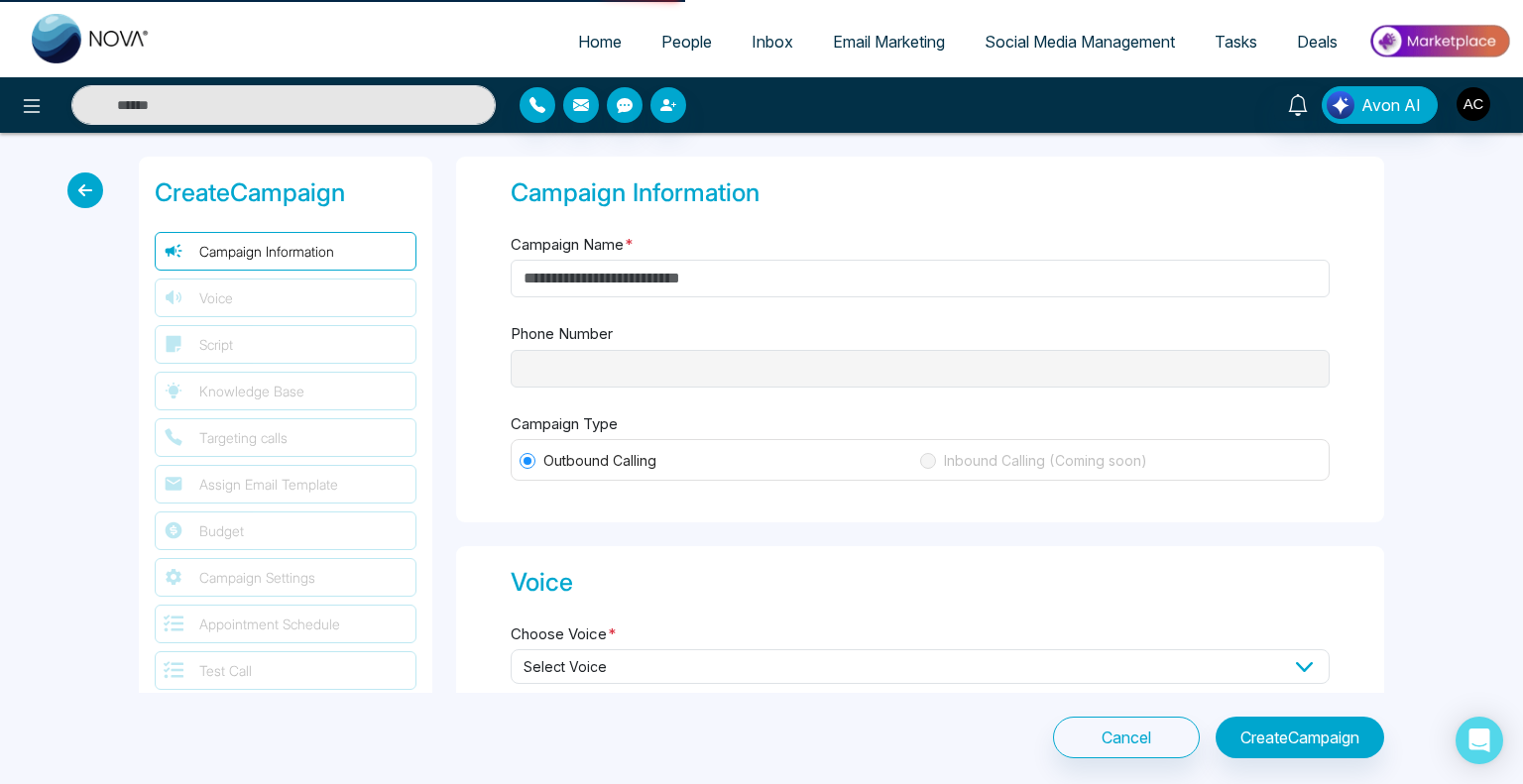 type on "********" 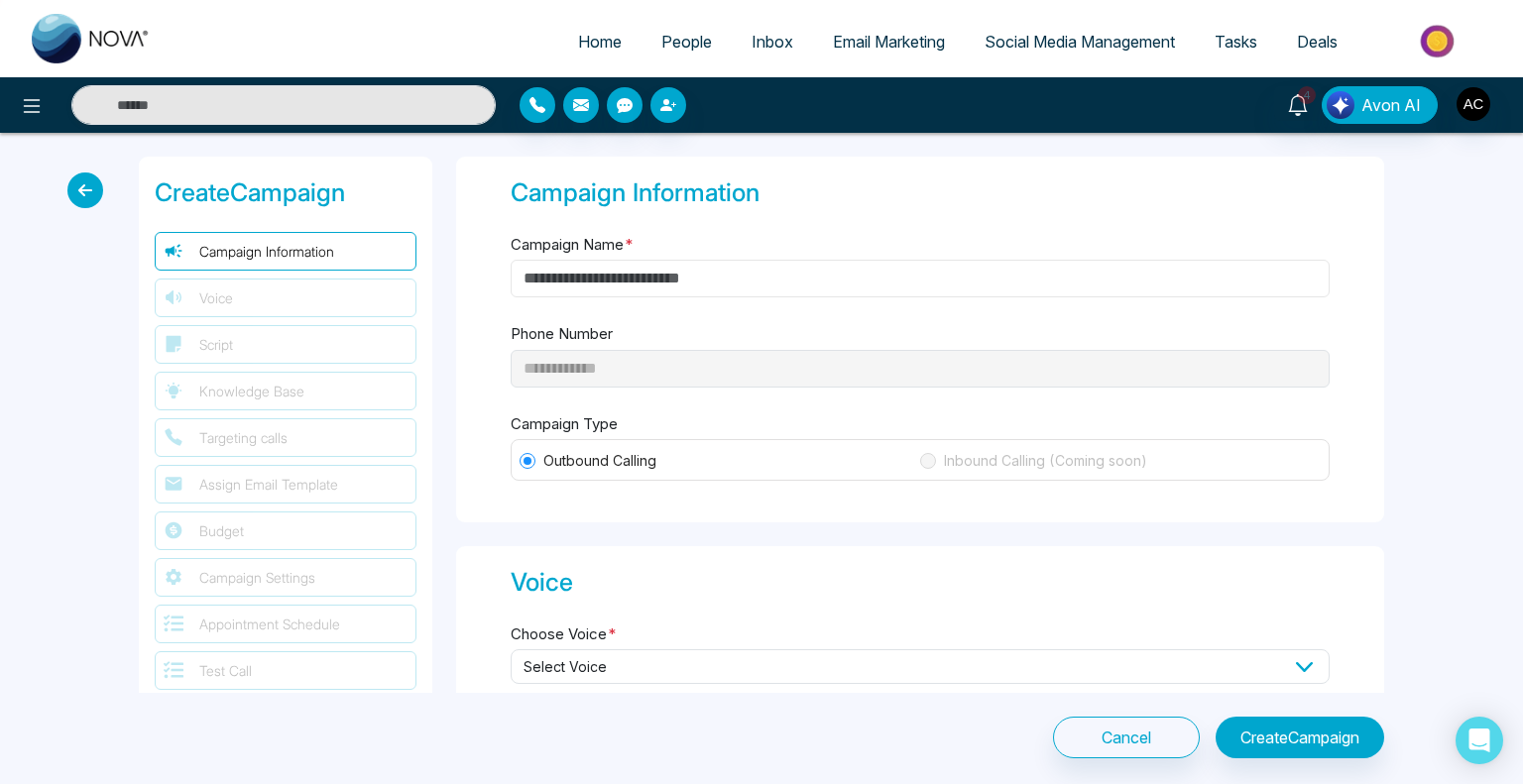 click on "Campaign Name  *" at bounding box center [920, 279] 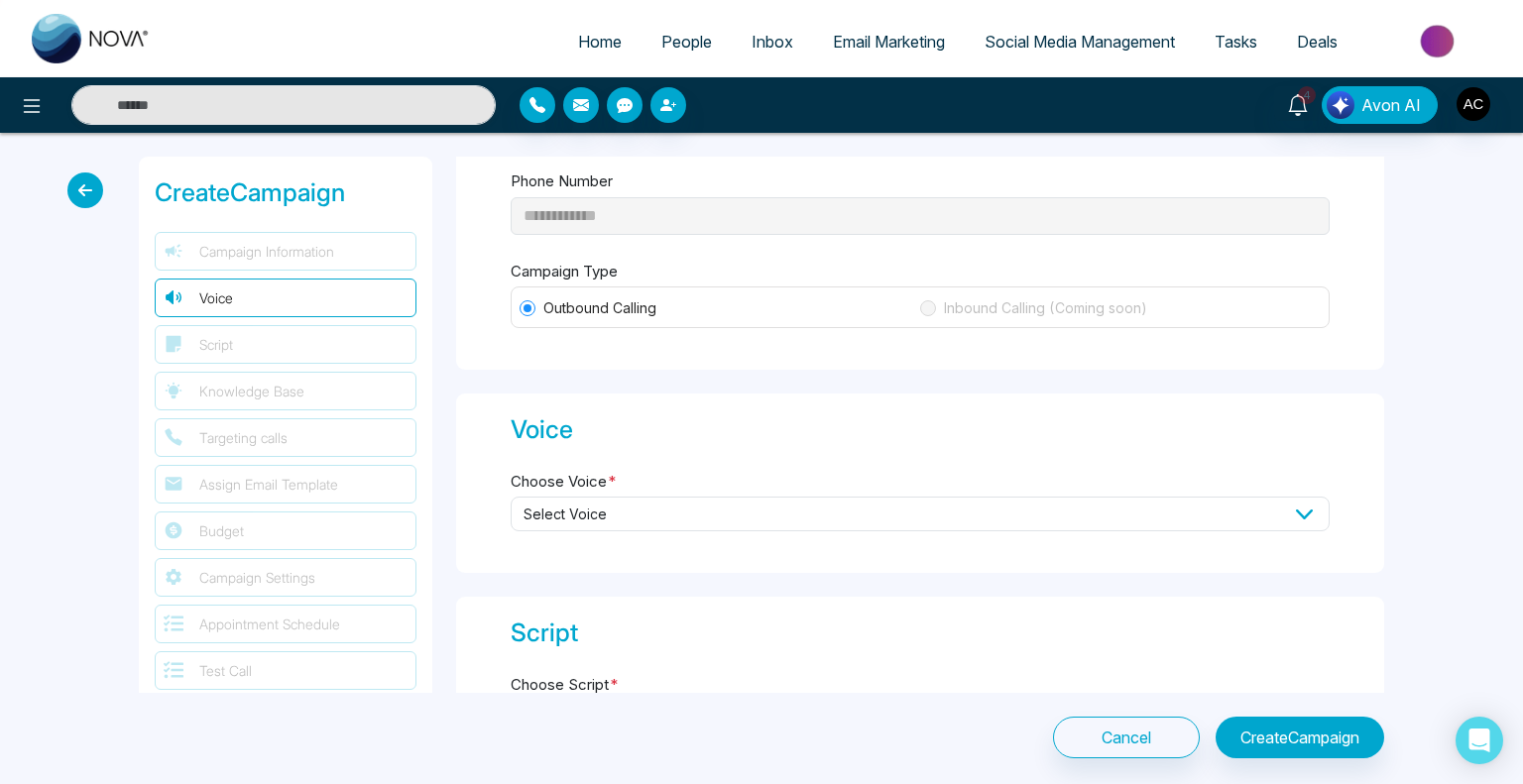 scroll, scrollTop: 154, scrollLeft: 0, axis: vertical 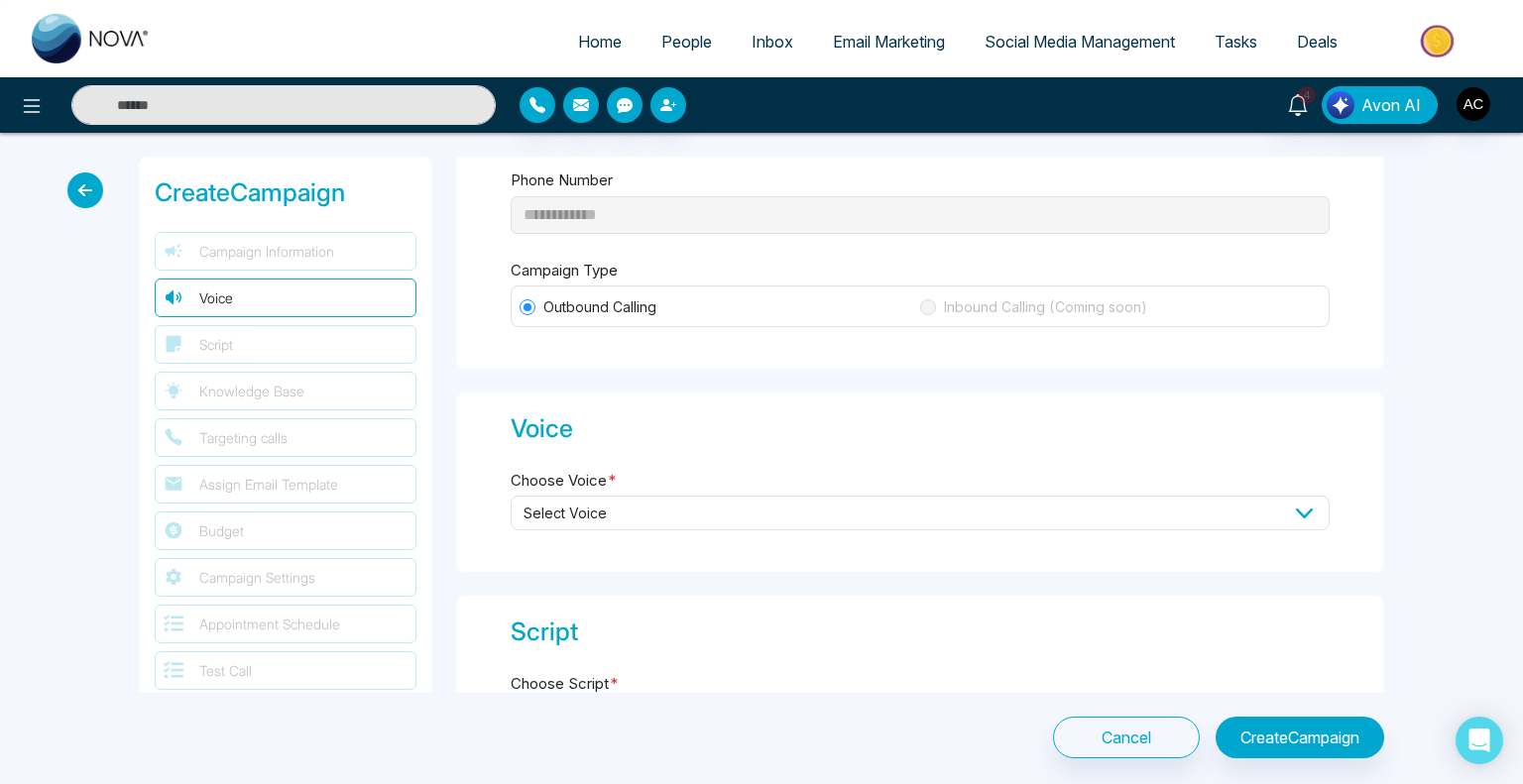 type on "**********" 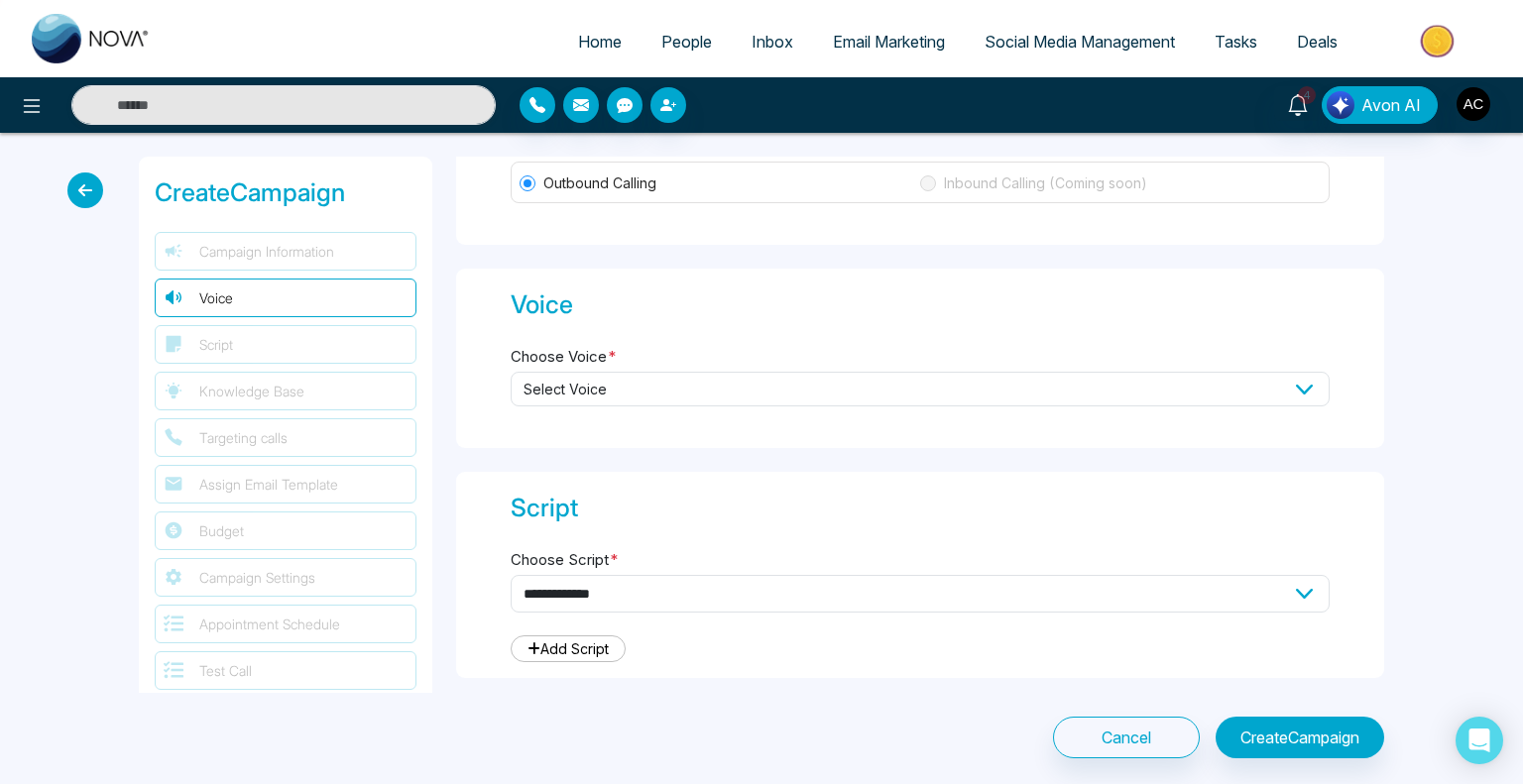 scroll, scrollTop: 281, scrollLeft: 0, axis: vertical 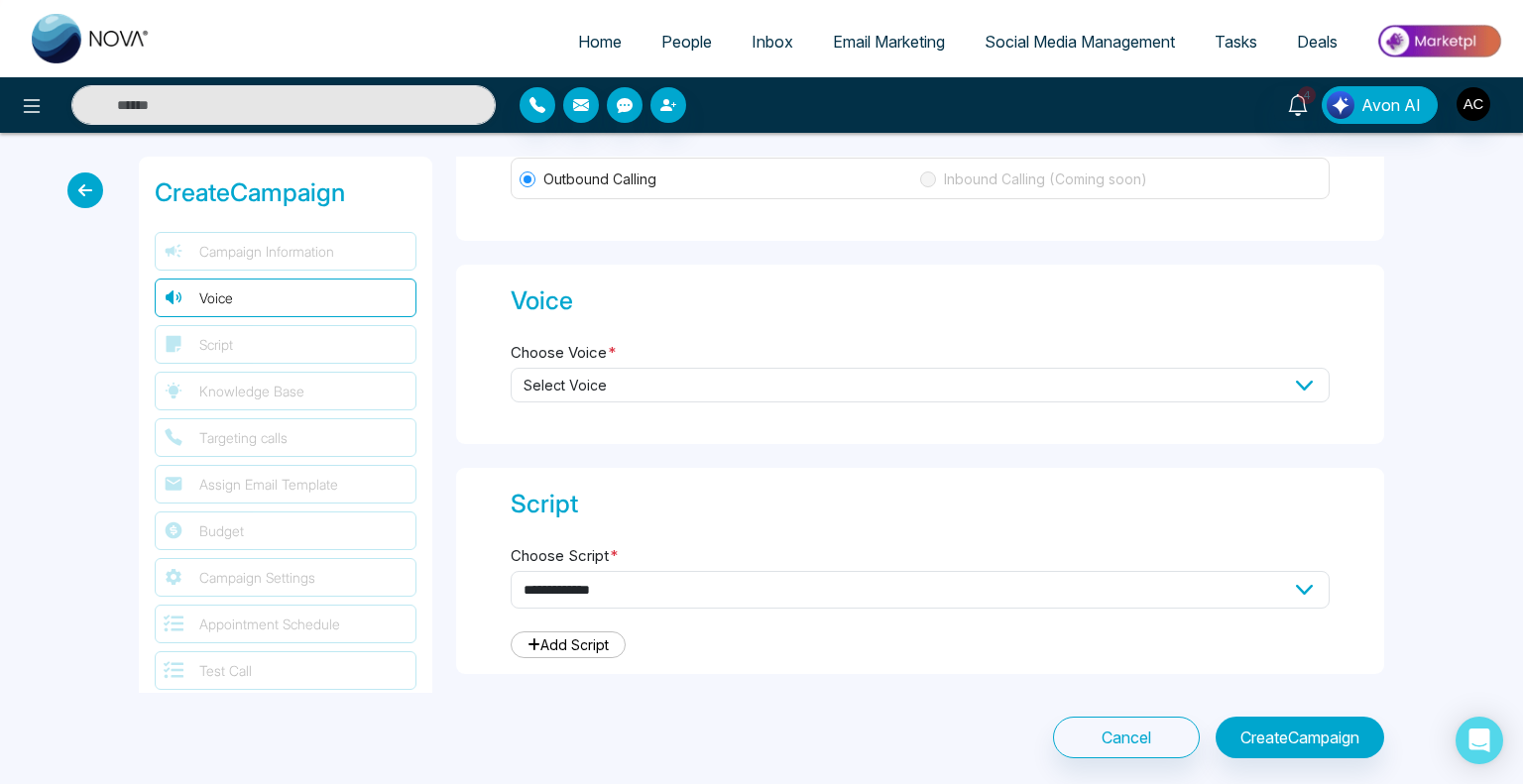 click on "Select Voice" at bounding box center (920, 385) 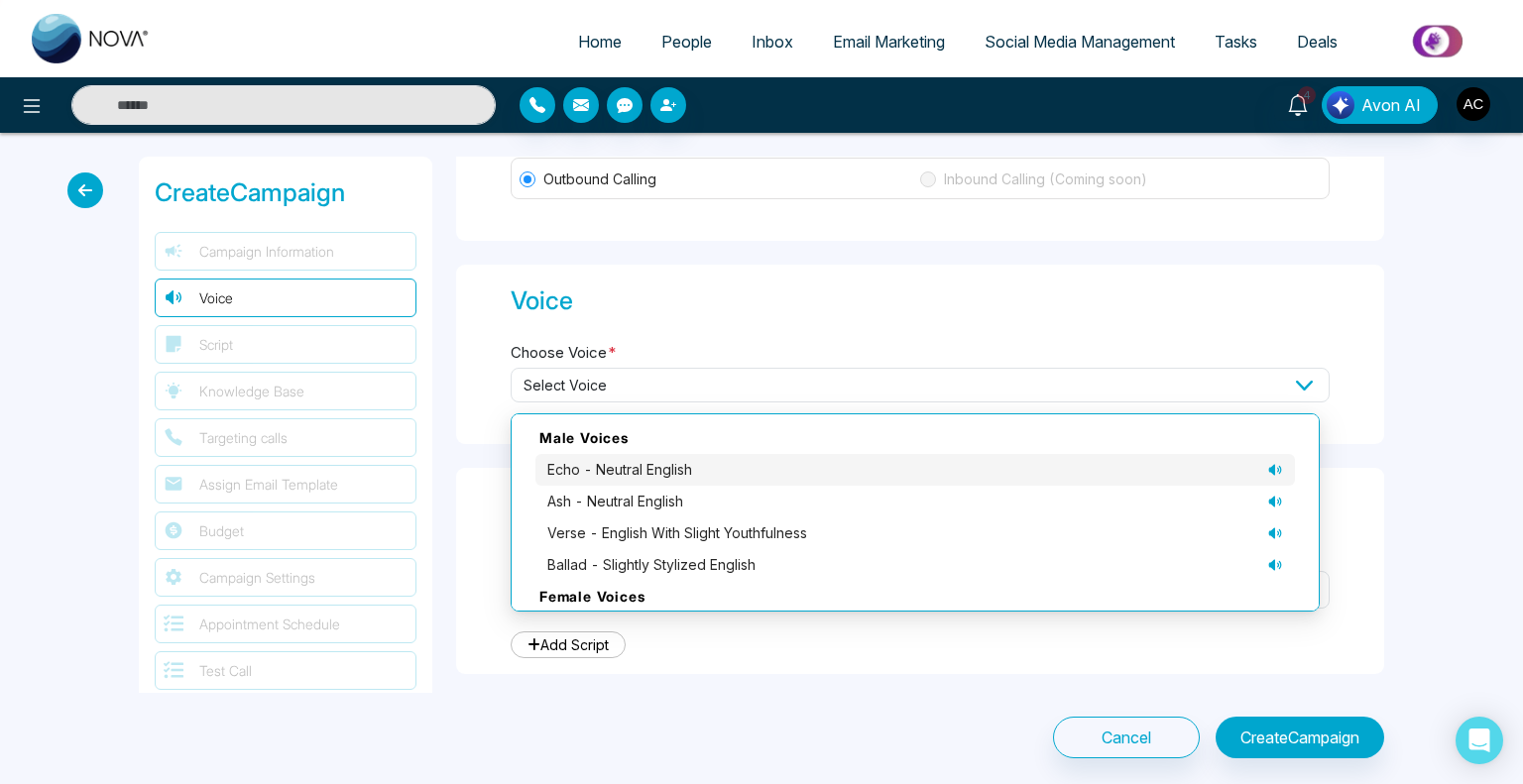 click on "echo - neutral English" at bounding box center [620, 470] 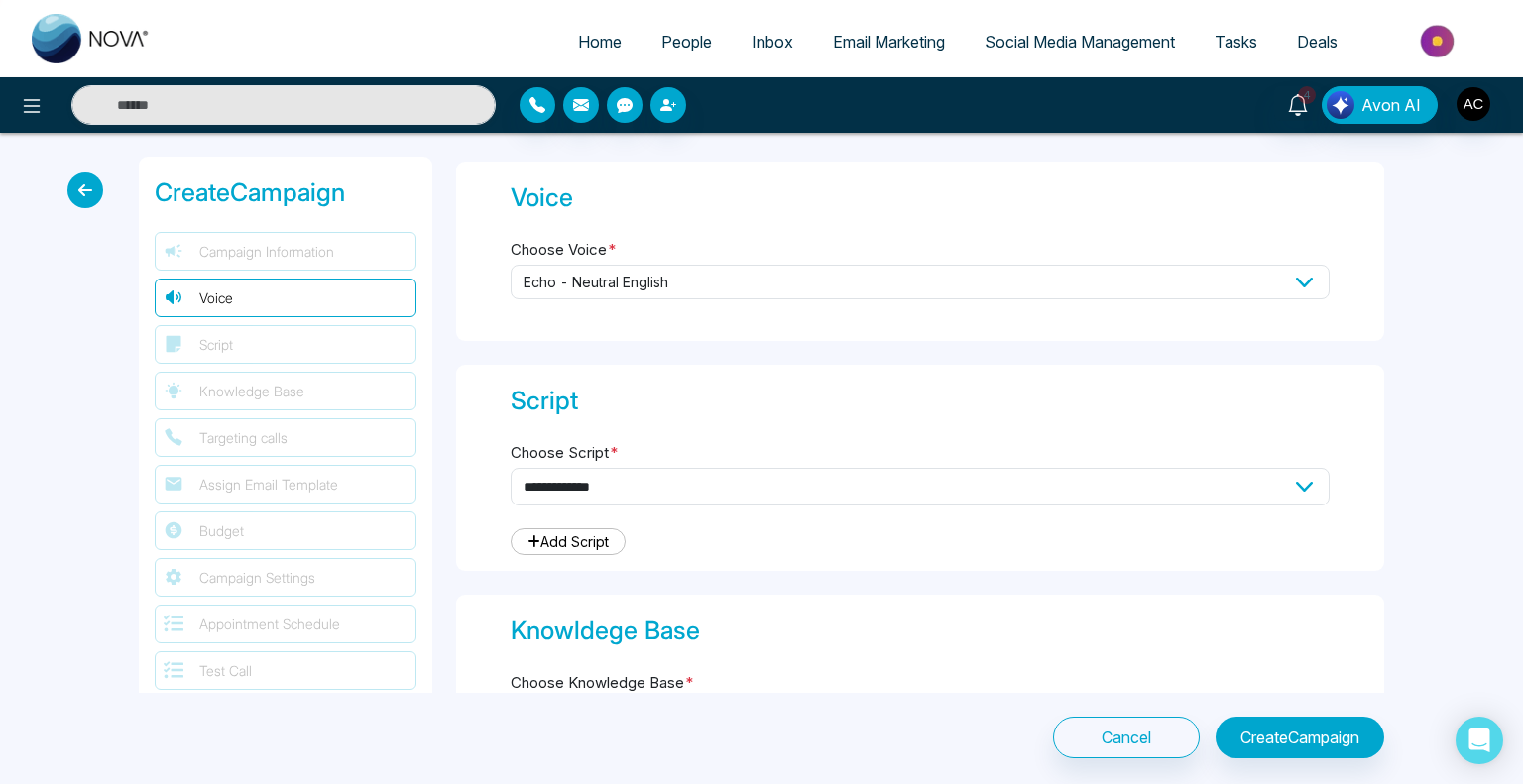 scroll, scrollTop: 387, scrollLeft: 0, axis: vertical 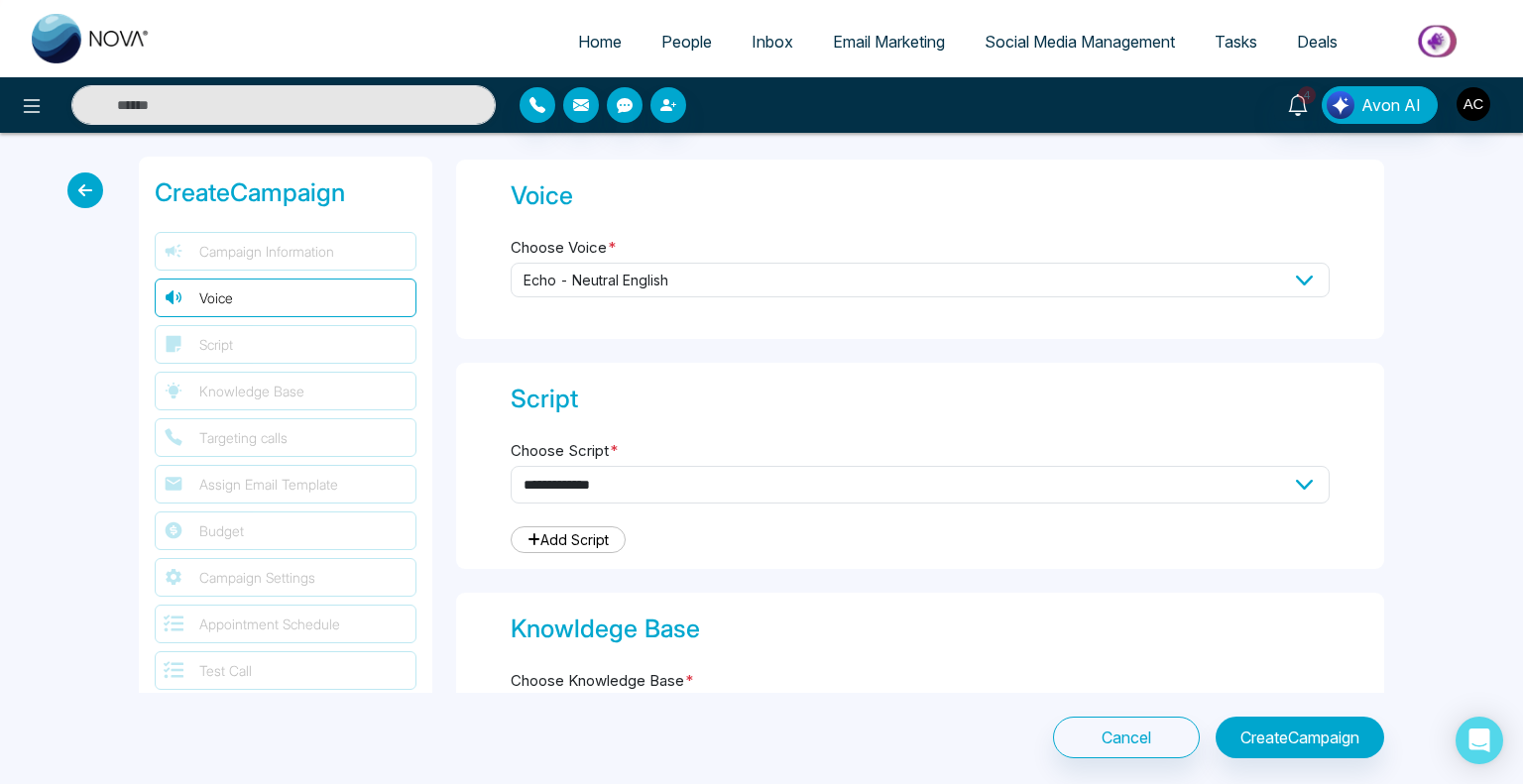 click on "echo - neutral English" at bounding box center (920, 280) 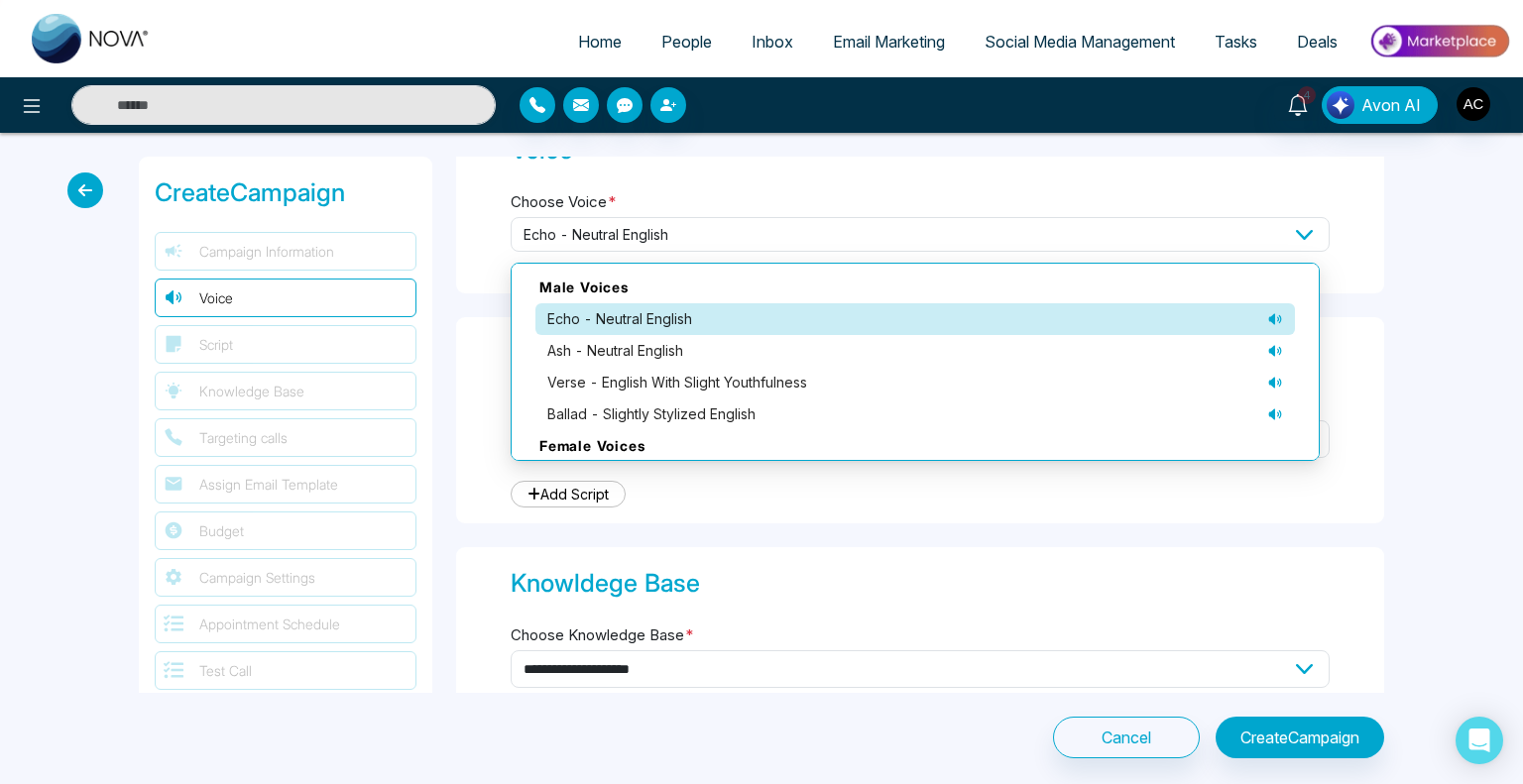 scroll, scrollTop: 436, scrollLeft: 0, axis: vertical 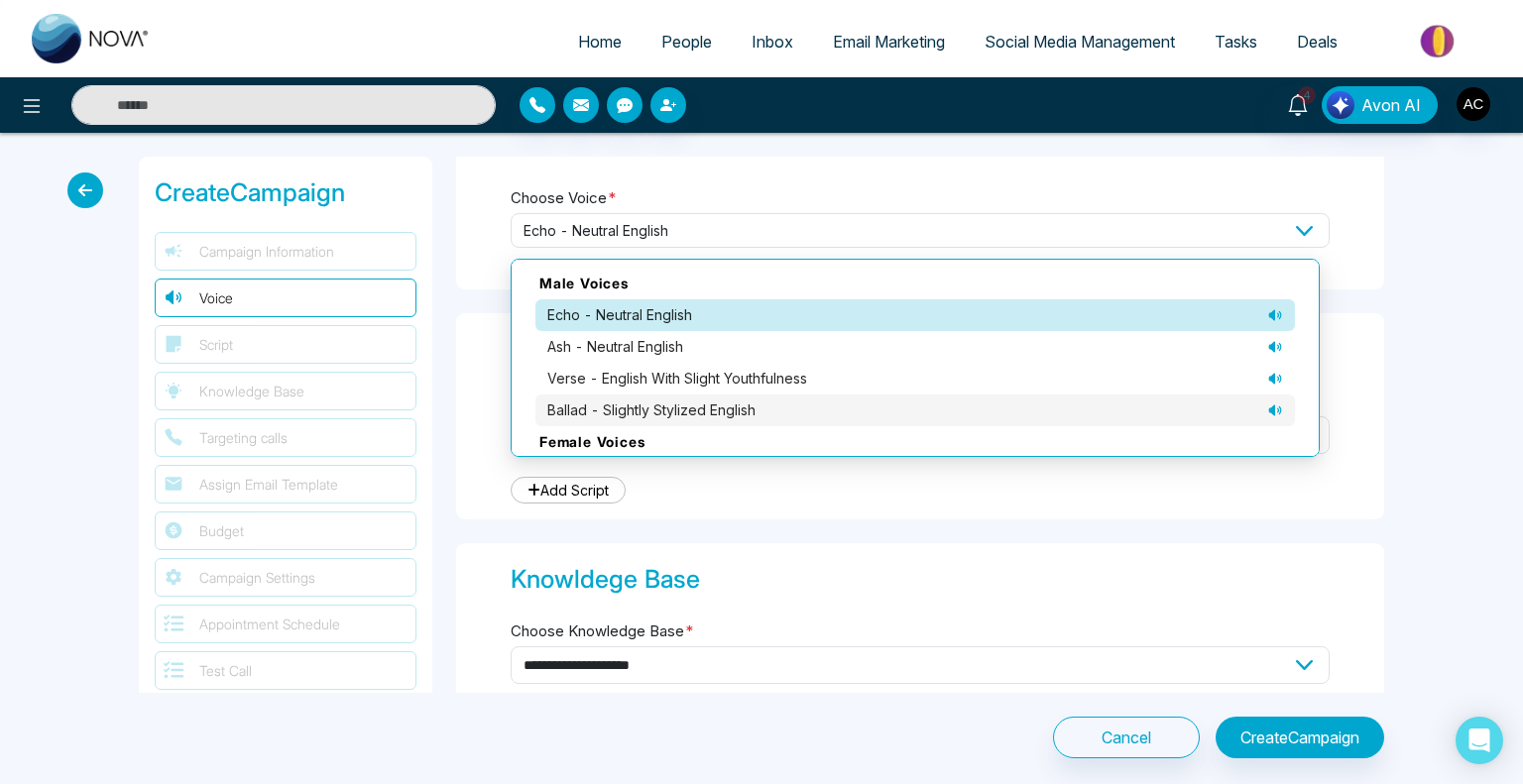 click 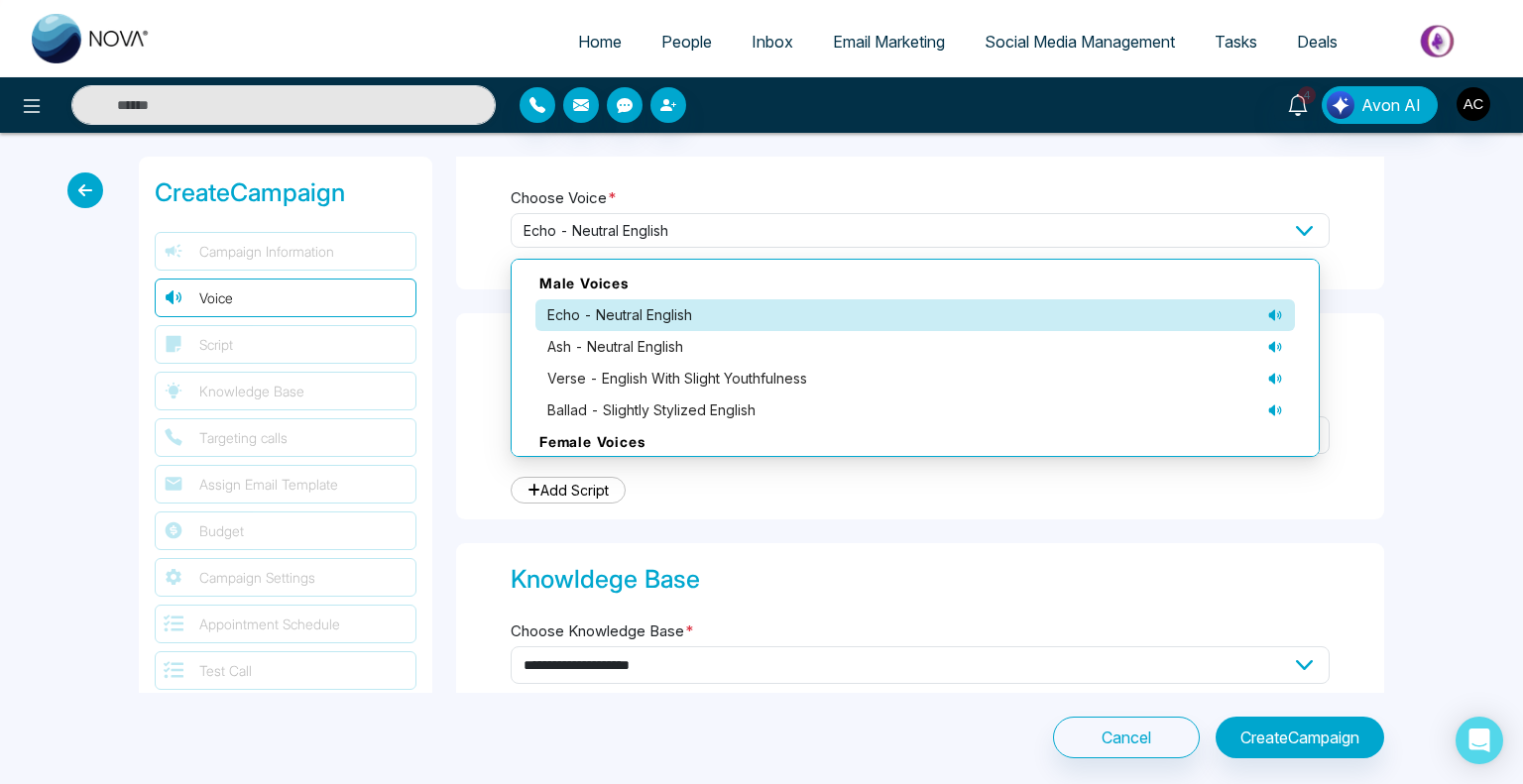 click 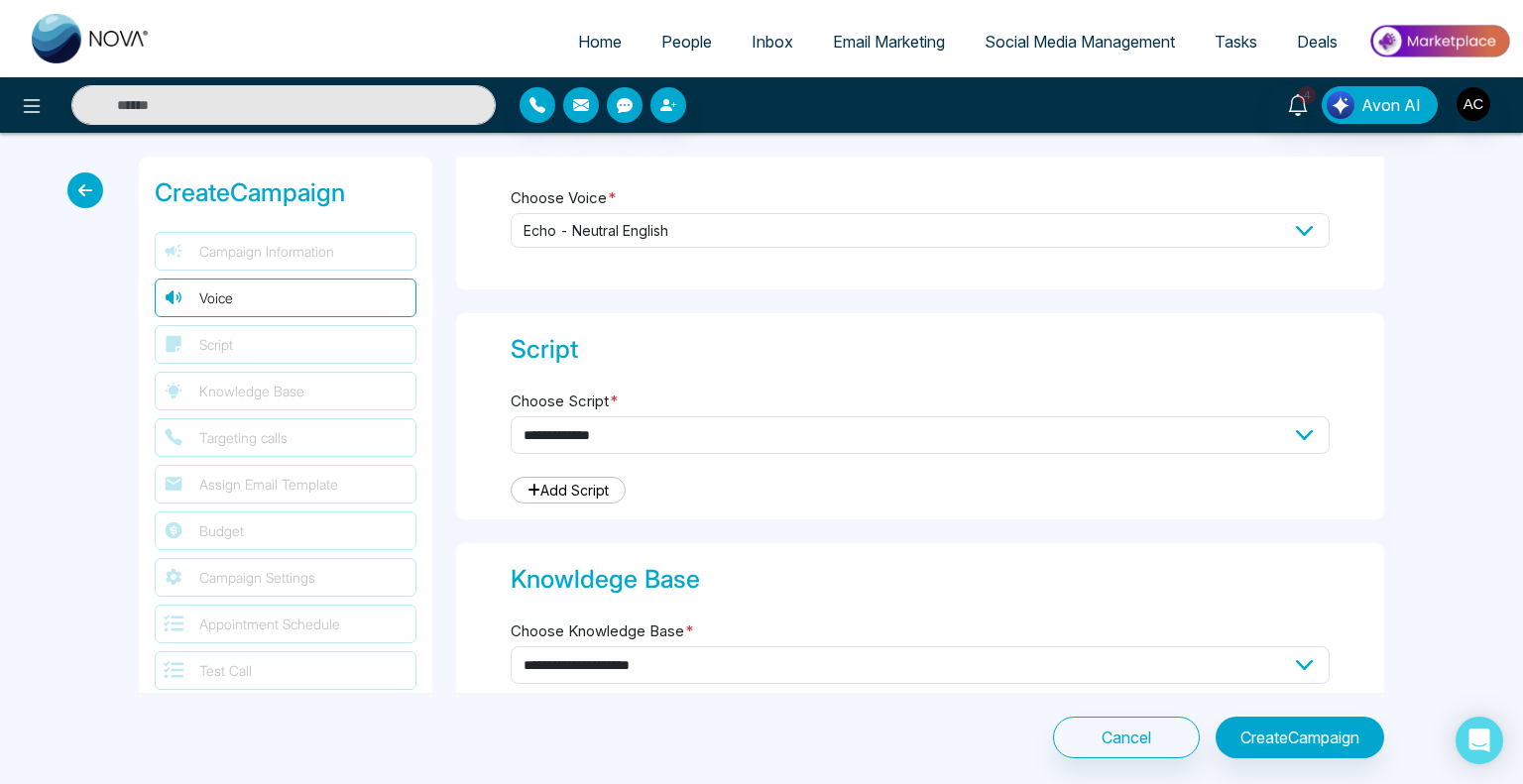 click on "**********" at bounding box center (920, 416) 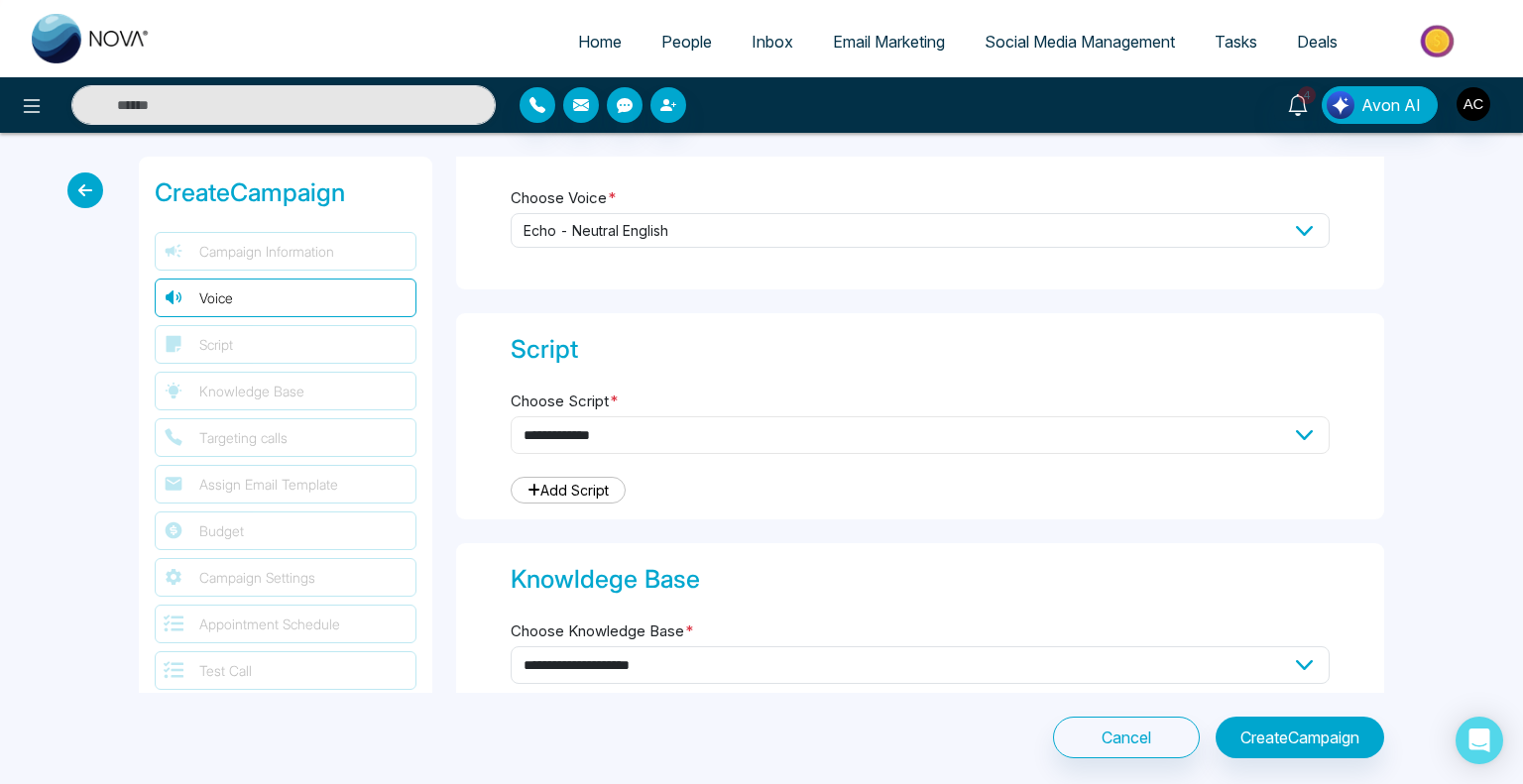 click on "**********" at bounding box center (920, 435) 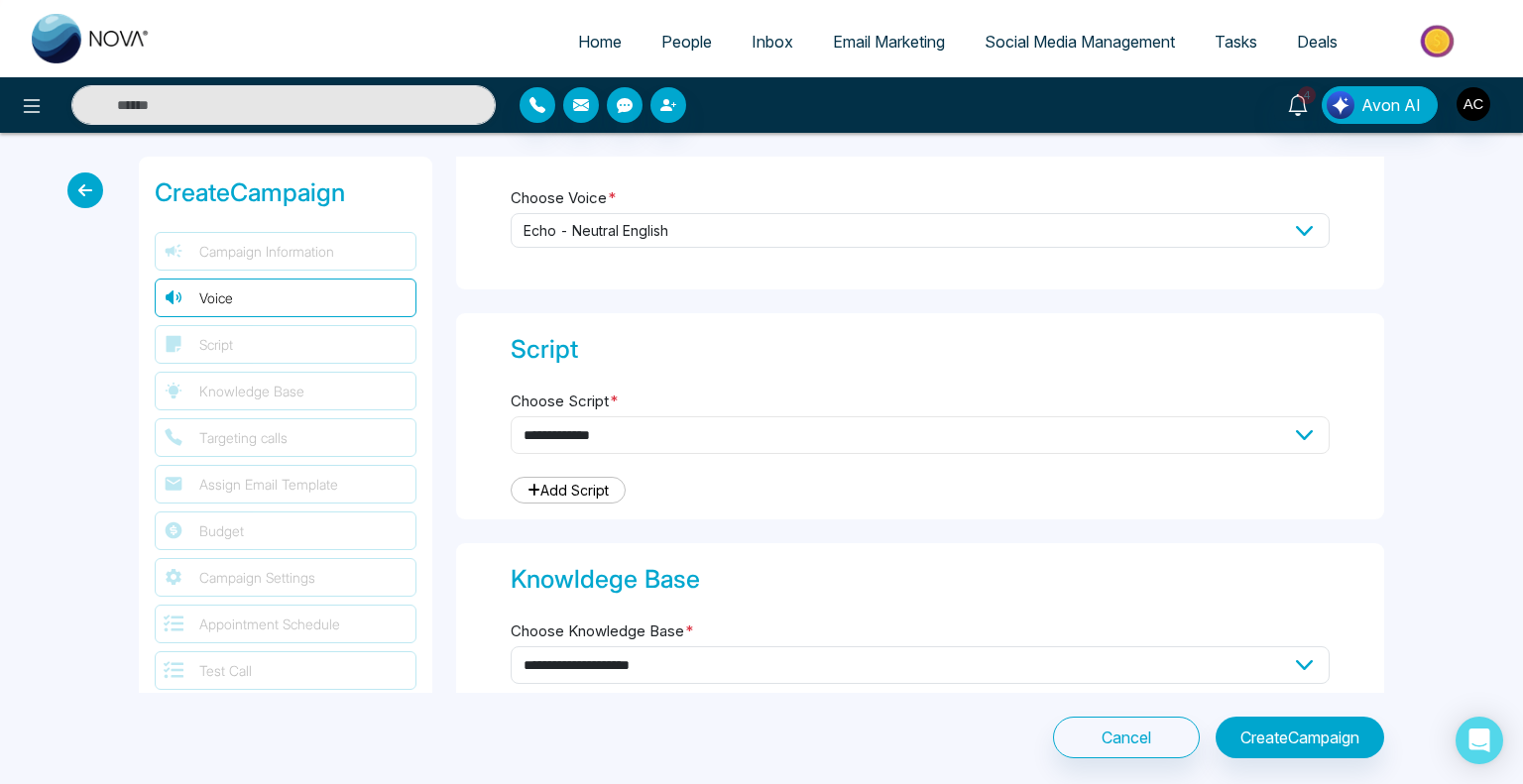 click on "**********" at bounding box center [920, 435] 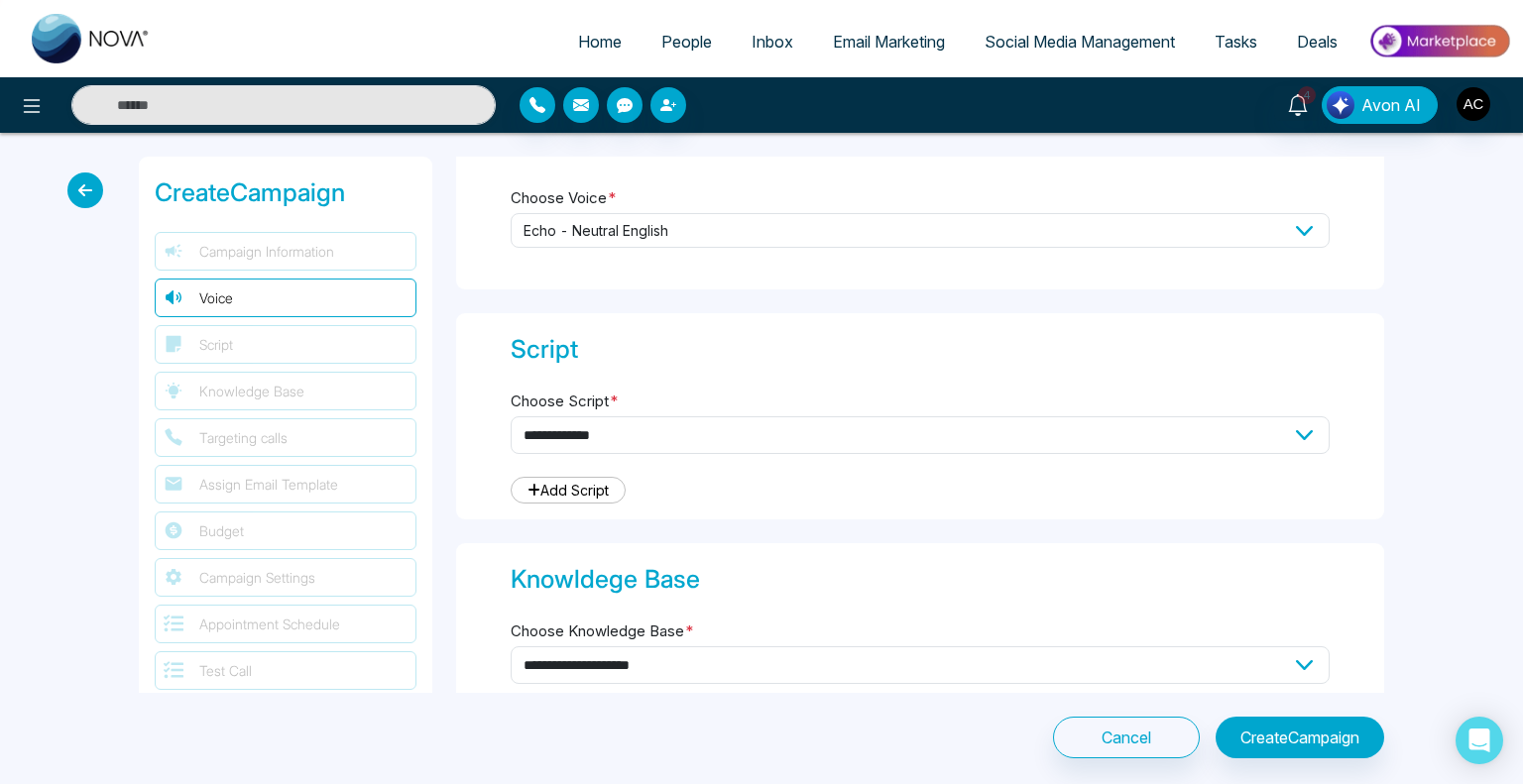 click on "Add Script" at bounding box center (568, 490) 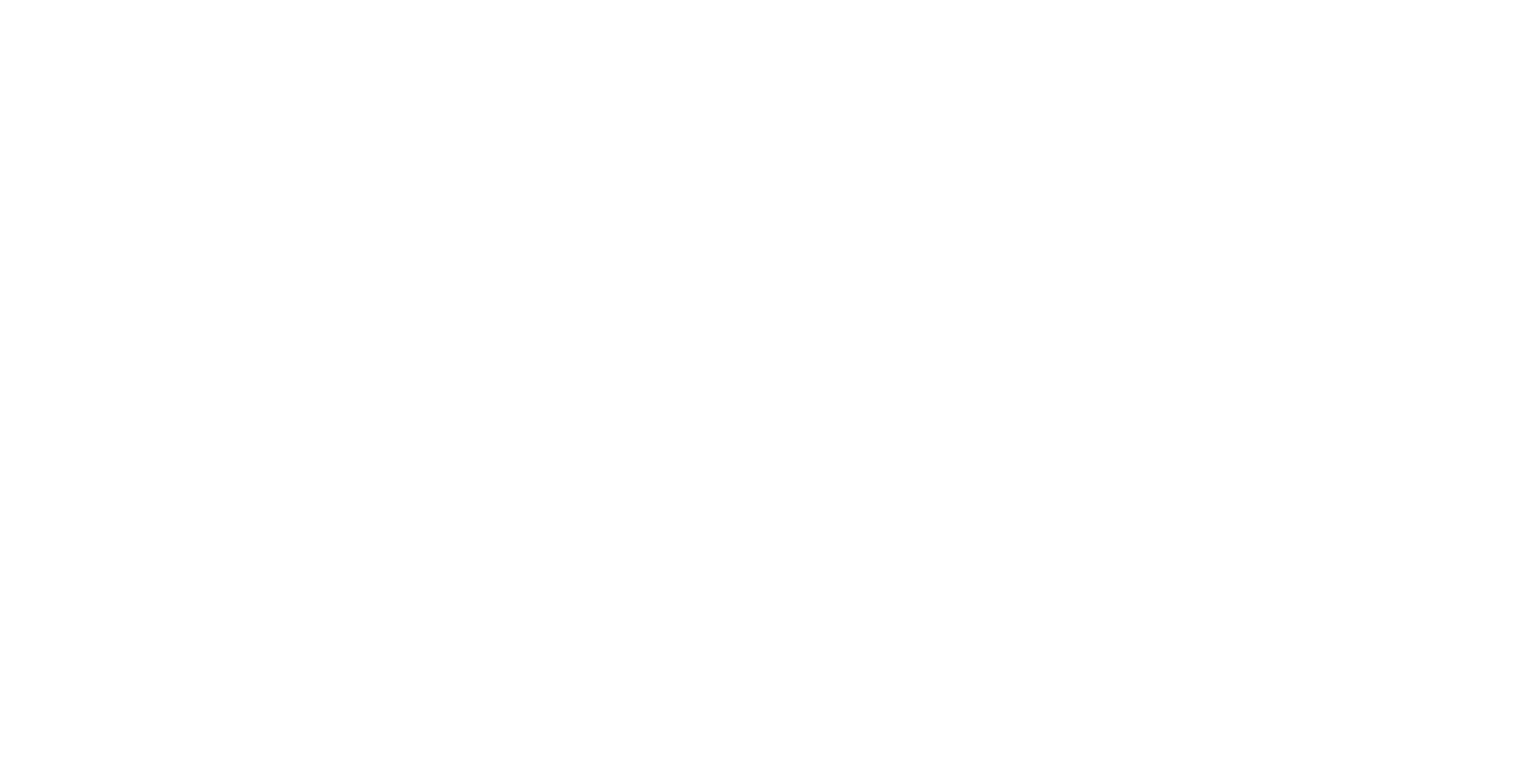 scroll, scrollTop: 0, scrollLeft: 0, axis: both 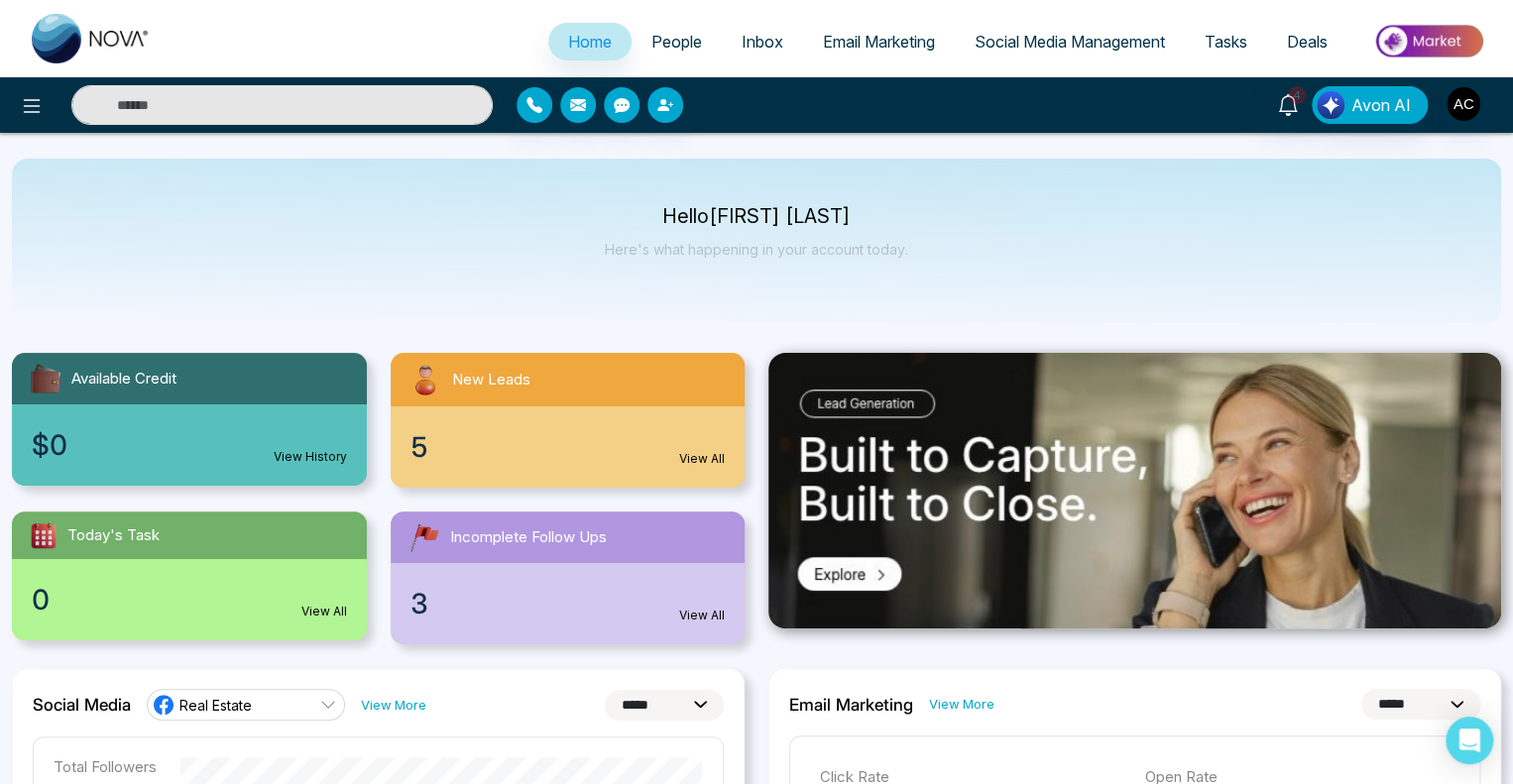 click on "People" at bounding box center [676, 42] 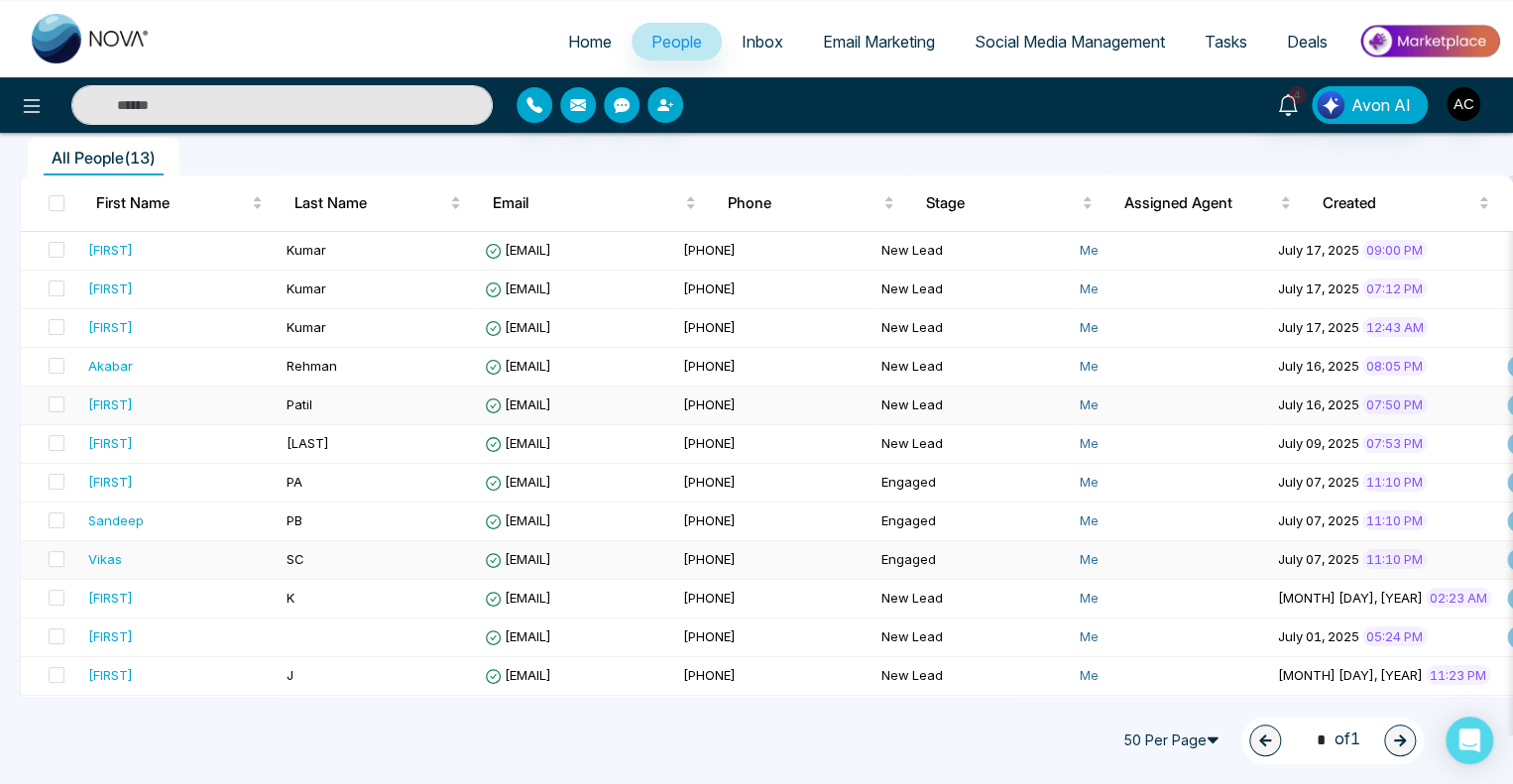 scroll, scrollTop: 169, scrollLeft: 0, axis: vertical 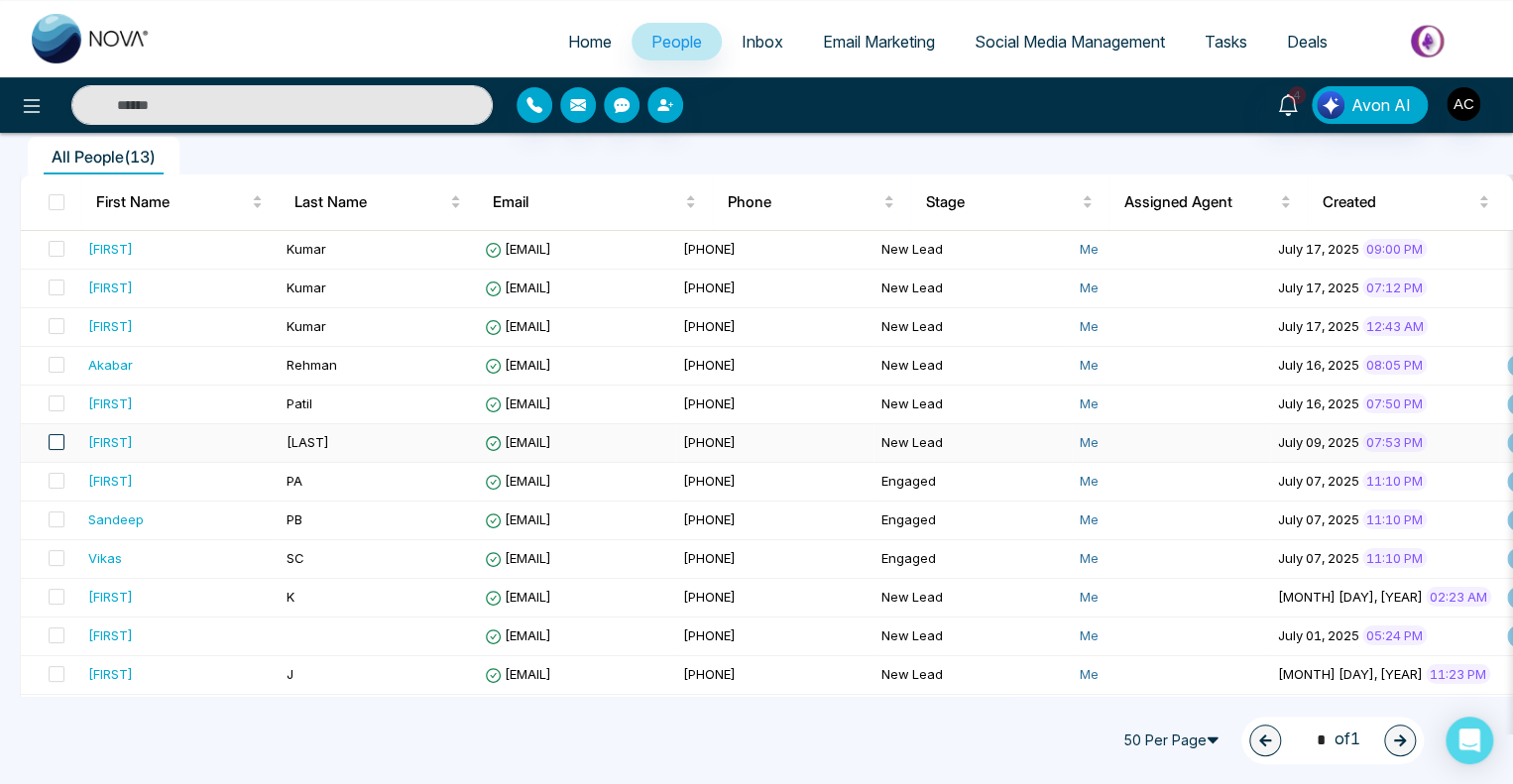 click at bounding box center [57, 442] 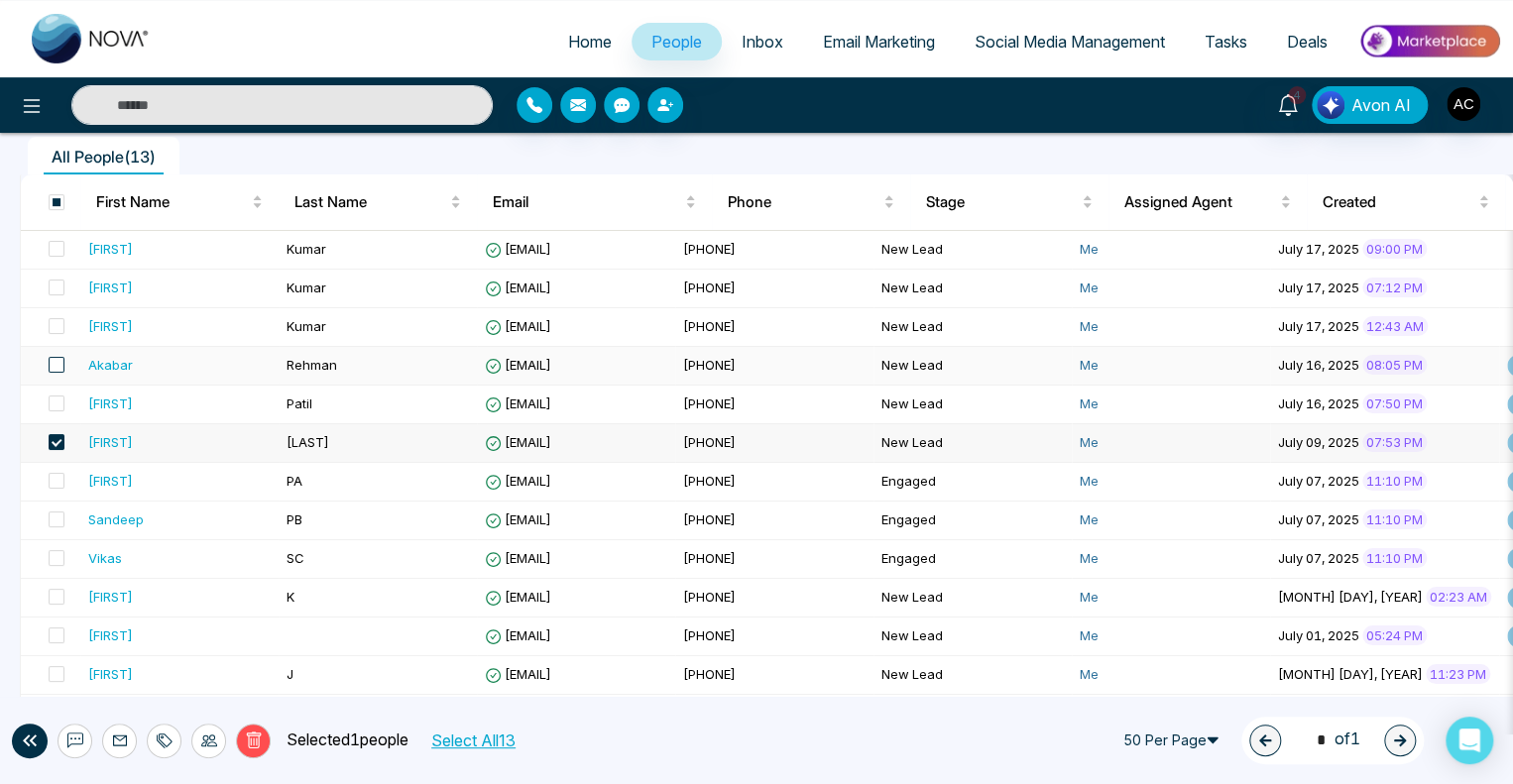 click at bounding box center (57, 365) 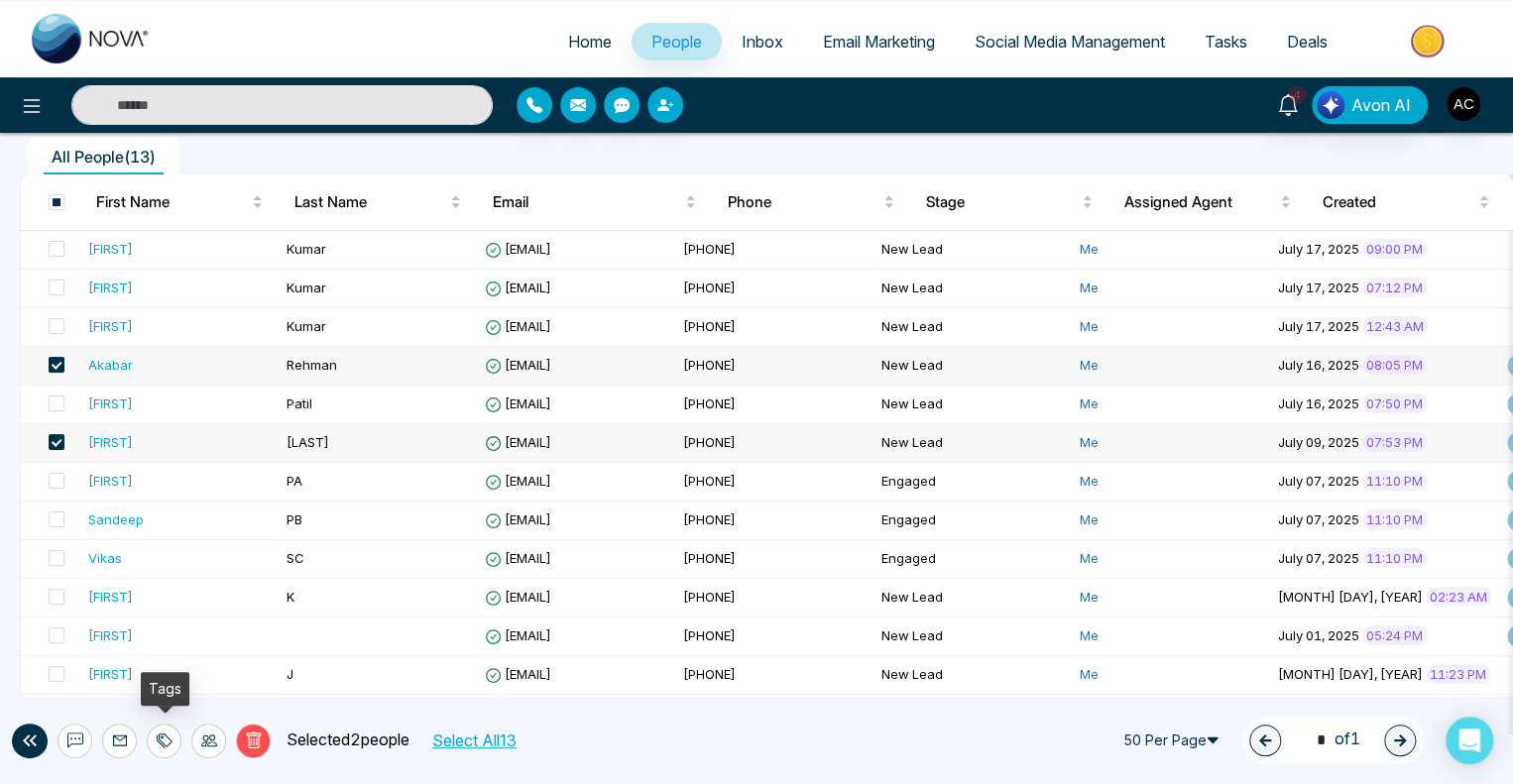 click 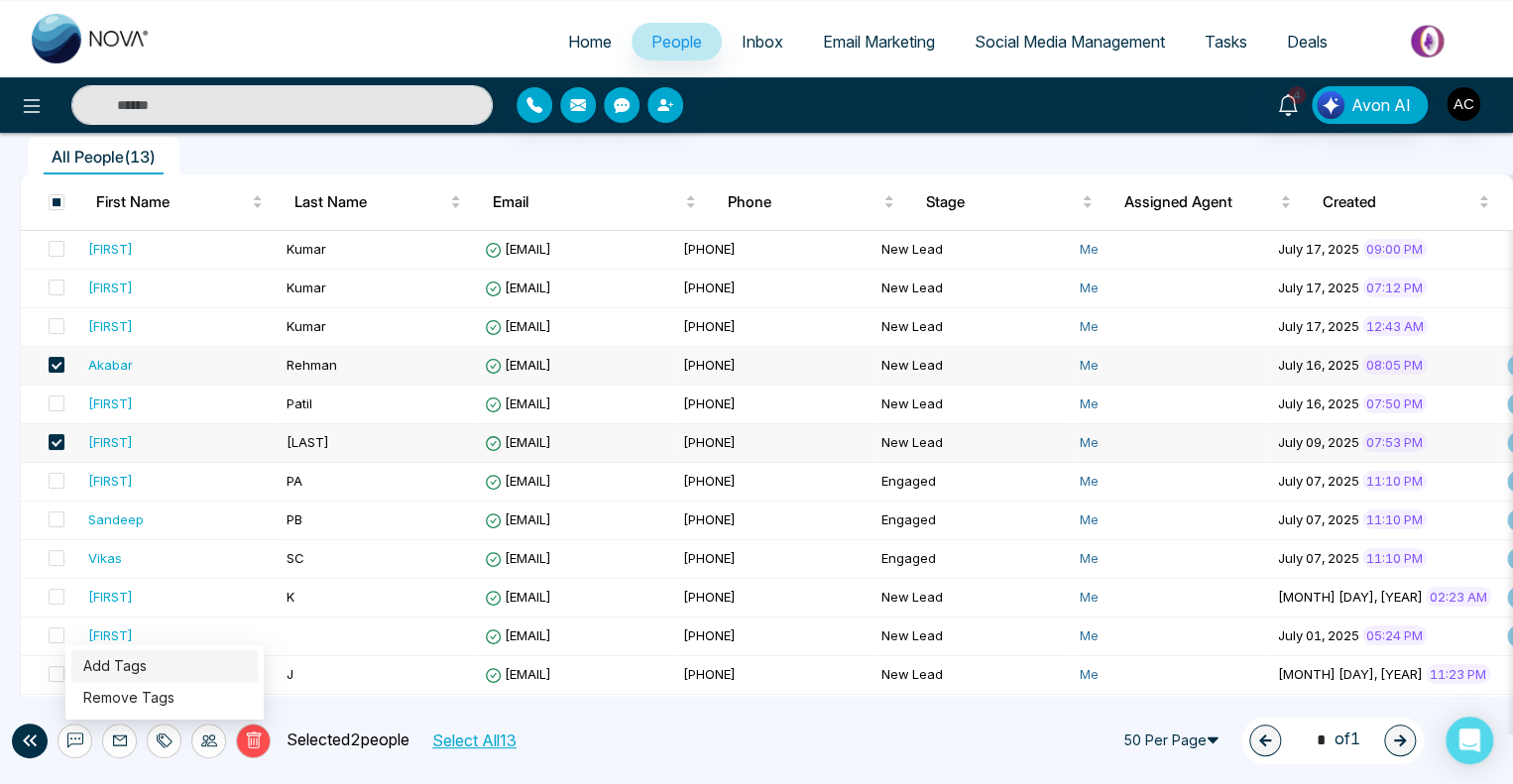 click on "Add Tags" at bounding box center (115, 665) 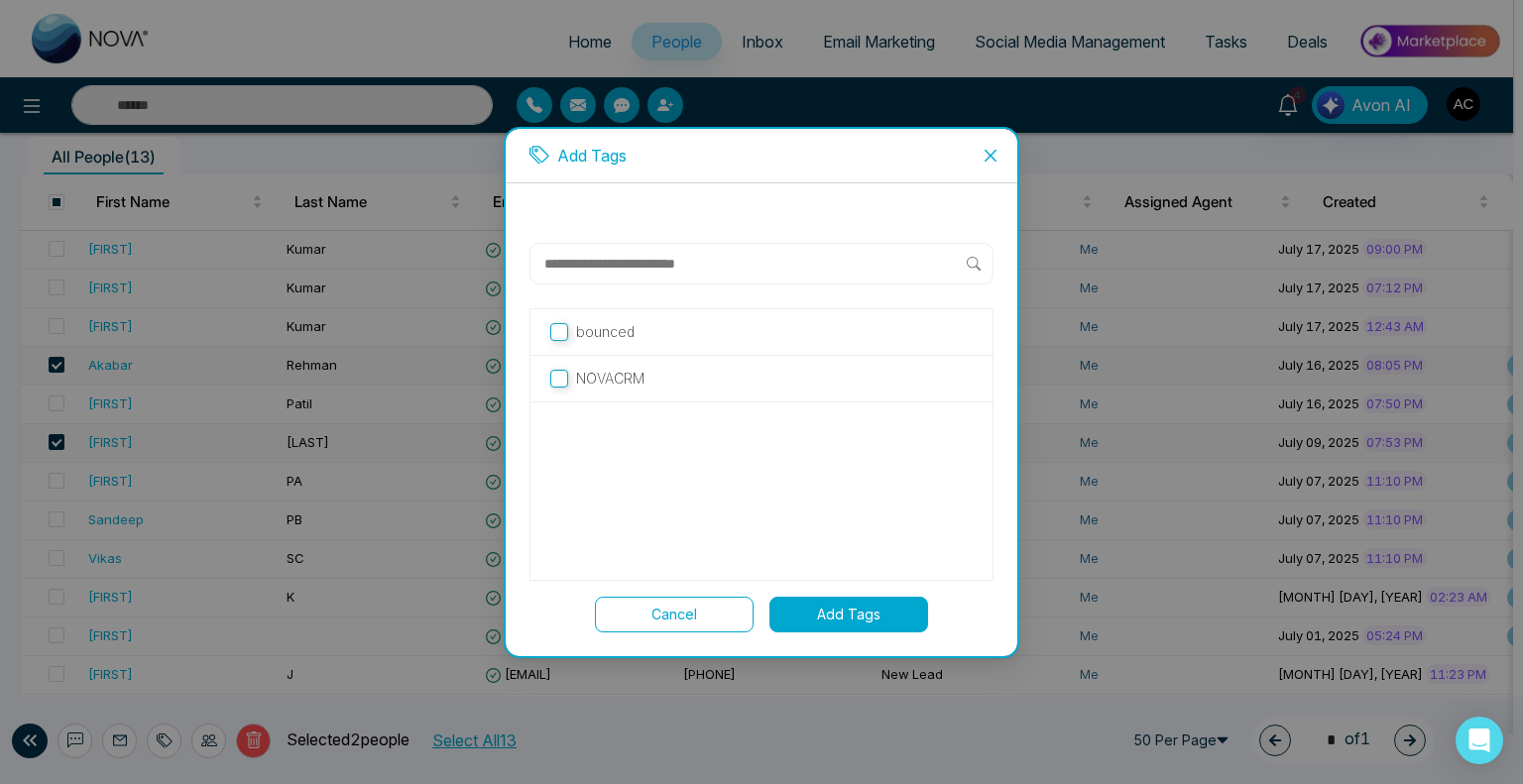 click at bounding box center (755, 264) 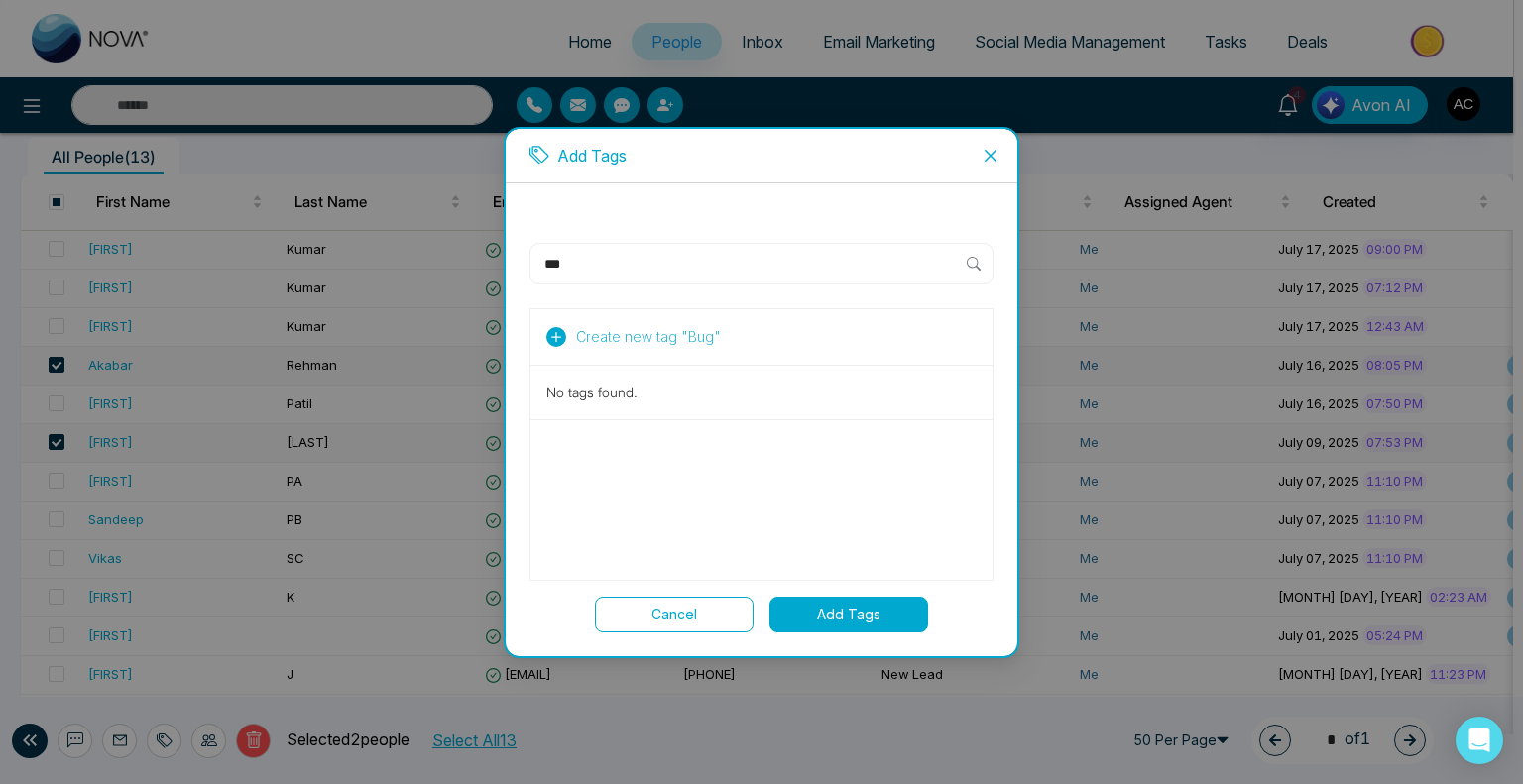 type on "***" 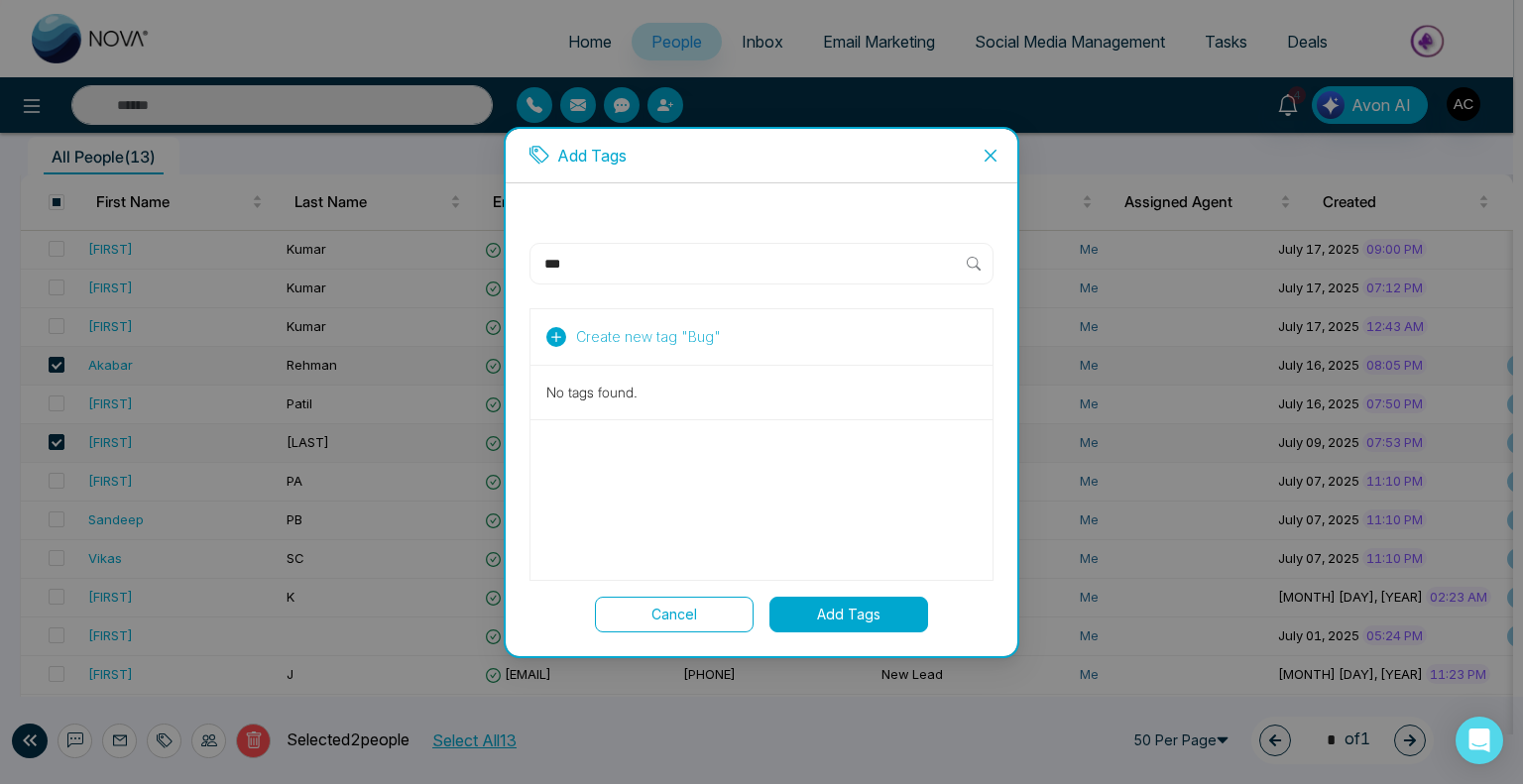 click on "Add Tags" at bounding box center [849, 615] 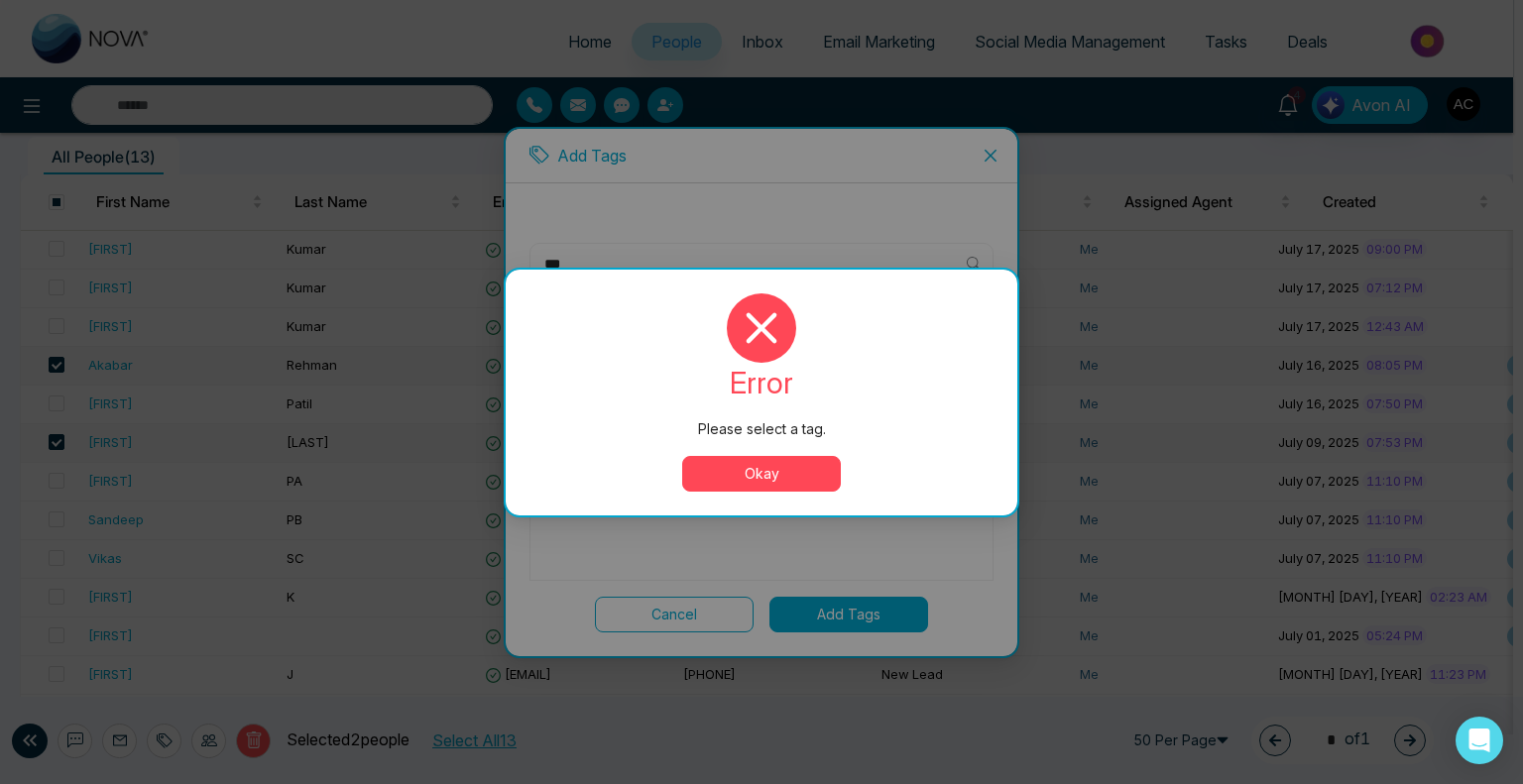 click on "Okay" at bounding box center [762, 474] 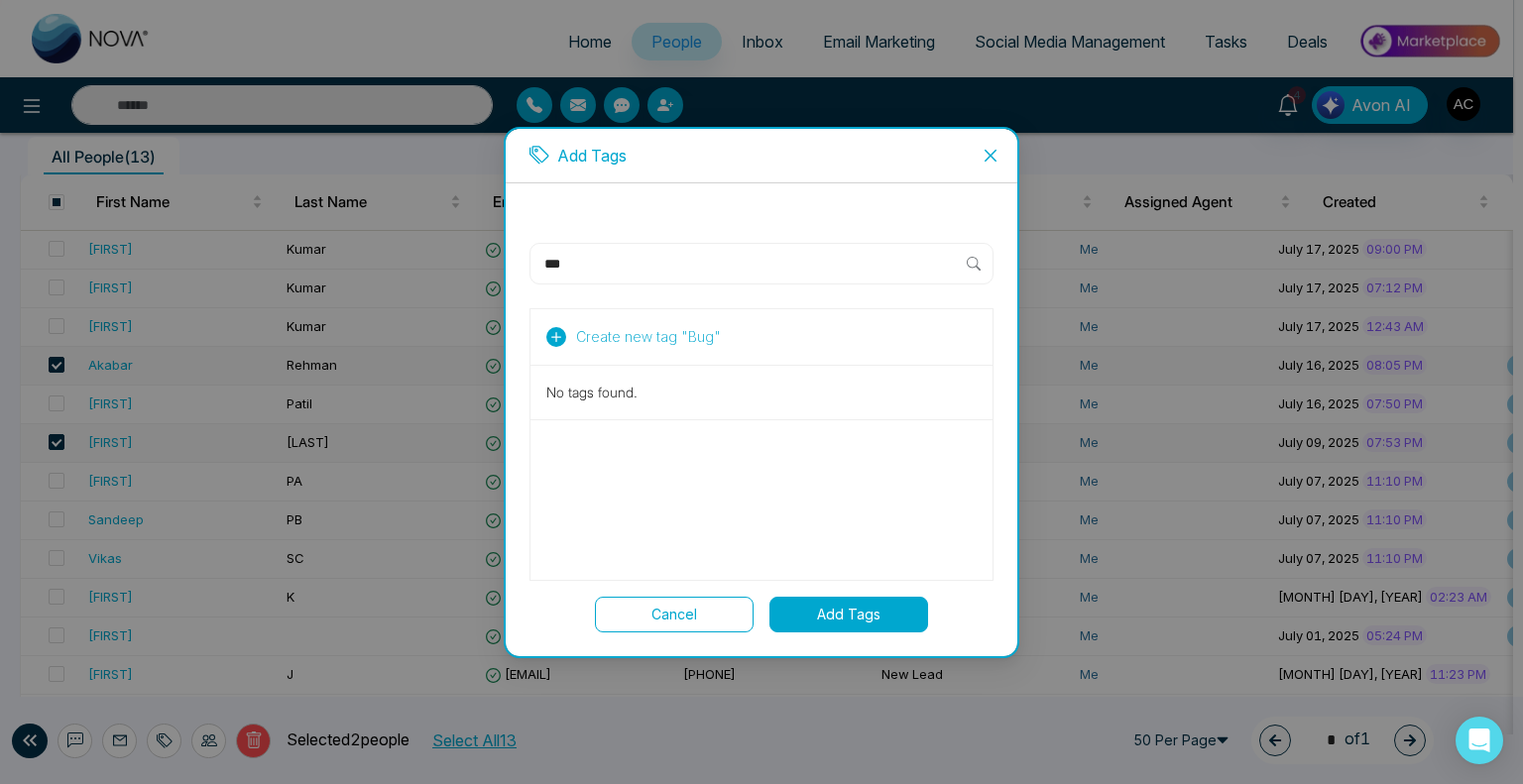click 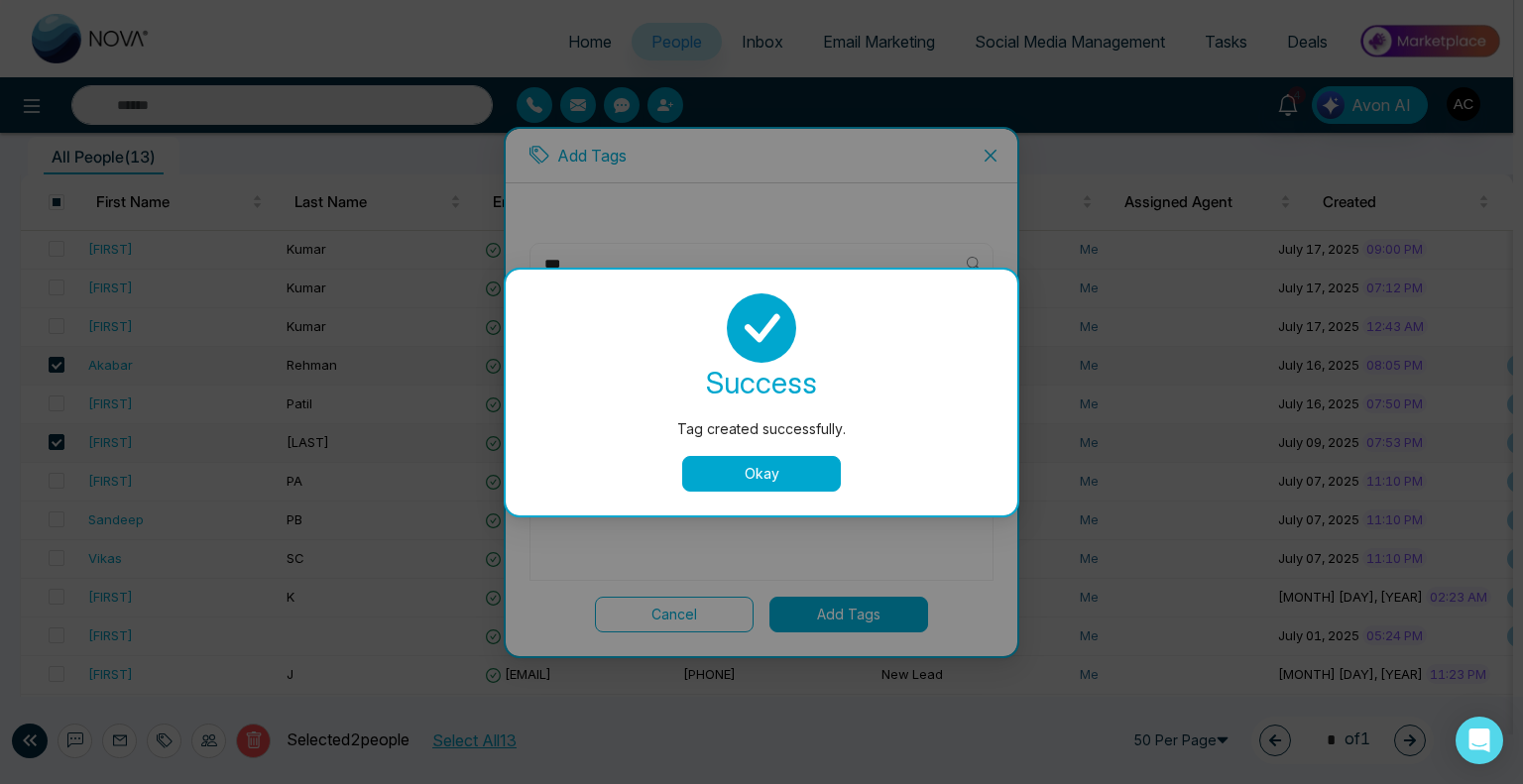 click on "Okay" at bounding box center (762, 474) 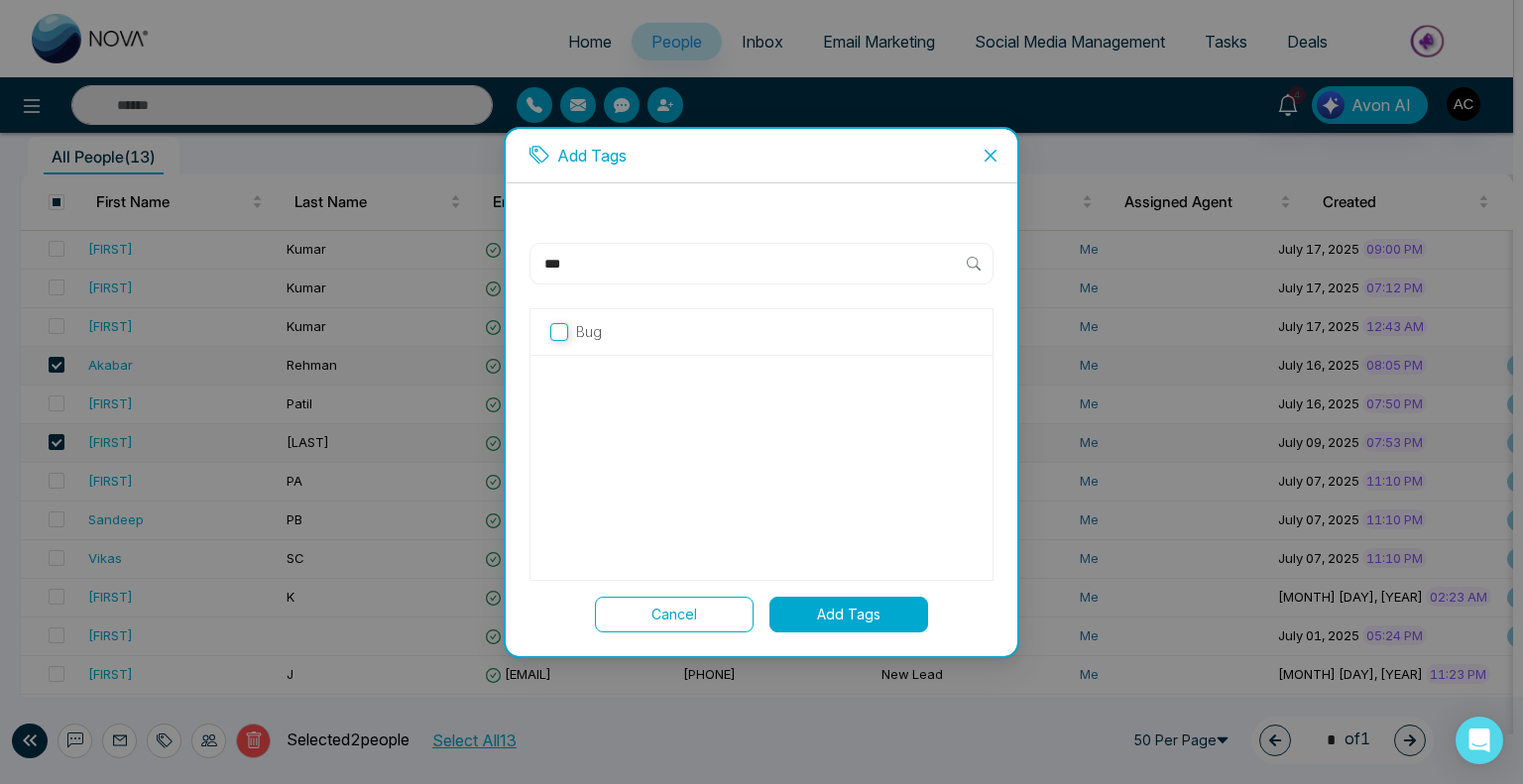 click on "Add Tags" at bounding box center (849, 615) 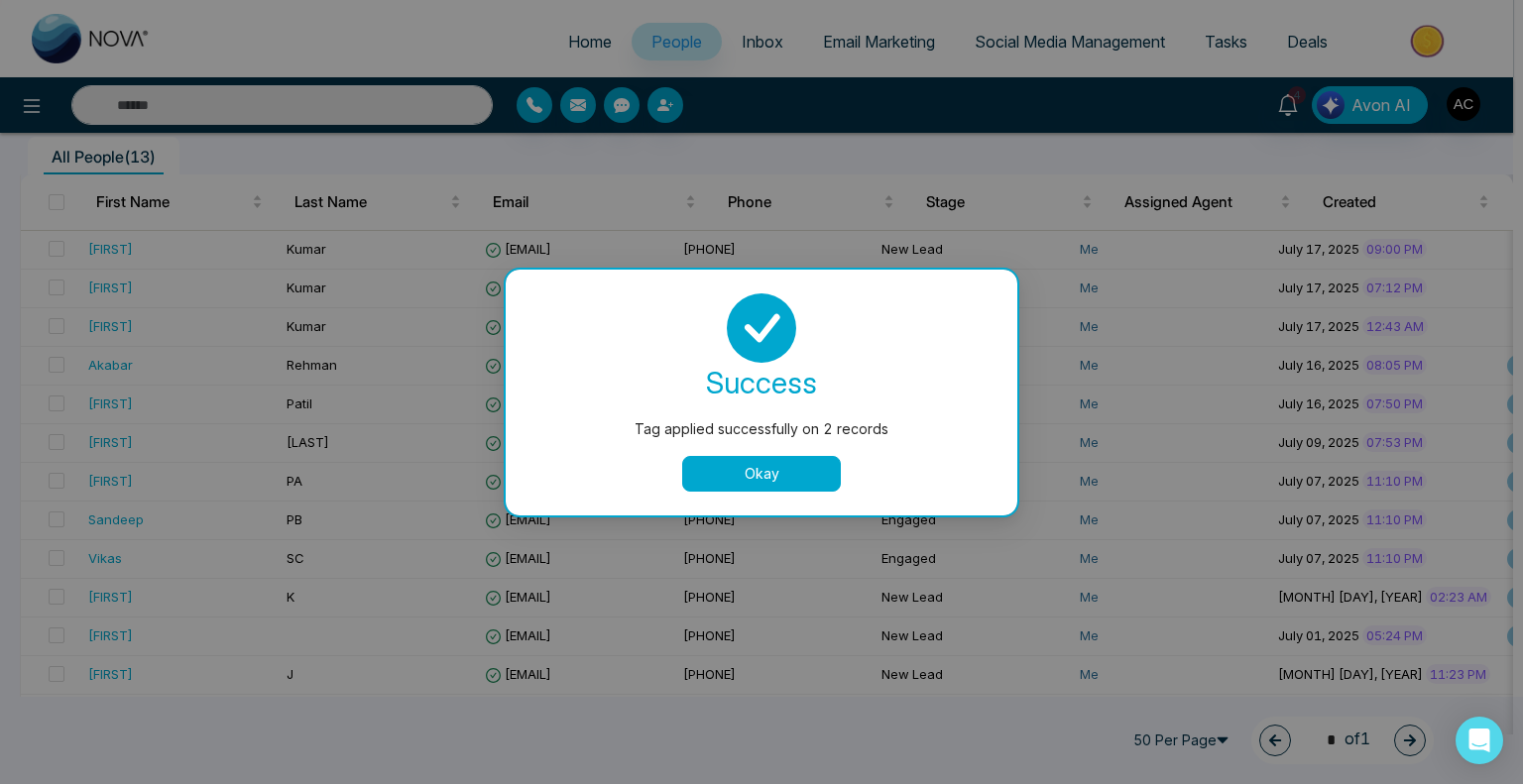 click on "Okay" at bounding box center (762, 474) 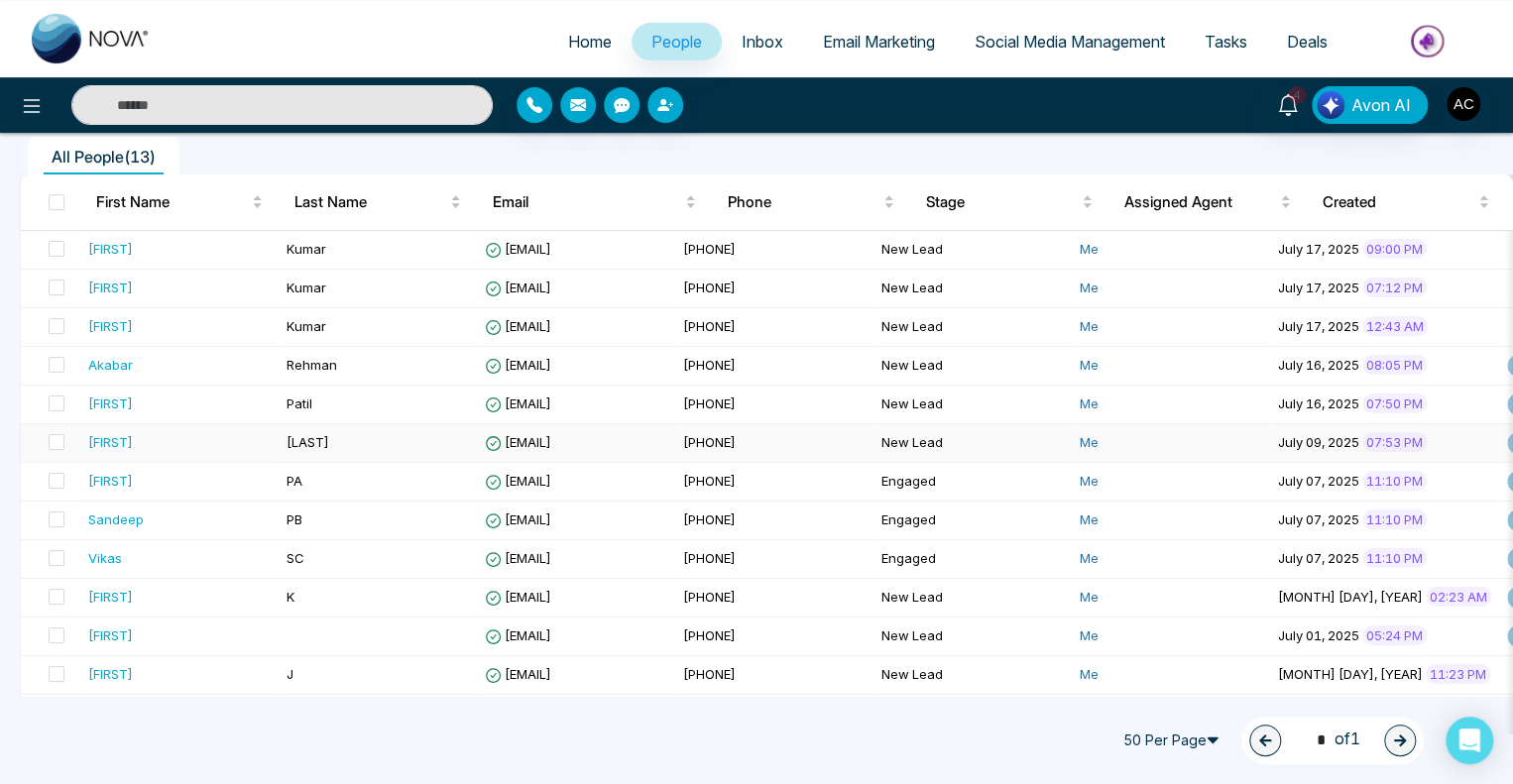 scroll, scrollTop: 0, scrollLeft: 0, axis: both 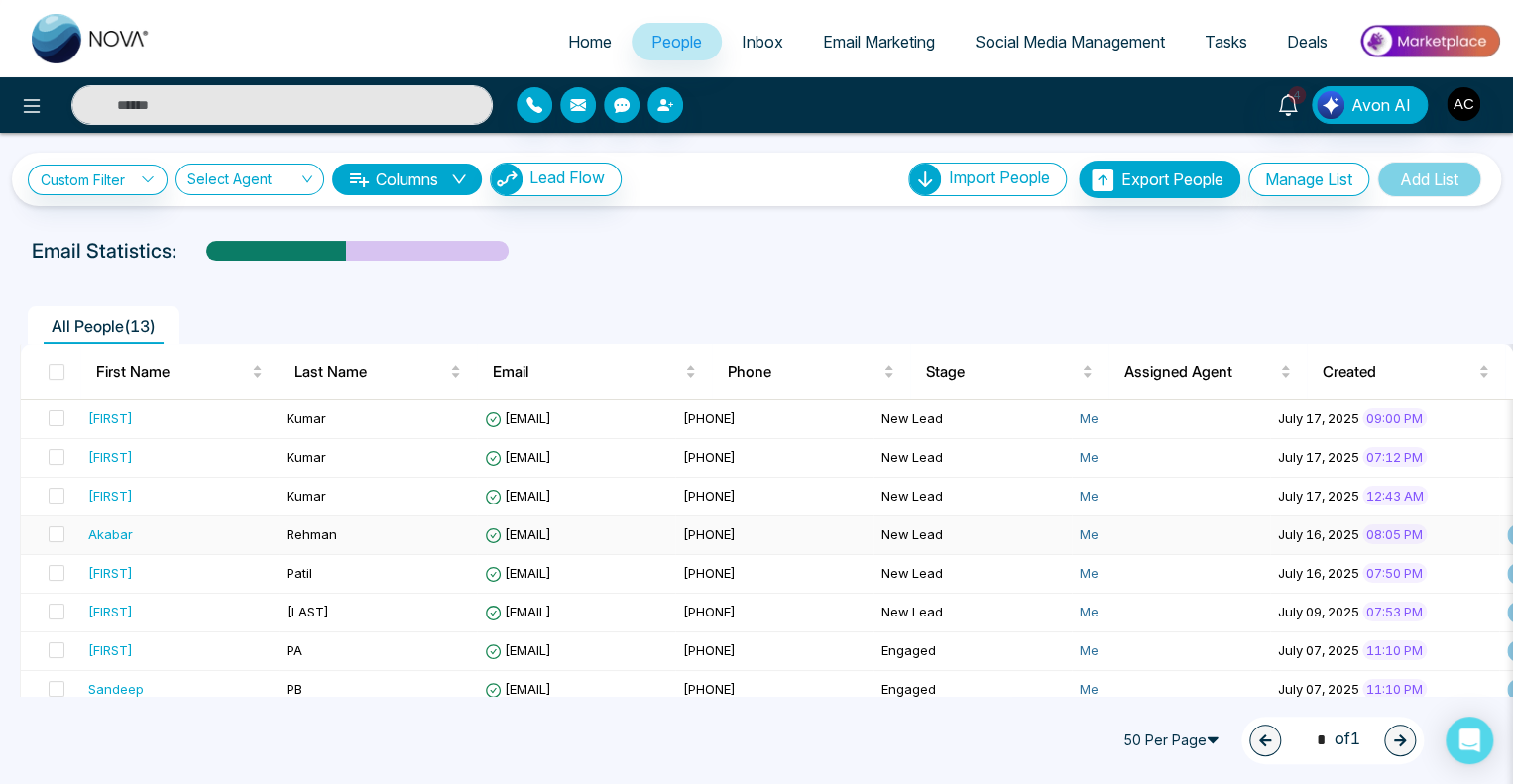 click on "Akabar" at bounding box center [110, 534] 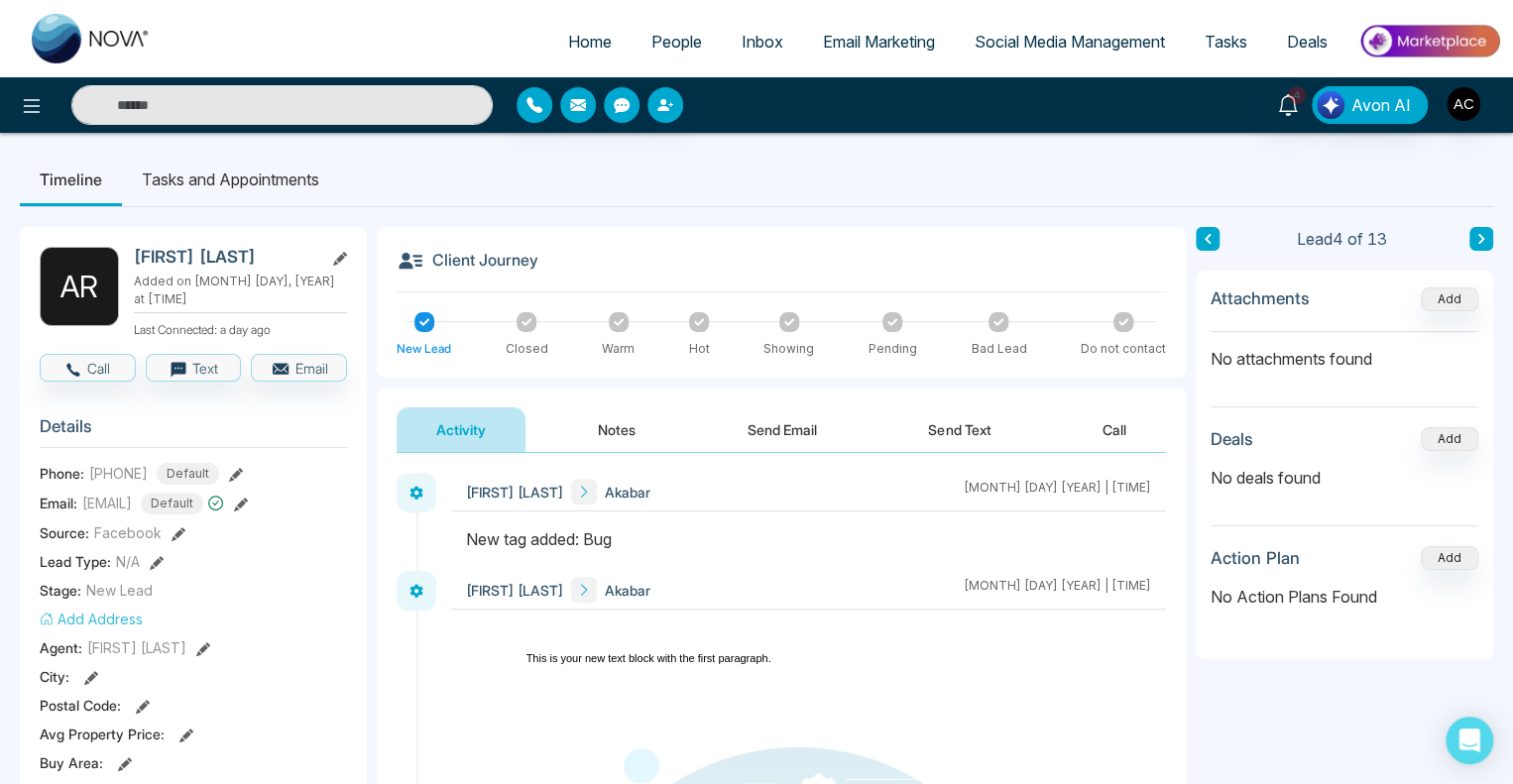 click on "People" at bounding box center (676, 42) 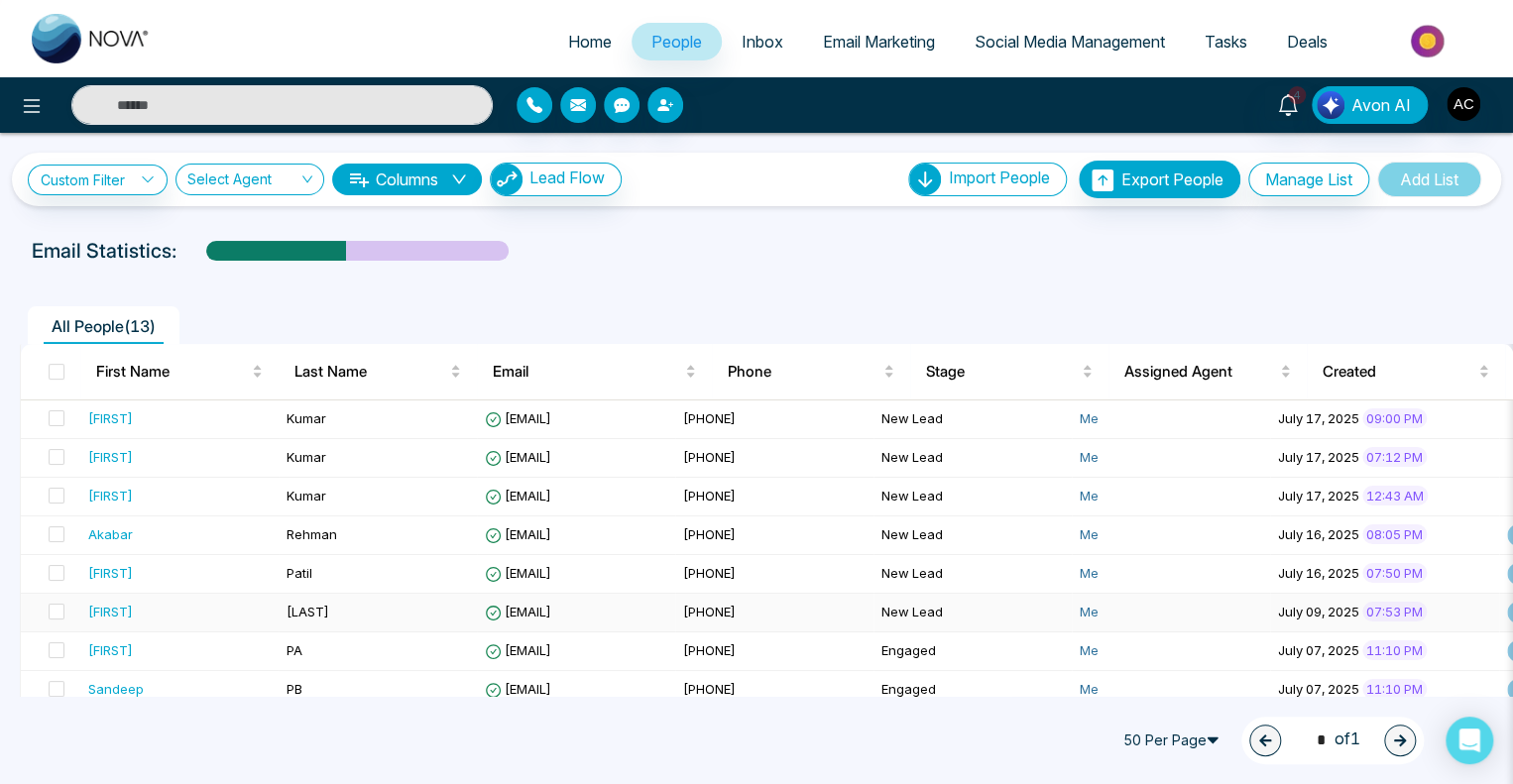 click on "Adish" at bounding box center [110, 612] 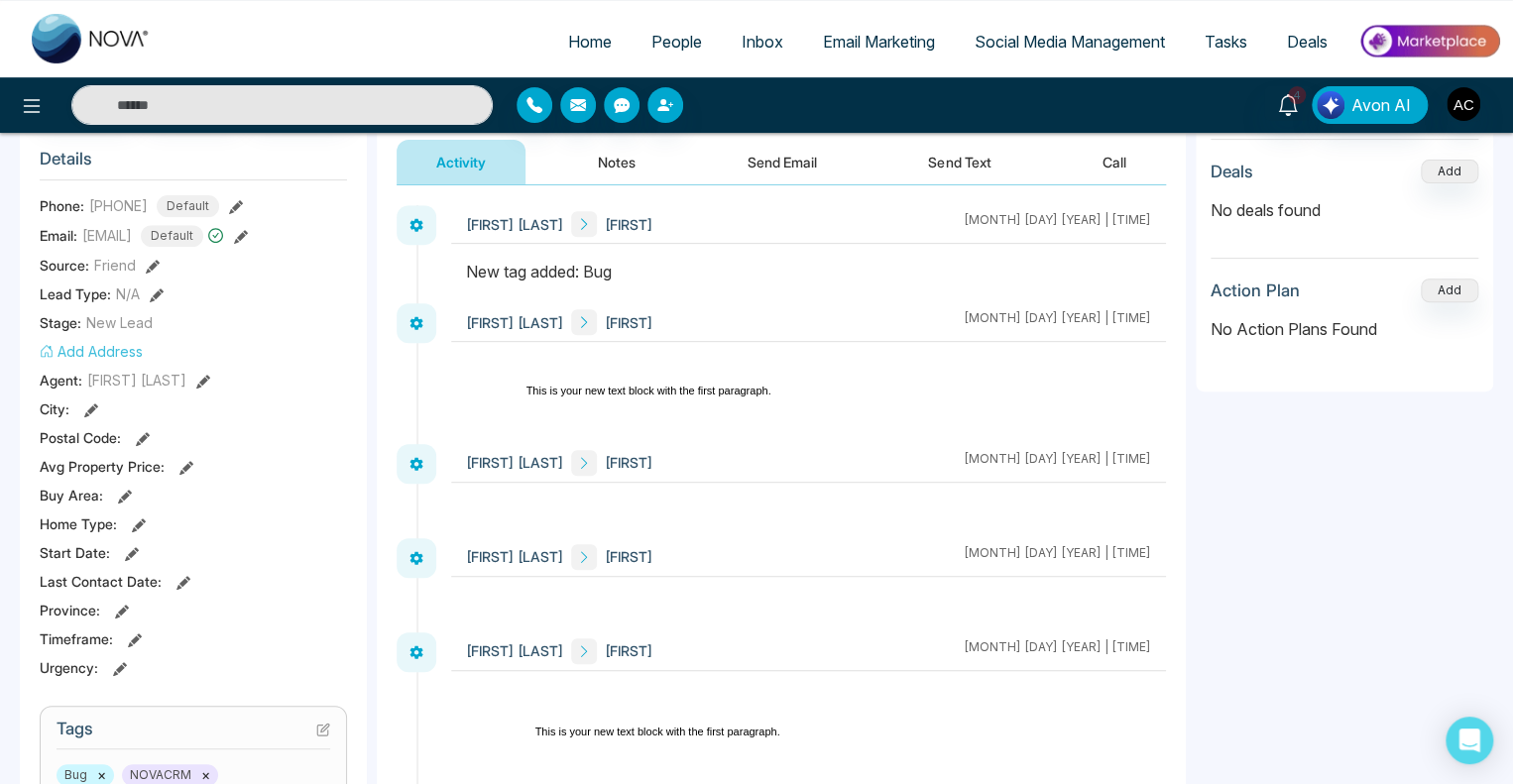 scroll, scrollTop: 0, scrollLeft: 0, axis: both 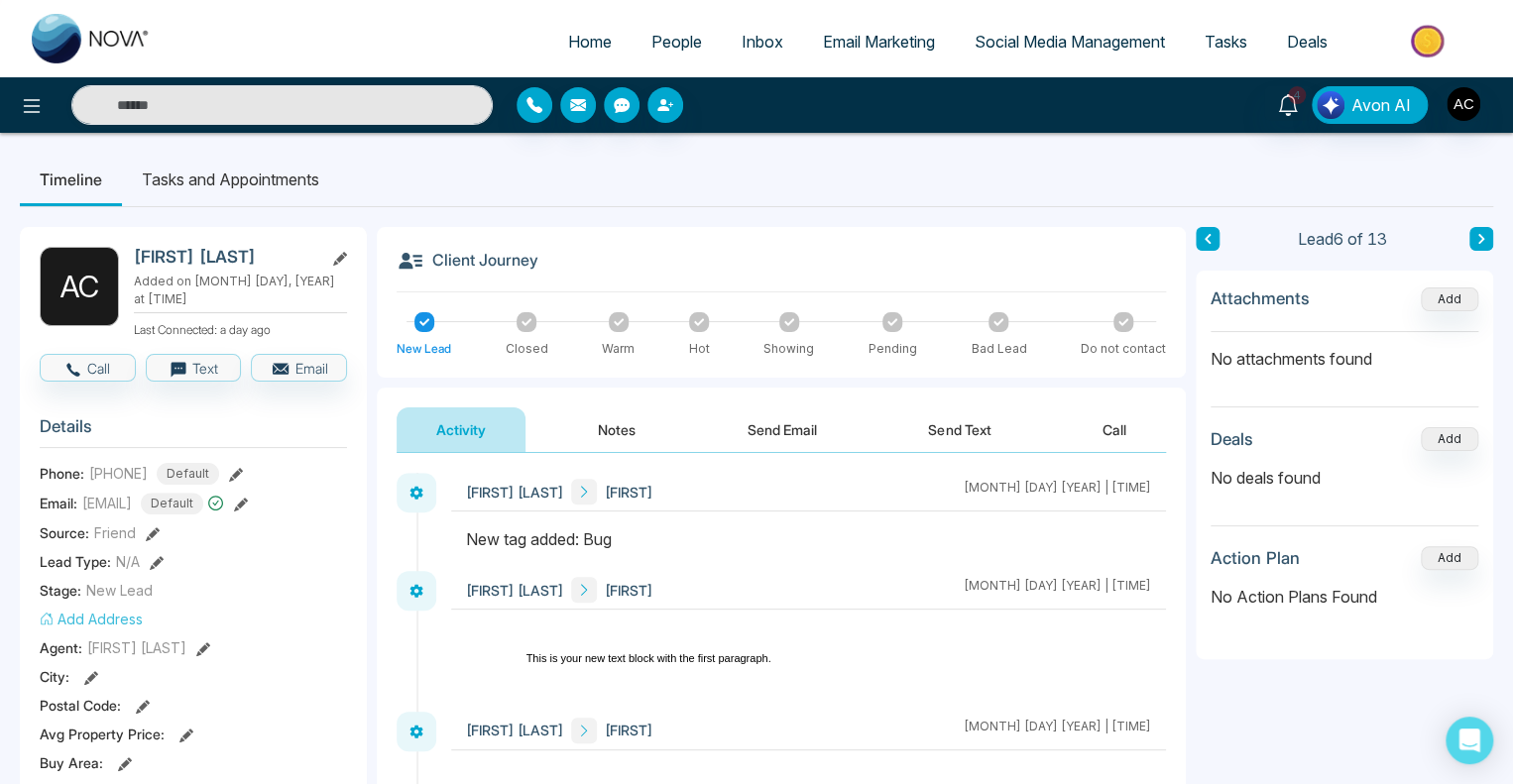 click on "People" at bounding box center [676, 42] 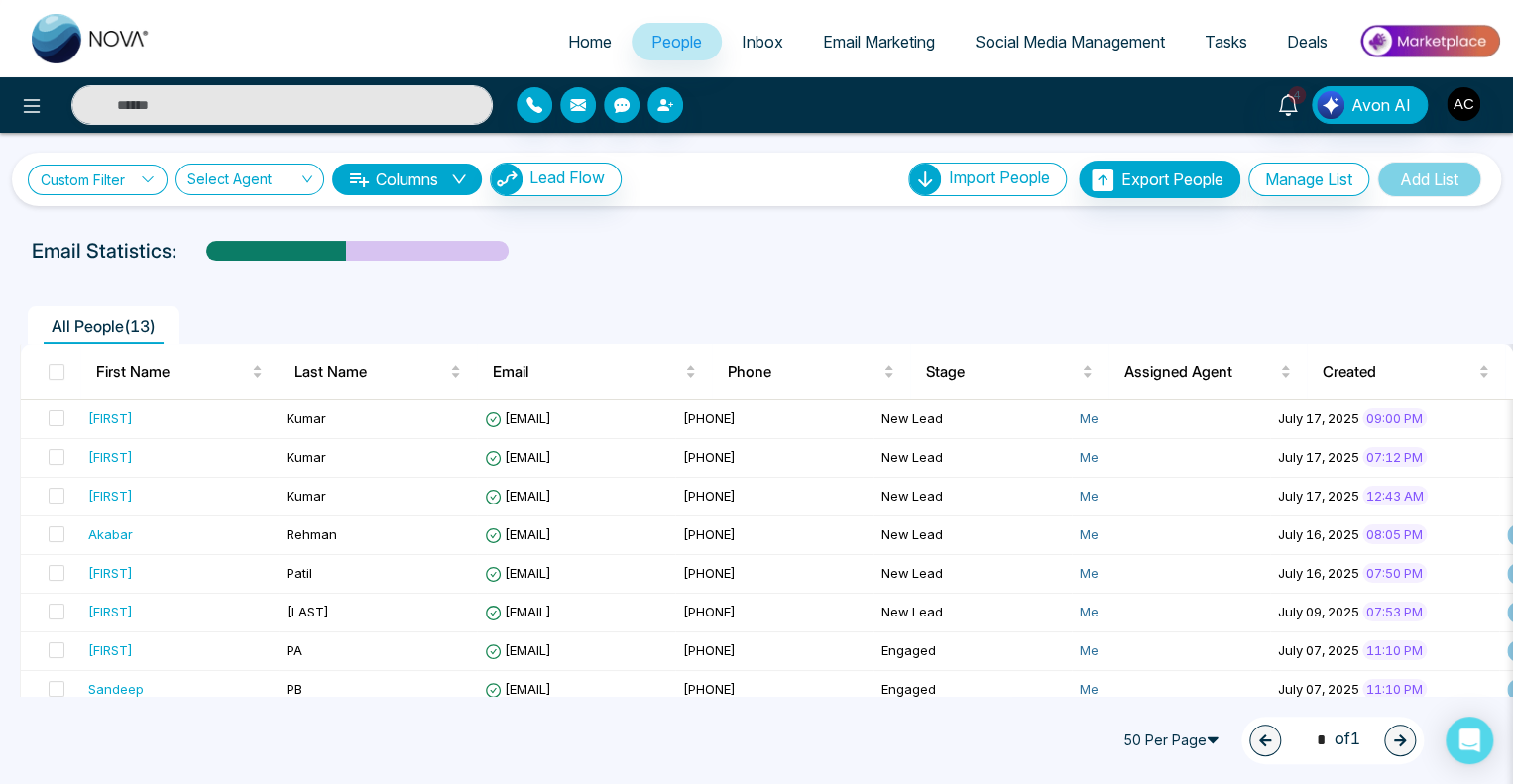 click 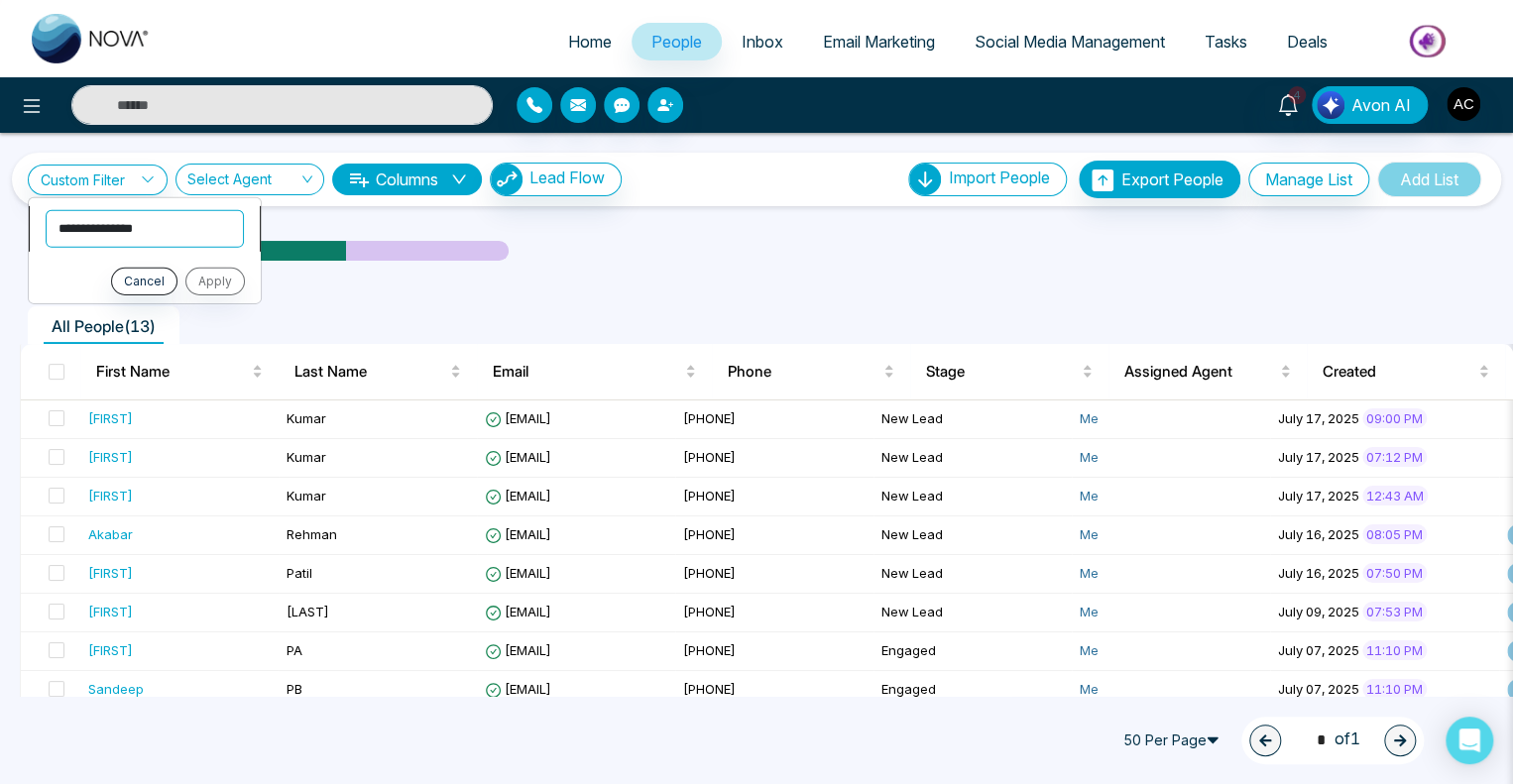 click on "**********" at bounding box center [145, 228] 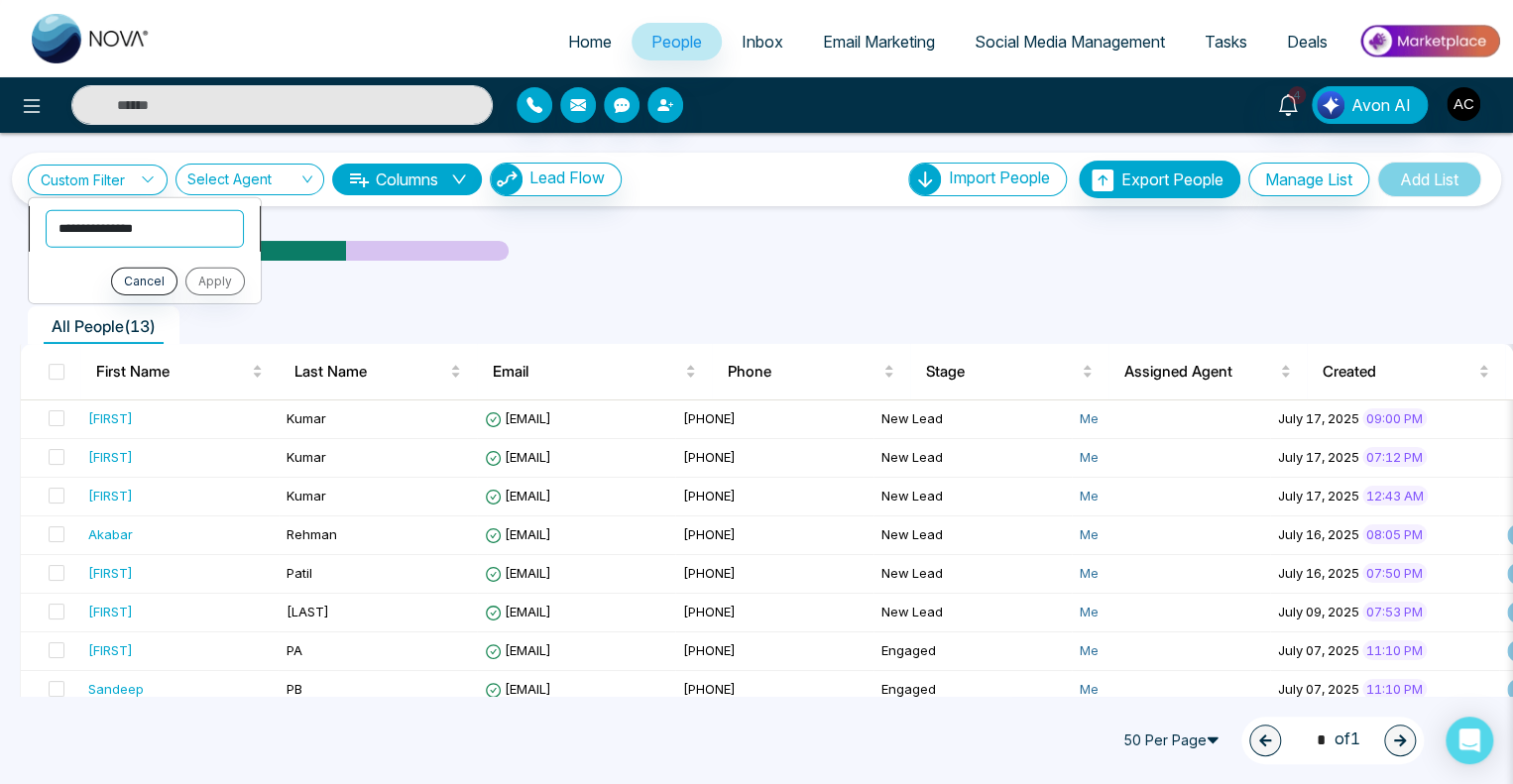 select on "**********" 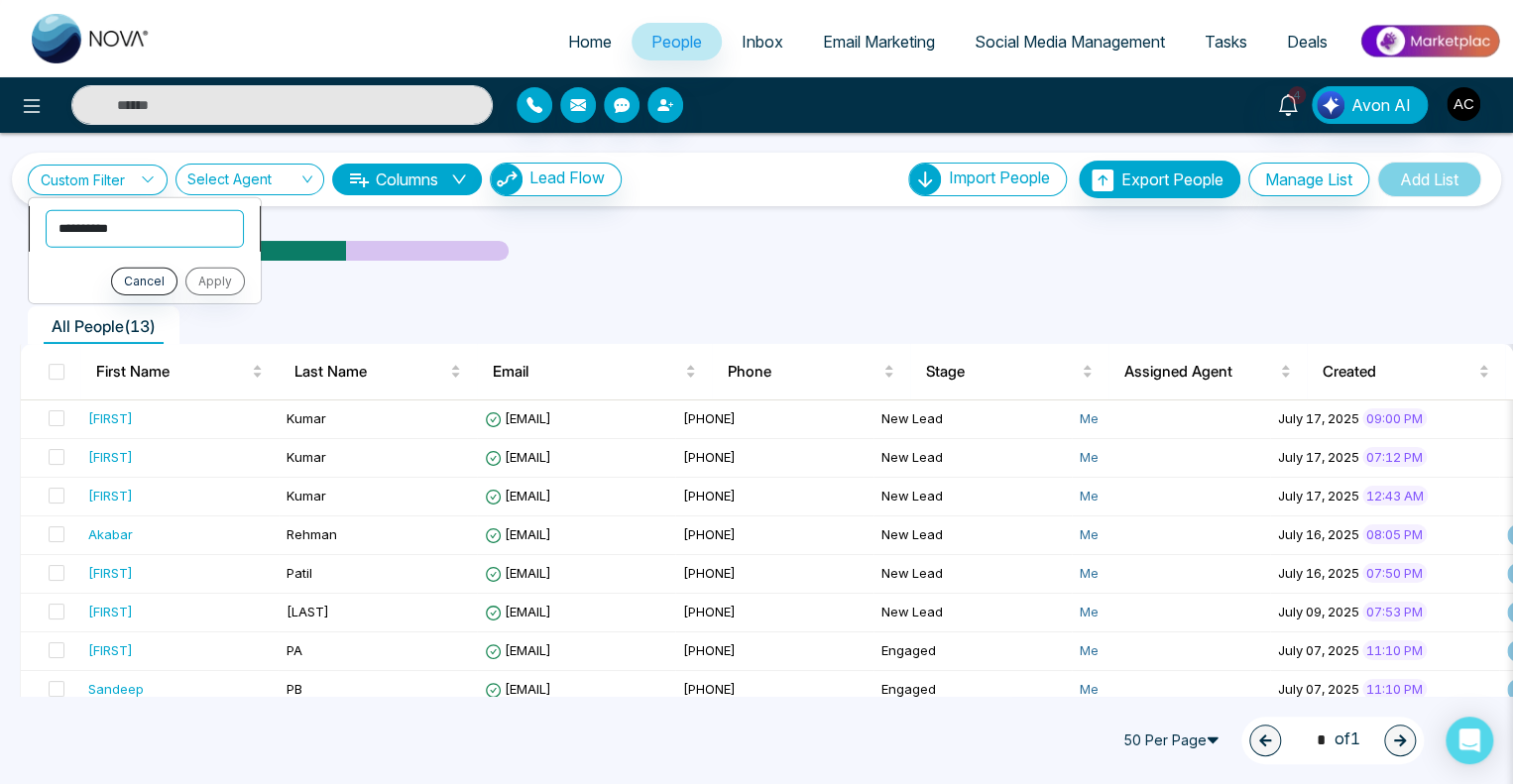 click on "**********" at bounding box center (145, 228) 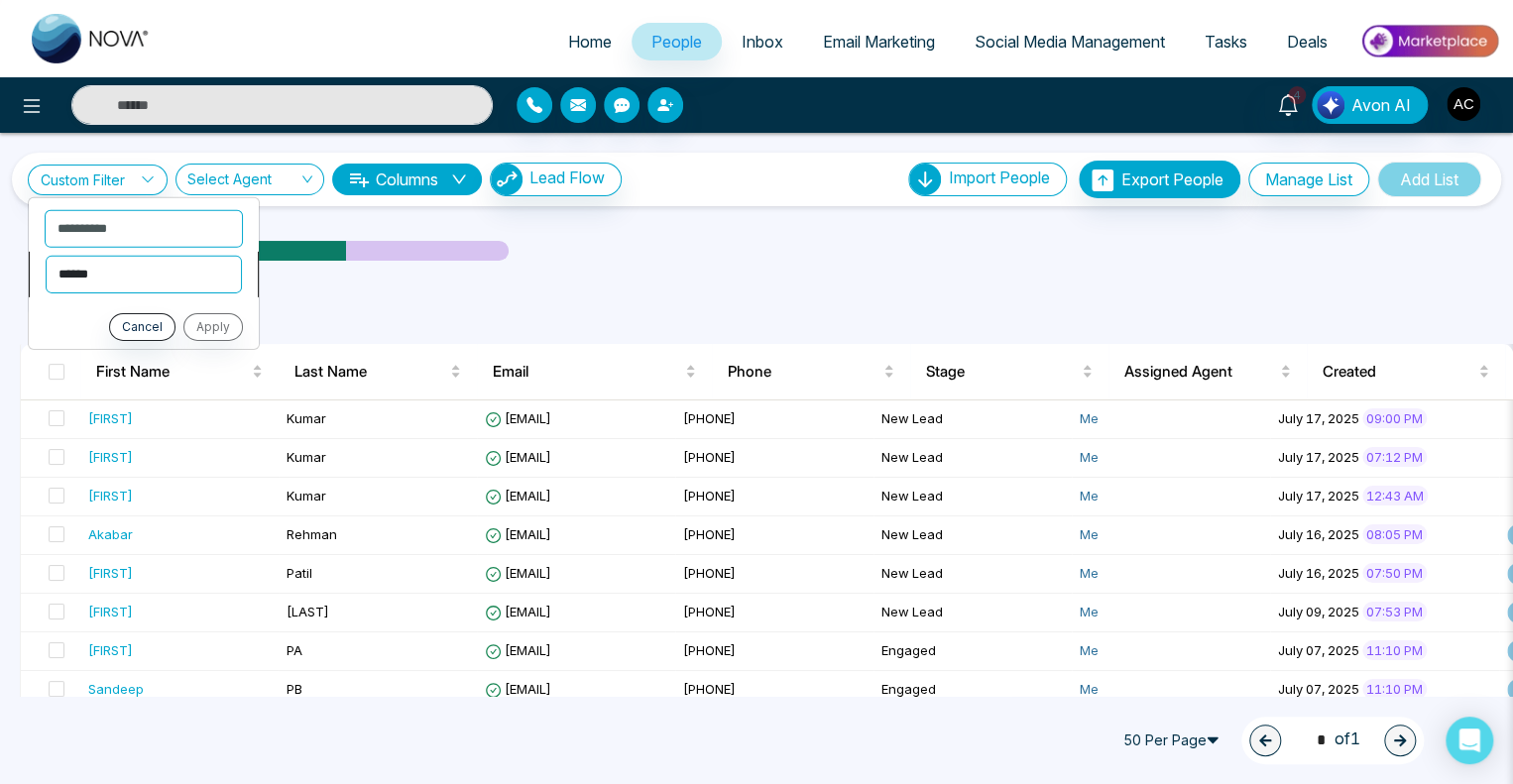 click on "**********" at bounding box center (144, 274) 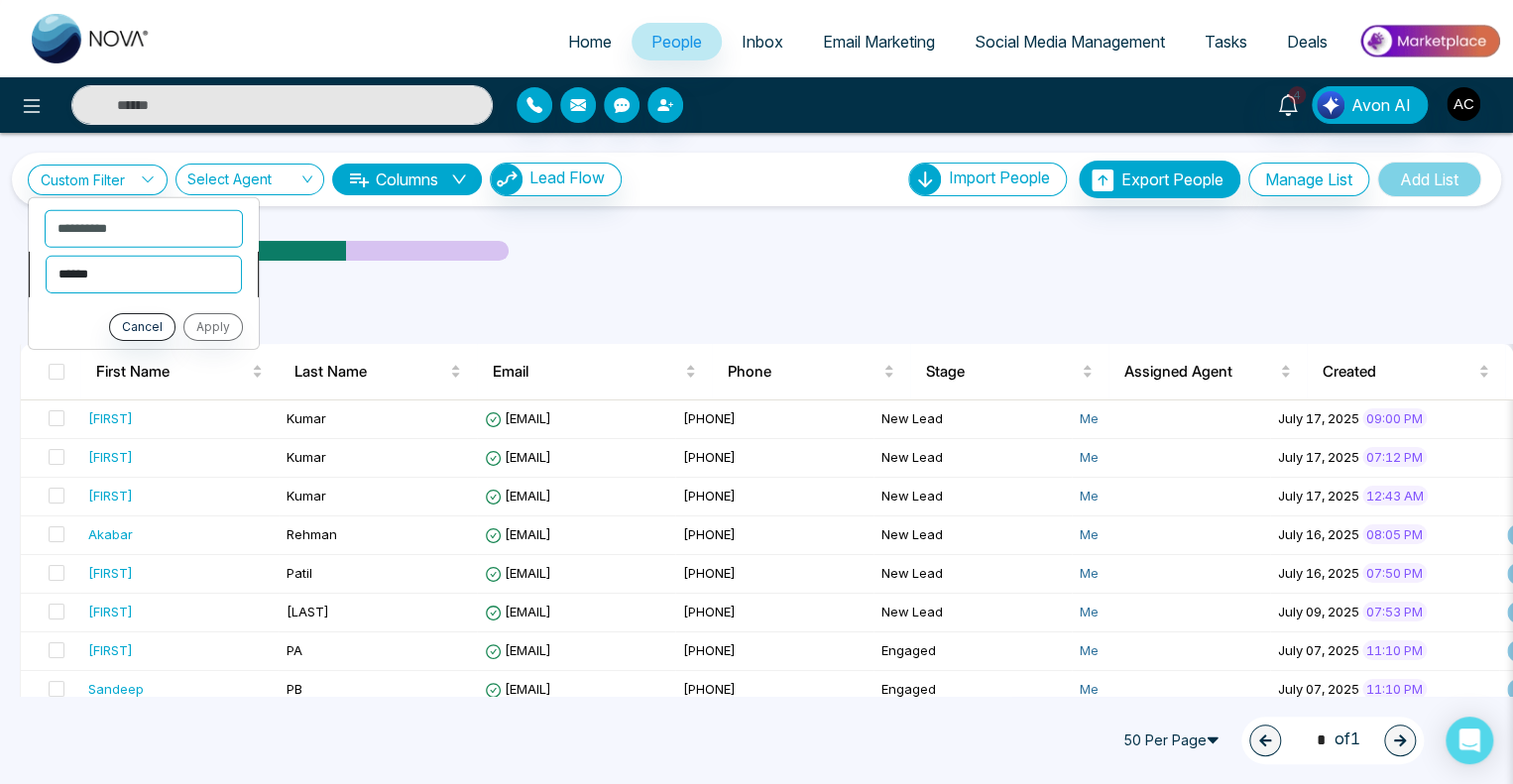 select on "**********" 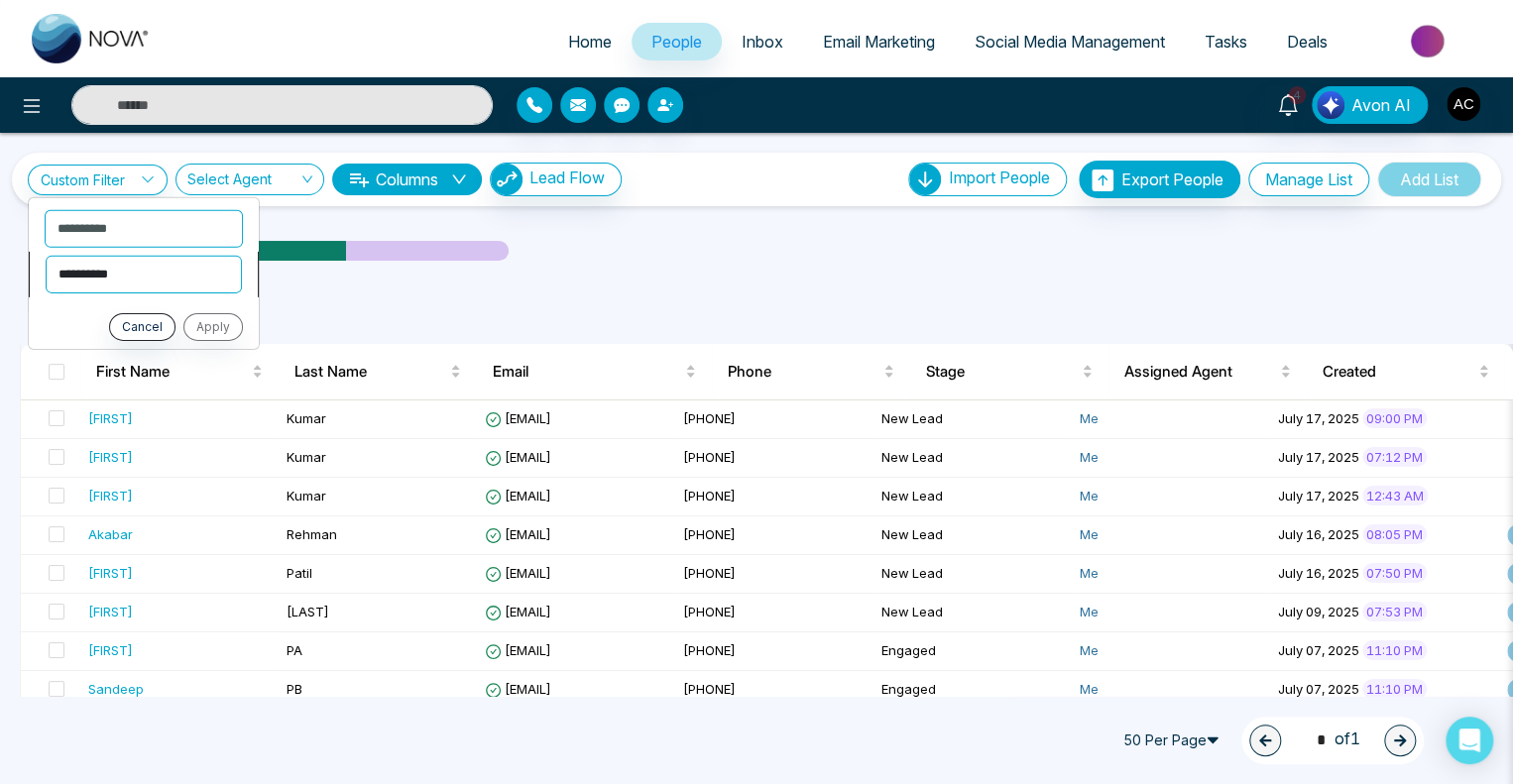 click on "**********" at bounding box center [144, 274] 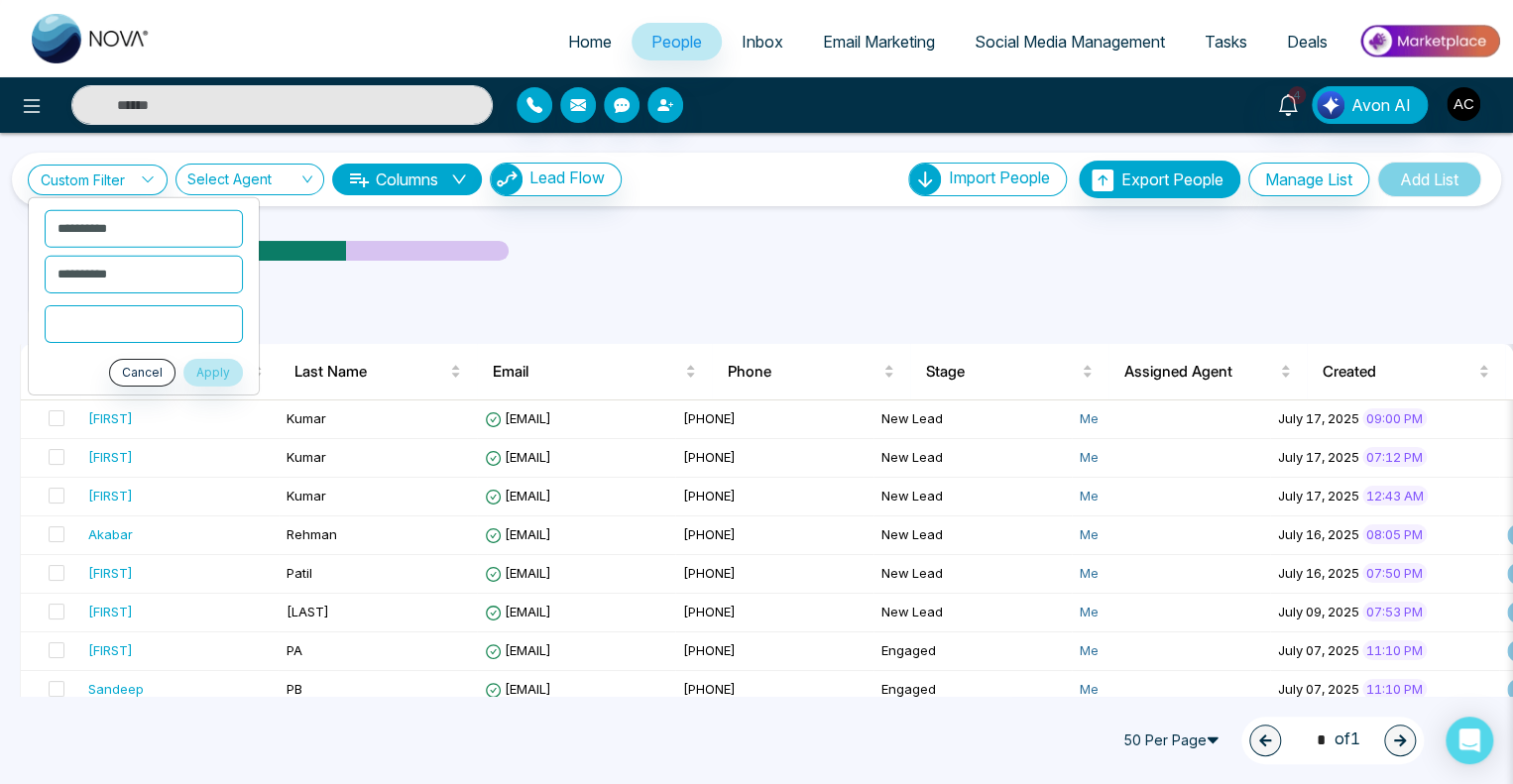 click at bounding box center (144, 323) 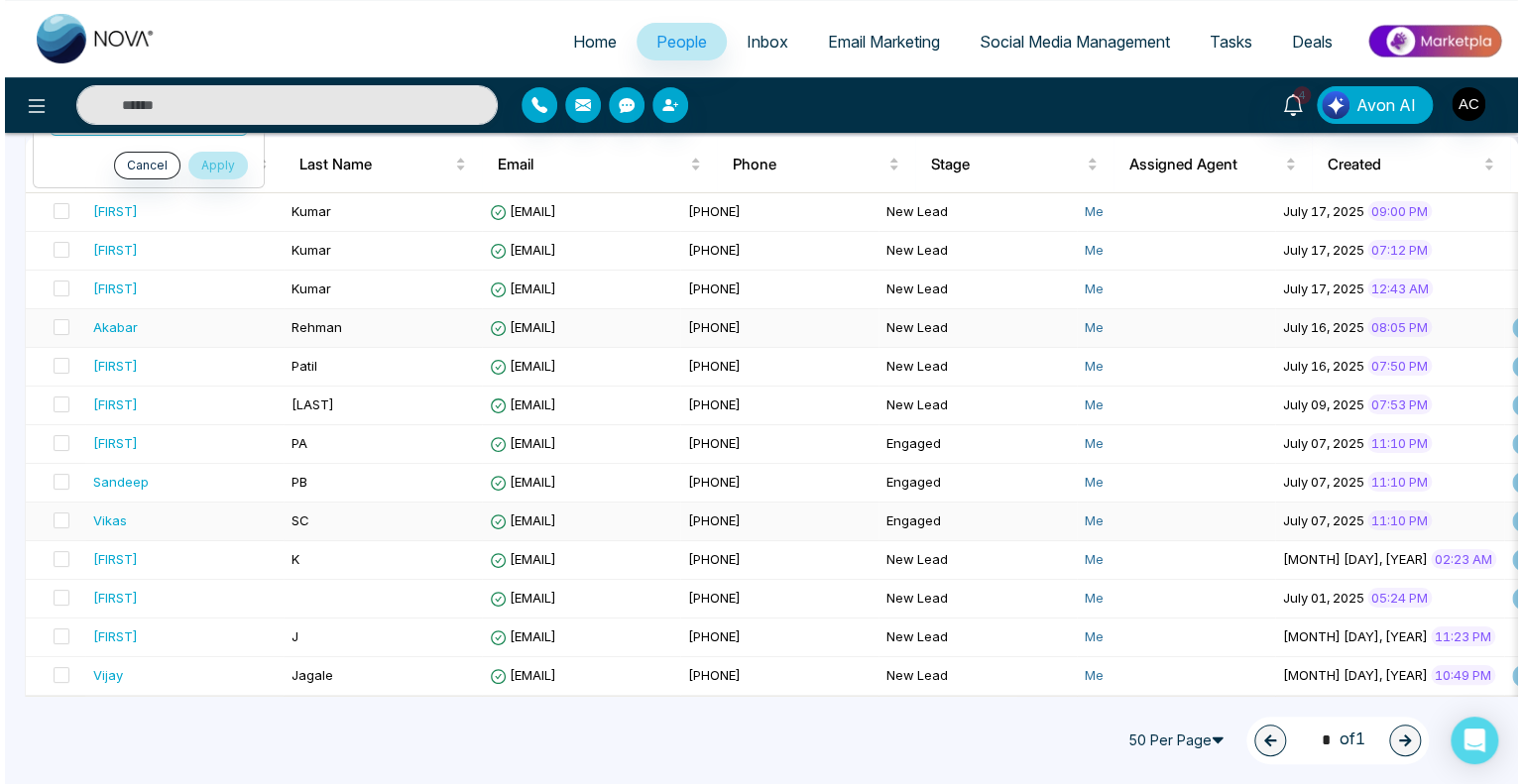 scroll, scrollTop: 0, scrollLeft: 0, axis: both 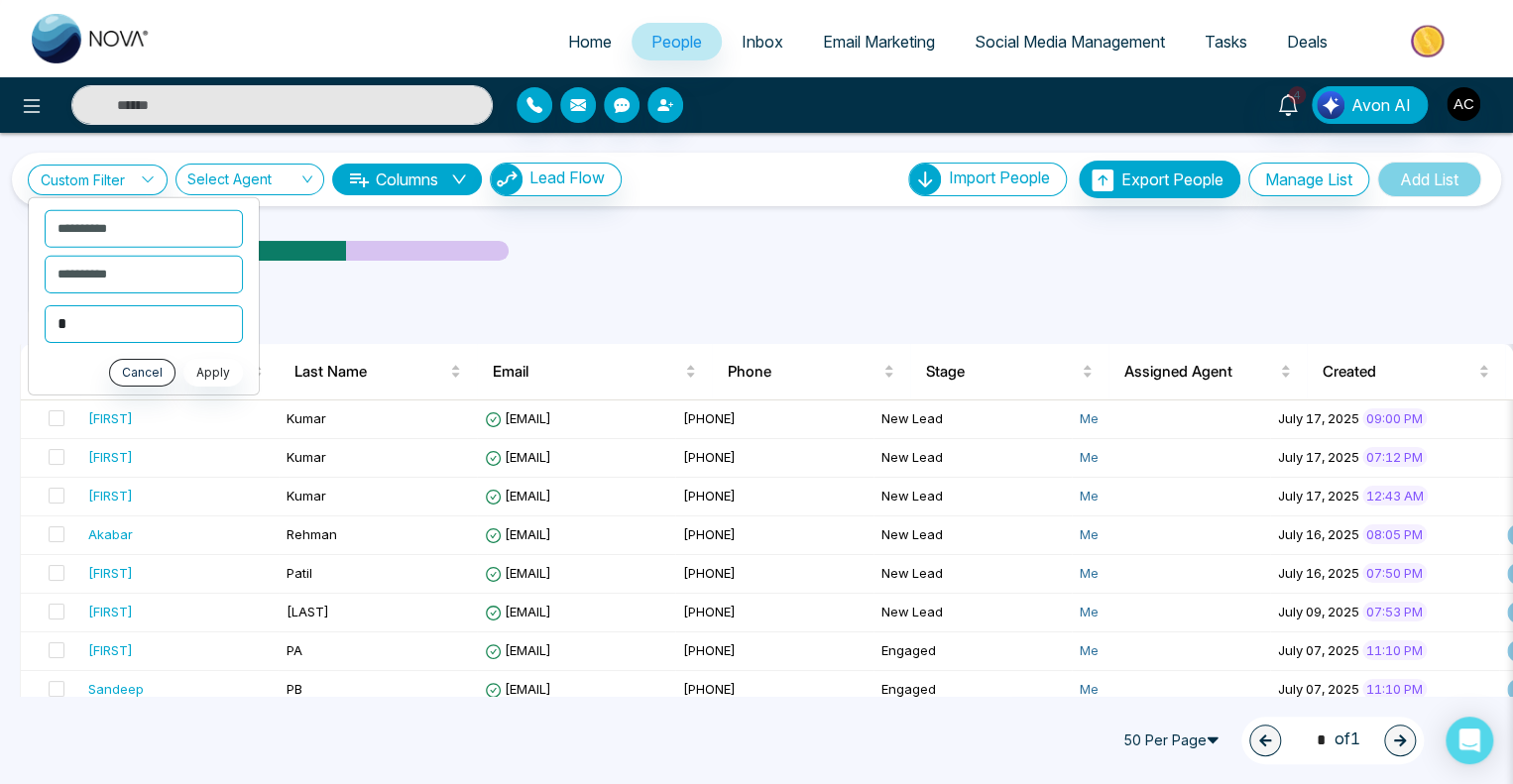 type on "*" 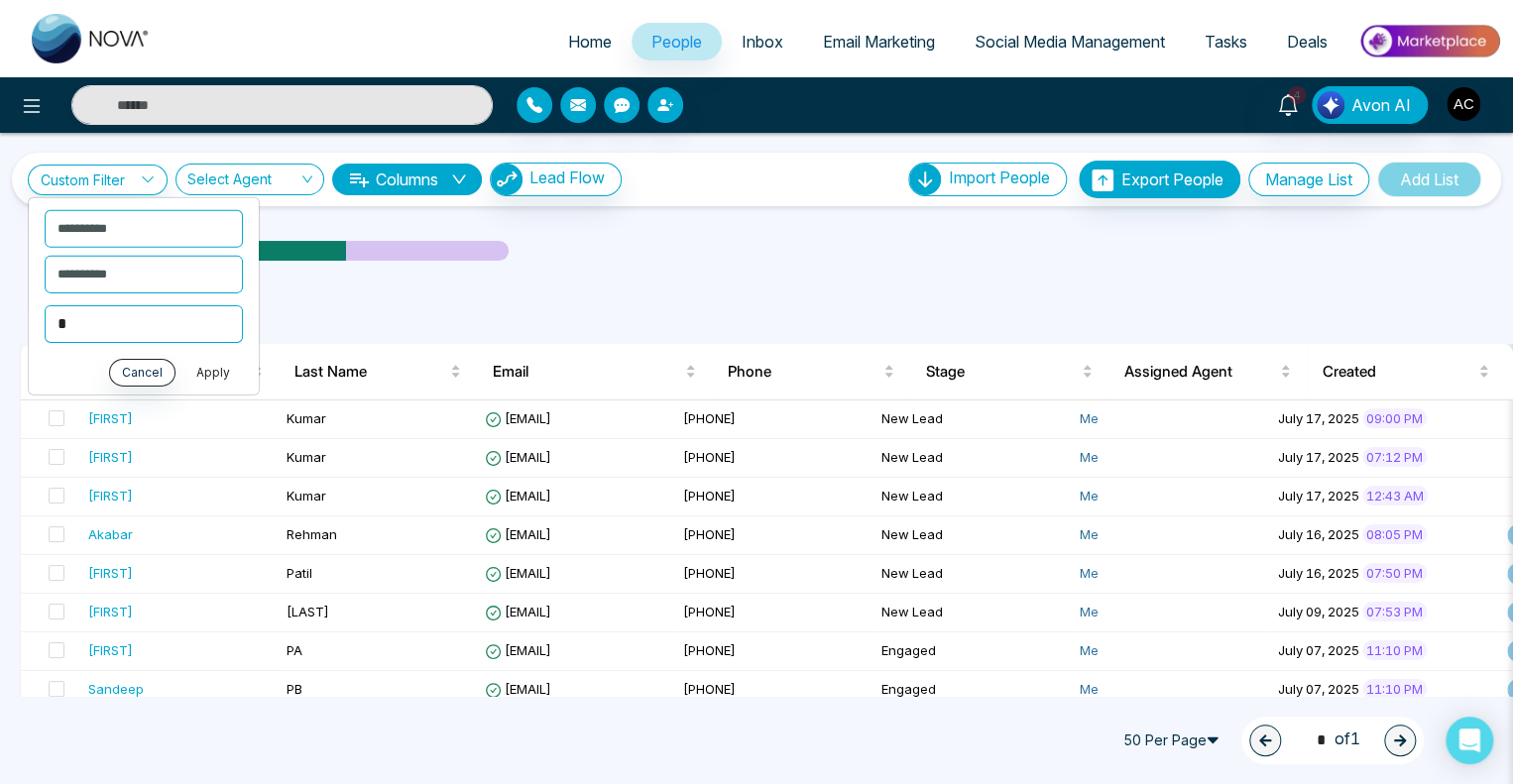 click on "Apply" at bounding box center (213, 372) 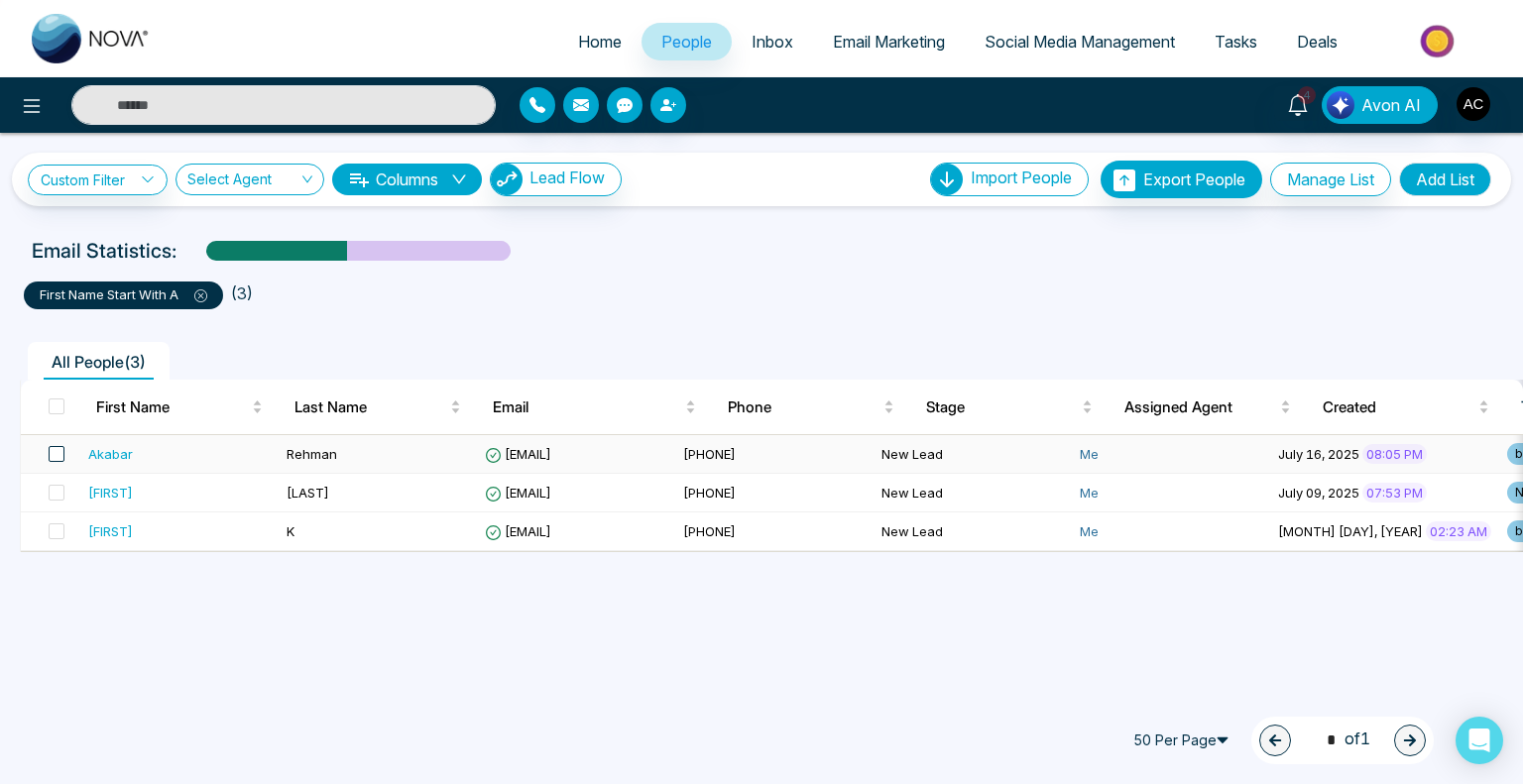 click at bounding box center [57, 454] 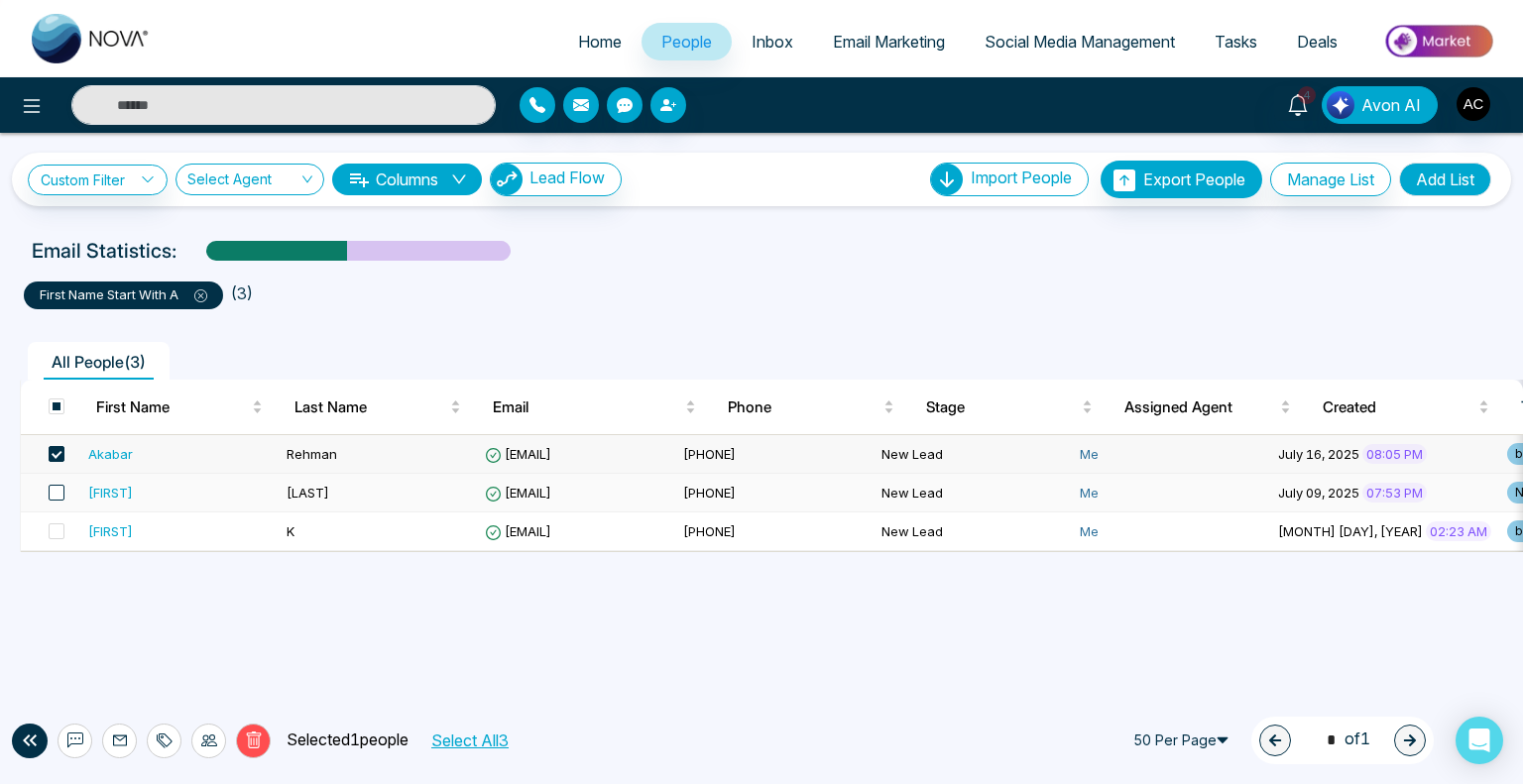 click at bounding box center [57, 493] 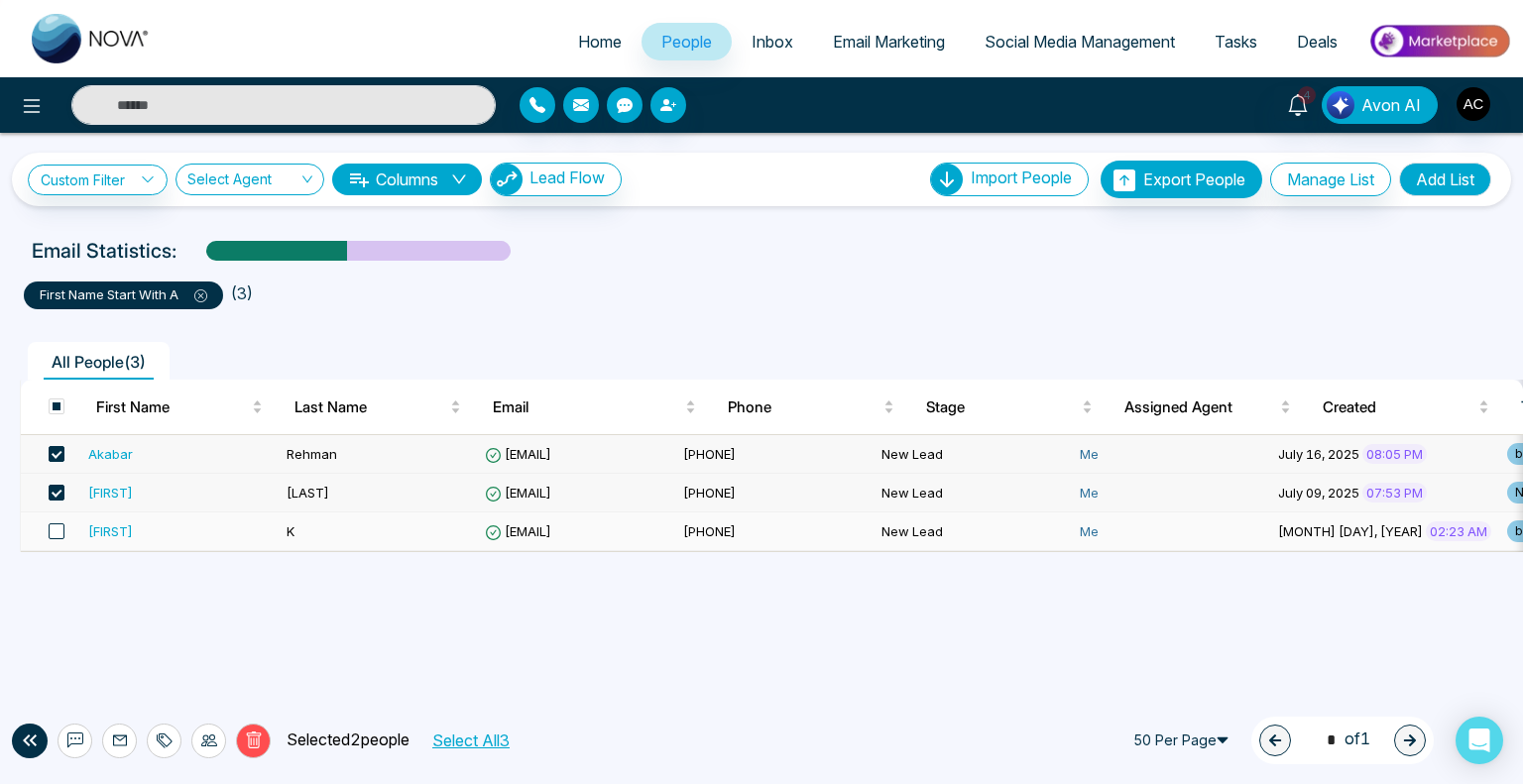 click at bounding box center (57, 531) 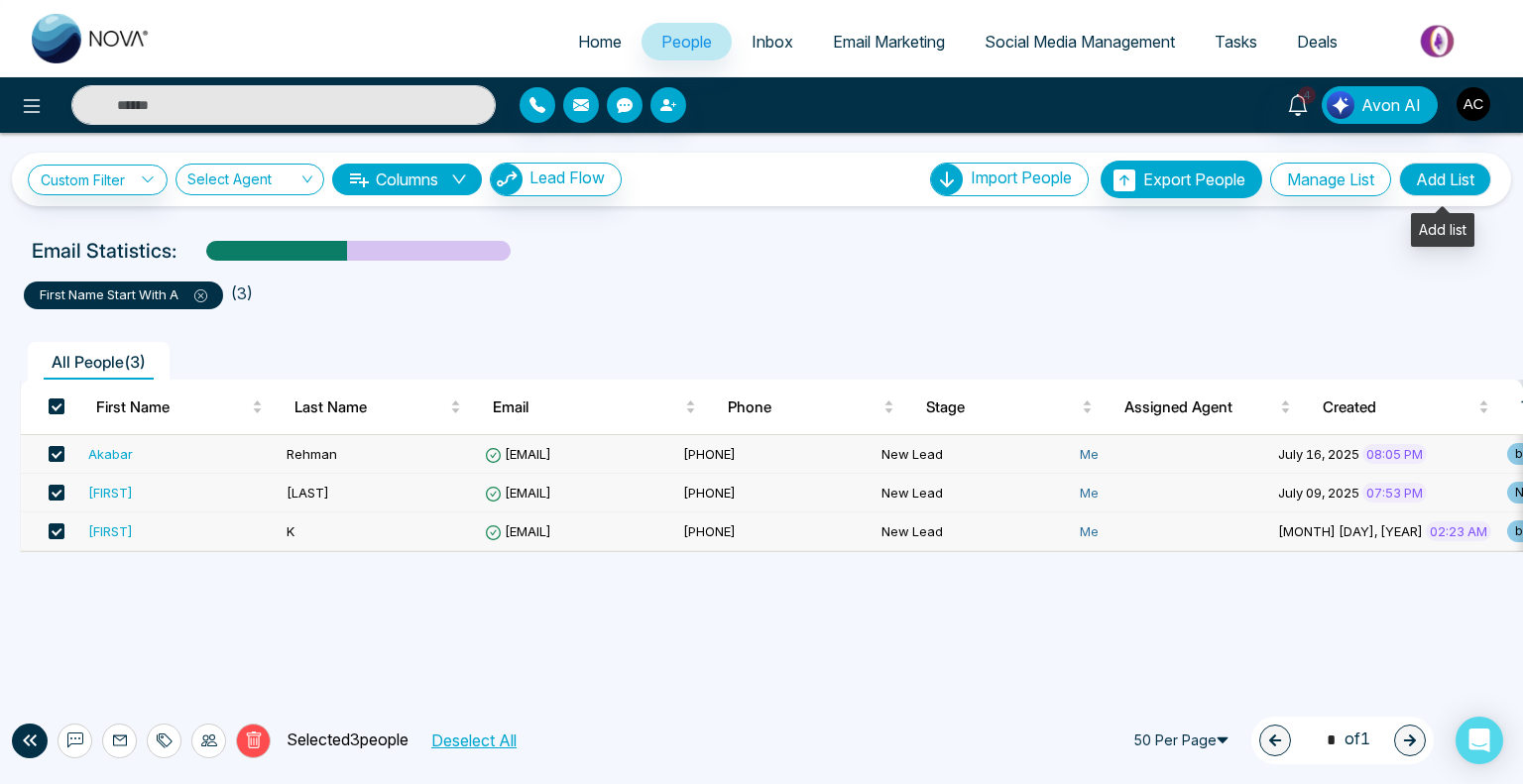 click on "Add List" at bounding box center [1445, 179] 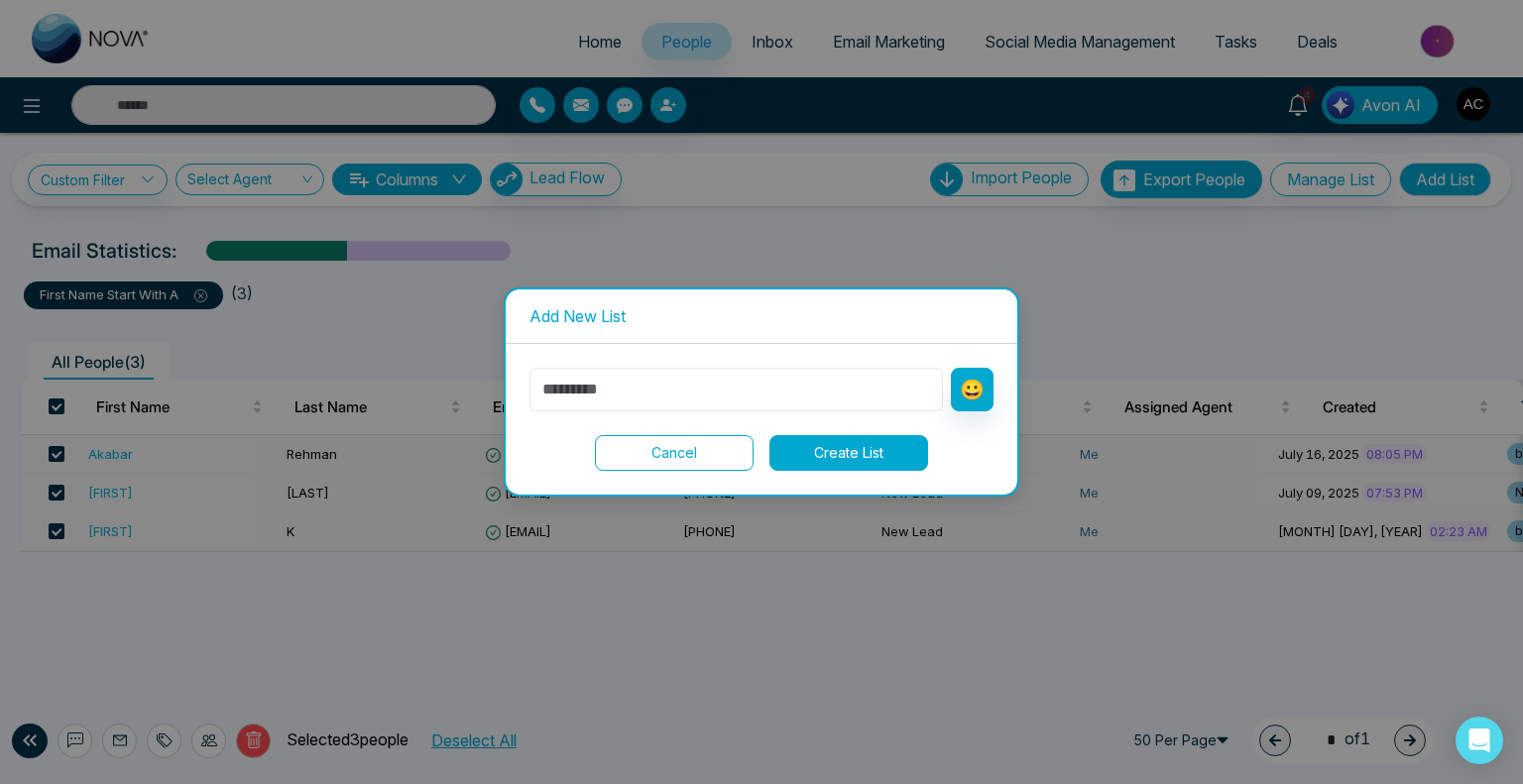 click at bounding box center (736, 390) 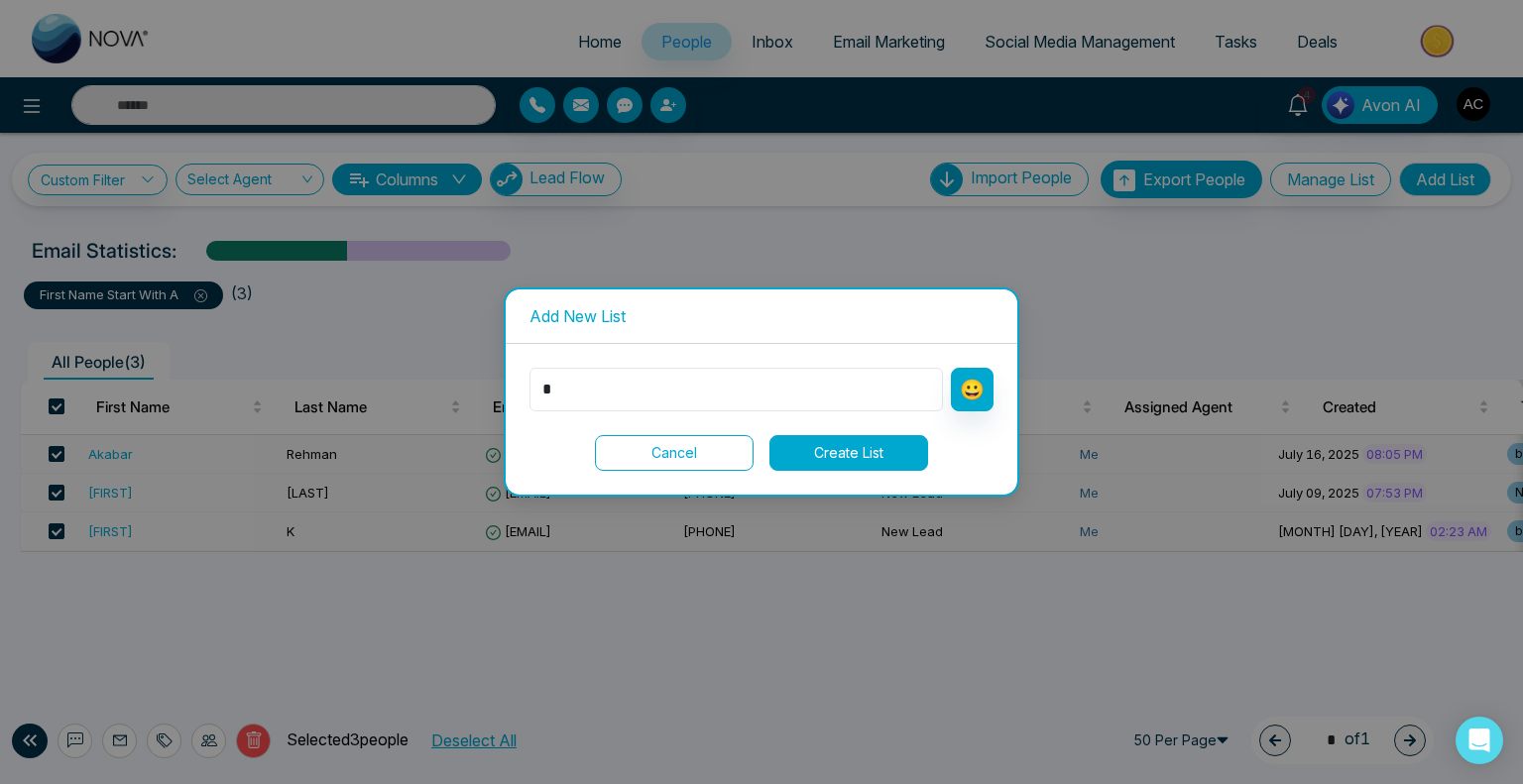 type on "*" 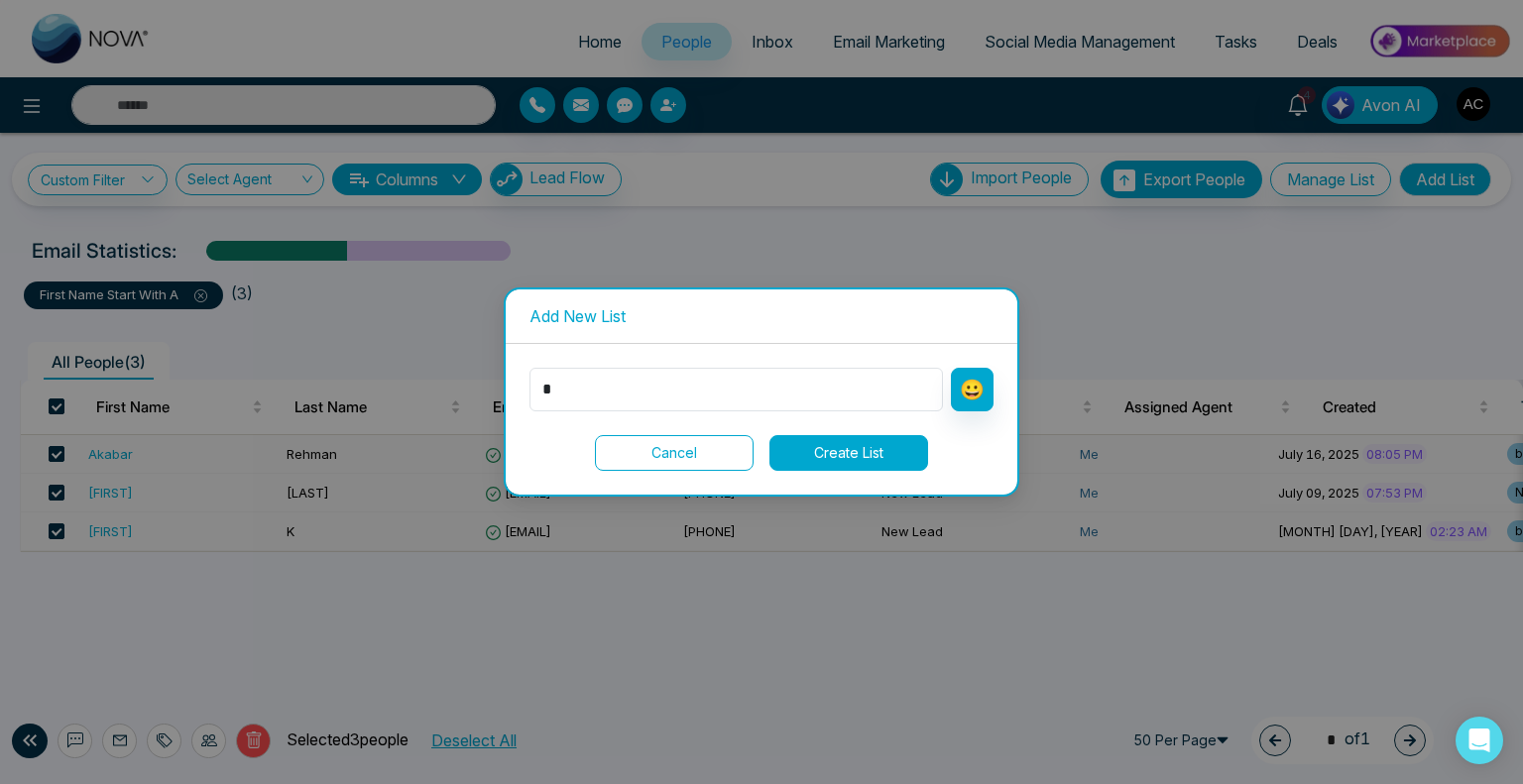 click on "Create List" at bounding box center (849, 453) 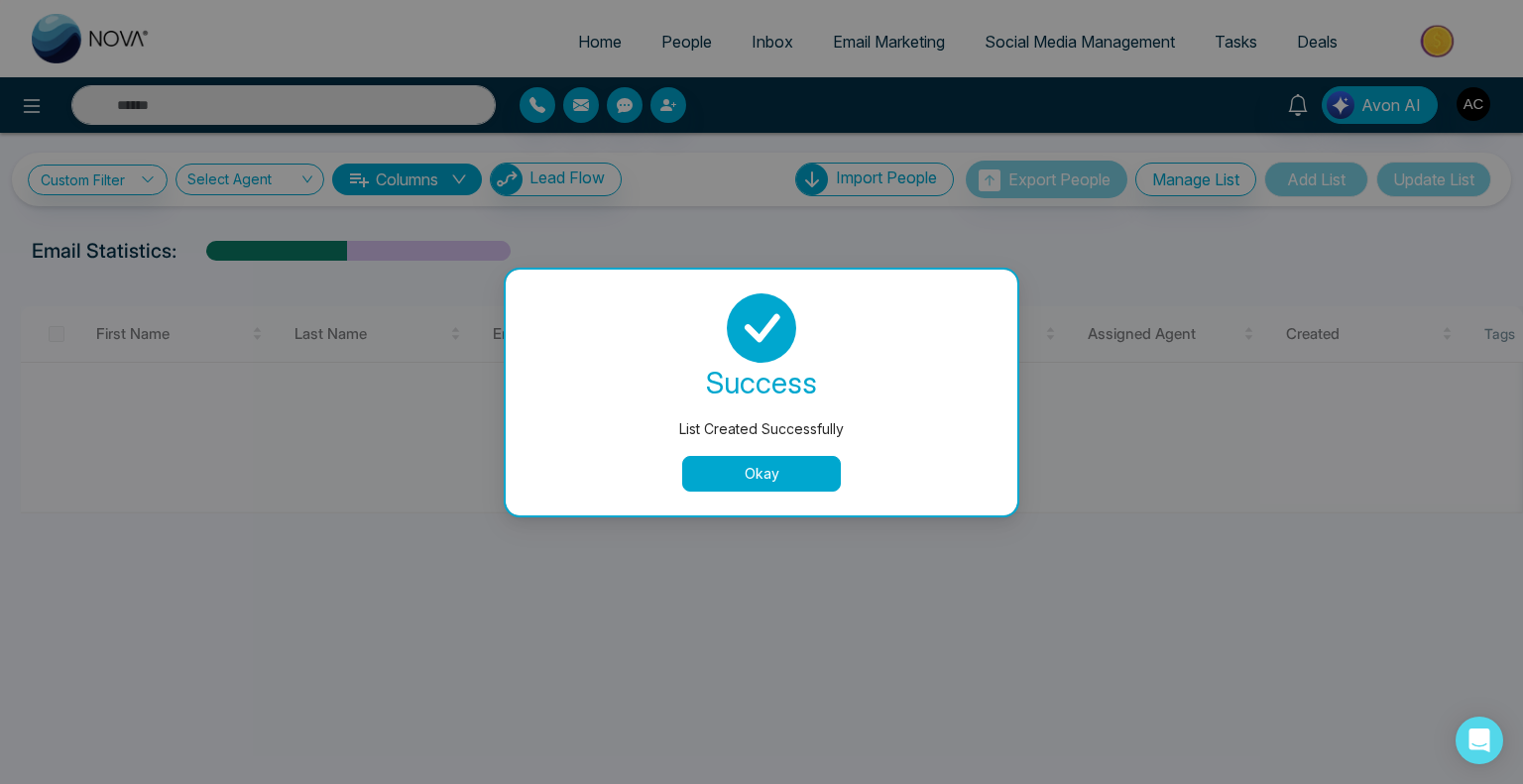 click on "Okay" at bounding box center (762, 474) 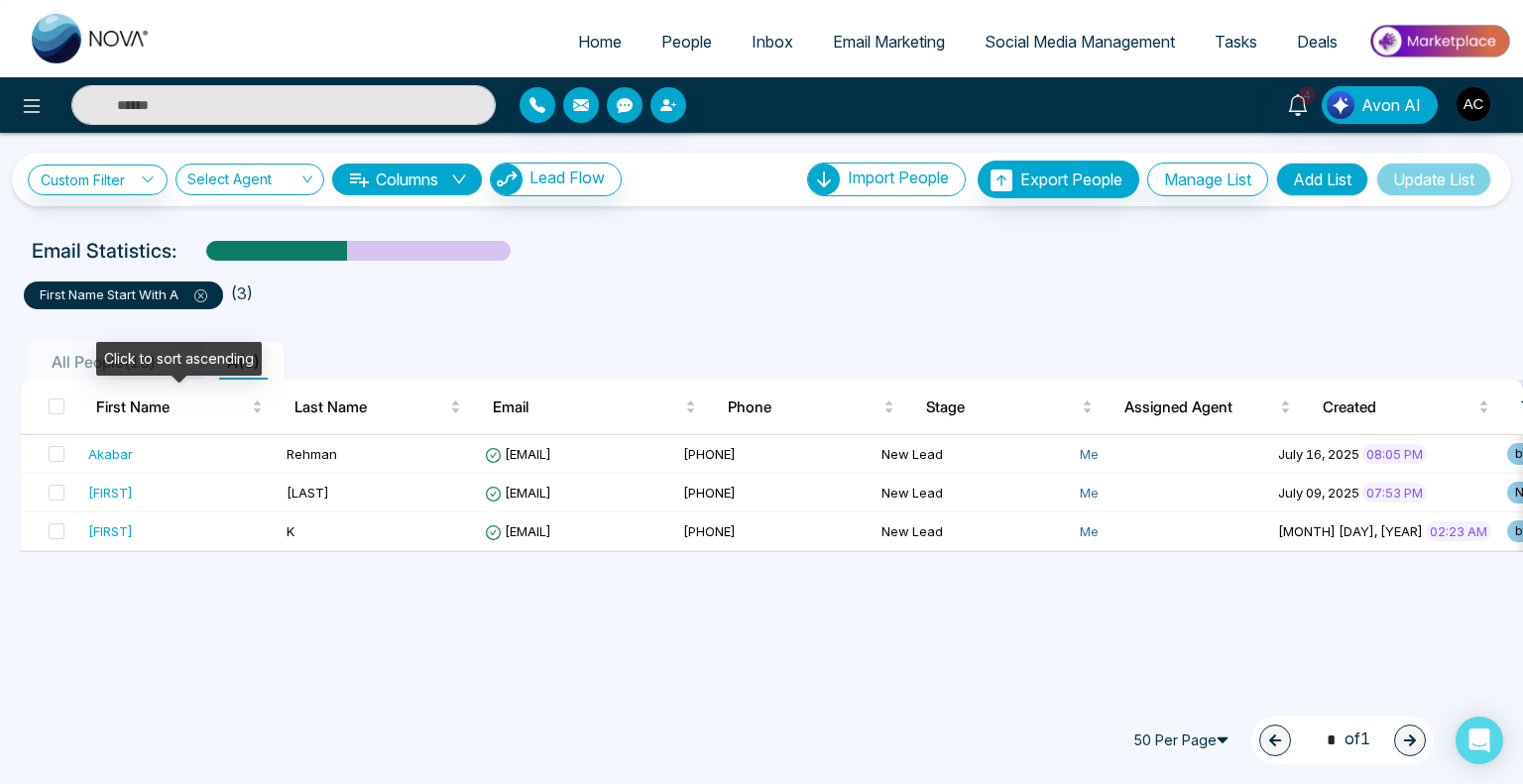 click on "Click to sort ascending" at bounding box center (178, 359) 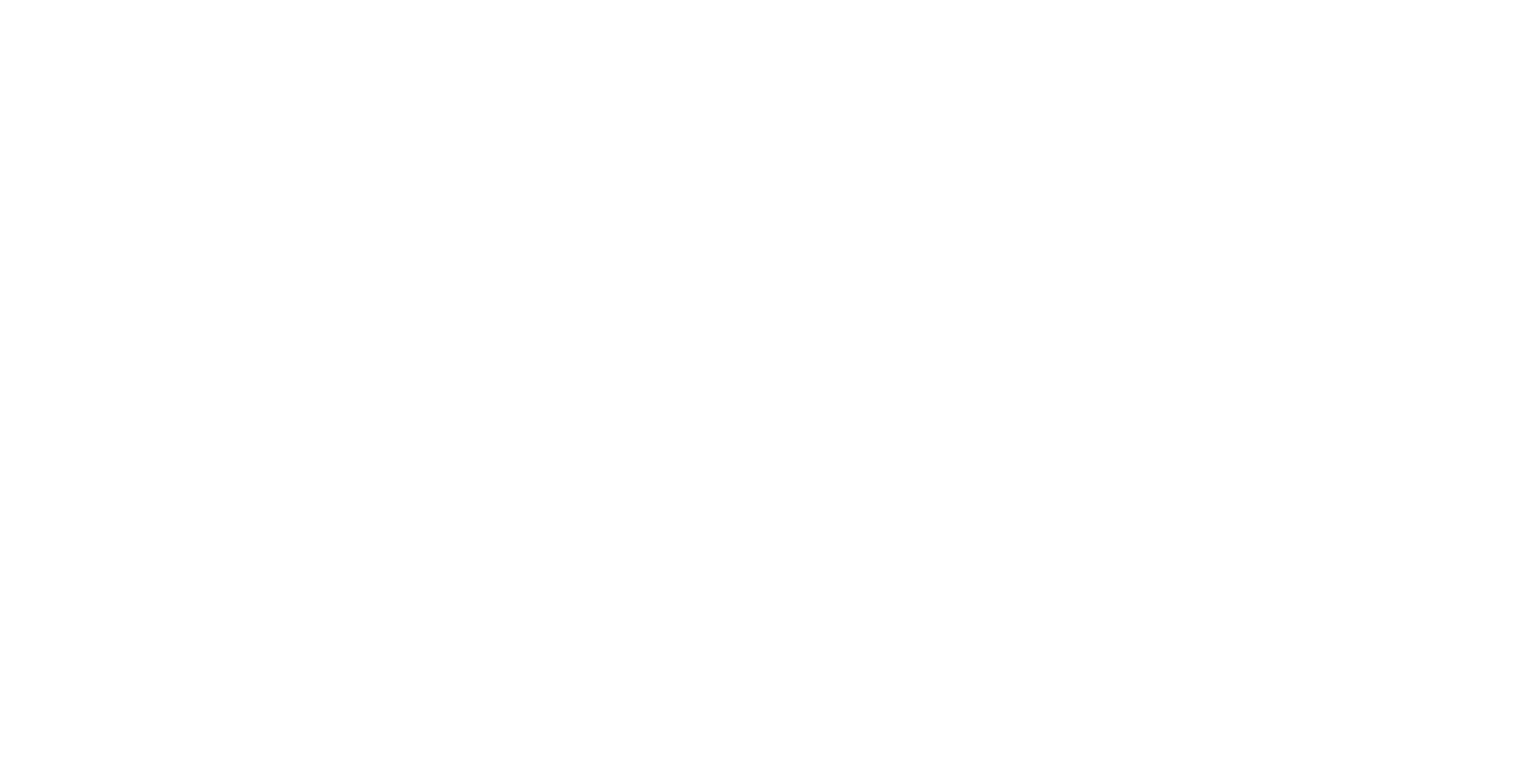 scroll, scrollTop: 0, scrollLeft: 0, axis: both 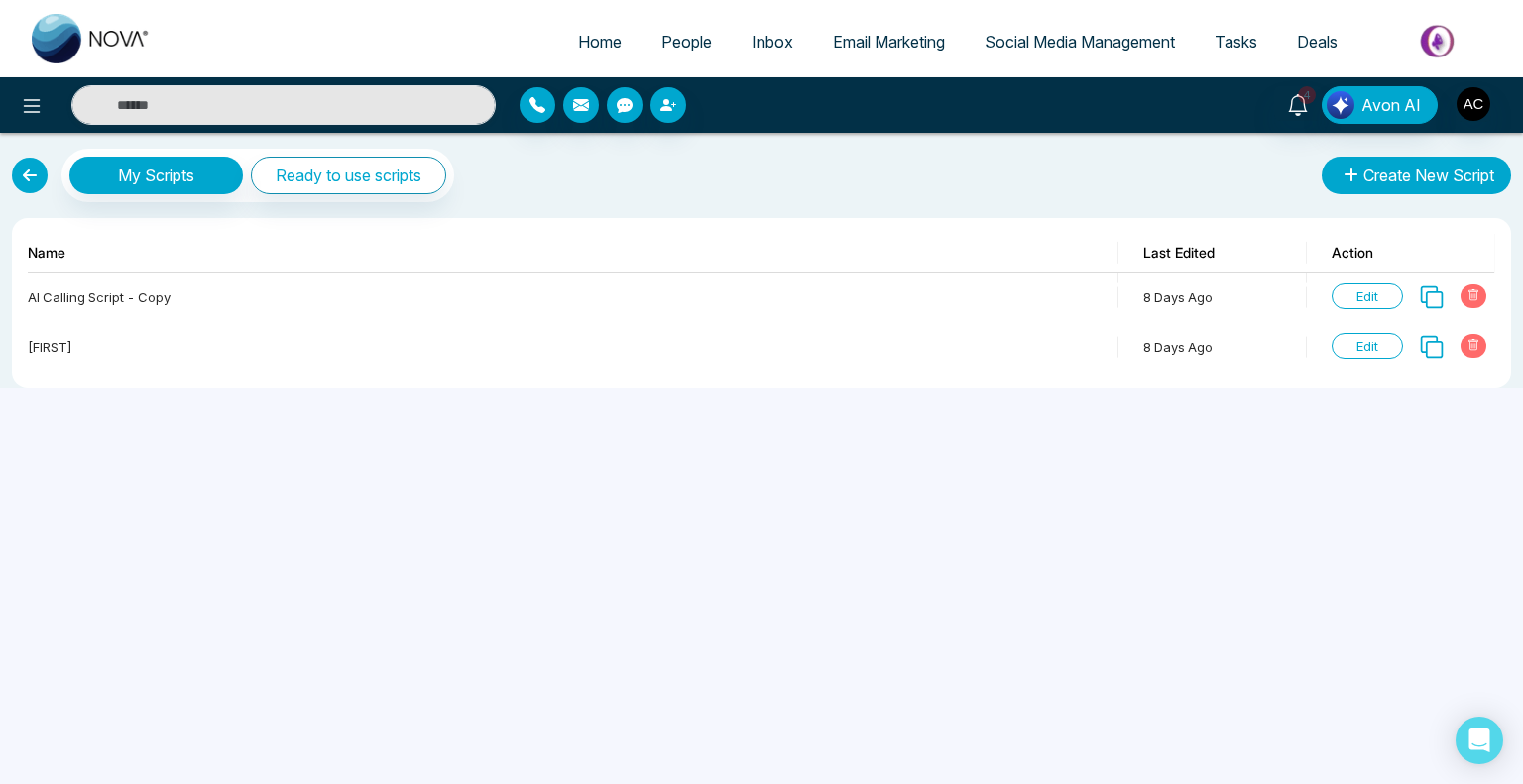 click on "Create New Script" at bounding box center [1416, 175] 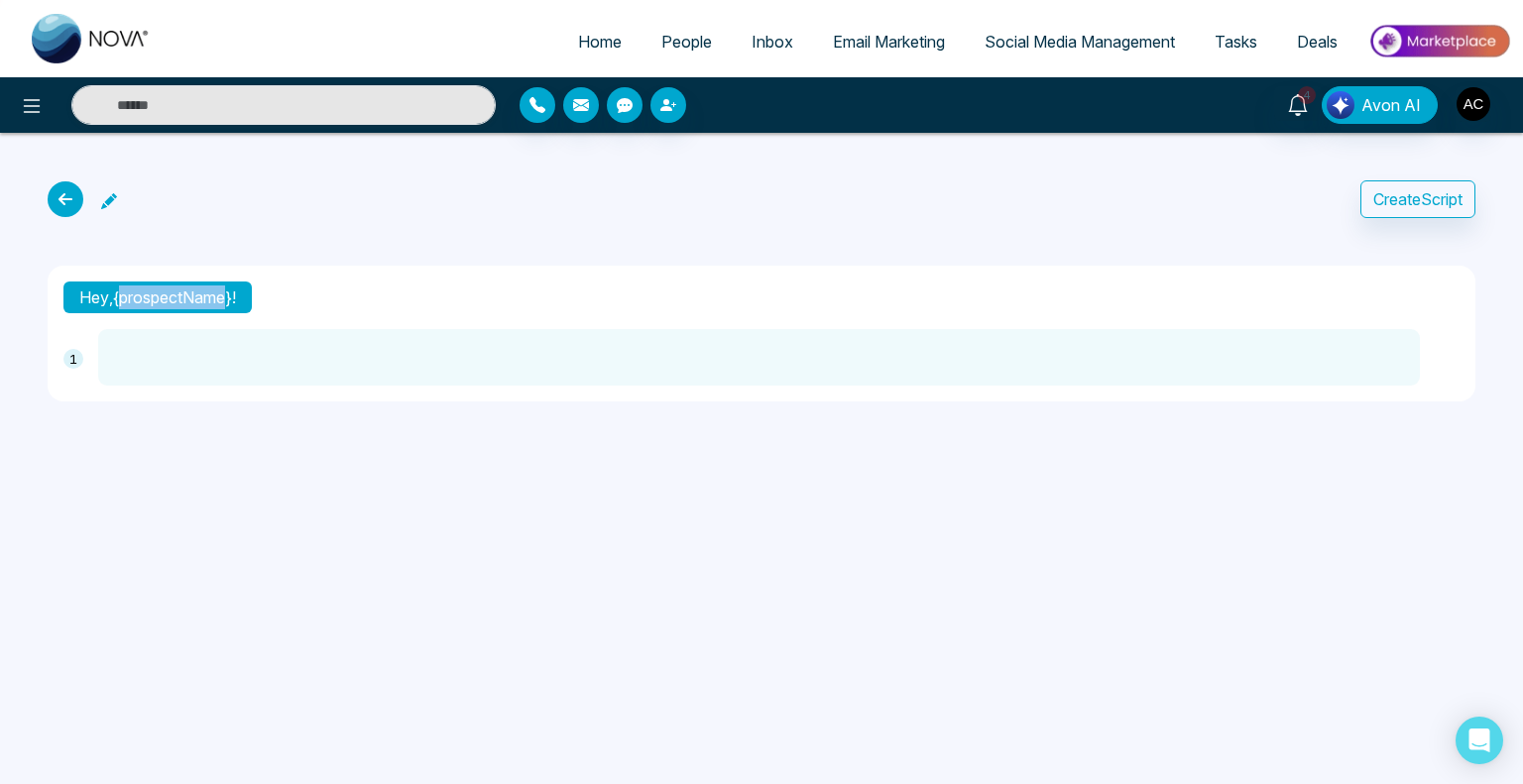 drag, startPoint x: 229, startPoint y: 299, endPoint x: 126, endPoint y: 305, distance: 103.174609 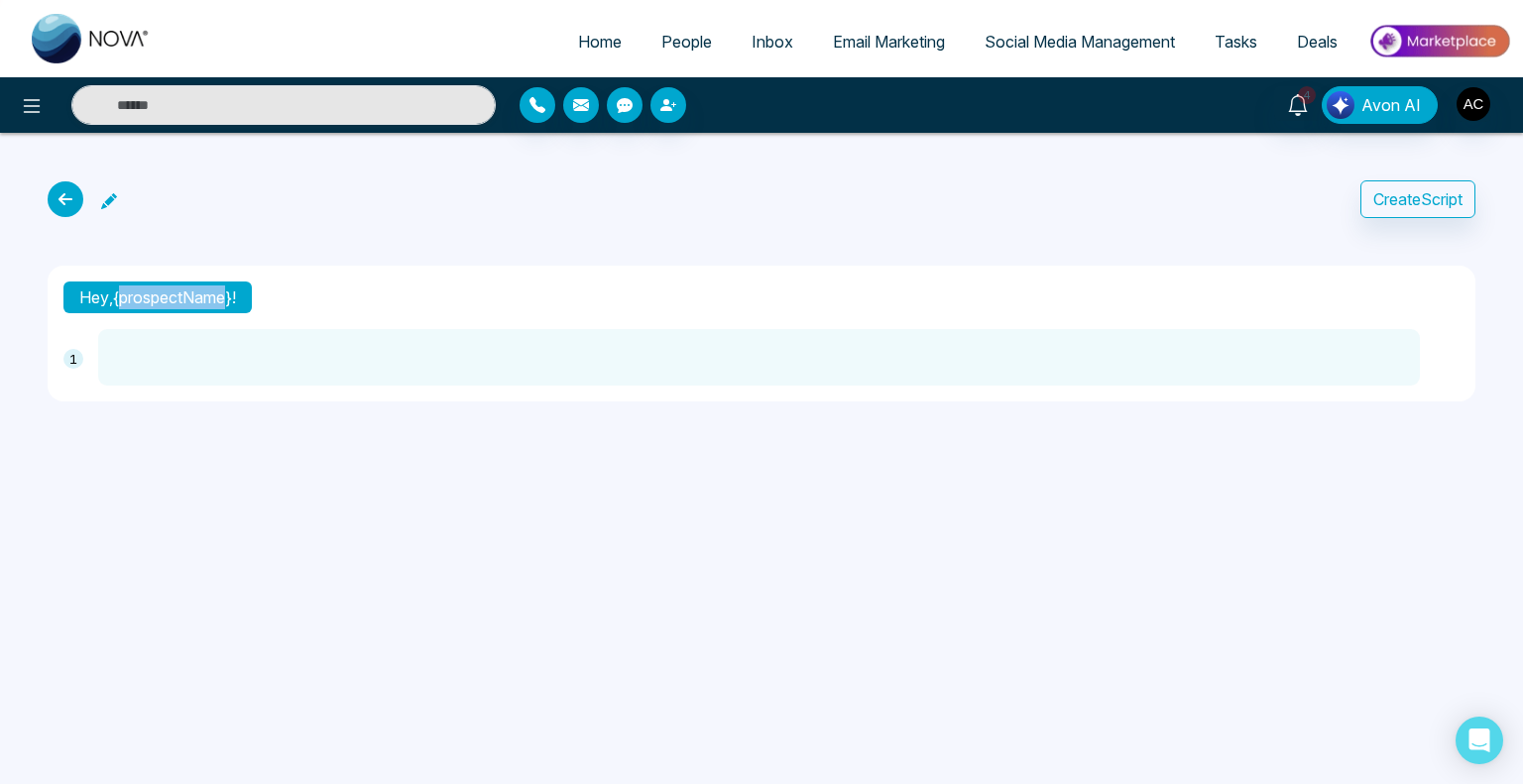 click on "Hey,  {prospectName}!" at bounding box center (158, 297) 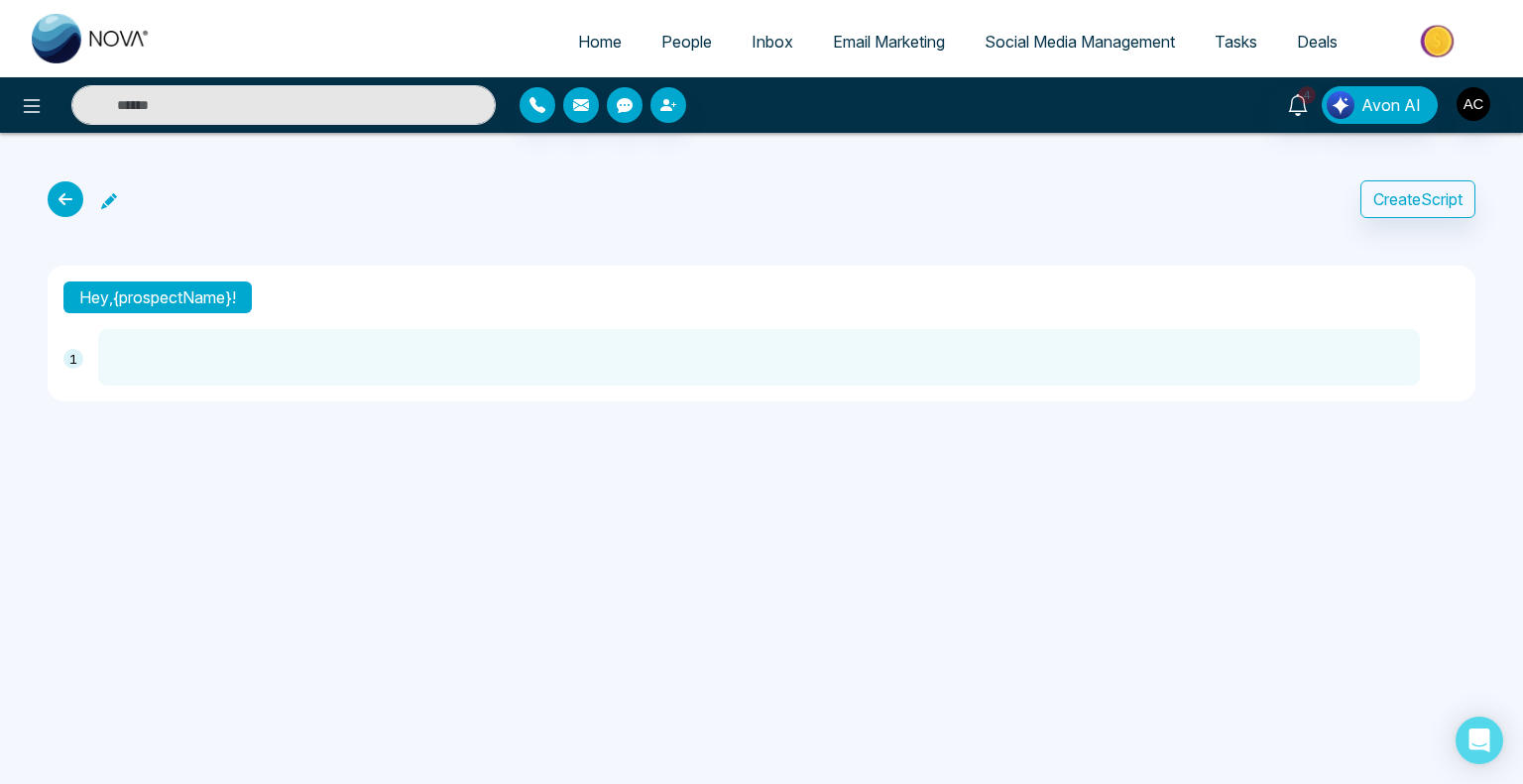 click at bounding box center [759, 357] 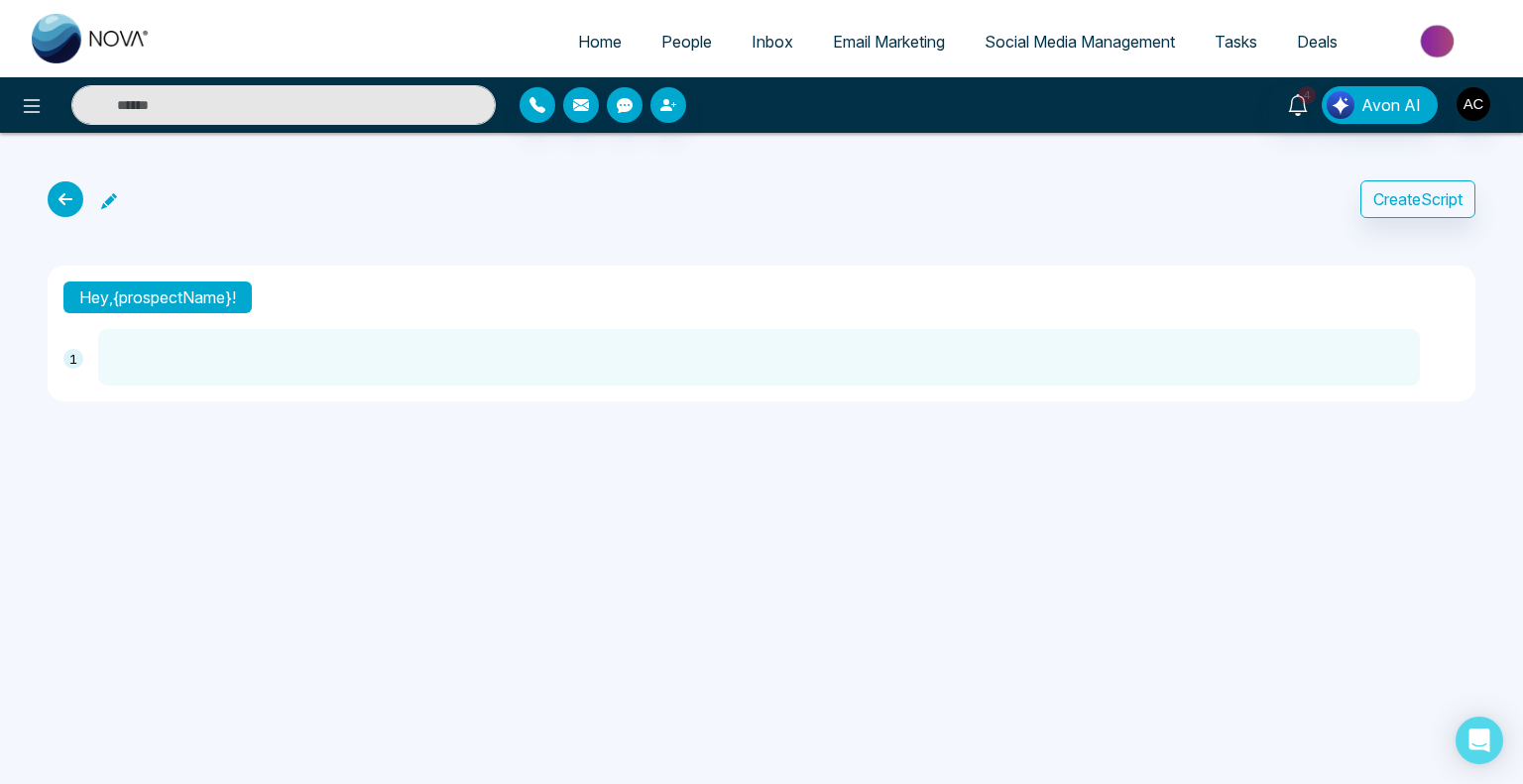 drag, startPoint x: 178, startPoint y: 353, endPoint x: 110, endPoint y: 201, distance: 166.5173 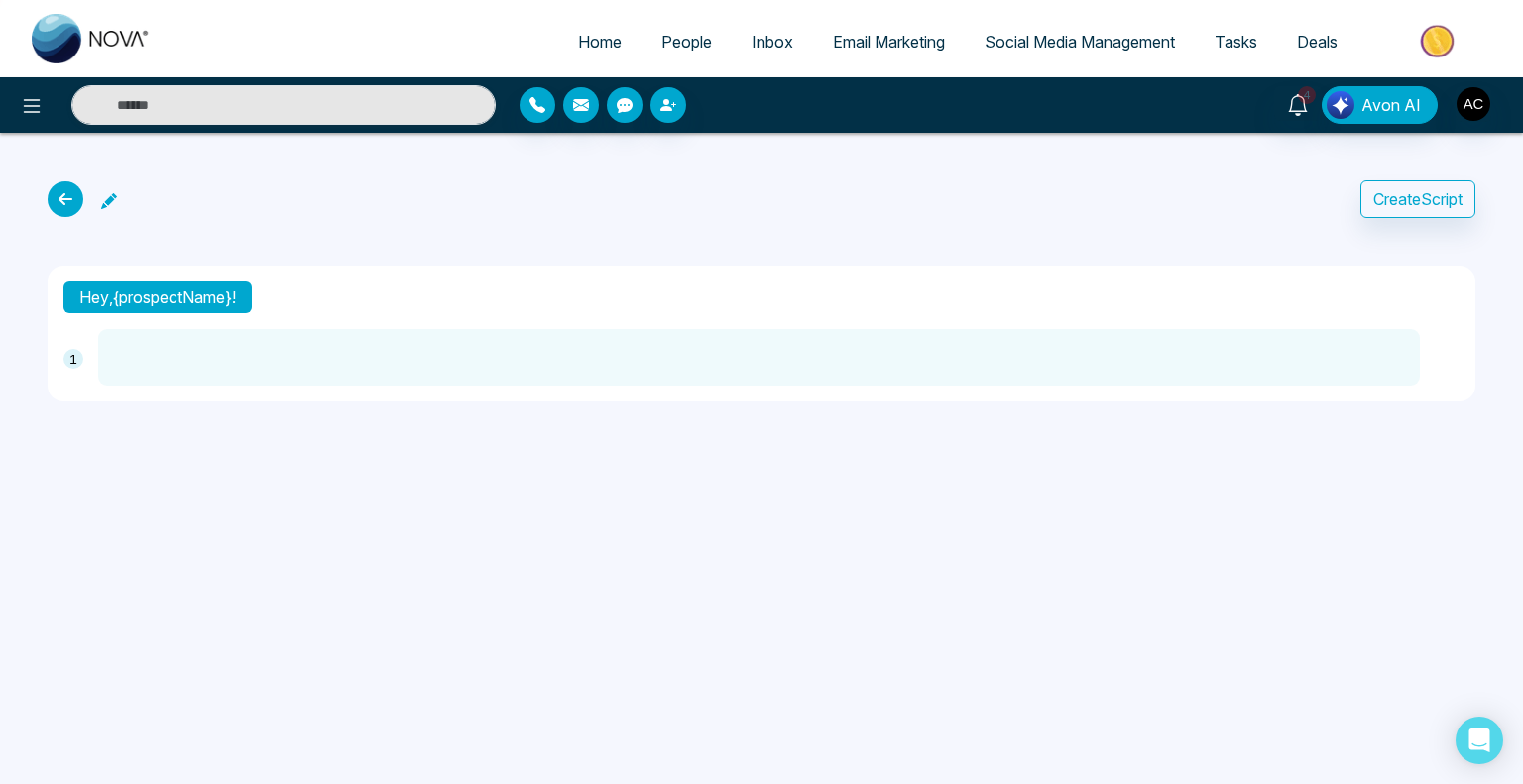 click on "Create  Script Hey,  {prospectName}!    1" at bounding box center [762, 290] 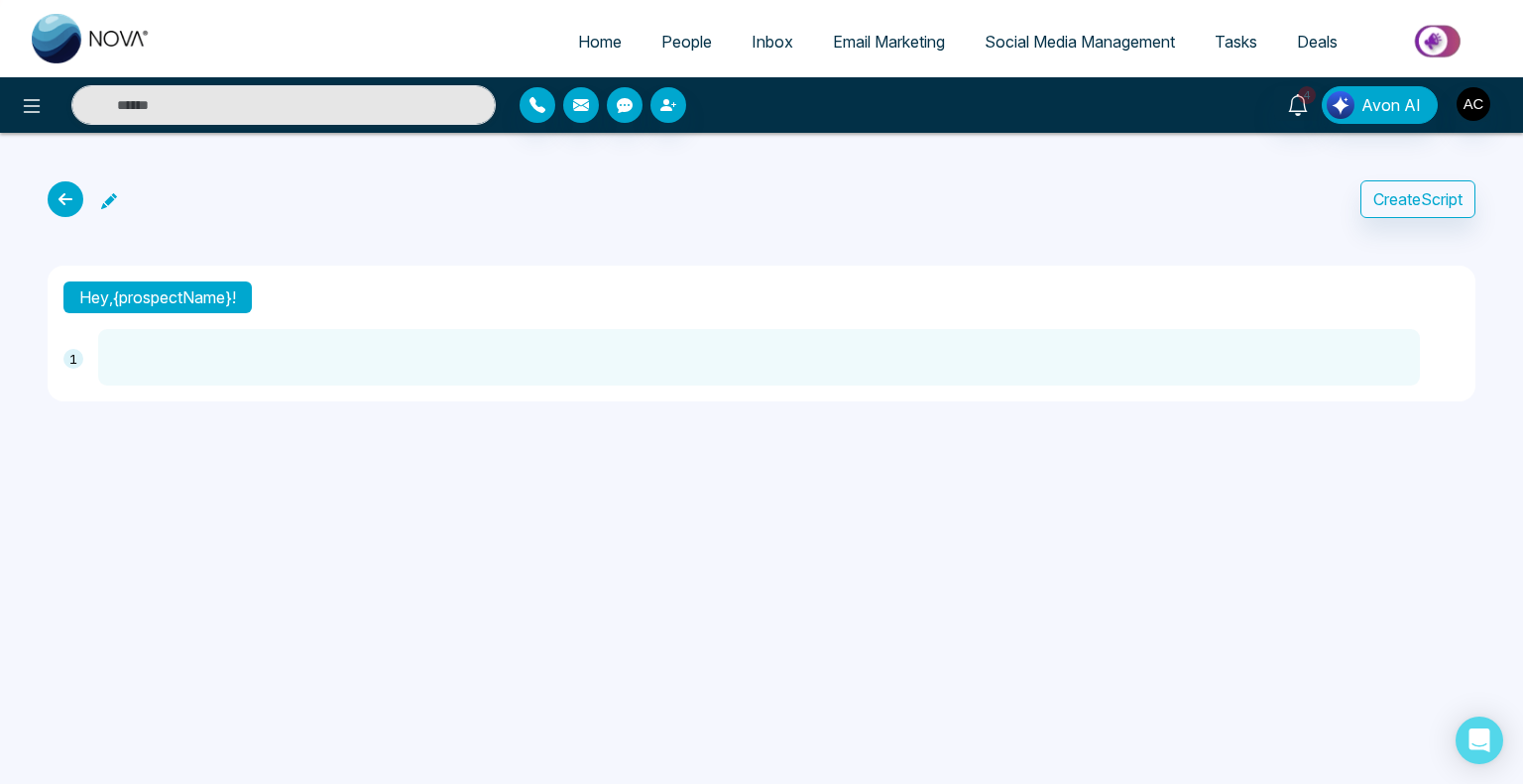 click 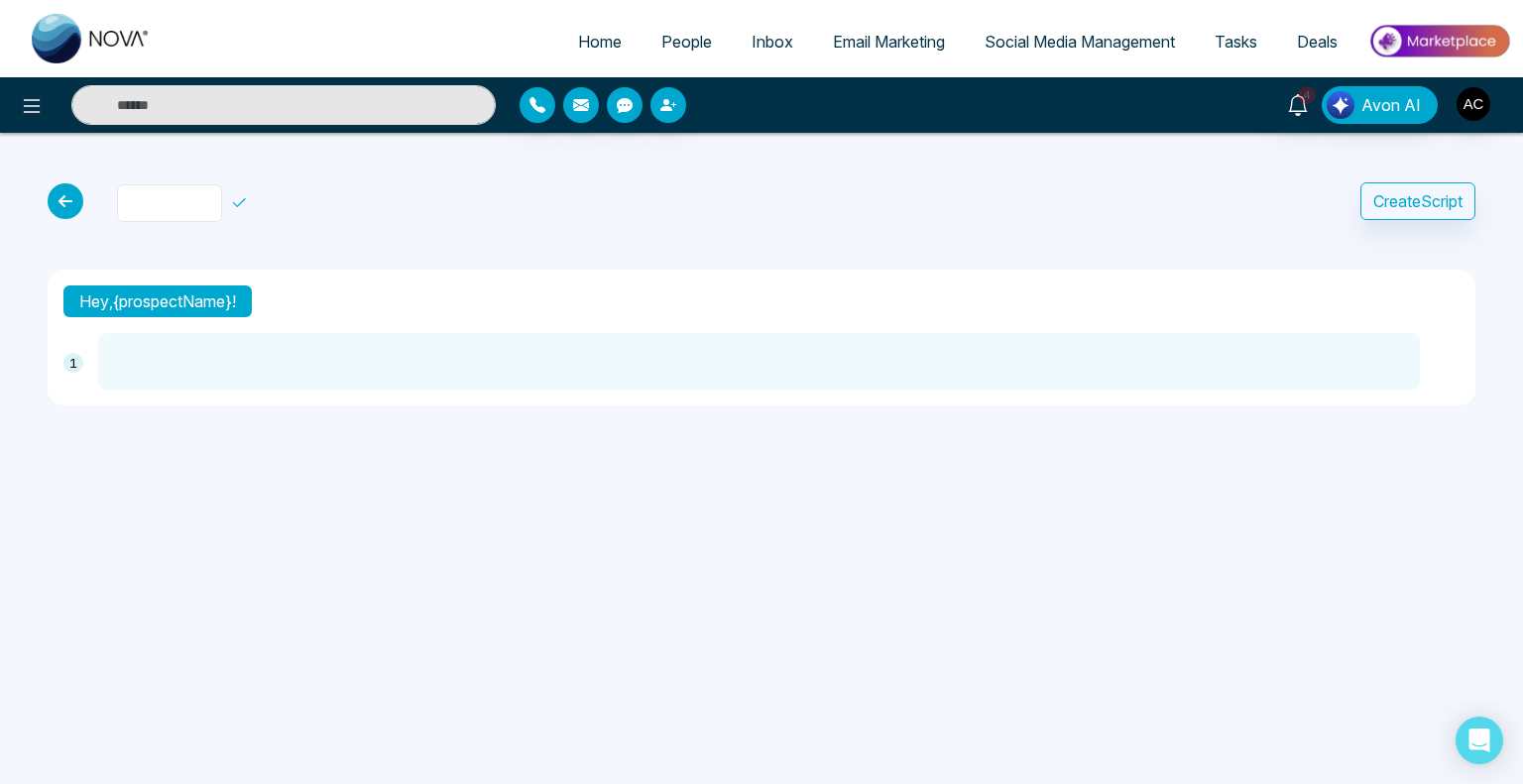 click at bounding box center [170, 203] 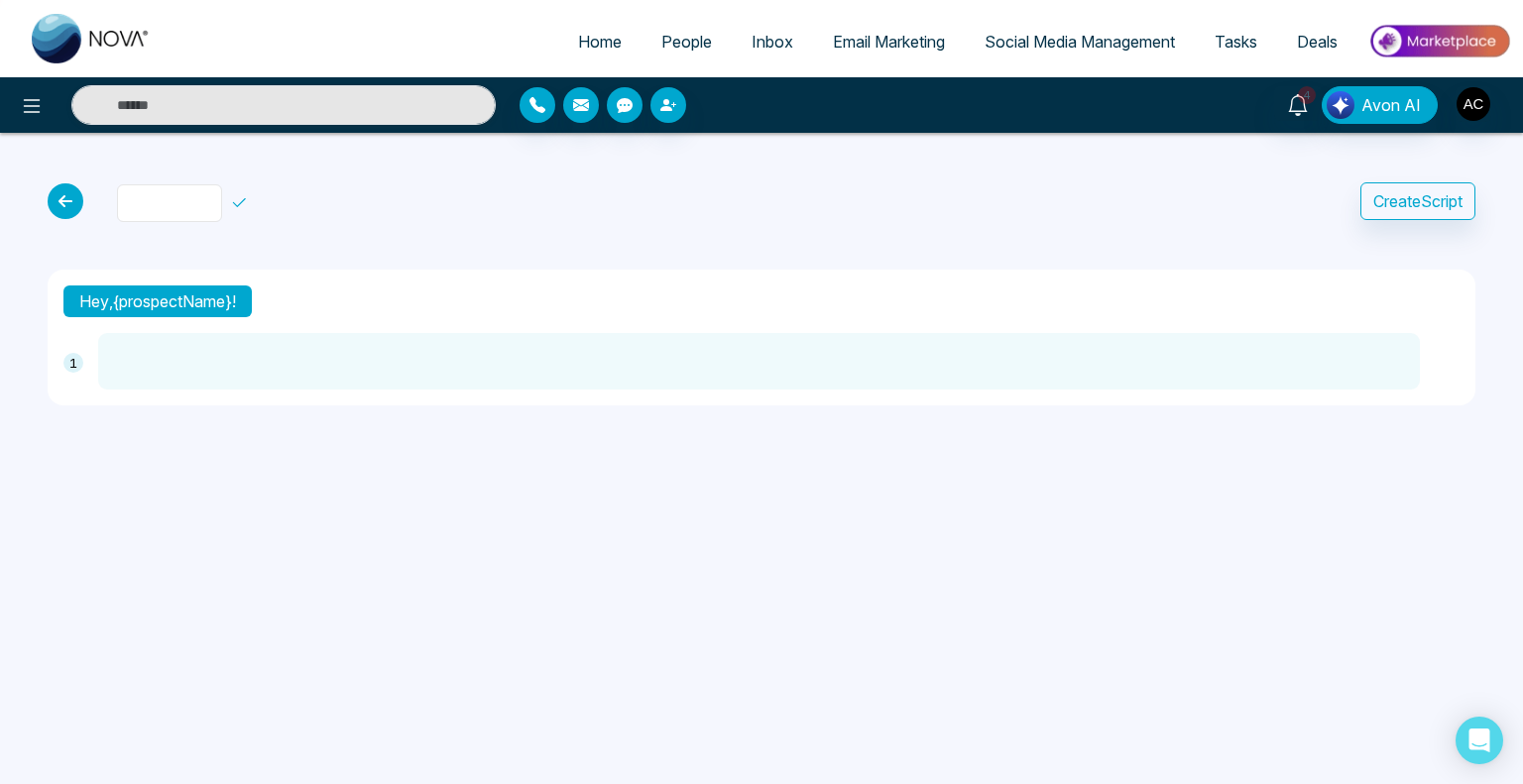 type on "*" 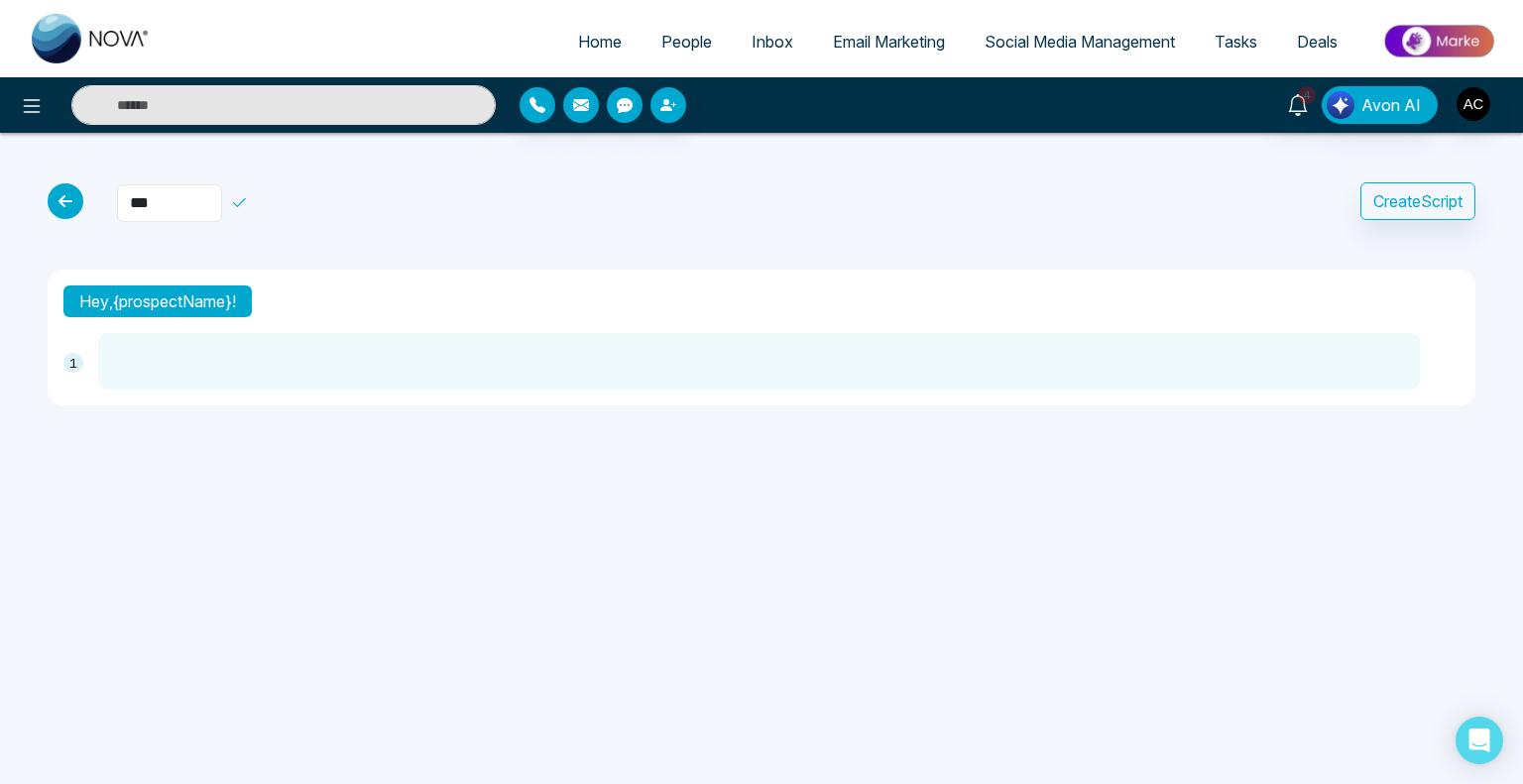 type on "***" 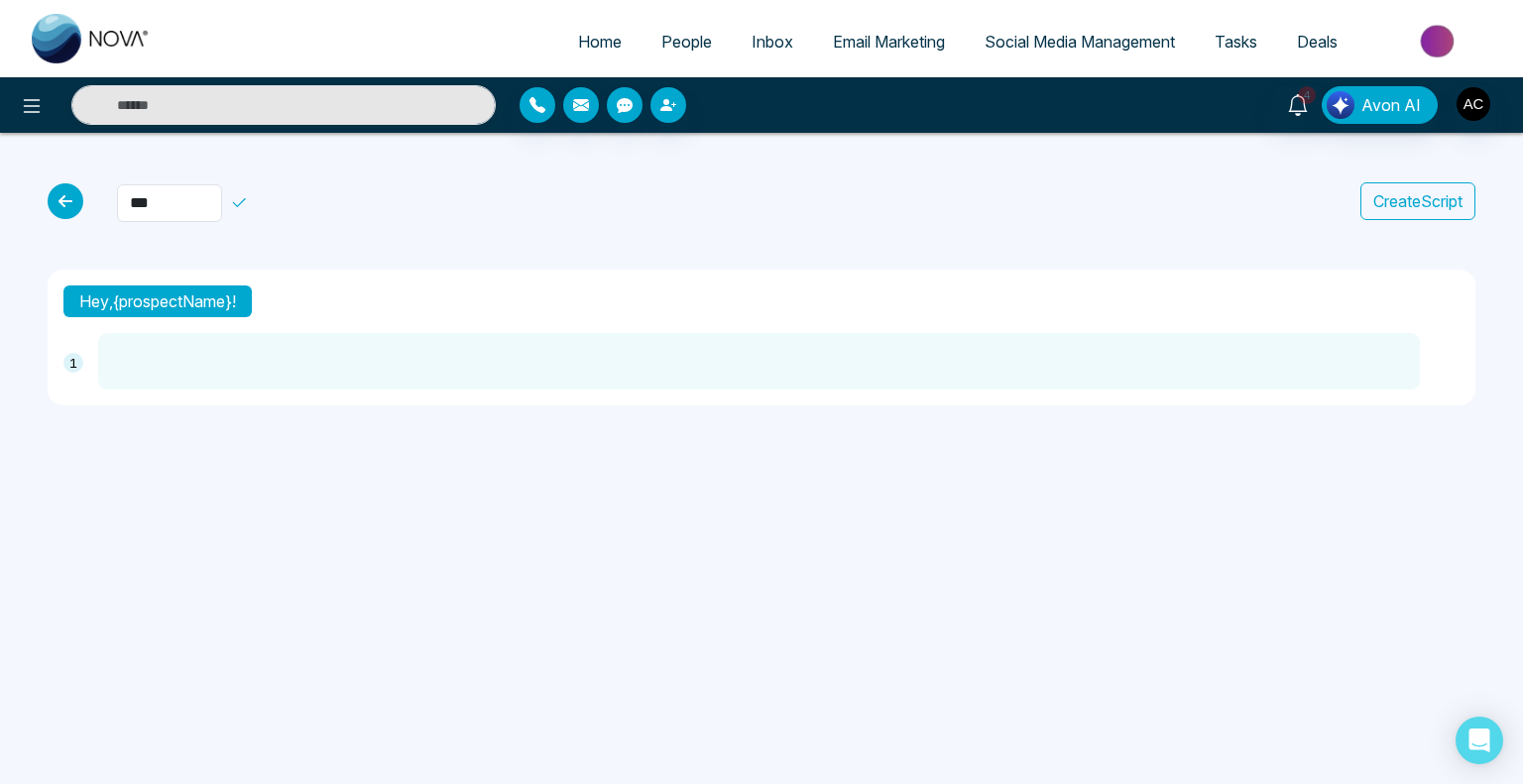click on "Create  Script" at bounding box center [1418, 201] 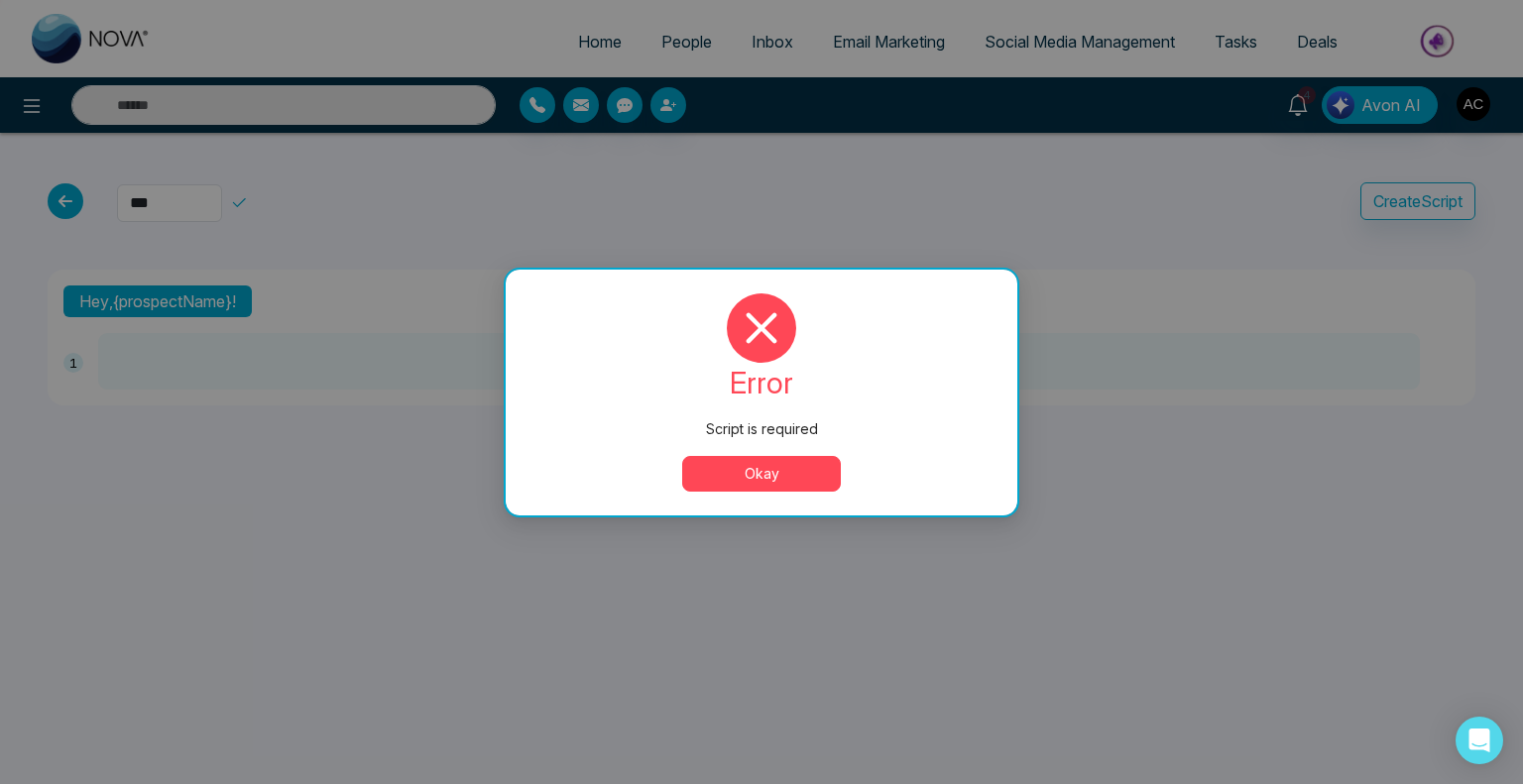 click on "Okay" at bounding box center [762, 474] 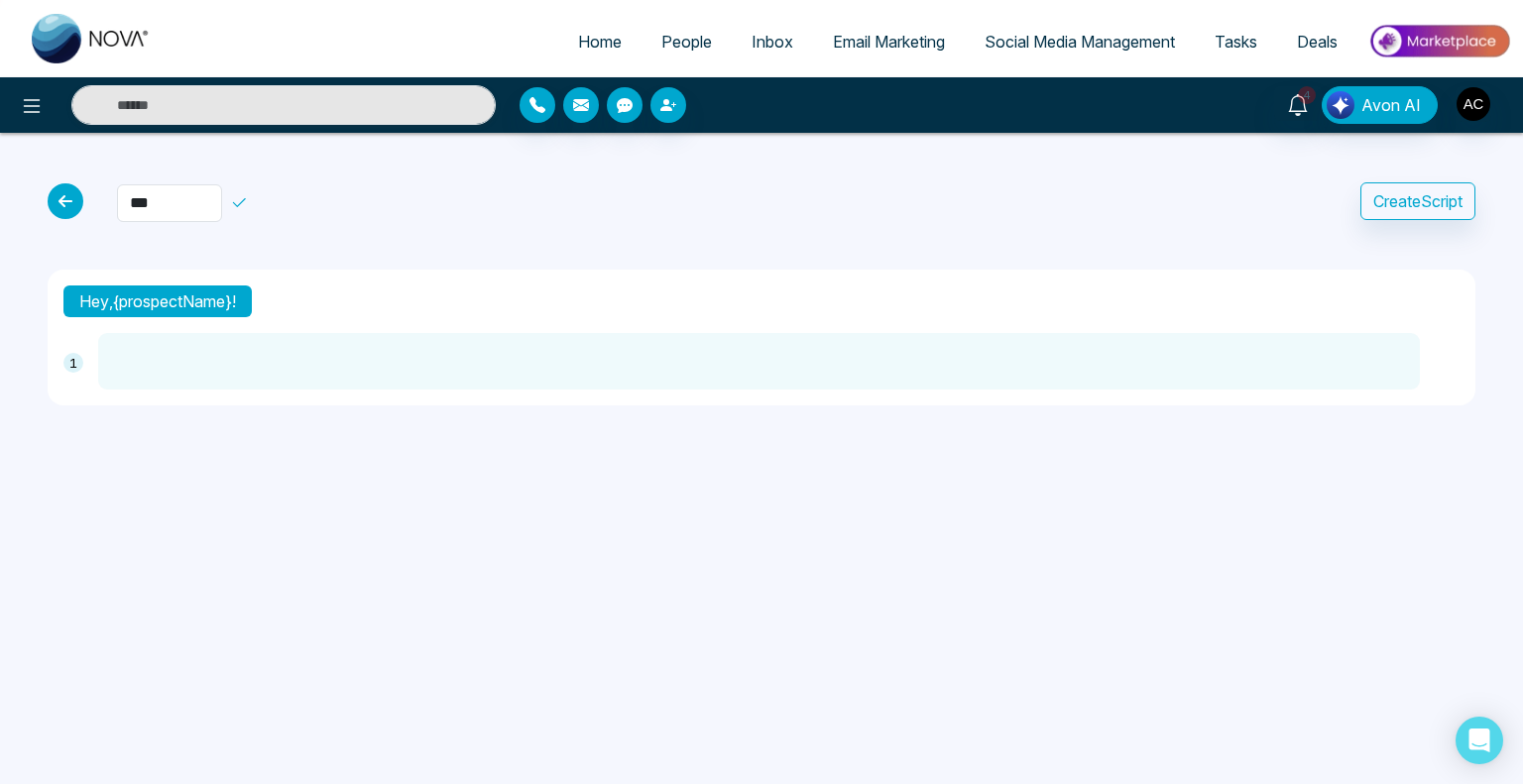 click on "Hey,  {prospectName}!" at bounding box center [158, 301] 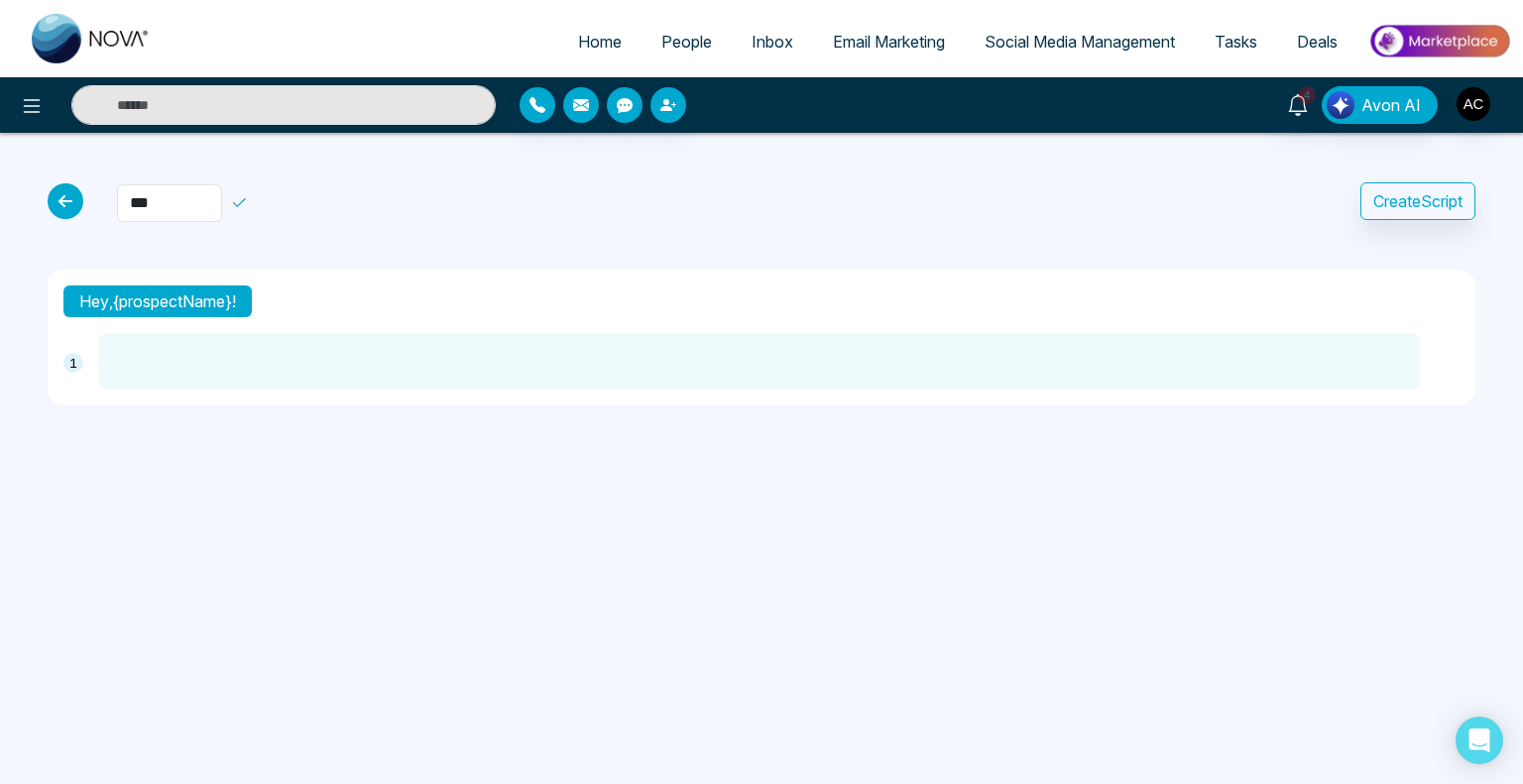 click at bounding box center [759, 361] 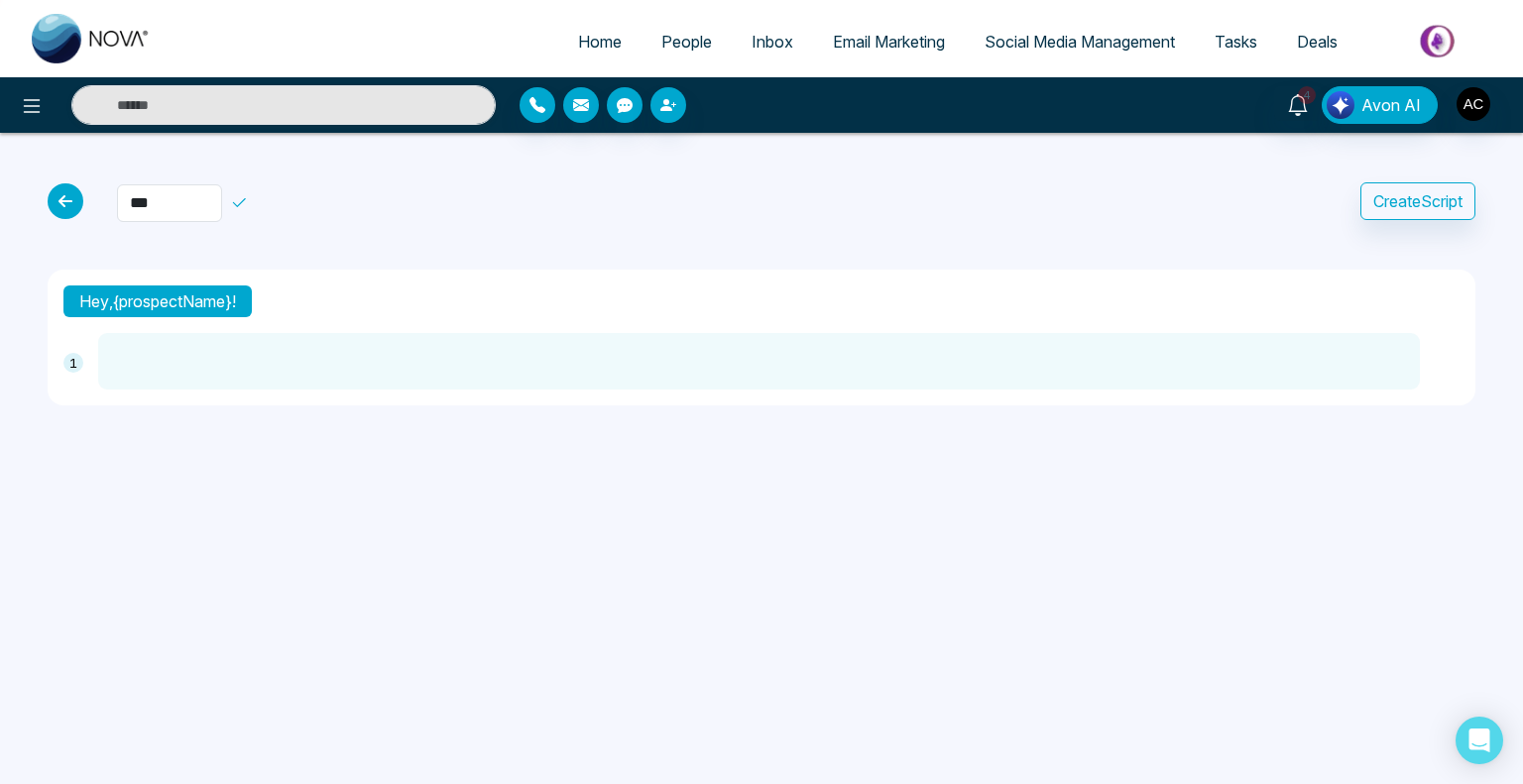 type on "*" 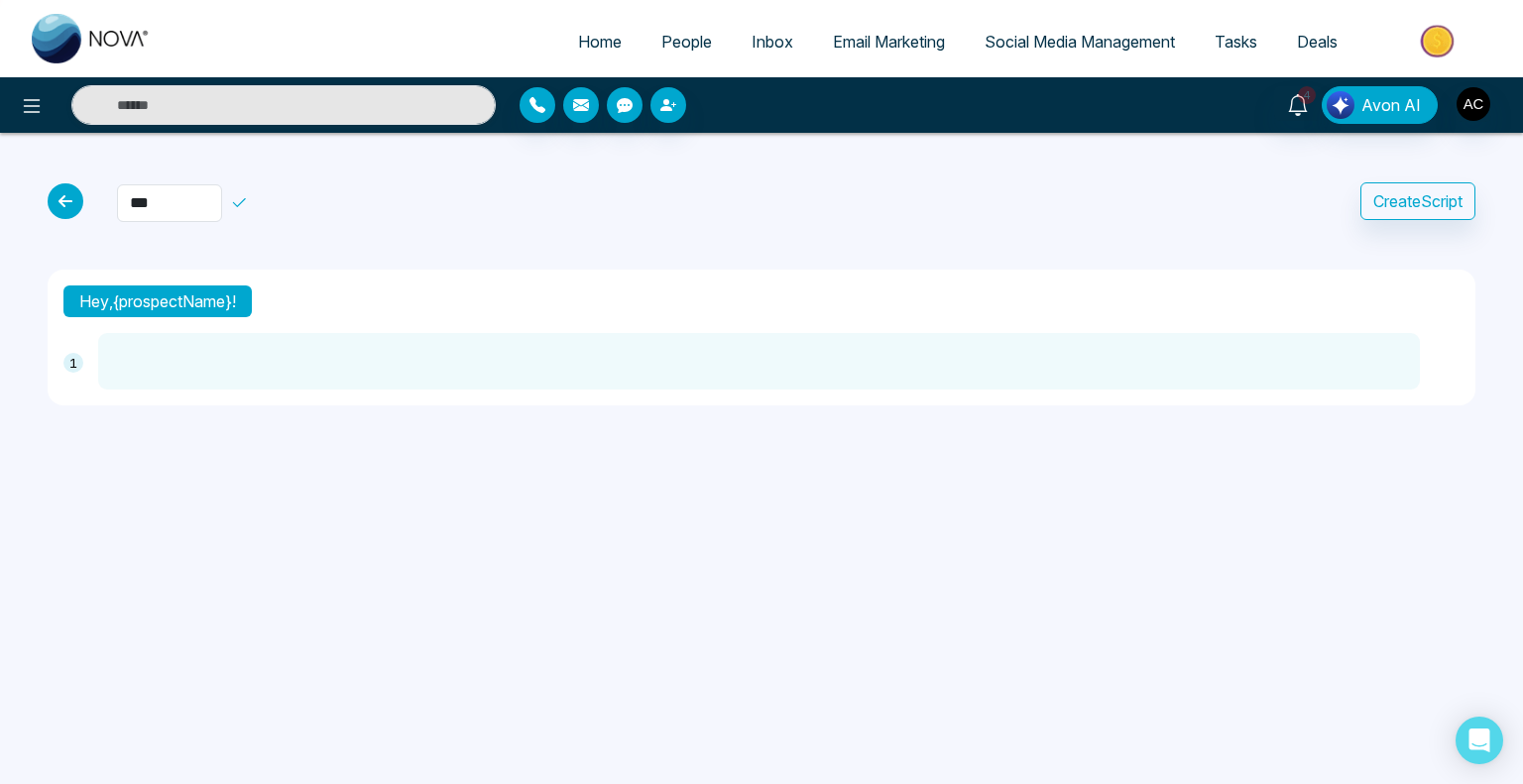 type on "*" 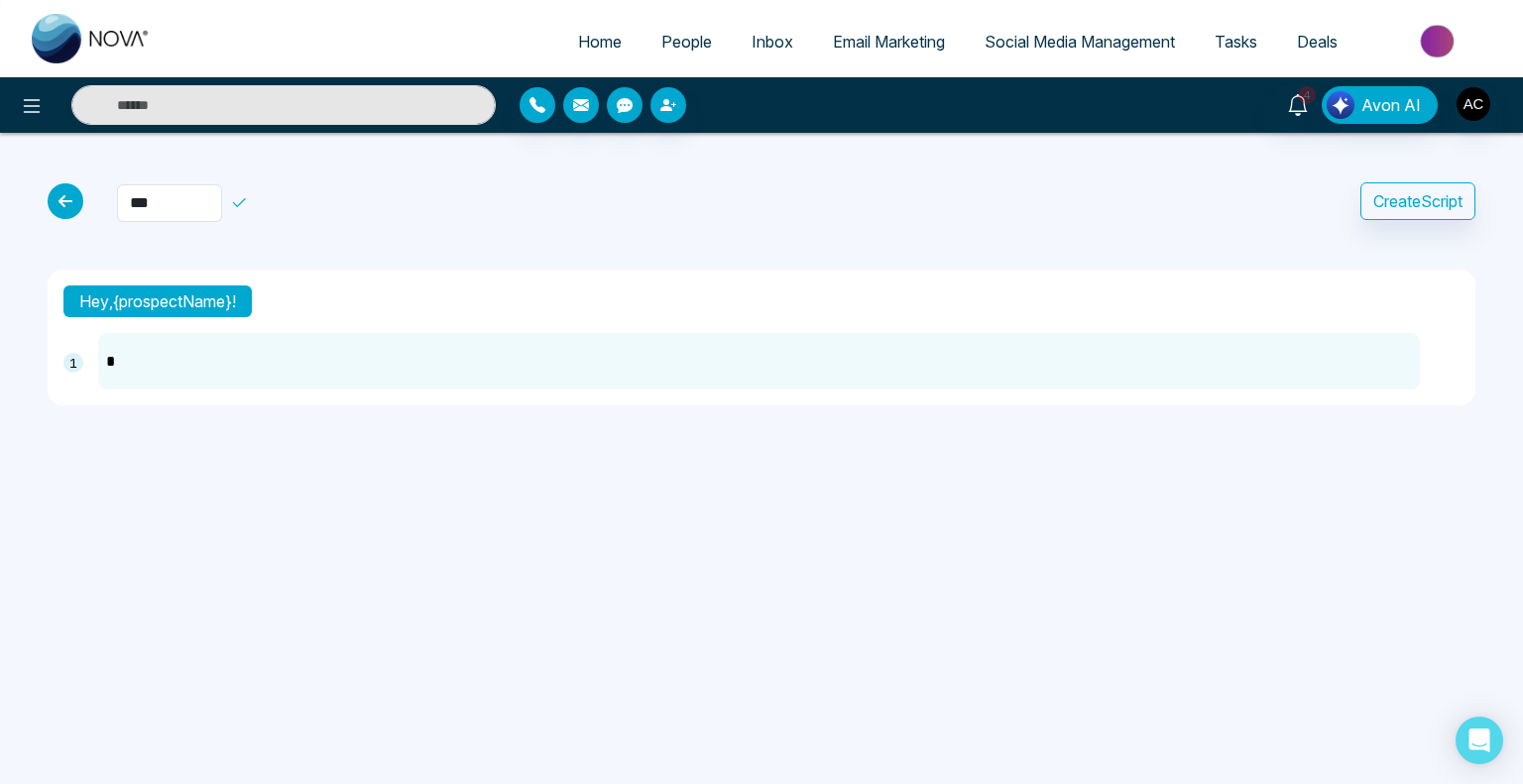 type on "**" 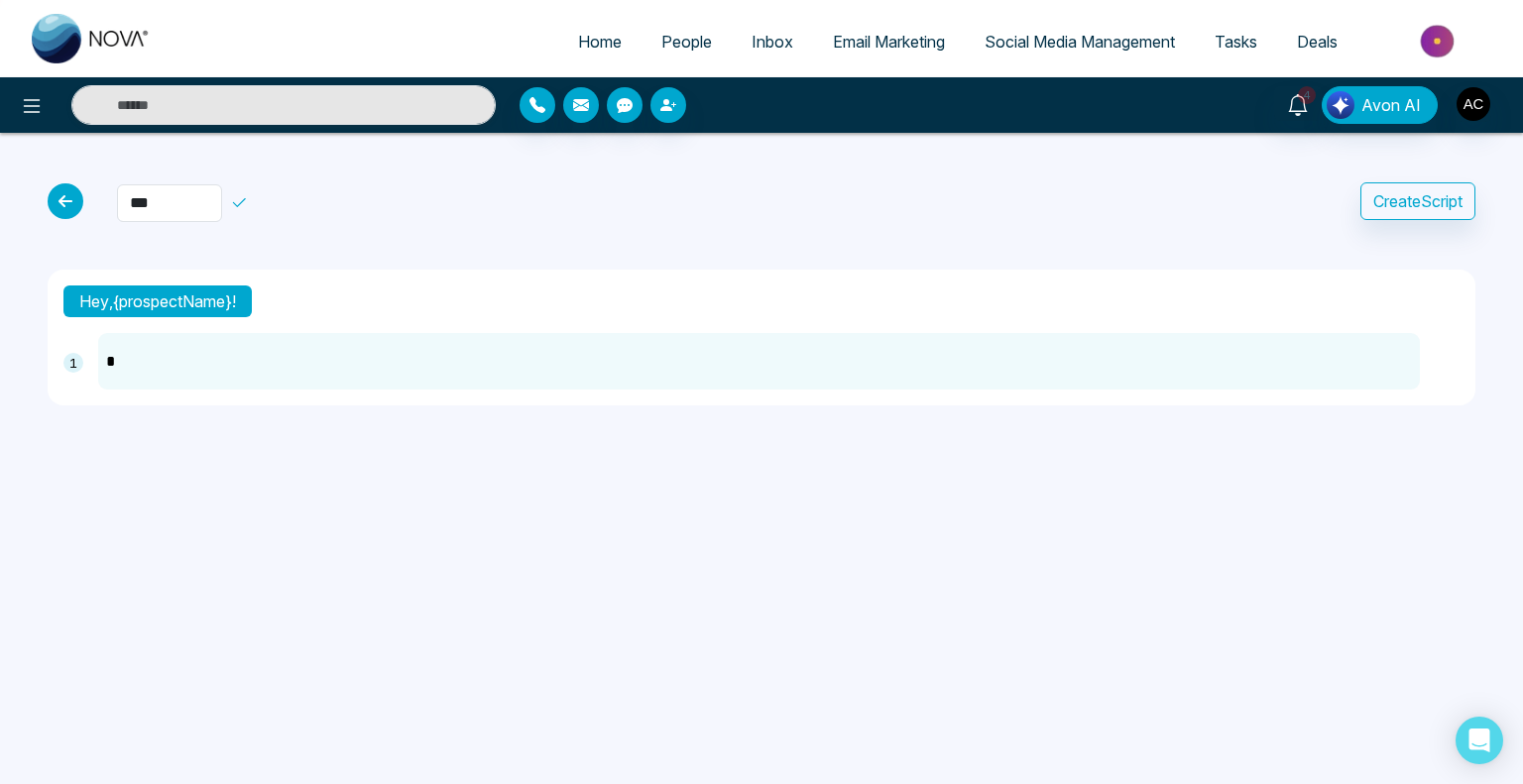type on "**" 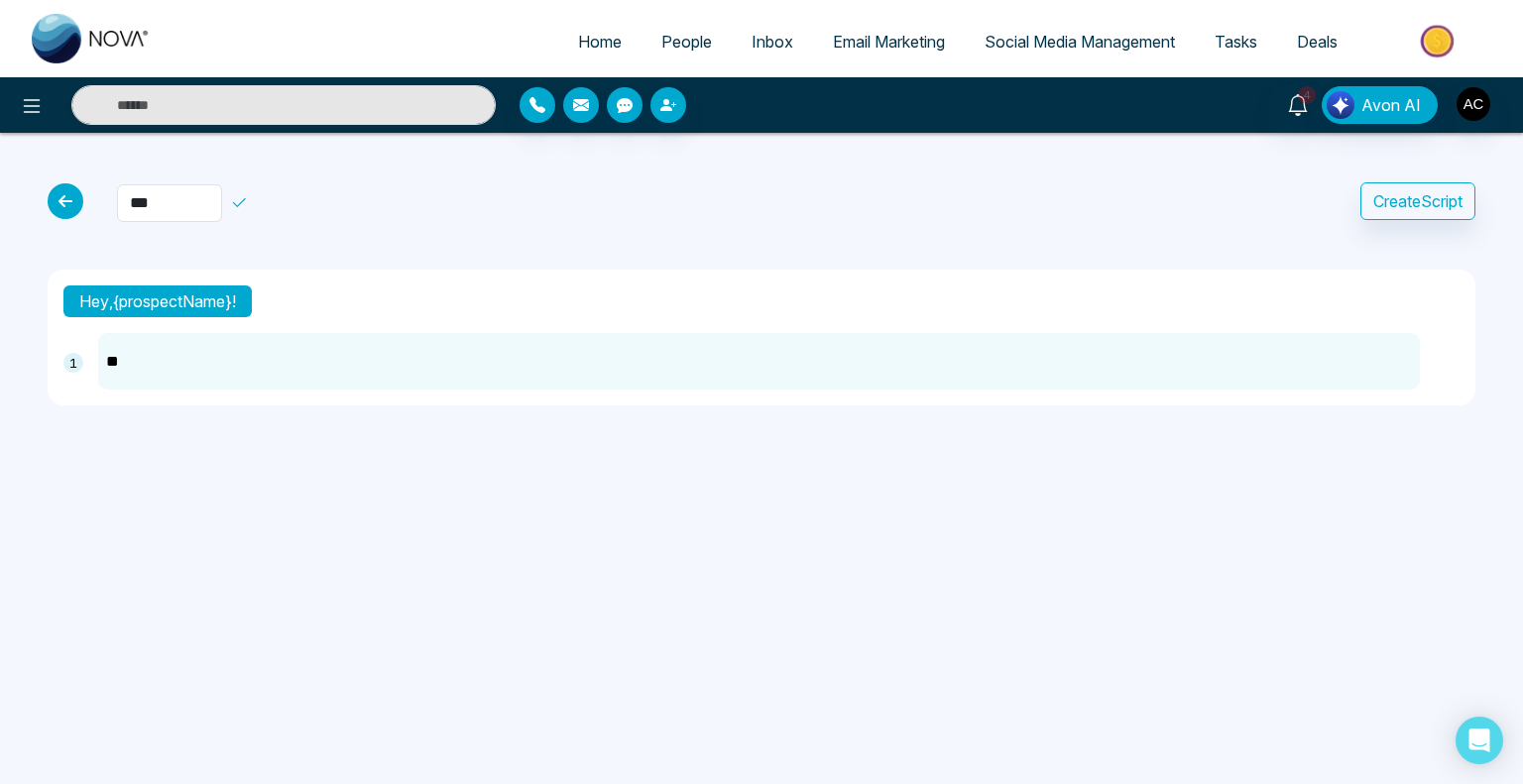 type on "***" 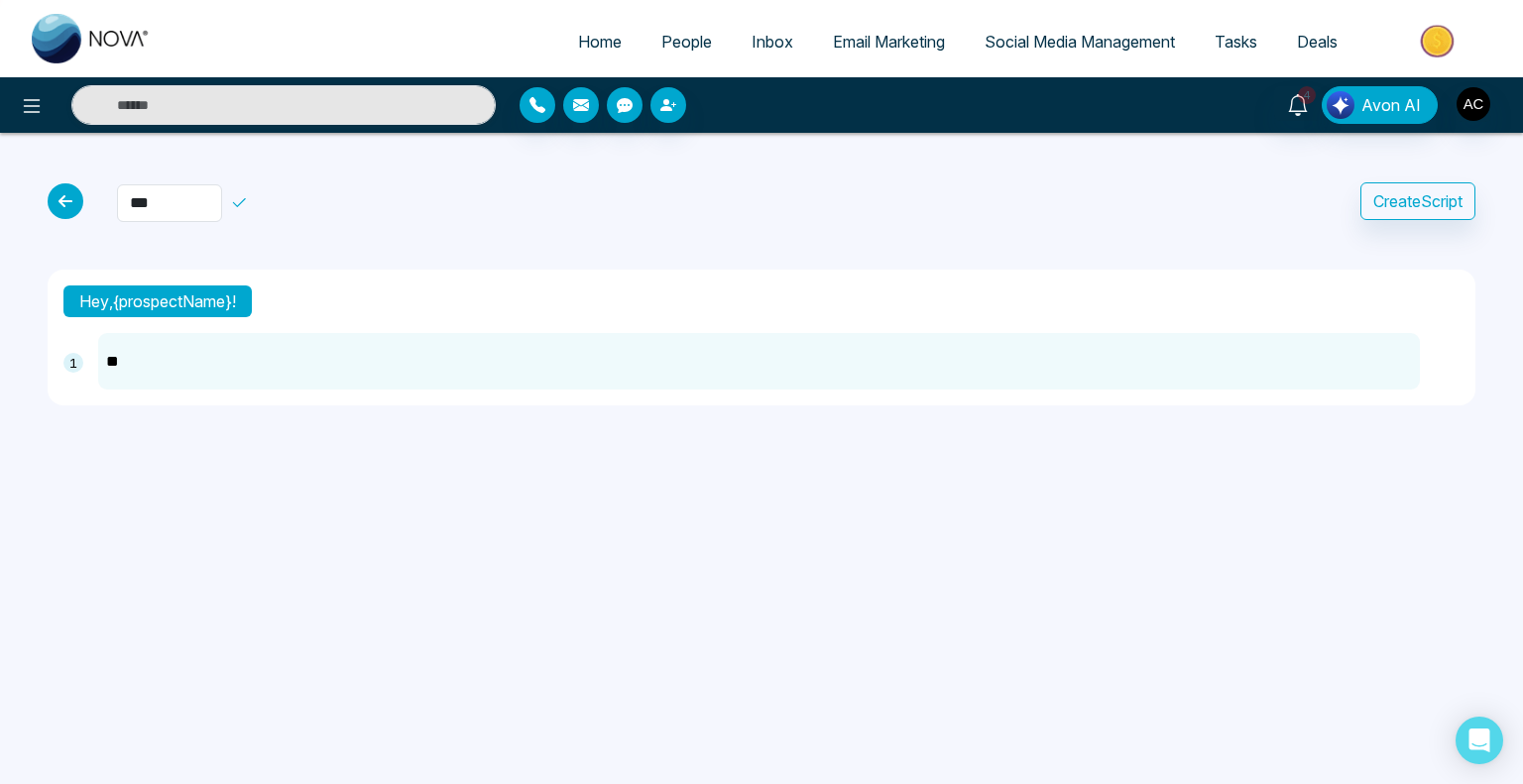 type on "***" 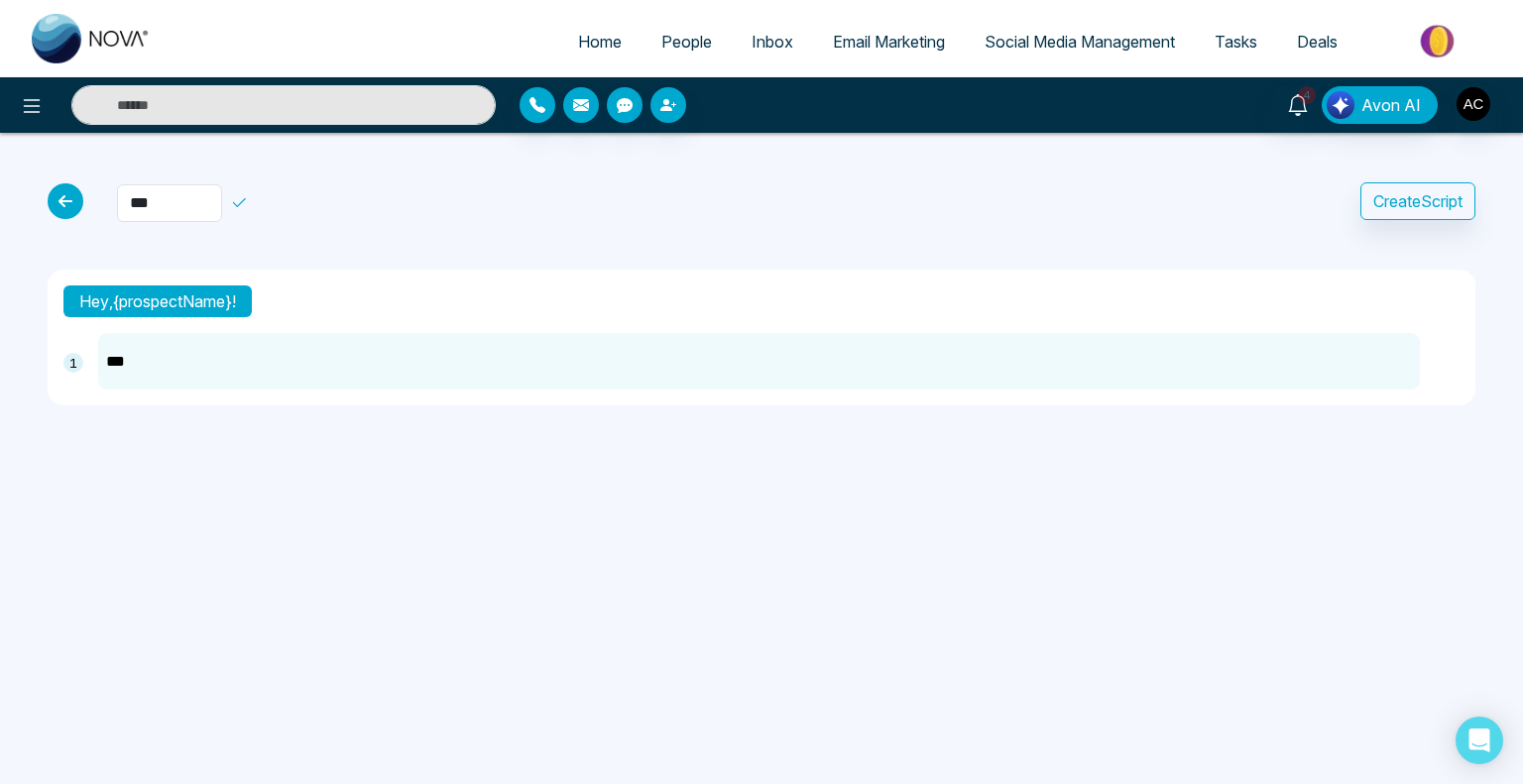 type on "****" 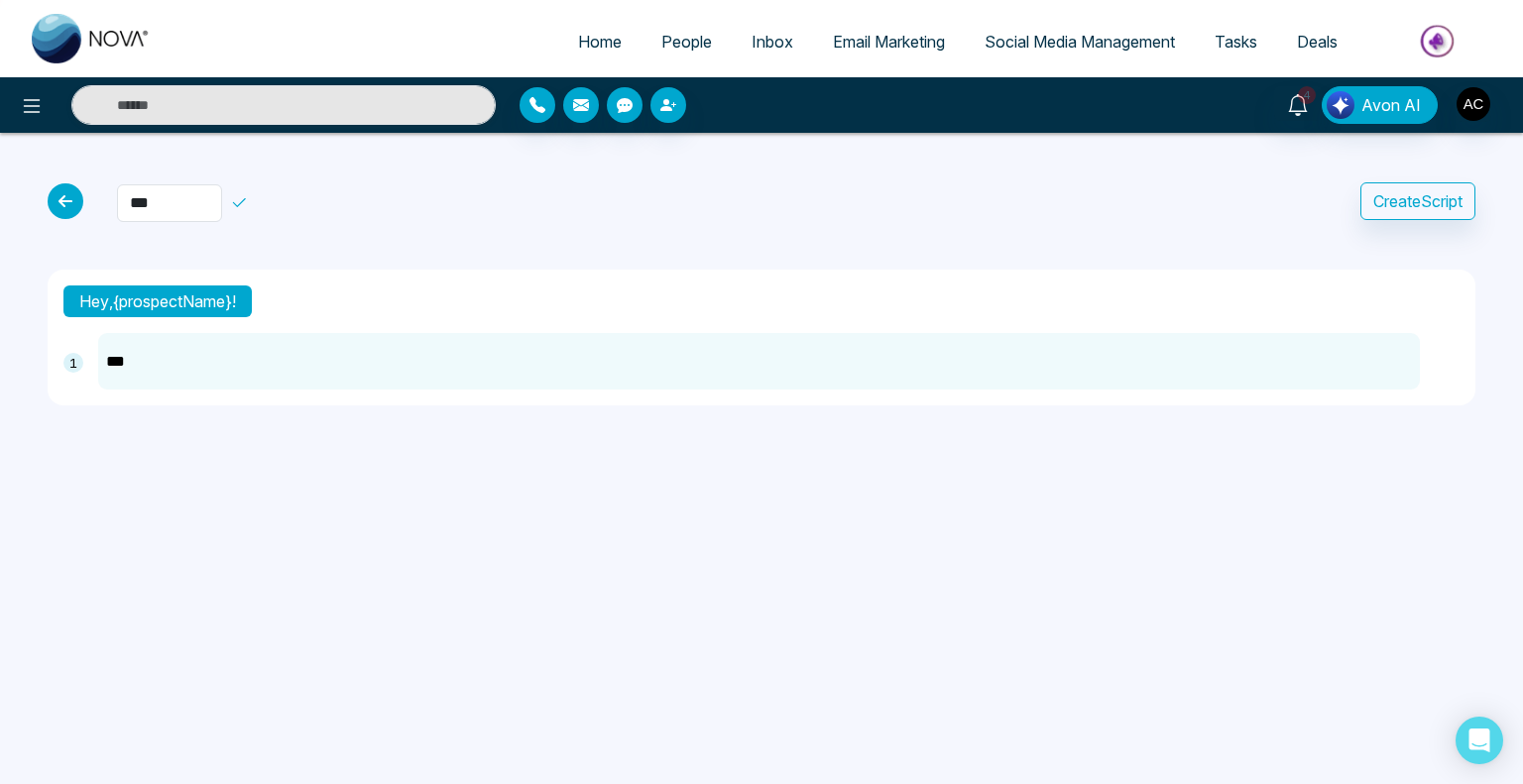 type on "****" 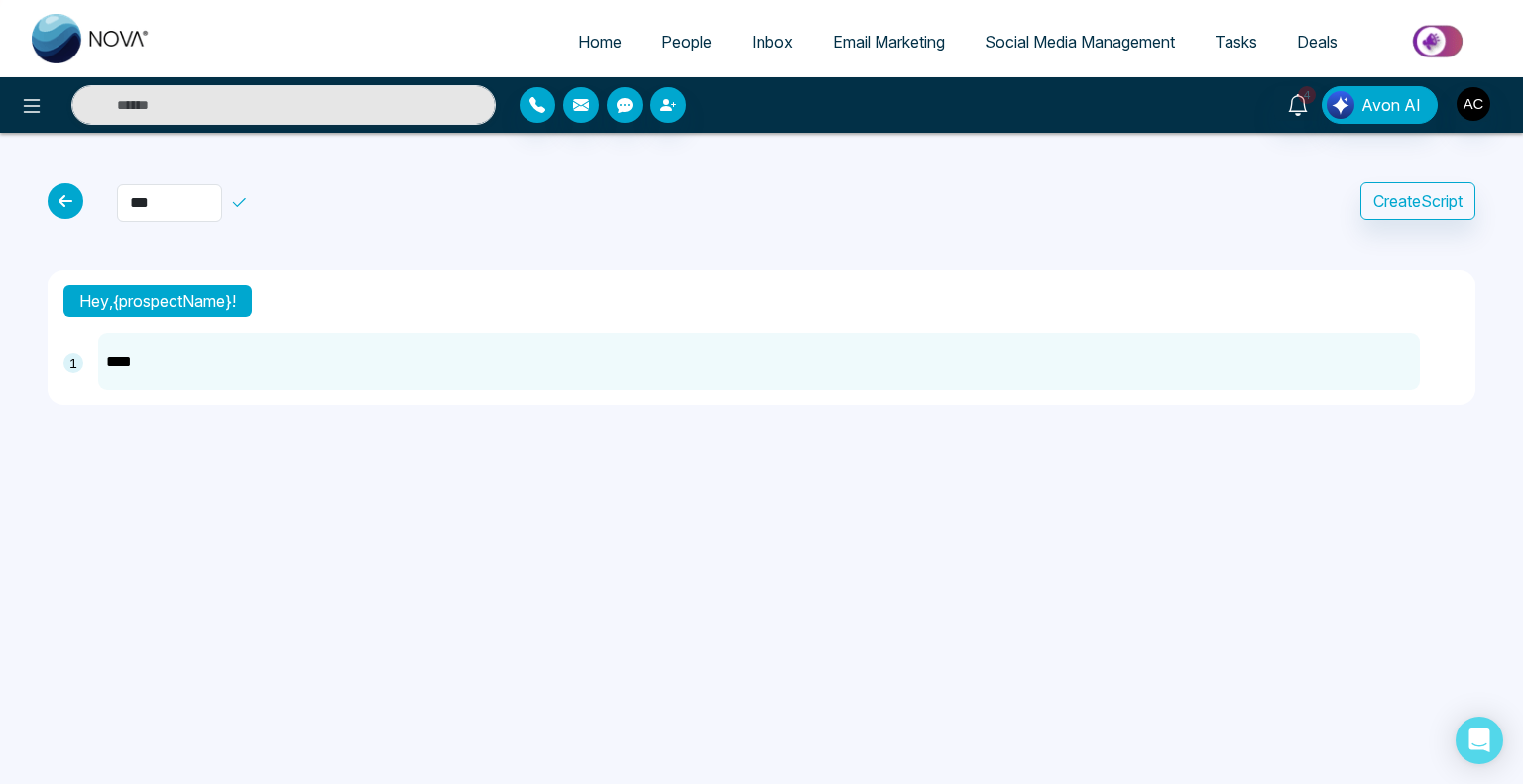 type on "*****" 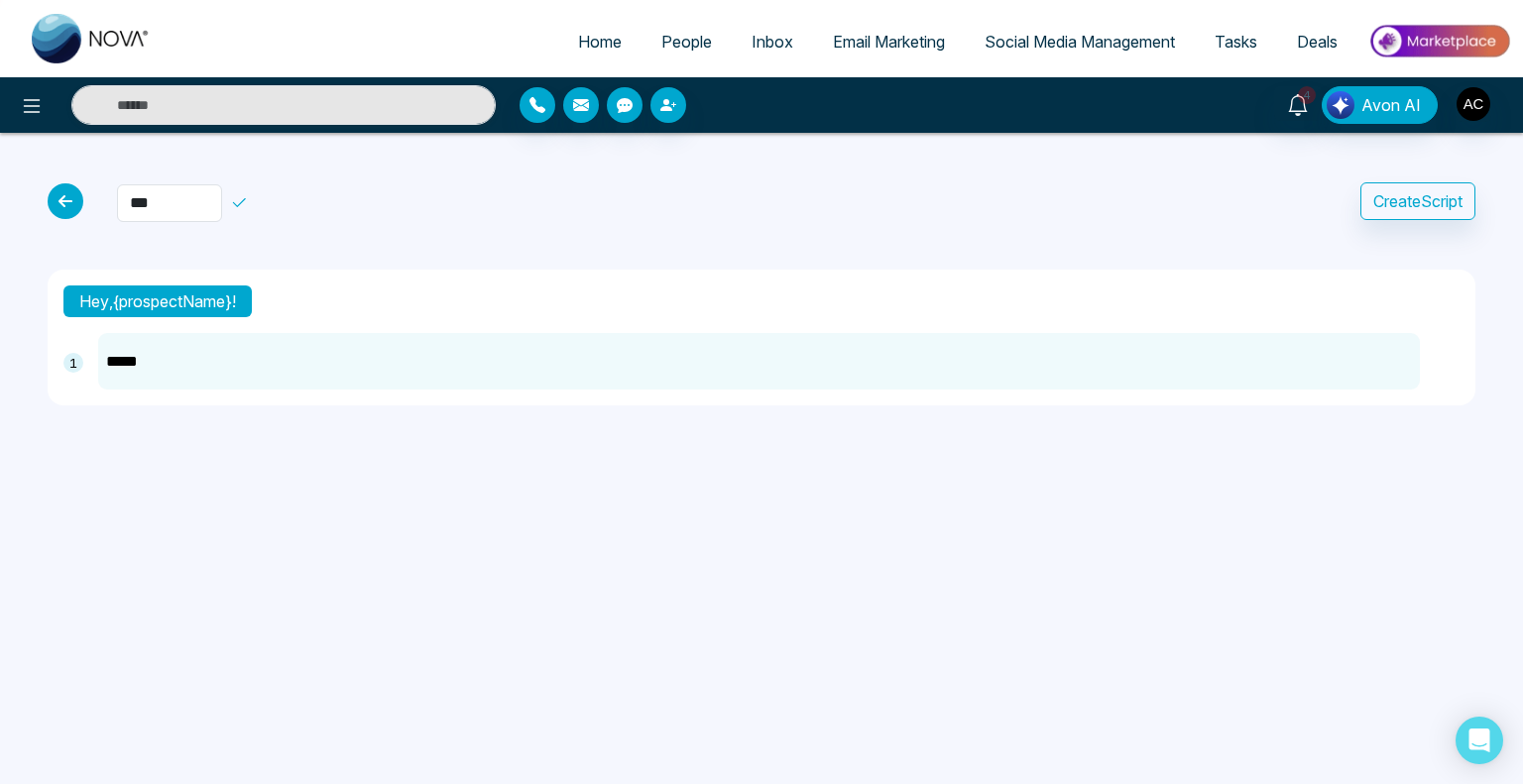 type on "*****" 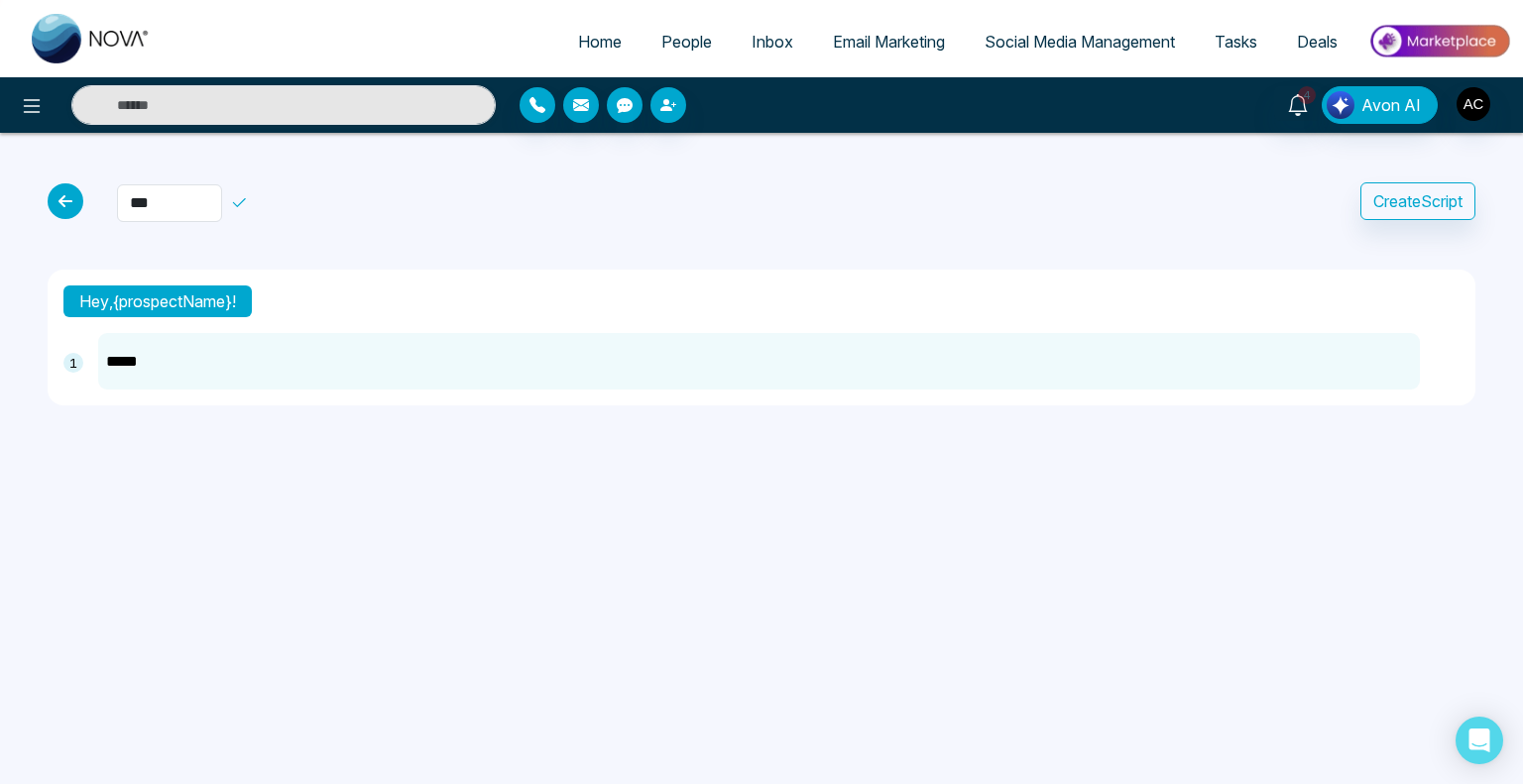 click on "***" at bounding box center (222, 203) 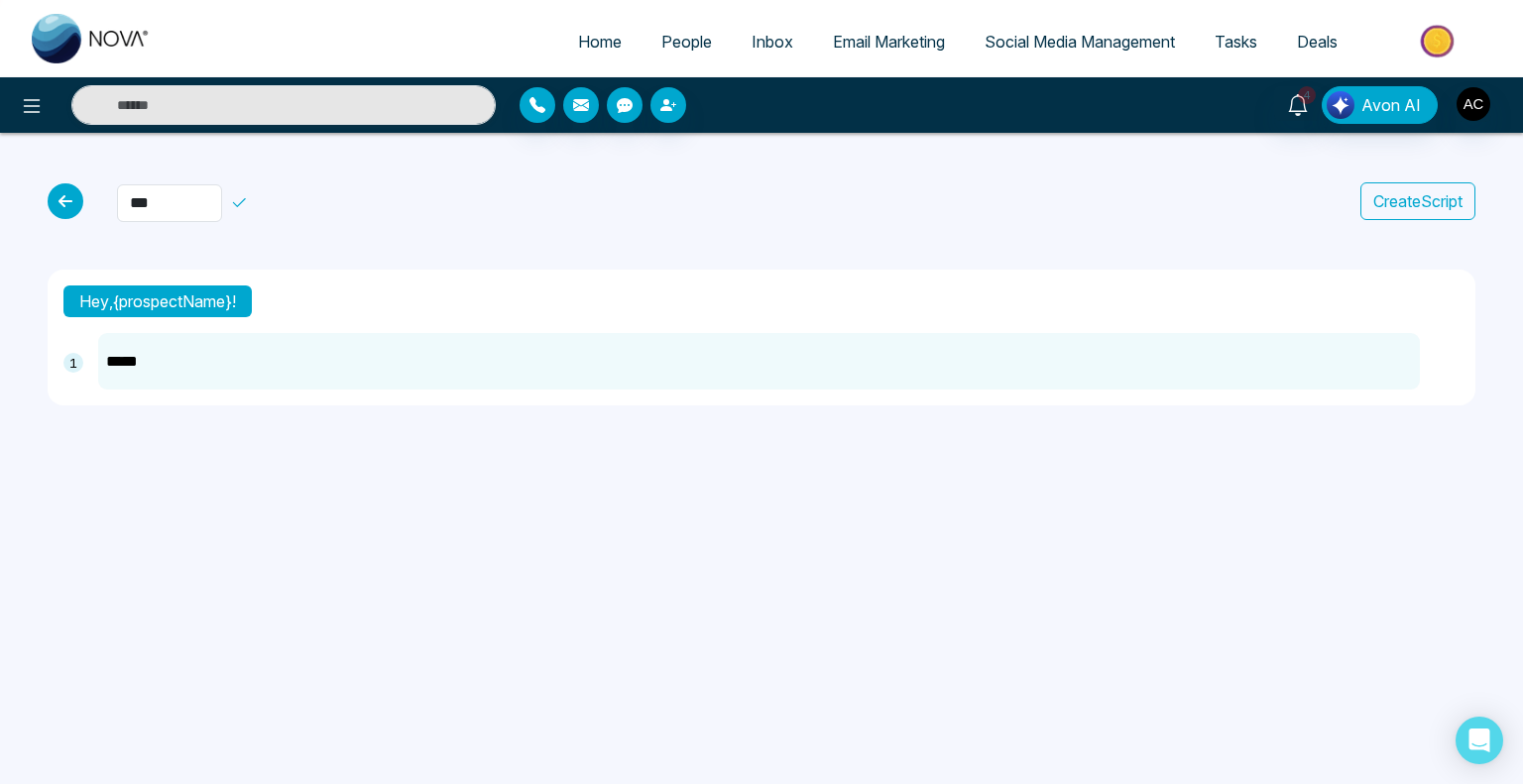 click on "Create  Script" at bounding box center [1418, 201] 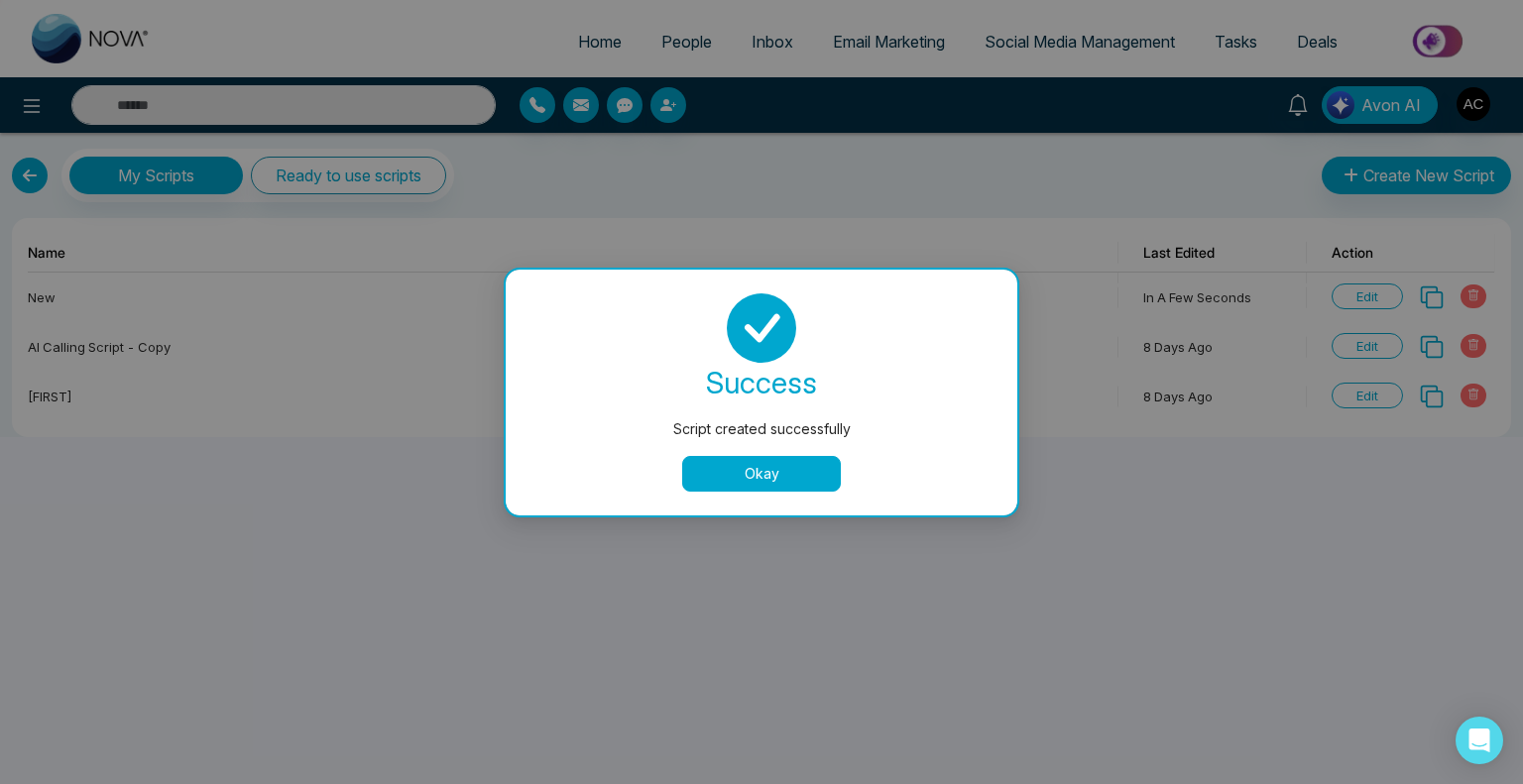 click on "Okay" at bounding box center (762, 474) 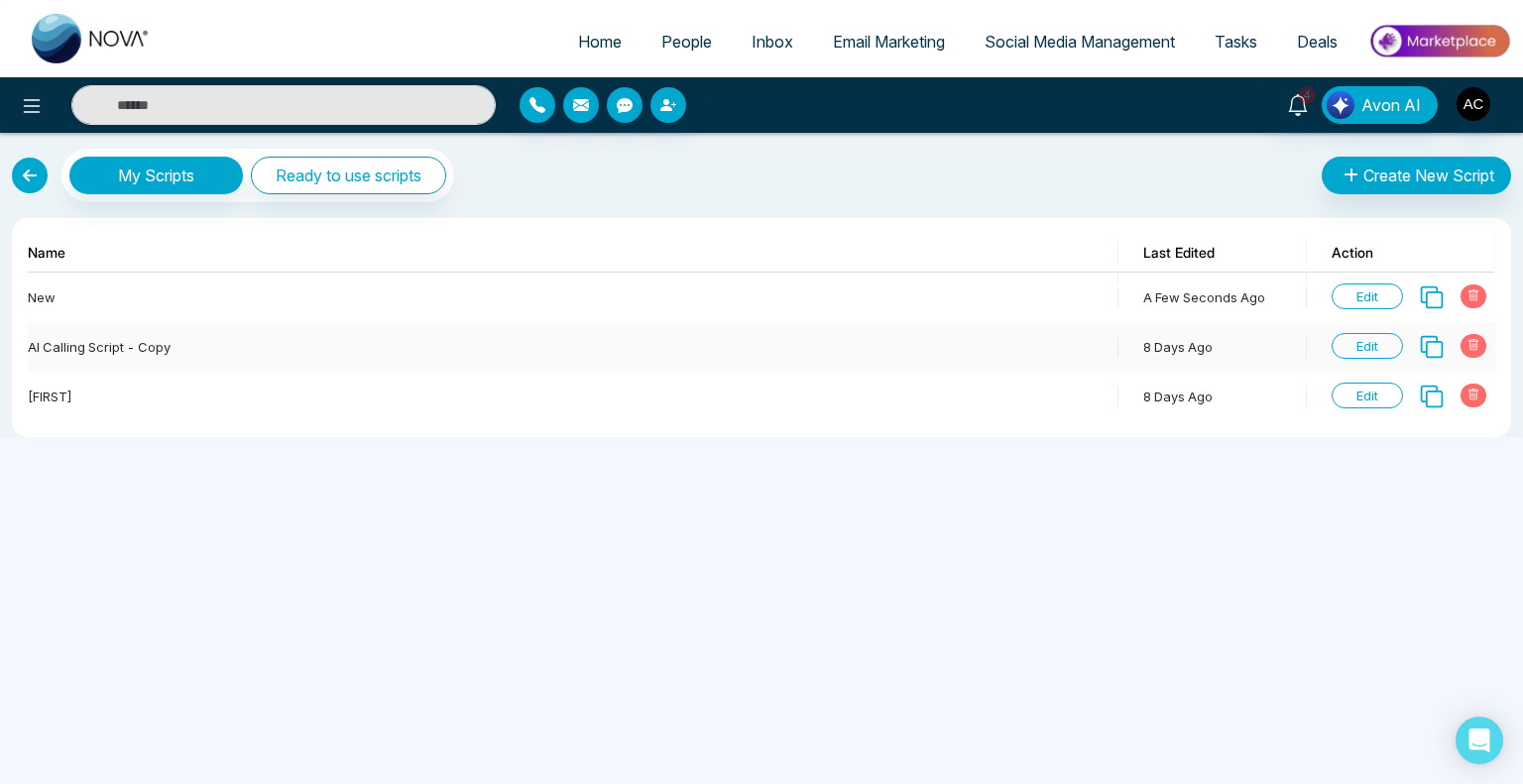 click on "Edit" at bounding box center [1367, 346] 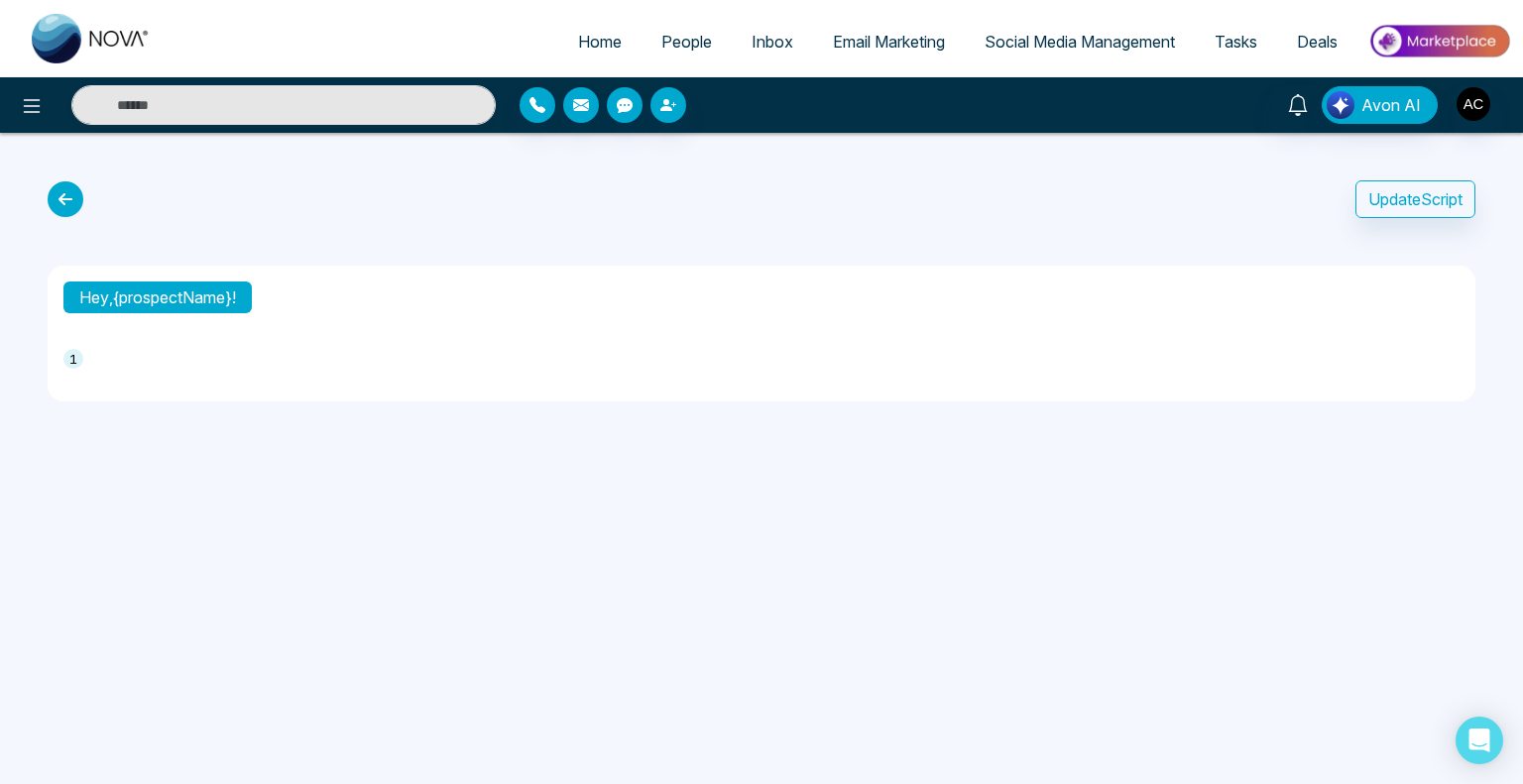type on "**********" 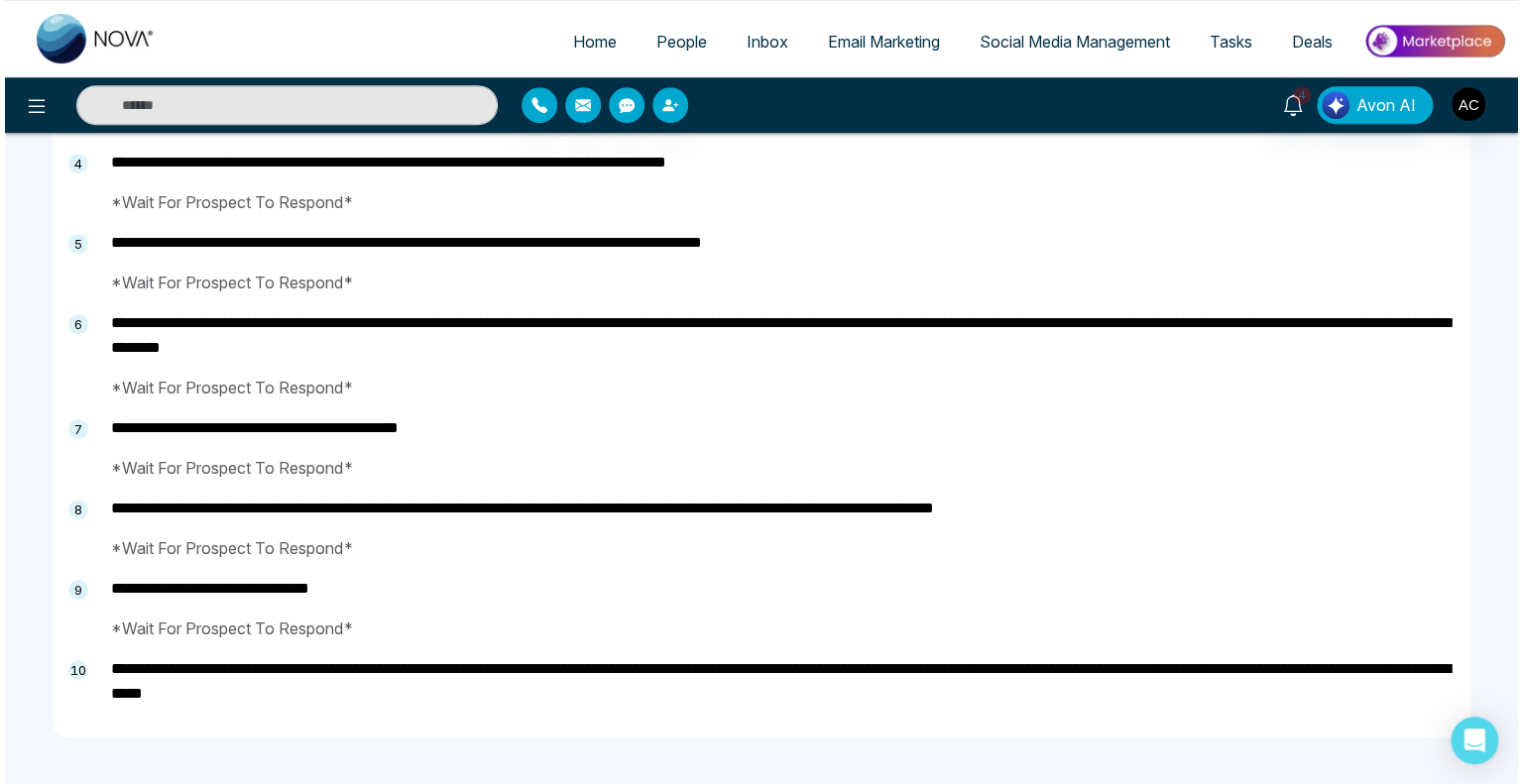 scroll, scrollTop: 0, scrollLeft: 0, axis: both 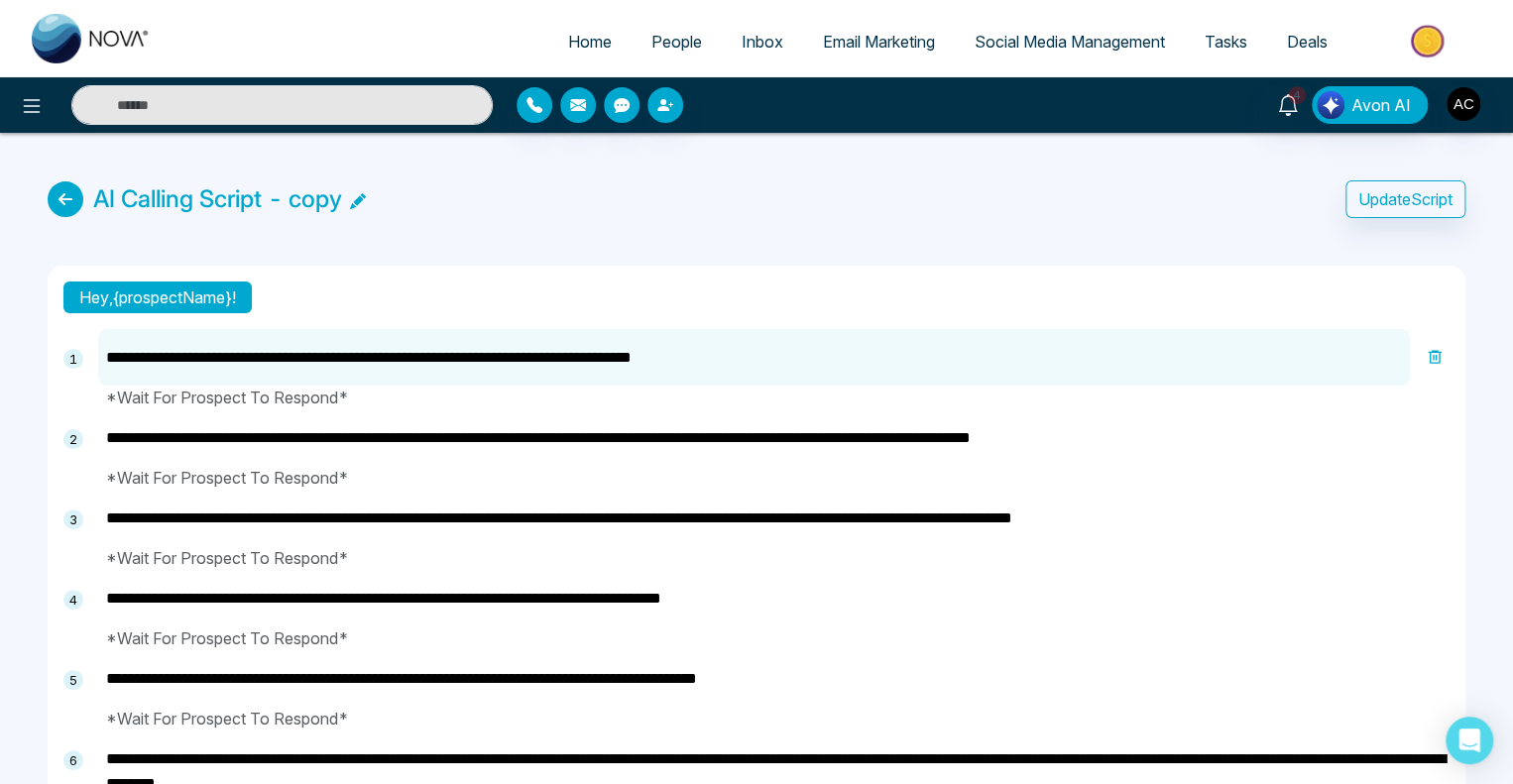 drag, startPoint x: 734, startPoint y: 360, endPoint x: 70, endPoint y: 397, distance: 665.03007 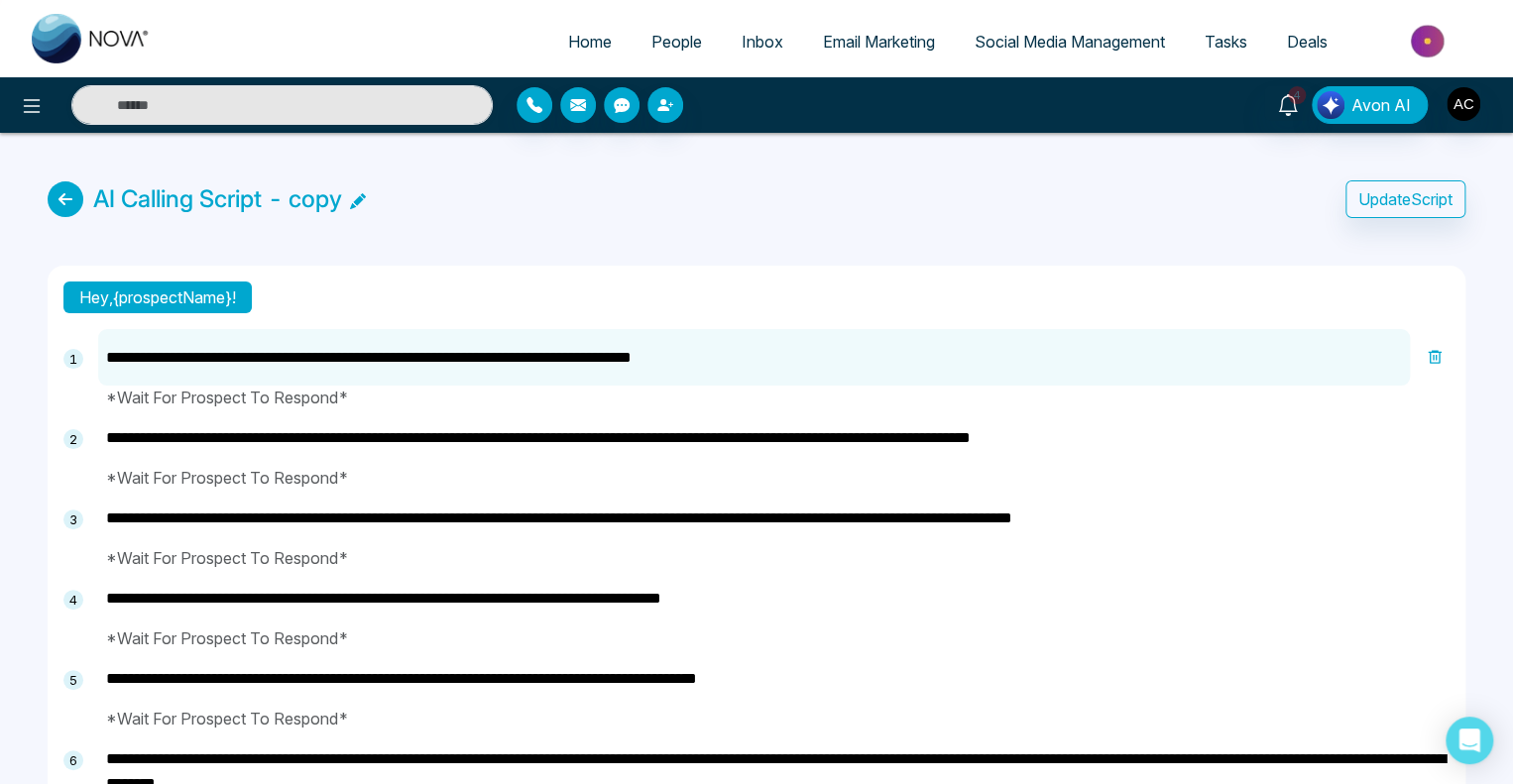 click on "**********" at bounding box center [756, 743] 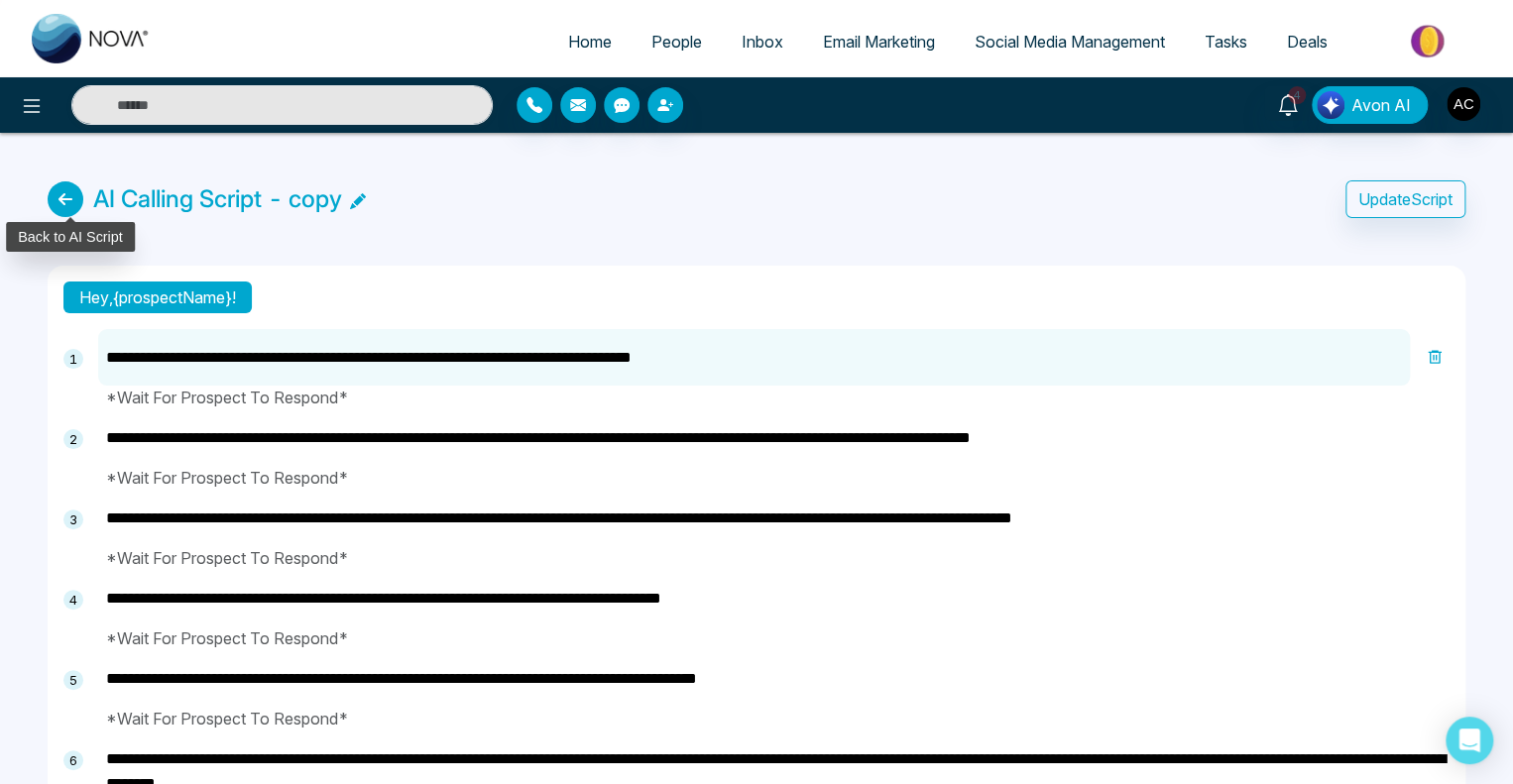 click at bounding box center [65, 199] 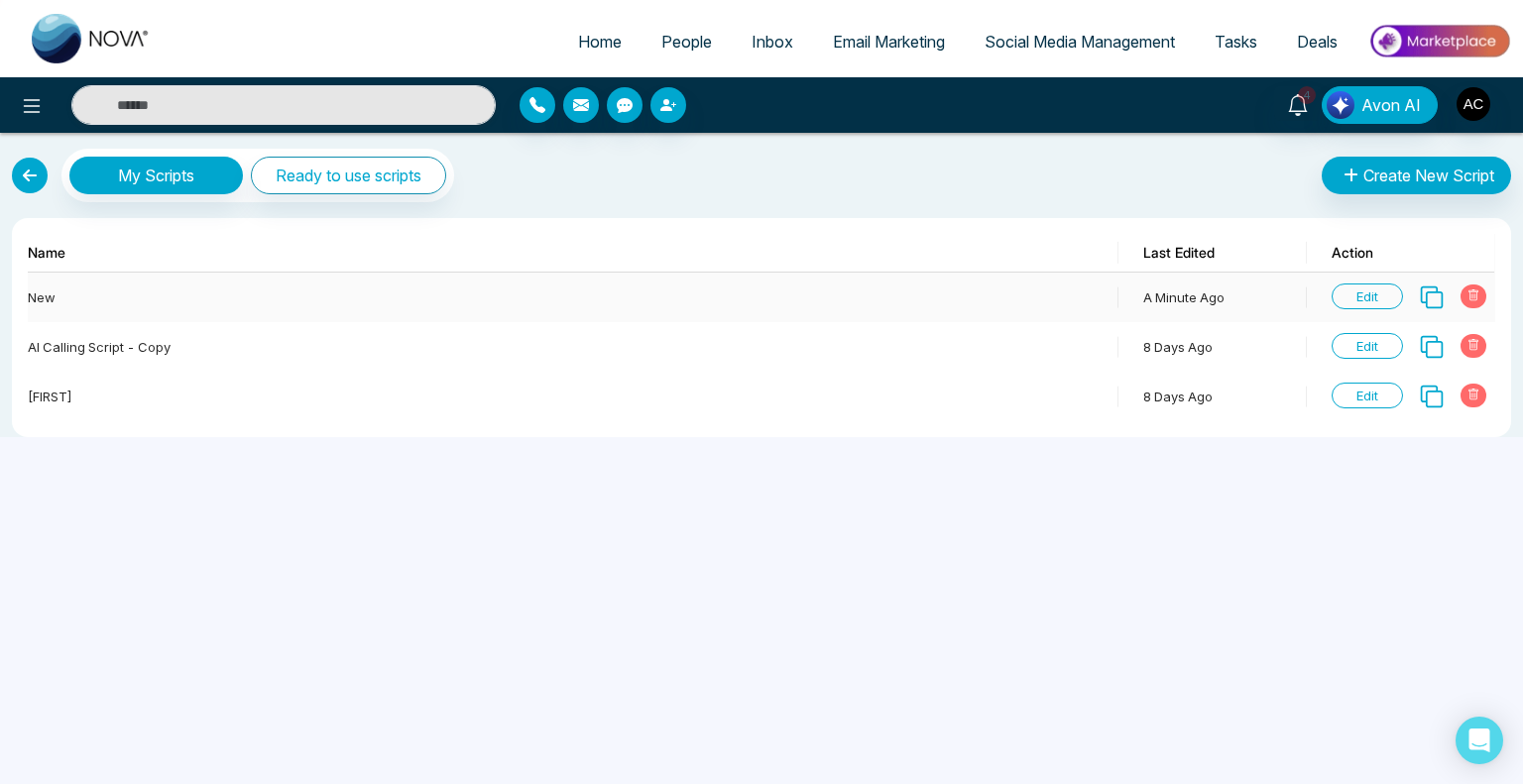 click 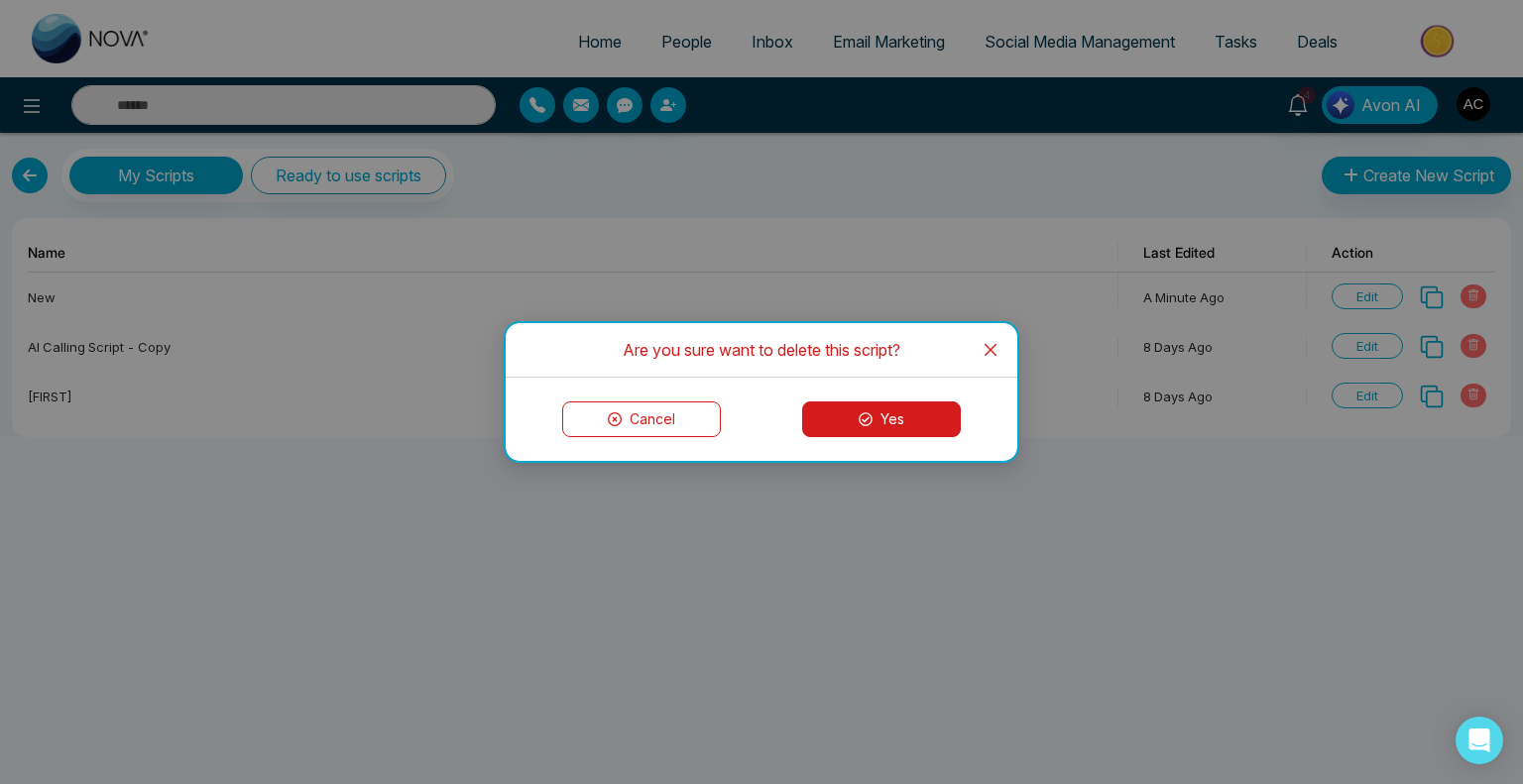 click on "Yes" at bounding box center [881, 419] 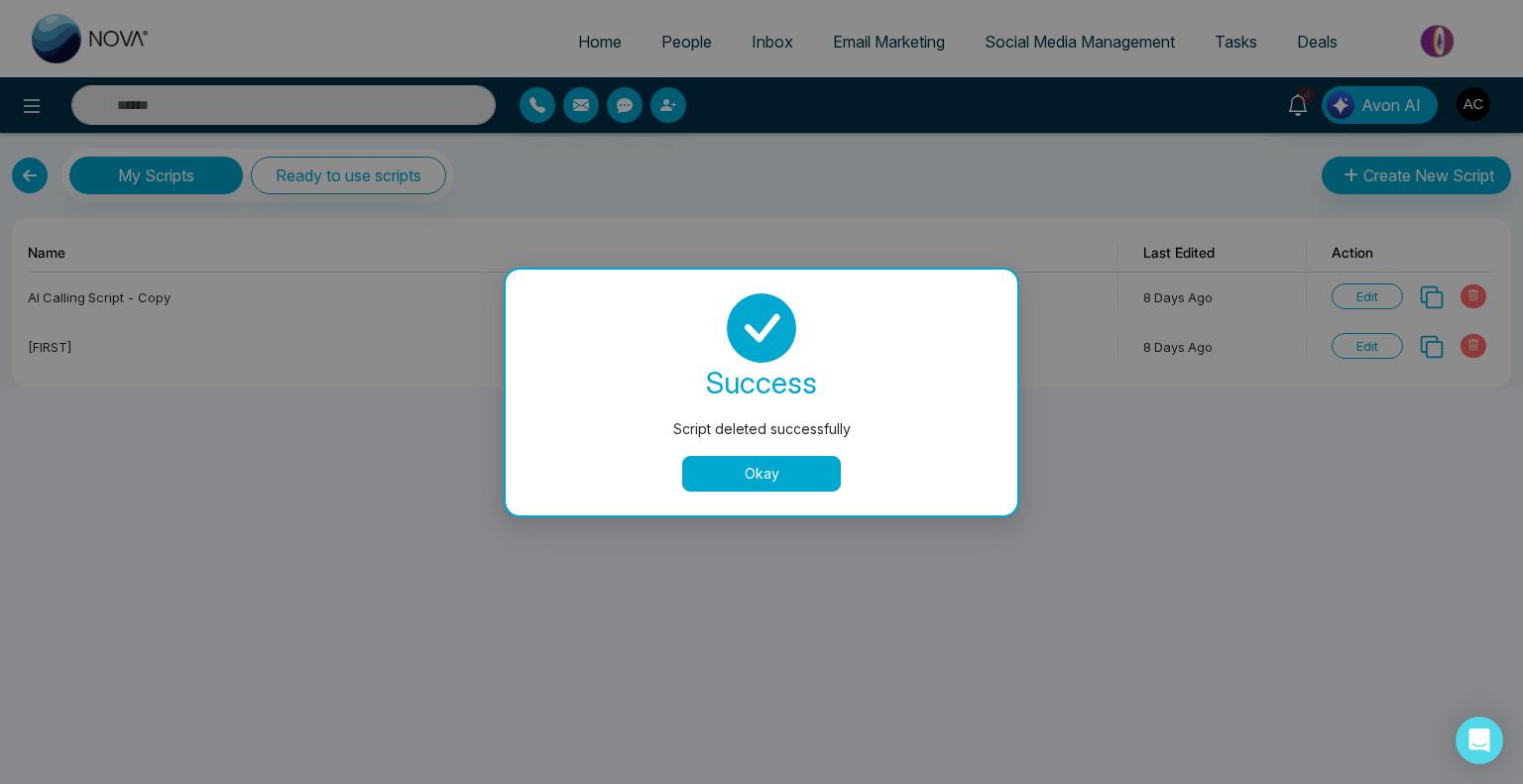 click on "Okay" at bounding box center (762, 474) 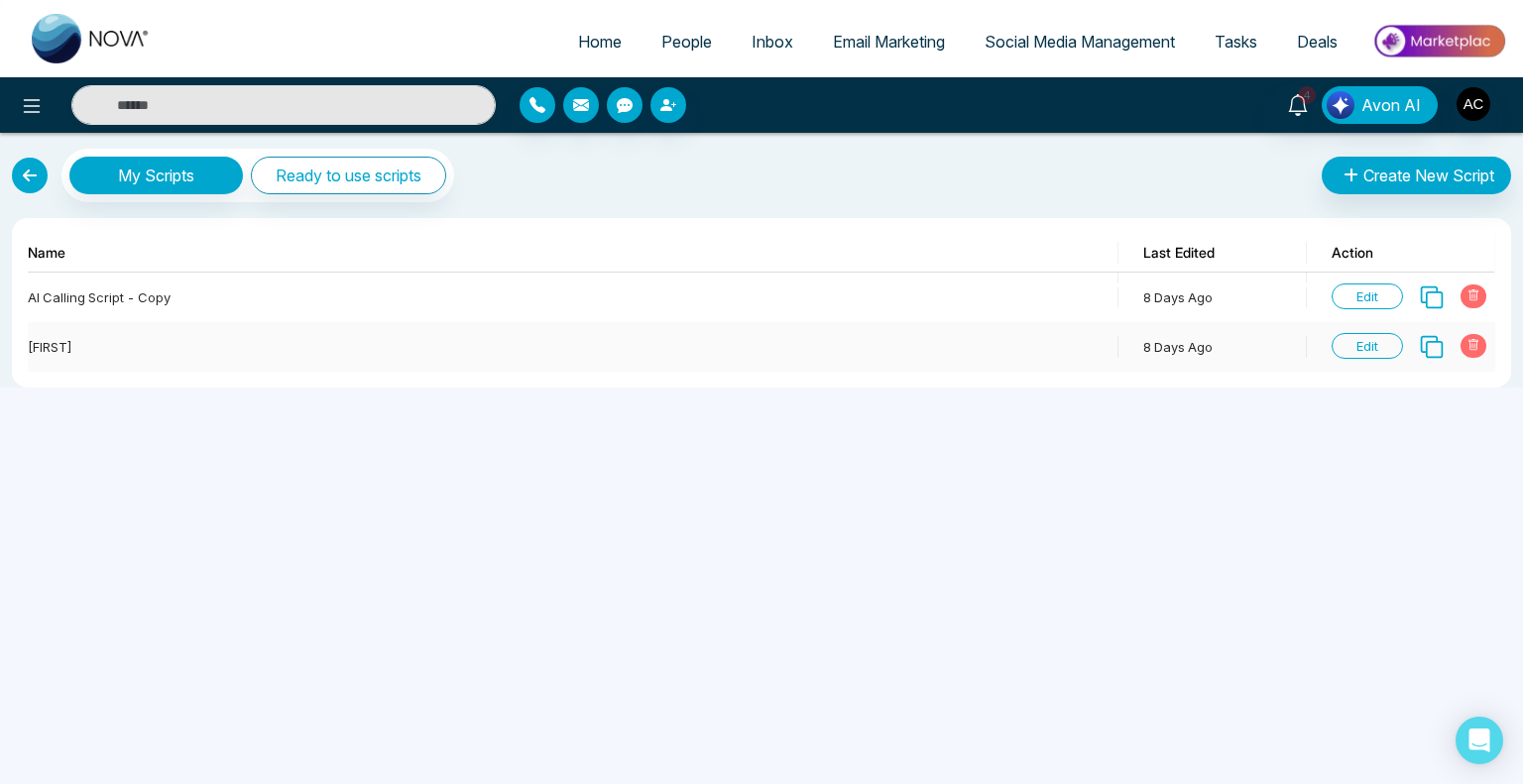 click on "Edit" at bounding box center (1367, 346) 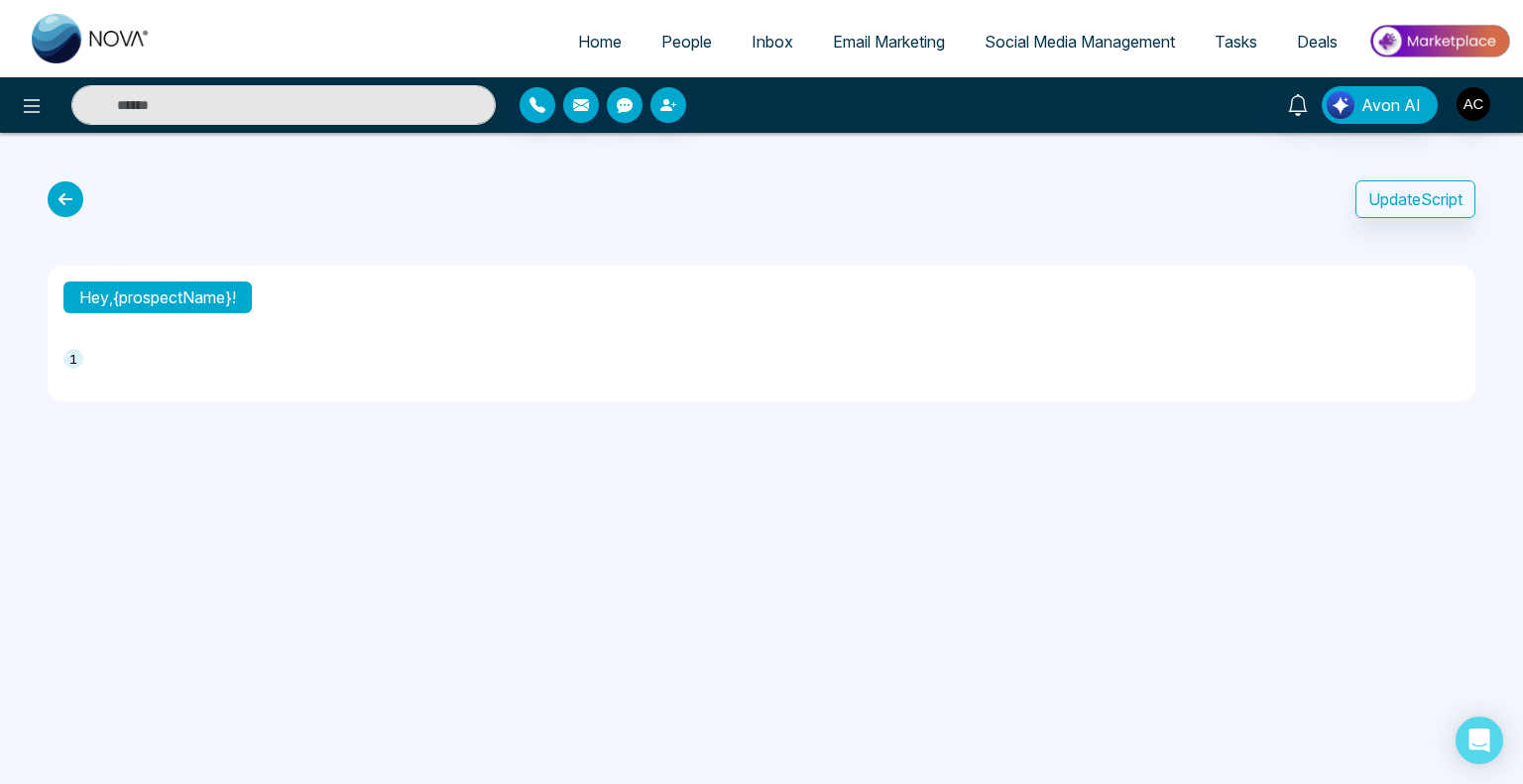 type on "**********" 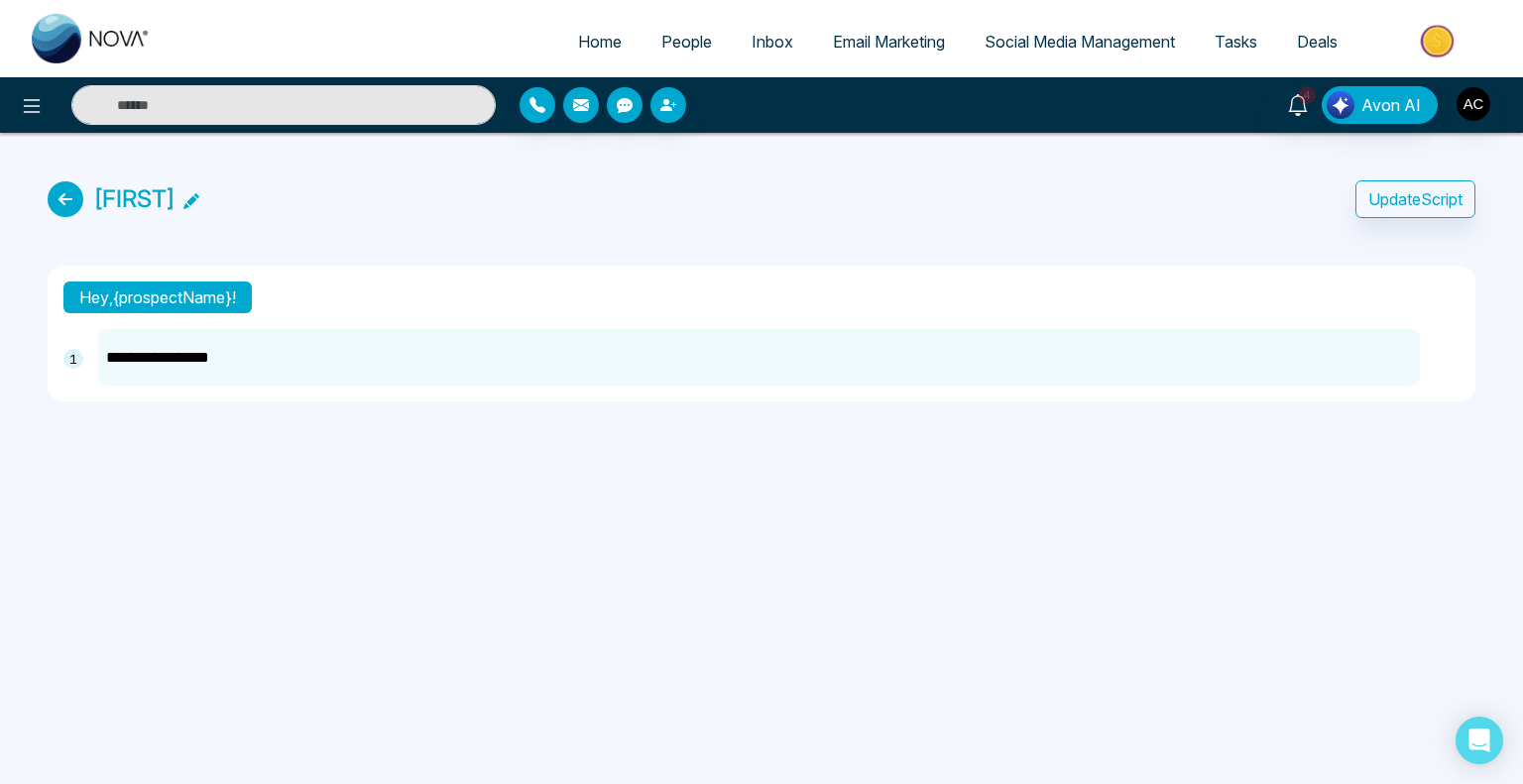 click on "**********" at bounding box center (759, 357) 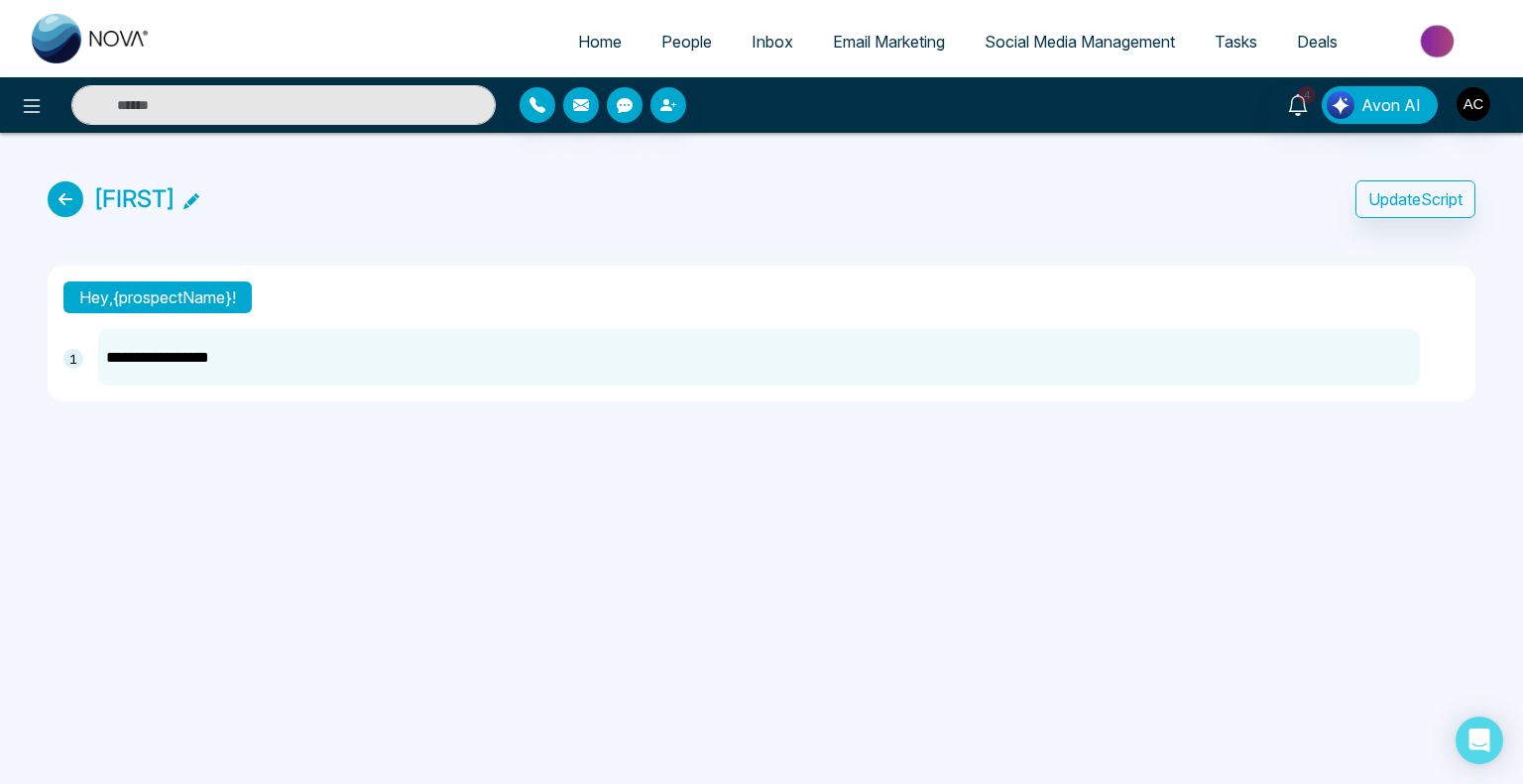 drag, startPoint x: 277, startPoint y: 356, endPoint x: 103, endPoint y: 360, distance: 174.04597 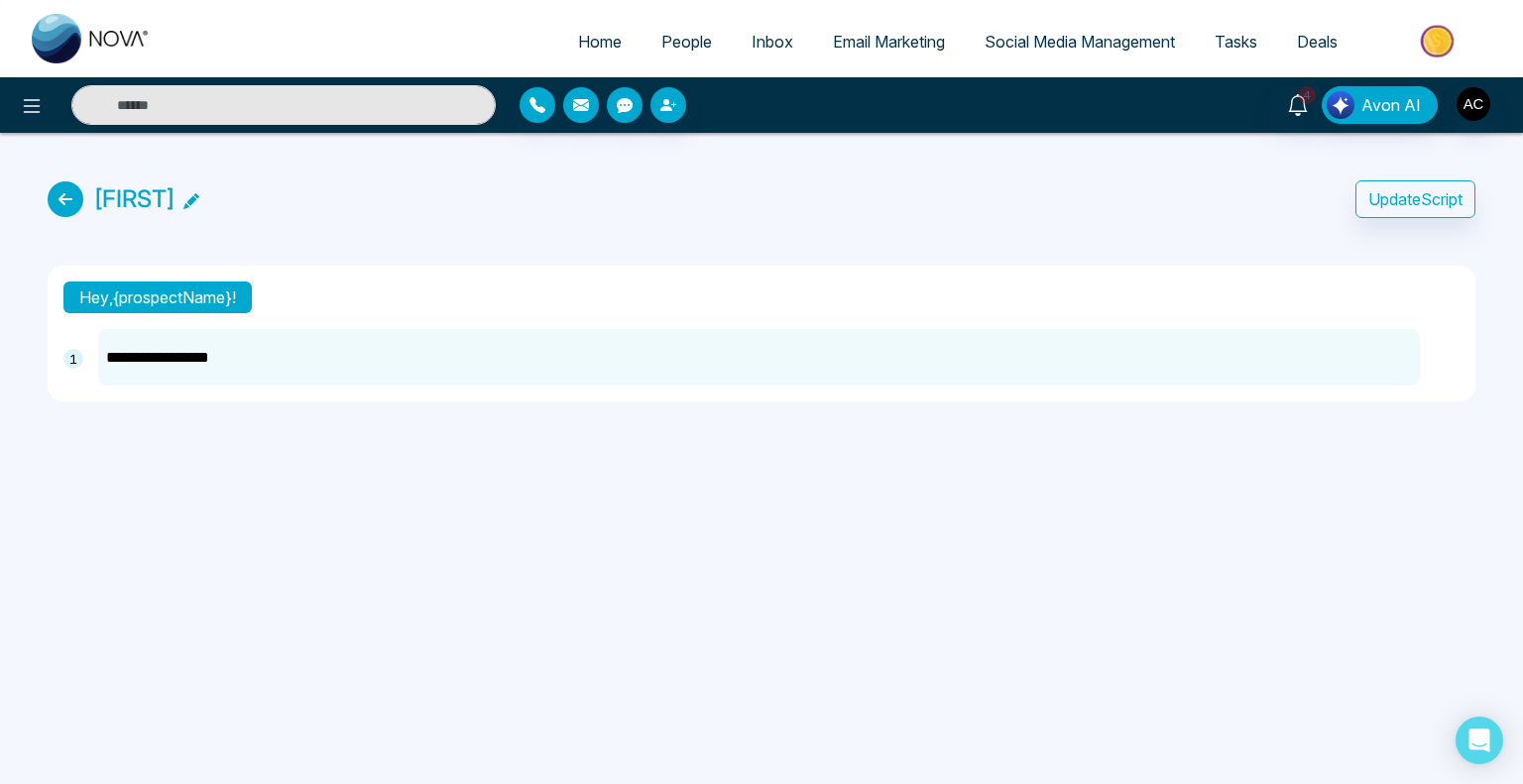 click on "**********" at bounding box center (759, 357) 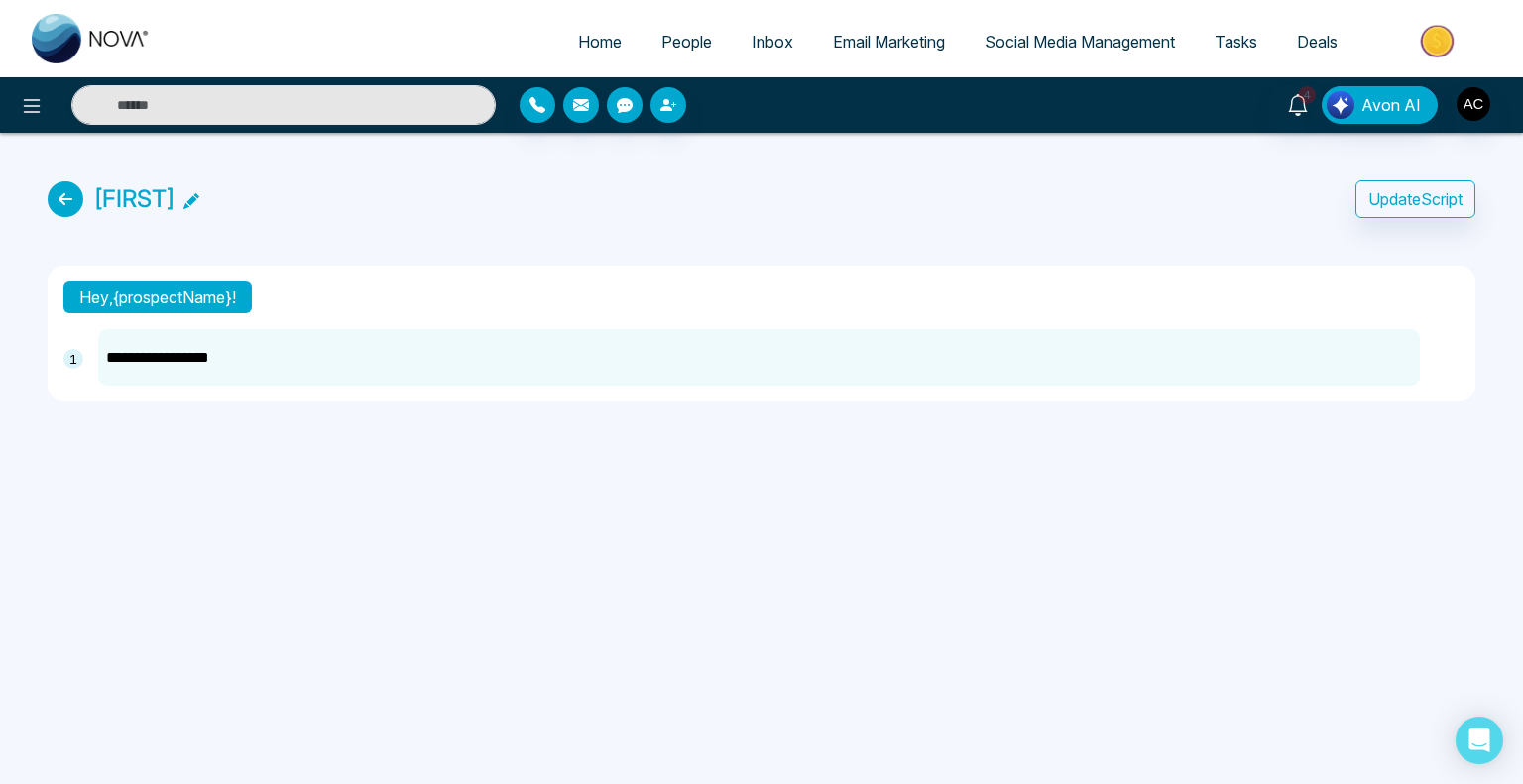 type 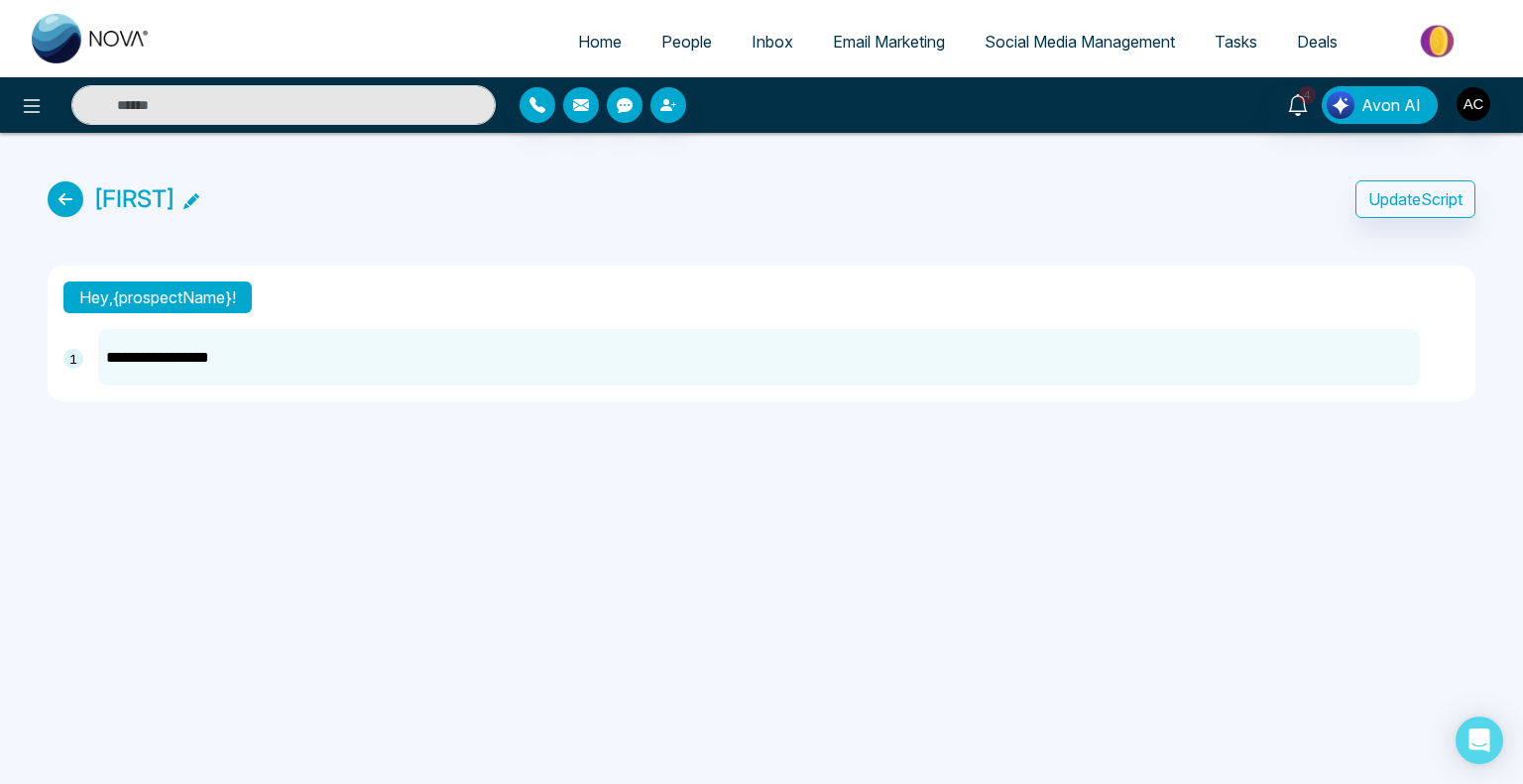 type 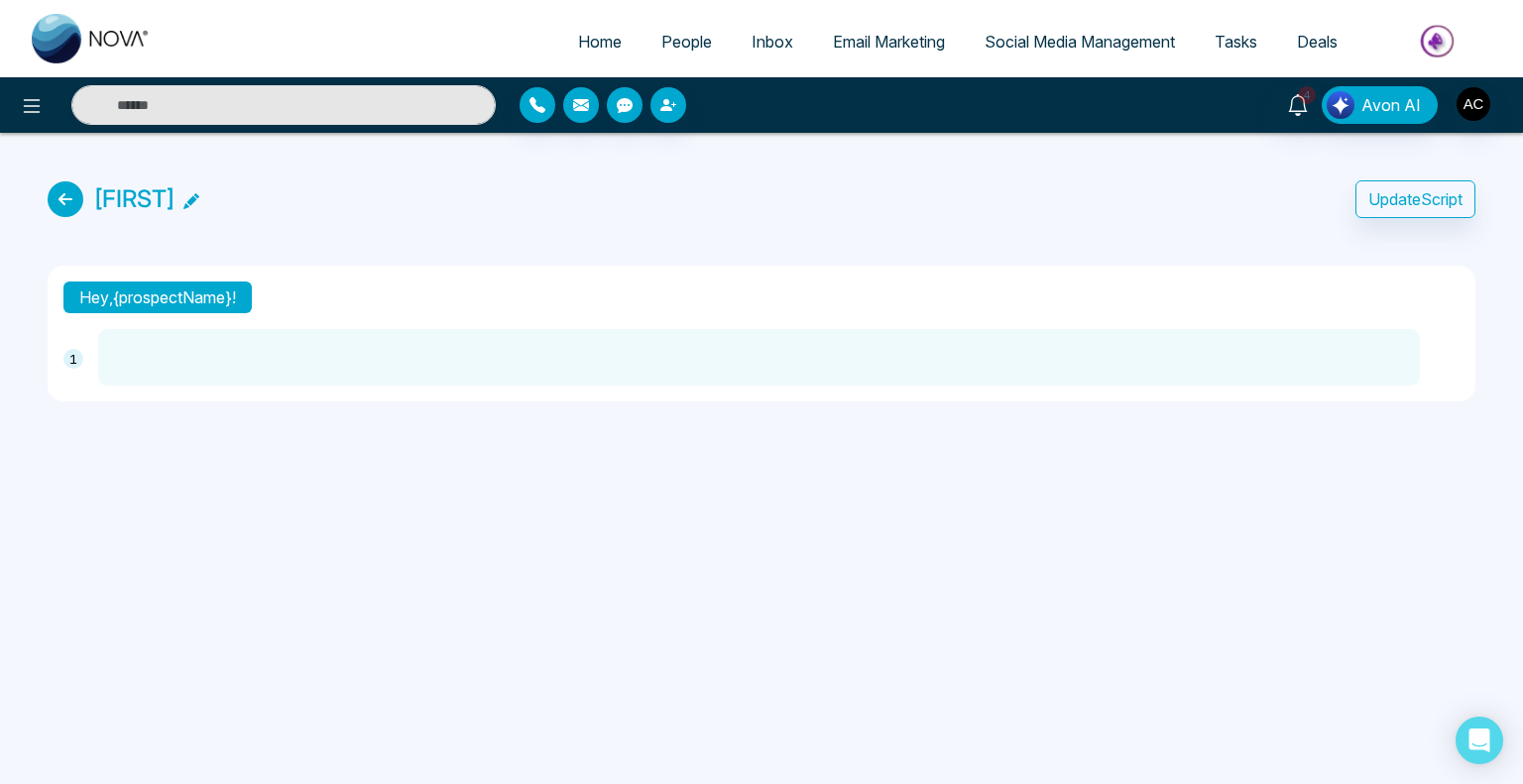 paste on "**********" 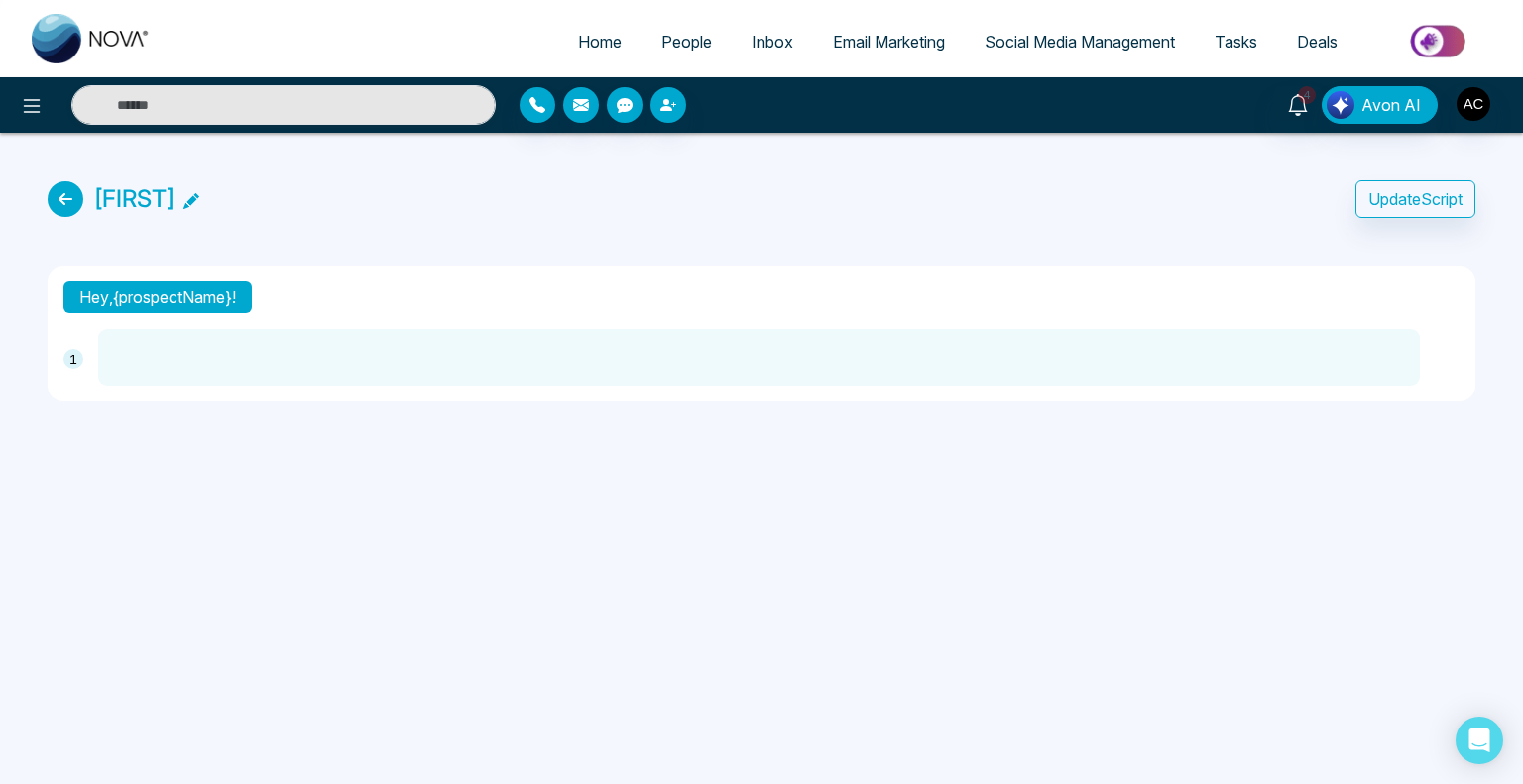 type on "**********" 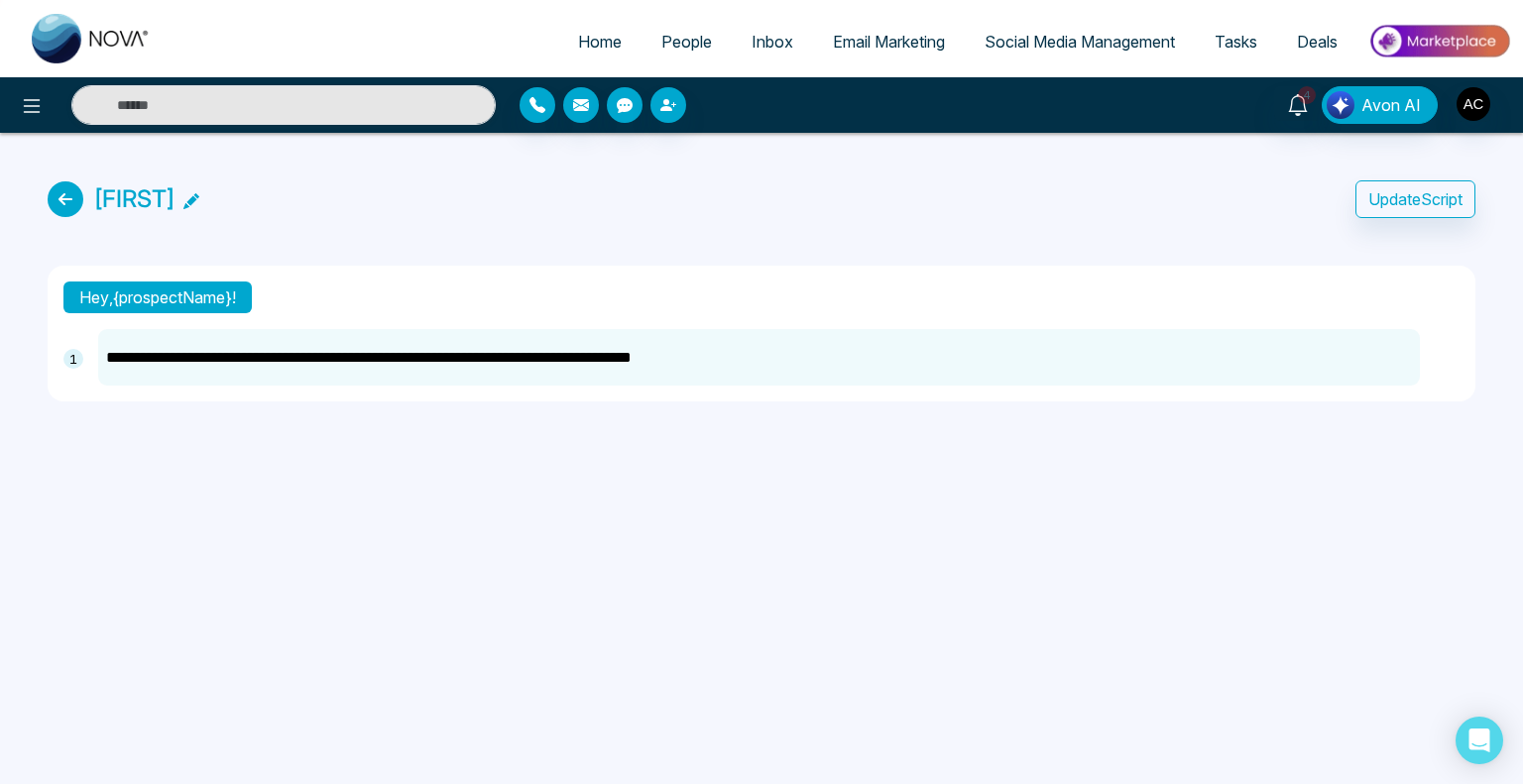 type on "**********" 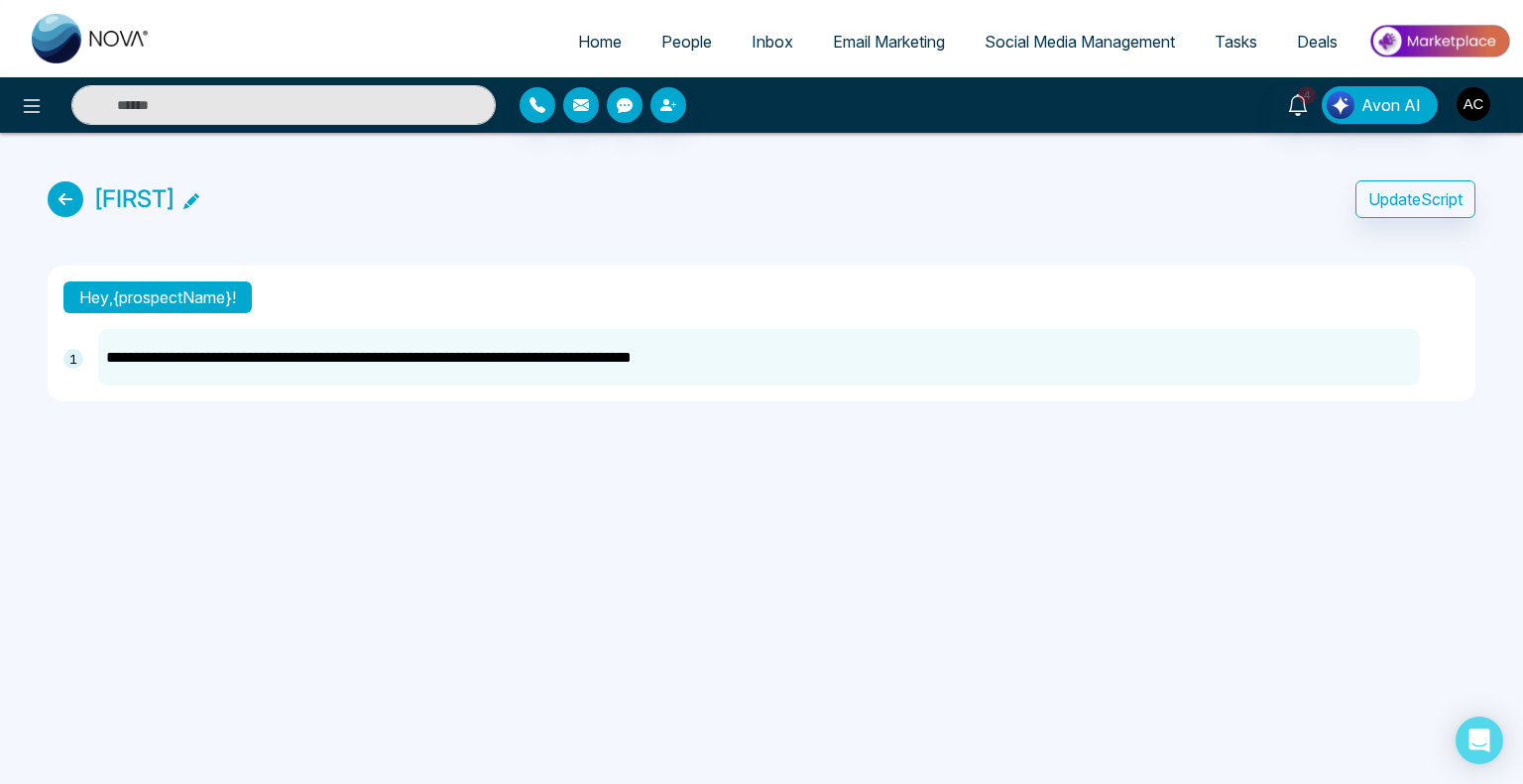 click 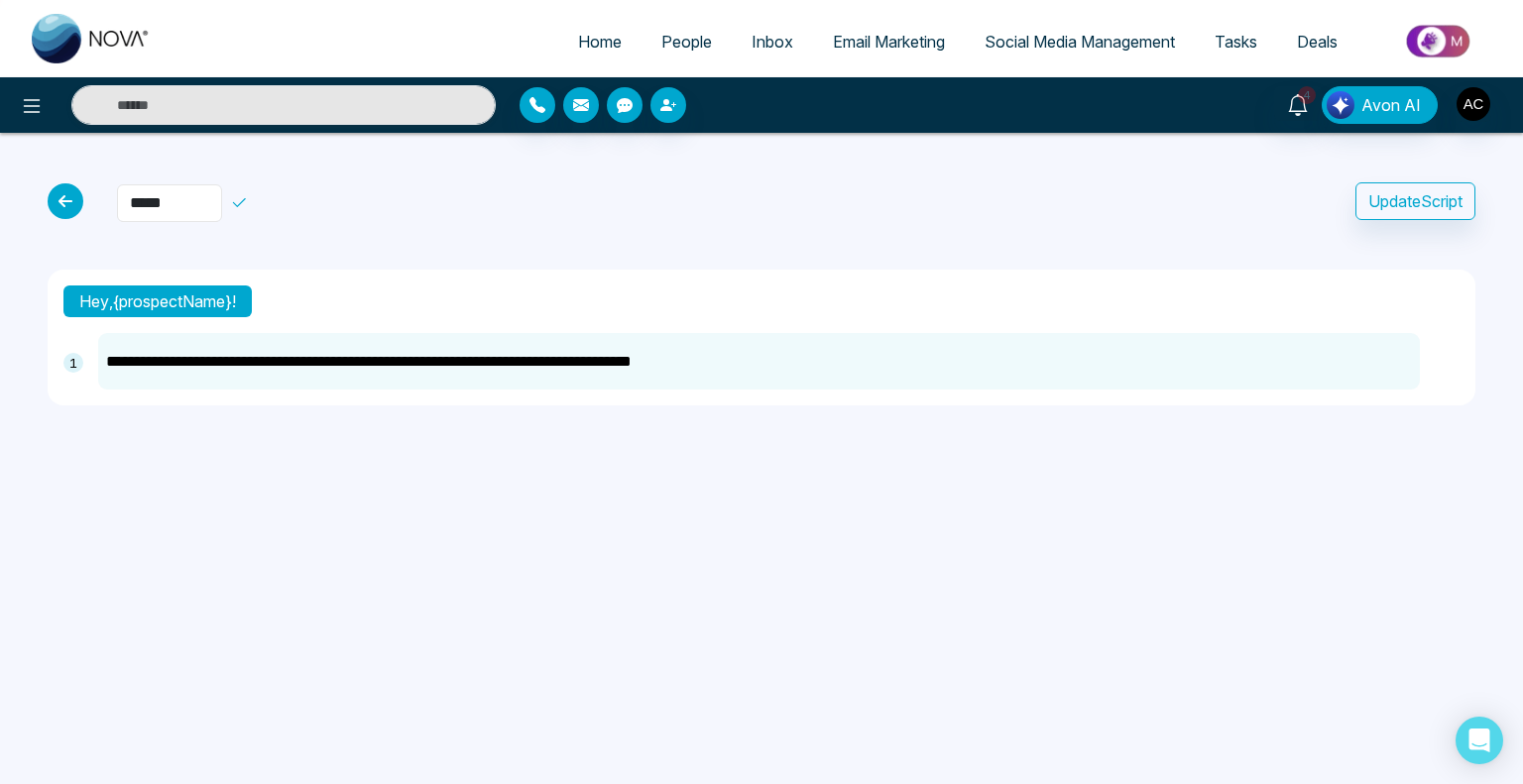 click on "*****" at bounding box center (170, 203) 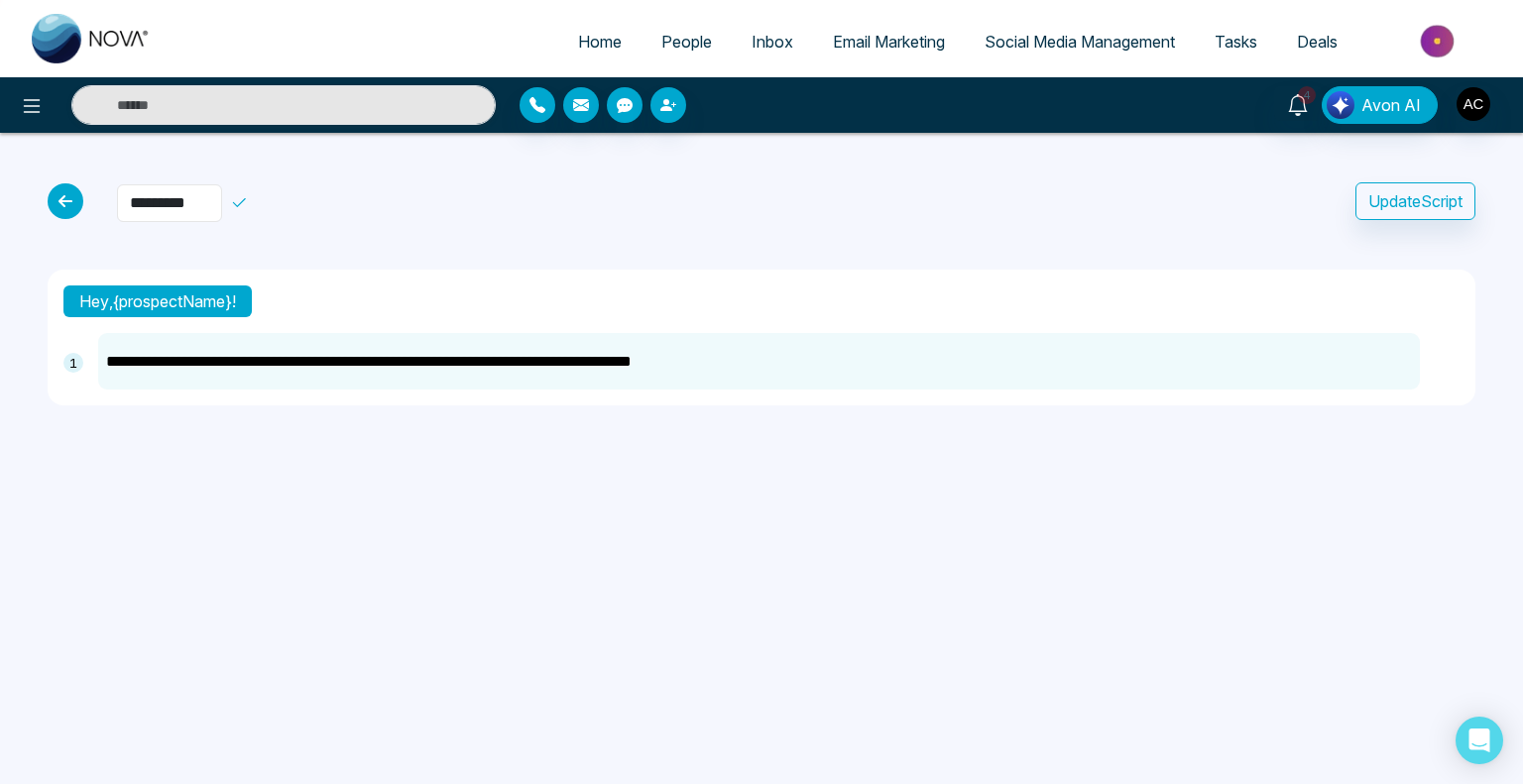 type on "*********" 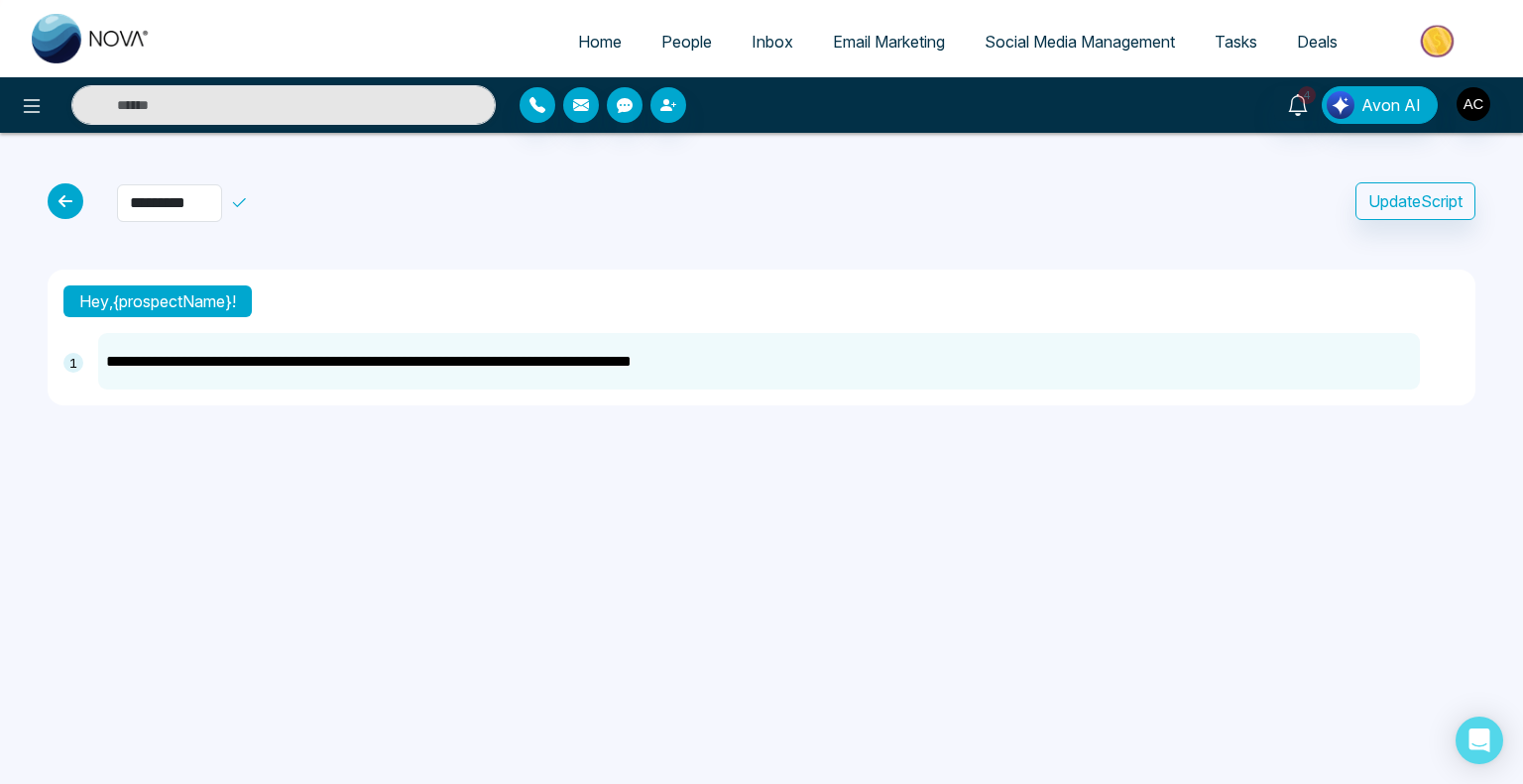 click on "**********" at bounding box center (759, 361) 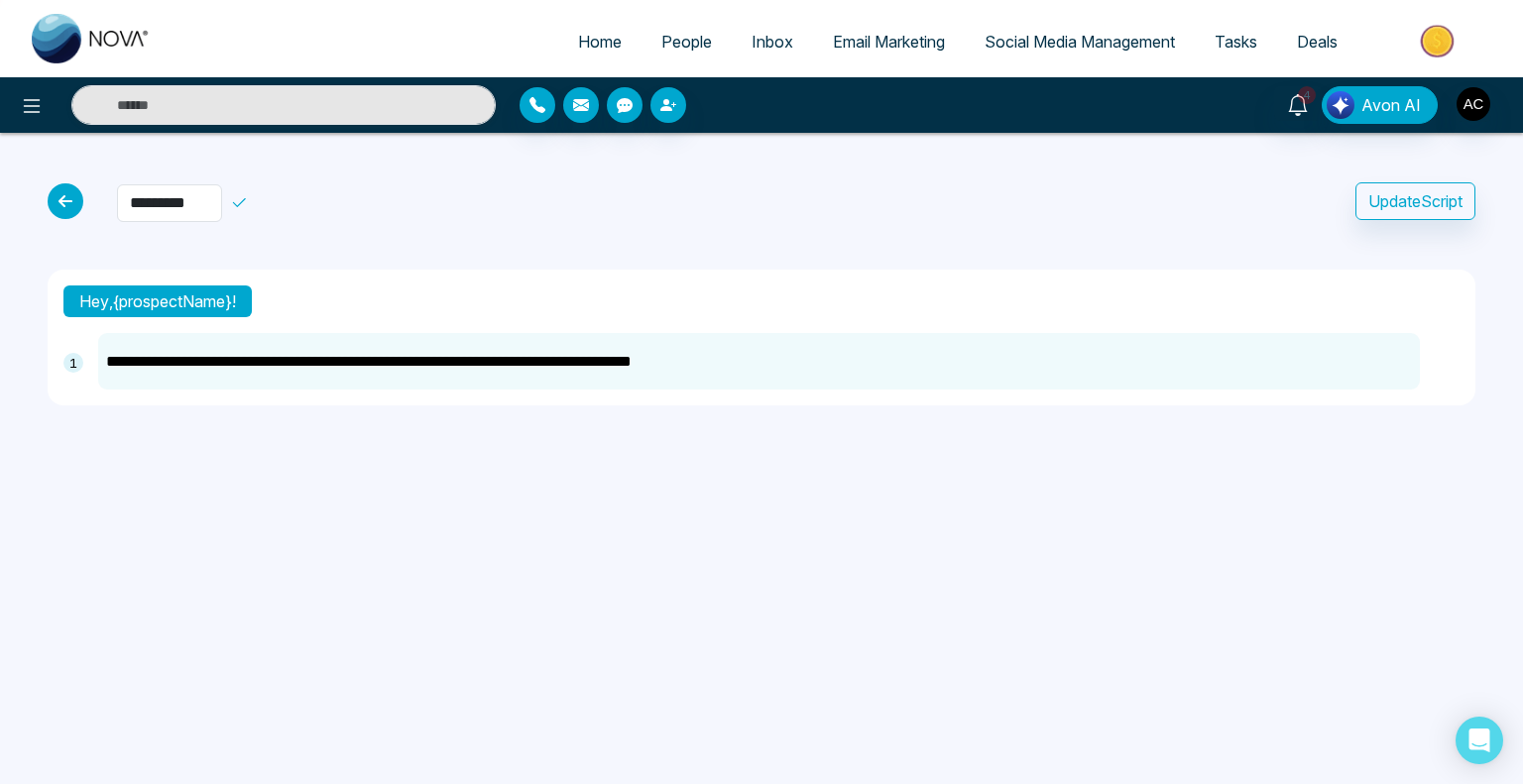 type on "**********" 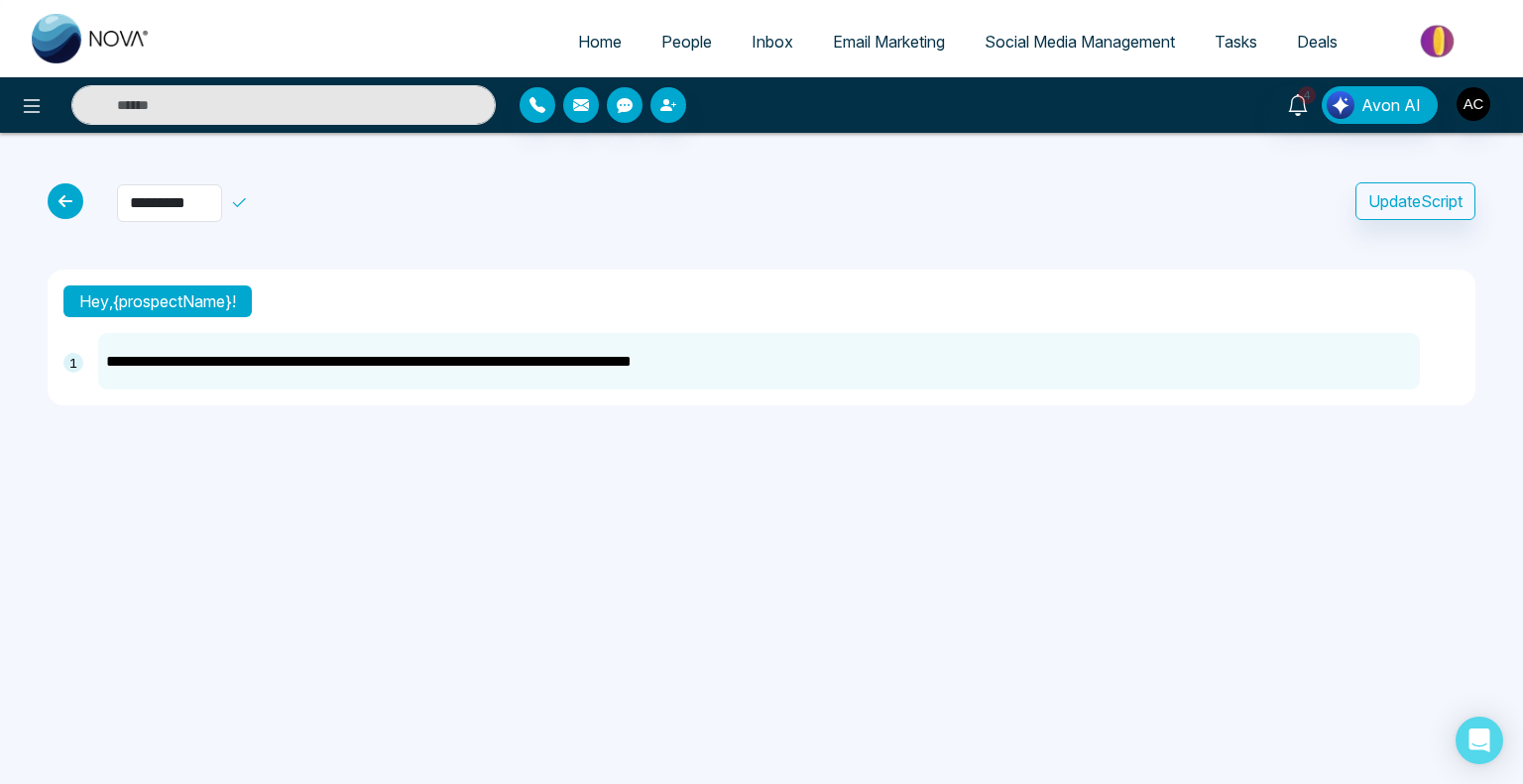 type on "**********" 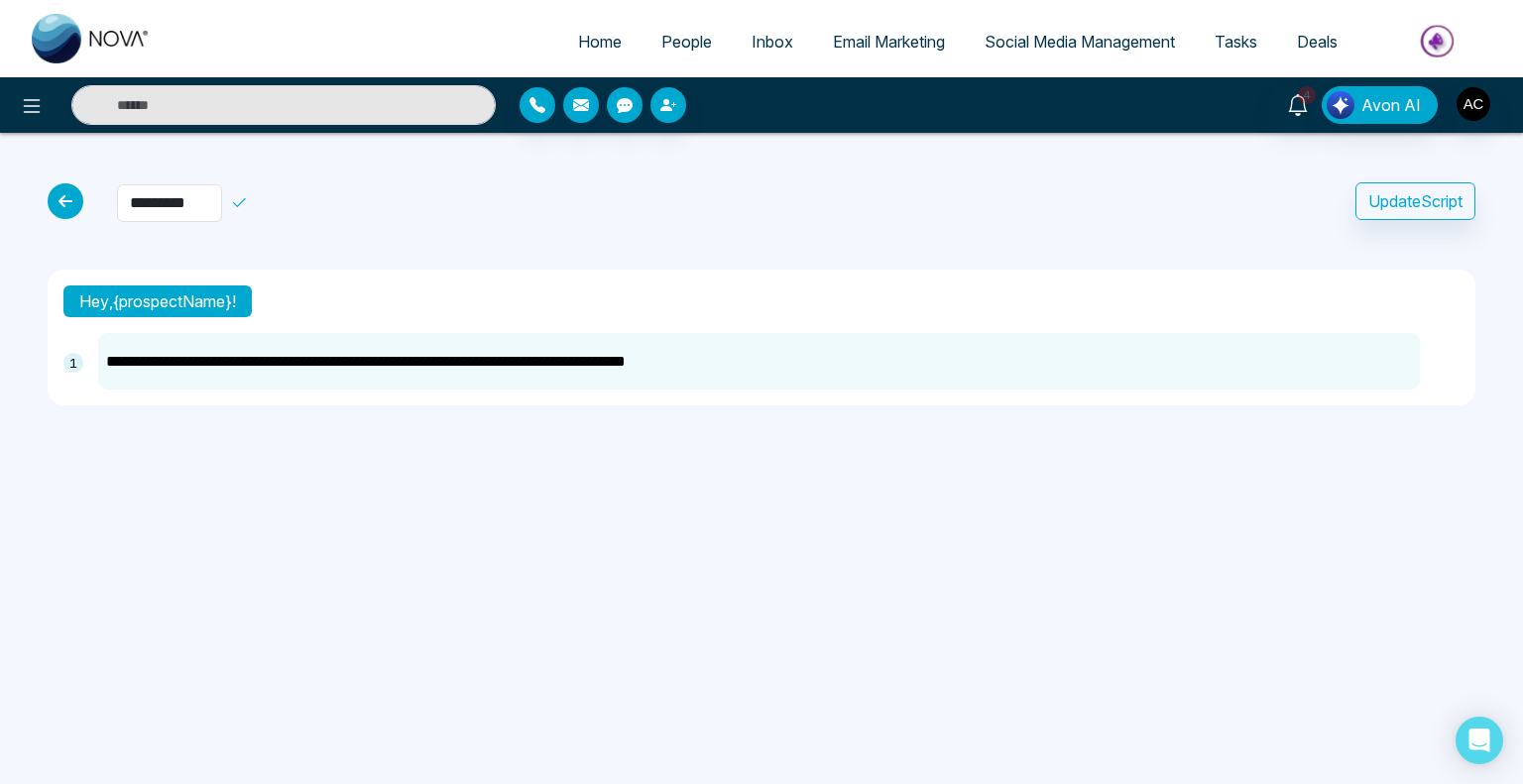 type on "**********" 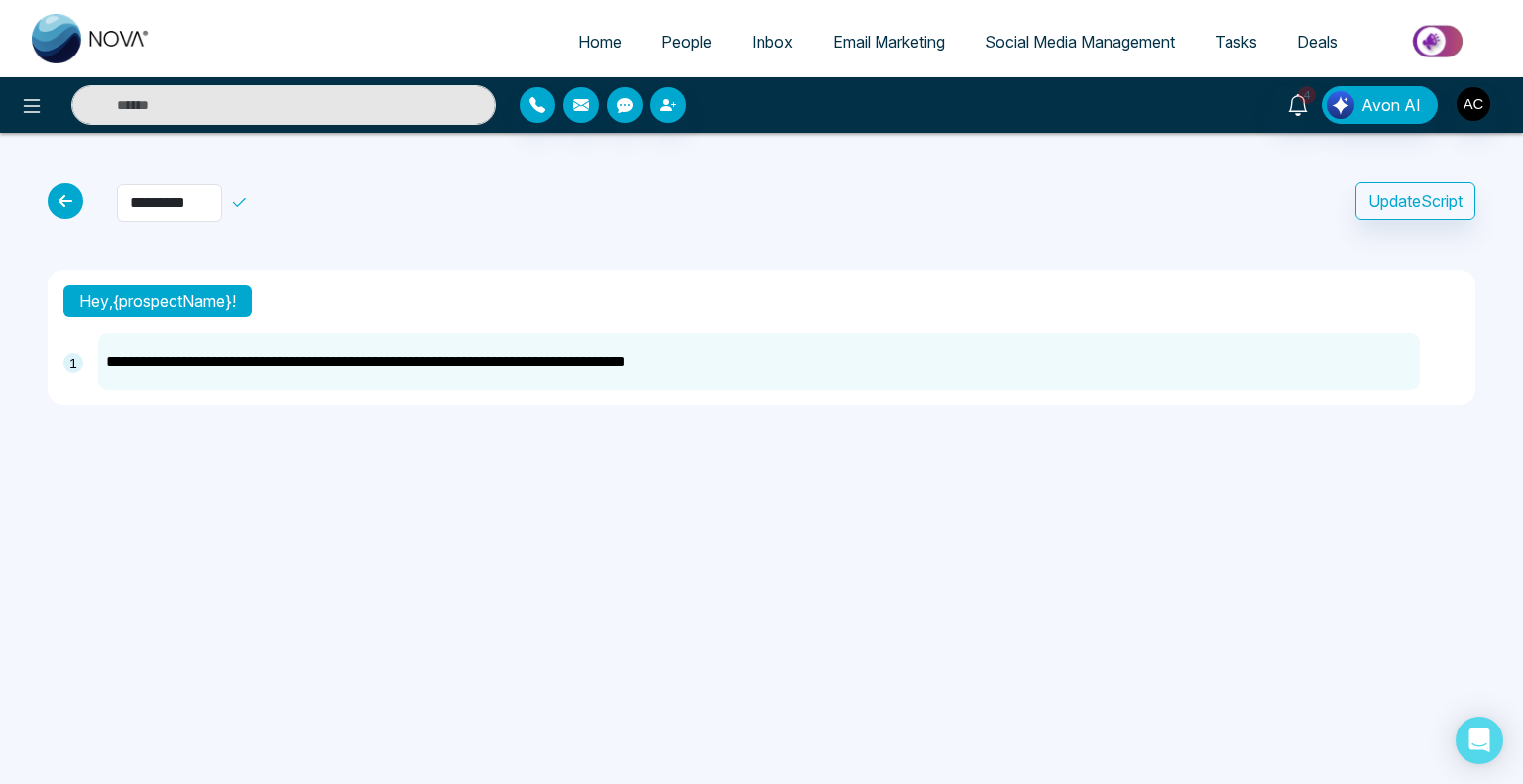 type on "**********" 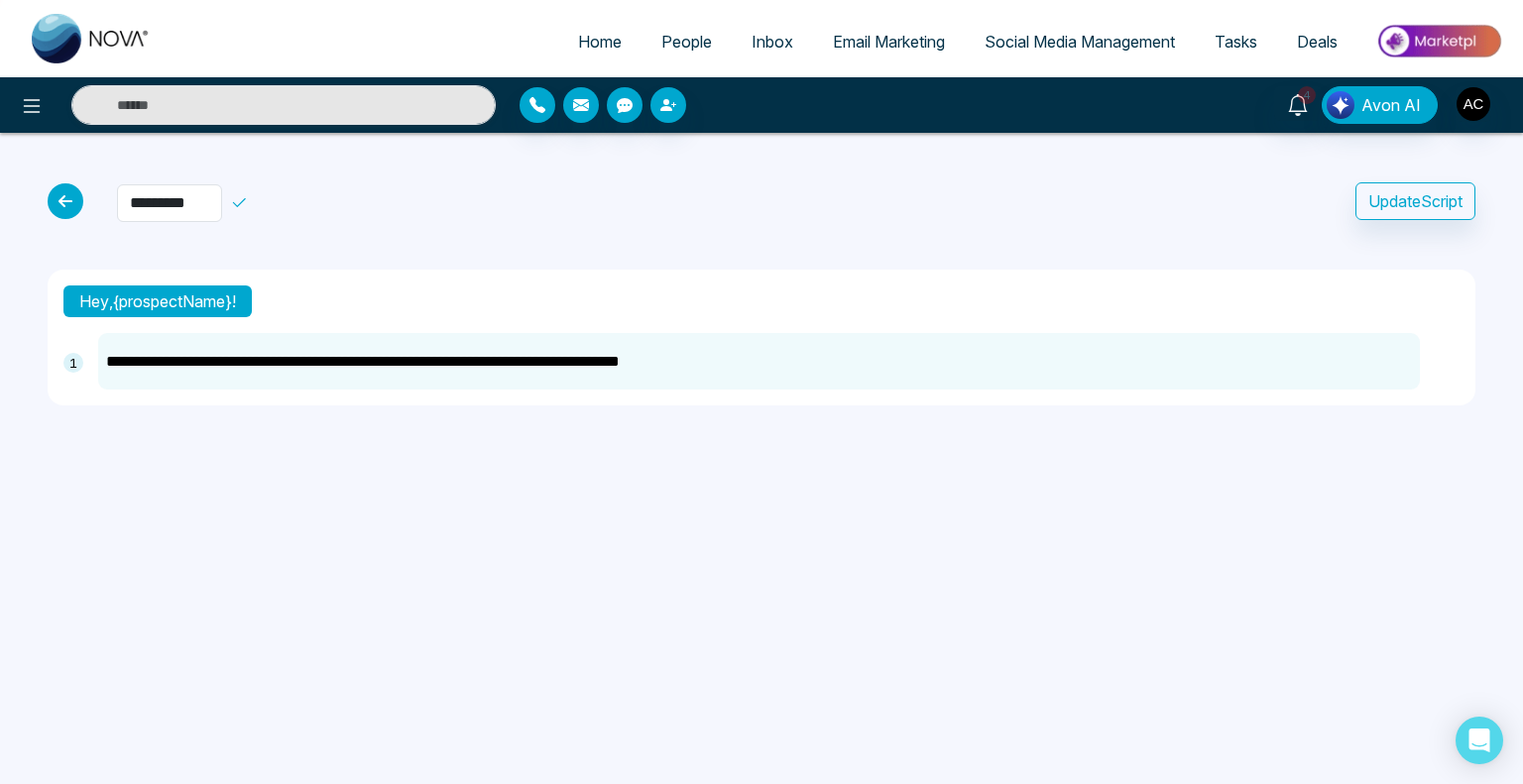 type on "**********" 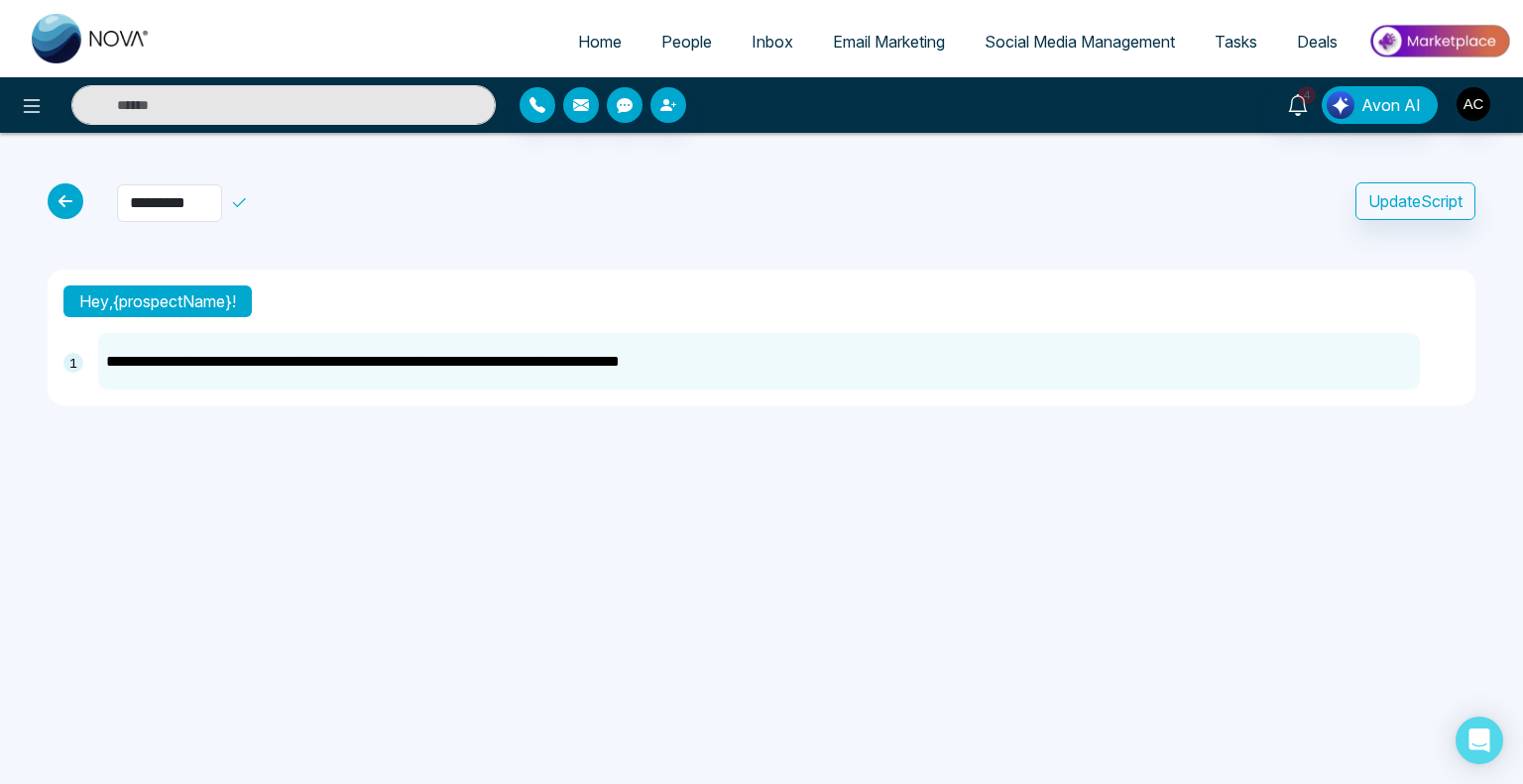 type on "**********" 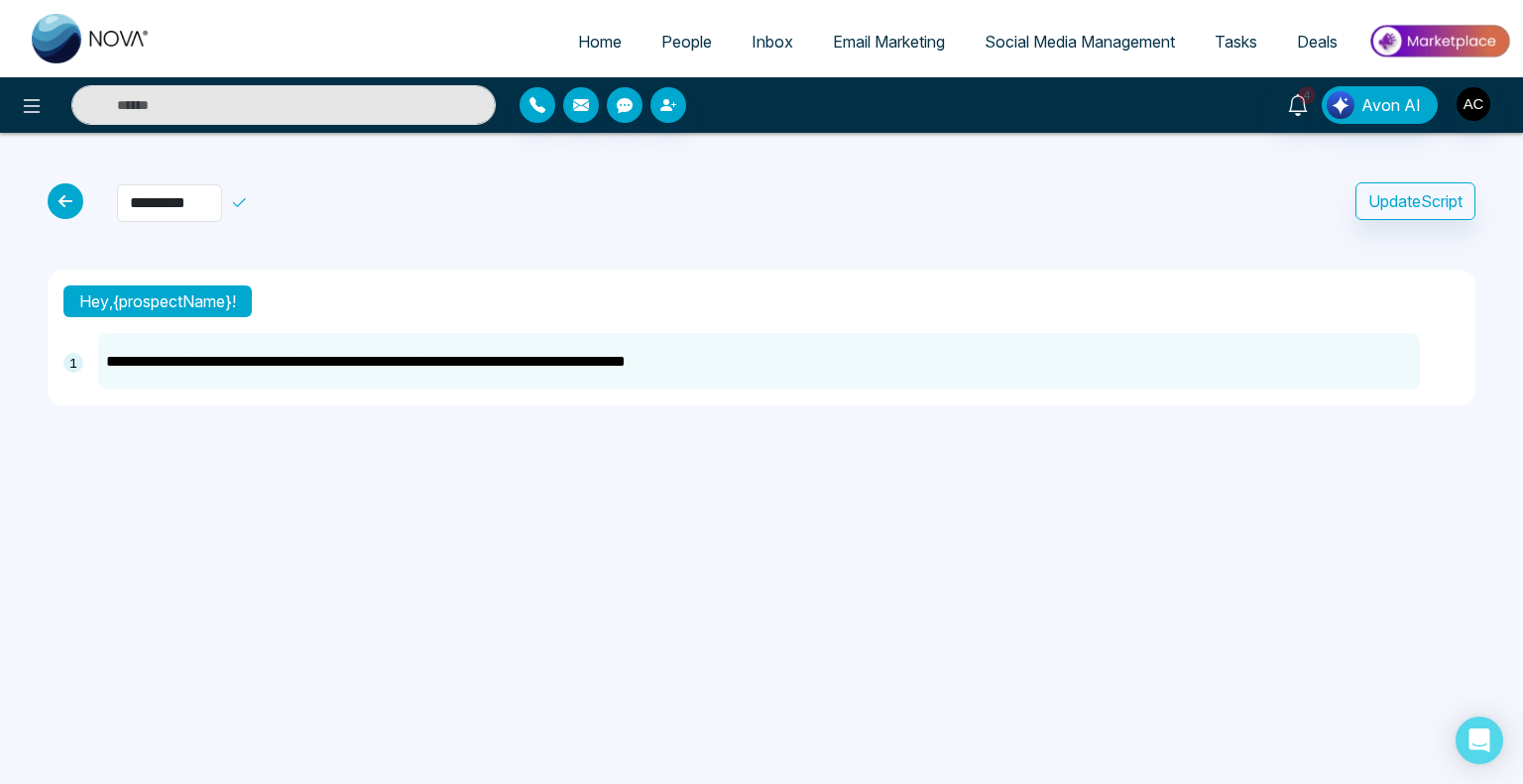 type on "**********" 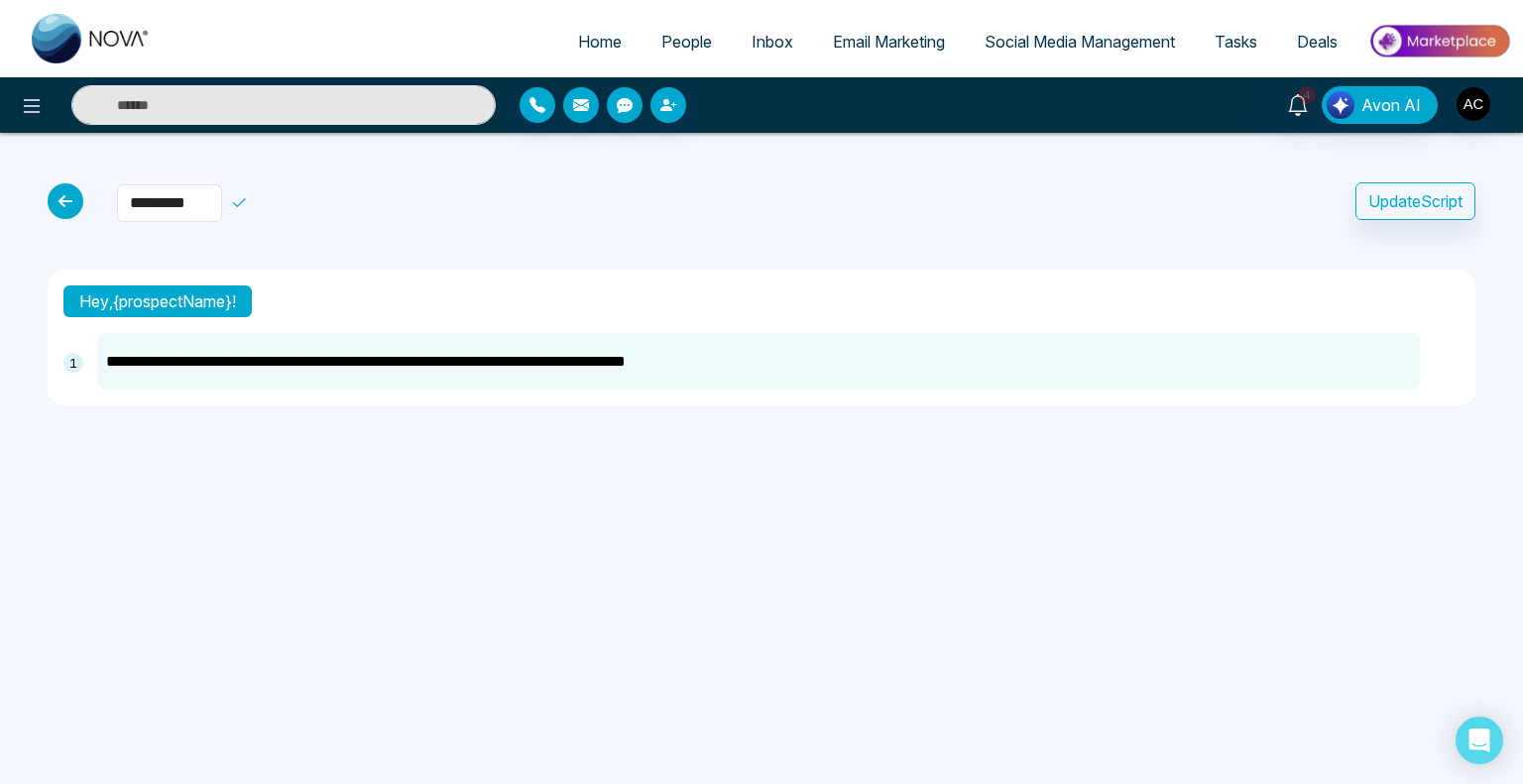 type on "**********" 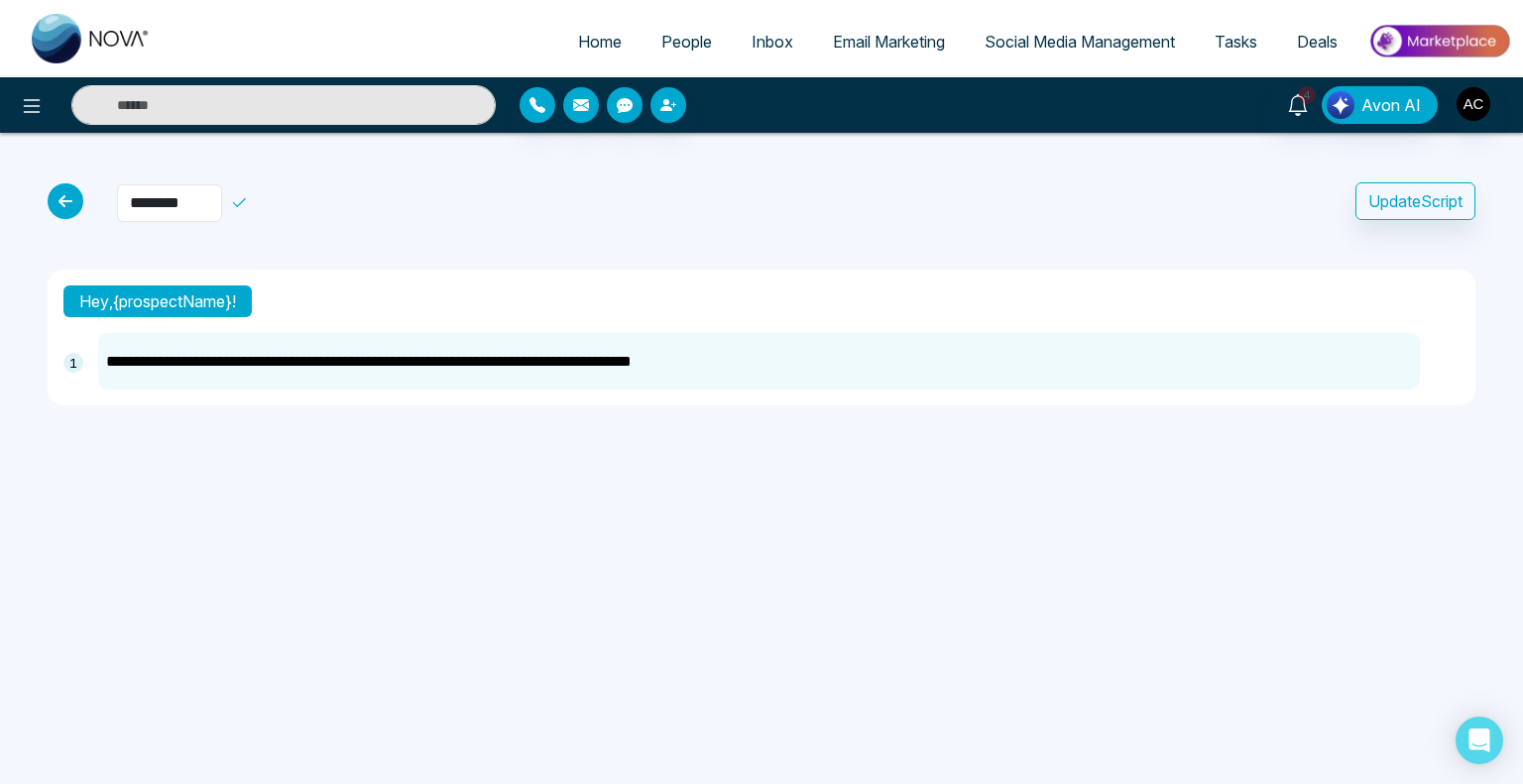 type on "*********" 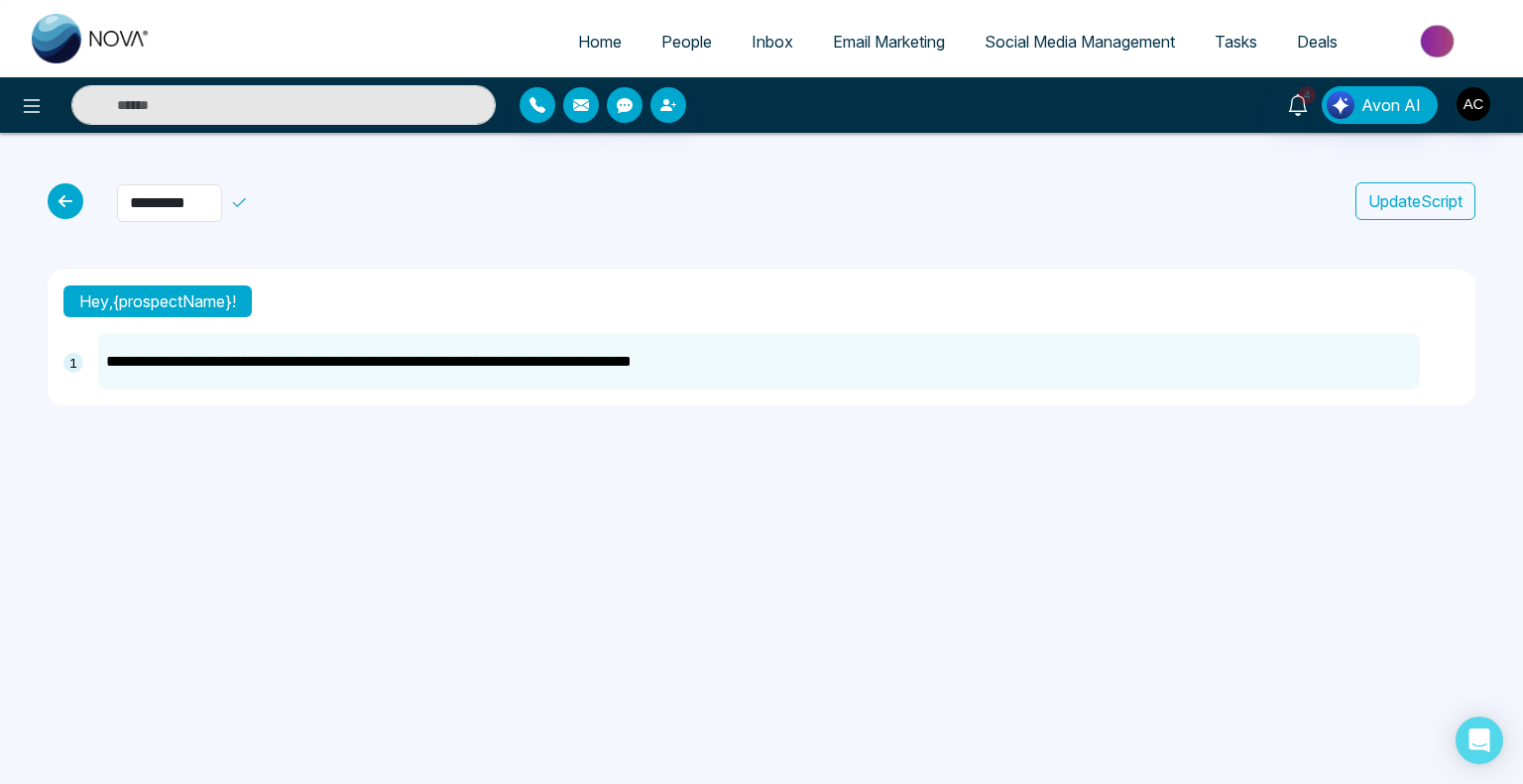 click on "Update  Script" at bounding box center [1415, 201] 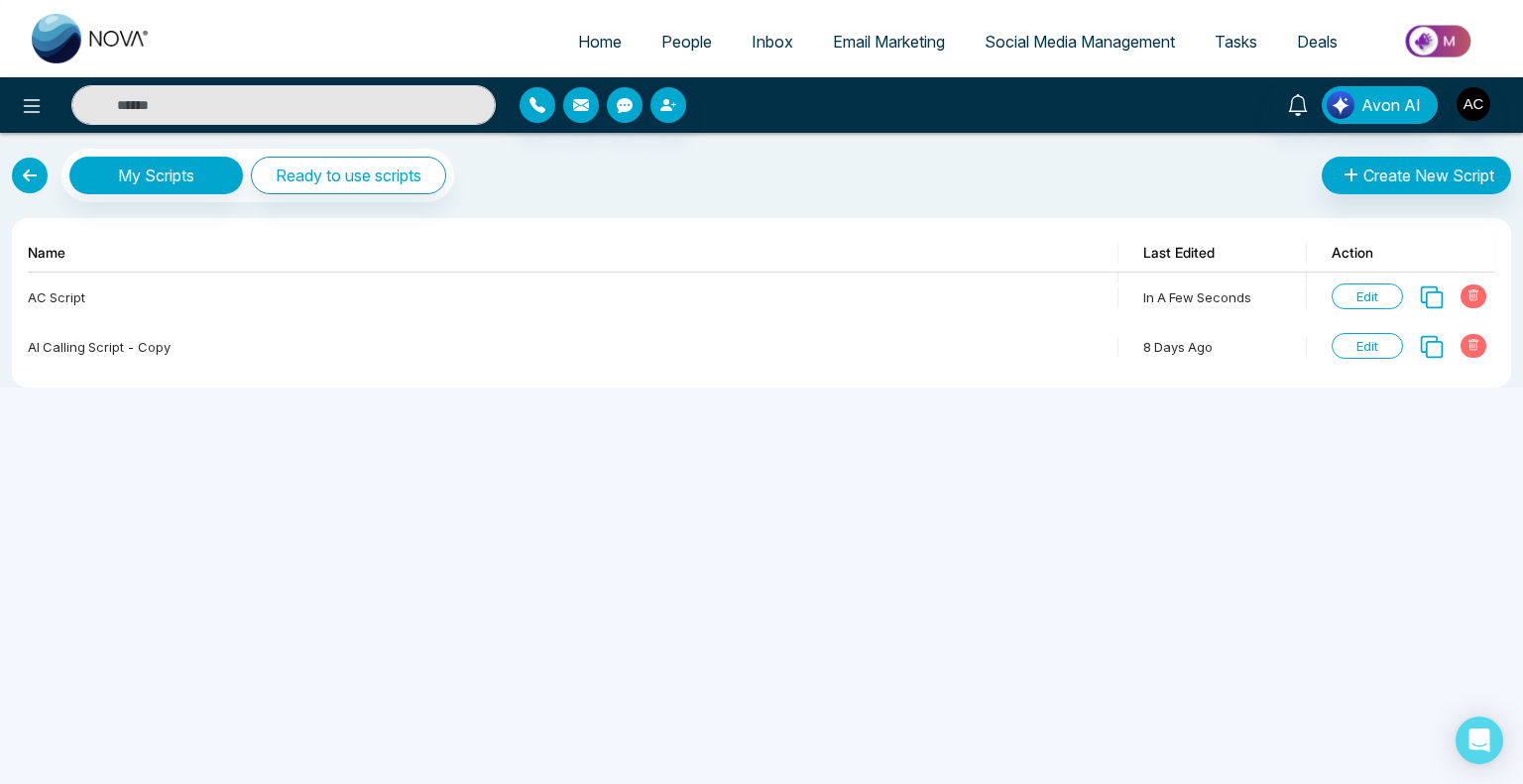 click on "Home People Inbox Email Marketing Social Media Management Tasks Deals Avon AI My Scripts Ready to use scripts Create New Script Name Last Edited Action       AC Script in a few seconds Edit AI Calling Script - copy 8 days ago Edit" at bounding box center [762, 392] 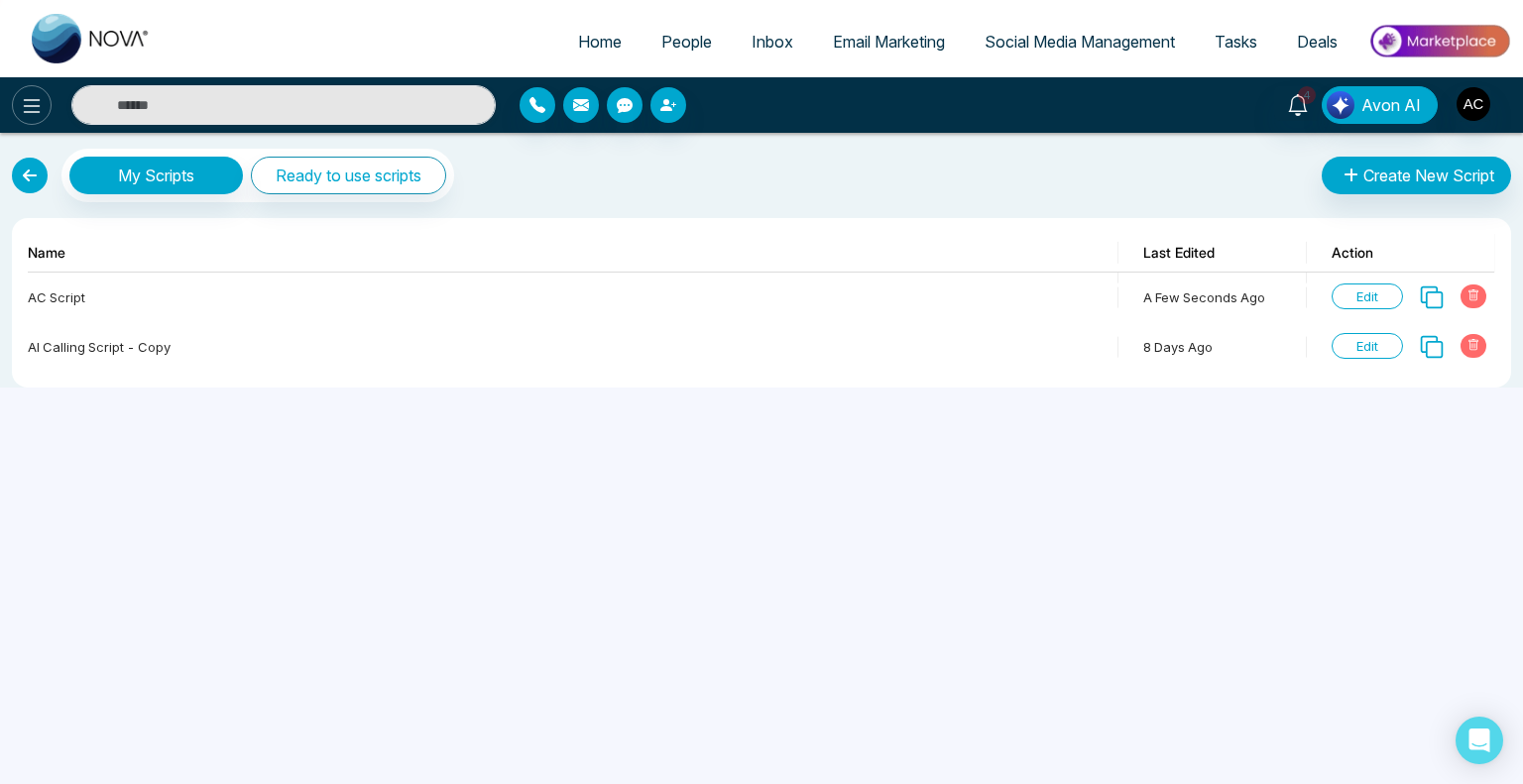 click 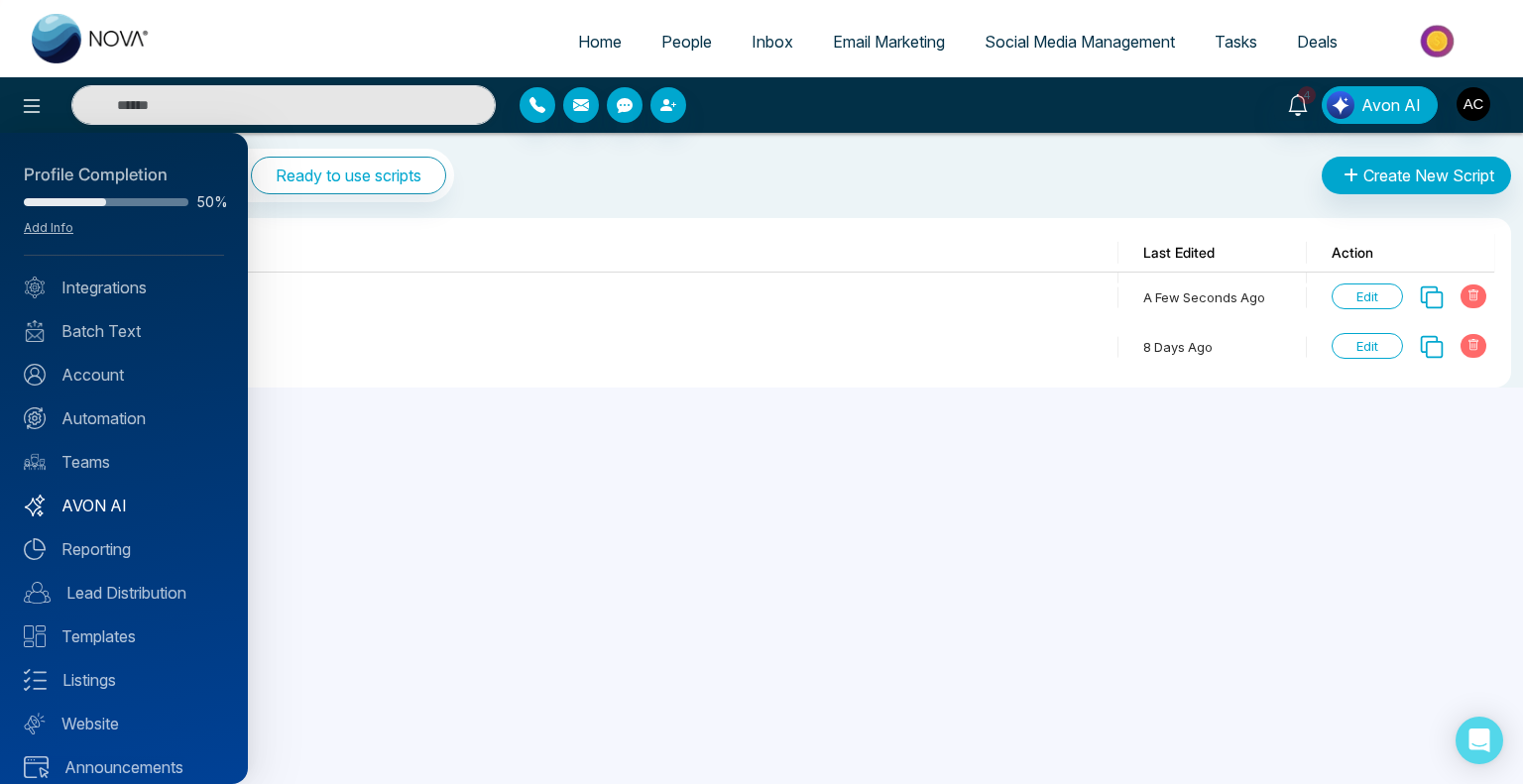 click on "AVON AI" at bounding box center [124, 505] 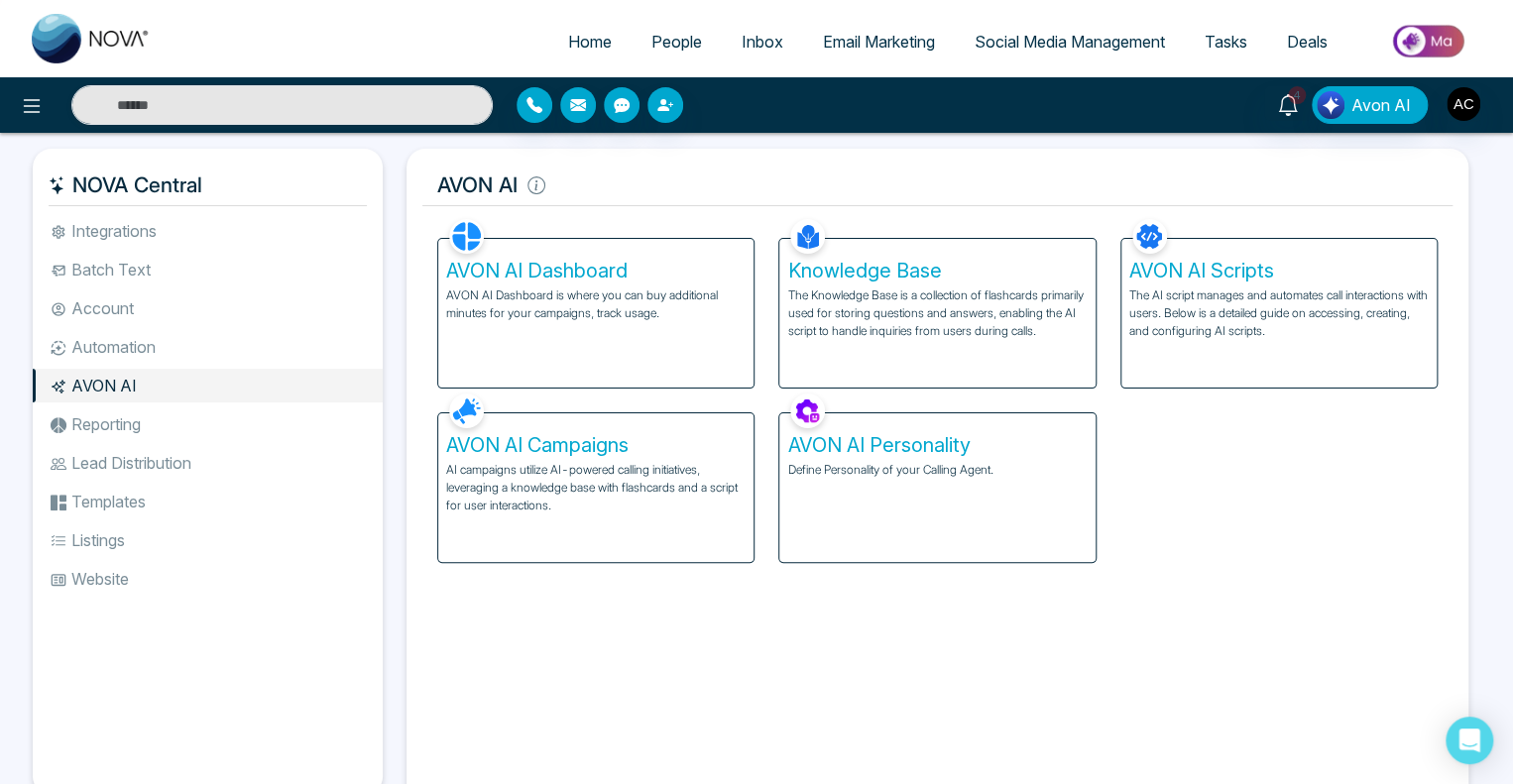 click on "AVON AI Campaigns" at bounding box center [596, 445] 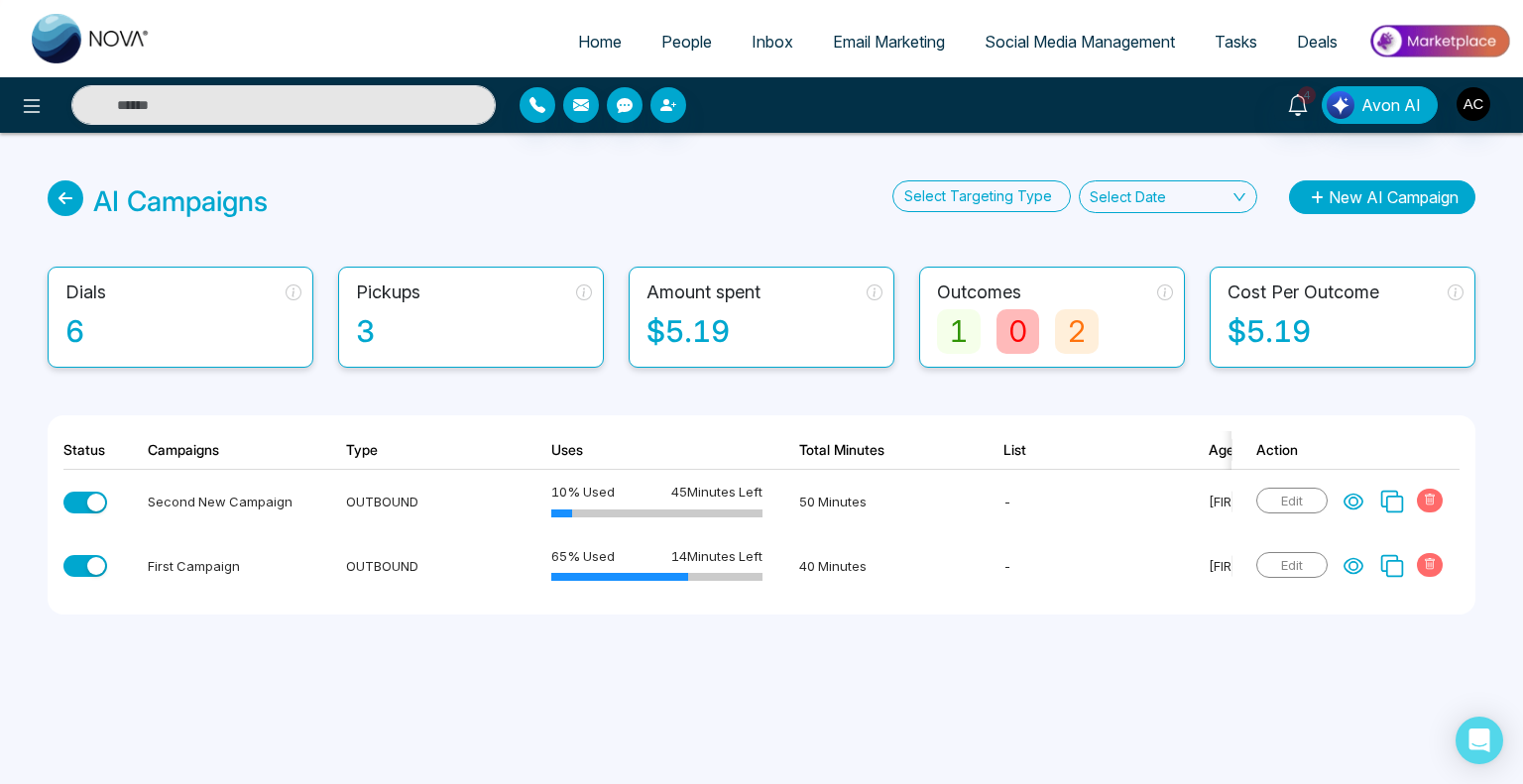 click on "New AI Campaign" at bounding box center [1382, 197] 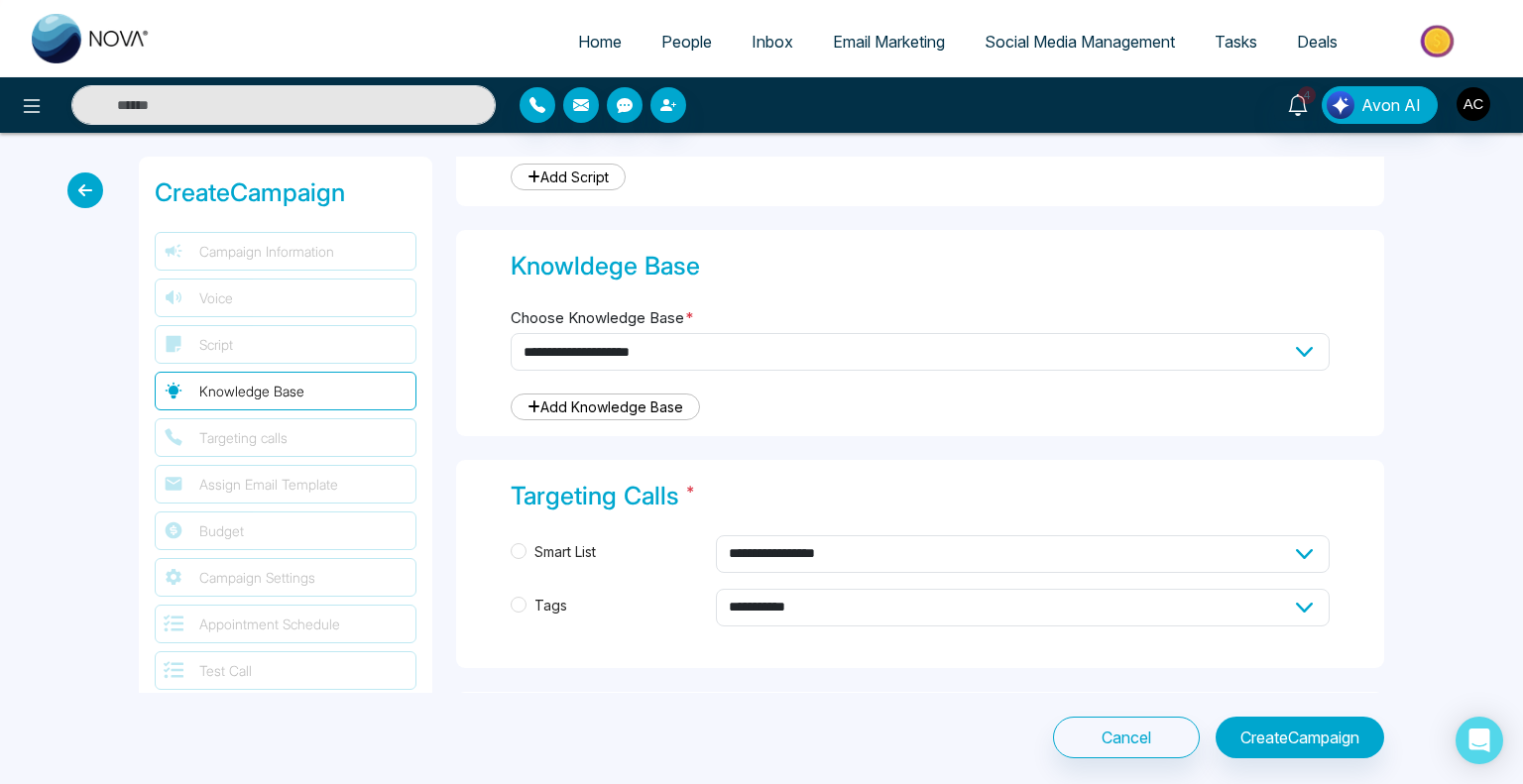 scroll, scrollTop: 757, scrollLeft: 0, axis: vertical 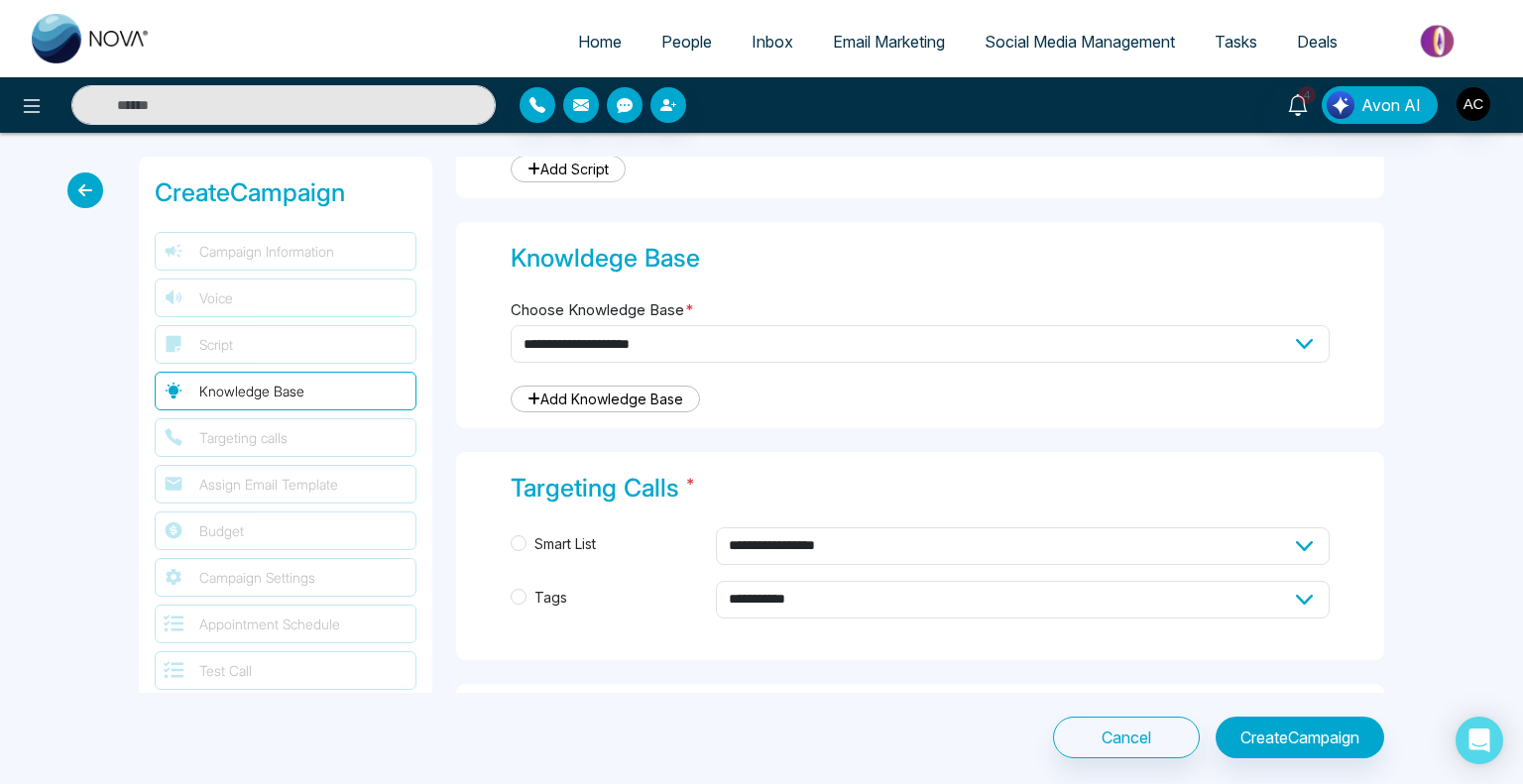 click on "Add Knowledge Base" at bounding box center [605, 398] 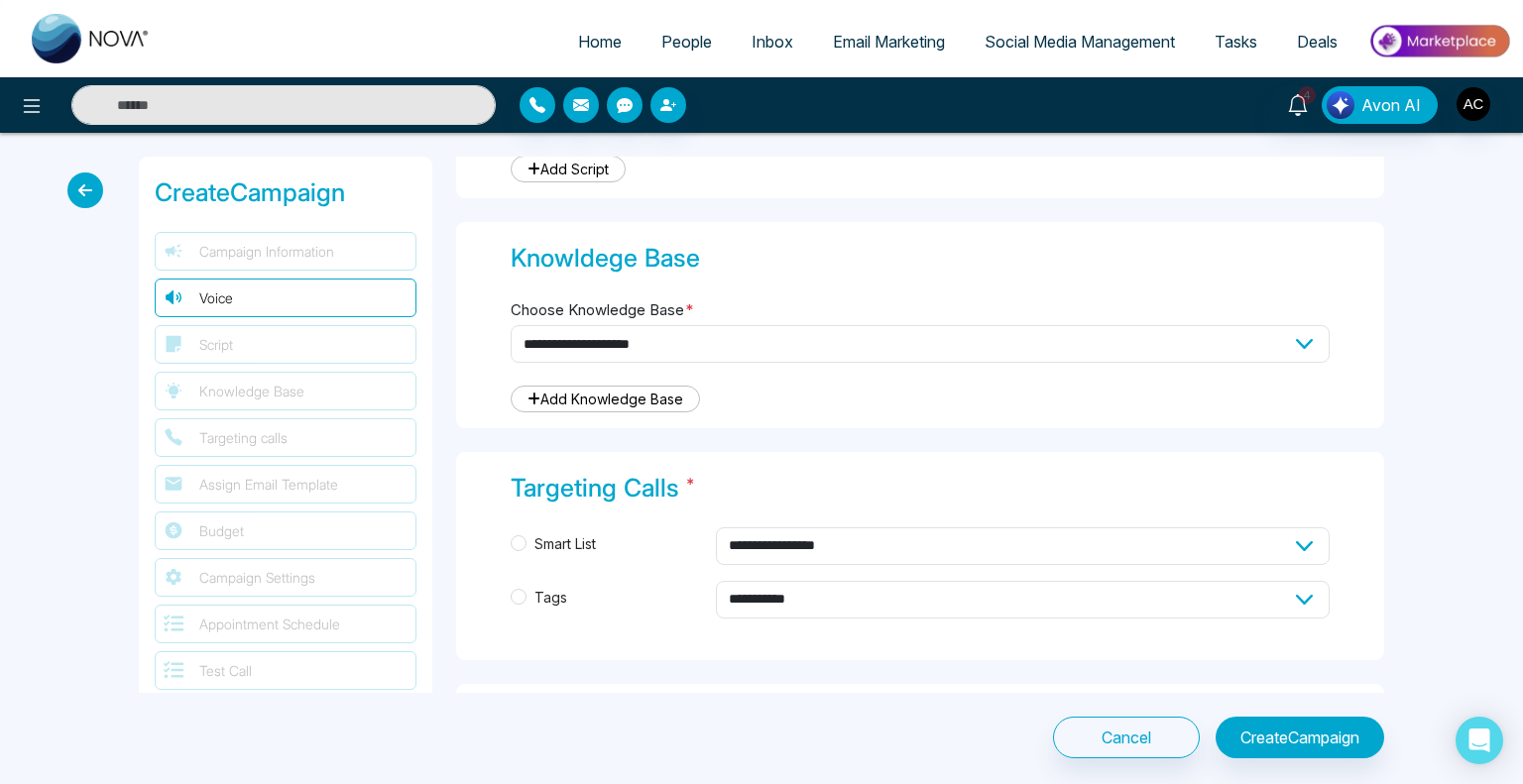 scroll, scrollTop: 0, scrollLeft: 0, axis: both 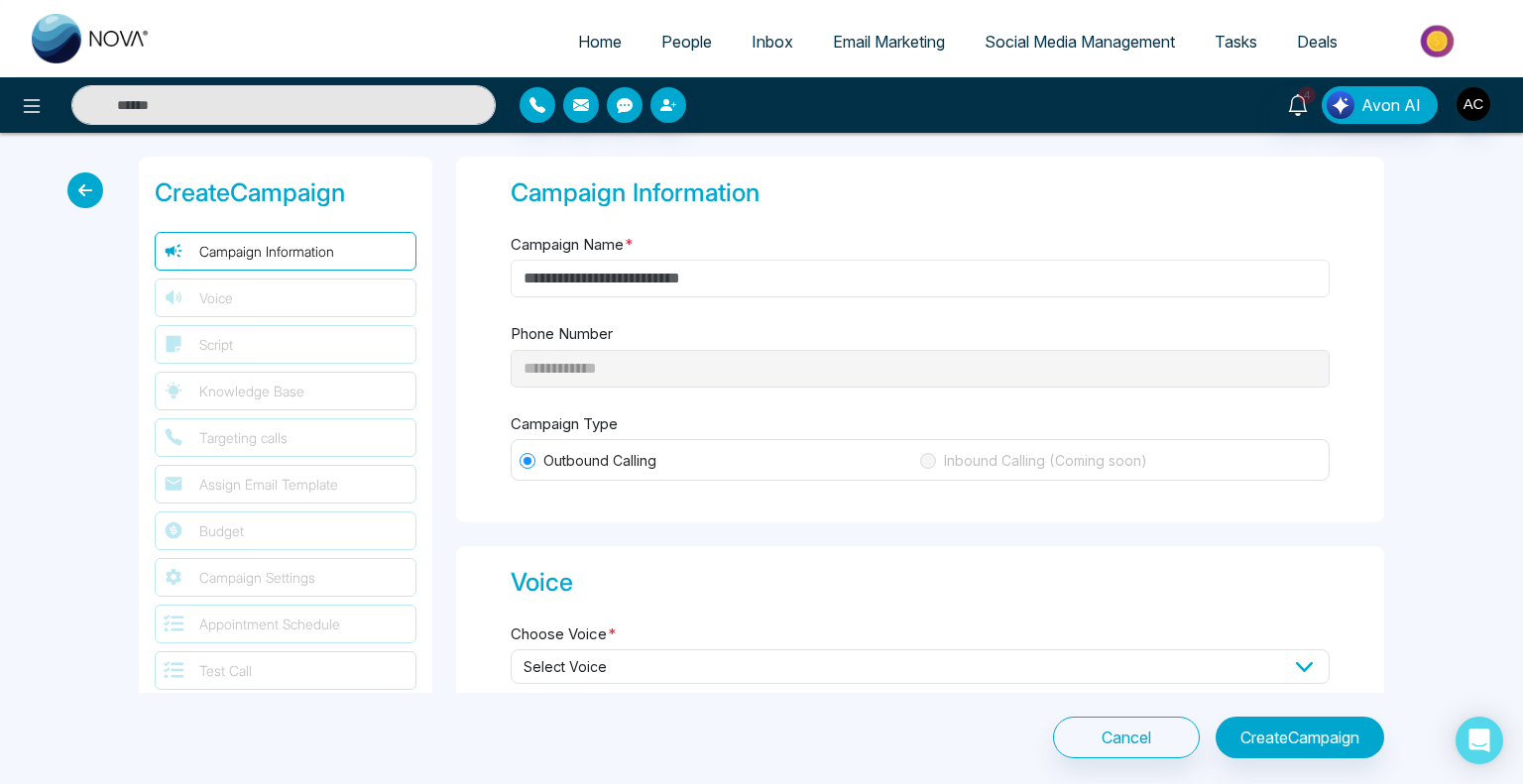 click on "Campaign Name  *" at bounding box center [920, 279] 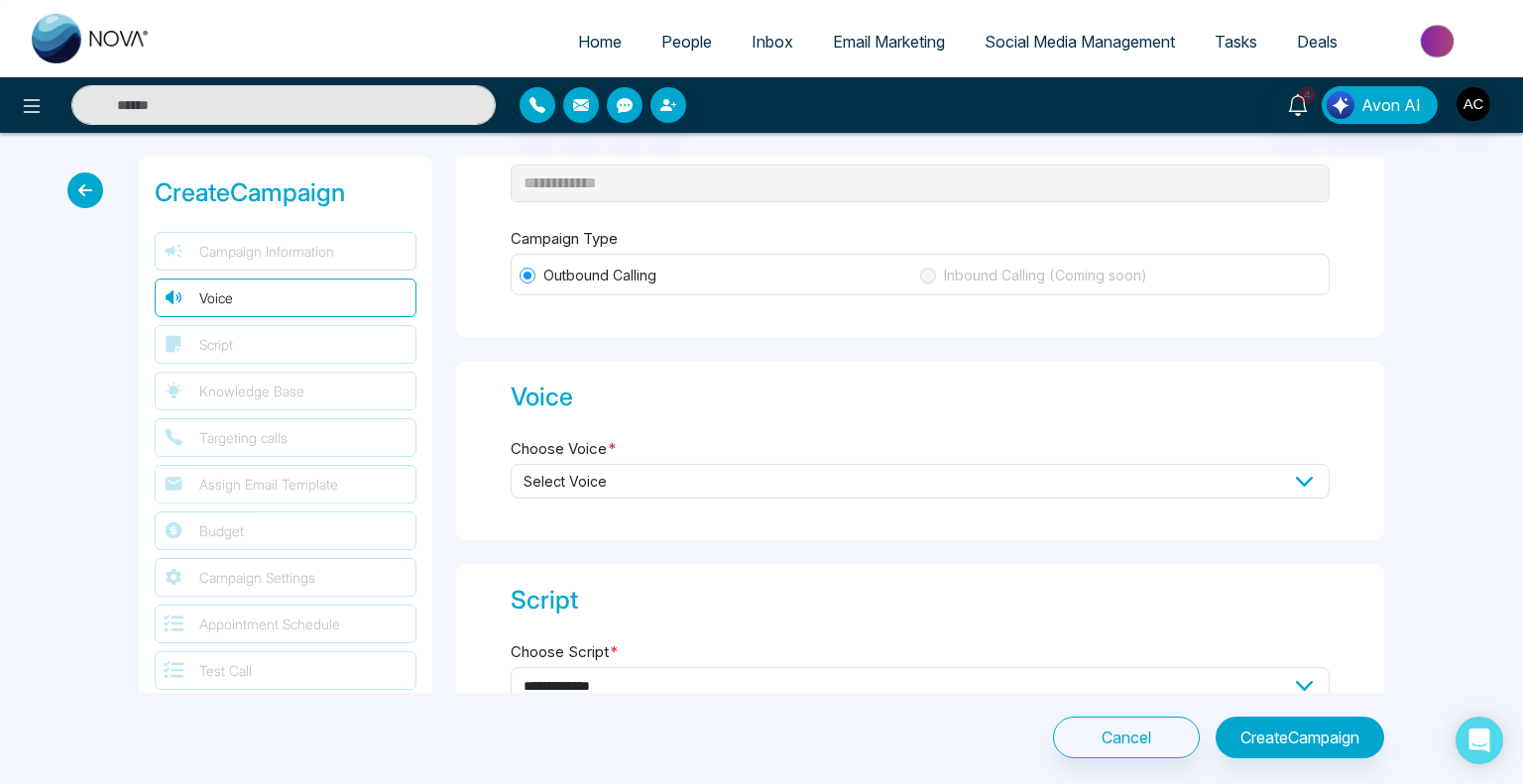 scroll, scrollTop: 186, scrollLeft: 0, axis: vertical 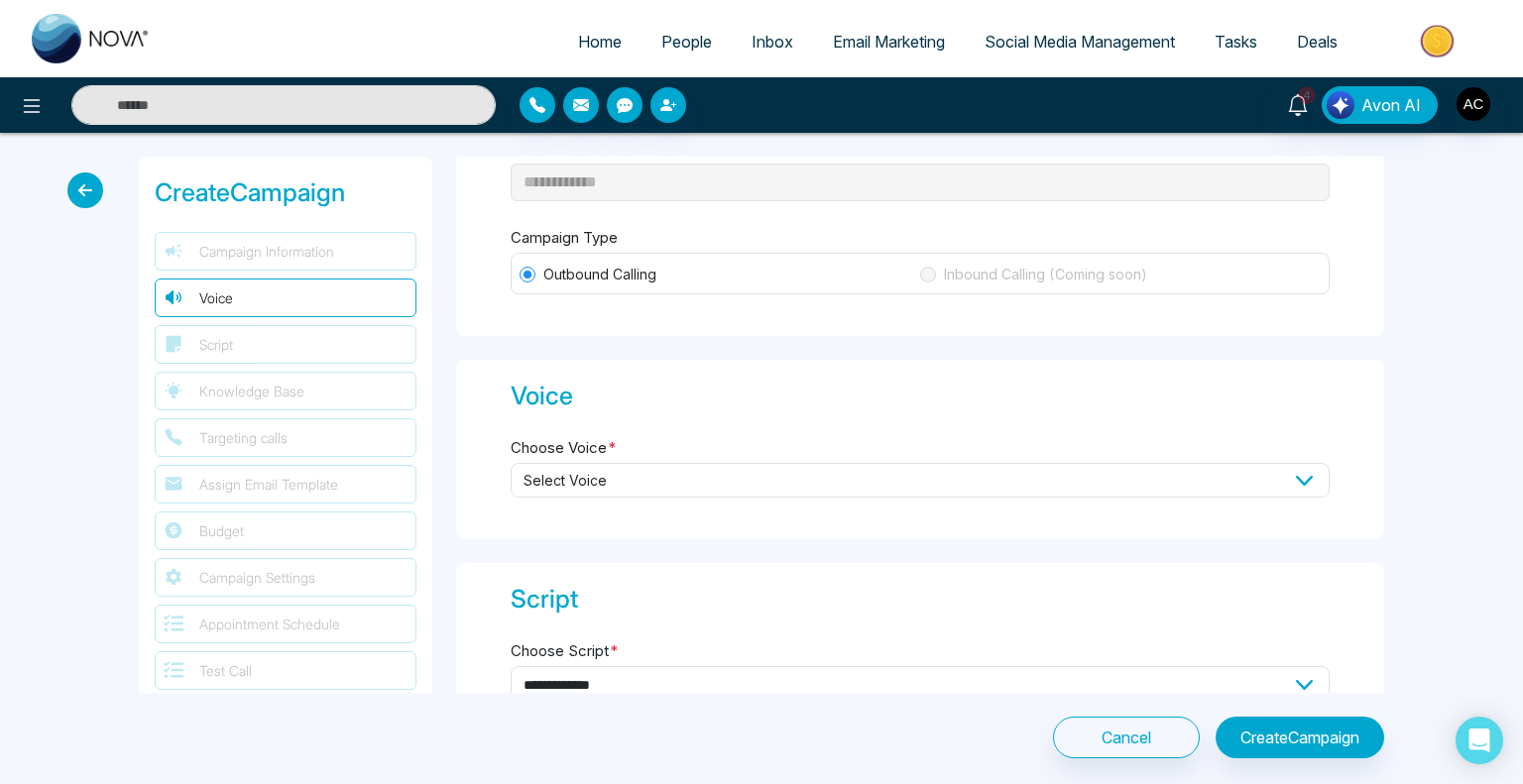 type on "**********" 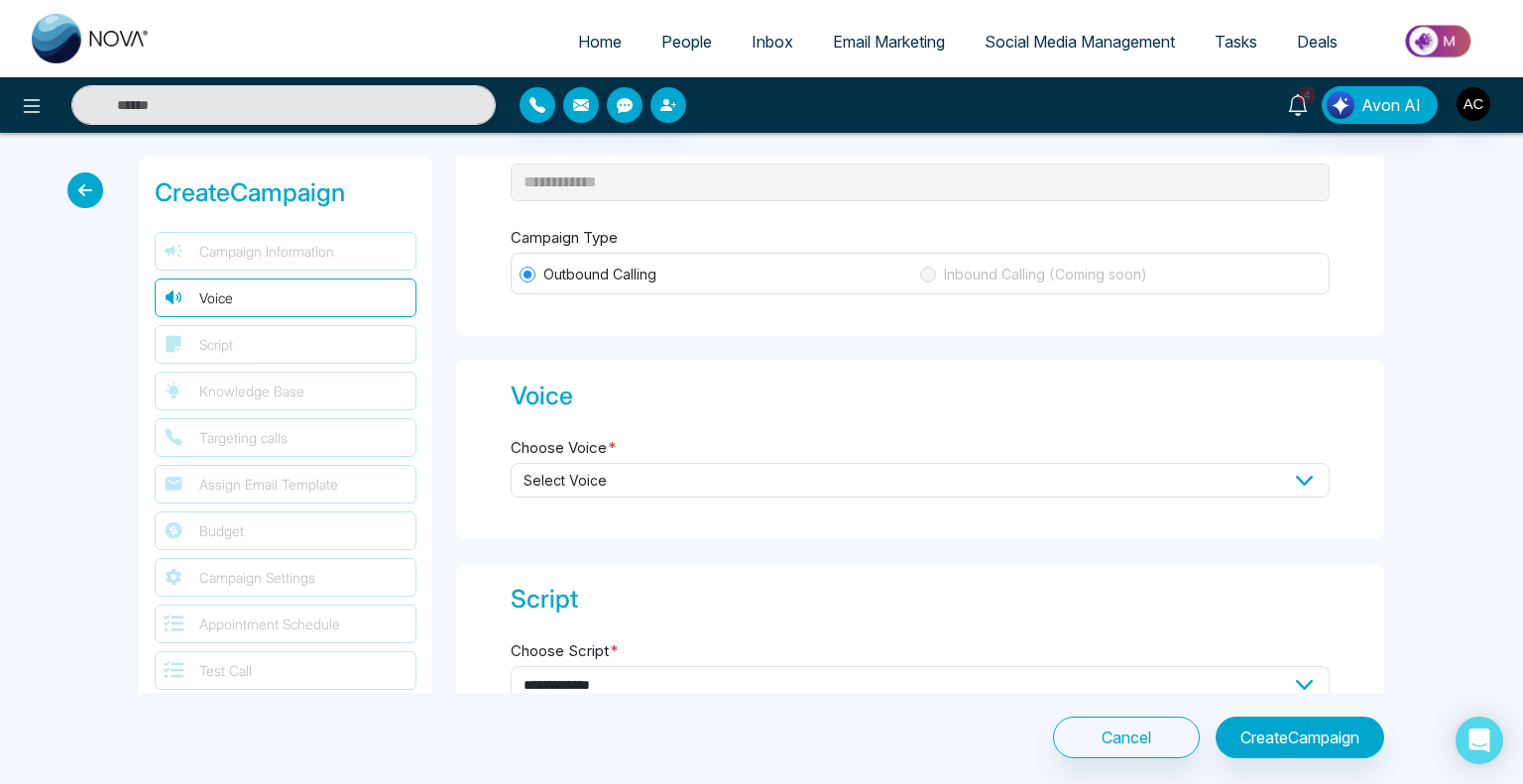 click on "Select Voice" at bounding box center (920, 480) 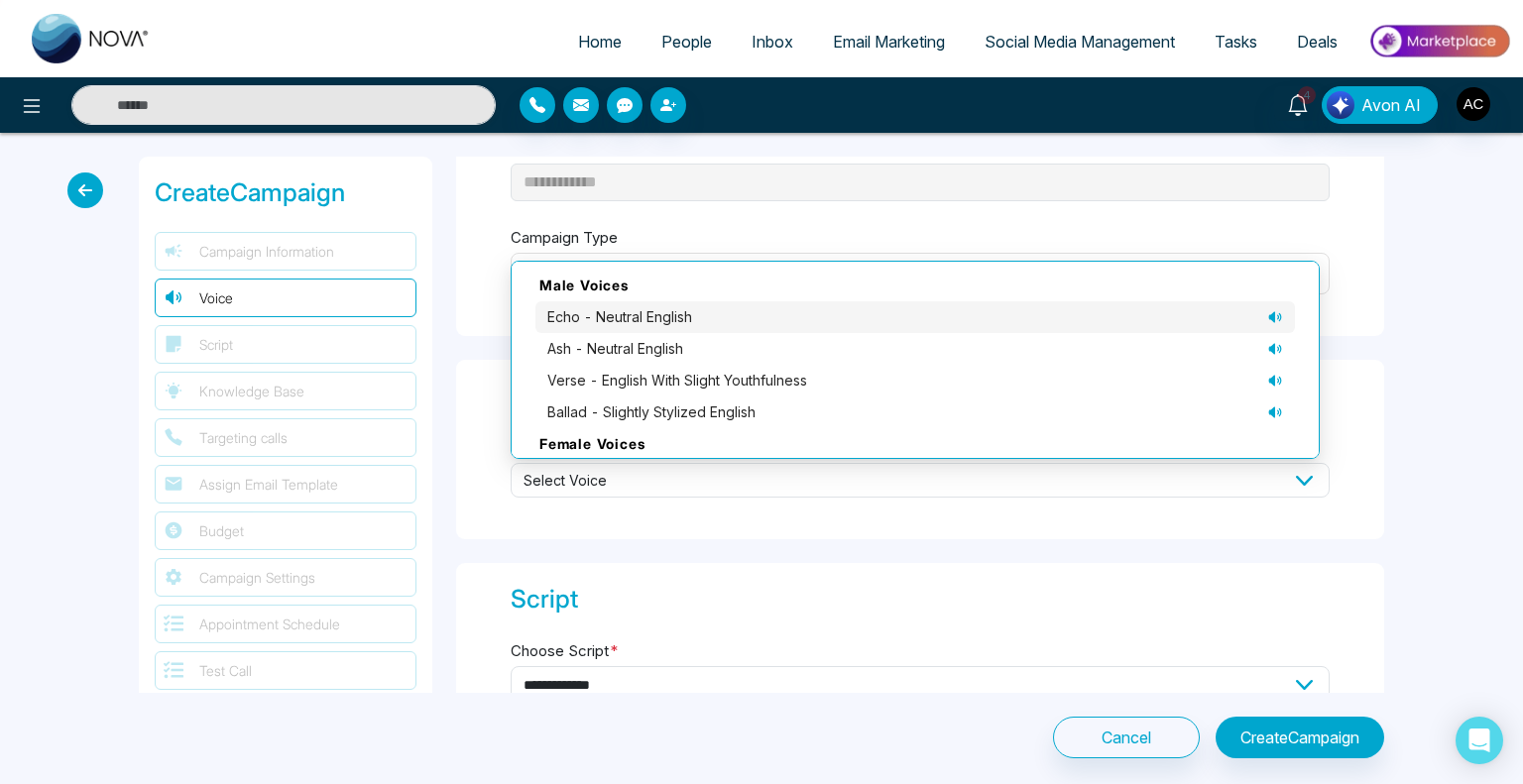 click on "echo - neutral English" at bounding box center (620, 317) 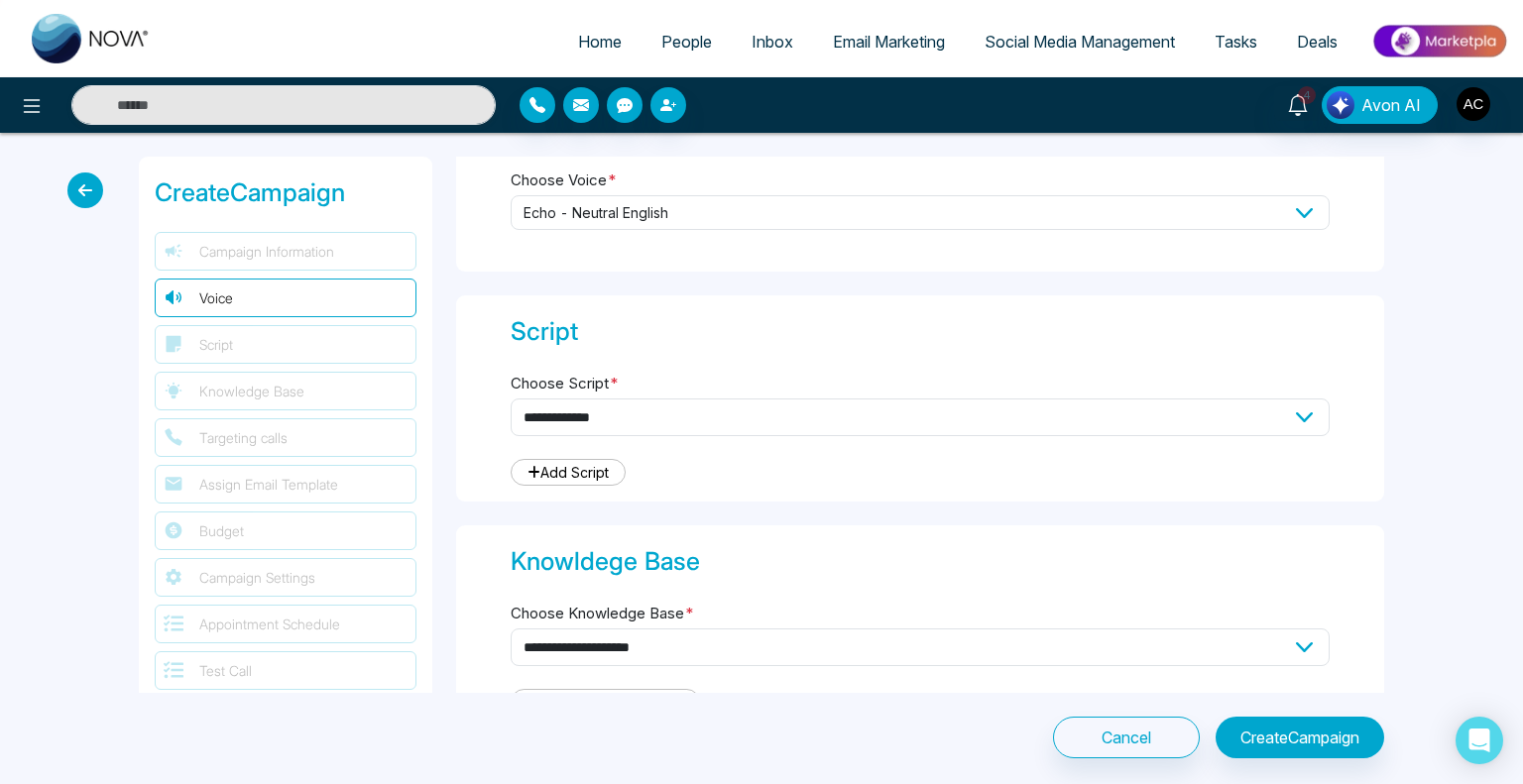 scroll, scrollTop: 459, scrollLeft: 0, axis: vertical 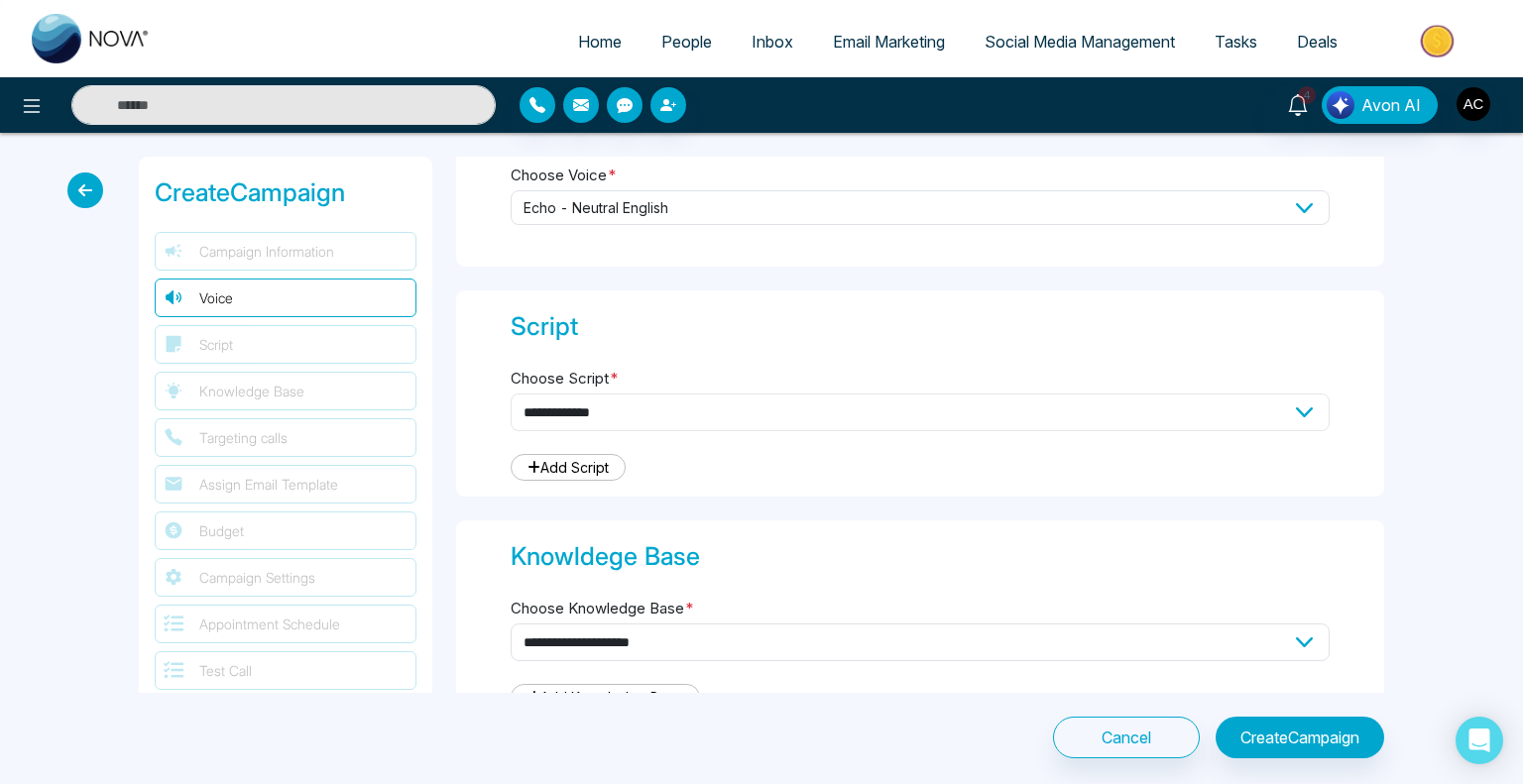 click on "**********" at bounding box center (920, 412) 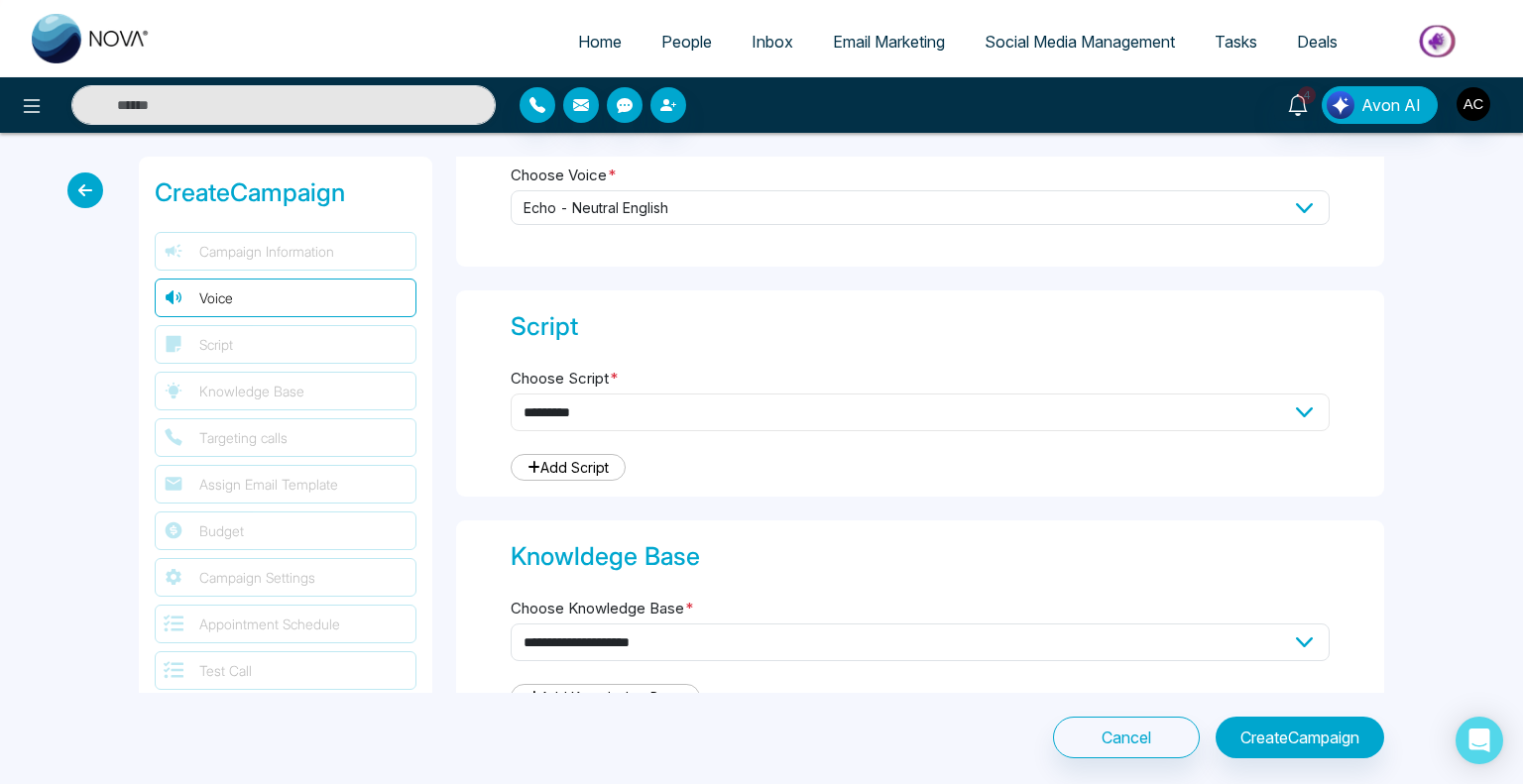 click on "**********" at bounding box center (920, 412) 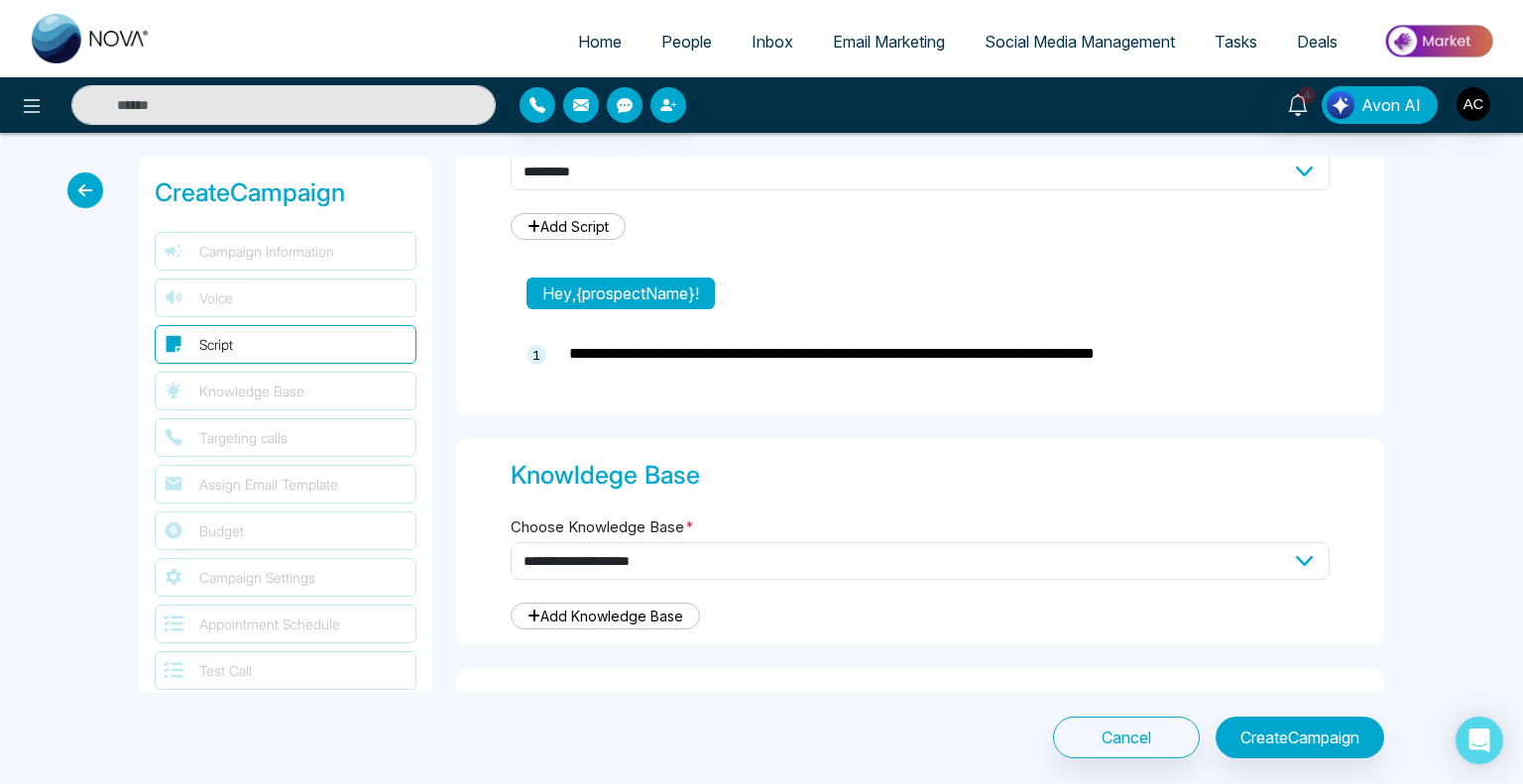 scroll, scrollTop: 708, scrollLeft: 0, axis: vertical 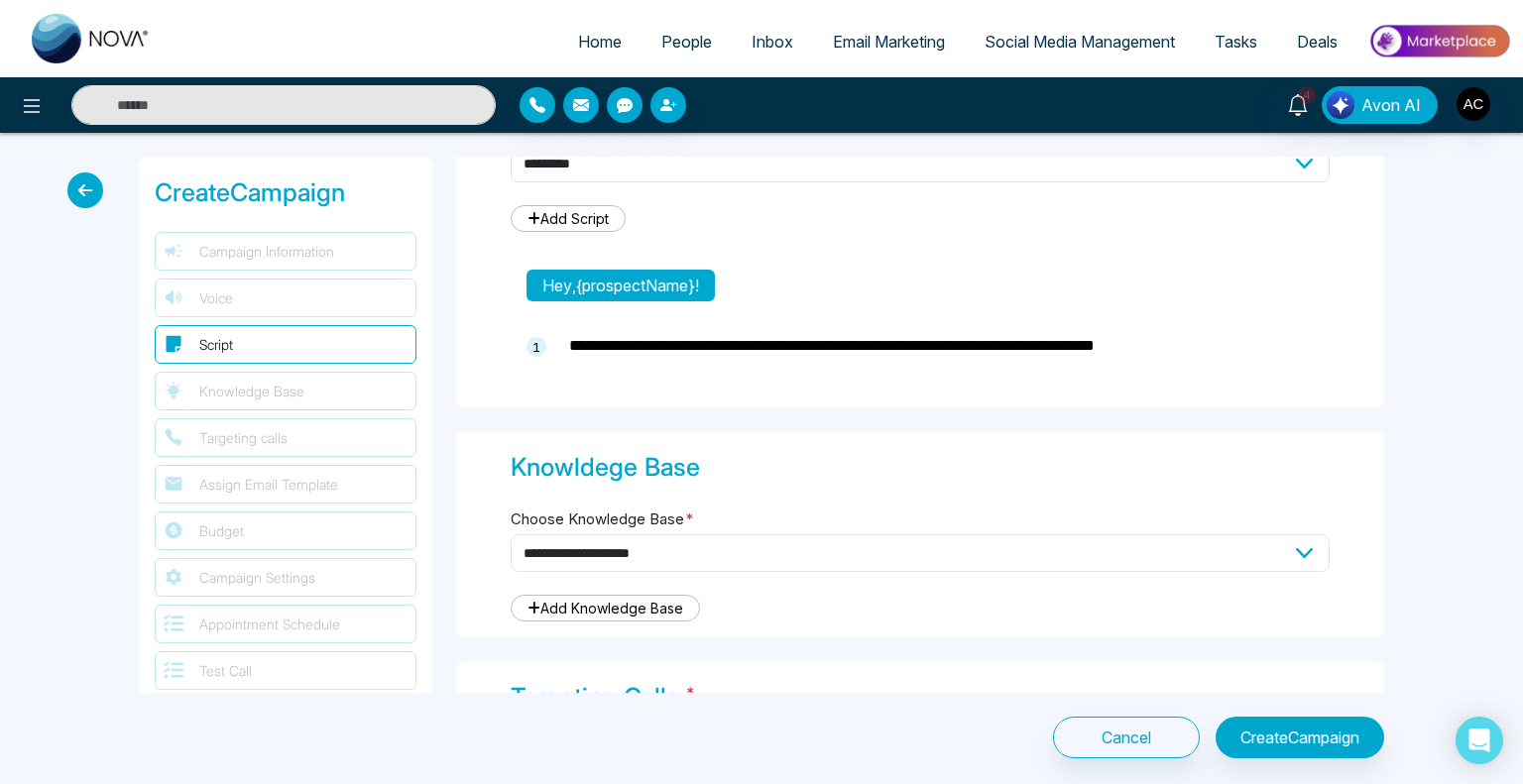 click on "**********" at bounding box center [920, 553] 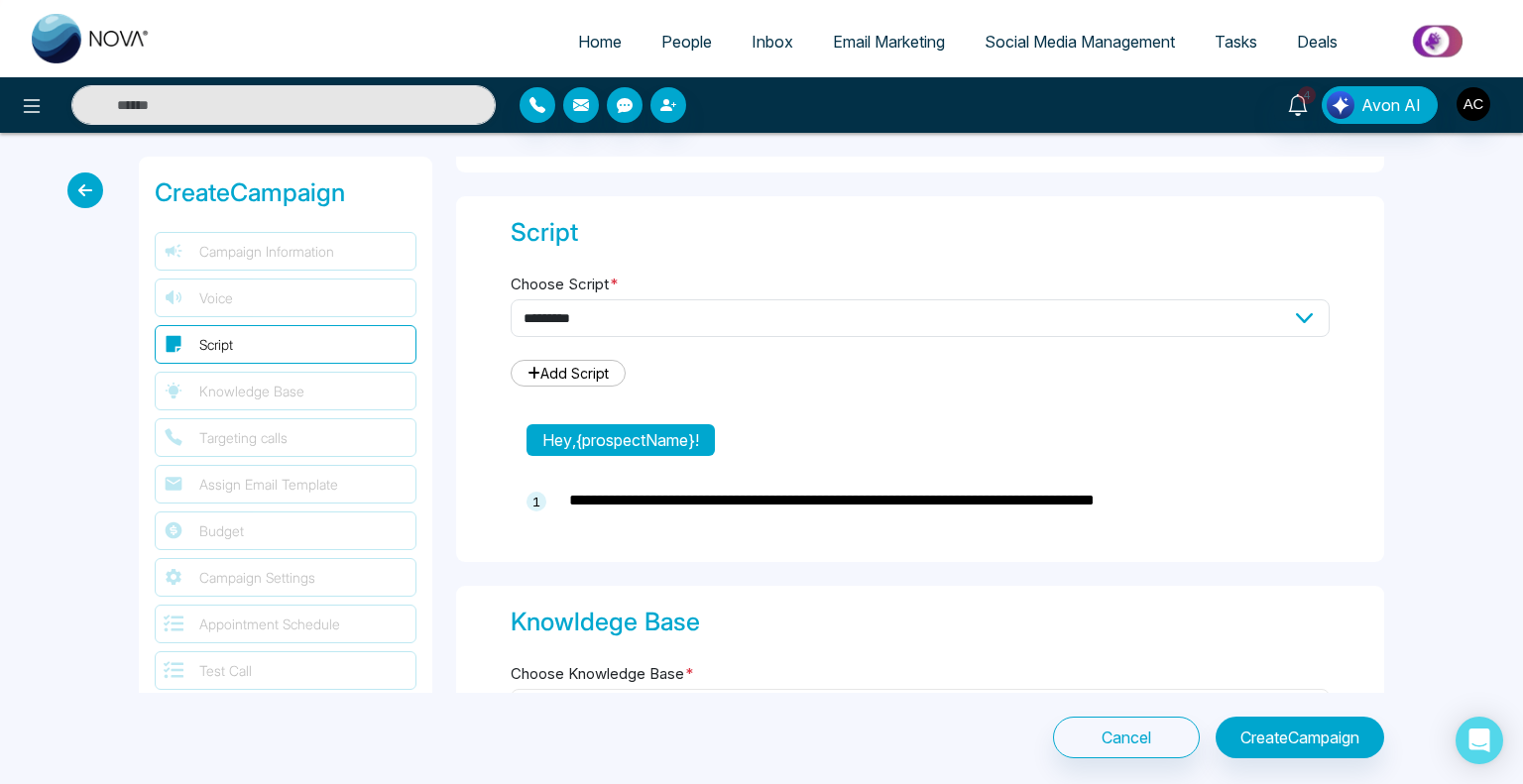 scroll, scrollTop: 543, scrollLeft: 0, axis: vertical 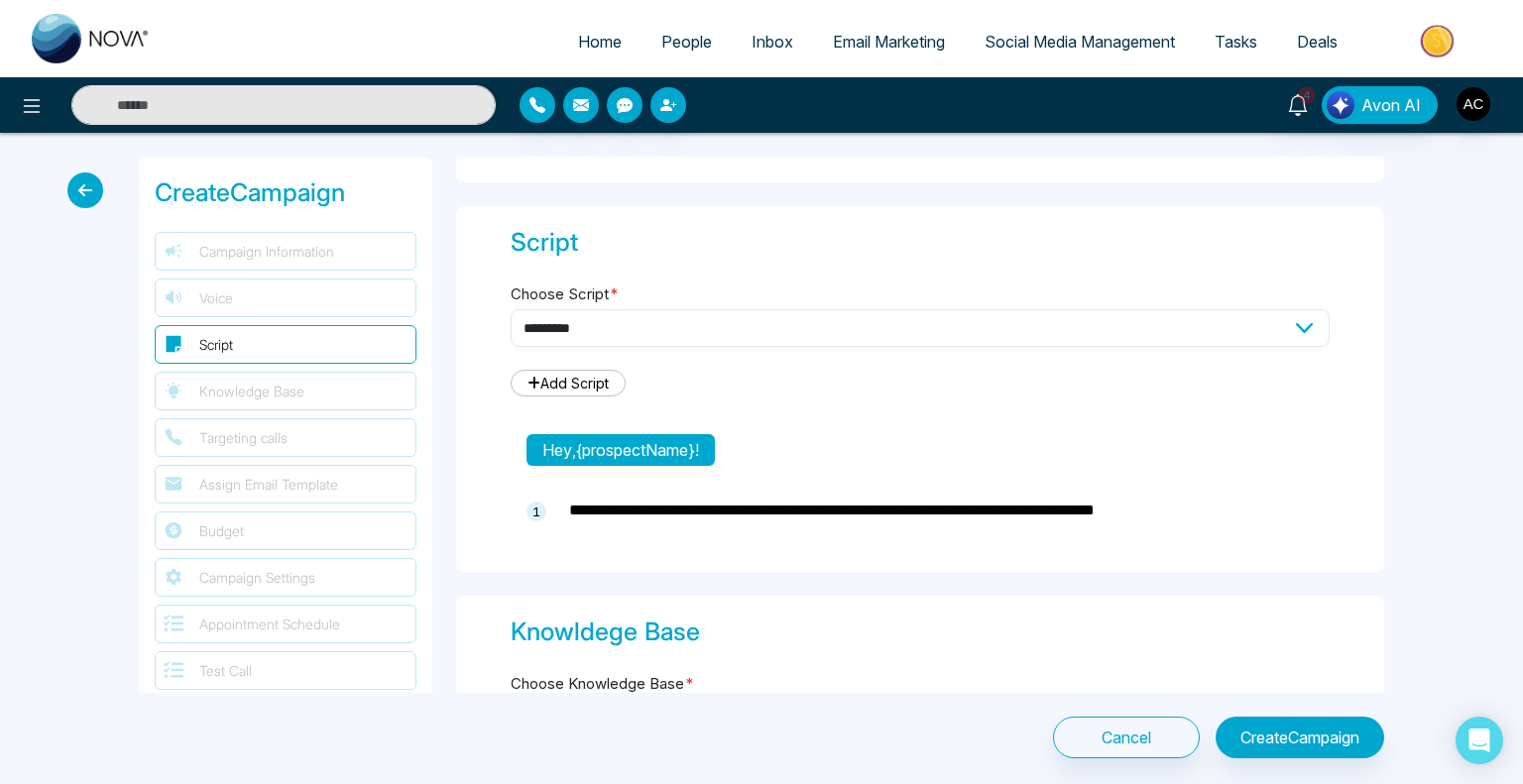 click on "**********" at bounding box center [920, 328] 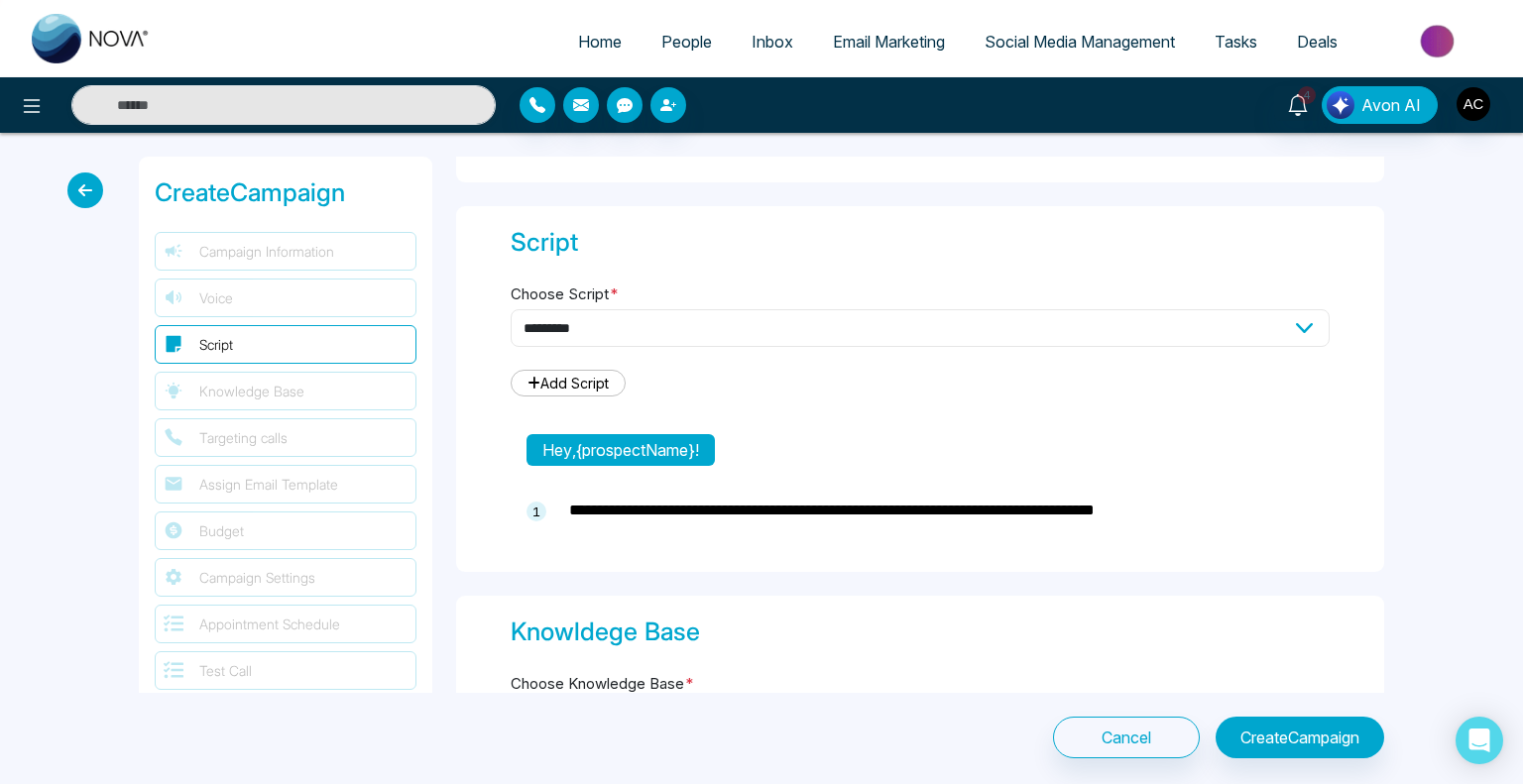 select on "***" 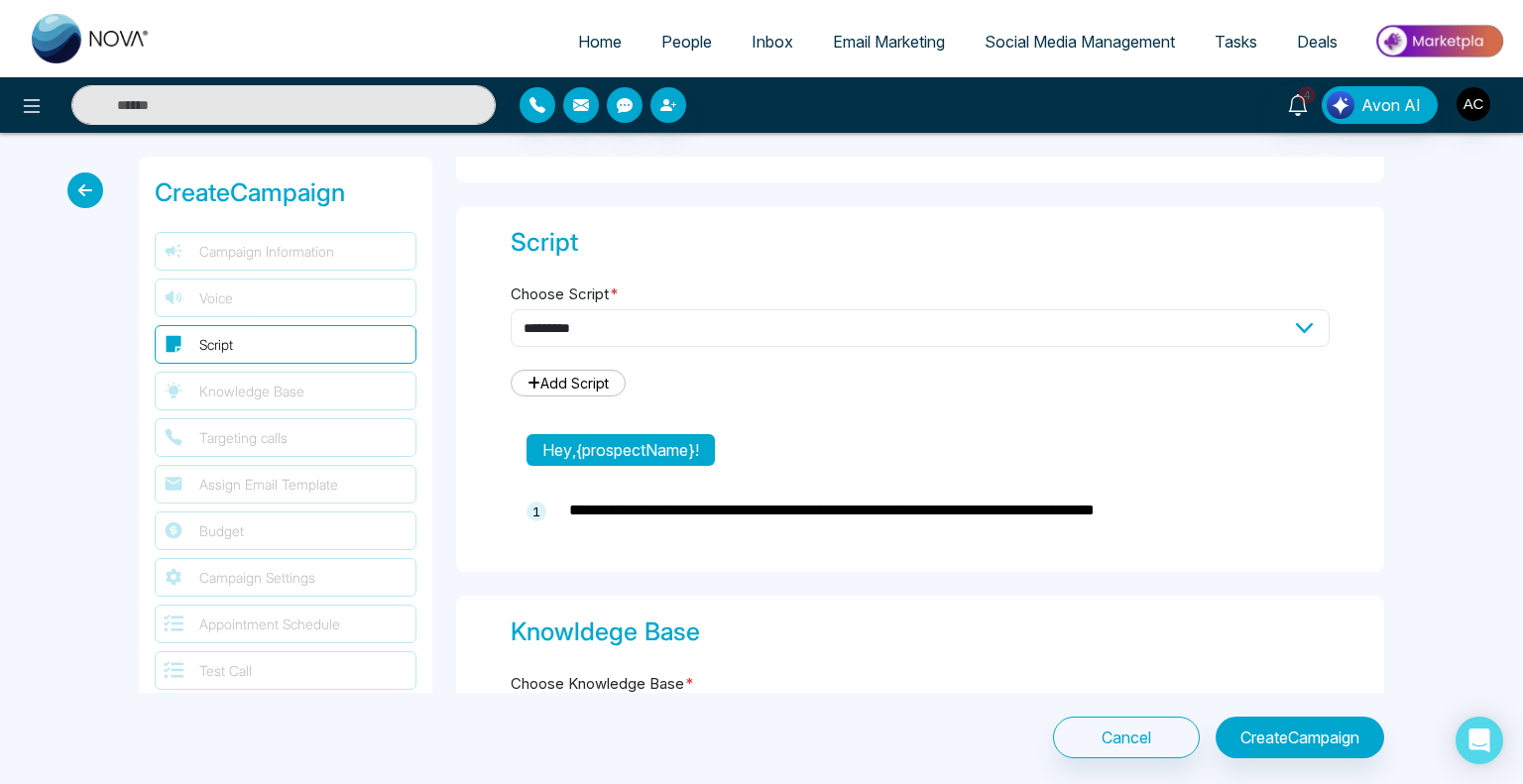 click on "**********" at bounding box center (920, 328) 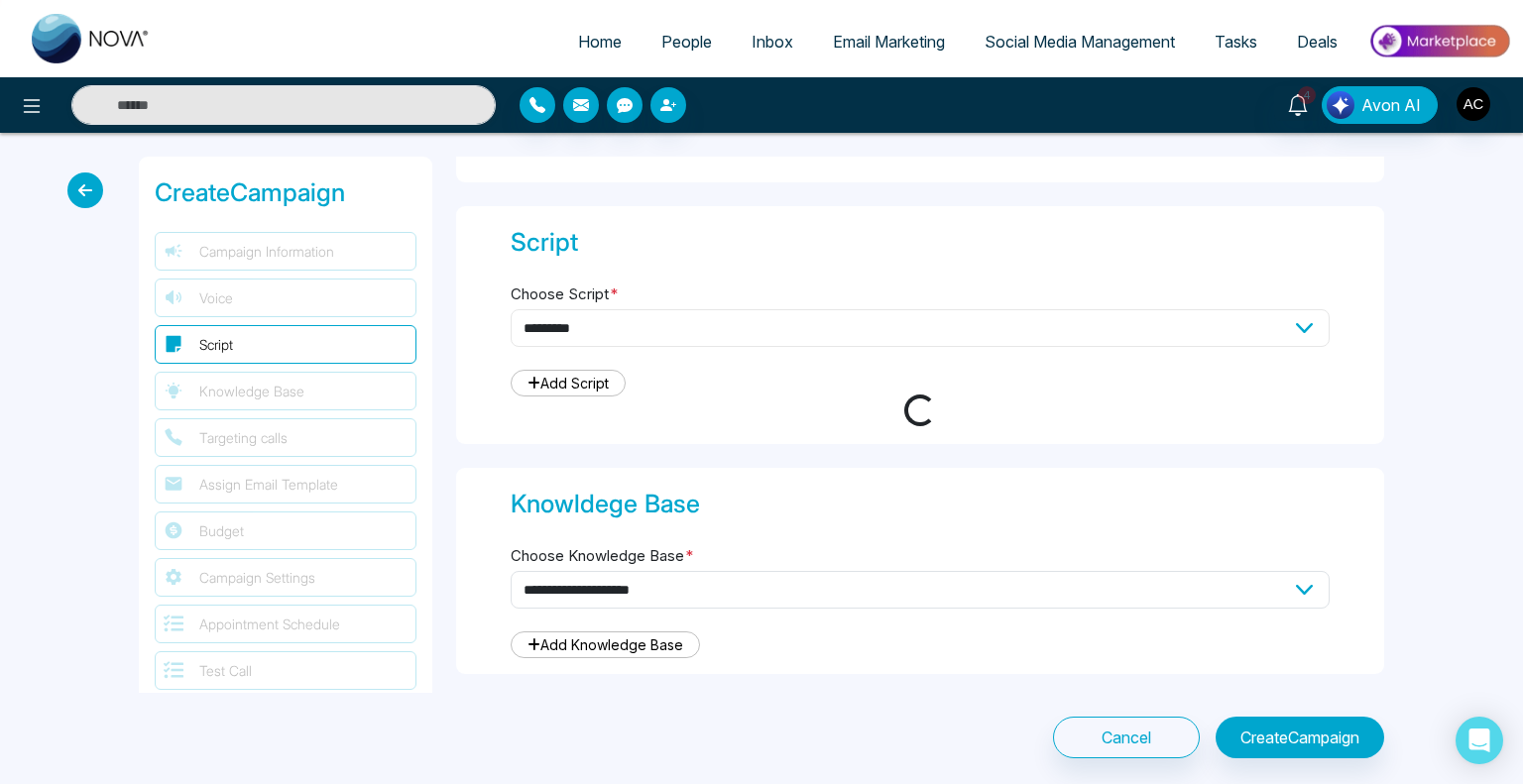 type on "**********" 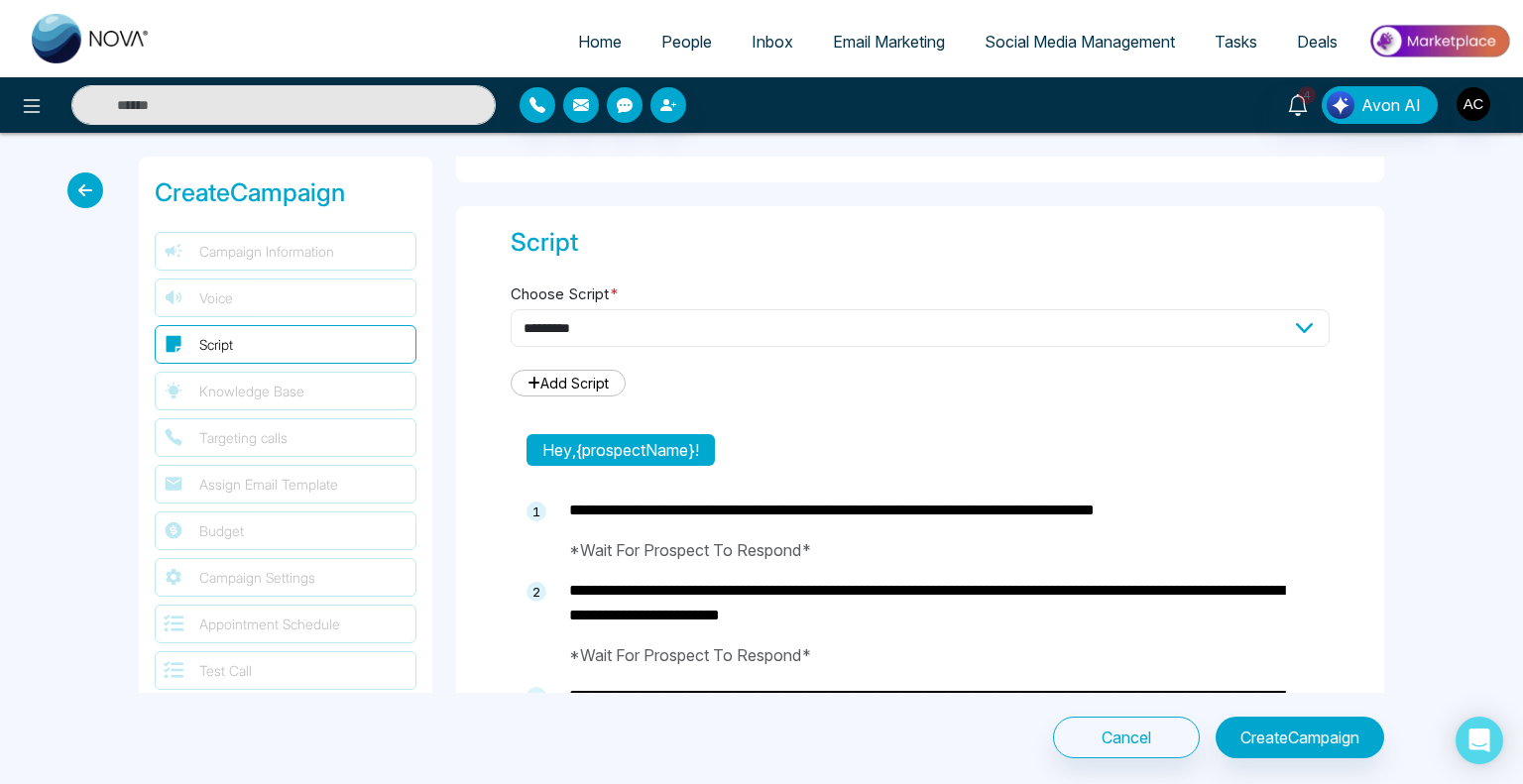 click on "**********" at bounding box center [920, 328] 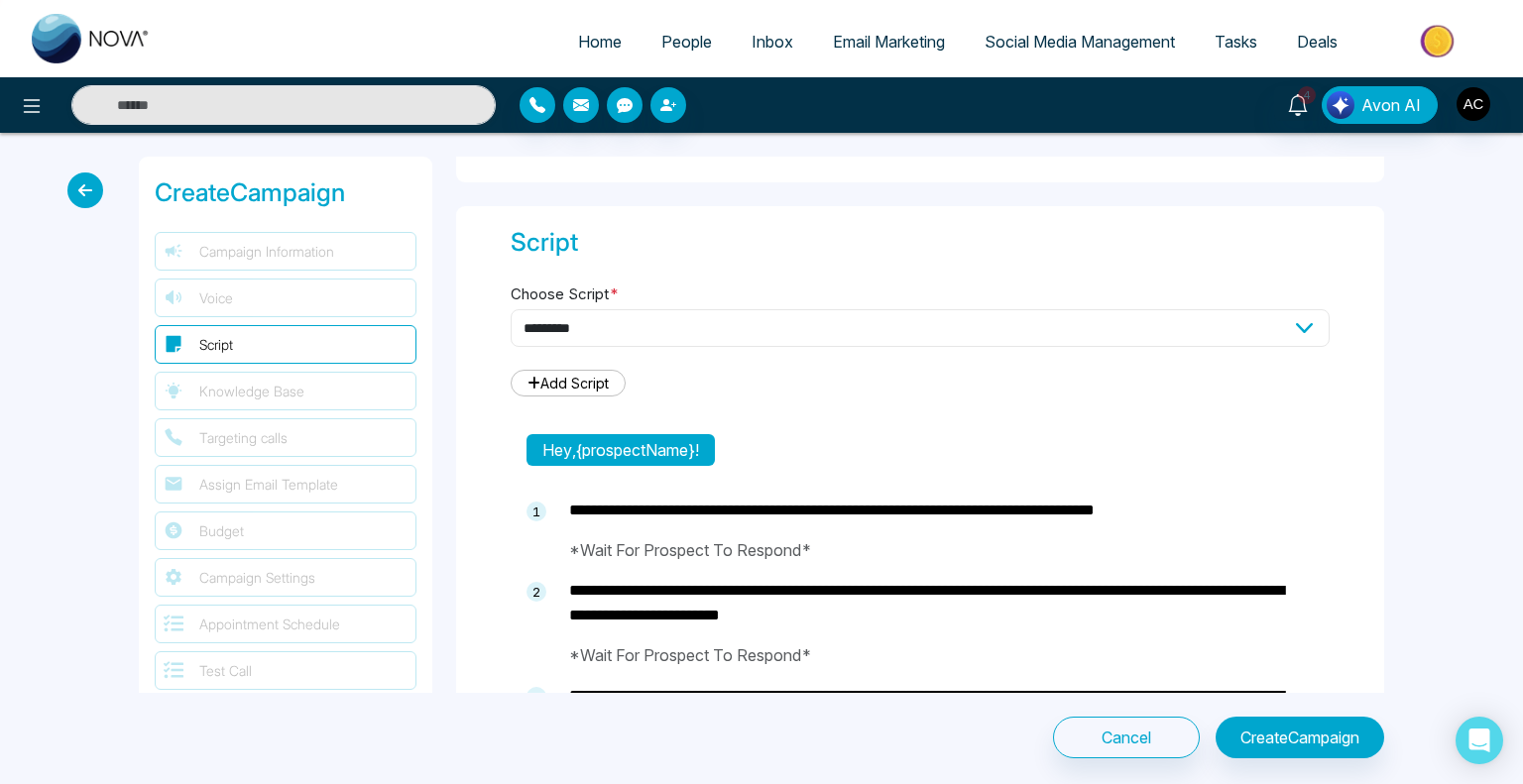 select on "***" 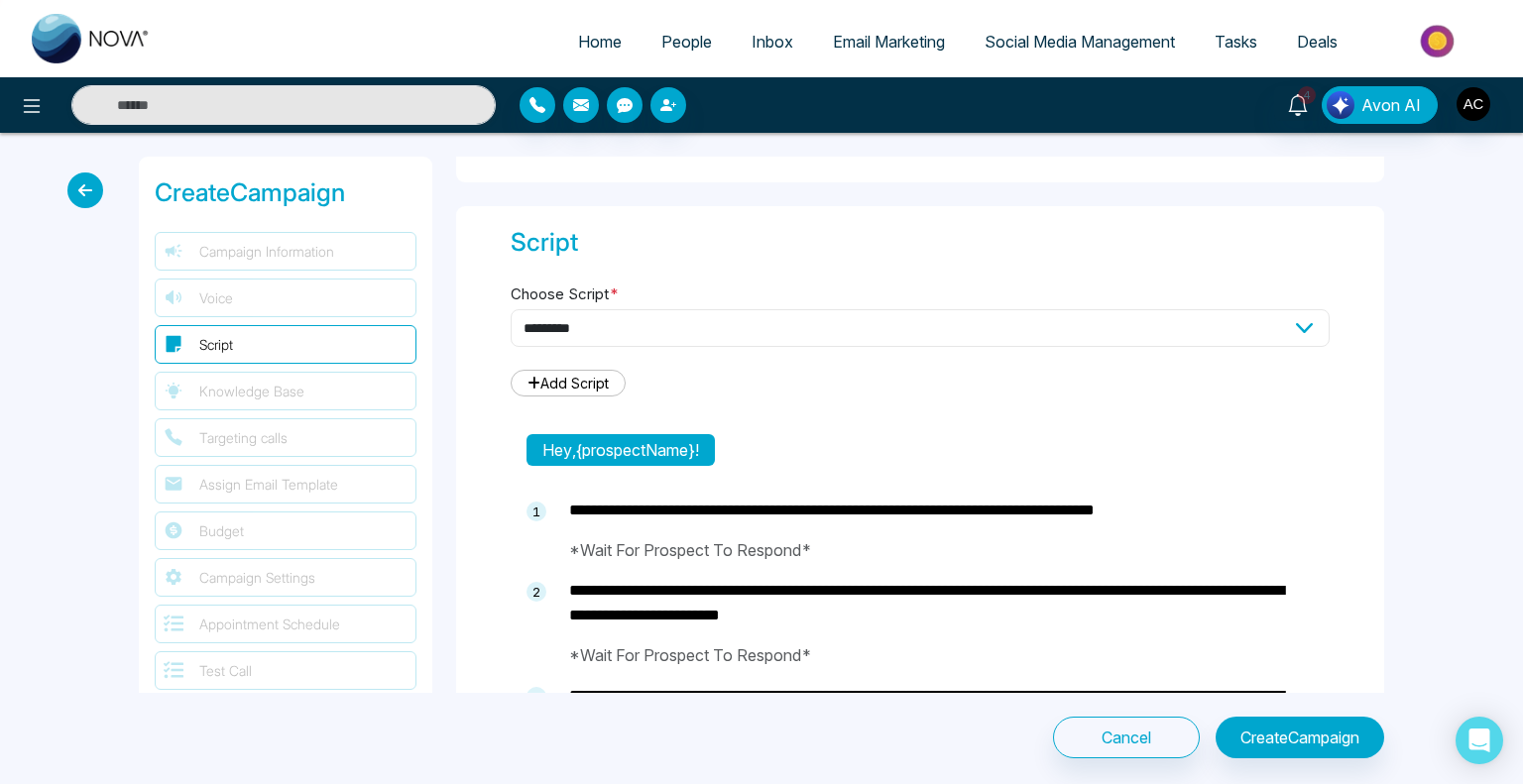 click on "**********" at bounding box center [920, 328] 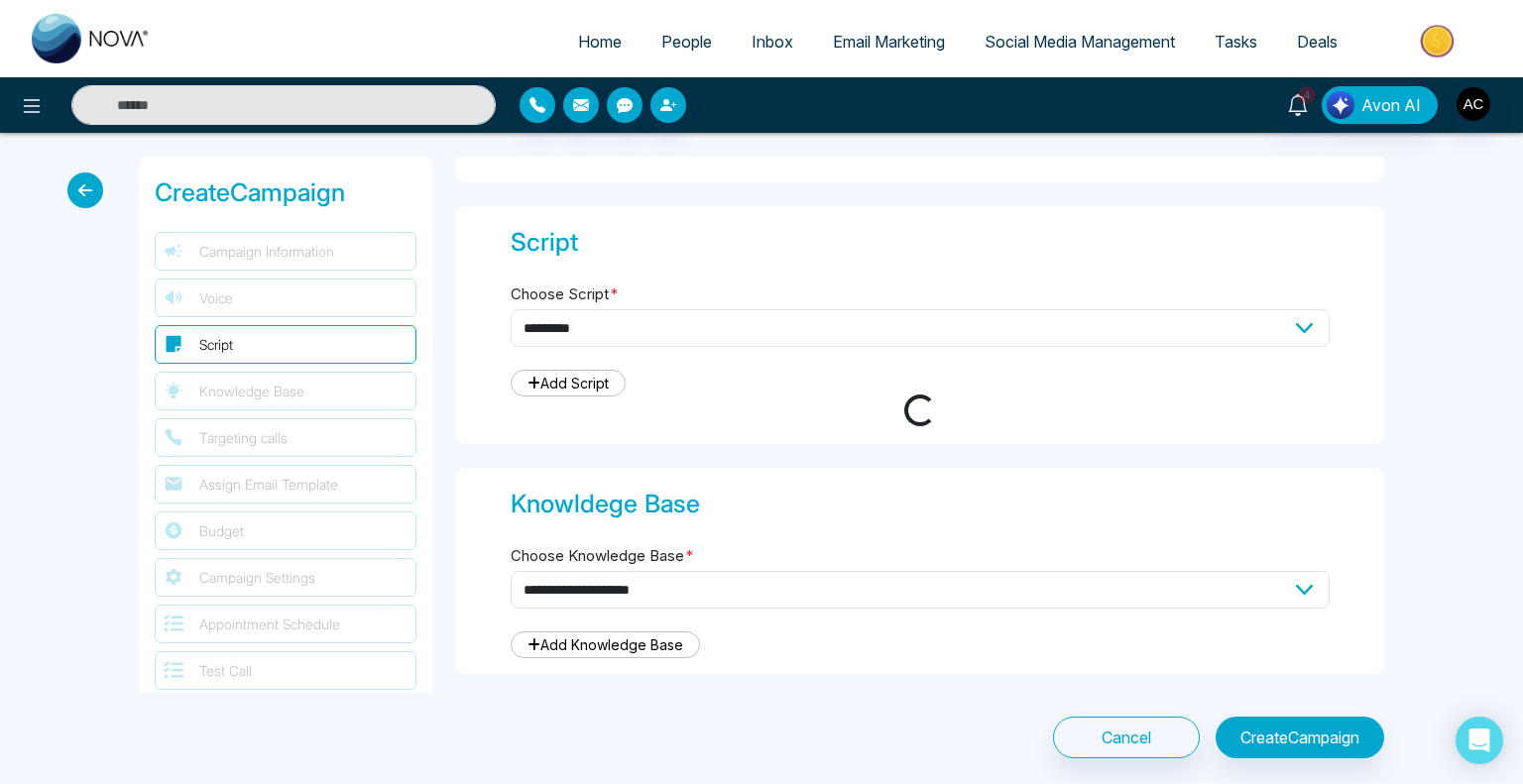 type on "**********" 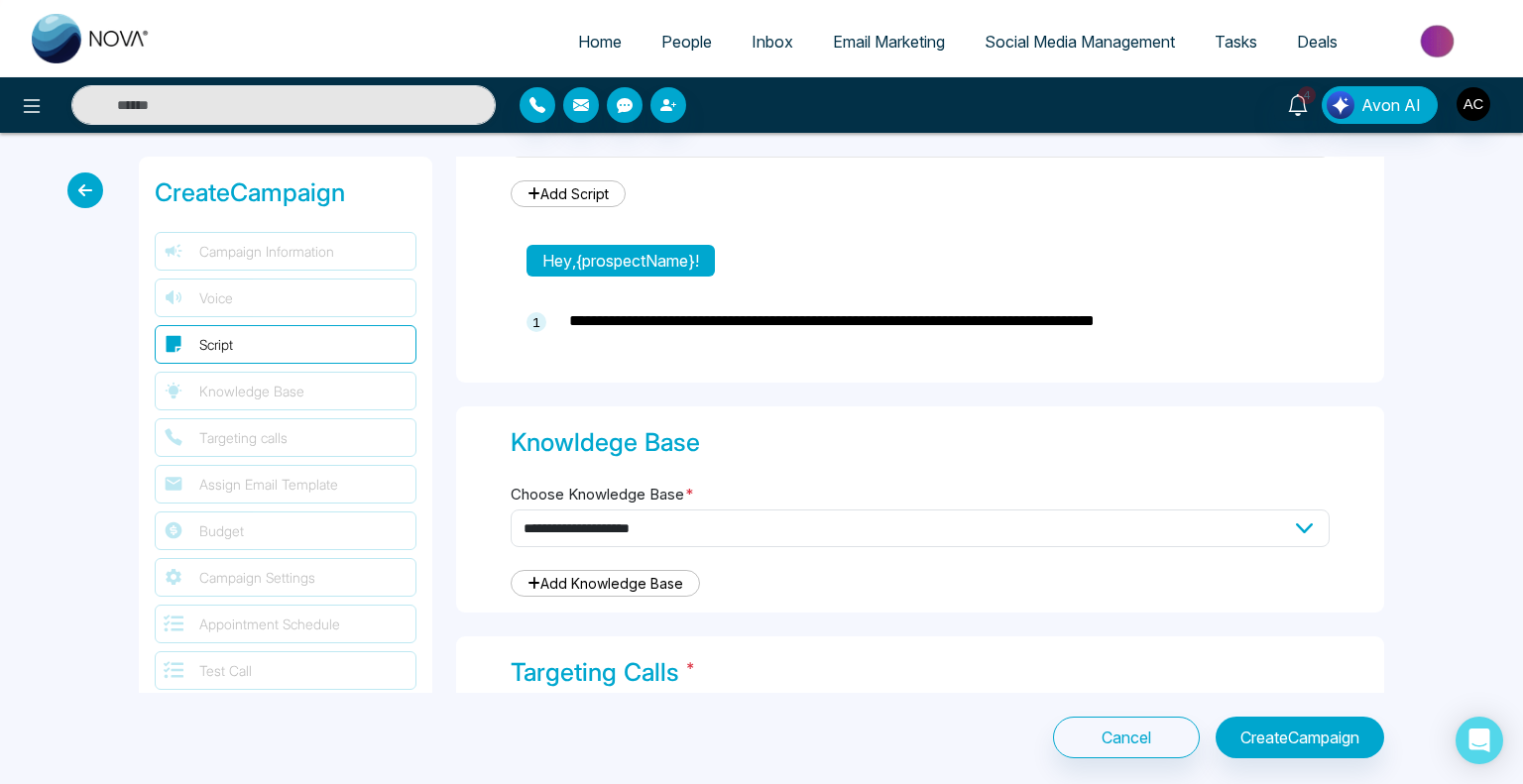 scroll, scrollTop: 733, scrollLeft: 0, axis: vertical 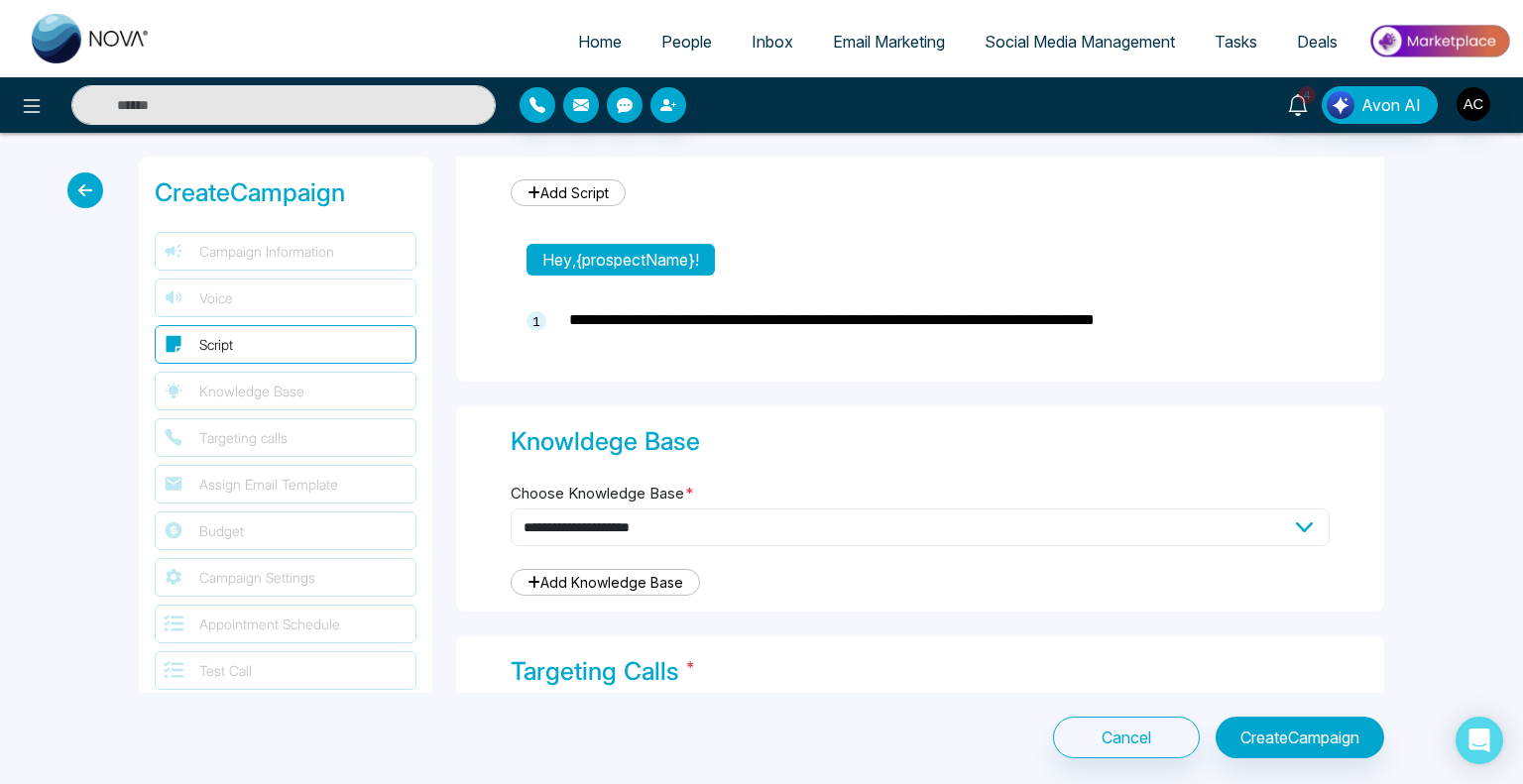 click on "**********" at bounding box center (920, 527) 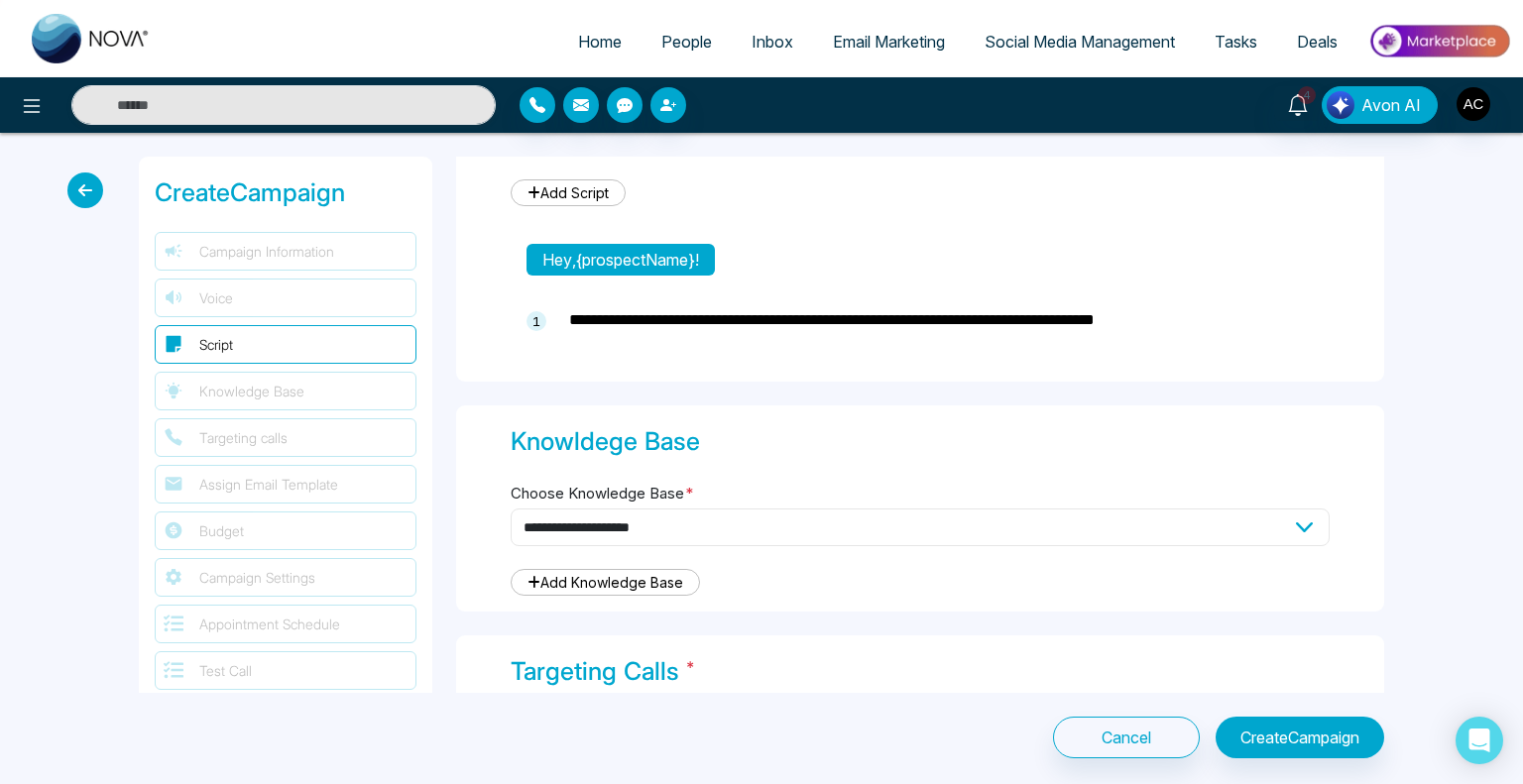 select on "***" 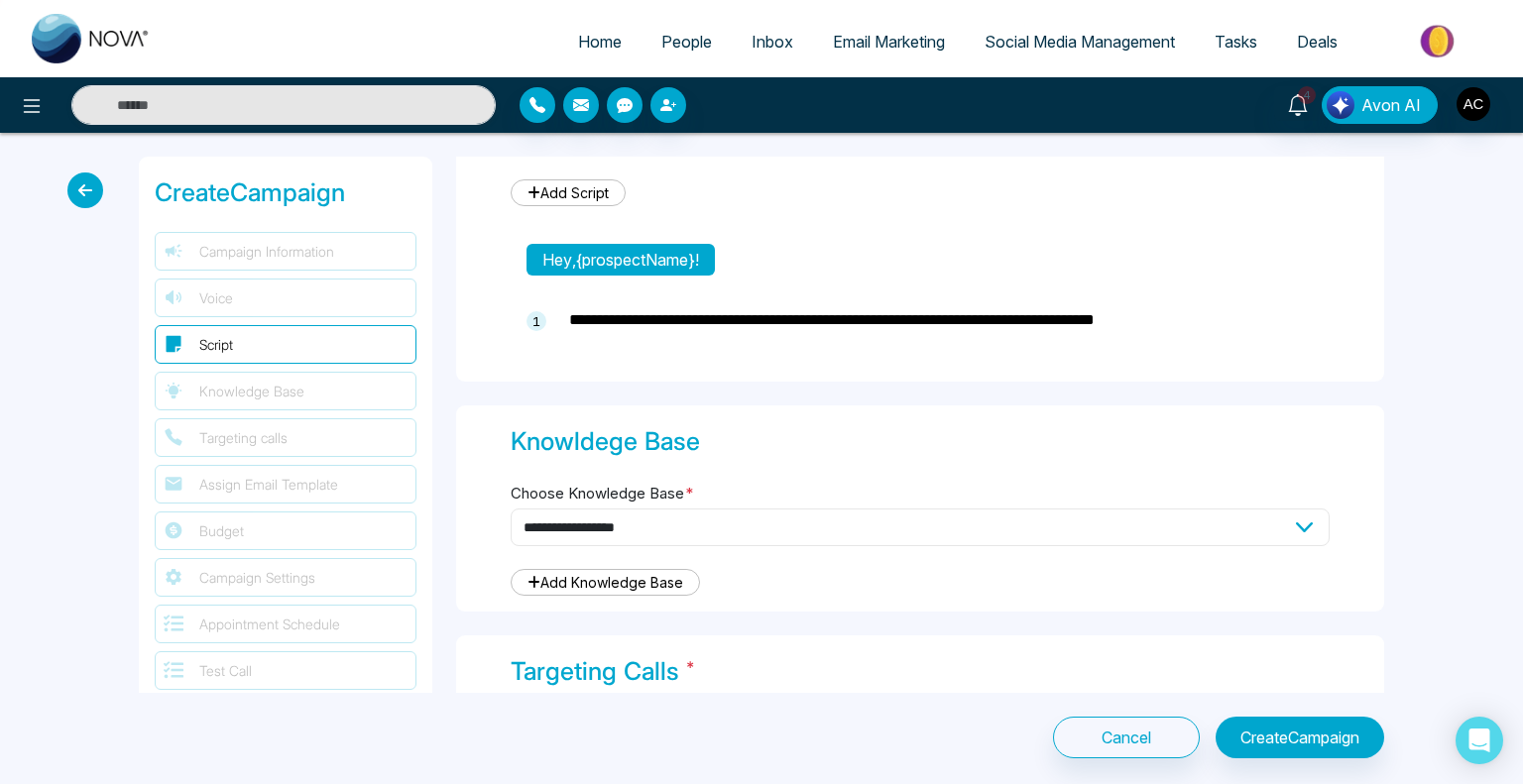 click on "**********" at bounding box center [920, 527] 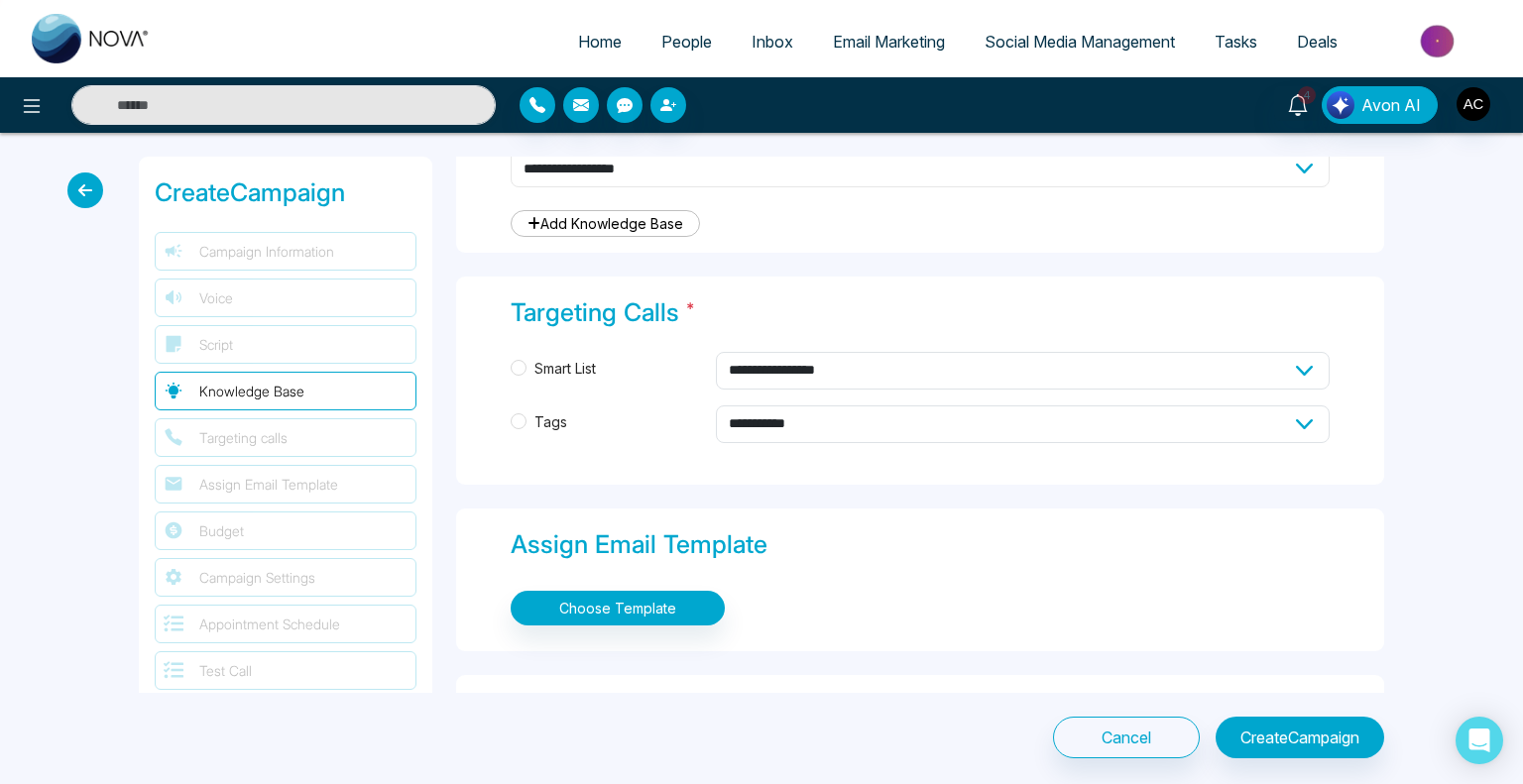 scroll, scrollTop: 1093, scrollLeft: 0, axis: vertical 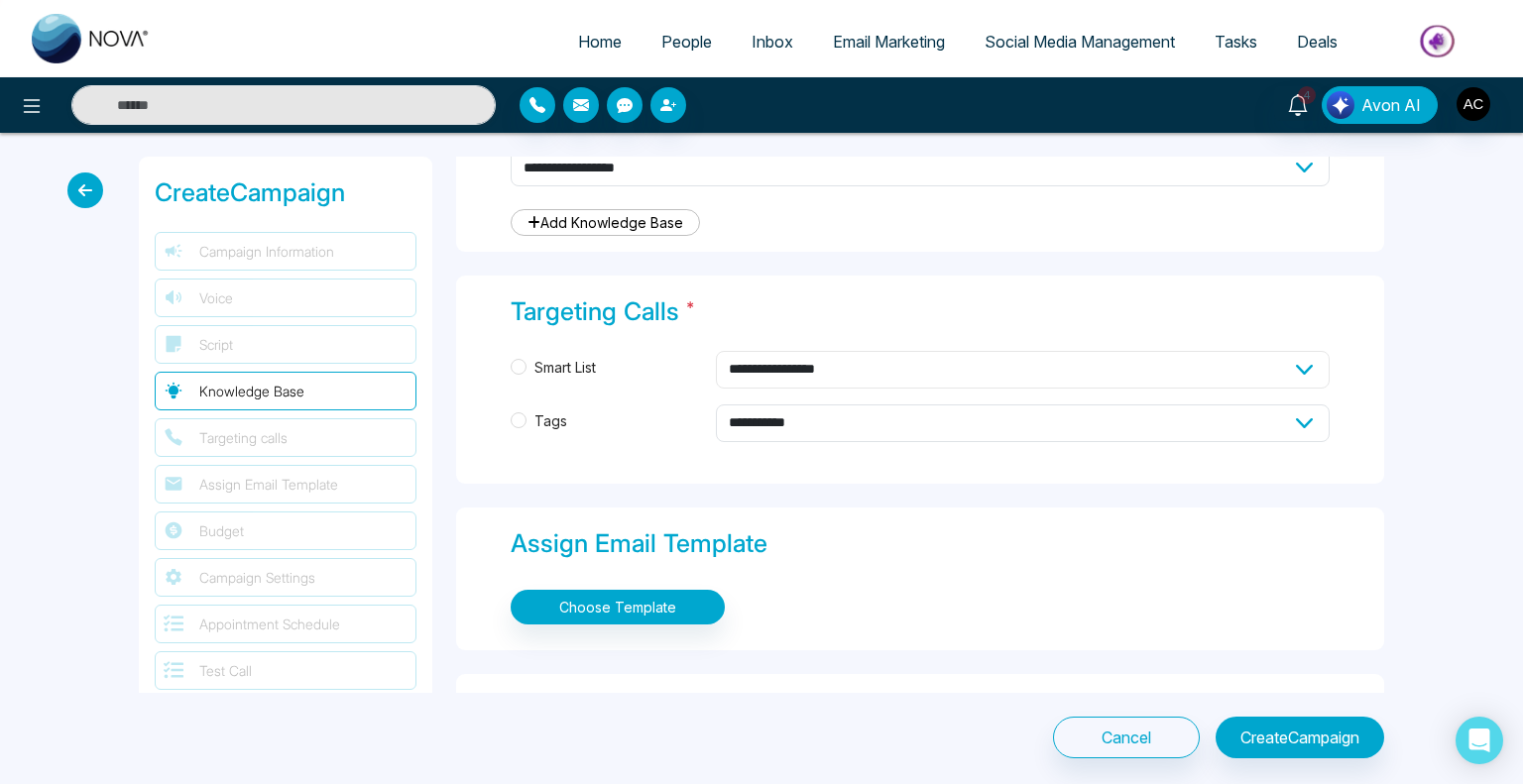 click on "**********" at bounding box center (1023, 370) 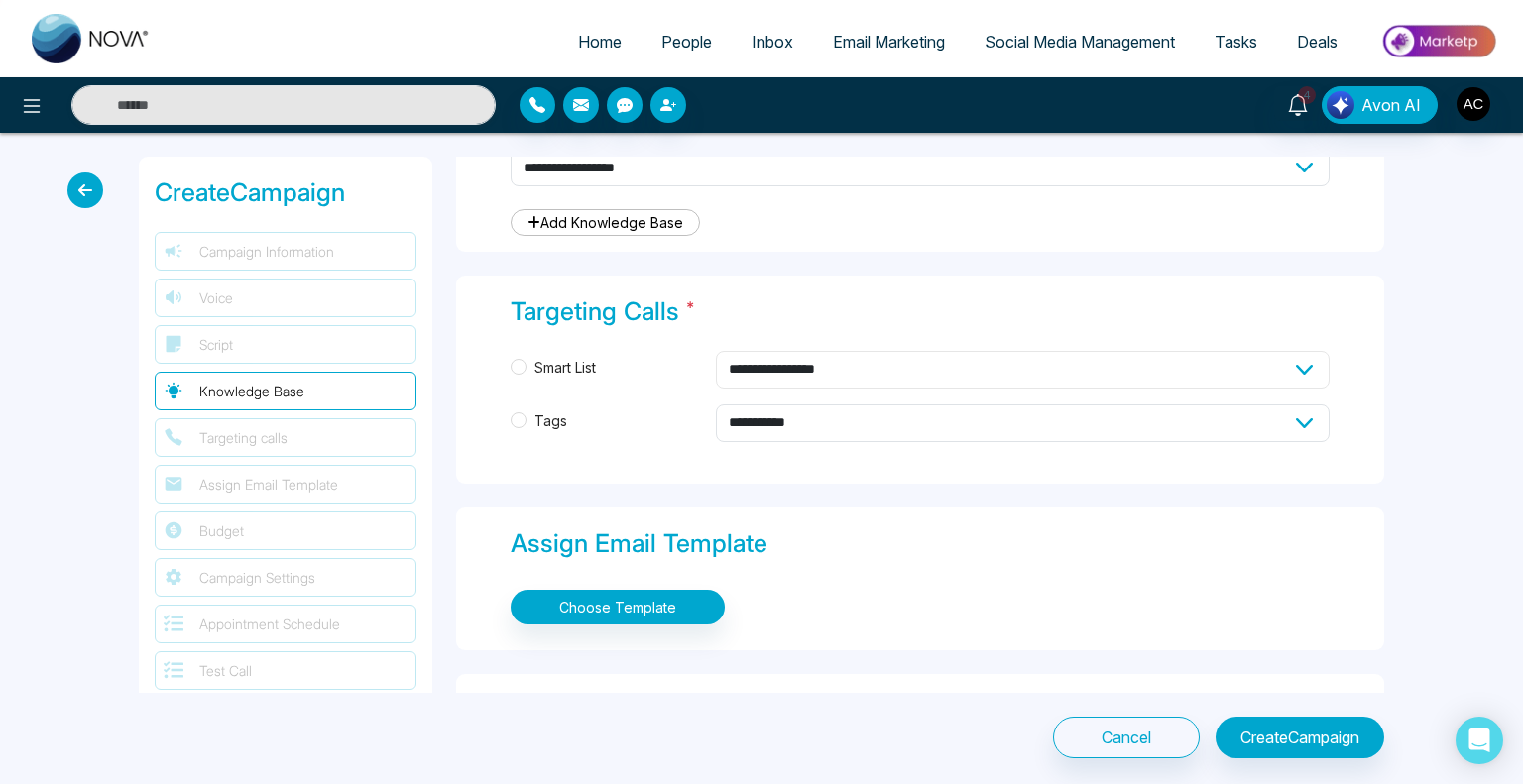 select on "****" 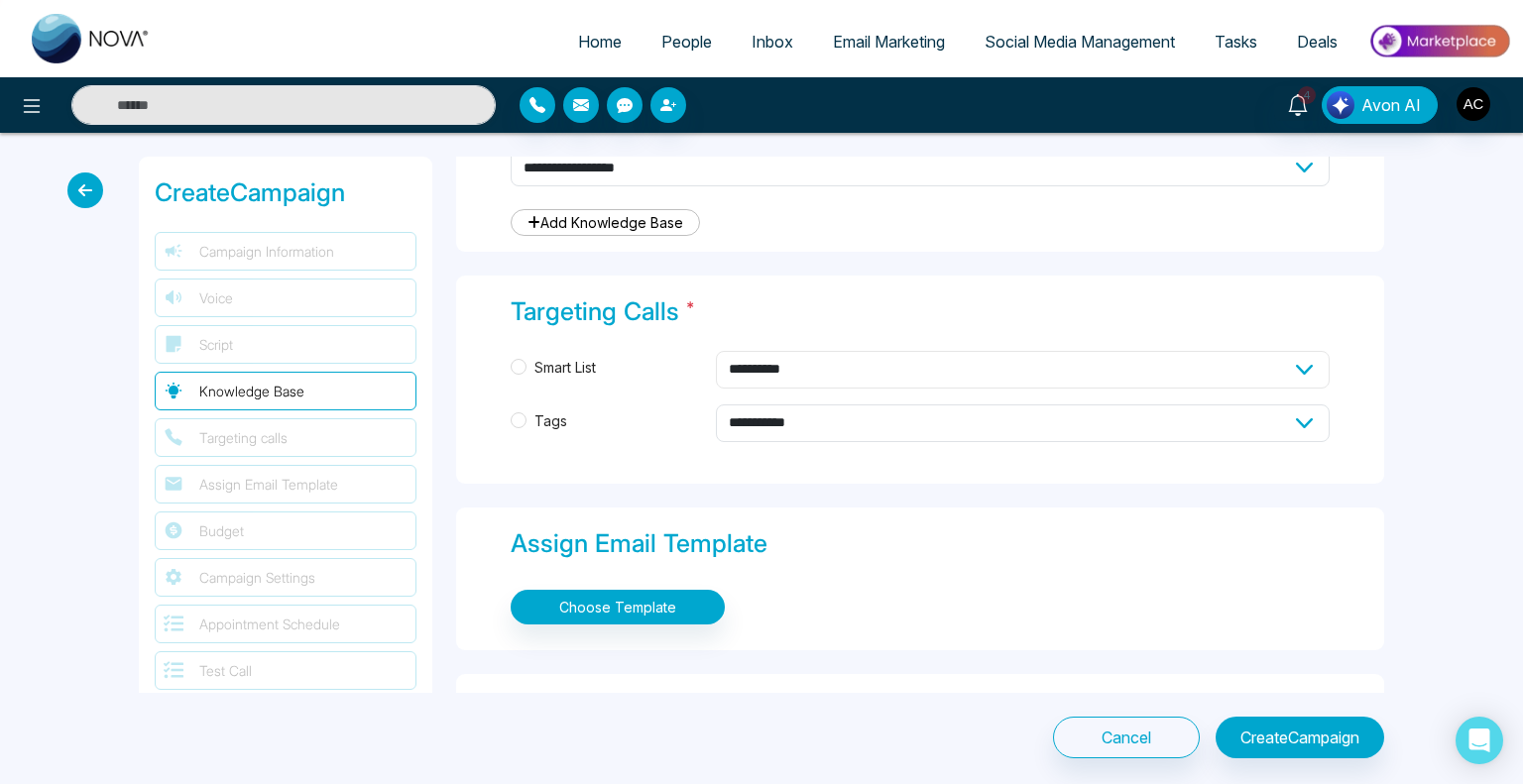 click on "**********" at bounding box center [1023, 370] 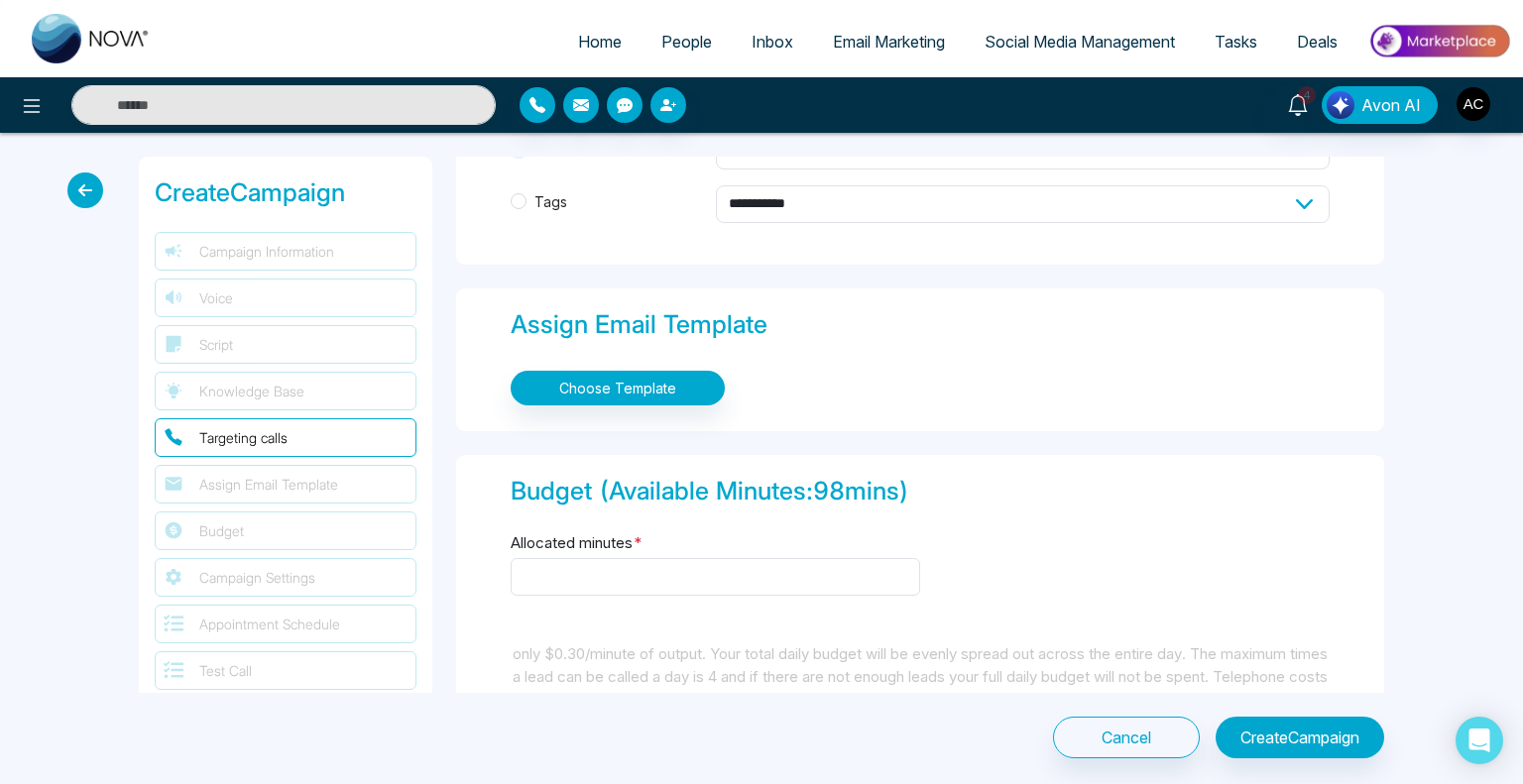 scroll, scrollTop: 1315, scrollLeft: 0, axis: vertical 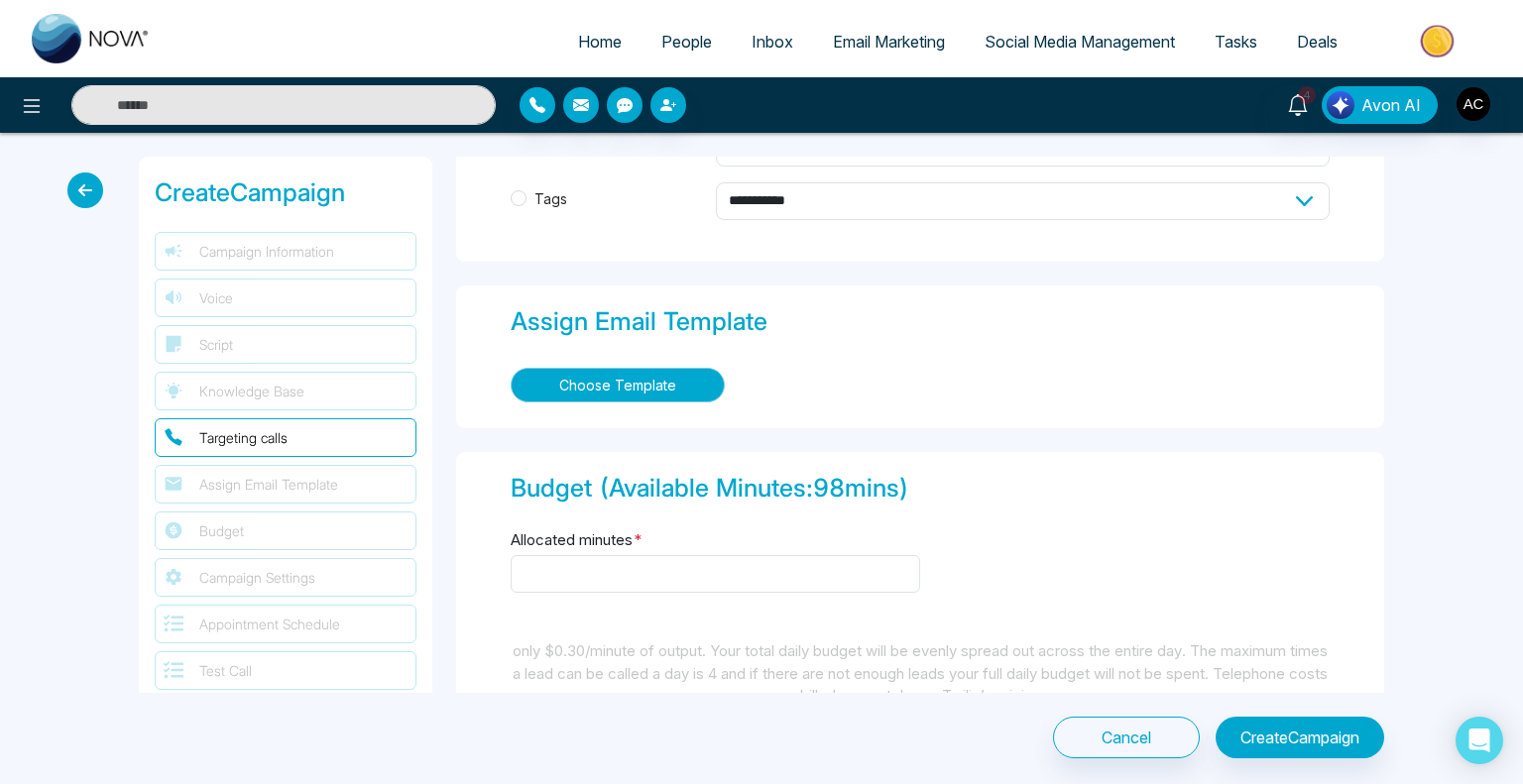 click on "Choose Template" at bounding box center [618, 385] 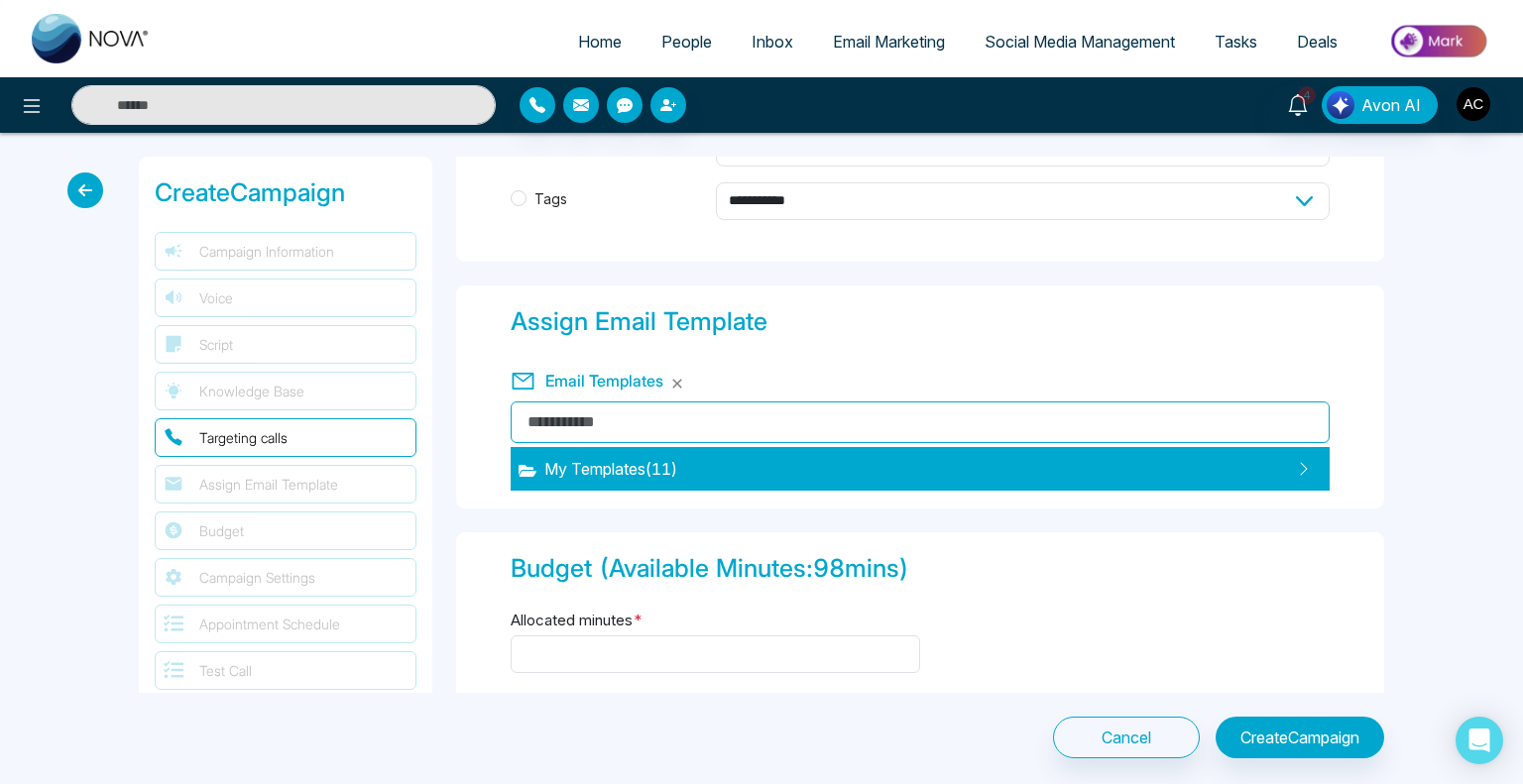 click on "My Templates  ( 11 )" at bounding box center [598, 469] 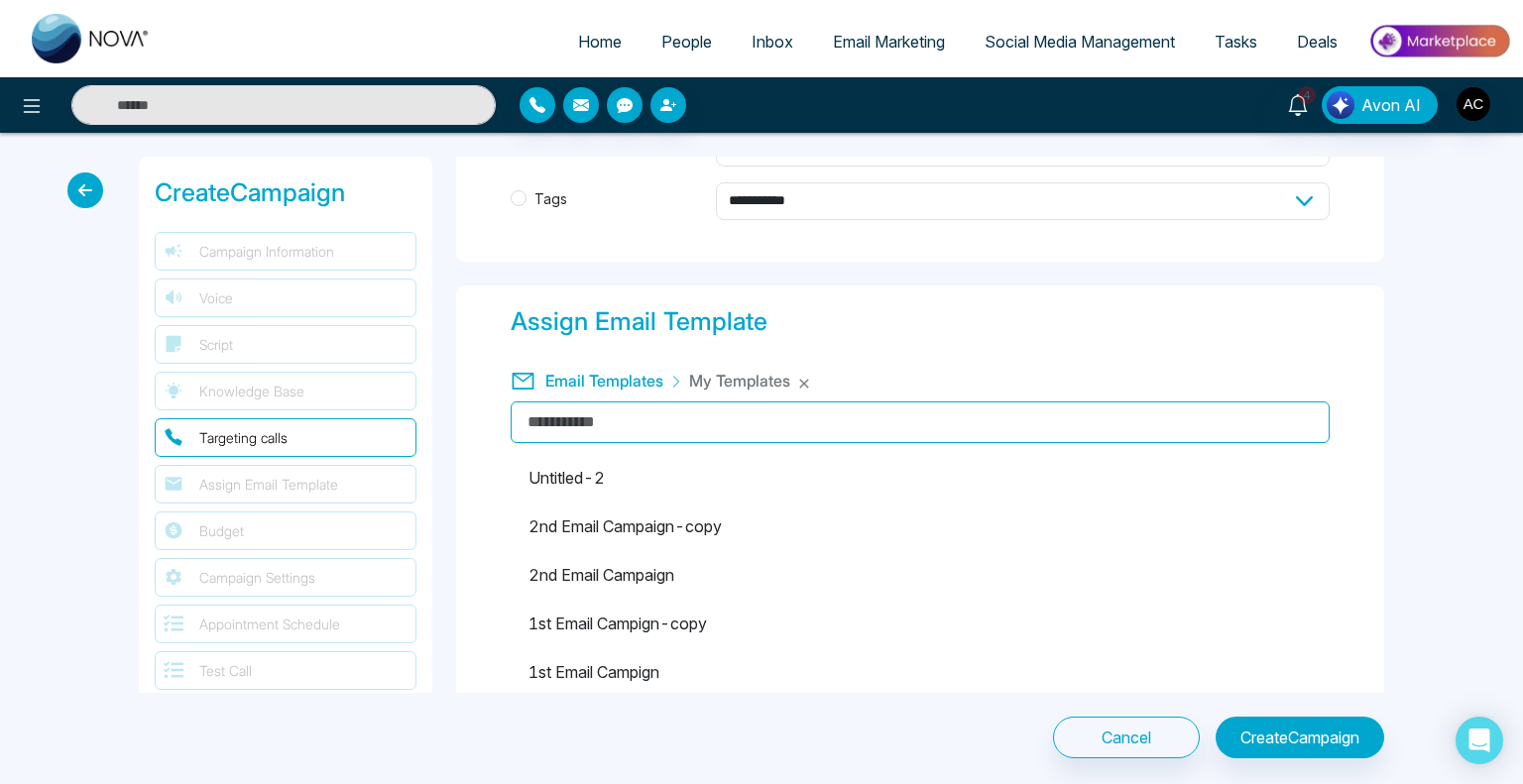 scroll, scrollTop: 154, scrollLeft: 0, axis: vertical 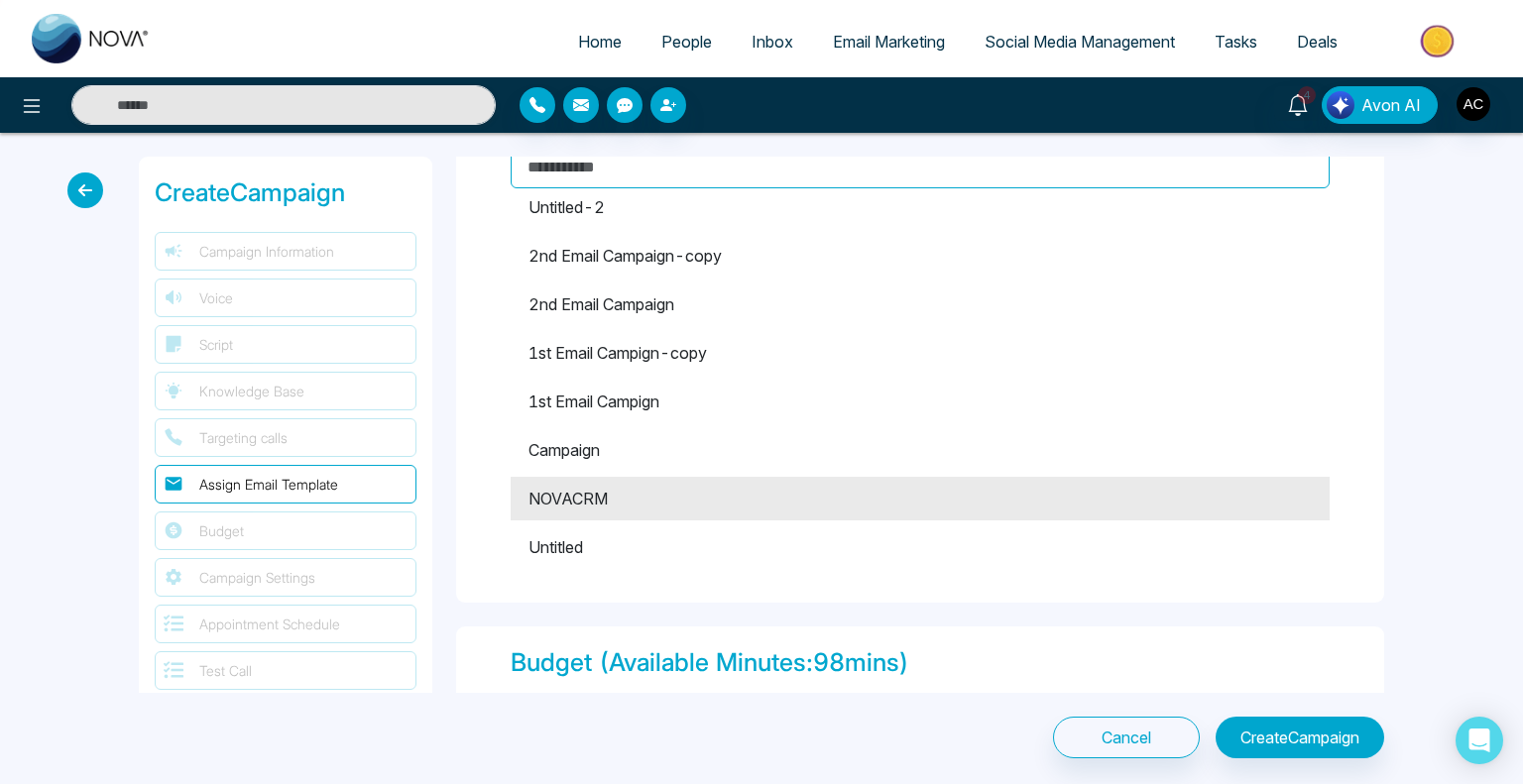 click on "NOVACRM" at bounding box center [920, 499] 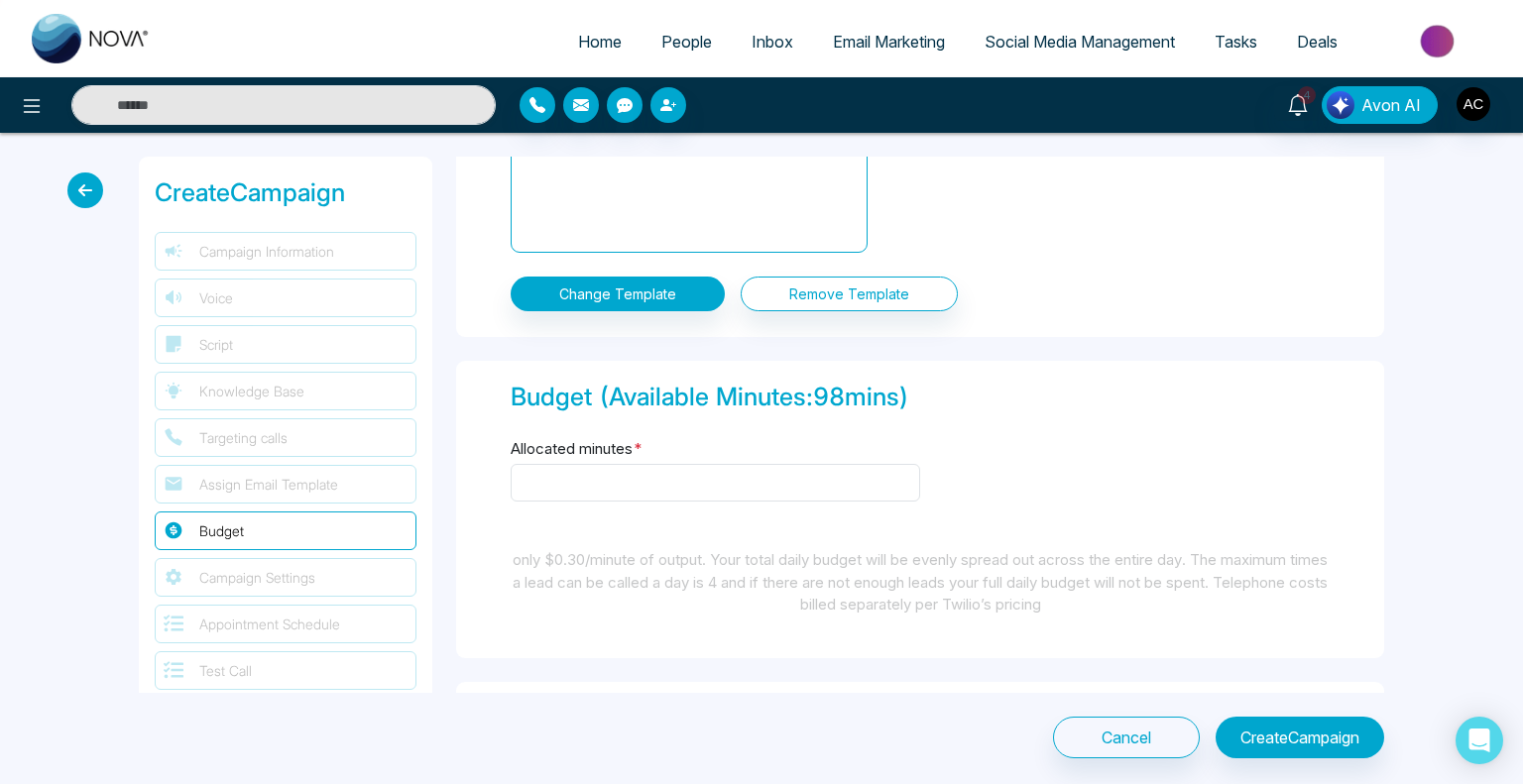 scroll, scrollTop: 1846, scrollLeft: 0, axis: vertical 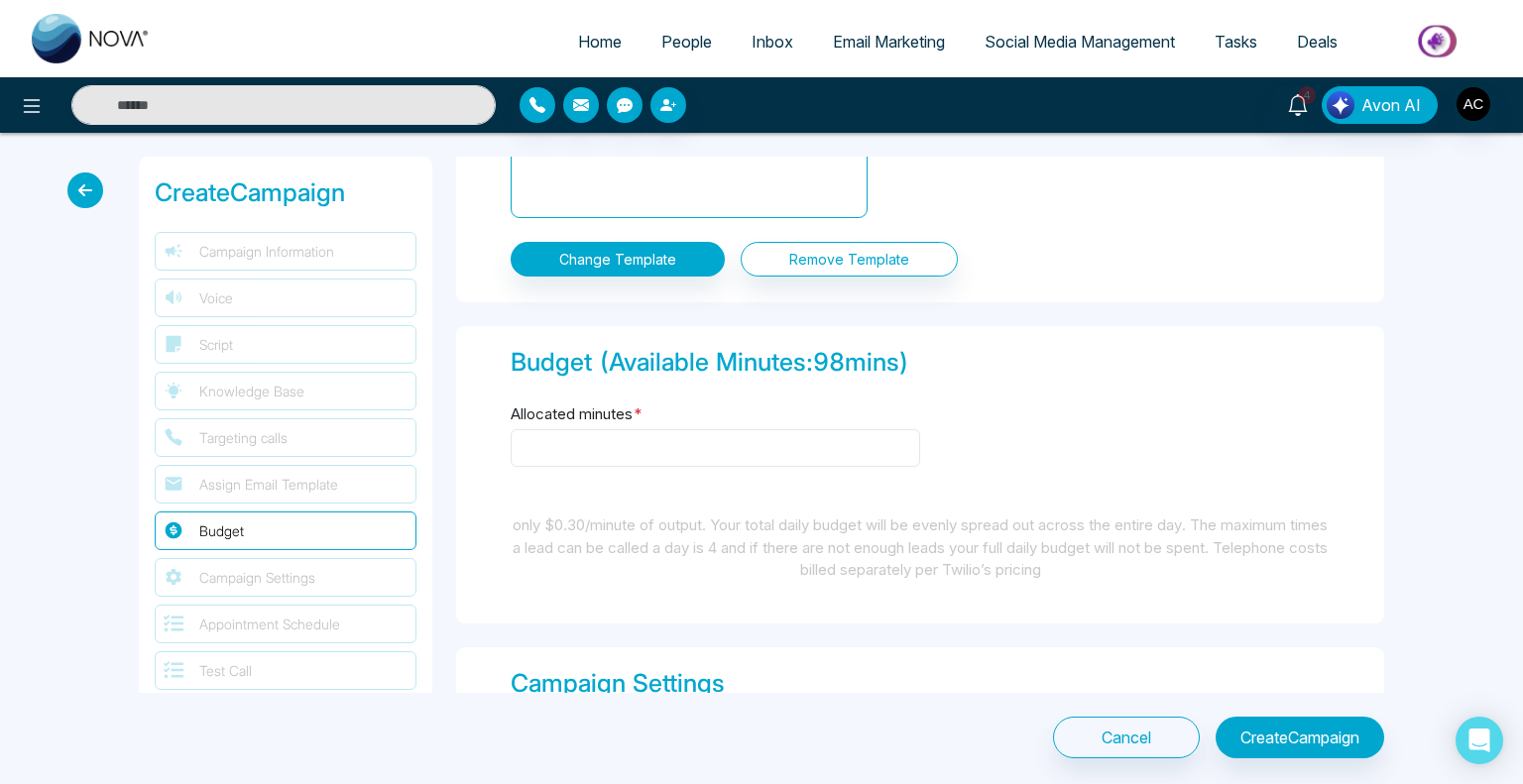 click on "Allocated minutes  *" at bounding box center (715, 448) 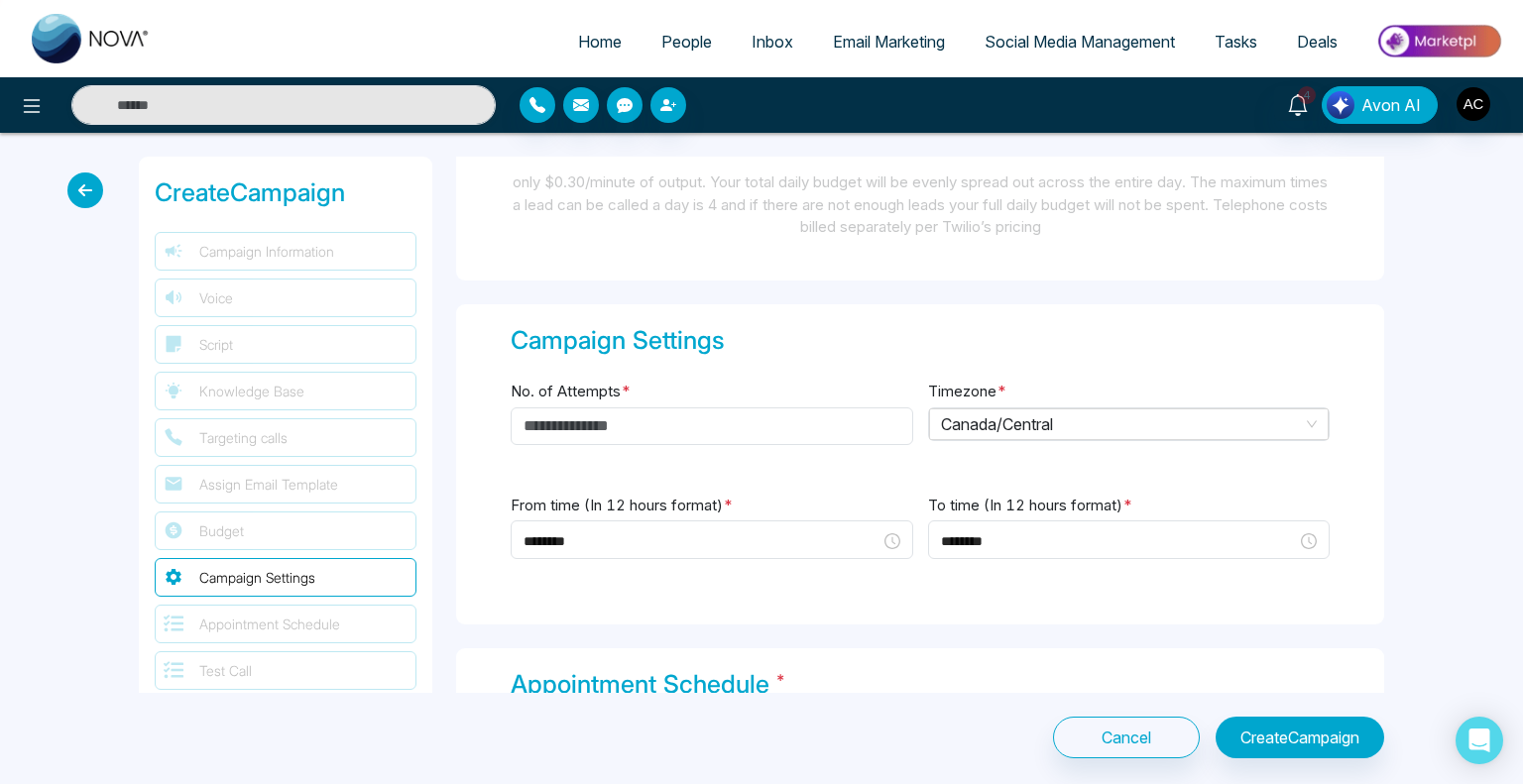 scroll, scrollTop: 2195, scrollLeft: 0, axis: vertical 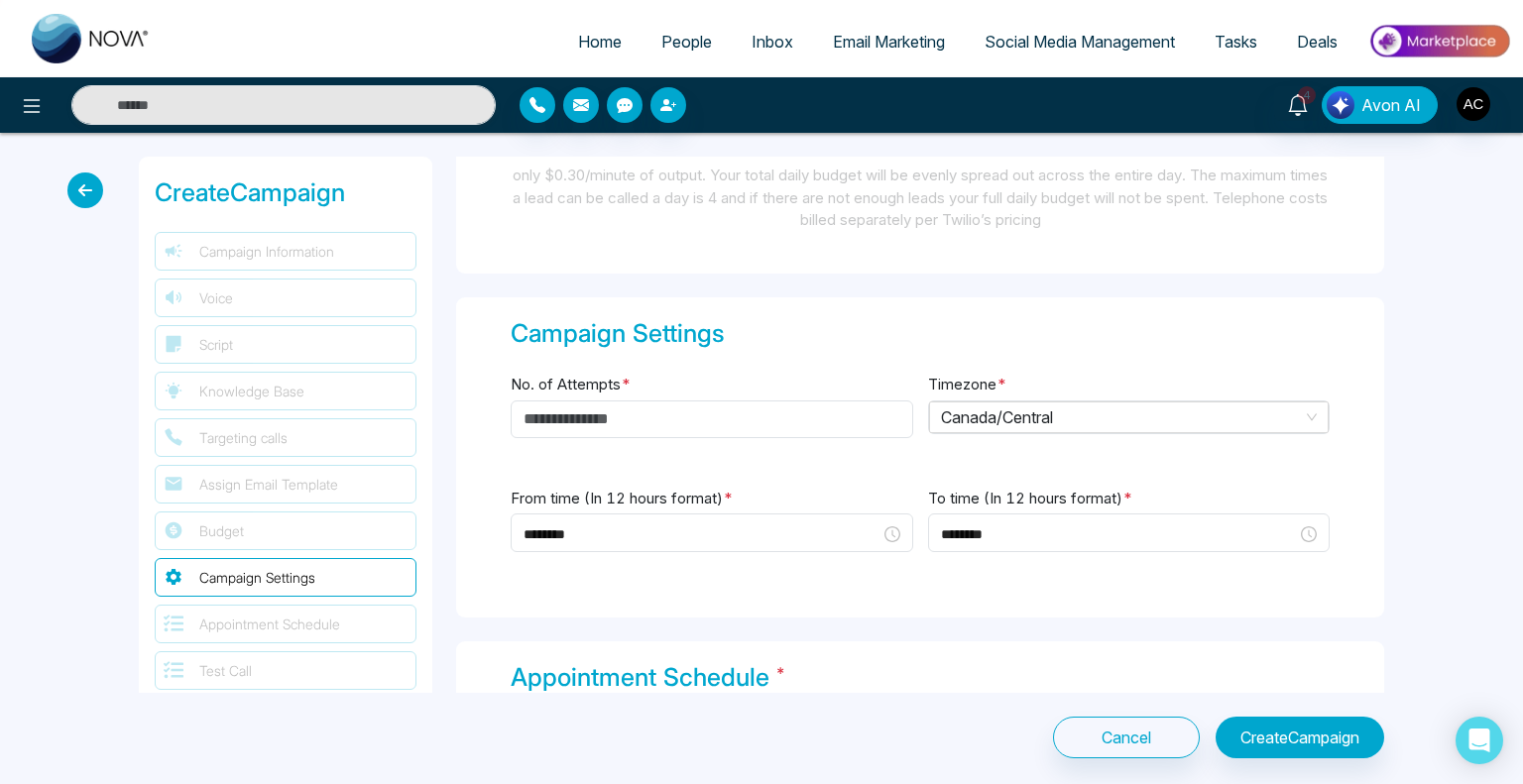 type on "**" 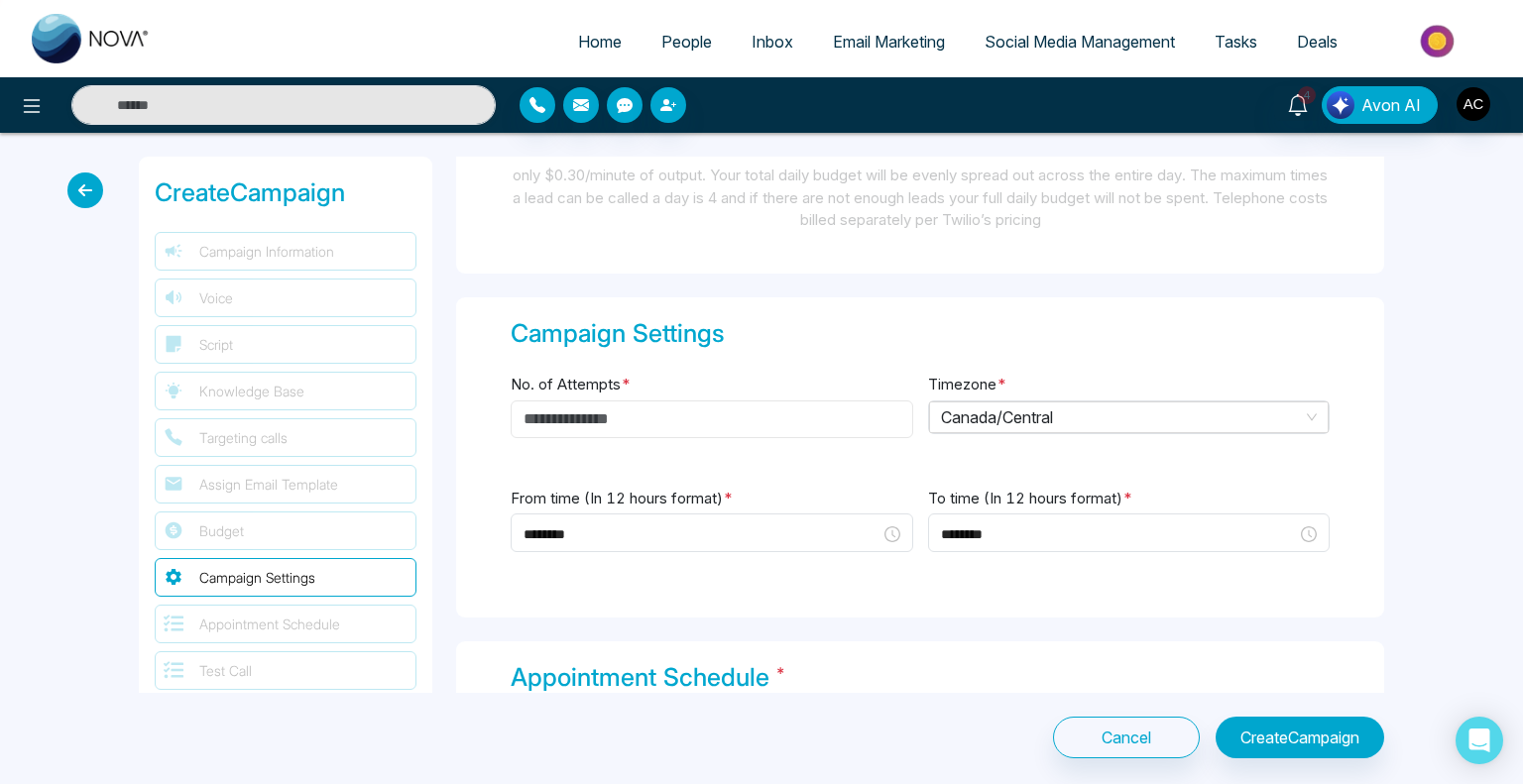 click on "No. of Attempts  *" at bounding box center [712, 419] 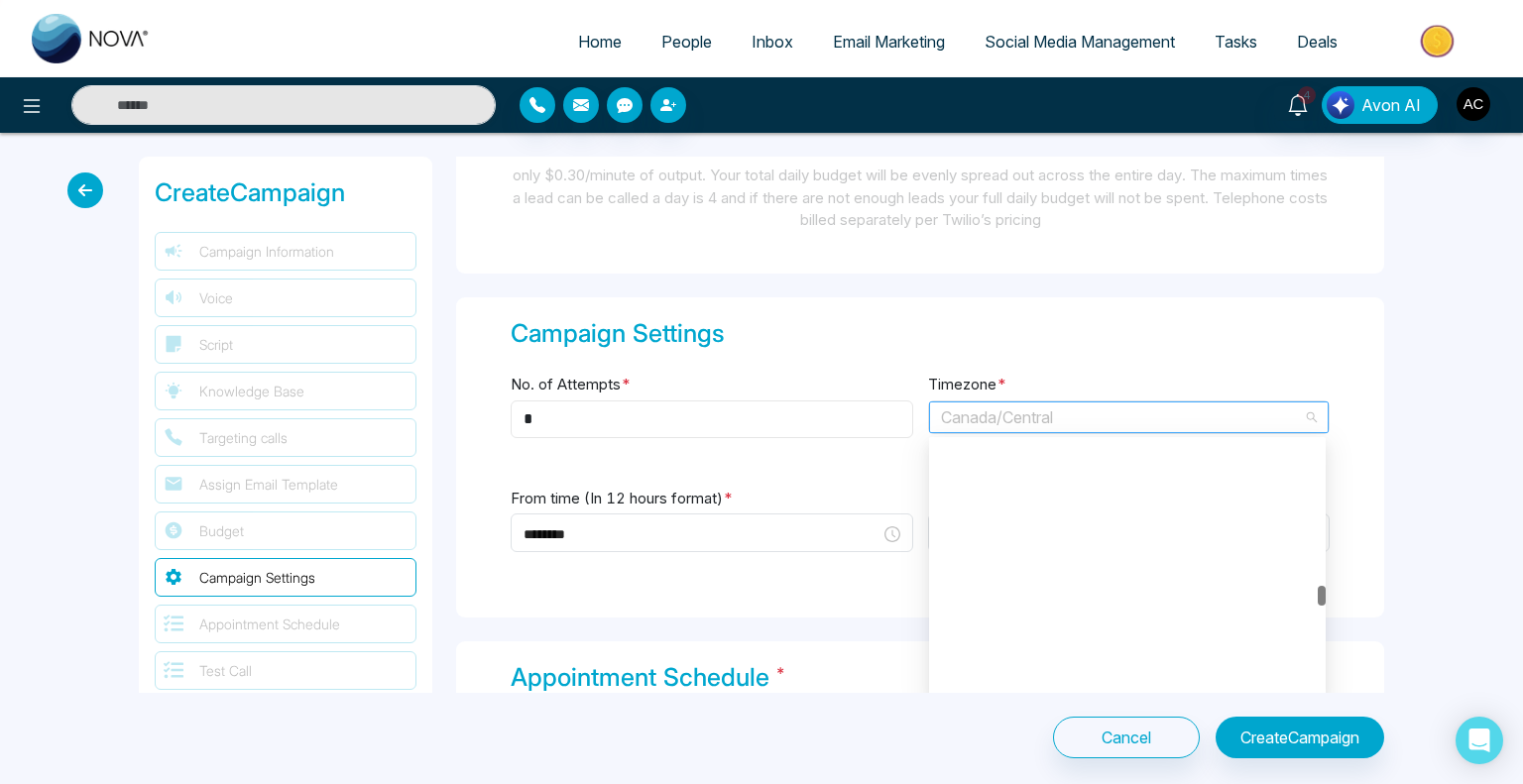 click on "Canada/Central" at bounding box center (1129, 417) 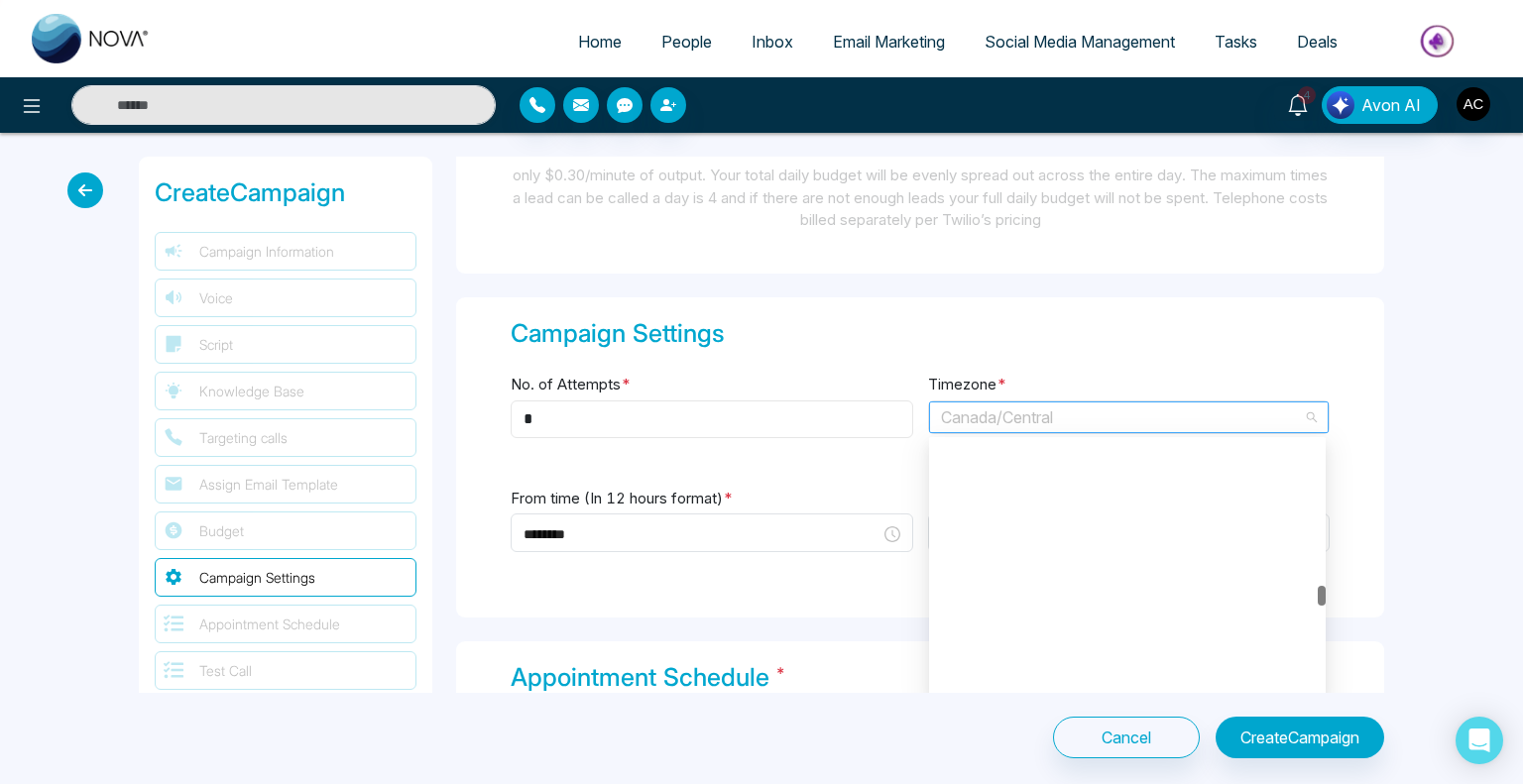 type on "*" 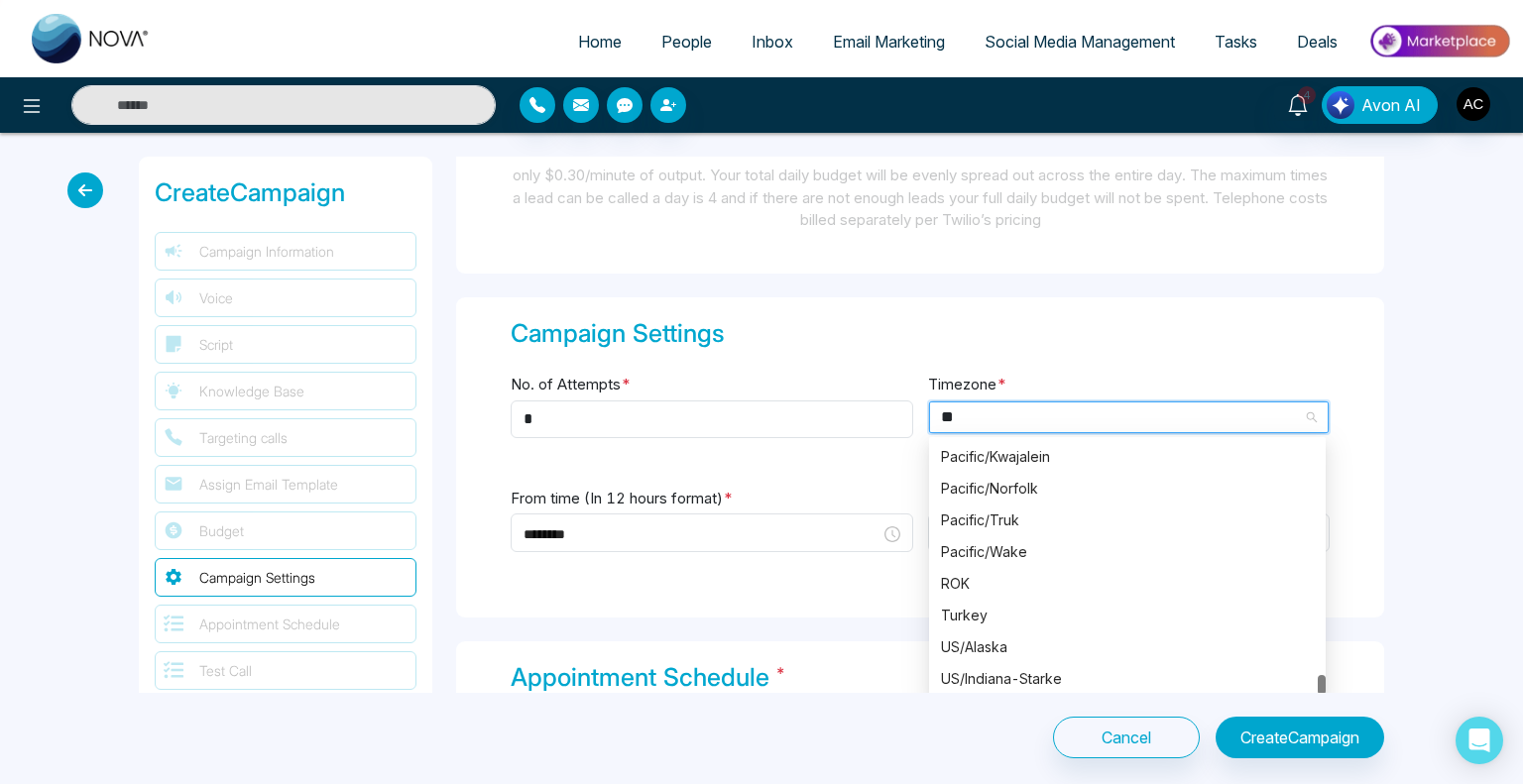 scroll, scrollTop: 159, scrollLeft: 0, axis: vertical 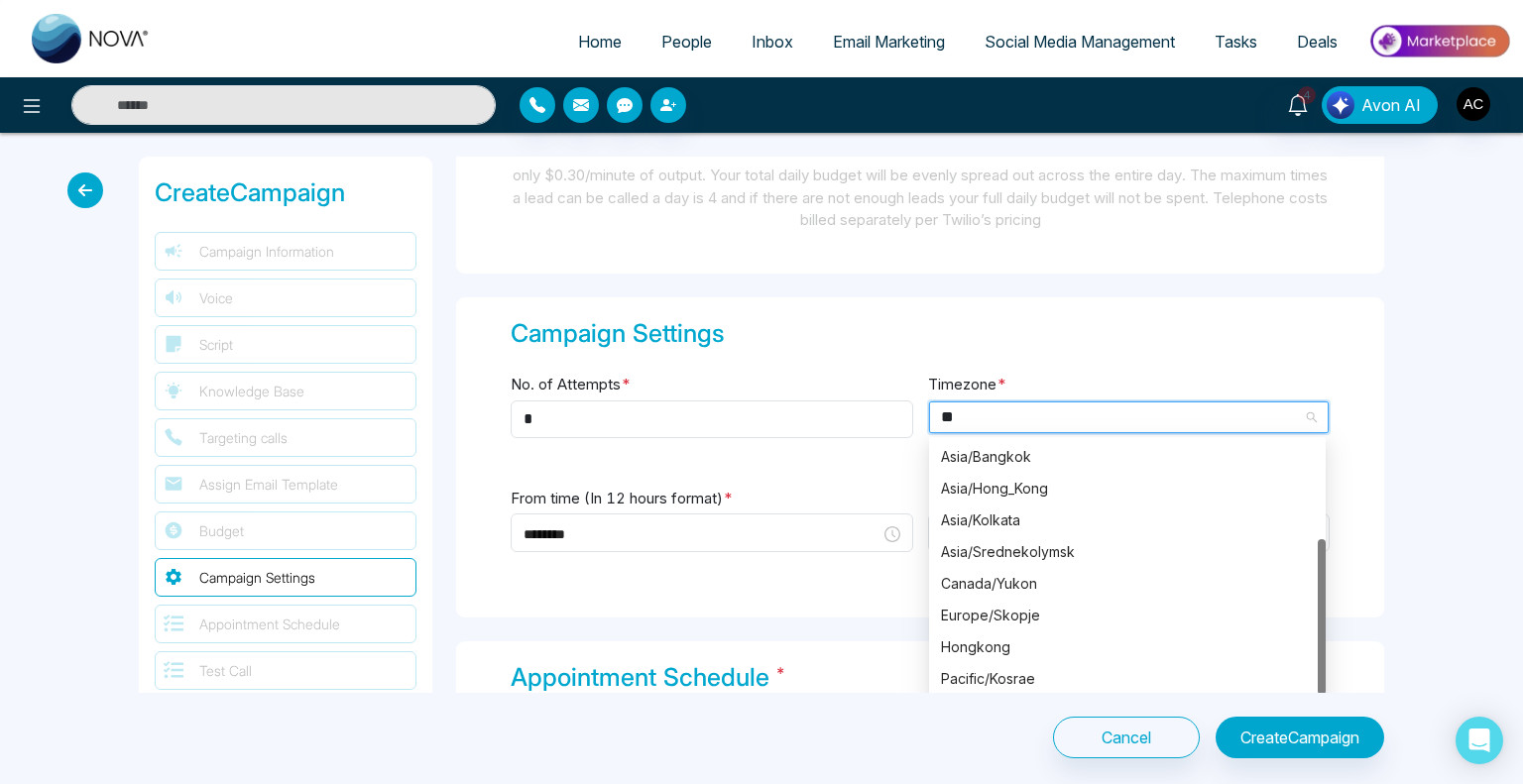 type on "***" 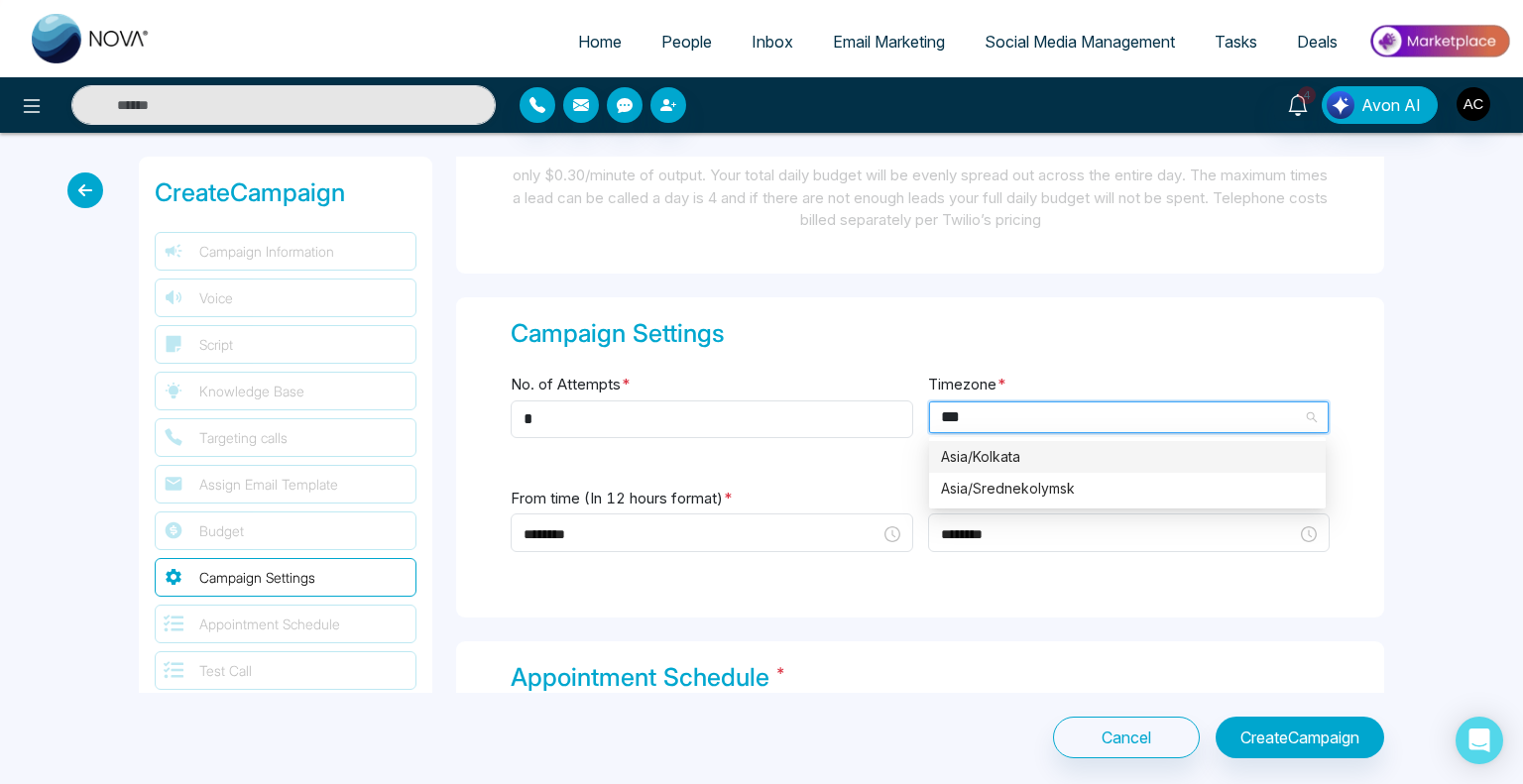 scroll, scrollTop: 0, scrollLeft: 0, axis: both 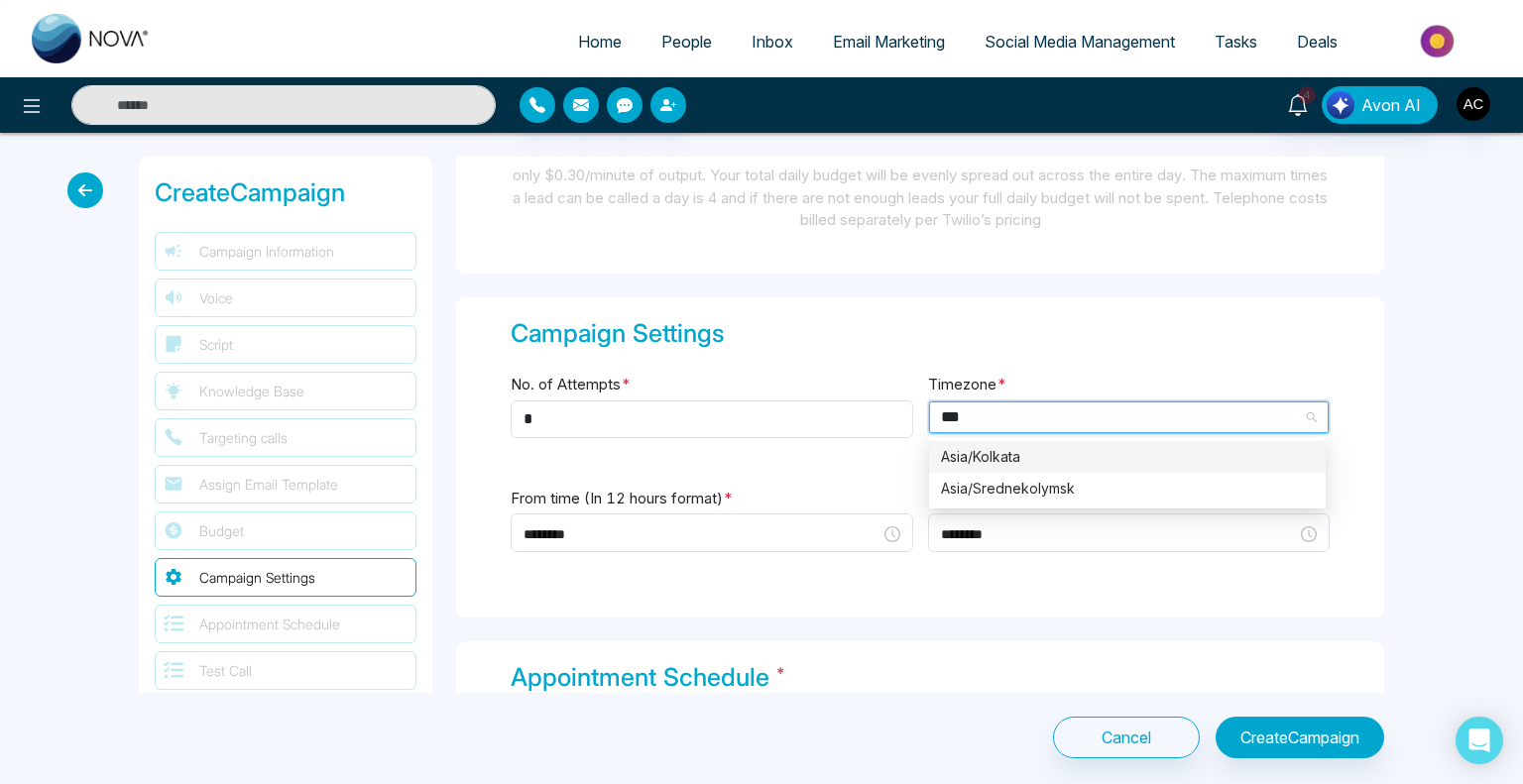 click on "Asia/Kolkata" at bounding box center [1127, 457] 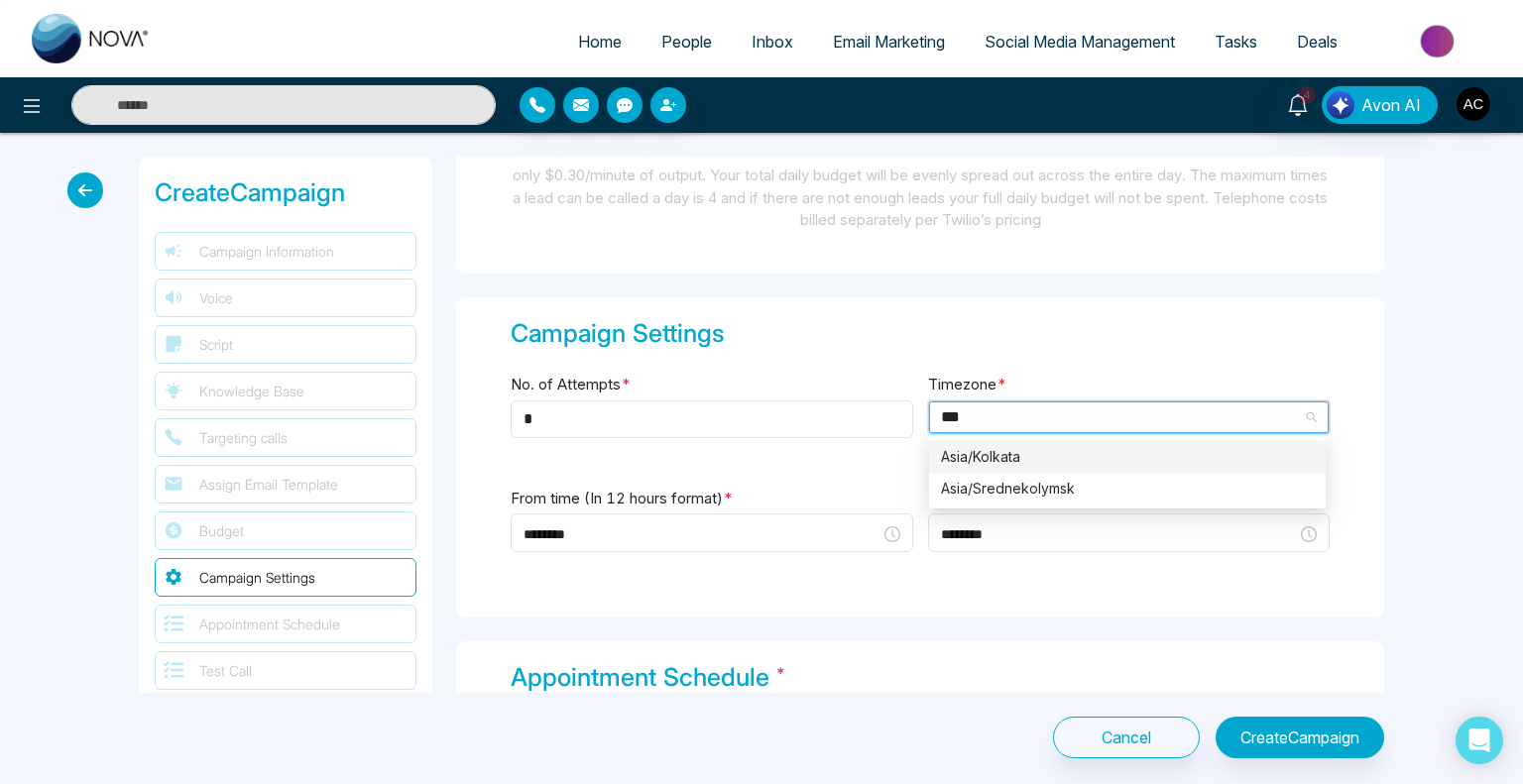 type 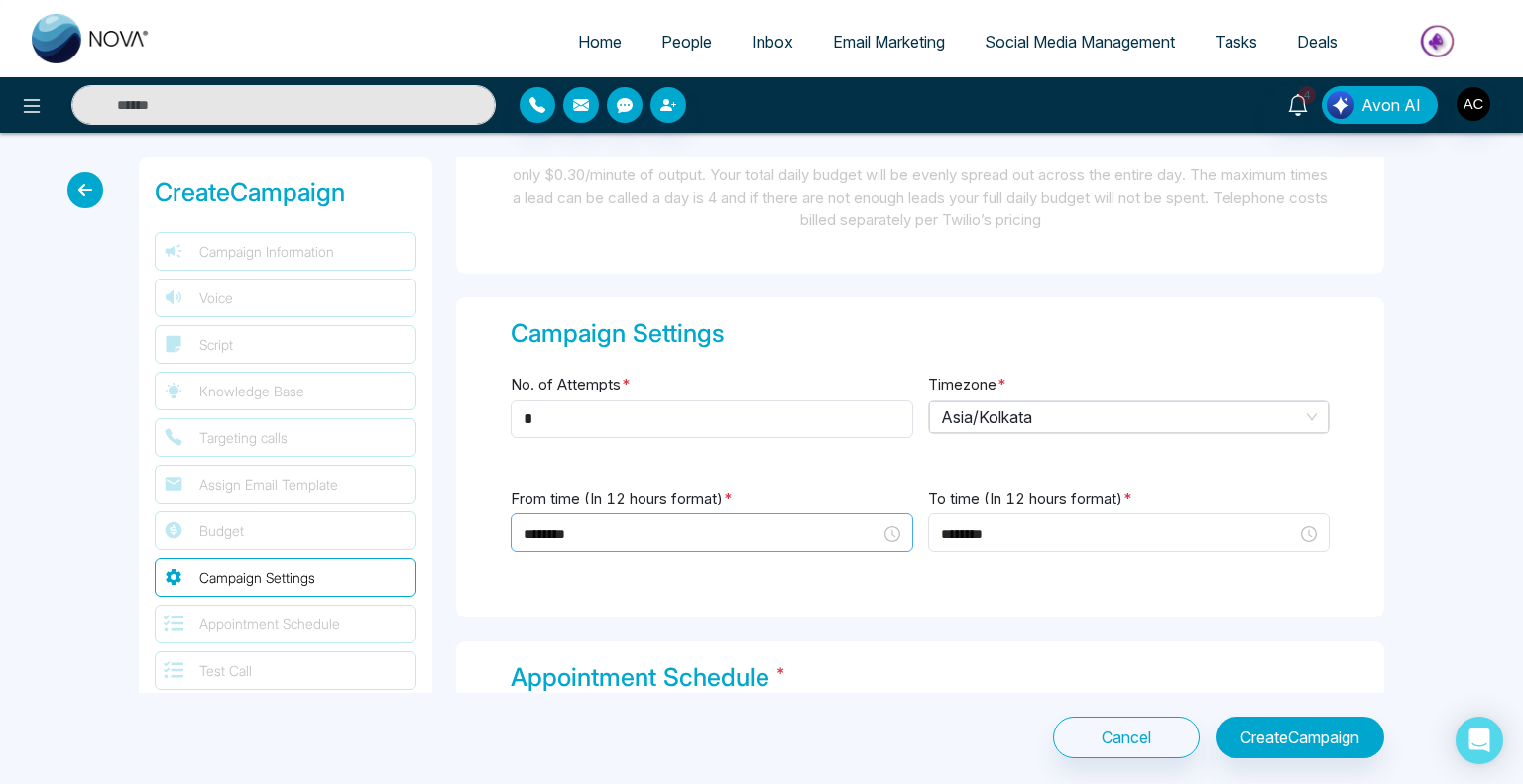click on "********" at bounding box center (712, 534) 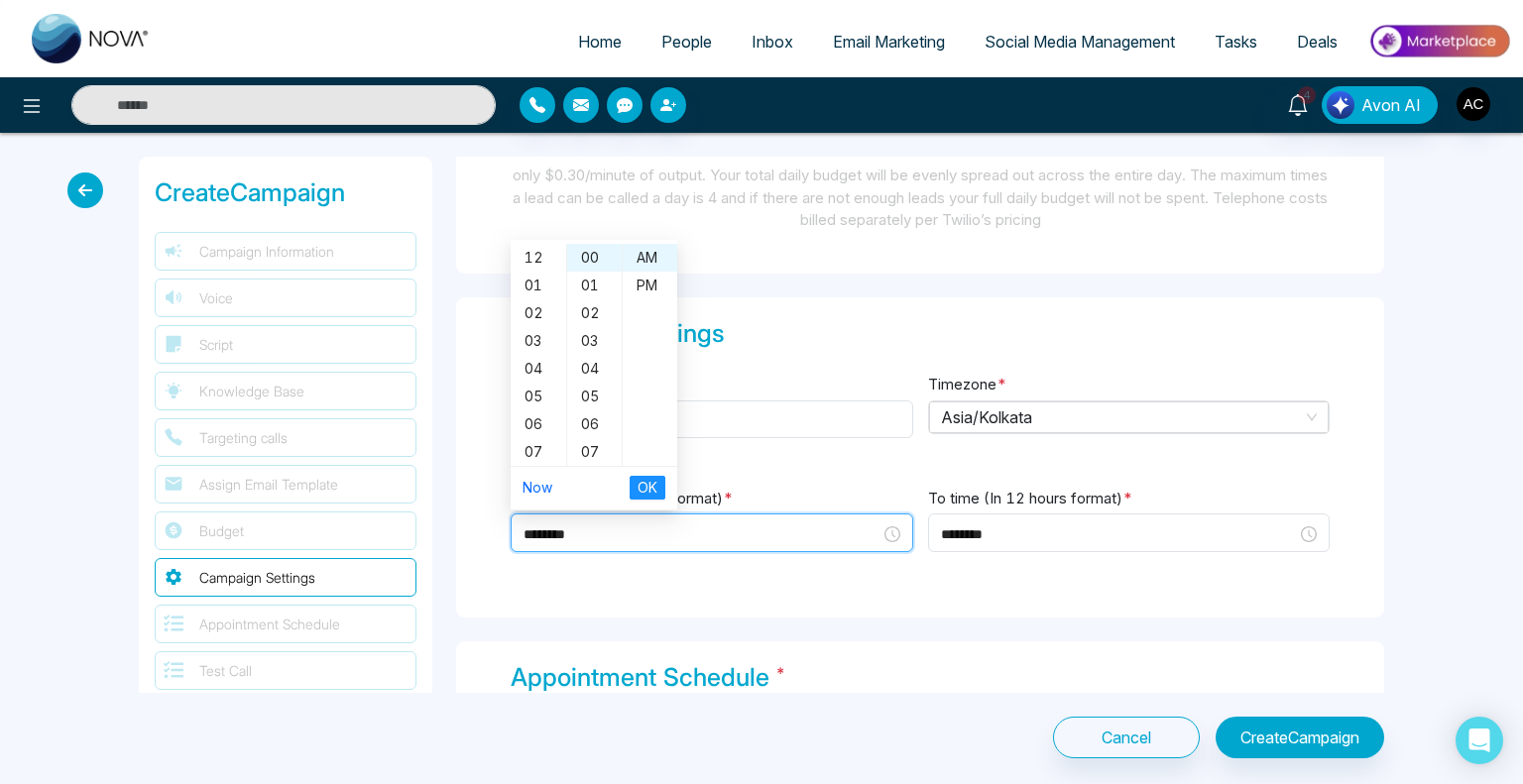 scroll, scrollTop: 111, scrollLeft: 0, axis: vertical 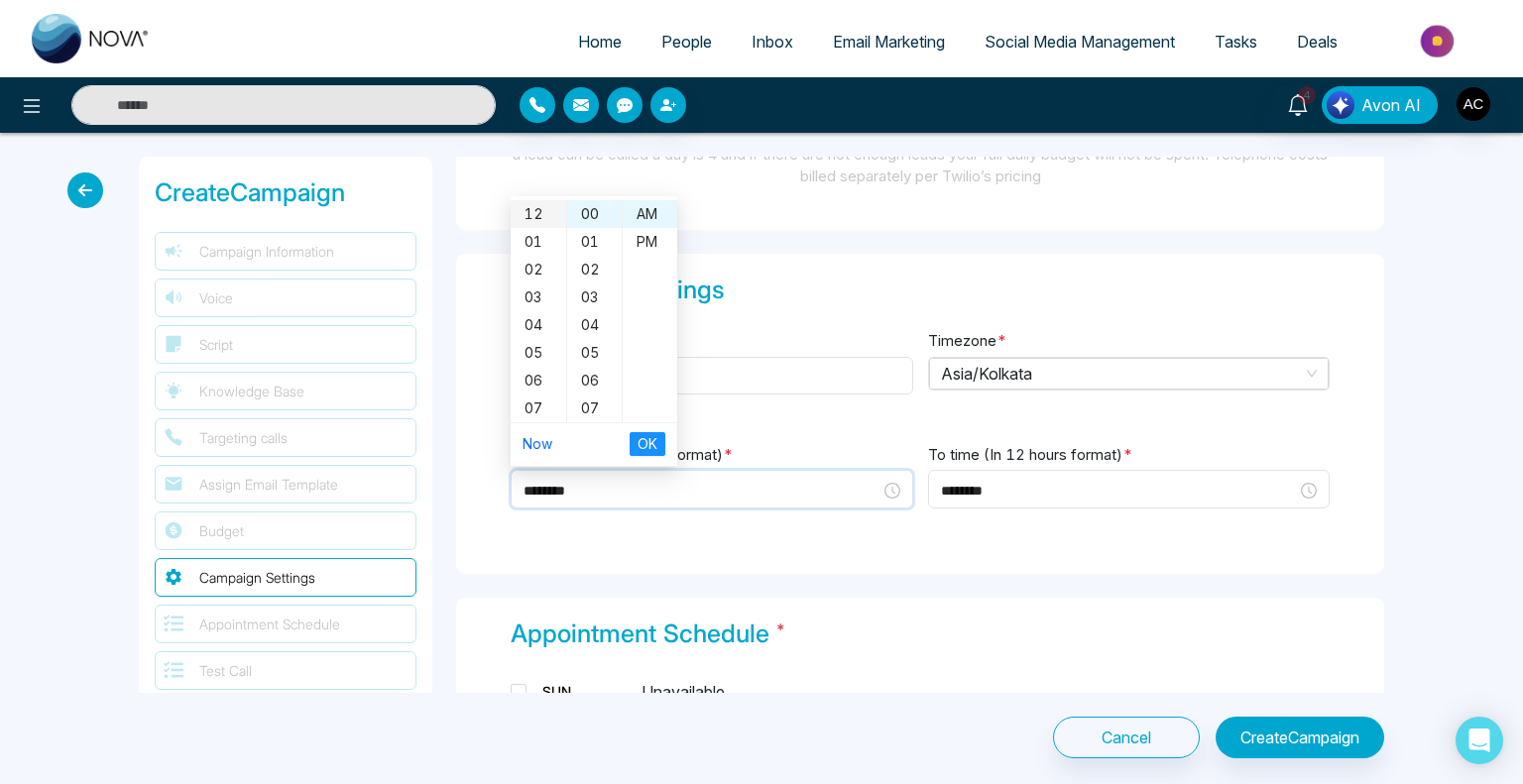 click on "12" at bounding box center [538, 214] 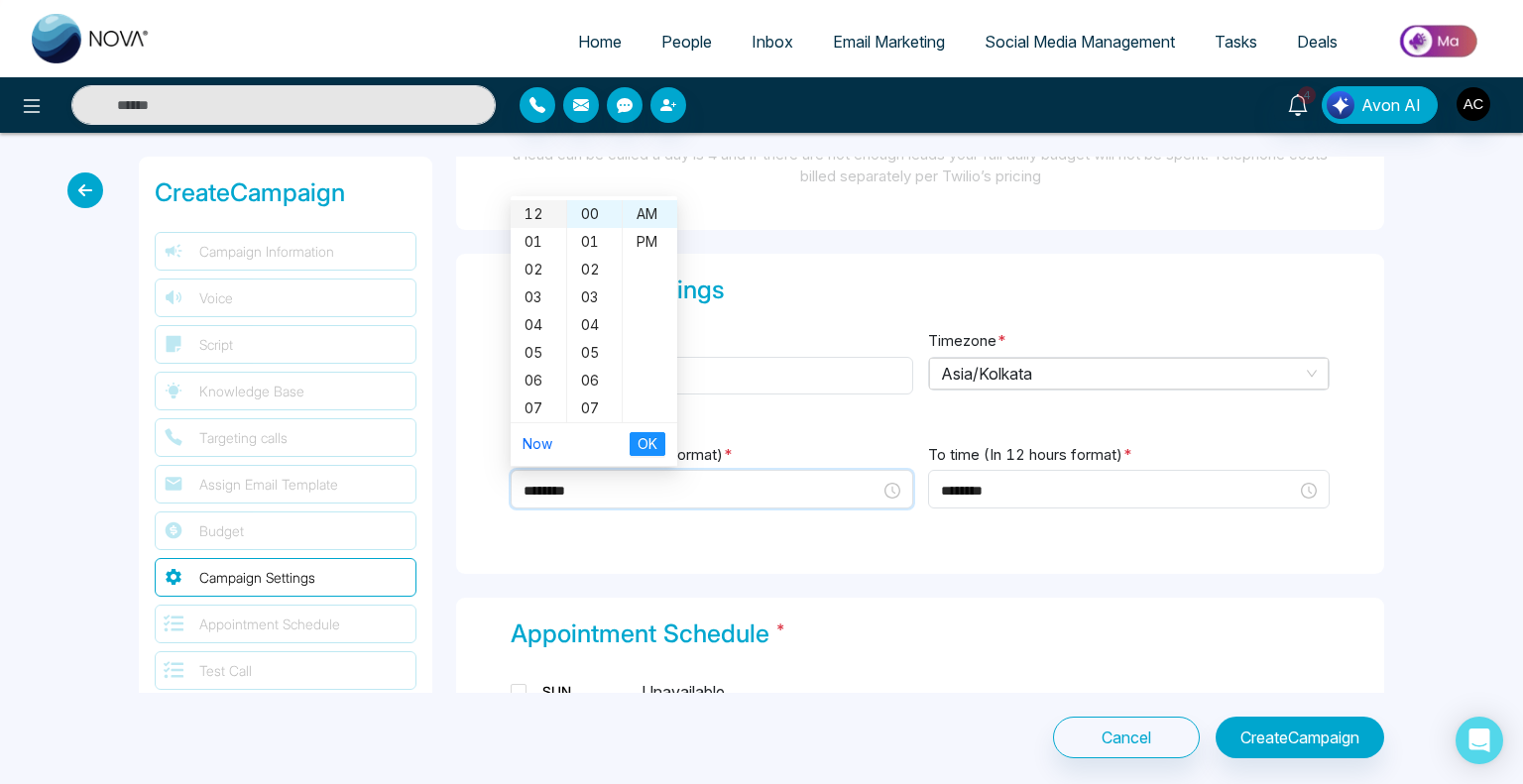click on "12" at bounding box center [538, 214] 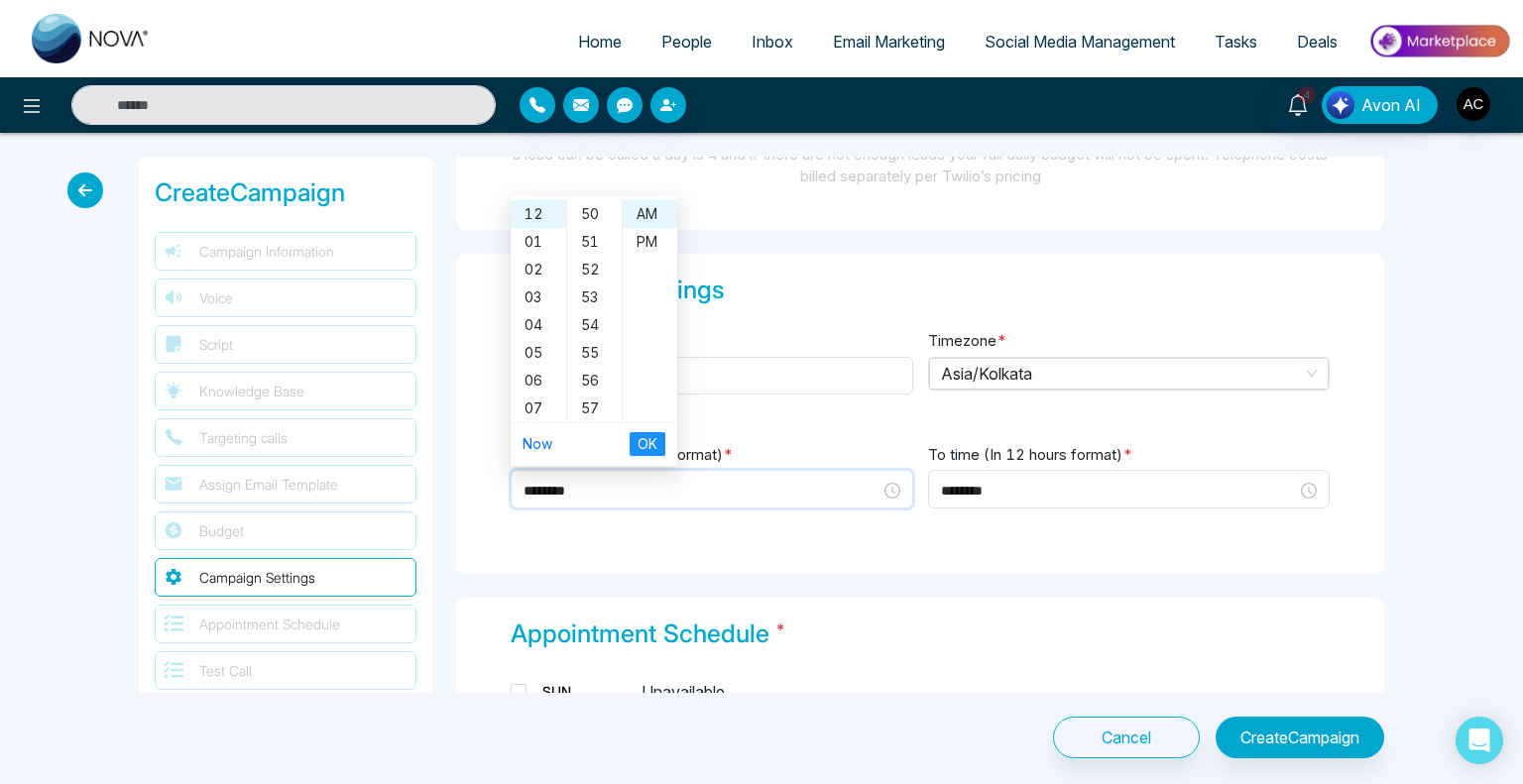 scroll, scrollTop: 1443, scrollLeft: 0, axis: vertical 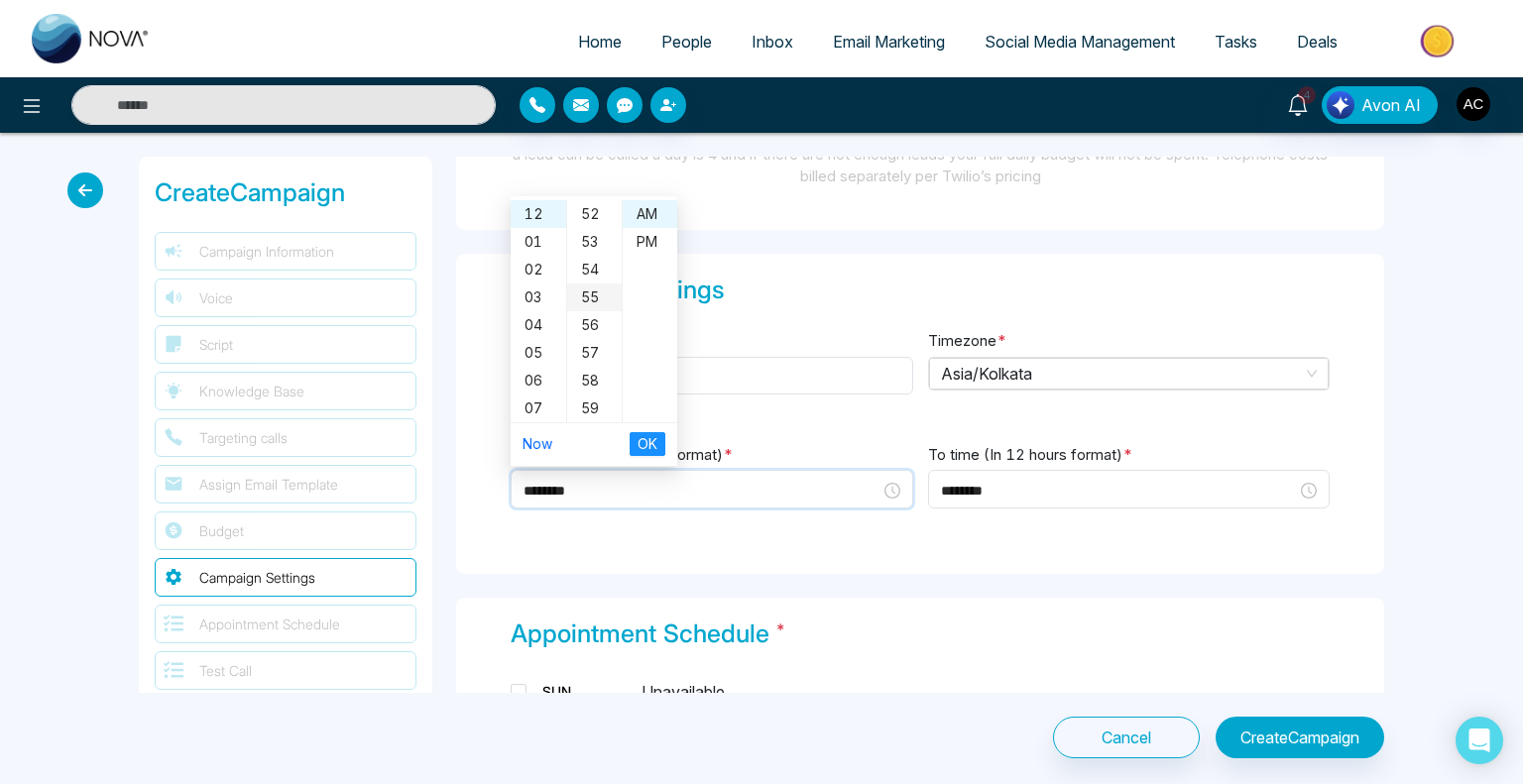 click on "55" at bounding box center (594, 297) 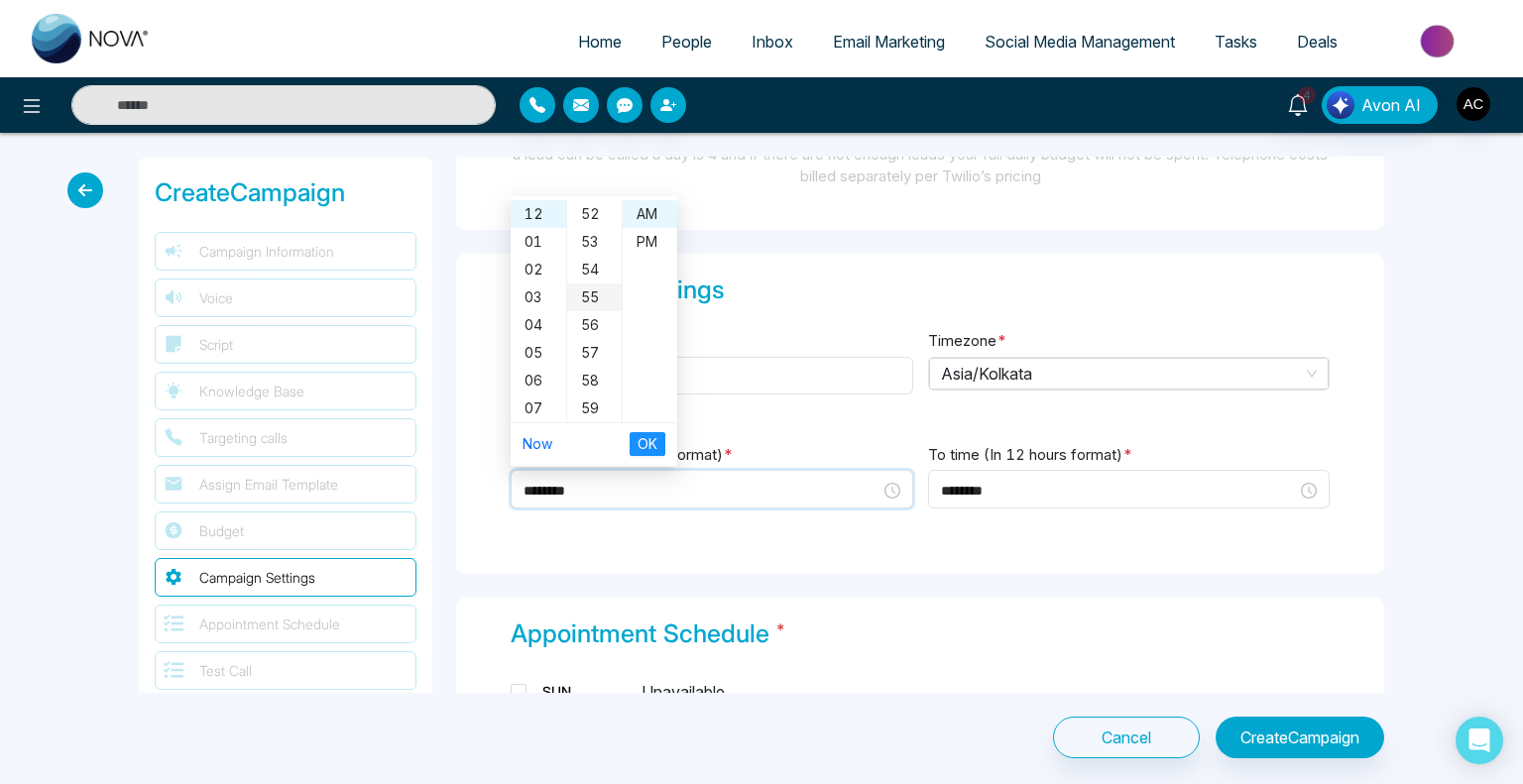 type on "********" 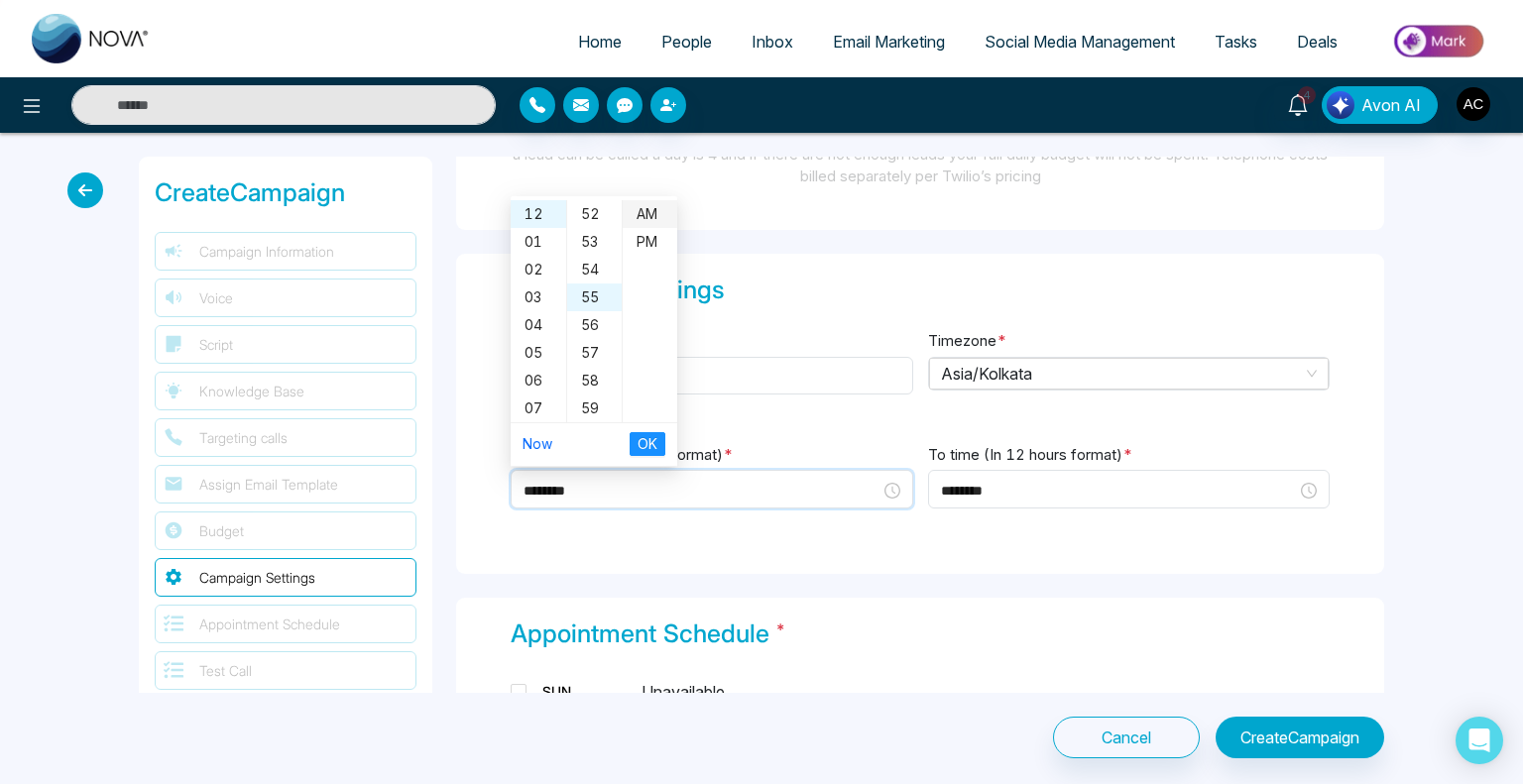 click on "AM" at bounding box center (649, 214) 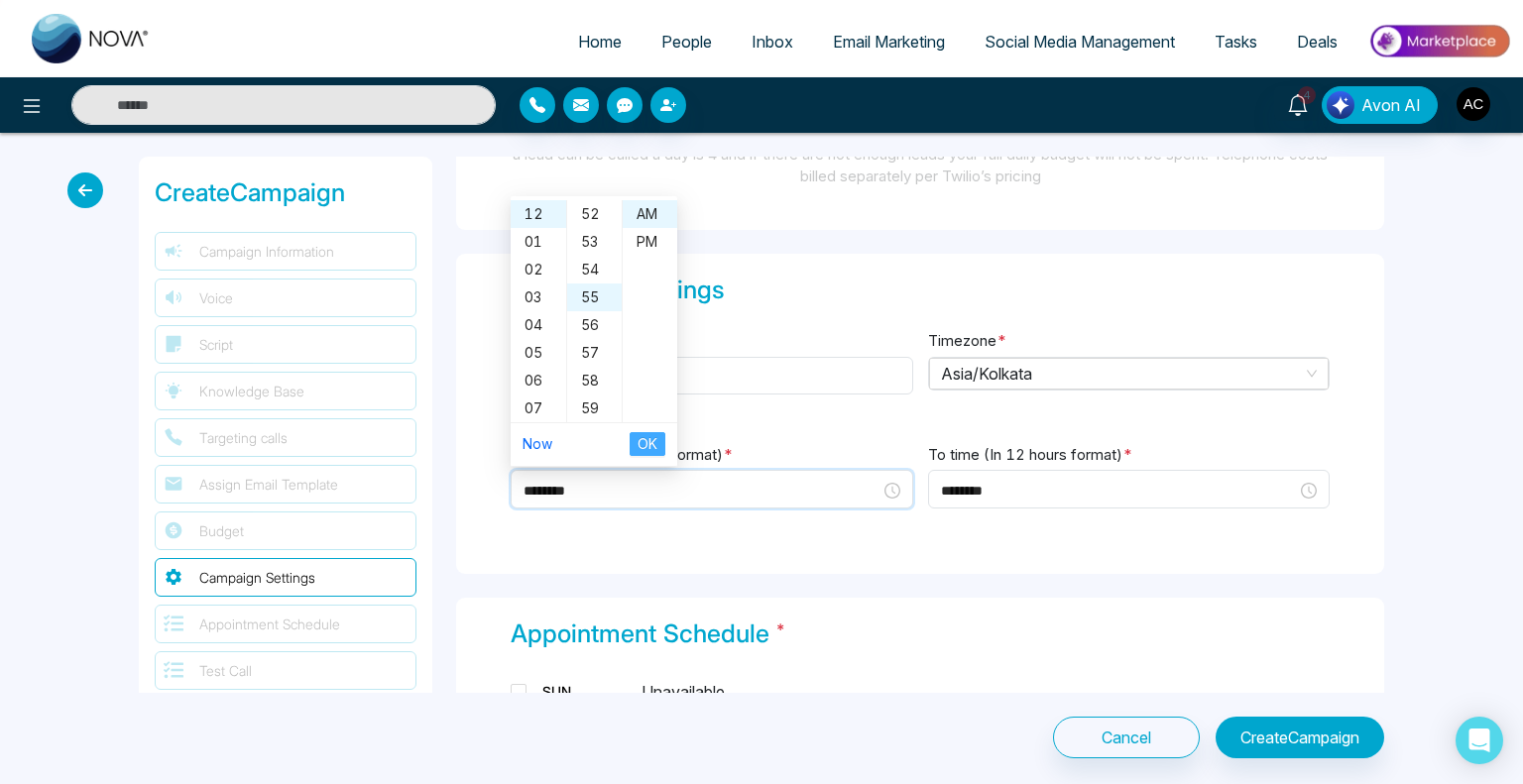 click on "OK" at bounding box center [647, 444] 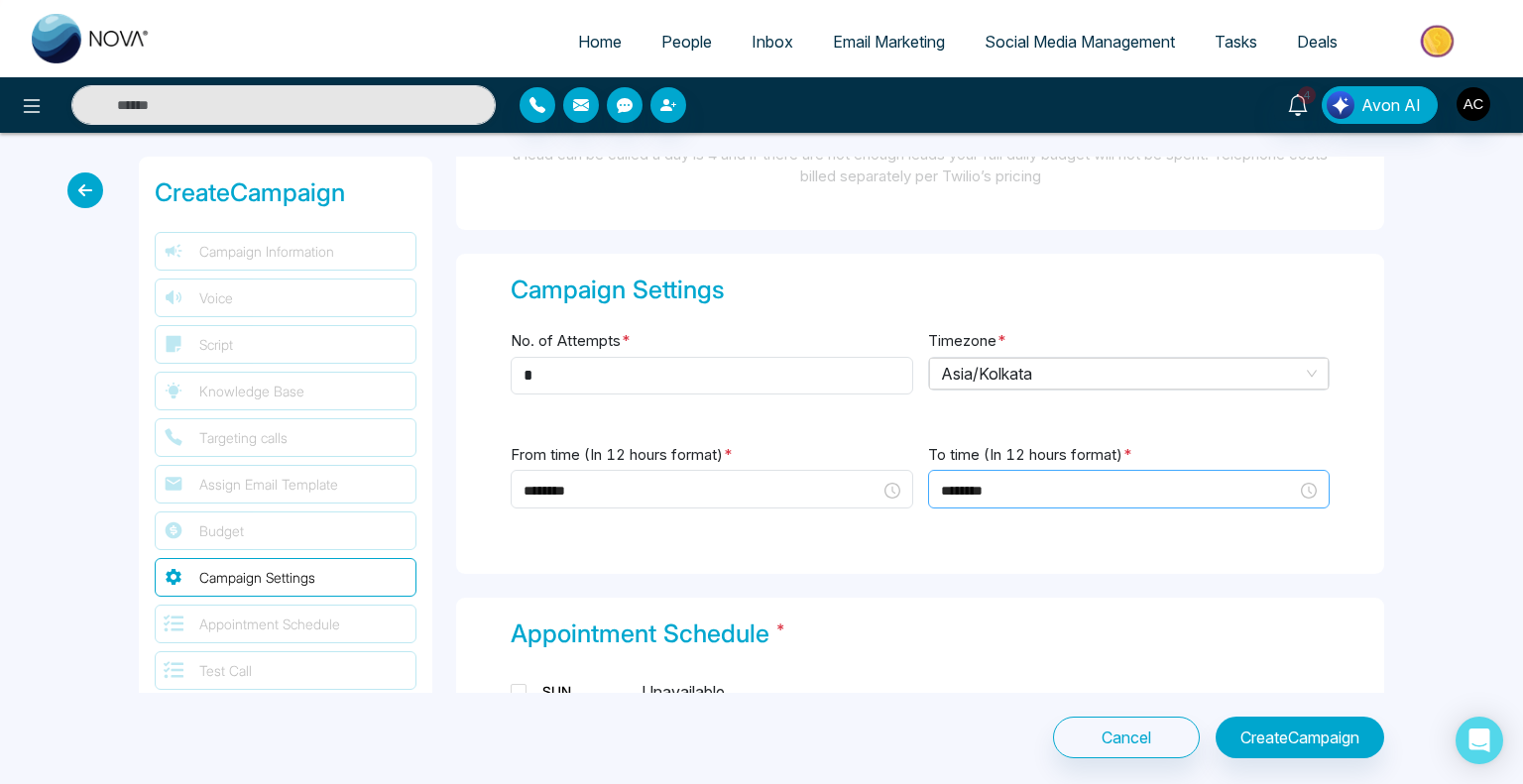 click on "********" at bounding box center (1129, 491) 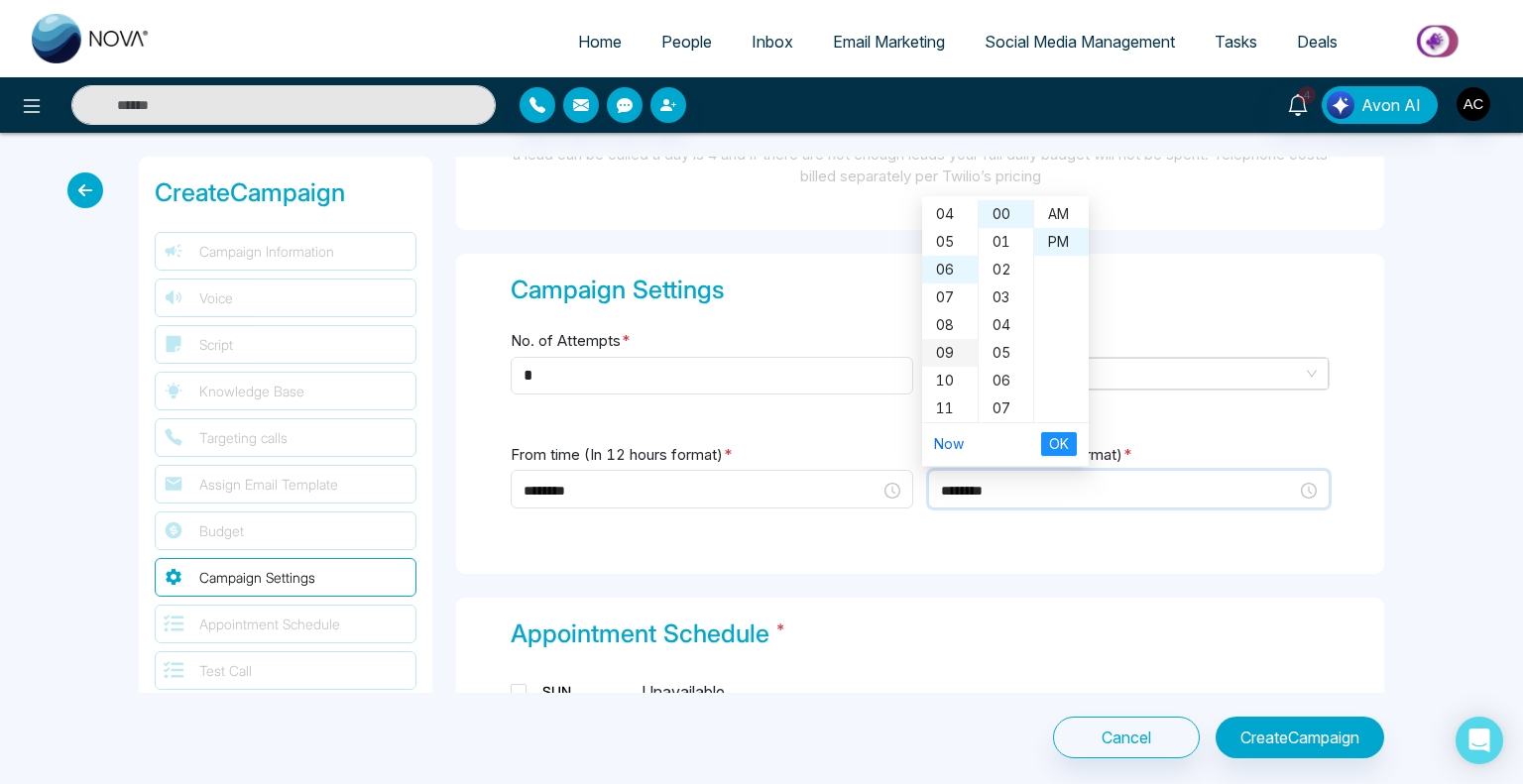 scroll, scrollTop: 0, scrollLeft: 0, axis: both 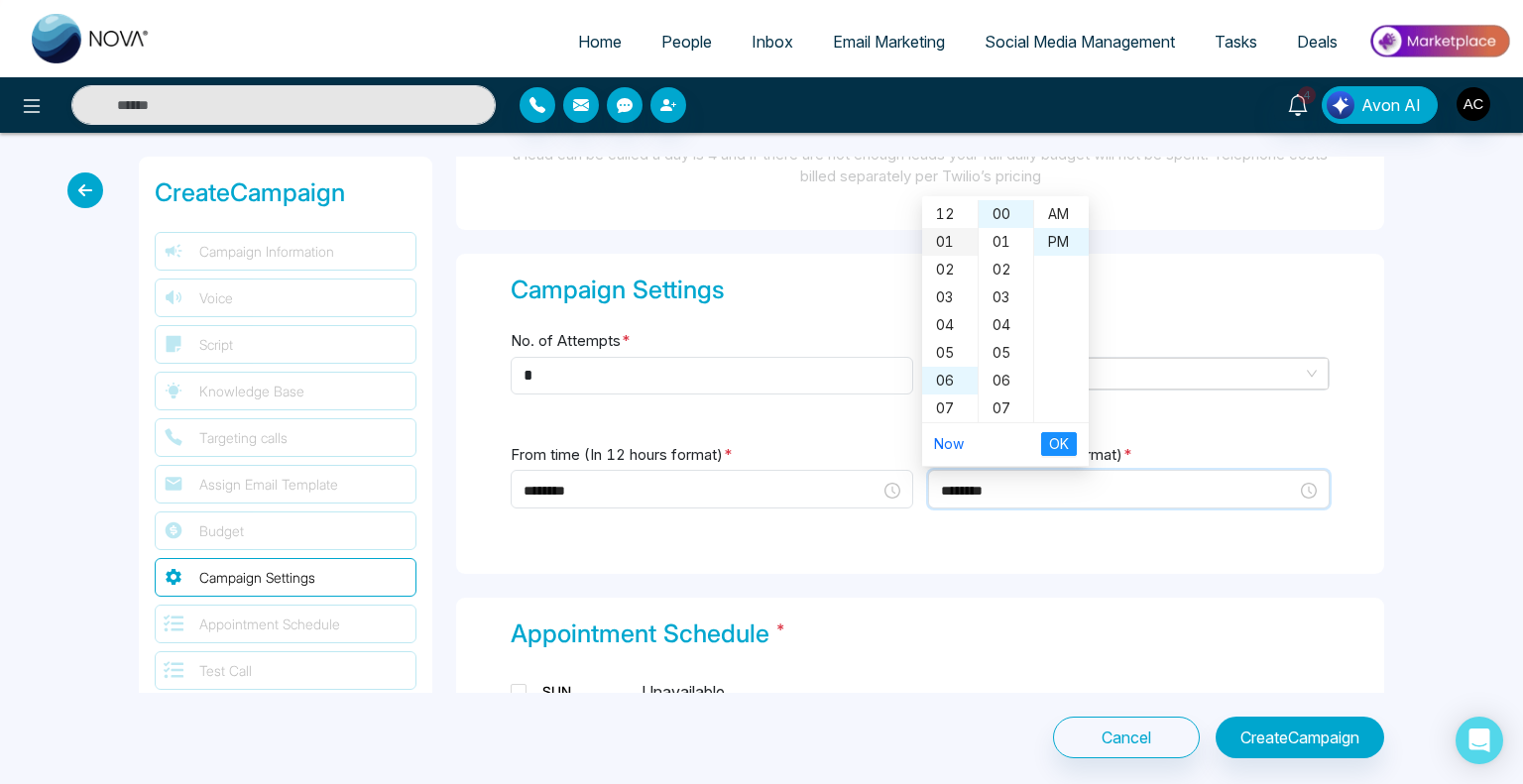 click on "01" at bounding box center (950, 242) 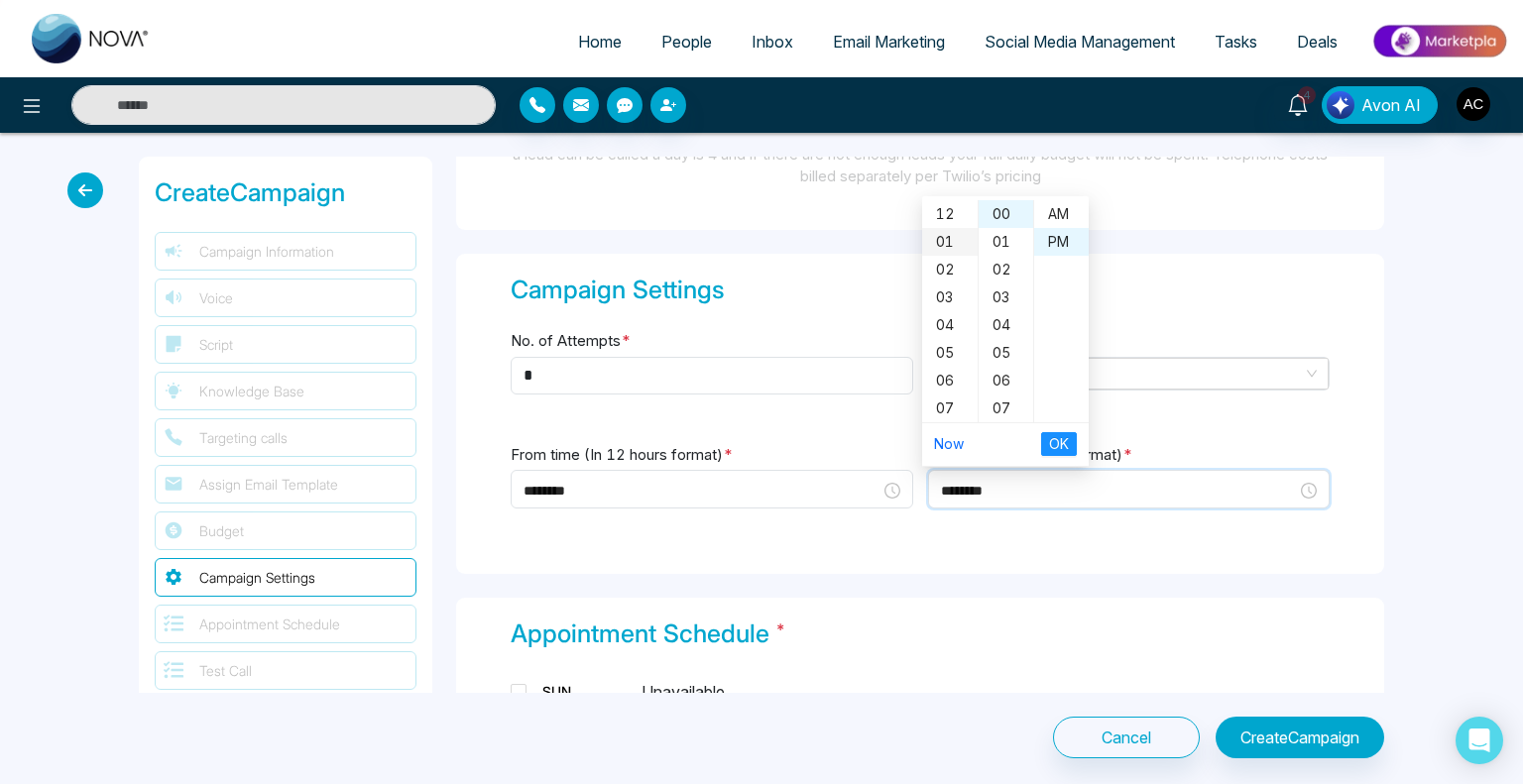 scroll, scrollTop: 28, scrollLeft: 0, axis: vertical 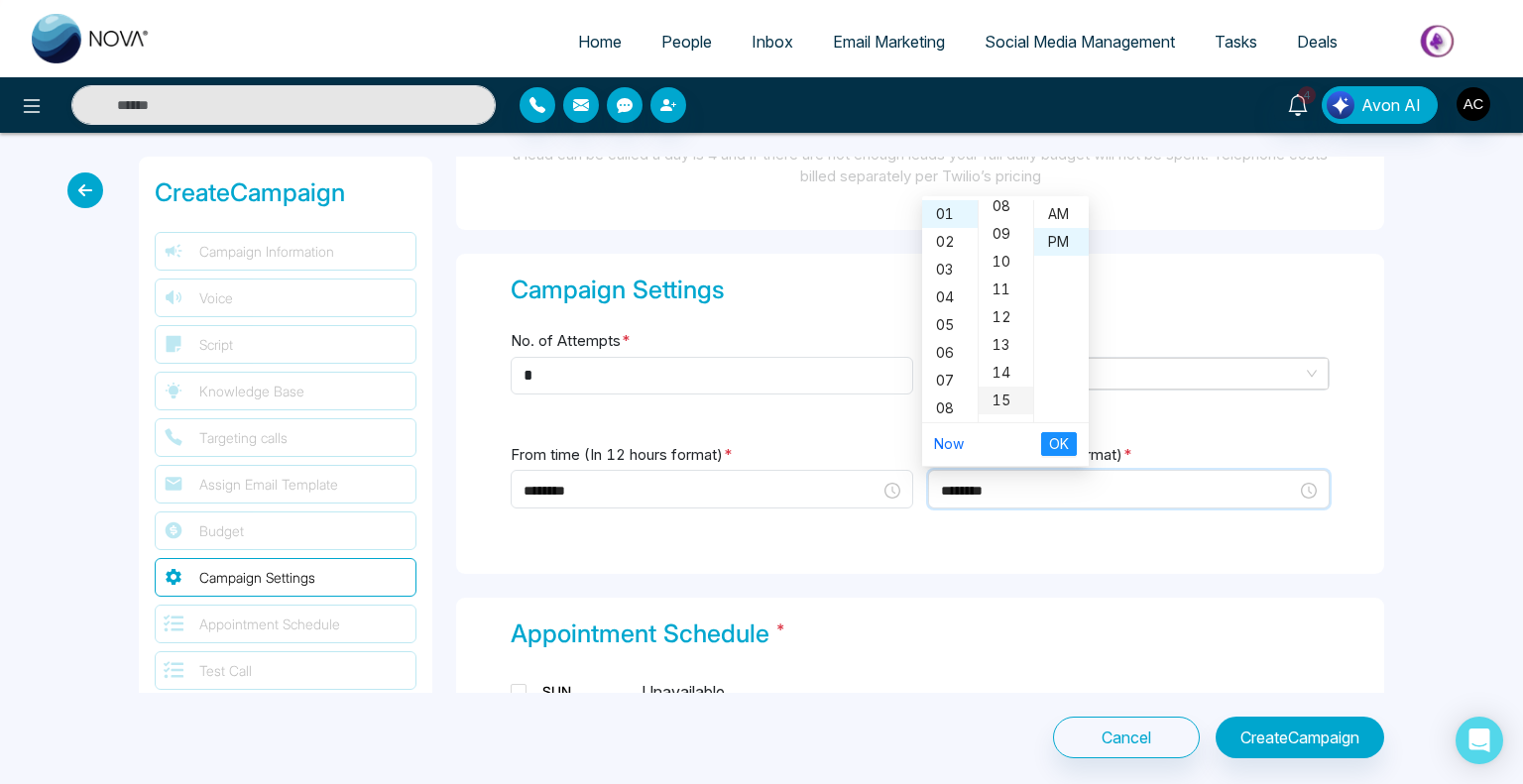 click on "15" at bounding box center (1005, 400) 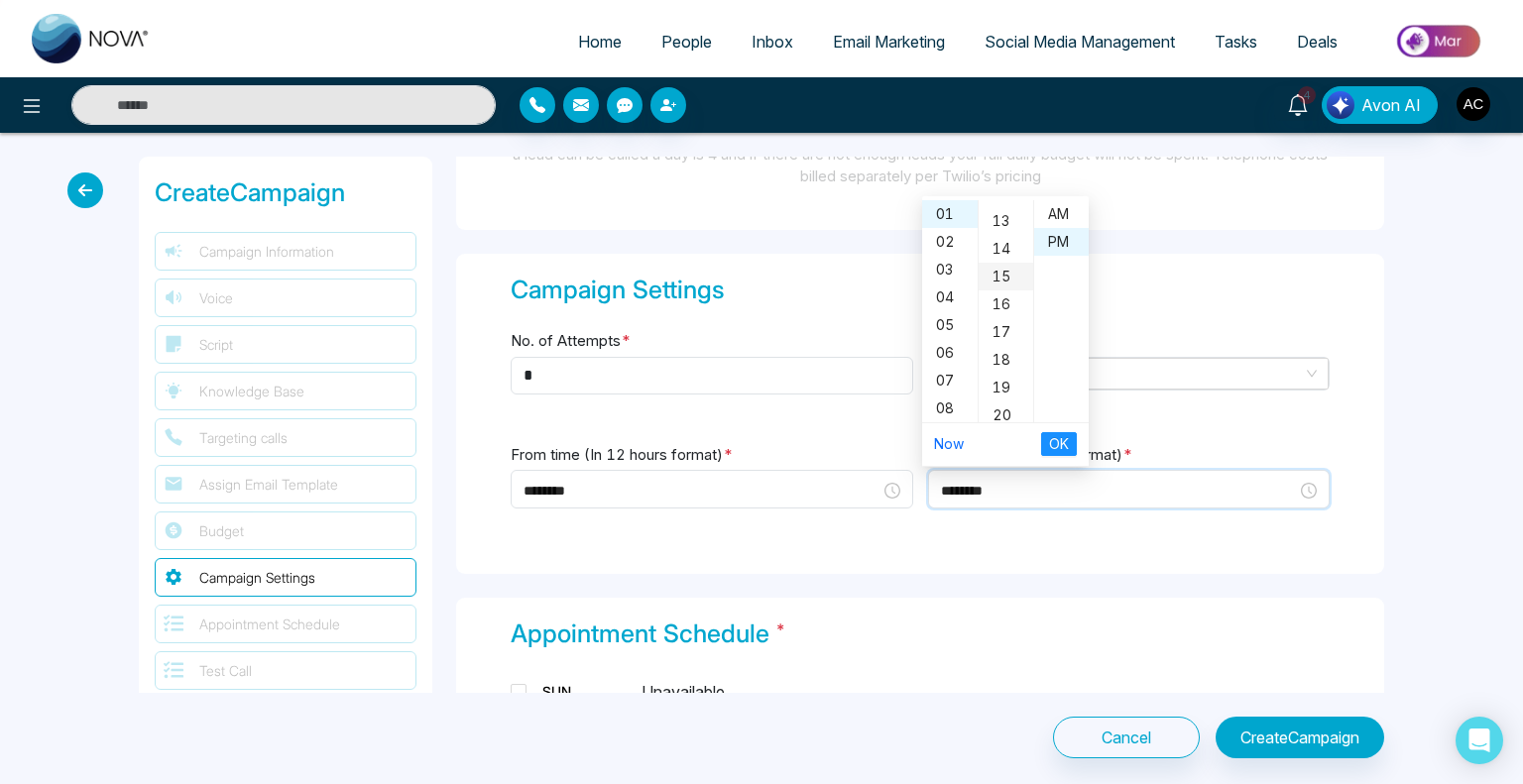 scroll, scrollTop: 416, scrollLeft: 0, axis: vertical 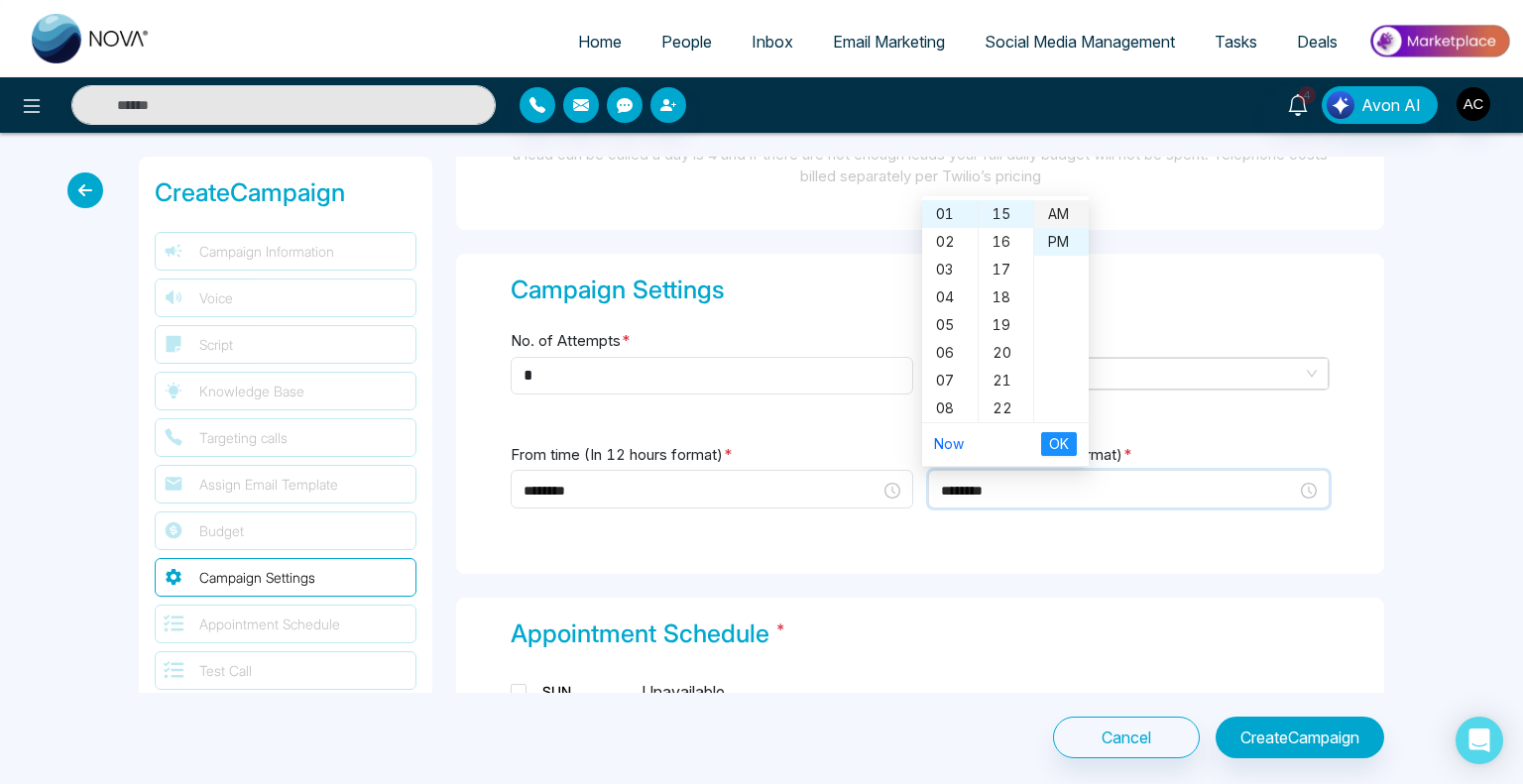 click on "AM" at bounding box center [1061, 214] 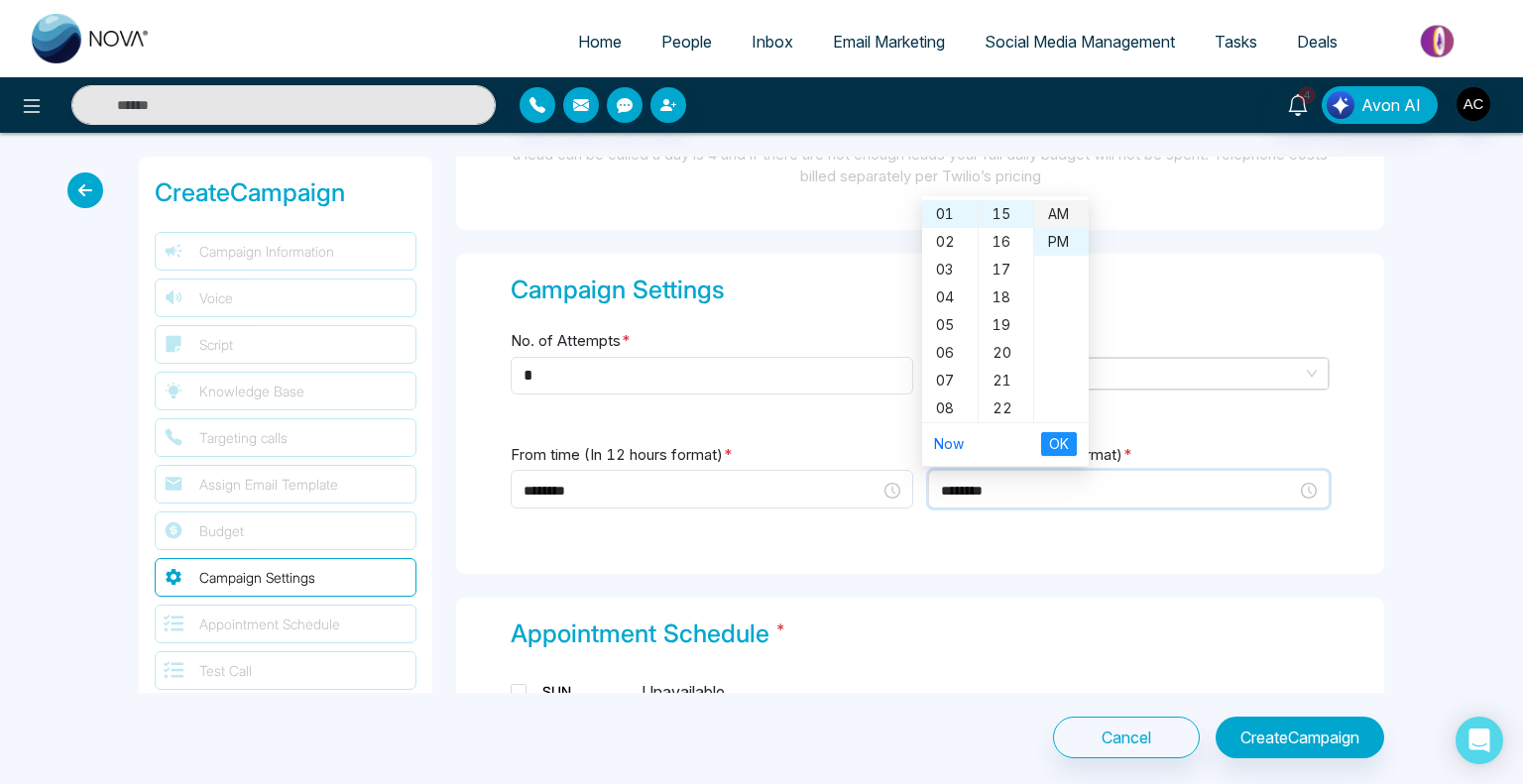 type on "********" 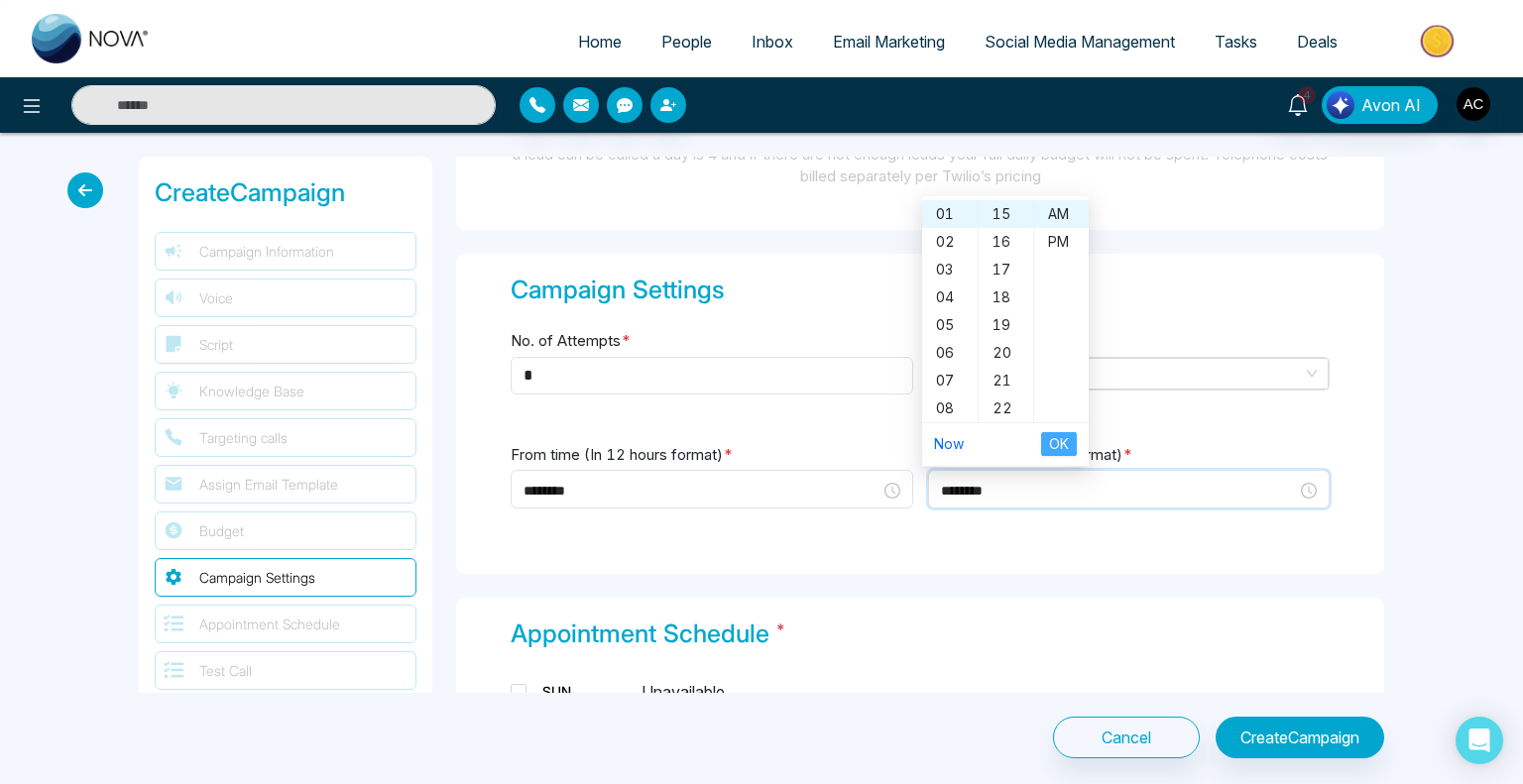 click on "OK" at bounding box center (1059, 444) 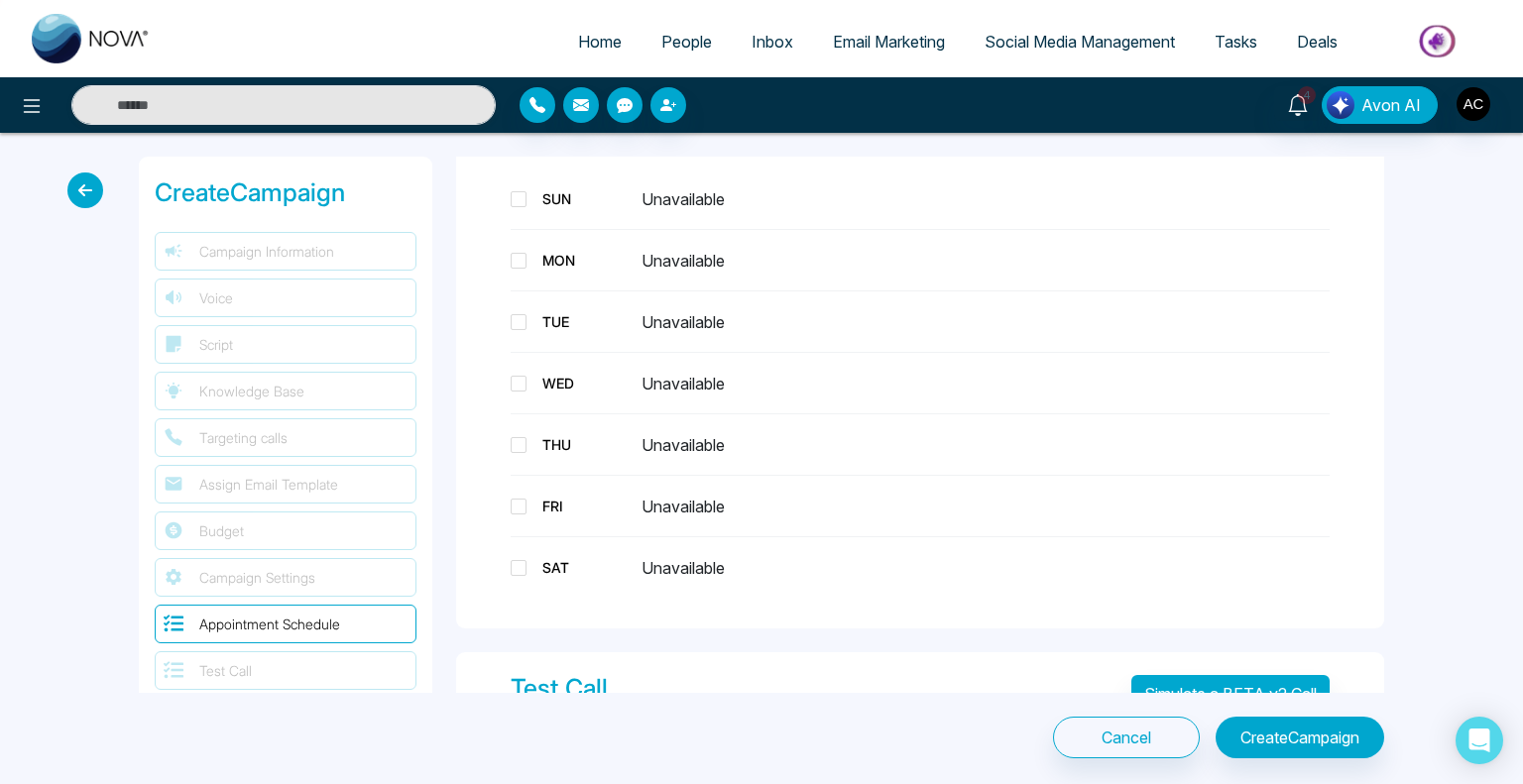 scroll, scrollTop: 2740, scrollLeft: 0, axis: vertical 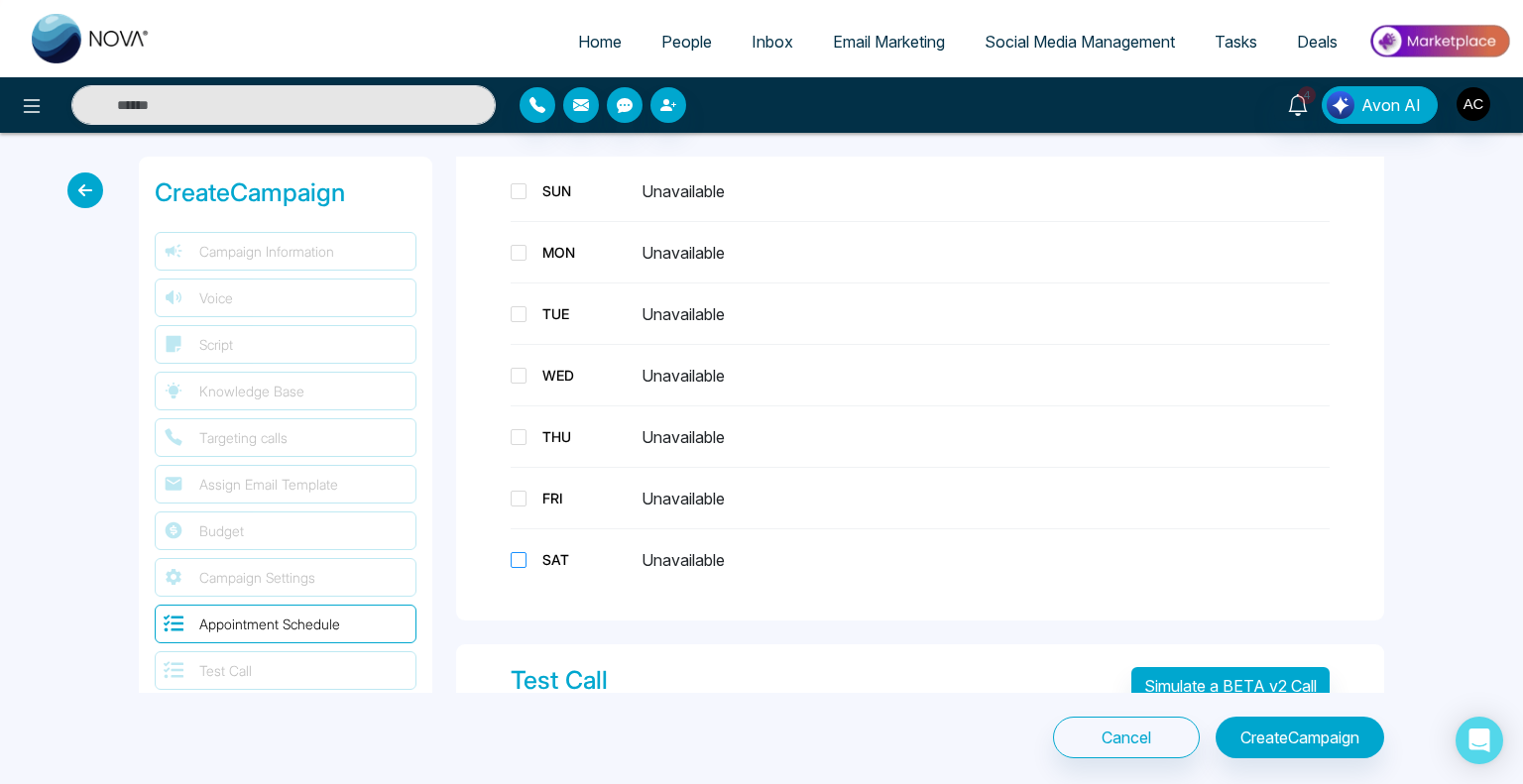 click at bounding box center [519, 560] 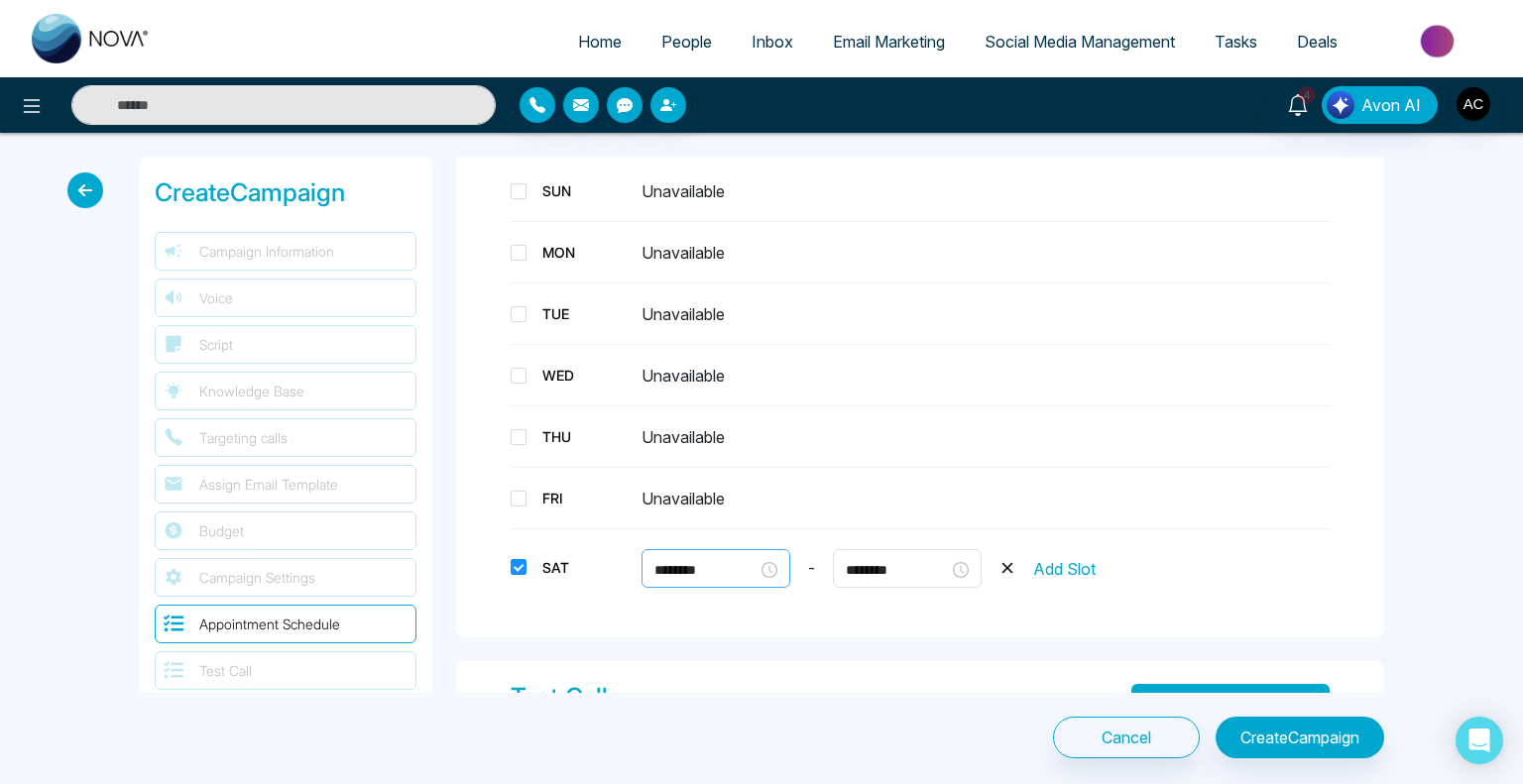 click on "********" at bounding box center (706, 570) 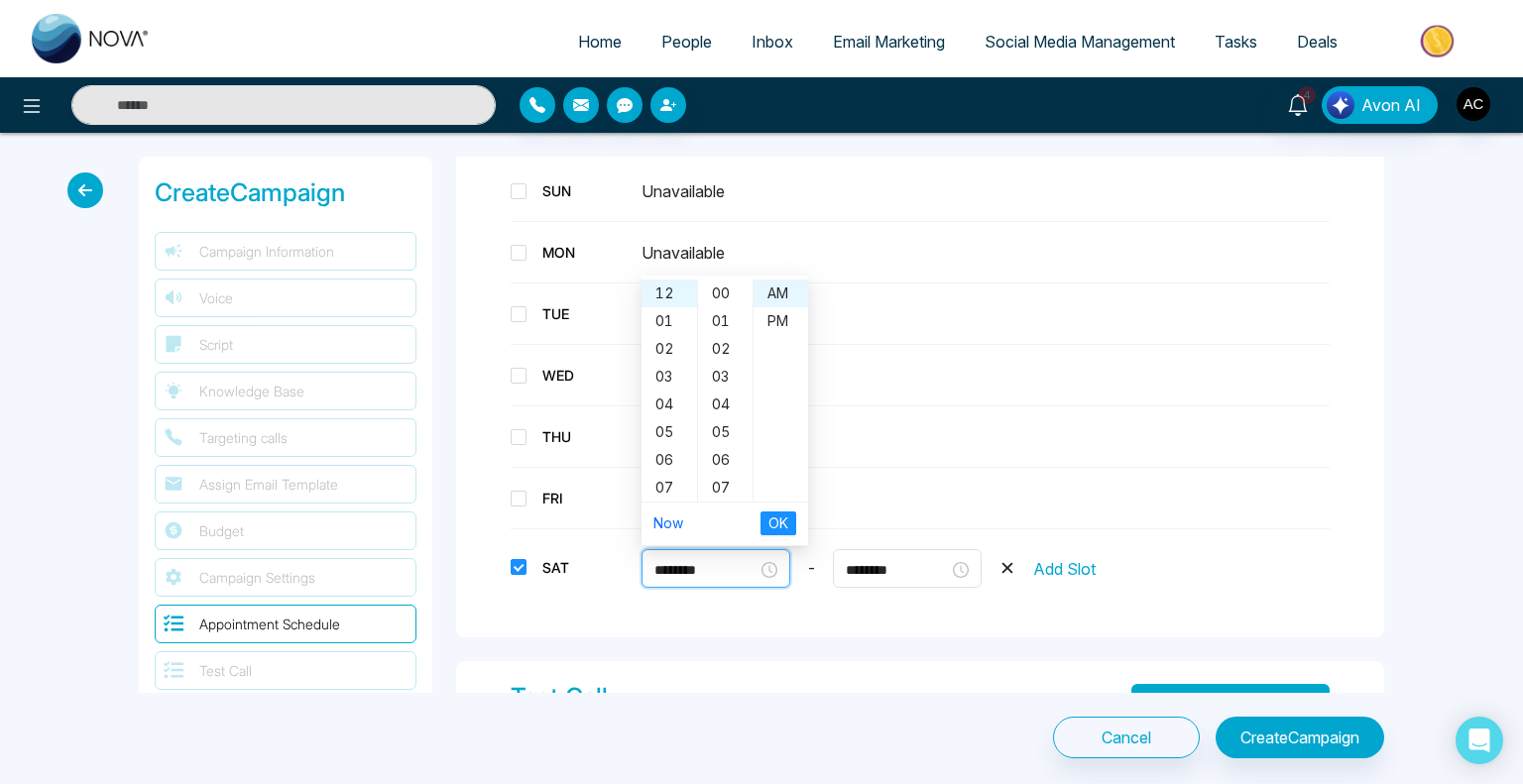scroll, scrollTop: 1138, scrollLeft: 0, axis: vertical 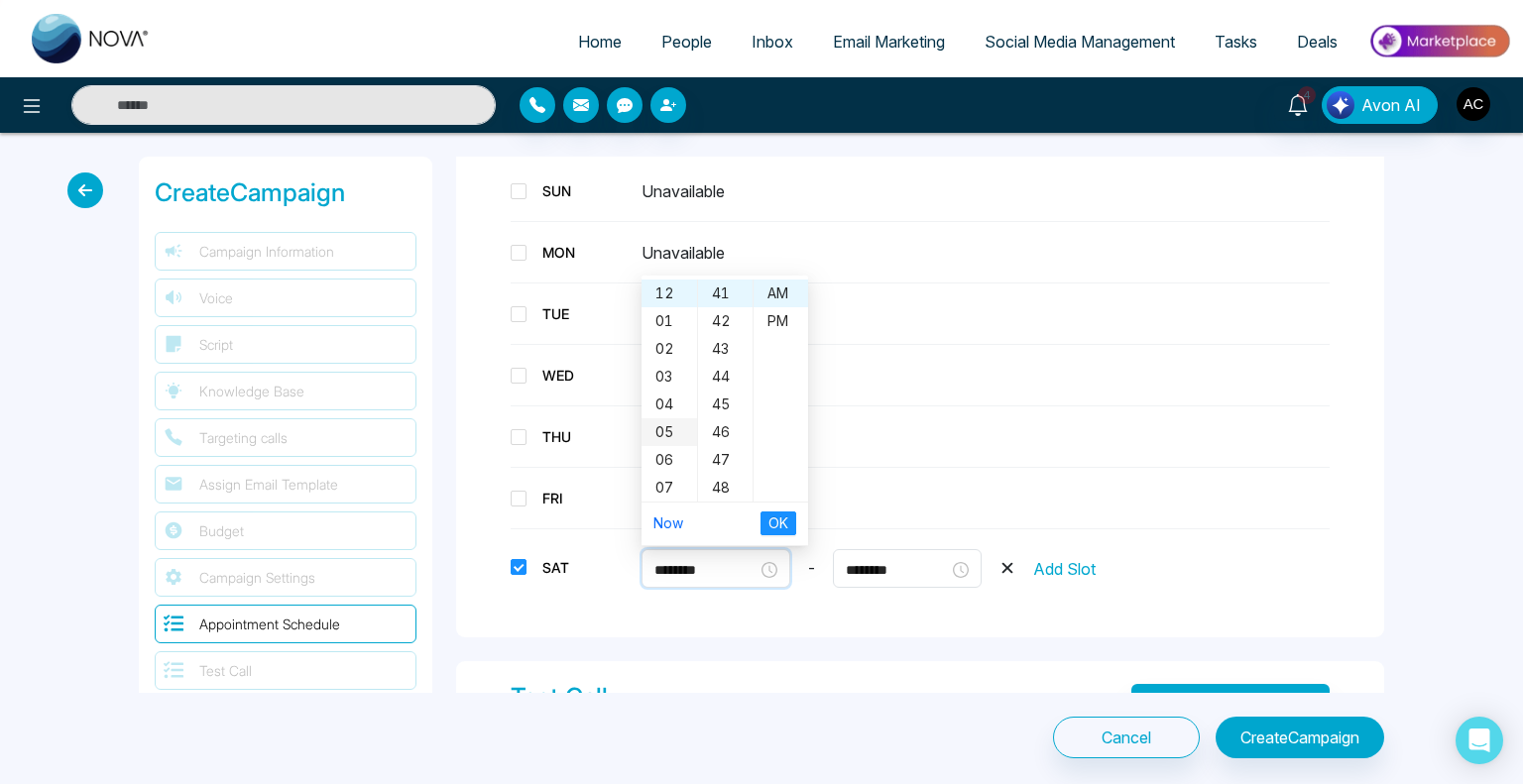 click on "05" at bounding box center (669, 432) 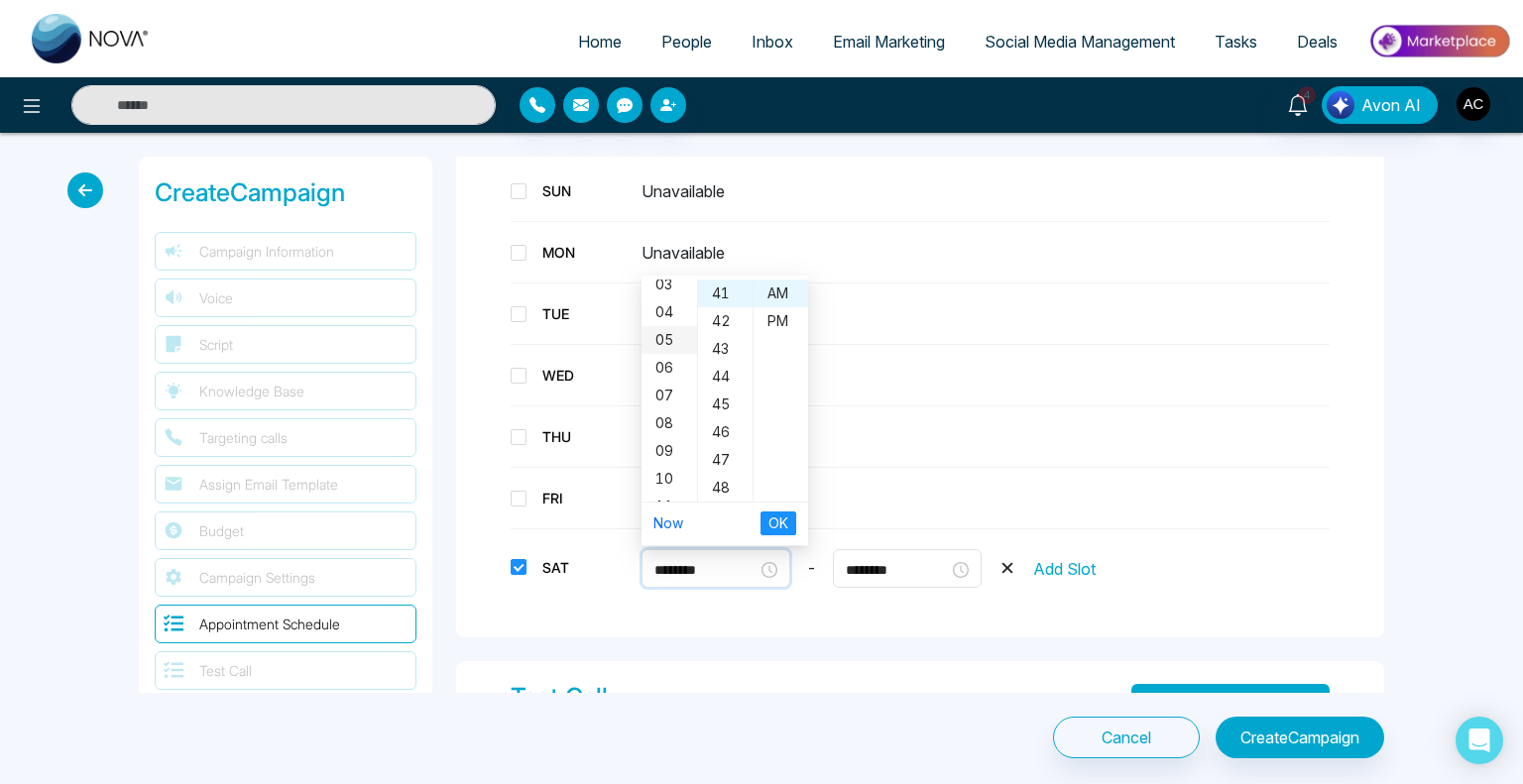 scroll, scrollTop: 111, scrollLeft: 0, axis: vertical 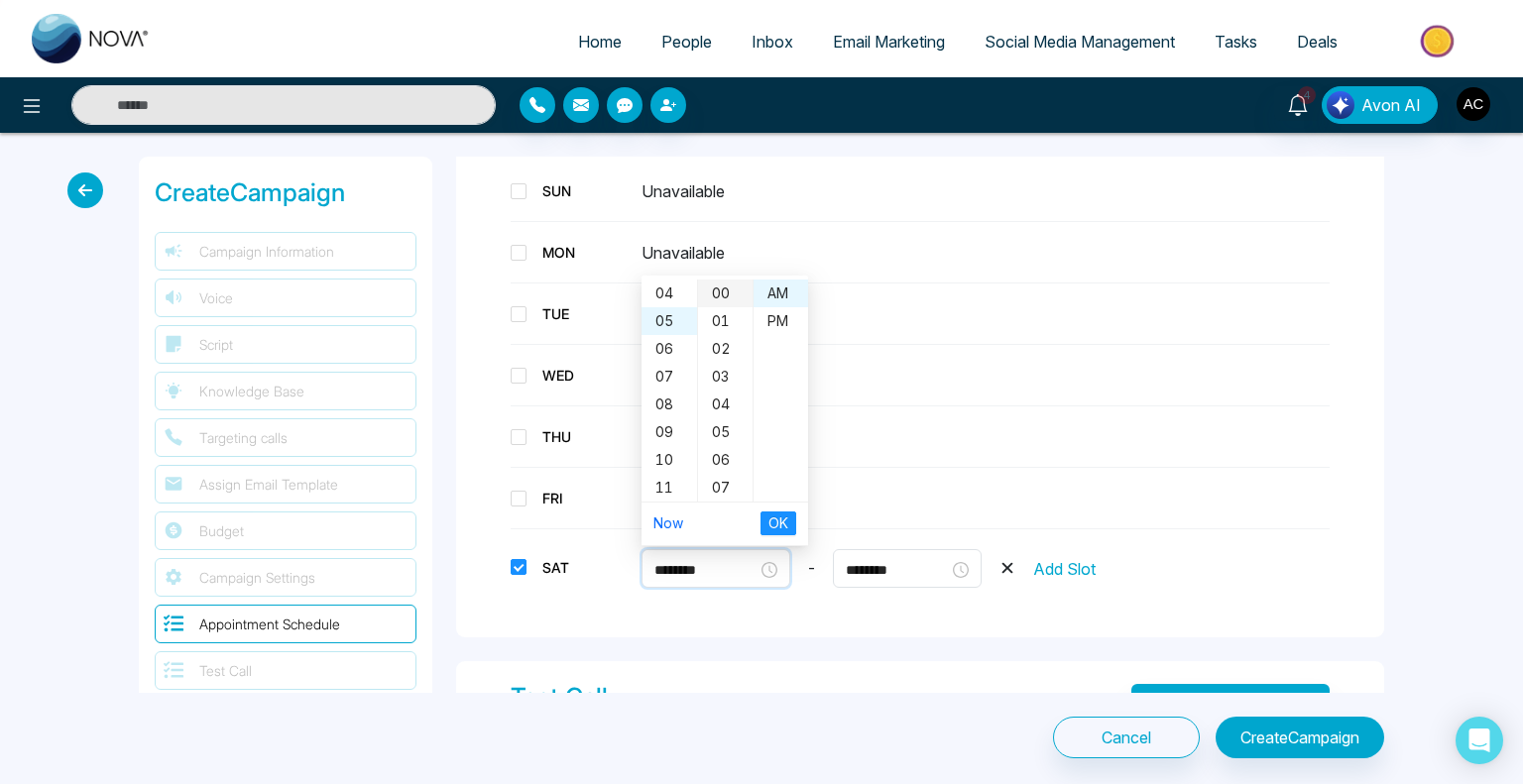 click on "00" at bounding box center [725, 293] 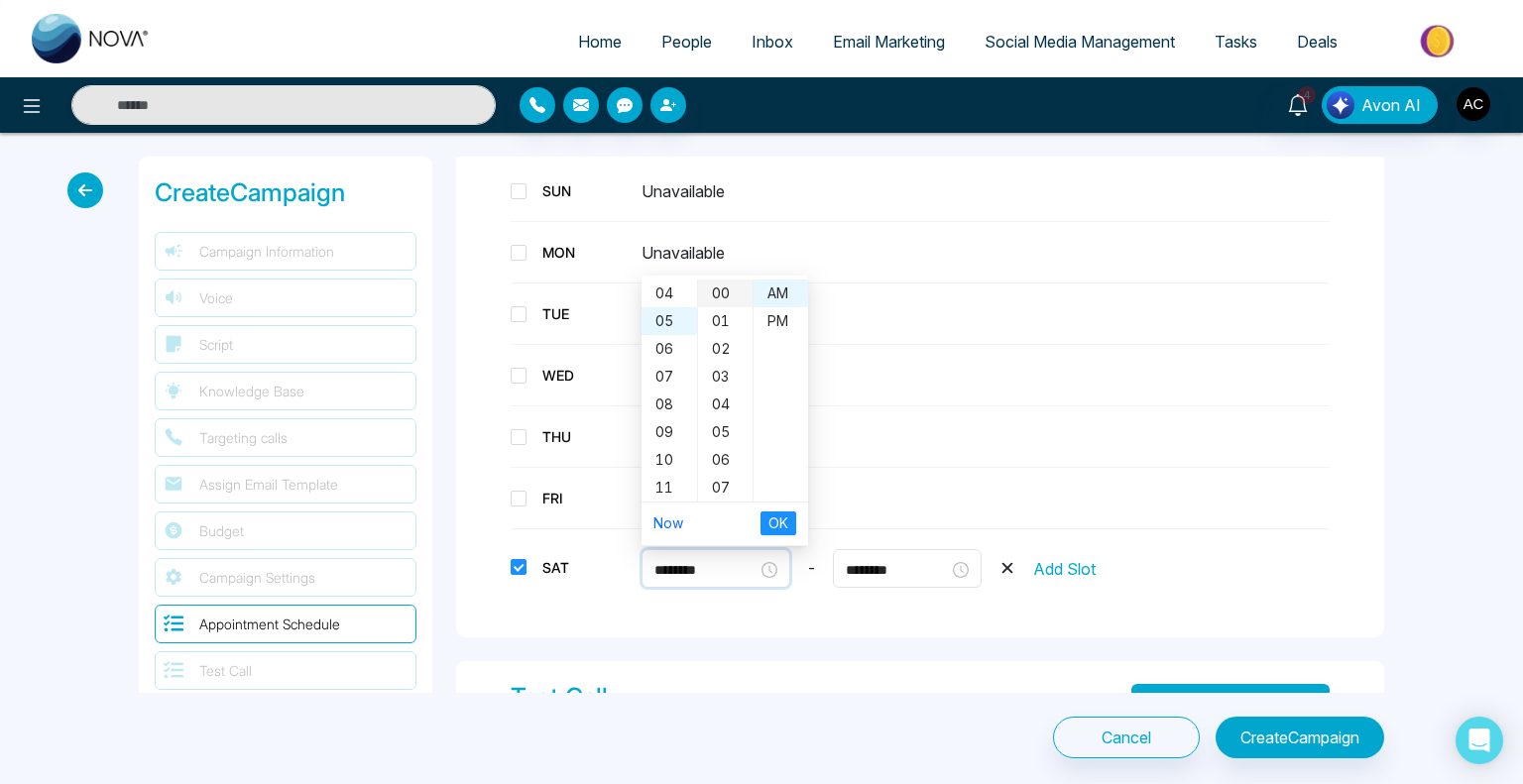 type on "********" 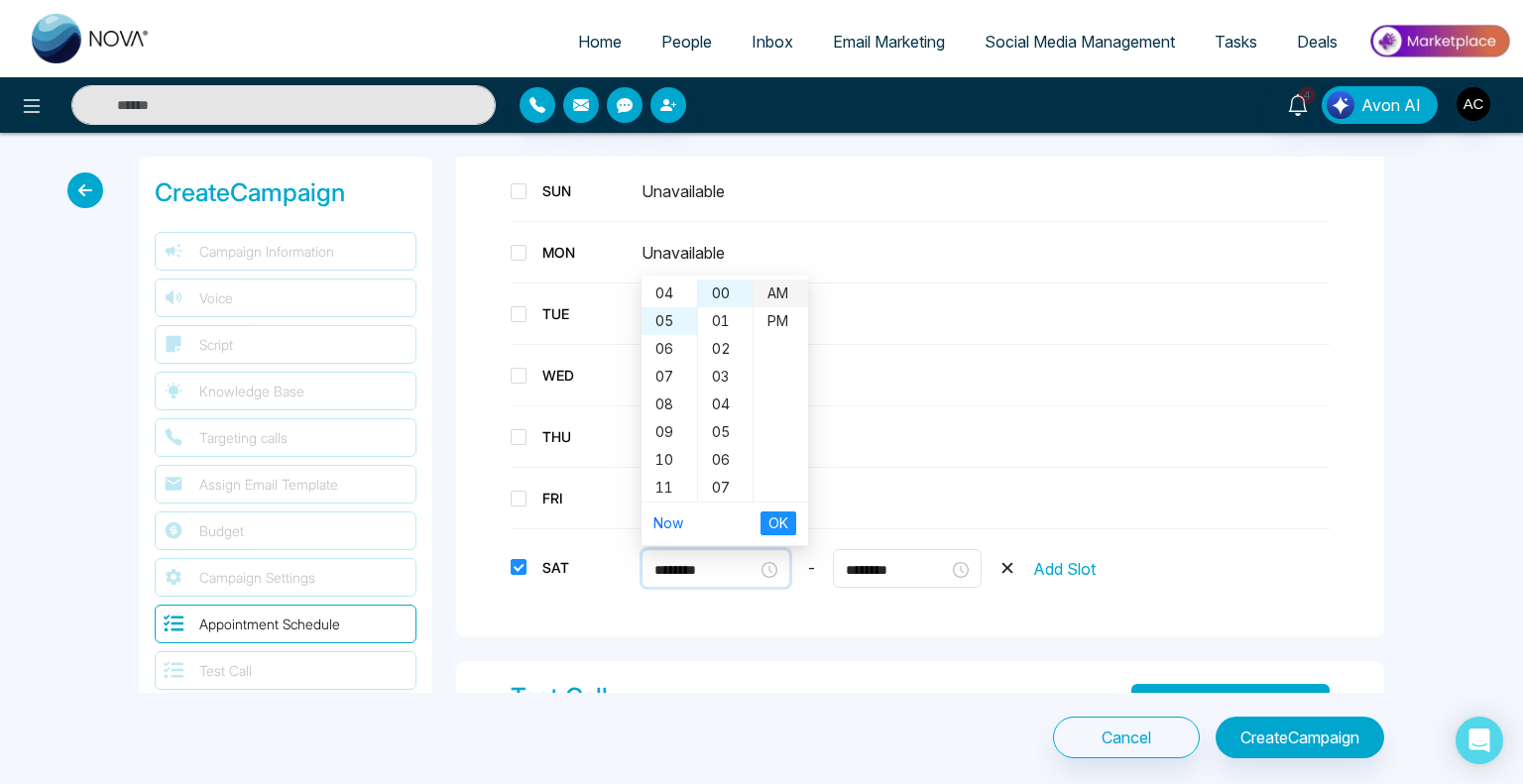 click on "AM" at bounding box center [780, 293] 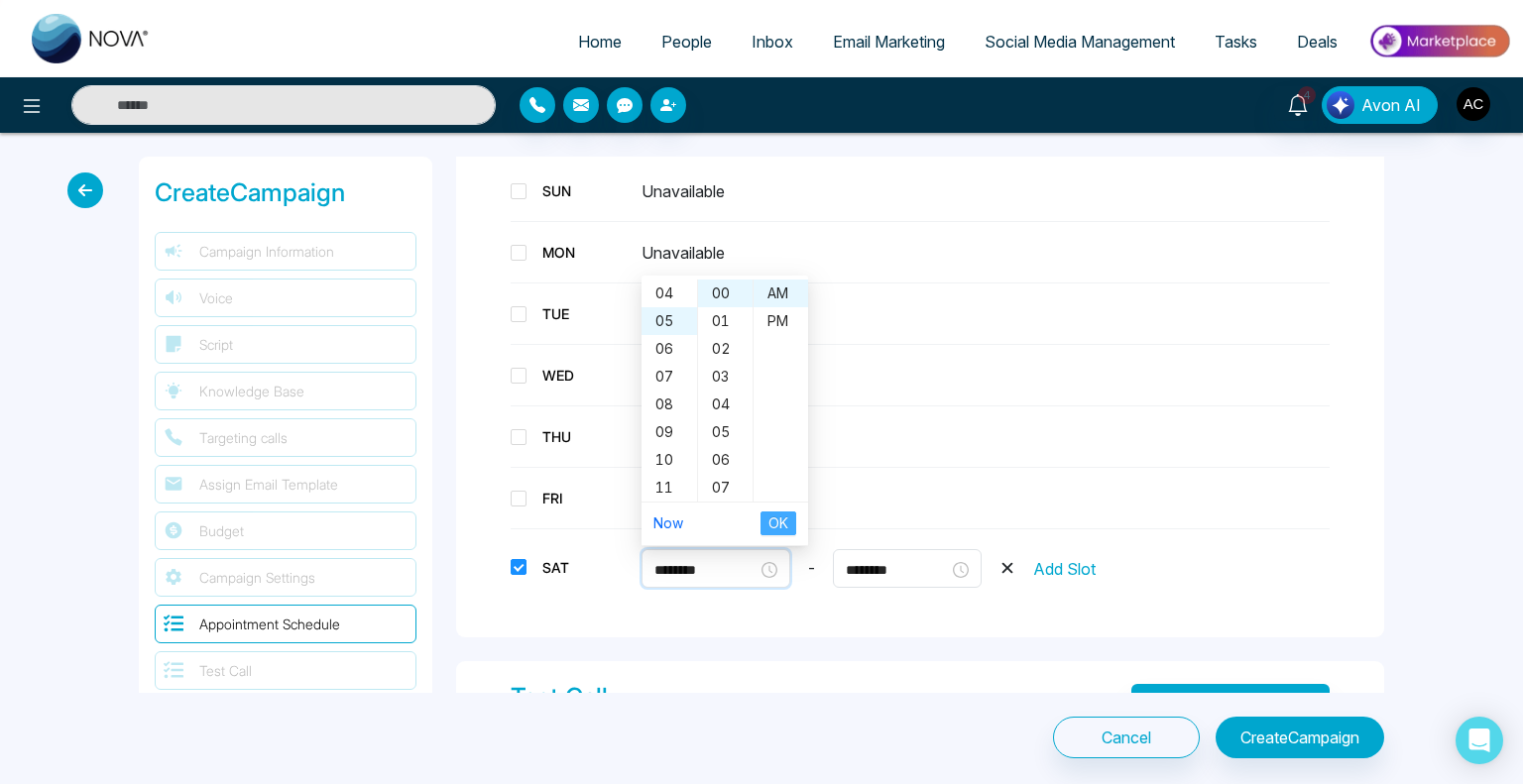 click on "OK" at bounding box center [778, 523] 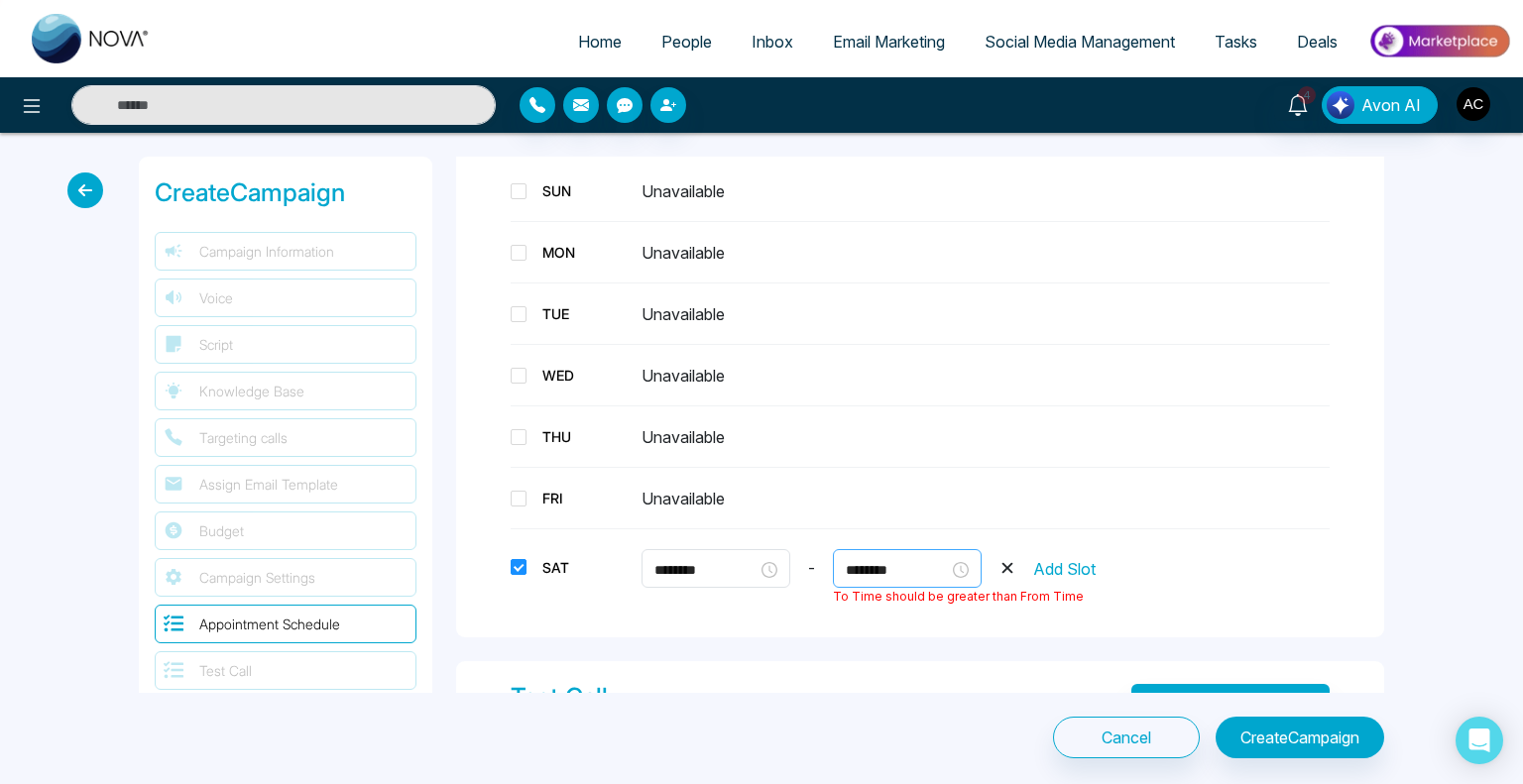 click on "********" at bounding box center (907, 570) 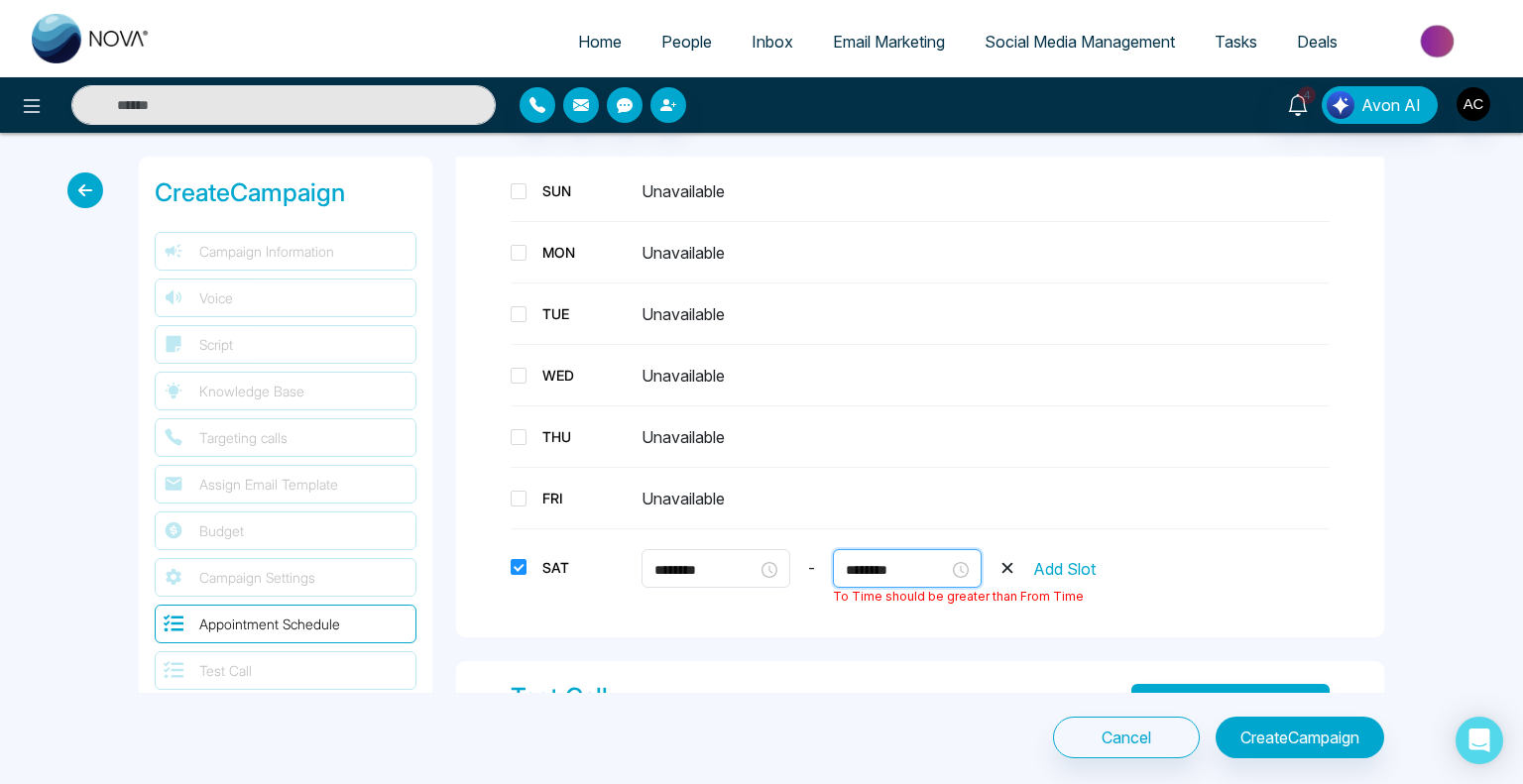 scroll, scrollTop: 28, scrollLeft: 0, axis: vertical 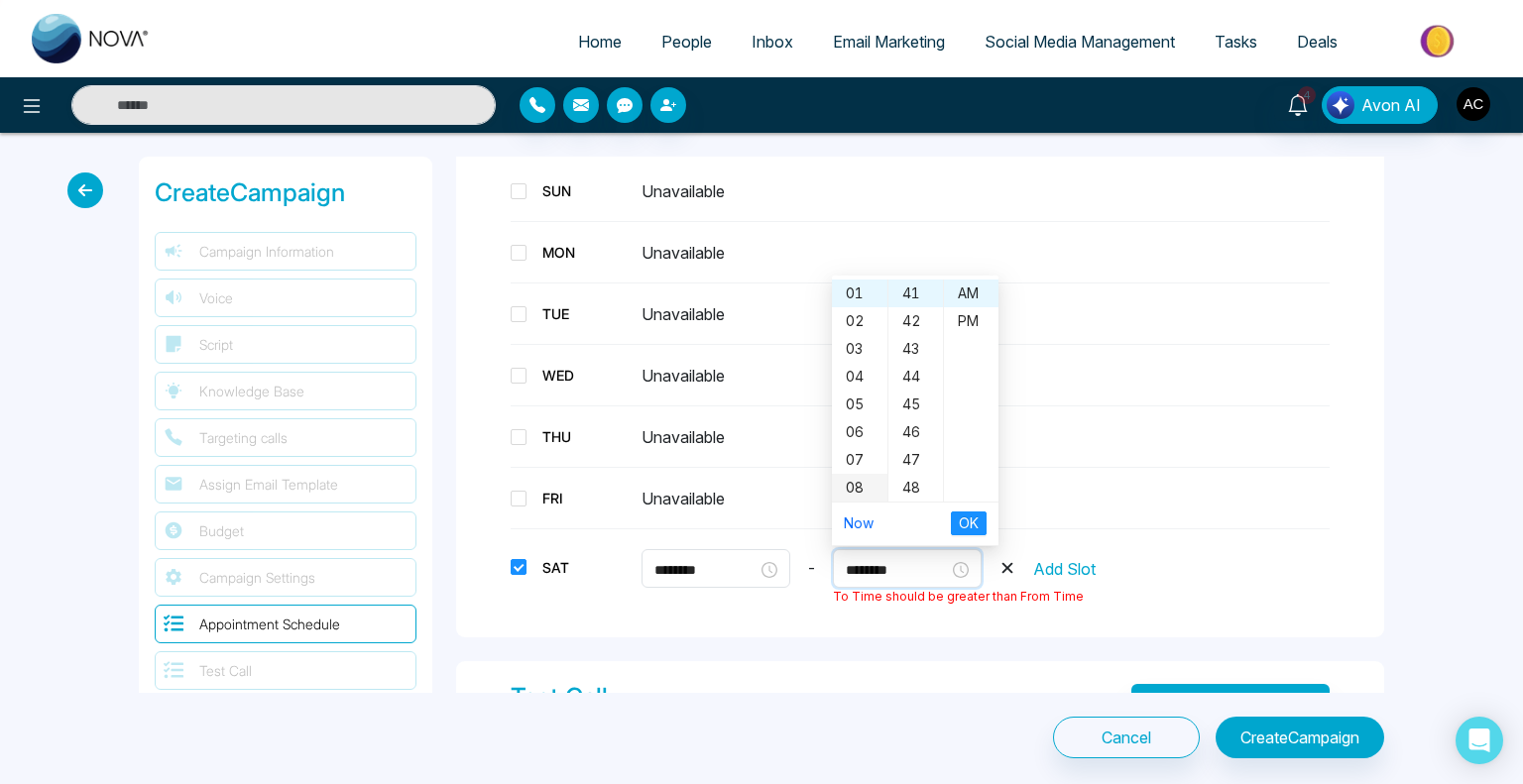 click on "08" at bounding box center (860, 488) 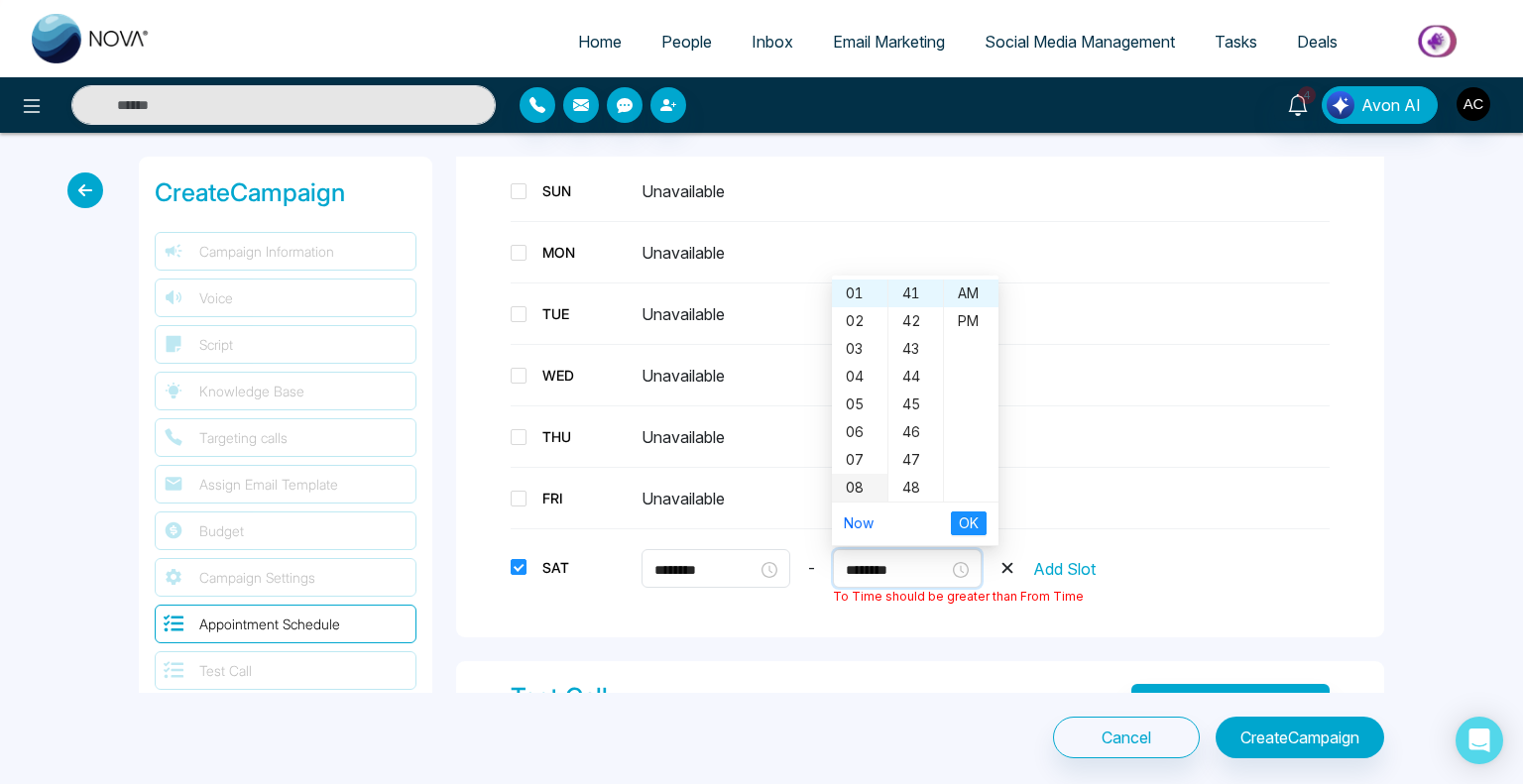 scroll, scrollTop: 111, scrollLeft: 0, axis: vertical 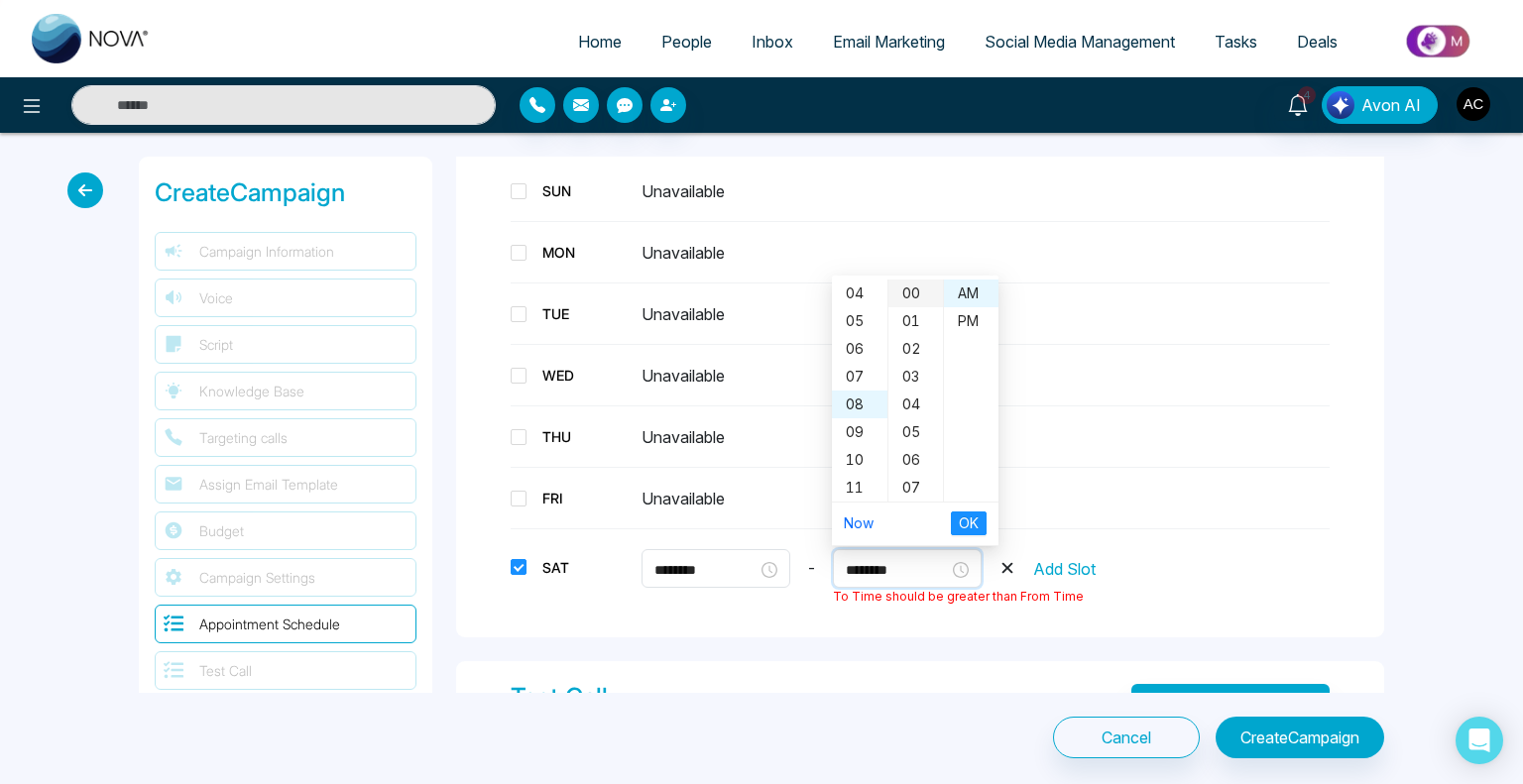 click on "00" at bounding box center (915, 293) 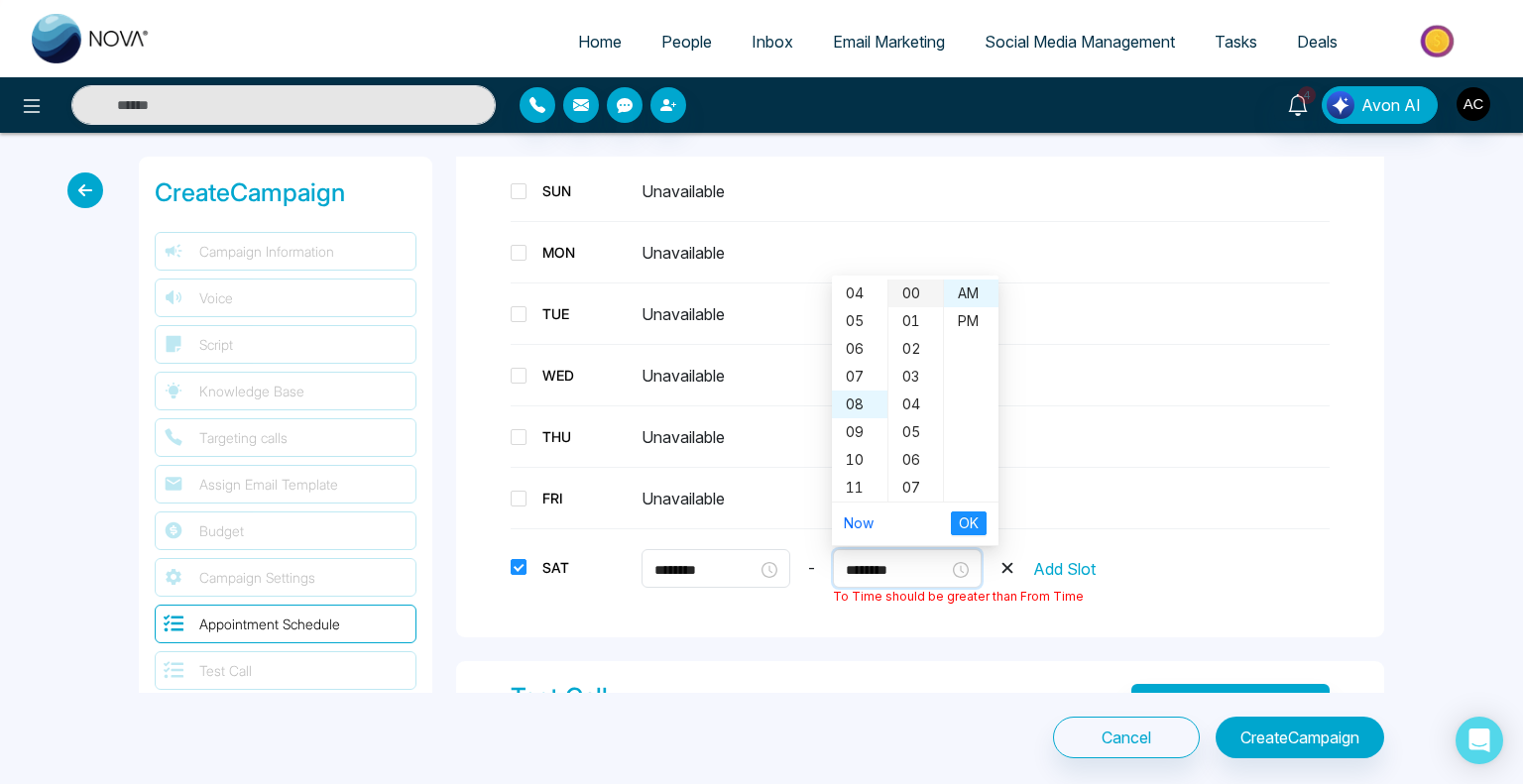 type on "********" 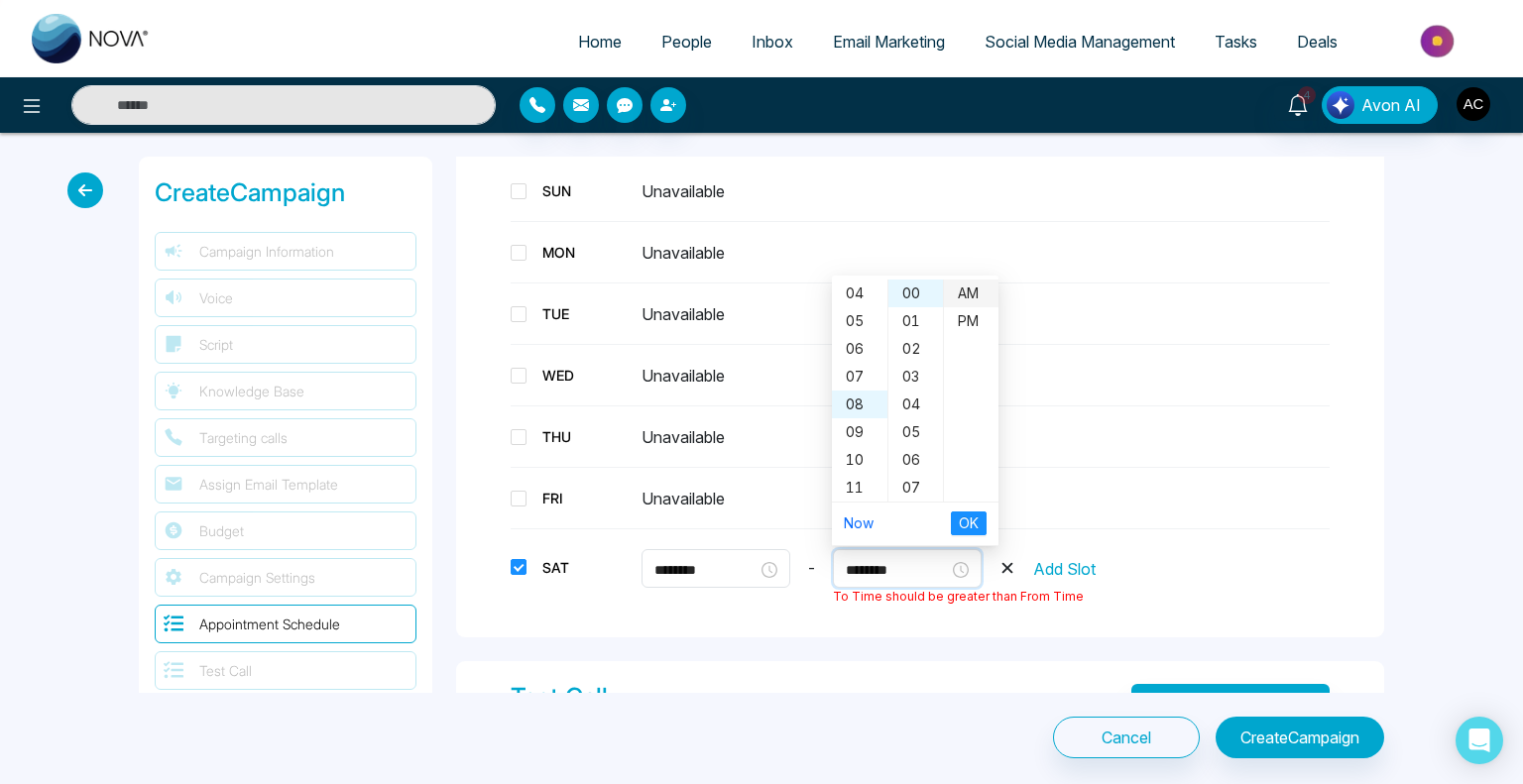 click on "AM" at bounding box center (971, 293) 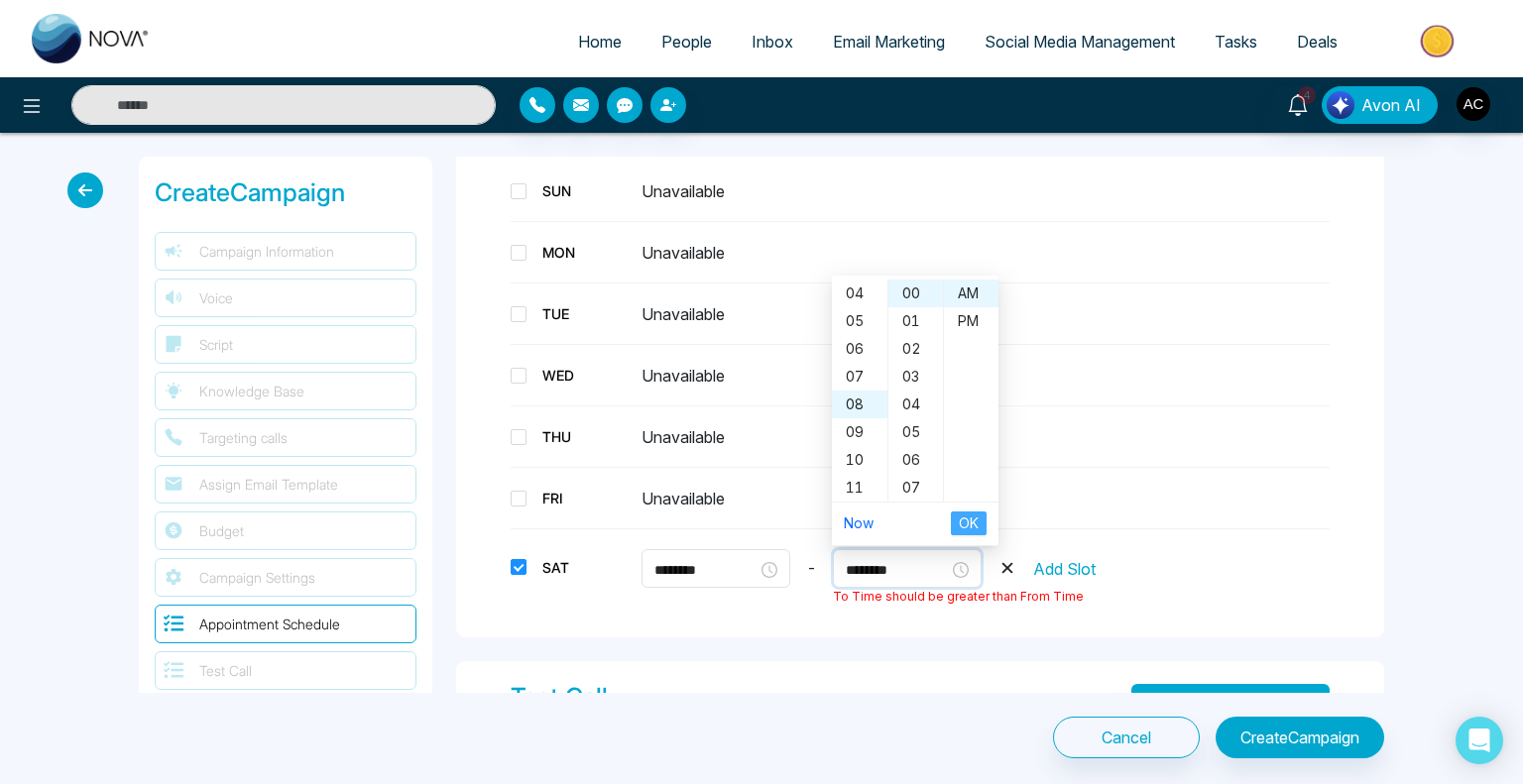 click on "OK" at bounding box center (969, 523) 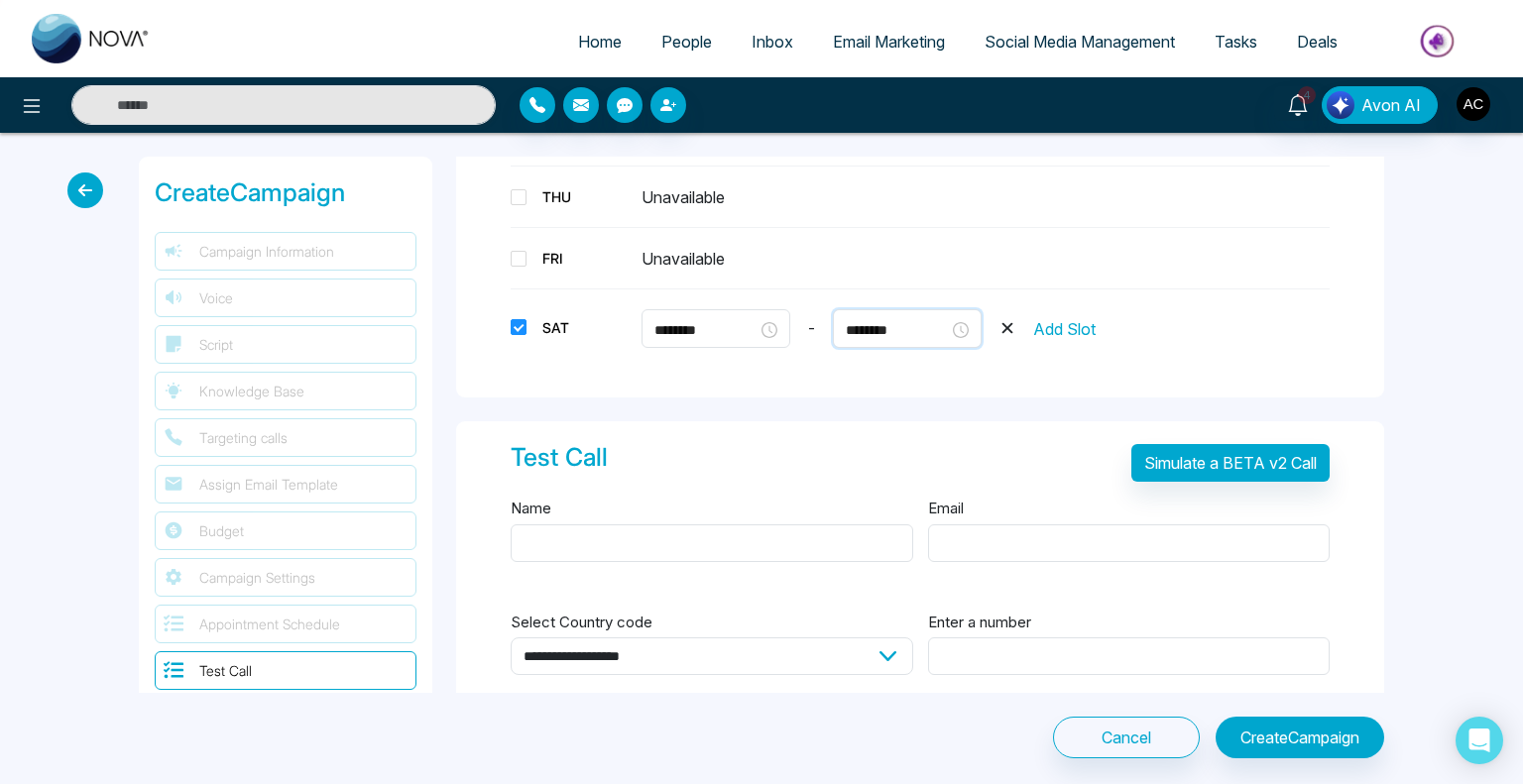 scroll, scrollTop: 3016, scrollLeft: 0, axis: vertical 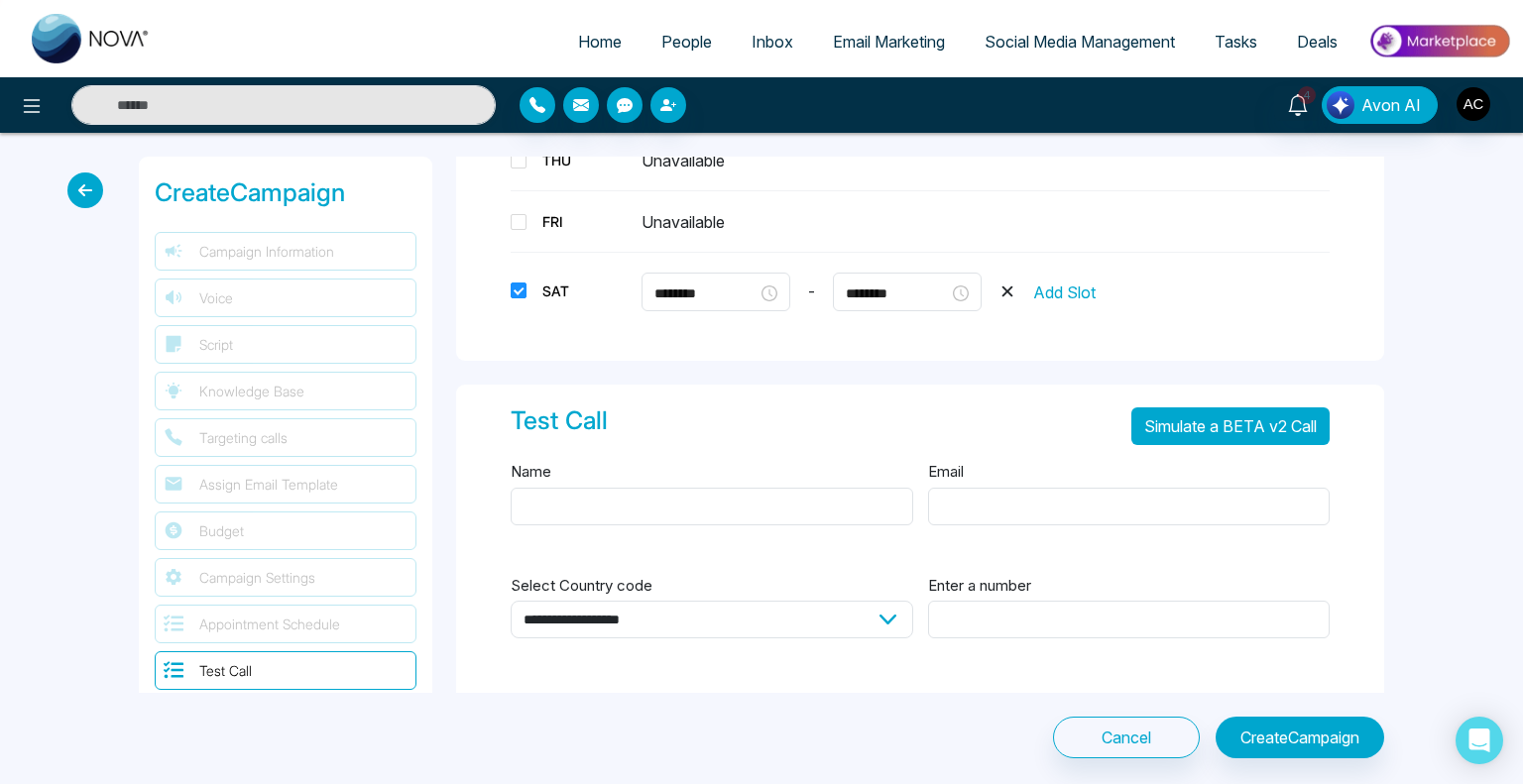 click on "Simulate a BETA v2 Call" at bounding box center [1230, 426] 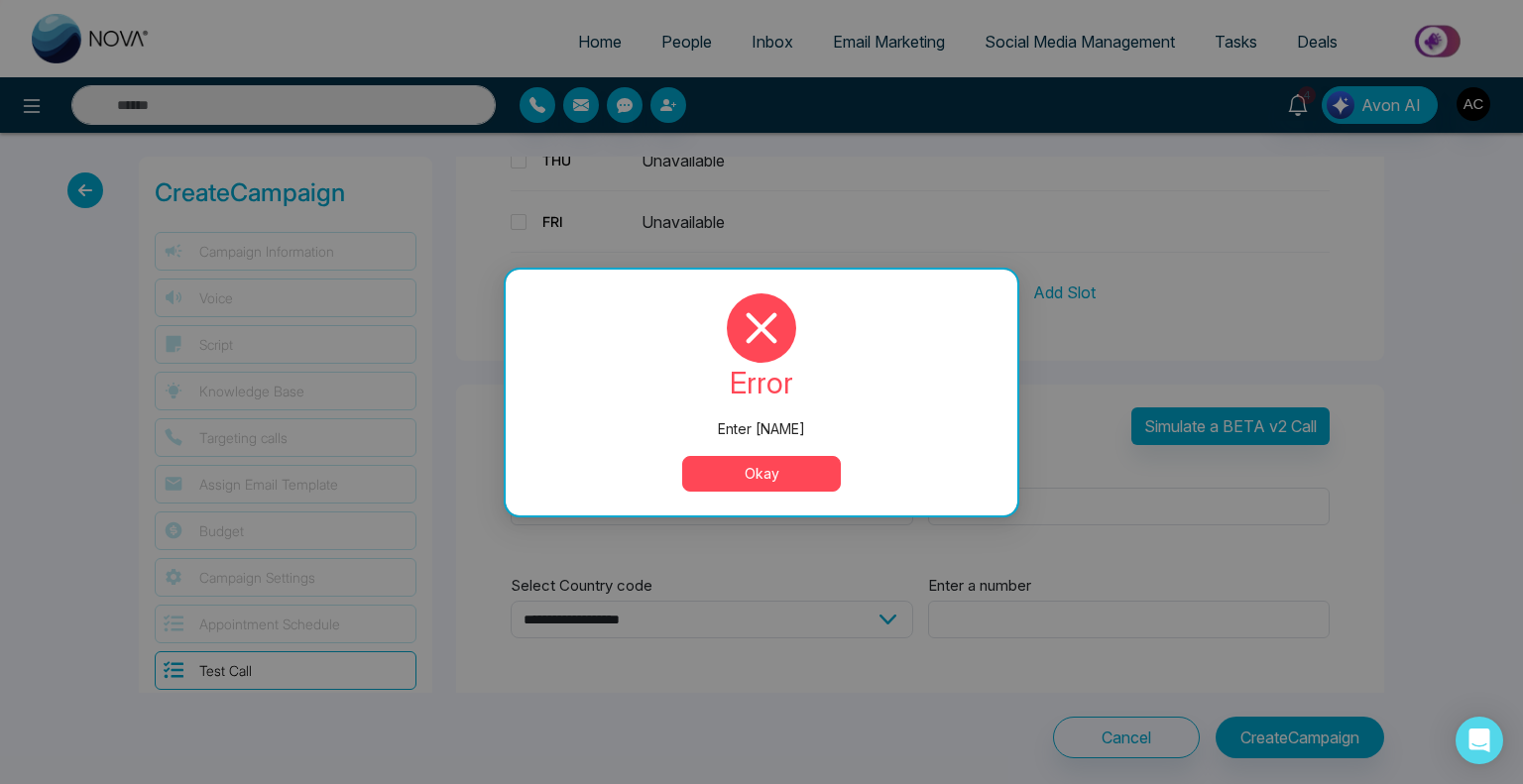 click on "Okay" at bounding box center [762, 474] 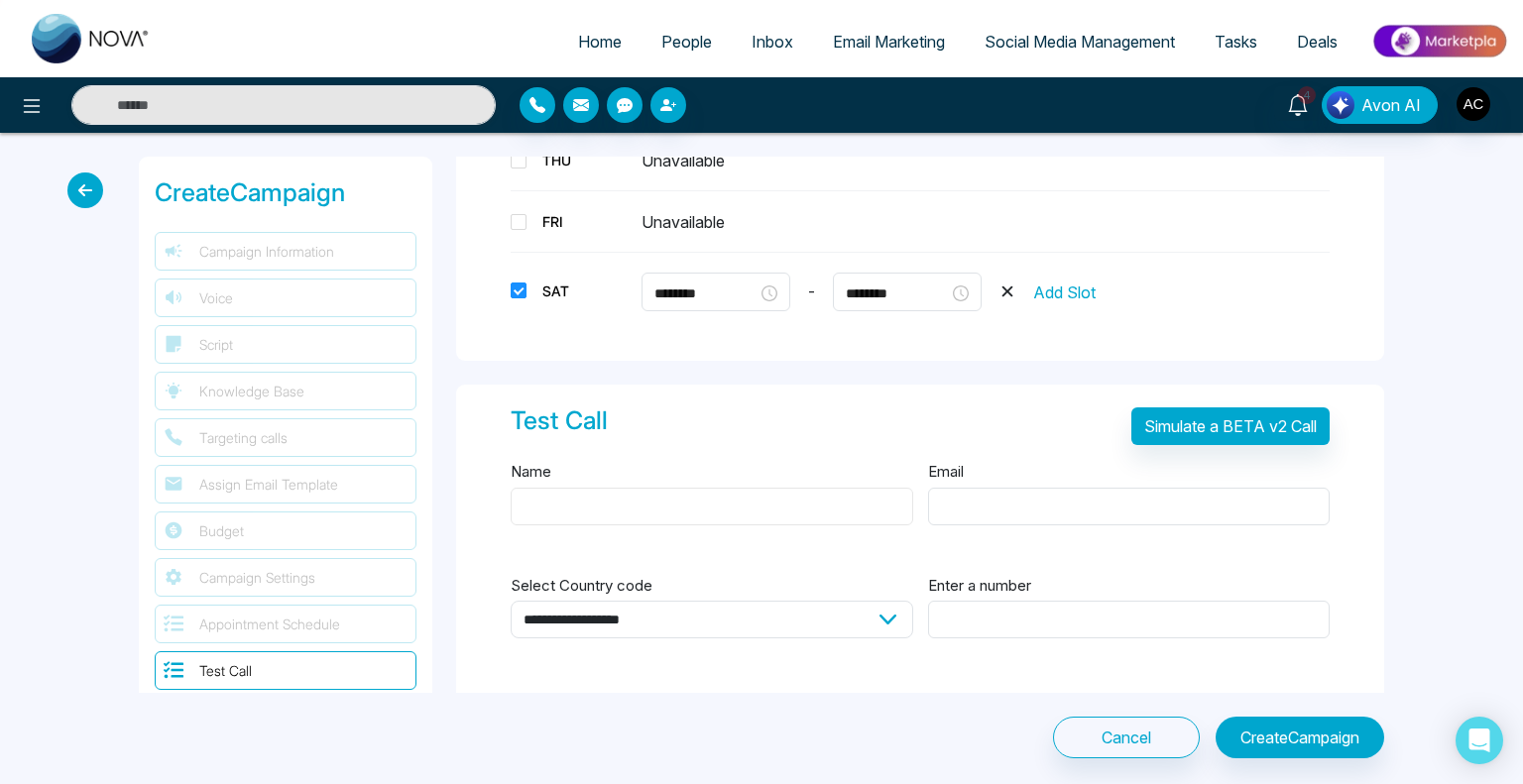 click on "Name" at bounding box center (712, 506) 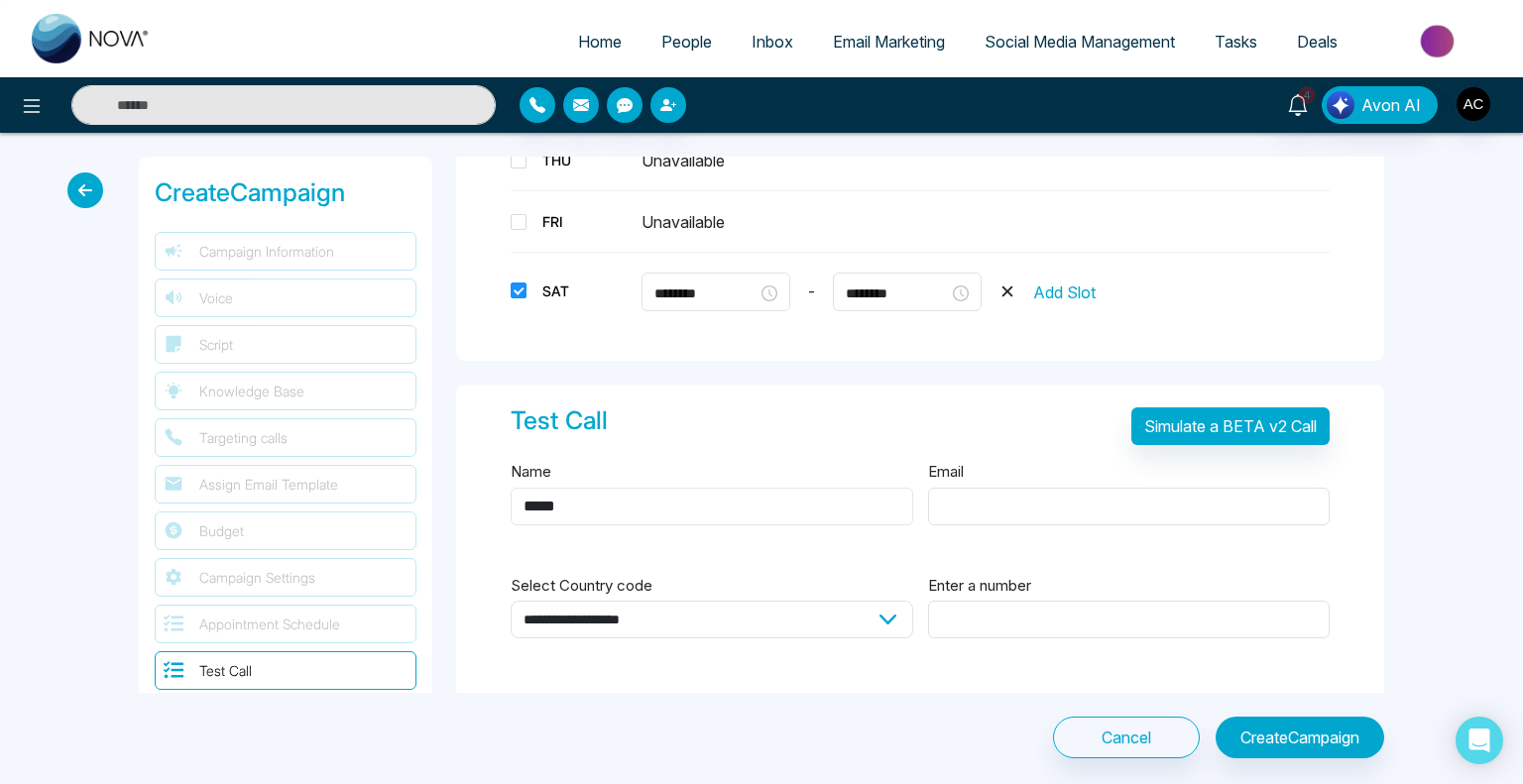 type on "*****" 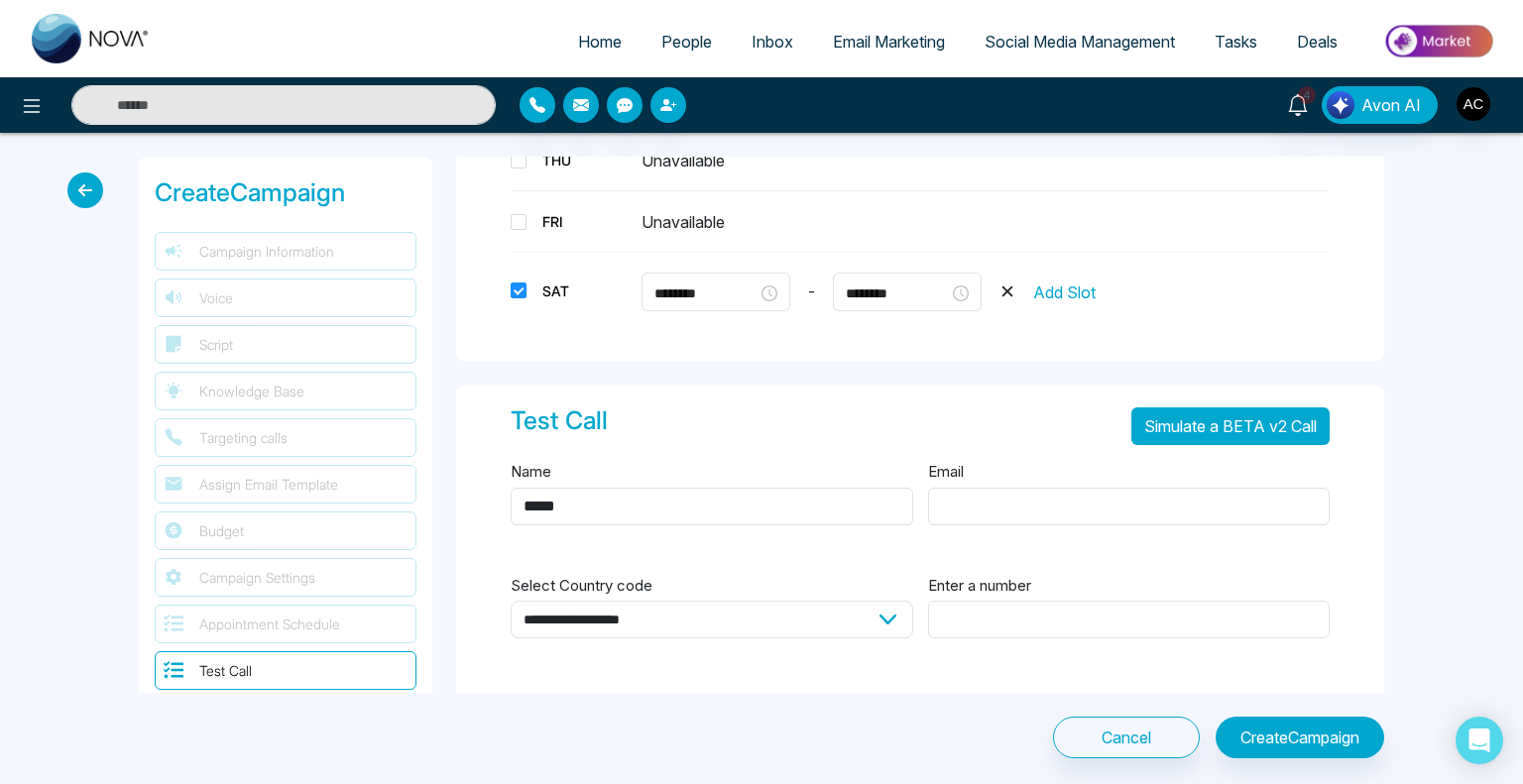 click on "Simulate a BETA v2 Call" at bounding box center [1230, 426] 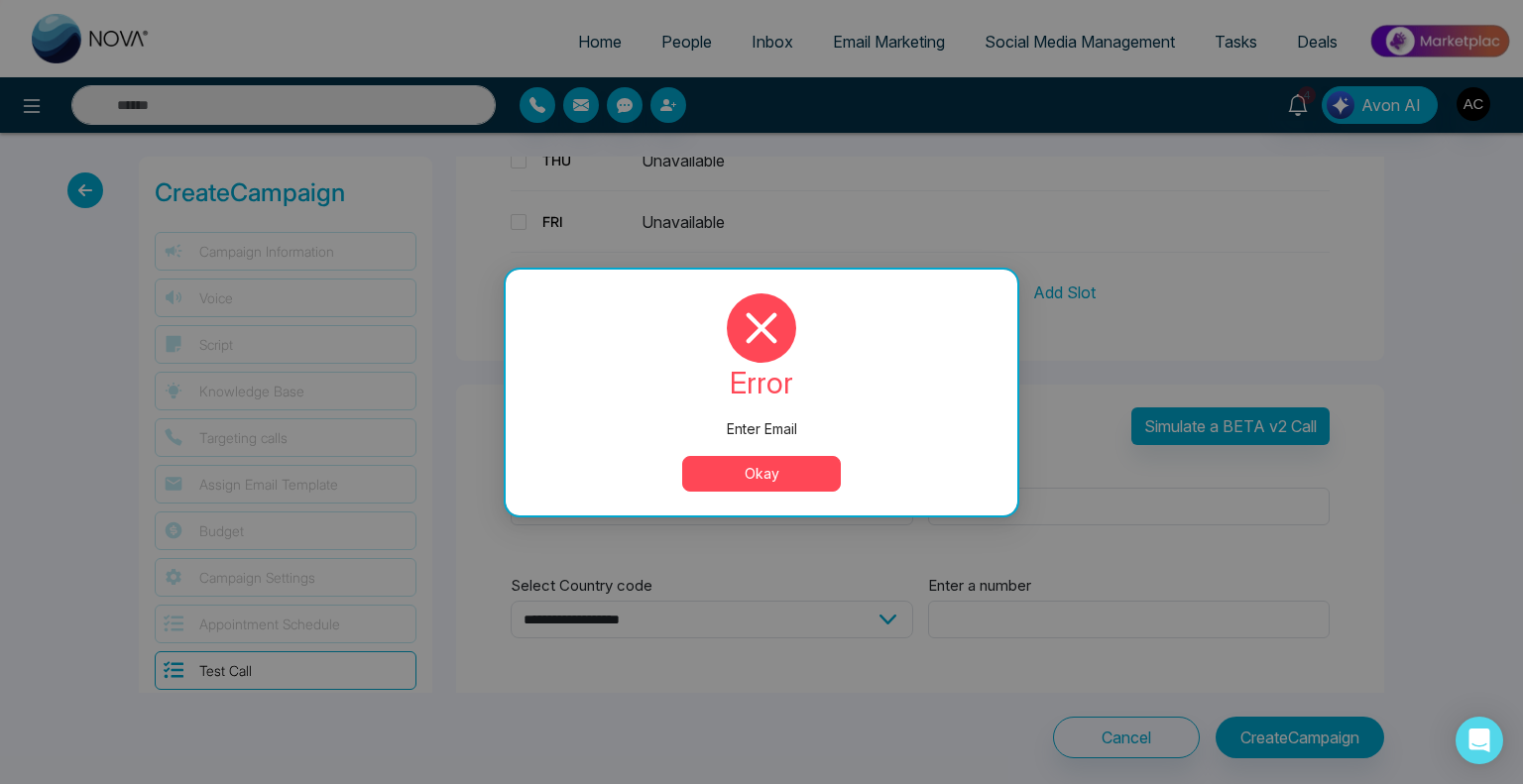 click on "Okay" at bounding box center [762, 474] 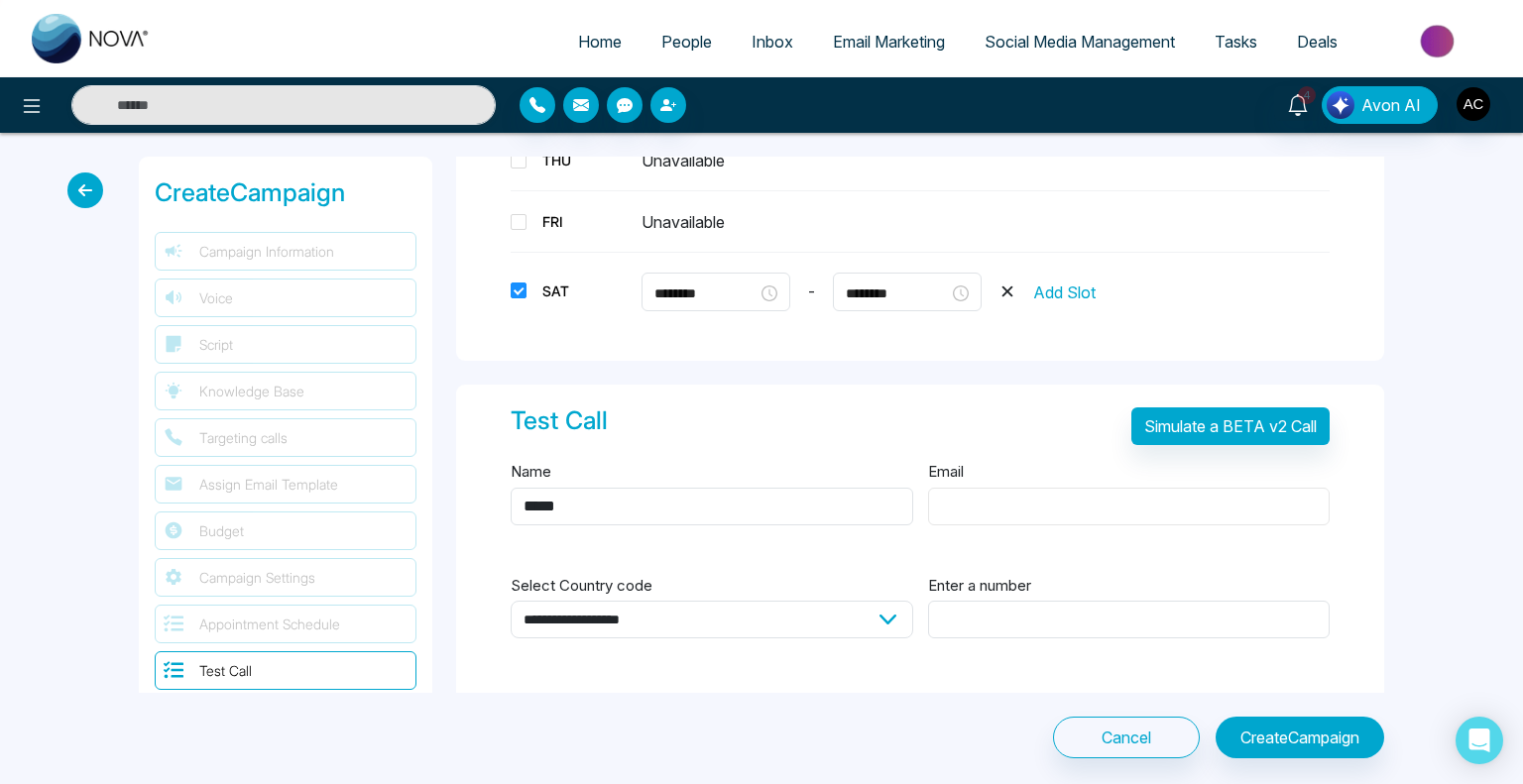 click on "Email" at bounding box center (1129, 506) 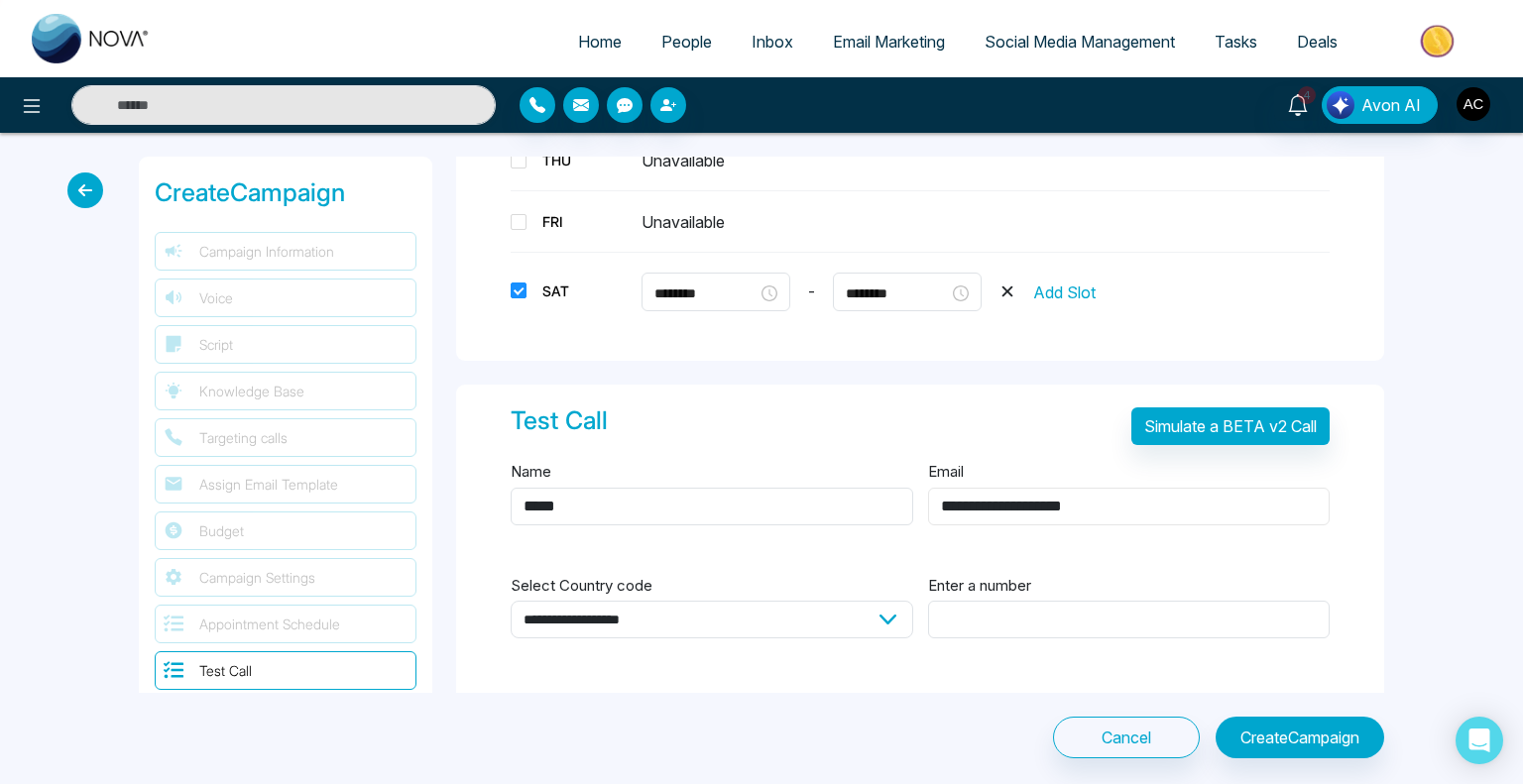 type on "**********" 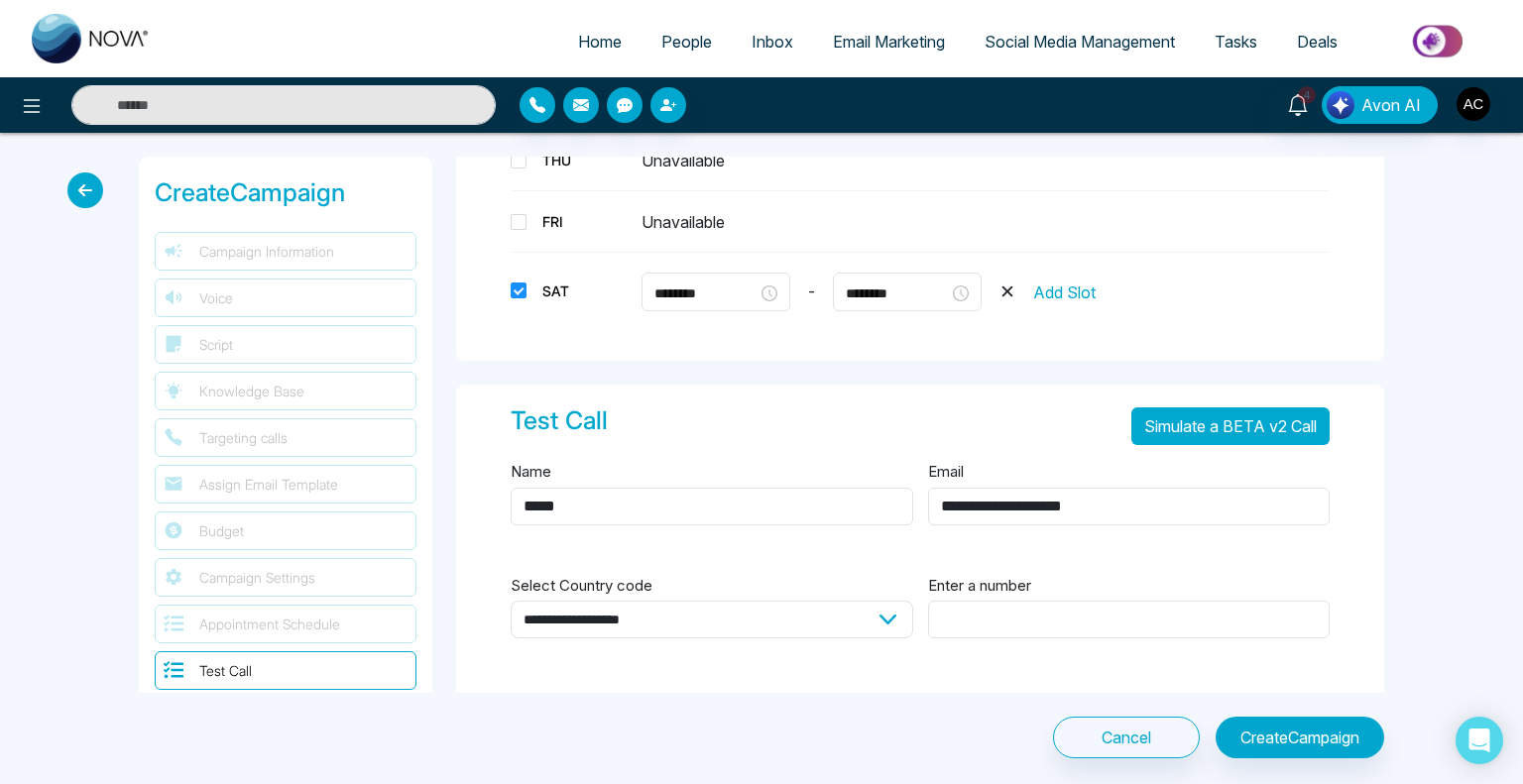 click on "Simulate a BETA v2 Call" at bounding box center [1230, 426] 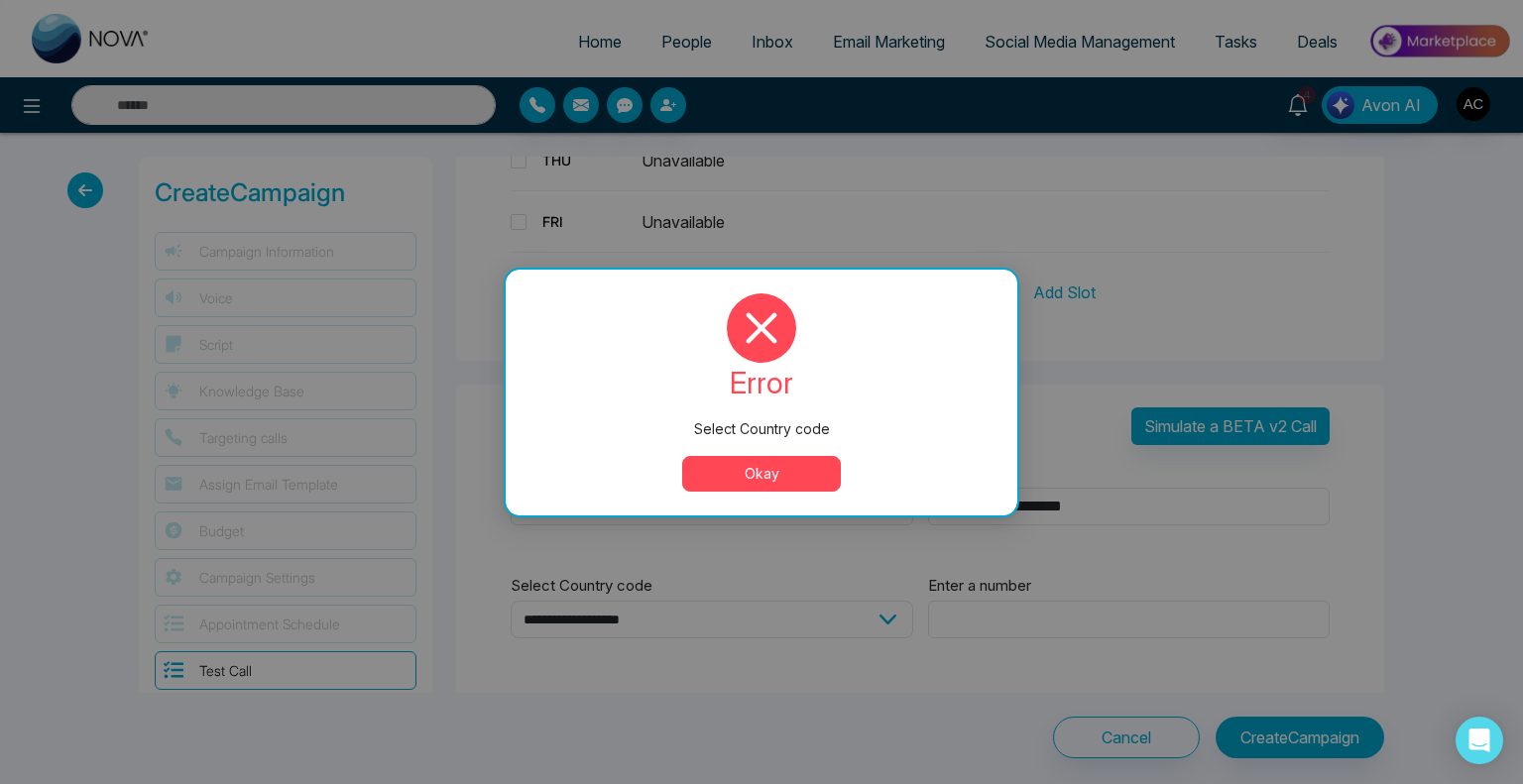 click on "Okay" at bounding box center (762, 474) 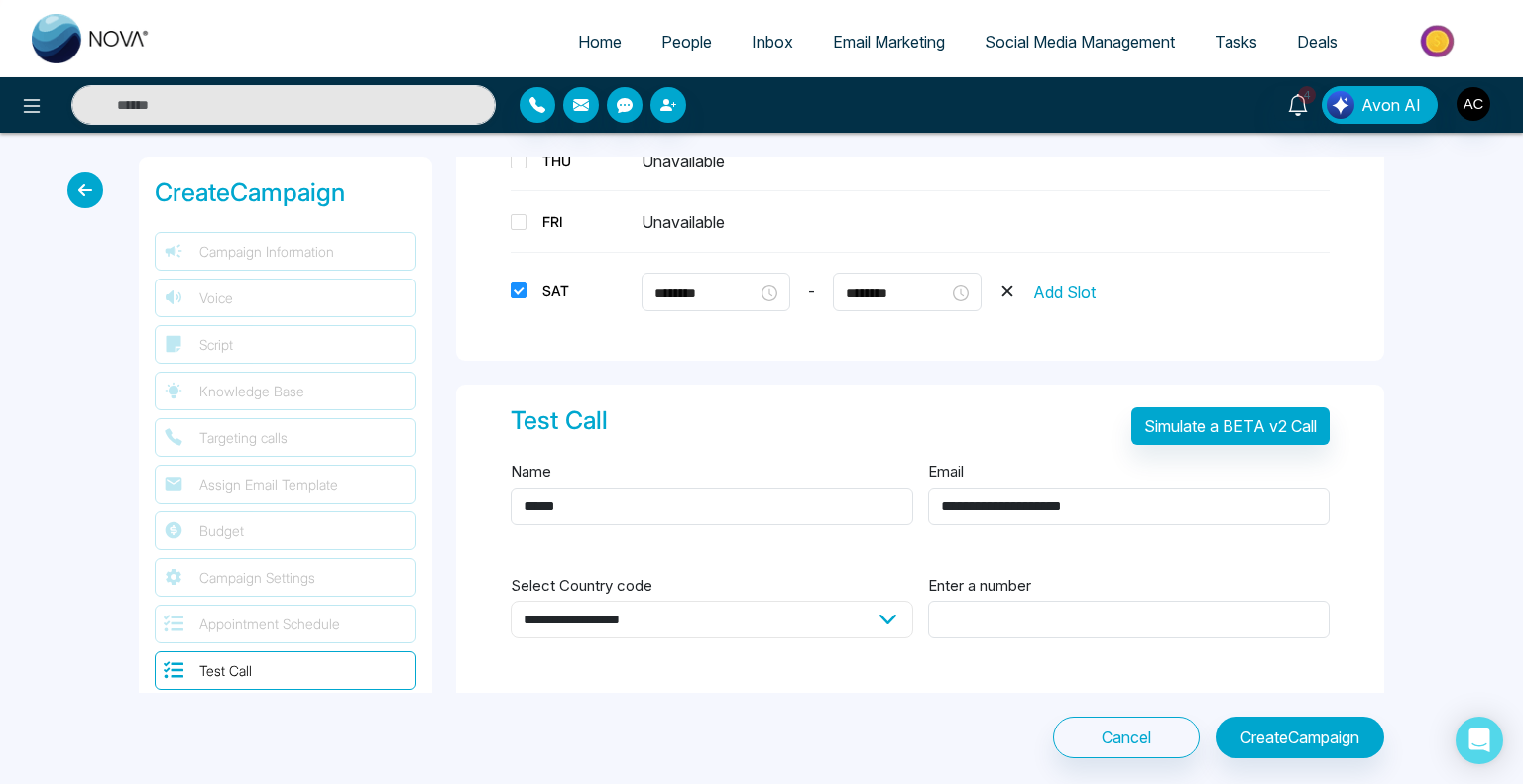 click on "**********" at bounding box center (712, 619) 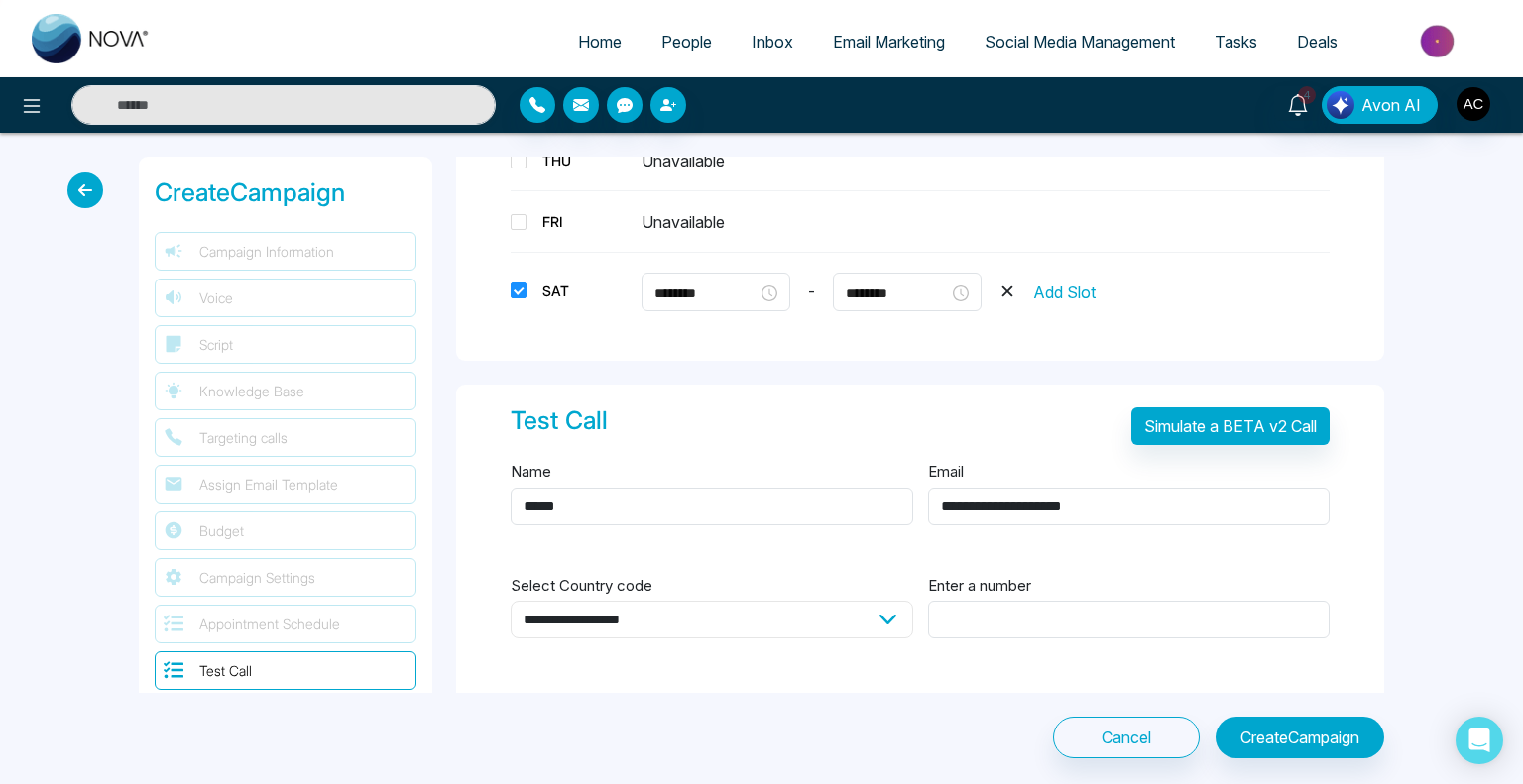 select on "***" 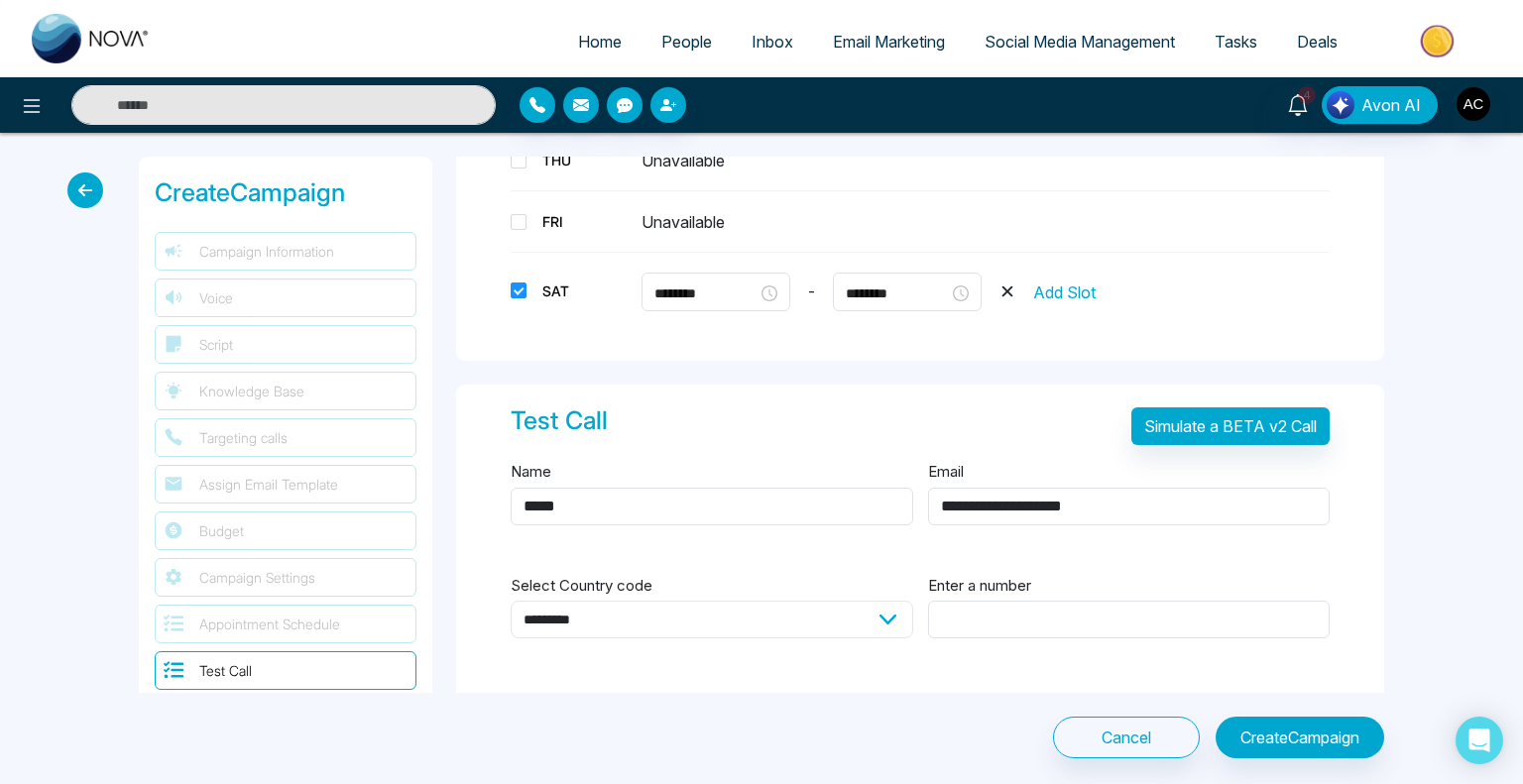 click on "**********" at bounding box center [712, 619] 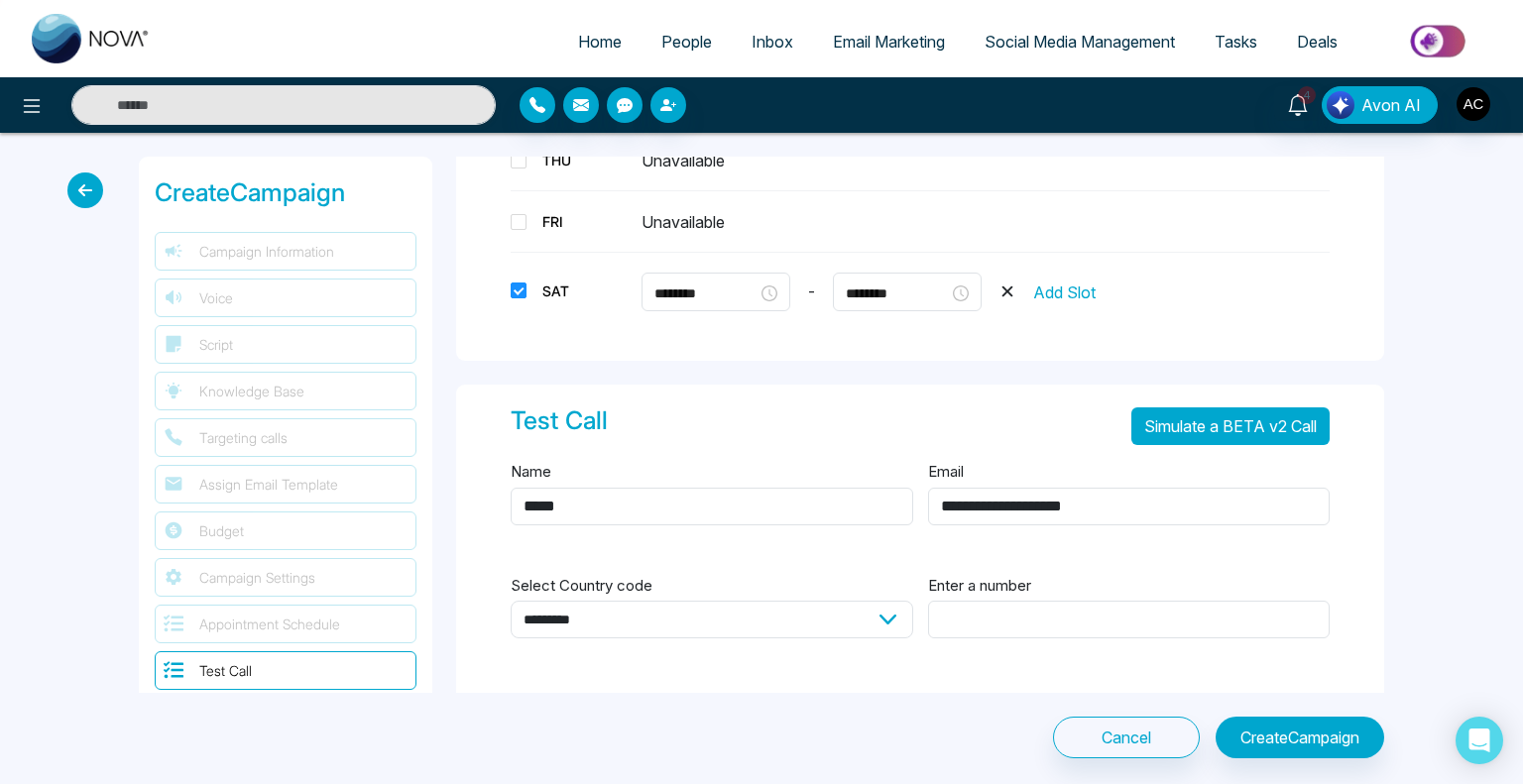 click on "Simulate a BETA v2 Call" at bounding box center (1230, 426) 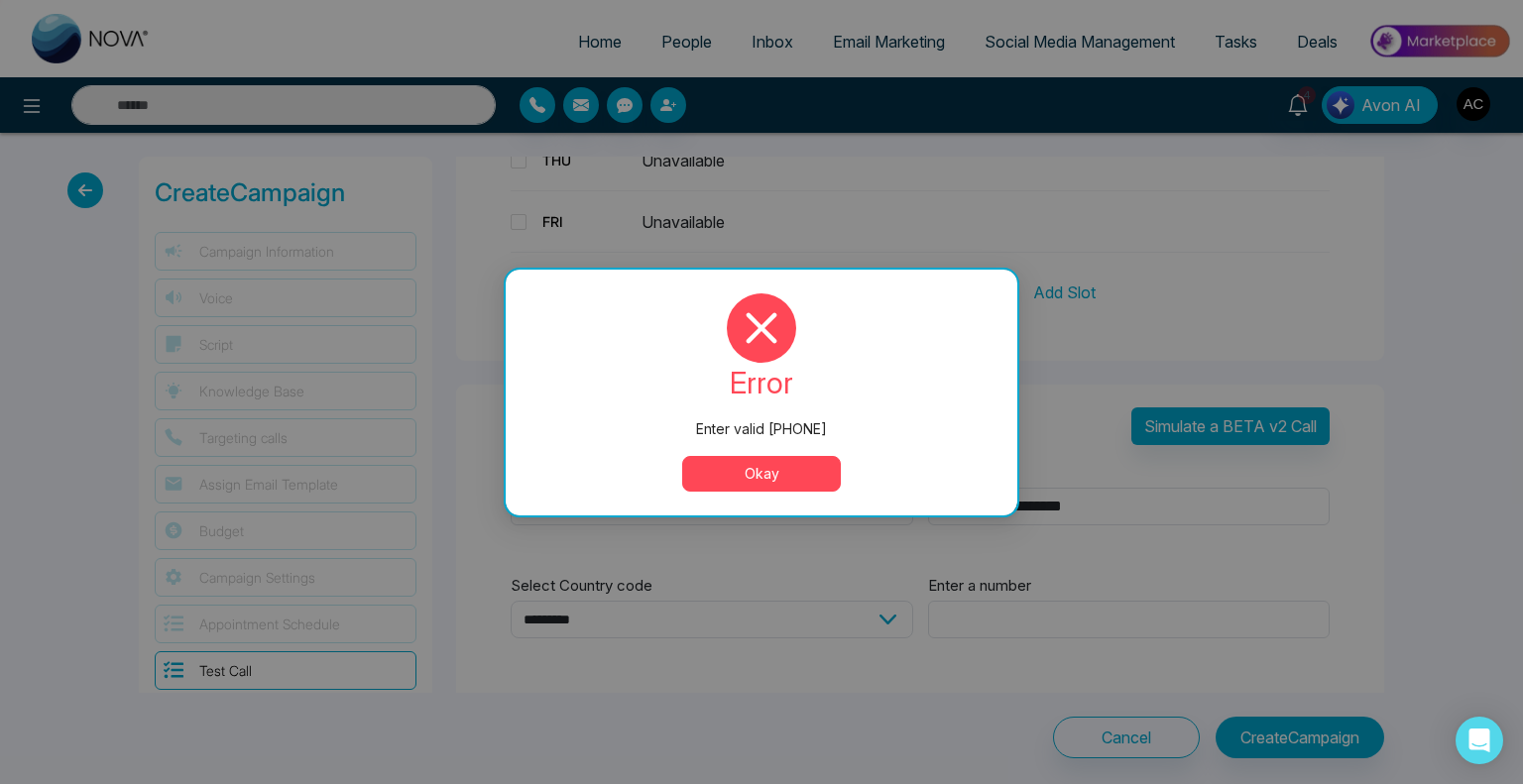 click on "Okay" at bounding box center [762, 474] 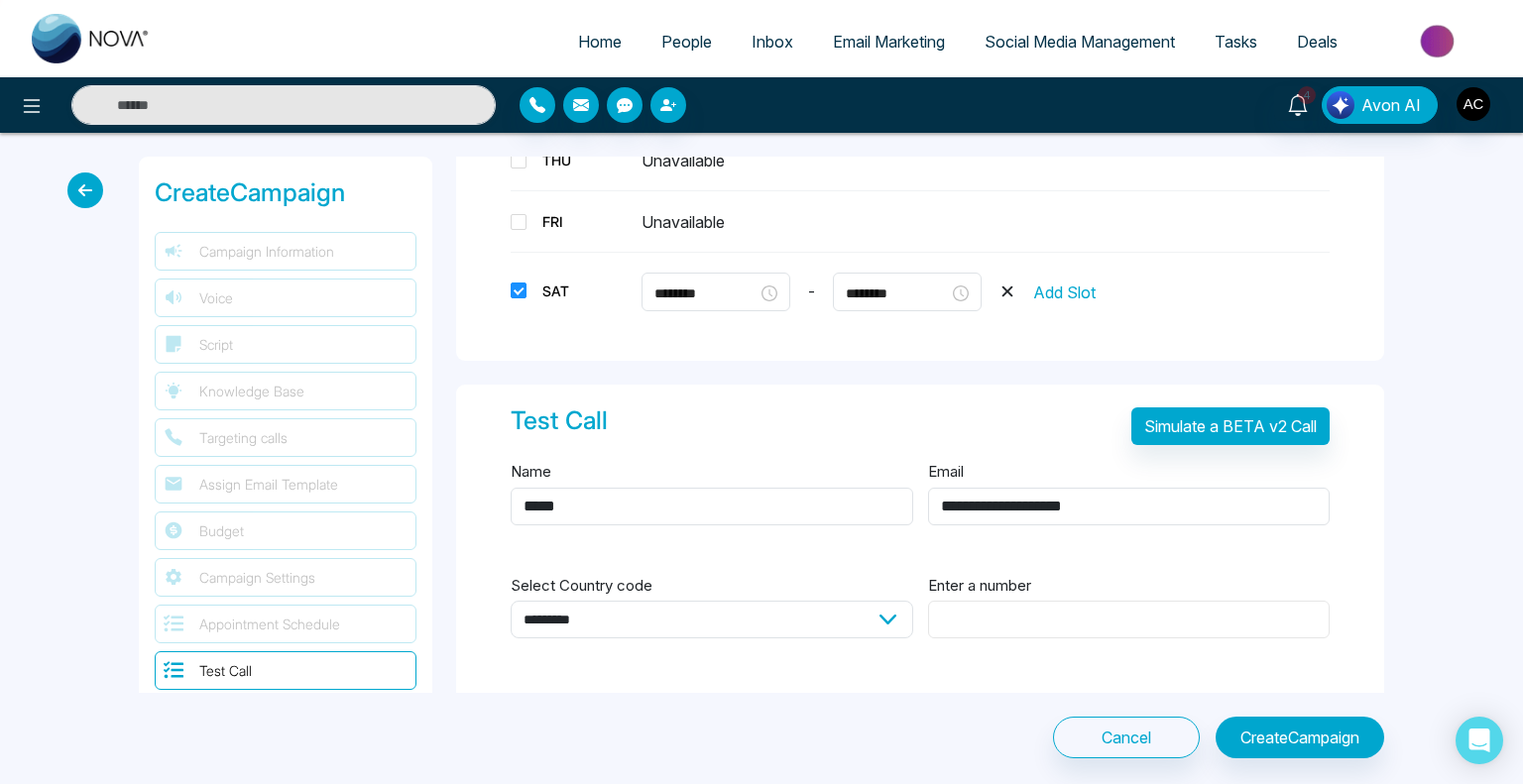 click on "Enter a number" at bounding box center [1129, 619] 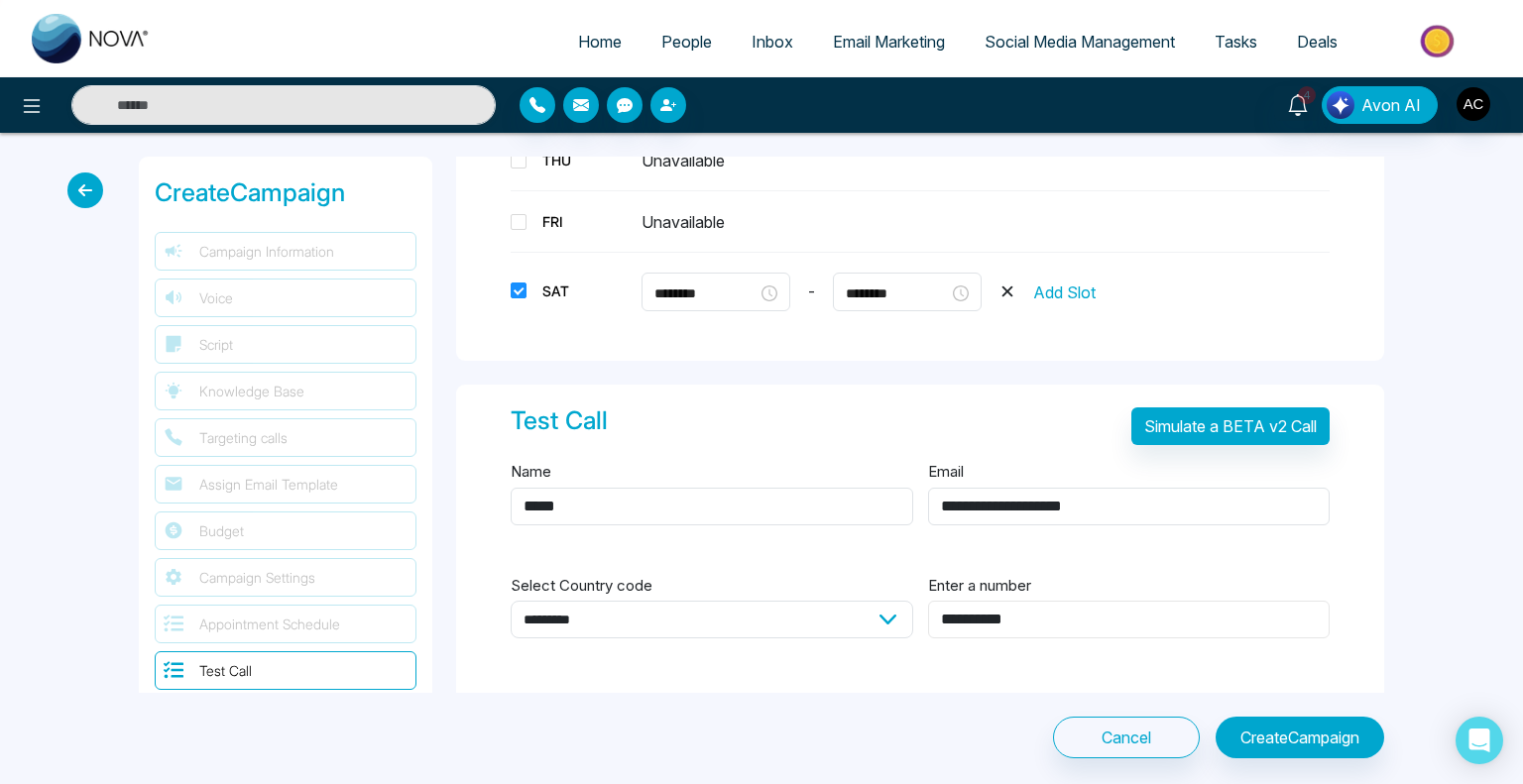 type on "**********" 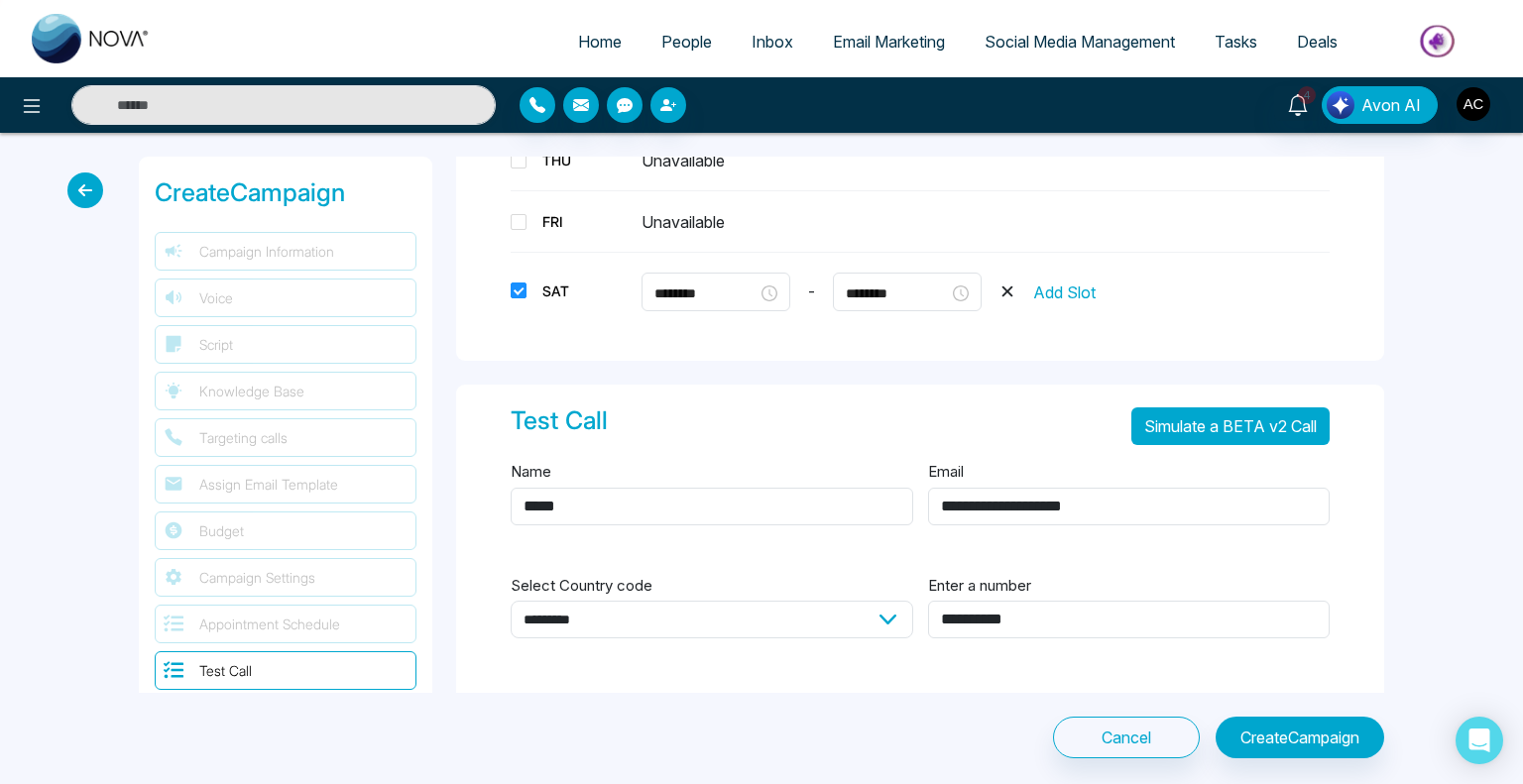 click on "Simulate a BETA v2 Call" at bounding box center [1230, 426] 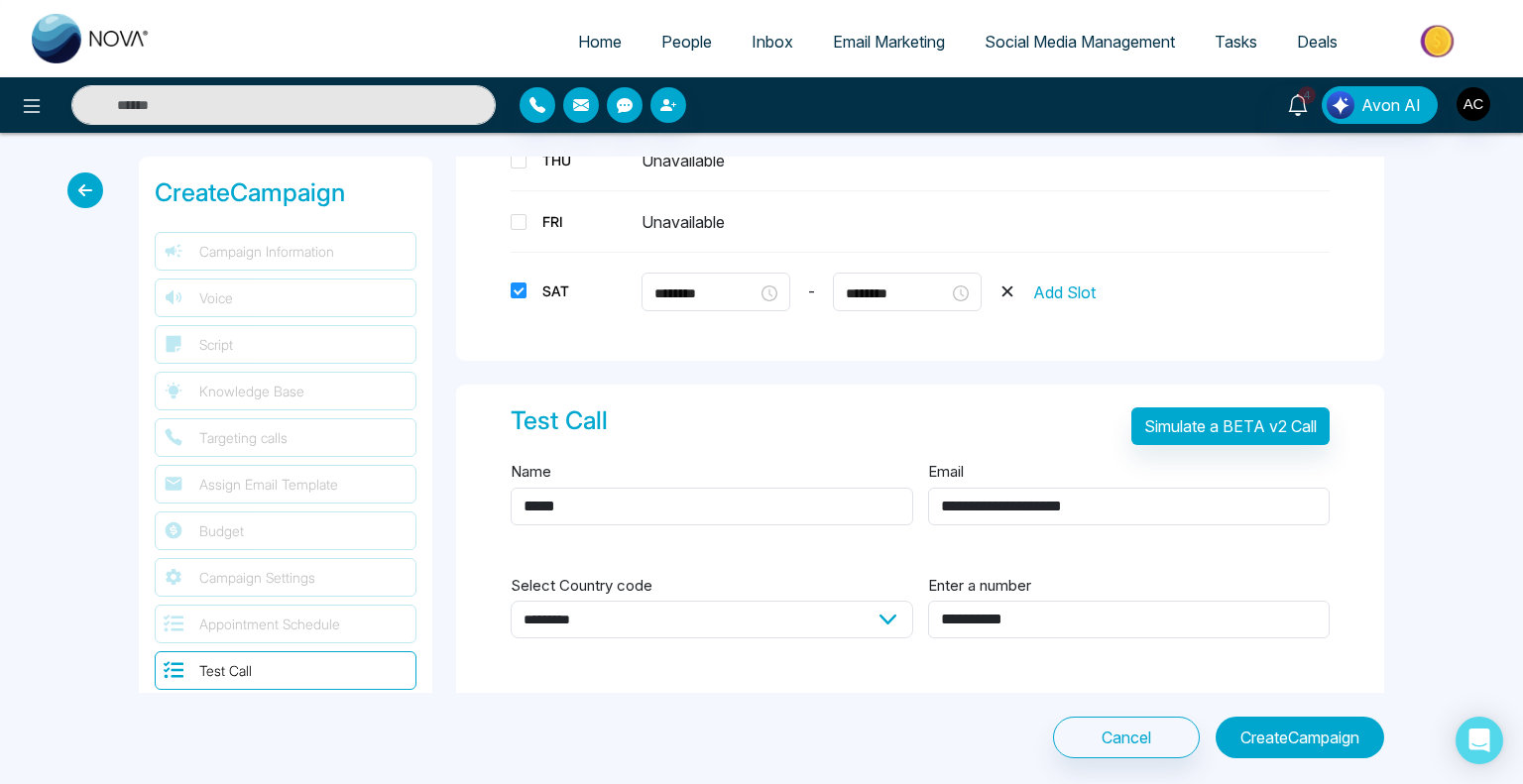 click on "Create  Campaign" at bounding box center [1300, 737] 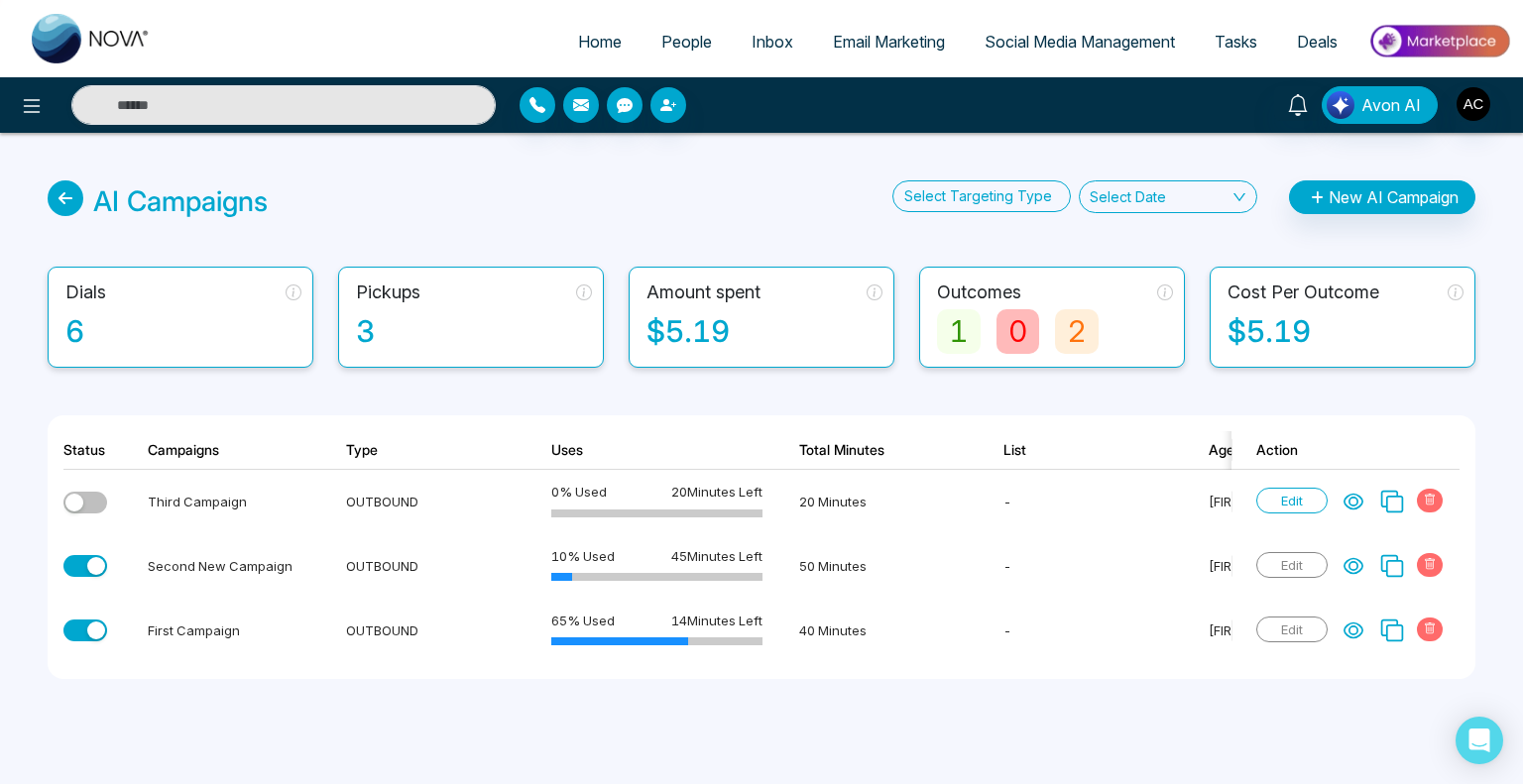 click on "Uses" at bounding box center [650, 450] 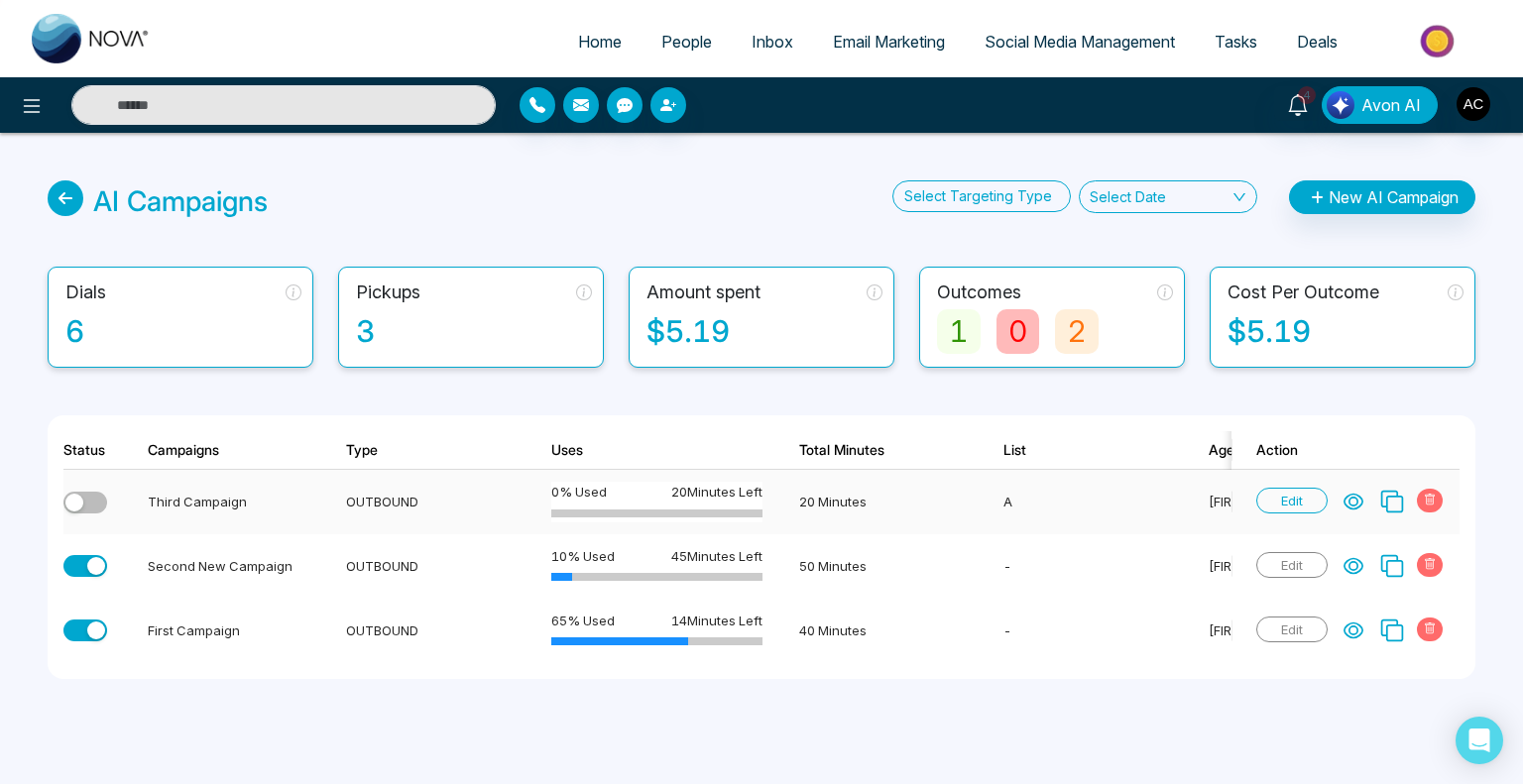 click at bounding box center (85, 503) 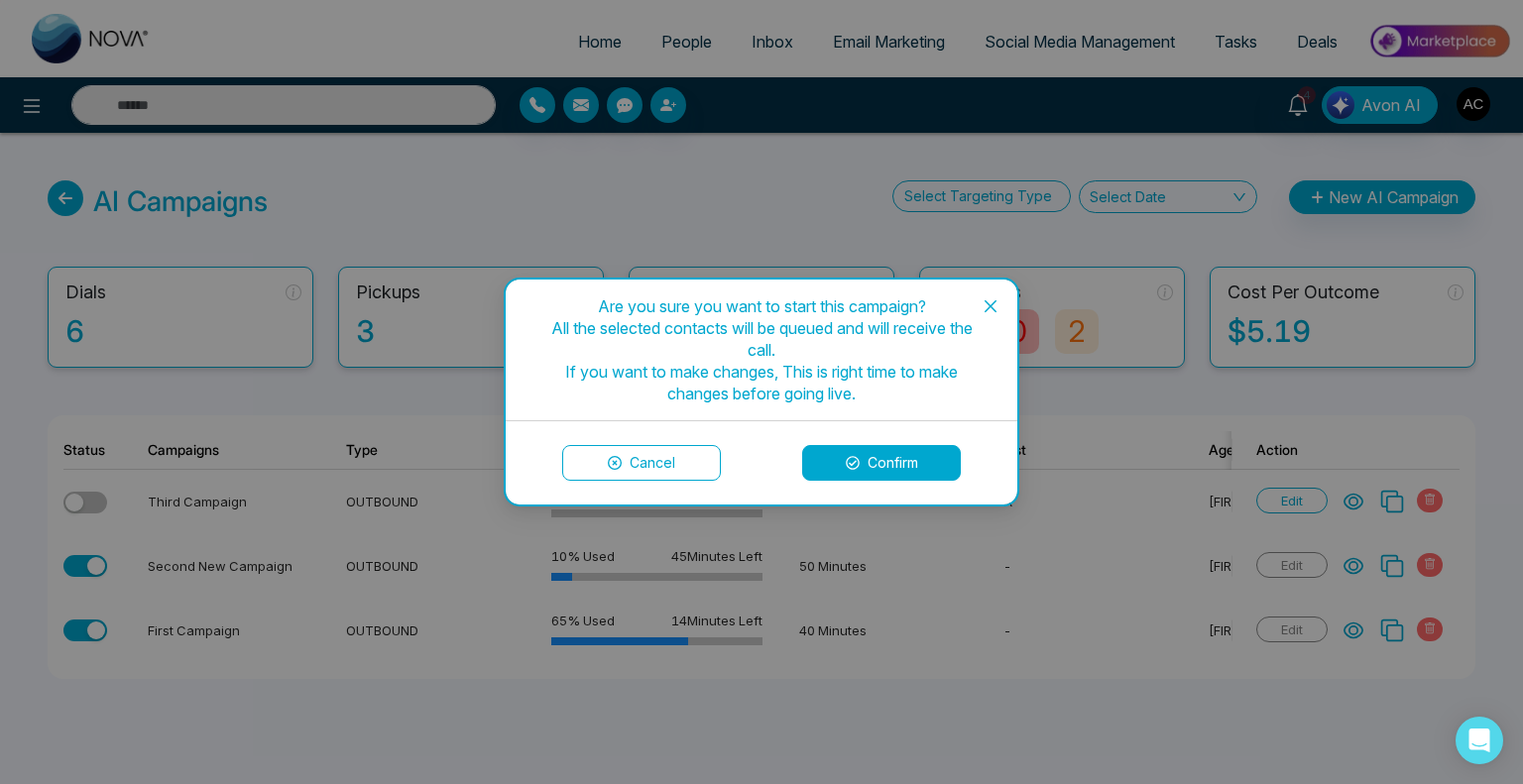 click on "Confirm" at bounding box center [881, 463] 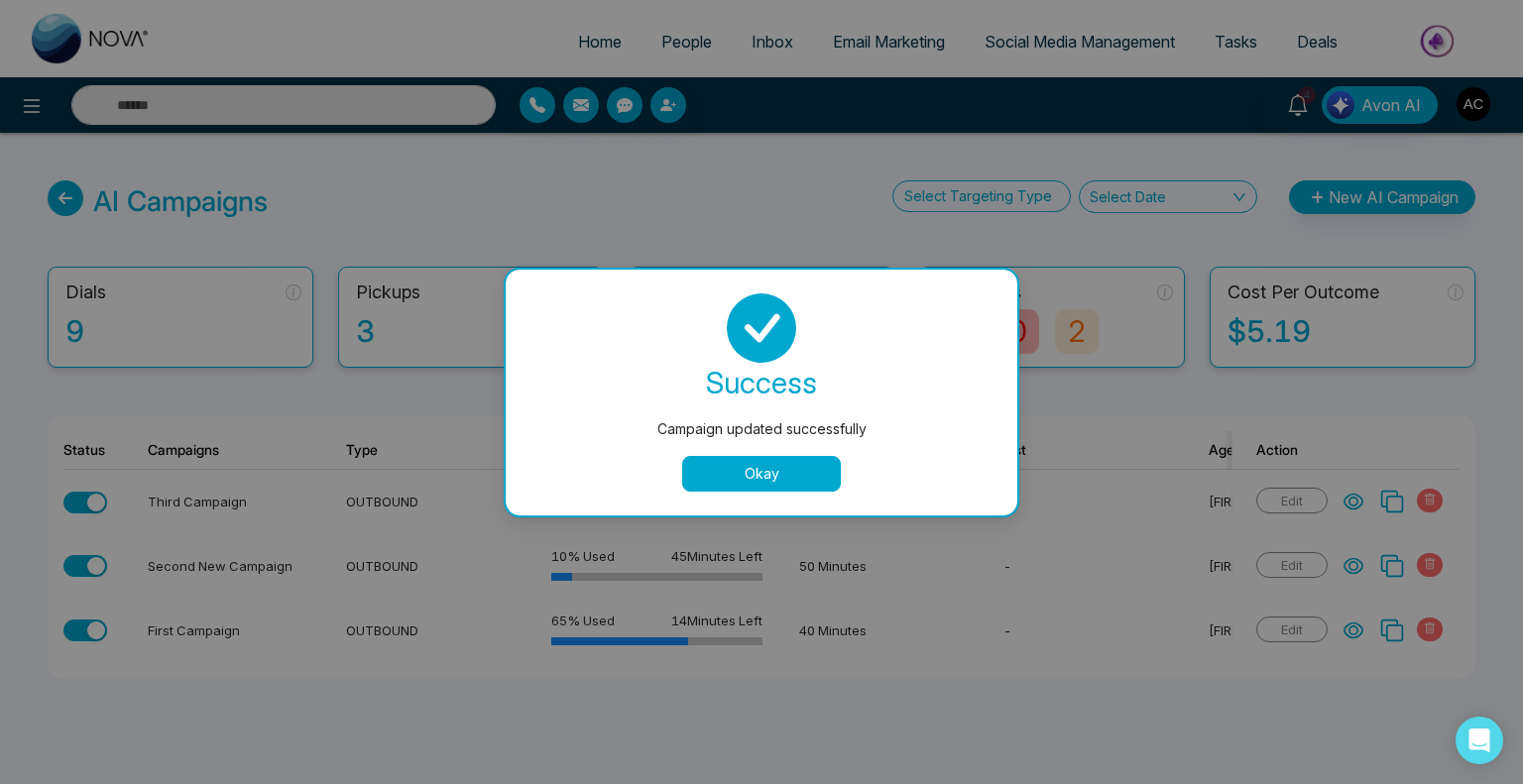 click on "Okay" at bounding box center (762, 474) 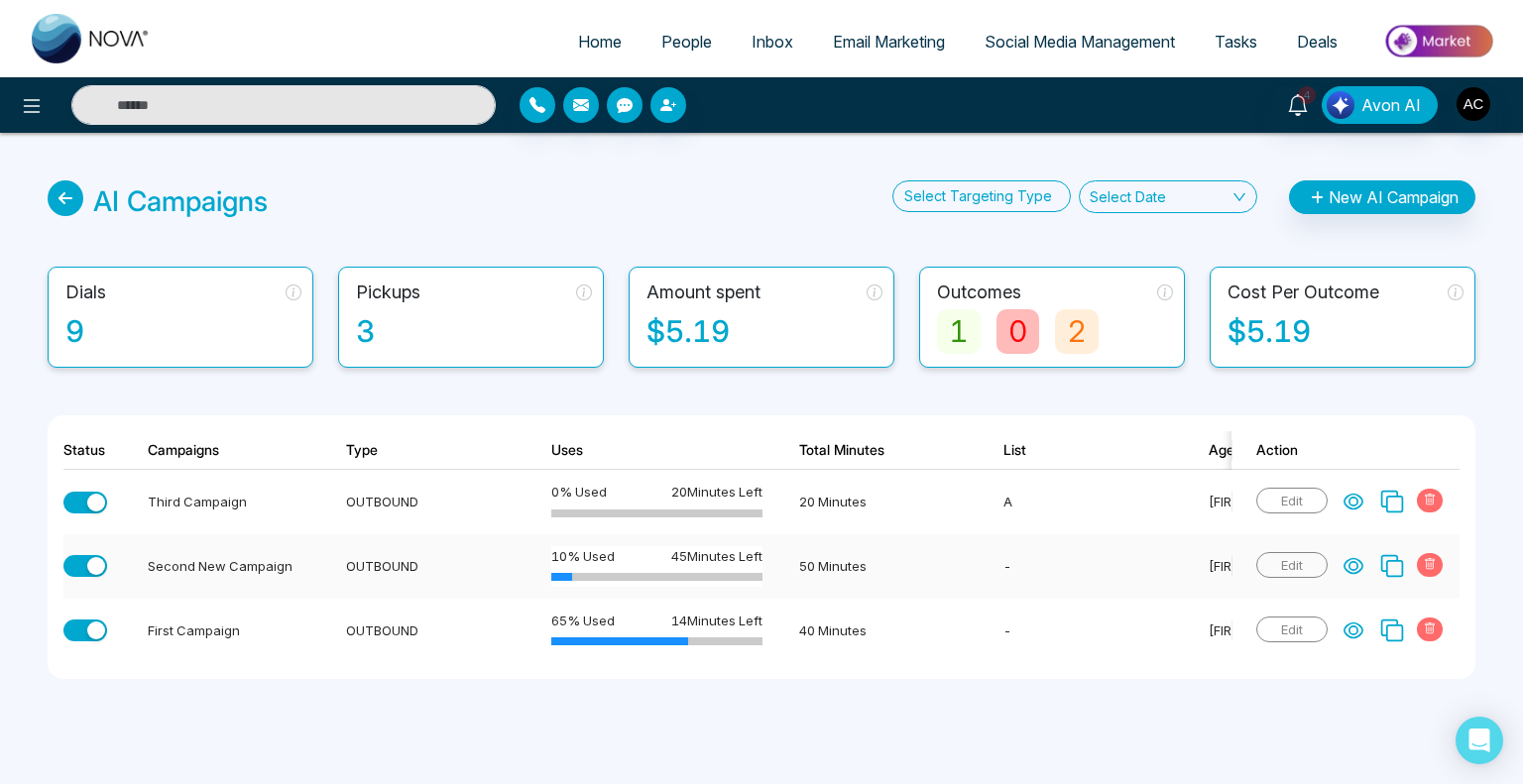 scroll, scrollTop: 0, scrollLeft: 6, axis: horizontal 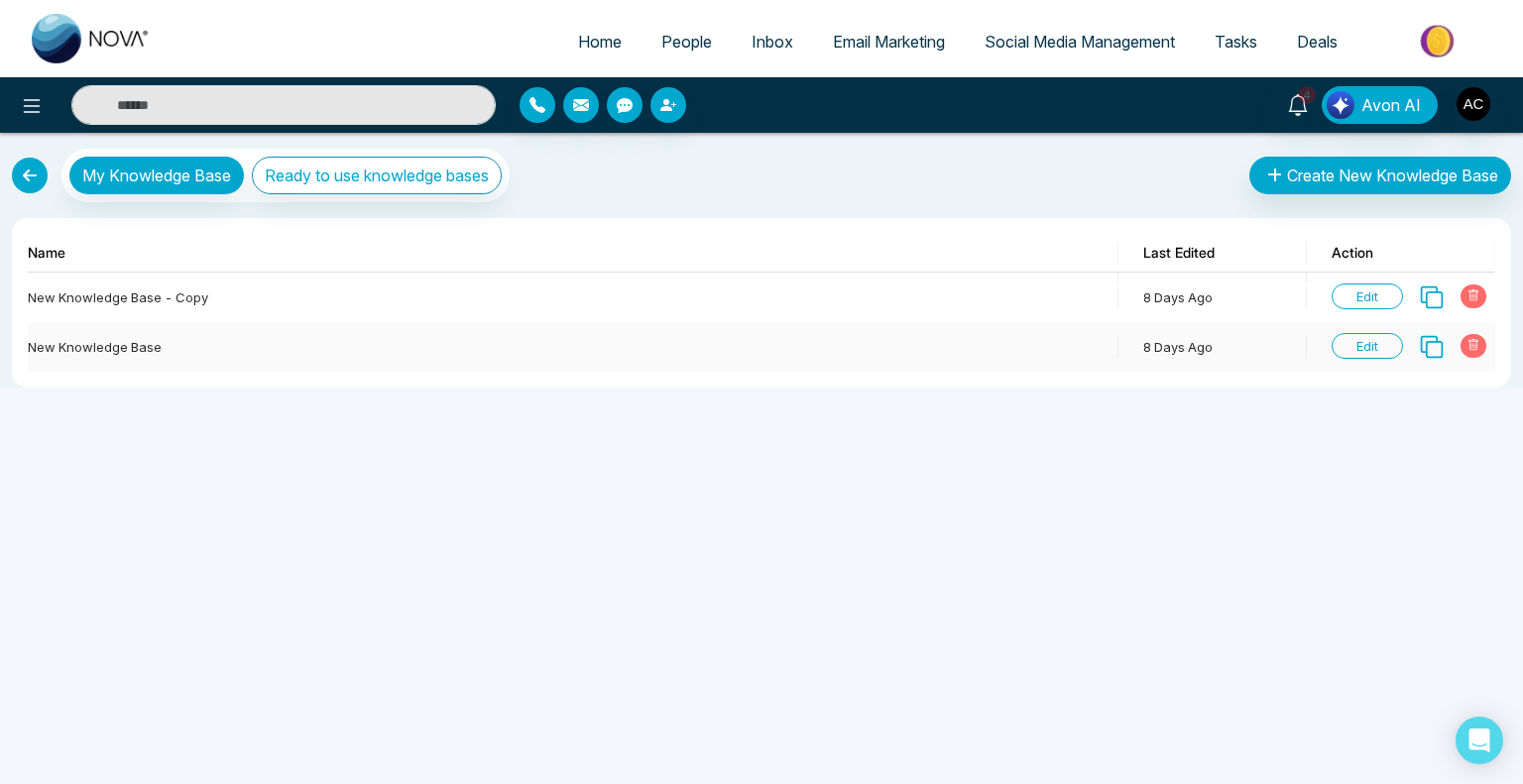 click on "Edit" at bounding box center (1367, 346) 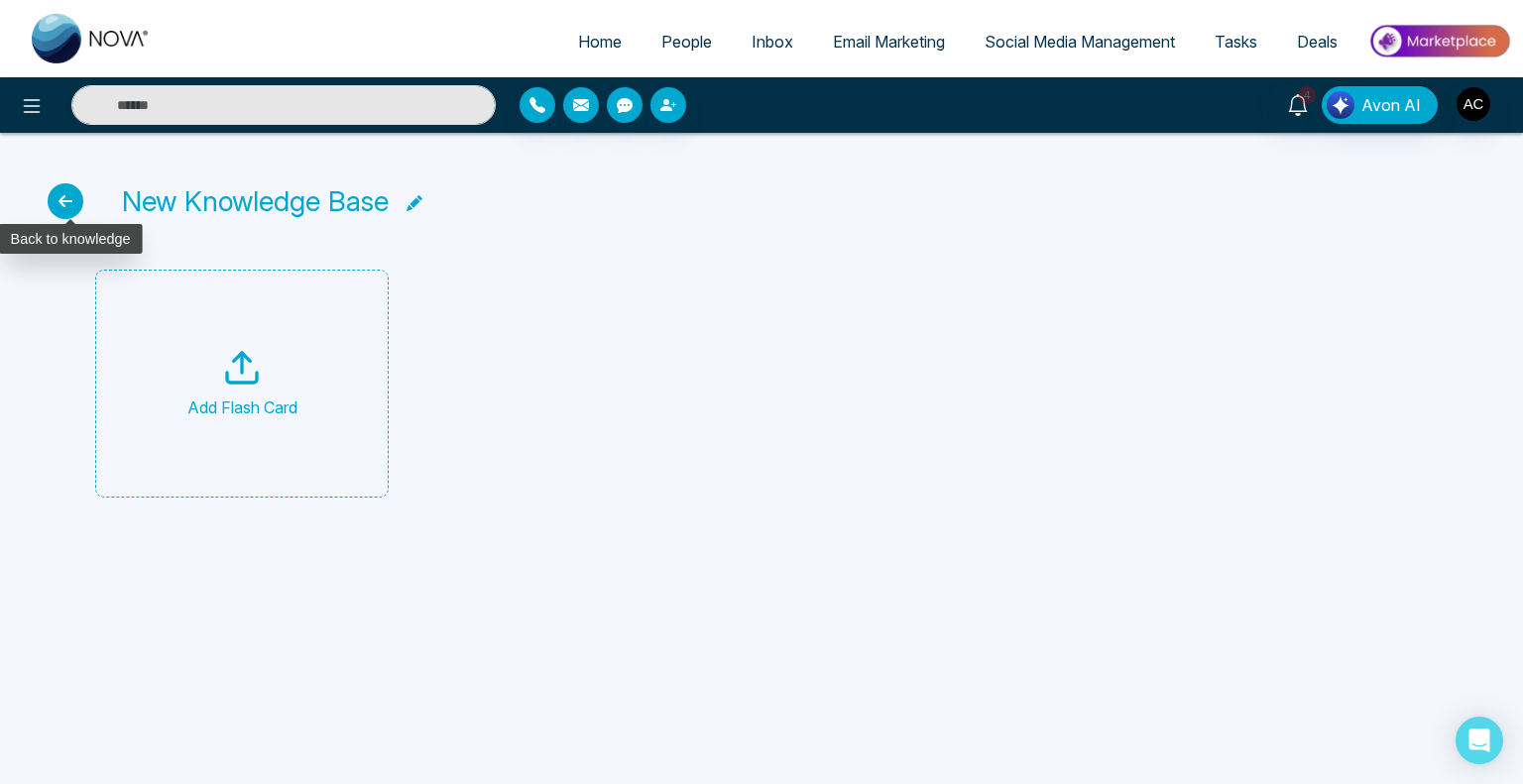 click at bounding box center (65, 201) 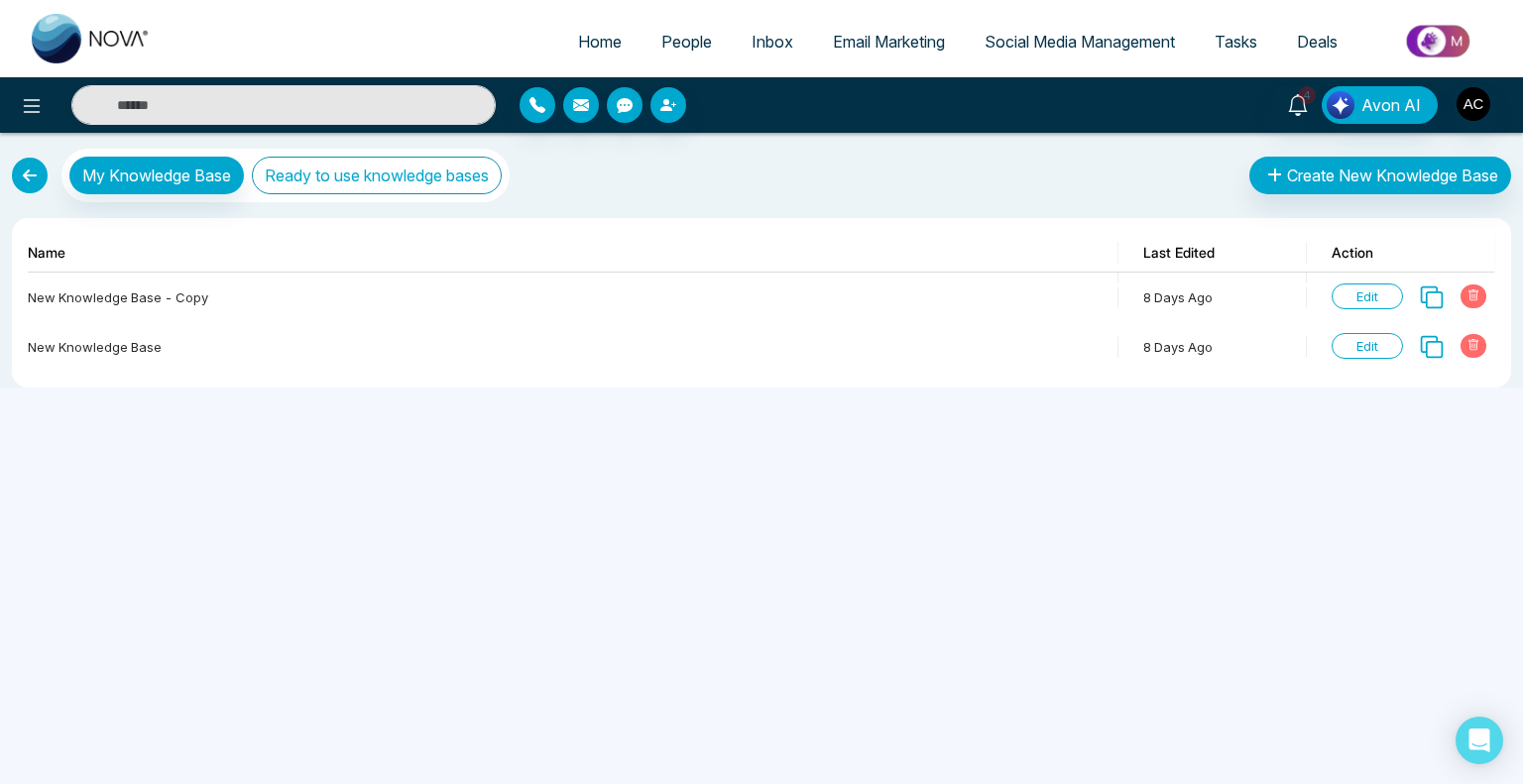click on "Ready to use knowledge bases" at bounding box center (377, 175) 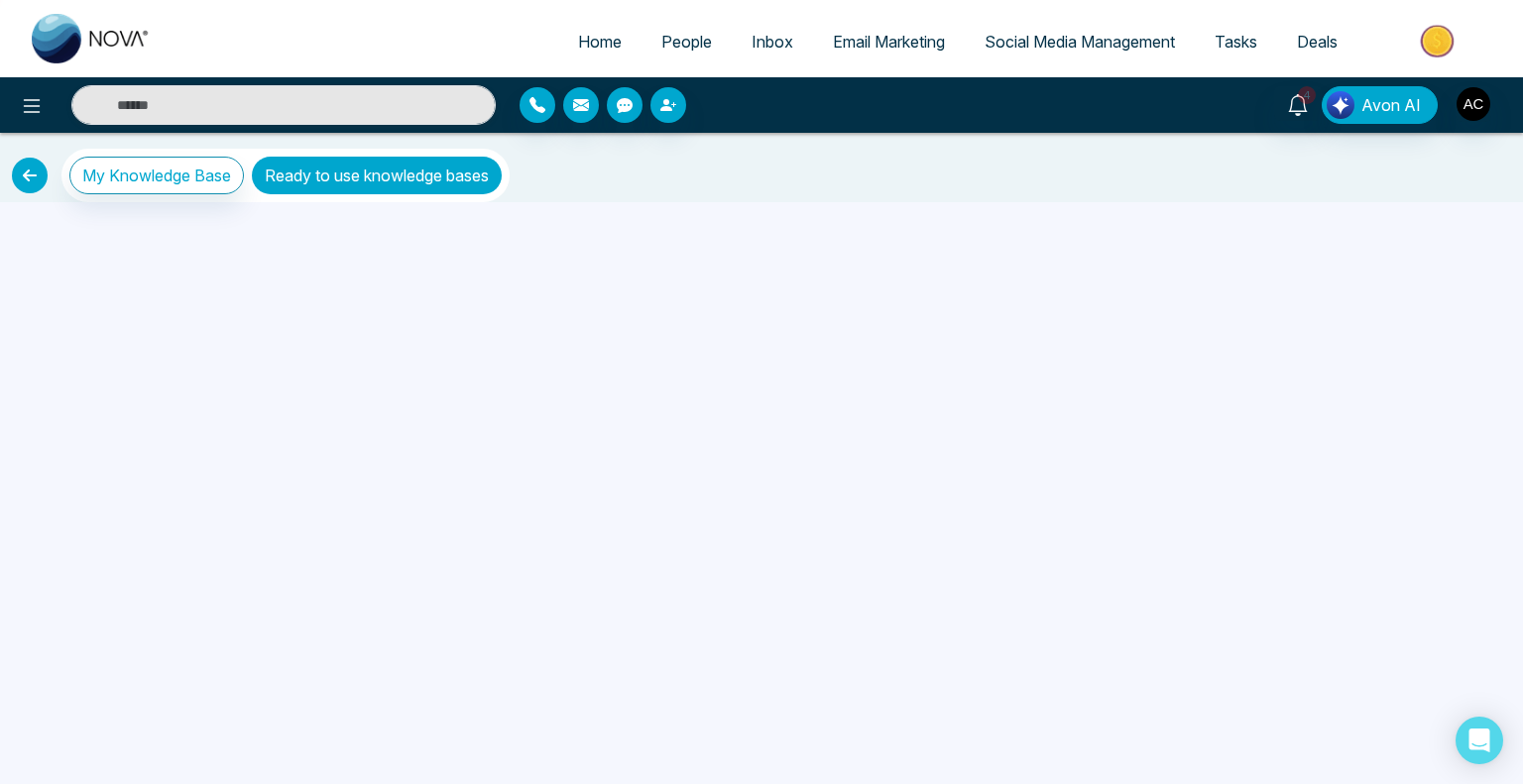 click on "Ready to use knowledge bases" at bounding box center (377, 175) 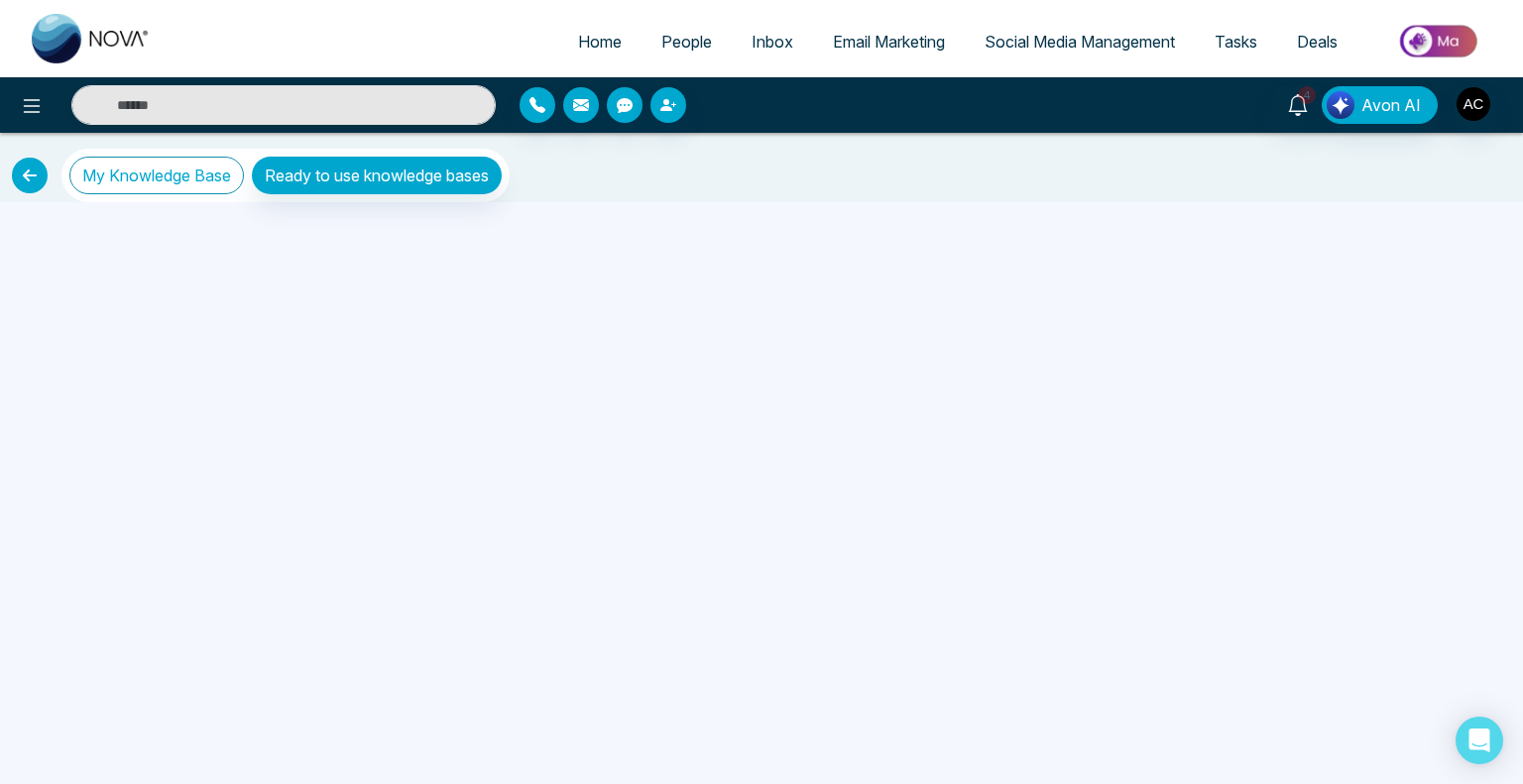 click on "My Knowledge Base" at bounding box center [157, 175] 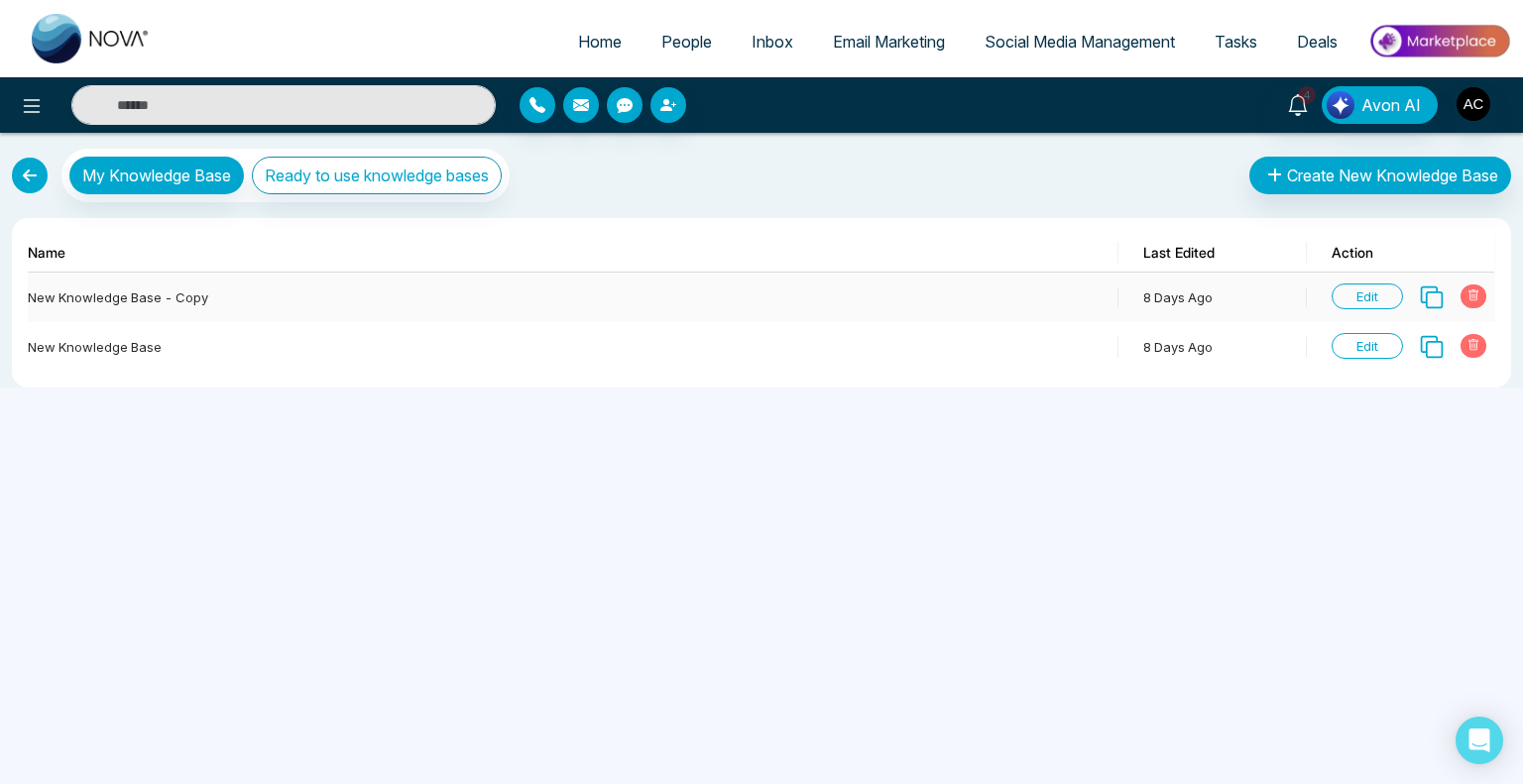 click 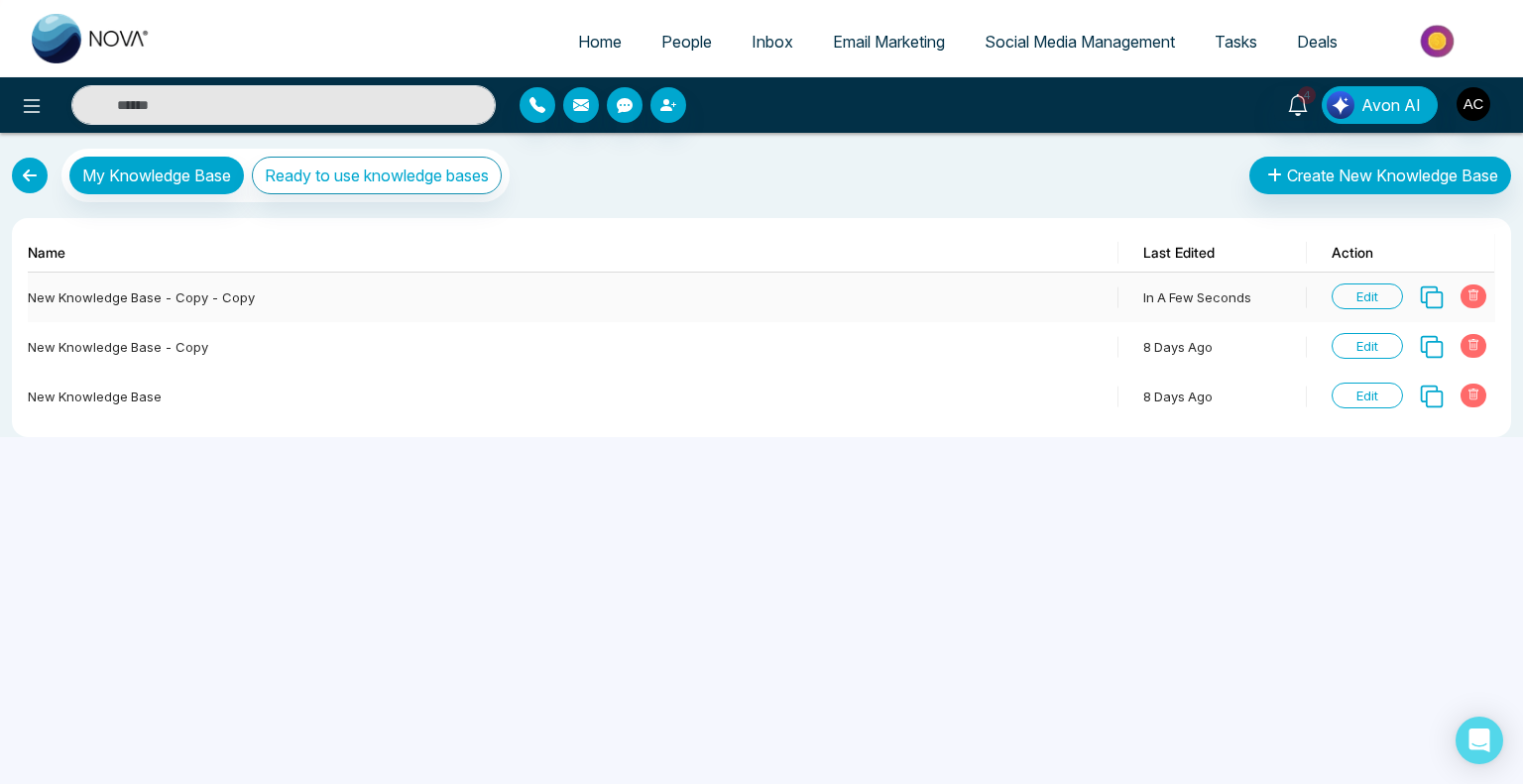 click 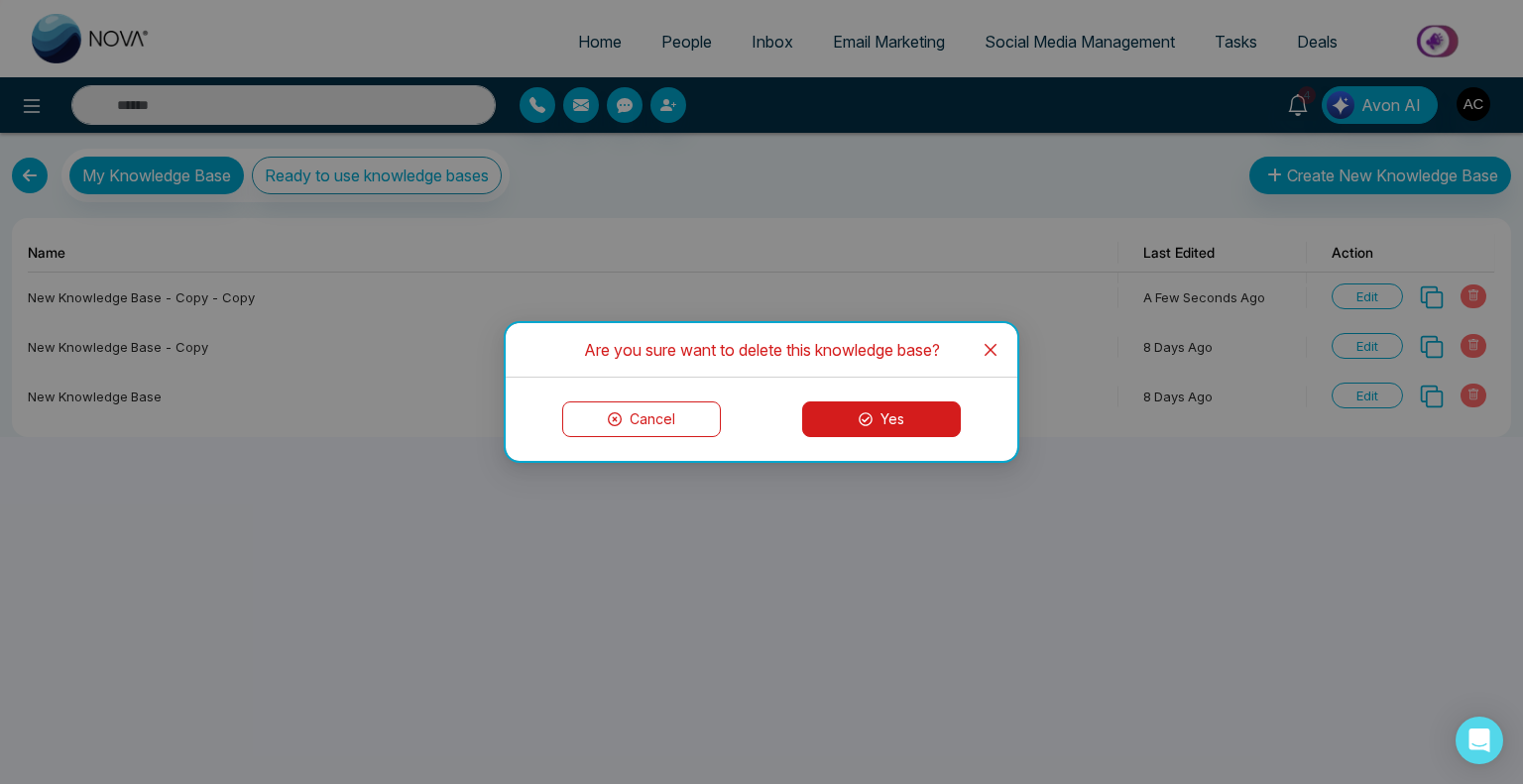 click on "Yes" at bounding box center [881, 419] 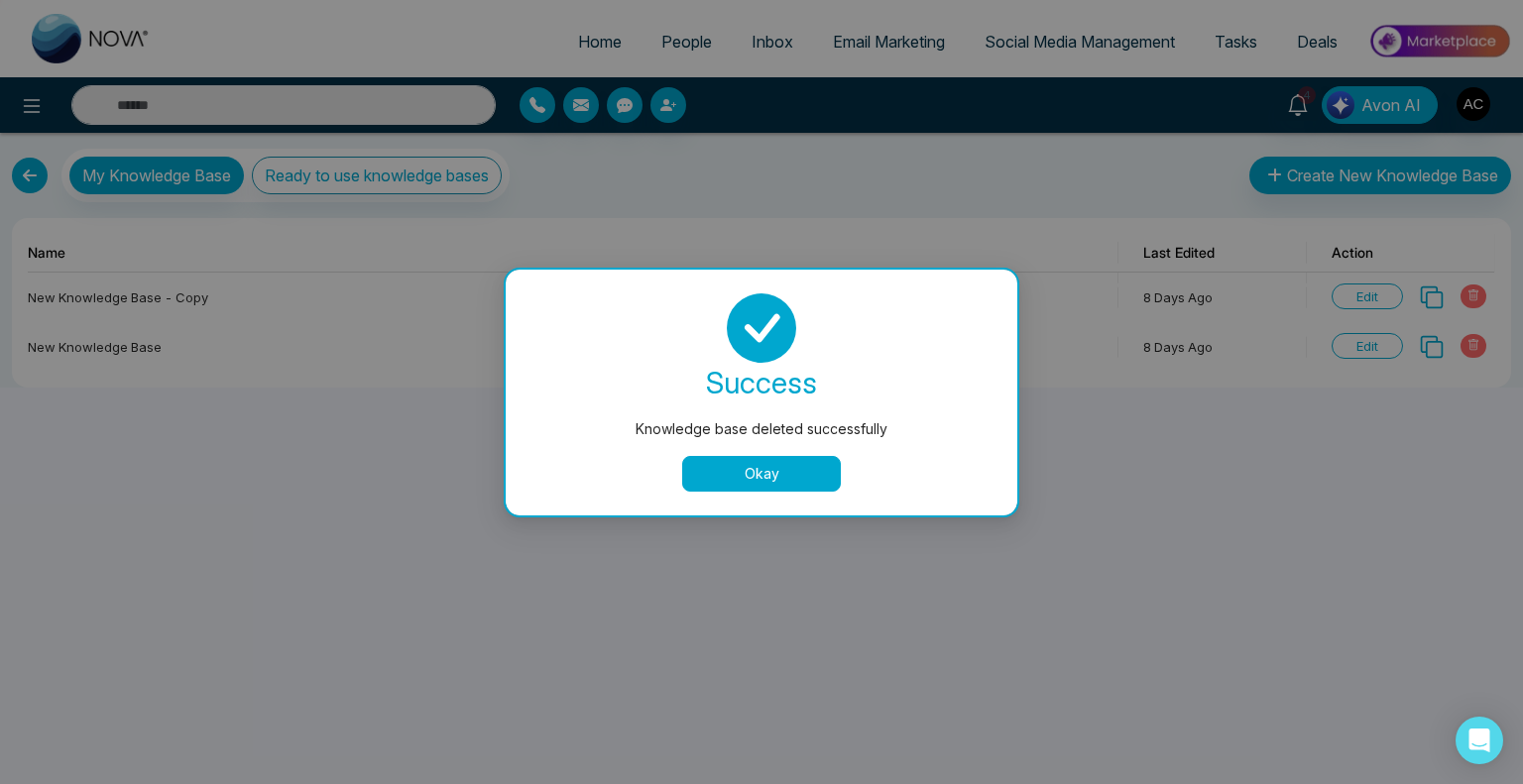 click on "Okay" at bounding box center [762, 474] 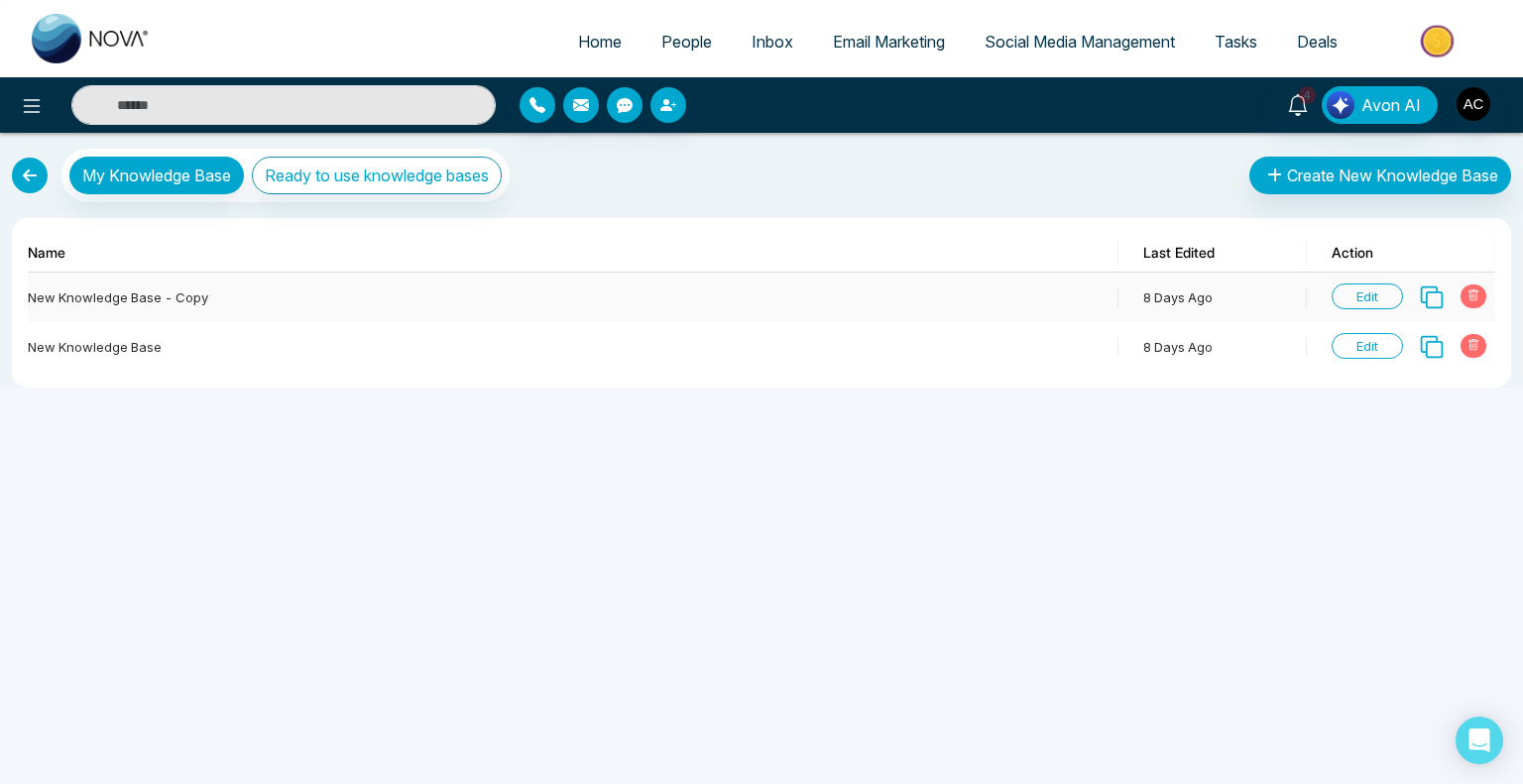 click on "Edit" at bounding box center [1367, 296] 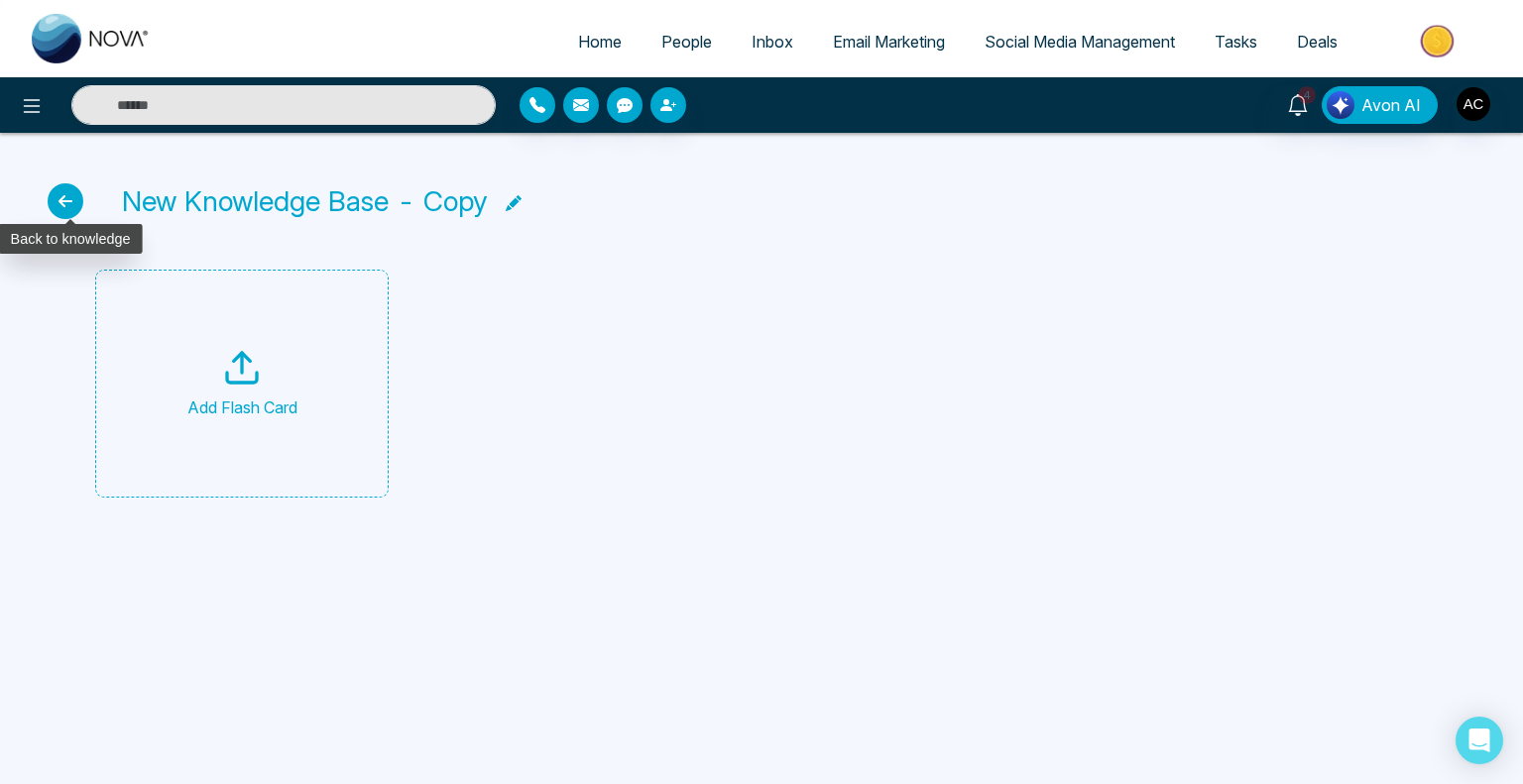click at bounding box center [65, 201] 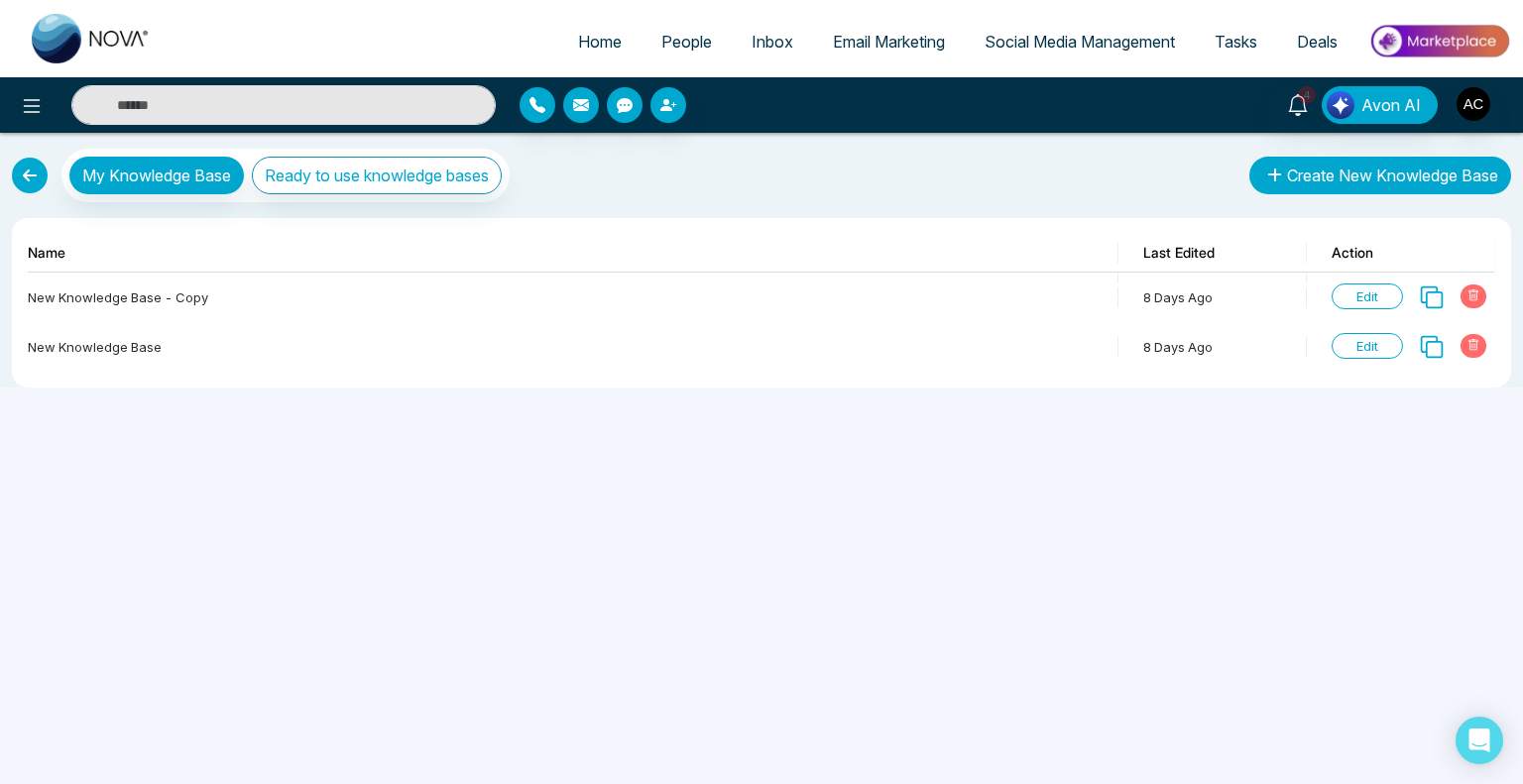 click on "Create New Knowledge Base" at bounding box center [1380, 175] 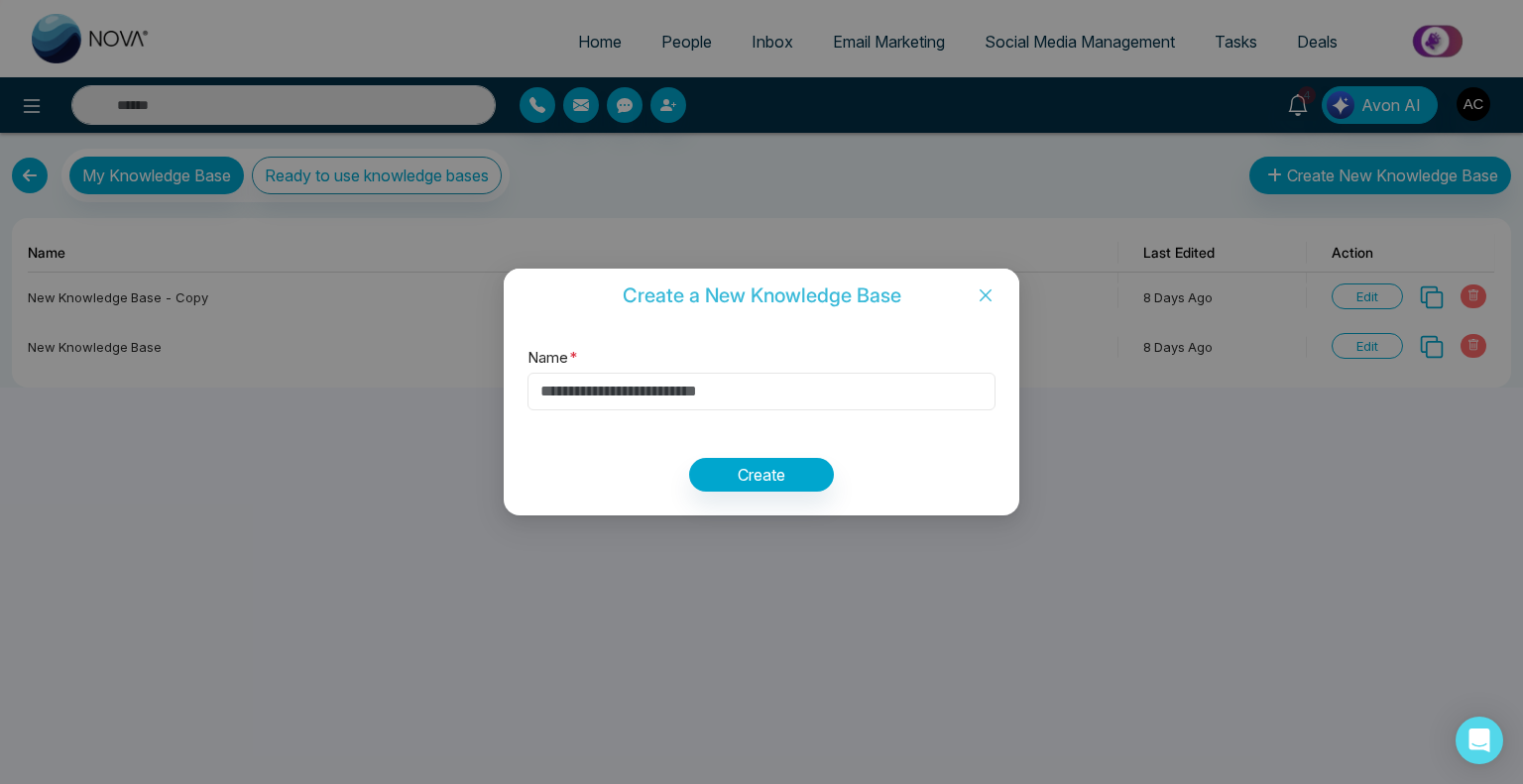 click on "Name  *" at bounding box center (762, 392) 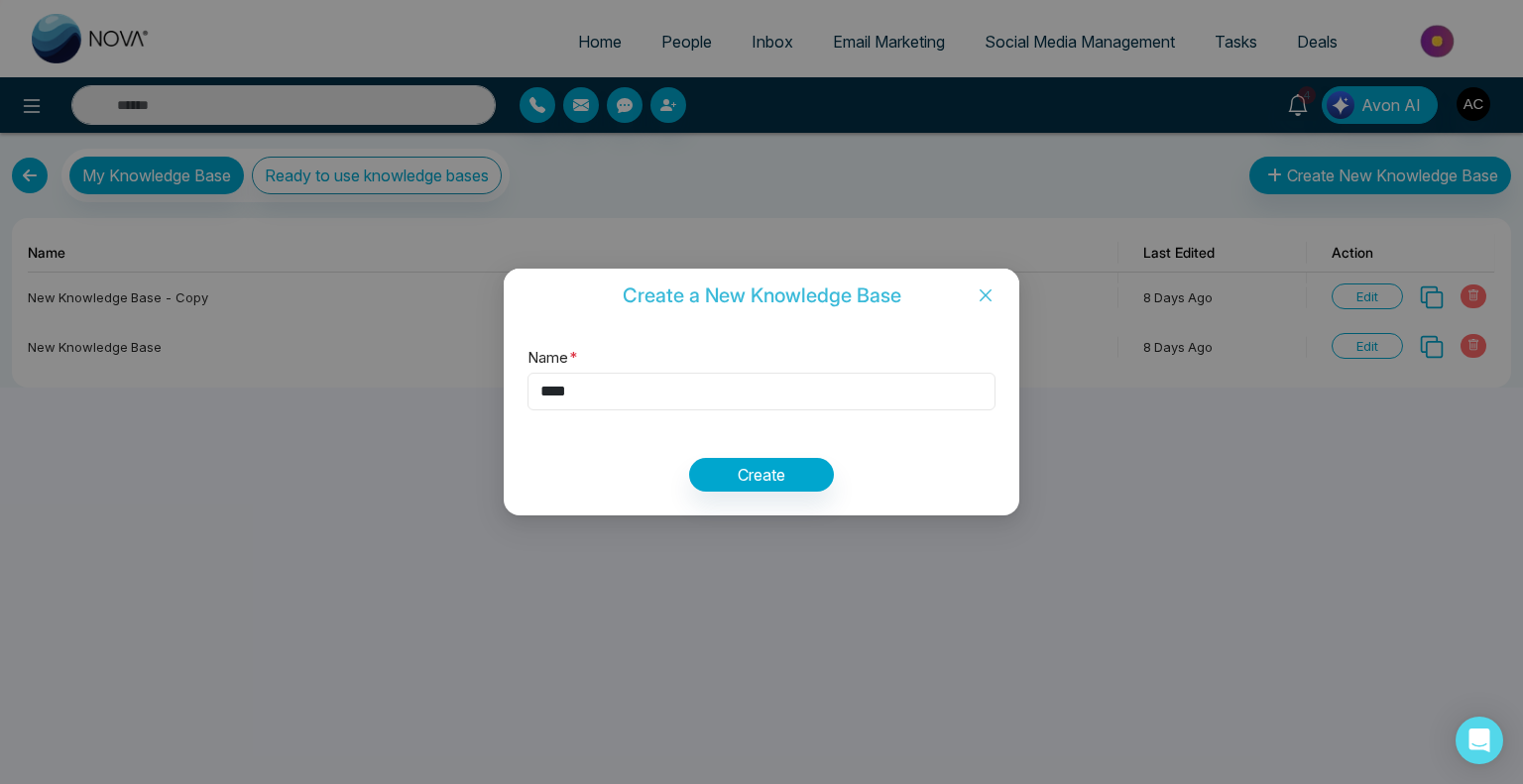 type on "****" 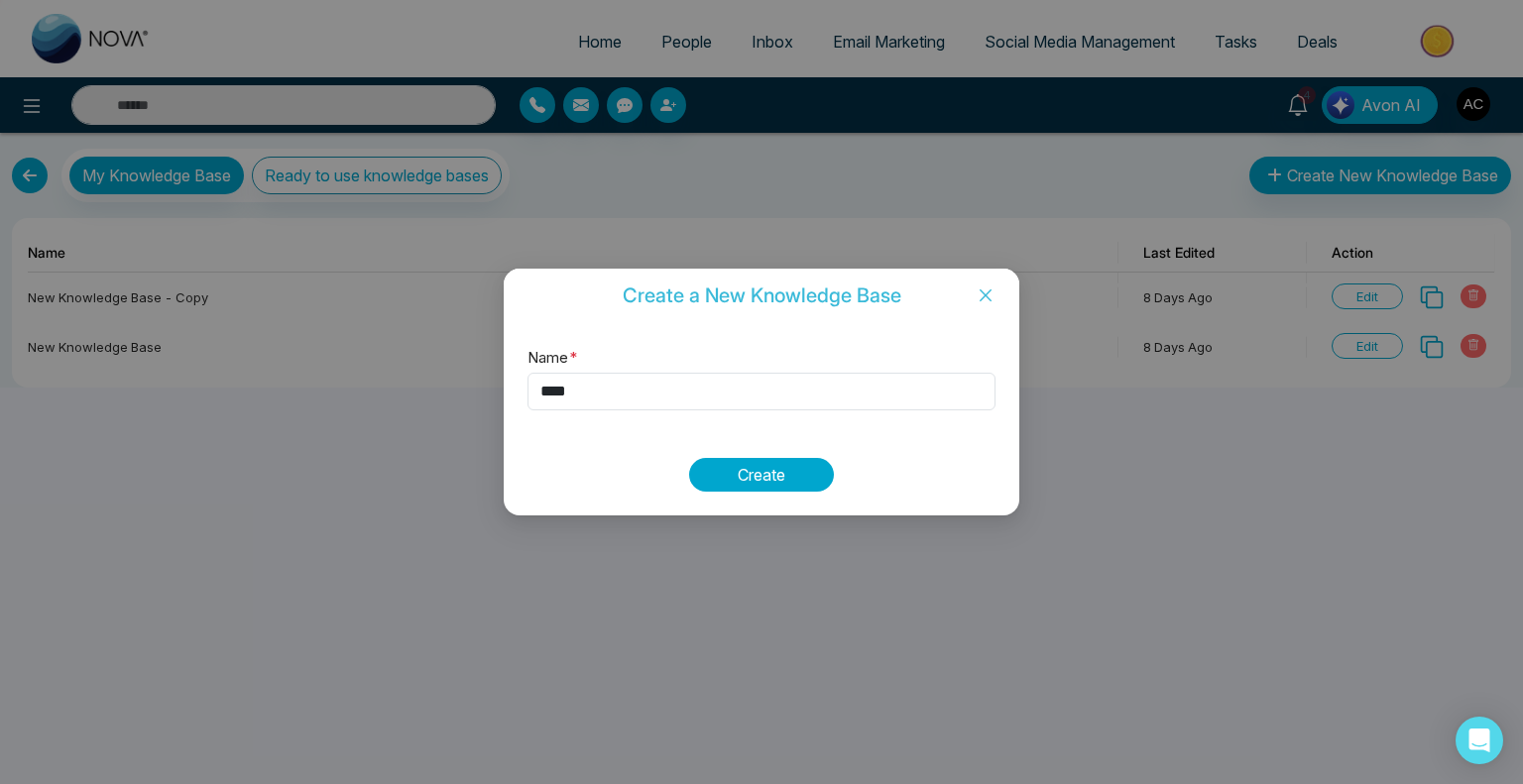 click on "Create" at bounding box center [762, 475] 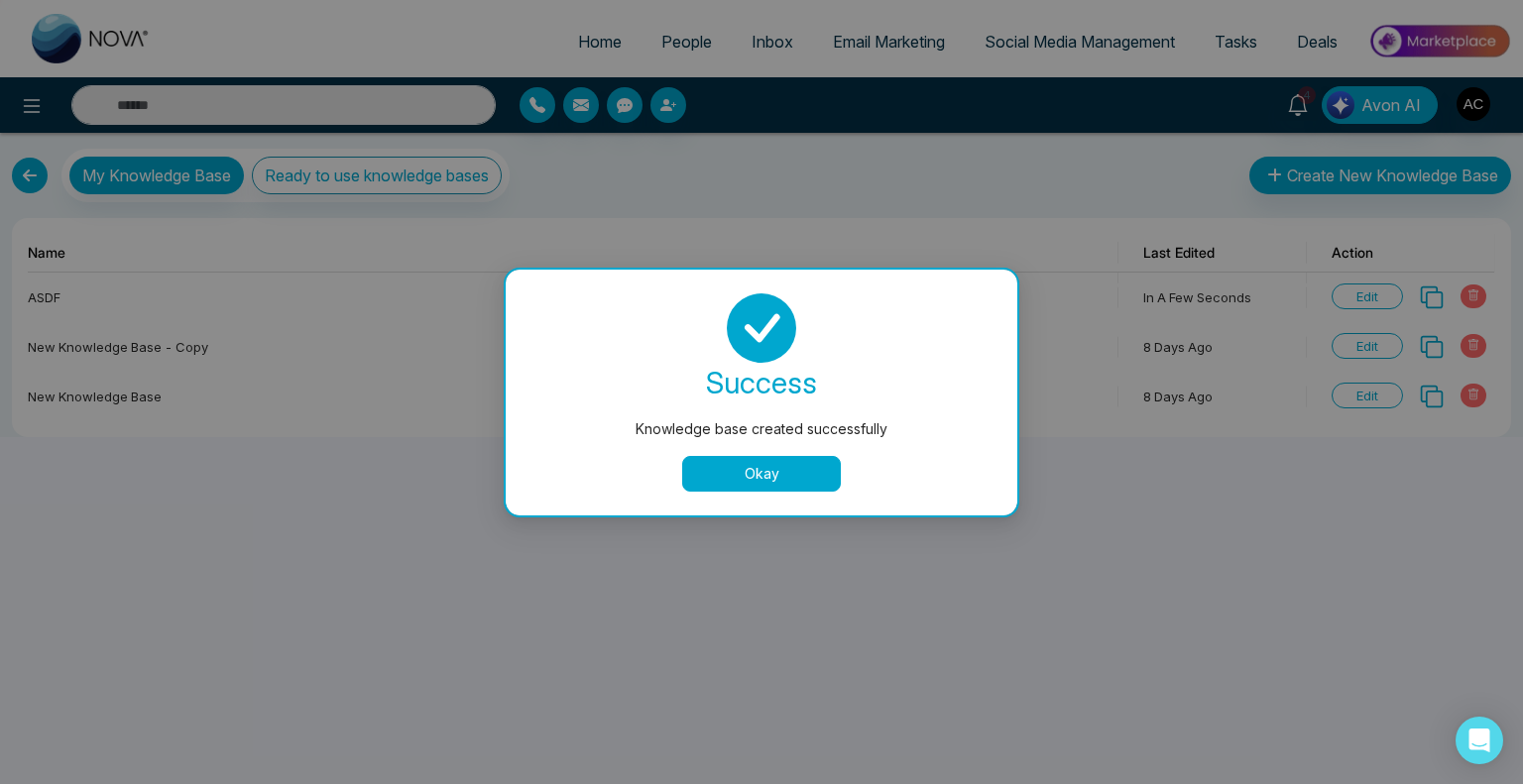 click on "Okay" at bounding box center (762, 474) 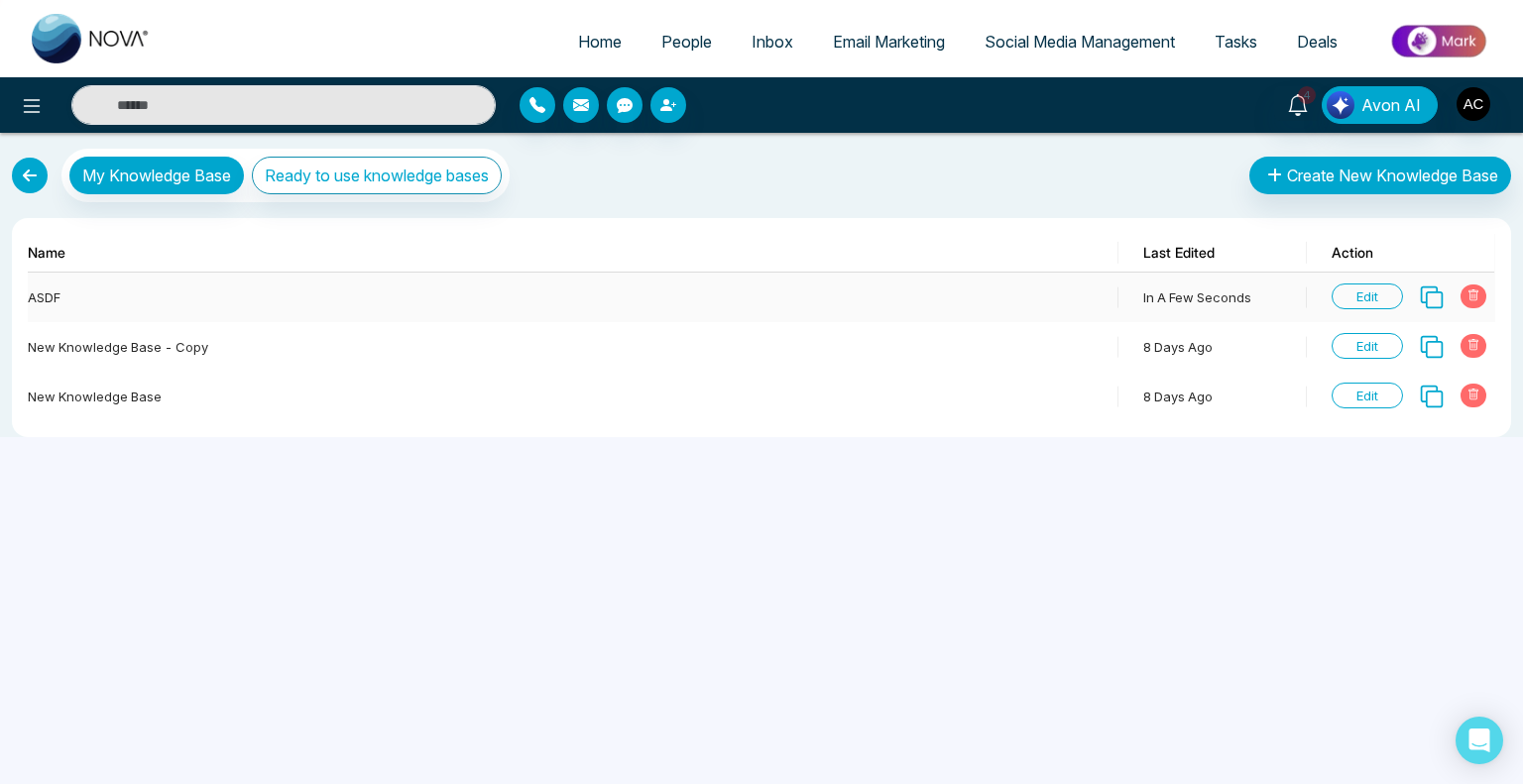 click on "Edit" at bounding box center (1367, 296) 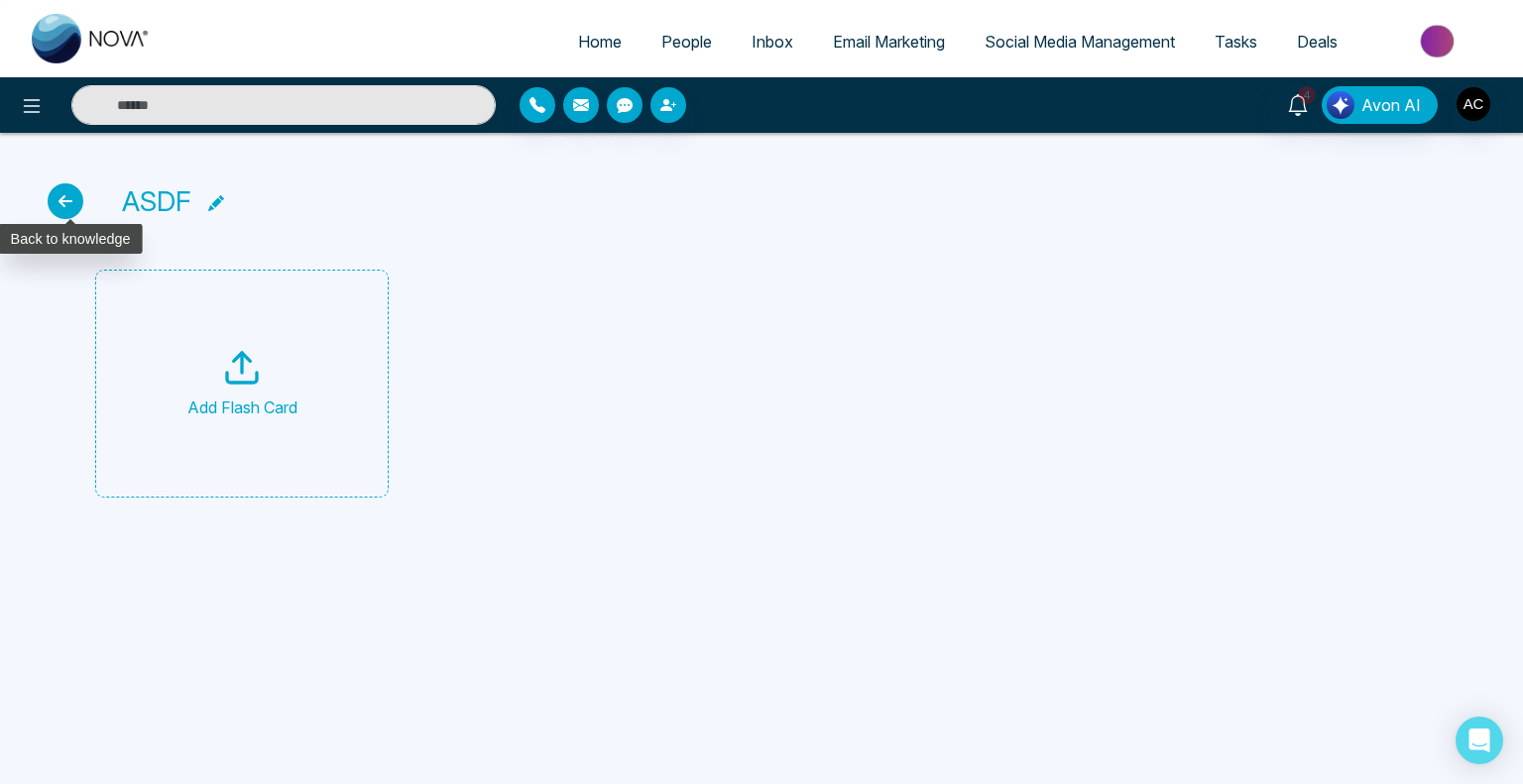 click at bounding box center [65, 201] 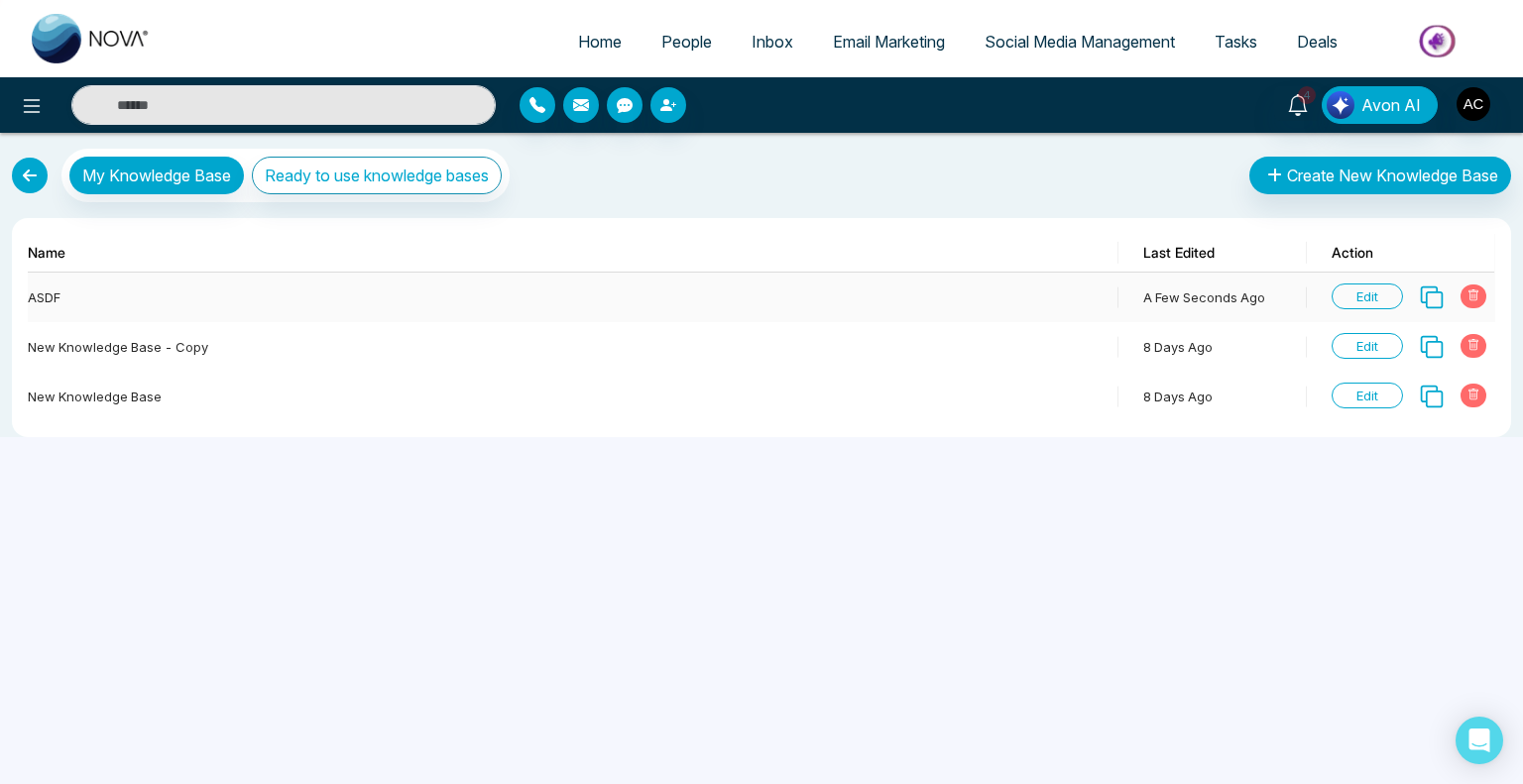 click at bounding box center [1473, 296] 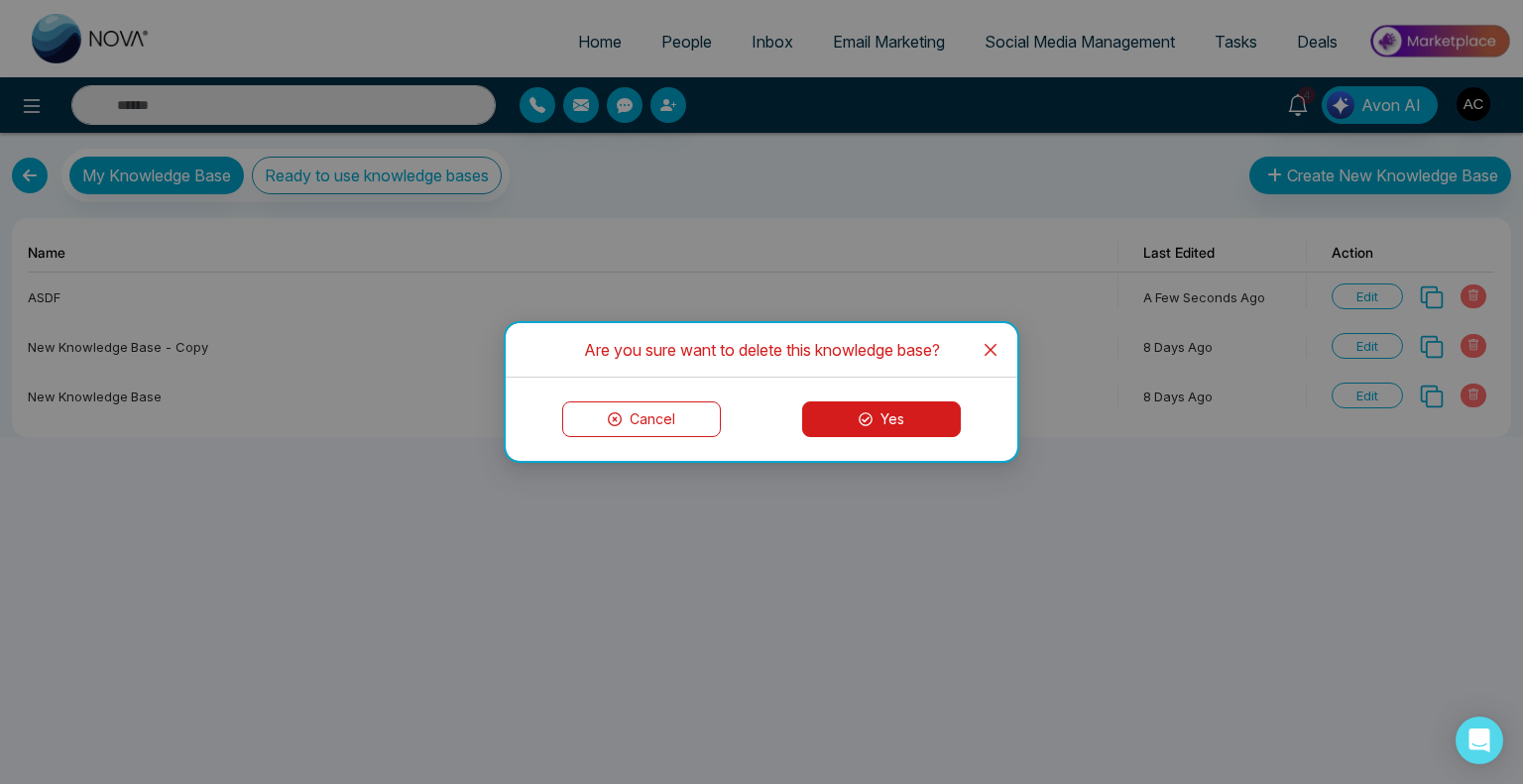click on "Yes" at bounding box center (881, 419) 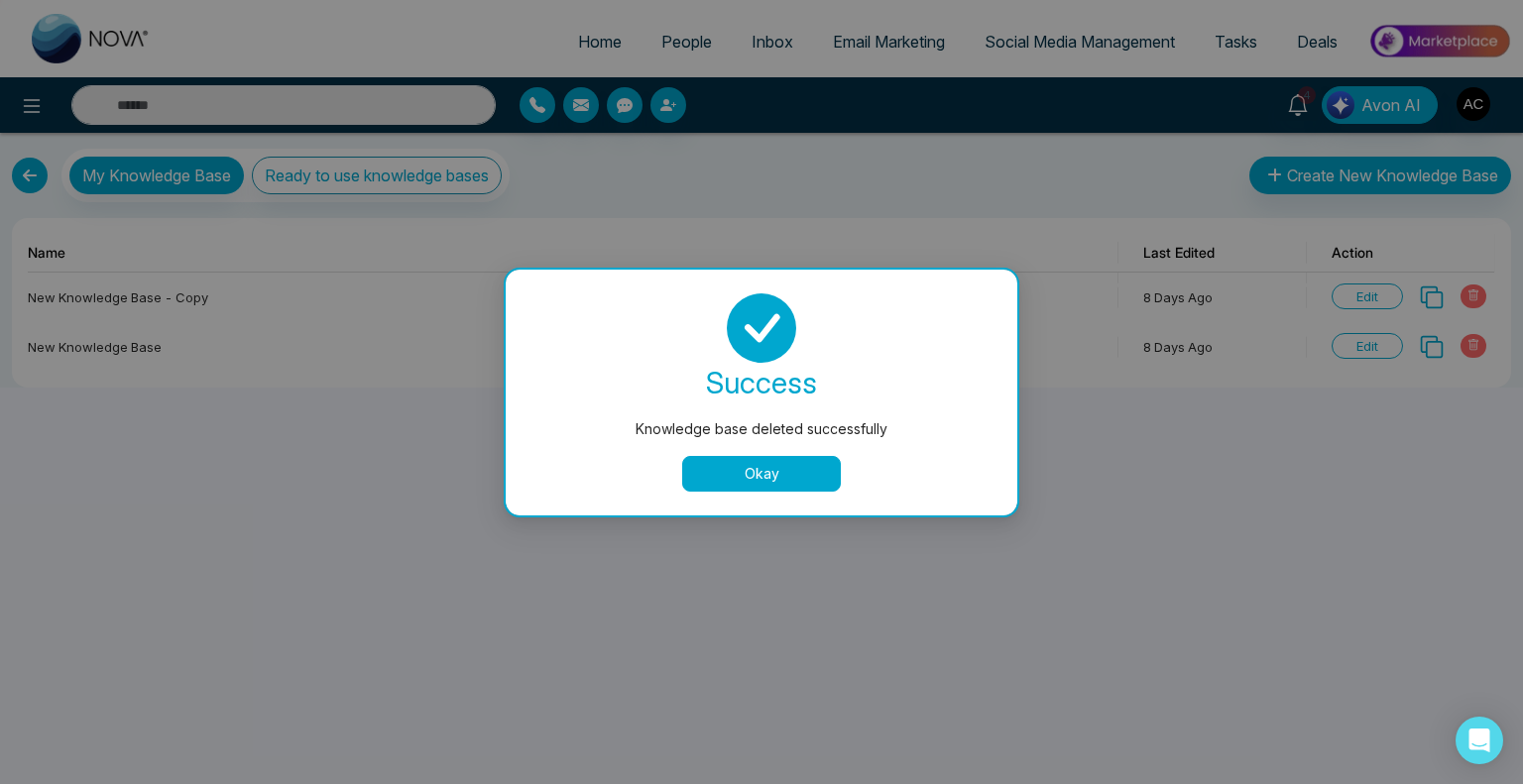 click on "Okay" at bounding box center (762, 474) 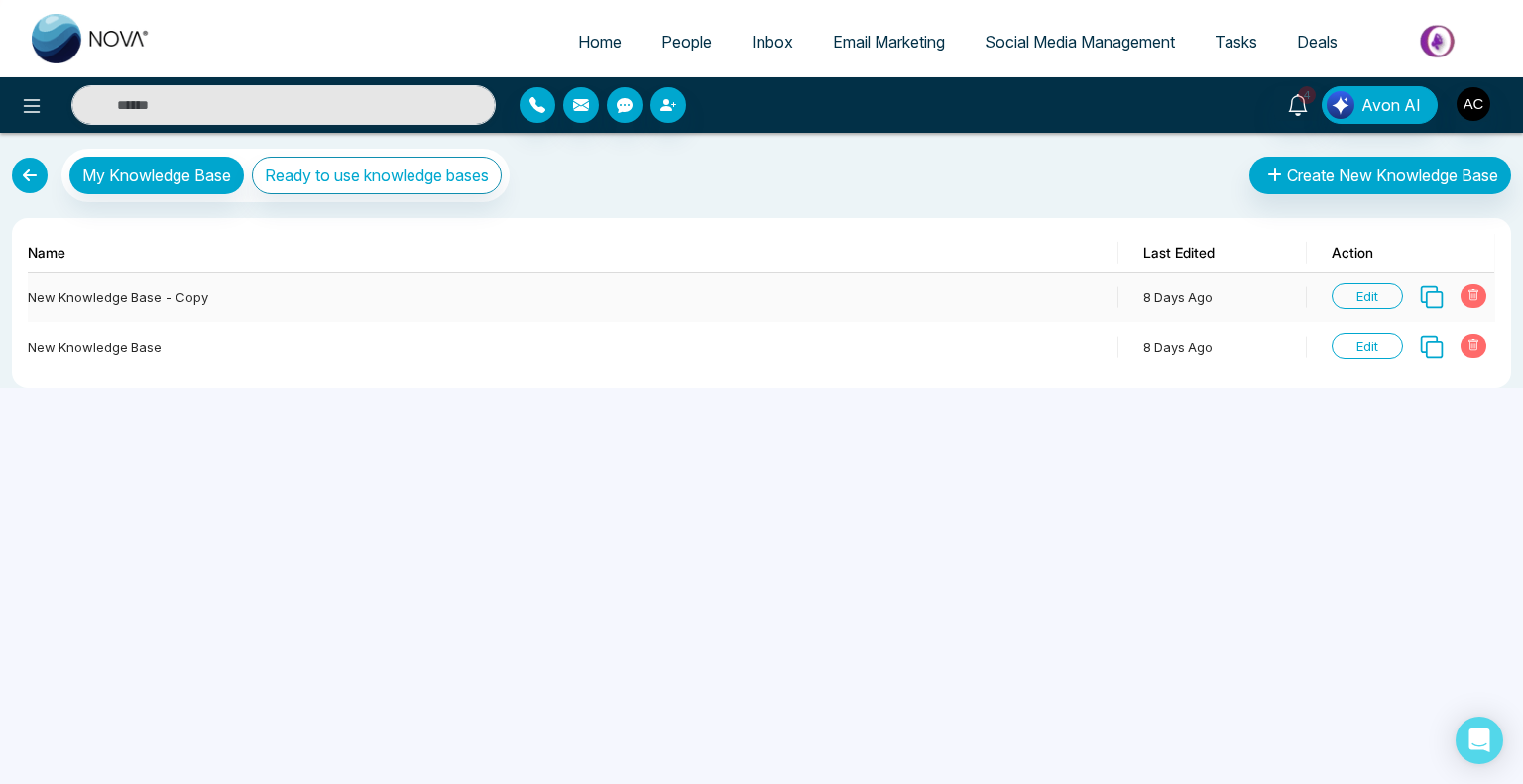 click 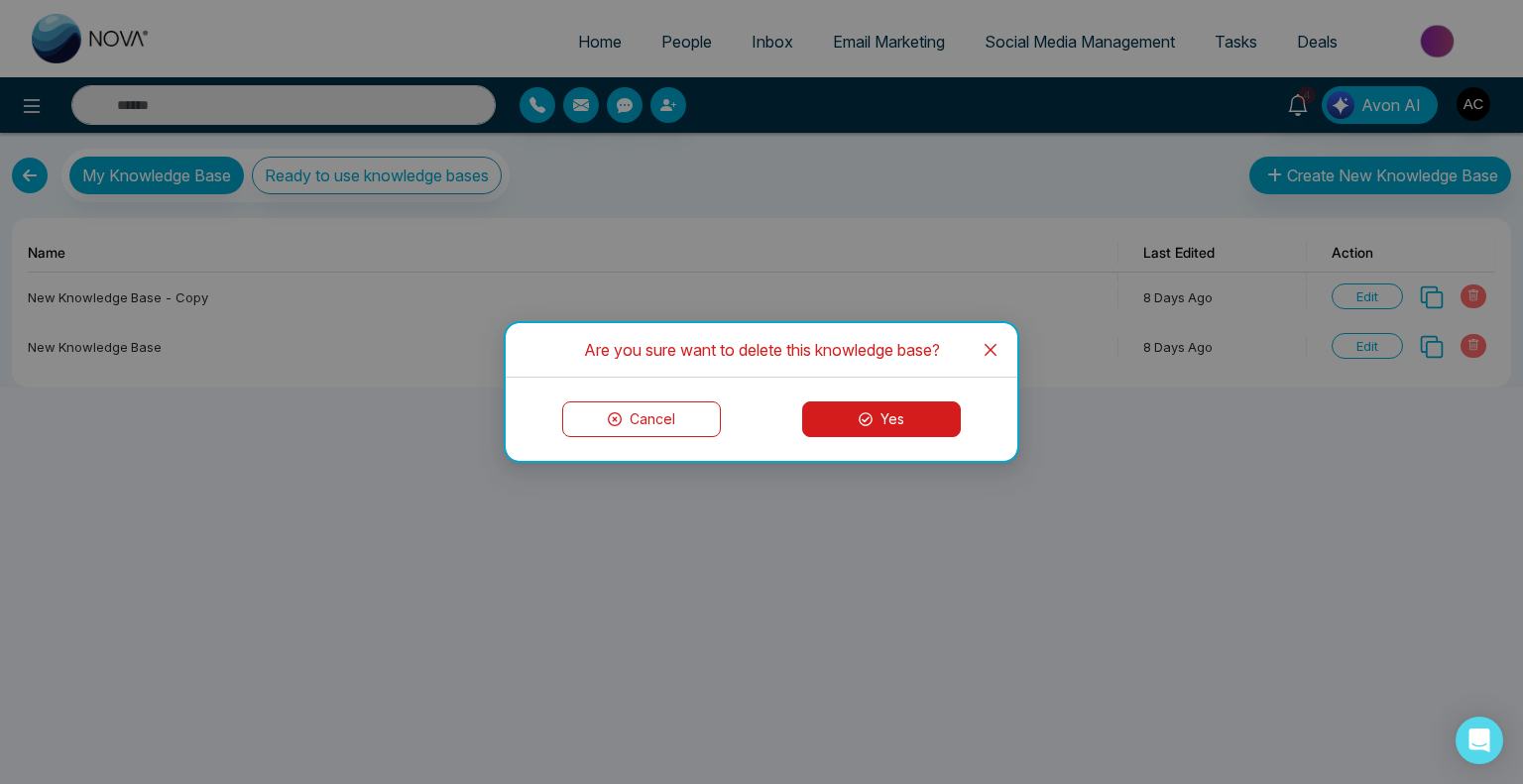 click on "Yes" at bounding box center [881, 419] 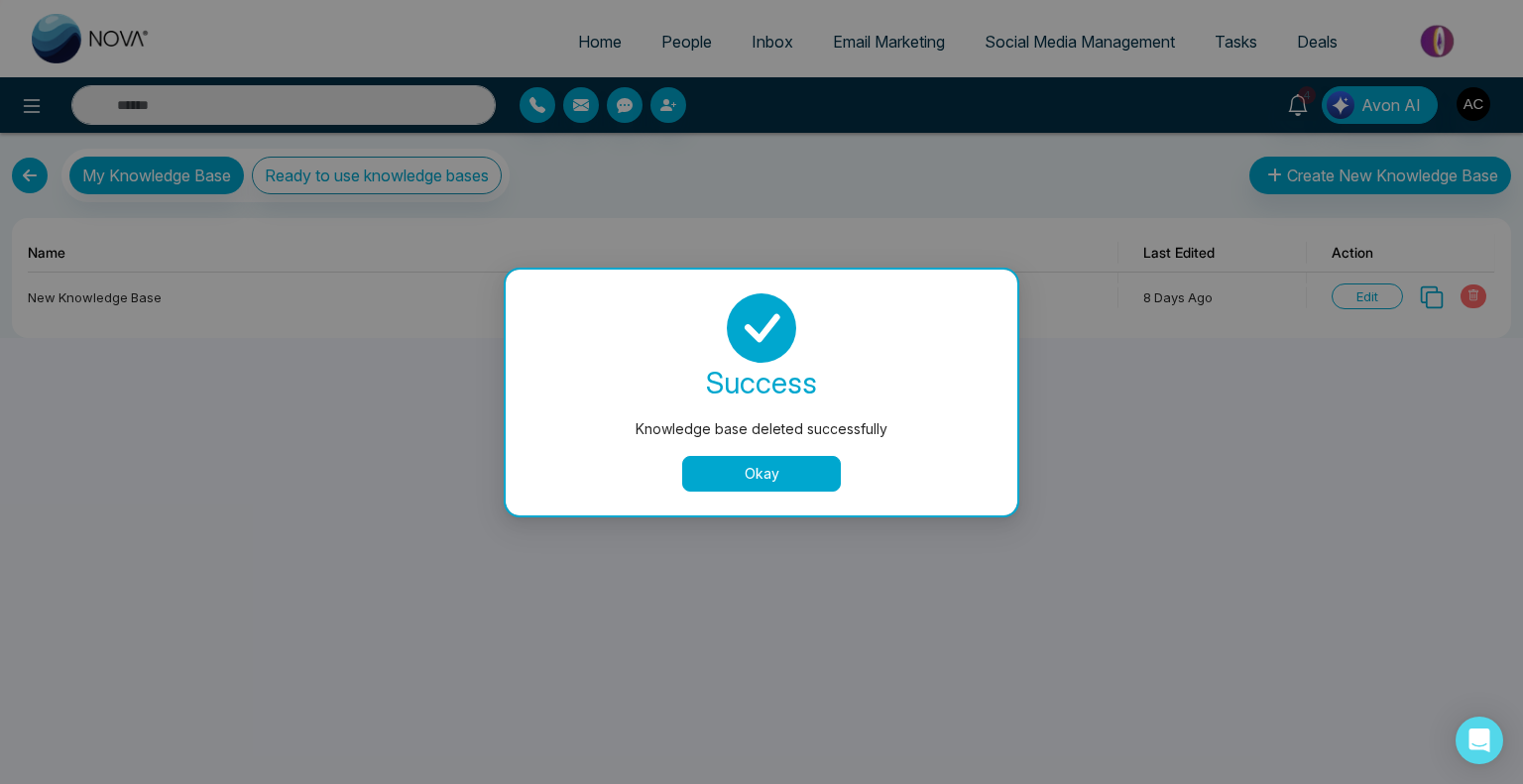 click on "Okay" at bounding box center [762, 474] 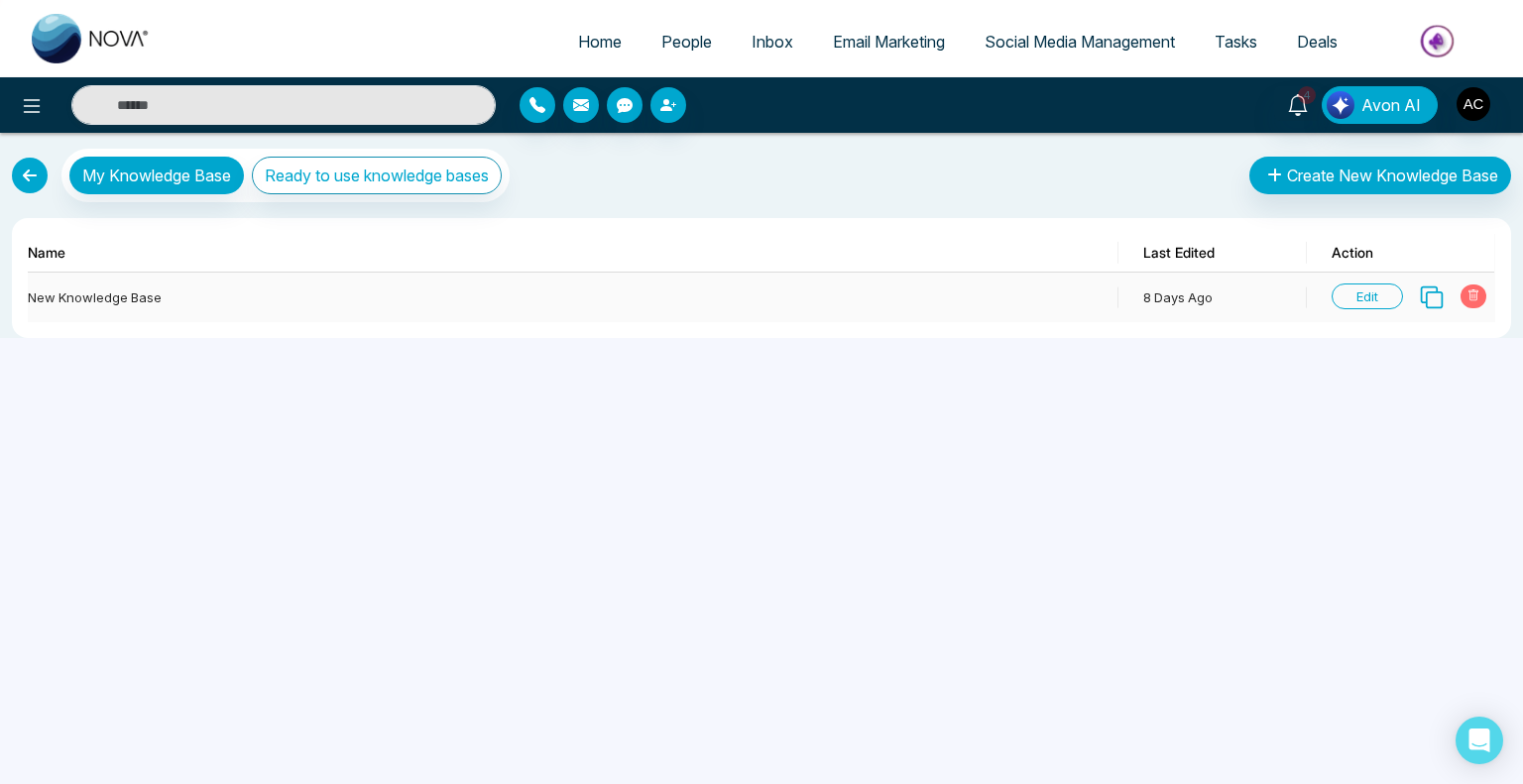 click on "Edit" at bounding box center [1367, 296] 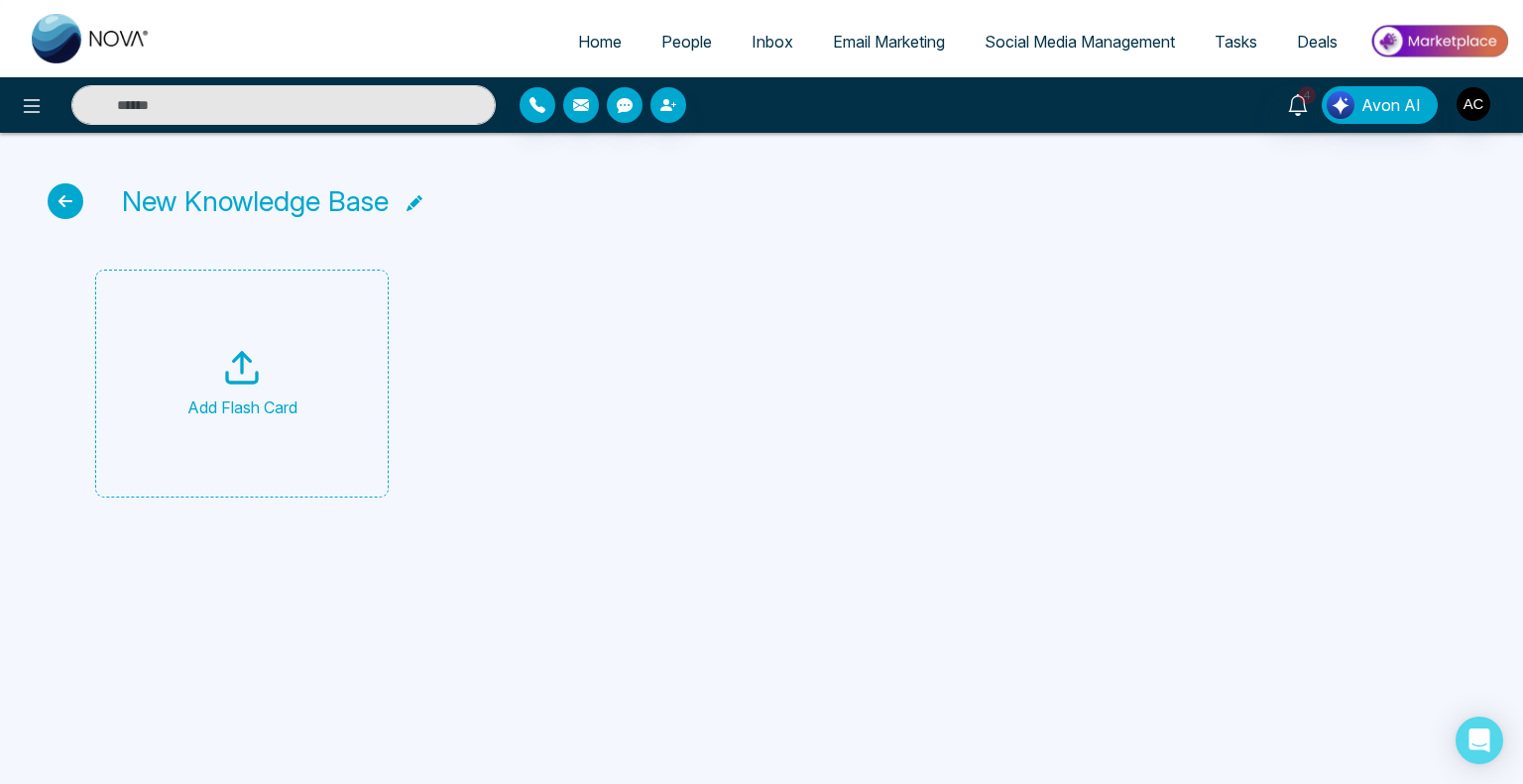 click on "Add Flash Card" at bounding box center (242, 384) 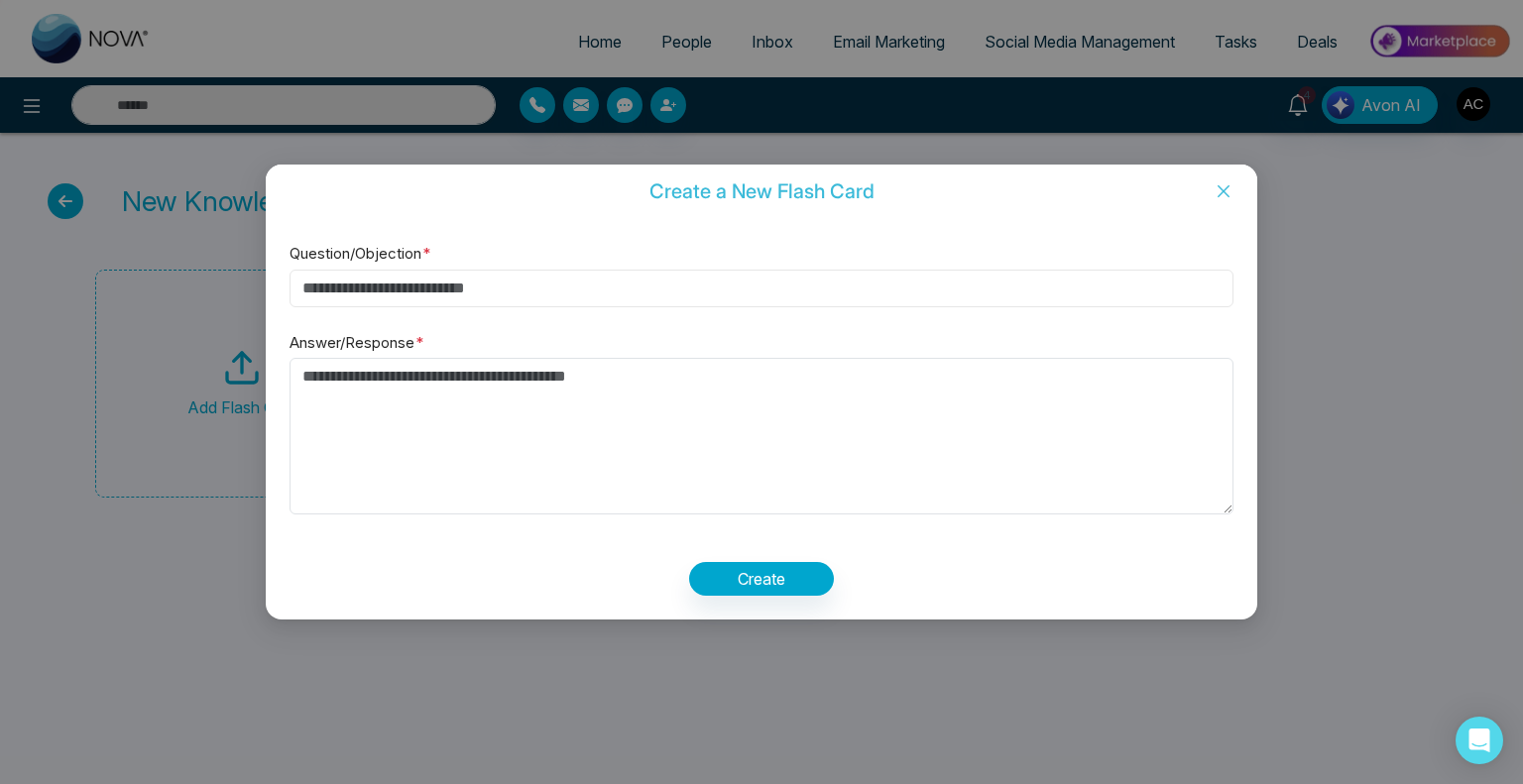 click on "Question/Objection  *" at bounding box center [762, 288] 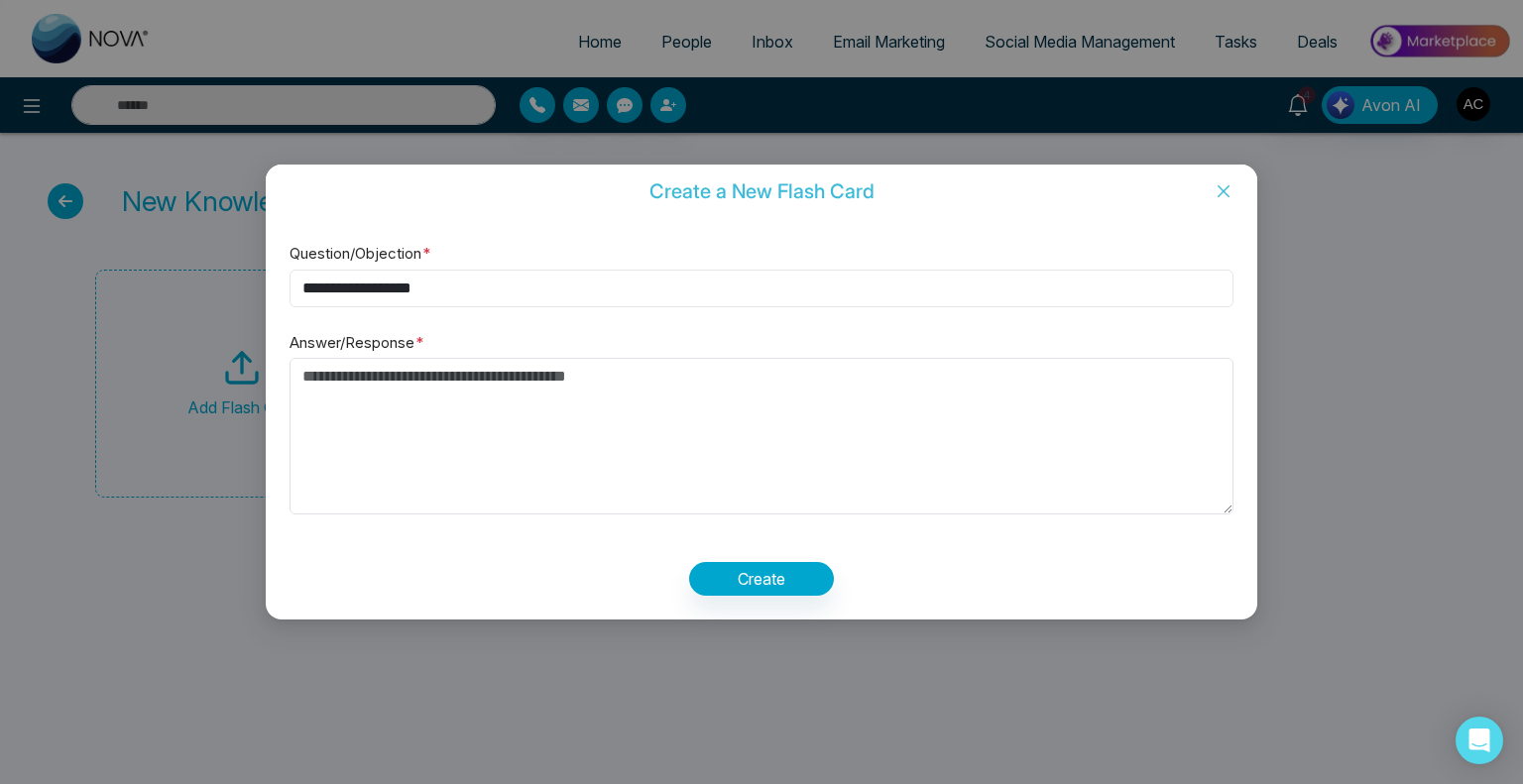 type on "**********" 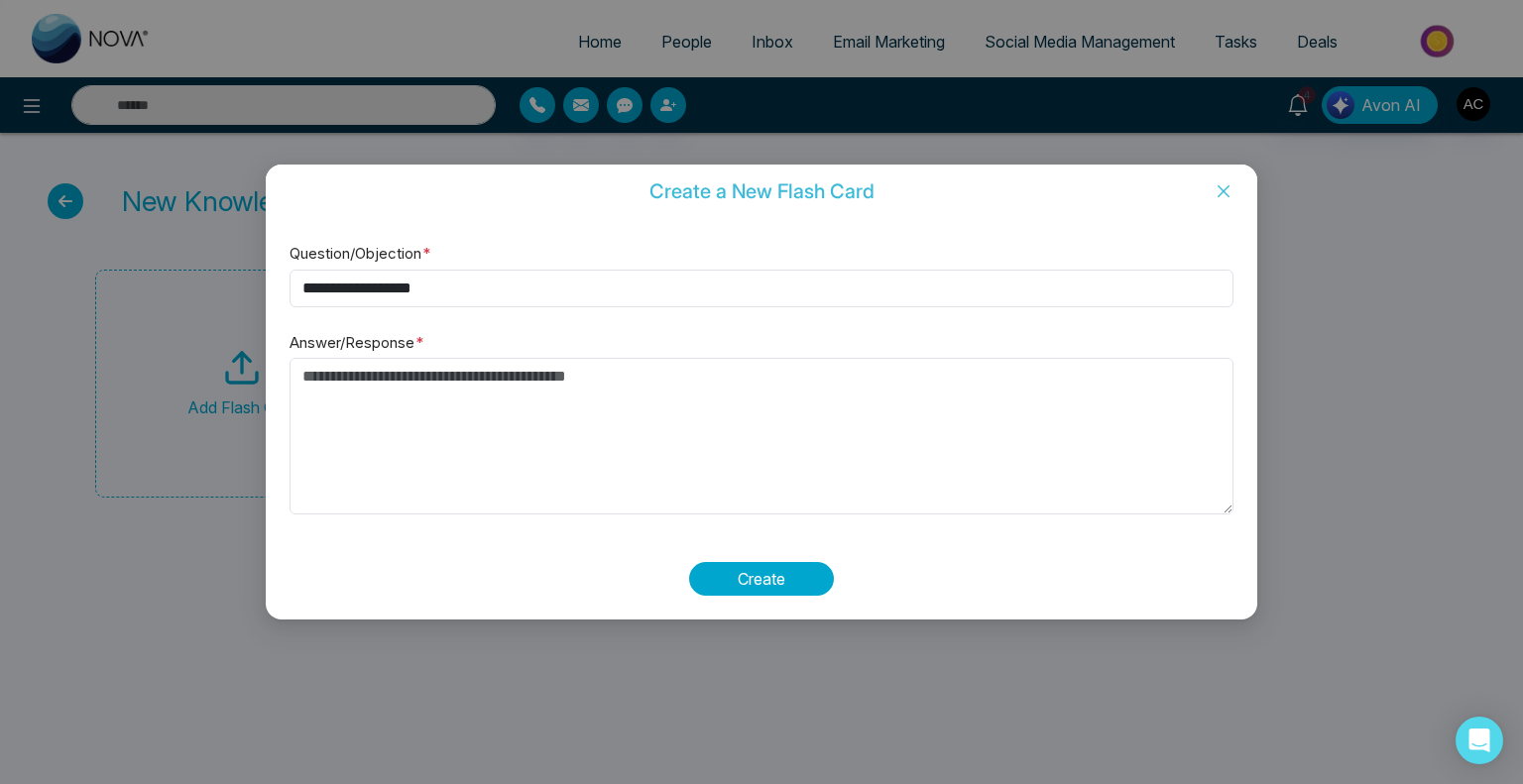 click on "Create" at bounding box center [762, 579] 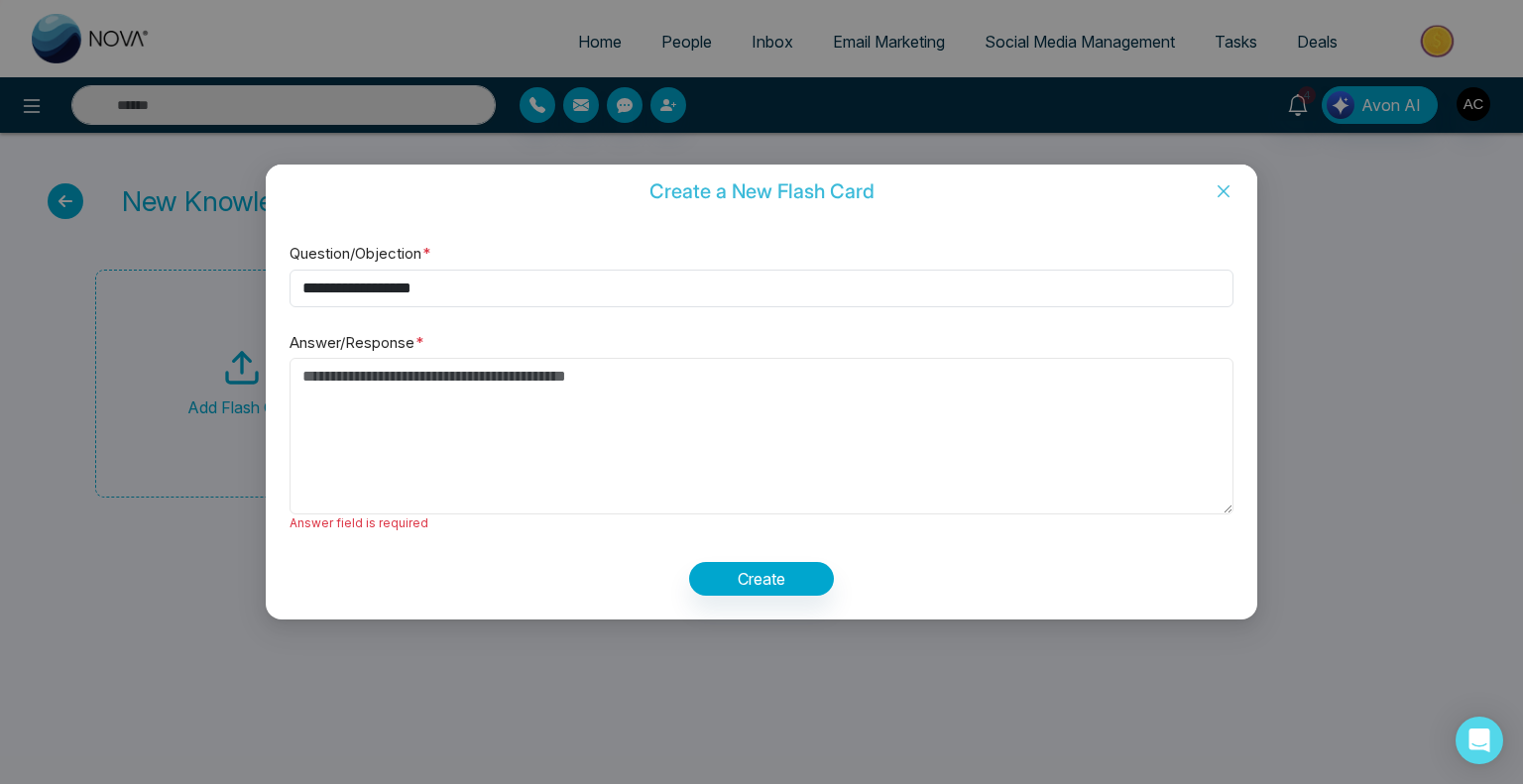 click on "Answer/Response  *" at bounding box center [762, 436] 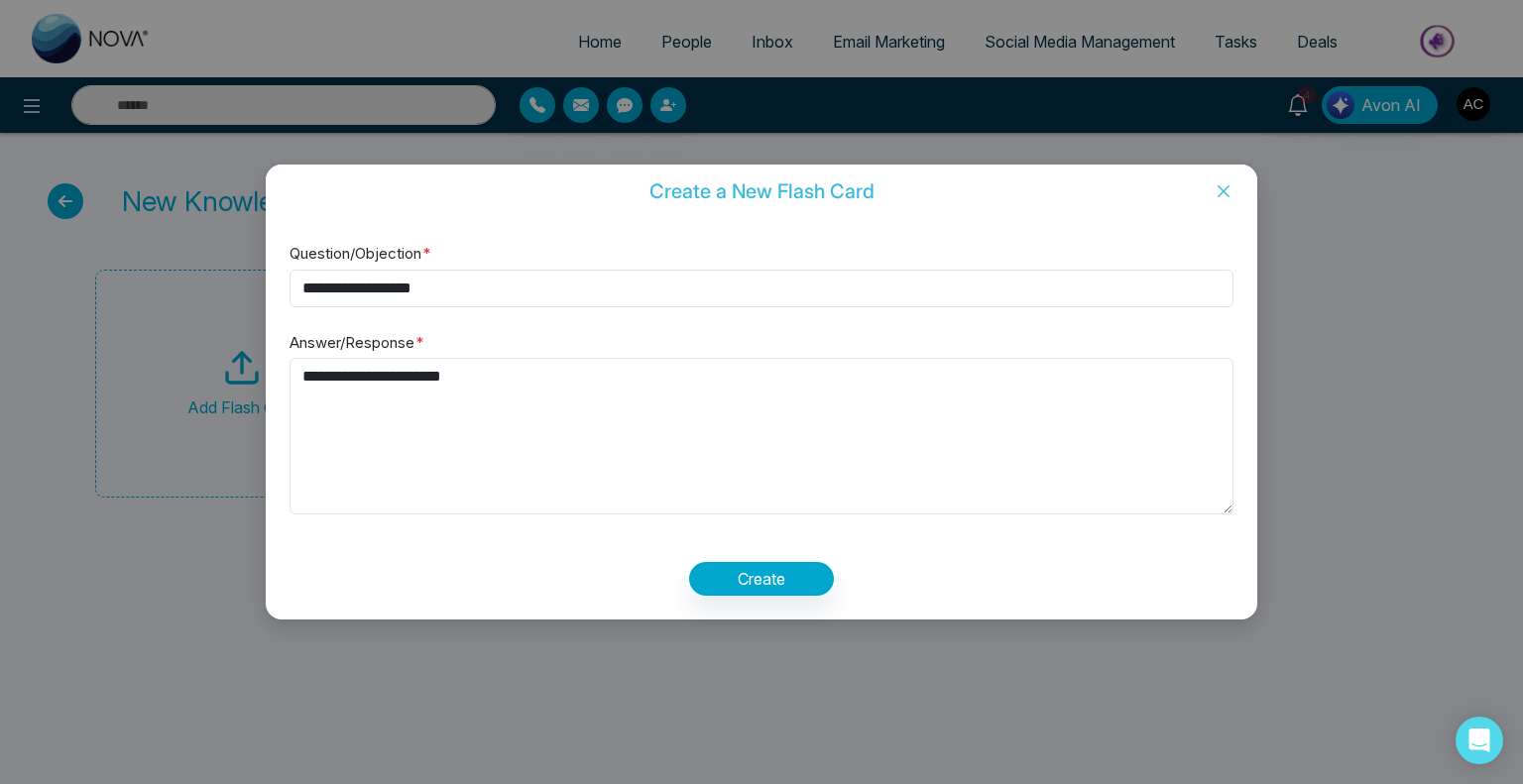 type on "**********" 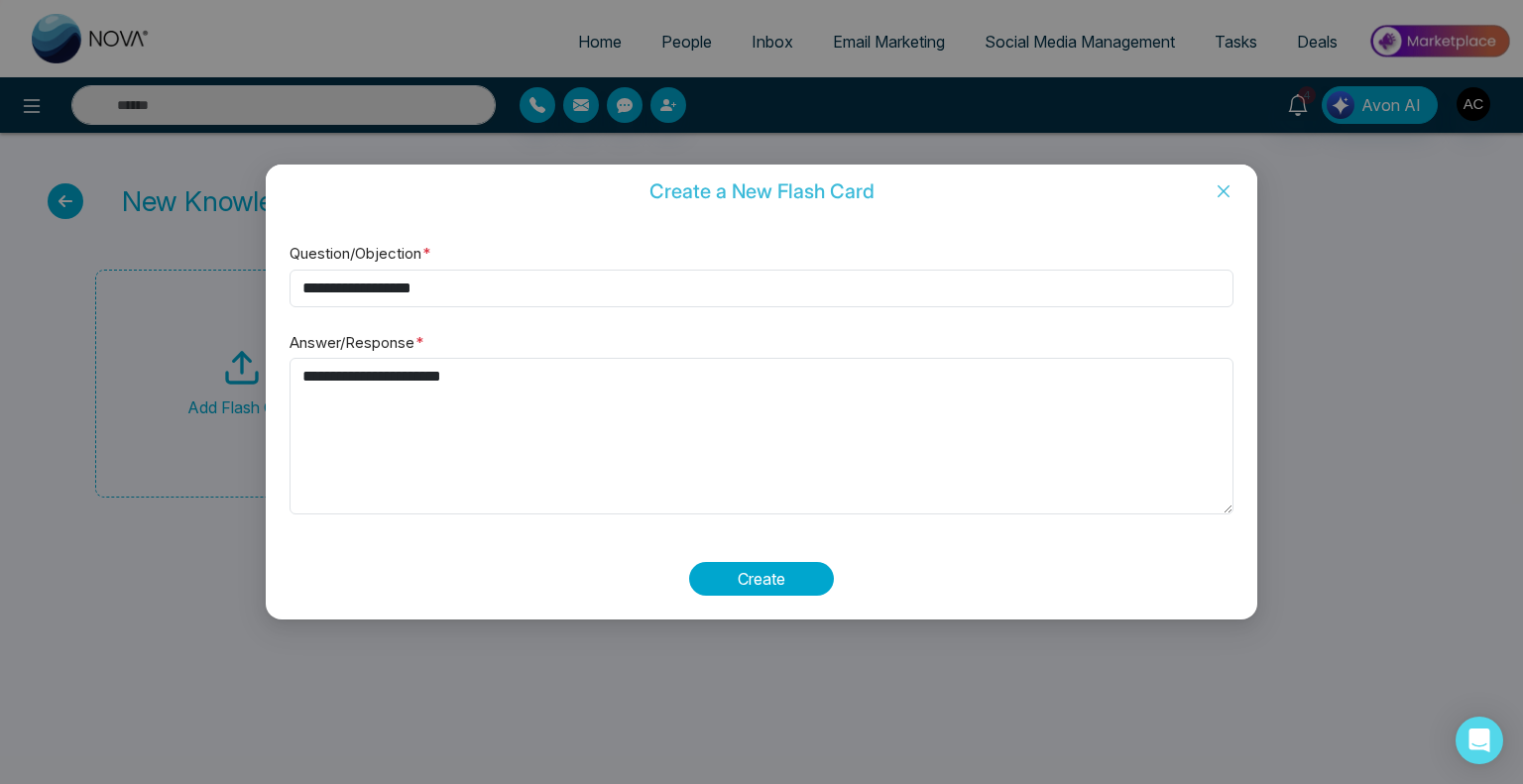 click on "Create" at bounding box center (762, 579) 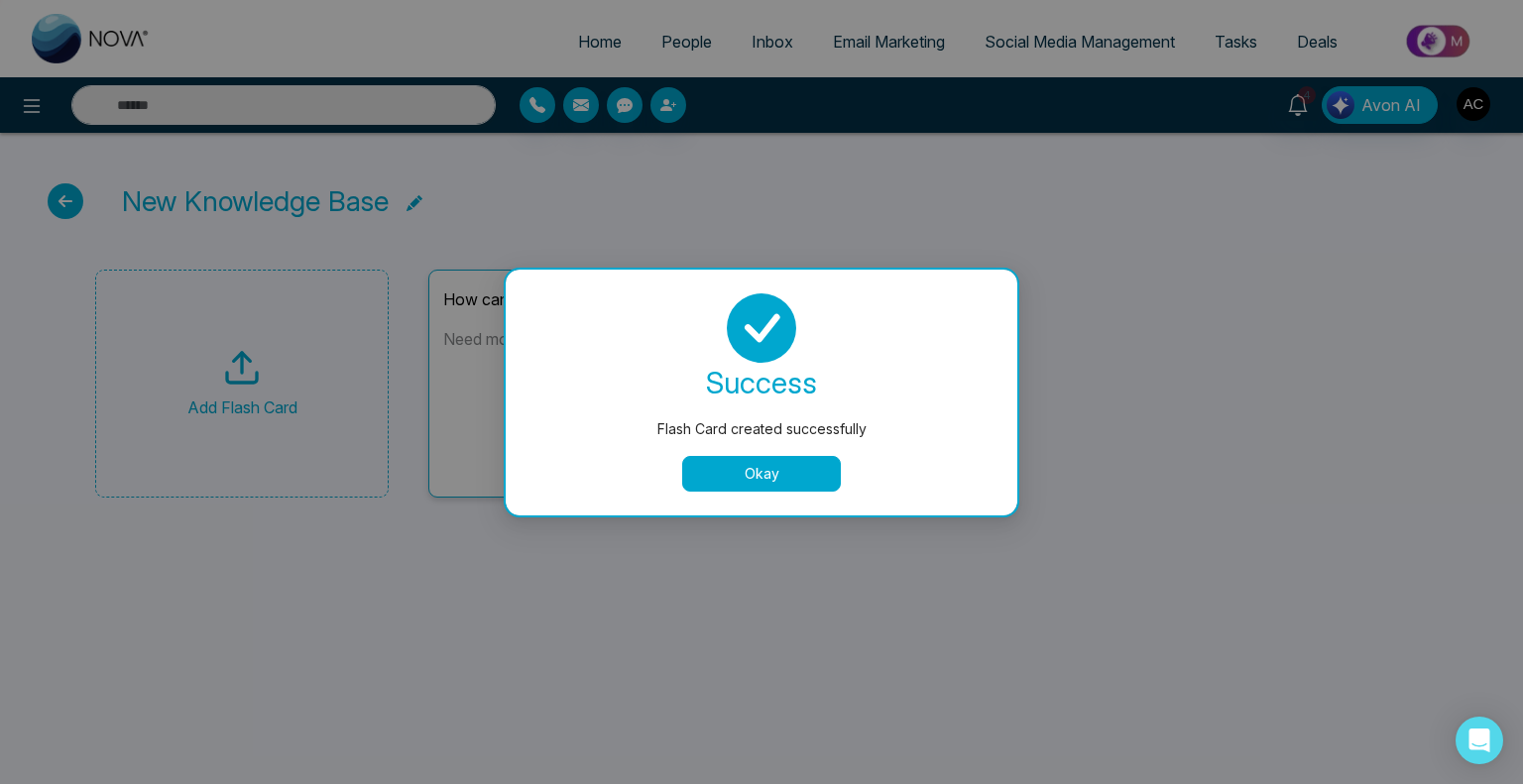click on "Okay" at bounding box center (762, 474) 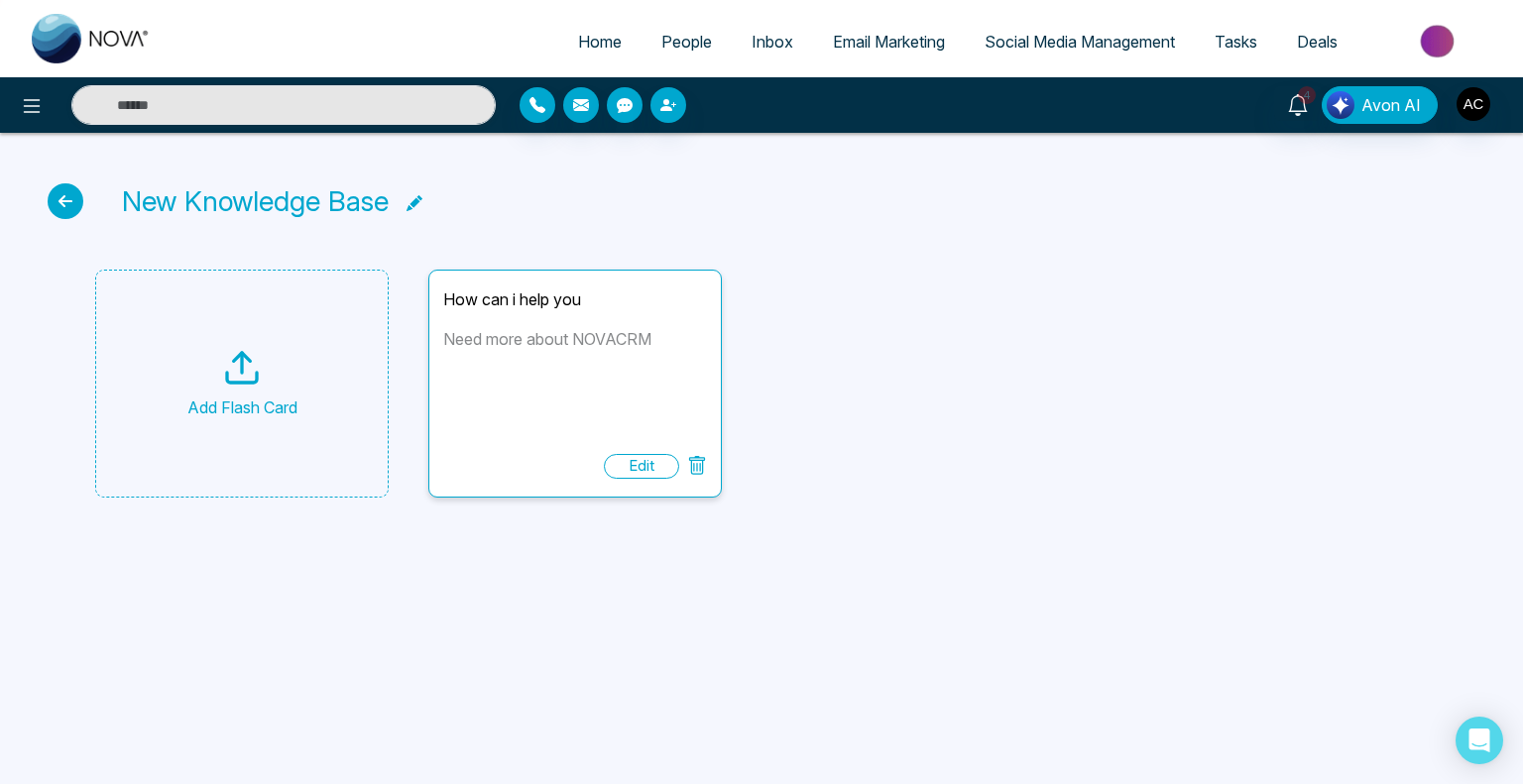 click on "Edit" at bounding box center (642, 466) 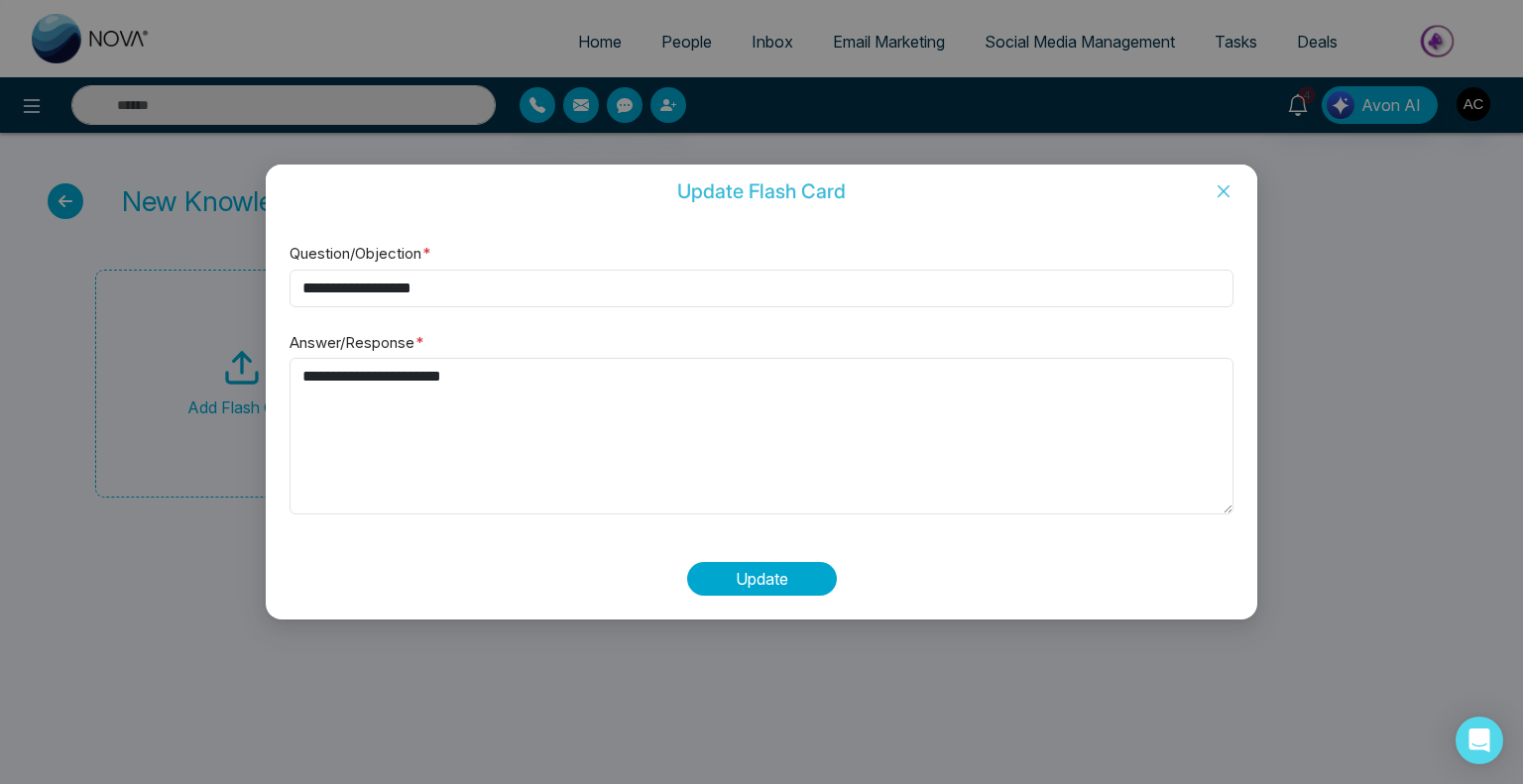 click on "Update" at bounding box center [762, 579] 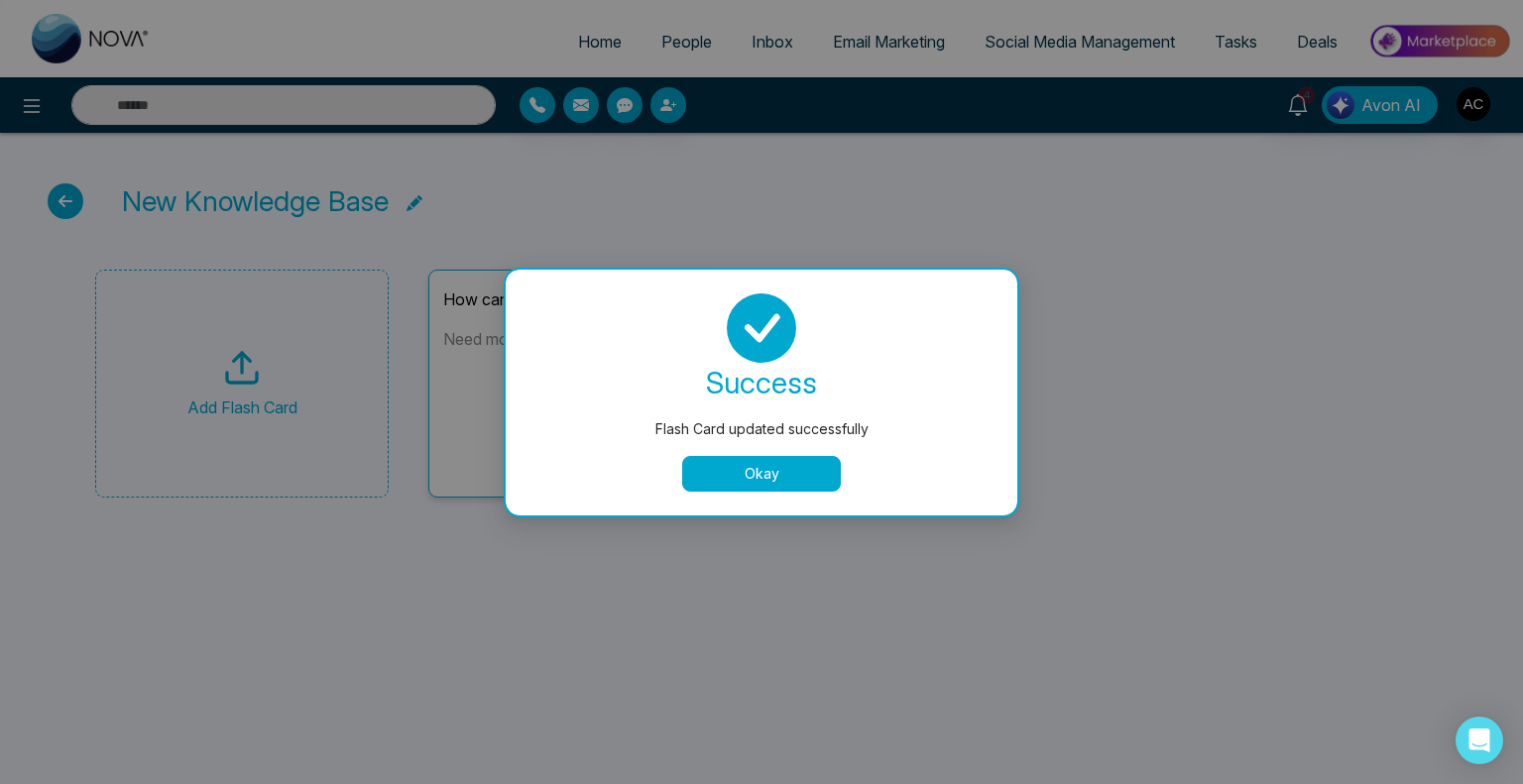 click on "Okay" at bounding box center [762, 474] 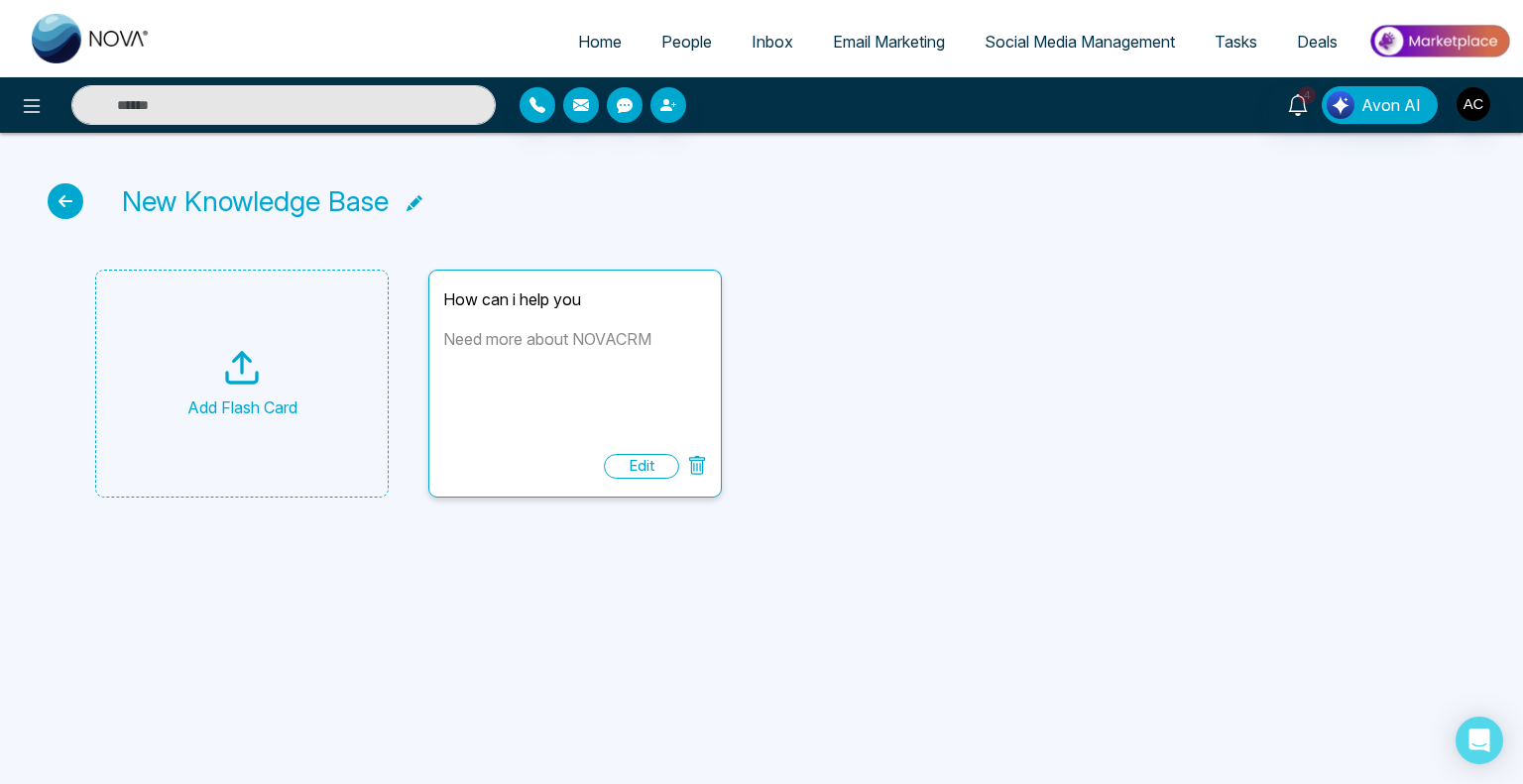click on "Add Flash Card" at bounding box center (242, 384) 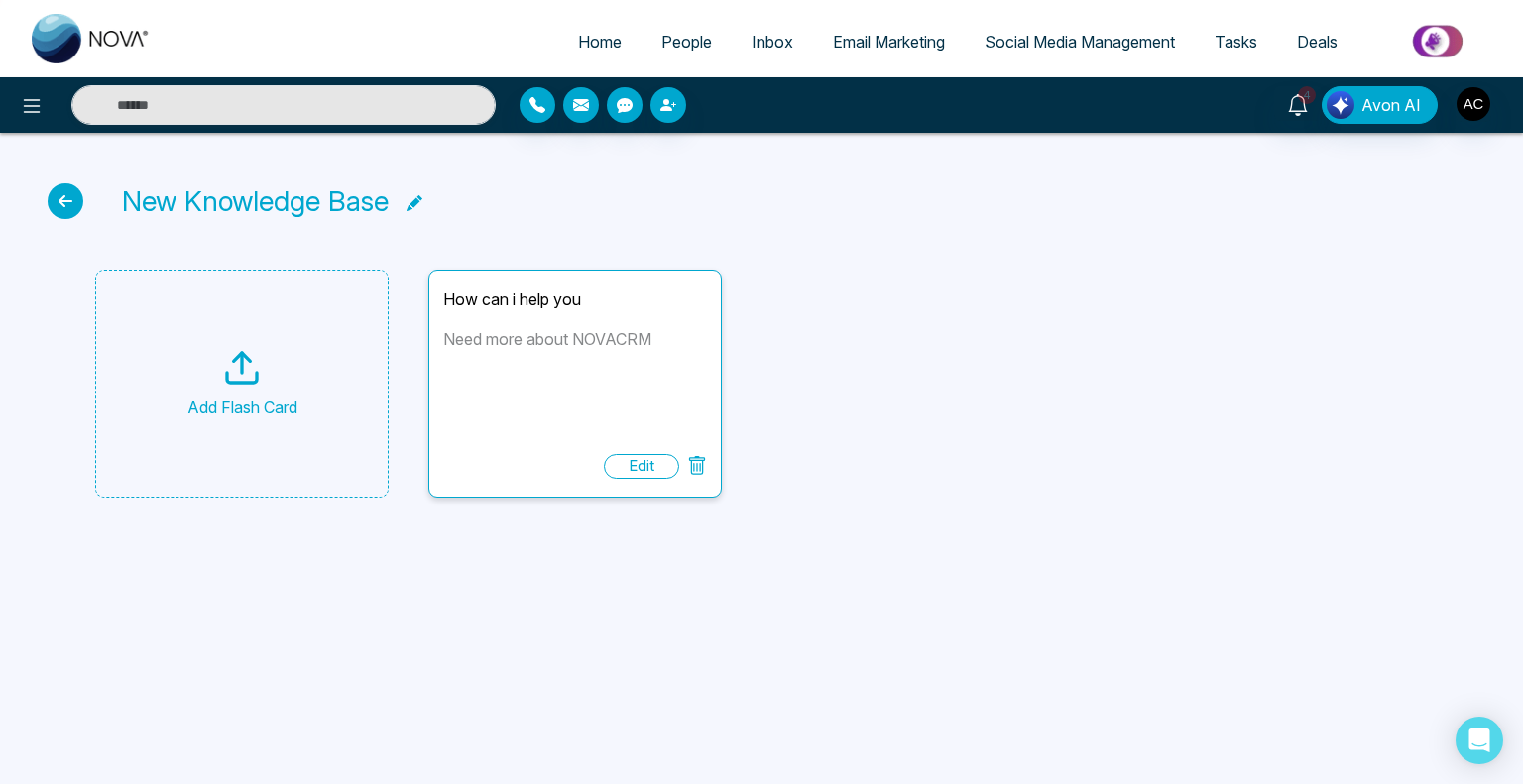 type 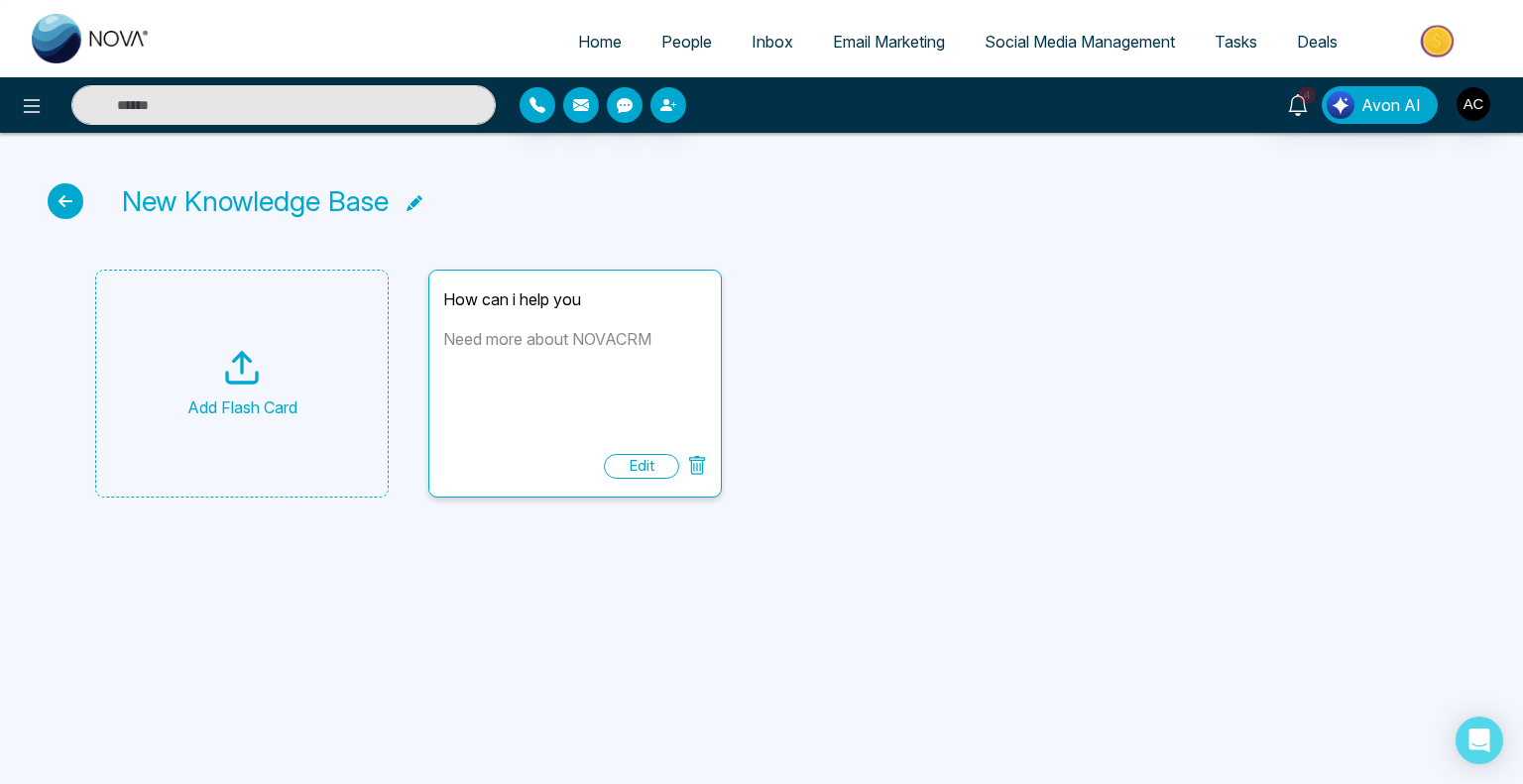 type 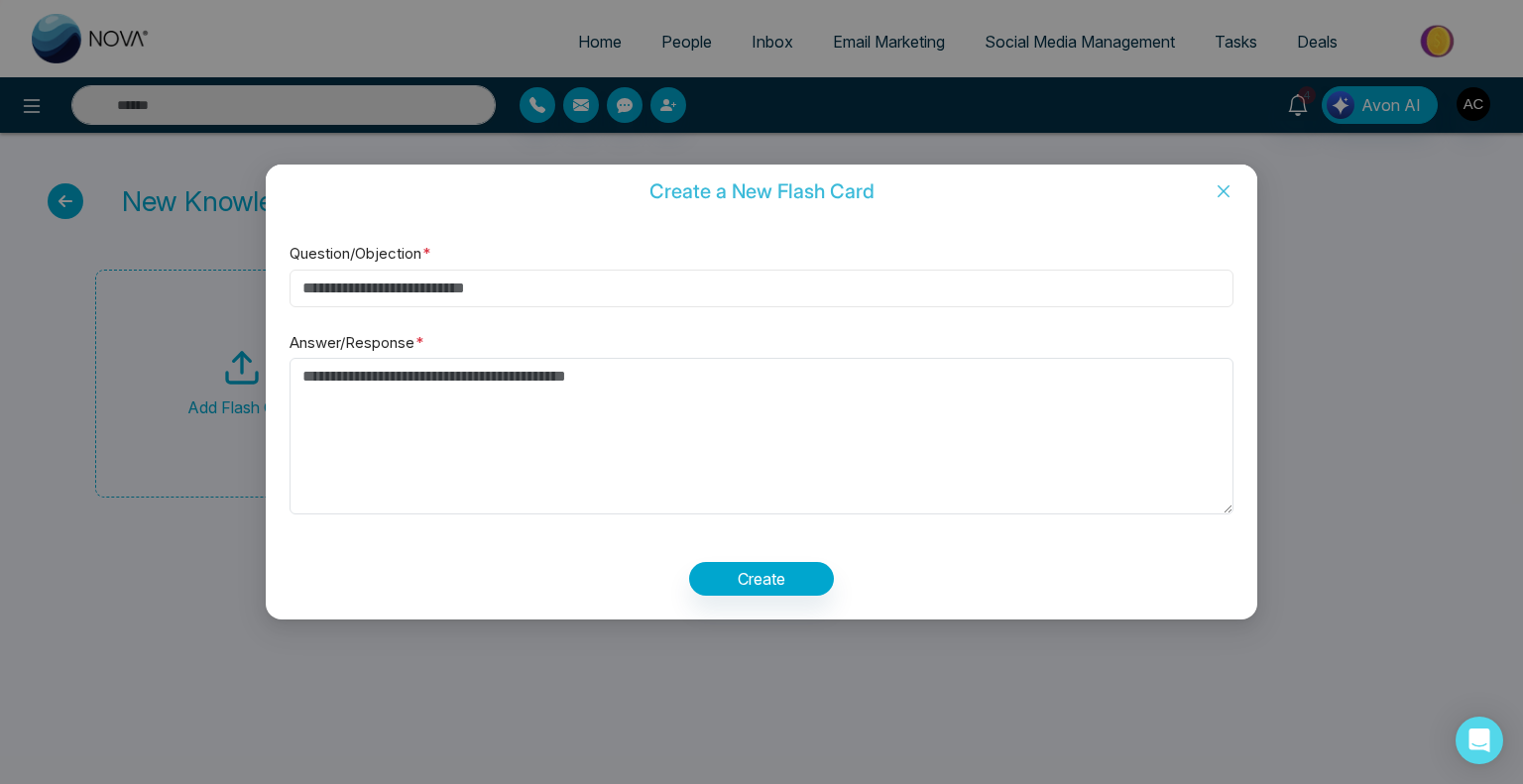 click on "Question/Objection  *" at bounding box center [762, 288] 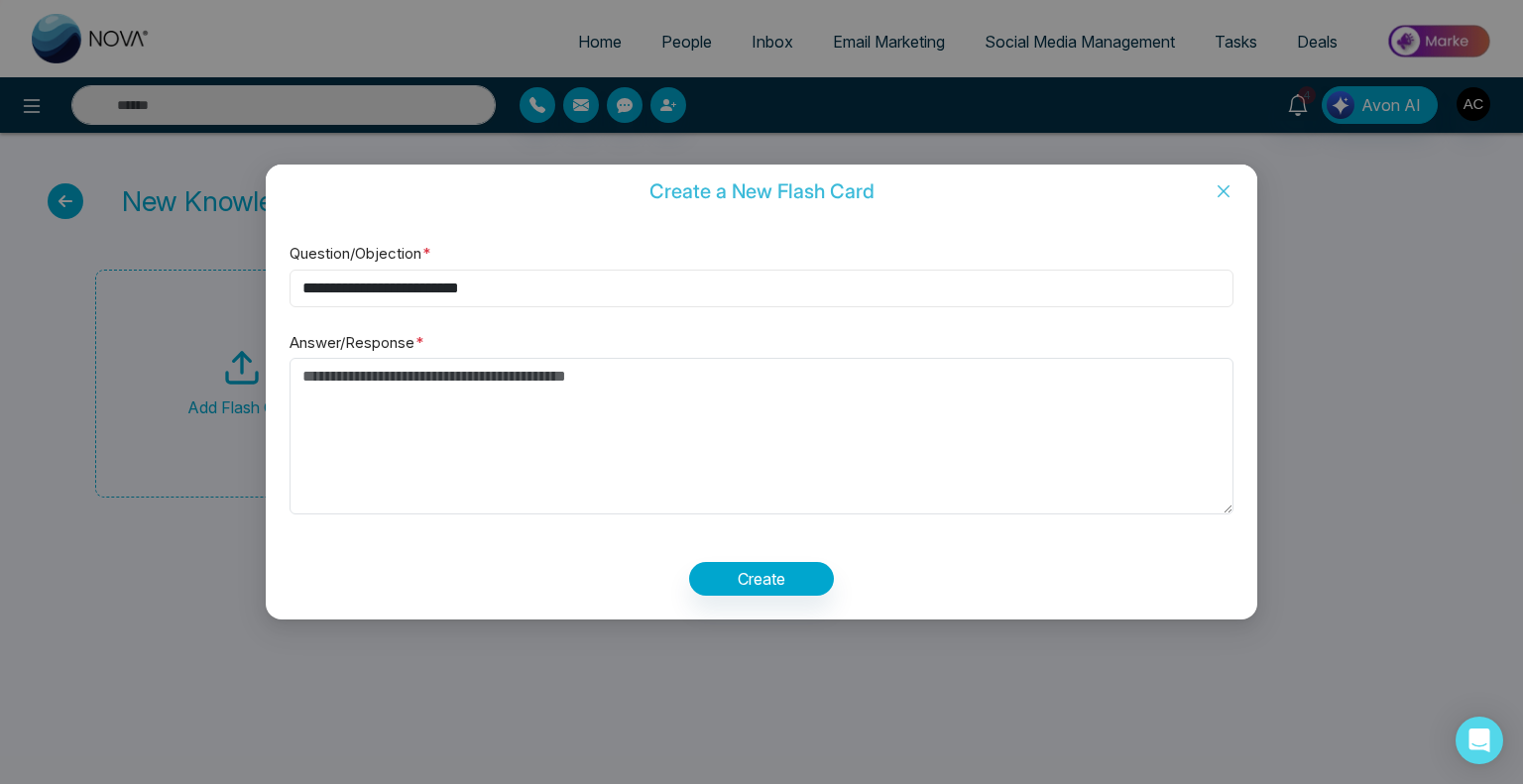 type on "**********" 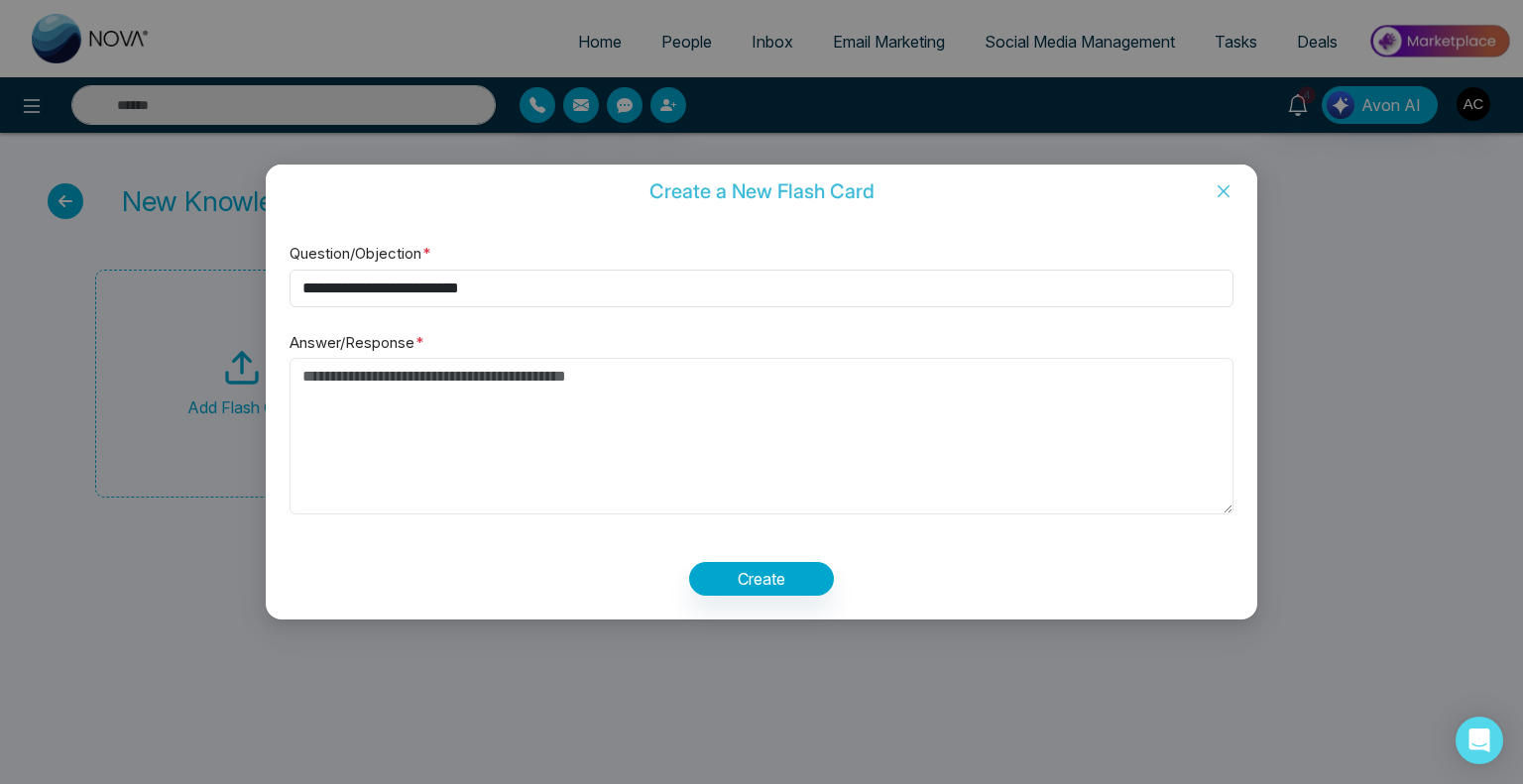 click on "Answer/Response  *" at bounding box center [762, 436] 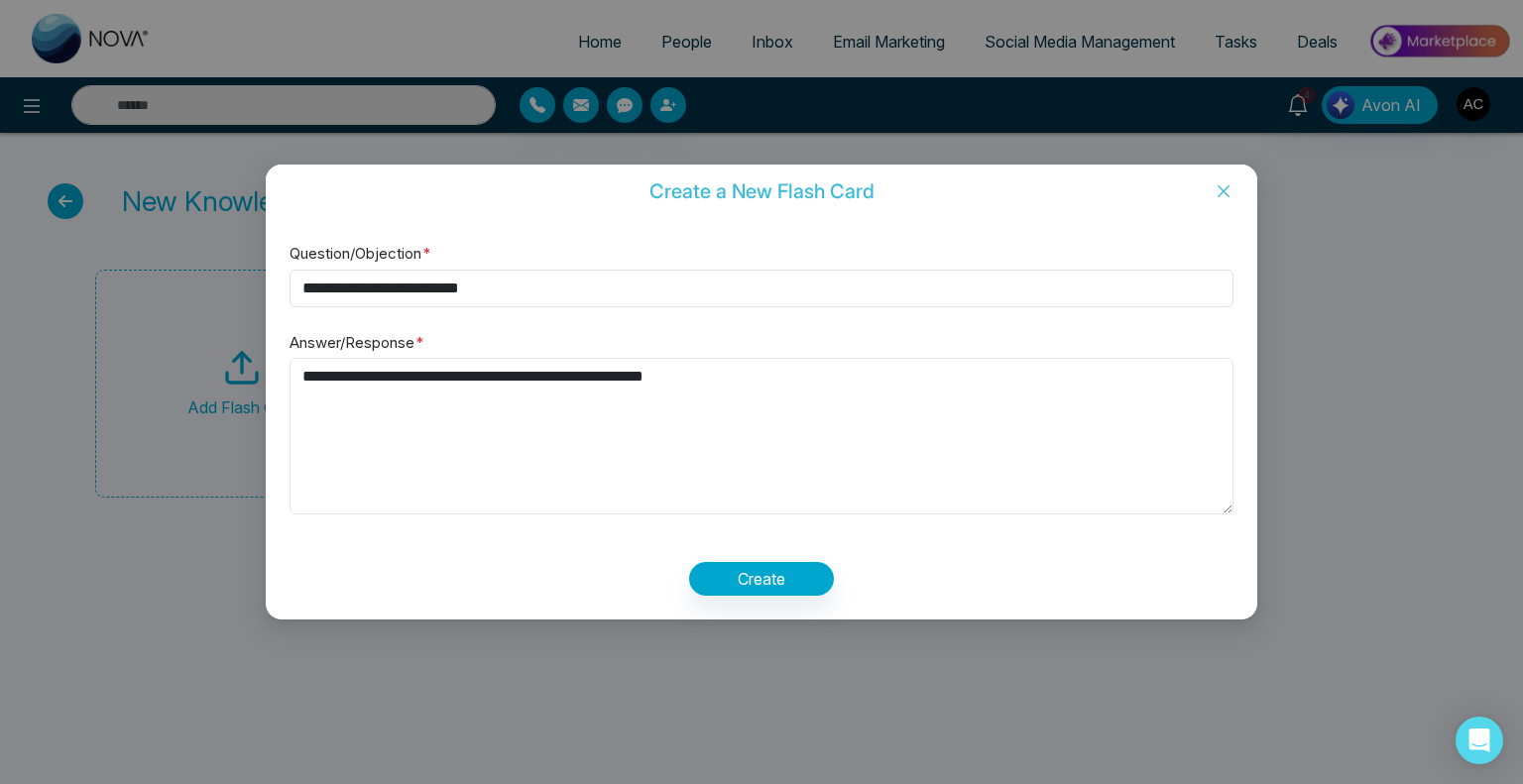 type on "**********" 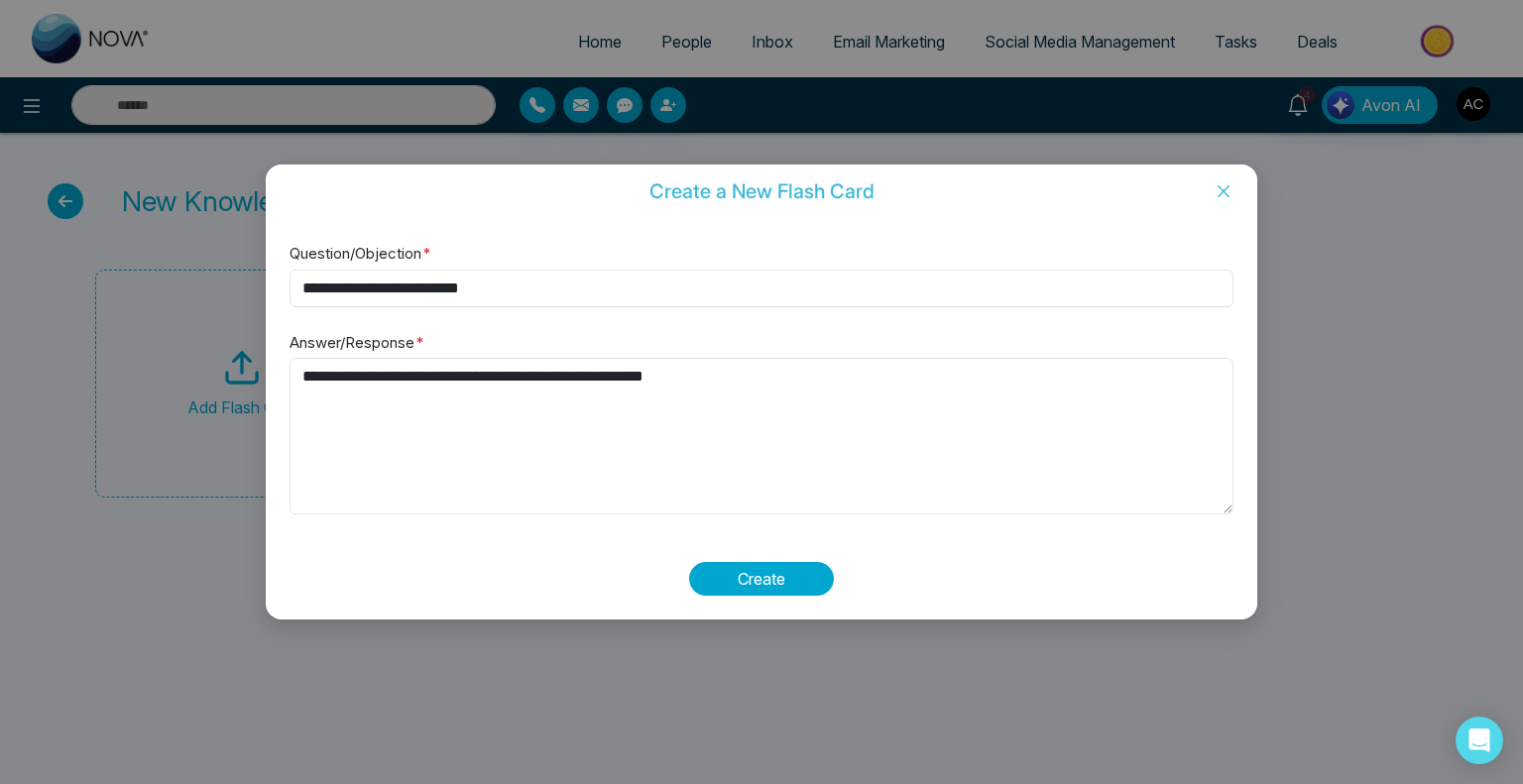 click on "Create" at bounding box center [762, 579] 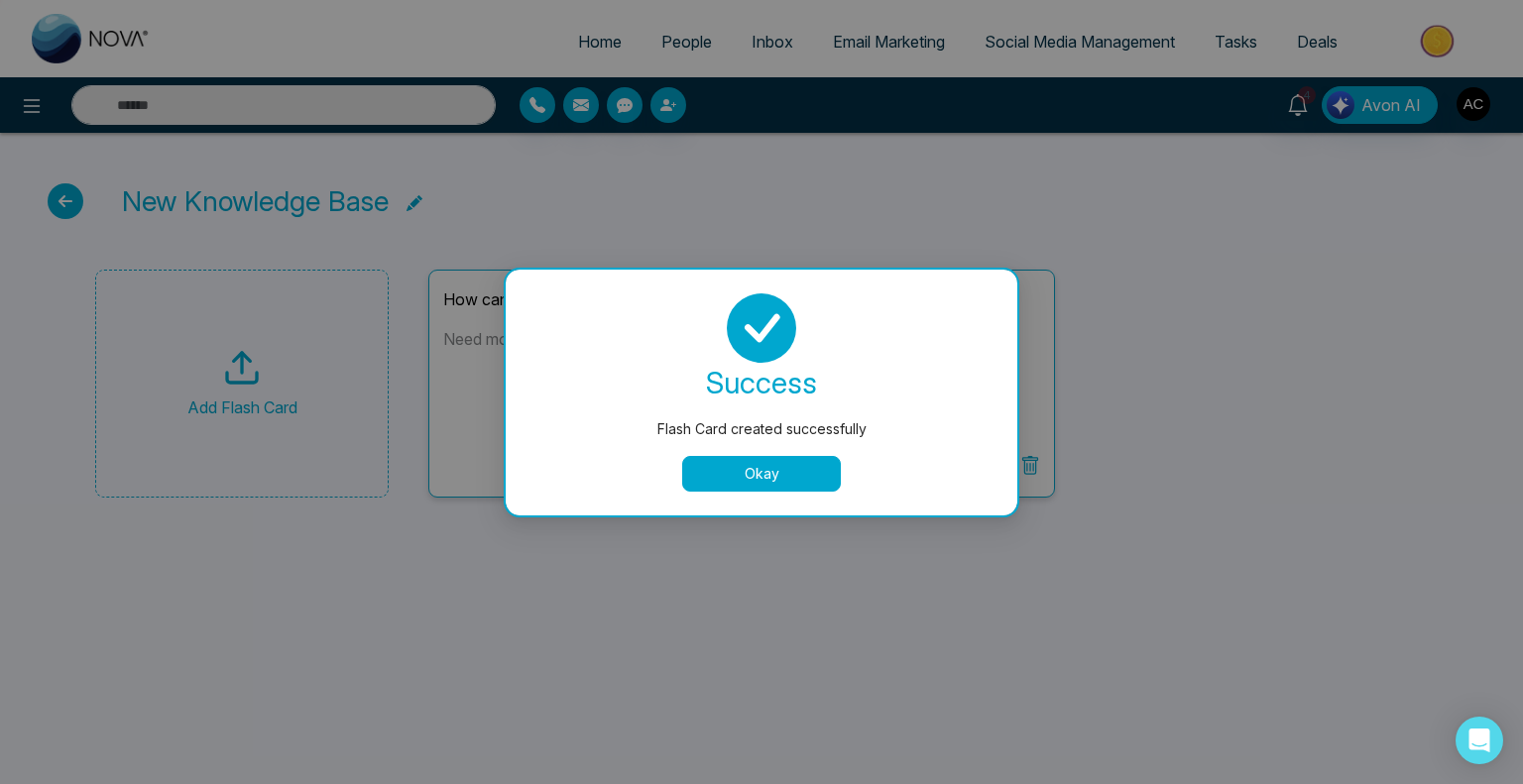 click on "Okay" at bounding box center (762, 474) 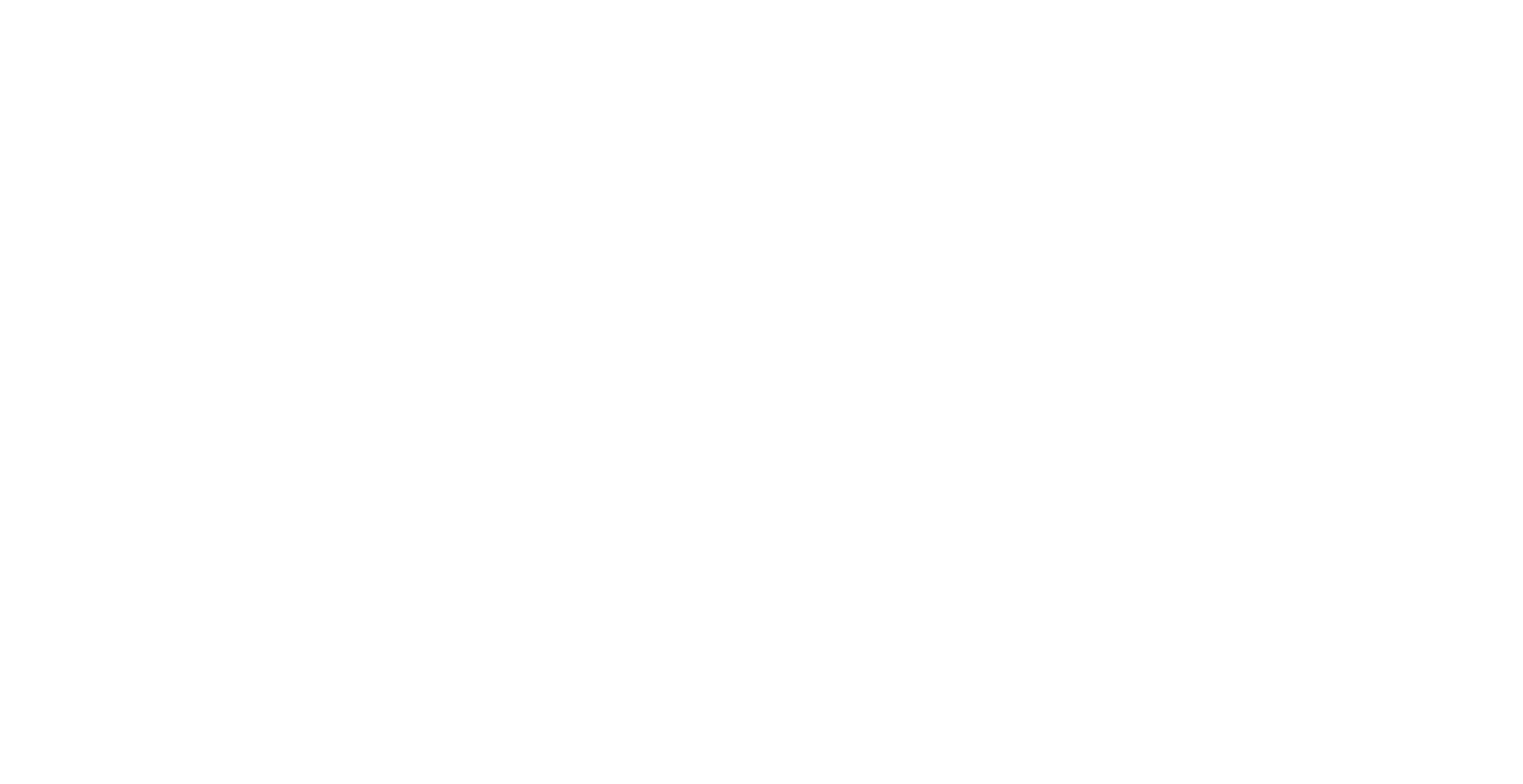 scroll, scrollTop: 0, scrollLeft: 0, axis: both 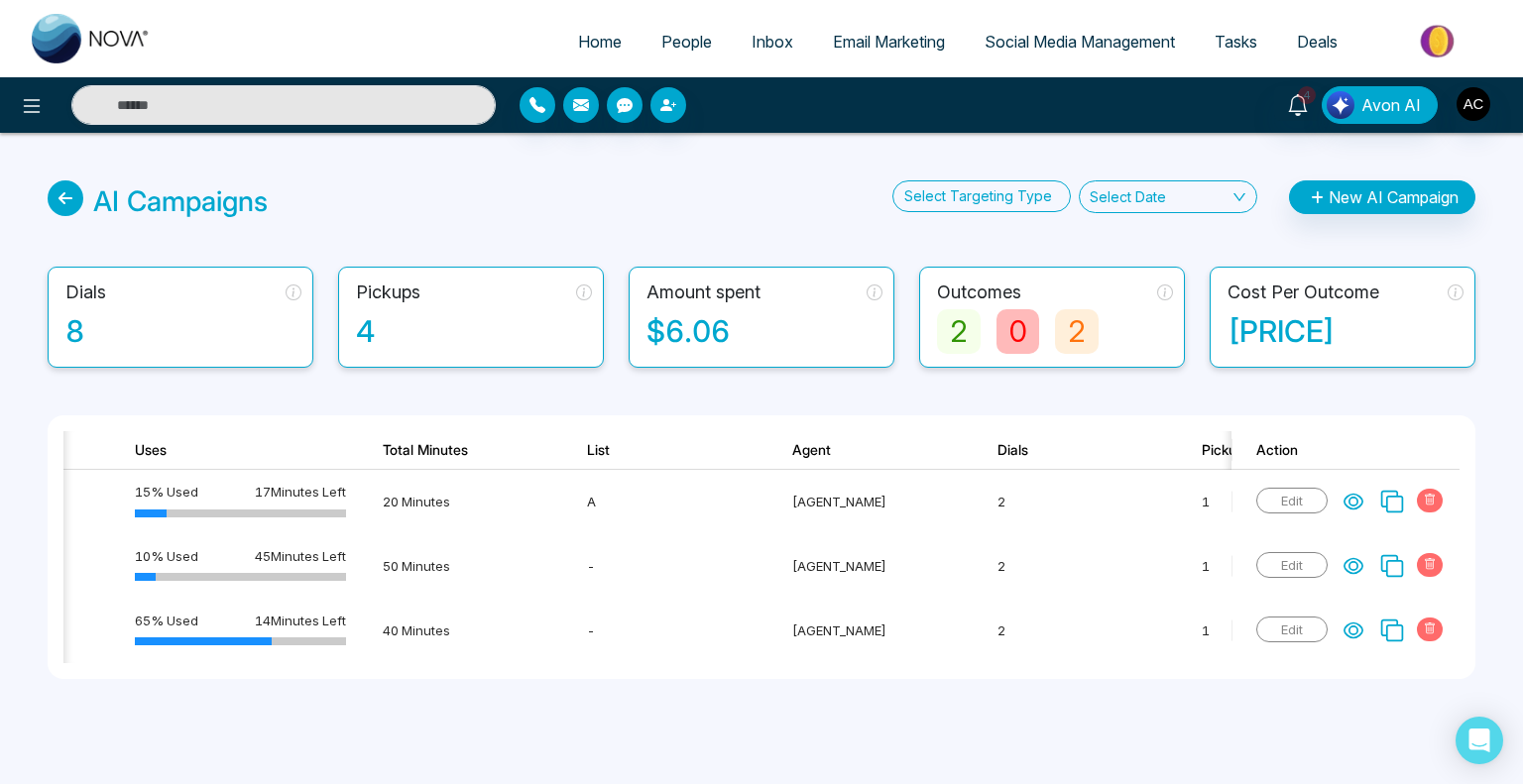 click on "4 Avon AI" at bounding box center [1206, 105] 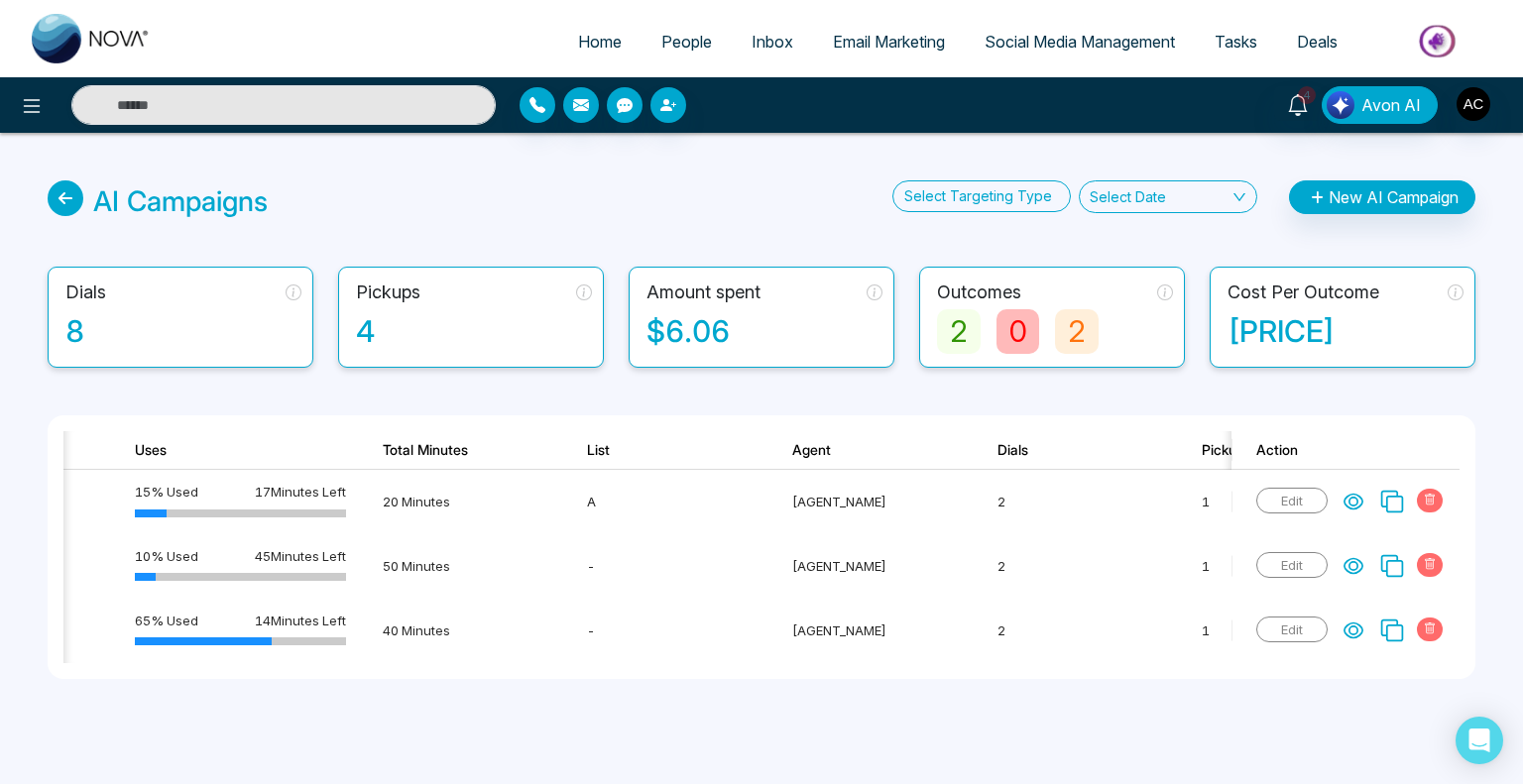 scroll, scrollTop: 0, scrollLeft: 456, axis: horizontal 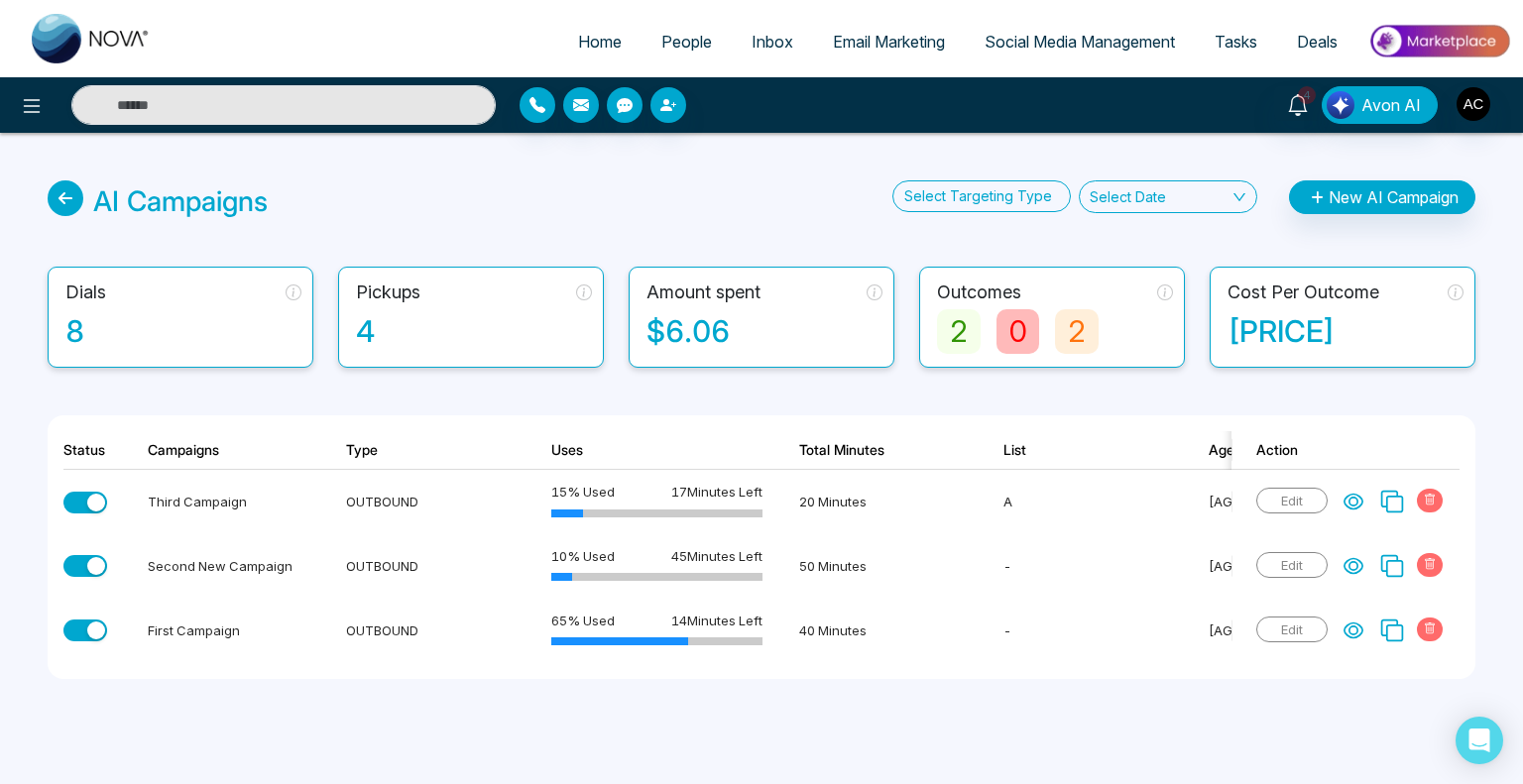 click on "Status Campaigns Type Uses Total Minutes List Agent Dials Pickups In progress Outcomes Cost Per Outcome Action                           Third Campaign OUTBOUND 15 % Used 17  Minutes Left 20 Minutes A Amita 2 1 0 1 0 0 $0.87 Edit Second New Campaign OUTBOUND 10 % Used 45  Minutes Left 50 Minutes - Amita 2 1 0 0 0 1 $0.64 Edit First Campaign OUTBOUND 65 % Used 14  Minutes Left 40 Minutes - Amita 2 1 0 1 0 0 $4.23 Edit" at bounding box center [762, 547] 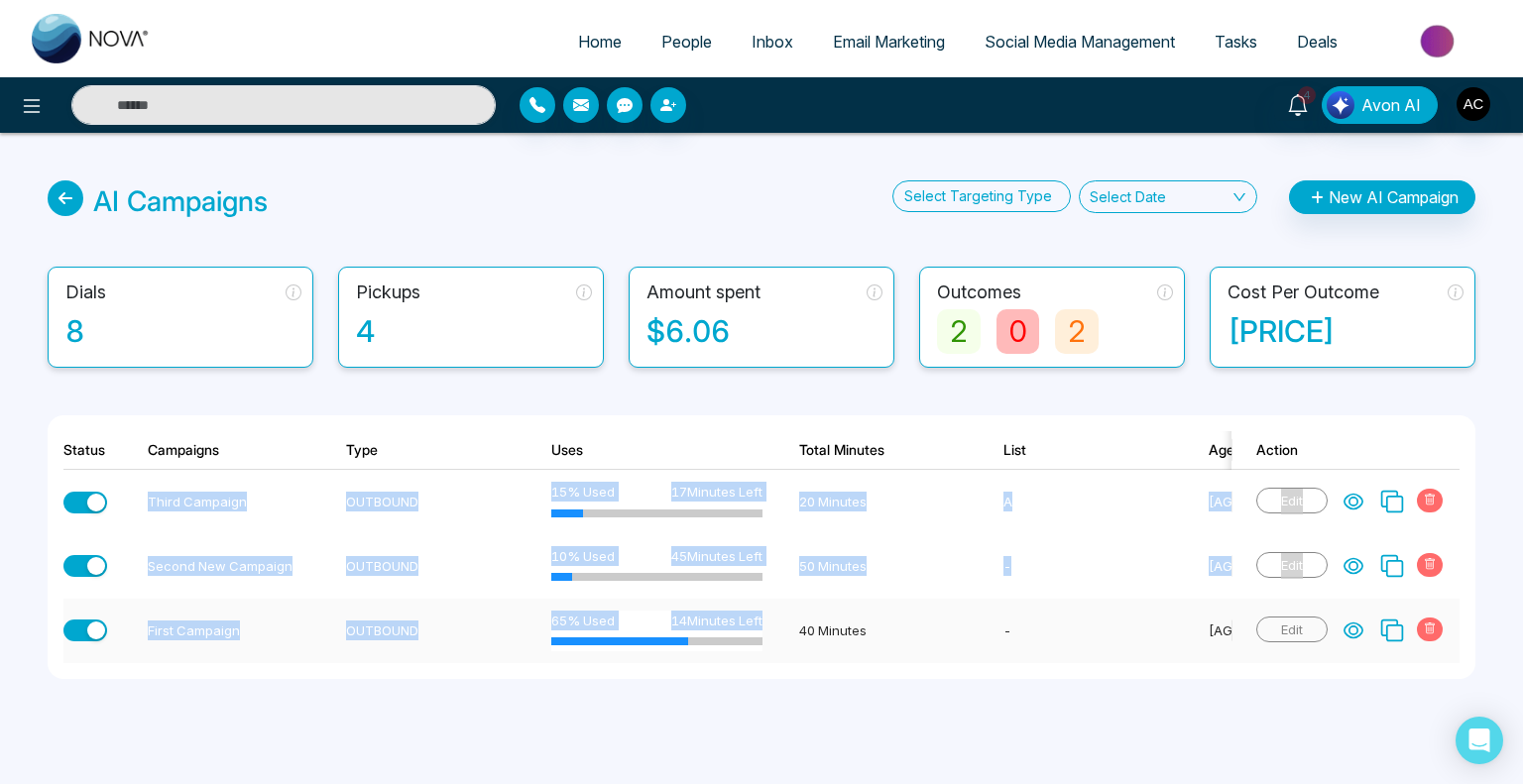 drag, startPoint x: 499, startPoint y: 674, endPoint x: 624, endPoint y: 657, distance: 126.150704 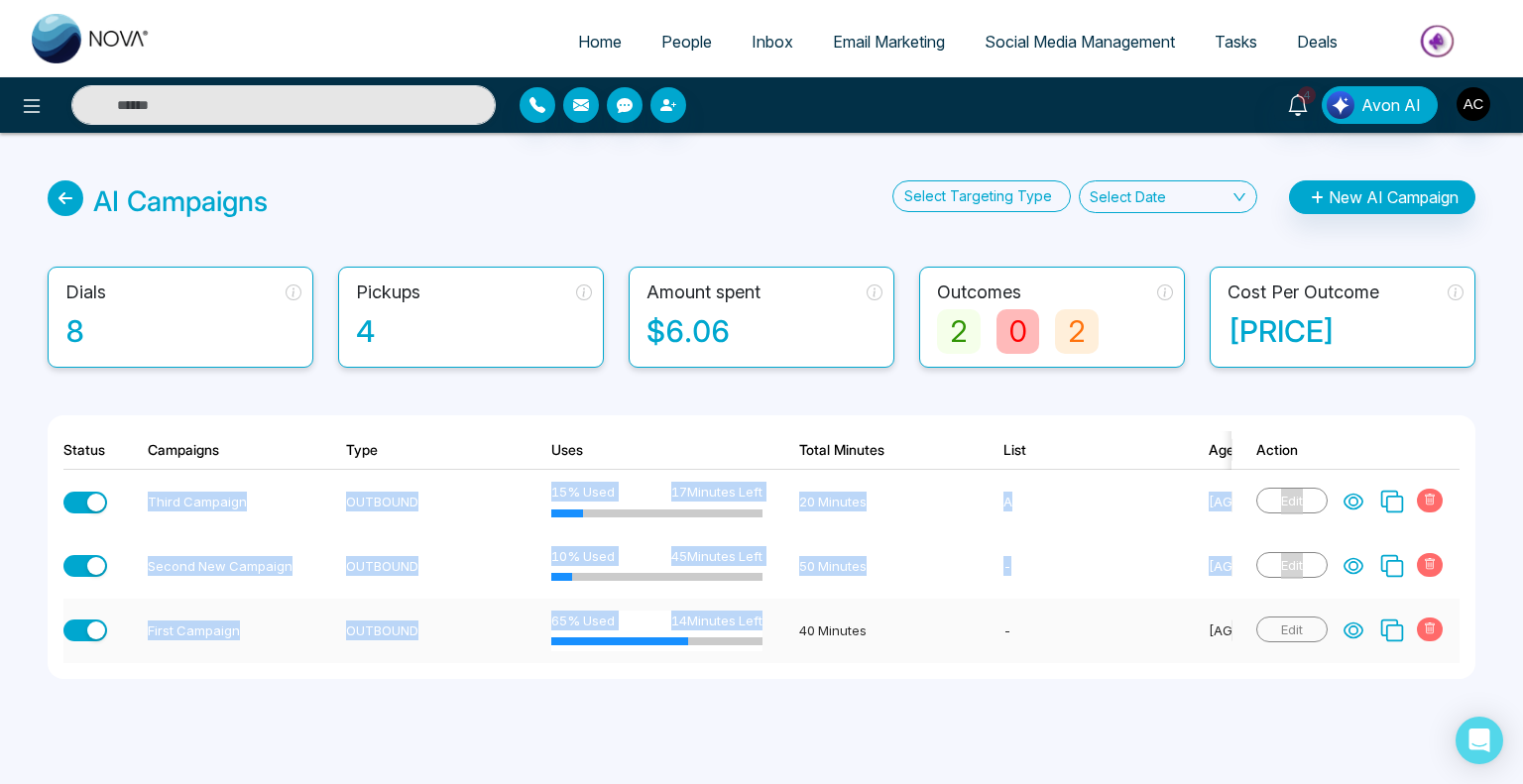 click on "Status Campaigns Type Uses Total Minutes List Agent Dials Pickups In progress Outcomes Cost Per Outcome Action                           Third Campaign OUTBOUND 15 % Used 17  Minutes Left 20 Minutes A Amita 2 1 0 1 0 0 $0.87 Edit Second New Campaign OUTBOUND 10 % Used 45  Minutes Left 50 Minutes - Amita 2 1 0 0 0 1 $0.64 Edit First Campaign OUTBOUND 65 % Used 14  Minutes Left 40 Minutes - Amita 2 1 0 1 0 0 $4.23 Edit" at bounding box center [762, 547] 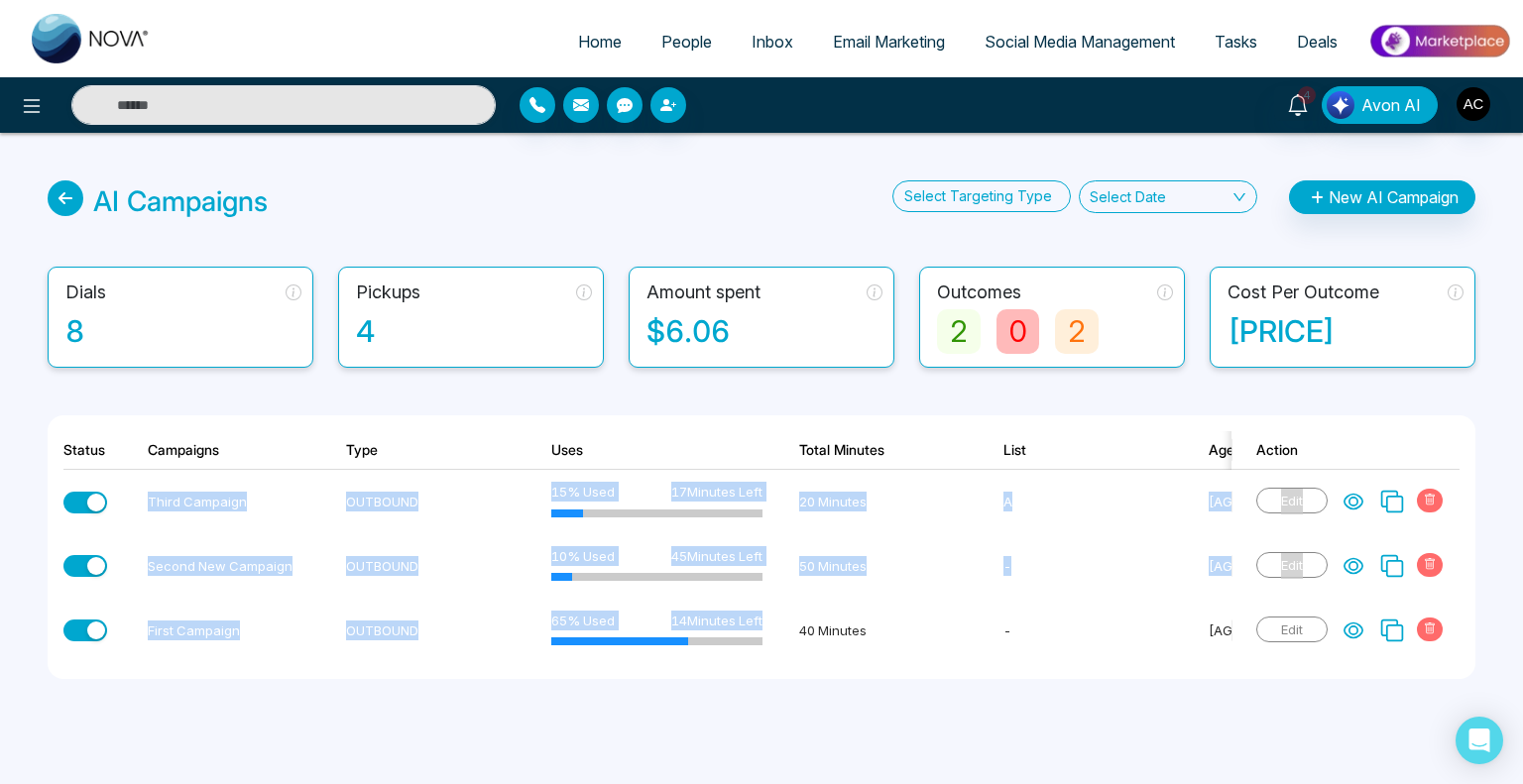 click on "AI Campaigns   Select Targeting Type Select Date  New AI Campaign Dials 8 Pickups 4 Amount spent $6.06 Outcomes 2 0 2 Cost Per Outcome $3.03 Status Campaigns Type Uses Total Minutes List Agent Dials Pickups In progress Outcomes Cost Per Outcome Action                           Third Campaign OUTBOUND 15 % Used 17  Minutes Left 20 Minutes A Amita 2 1 0 1 0 0 $0.87 Edit Second New Campaign OUTBOUND 10 % Used 45  Minutes Left 50 Minutes - Amita 2 1 0 0 0 1 $0.64 Edit First Campaign OUTBOUND 65 % Used 14  Minutes Left 40 Minutes - Amita 2 1 0 1 0 0 $4.23 Edit" at bounding box center [762, 429] 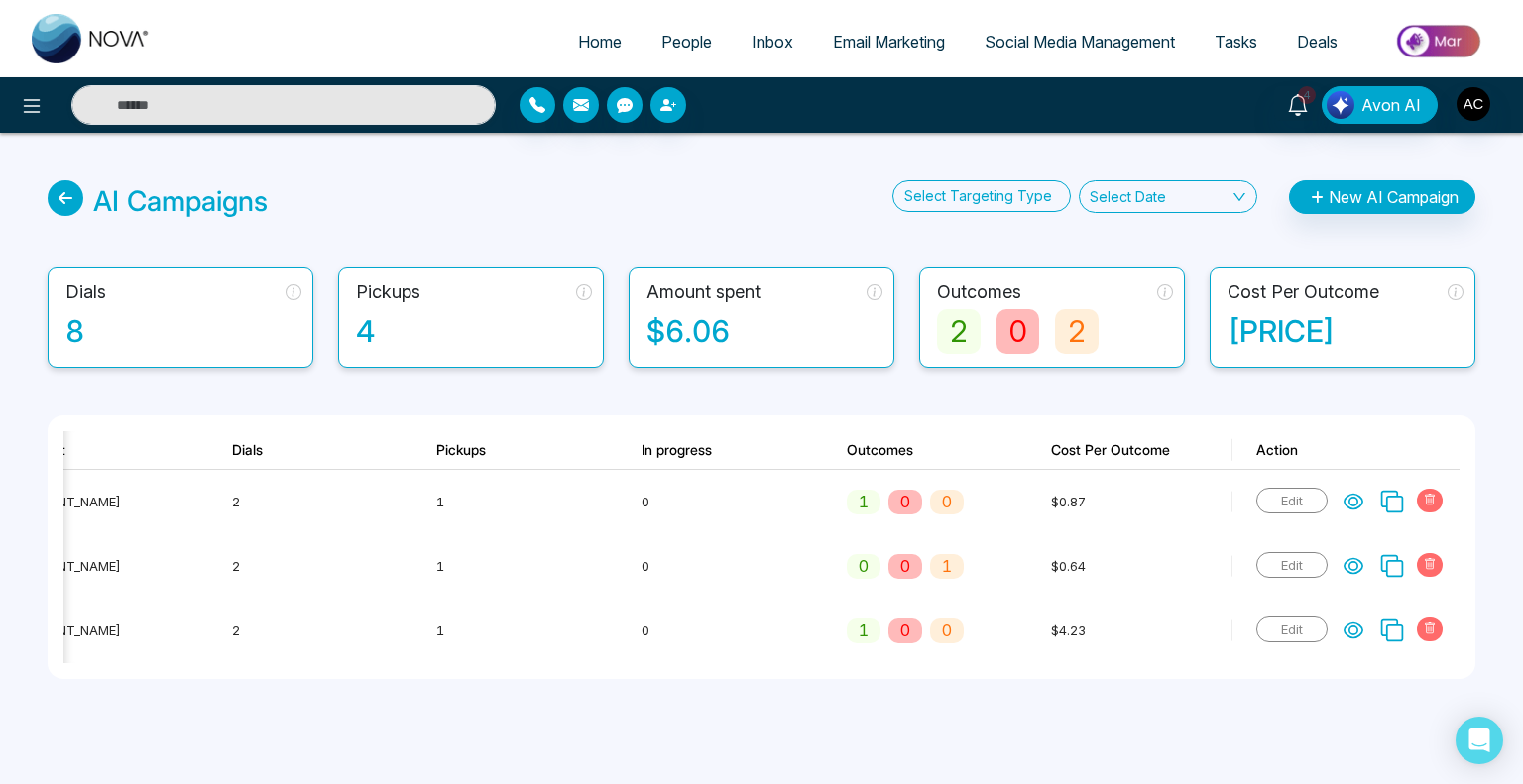 scroll, scrollTop: 0, scrollLeft: 205, axis: horizontal 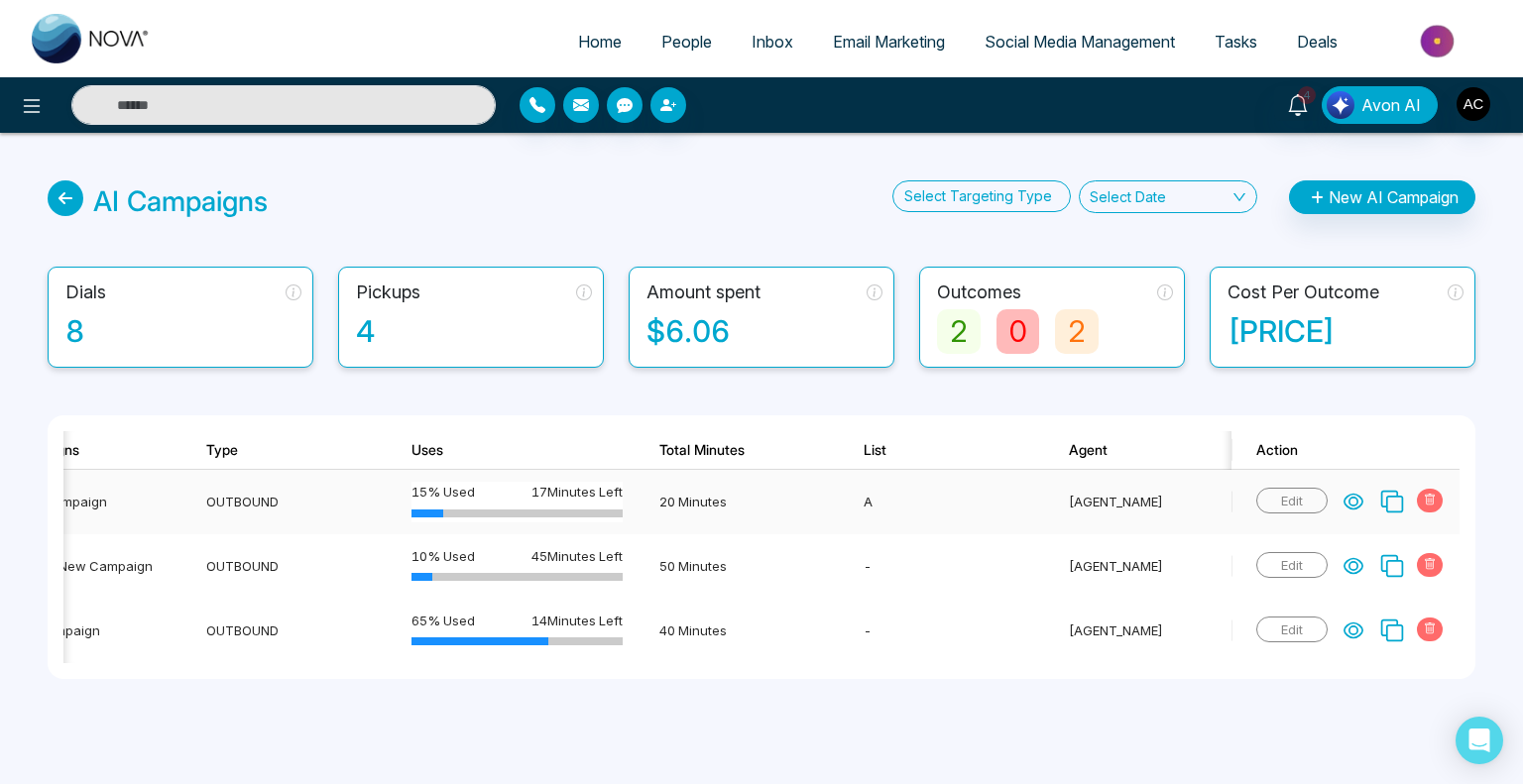 click 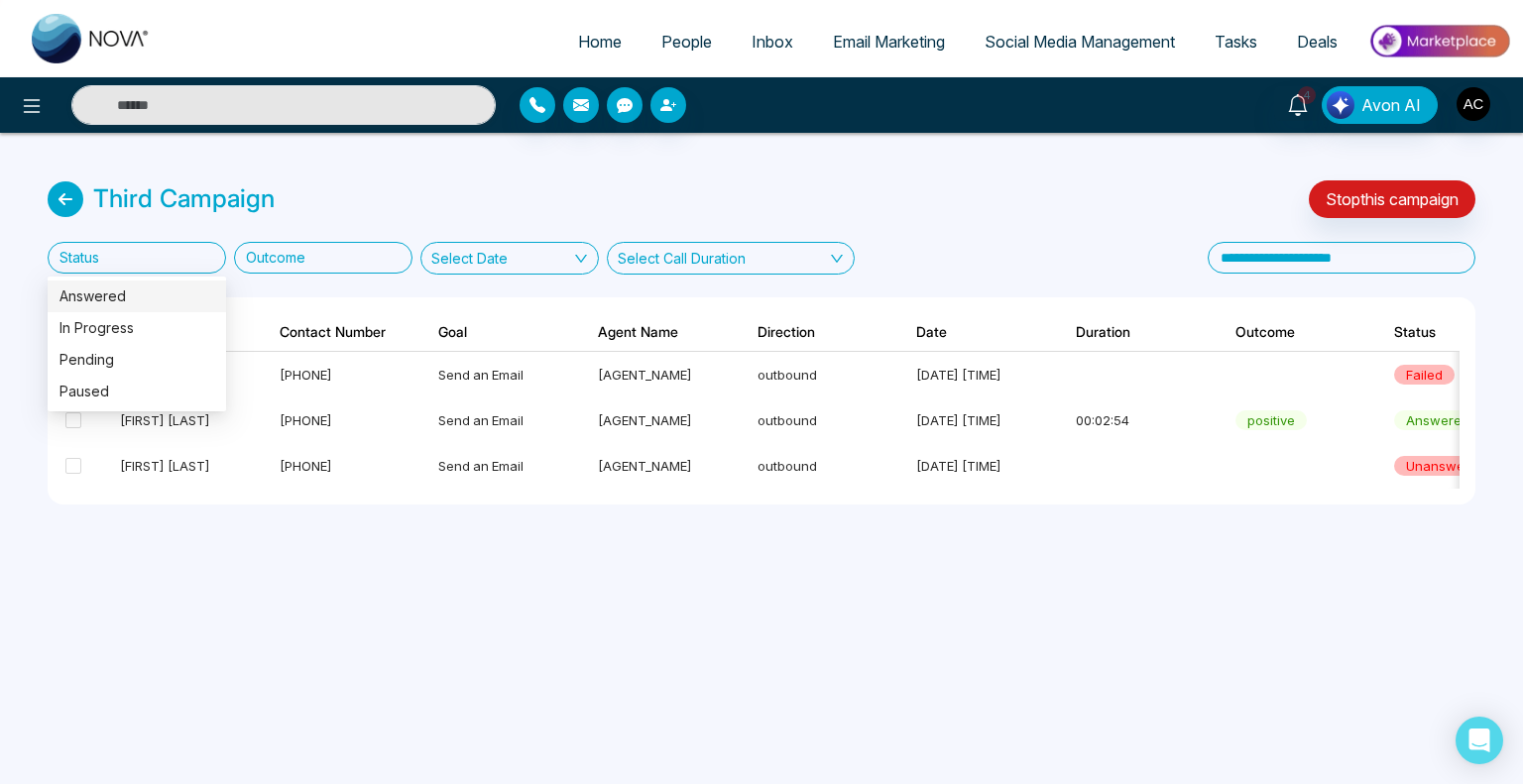 click at bounding box center [131, 258] 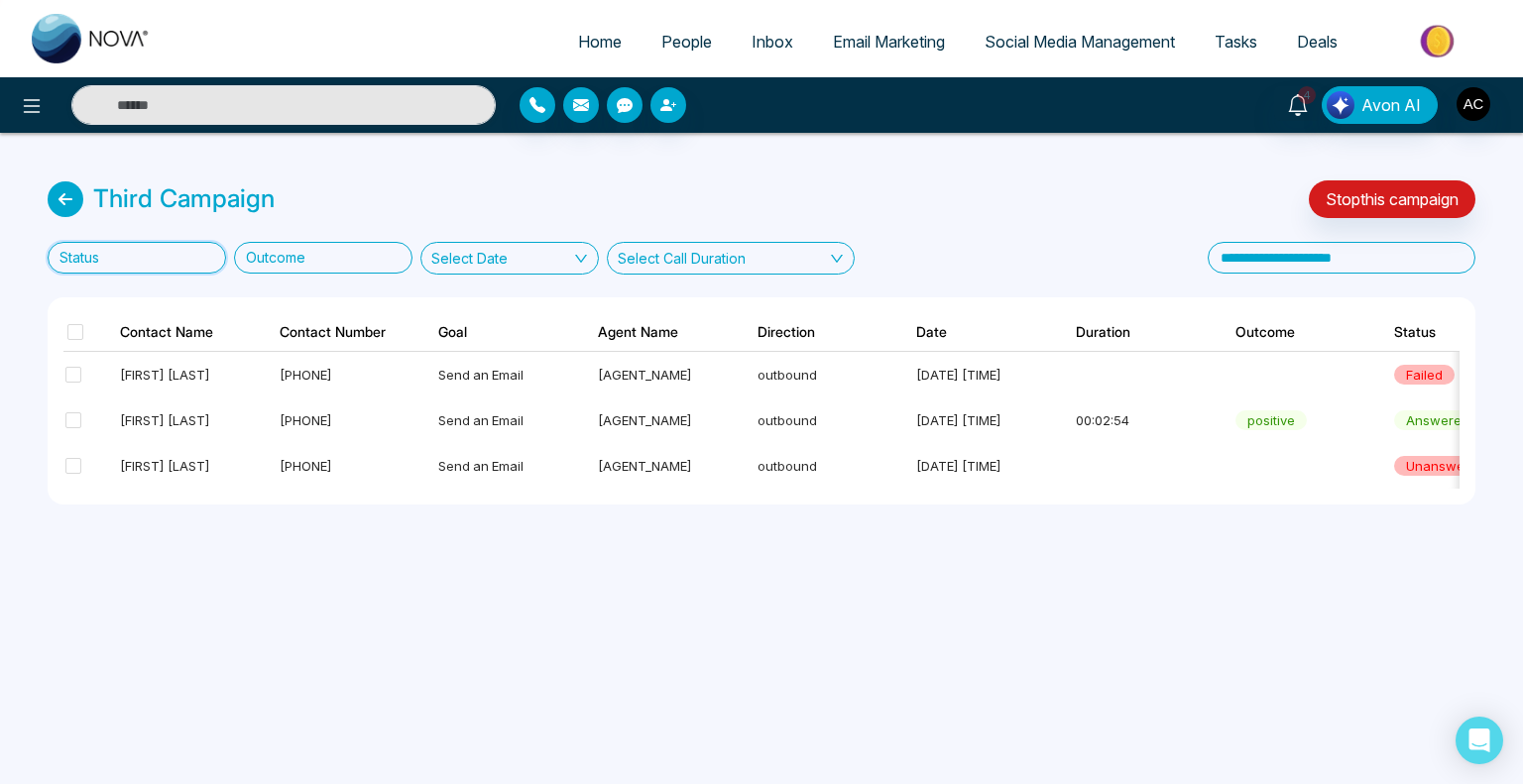 click at bounding box center [131, 258] 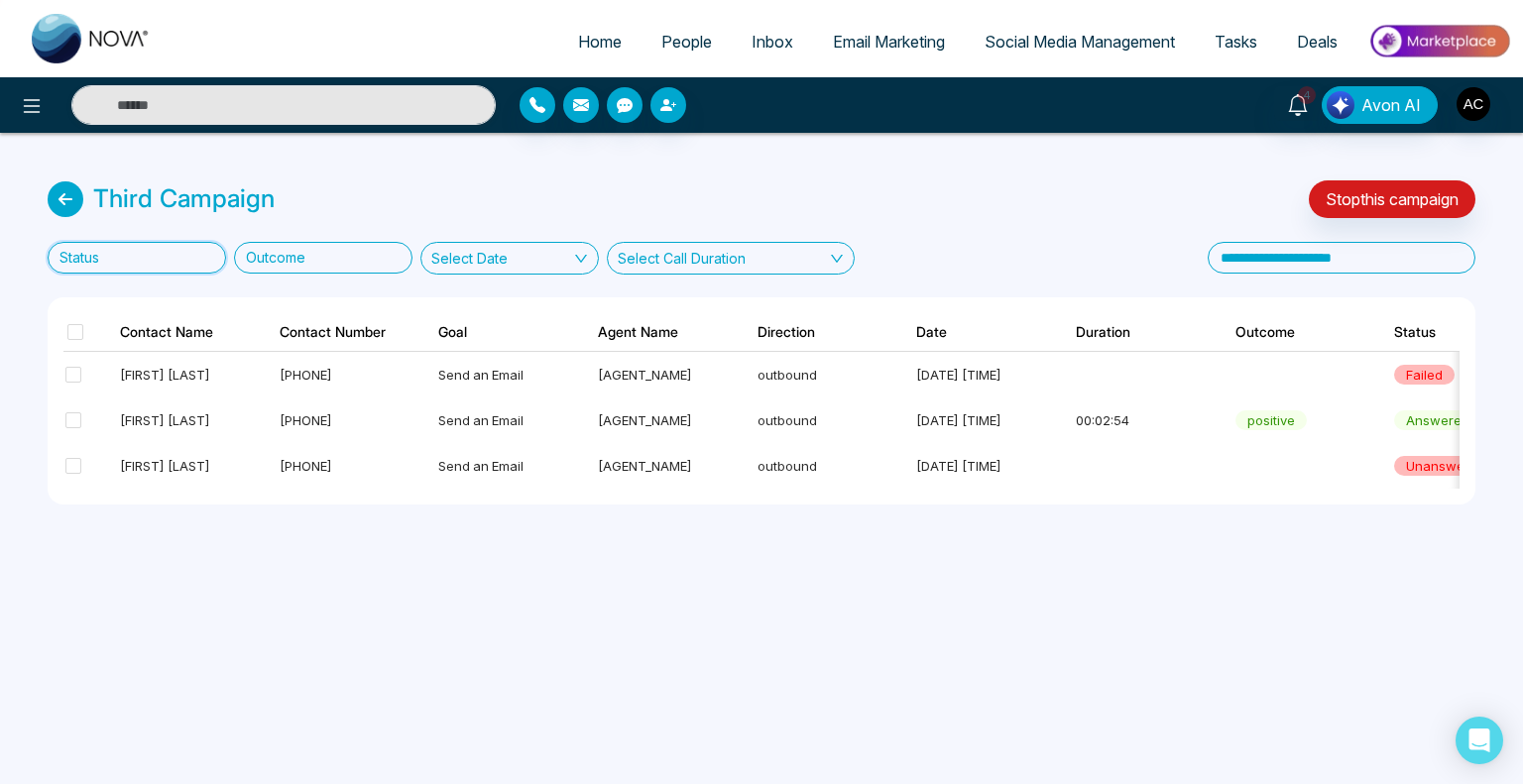 click at bounding box center (131, 258) 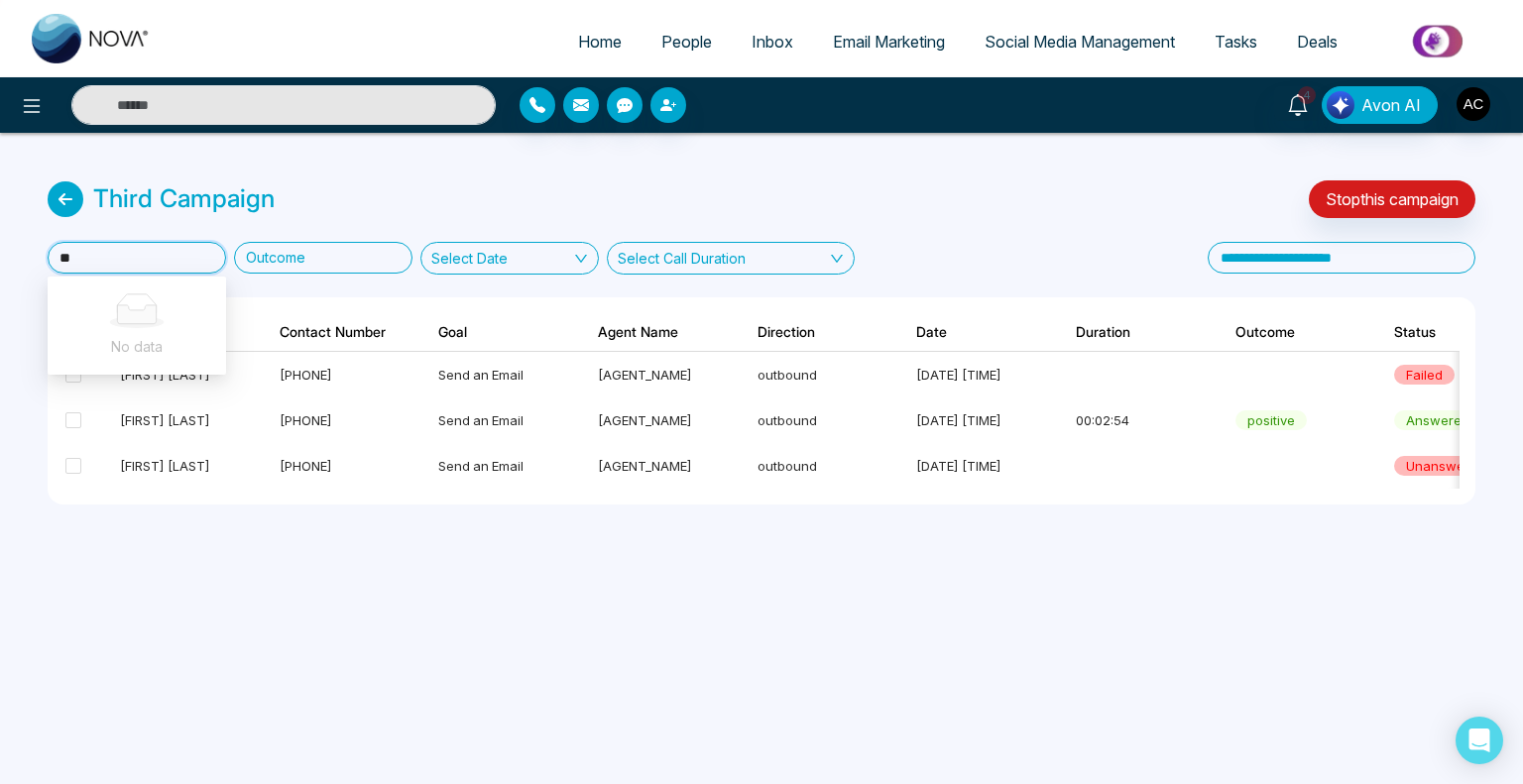 type on "*" 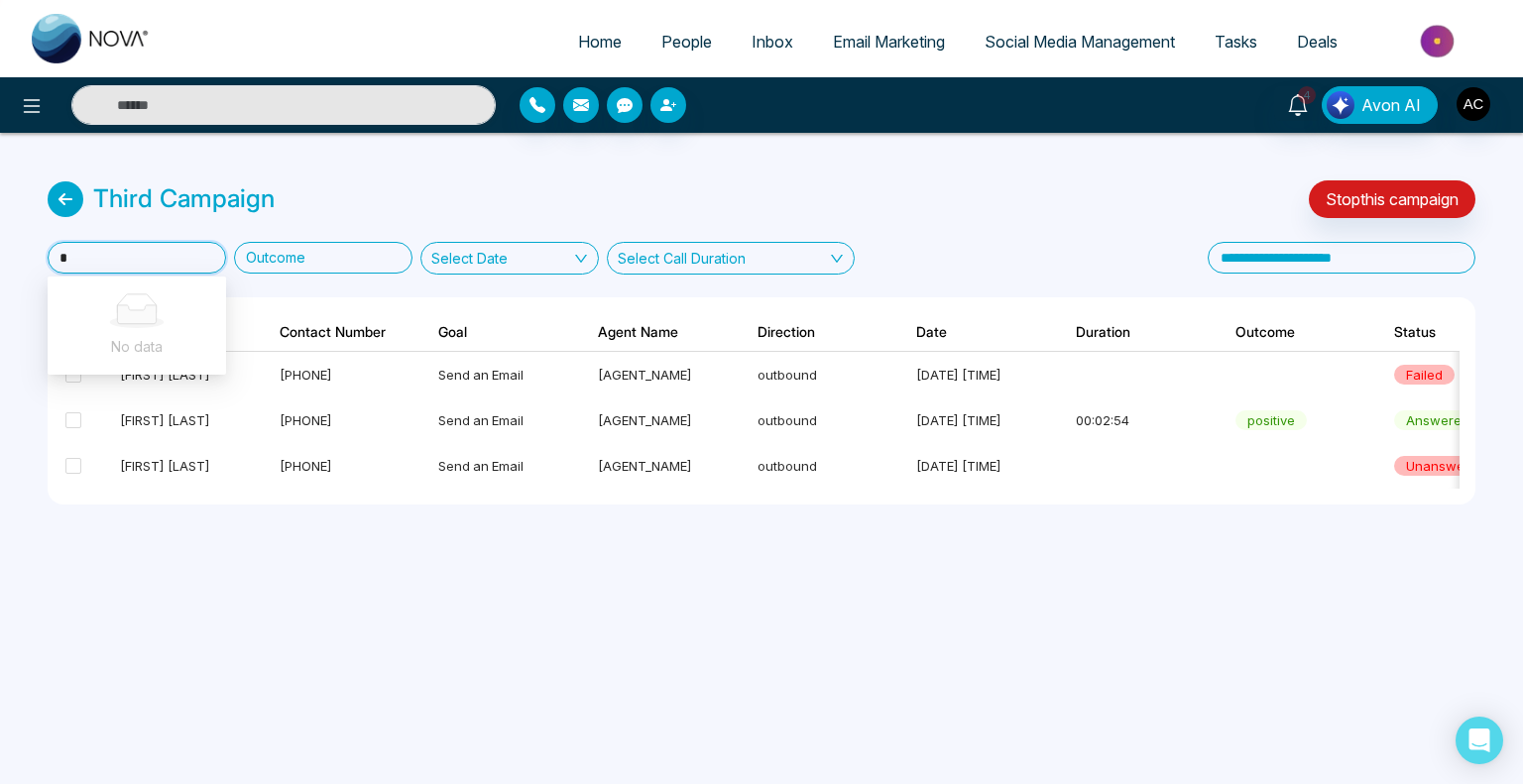 type 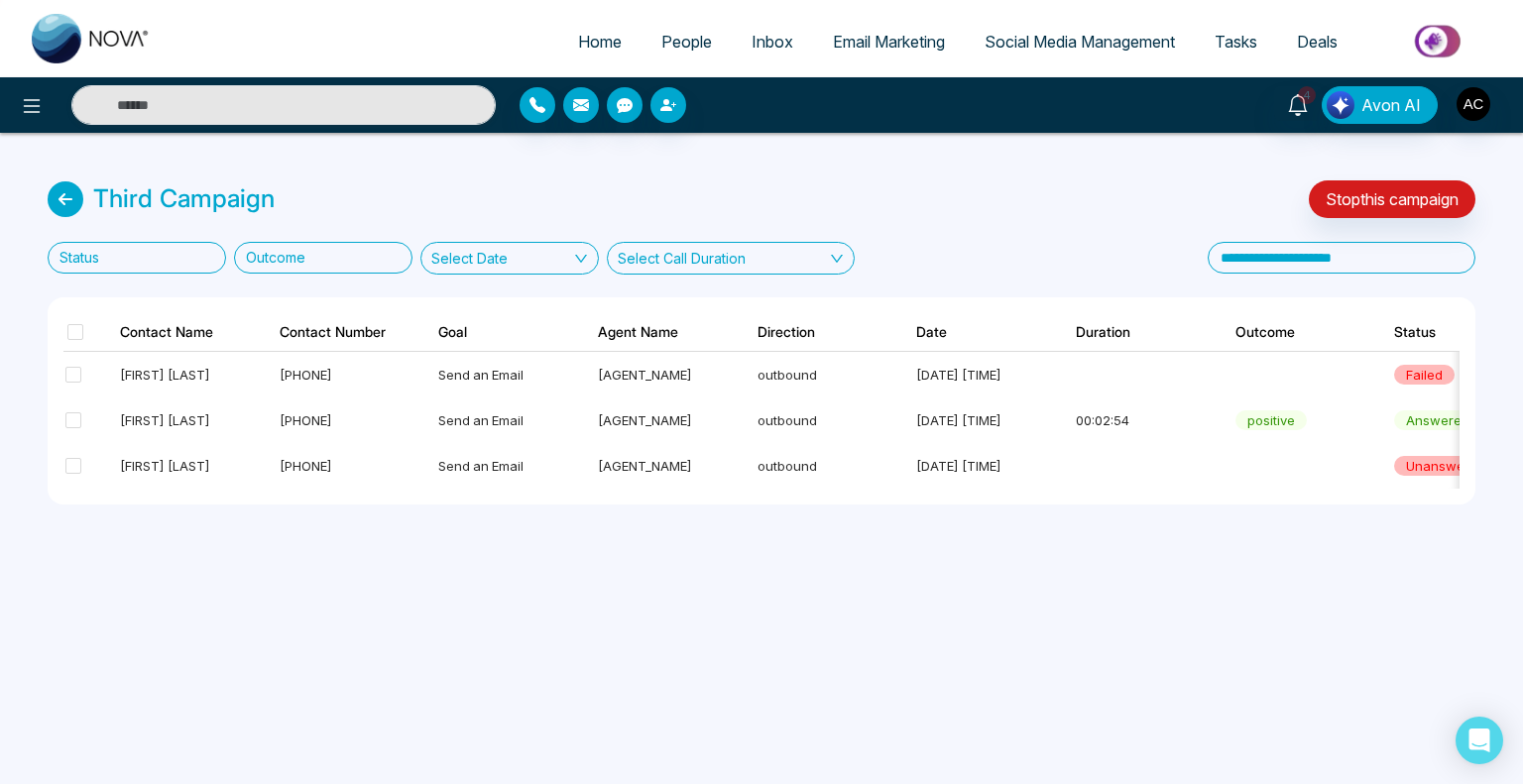 click on "Third Campaign Stop  this campaign" at bounding box center (762, 199) 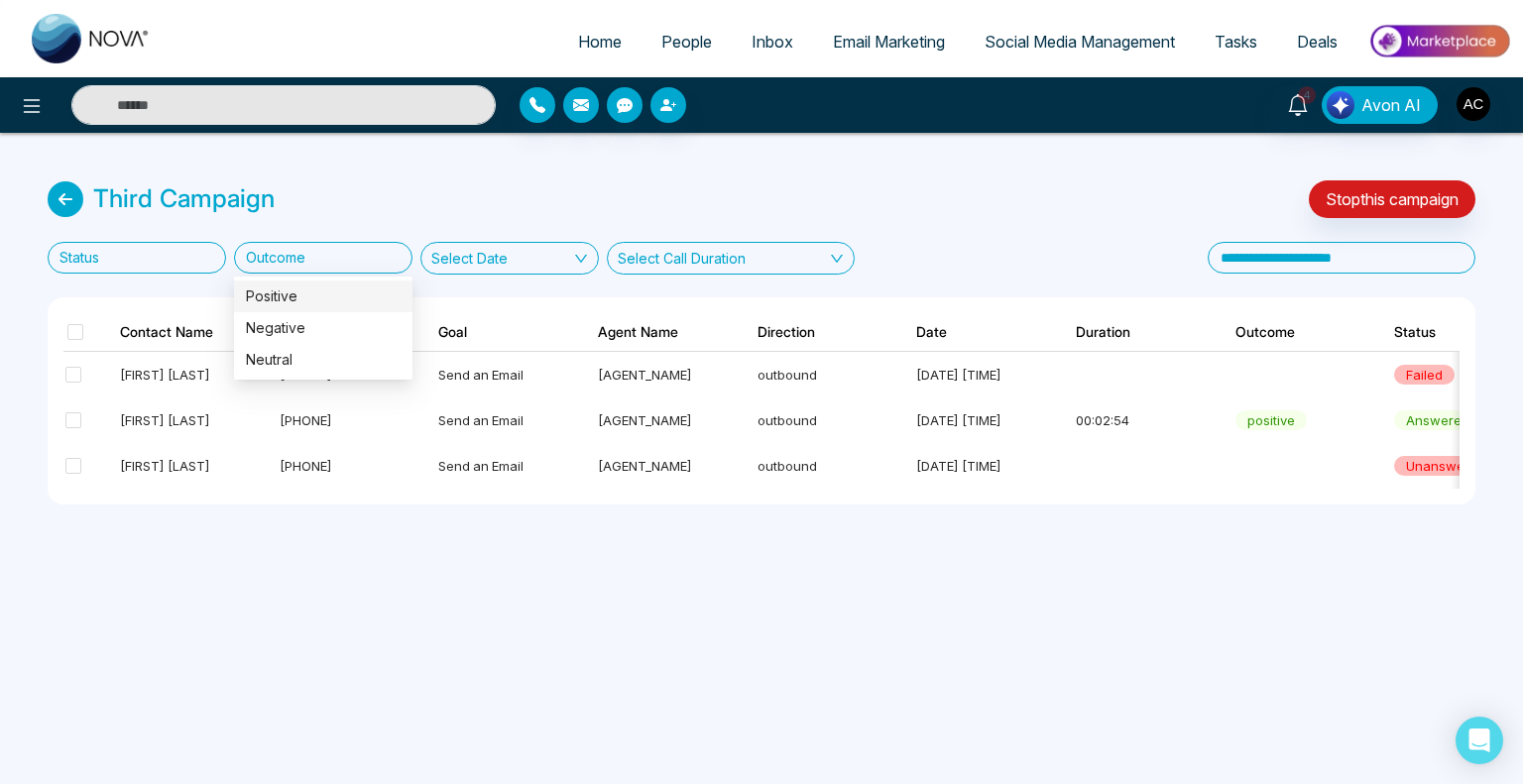 click at bounding box center [317, 258] 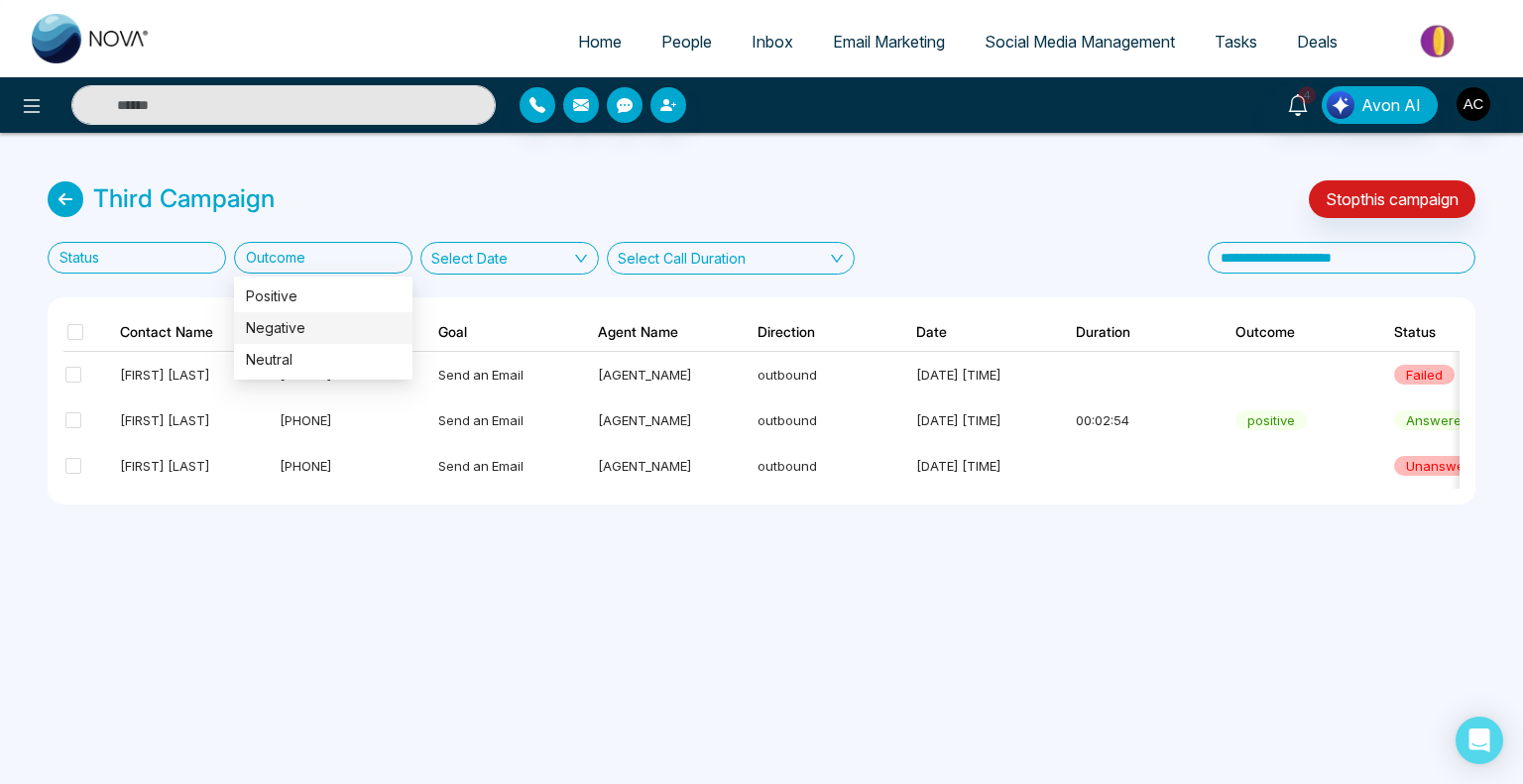 click on "Third Campaign Stop  this campaign   Status   Outcome Select Date Select Call Duration Contact Name Contact Number Goal Agent Name Direction Date Duration Outcome Status Recording Transcript & Notes Feedback                           Akabar Rehman +917955673290 Send an Email Amita outbound 18/07/25 12:52 AM failed Adish Chaudhari +917977102854 Send an Email Amita outbound 18/07/25 12:52 AM 00:02:54 positive answered Ankush K +916755669078 Send an Email Amita outbound 18/07/25 12:52 AM unanswered" at bounding box center [762, 342] 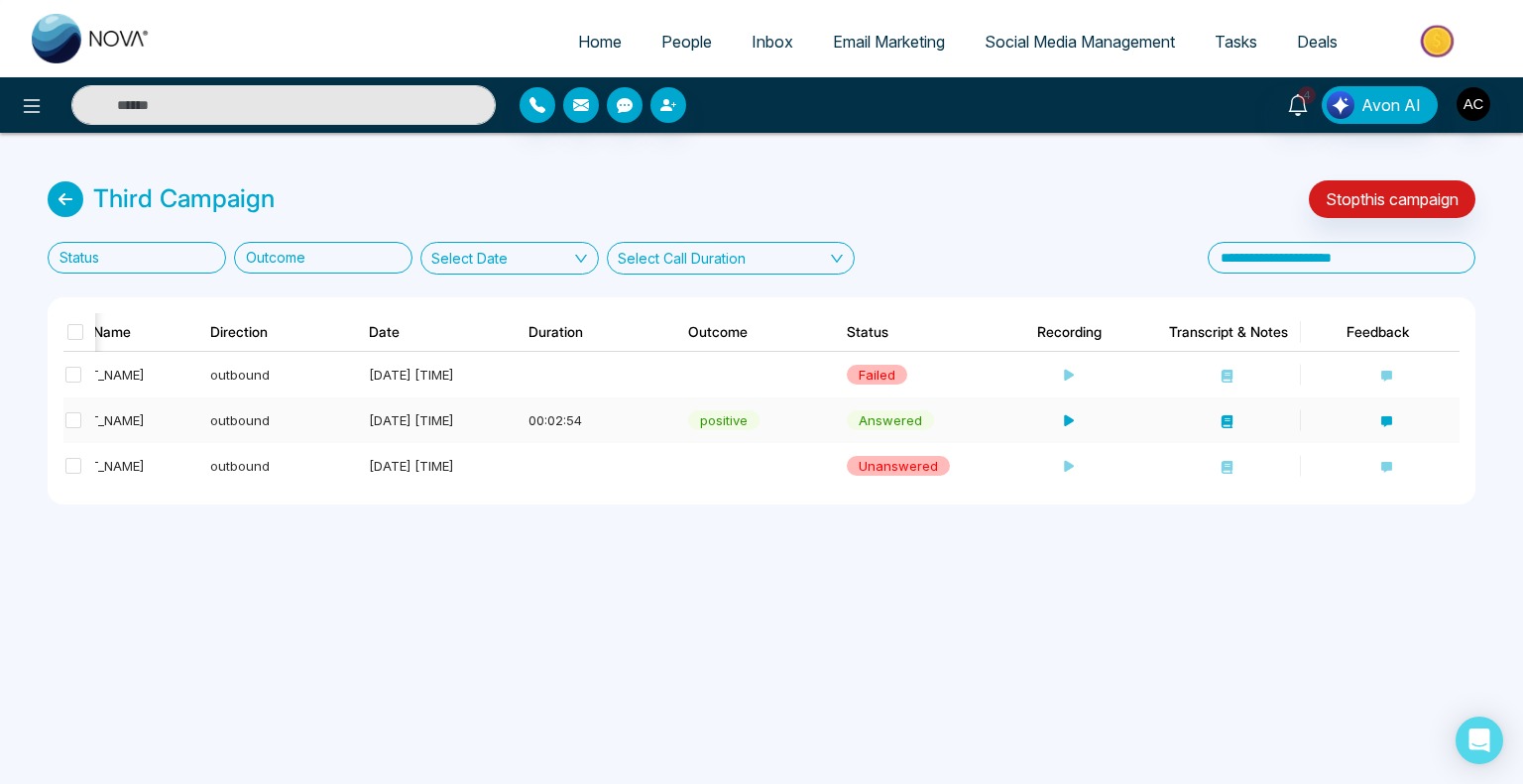 click at bounding box center (1067, 420) 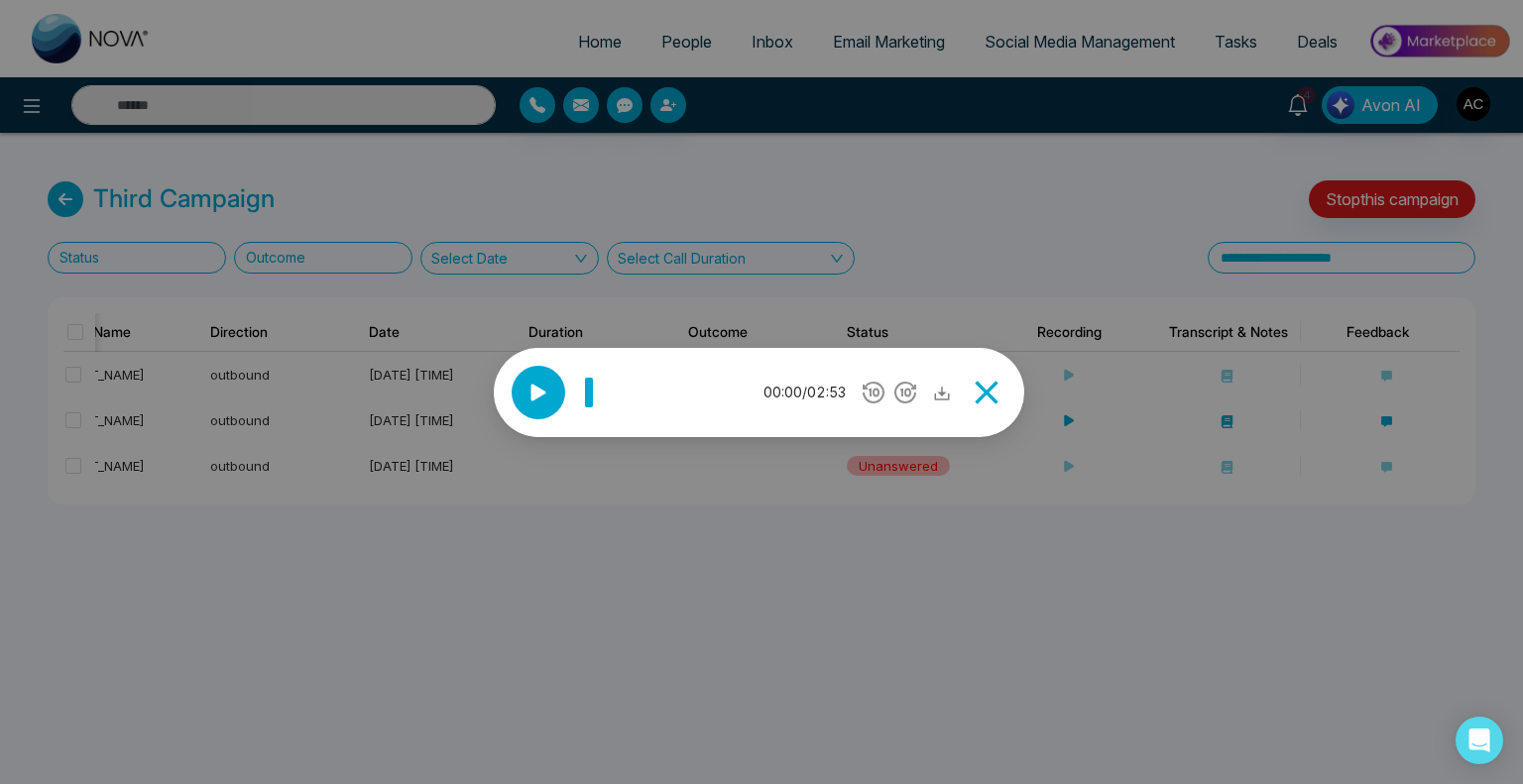 click 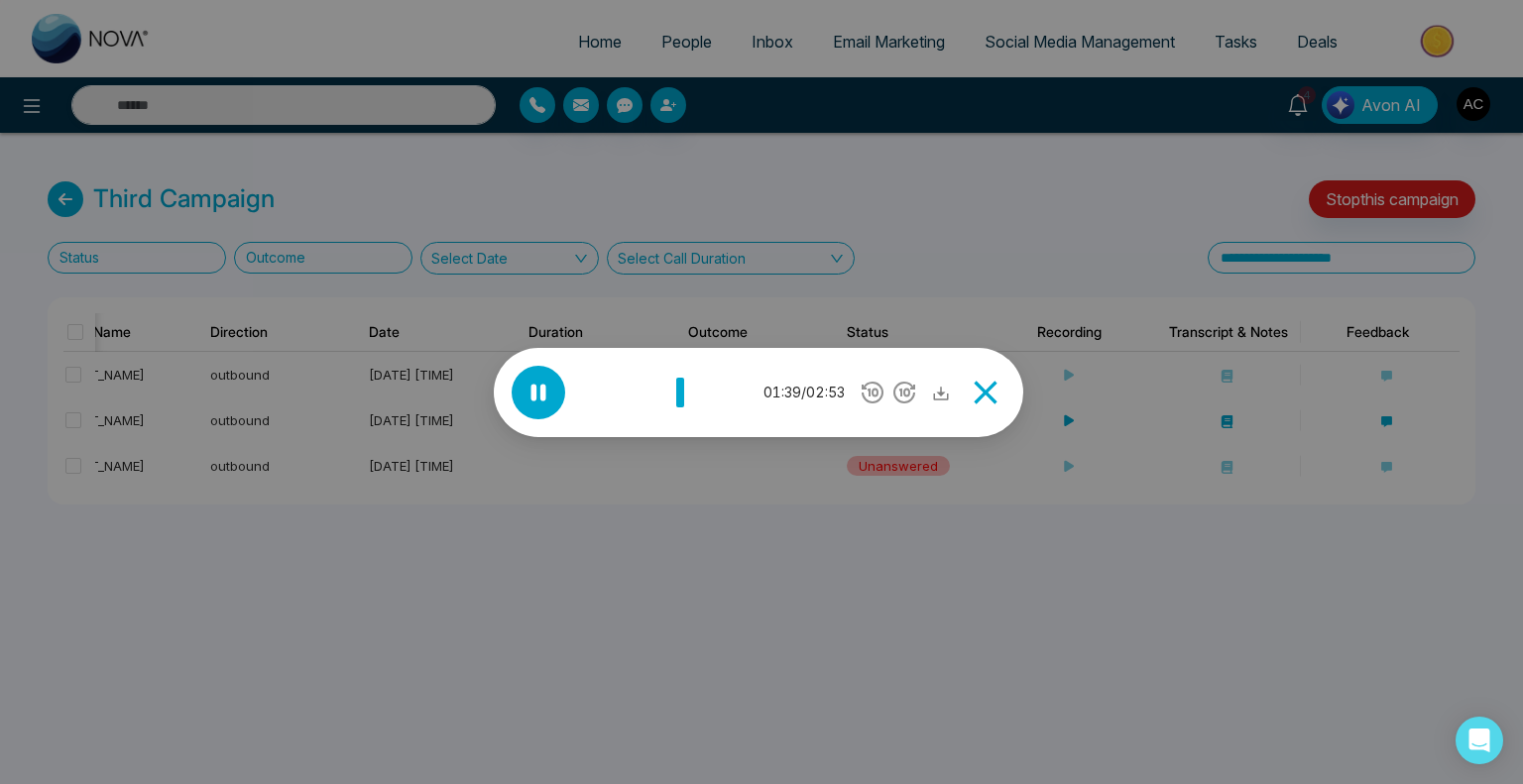 click 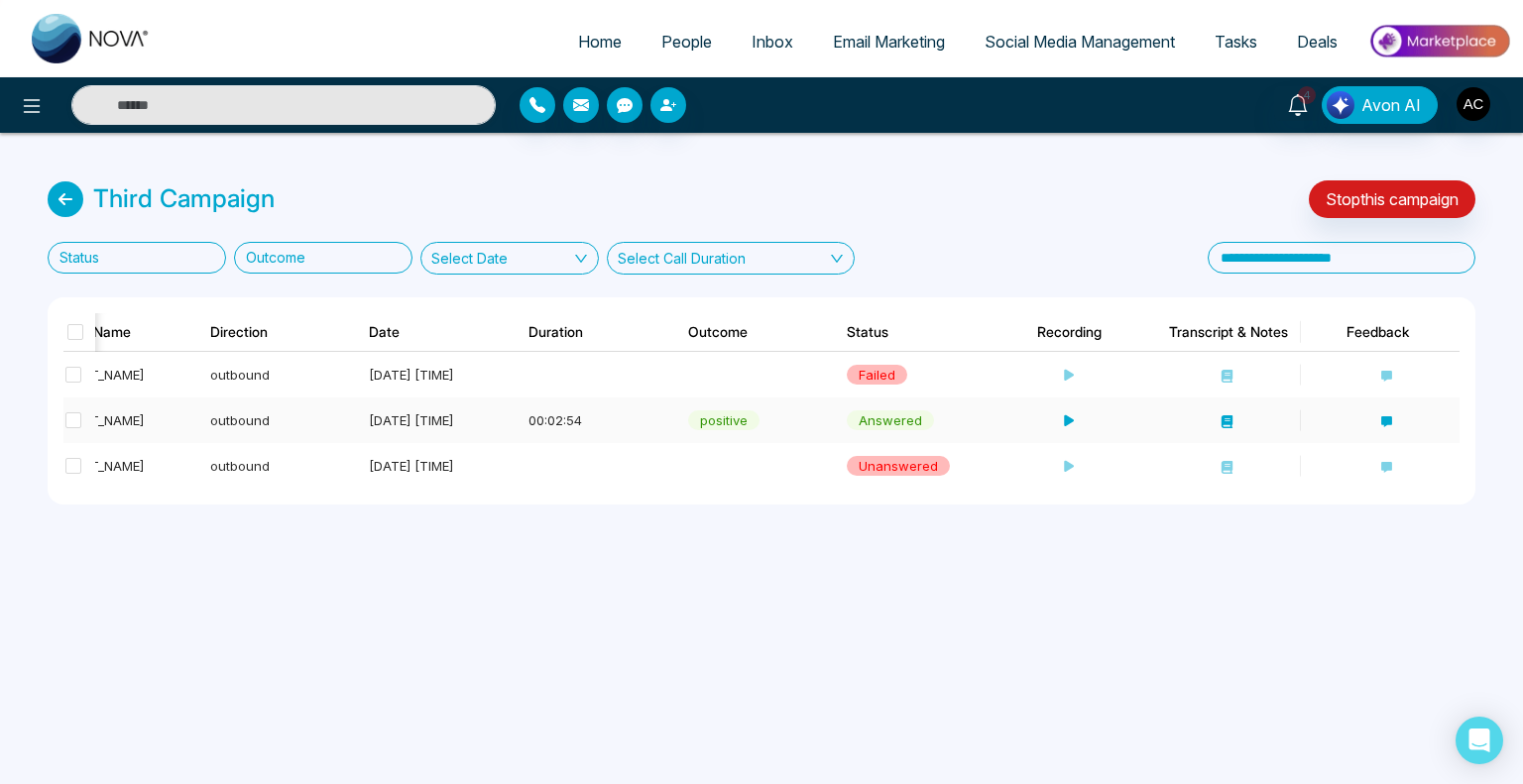 click 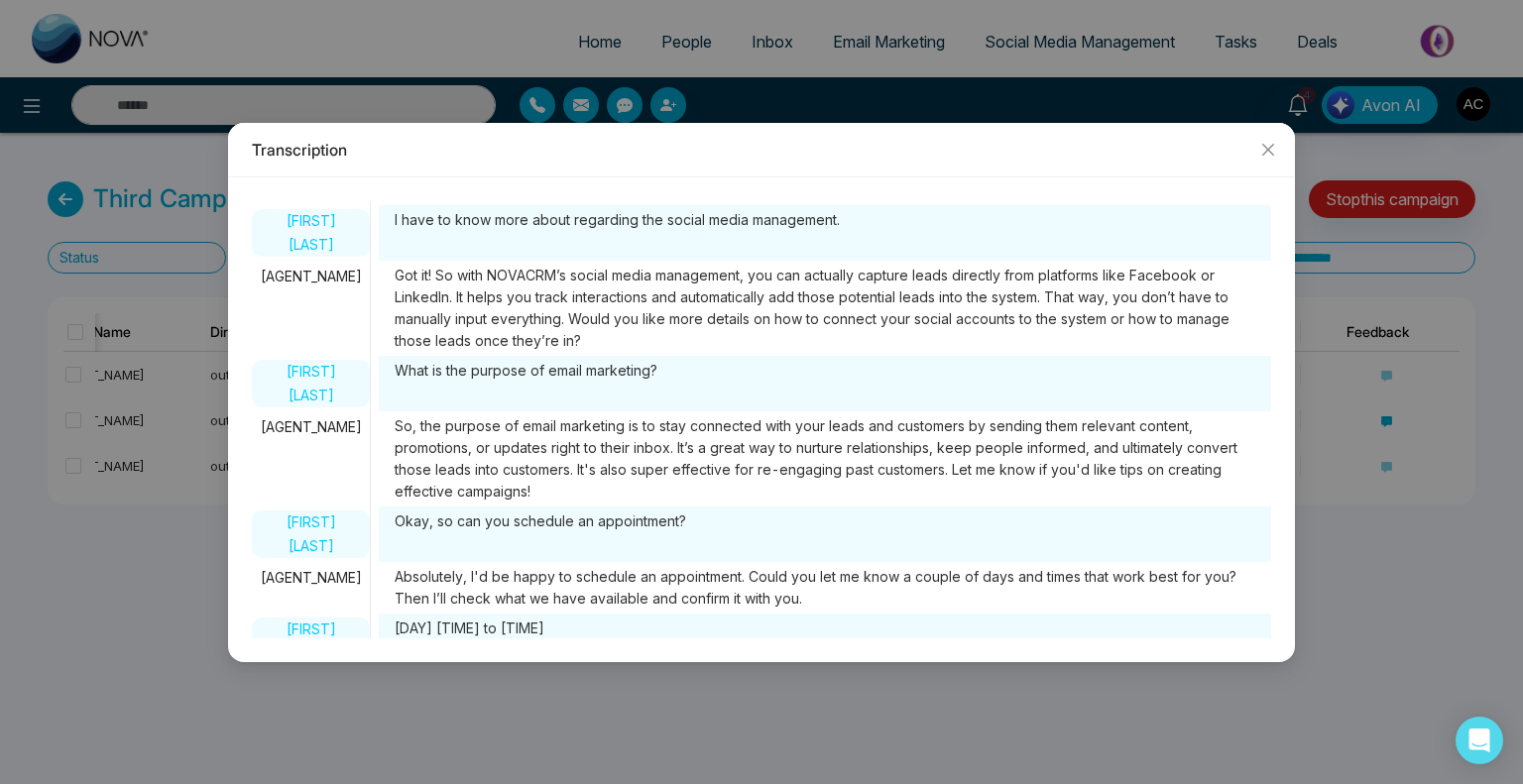 scroll, scrollTop: 339, scrollLeft: 0, axis: vertical 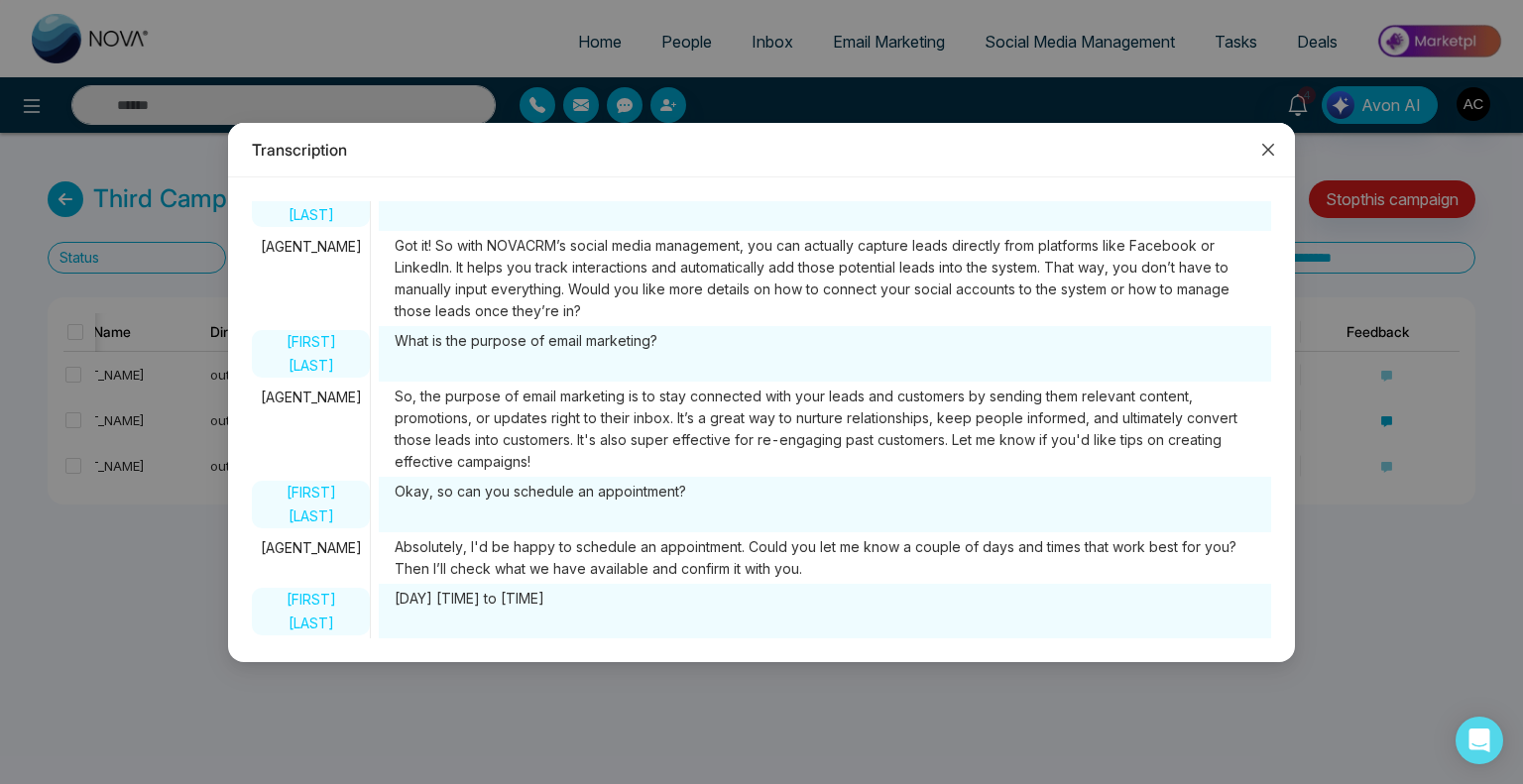 click 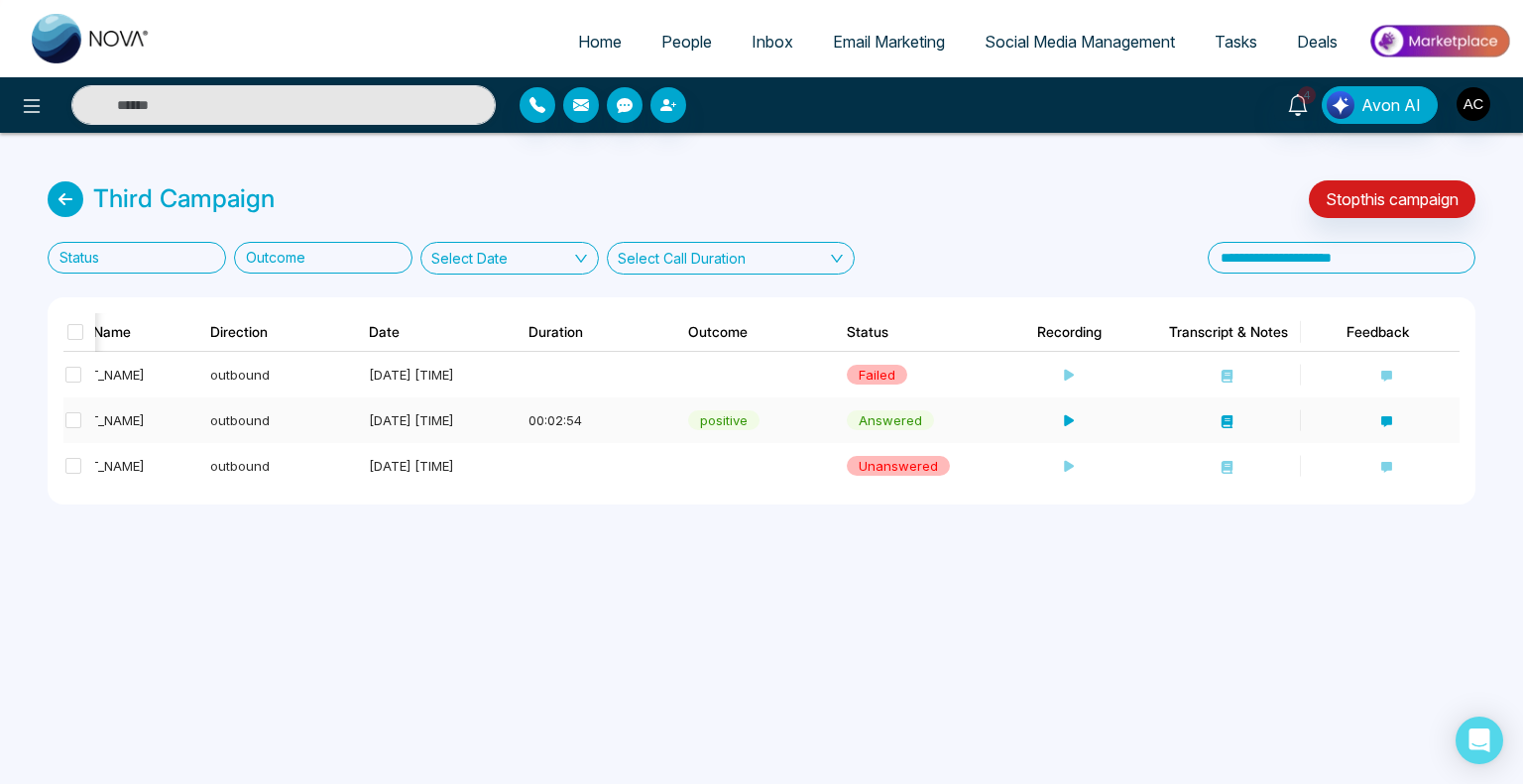 click at bounding box center (1379, 420) 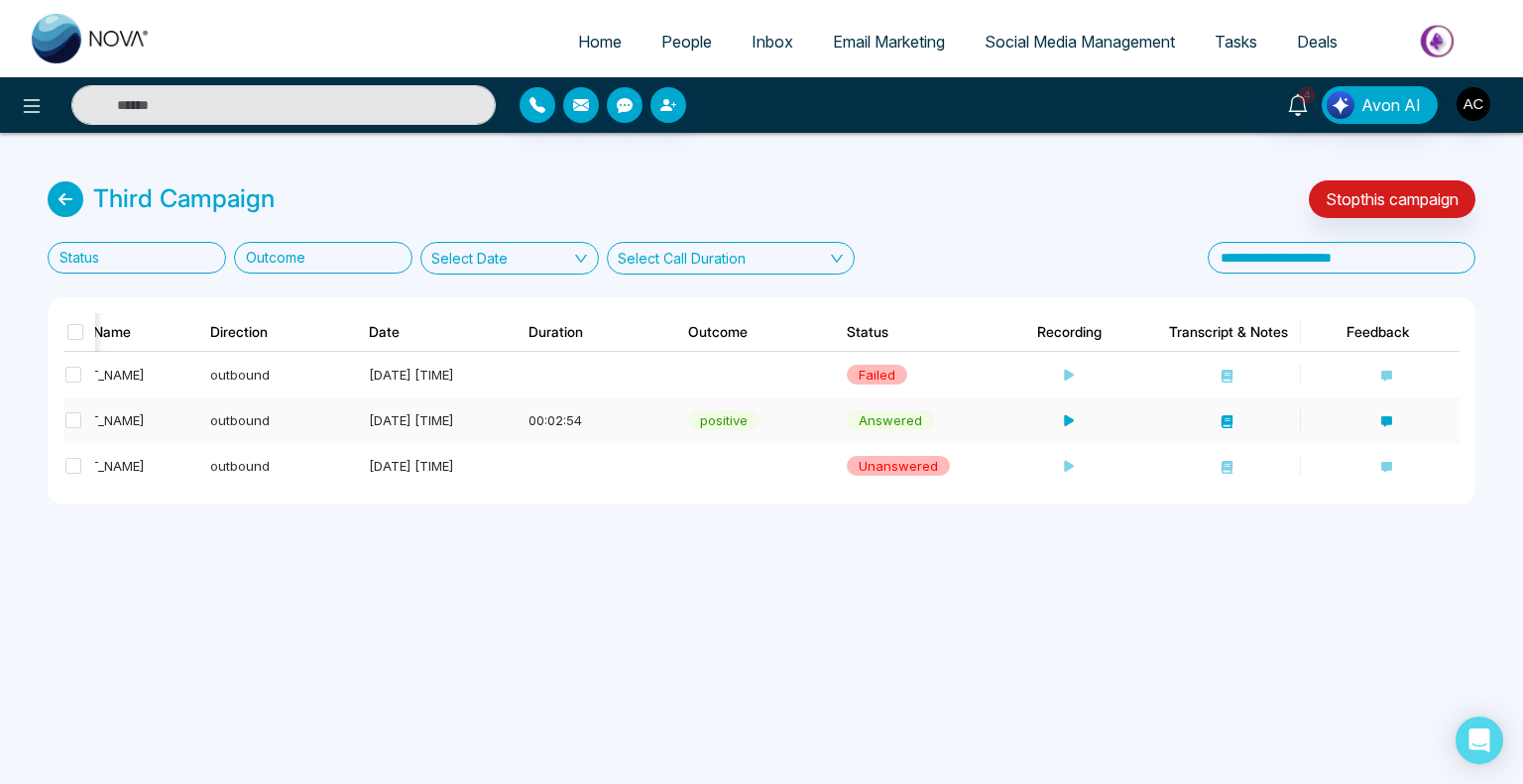 click 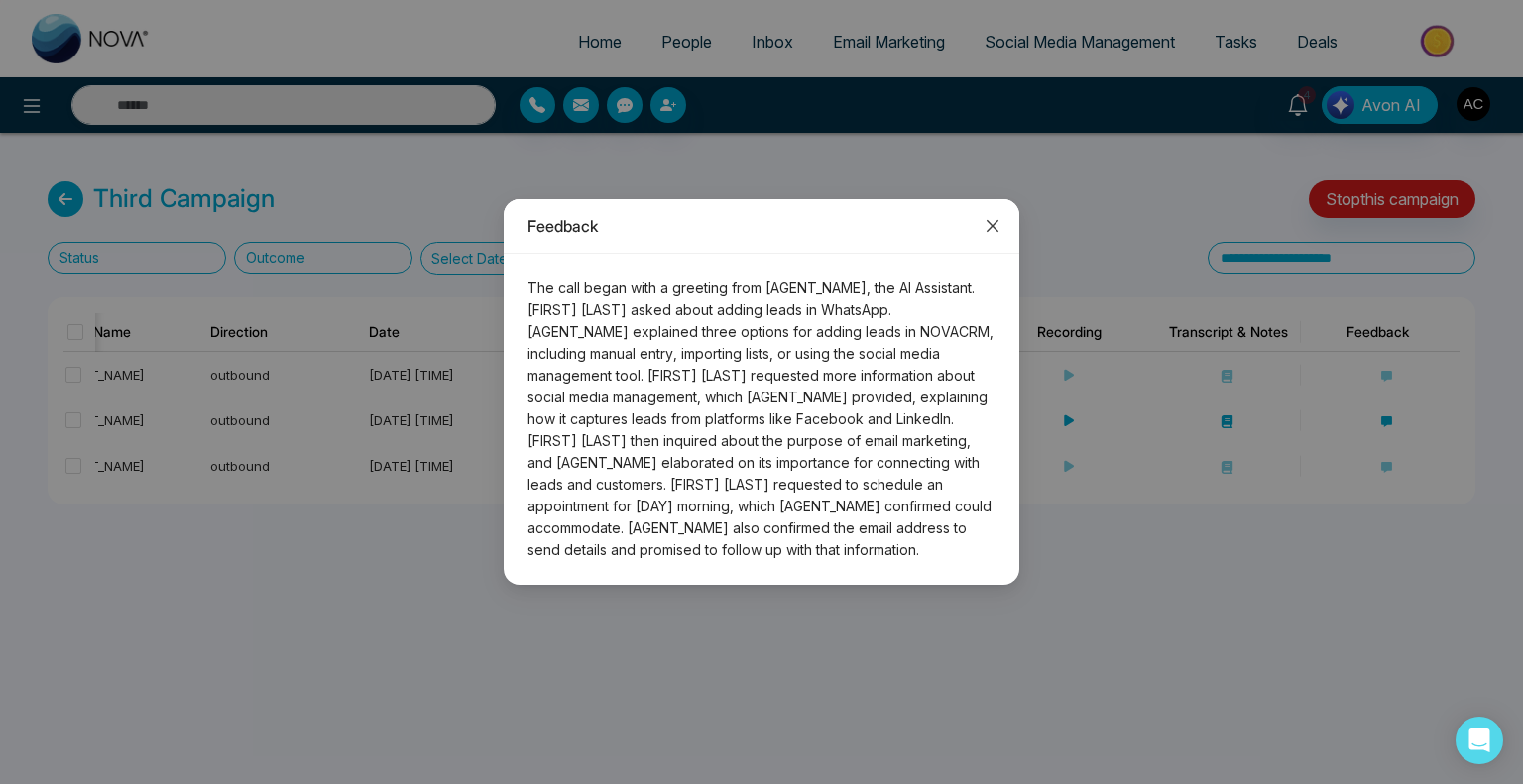 click 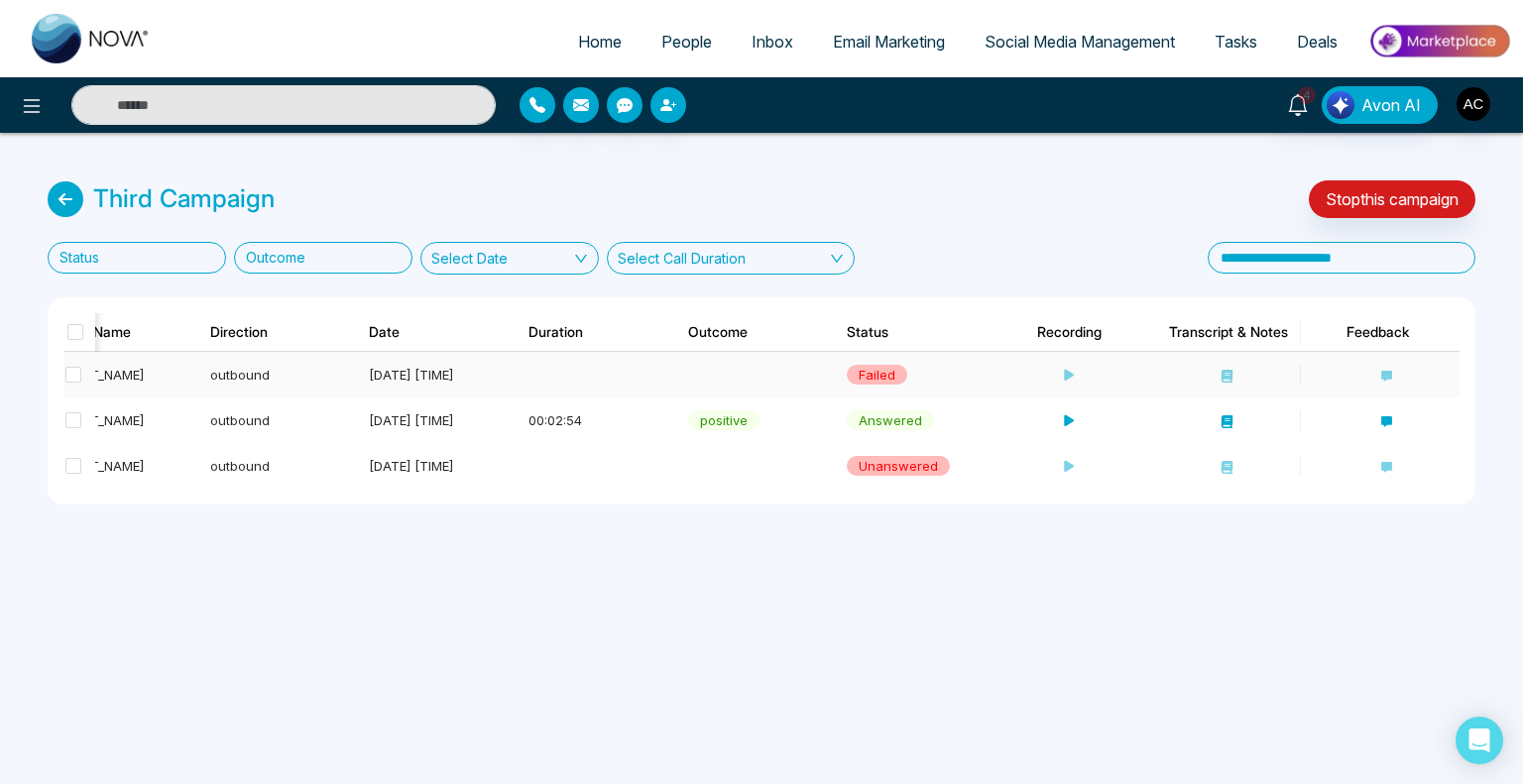 click 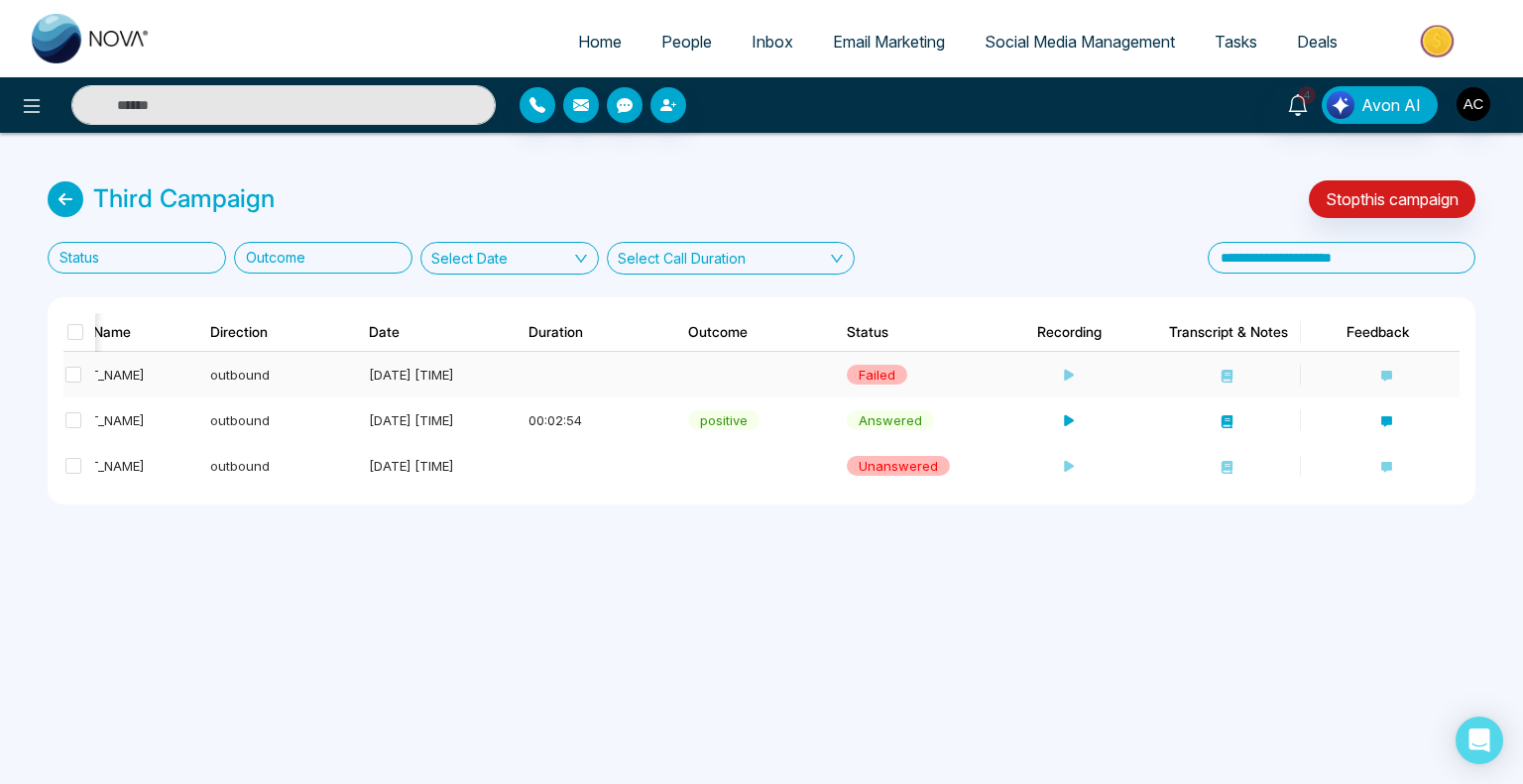 click 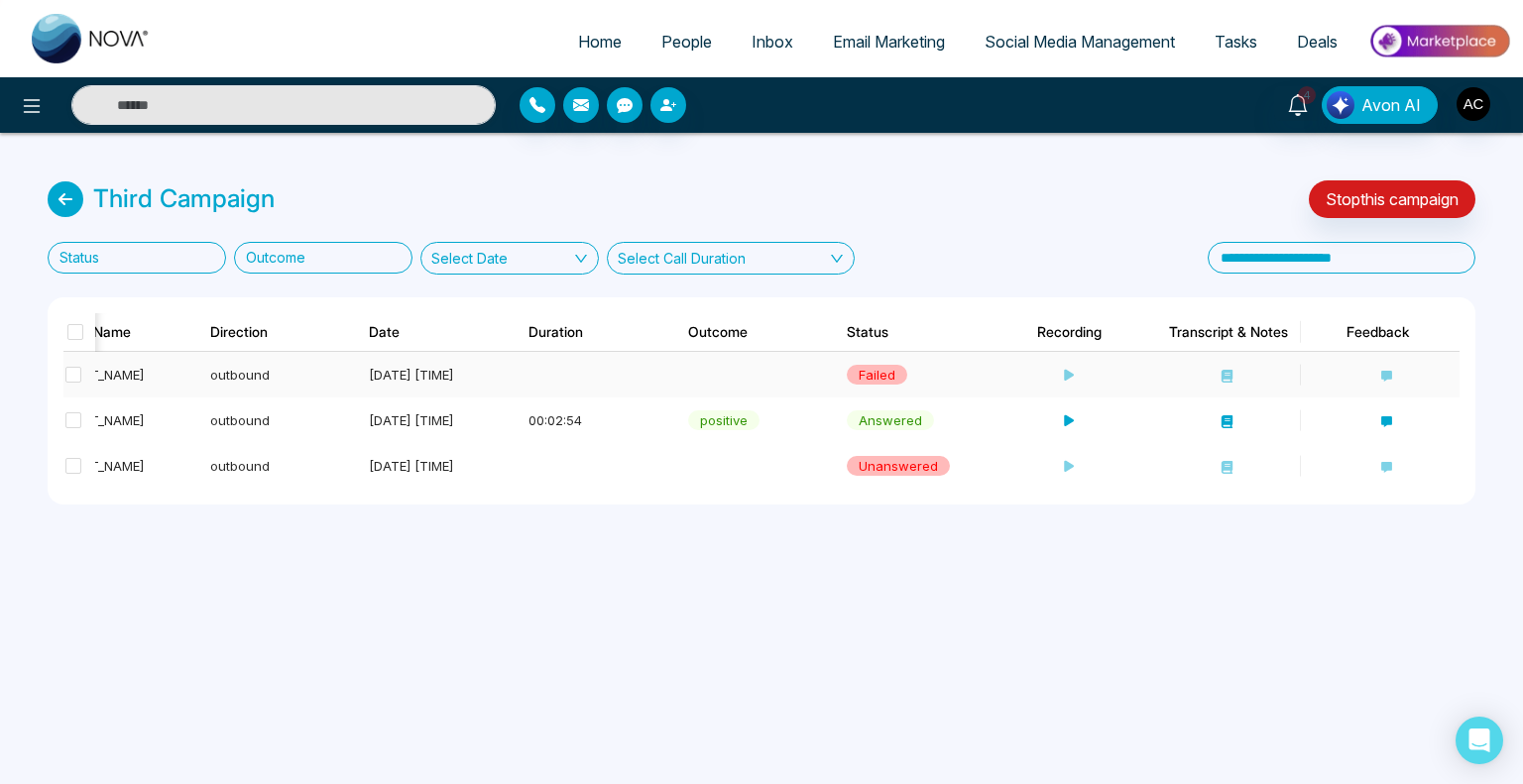 drag, startPoint x: 1384, startPoint y: 370, endPoint x: 1226, endPoint y: 374, distance: 158.05062 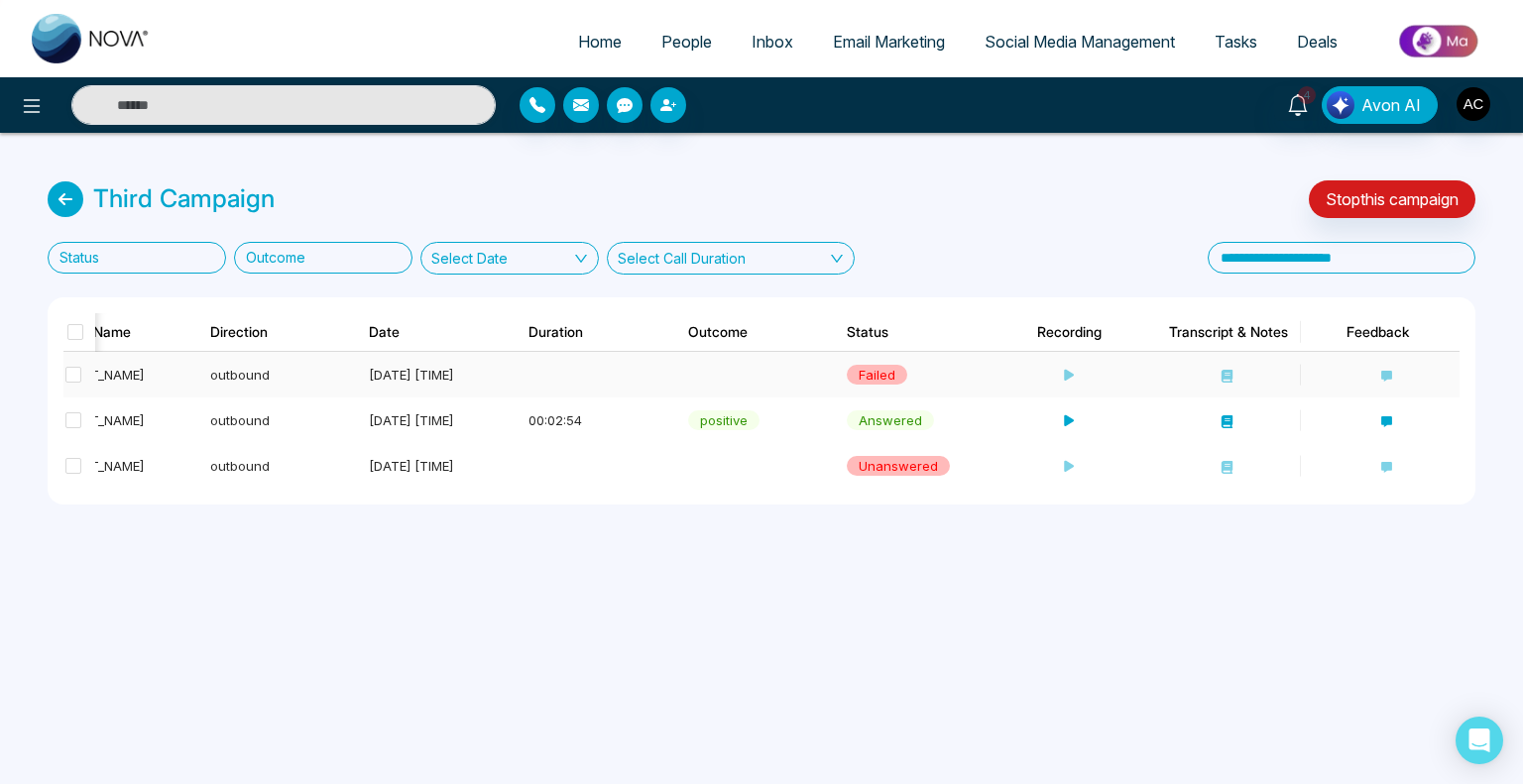click on "Akabar Rehman +917955673290 Send an Email Amita outbound 18/07/25 12:52 AM failed" at bounding box center (488, 375) 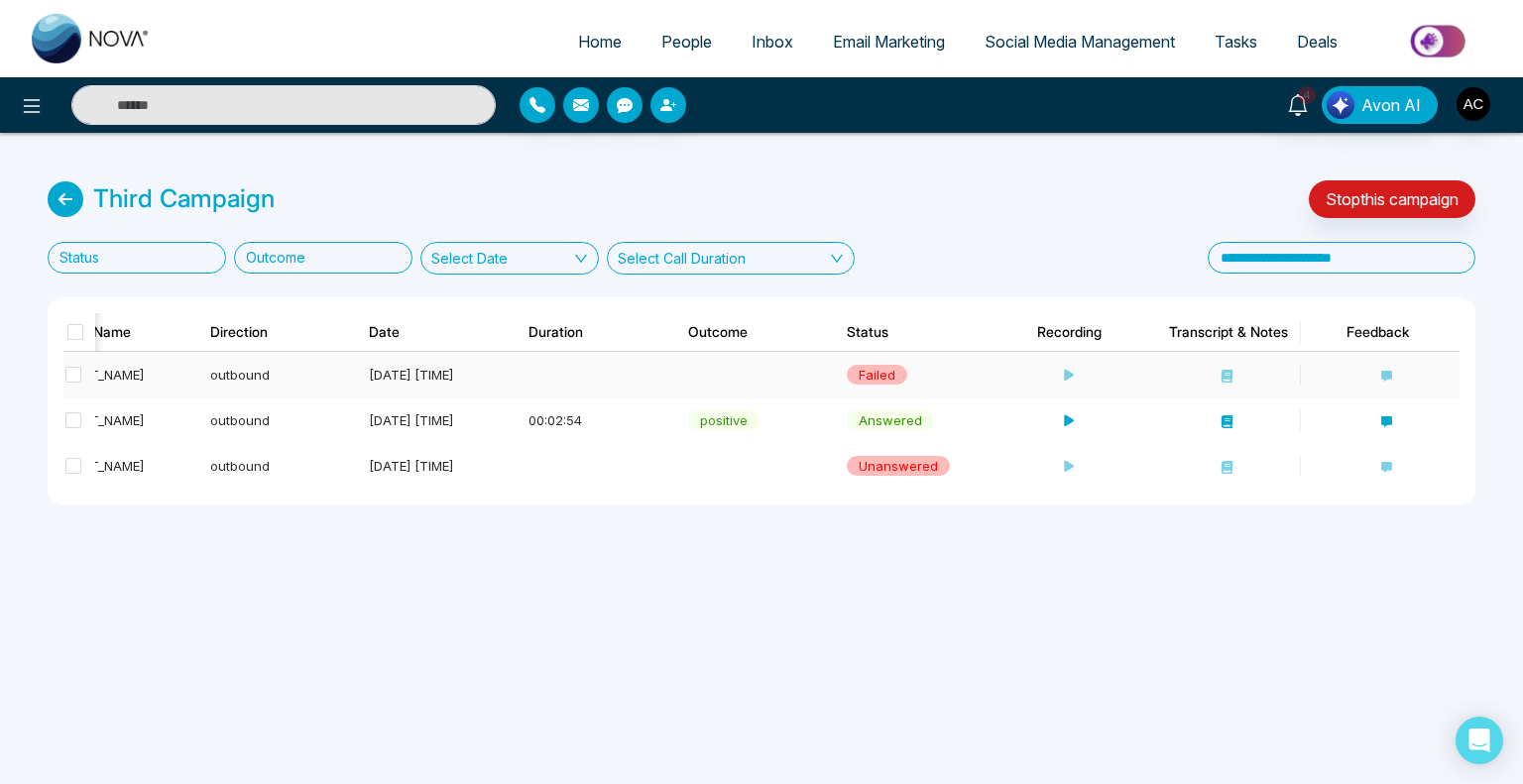 click 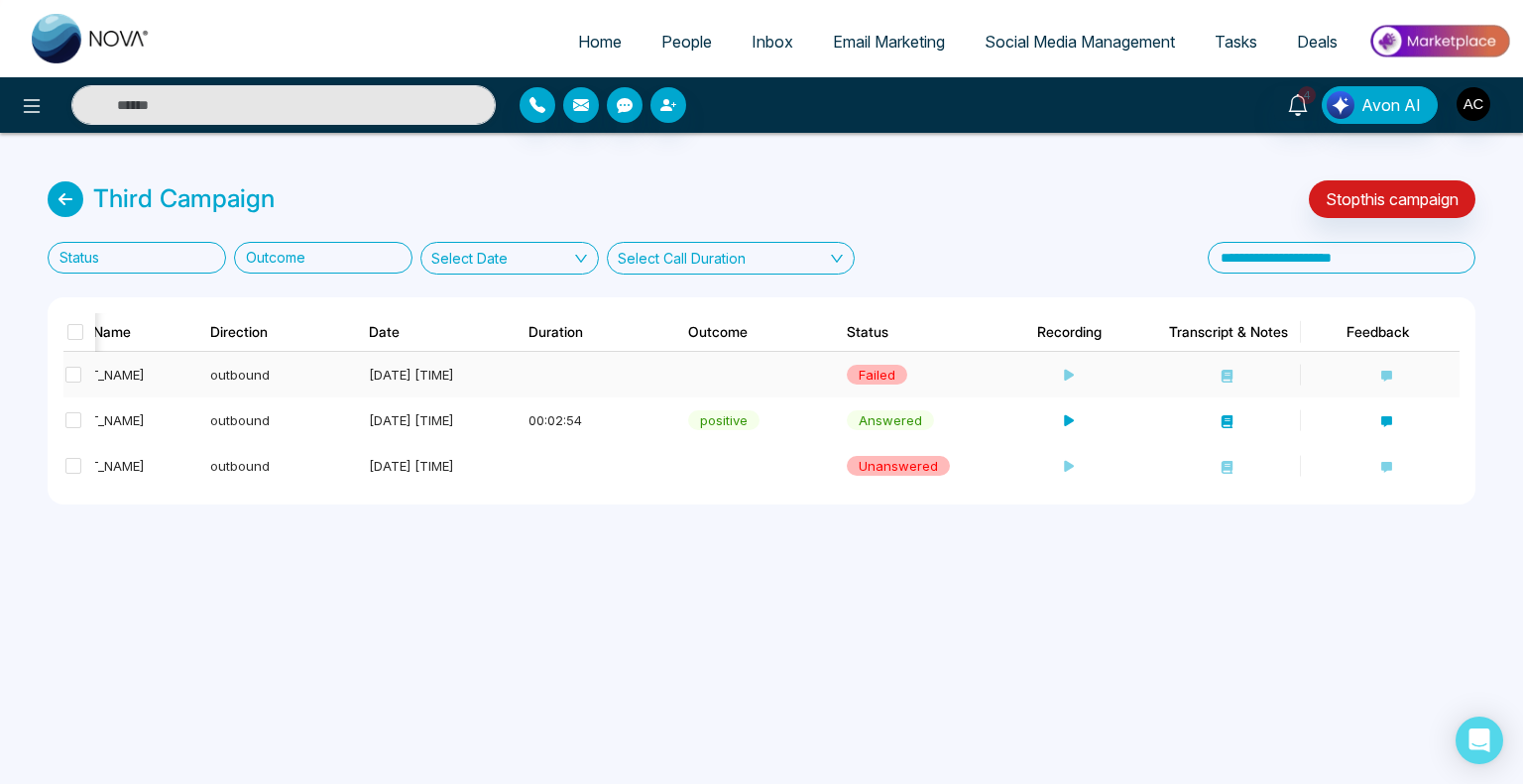 click at bounding box center [1067, 375] 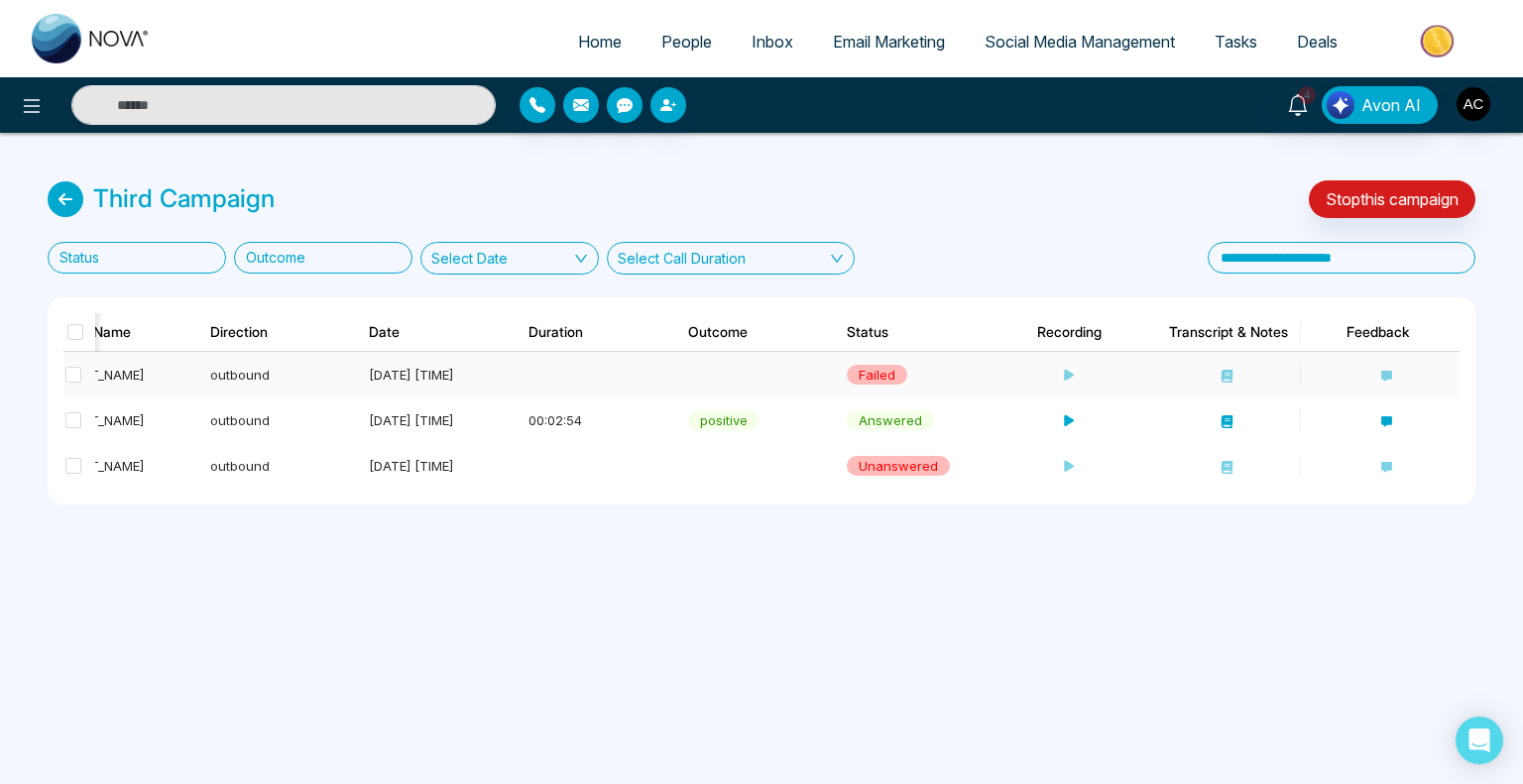 click at bounding box center (1067, 375) 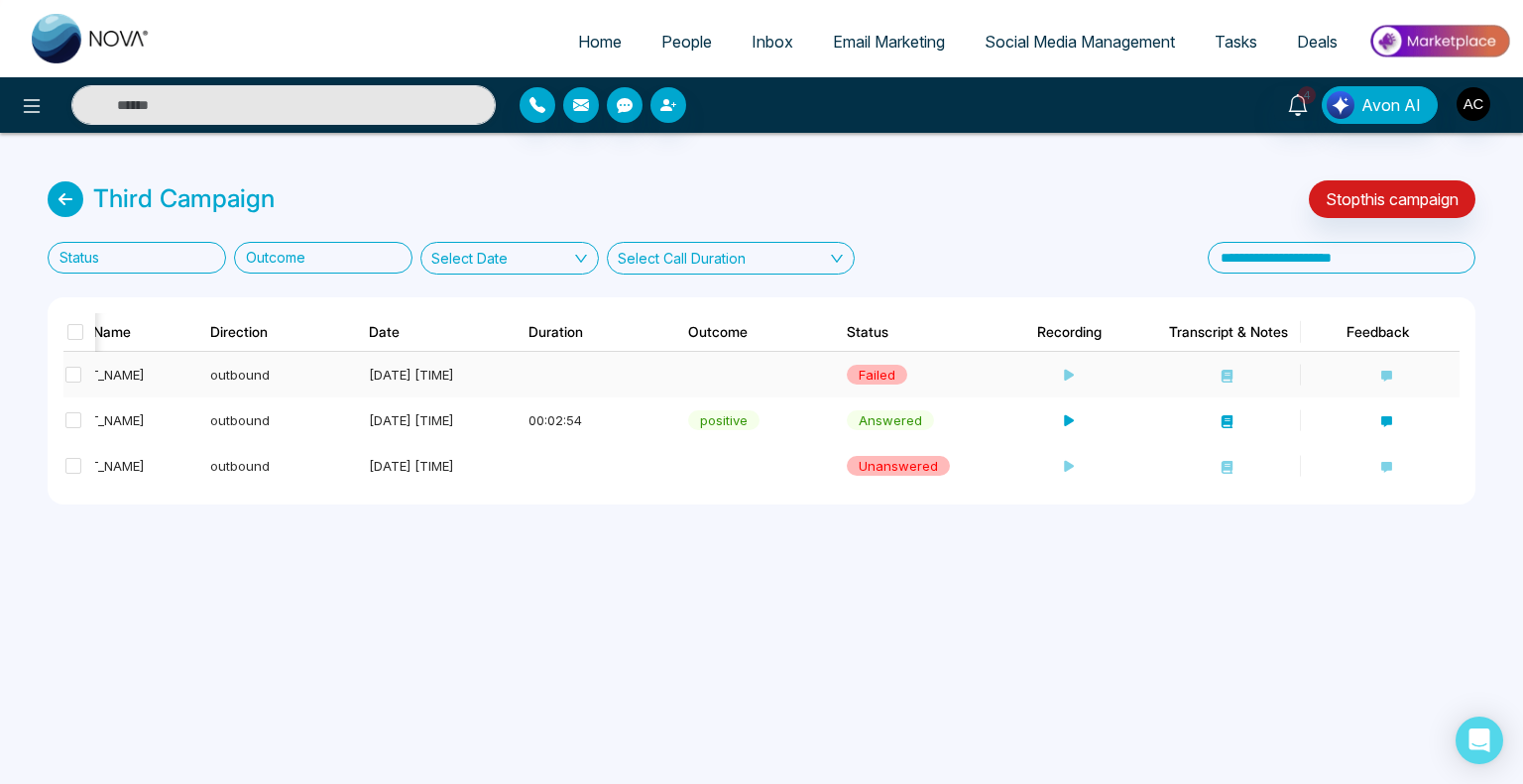 click at bounding box center (1067, 375) 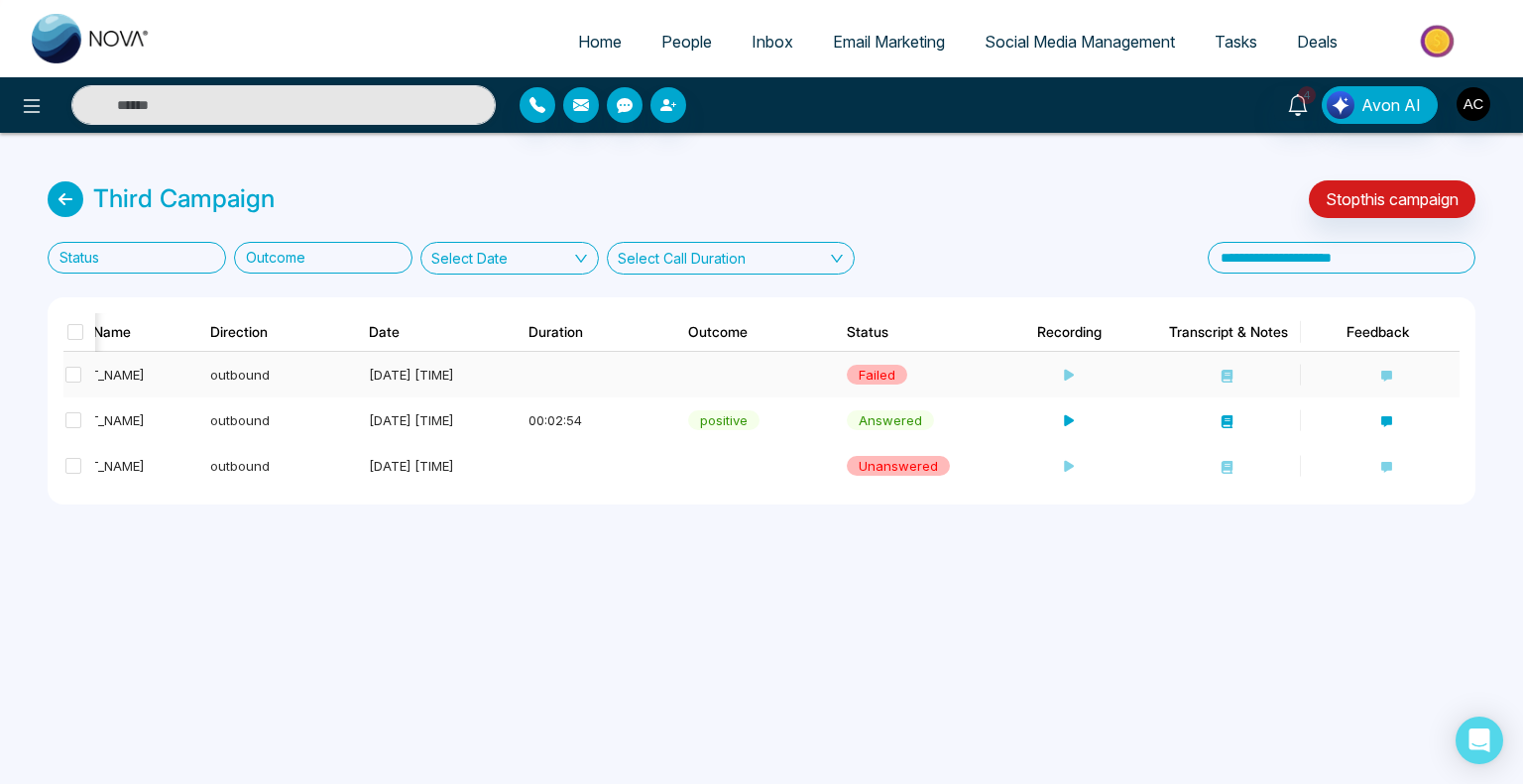 click at bounding box center (1067, 375) 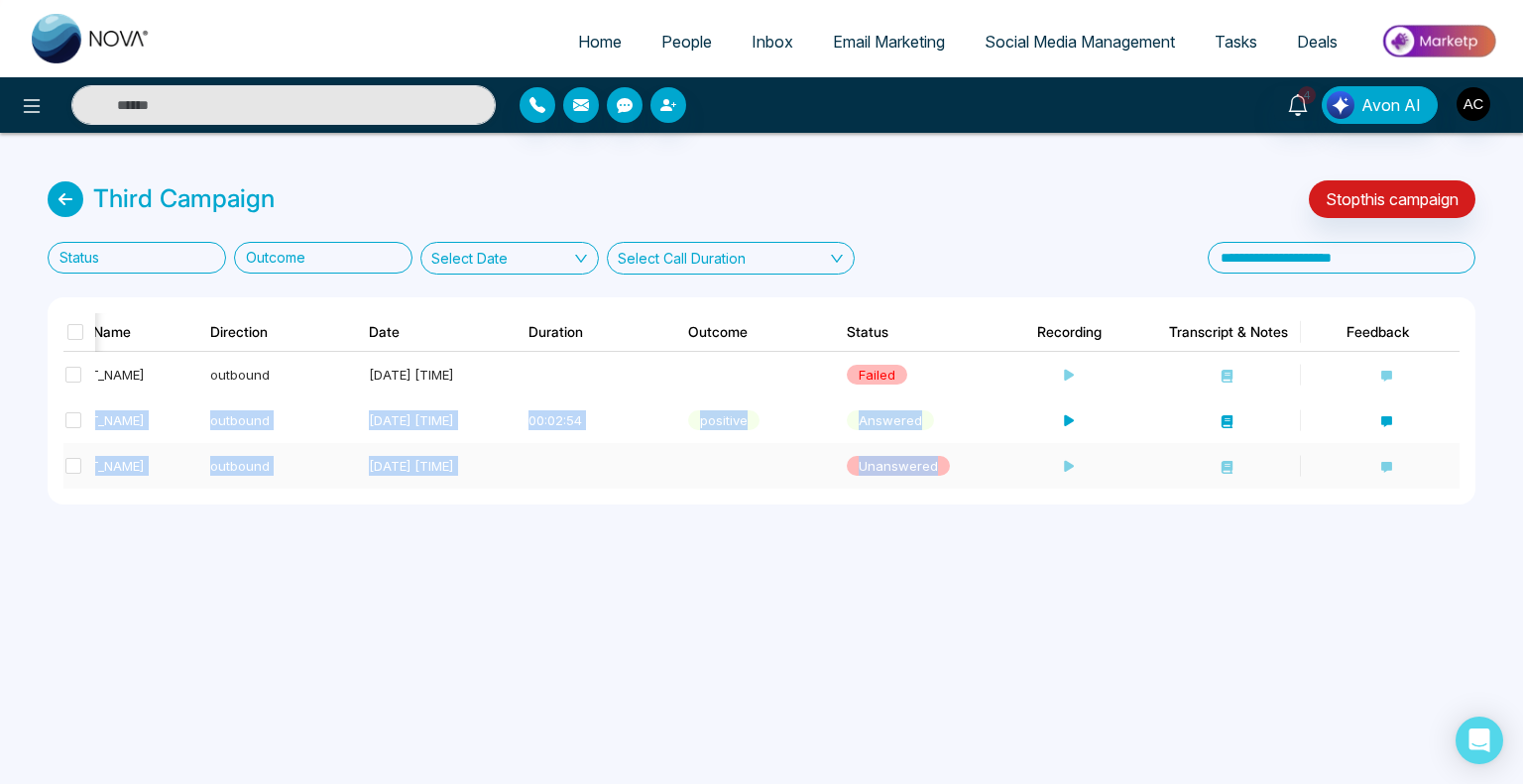 drag, startPoint x: 1067, startPoint y: 371, endPoint x: 1068, endPoint y: 468, distance: 97.005155 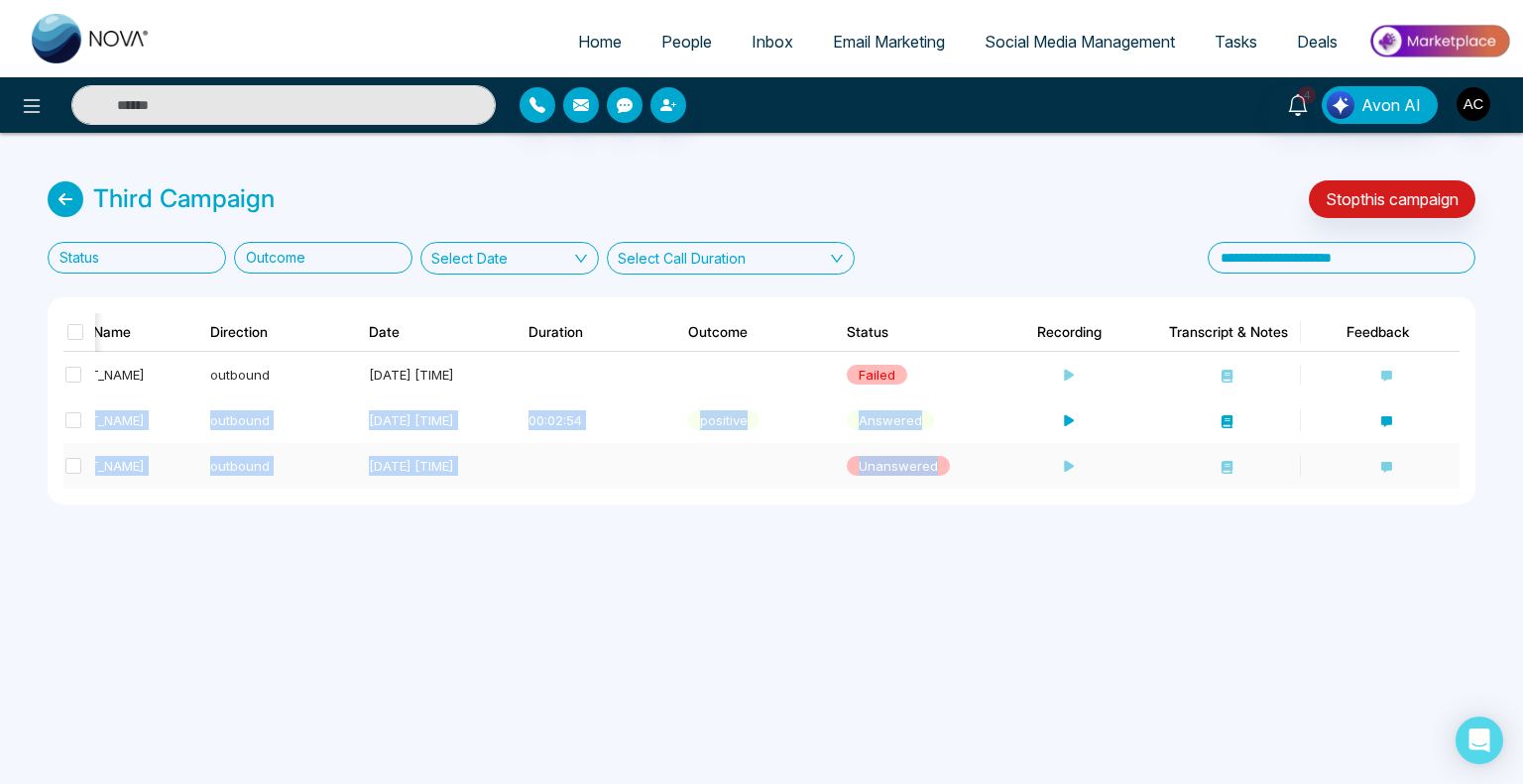 click on "Akabar Rehman +917955673290 Send an Email Amita outbound 18/07/25 12:52 AM failed Adish Chaudhari +917977102854 Send an Email Amita outbound 18/07/25 12:52 AM 00:02:54 positive answered Ankush K +916755669078 Send an Email Amita outbound 18/07/25 12:52 AM unanswered" at bounding box center (488, 420) 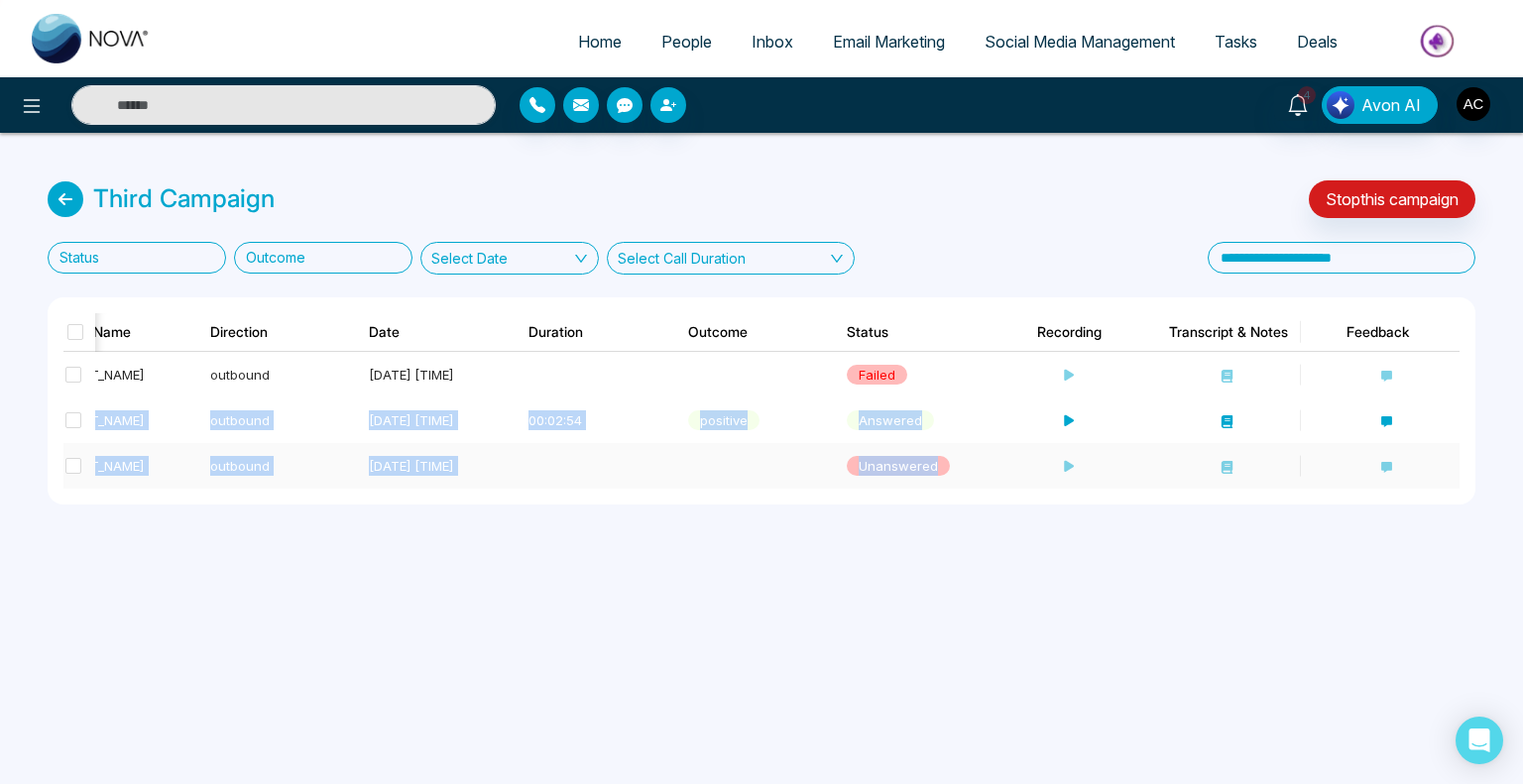 click at bounding box center [1067, 466] 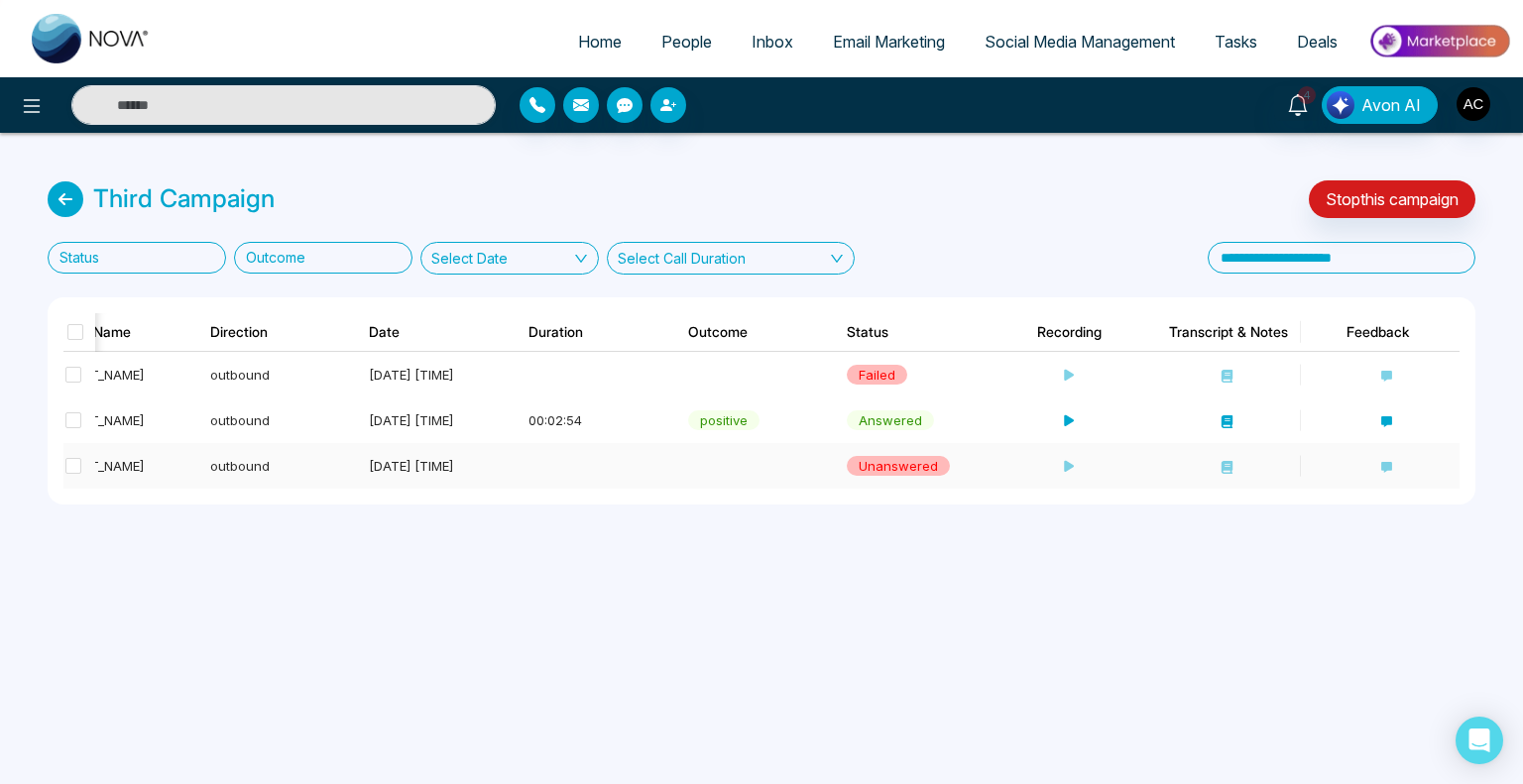 click at bounding box center [1221, 466] 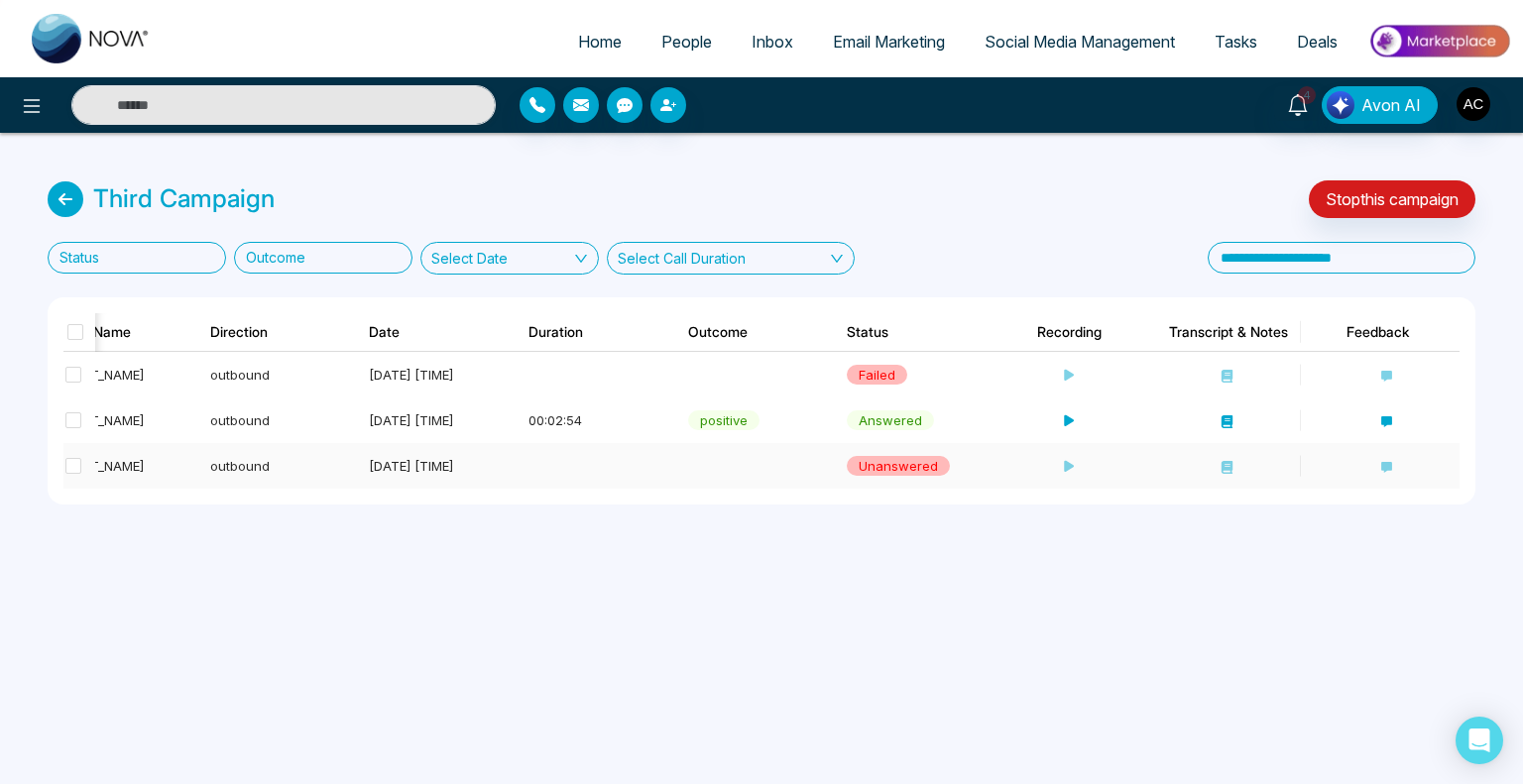 click 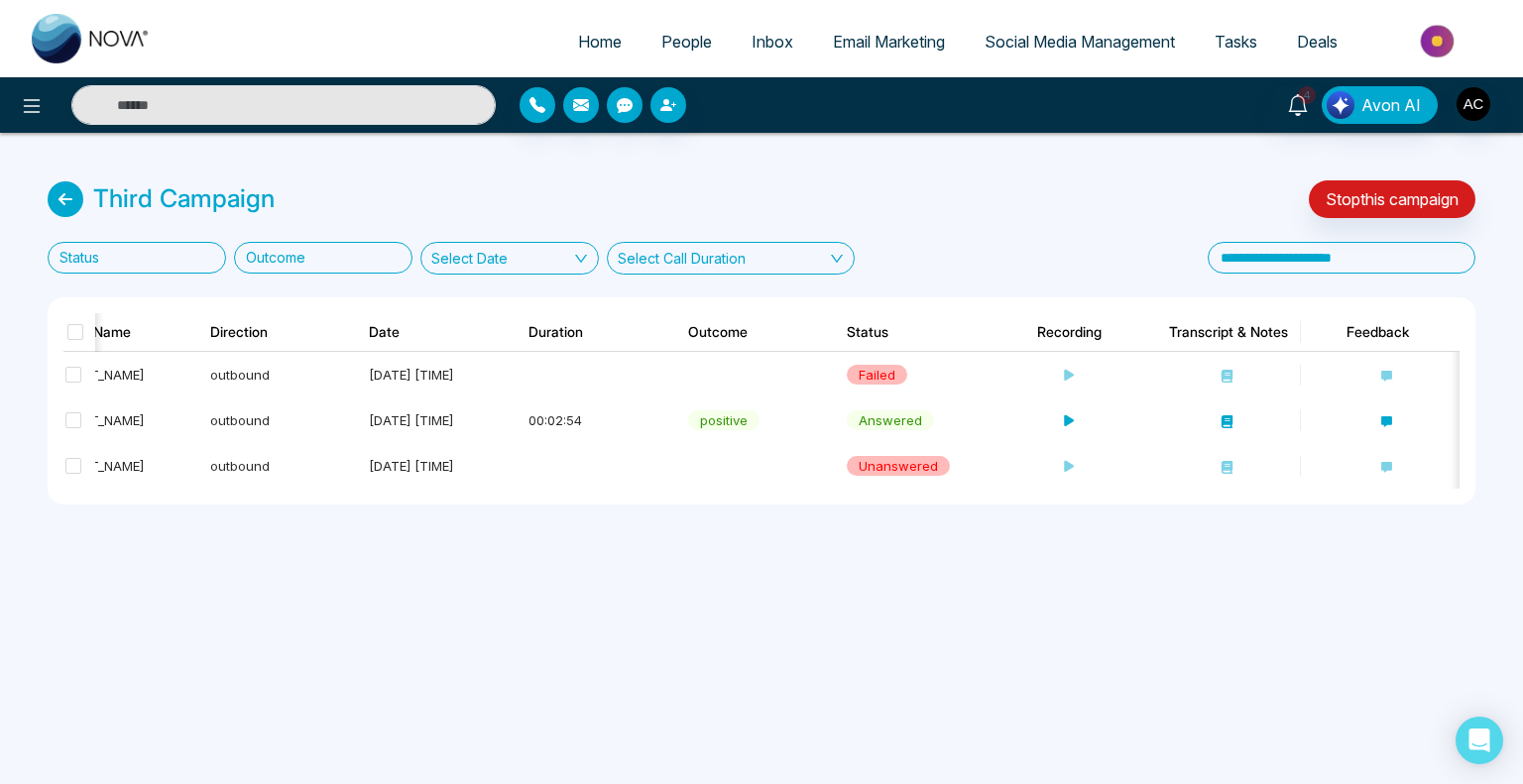 scroll, scrollTop: 0, scrollLeft: 0, axis: both 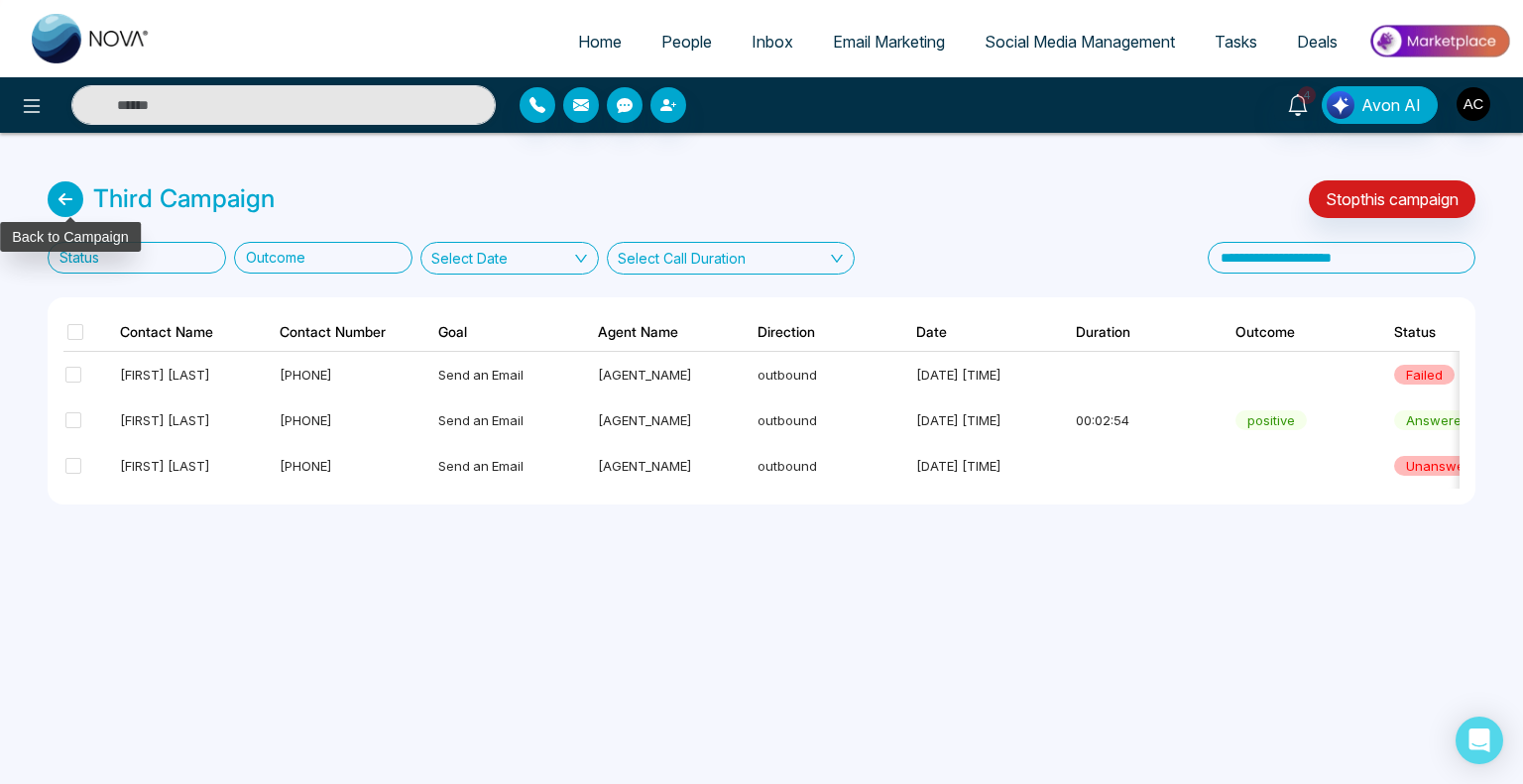 click at bounding box center [65, 199] 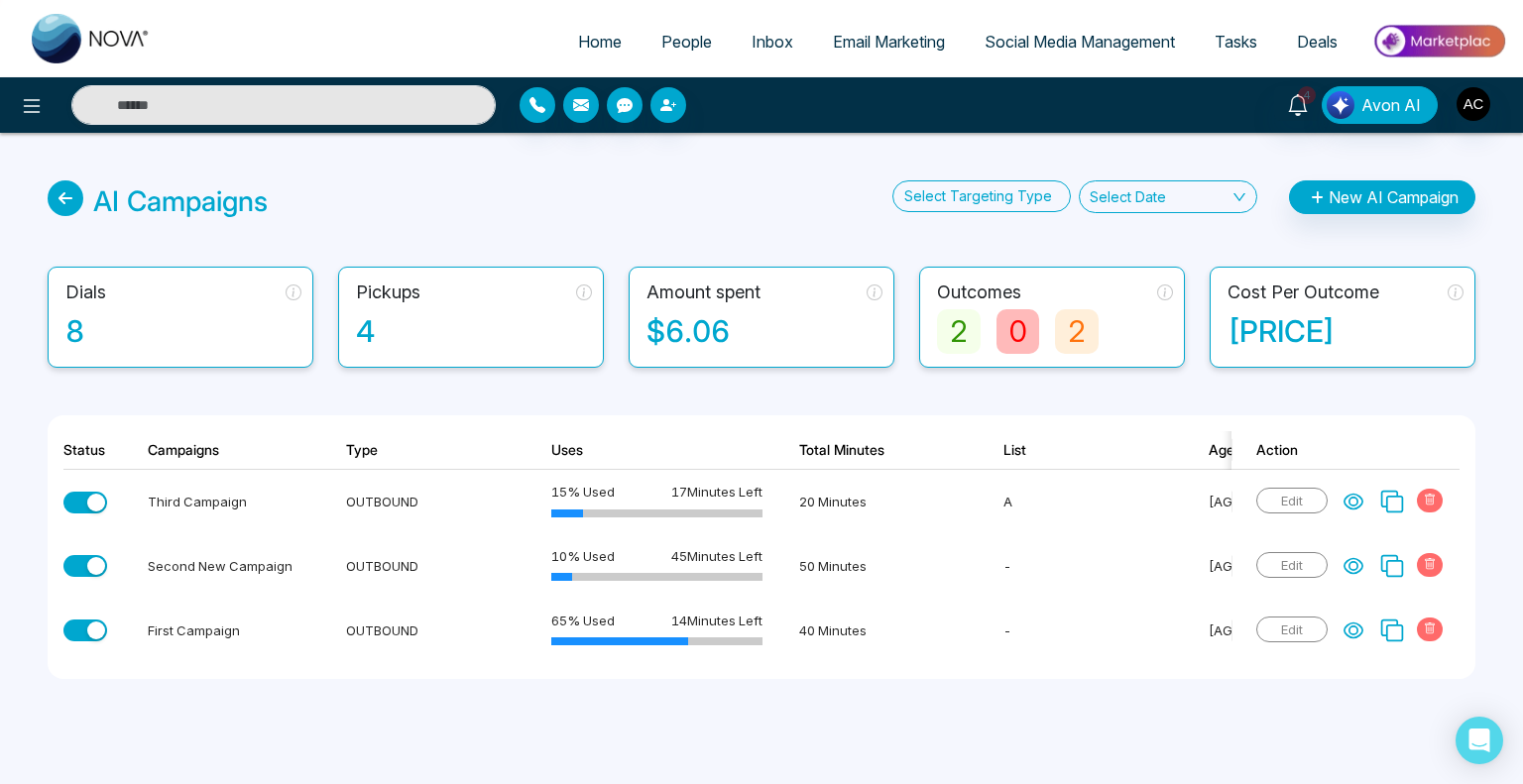 click on "AI Campaigns   Select Targeting Type Select Date  New AI Campaign Dials 8 Pickups 4 Amount spent $6.06 Outcomes 2 0 2 Cost Per Outcome $3.03 Status Campaigns Type Uses Total Minutes List Agent Dials Pickups In progress Outcomes Cost Per Outcome Action                           Third Campaign OUTBOUND 15 % Used 17  Minutes Left 20 Minutes A Amita 2 1 0 1 0 0 $0.87 Edit Second New Campaign OUTBOUND 10 % Used 45  Minutes Left 50 Minutes - Amita 2 1 0 0 0 1 $0.64 Edit First Campaign OUTBOUND 65 % Used 14  Minutes Left 40 Minutes - Amita 2 1 0 1 0 0 $4.23 Edit" at bounding box center (762, 429) 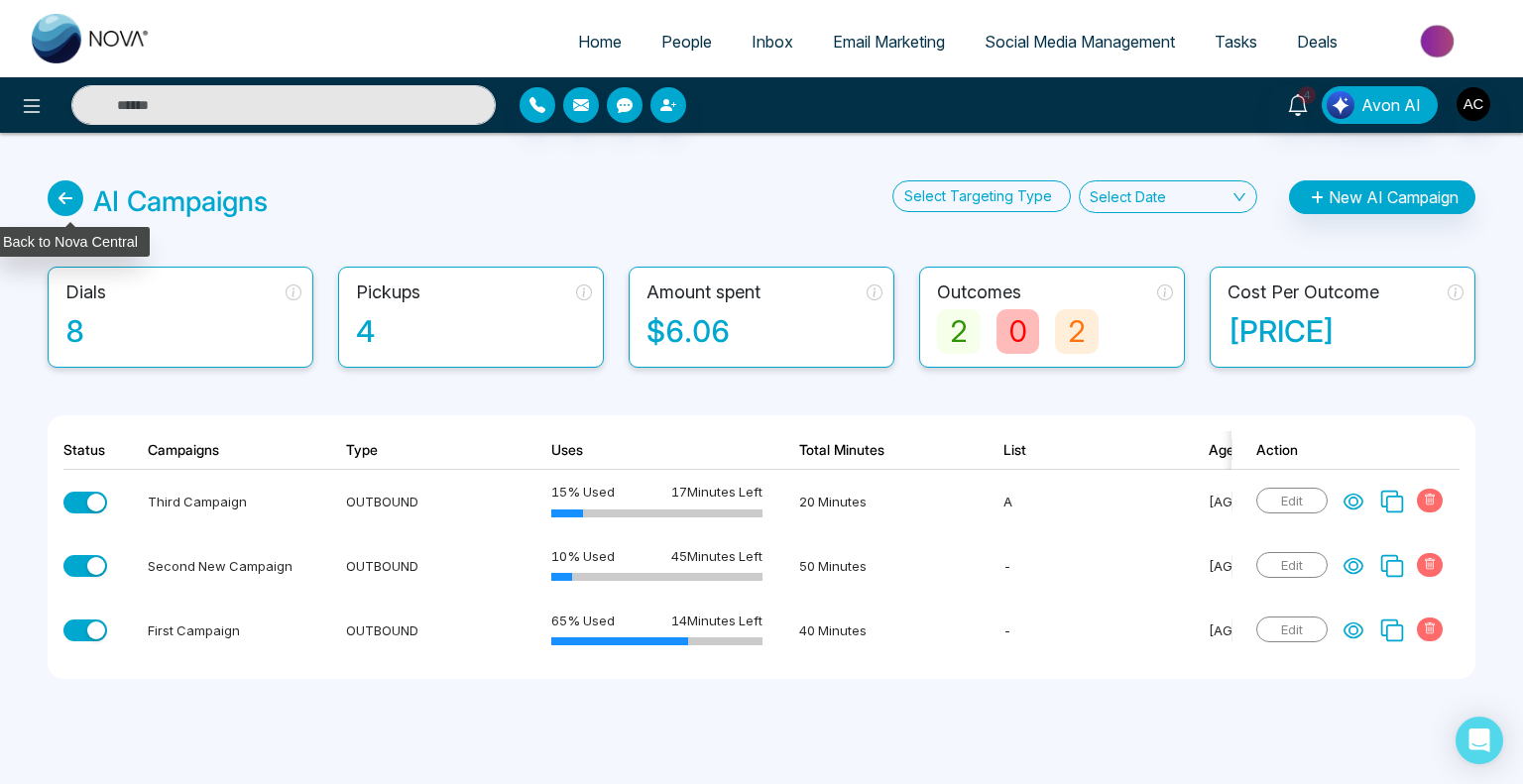 click at bounding box center (65, 198) 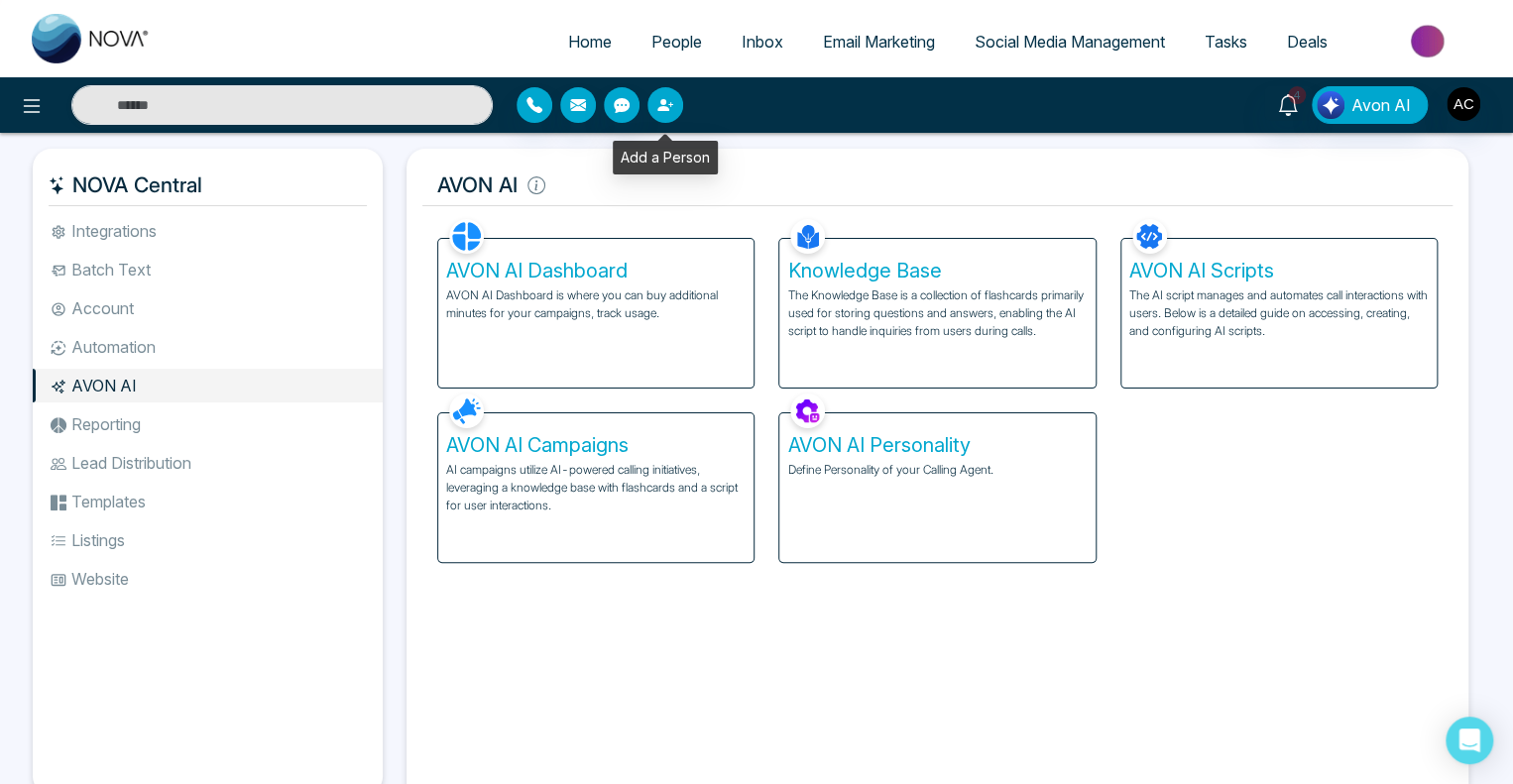 click 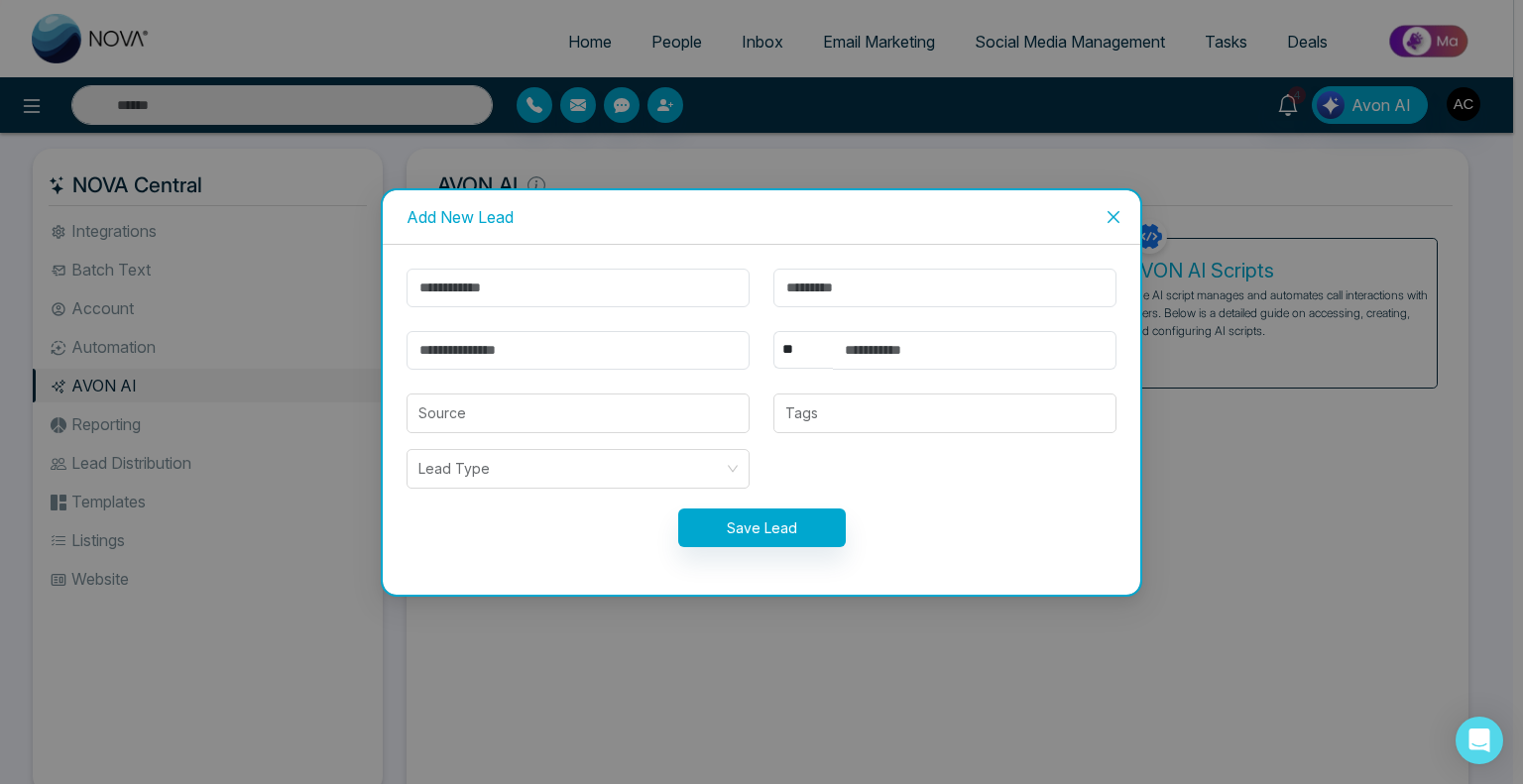 click 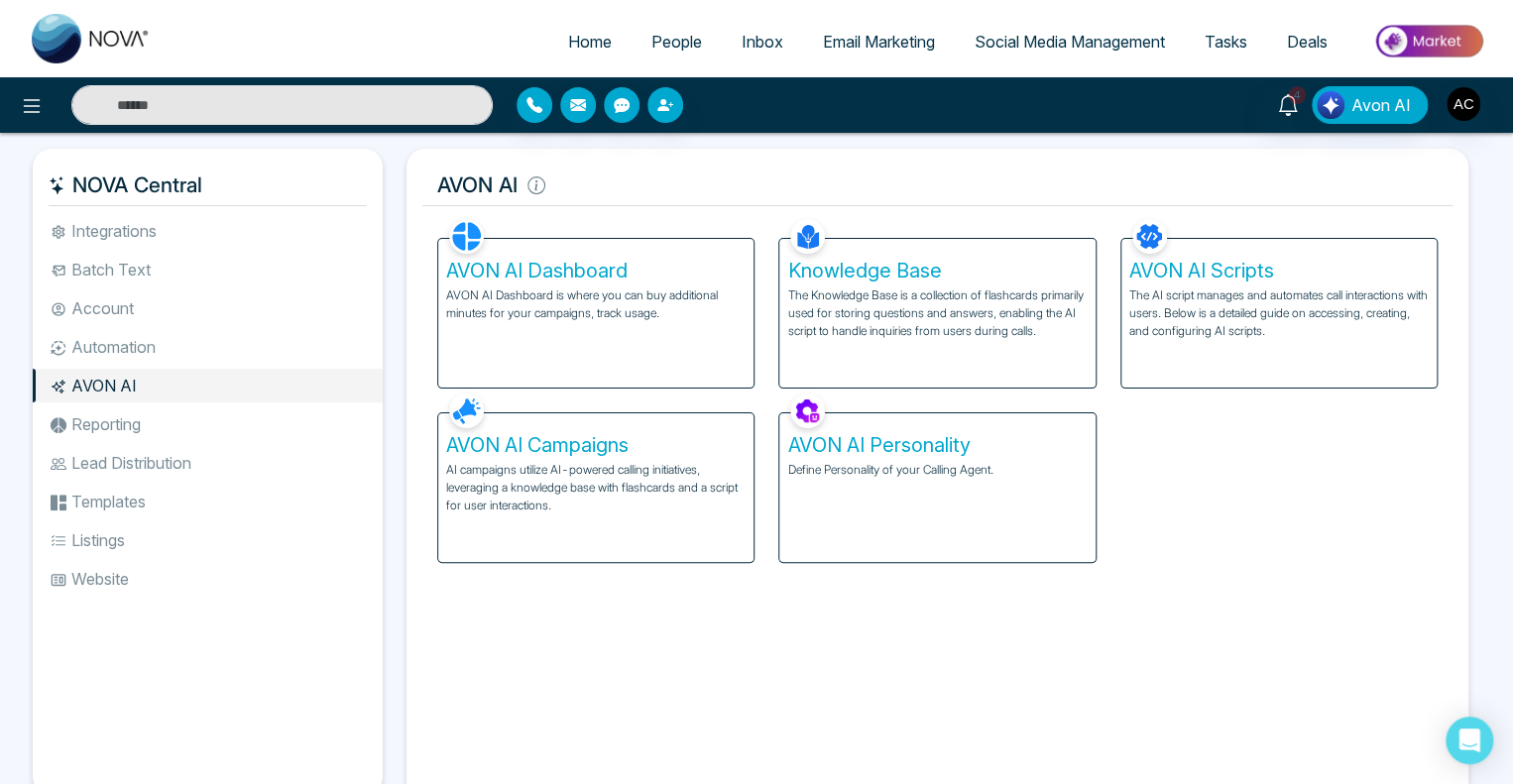 click on "AVON AI Personality" at bounding box center (937, 445) 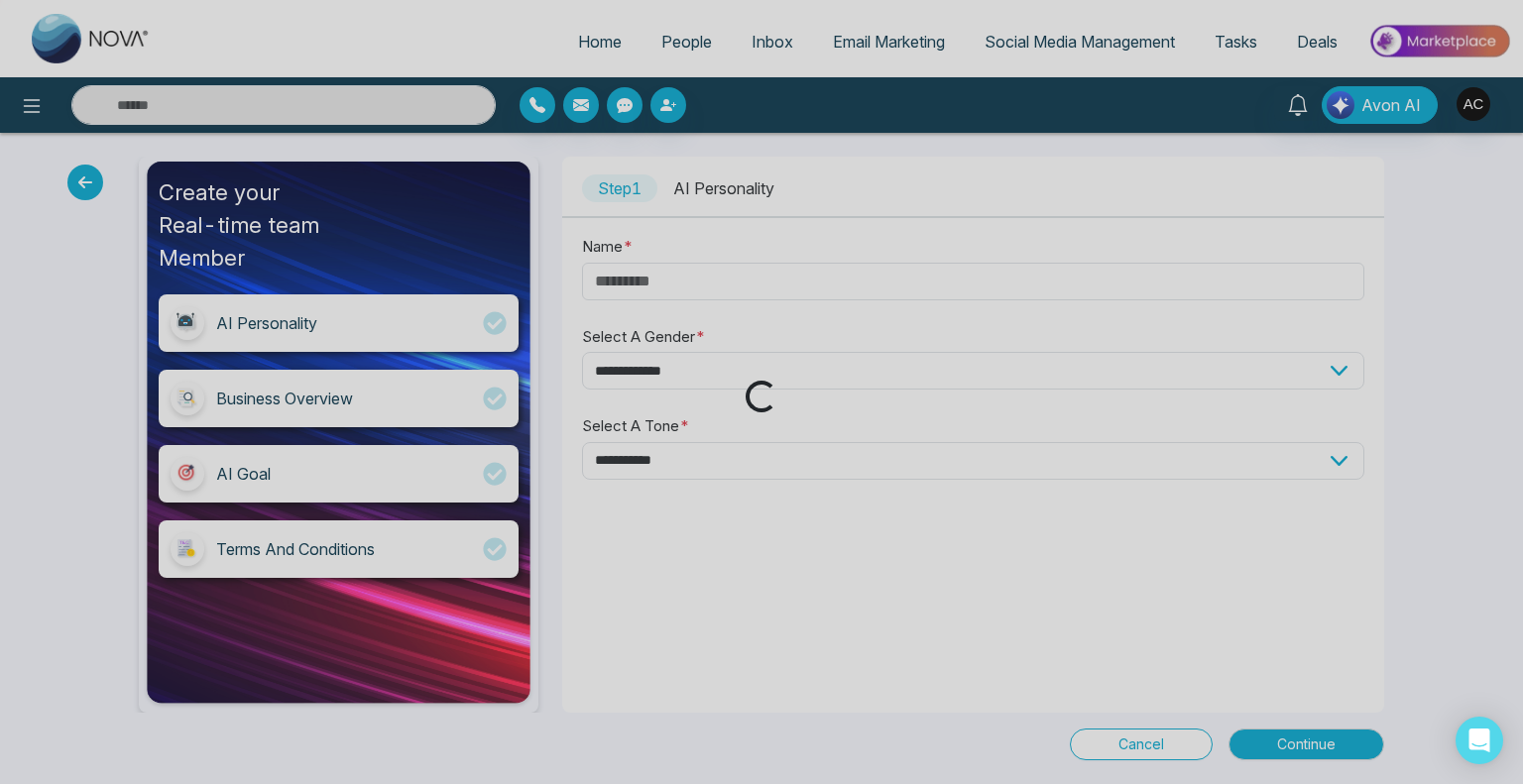 type on "*****" 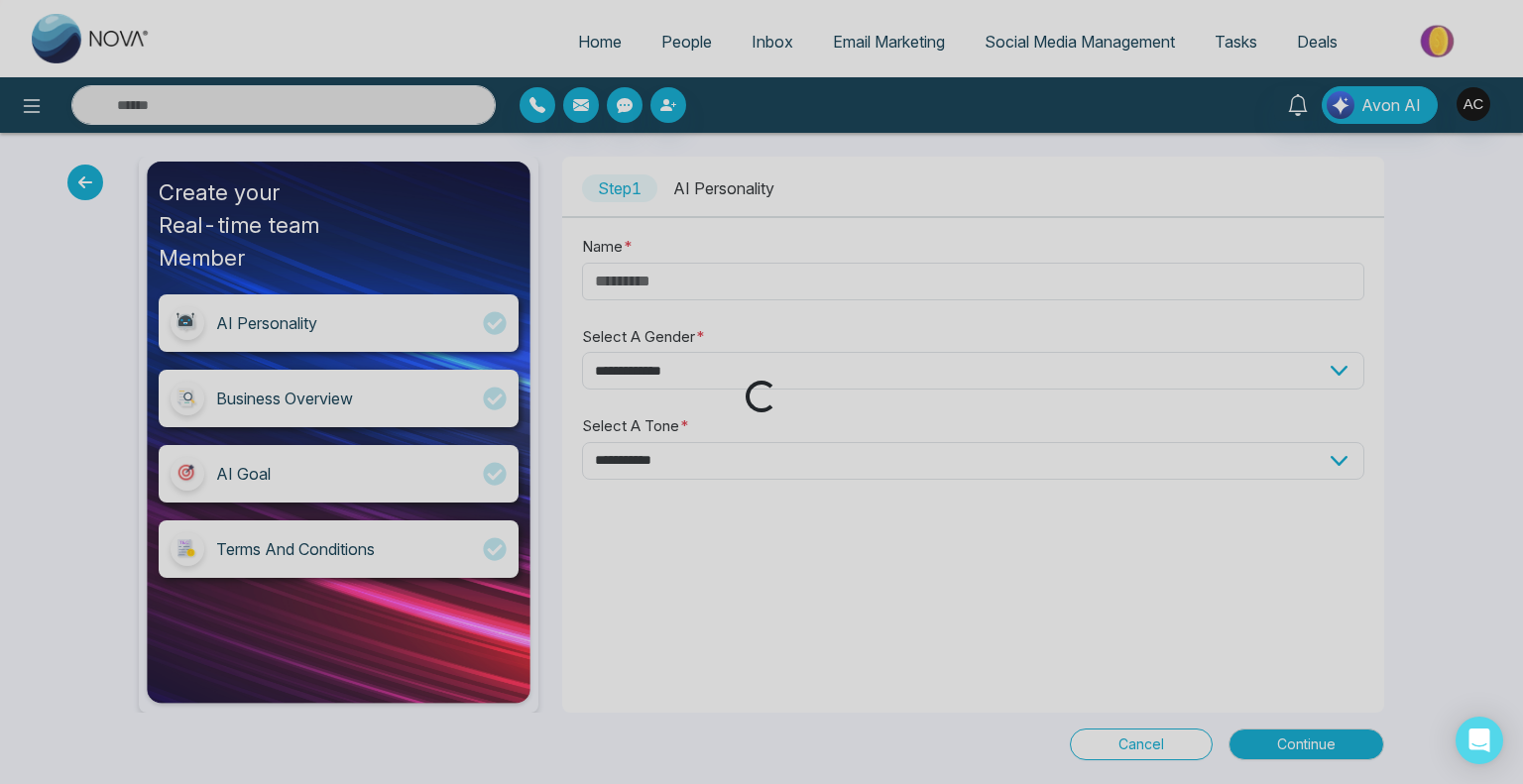select on "******" 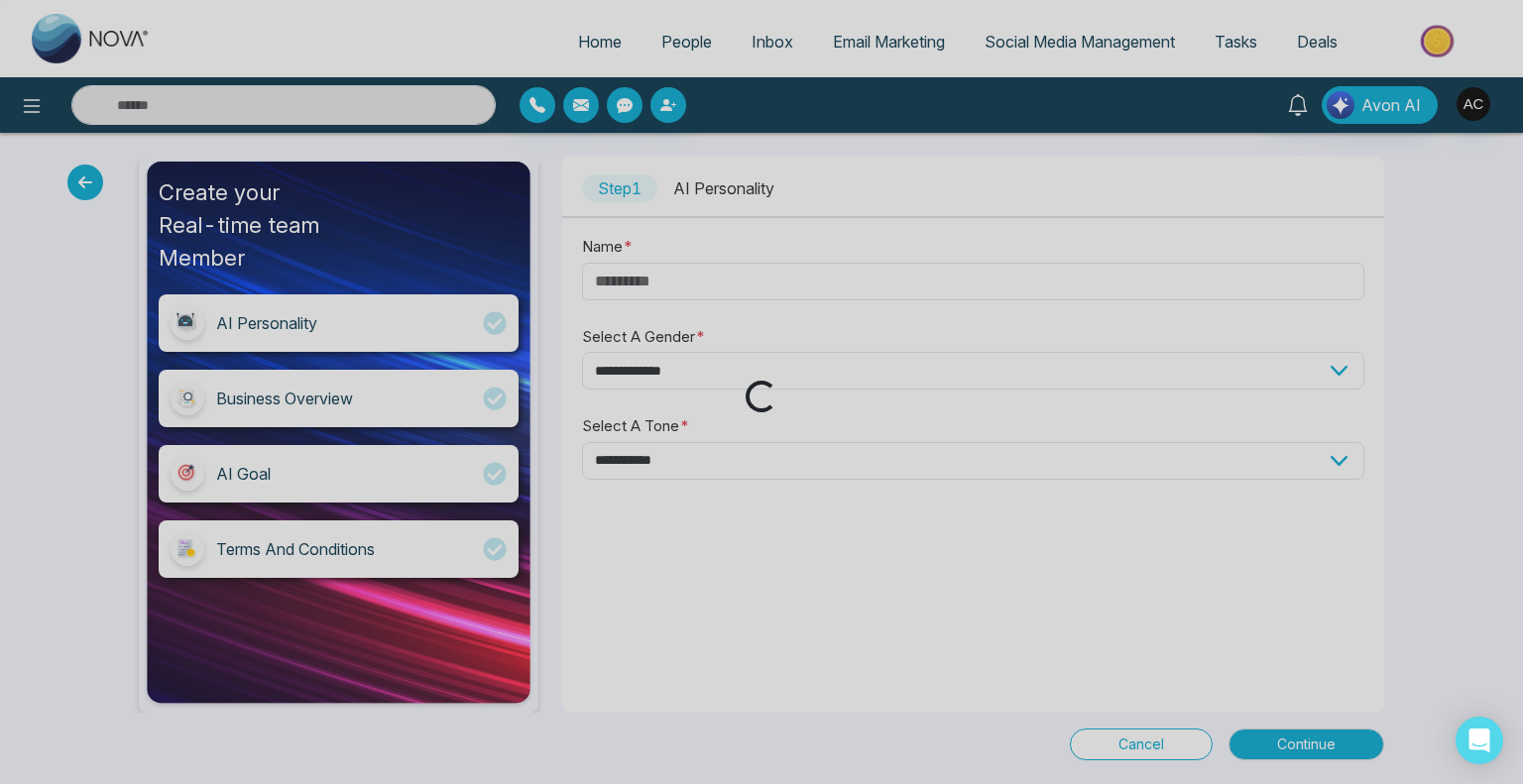 select on "**********" 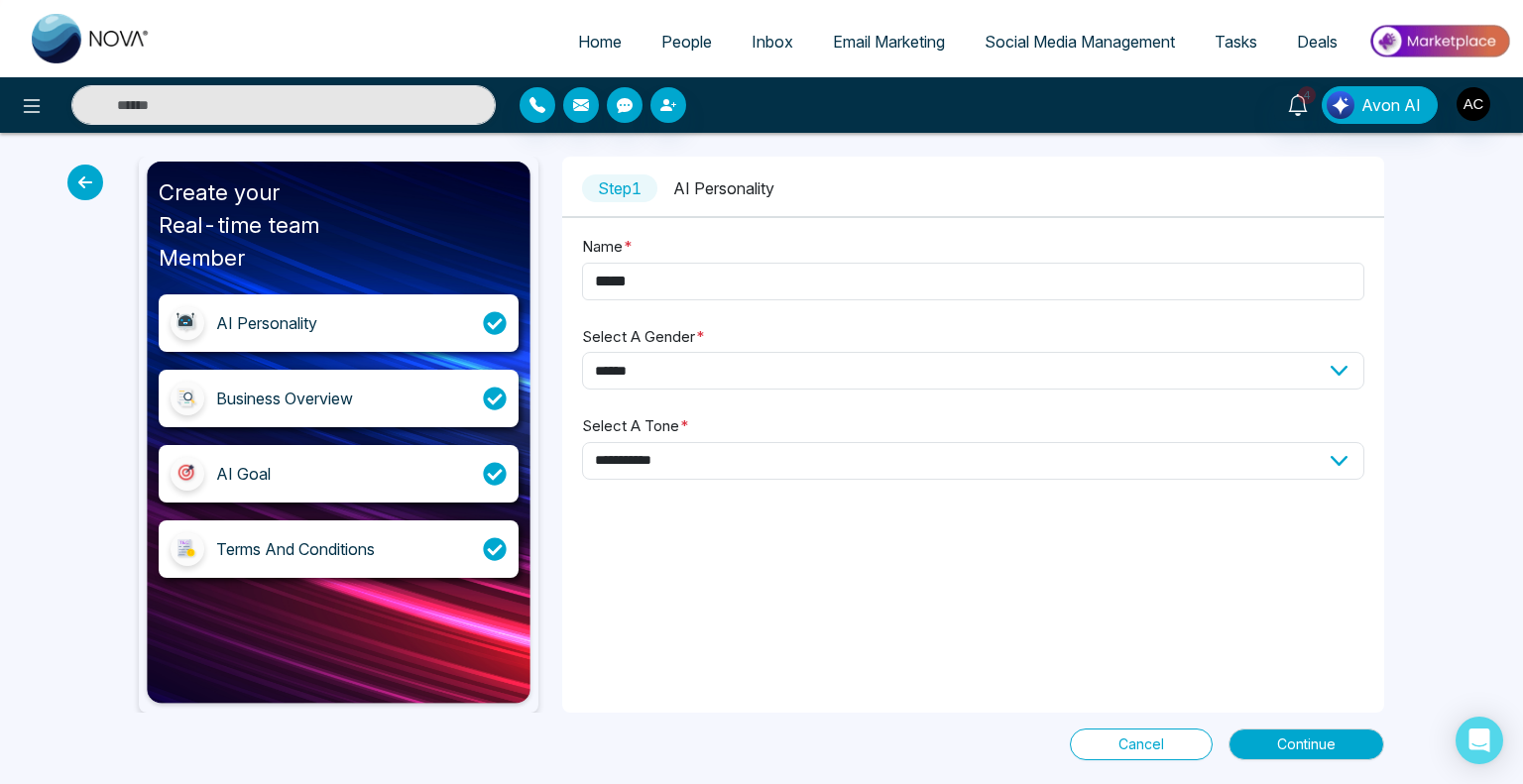 click at bounding box center [85, 182] 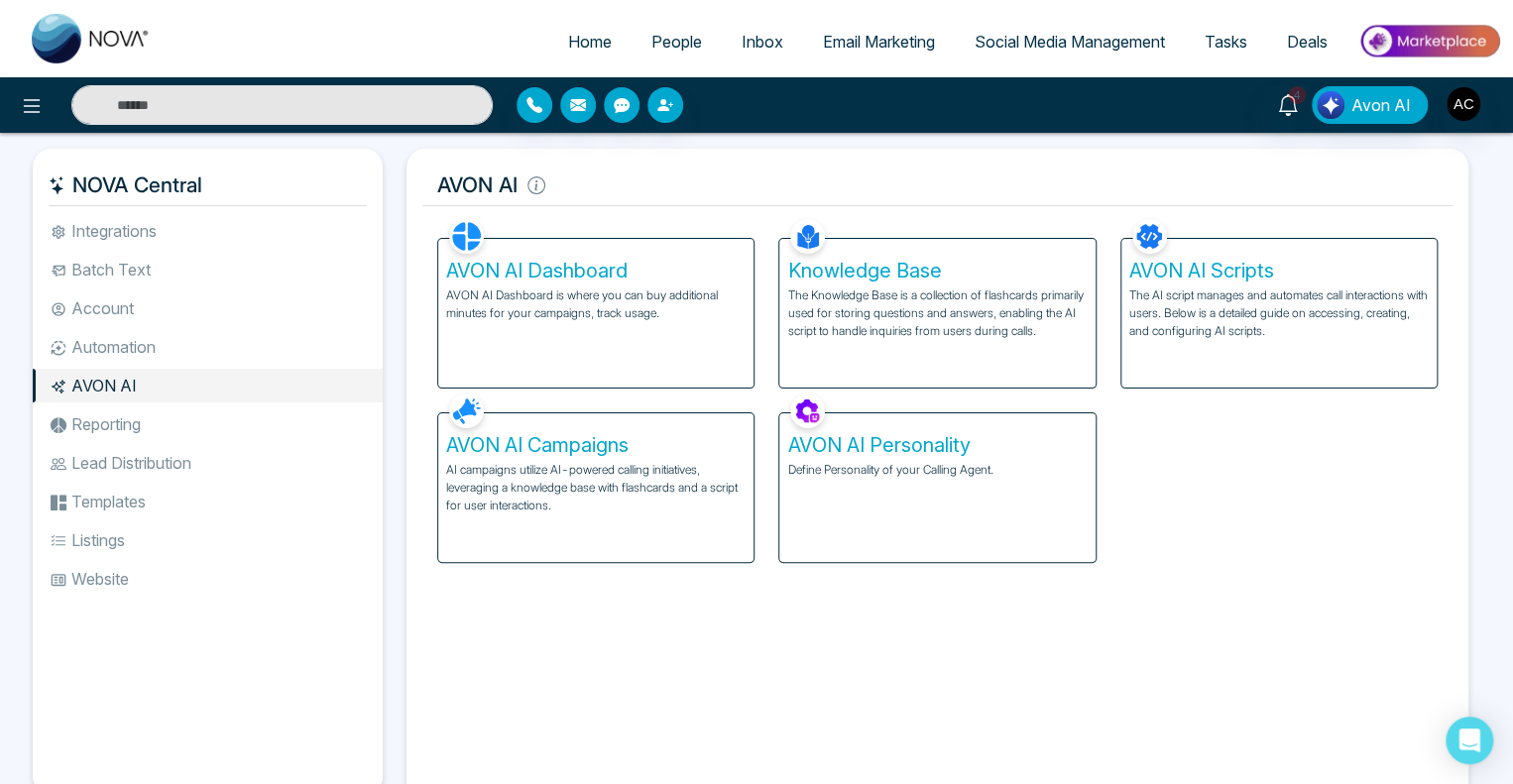 click on "AVON AI Dashboard" at bounding box center (596, 271) 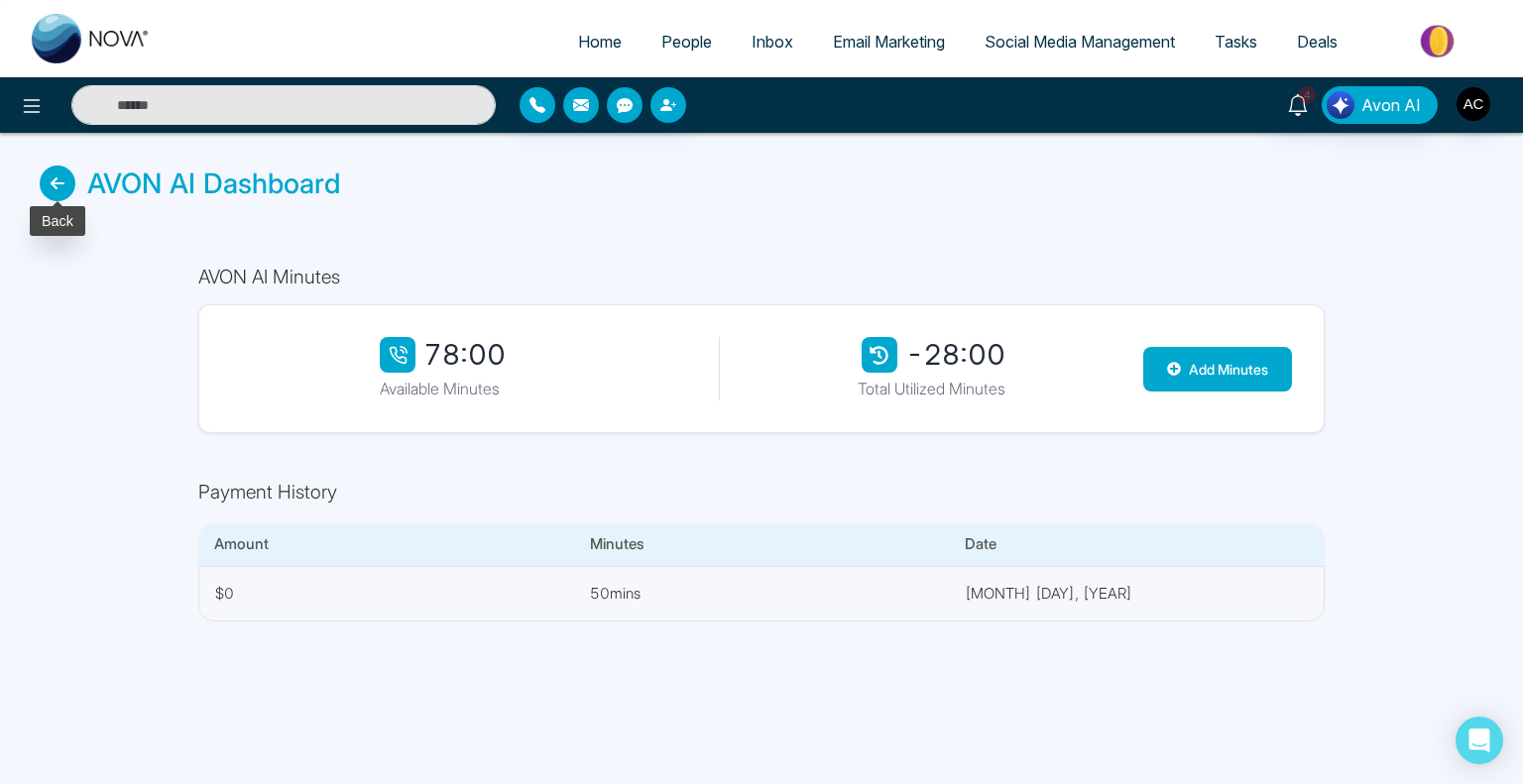 click at bounding box center (58, 183) 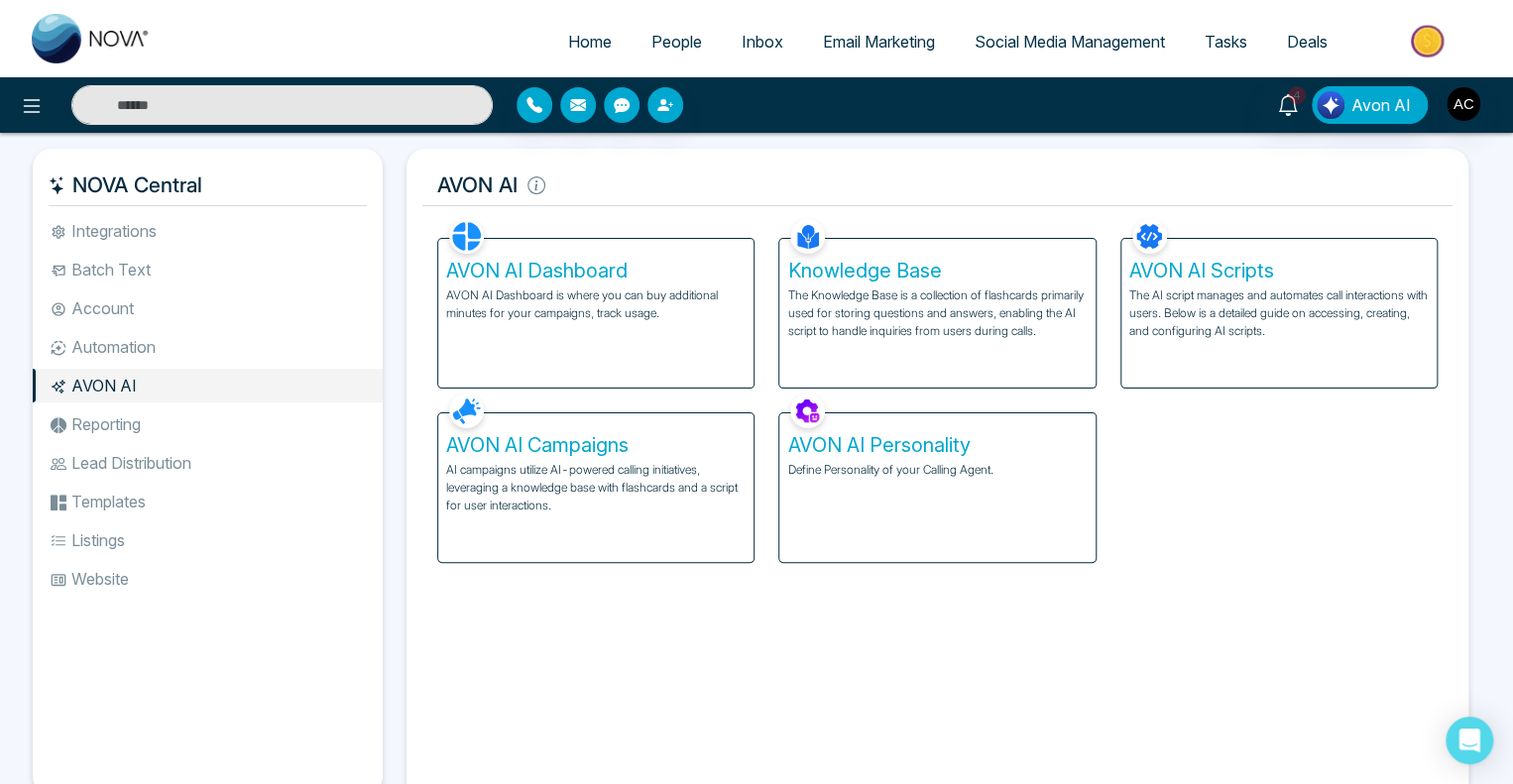 click on "AVON AI Campaigns" at bounding box center [596, 445] 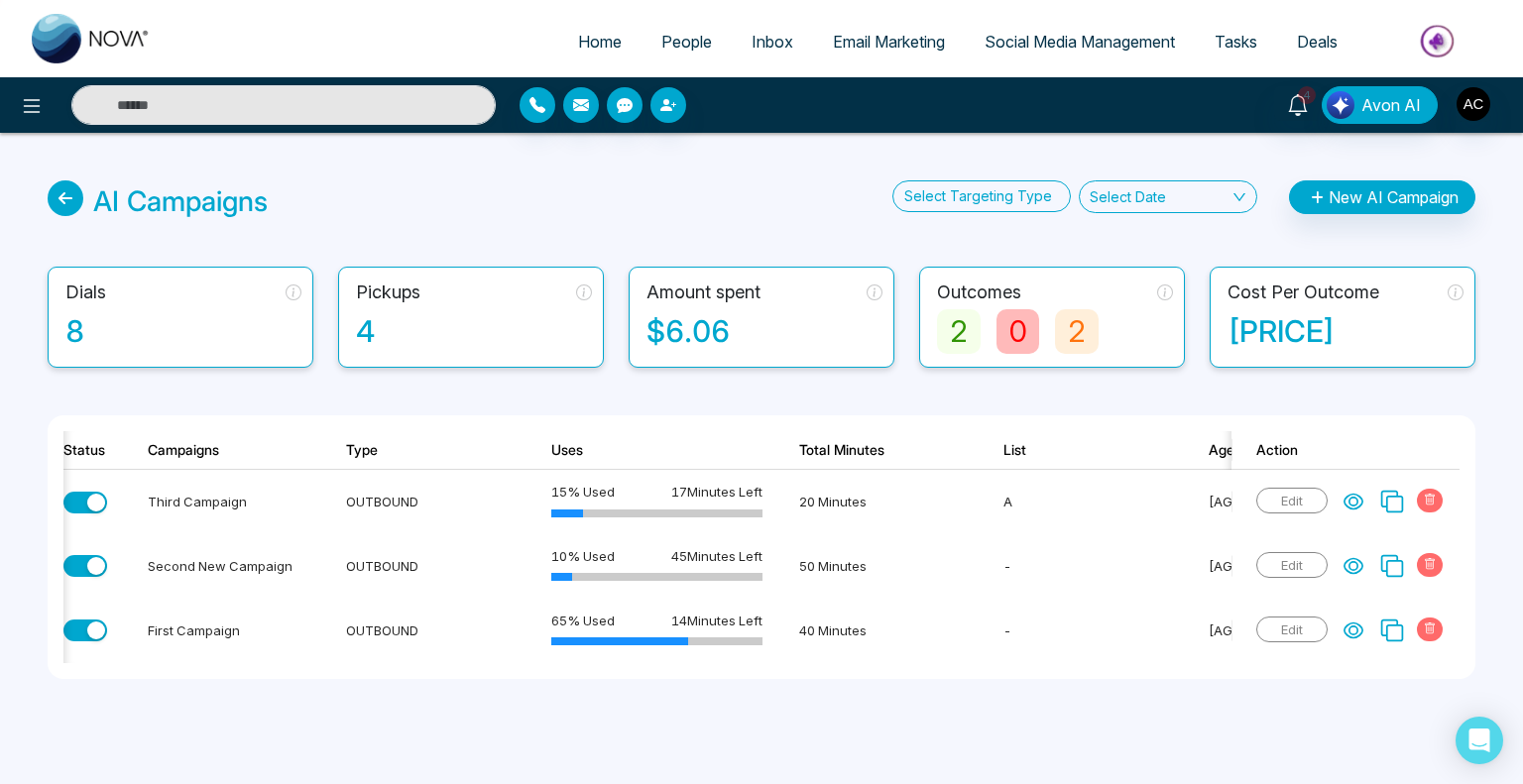 scroll, scrollTop: 0, scrollLeft: 208, axis: horizontal 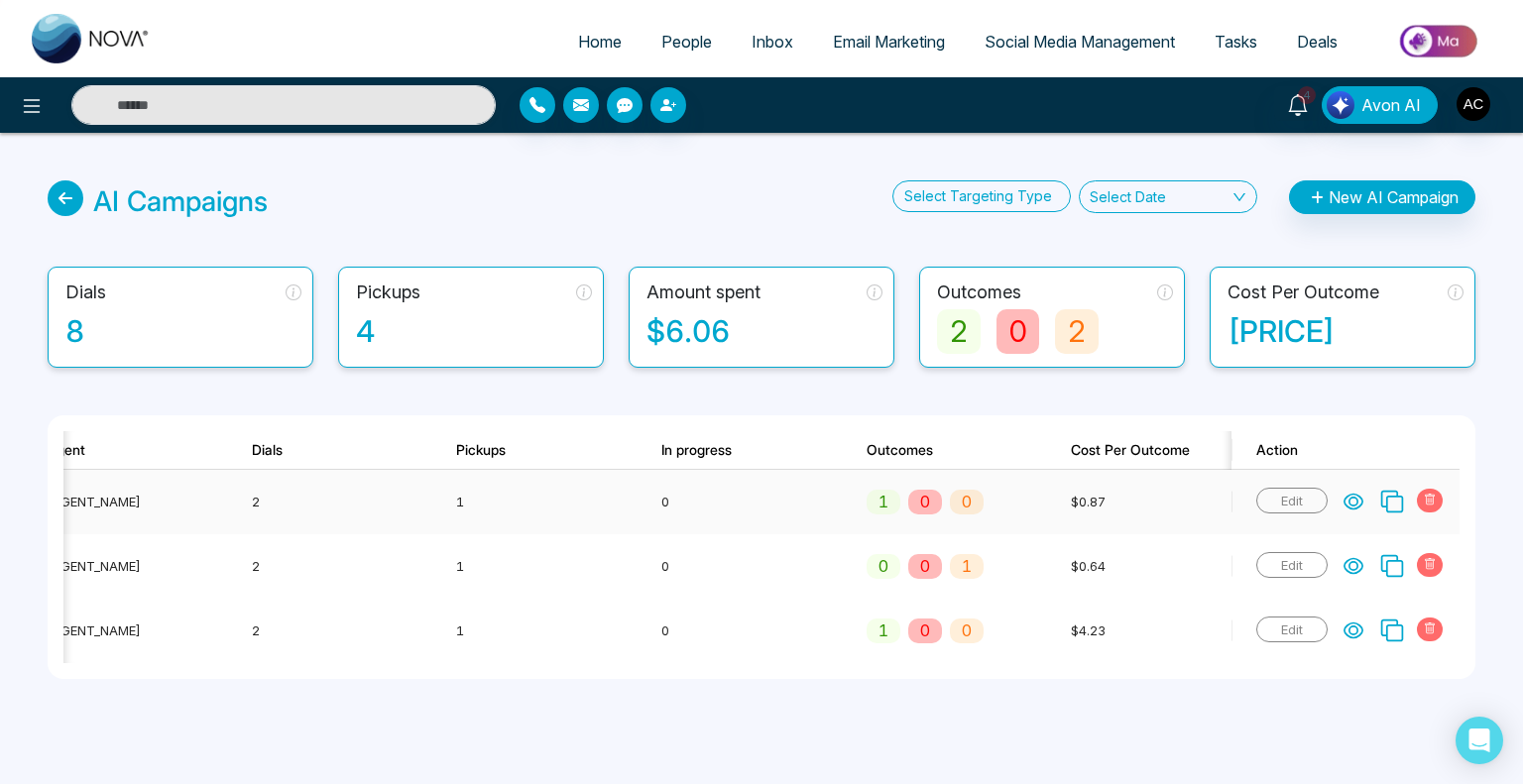 click 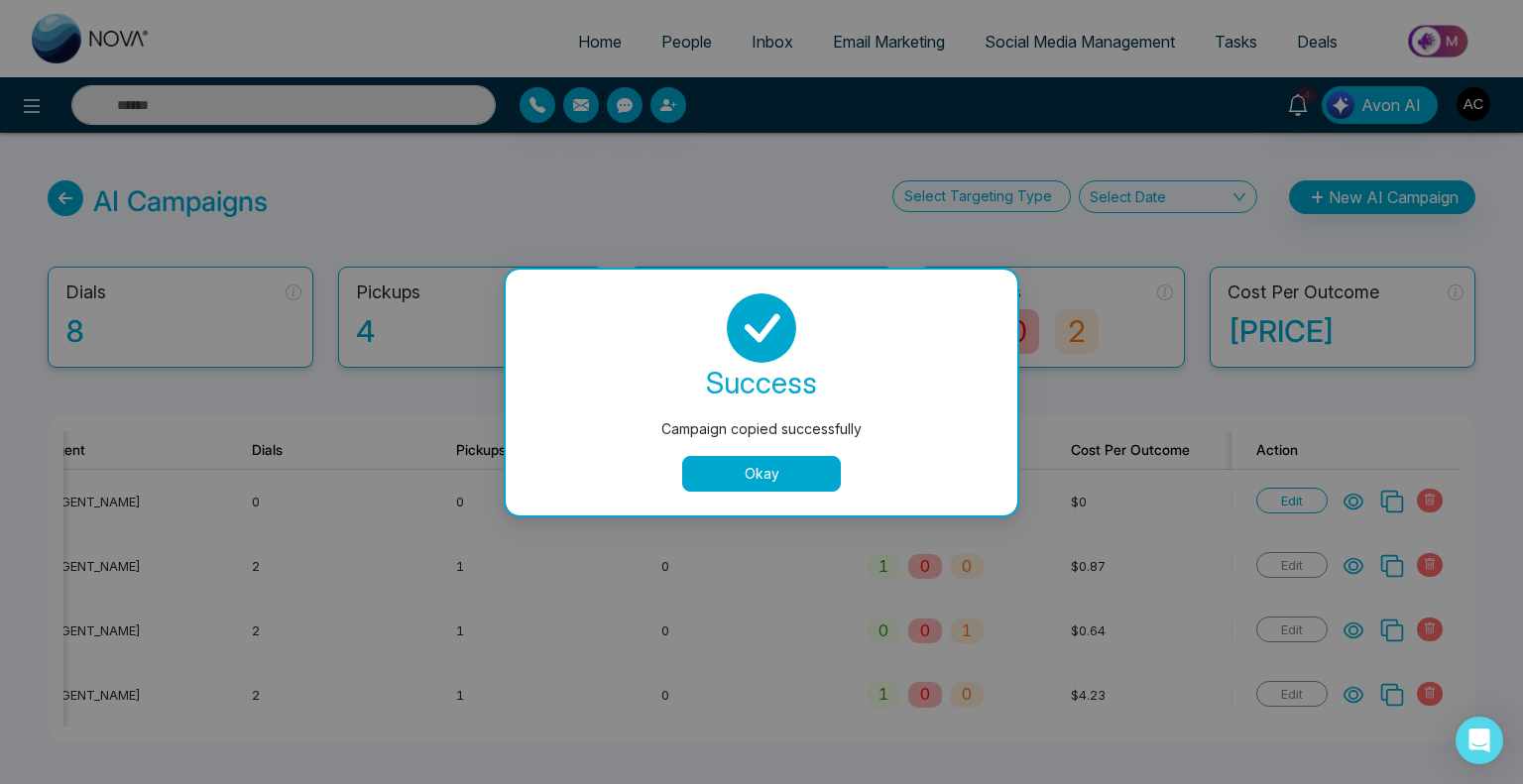 click on "Okay" at bounding box center (762, 474) 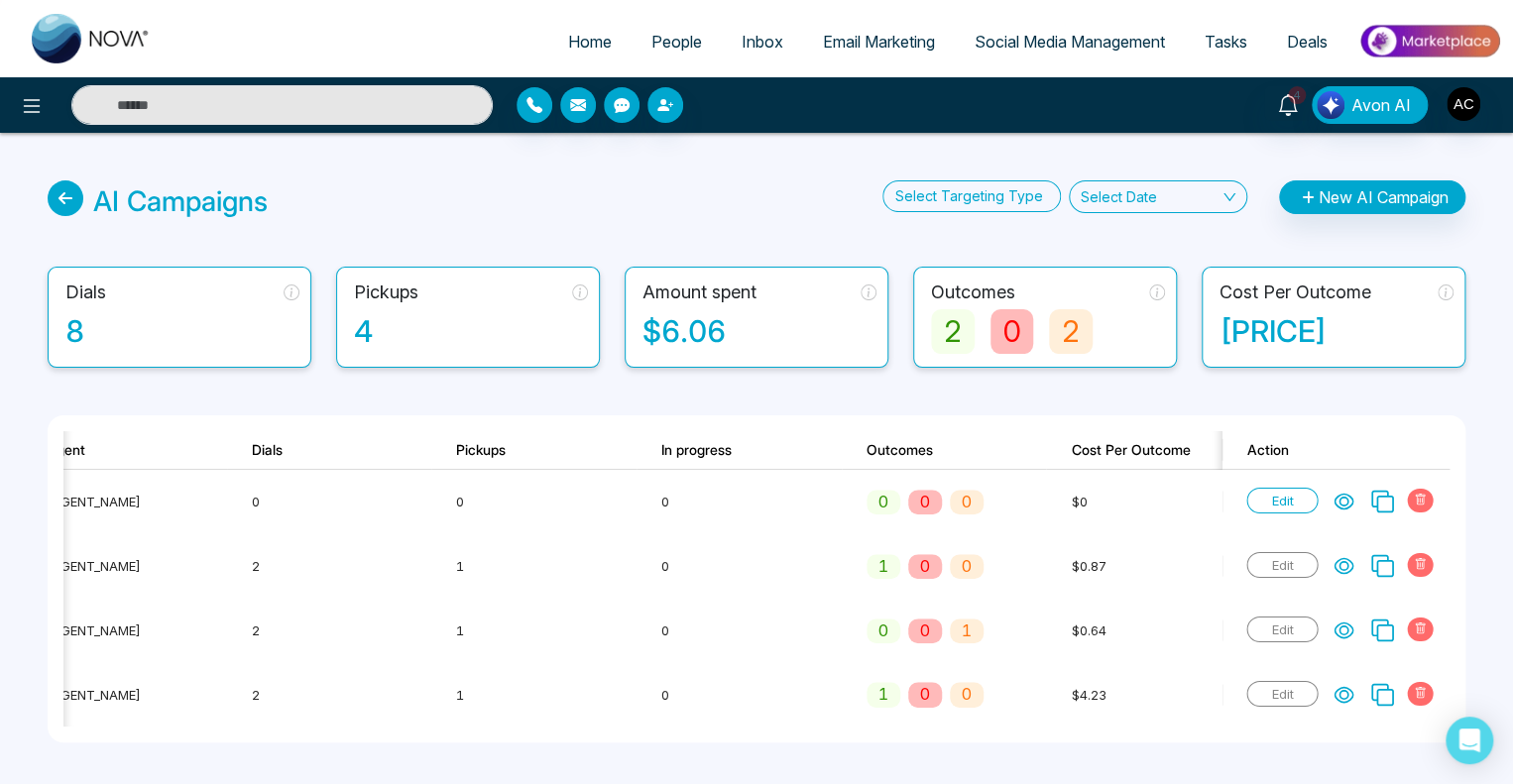 scroll, scrollTop: 0, scrollLeft: 628, axis: horizontal 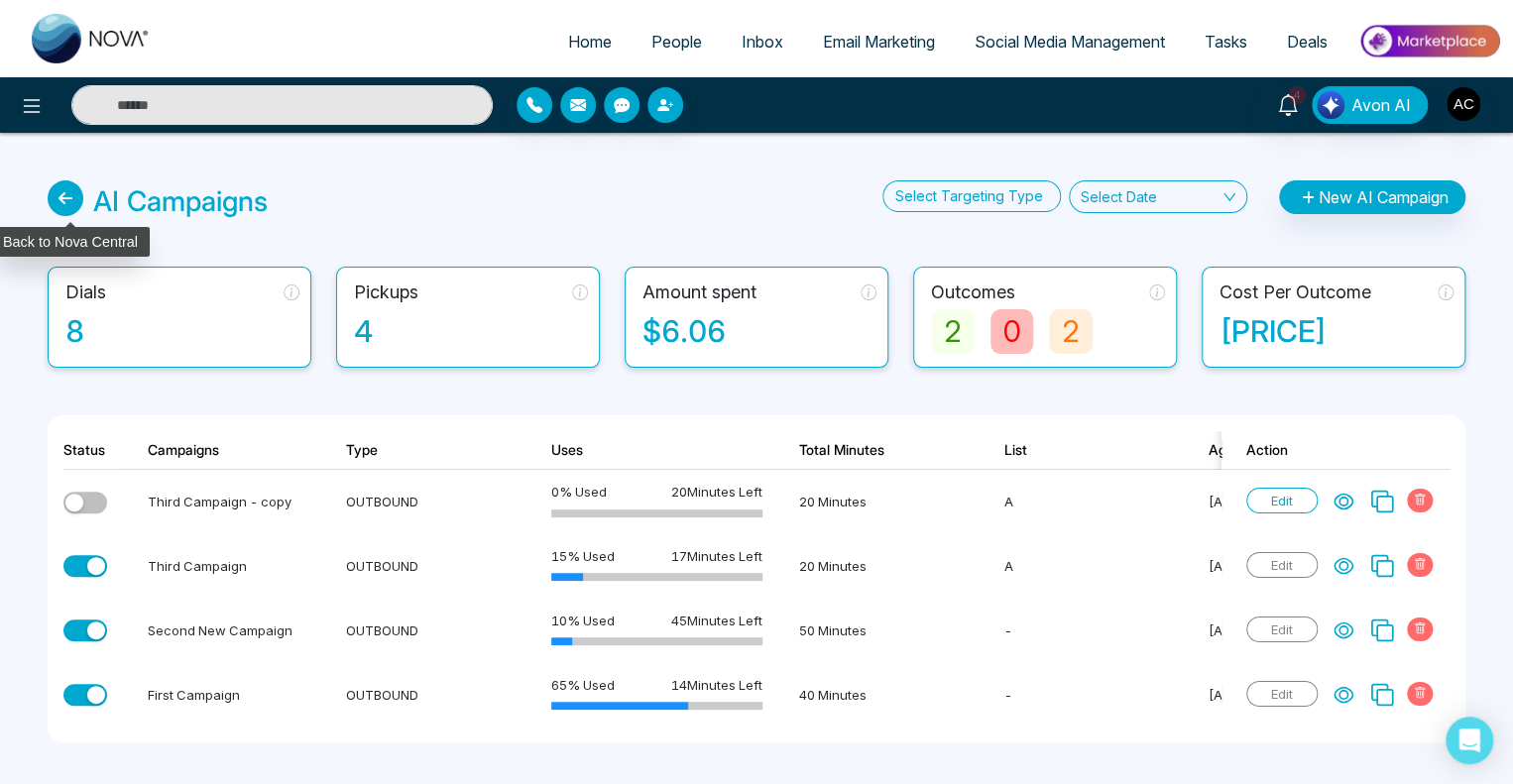 click at bounding box center [65, 198] 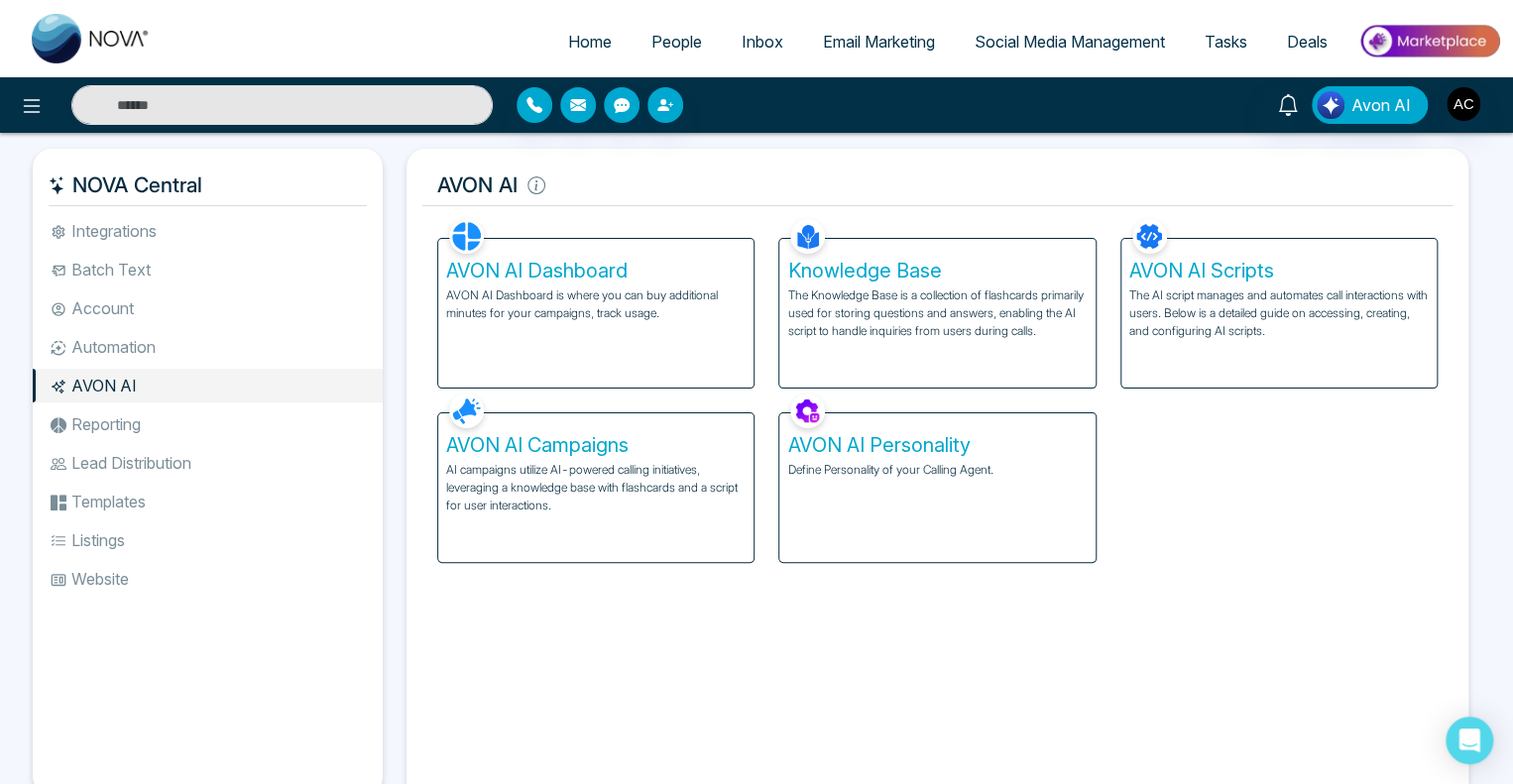 click on "AVON AI Dashboard AVON AI Dashboard is where you can buy additional minutes for your campaigns, track usage." at bounding box center [596, 313] 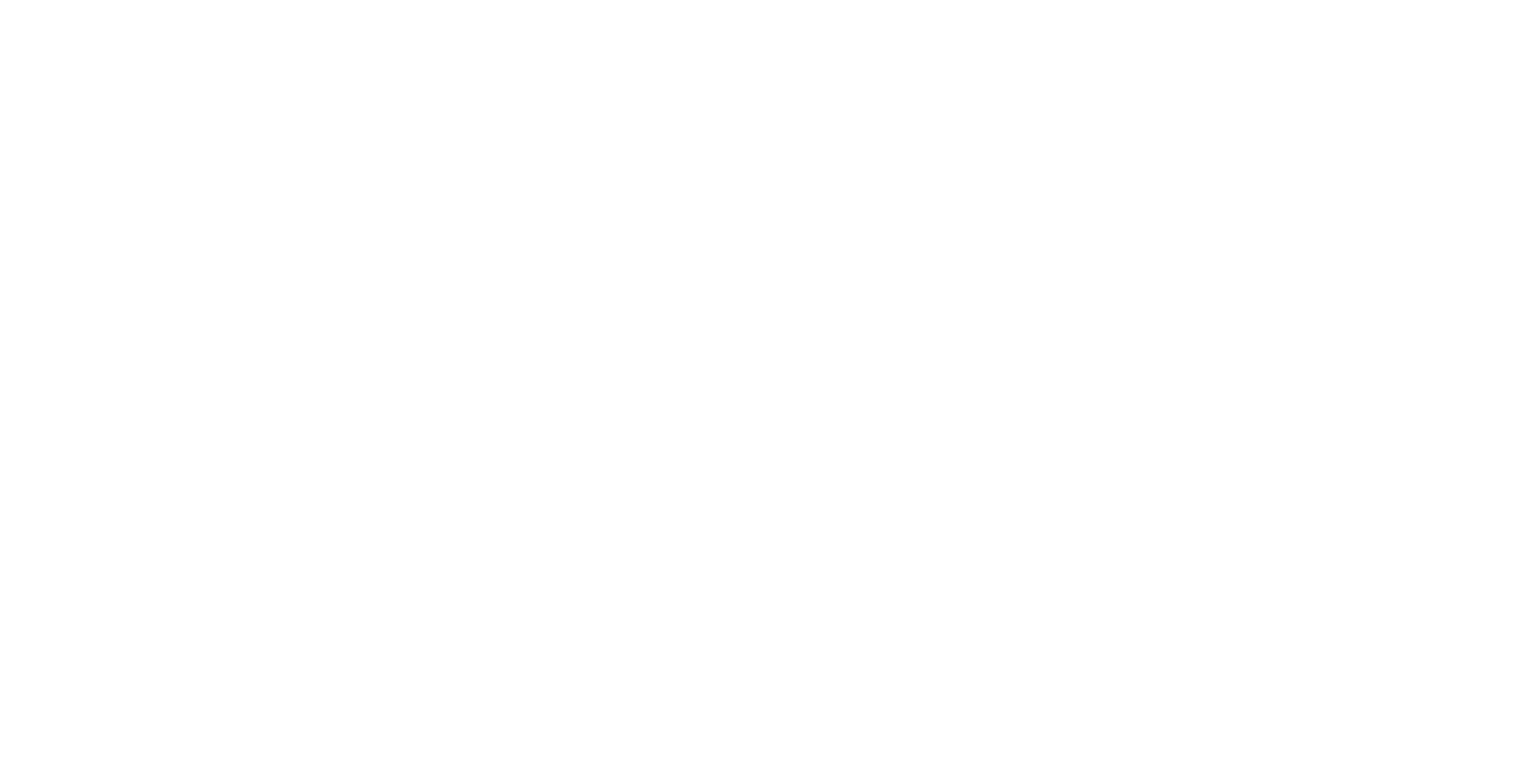 scroll, scrollTop: 0, scrollLeft: 0, axis: both 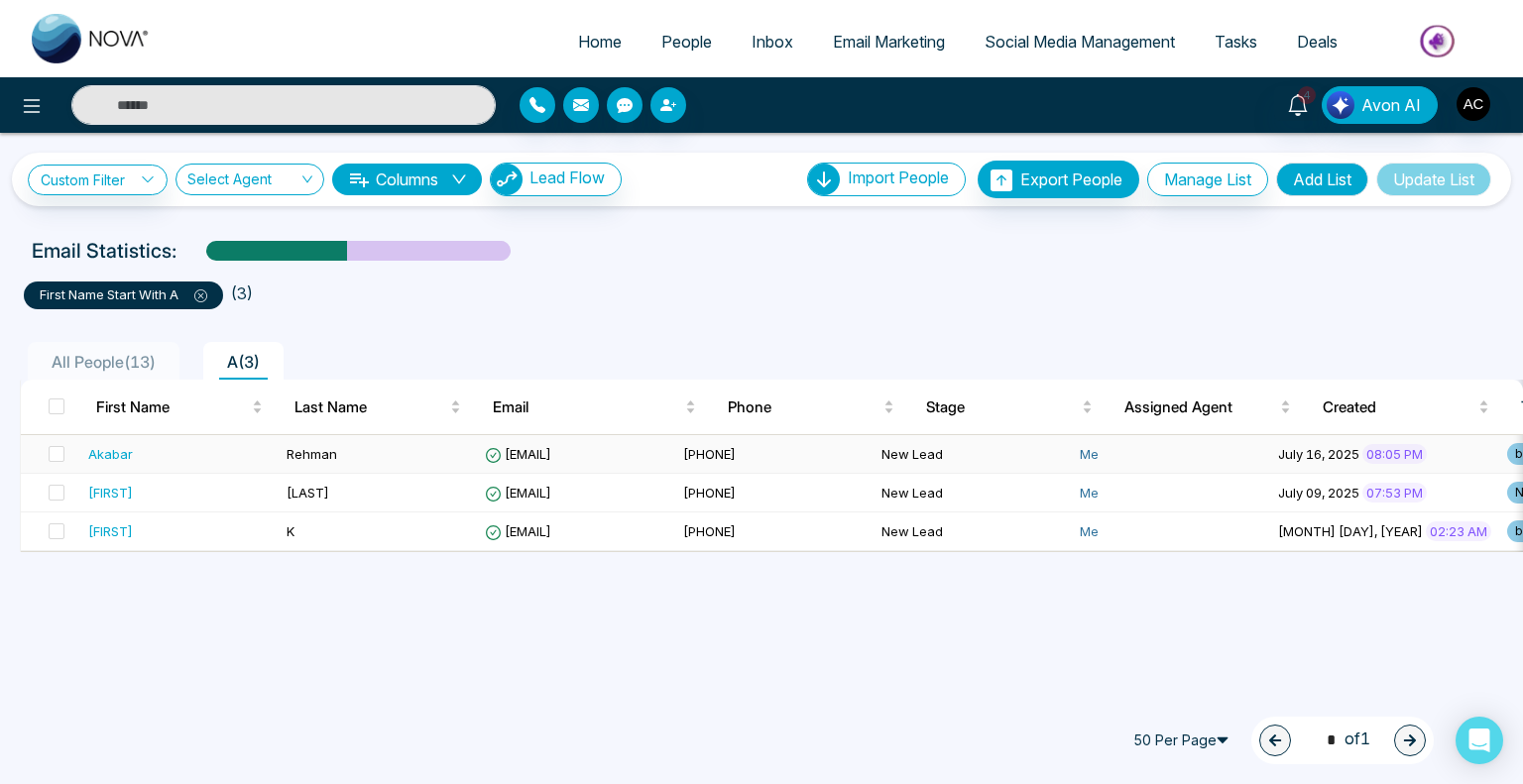 click on "Akabar" at bounding box center (110, 454) 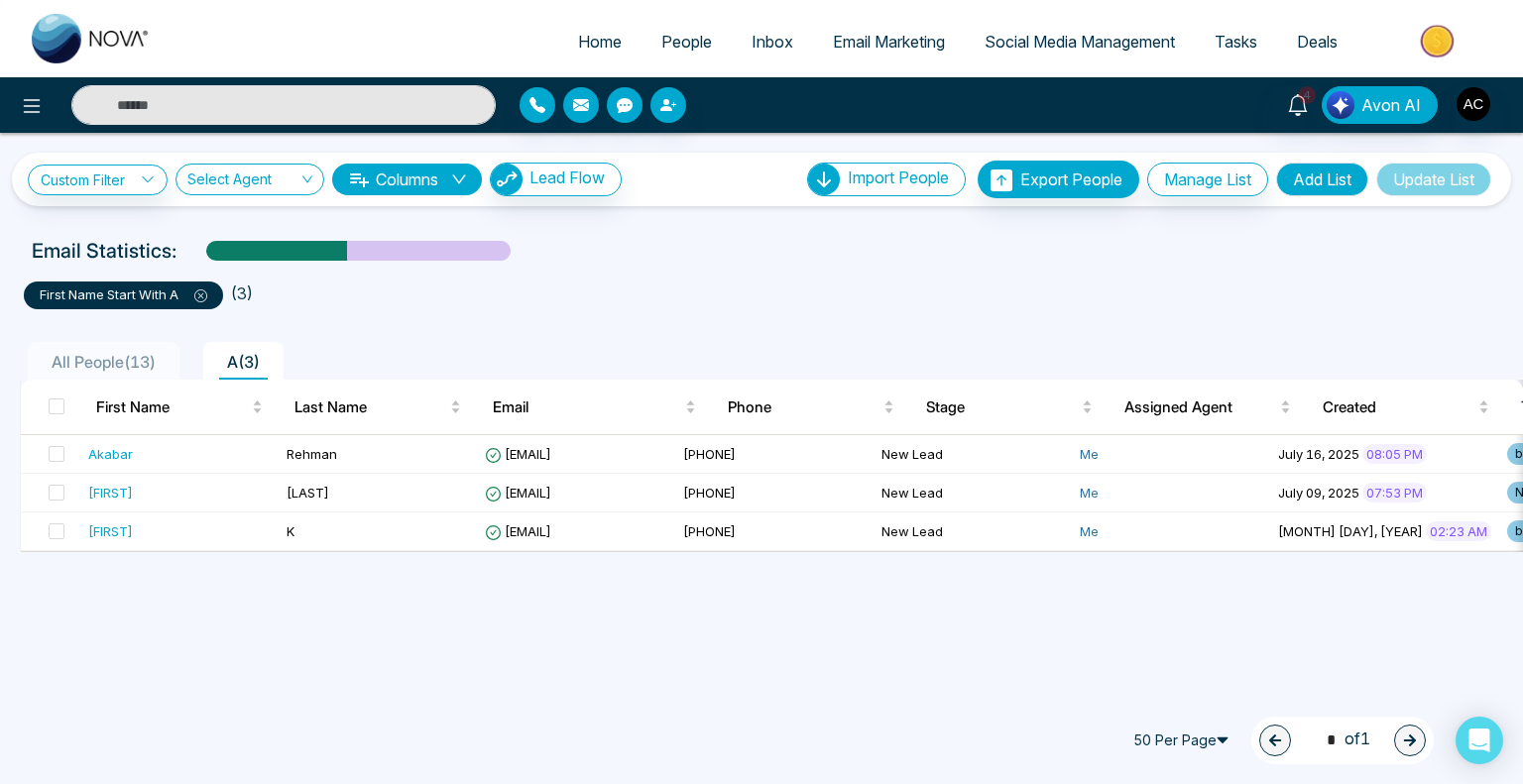 click on "50 Per Page 1 *  of  1" at bounding box center [762, 740] 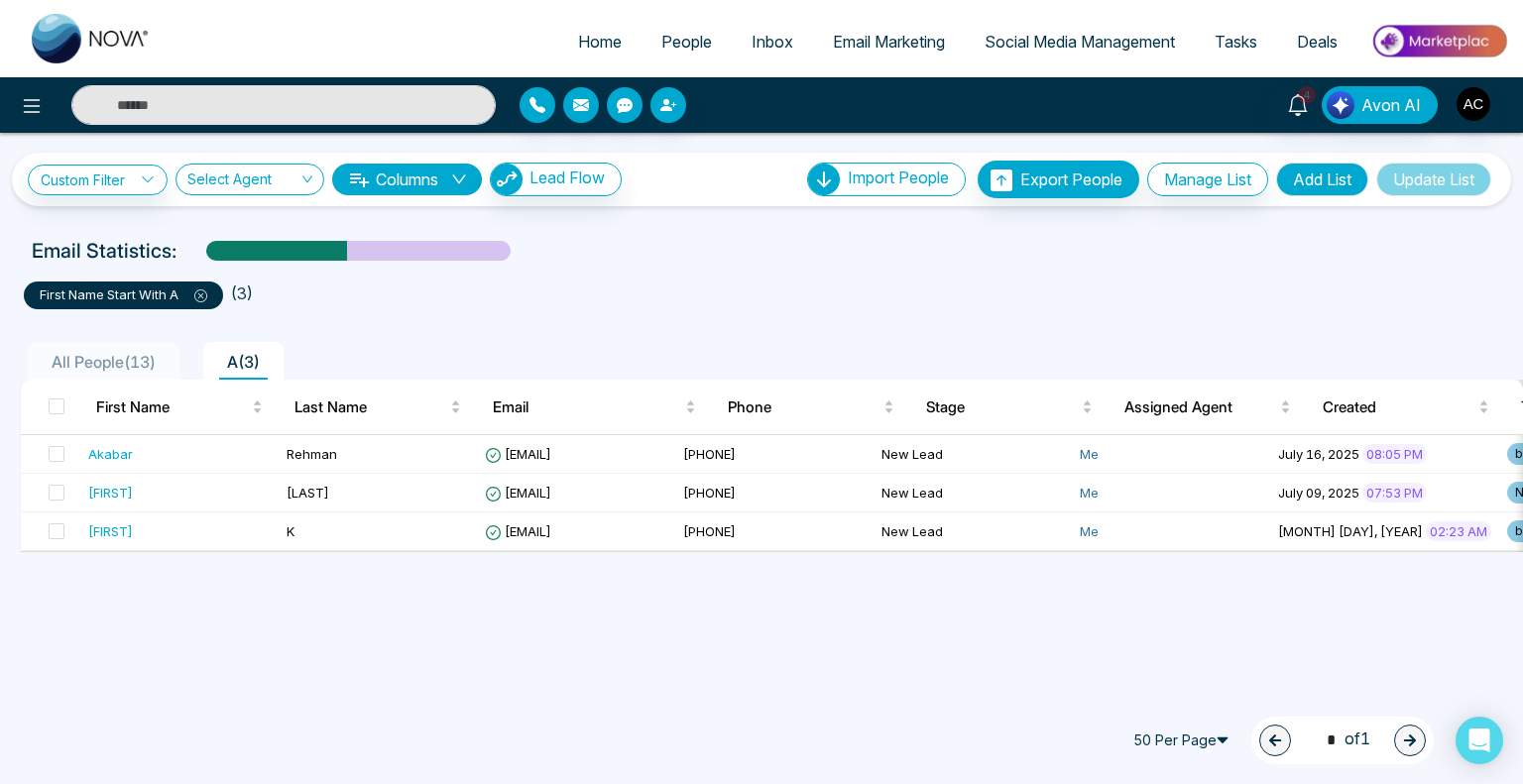 scroll, scrollTop: 0, scrollLeft: 123, axis: horizontal 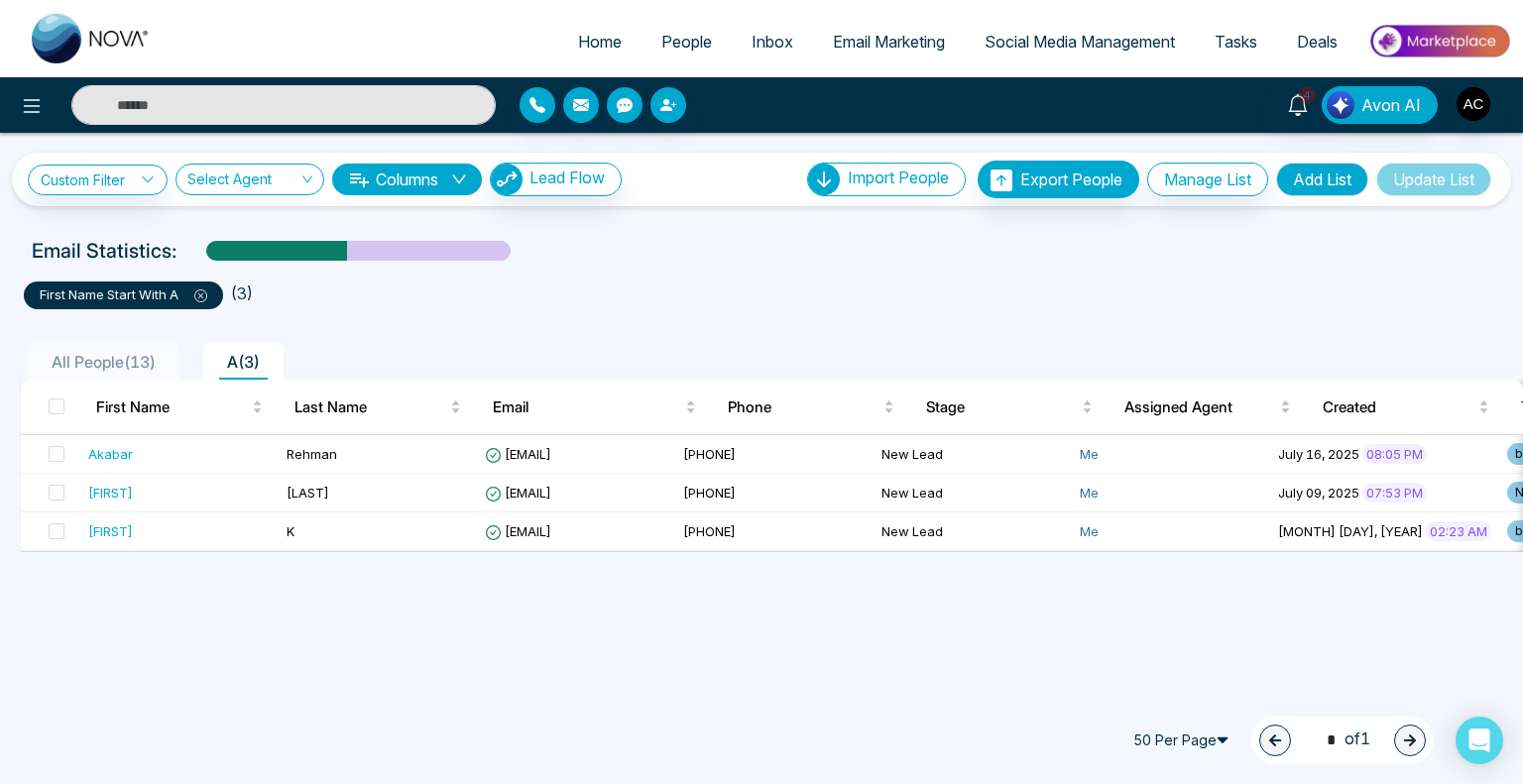click on "All People  ( 13 )" at bounding box center [103, 362] 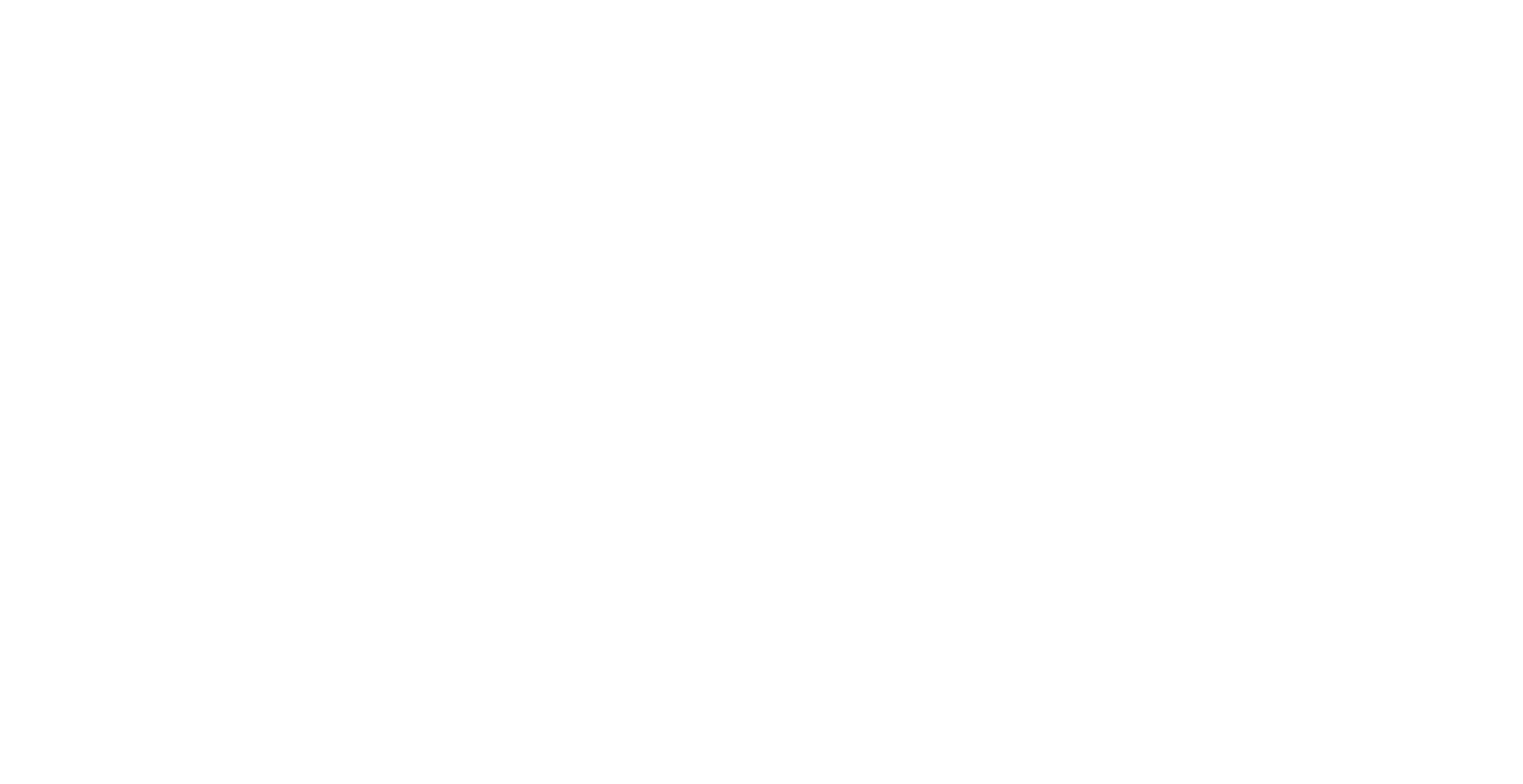scroll, scrollTop: 0, scrollLeft: 0, axis: both 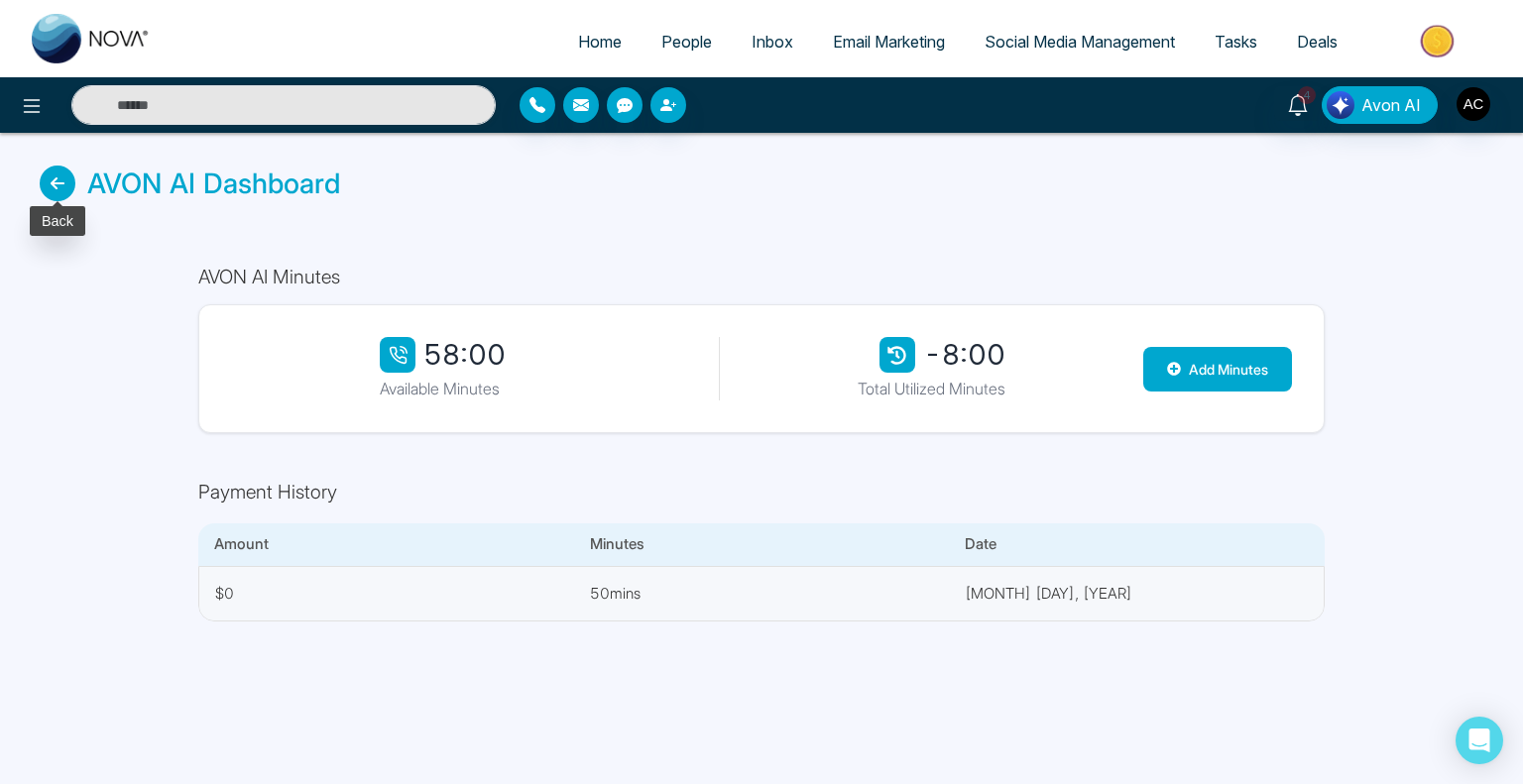click at bounding box center [58, 183] 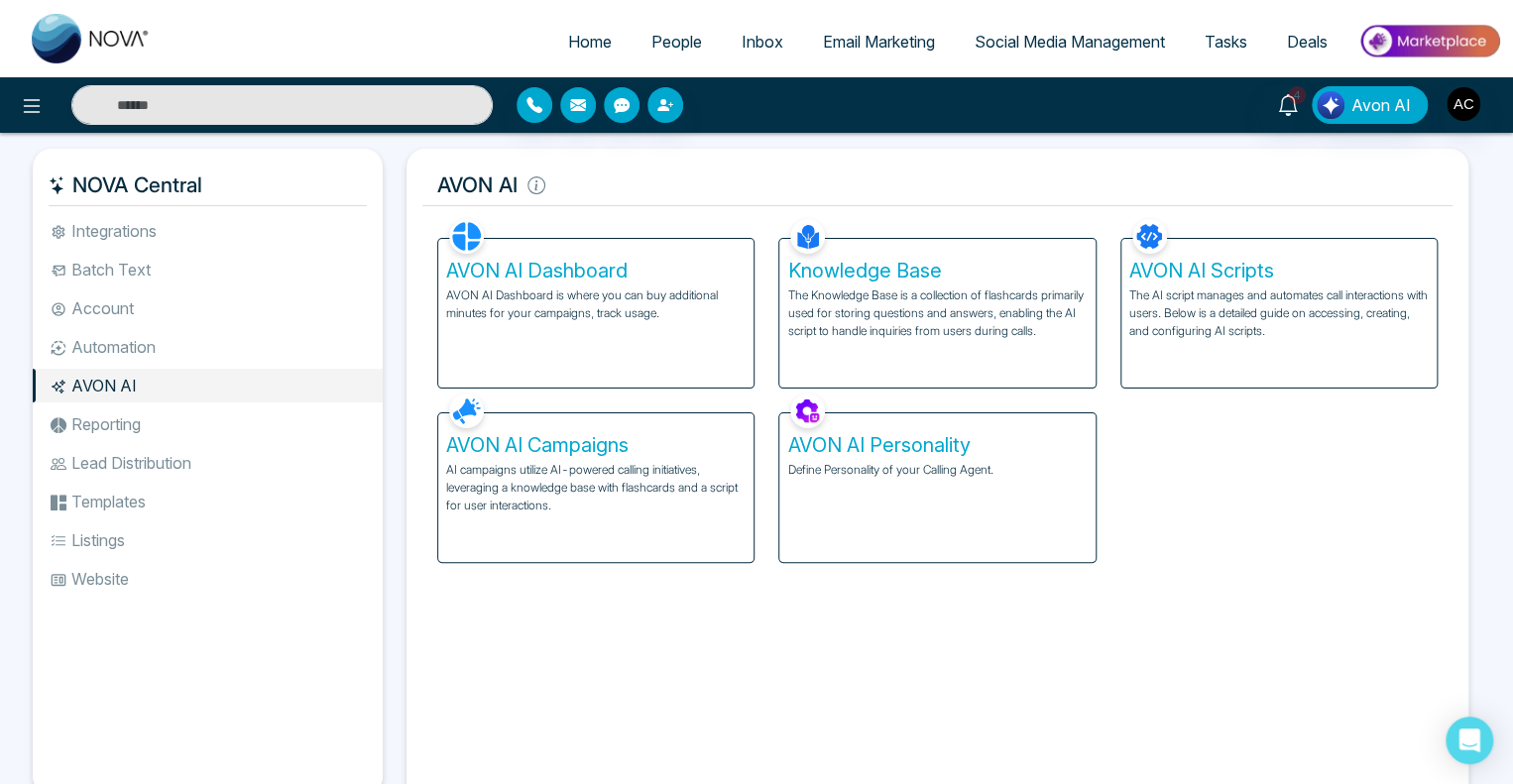 click on "AVON AI Campaigns" at bounding box center (596, 445) 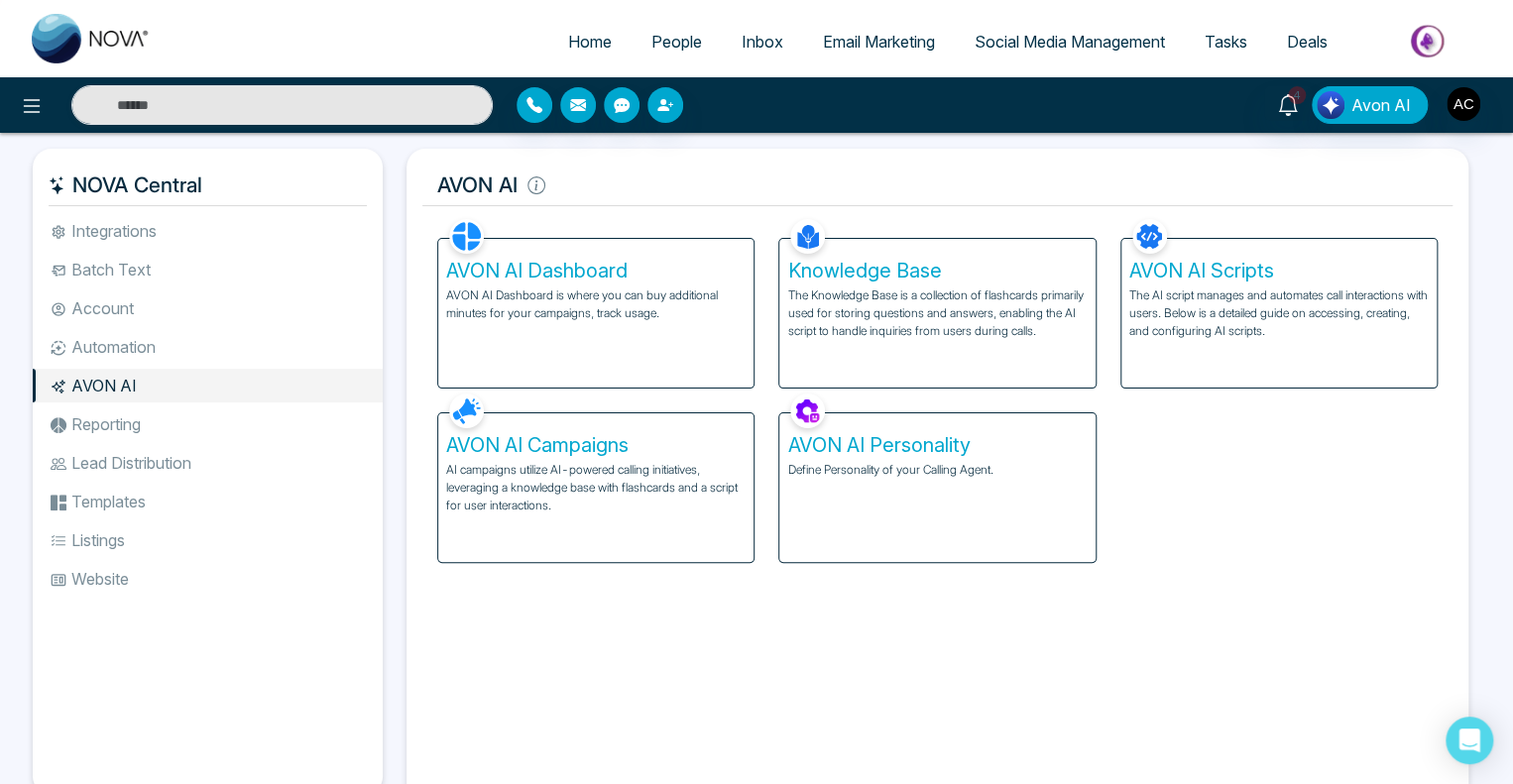 click on "AVON AI Dashboard" at bounding box center [596, 271] 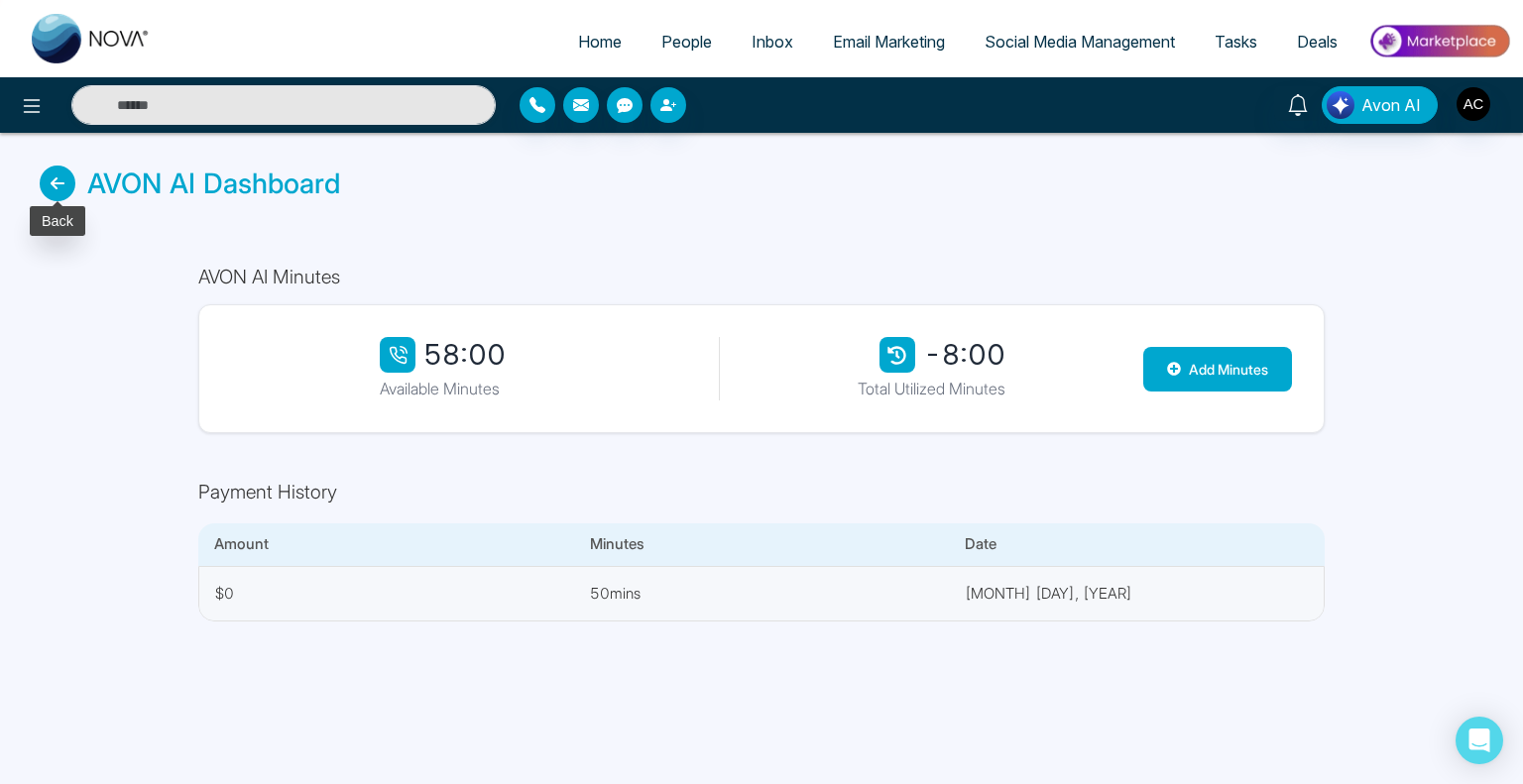 click at bounding box center [58, 183] 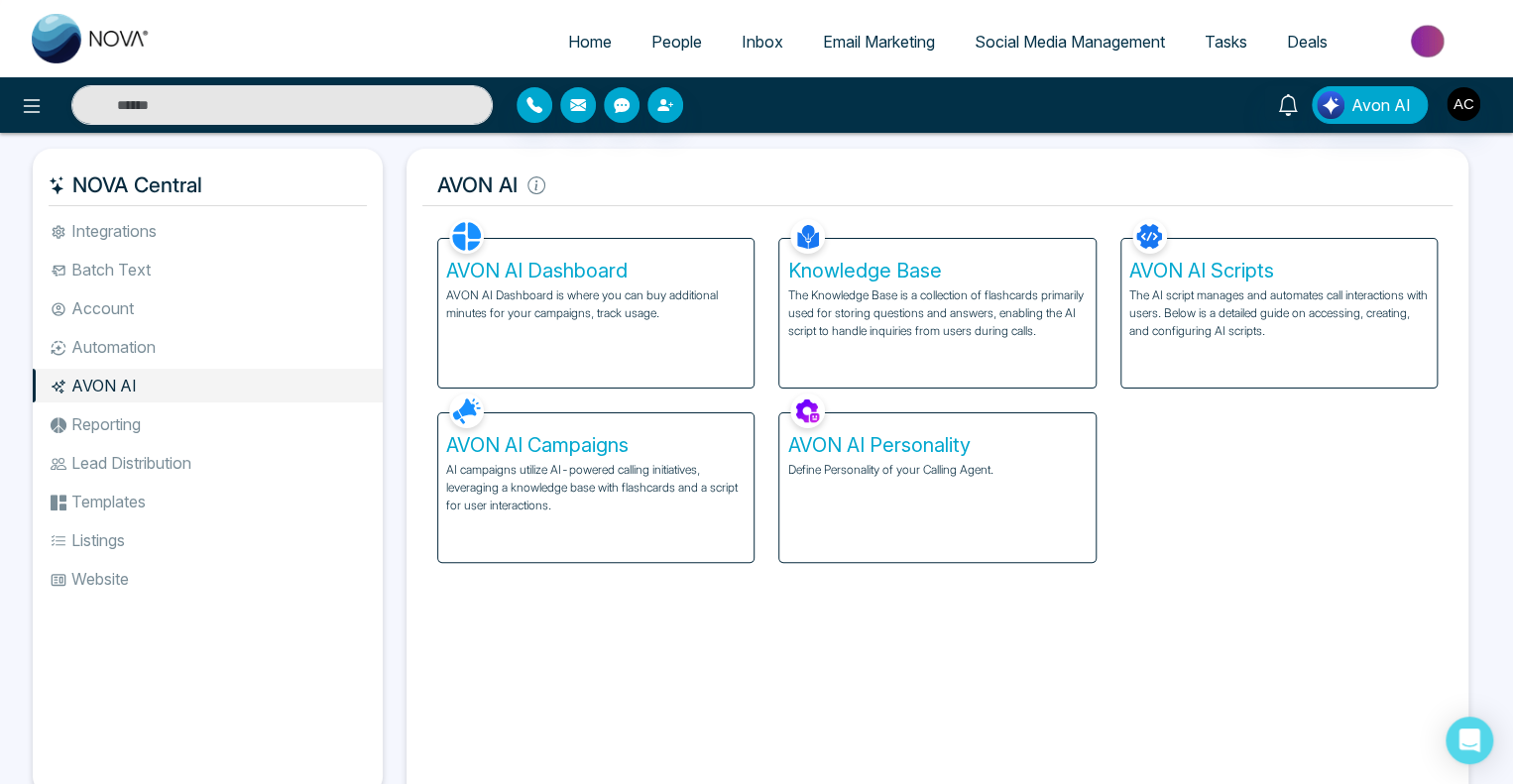 click on "AVON AI Campaigns" at bounding box center [596, 445] 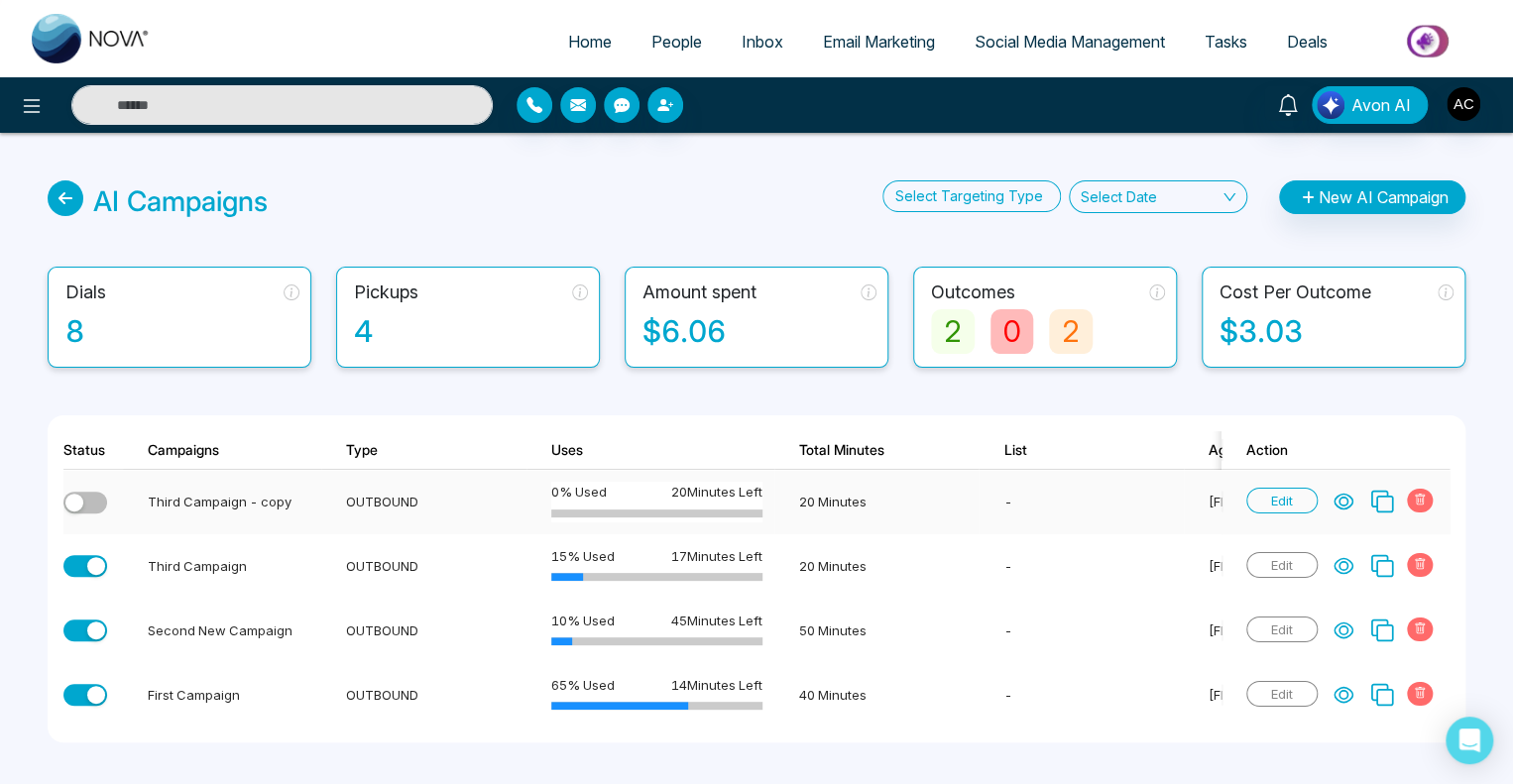 click 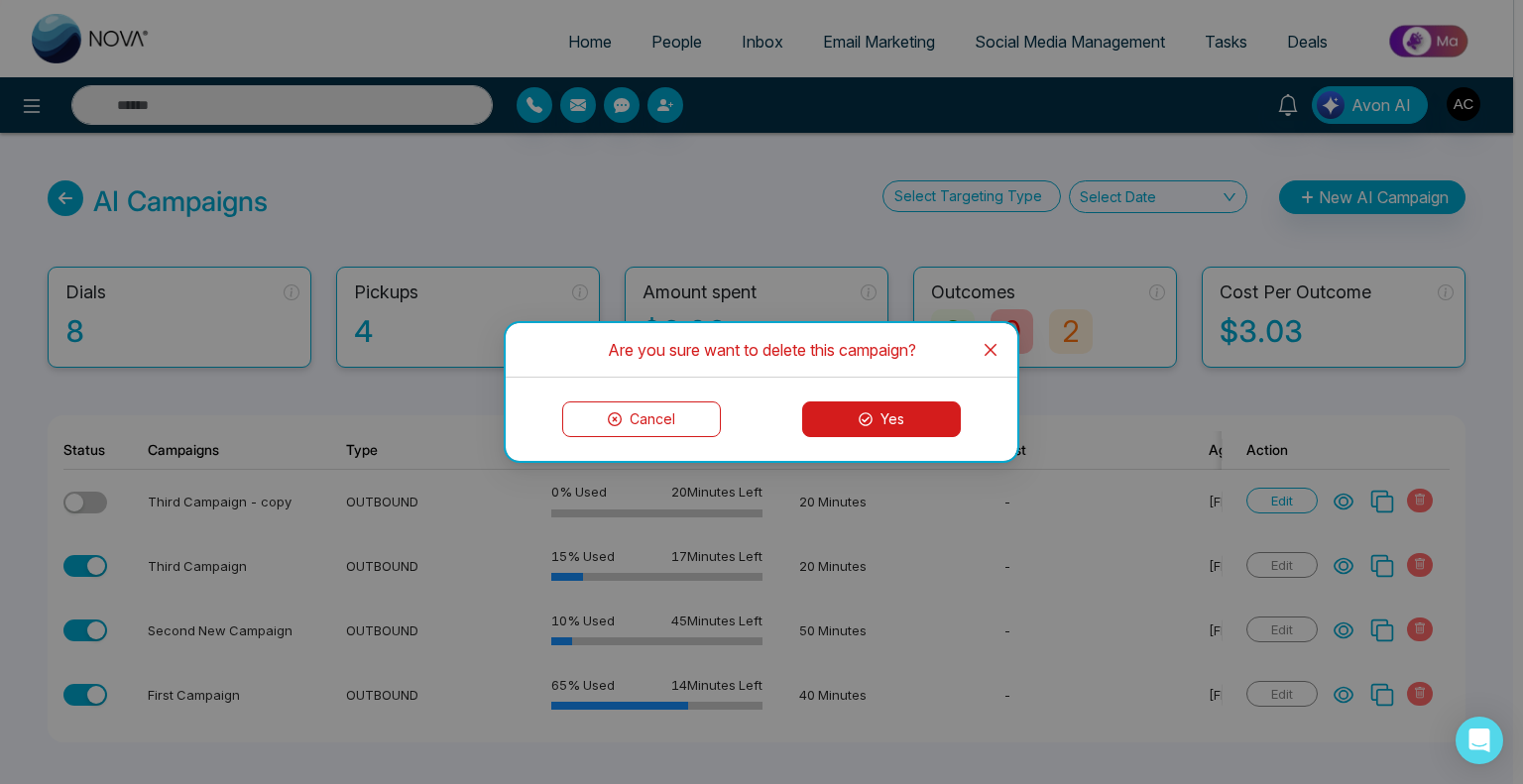 click on "Yes" at bounding box center (881, 419) 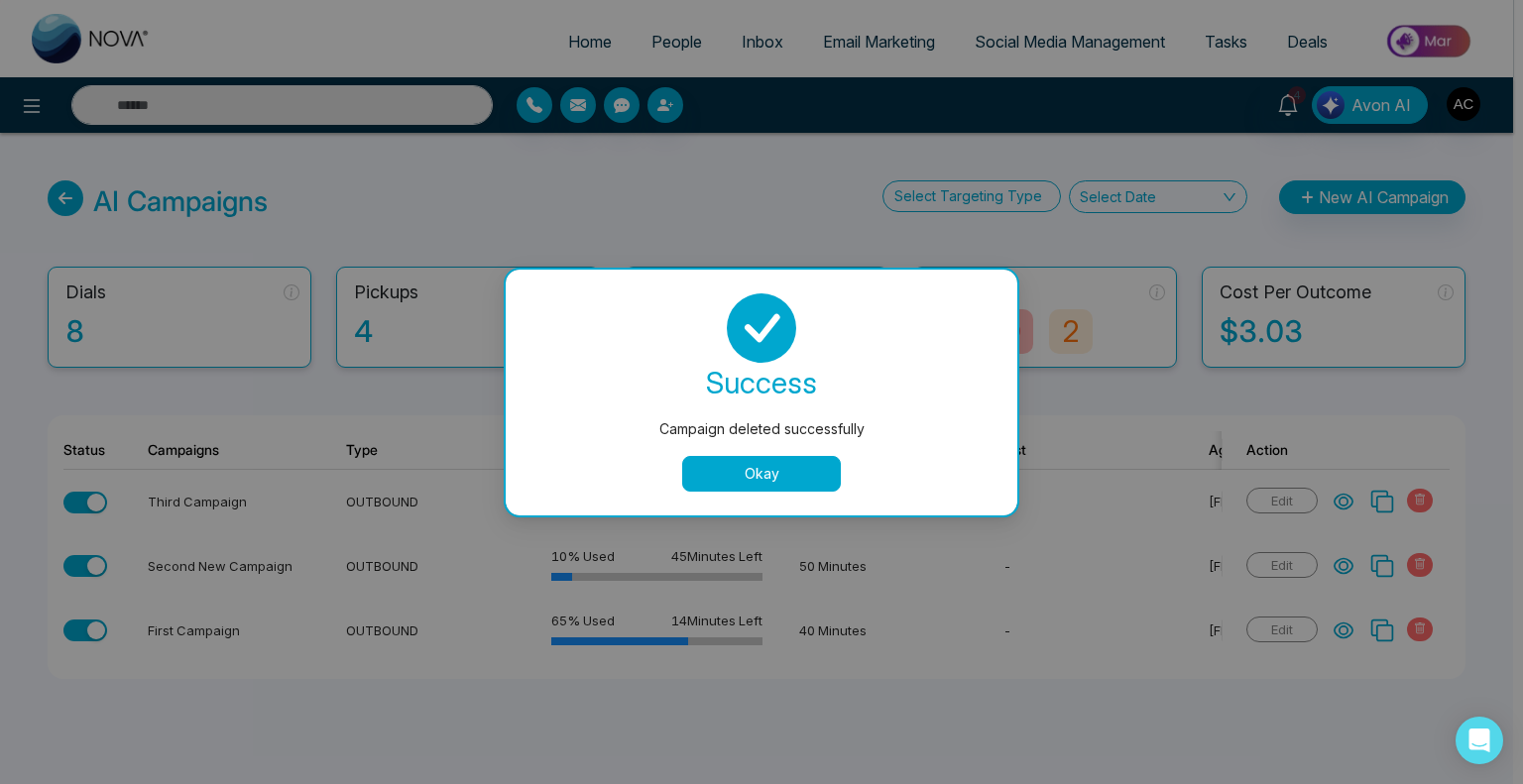click on "Okay" at bounding box center (762, 474) 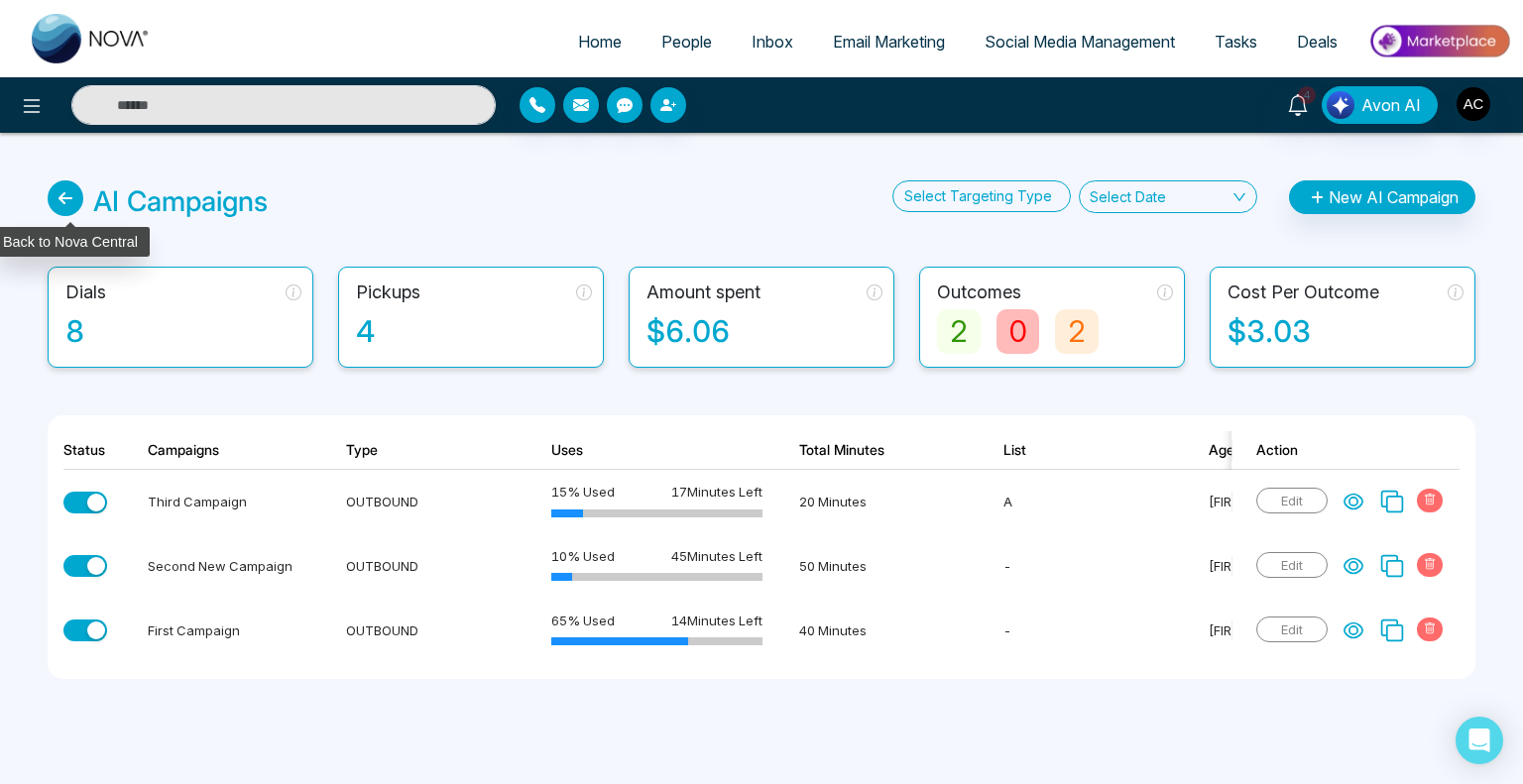 click at bounding box center (65, 198) 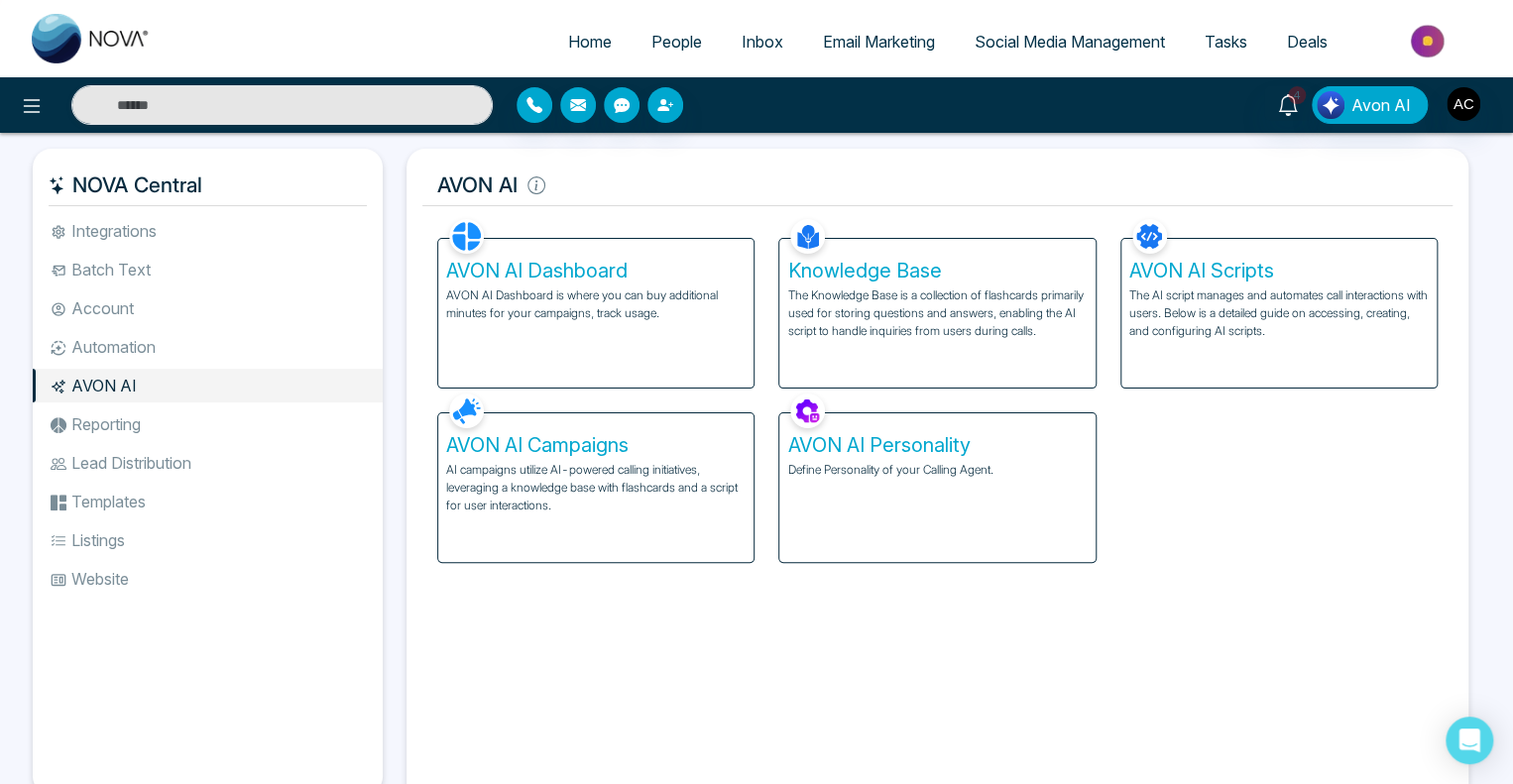 click on "AVON AI Dashboard" at bounding box center (596, 271) 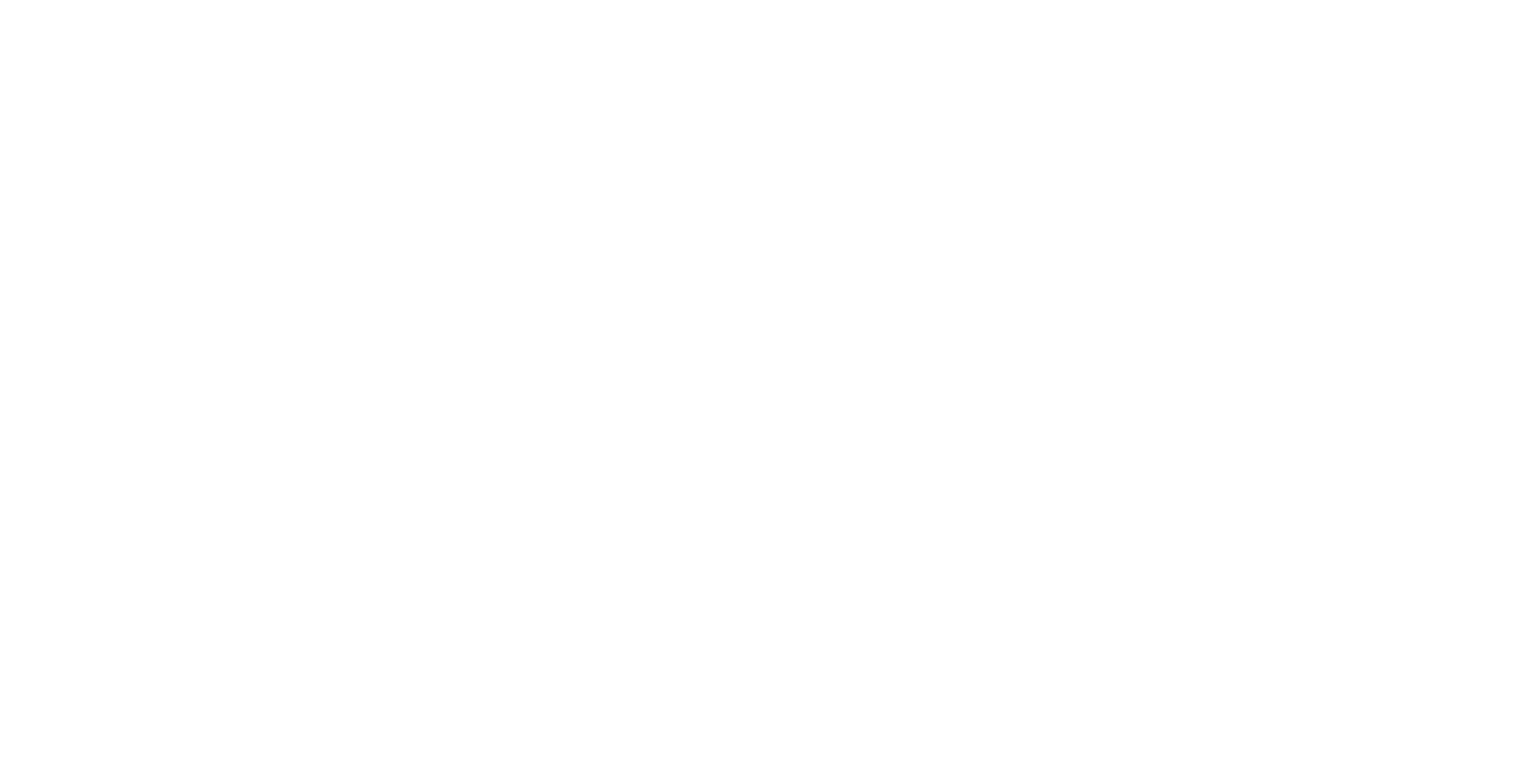 scroll, scrollTop: 0, scrollLeft: 0, axis: both 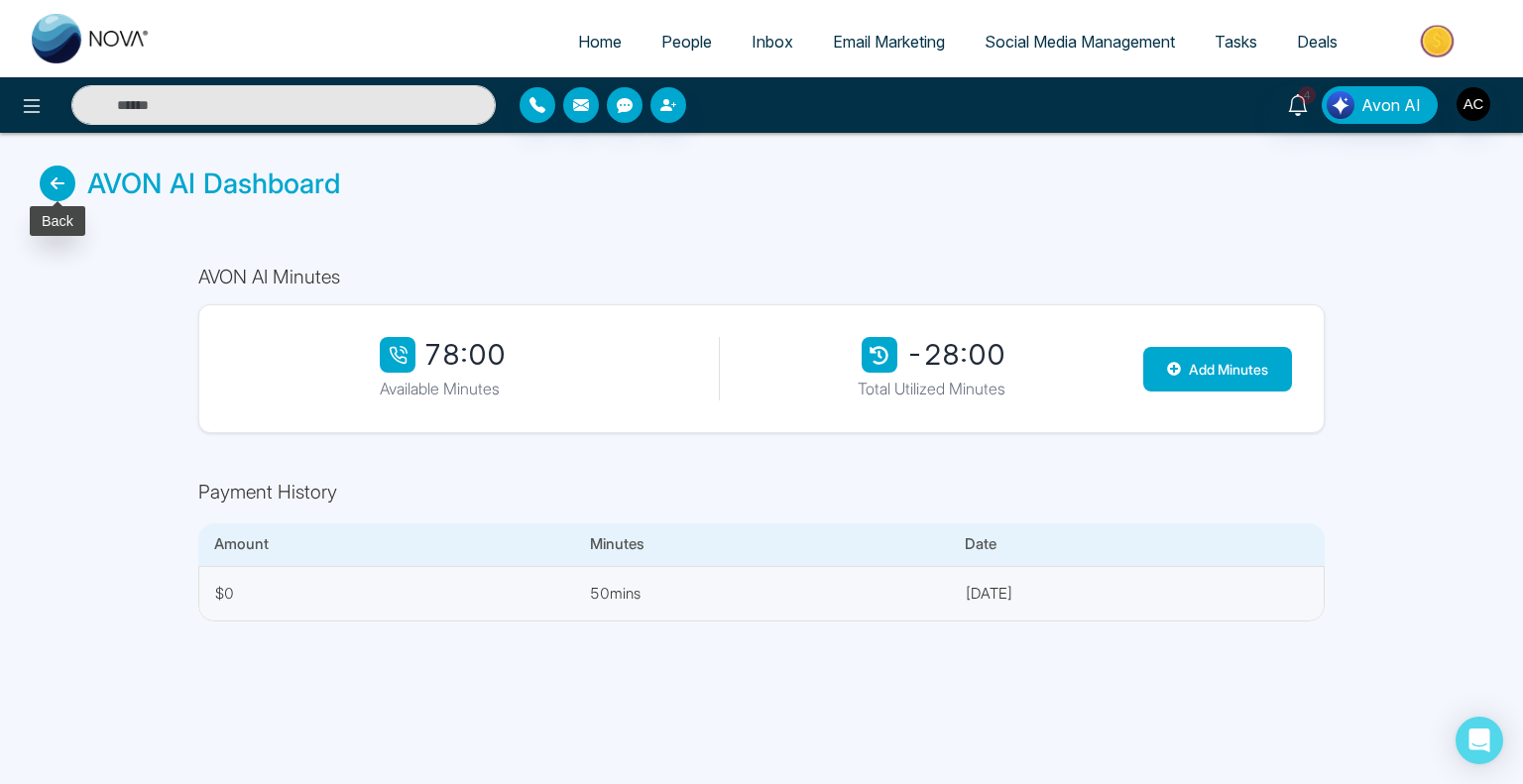 click at bounding box center [58, 183] 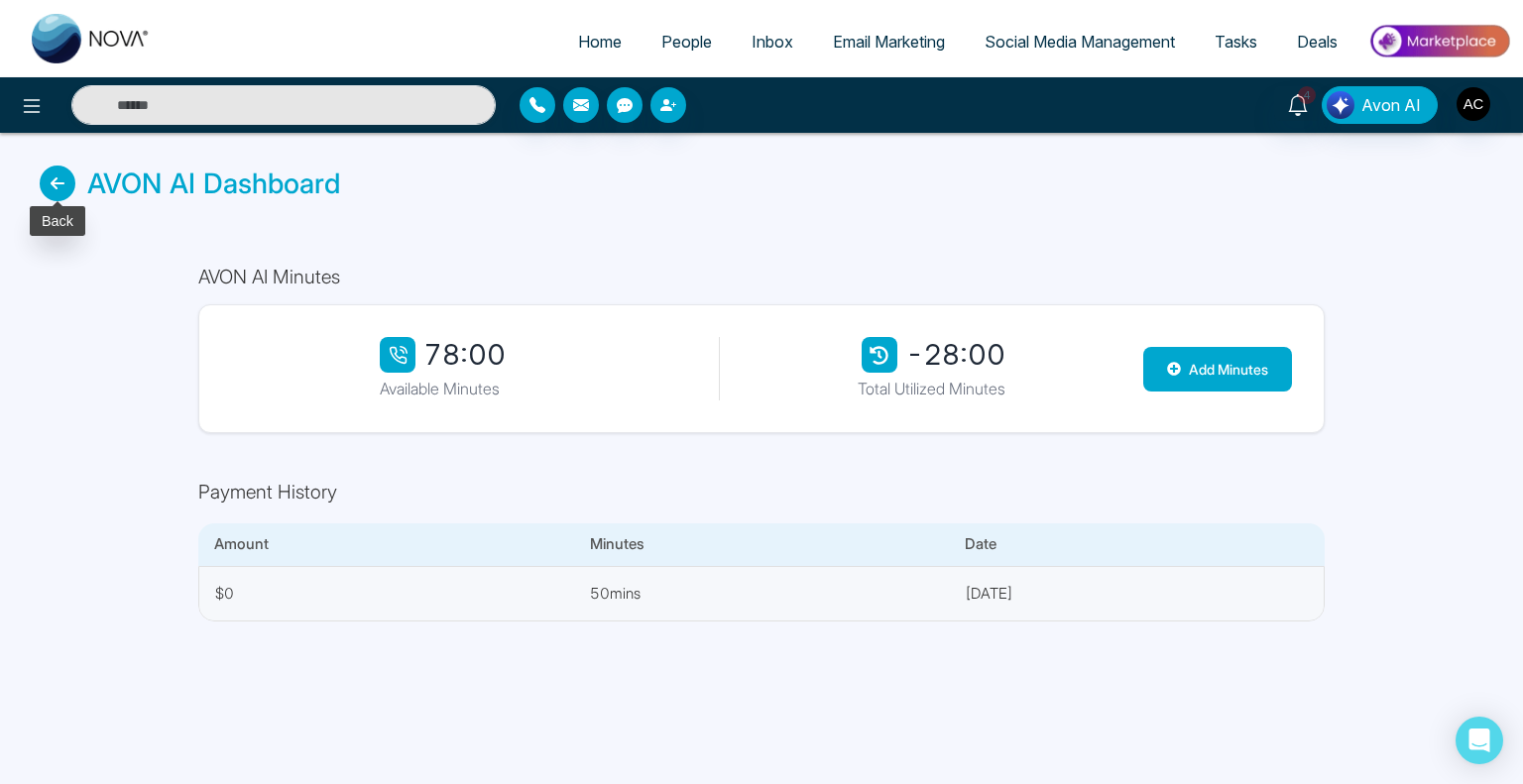 click at bounding box center [58, 183] 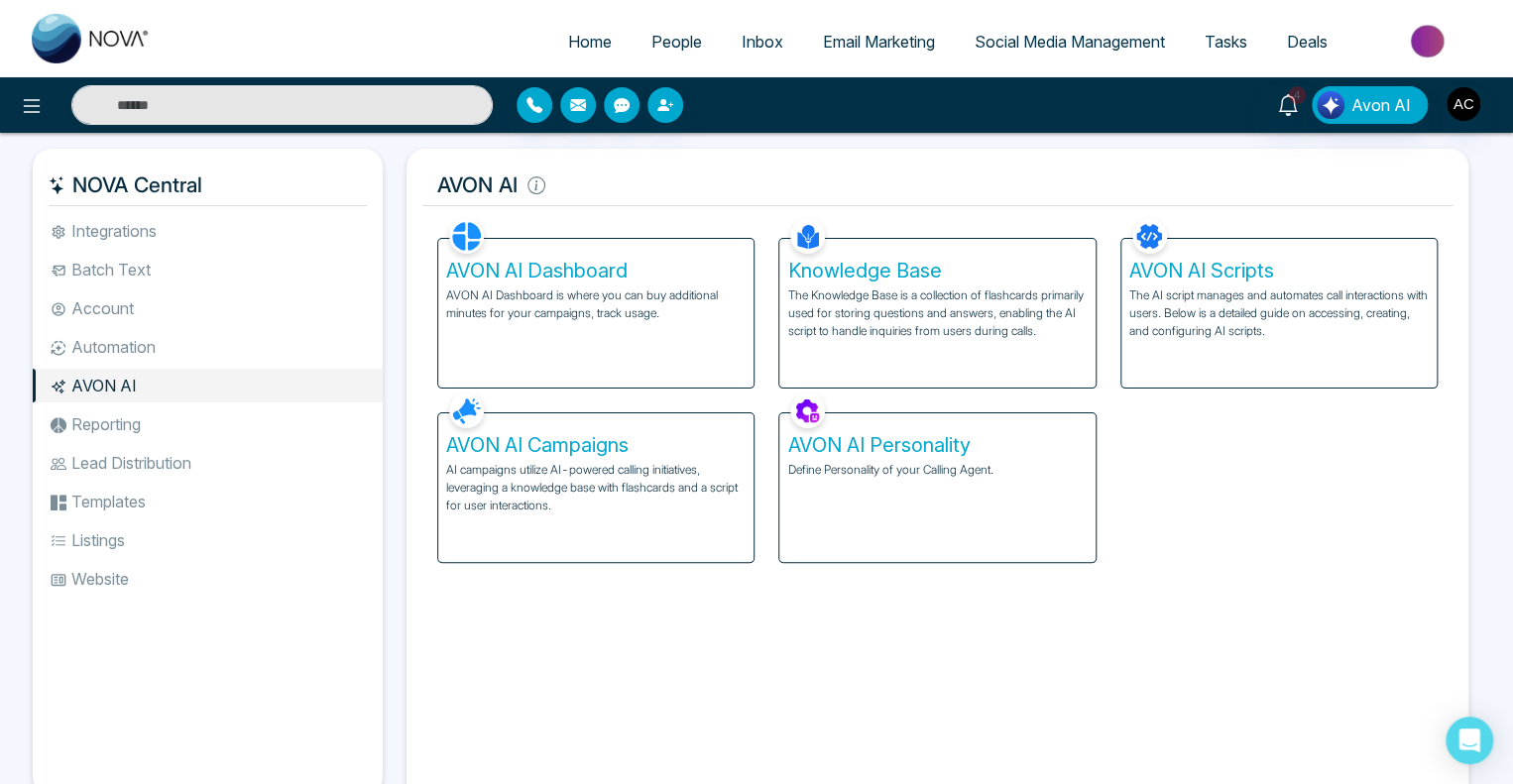 click on "AVON AI Campaigns" at bounding box center (596, 445) 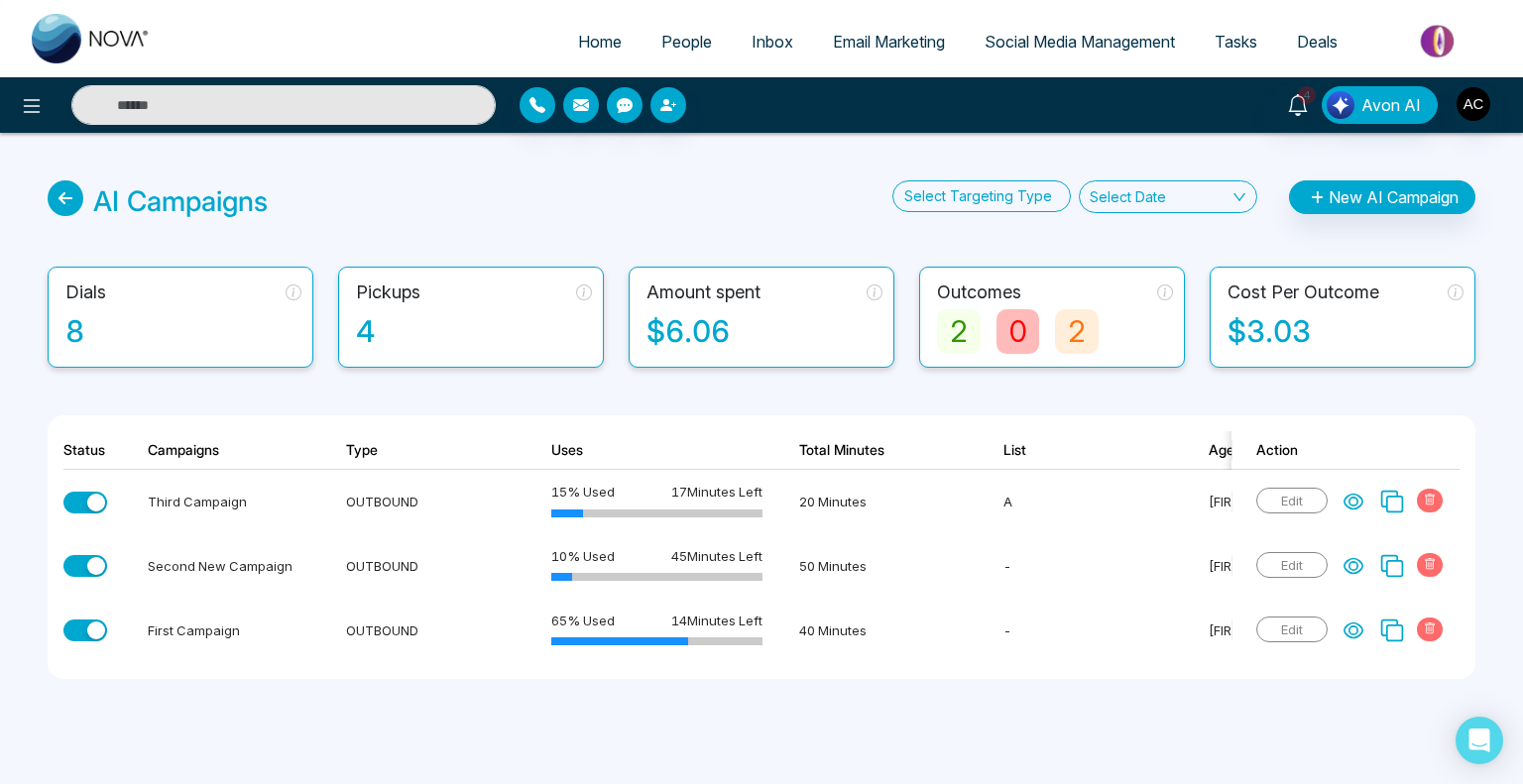 scroll, scrollTop: 0, scrollLeft: 19, axis: horizontal 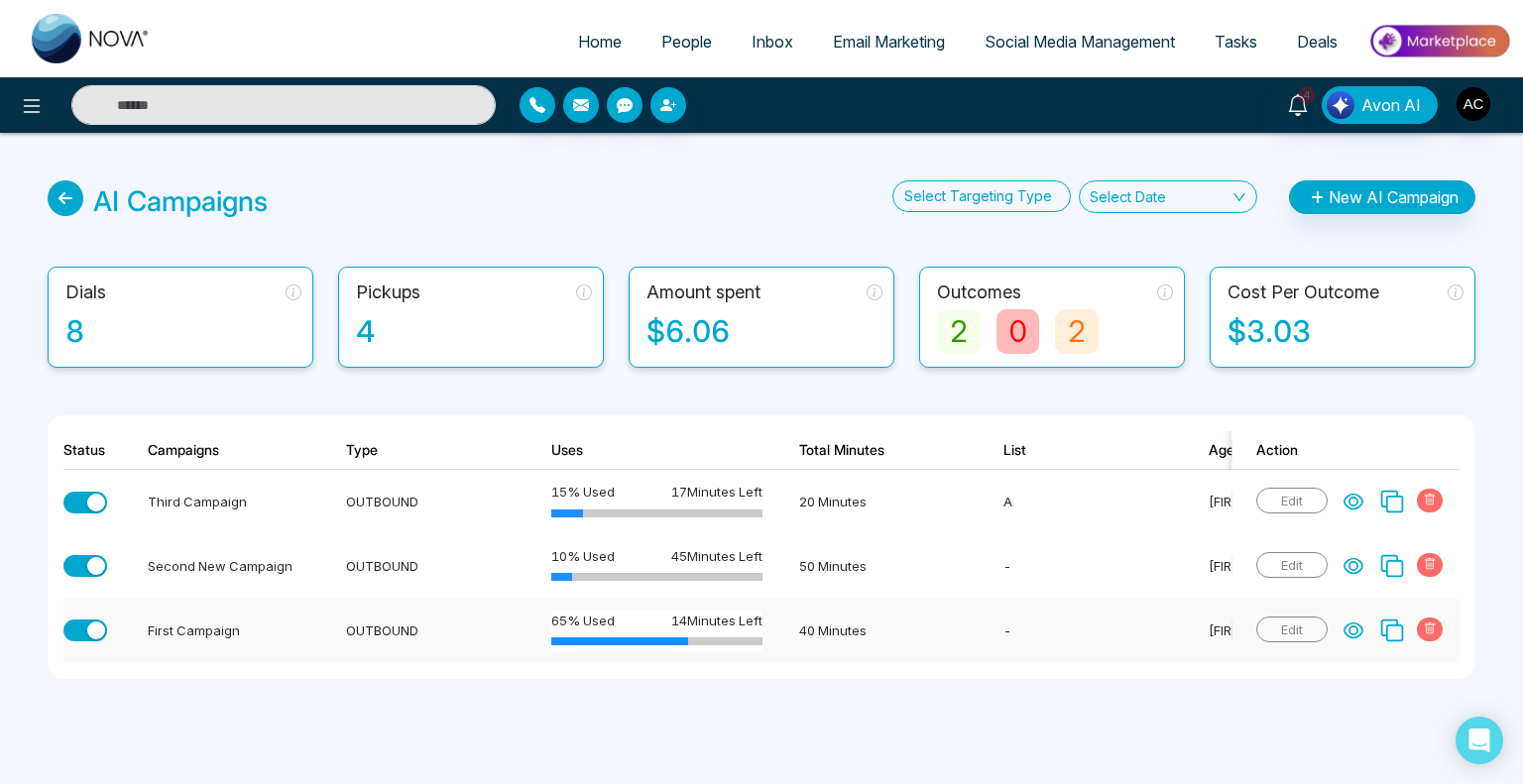 click 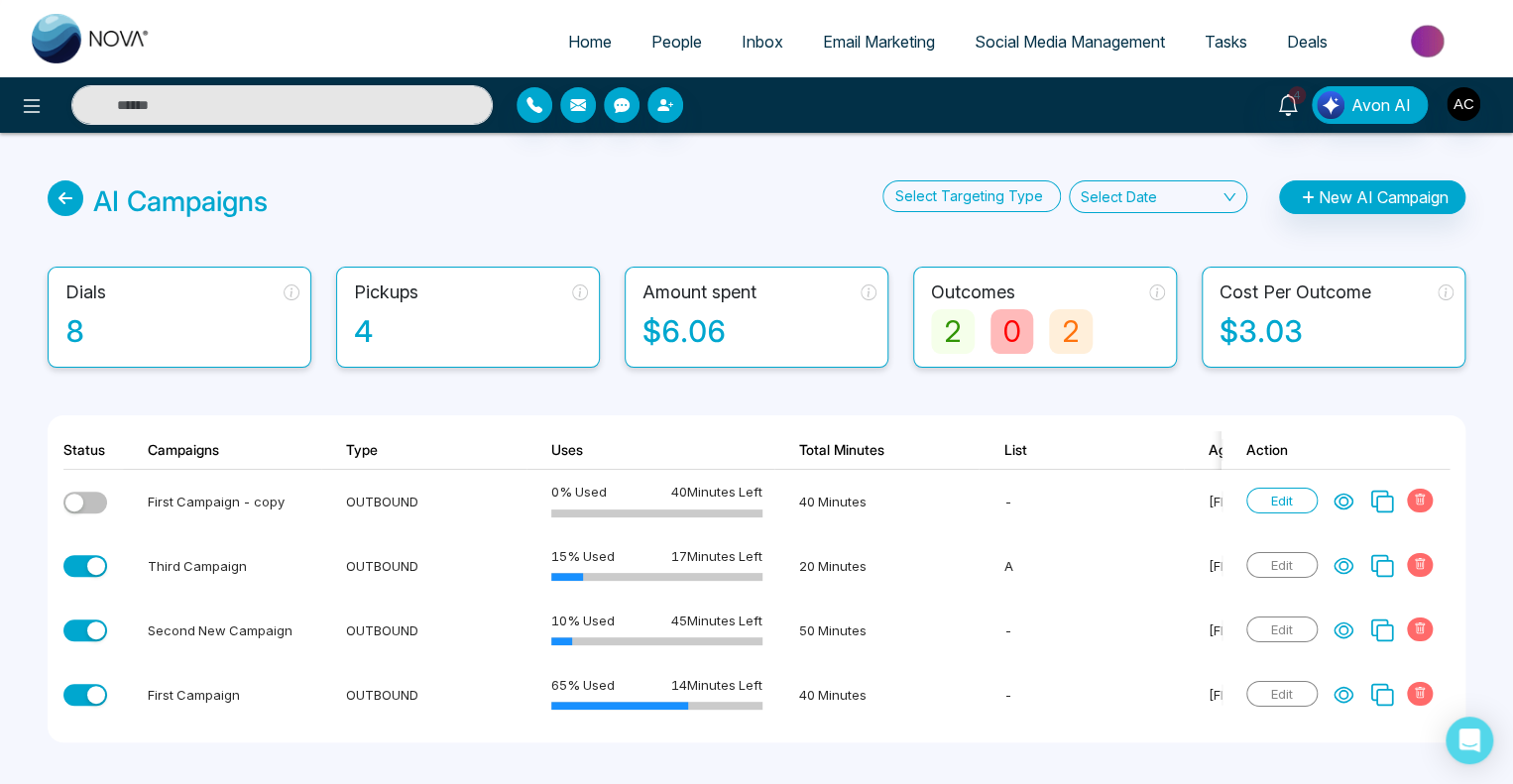 click on "Total Minutes" at bounding box center (876, 450) 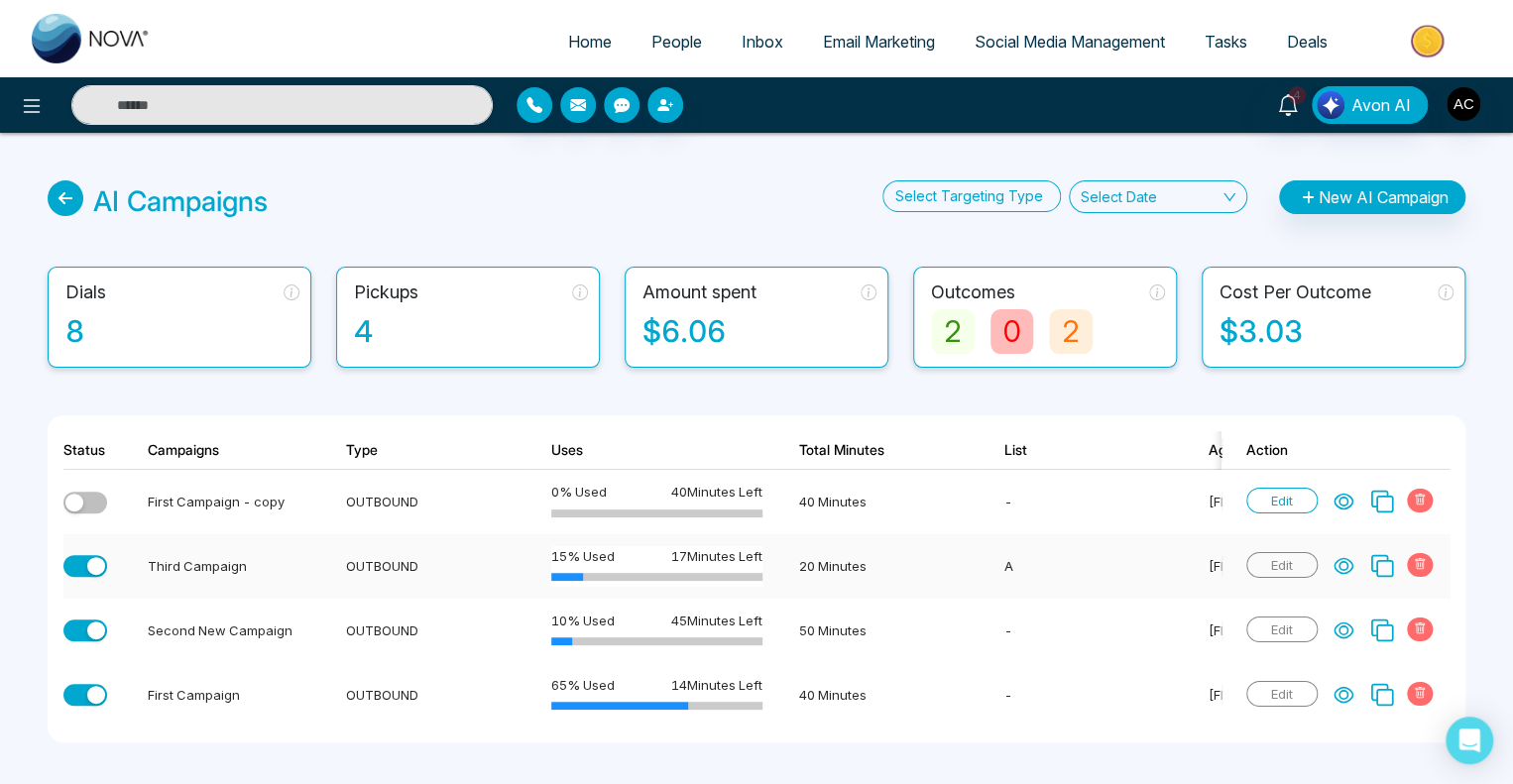 drag, startPoint x: 810, startPoint y: 463, endPoint x: 849, endPoint y: 564, distance: 108.268186 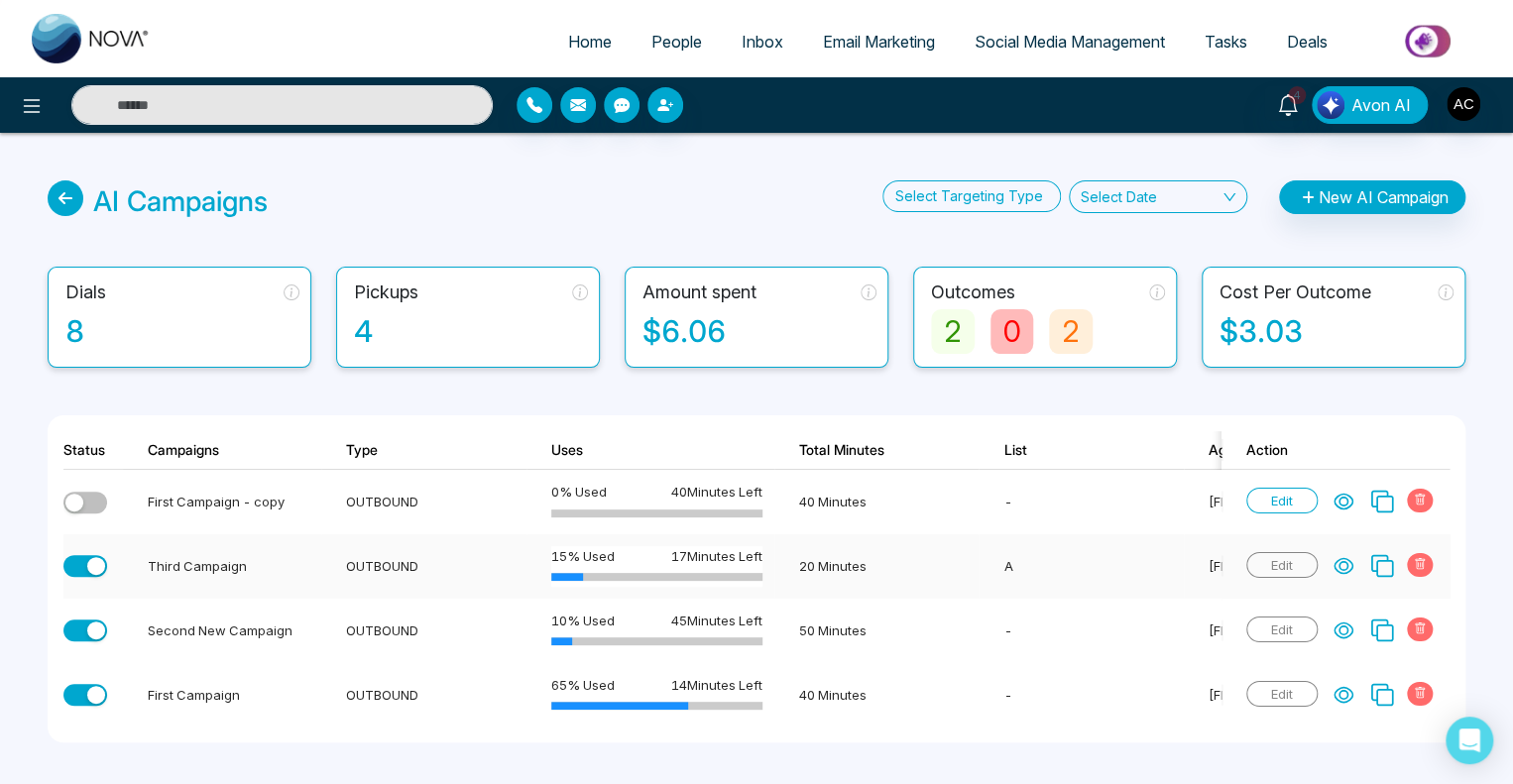 click on "Status Campaigns Type Uses Total Minutes List Agent Dials Pickups In progress Outcomes Cost Per Outcome Action                           First Campaign - copy OUTBOUND 0 % Used 40  Minutes Left 40 Minutes - [FIRST] 0 0 0 0 0 0 $0 Edit Third Campaign OUTBOUND 15 % Used 17  Minutes Left 20 Minutes A [FIRST] 2 1 0 1 0 0 $0.87 Edit Second New Campaign OUTBOUND 10 % Used 45  Minutes Left 50 Minutes - [FIRST] 2 1 0 0 0 1 $0.64 Edit First Campaign OUTBOUND 65 % Used 14  Minutes Left 40 Minutes - [FIRST] 2 1 0 1 0 0 $4.23 Edit" at bounding box center (756, 579) 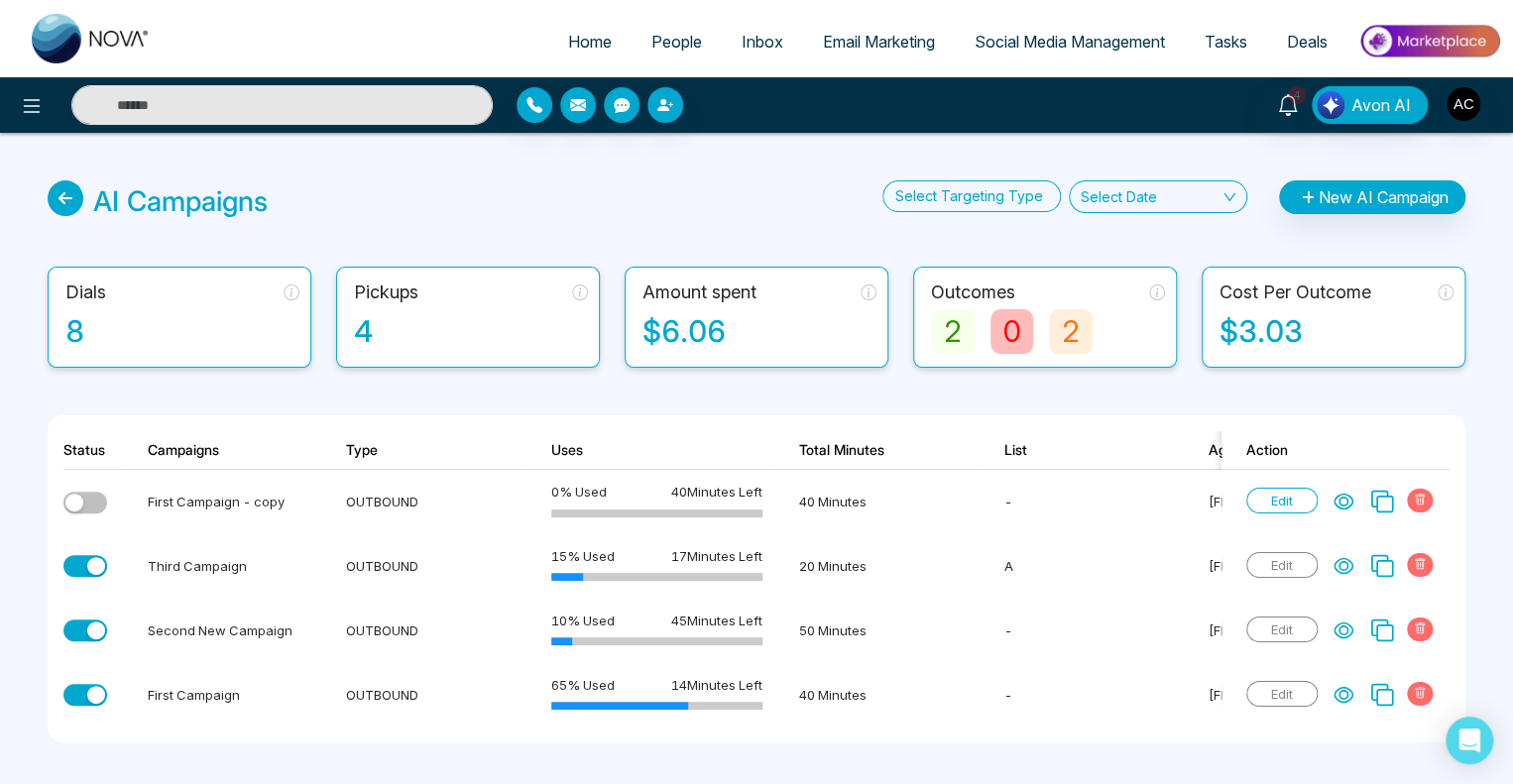 click on "AI Campaigns   Select Targeting Type Select Date  New AI Campaign Dials 8 Pickups 4 Amount spent $6.06 Outcomes 2 0 2 Cost Per Outcome $3.03 Status Campaigns Type Uses Total Minutes List Agent Dials Pickups In progress Outcomes Cost Per Outcome Action                           First Campaign - copy OUTBOUND 0 % Used 40  Minutes Left 40 Minutes - [FIRST] 0 0 0 0 0 0 $0 Edit Third Campaign OUTBOUND 15 % Used 17  Minutes Left 20 Minutes A [FIRST] 2 1 0 1 0 0 $0.87 Edit Second New Campaign OUTBOUND 10 % Used 45  Minutes Left 50 Minutes - [FIRST] 2 1 0 0 0 1 $0.64 Edit First Campaign OUTBOUND 65 % Used 14  Minutes Left 40 Minutes - [FIRST] 2 1 0 1 0 0 $4.23 Edit" at bounding box center (756, 461) 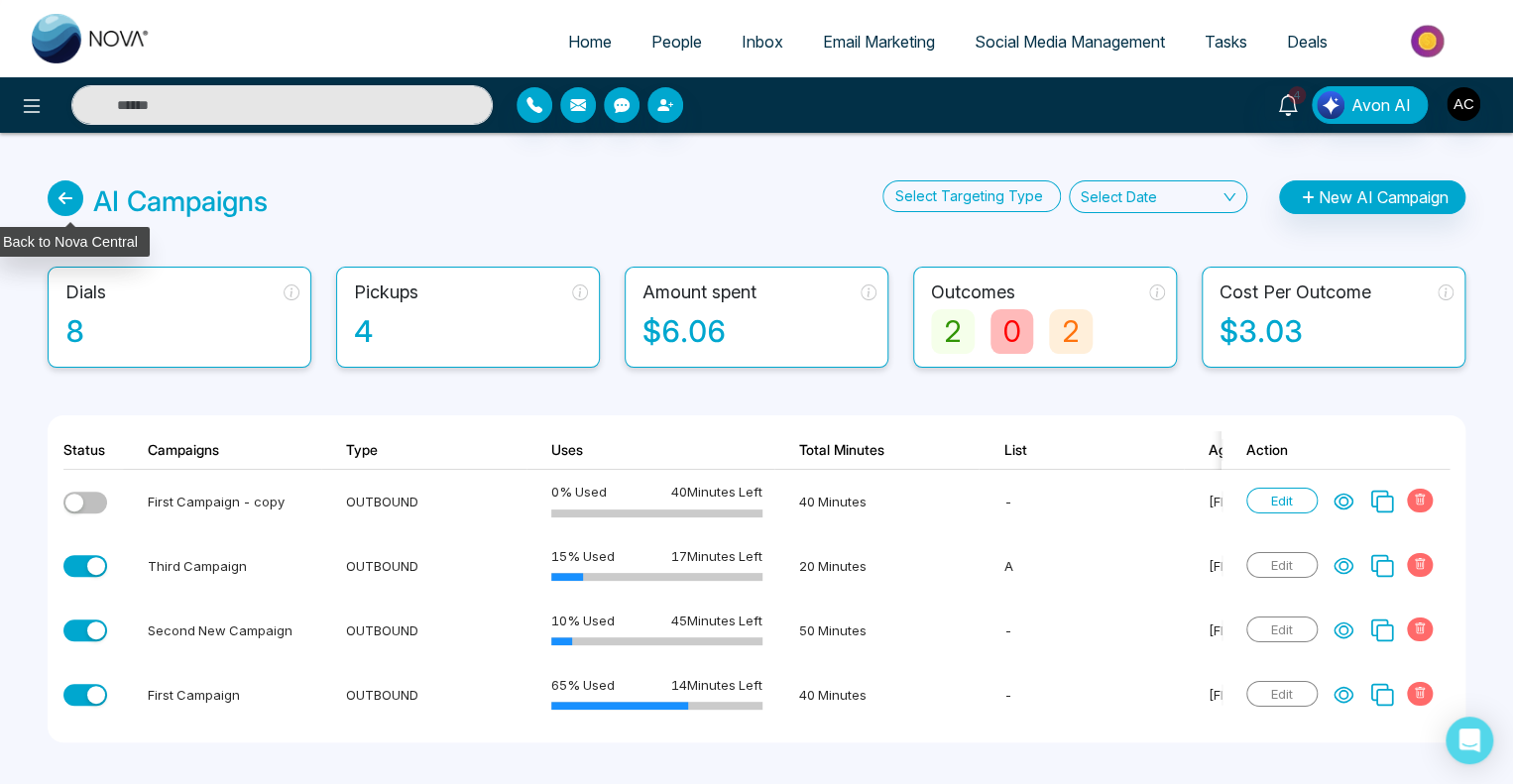 click at bounding box center [65, 198] 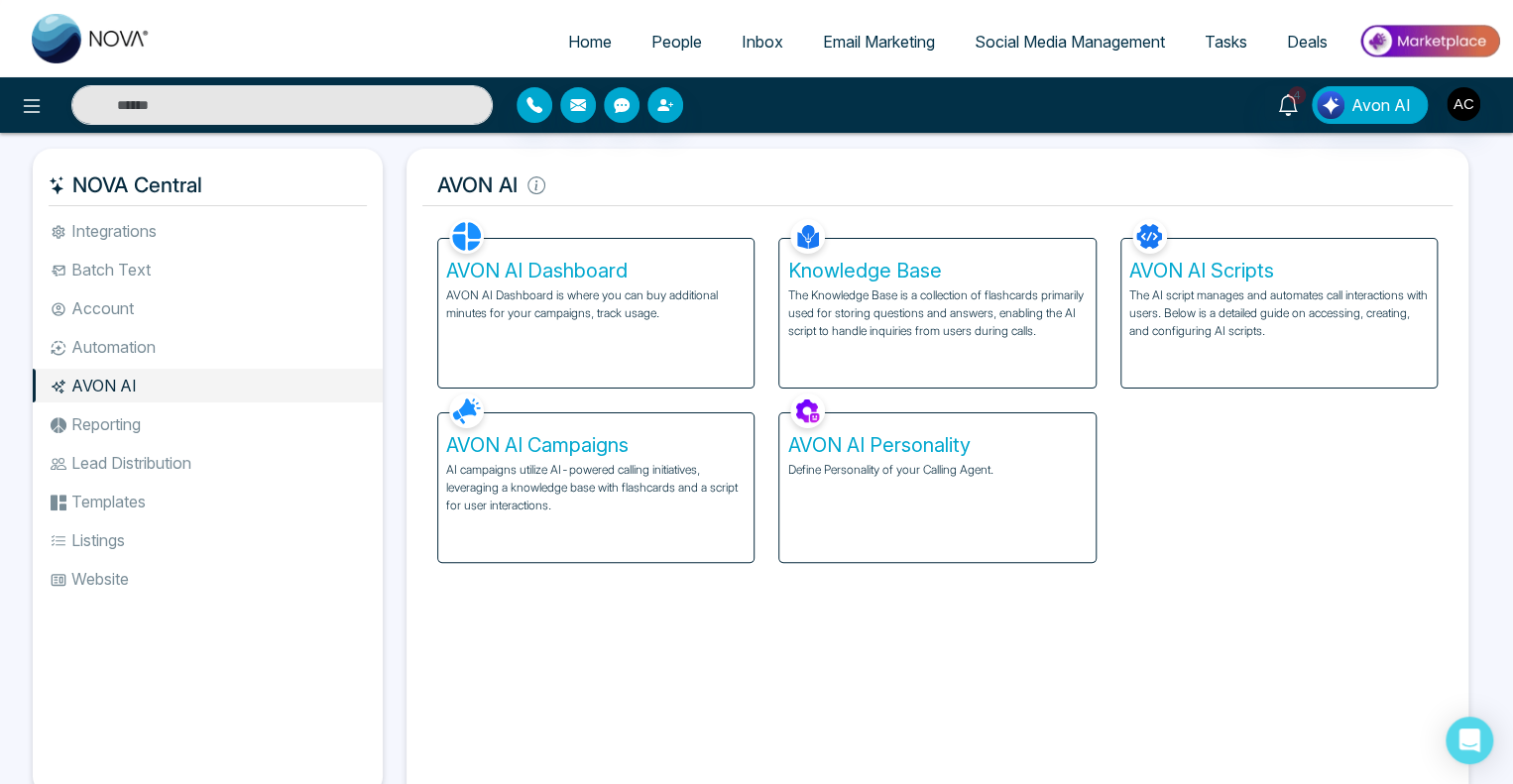 click on "AVON AI Dashboard" at bounding box center (596, 271) 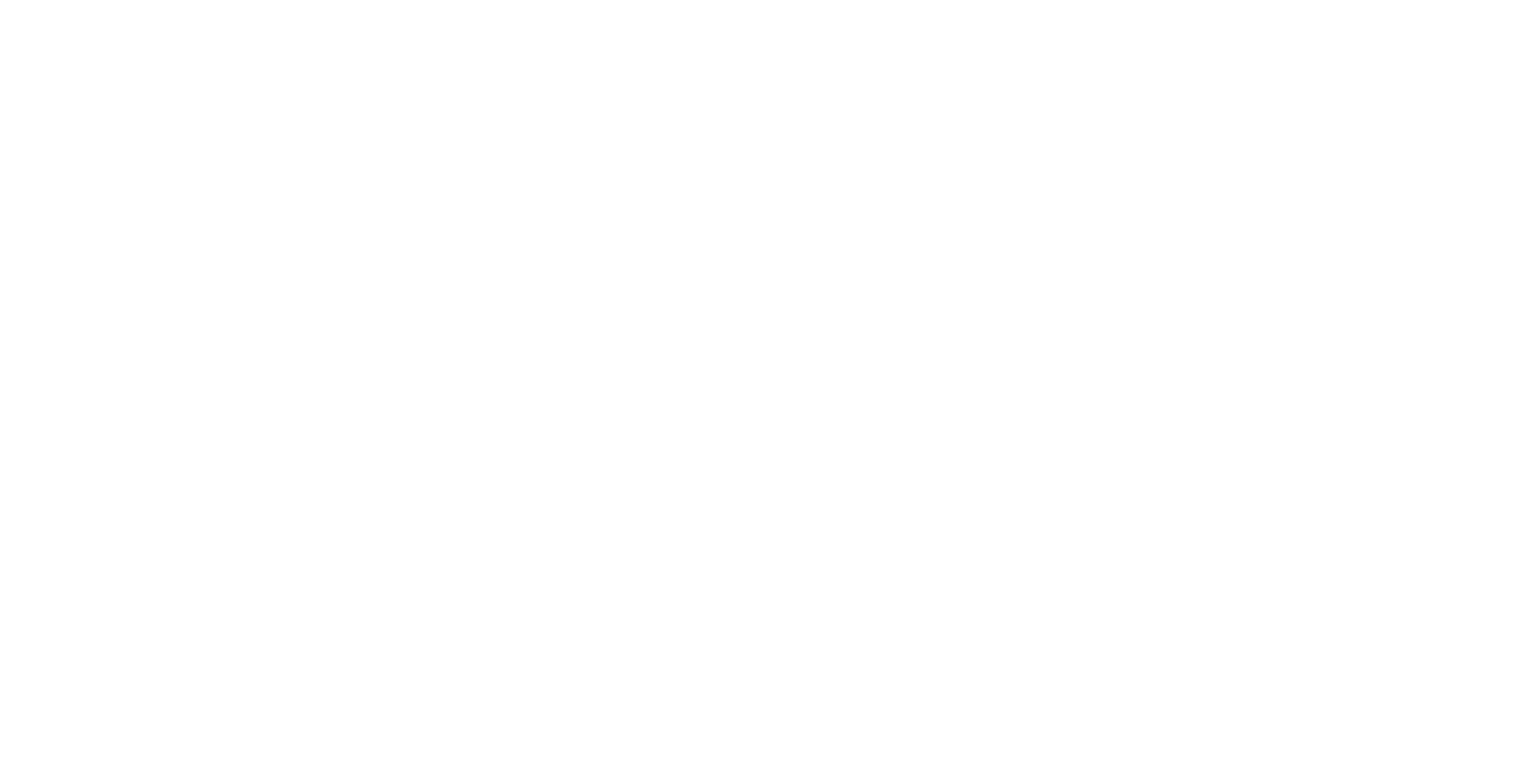 scroll, scrollTop: 0, scrollLeft: 0, axis: both 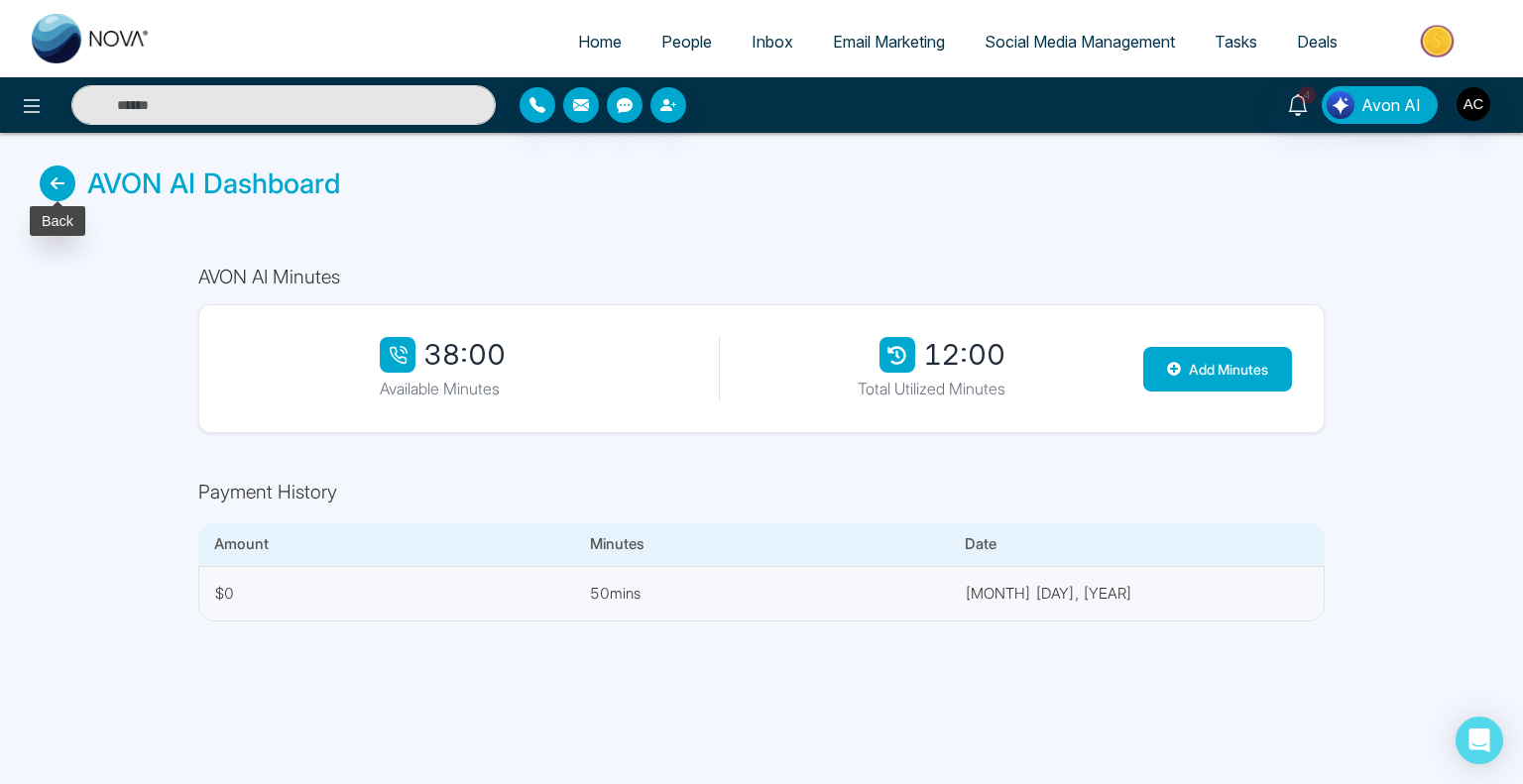 click at bounding box center [58, 183] 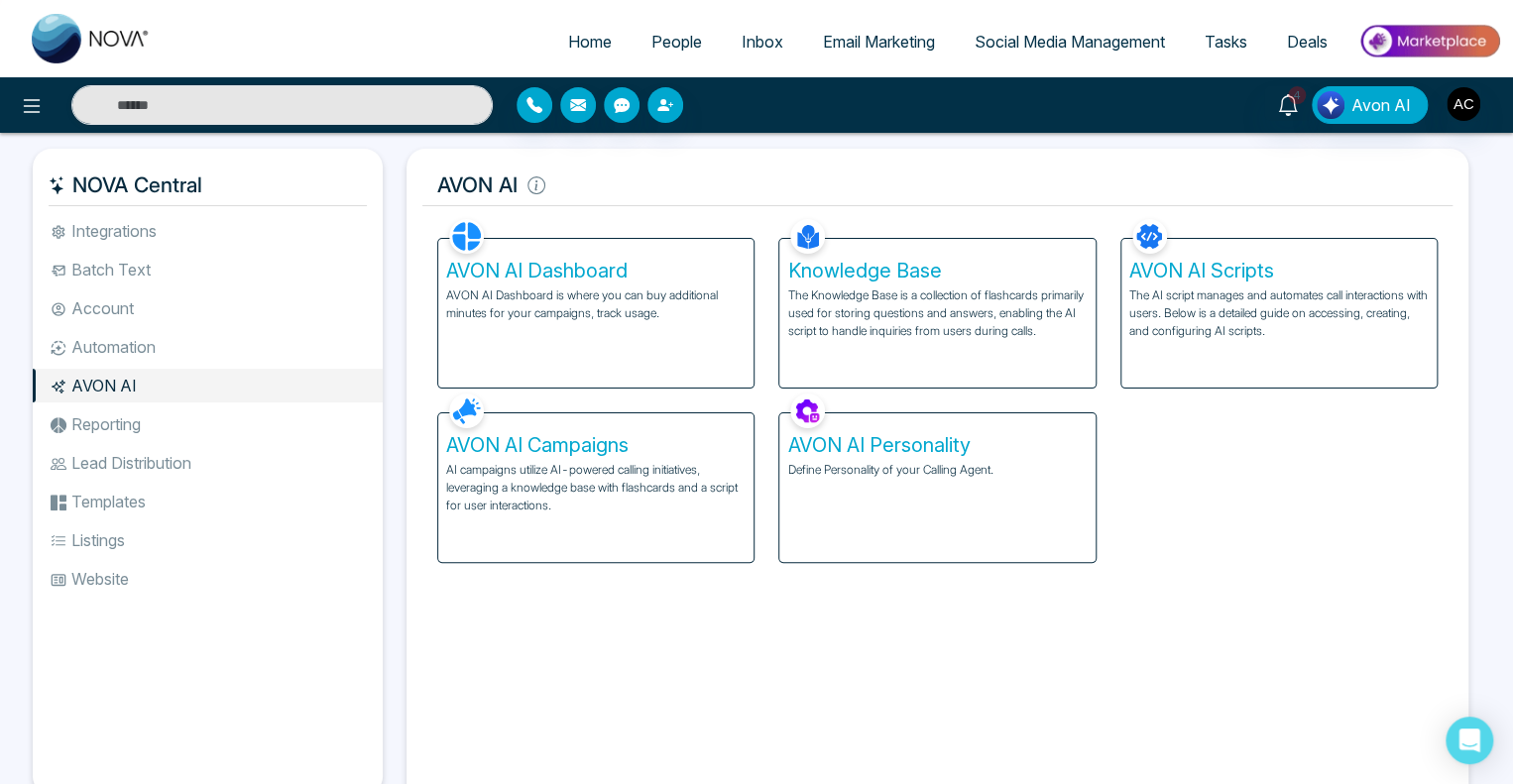 click on "AVON AI Campaigns" at bounding box center (596, 445) 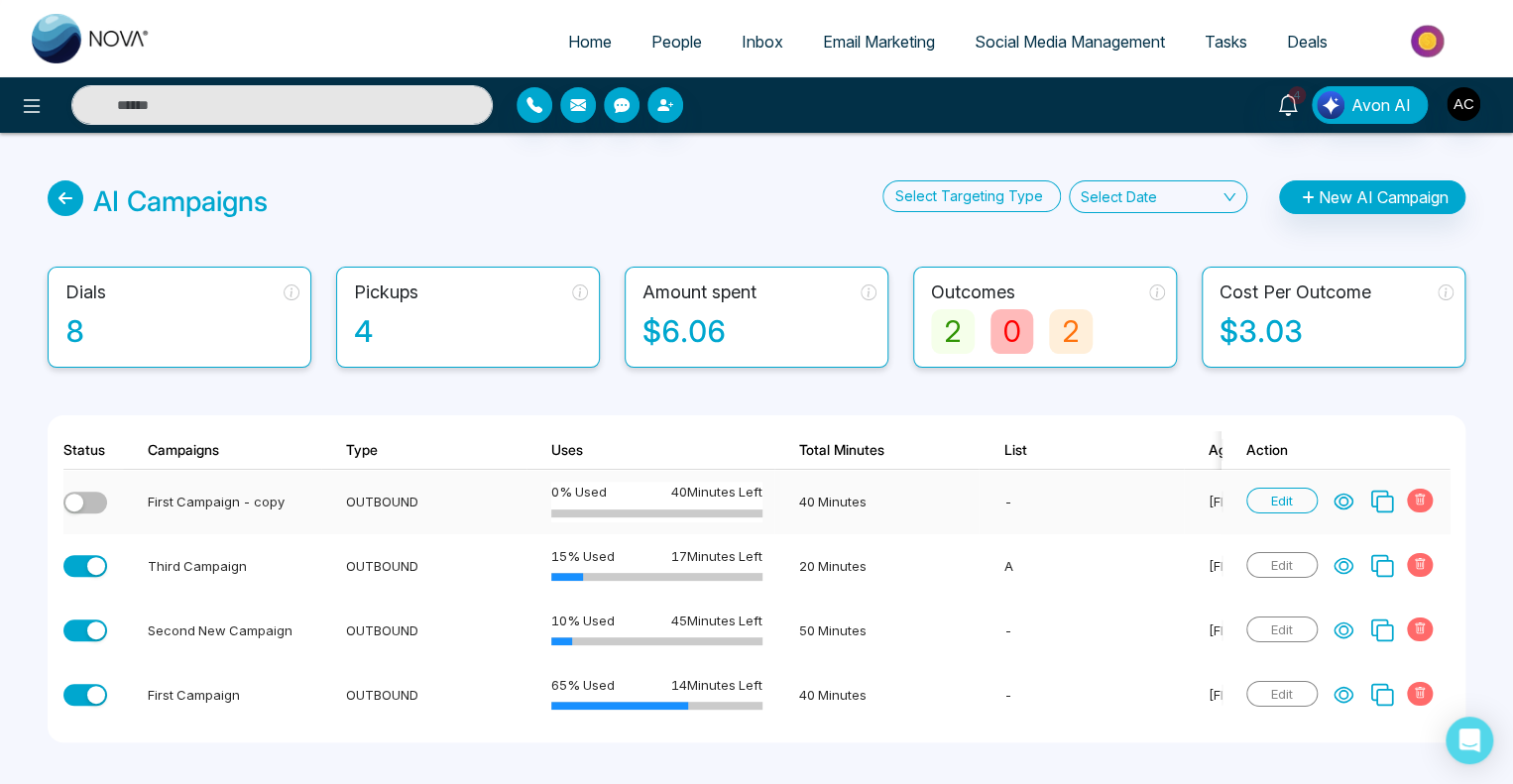 click 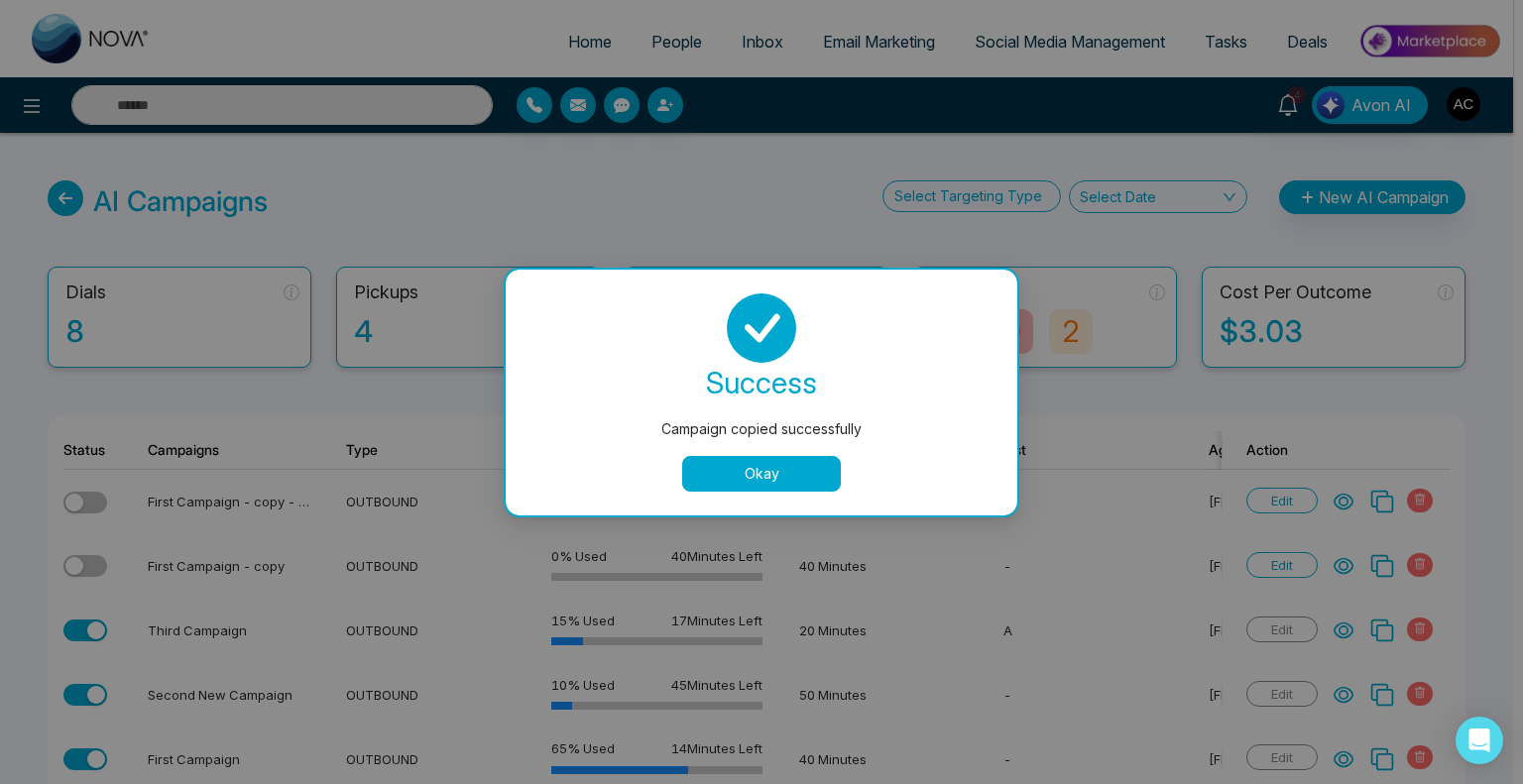 click on "Okay" at bounding box center (762, 474) 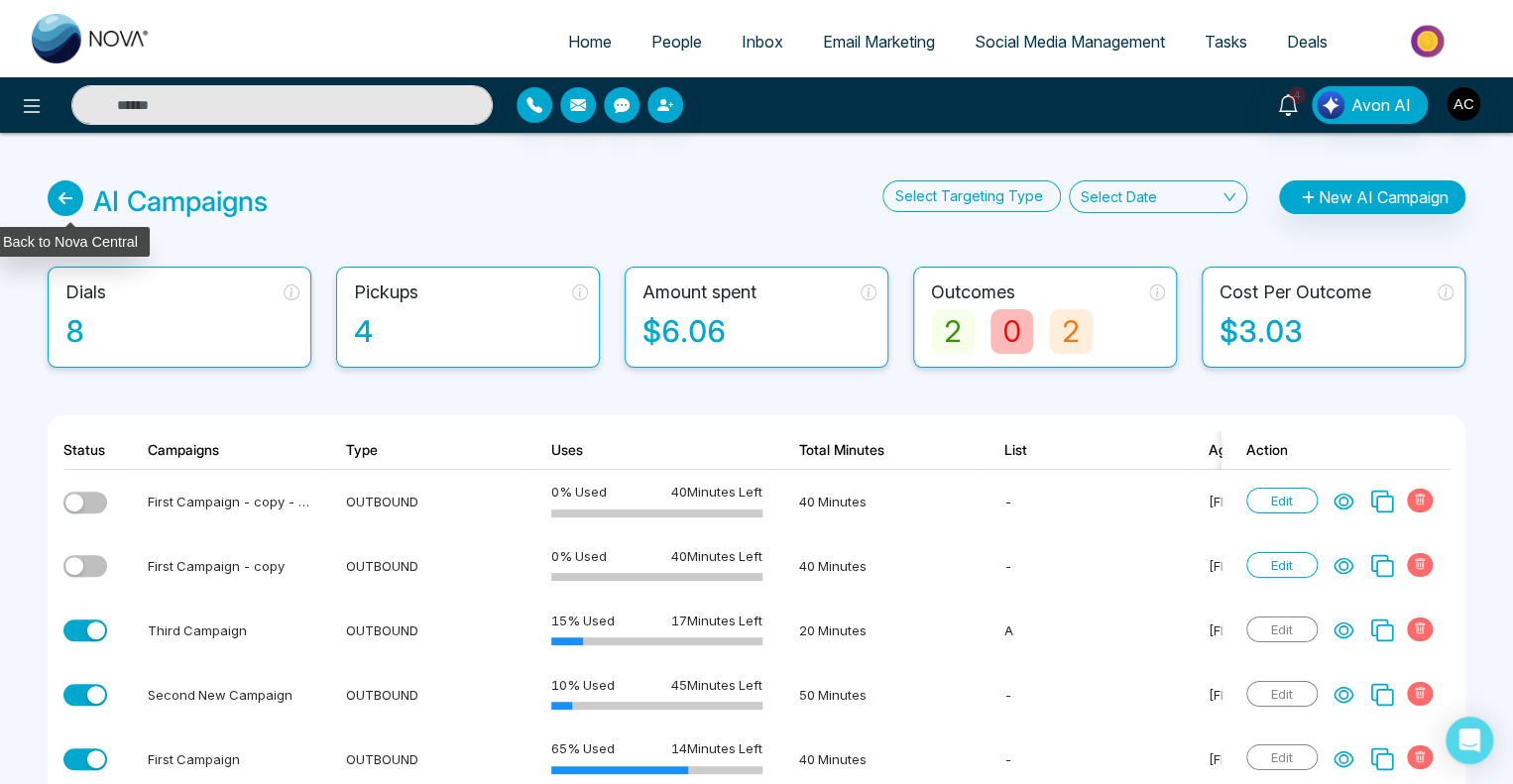 click at bounding box center (65, 198) 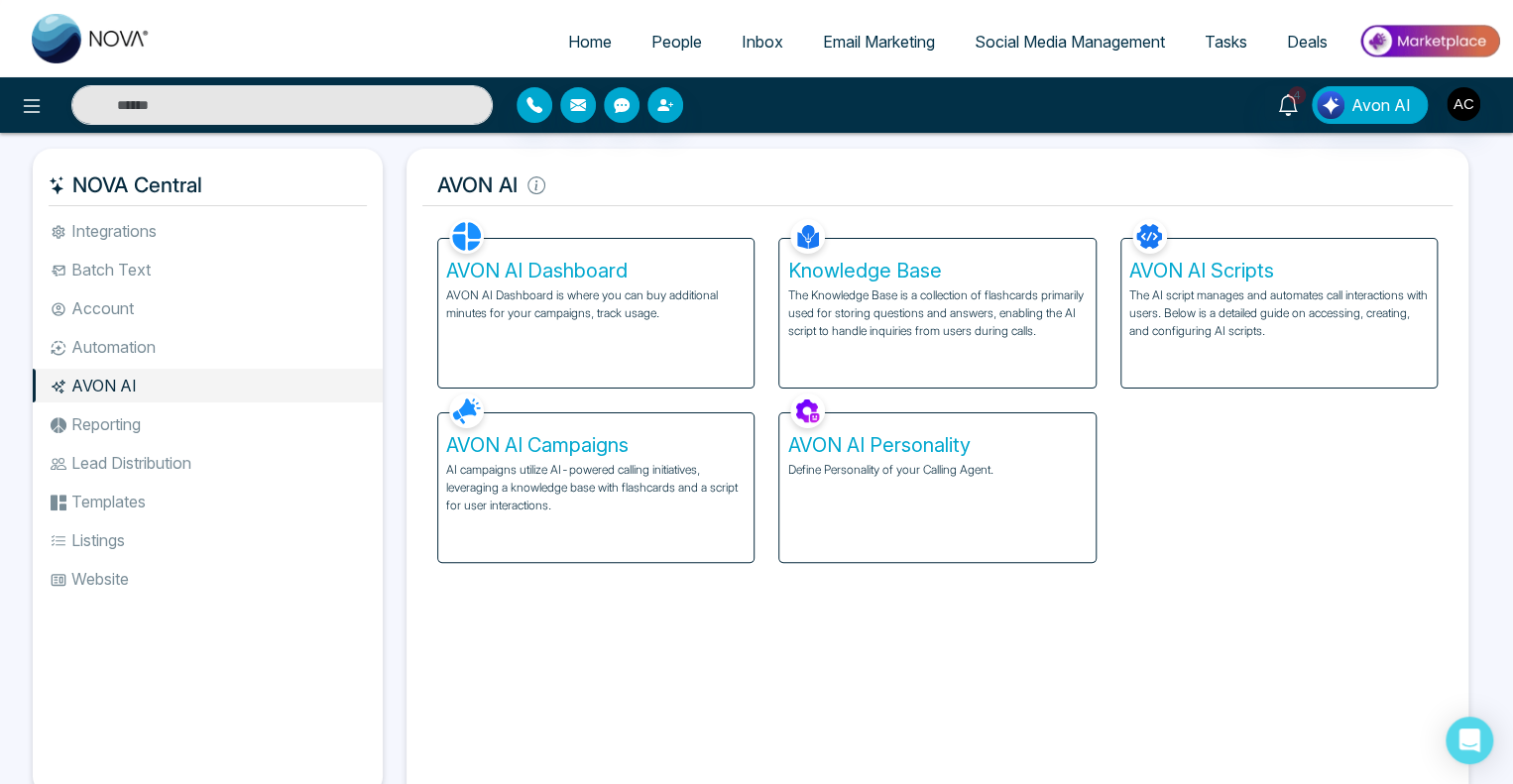 click on "AVON AI Campaigns" at bounding box center (596, 445) 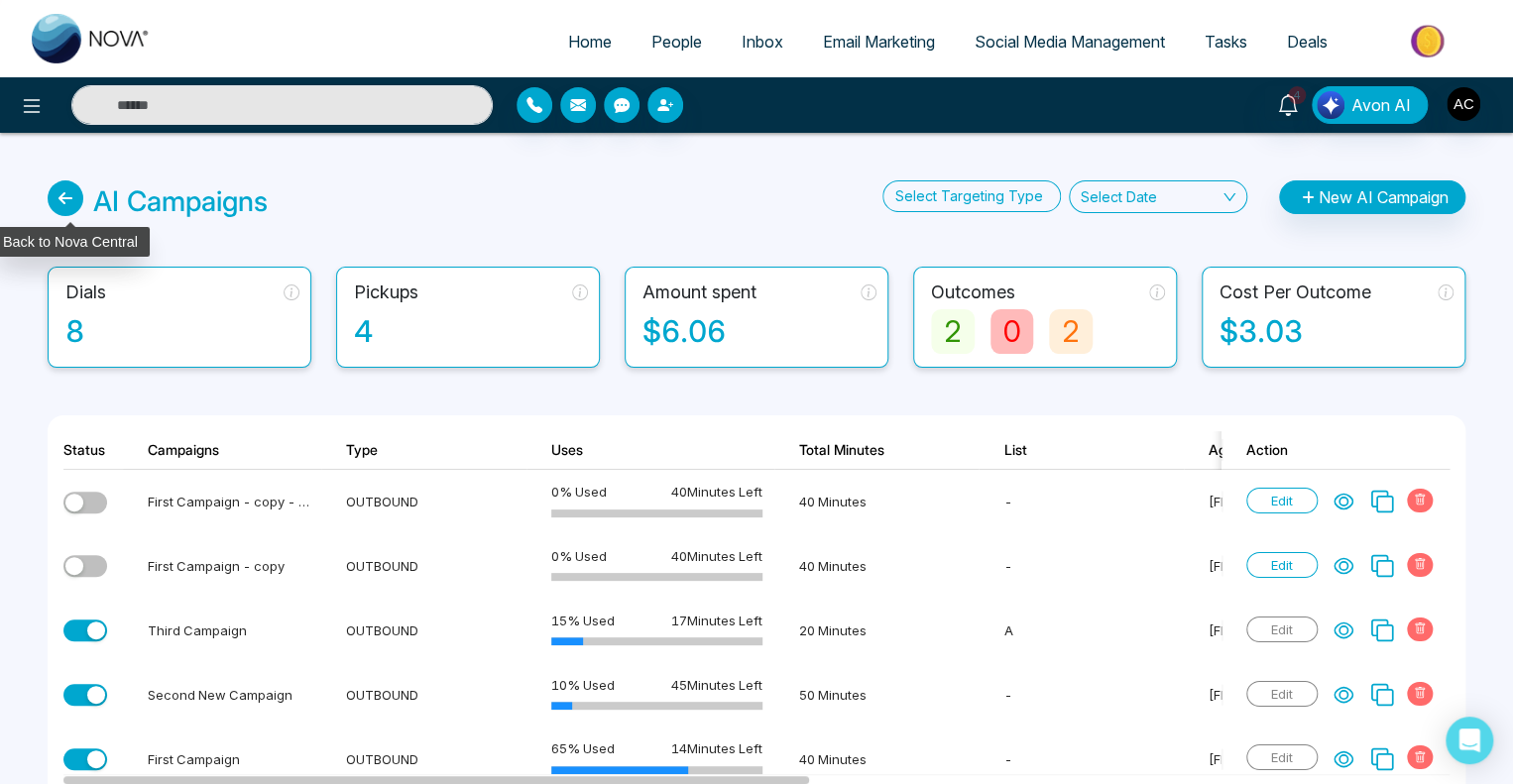 click at bounding box center (65, 198) 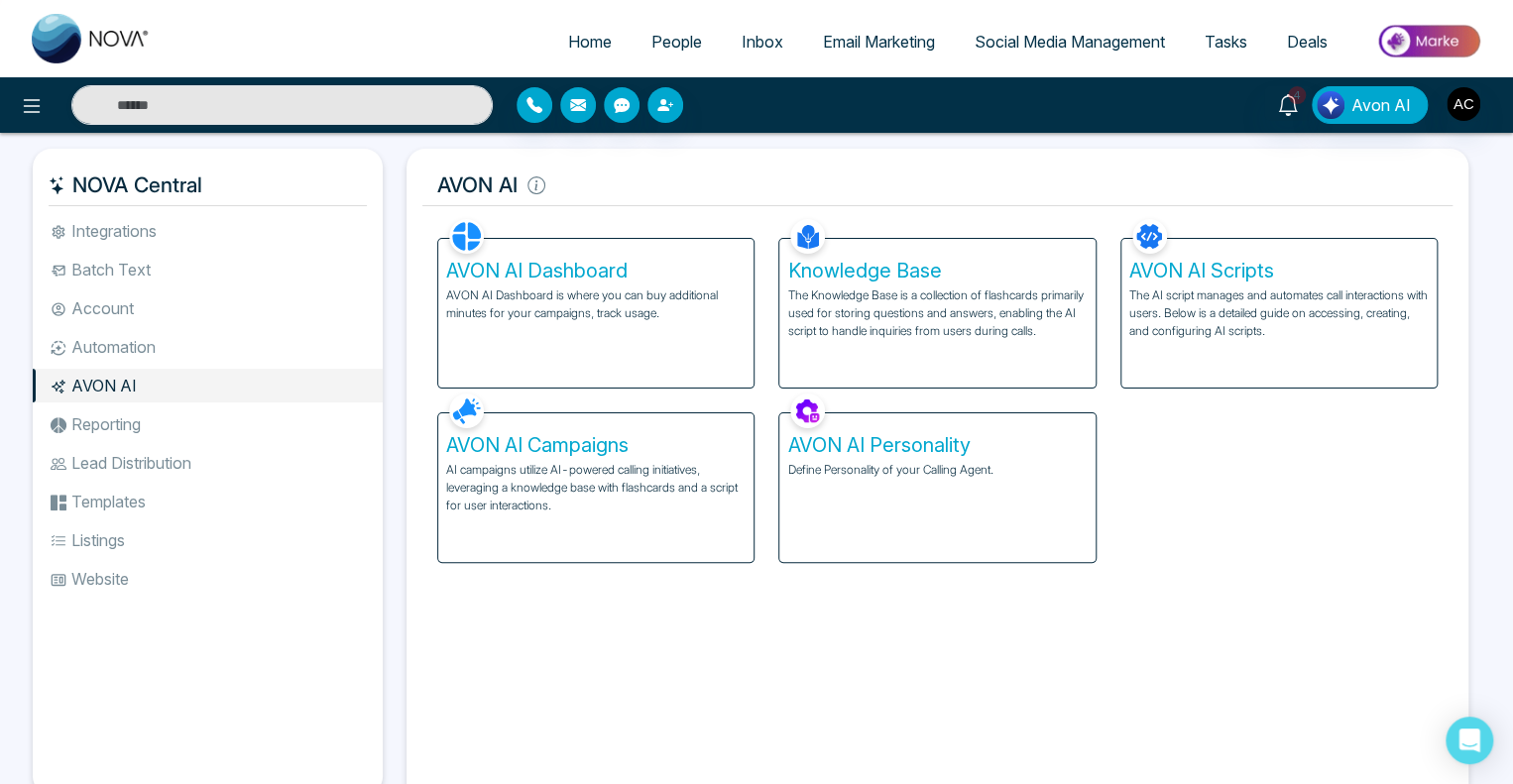 click on "AVON AI Dashboard" at bounding box center [596, 271] 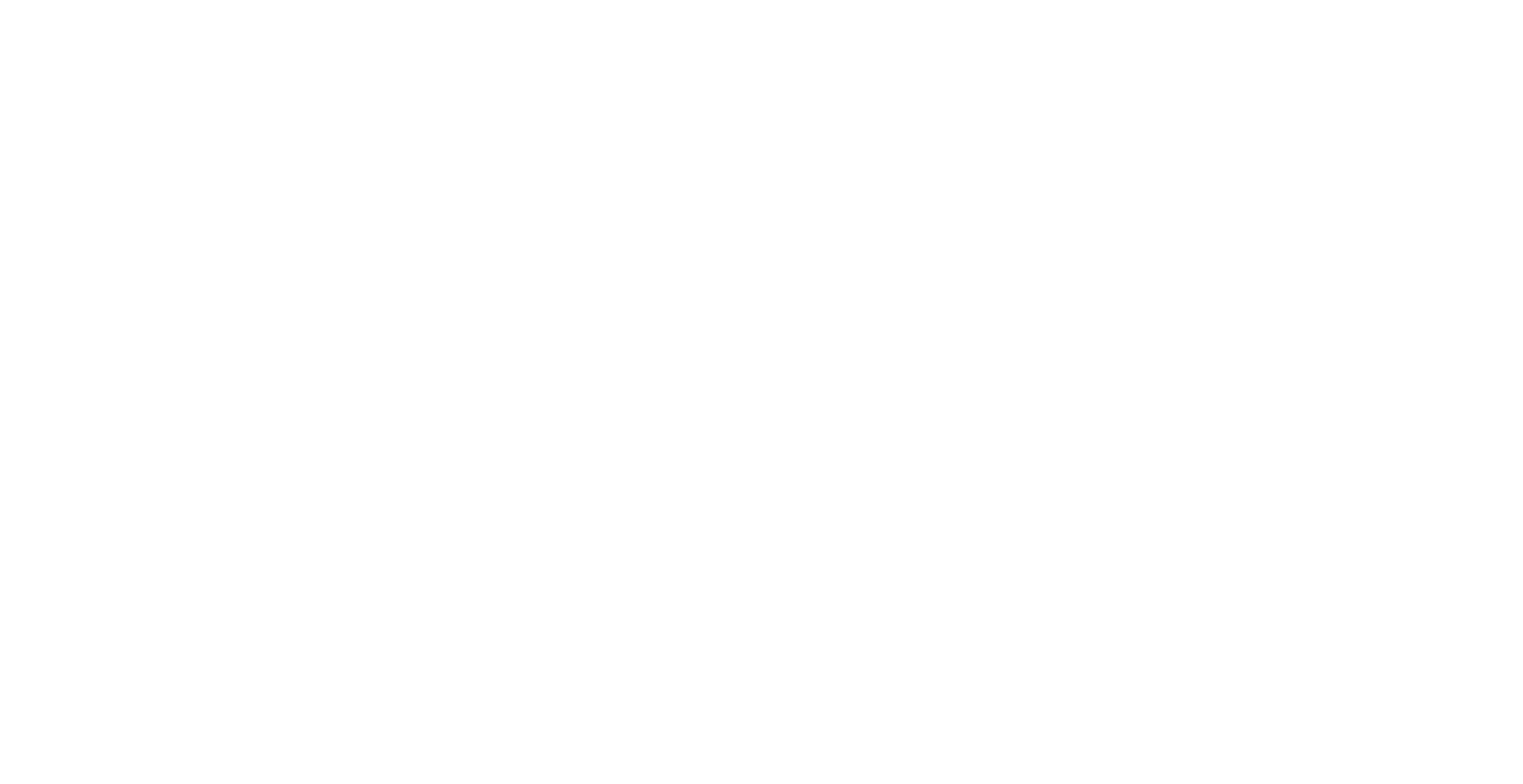 scroll, scrollTop: 0, scrollLeft: 0, axis: both 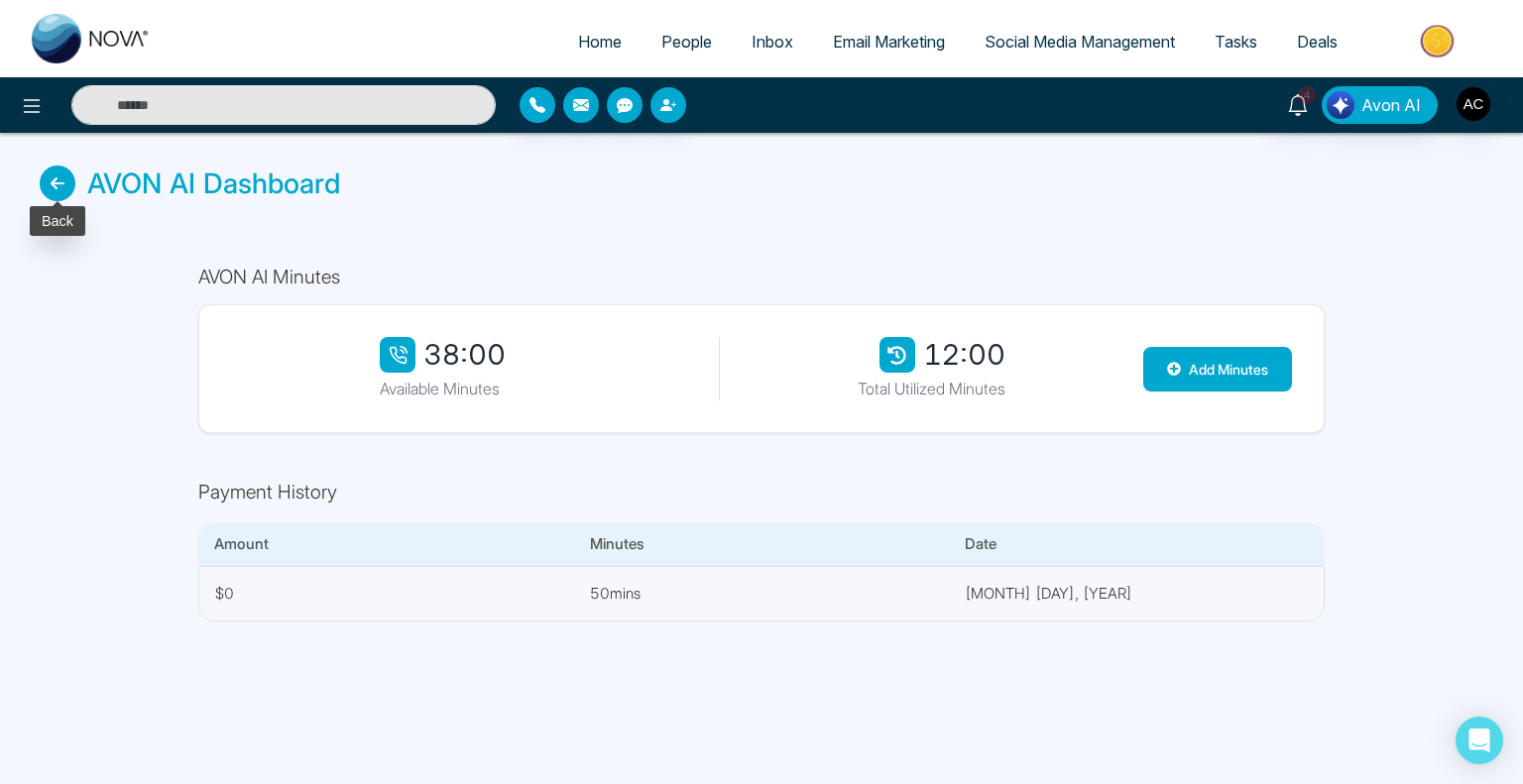 click at bounding box center [58, 183] 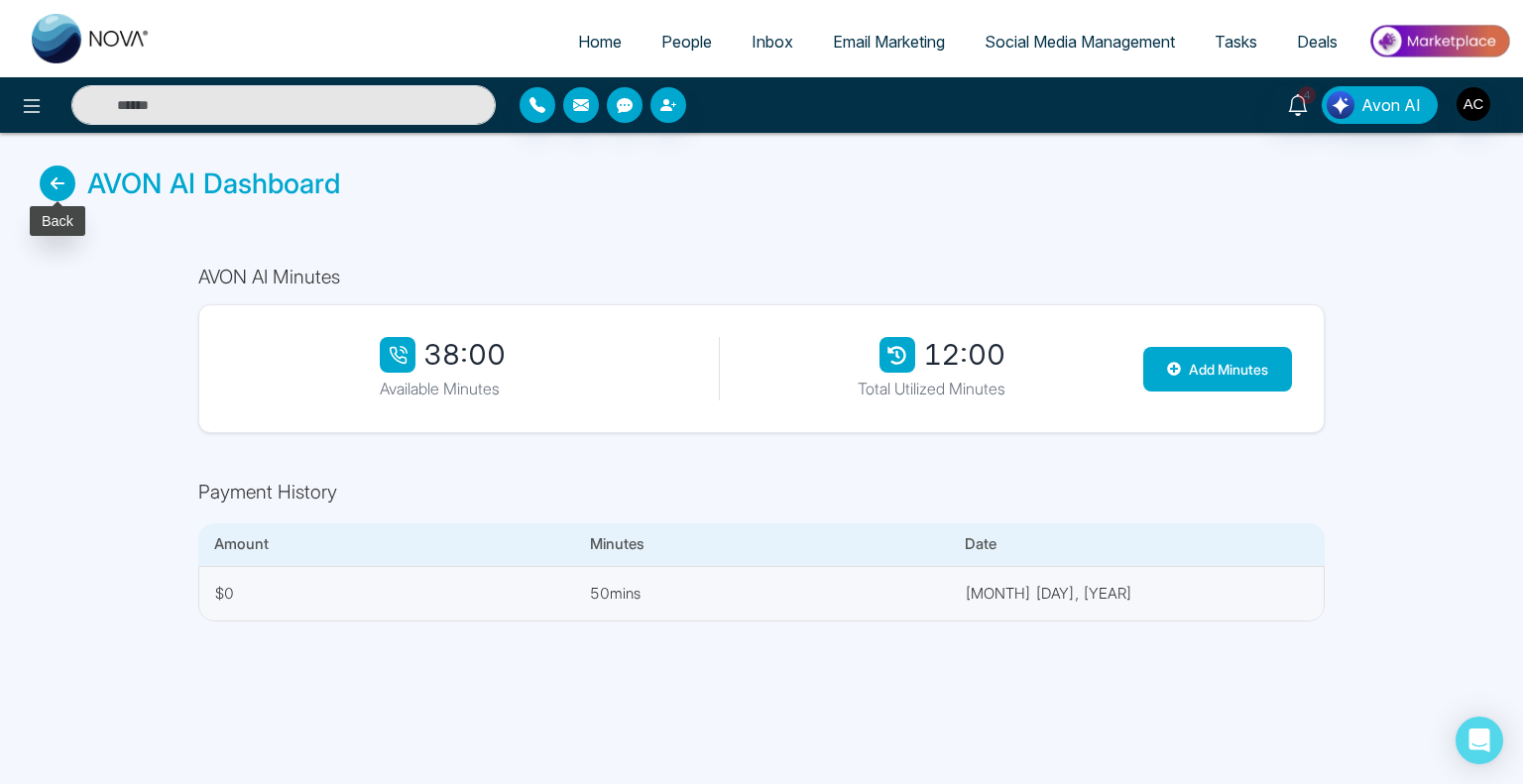 click at bounding box center [58, 183] 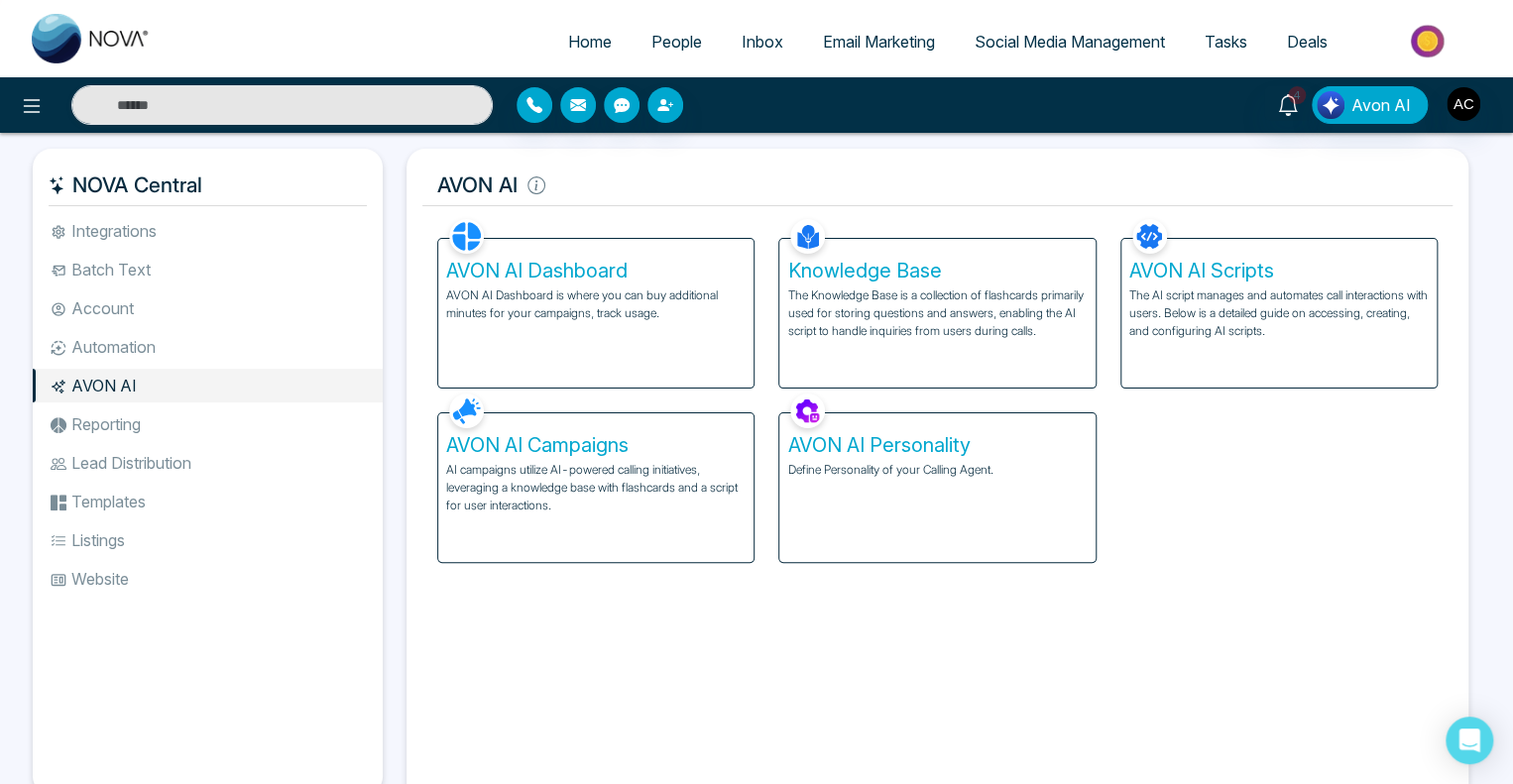 click on "AVON AI Campaigns" at bounding box center (596, 445) 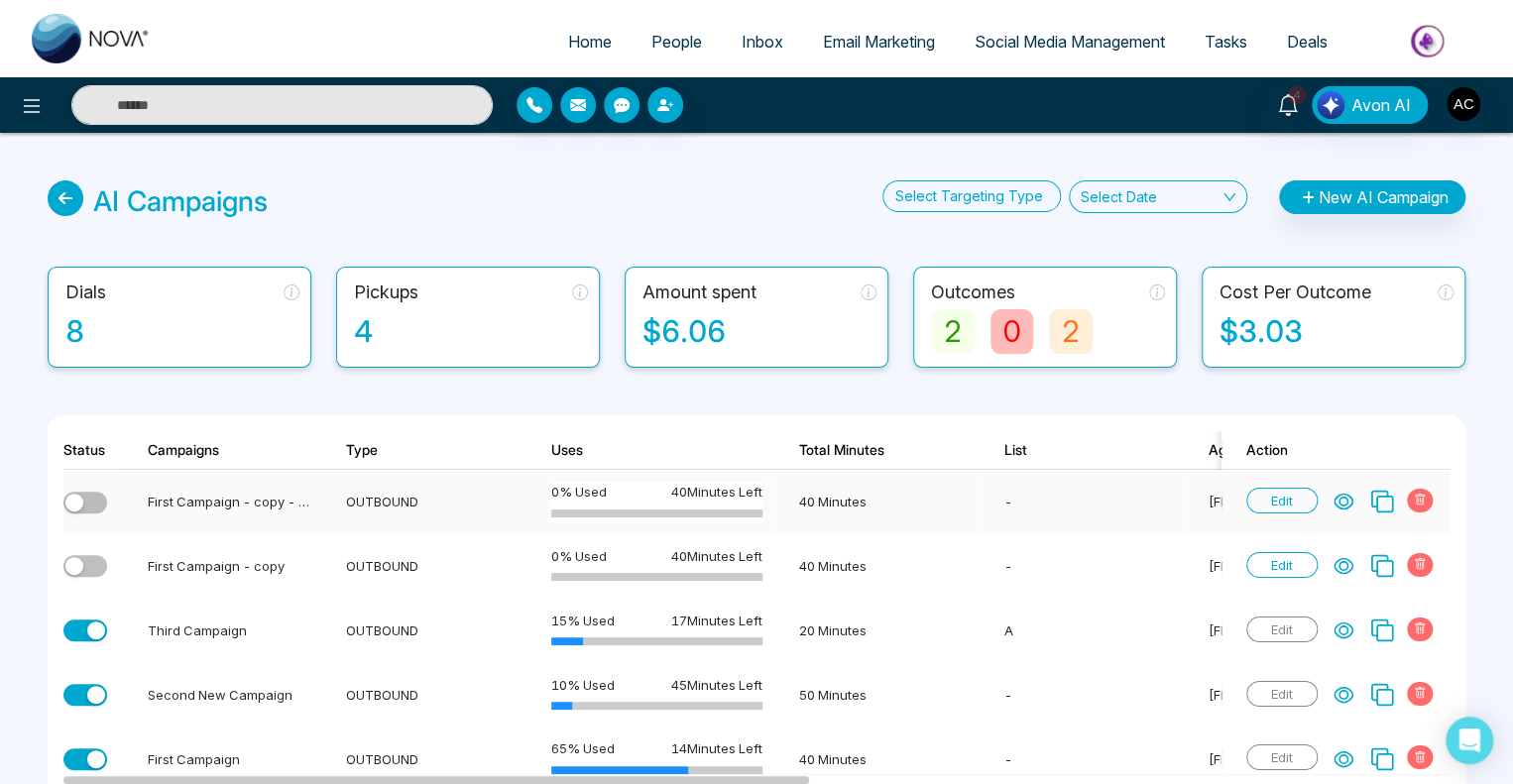 click 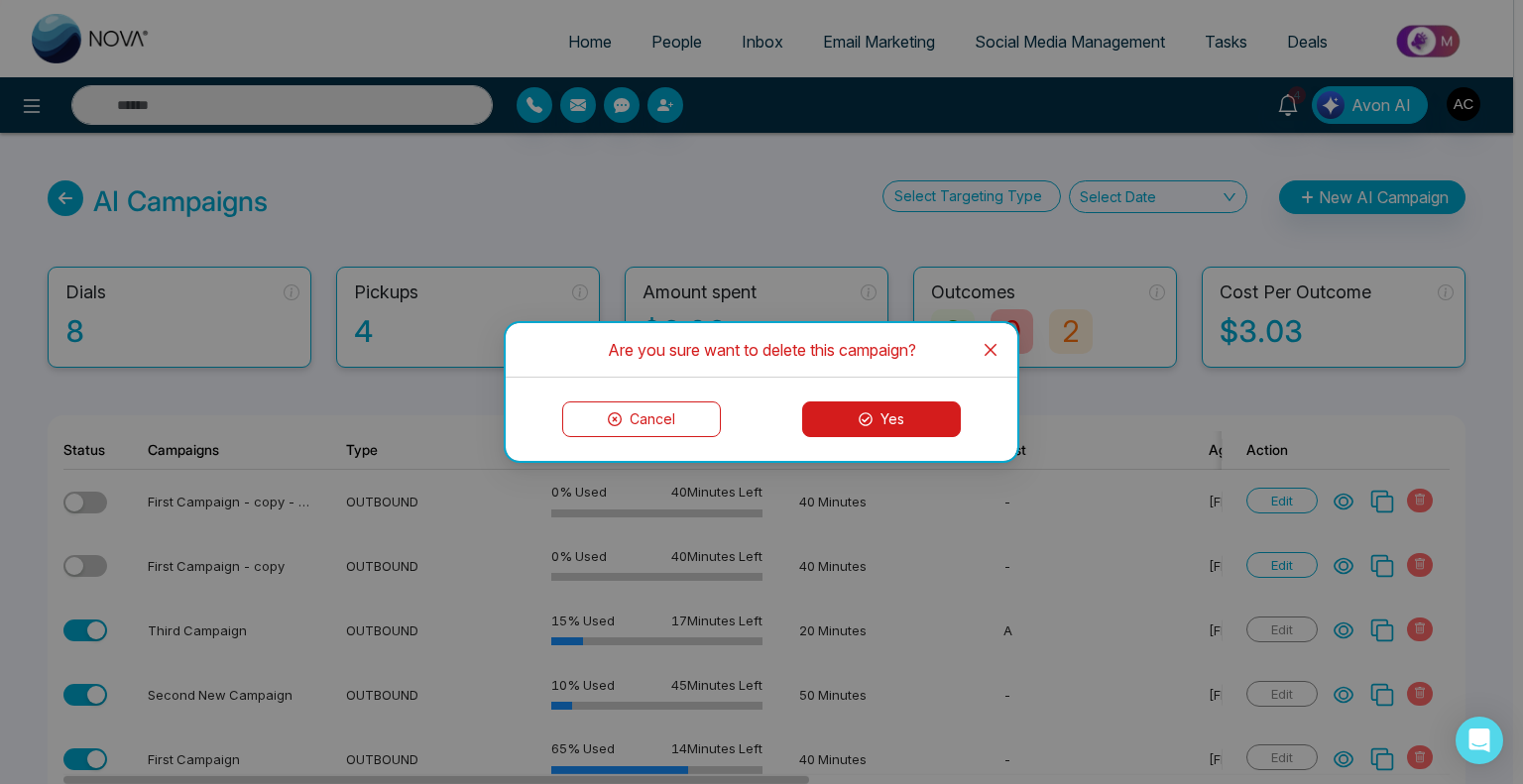 click on "Yes" at bounding box center [881, 419] 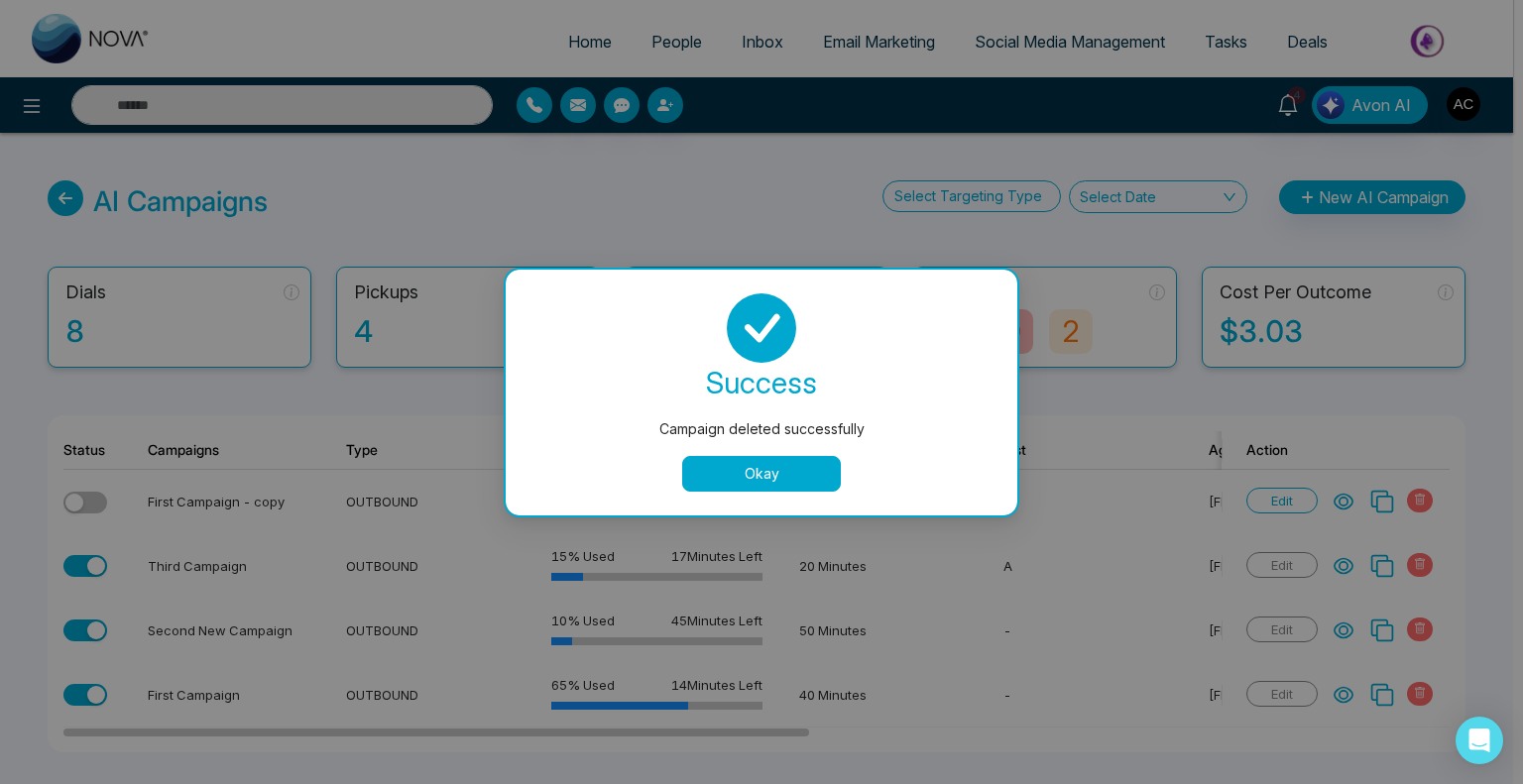 click on "Okay" at bounding box center (762, 474) 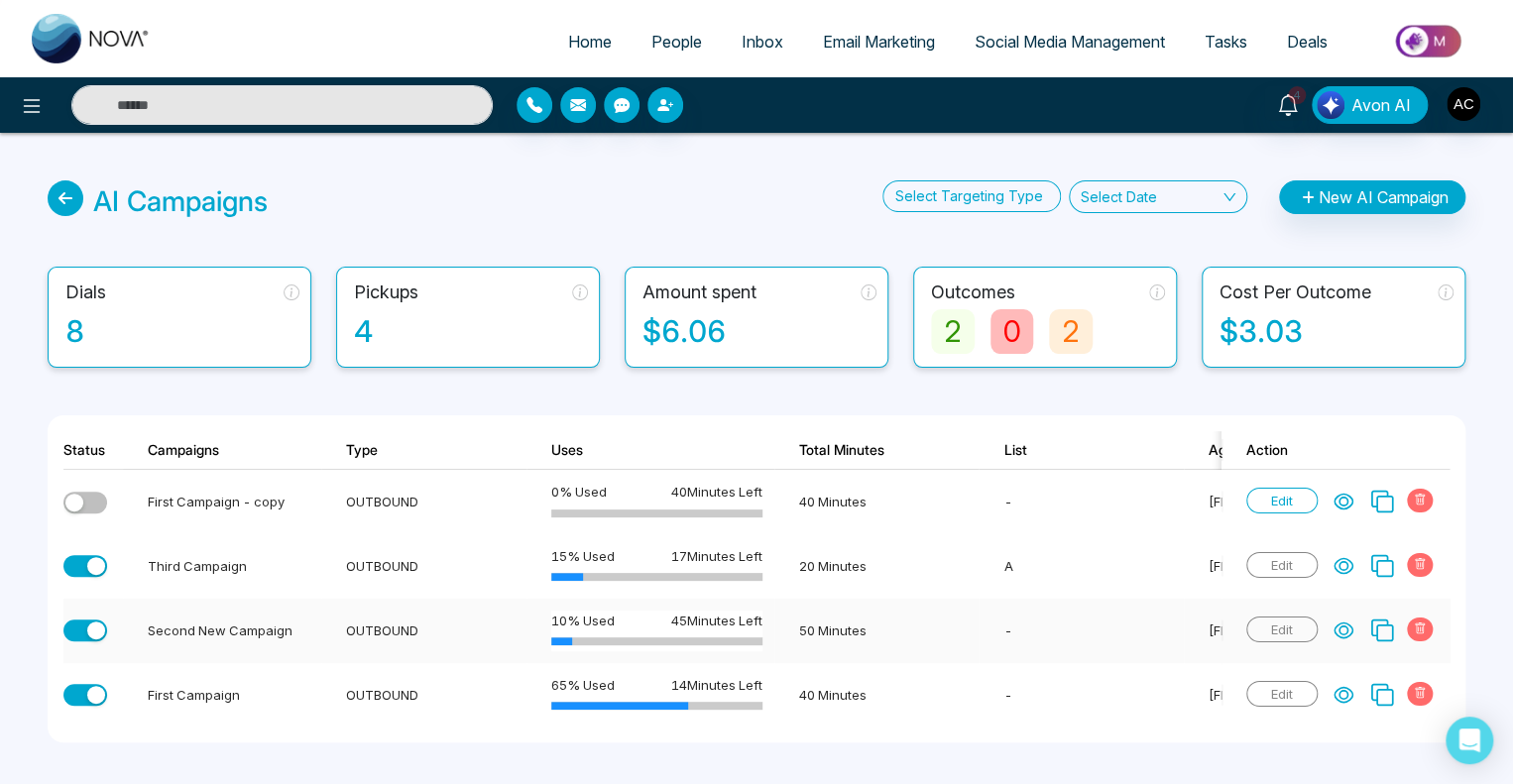 scroll, scrollTop: 16, scrollLeft: 0, axis: vertical 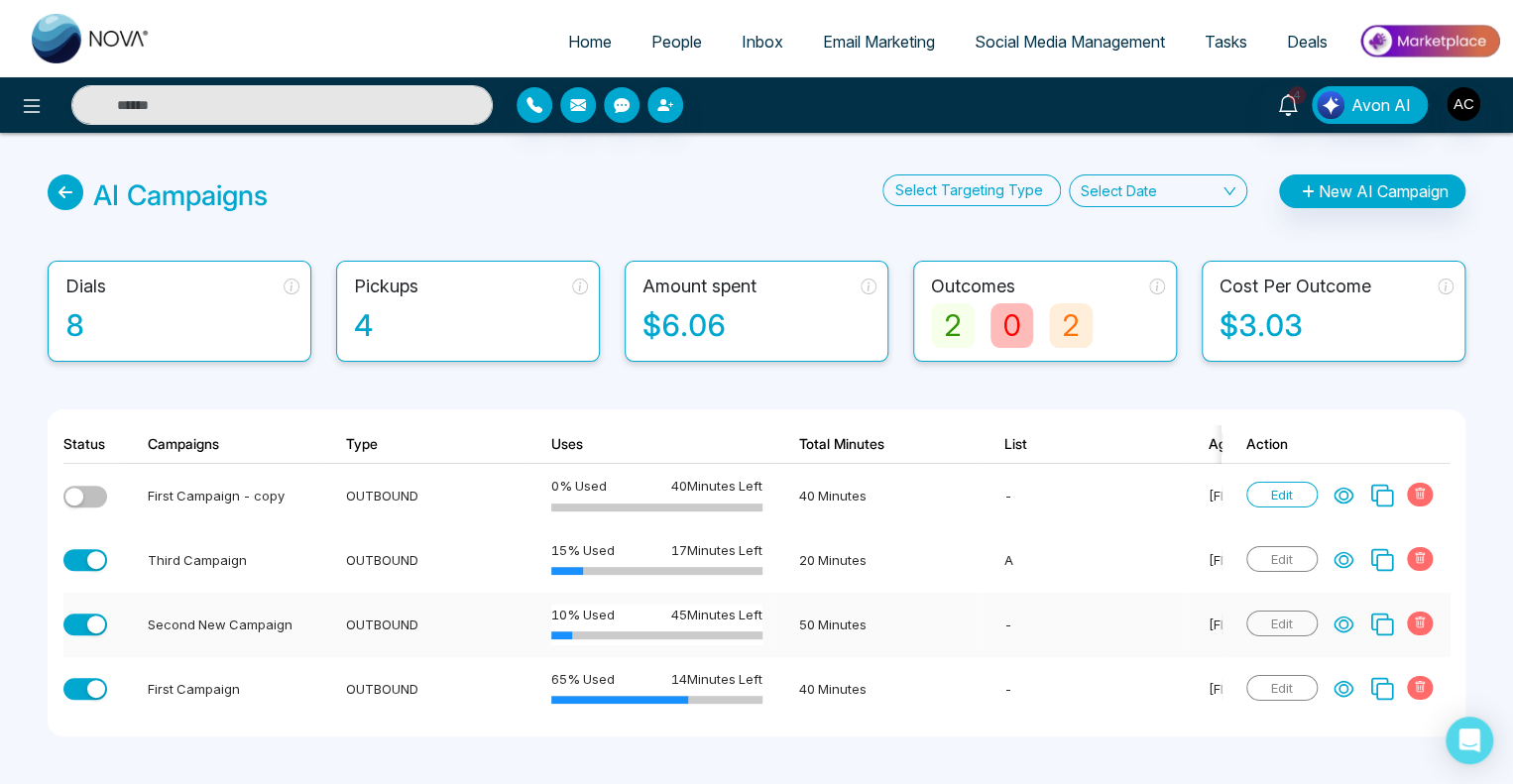 click 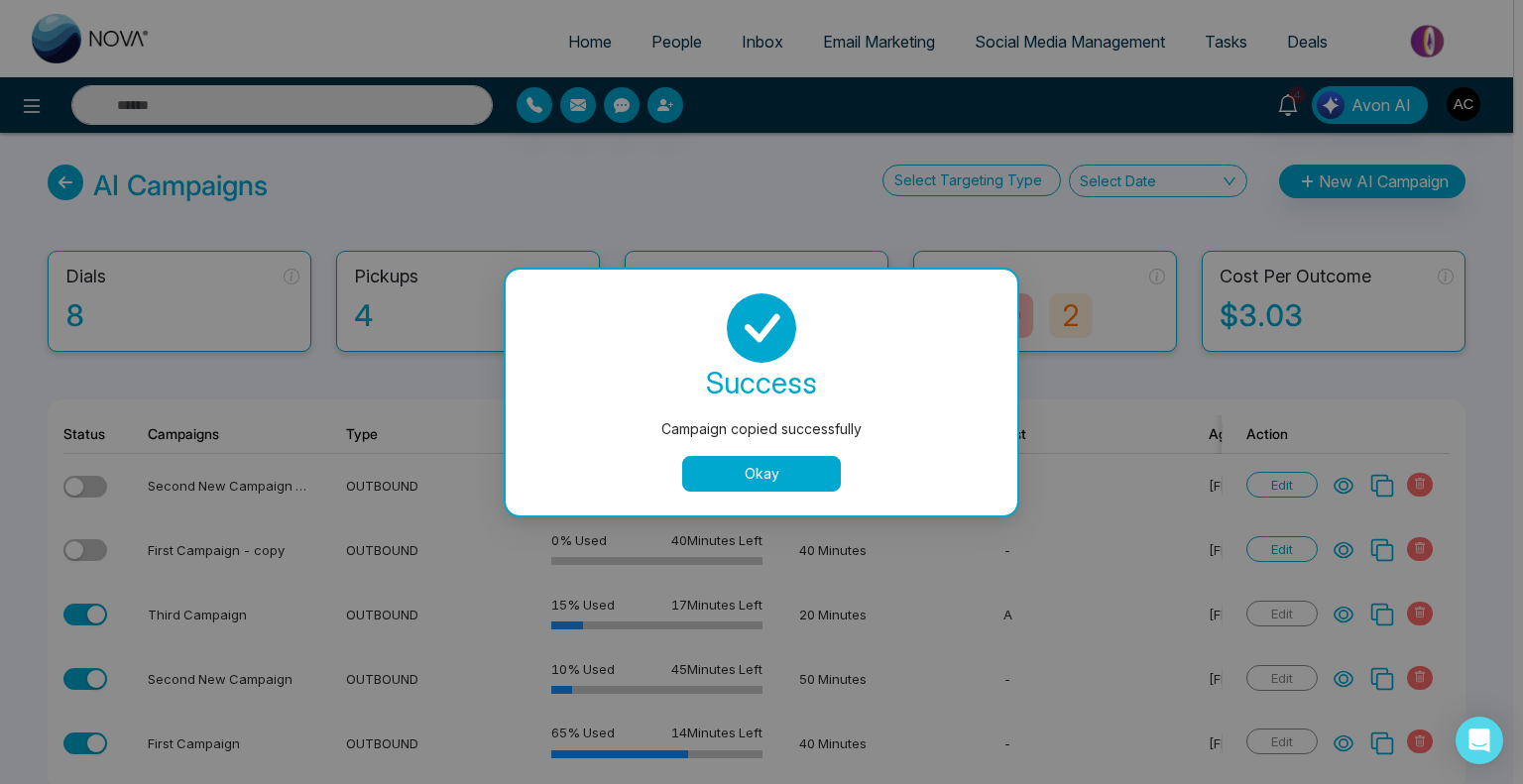 click on "Okay" at bounding box center [762, 474] 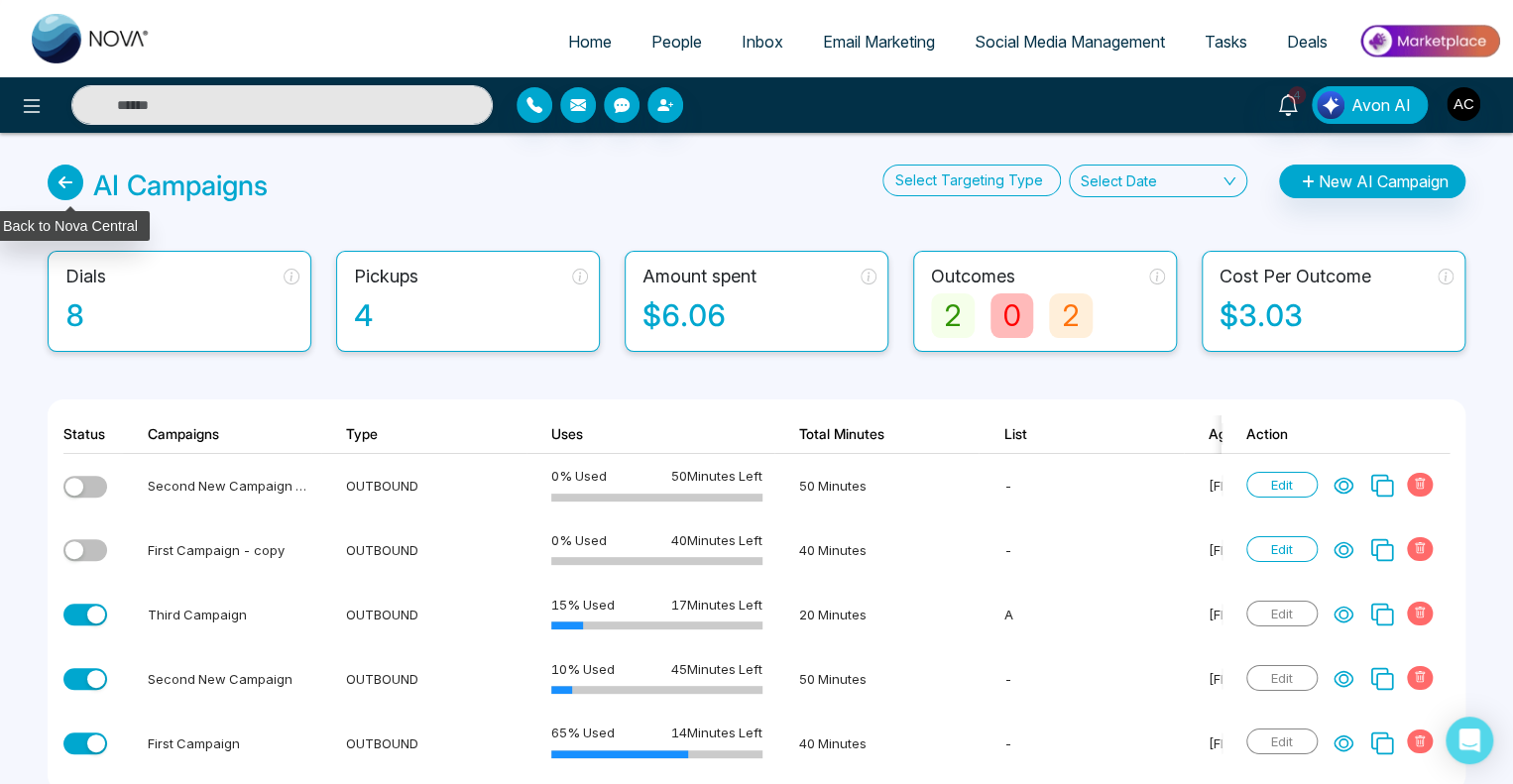 click at bounding box center [65, 182] 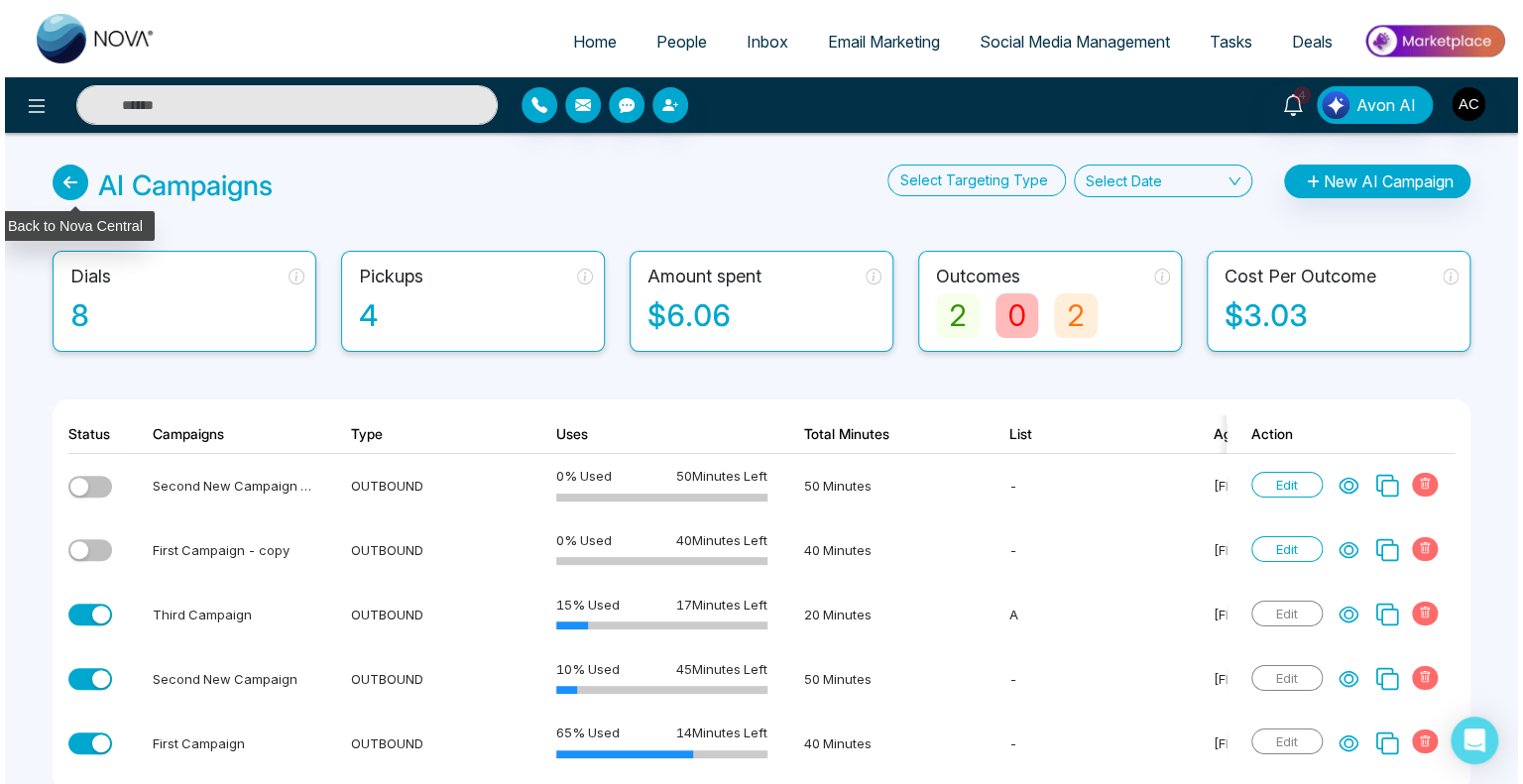 scroll, scrollTop: 0, scrollLeft: 0, axis: both 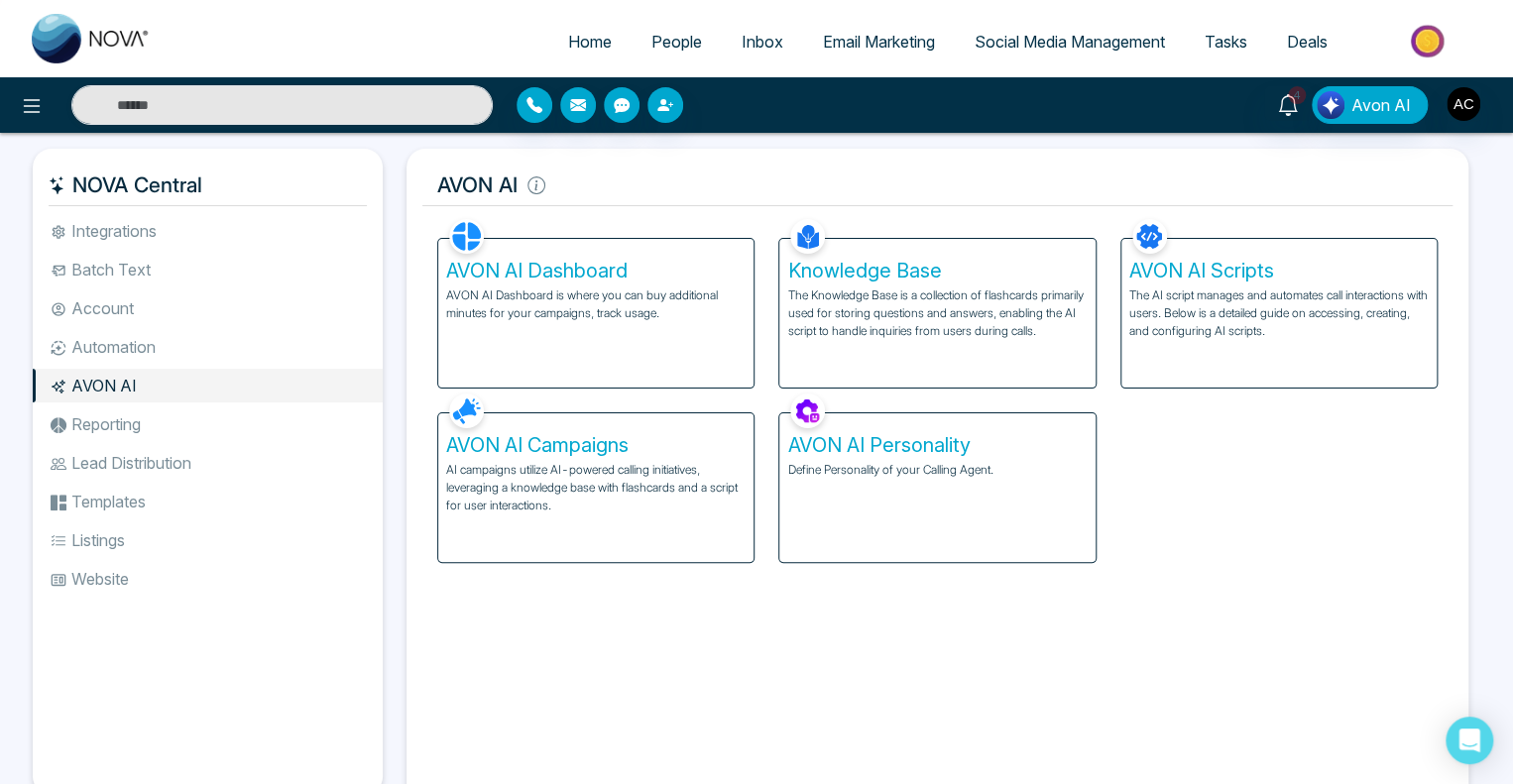 click on "AVON AI Dashboard" at bounding box center (596, 271) 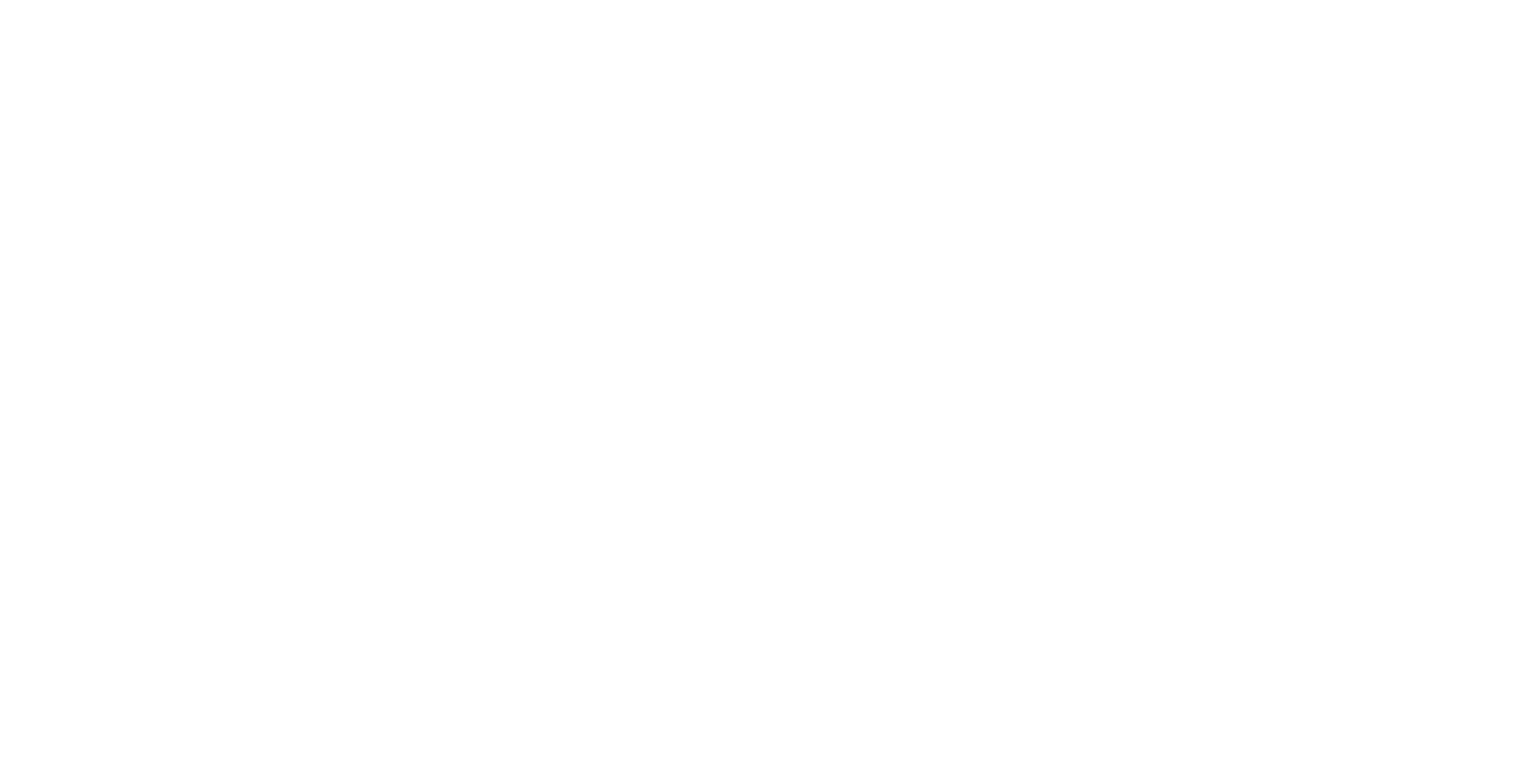 scroll, scrollTop: 0, scrollLeft: 0, axis: both 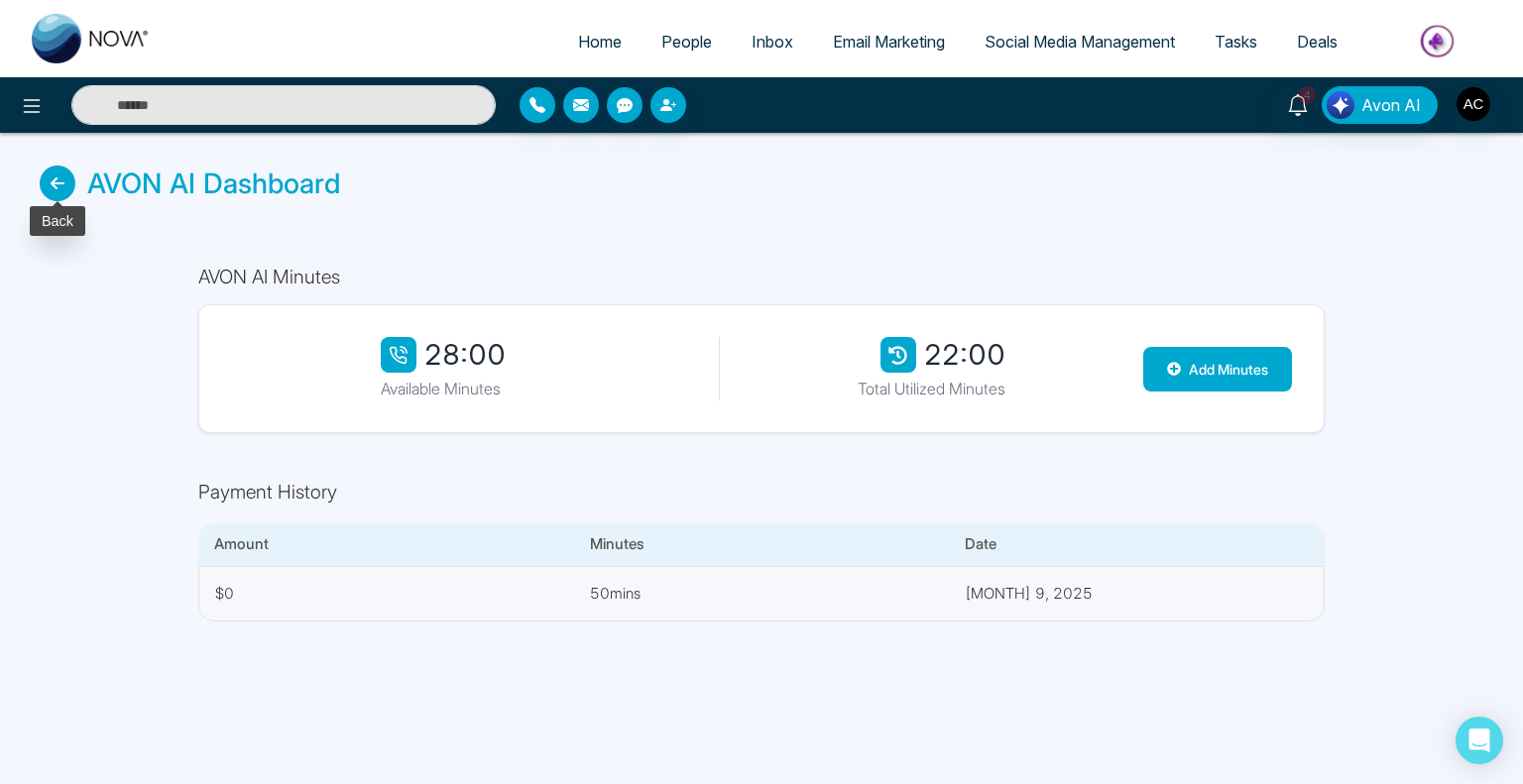 click at bounding box center (58, 183) 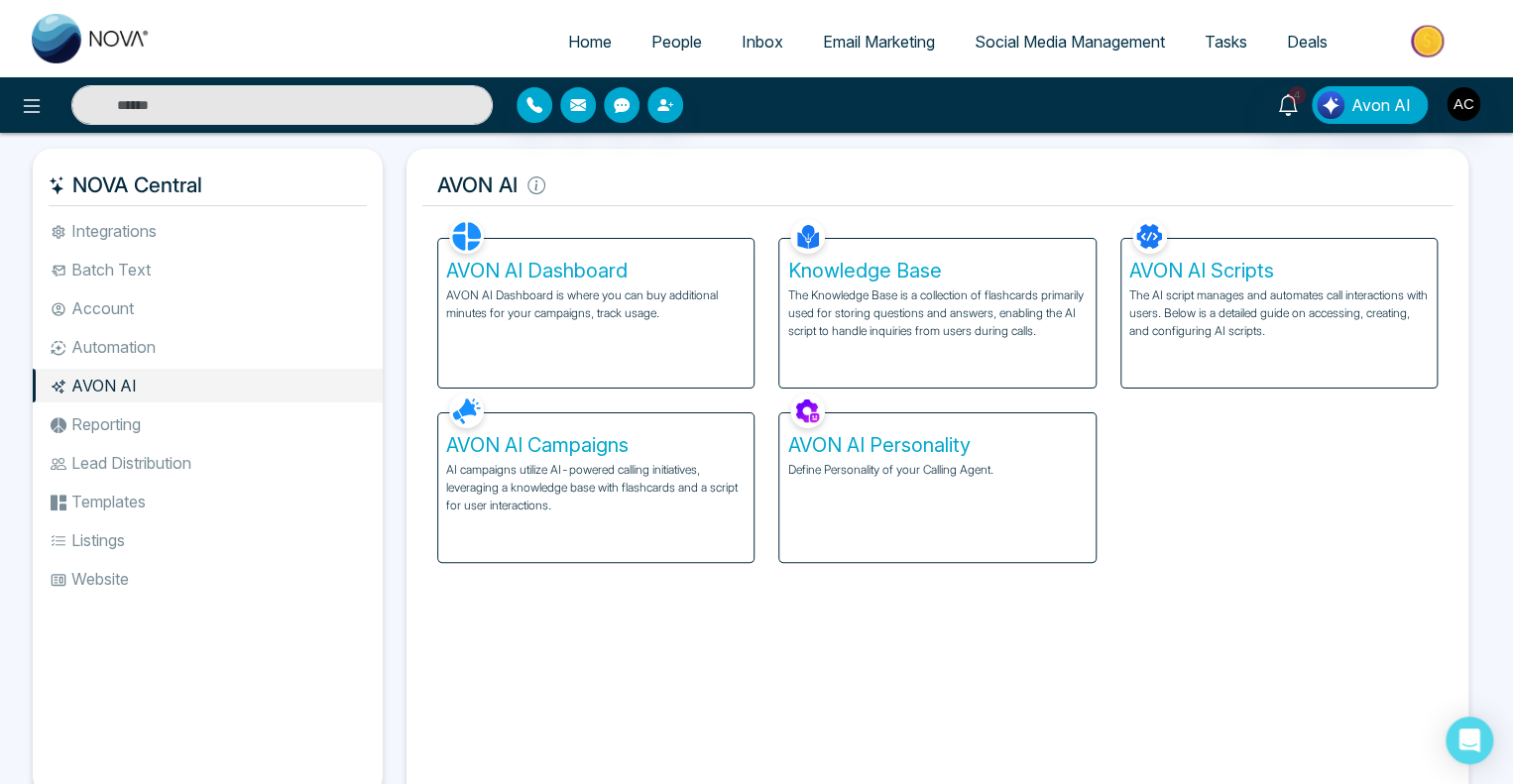 click on "AVON AI Campaigns" at bounding box center (596, 445) 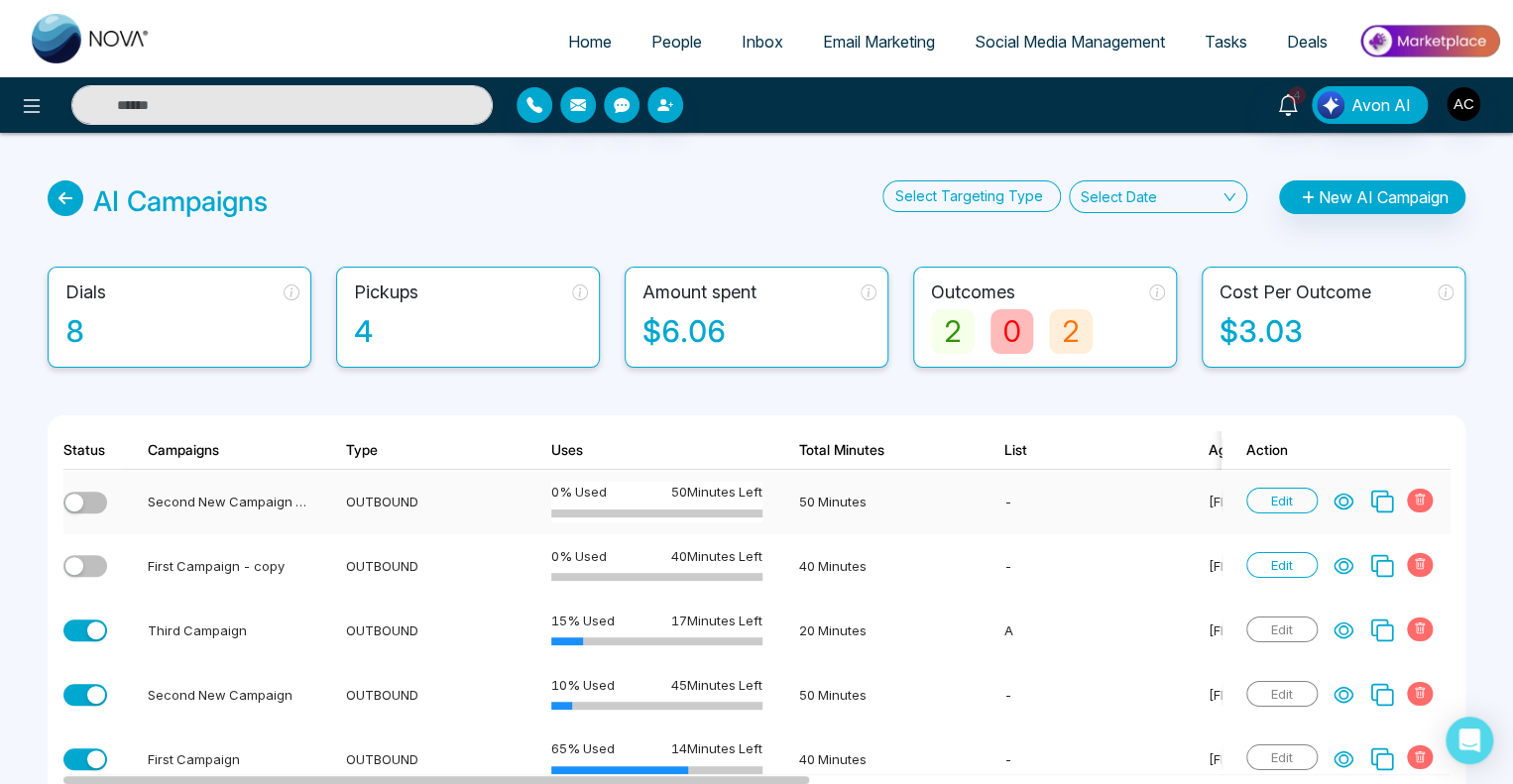 click 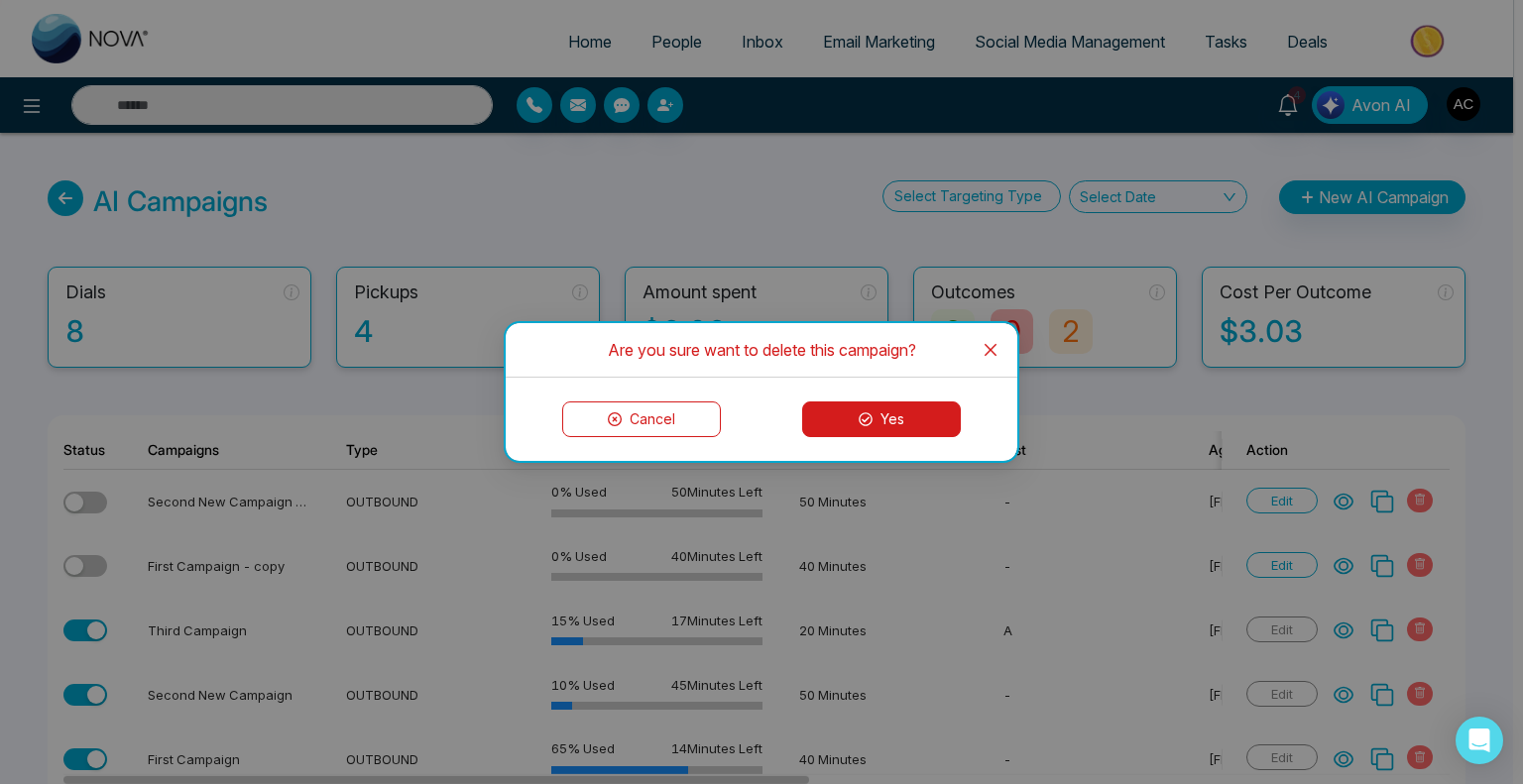 click on "Yes" at bounding box center [881, 419] 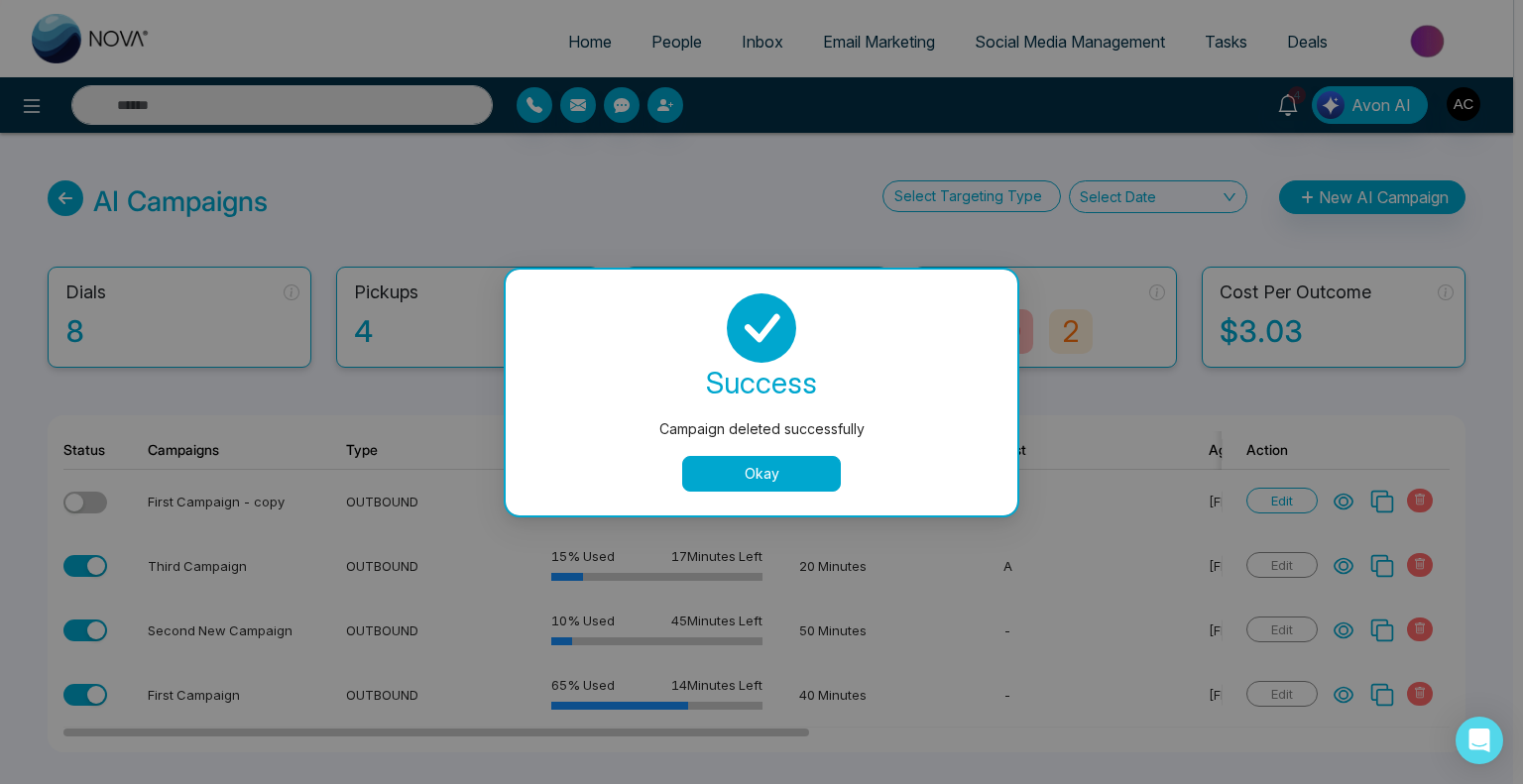 click on "Okay" at bounding box center [762, 474] 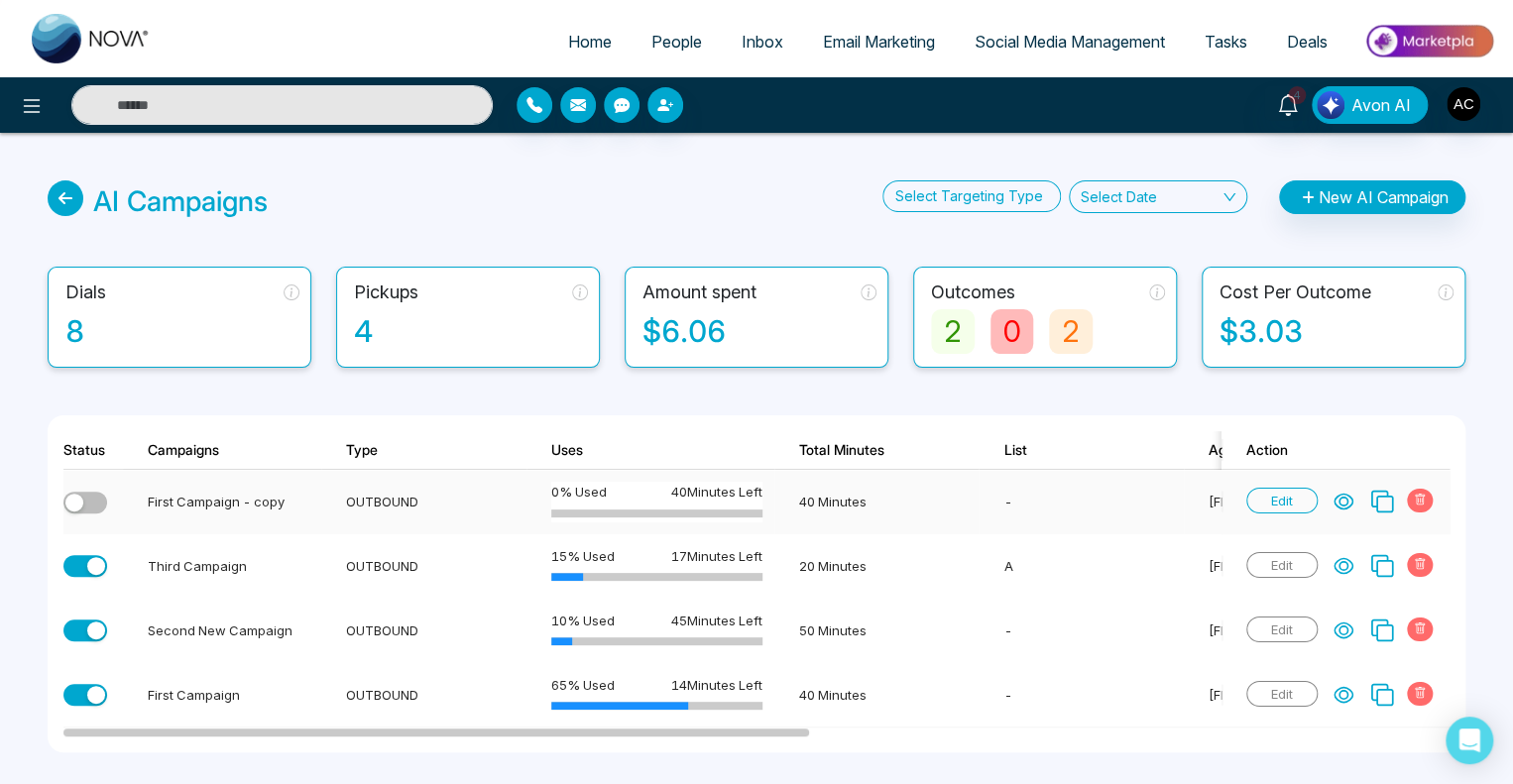 click 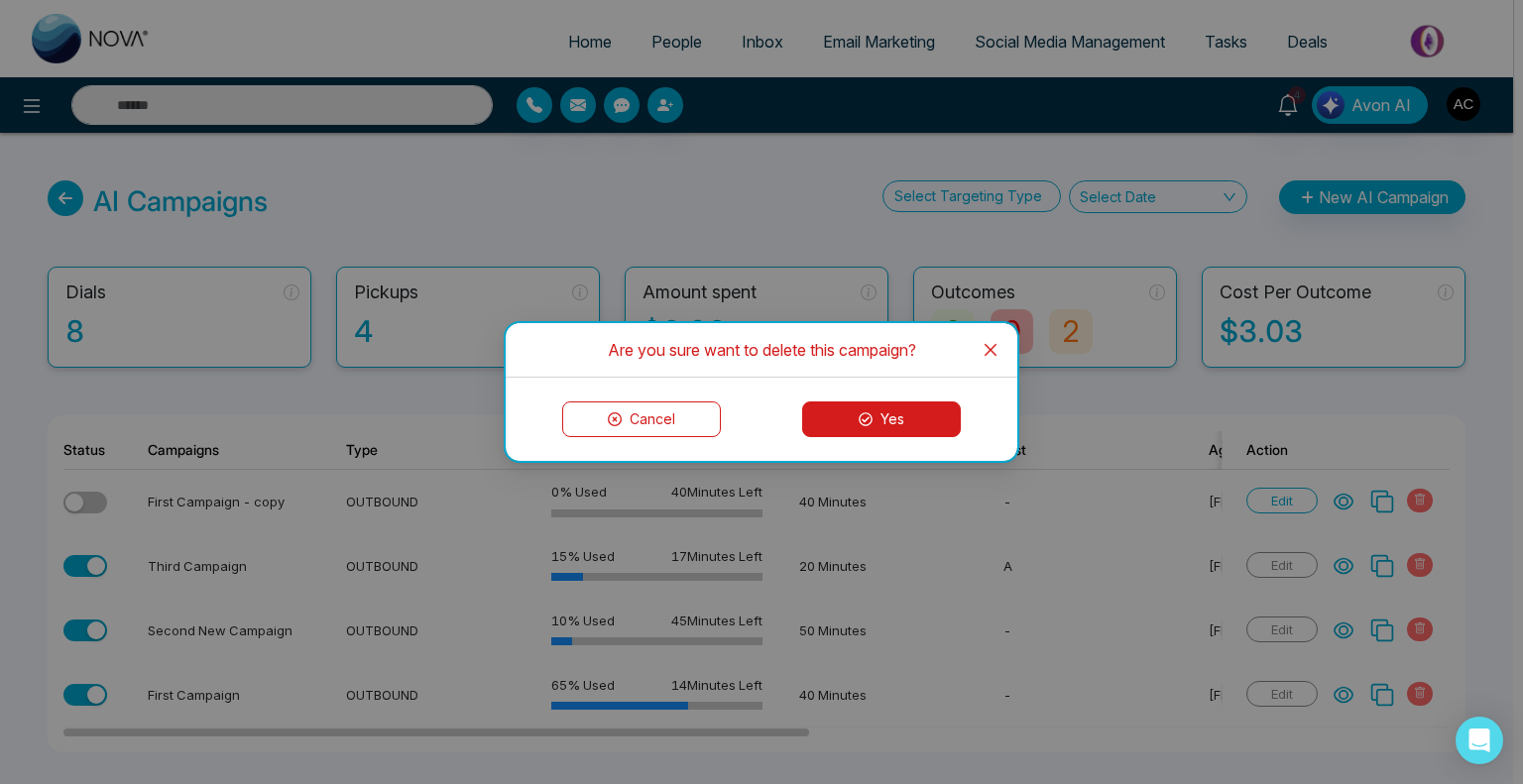 click on "Yes" at bounding box center (881, 419) 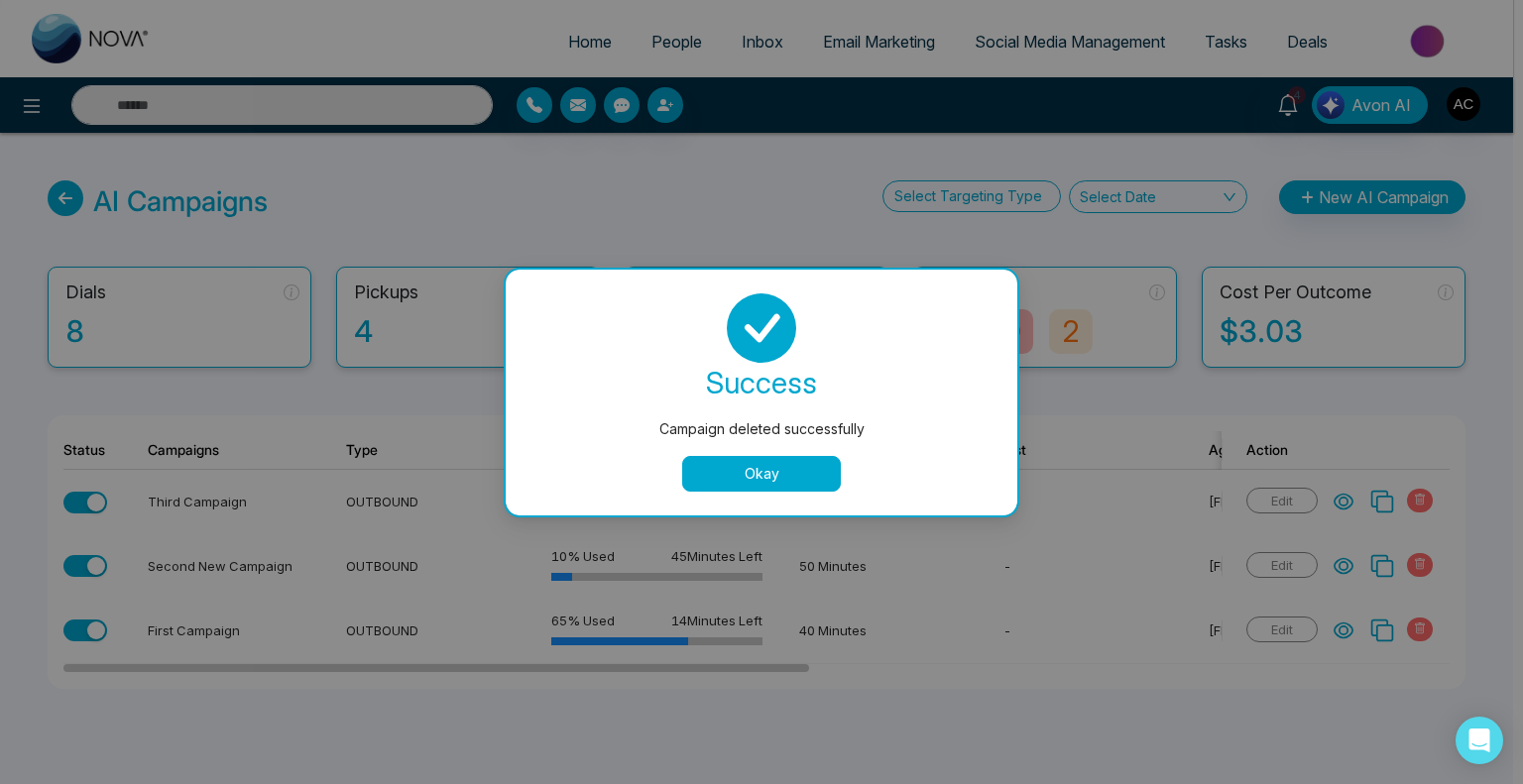 click on "Okay" at bounding box center (762, 474) 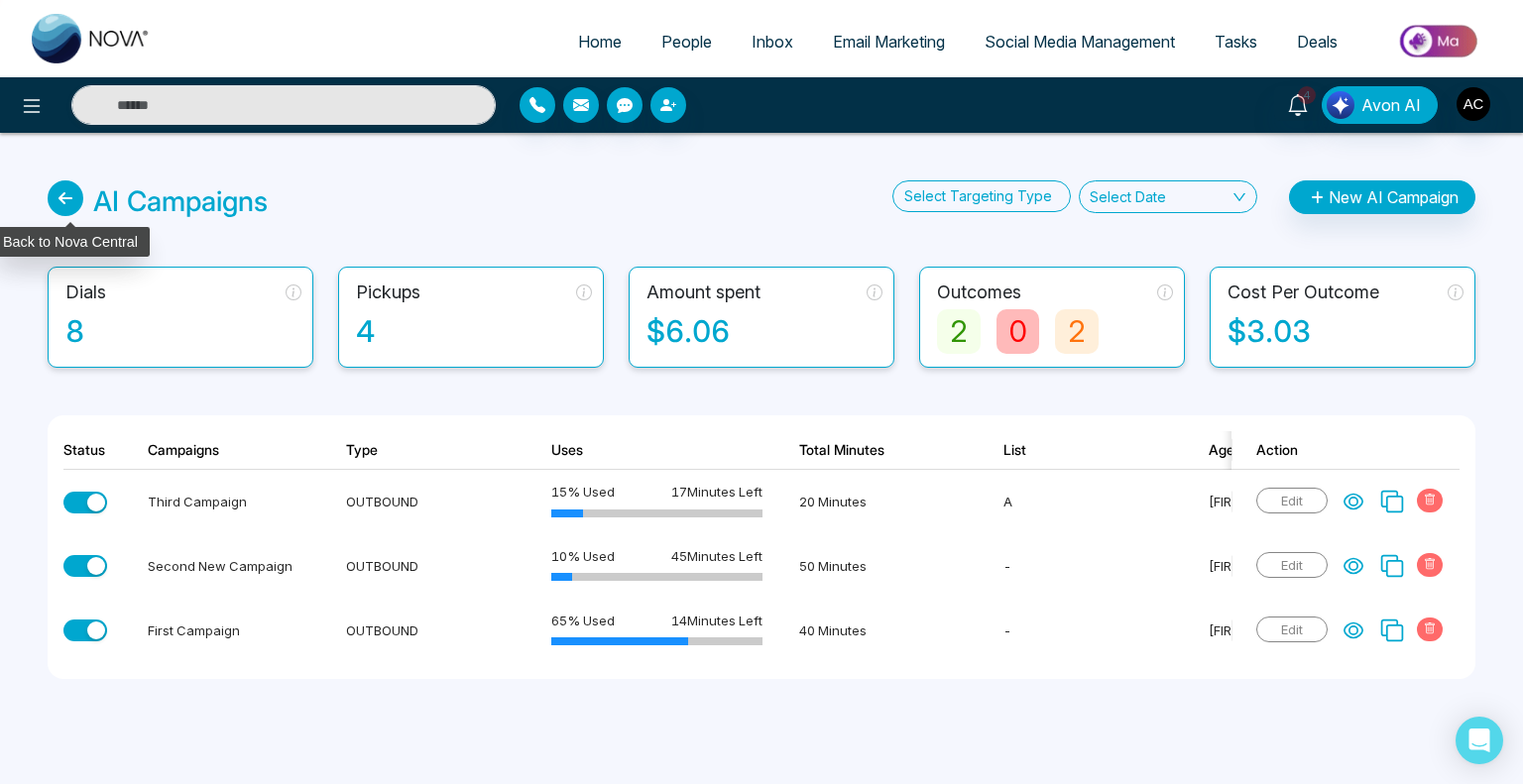 click at bounding box center [65, 198] 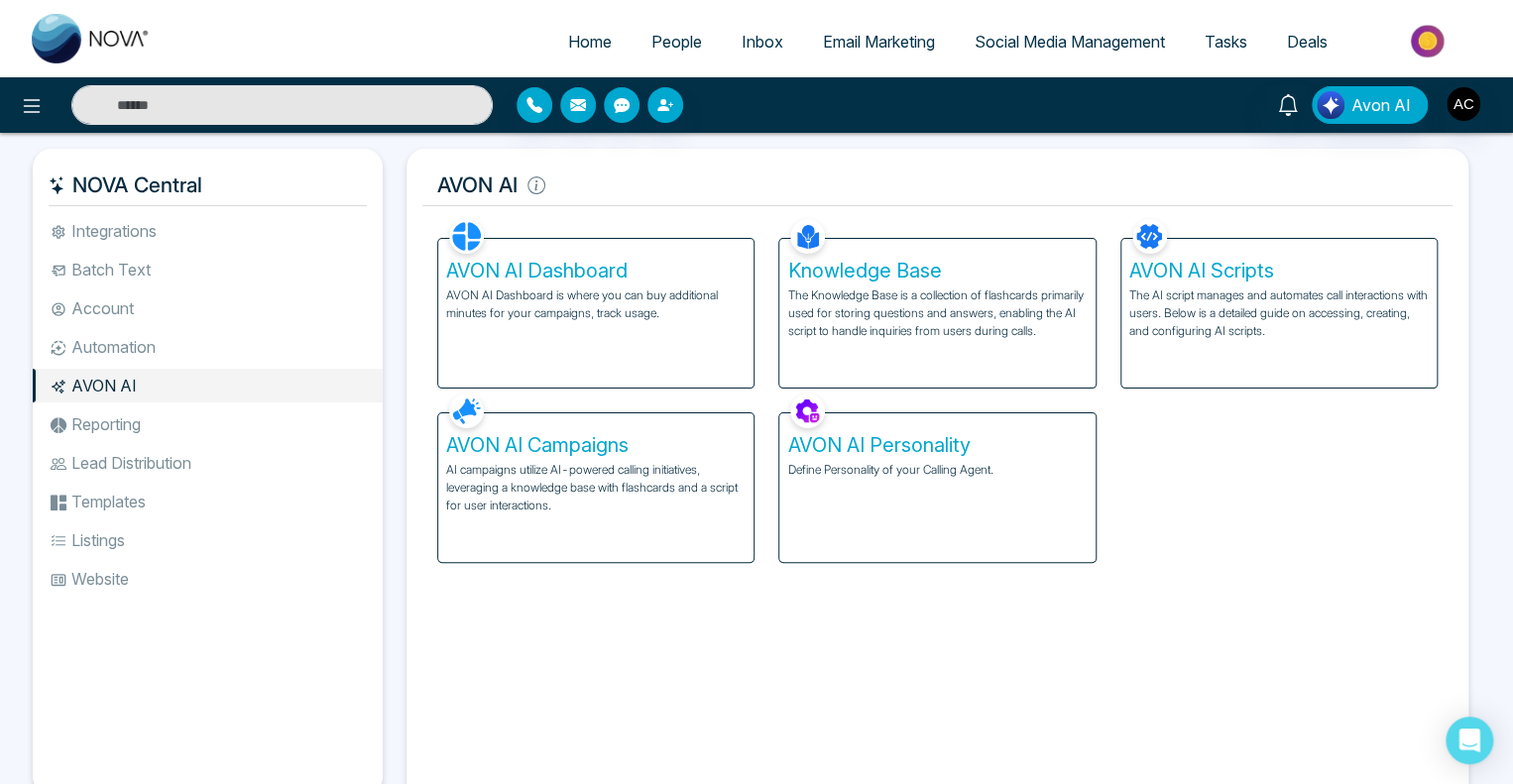 click on "AVON AI Dashboard" at bounding box center [596, 271] 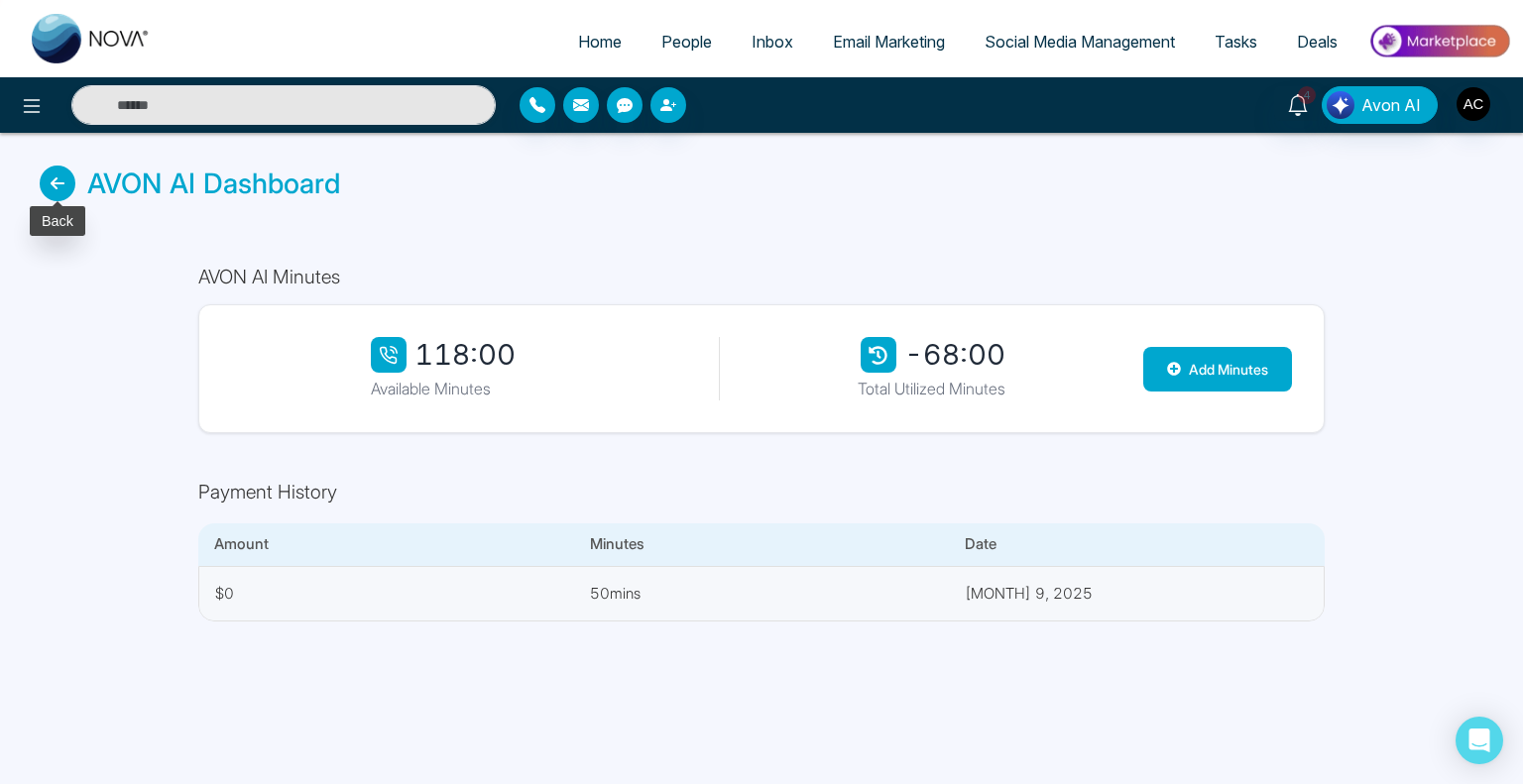 click at bounding box center (58, 183) 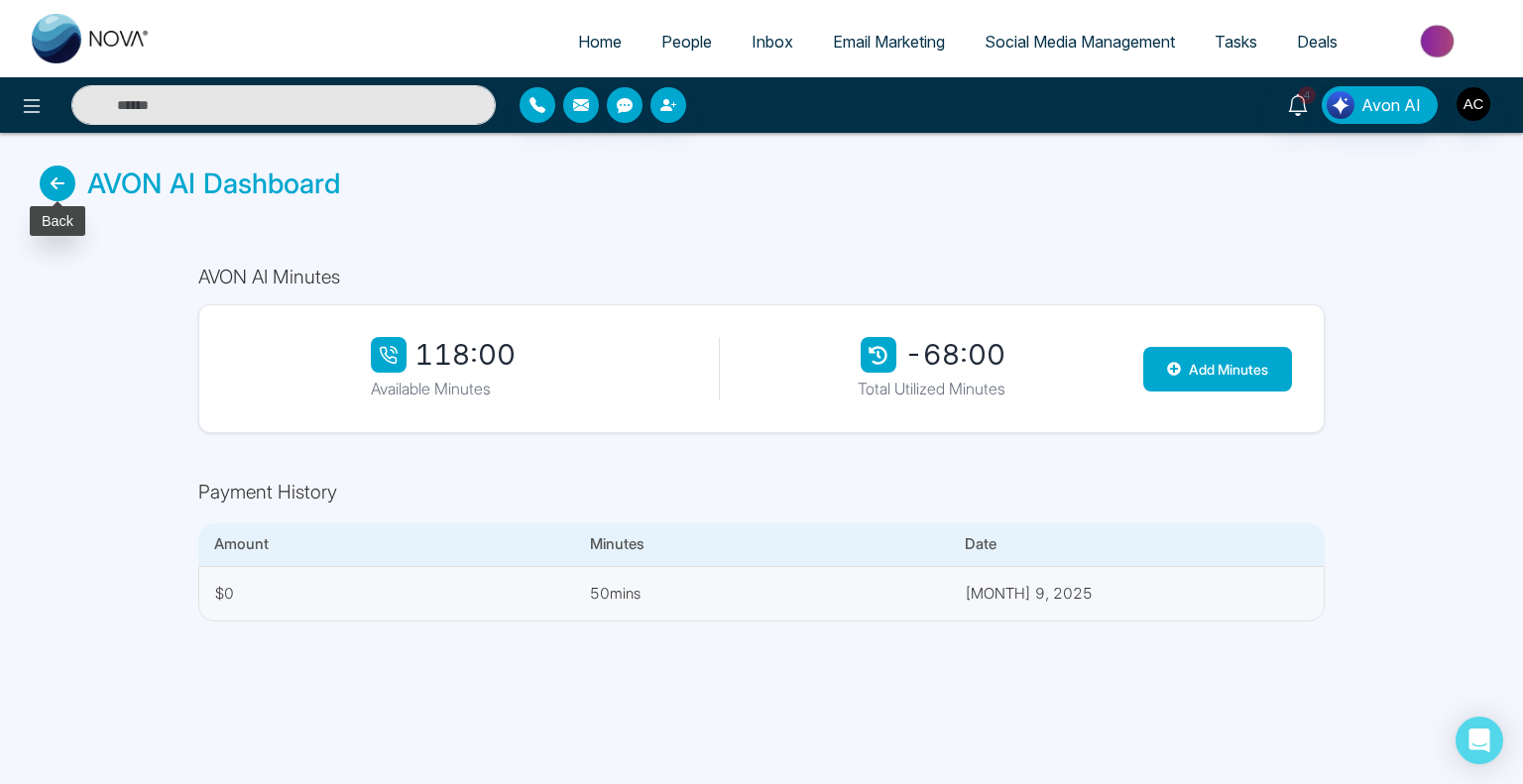 click at bounding box center [58, 183] 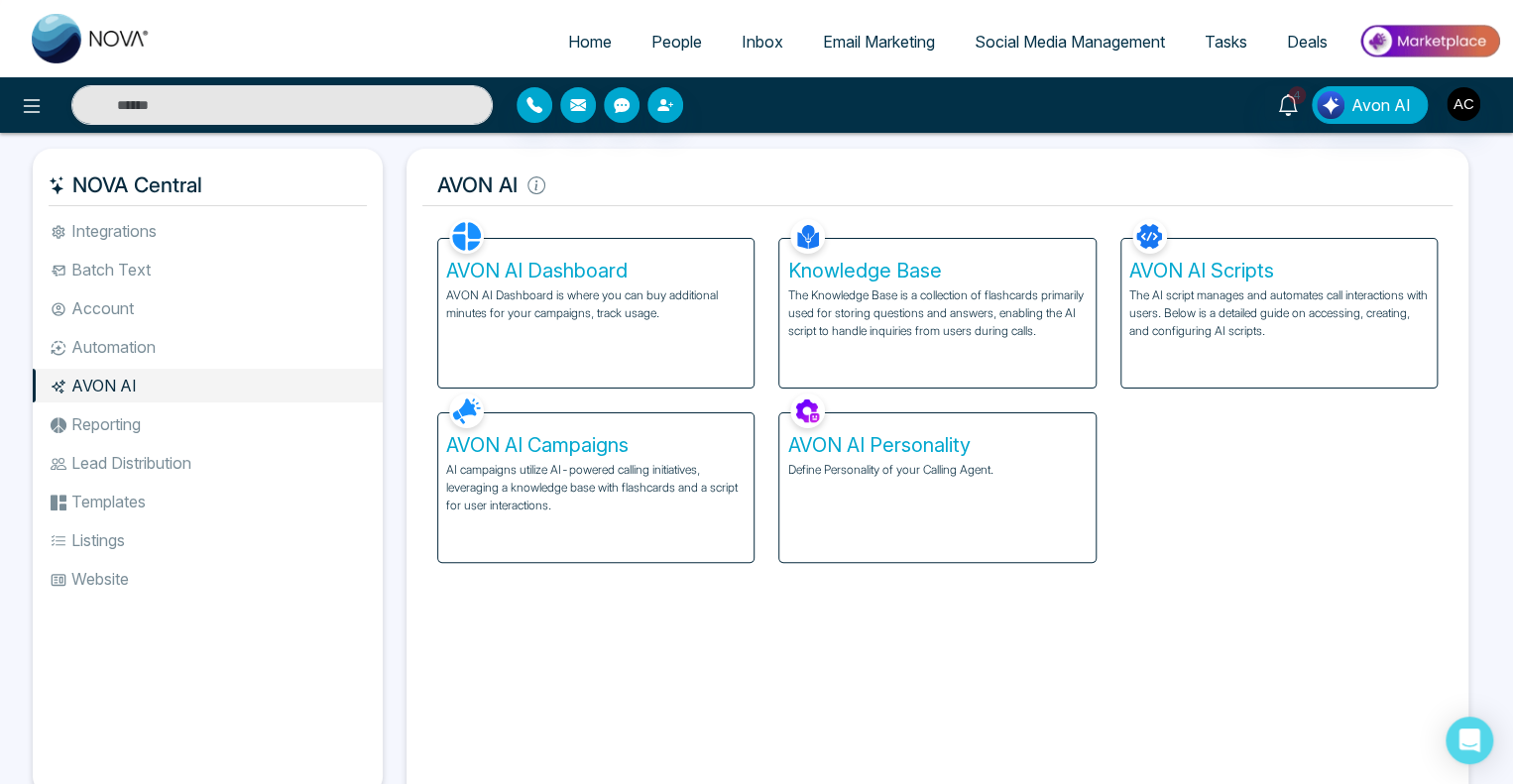 click on "AVON AI Campaigns" at bounding box center [596, 445] 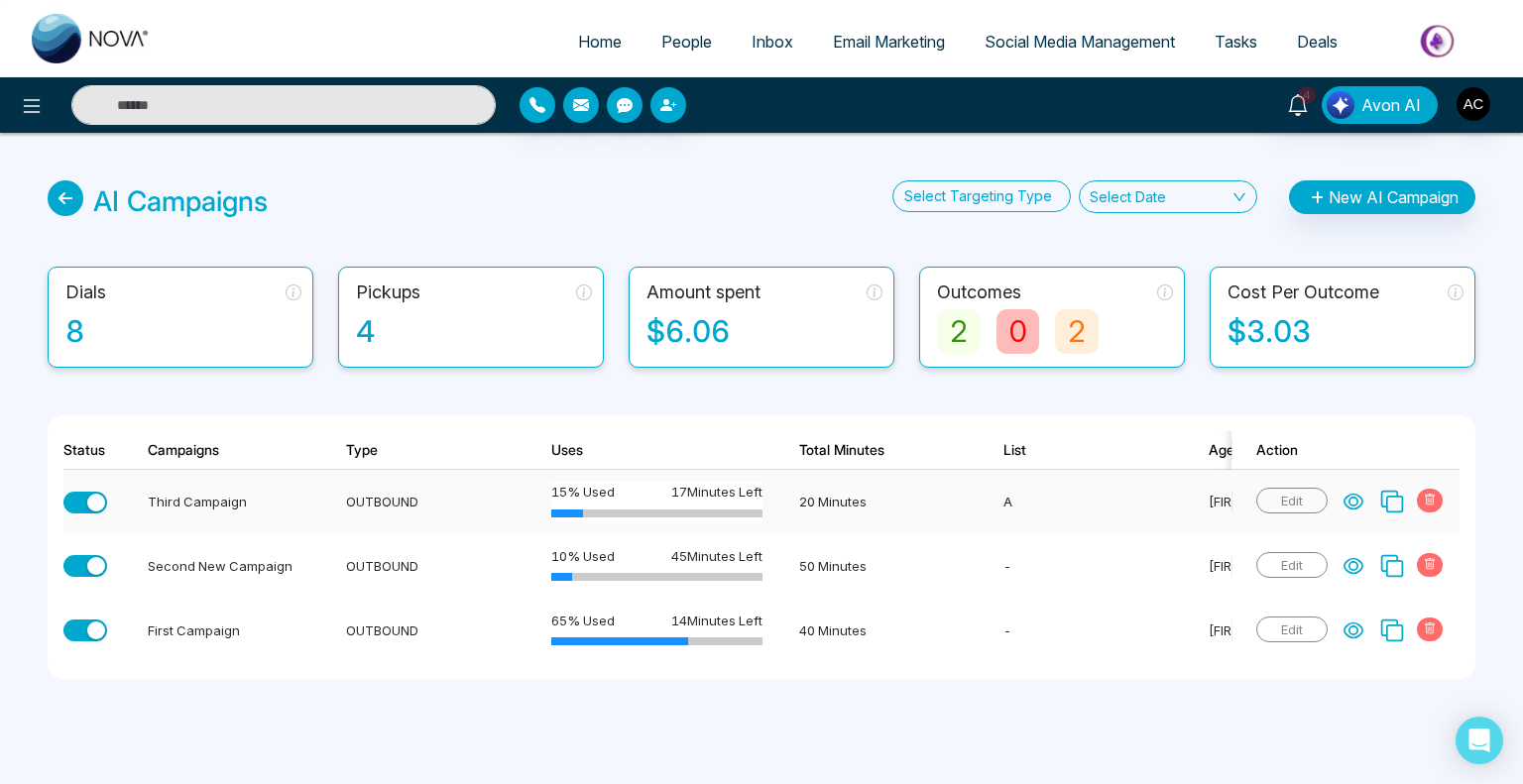 click 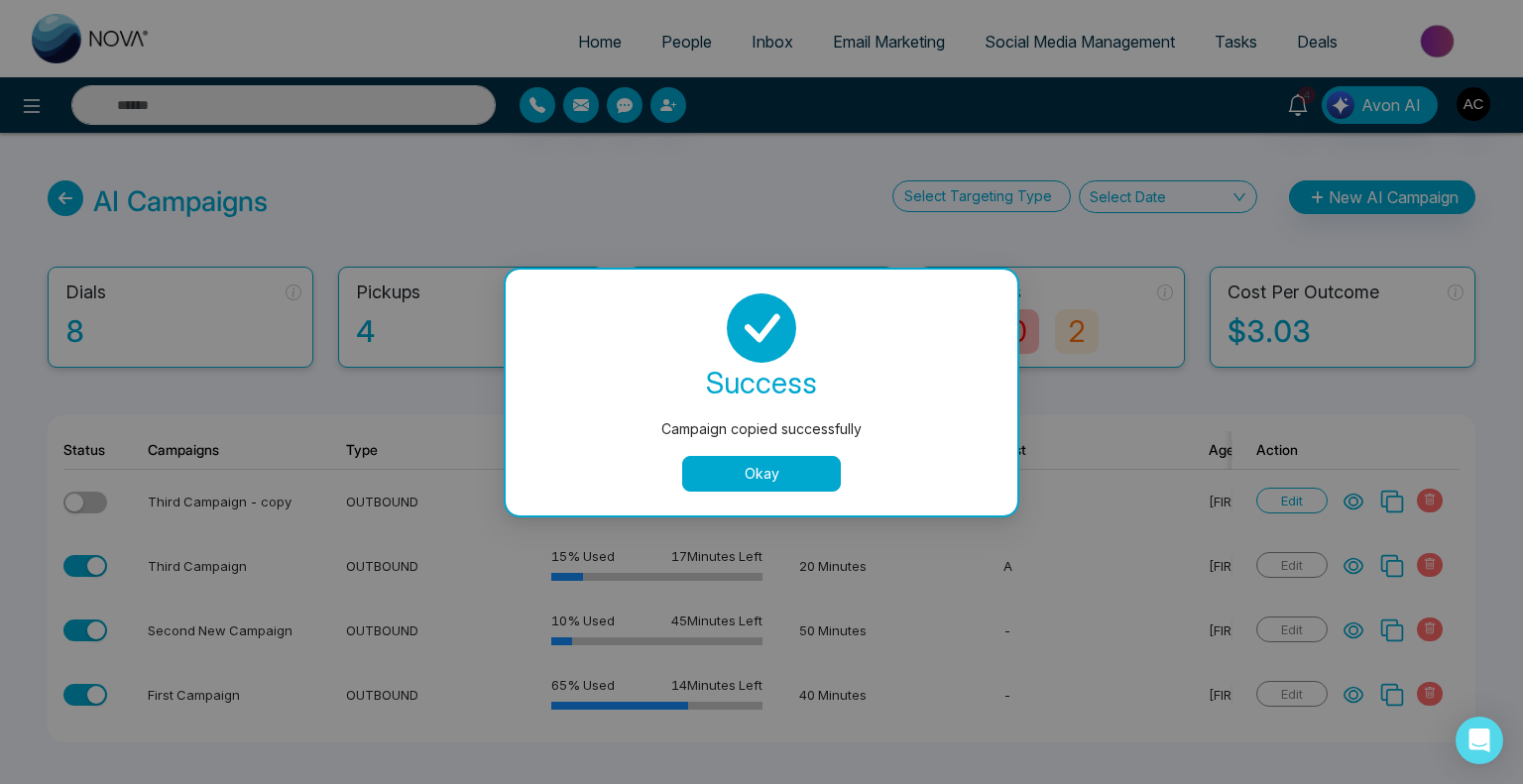 click on "Okay" at bounding box center (762, 474) 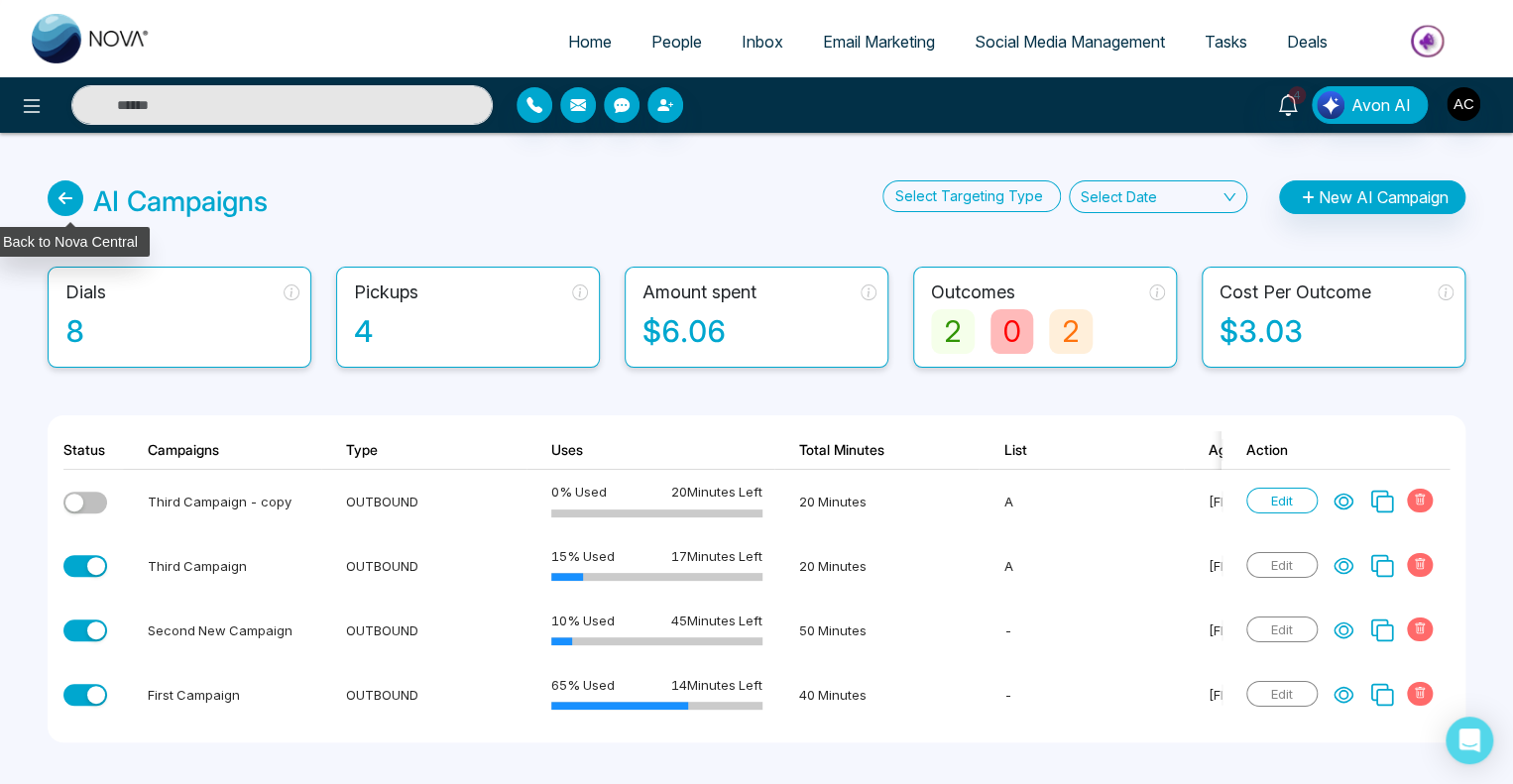 click at bounding box center [65, 198] 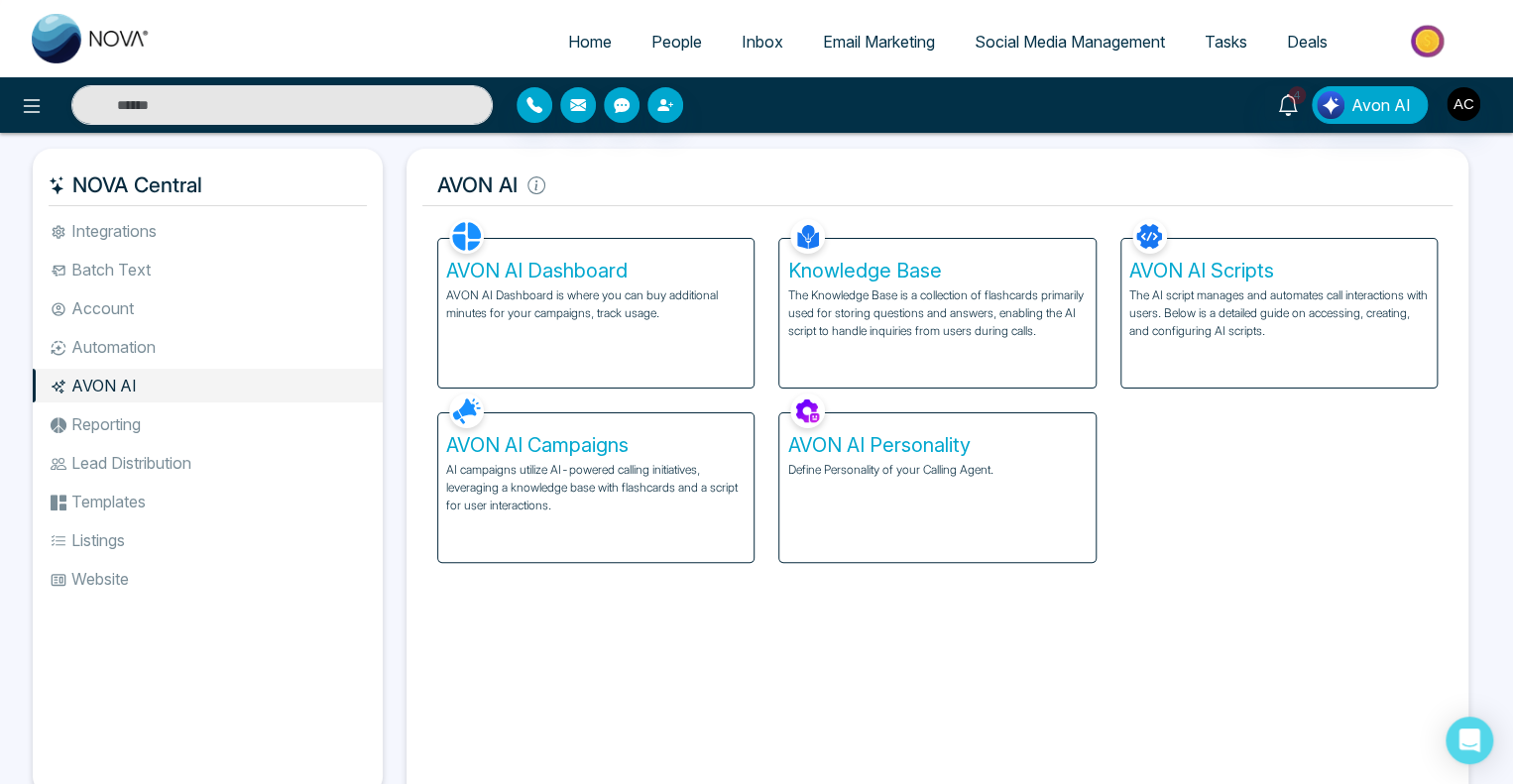 click on "AVON AI Dashboard" at bounding box center [596, 271] 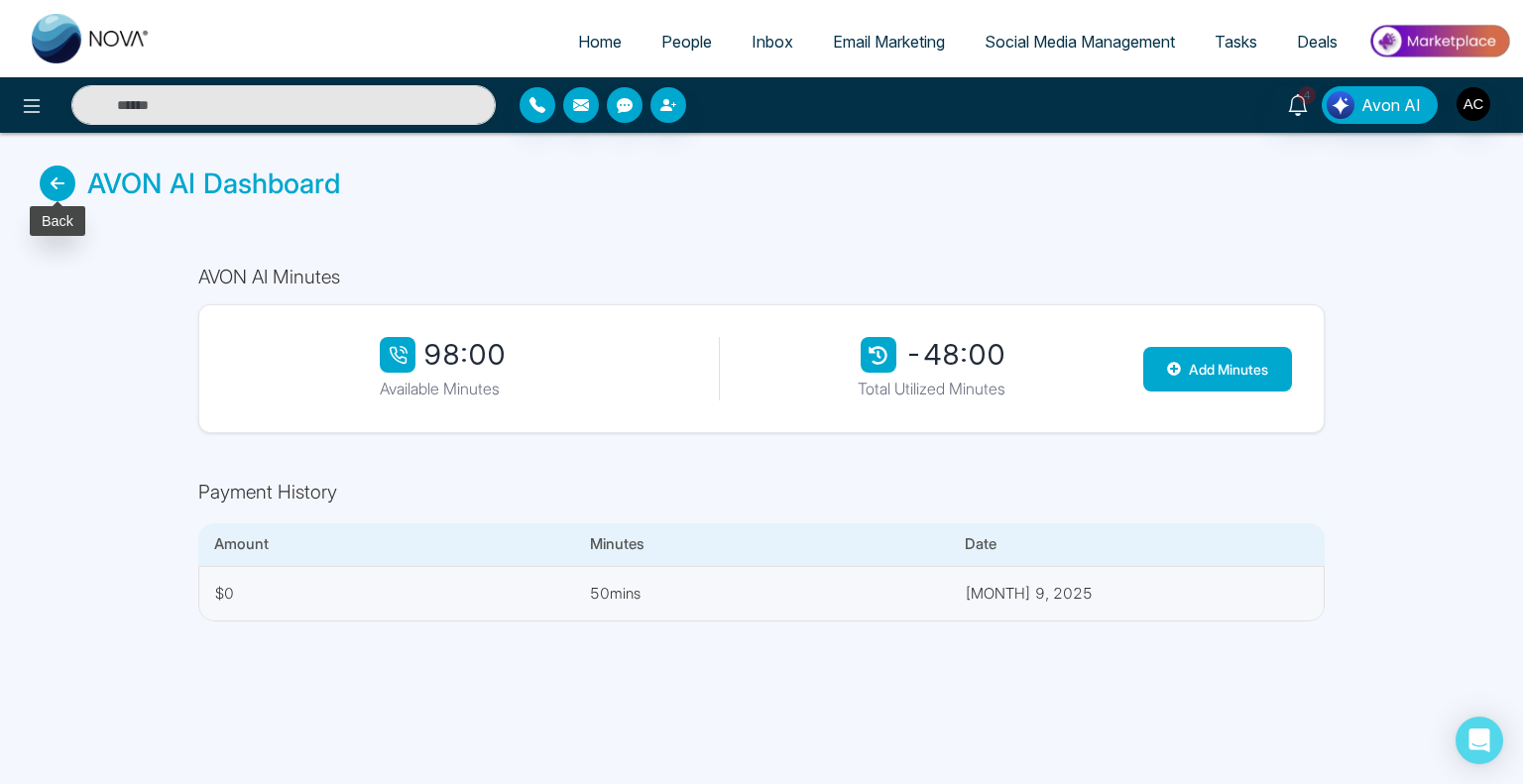 click at bounding box center (58, 183) 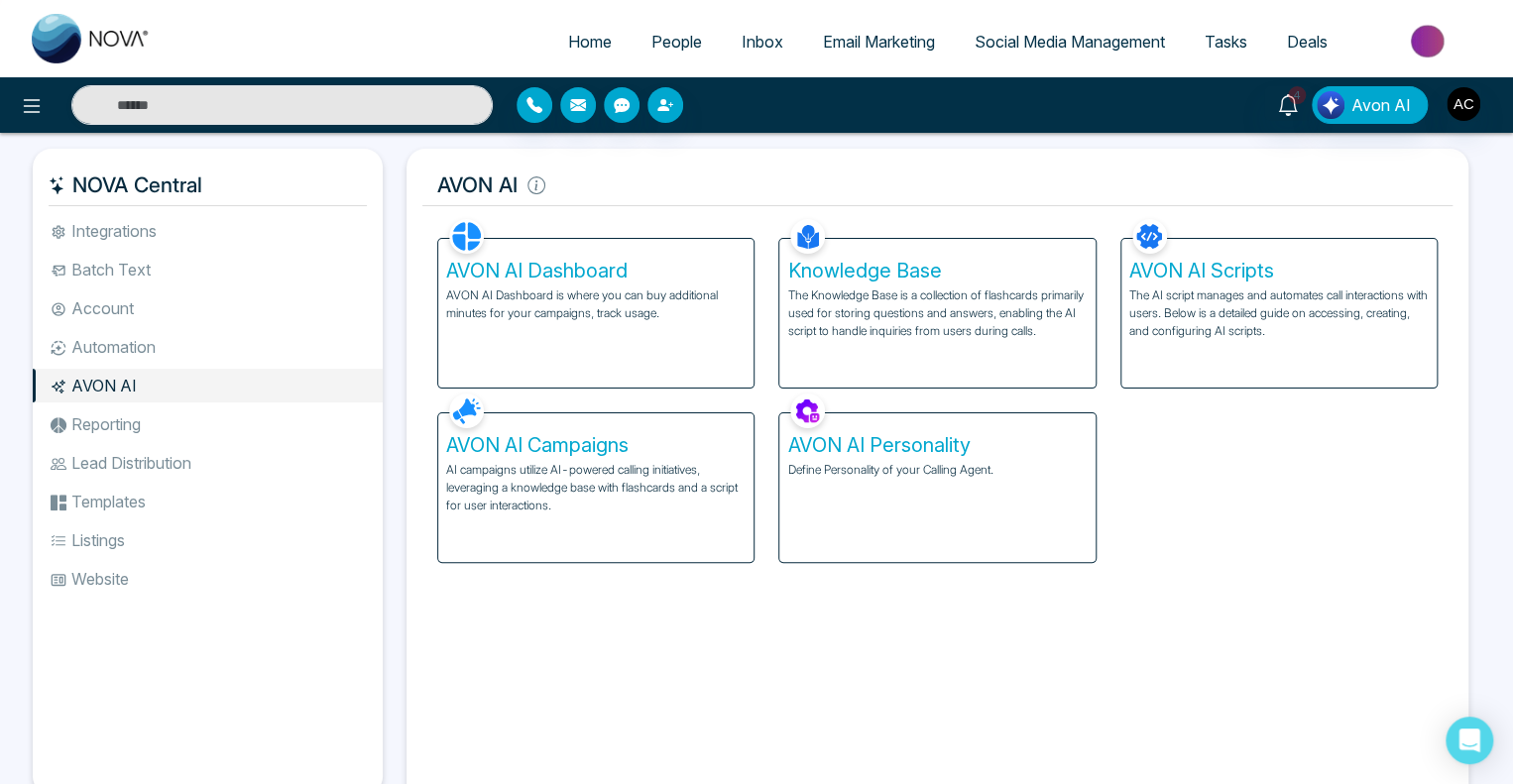 click on "AVON AI Campaigns" at bounding box center [596, 445] 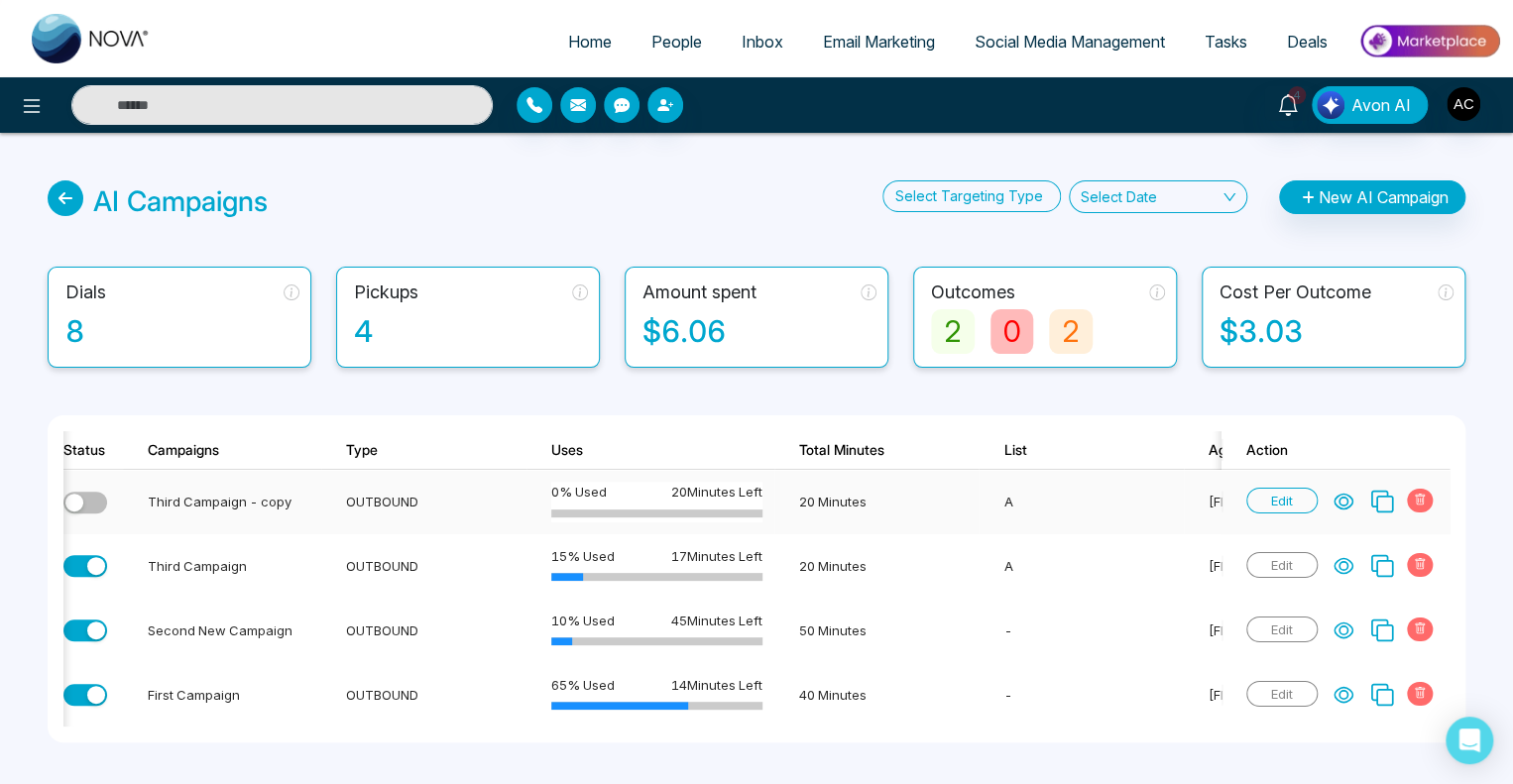 scroll, scrollTop: 0, scrollLeft: 54, axis: horizontal 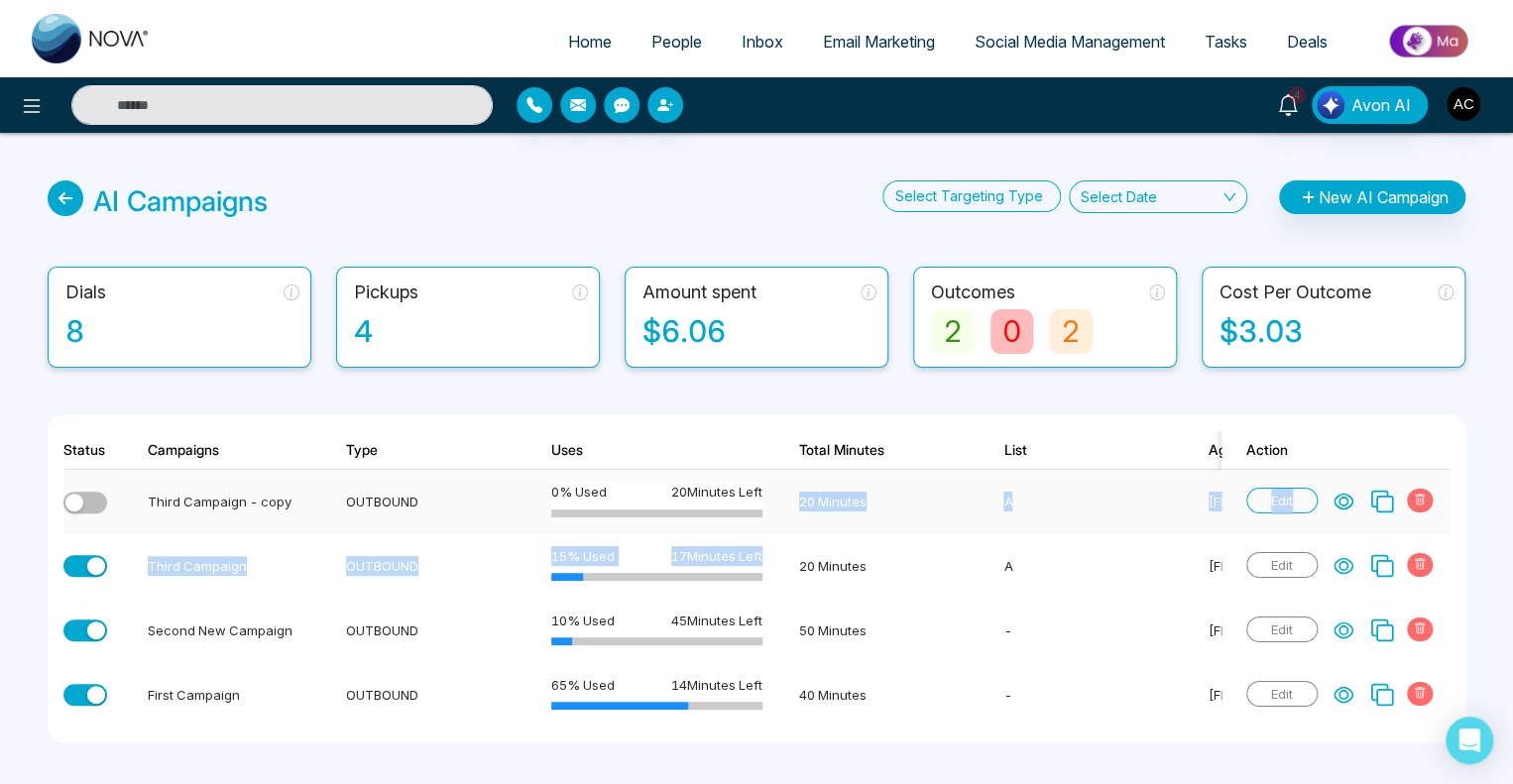 drag, startPoint x: 759, startPoint y: 539, endPoint x: 767, endPoint y: 498, distance: 41.773197 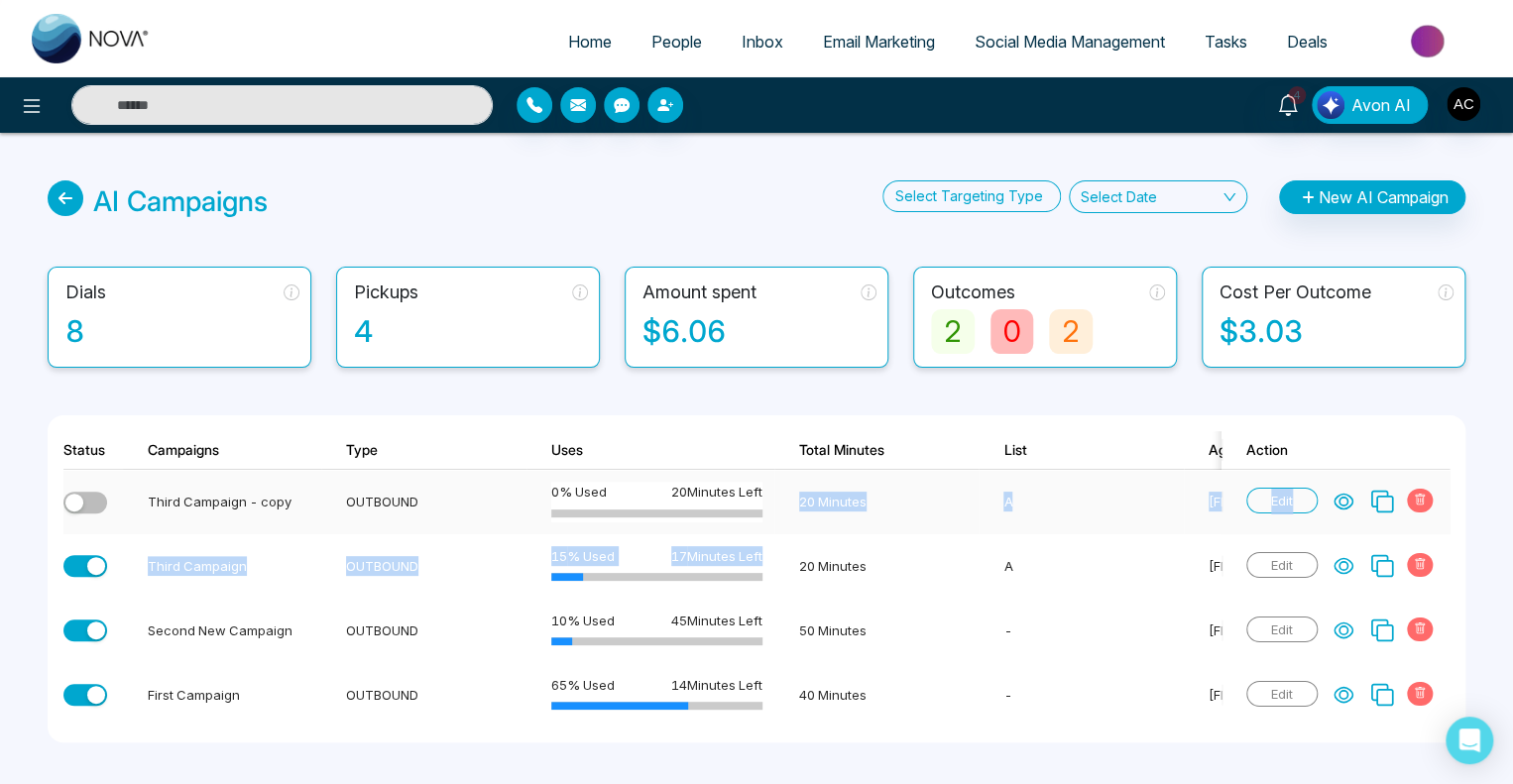 click on "Third Campaign - copy OUTBOUND 0 % Used 20  Minutes Left 20 Minutes A Amita 0 0 0 0 0 0 $0 Edit Third Campaign OUTBOUND 15 % Used 17  Minutes Left 20 Minutes A Amita 2 1 0 1 0 0 $0.87 Edit Second New Campaign OUTBOUND 10 % Used 45  Minutes Left 50 Minutes - Amita 2 1 0 0 0 1 $0.64 Edit First Campaign OUTBOUND 65 % Used 14  Minutes Left 40 Minutes - Amita 2 1 0 1 0 0 $4.23 Edit" at bounding box center [1352, 598] 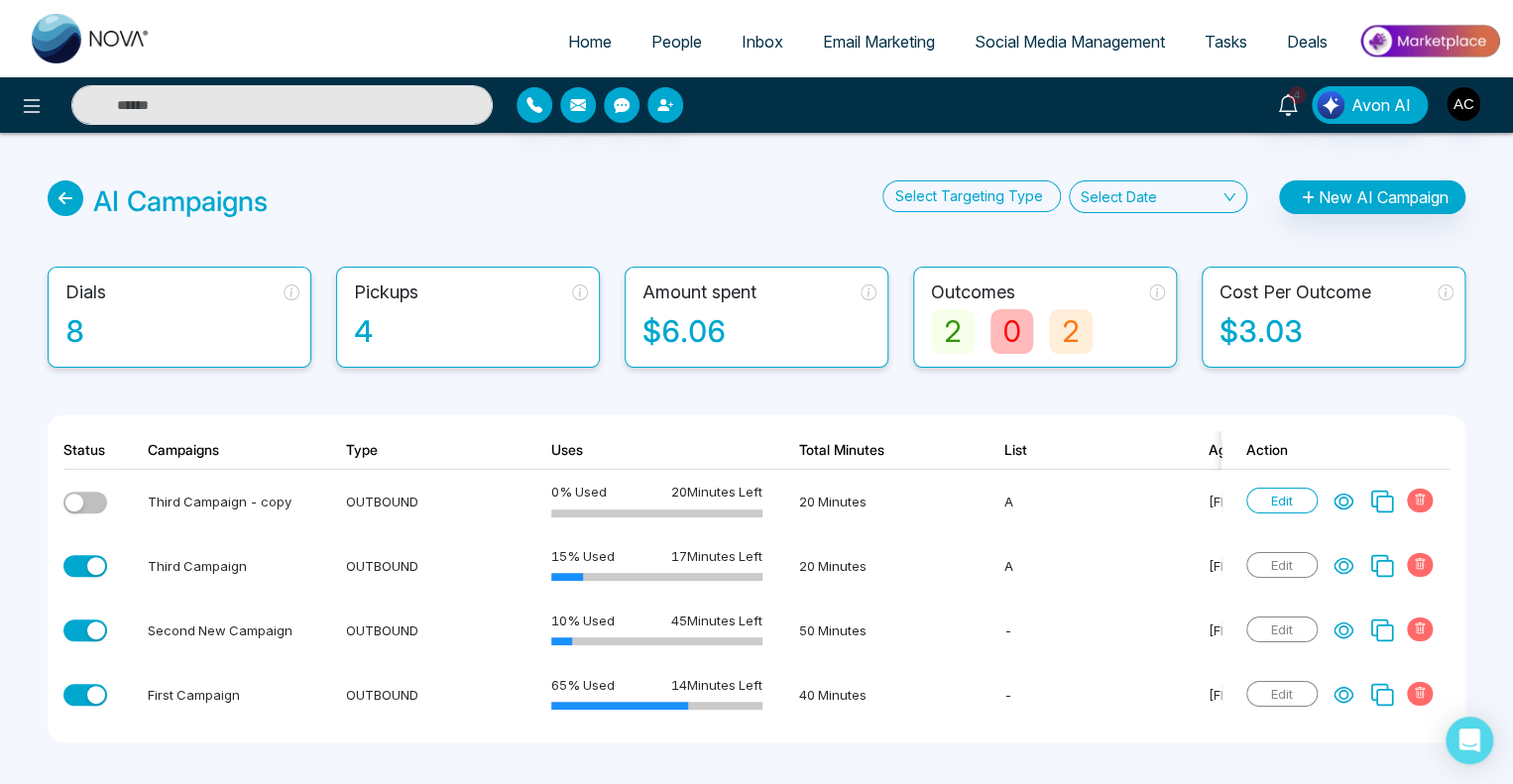 click on "Uses" at bounding box center (650, 450) 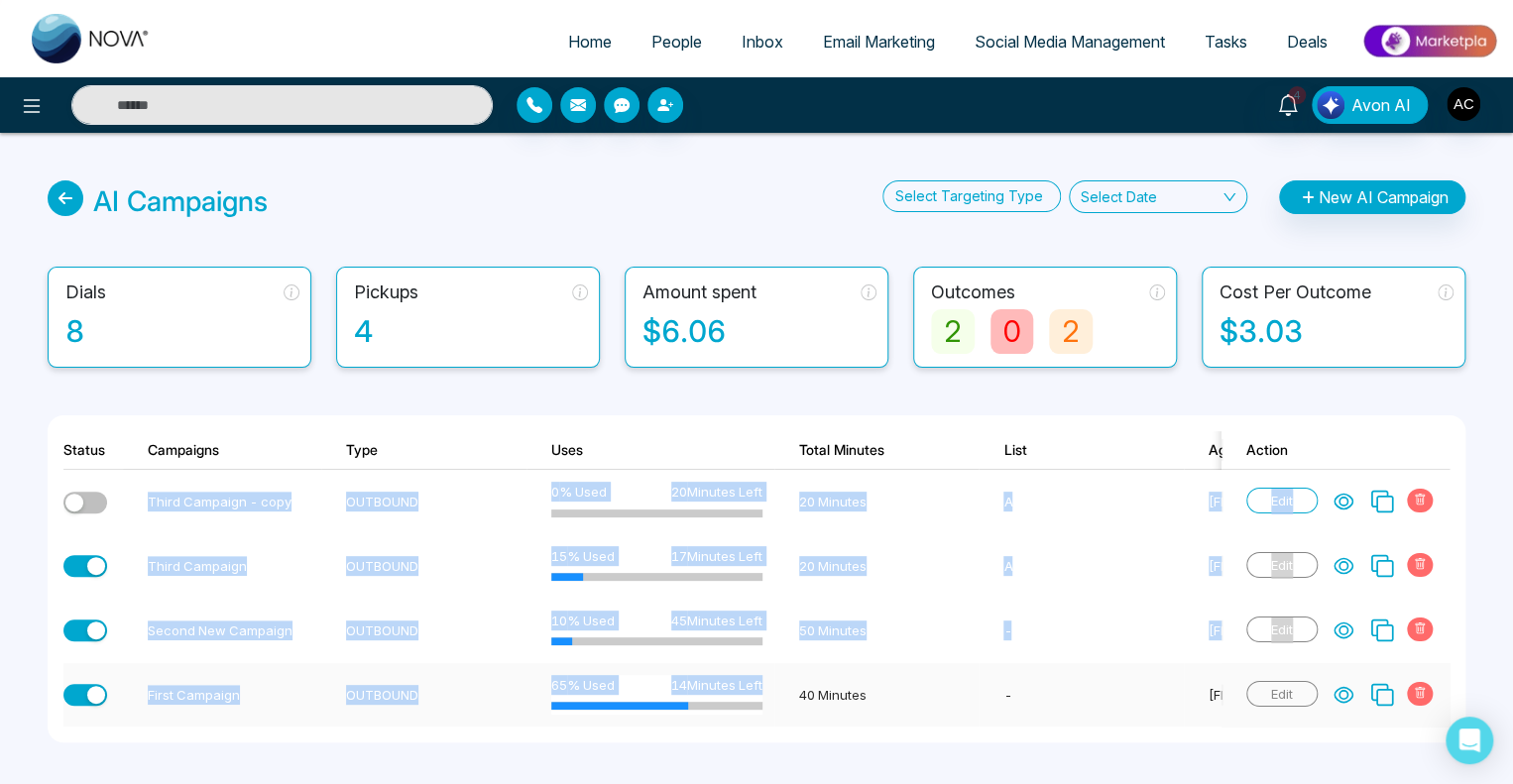 drag, startPoint x: 738, startPoint y: 725, endPoint x: 952, endPoint y: 724, distance: 214.00234 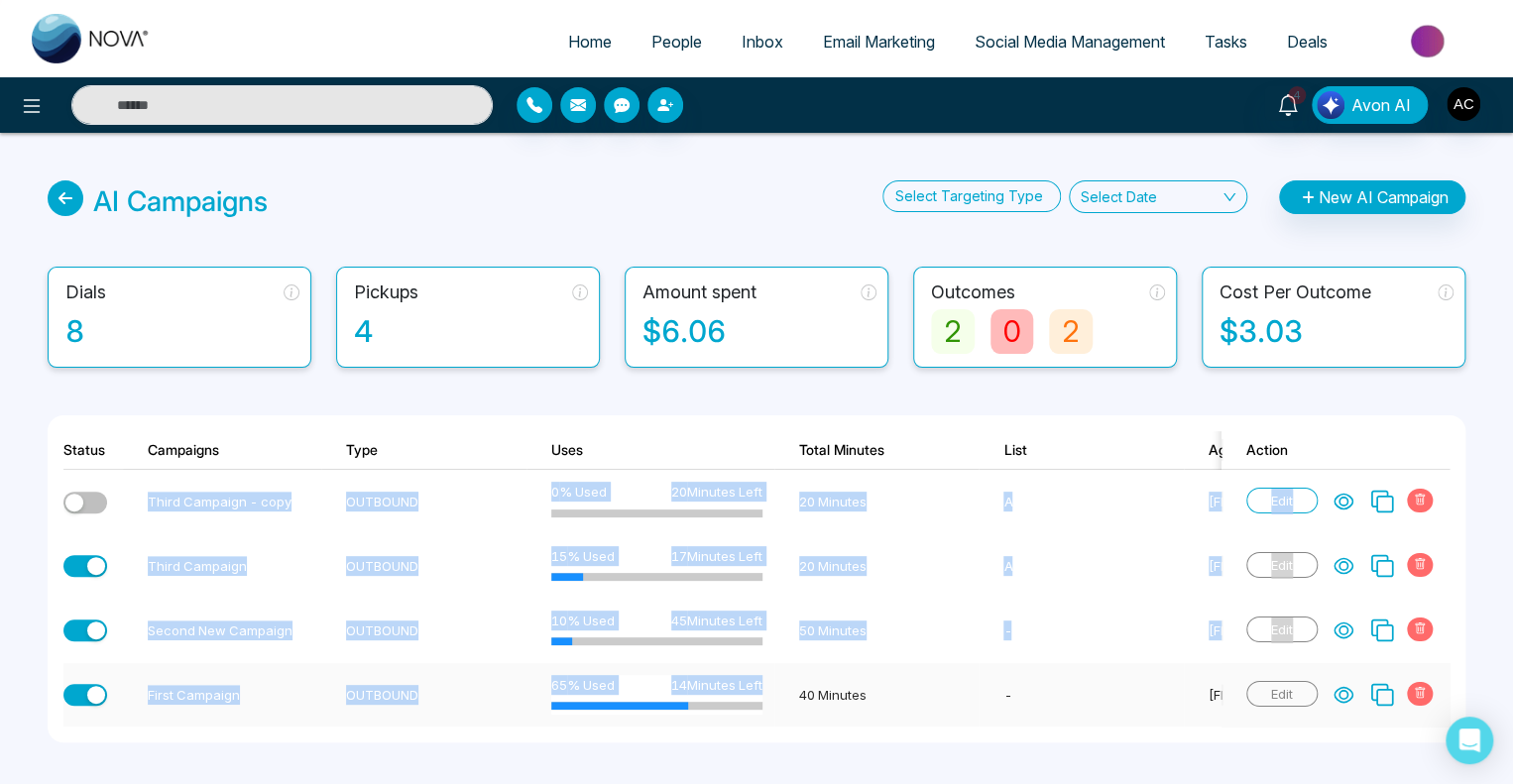 click on "First Campaign OUTBOUND 65 % Used 14  Minutes Left 40 Minutes - Amita 2 1 0 1 0 0 $4.23 Edit" at bounding box center (1352, 695) 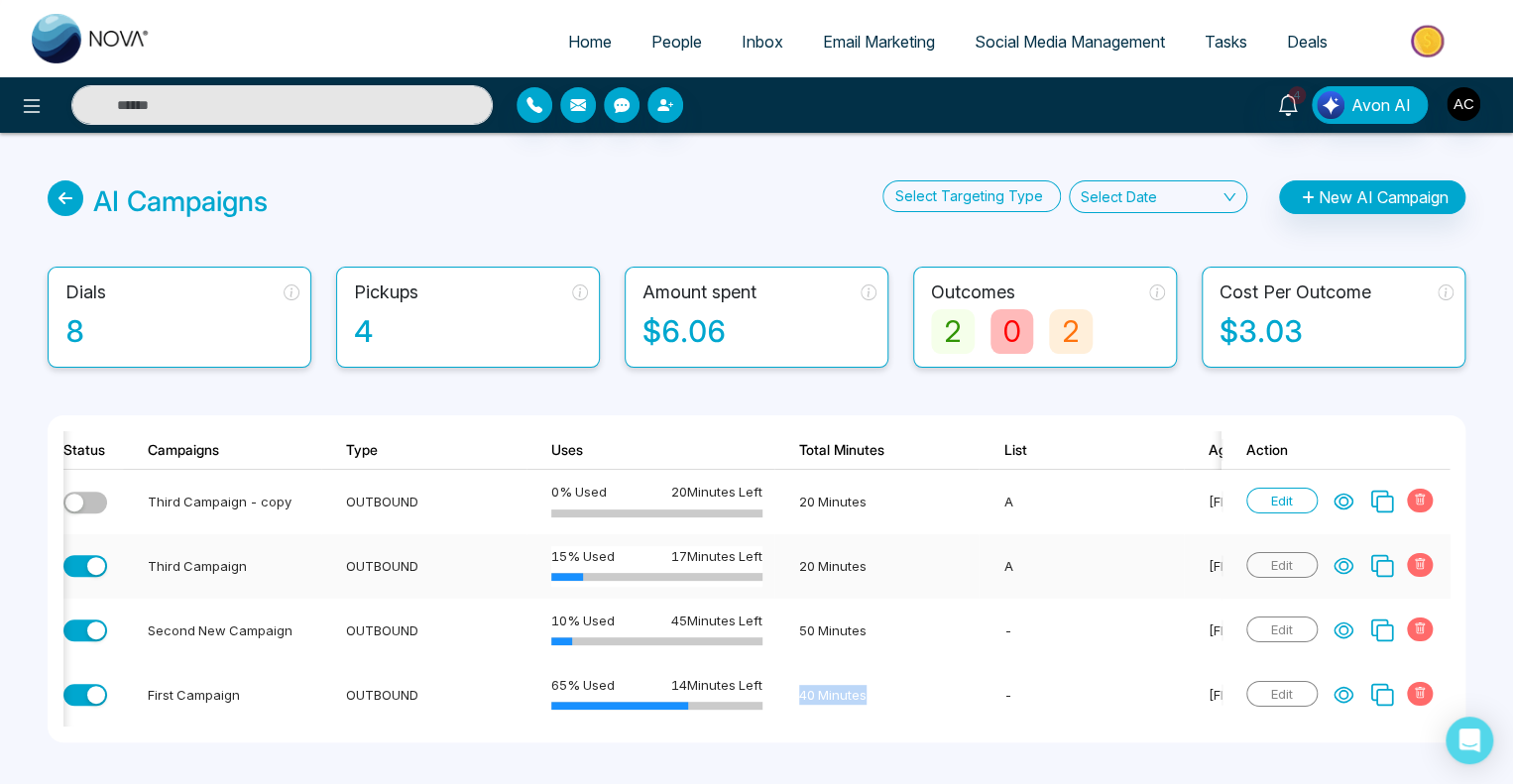 scroll, scrollTop: 0, scrollLeft: 353, axis: horizontal 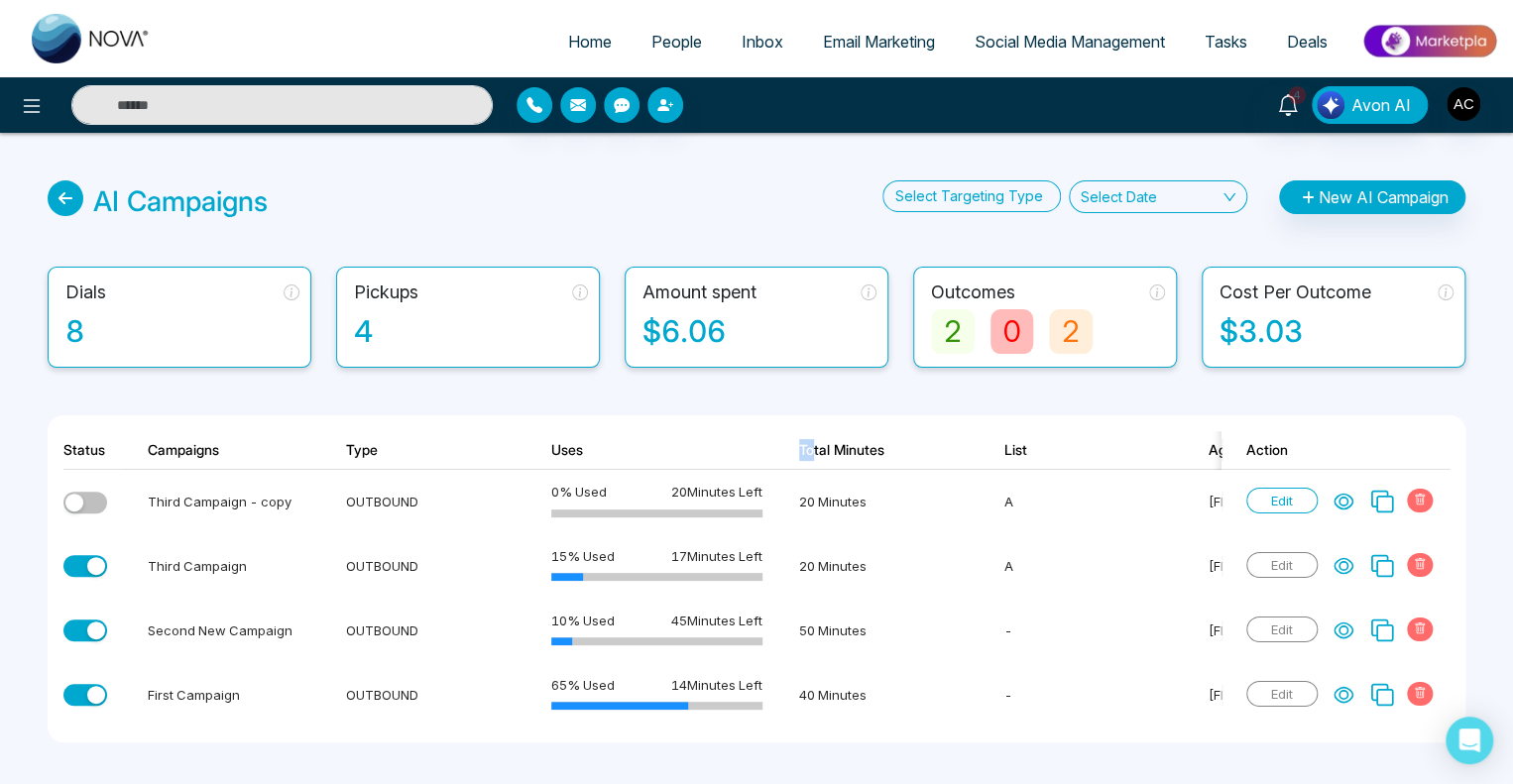 drag, startPoint x: 781, startPoint y: 441, endPoint x: 815, endPoint y: 443, distance: 34.058773 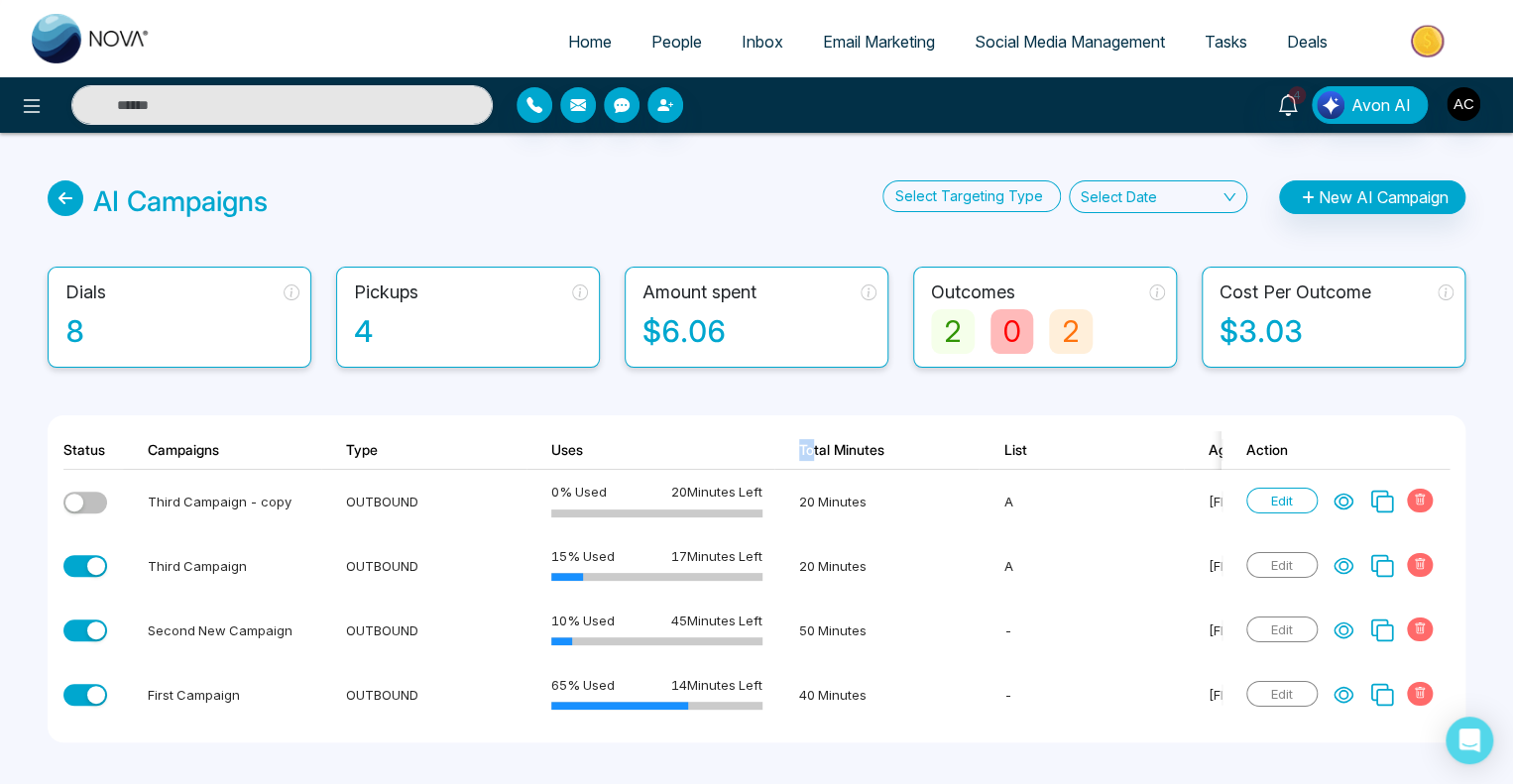 click on "Total Minutes" at bounding box center (876, 450) 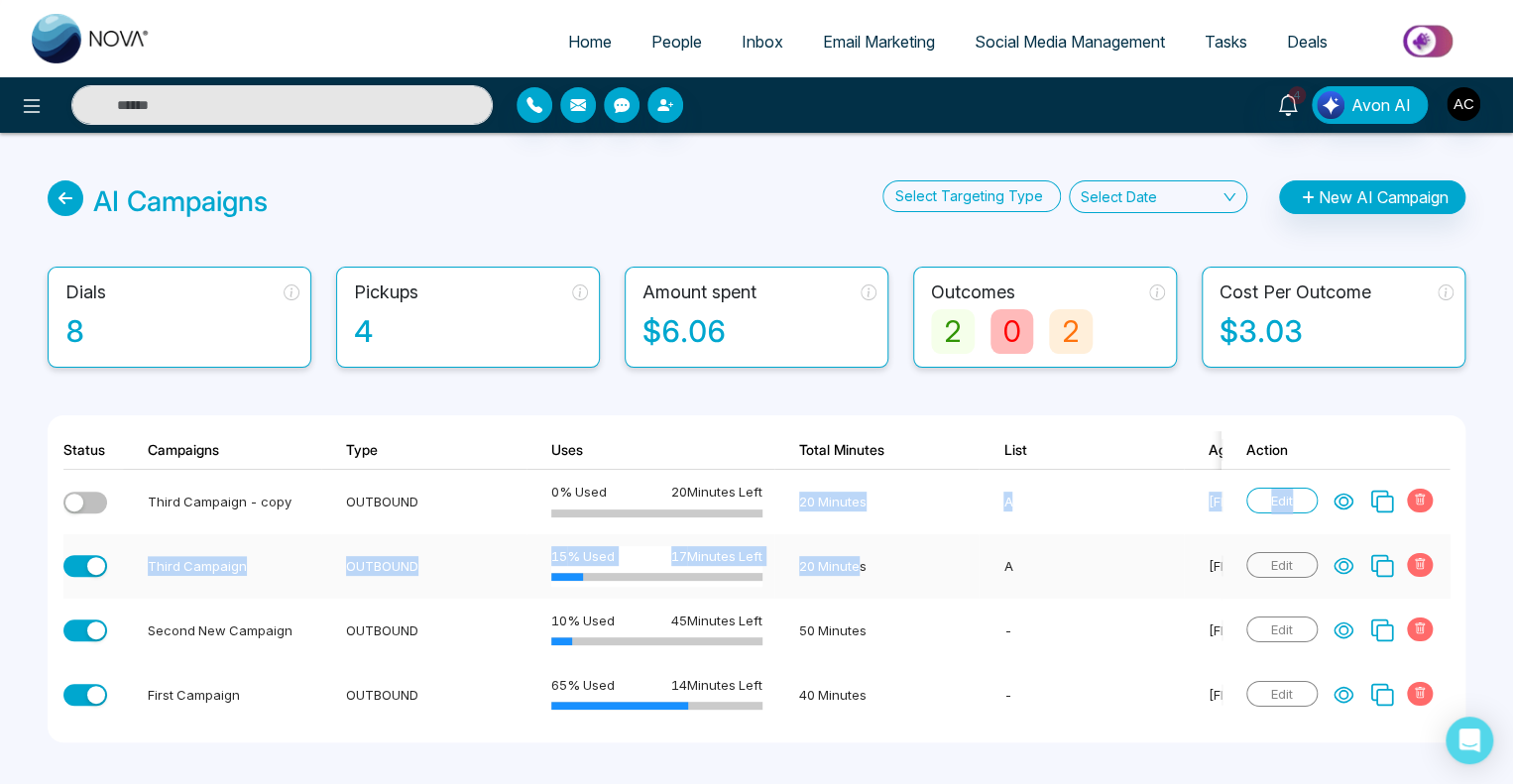 drag, startPoint x: 787, startPoint y: 530, endPoint x: 902, endPoint y: 543, distance: 115.73245 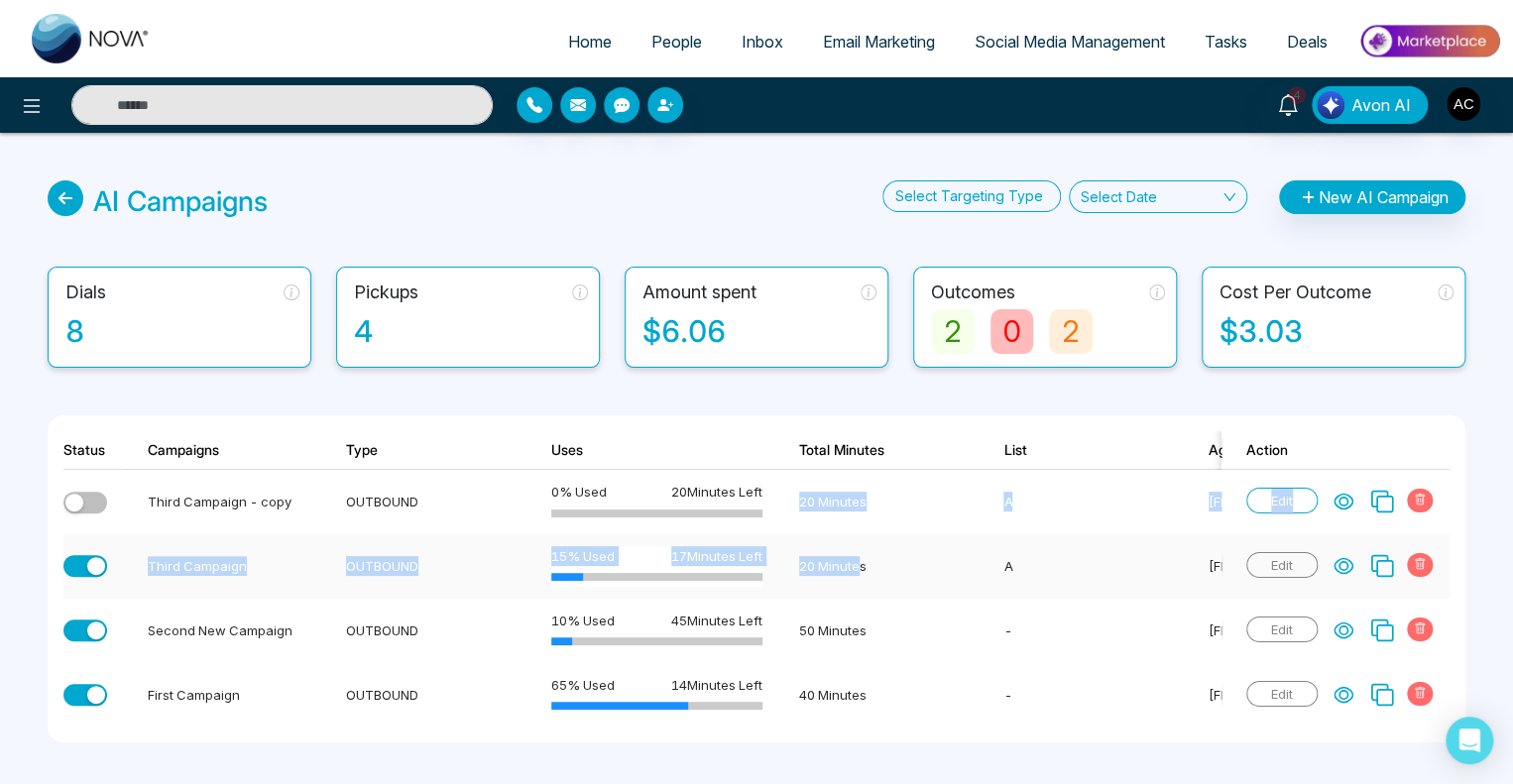 click on "Third Campaign - copy OUTBOUND 0 % Used 20  Minutes Left 20 Minutes A Amita 0 0 0 0 0 0 $0 Edit Third Campaign OUTBOUND 15 % Used 17  Minutes Left 20 Minutes A Amita 2 1 0 1 0 0 $0.87 Edit Second New Campaign OUTBOUND 10 % Used 45  Minutes Left 50 Minutes - Amita 2 1 0 0 0 1 $0.64 Edit First Campaign OUTBOUND 65 % Used 14  Minutes Left 40 Minutes - Amita 2 1 0 1 0 0 $4.23 Edit" at bounding box center [1352, 598] 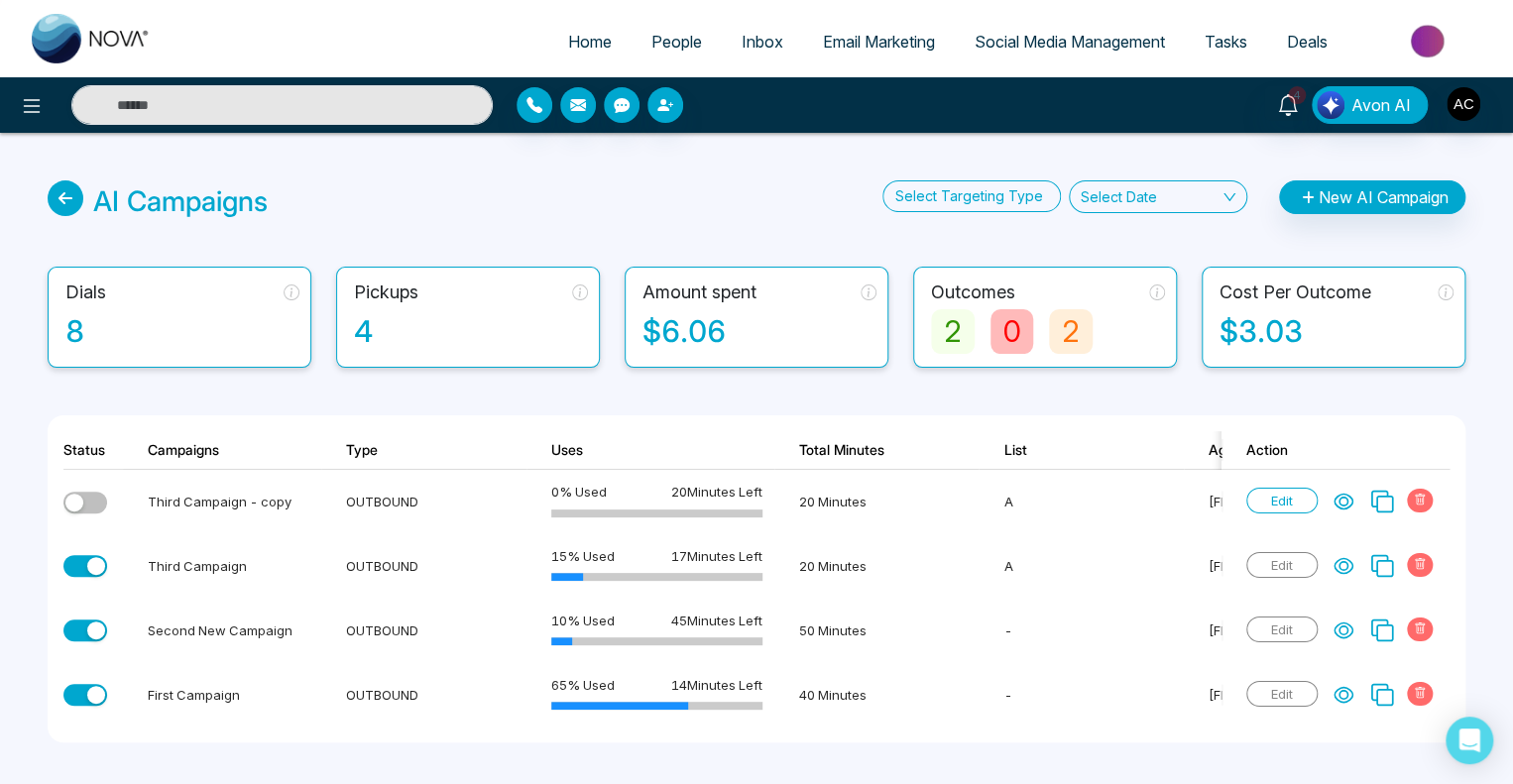 click on "Uses" at bounding box center (650, 450) 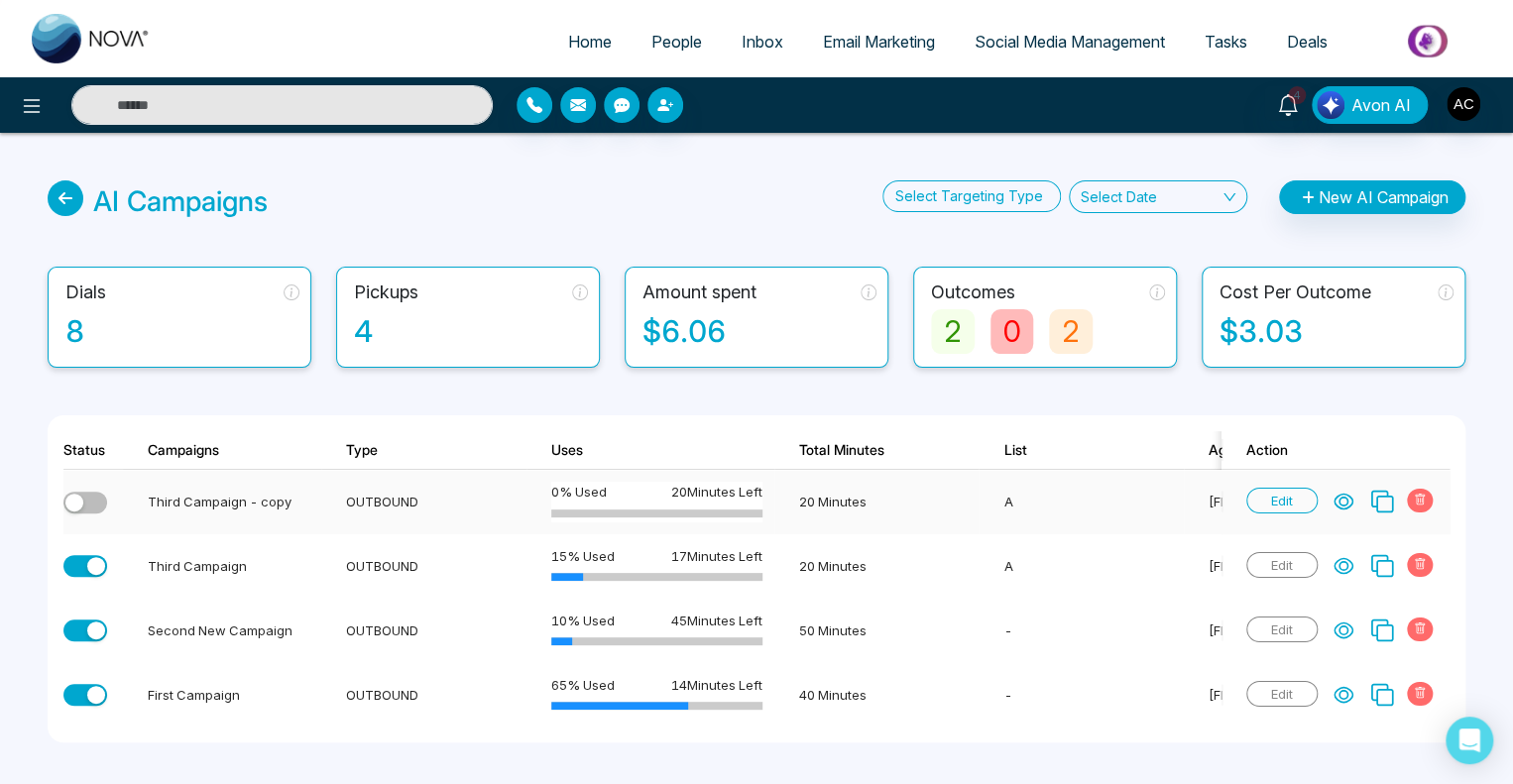 click 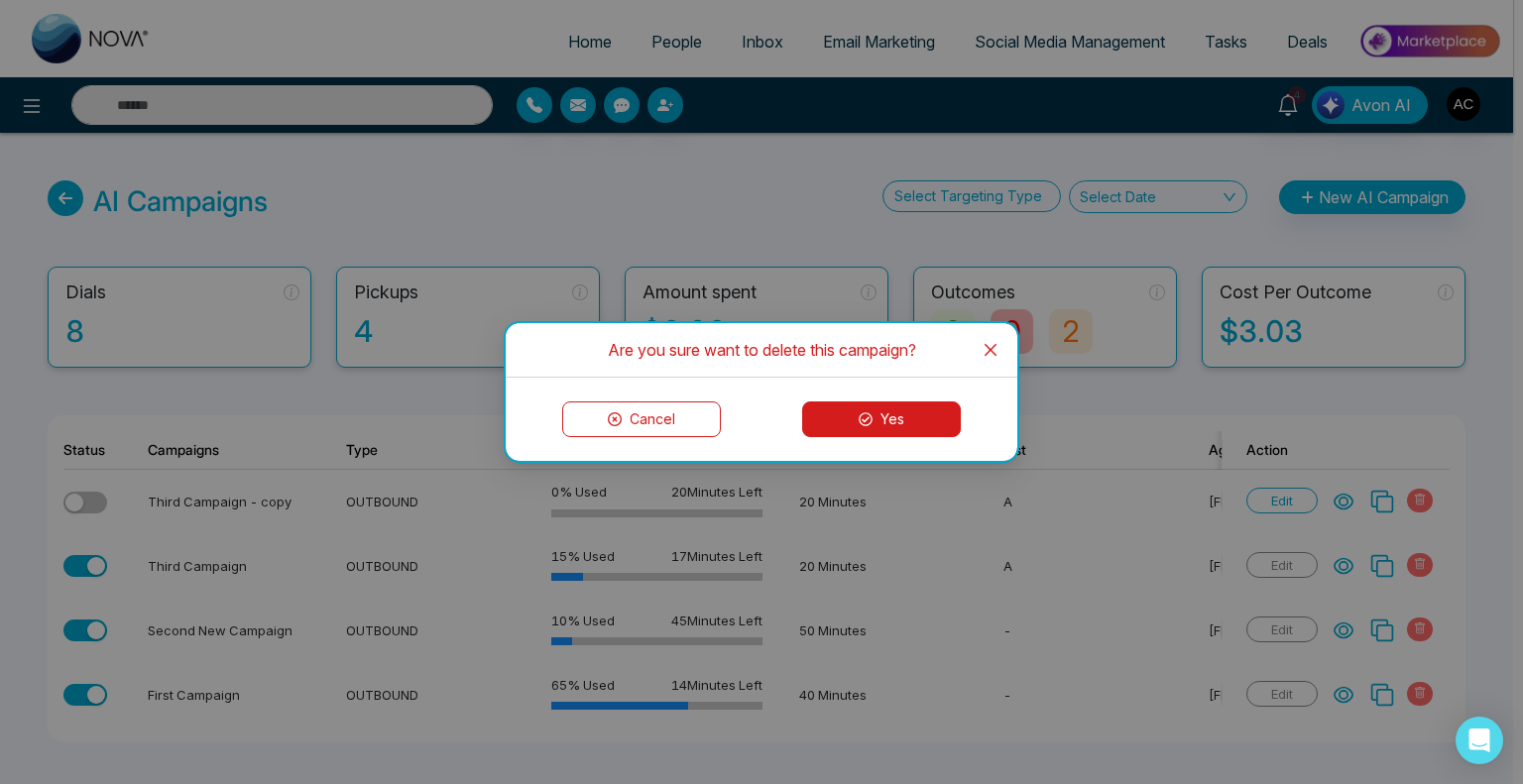 click on "Yes" at bounding box center [881, 419] 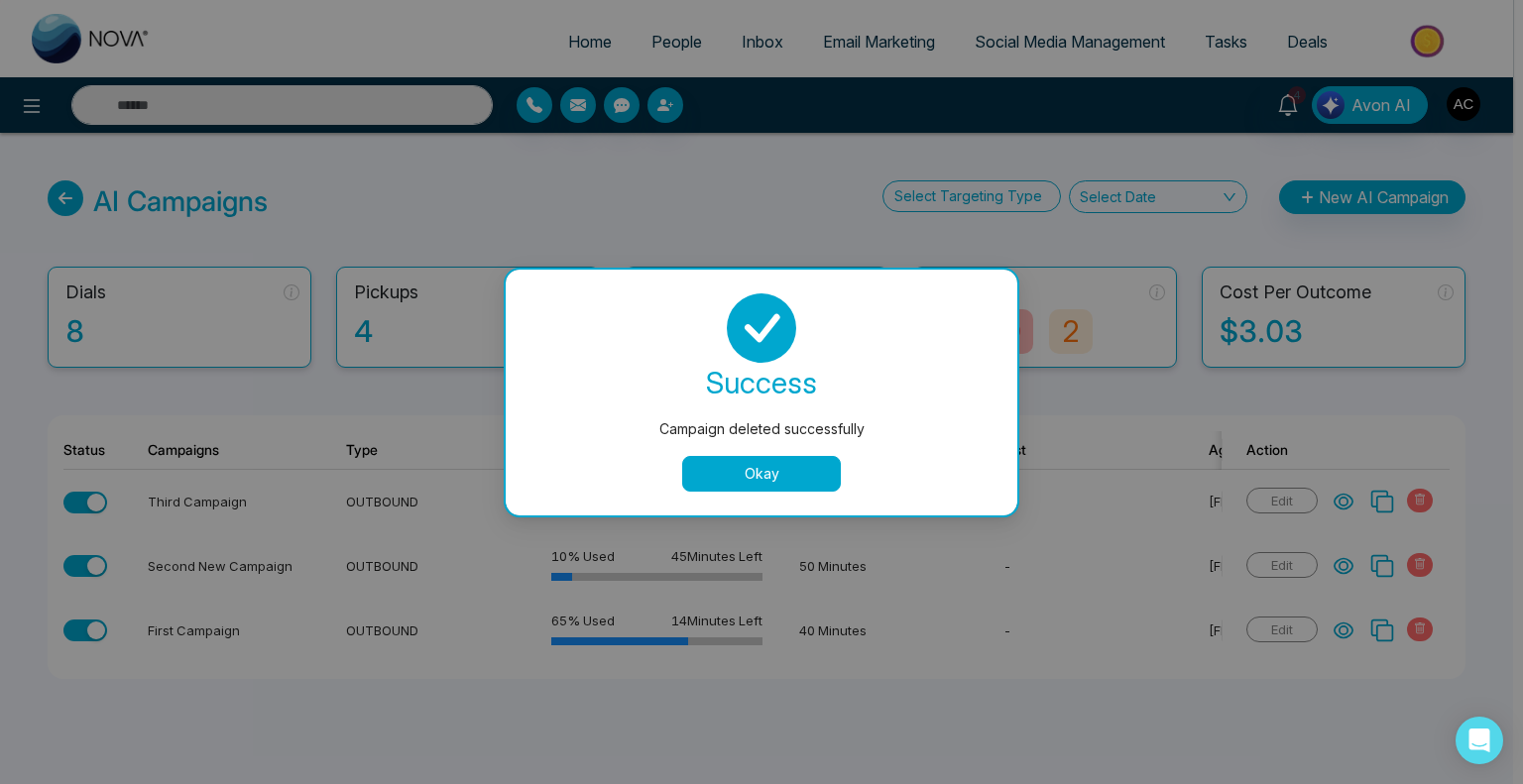 click on "Okay" at bounding box center [762, 474] 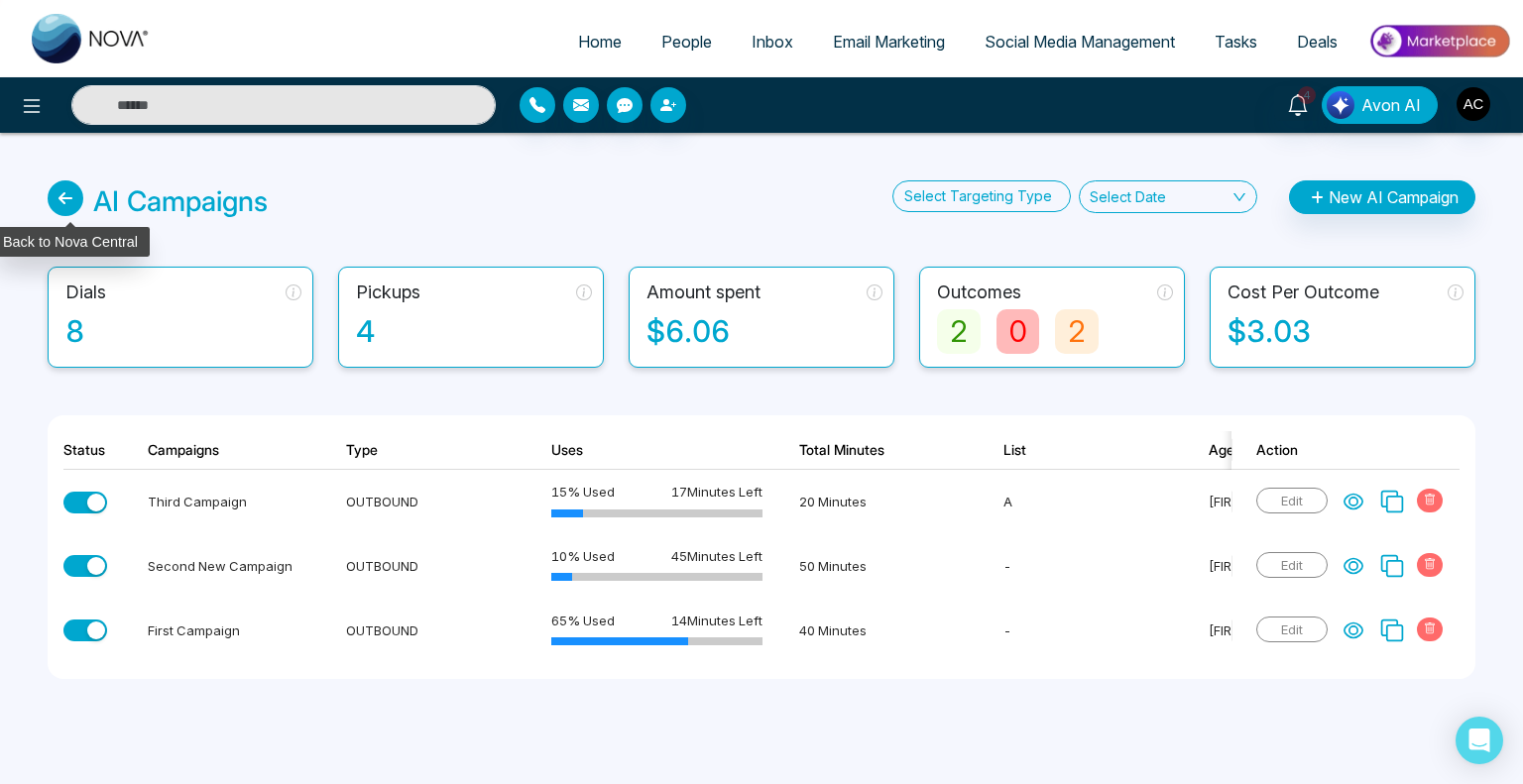 click at bounding box center (65, 198) 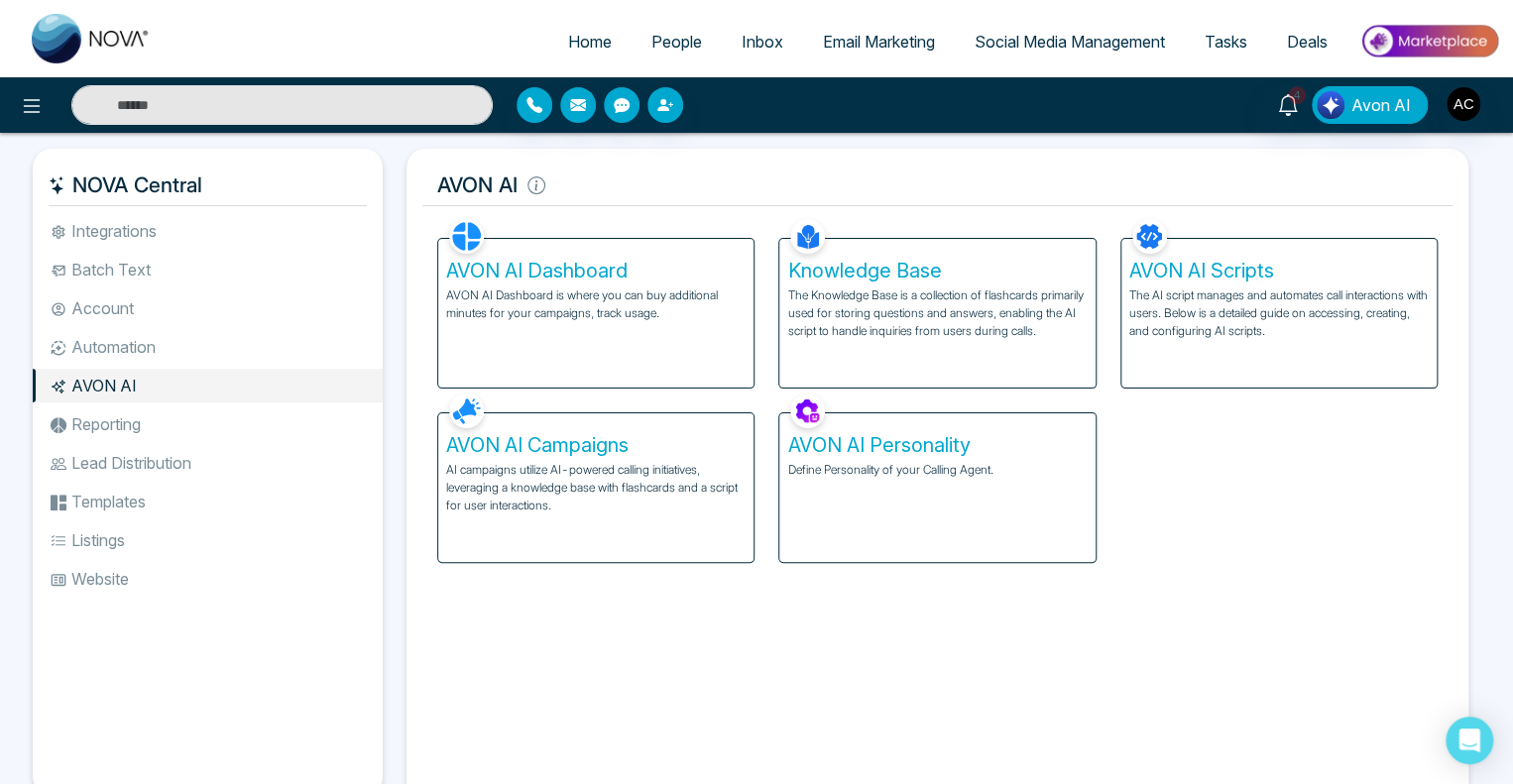 click on "AVON AI Dashboard" at bounding box center [596, 271] 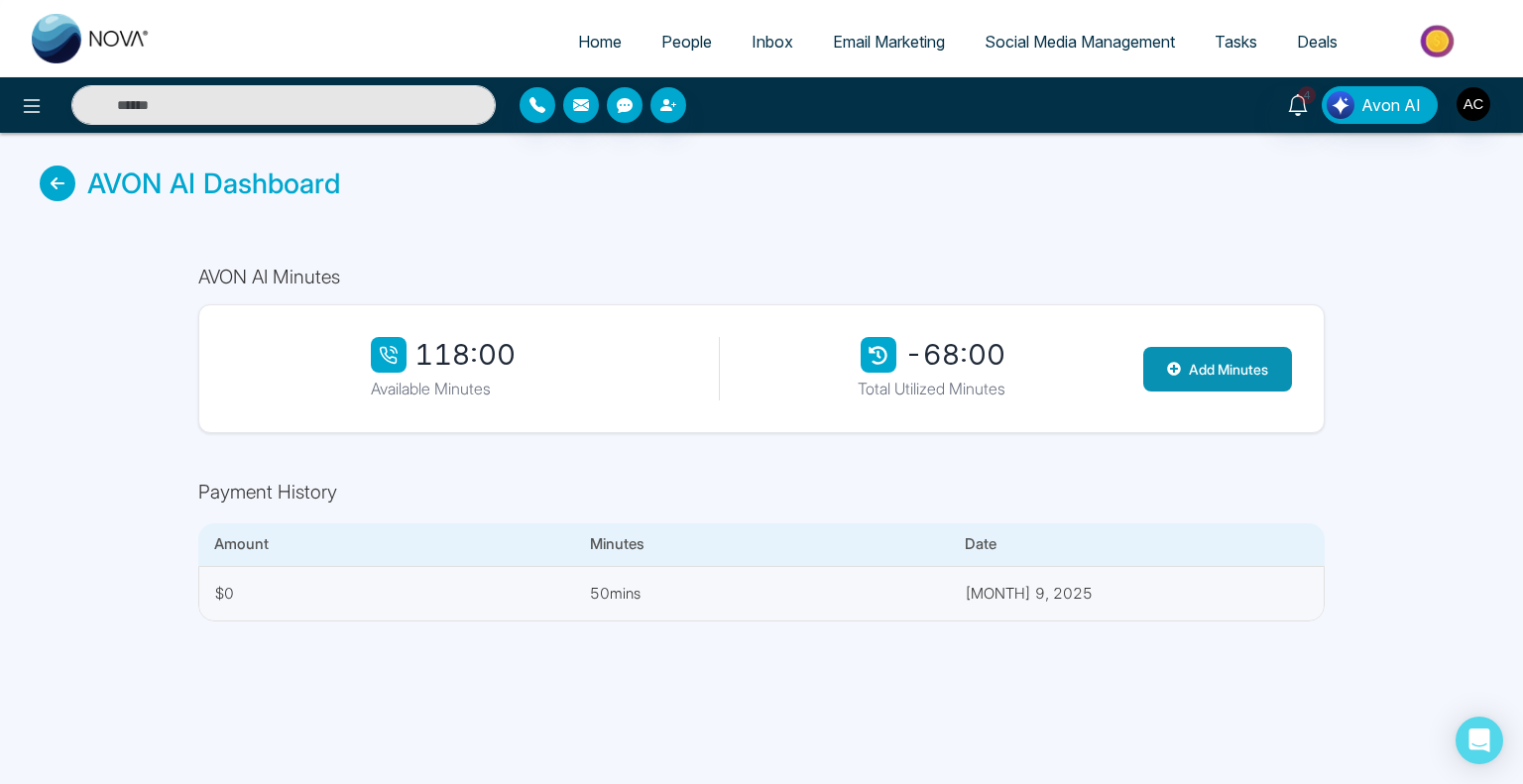 click on "Add Minutes" at bounding box center (1218, 369) 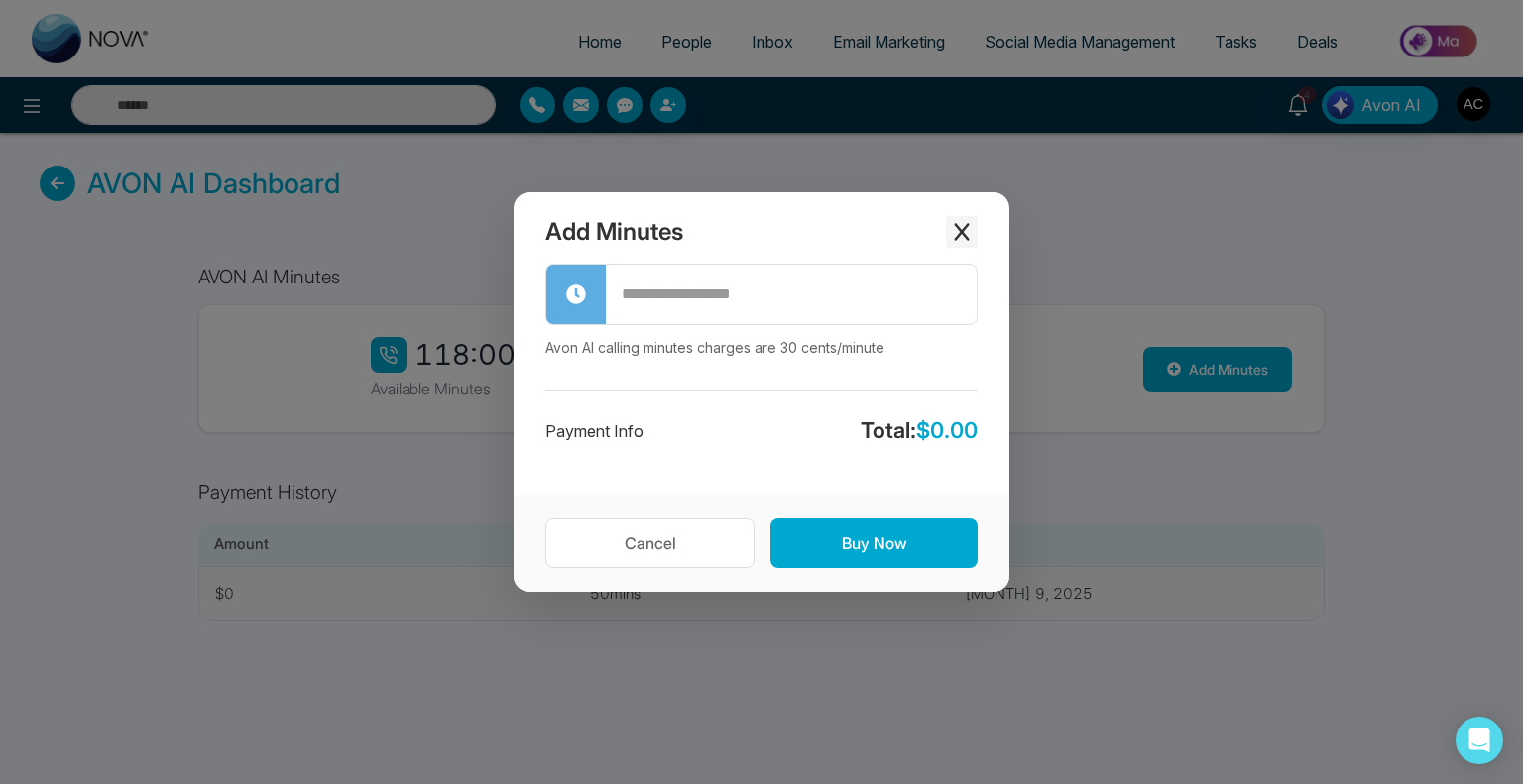 click 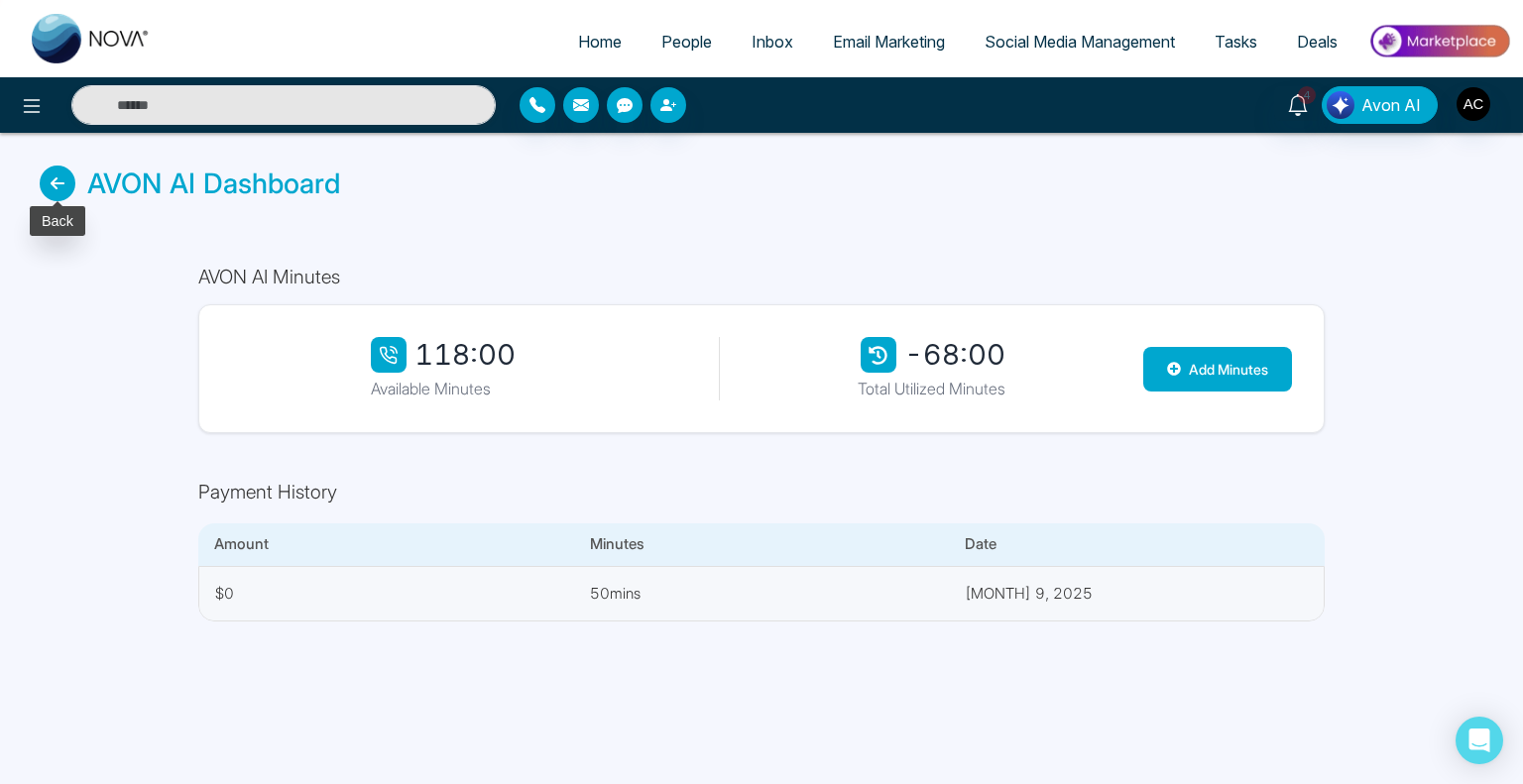 click at bounding box center (58, 183) 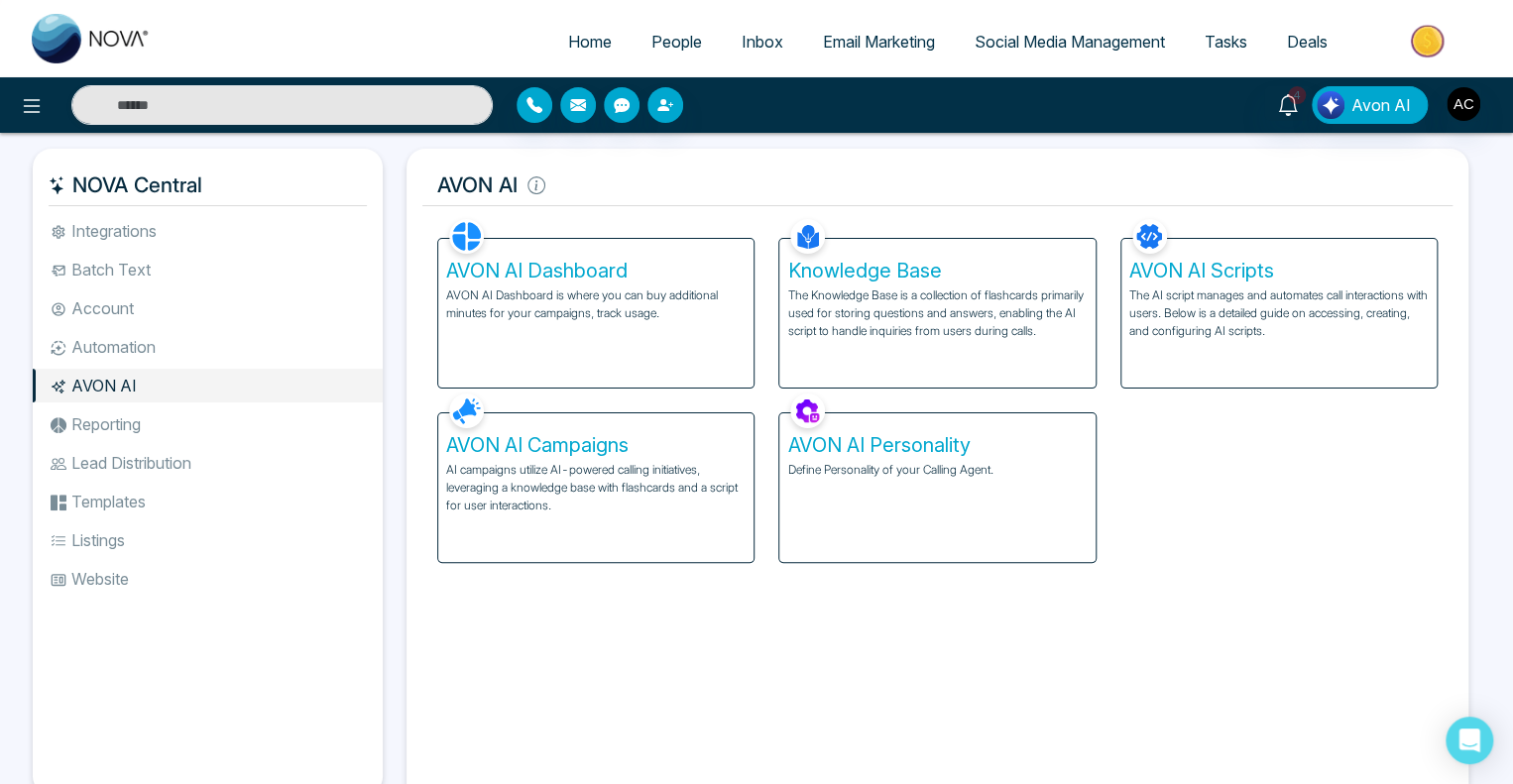 click on "AVON AI Campaigns" at bounding box center (596, 445) 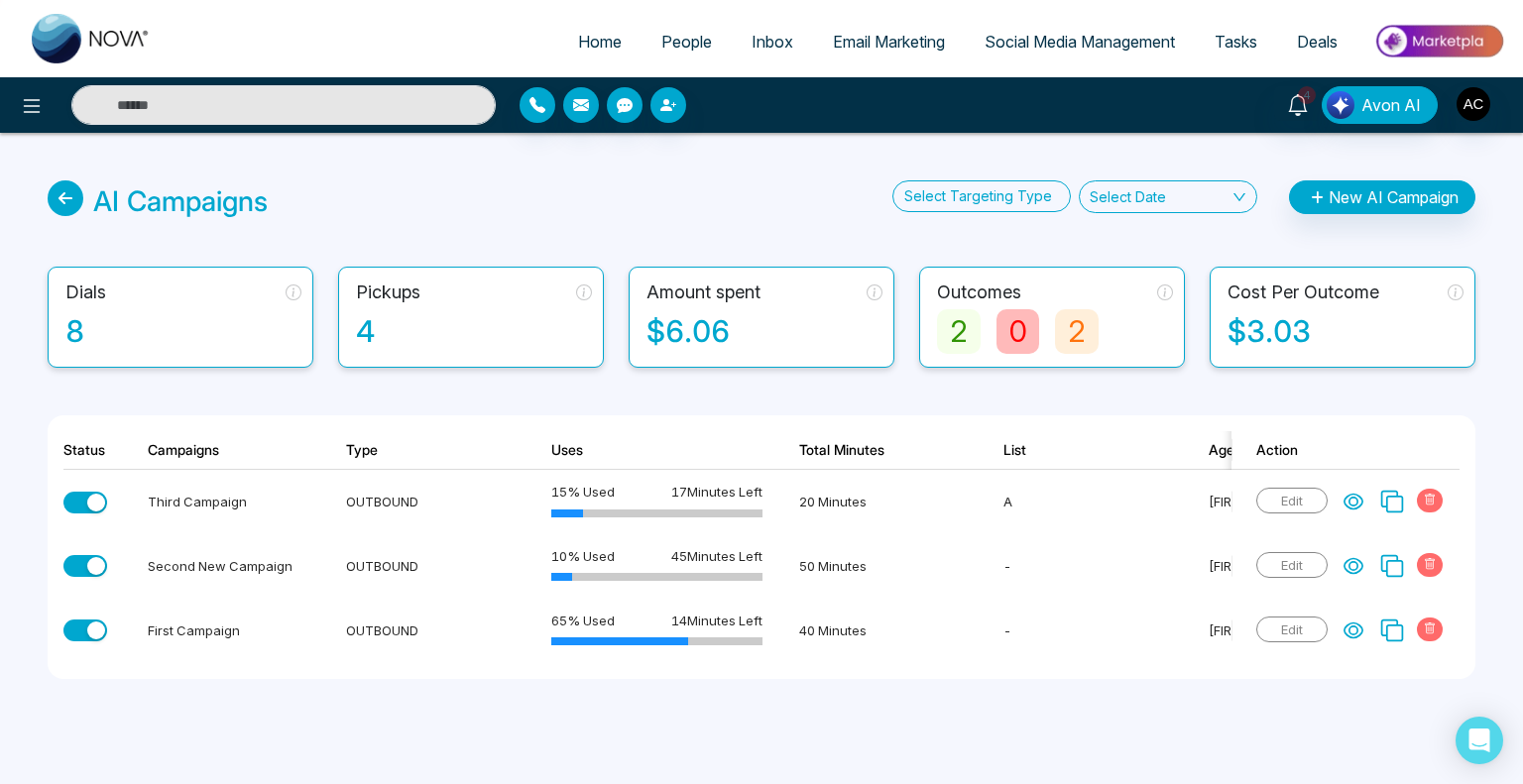 scroll, scrollTop: 0, scrollLeft: 144, axis: horizontal 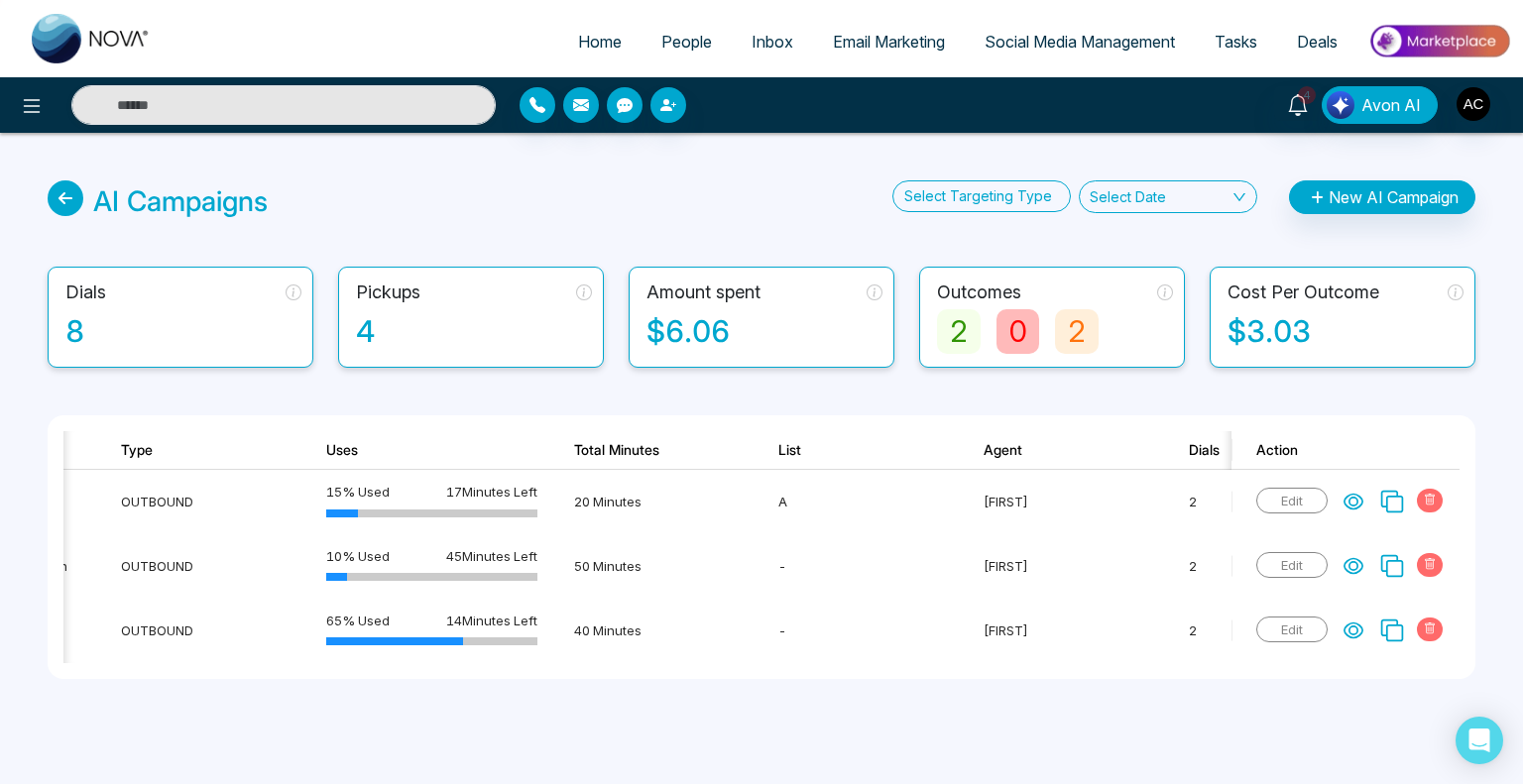 click on "AI Campaigns   Select Targeting Type Select Date  New AI Campaign Dials 8 Pickups 4 Amount spent $6.06 Outcomes 2 0 2 Cost Per Outcome $3.03 Status Campaigns Type Uses Total Minutes List Agent Dials Pickups In progress Outcomes Cost Per Outcome Action                           Third Campaign OUTBOUND 15 % Used 17  Minutes Left 20 Minutes A Amita 2 1 0 1 0 0 $0.87 Edit Second New Campaign OUTBOUND 10 % Used 45  Minutes Left 50 Minutes - Amita 2 1 0 0 0 1 $0.64 Edit First Campaign OUTBOUND 65 % Used 14  Minutes Left 40 Minutes - Amita 2 1 0 1 0 0 $4.23 Edit" at bounding box center [762, 429] 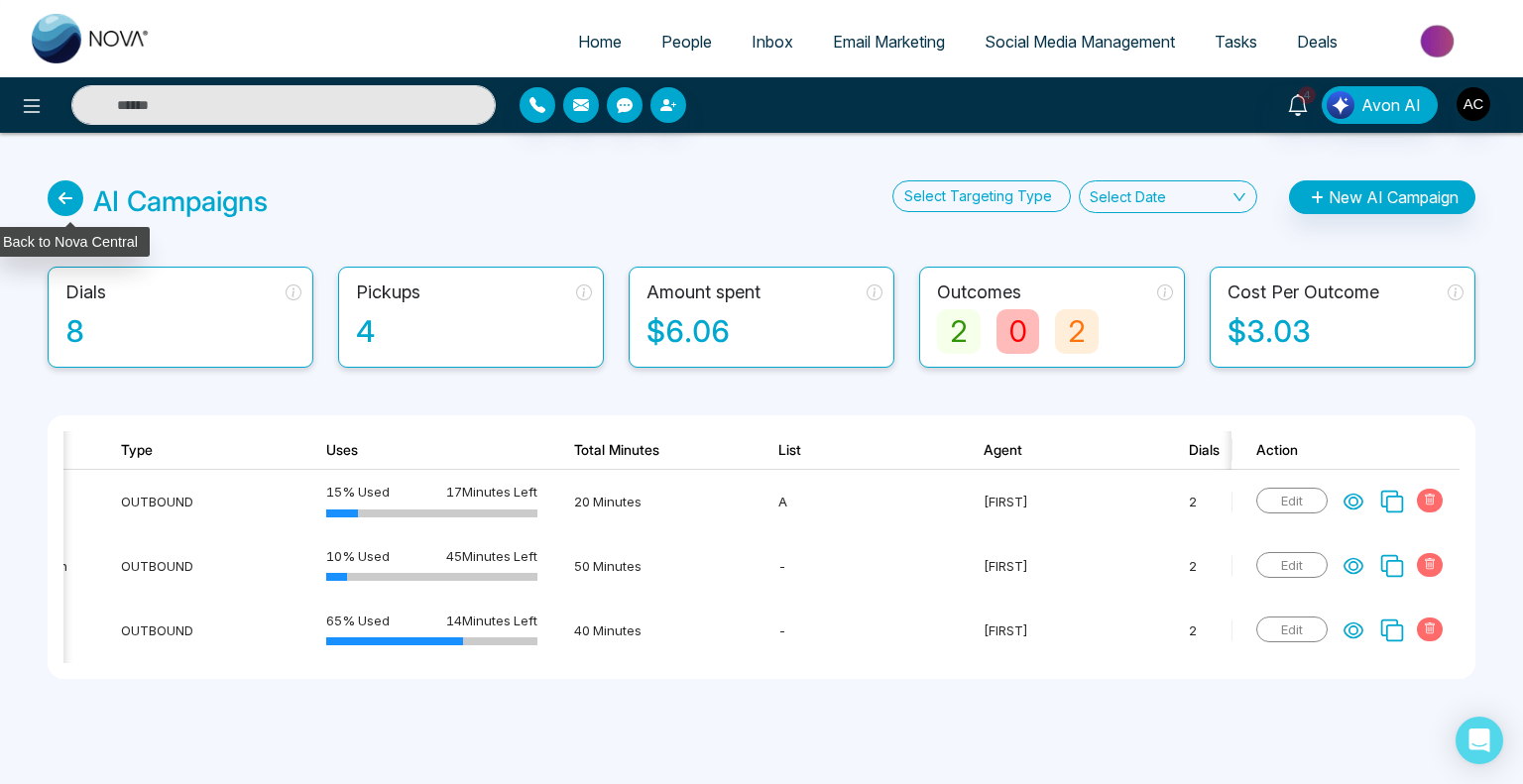 click at bounding box center (65, 198) 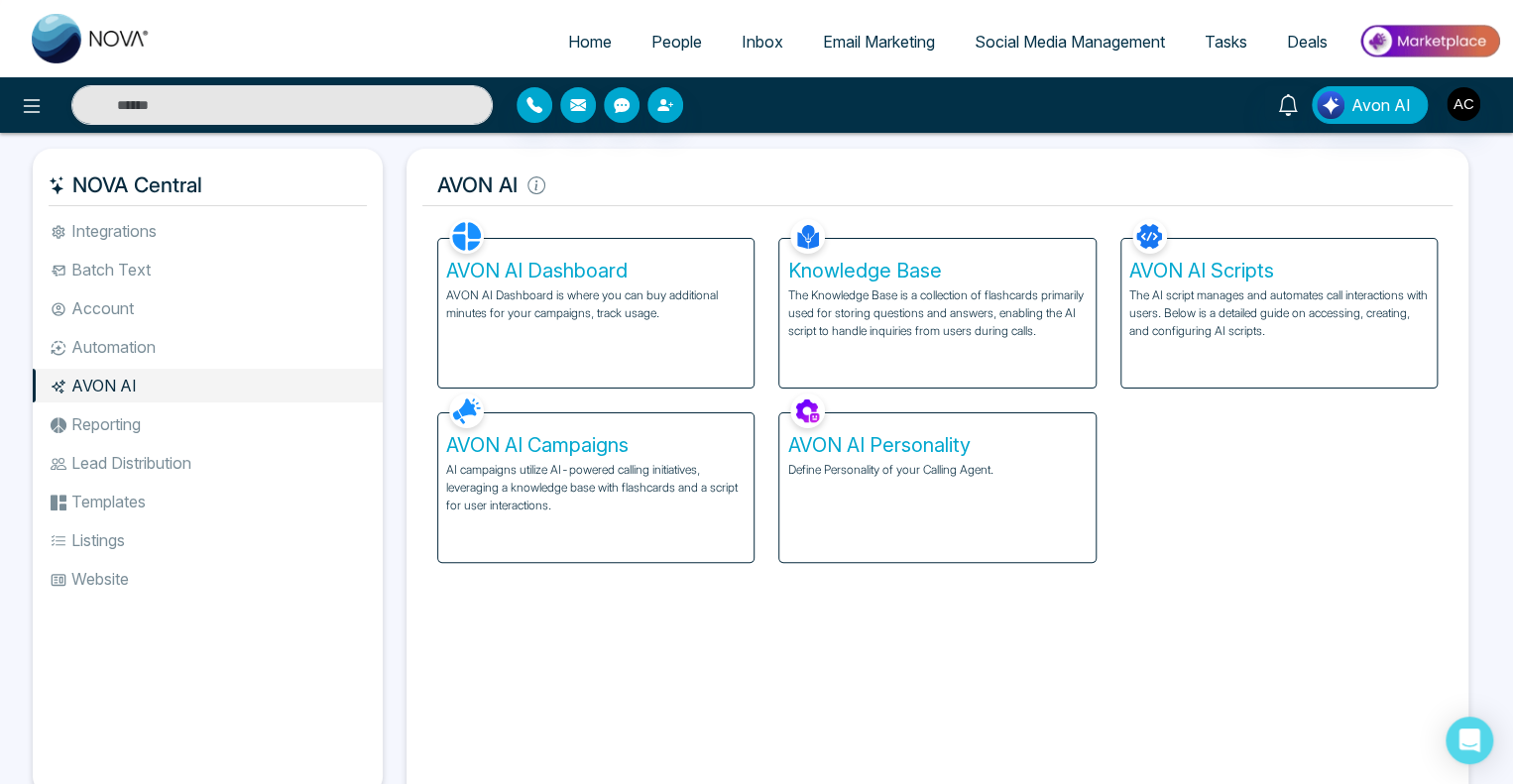 click on "AVON AI Personality" at bounding box center [937, 445] 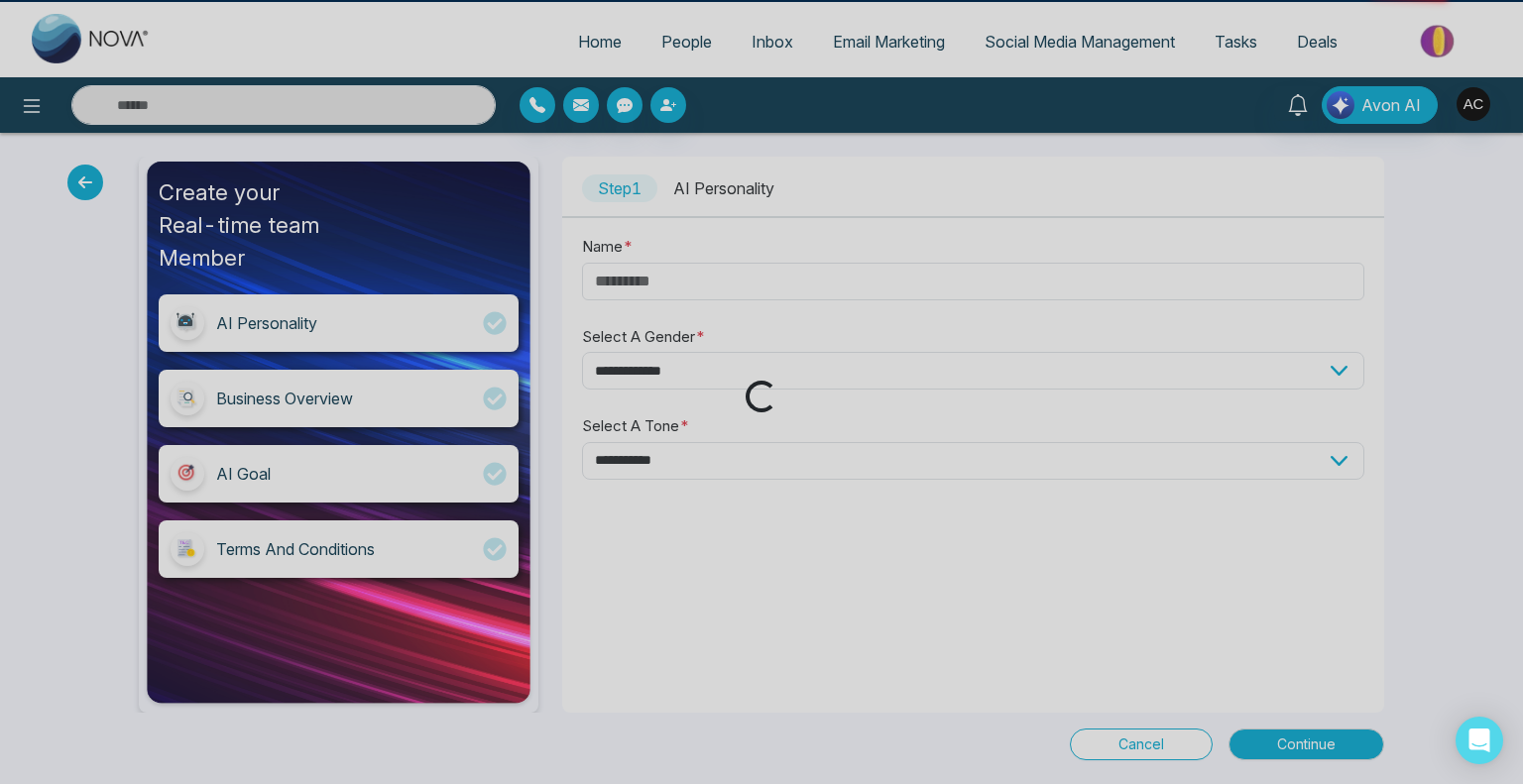 type on "*****" 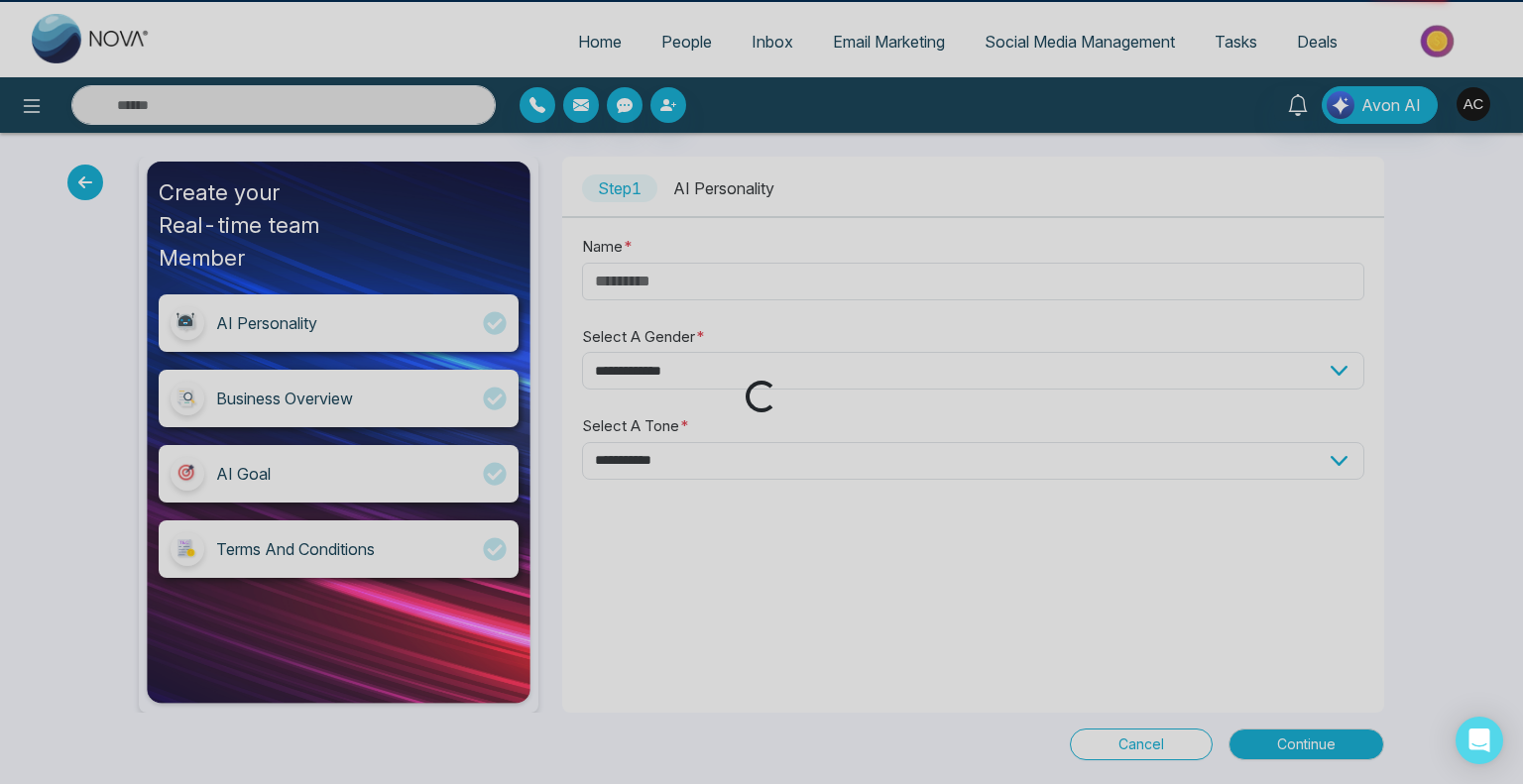 select on "******" 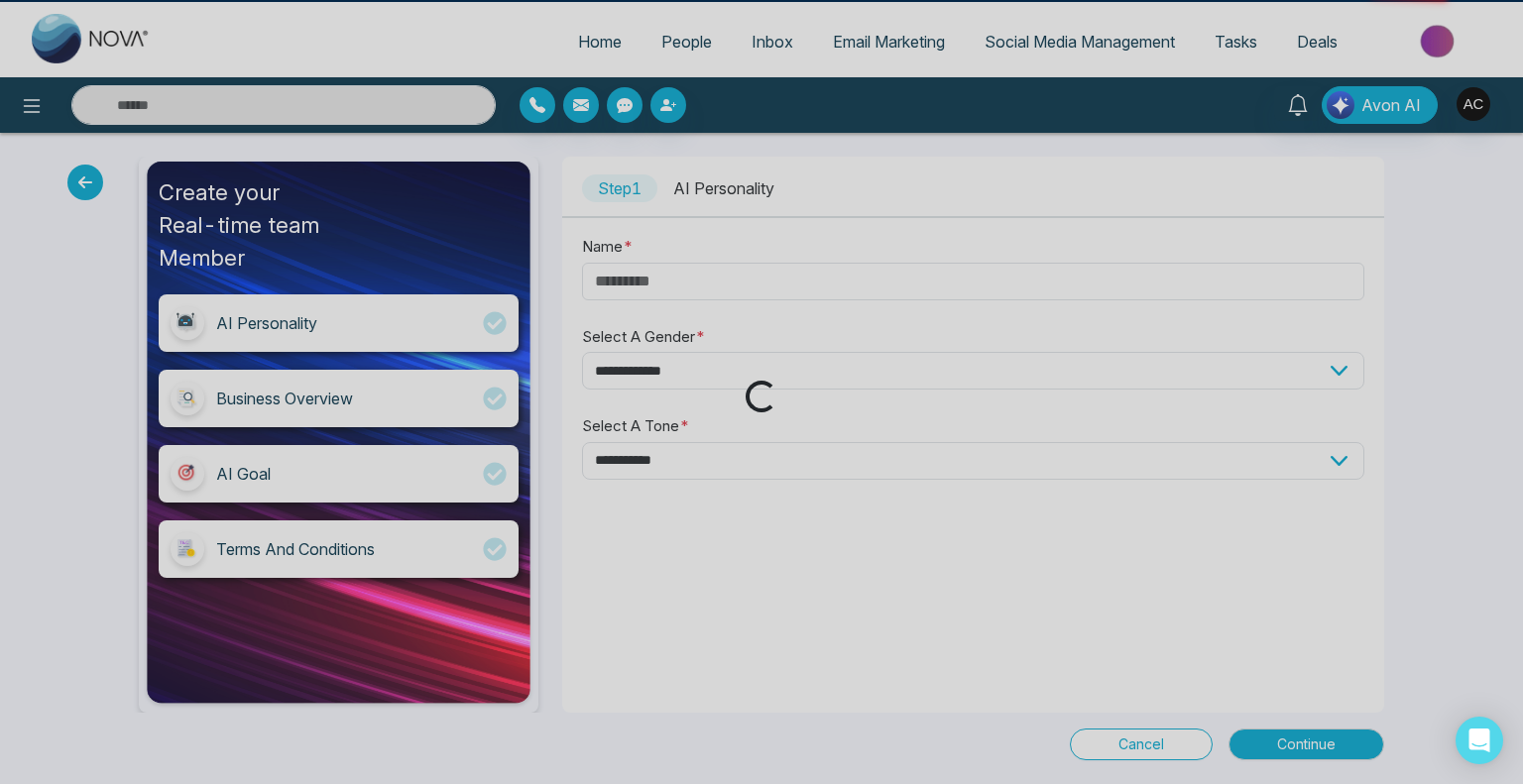 select on "**********" 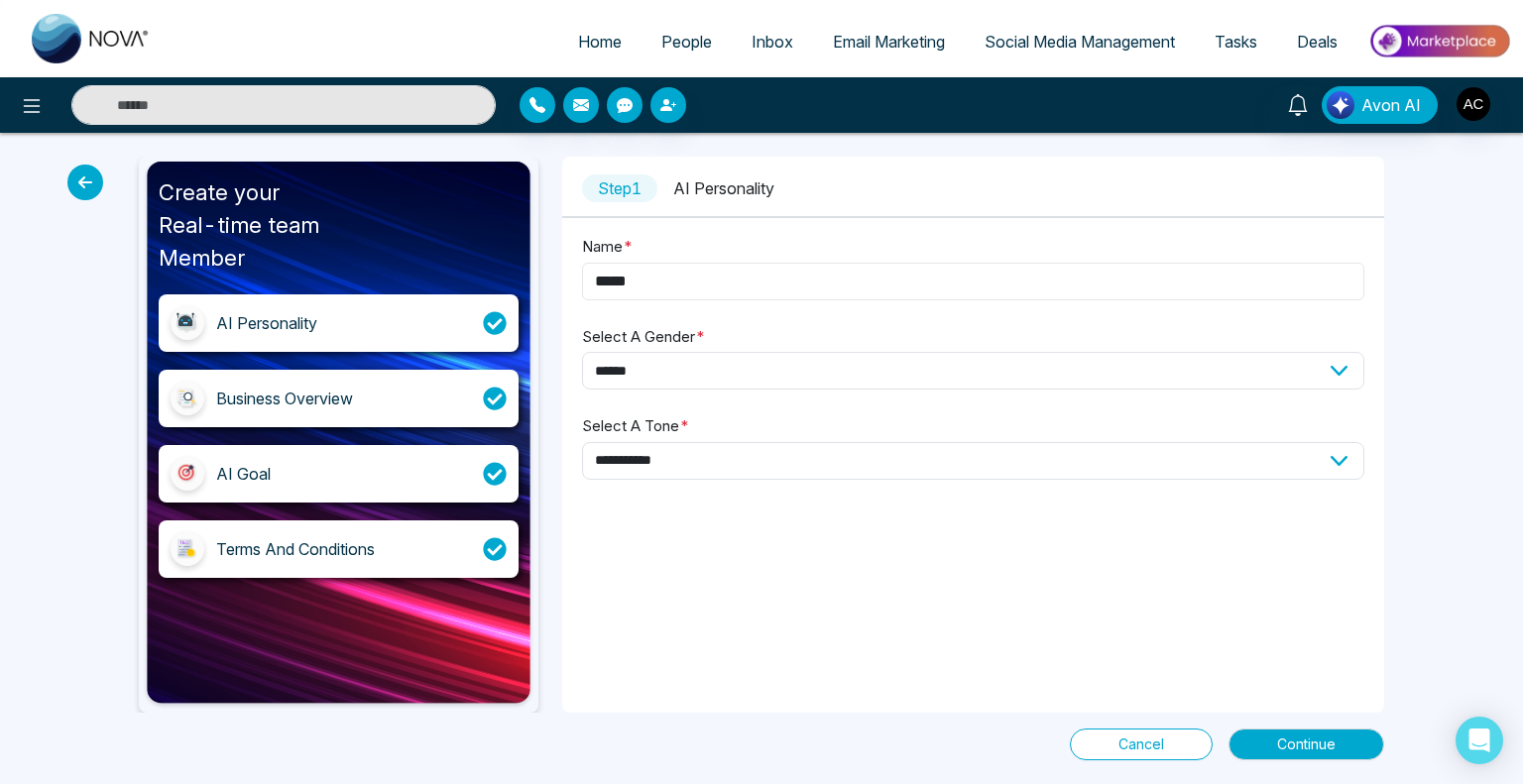 click on "*****" at bounding box center (973, 281) 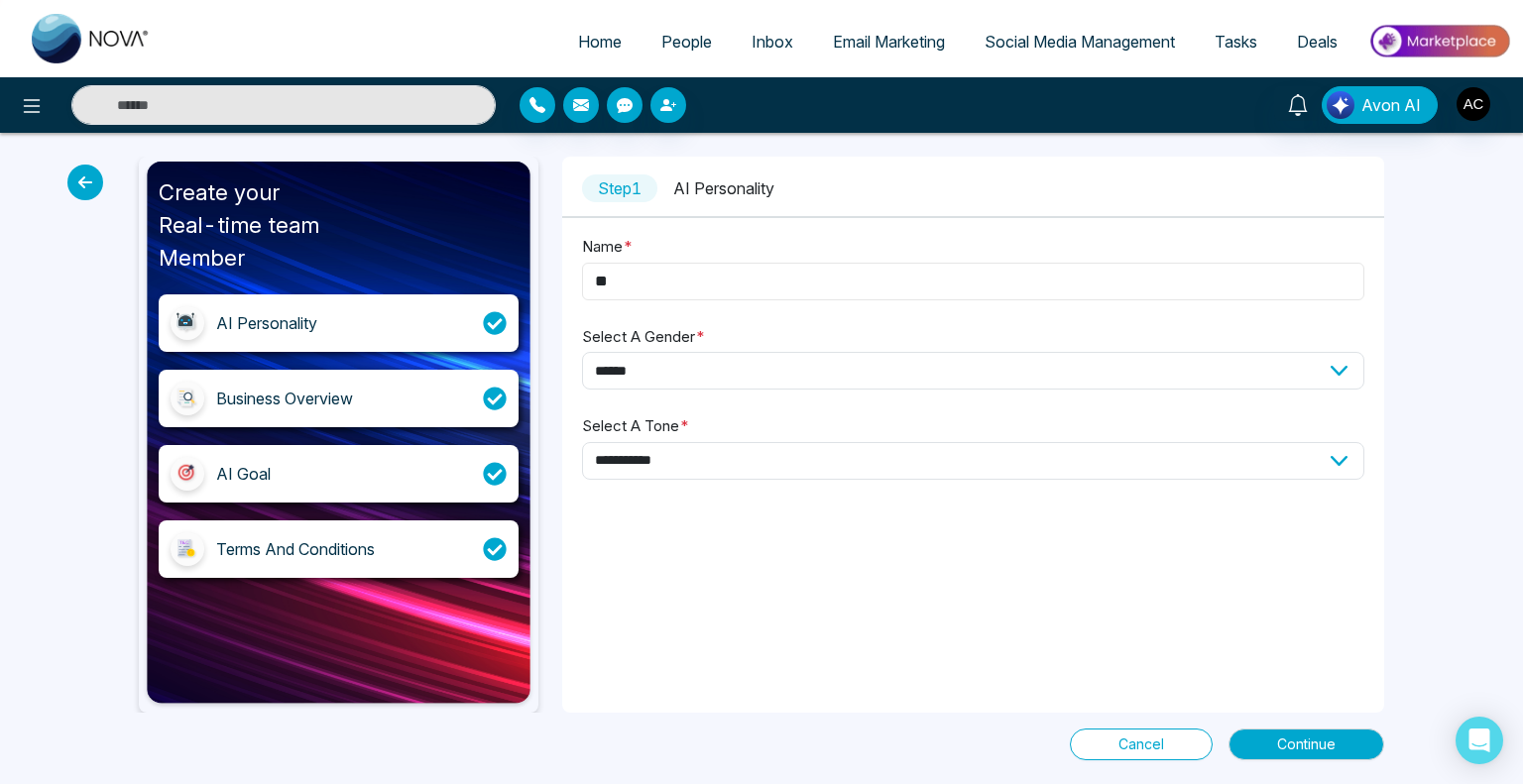type on "*" 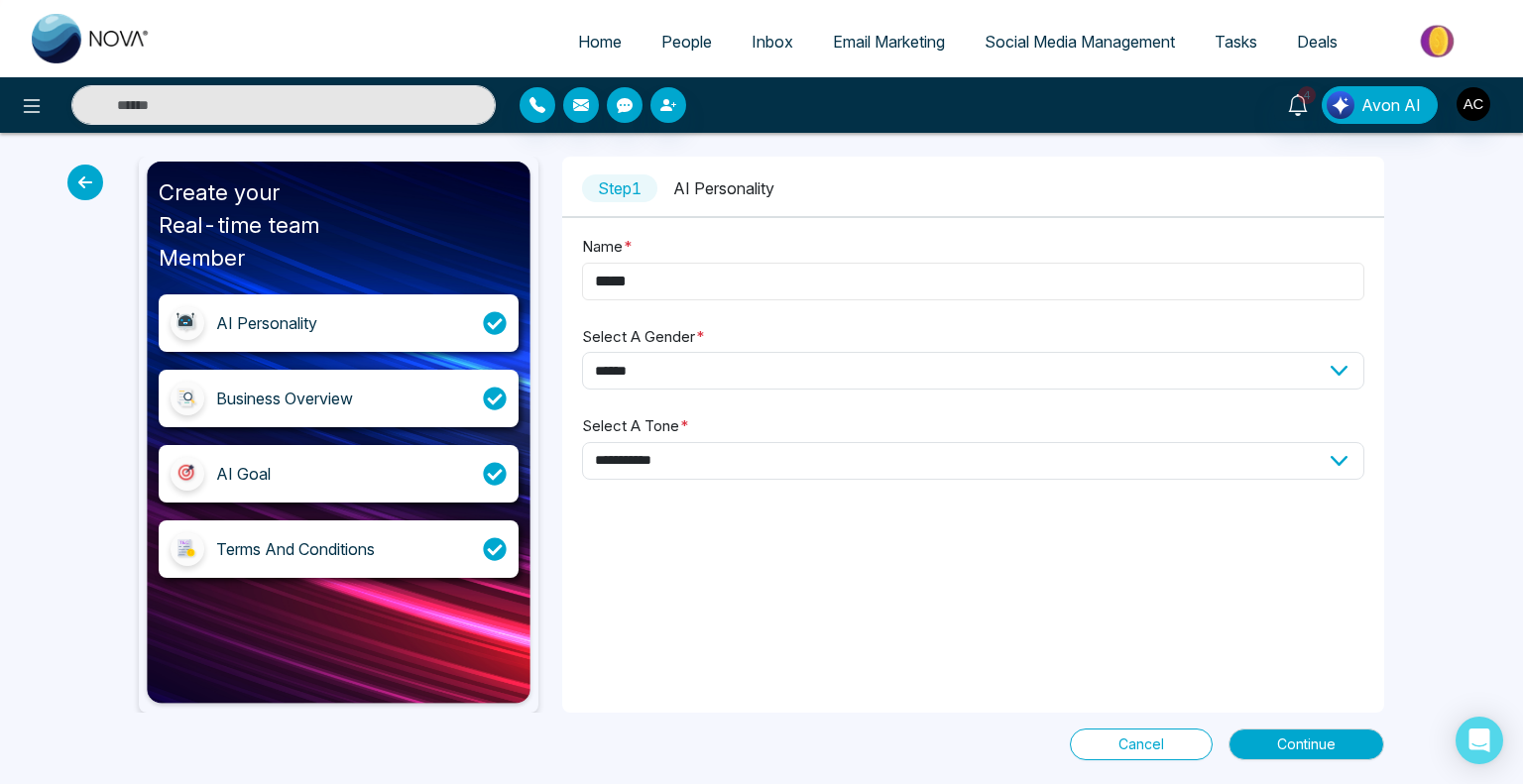 type on "*****" 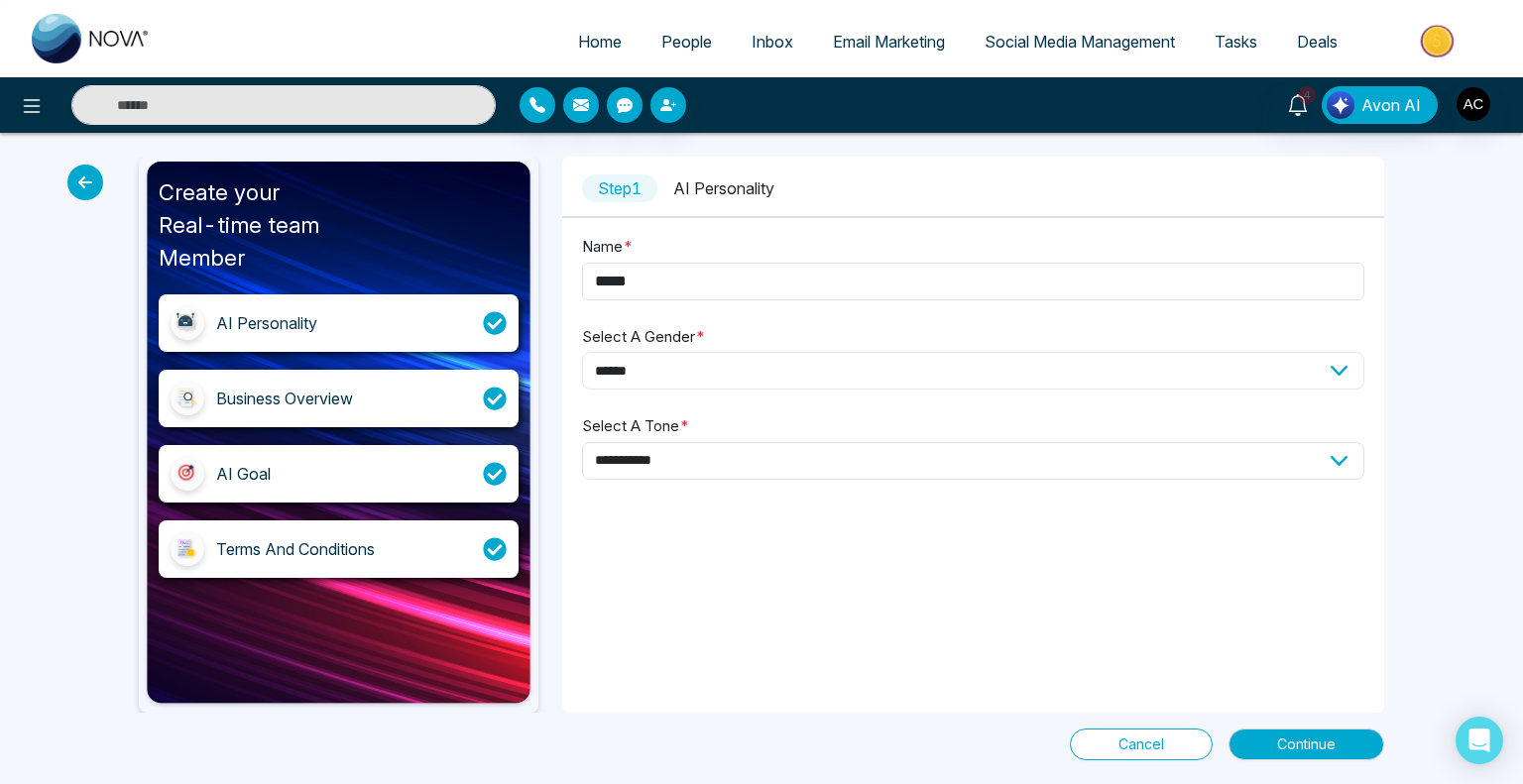 click on "**********" at bounding box center [973, 371] 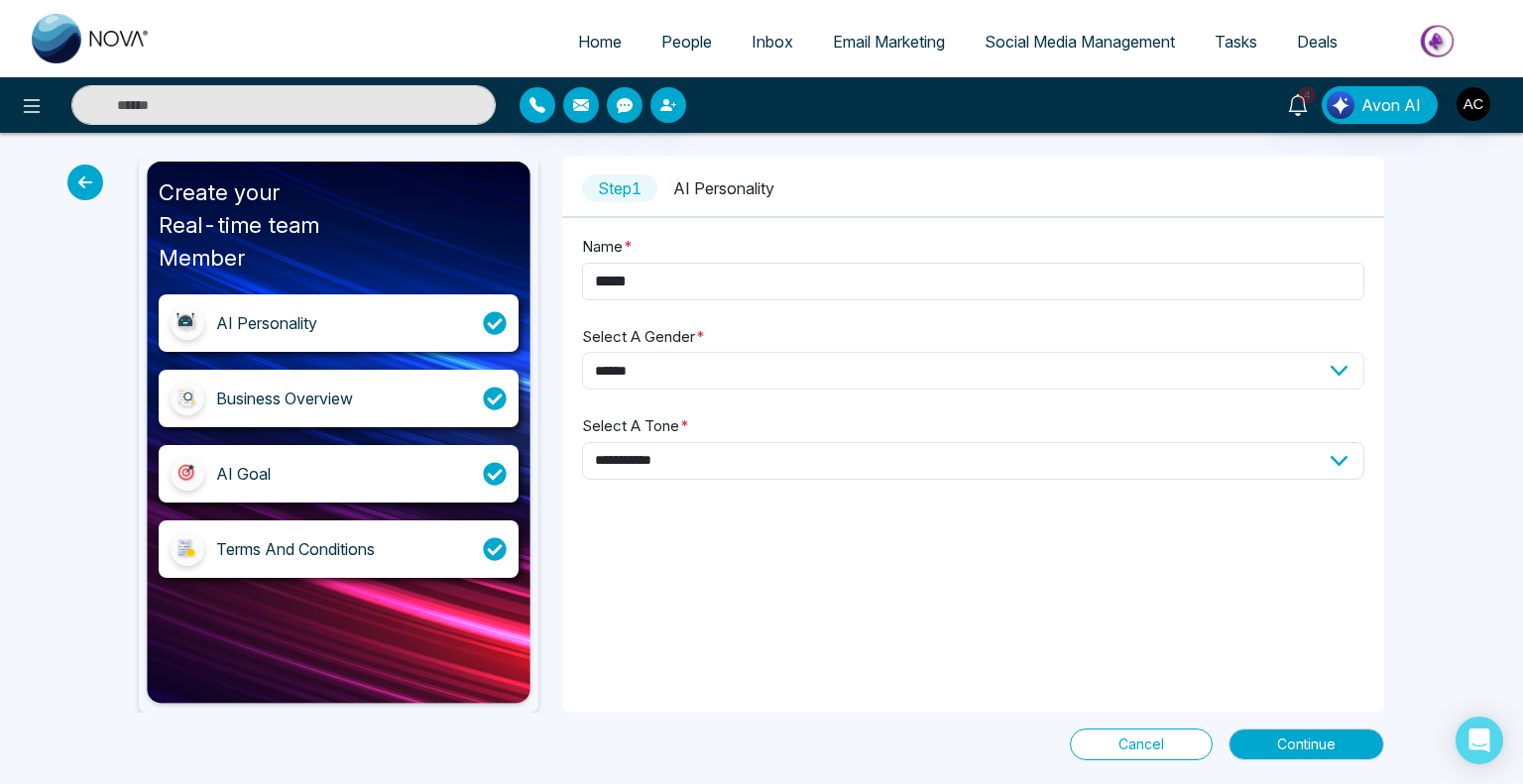 select on "****" 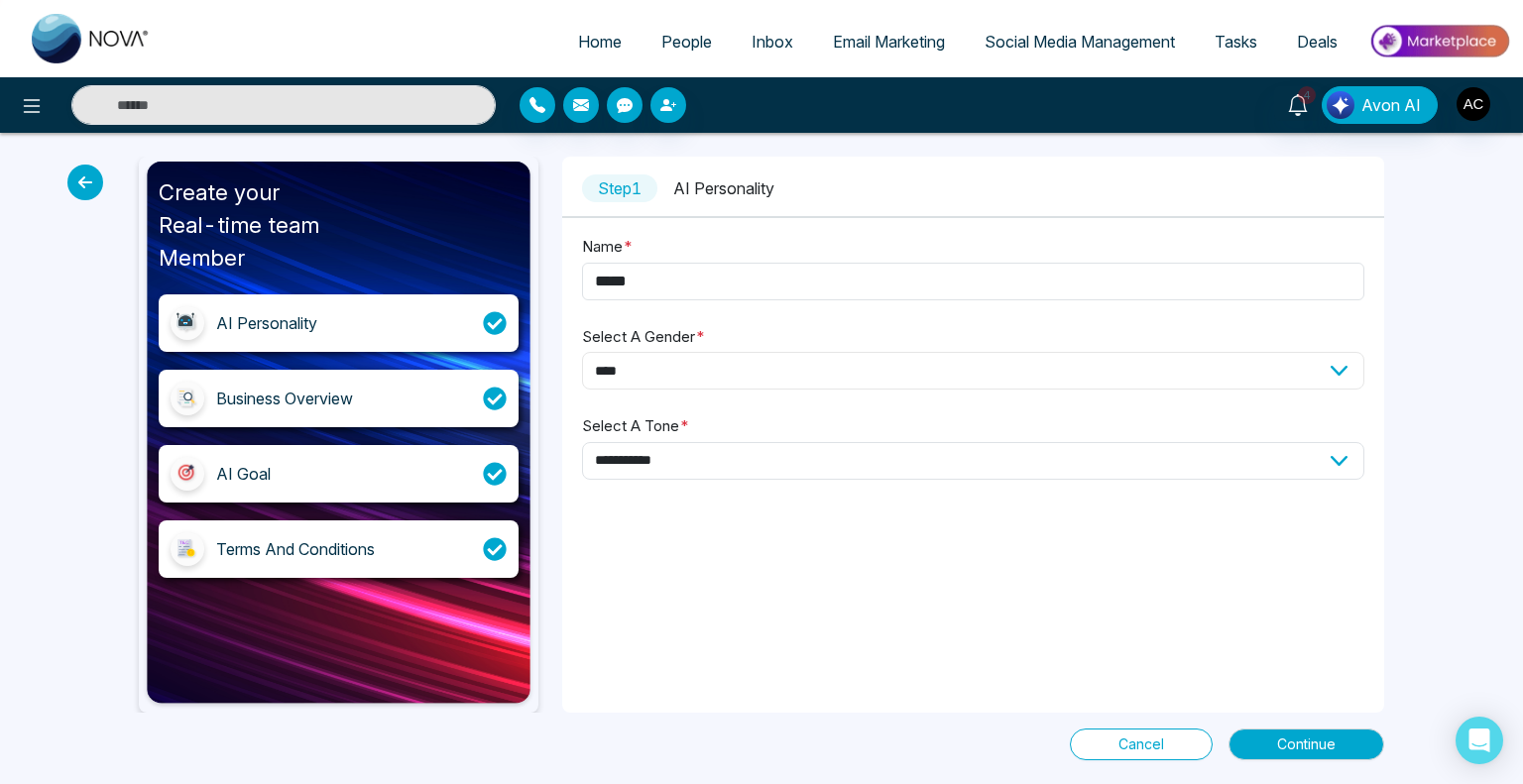 click on "**********" at bounding box center [973, 371] 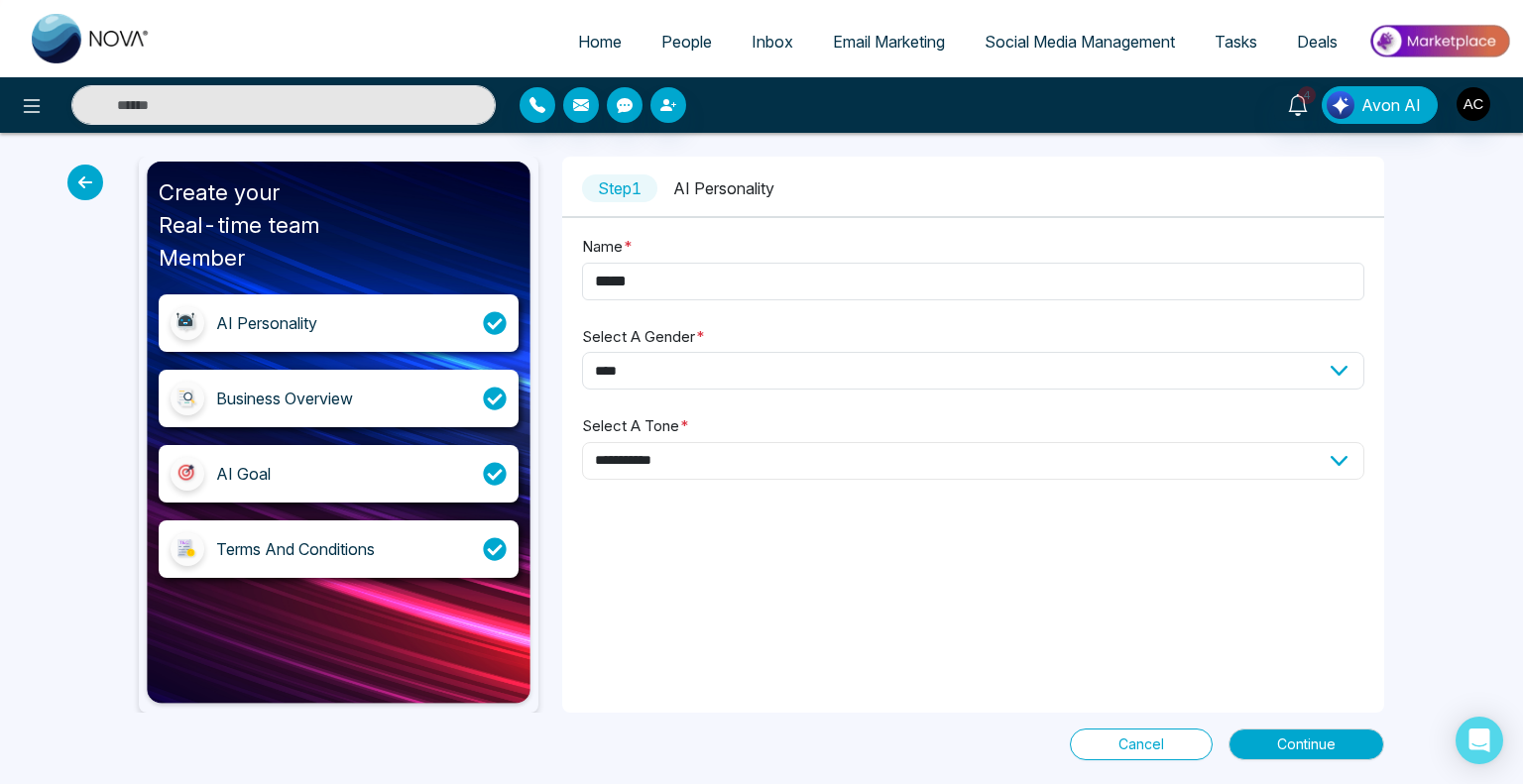 click on "**********" at bounding box center (973, 461) 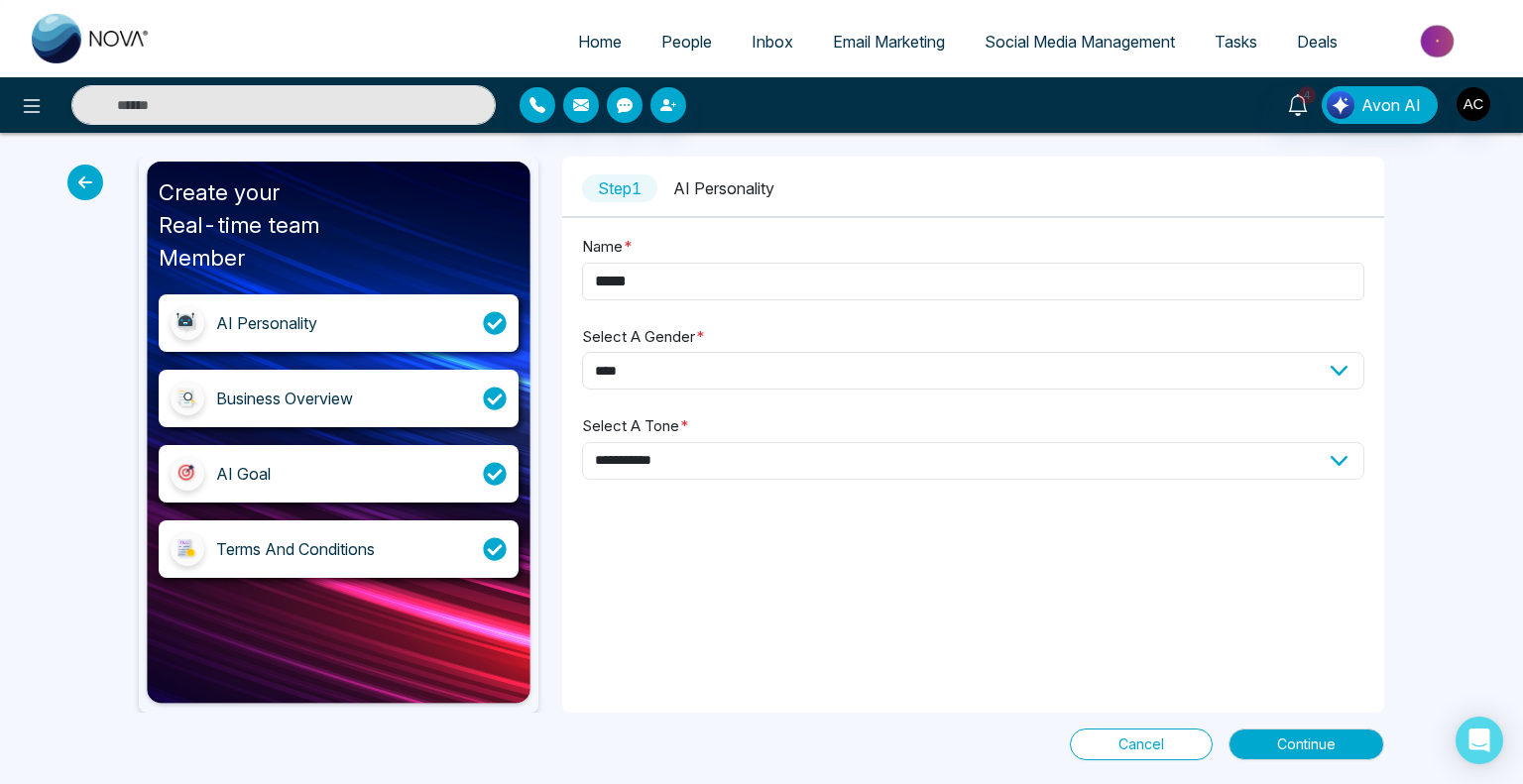 select on "**********" 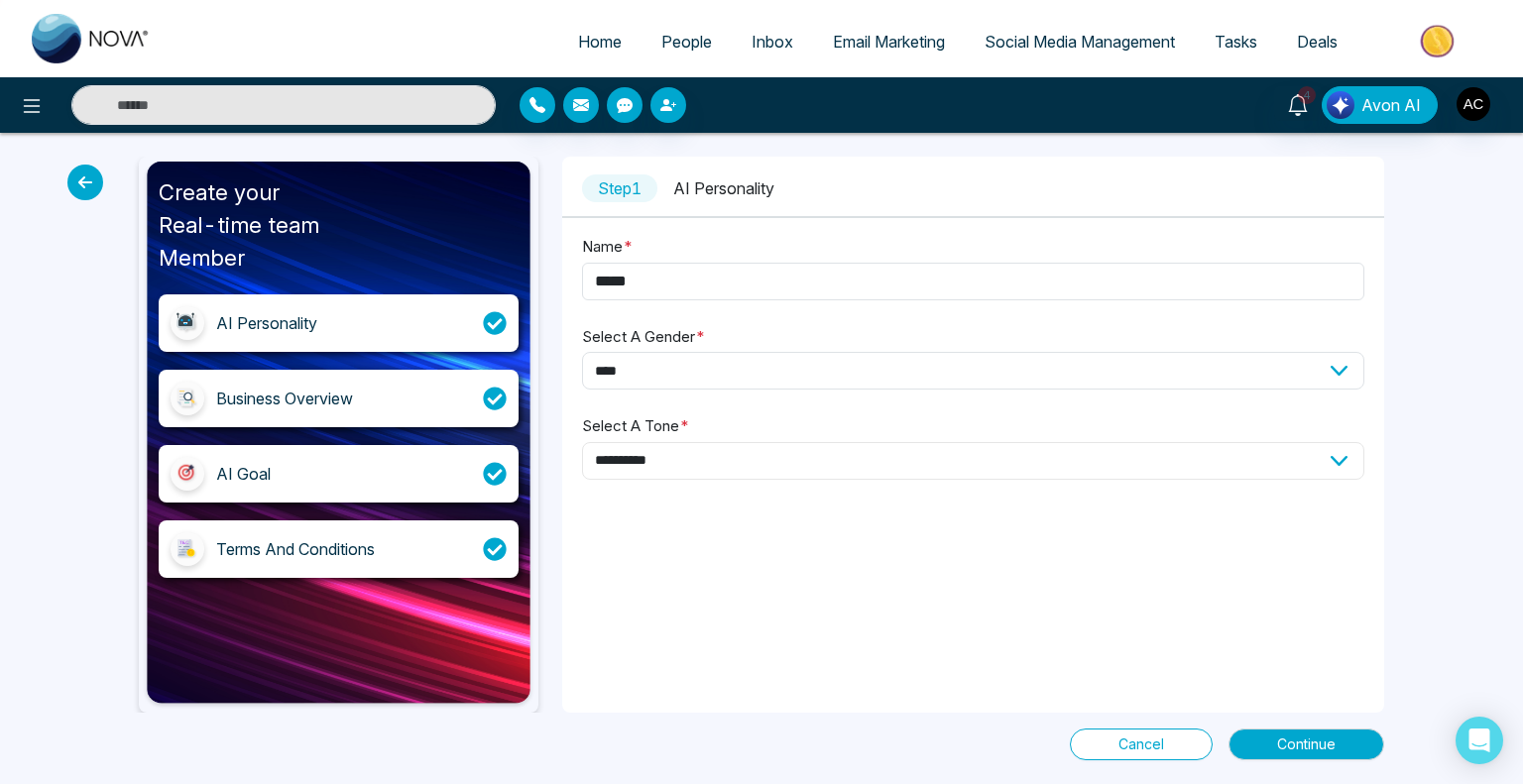 click on "**********" at bounding box center [973, 461] 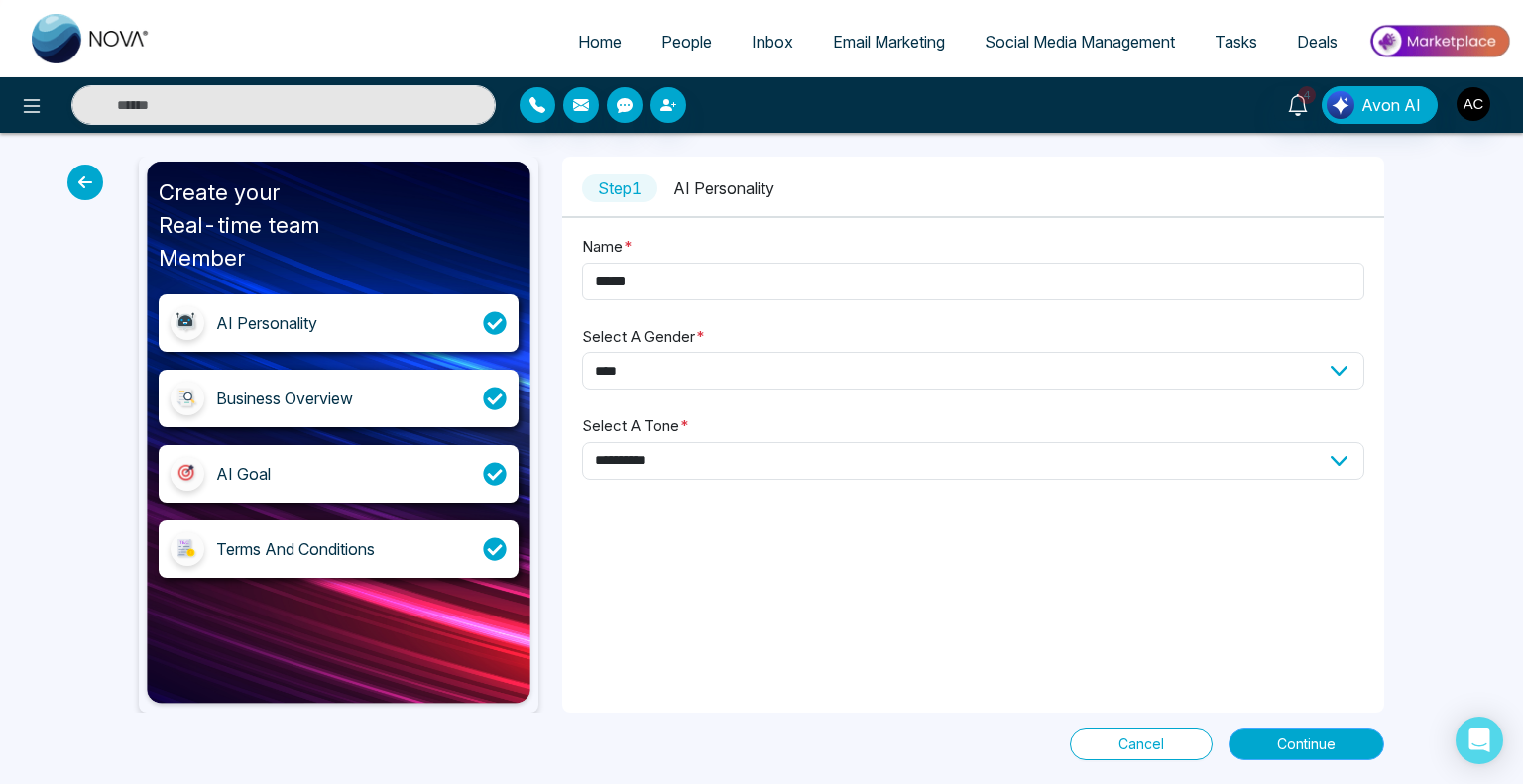 click on "Continue" at bounding box center [1306, 744] 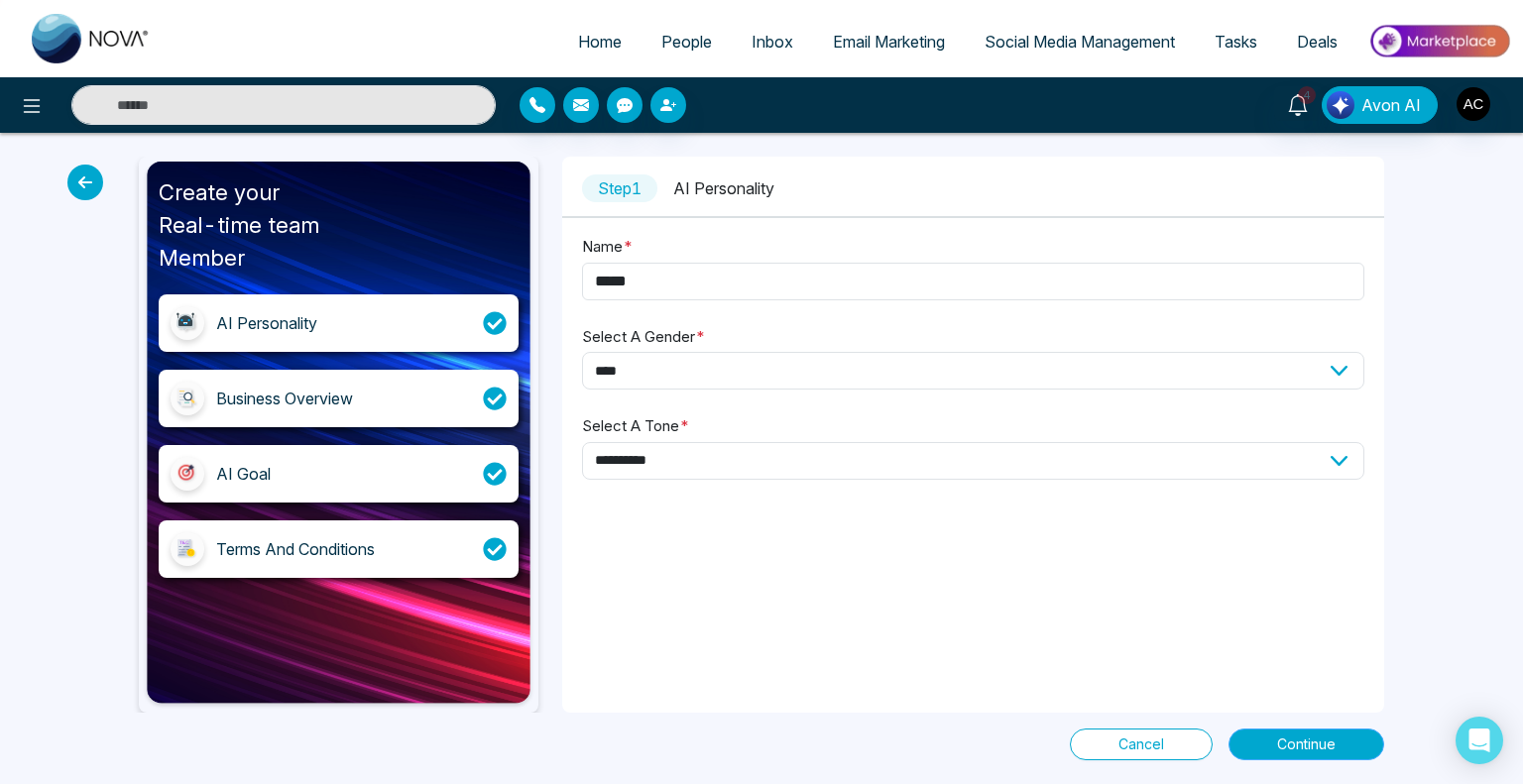 select on "*****" 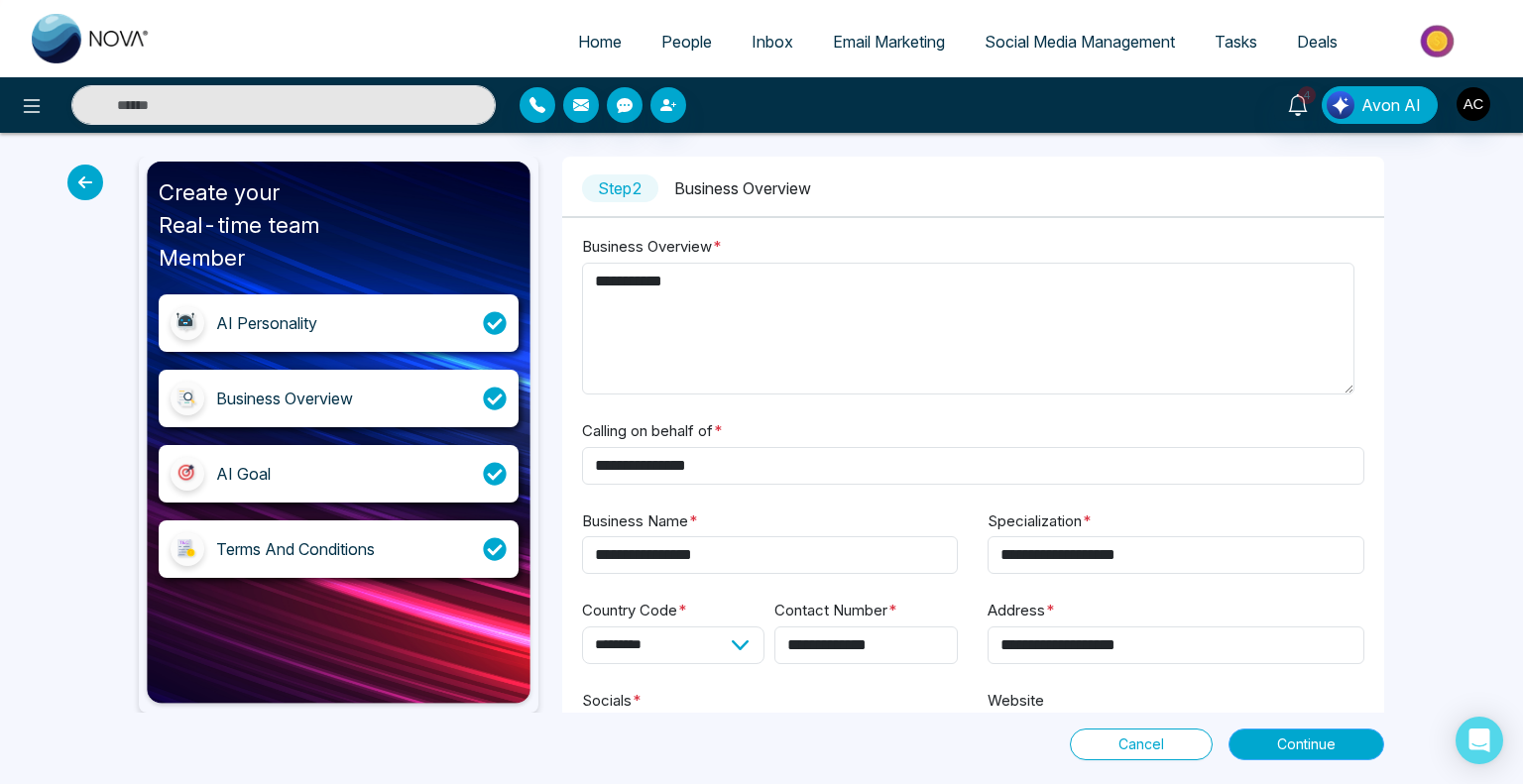 click on "Continue" at bounding box center (1306, 744) 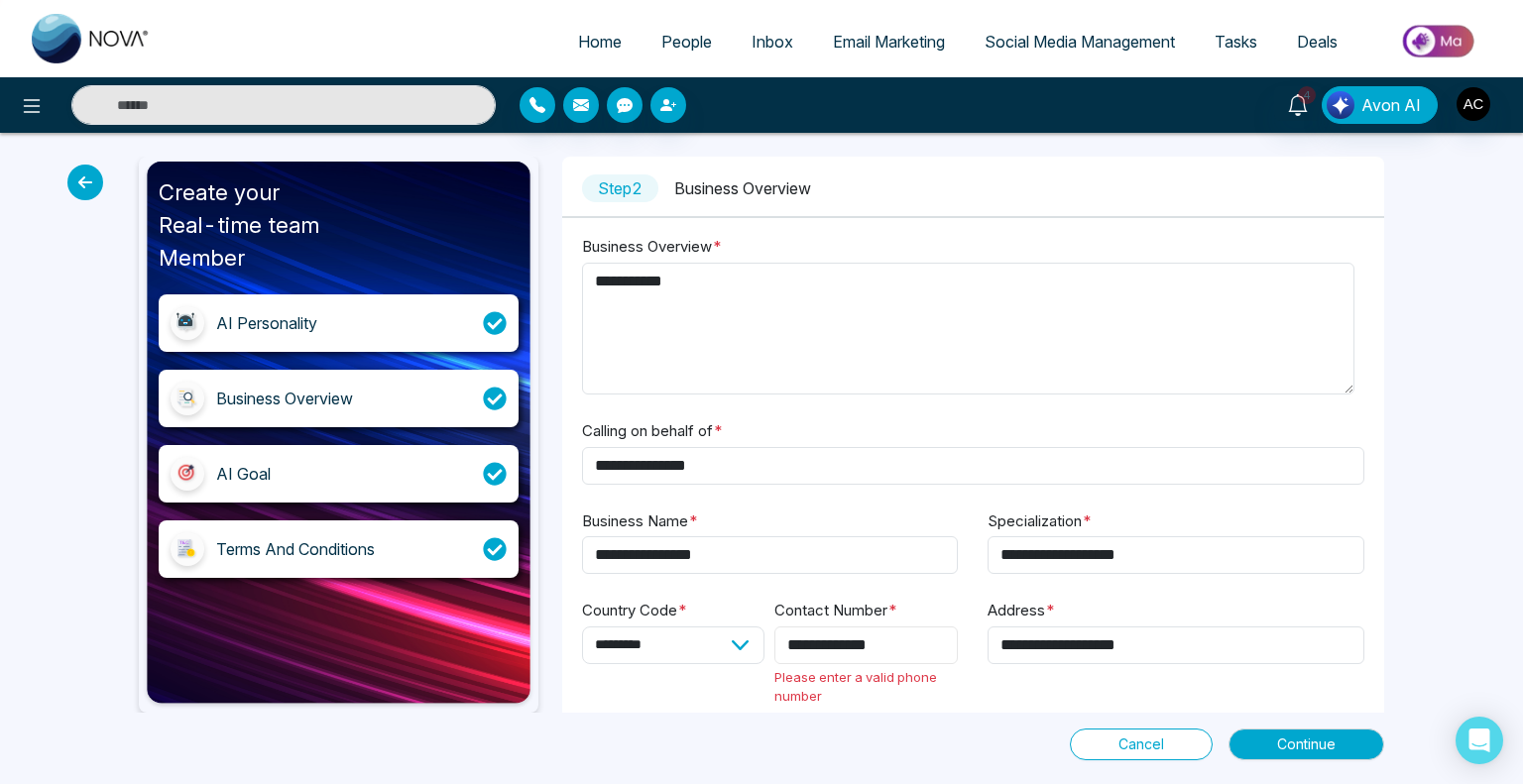 click on "**********" at bounding box center (866, 645) 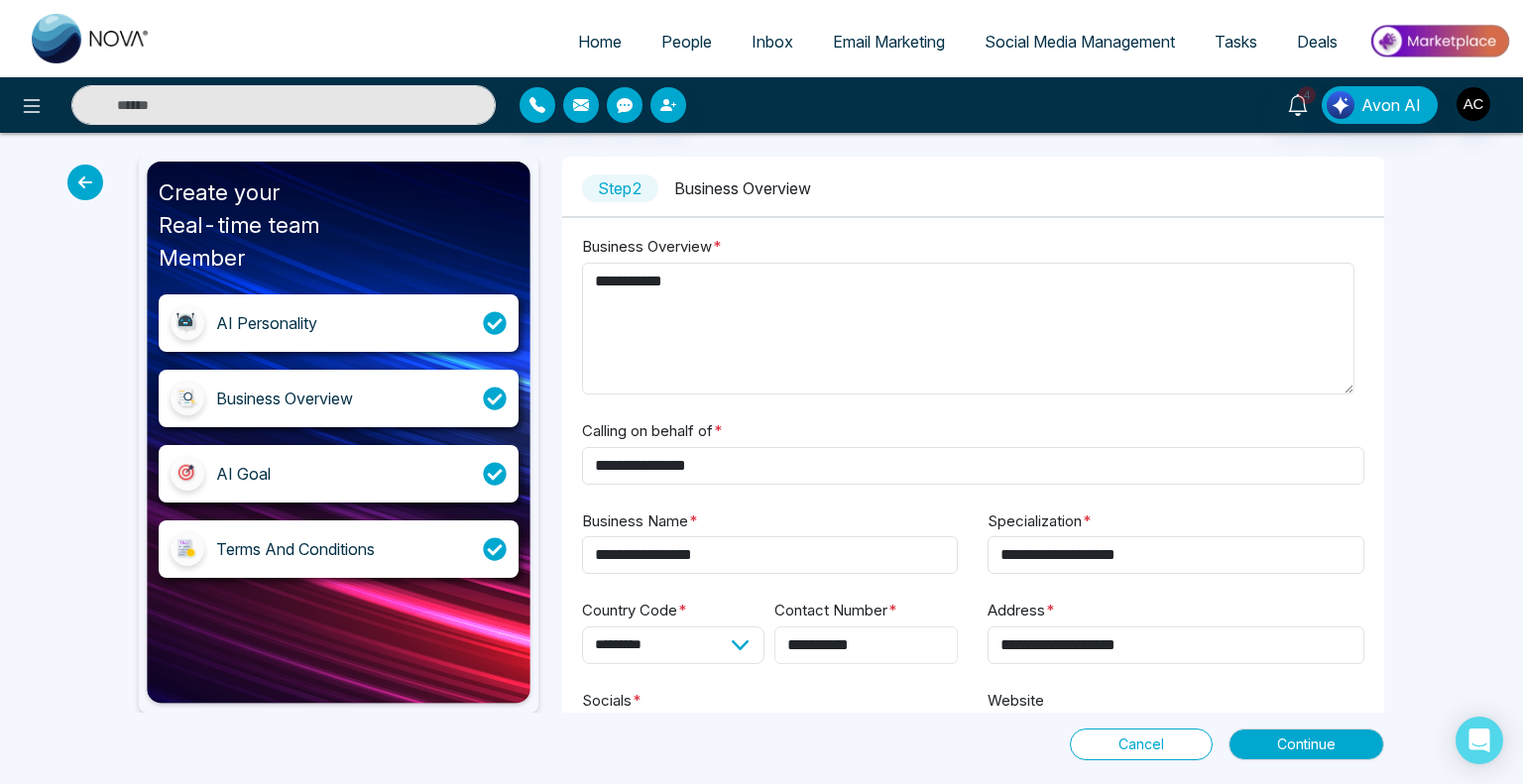 scroll, scrollTop: 79, scrollLeft: 0, axis: vertical 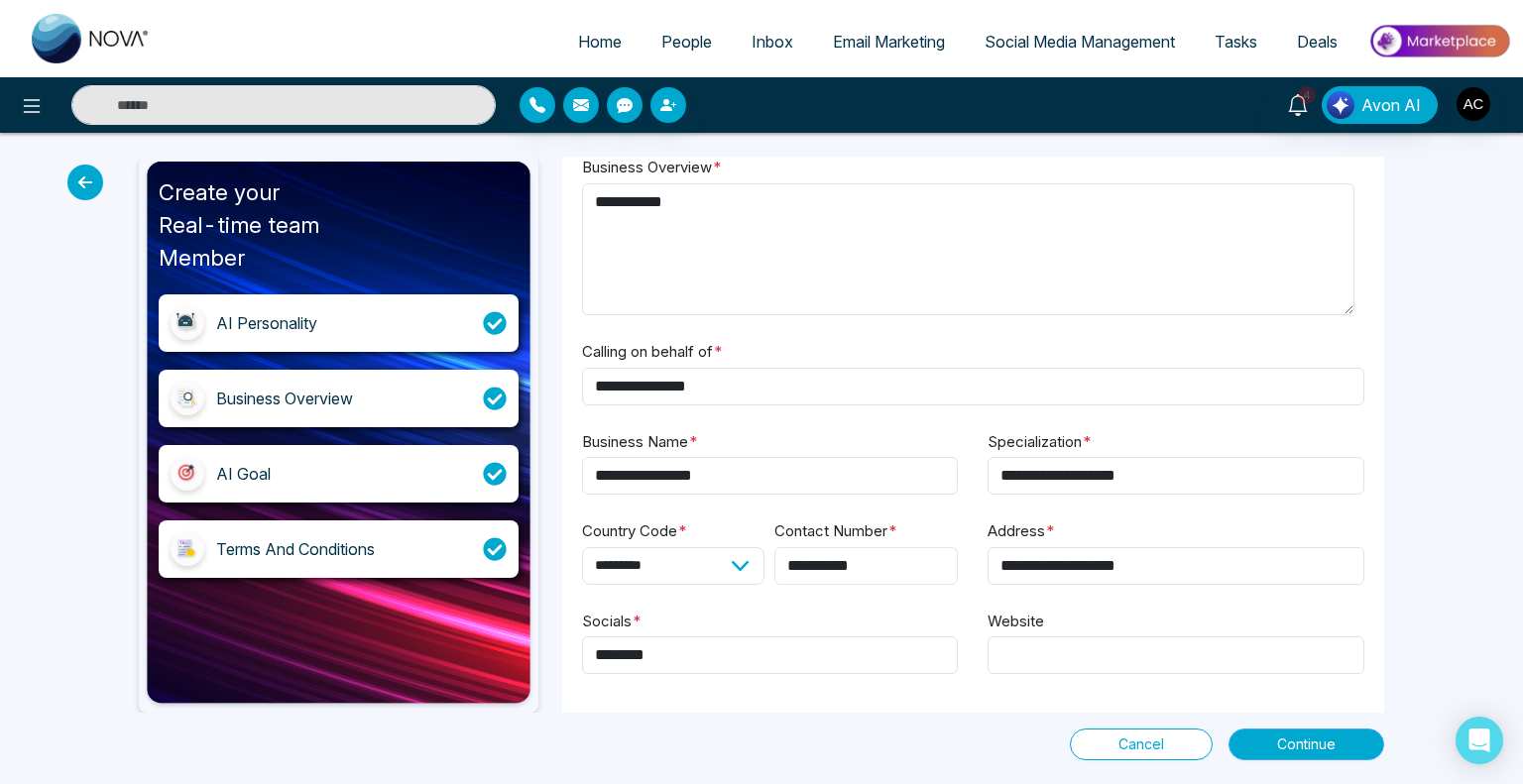 type on "**********" 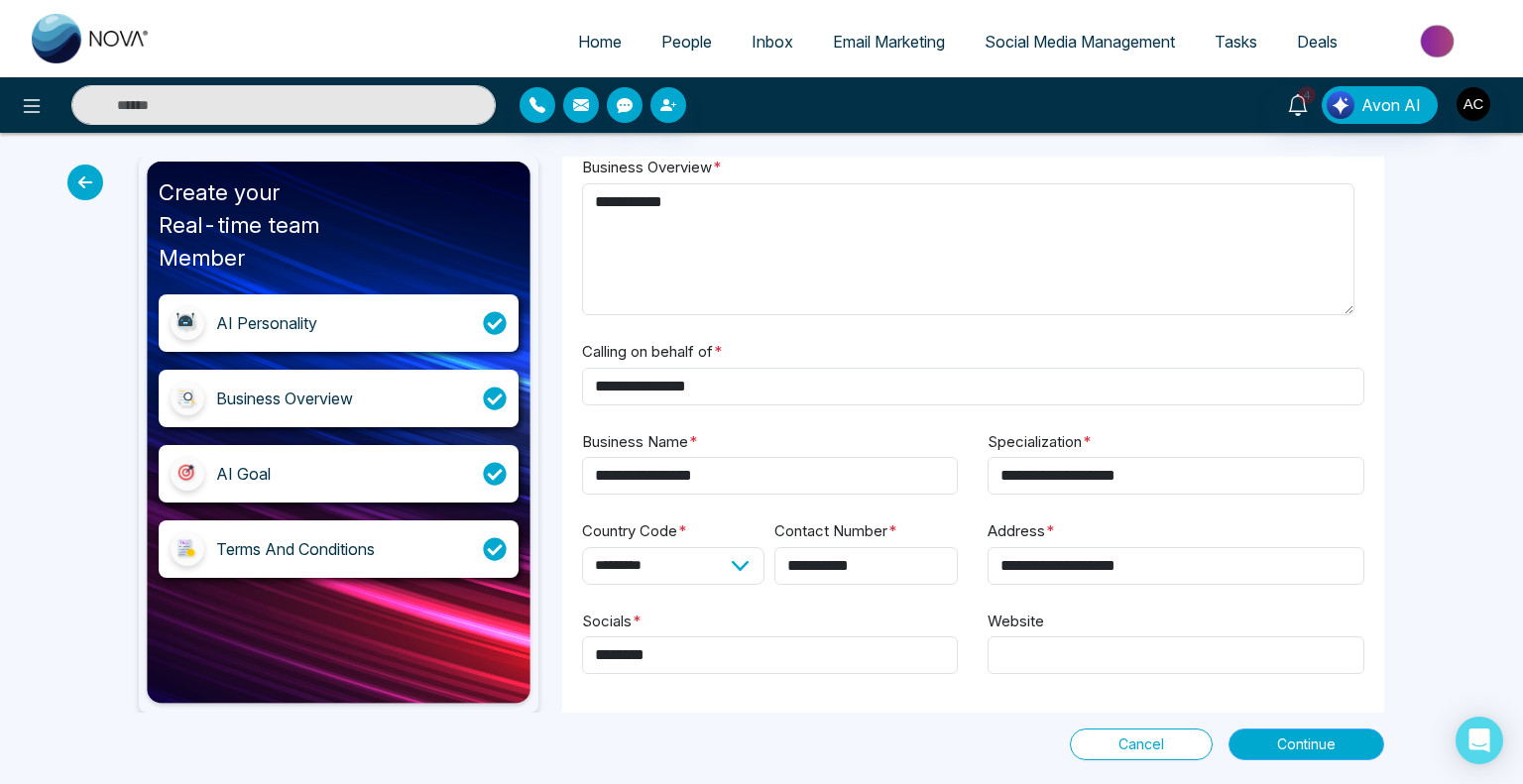 click on "Continue" at bounding box center (1306, 744) 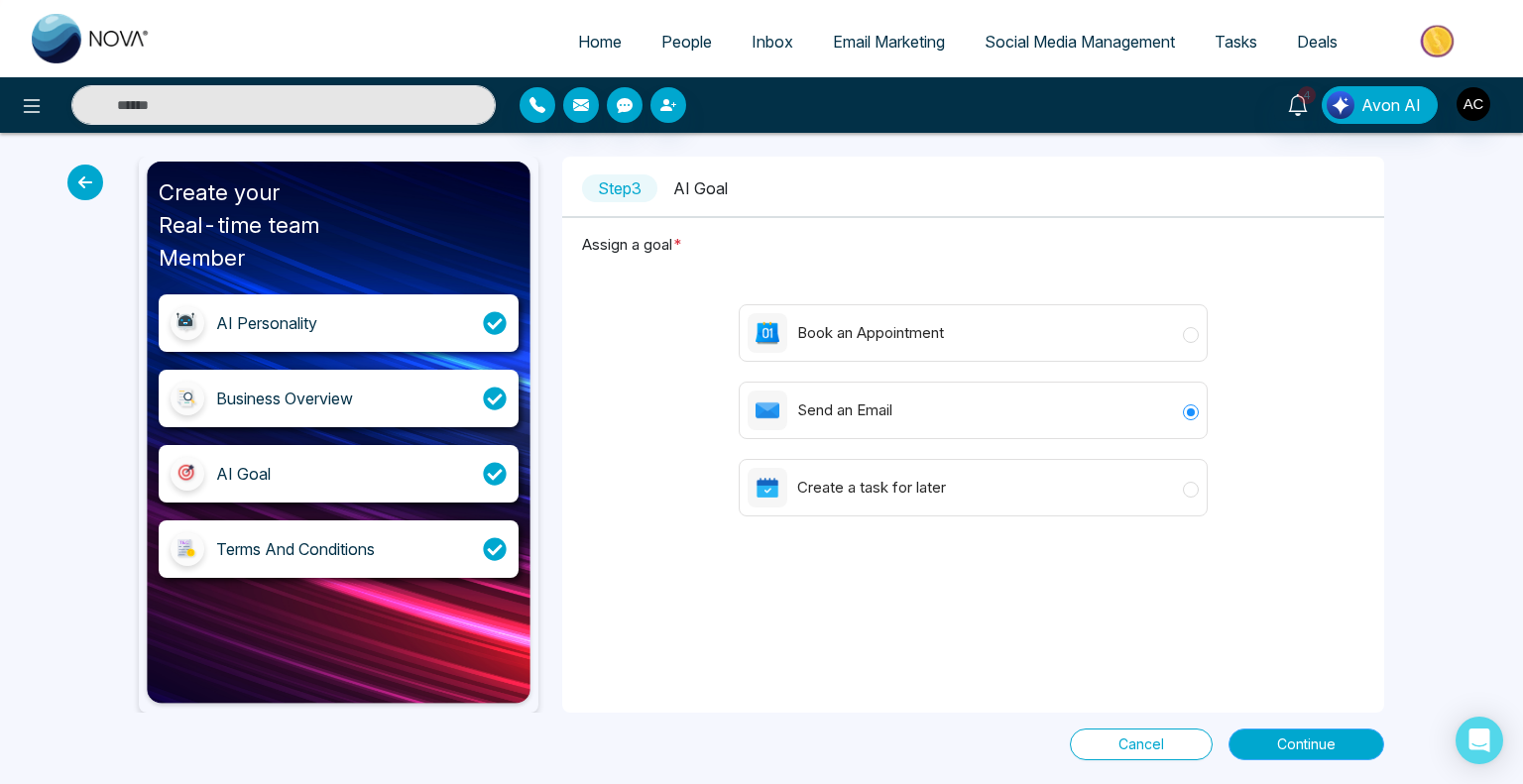 scroll, scrollTop: 0, scrollLeft: 0, axis: both 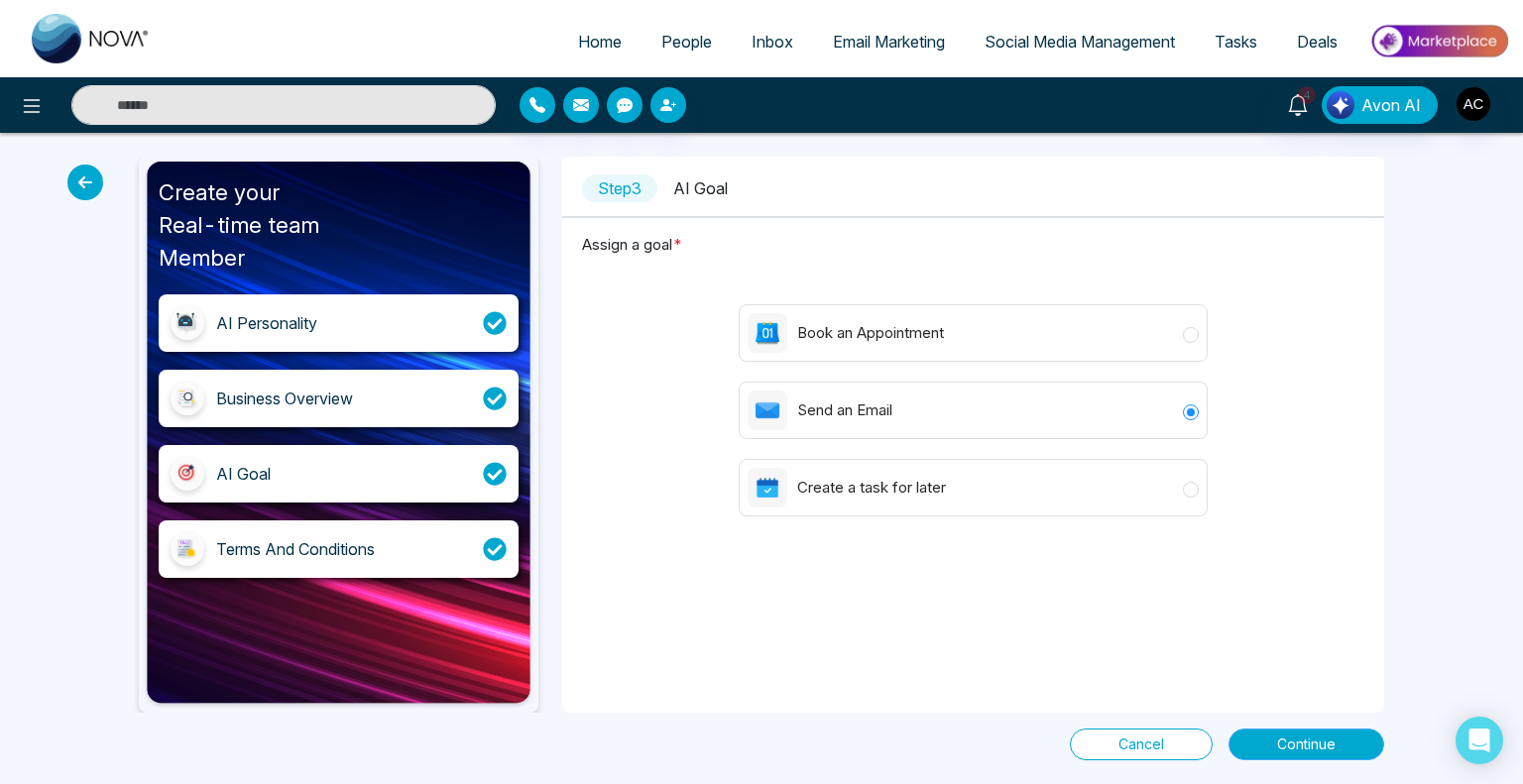 click on "Continue" at bounding box center [1306, 744] 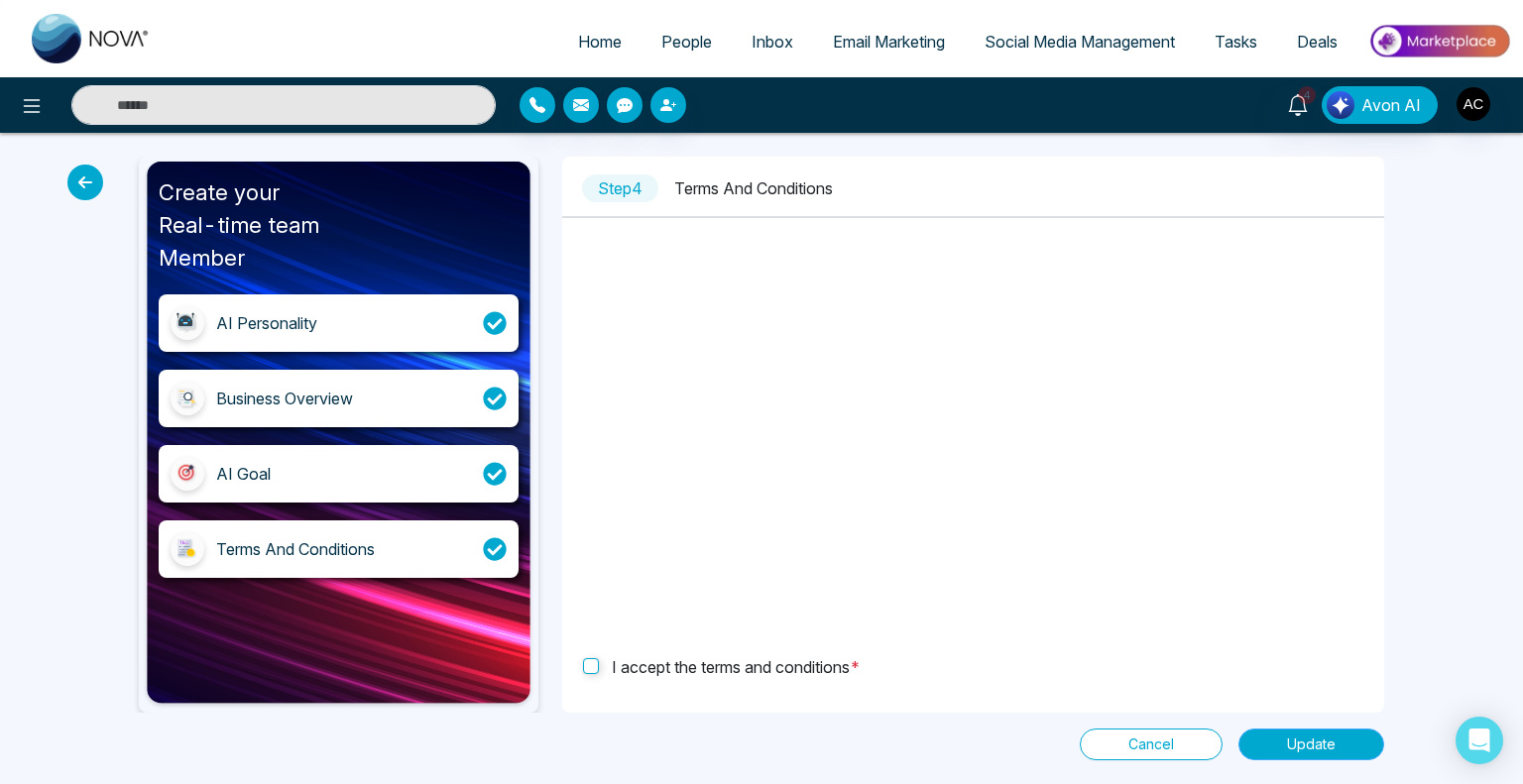 click on "Update" at bounding box center (1311, 744) 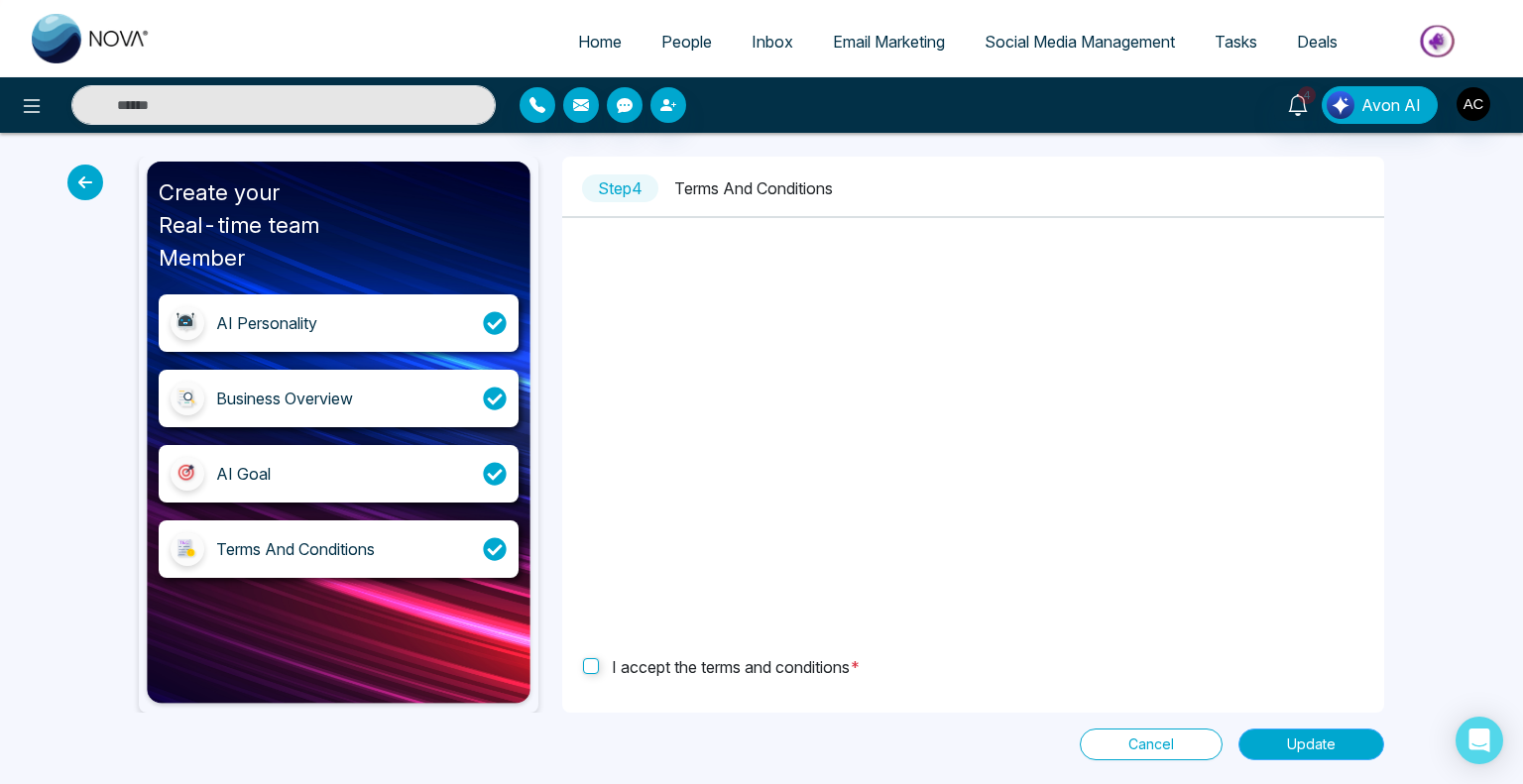 click on "Update" at bounding box center (1311, 744) 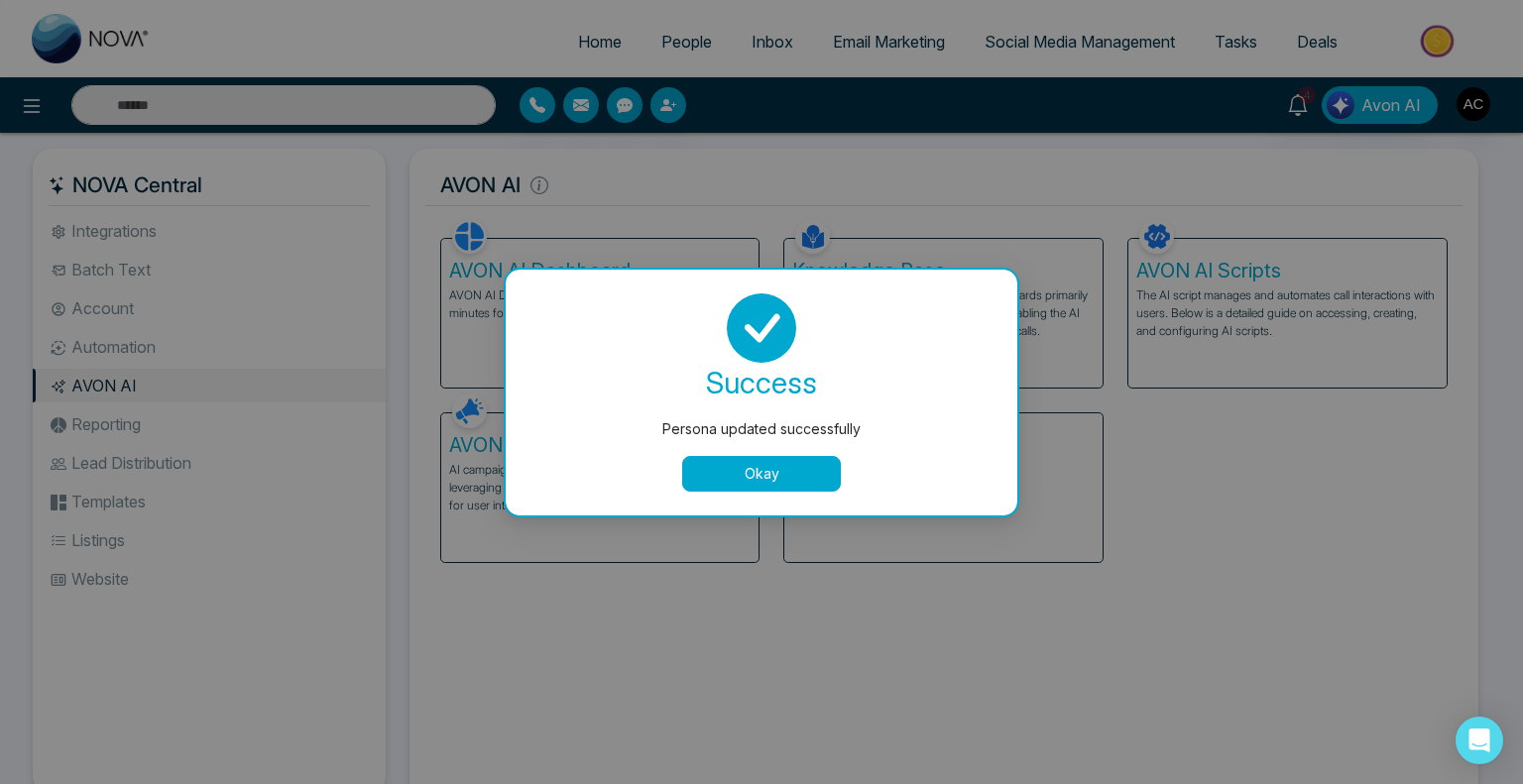click on "Okay" at bounding box center (762, 474) 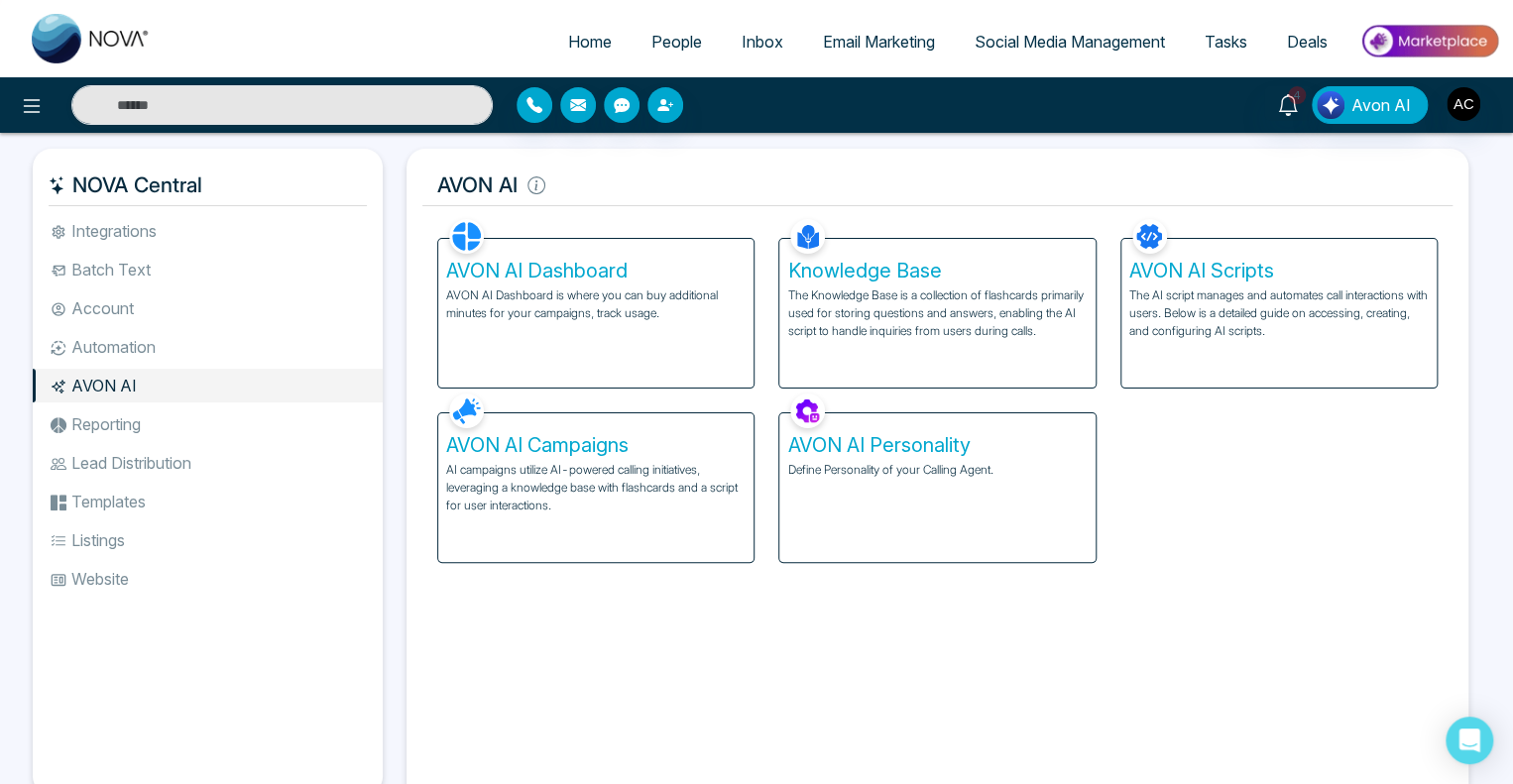 click on "AVON AI Campaigns" at bounding box center [596, 445] 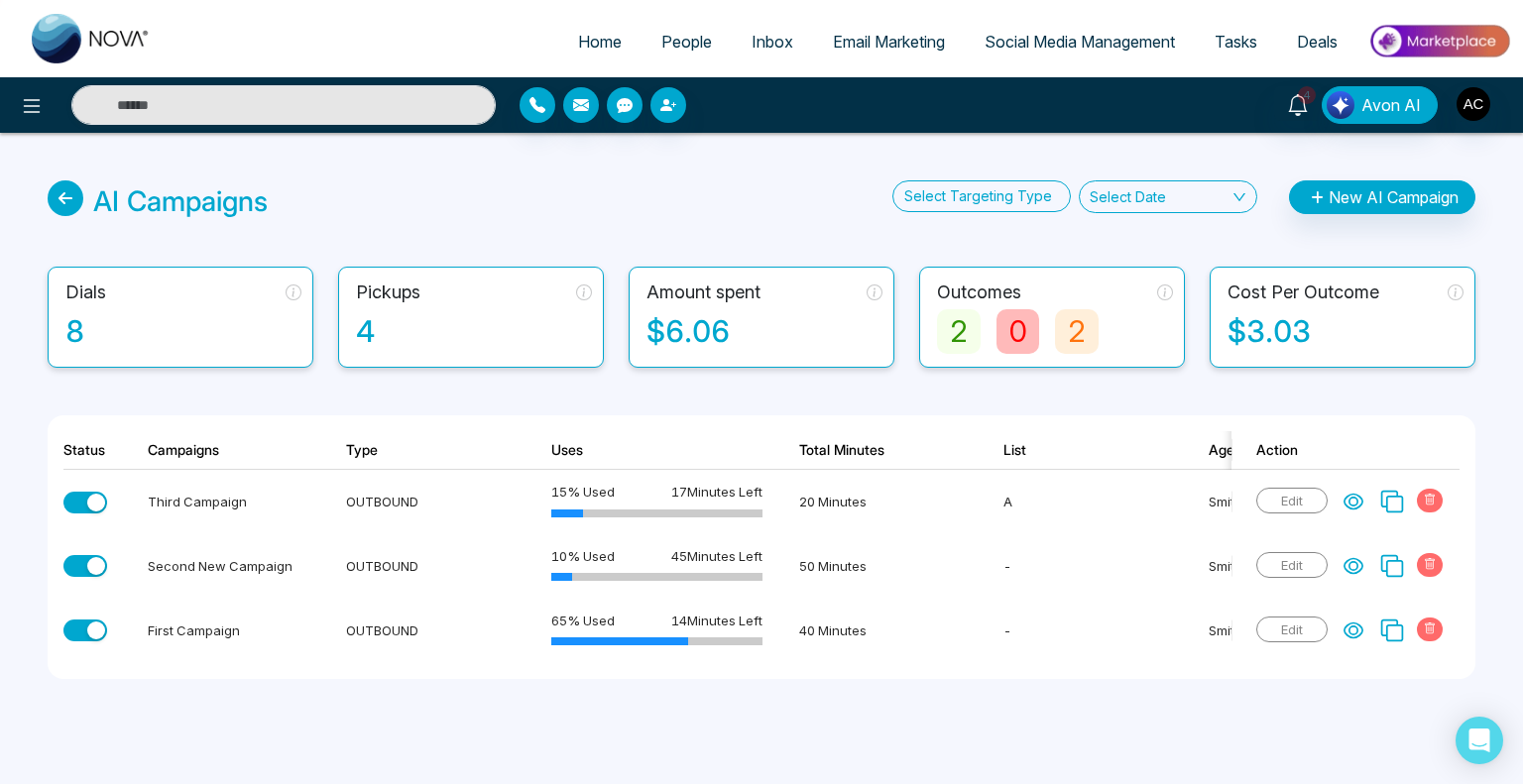 scroll, scrollTop: 0, scrollLeft: 62, axis: horizontal 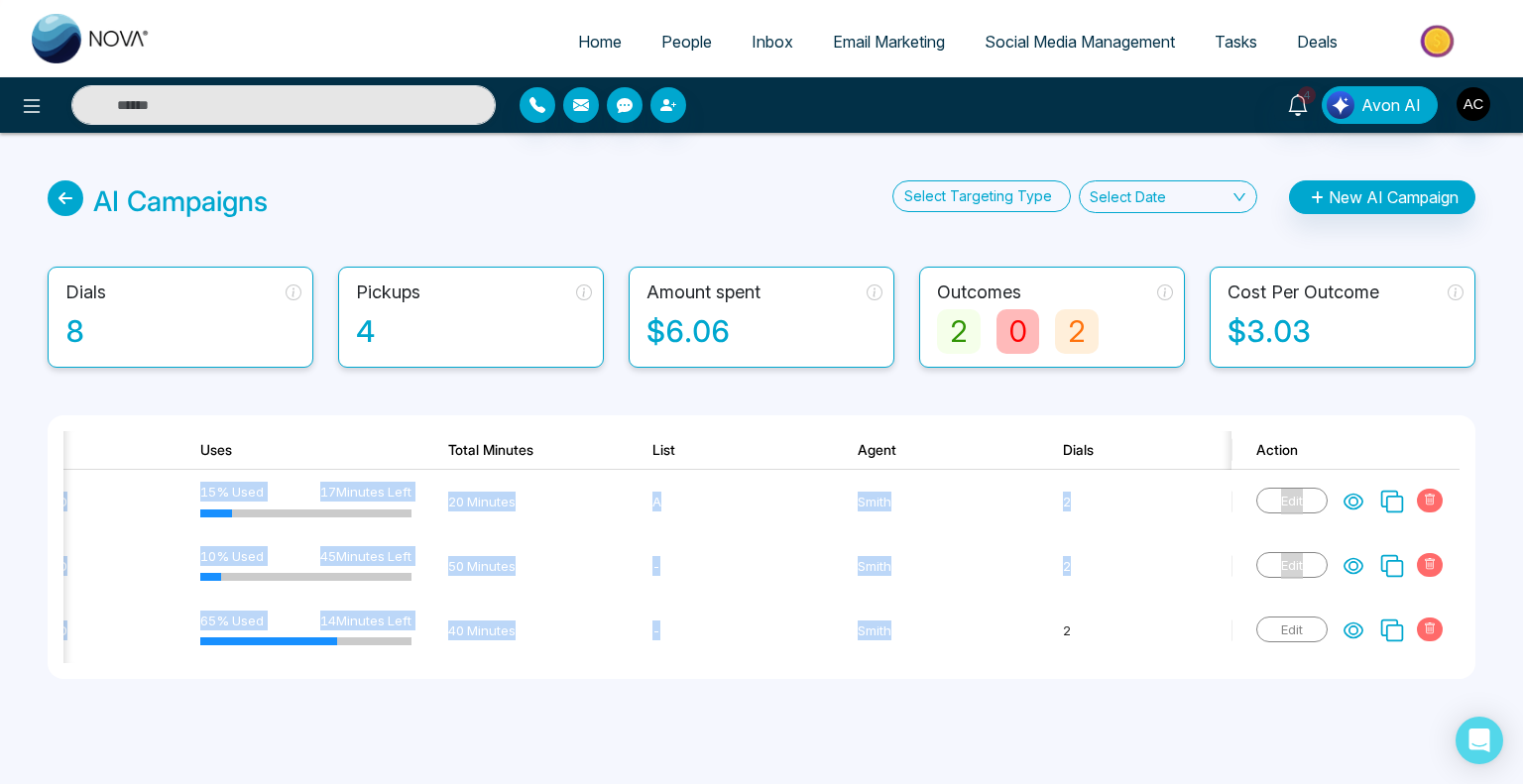 drag, startPoint x: 910, startPoint y: 661, endPoint x: 895, endPoint y: 670, distance: 17.492856 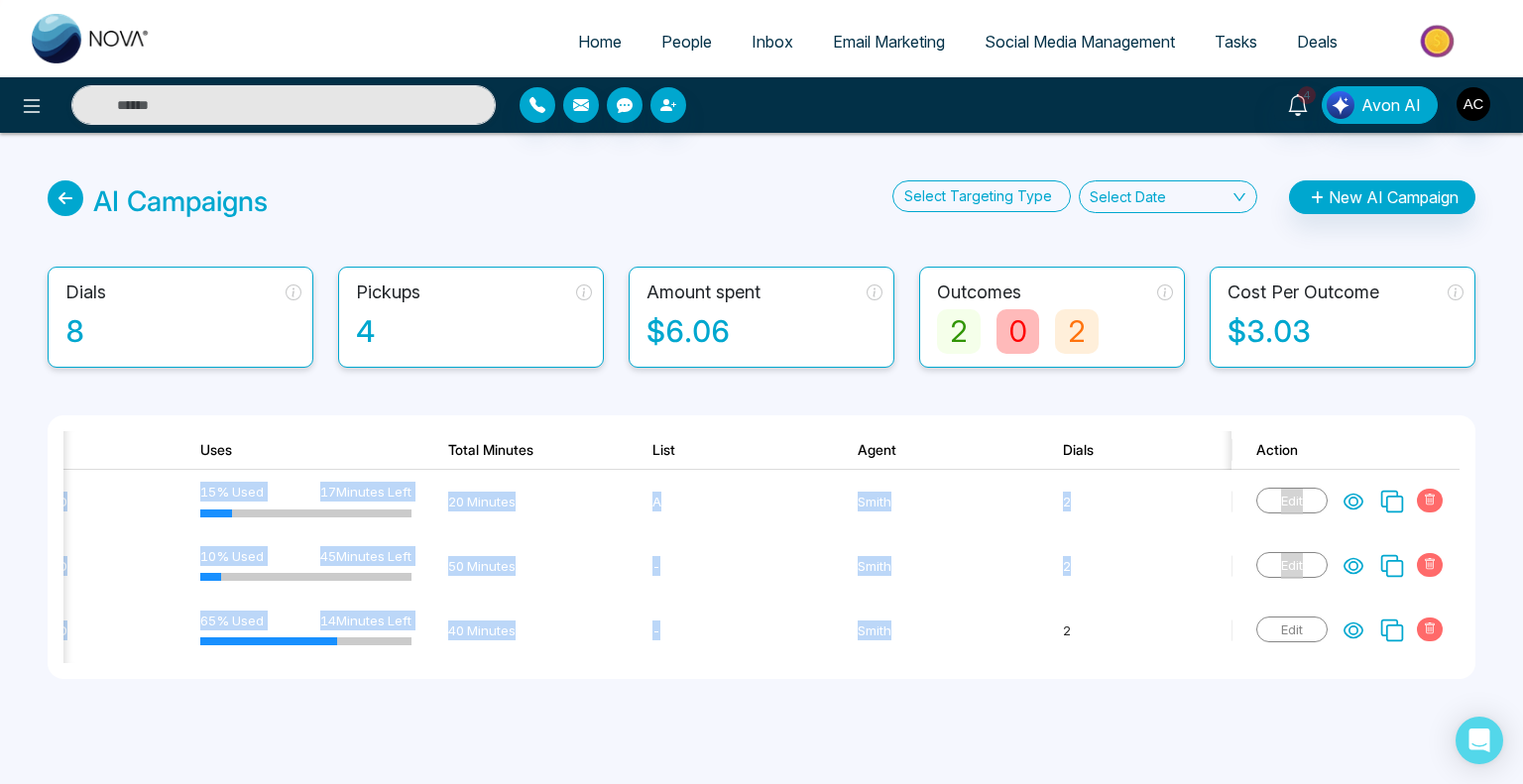 click on "Third Campaign OUTBOUND 15 % Used 17  Minutes Left 20 Minutes A Smith 2 1 0 1 0 0 $0.87 Edit Second New Campaign OUTBOUND 10 % Used 45  Minutes Left 50 Minutes - Smith 2 1 0 0 0 1 $0.64 Edit First Campaign OUTBOUND 65 % Used 14  Minutes Left 40 Minutes - Smith 2 1 0 1 0 0 $4.23 Edit" at bounding box center (762, 566) 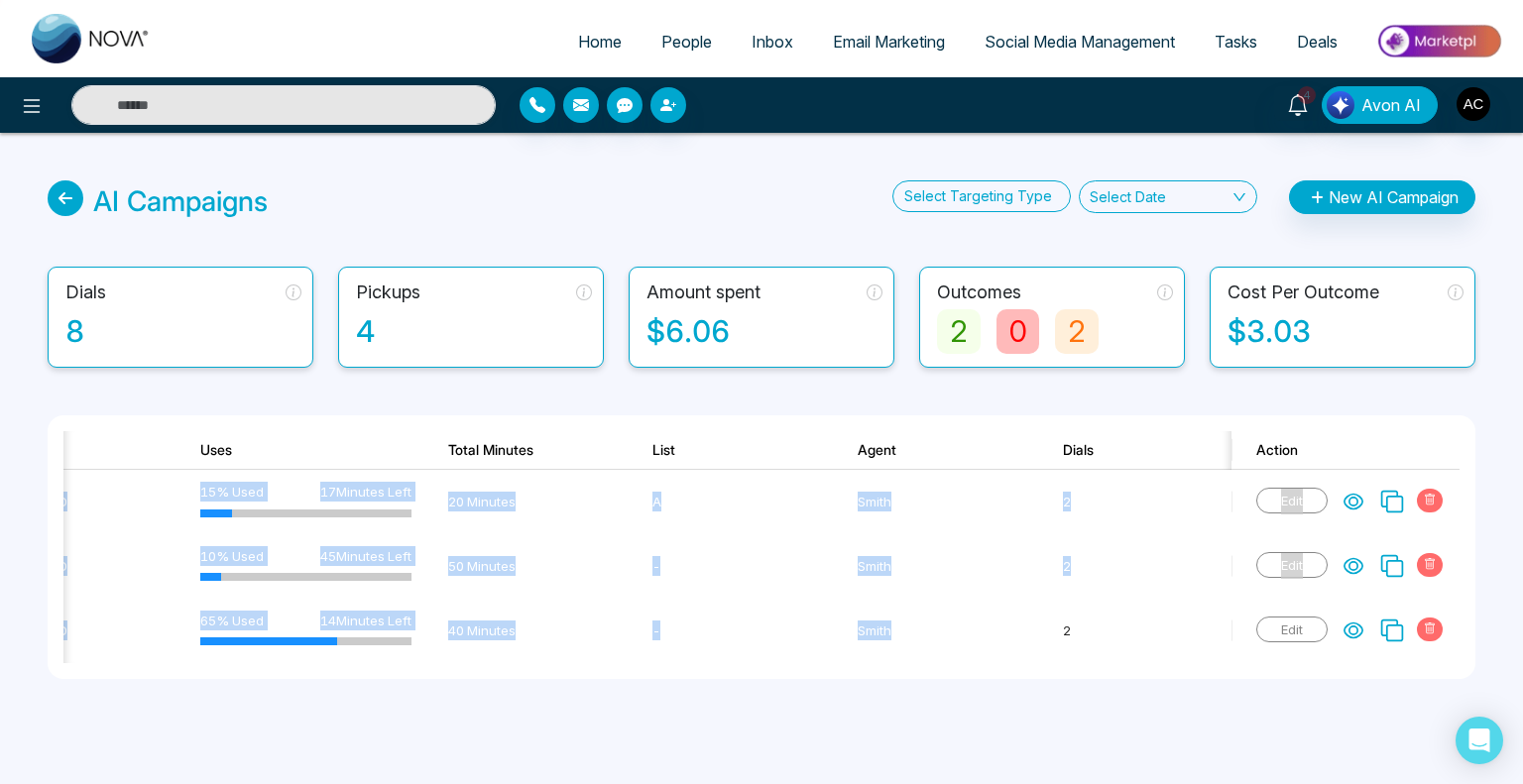 click on "AI Campaigns   Select Targeting Type Select Date  New AI Campaign Dials 8 Pickups 4 Amount spent $6.06 Outcomes 2 0 2 Cost Per Outcome $3.03 Status Campaigns Type Uses Total Minutes List Agent Dials Pickups In progress Outcomes Cost Per Outcome Action                           Third Campaign OUTBOUND 15 % Used 17  Minutes Left 20 Minutes A Smith 2 1 0 1 0 0 $0.87 Edit Second New Campaign OUTBOUND 10 % Used 45  Minutes Left 50 Minutes - Smith 2 1 0 0 0 1 $0.64 Edit First Campaign OUTBOUND 65 % Used 14  Minutes Left 40 Minutes - Smith 2 1 0 1 0 0 $4.23 Edit" at bounding box center (762, 429) 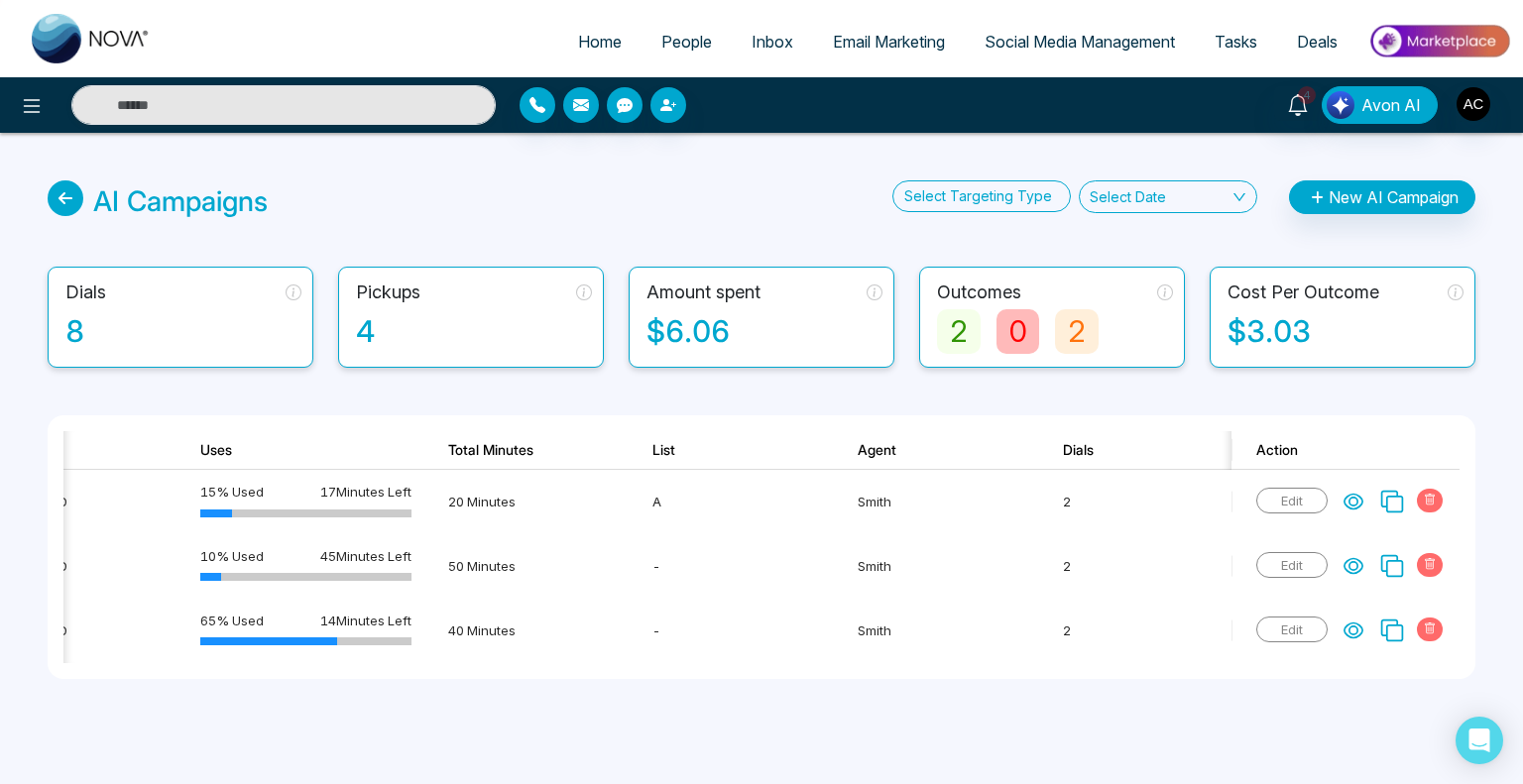 scroll, scrollTop: 0, scrollLeft: 0, axis: both 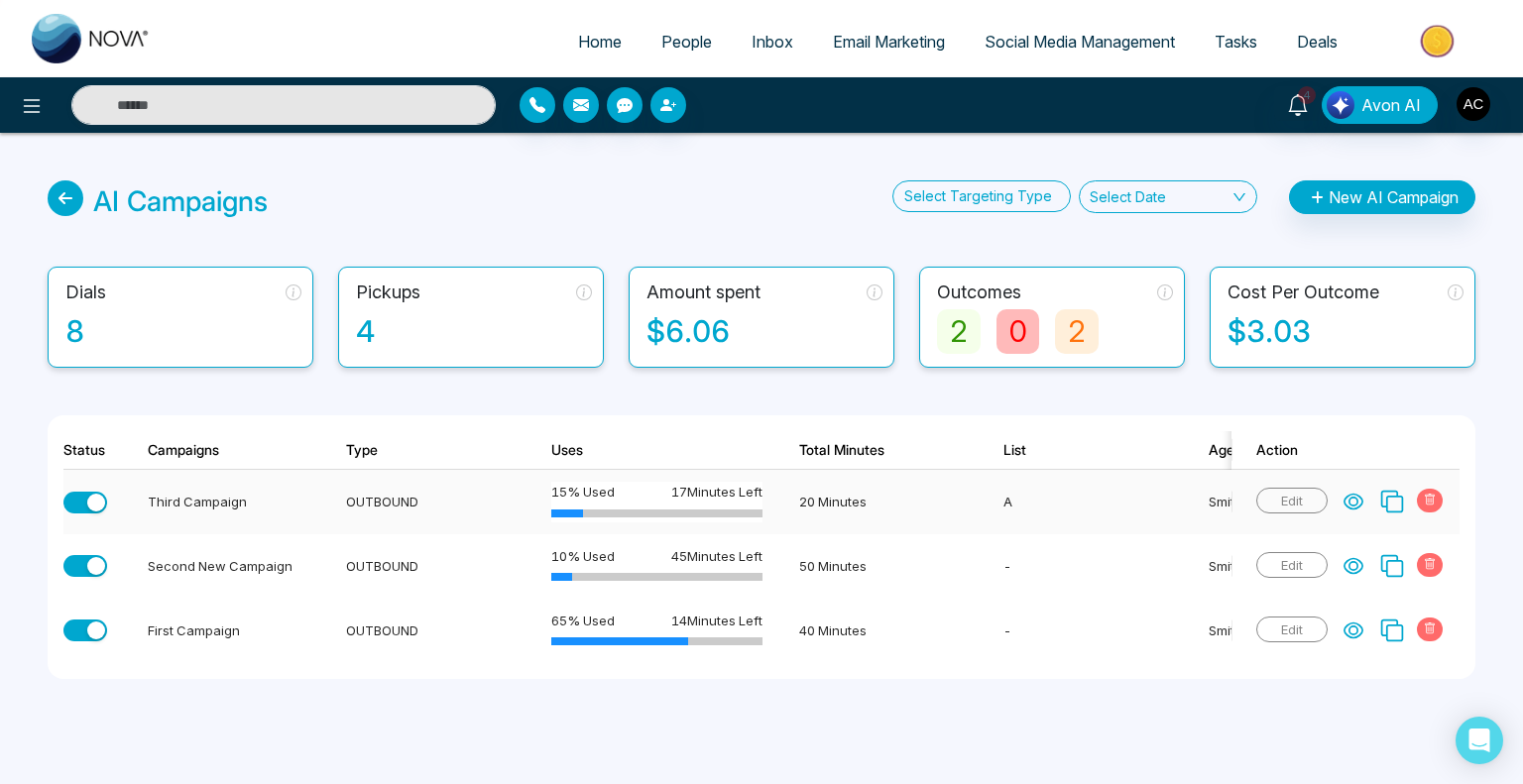 click 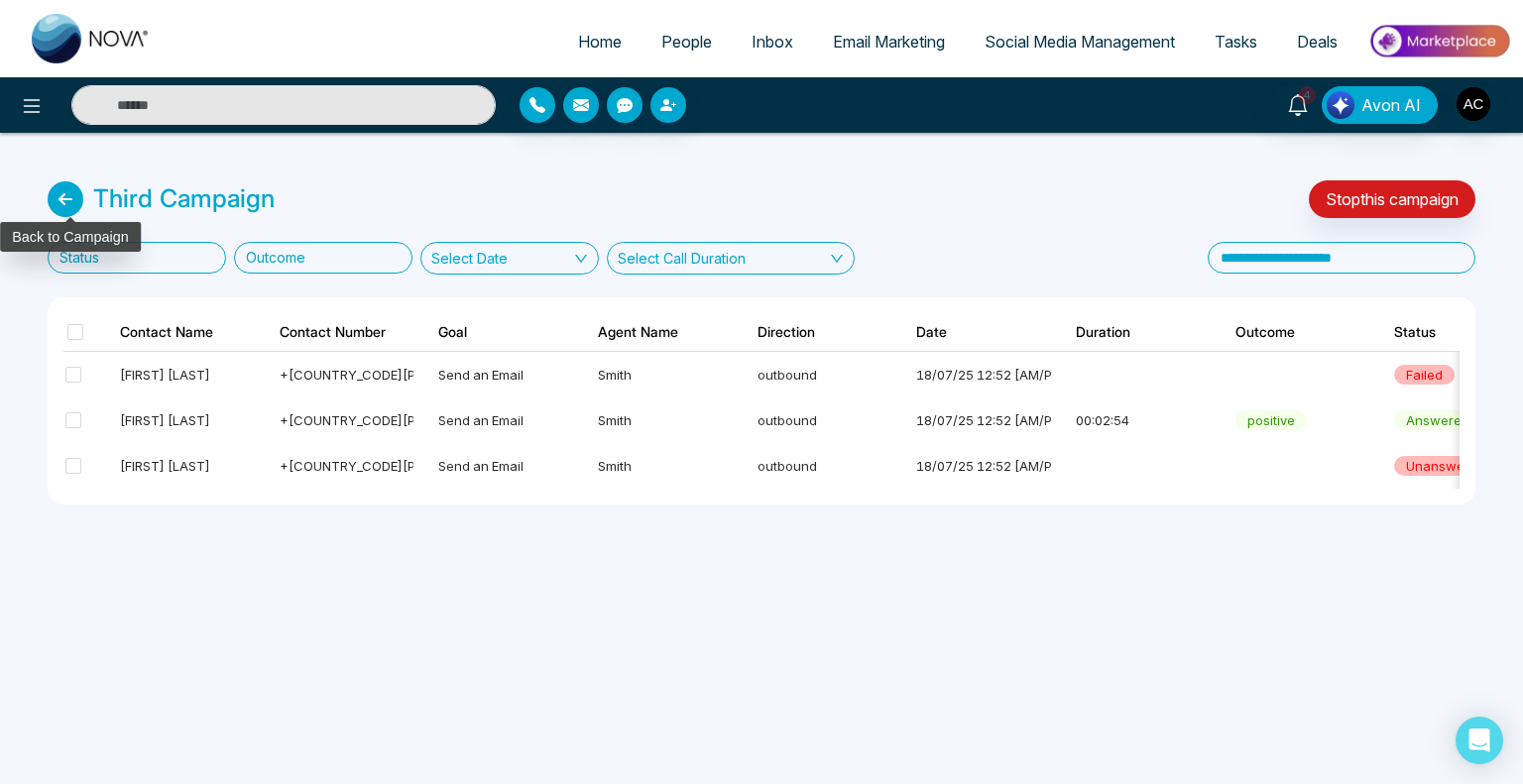click at bounding box center (65, 199) 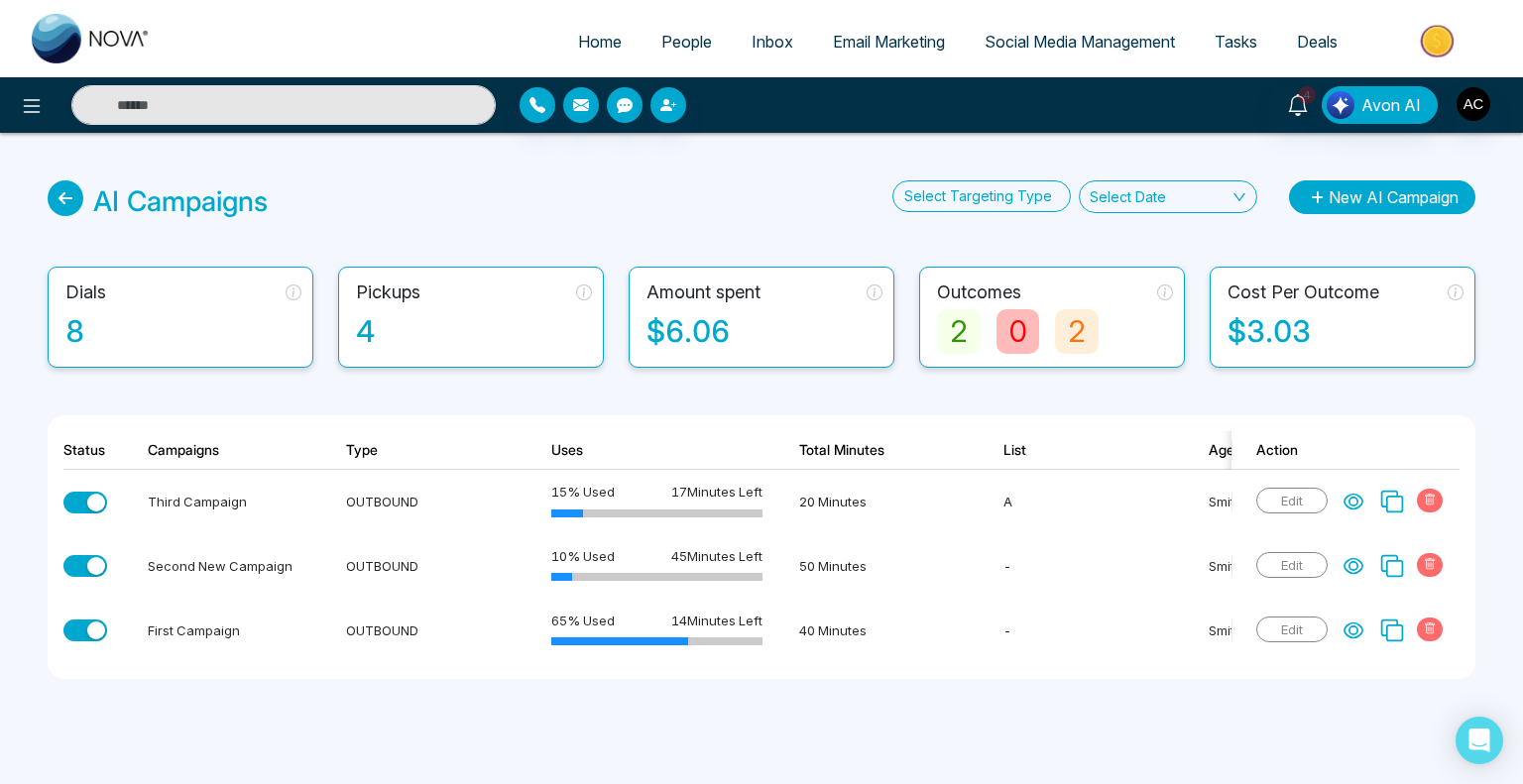 click on "New AI Campaign" at bounding box center [1382, 197] 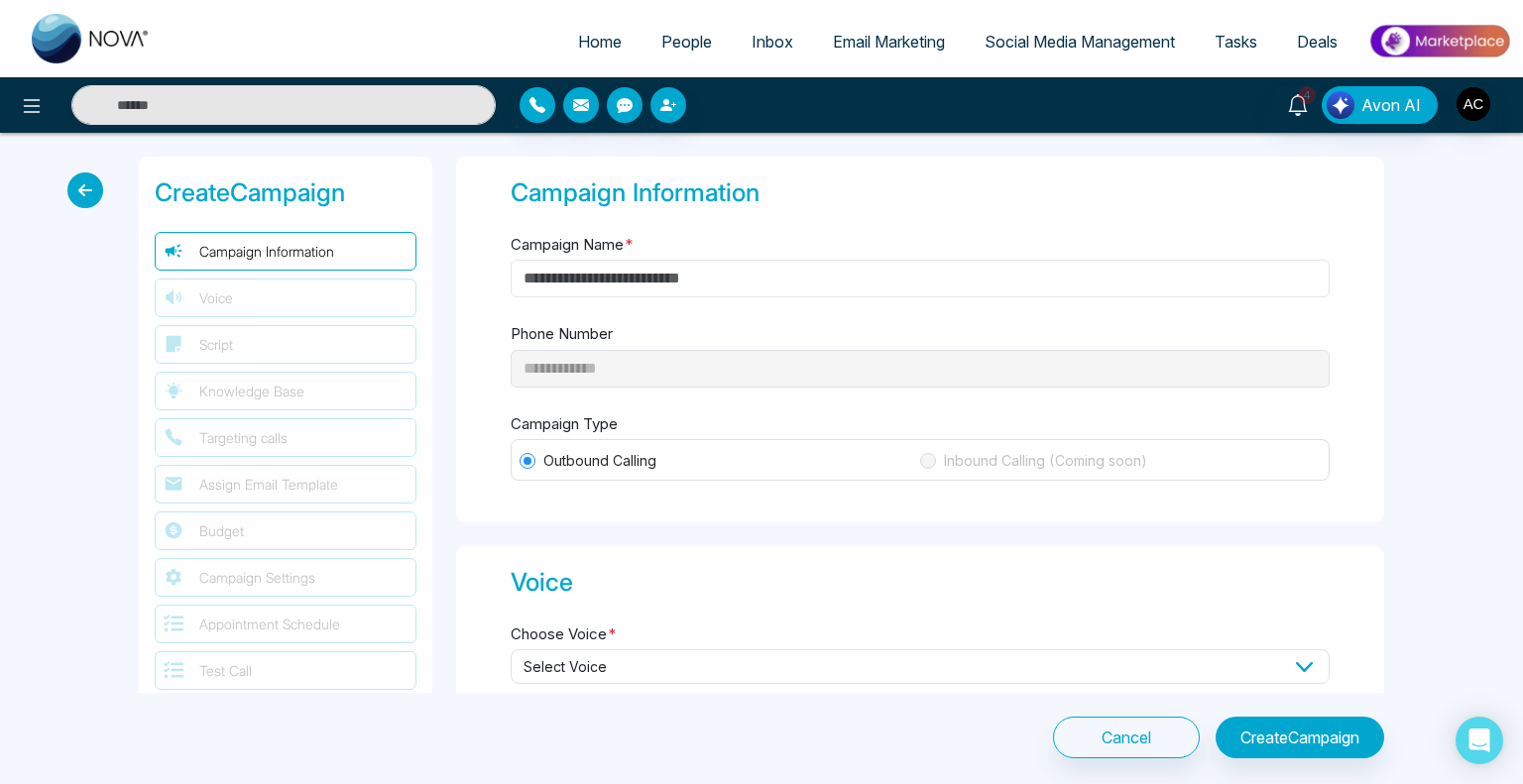 click on "Campaign Name  *" at bounding box center (920, 279) 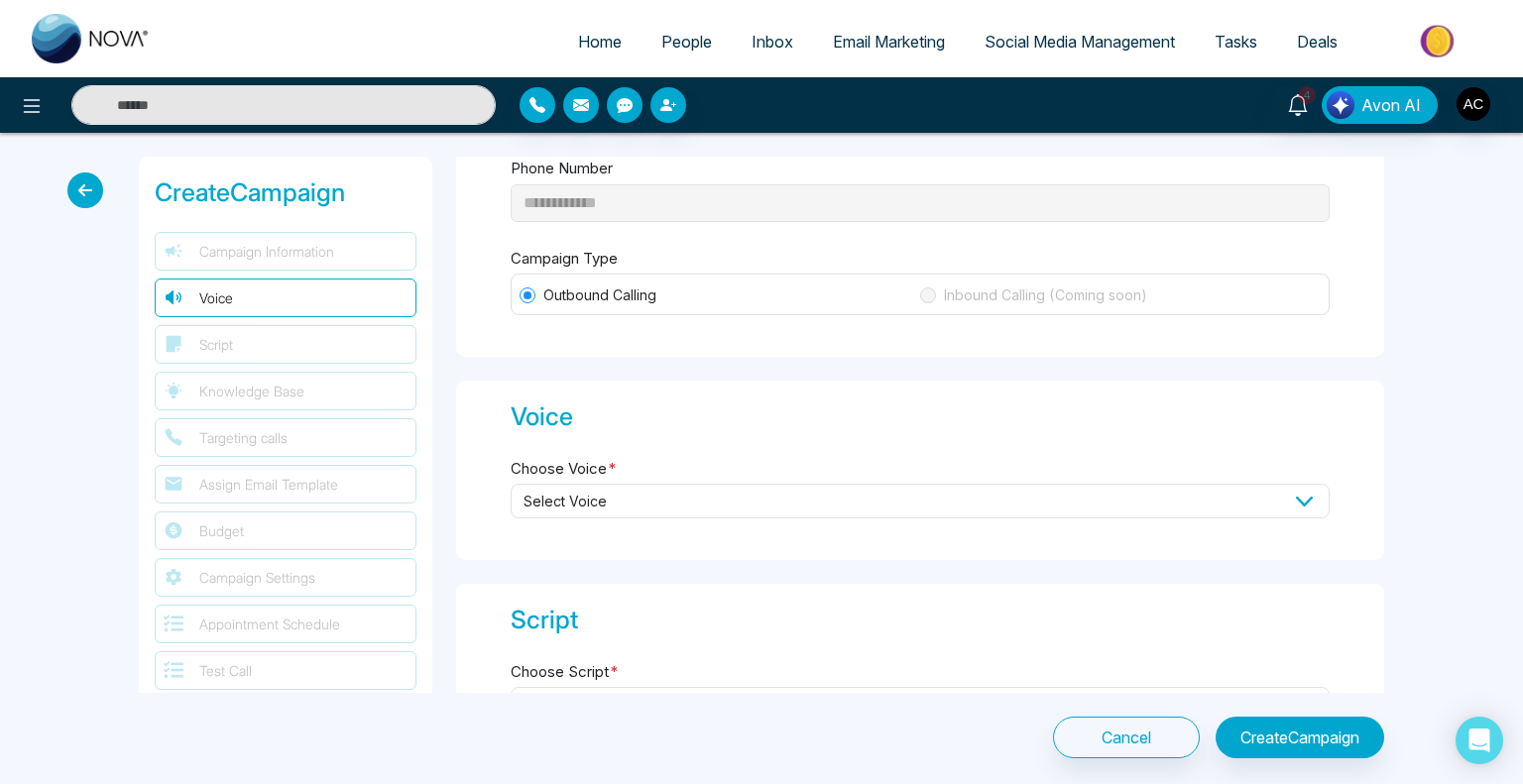 scroll, scrollTop: 174, scrollLeft: 0, axis: vertical 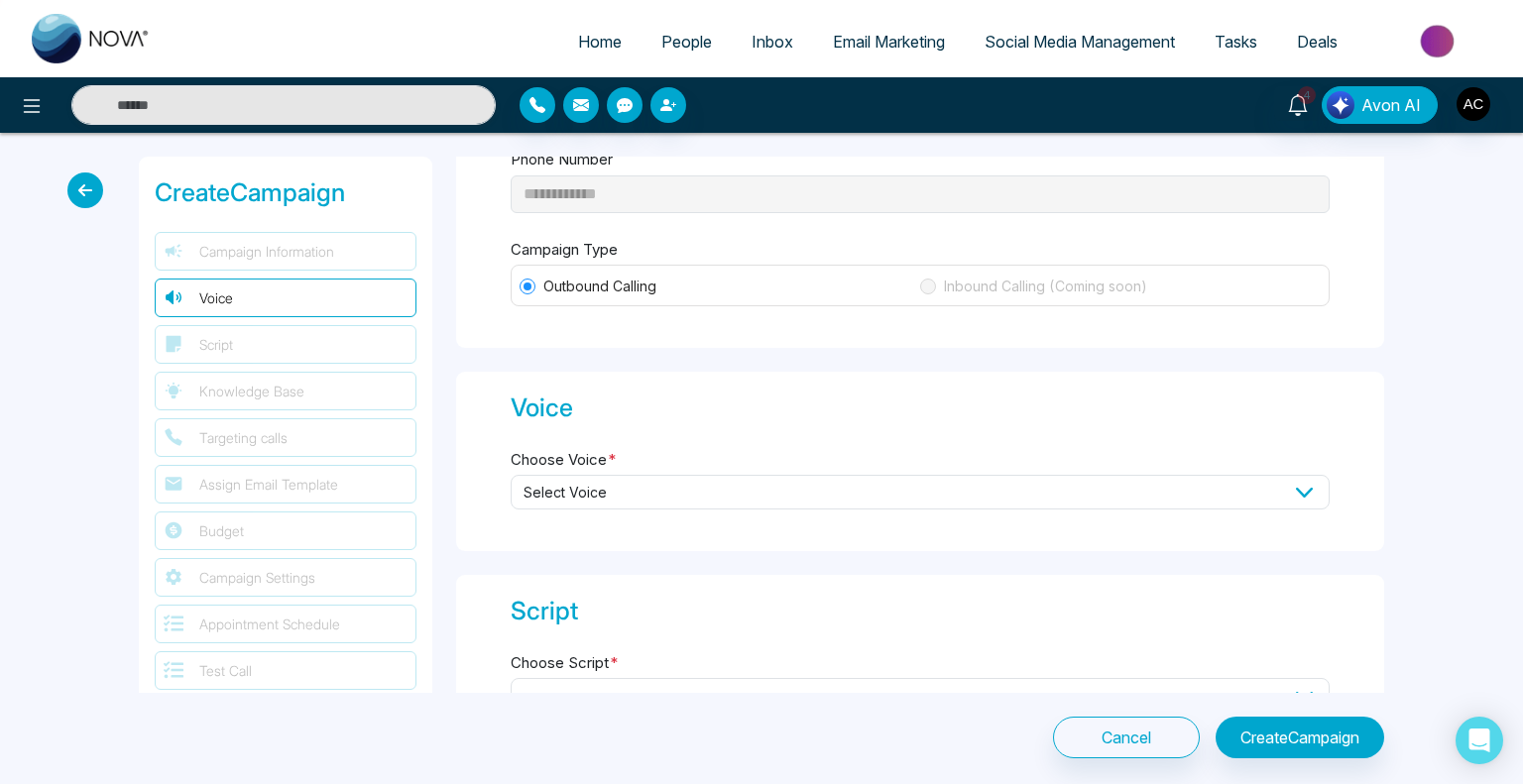type on "**********" 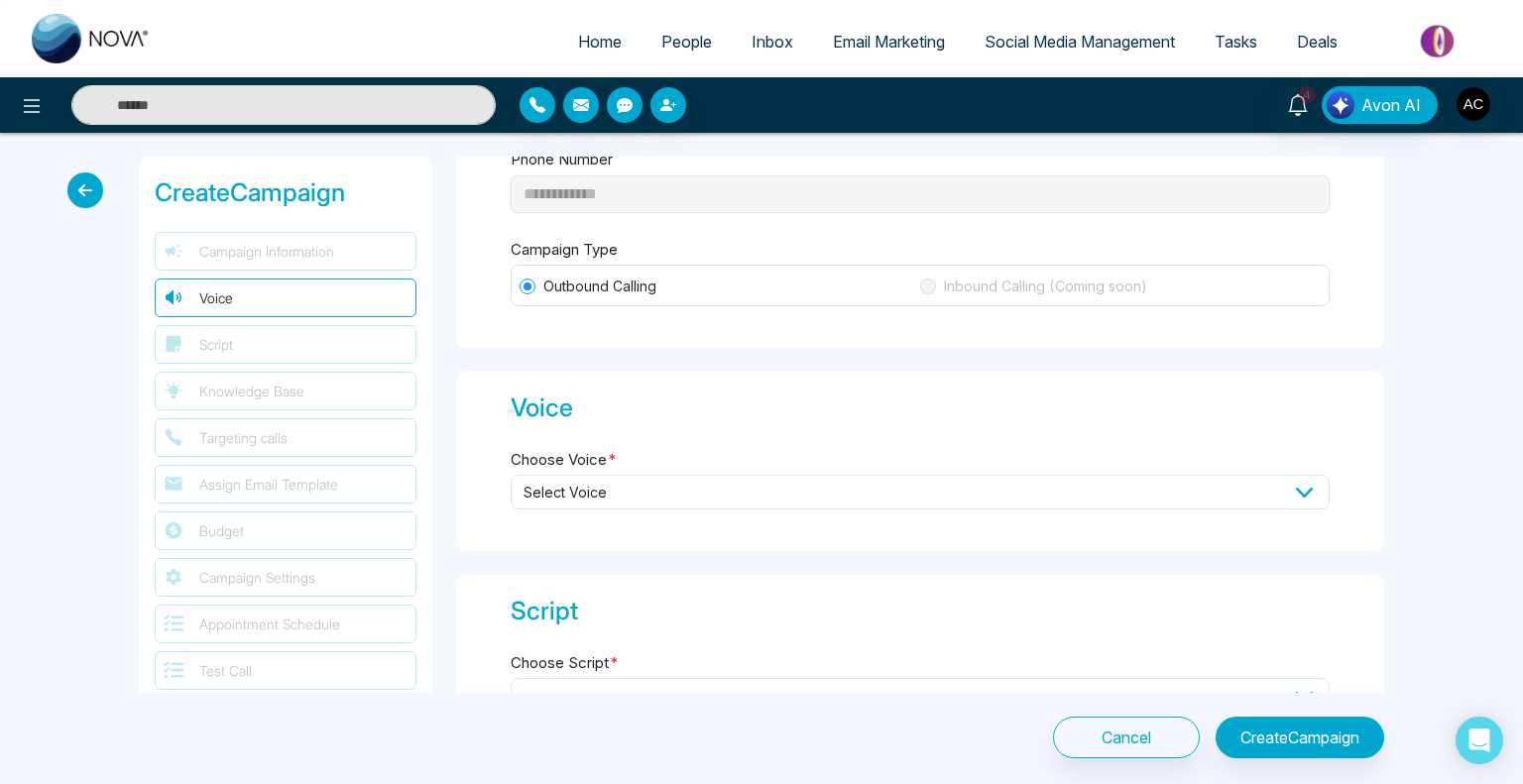 click on "Select Voice" at bounding box center [920, 492] 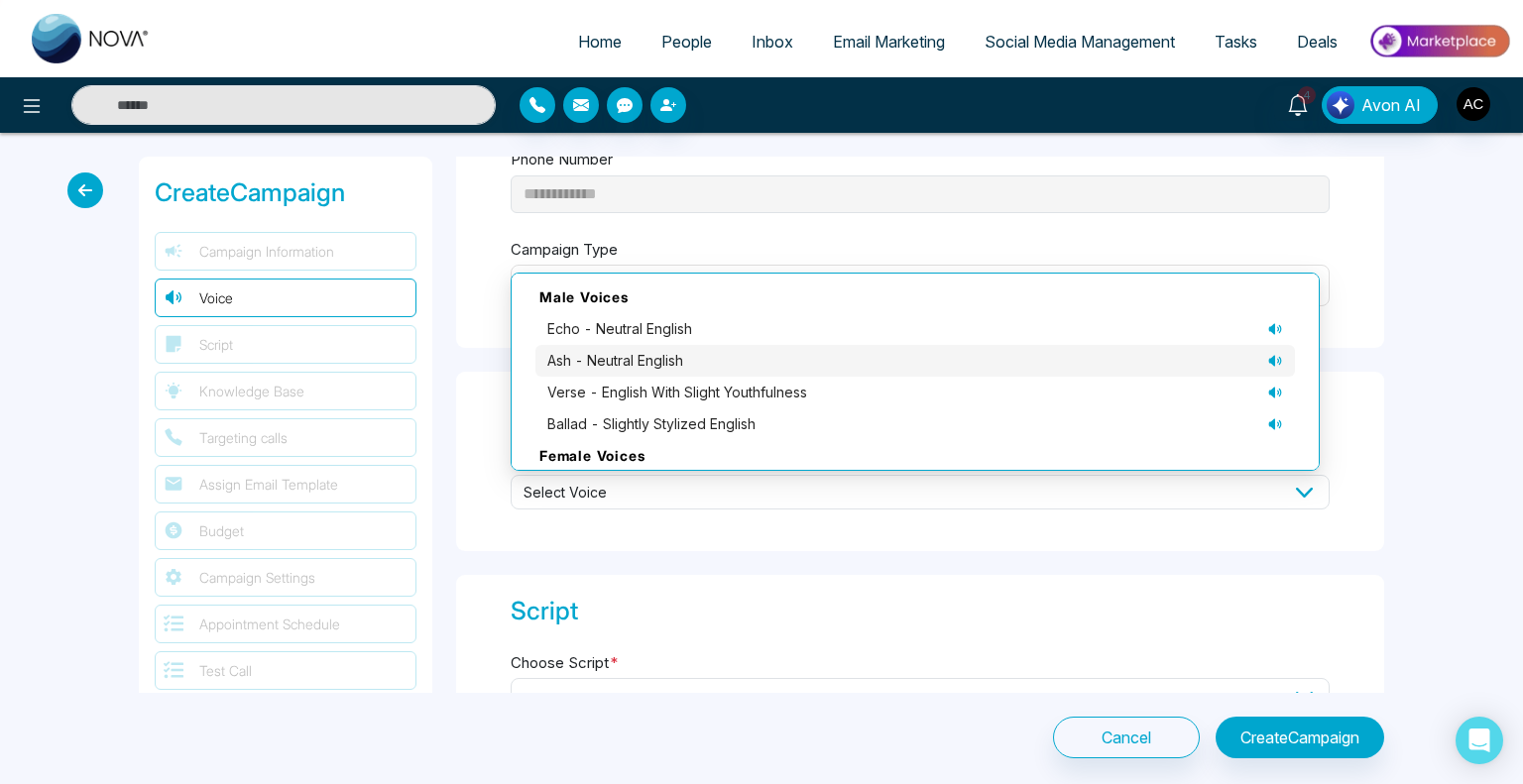 click on "ash - neutral English" at bounding box center (615, 361) 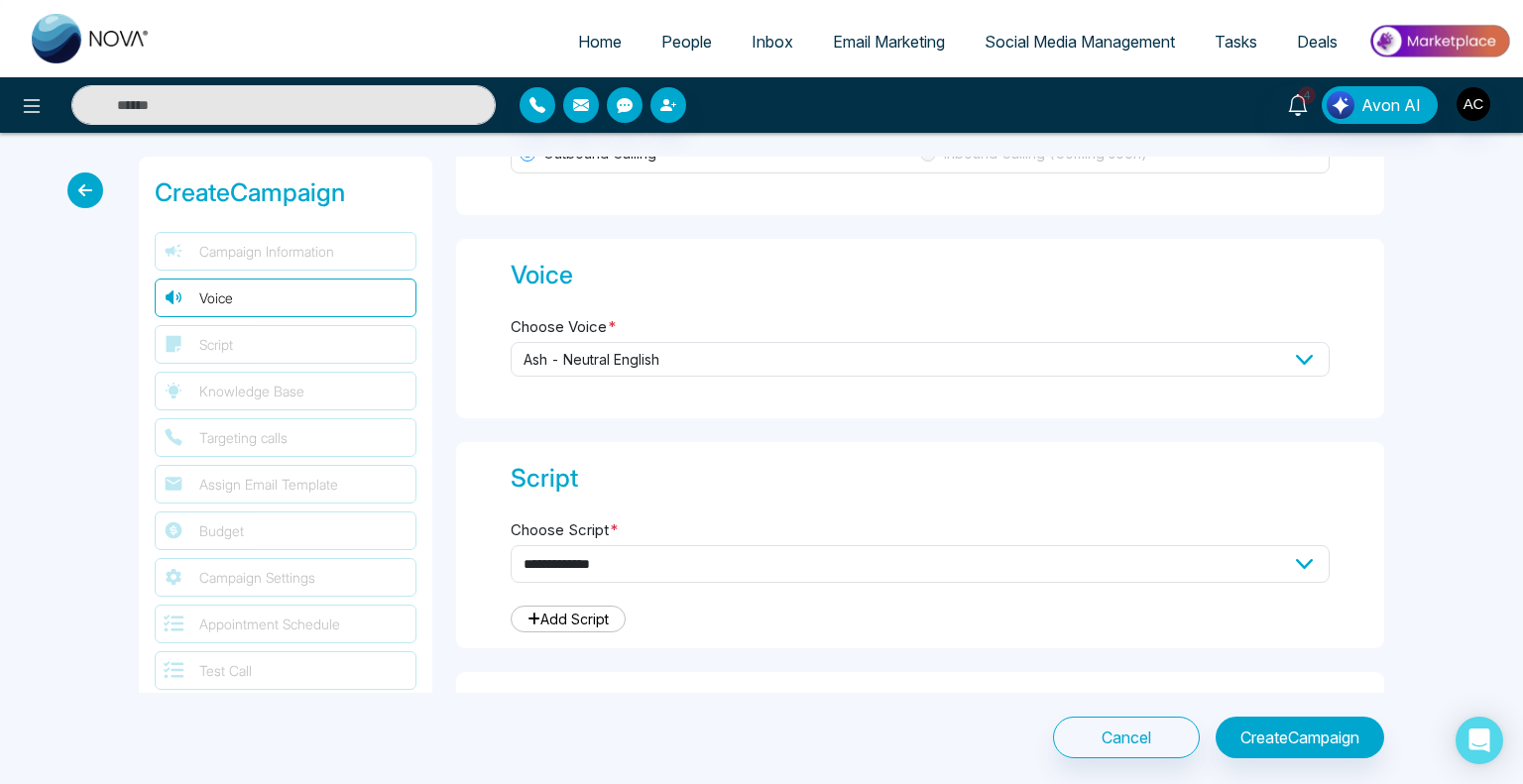 scroll, scrollTop: 309, scrollLeft: 0, axis: vertical 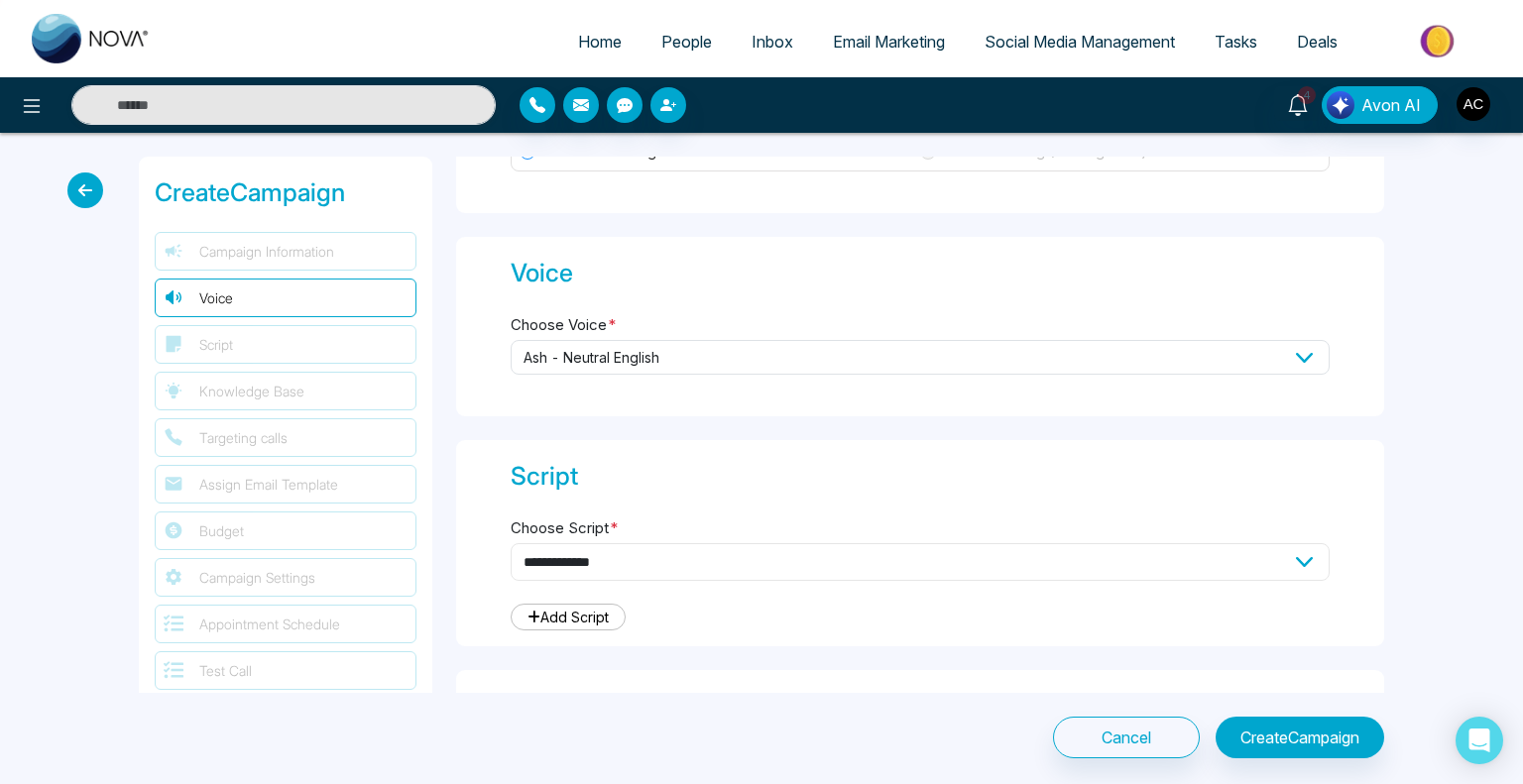 click on "**********" at bounding box center [920, 562] 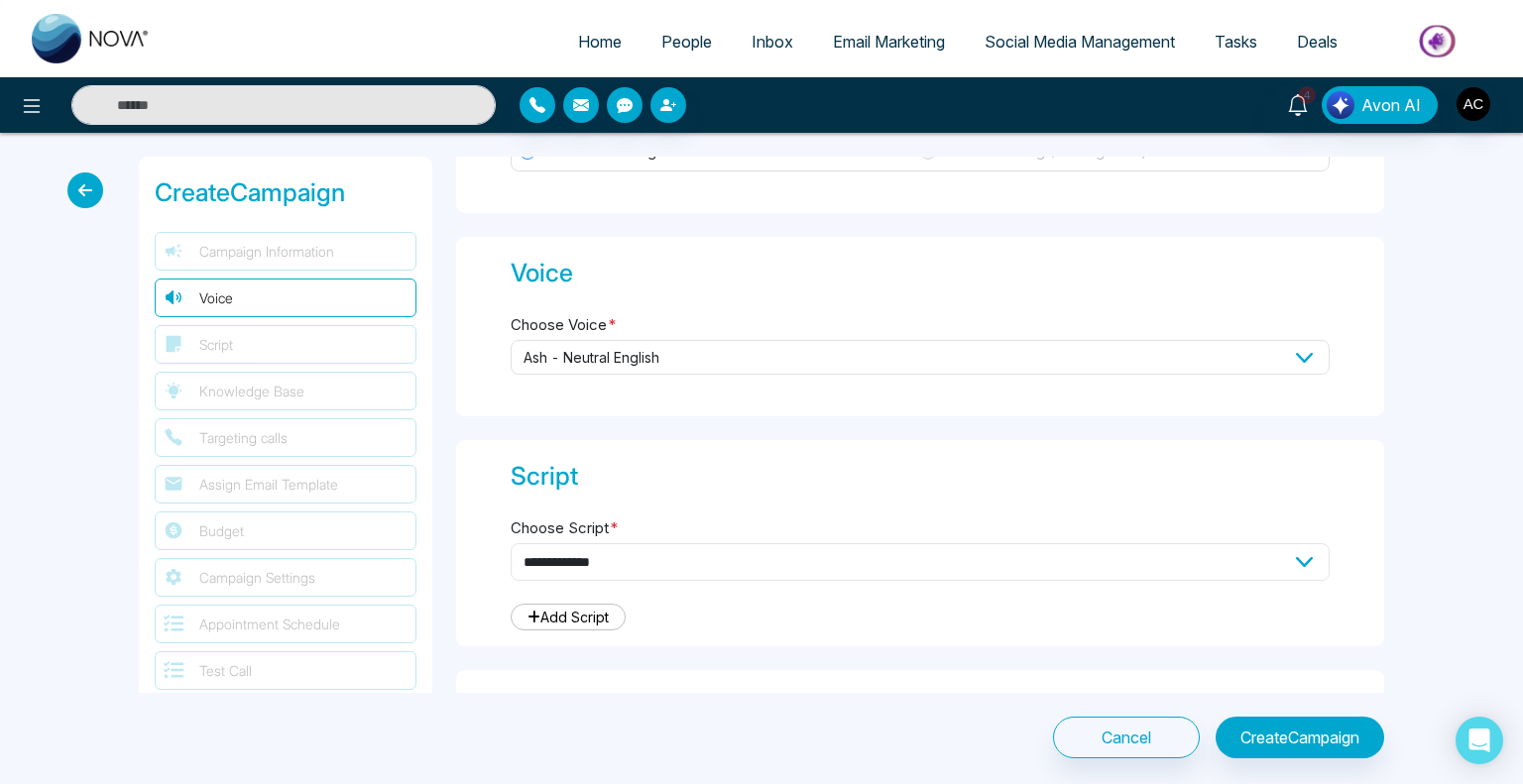 select on "***" 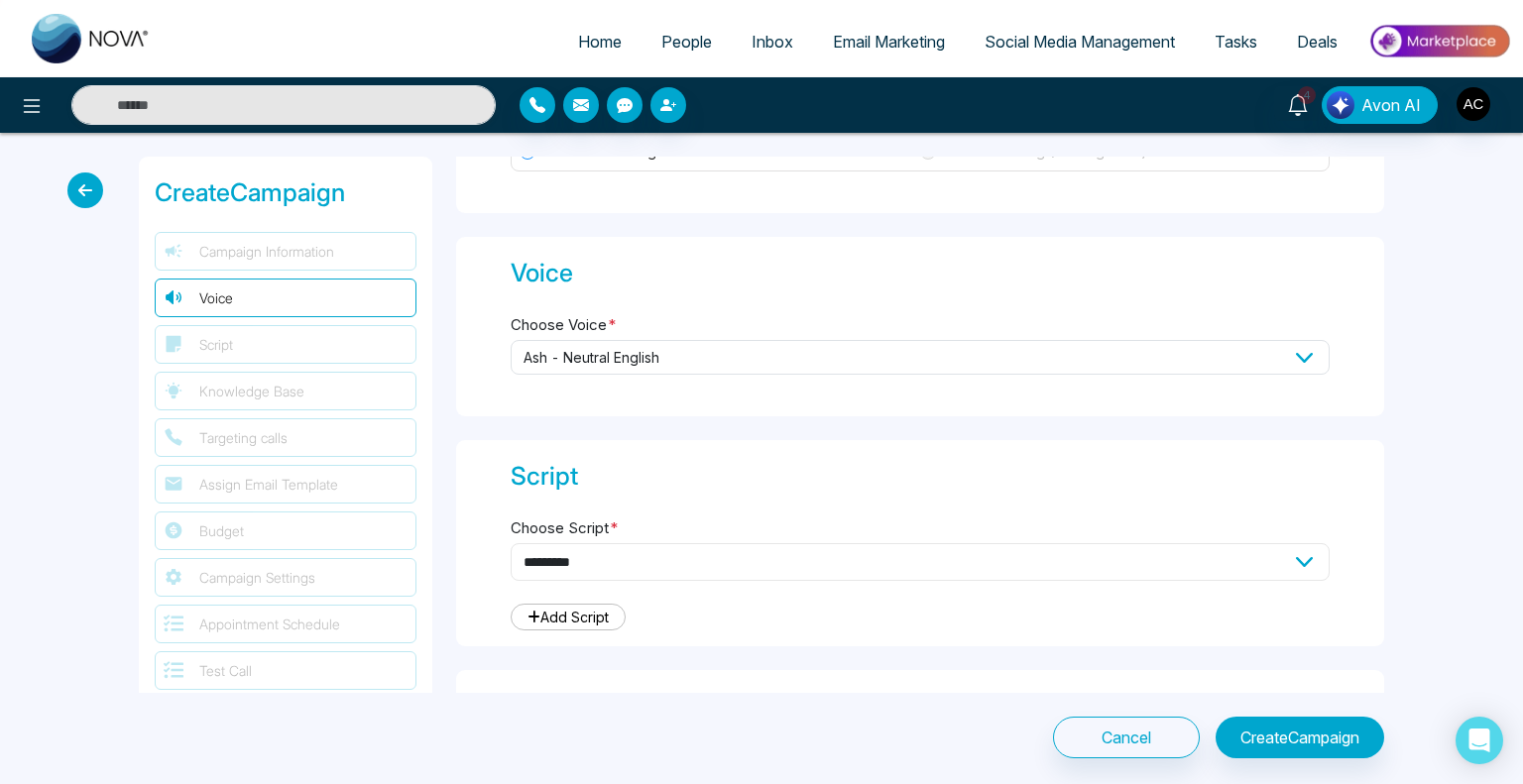 click on "**********" at bounding box center (920, 562) 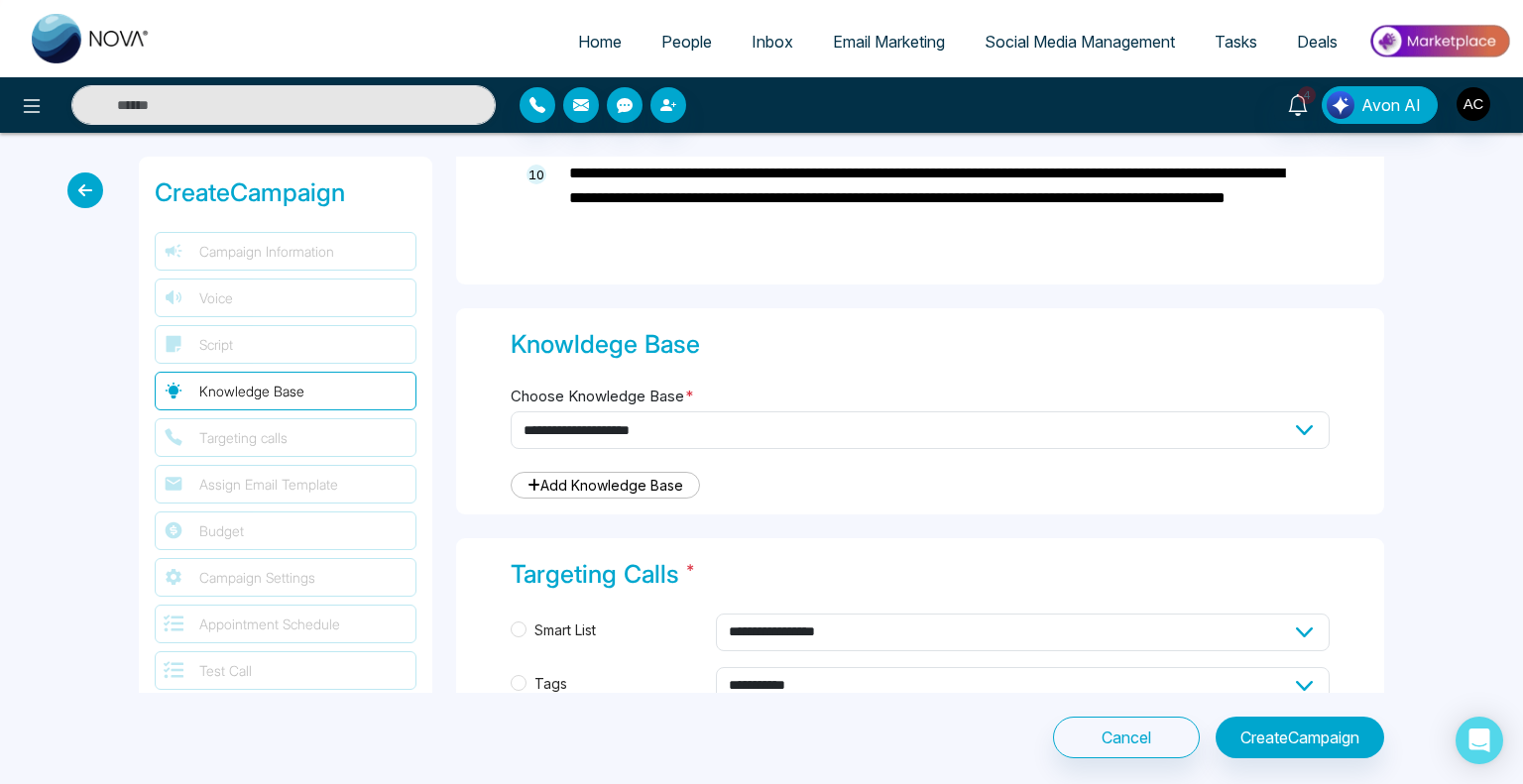 scroll, scrollTop: 1728, scrollLeft: 0, axis: vertical 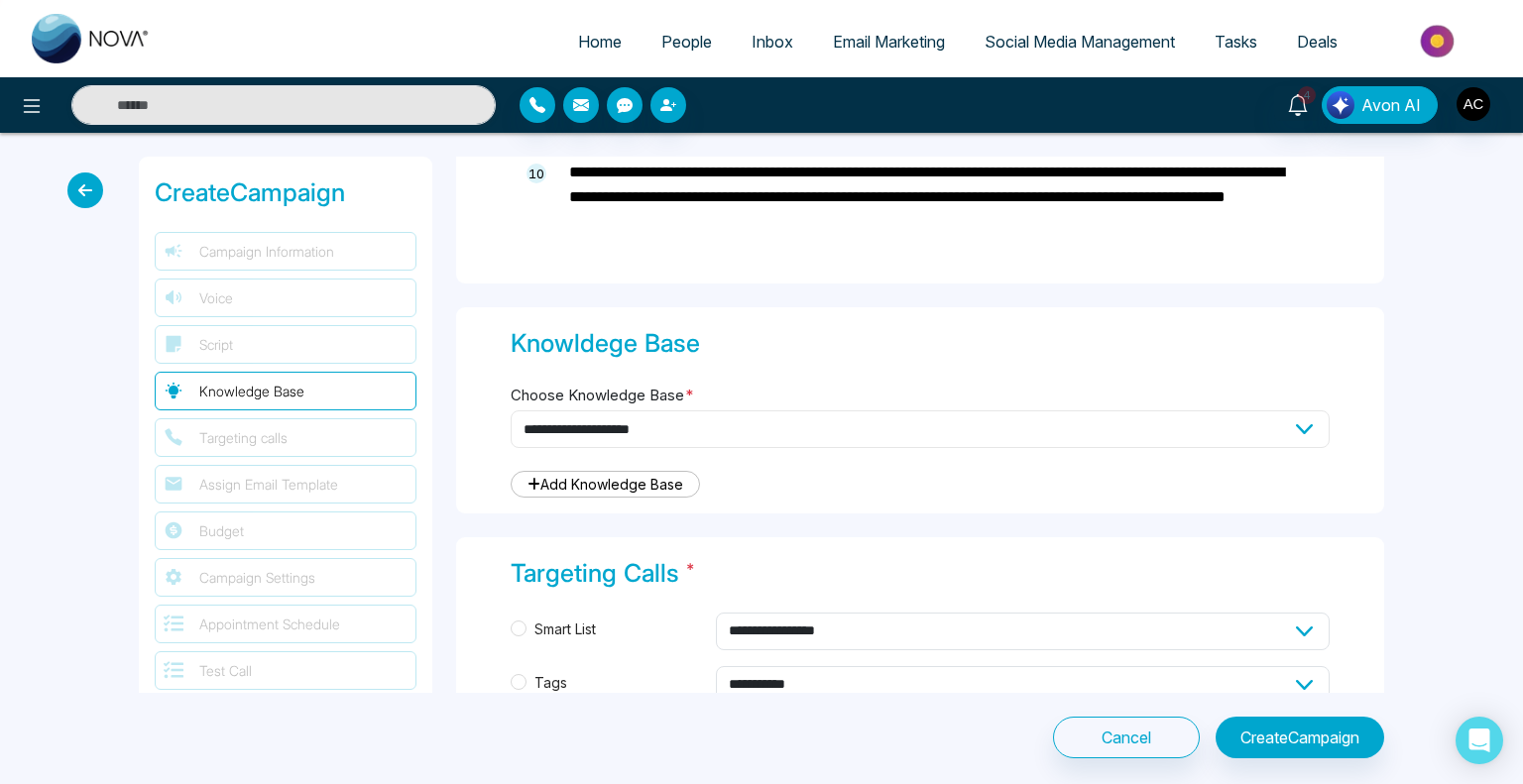 click on "**********" at bounding box center (920, 429) 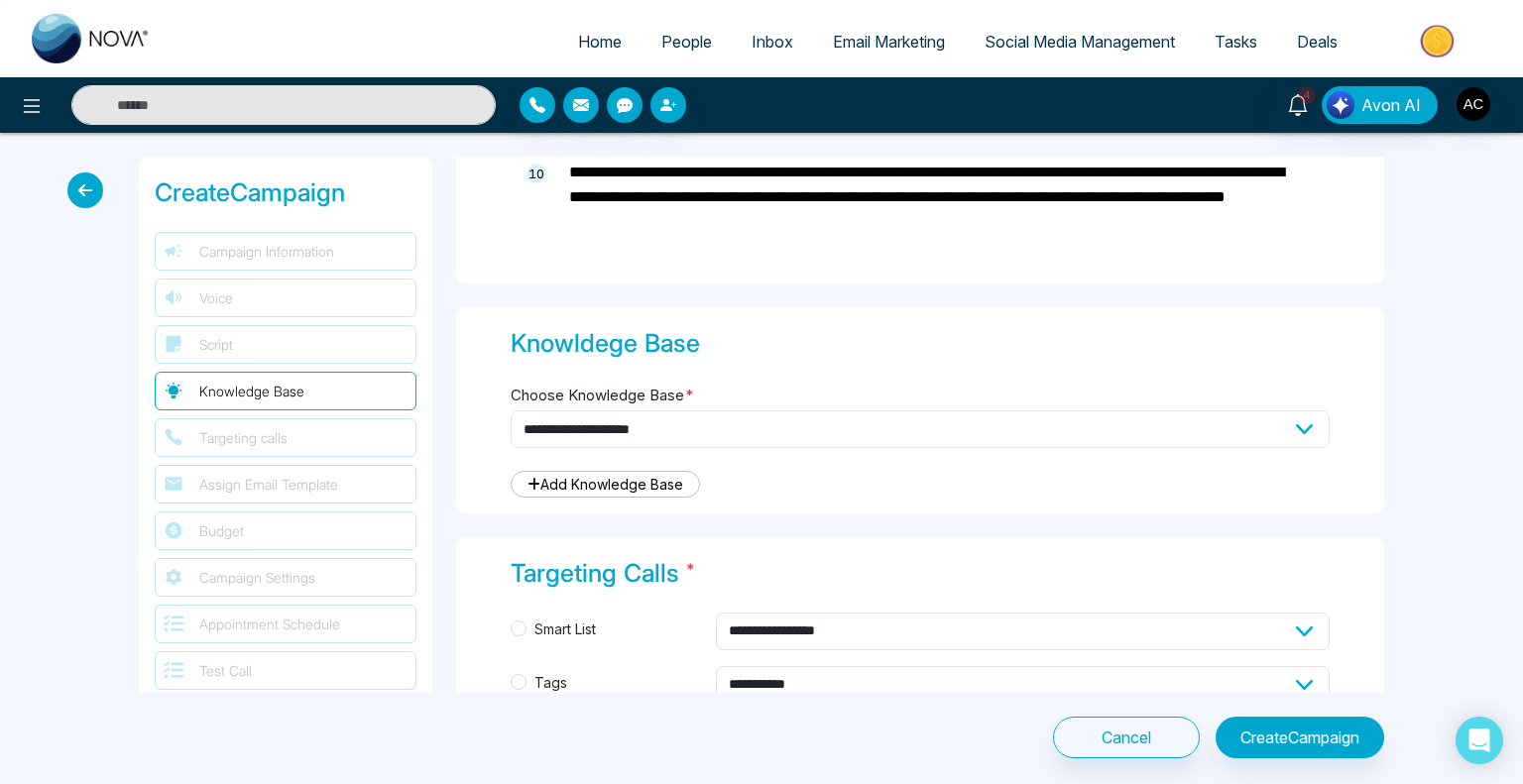 select on "***" 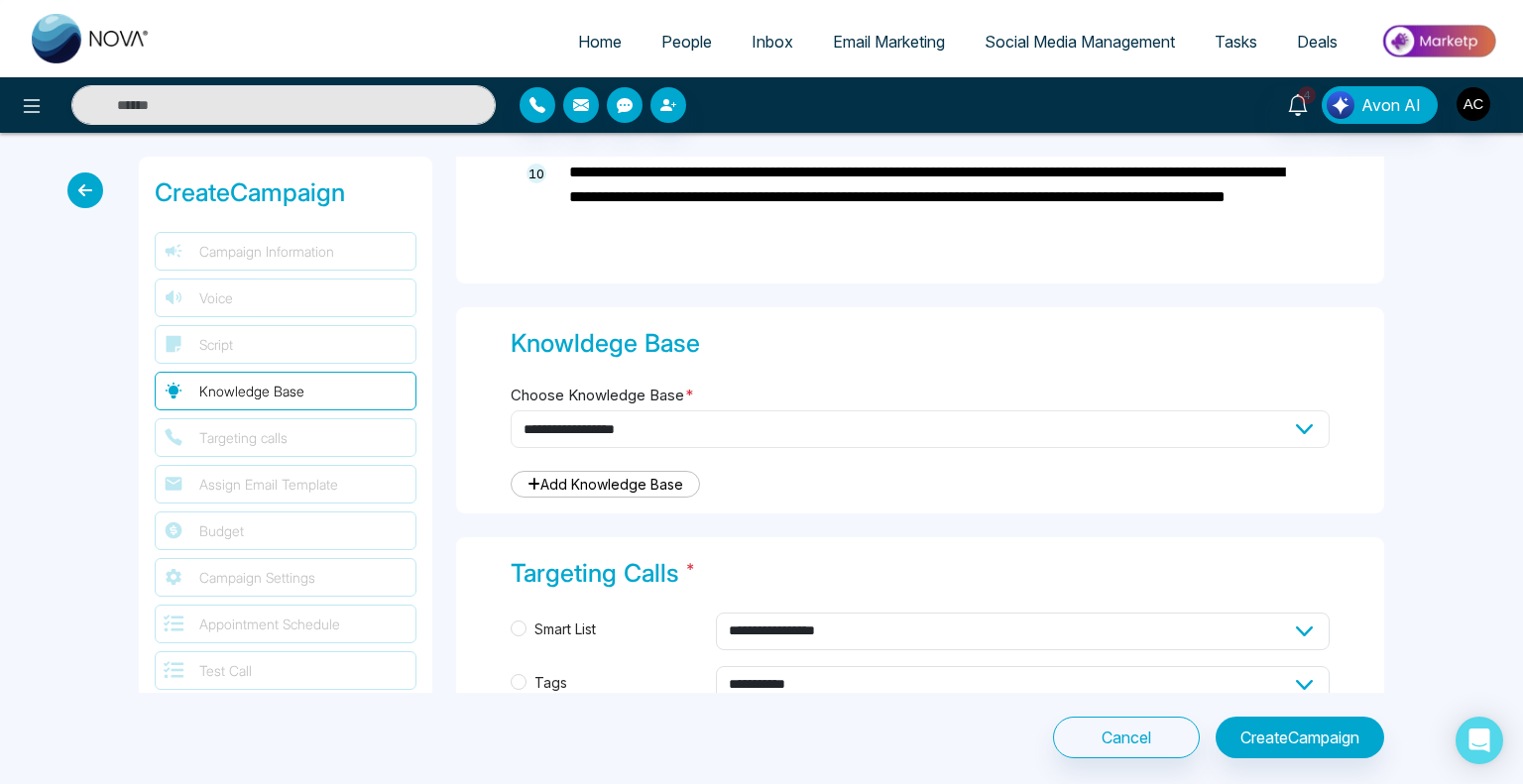 click on "**********" at bounding box center (920, 429) 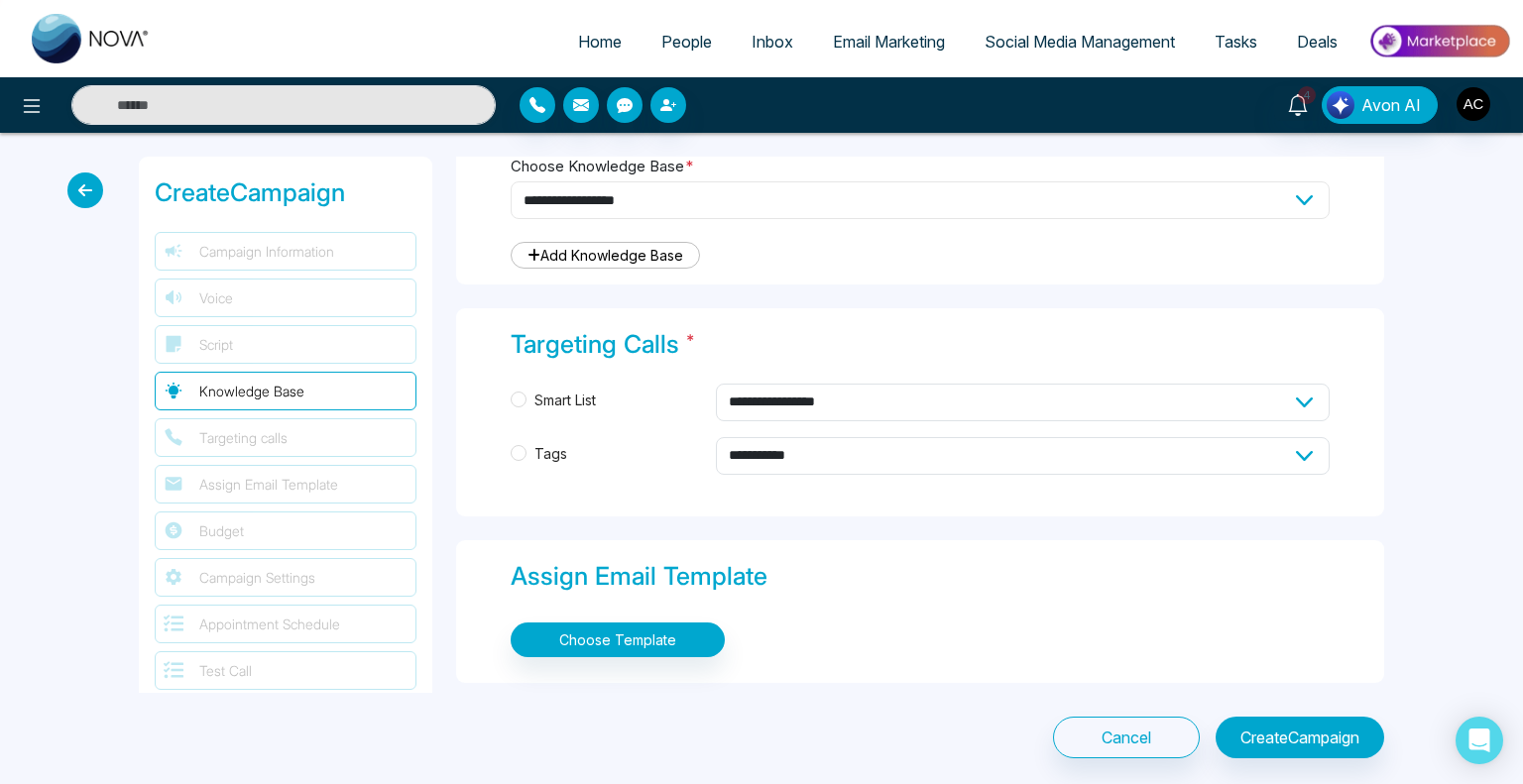 scroll, scrollTop: 1964, scrollLeft: 0, axis: vertical 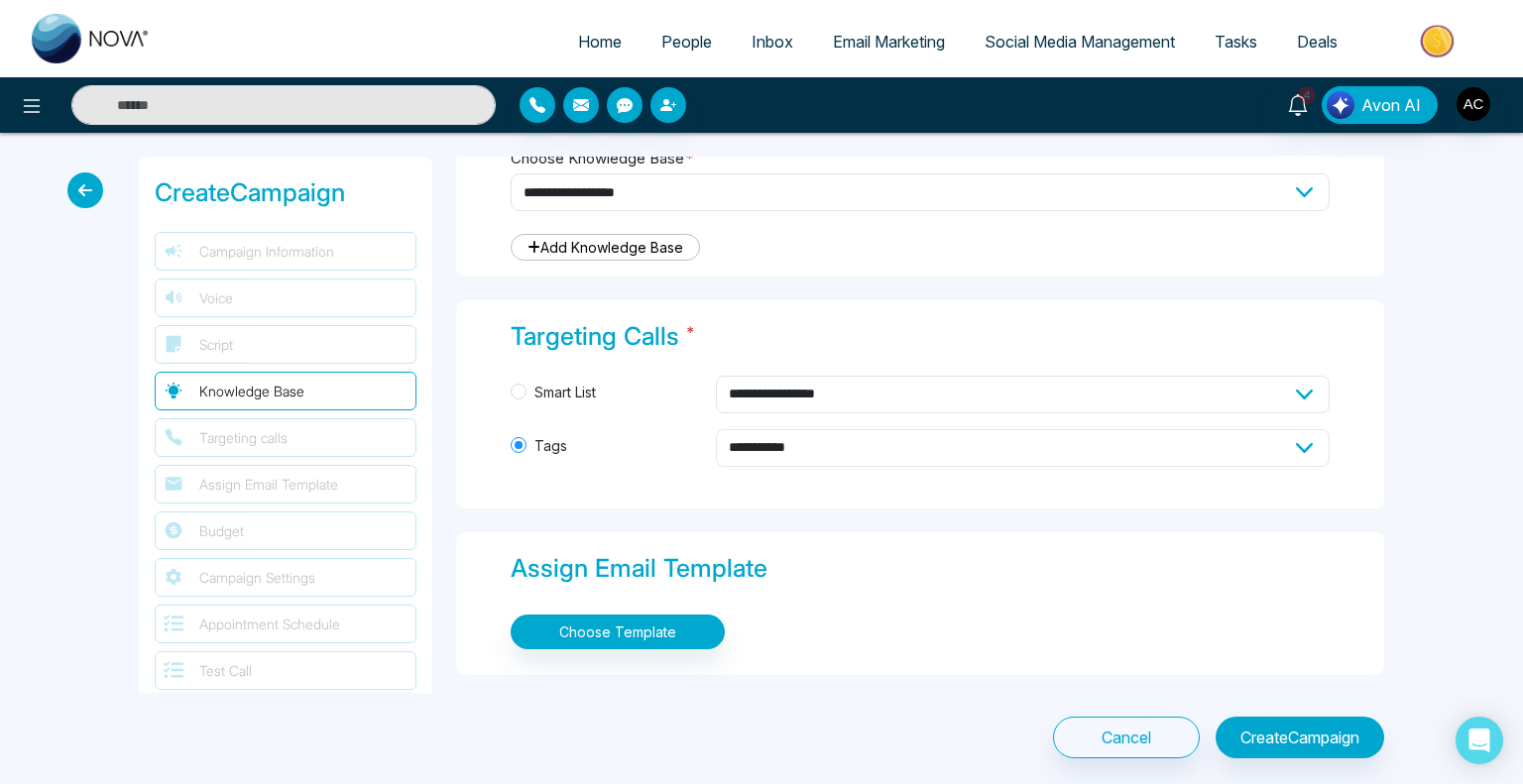 click on "**********" at bounding box center [1023, 448] 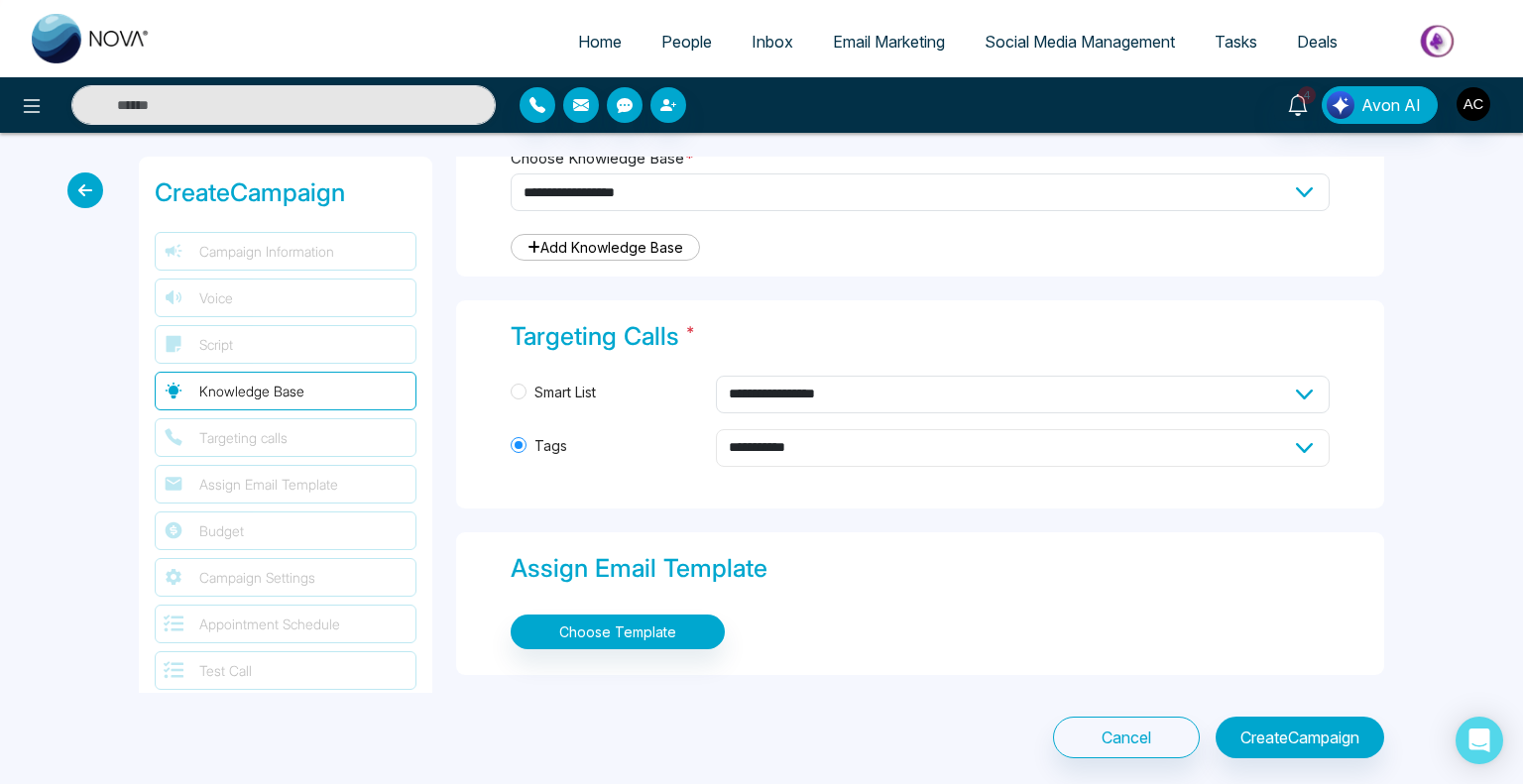 select on "*****" 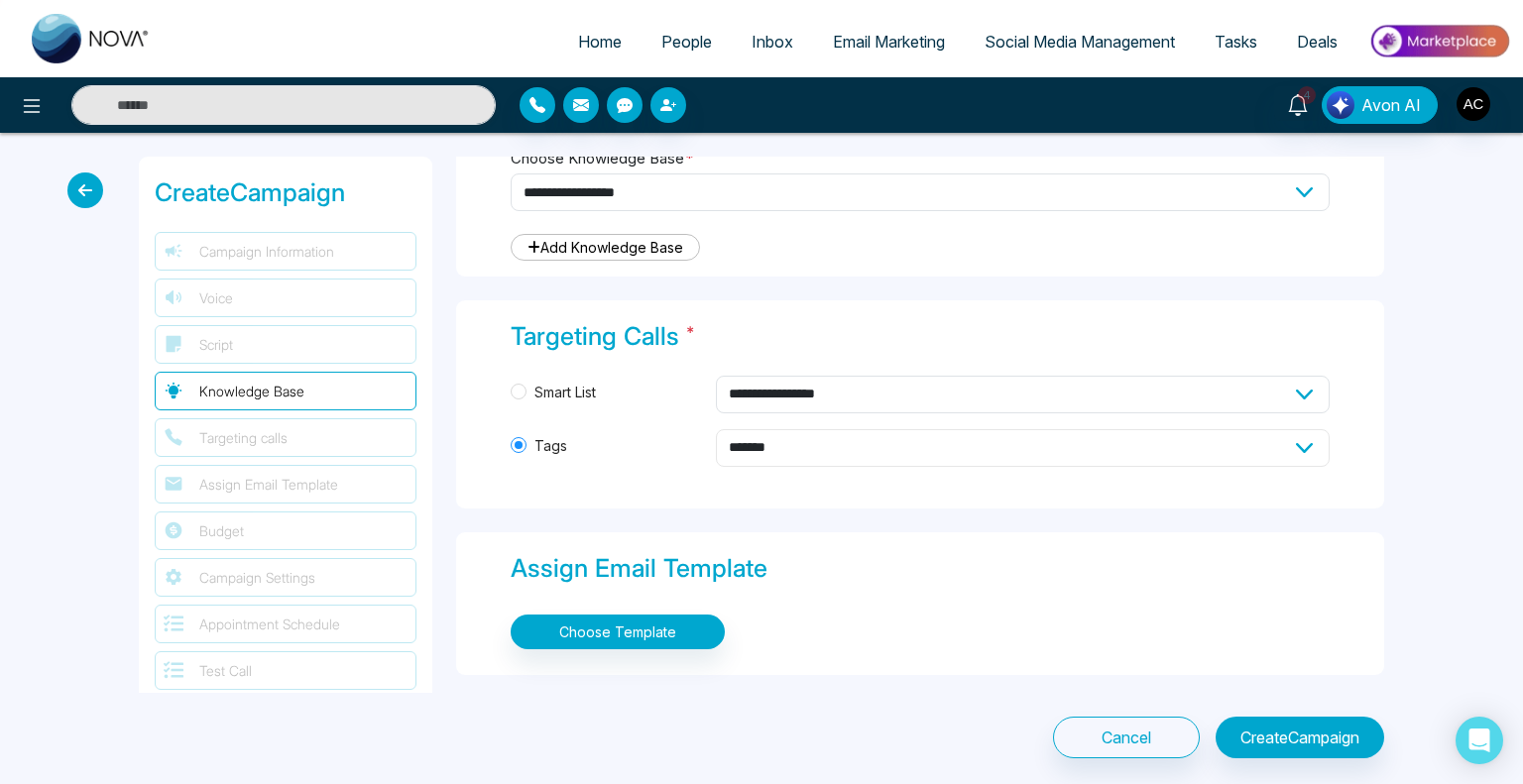click on "**********" at bounding box center (1023, 448) 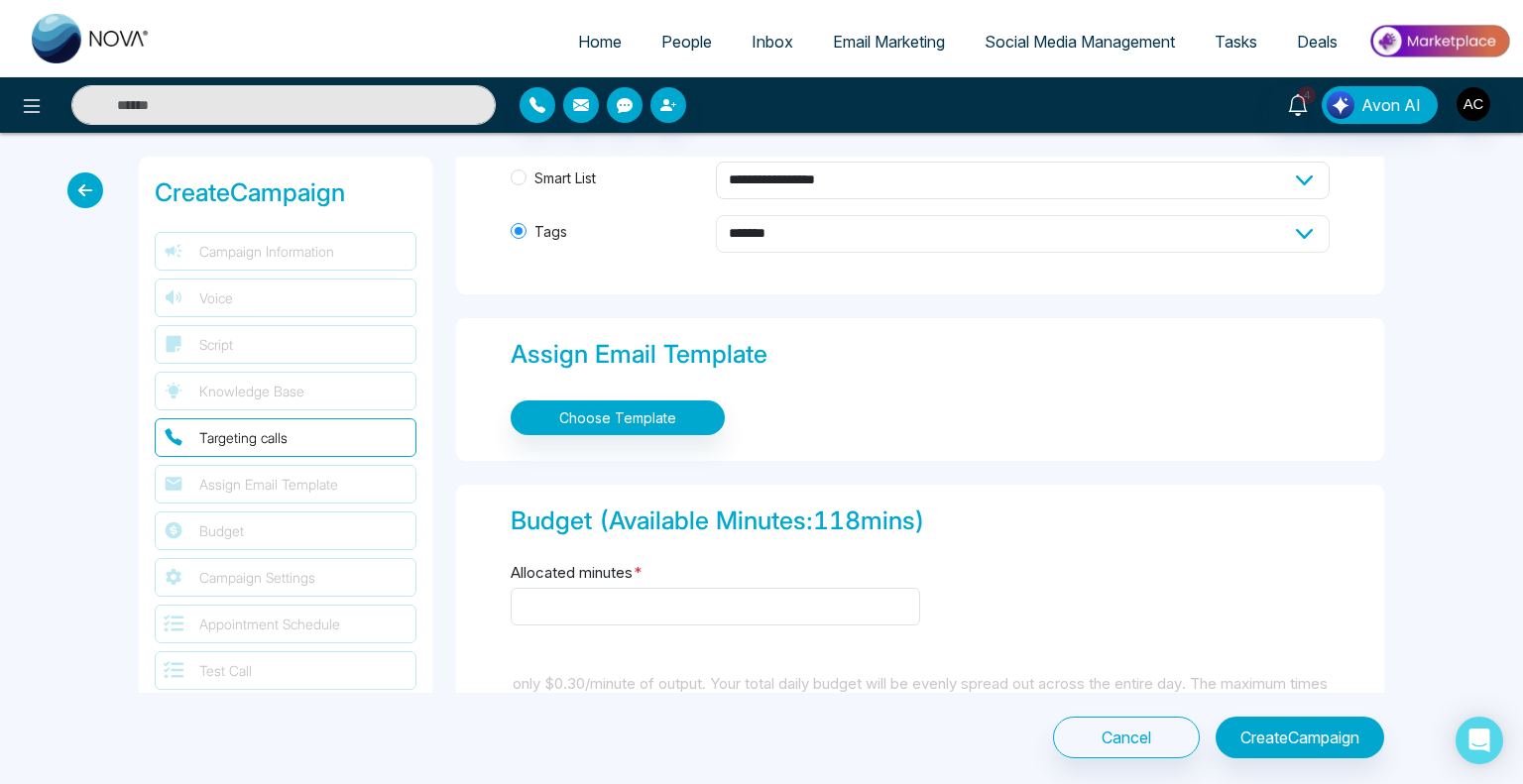 scroll, scrollTop: 2188, scrollLeft: 0, axis: vertical 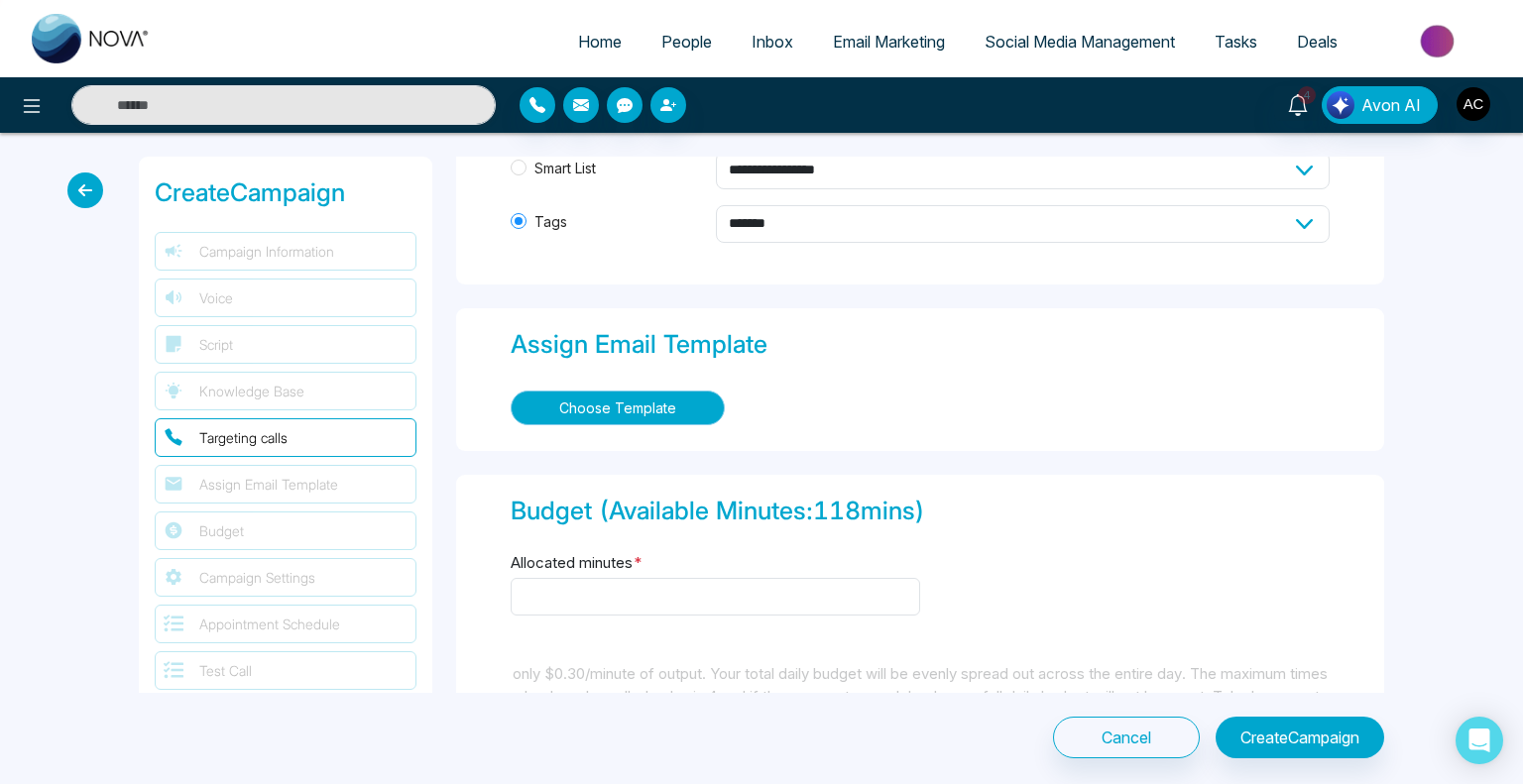 click on "Choose Template" at bounding box center (618, 407) 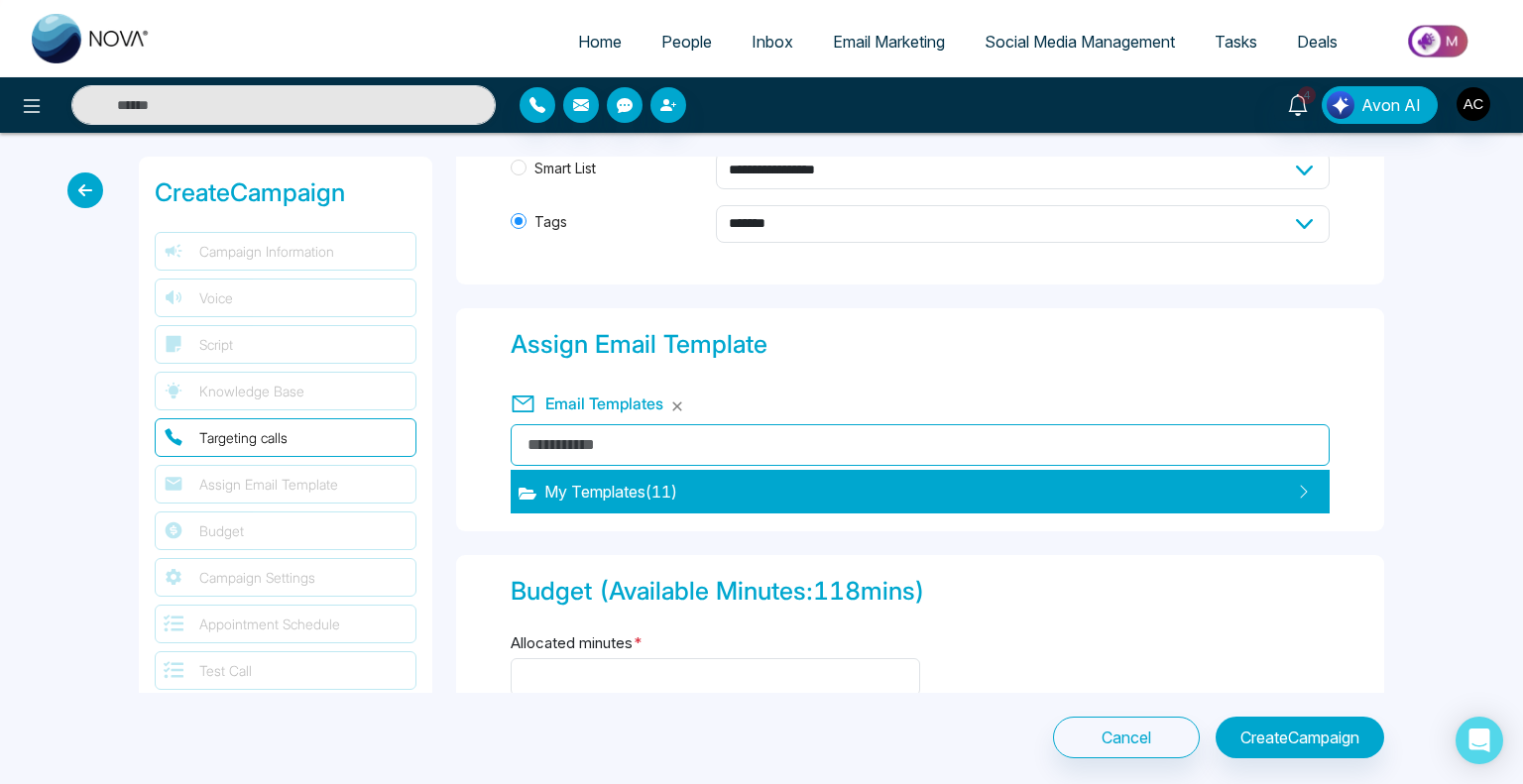 click on "My Templates  ( 11 )" at bounding box center [598, 492] 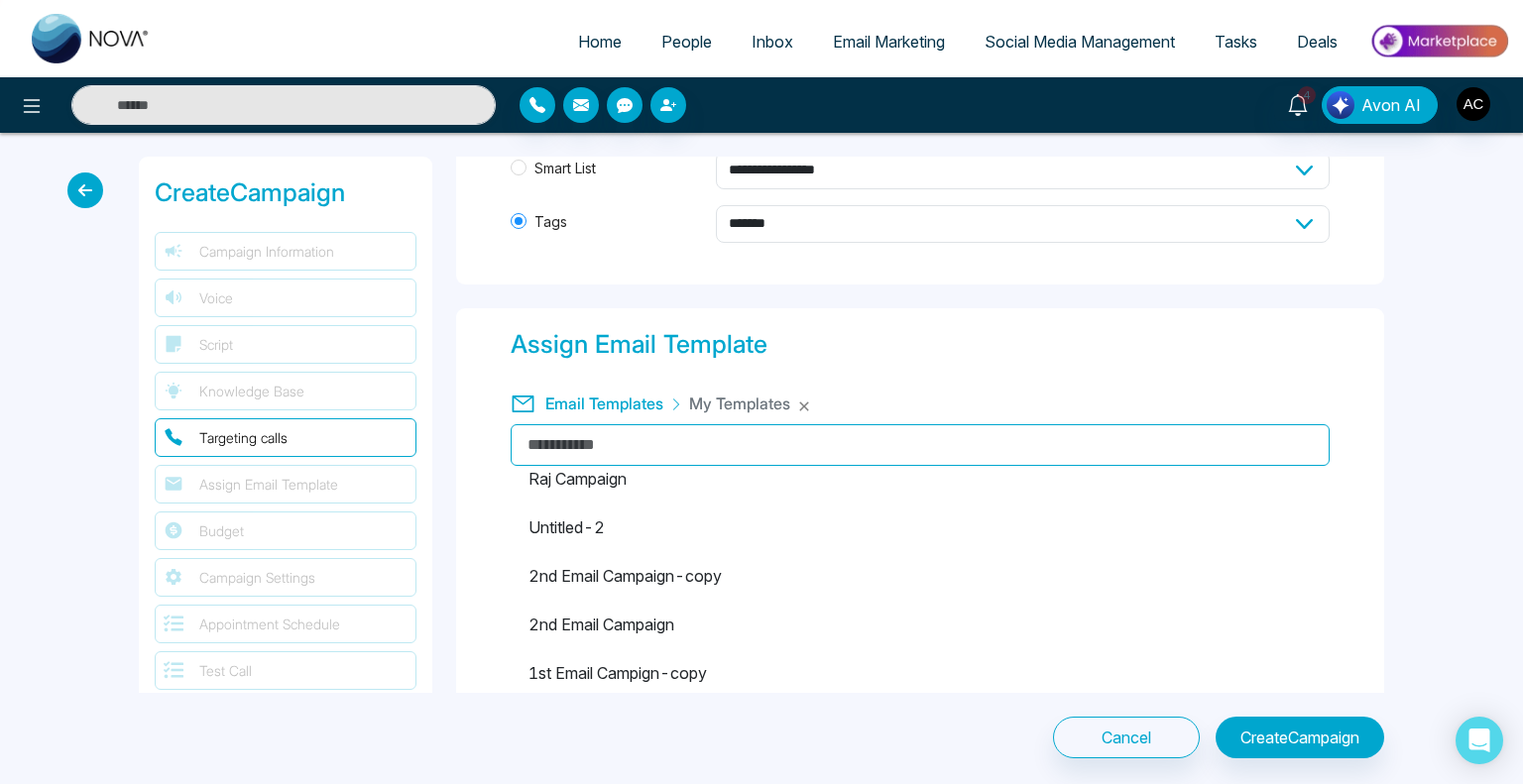 scroll, scrollTop: 154, scrollLeft: 0, axis: vertical 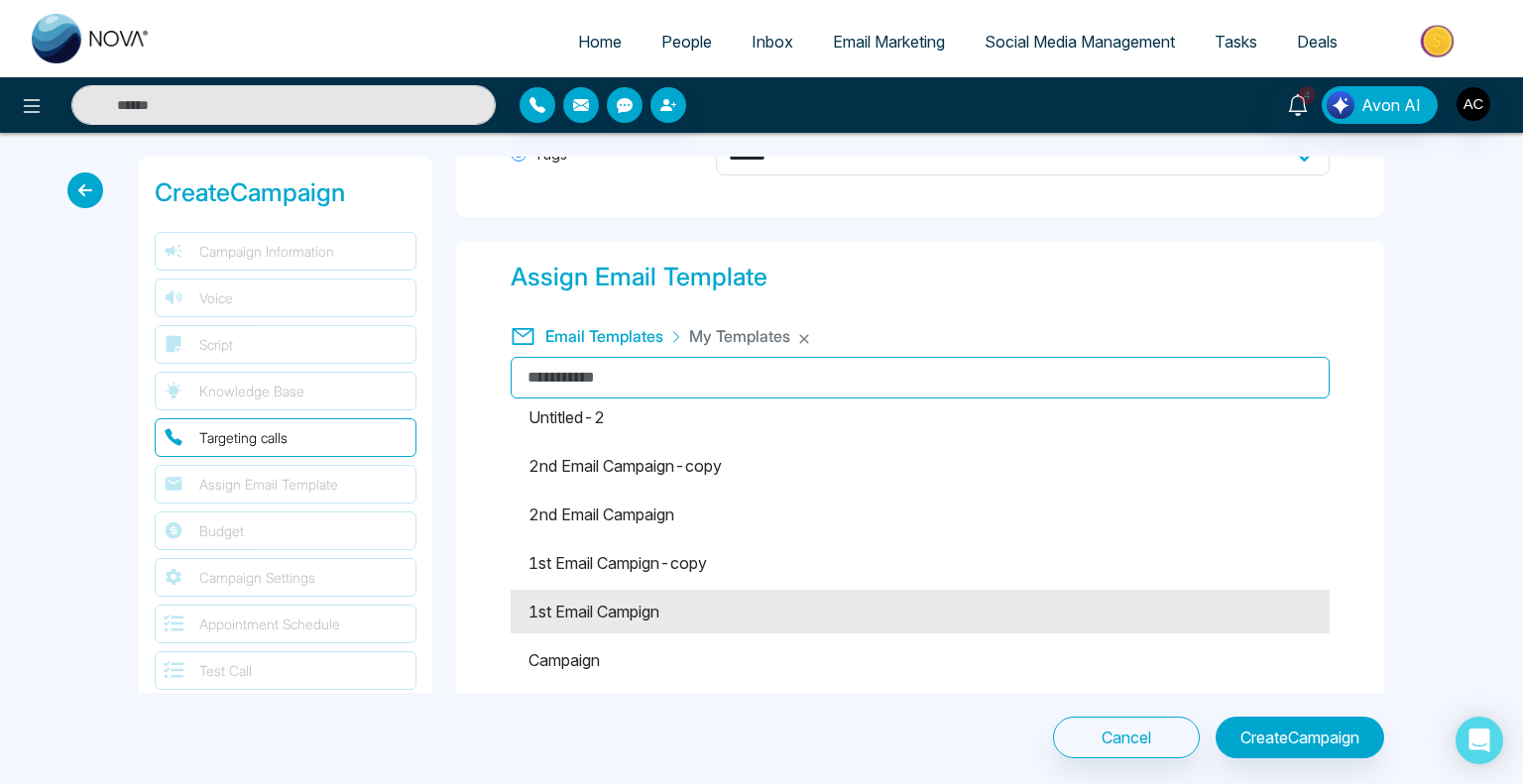 click on "1st Email Campign" at bounding box center [920, 612] 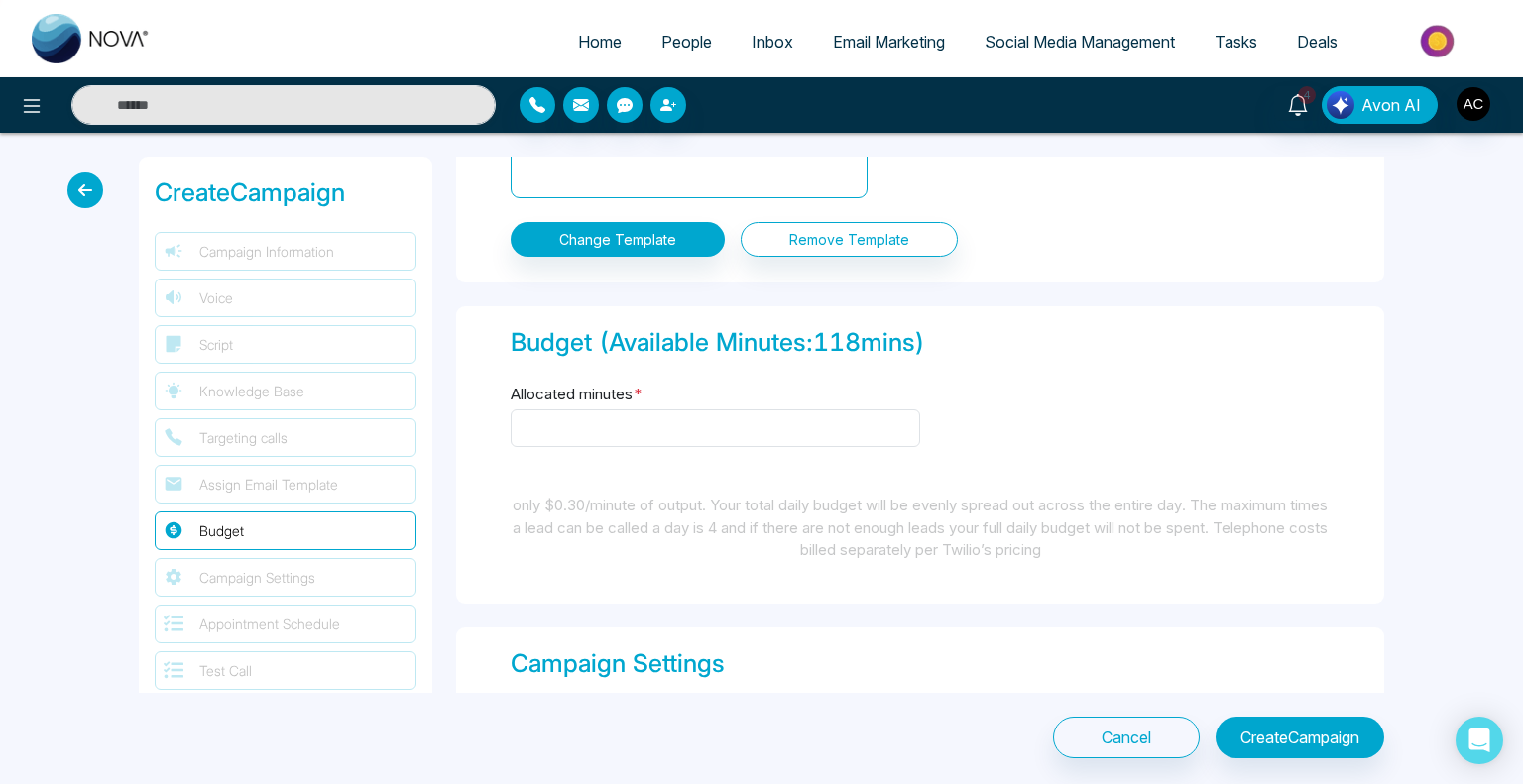 scroll, scrollTop: 2766, scrollLeft: 0, axis: vertical 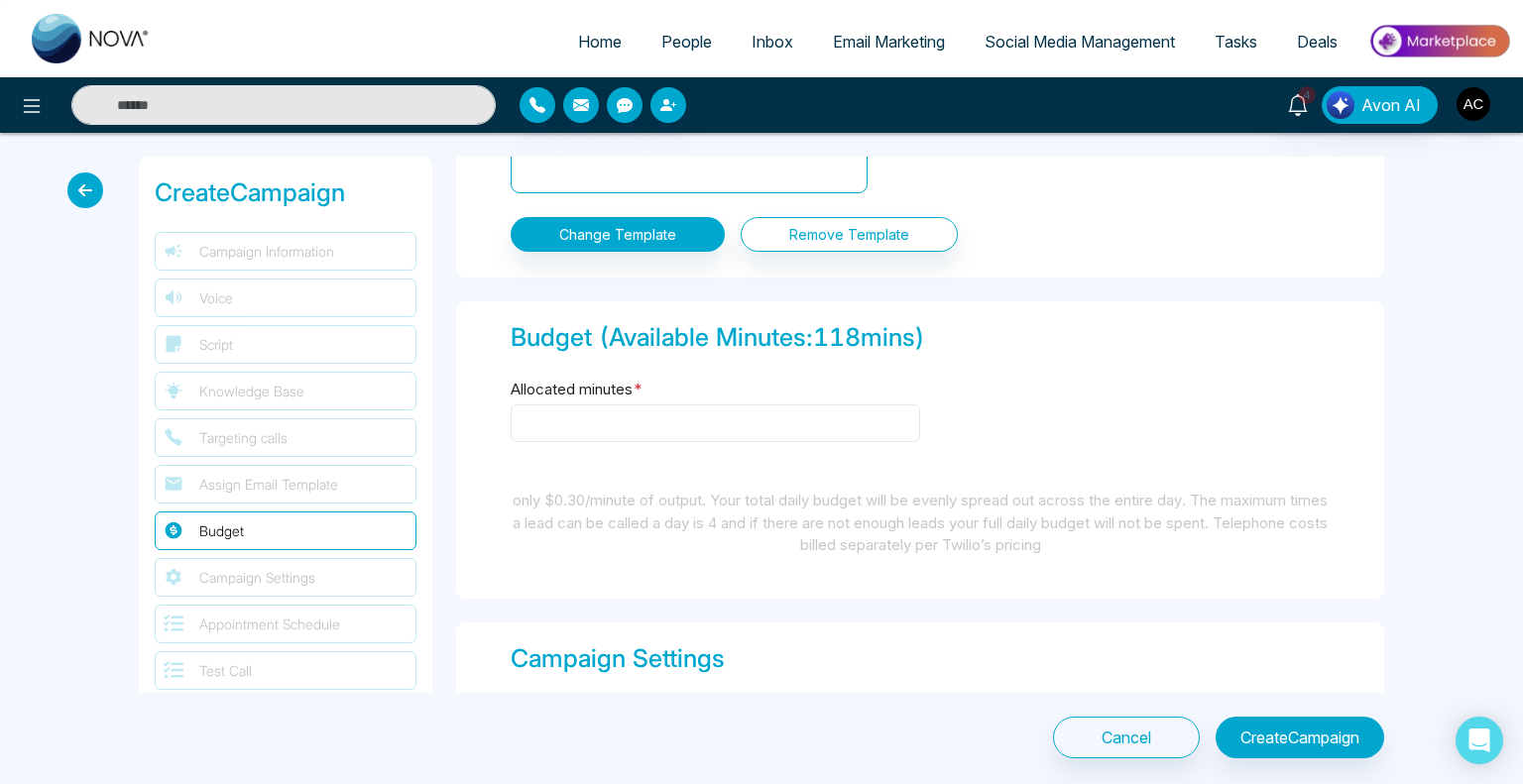 click on "Allocated minutes  *" at bounding box center [715, 423] 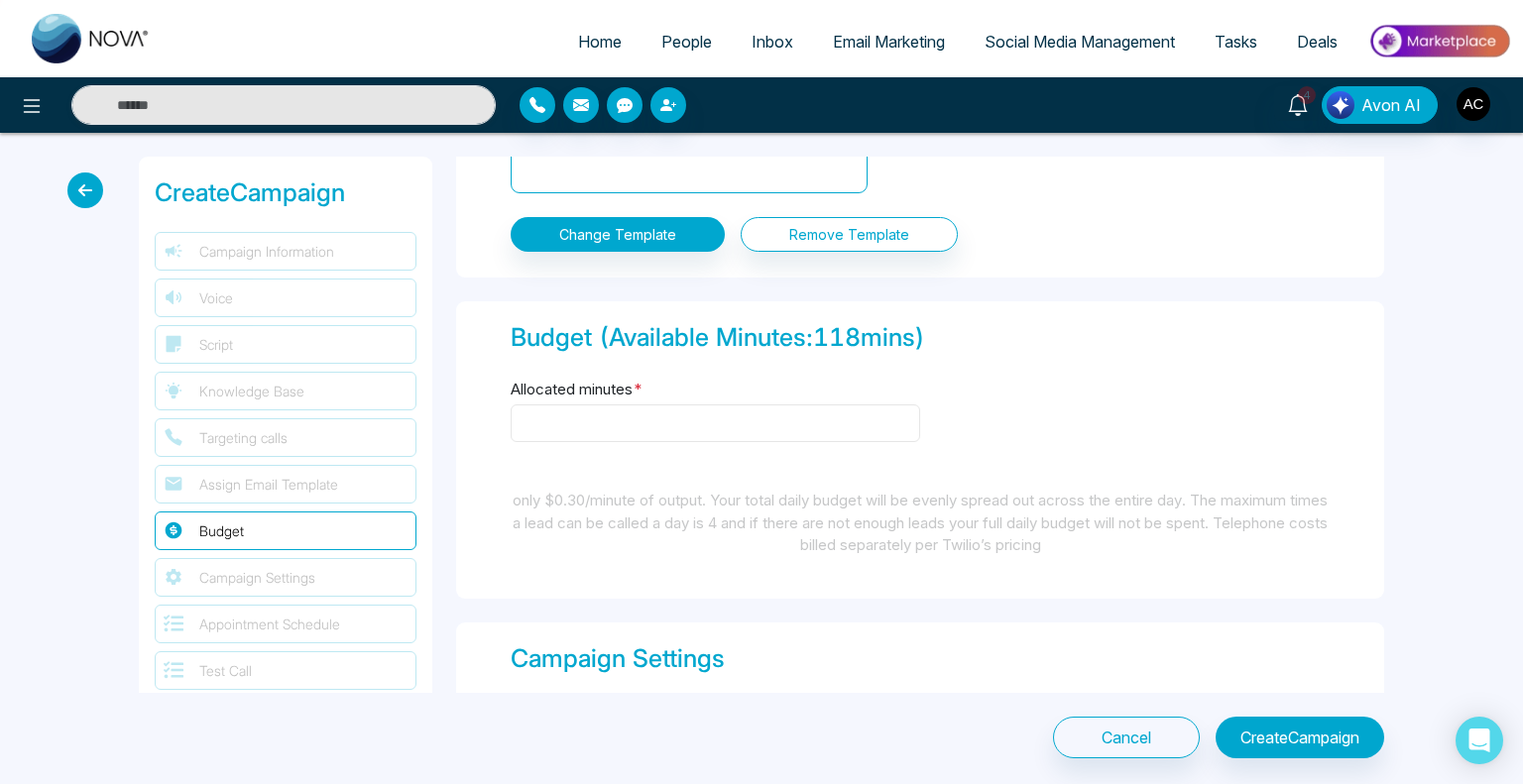 type on "*" 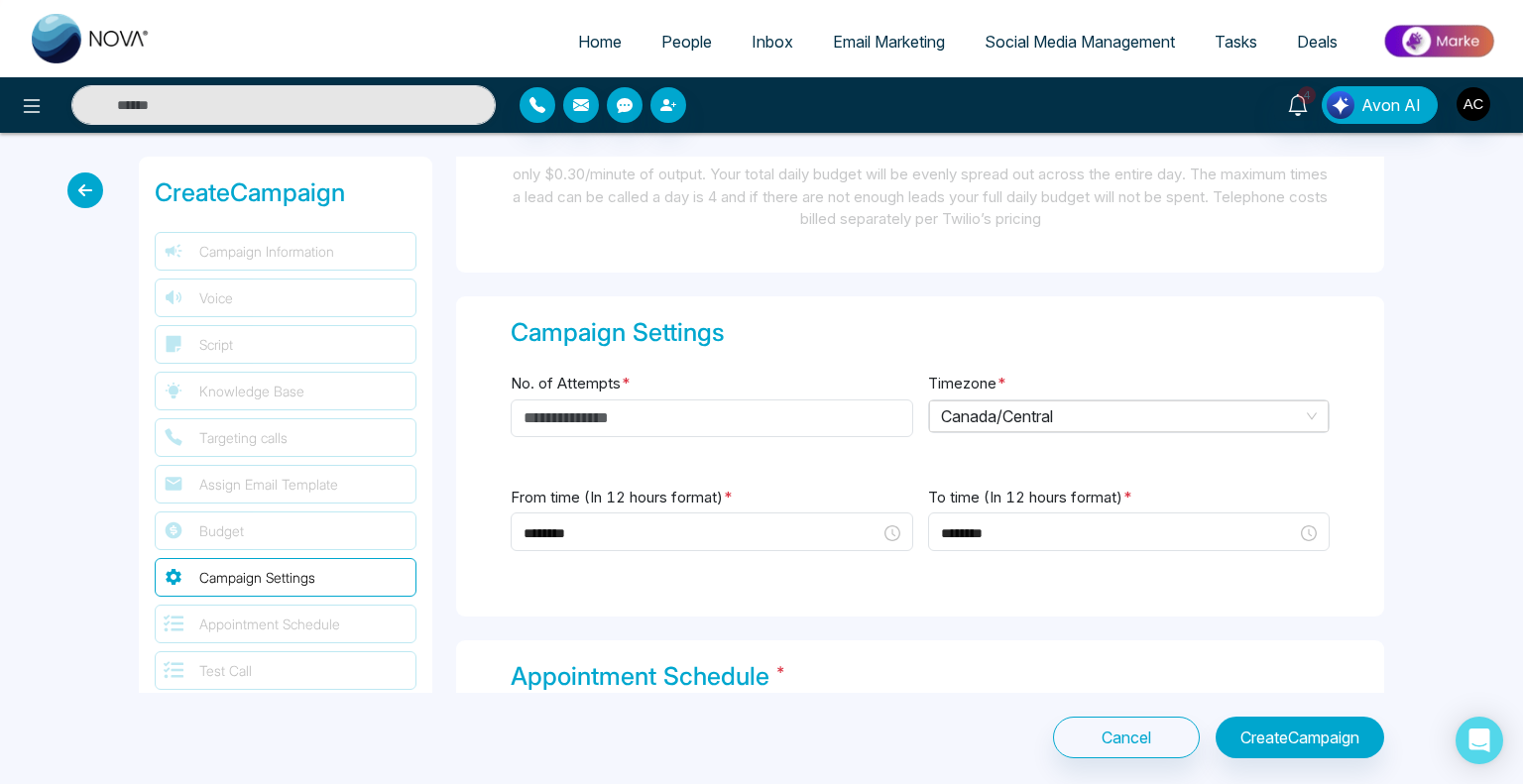 scroll, scrollTop: 3092, scrollLeft: 0, axis: vertical 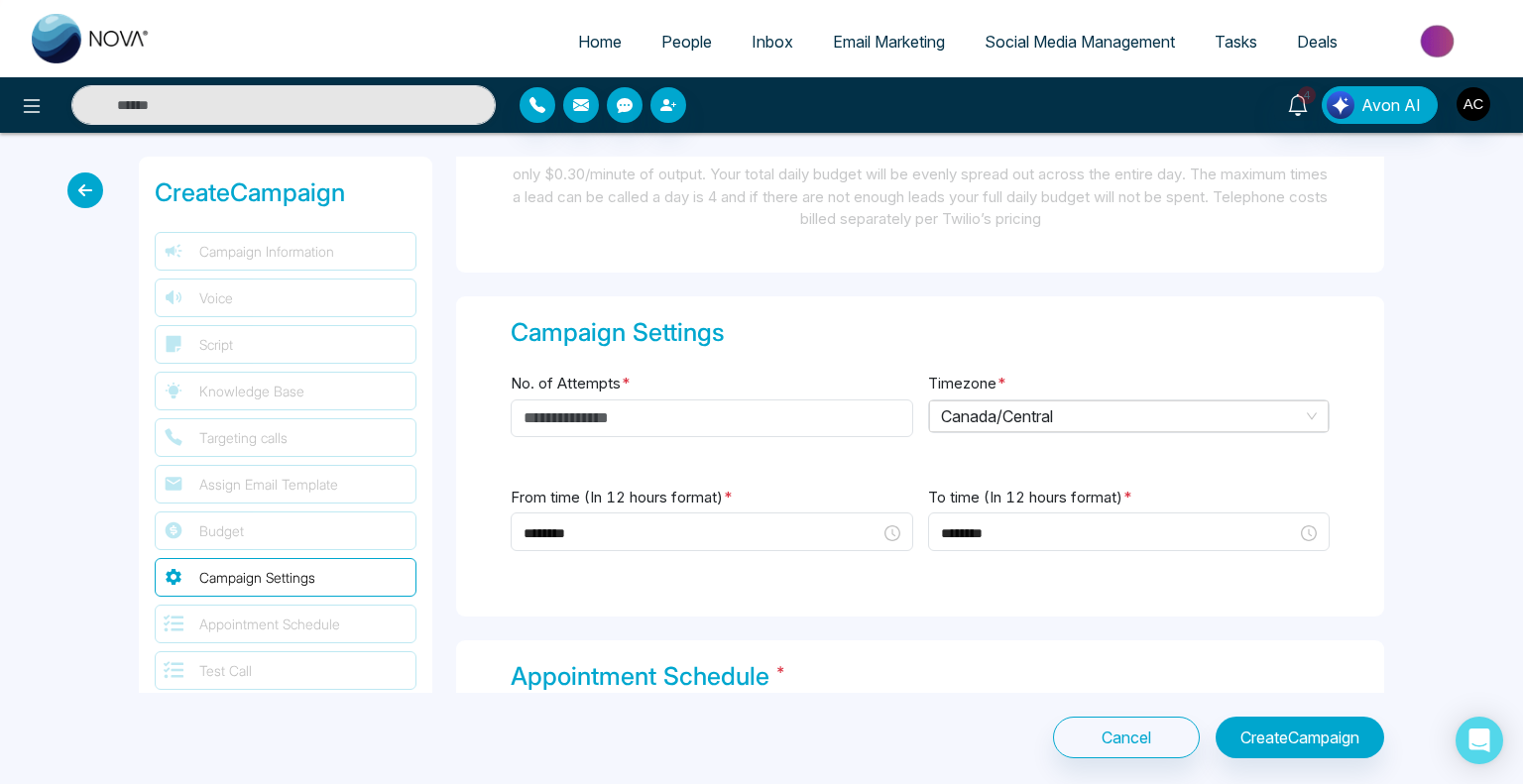 type on "**" 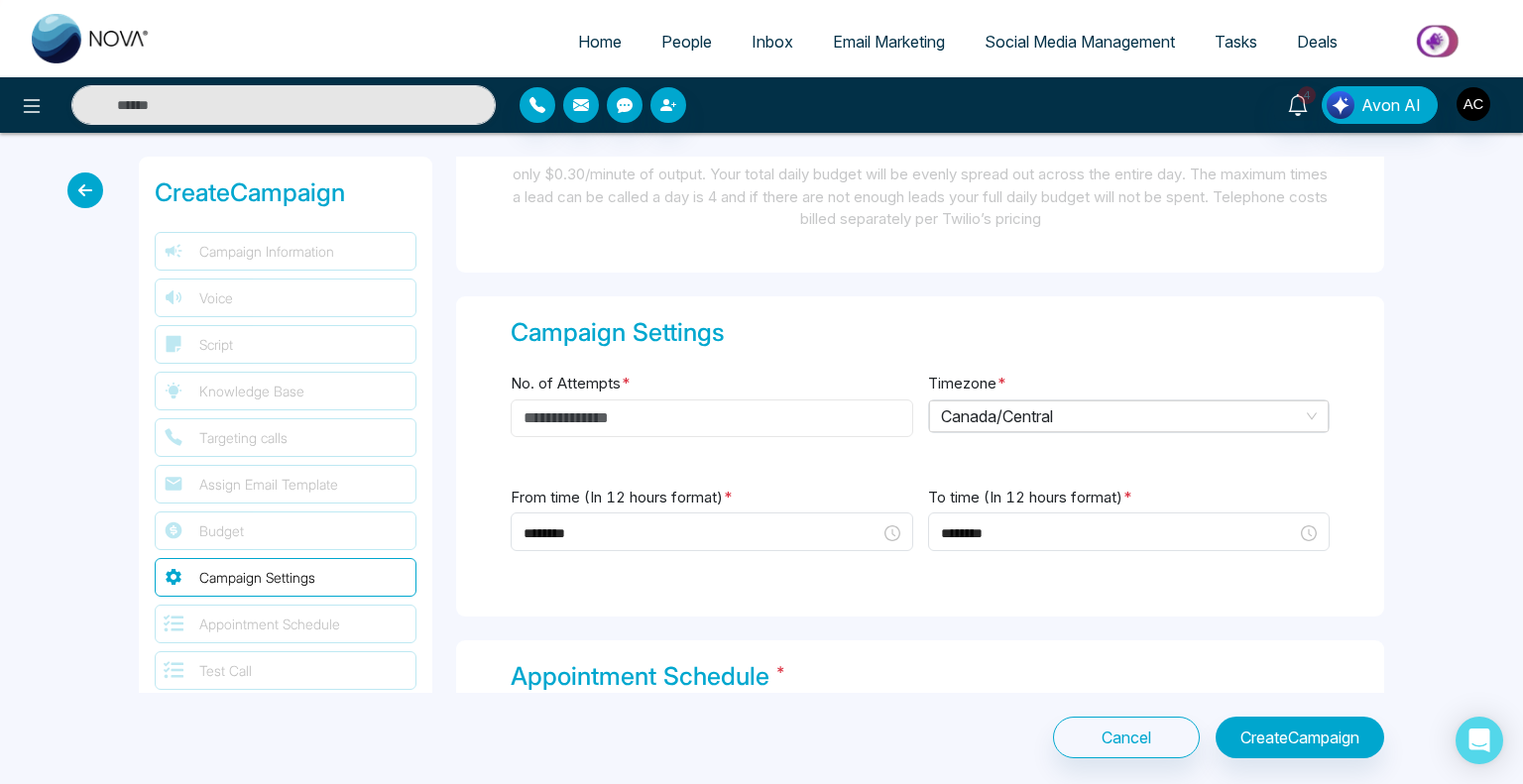 click on "No. of Attempts  *" at bounding box center [712, 418] 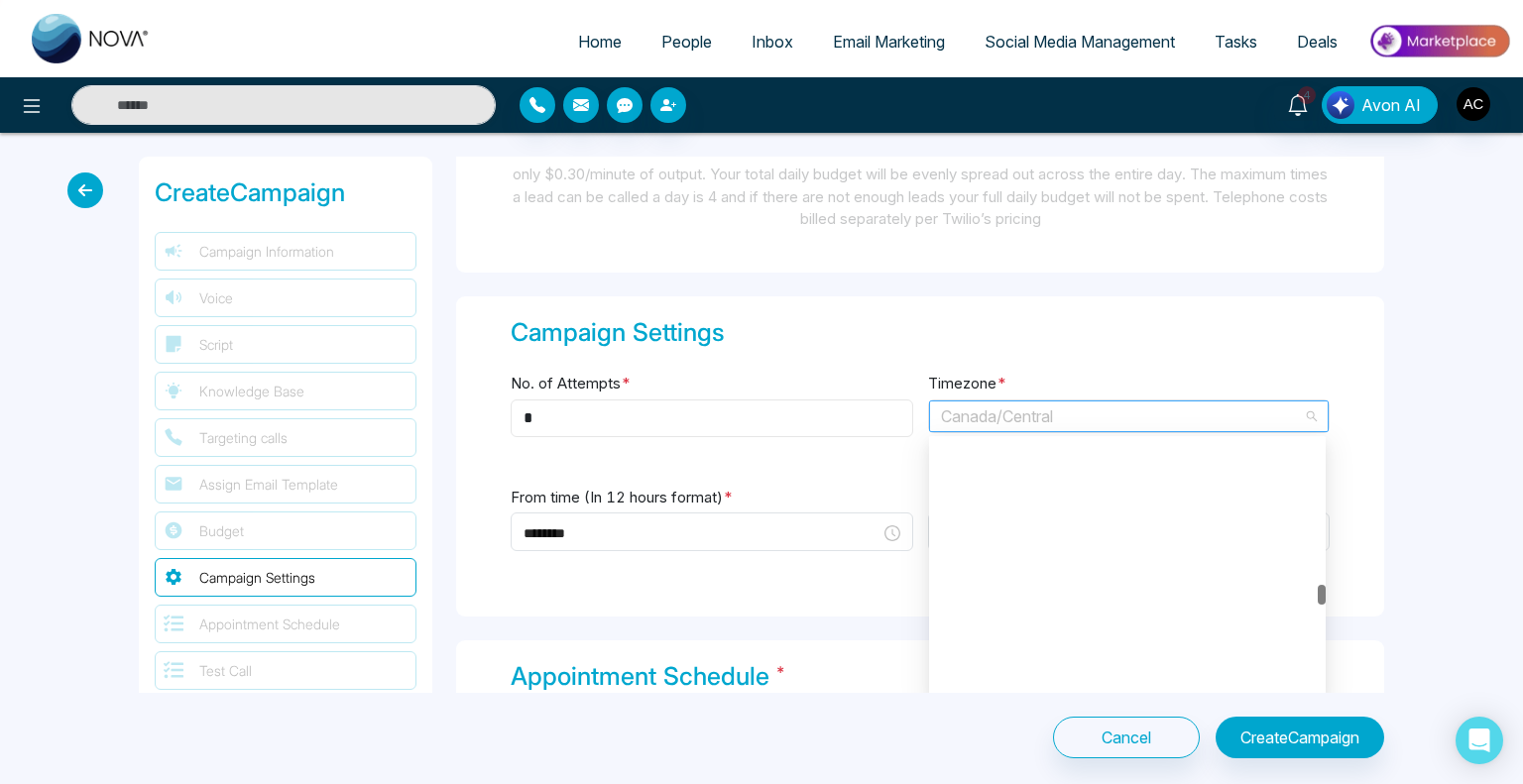 click on "Canada/Central" at bounding box center [1129, 416] 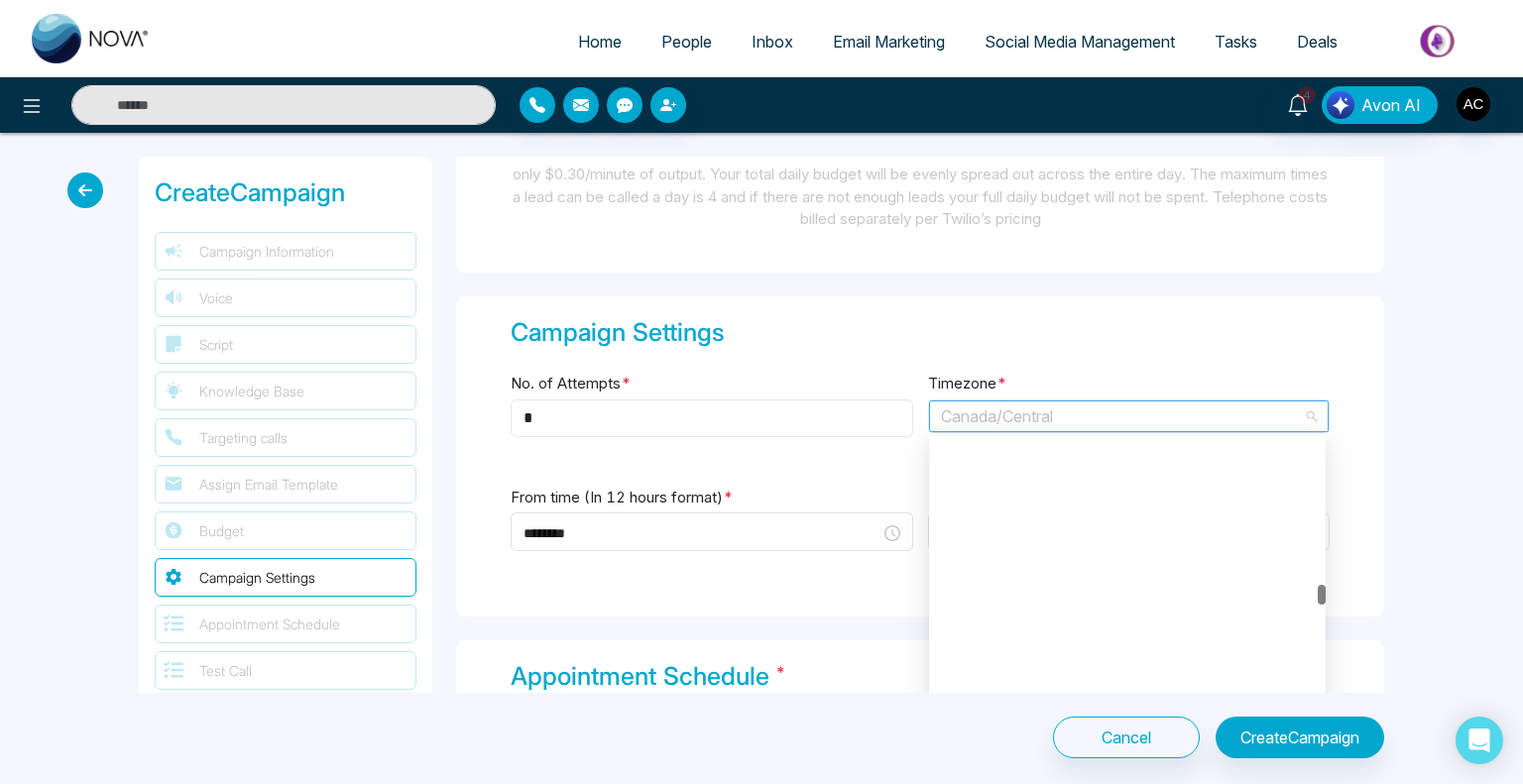 type on "*" 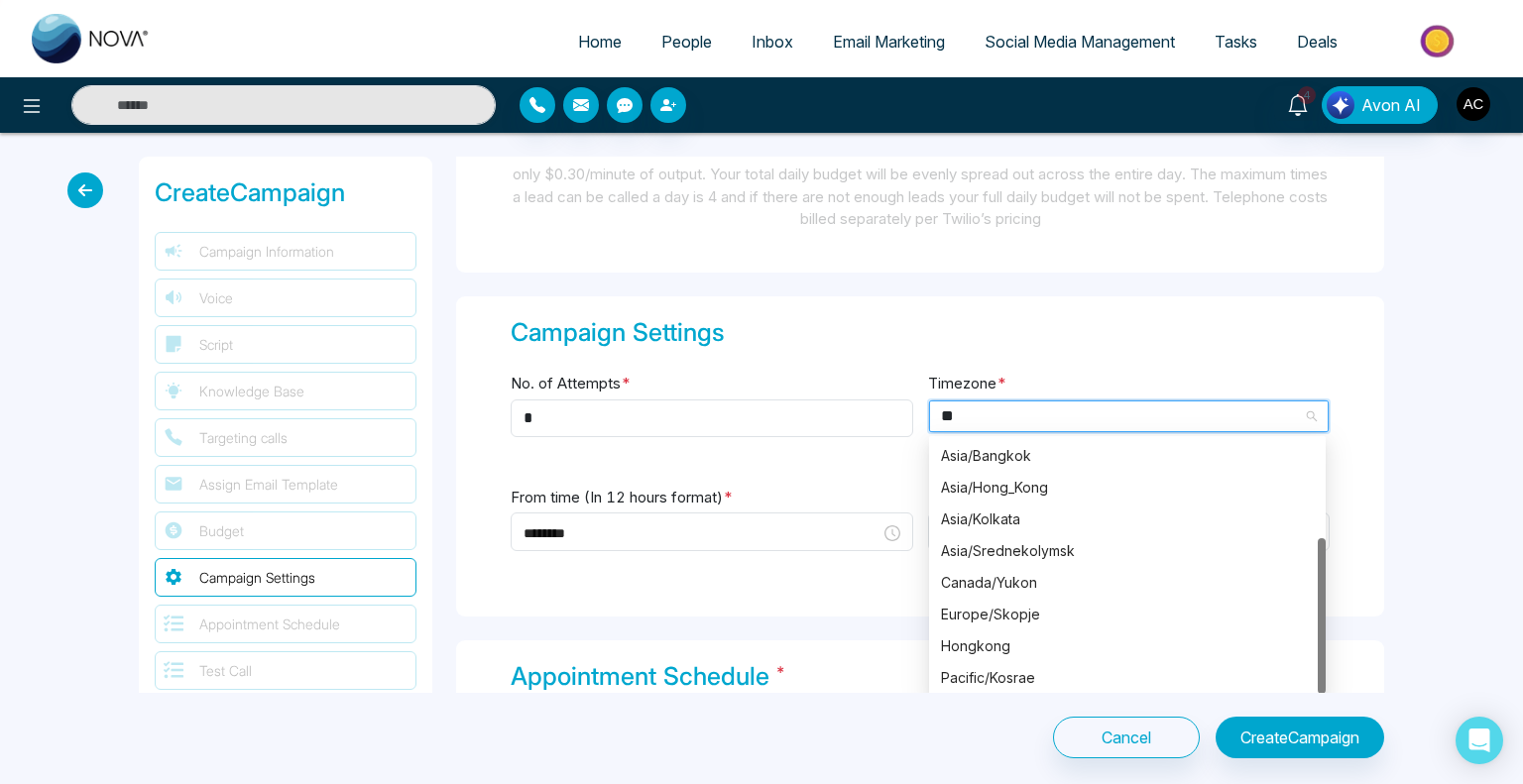 scroll, scrollTop: 159, scrollLeft: 0, axis: vertical 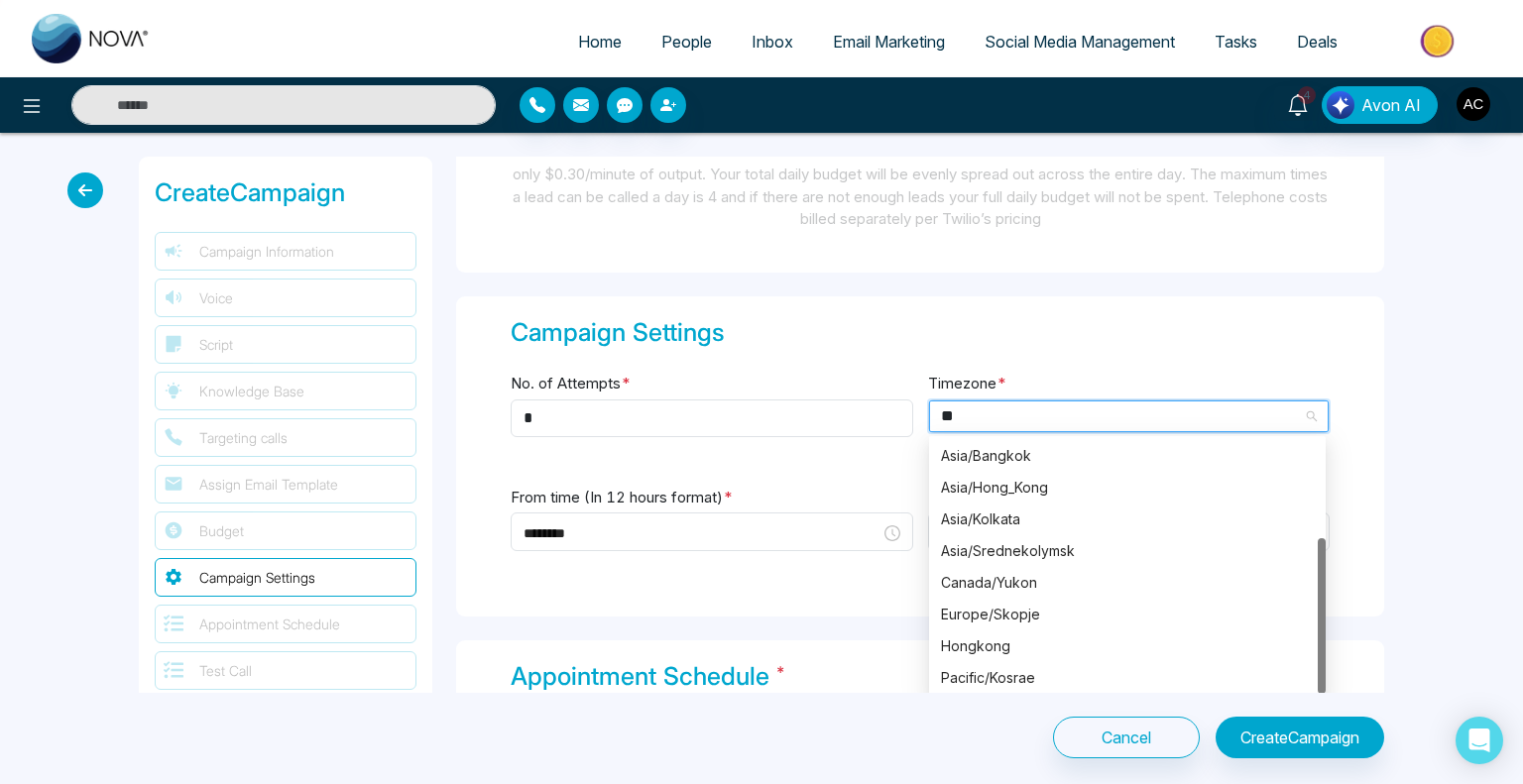 type on "***" 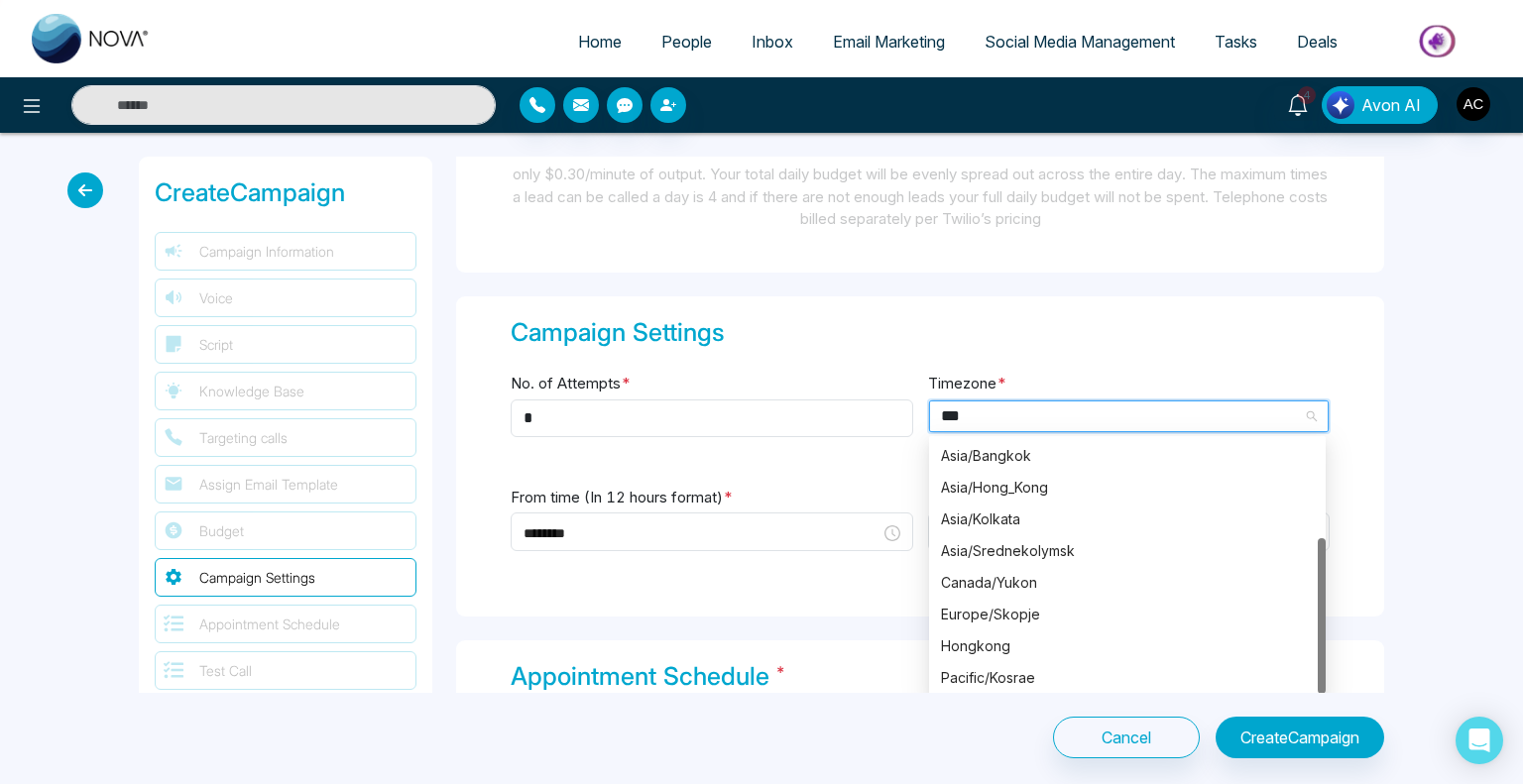 scroll, scrollTop: 0, scrollLeft: 0, axis: both 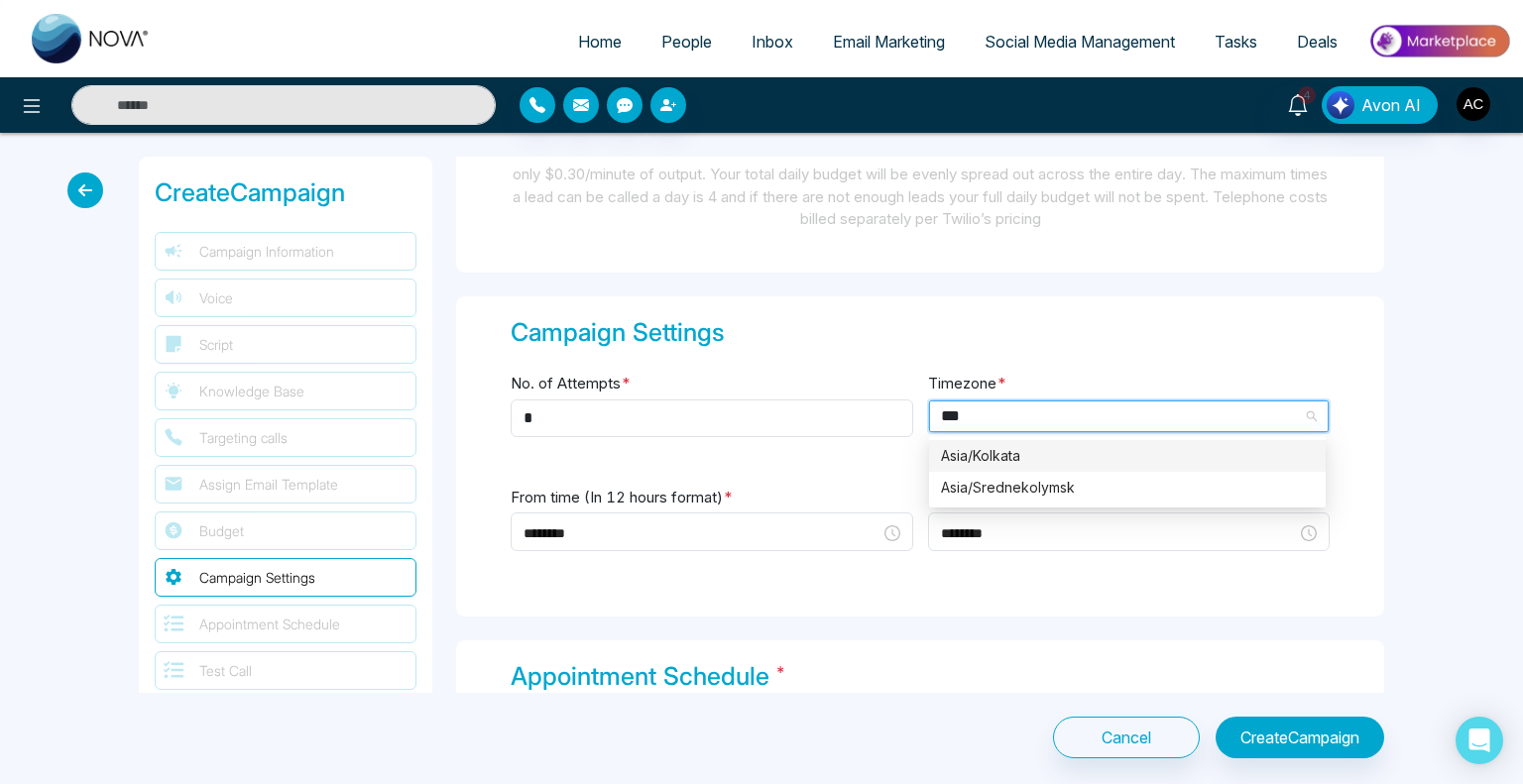 click on "Asia/Kolkata" at bounding box center (1127, 456) 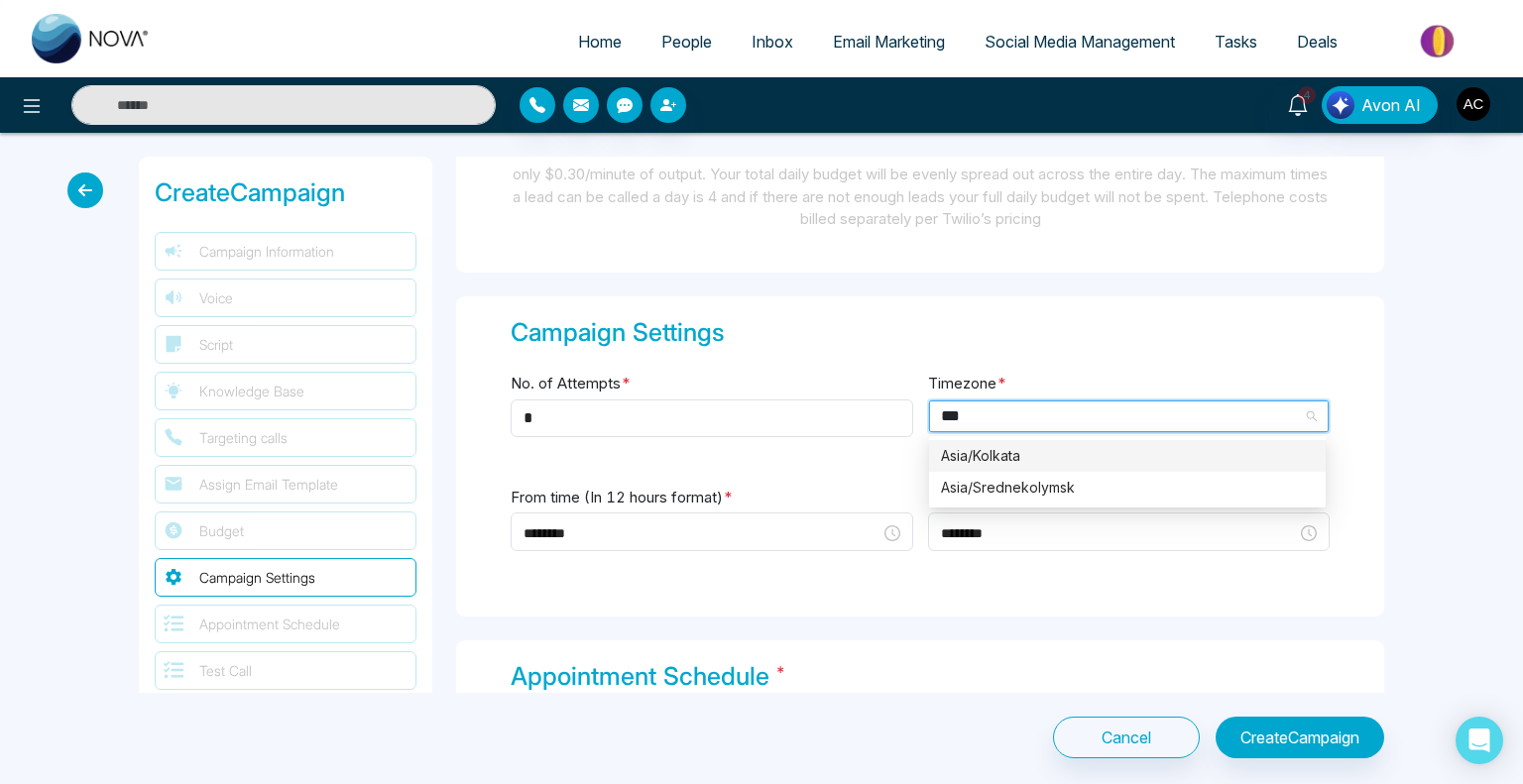 type 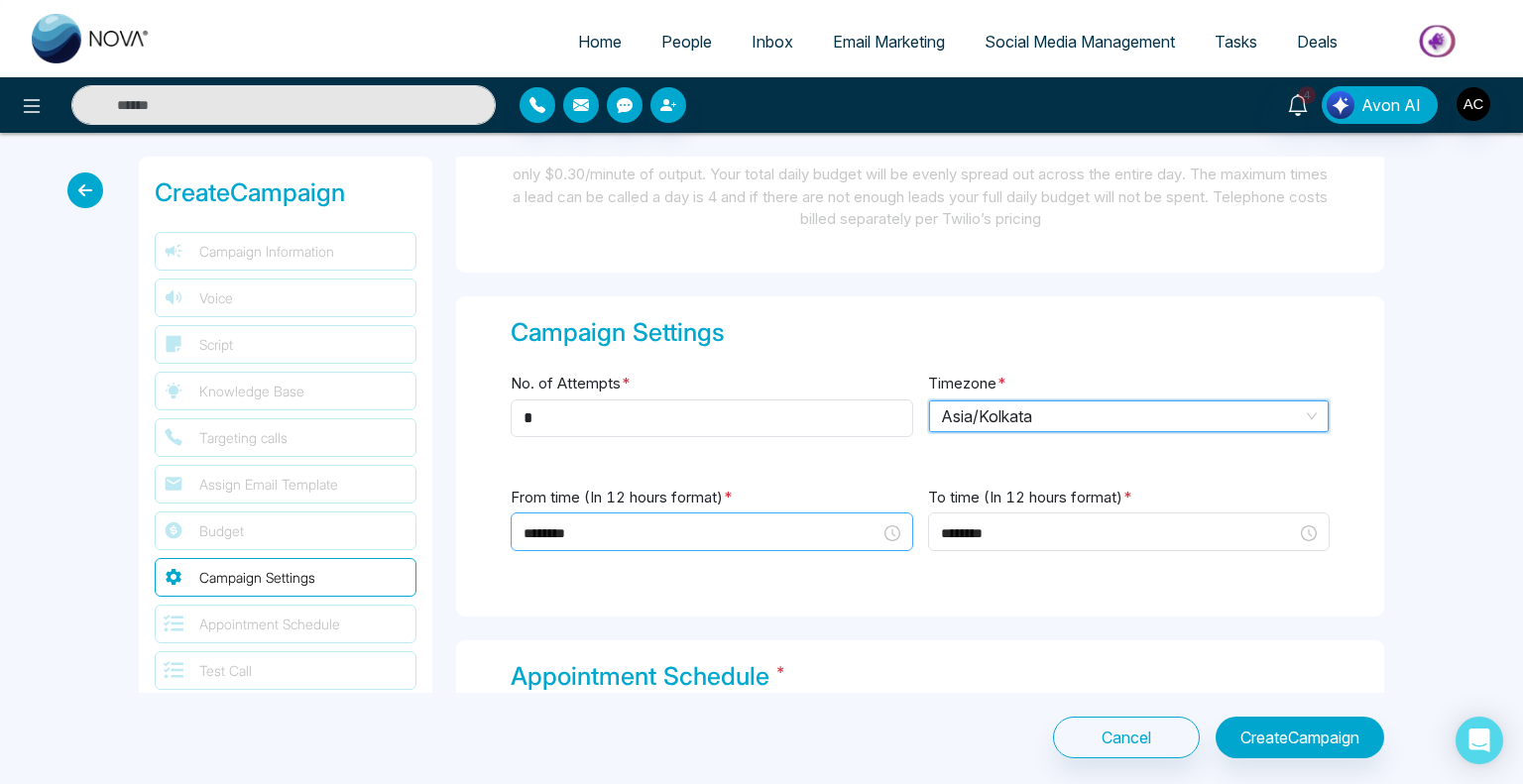 click on "********" at bounding box center (702, 533) 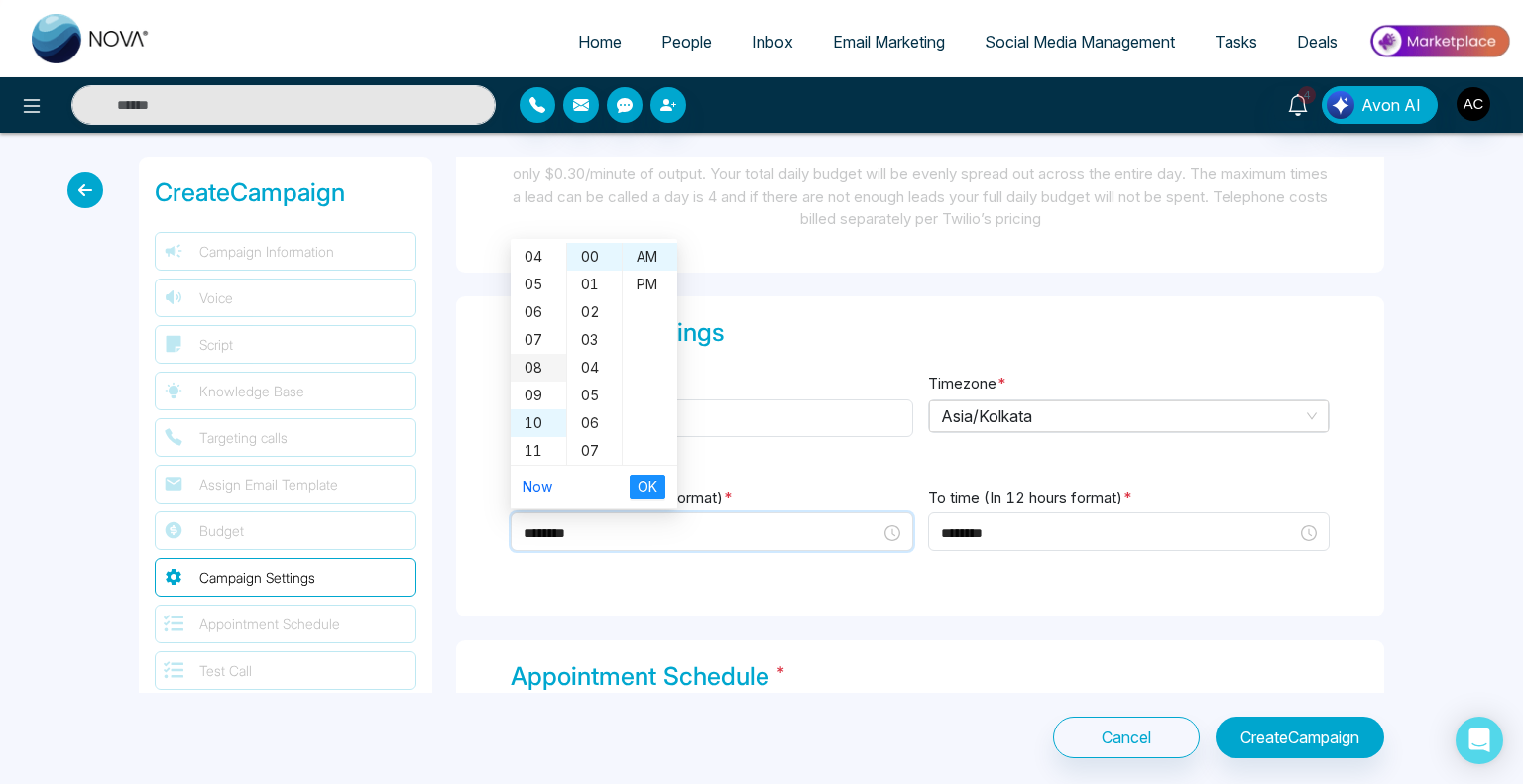 scroll, scrollTop: 0, scrollLeft: 0, axis: both 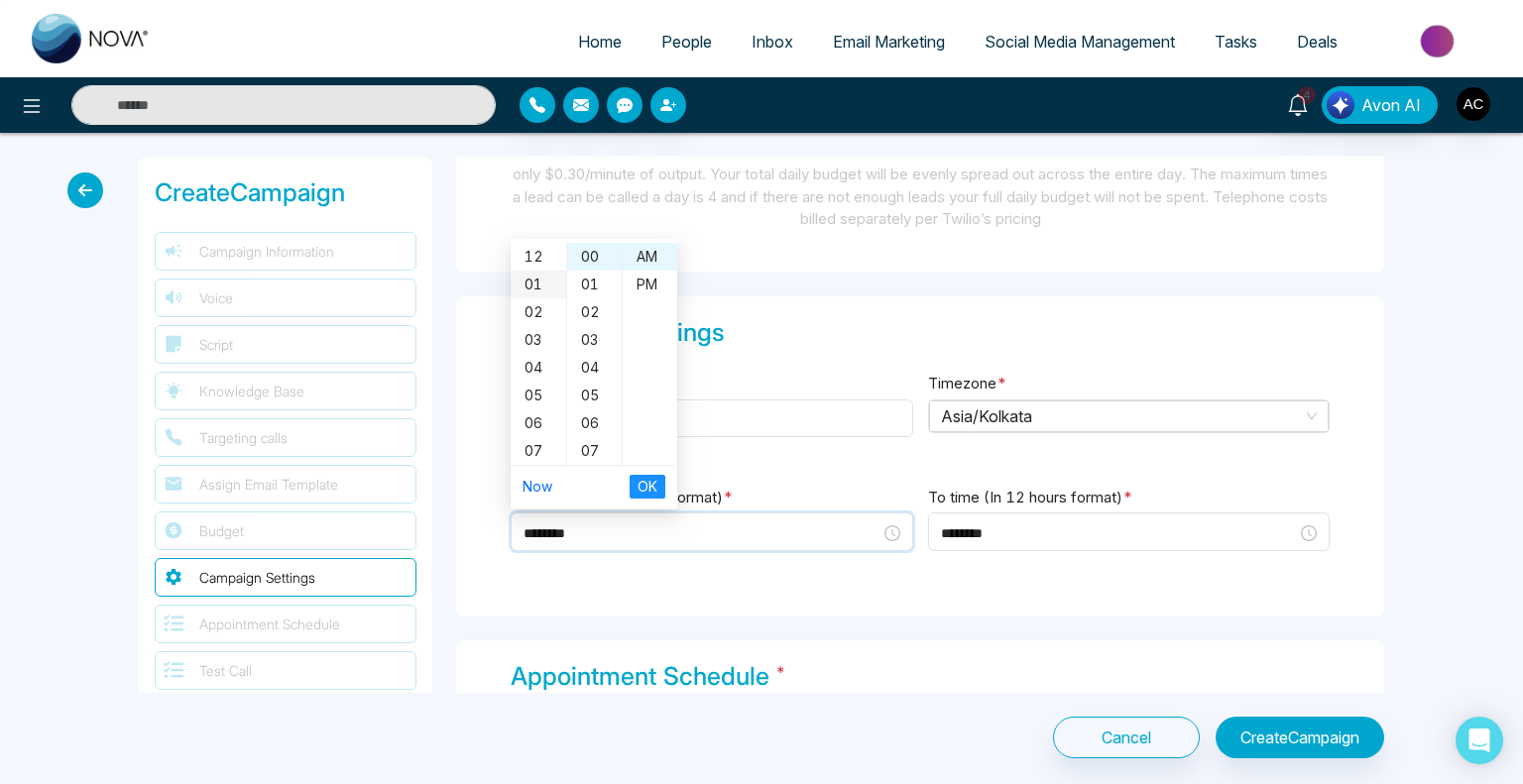 click on "01" at bounding box center [538, 284] 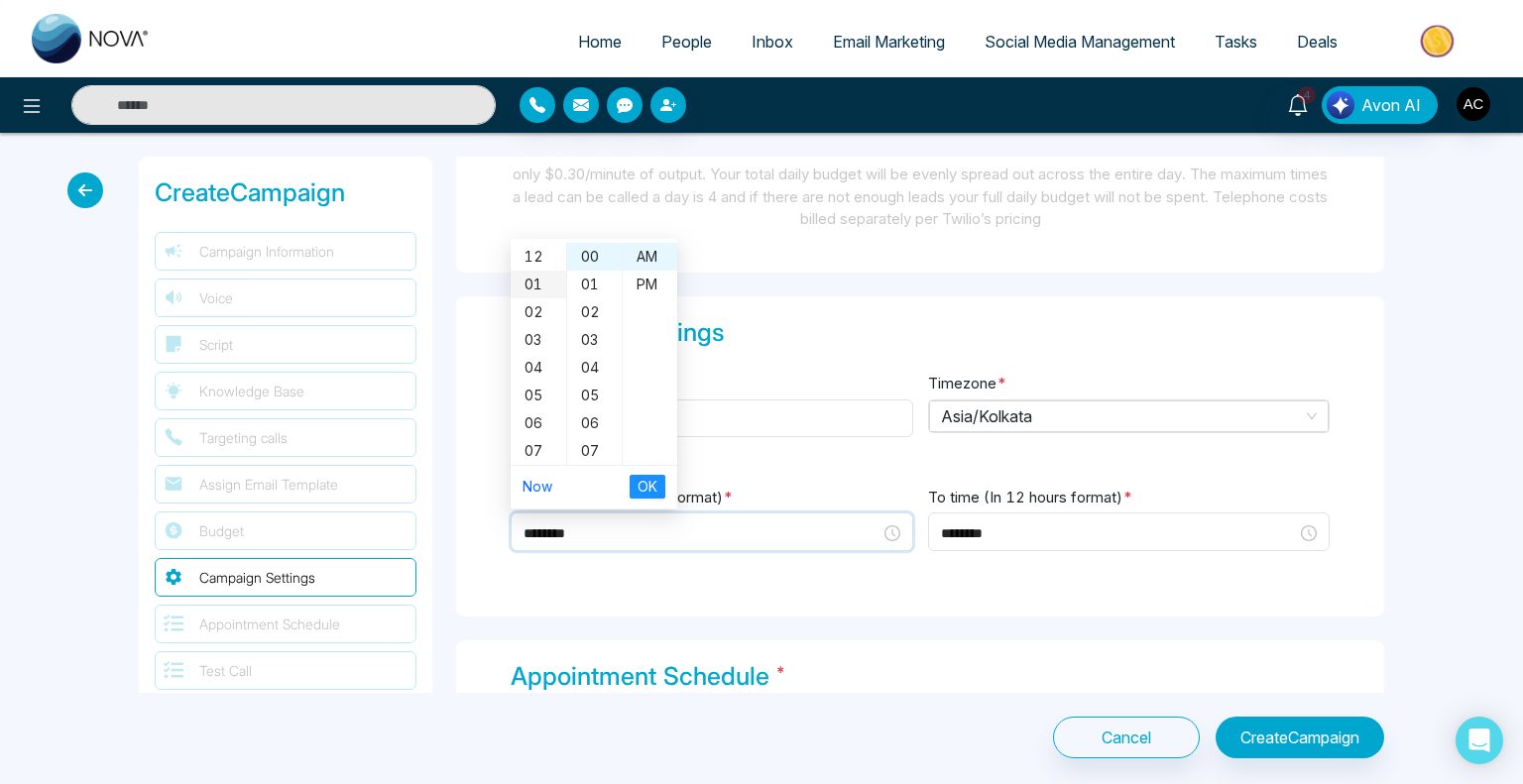 scroll, scrollTop: 28, scrollLeft: 0, axis: vertical 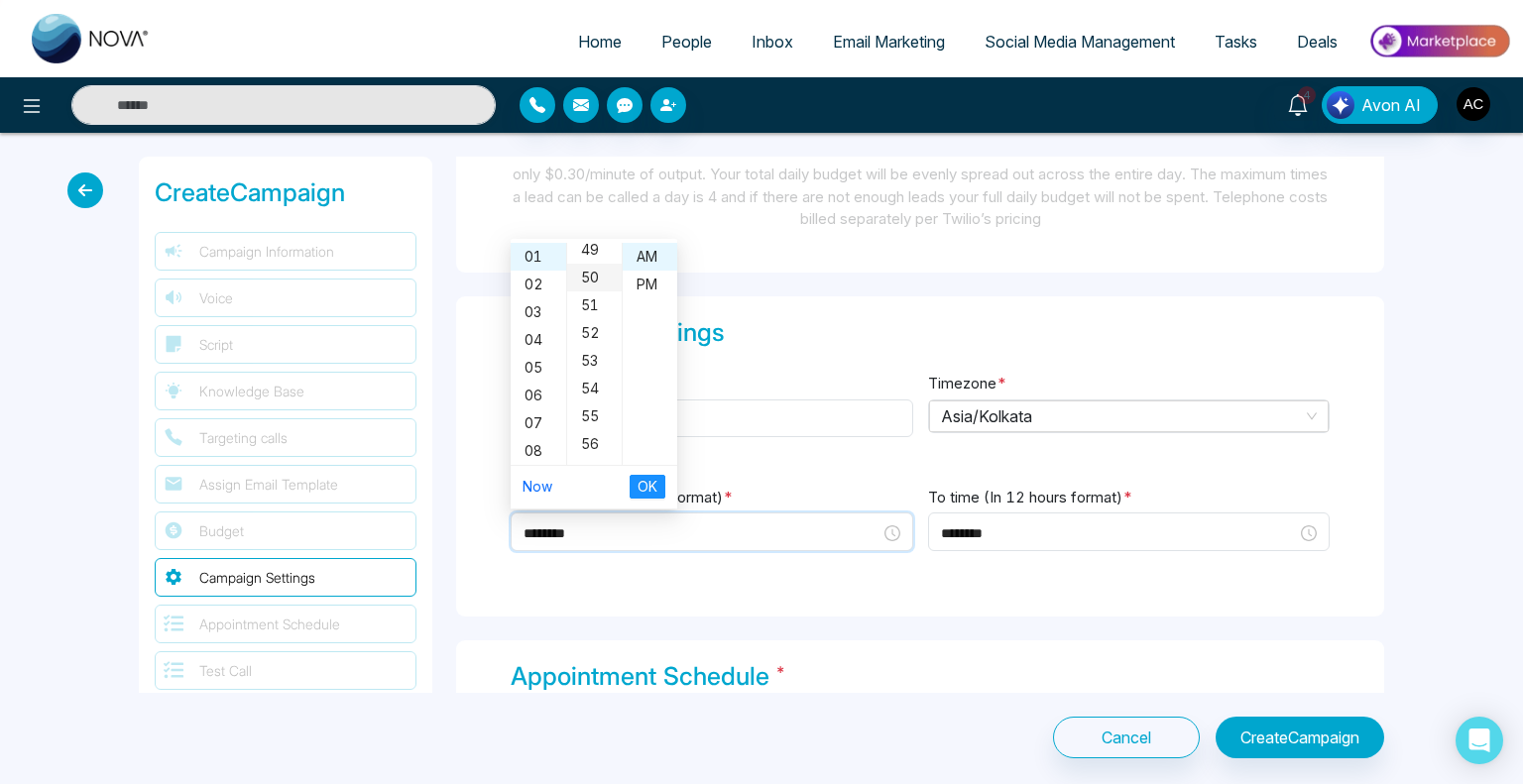 click on "50" at bounding box center (594, 278) 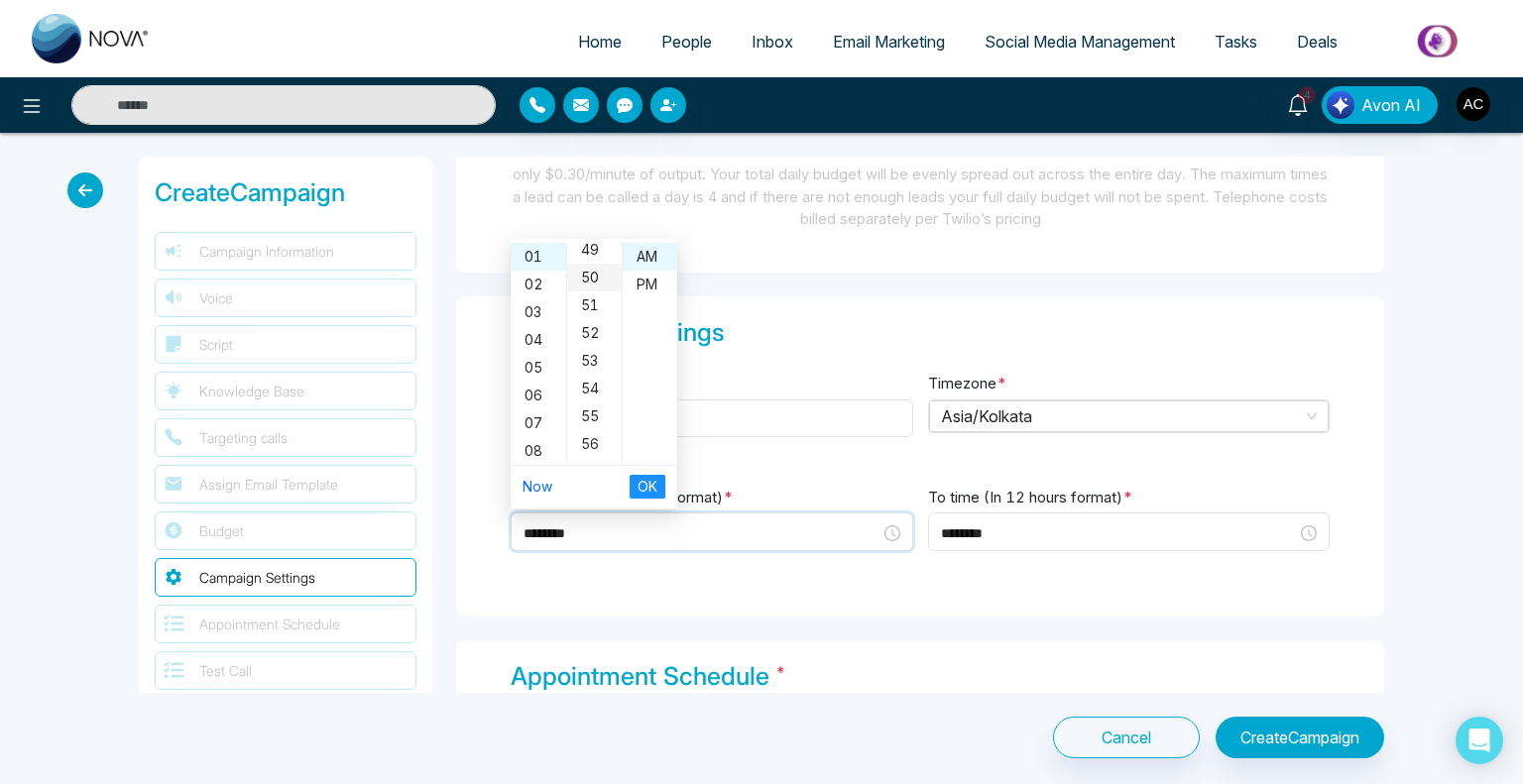 type on "********" 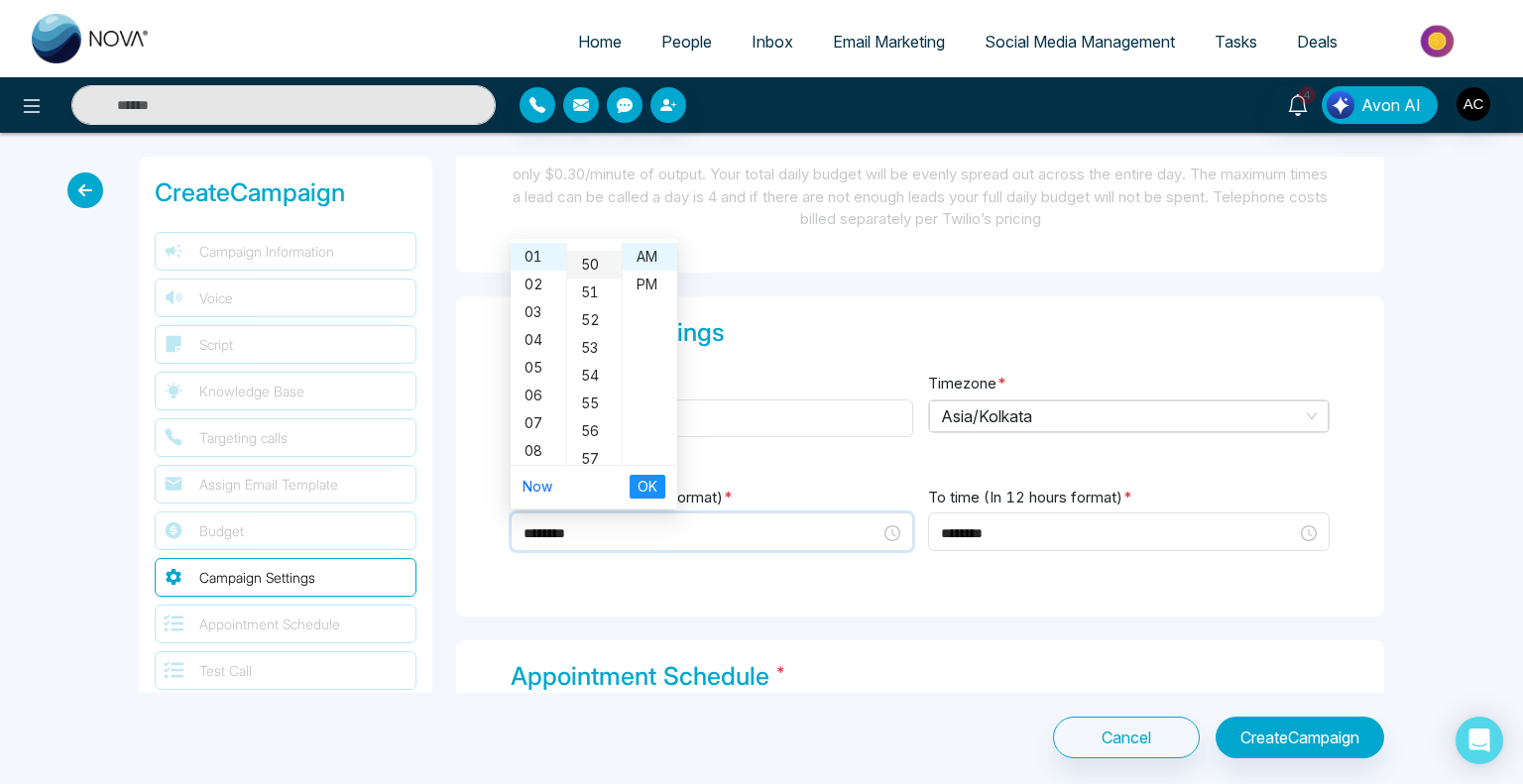 scroll, scrollTop: 1388, scrollLeft: 0, axis: vertical 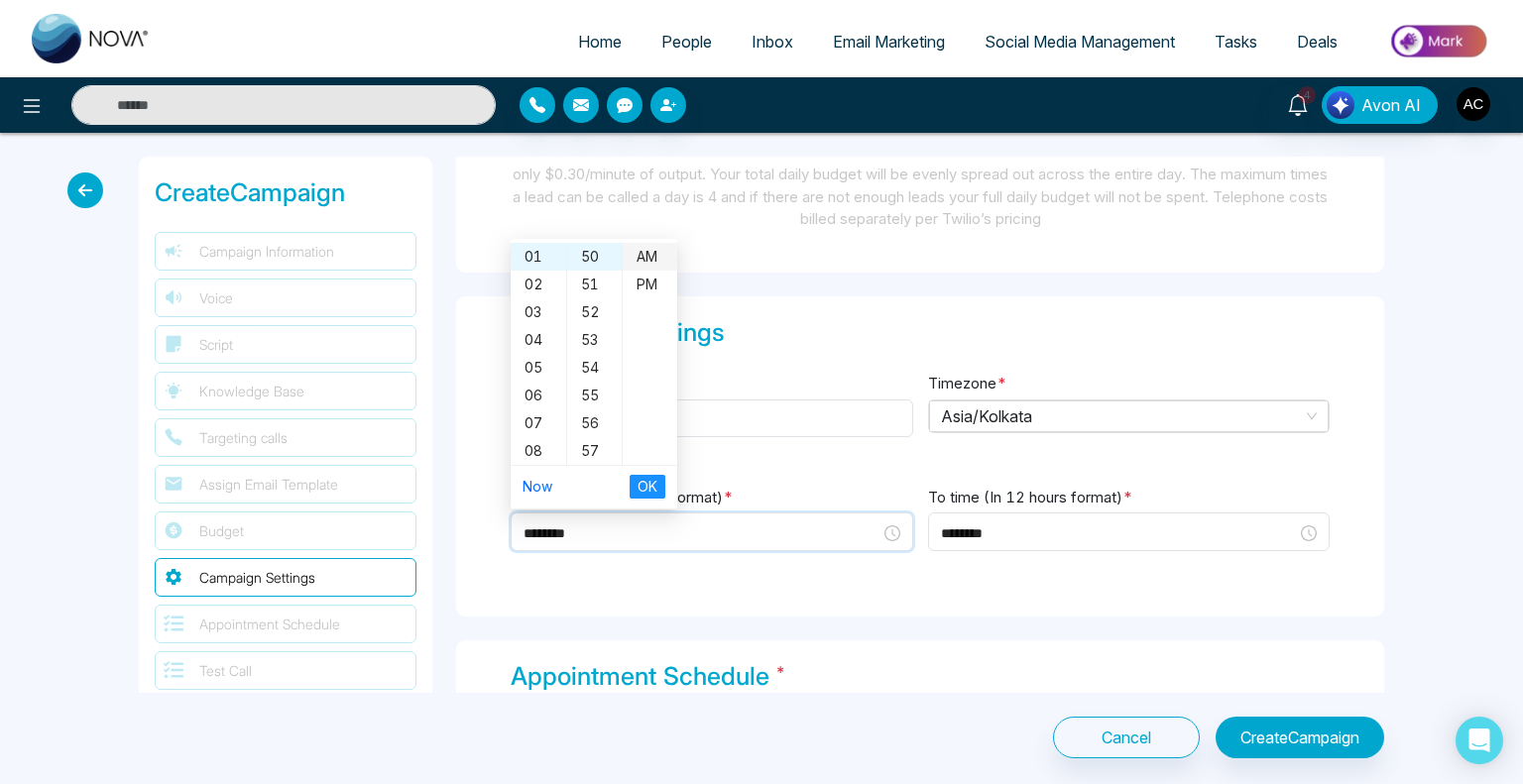 click on "AM" at bounding box center (649, 257) 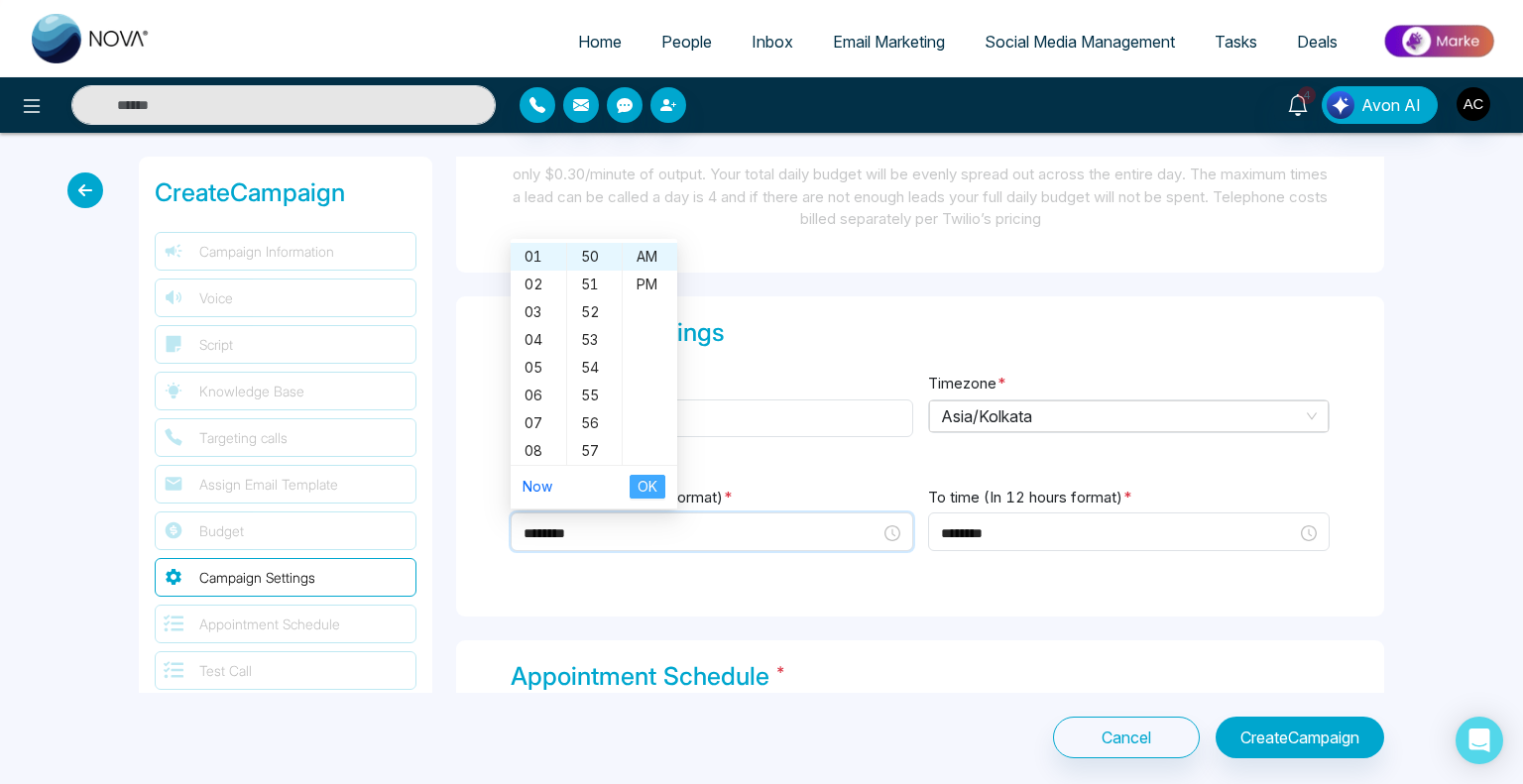 click on "OK" at bounding box center (647, 487) 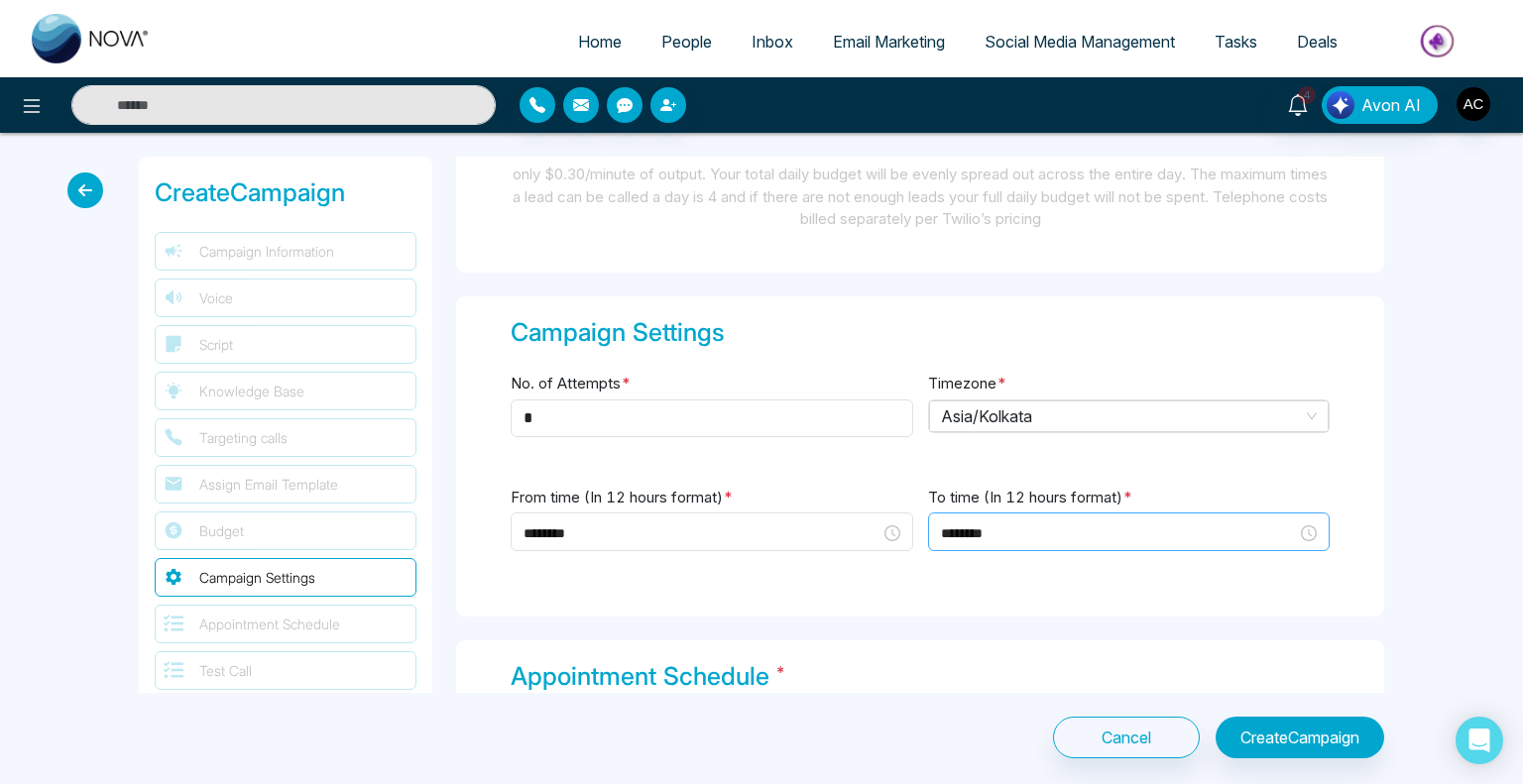 click on "********" at bounding box center [1129, 533] 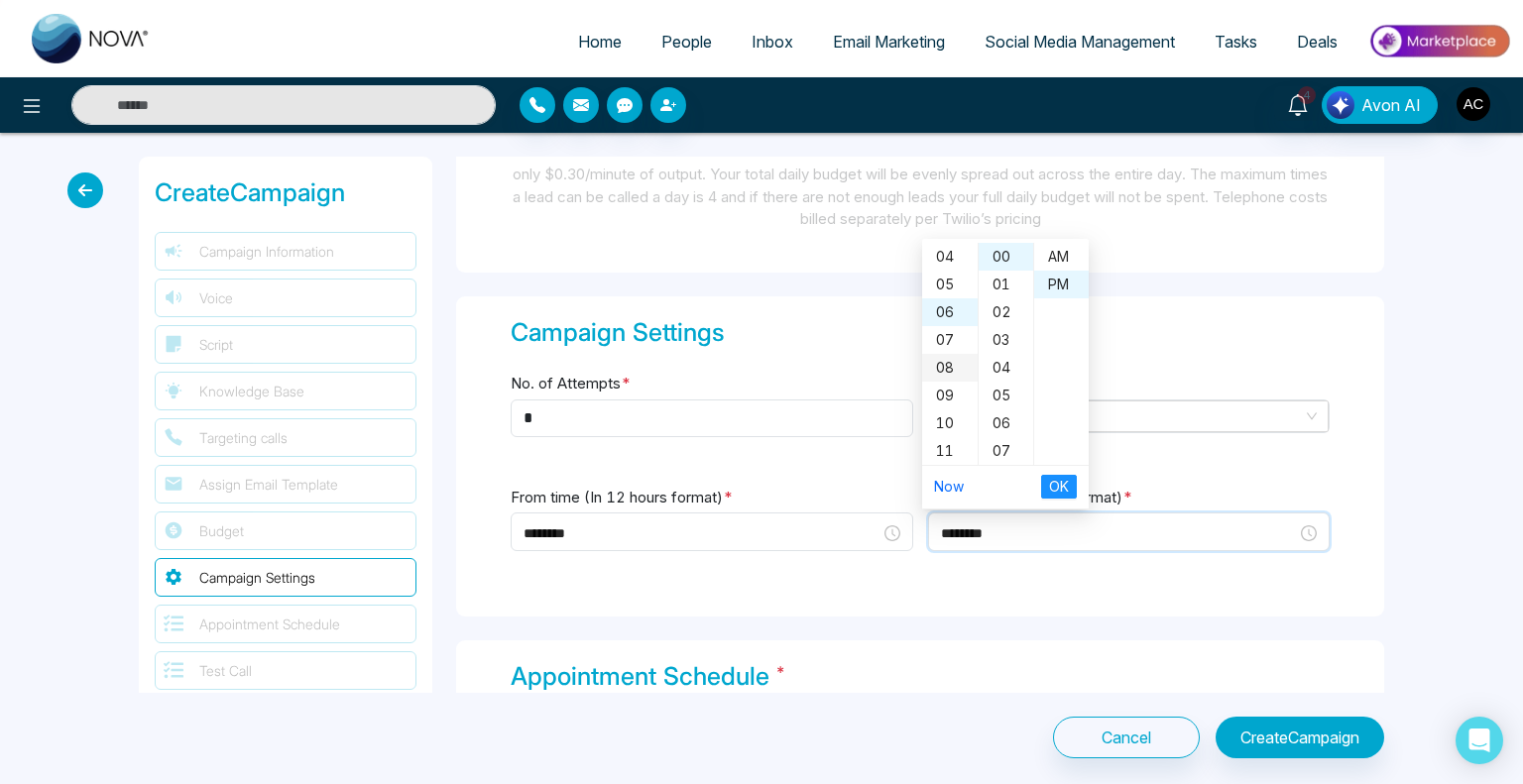 scroll, scrollTop: 0, scrollLeft: 0, axis: both 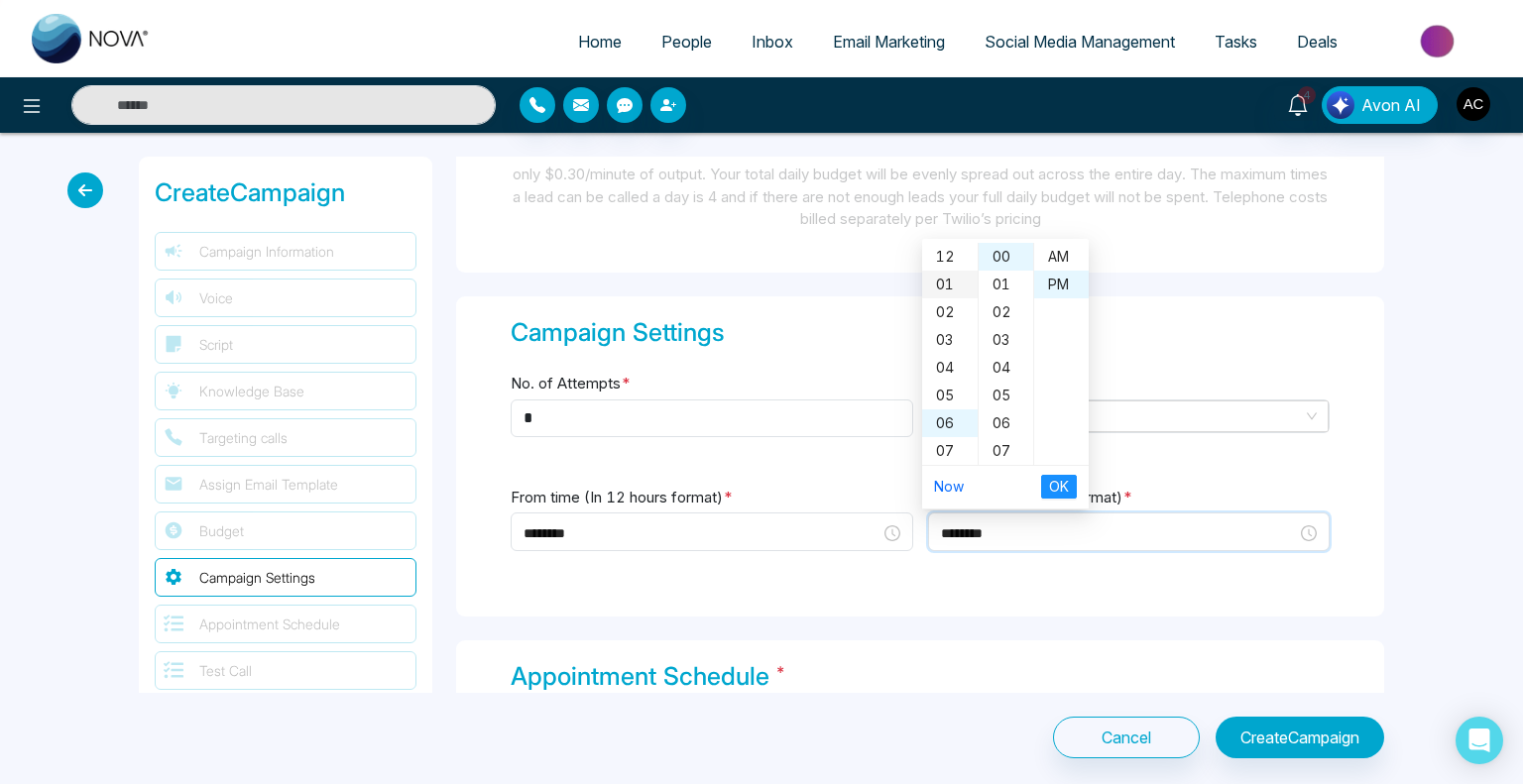click on "01" at bounding box center [950, 284] 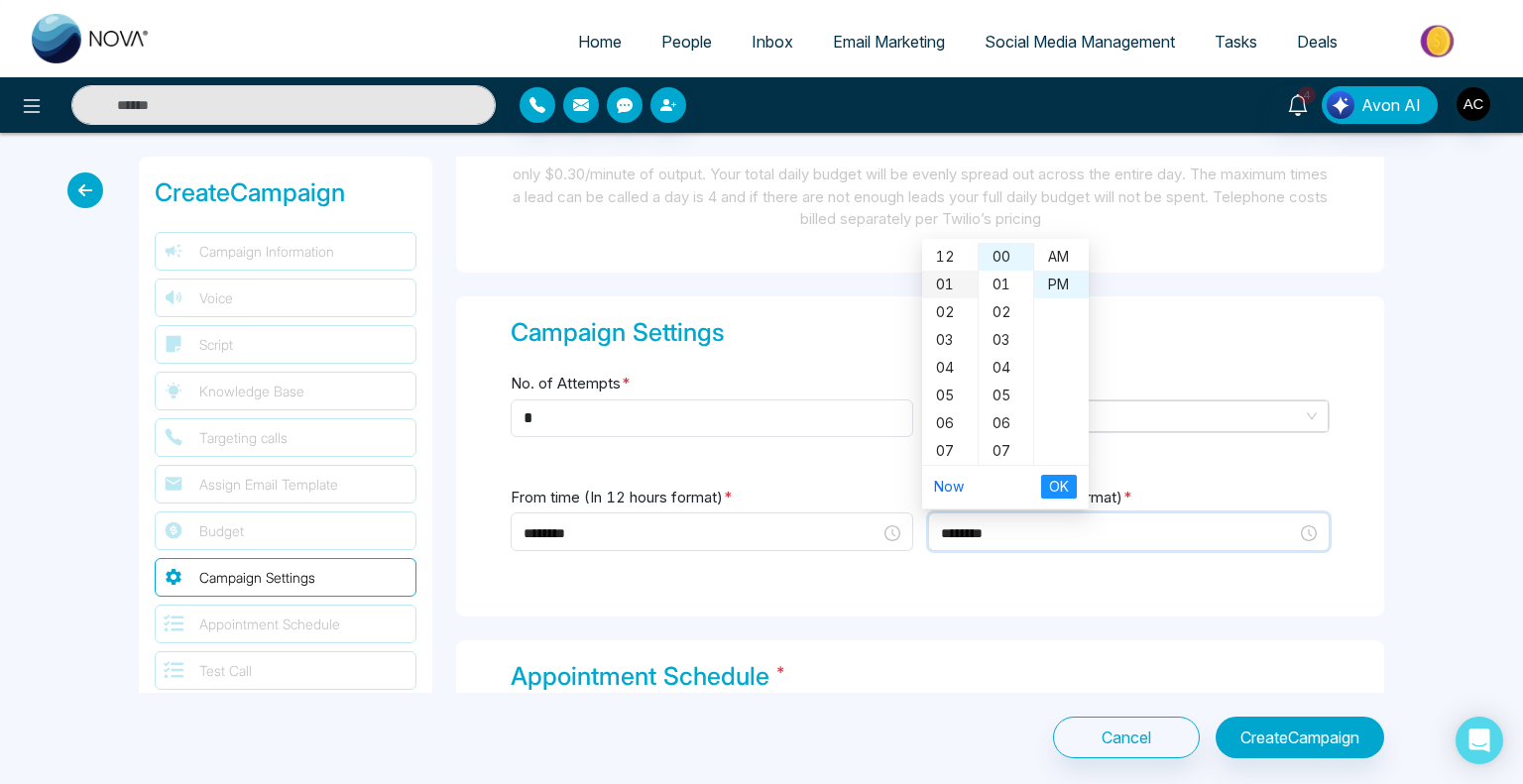 scroll, scrollTop: 28, scrollLeft: 0, axis: vertical 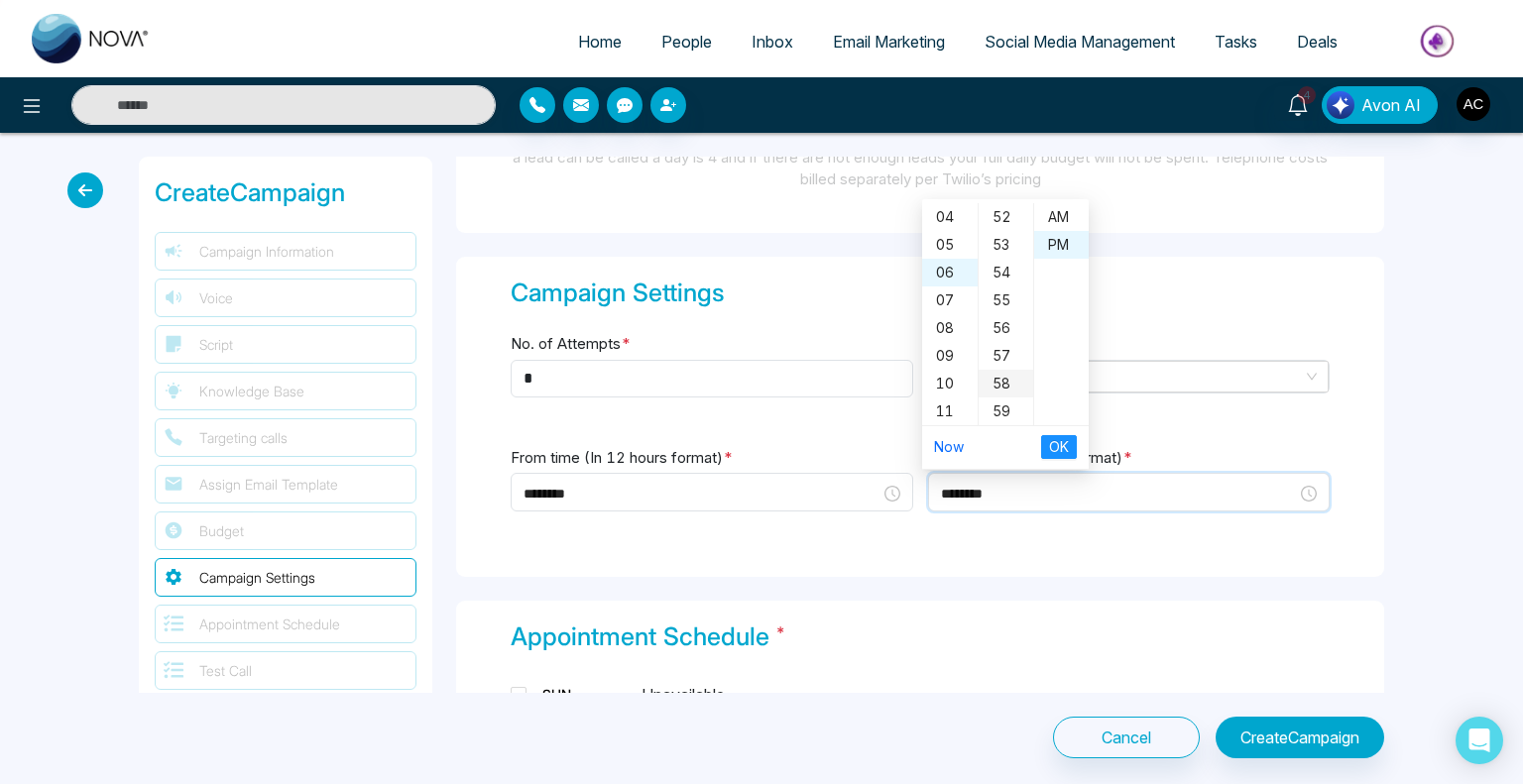 click on "58" at bounding box center (1005, 384) 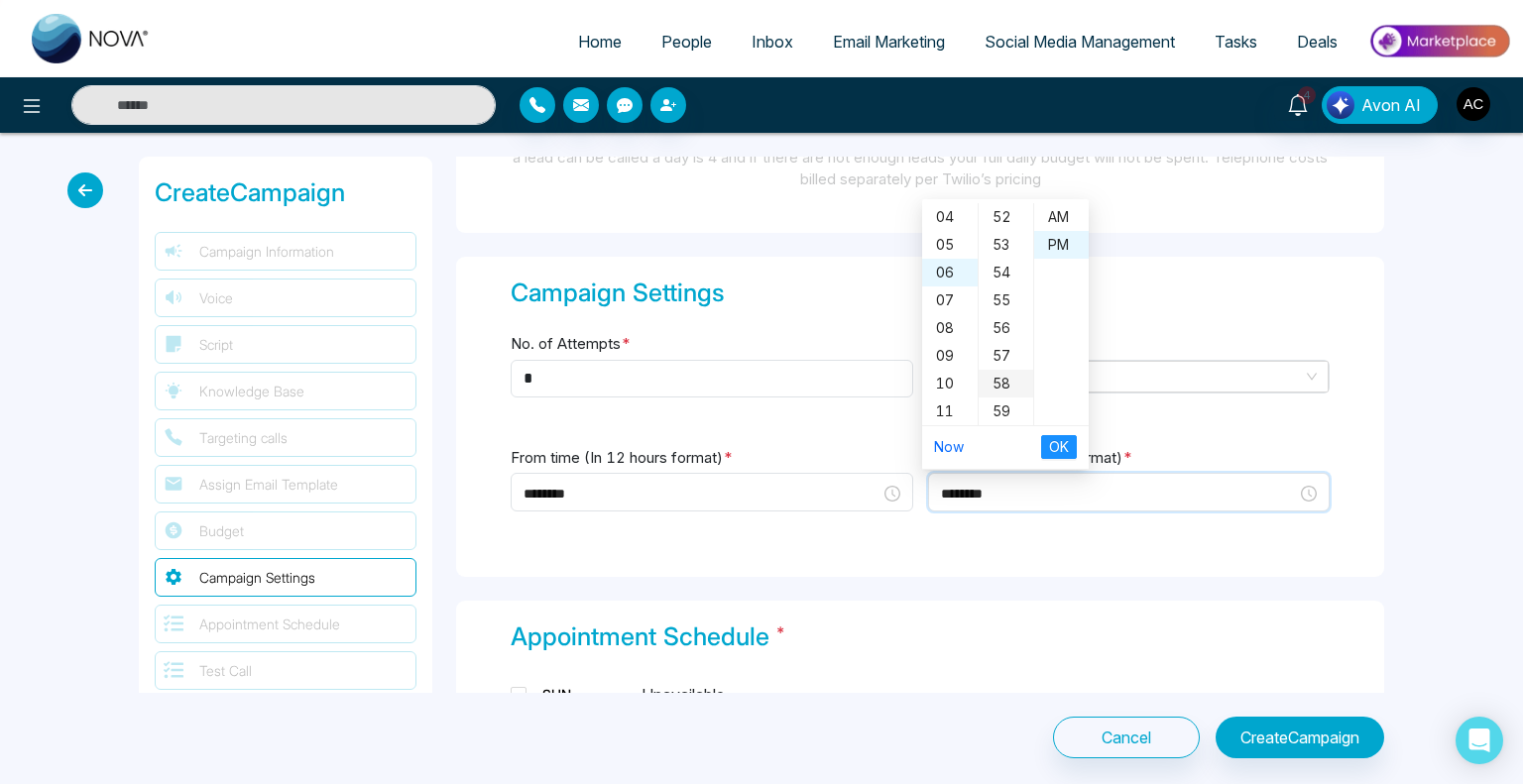 click on "58" at bounding box center [1005, 384] 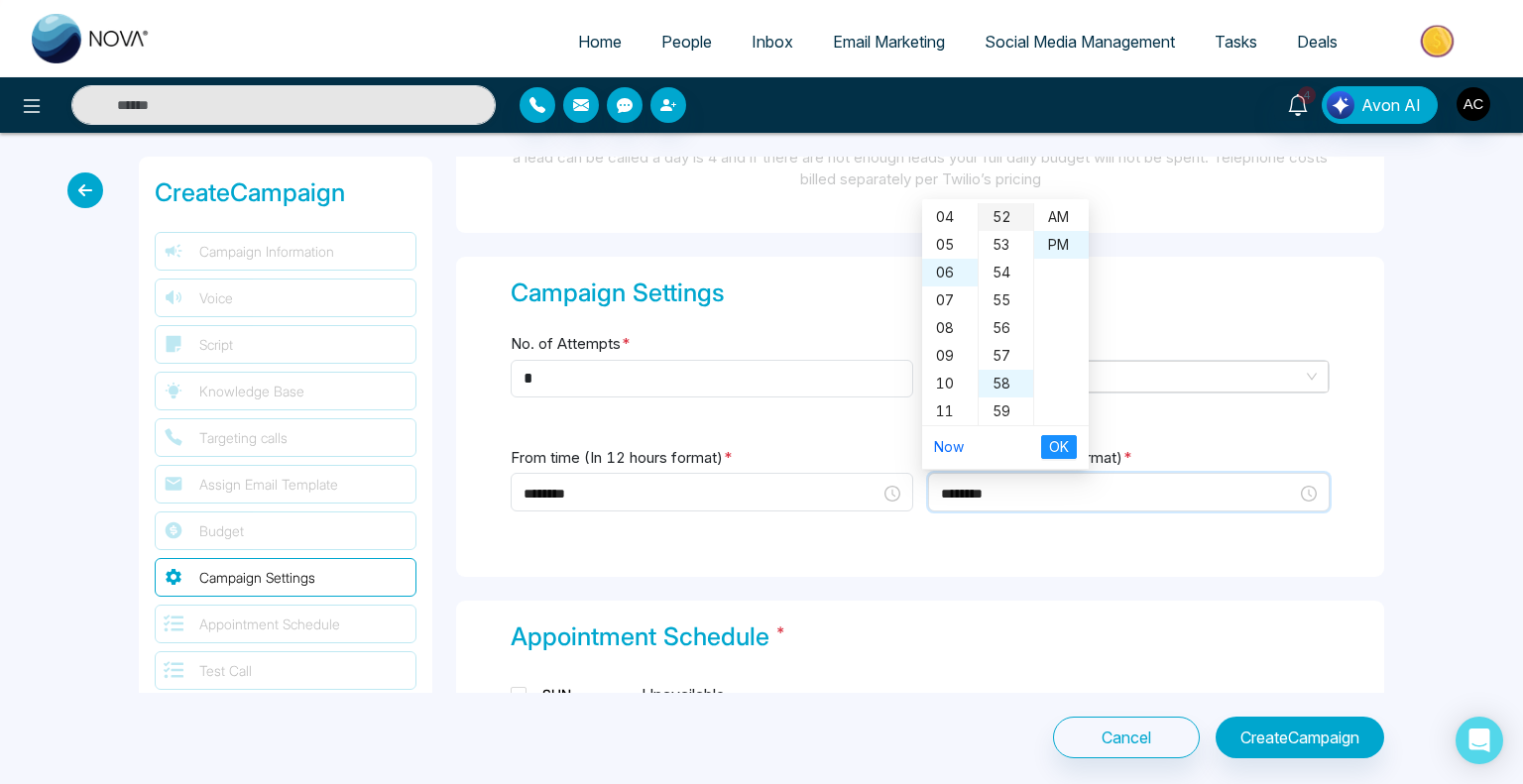 click on "52" at bounding box center [1005, 217] 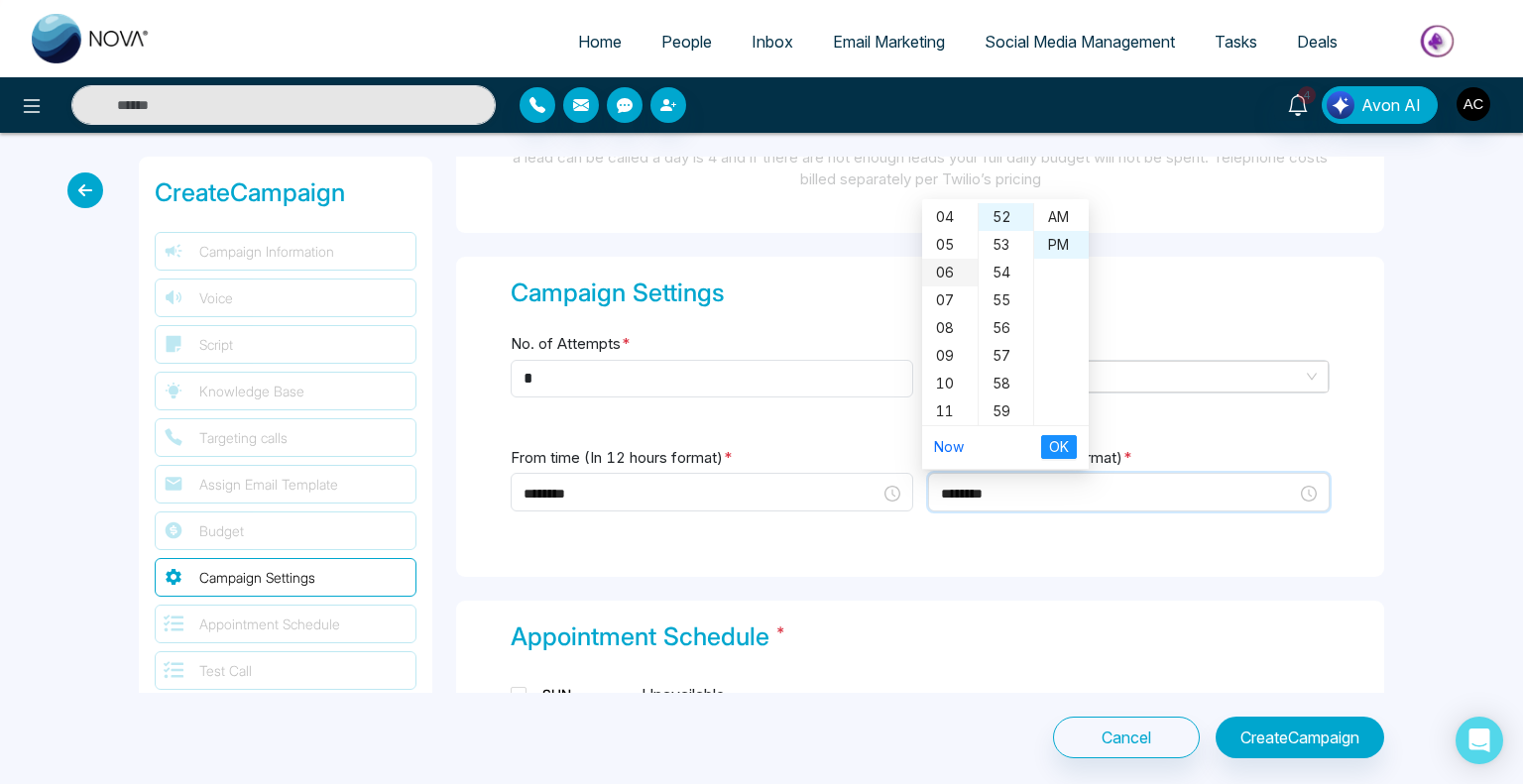 scroll, scrollTop: 0, scrollLeft: 0, axis: both 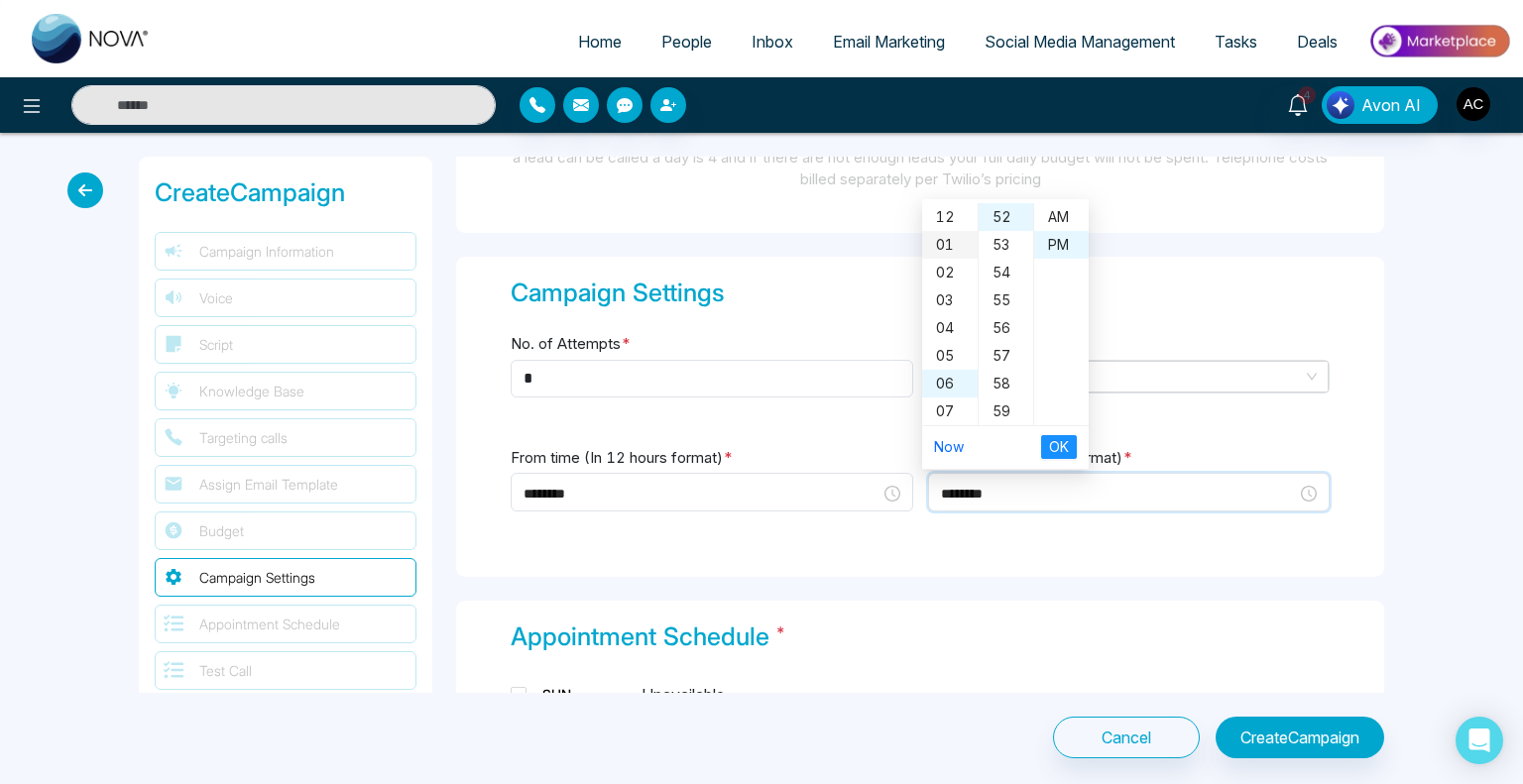 click on "01" at bounding box center [950, 245] 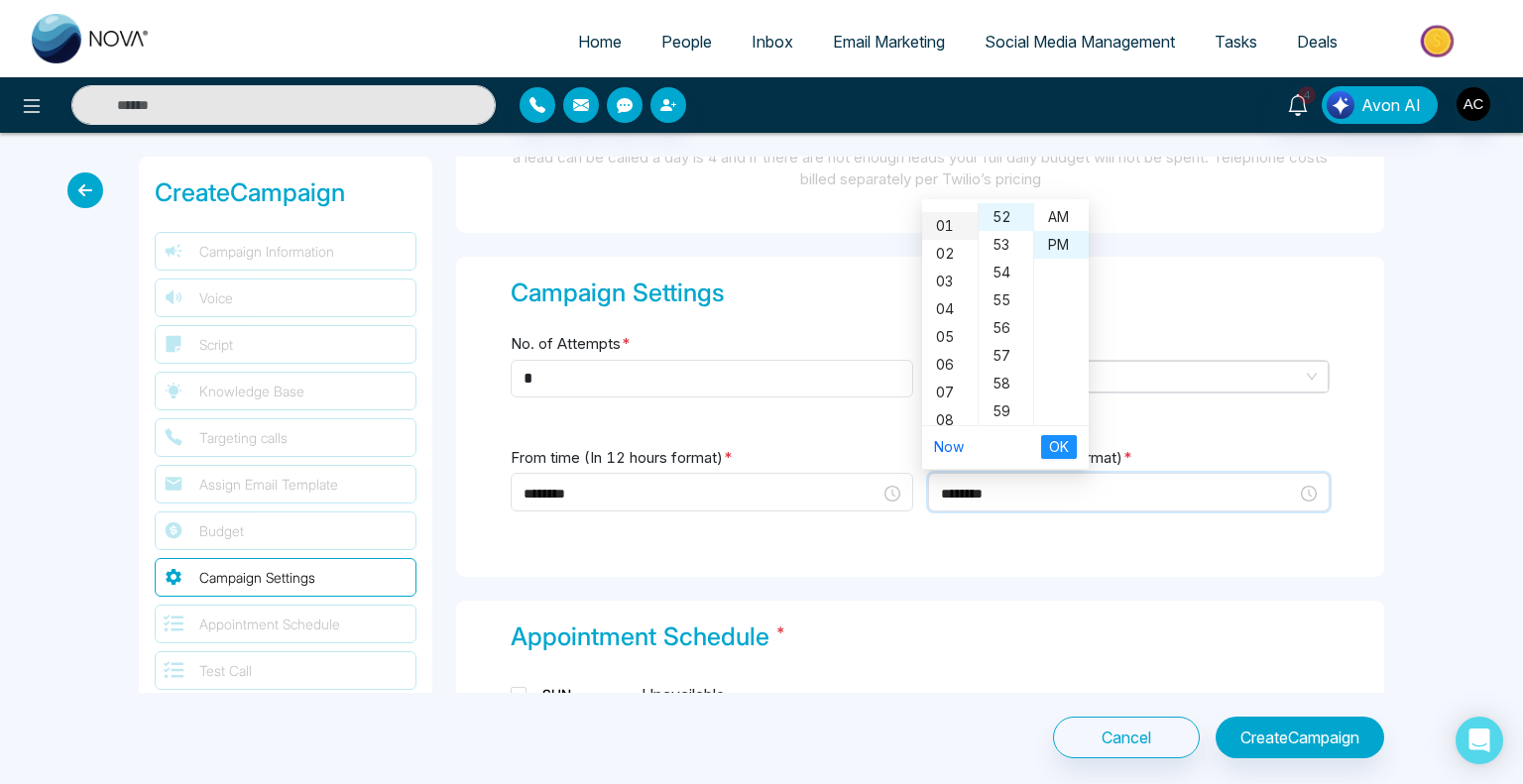 scroll, scrollTop: 28, scrollLeft: 0, axis: vertical 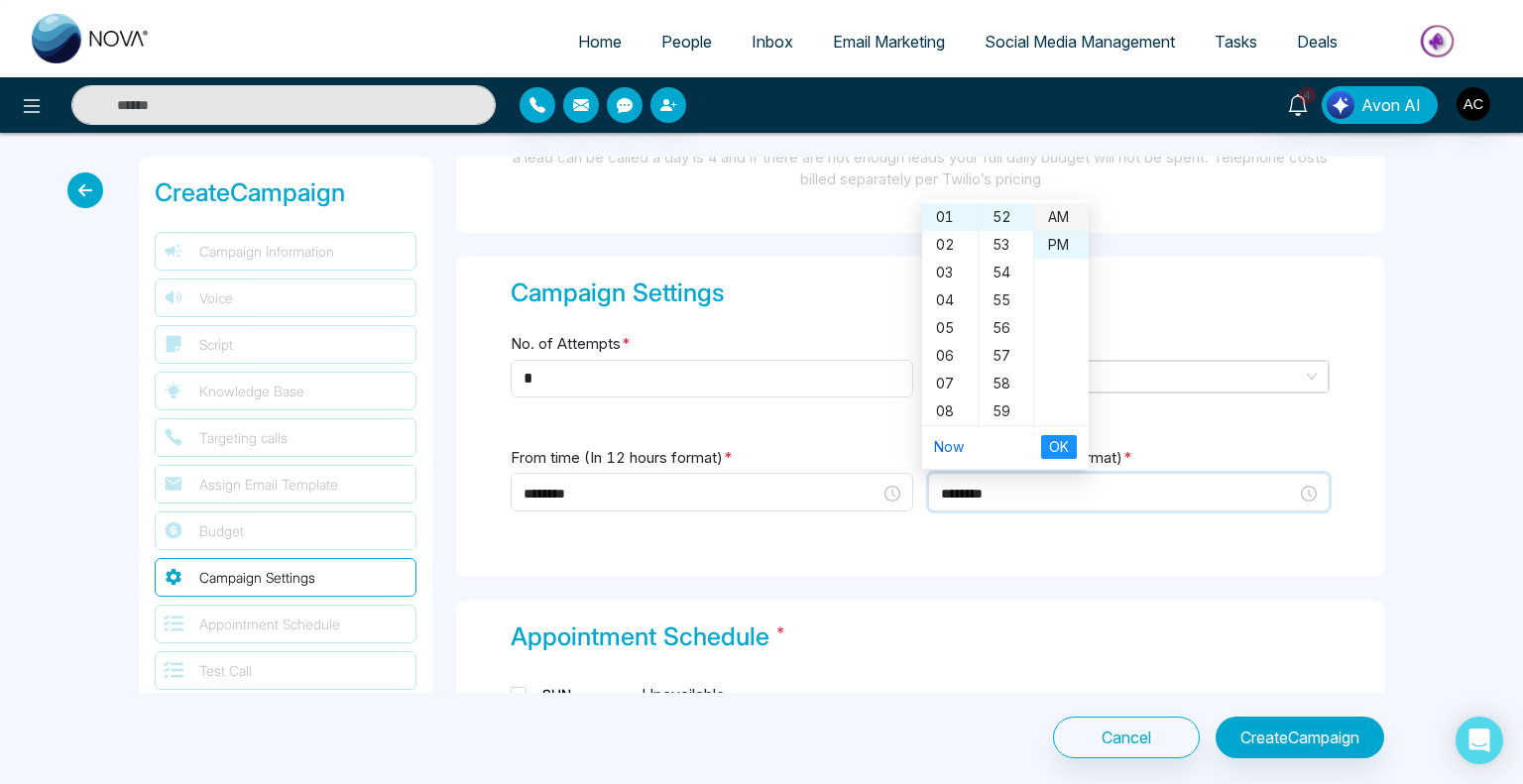 click on "AM" at bounding box center [1061, 217] 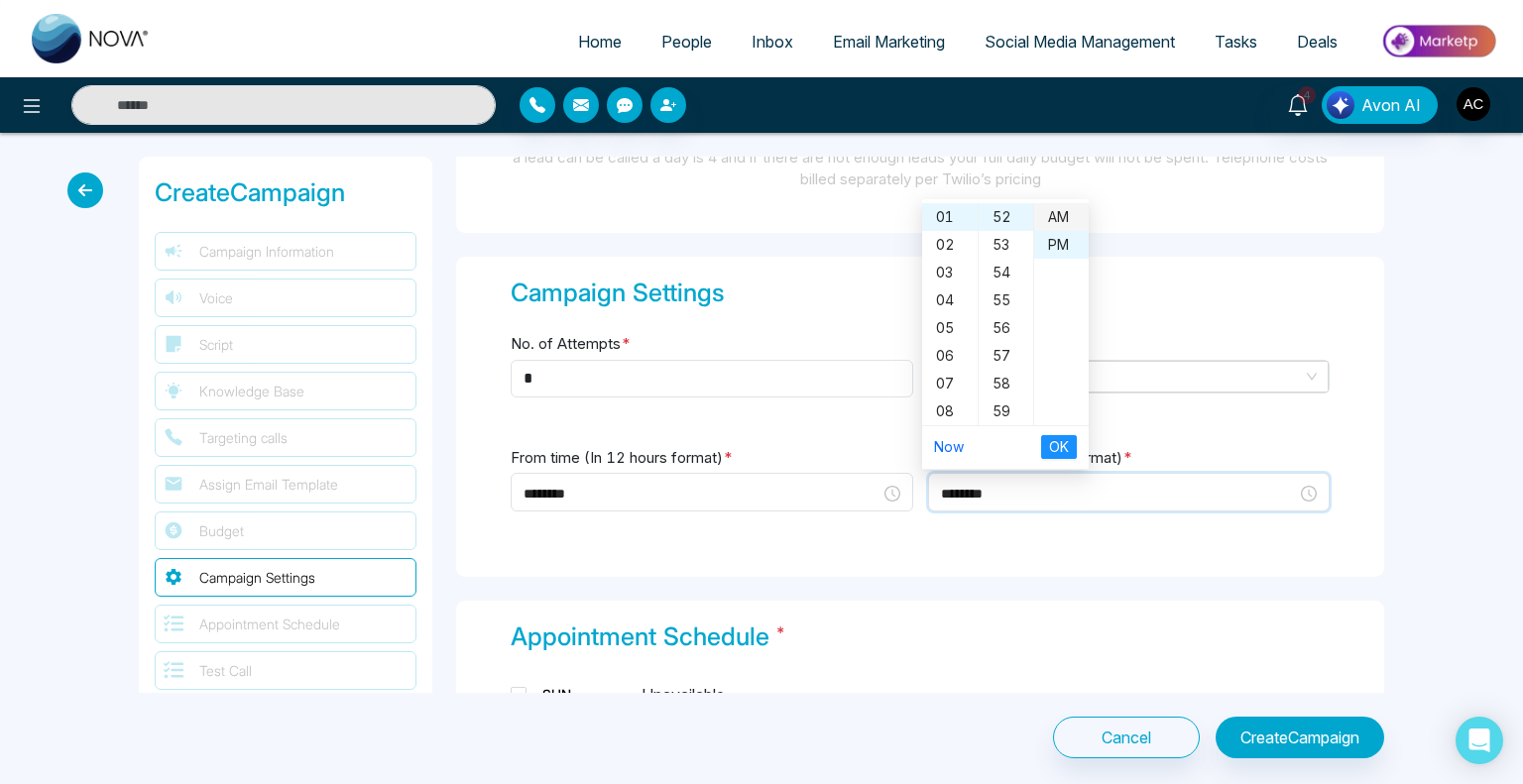 type on "********" 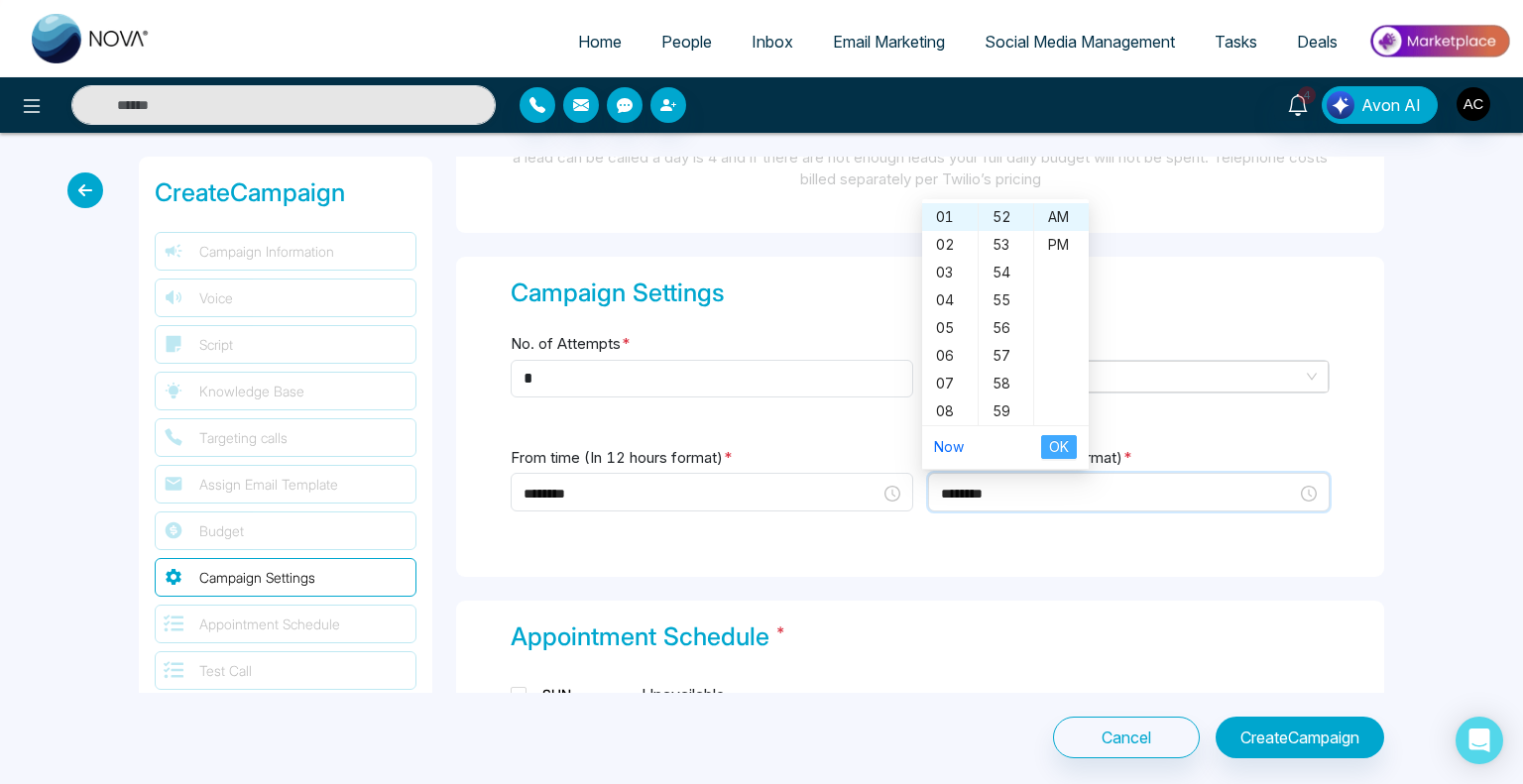 click on "OK" at bounding box center [1059, 447] 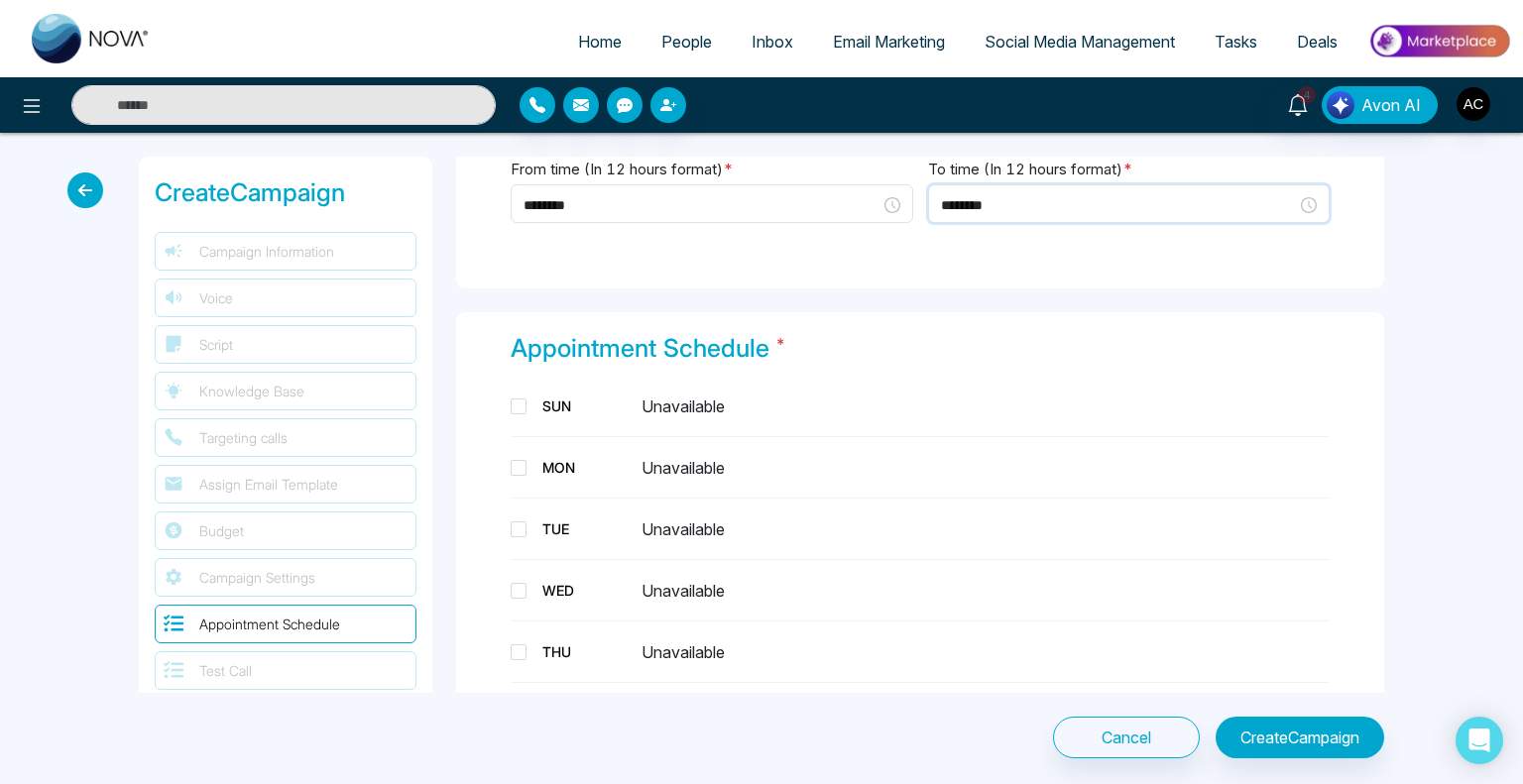 scroll, scrollTop: 3416, scrollLeft: 0, axis: vertical 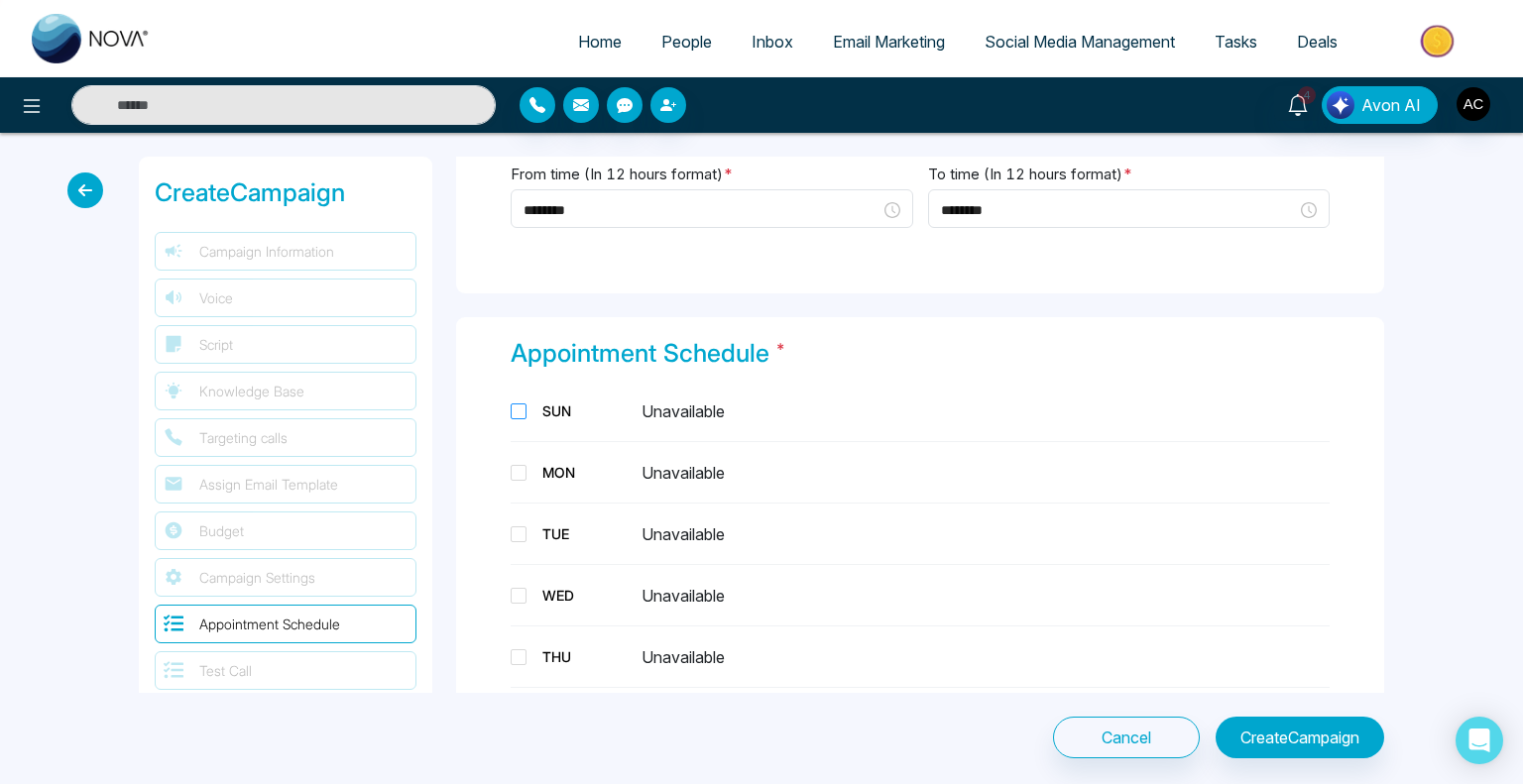 click at bounding box center [519, 411] 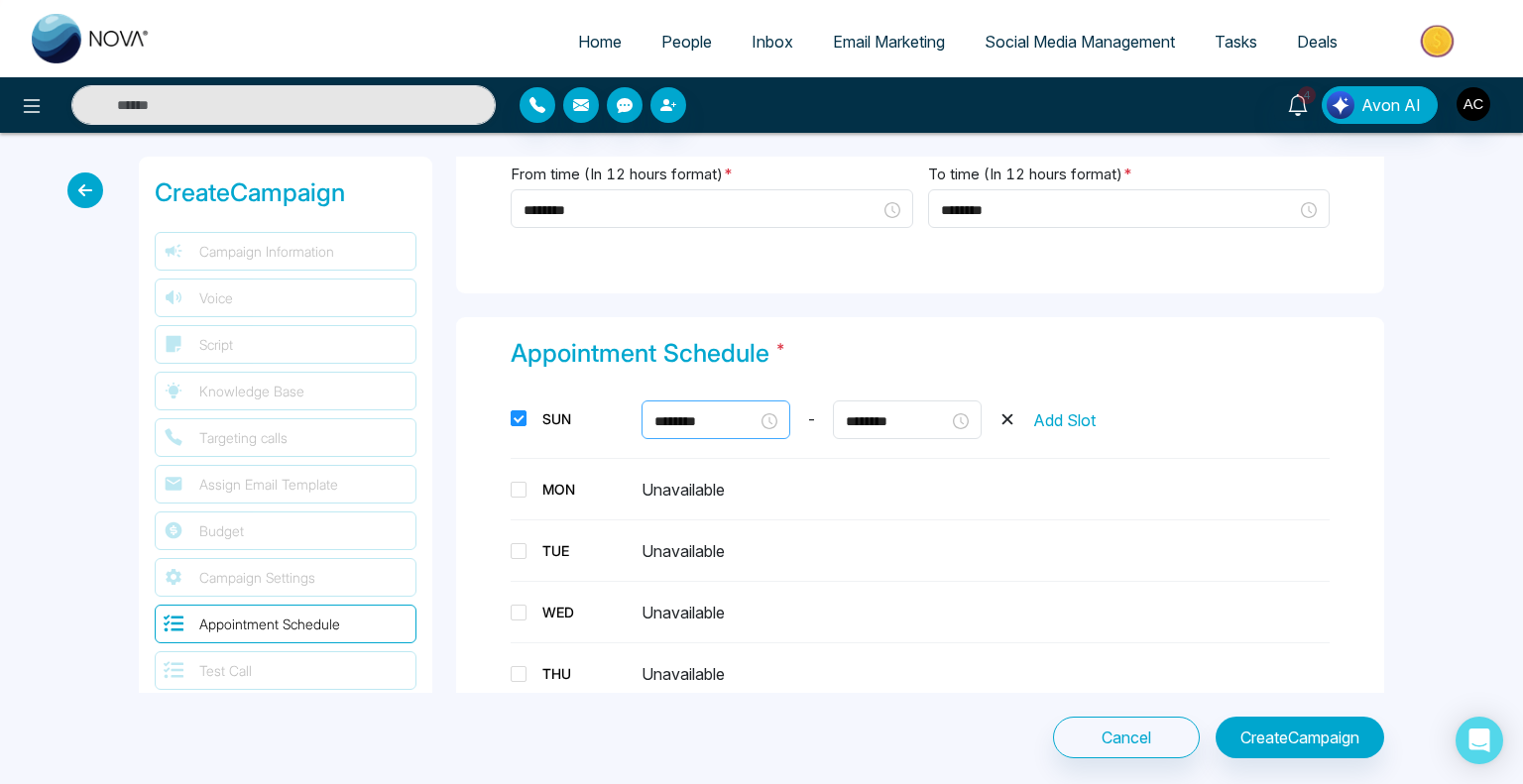 click on "******** - ********" at bounding box center [829, 419] 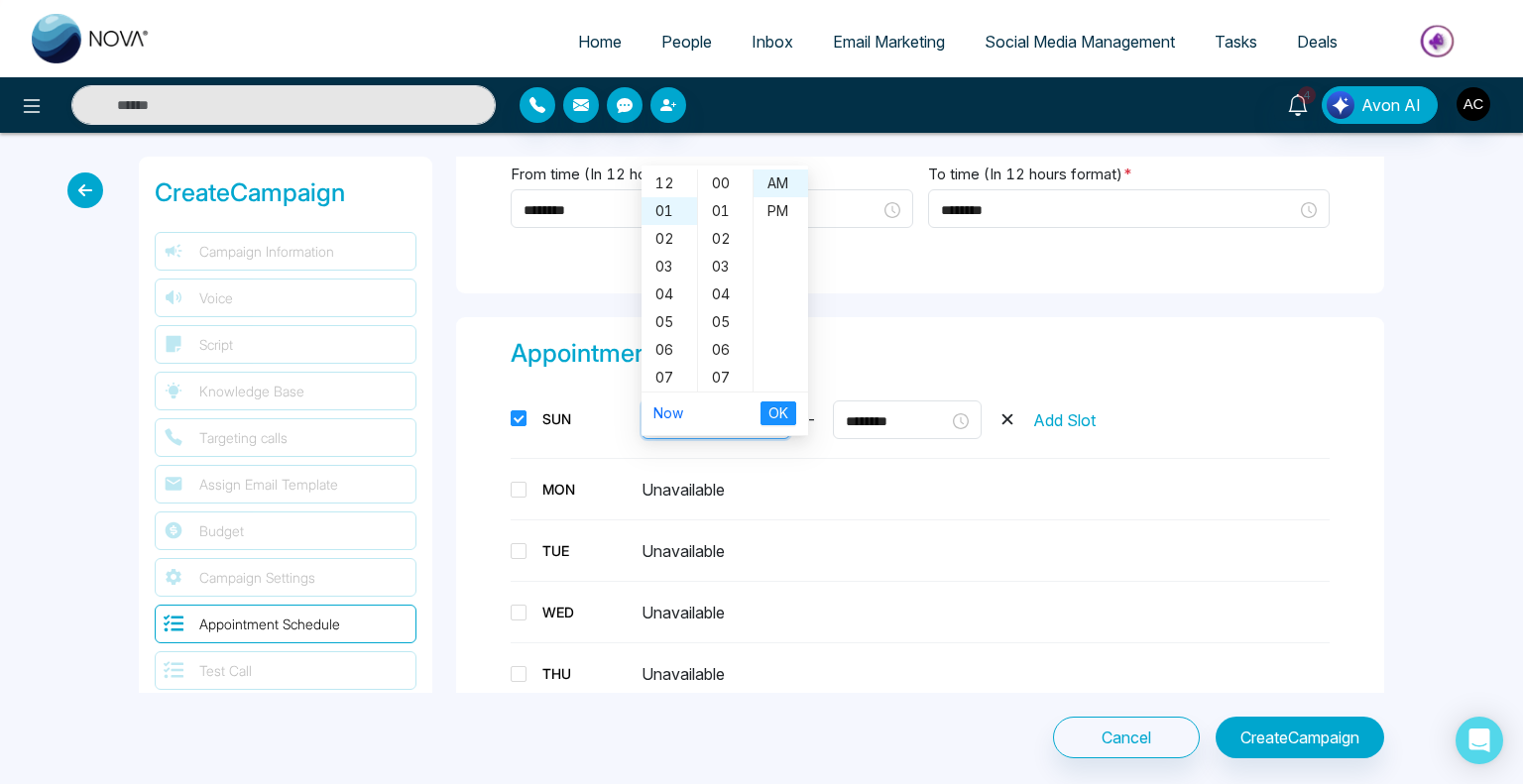 scroll, scrollTop: 28, scrollLeft: 0, axis: vertical 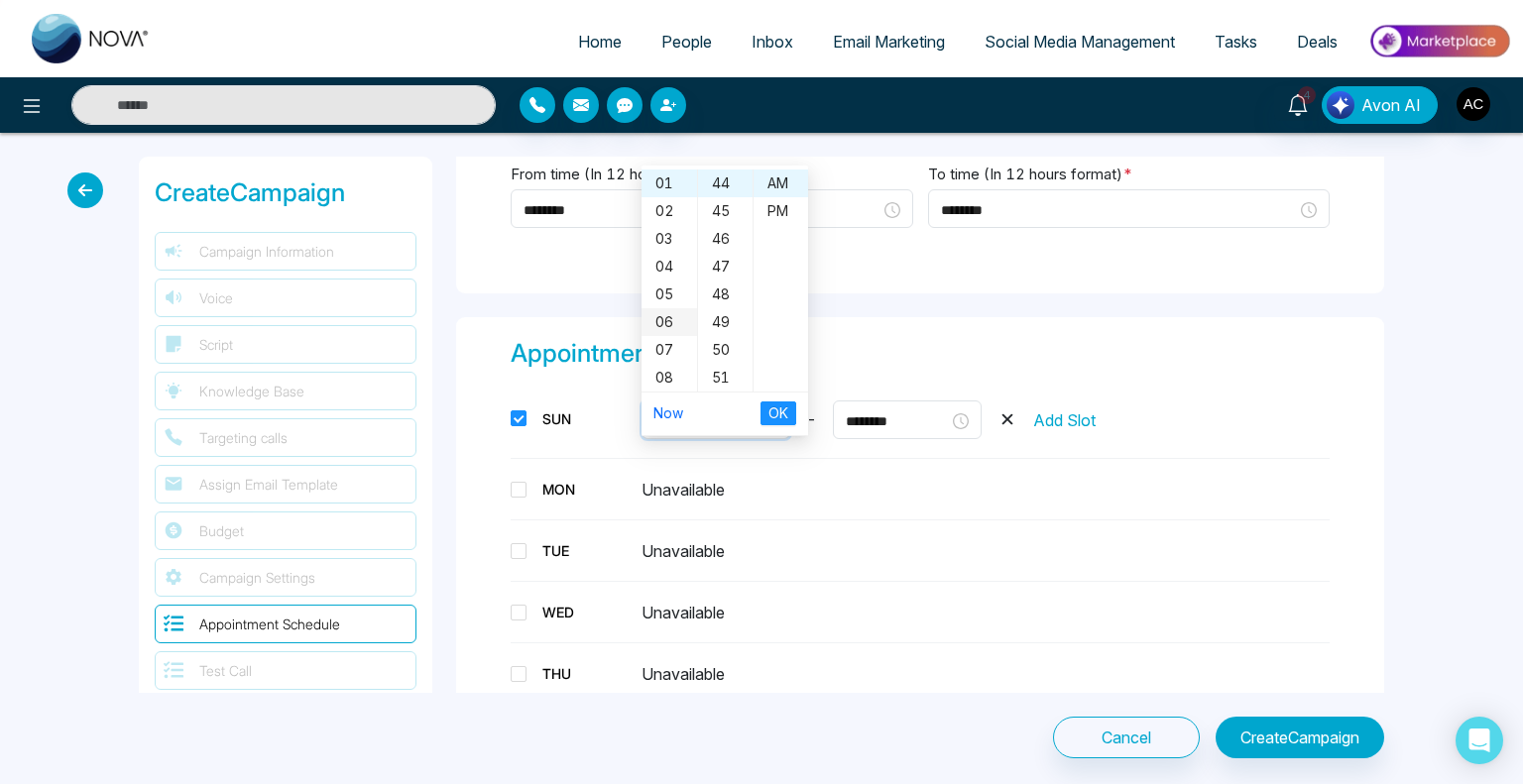 click on "06" at bounding box center (669, 322) 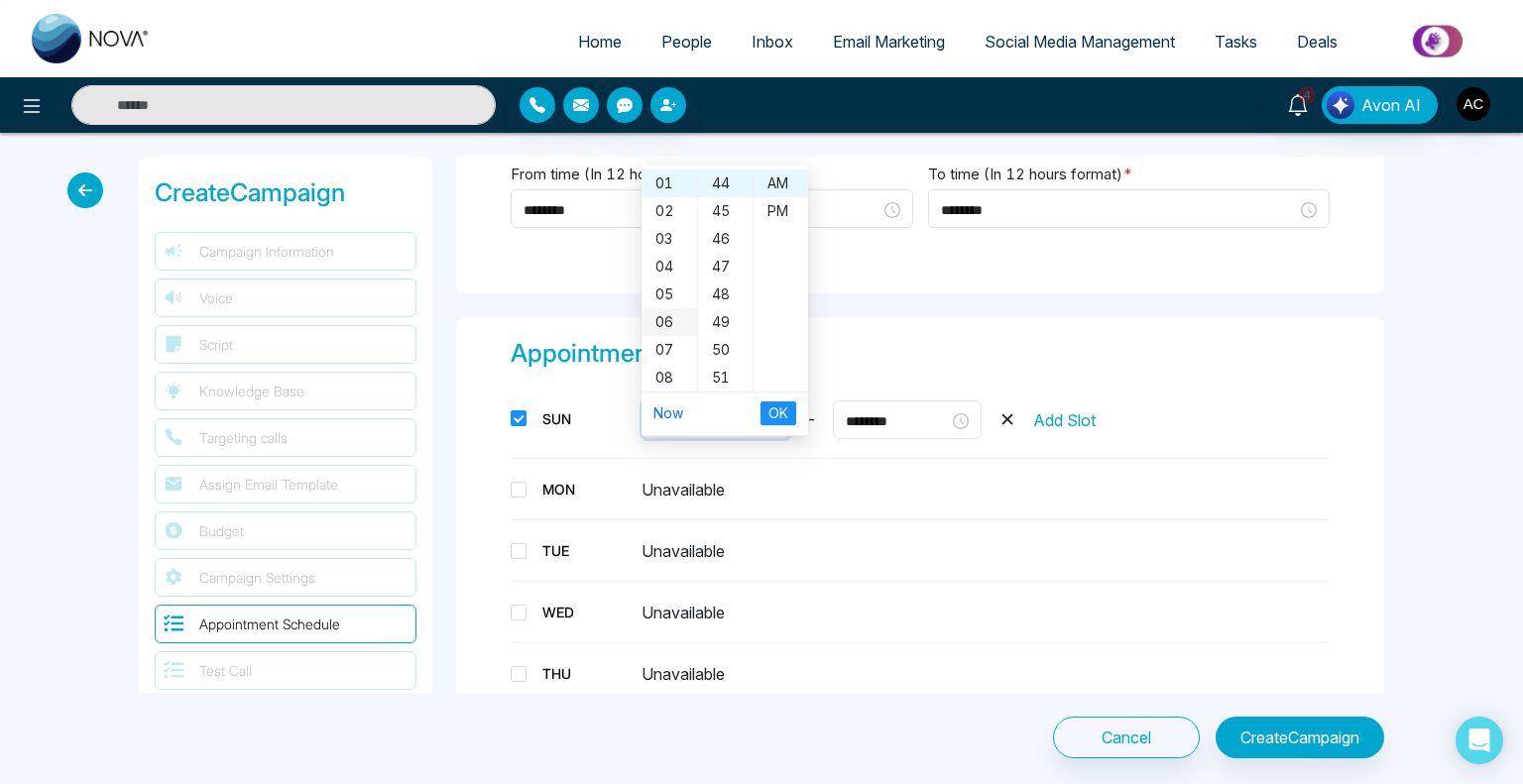 type on "********" 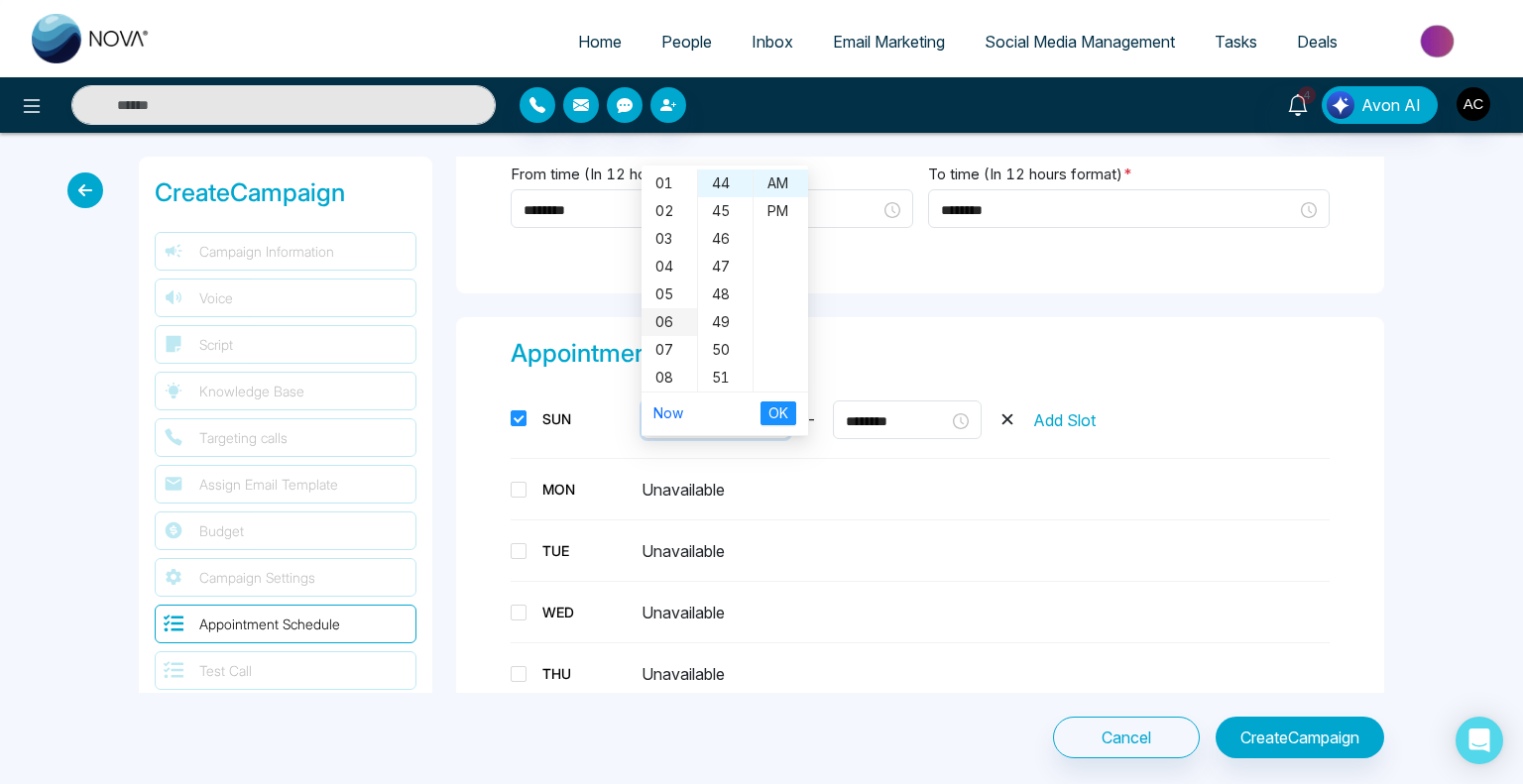 scroll, scrollTop: 111, scrollLeft: 0, axis: vertical 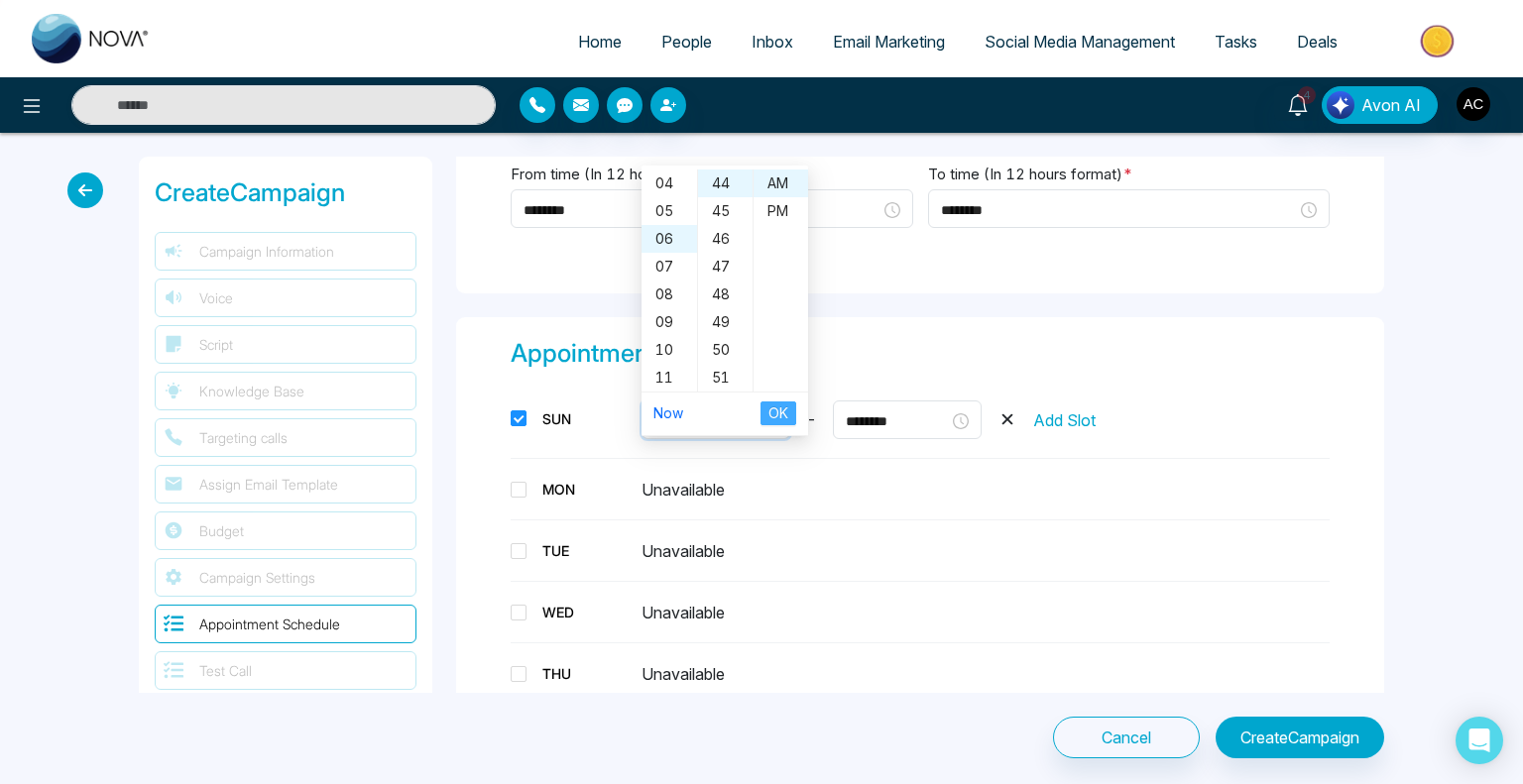 click on "OK" at bounding box center (778, 413) 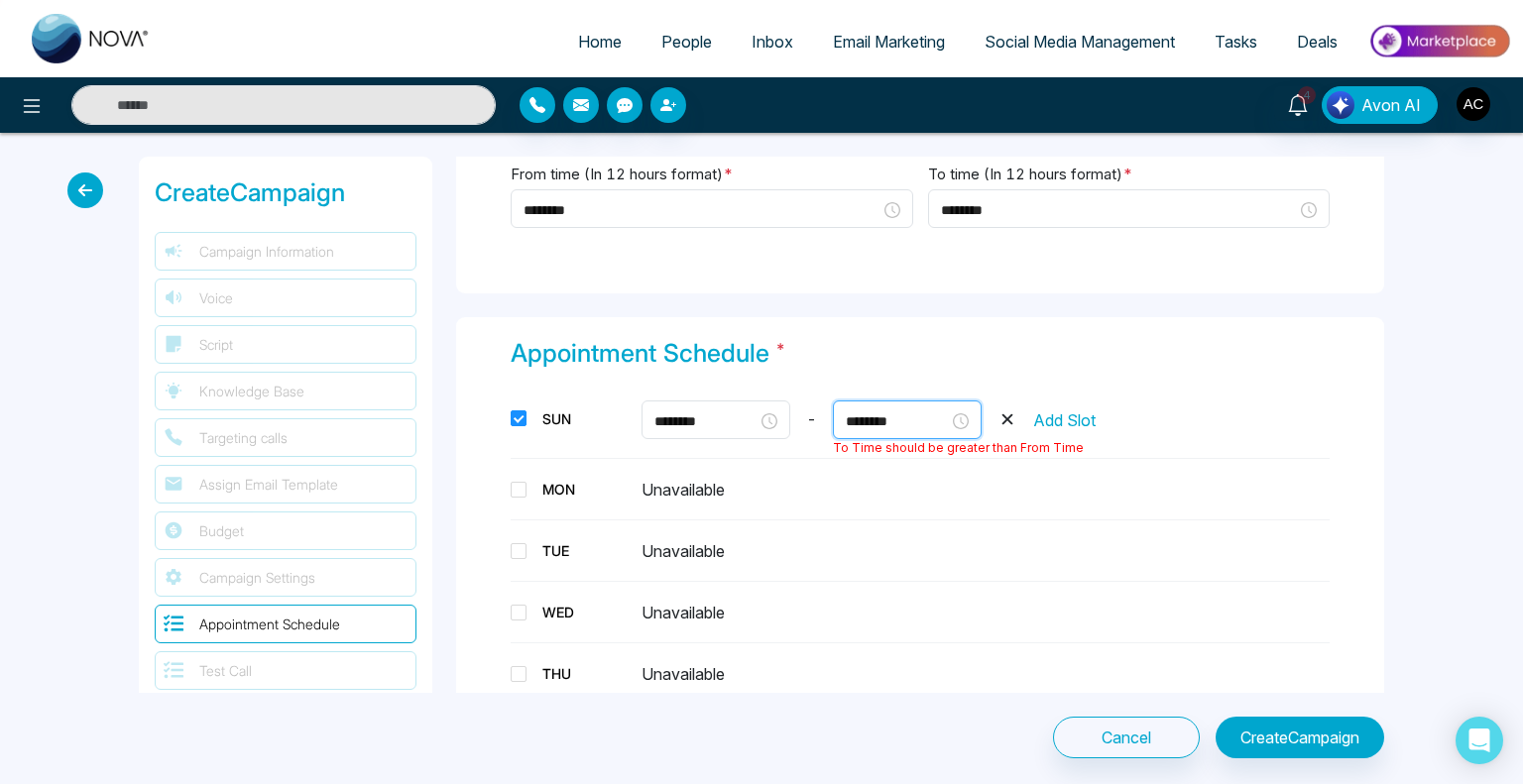 scroll, scrollTop: 56, scrollLeft: 0, axis: vertical 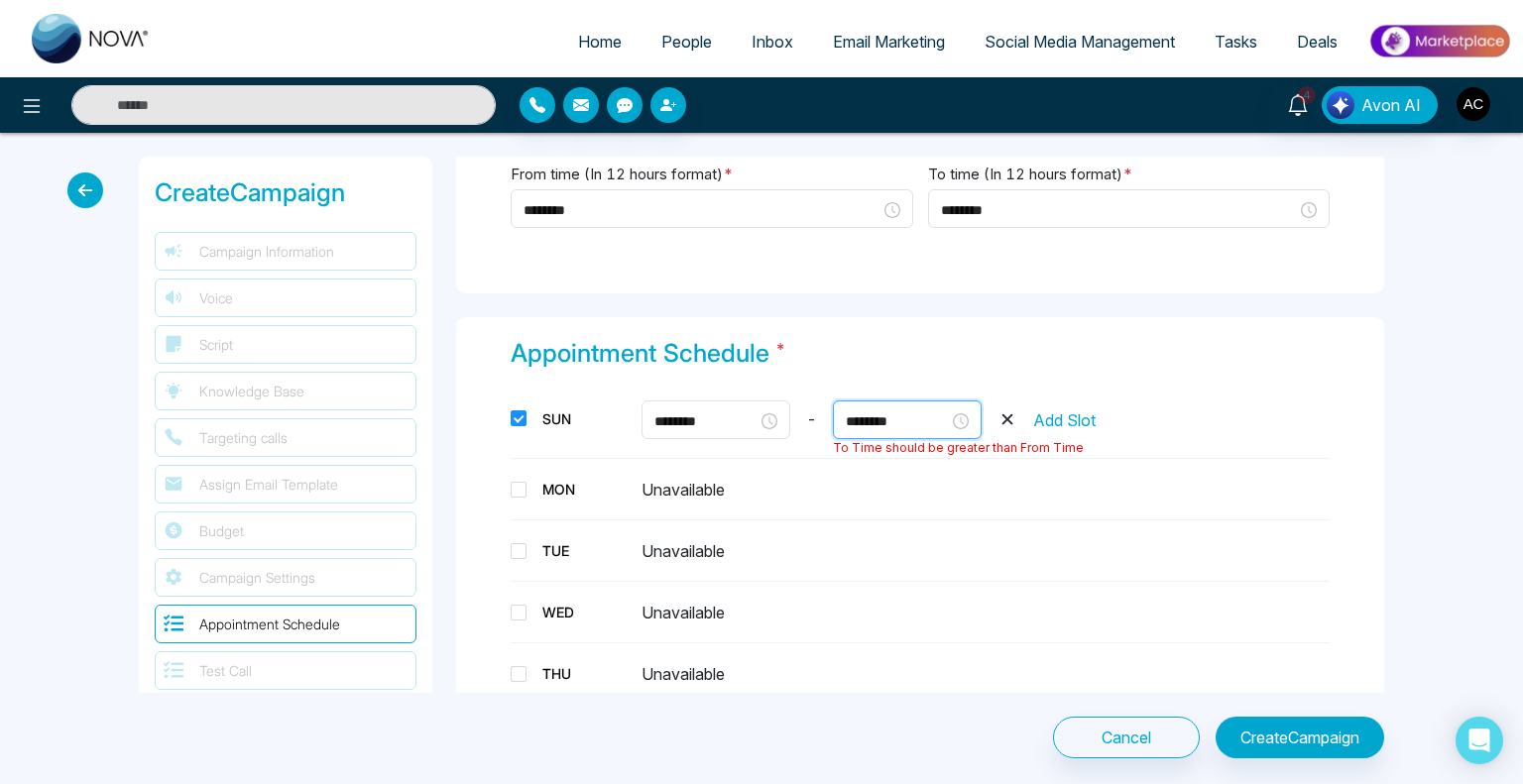 click on "******** To Time should be greater than From Time 12 01 02 03 04 05 06 07 08 09 10 11 00 01 02 03 04 05 06 07 08 09 10 11 12 13 14 15 16 17 18 19 20 21 22 23 24 25 26 27 28 29 30 31 32 33 34 35 36 37 38 39 40 41 42 43 44 45 46 47 48 49 50 51 52 53 54 55 56 57 58 59 AM PM Now OK" at bounding box center [915, 419] 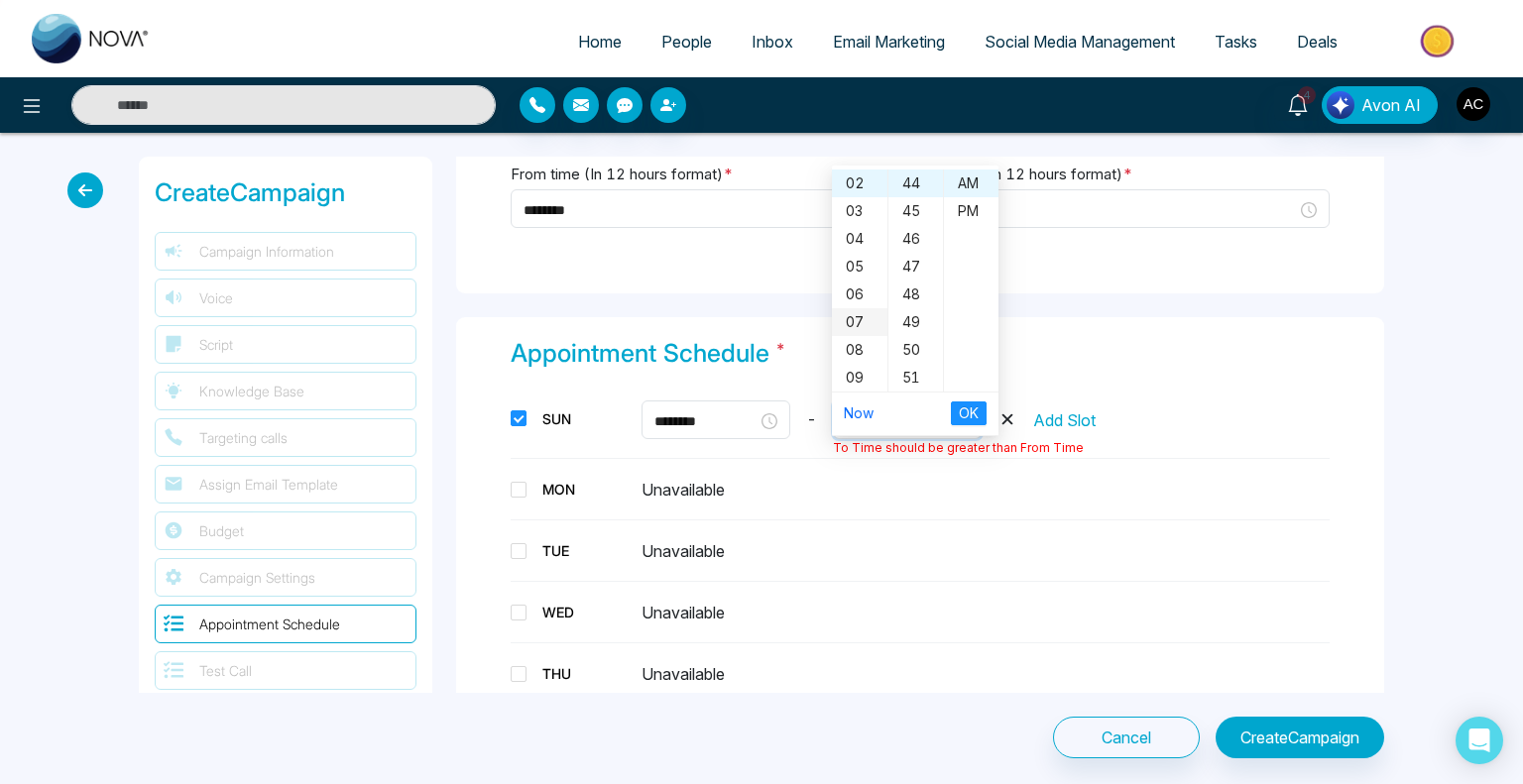 click on "07" at bounding box center [860, 322] 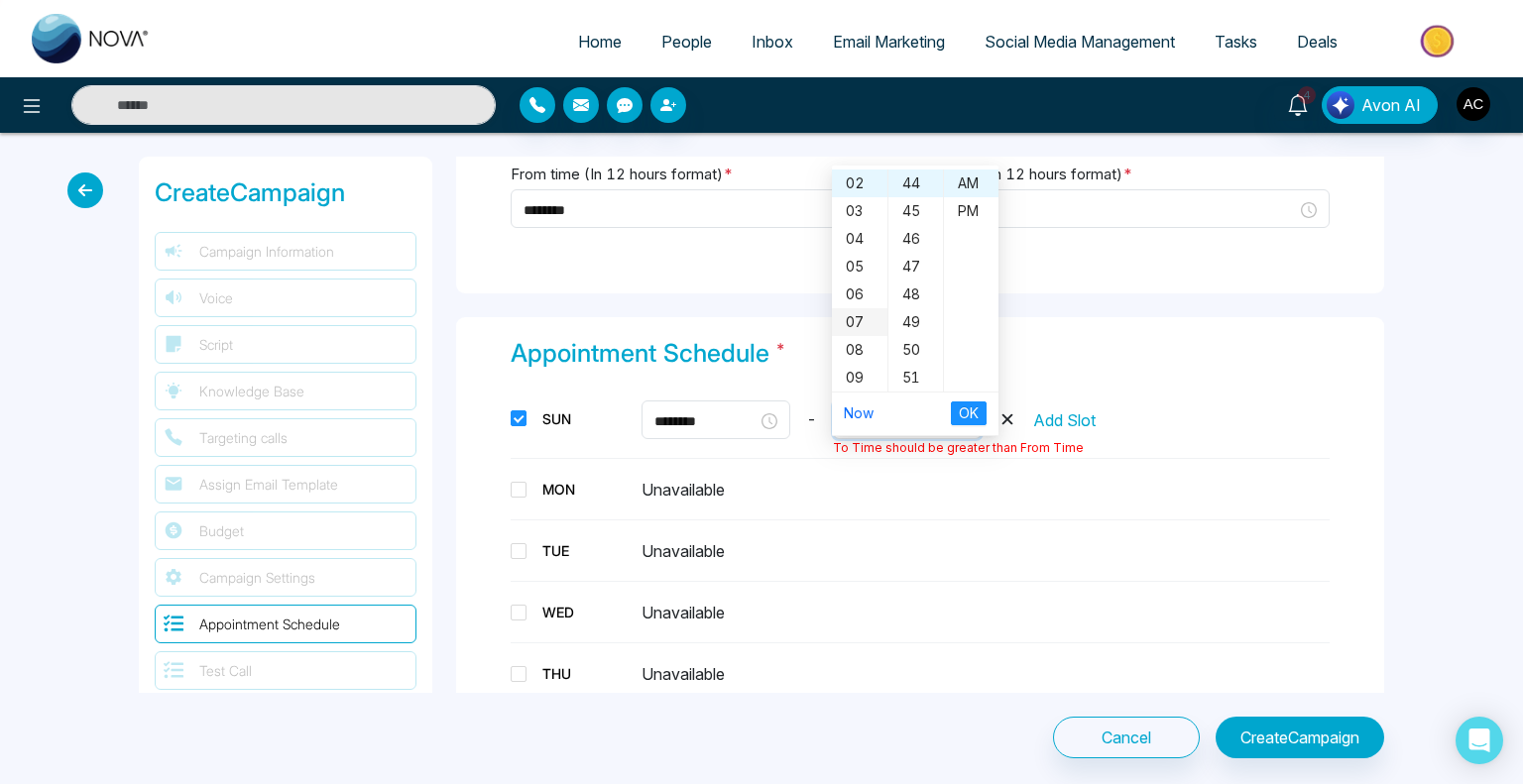 scroll, scrollTop: 111, scrollLeft: 0, axis: vertical 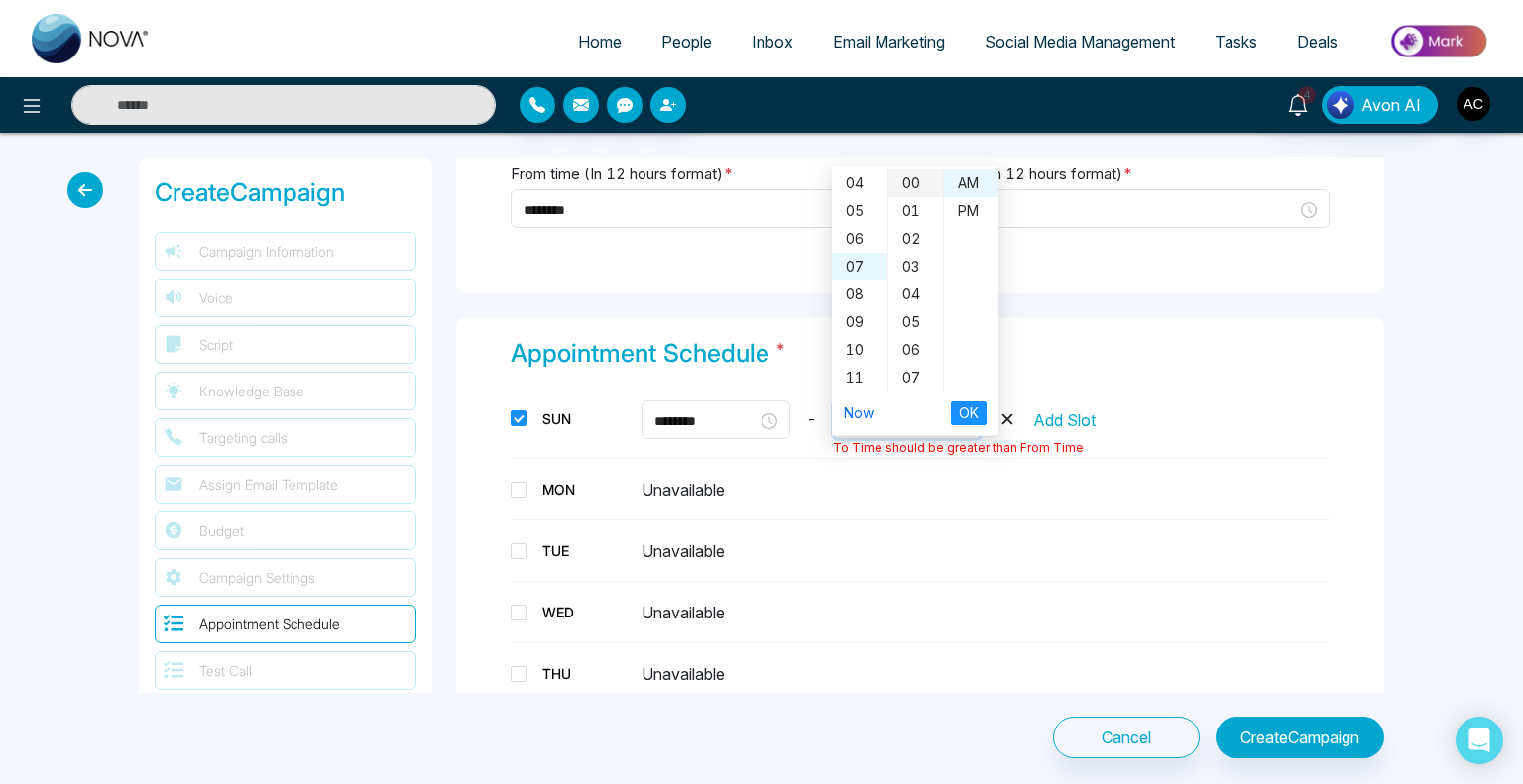 click on "00" at bounding box center [915, 183] 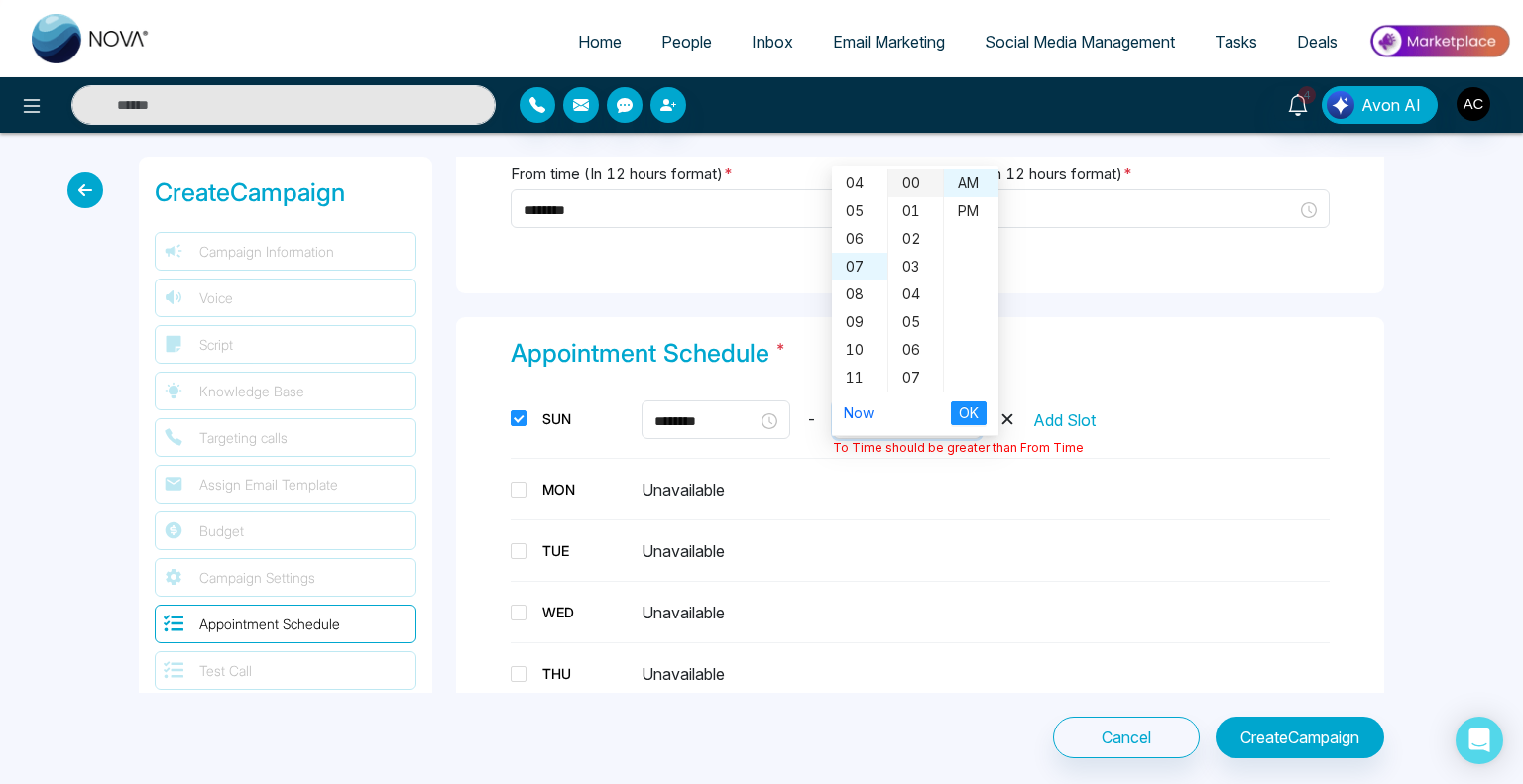 type on "********" 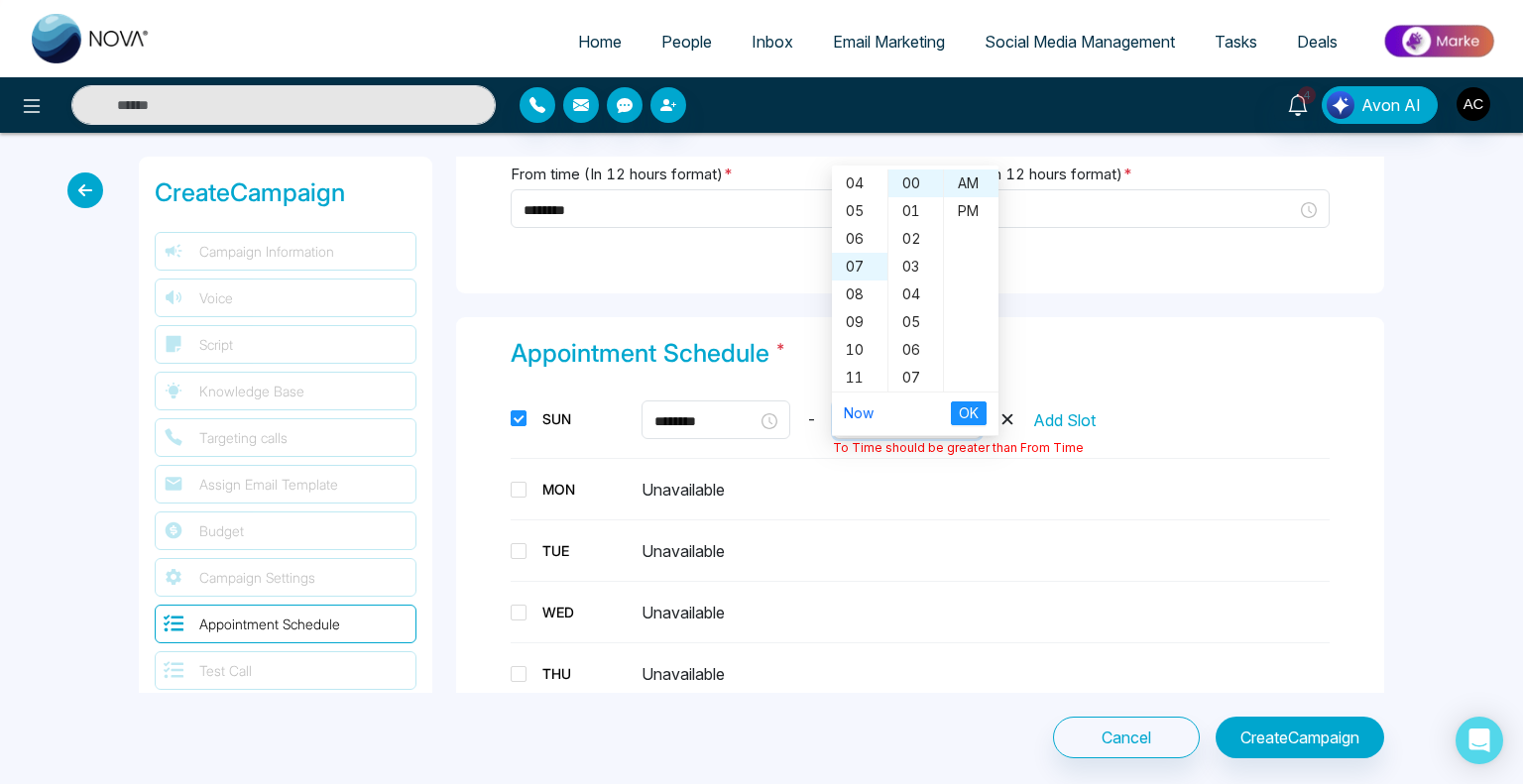 click on "OK" at bounding box center [969, 413] 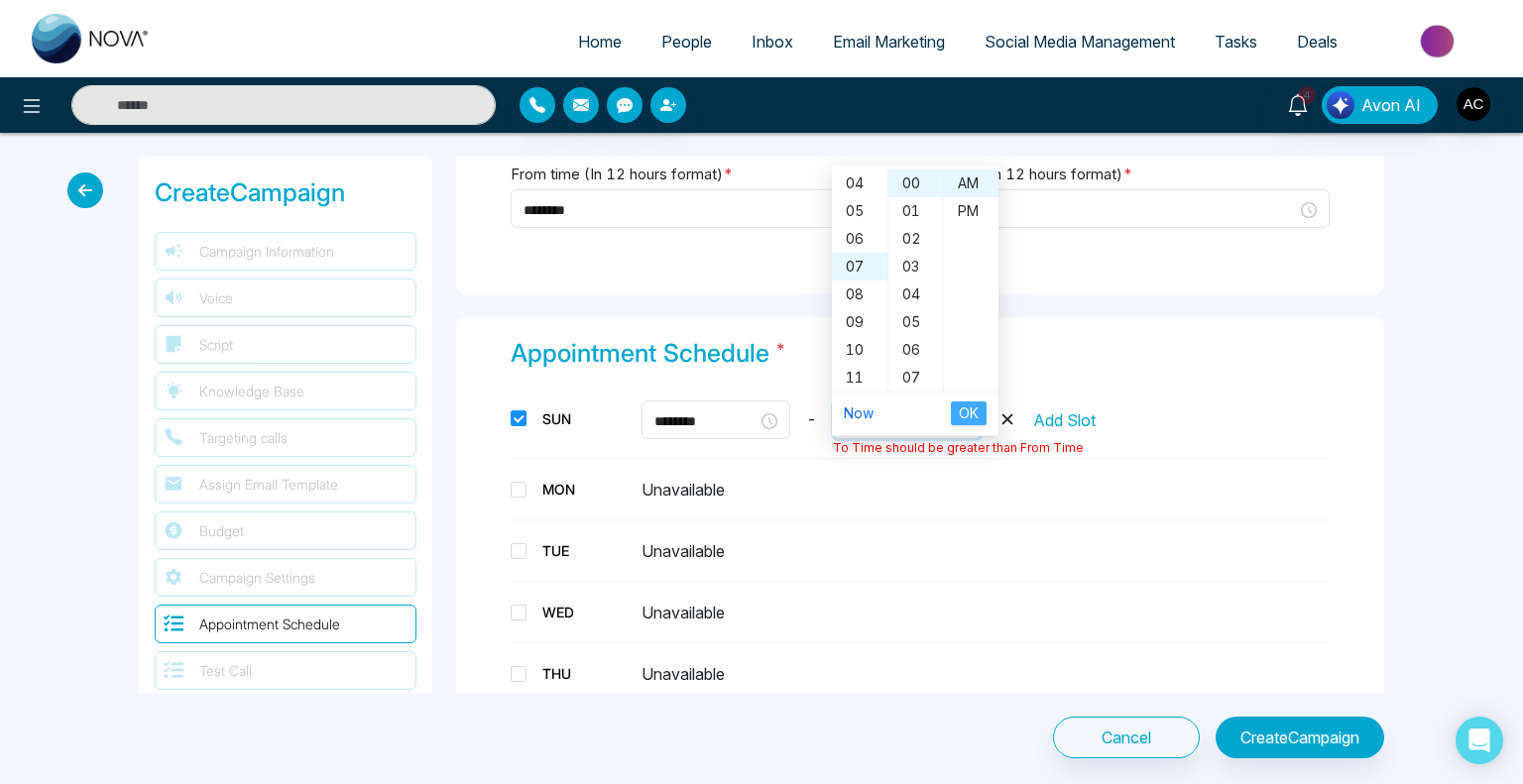 click on "OK" at bounding box center (969, 413) 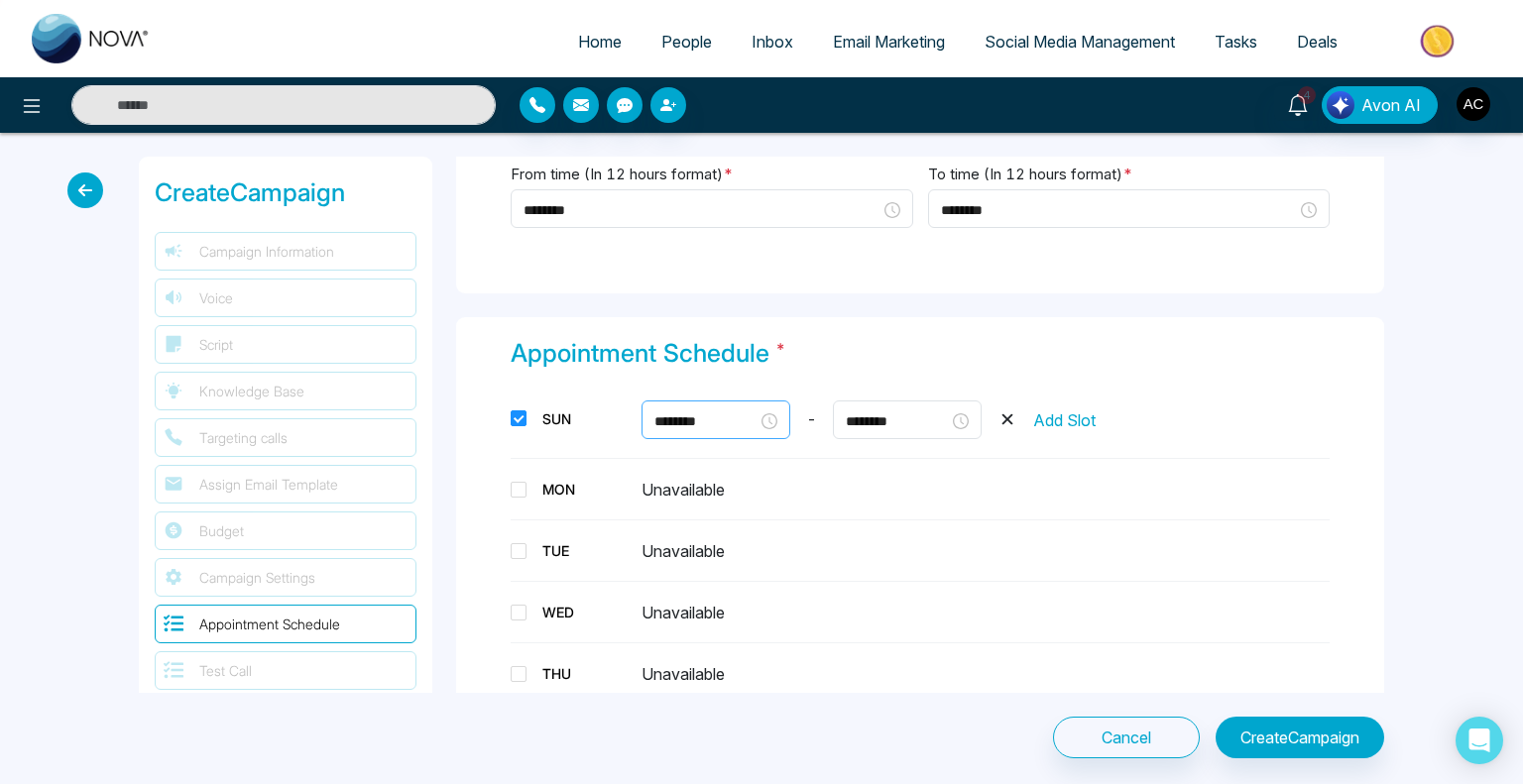 click on "********" at bounding box center (716, 421) 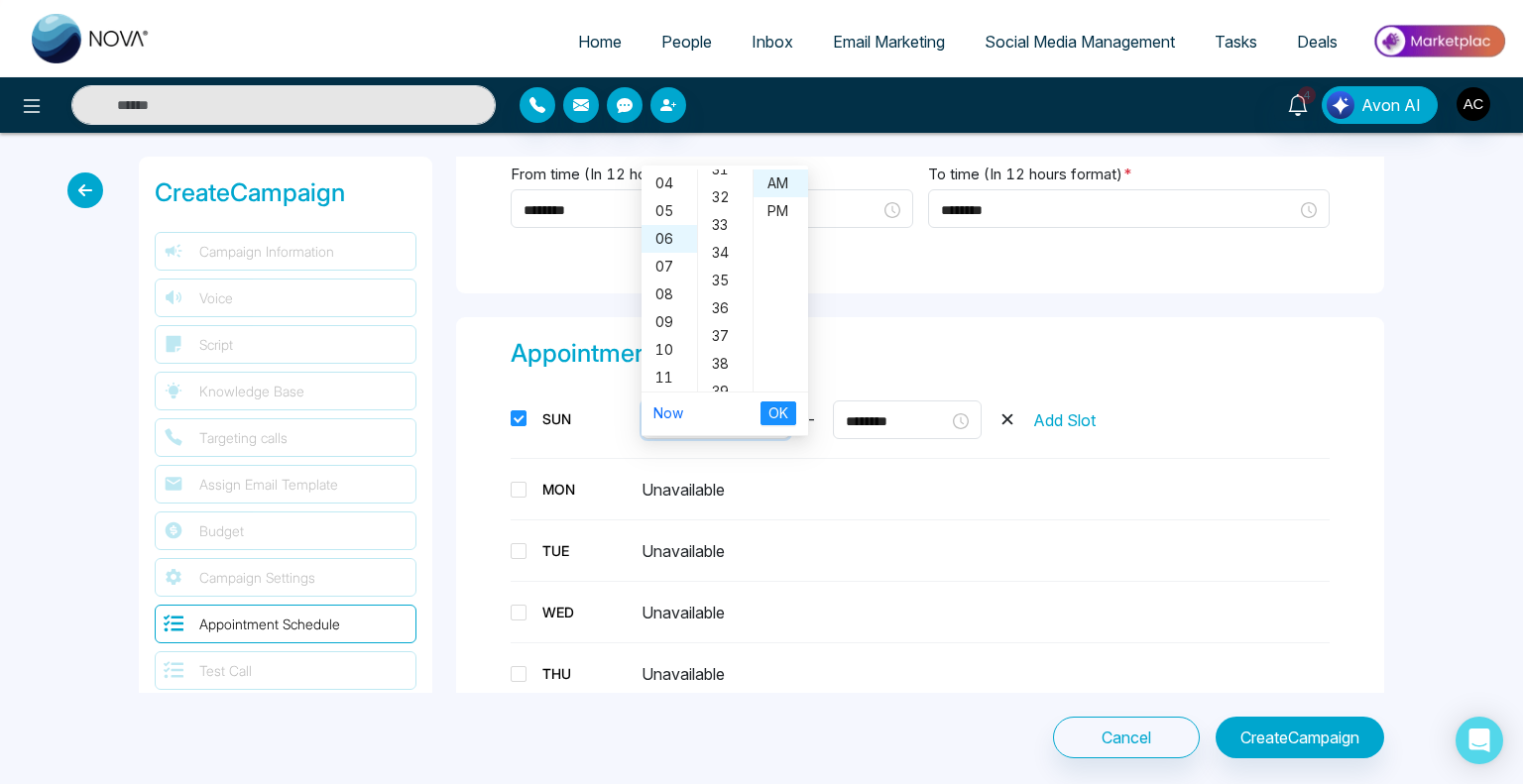 scroll, scrollTop: 827, scrollLeft: 0, axis: vertical 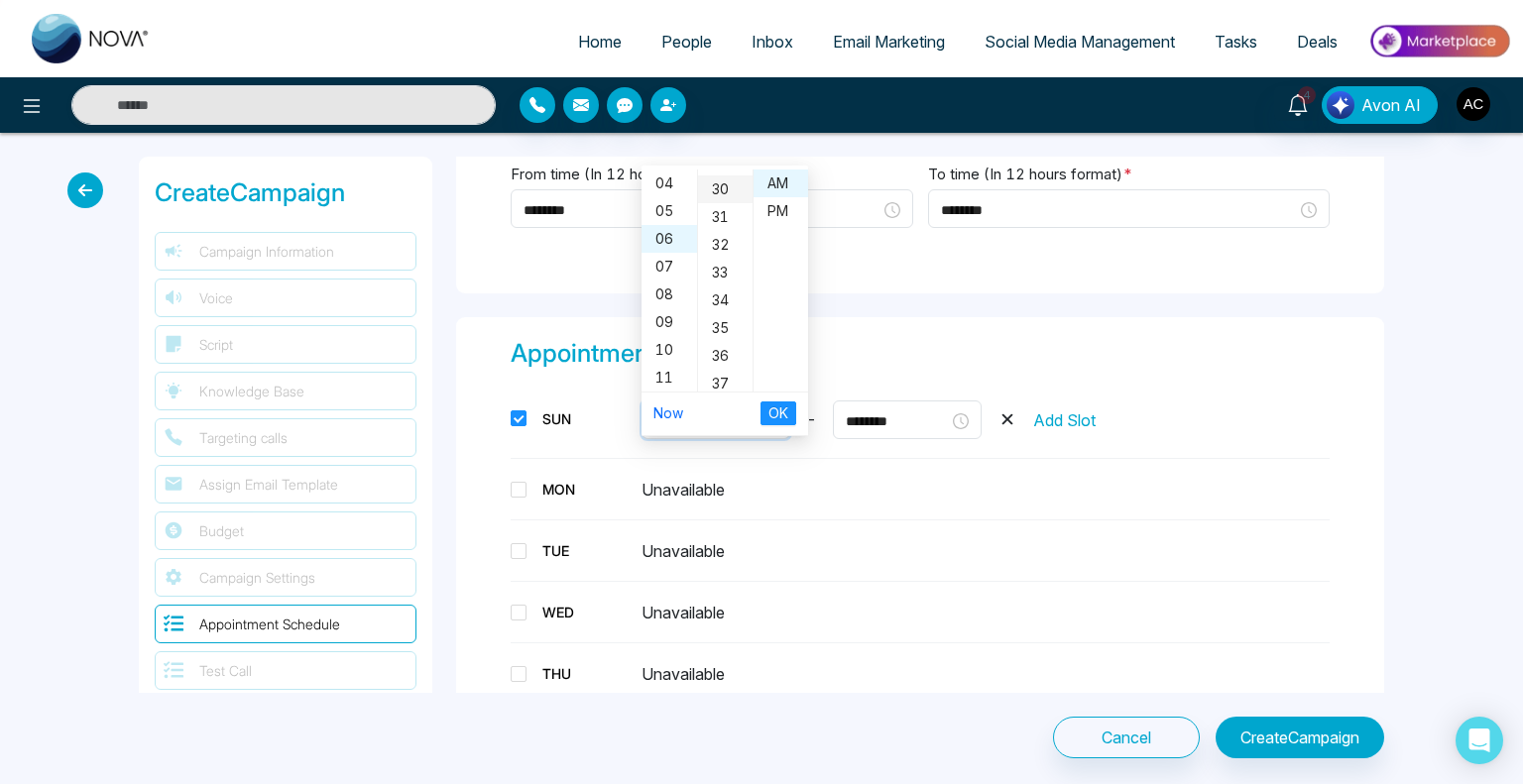 click on "30" at bounding box center [725, 189] 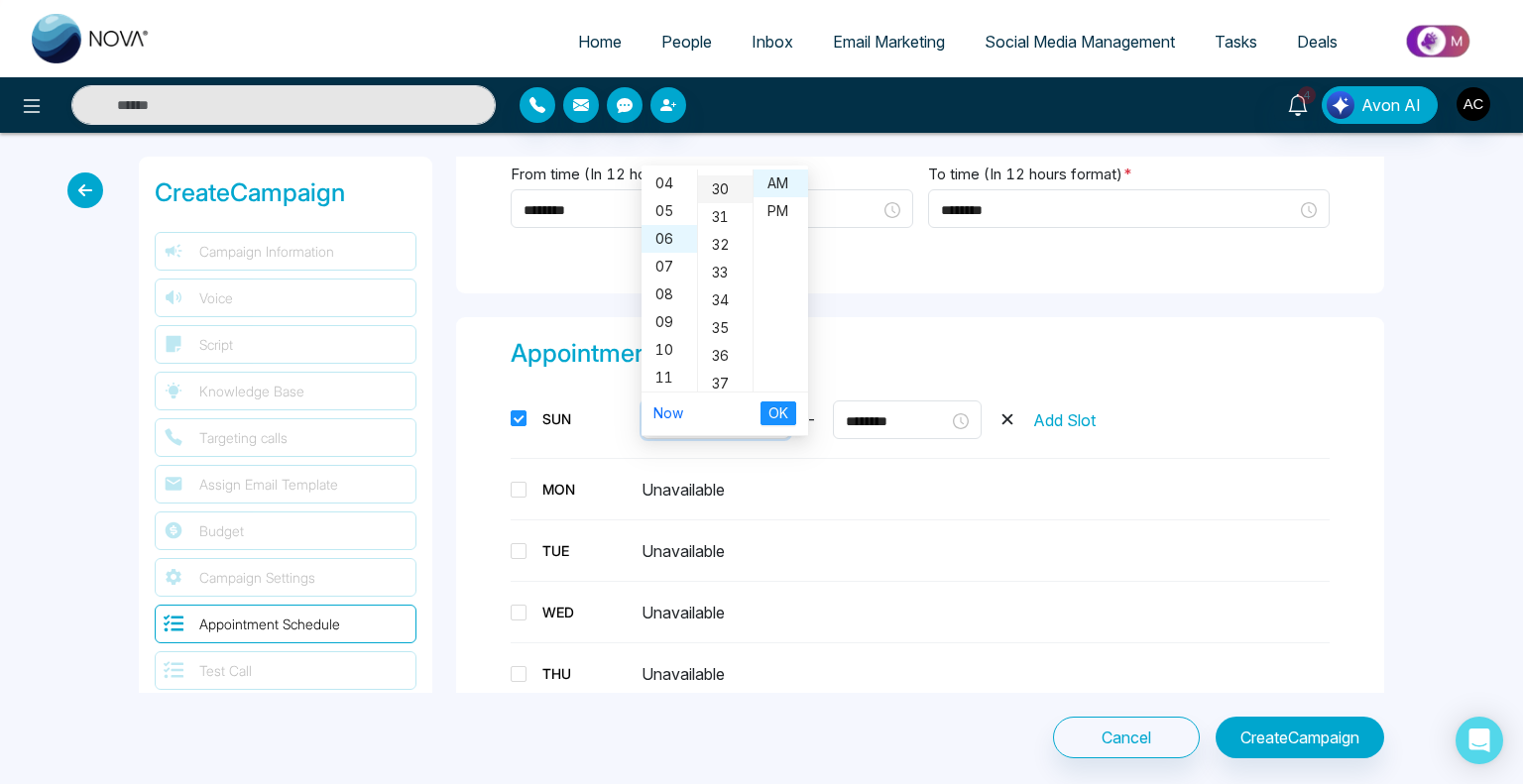 type on "********" 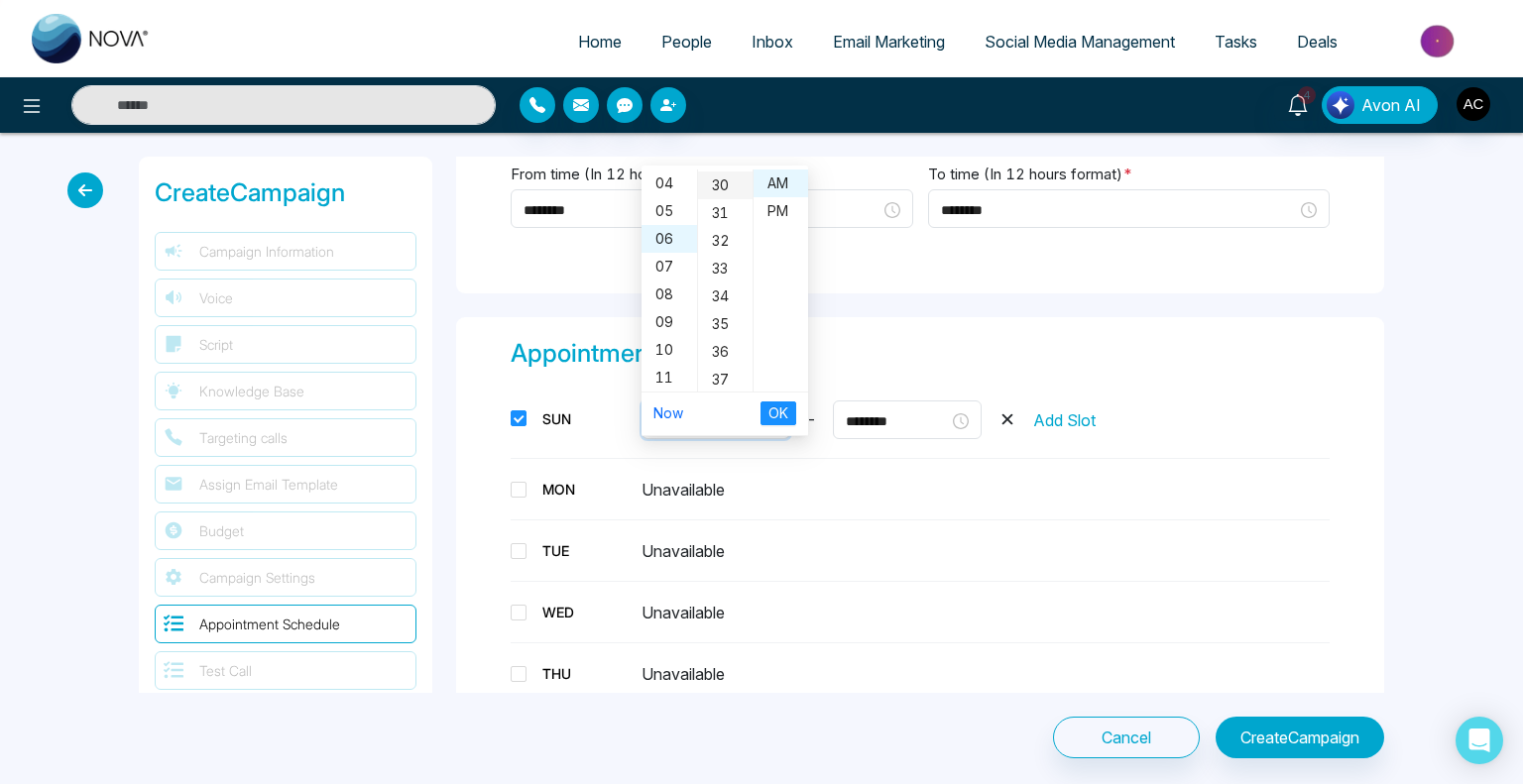 scroll, scrollTop: 833, scrollLeft: 0, axis: vertical 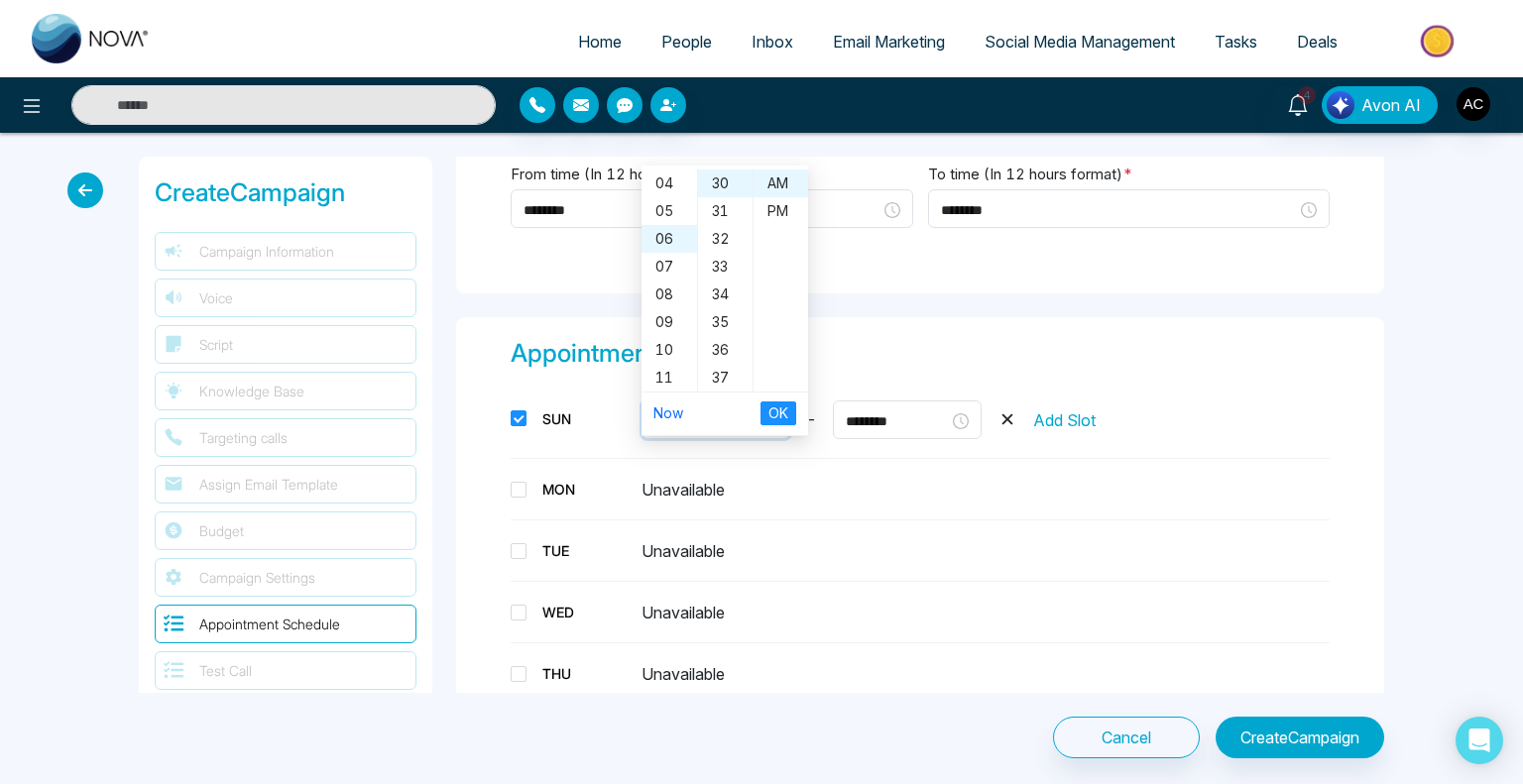 click on "OK" at bounding box center [778, 413] 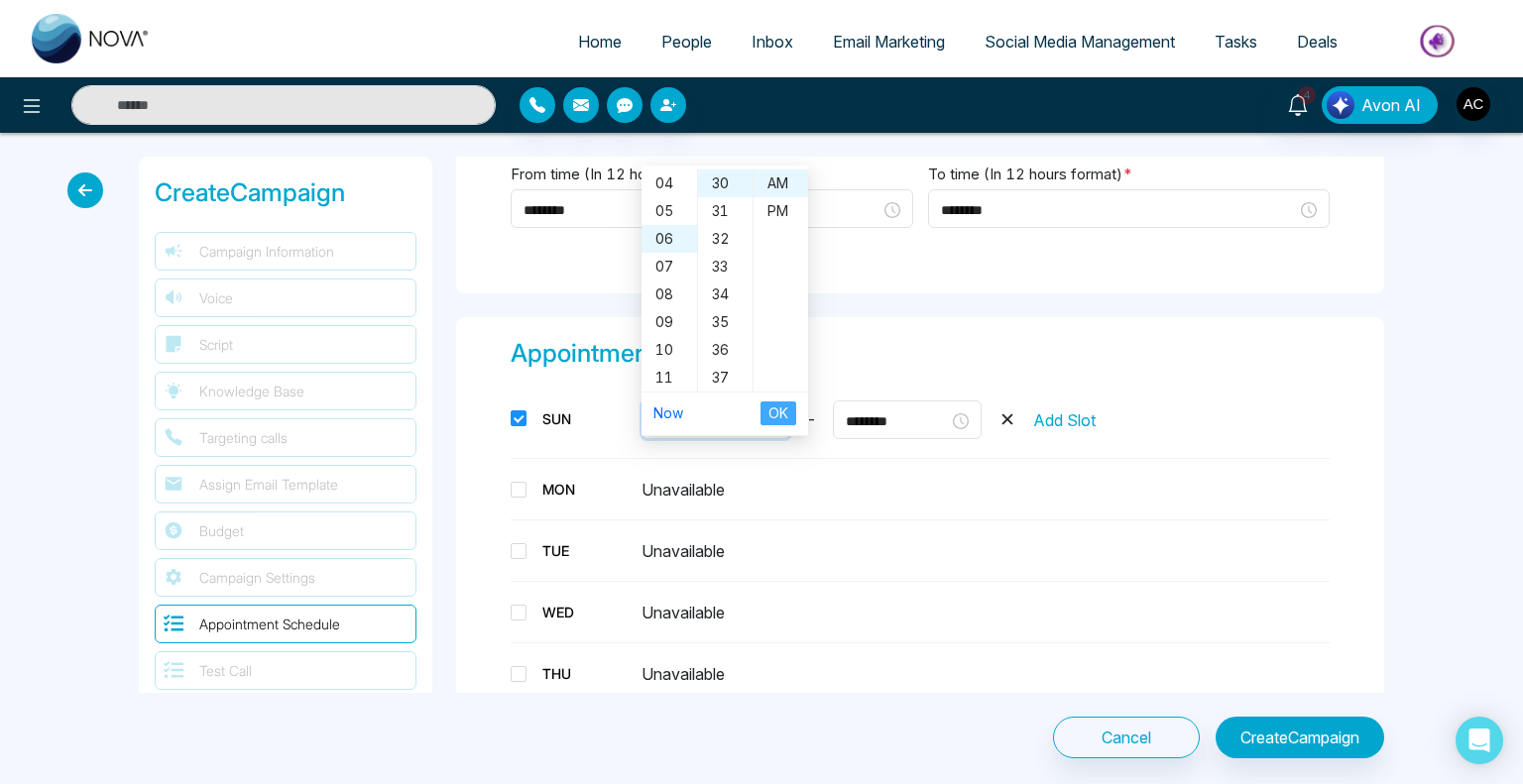 click on "OK" at bounding box center (778, 413) 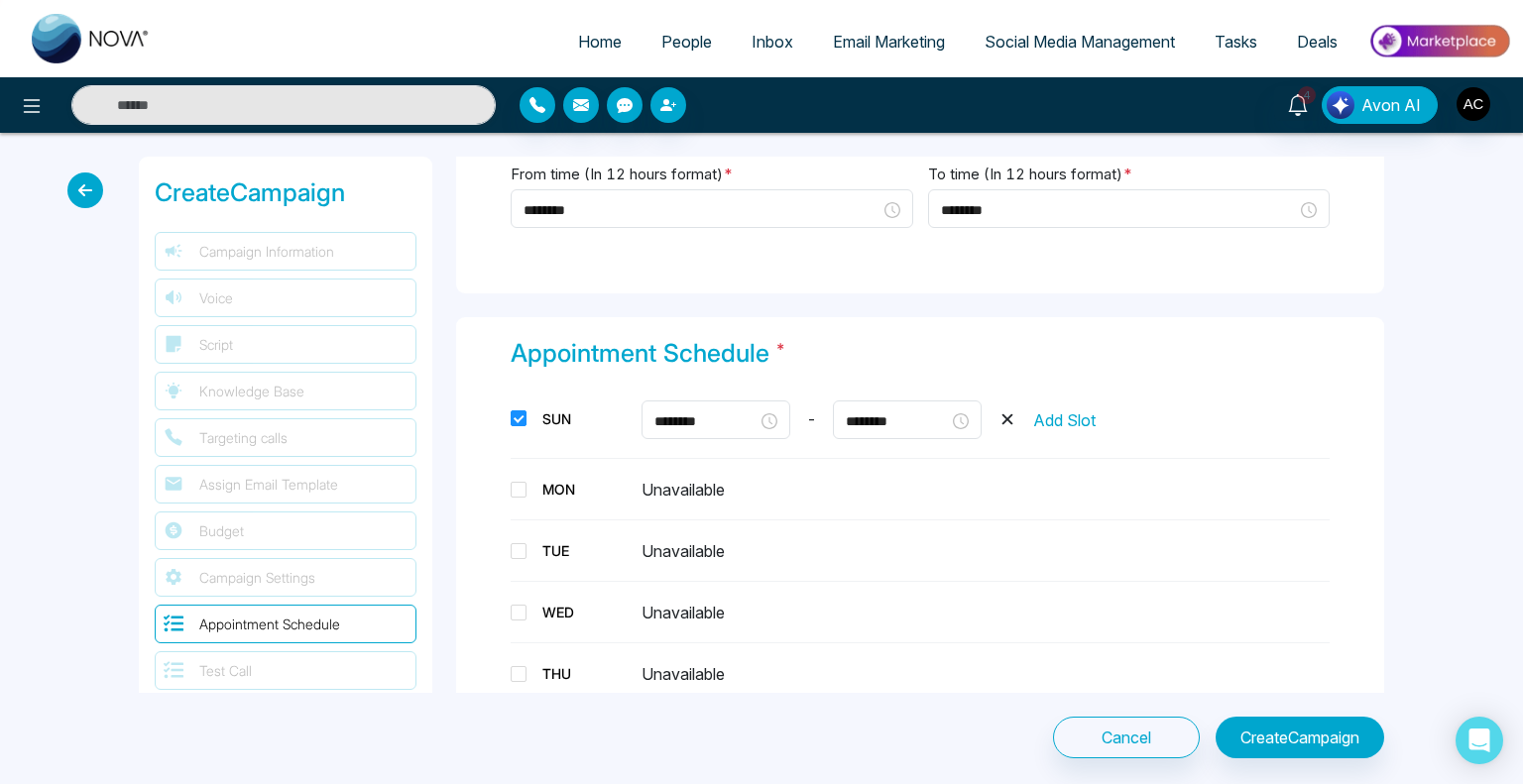 click on "Add Slot" at bounding box center (1064, 420) 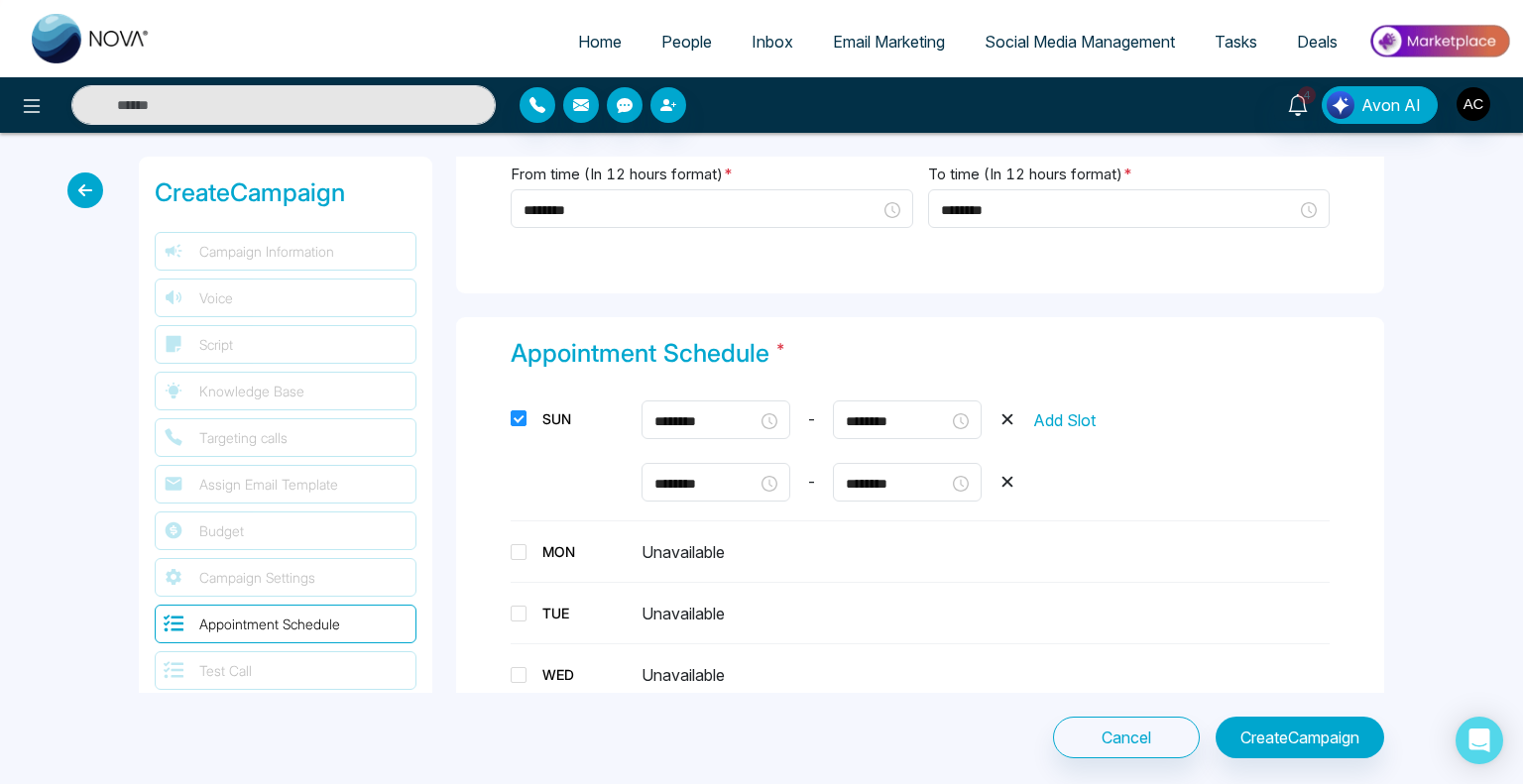 click 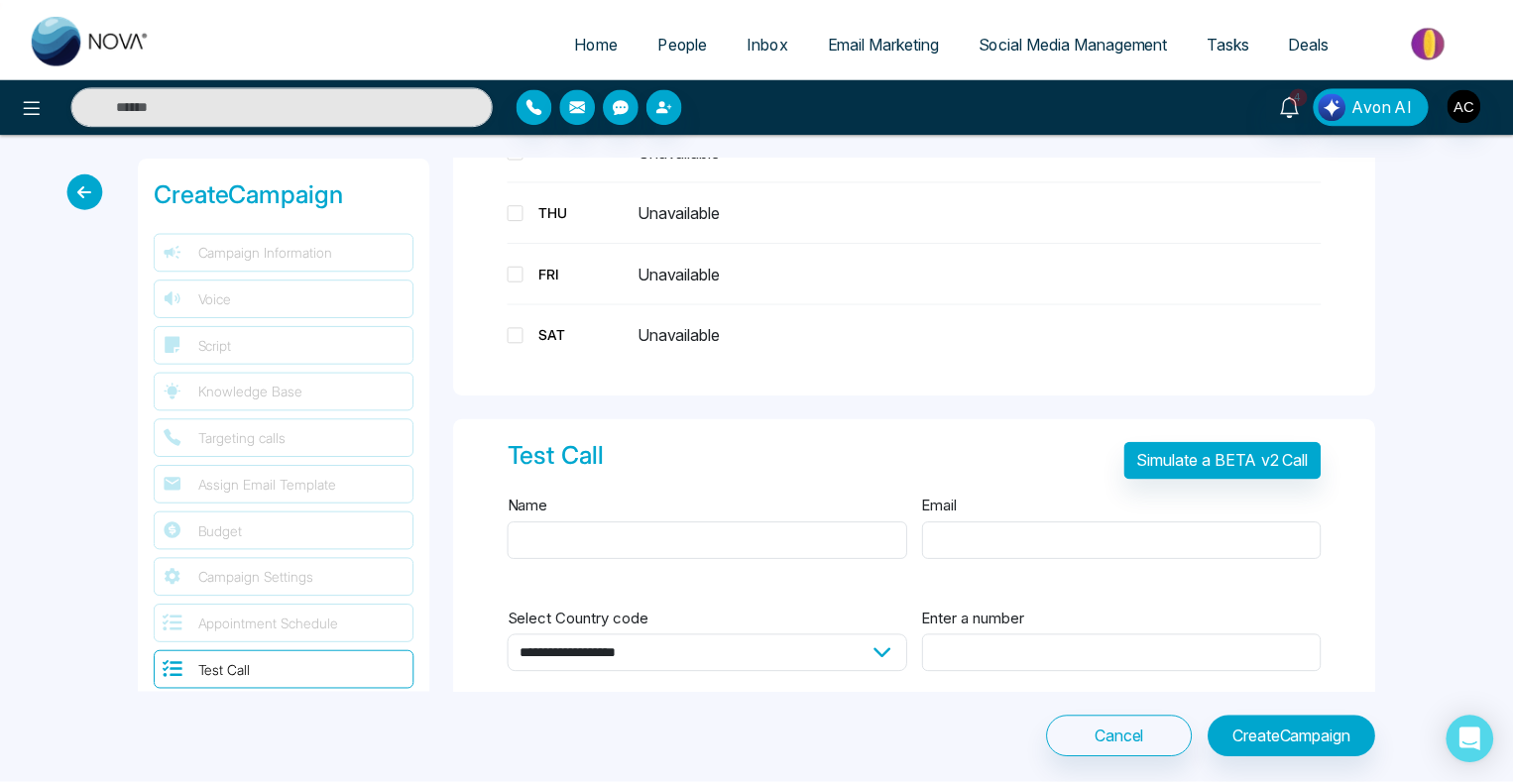 scroll, scrollTop: 3912, scrollLeft: 0, axis: vertical 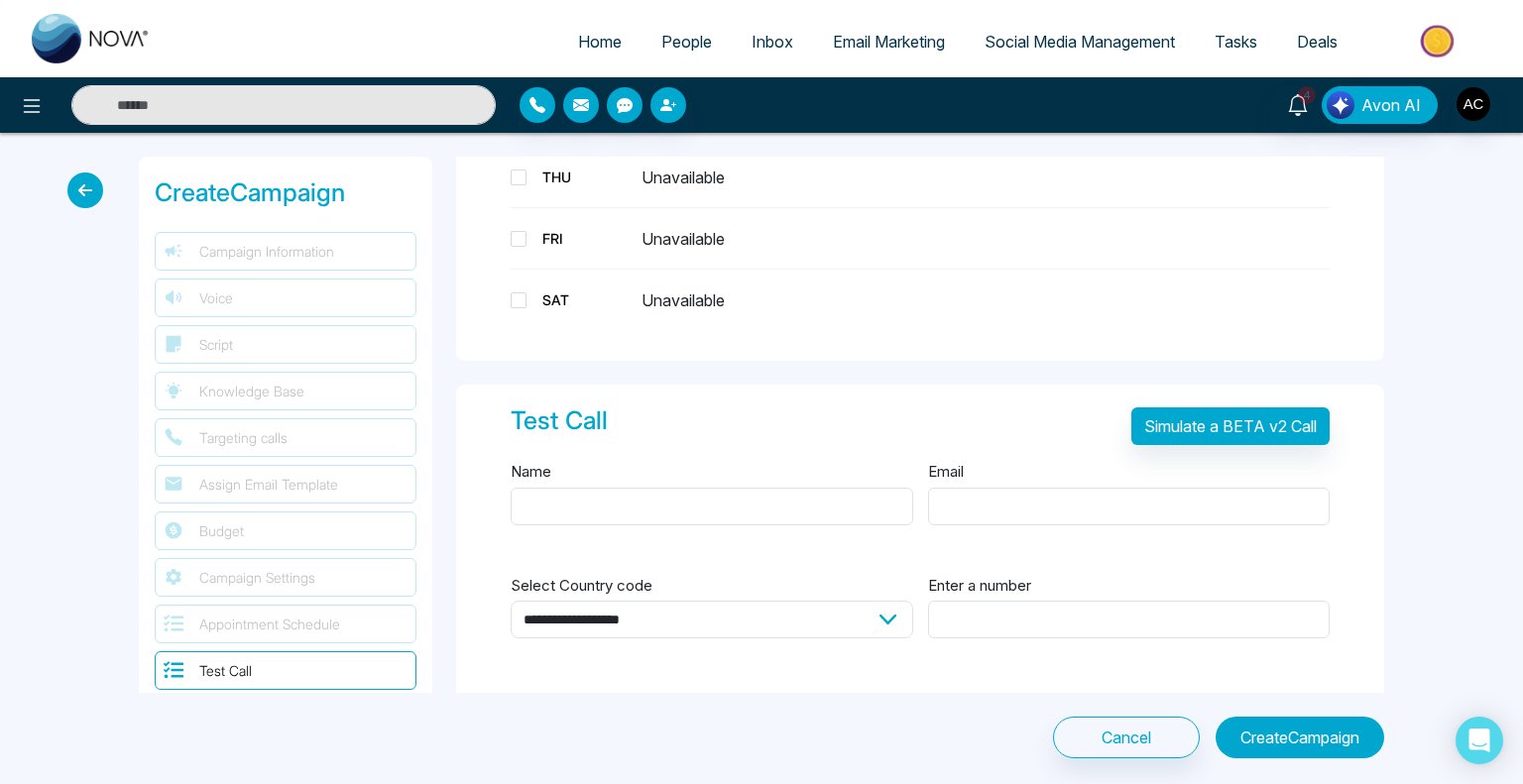 click on "Create  Campaign" at bounding box center (1300, 737) 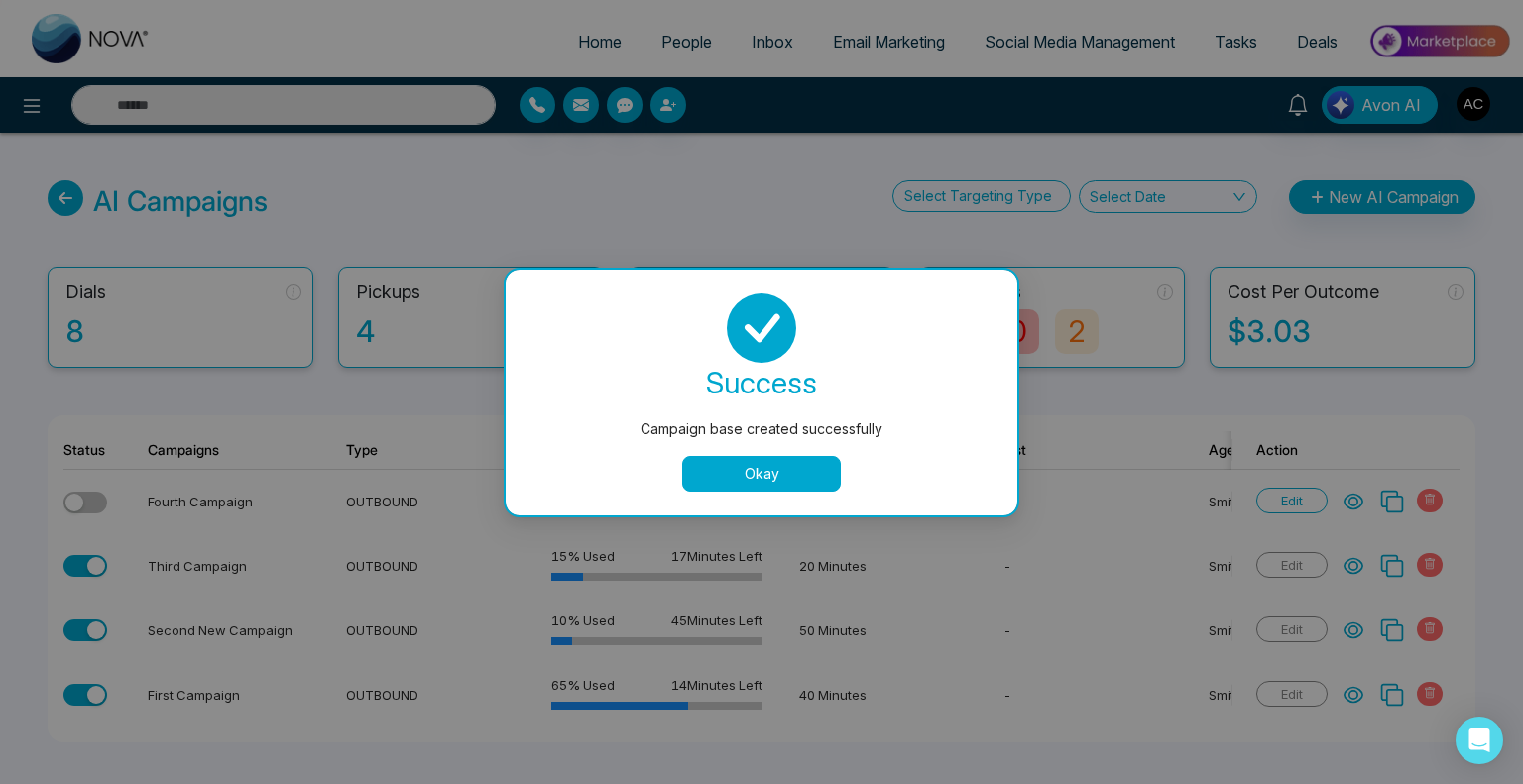 click on "Okay" at bounding box center [762, 474] 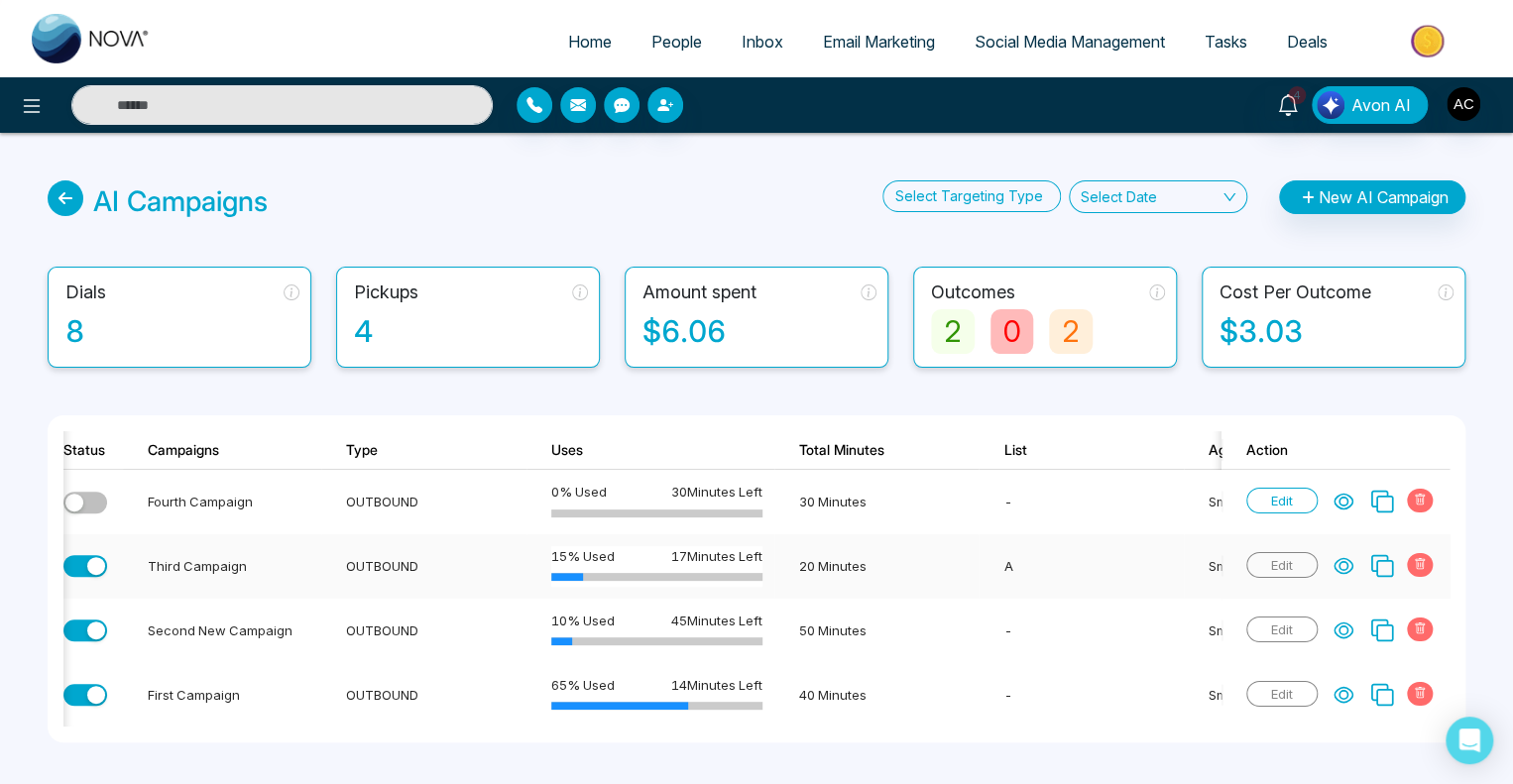 scroll, scrollTop: 0, scrollLeft: 182, axis: horizontal 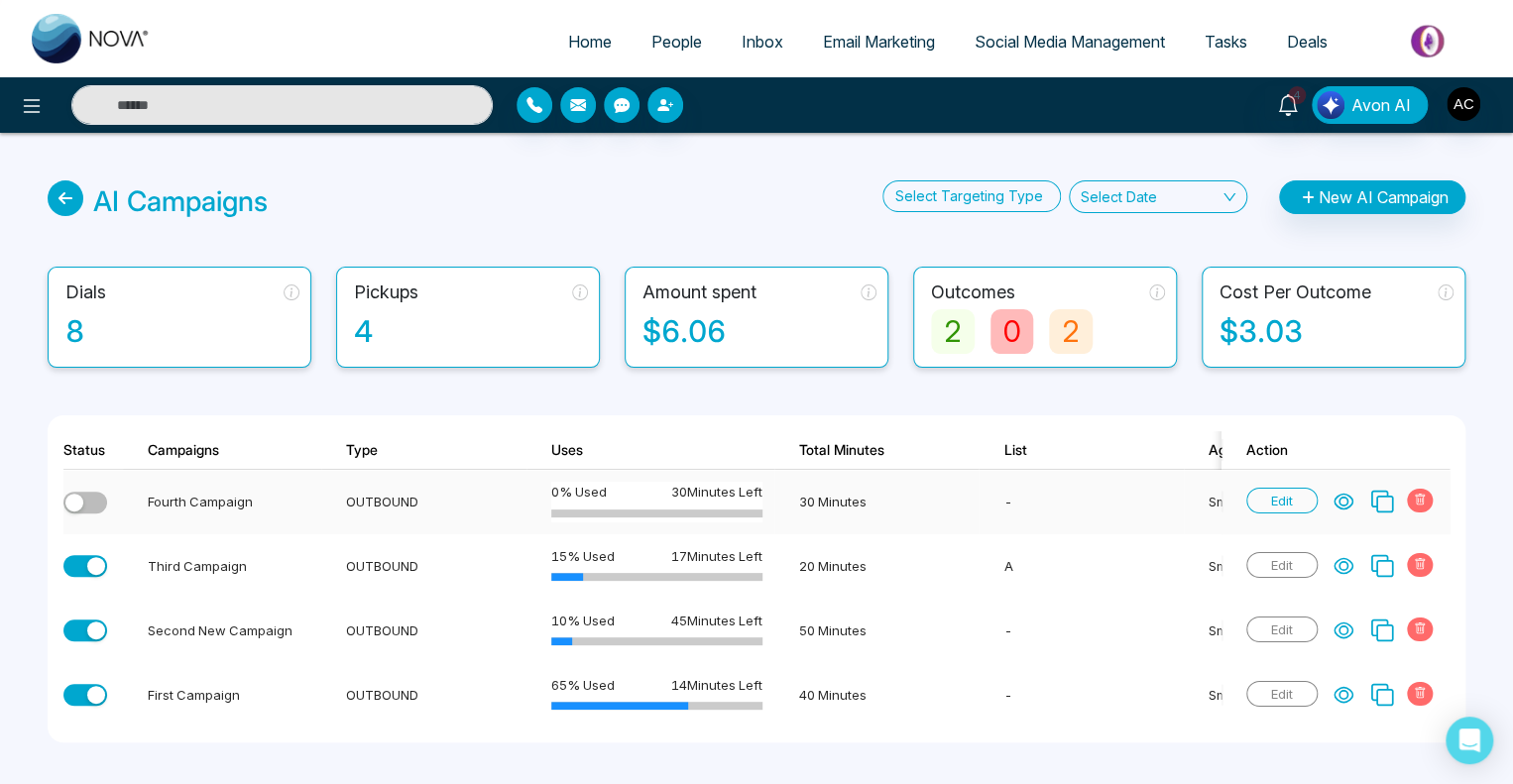 click at bounding box center [85, 503] 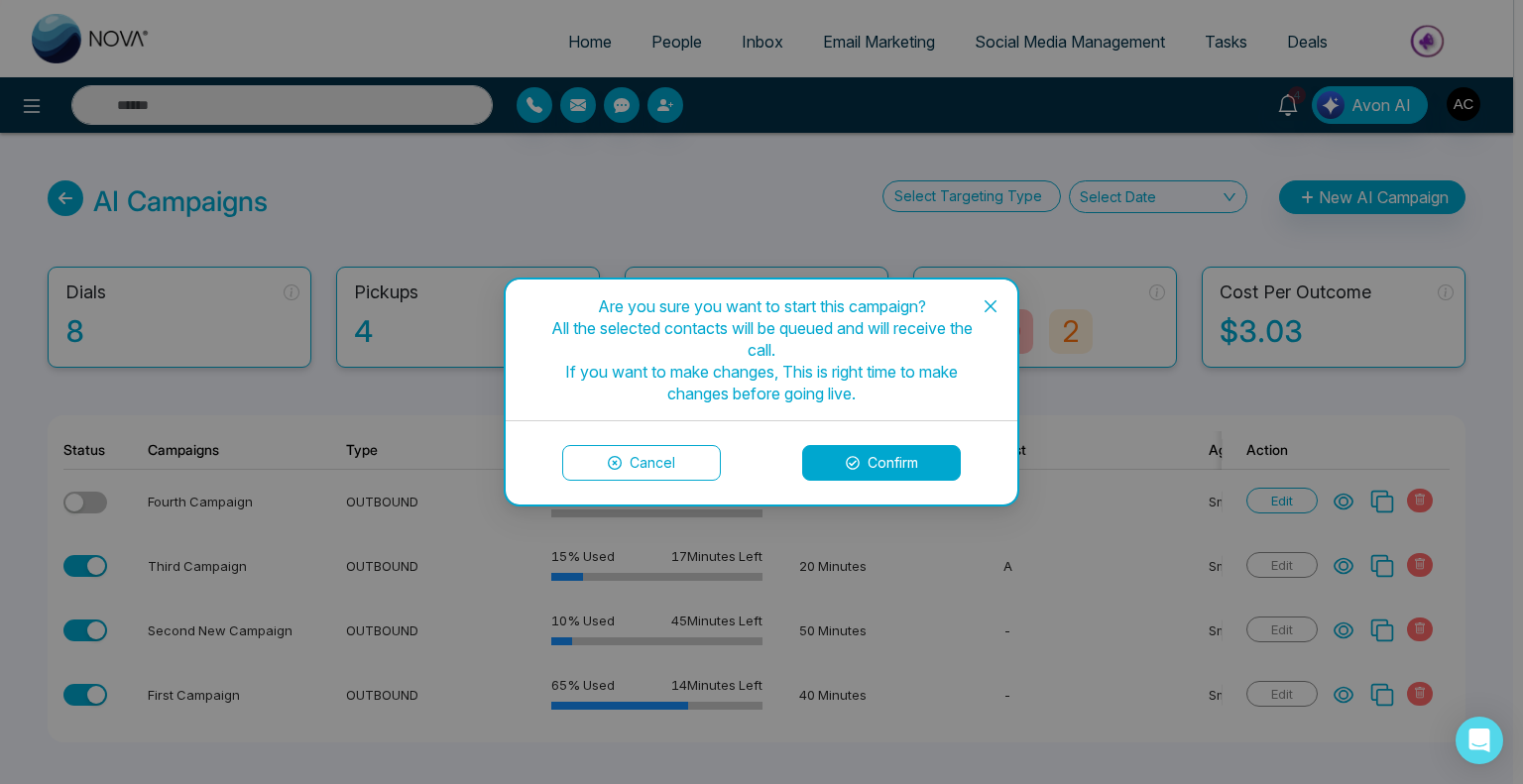 click on "Confirm" at bounding box center [881, 463] 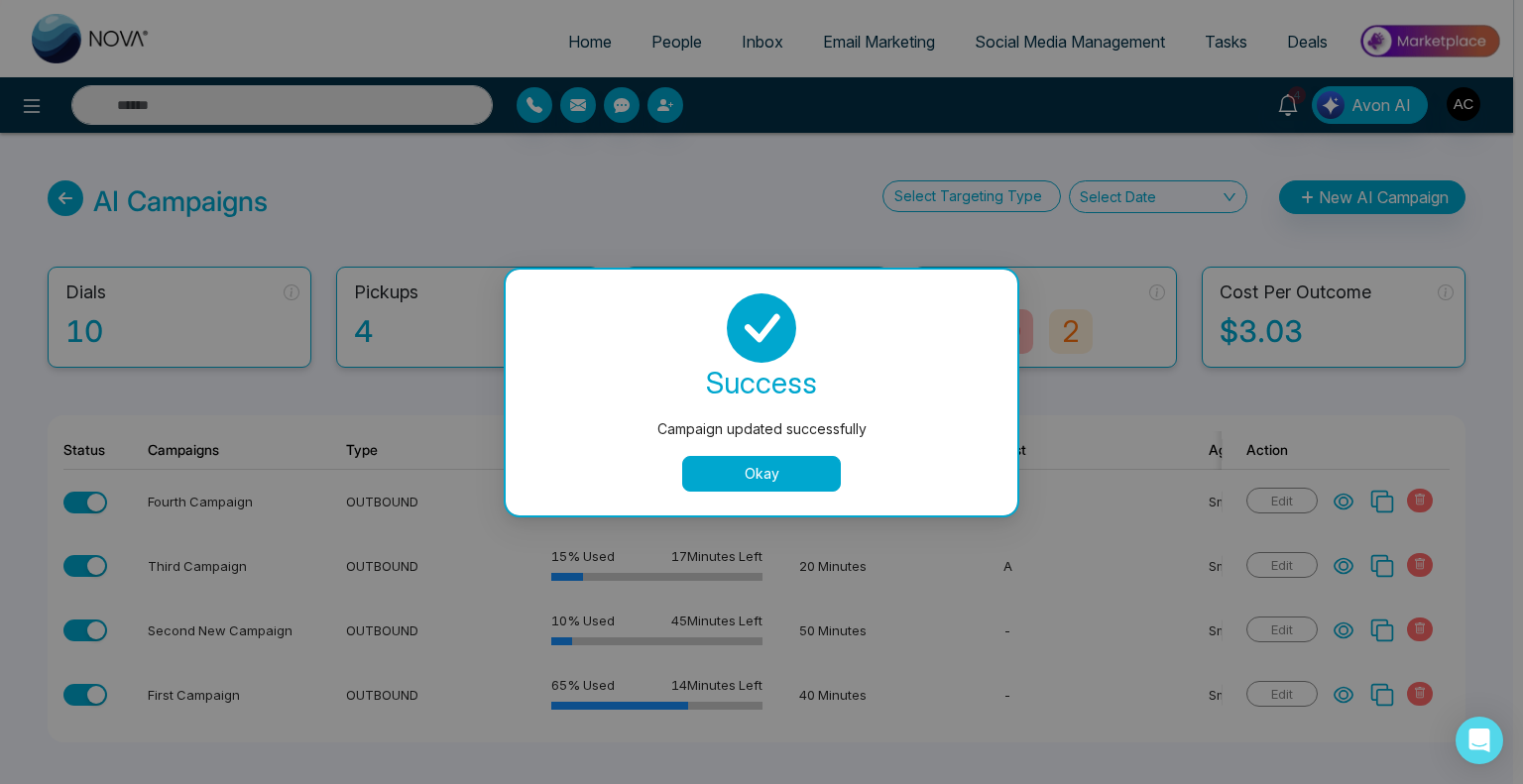 click on "Okay" at bounding box center (762, 474) 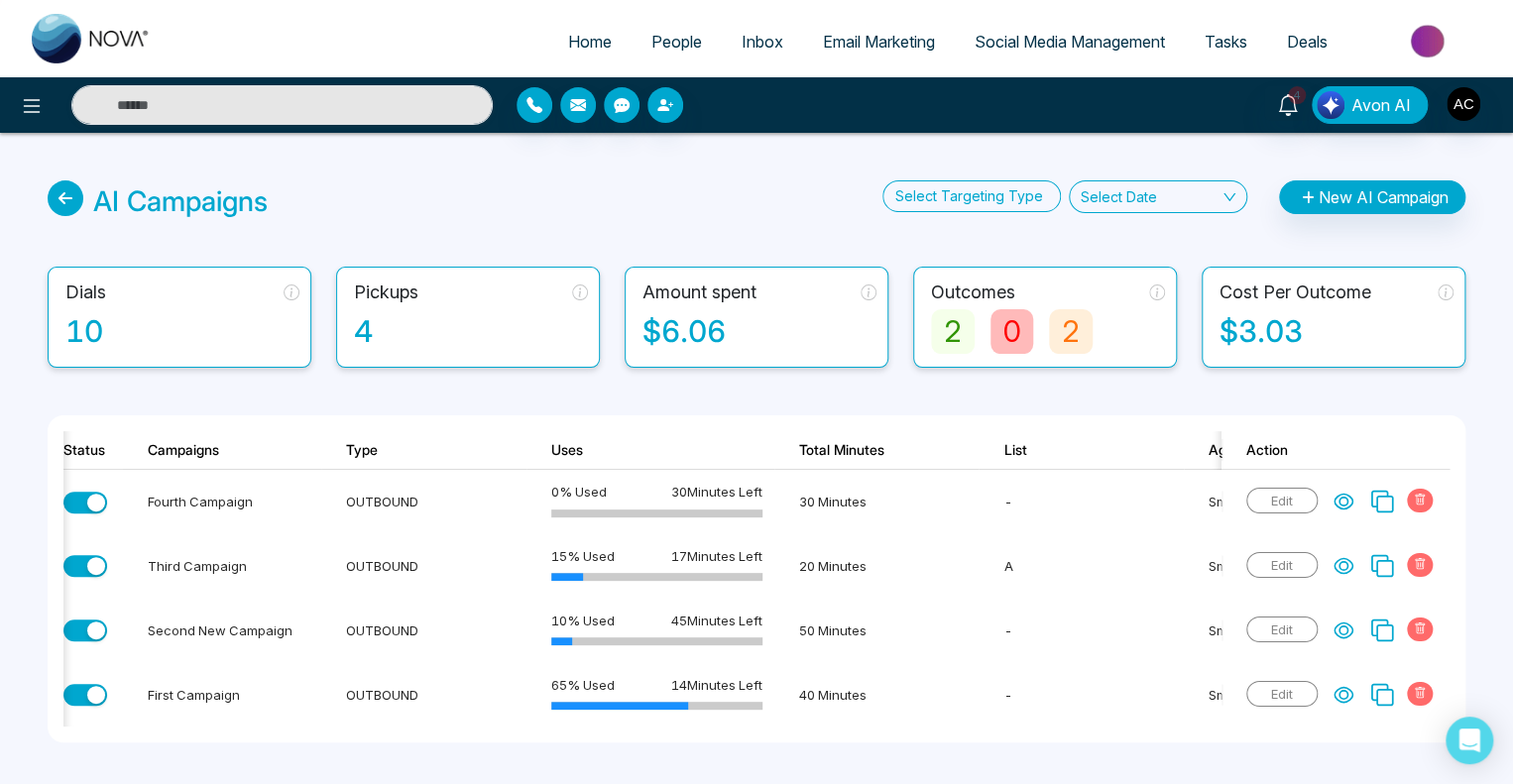 scroll, scrollTop: 0, scrollLeft: 282, axis: horizontal 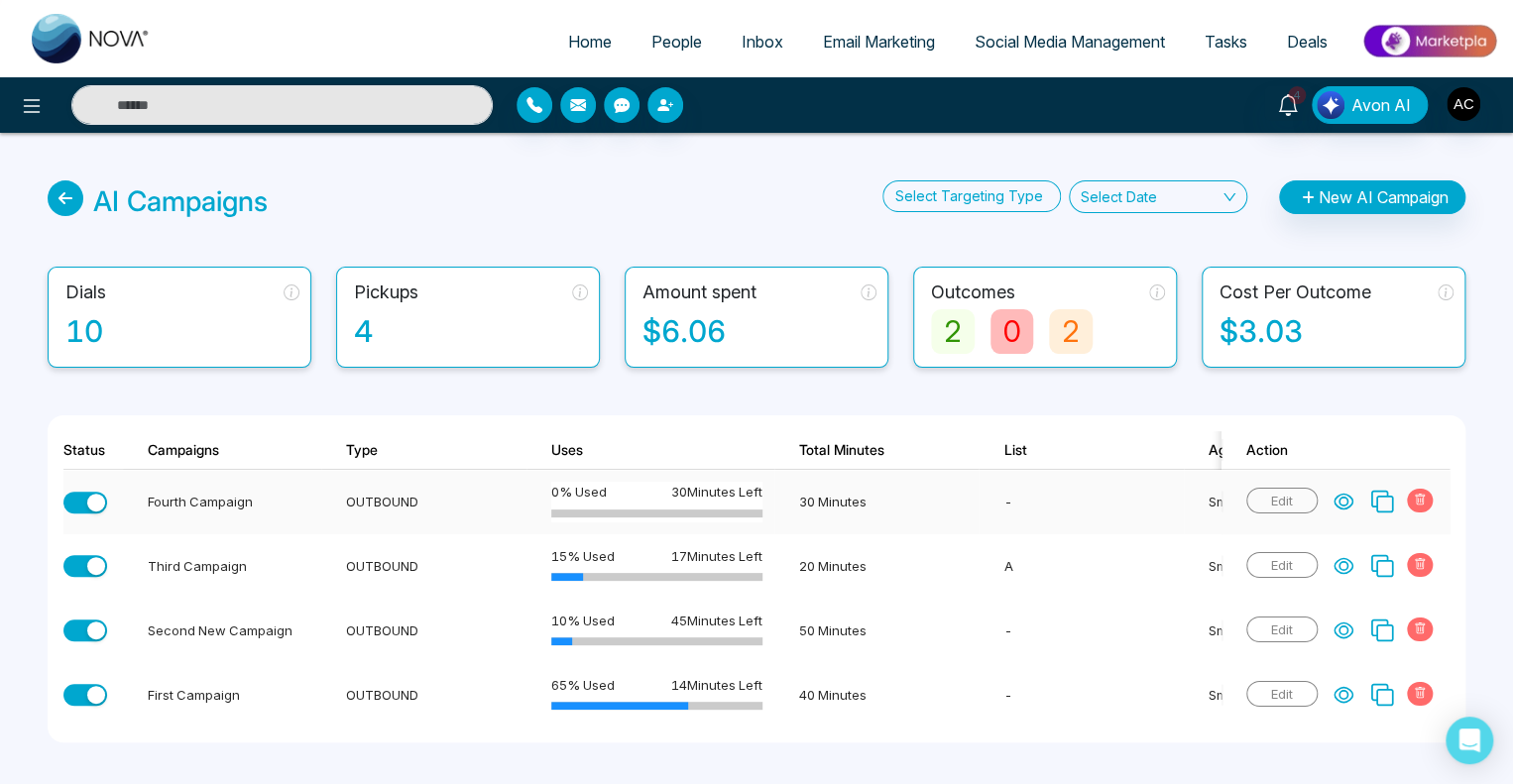 click 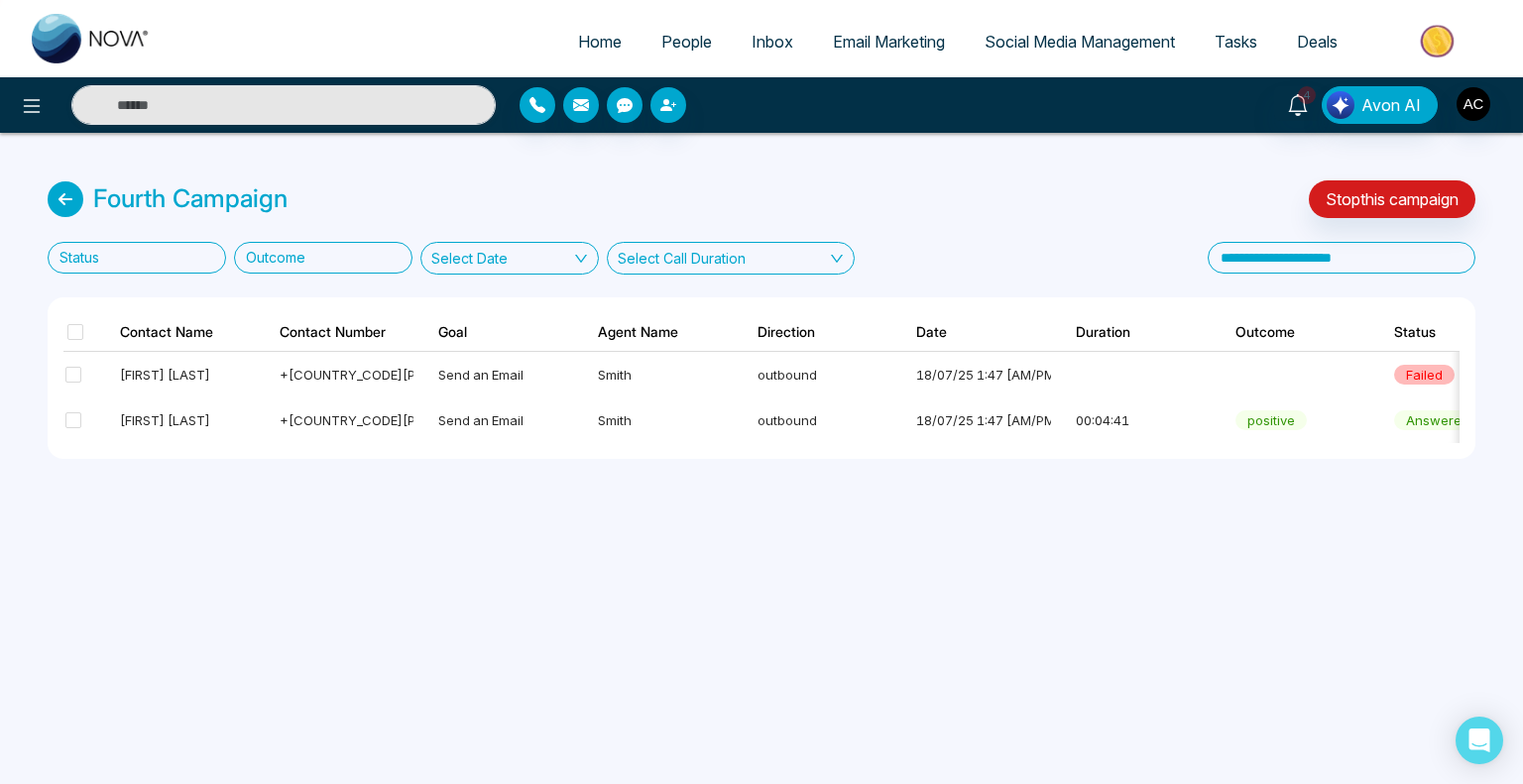 scroll, scrollTop: 0, scrollLeft: 4, axis: horizontal 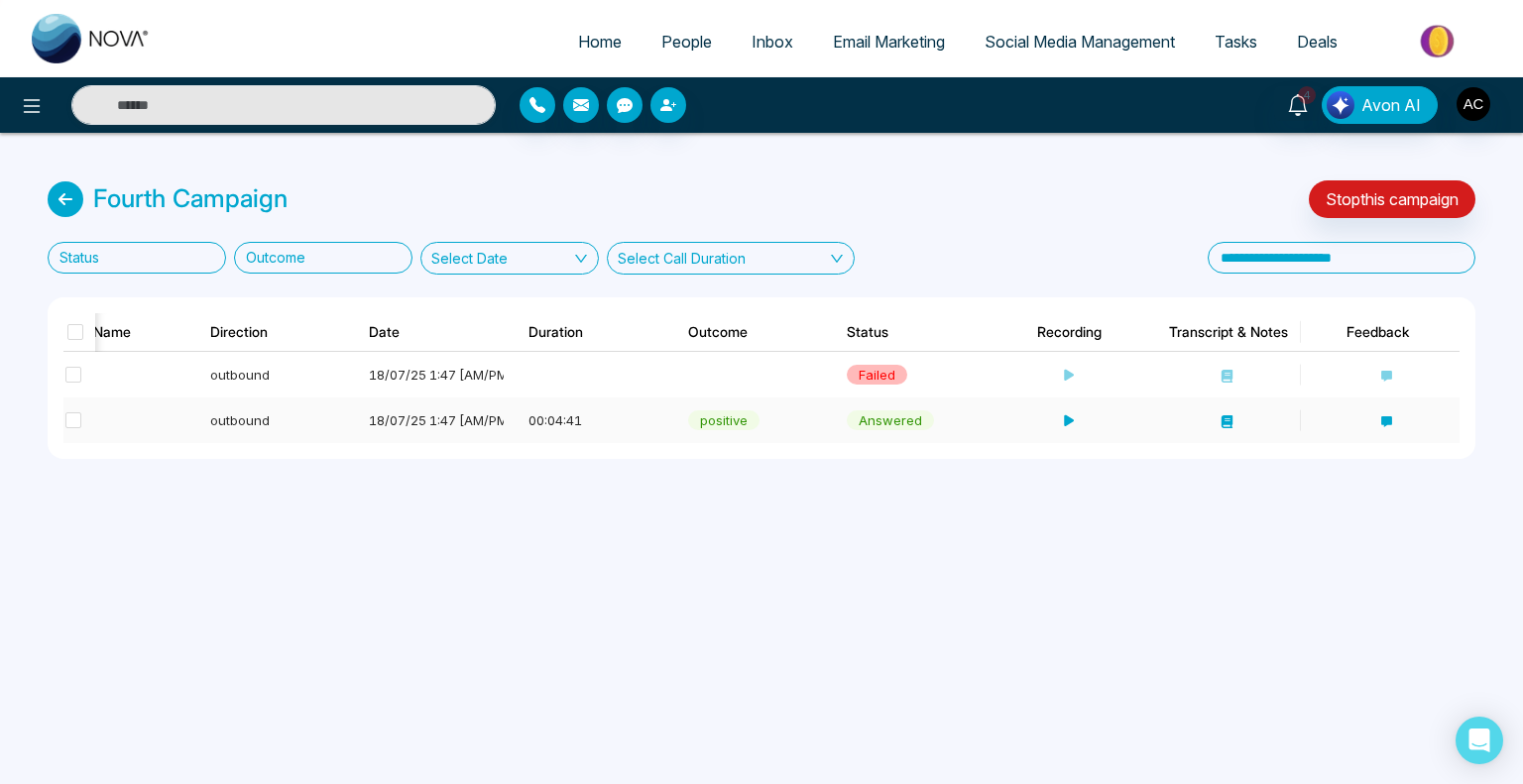 click 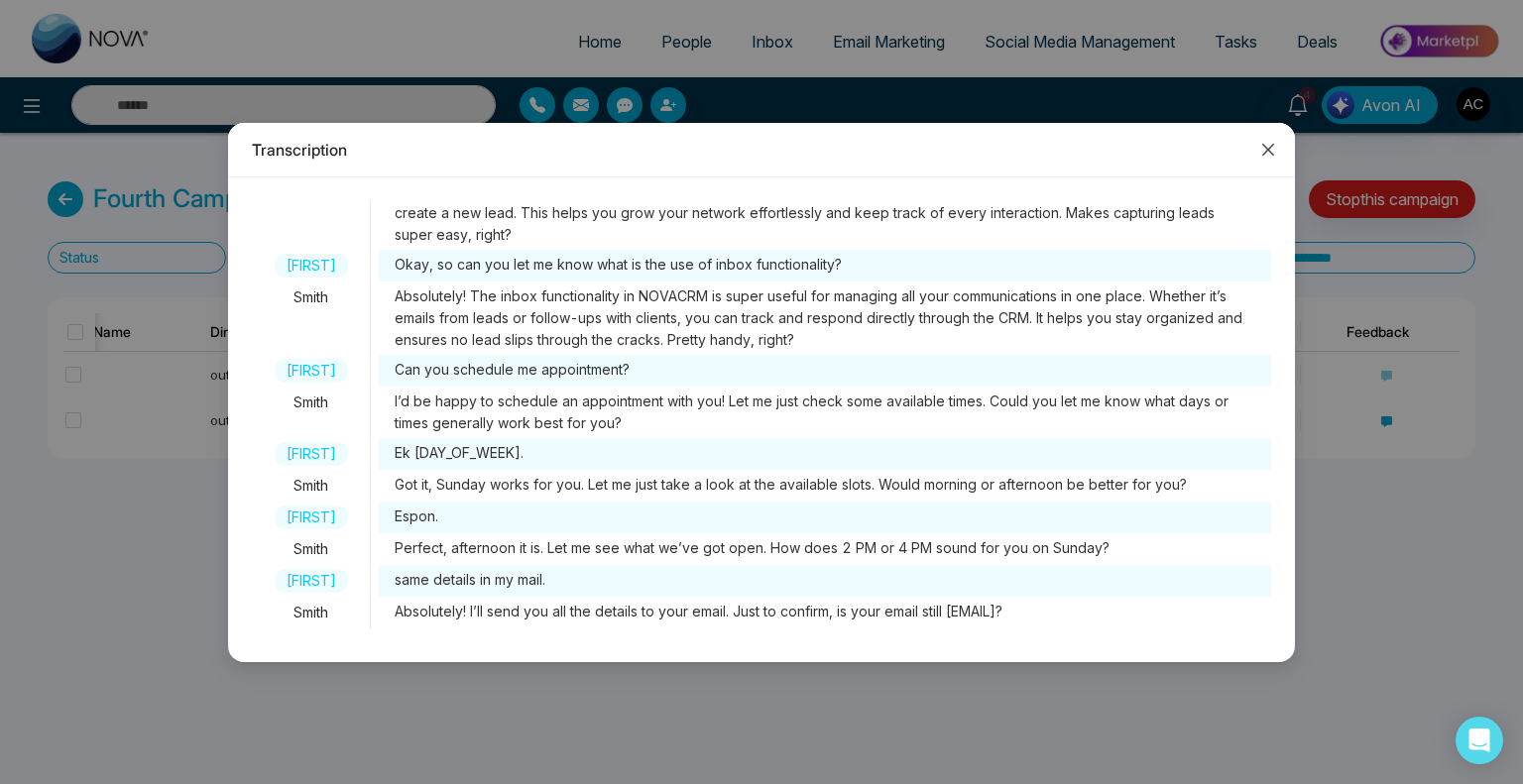 click 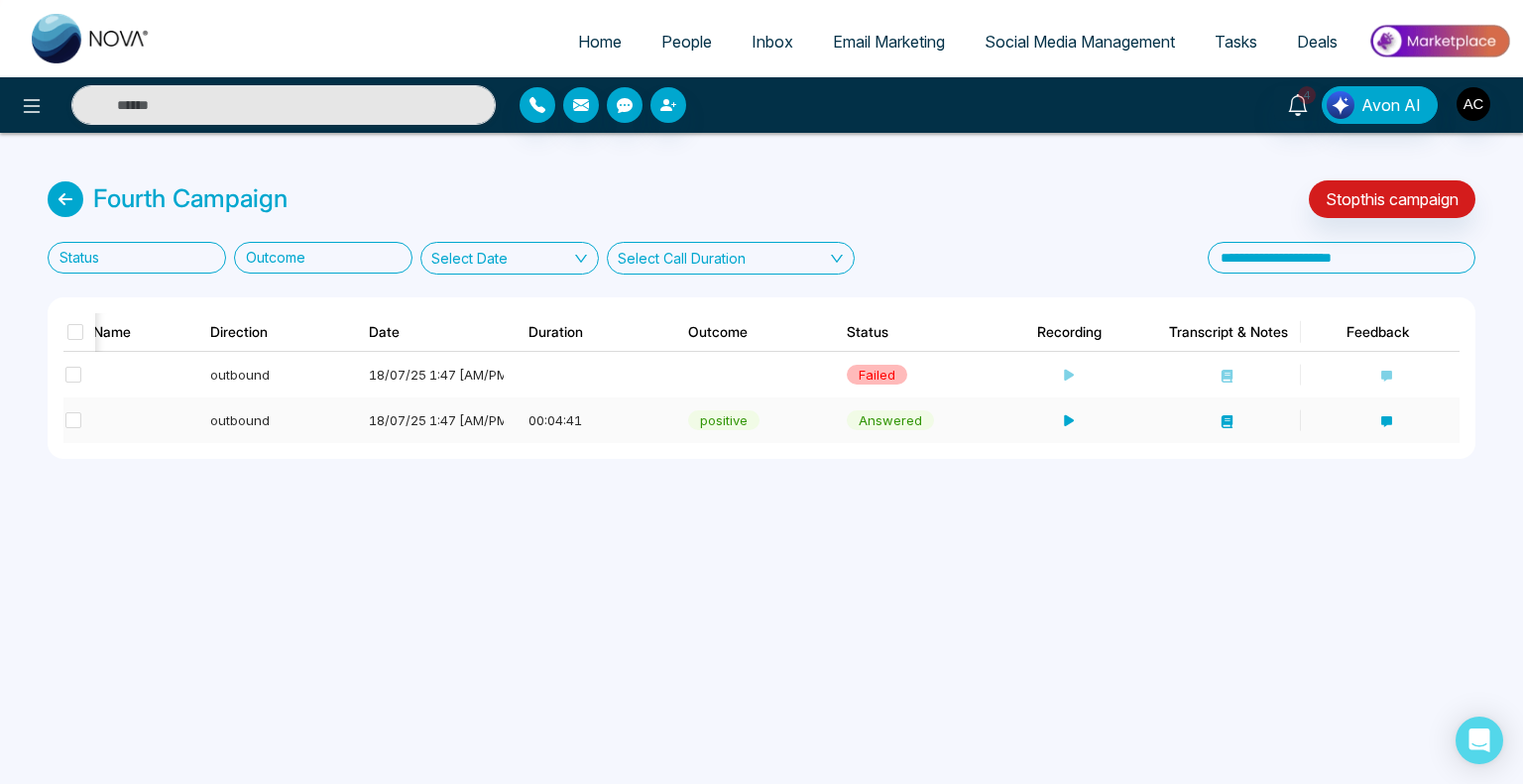 click 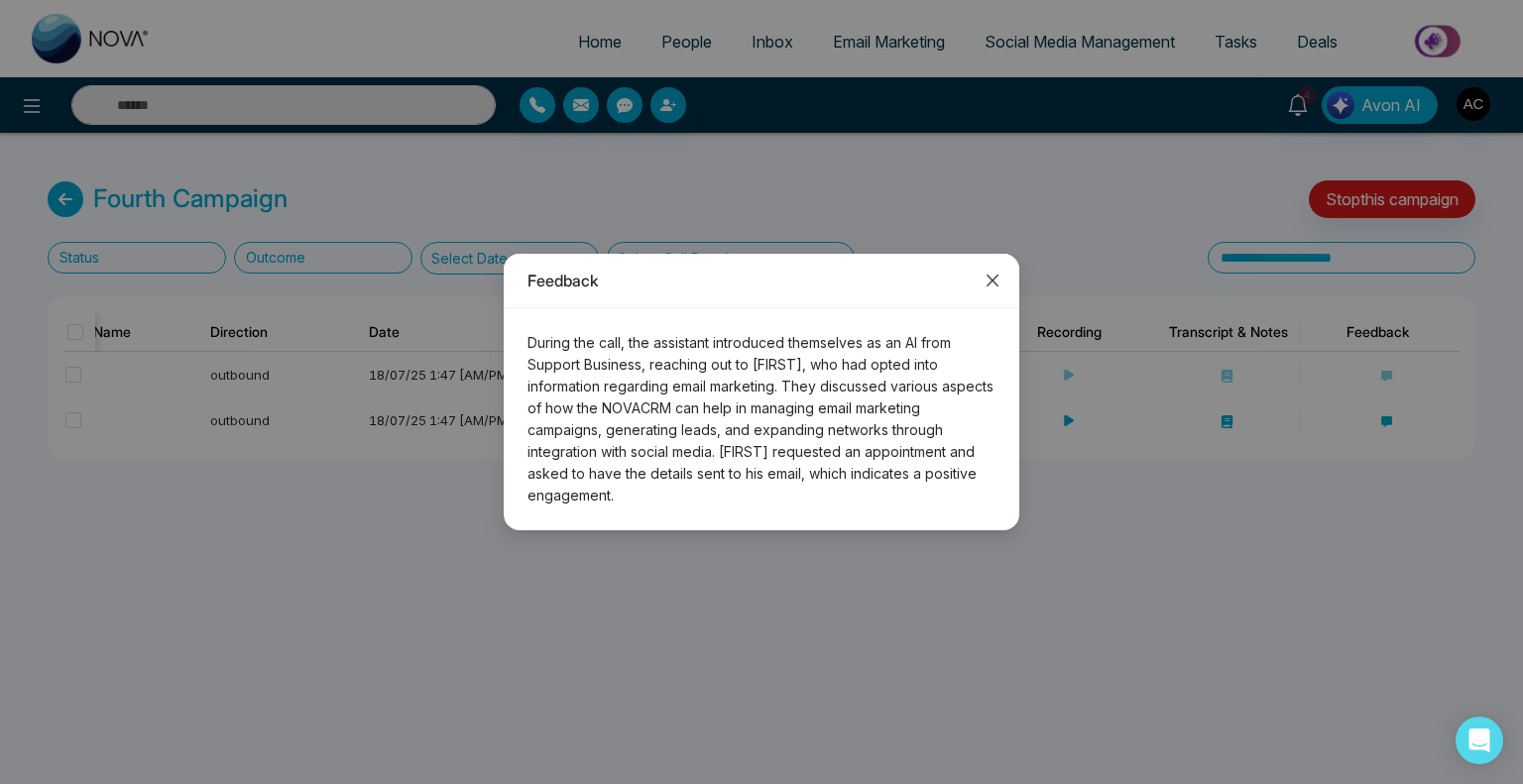 click 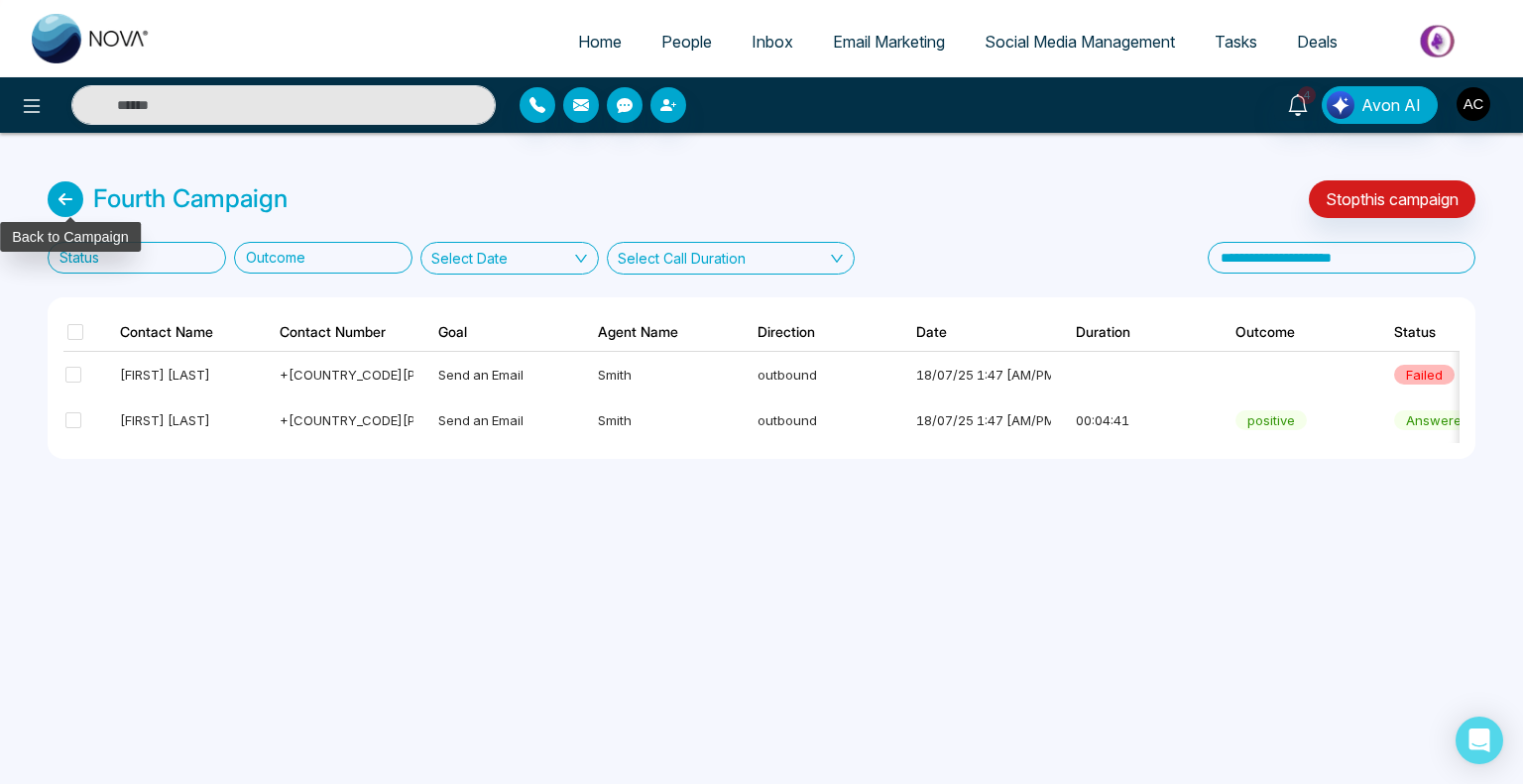 click at bounding box center (65, 199) 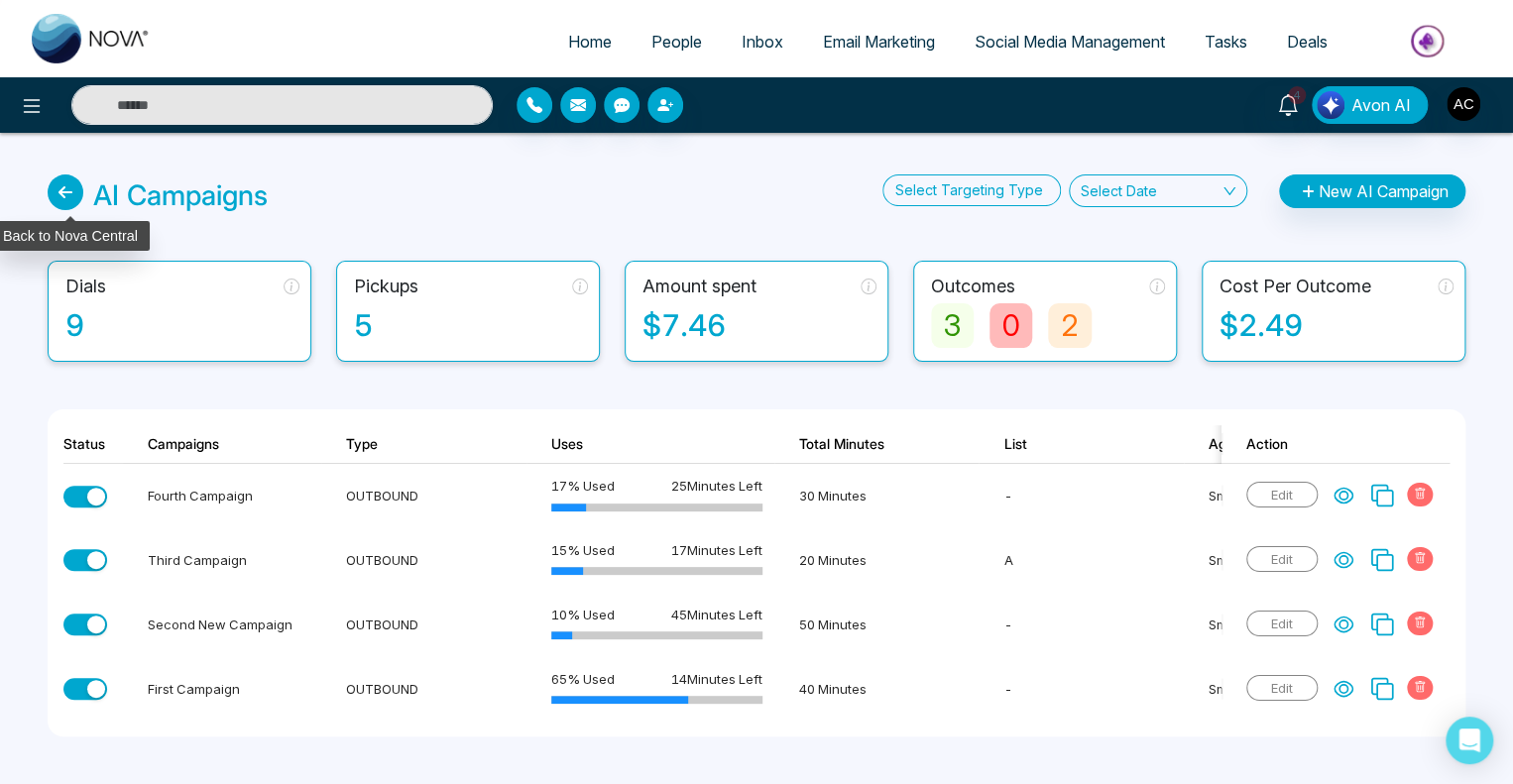 click at bounding box center [65, 192] 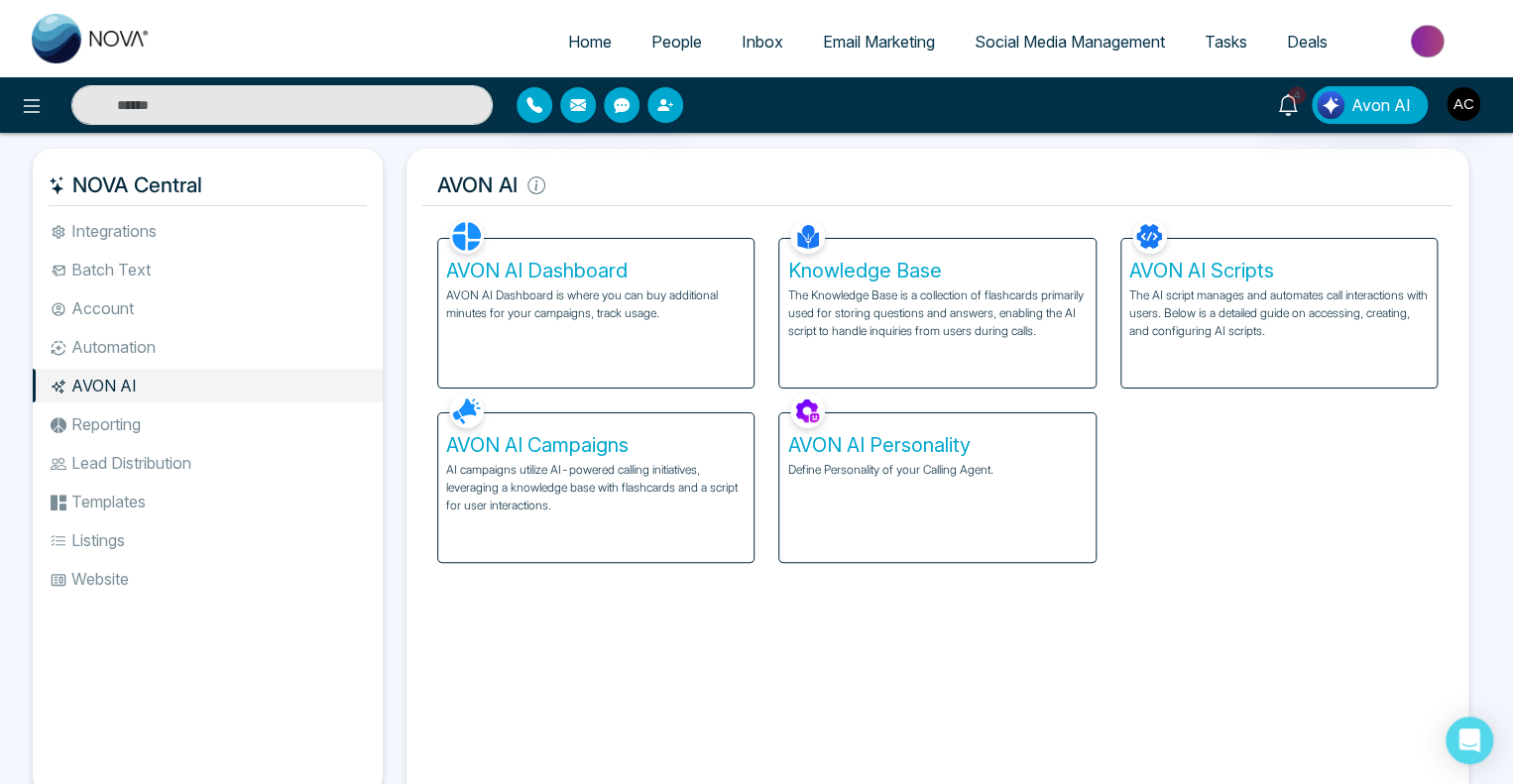 click on "AVON AI Dashboard" at bounding box center (596, 271) 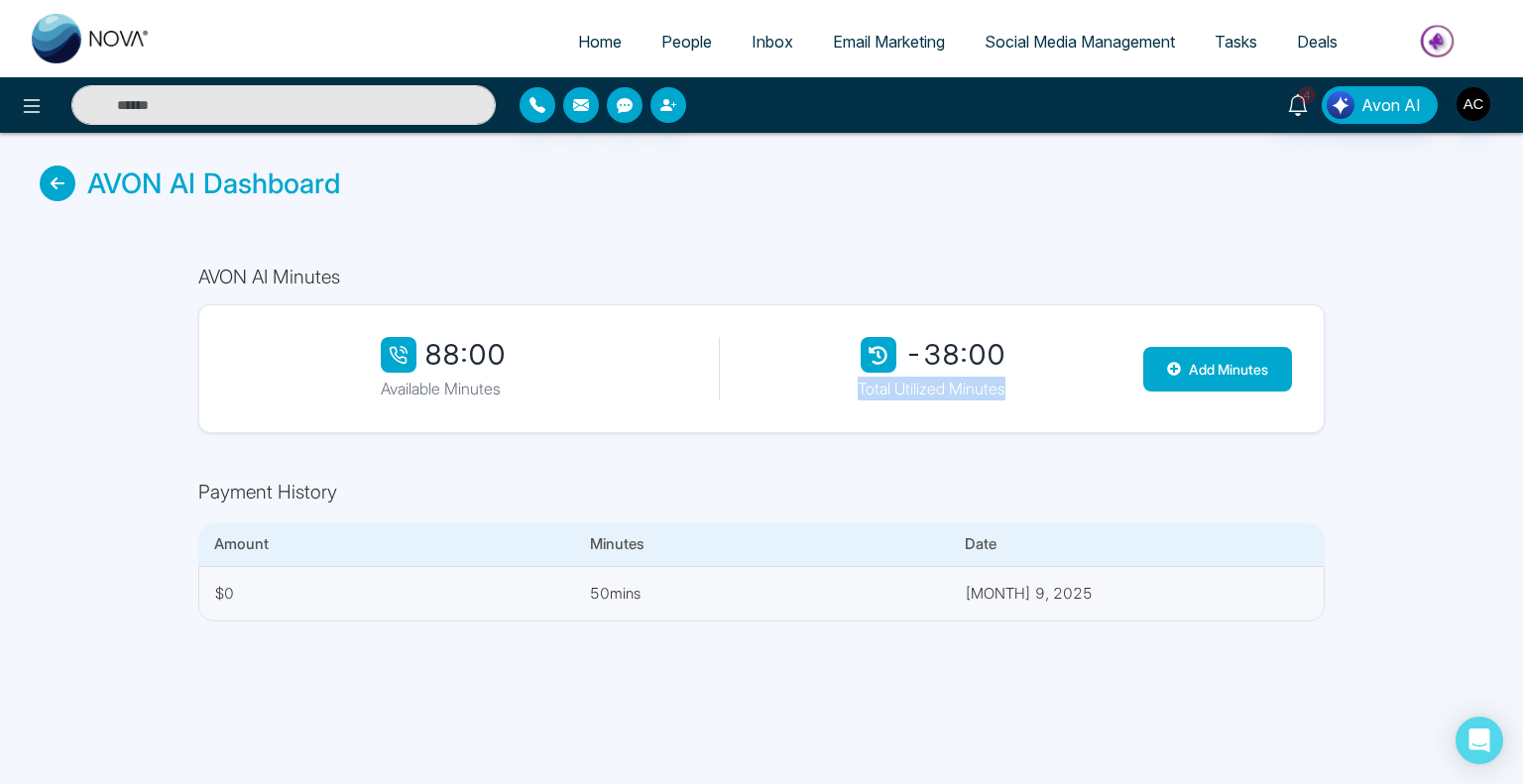 drag, startPoint x: 858, startPoint y: 384, endPoint x: 1012, endPoint y: 384, distance: 154 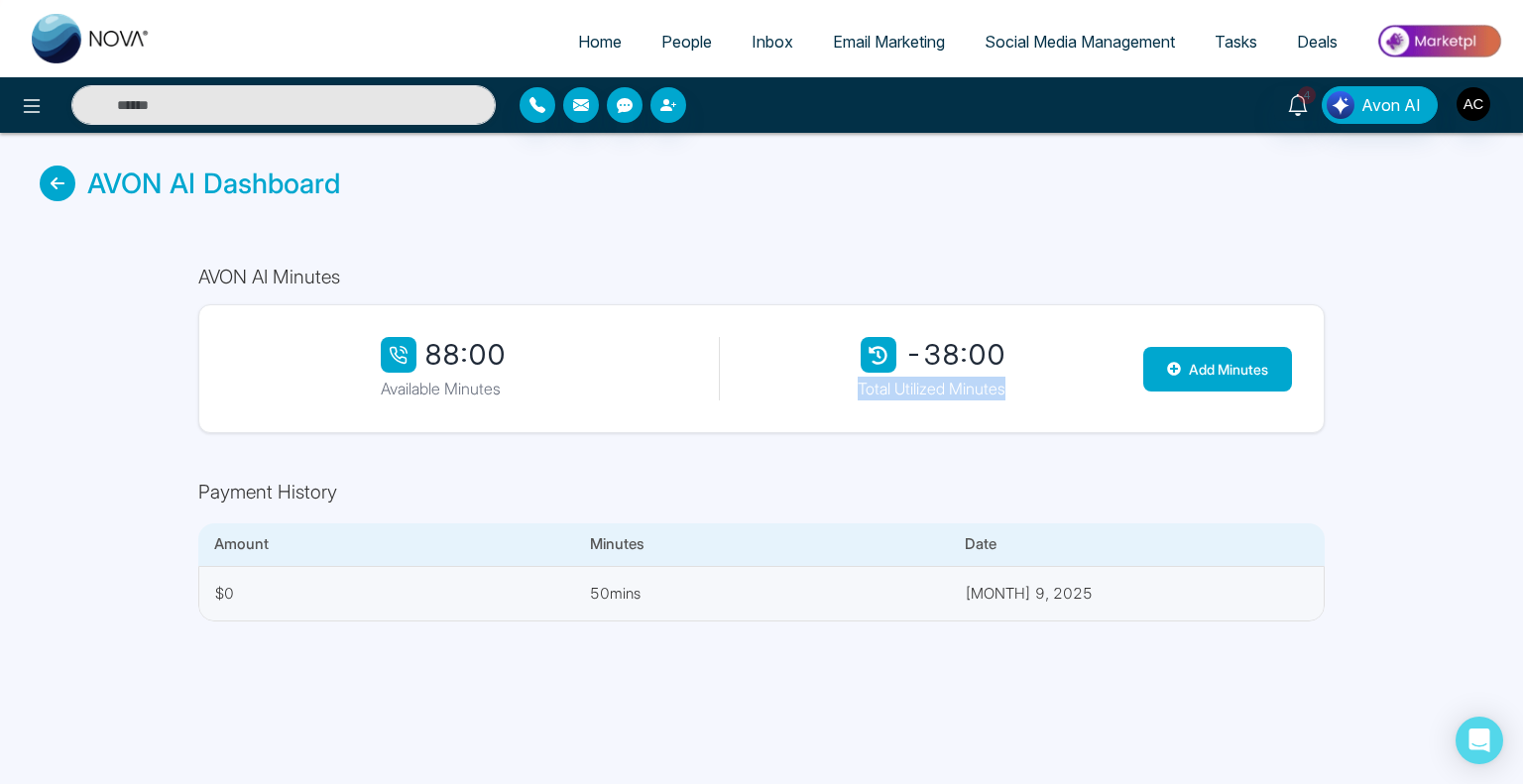 click on "-38:00 Total Utilized Minutes" at bounding box center [931, 369] 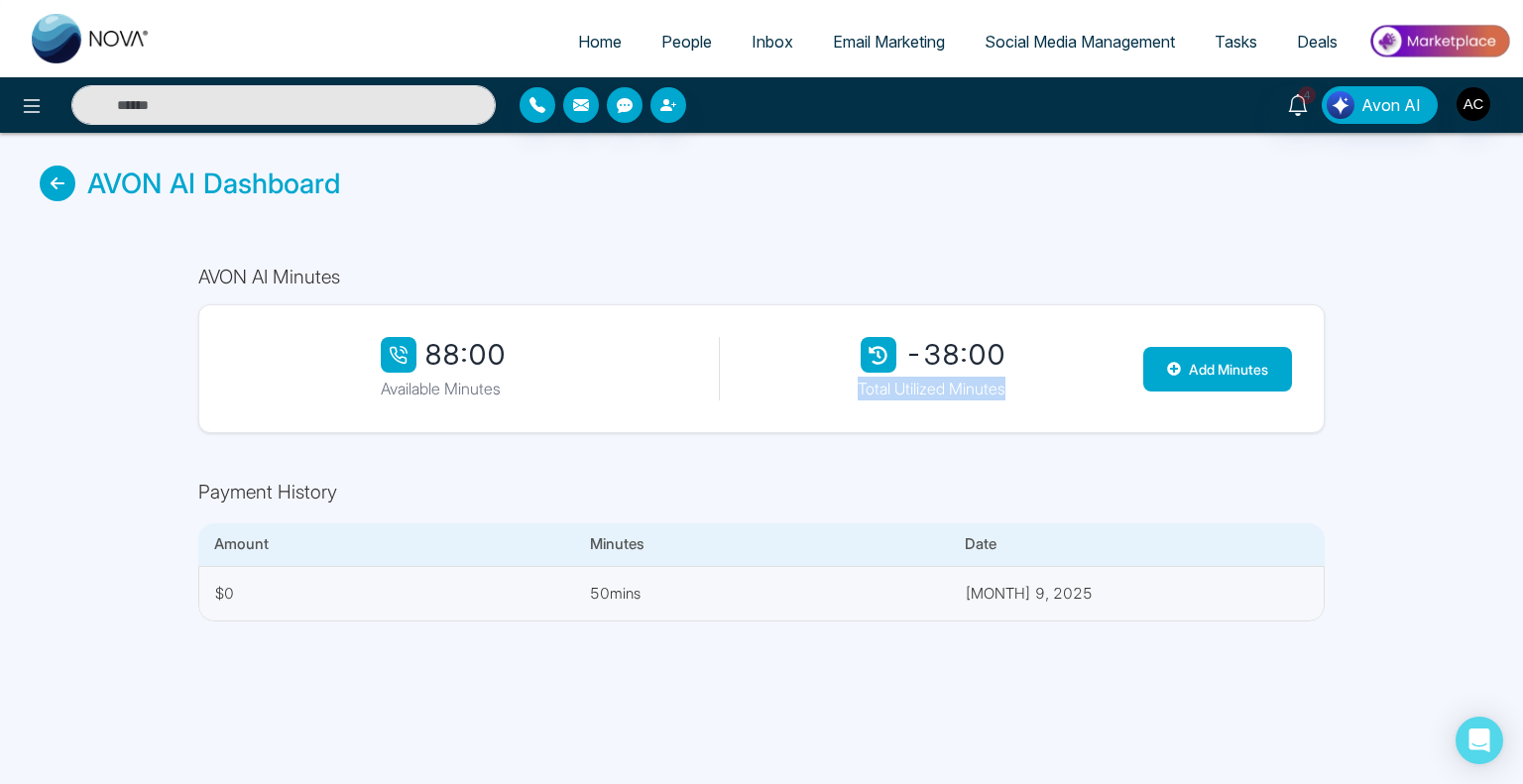 copy on "Total Utilized Minutes" 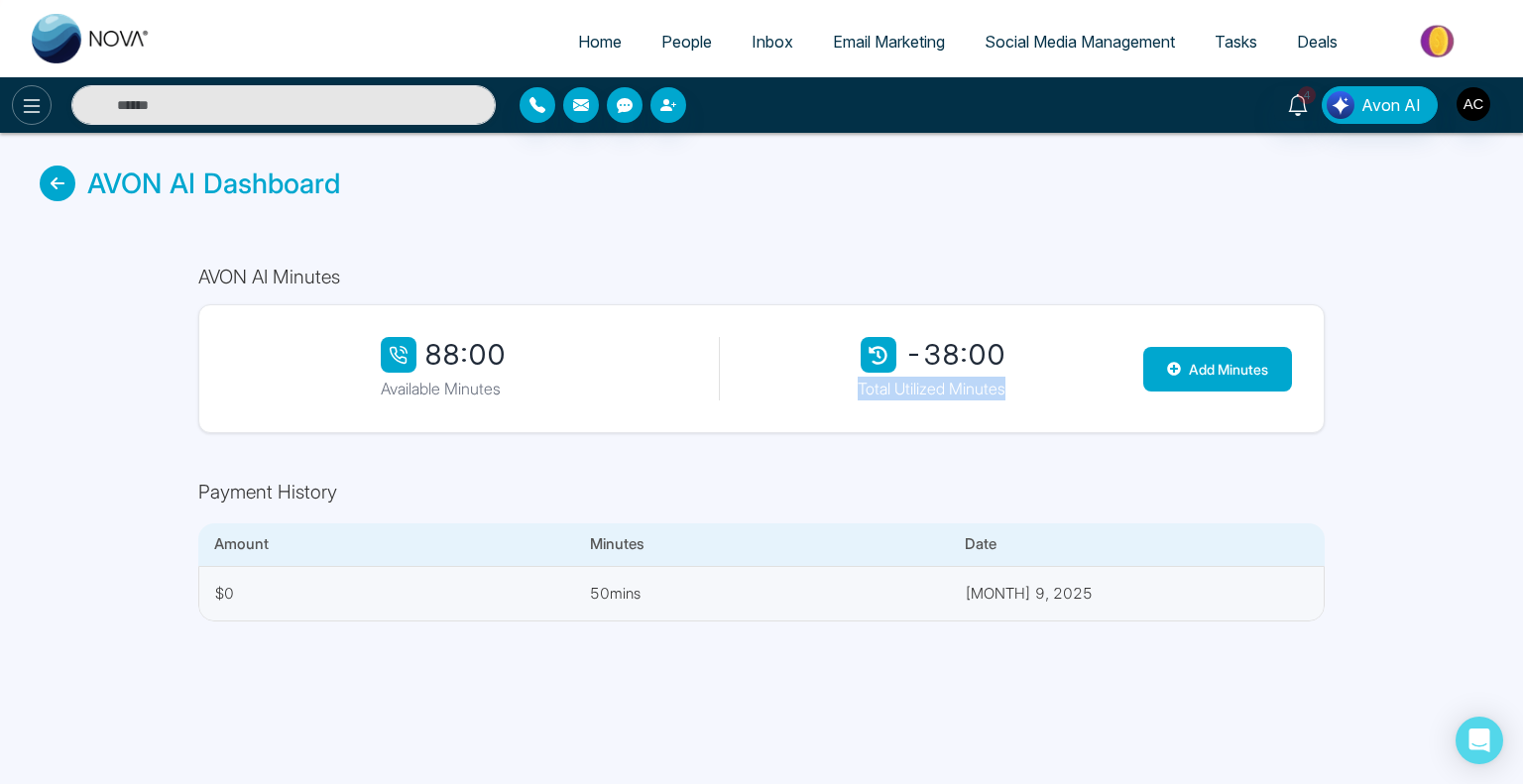 click 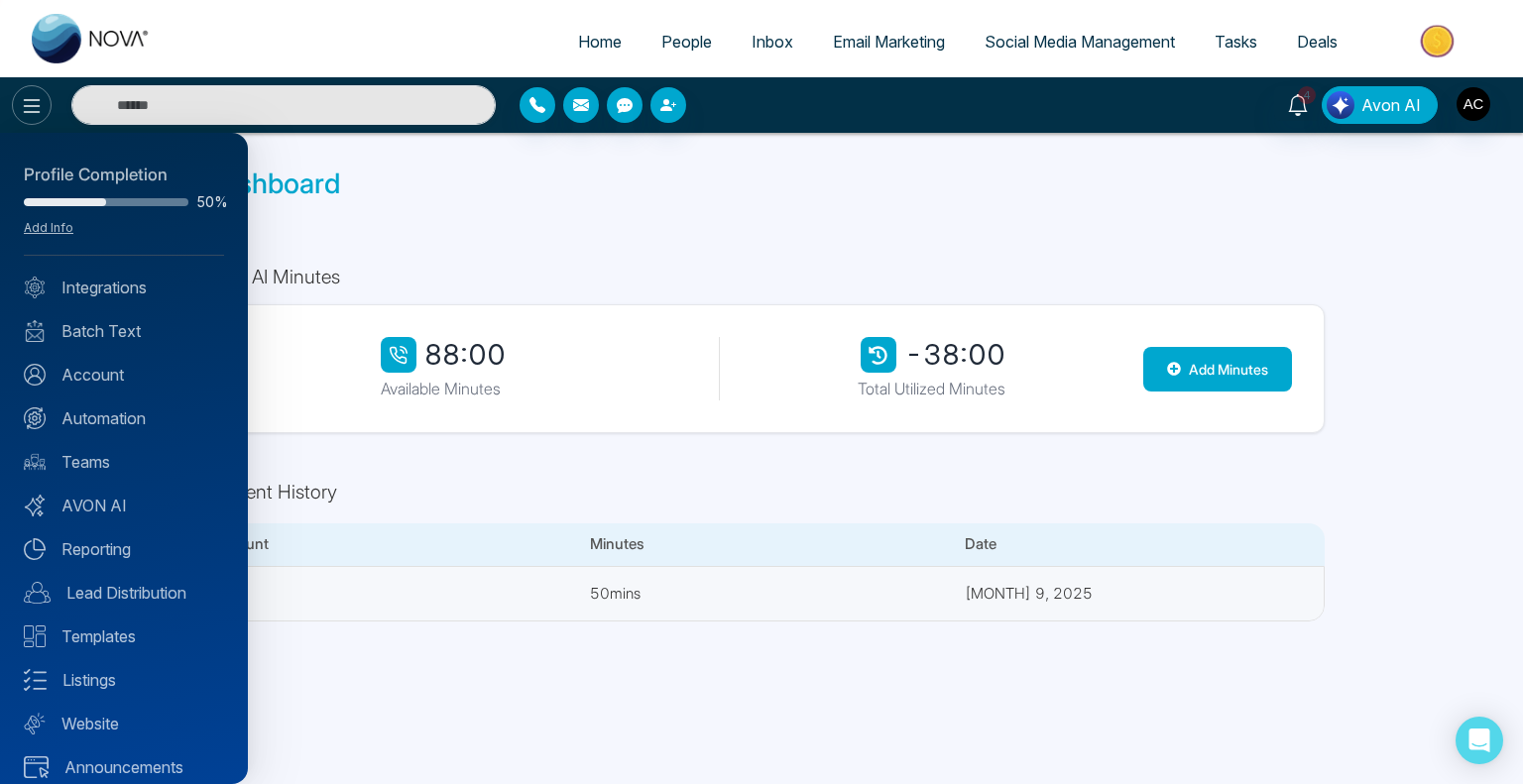 click at bounding box center [762, 392] 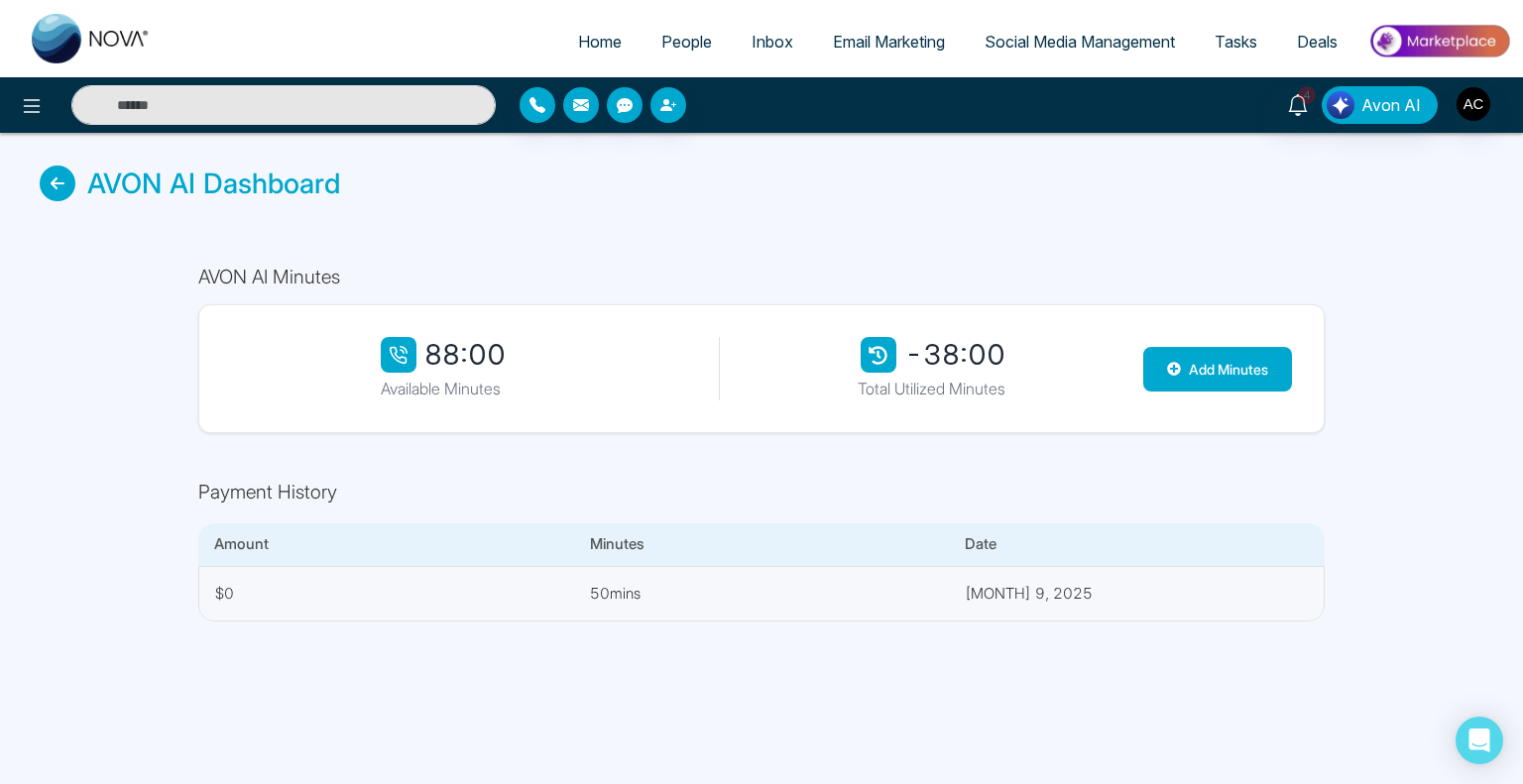 click on "Home People Inbox Email Marketing Social Media Management Tasks Deals 4 Avon AI AVON AI Dashboard AVON AI Minutes 88:00 Available Minutes -38:00 Total Utilized Minutes Add Minutes Payment History Amount Minutes Date $0 50  mins July 9, 2025" at bounding box center (762, 392) 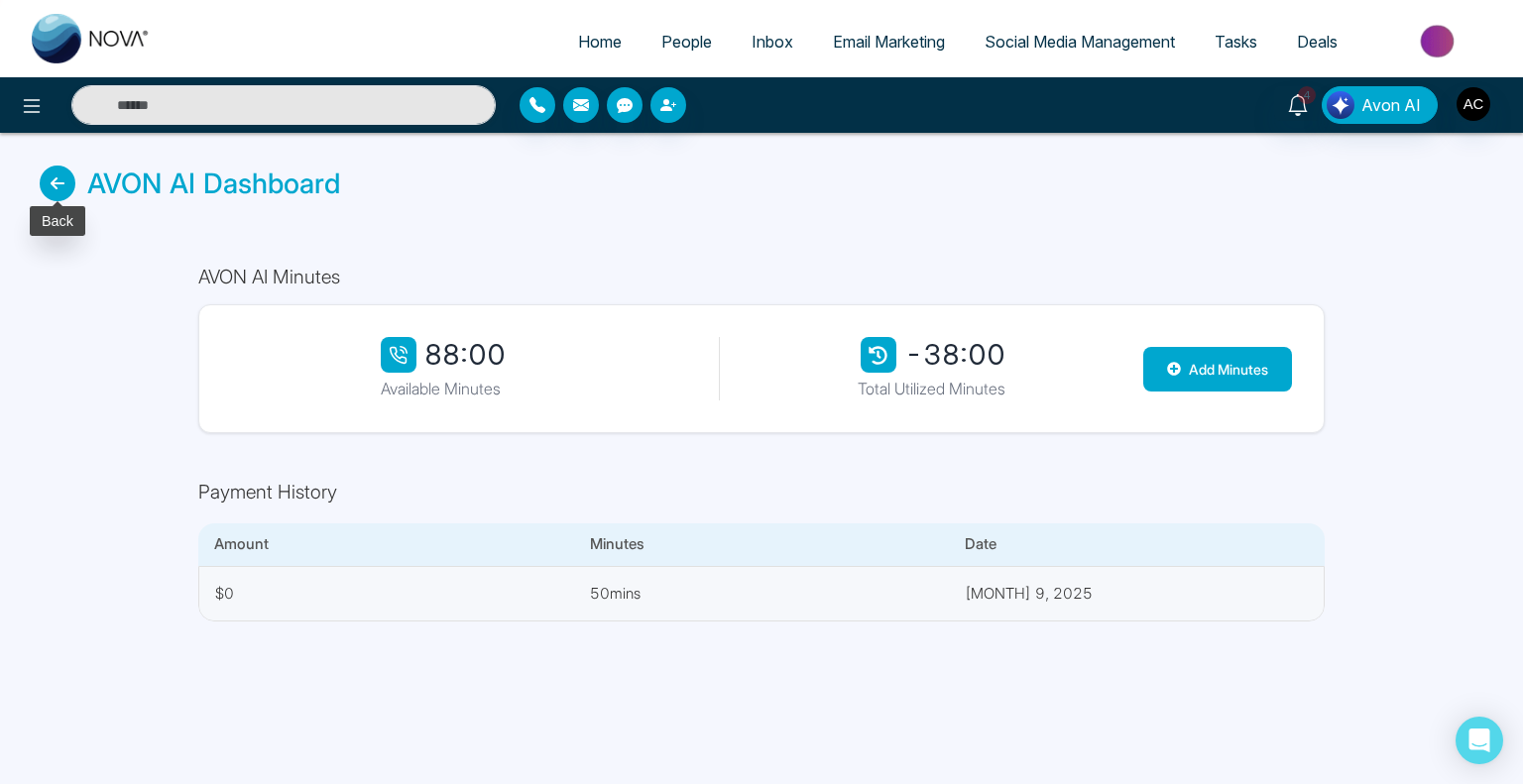 click at bounding box center [58, 183] 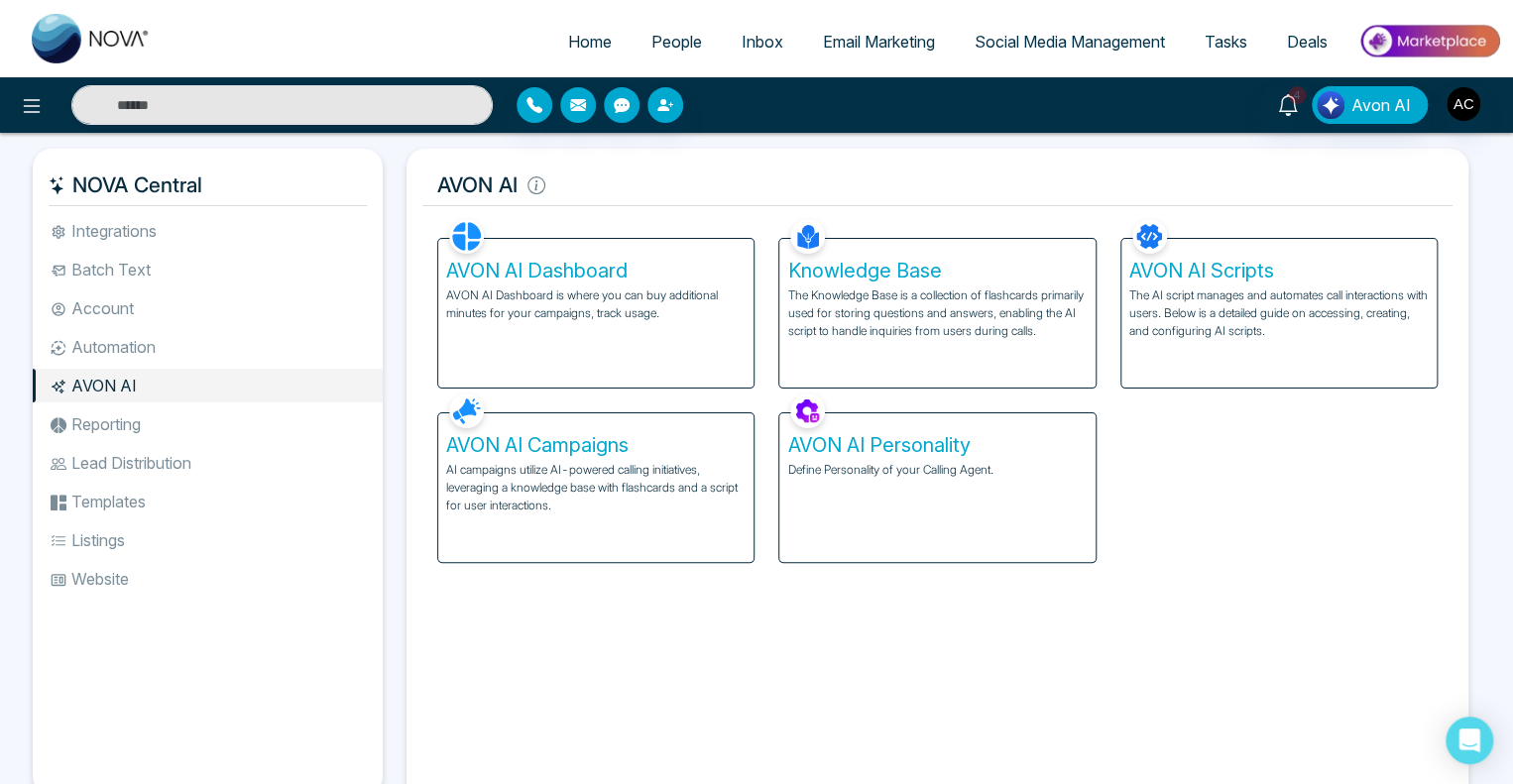 click on "AVON AI Dashboard" at bounding box center [596, 271] 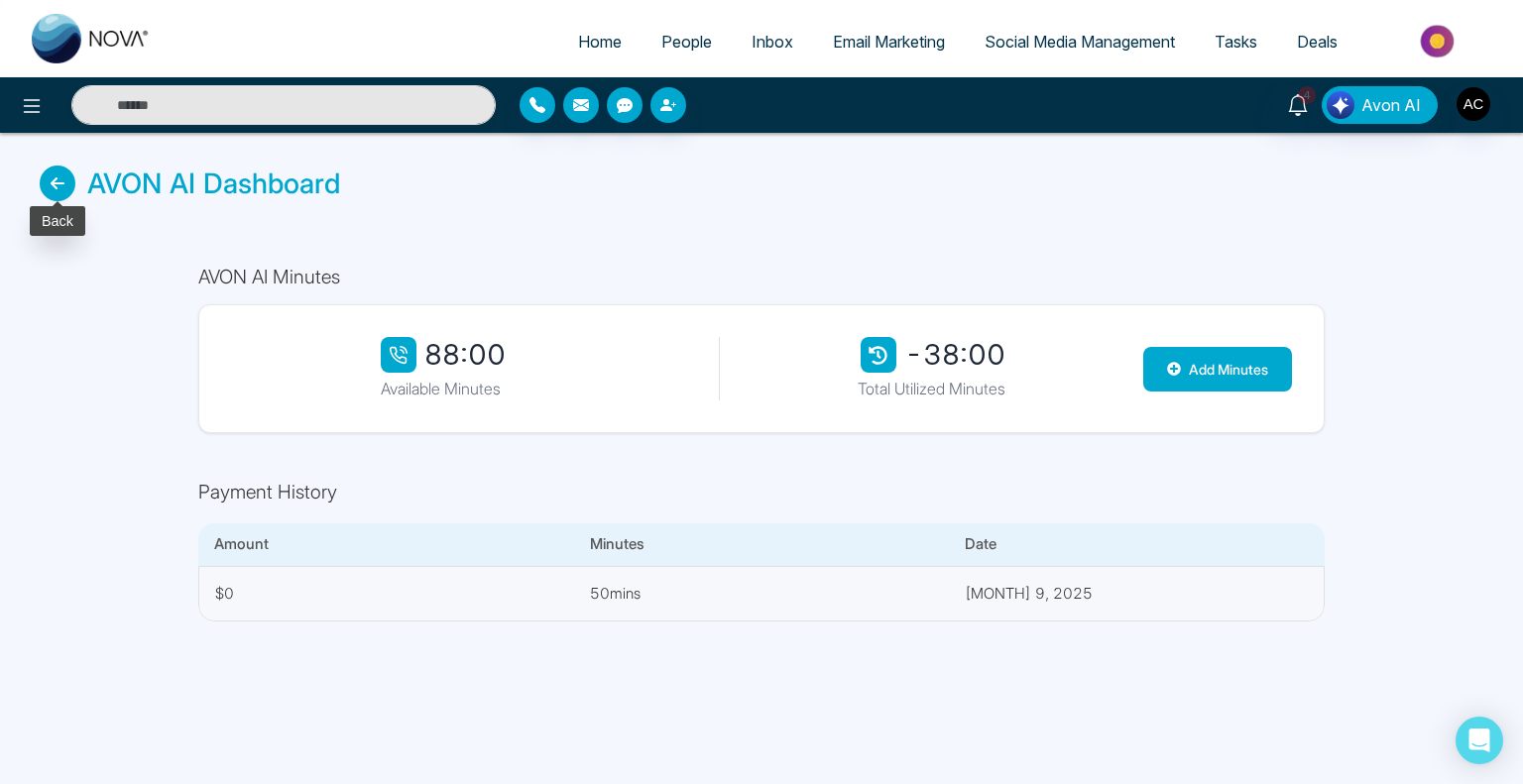 click at bounding box center (58, 183) 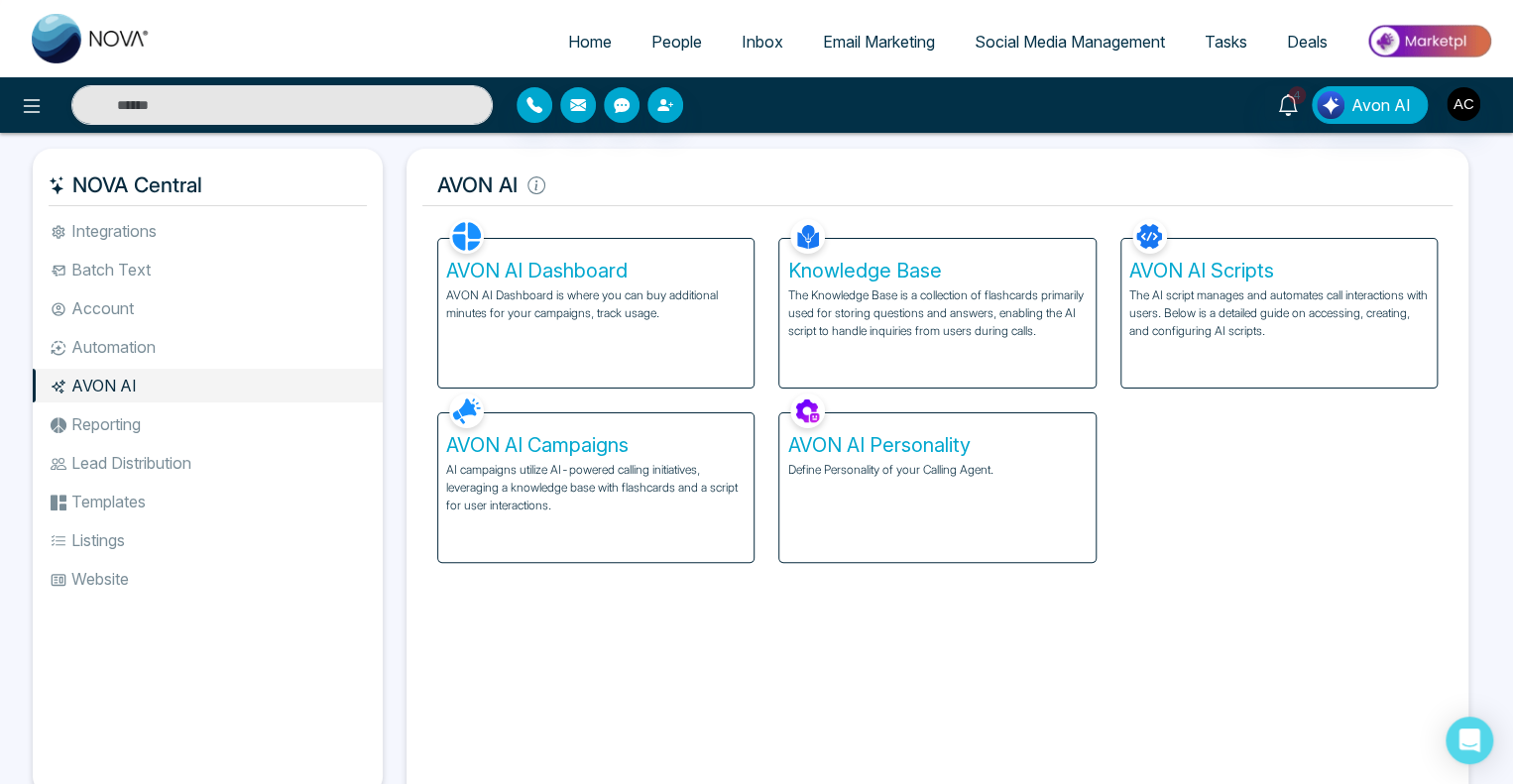 click on "AVON AI Campaigns" at bounding box center [596, 445] 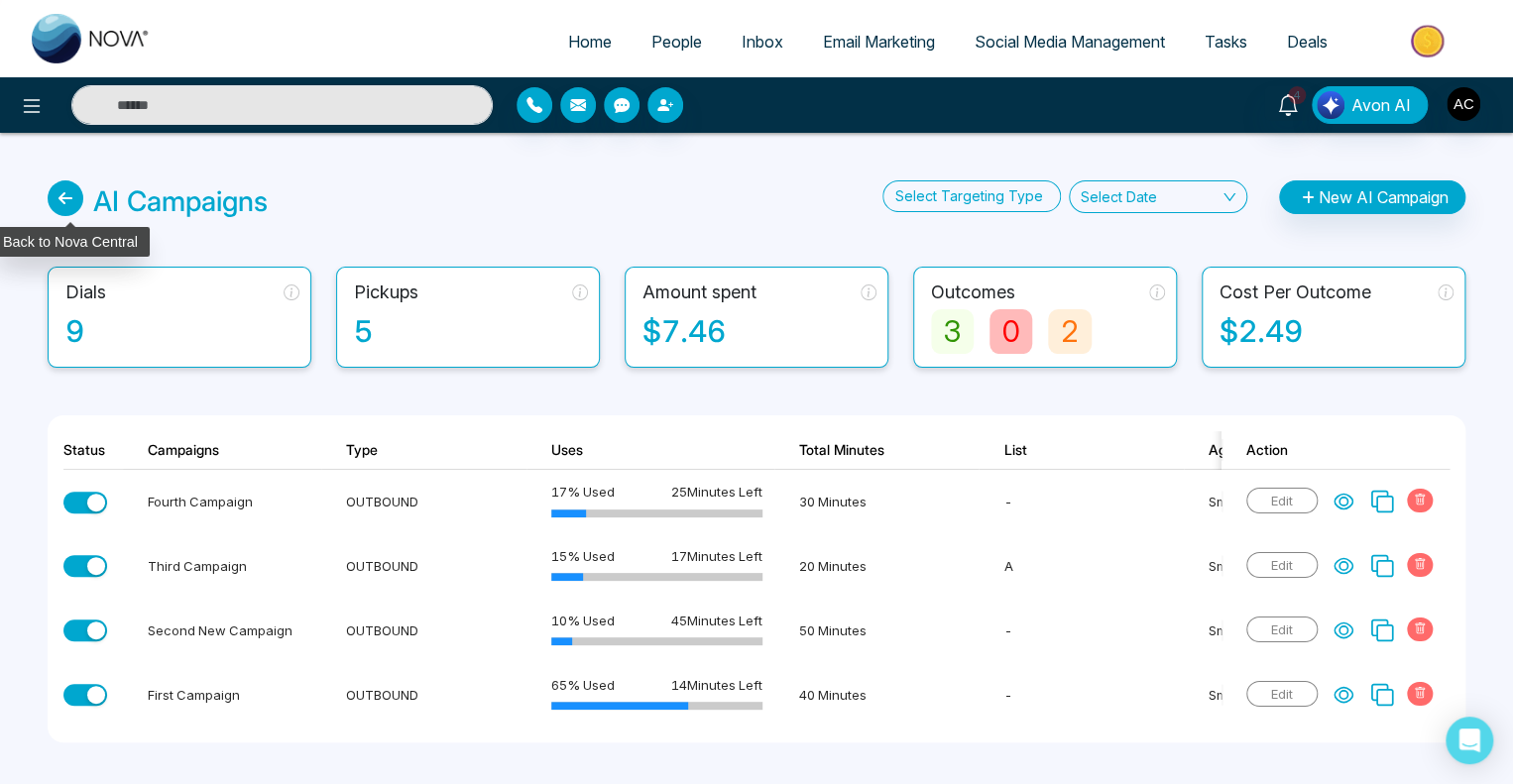 click at bounding box center [65, 198] 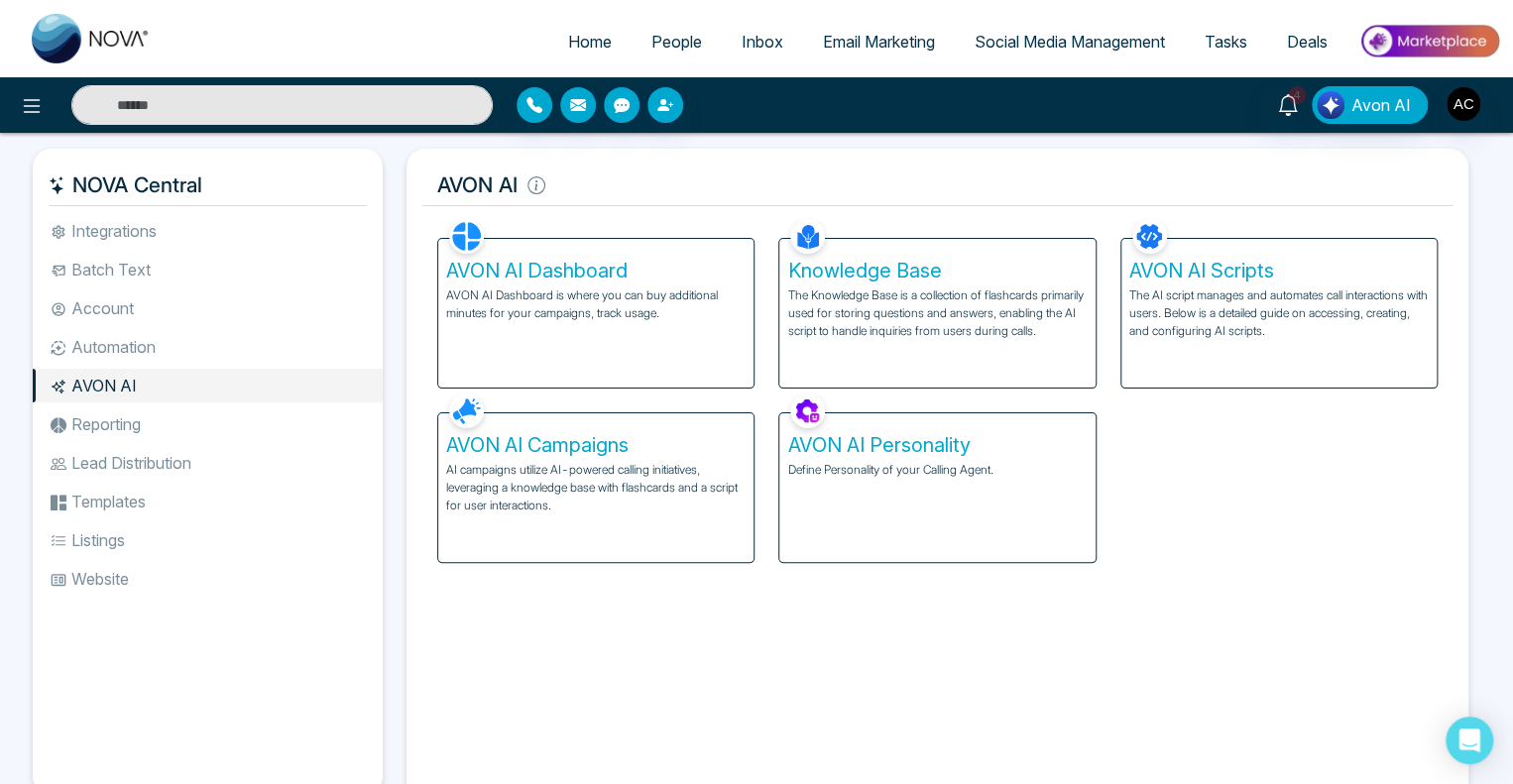 click on "Integrations   Batch Text   Account   Automation   AVON AI   Reporting   Lead Distribution   Templates   Listings   Website" at bounding box center [207, 489] 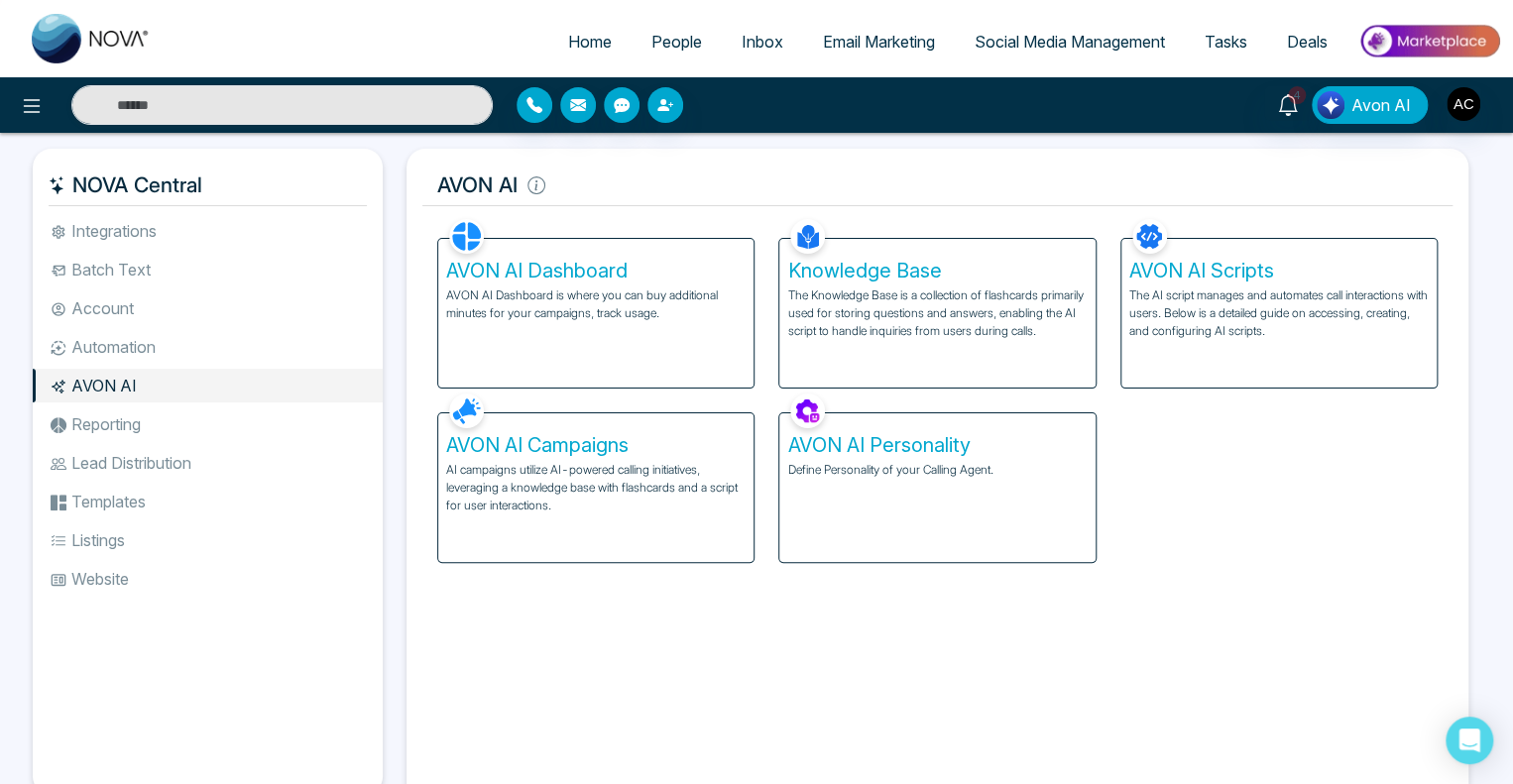 click on "AVON AI Campaigns" at bounding box center (596, 445) 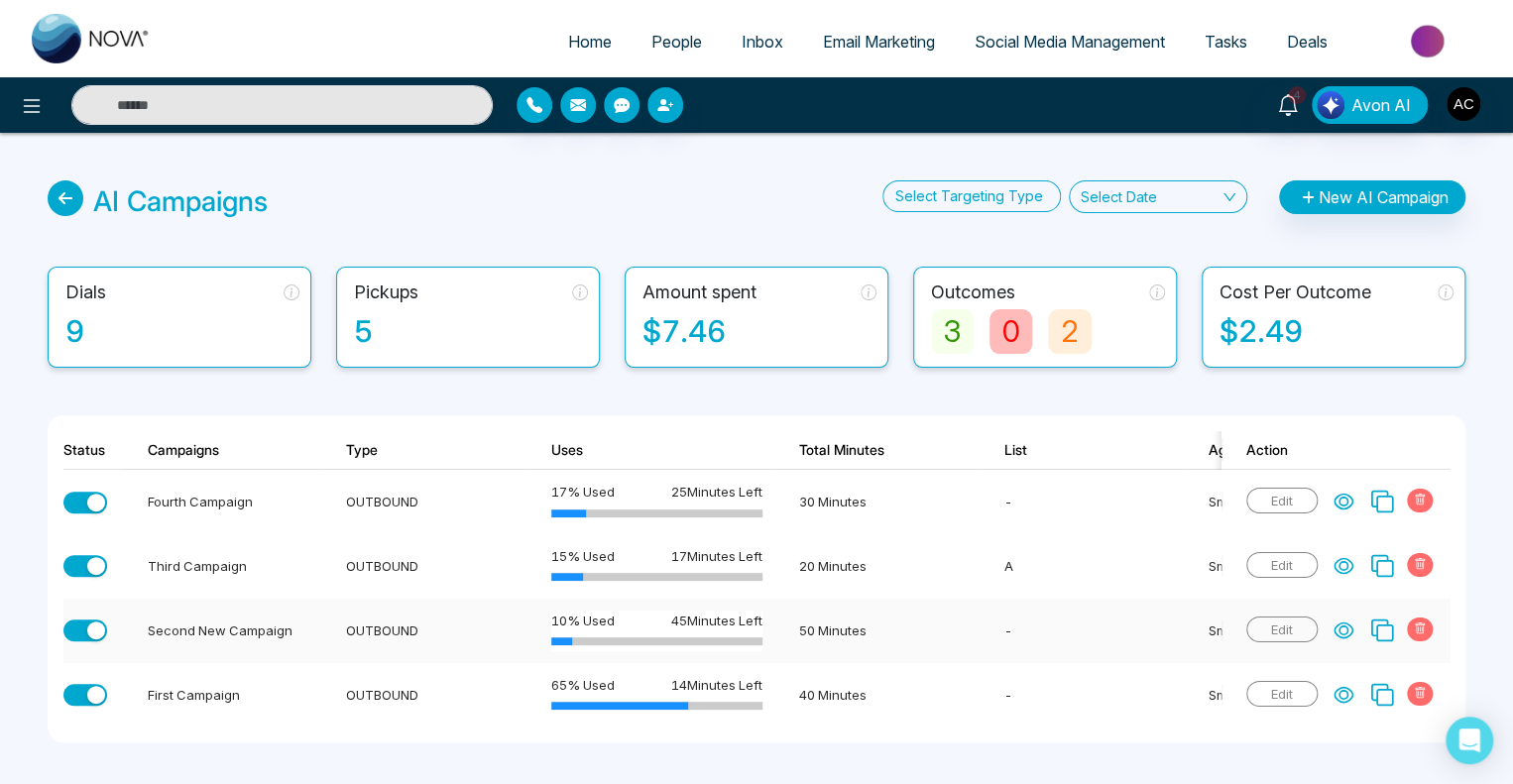 scroll, scrollTop: 0, scrollLeft: 32, axis: horizontal 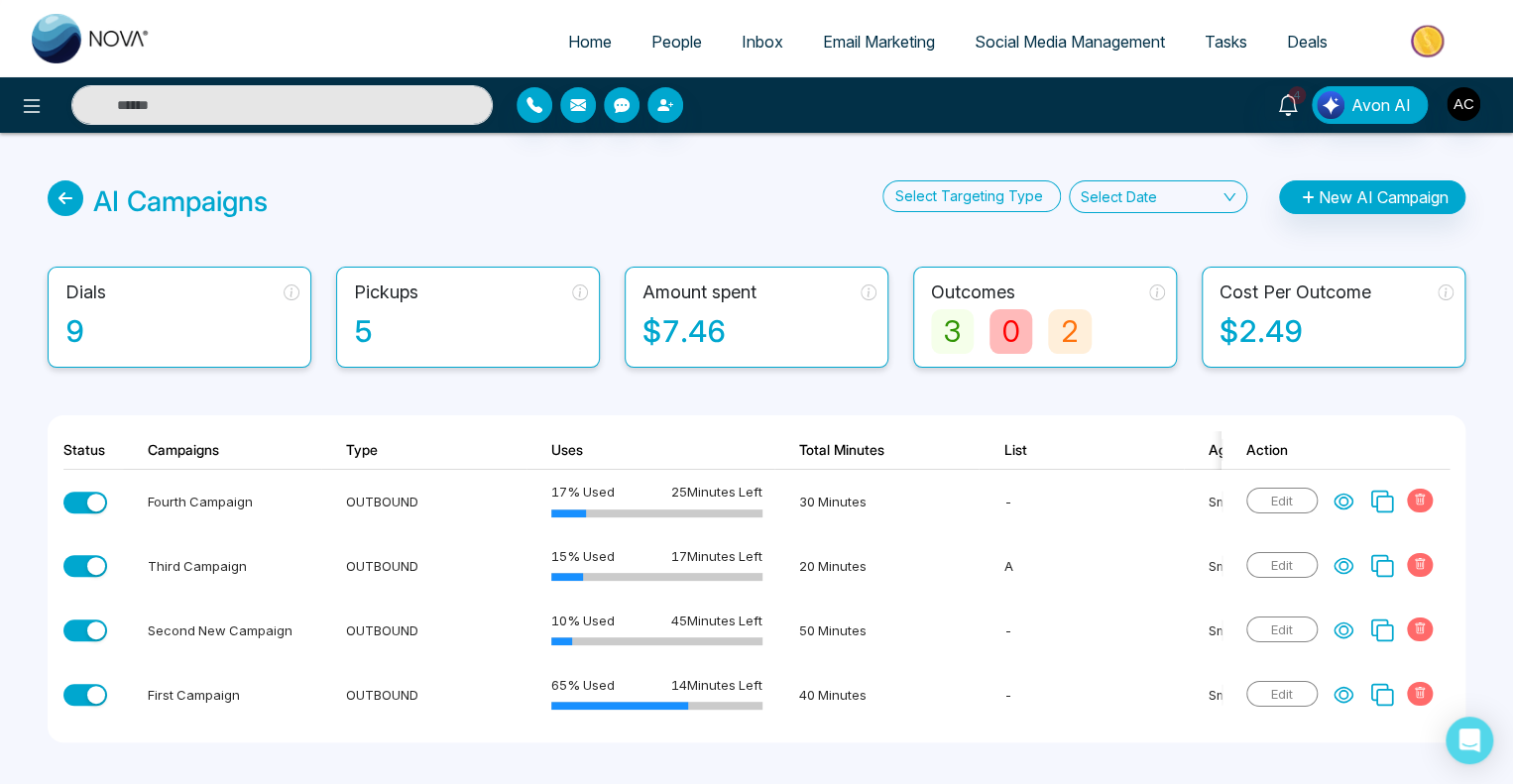 click on "AI Campaigns   Select Targeting Type Select Date  New AI Campaign Dials 9 Pickups 5 Amount spent $7.46 Outcomes 3 0 2 Cost Per Outcome $2.49 Status Campaigns Type Uses Total Minutes List Agent Dials Pickups In progress Outcomes Cost Per Outcome Action                           Fourth Campaign OUTBOUND 17 % Used 25  Minutes Left 30 Minutes - Smith 1 1 0 1 0 0 $1.41 Edit Third Campaign OUTBOUND 15 % Used 17  Minutes Left 20 Minutes A Smith 2 1 0 1 0 0 $0.87 Edit Second New Campaign OUTBOUND 10 % Used 45  Minutes Left 50 Minutes - Smith 2 1 0 0 0 1 $0.64 Edit First Campaign OUTBOUND 65 % Used 14  Minutes Left 40 Minutes - Smith 2 1 0 1 0 0 $4.23 Edit" at bounding box center (756, 461) 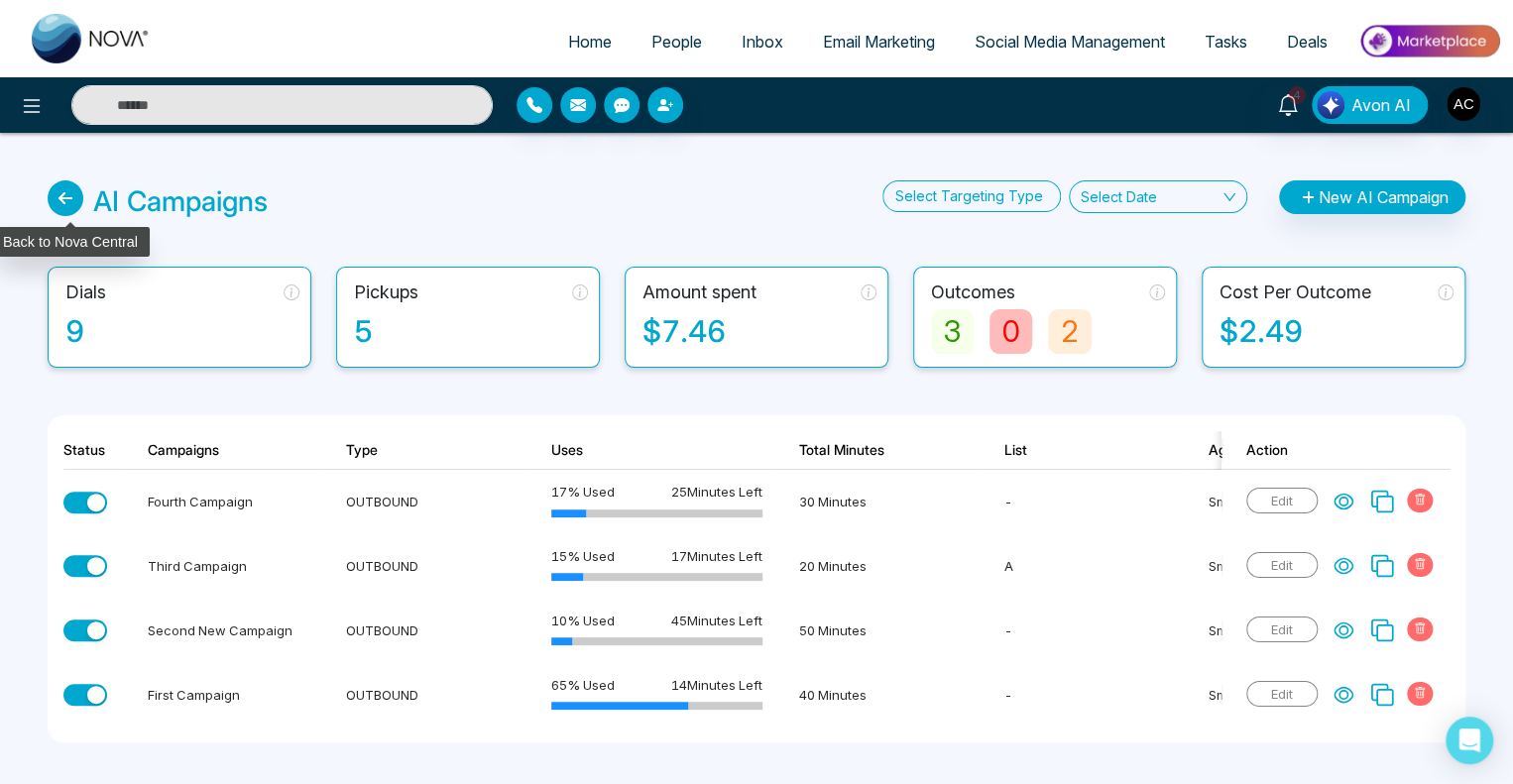 click at bounding box center [65, 198] 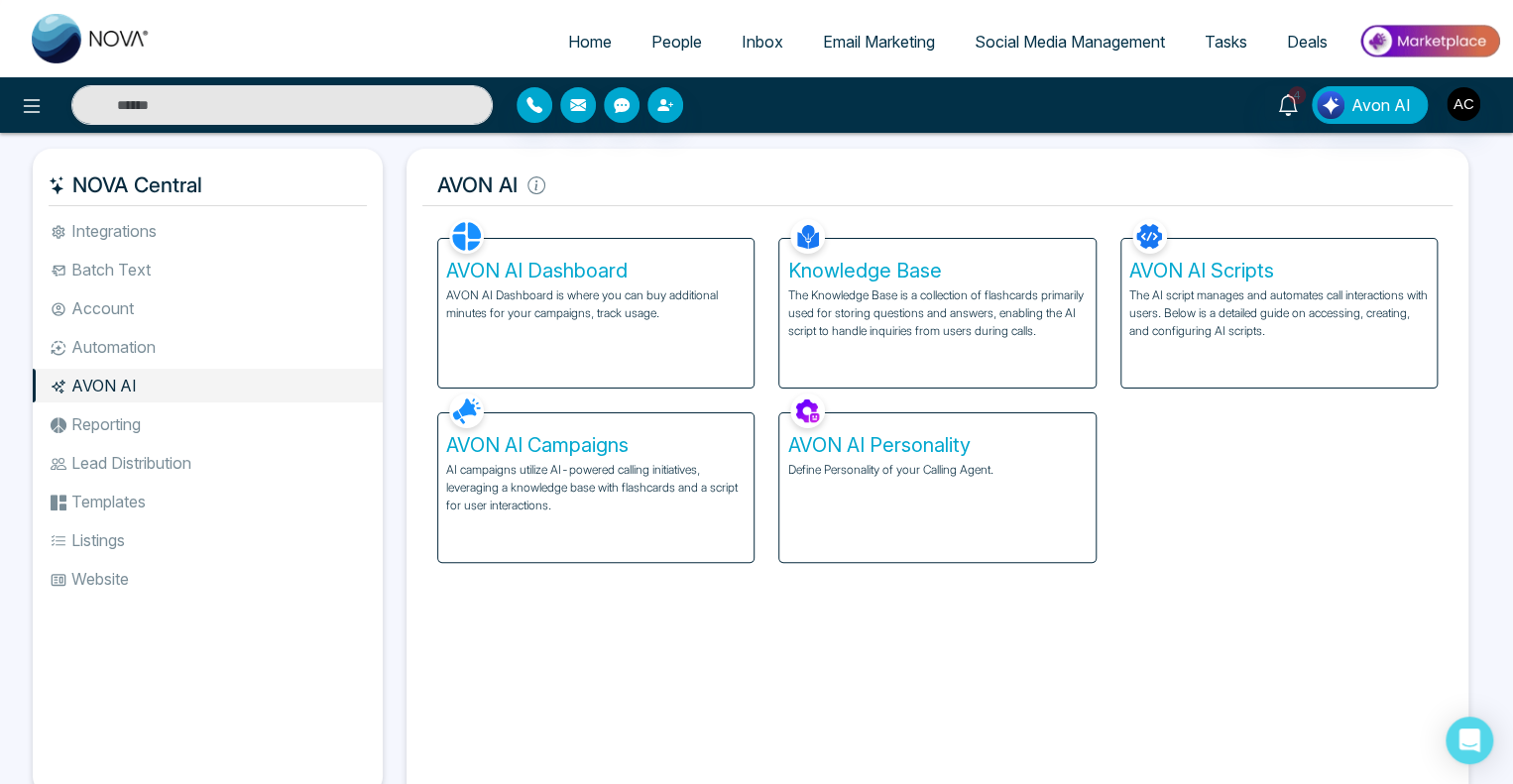 click on "AVON AI Dashboard" at bounding box center (596, 271) 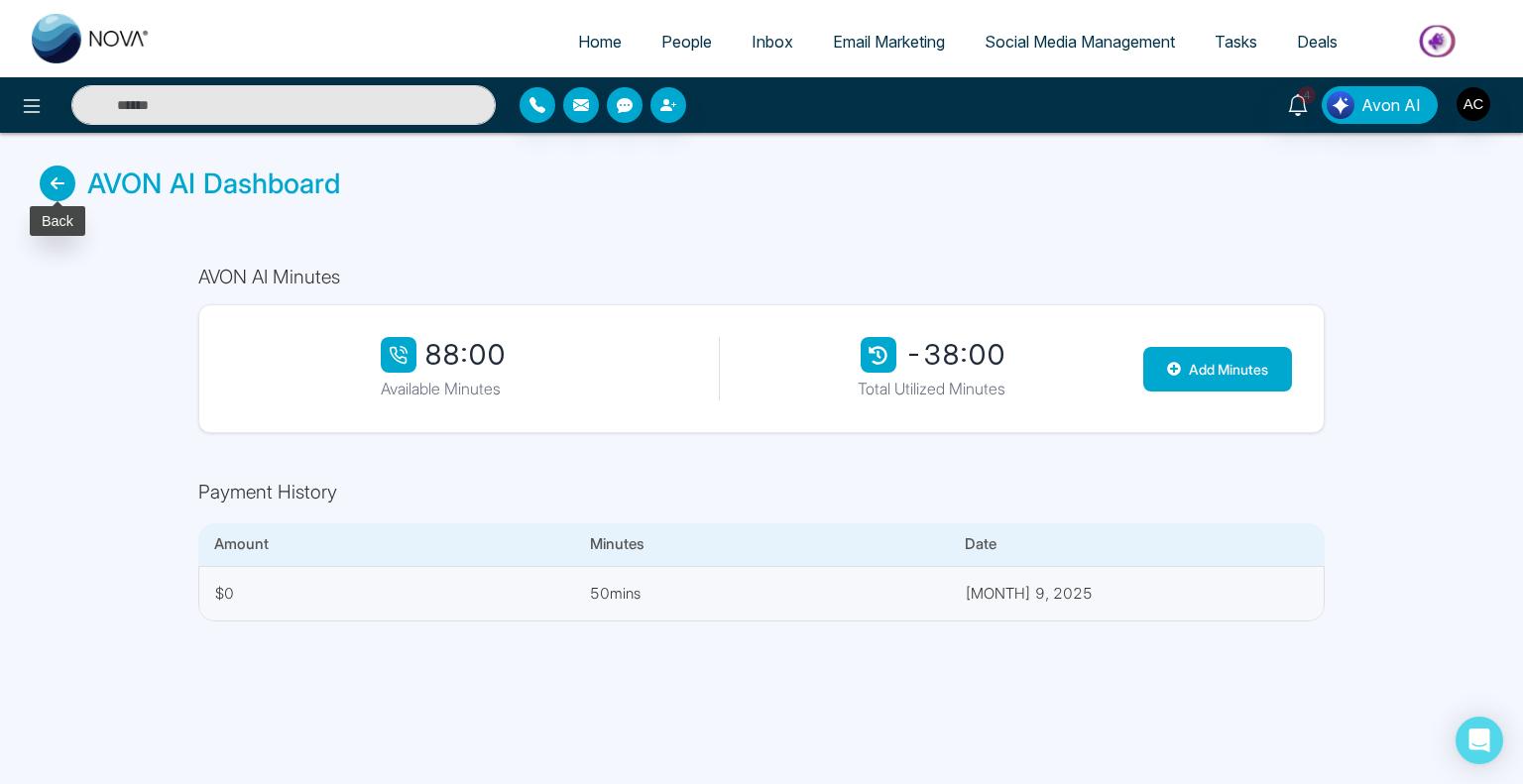 click at bounding box center [58, 183] 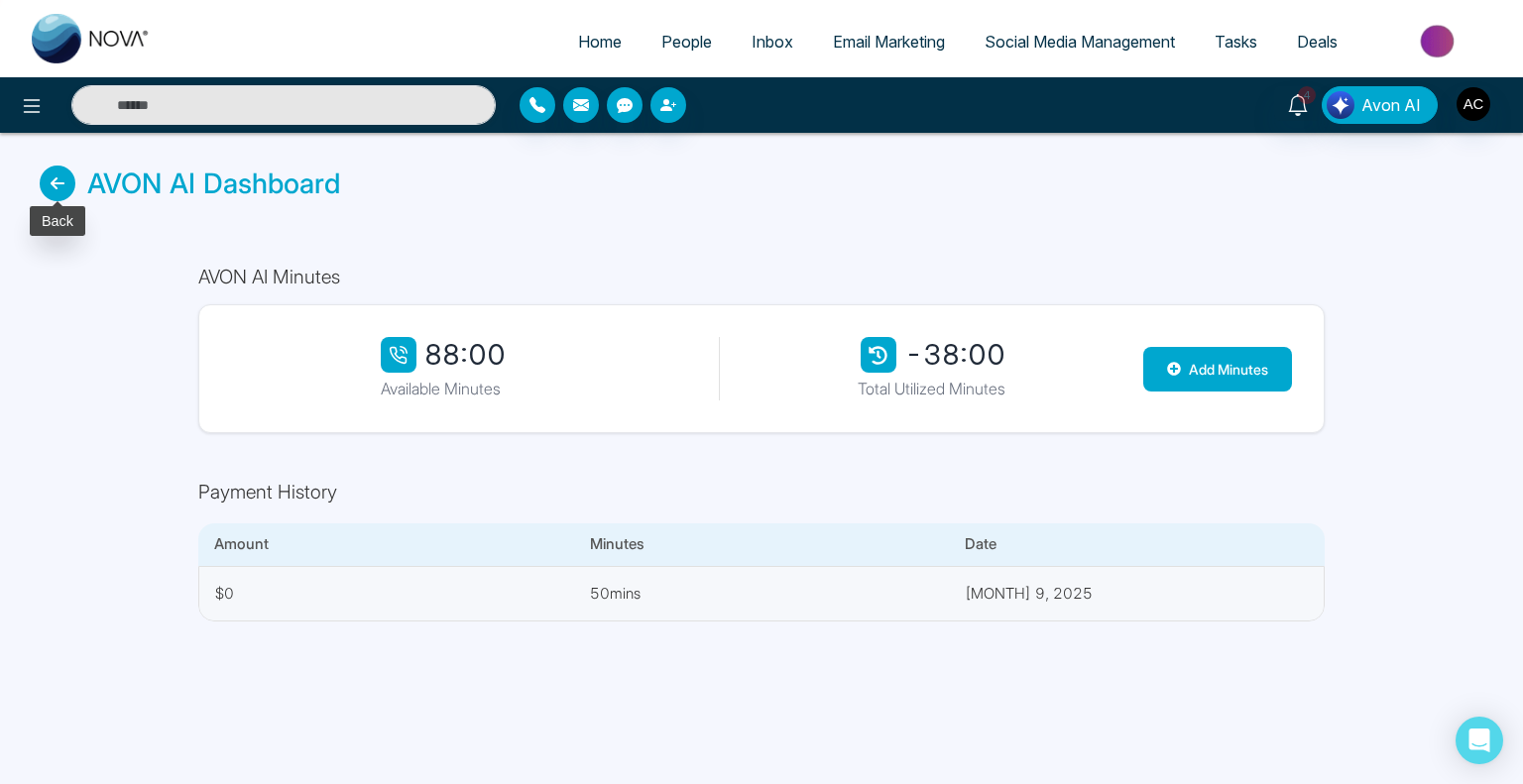 click at bounding box center (58, 183) 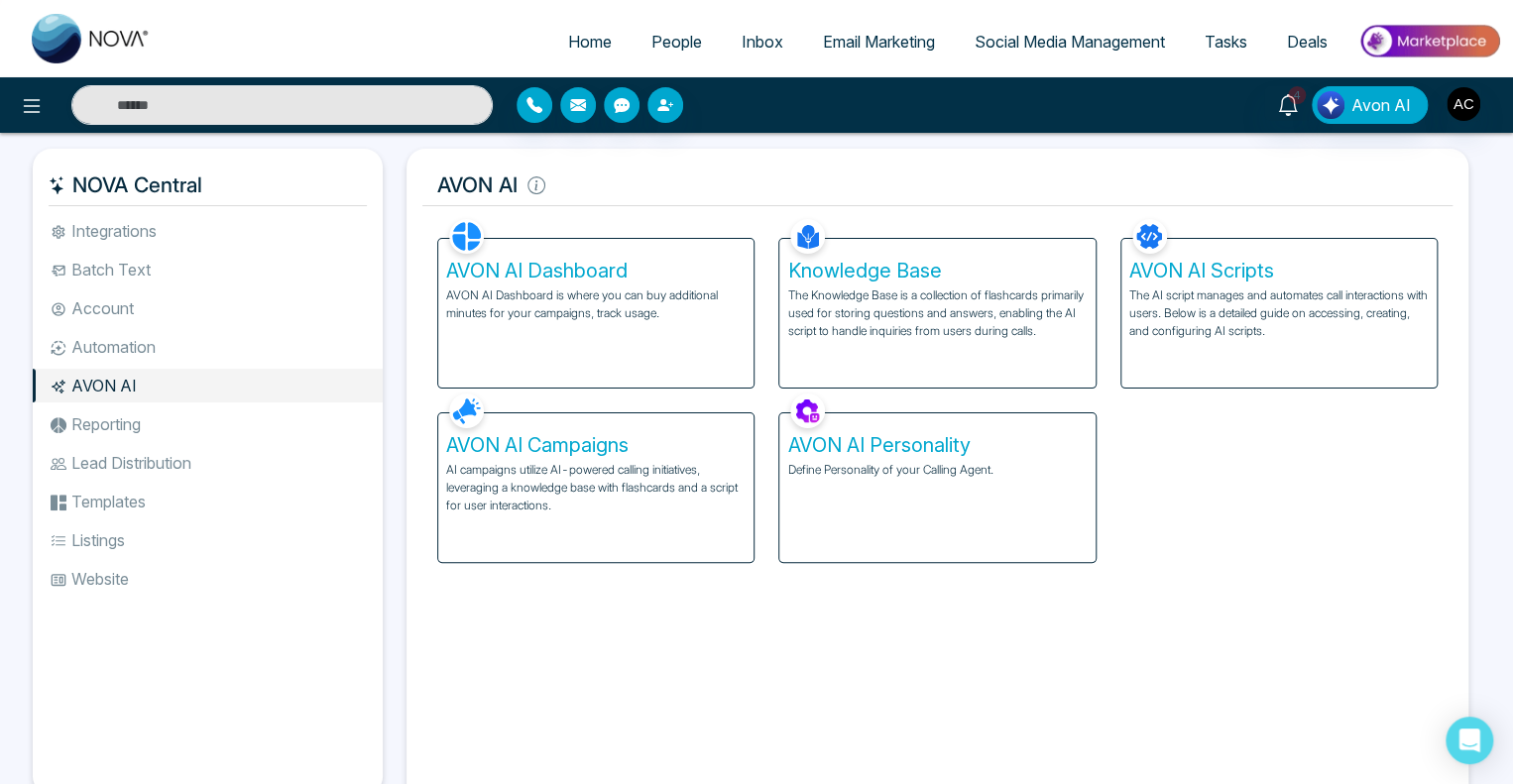 click on "AVON AI Campaigns" at bounding box center (596, 445) 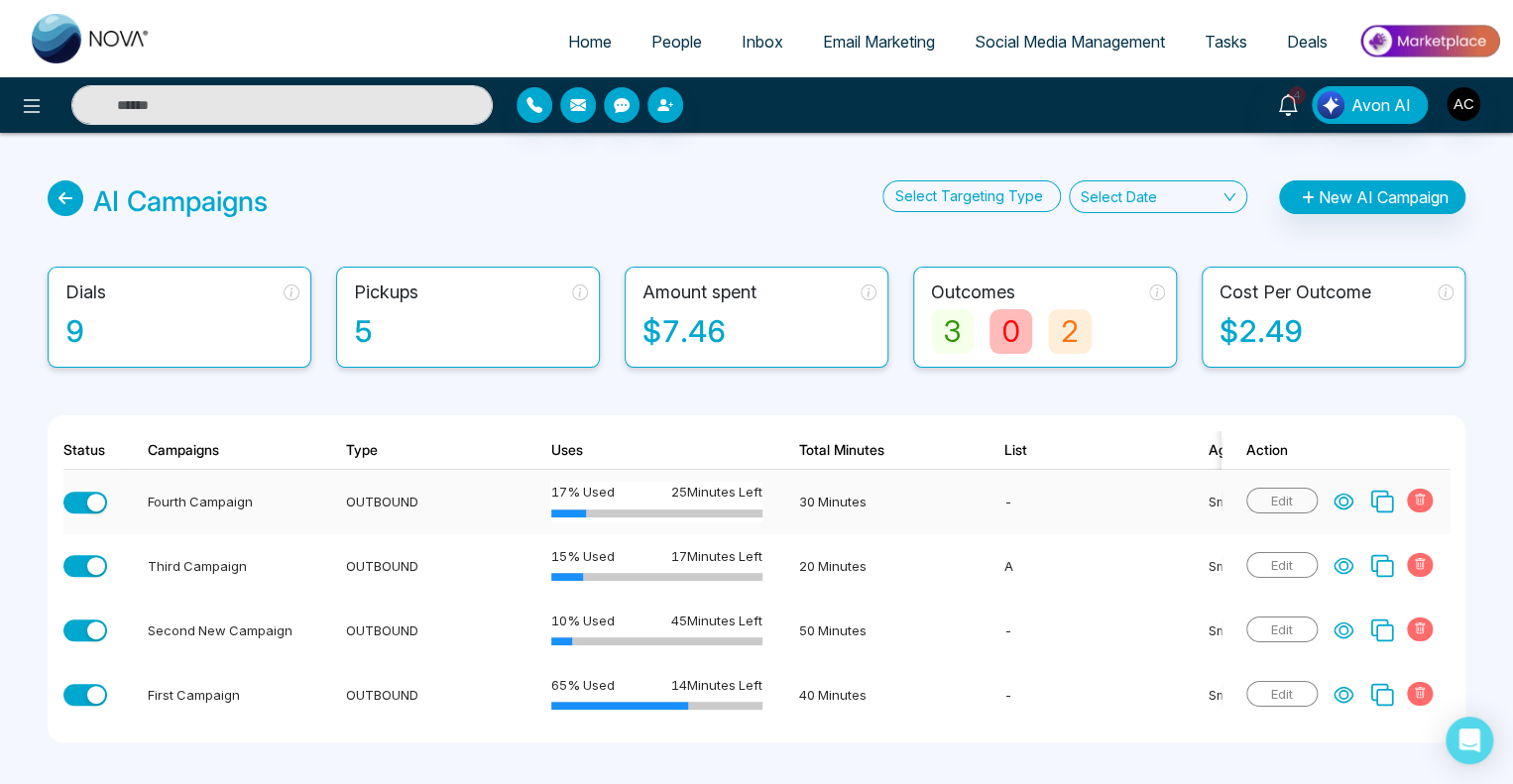 click 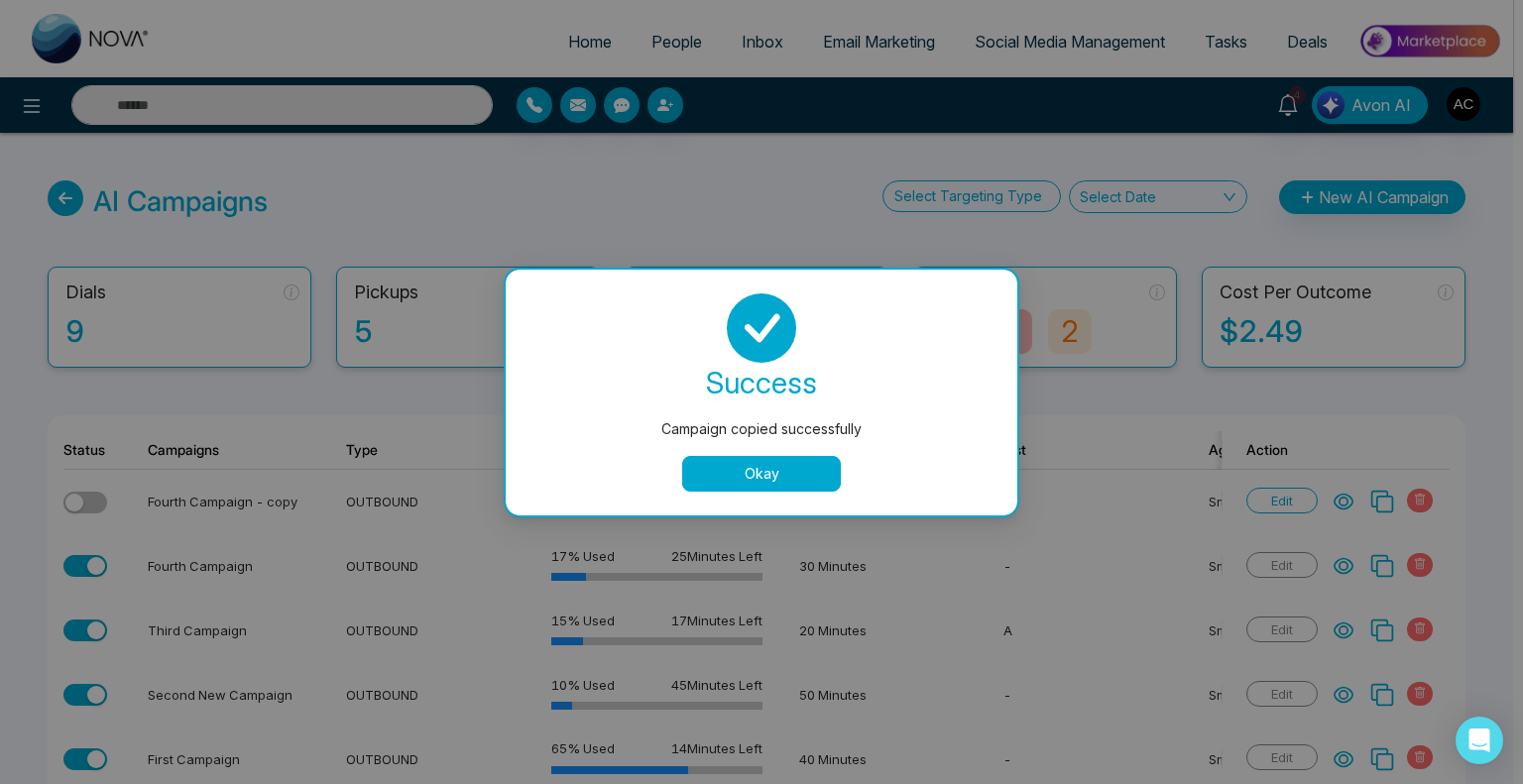 click on "Okay" at bounding box center (762, 474) 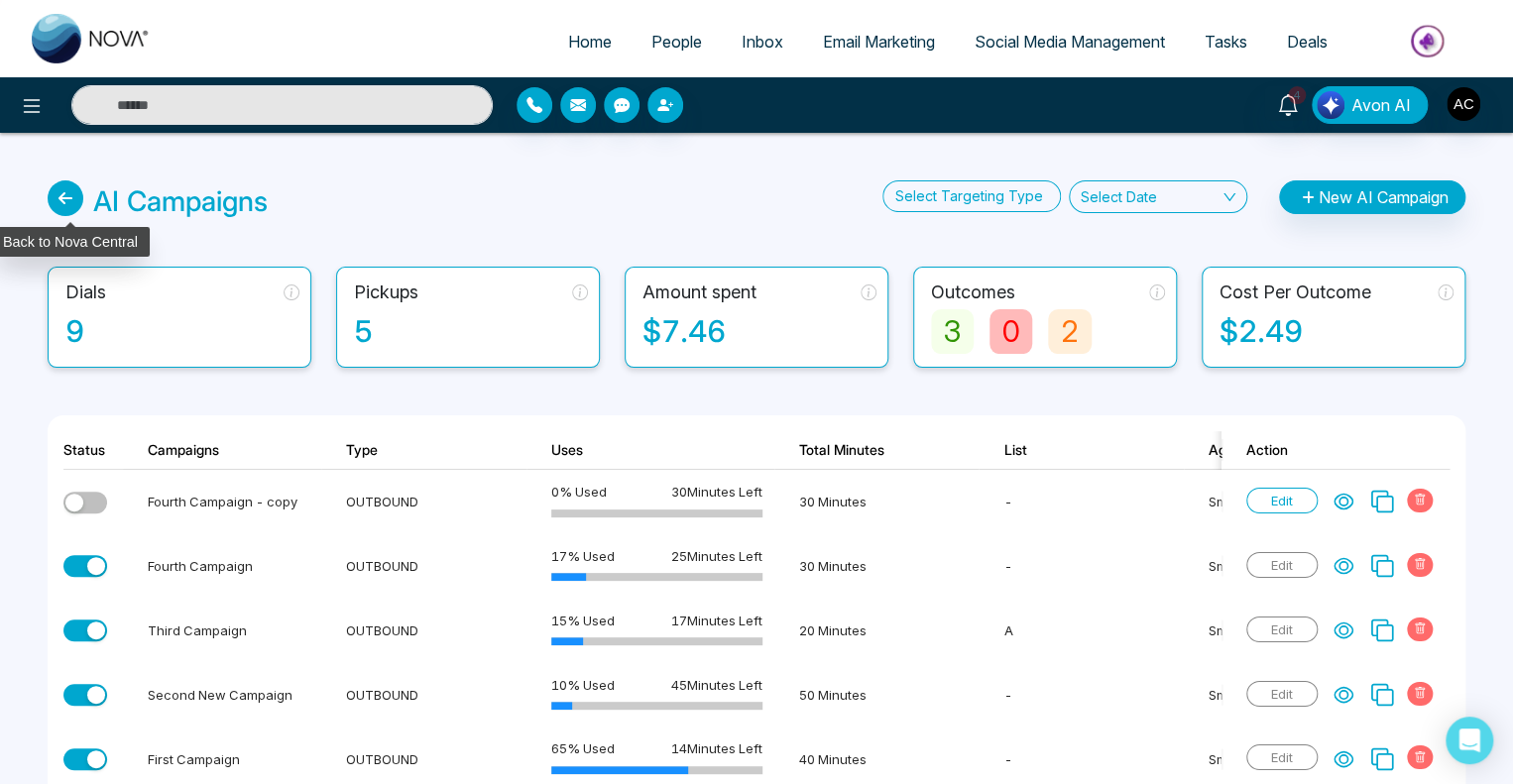 click at bounding box center (65, 198) 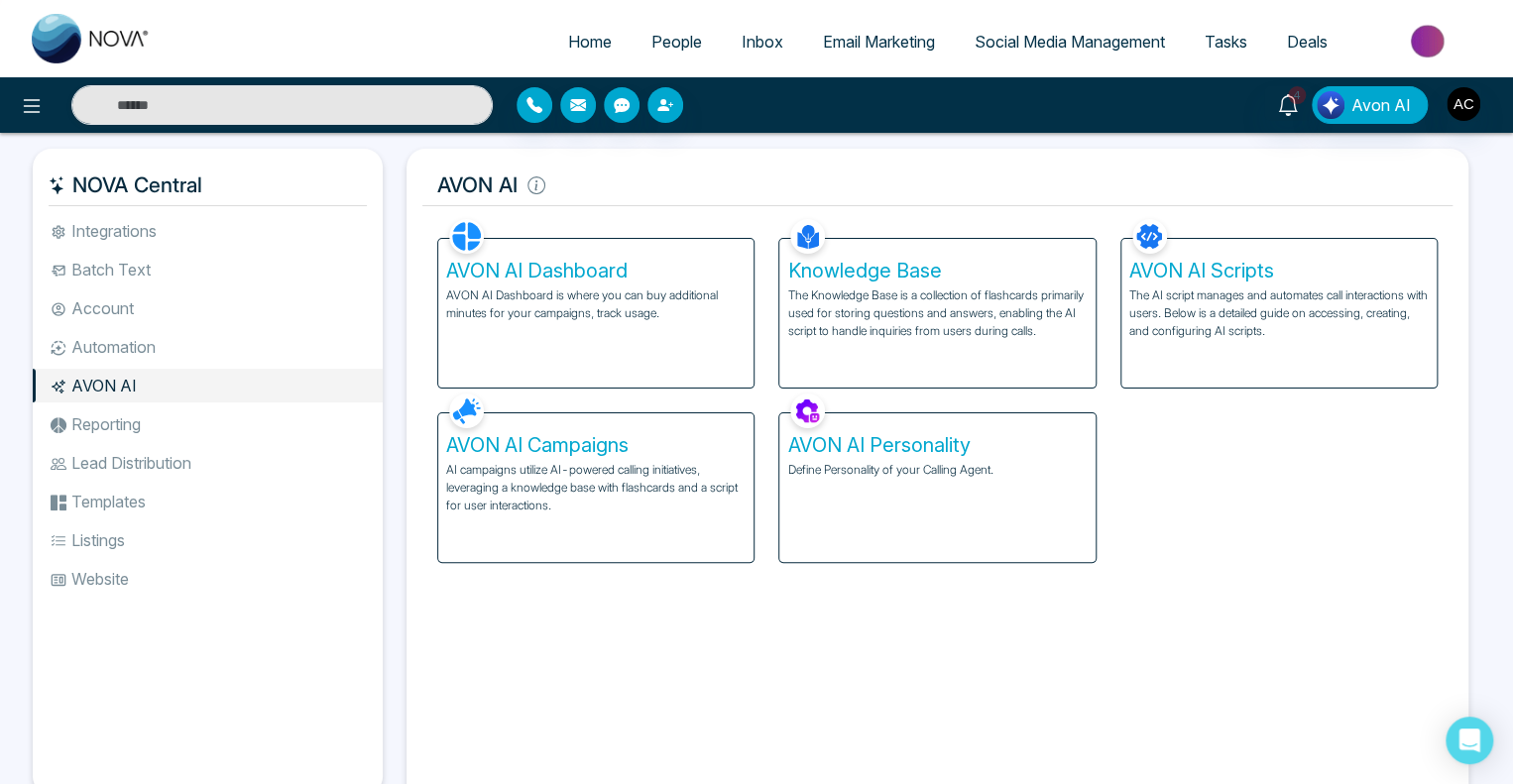 click on "AVON AI Dashboard" at bounding box center [596, 271] 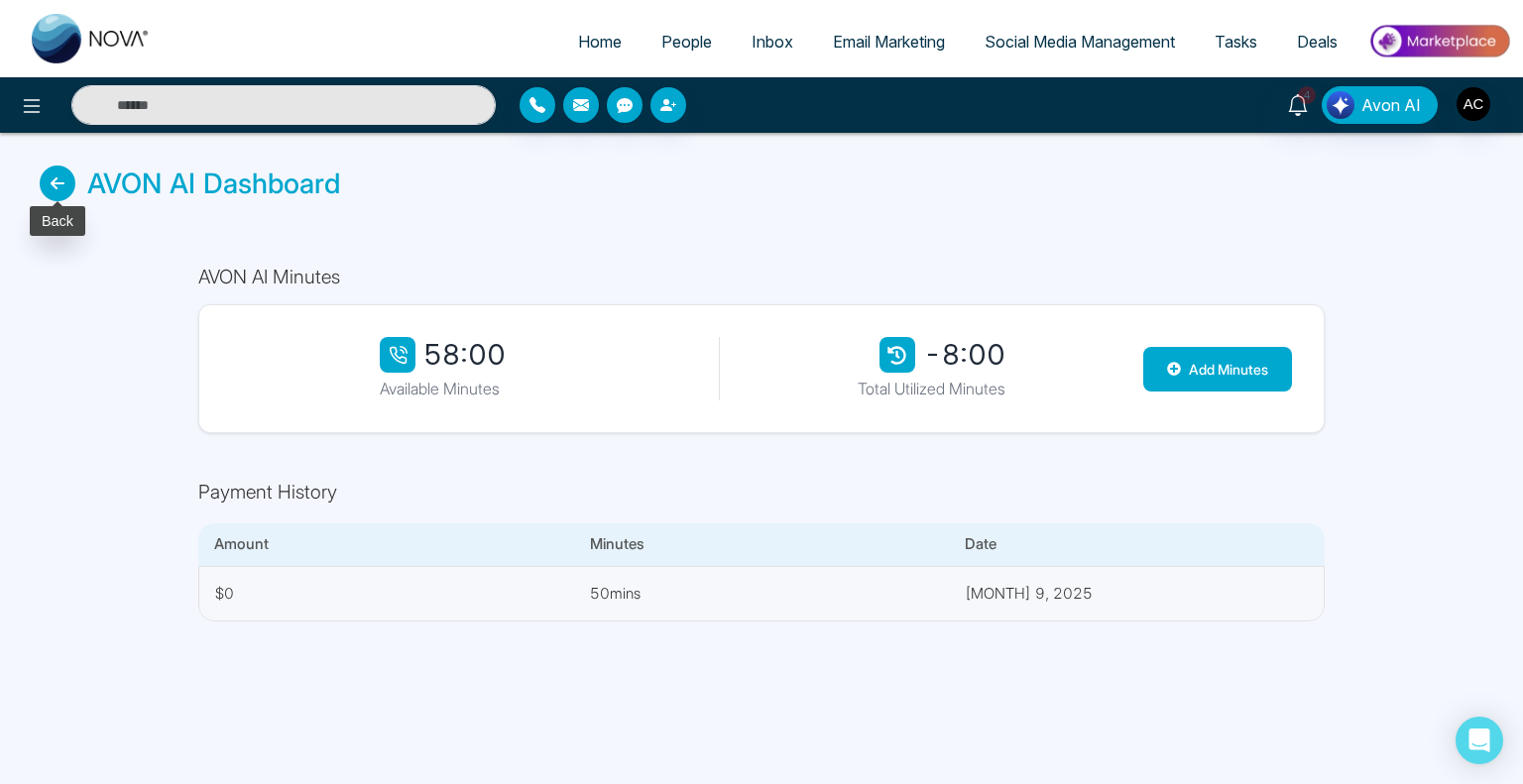 click at bounding box center (58, 183) 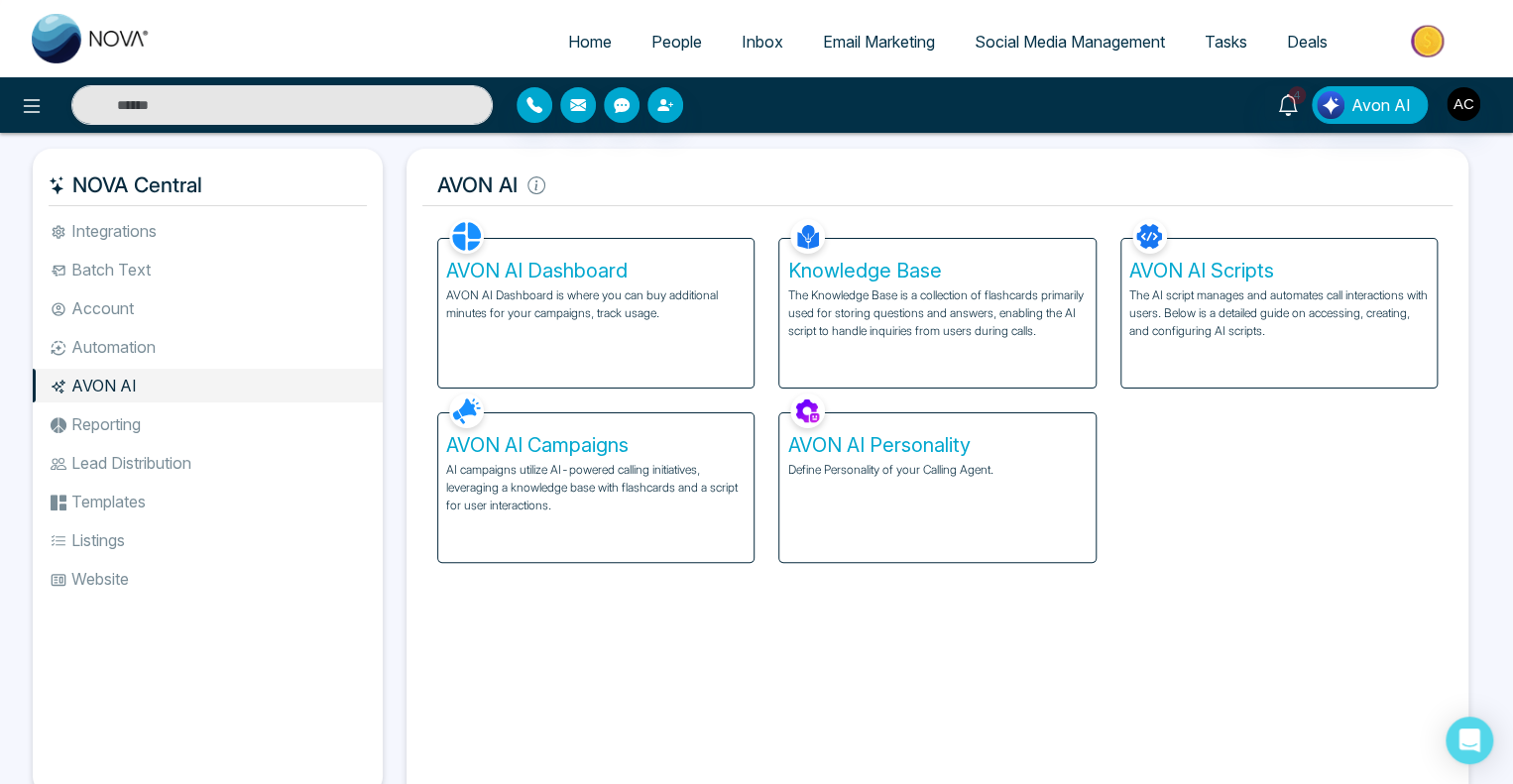 click on "AVON AI Dashboard" at bounding box center [596, 271] 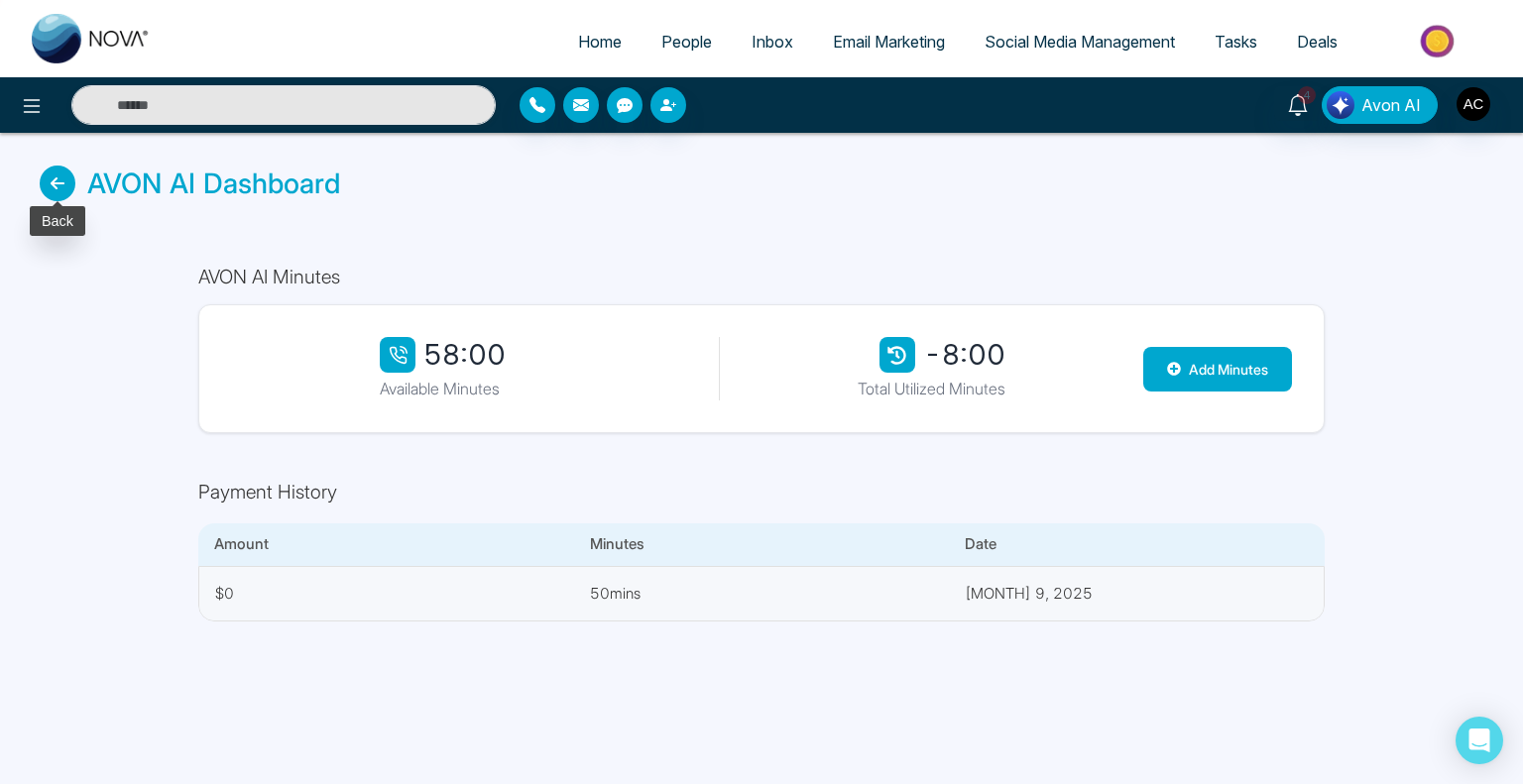 click at bounding box center (58, 183) 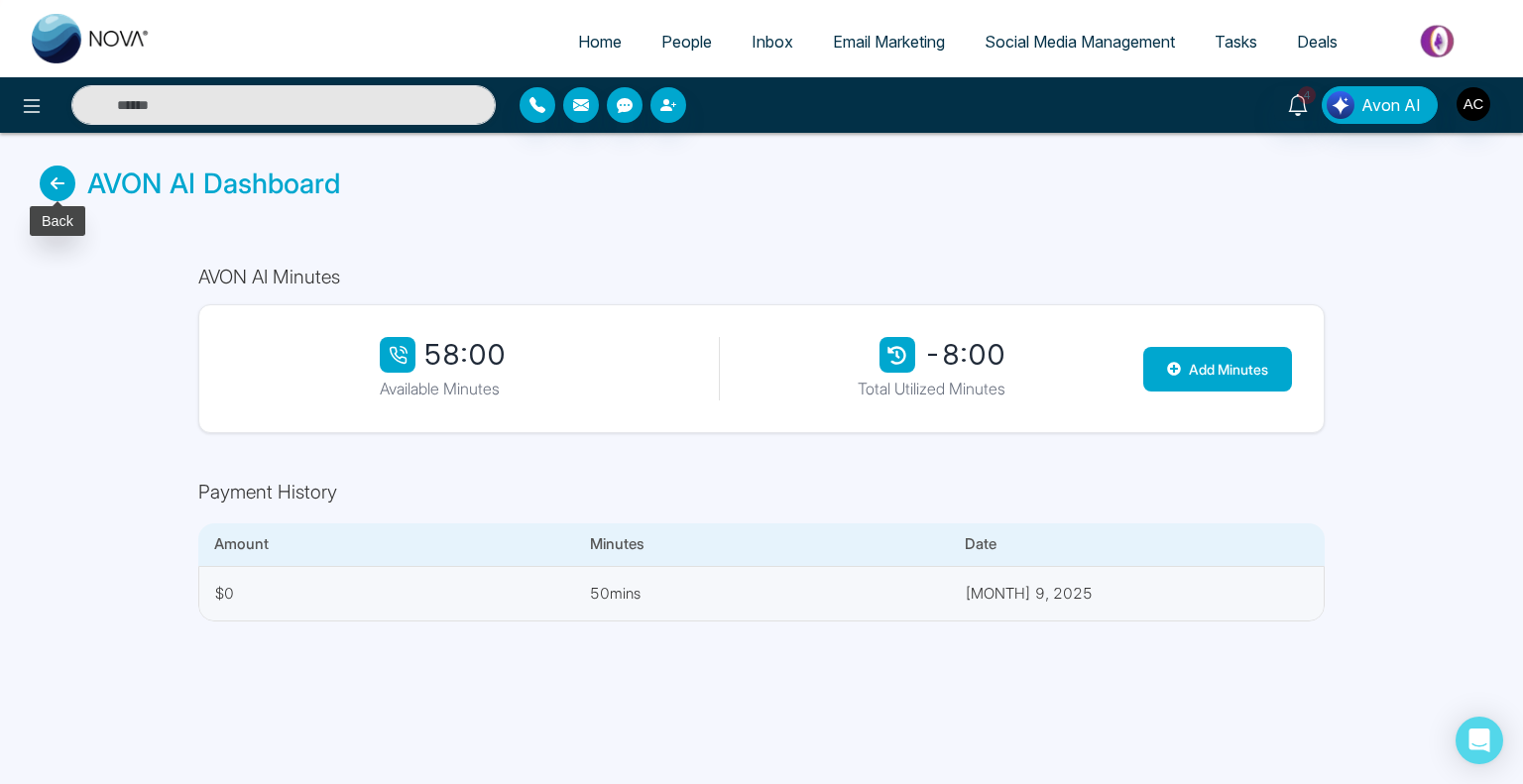 click at bounding box center (58, 183) 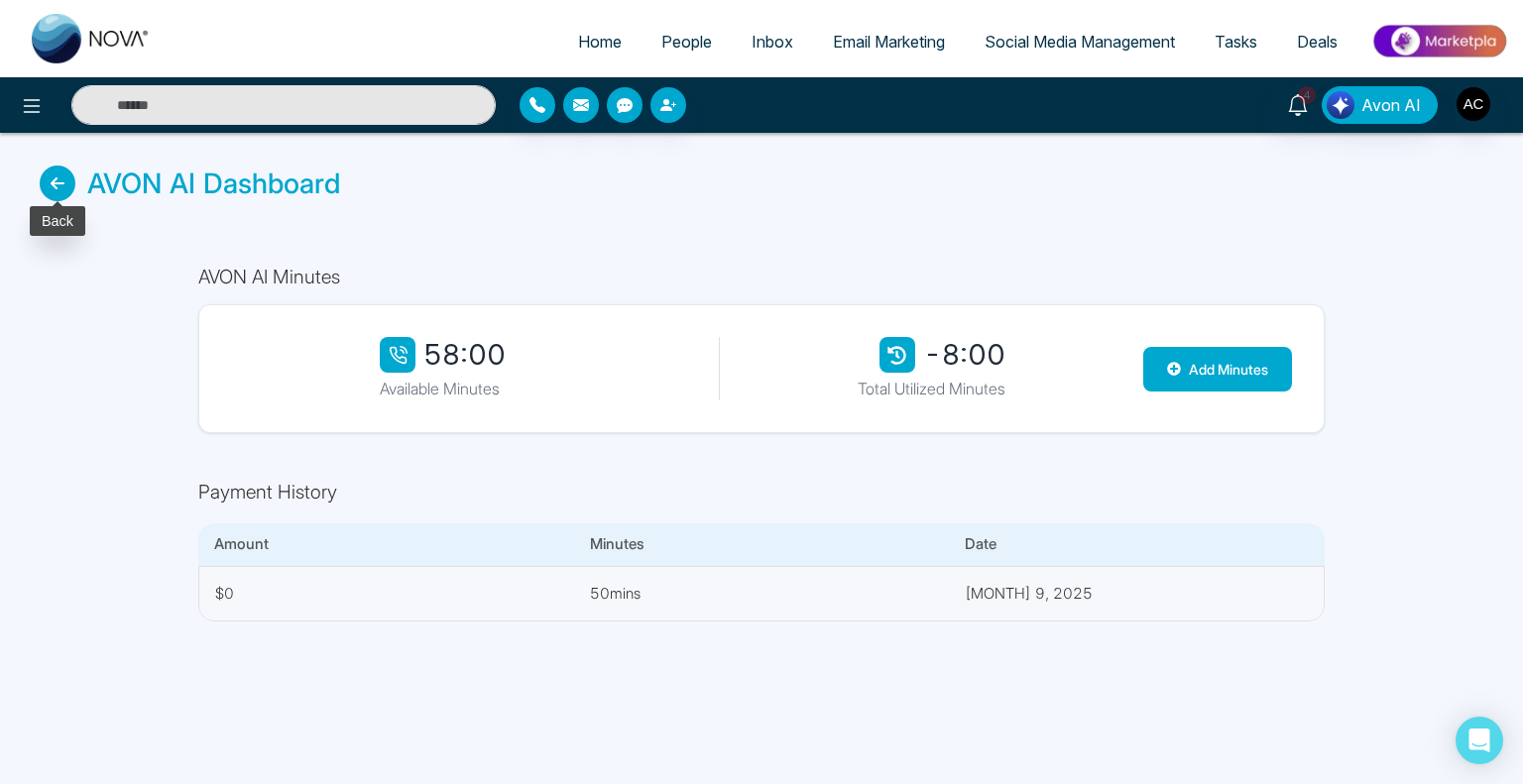 click at bounding box center [58, 183] 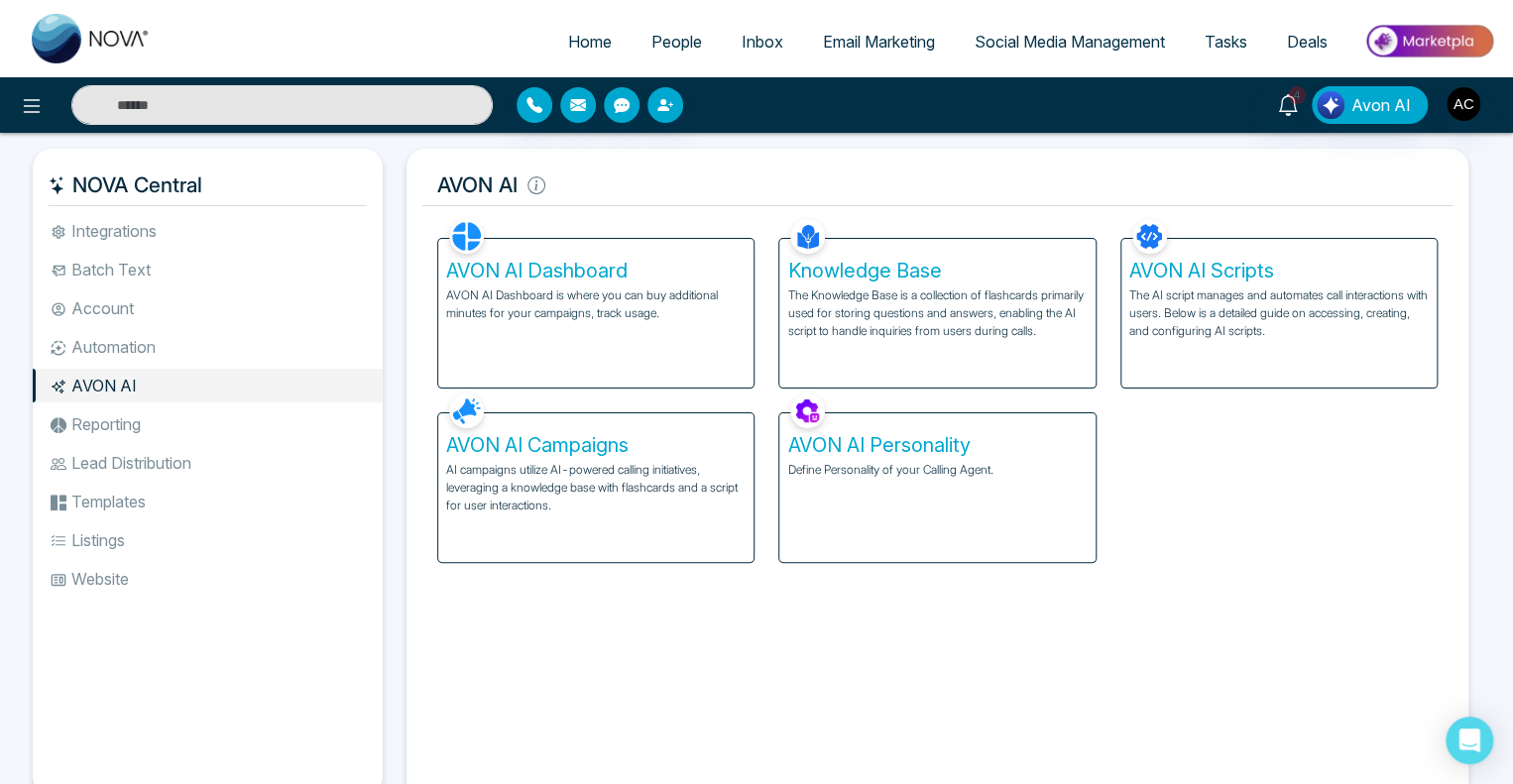 click on "AVON AI Campaigns" at bounding box center [596, 445] 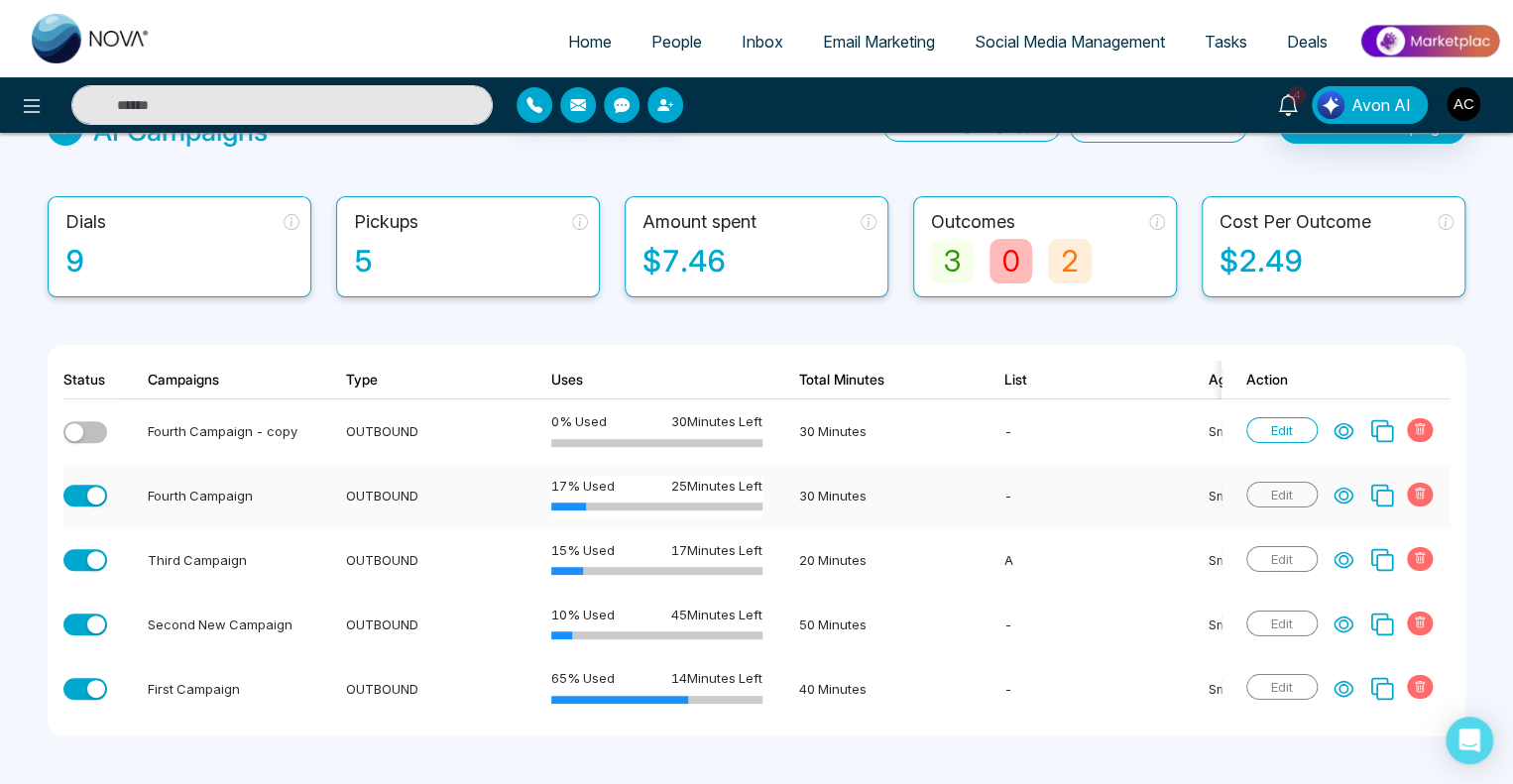 scroll, scrollTop: 79, scrollLeft: 0, axis: vertical 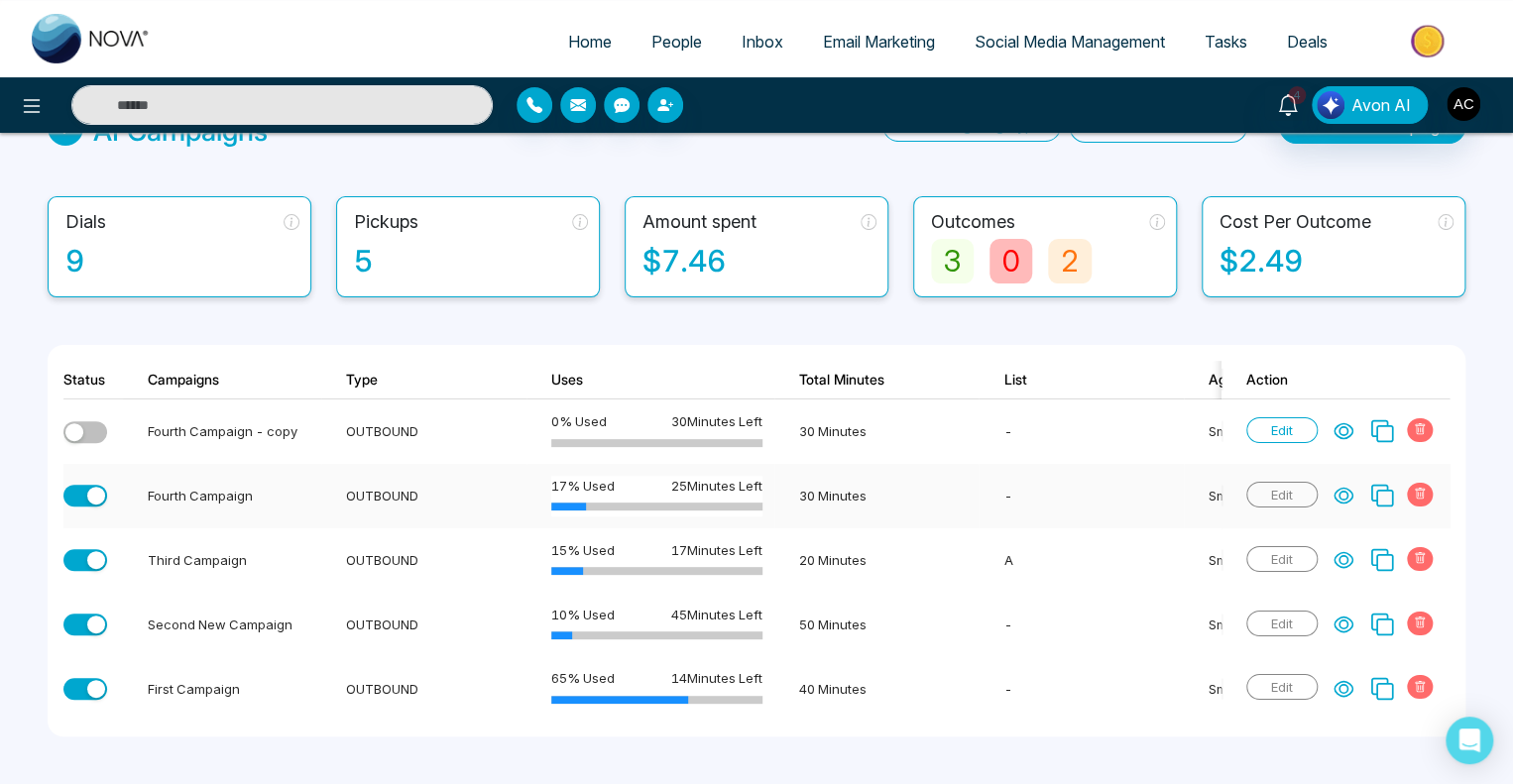click 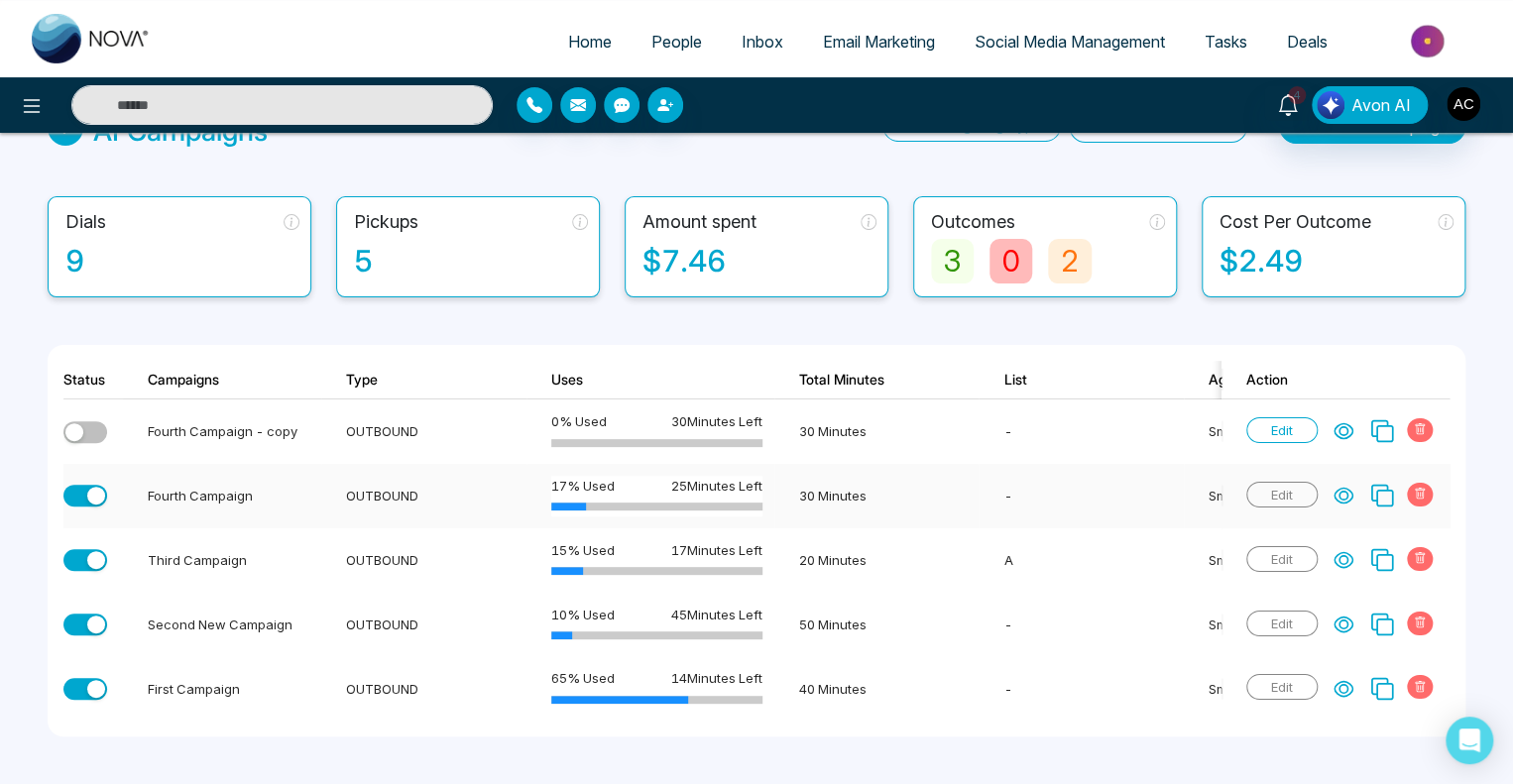 click 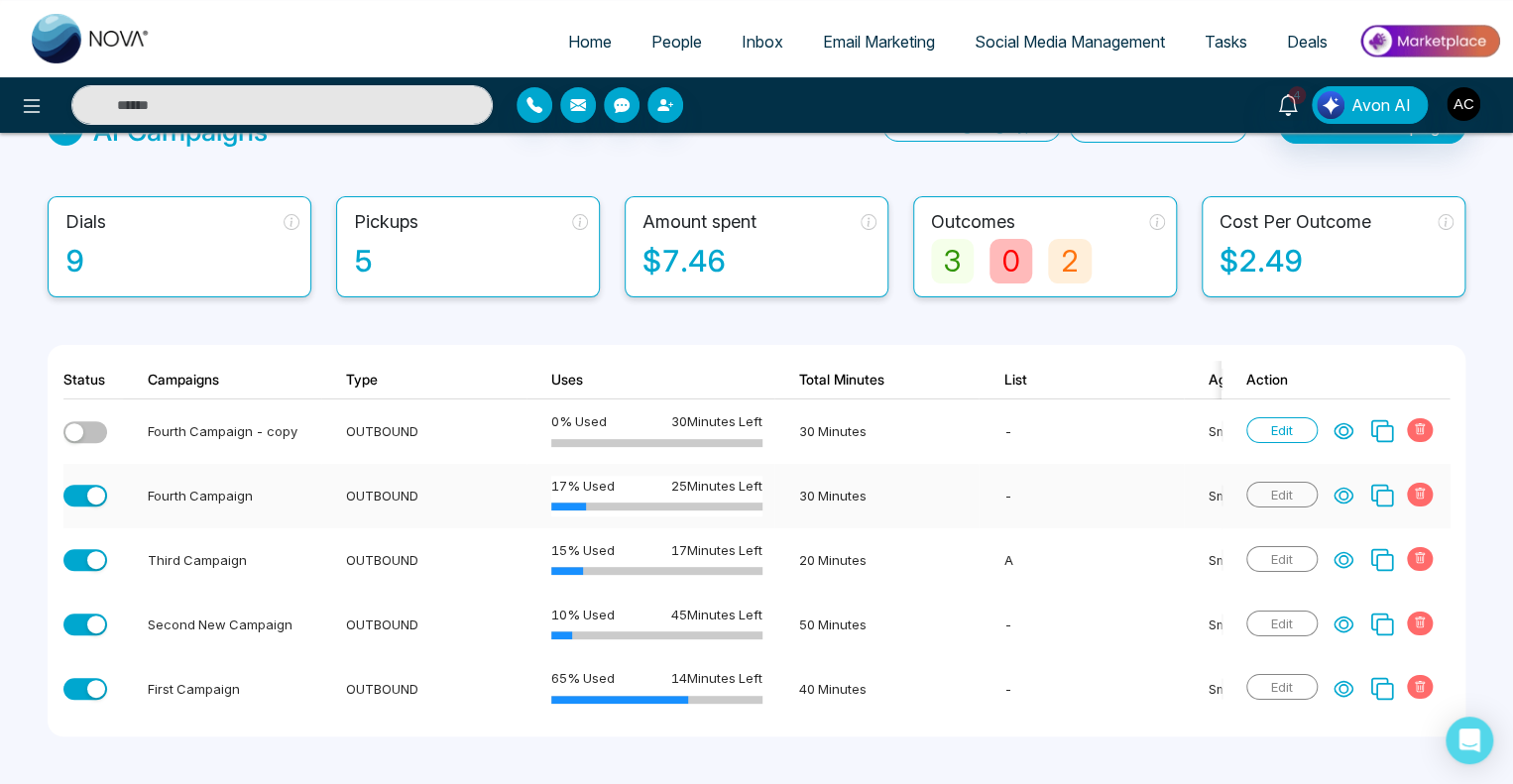 click on "30 Minutes" at bounding box center [876, 496] 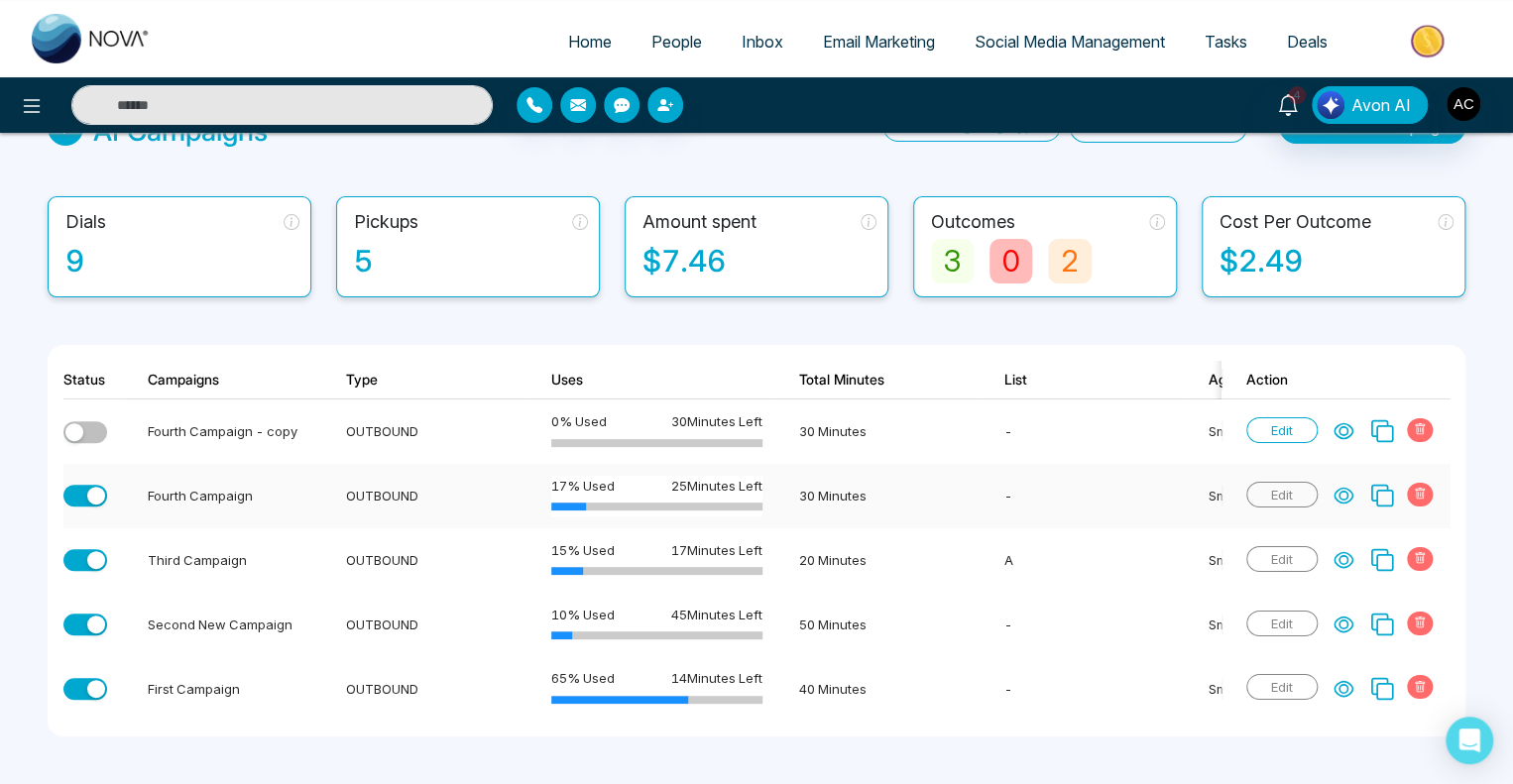 click 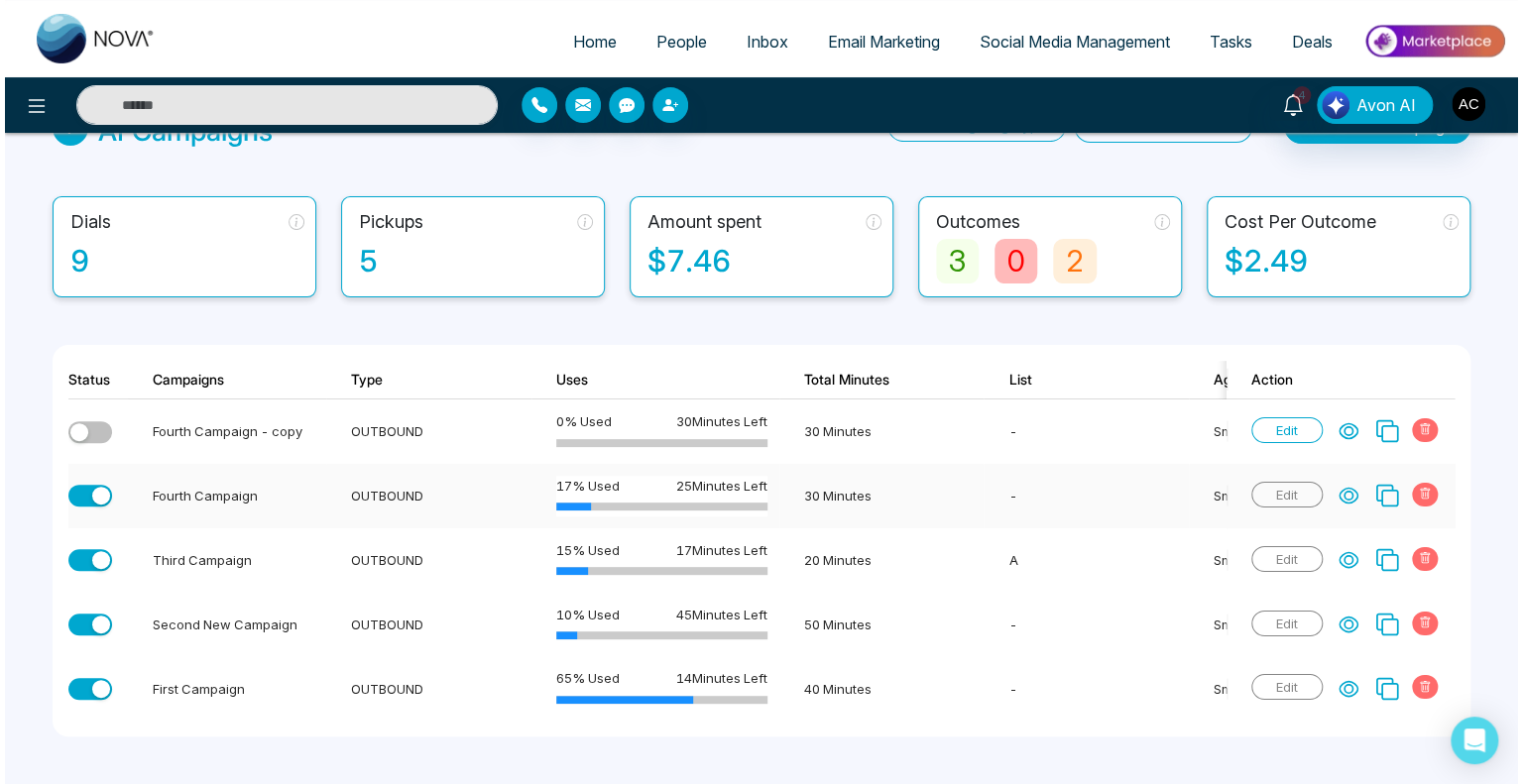 scroll, scrollTop: 0, scrollLeft: 0, axis: both 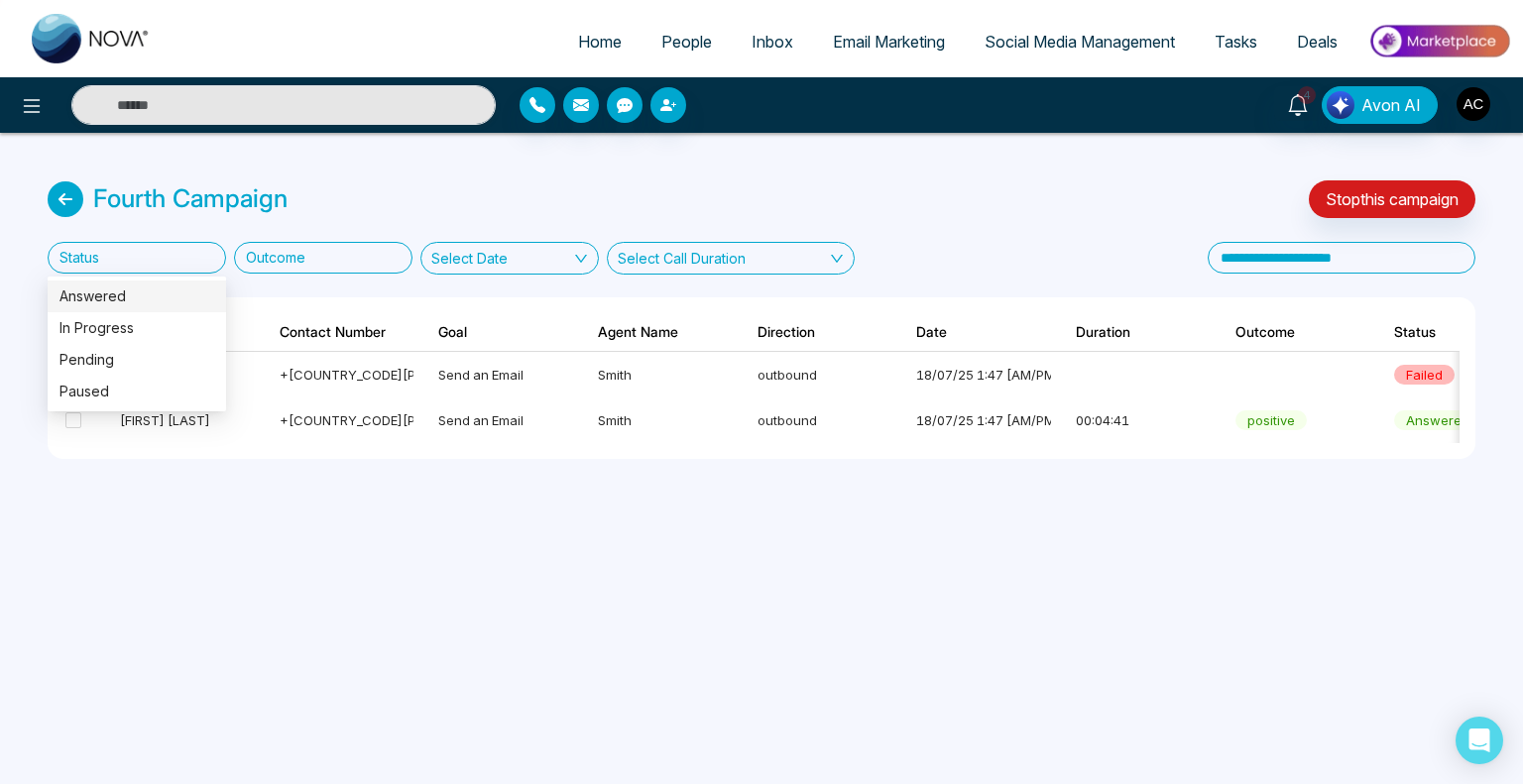 click at bounding box center (131, 258) 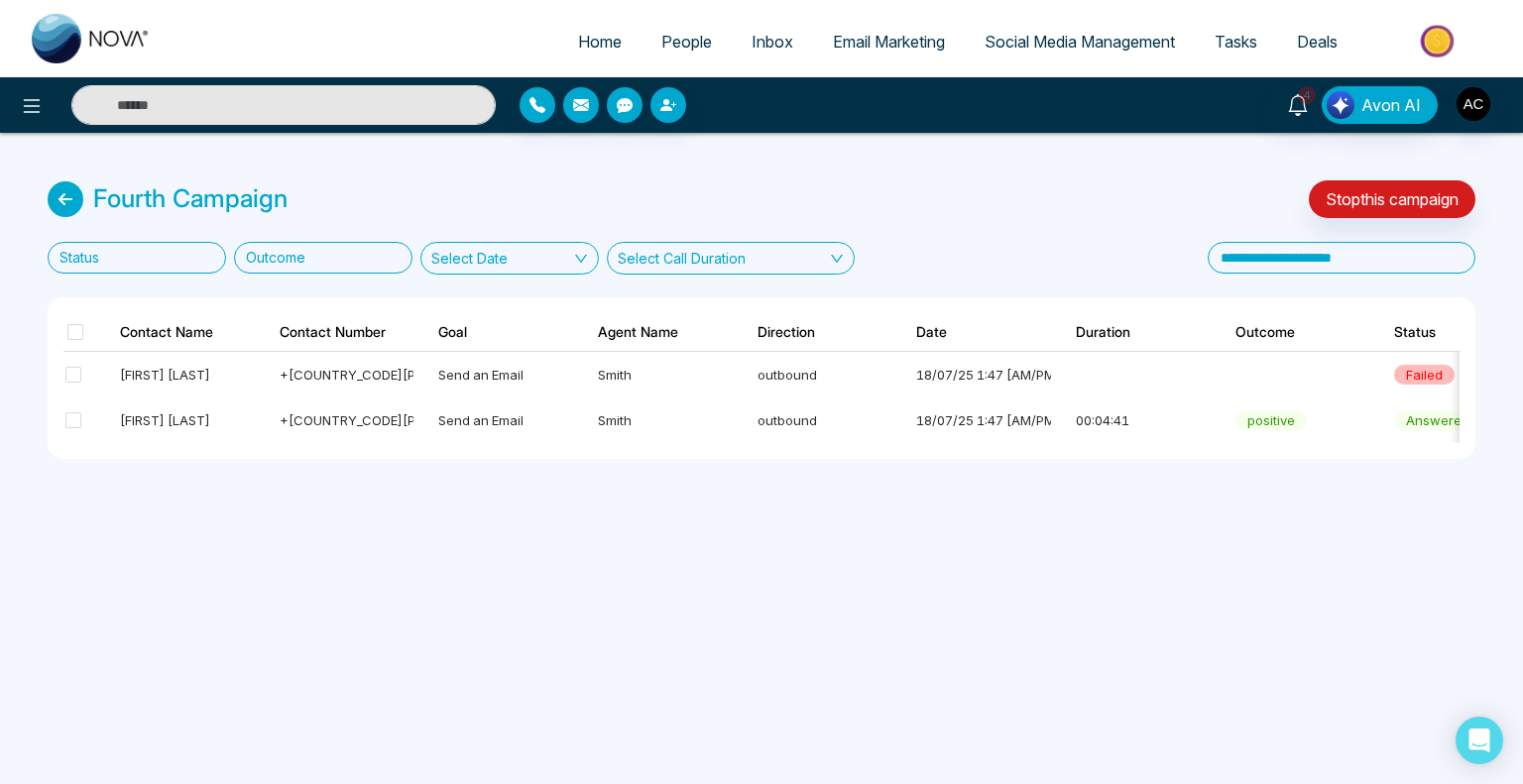 click on "Home People Inbox Email Marketing Social Media Management Tasks Deals 4 Avon AI Fourth Campaign Stop  this campaign   Status   Outcome Select Date Select Call Duration Contact Name Contact Number Goal Agent Name Direction Date Duration Outcome Status Recording Transcript & Notes Feedback                           Akabar Rehman +917955673290 Send an Email Smith outbound 18/07/25 1:47 AM failed Adish Chaudhari +917977102854 Send an Email Smith outbound 18/07/25 1:47 AM 00:04:41 positive answered" at bounding box center (762, 392) 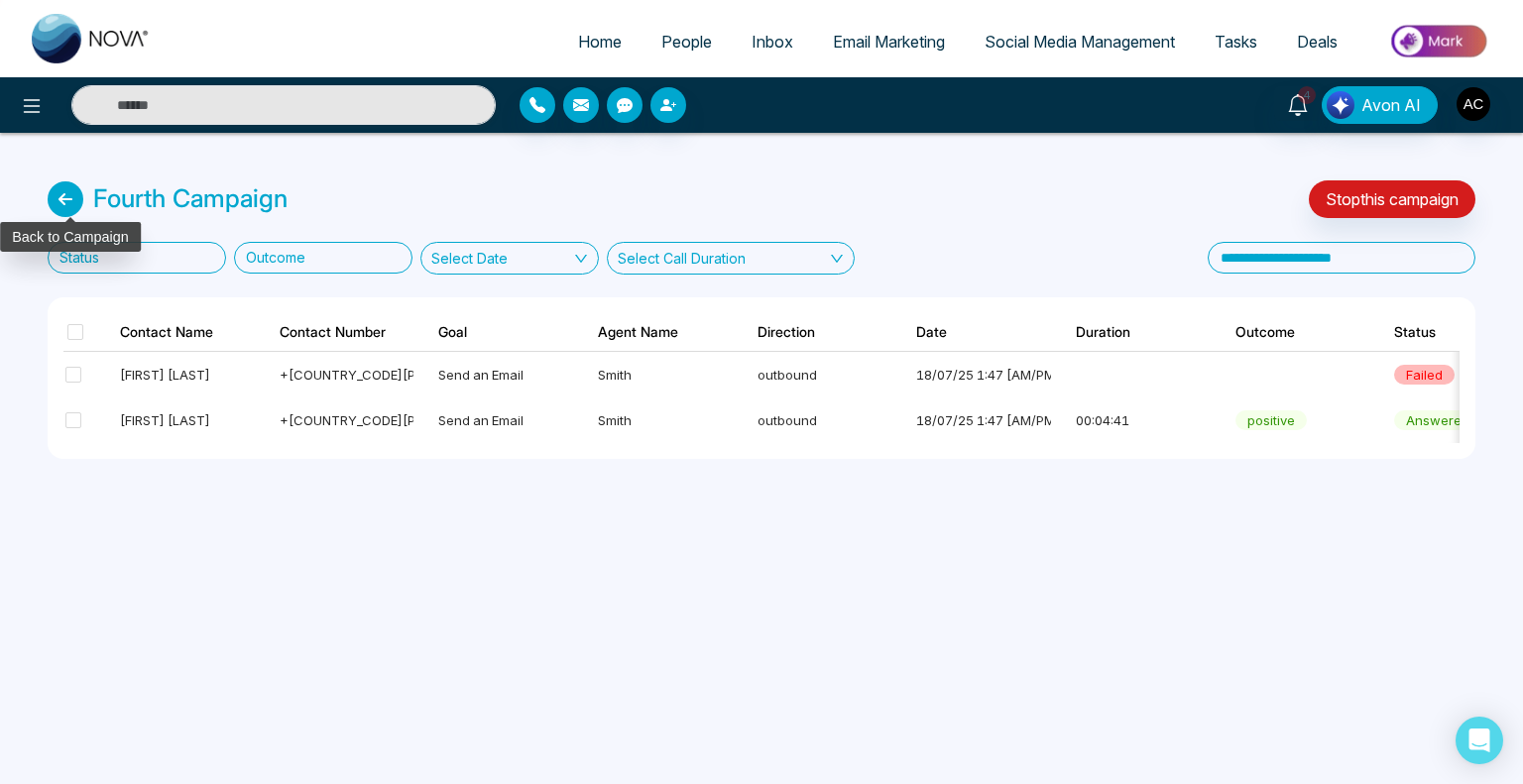 click at bounding box center [65, 199] 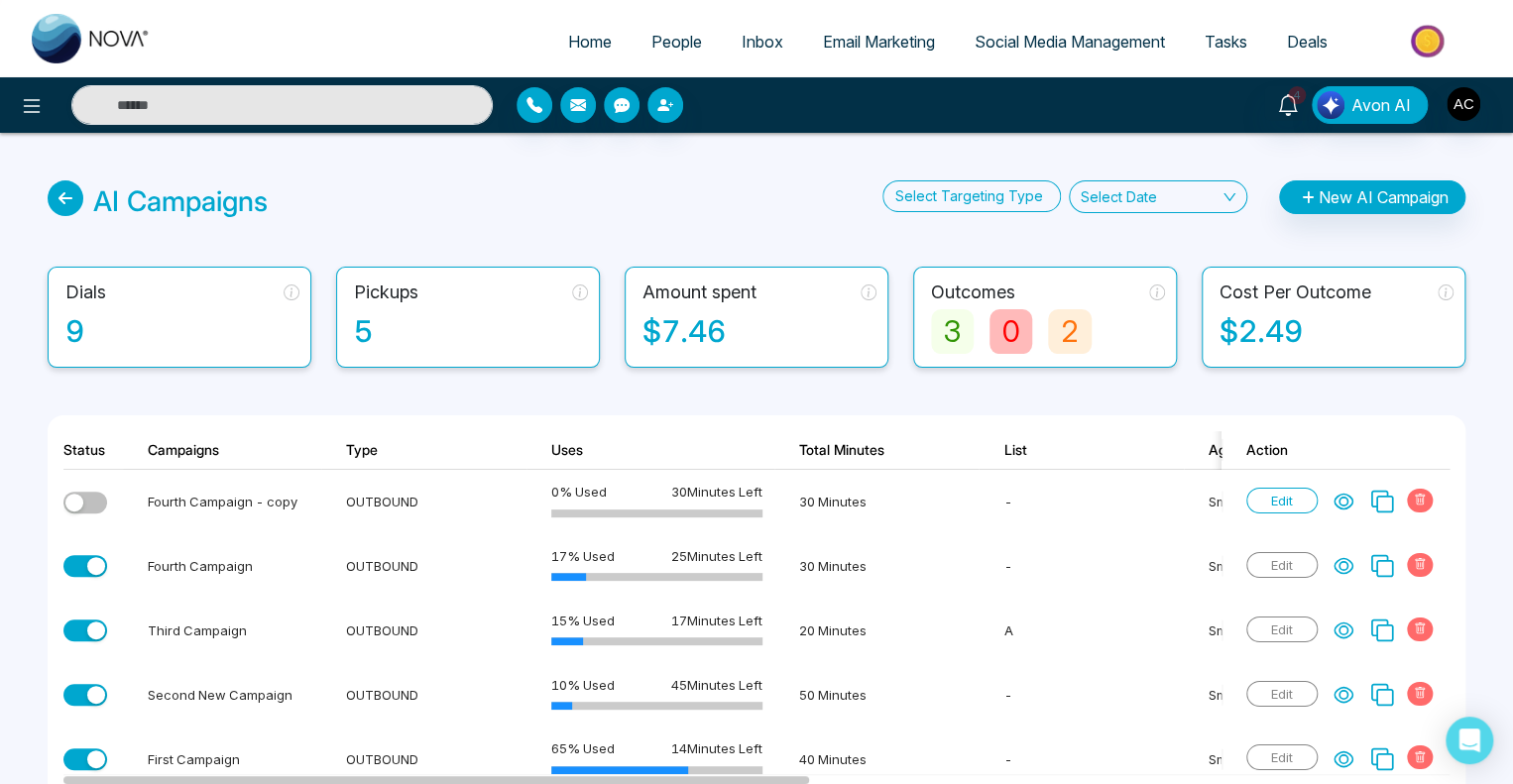 click at bounding box center [65, 198] 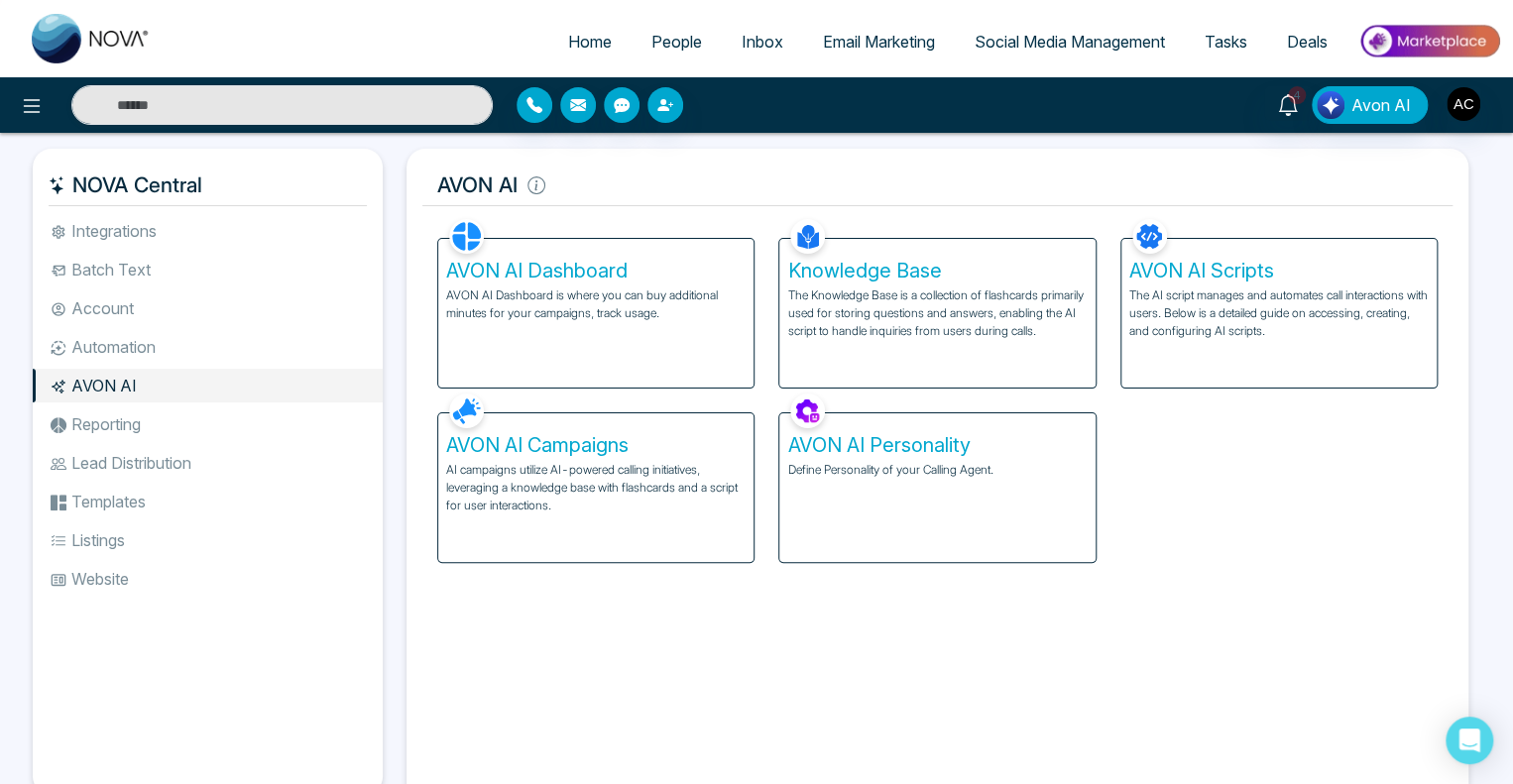 click on "AVON AI Campaigns" at bounding box center (596, 445) 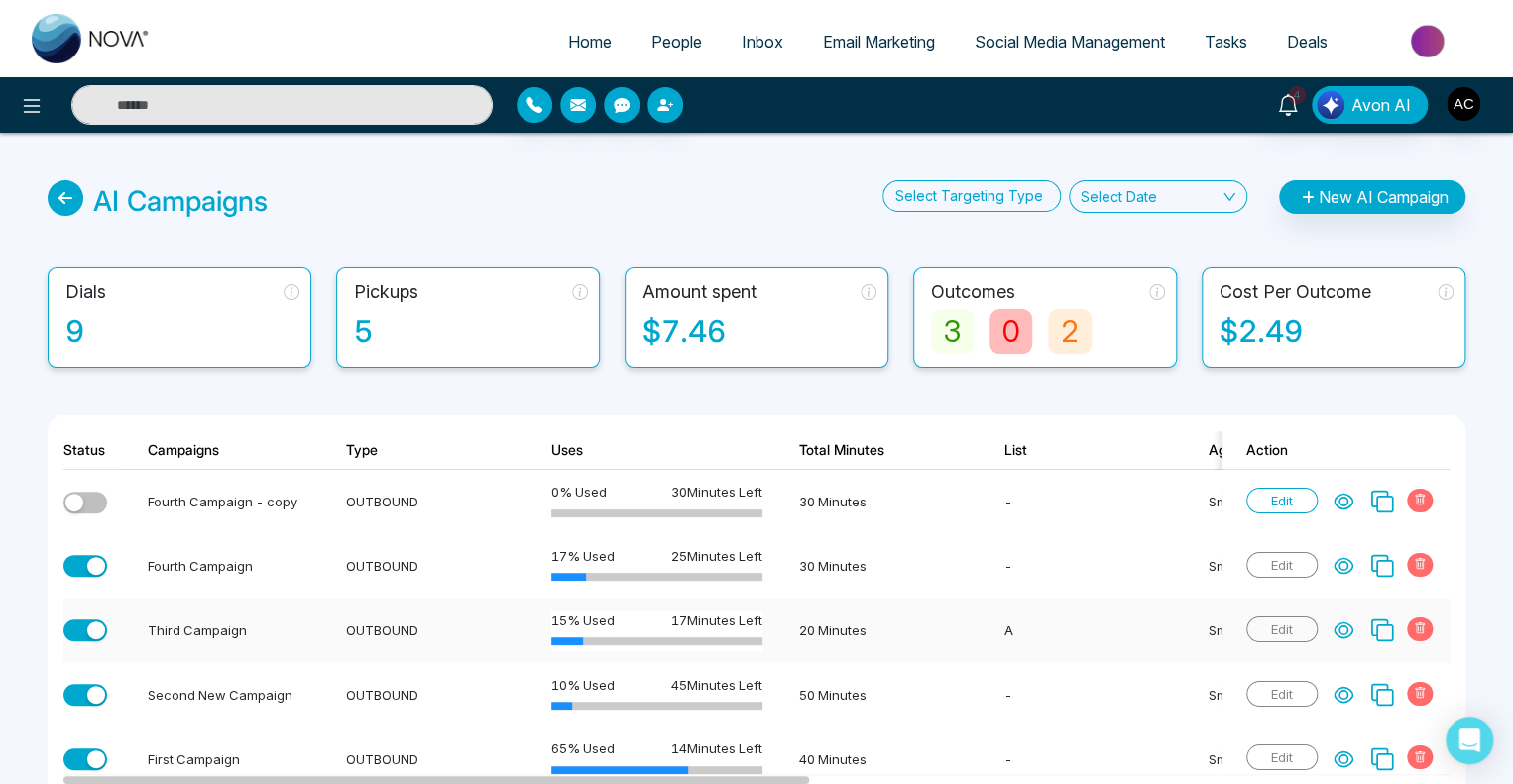 click 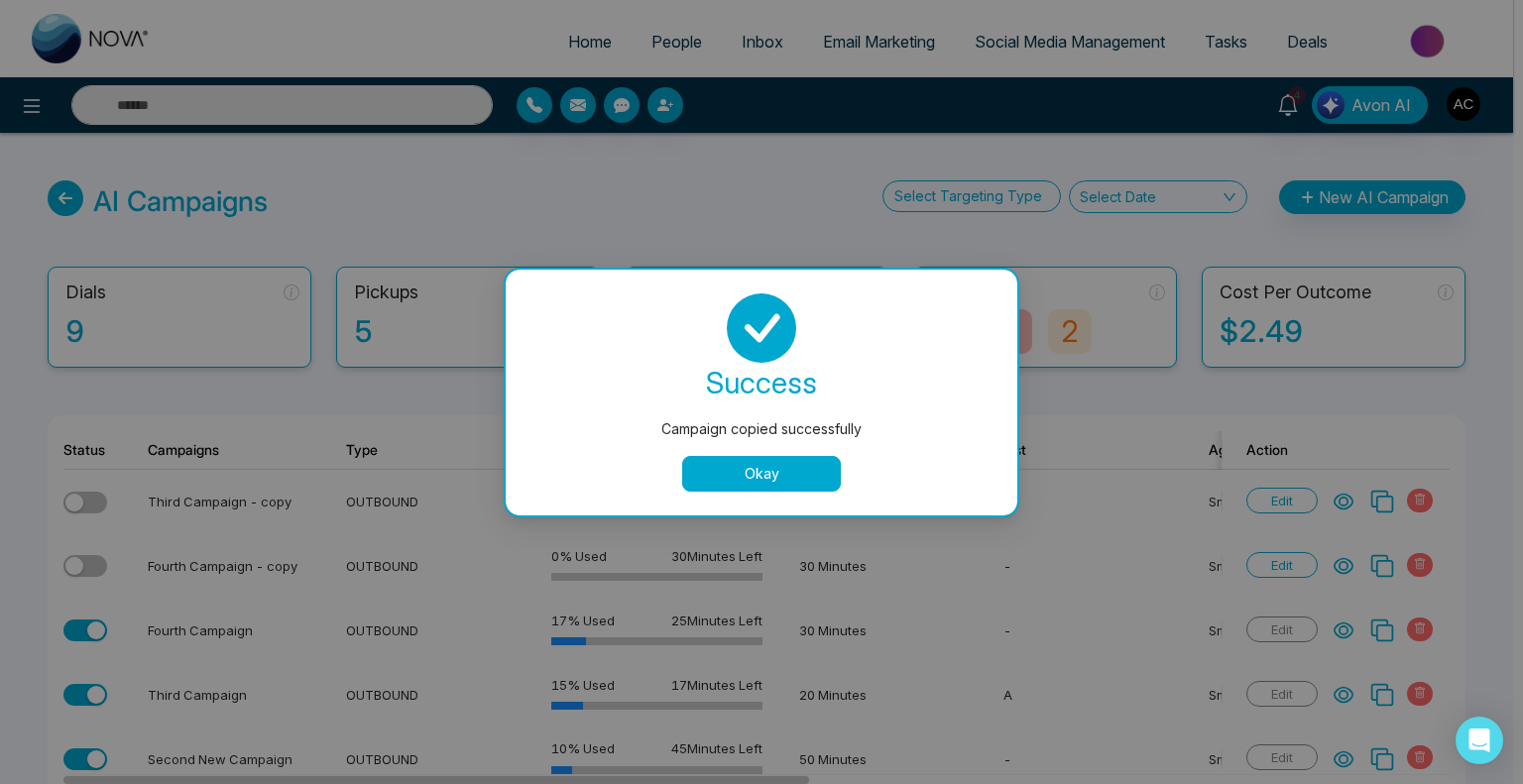 click on "Okay" at bounding box center (762, 474) 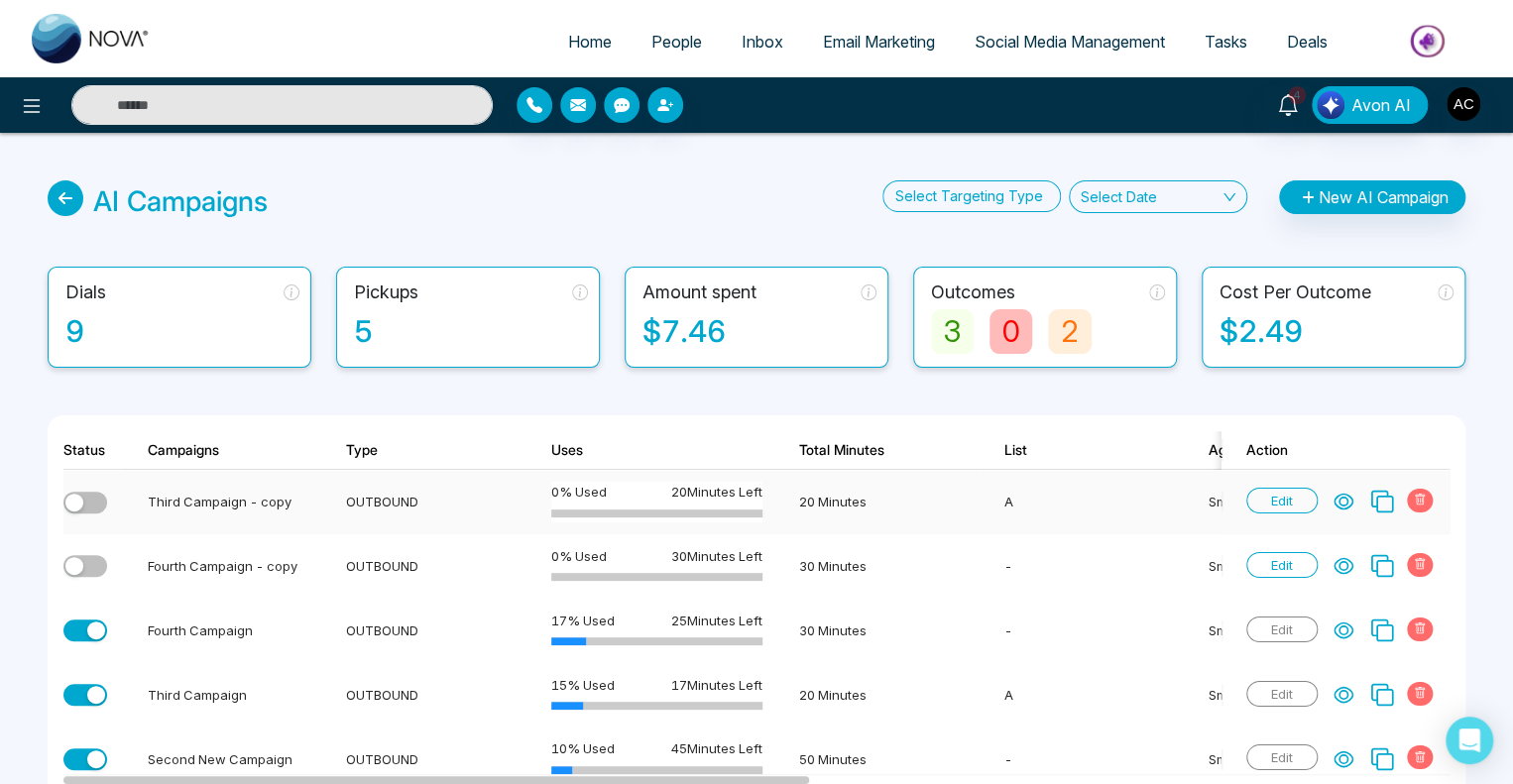 click 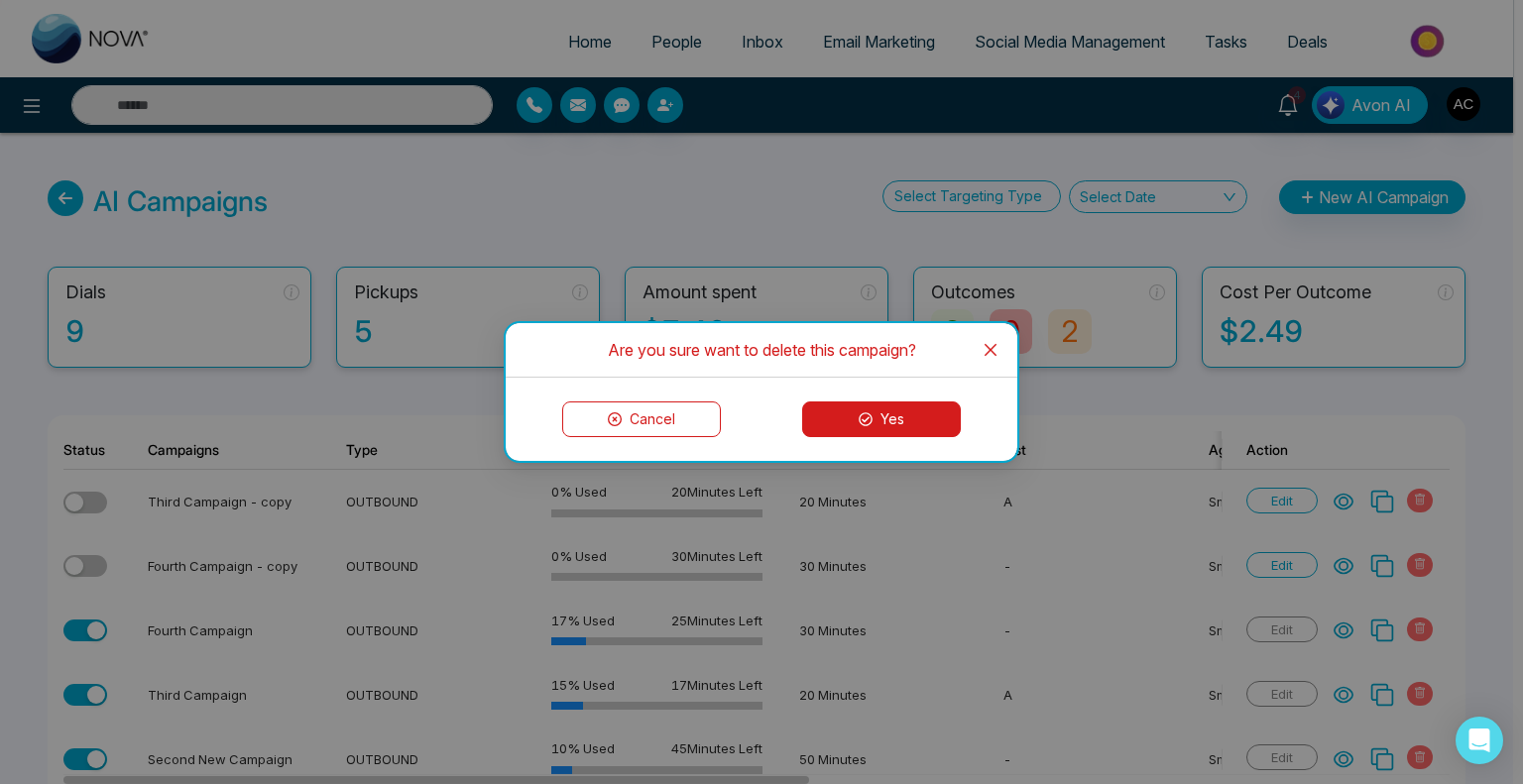 click on "Yes" at bounding box center [881, 419] 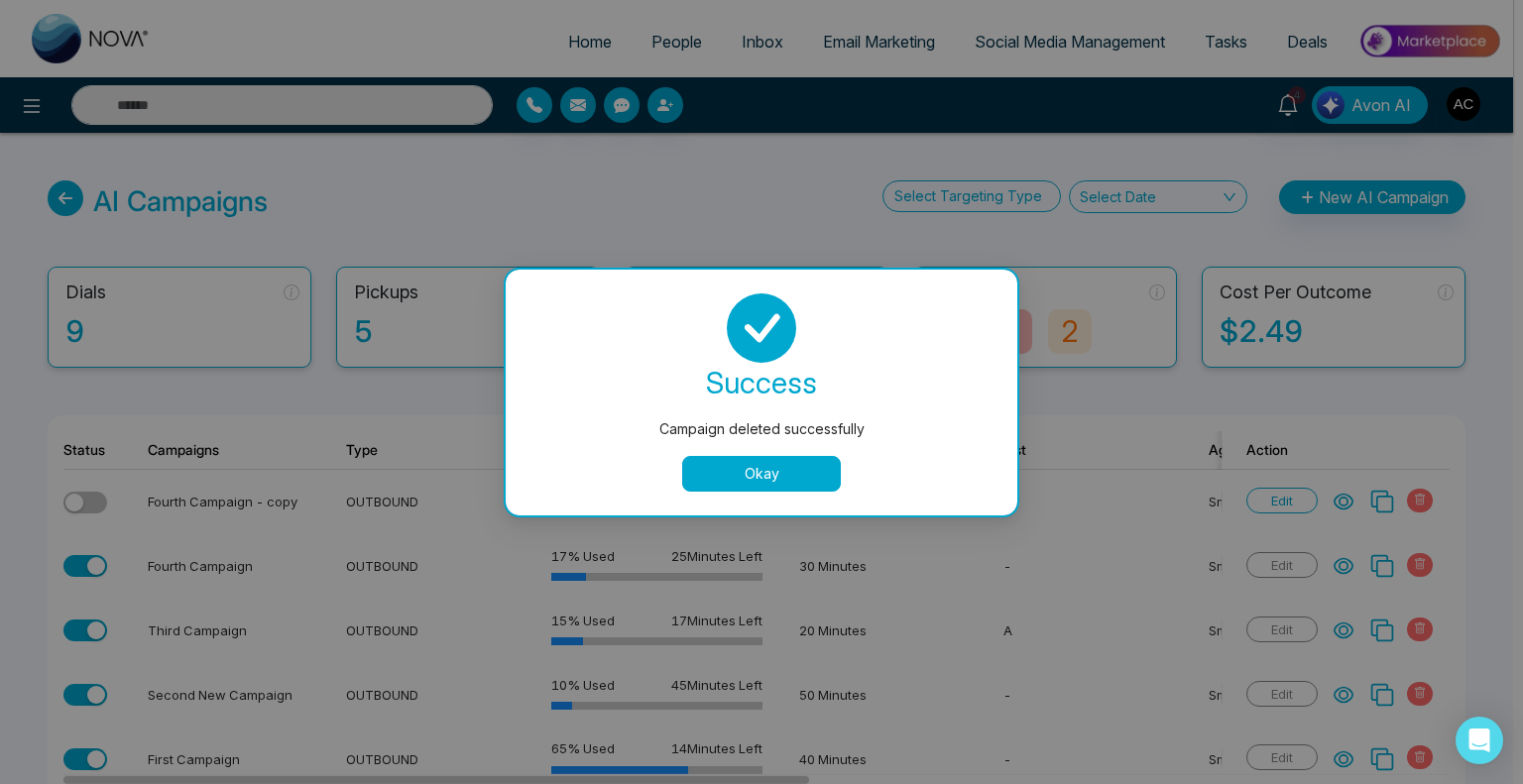click on "Okay" at bounding box center (762, 474) 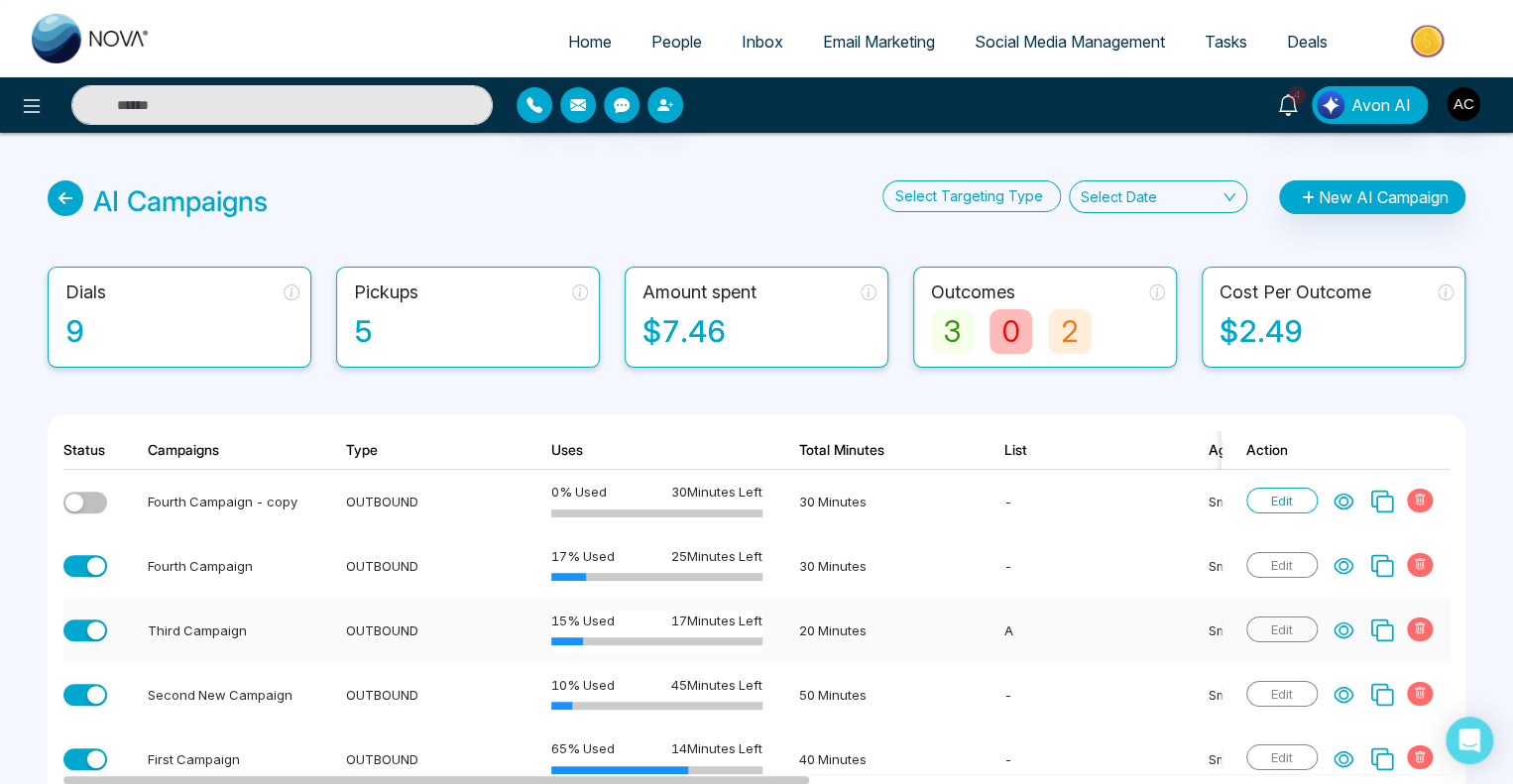 click 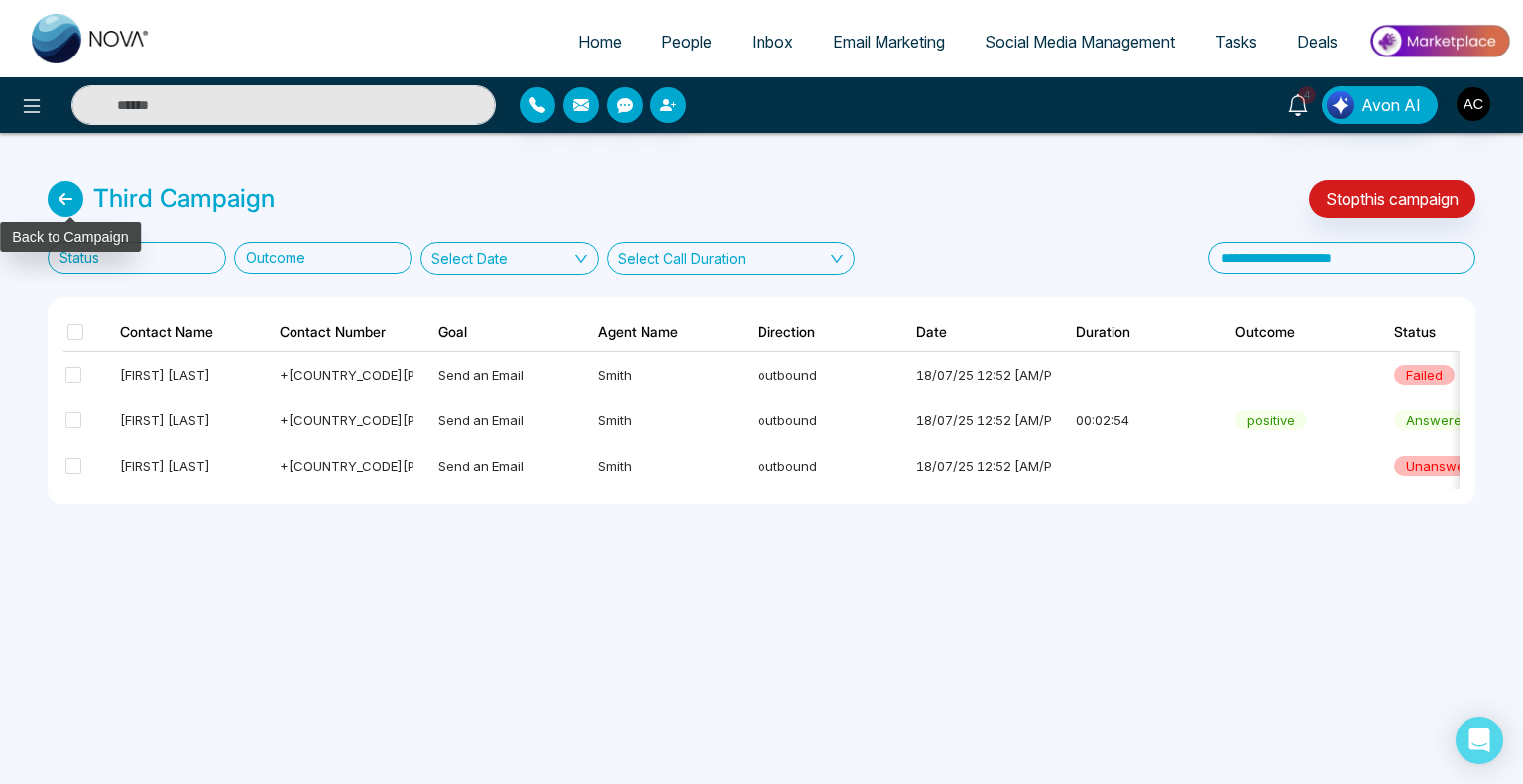 click at bounding box center [65, 199] 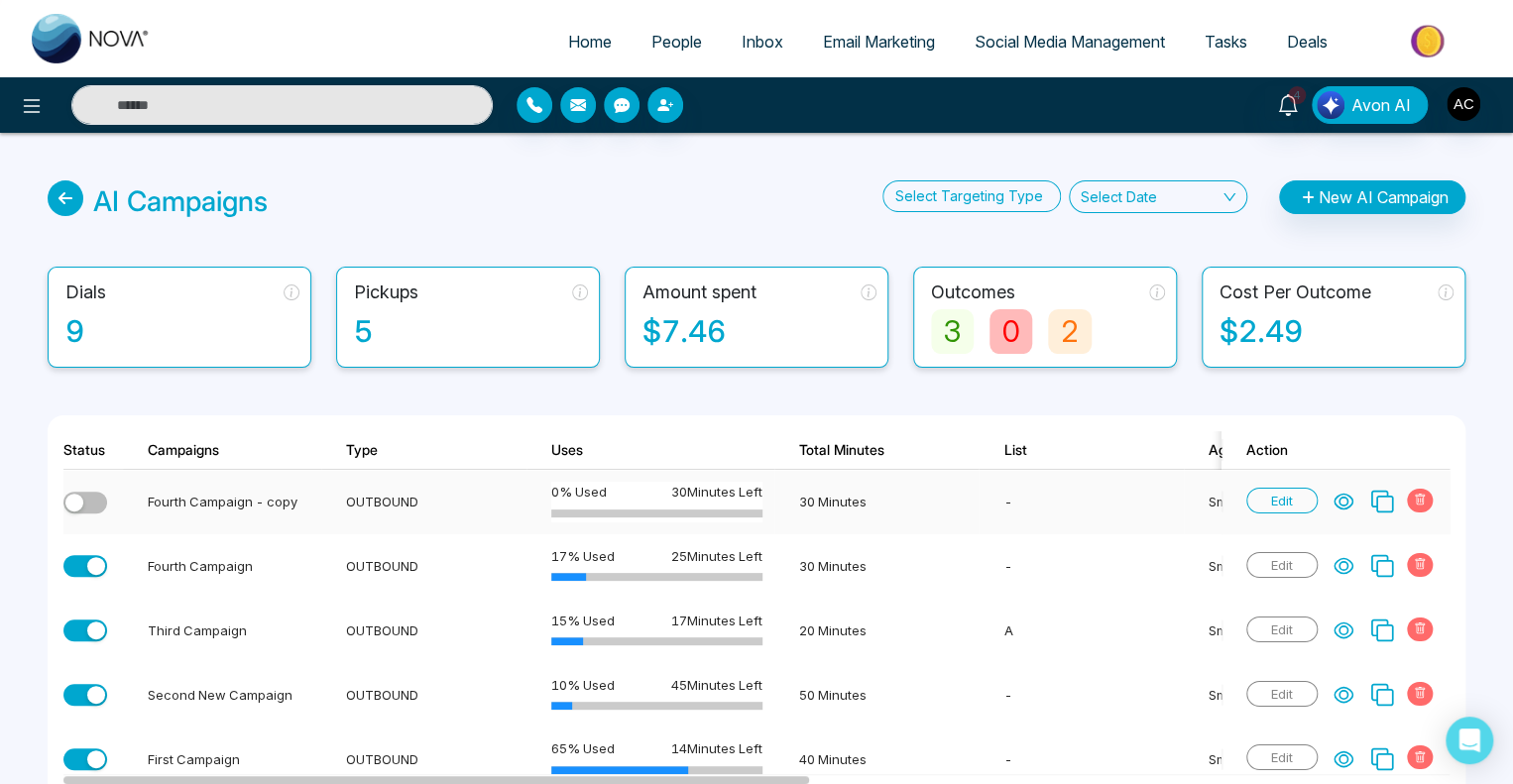 scroll, scrollTop: 0, scrollLeft: 180, axis: horizontal 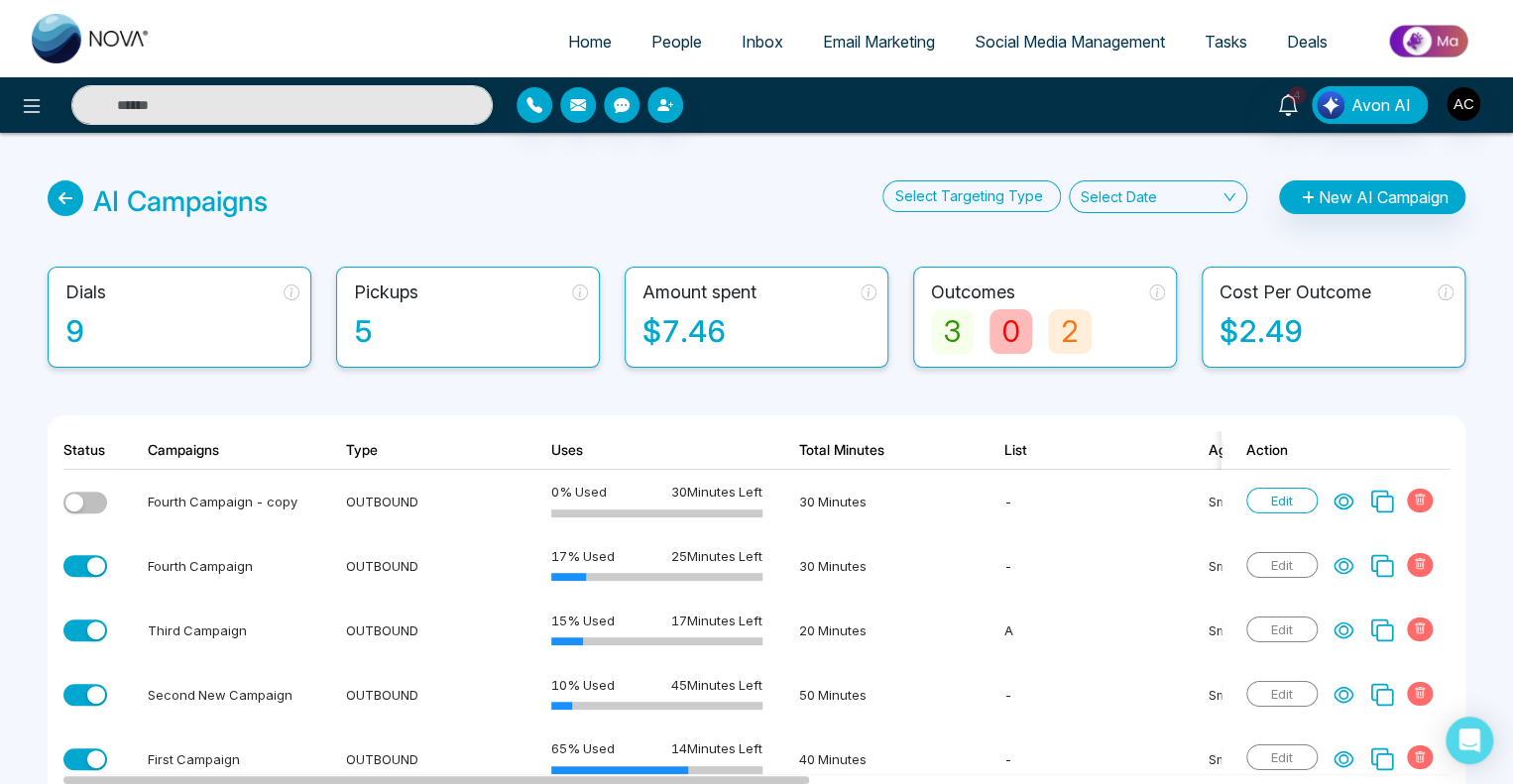 click on "Select Date" at bounding box center [1158, 196] 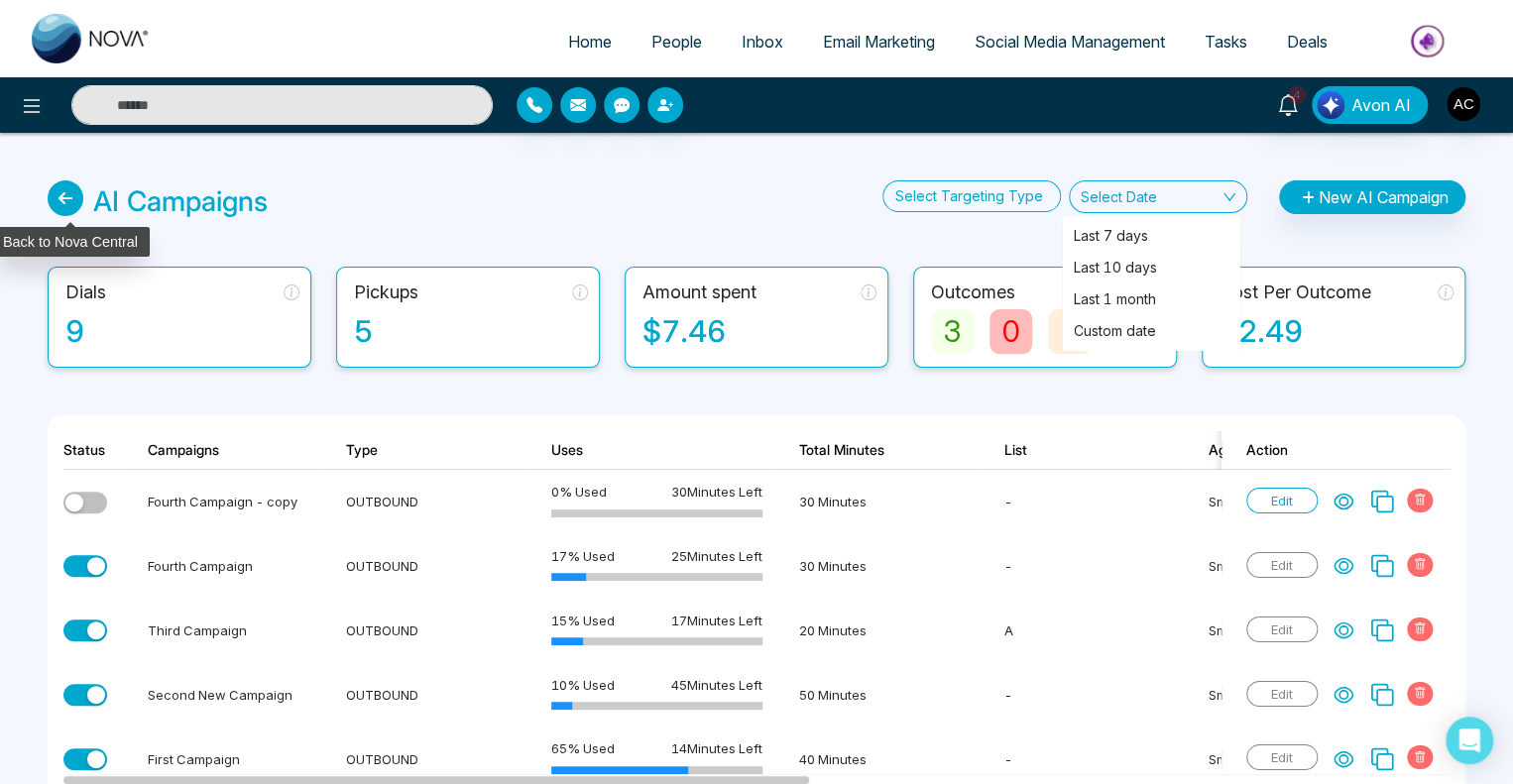 click at bounding box center [65, 198] 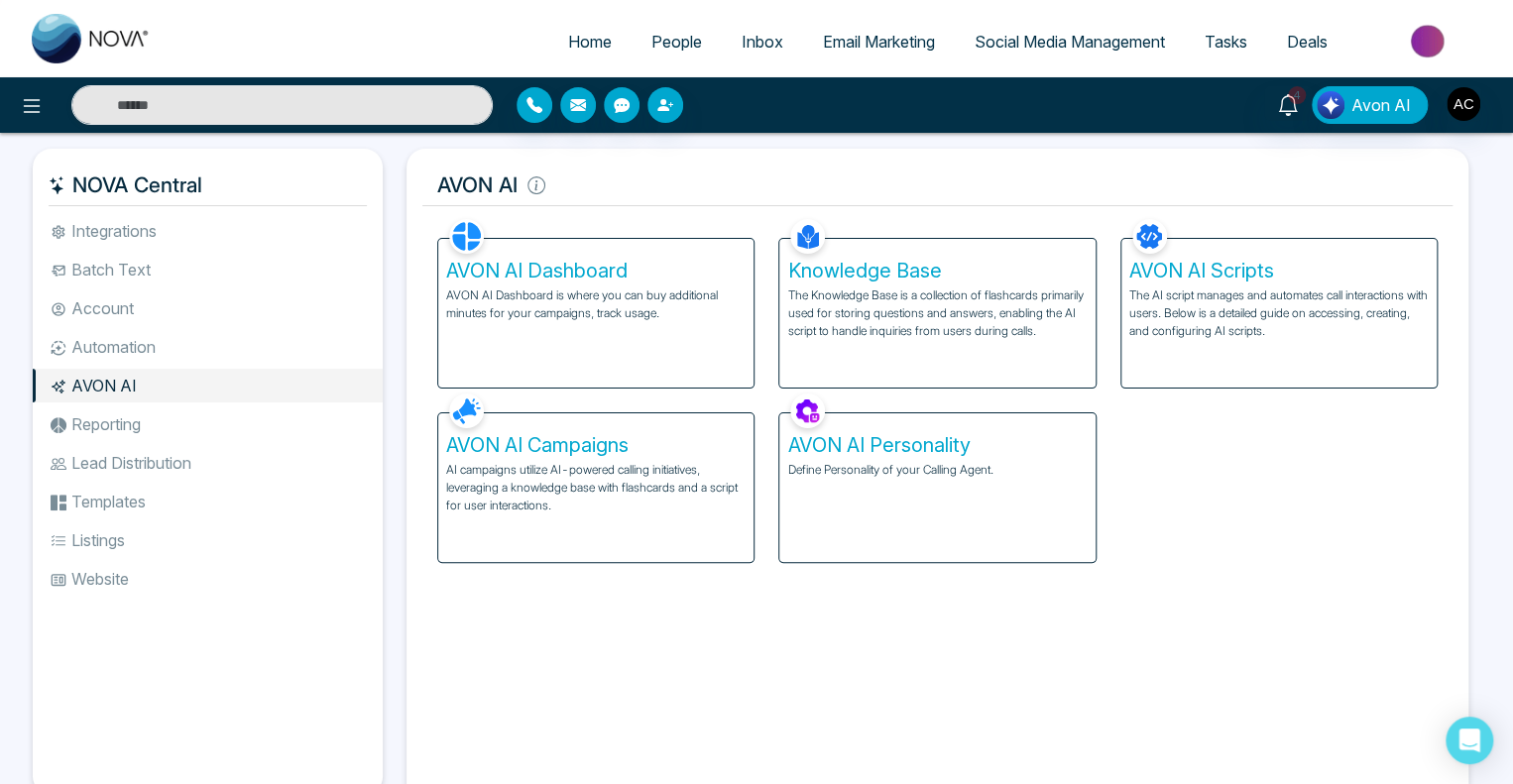 click on "AVON AI Personality" at bounding box center (937, 445) 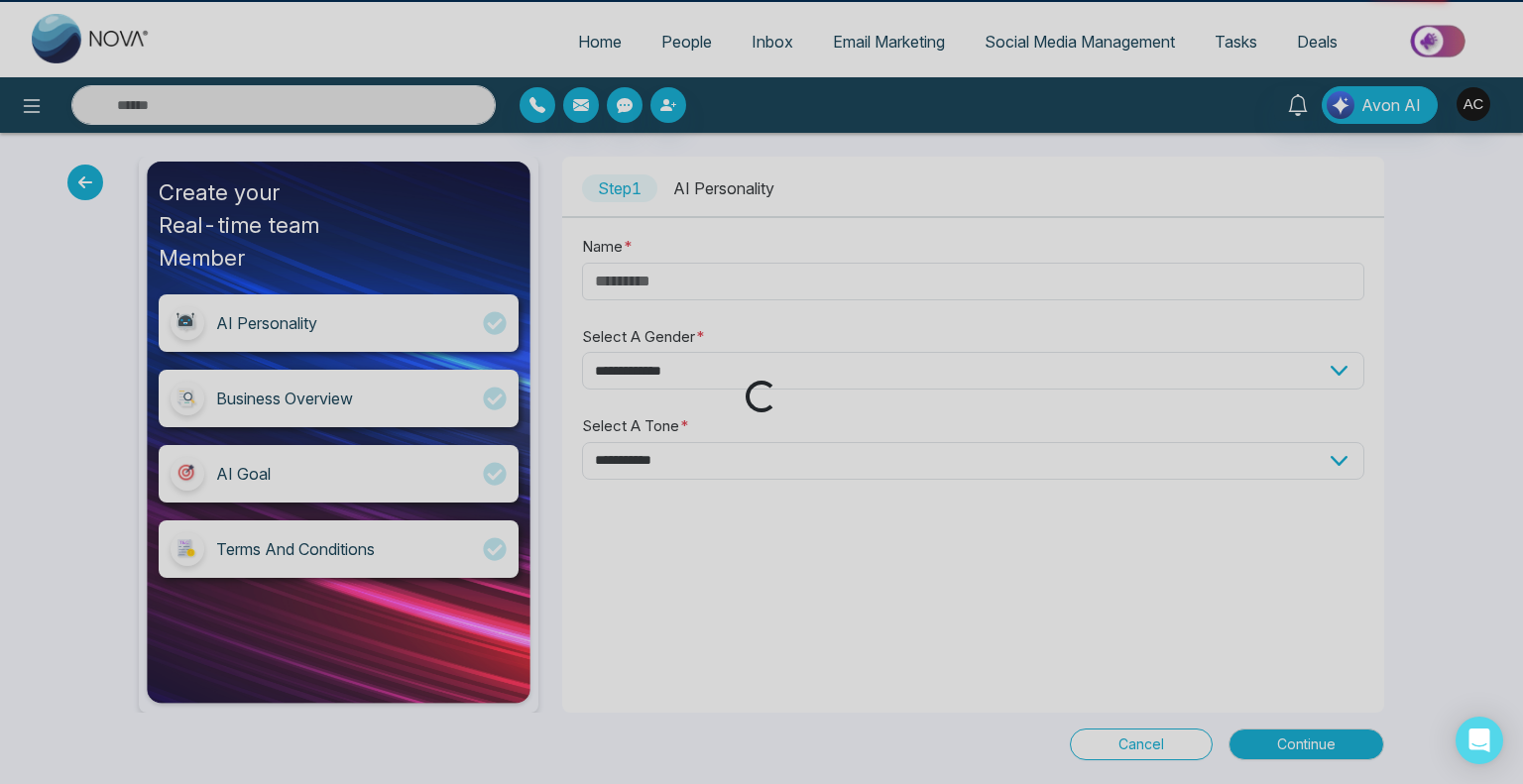 type on "*****" 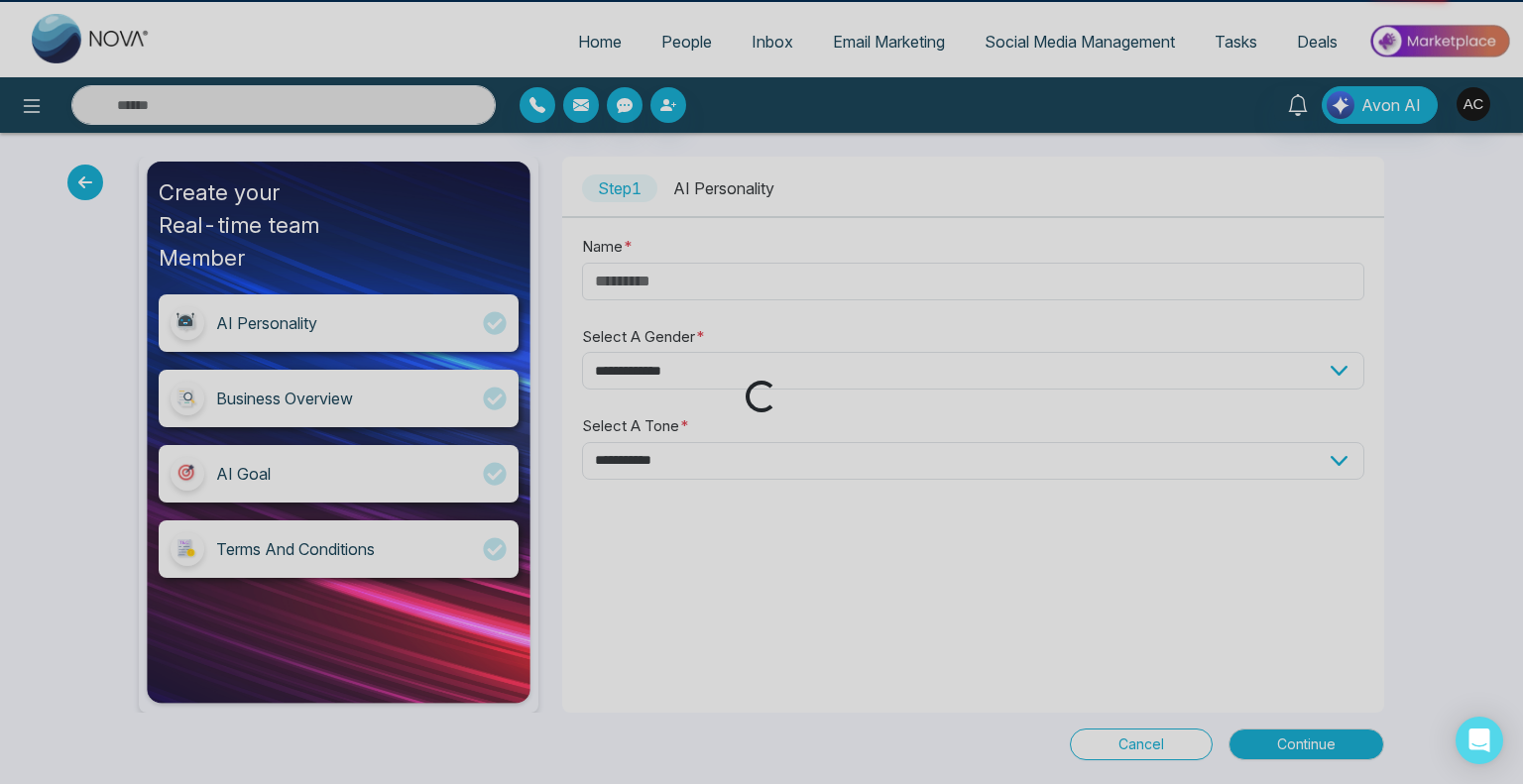 select on "****" 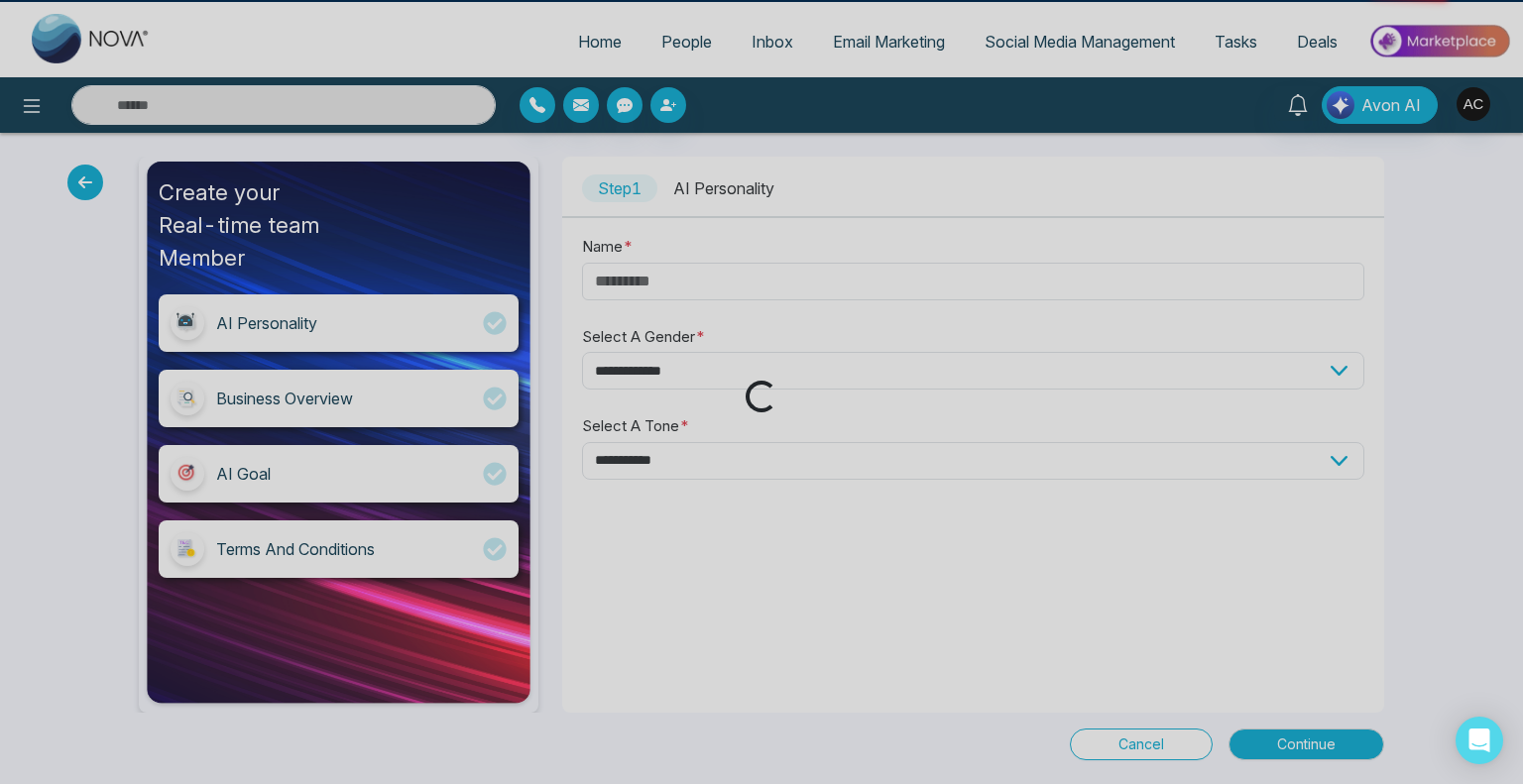 select on "**********" 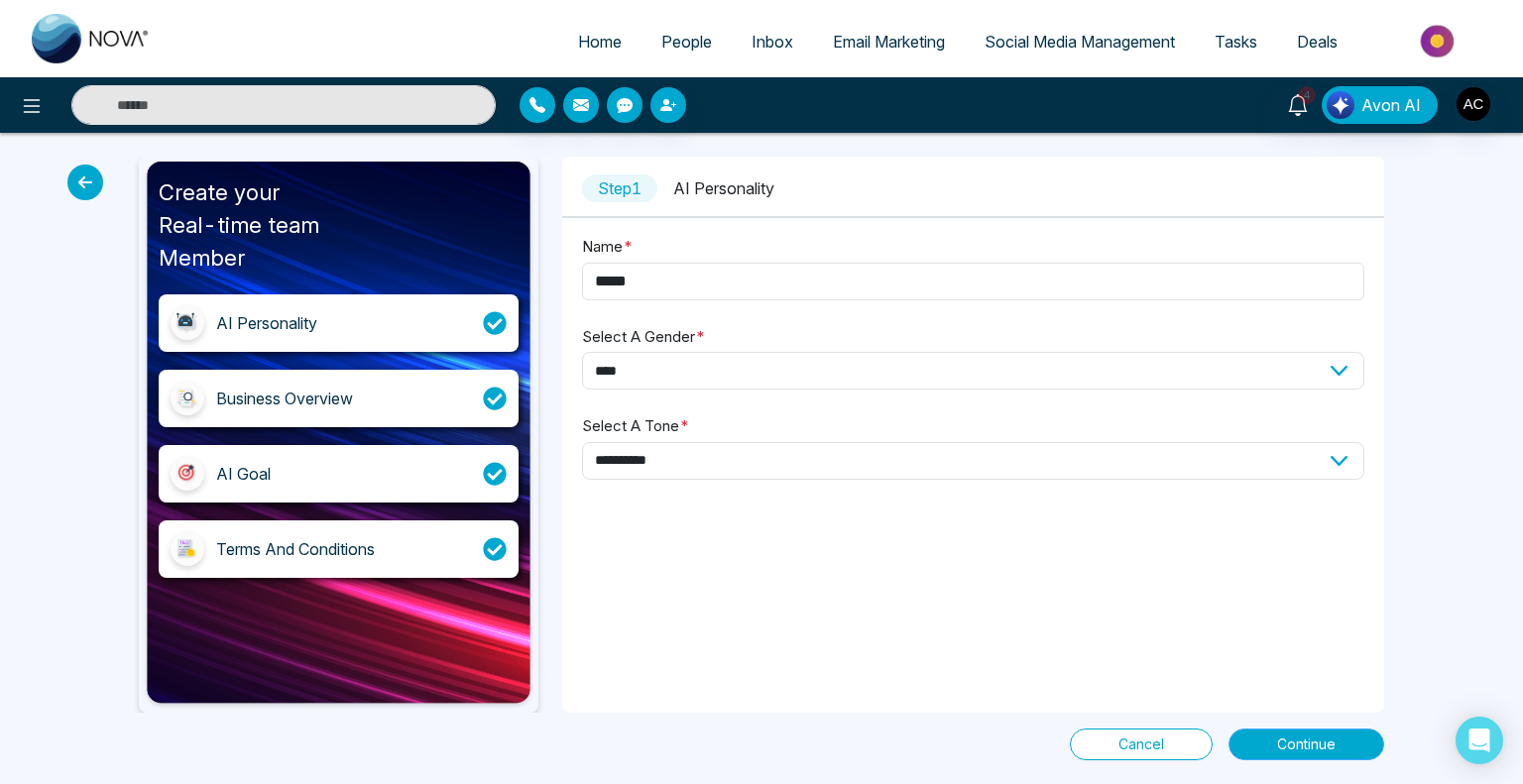 click on "Continue" at bounding box center (1306, 744) 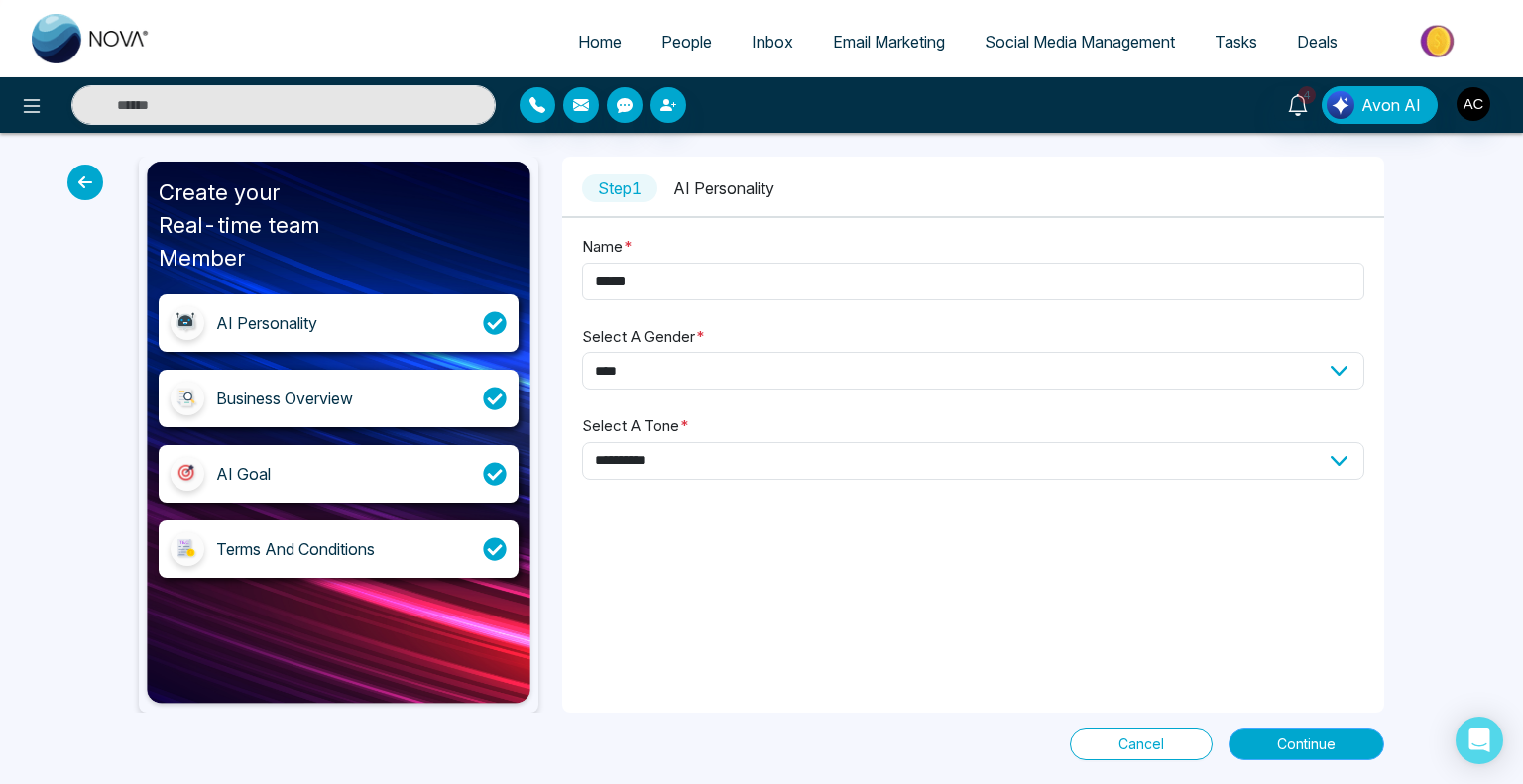 select on "*****" 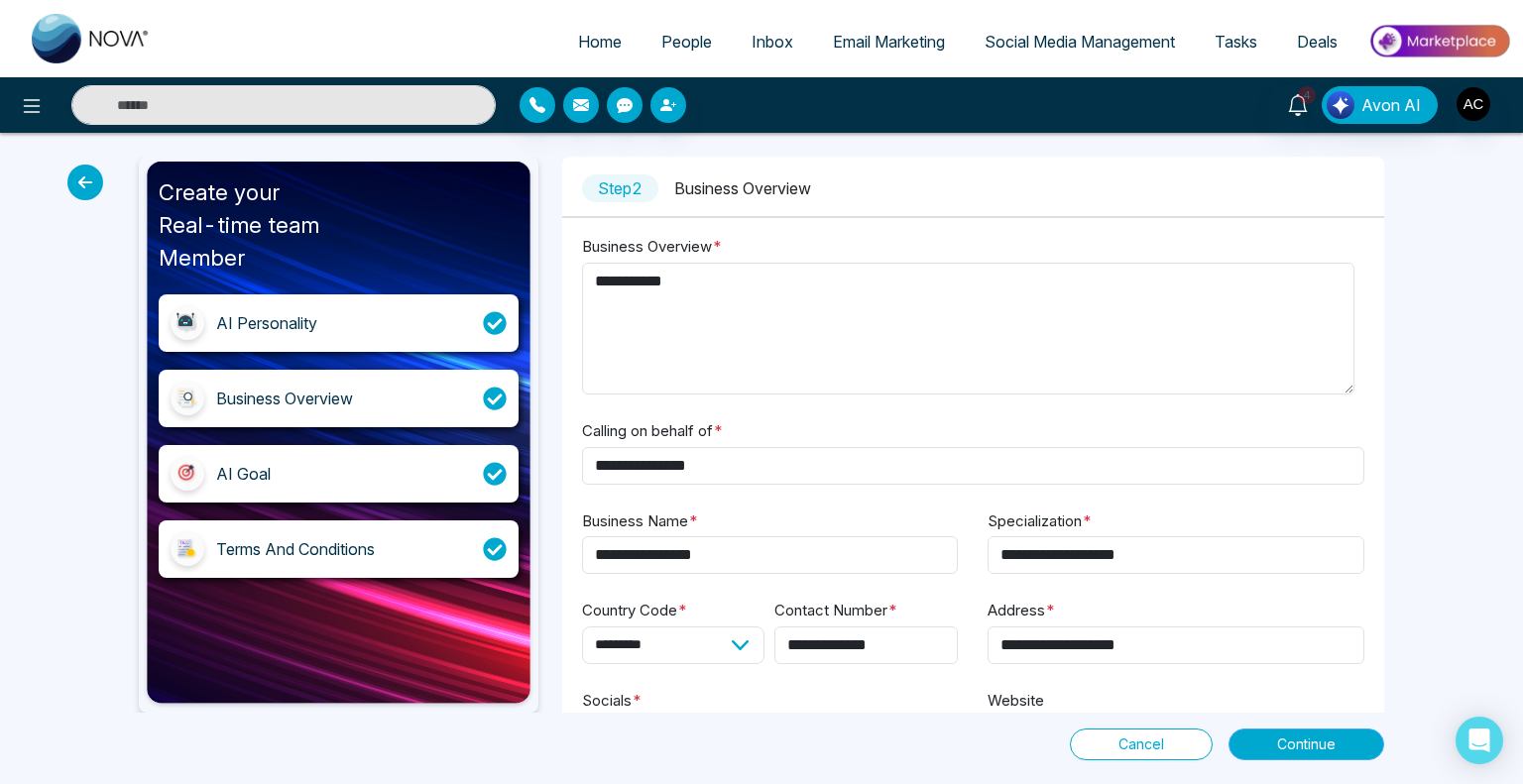click on "Continue" at bounding box center (1306, 744) 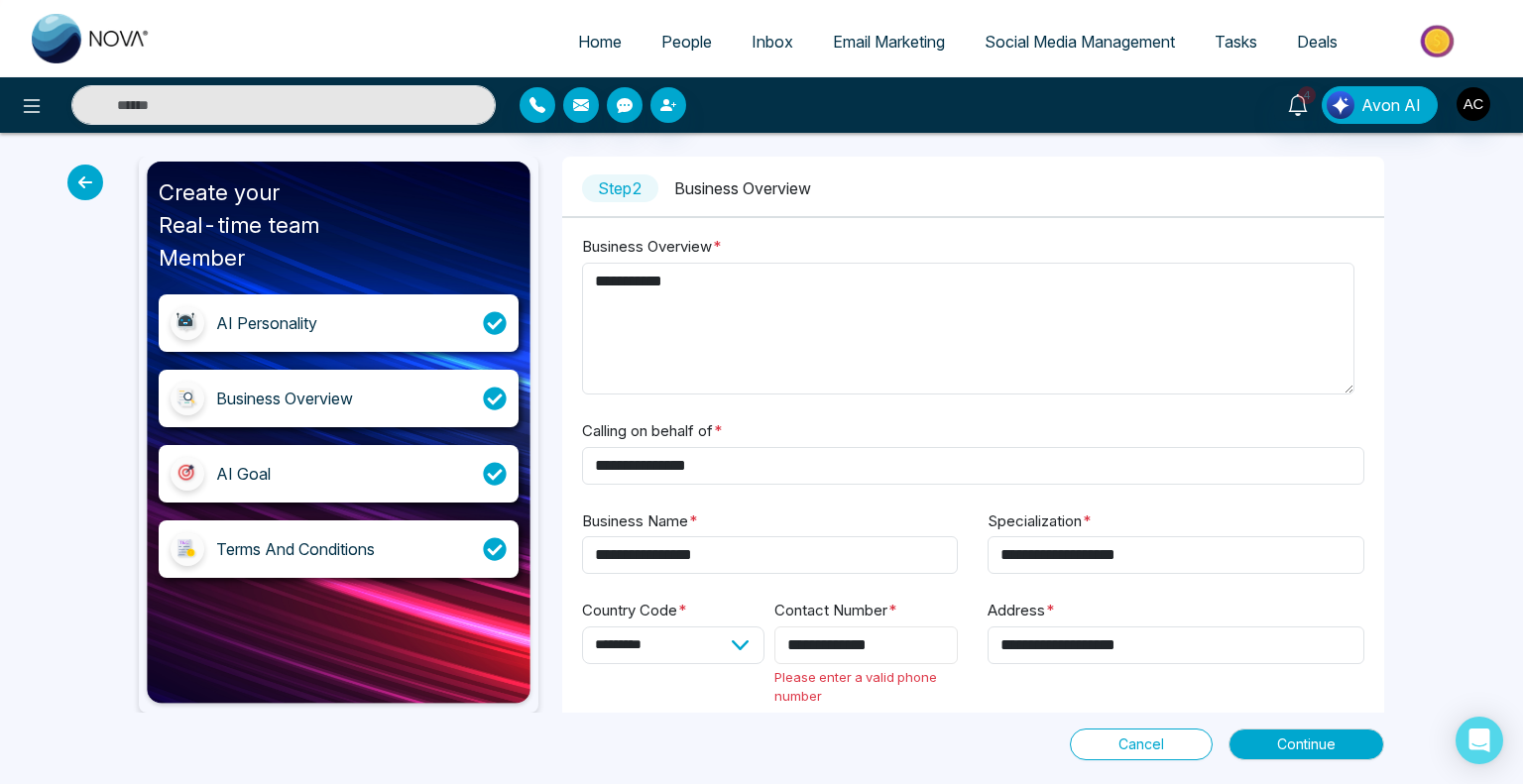 click on "**********" at bounding box center (866, 645) 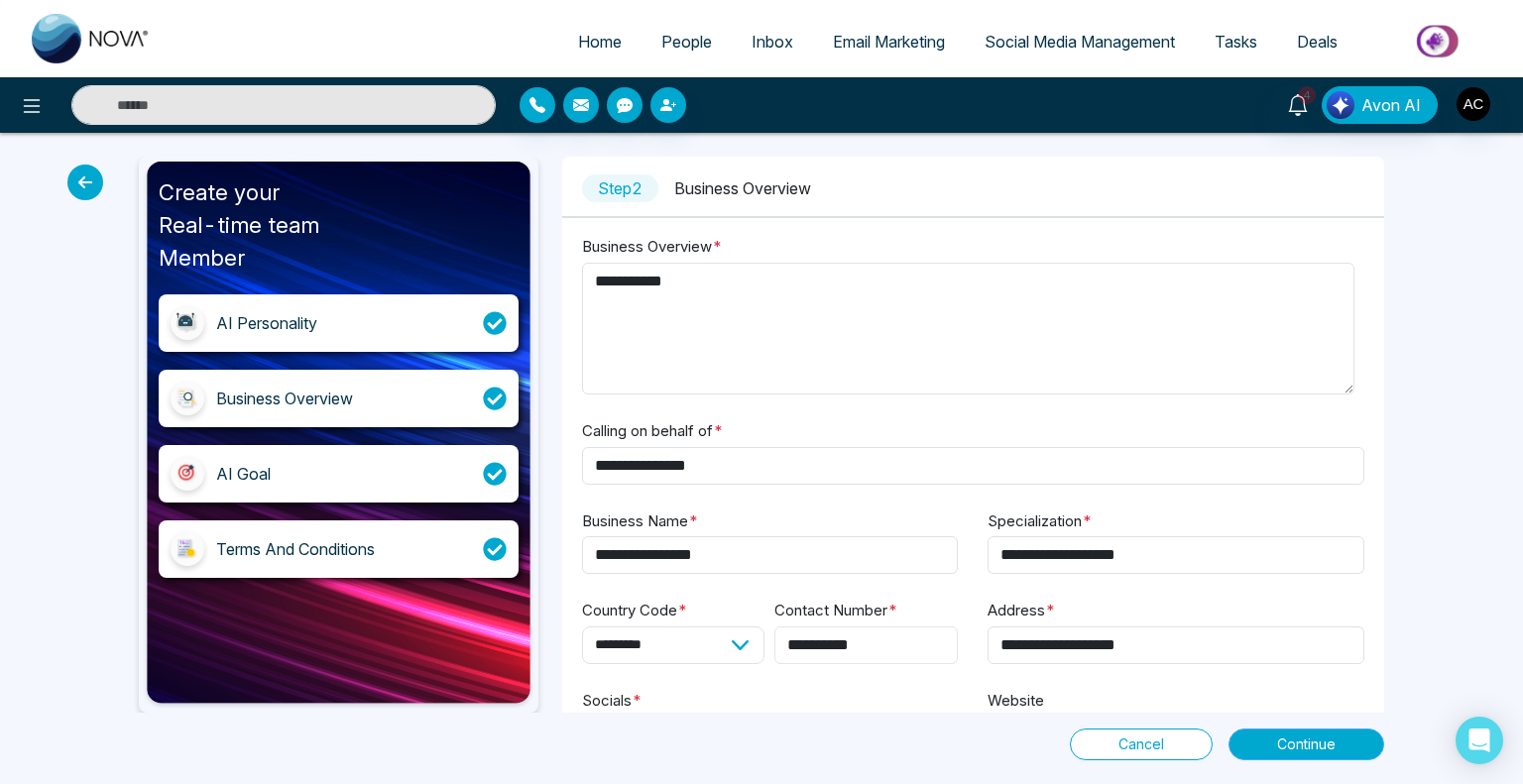 type on "**********" 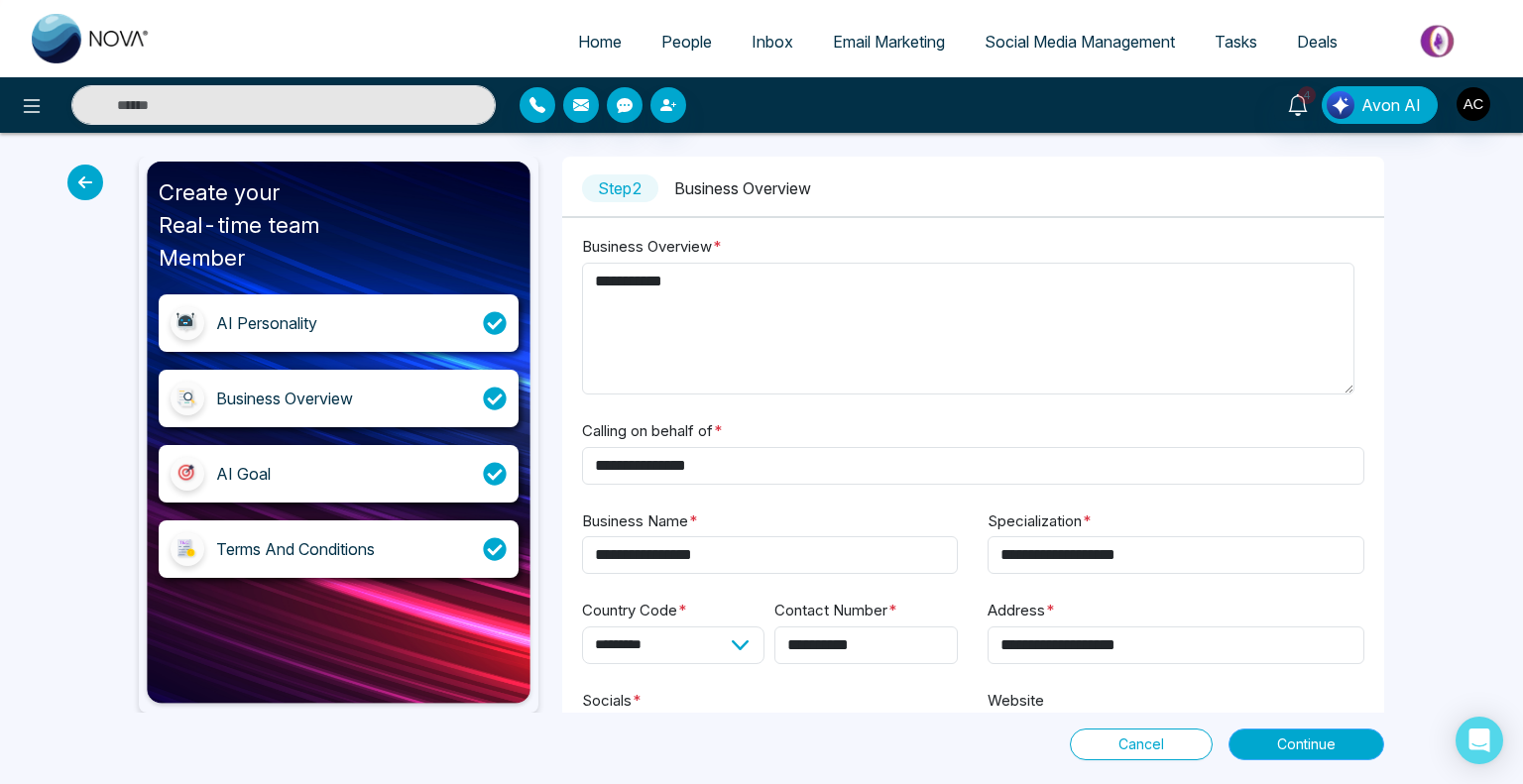 click on "Continue" at bounding box center [1306, 744] 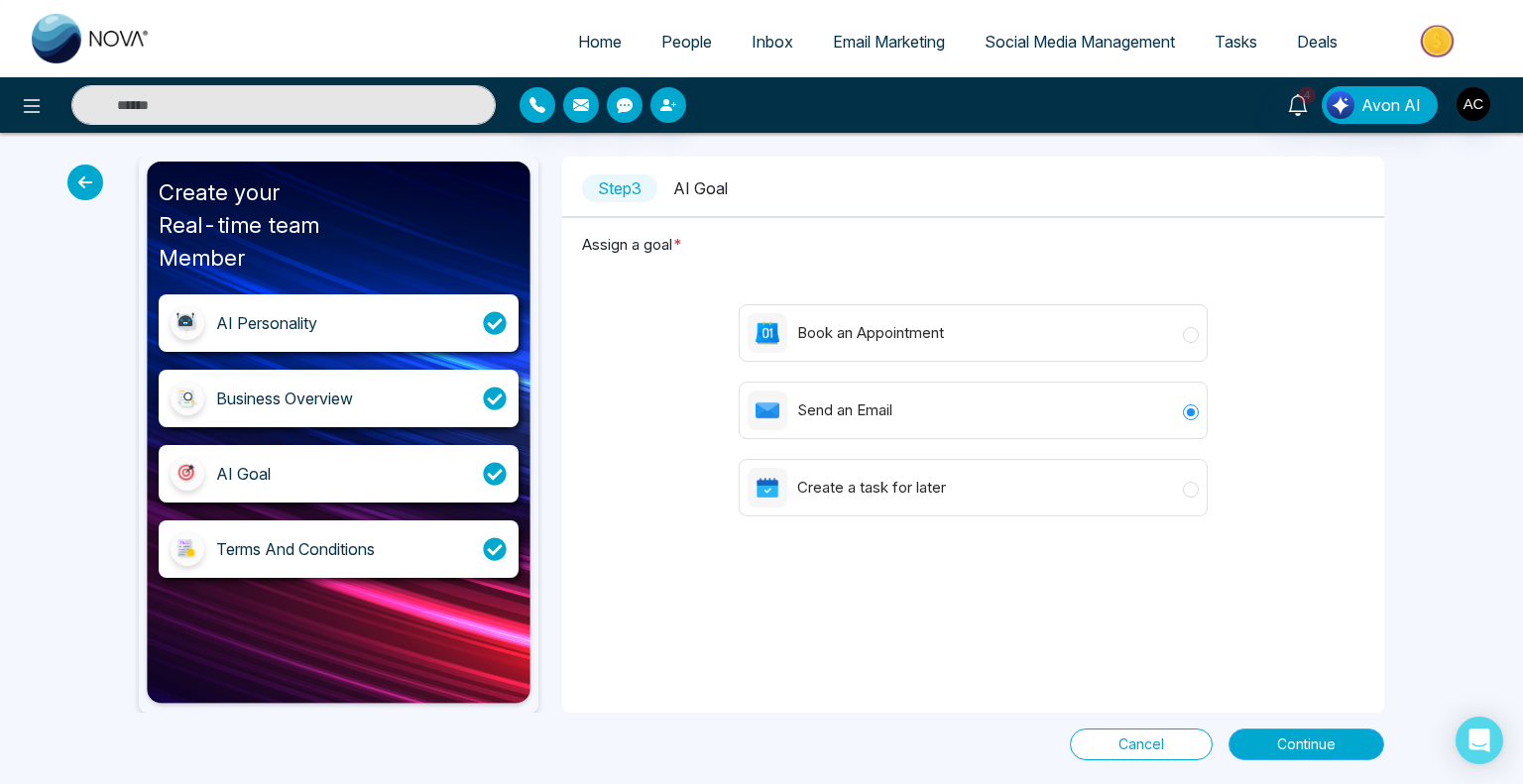 click on "Continue" at bounding box center (1306, 744) 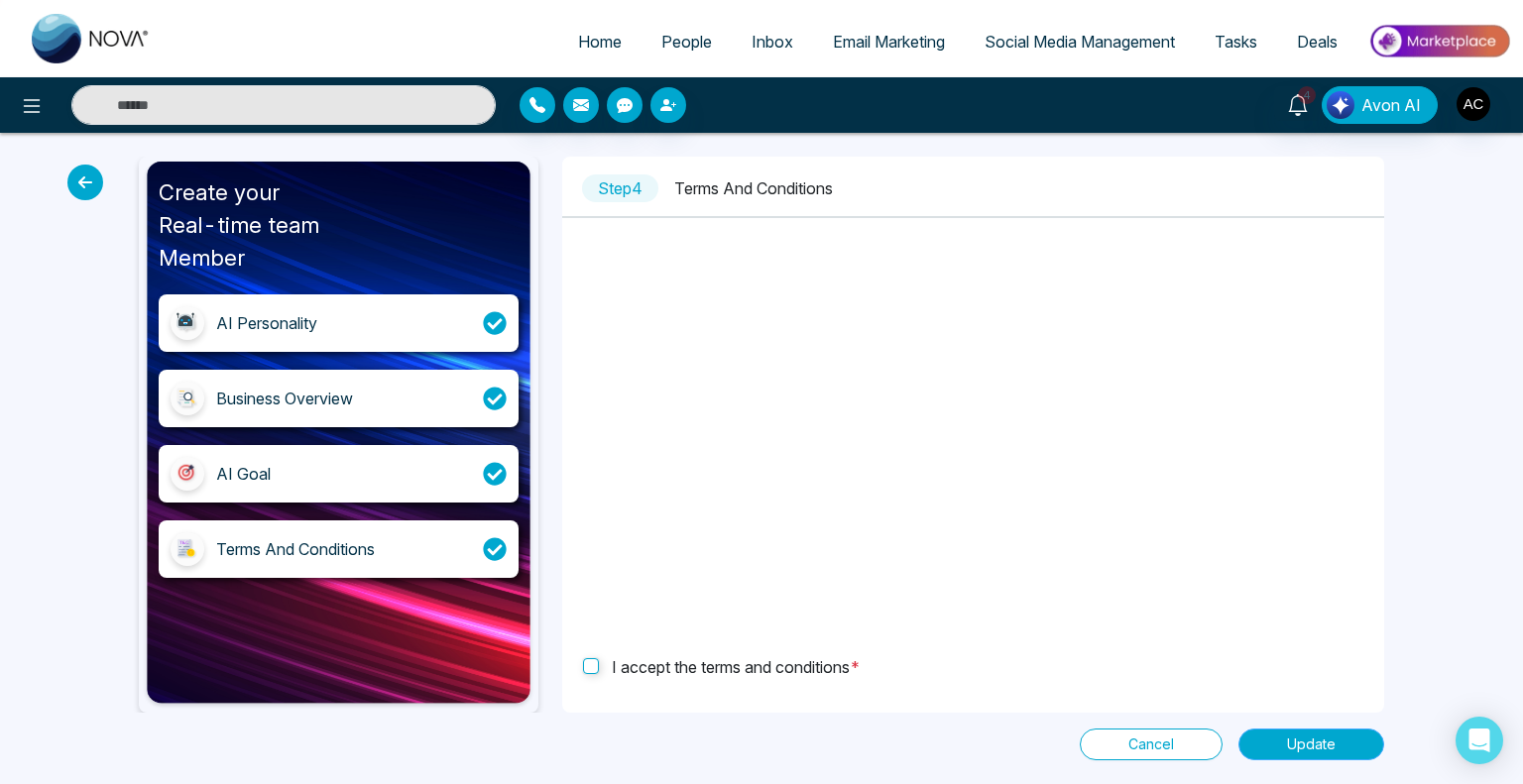 click on "Update" at bounding box center [1311, 744] 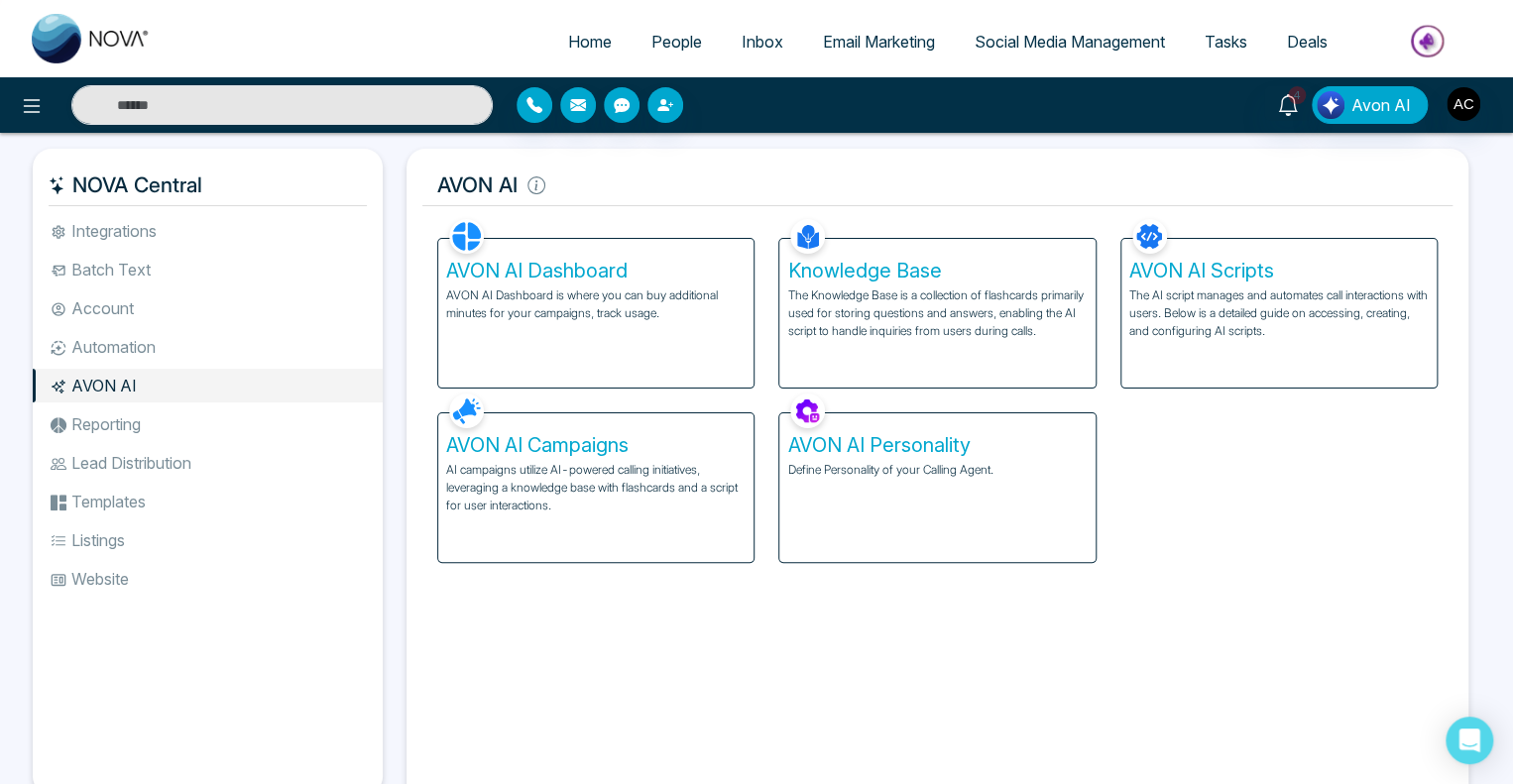 click on "AVON AI Campaigns" at bounding box center (596, 445) 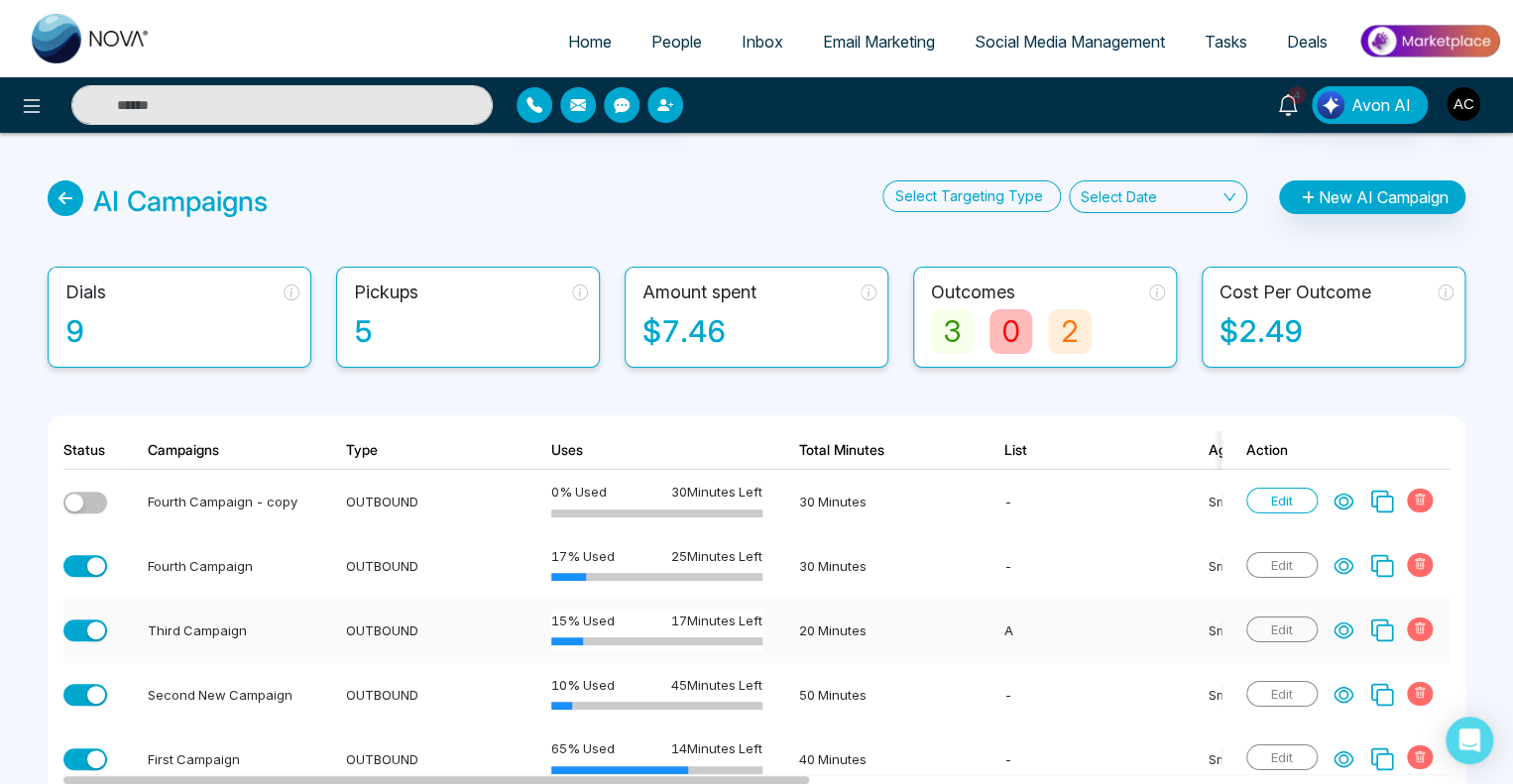 click 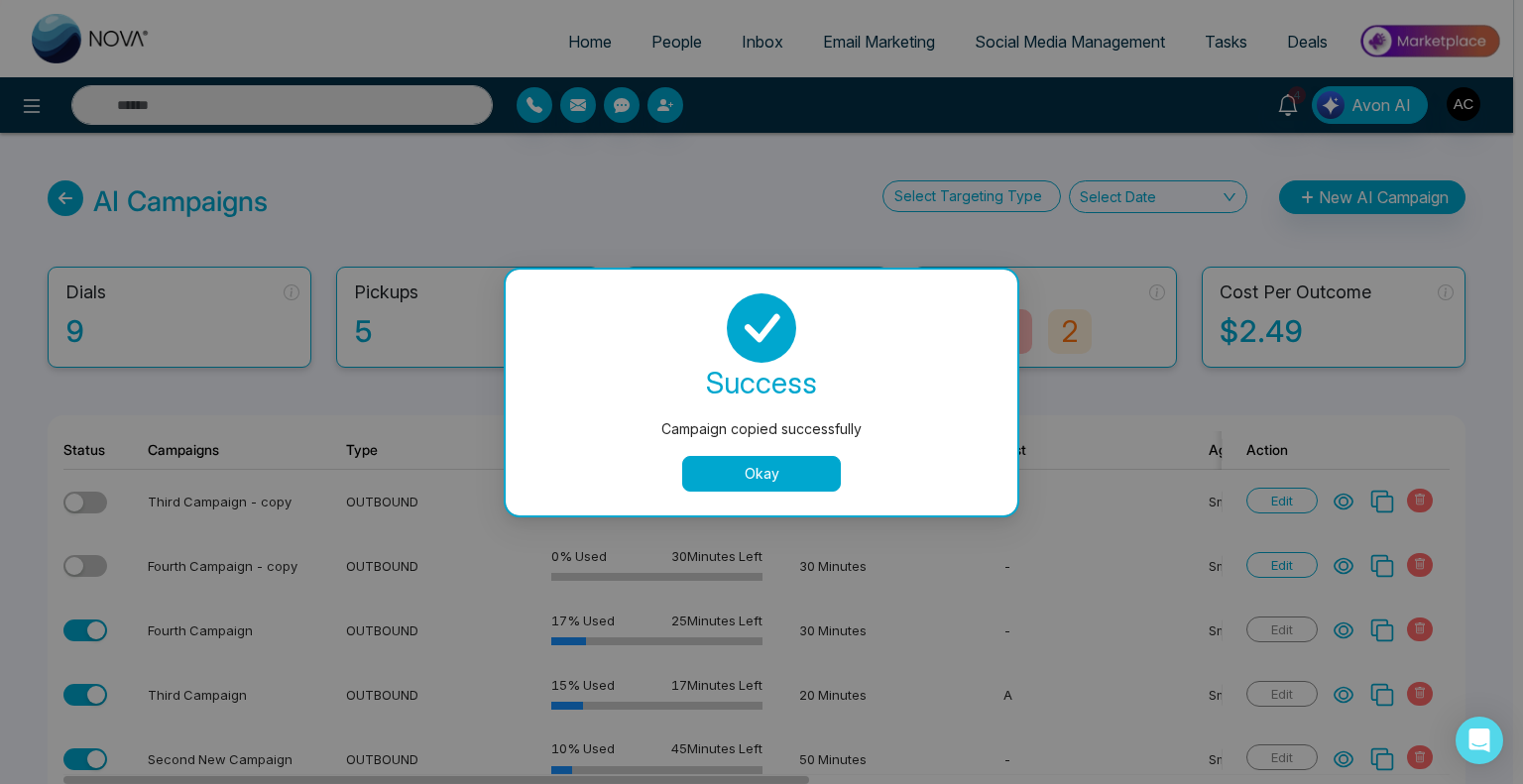 click on "Okay" at bounding box center [762, 474] 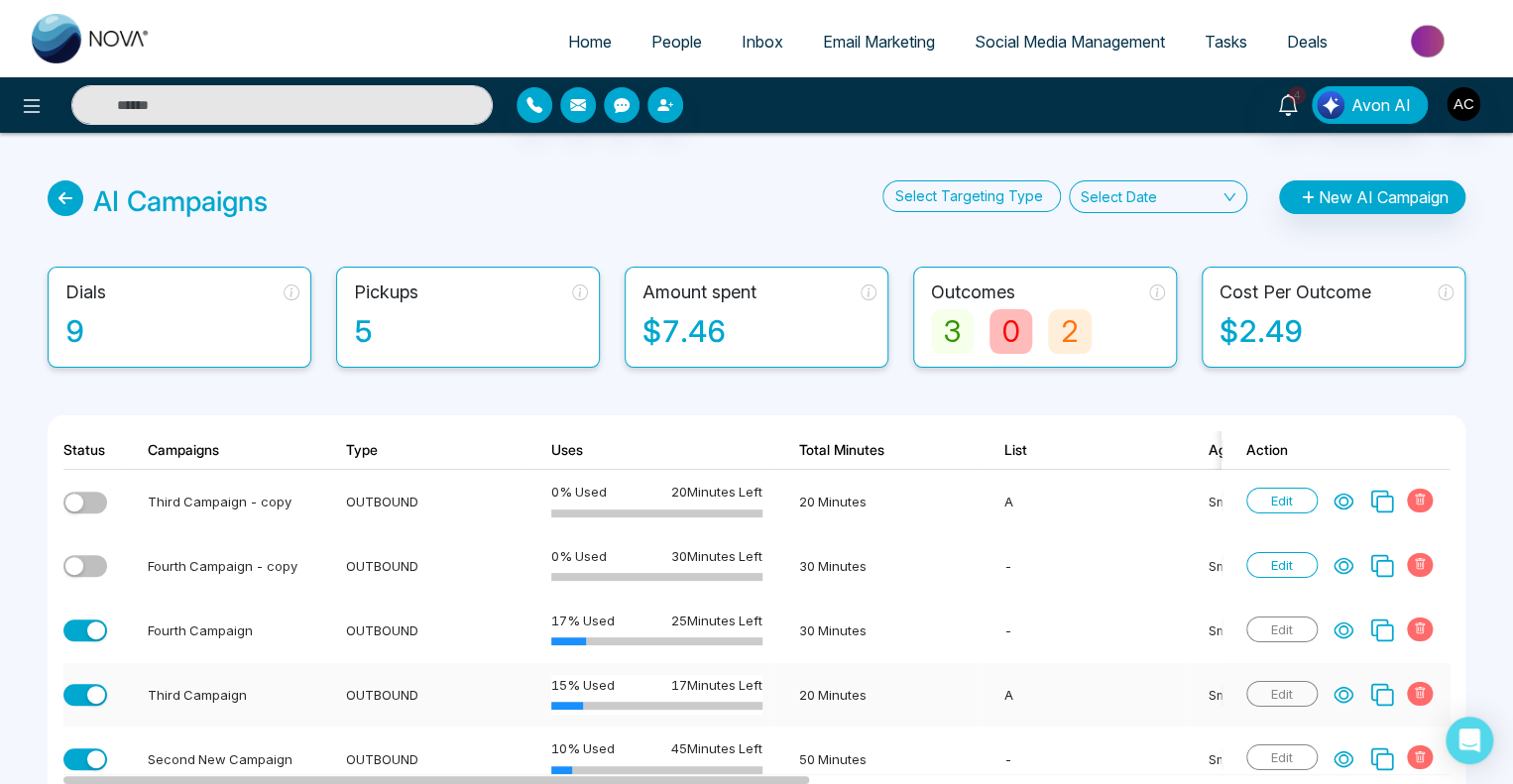 click 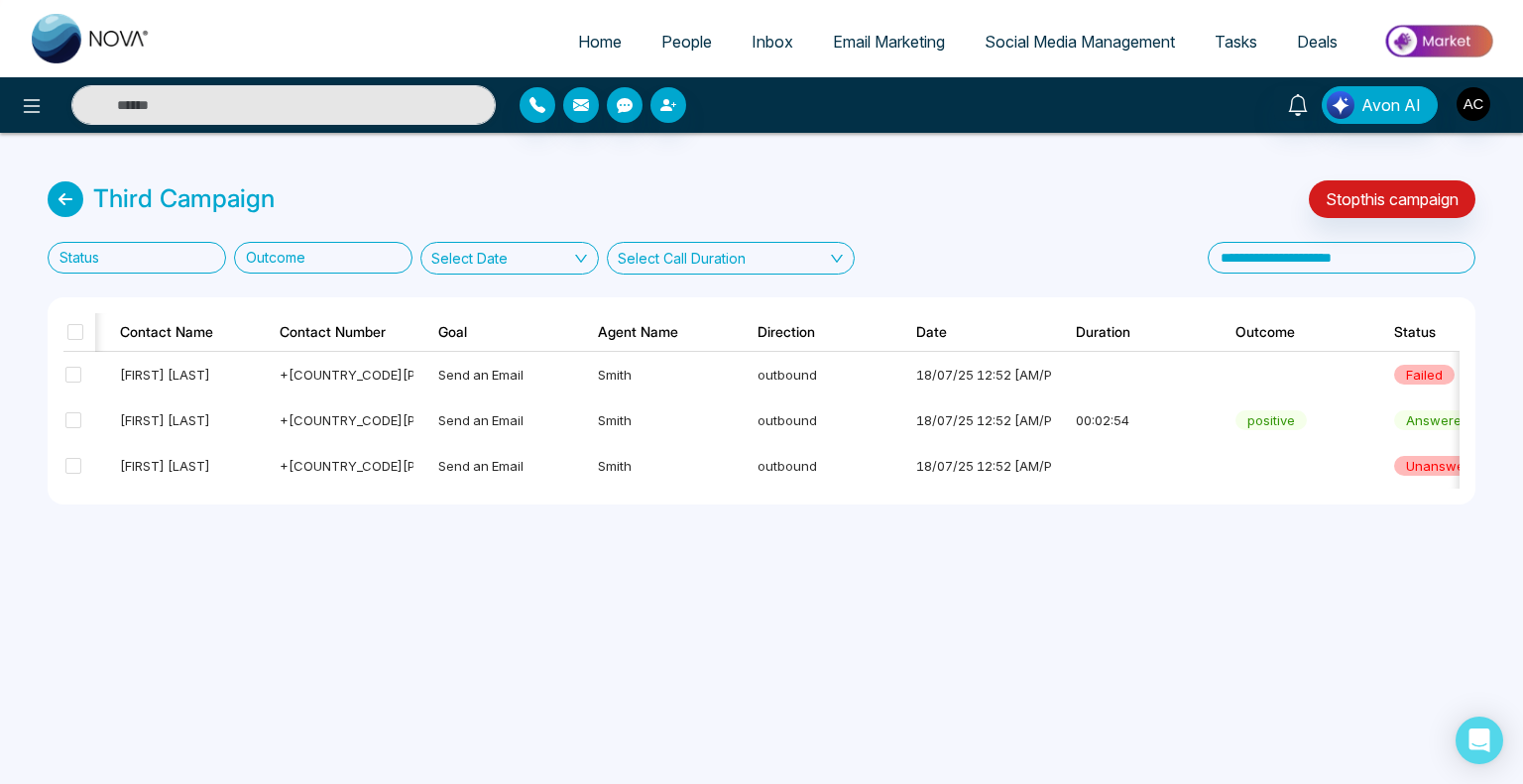 scroll, scrollTop: 0, scrollLeft: 97, axis: horizontal 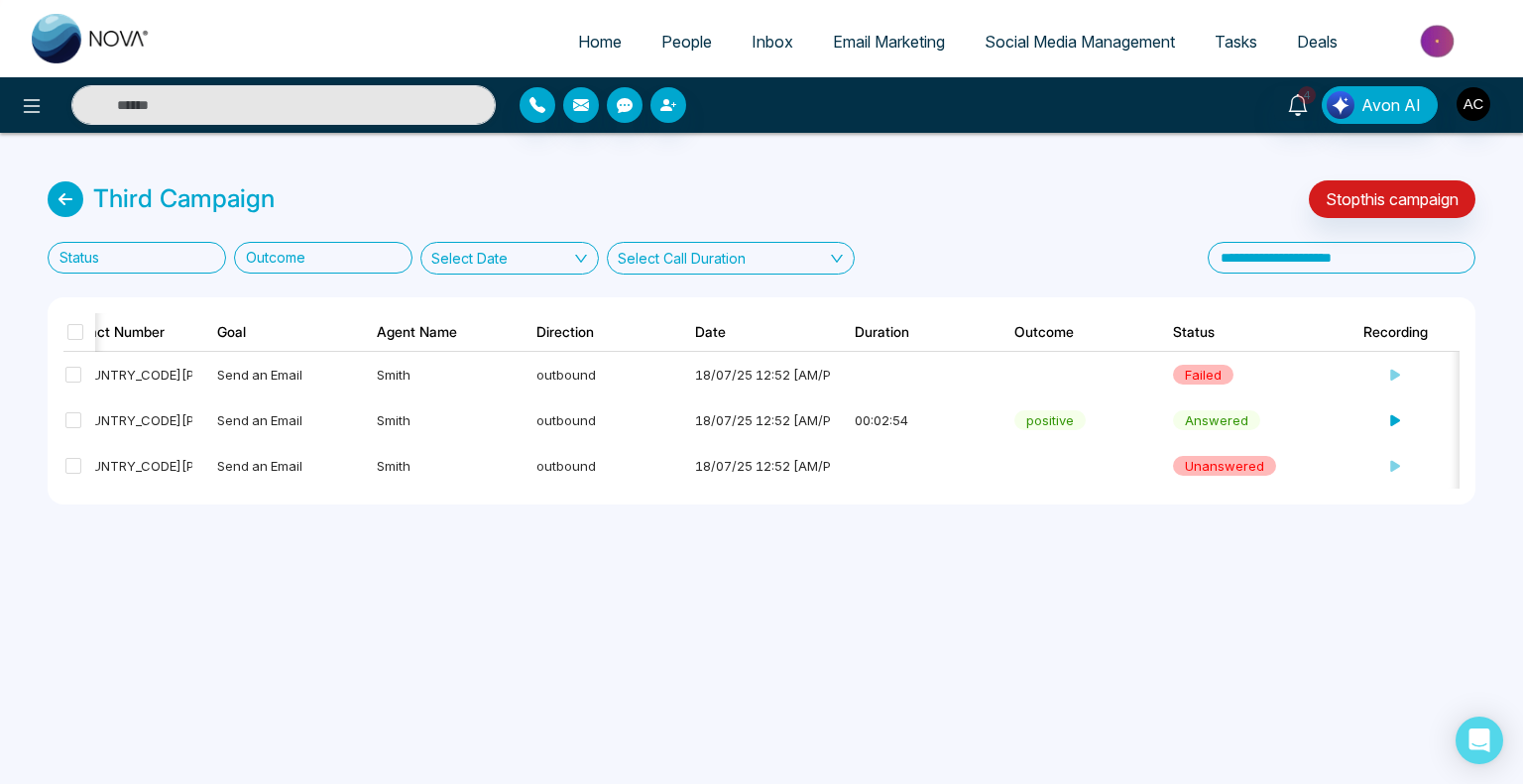click at bounding box center (131, 258) 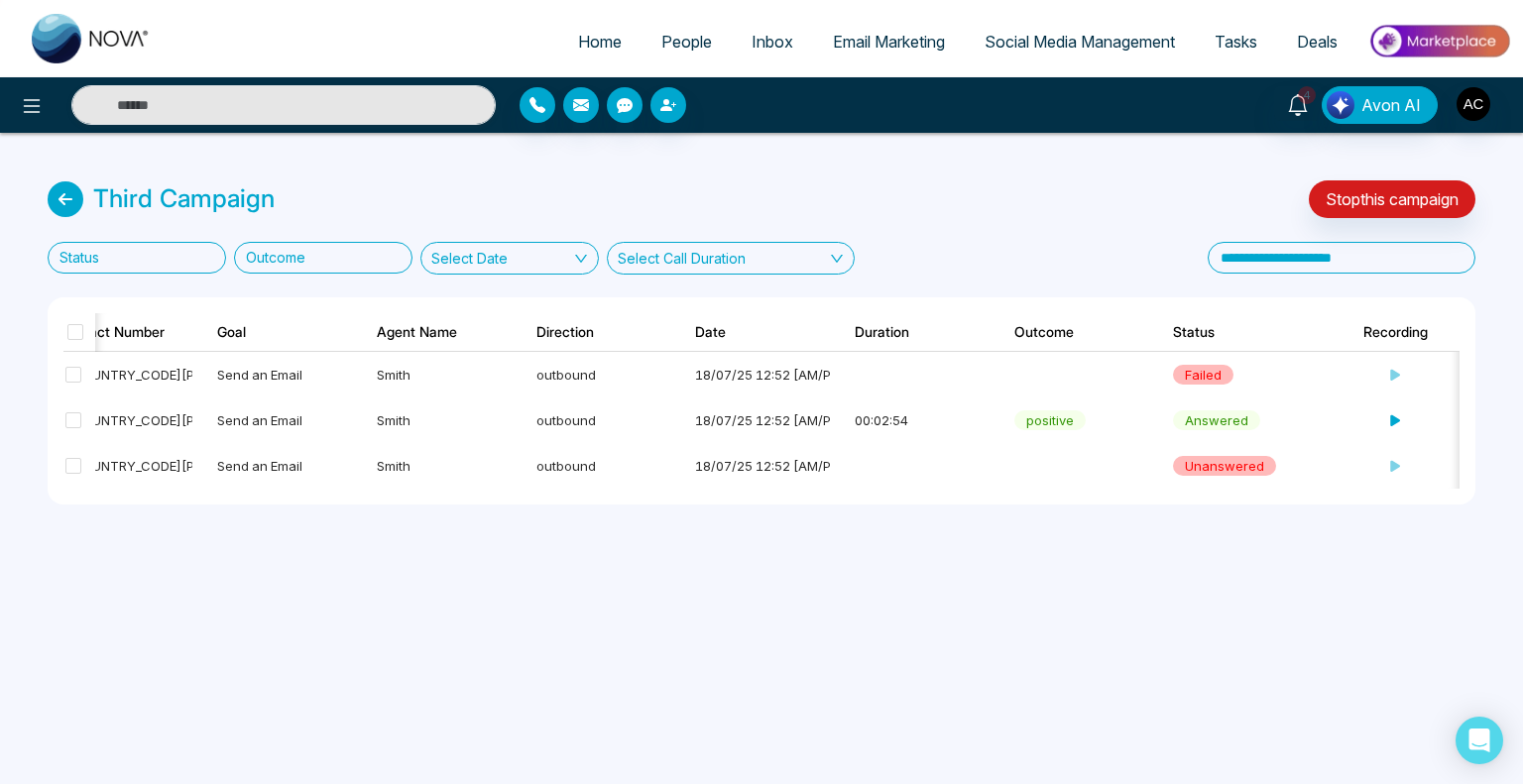click on "Home People Inbox Email Marketing Social Media Management Tasks Deals 4 Avon AI Third Campaign Stop  this campaign   Status   Outcome Select Date Select Call Duration Contact Name Contact Number Goal Agent Name Direction Date Duration Outcome Status Recording Transcript & Notes Feedback                           Akabar Rehman +917955673290 Send an Email Smith outbound 18/07/25 12:52 AM failed Adish Chaudhari +917977102854 Send an Email Smith outbound 18/07/25 12:52 AM 00:02:54 positive answered Ankush K +916755669078 Send an Email Smith outbound 18/07/25 12:52 AM unanswered" at bounding box center [762, 392] 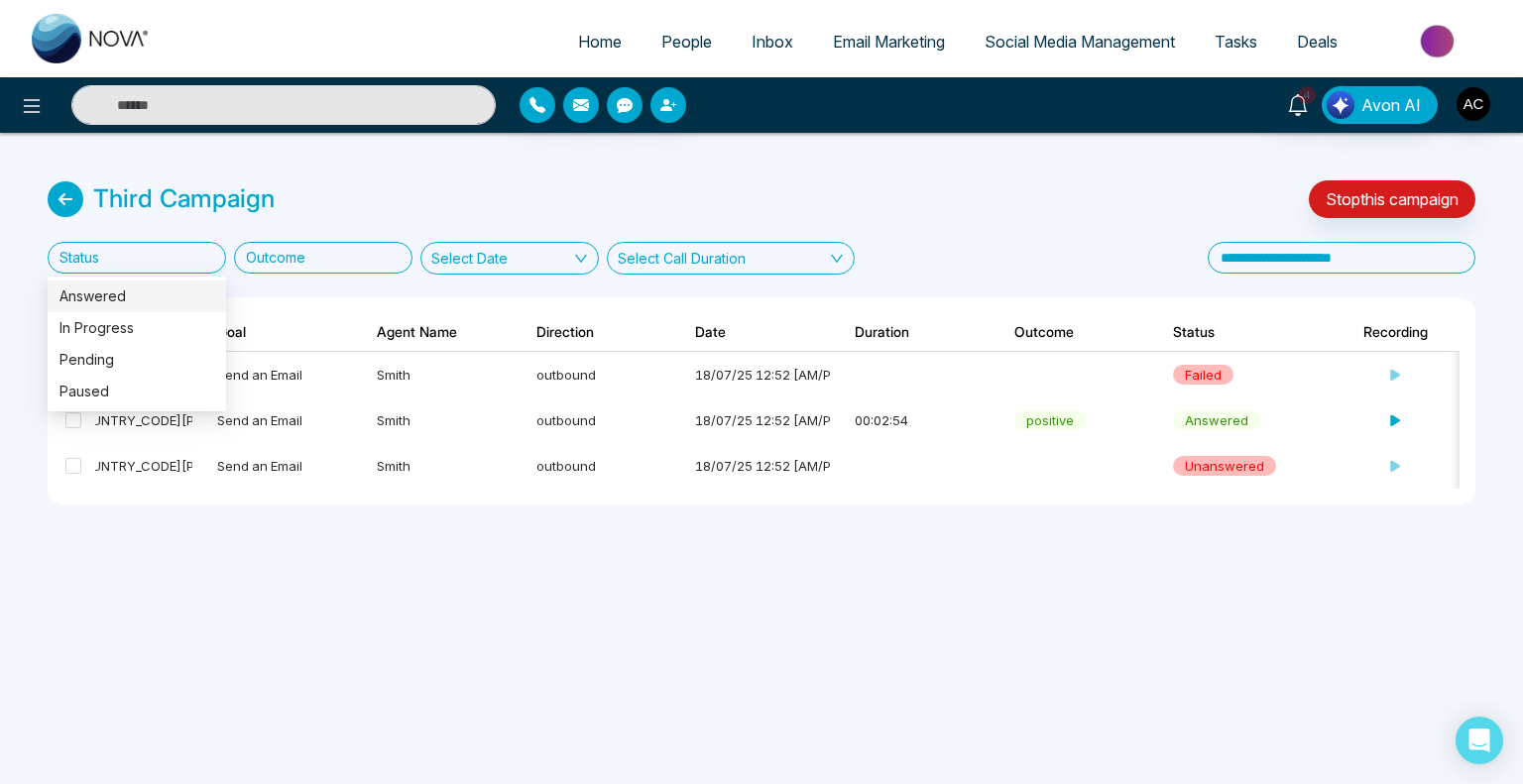 click at bounding box center [131, 258] 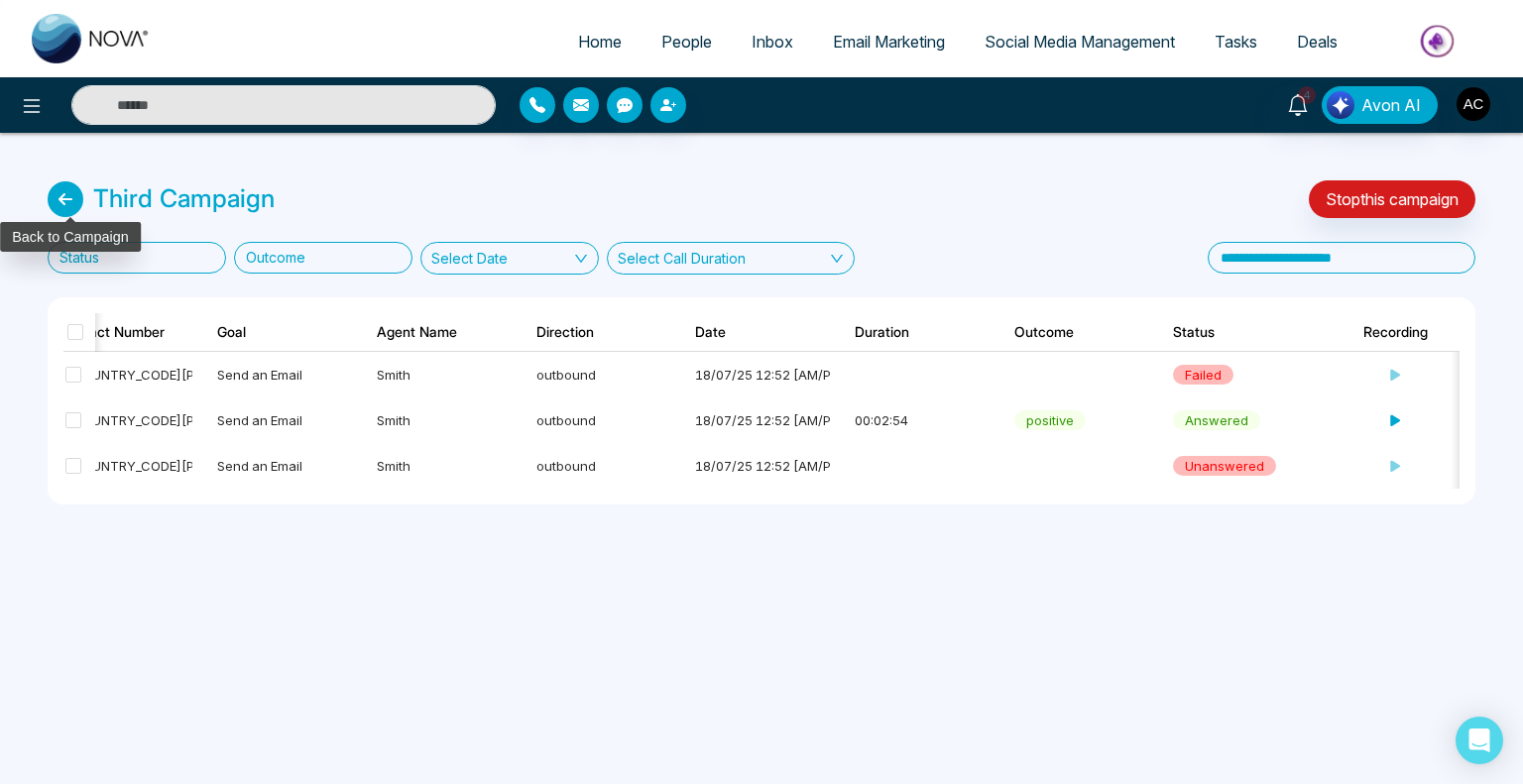 click at bounding box center (65, 199) 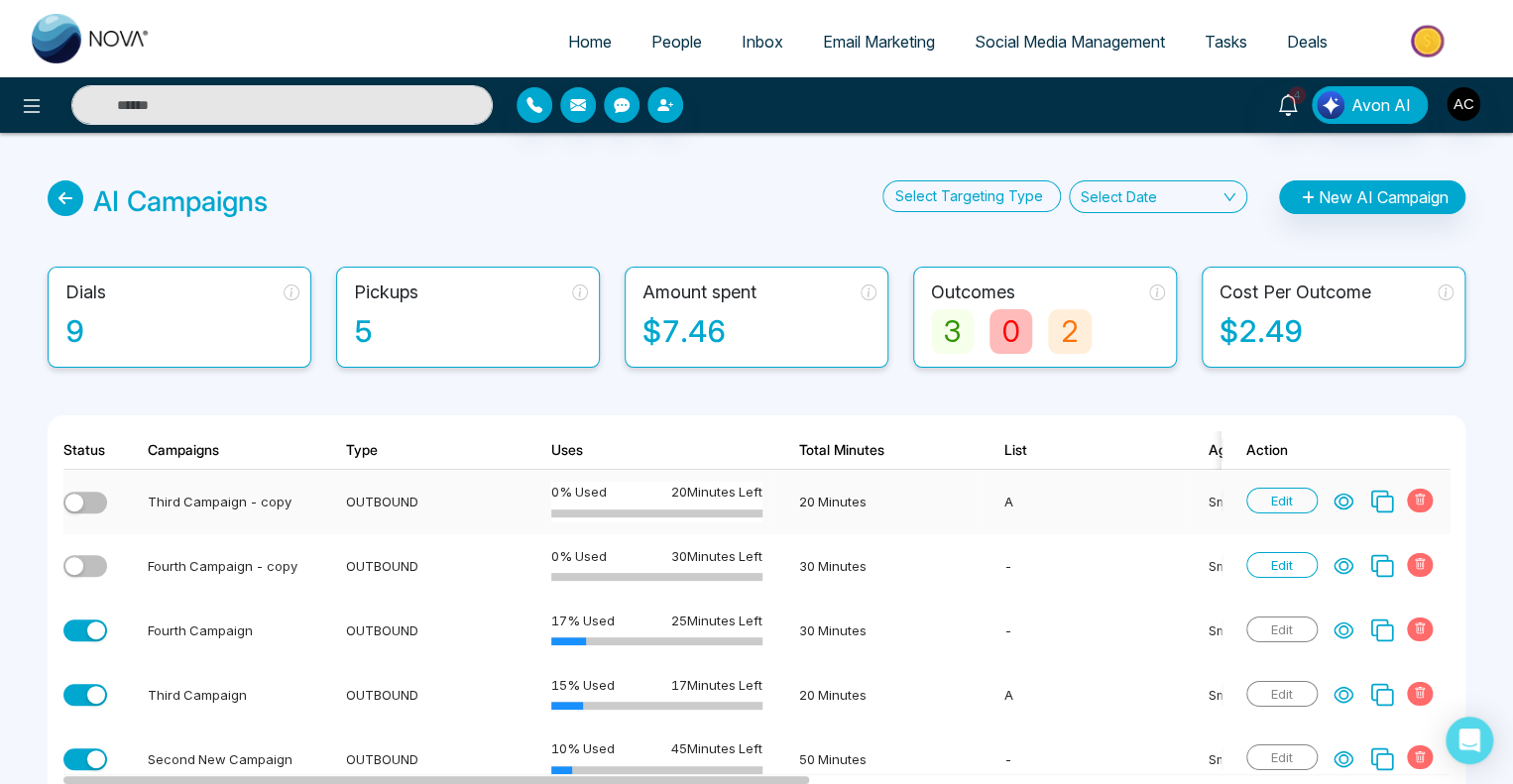 click 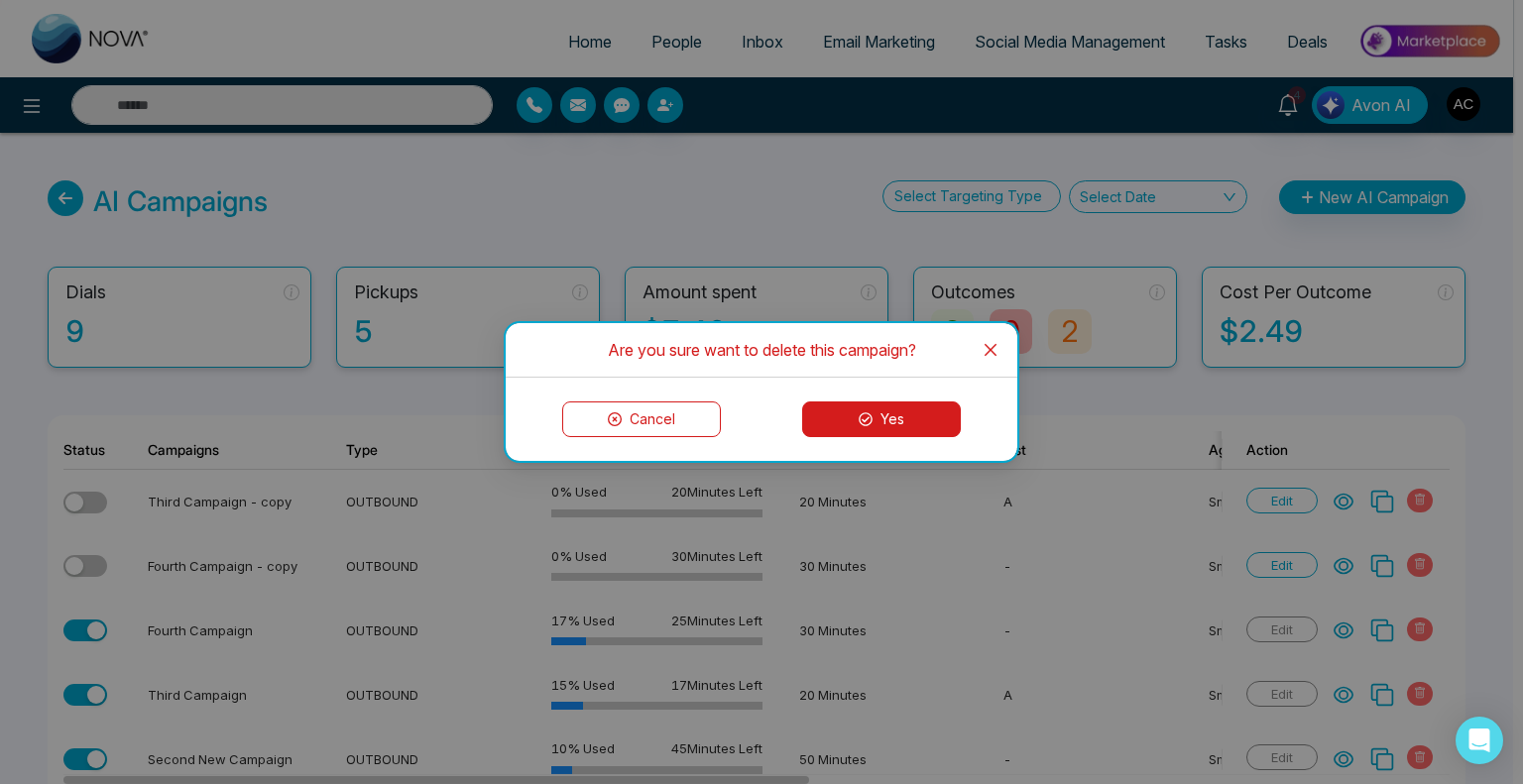 click on "Yes" at bounding box center (881, 419) 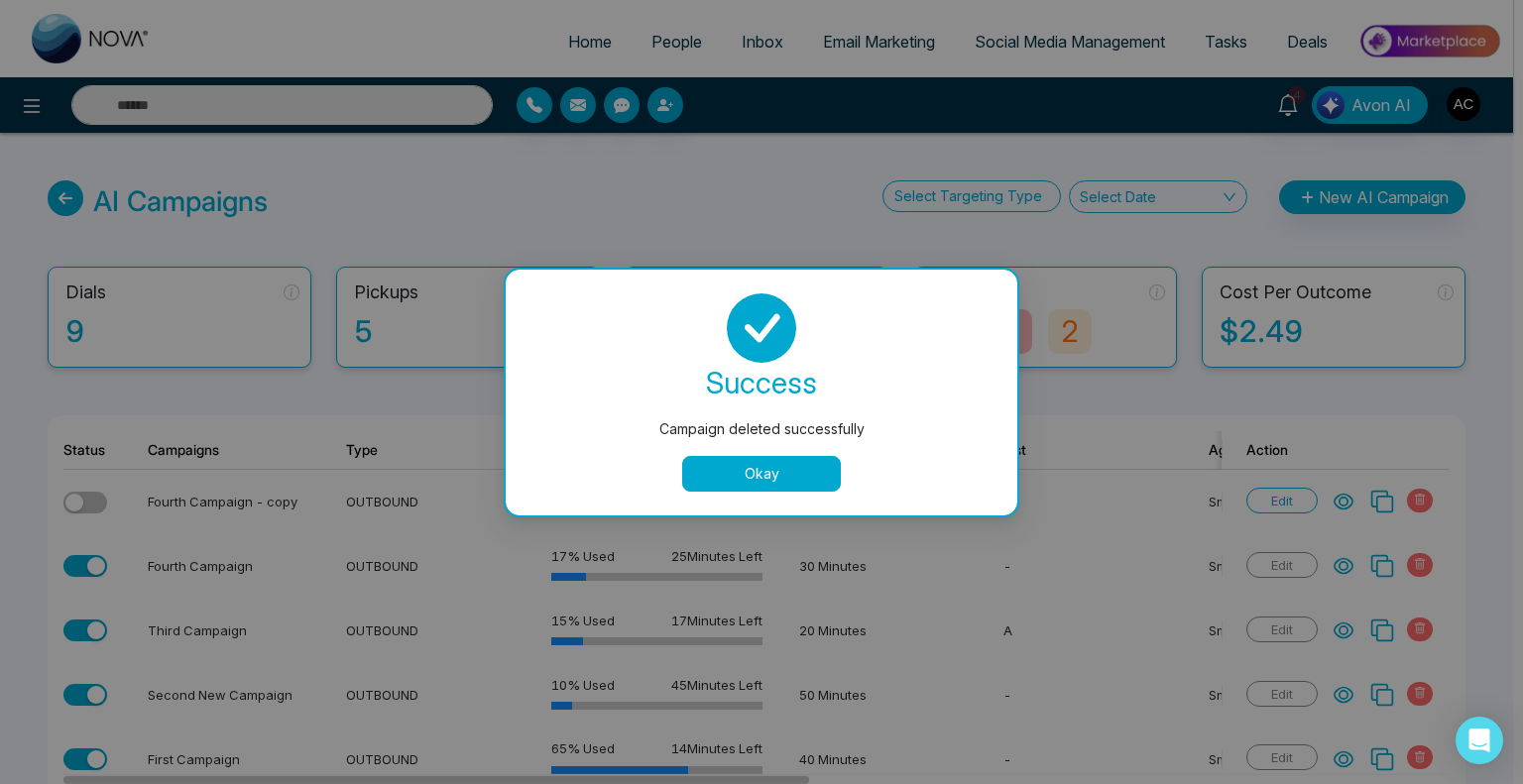 click on "Okay" at bounding box center [762, 474] 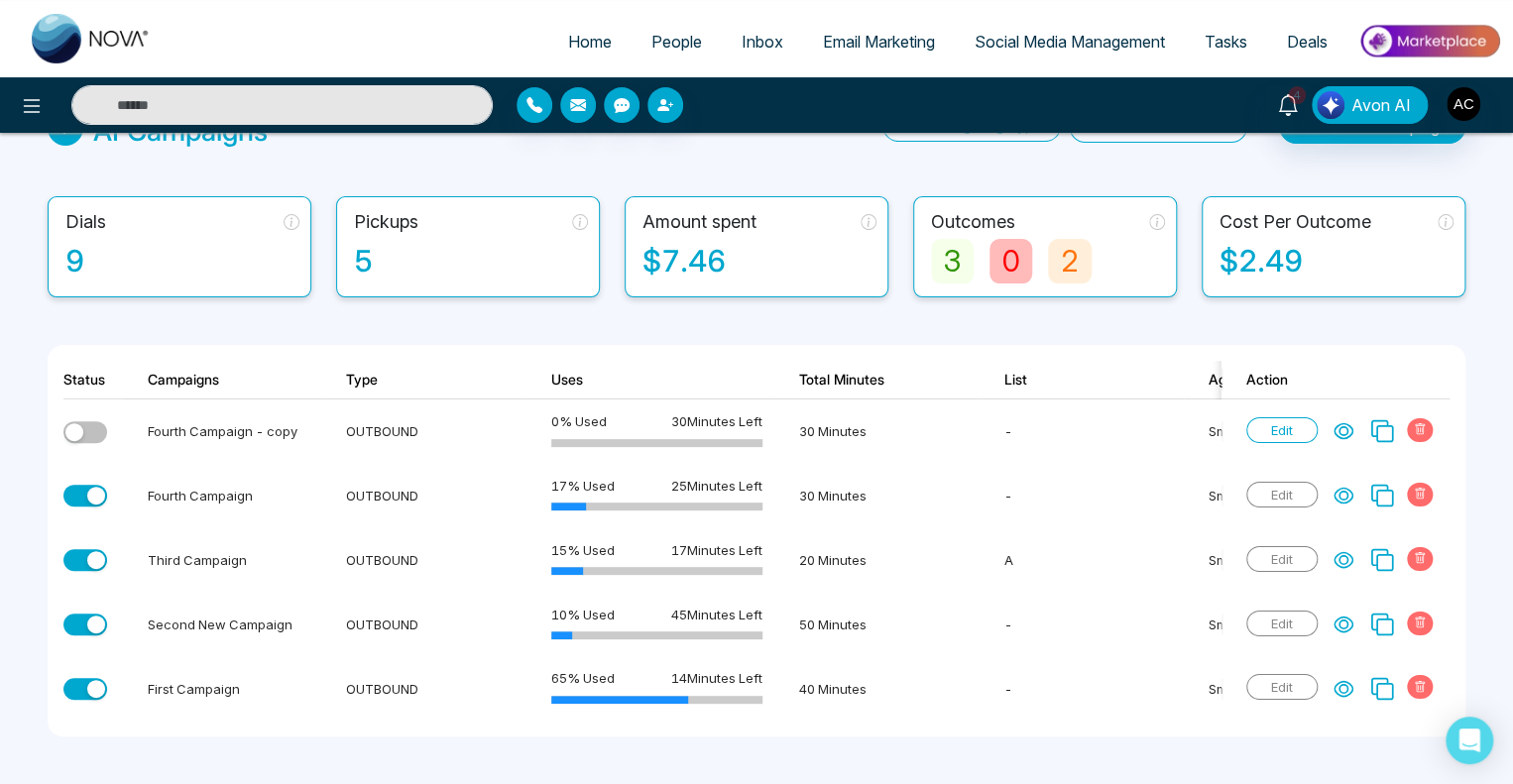 scroll, scrollTop: 0, scrollLeft: 0, axis: both 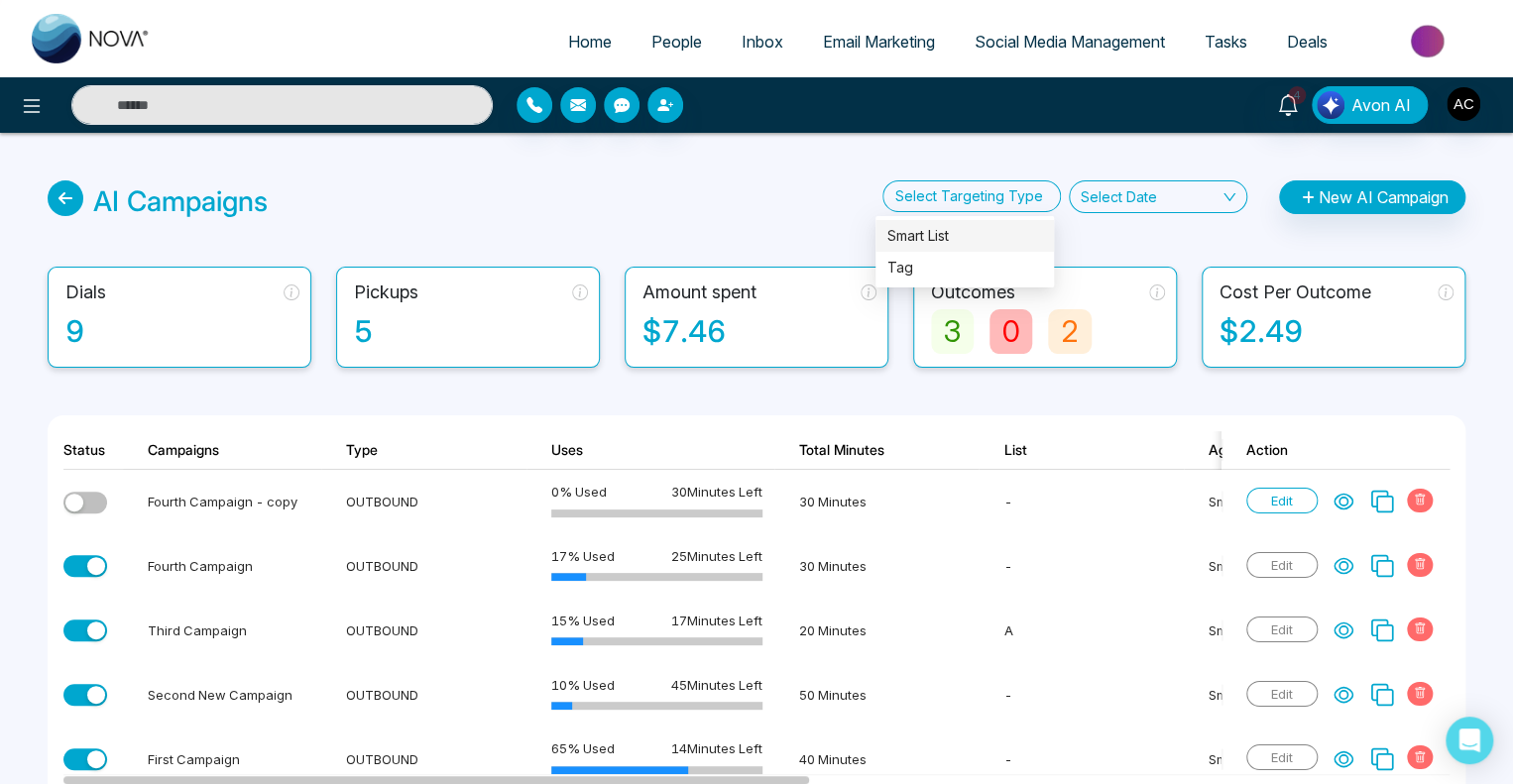click on "Select Targeting Type" at bounding box center (972, 196) 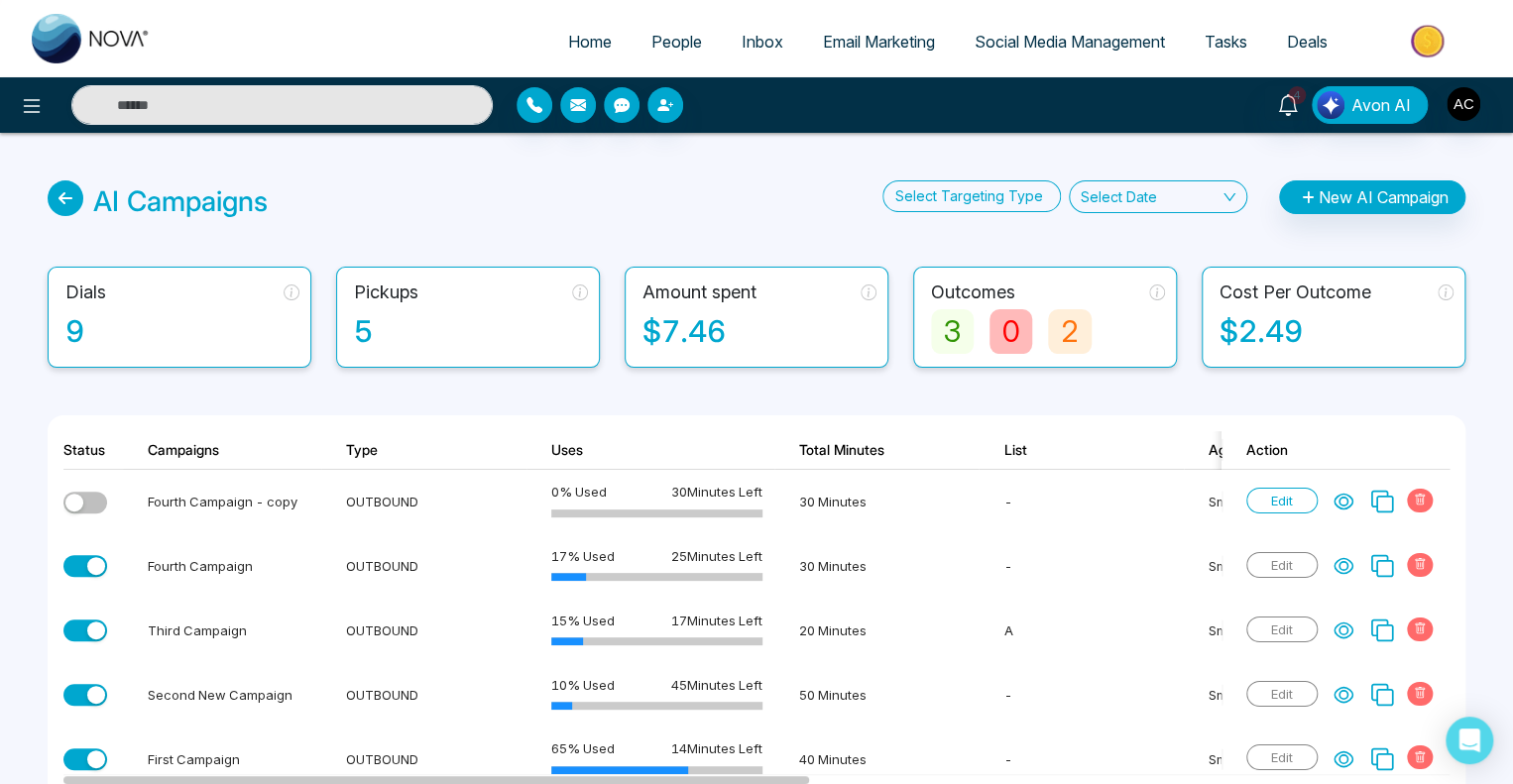 click on "AI Campaigns   Select Targeting Type Select Date  New AI Campaign" at bounding box center (756, 201) 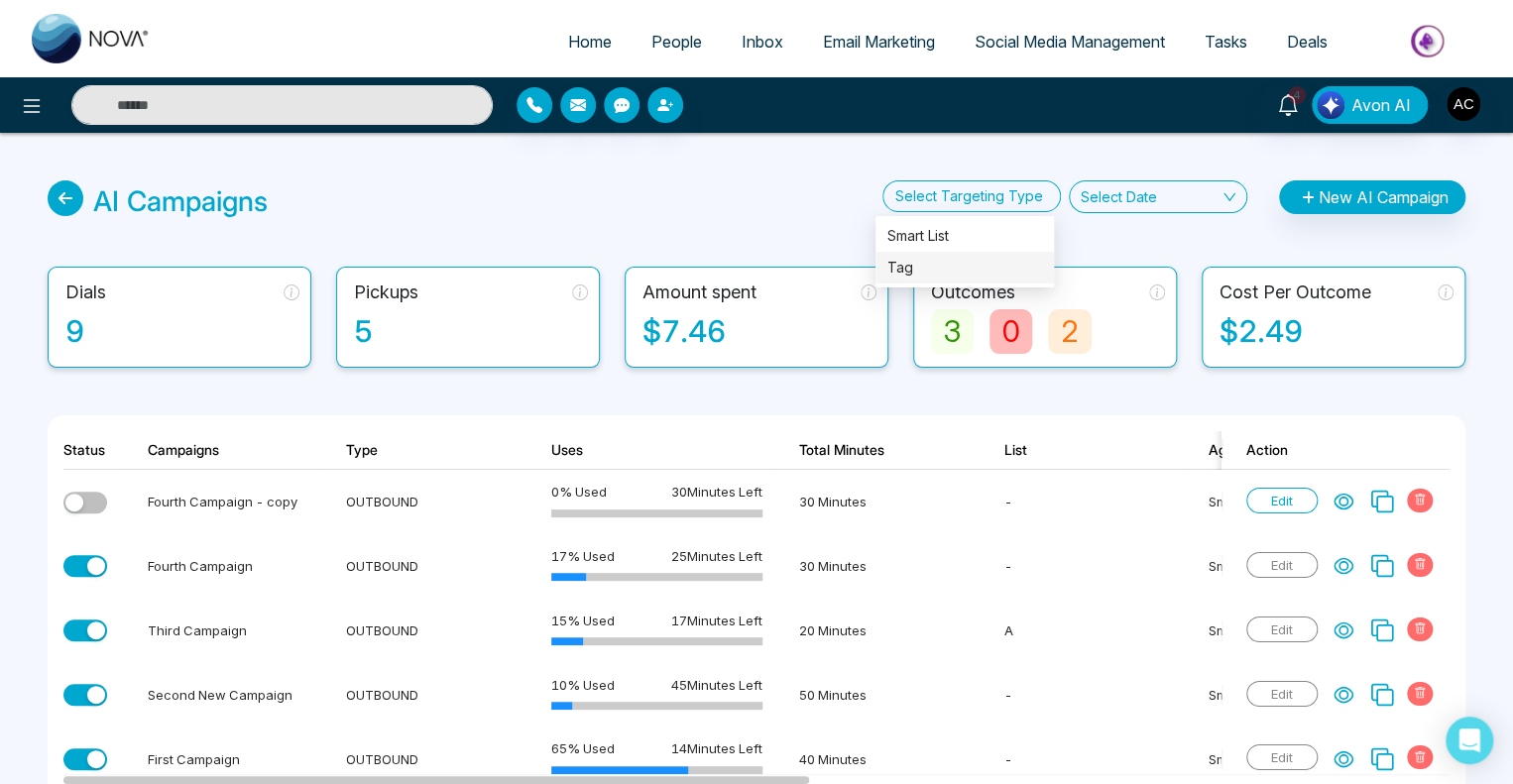 click at bounding box center [966, 196] 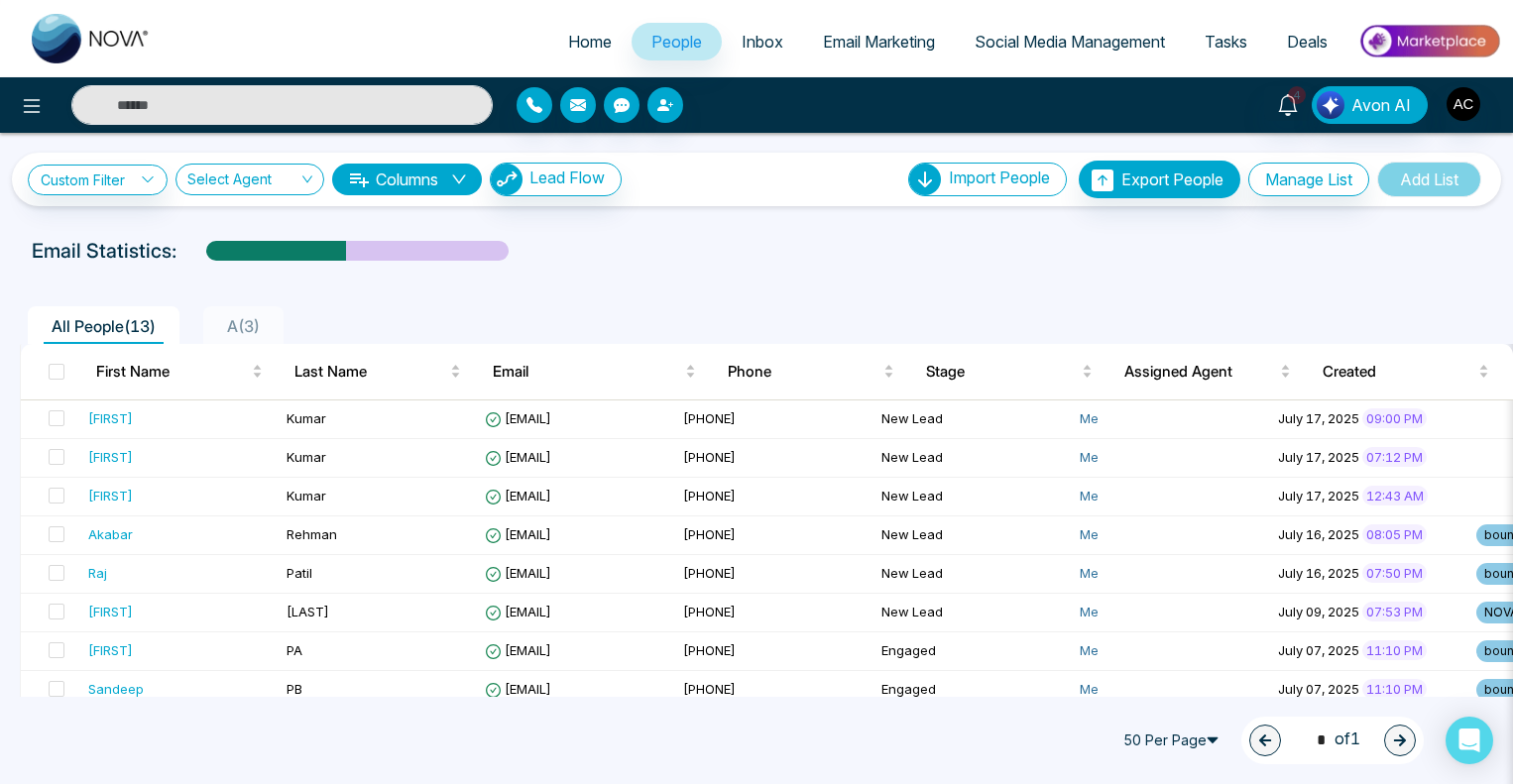 scroll, scrollTop: 0, scrollLeft: 0, axis: both 